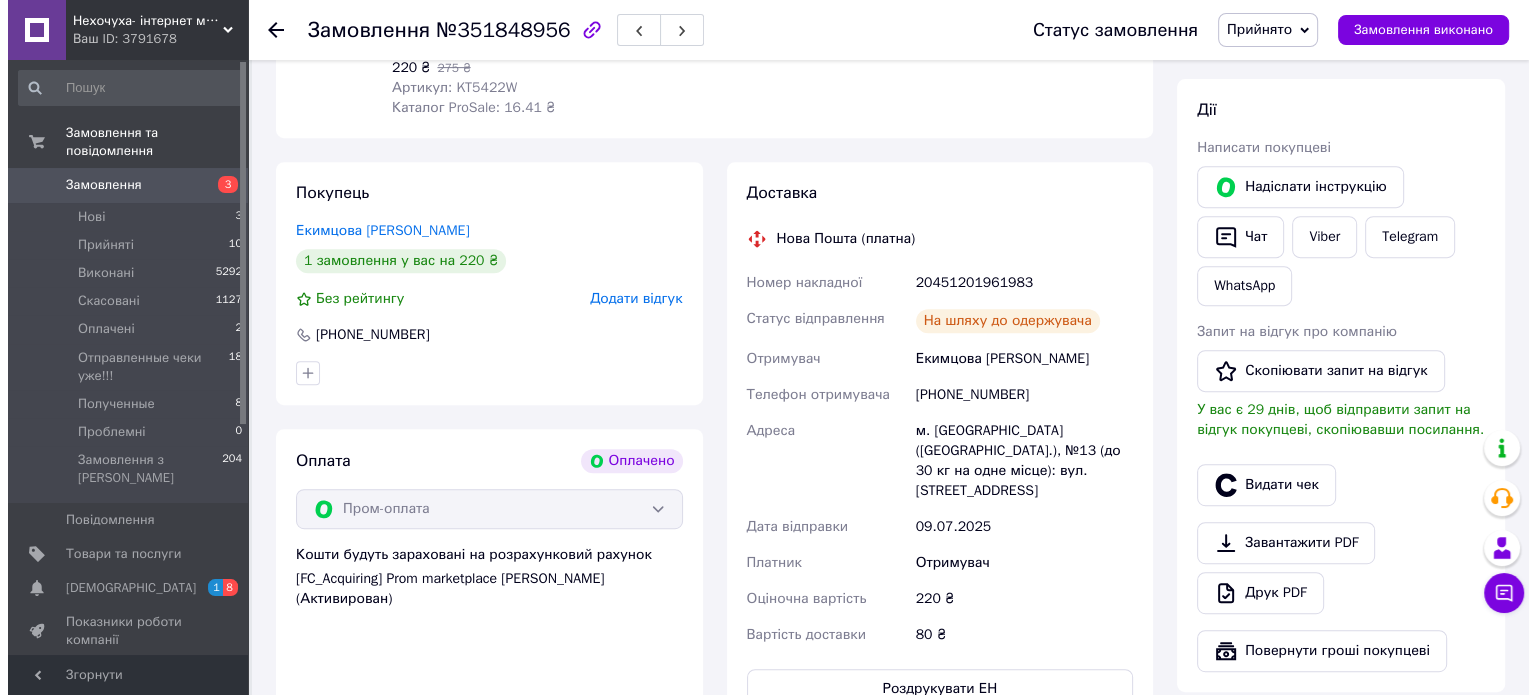 scroll, scrollTop: 900, scrollLeft: 0, axis: vertical 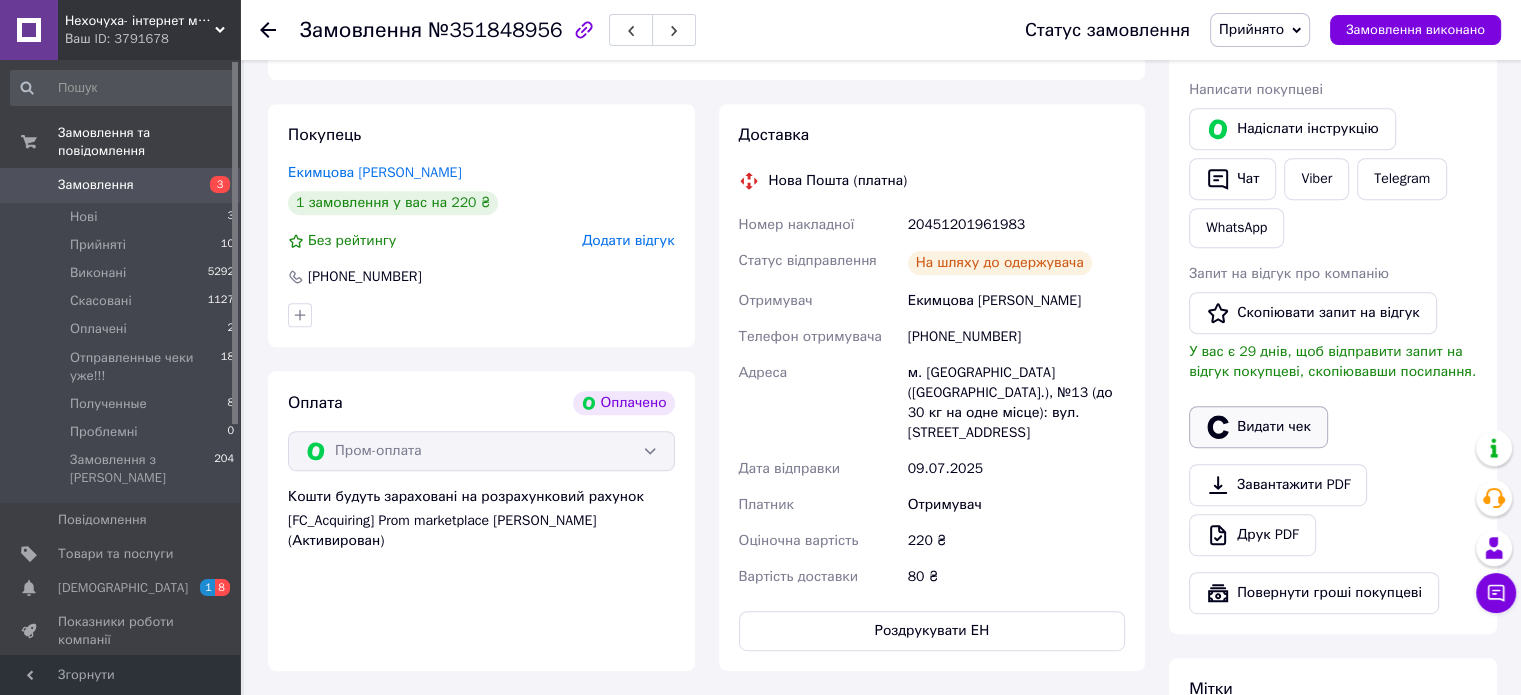 click on "Видати чек" at bounding box center [1258, 427] 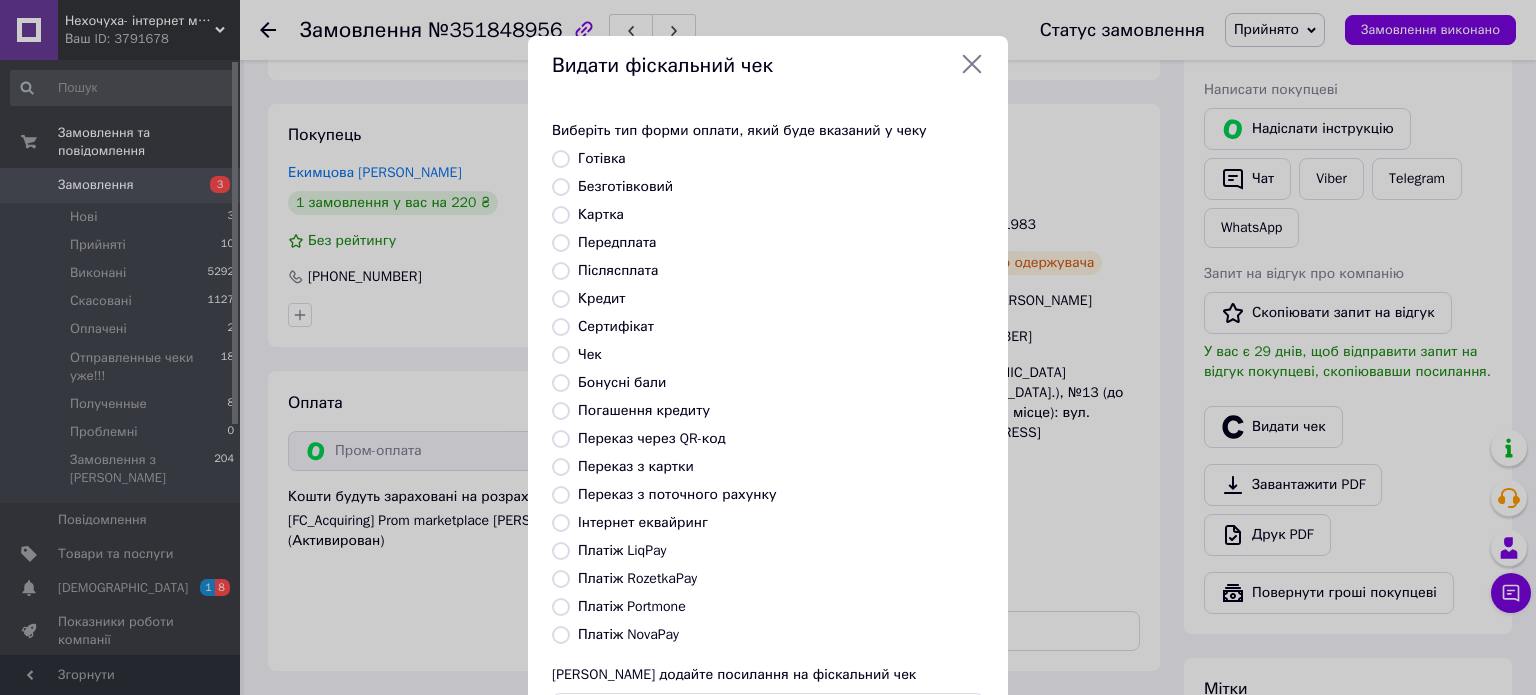 click on "Платіж RozetkaPay" at bounding box center (637, 578) 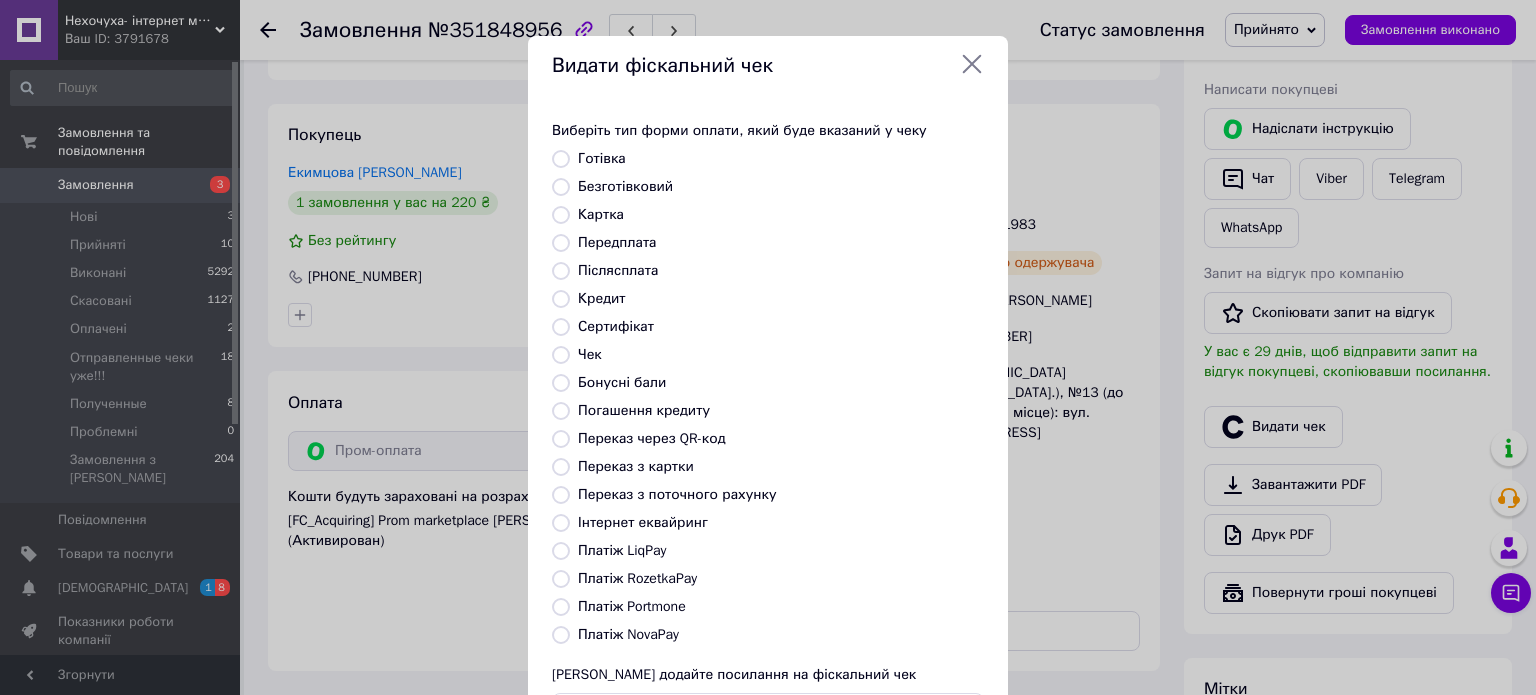 radio on "true" 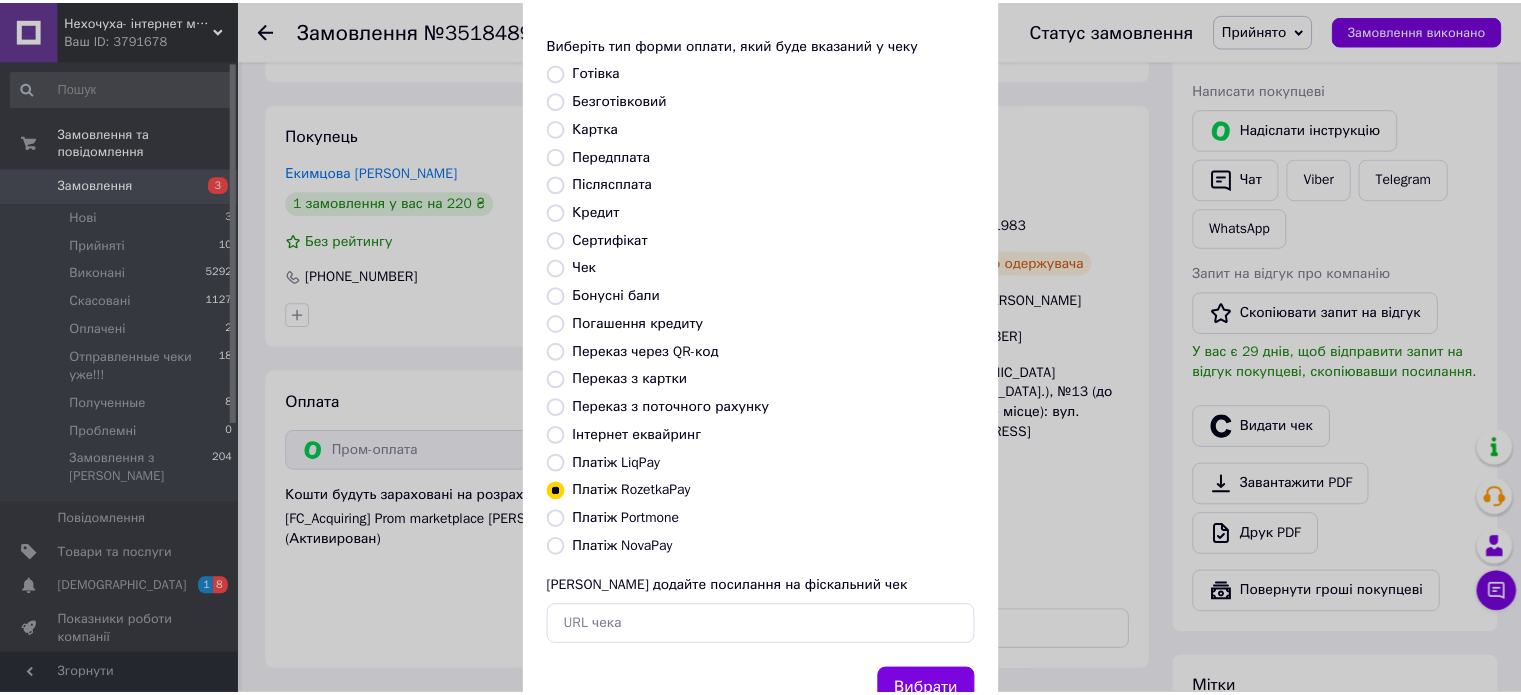 scroll, scrollTop: 163, scrollLeft: 0, axis: vertical 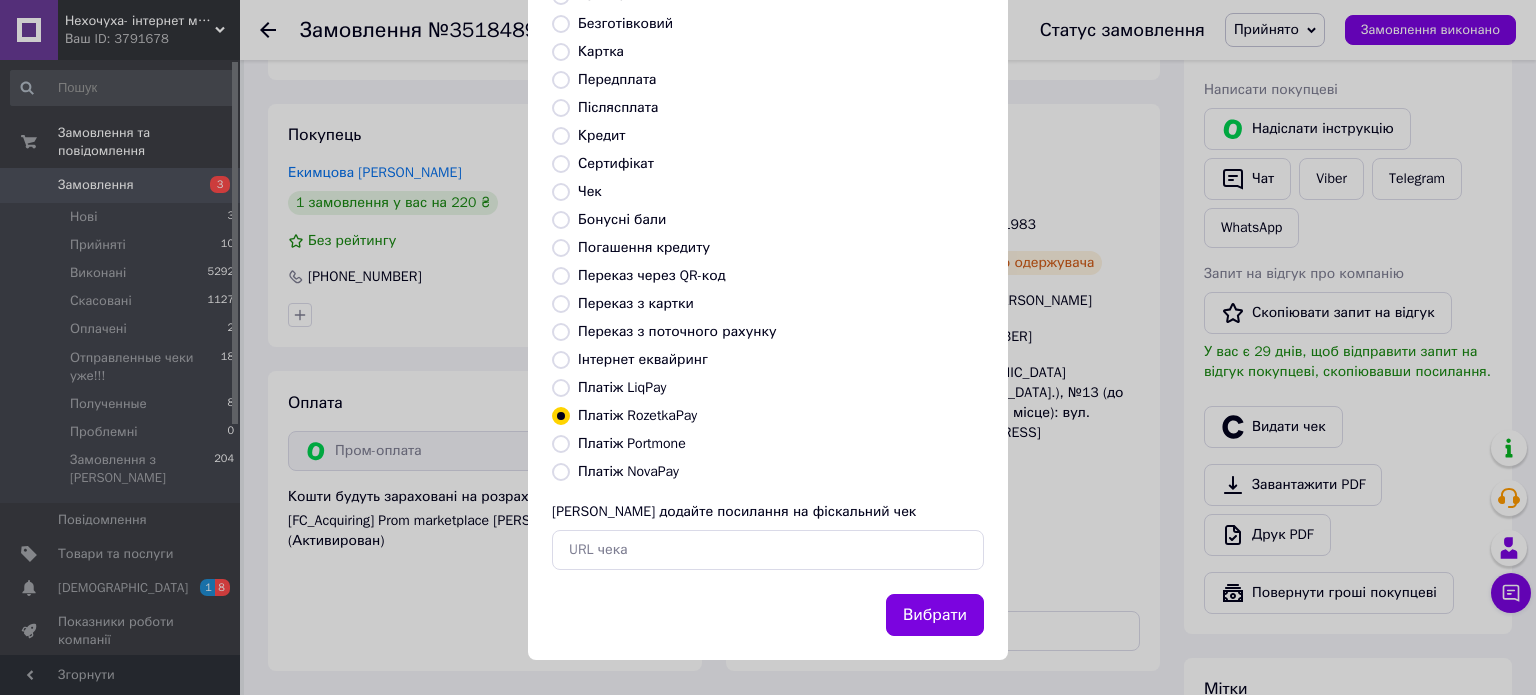 click on "Вибрати" at bounding box center [935, 615] 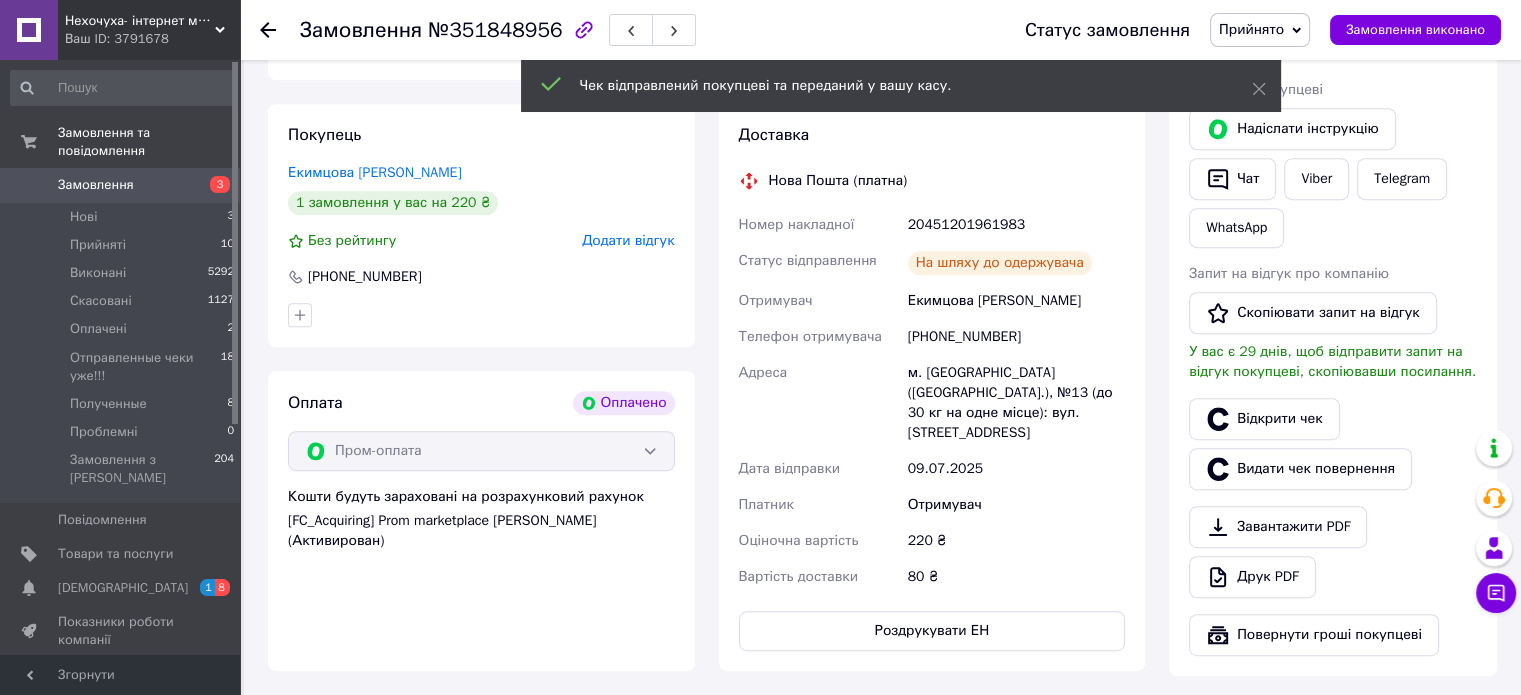 click 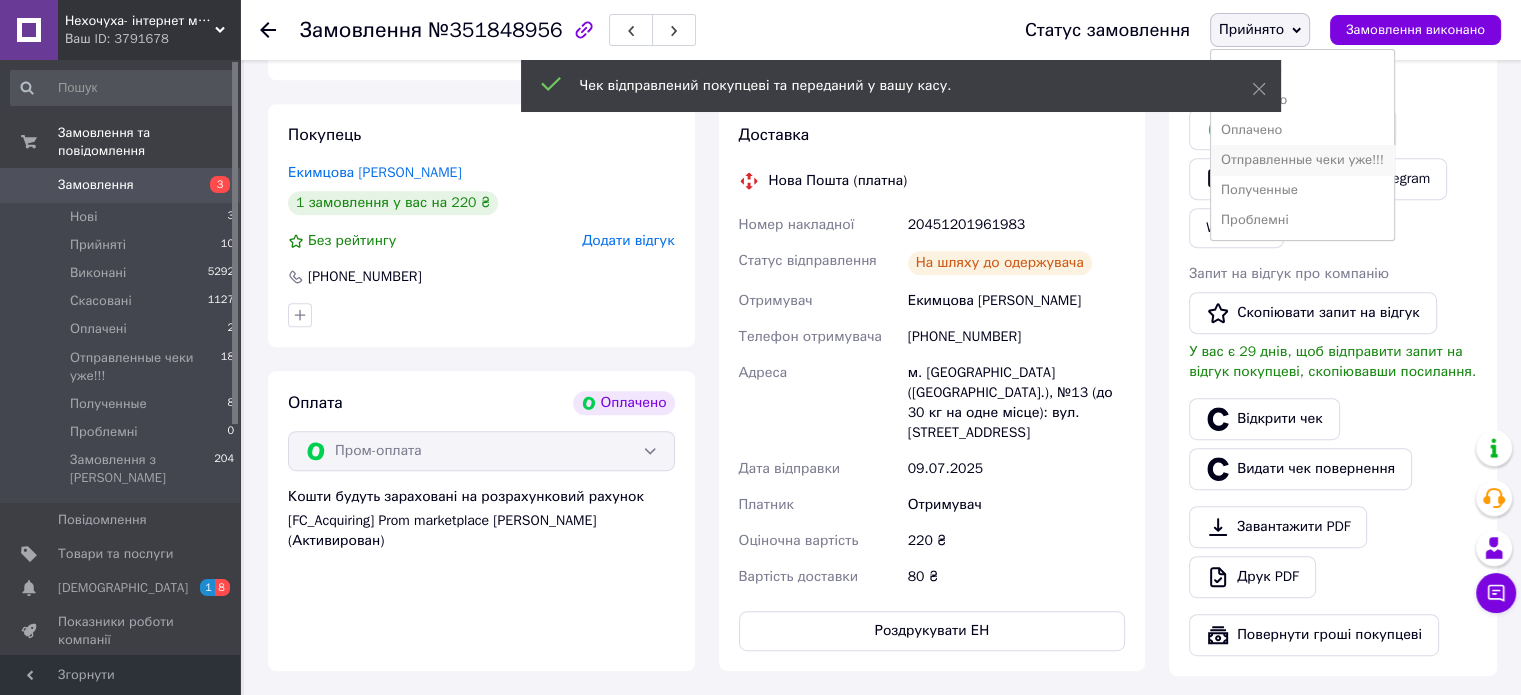click on "Отправленные чеки уже!!!" at bounding box center (1302, 160) 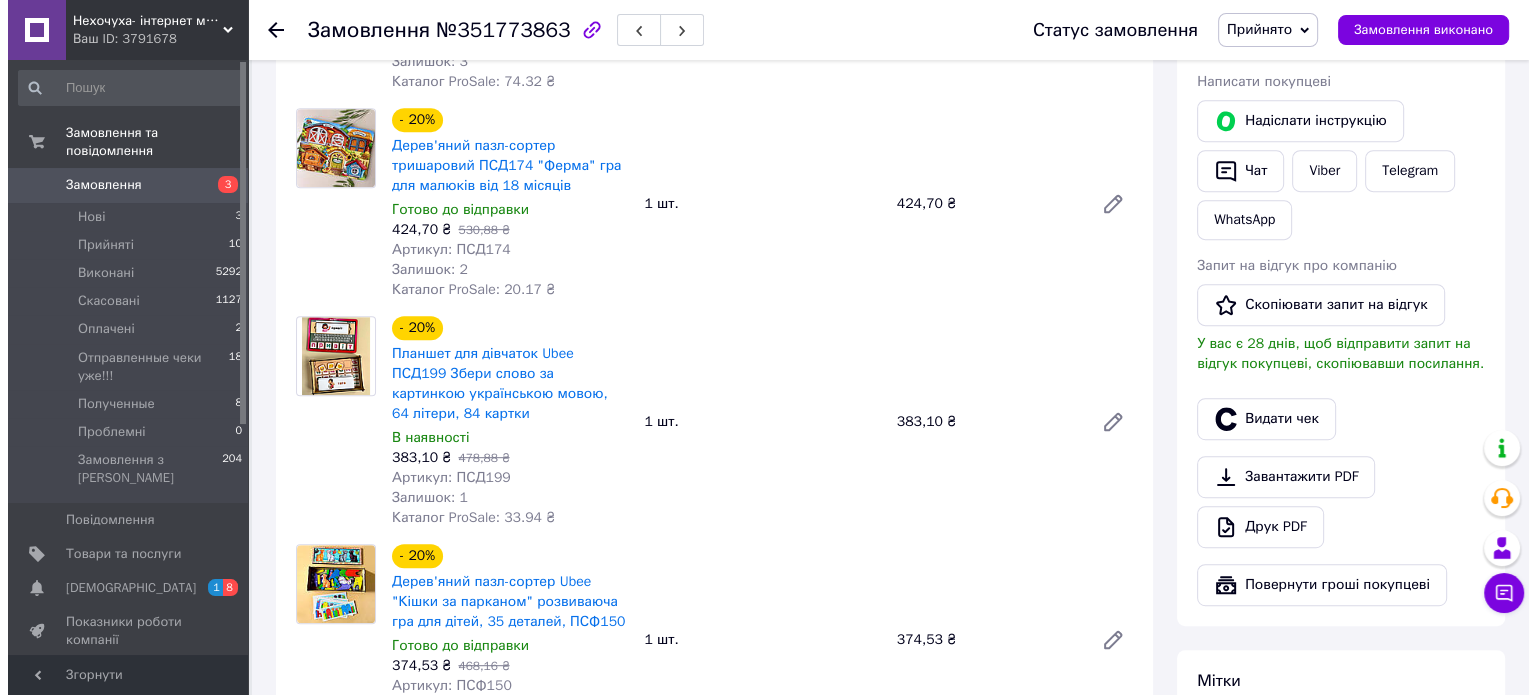 scroll, scrollTop: 1000, scrollLeft: 0, axis: vertical 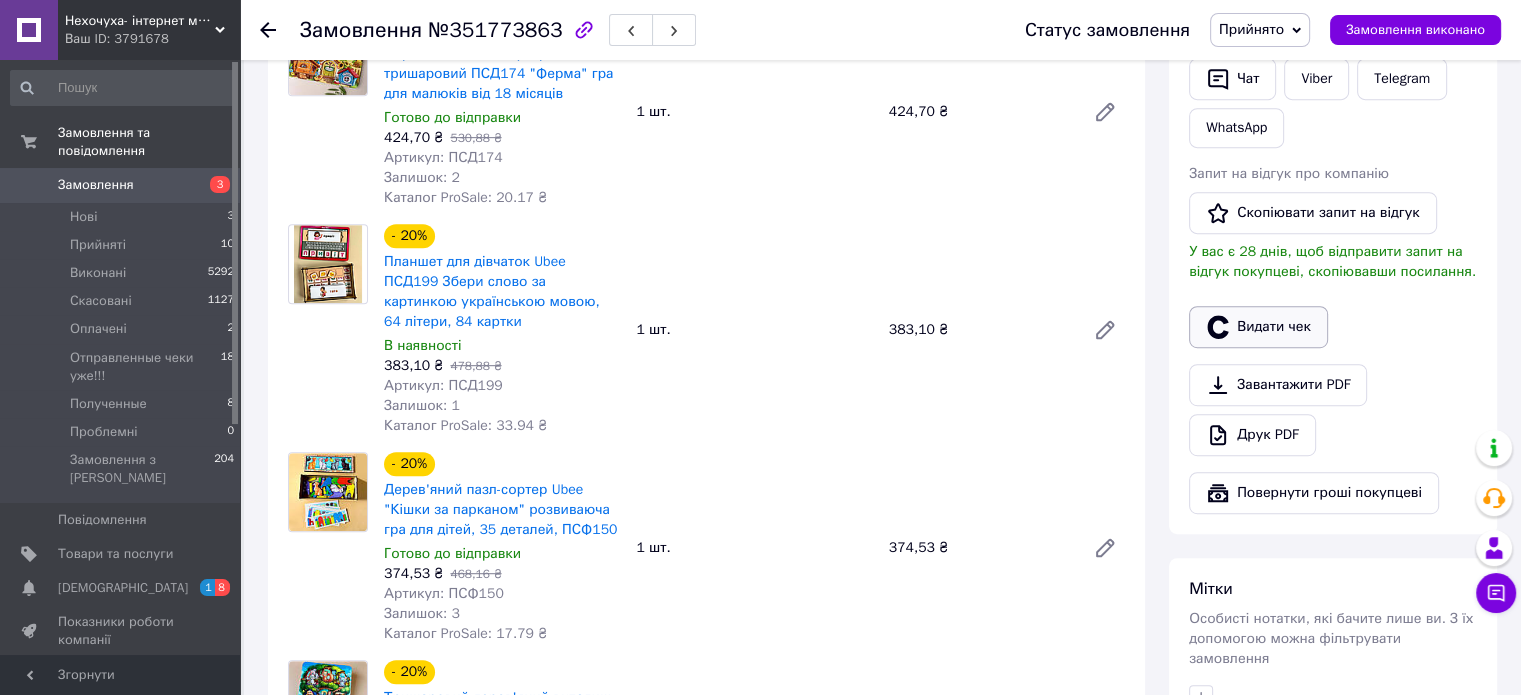 click on "Видати чек" at bounding box center [1258, 327] 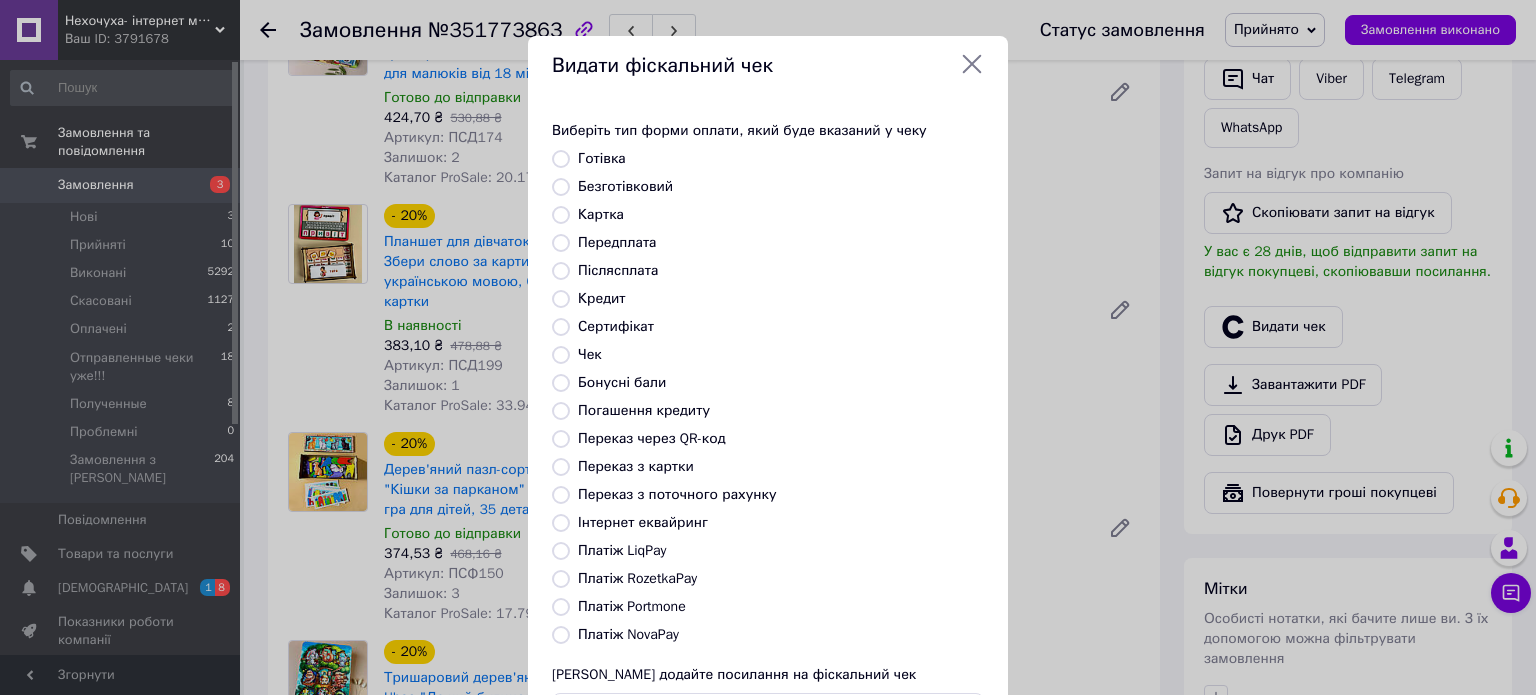 click on "Платіж RozetkaPay" at bounding box center [637, 578] 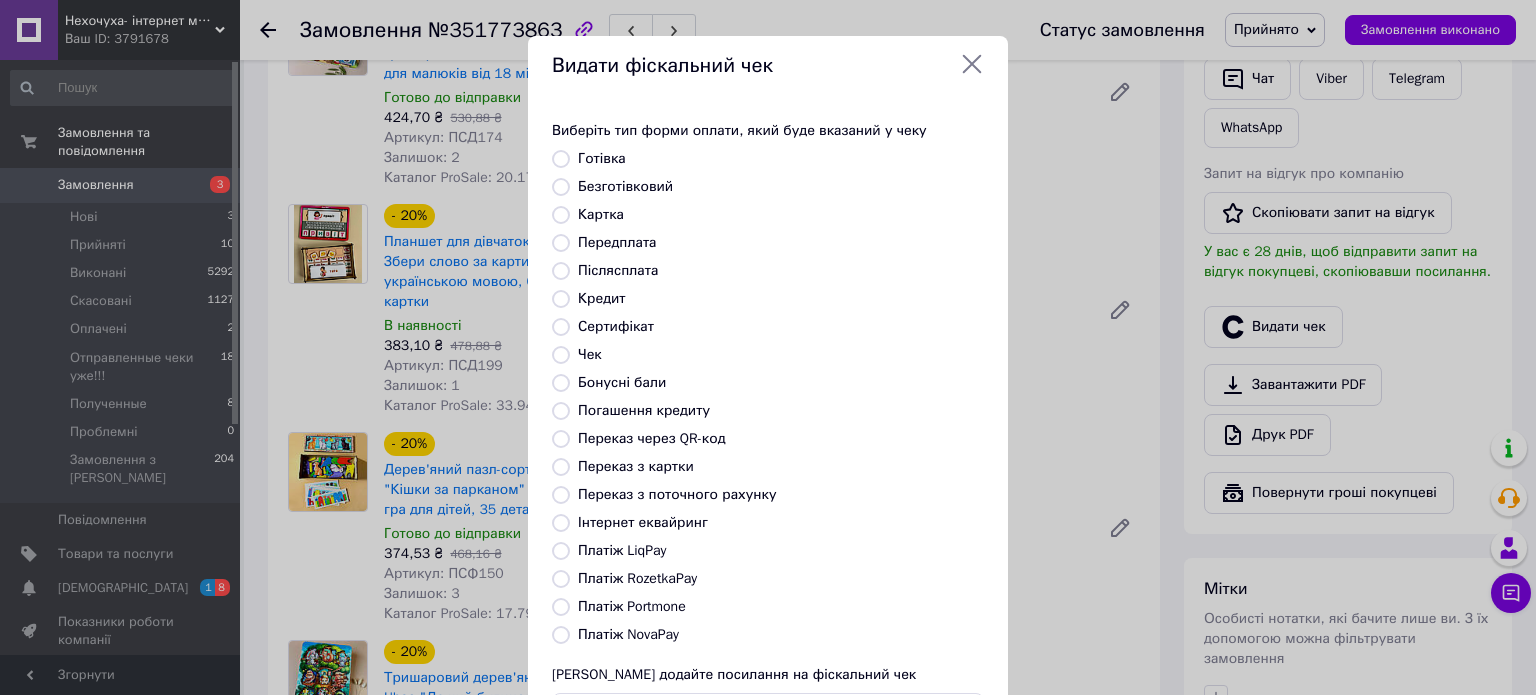 radio on "true" 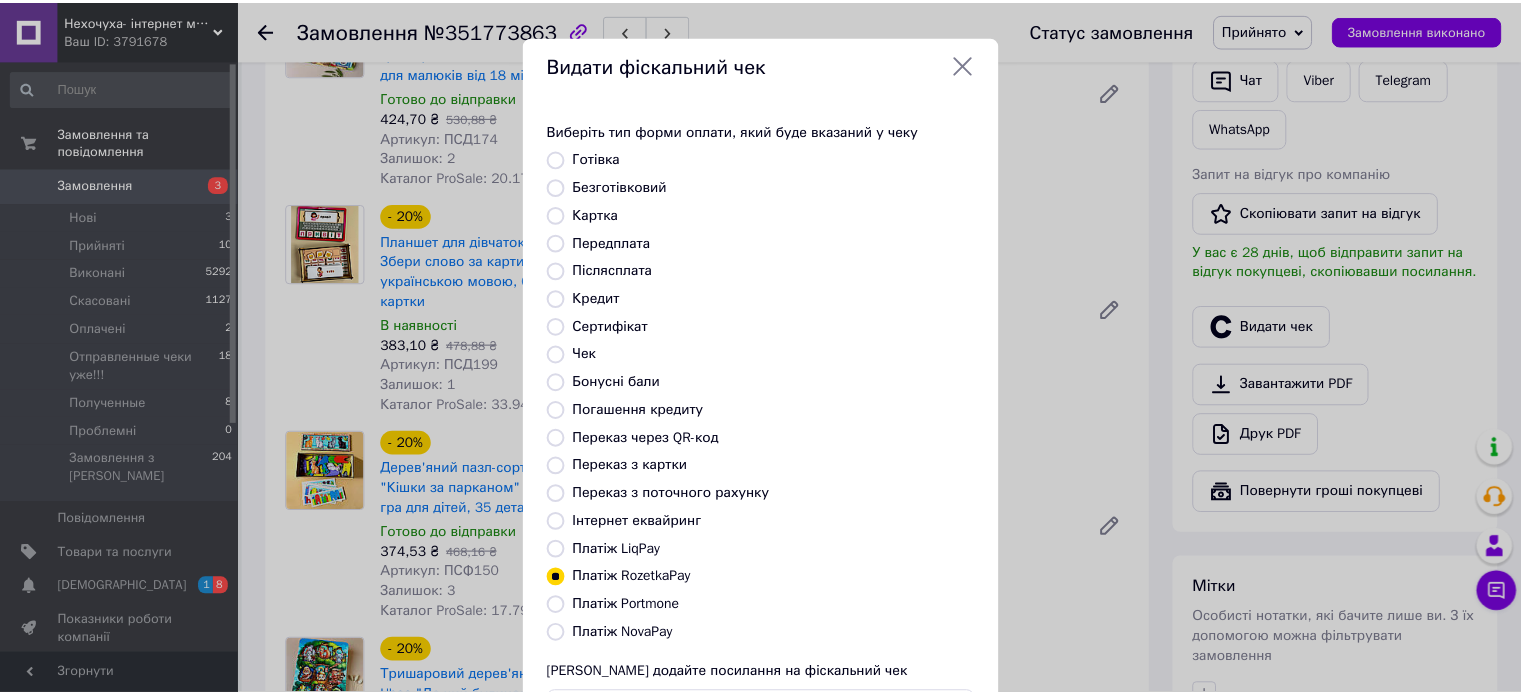 scroll, scrollTop: 163, scrollLeft: 0, axis: vertical 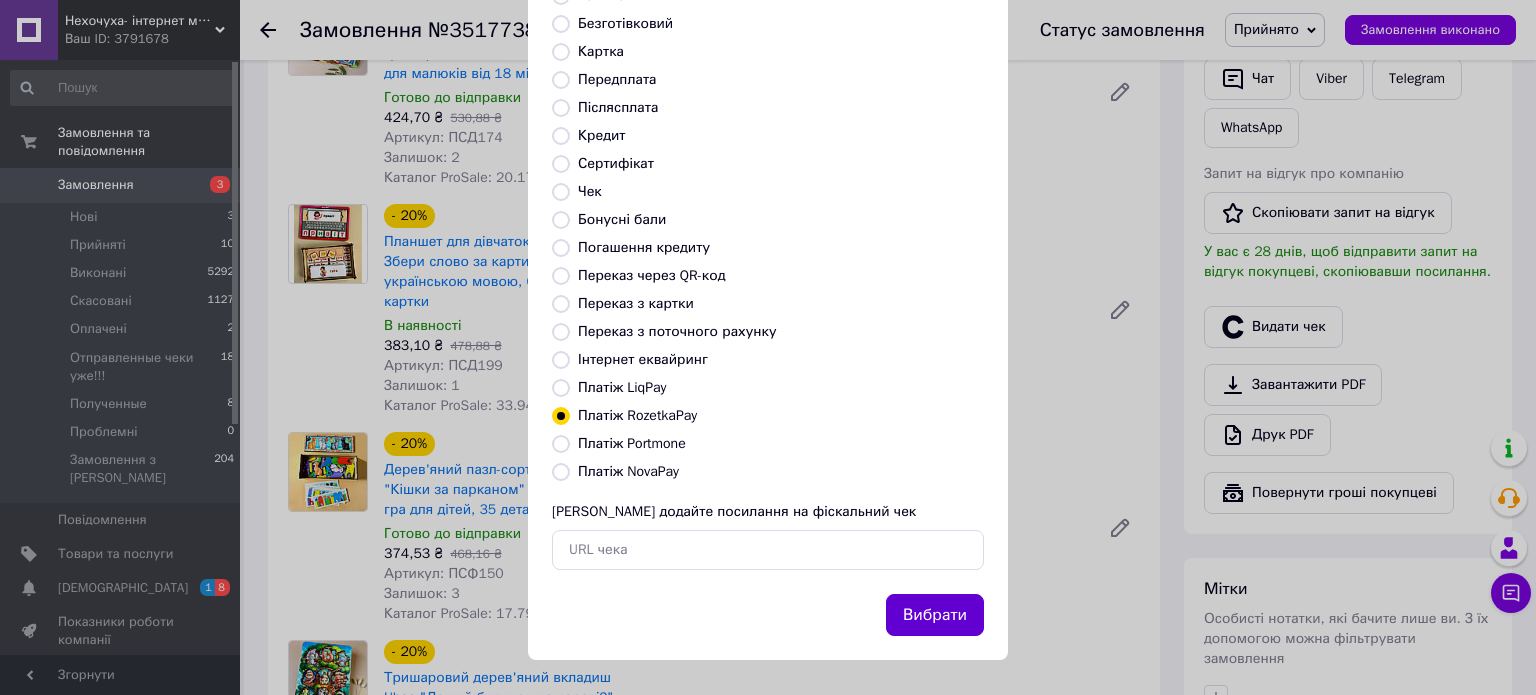 click on "Вибрати" at bounding box center (935, 615) 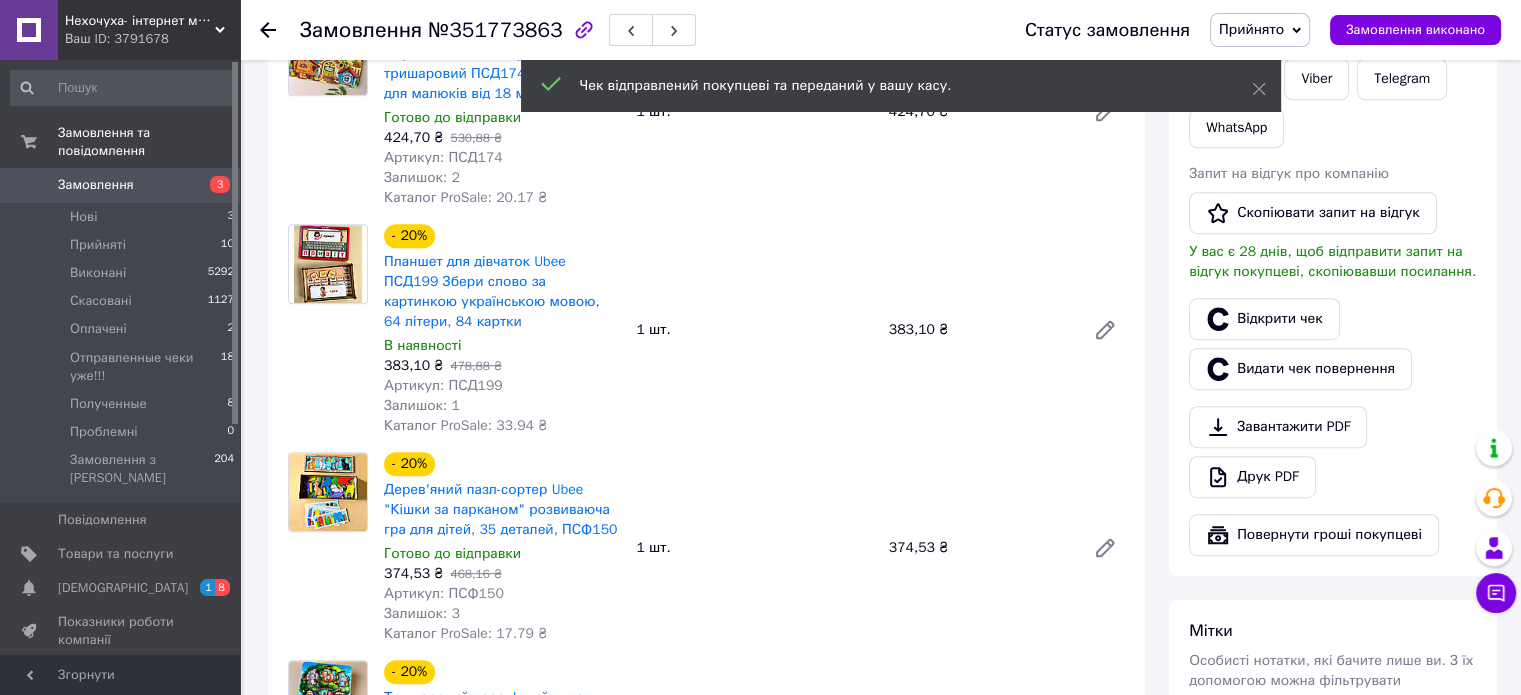 click 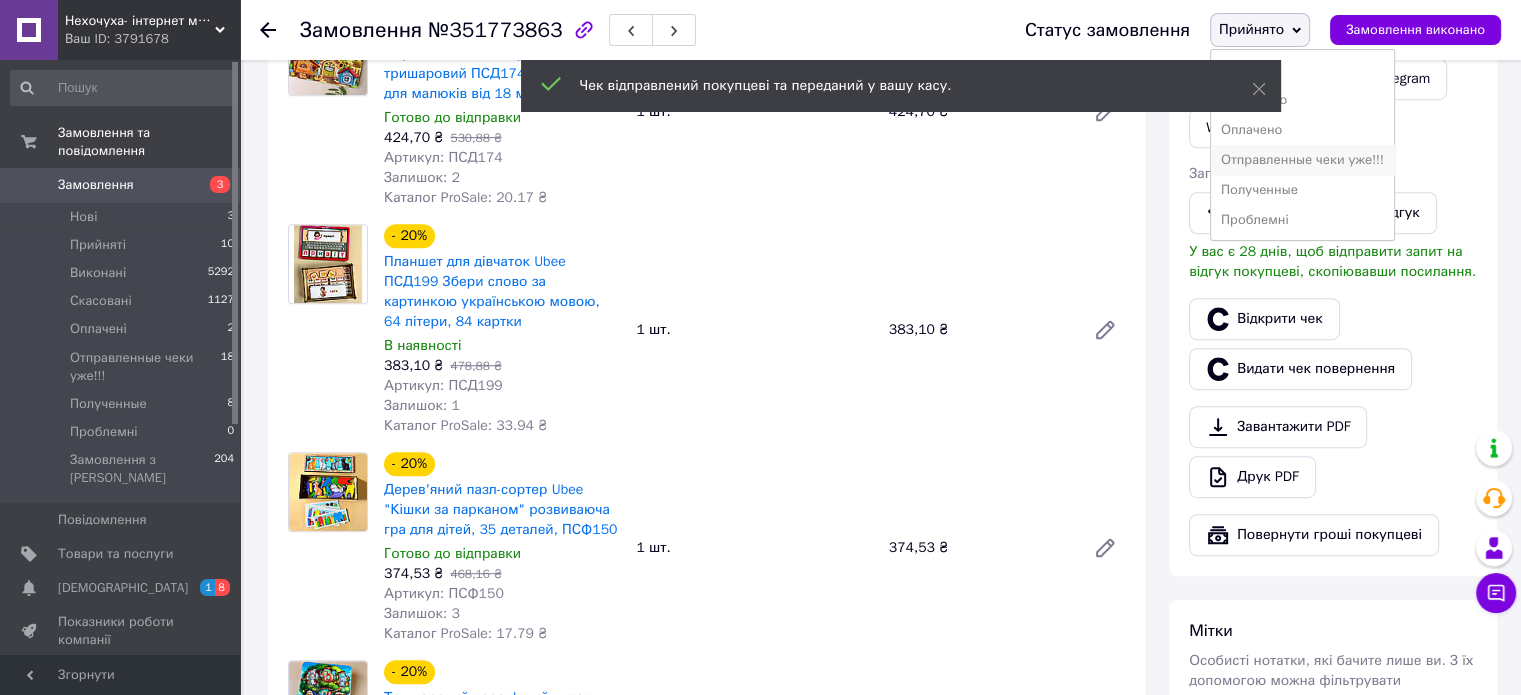 click on "Отправленные чеки уже!!!" at bounding box center [1302, 160] 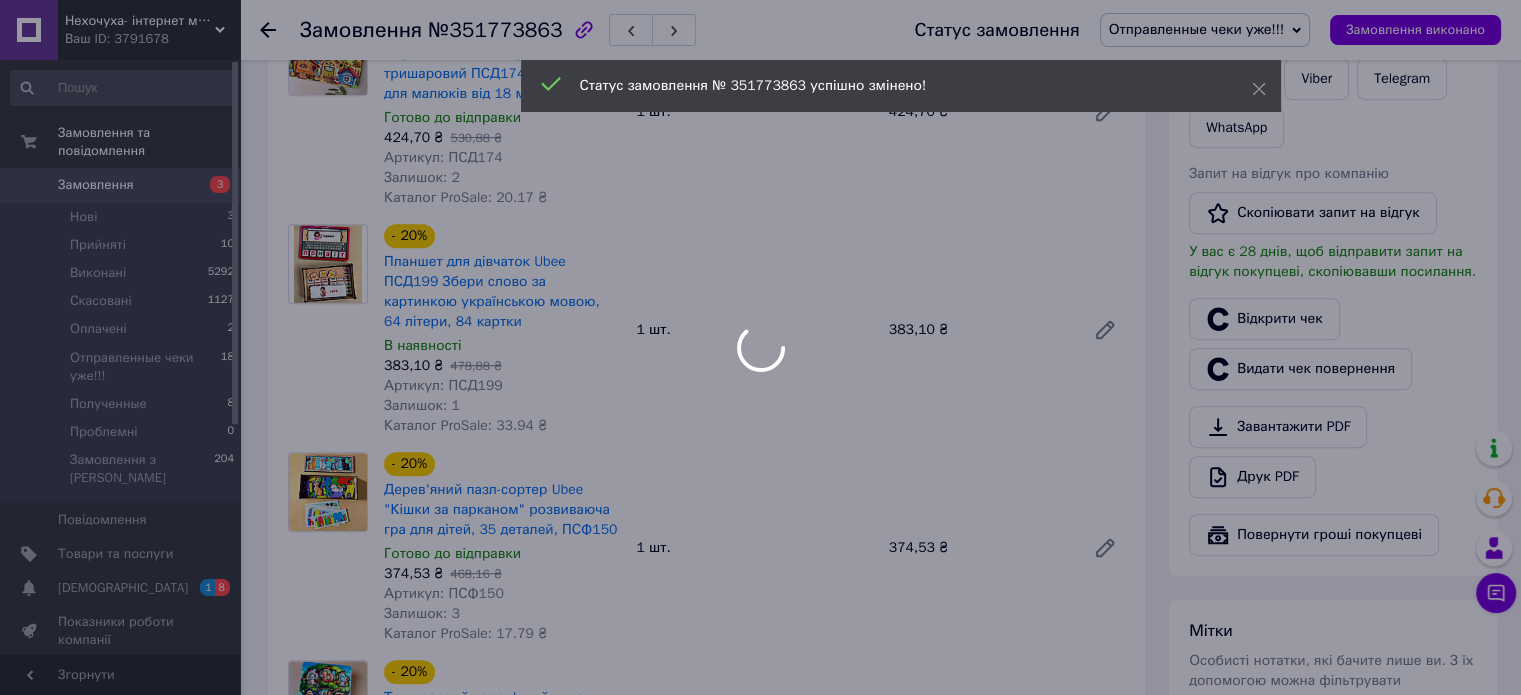 scroll, scrollTop: 52, scrollLeft: 0, axis: vertical 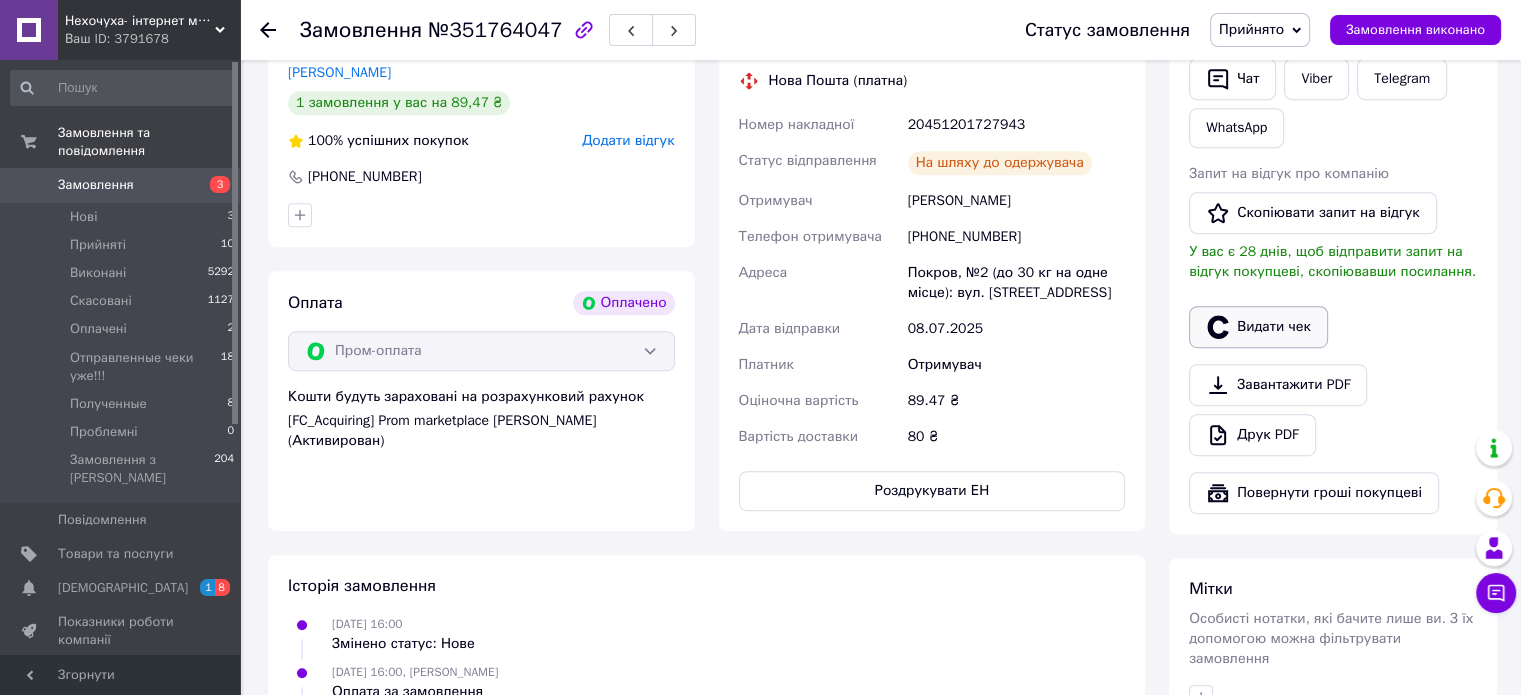 click on "Видати чек" at bounding box center [1258, 327] 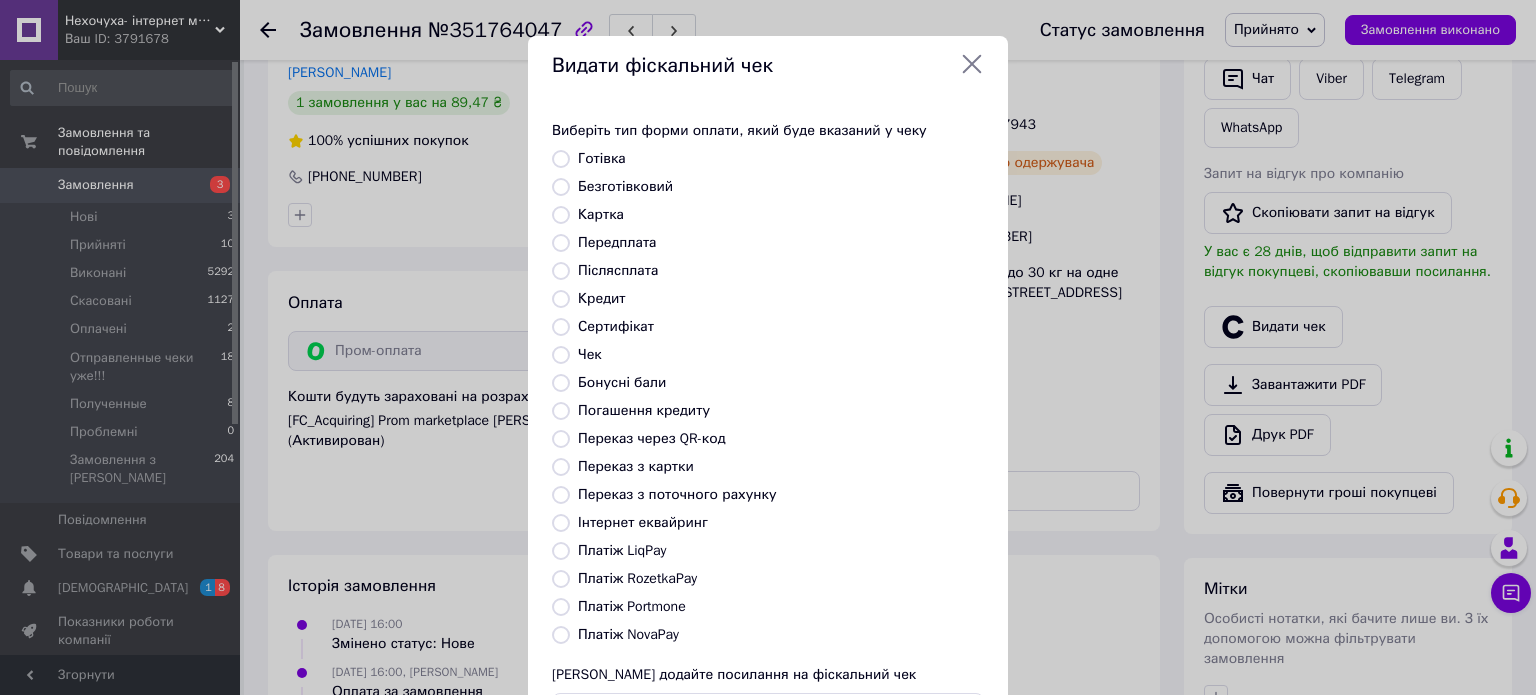click on "Платіж RozetkaPay" at bounding box center [637, 578] 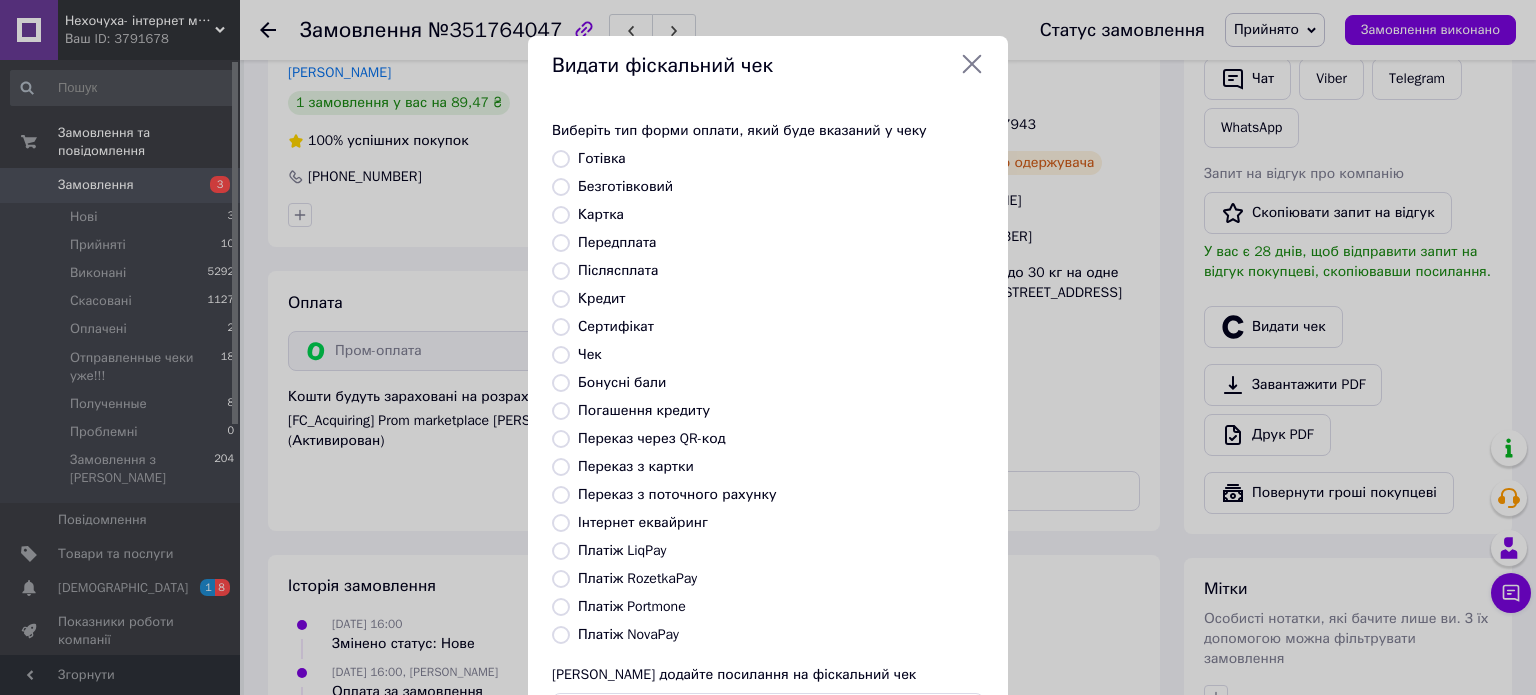 radio on "true" 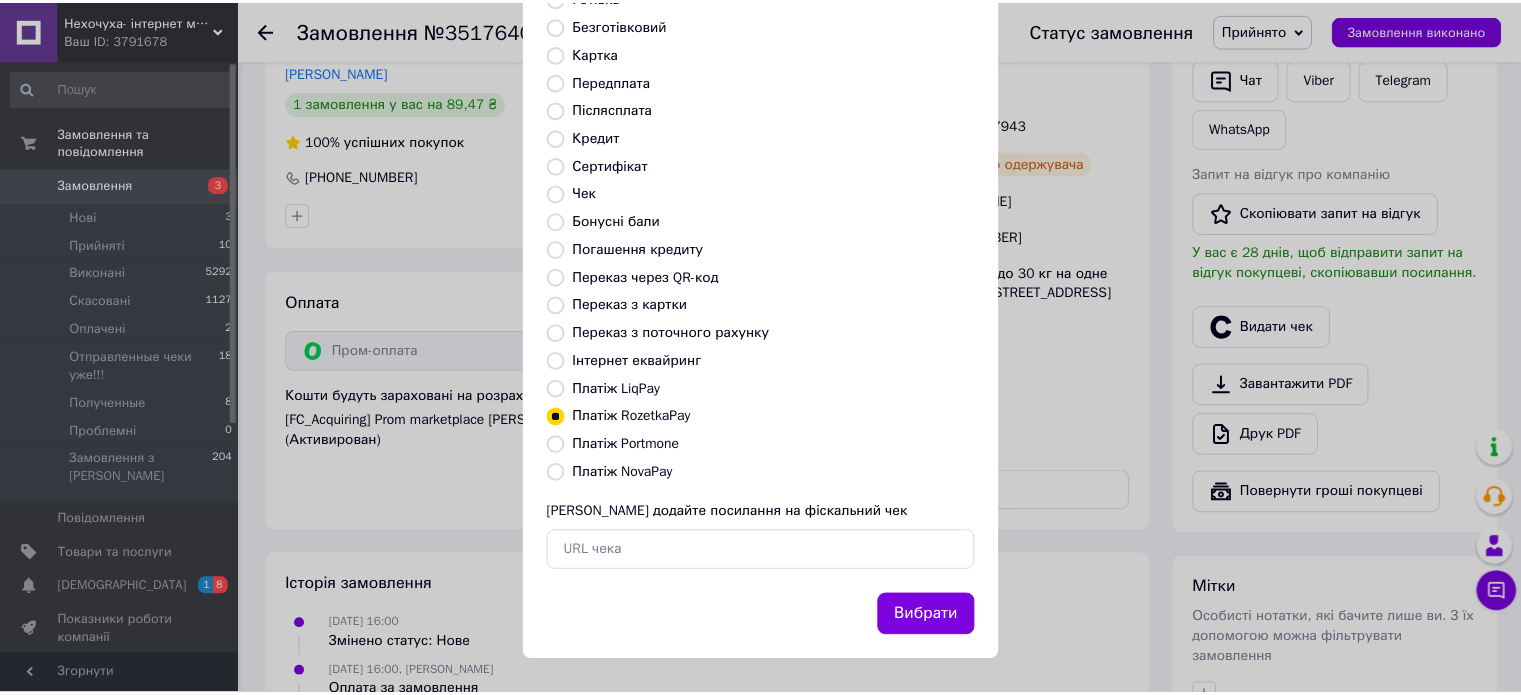 scroll, scrollTop: 163, scrollLeft: 0, axis: vertical 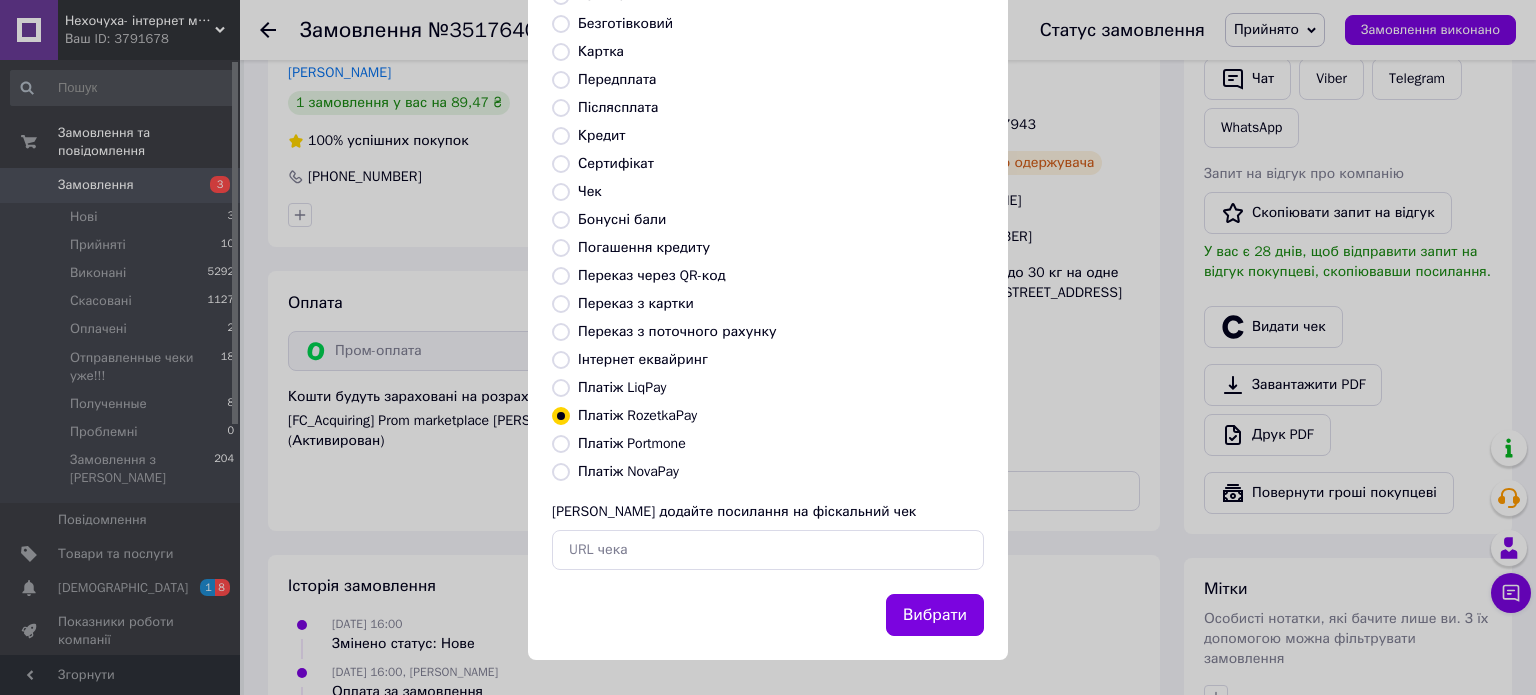 click on "Вибрати" at bounding box center (935, 615) 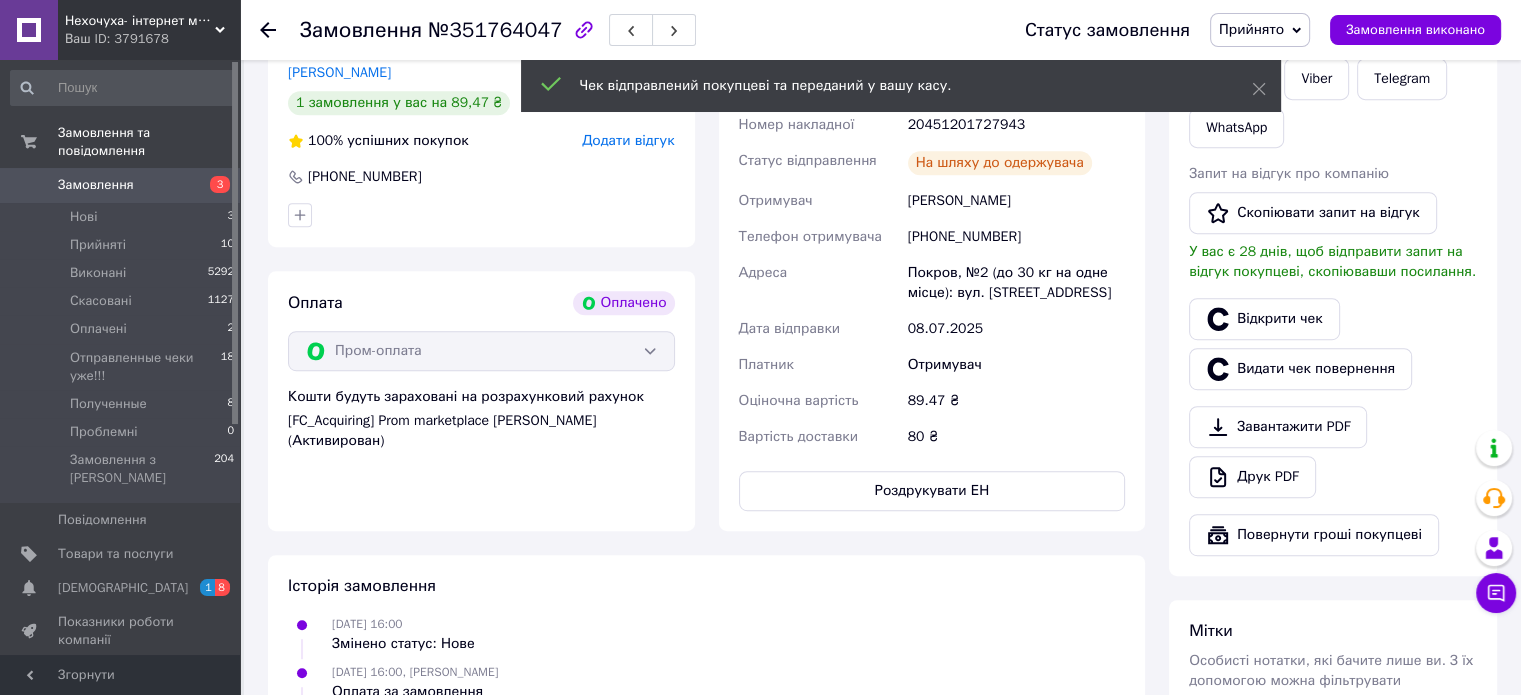 click on "Прийнято" at bounding box center (1260, 30) 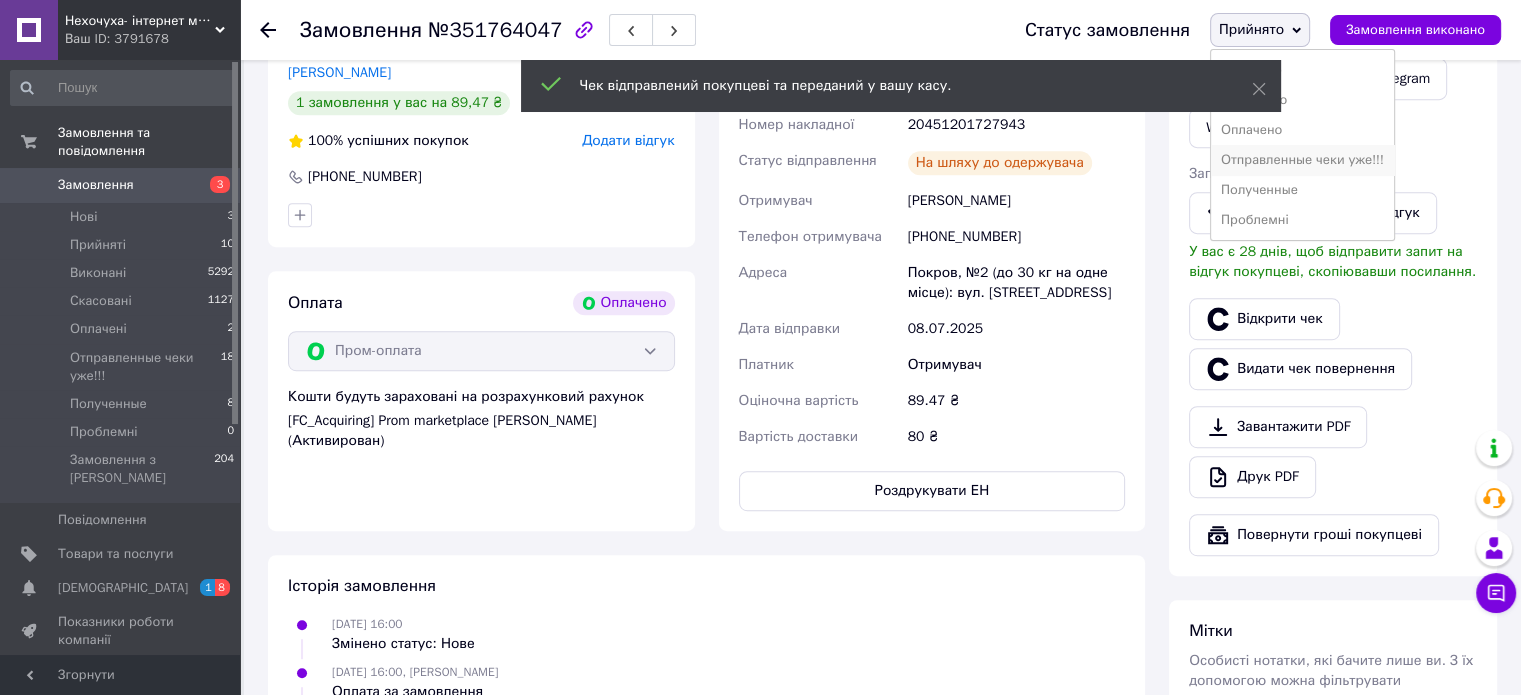 click on "Отправленные чеки уже!!!" at bounding box center [1302, 160] 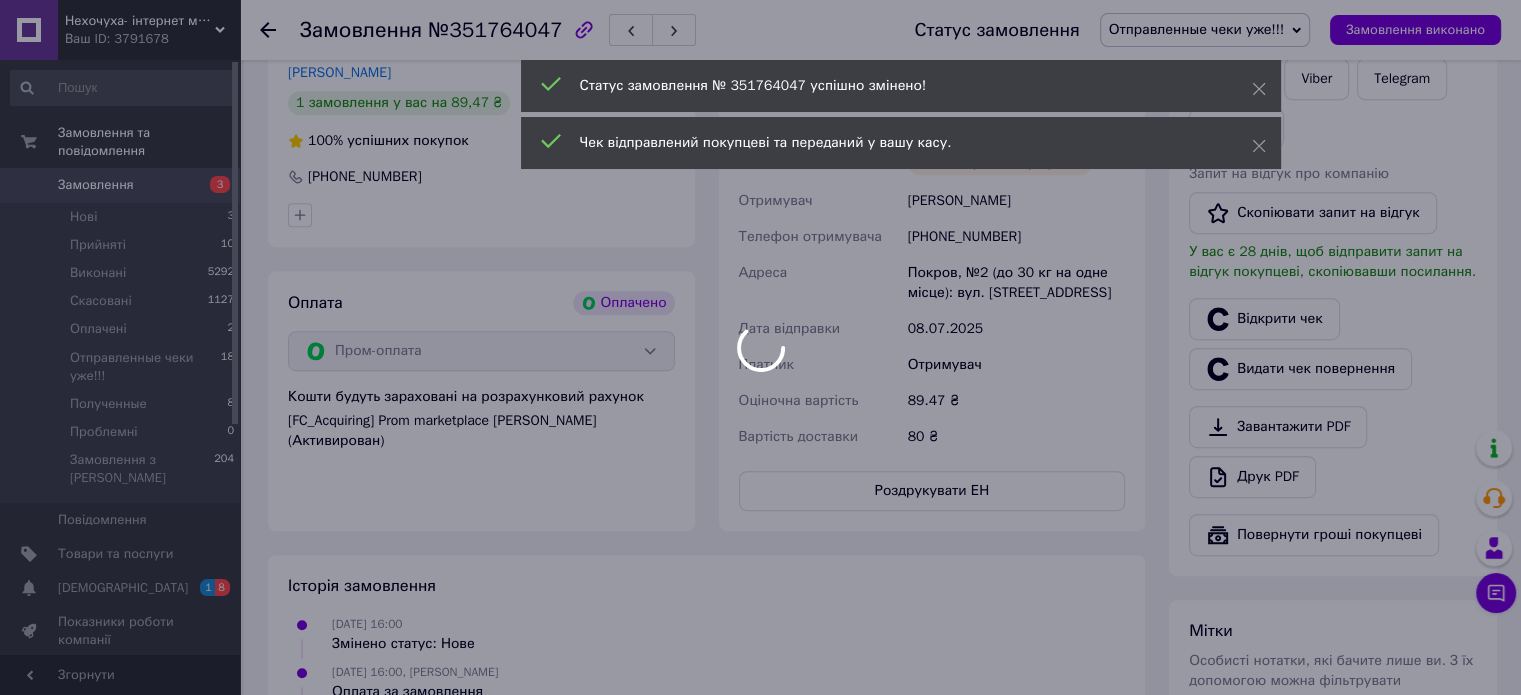 scroll, scrollTop: 100, scrollLeft: 0, axis: vertical 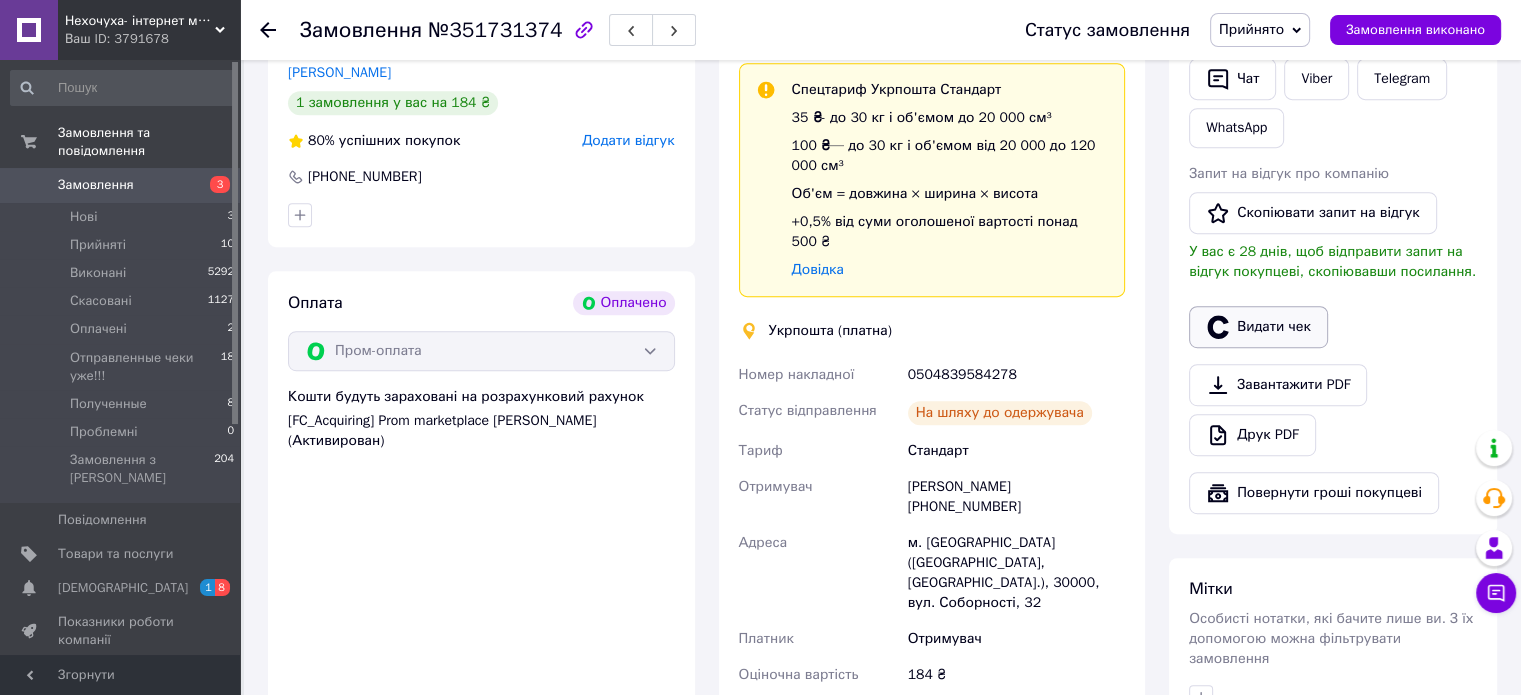 click on "Видати чек" at bounding box center [1258, 327] 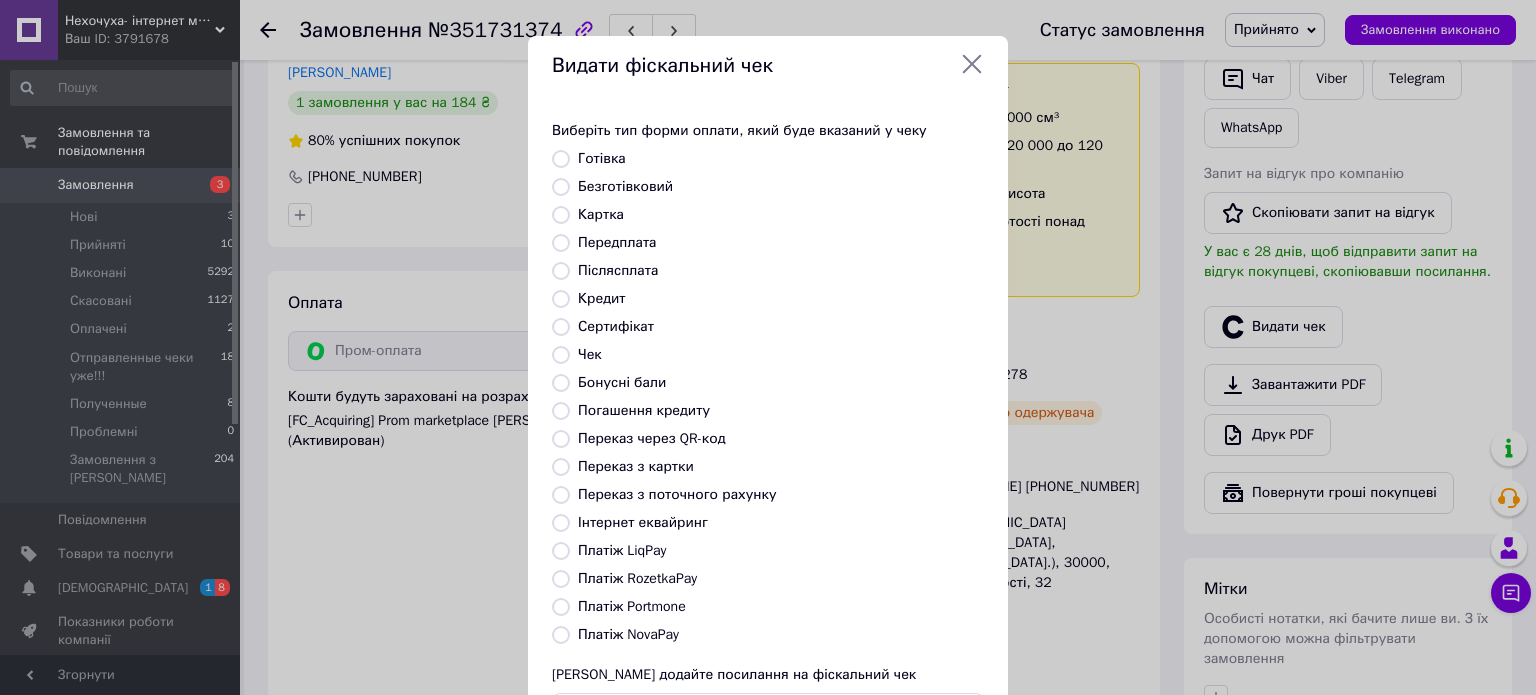 click on "Платіж RozetkaPay" at bounding box center (637, 578) 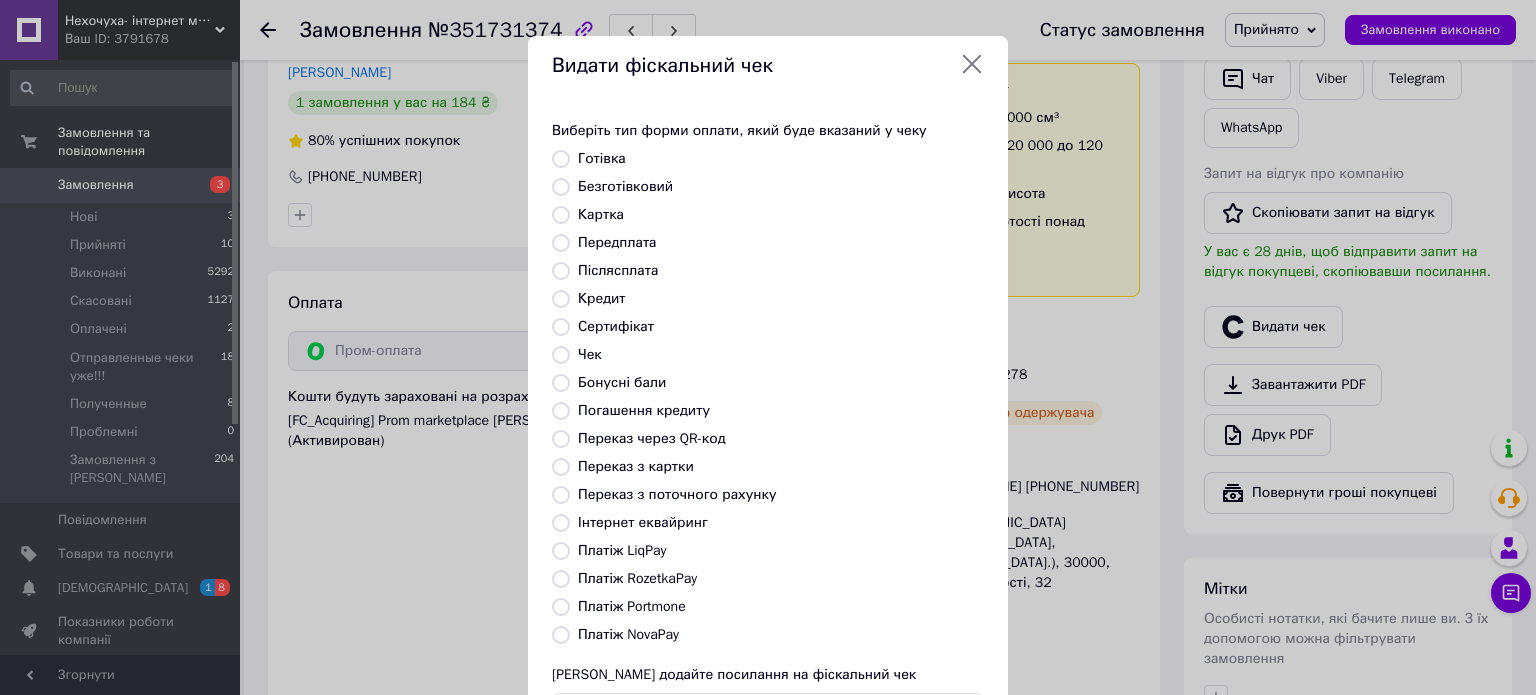 radio on "true" 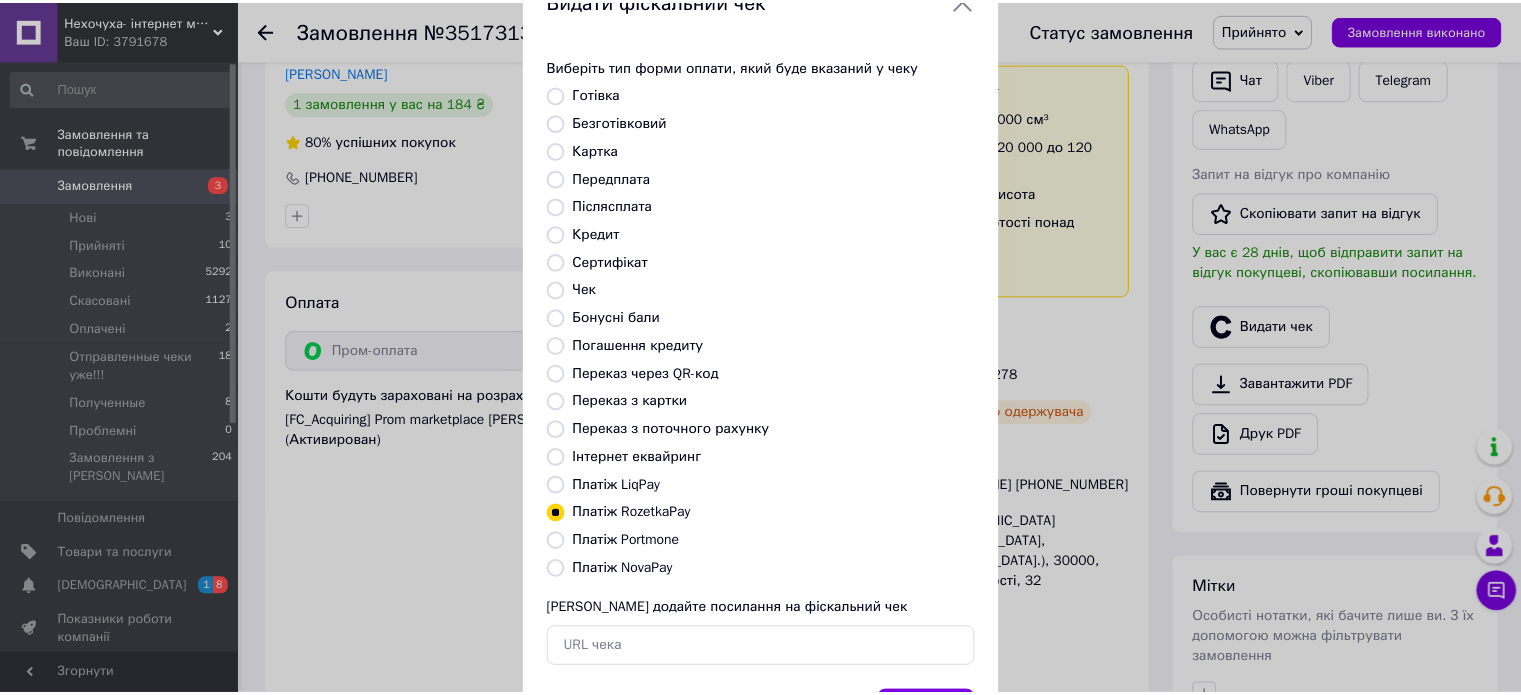 scroll, scrollTop: 163, scrollLeft: 0, axis: vertical 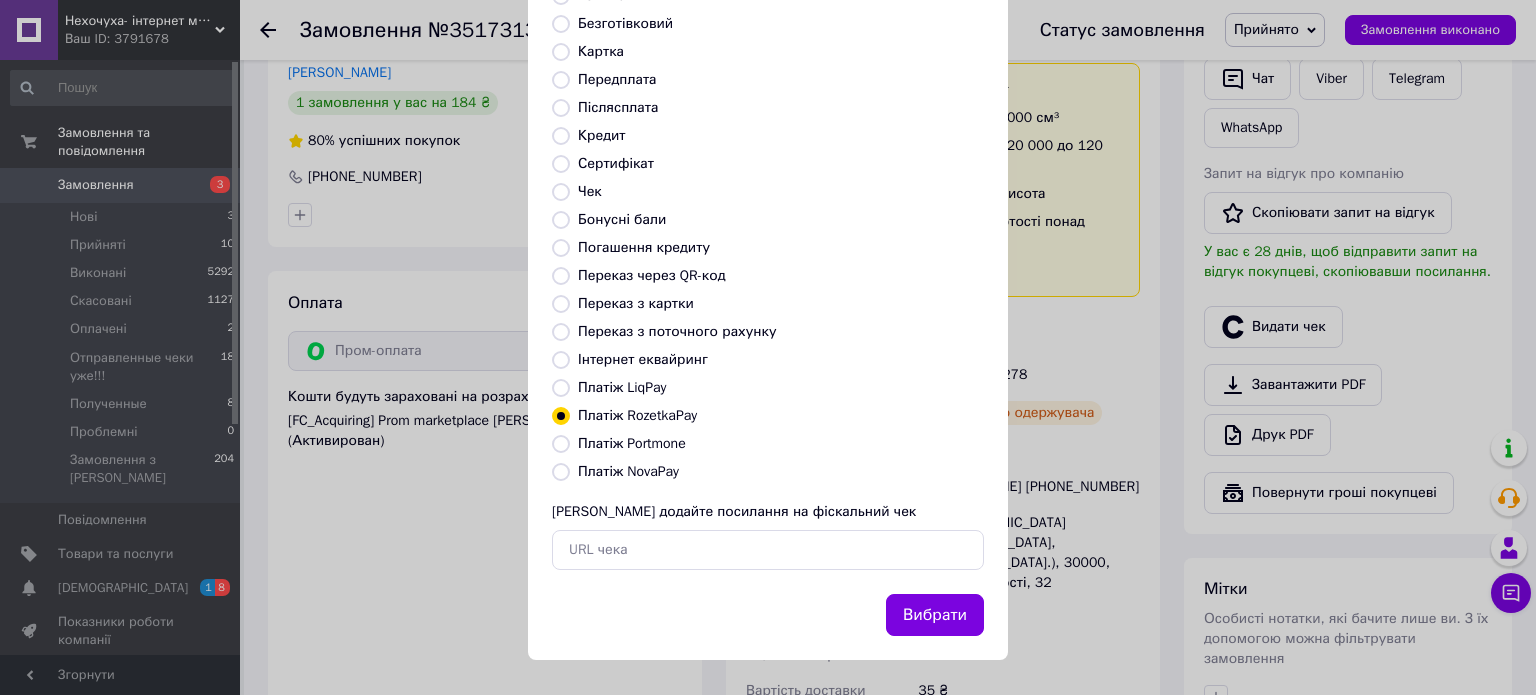 click on "Вибрати" at bounding box center (935, 615) 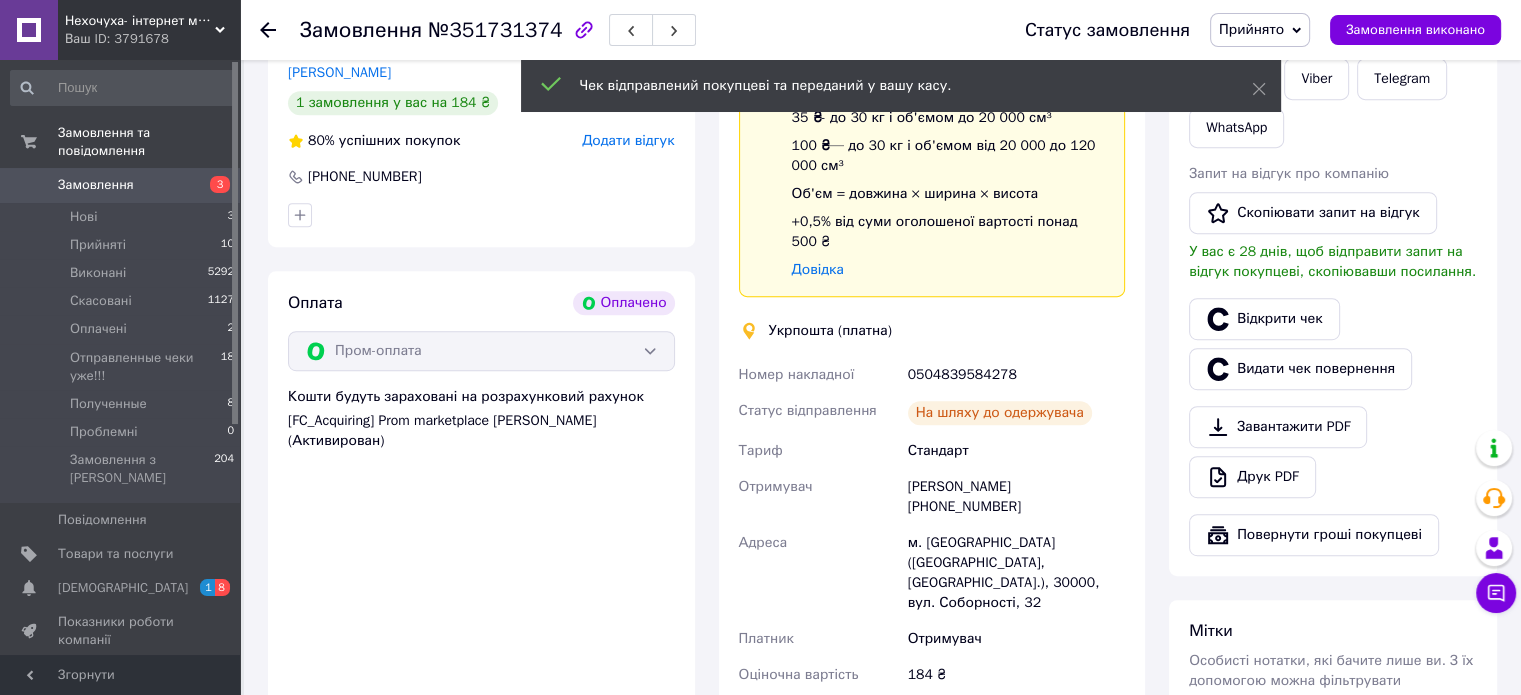 click on "Прийнято" at bounding box center (1251, 29) 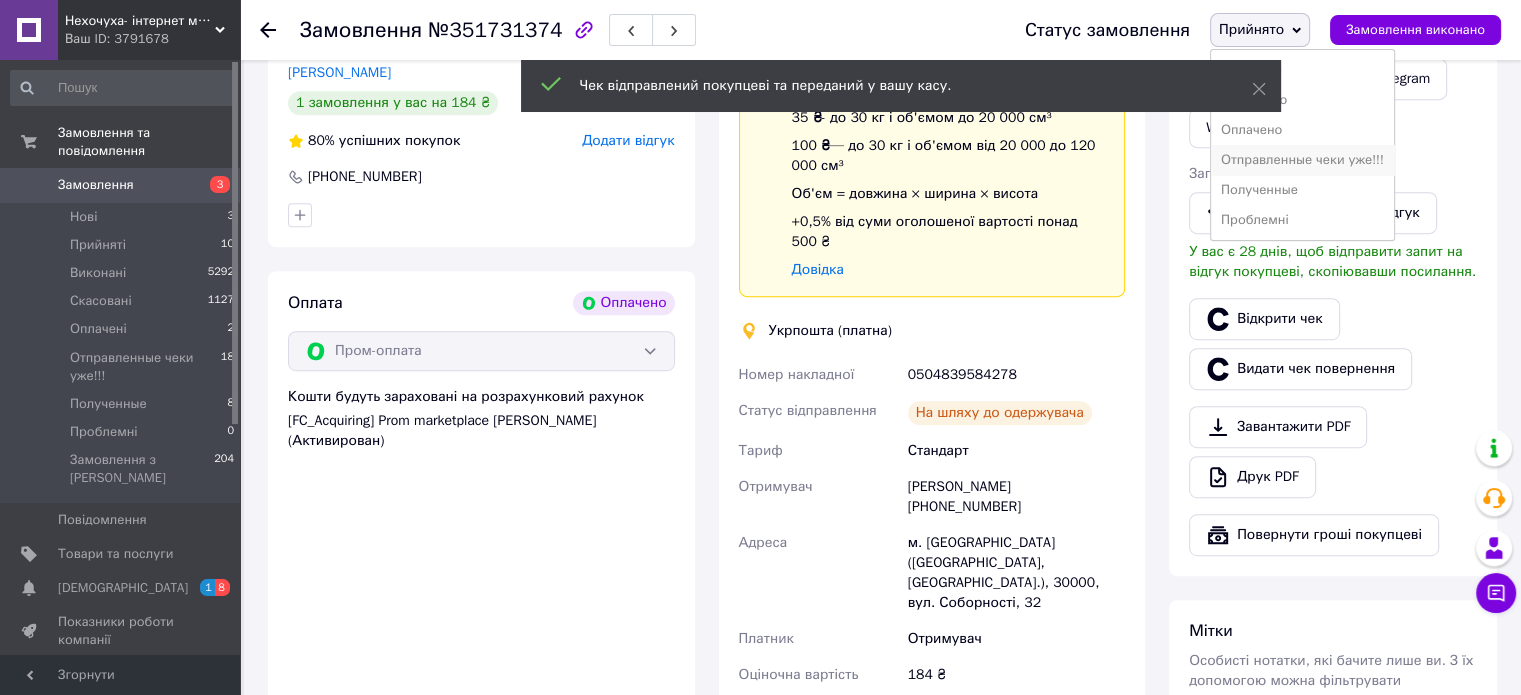 click on "Отправленные чеки уже!!!" at bounding box center (1302, 160) 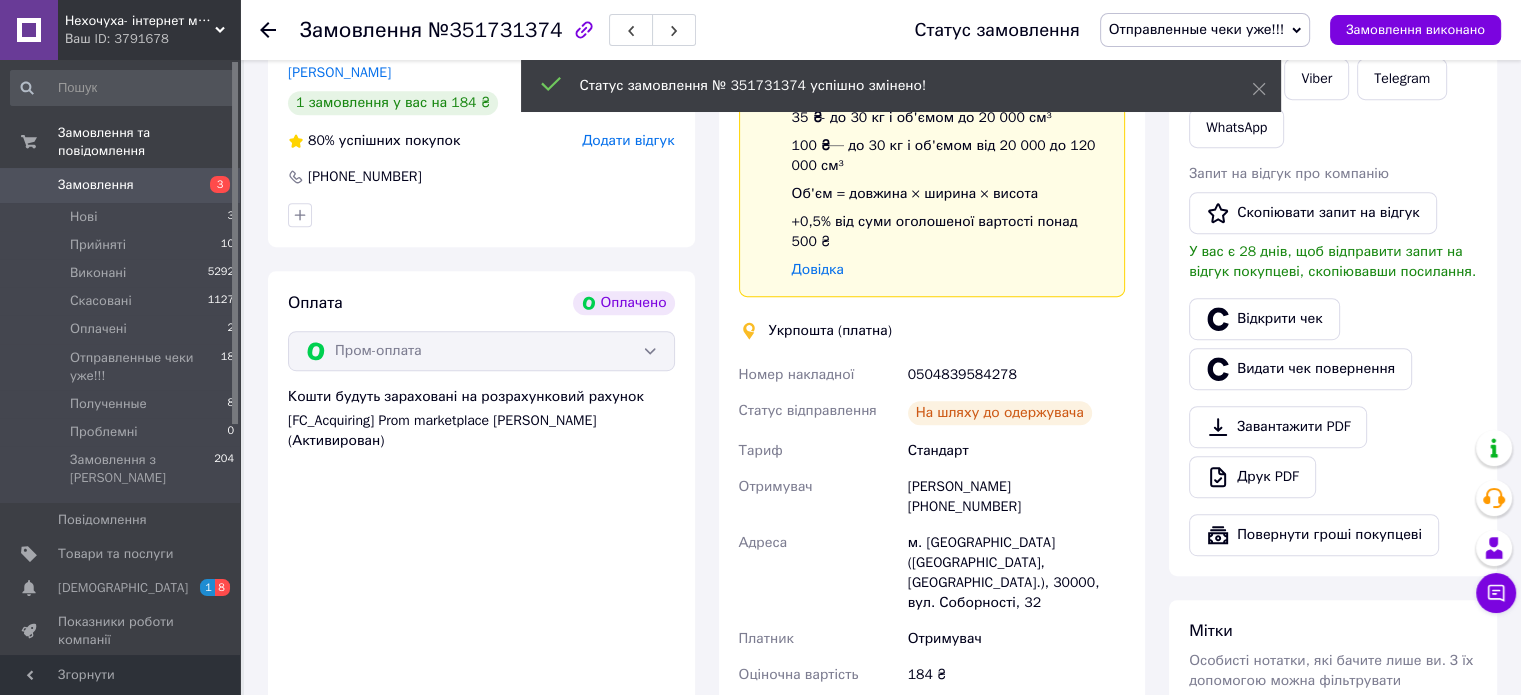 scroll, scrollTop: 88, scrollLeft: 0, axis: vertical 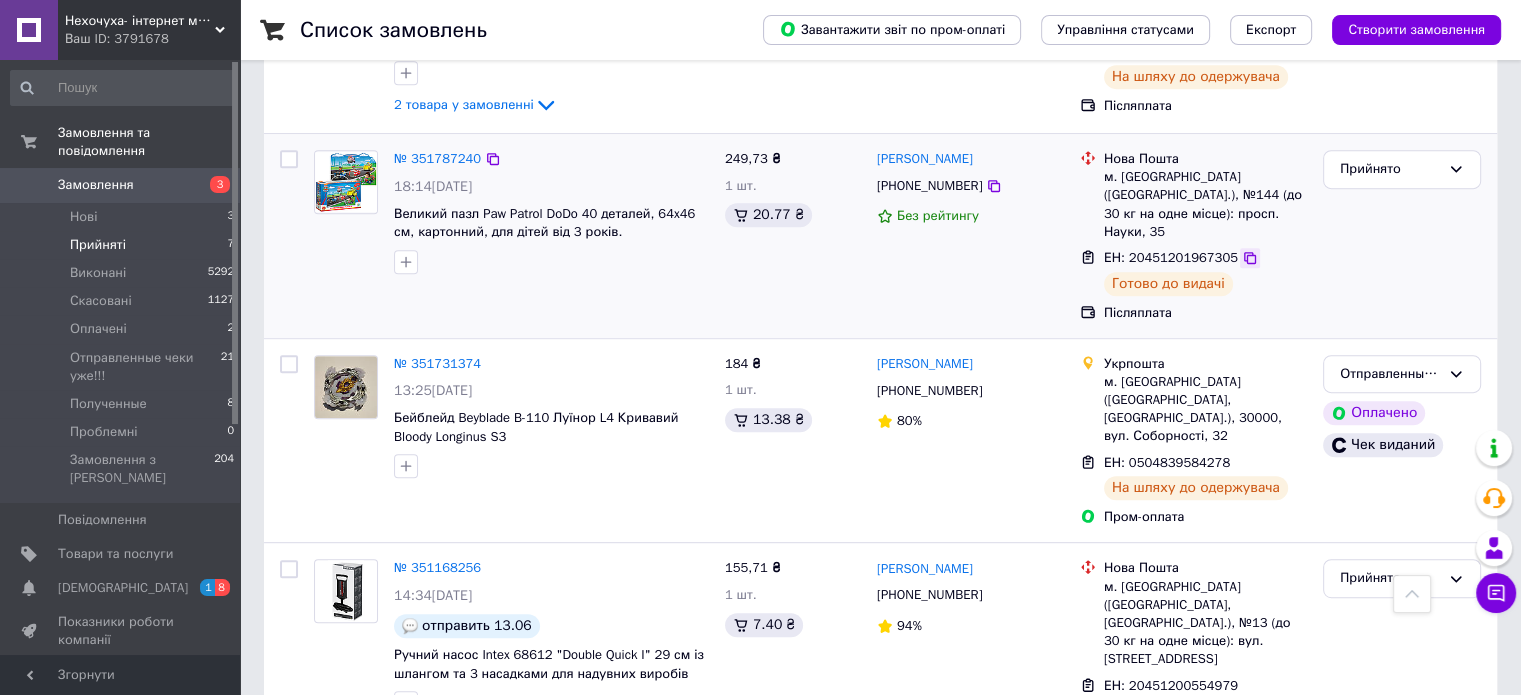 click 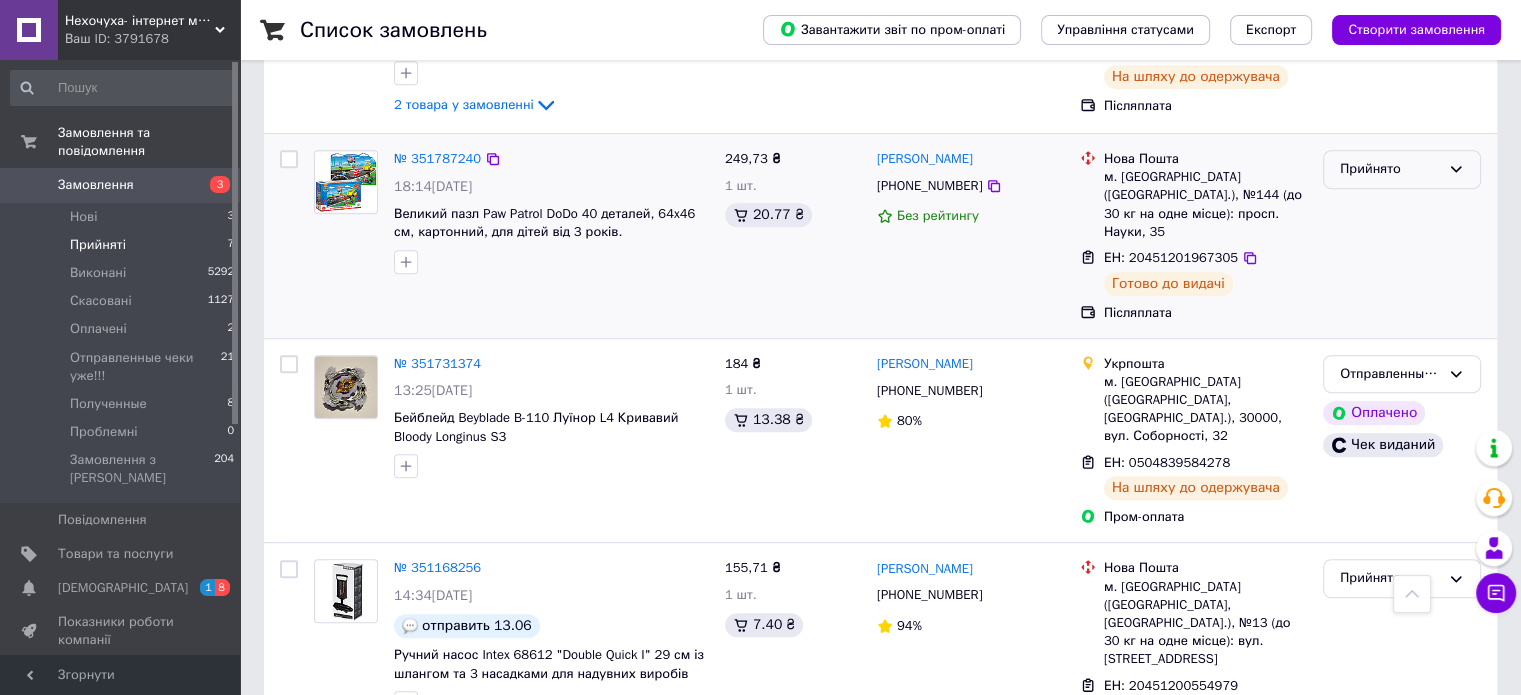 click on "Прийнято" at bounding box center (1390, 169) 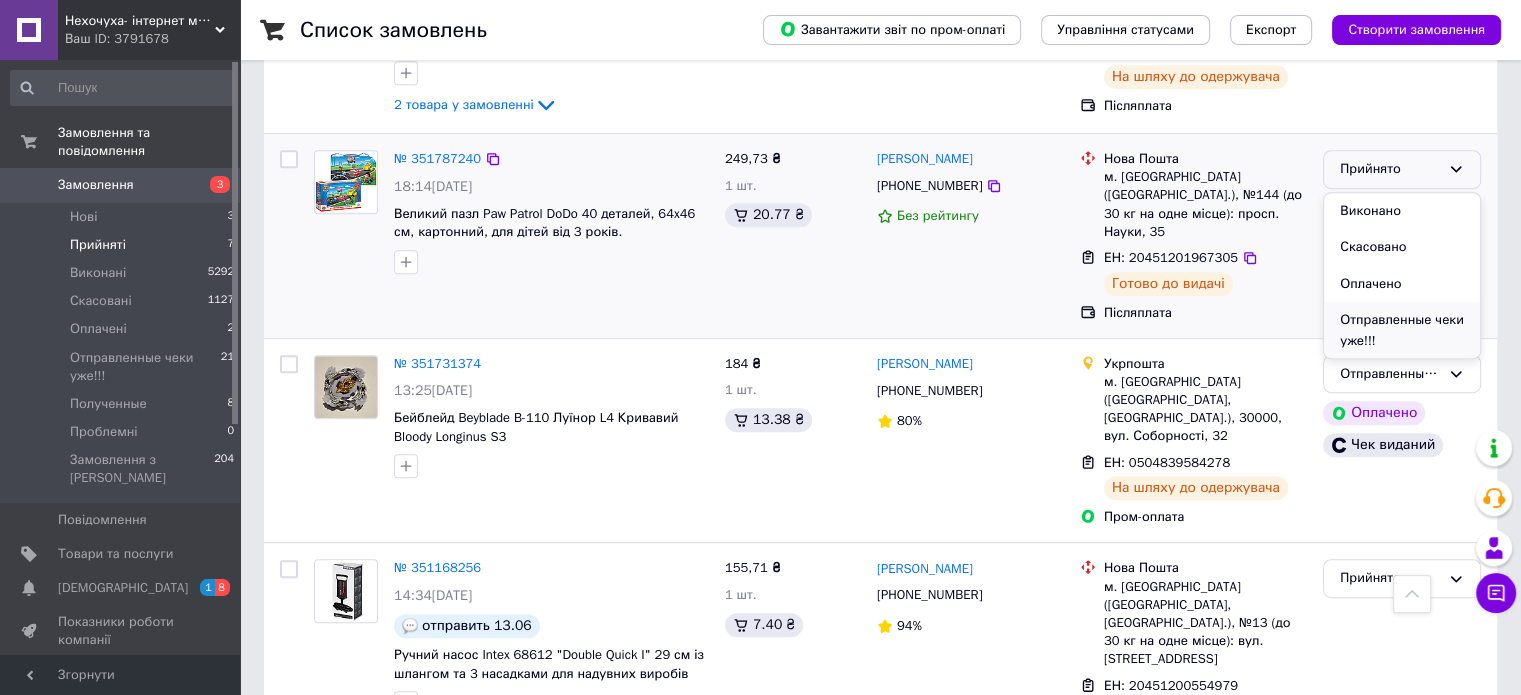 click on "Отправленные чеки уже!!!" at bounding box center [1402, 330] 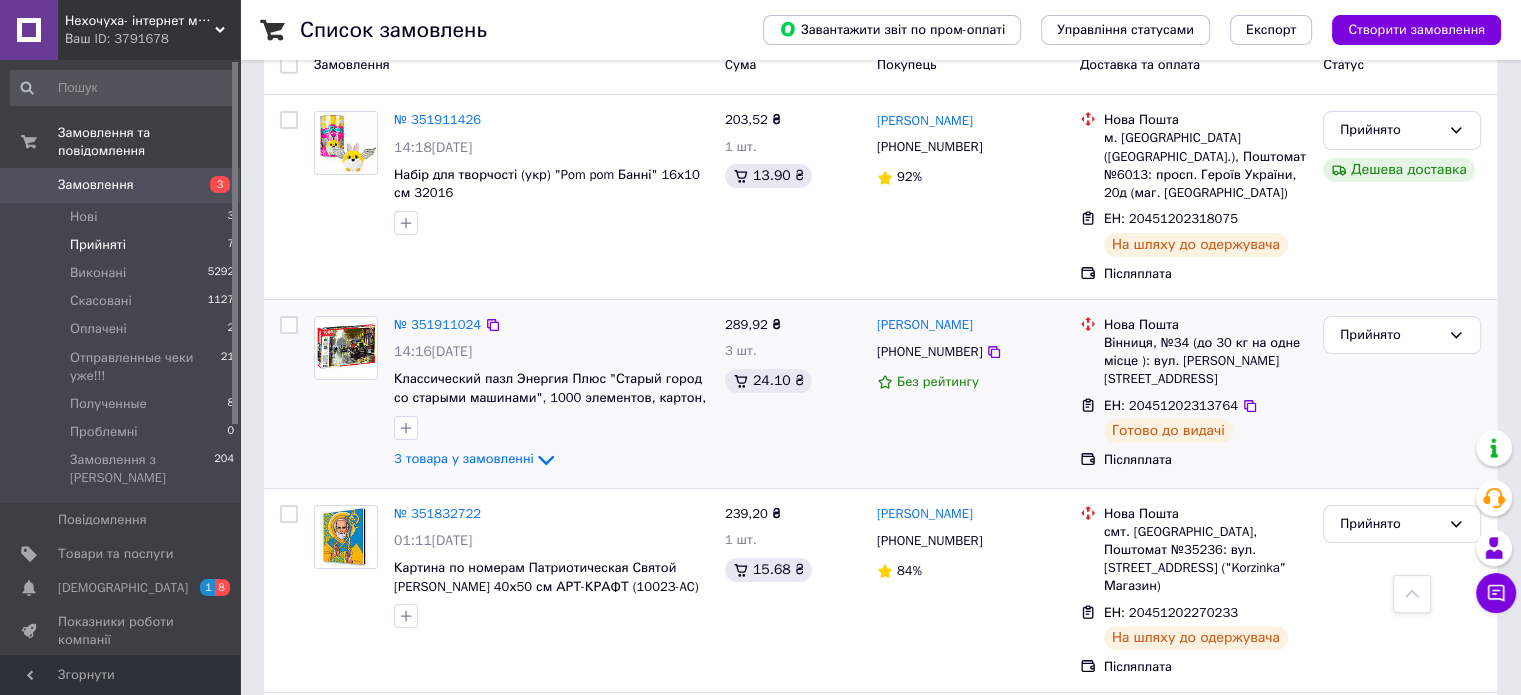 scroll, scrollTop: 140, scrollLeft: 0, axis: vertical 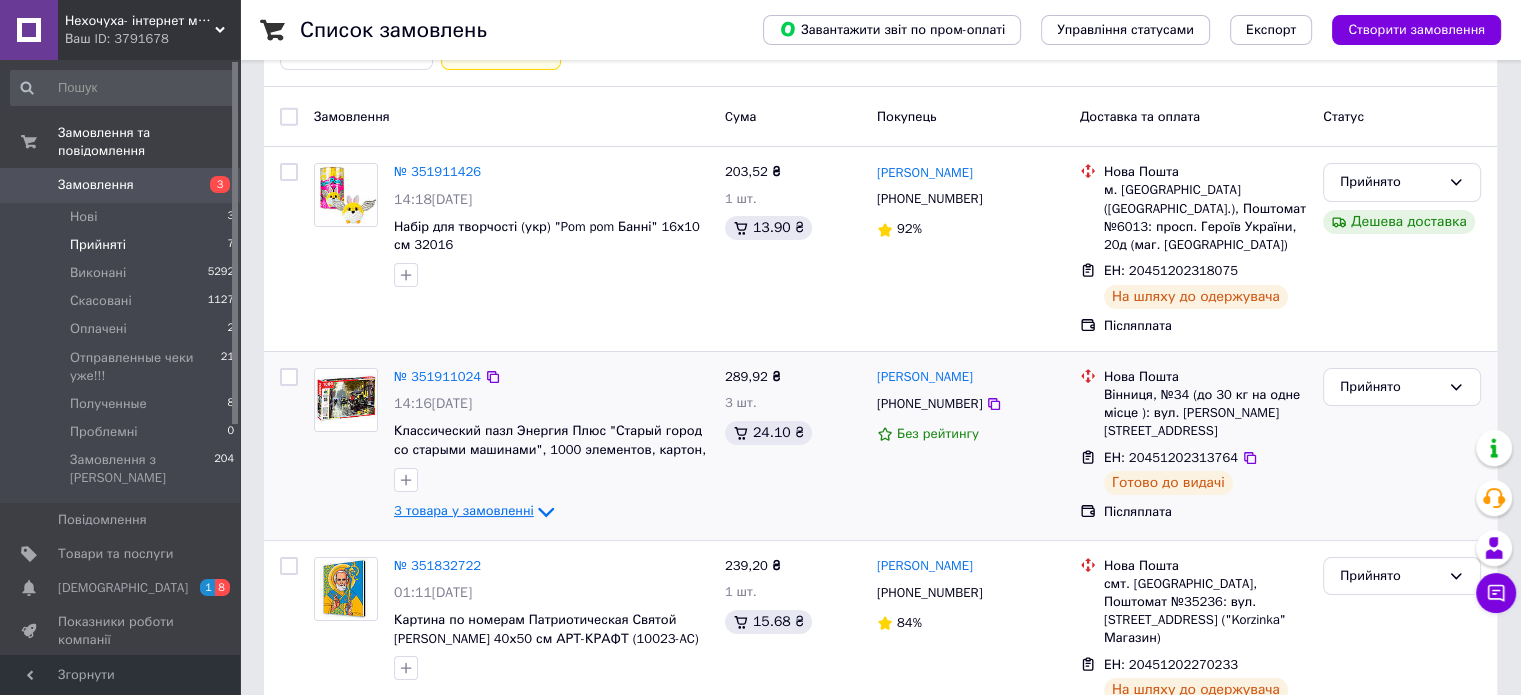 click on "3 товара у замовленні" at bounding box center (464, 510) 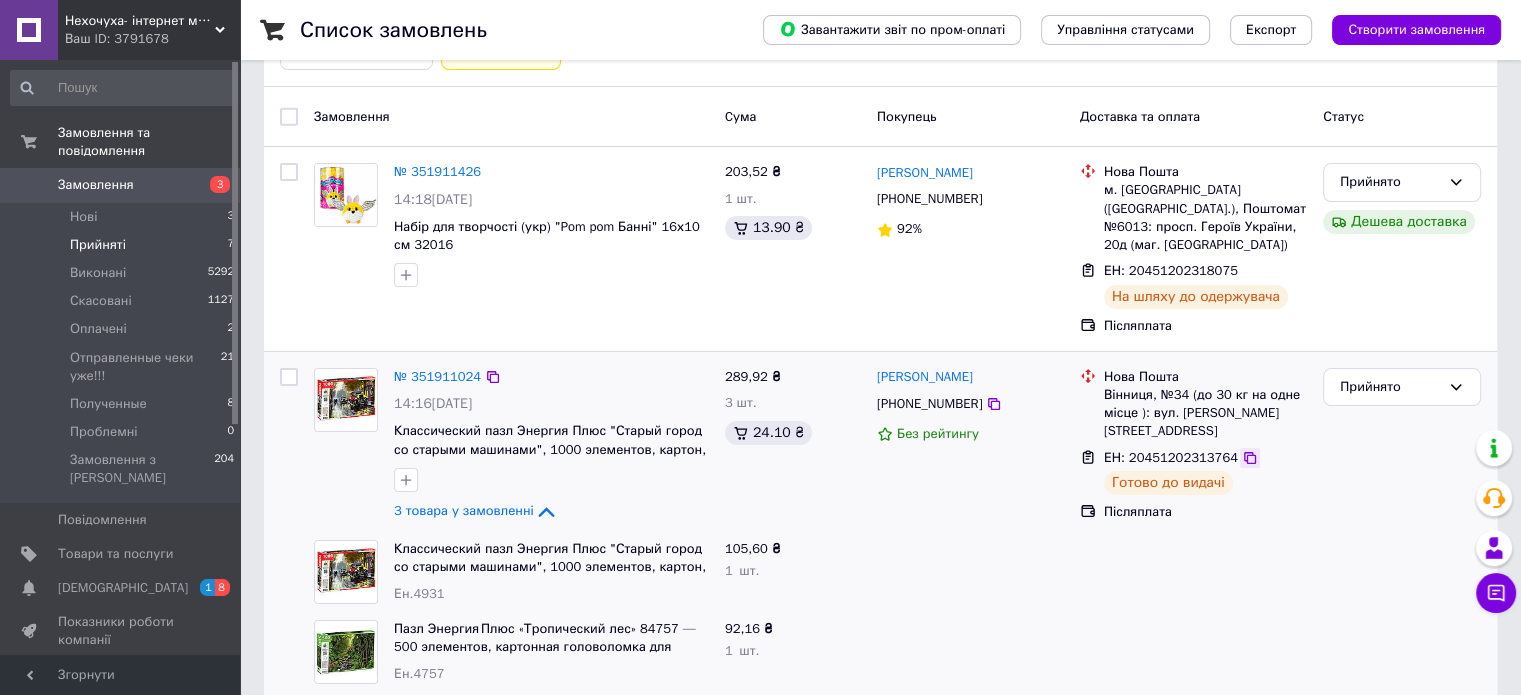 click 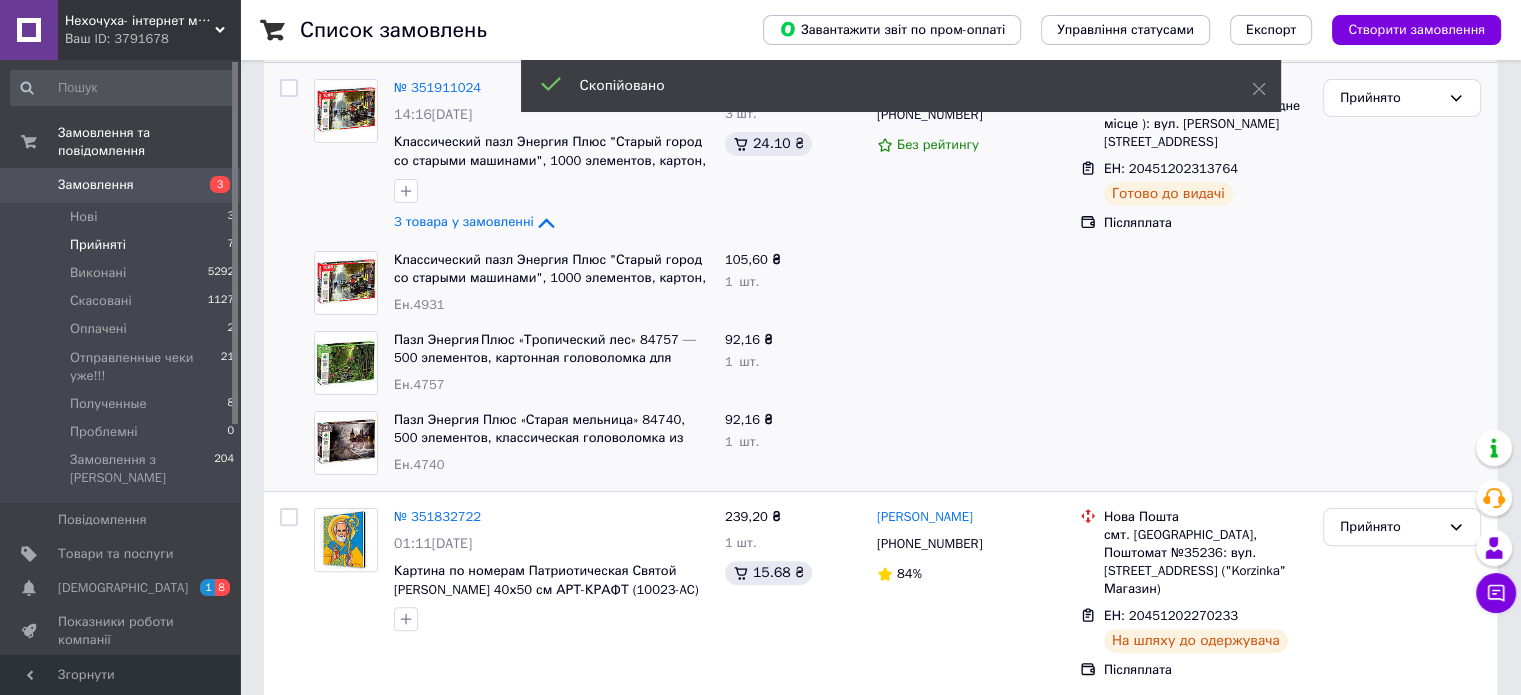 scroll, scrollTop: 440, scrollLeft: 0, axis: vertical 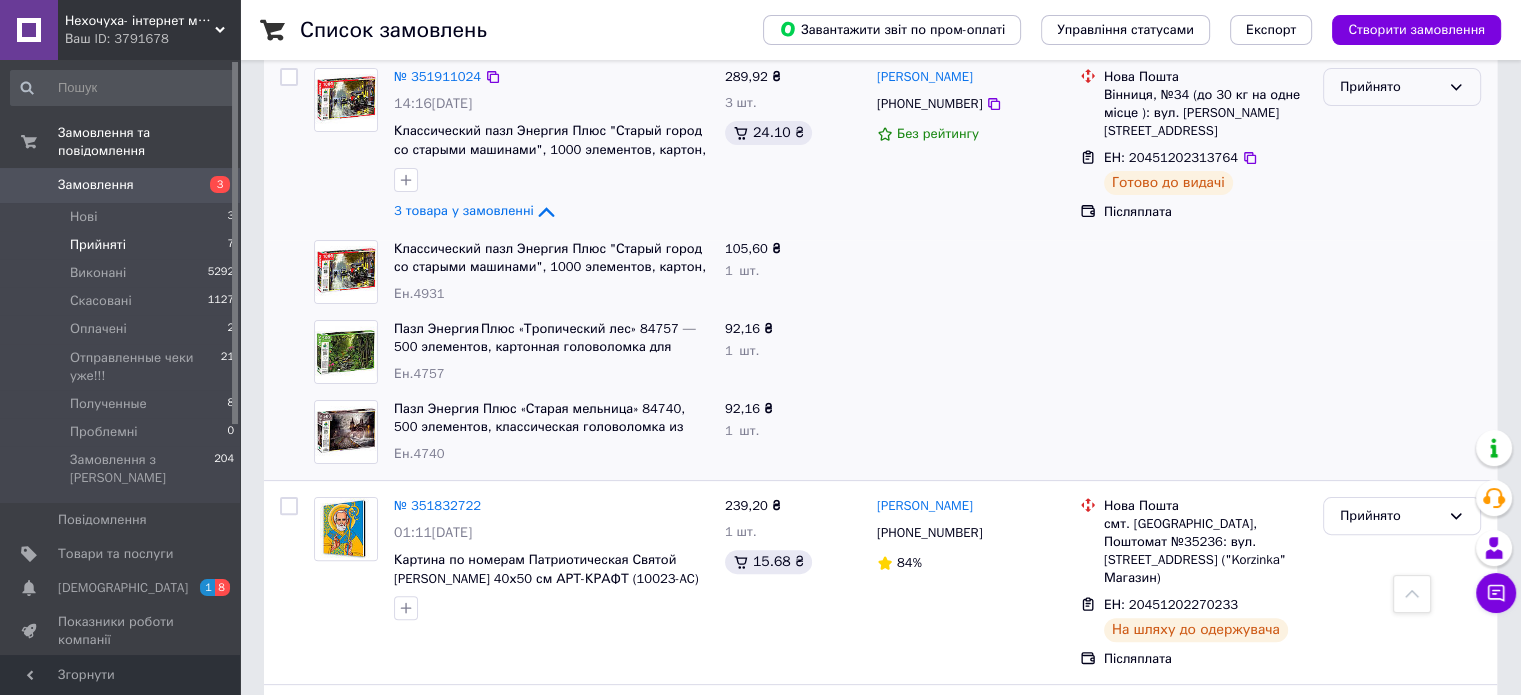 click on "Прийнято" at bounding box center (1390, 87) 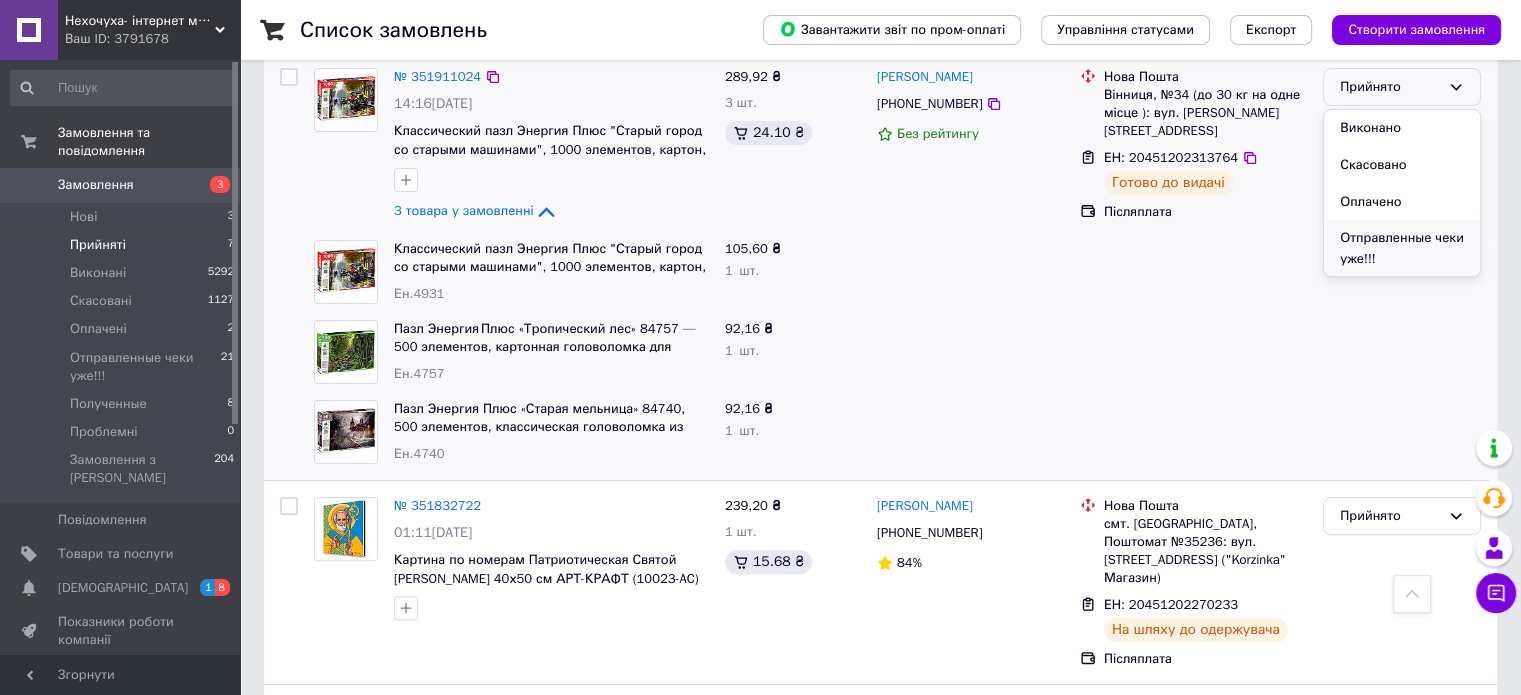 click on "Отправленные чеки уже!!!" at bounding box center [1402, 248] 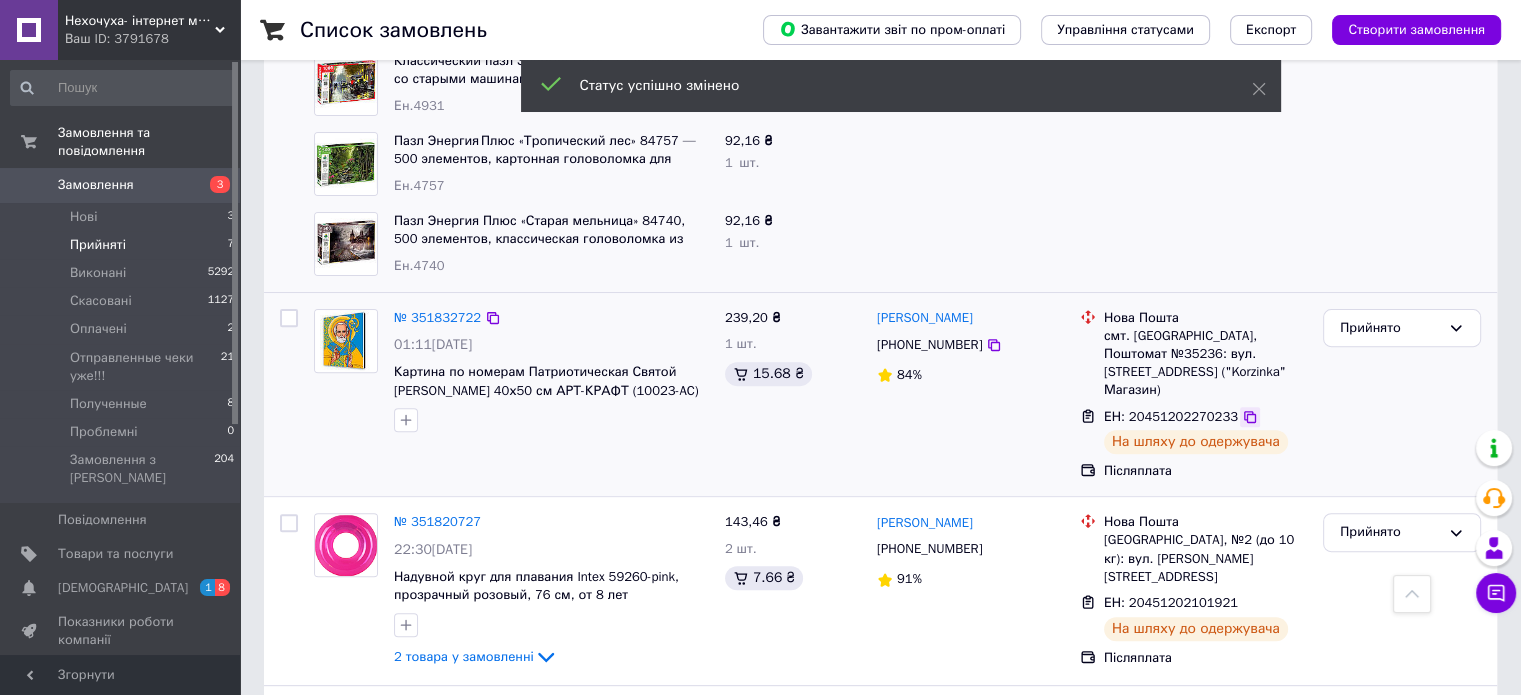 scroll, scrollTop: 640, scrollLeft: 0, axis: vertical 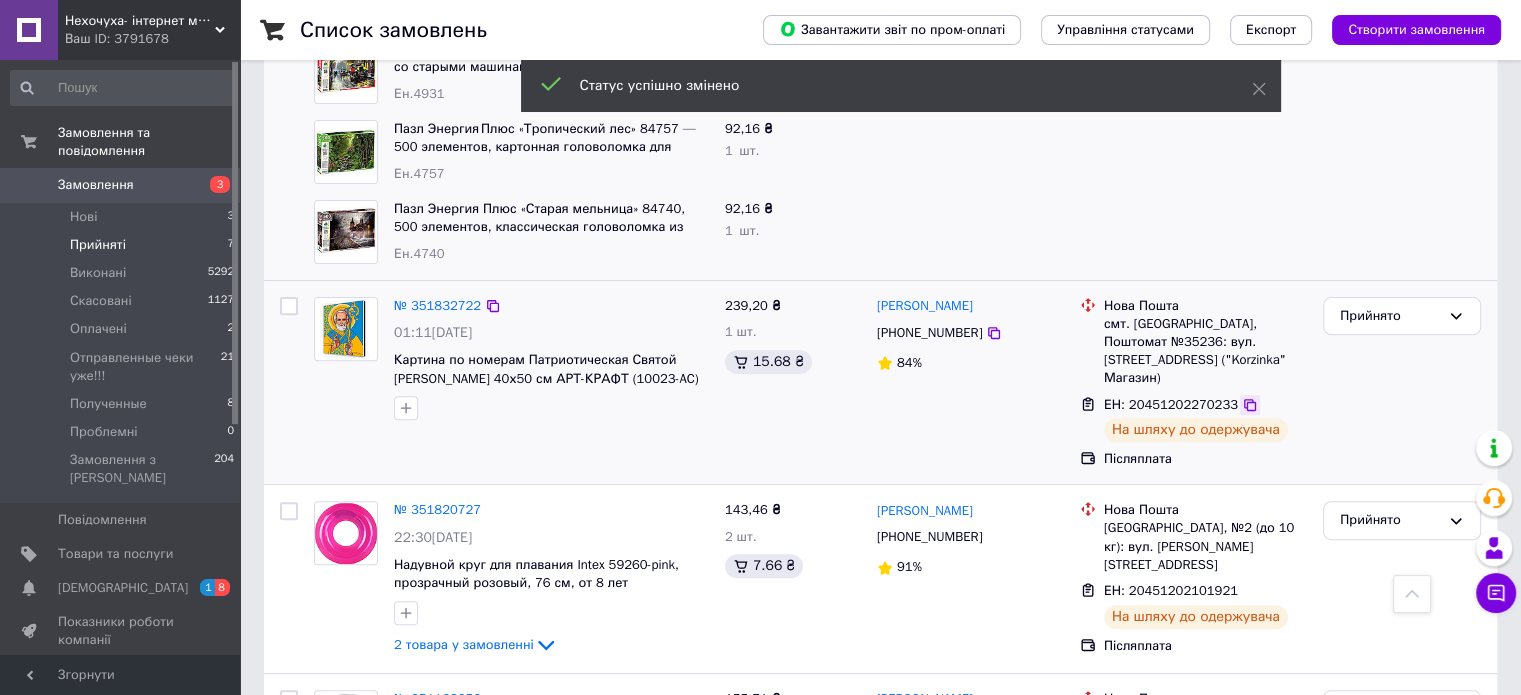click 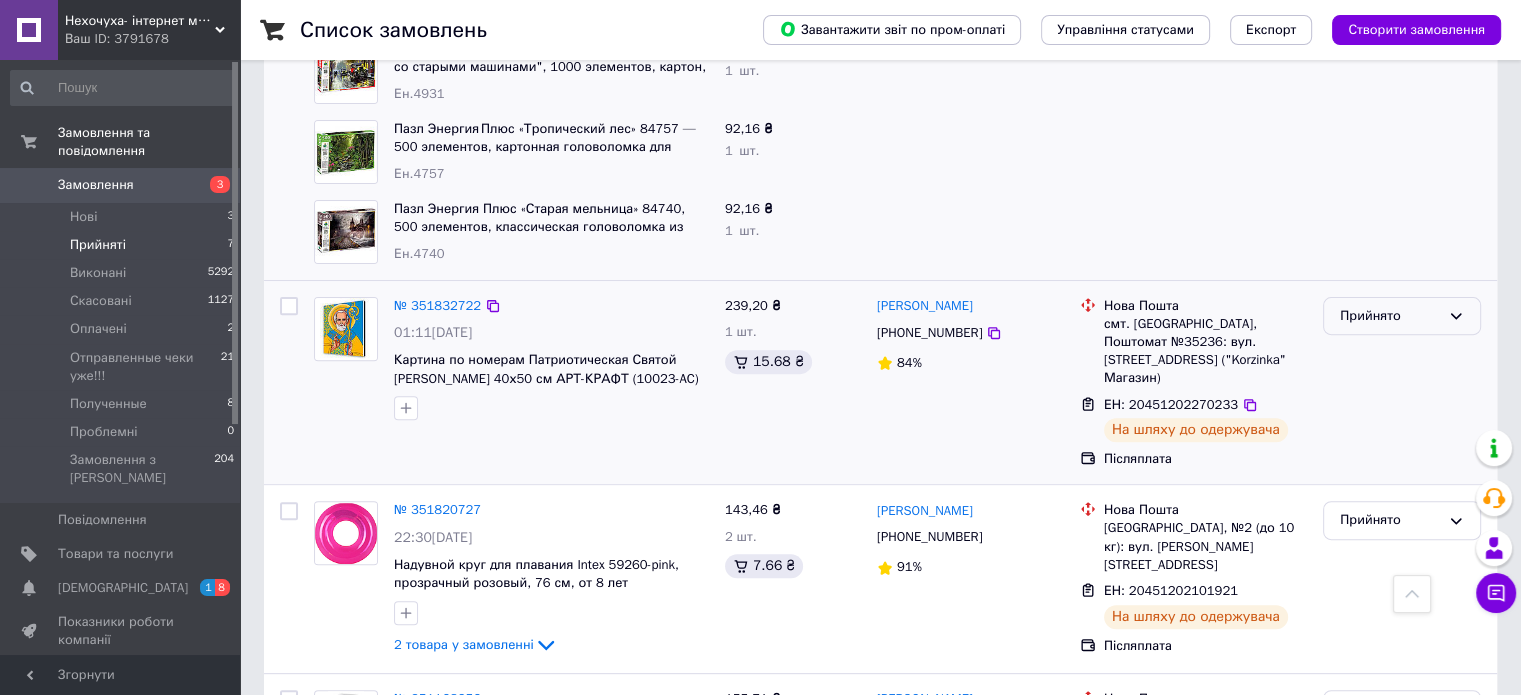 click on "Прийнято" at bounding box center (1390, 316) 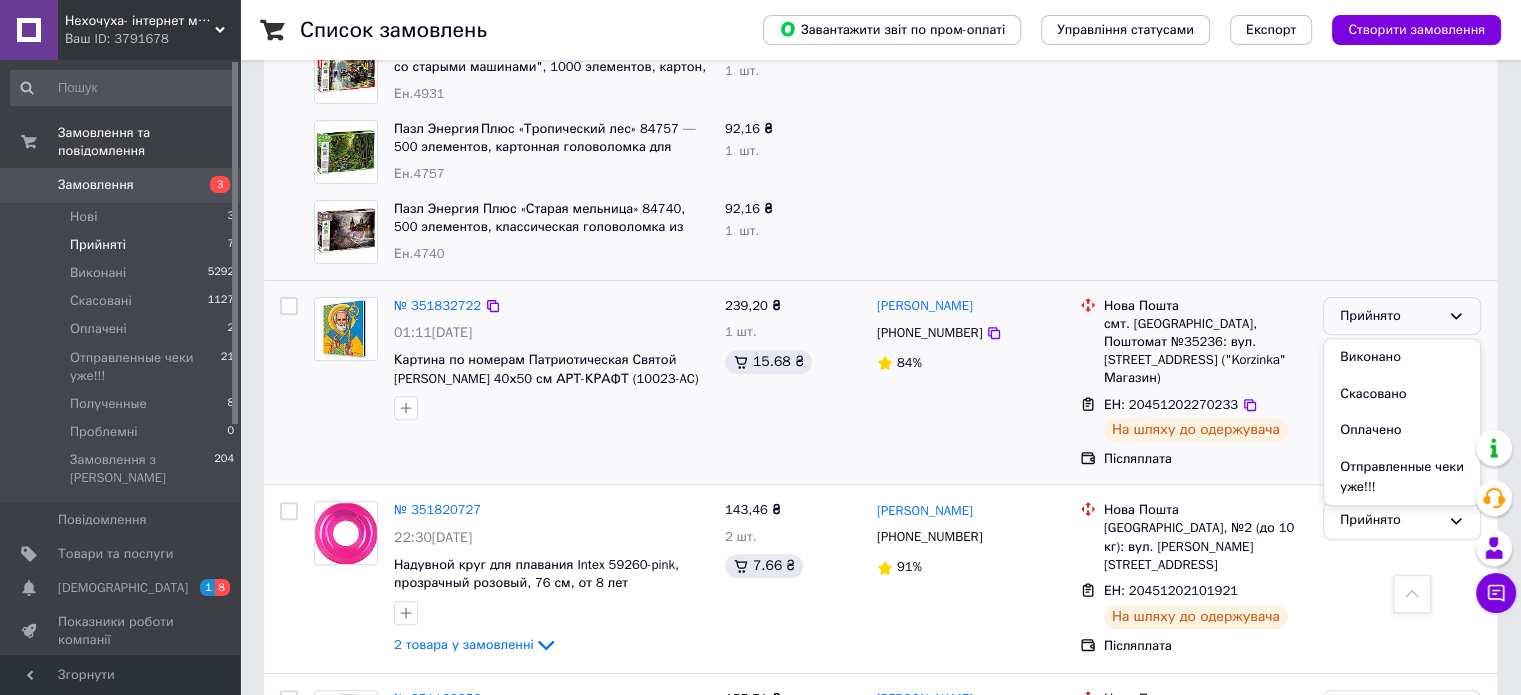 click on "Отправленные чеки уже!!!" at bounding box center [1402, 477] 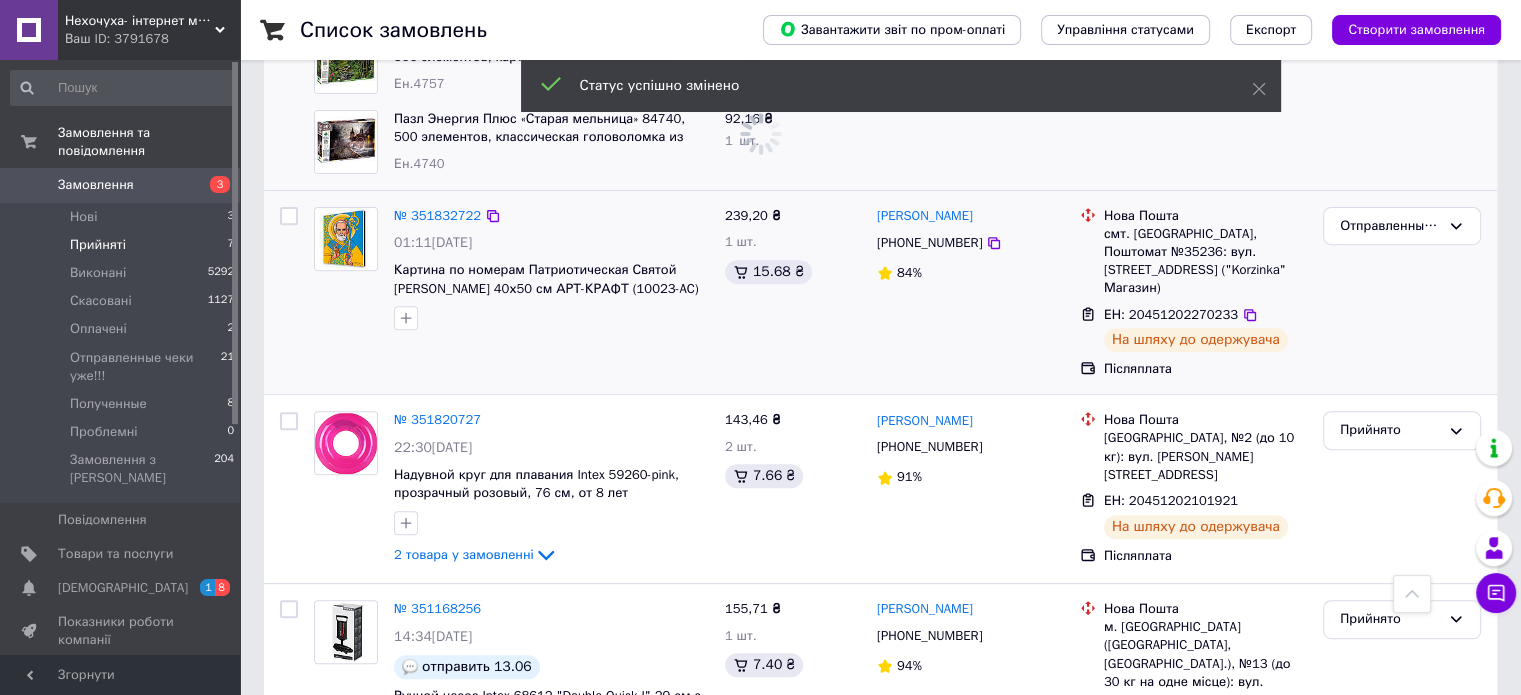 scroll, scrollTop: 808, scrollLeft: 0, axis: vertical 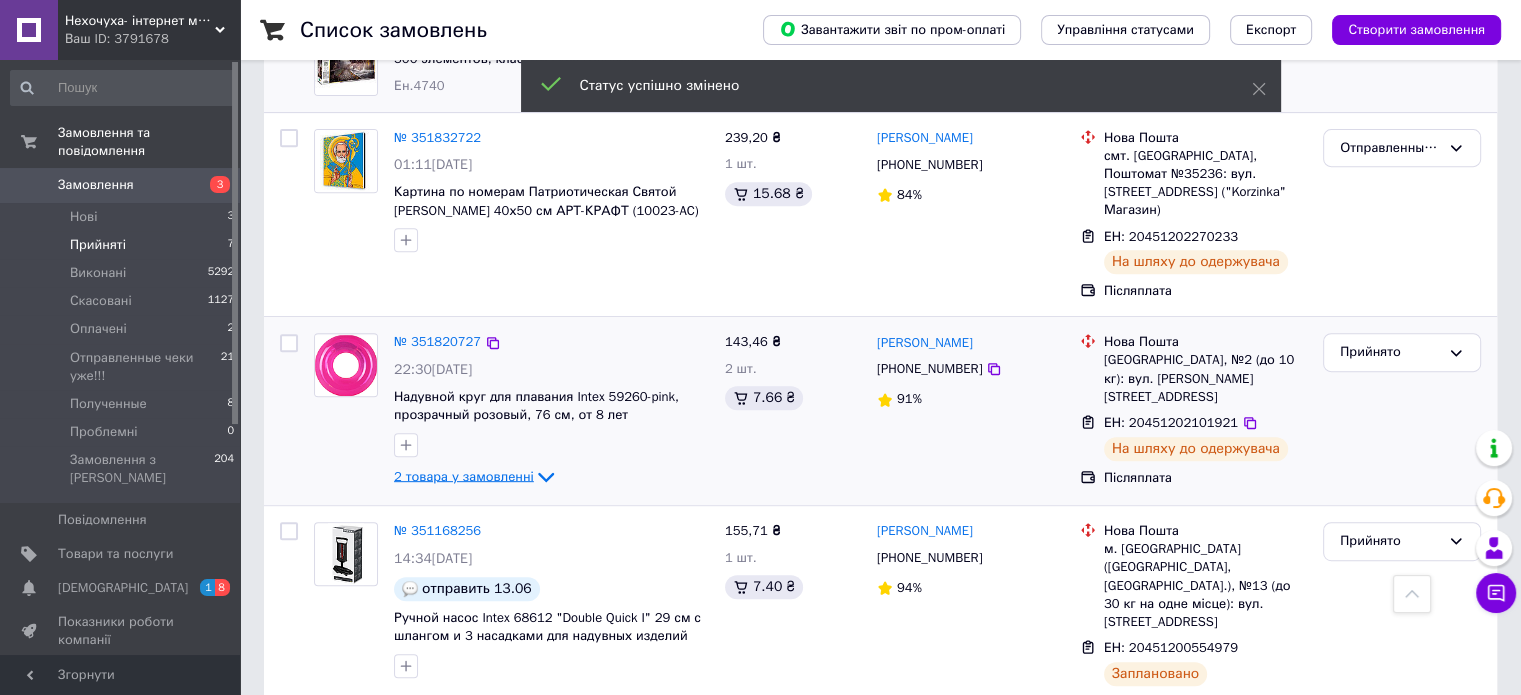 click 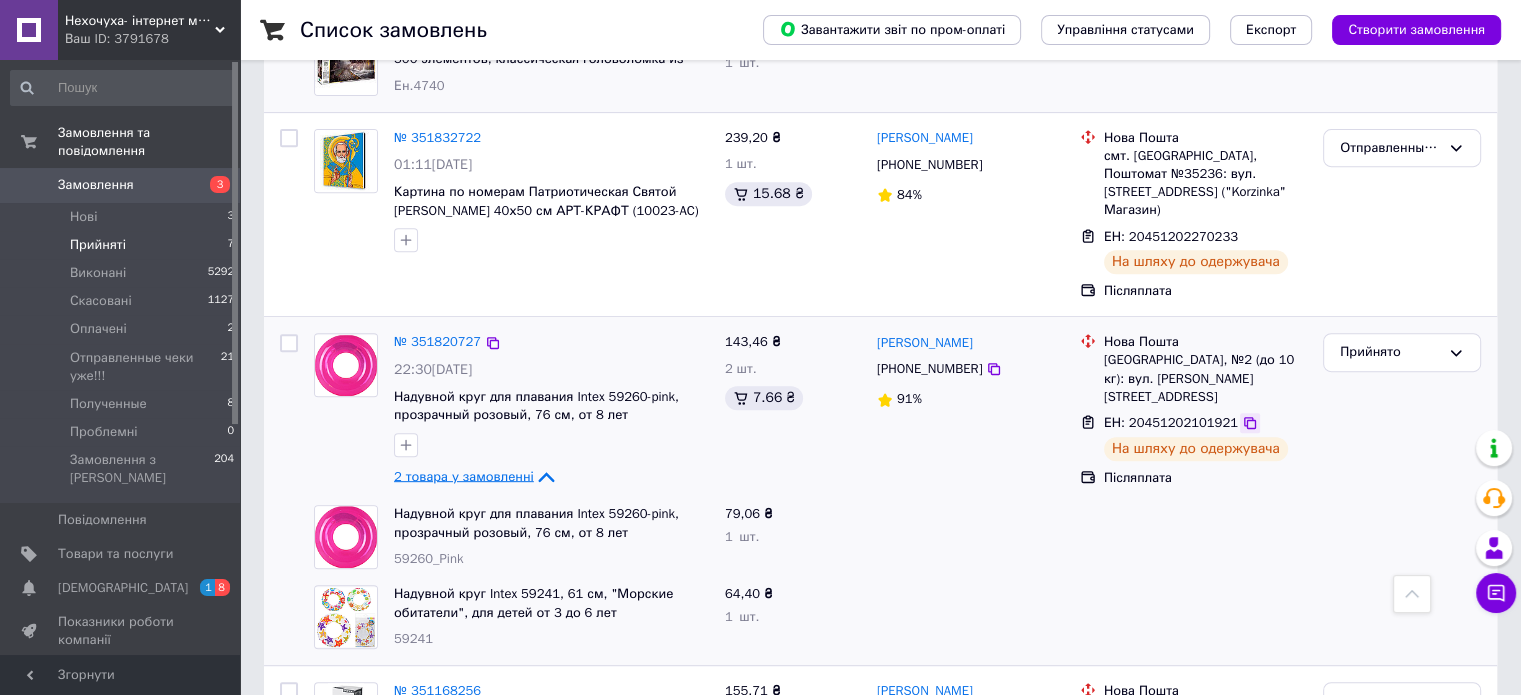 click 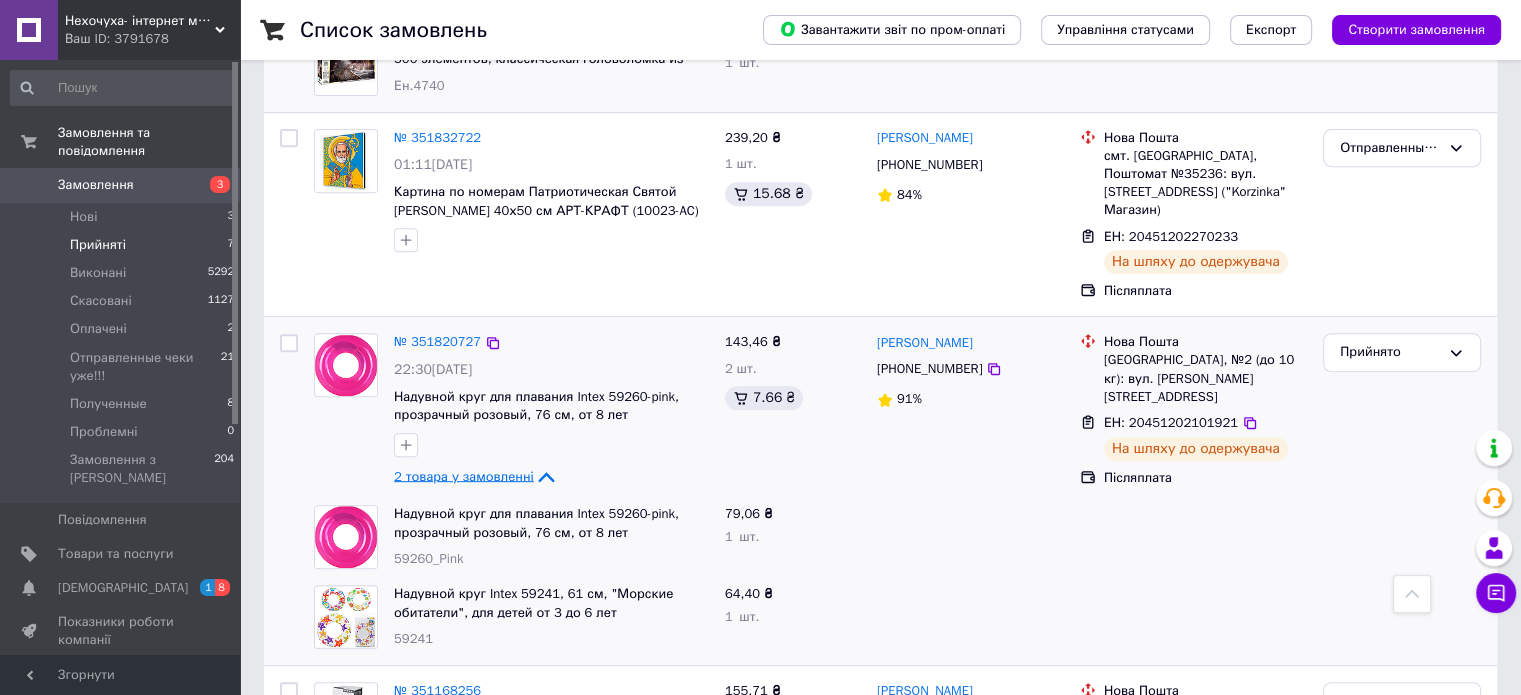 click on "Прийнято" at bounding box center (1402, 411) 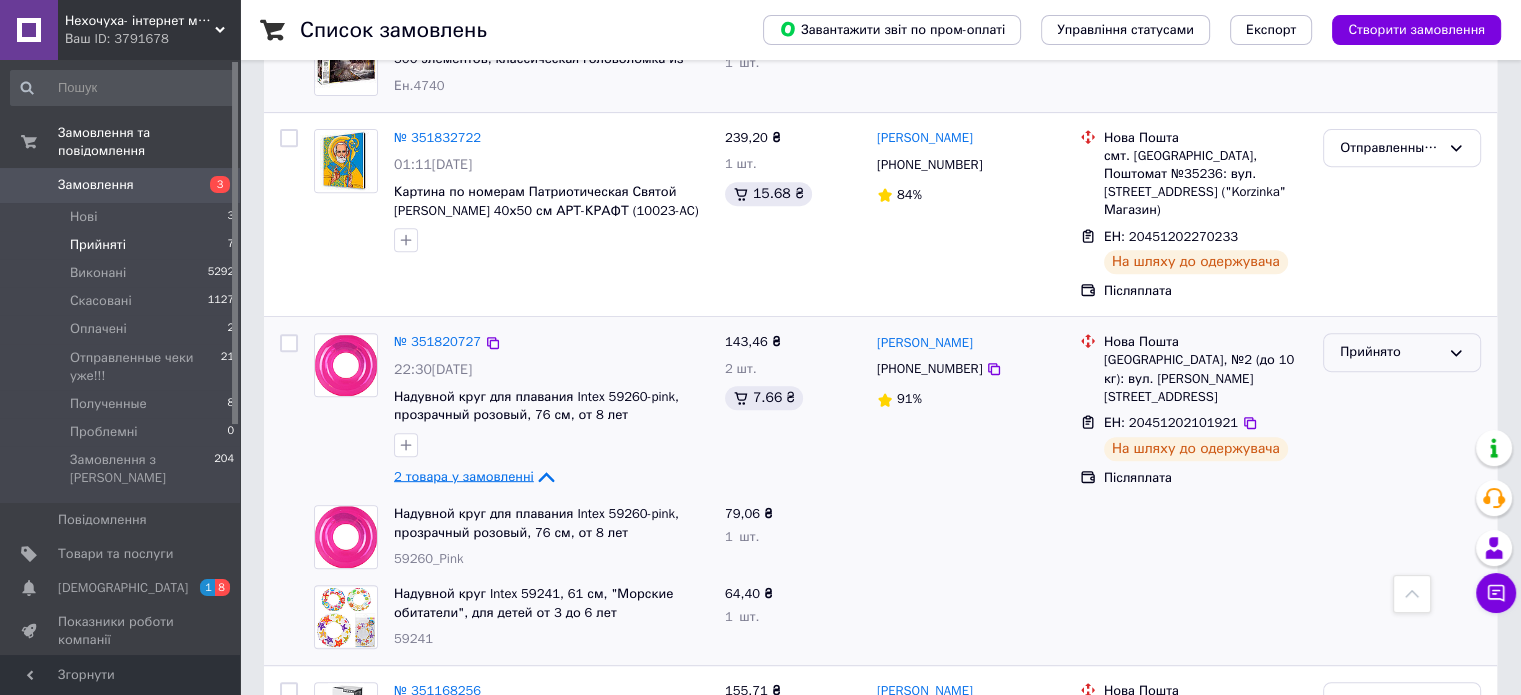 click on "Прийнято" at bounding box center (1390, 352) 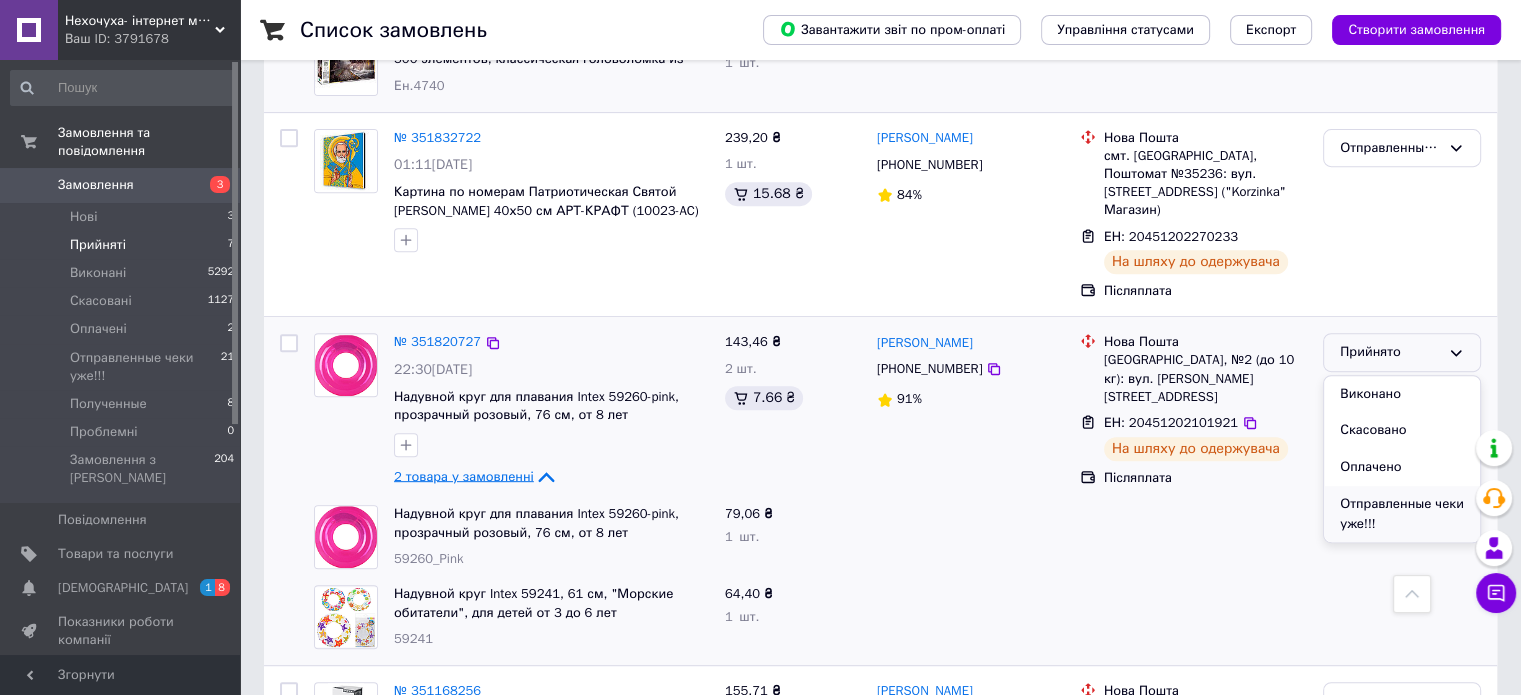 click on "Отправленные чеки уже!!!" at bounding box center (1402, 514) 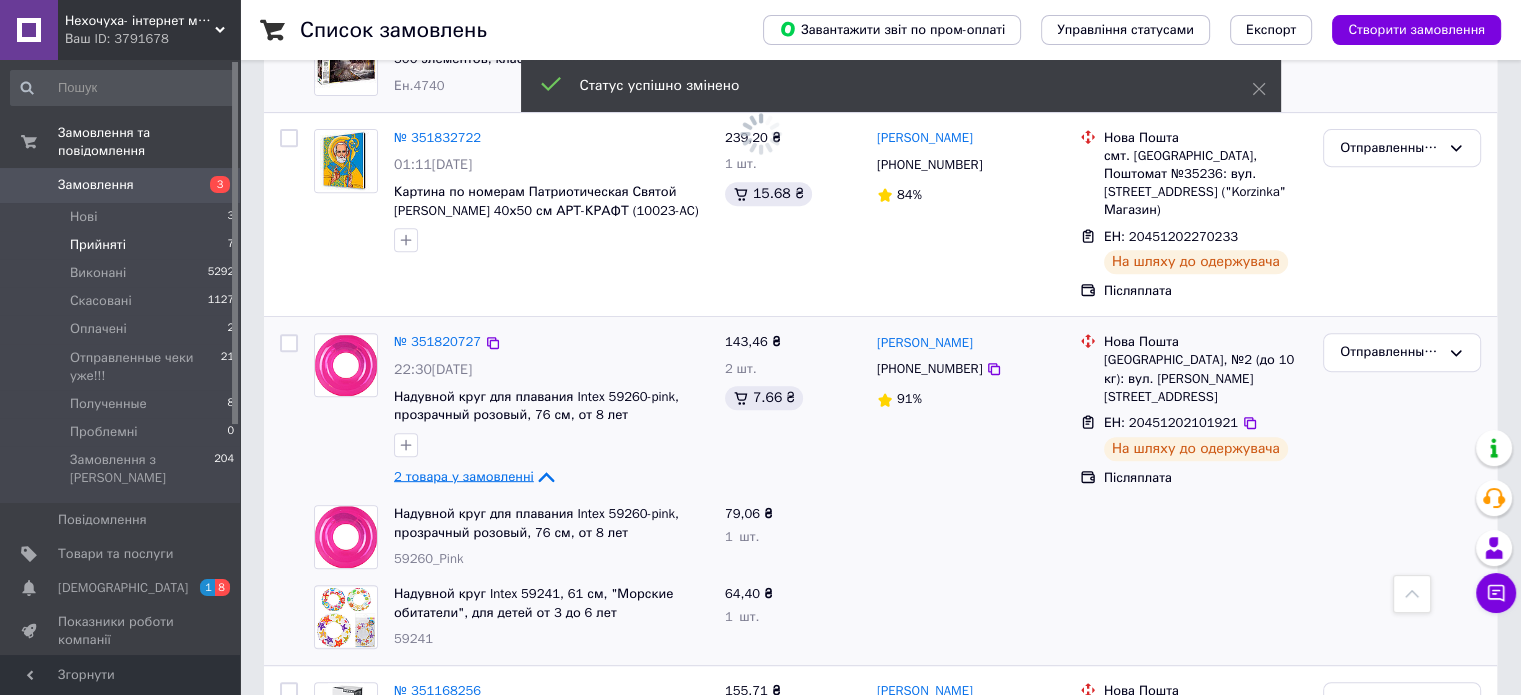scroll, scrollTop: 192, scrollLeft: 0, axis: vertical 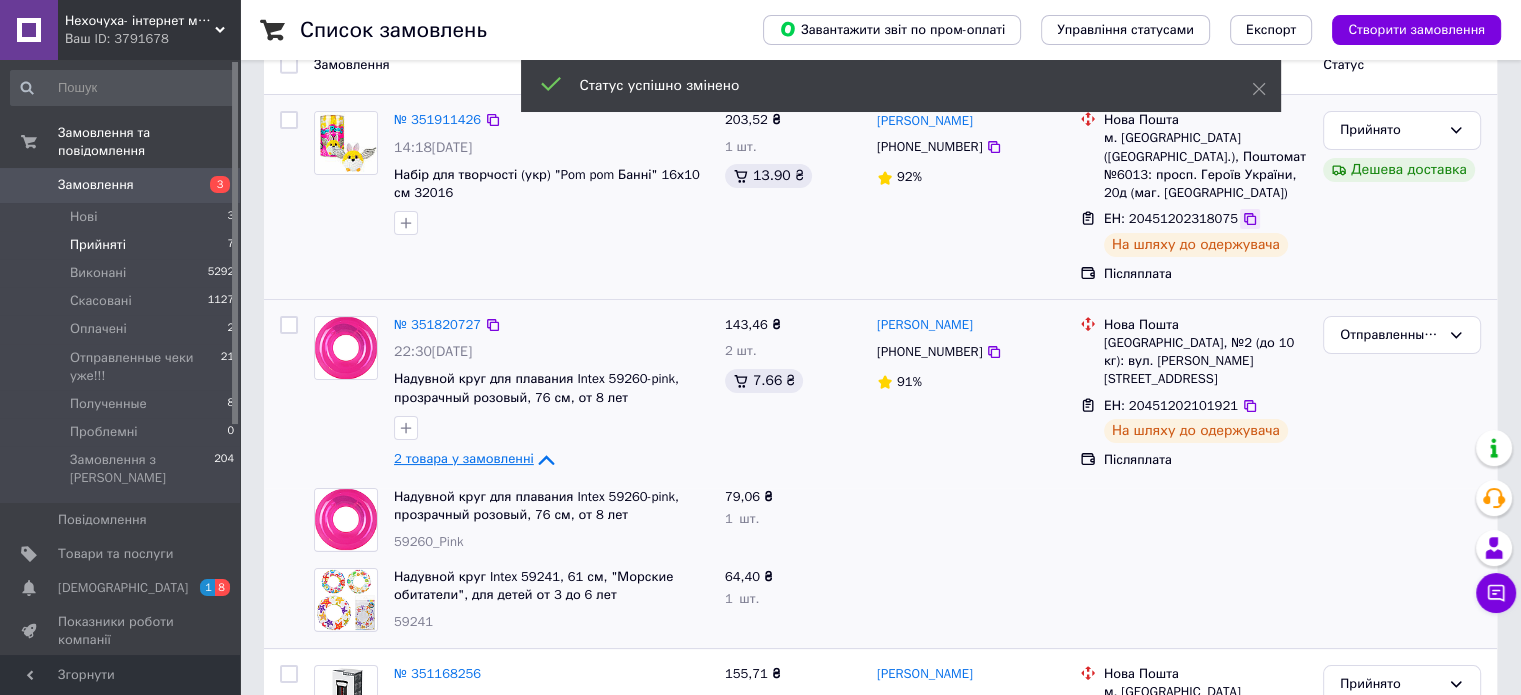 click 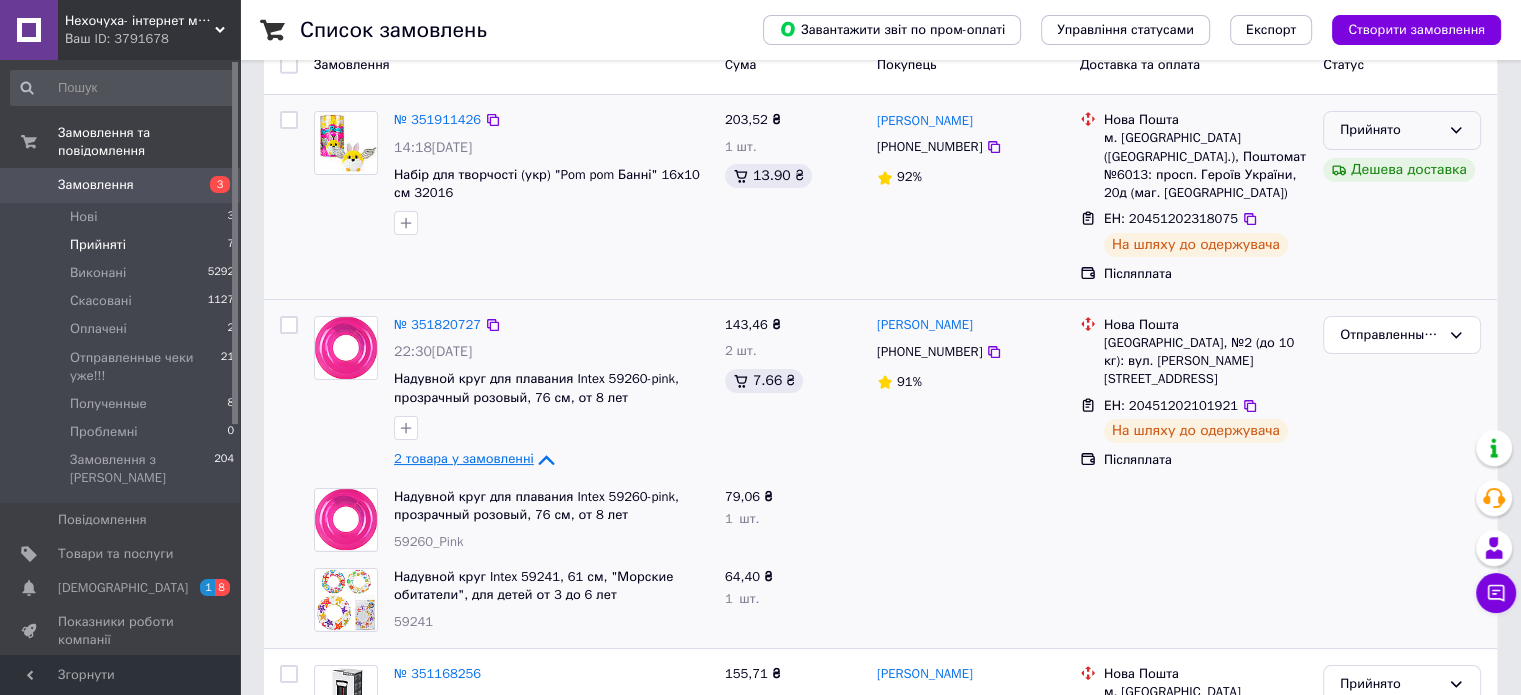 drag, startPoint x: 1465, startPoint y: 123, endPoint x: 1464, endPoint y: 140, distance: 17.029387 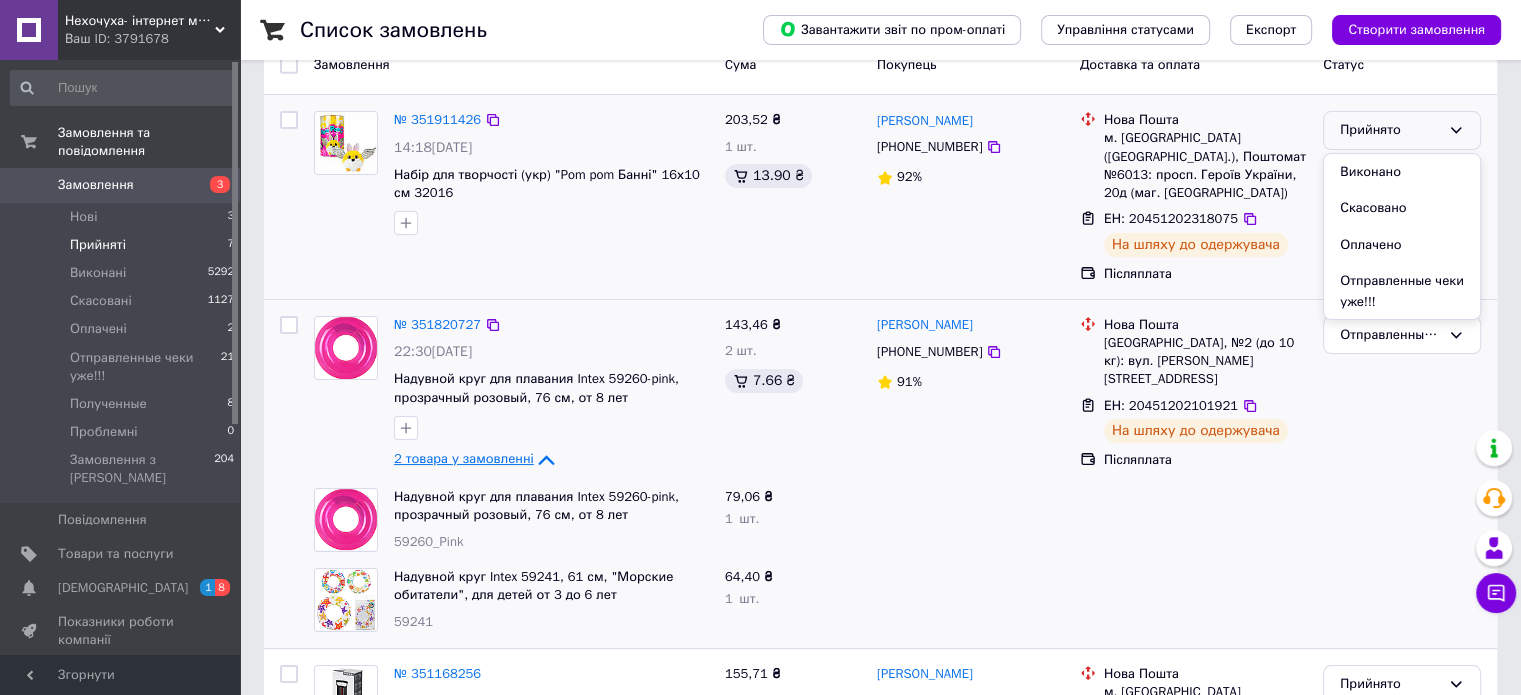 drag, startPoint x: 1419, startPoint y: 280, endPoint x: 1312, endPoint y: 243, distance: 113.216606 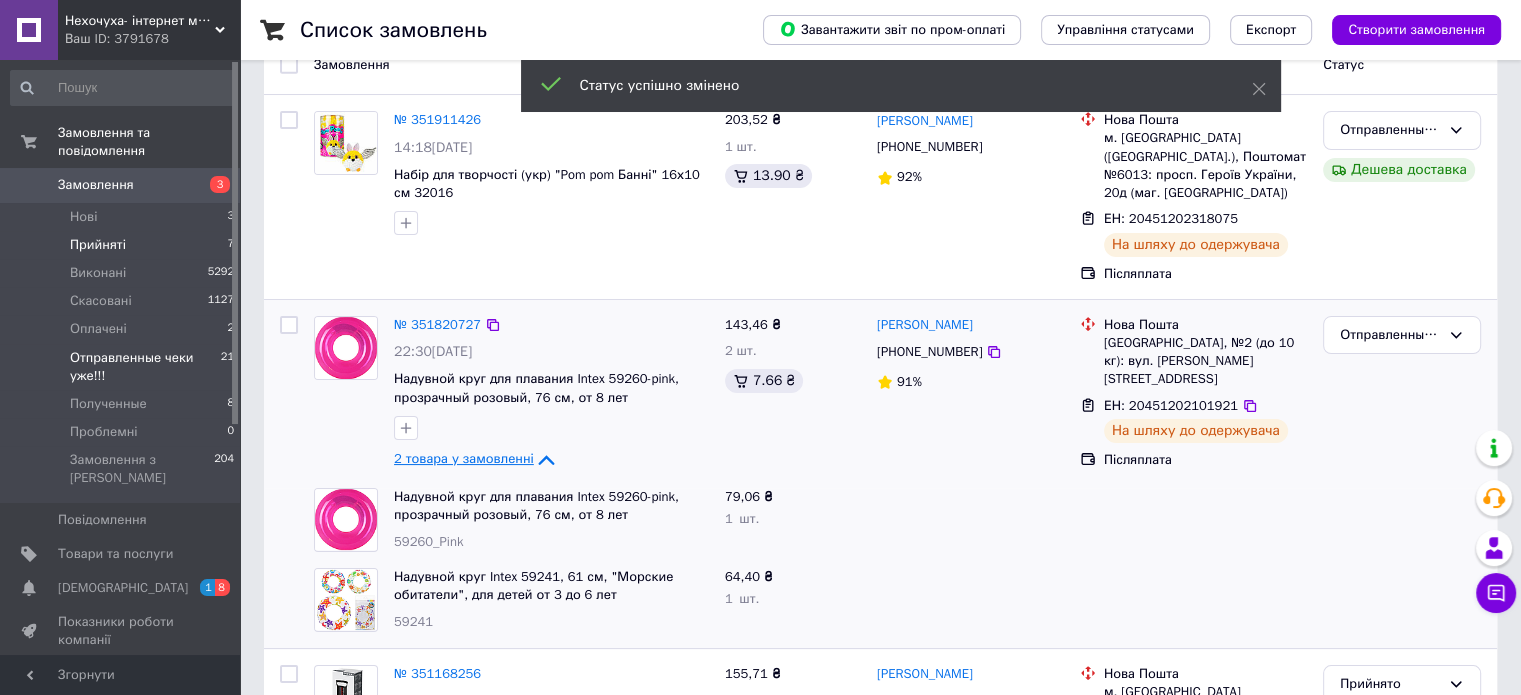 click on "Отправленные чеки уже!!!" at bounding box center (145, 367) 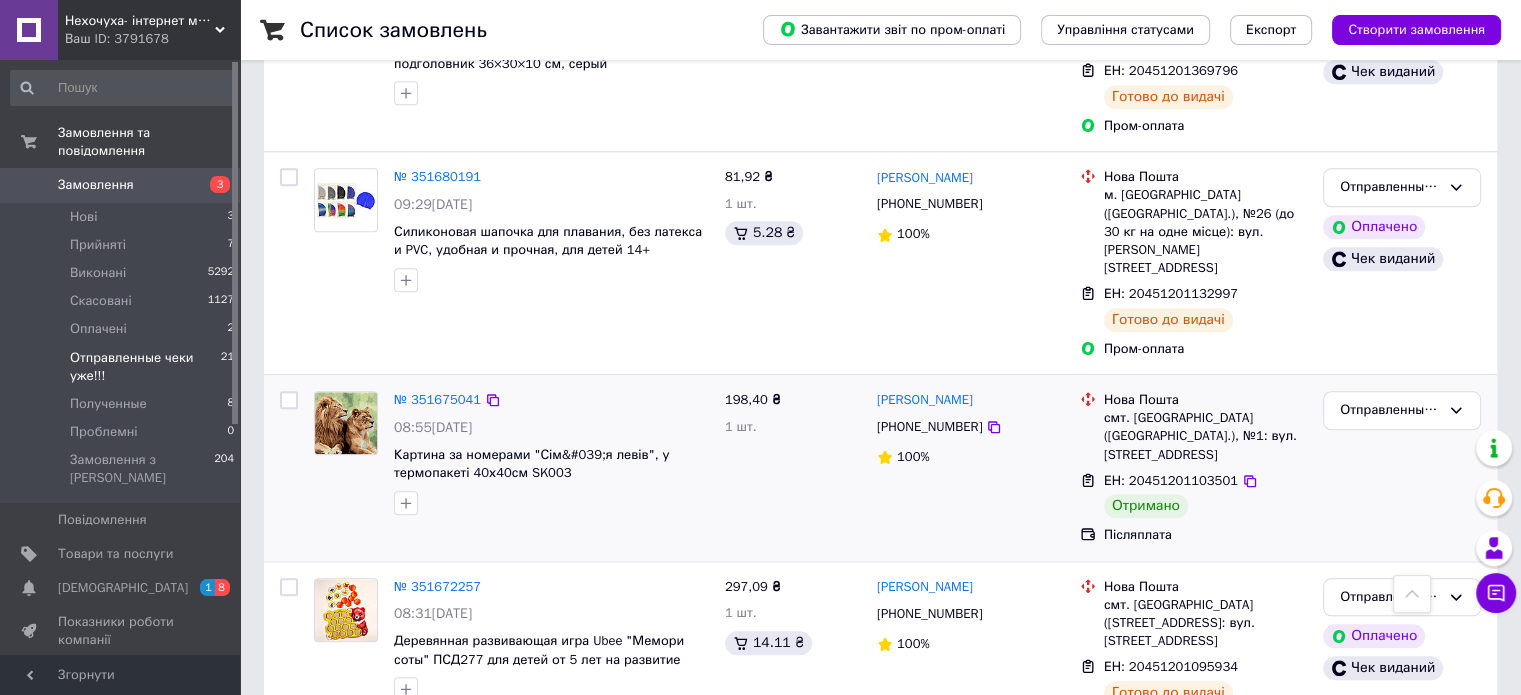 scroll, scrollTop: 2200, scrollLeft: 0, axis: vertical 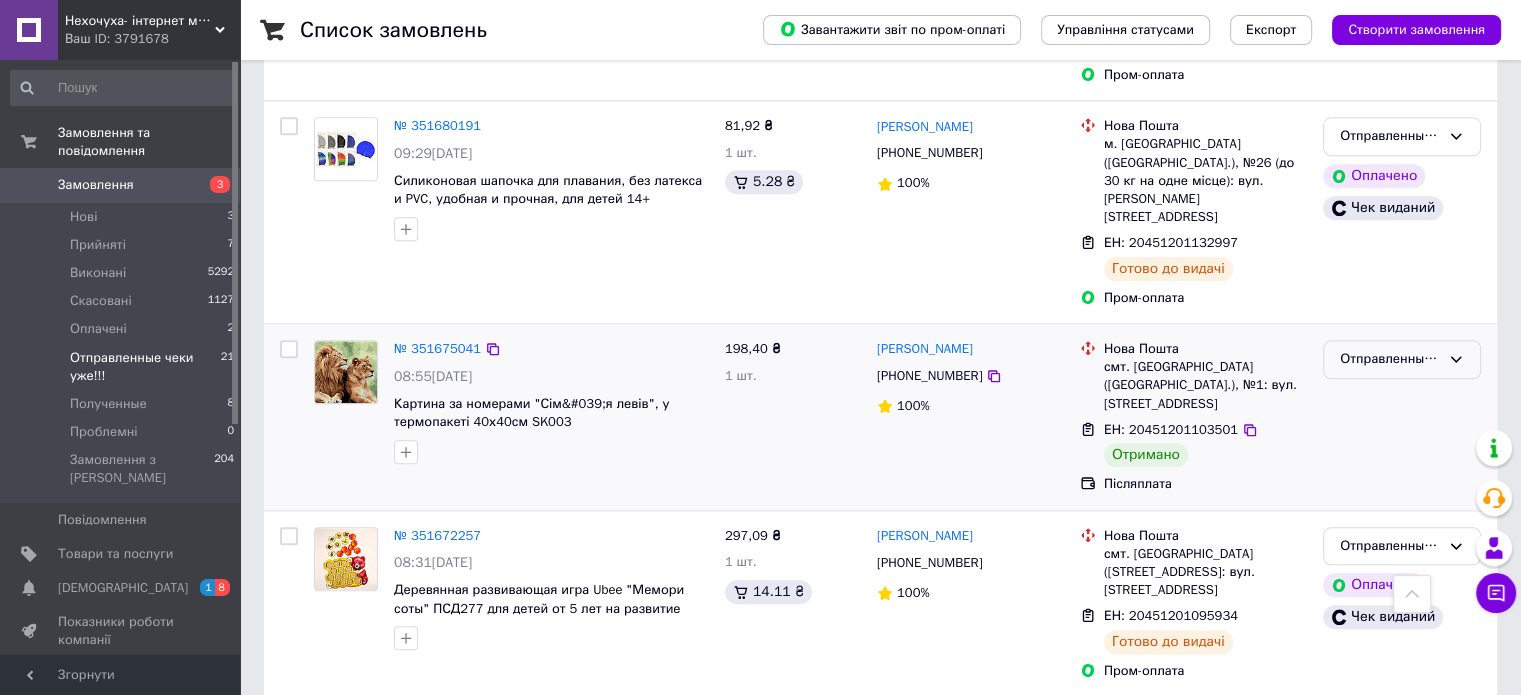 click on "Отправленные чеки уже!!!" at bounding box center [1390, 359] 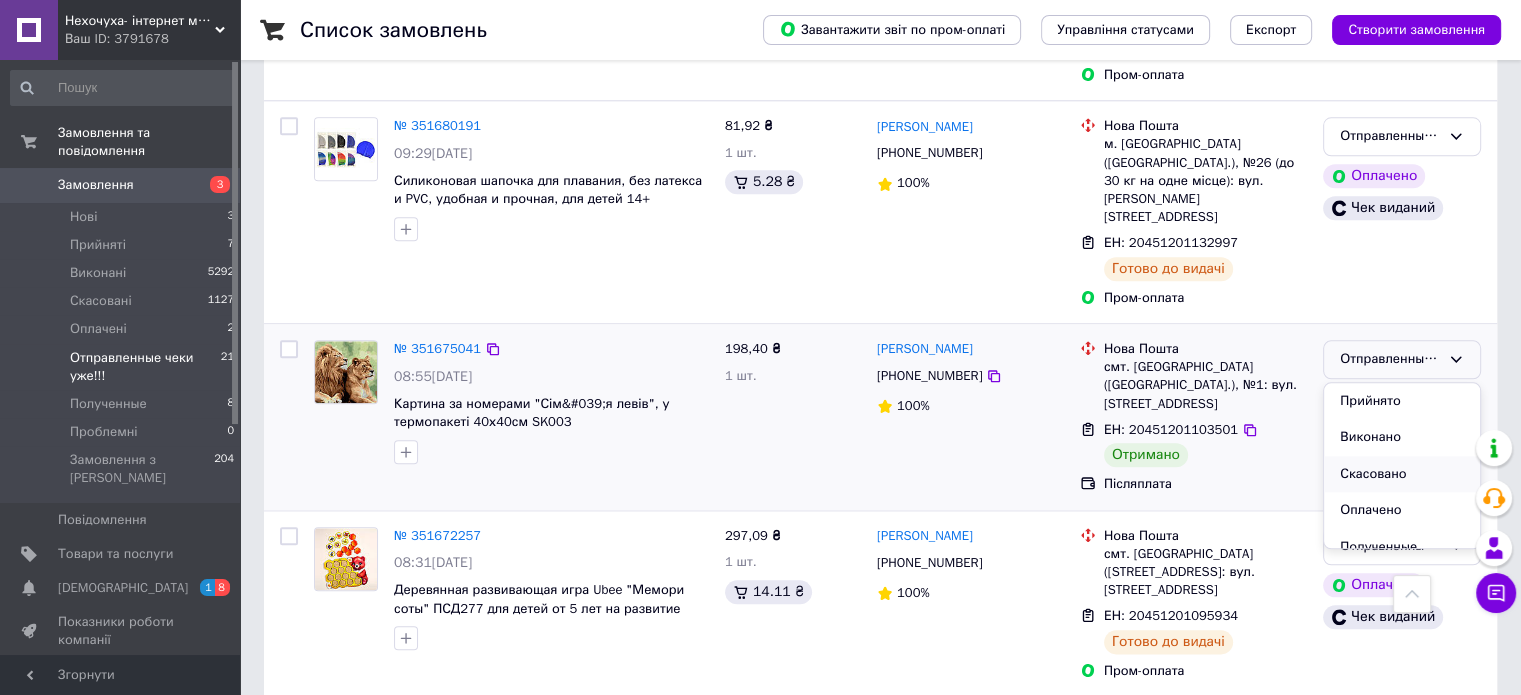 scroll, scrollTop: 53, scrollLeft: 0, axis: vertical 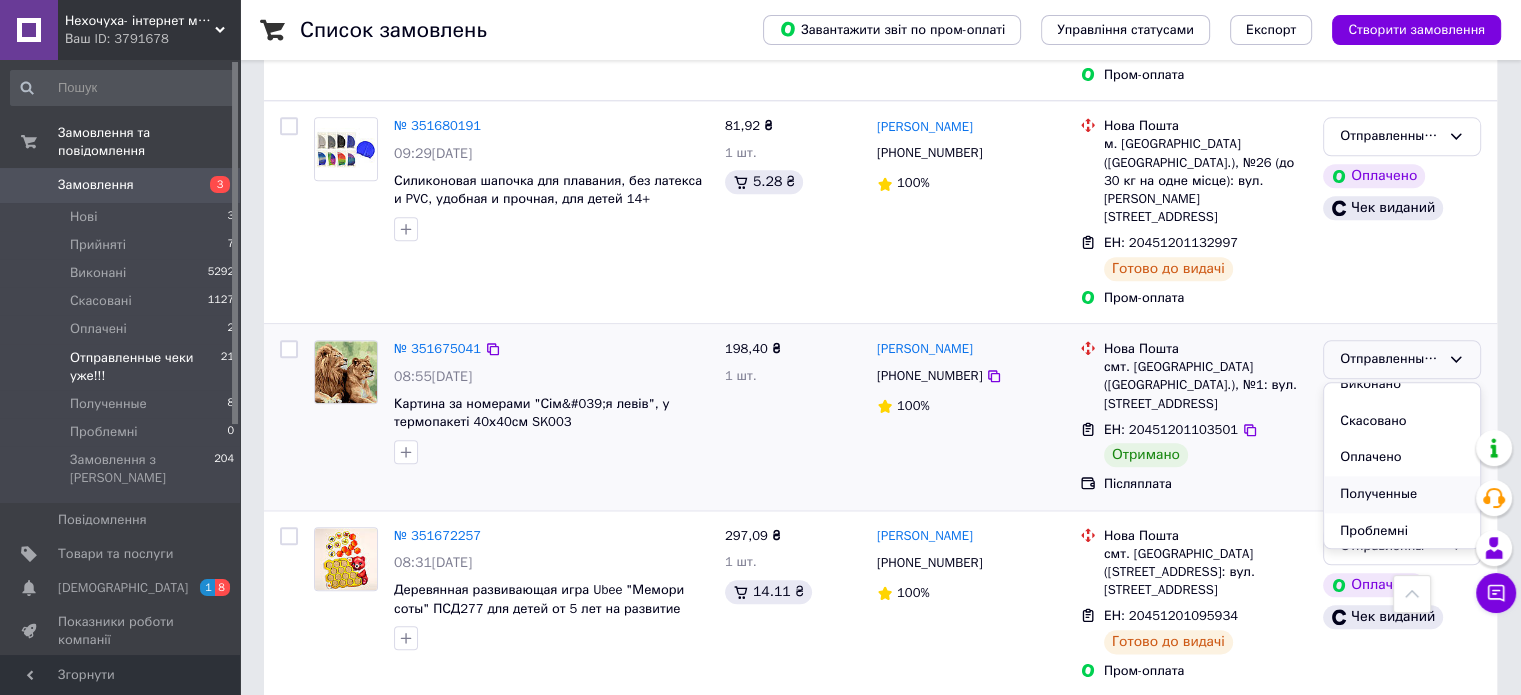 click on "Полученные" at bounding box center (1402, 494) 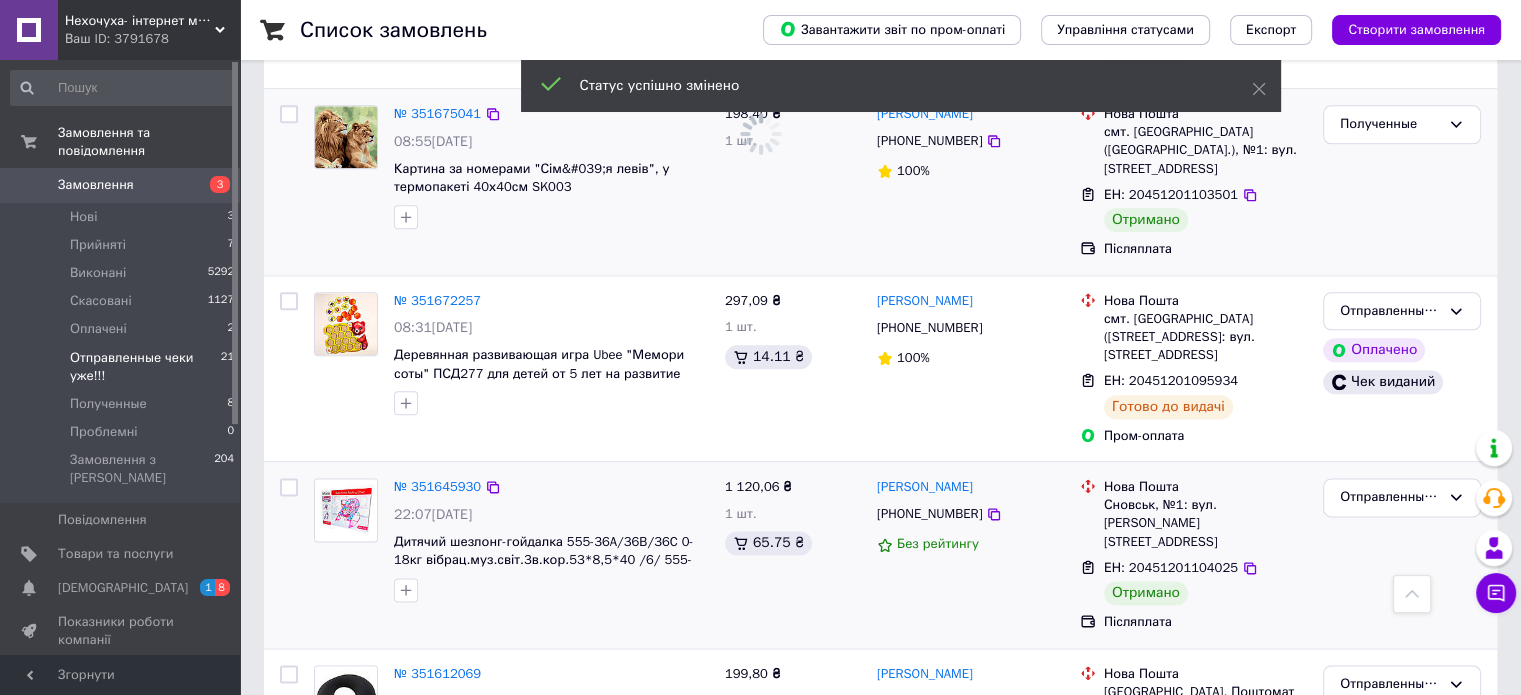 scroll, scrollTop: 2500, scrollLeft: 0, axis: vertical 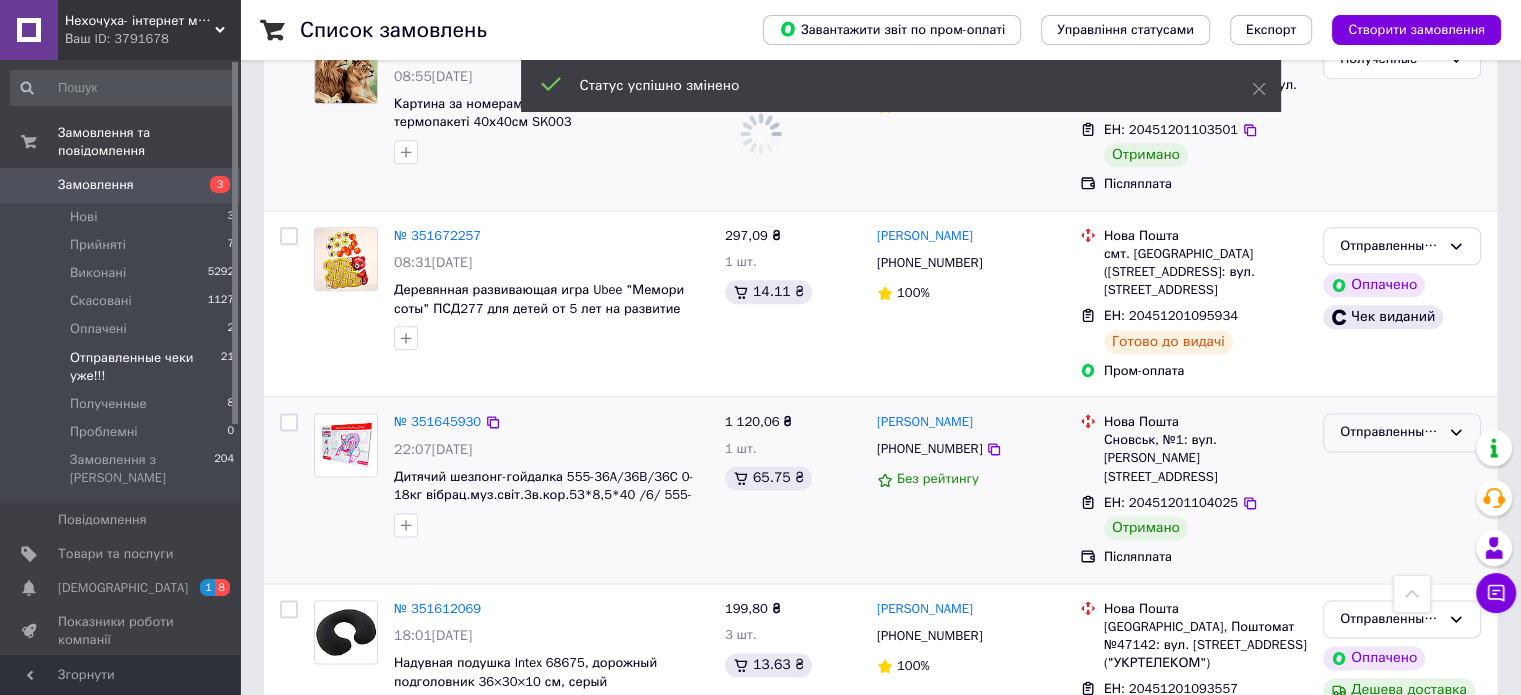 click on "Отправленные чеки уже!!!" at bounding box center [1390, 432] 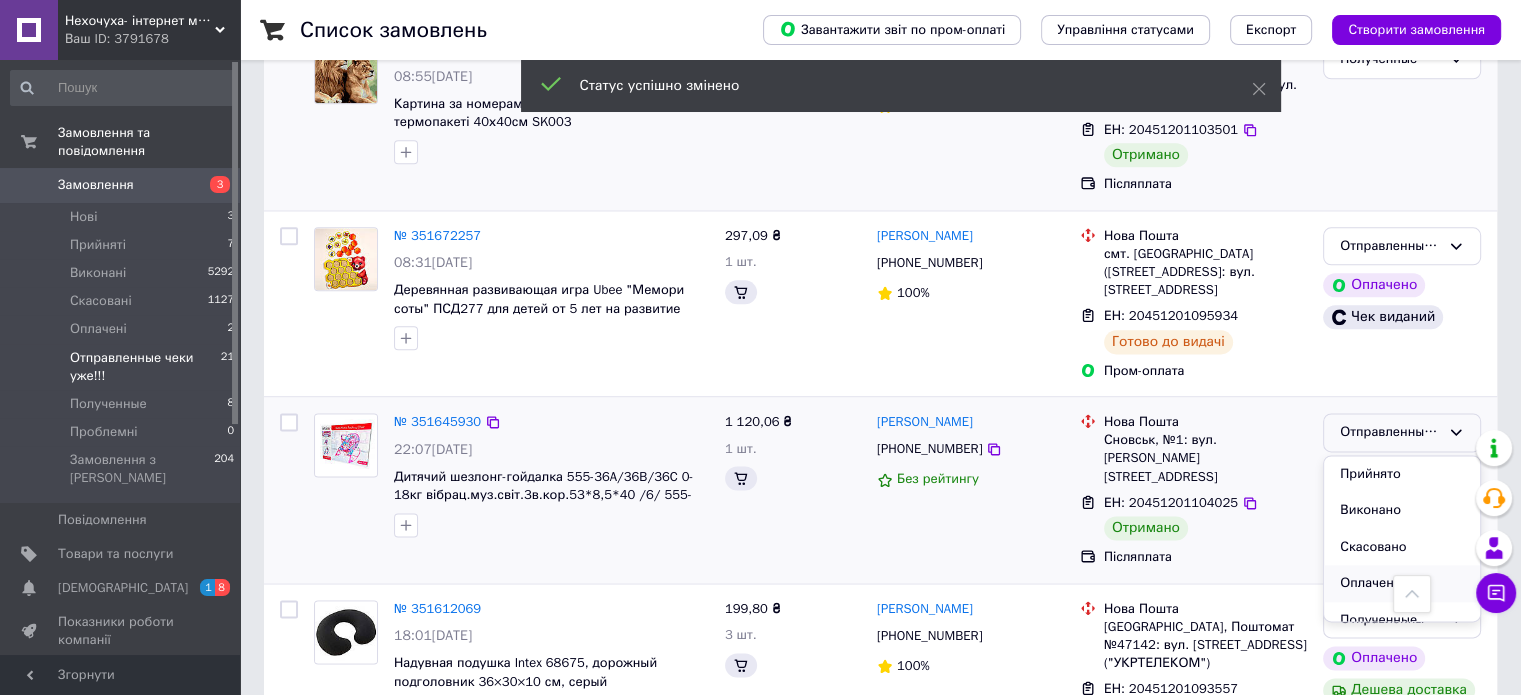scroll, scrollTop: 53, scrollLeft: 0, axis: vertical 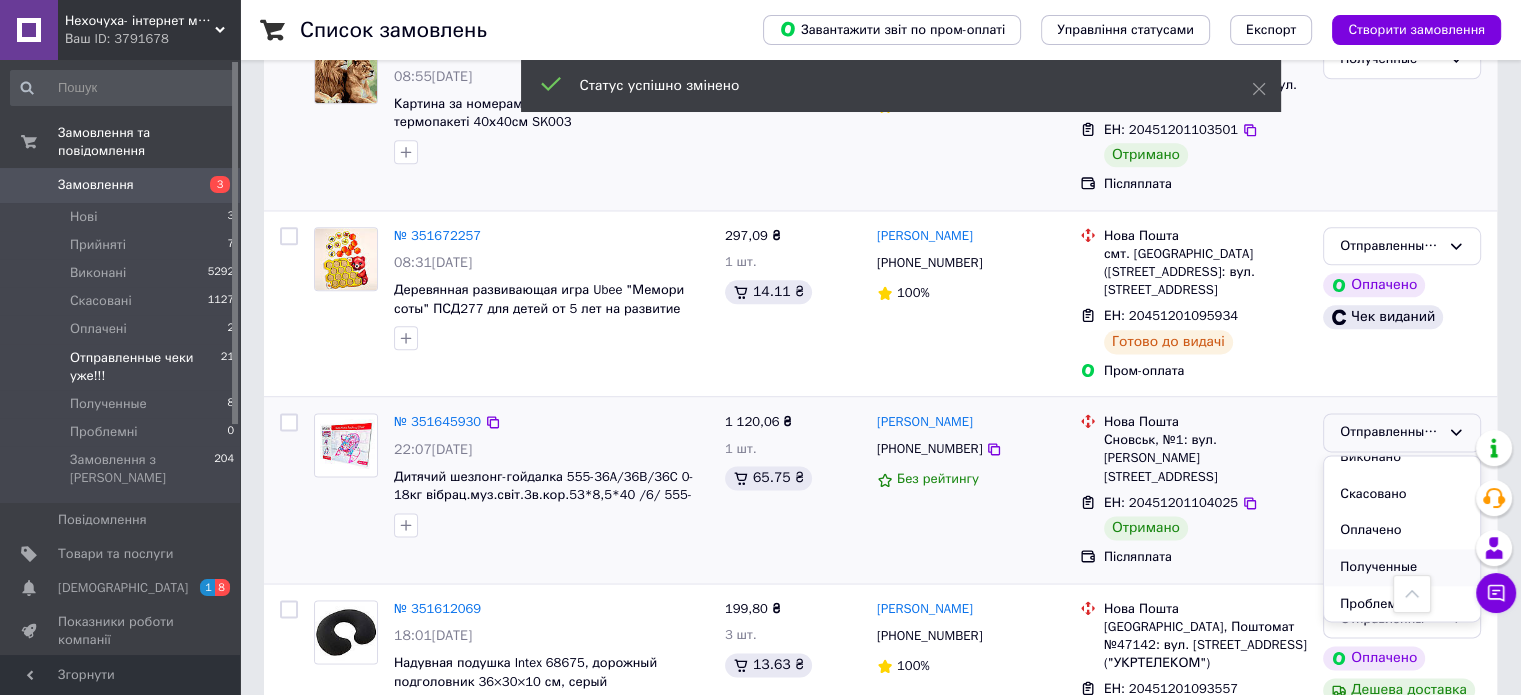 click on "Полученные" at bounding box center [1402, 567] 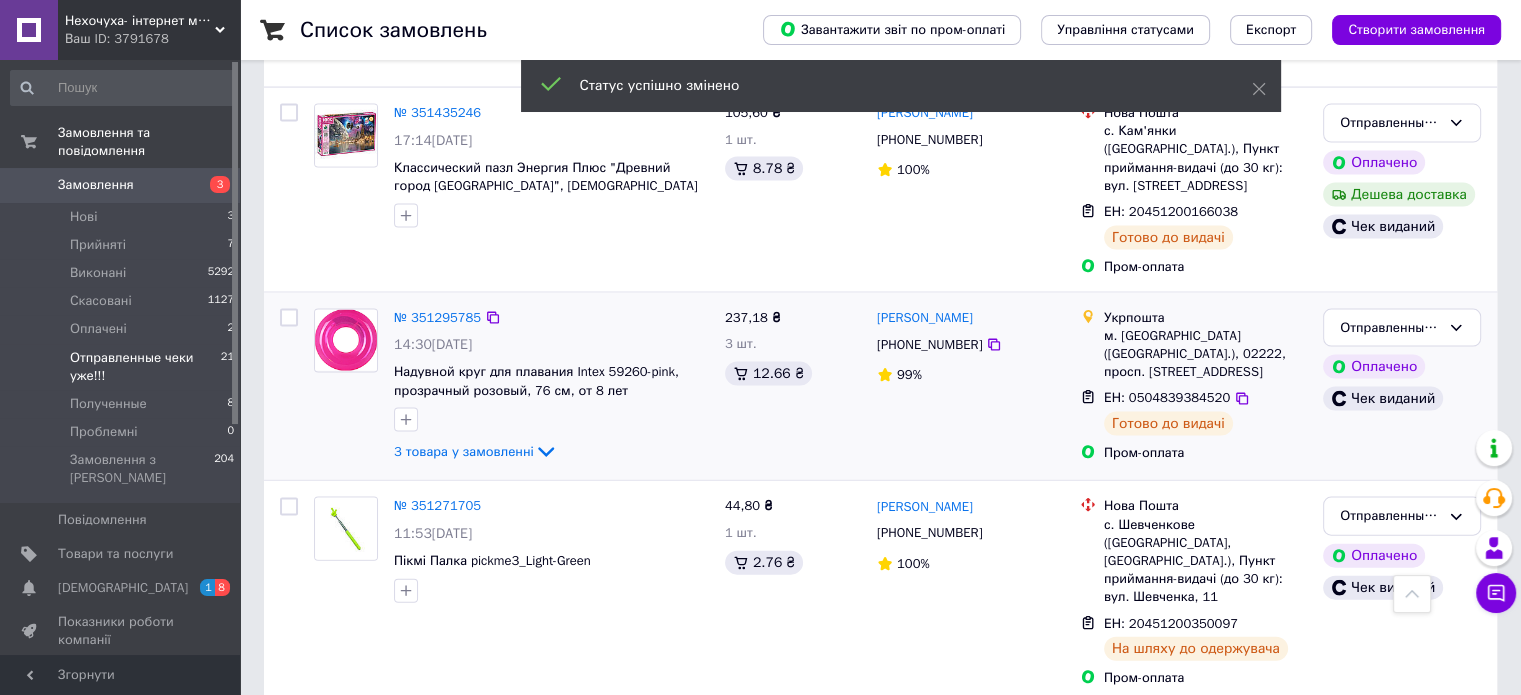scroll, scrollTop: 4300, scrollLeft: 0, axis: vertical 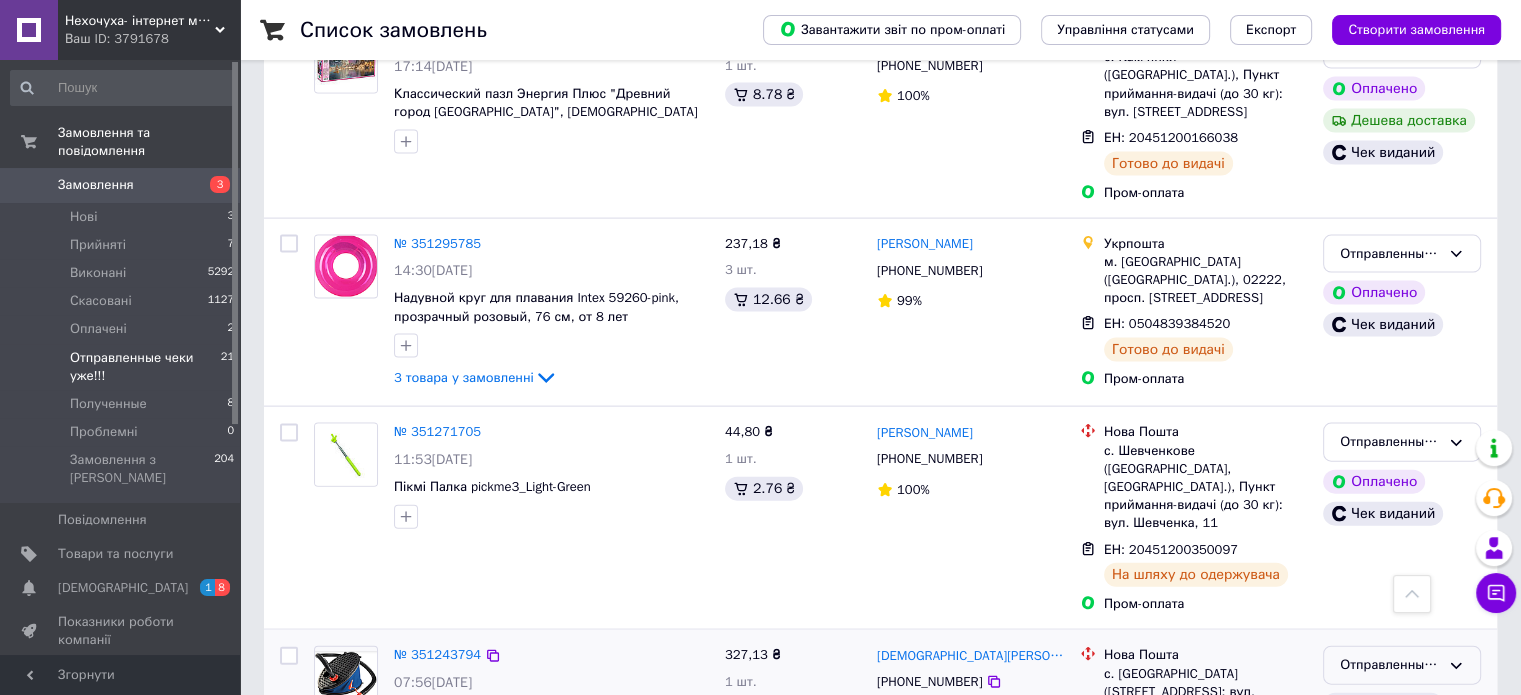 click on "Отправленные чеки уже!!!" at bounding box center [1390, 665] 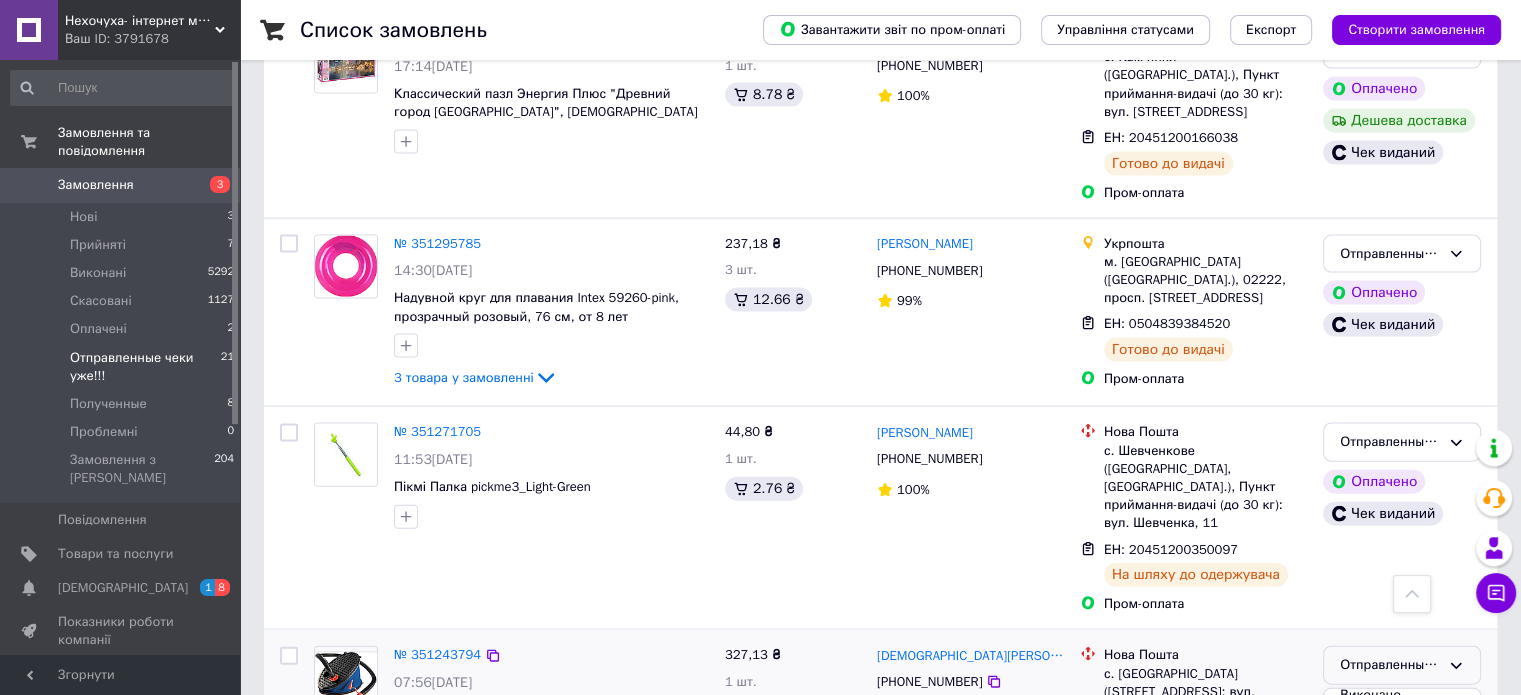 scroll, scrollTop: 53, scrollLeft: 0, axis: vertical 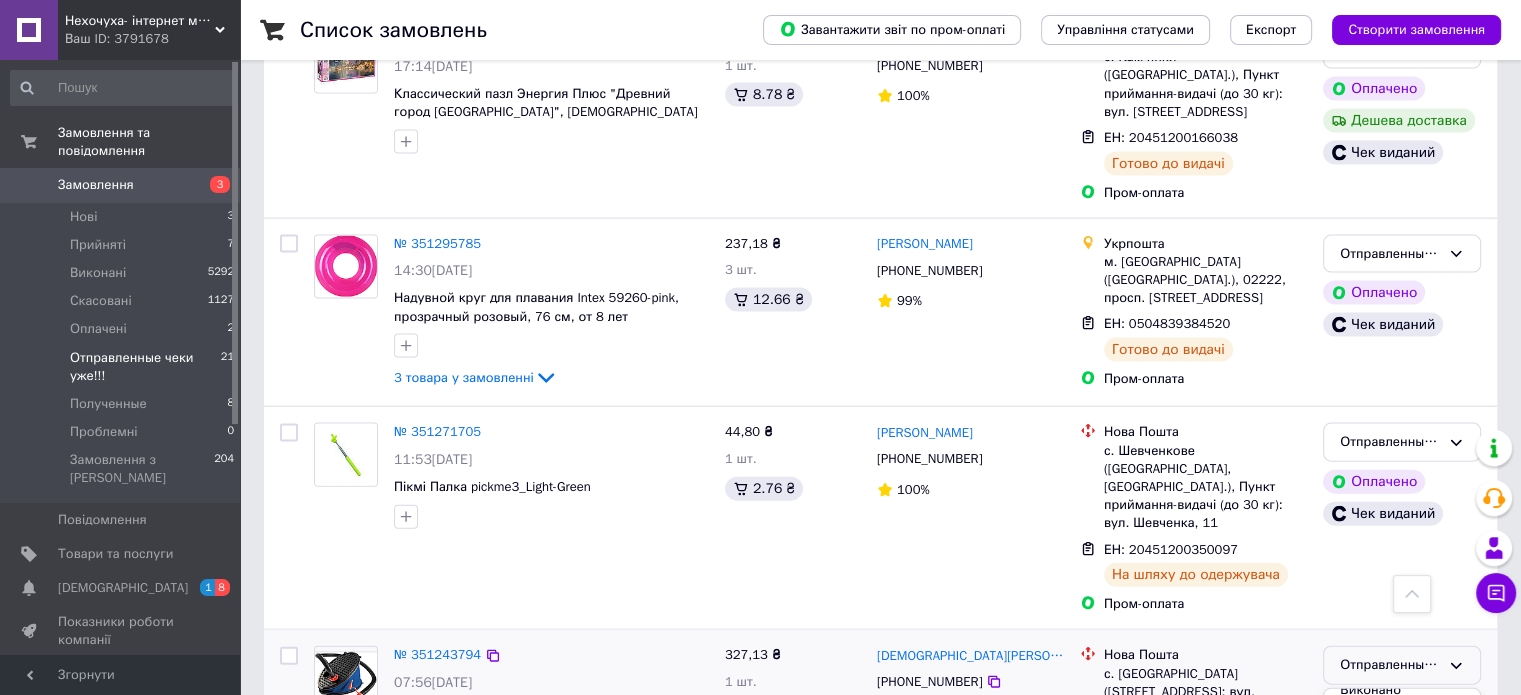 click on "Полученные" at bounding box center (1402, 800) 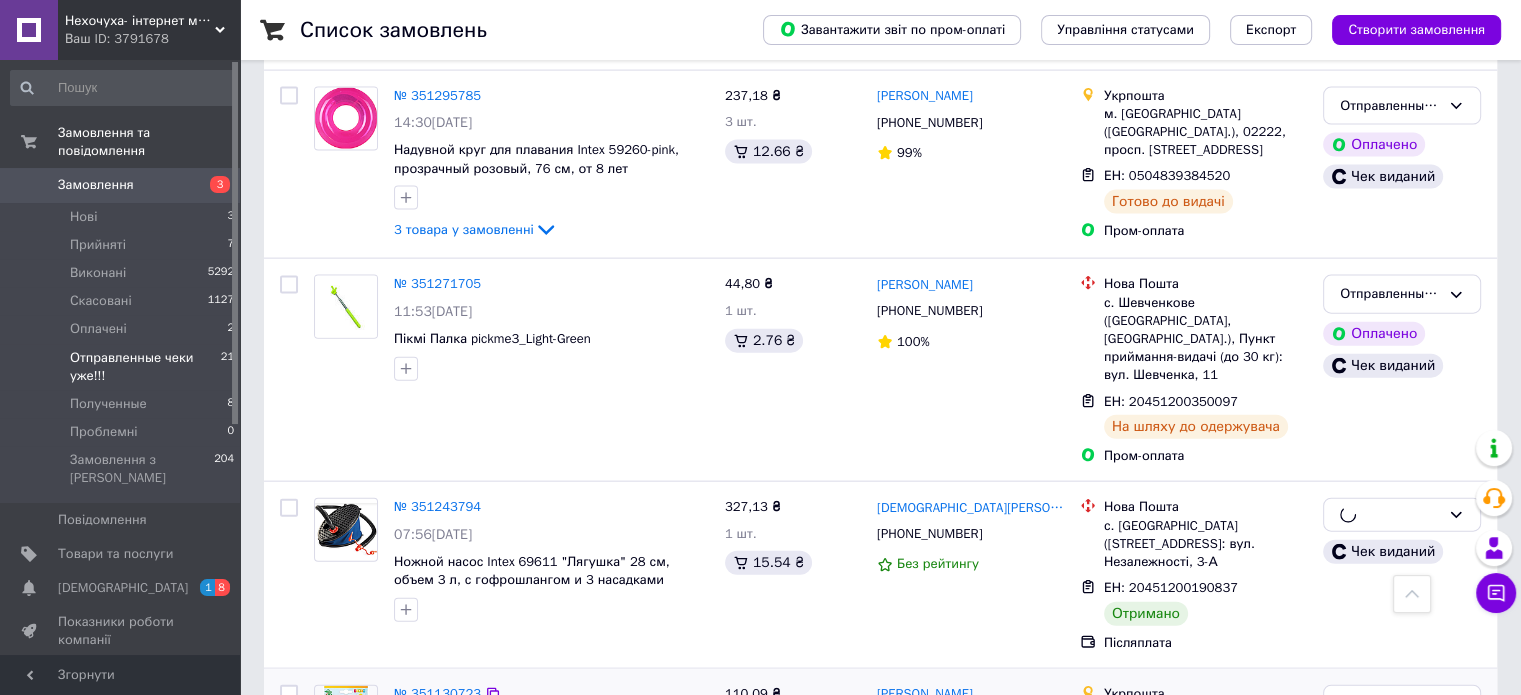 scroll, scrollTop: 4531, scrollLeft: 0, axis: vertical 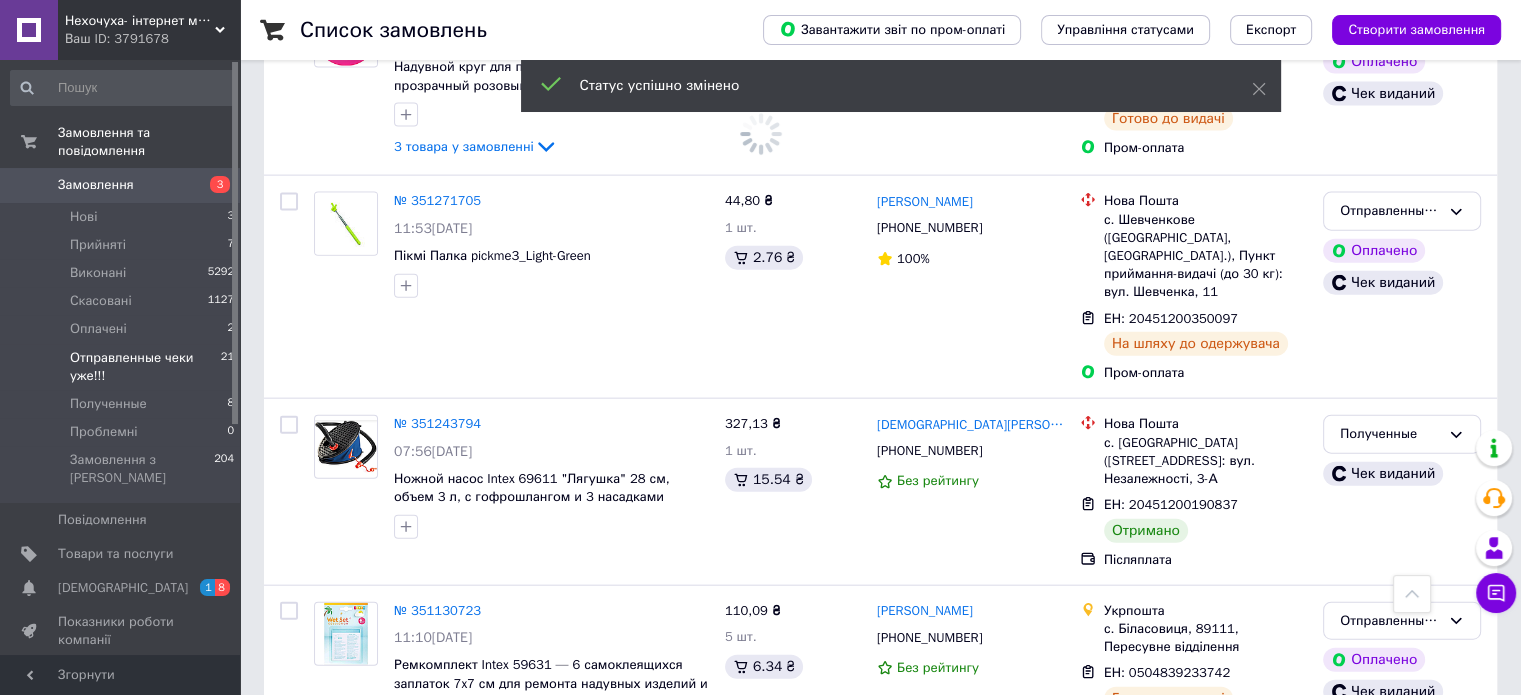 click on "Отправленные чеки уже!!!" at bounding box center (1390, 810) 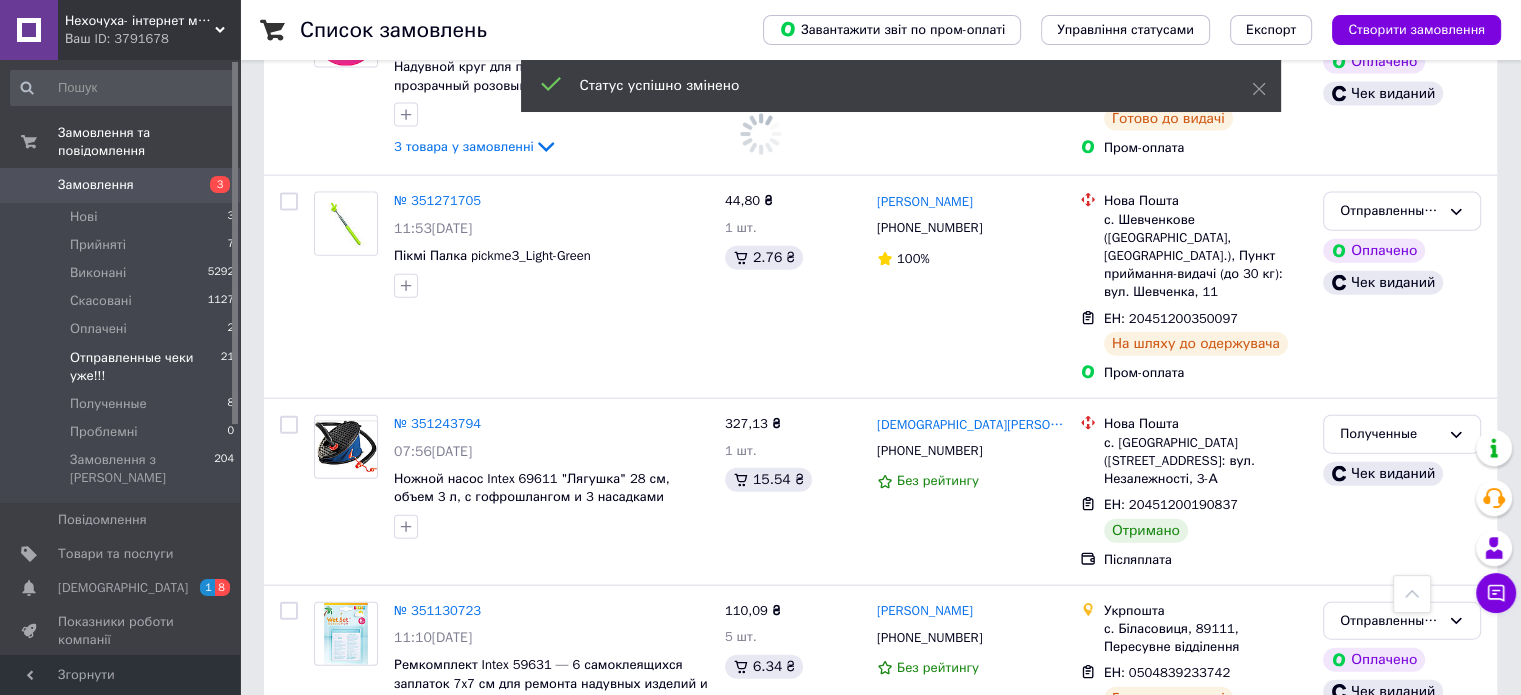 click on "Виконано" at bounding box center [1402, 888] 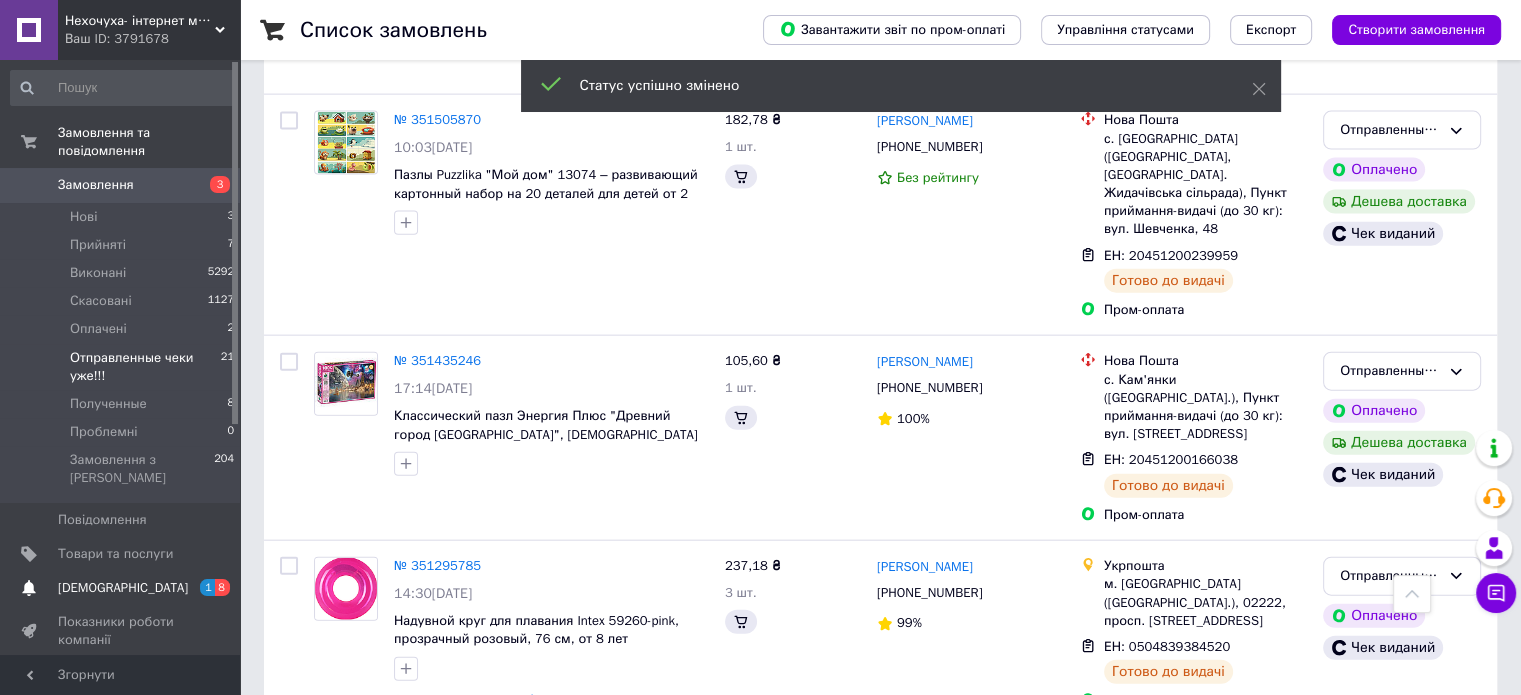 scroll, scrollTop: 5065, scrollLeft: 0, axis: vertical 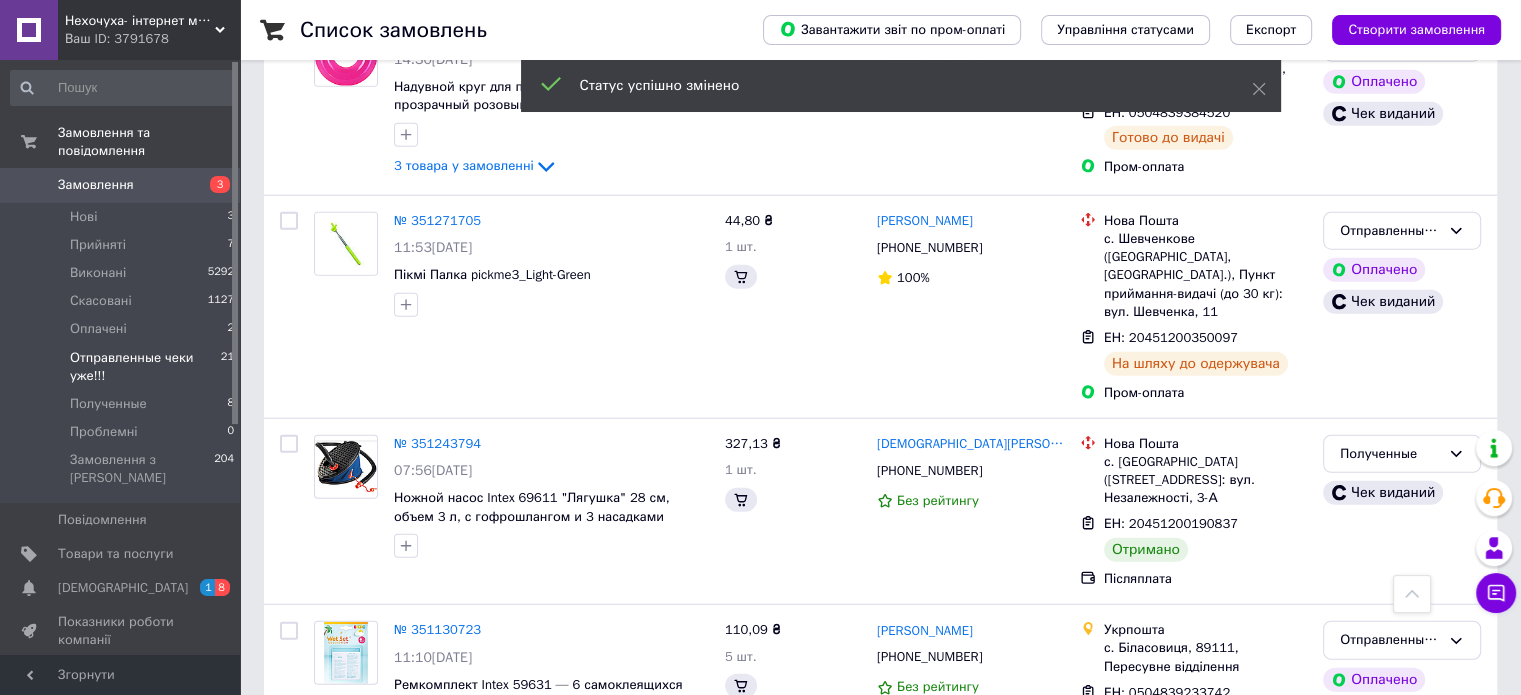 click on "[DEMOGRAPHIC_DATA]" at bounding box center [121, 588] 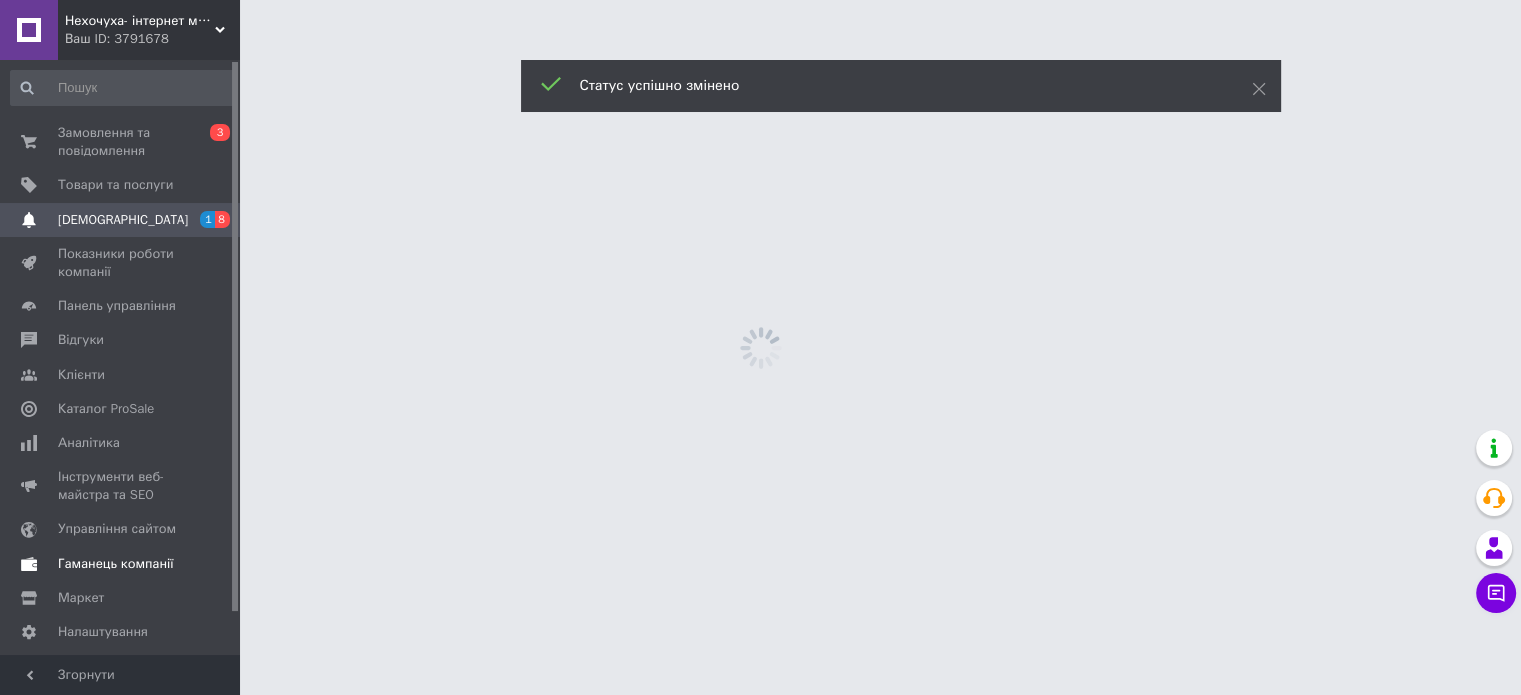 scroll, scrollTop: 0, scrollLeft: 0, axis: both 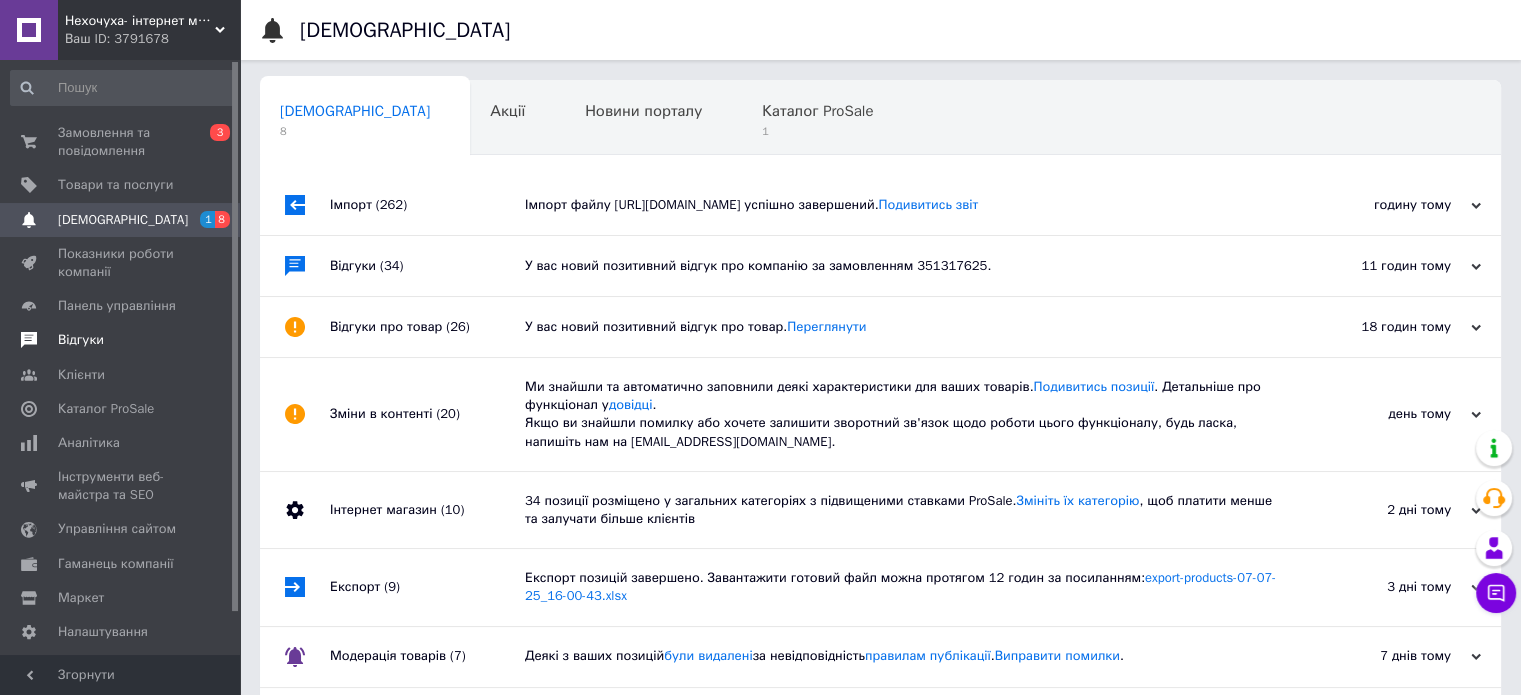 click on "Відгуки" at bounding box center [81, 340] 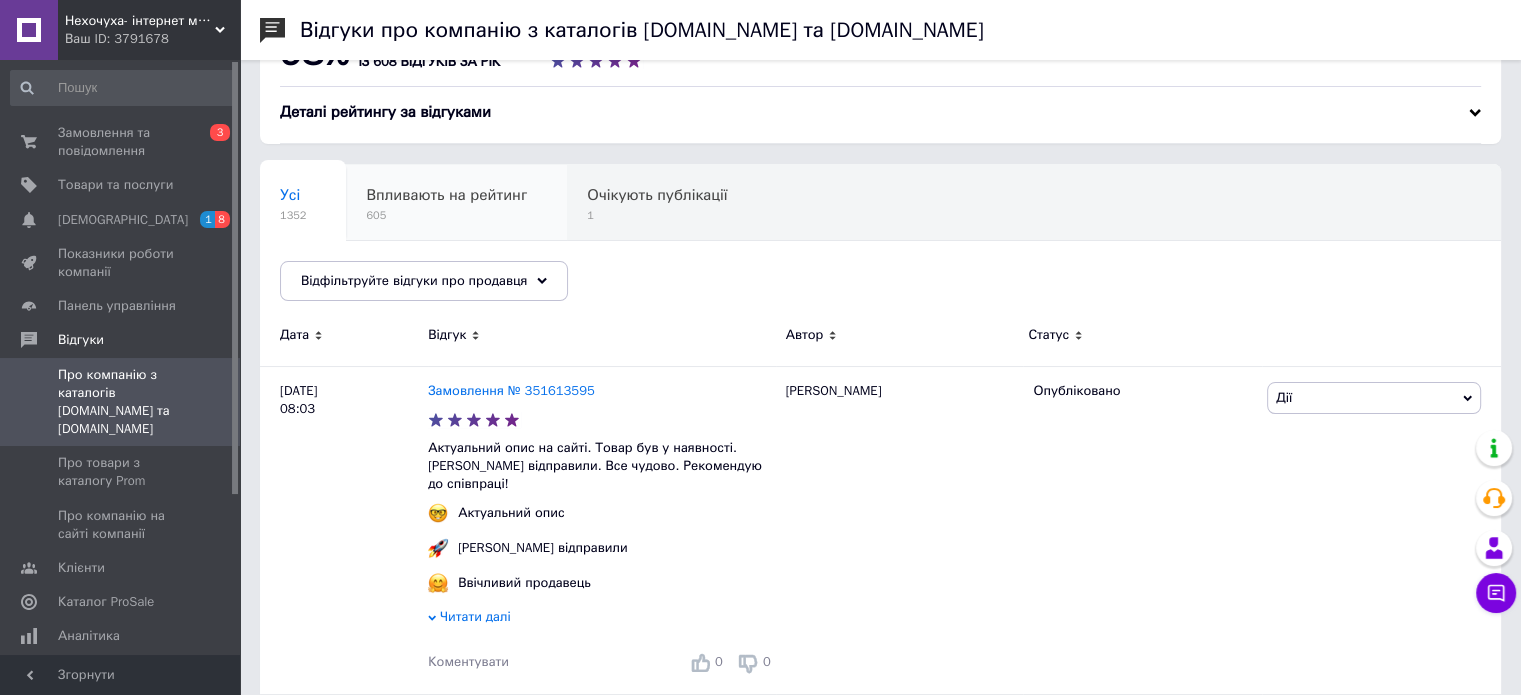 scroll, scrollTop: 100, scrollLeft: 0, axis: vertical 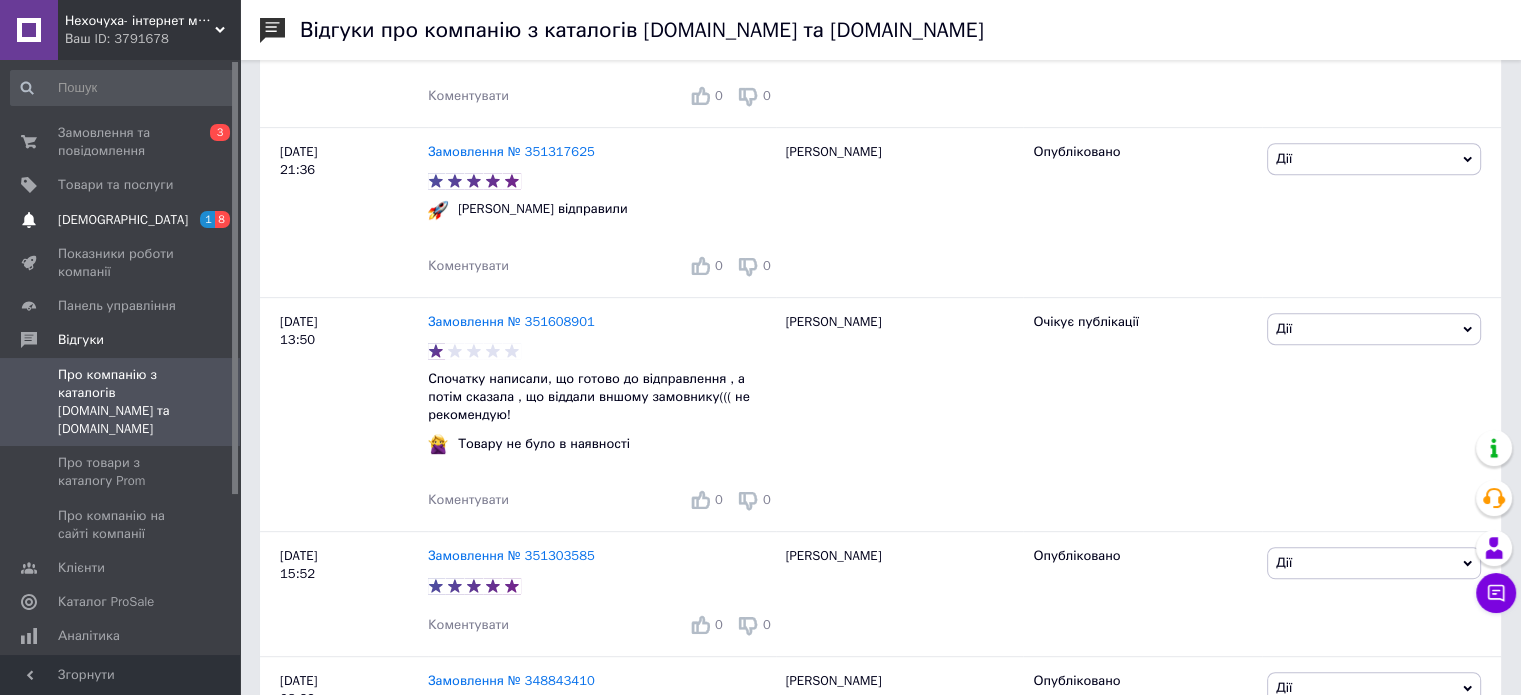 click on "[DEMOGRAPHIC_DATA]" at bounding box center (123, 220) 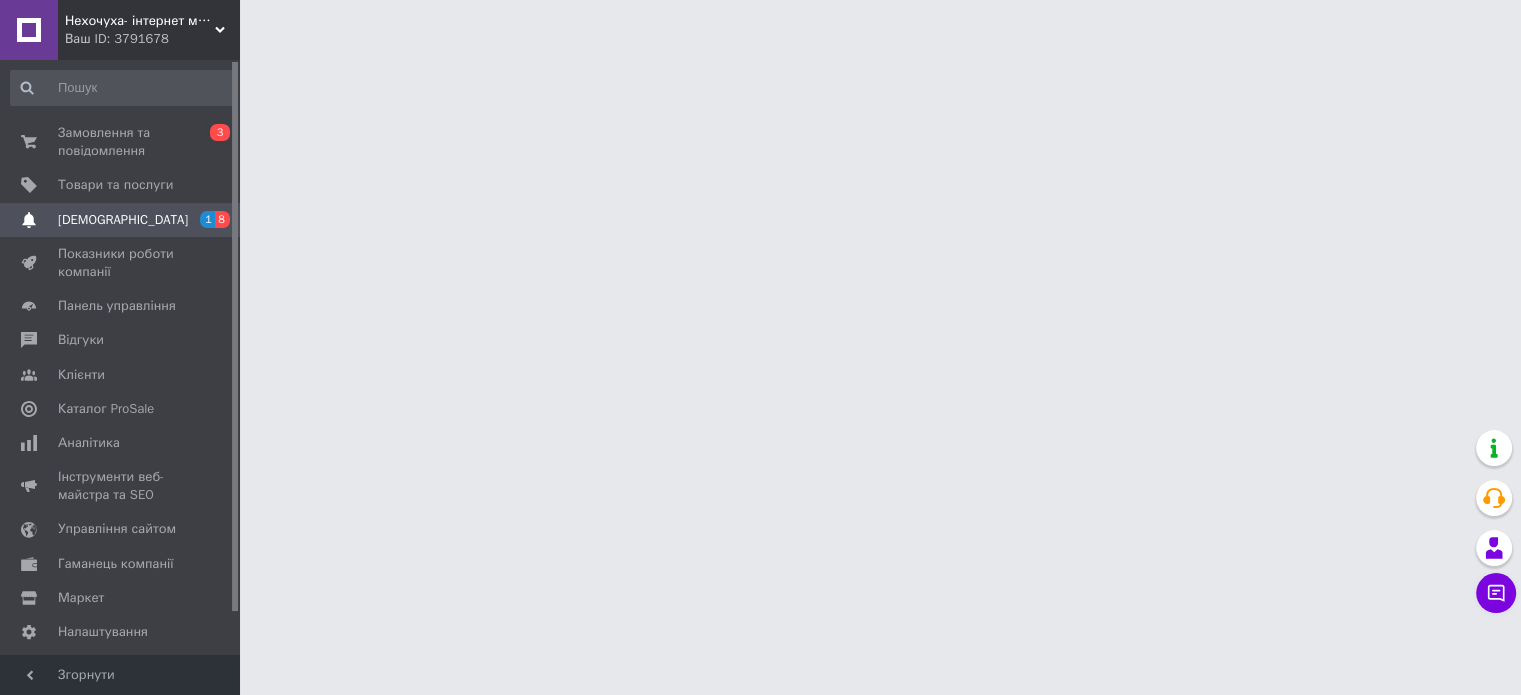 scroll, scrollTop: 0, scrollLeft: 0, axis: both 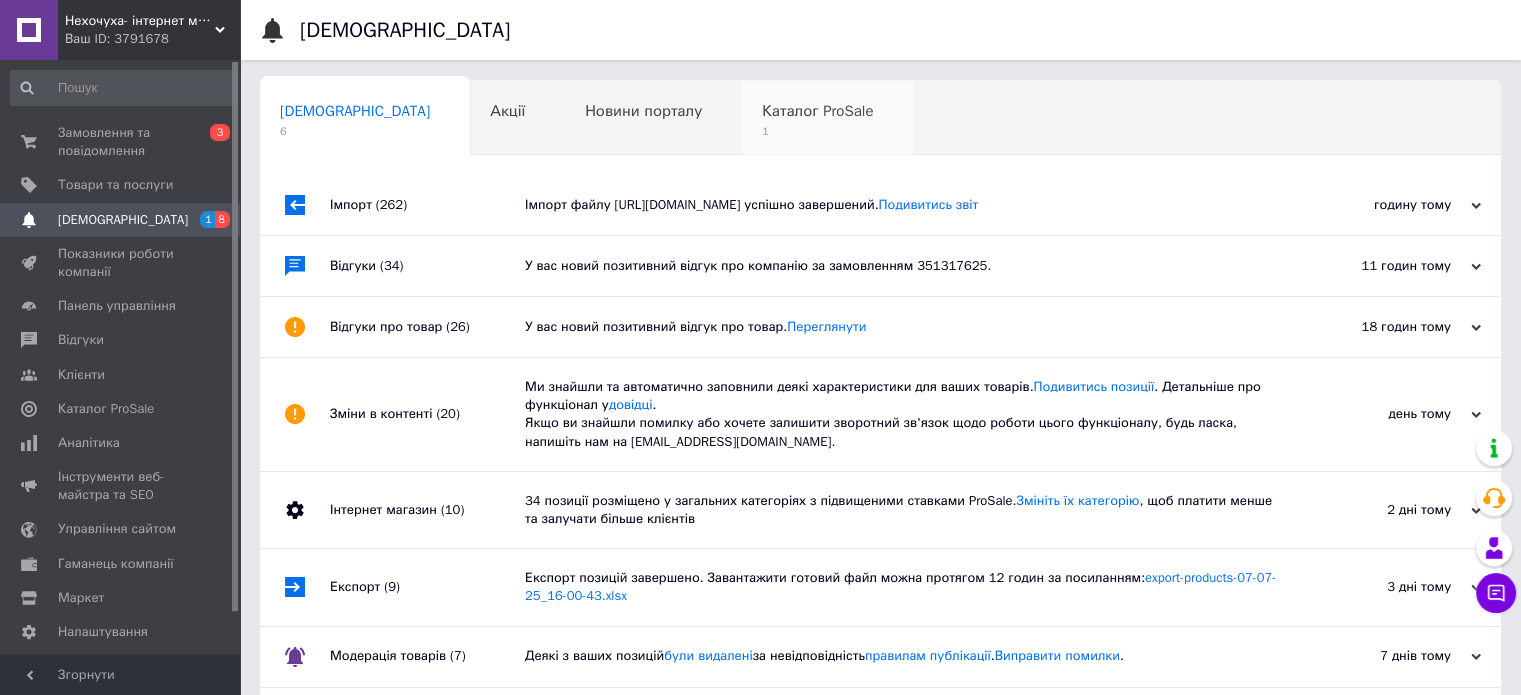 click on "1" at bounding box center (817, 131) 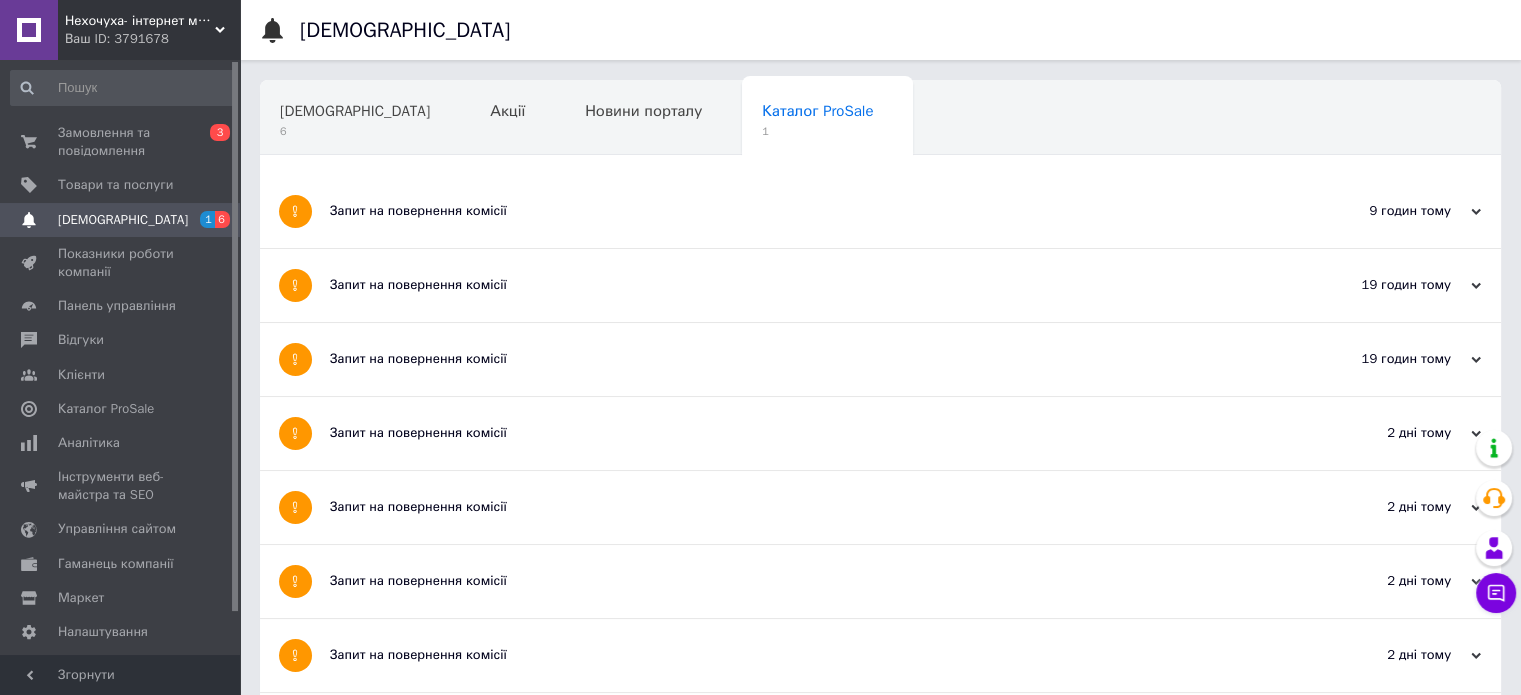 click on "Запит на повернення комісії" at bounding box center (805, 211) 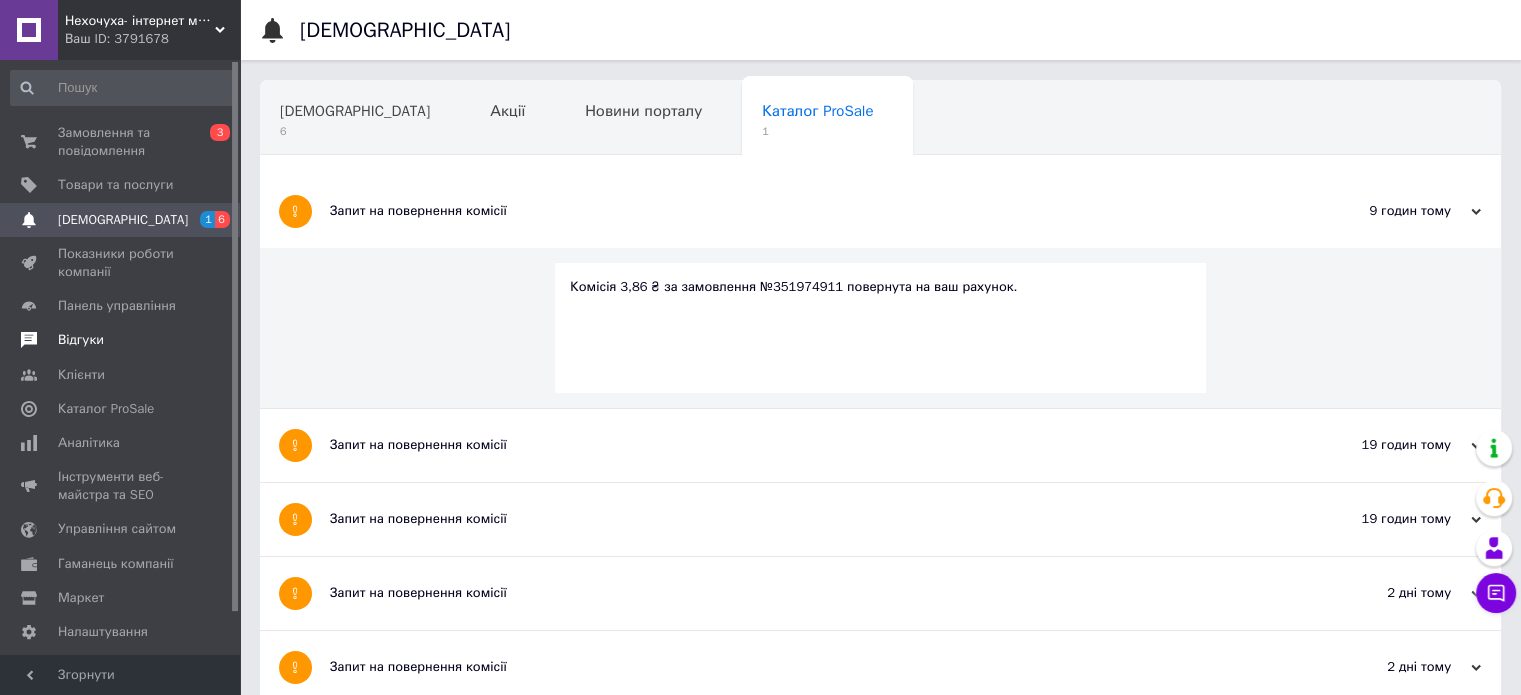 click on "Відгуки" at bounding box center (121, 340) 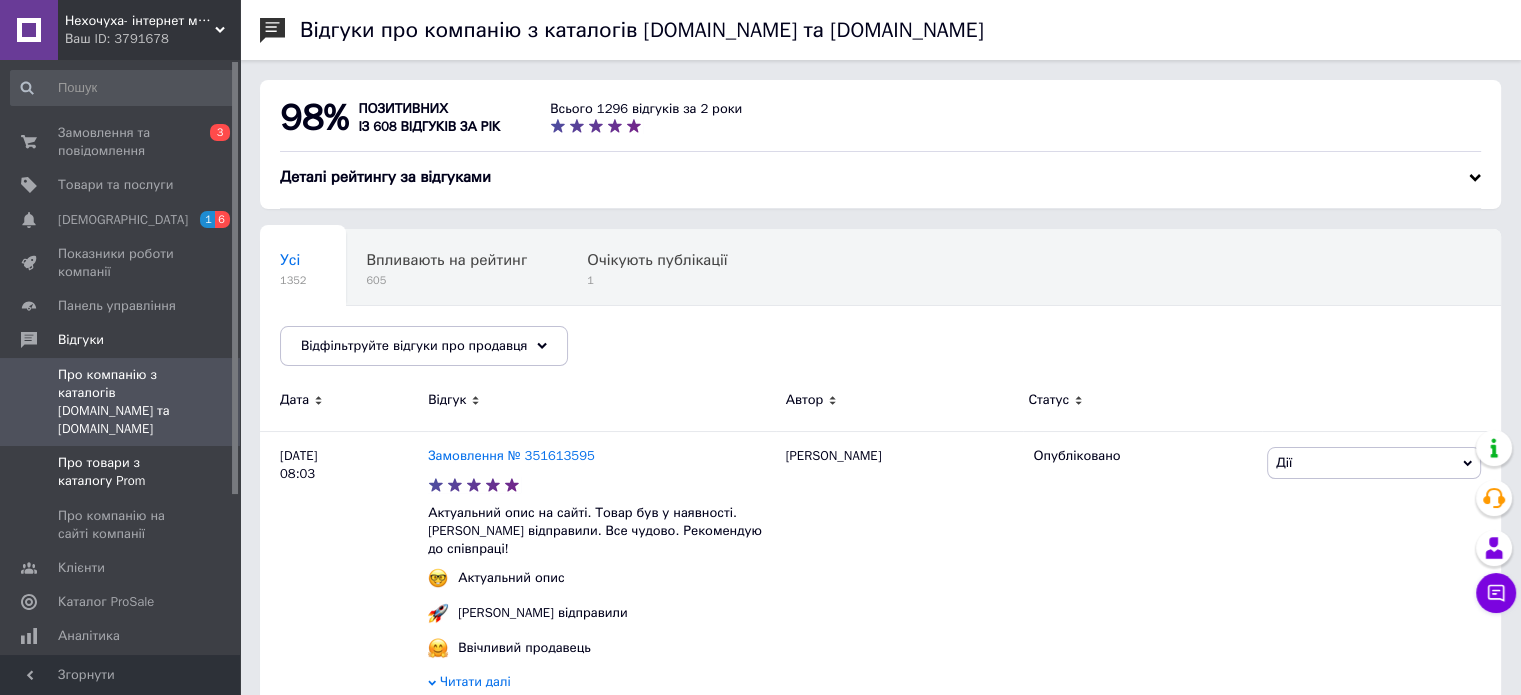 click on "Про товари з каталогу Prom" at bounding box center (121, 472) 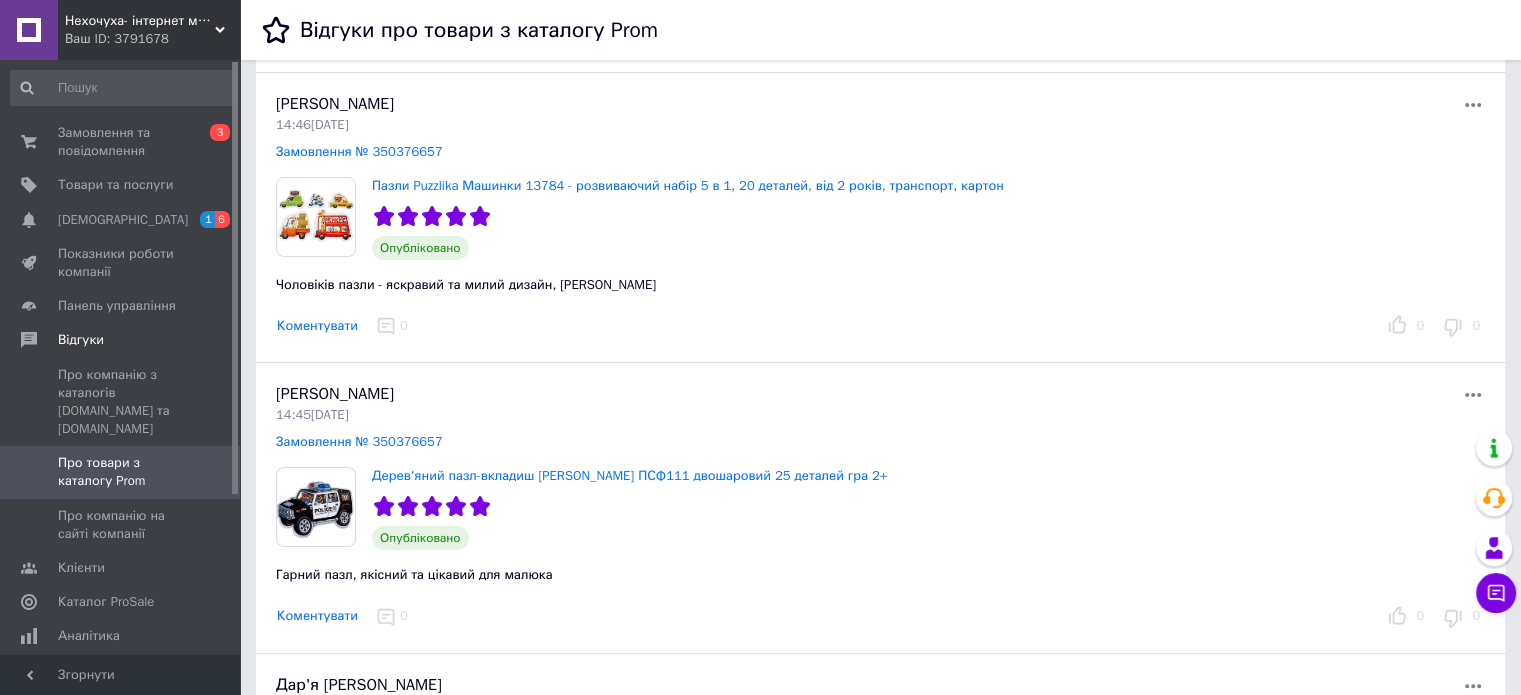 scroll, scrollTop: 500, scrollLeft: 0, axis: vertical 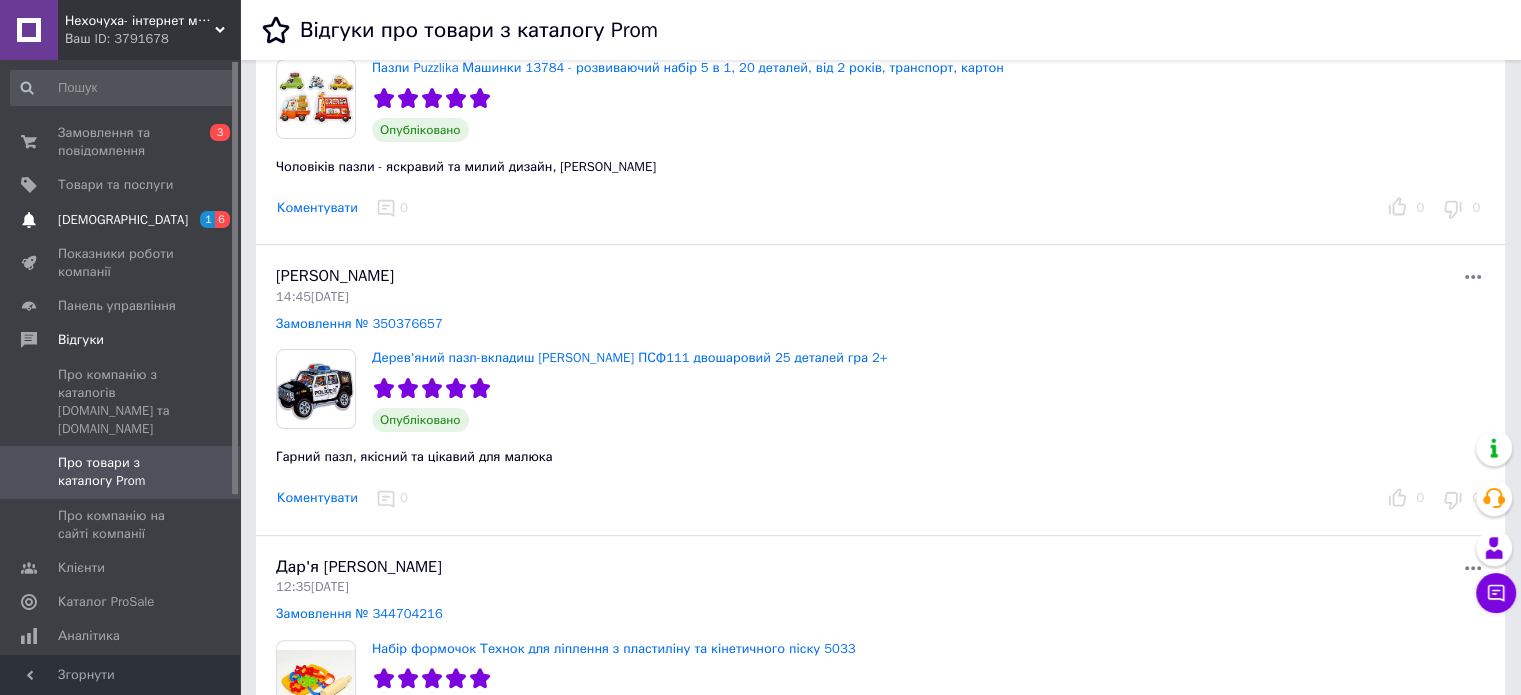 click on "[DEMOGRAPHIC_DATA]" at bounding box center (121, 220) 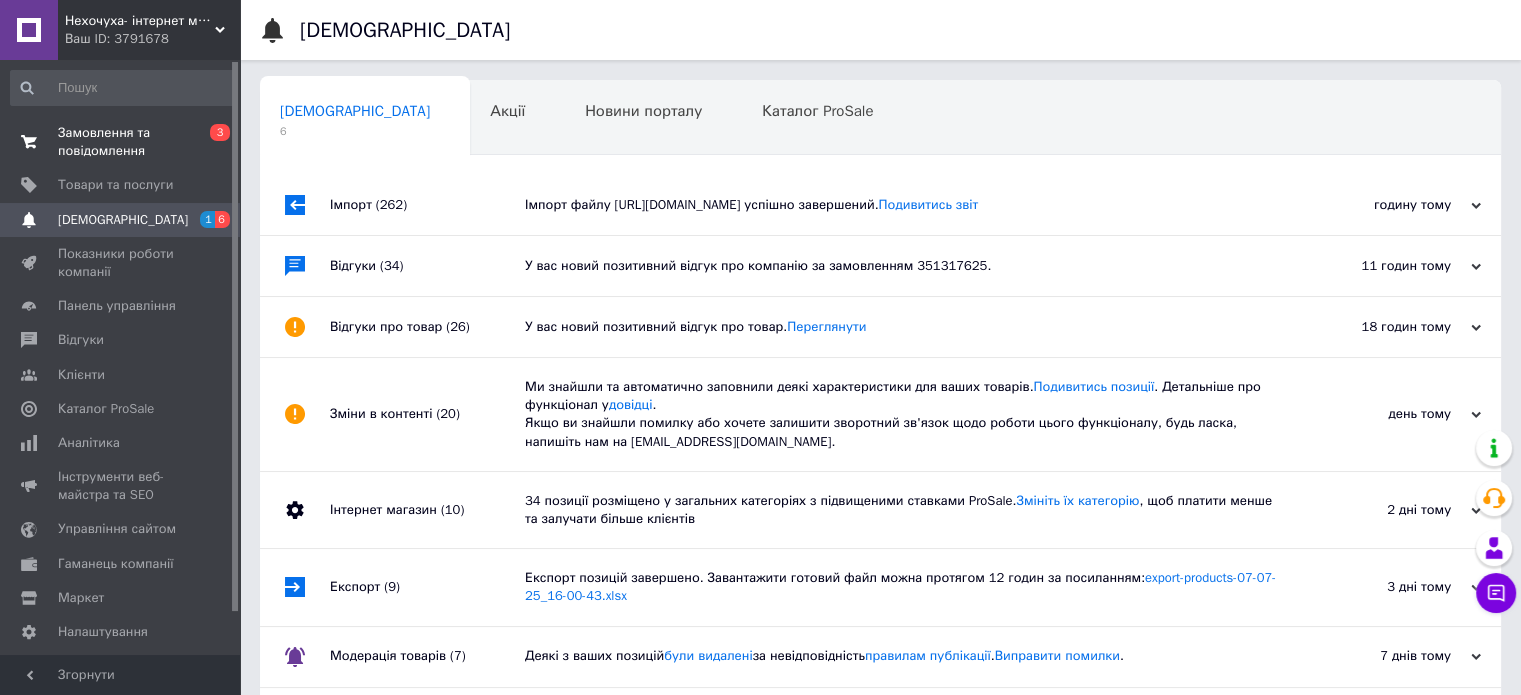 click on "Замовлення та повідомлення" at bounding box center (121, 142) 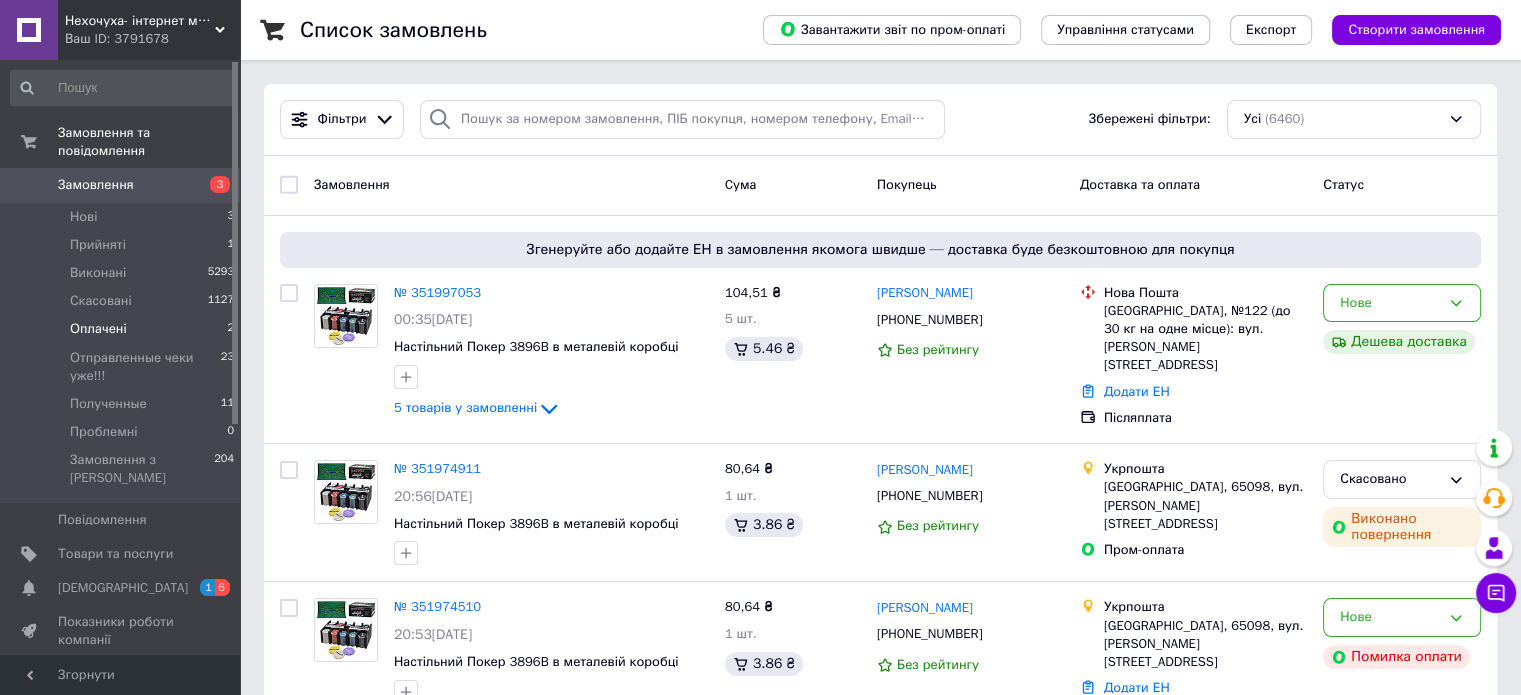 click on "Оплачені 2" at bounding box center (123, 329) 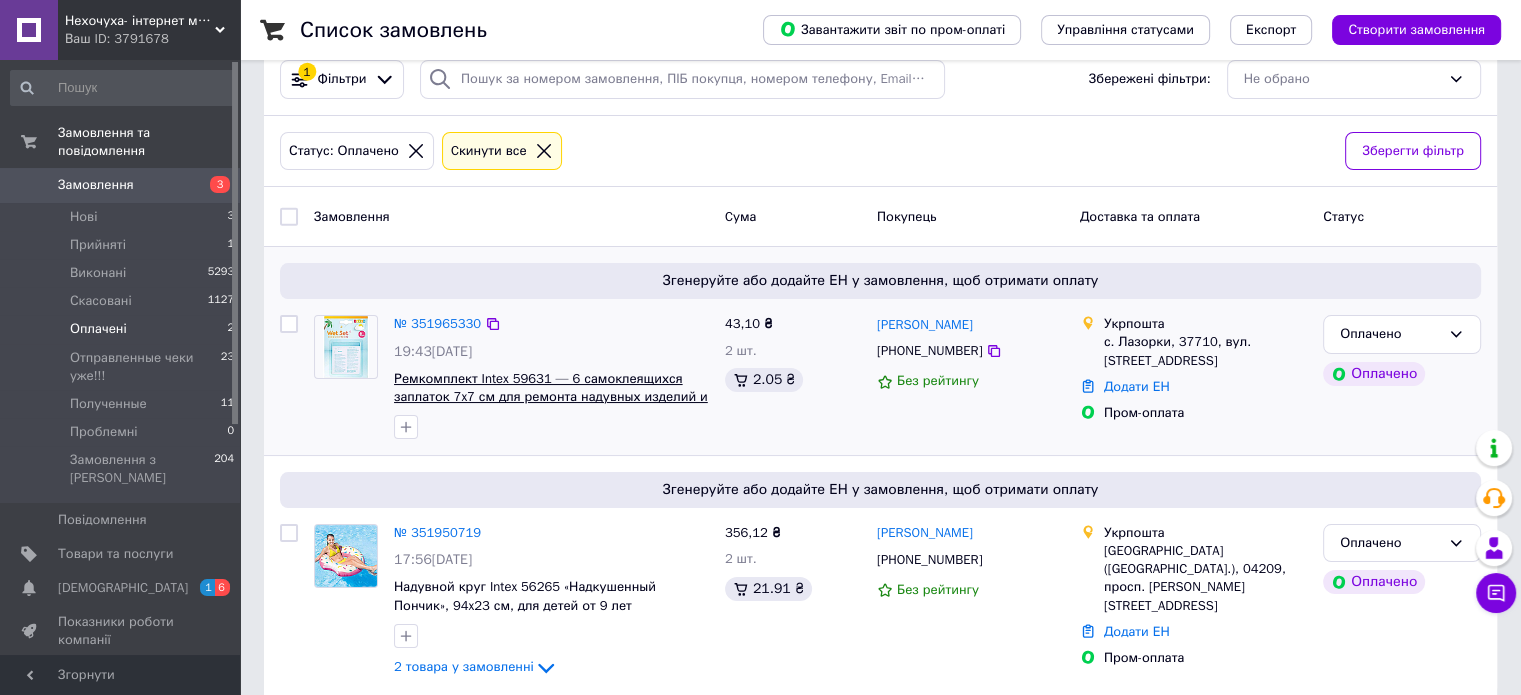 scroll, scrollTop: 63, scrollLeft: 0, axis: vertical 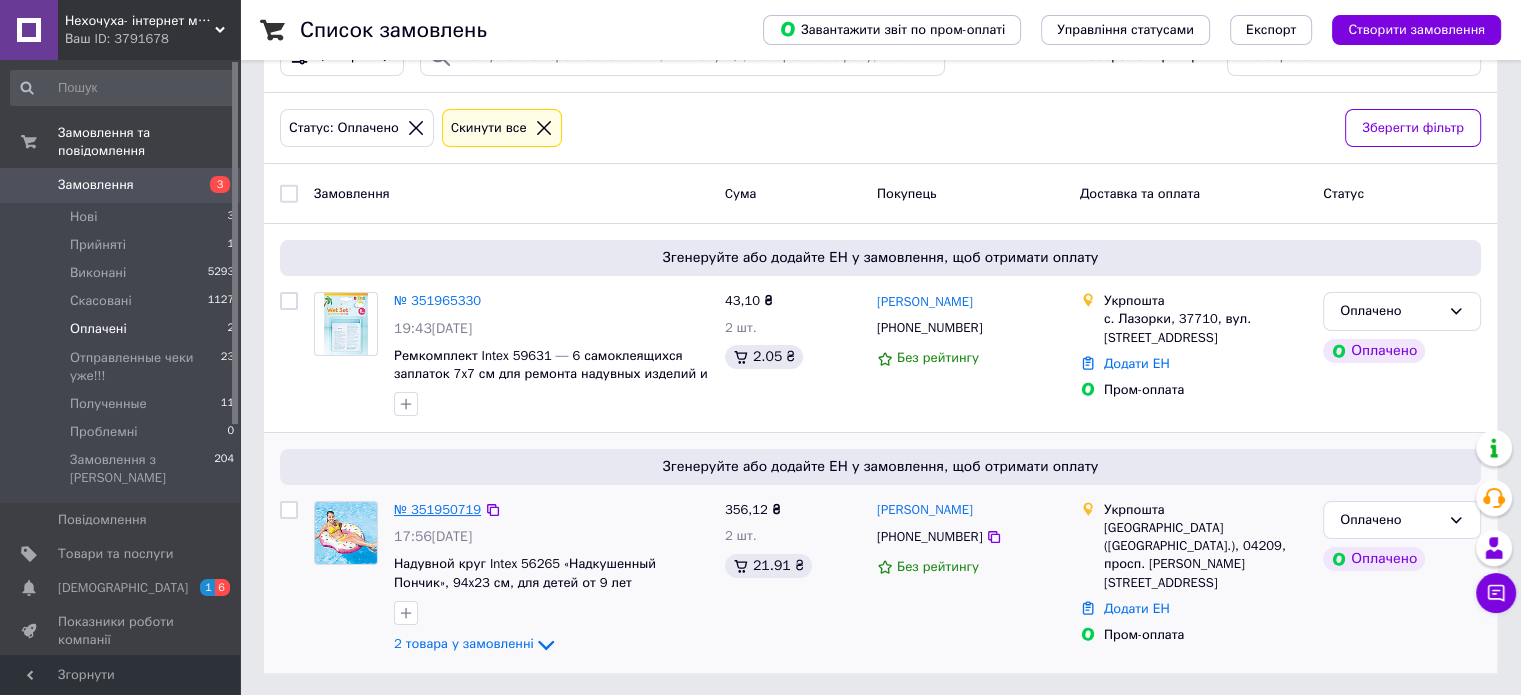 click on "№ 351950719" at bounding box center [437, 509] 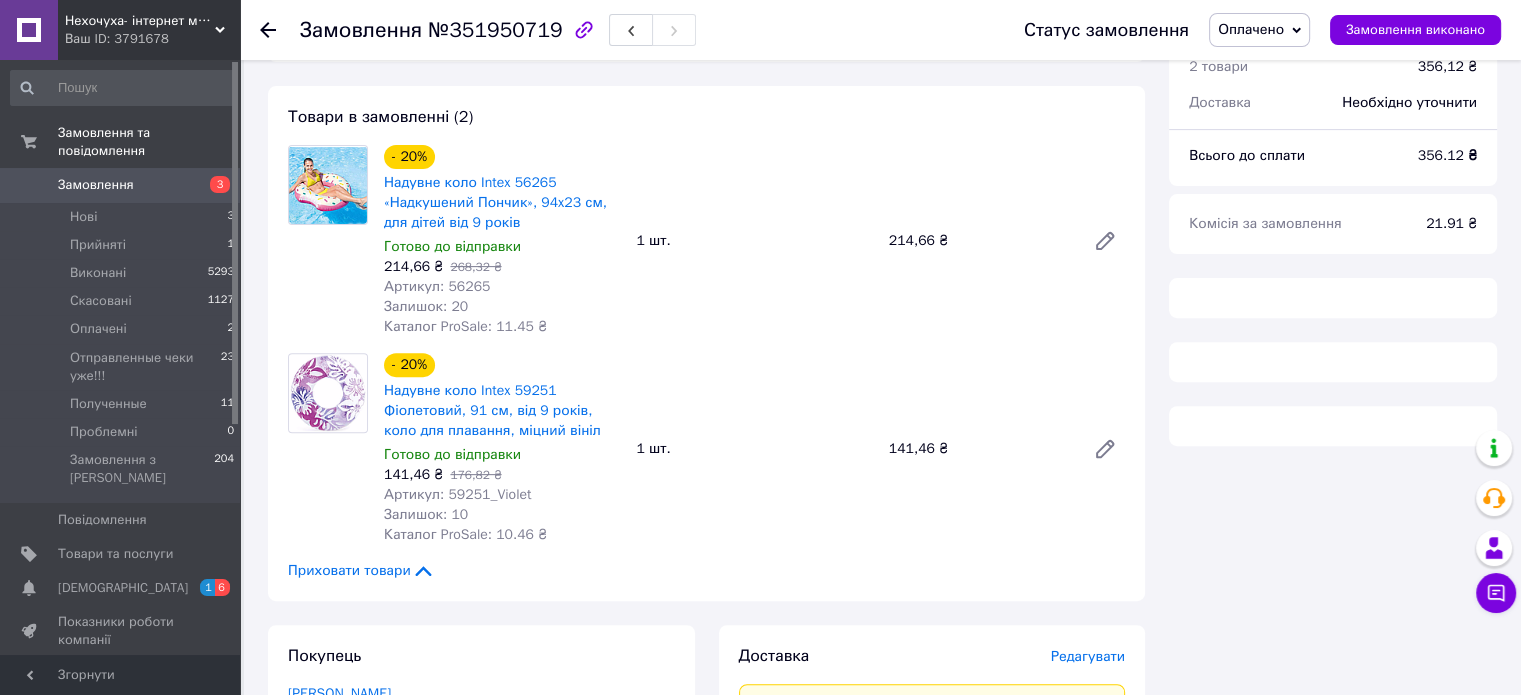 scroll, scrollTop: 700, scrollLeft: 0, axis: vertical 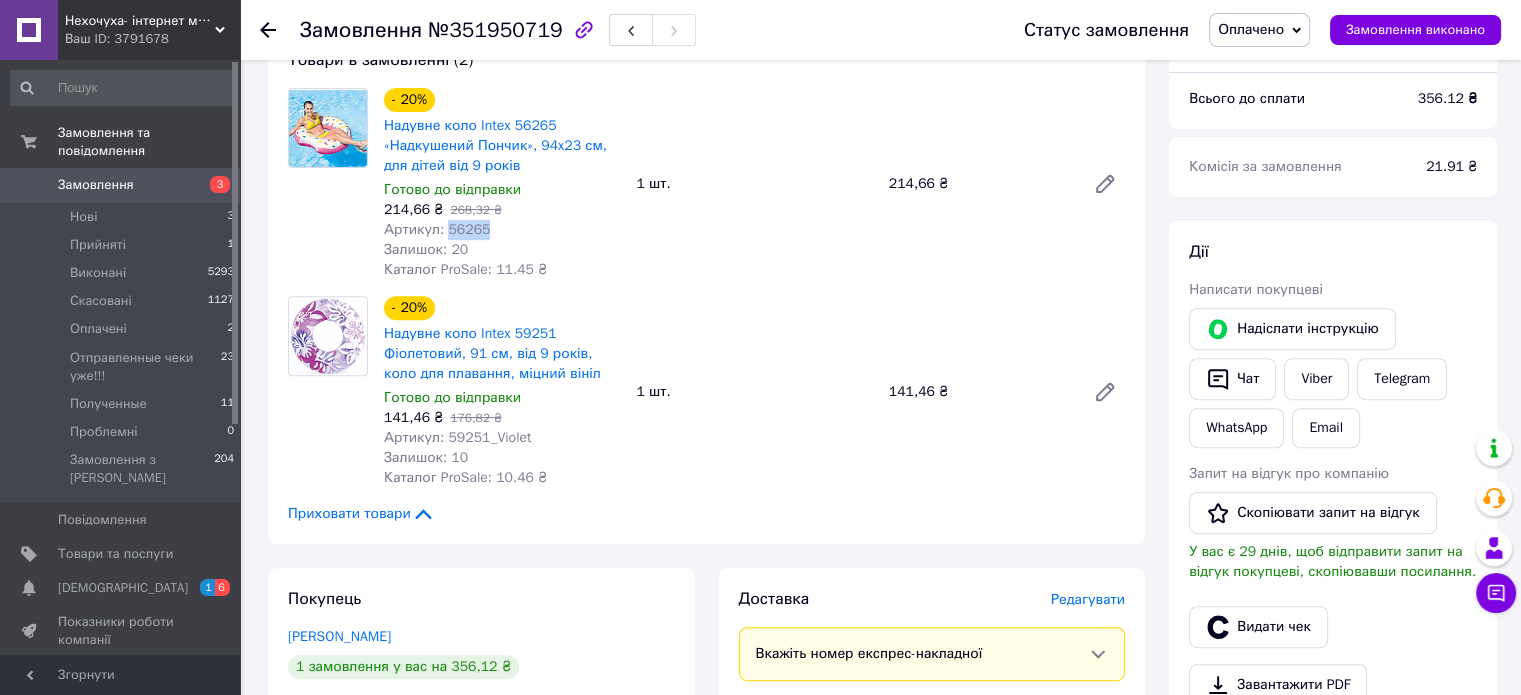 drag, startPoint x: 483, startPoint y: 235, endPoint x: 444, endPoint y: 235, distance: 39 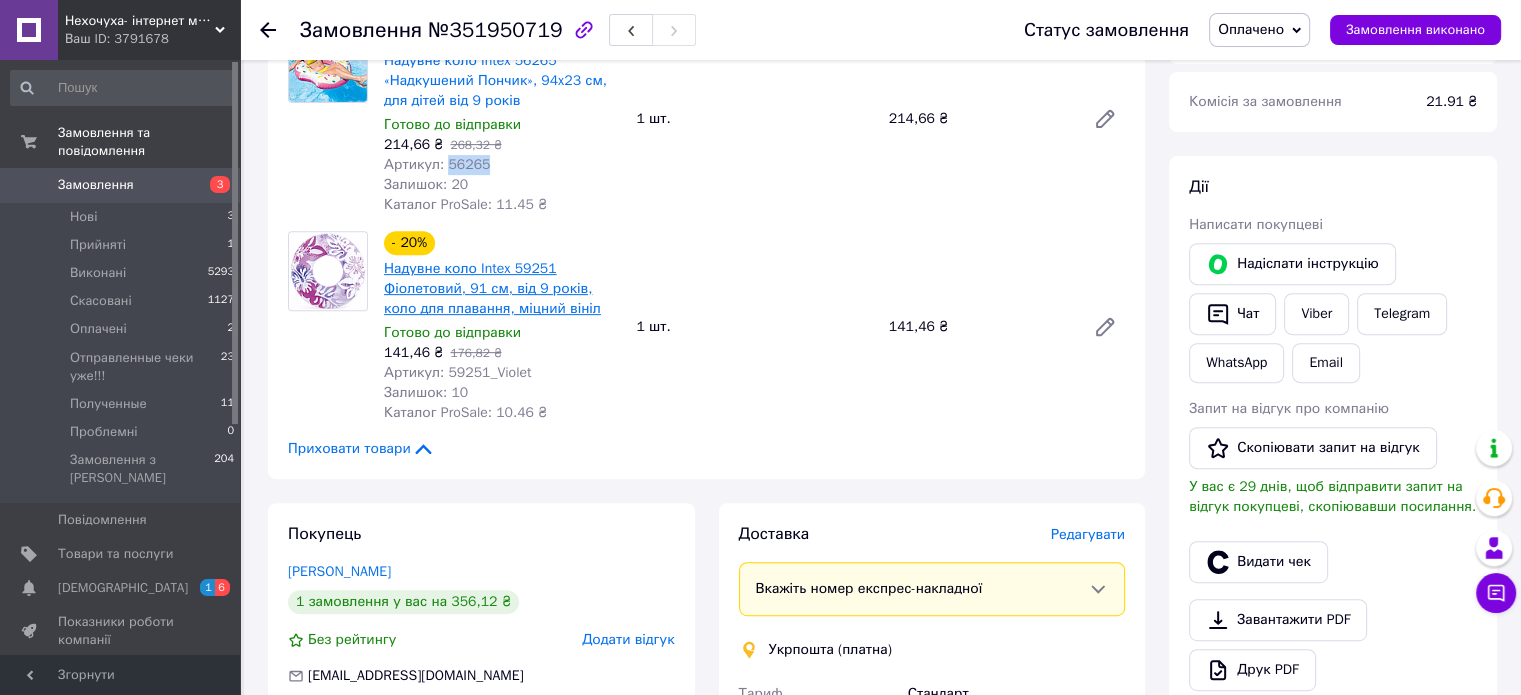 scroll, scrollTop: 800, scrollLeft: 0, axis: vertical 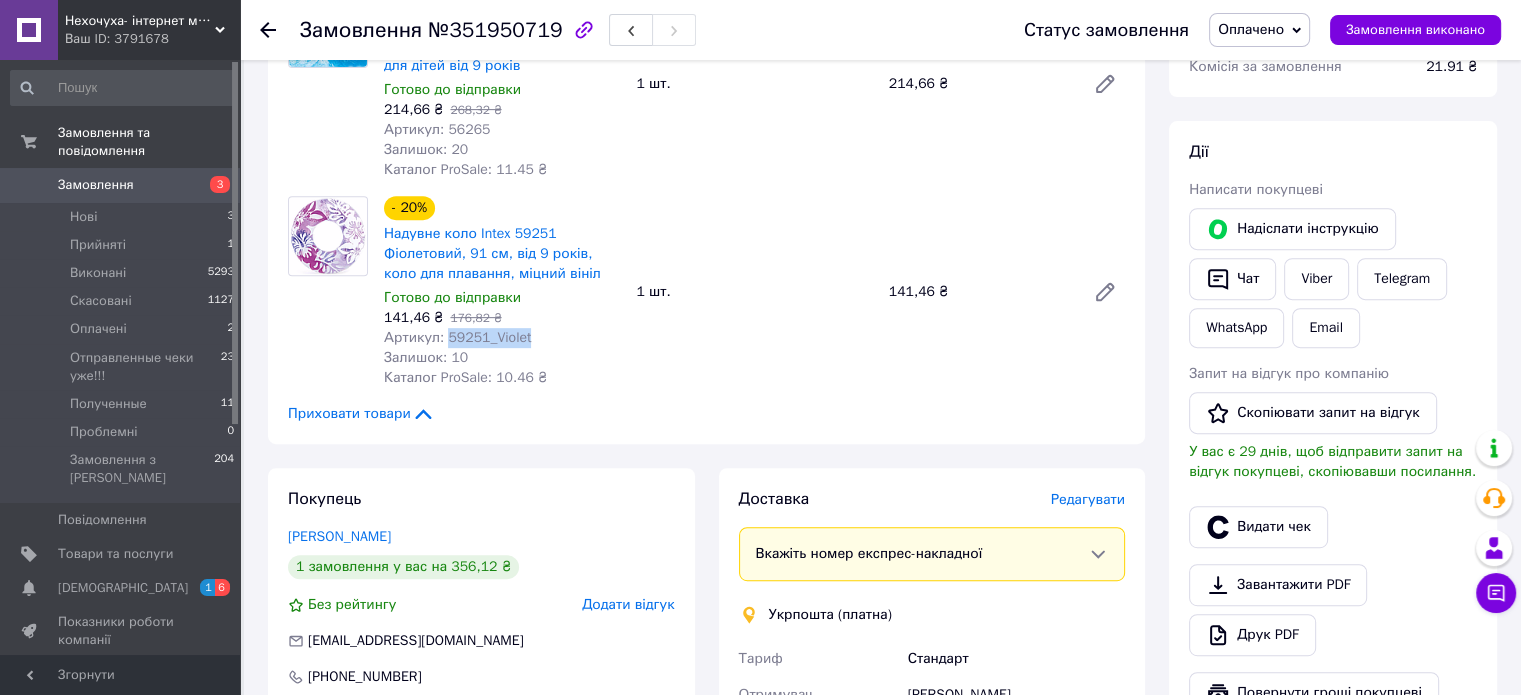 drag, startPoint x: 535, startPoint y: 348, endPoint x: 439, endPoint y: 347, distance: 96.00521 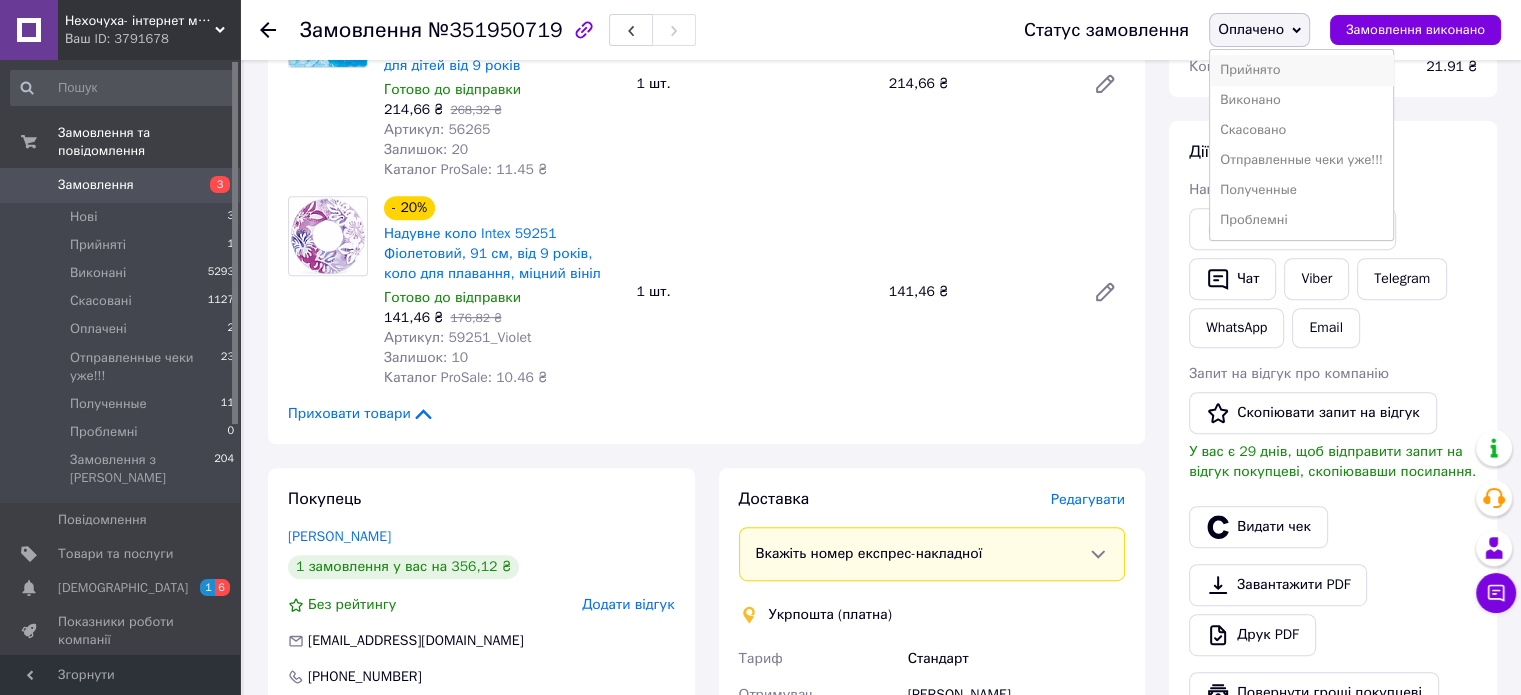 click on "Прийнято" at bounding box center [1301, 70] 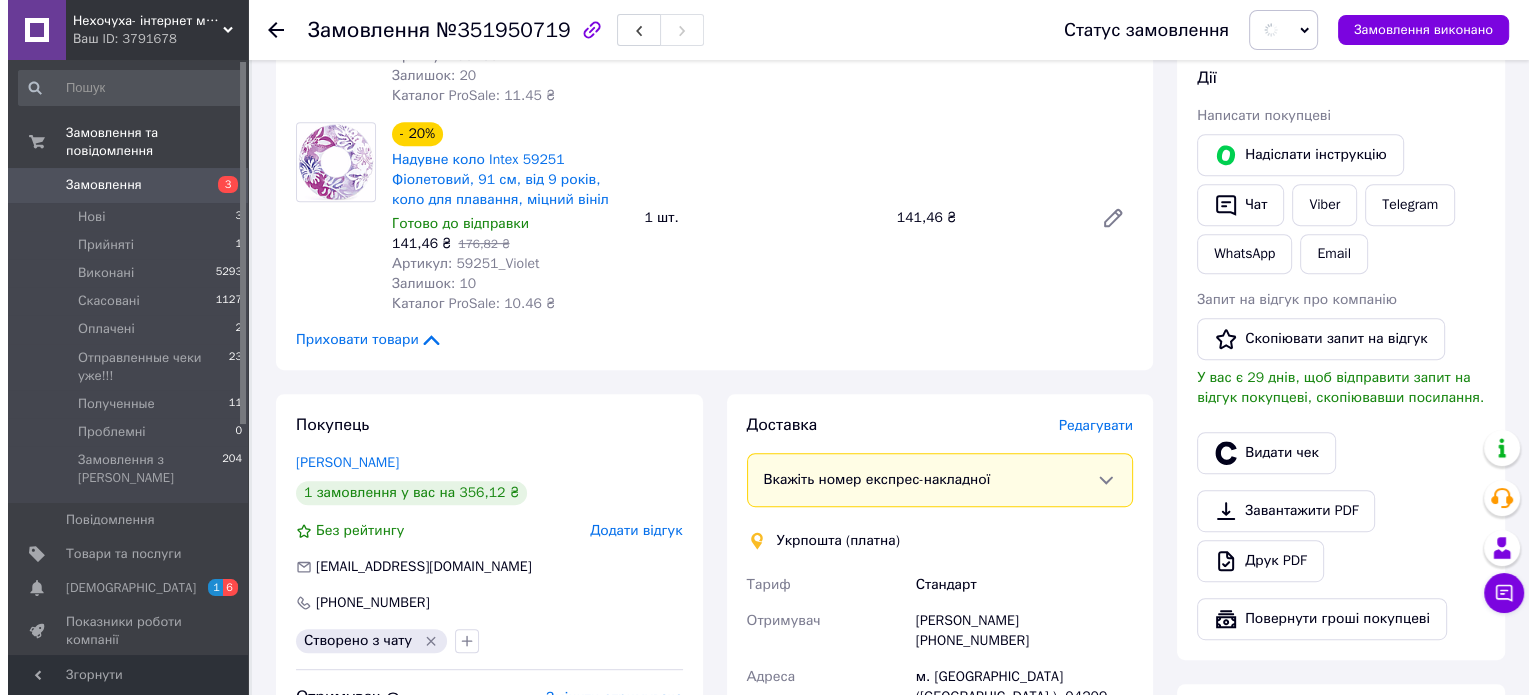 scroll, scrollTop: 1000, scrollLeft: 0, axis: vertical 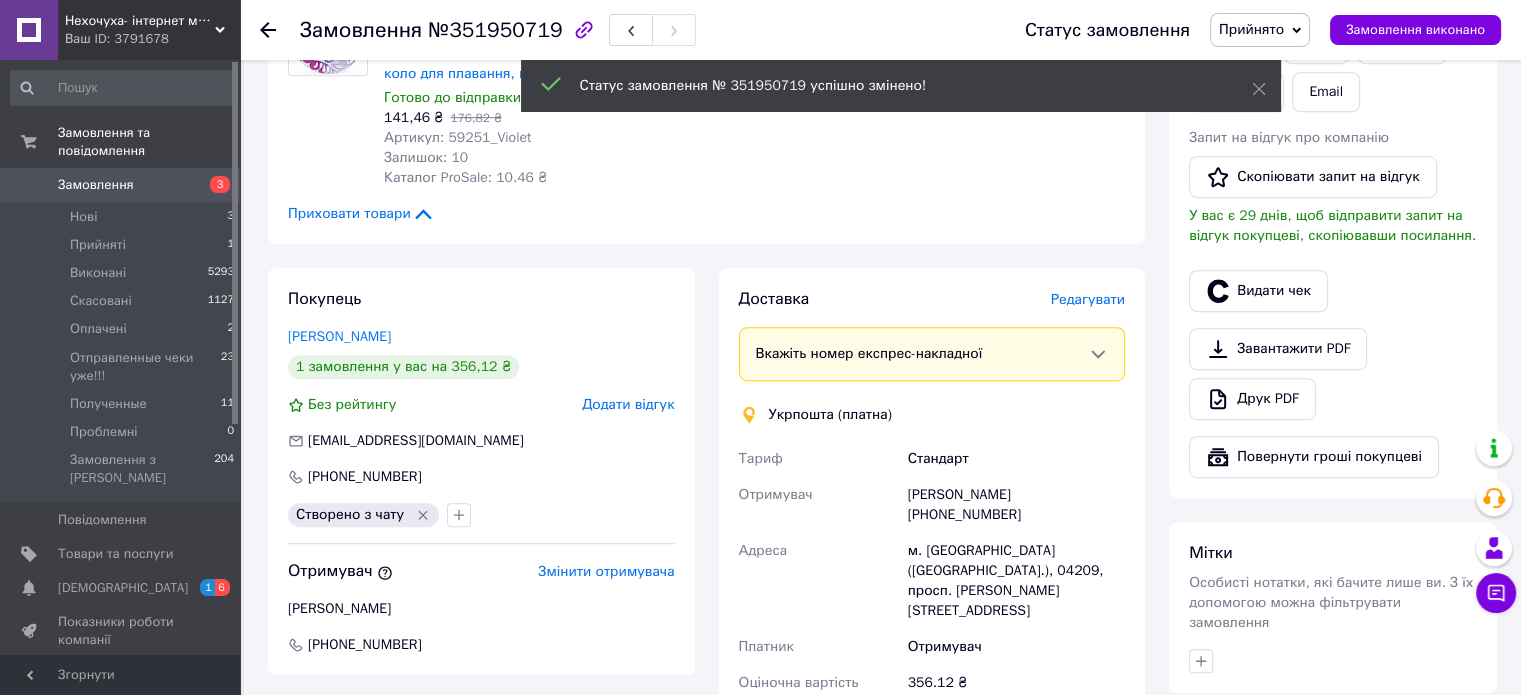 click on "Редагувати" at bounding box center [1088, 299] 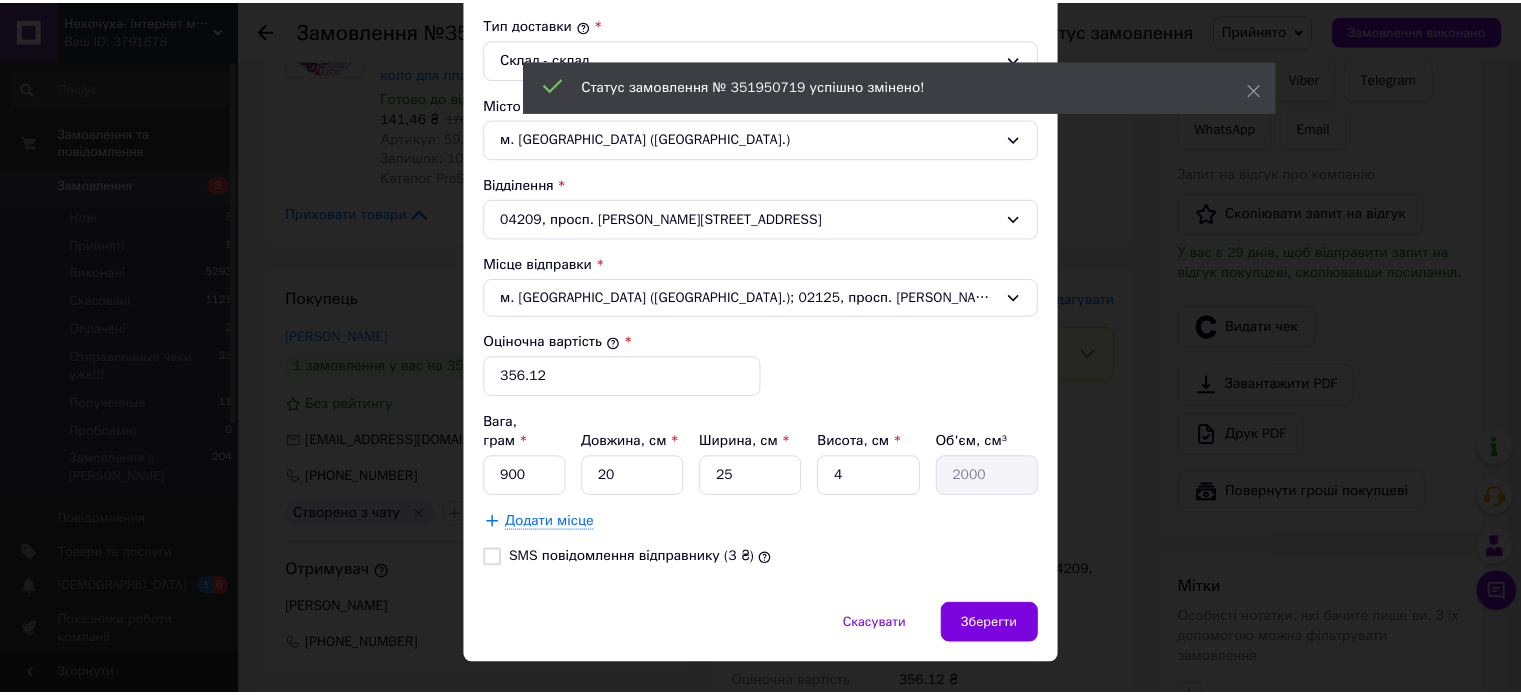 scroll, scrollTop: 551, scrollLeft: 0, axis: vertical 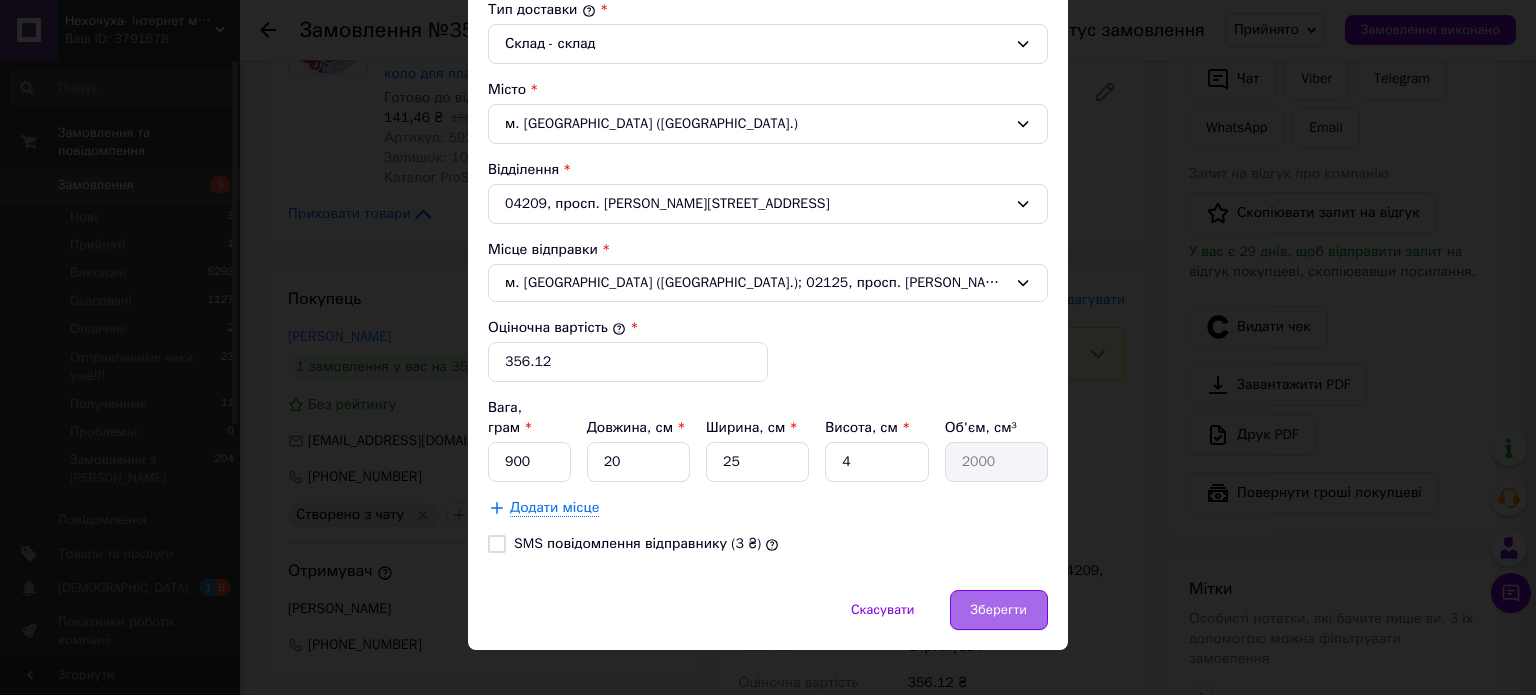 click on "Зберегти" at bounding box center (999, 610) 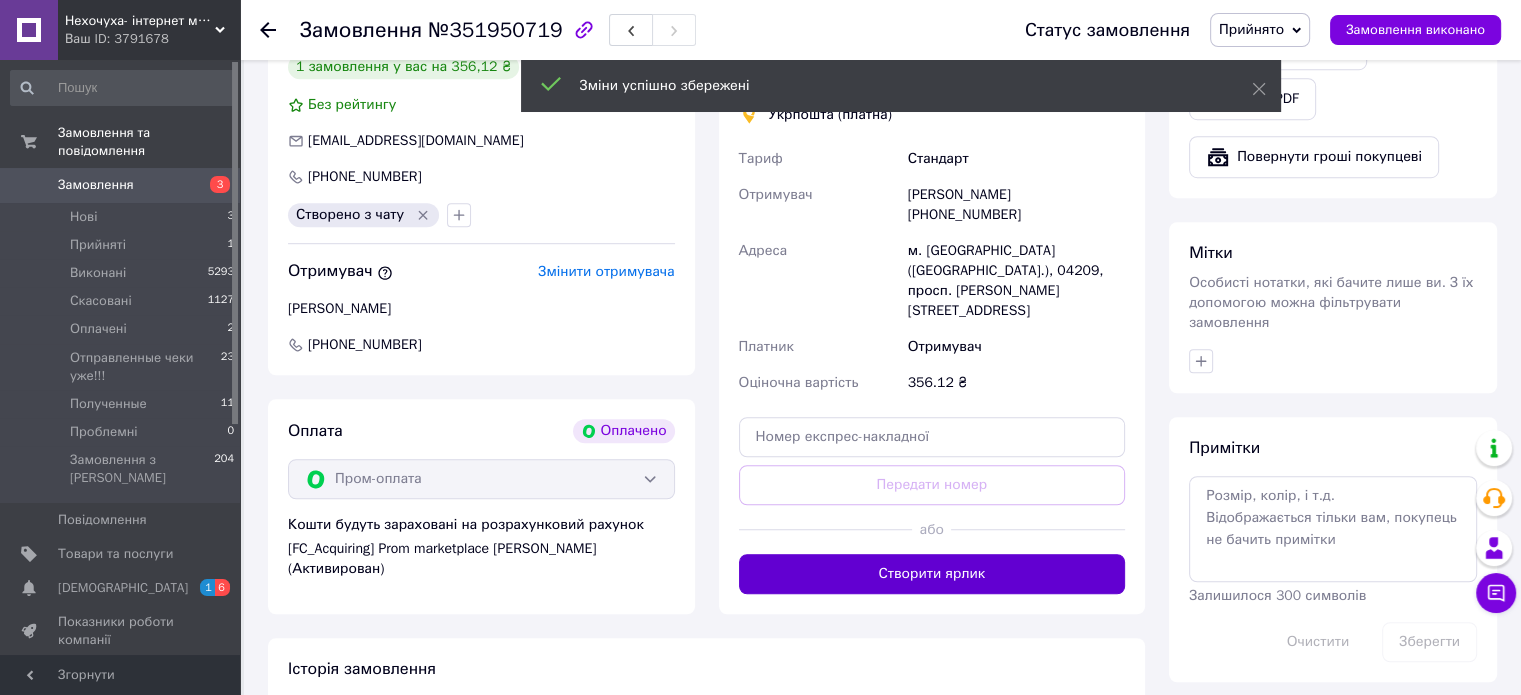 click on "Створити ярлик" at bounding box center [932, 574] 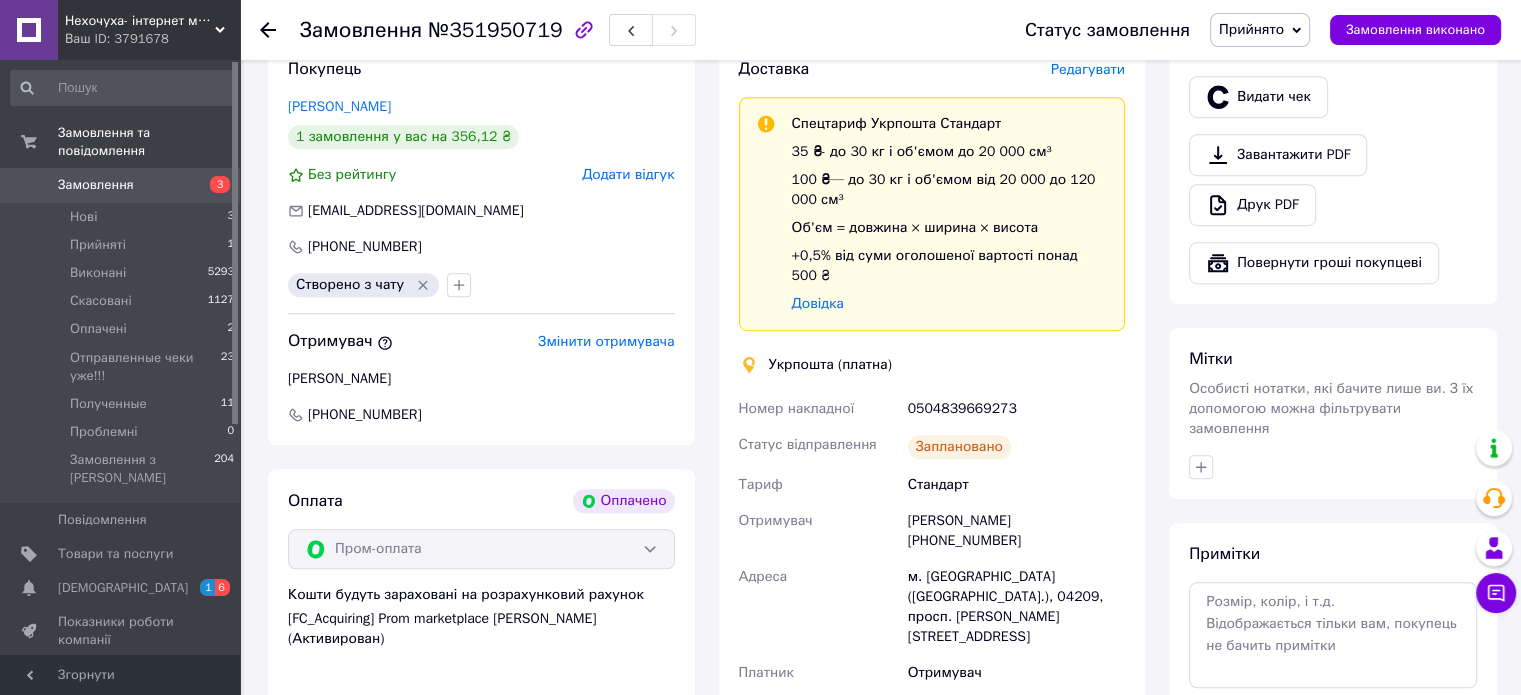 scroll, scrollTop: 1300, scrollLeft: 0, axis: vertical 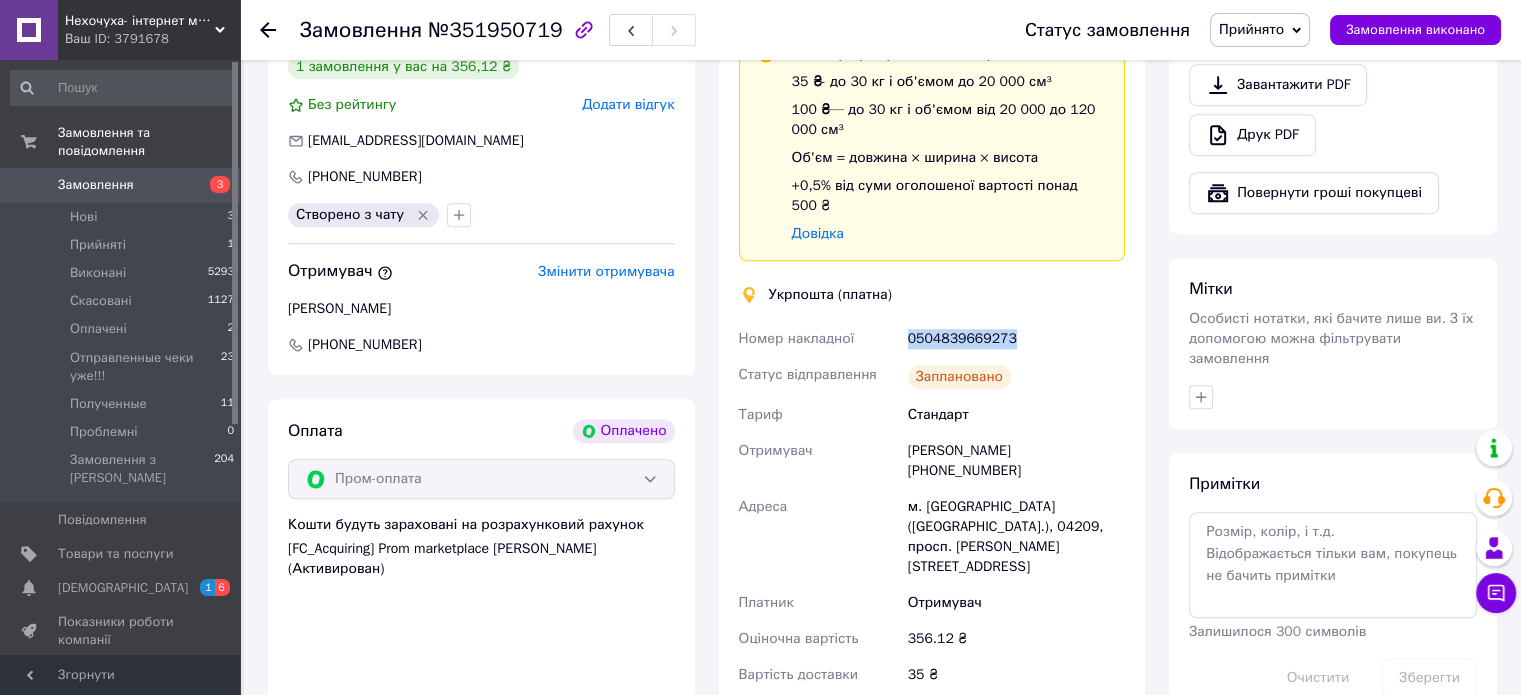 drag, startPoint x: 1032, startPoint y: 333, endPoint x: 908, endPoint y: 334, distance: 124.004036 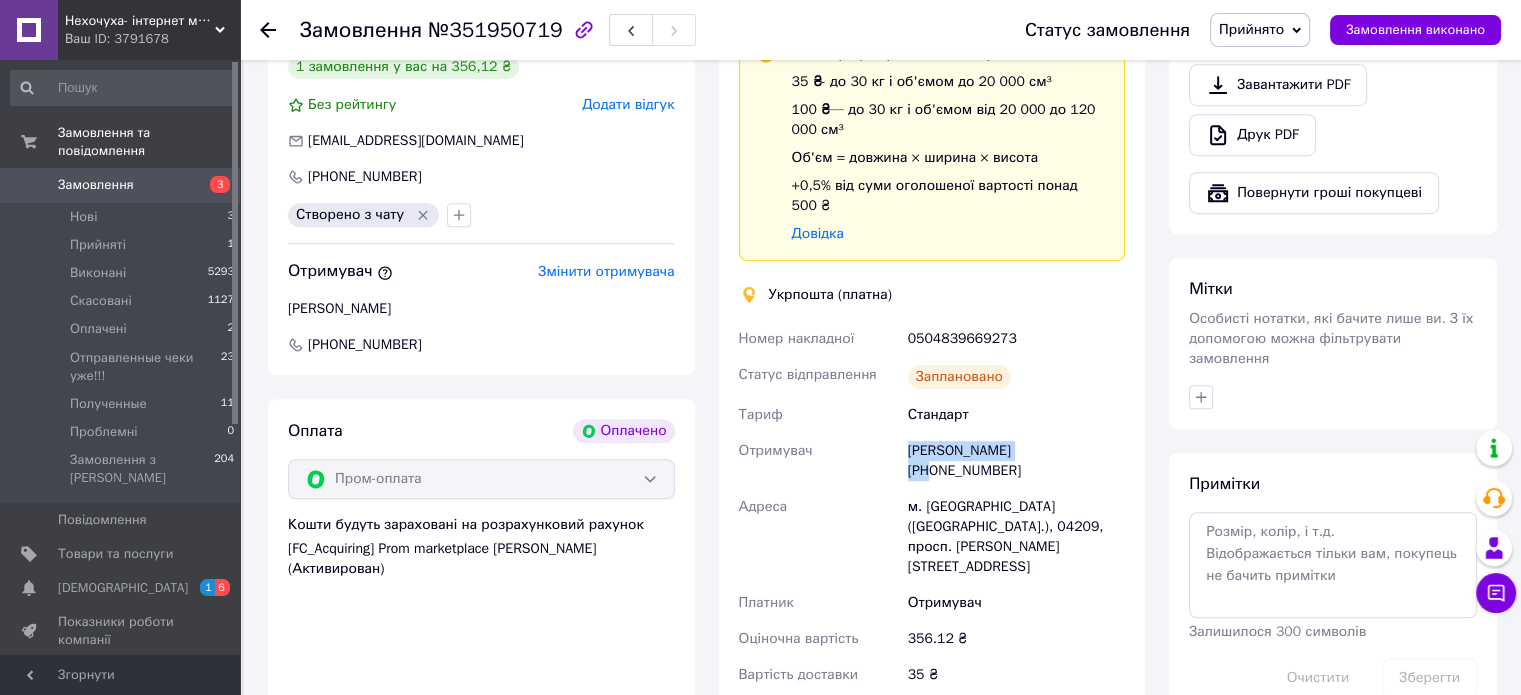 drag, startPoint x: 1051, startPoint y: 434, endPoint x: 904, endPoint y: 429, distance: 147.085 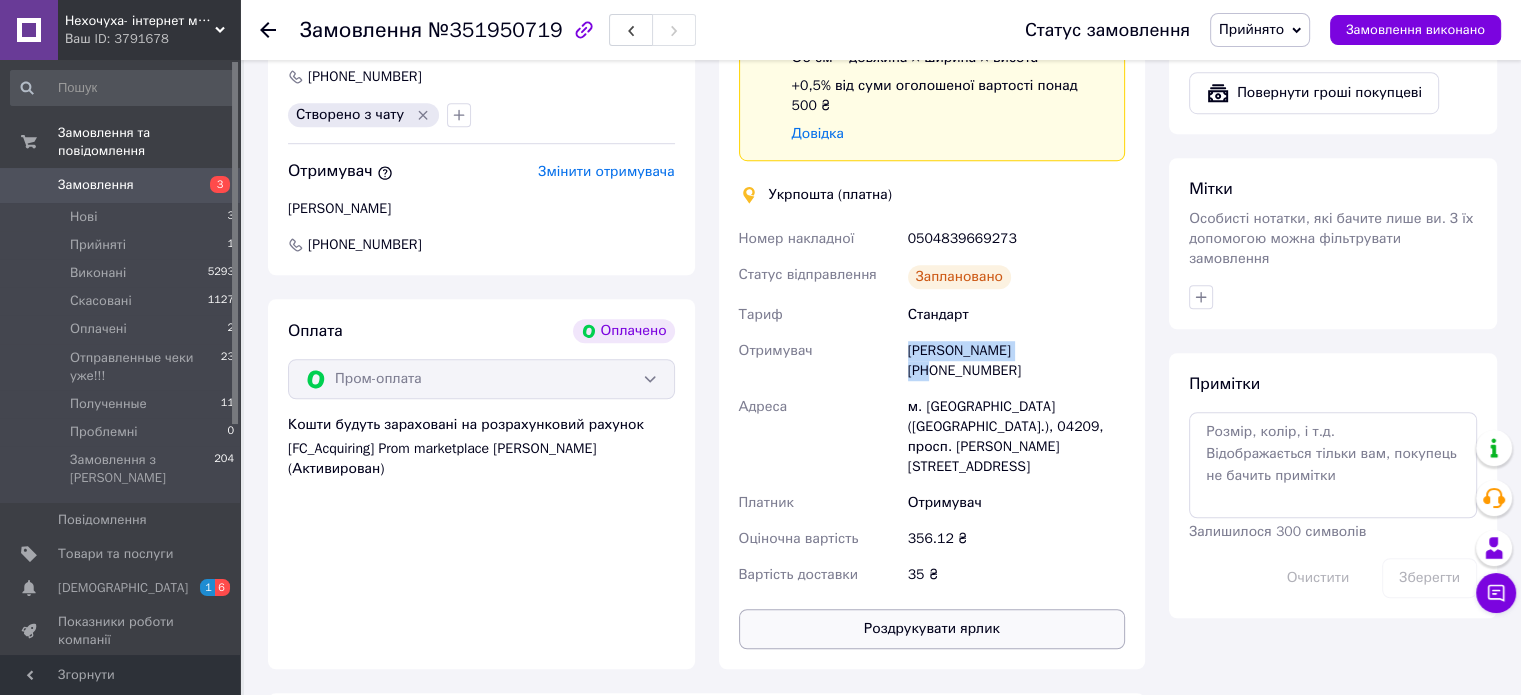click on "Роздрукувати ярлик" at bounding box center (932, 629) 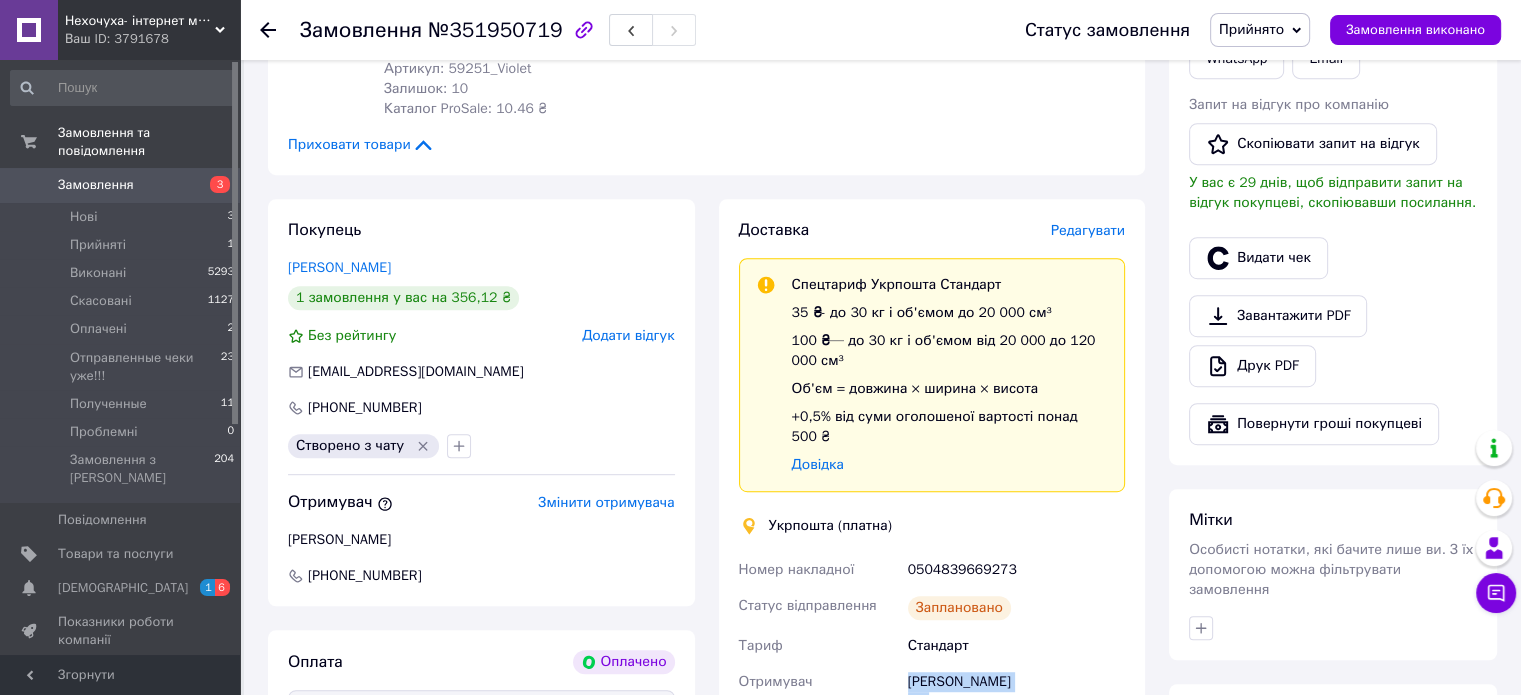 scroll, scrollTop: 900, scrollLeft: 0, axis: vertical 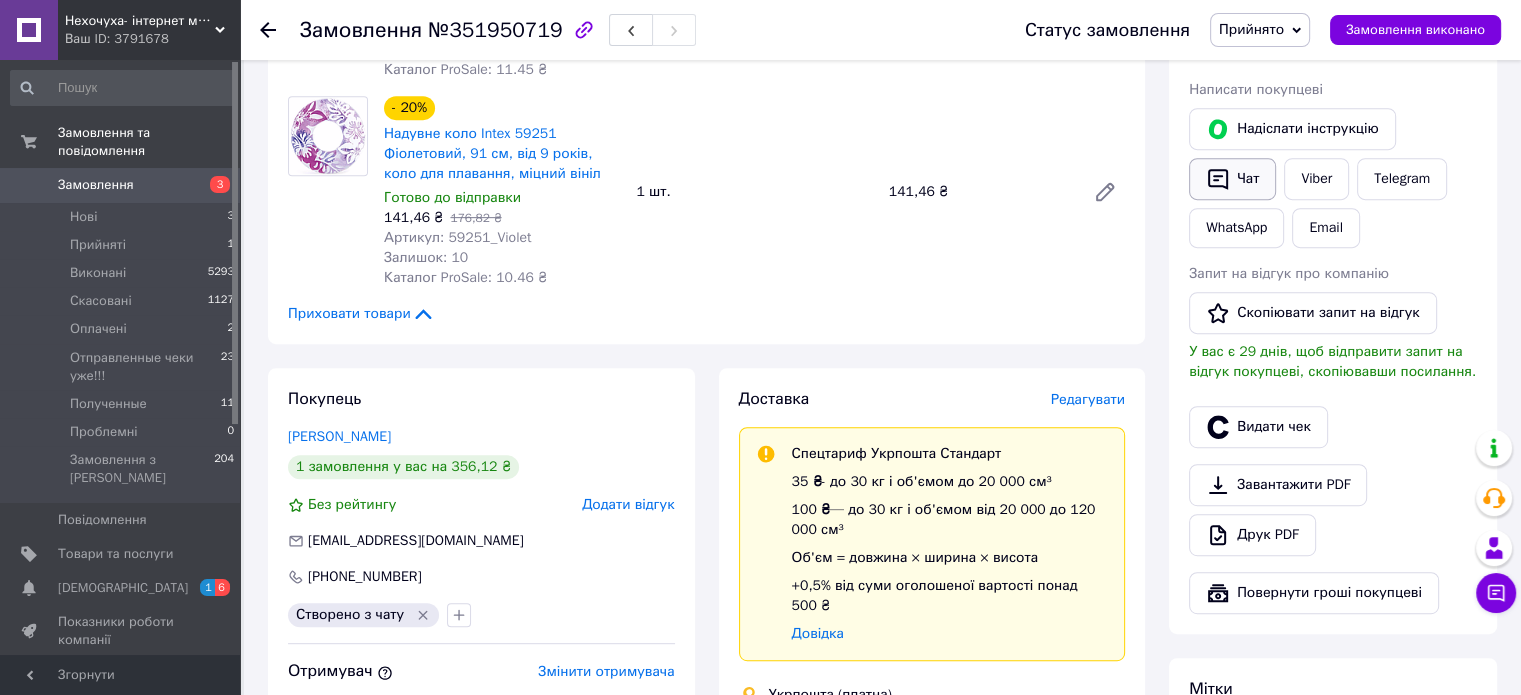 click on "Чат" at bounding box center (1232, 179) 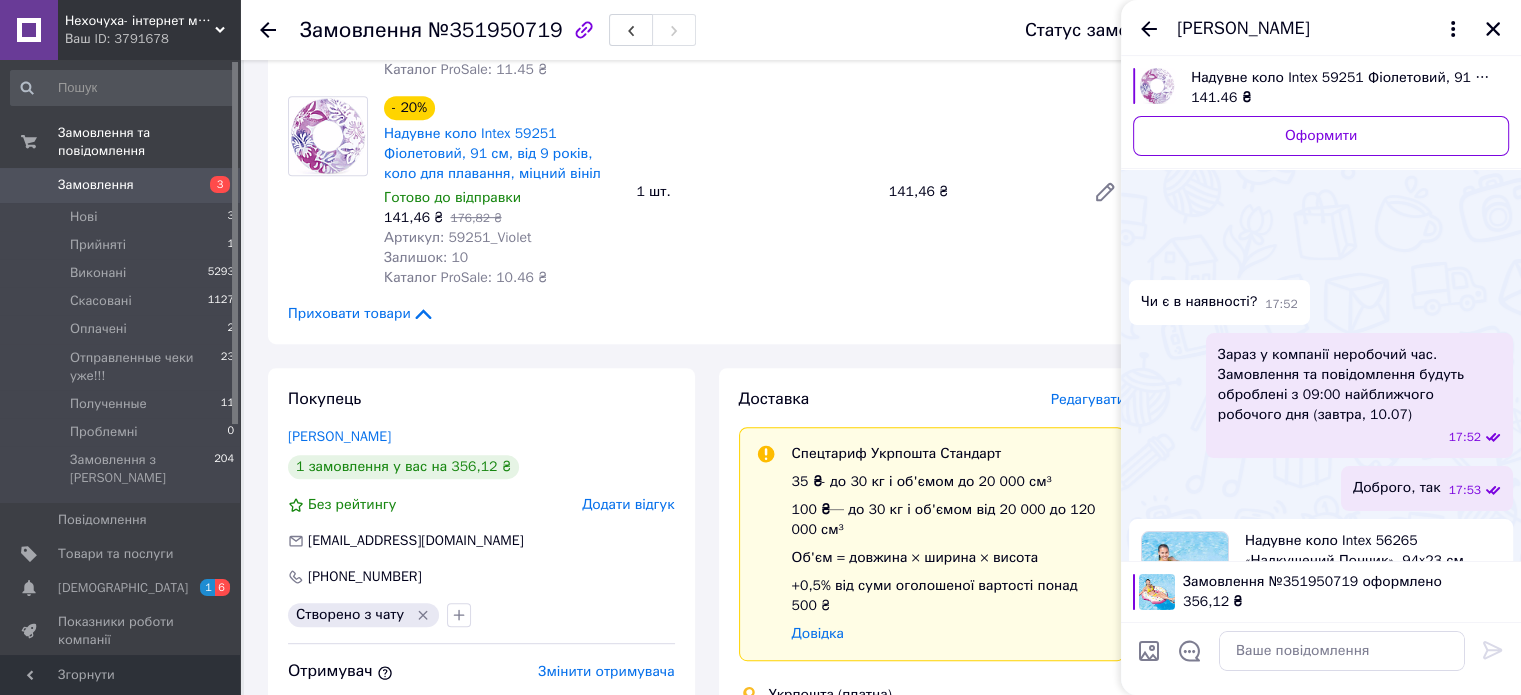 scroll, scrollTop: 321, scrollLeft: 0, axis: vertical 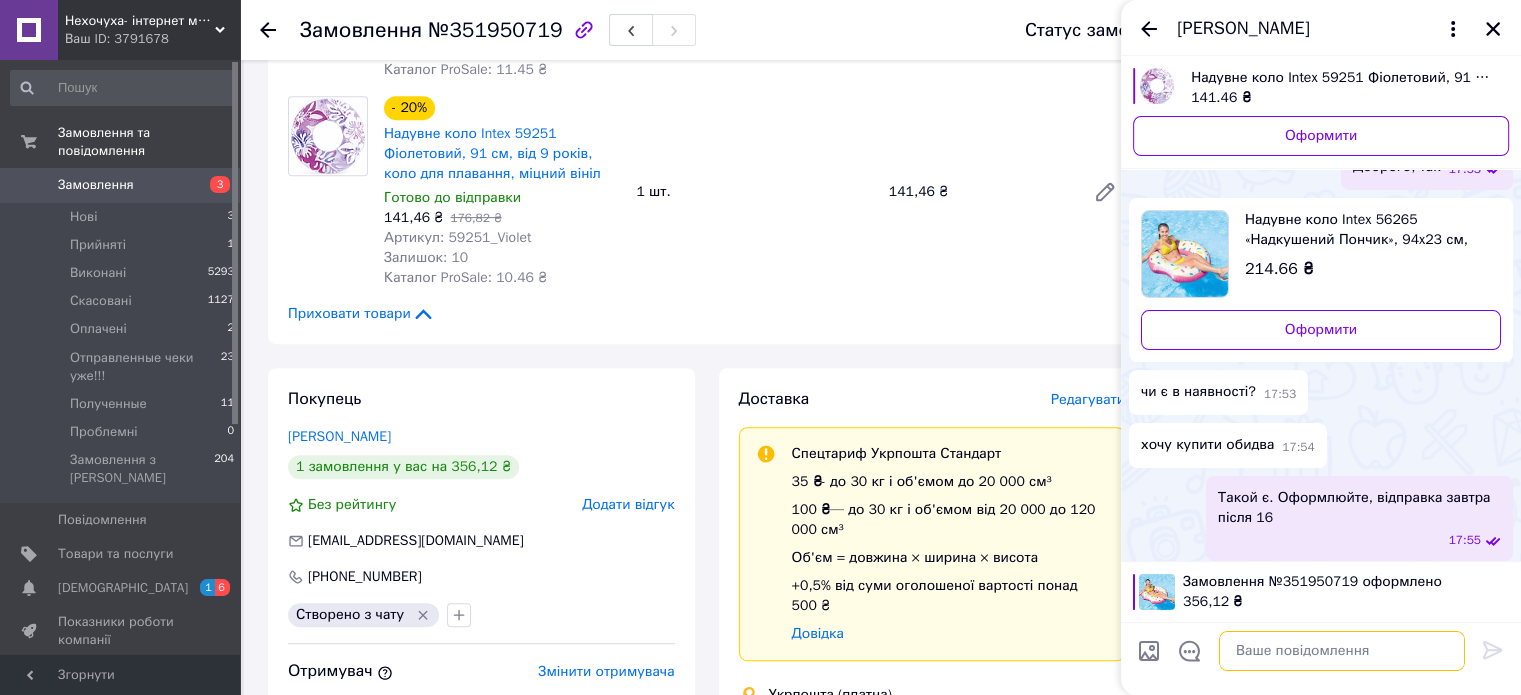 click at bounding box center (1342, 651) 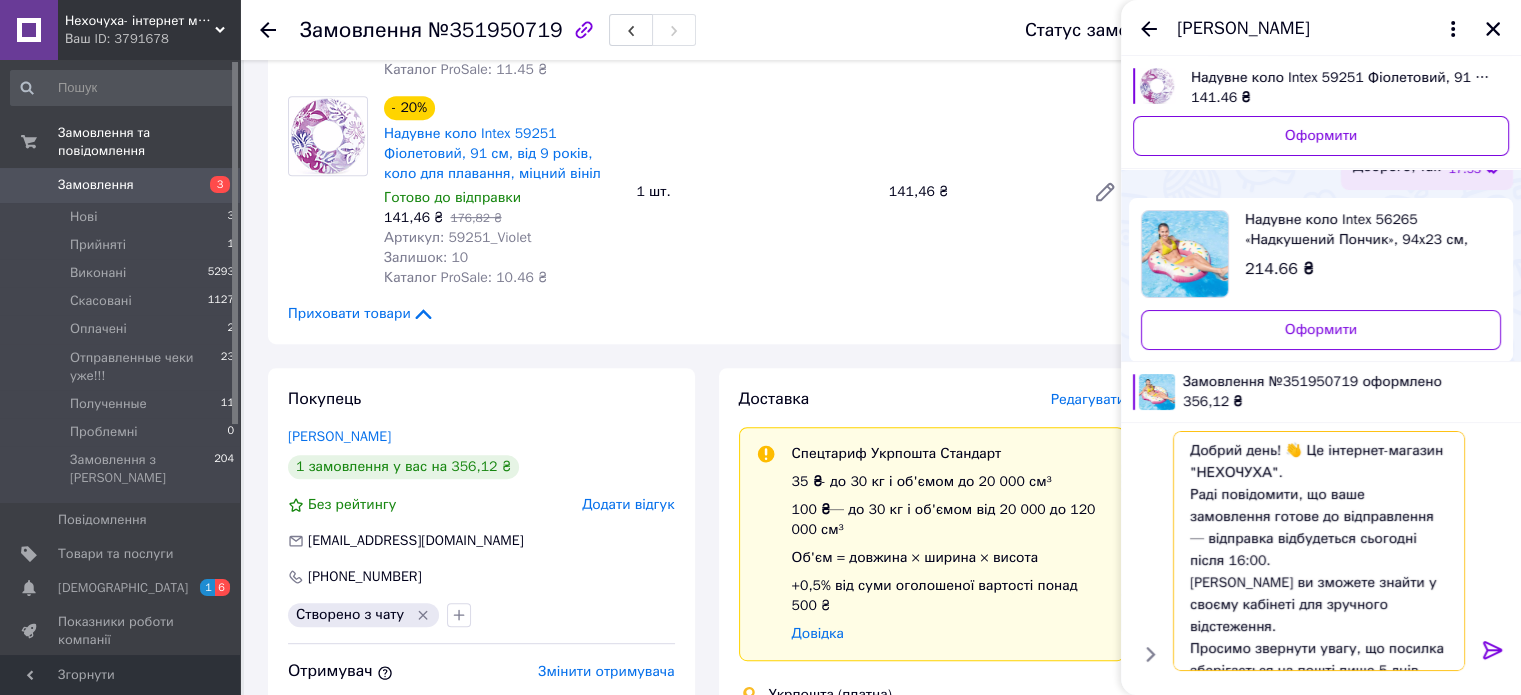 scroll, scrollTop: 129, scrollLeft: 0, axis: vertical 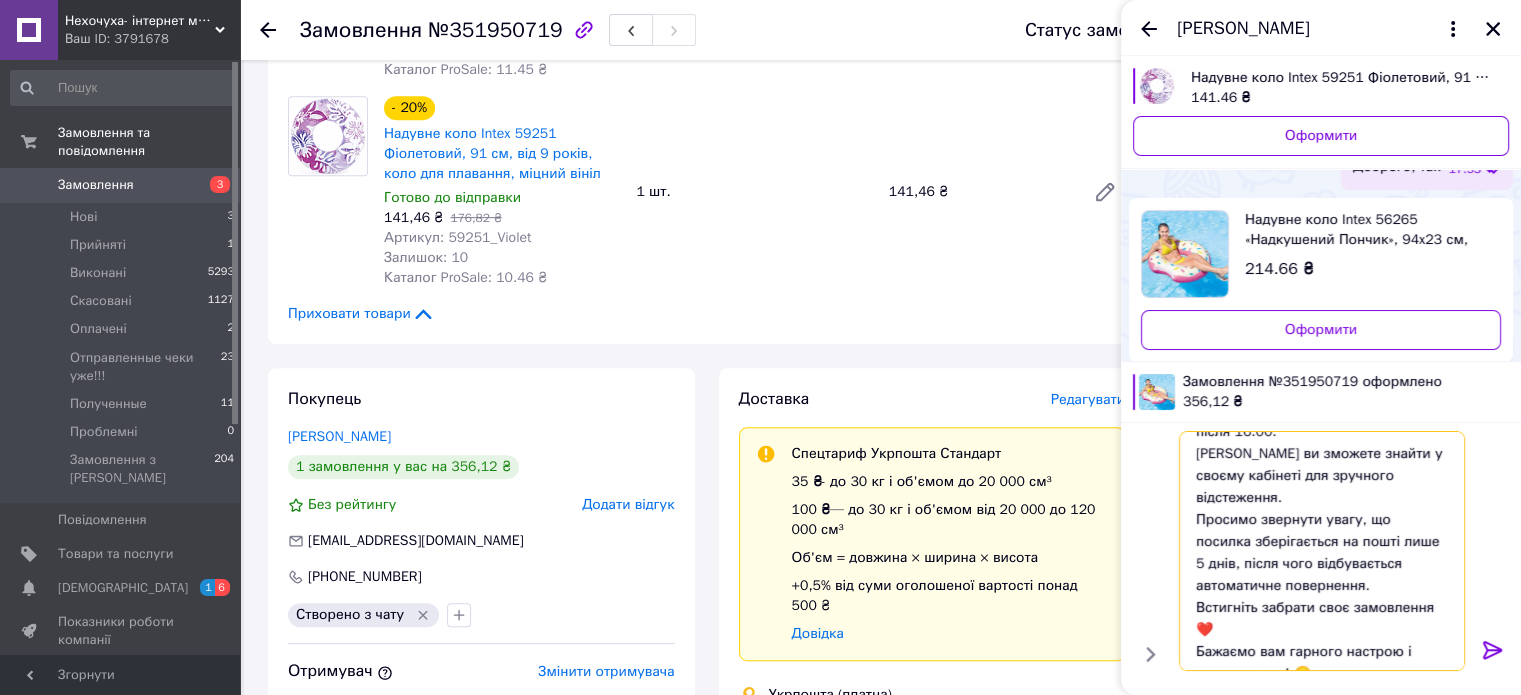 type on "Добрий день! 👋 Це інтернет-магазин "НЕХОЧУХА".
Раді повідомити, що ваше замовлення готове до відправлення — відправка відбудеться сьогодні після 16:00.
[PERSON_NAME] ви зможете знайти у своєму кабінеті для зручного відстеження.
Просимо звернути увагу, що посилка зберігається на пошті лише 5 днів, після чого відбувається автоматичне повернення.
Встигніть забрати своє замовлення ❤️
Бажаємо вам гарного настрою і чудового дня! 😊" 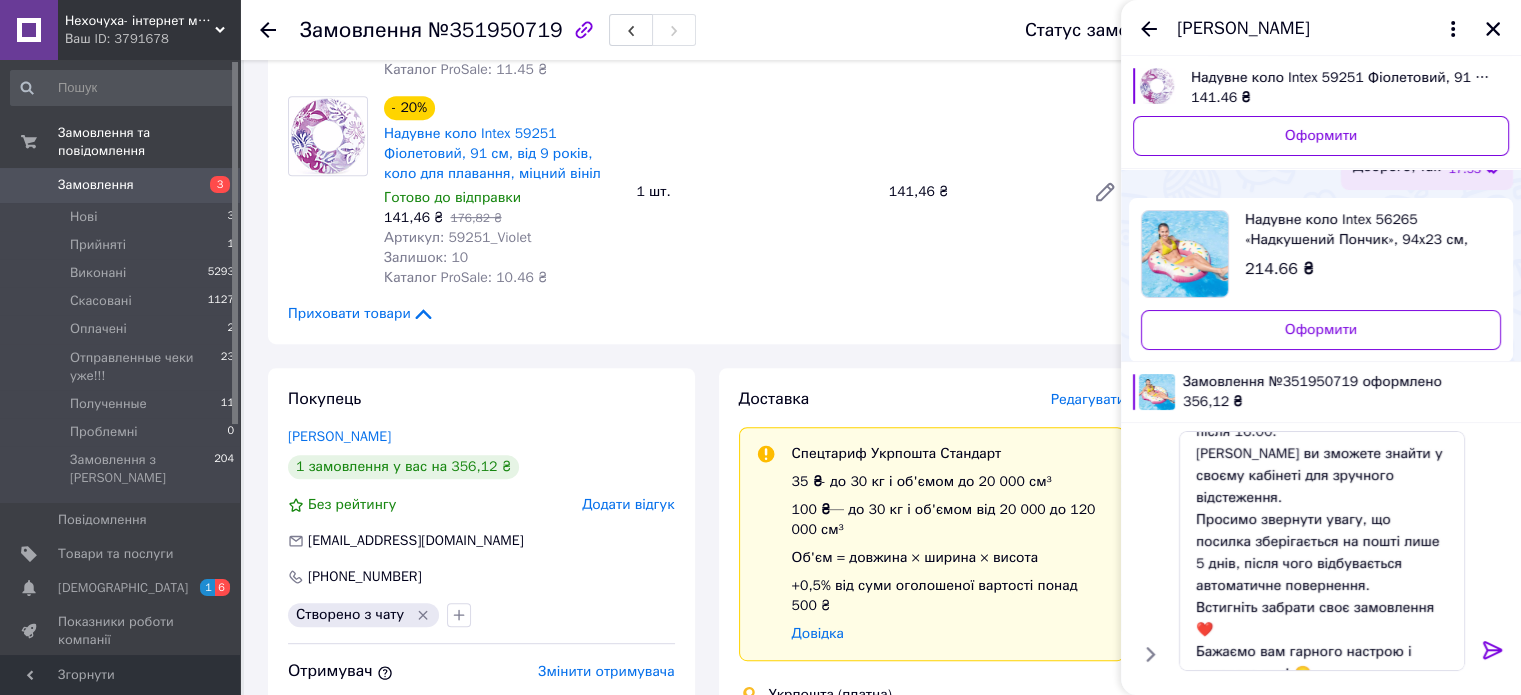 click 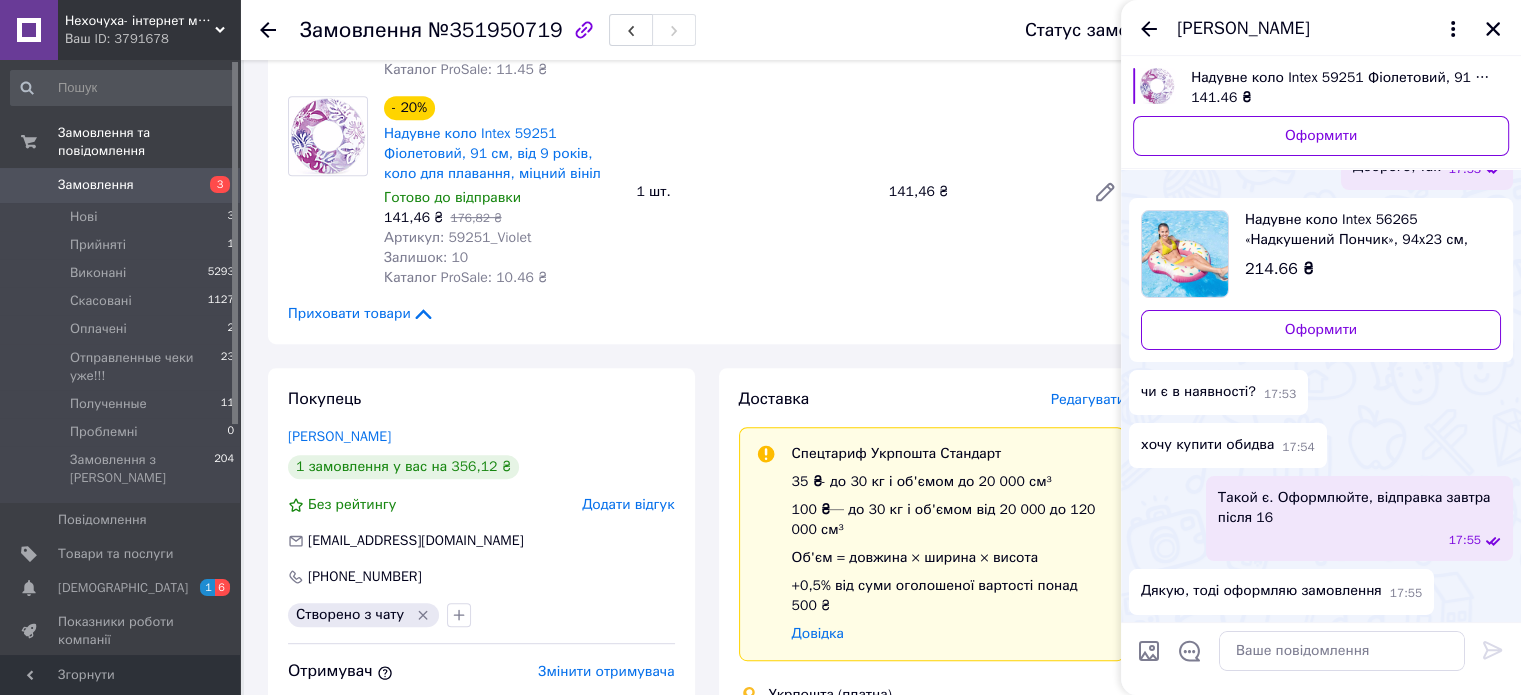 scroll, scrollTop: 0, scrollLeft: 0, axis: both 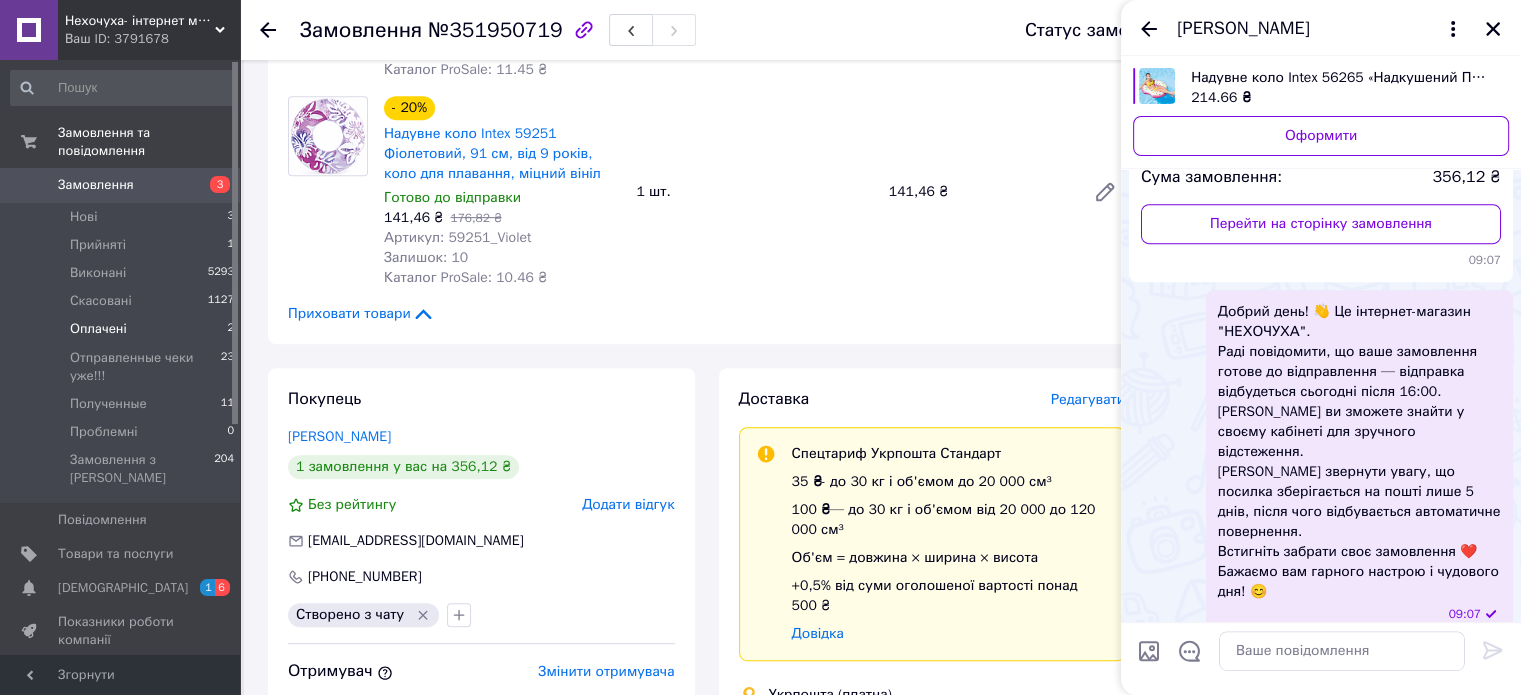 click on "Оплачені 2" at bounding box center [123, 329] 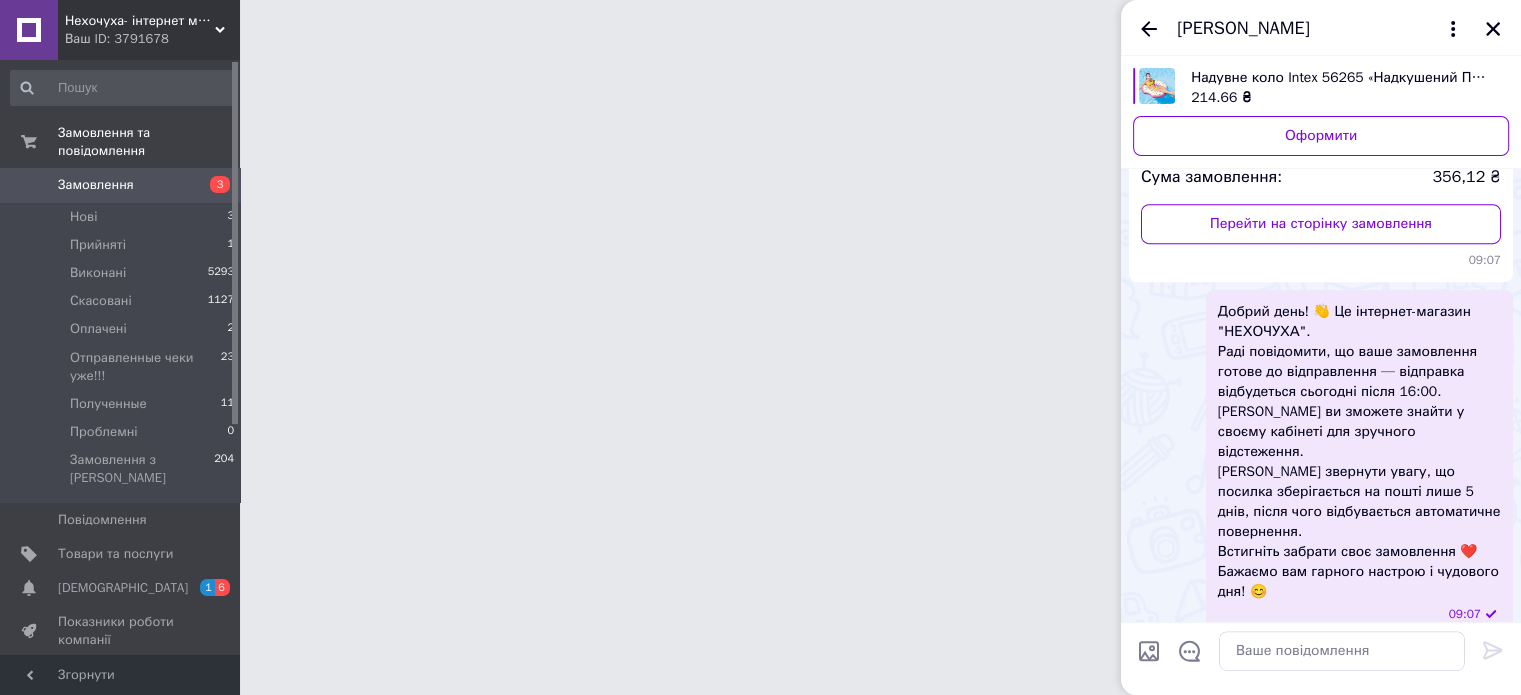 scroll, scrollTop: 0, scrollLeft: 0, axis: both 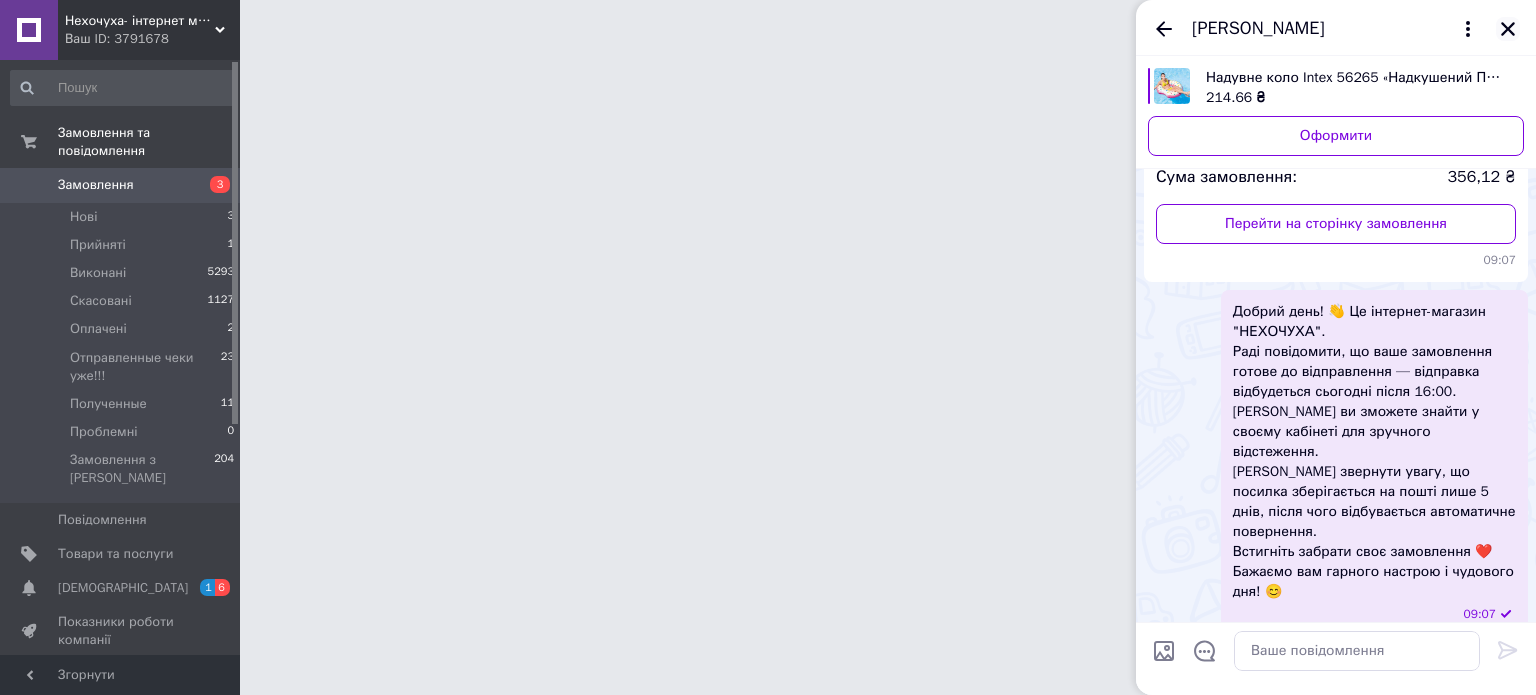 click 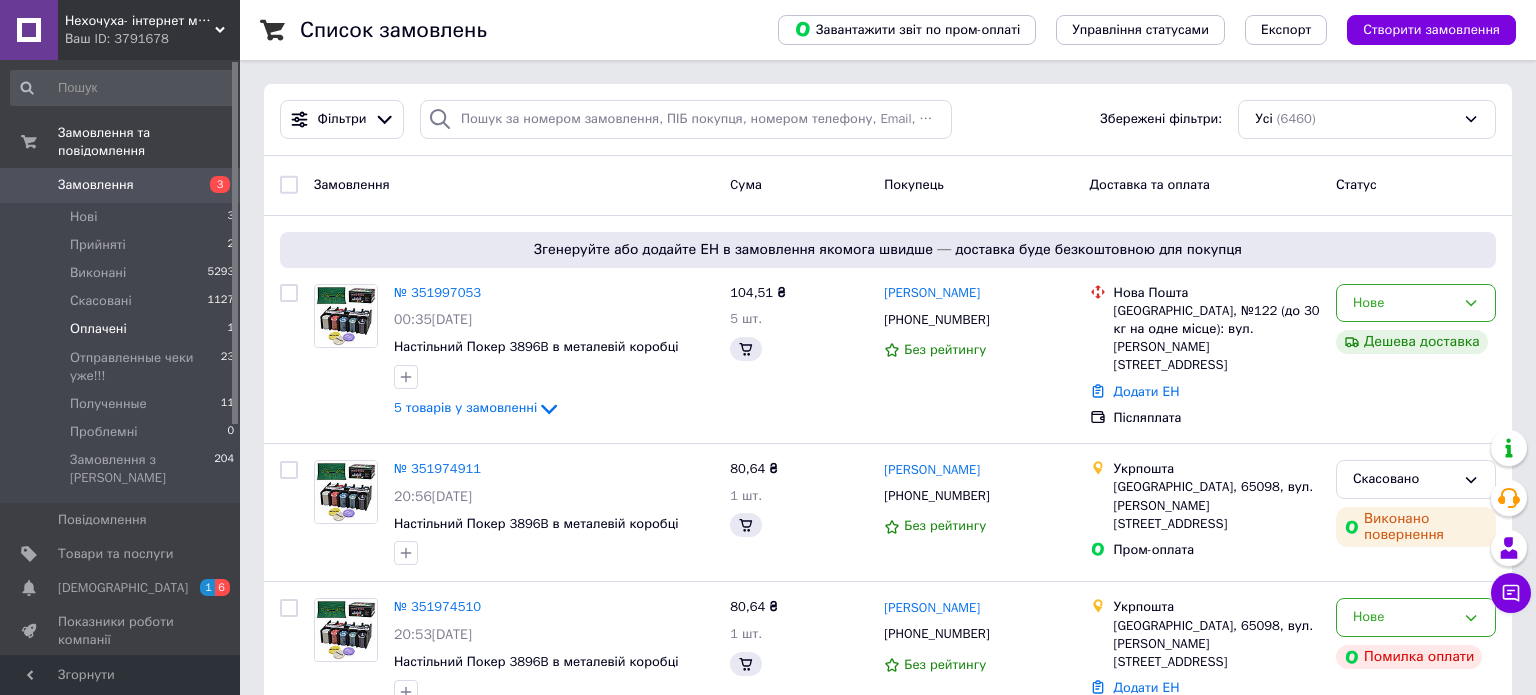 click on "Оплачені 1" at bounding box center (123, 329) 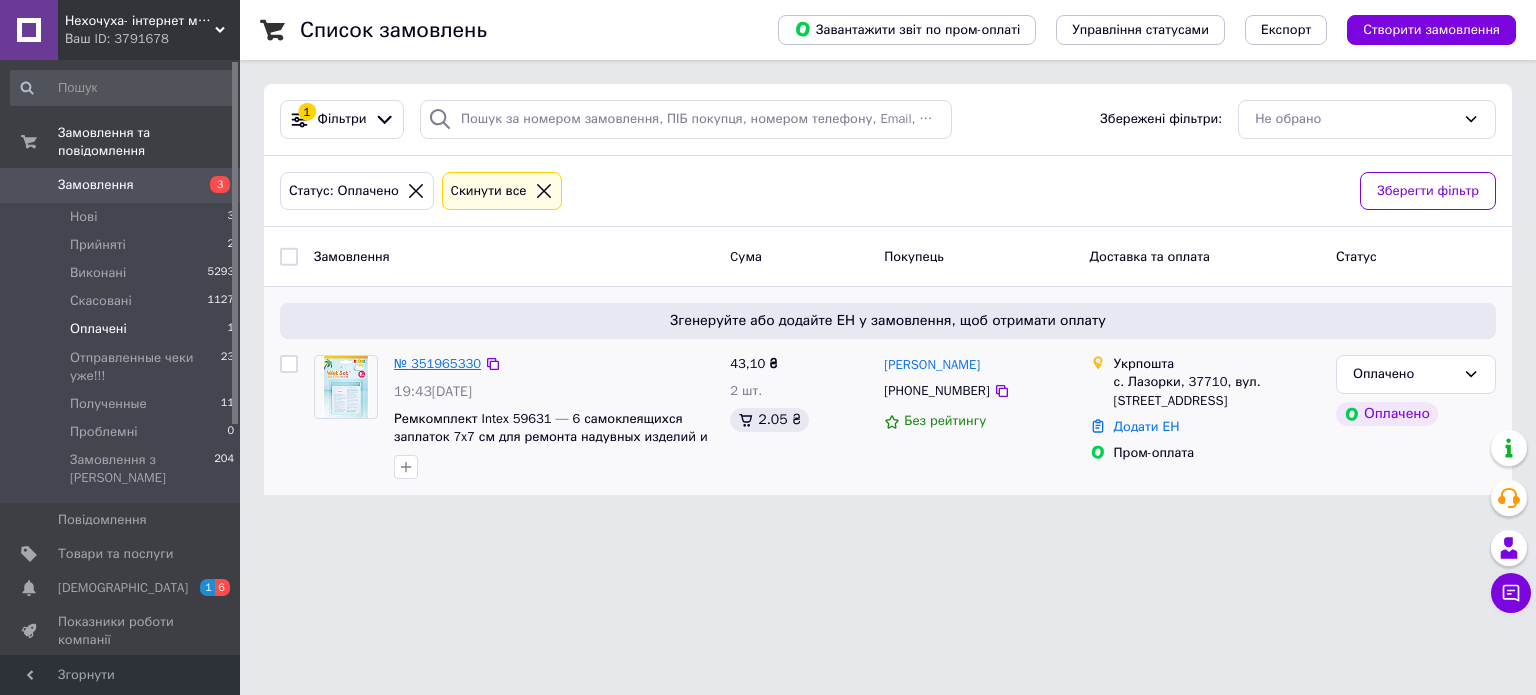 click on "№ 351965330" at bounding box center (437, 363) 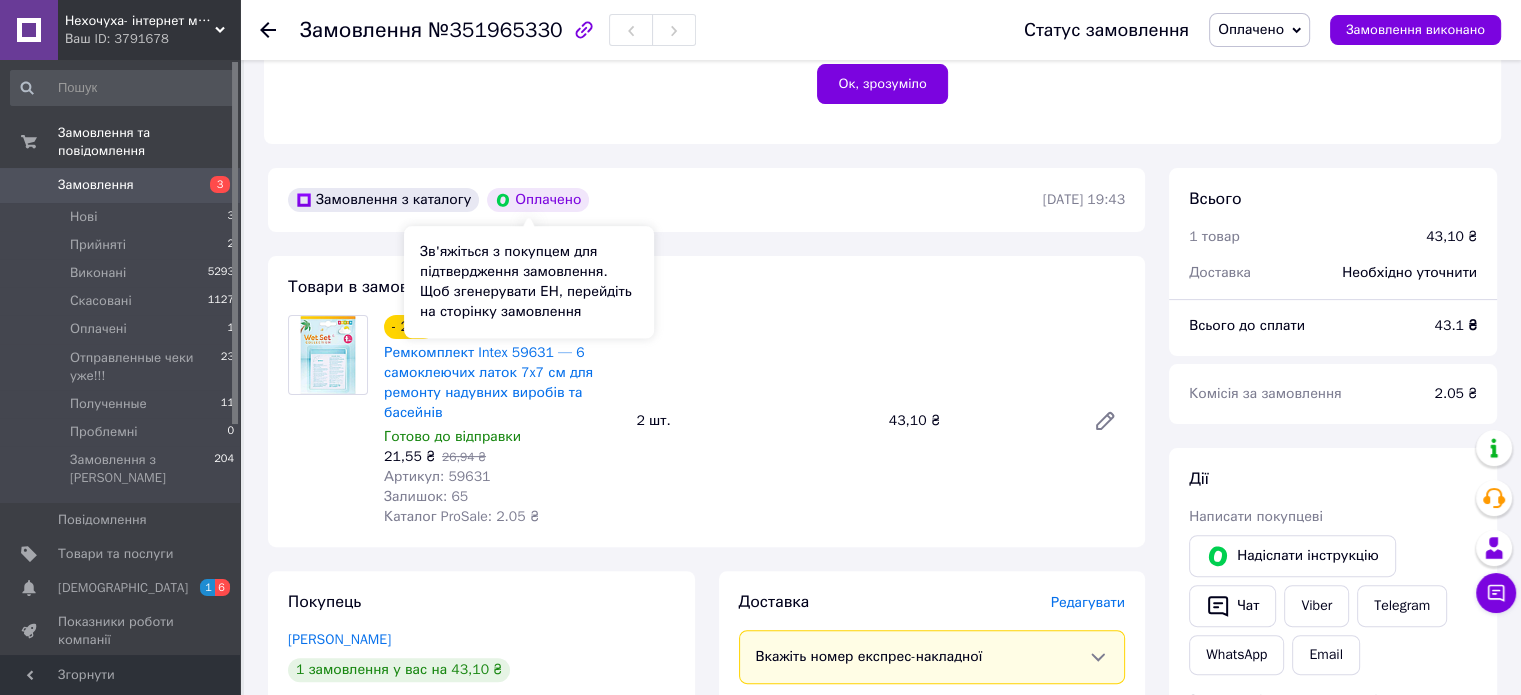 scroll, scrollTop: 600, scrollLeft: 0, axis: vertical 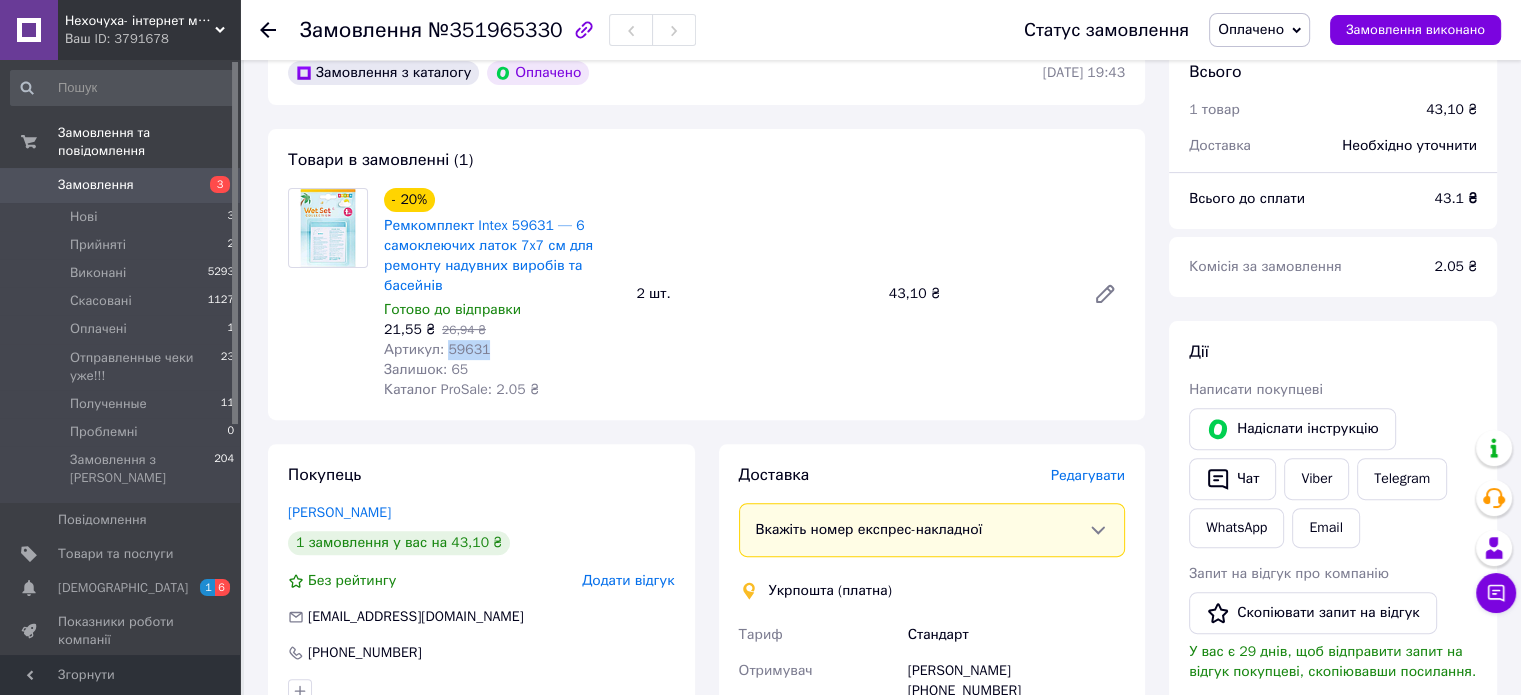 drag, startPoint x: 489, startPoint y: 357, endPoint x: 444, endPoint y: 355, distance: 45.044422 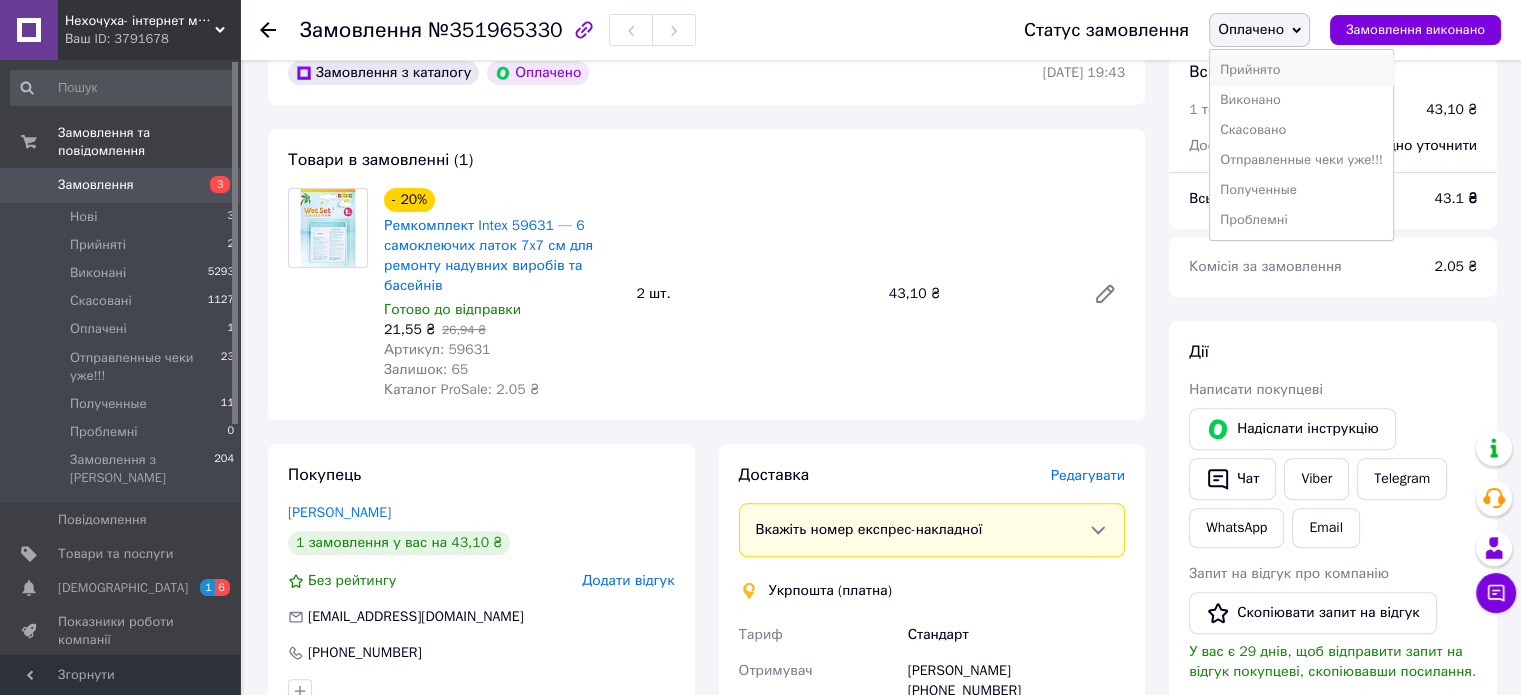 click on "Прийнято" at bounding box center (1301, 70) 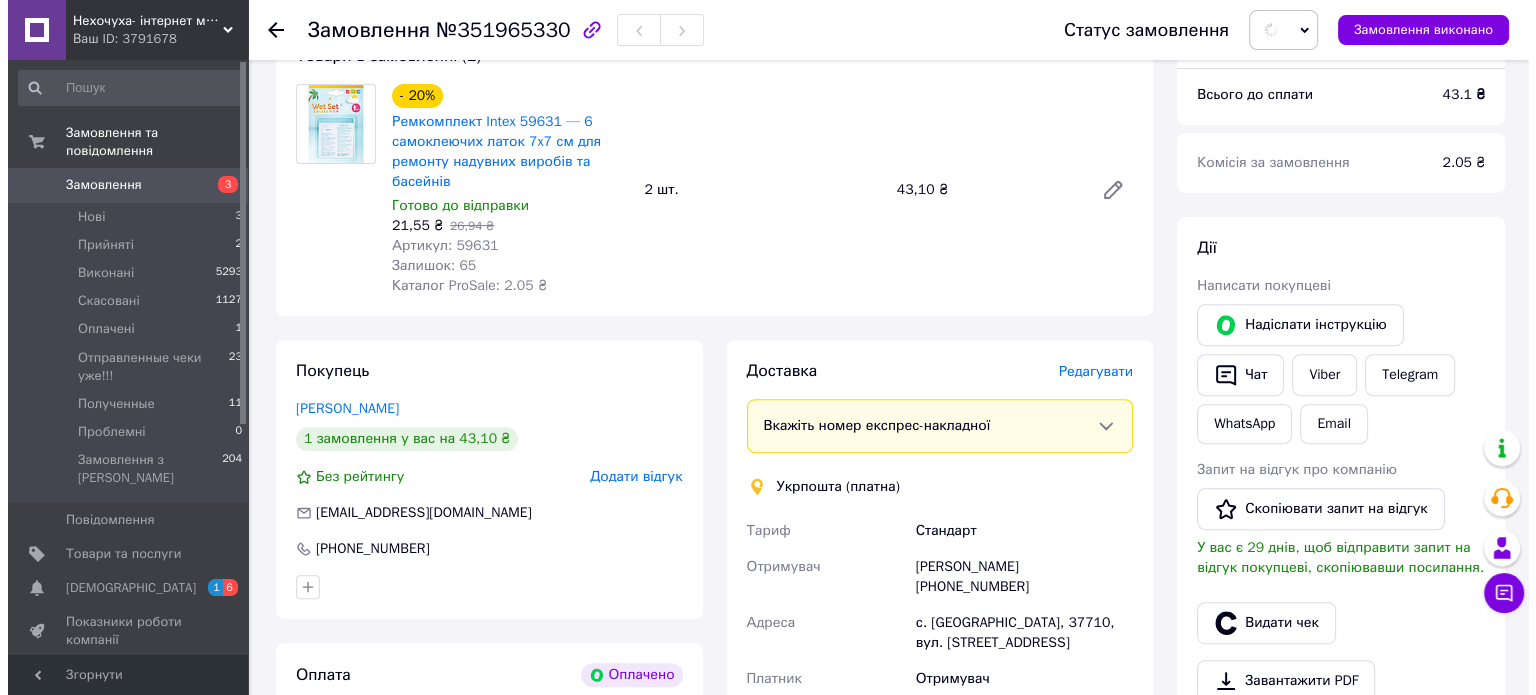 scroll, scrollTop: 900, scrollLeft: 0, axis: vertical 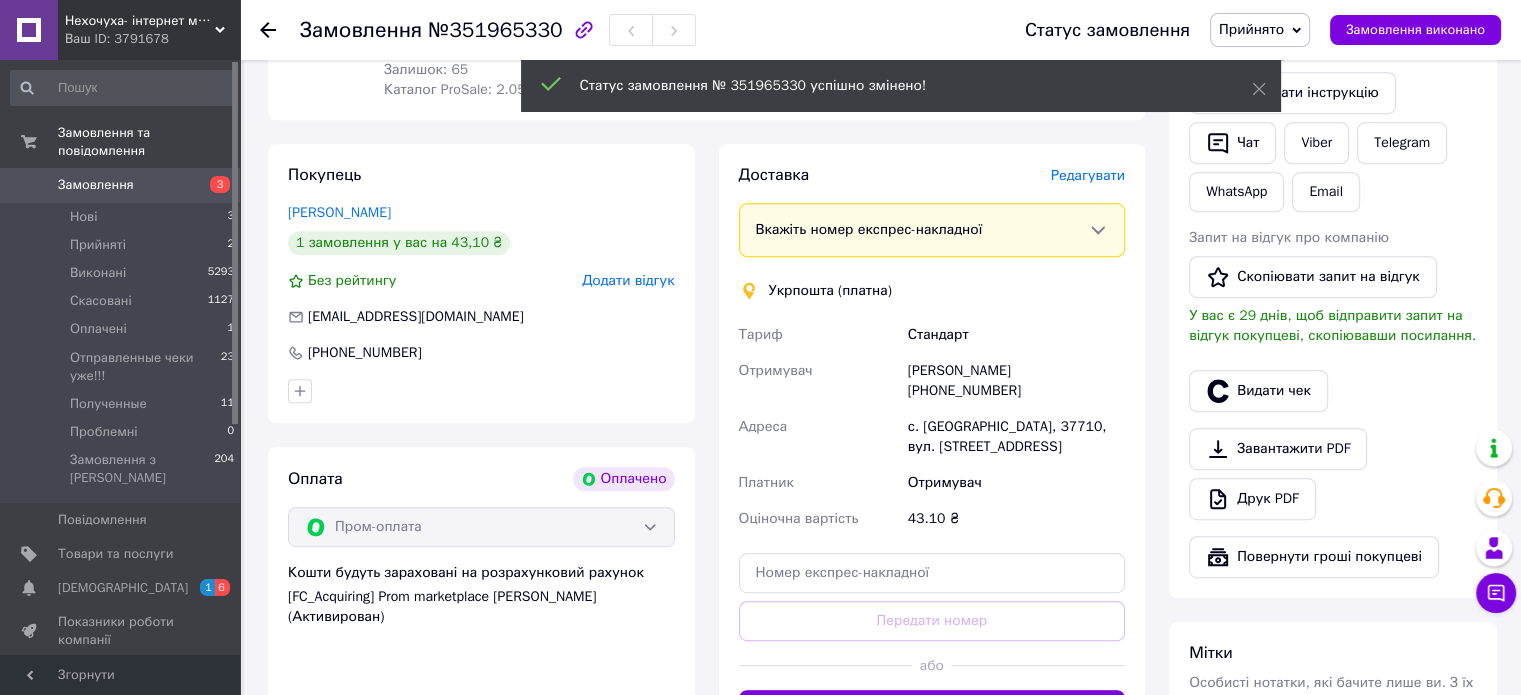 click on "Редагувати" at bounding box center [1088, 175] 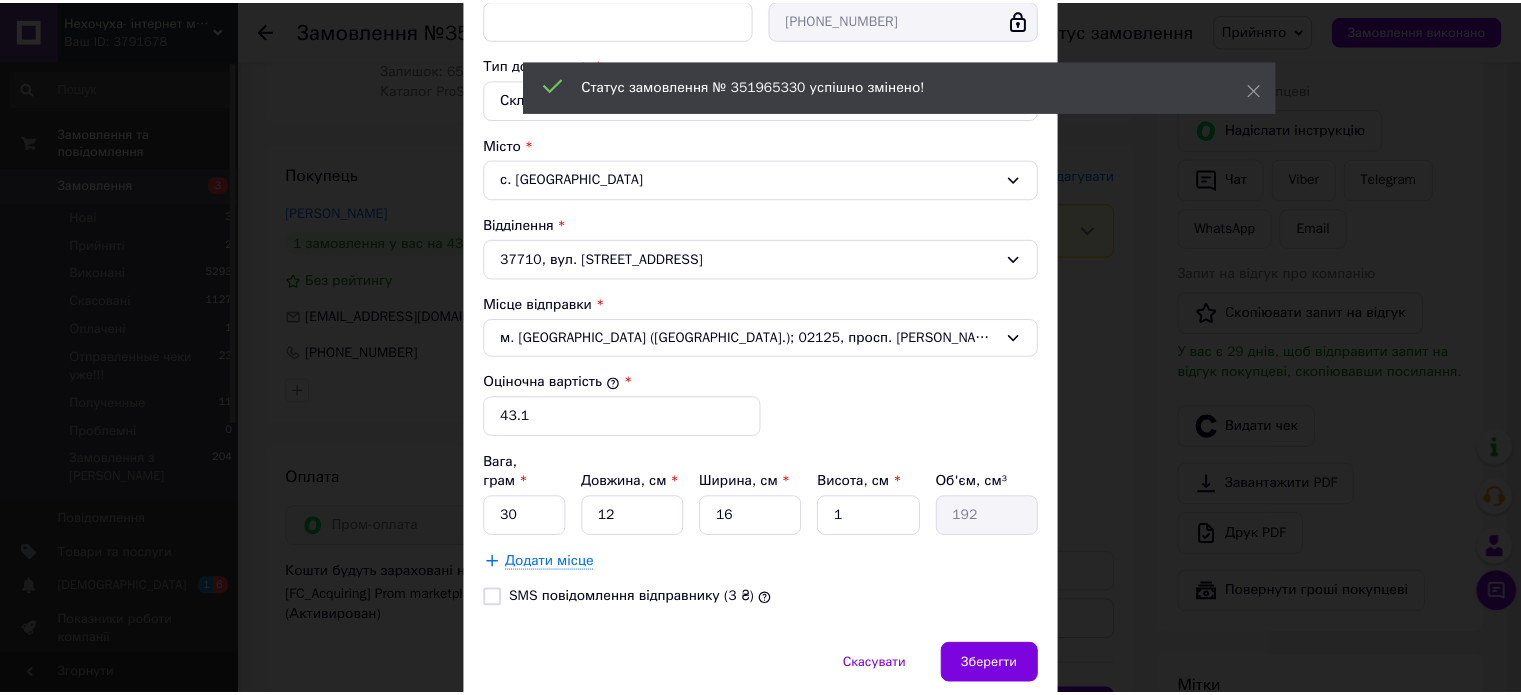 scroll, scrollTop: 551, scrollLeft: 0, axis: vertical 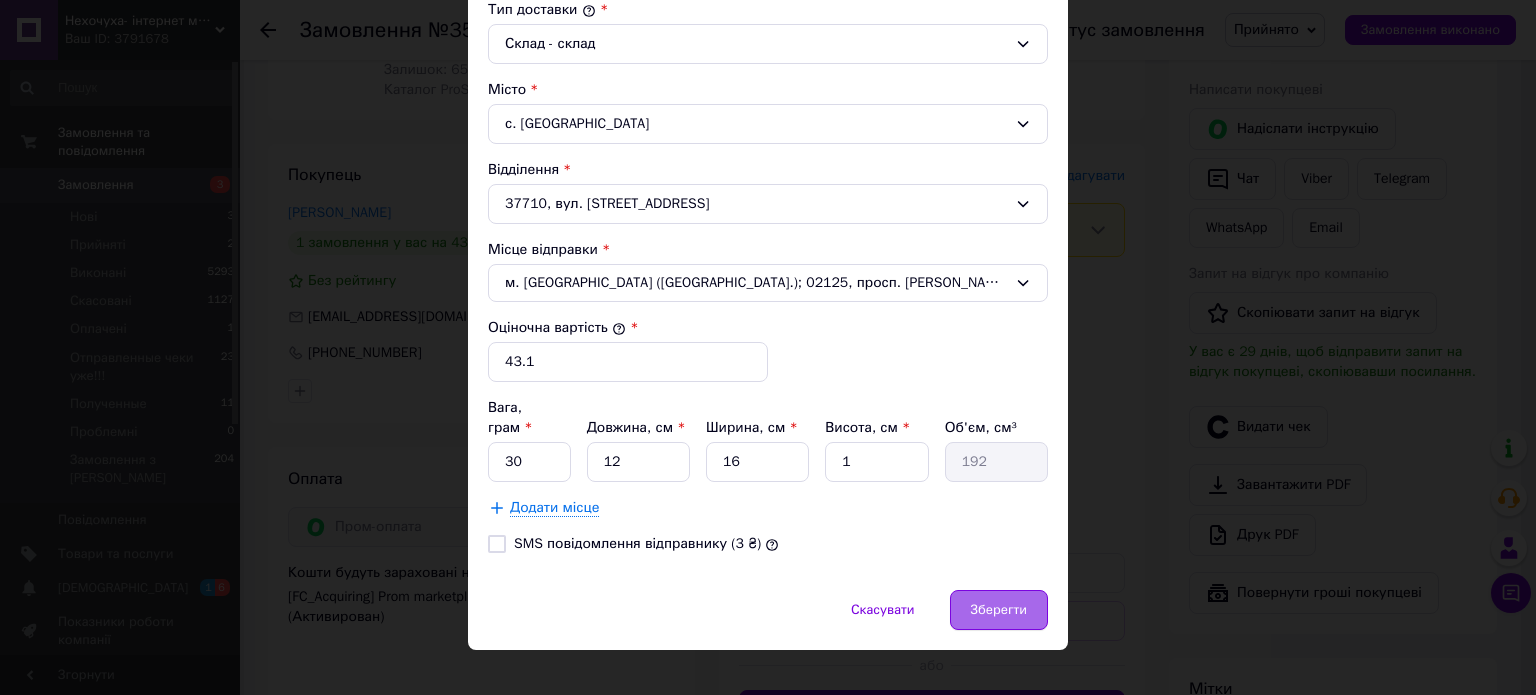 click on "Зберегти" at bounding box center (999, 610) 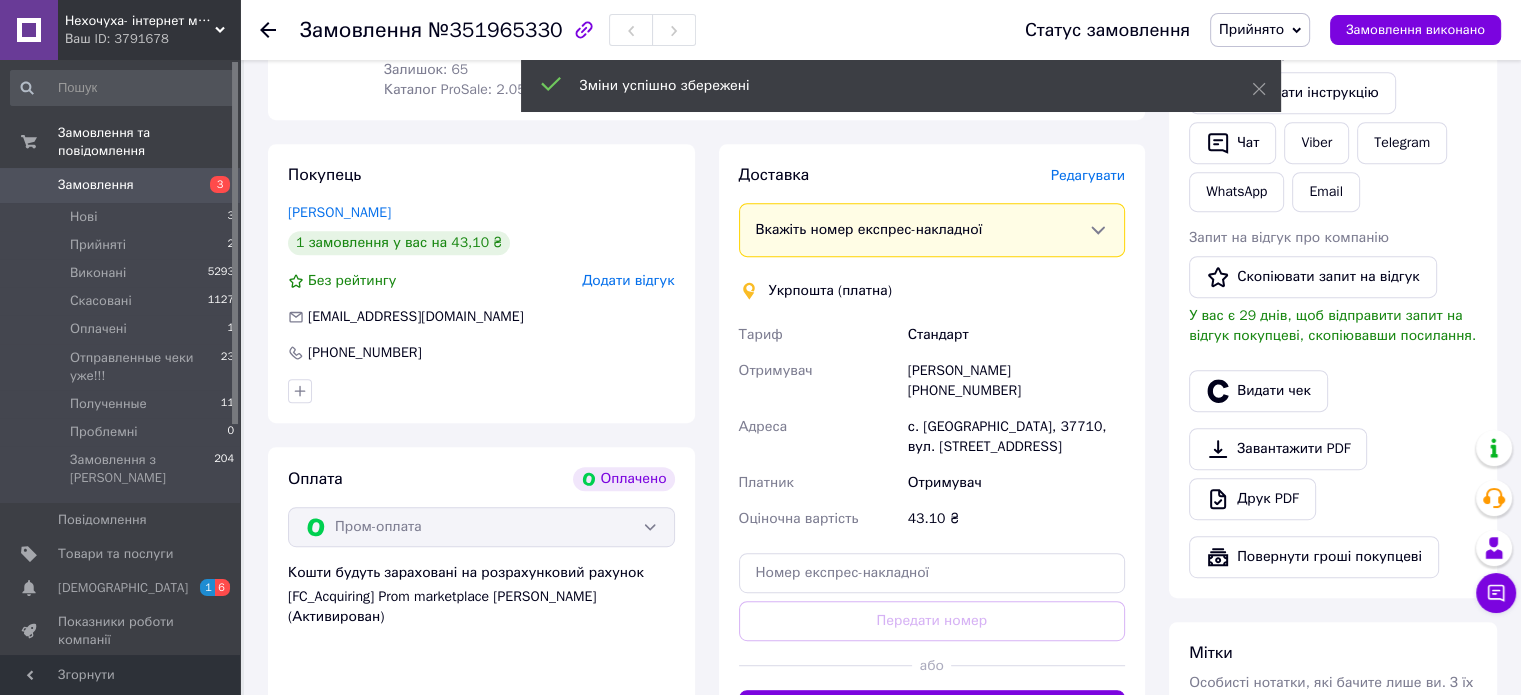scroll, scrollTop: 1100, scrollLeft: 0, axis: vertical 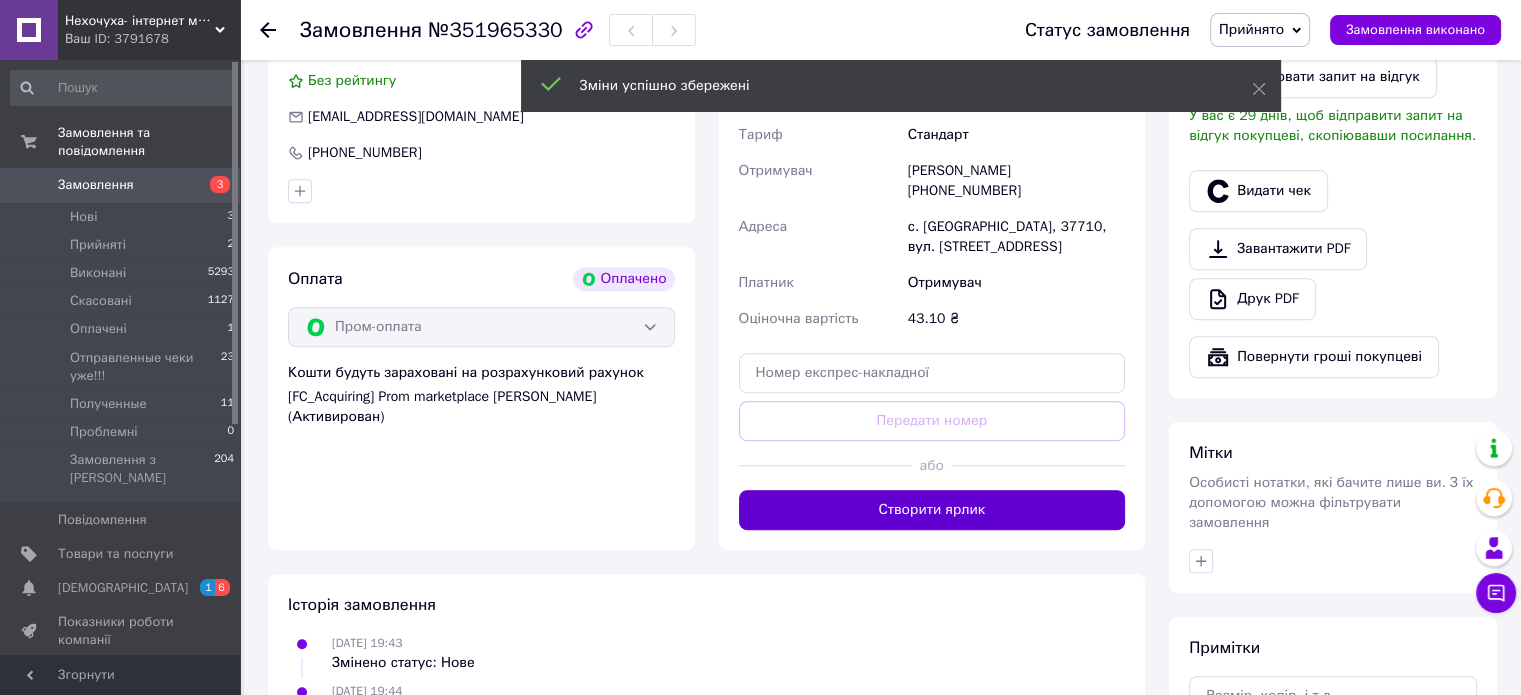 click on "Створити ярлик" at bounding box center [932, 510] 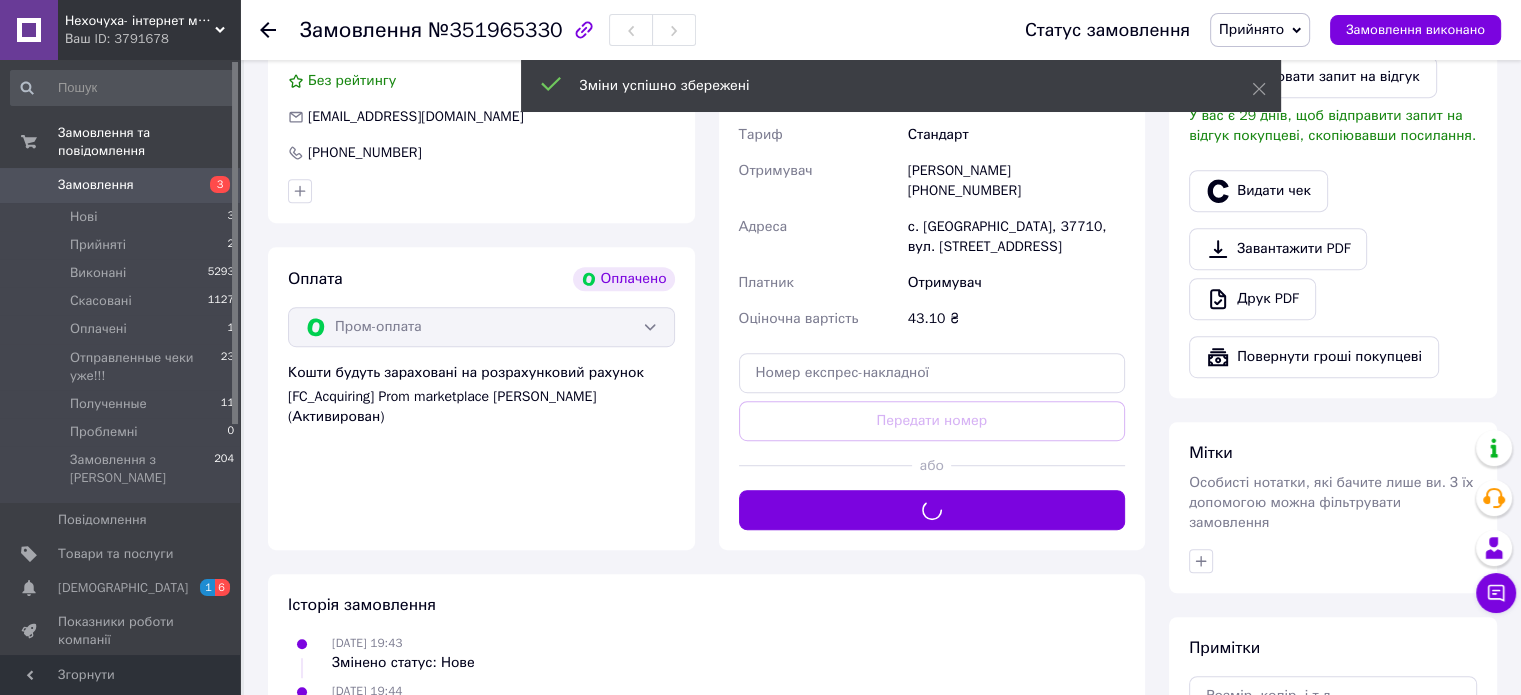 scroll, scrollTop: 1000, scrollLeft: 0, axis: vertical 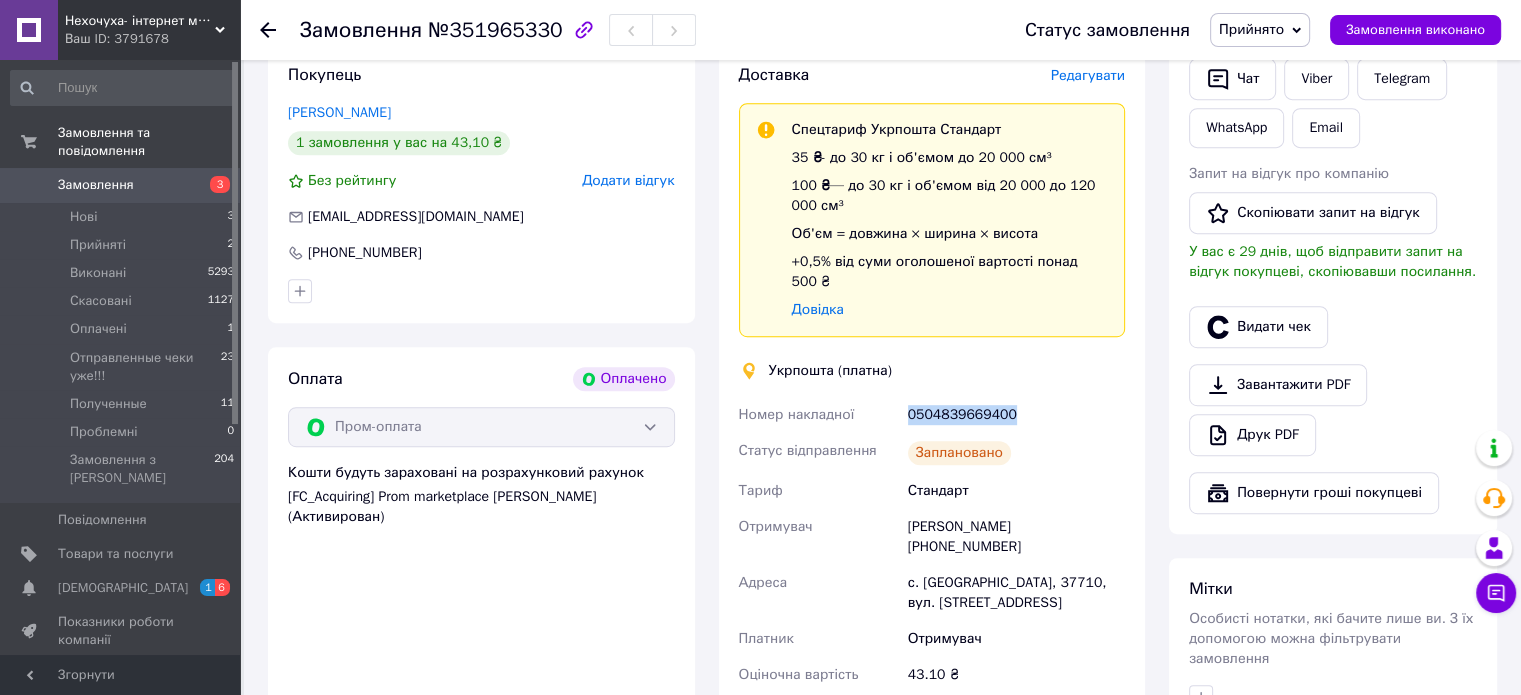 drag, startPoint x: 1042, startPoint y: 393, endPoint x: 938, endPoint y: 398, distance: 104.120125 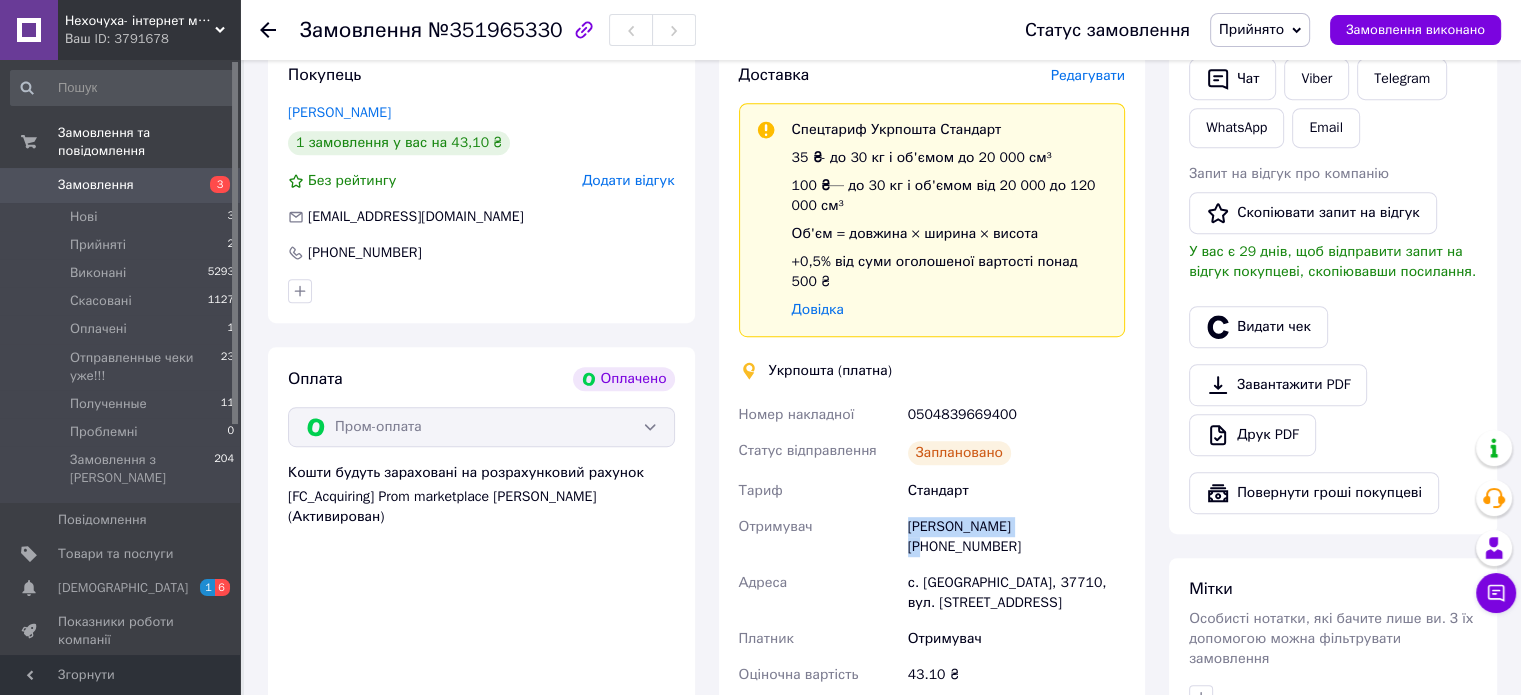 drag, startPoint x: 1040, startPoint y: 515, endPoint x: 892, endPoint y: 507, distance: 148.21606 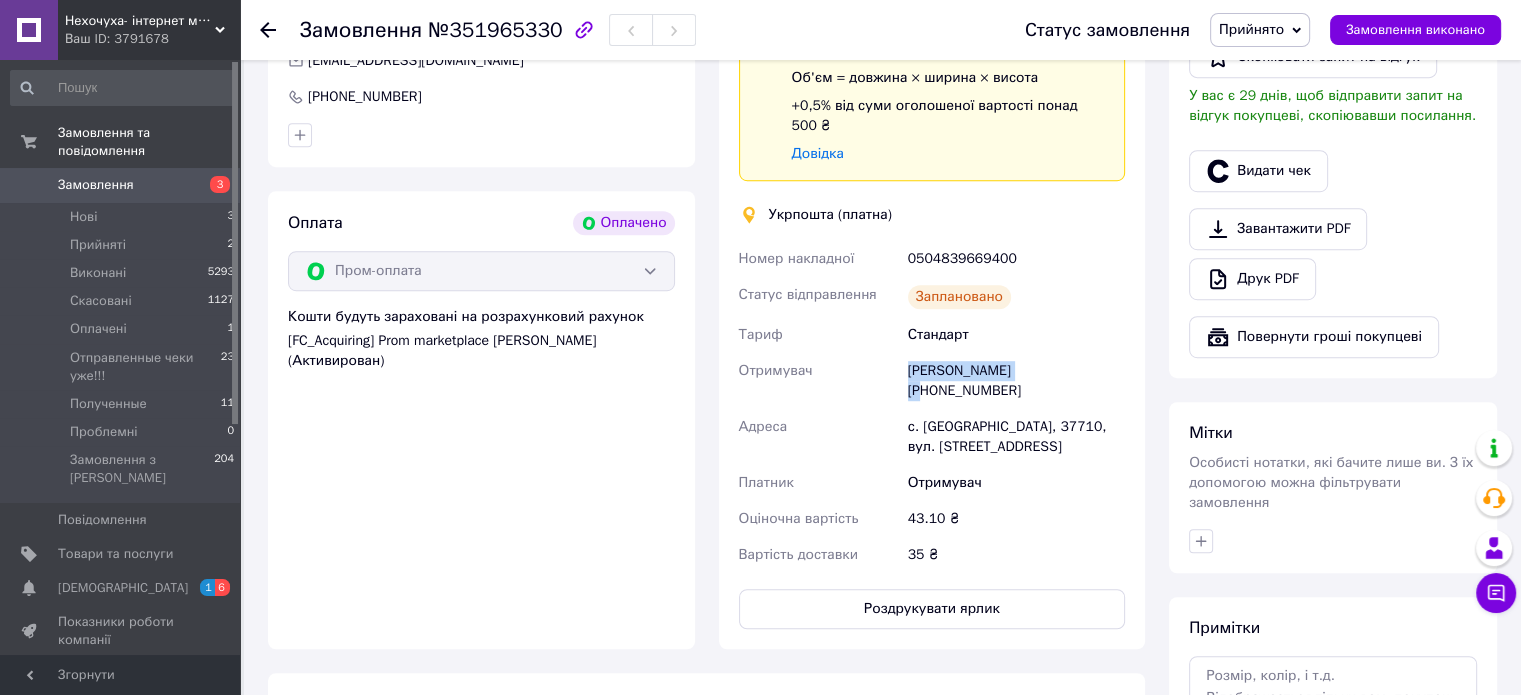 scroll, scrollTop: 1400, scrollLeft: 0, axis: vertical 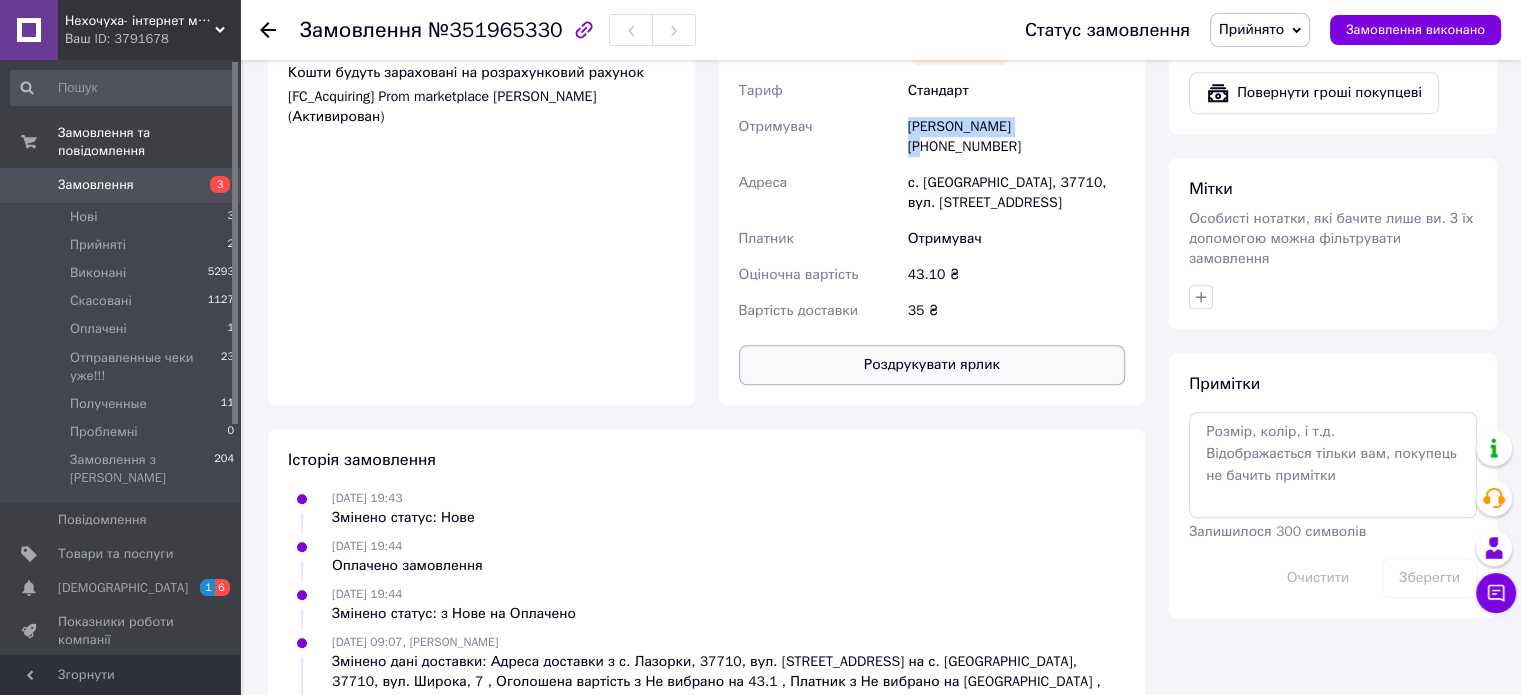 click on "Роздрукувати ярлик" at bounding box center [932, 365] 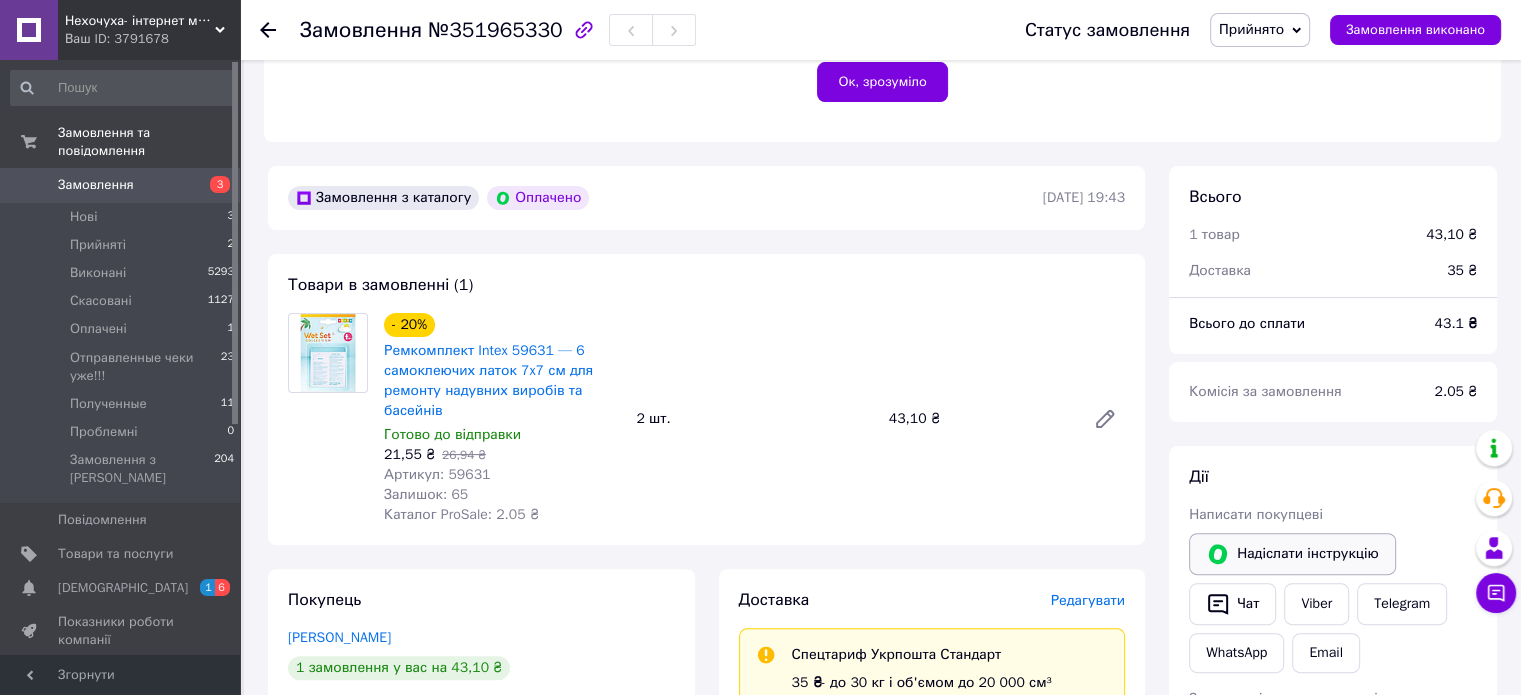 scroll, scrollTop: 600, scrollLeft: 0, axis: vertical 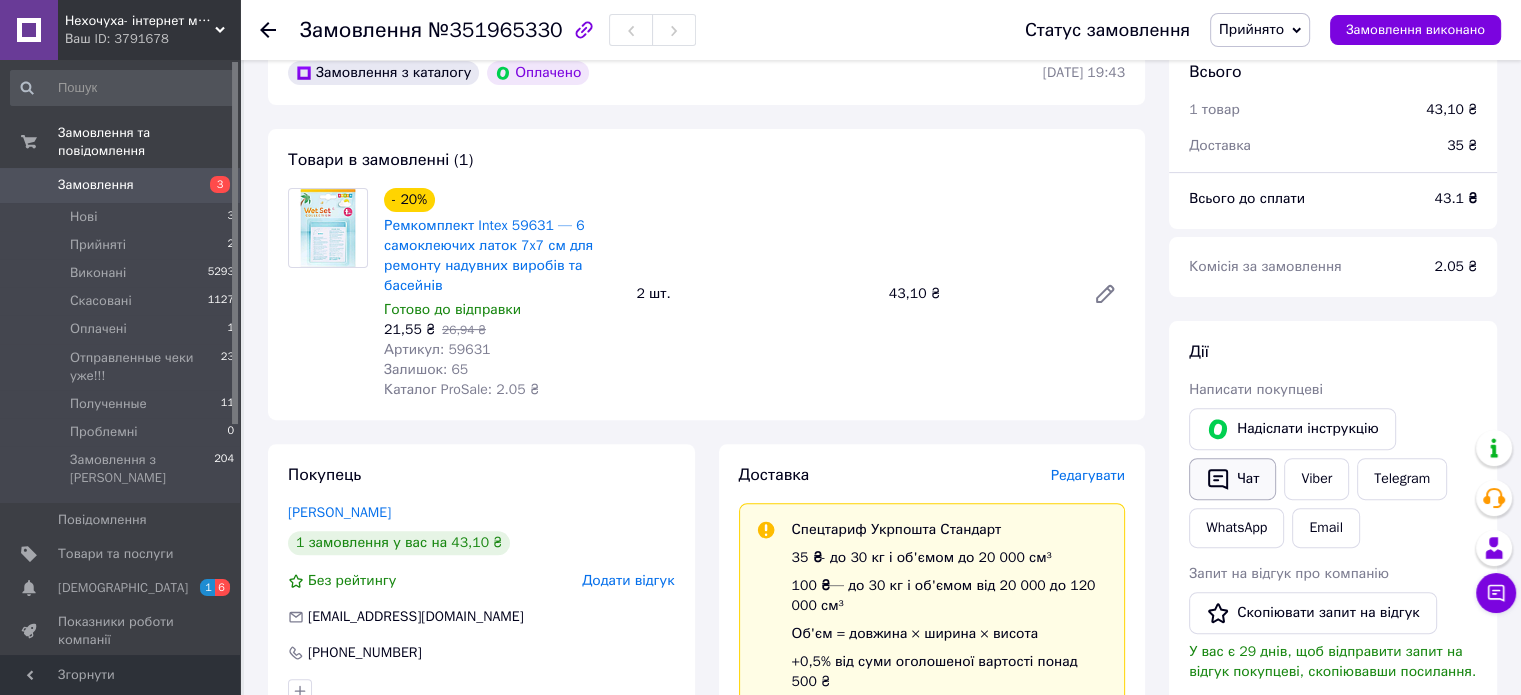 click on "Чат" at bounding box center [1232, 479] 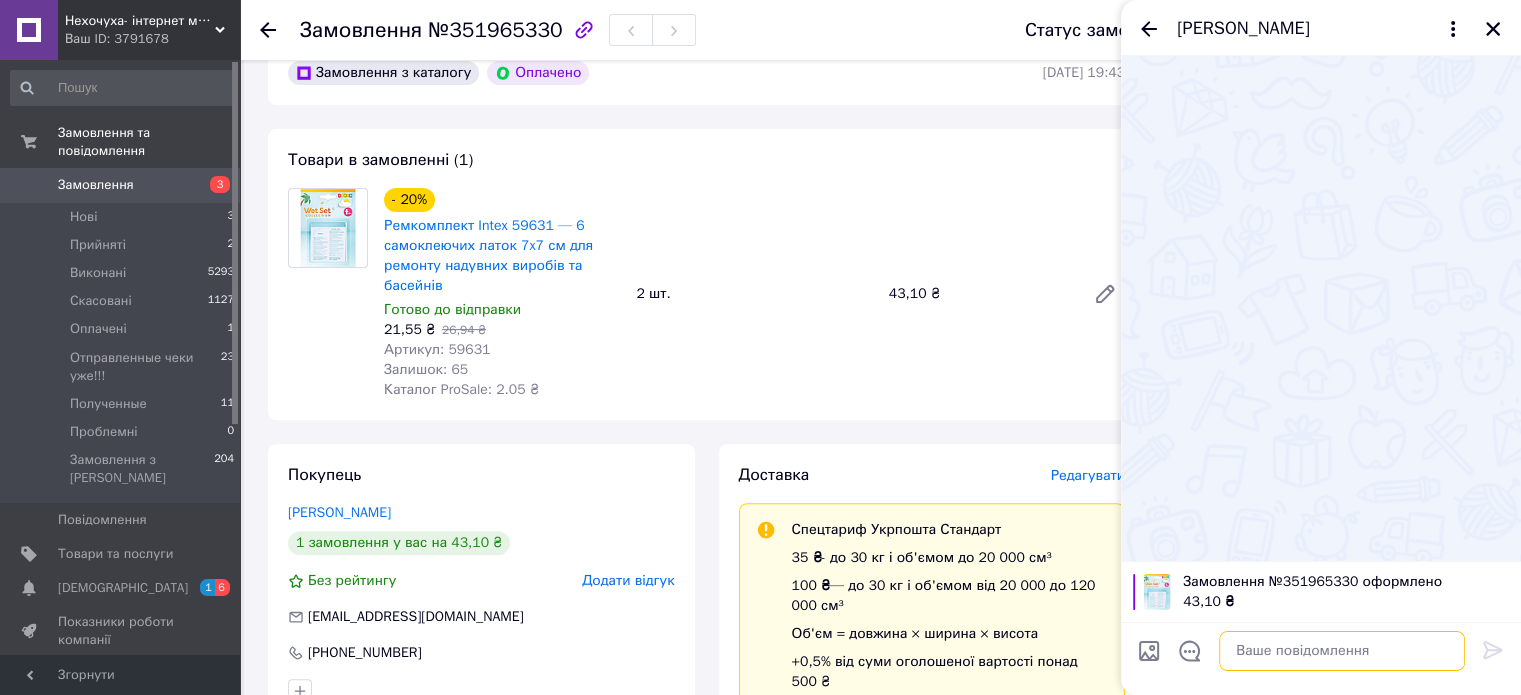 click at bounding box center (1342, 651) 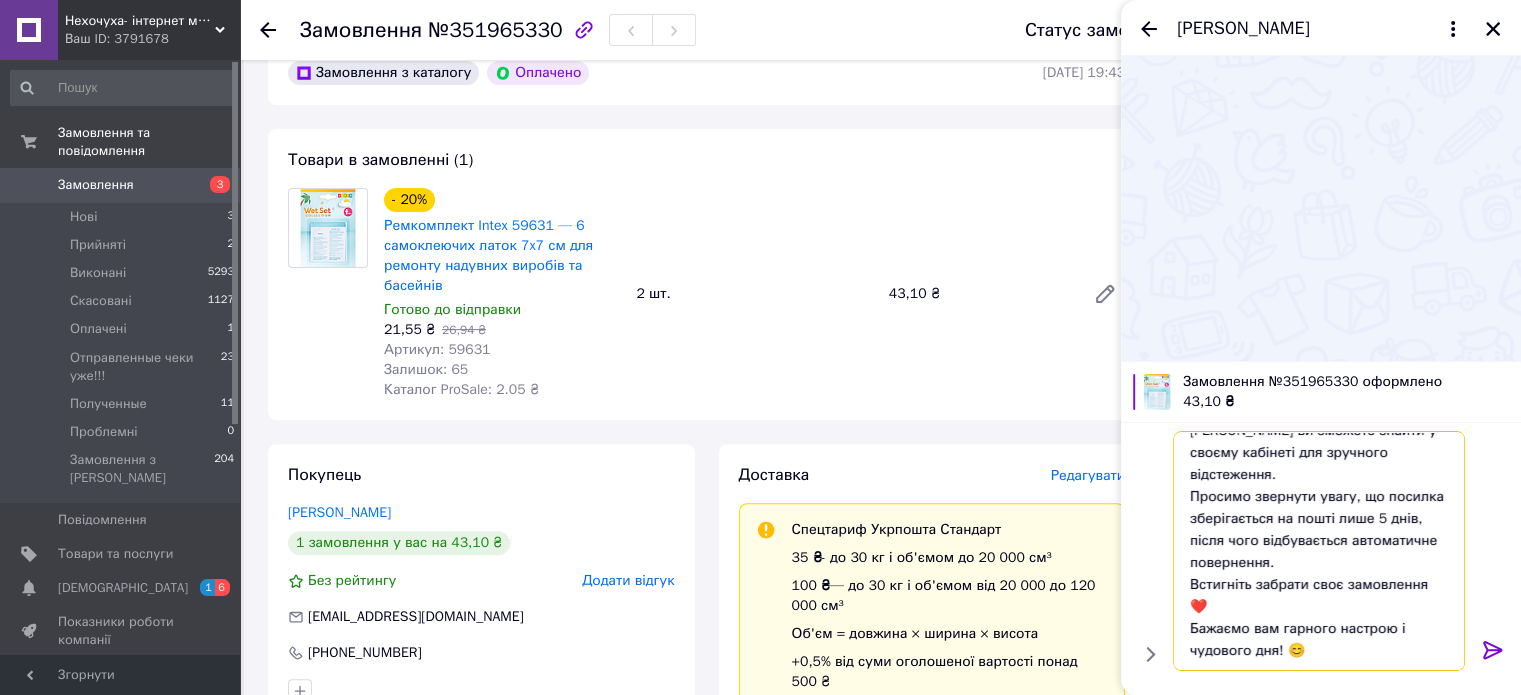 scroll, scrollTop: 129, scrollLeft: 0, axis: vertical 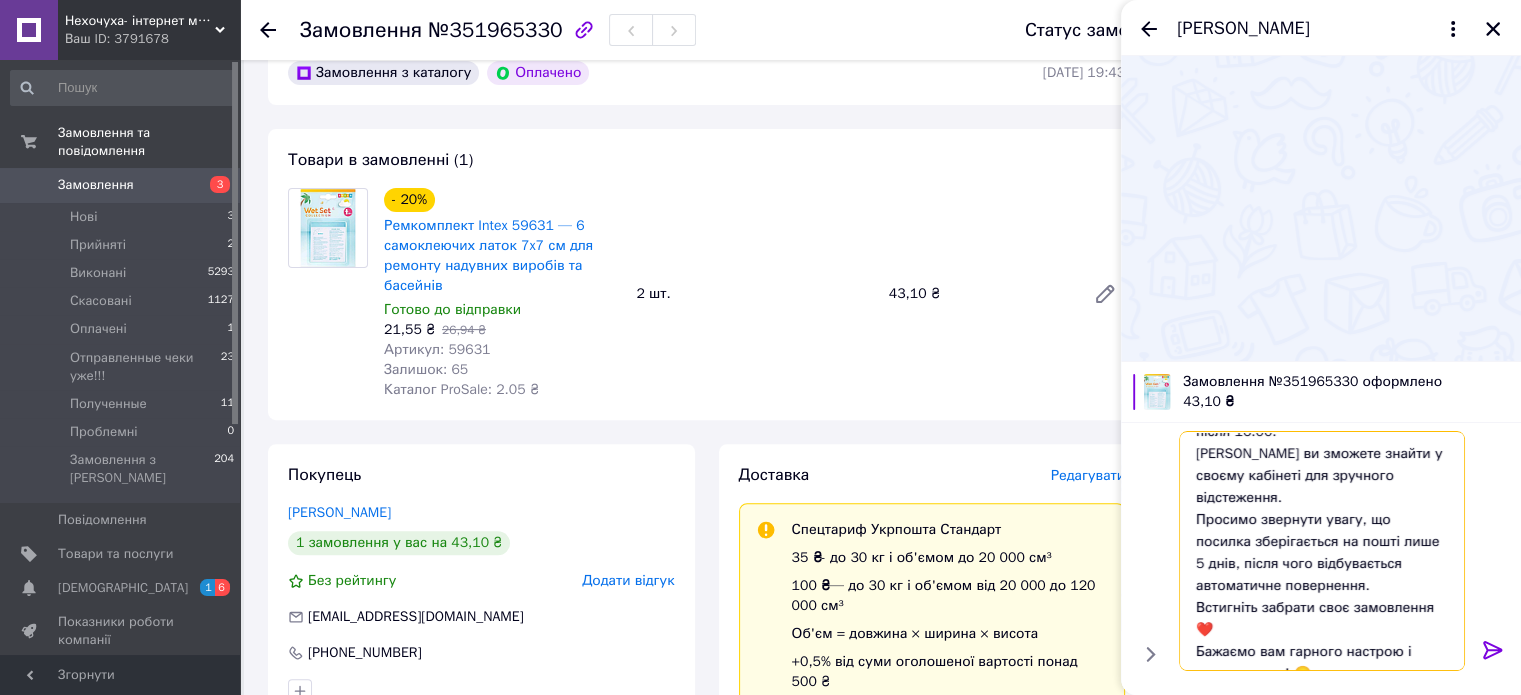 type on "Добрий день! 👋 Це інтернет-магазин "НЕХОЧУХА".
Раді повідомити, що ваше замовлення готове до відправлення — відправка відбудеться сьогодні після 16:00.
[PERSON_NAME] ви зможете знайти у своєму кабінеті для зручного відстеження.
Просимо звернути увагу, що посилка зберігається на пошті лише 5 днів, після чого відбувається автоматичне повернення.
Встигніть забрати своє замовлення ❤️
Бажаємо вам гарного настрою і чудового дня! 😊" 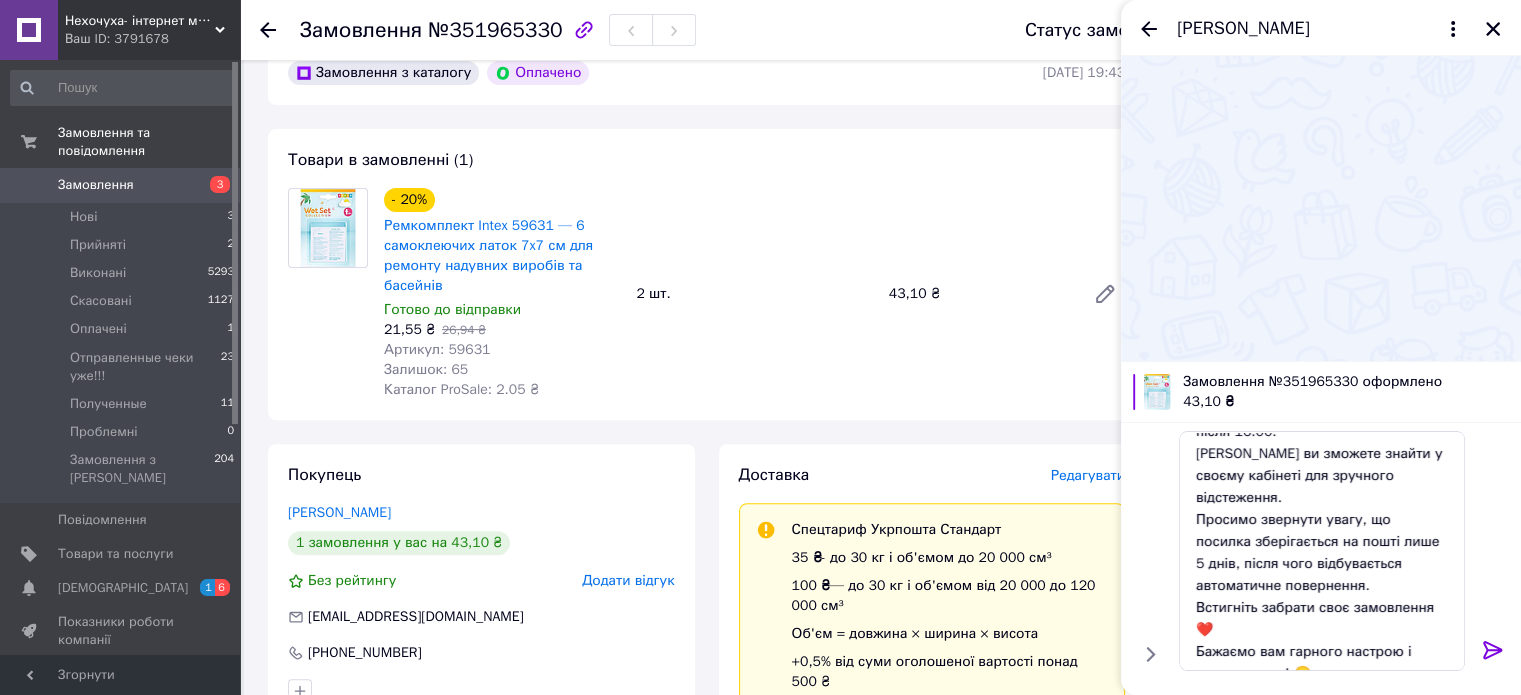 click 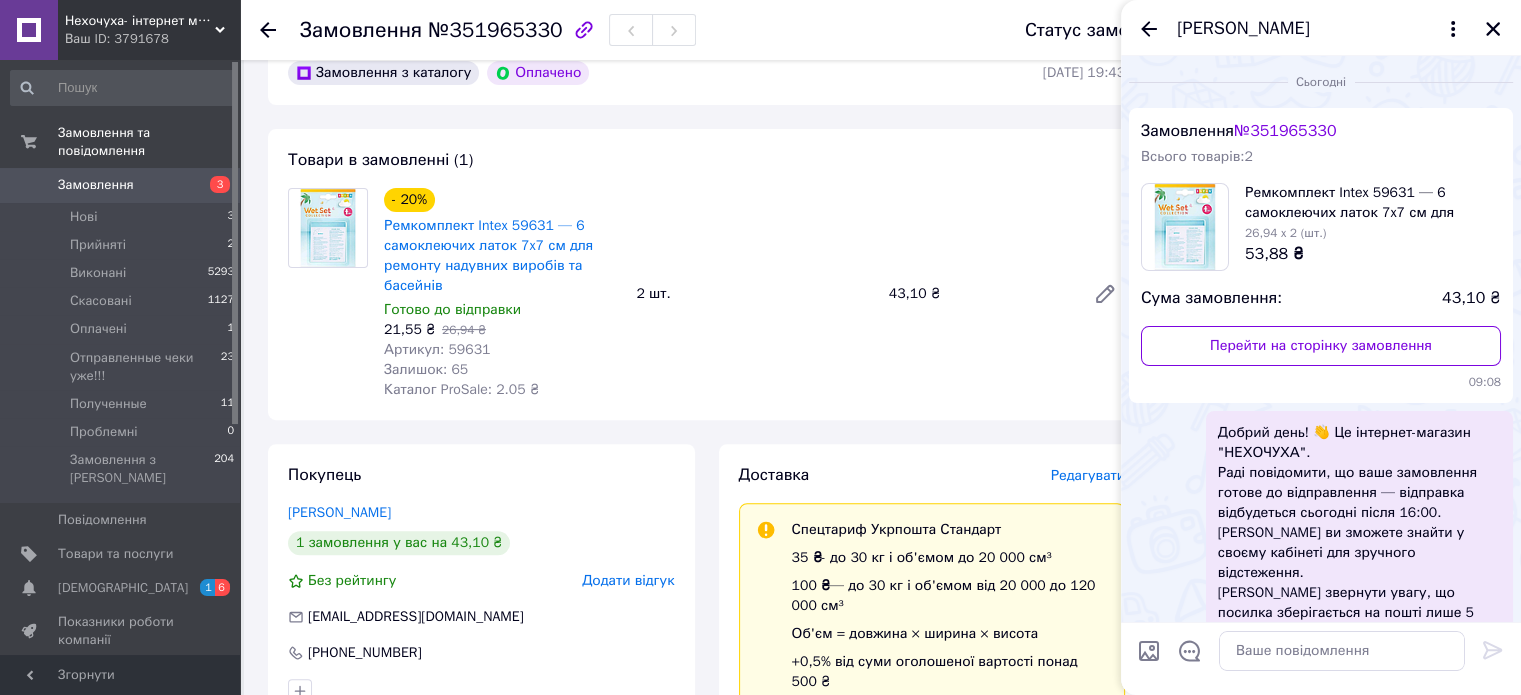 scroll, scrollTop: 0, scrollLeft: 0, axis: both 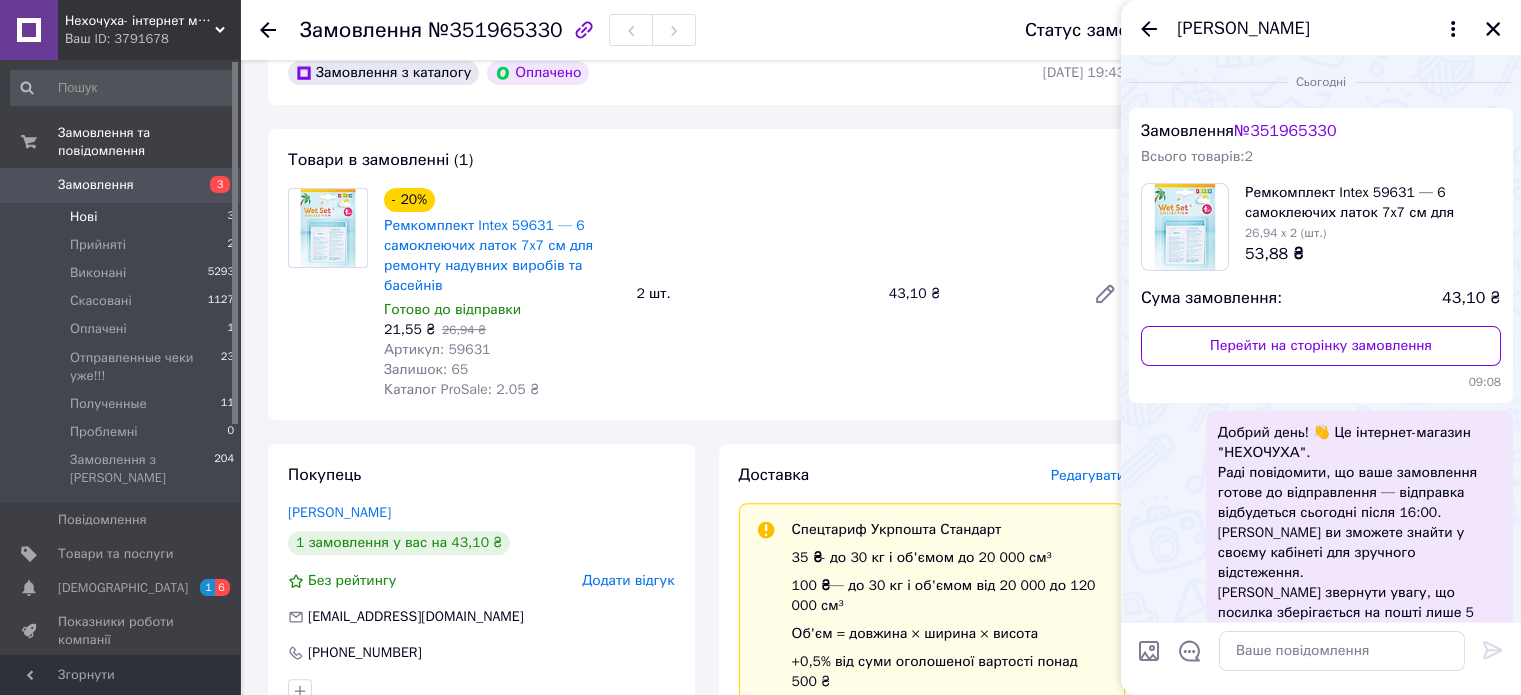 click on "Нові 3" at bounding box center [123, 217] 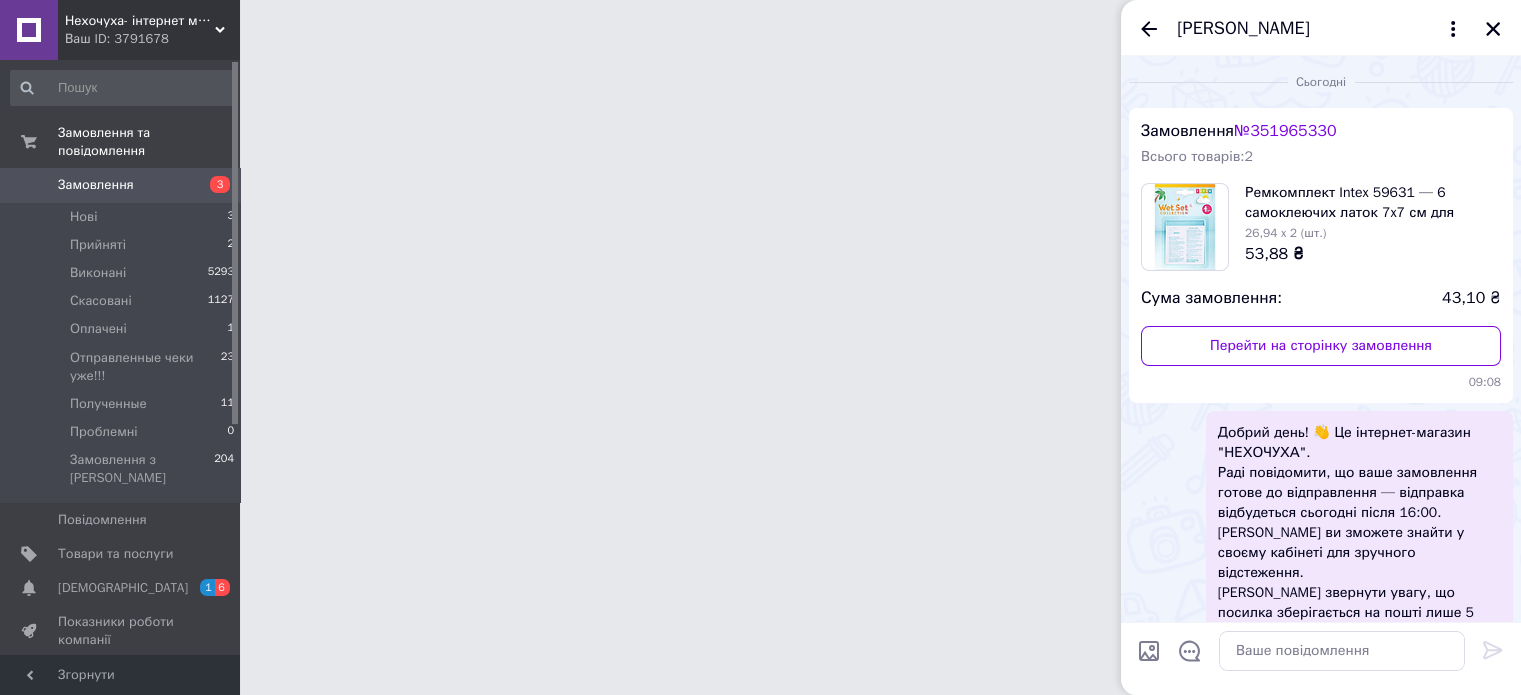 scroll, scrollTop: 0, scrollLeft: 0, axis: both 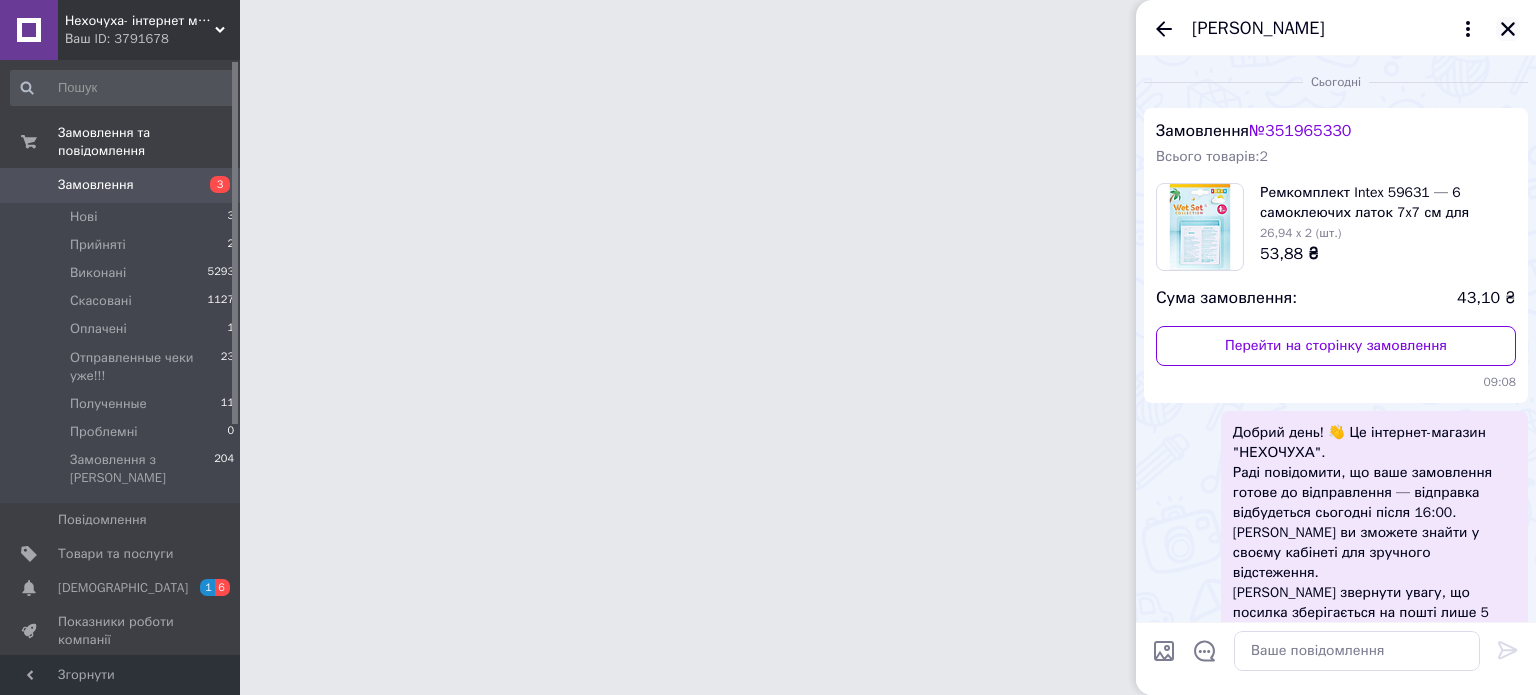 click 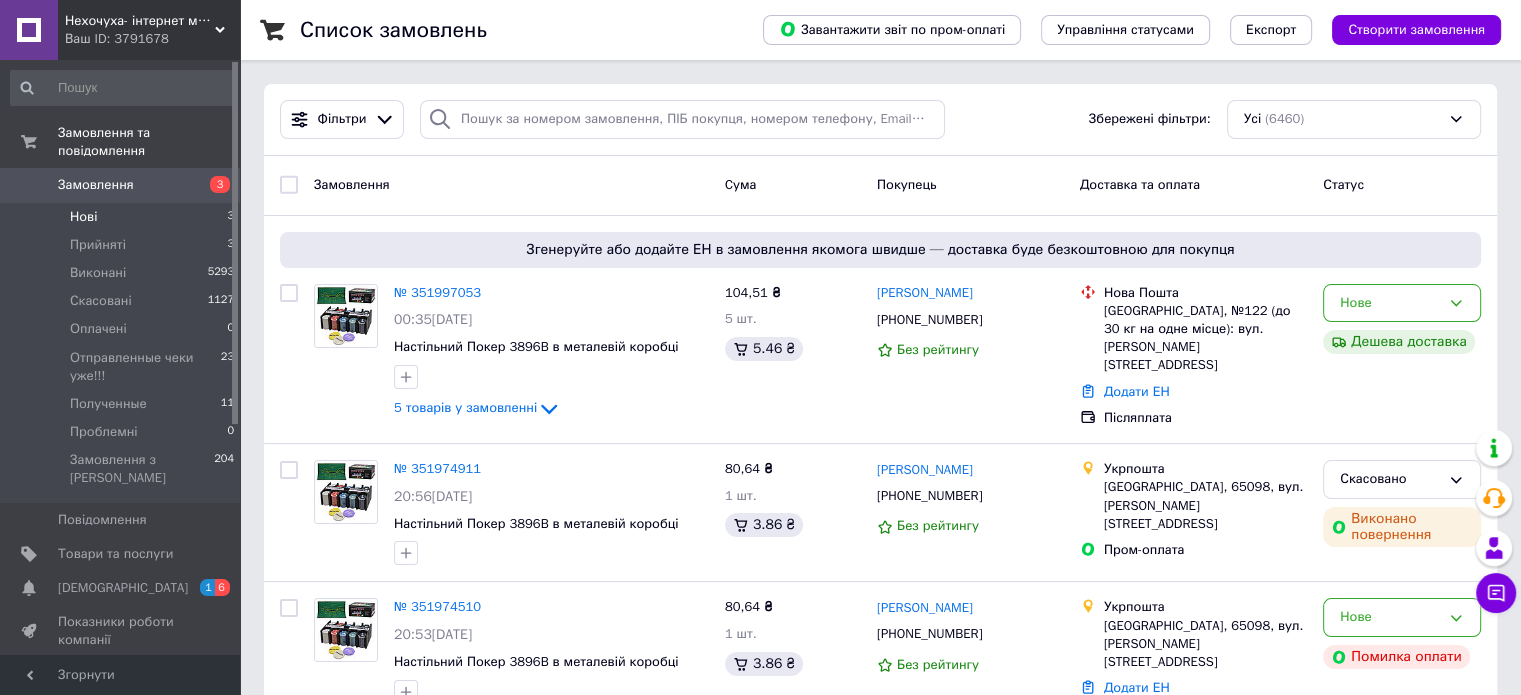 click on "Нові 3" at bounding box center (123, 217) 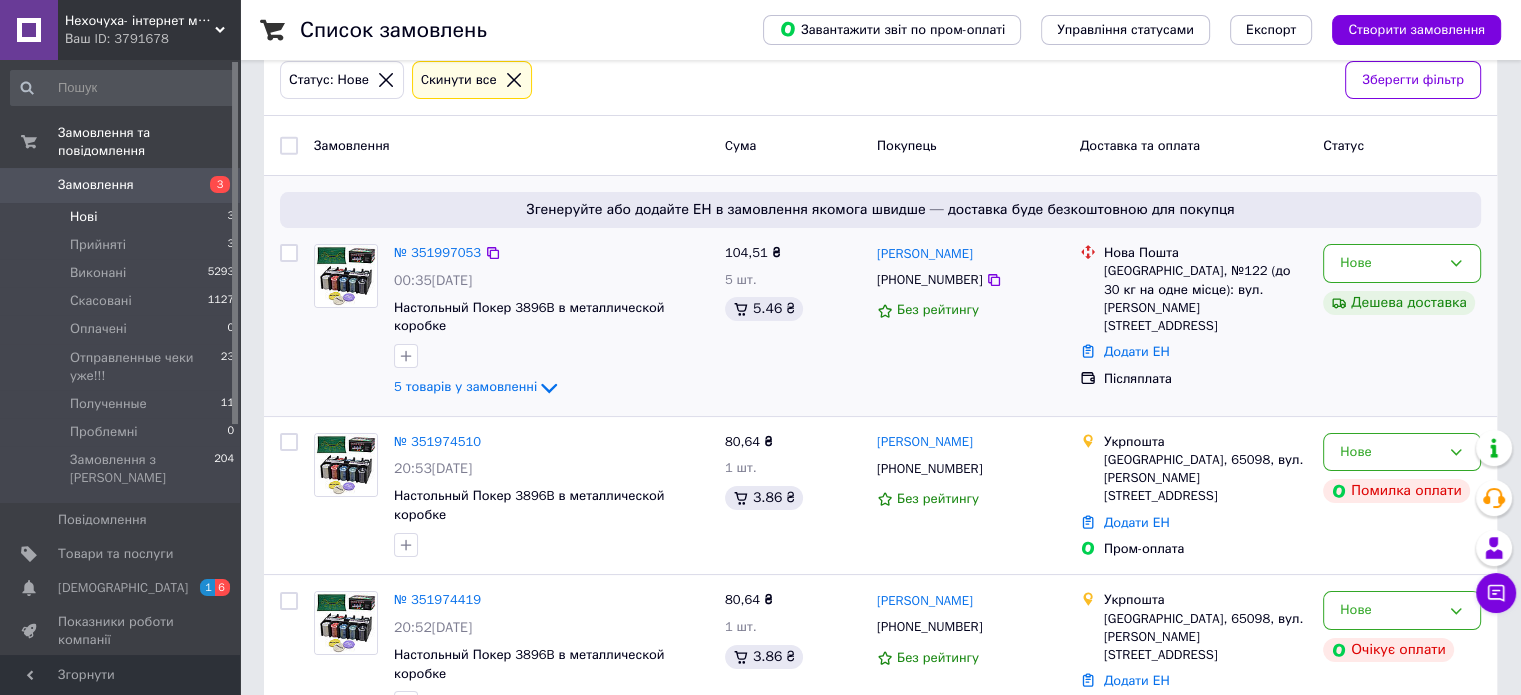 scroll, scrollTop: 112, scrollLeft: 0, axis: vertical 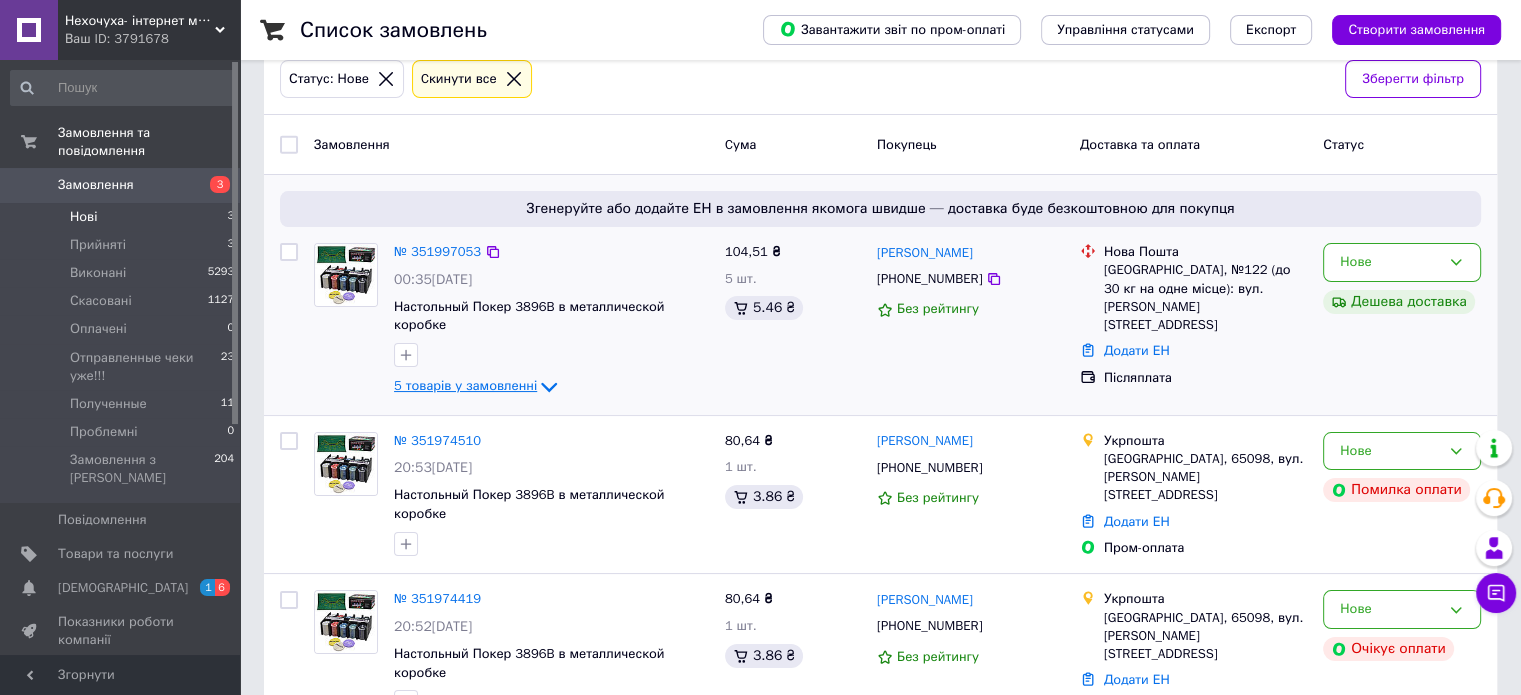 click 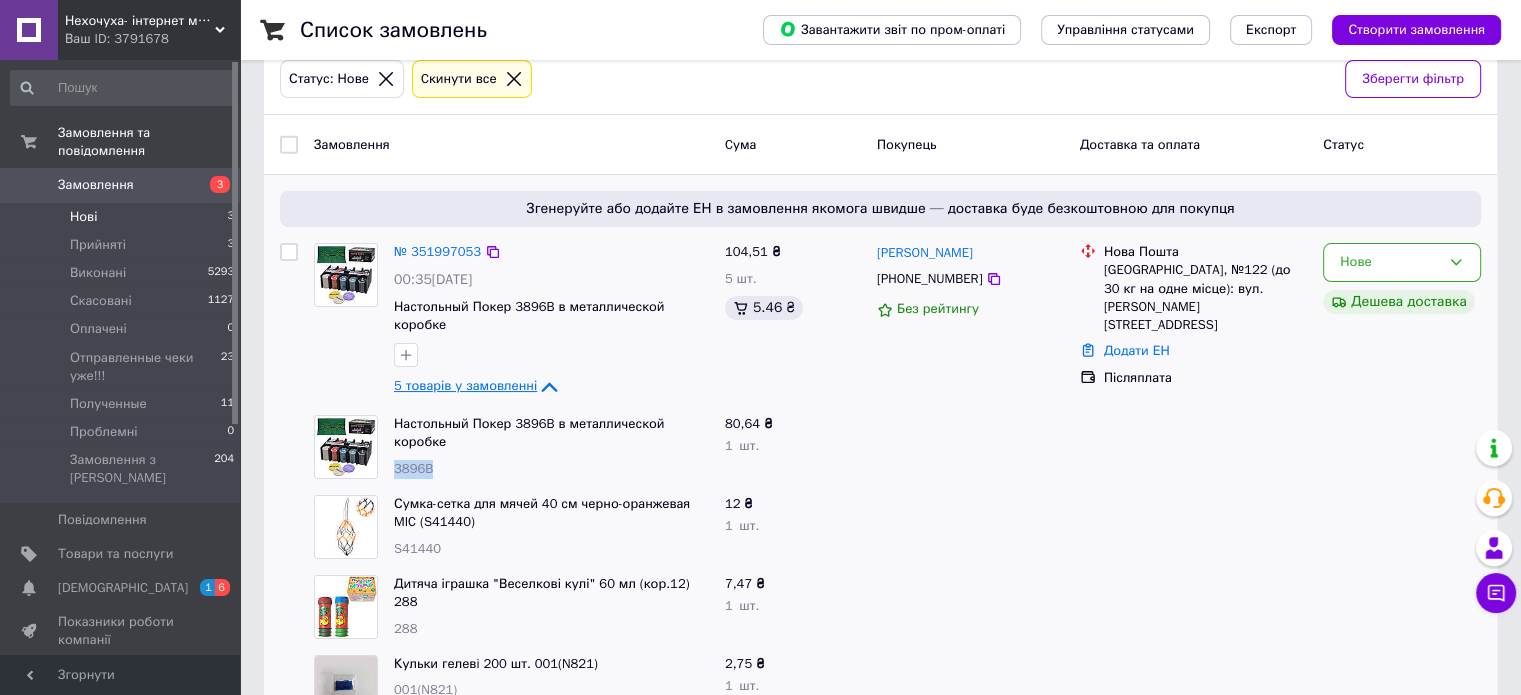 drag, startPoint x: 442, startPoint y: 427, endPoint x: 391, endPoint y: 432, distance: 51.24451 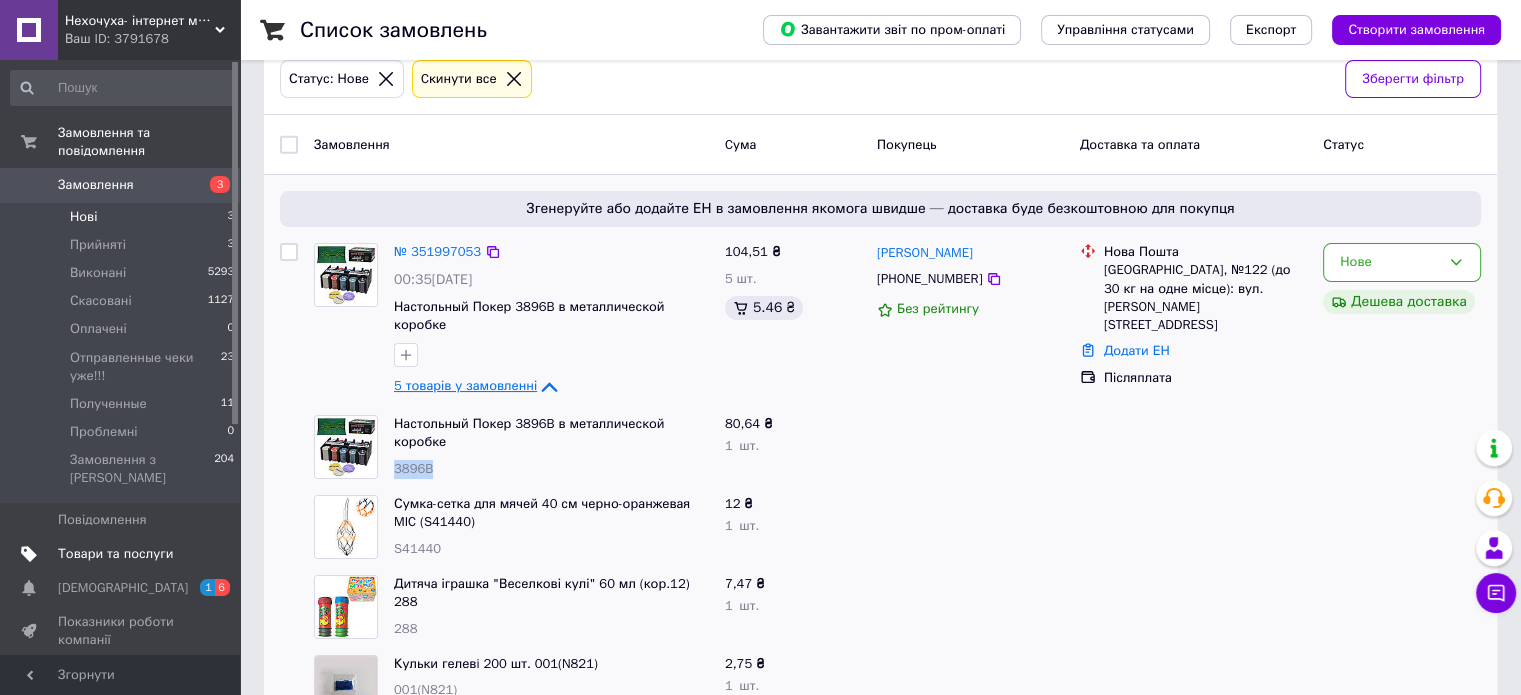 click on "Товари та послуги" at bounding box center (115, 554) 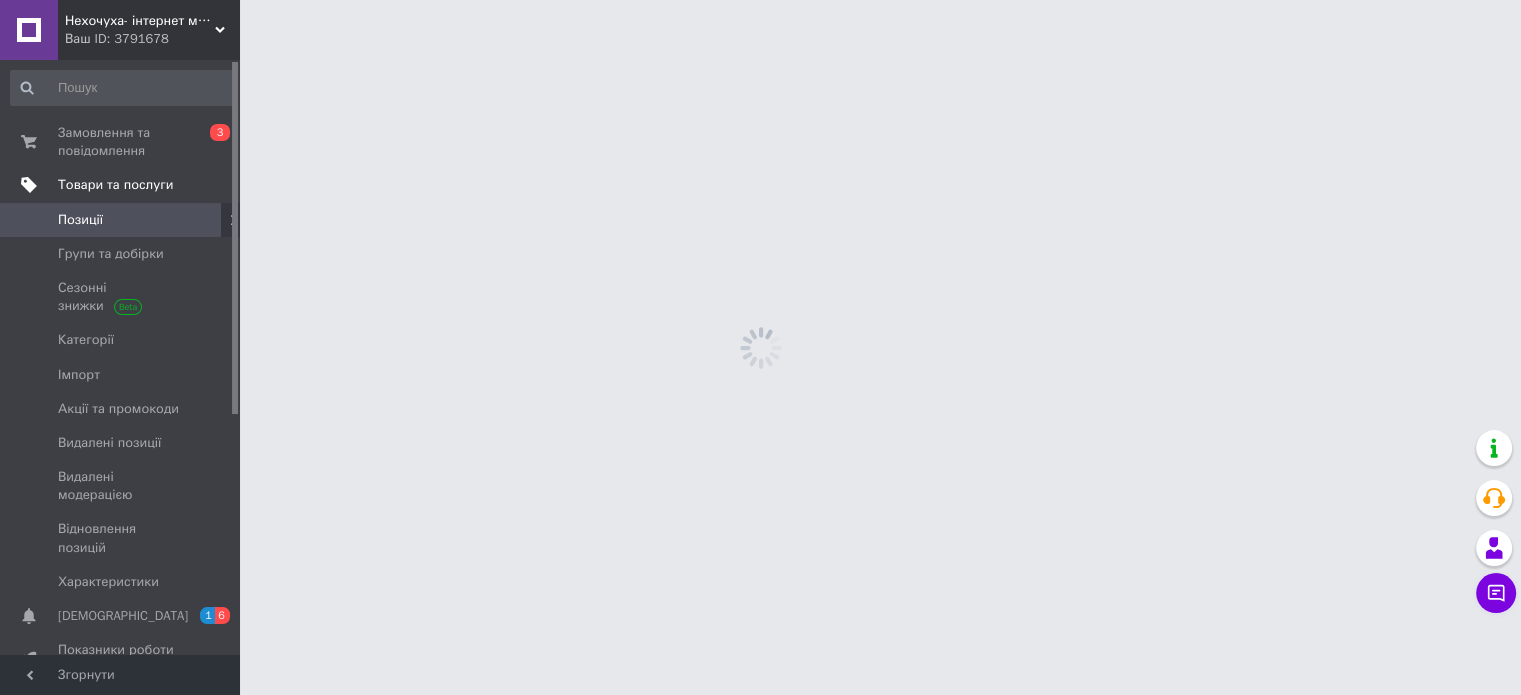 scroll, scrollTop: 0, scrollLeft: 0, axis: both 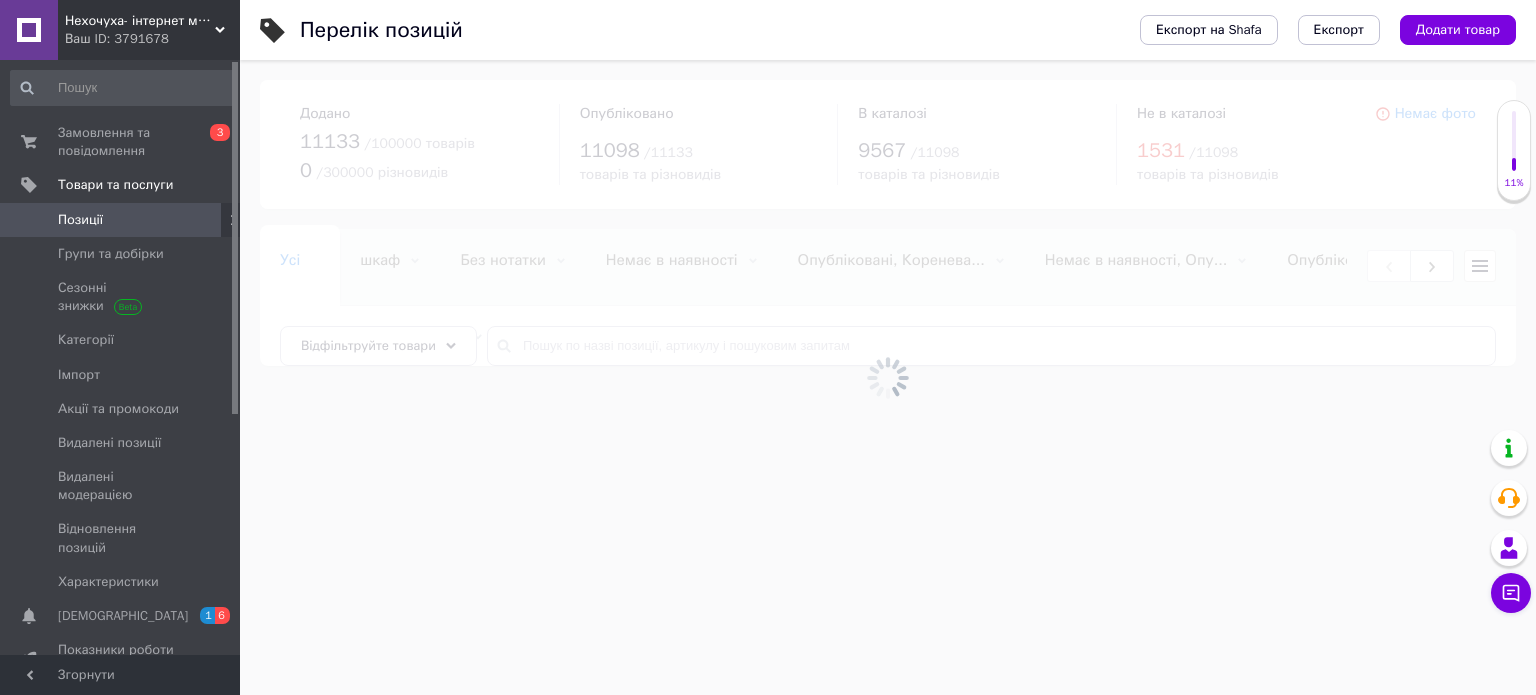click at bounding box center (888, 377) 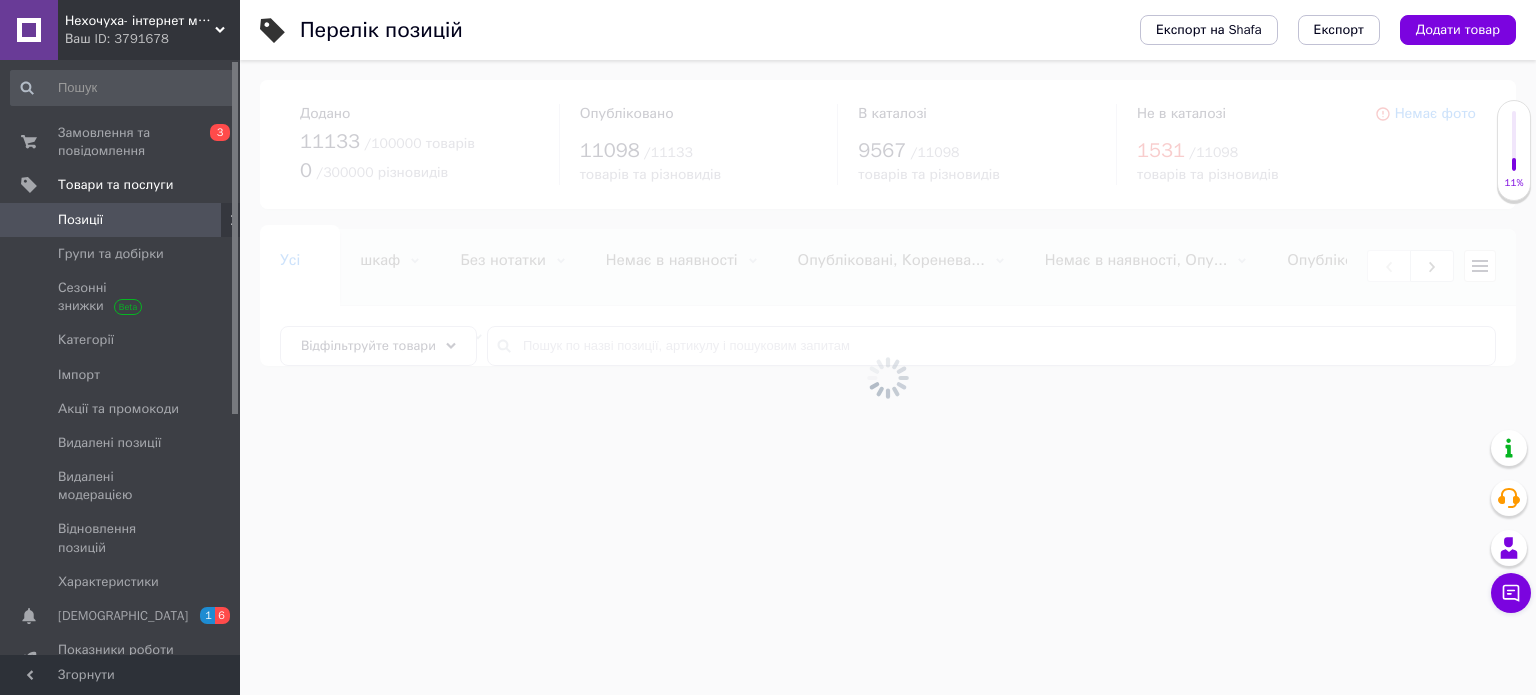 click at bounding box center (888, 377) 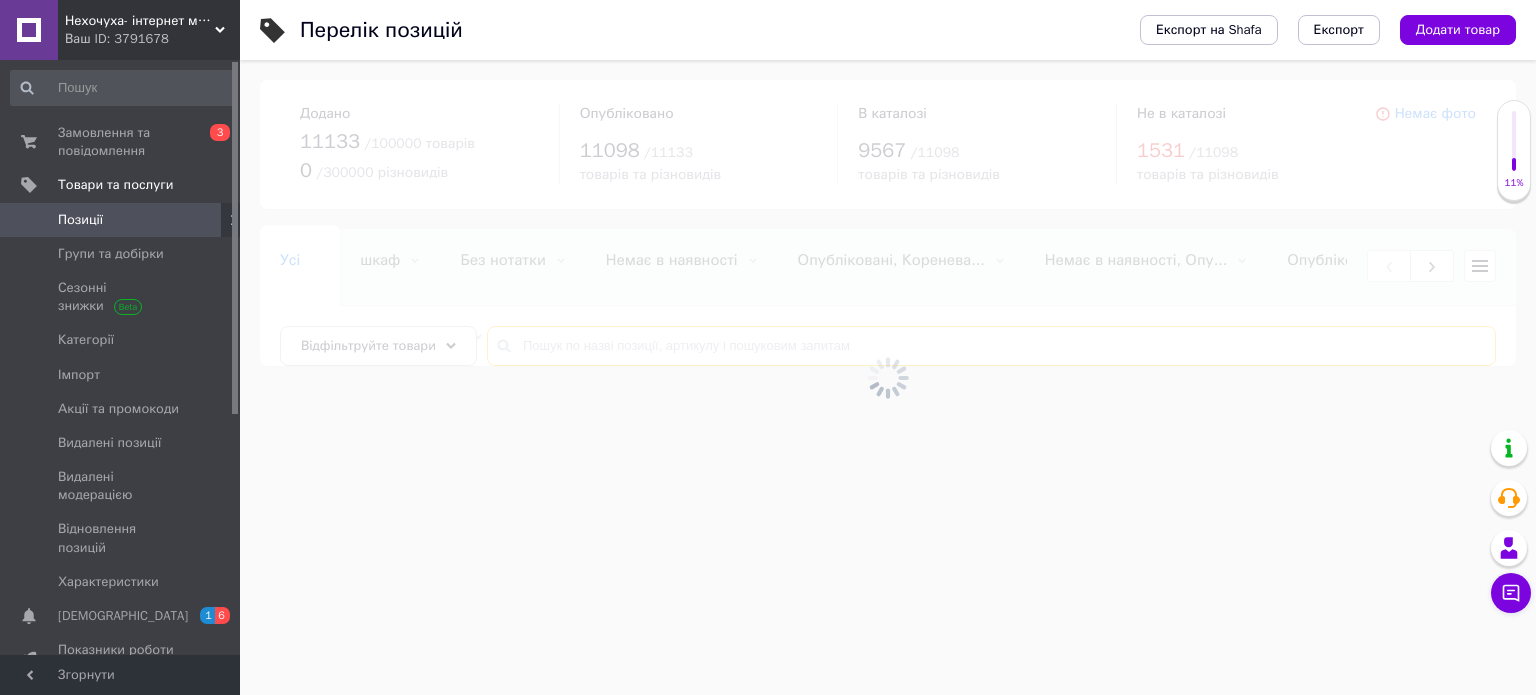 click at bounding box center [991, 346] 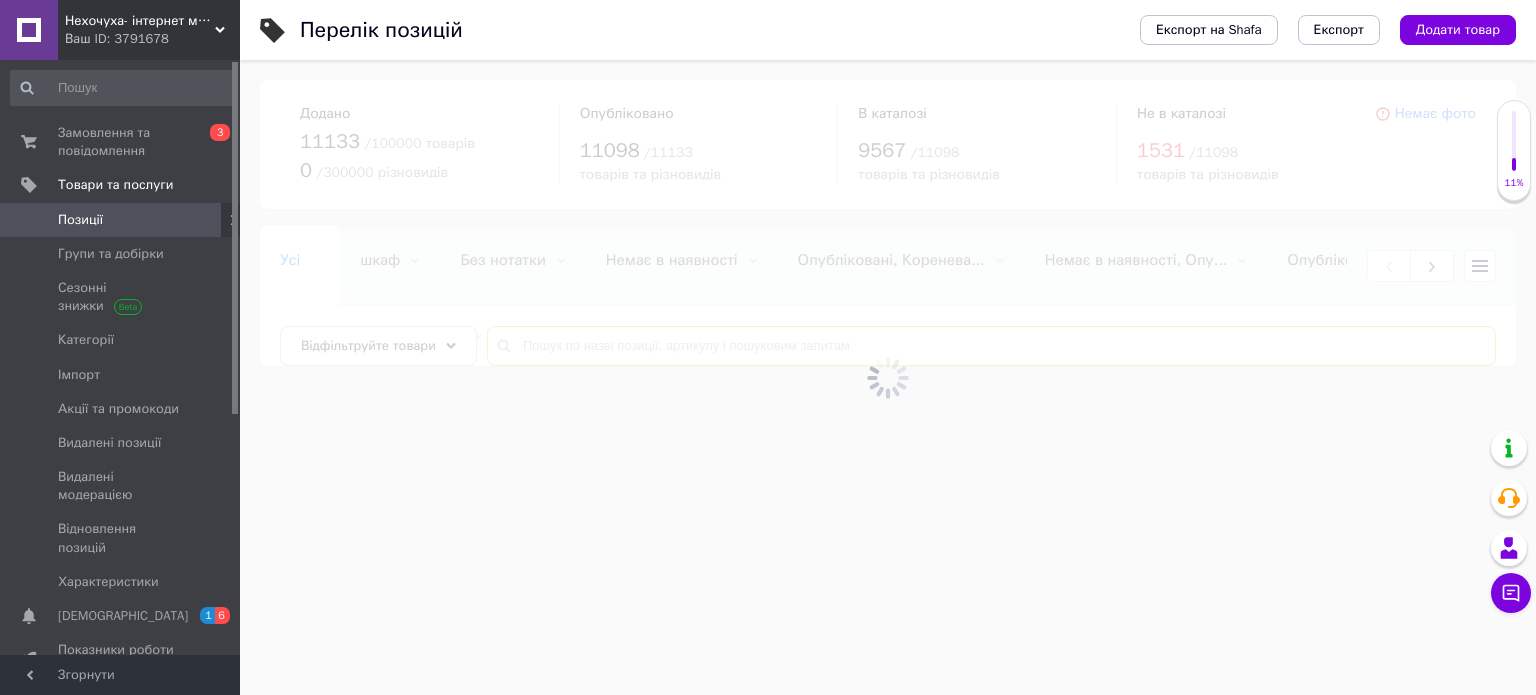 click at bounding box center [991, 346] 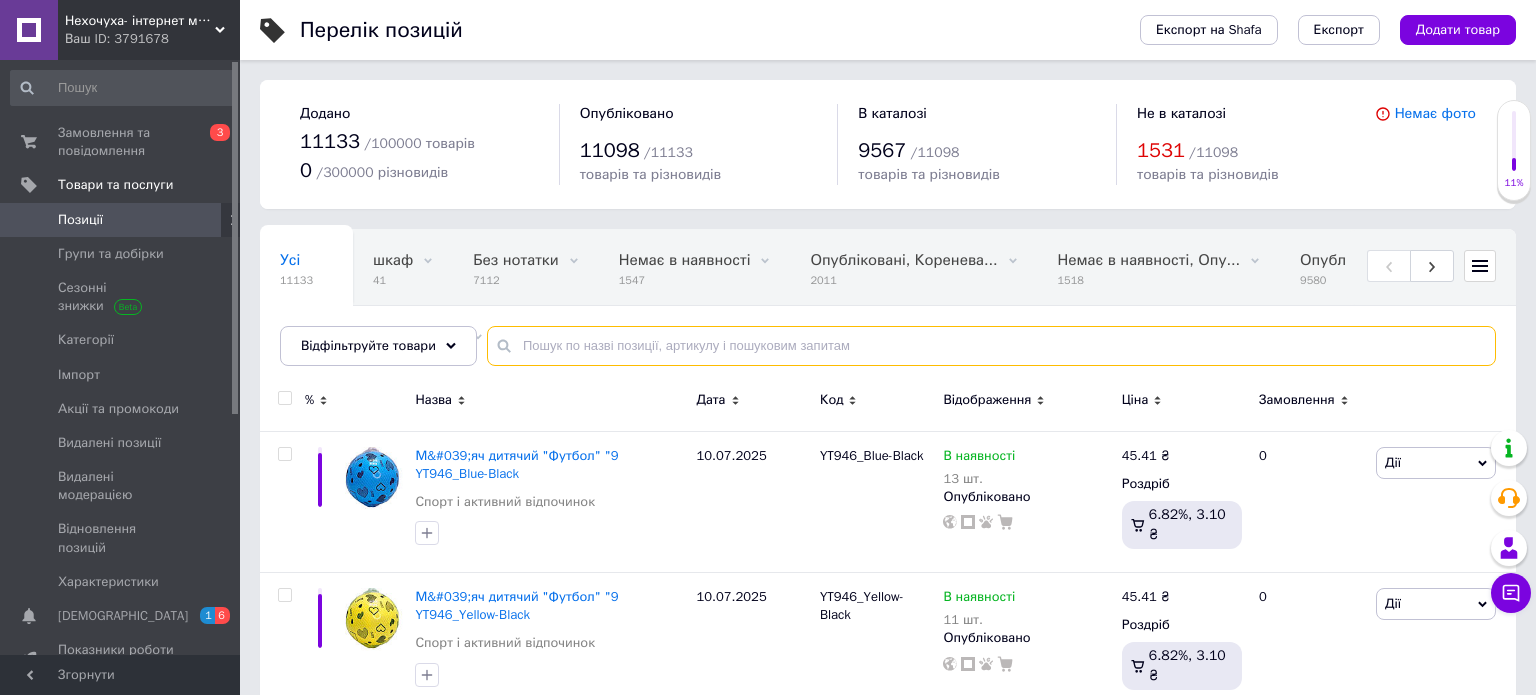 click at bounding box center (991, 346) 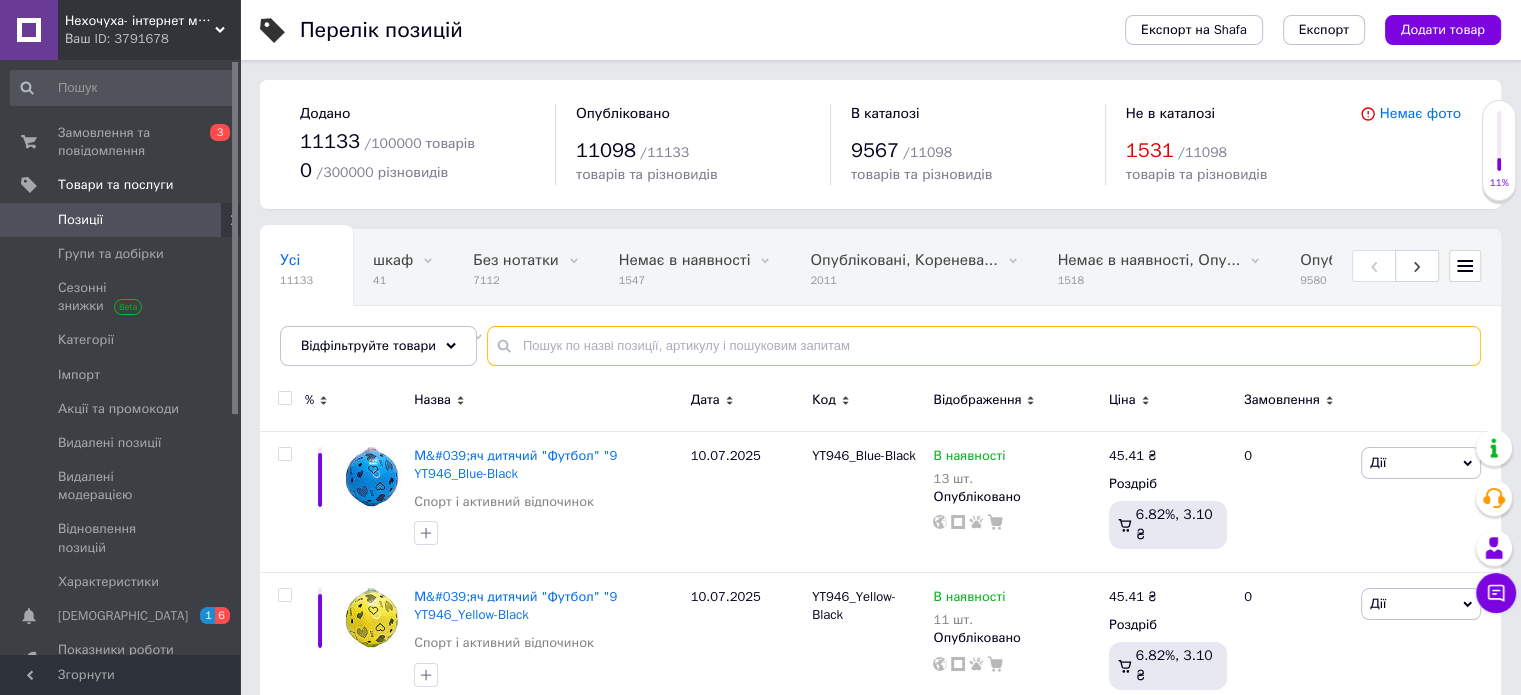paste on "3896B" 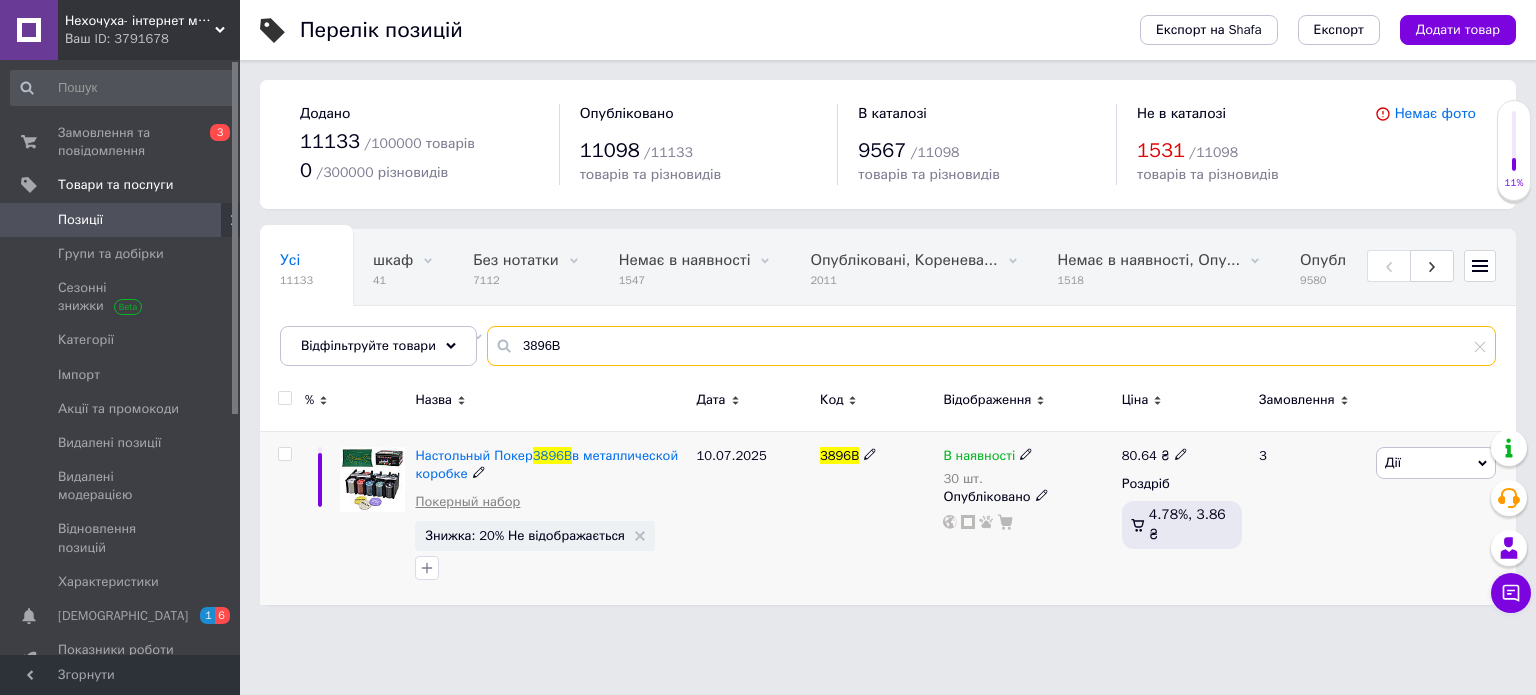 type on "3896B" 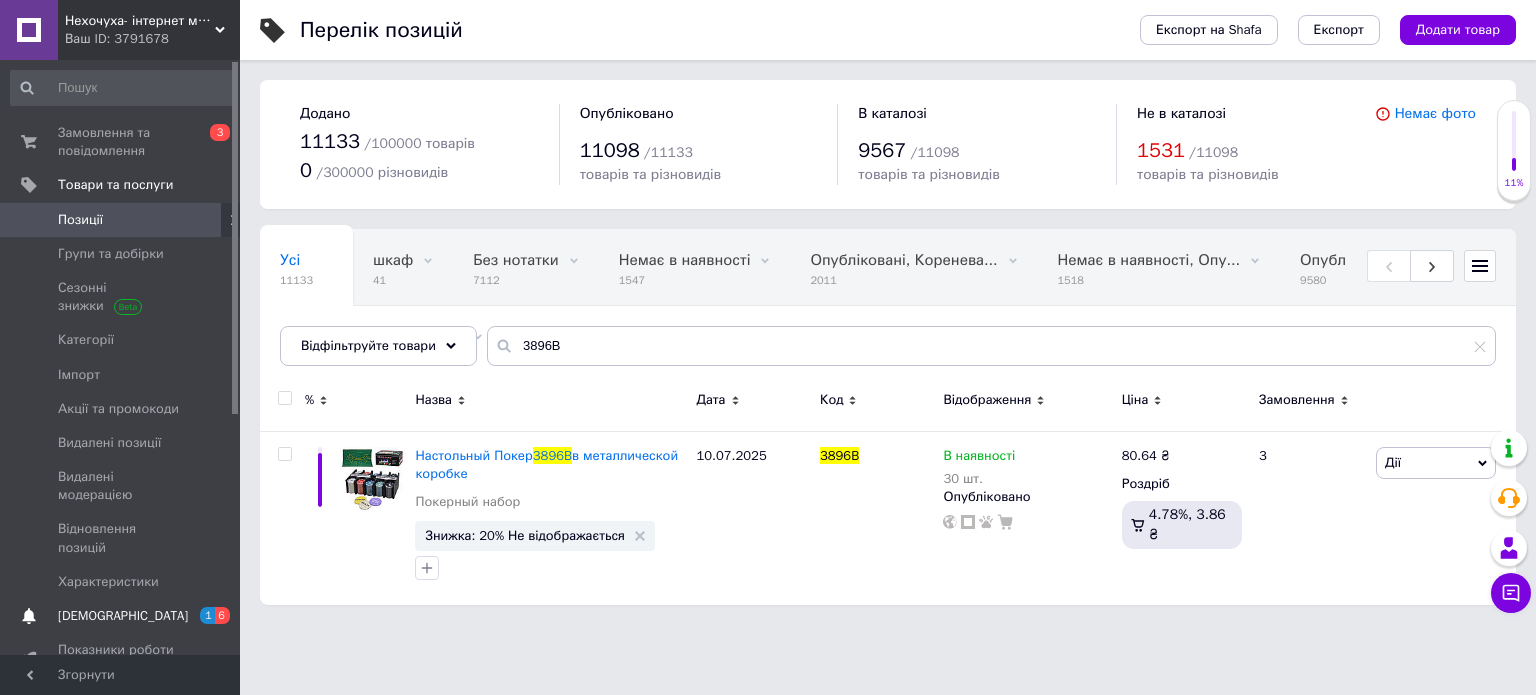 click on "[DEMOGRAPHIC_DATA]" at bounding box center [123, 616] 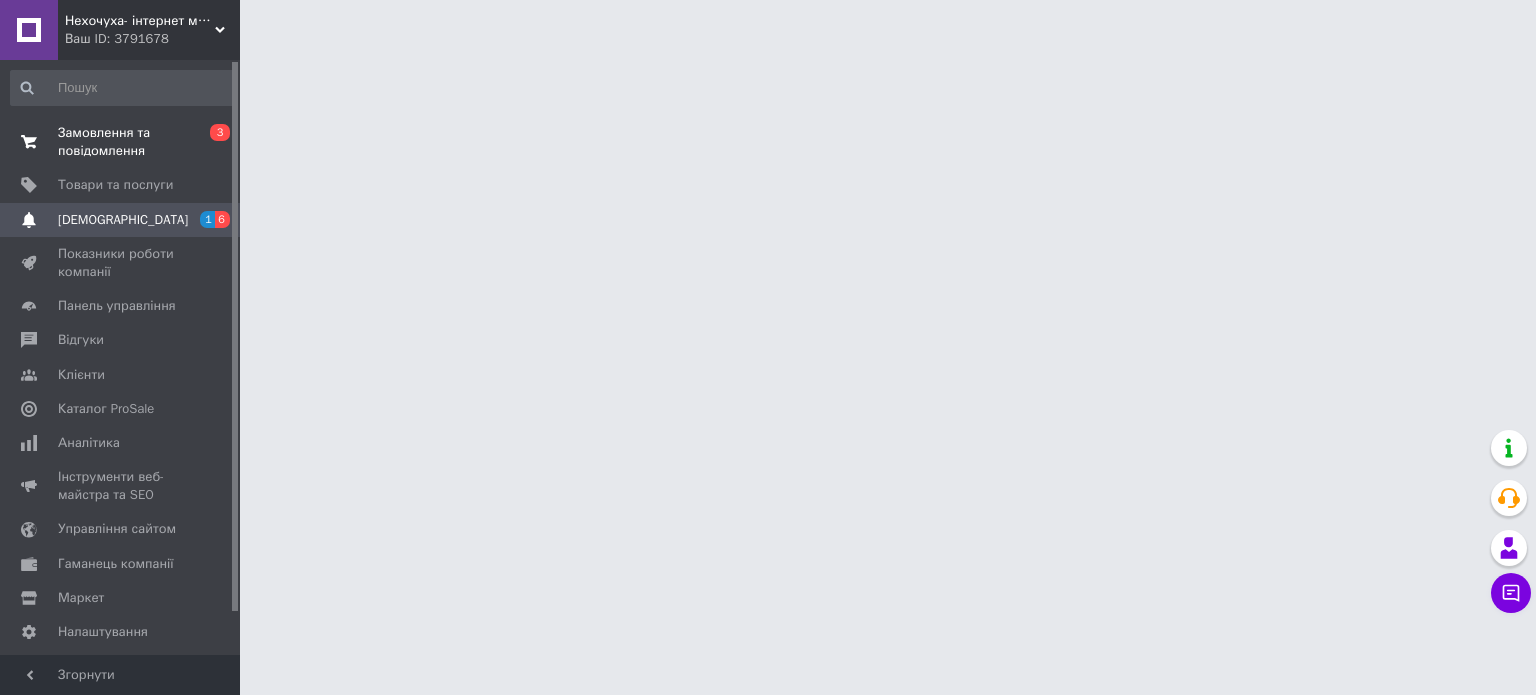 click on "Замовлення та повідомлення" at bounding box center (121, 142) 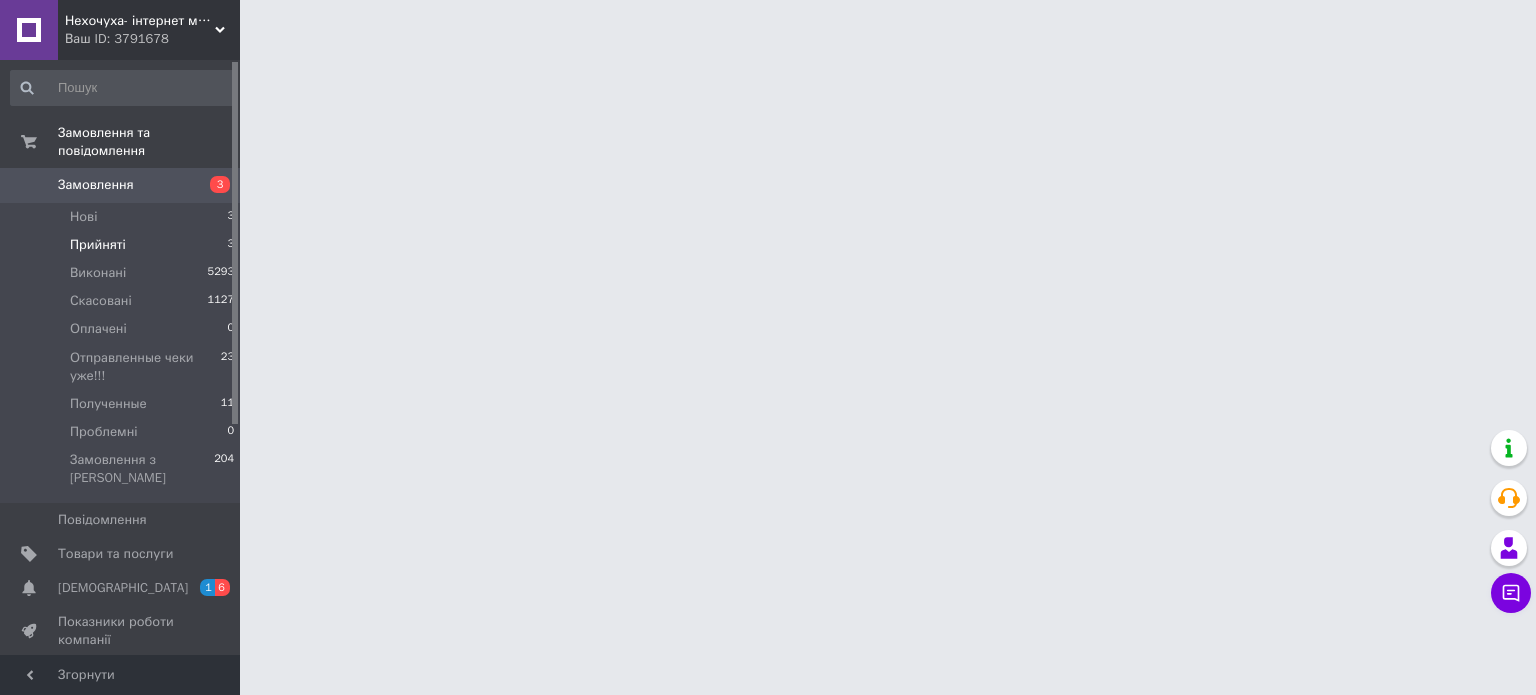 click on "Прийняті" at bounding box center [98, 245] 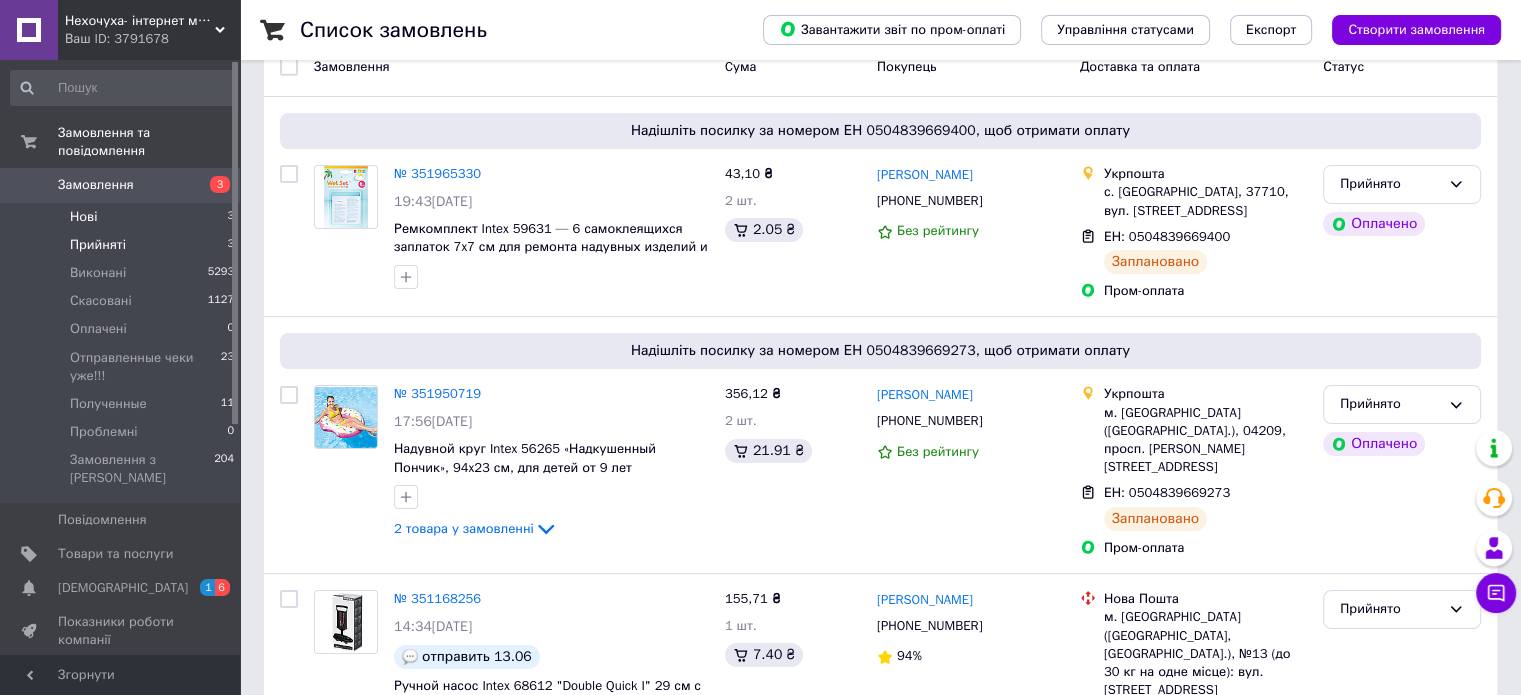 scroll, scrollTop: 200, scrollLeft: 0, axis: vertical 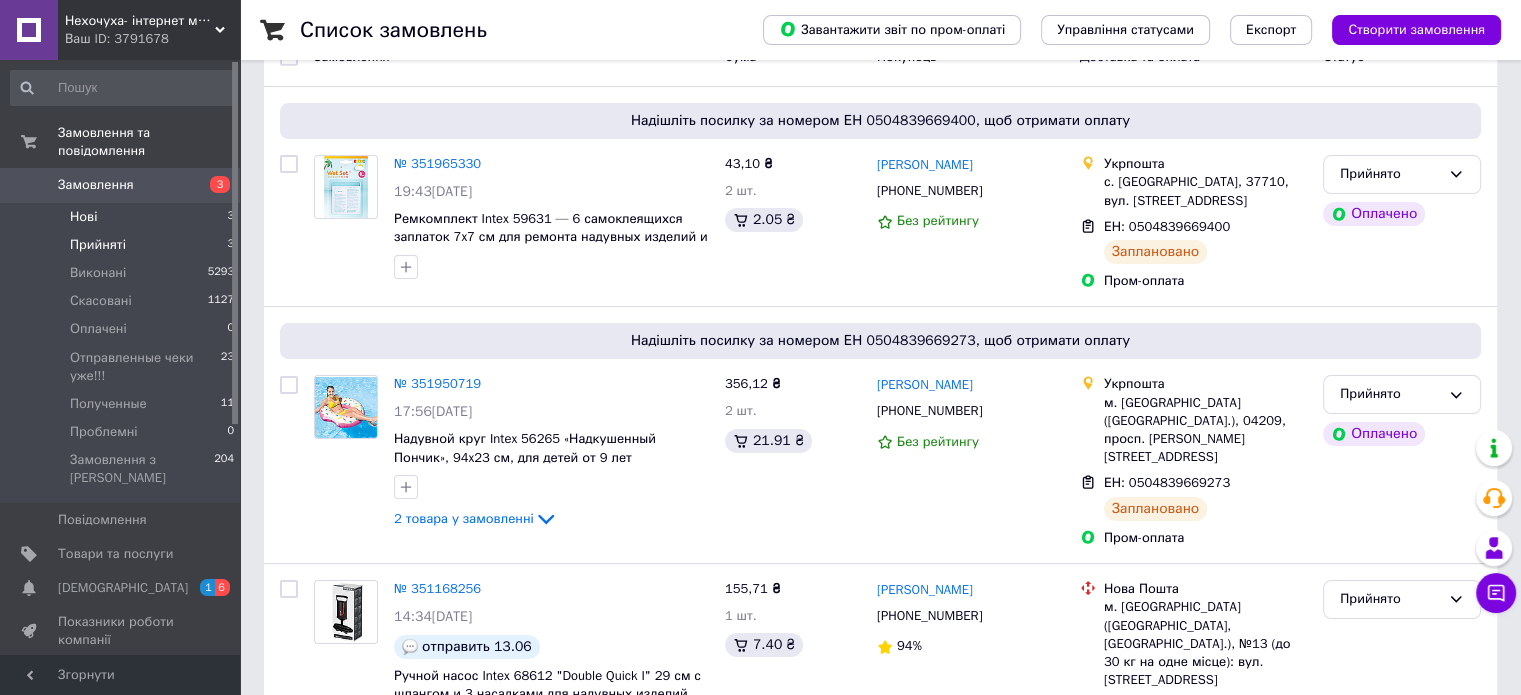 click on "Нові" at bounding box center (83, 217) 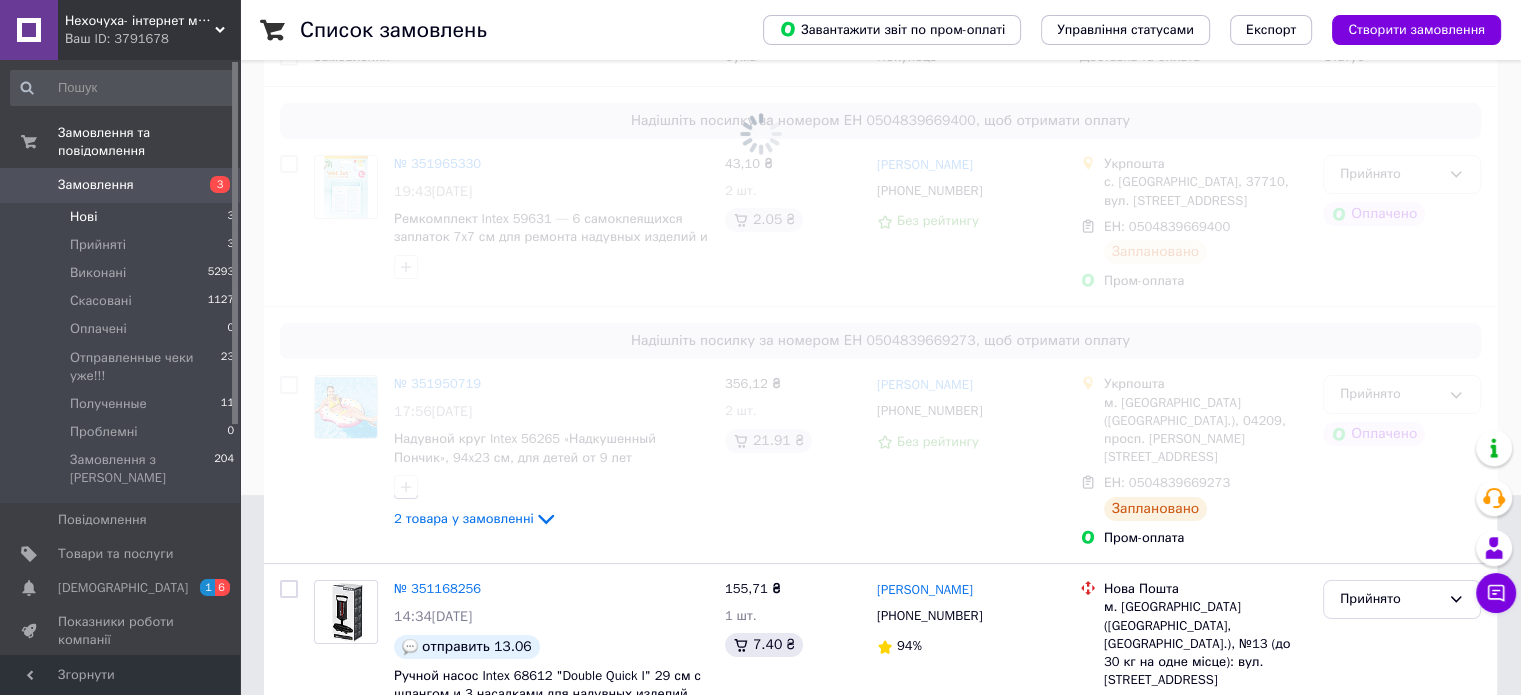 scroll, scrollTop: 0, scrollLeft: 0, axis: both 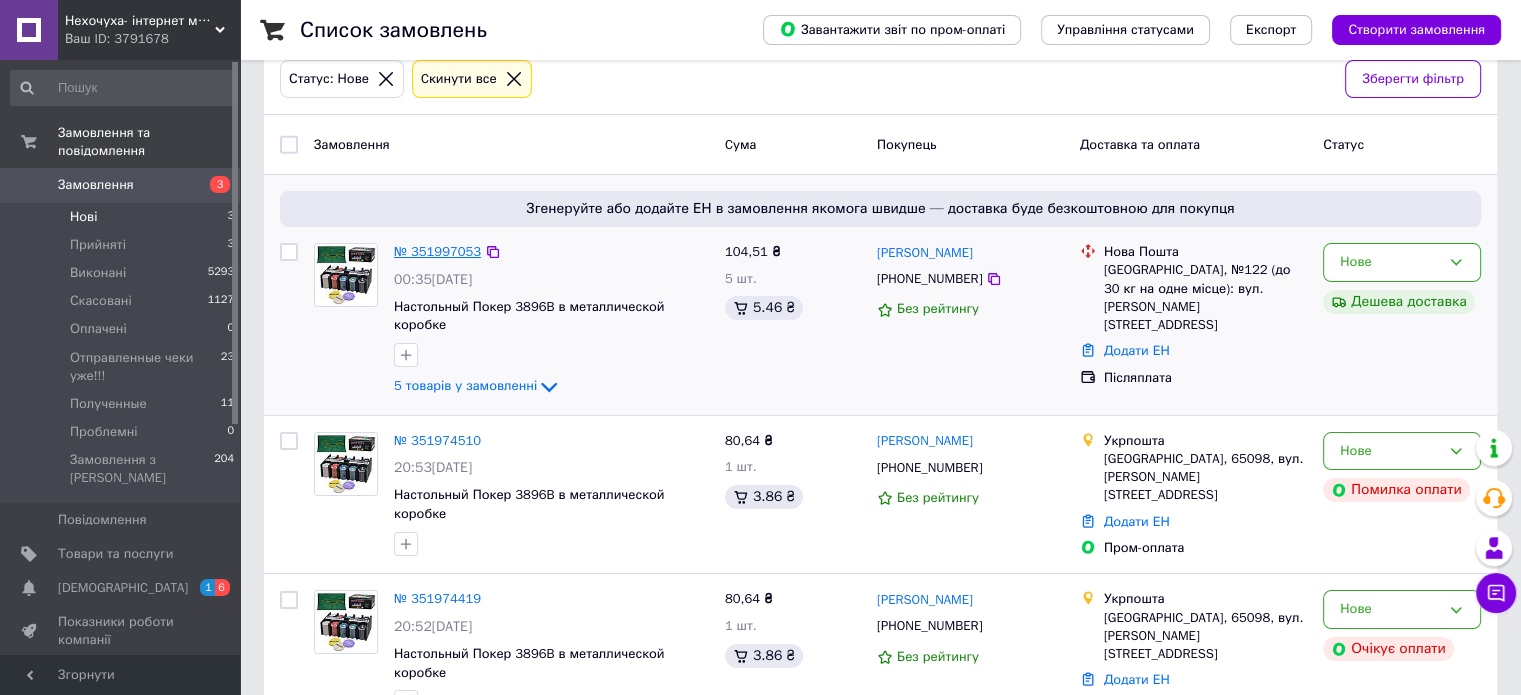 click on "№ 351997053" at bounding box center (437, 251) 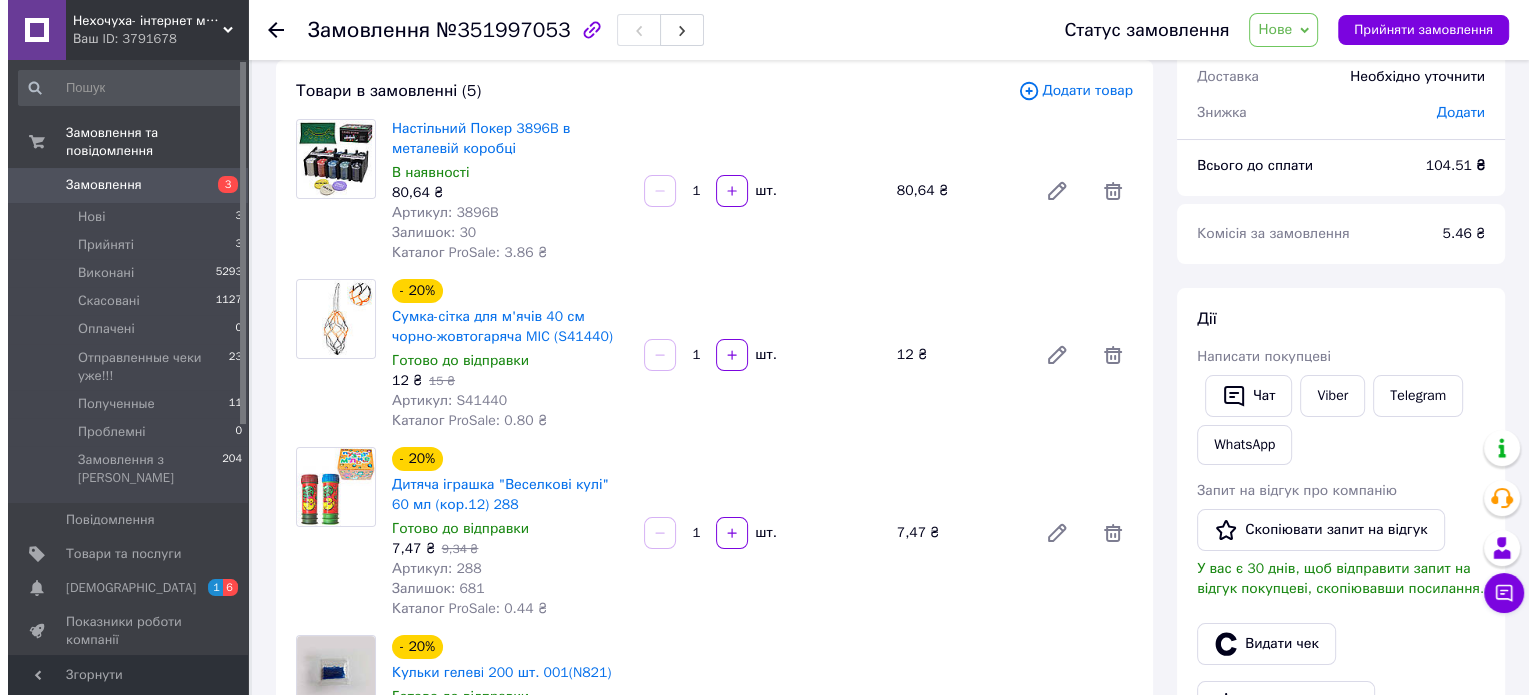 scroll, scrollTop: 0, scrollLeft: 0, axis: both 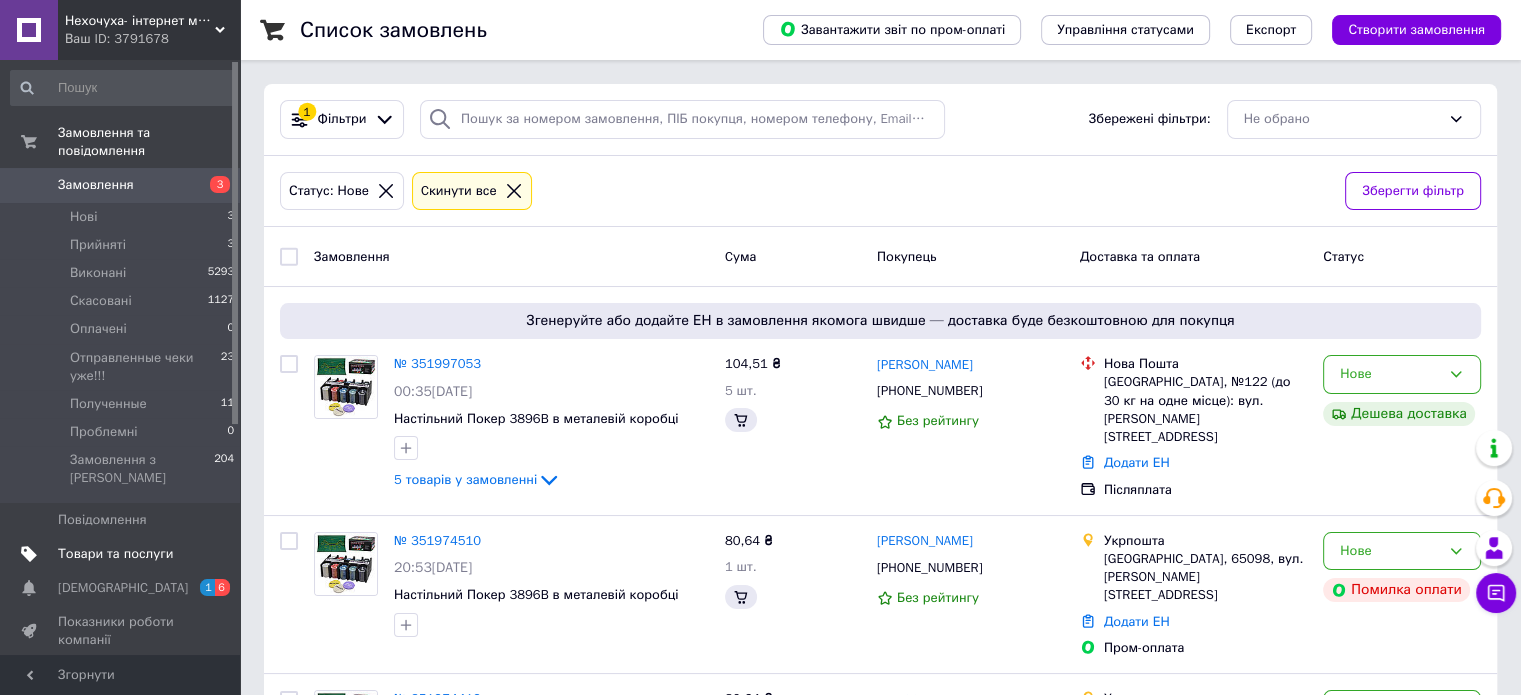 click on "Товари та послуги" at bounding box center [115, 554] 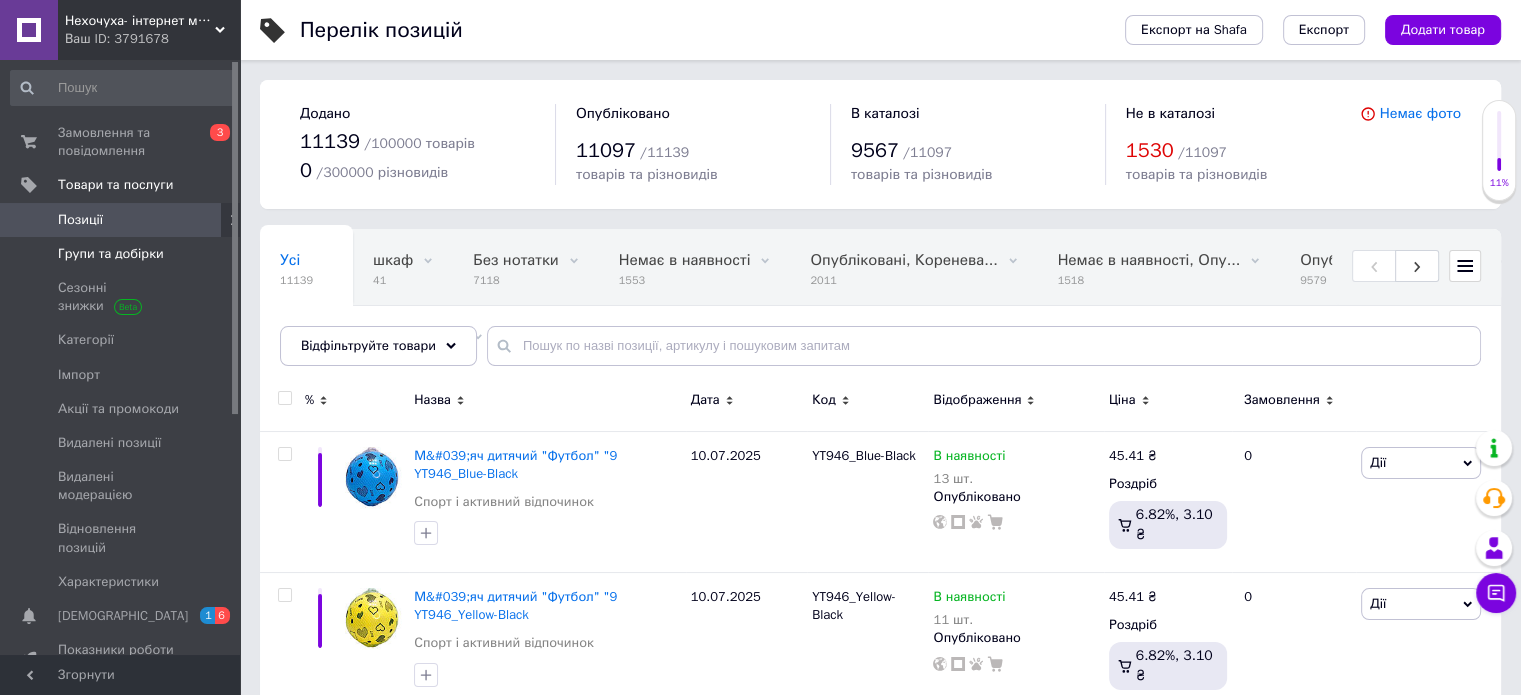 click on "Групи та добірки" at bounding box center [111, 254] 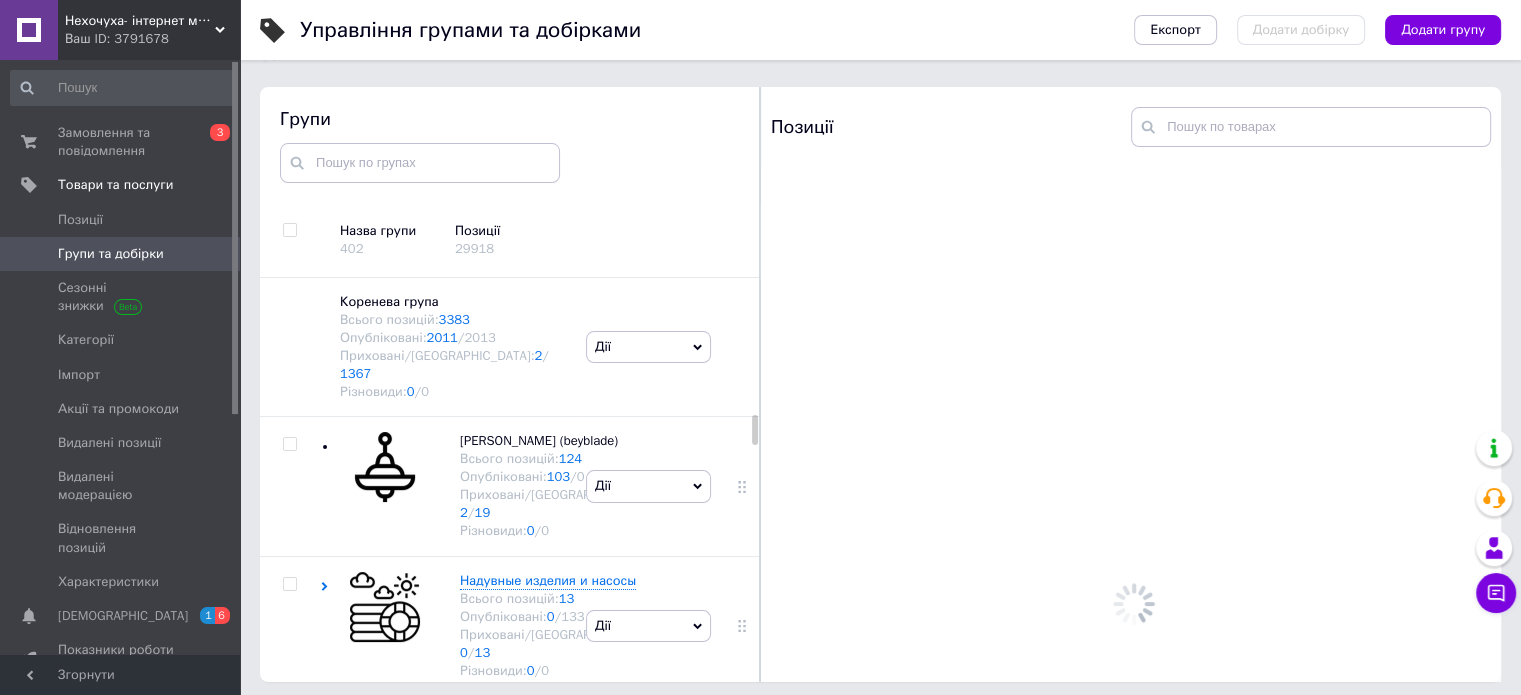 scroll, scrollTop: 113, scrollLeft: 0, axis: vertical 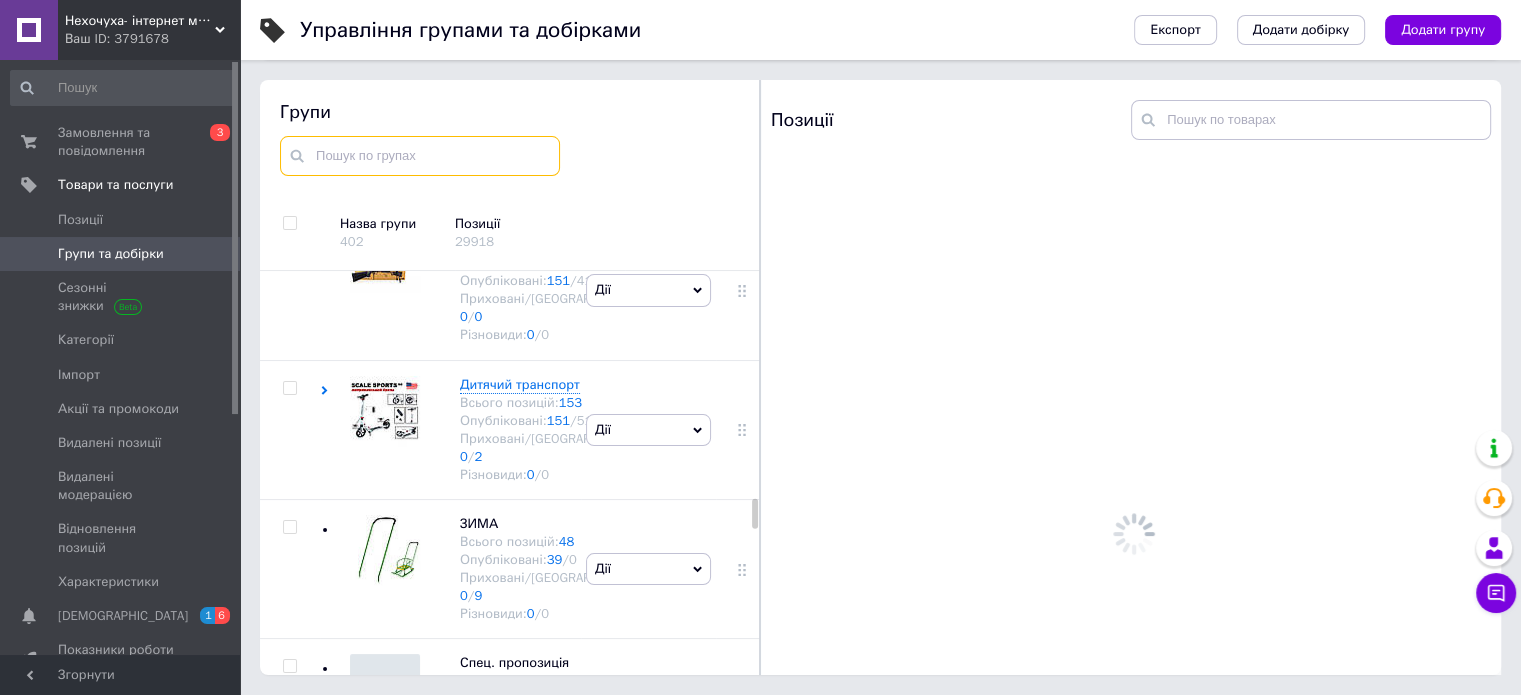 click at bounding box center [420, 156] 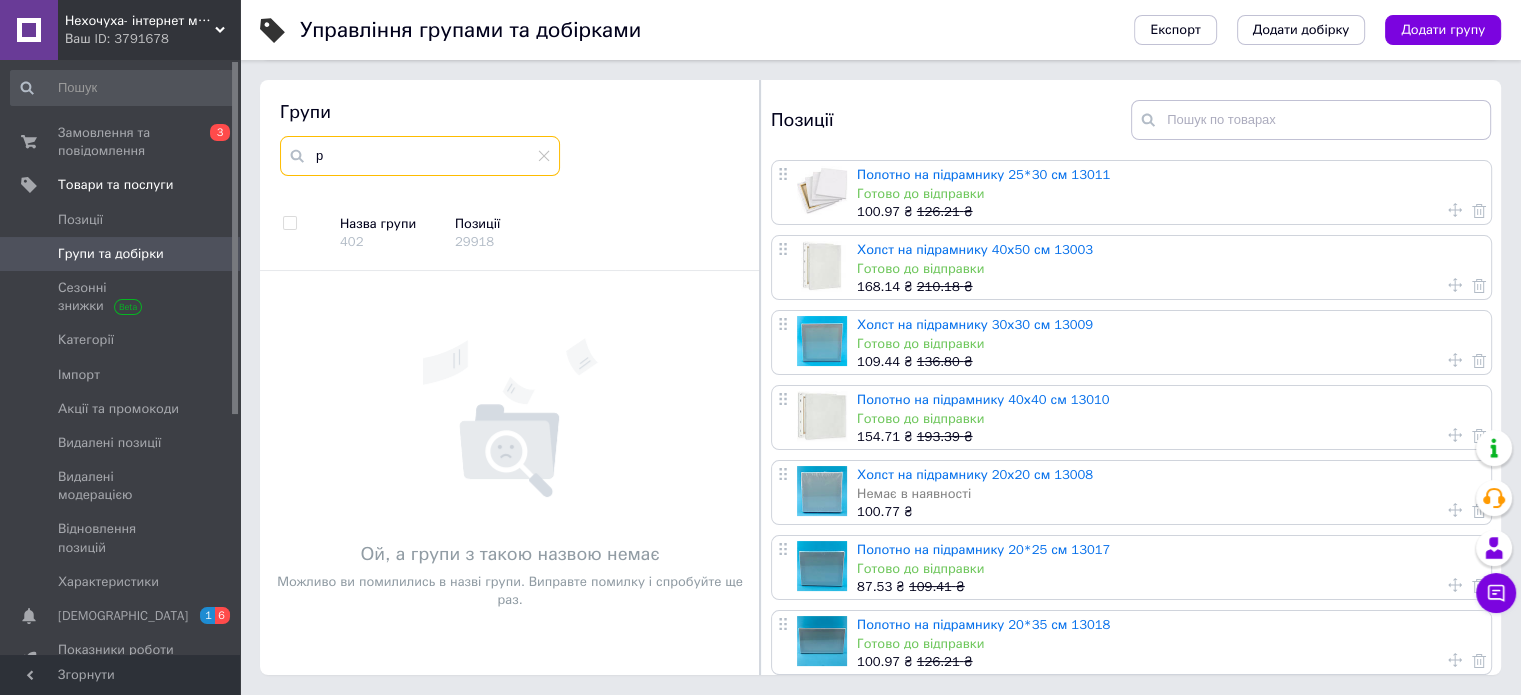 scroll, scrollTop: 0, scrollLeft: 0, axis: both 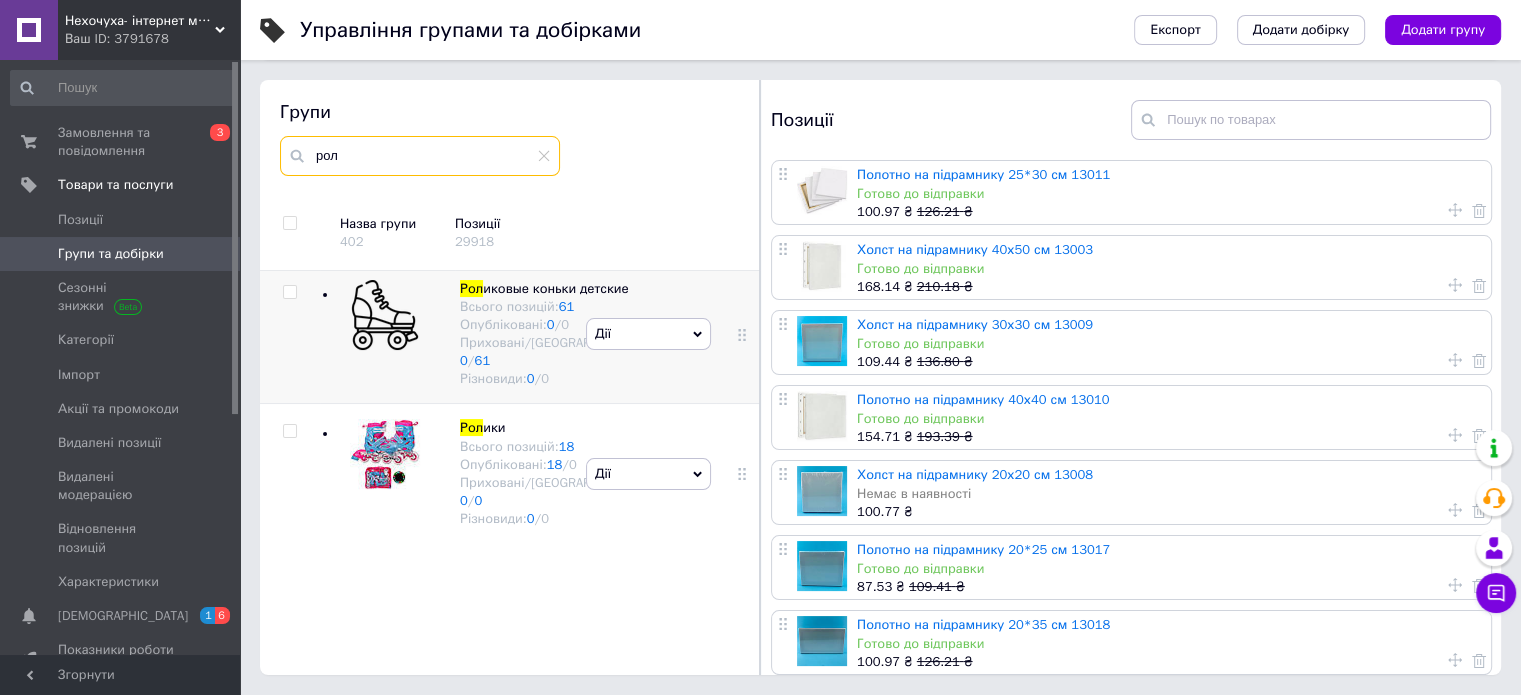 type on "рол" 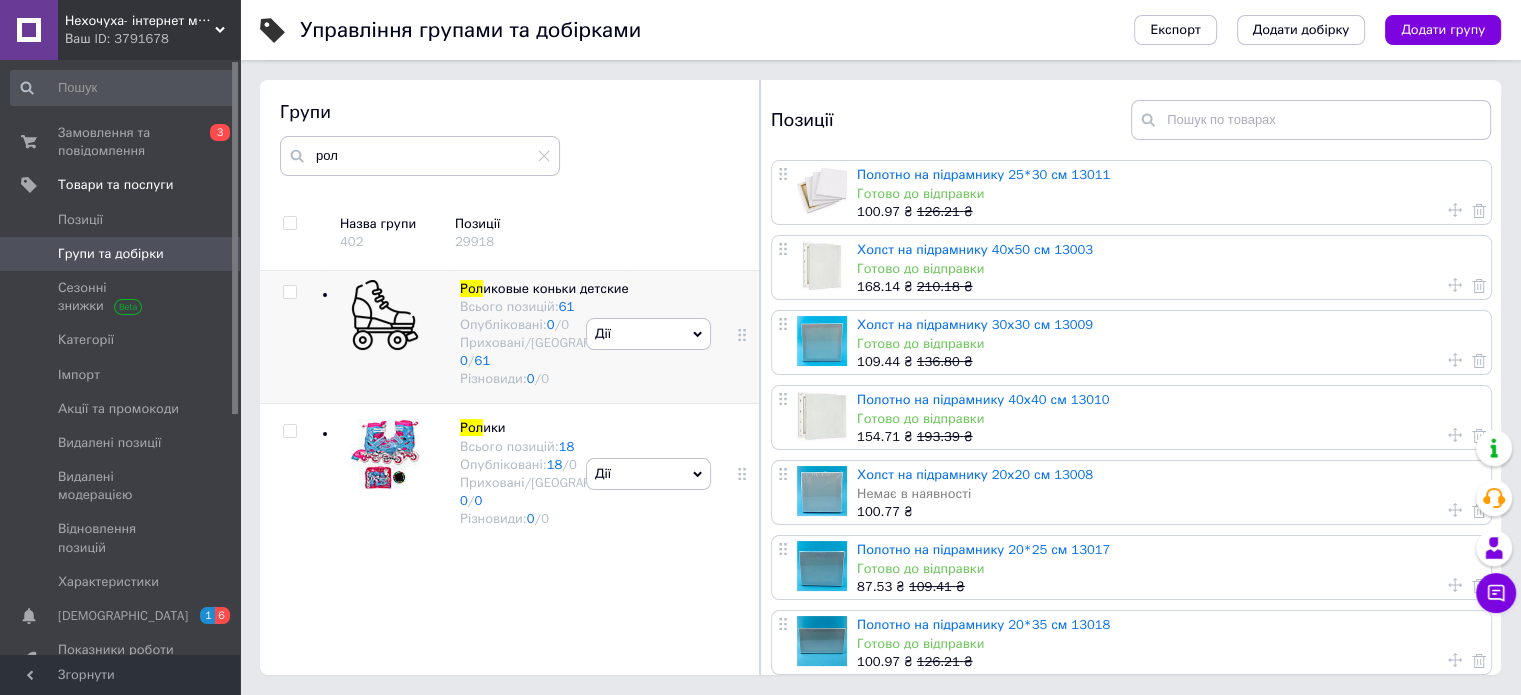 click on "[PERSON_NAME] групу Редагувати групу Додати підгрупу Додати товар Видалити групу" at bounding box center [648, 334] 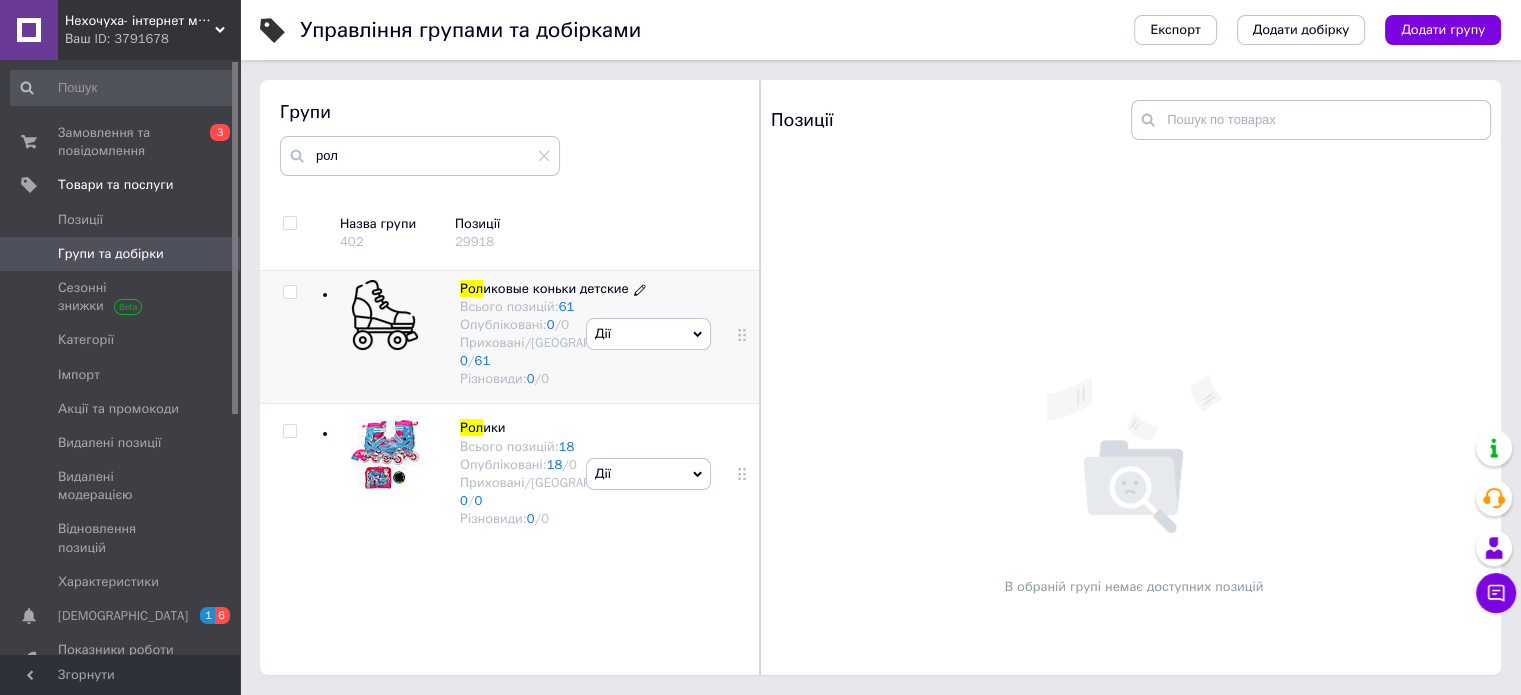 click 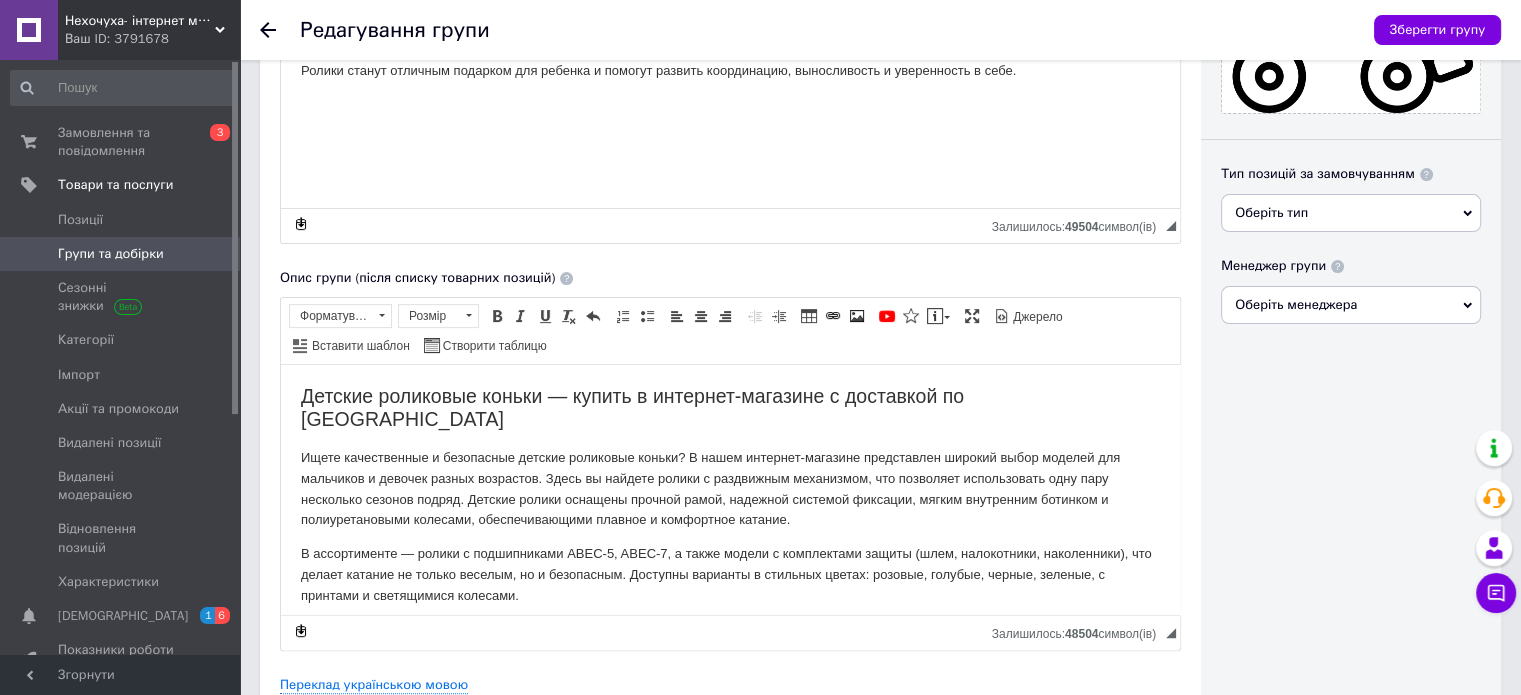 scroll, scrollTop: 500, scrollLeft: 0, axis: vertical 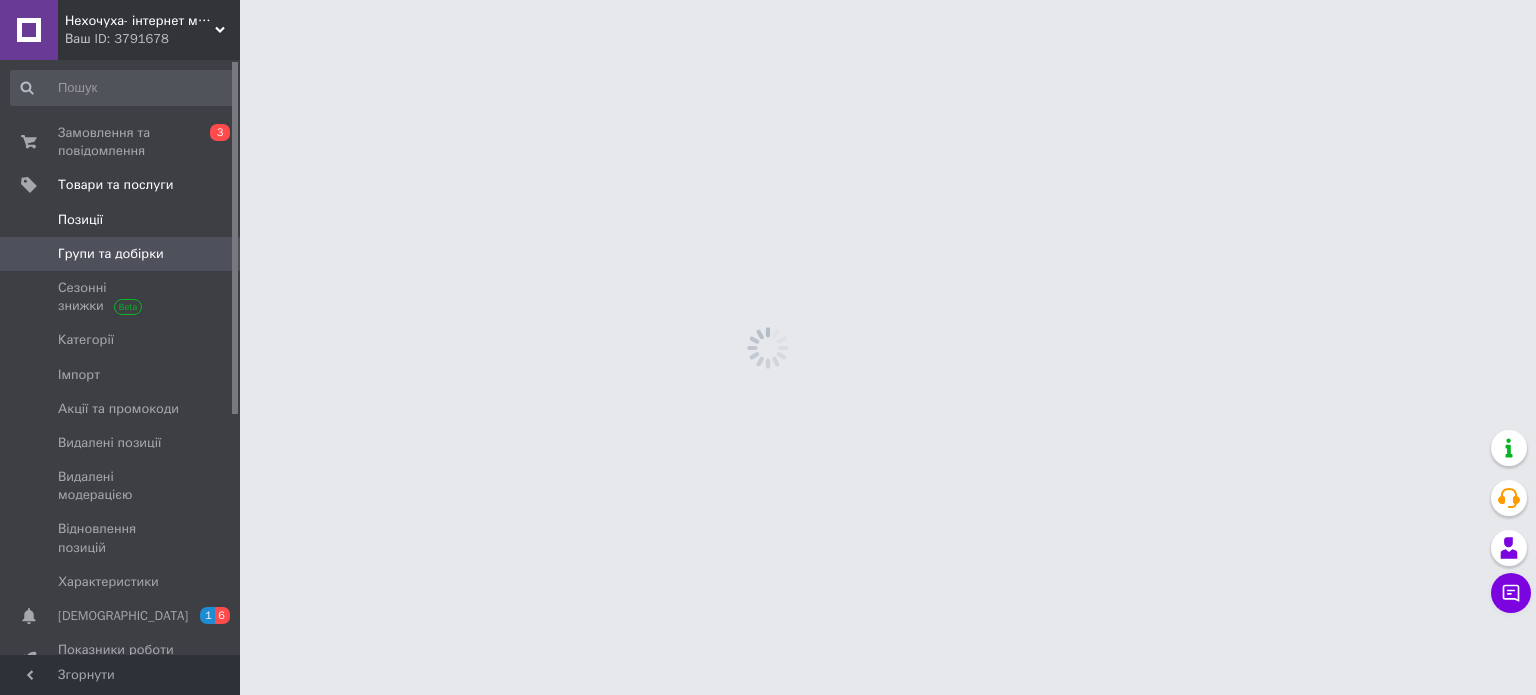 click on "Позиції" at bounding box center [80, 220] 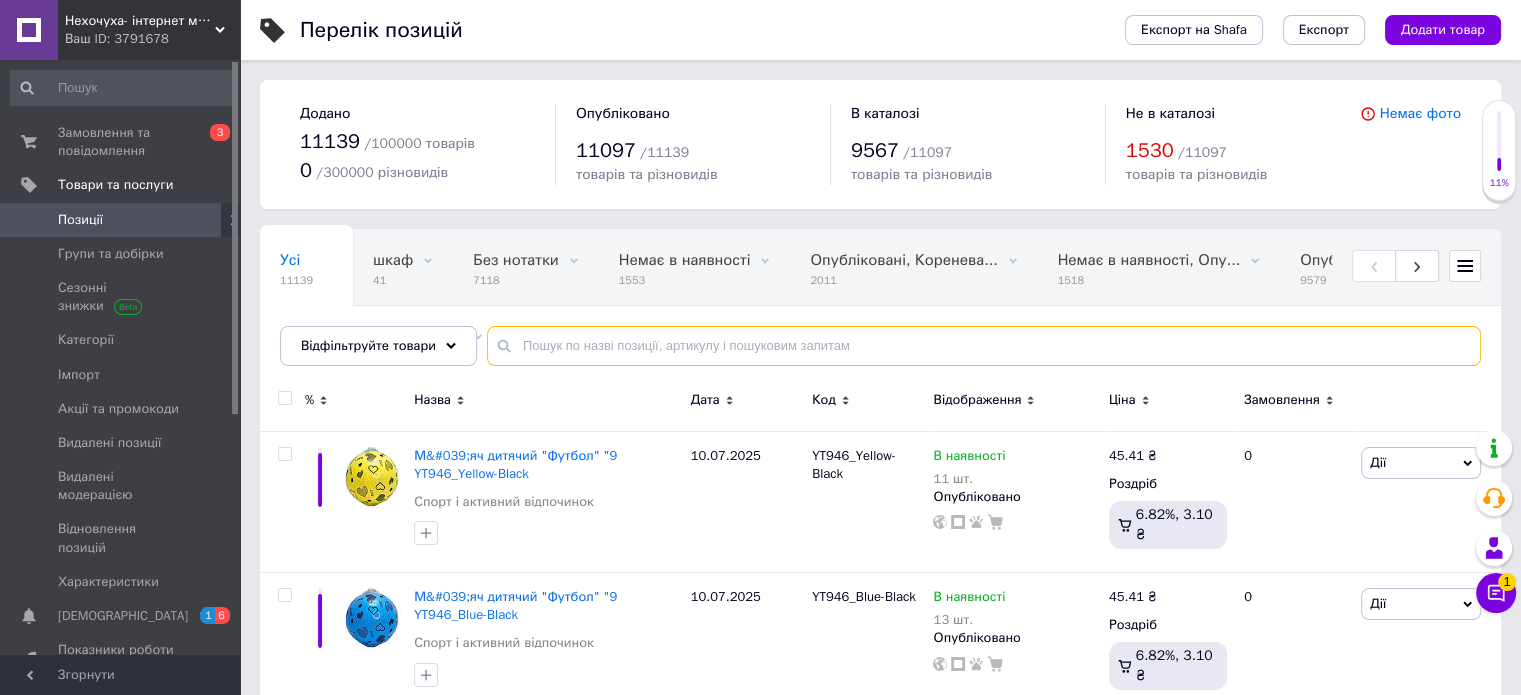 click at bounding box center [984, 346] 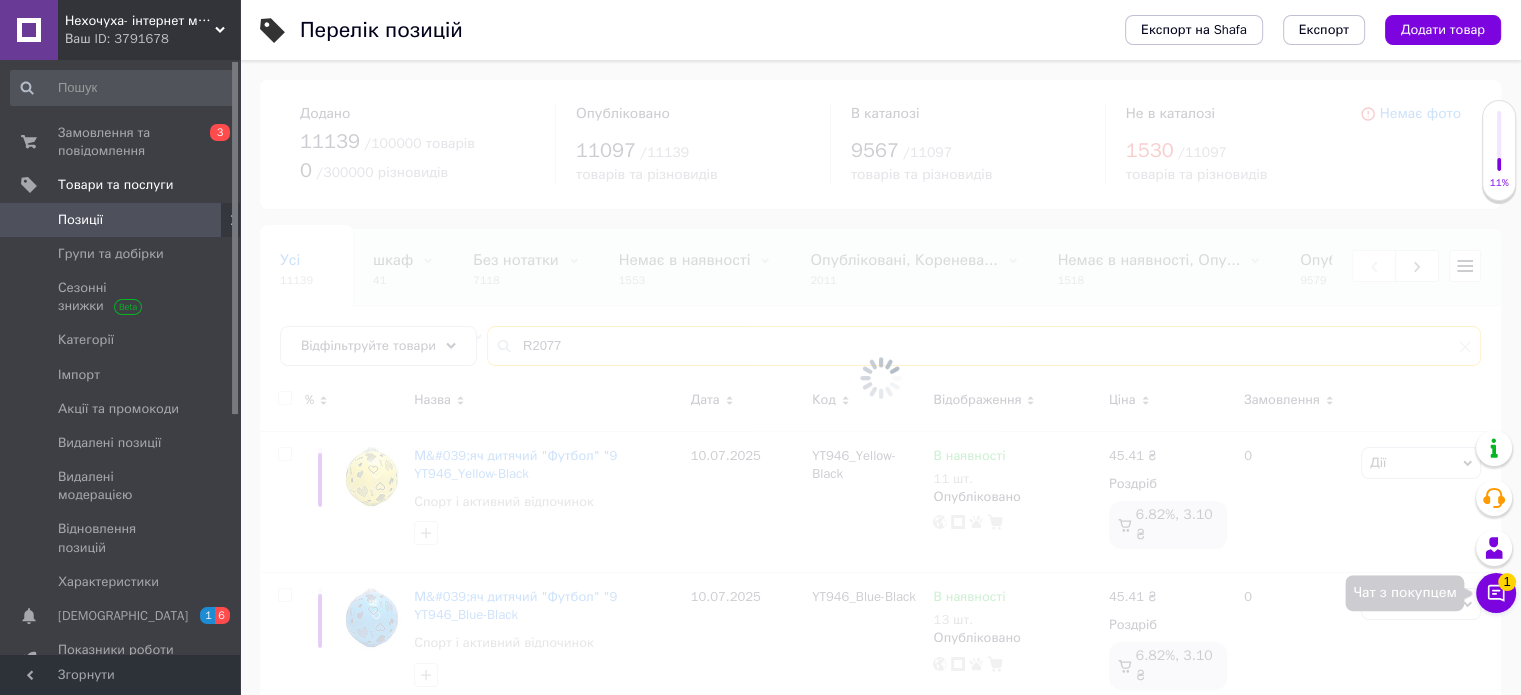 type on "R2077" 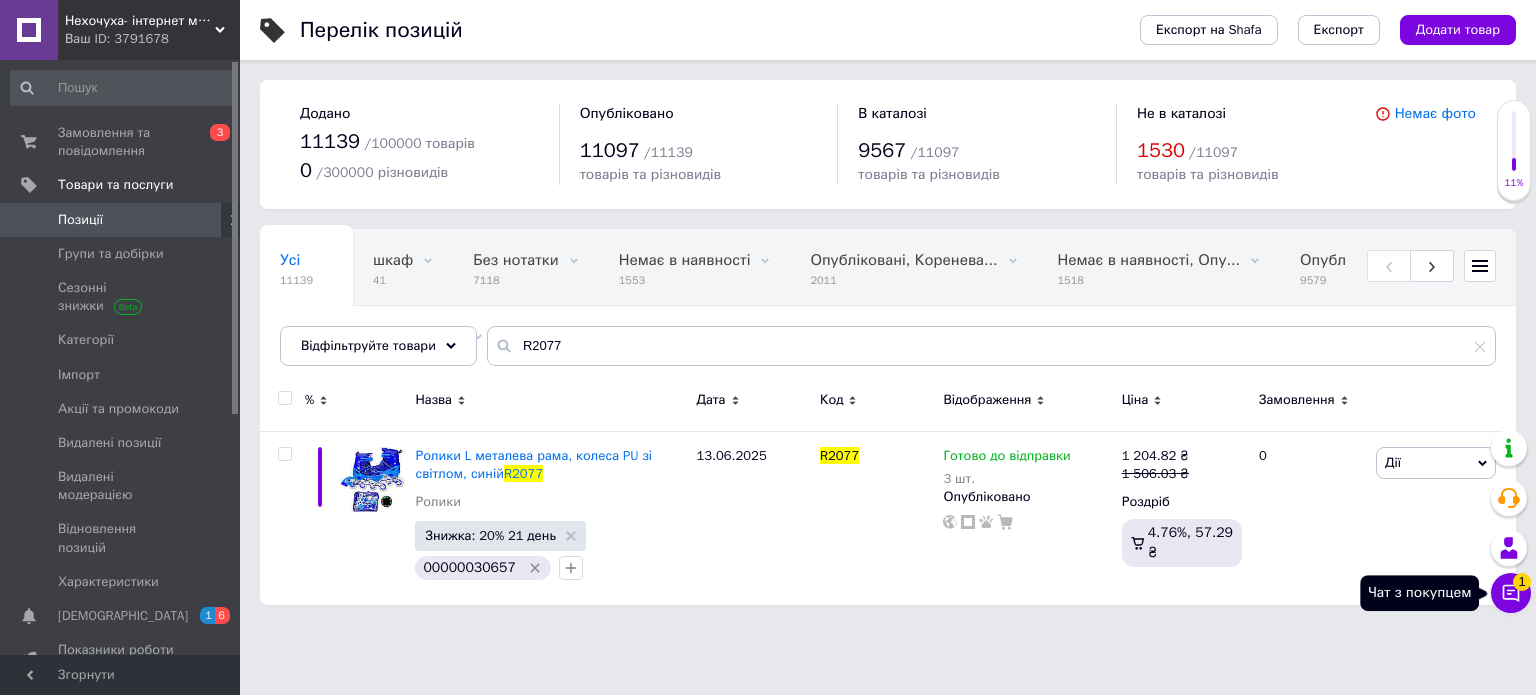 click 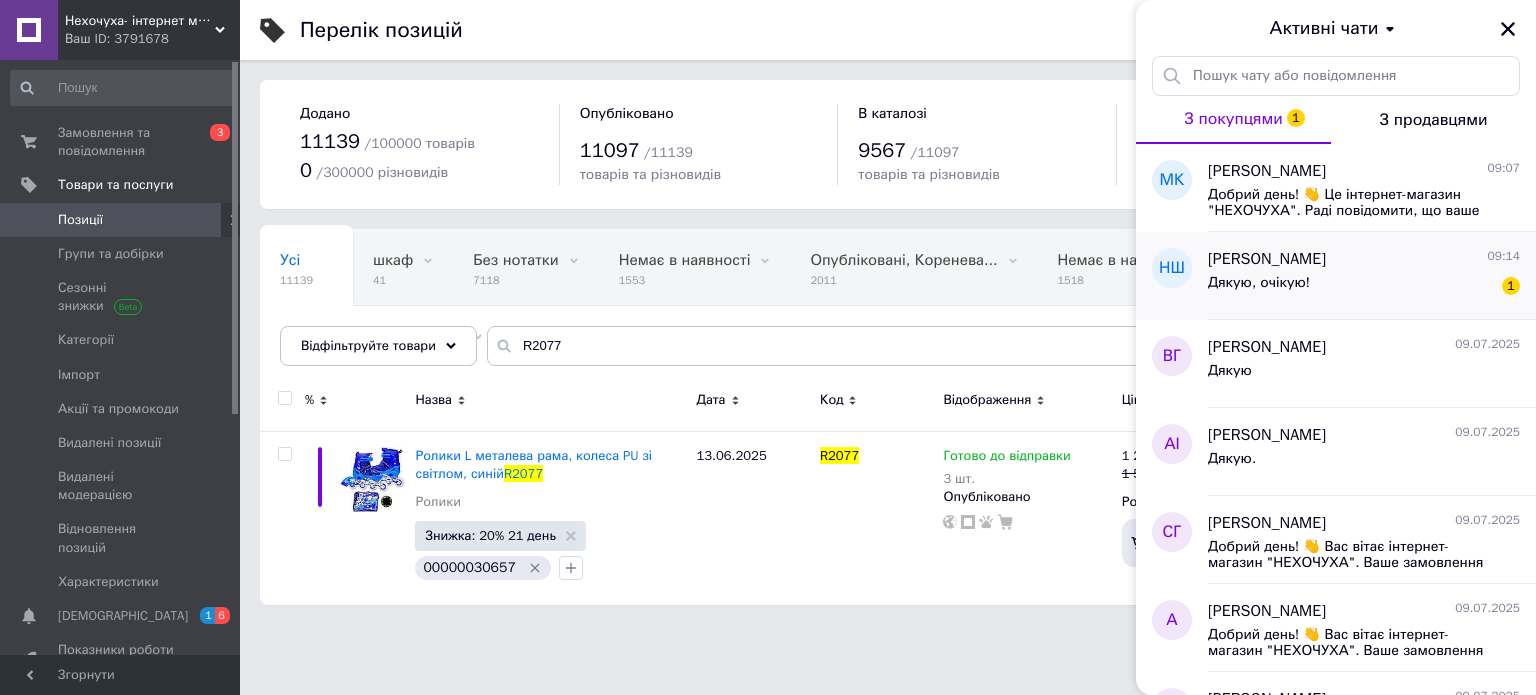 click on "Дякую, очікую! 1" at bounding box center [1364, 287] 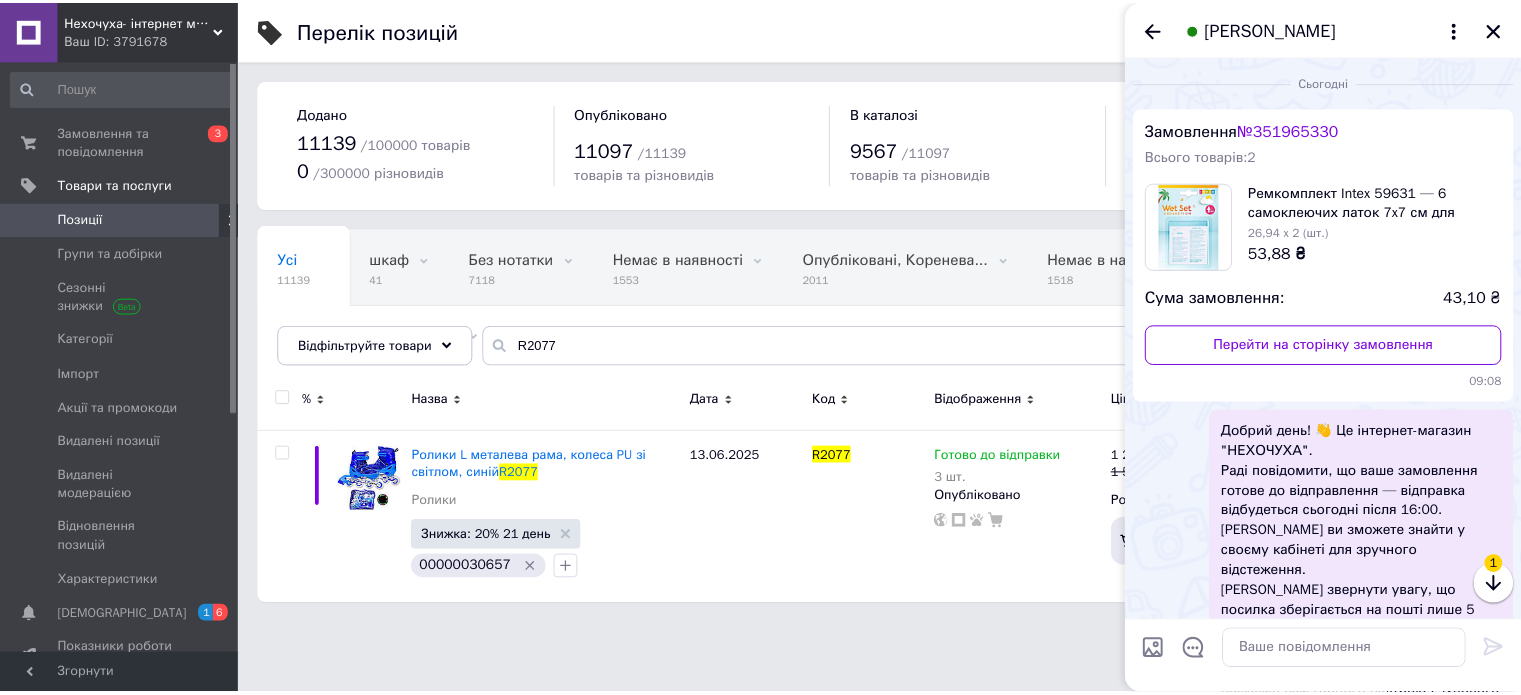 scroll, scrollTop: 211, scrollLeft: 0, axis: vertical 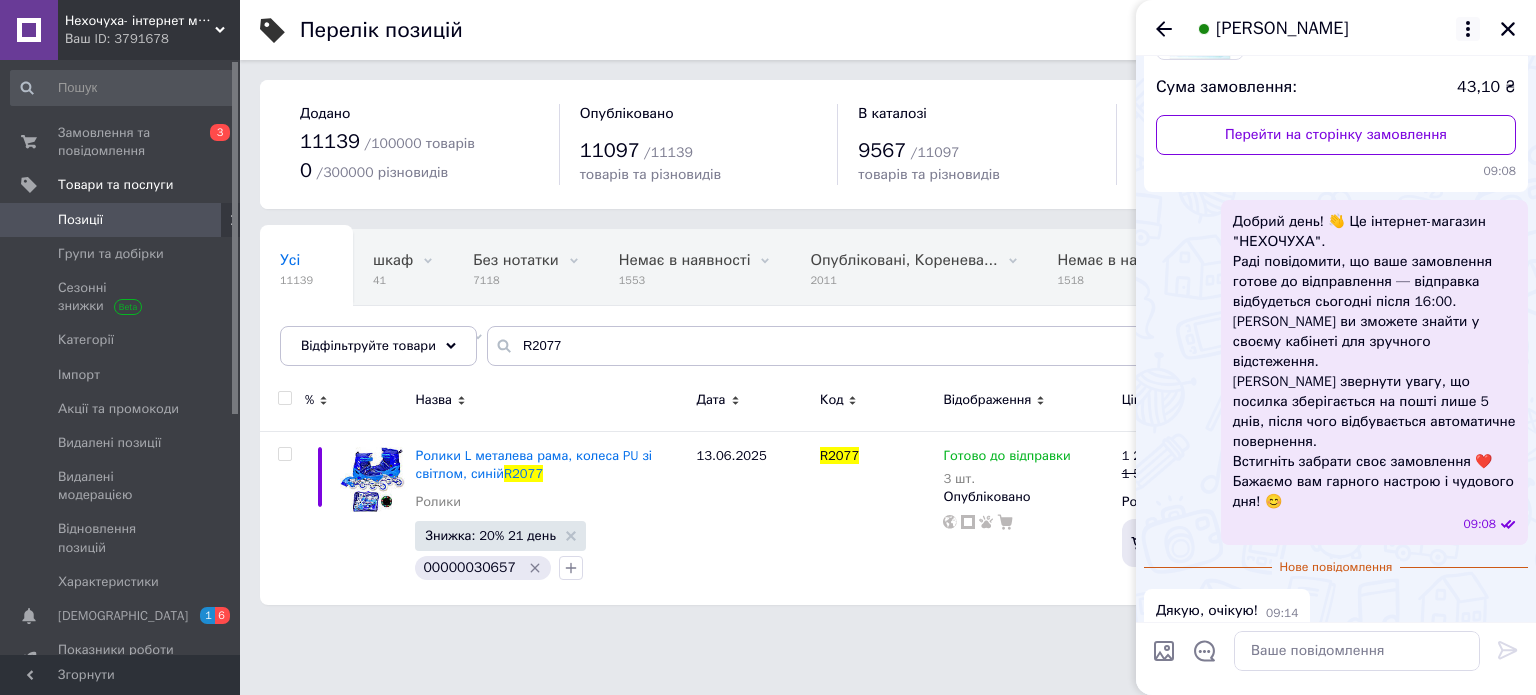 drag, startPoint x: 1504, startPoint y: 31, endPoint x: 1461, endPoint y: 39, distance: 43.737854 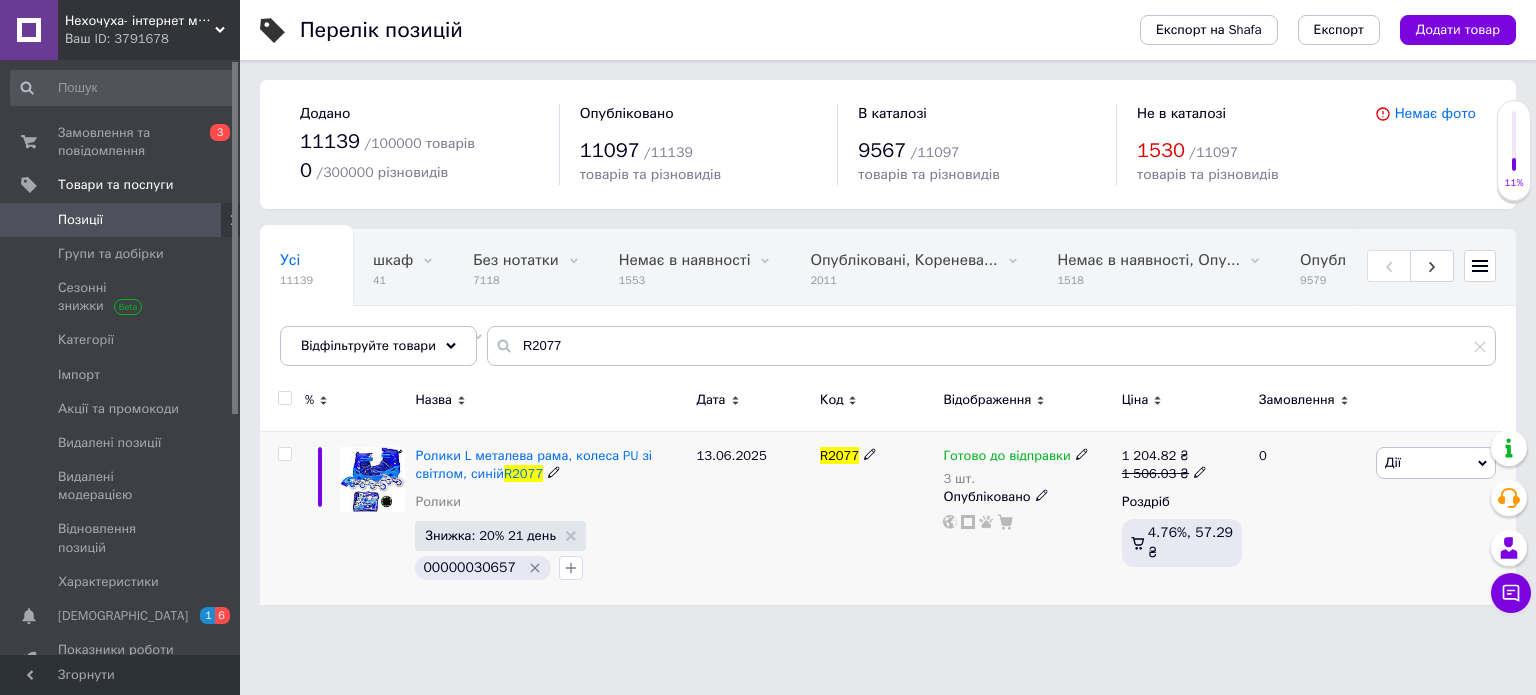 click 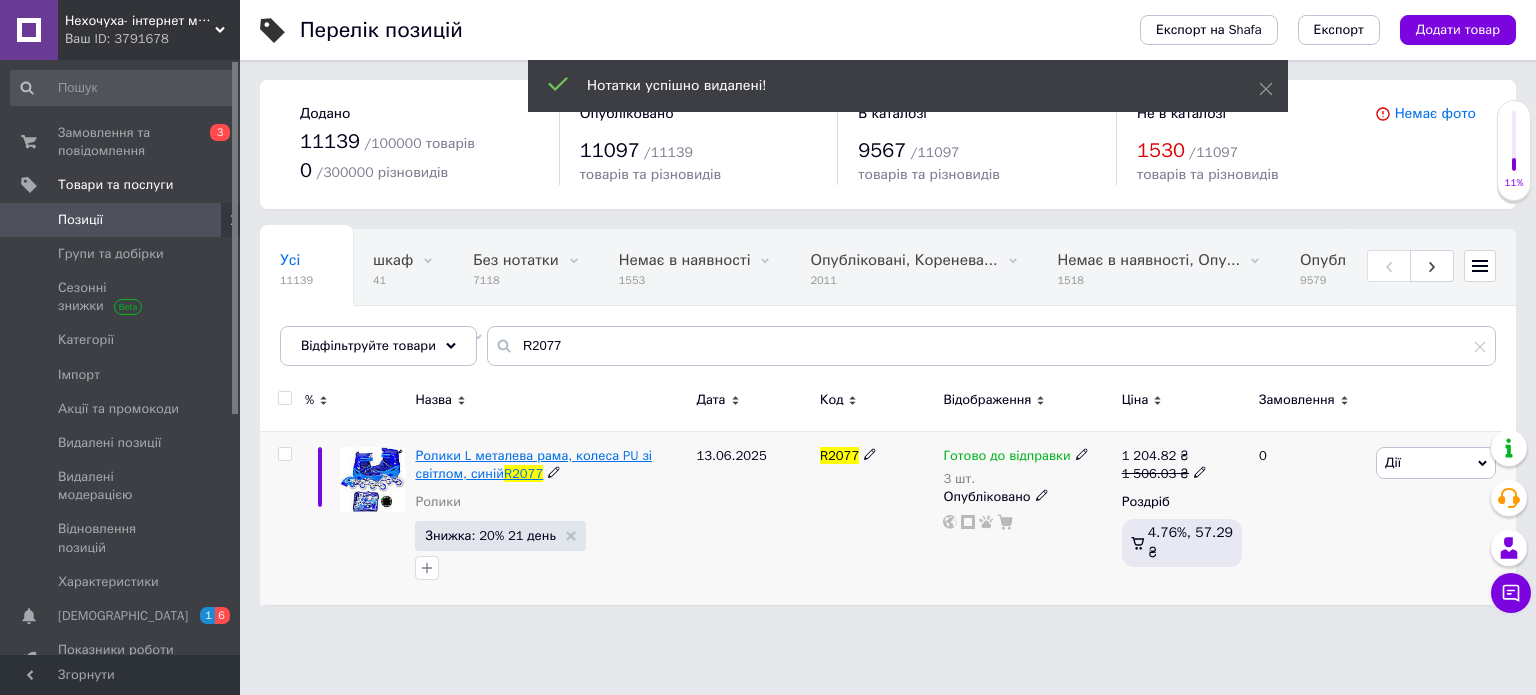 click on "Ролики L металева рама, колеса PU зі світлом, синій" at bounding box center (533, 464) 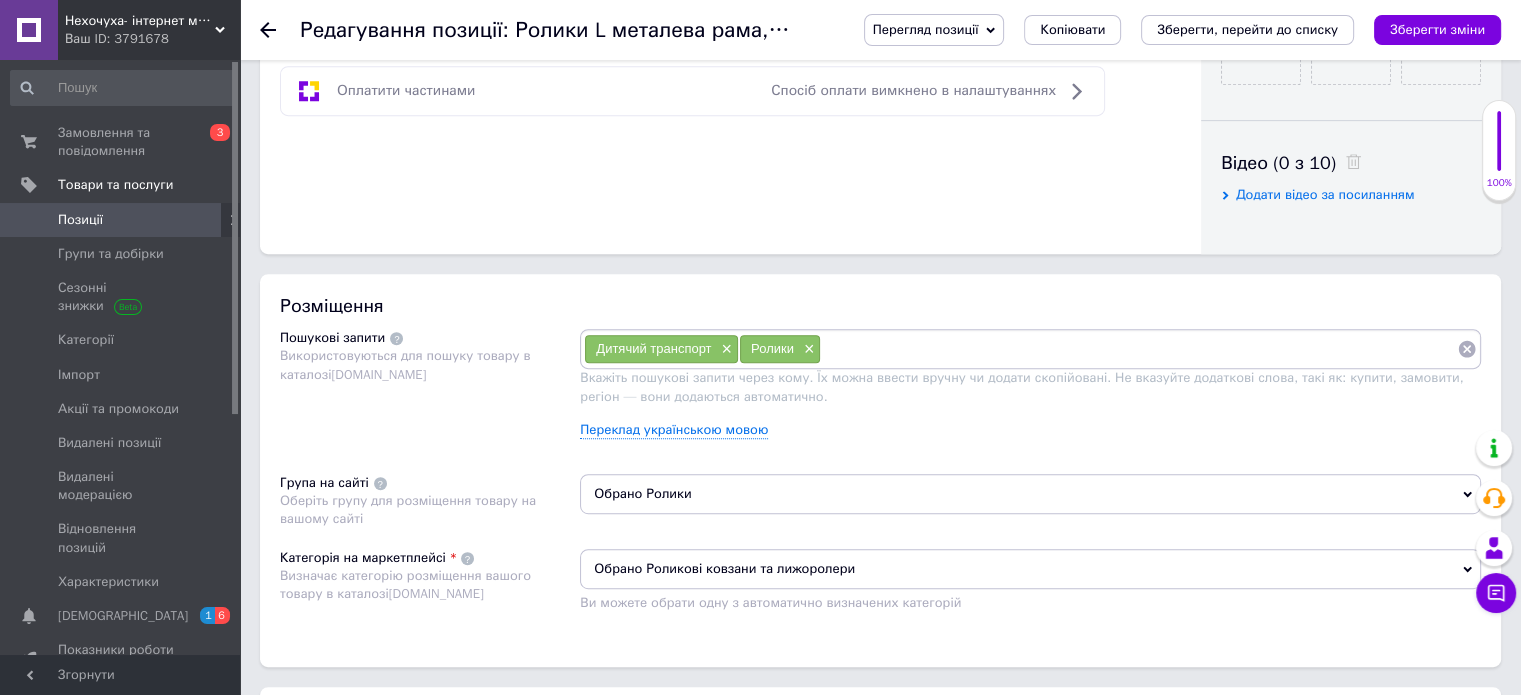 scroll, scrollTop: 1000, scrollLeft: 0, axis: vertical 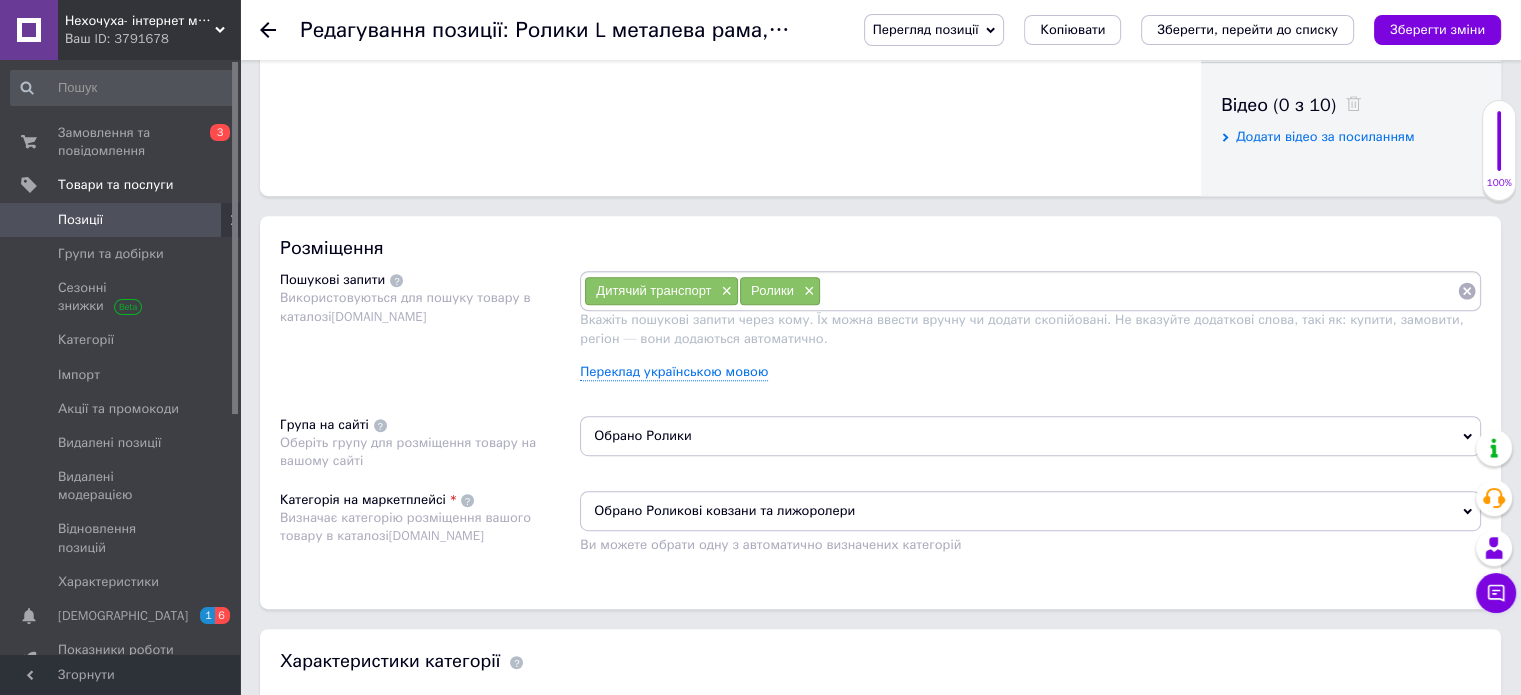 click on "Обрано Ролики" at bounding box center [1030, 436] 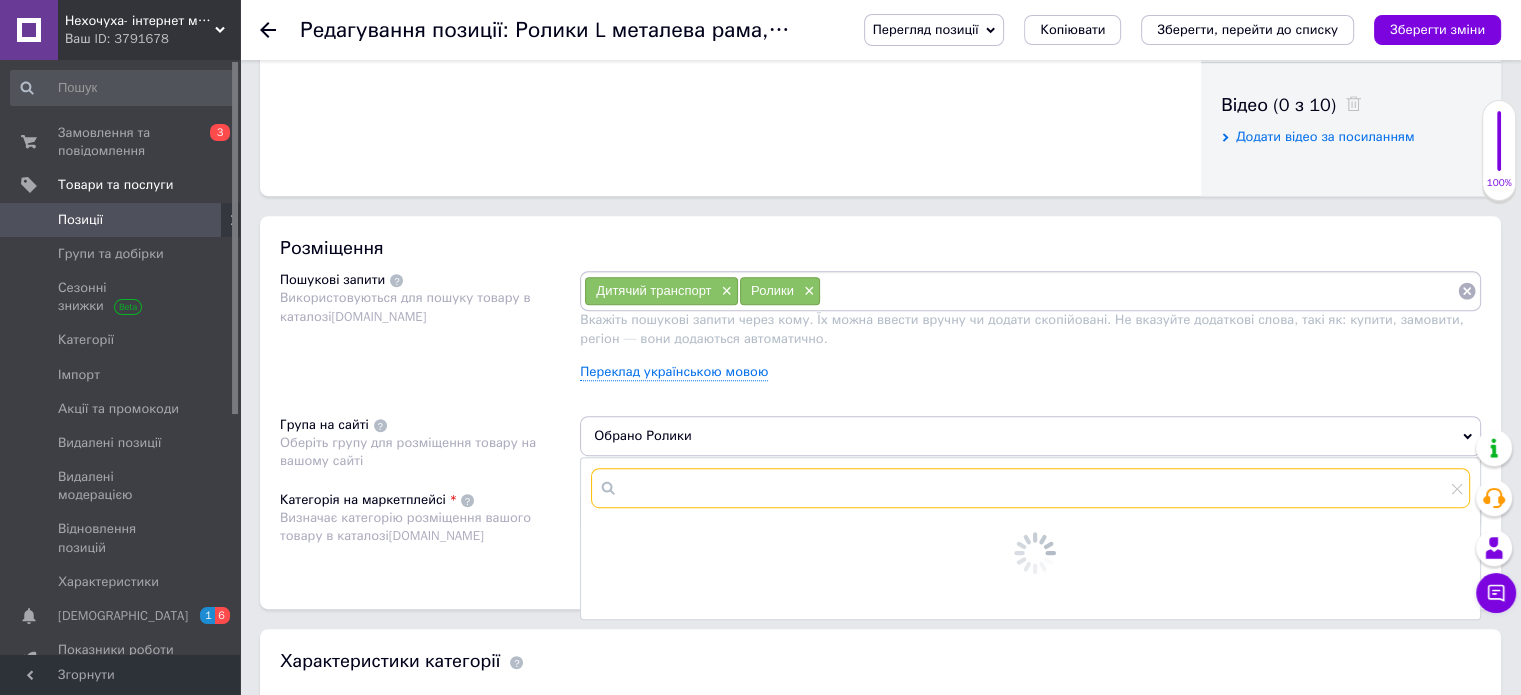 click at bounding box center [1030, 488] 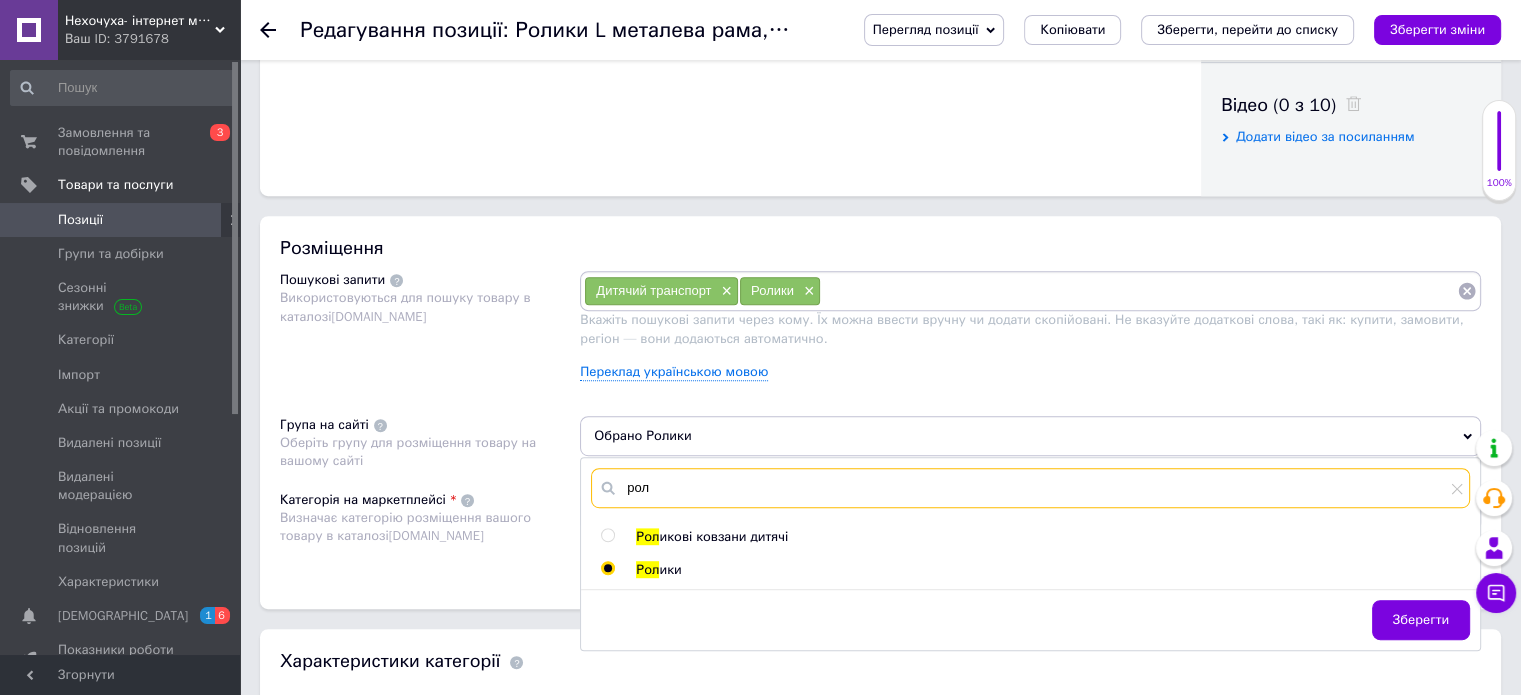 type on "рол" 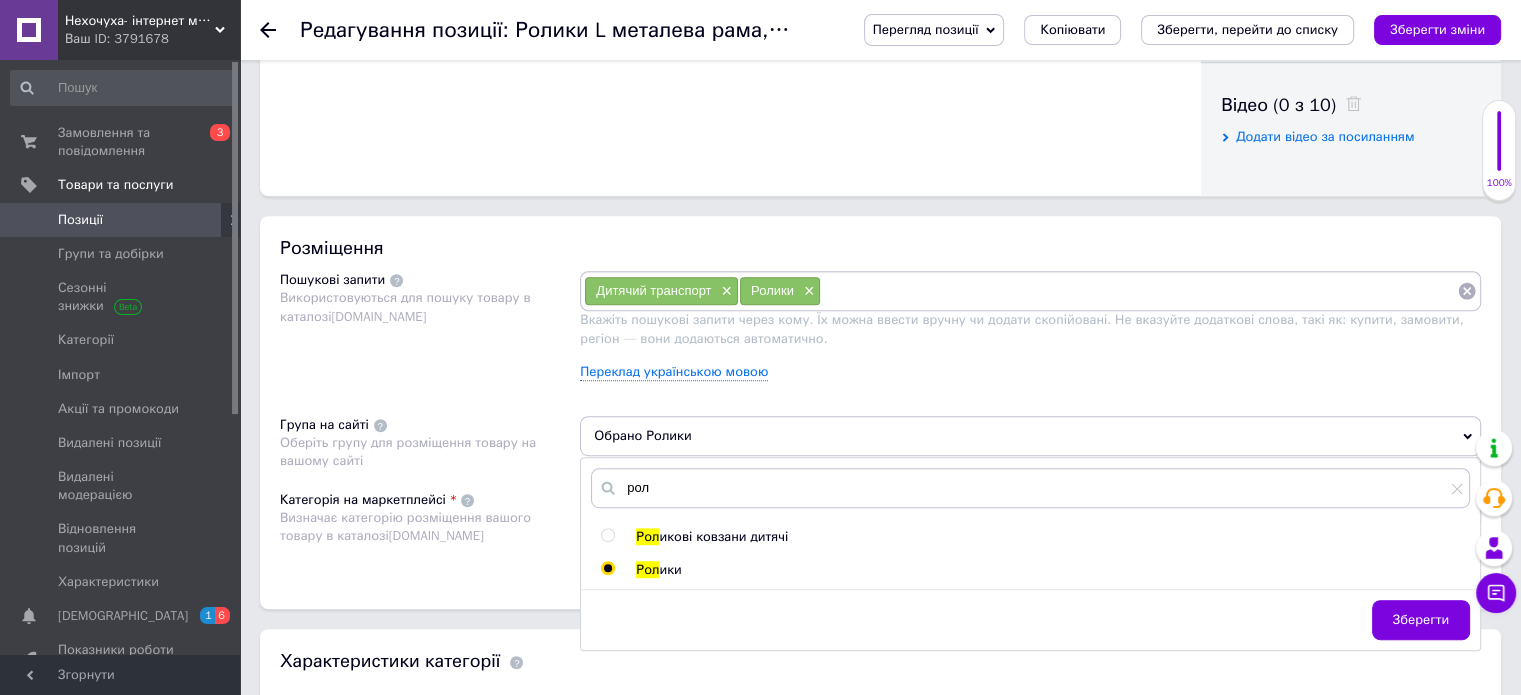 click on "икові ковзани дитячі" at bounding box center [723, 536] 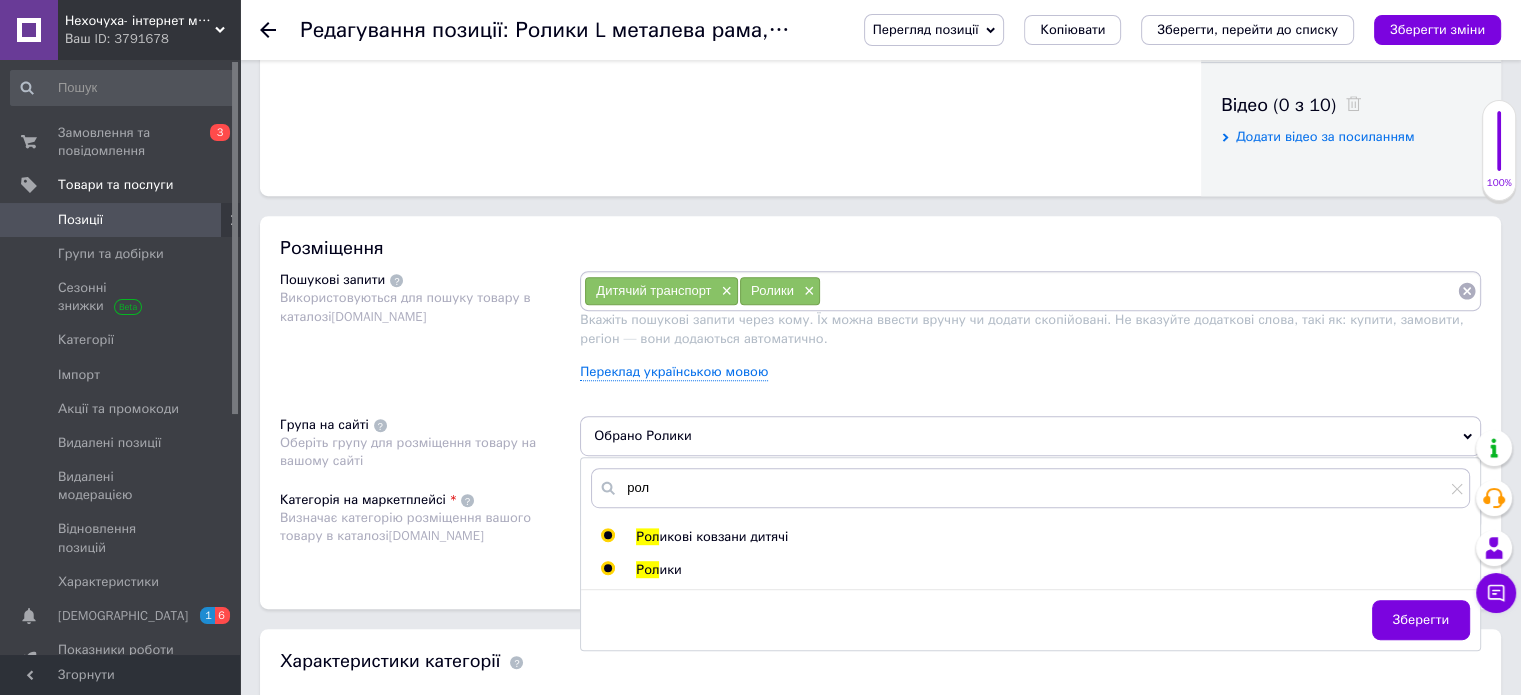 radio on "true" 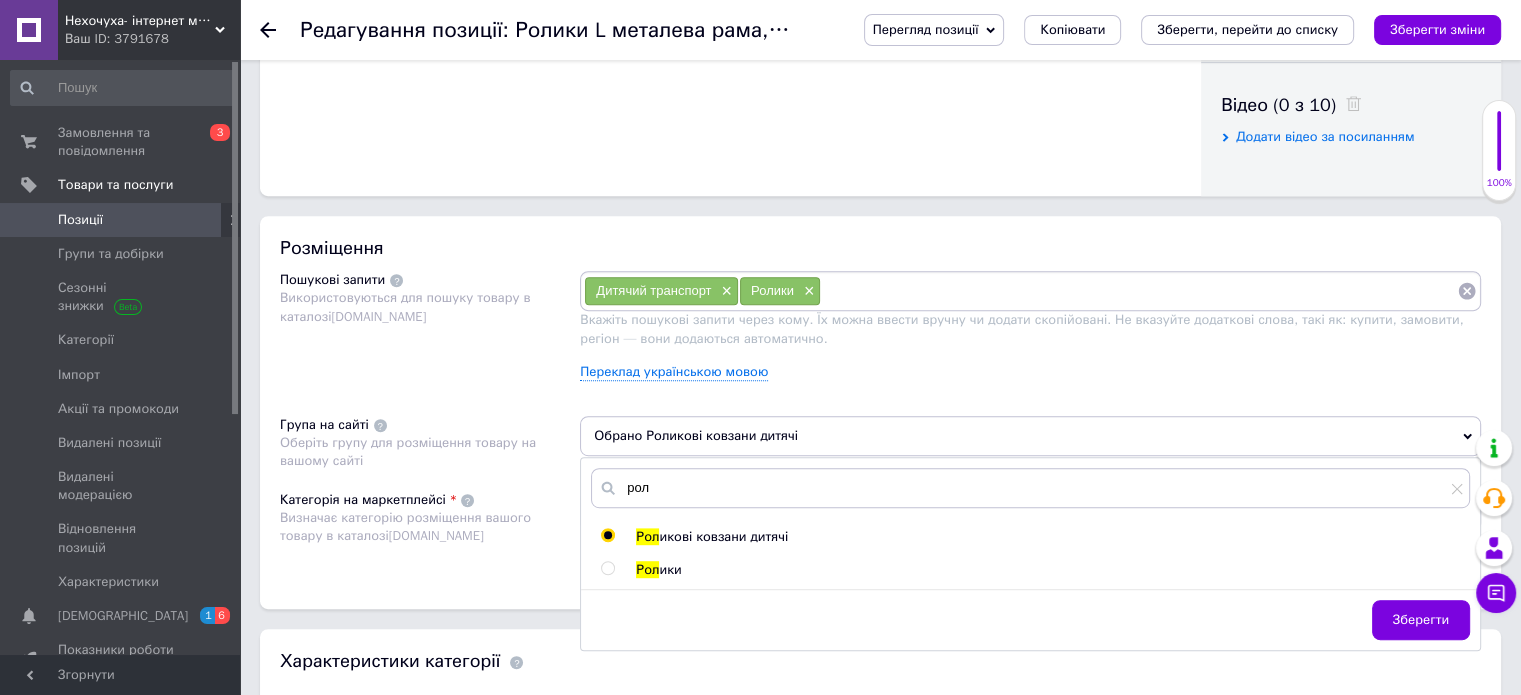click on "Зберегти" at bounding box center (1421, 620) 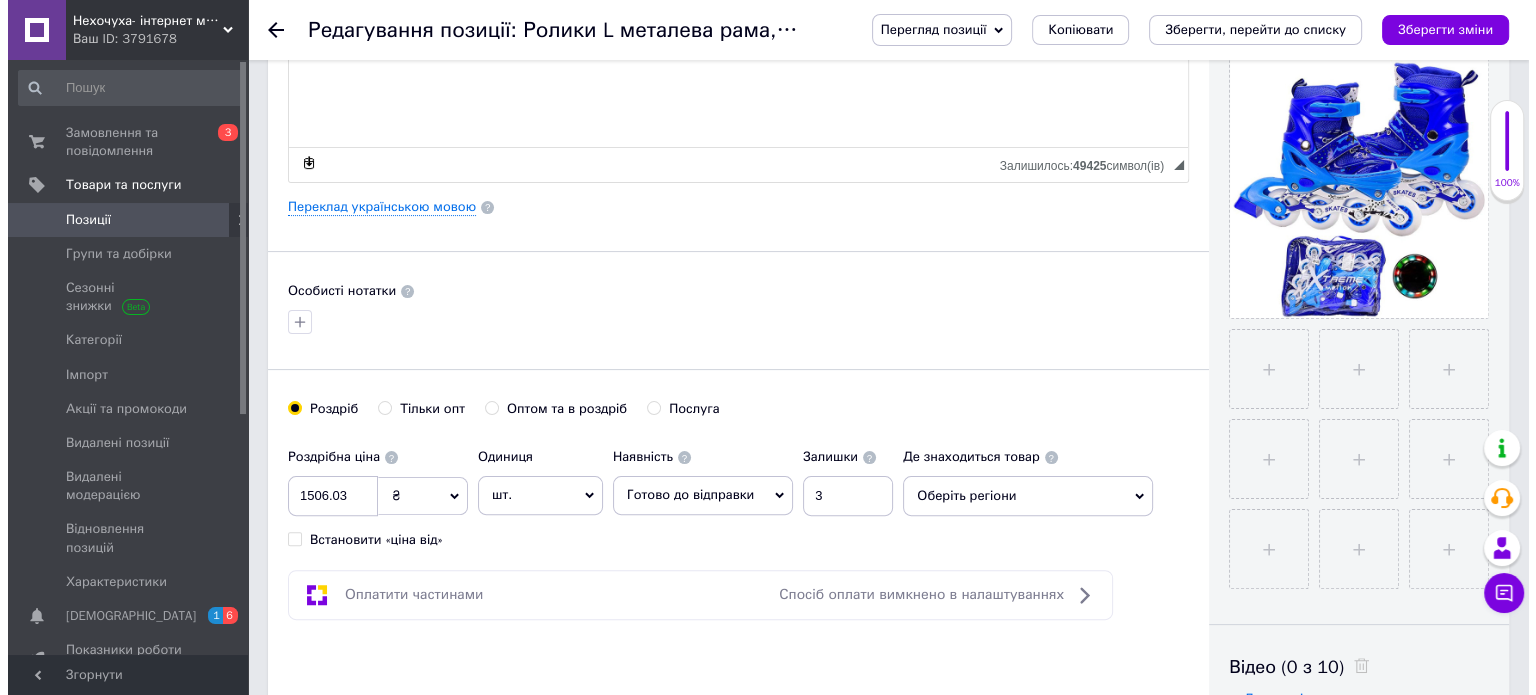 scroll, scrollTop: 200, scrollLeft: 0, axis: vertical 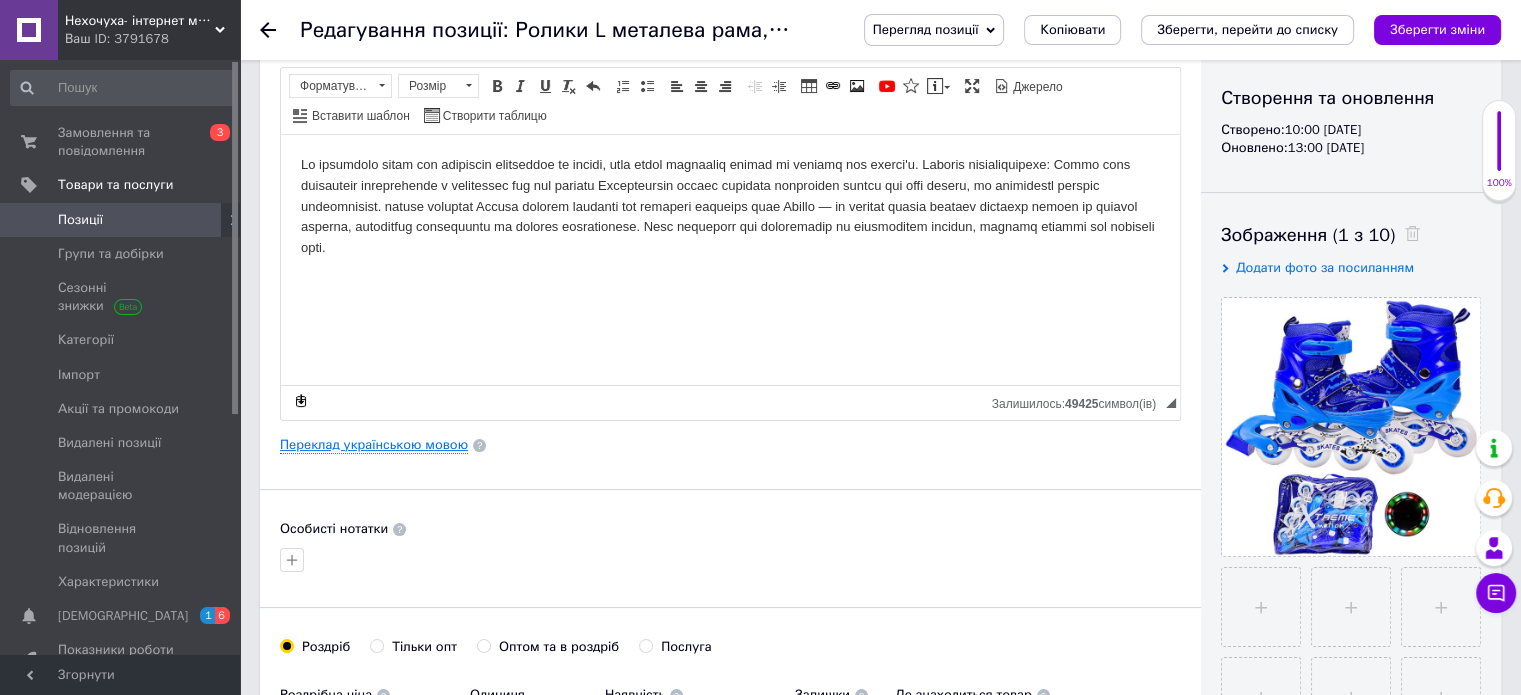 click on "Переклад українською мовою" at bounding box center [374, 445] 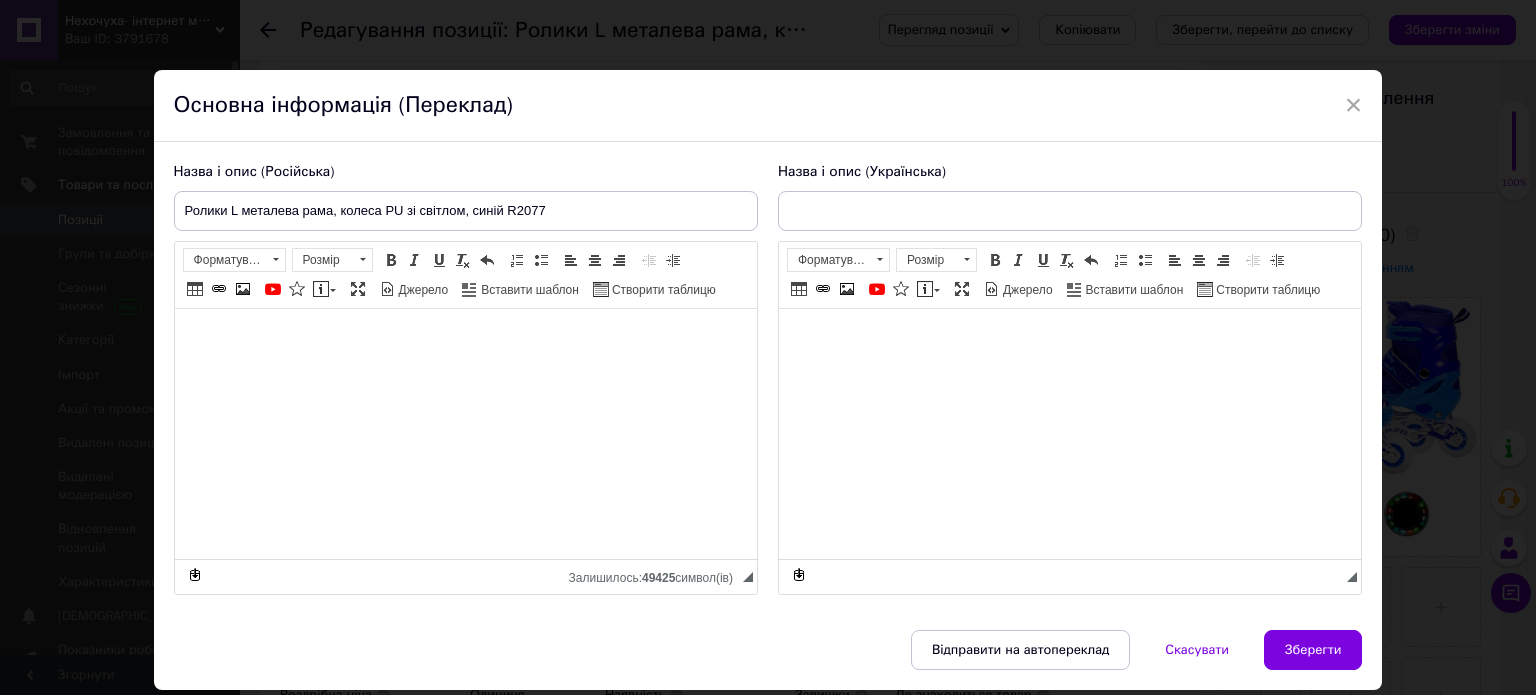 type on "Ролики Extreme Motion R2077 синьо-блакитні р.38-41 (24,5см-27.5см)" 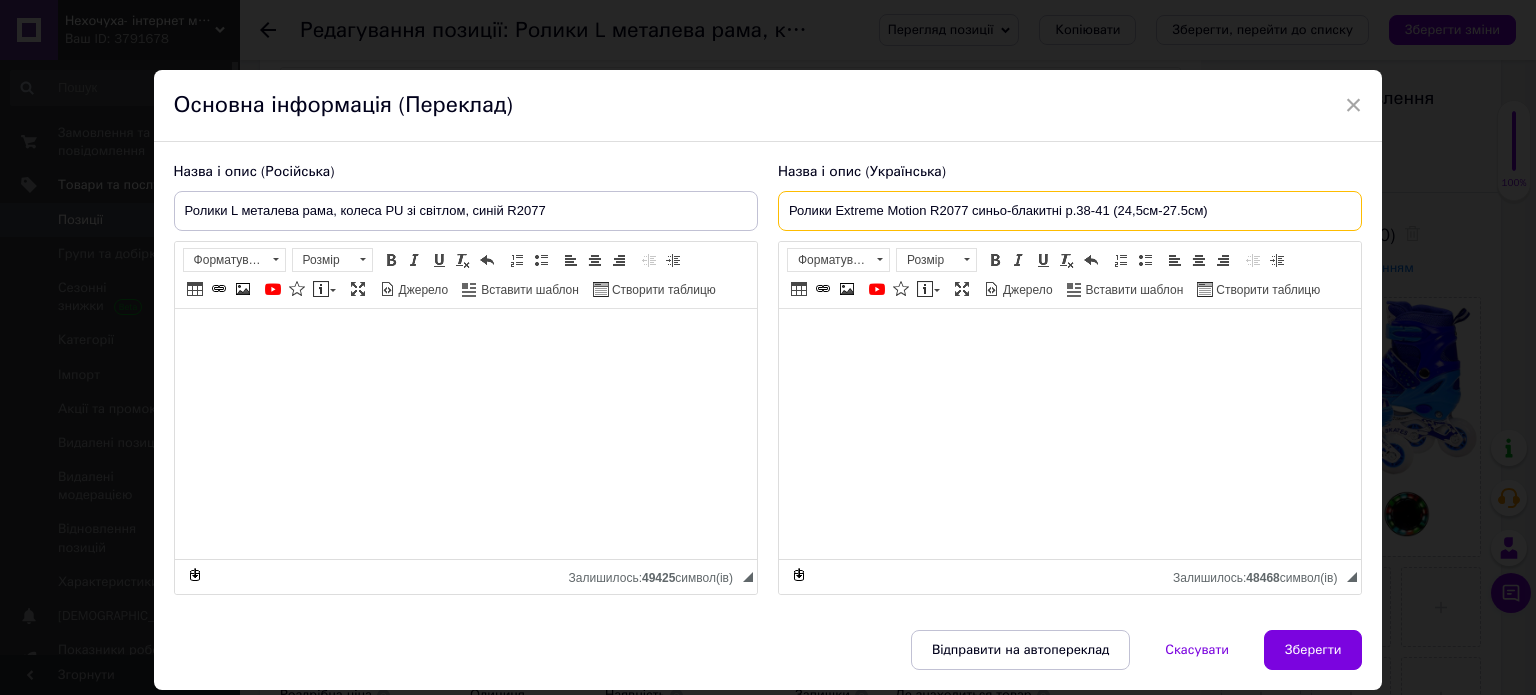 click on "Ролики Extreme Motion R2077 синьо-блакитні р.38-41 (24,5см-27.5см)" at bounding box center (1070, 211) 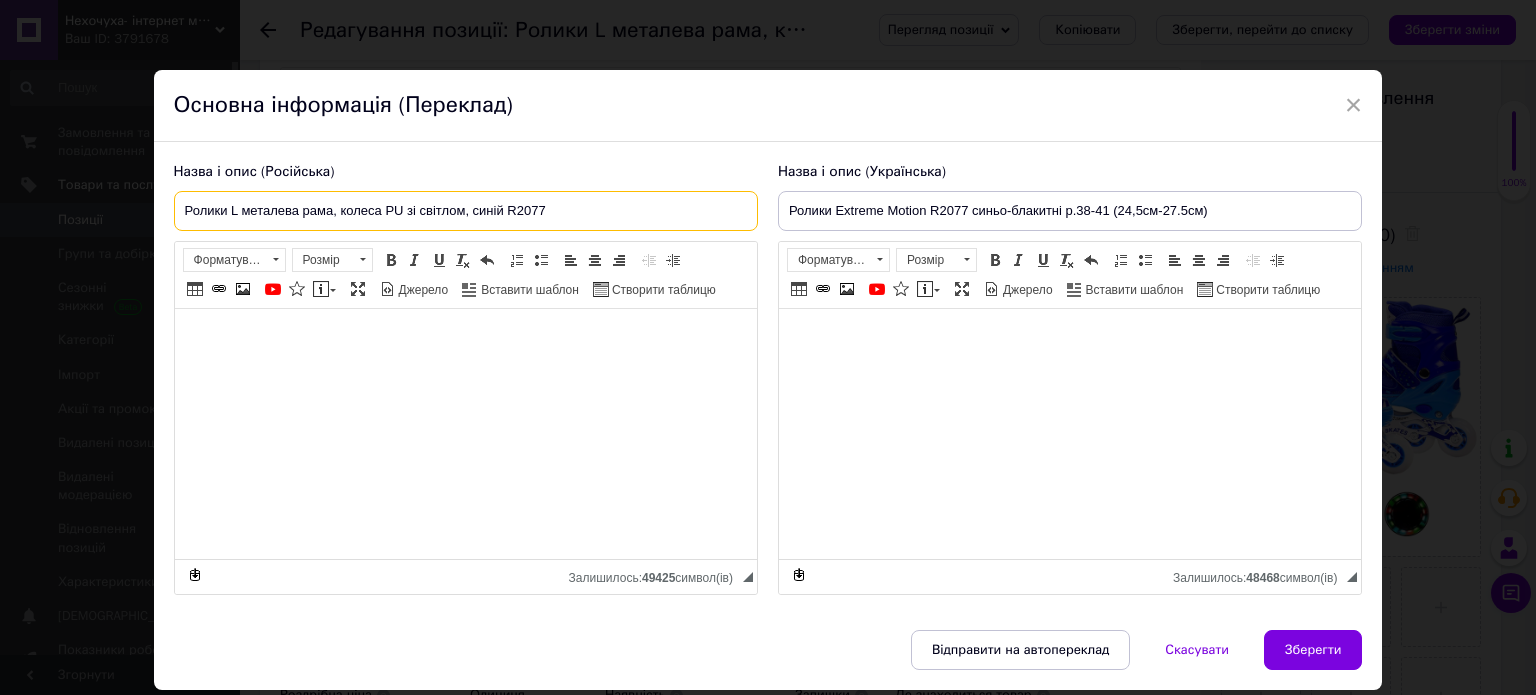 click on "Ролики L металева рама, колеса PU зі світлом, синій R2077" at bounding box center (466, 211) 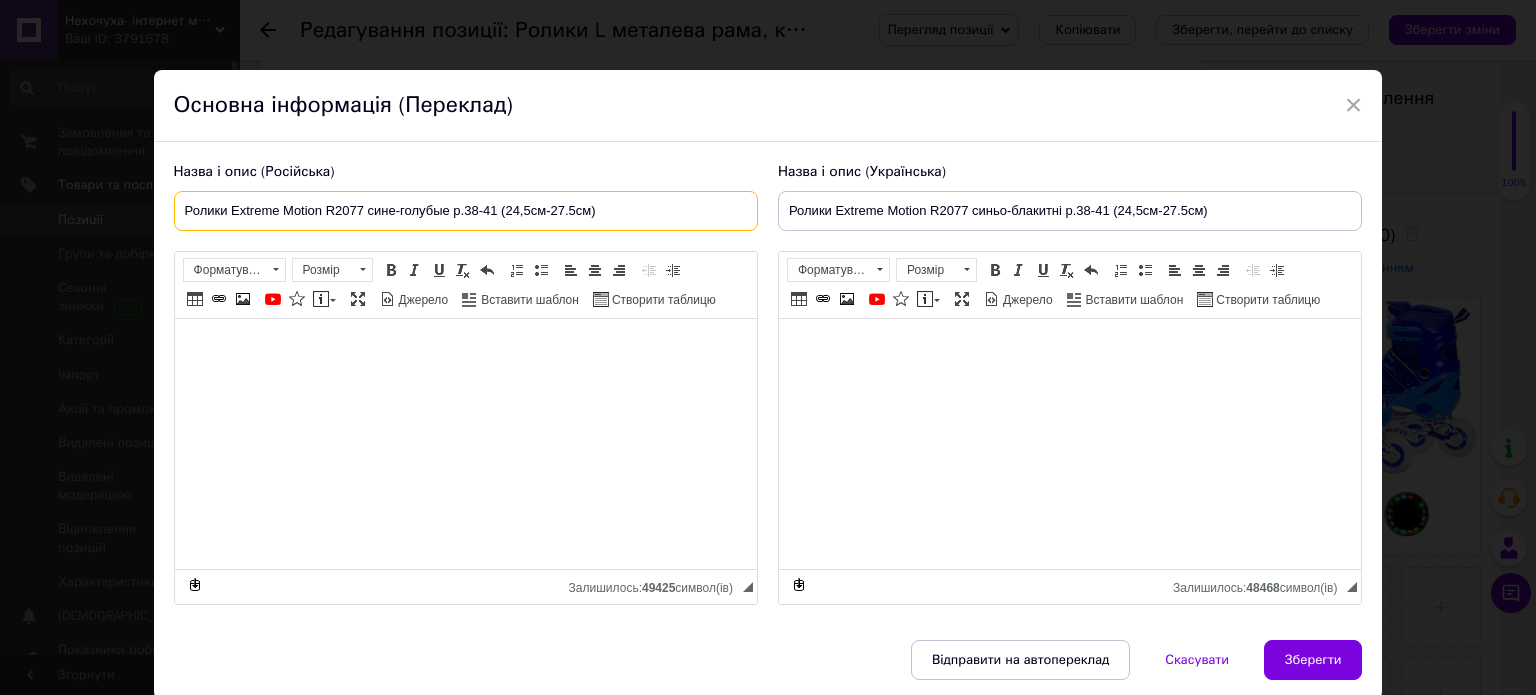 type on "Ролики Extreme Motion R2077 сине-голубые р.38-41 (24,5см-27.5см)" 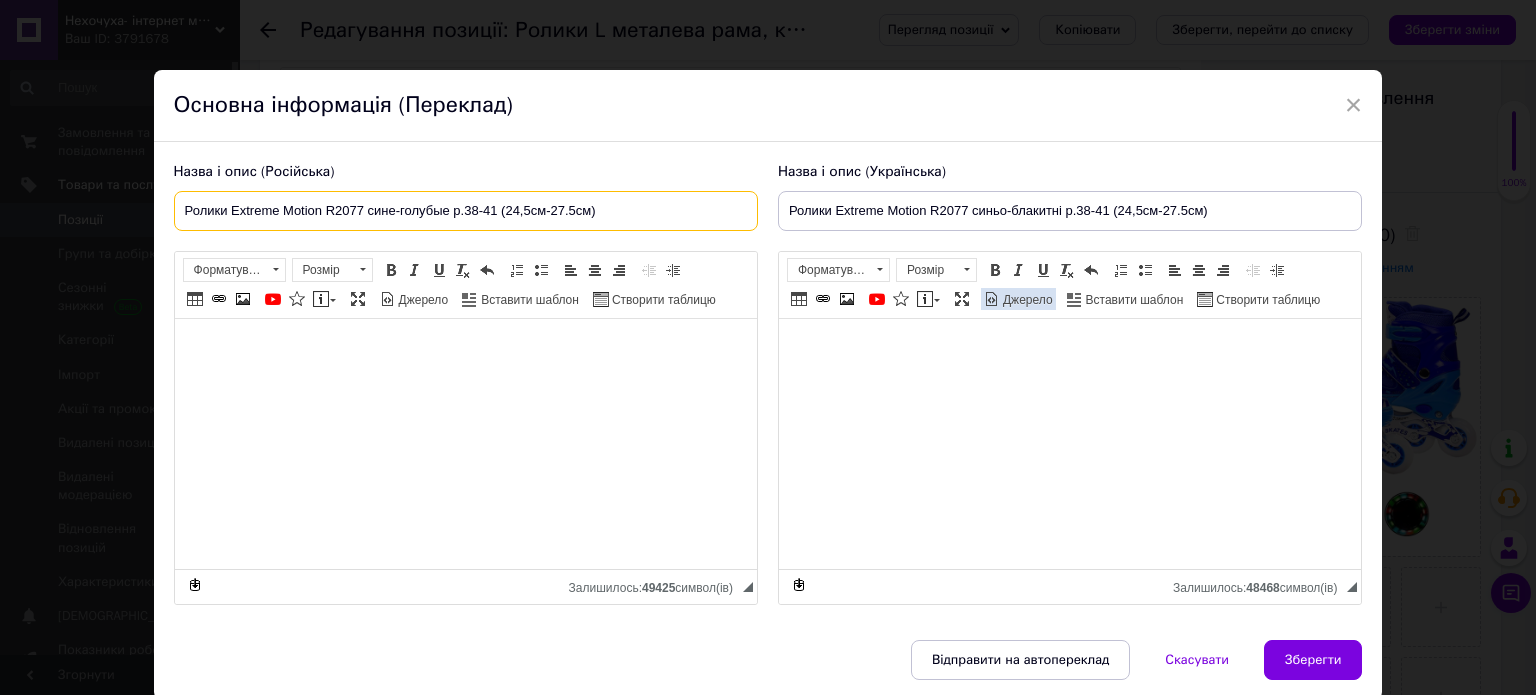 click on "Джерело" at bounding box center [1026, 300] 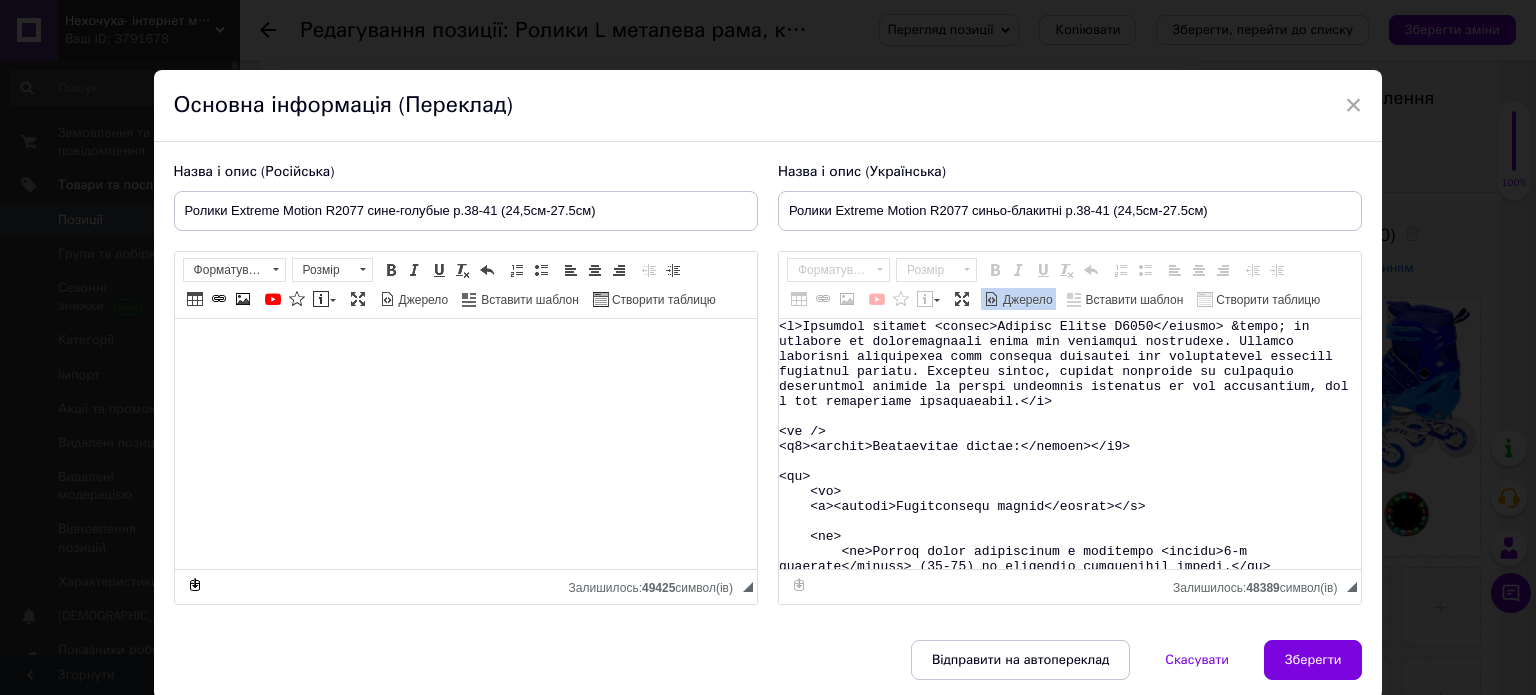 click at bounding box center (1070, 444) 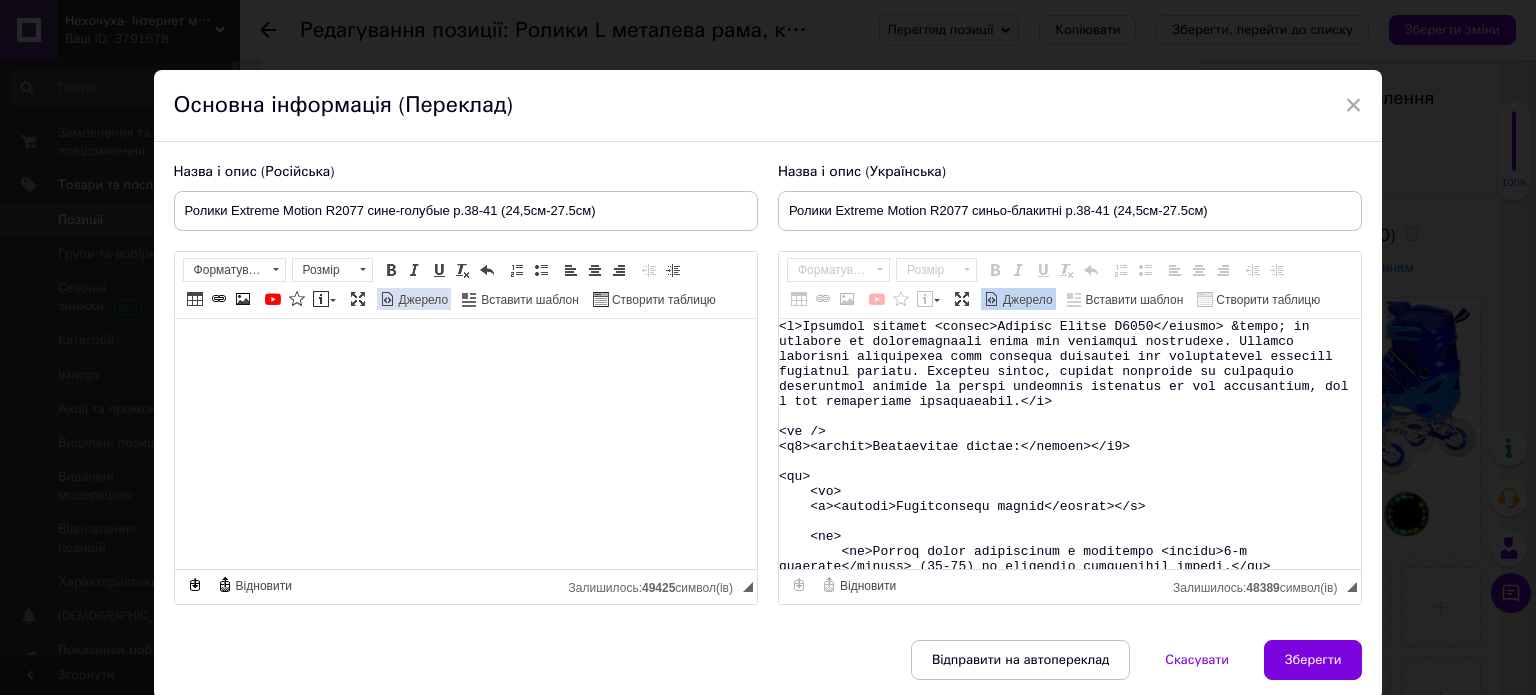 click on "Джерело" at bounding box center (422, 300) 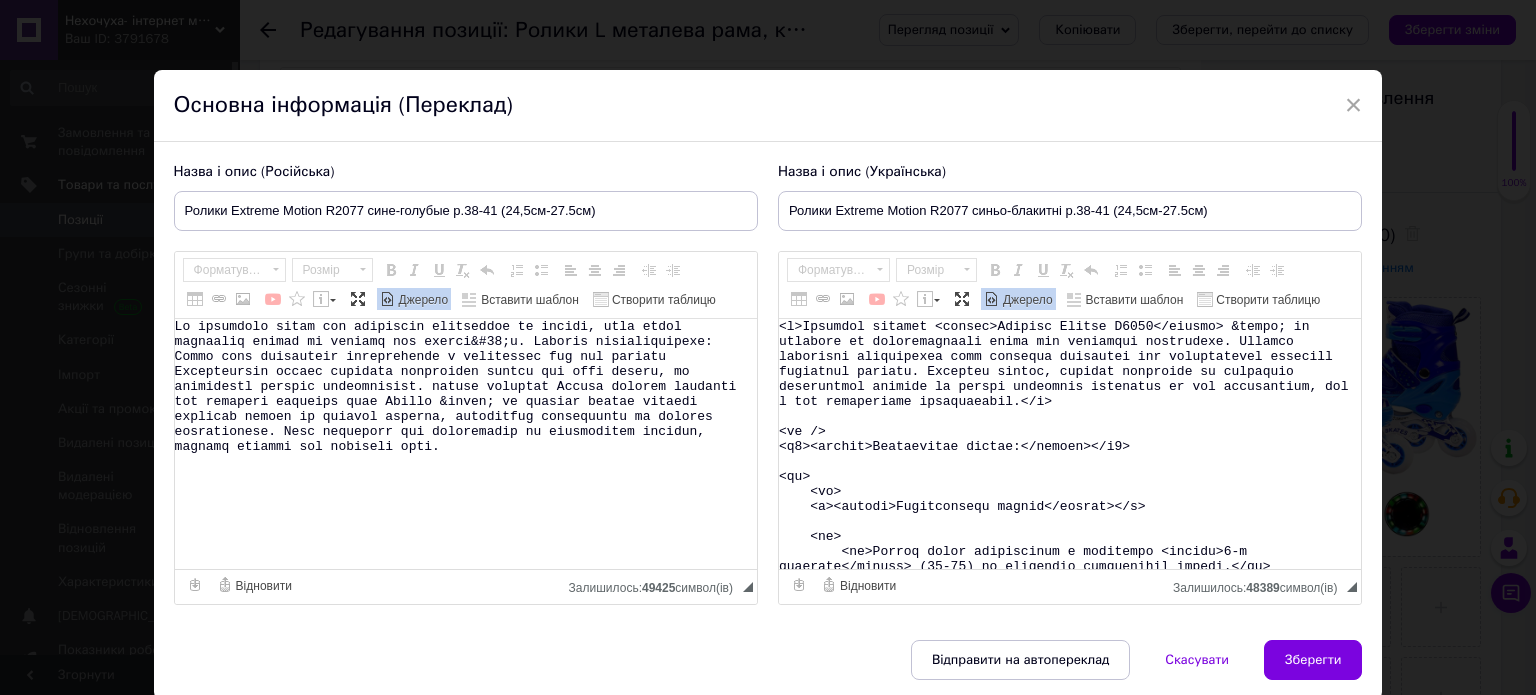 click at bounding box center (466, 444) 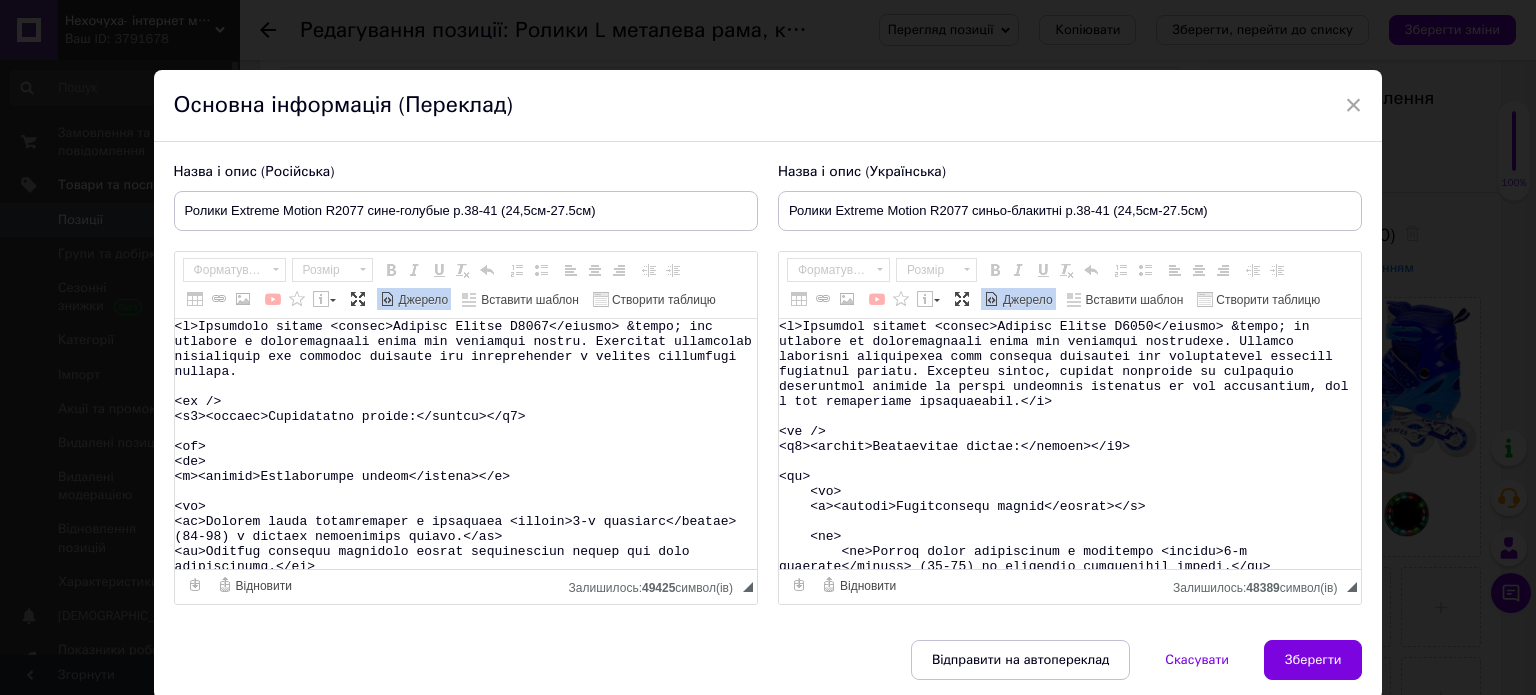 scroll, scrollTop: 950, scrollLeft: 0, axis: vertical 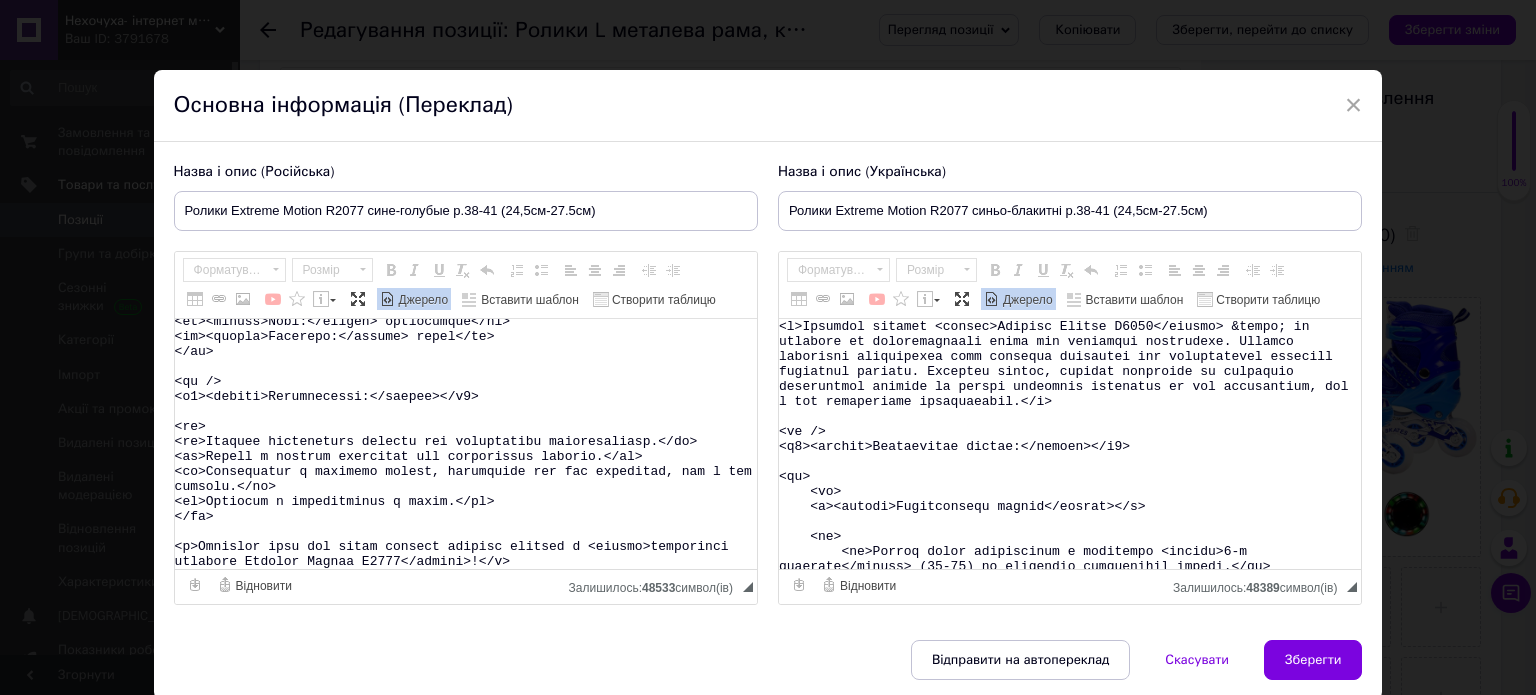 click on "Джерело" at bounding box center [422, 300] 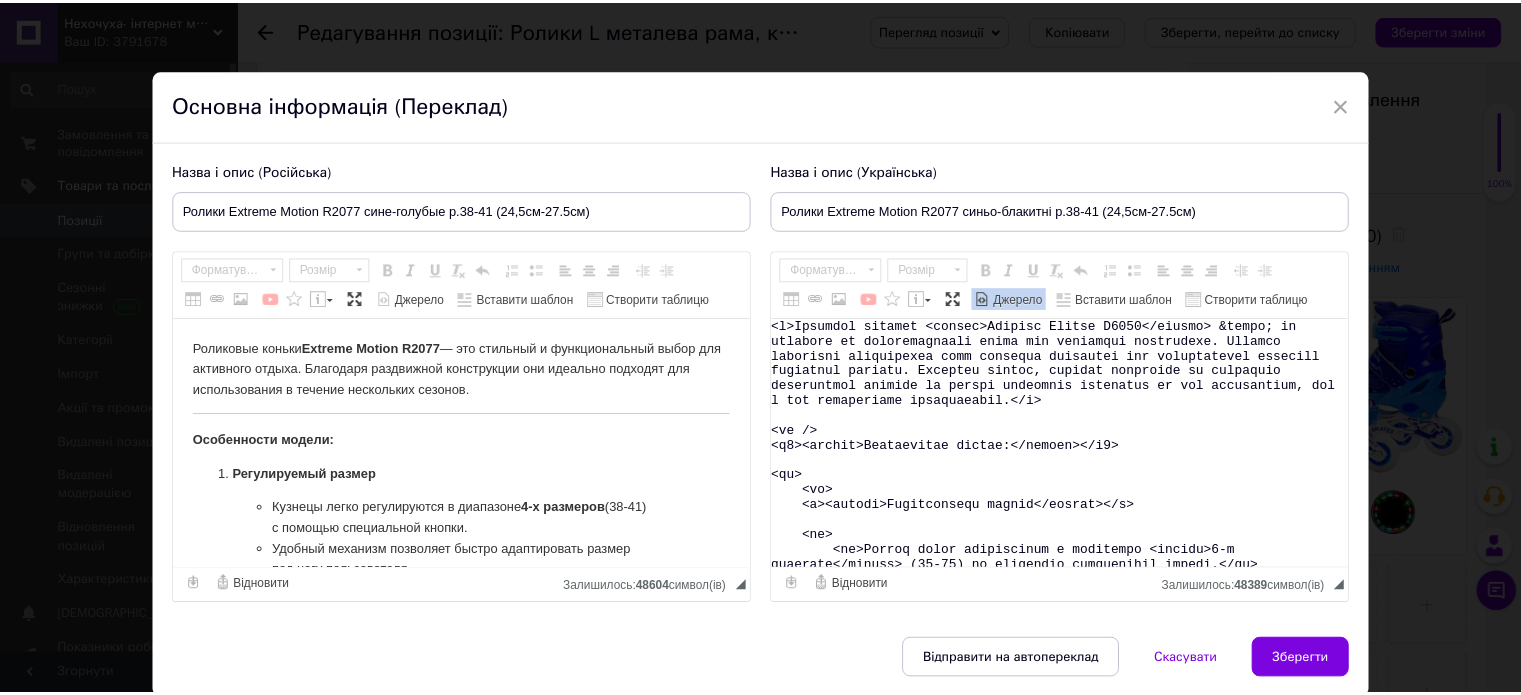 scroll, scrollTop: 0, scrollLeft: 0, axis: both 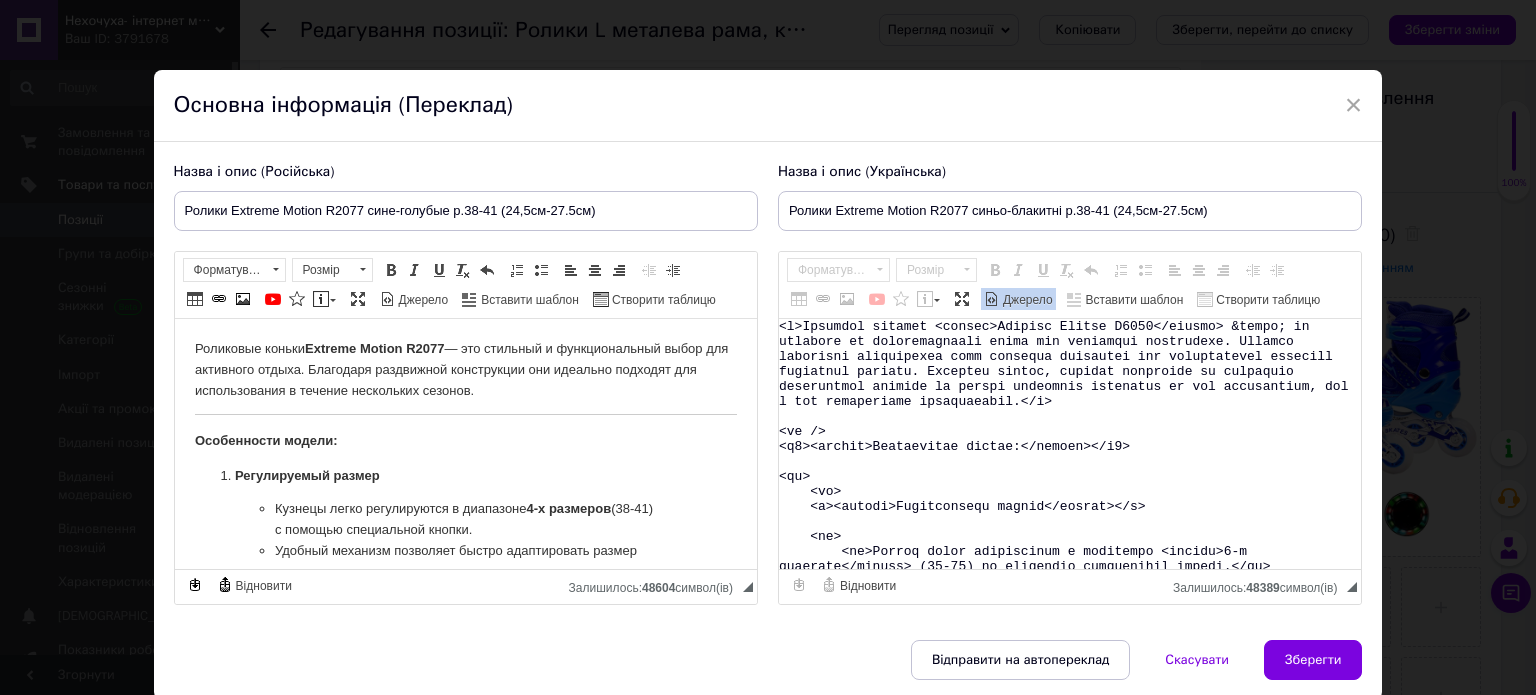 click on "Роликовые коньки  Extreme Motion R2077  — это стильный и функциональный выбор для активного отдыха. Благодаря раздвижной конструкции они идеально подходят для использования в течение нескольких сезонов." at bounding box center (465, 370) 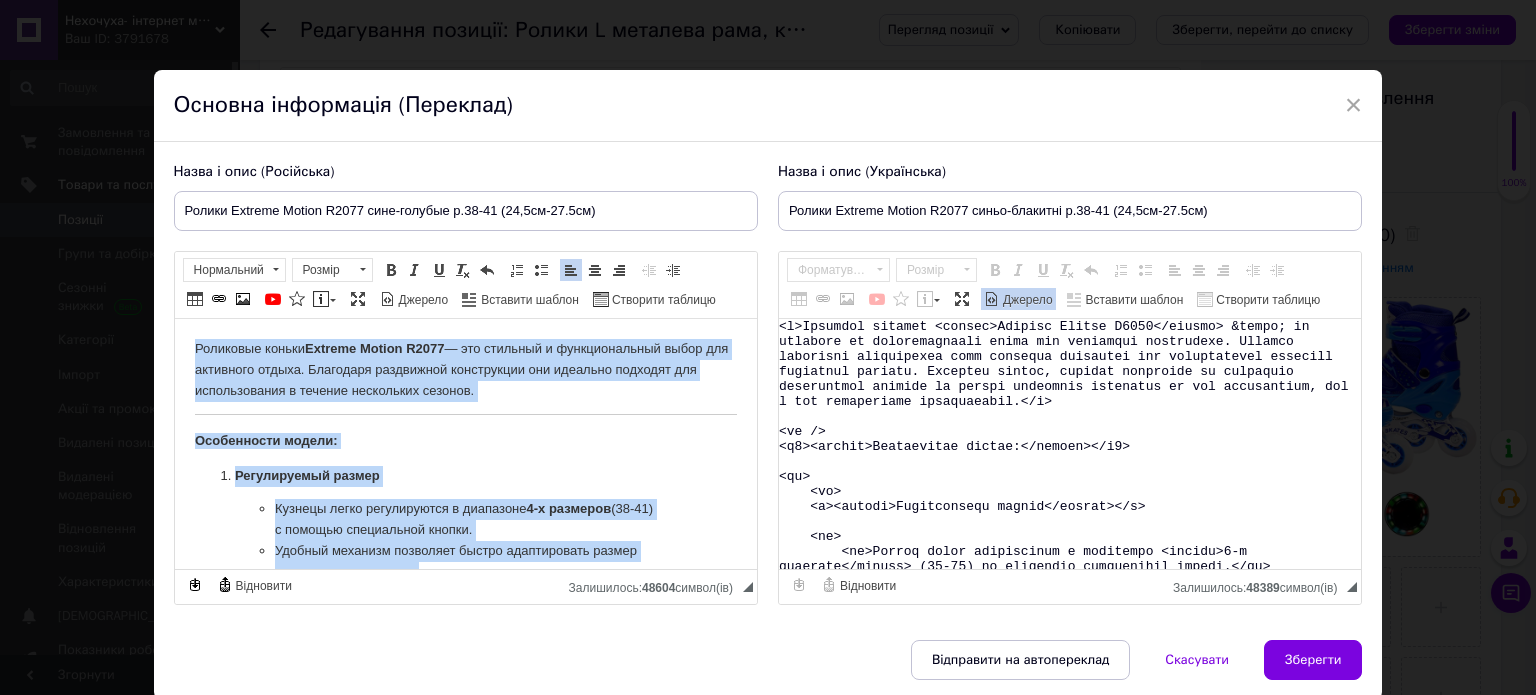 copy on "Роликовые коньки  Extreme Motion R2077  — это стильный и функциональный выбор для активного отдыха. Благодаря раздвижной конструкции они идеально подходят для использования в течение нескольких сезонов. Особенности модели: Регулируемый размер Кузнецы легко регулируются в диапазоне  4-х размеров  (38-41) с помощью специальной кнопки. Удобный механизм позволяет быстро адаптировать размер под ногу пользователя. Комфорт и вентиляция М'ботинок  с мембранной подкладкой обеспечивает комфортную посадку и хорошую вентиляцию для ног. Надежная фиксация Система крепления включает застежку-баклю и классическую шнуровку, обеспечивая отличную фиксацию ноги. Прочная конструкция Арминовая рама  гарантирует устойчивость и долговечность. Колеса из полиуретана обеспечивают плавное движение. Яркий дизайн Современный стиль с сине-голубым цветовым решением понравится пользователям всех возрастов. Характеристики: Размер:  38-41 (24,5 см - 27,5 см) Механизм регулировки размера:  кнопочный Материал колес:  полиуретан Подшипники:  P..." 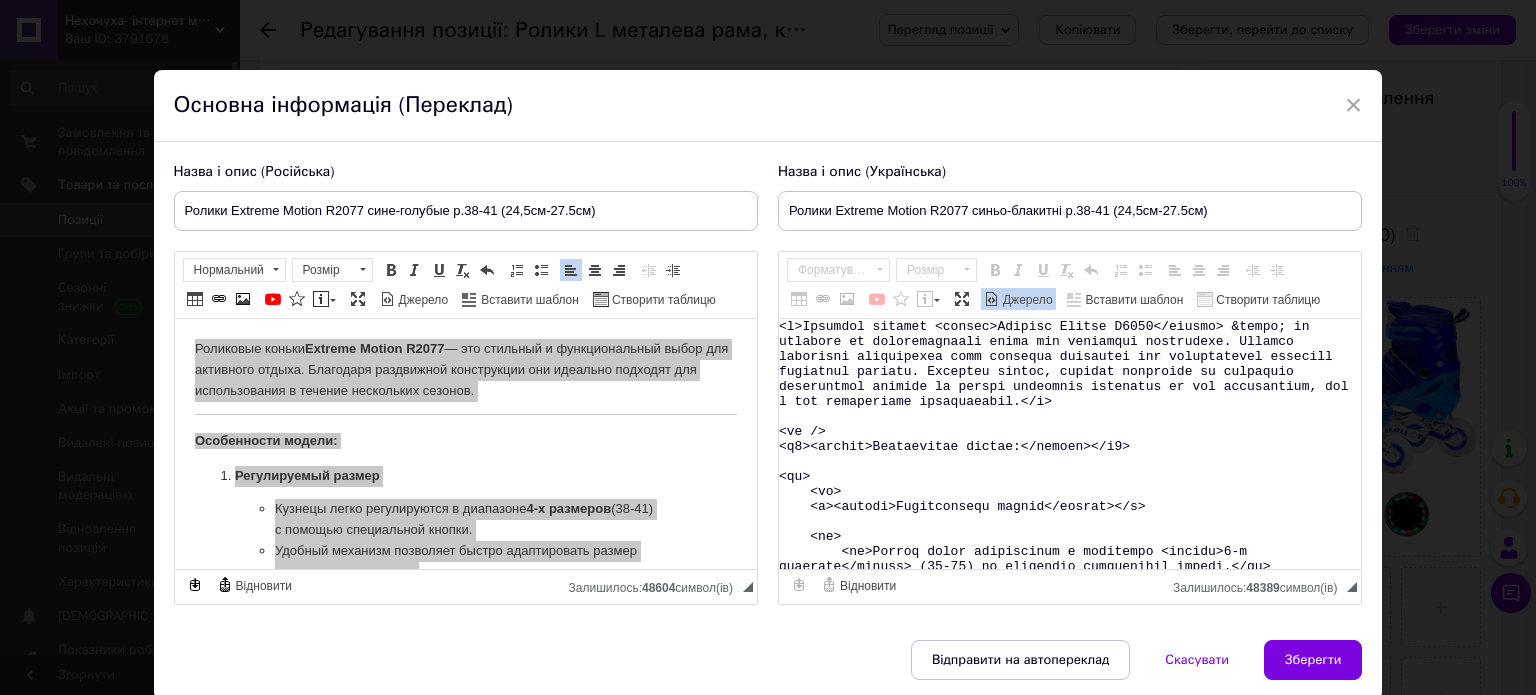 drag, startPoint x: 1300, startPoint y: 661, endPoint x: 484, endPoint y: 38, distance: 1026.6377 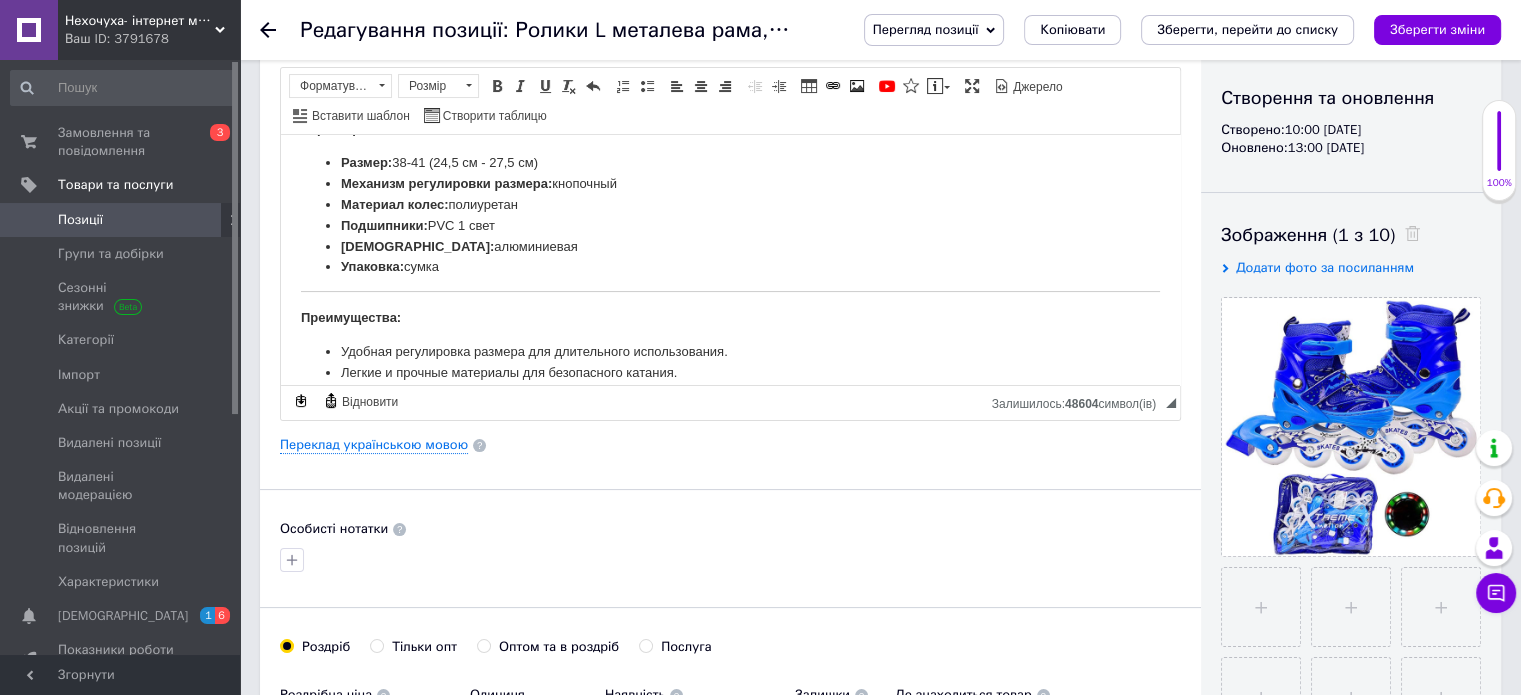 scroll, scrollTop: 631, scrollLeft: 0, axis: vertical 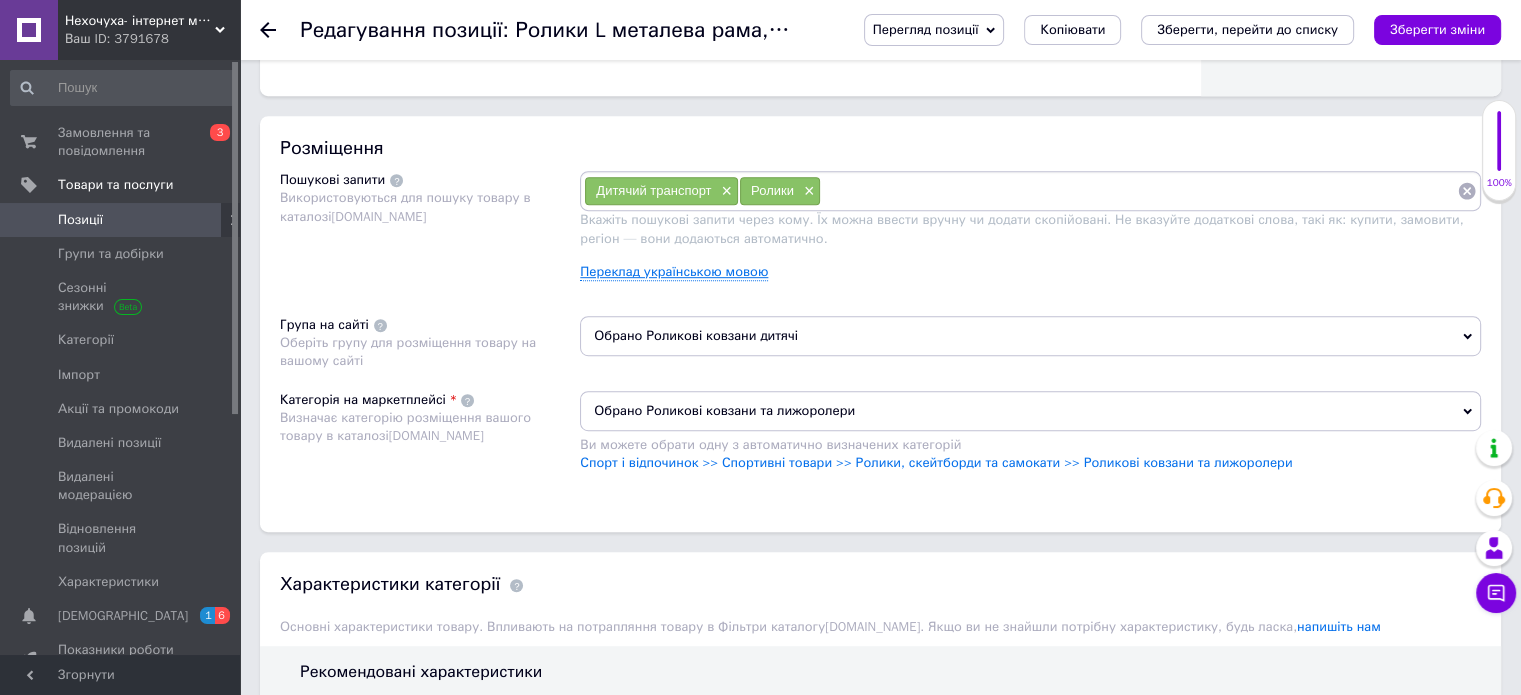 click on "Переклад українською мовою" at bounding box center (674, 272) 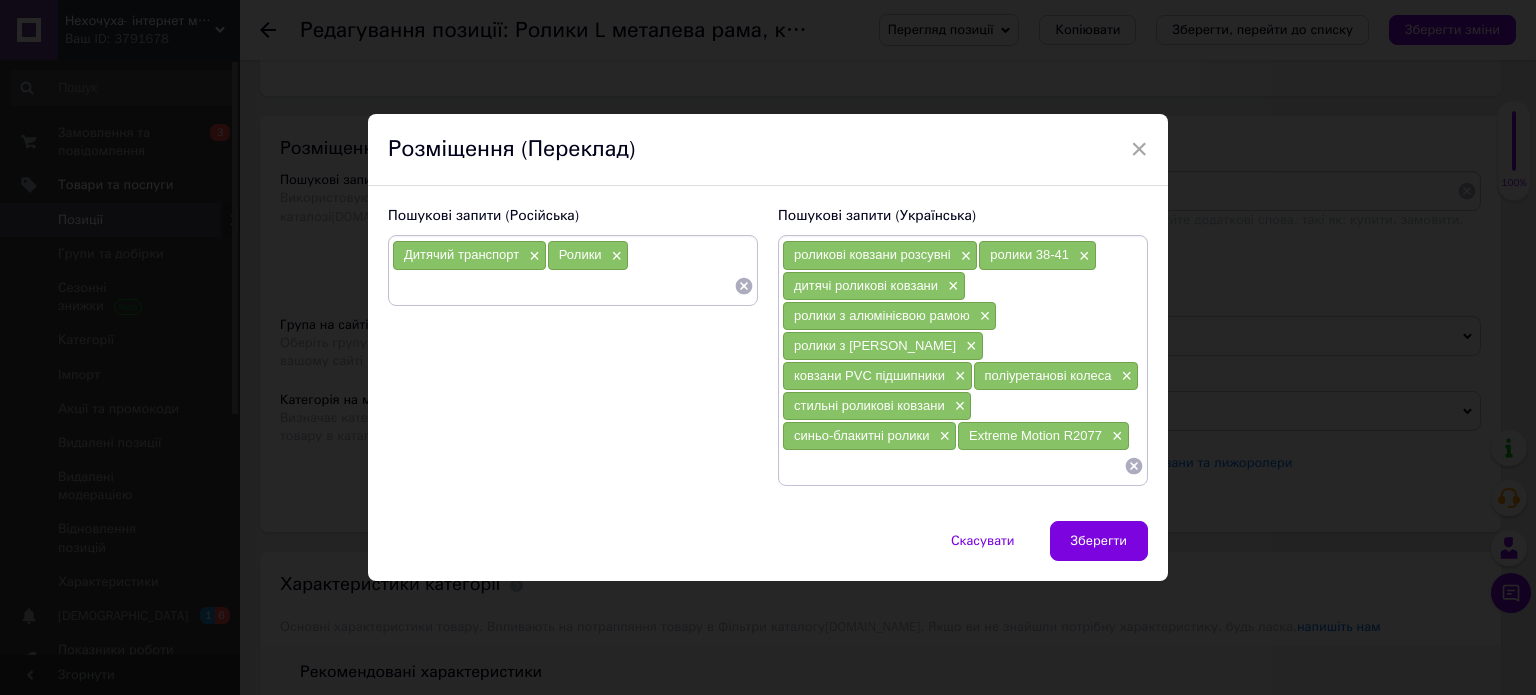 click 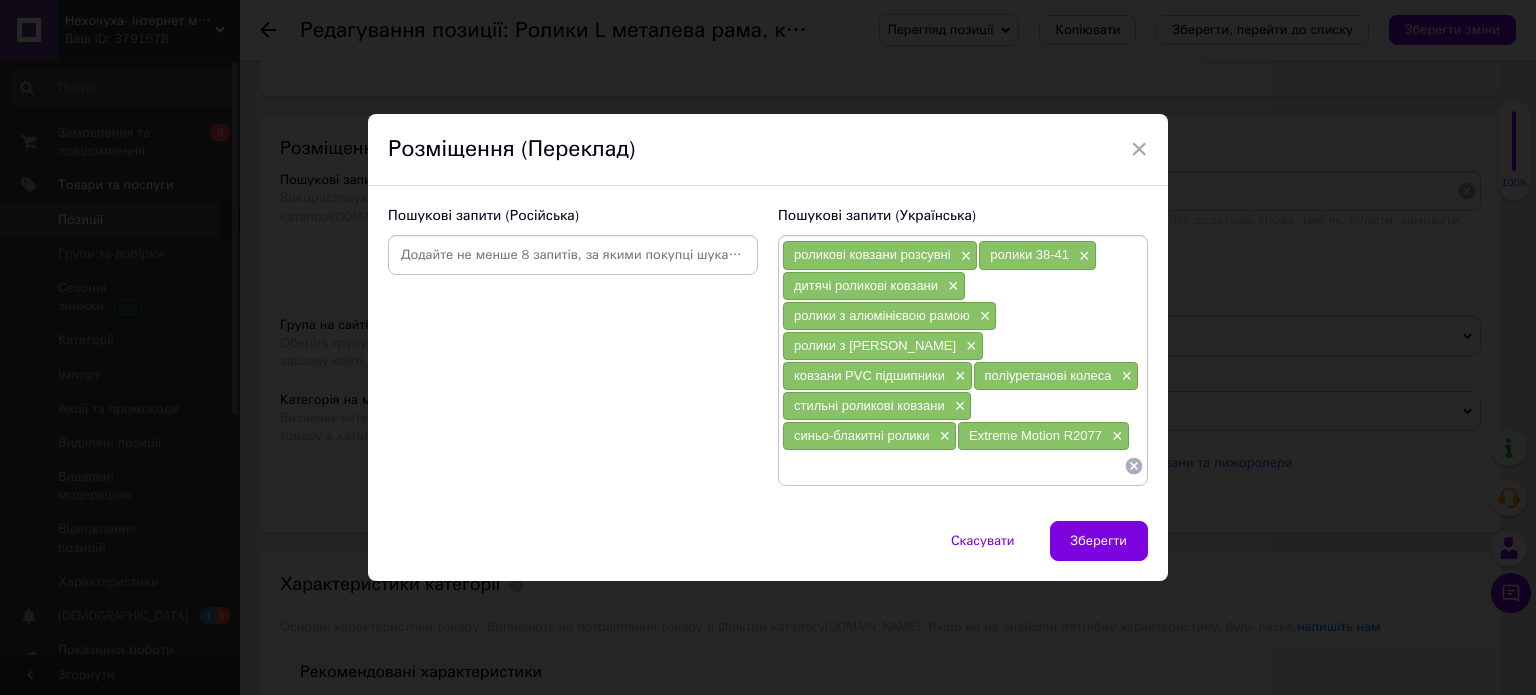 click at bounding box center (573, 255) 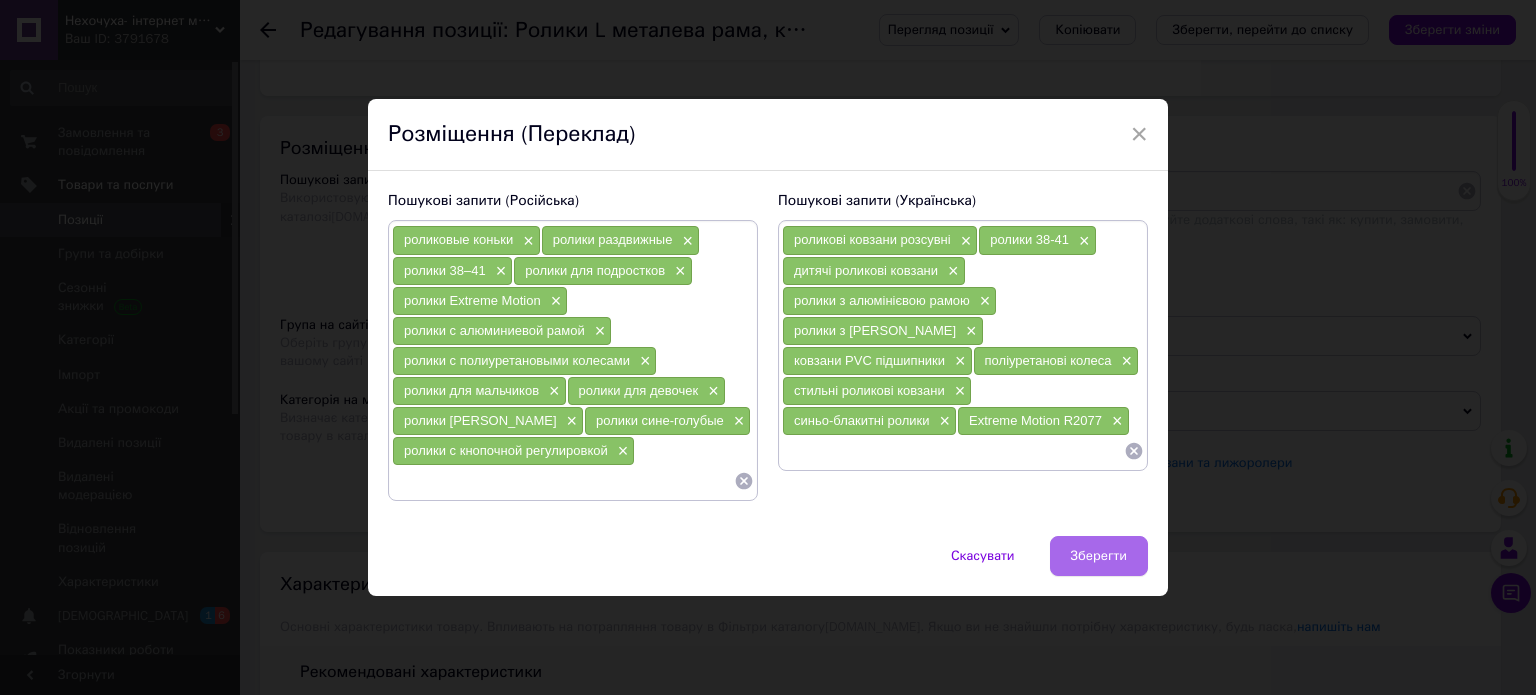 click on "Зберегти" at bounding box center [1099, 556] 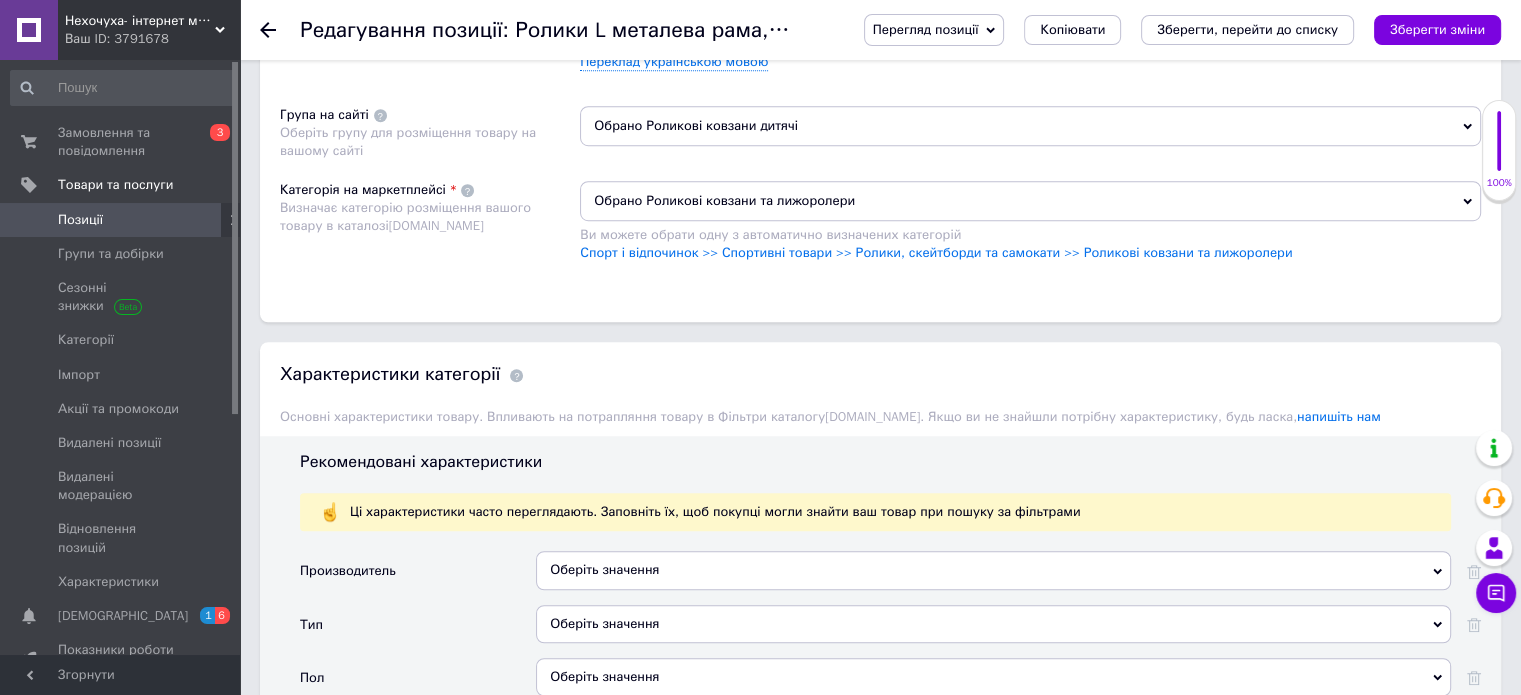 scroll, scrollTop: 1600, scrollLeft: 0, axis: vertical 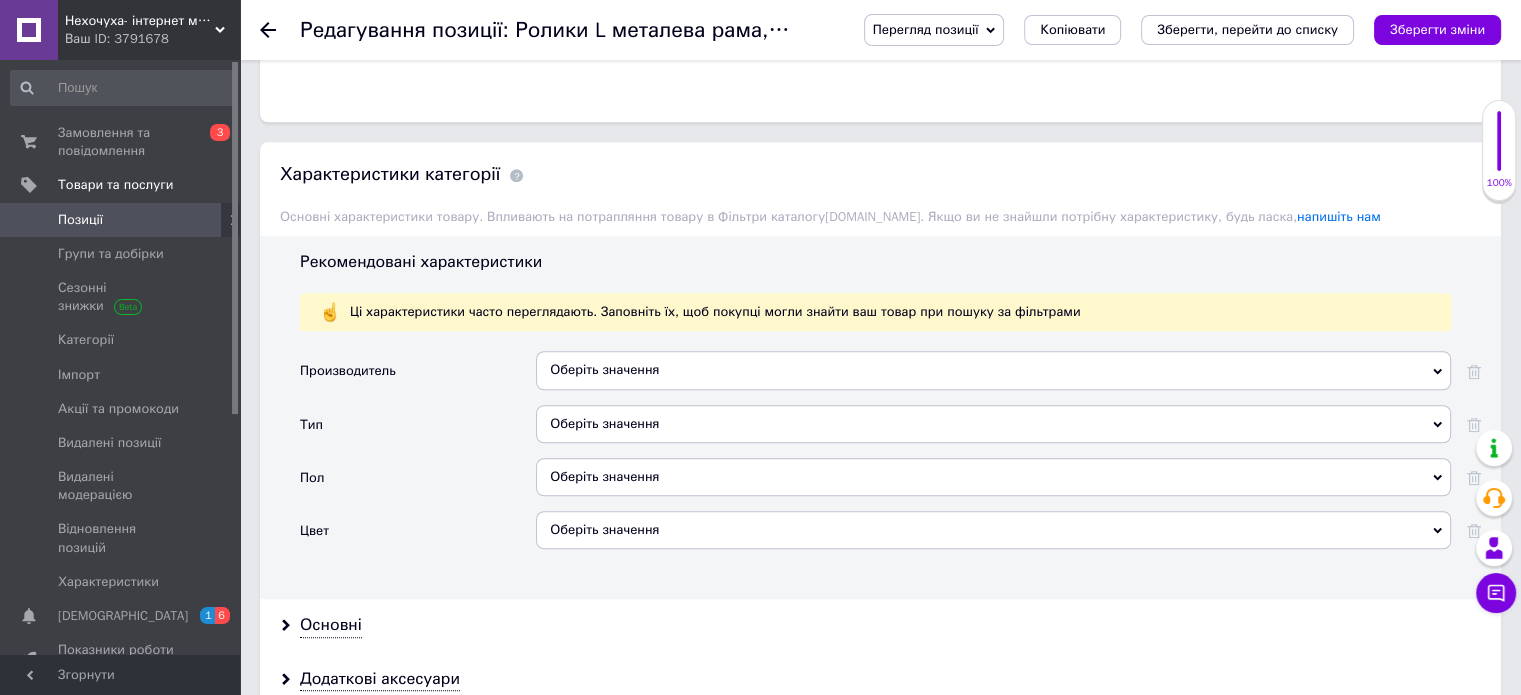 click on "Оберіть значення" at bounding box center (993, 370) 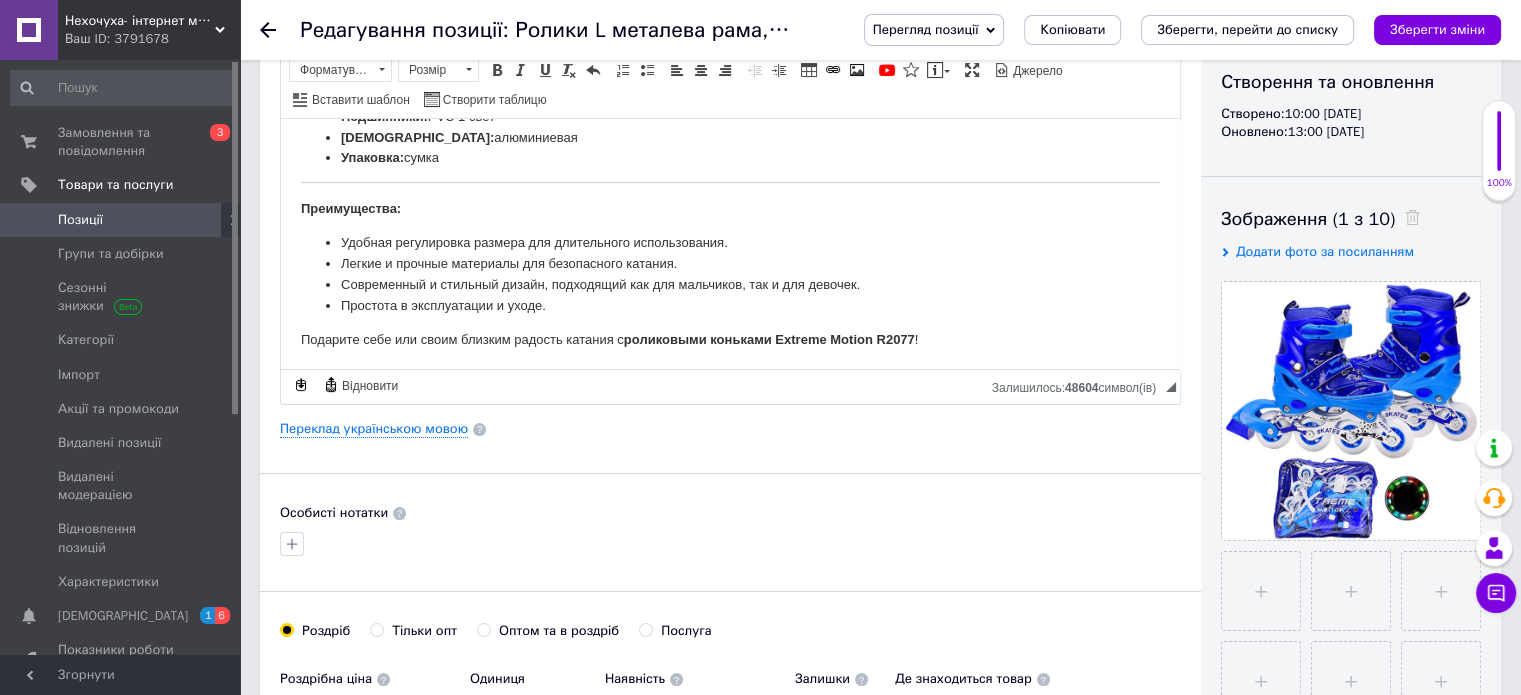 scroll, scrollTop: 0, scrollLeft: 0, axis: both 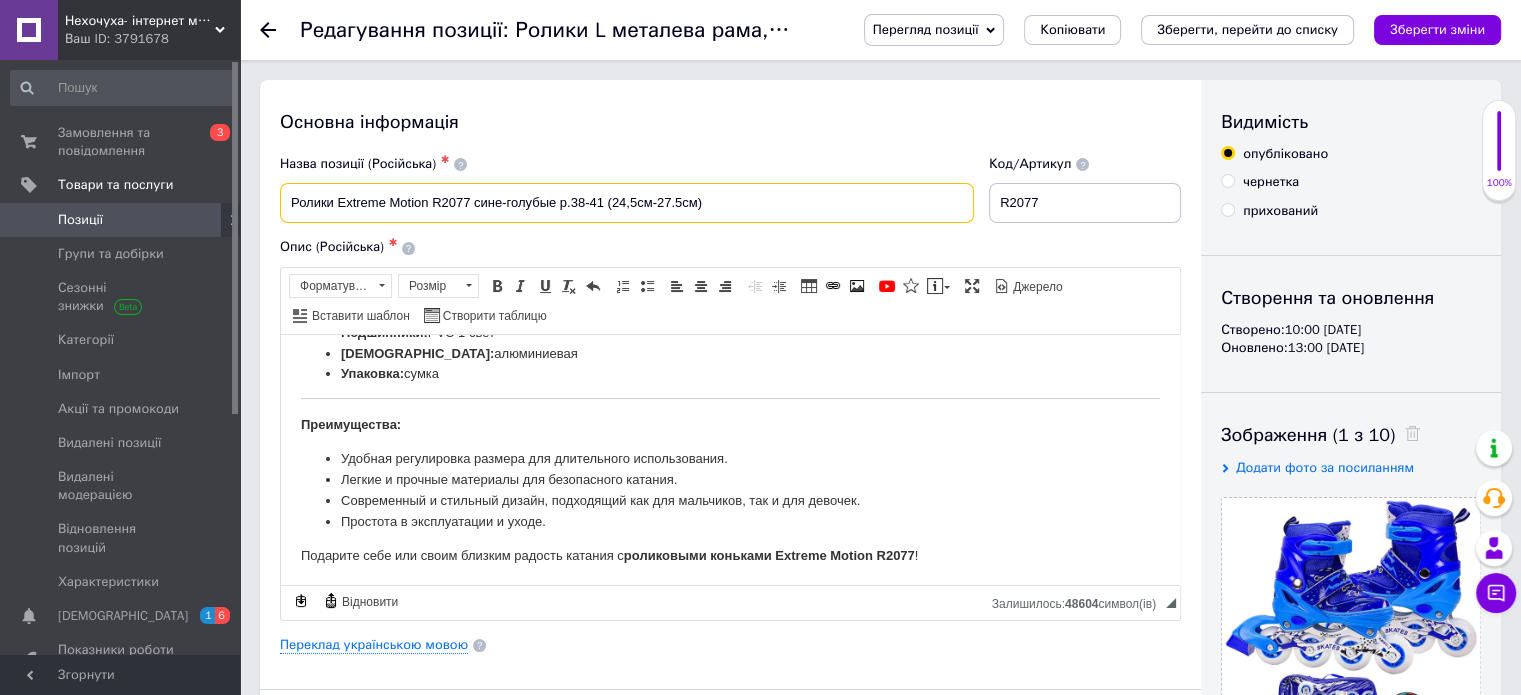 drag, startPoint x: 427, startPoint y: 200, endPoint x: 336, endPoint y: 190, distance: 91.5478 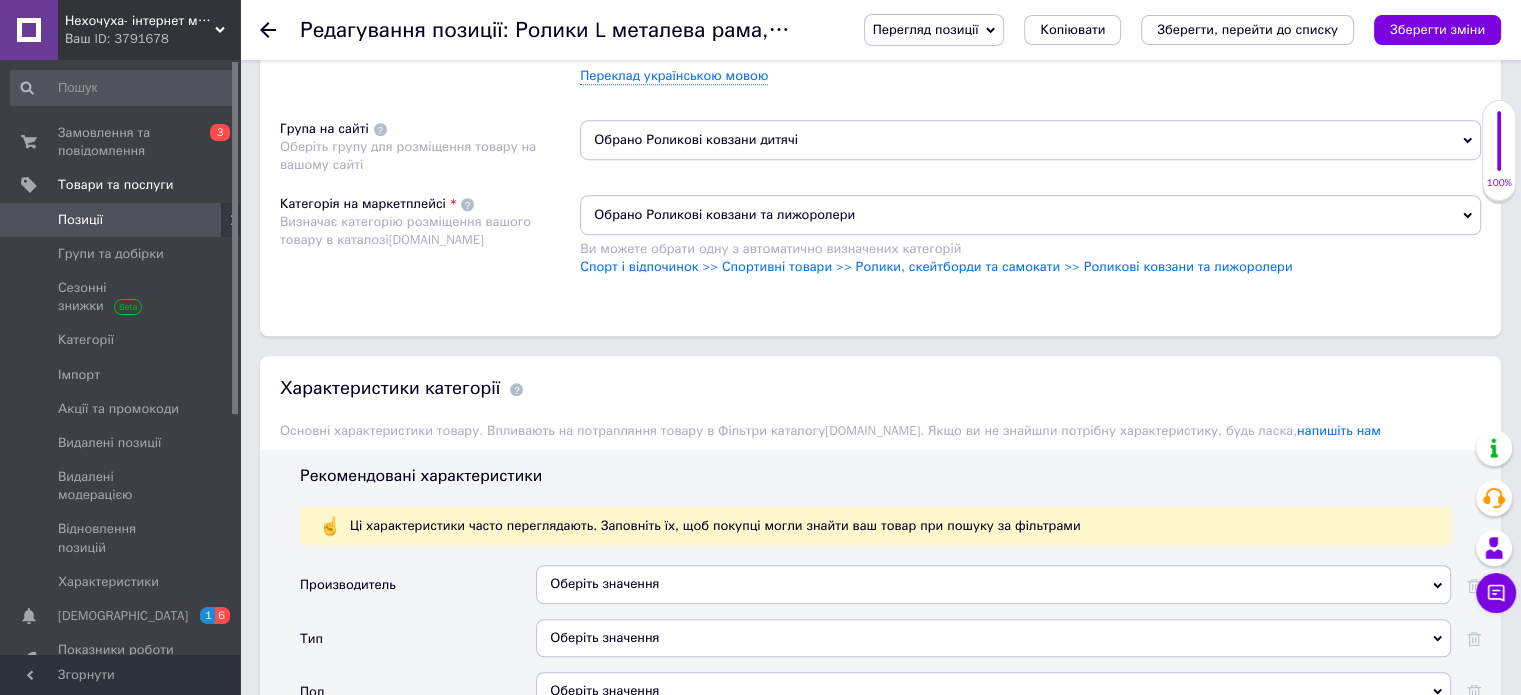 scroll, scrollTop: 1500, scrollLeft: 0, axis: vertical 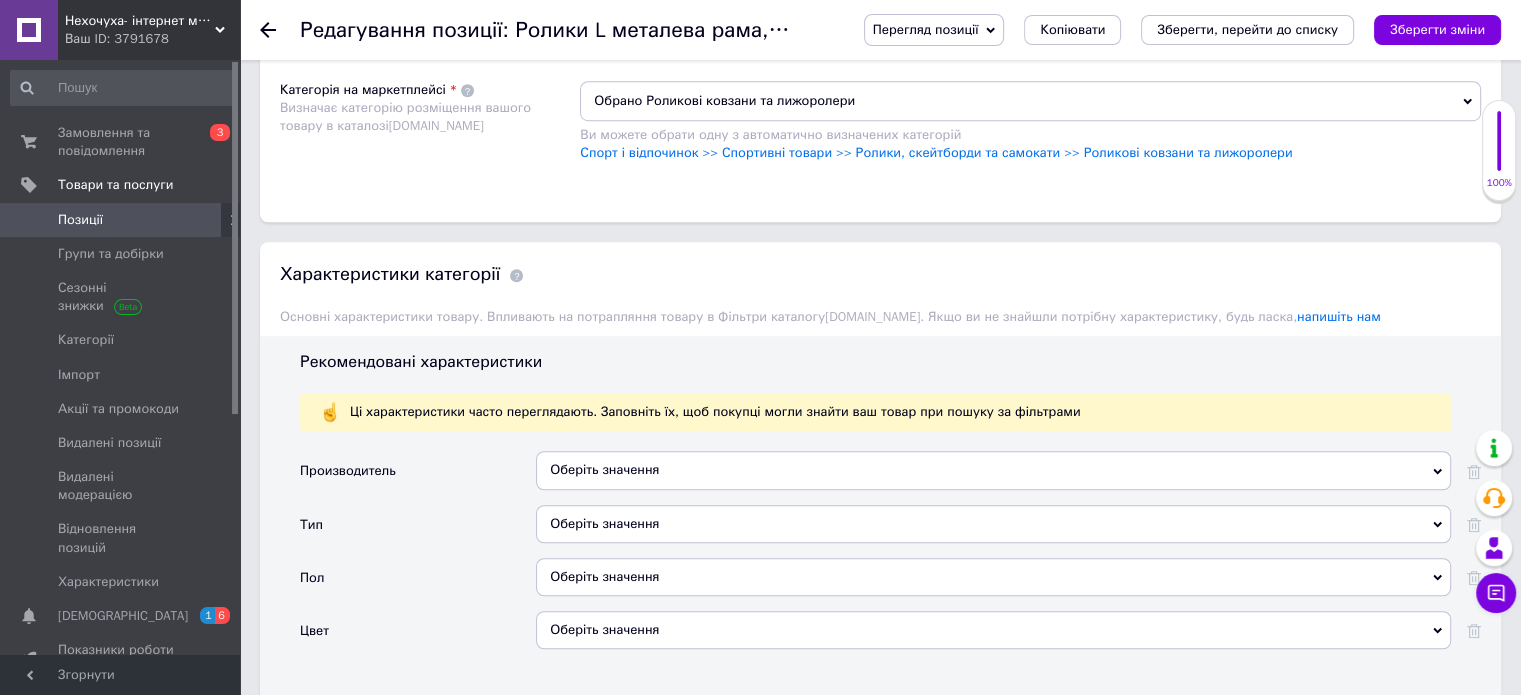 click on "Оберіть значення" at bounding box center [993, 470] 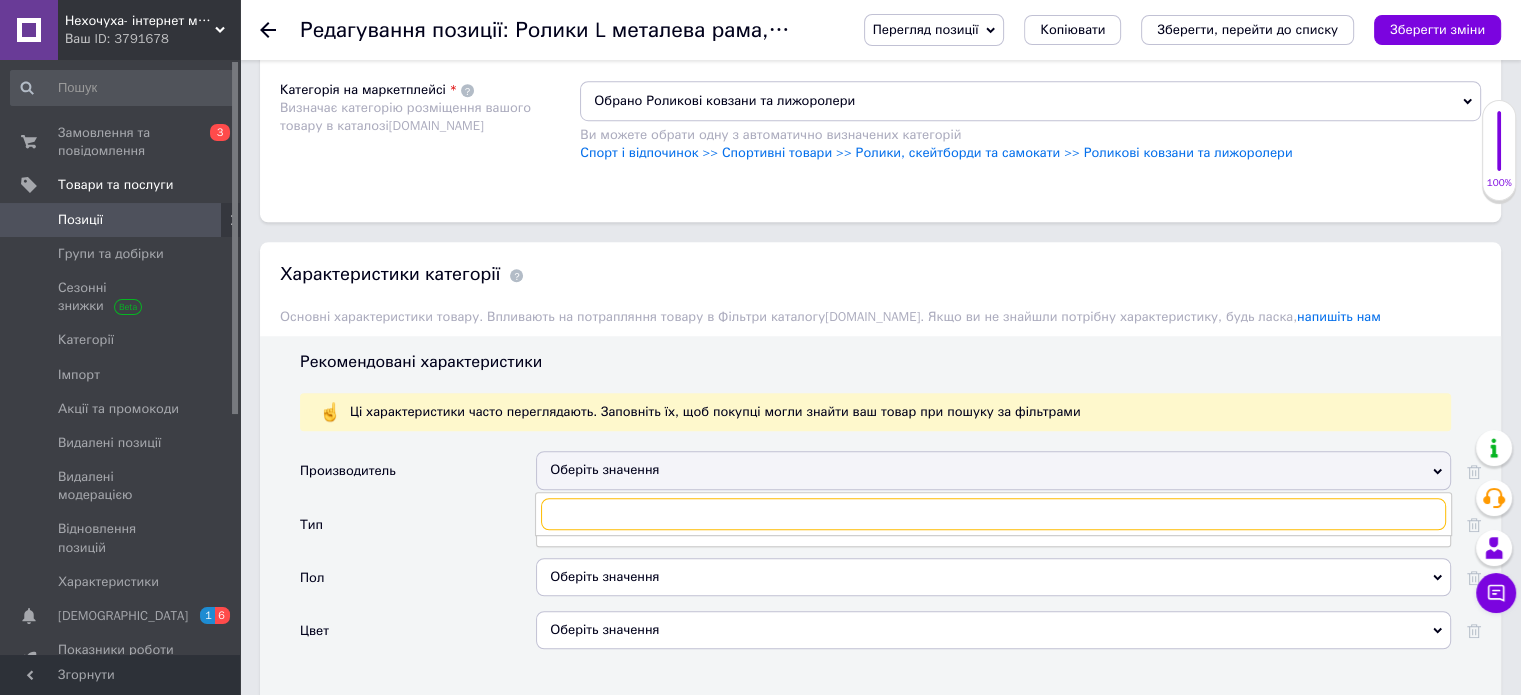 paste on "Extreme Motion" 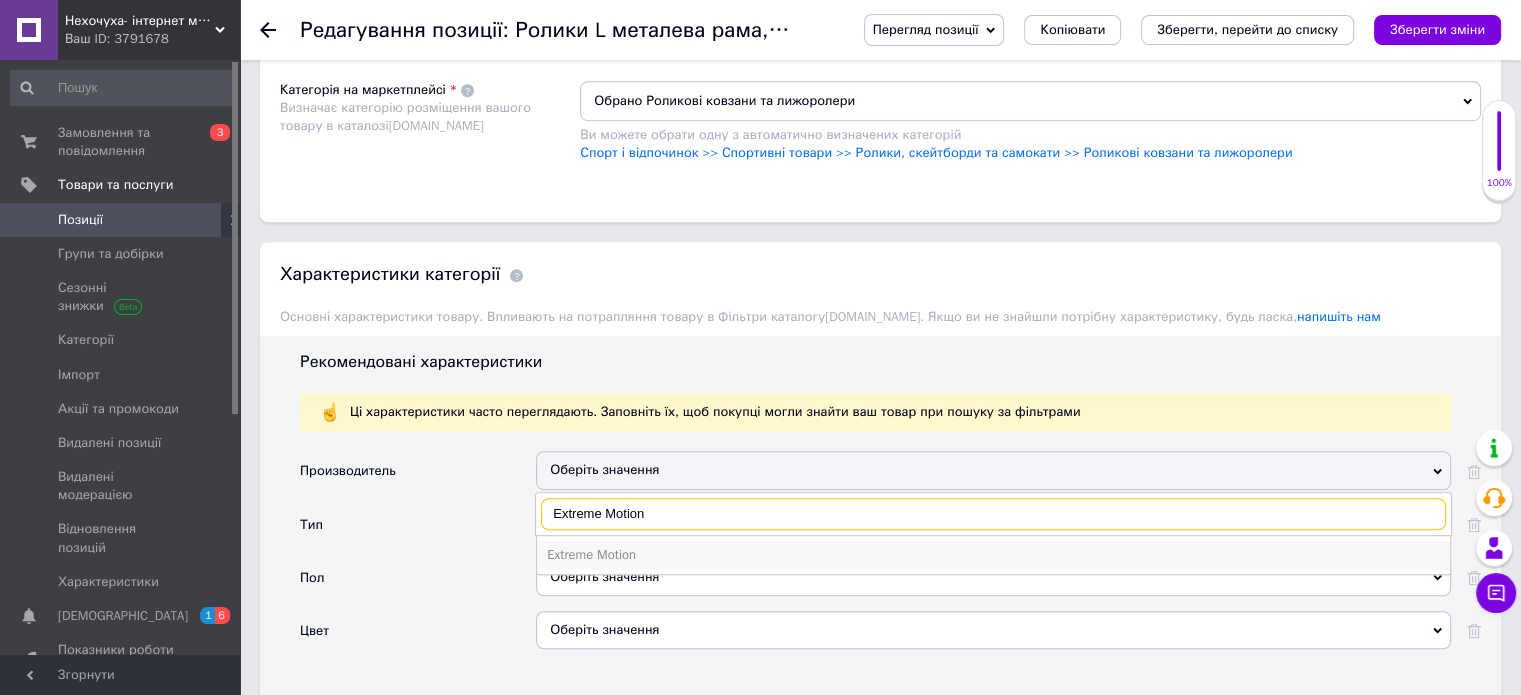 type on "Extreme Motion" 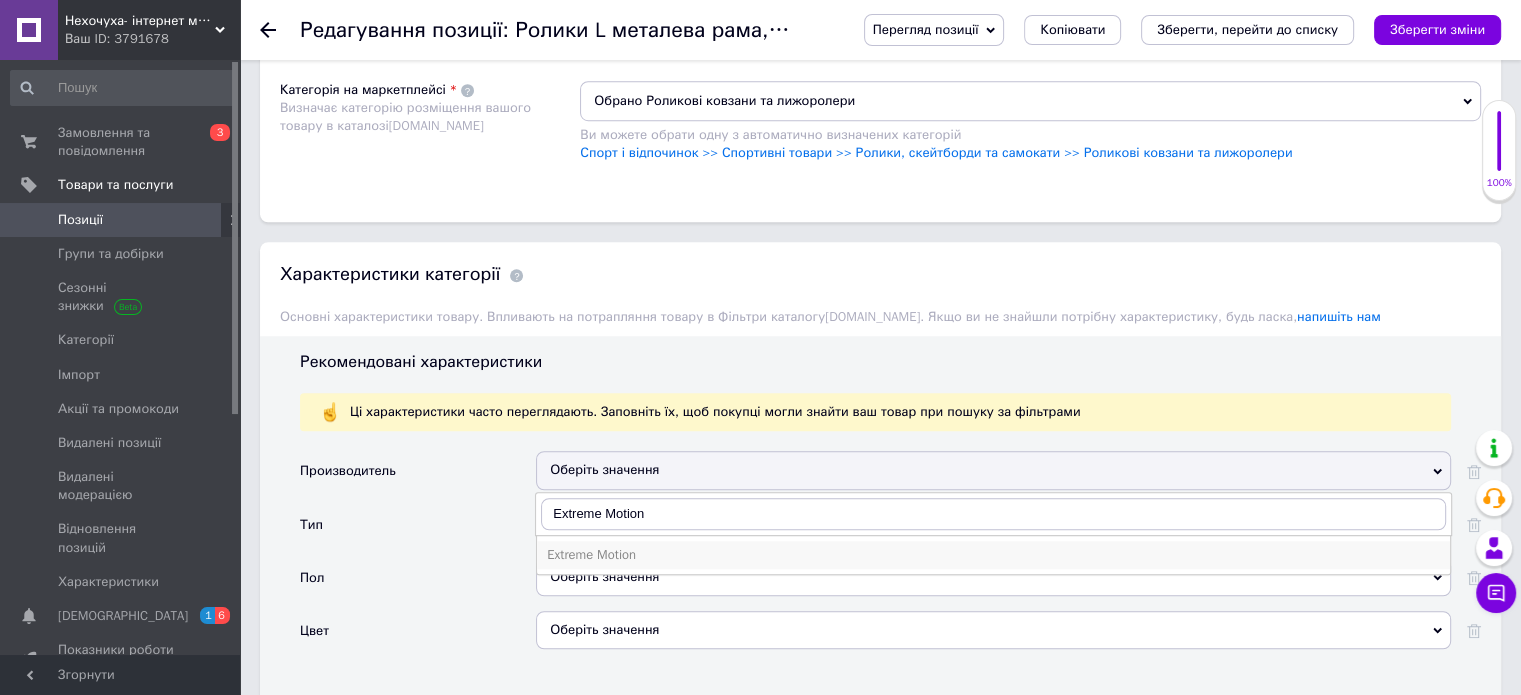 click on "Extreme Motion" at bounding box center [993, 555] 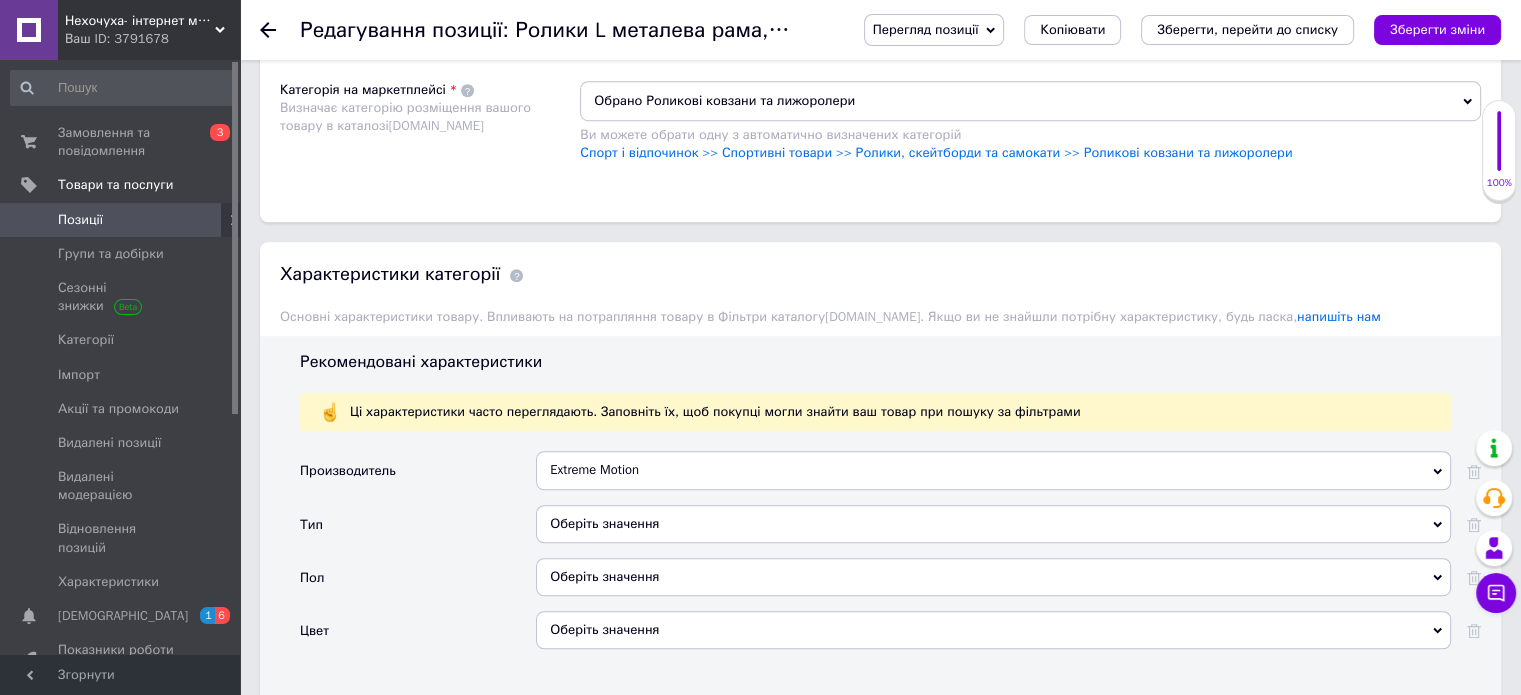 click on "Оберіть значення" at bounding box center [993, 524] 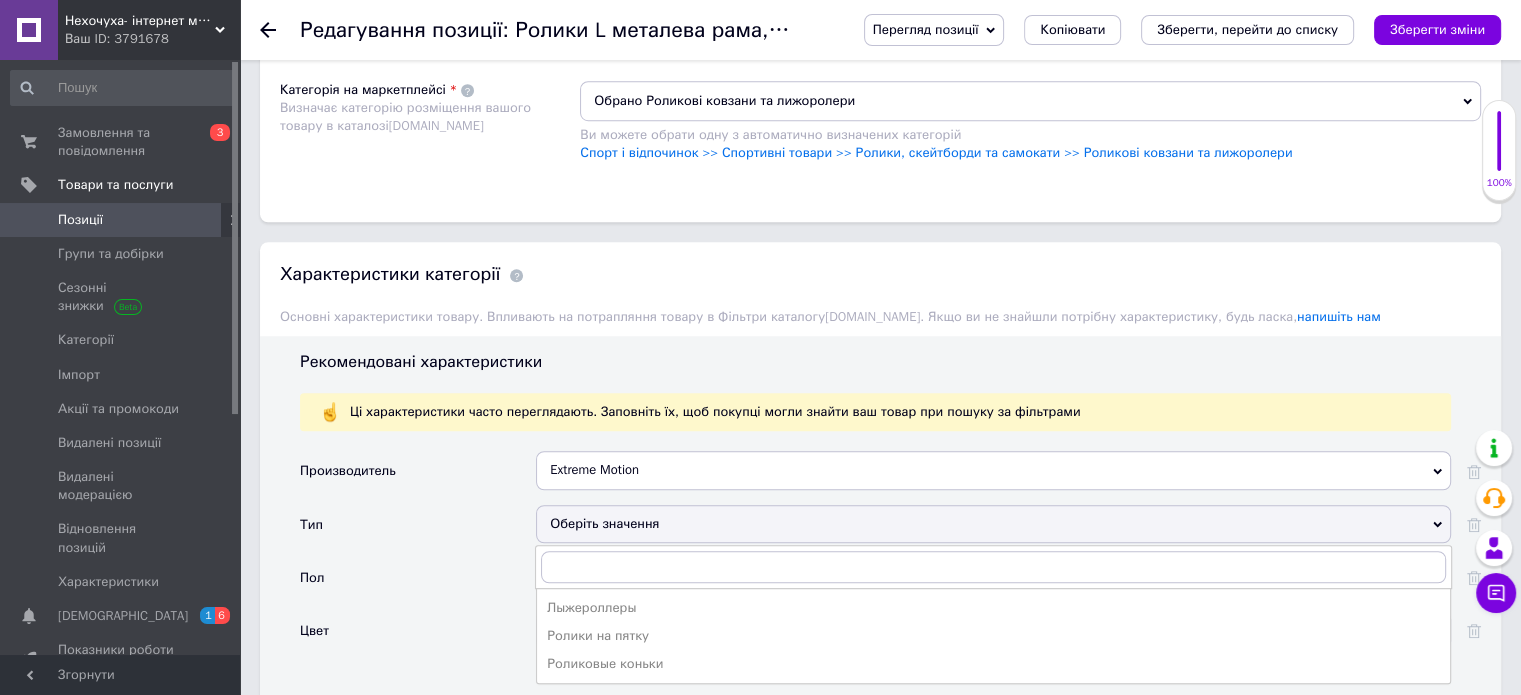 drag, startPoint x: 651, startPoint y: 619, endPoint x: 632, endPoint y: 594, distance: 31.400637 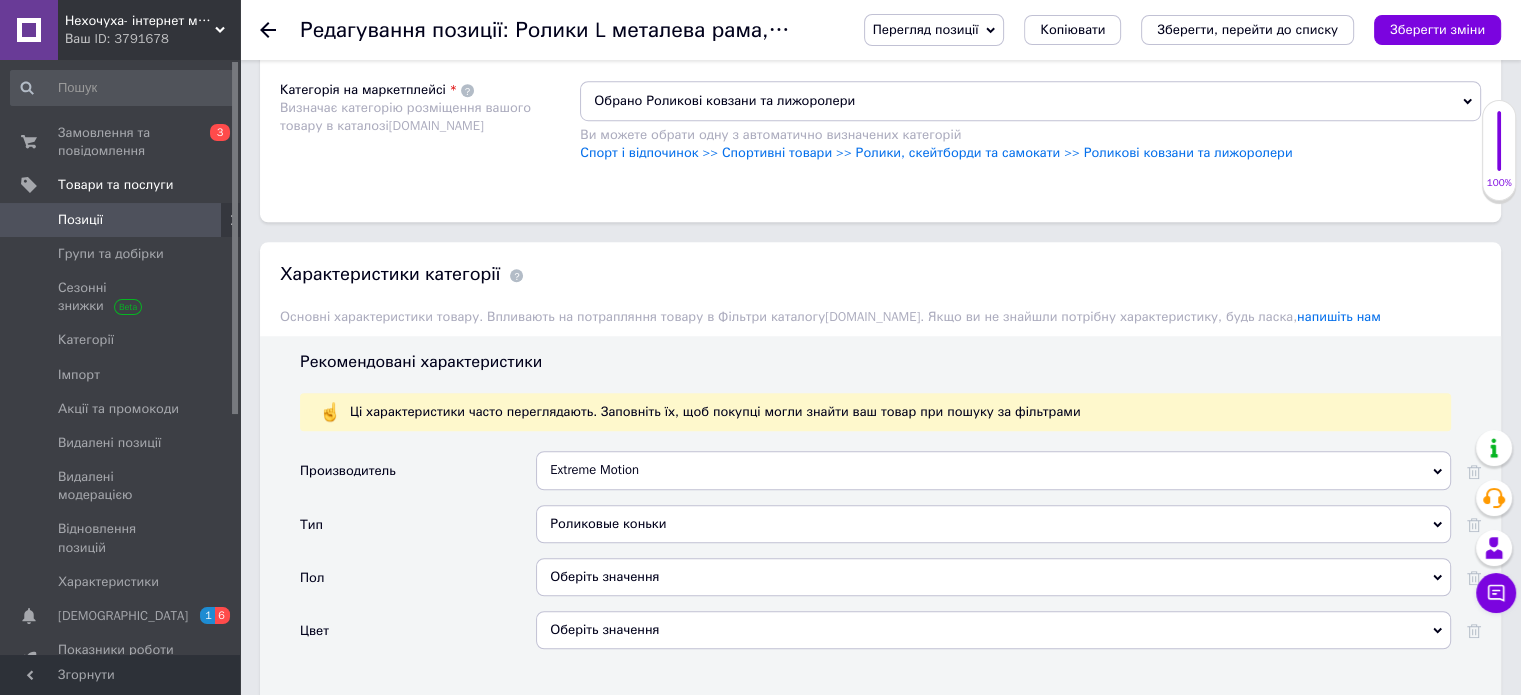 click on "Оберіть значення" at bounding box center (993, 577) 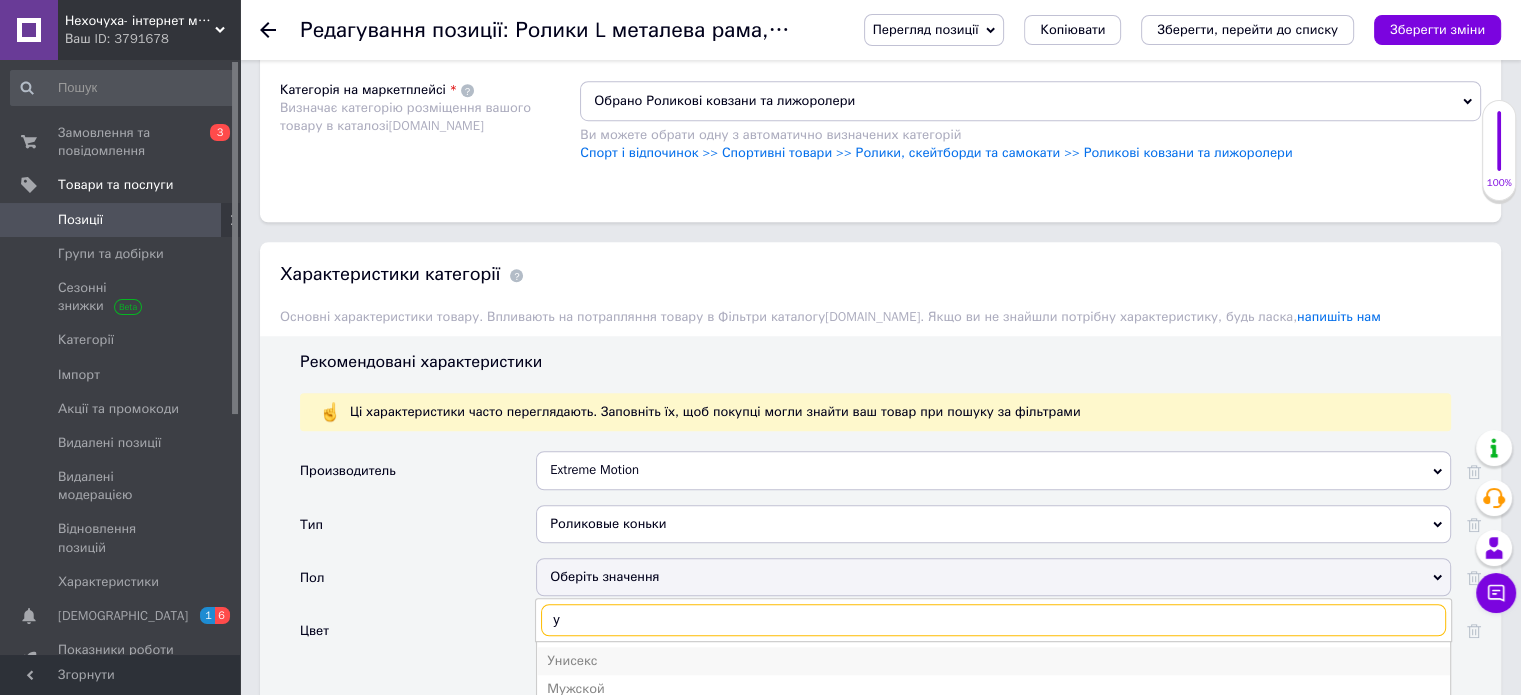 type on "у" 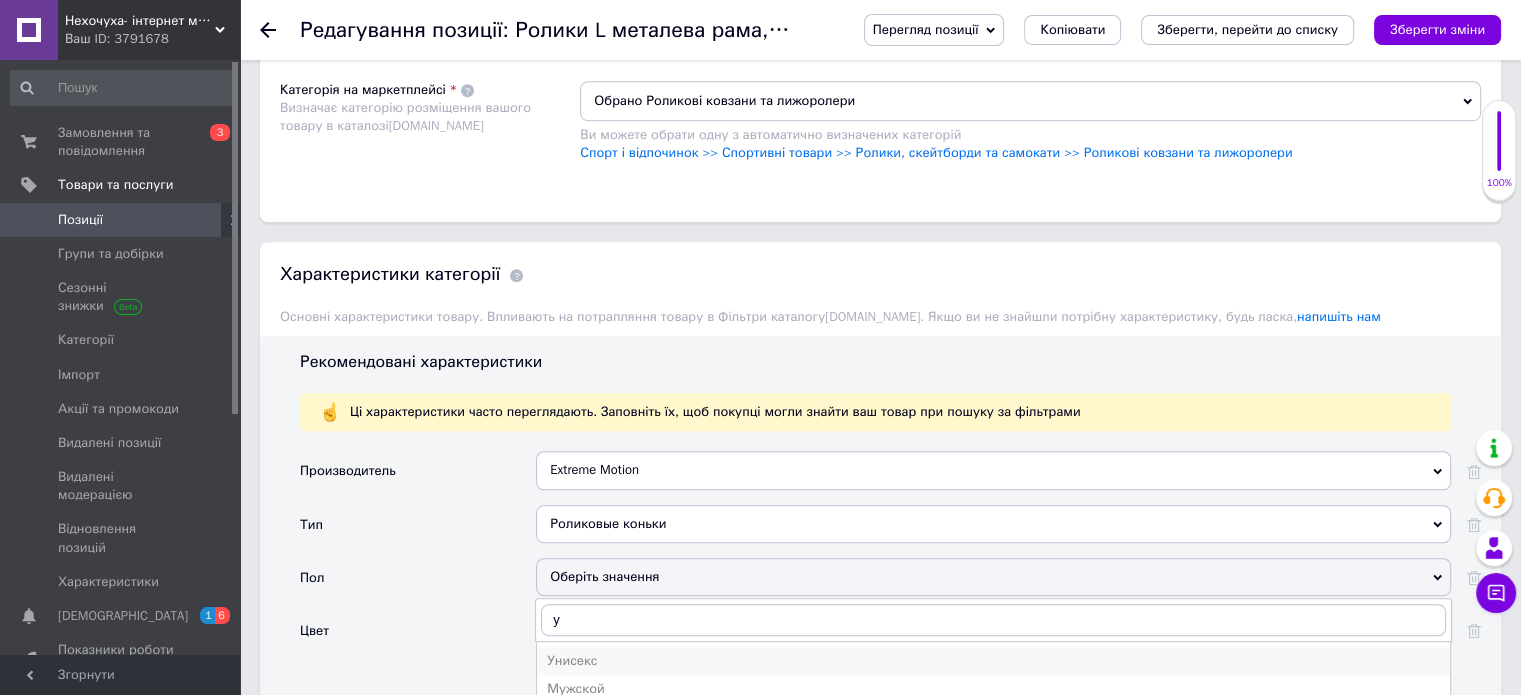 click on "Унисекс" at bounding box center (993, 661) 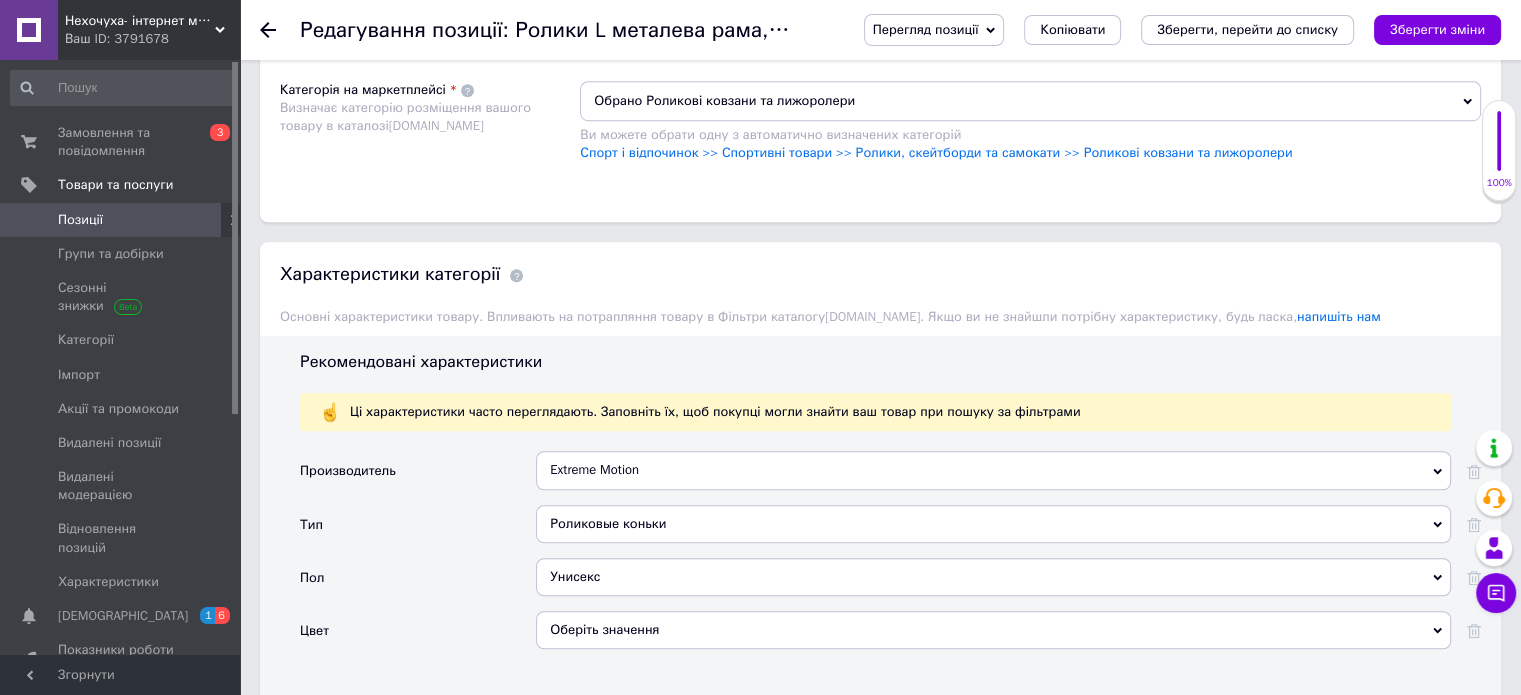 click on "Оберіть значення" at bounding box center [993, 630] 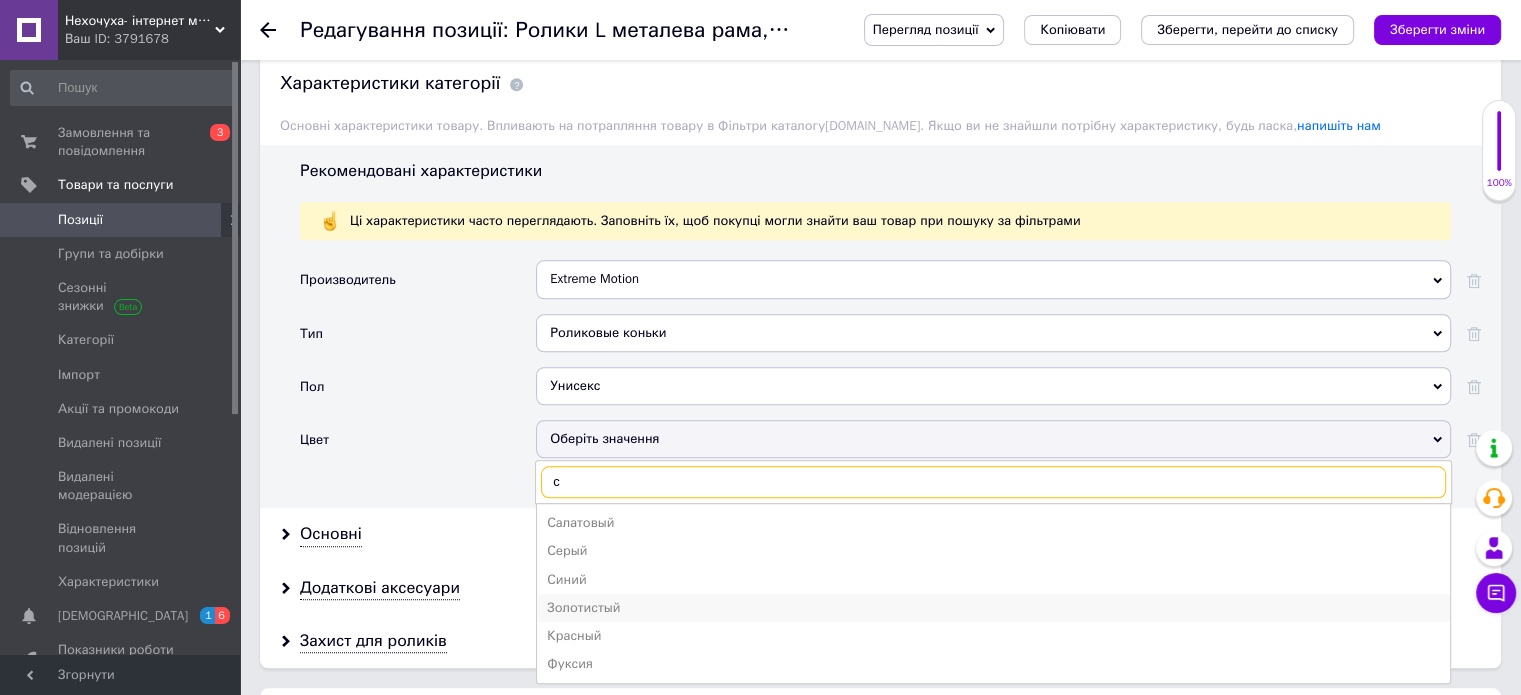 scroll, scrollTop: 1700, scrollLeft: 0, axis: vertical 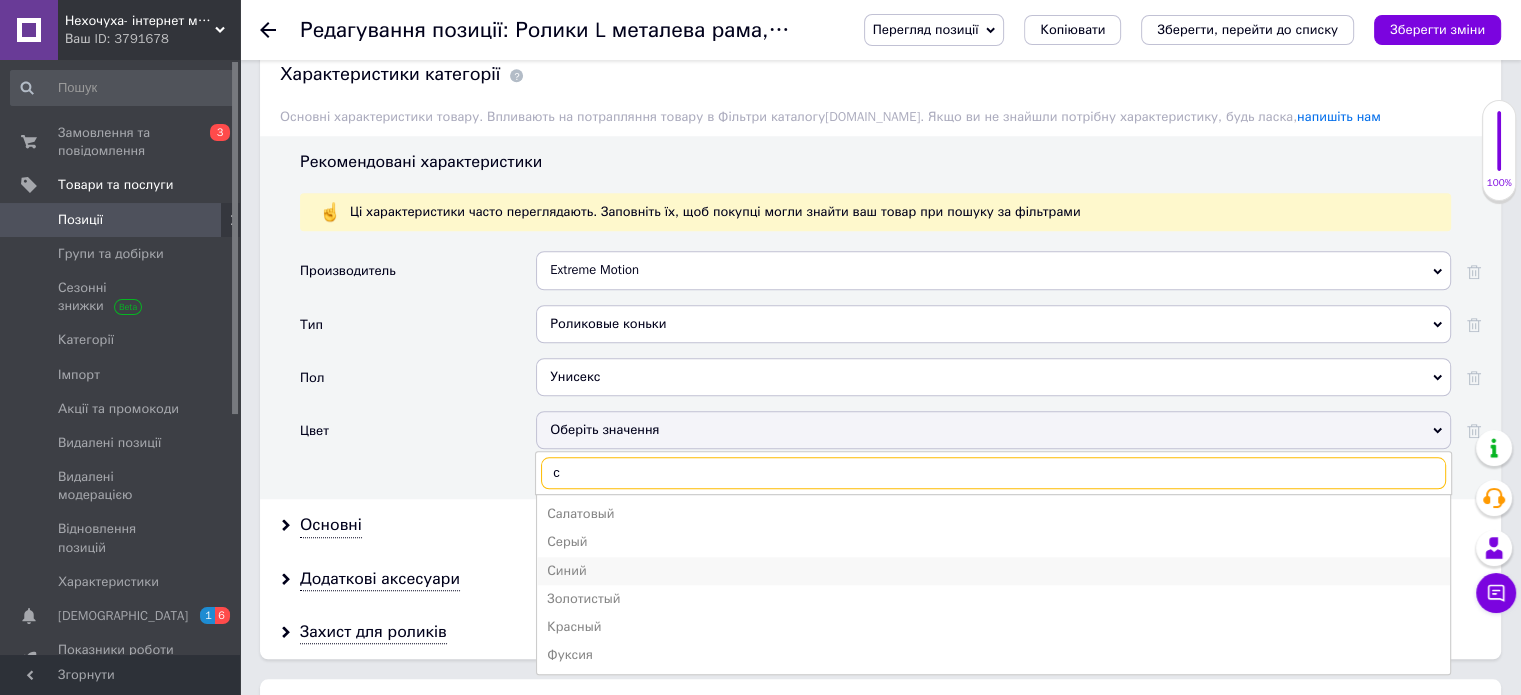 type on "с" 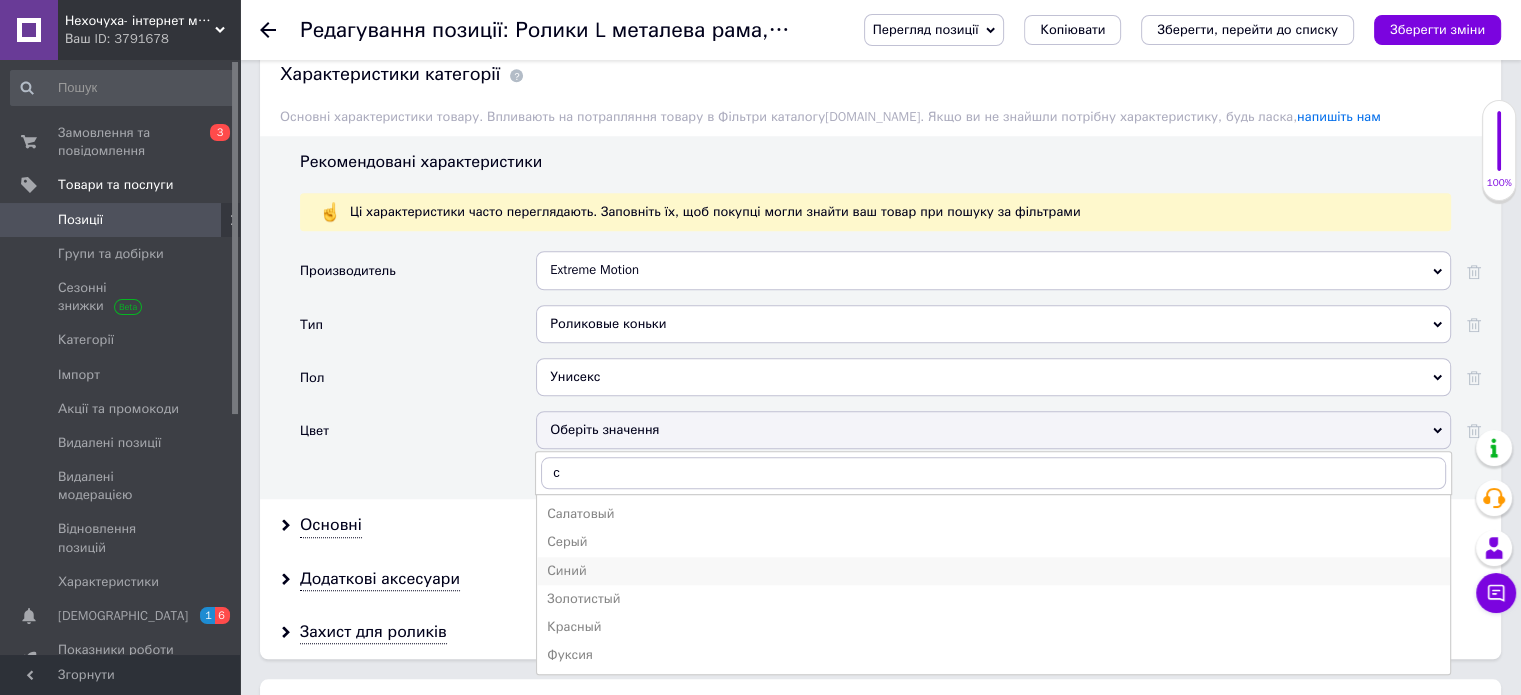 click on "Синий" at bounding box center [993, 571] 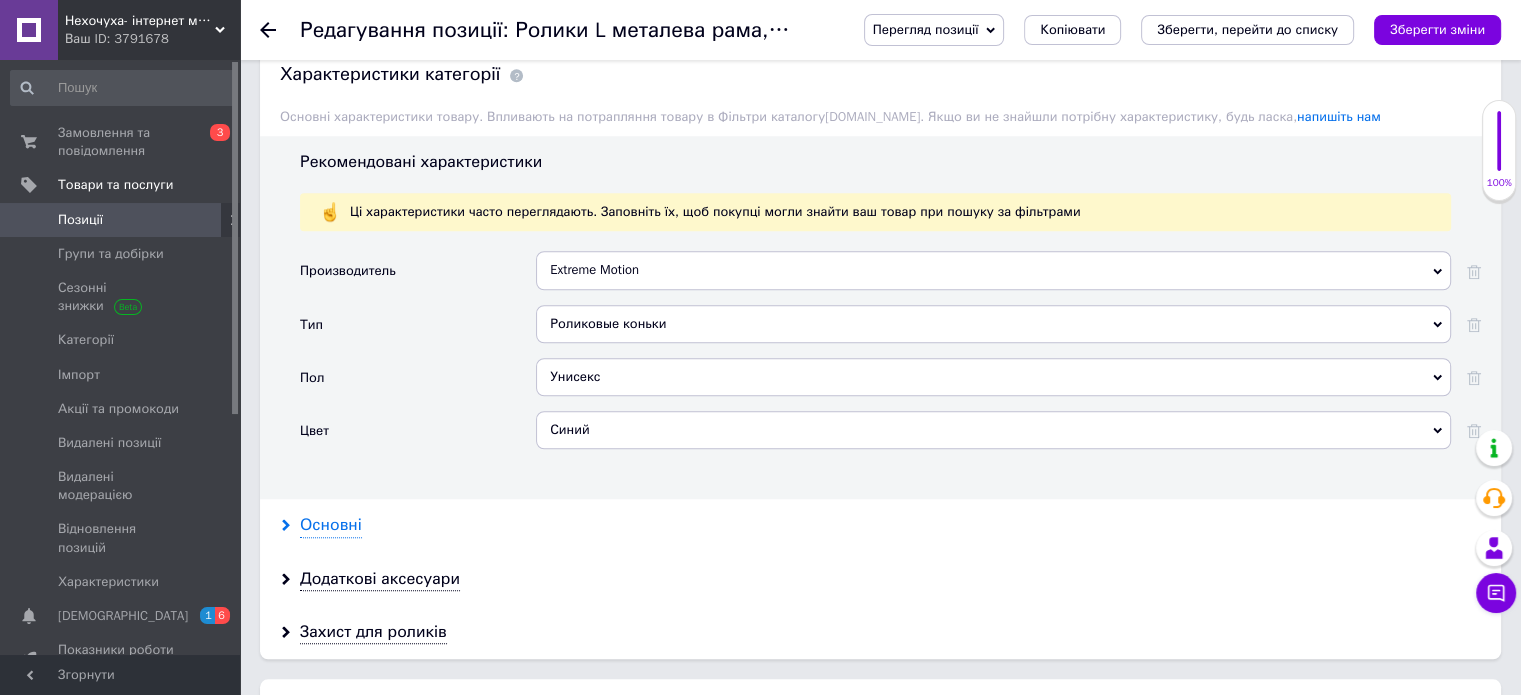 click on "Основні" at bounding box center (331, 525) 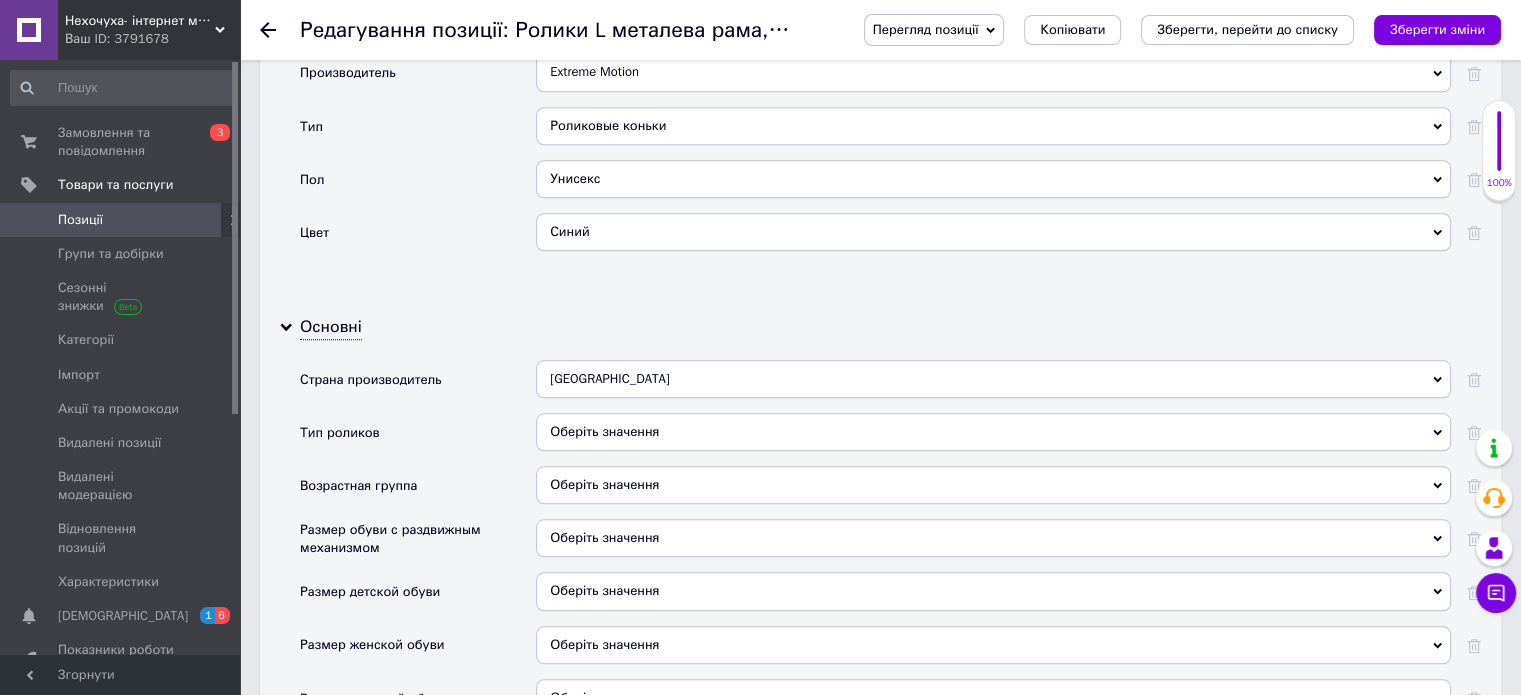 scroll, scrollTop: 1900, scrollLeft: 0, axis: vertical 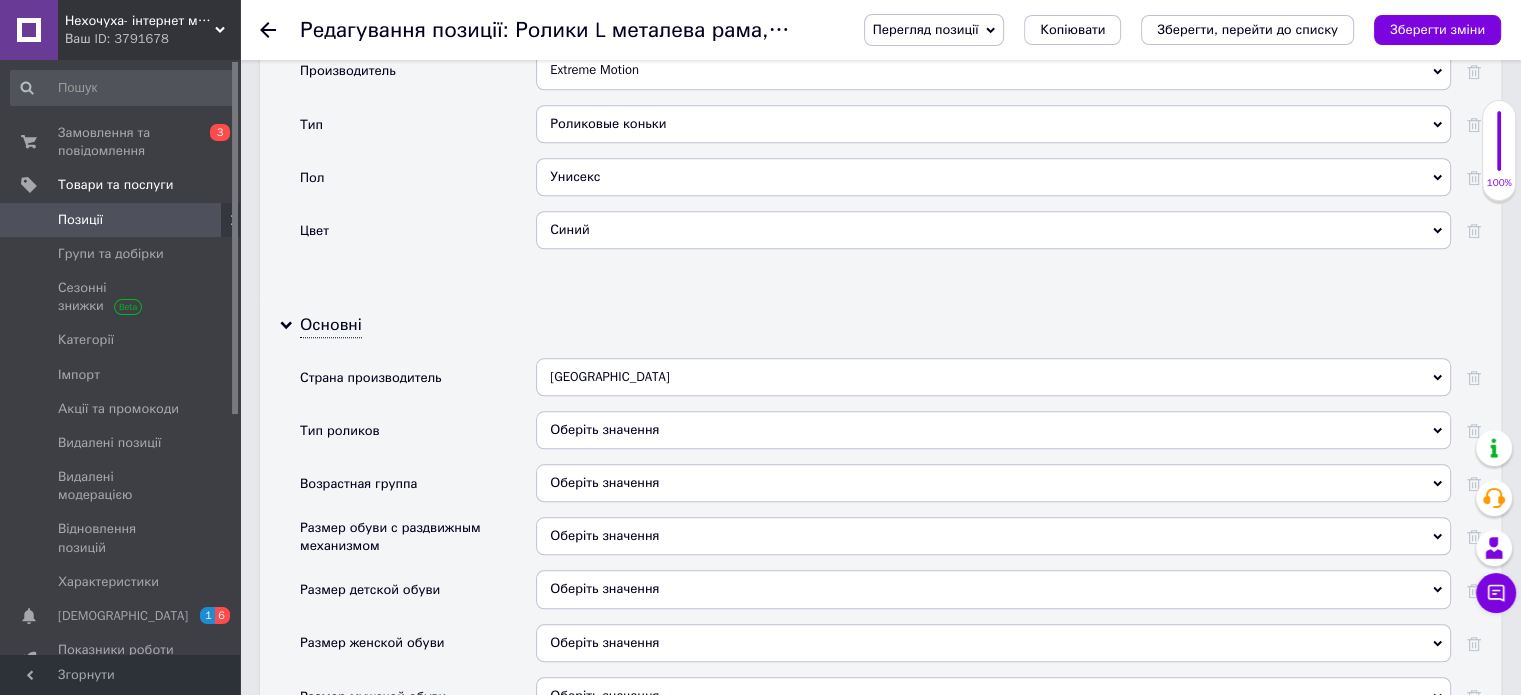 click on "Оберіть значення" at bounding box center [993, 430] 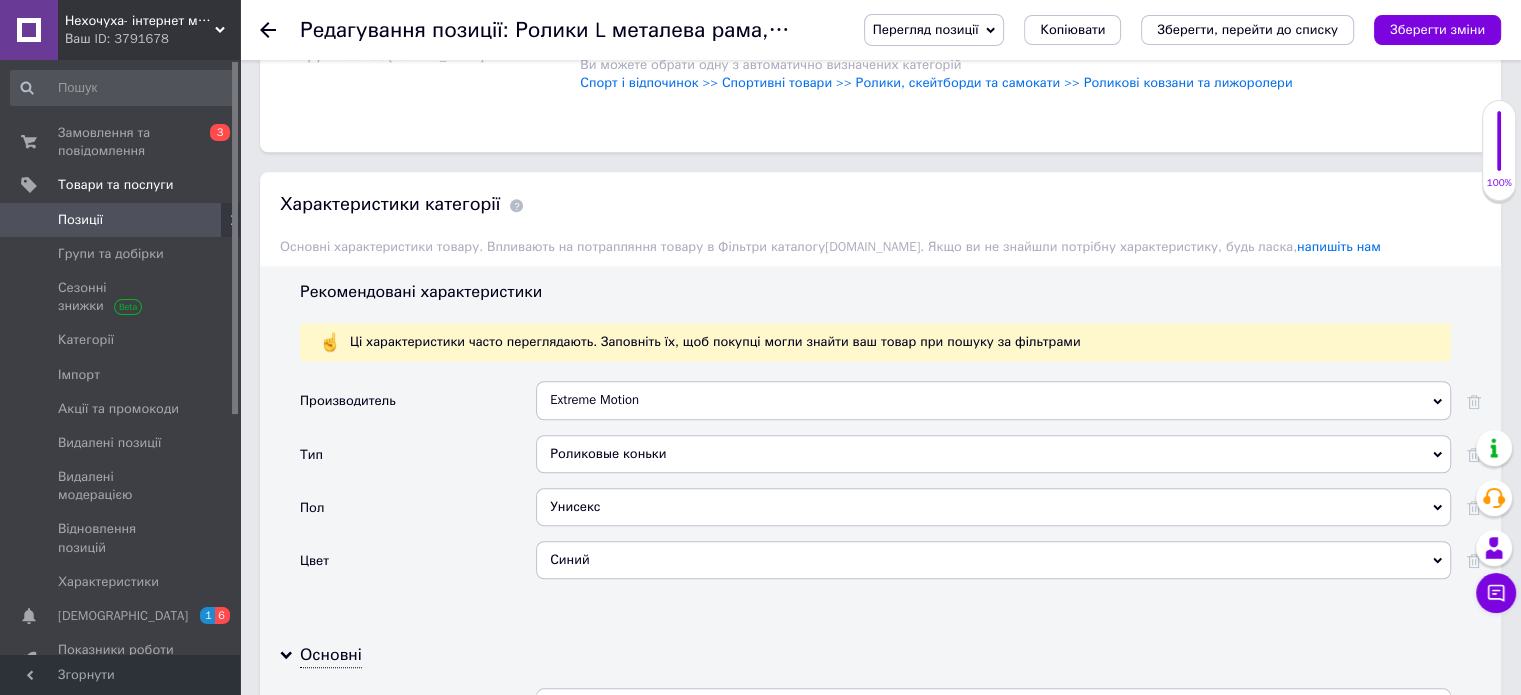 scroll, scrollTop: 1800, scrollLeft: 0, axis: vertical 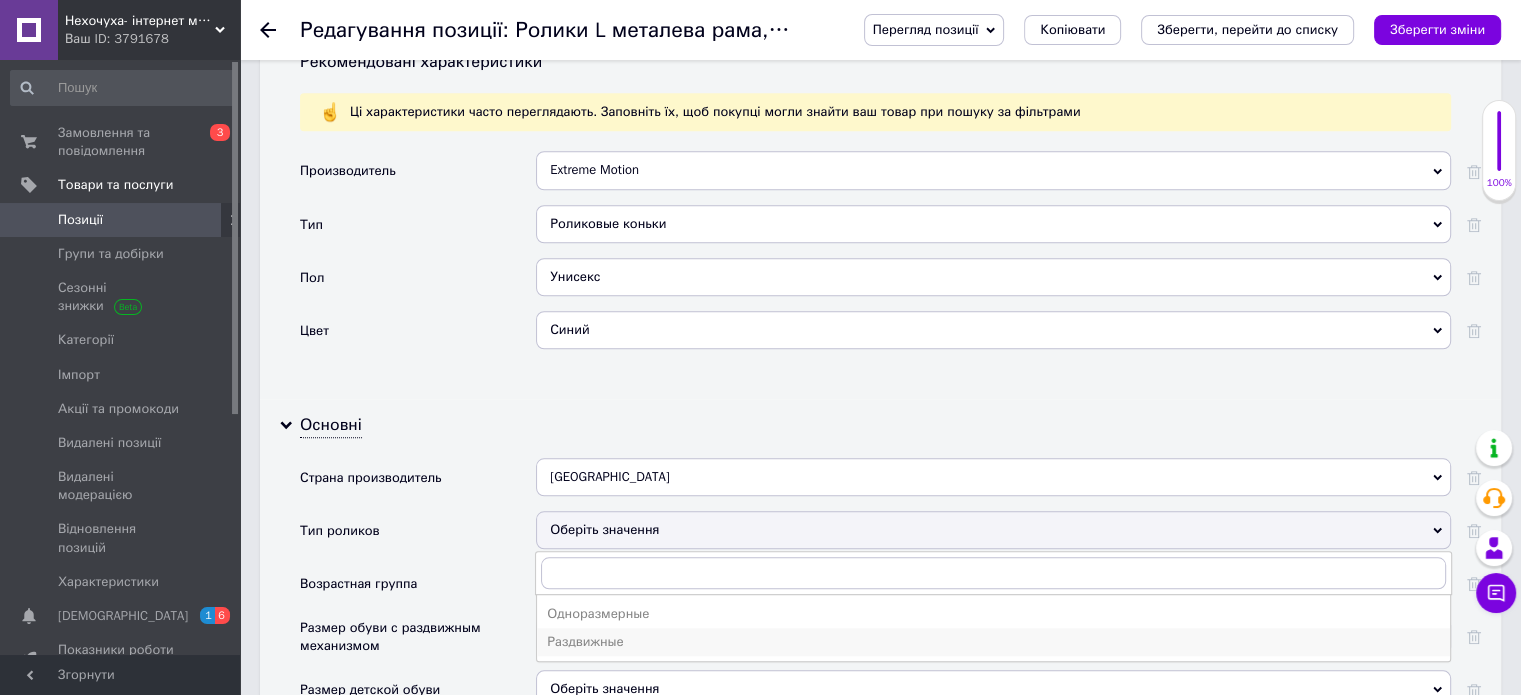 click on "Раздвижные" at bounding box center (993, 642) 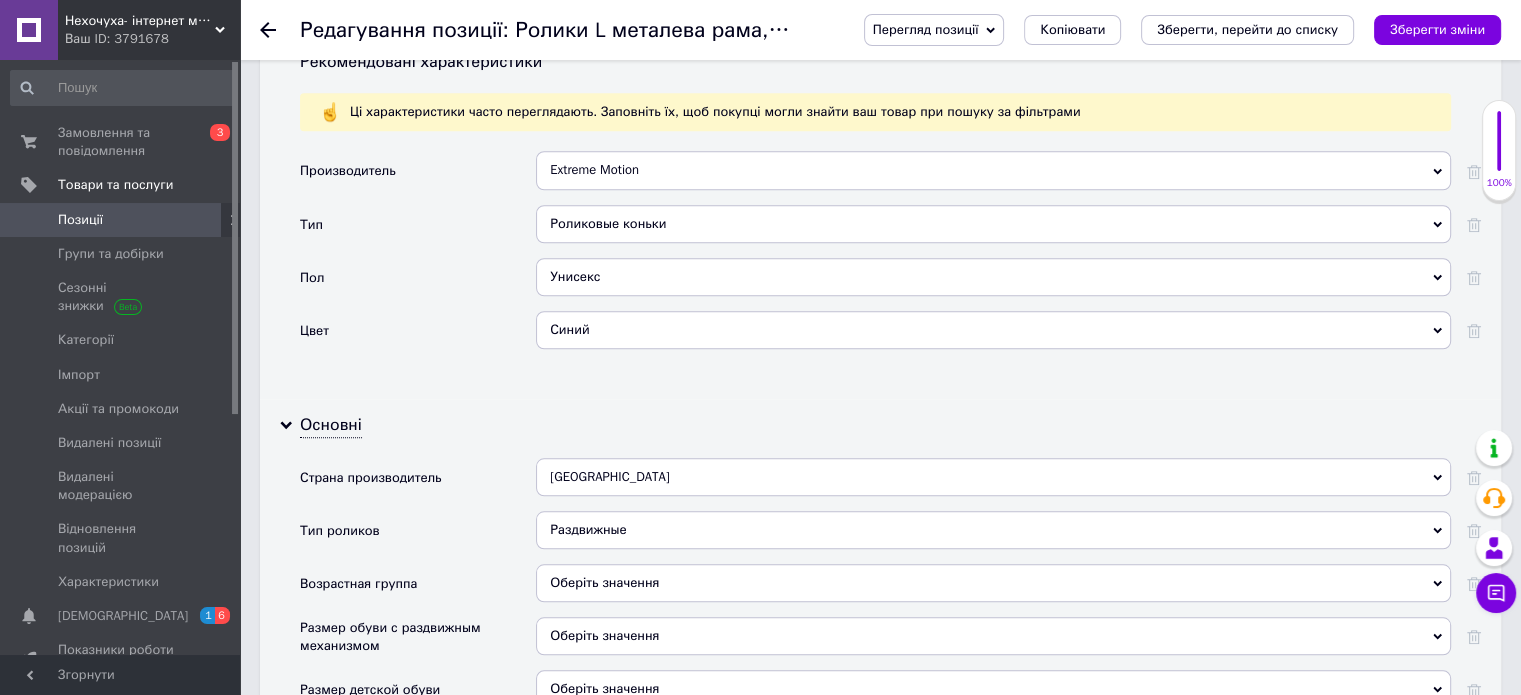 click on "Оберіть значення" at bounding box center [993, 583] 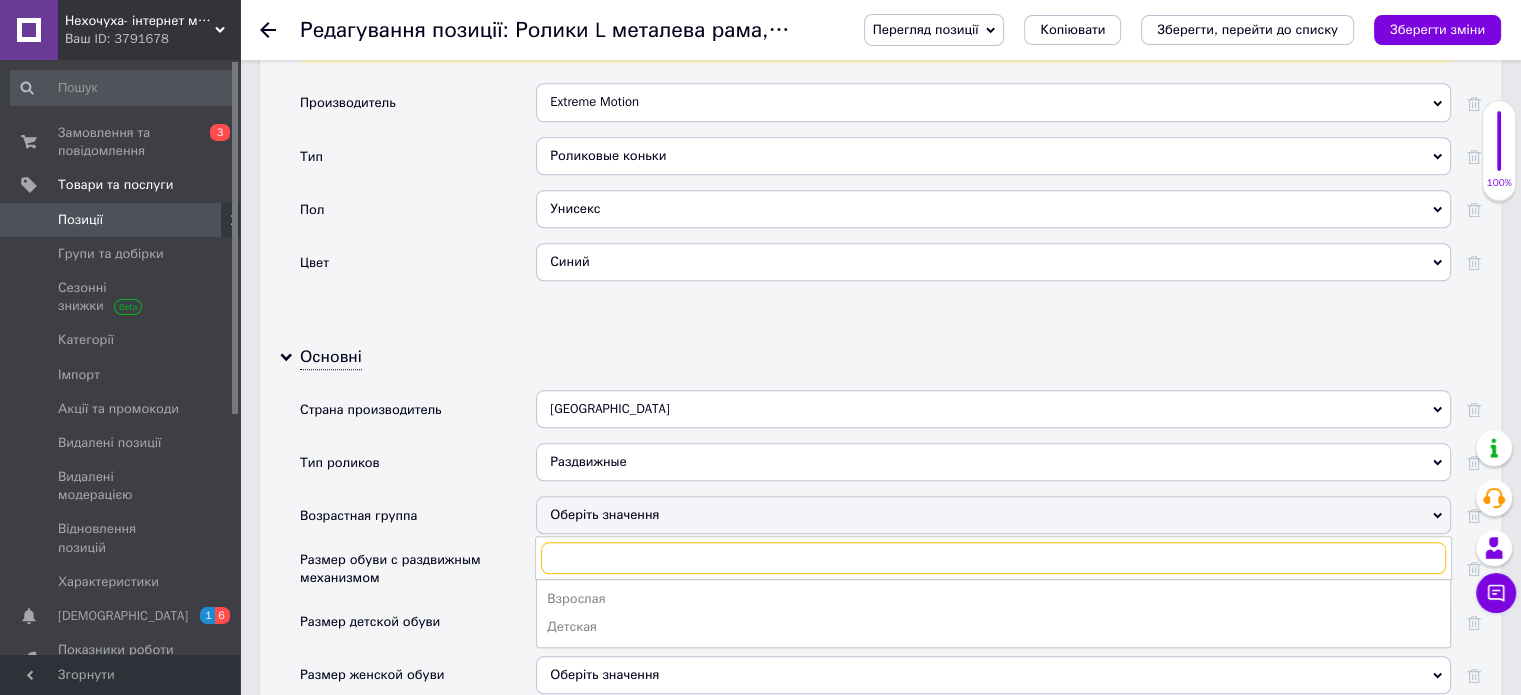 scroll, scrollTop: 1900, scrollLeft: 0, axis: vertical 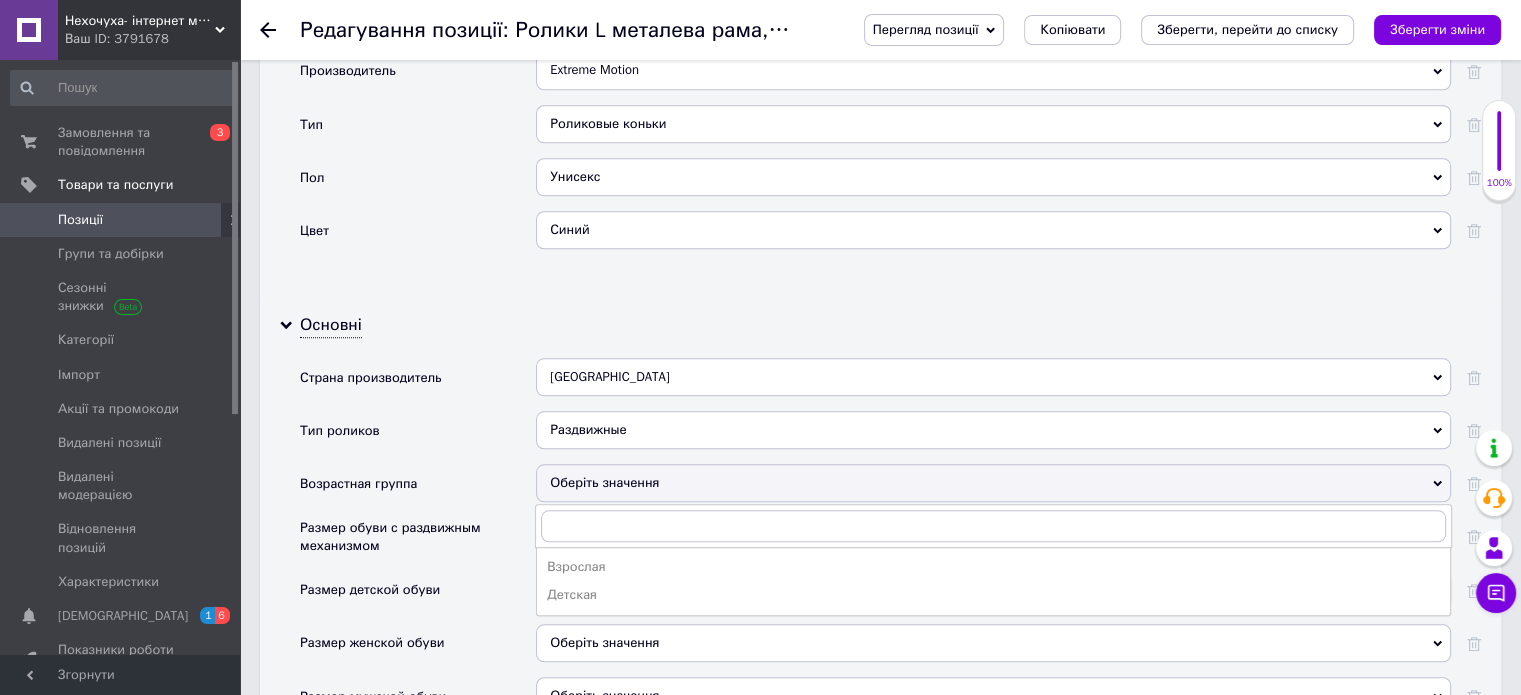click on "Возрастная группа" at bounding box center (418, 490) 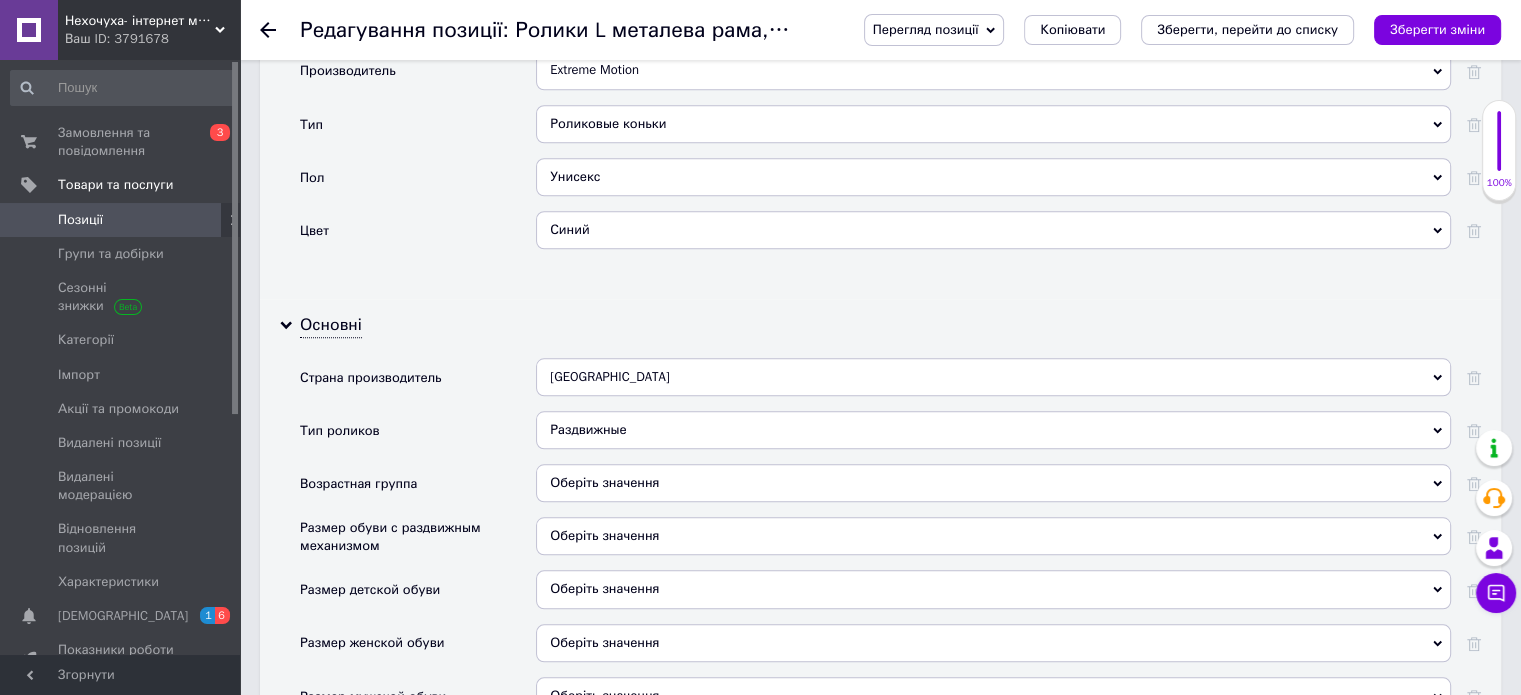 click on "Оберіть значення" at bounding box center (993, 536) 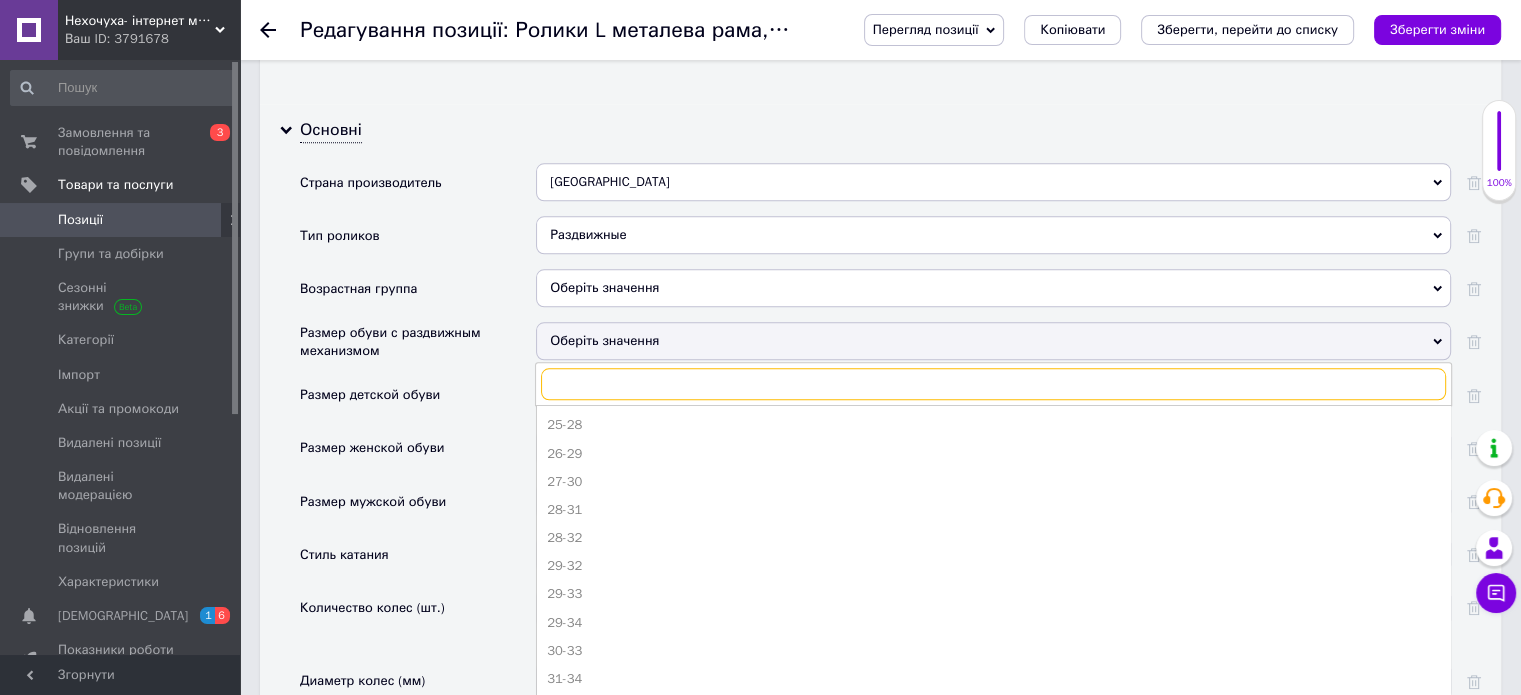 scroll, scrollTop: 2100, scrollLeft: 0, axis: vertical 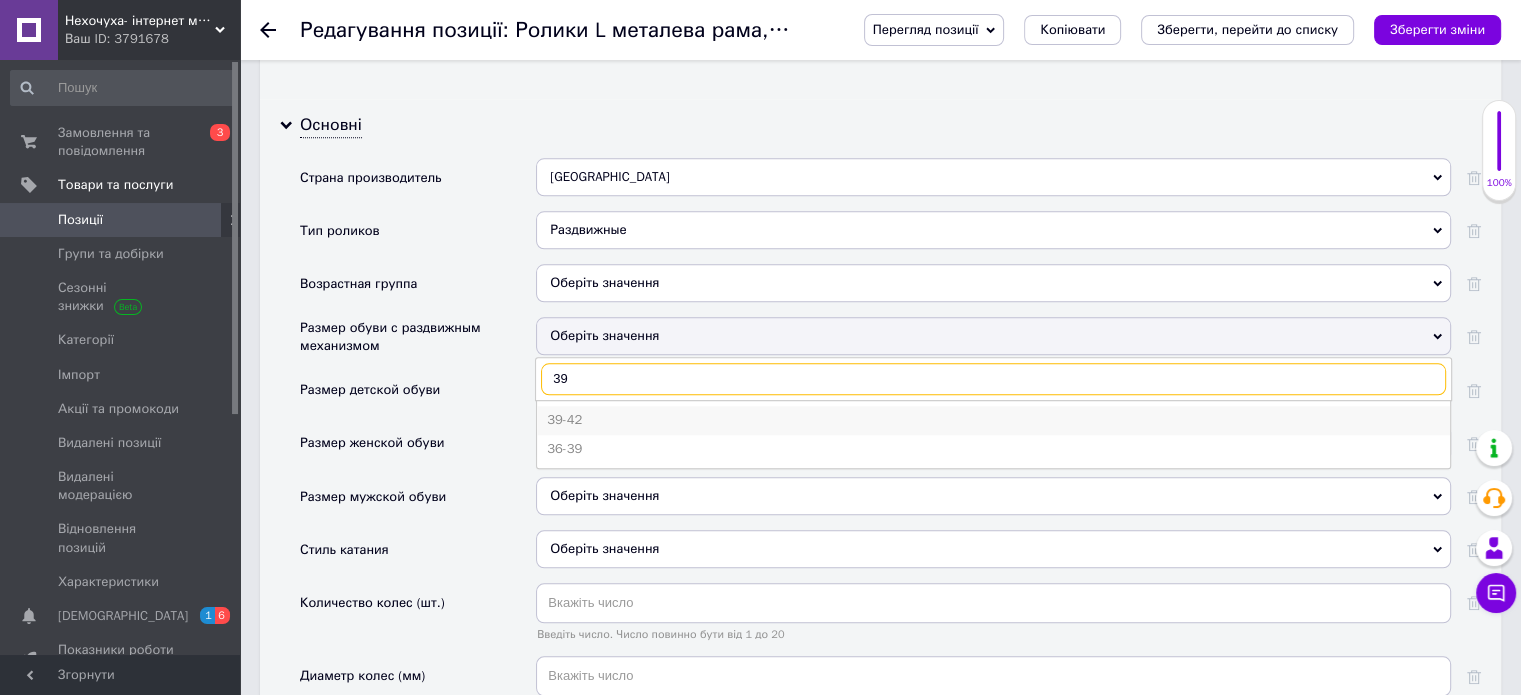 type on "39" 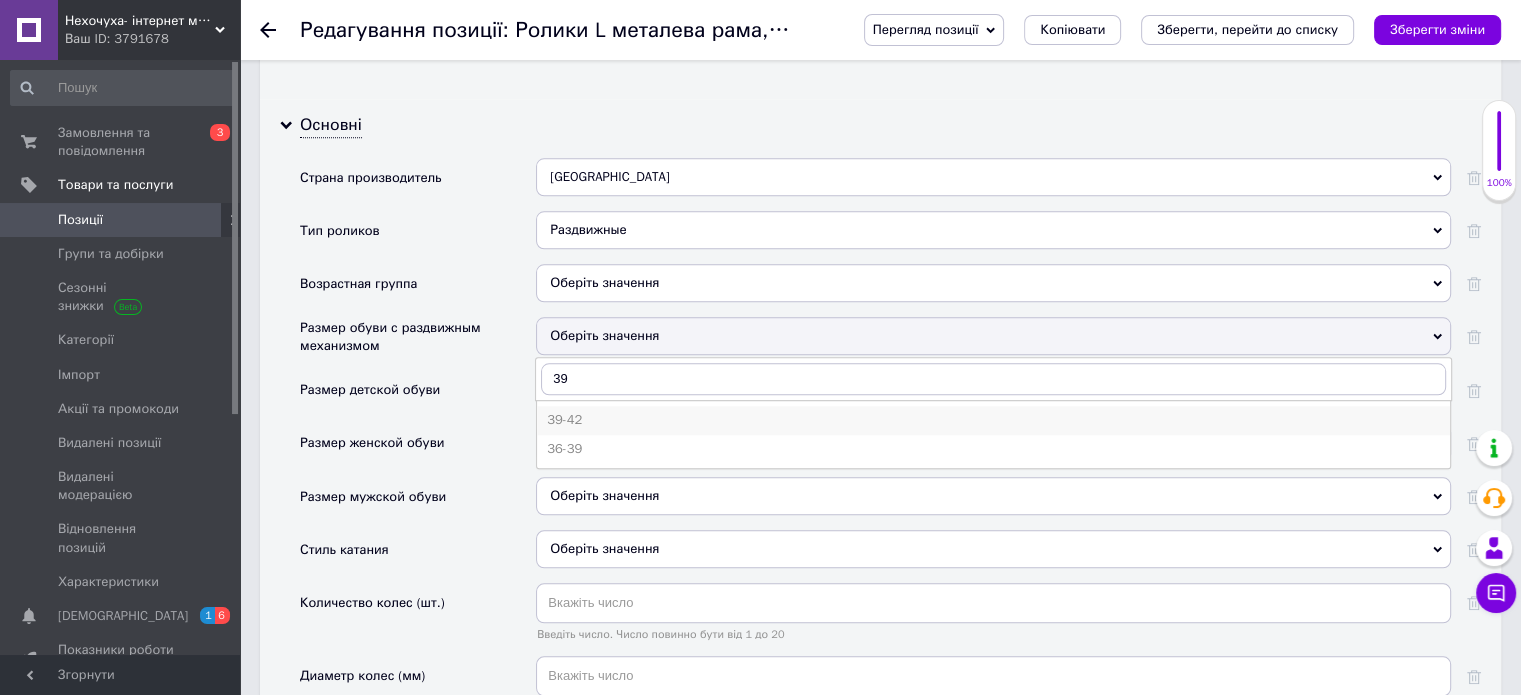 click on "39-42" at bounding box center [993, 420] 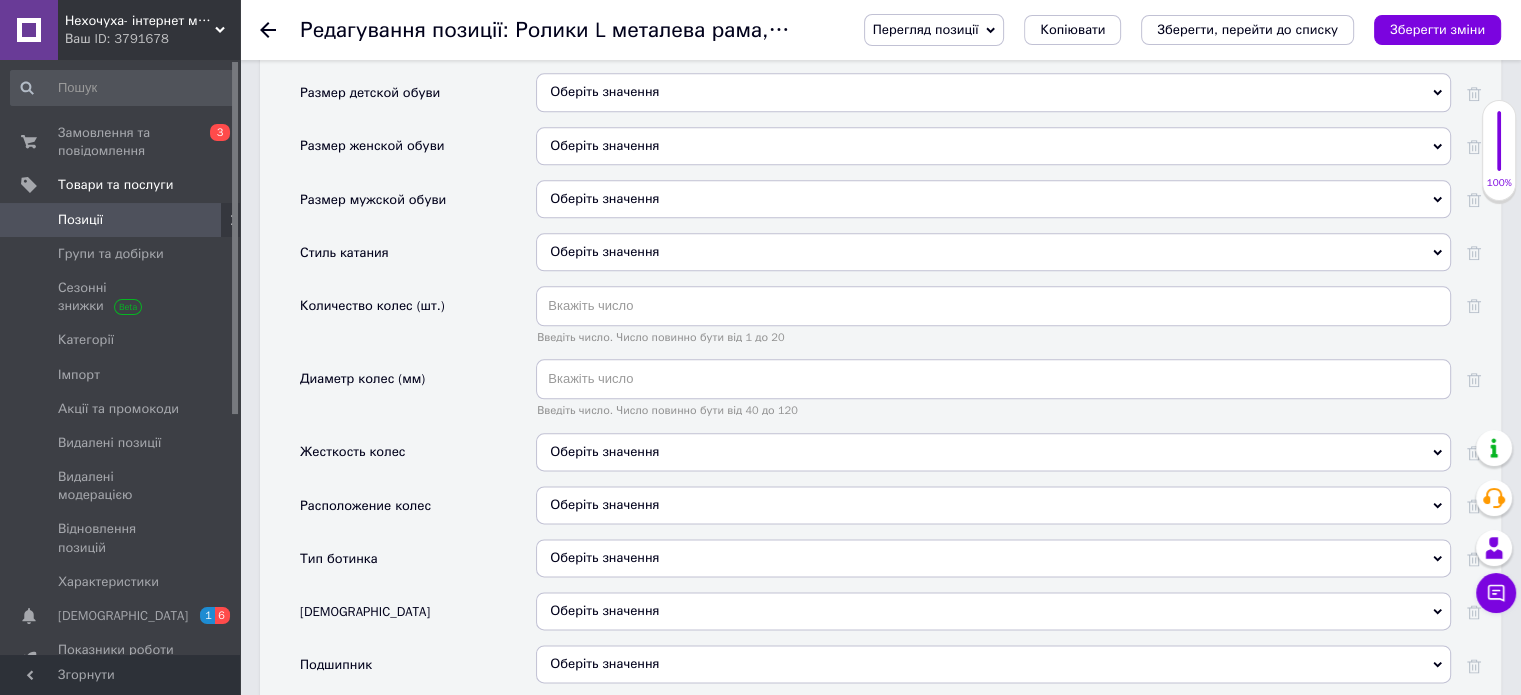 scroll, scrollTop: 2400, scrollLeft: 0, axis: vertical 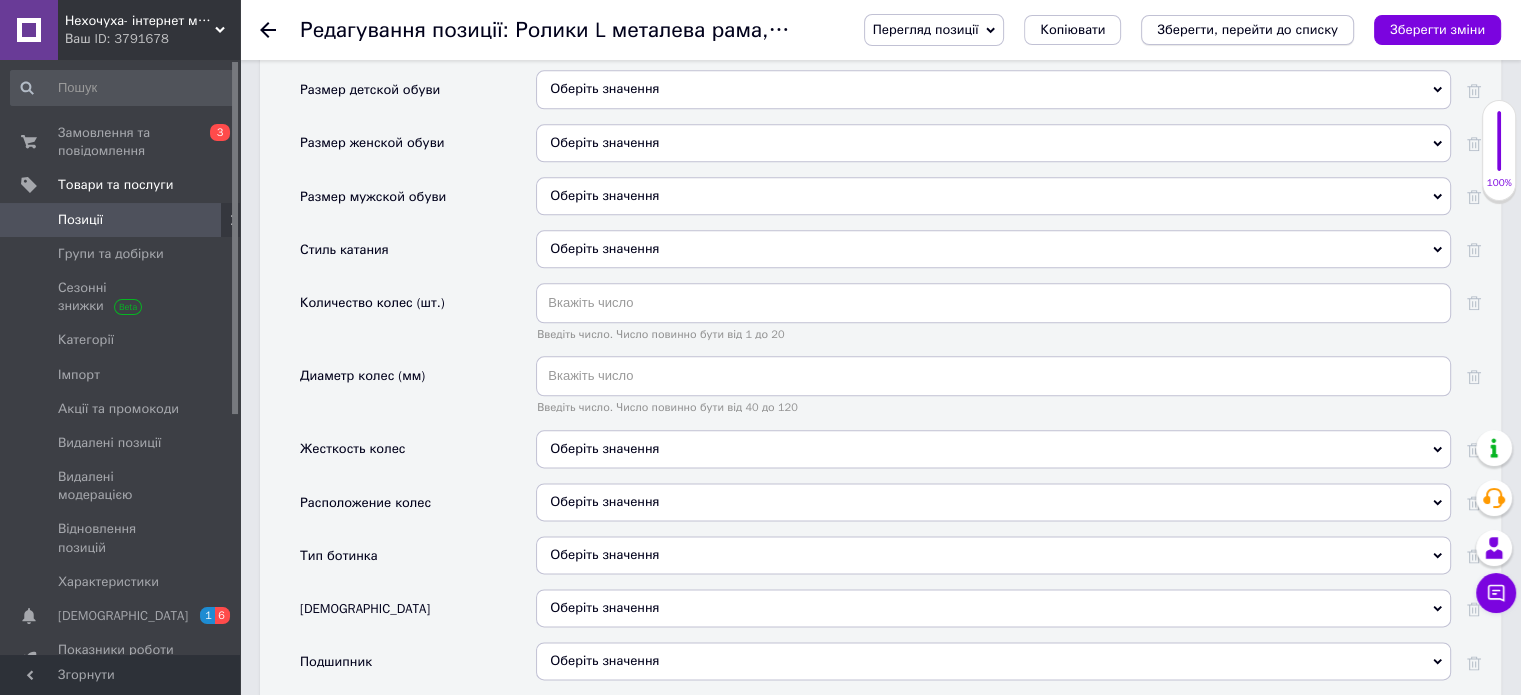 click on "Зберегти, перейти до списку" at bounding box center [1247, 29] 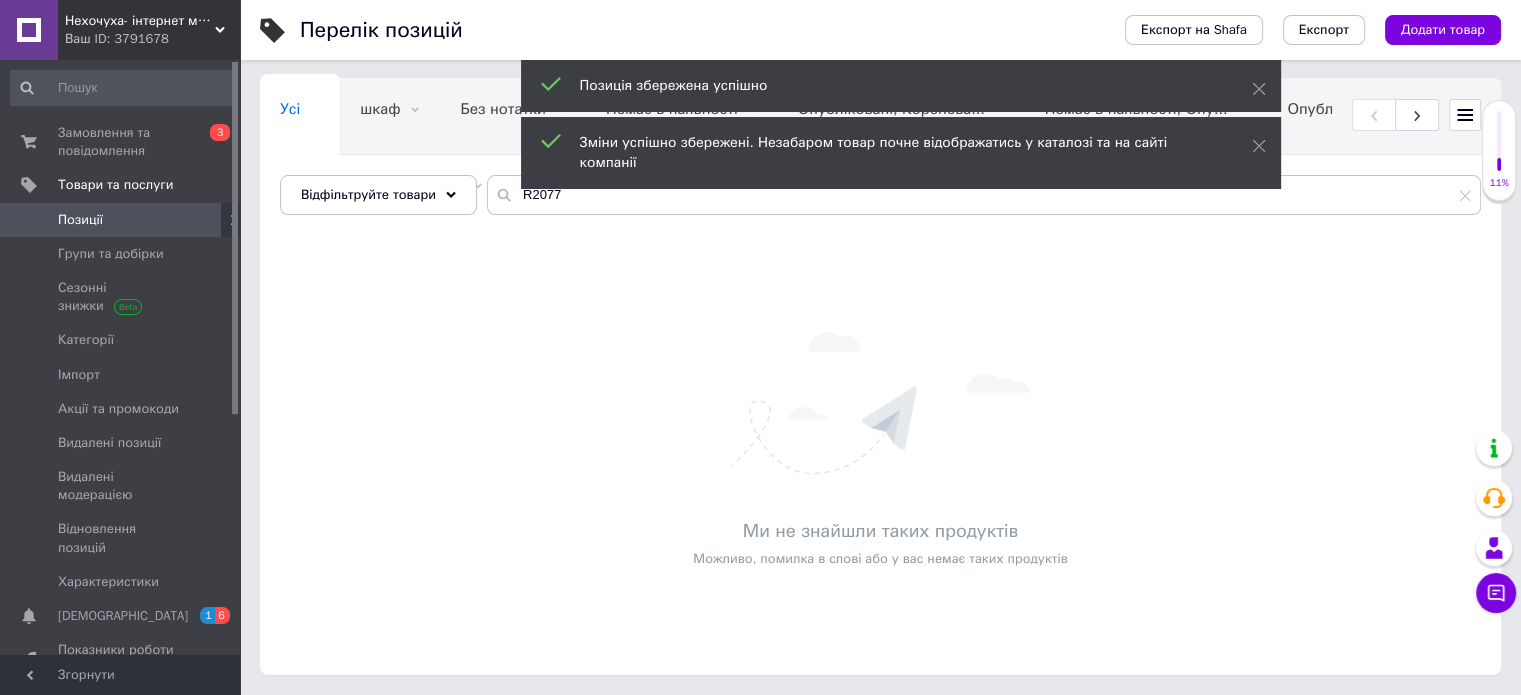 scroll, scrollTop: 0, scrollLeft: 0, axis: both 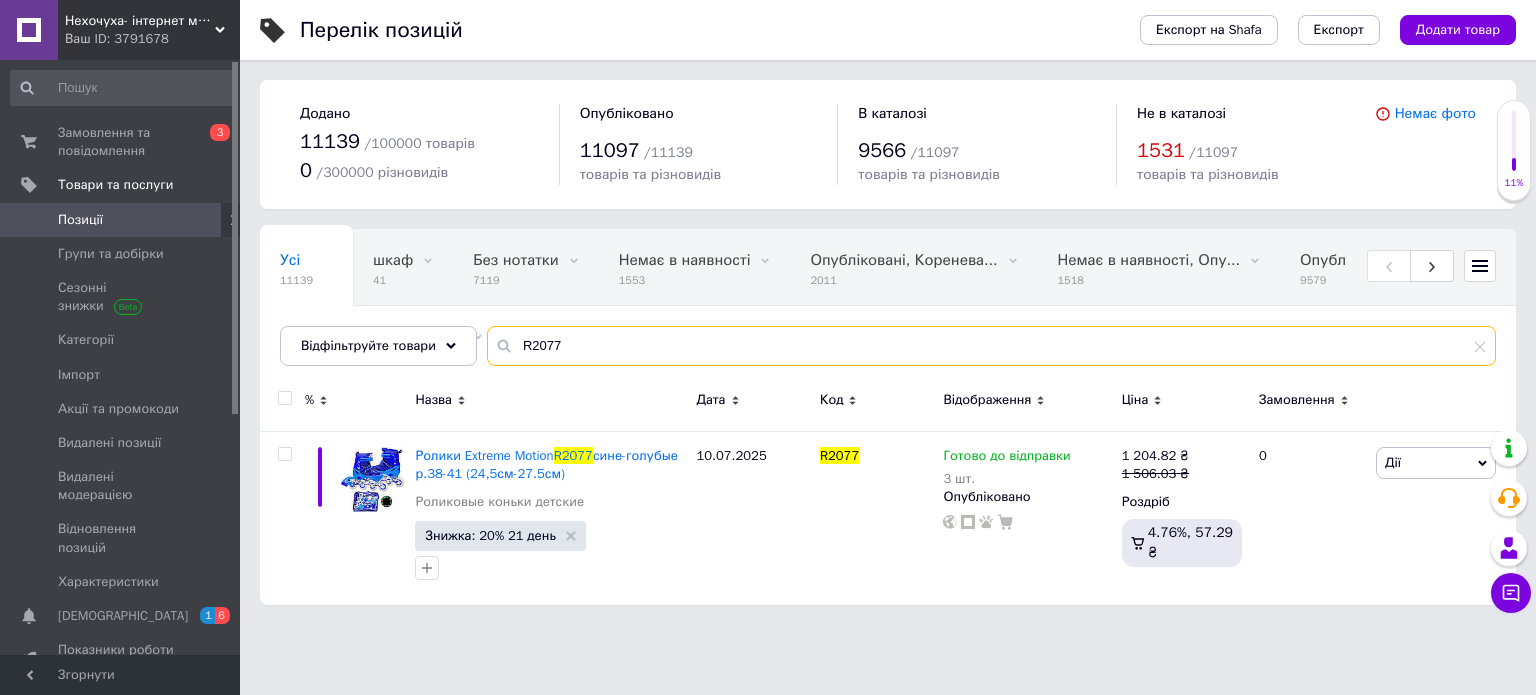 click on "R2077" at bounding box center (991, 346) 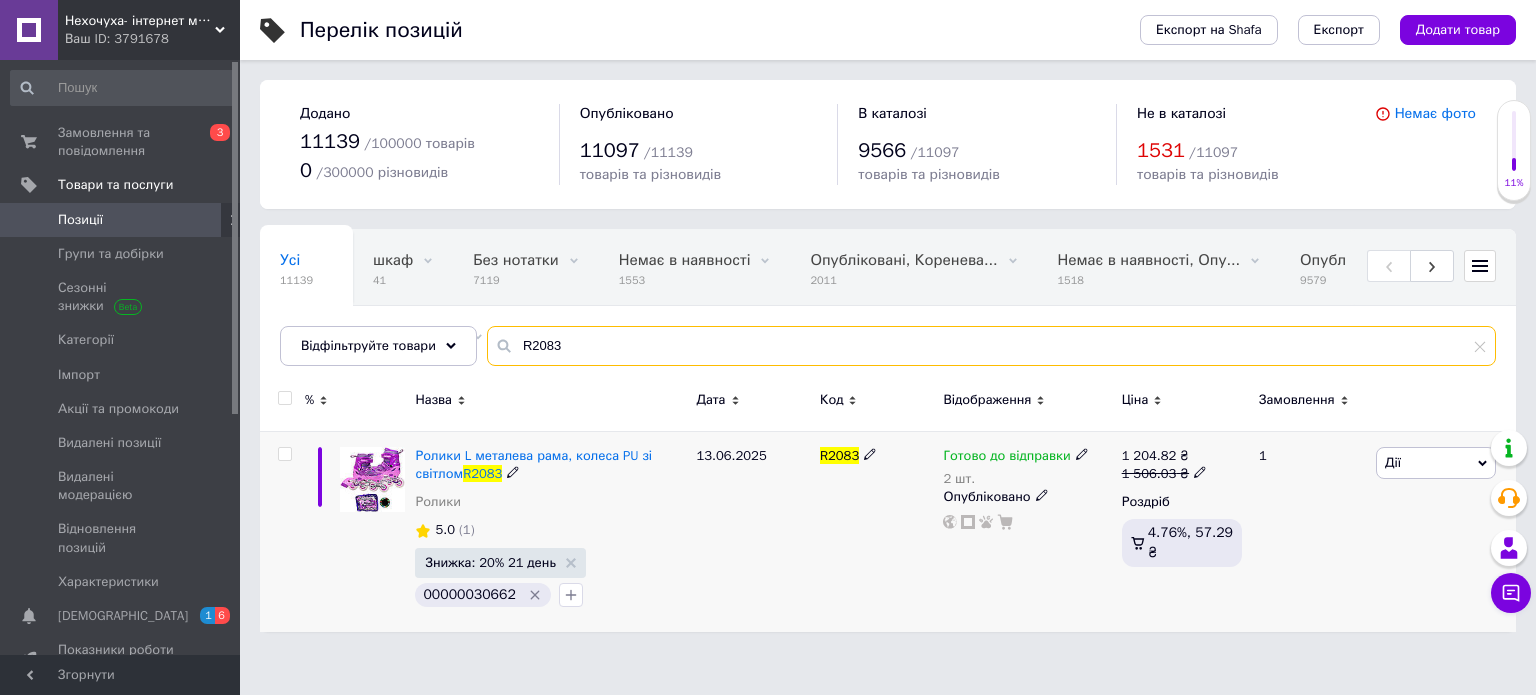 type on "R2083" 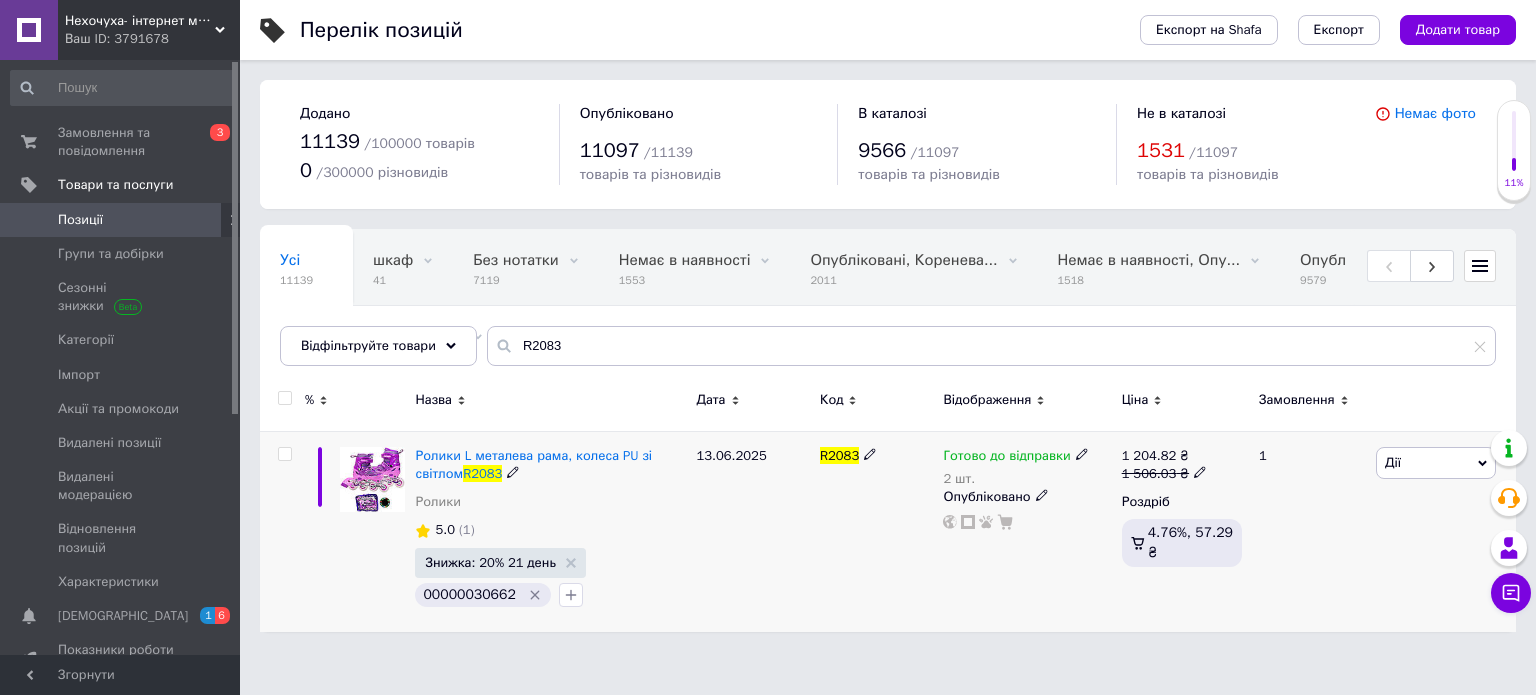 click 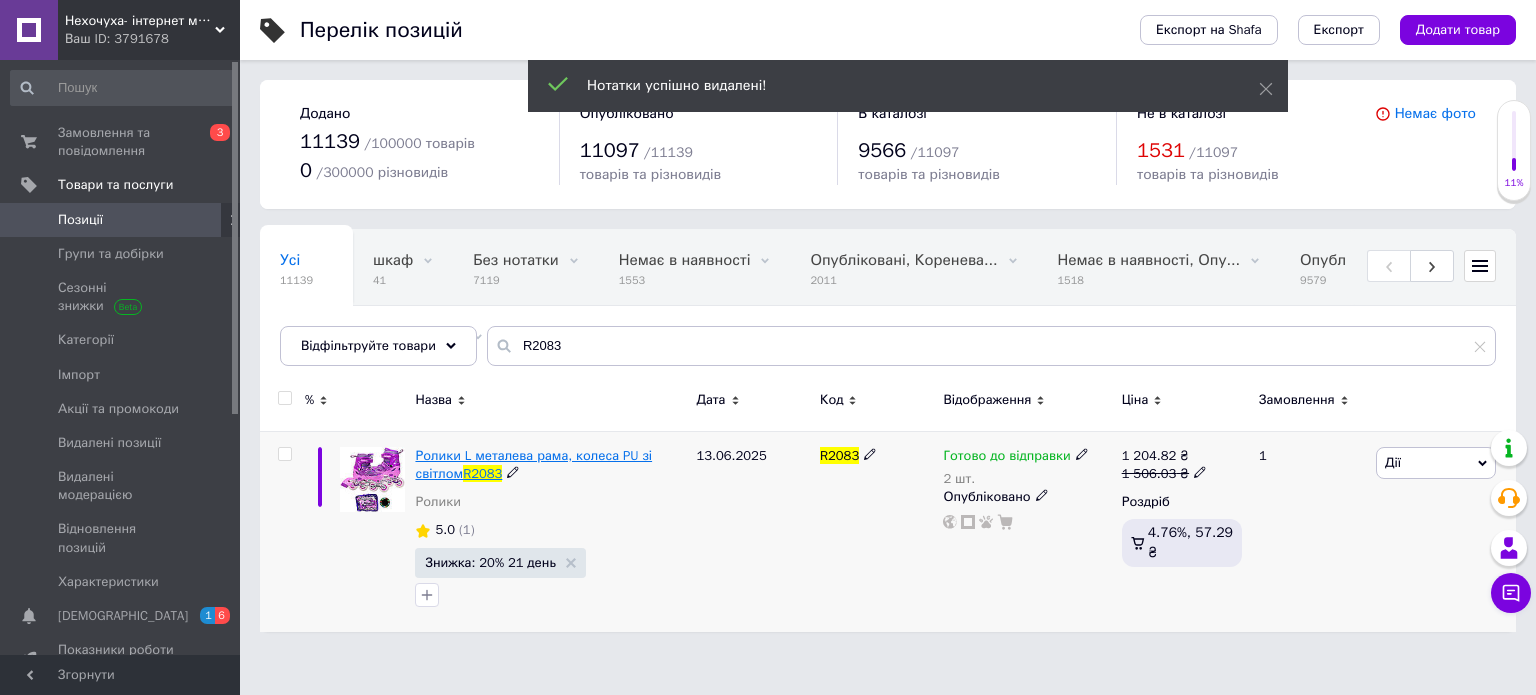 click on "R2083" at bounding box center (482, 473) 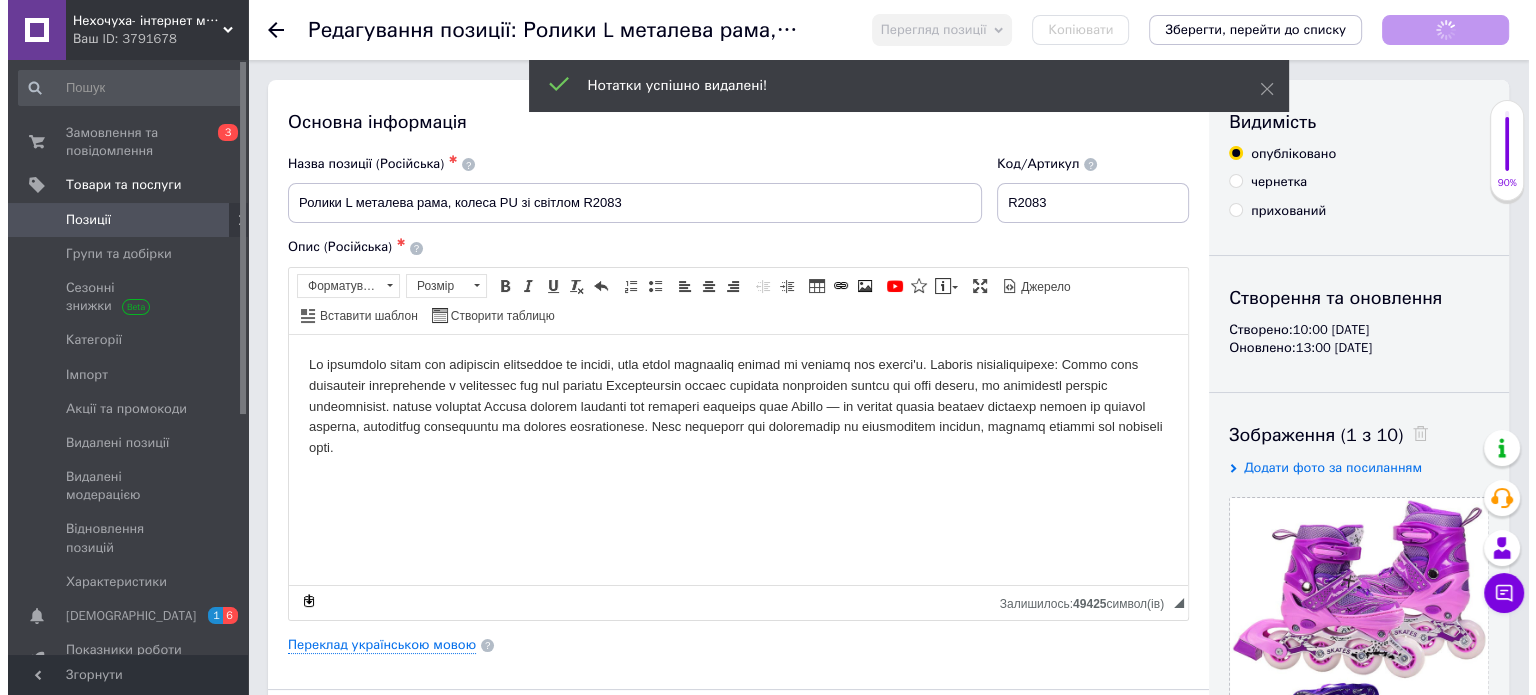 scroll, scrollTop: 0, scrollLeft: 0, axis: both 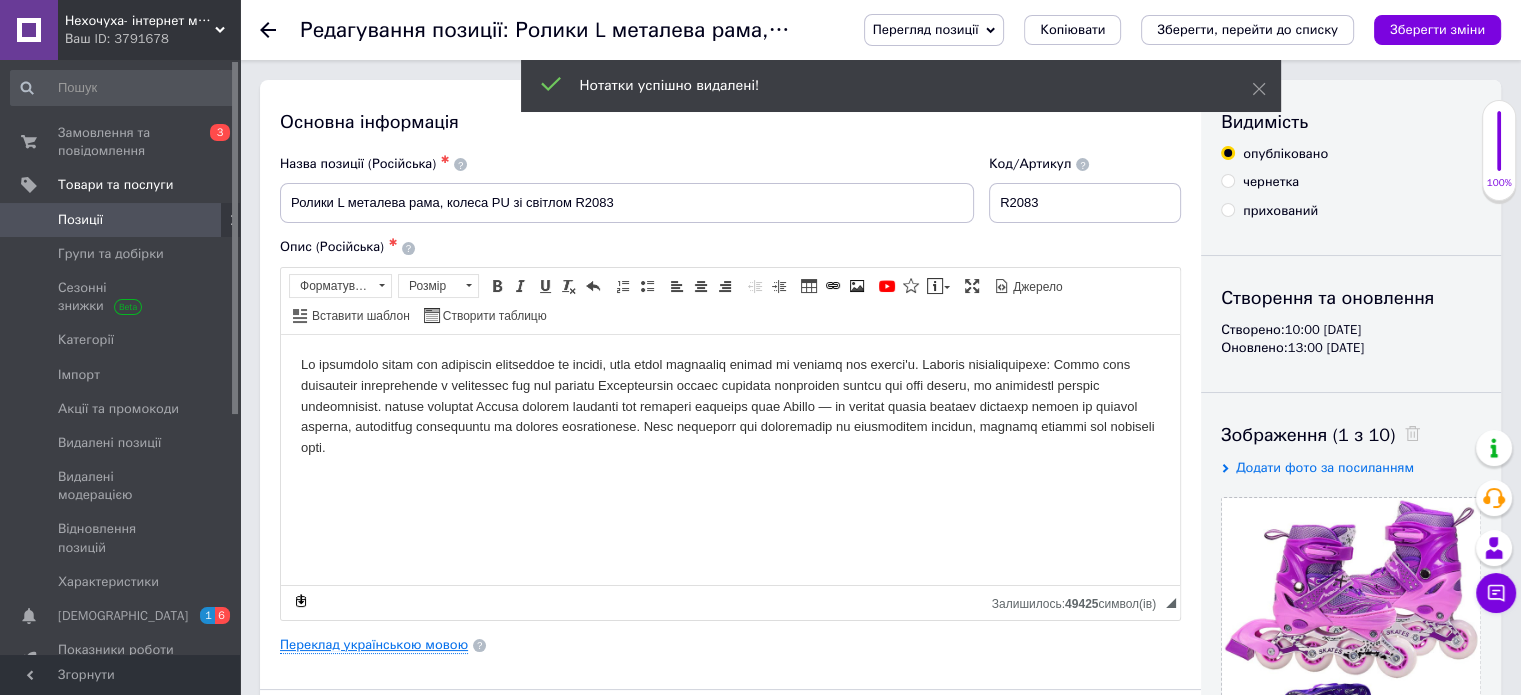 click on "Переклад українською мовою" at bounding box center [374, 645] 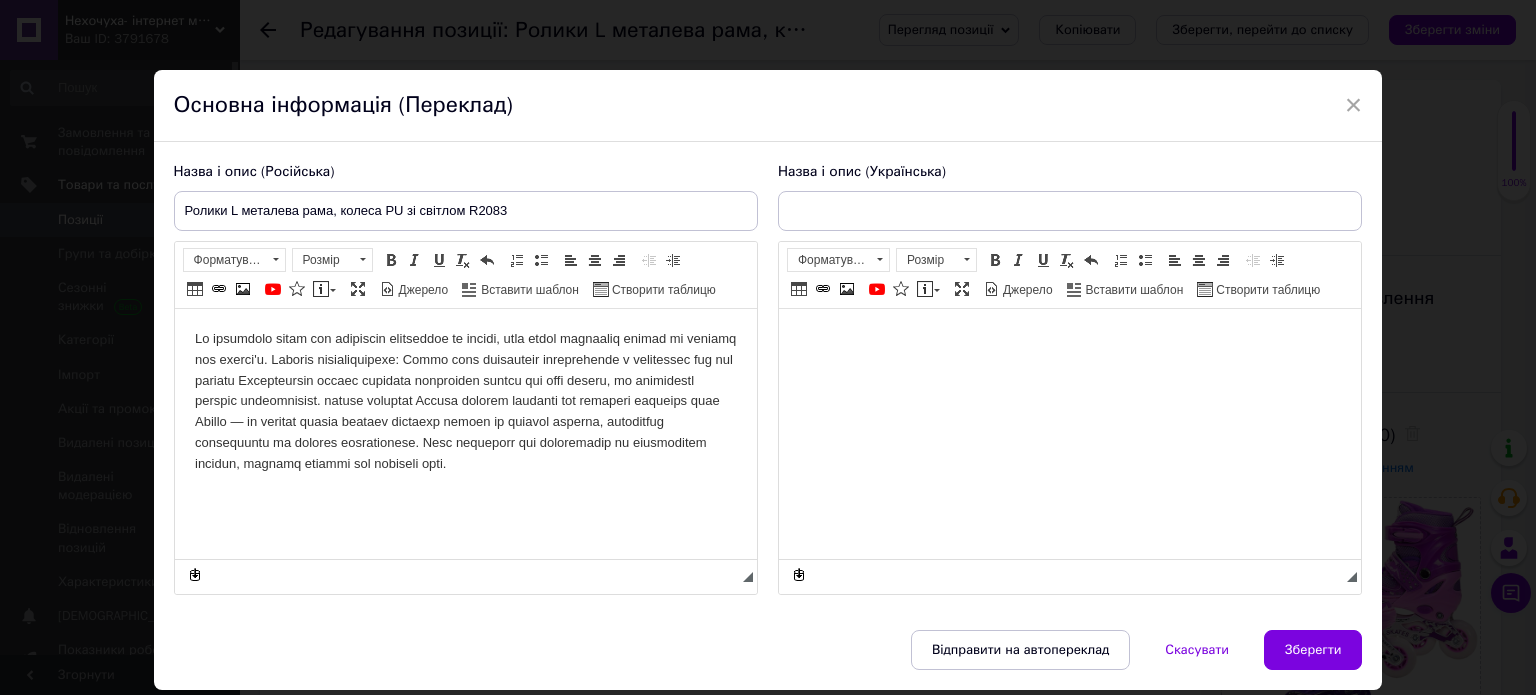 scroll, scrollTop: 0, scrollLeft: 0, axis: both 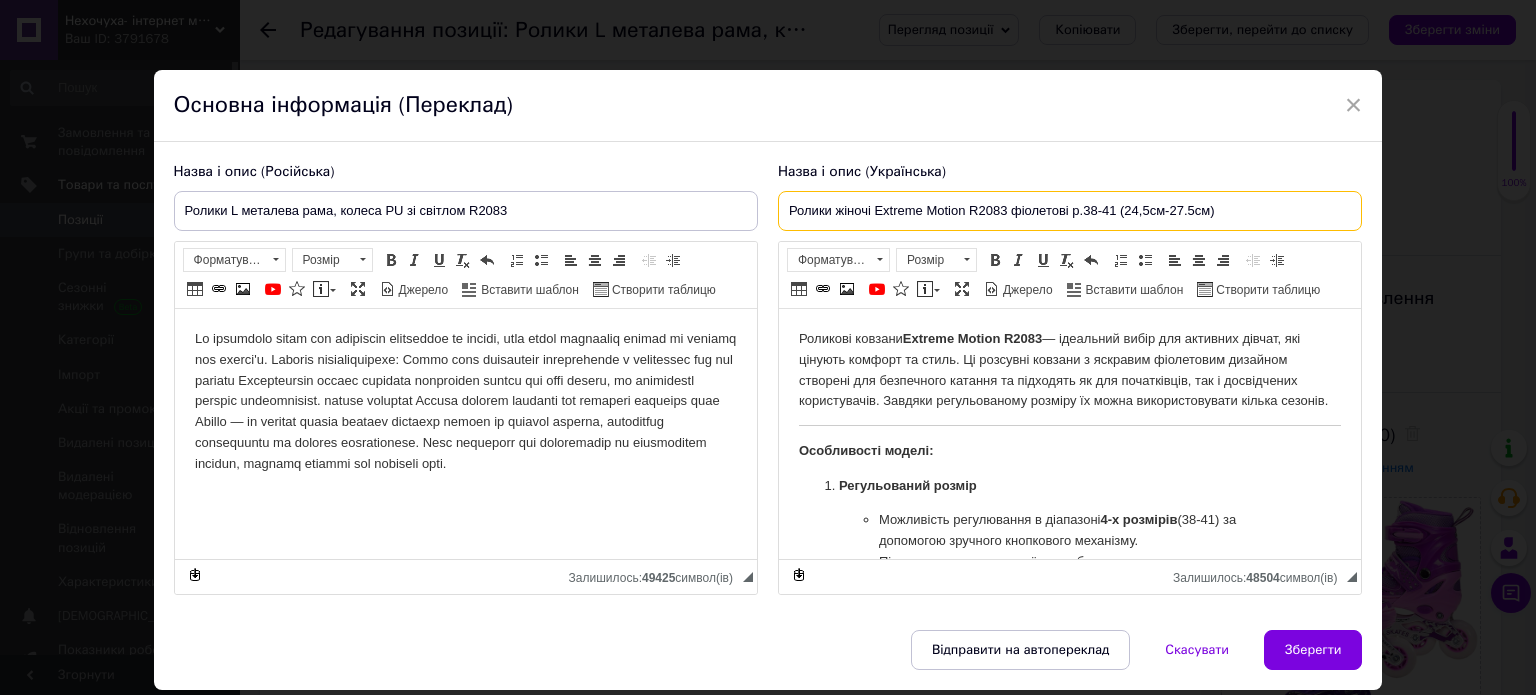 click on "Ролики жіночі Extreme Motion R2083 фіолетові р.38-41 (24,5см-27.5см)" at bounding box center (1070, 211) 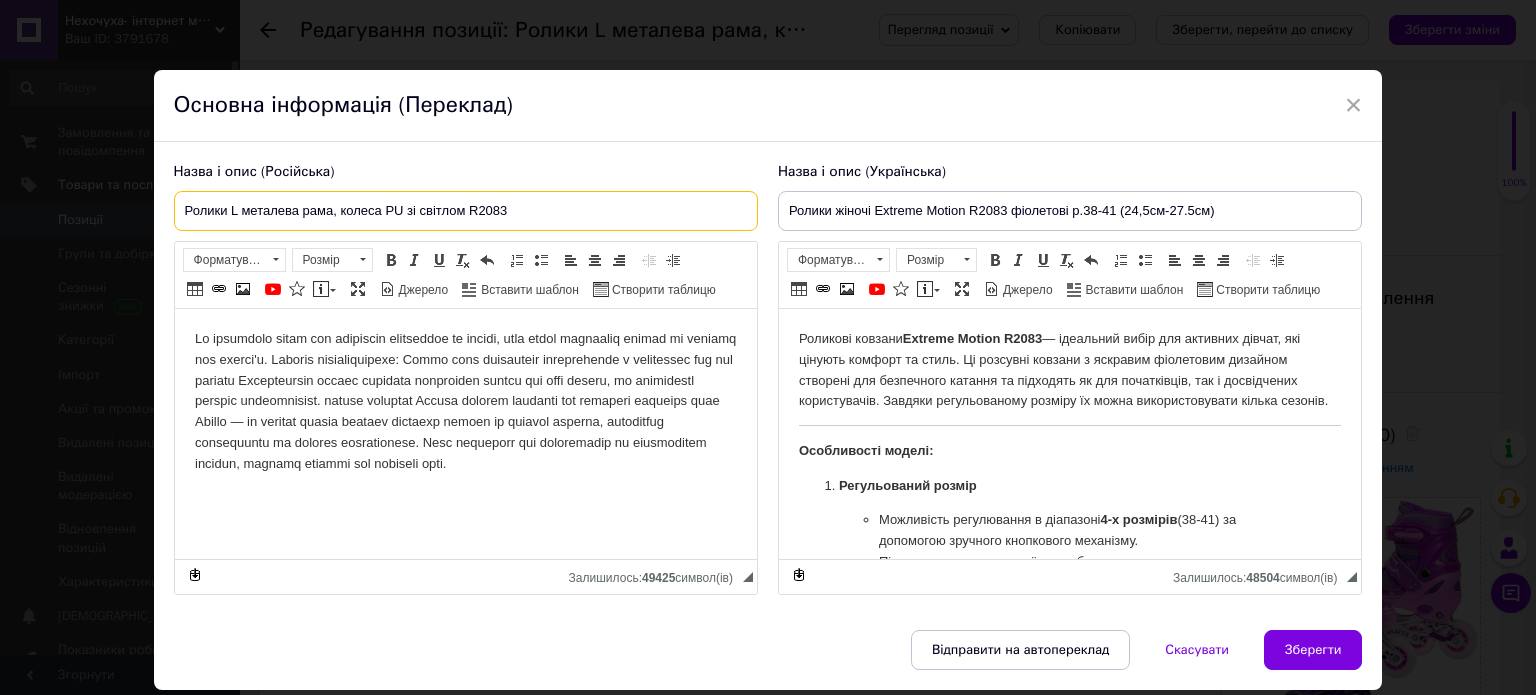 click on "Ролики L металева рама, колеса PU зі світлом R2083" at bounding box center [466, 211] 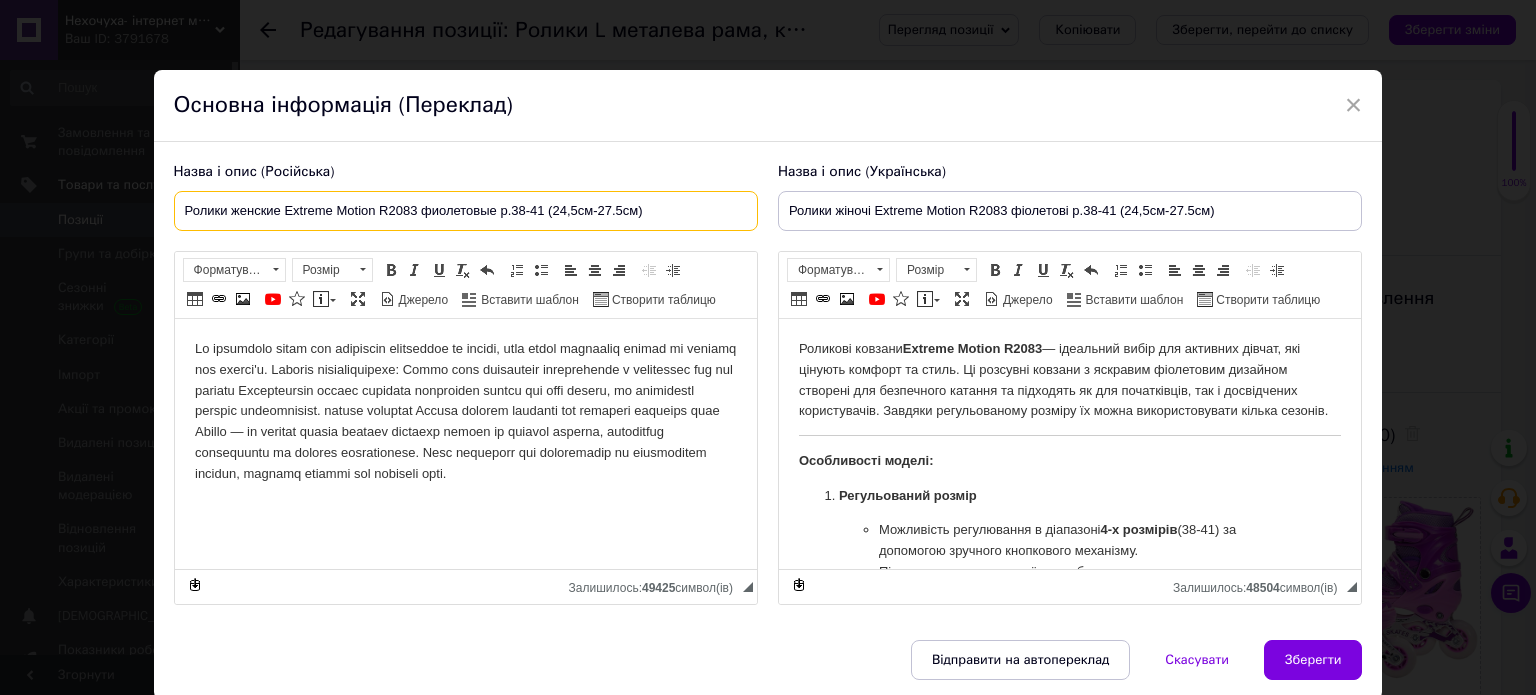 type on "Ролики женские Extreme Motion R2083 фиолетовые р.38-41 (24,5см-27.5см)" 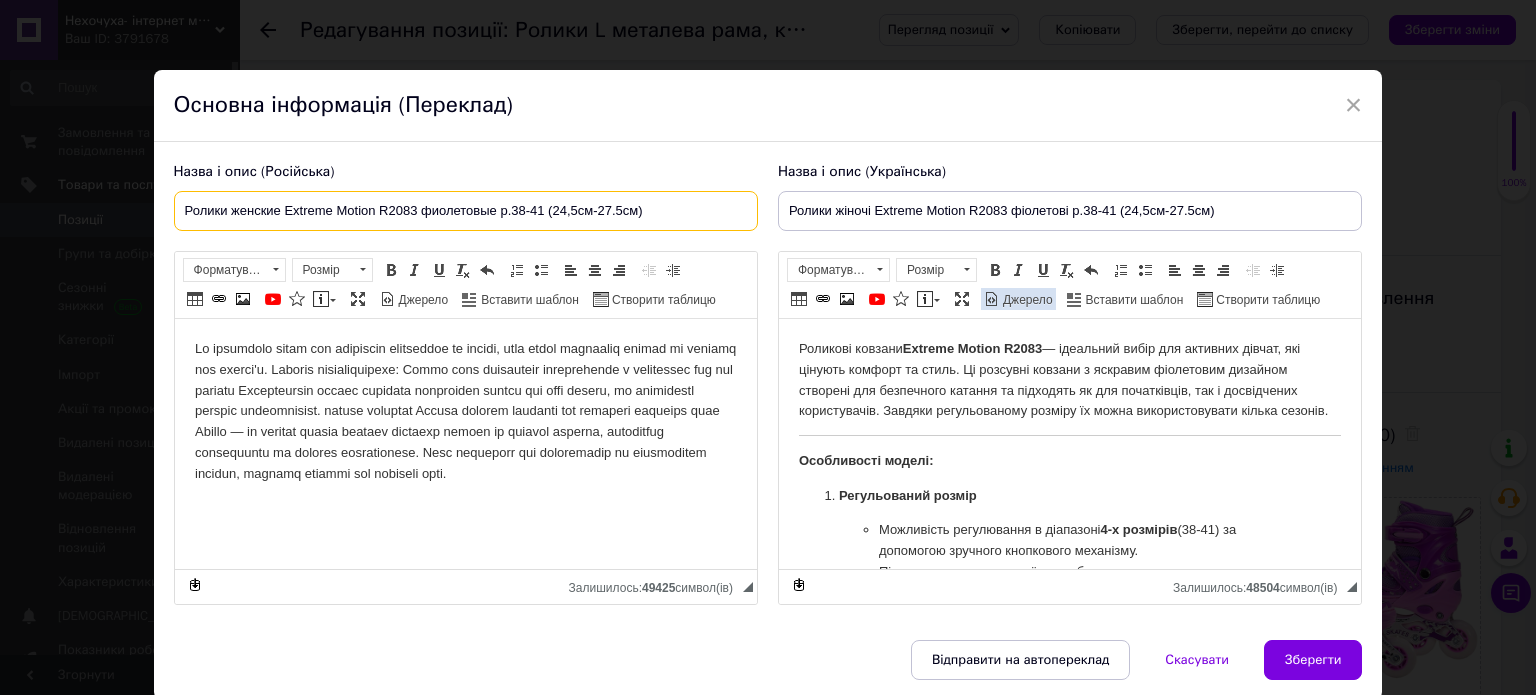 click on "Джерело" at bounding box center [1018, 299] 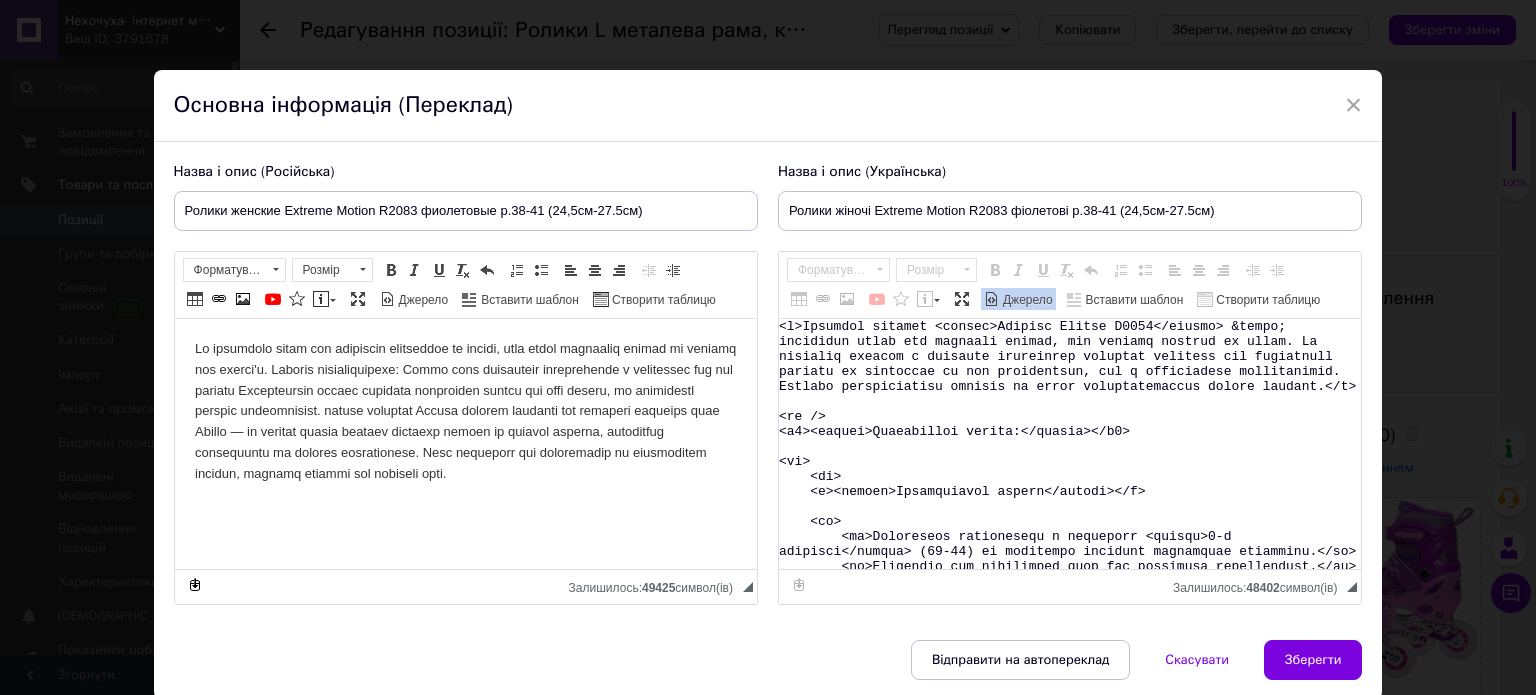 click at bounding box center (1070, 444) 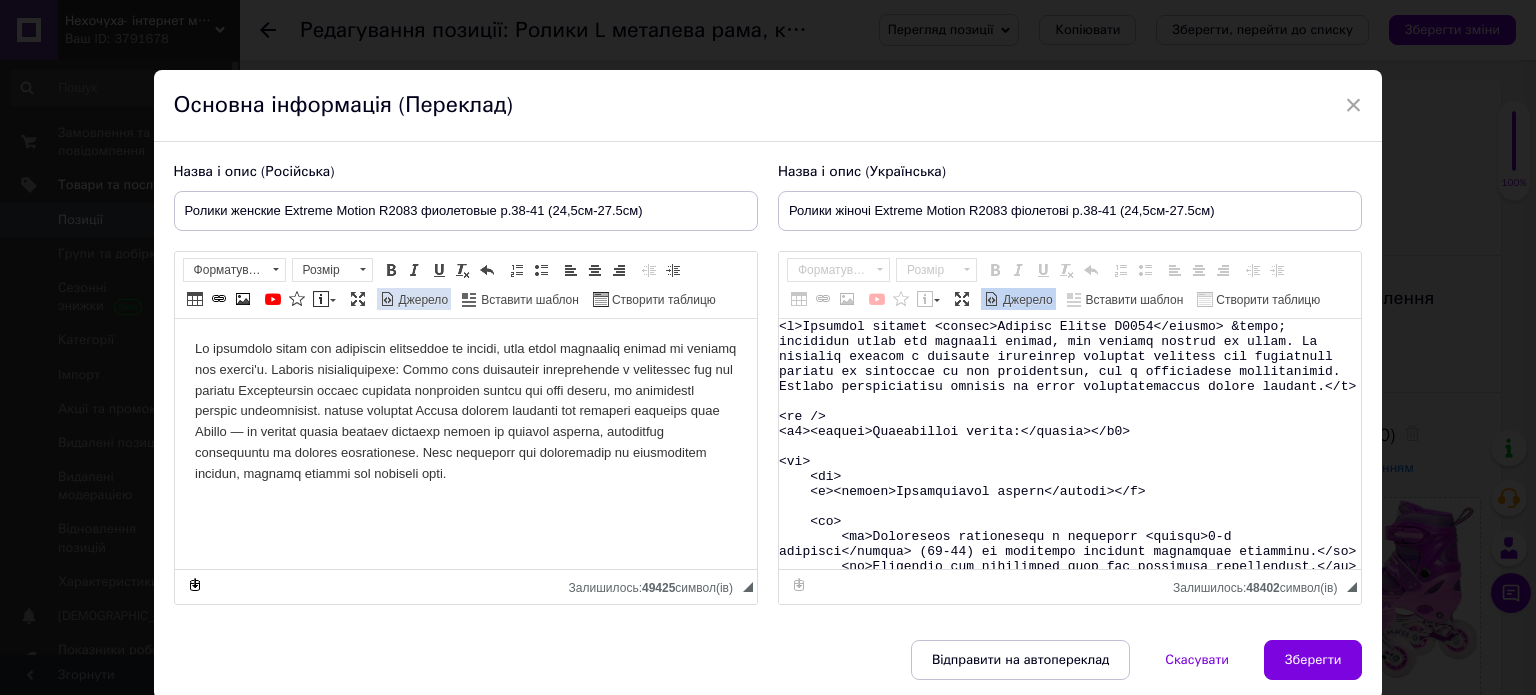 click on "Джерело" at bounding box center (422, 300) 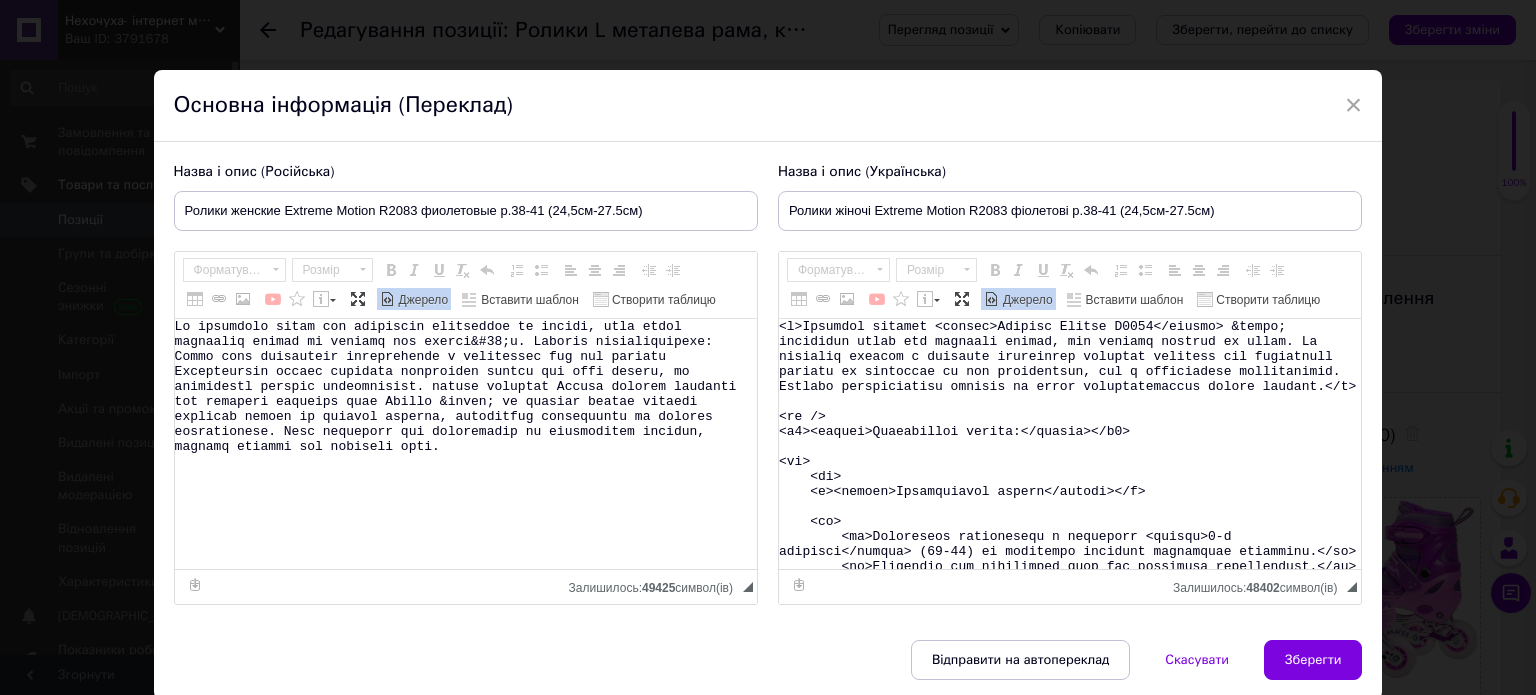 click at bounding box center [466, 444] 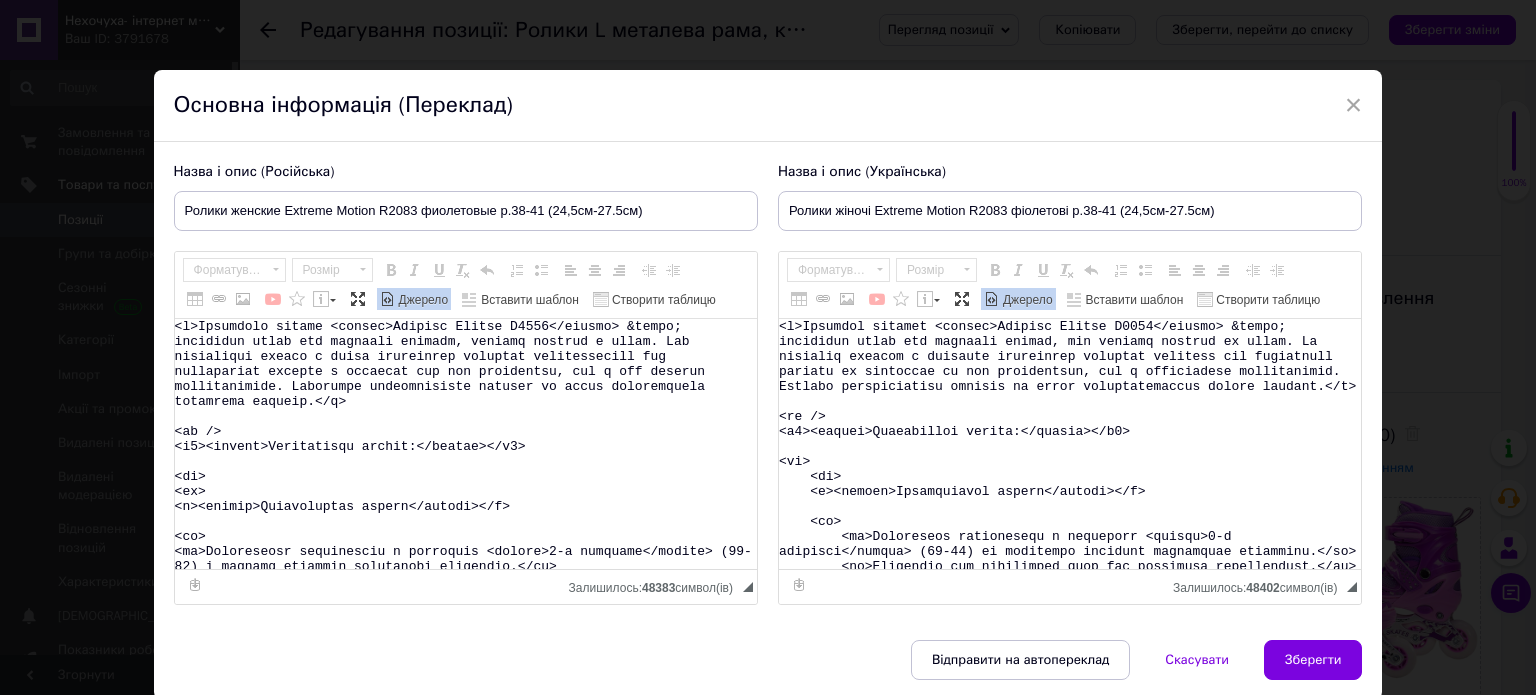 scroll, scrollTop: 1056, scrollLeft: 0, axis: vertical 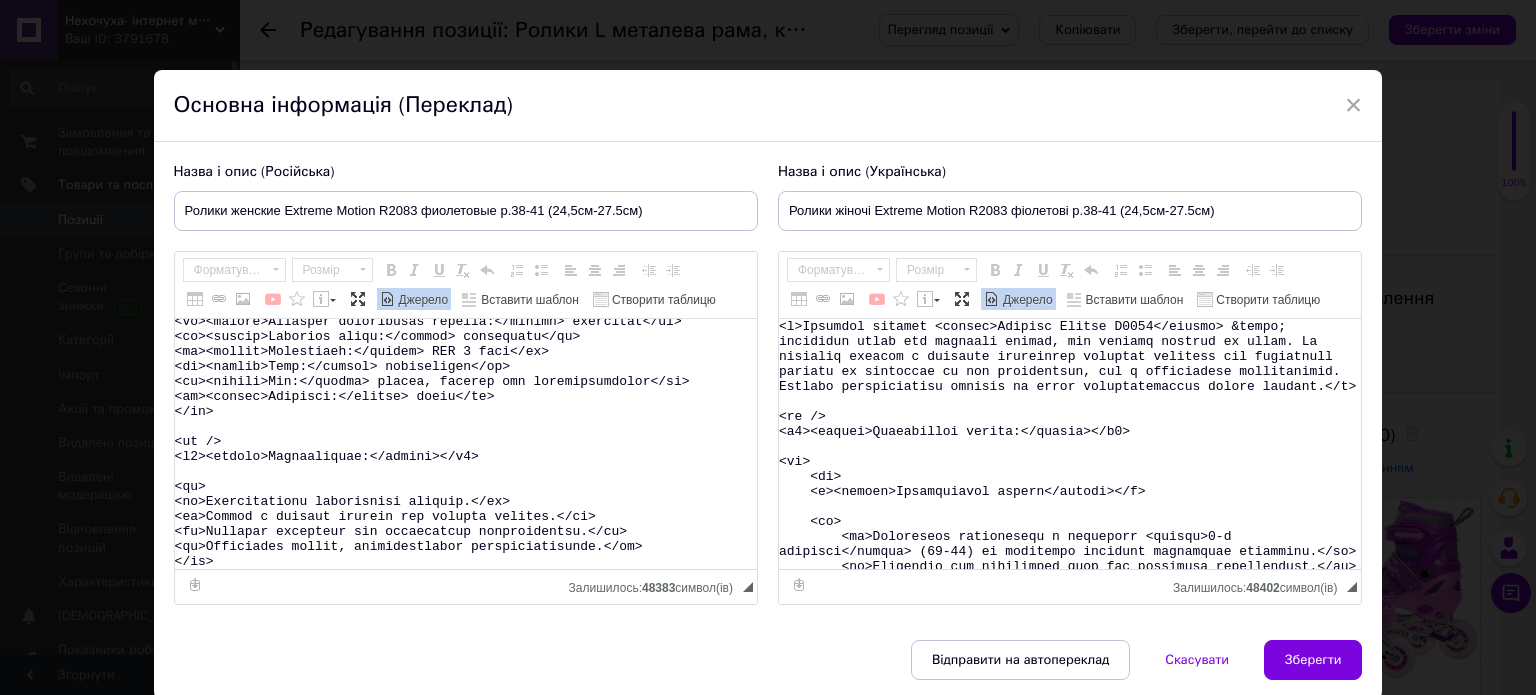 click on "Джерело" at bounding box center [414, 299] 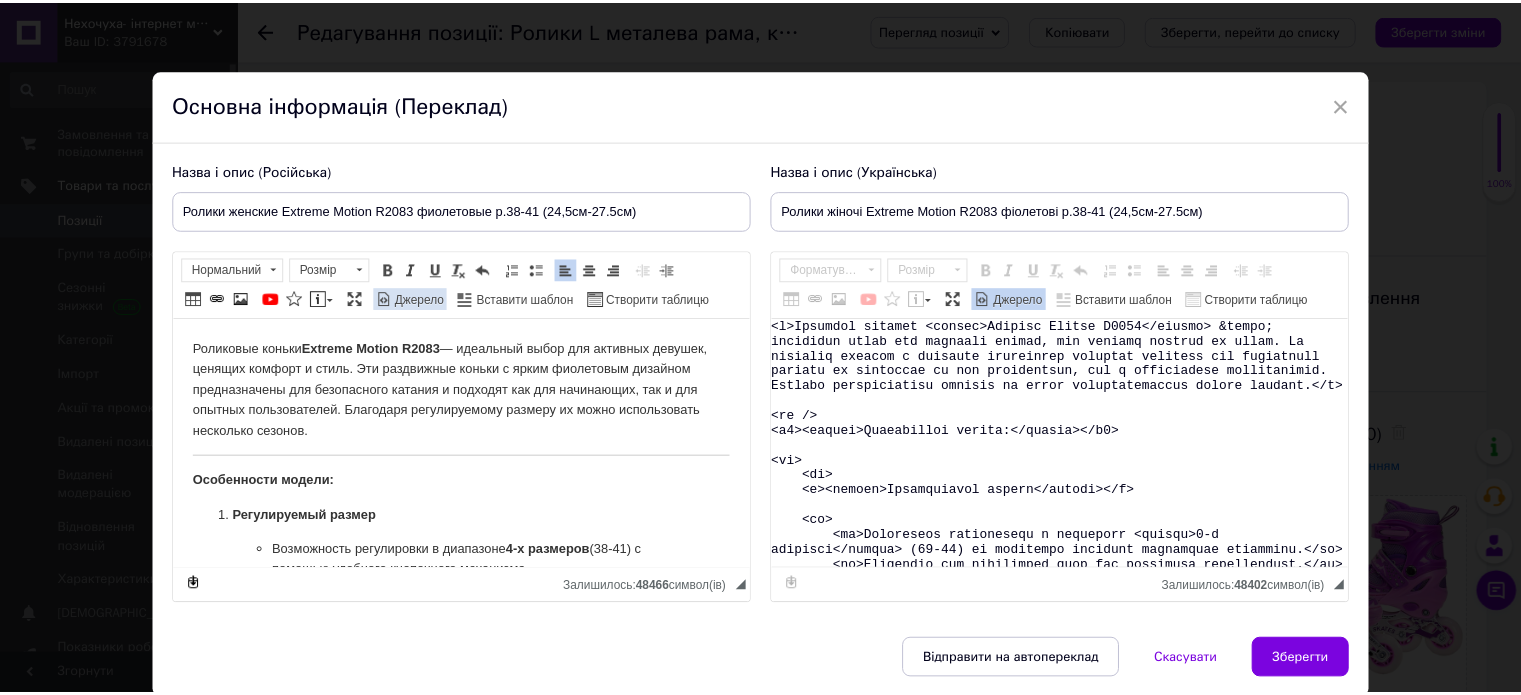 scroll, scrollTop: 0, scrollLeft: 0, axis: both 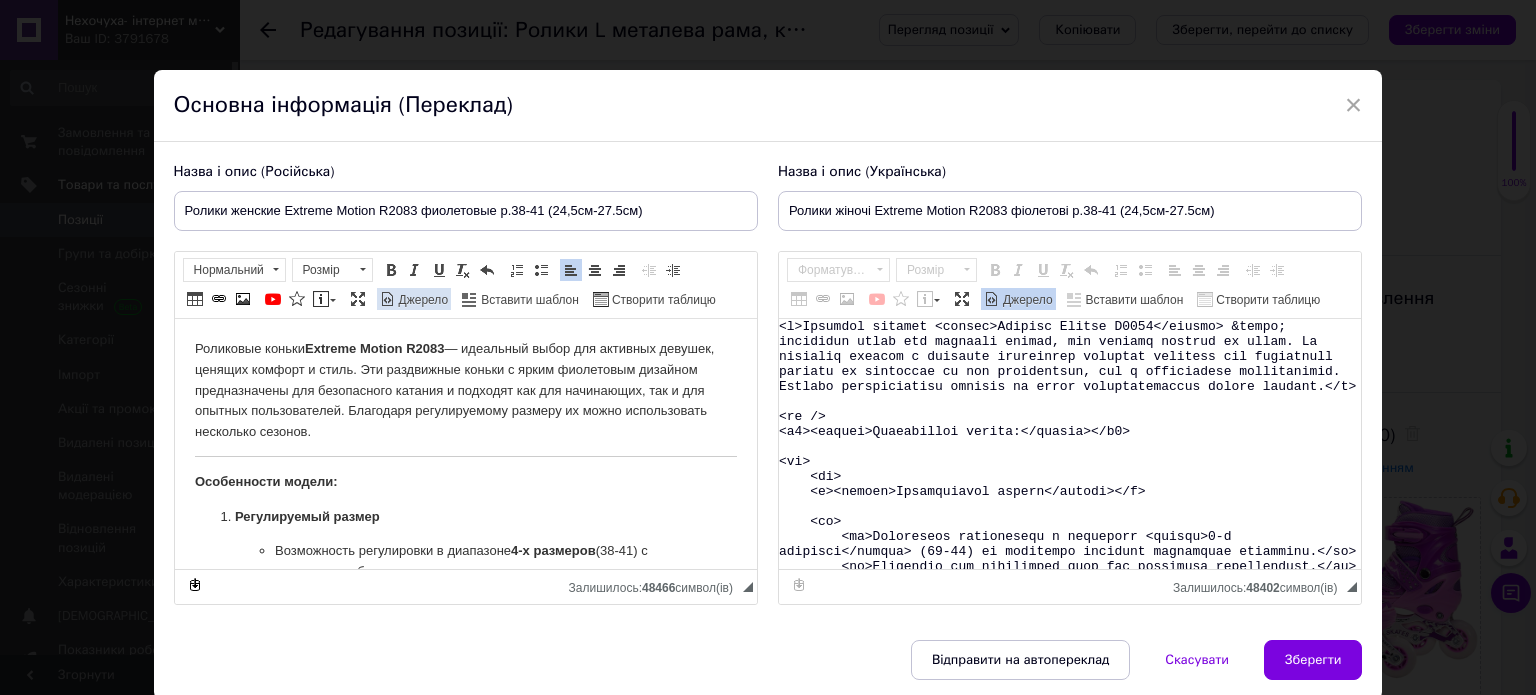click on "Роликовые коньки  Extreme Motion R2083  — идеальный выбор для активных девушек, ценящих комфорт и стиль. Эти раздвижные коньки с ярким фиолетовым дизайном предназначены для безопасного катания и подходят как для начинающих, так и для опытных пользователей. Благодаря регулируемому размеру их можно использовать несколько сезонов." at bounding box center (465, 391) 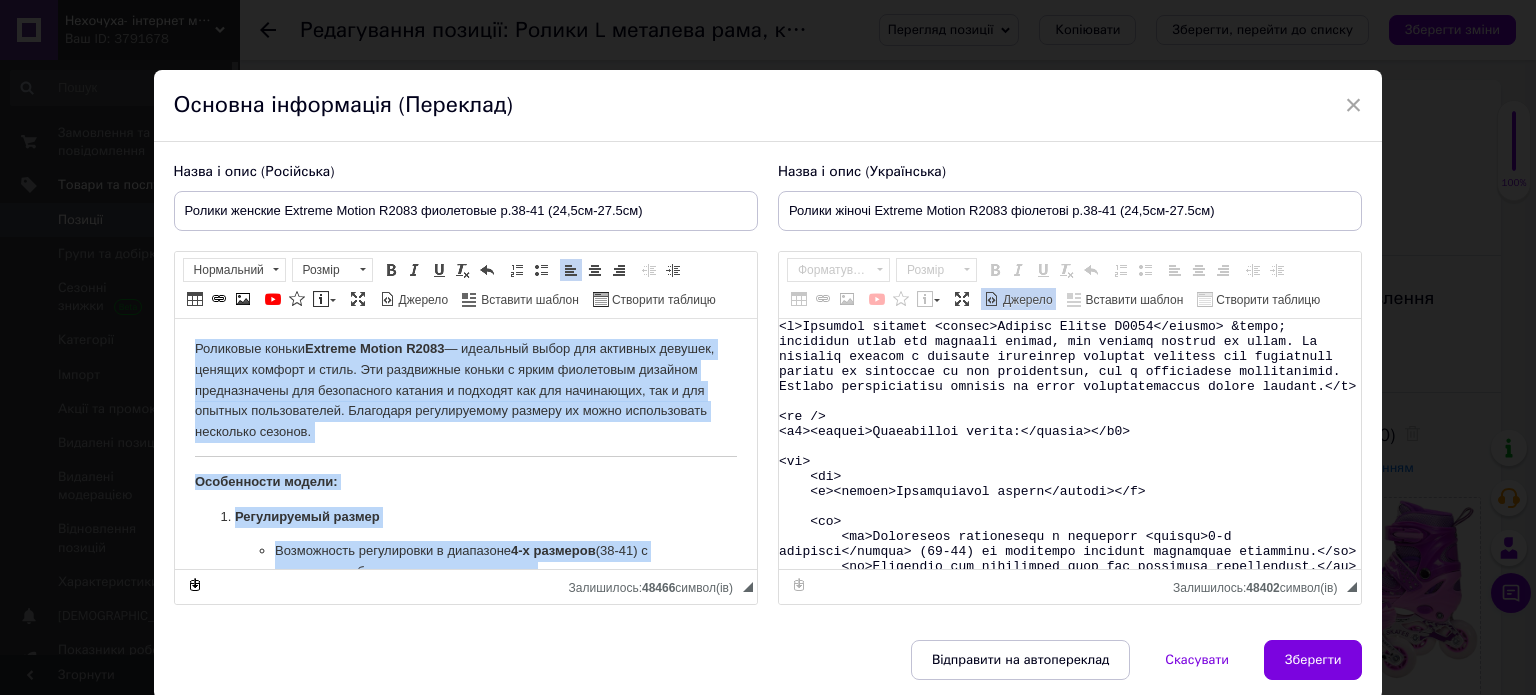 copy on "Роликовые коньки  Extreme Motion R2083  — идеальный выбор для активных девушек, ценящих комфорт и стиль. Эти раздвижные коньки с ярким фиолетовым дизайном предназначены для безопасного катания и подходят как для начинающих, так и для опытных пользователей. Благодаря регулируемому размеру их можно использовать несколько сезонов. Особенности модели: Регулируемый размер Возможность регулировки в диапазоне  4-х размеров  (38-41) с помощью удобного кнопочного механизма. Подходят для растущей ноги или длительного использования. Комфорт и вентиляция М'ботинок  с мембранной подложкой обеспечивает комфортную посадку и вентиляцию. Удобная конструкция снижает нагрузку на ноги во время катания. Надежная фиксация Система фиксации включает: застежку-баклю, ремешок на липучке, шнуровку. Эти элементы обеспечивают стабильное положение ноги и безопасность. Прочная конструкция Алюминиевая рама  обеспечивает долговечность и устойчивость. Колесики из полиуретана обеспечивают плавное движение и хорошее сцепление с поверхностью...." 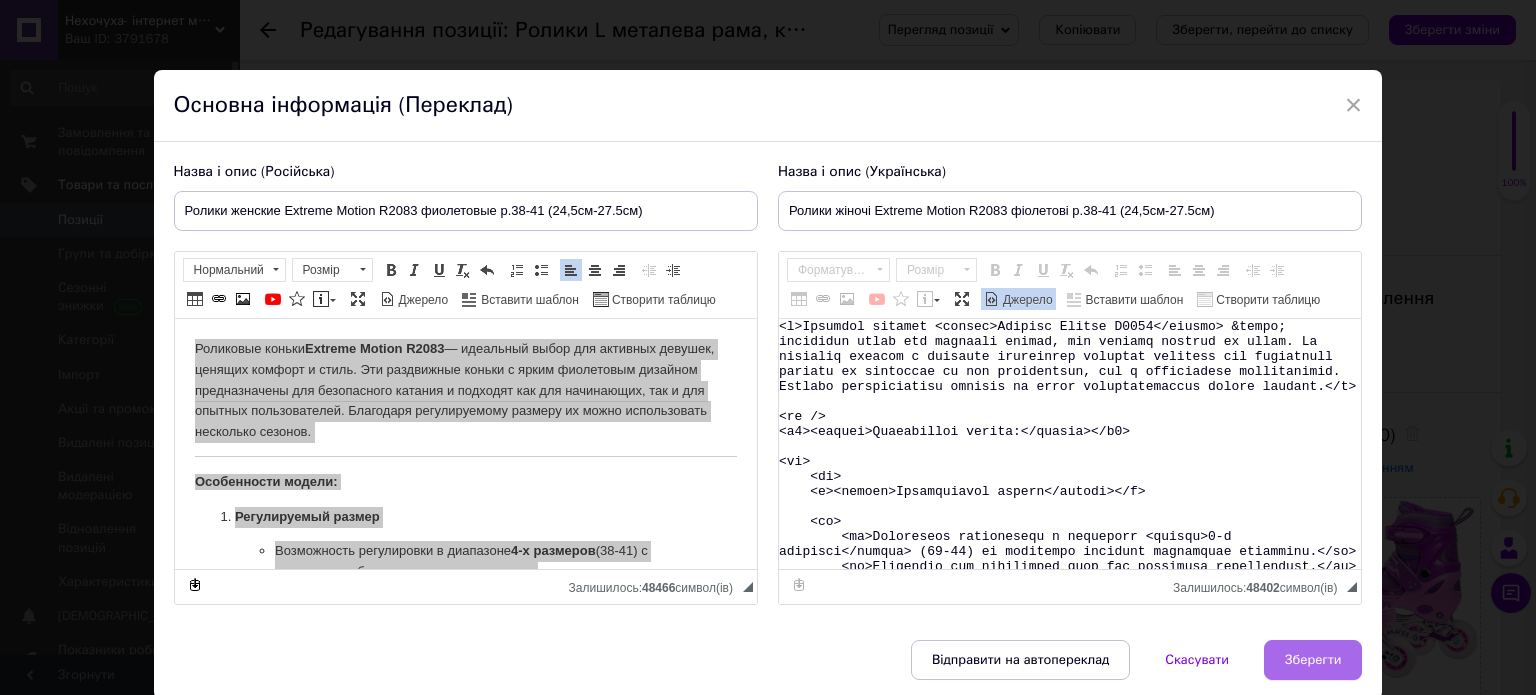 click on "Зберегти" at bounding box center (1313, 660) 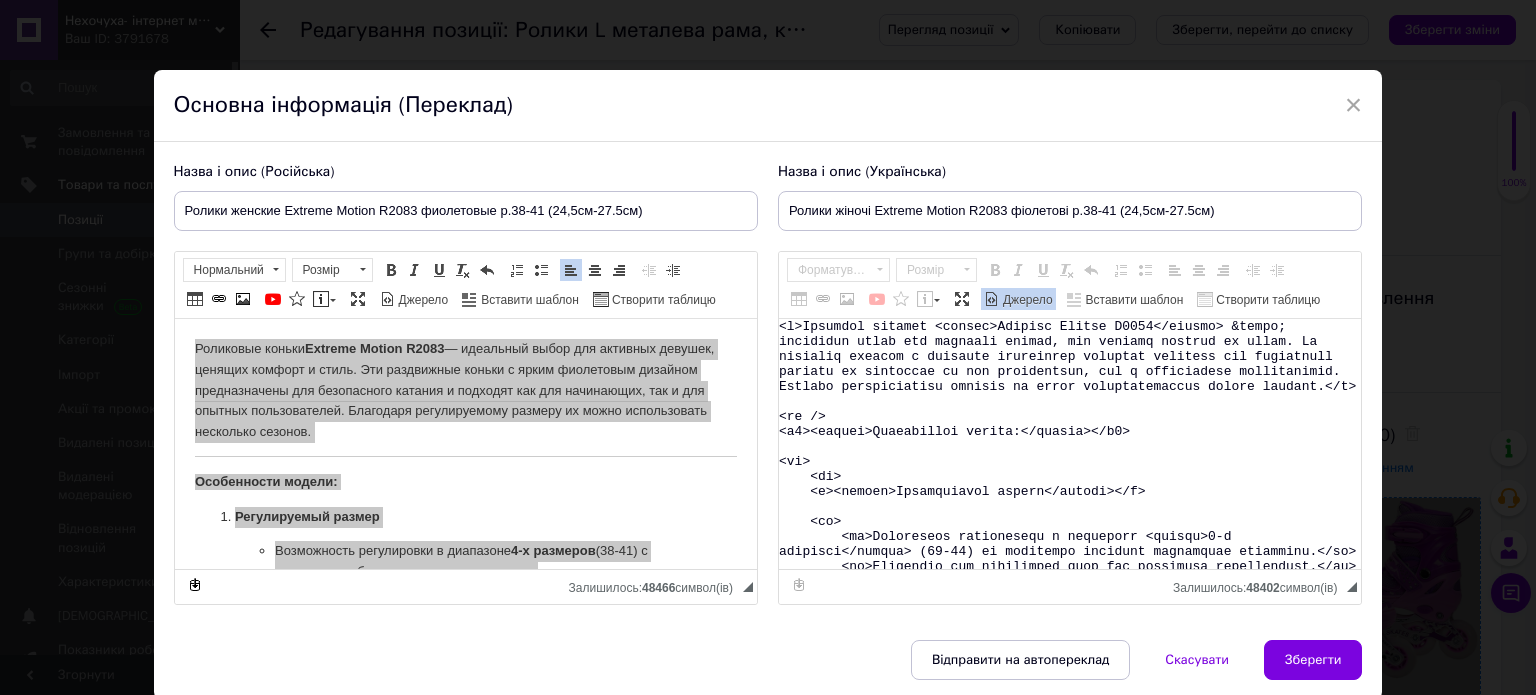 type on "Ролики женские Extreme Motion R2083 фиолетовые р.38-41 (24,5см-27.5см)" 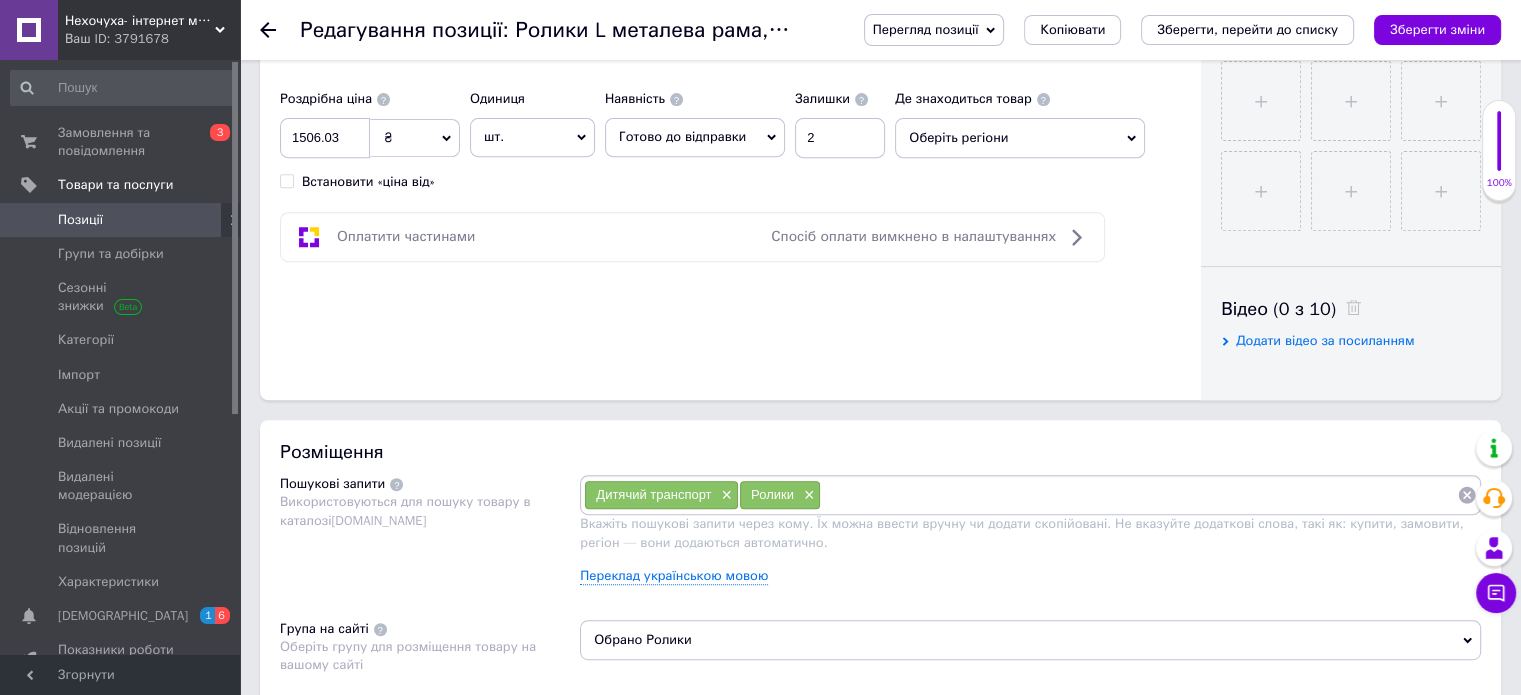 scroll, scrollTop: 1000, scrollLeft: 0, axis: vertical 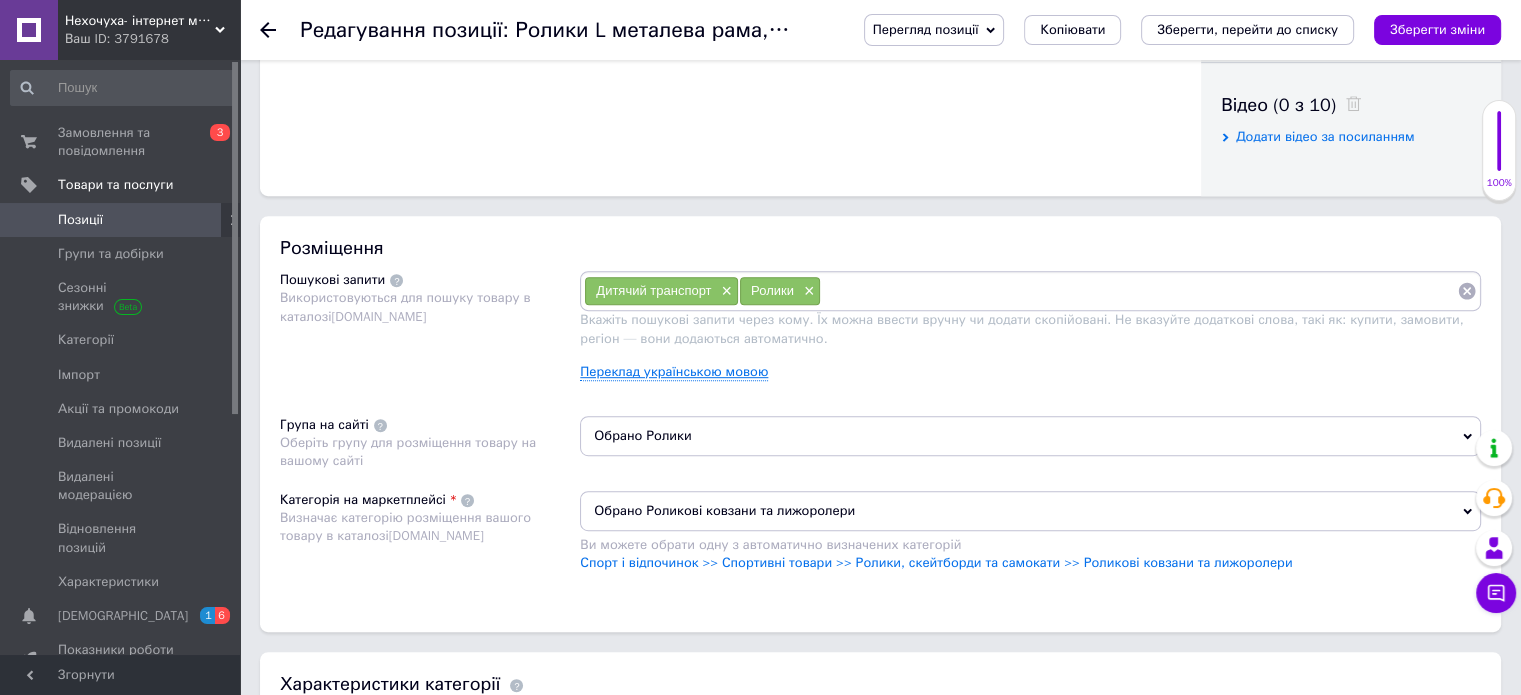 click on "Переклад українською мовою" at bounding box center [674, 372] 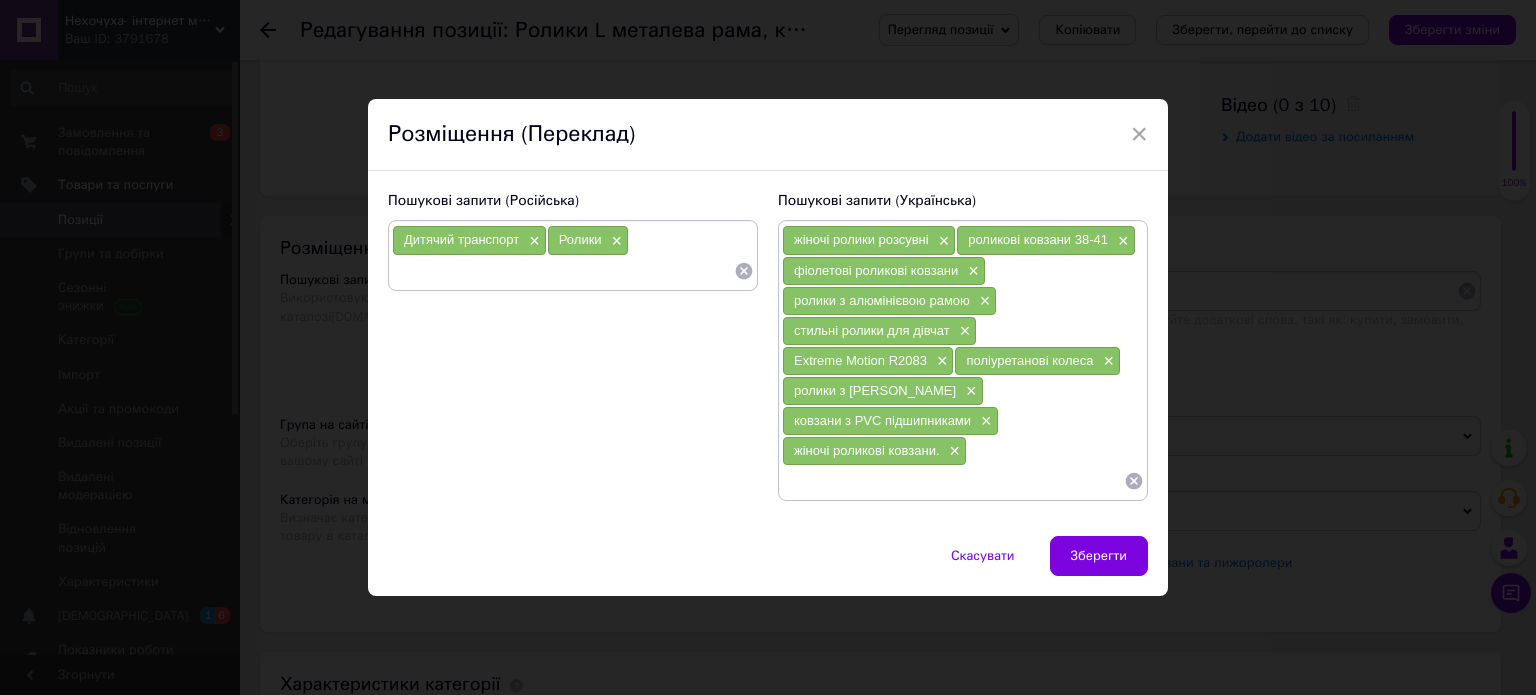 drag, startPoint x: 740, startPoint y: 271, endPoint x: 699, endPoint y: 259, distance: 42.72002 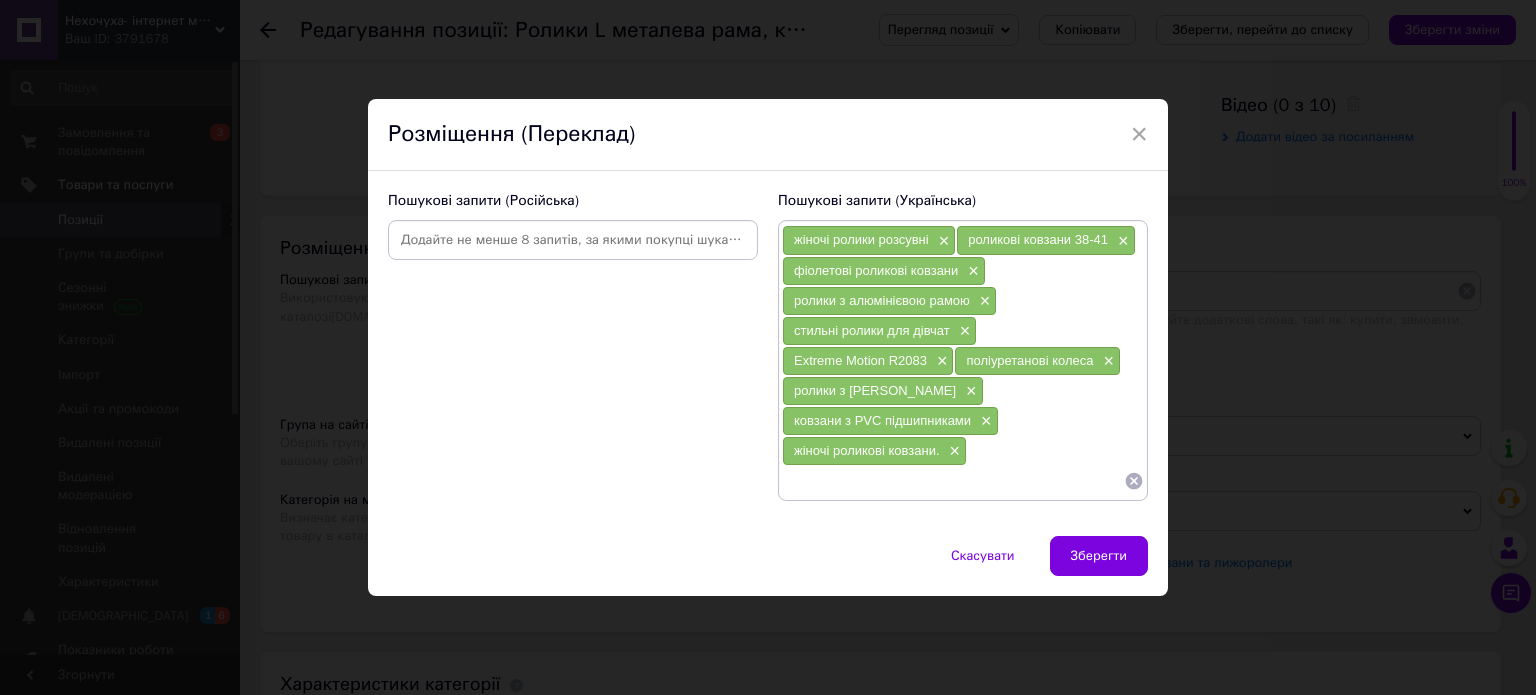 click at bounding box center [573, 240] 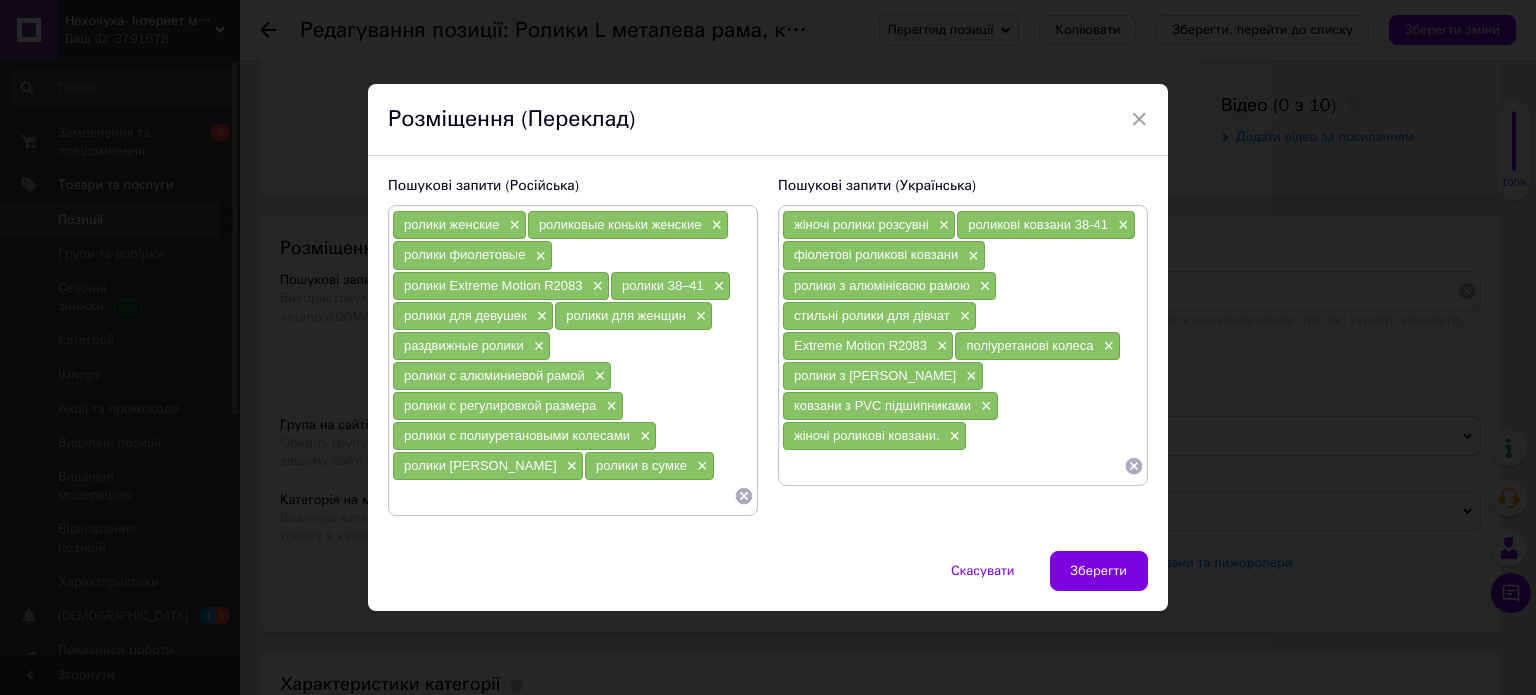 drag, startPoint x: 1111, startPoint y: 574, endPoint x: 968, endPoint y: 525, distance: 151.16217 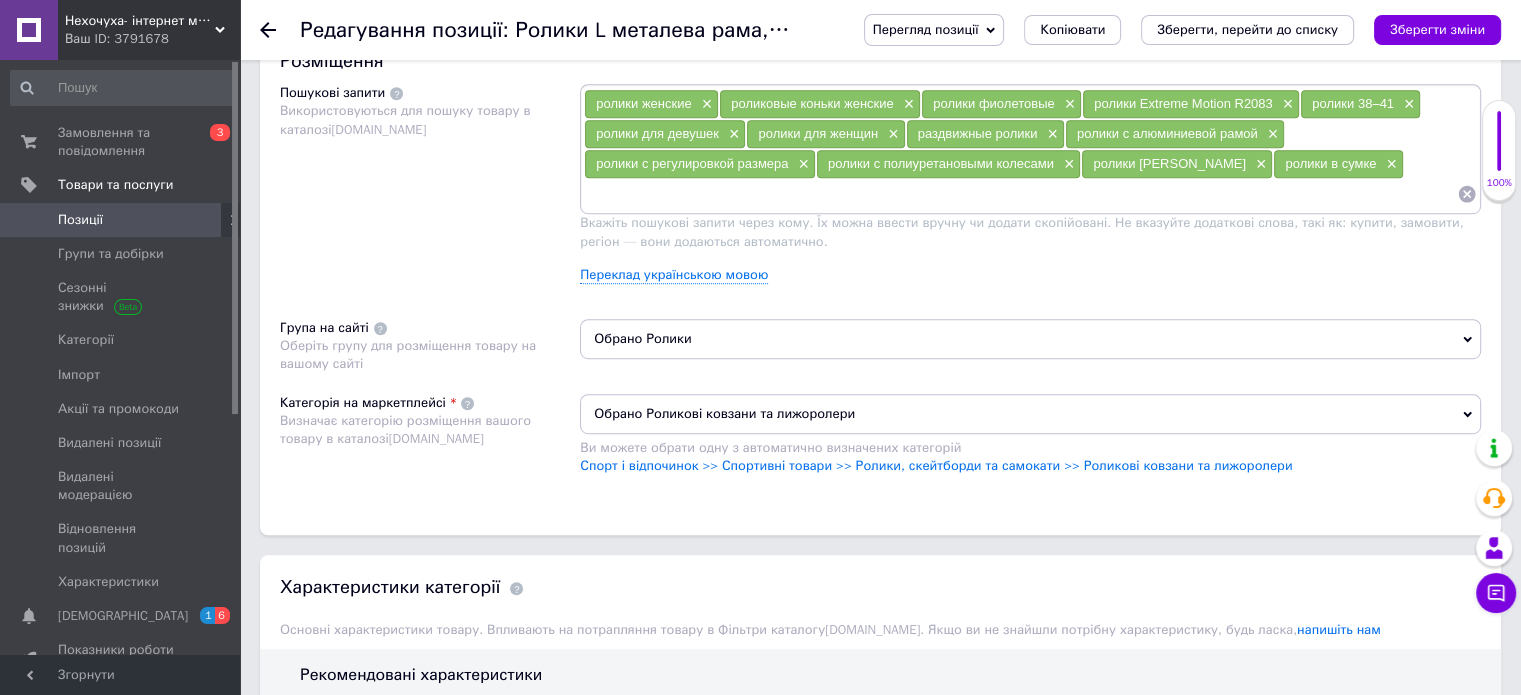 scroll, scrollTop: 1200, scrollLeft: 0, axis: vertical 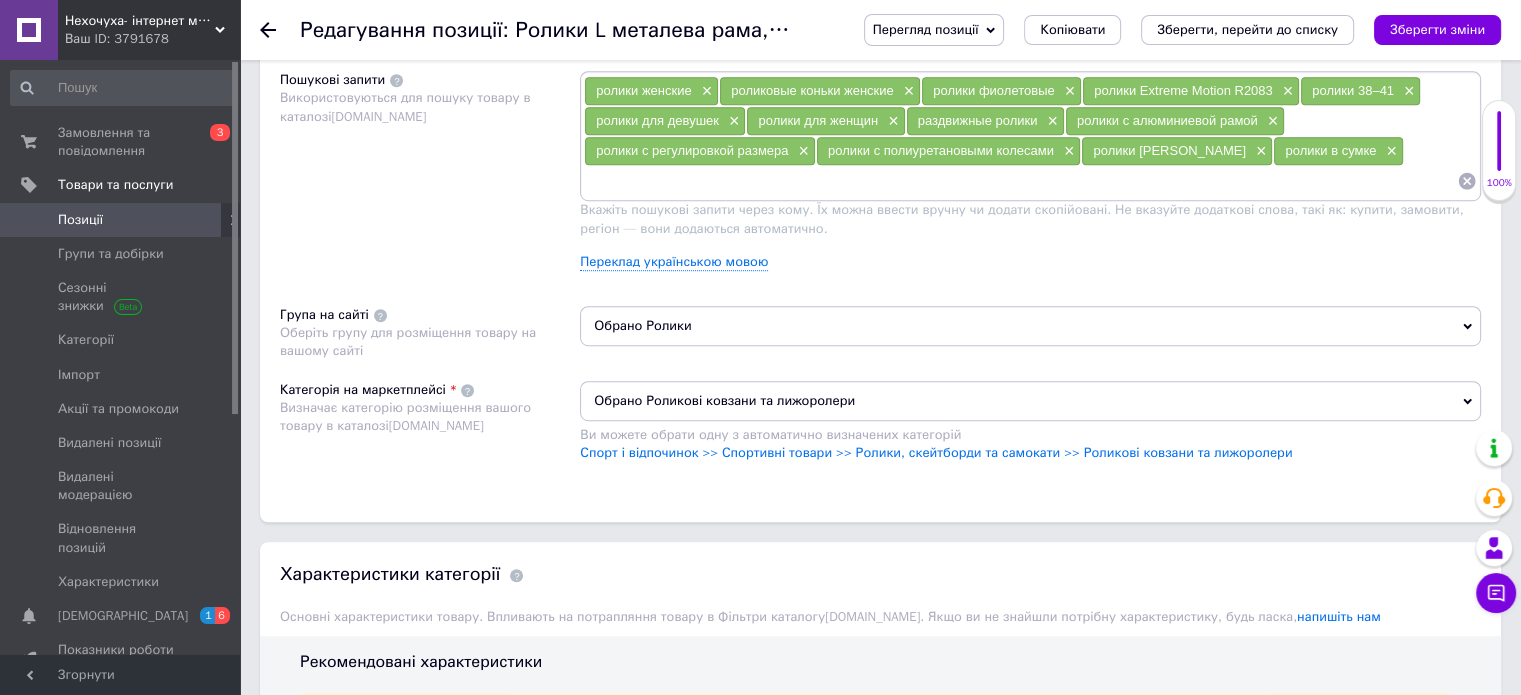 click on "Обрано Ролики" at bounding box center (1030, 326) 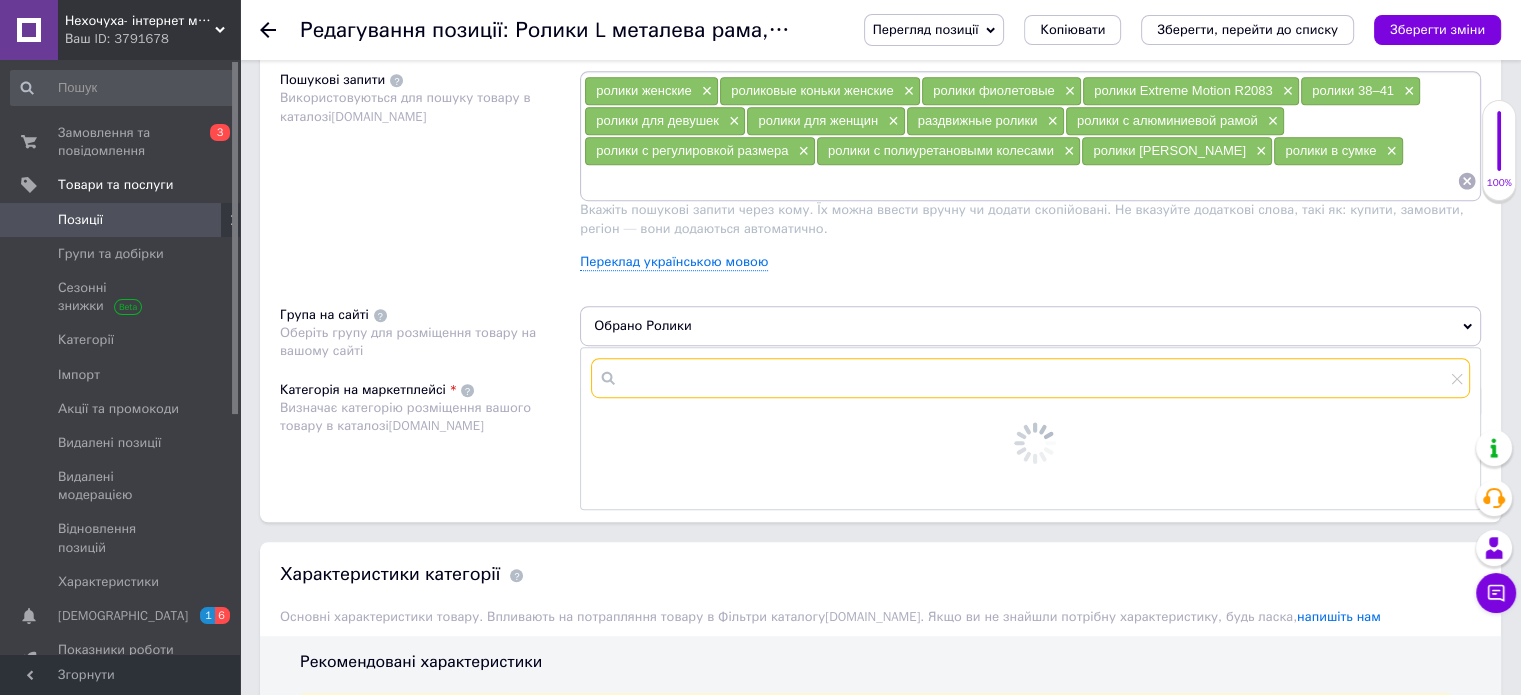 click at bounding box center [1030, 378] 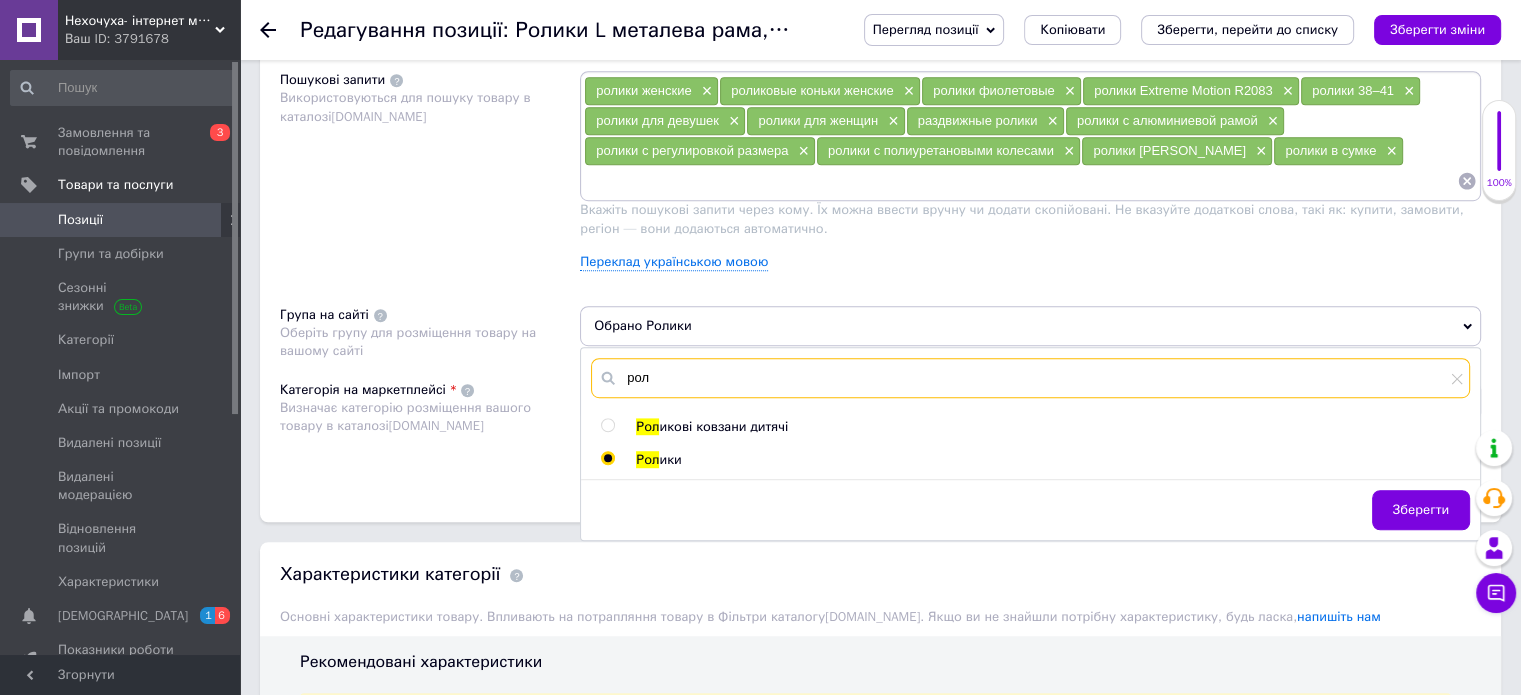 type on "рол" 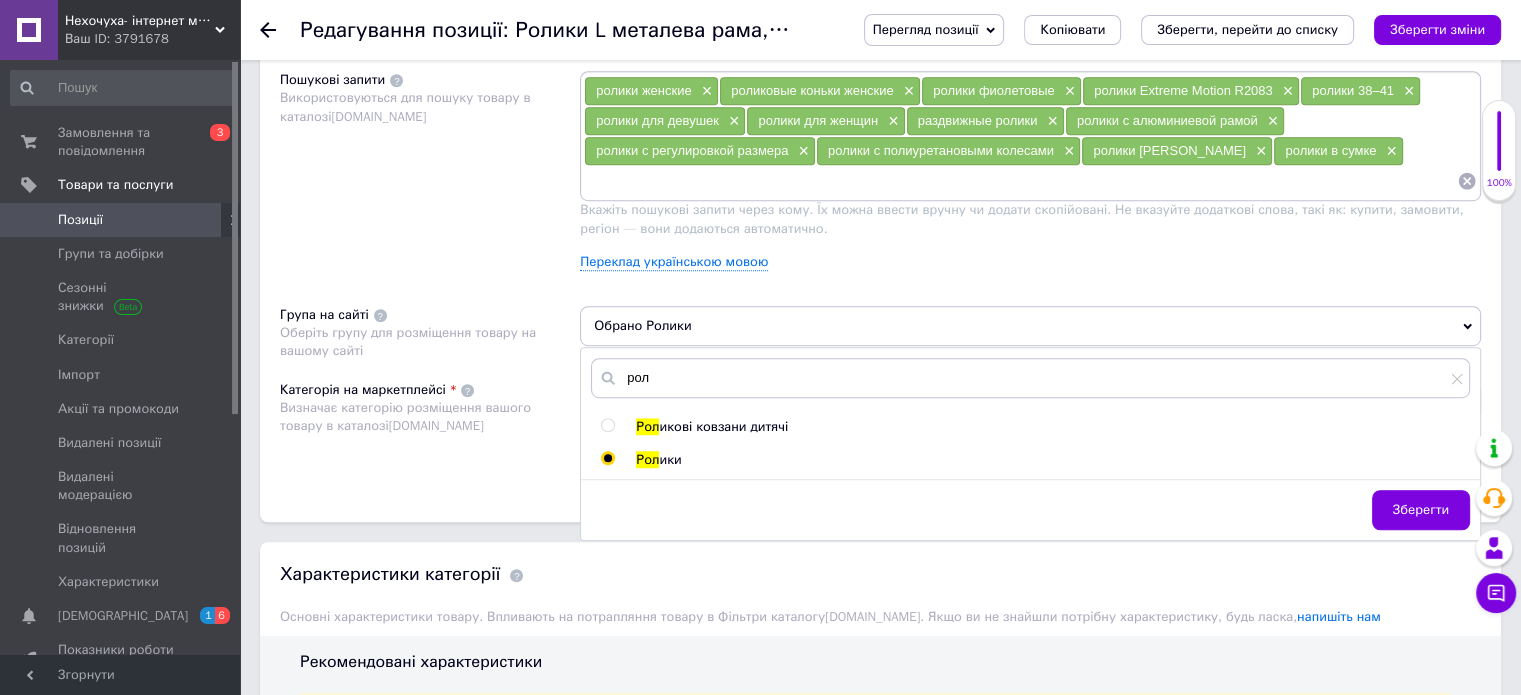 click on "икові ковзани дитячі" at bounding box center [723, 426] 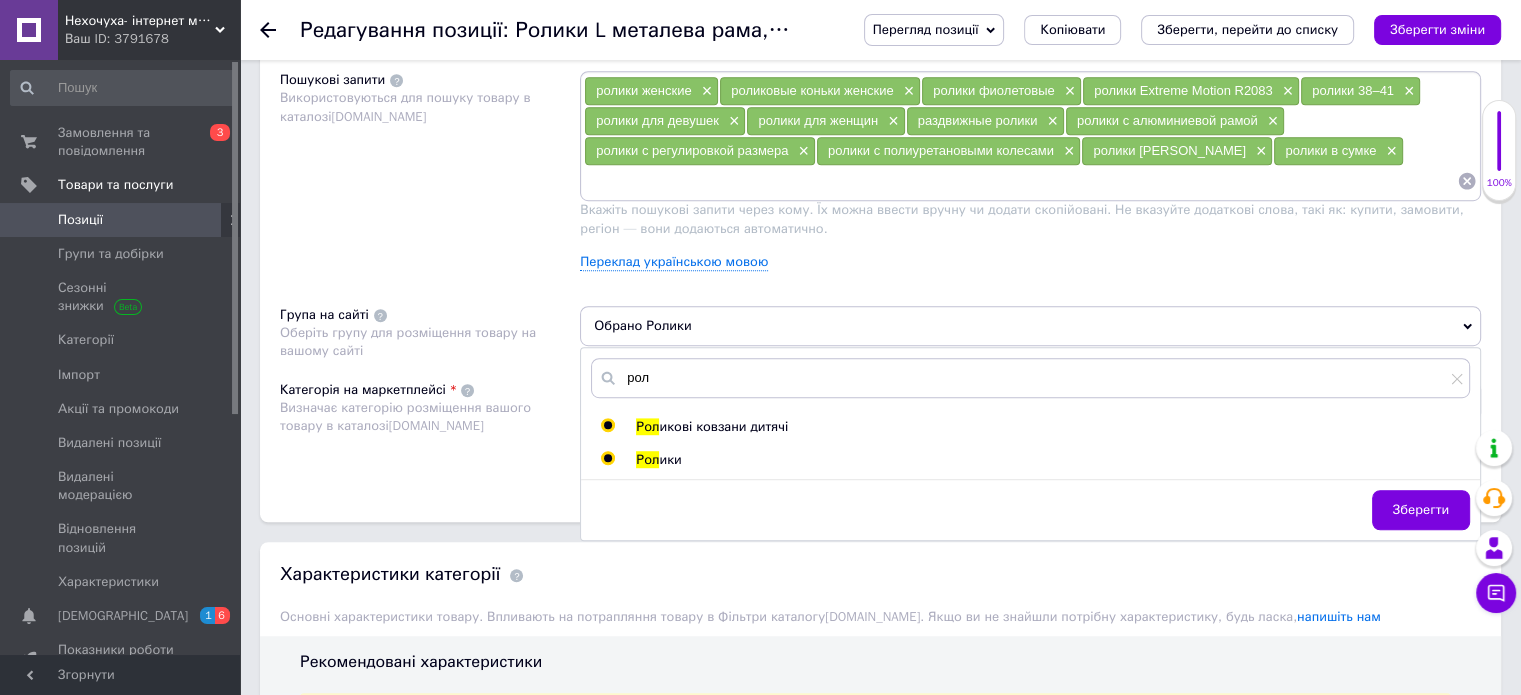 radio on "true" 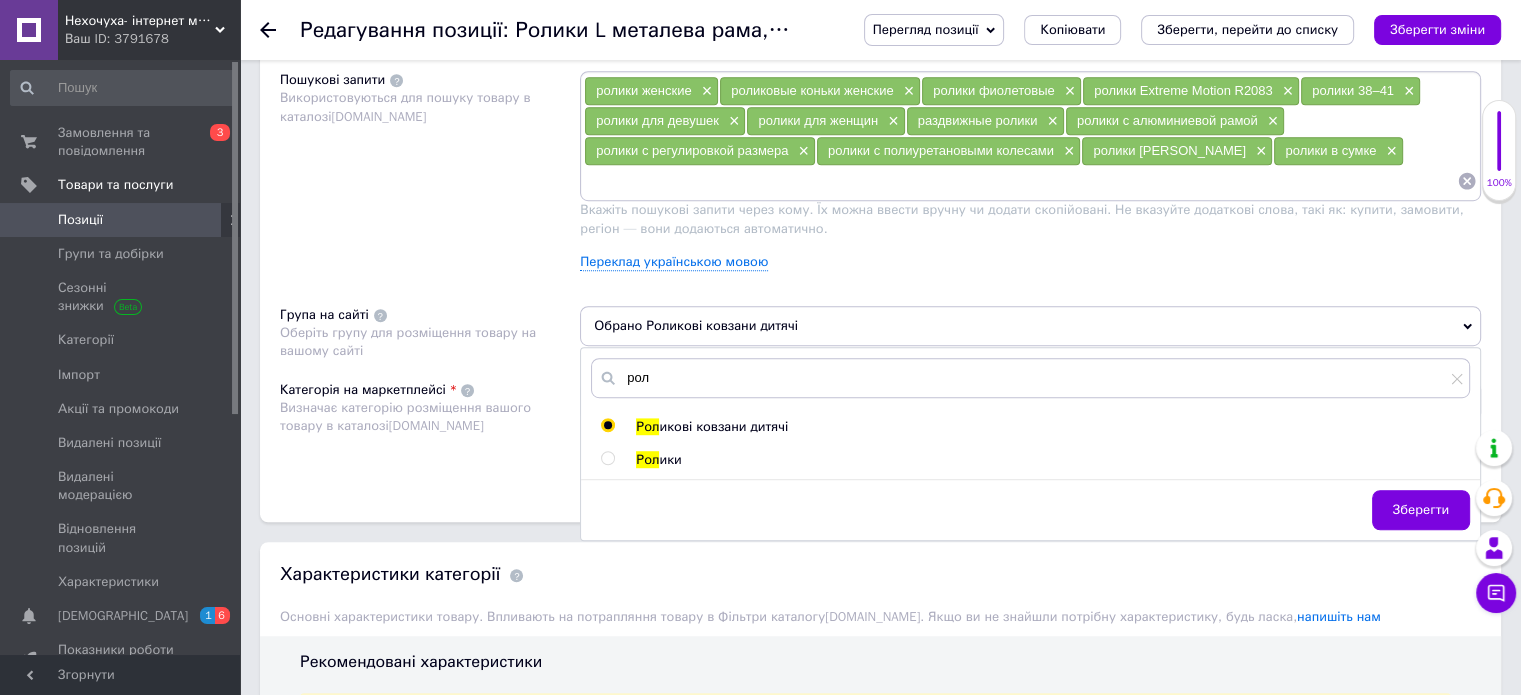 click on "Категорія на маркетплейсі Визначає категорію розміщення вашого товару в каталозі  Prom.ua" at bounding box center (430, 431) 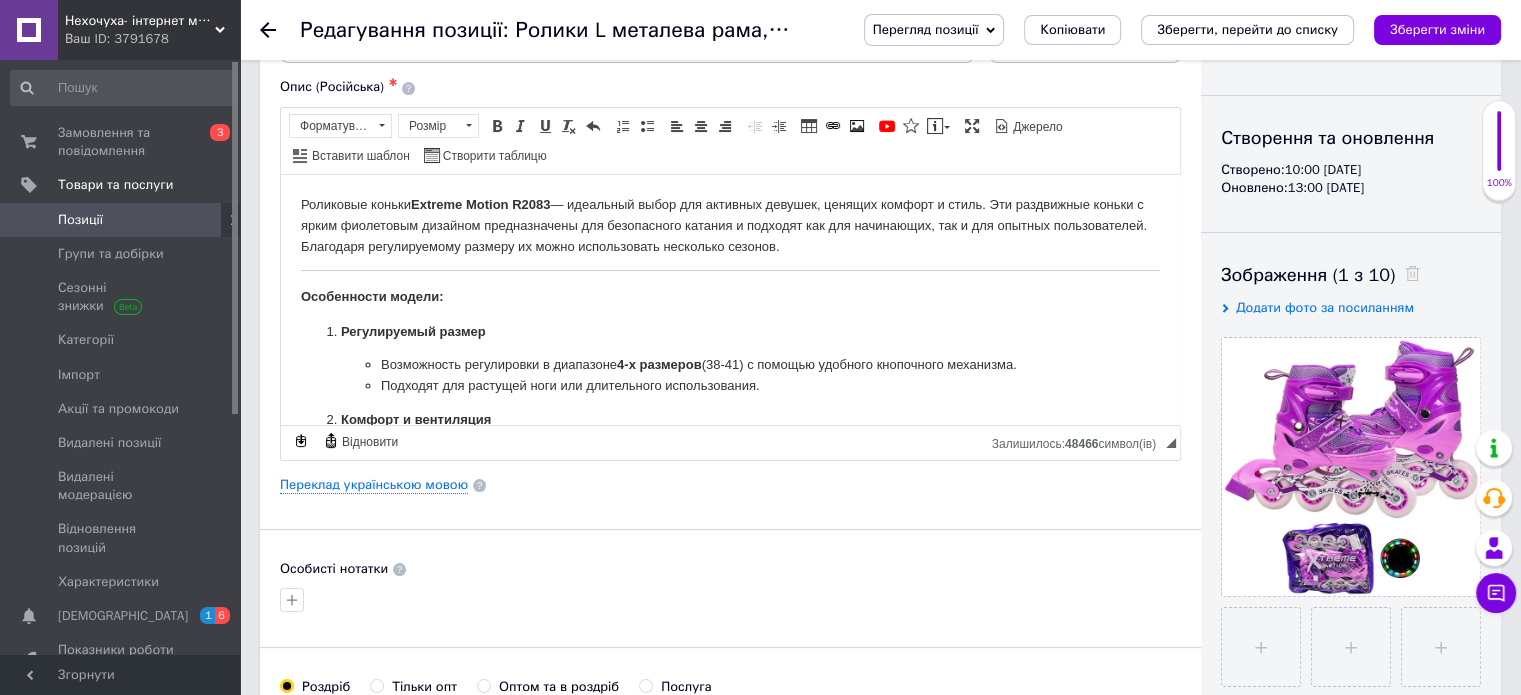 scroll, scrollTop: 0, scrollLeft: 0, axis: both 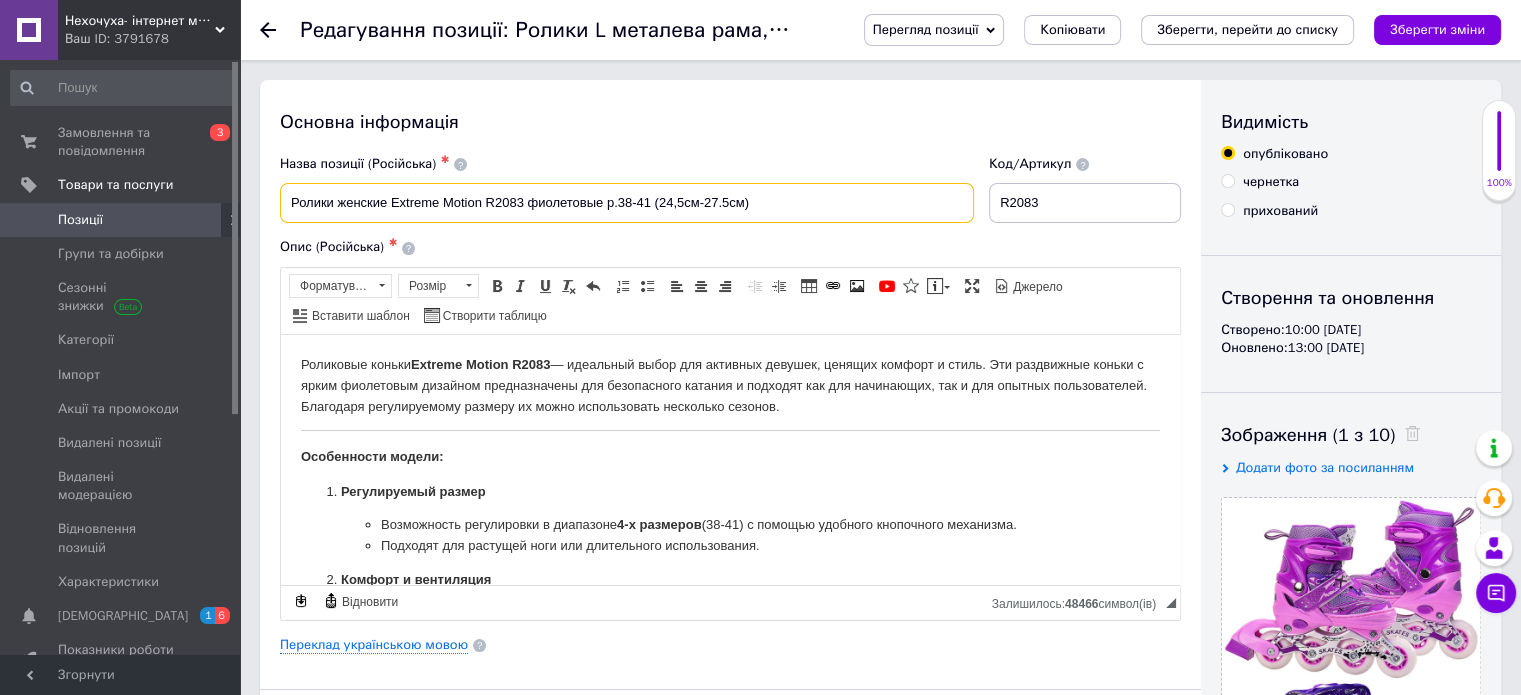 drag, startPoint x: 481, startPoint y: 207, endPoint x: 389, endPoint y: 206, distance: 92.00543 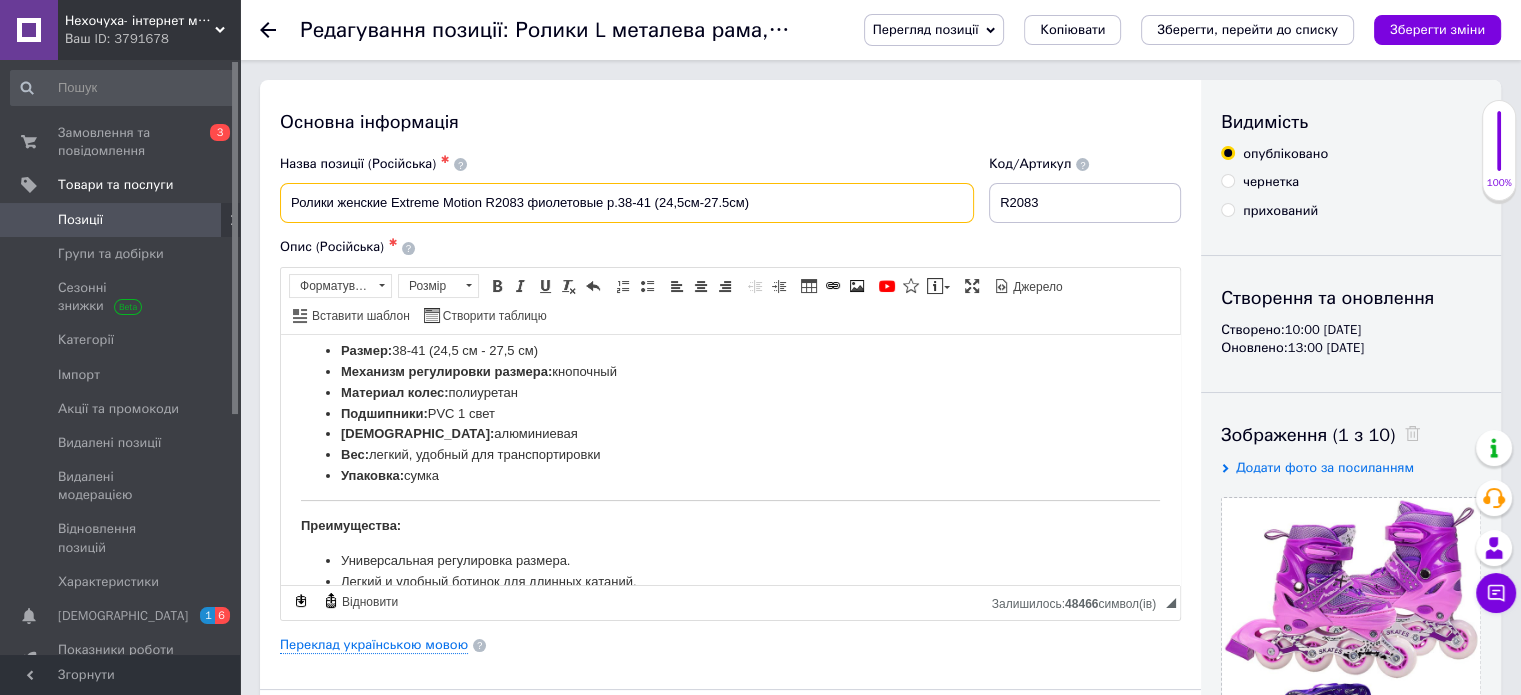 scroll, scrollTop: 743, scrollLeft: 0, axis: vertical 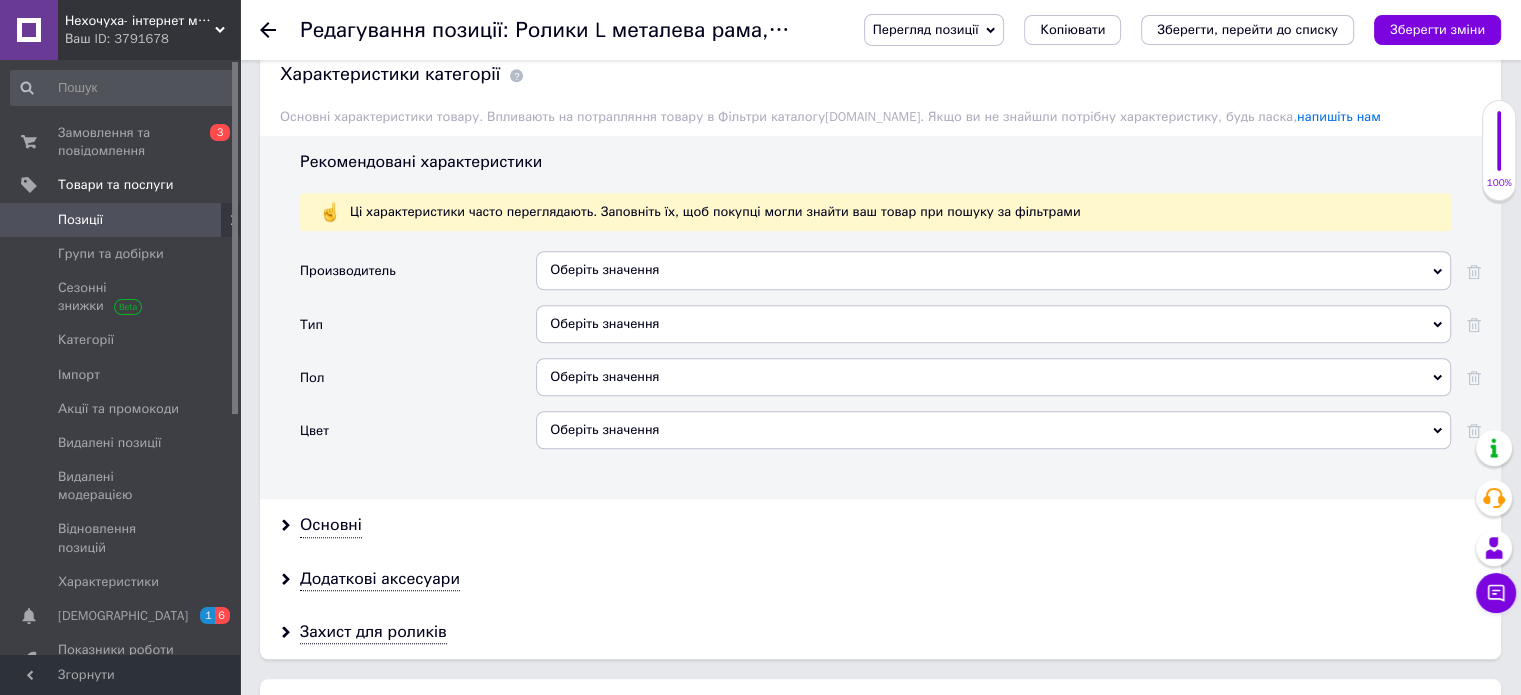 click on "Оберіть значення" at bounding box center [993, 270] 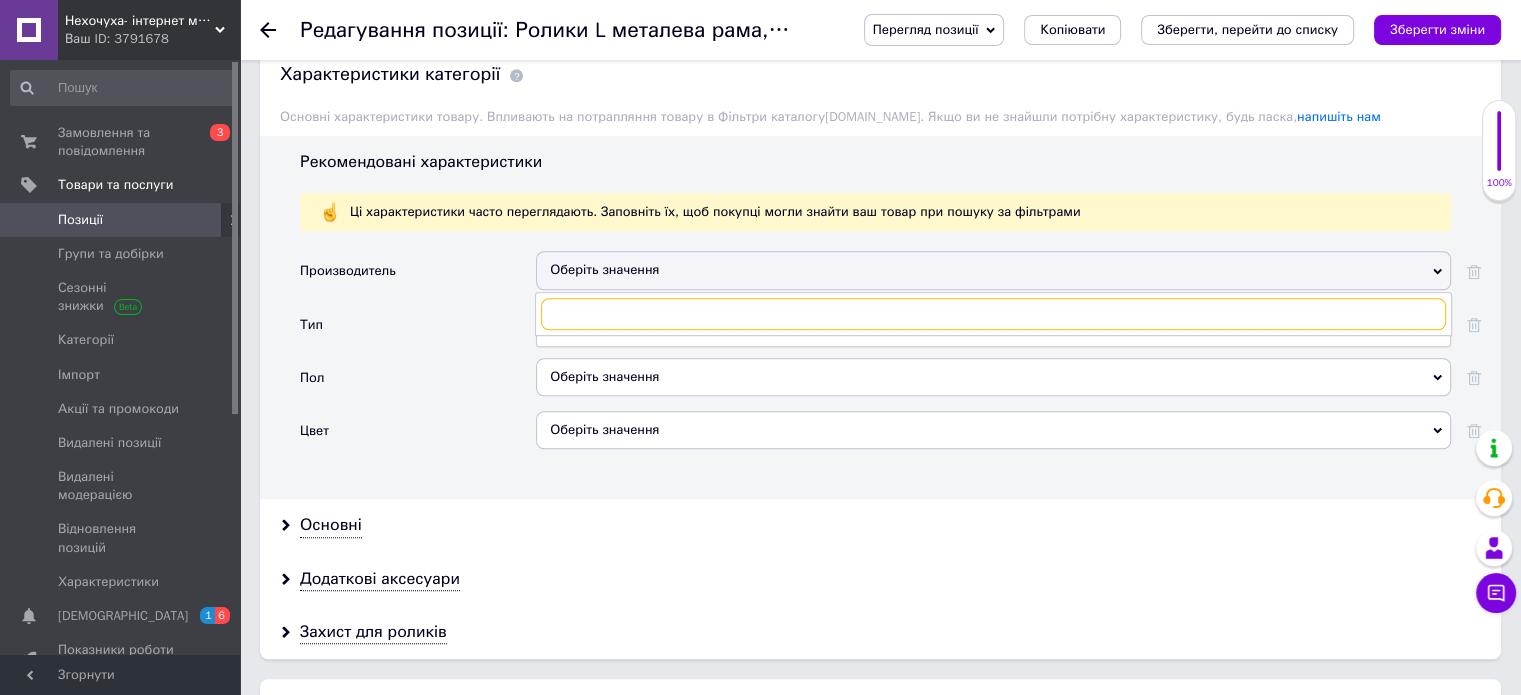 paste on "Extreme Motion" 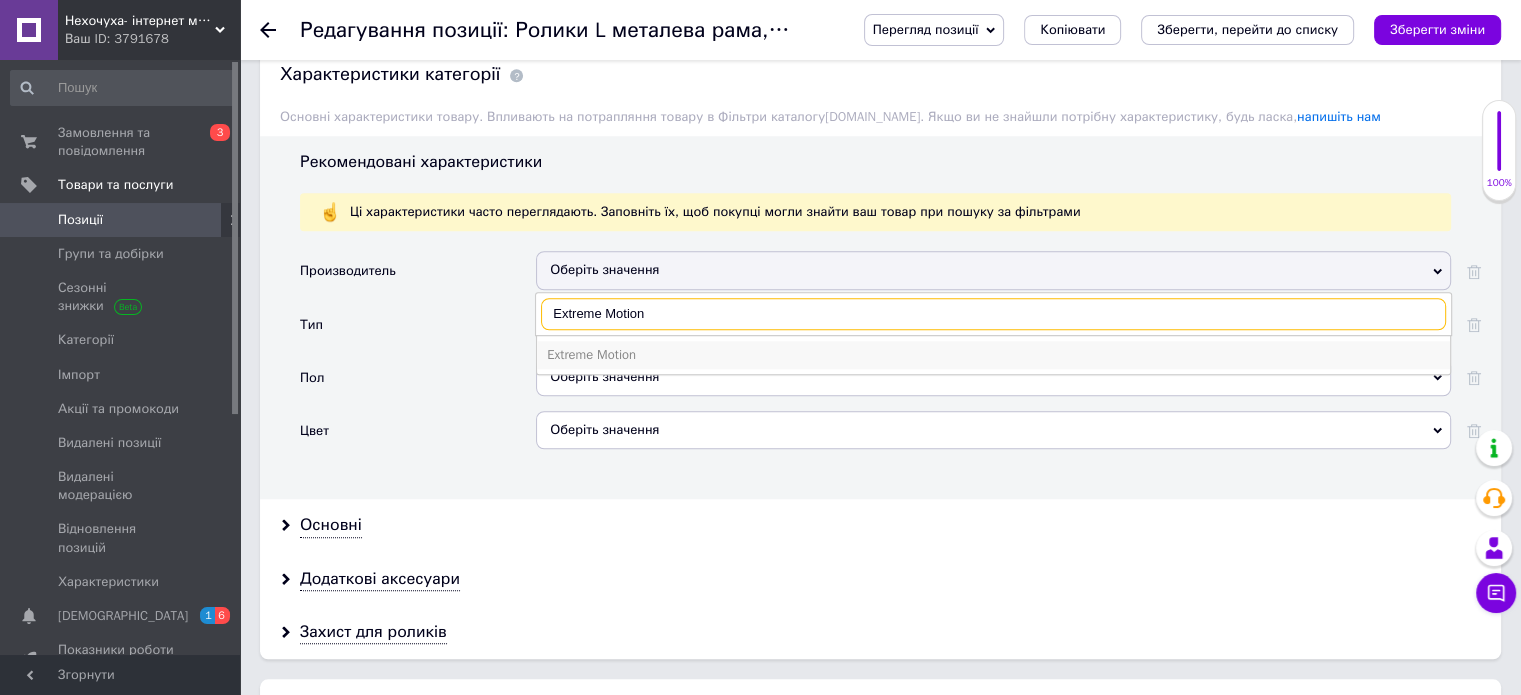type on "Extreme Motion" 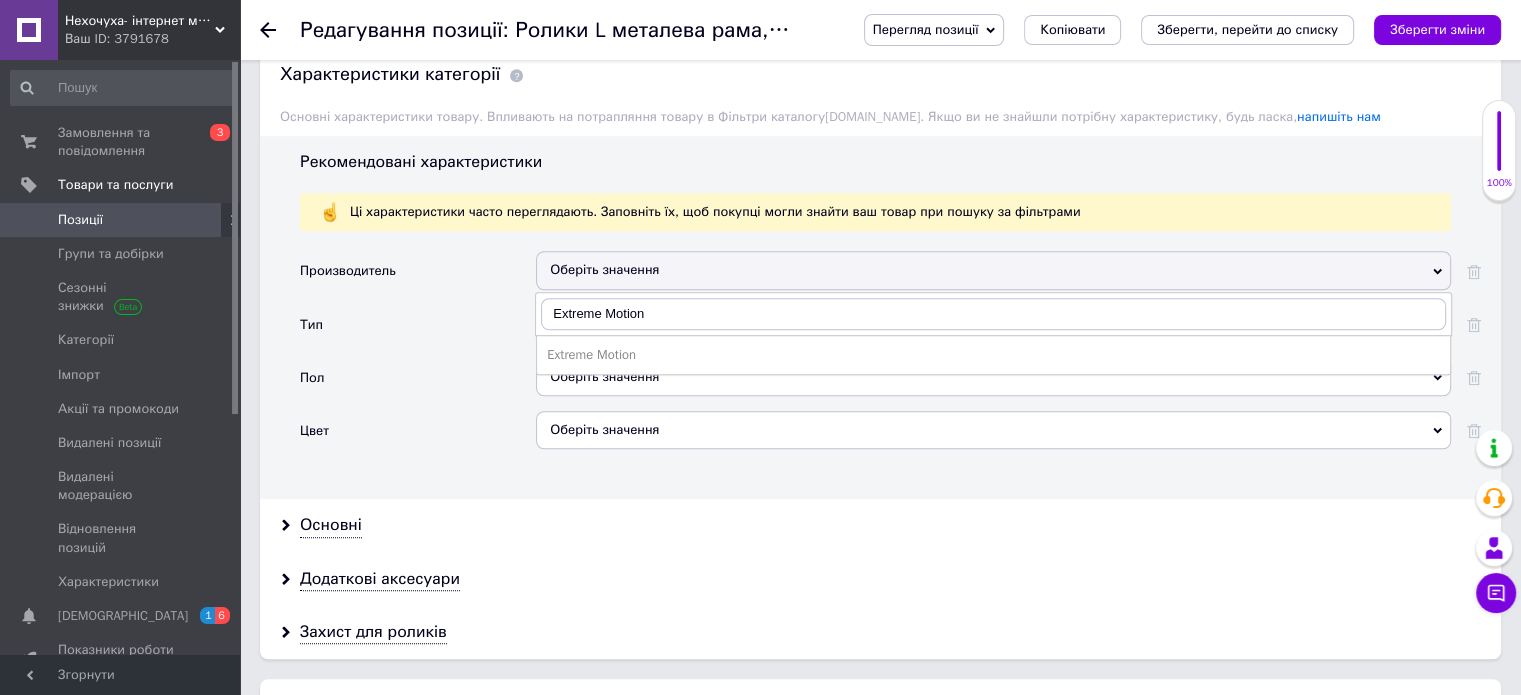 drag, startPoint x: 597, startPoint y: 345, endPoint x: 590, endPoint y: 330, distance: 16.552946 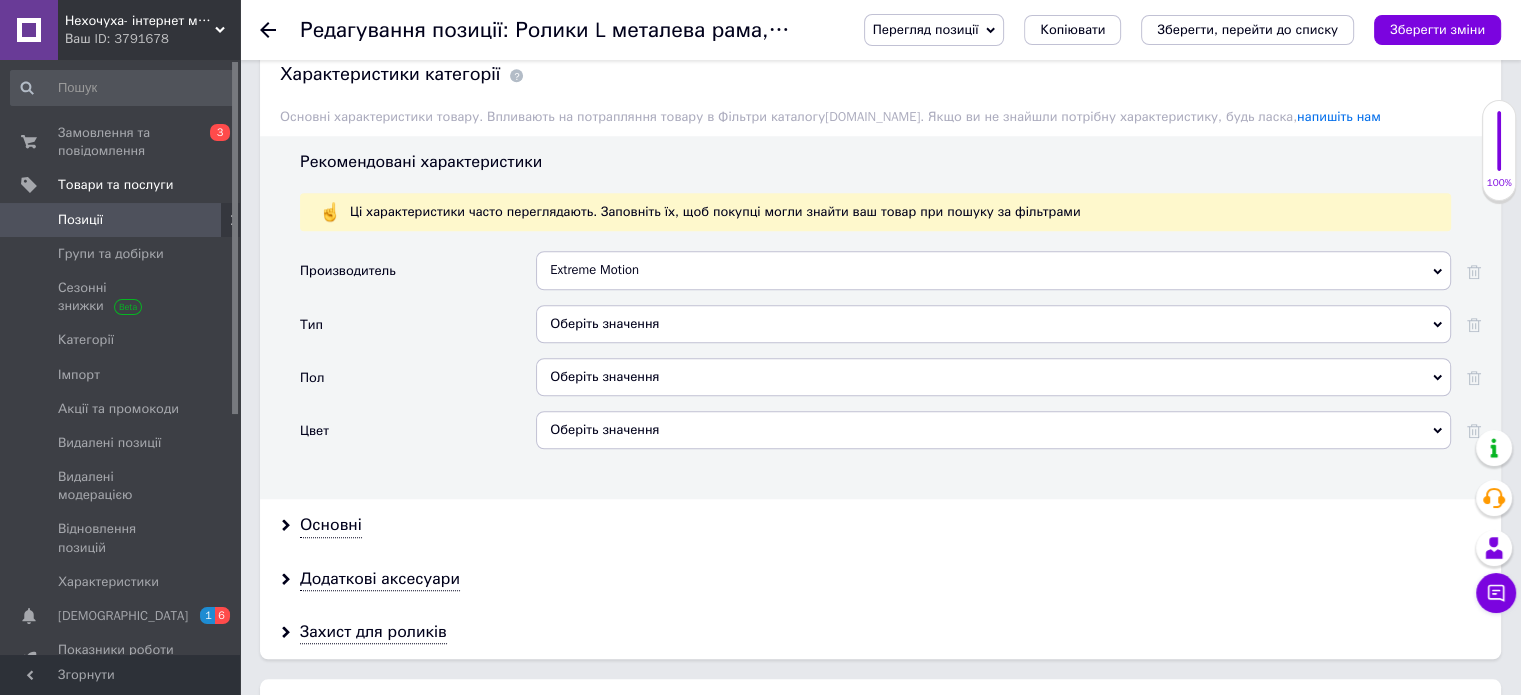 click on "Оберіть значення" at bounding box center (993, 324) 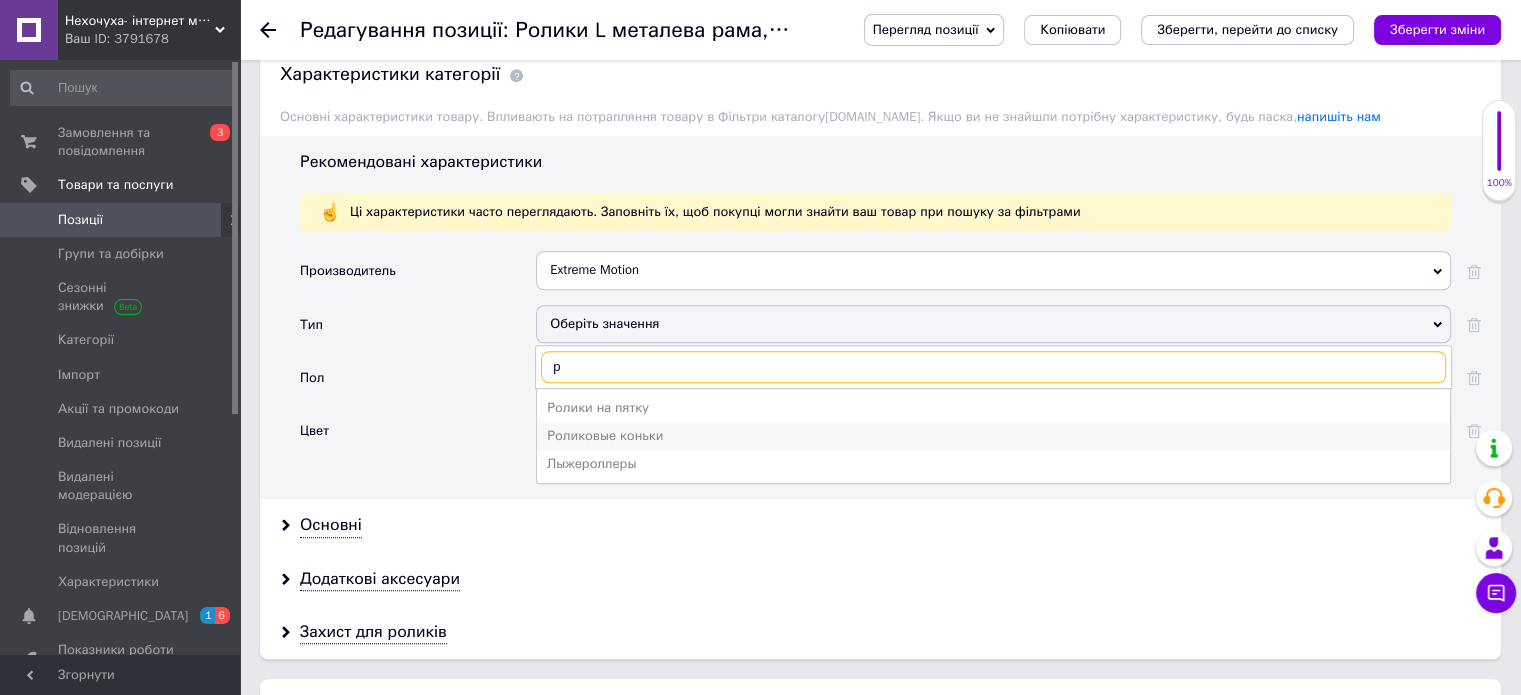 type on "р" 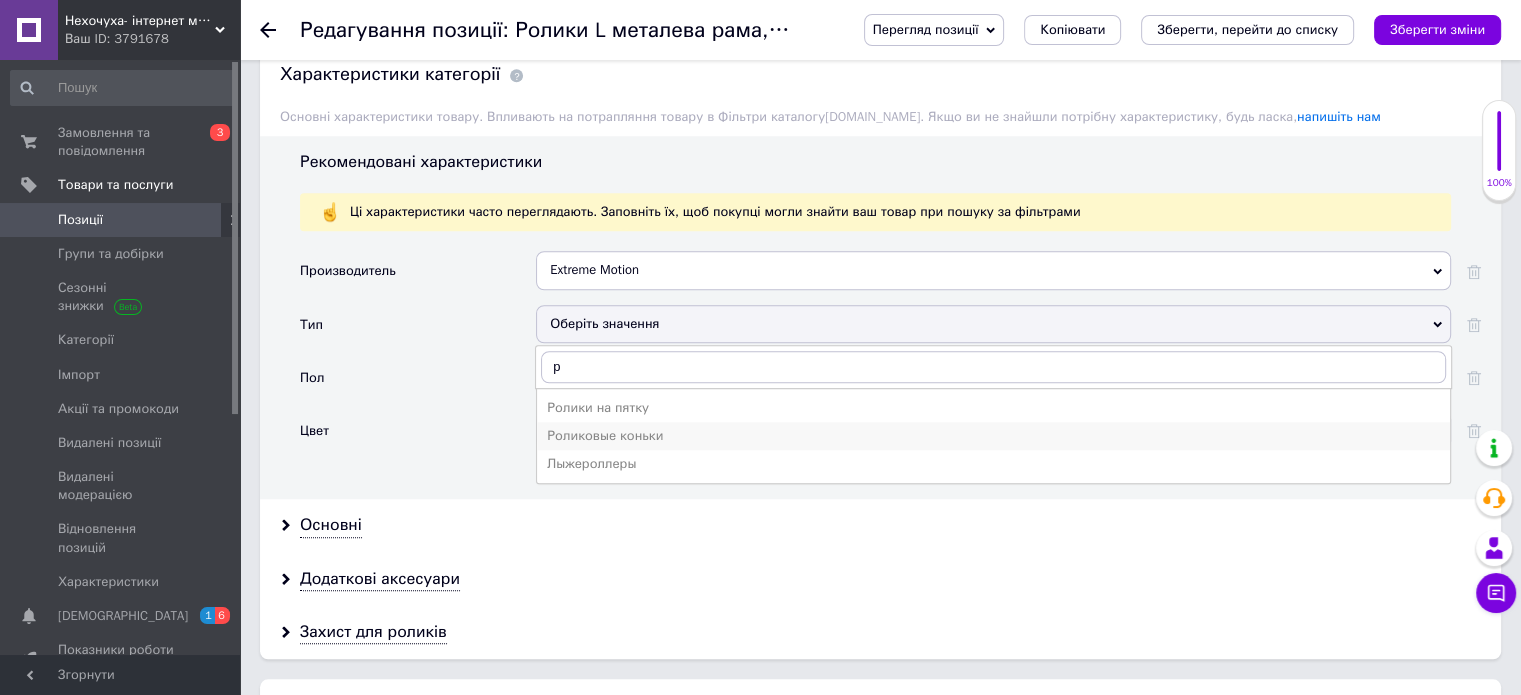 click on "Роликовые коньки" at bounding box center [993, 436] 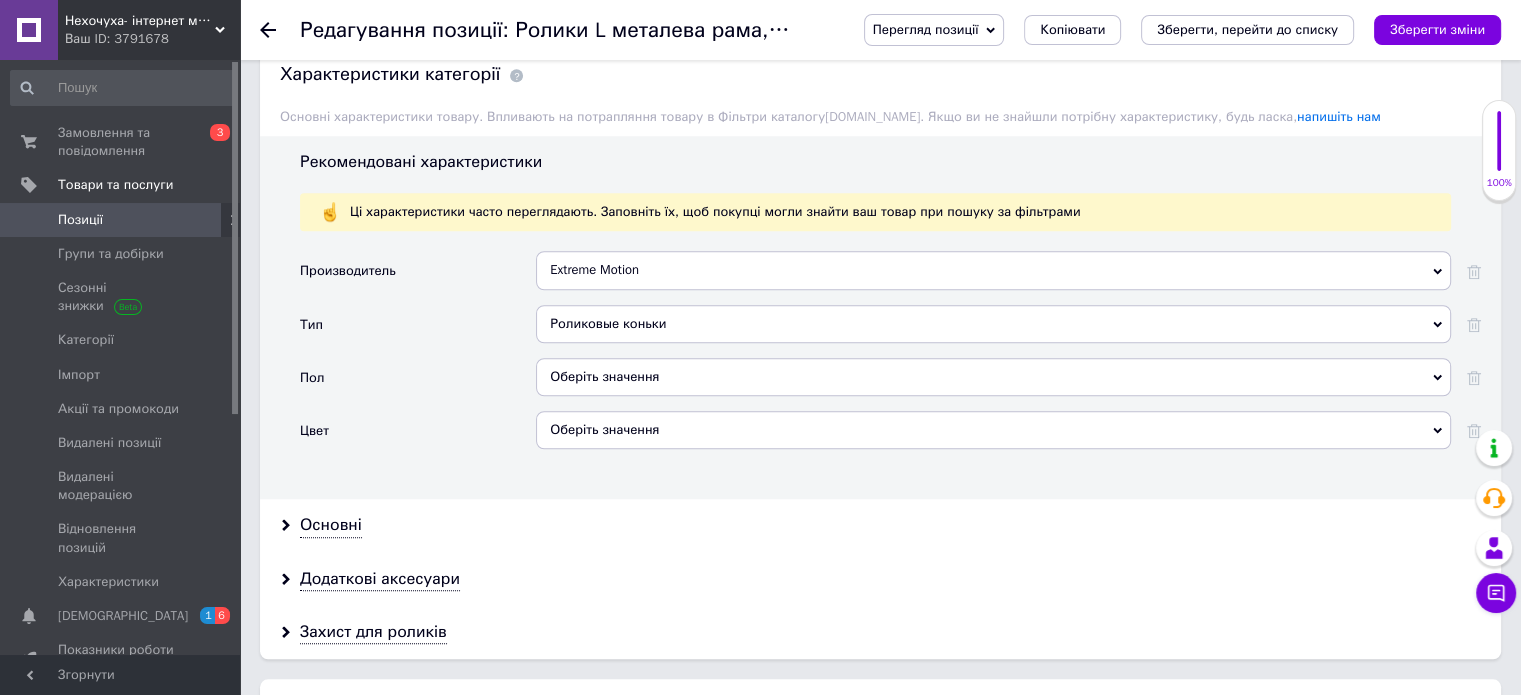click on "Оберіть значення" at bounding box center (993, 377) 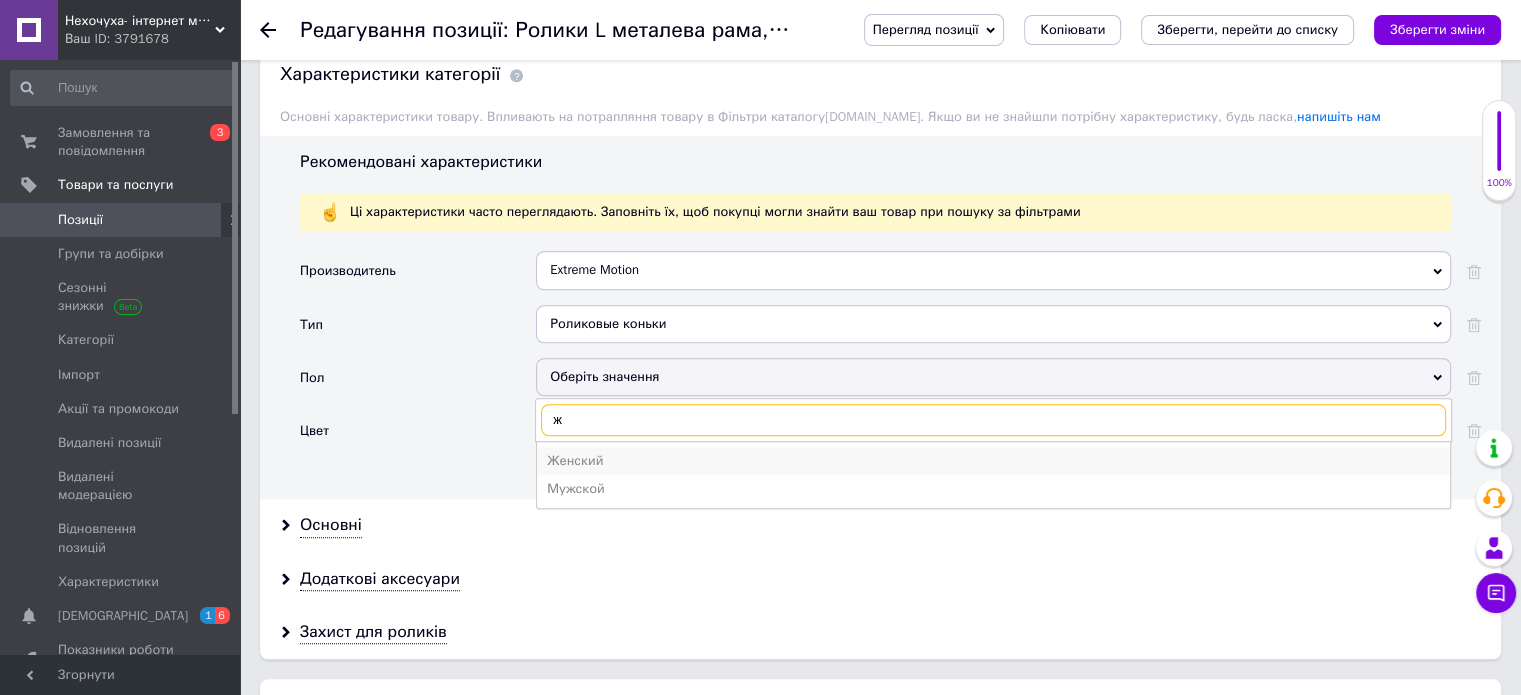 type on "ж" 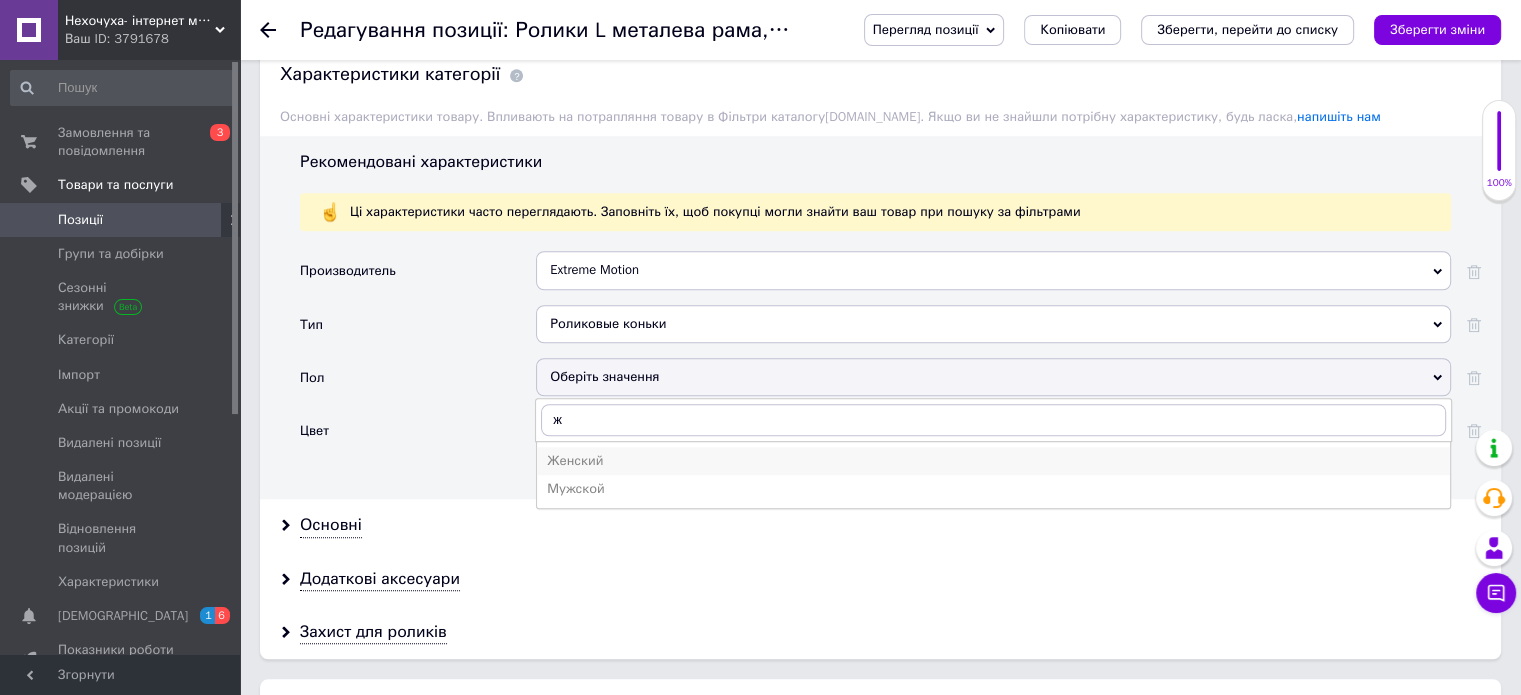 click on "Женский" at bounding box center [993, 461] 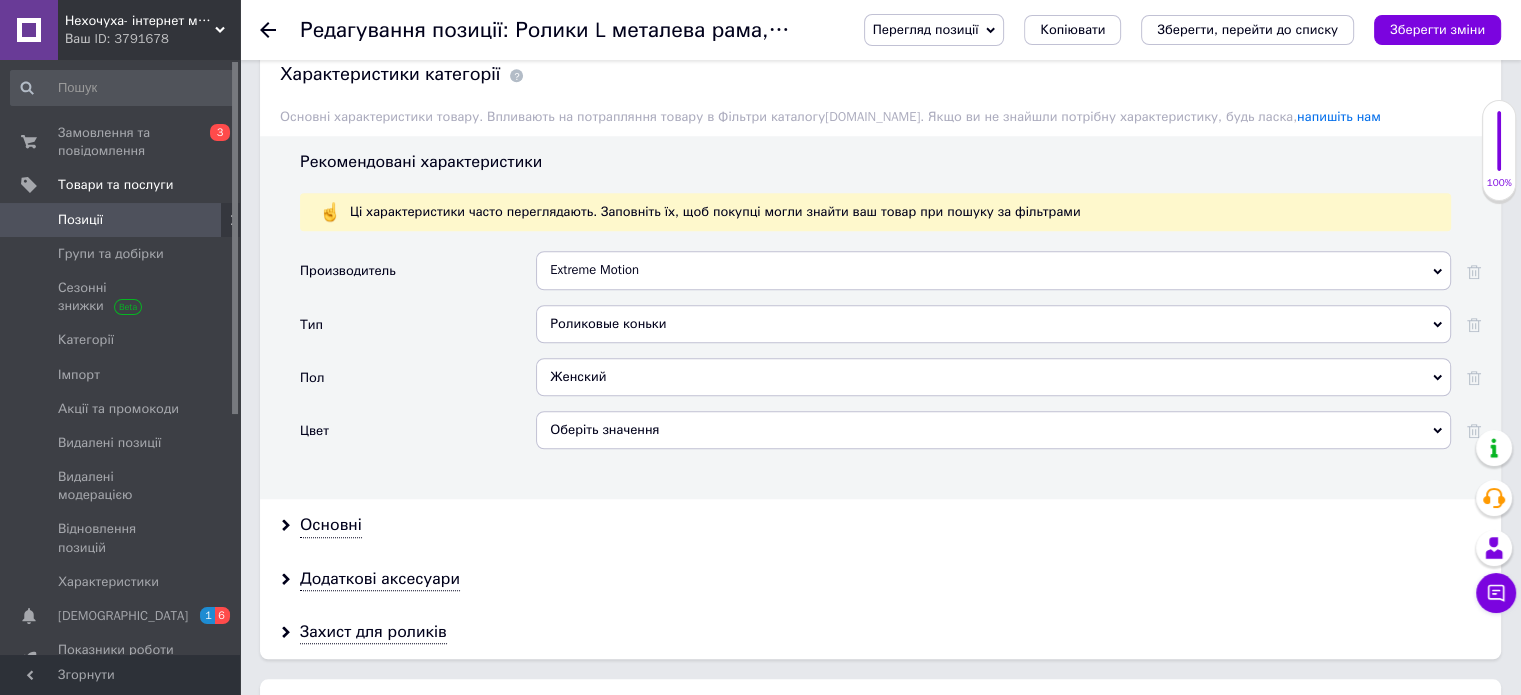 click on "Оберіть значення" at bounding box center (993, 430) 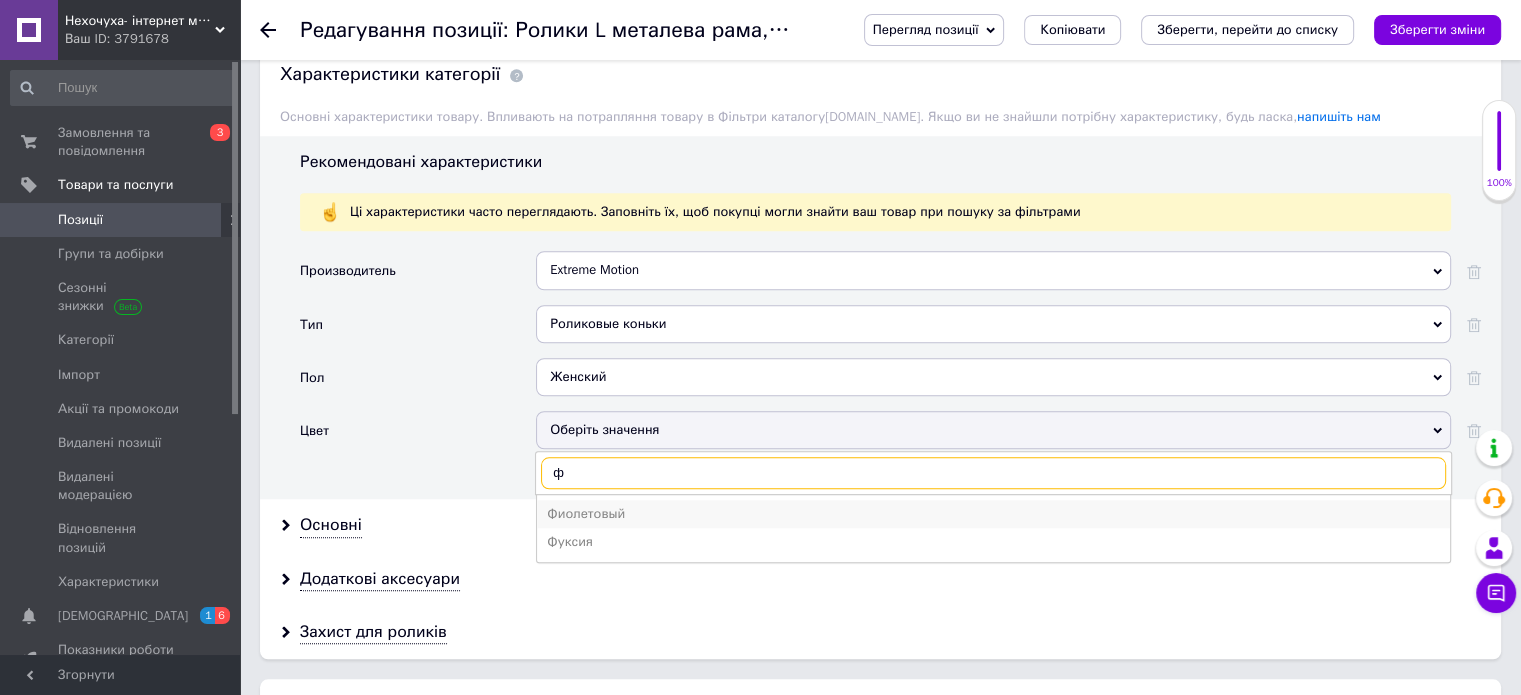 type on "ф" 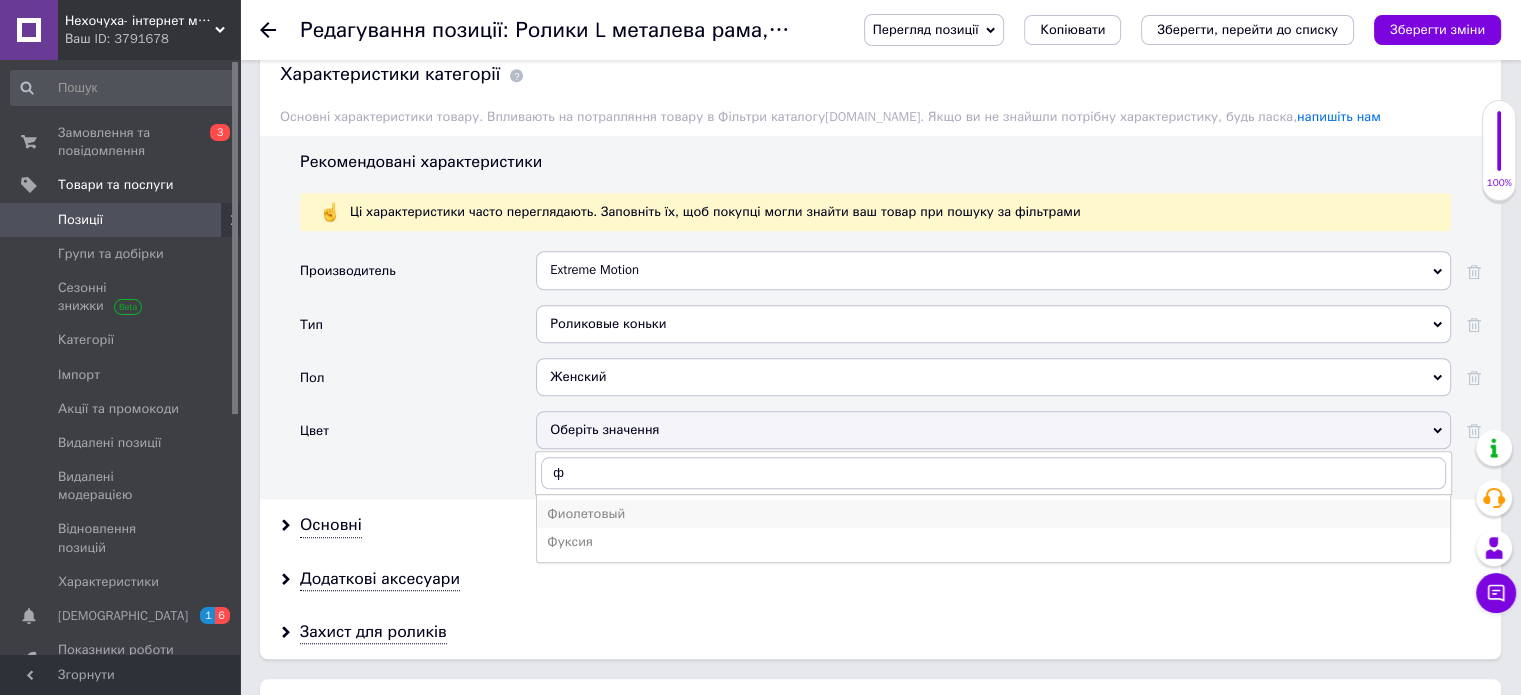 click on "Фиолетовый" at bounding box center (993, 514) 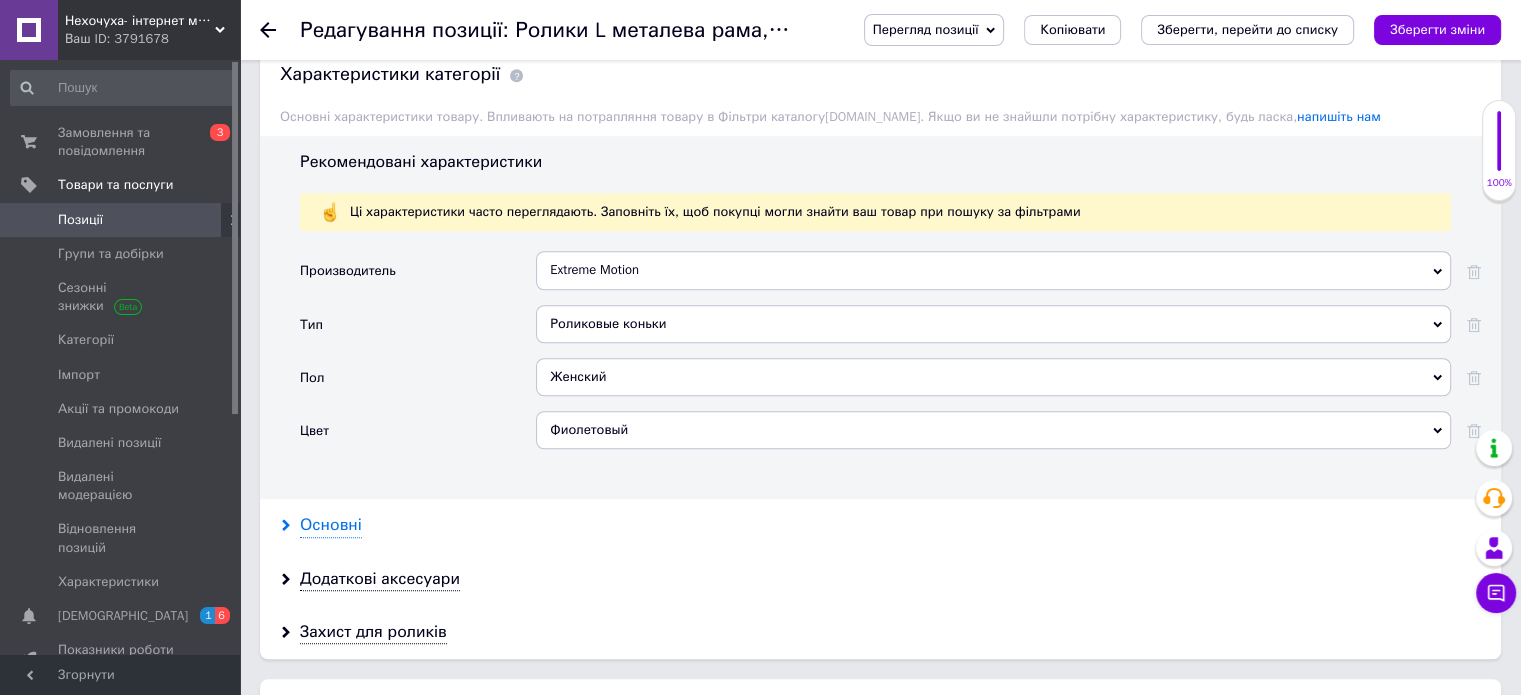 click on "Основні" at bounding box center (331, 525) 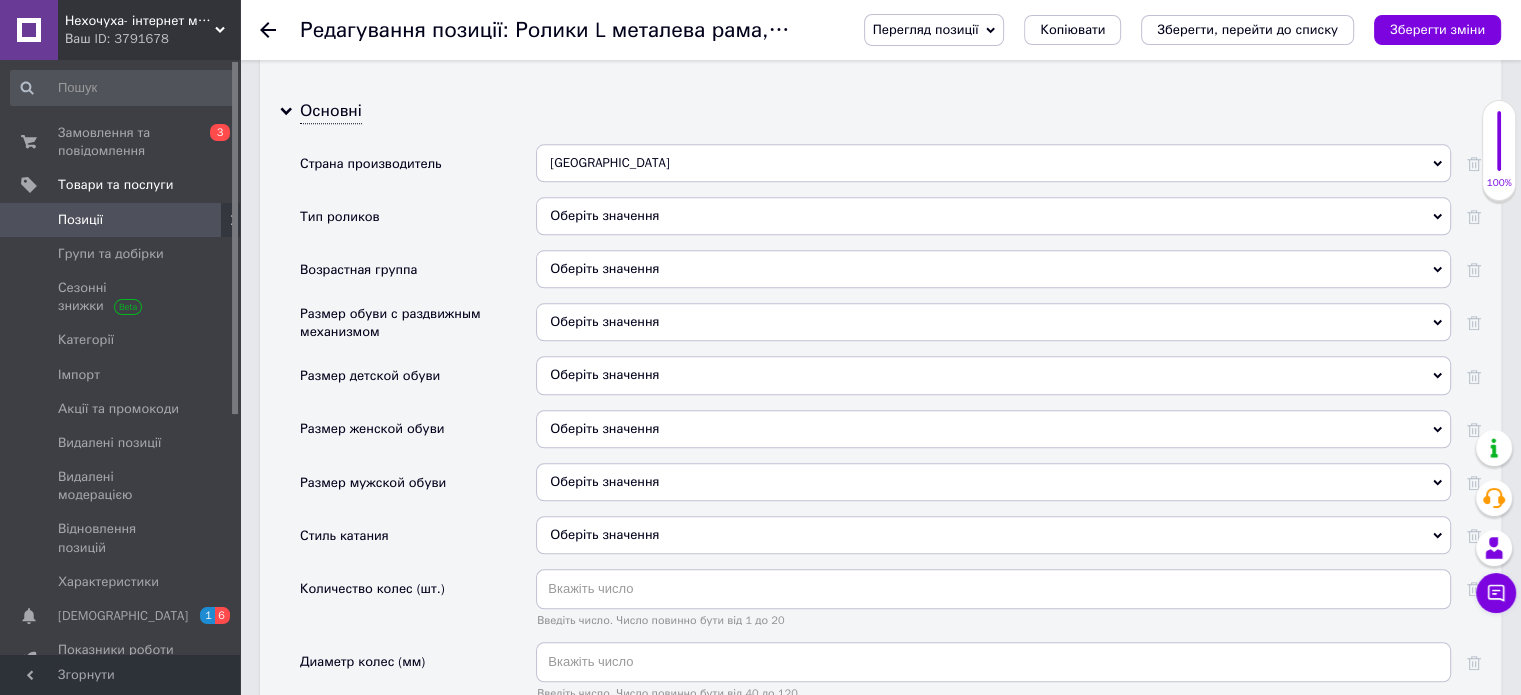 scroll, scrollTop: 2100, scrollLeft: 0, axis: vertical 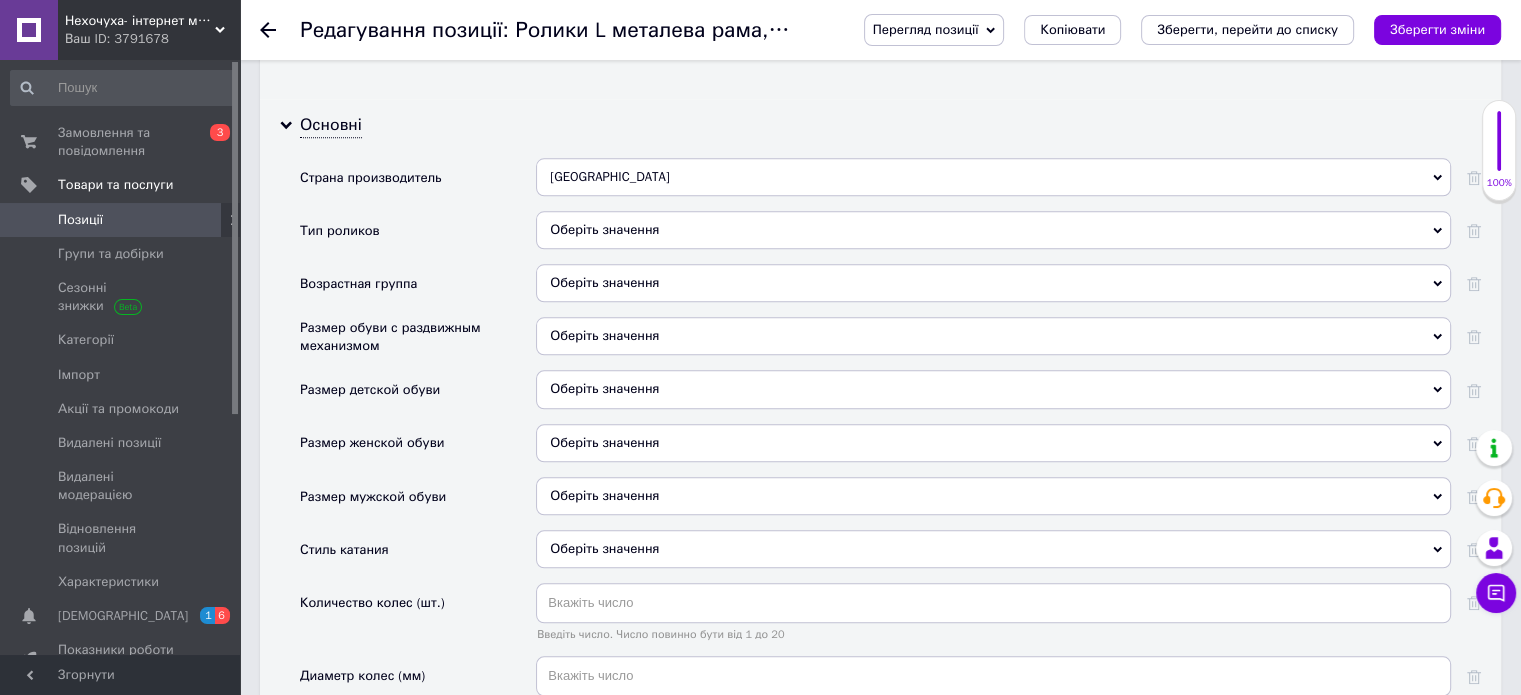 click on "Оберіть значення" at bounding box center [993, 230] 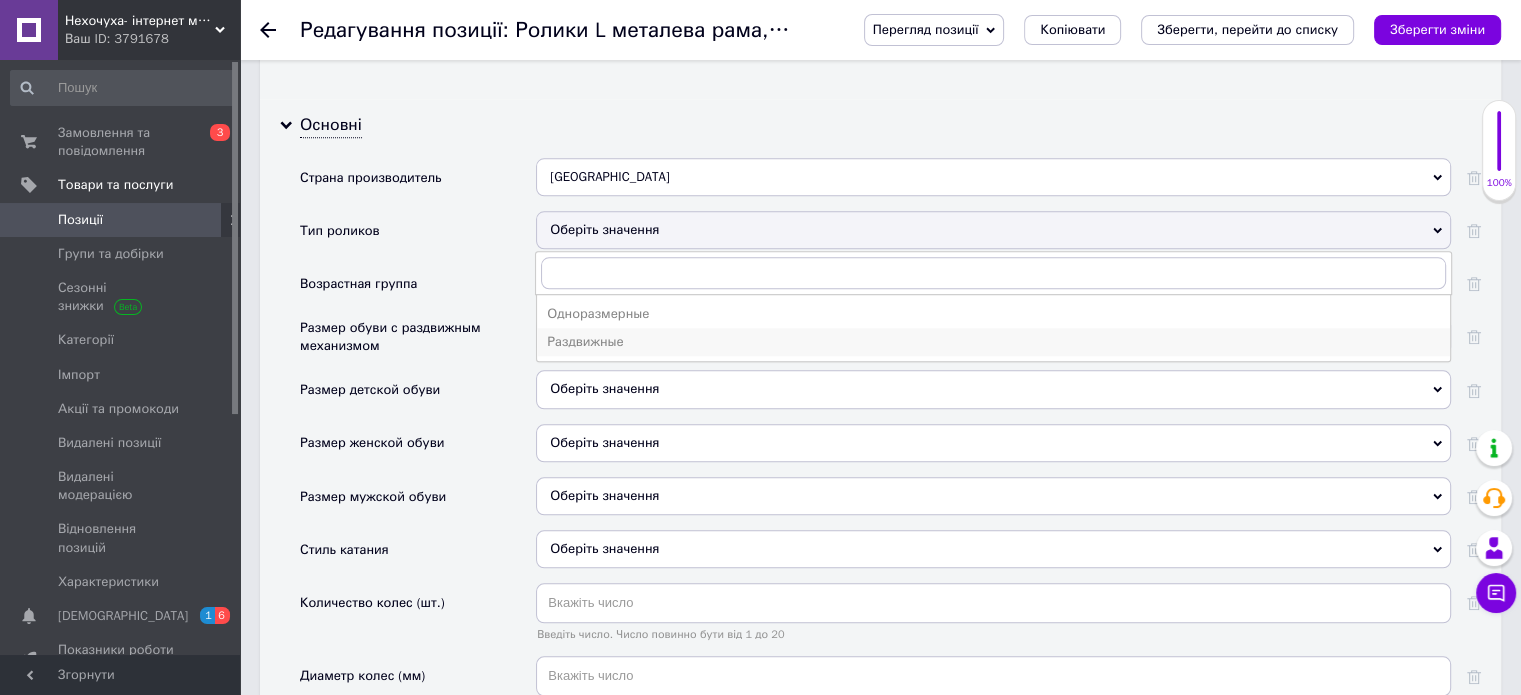 click on "Раздвижные" at bounding box center [993, 342] 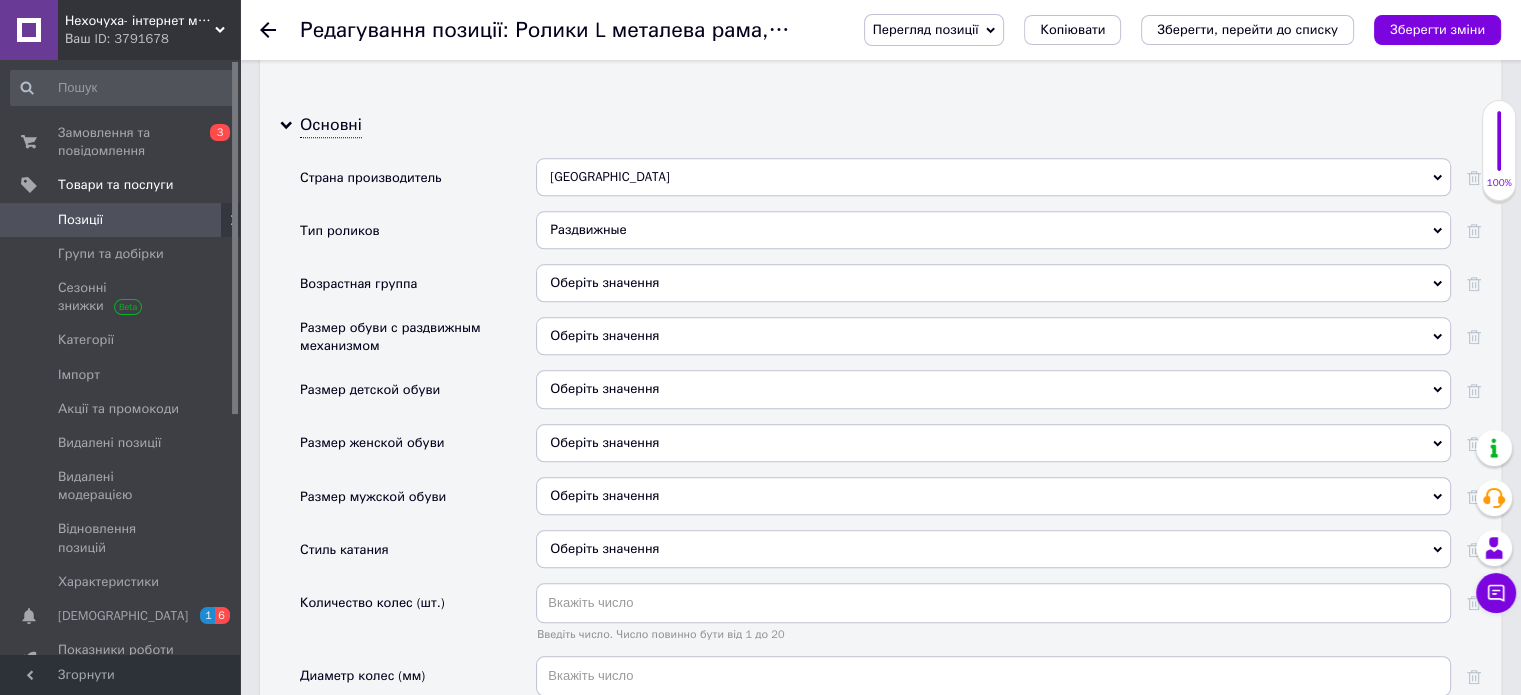 click on "Оберіть значення" at bounding box center [993, 283] 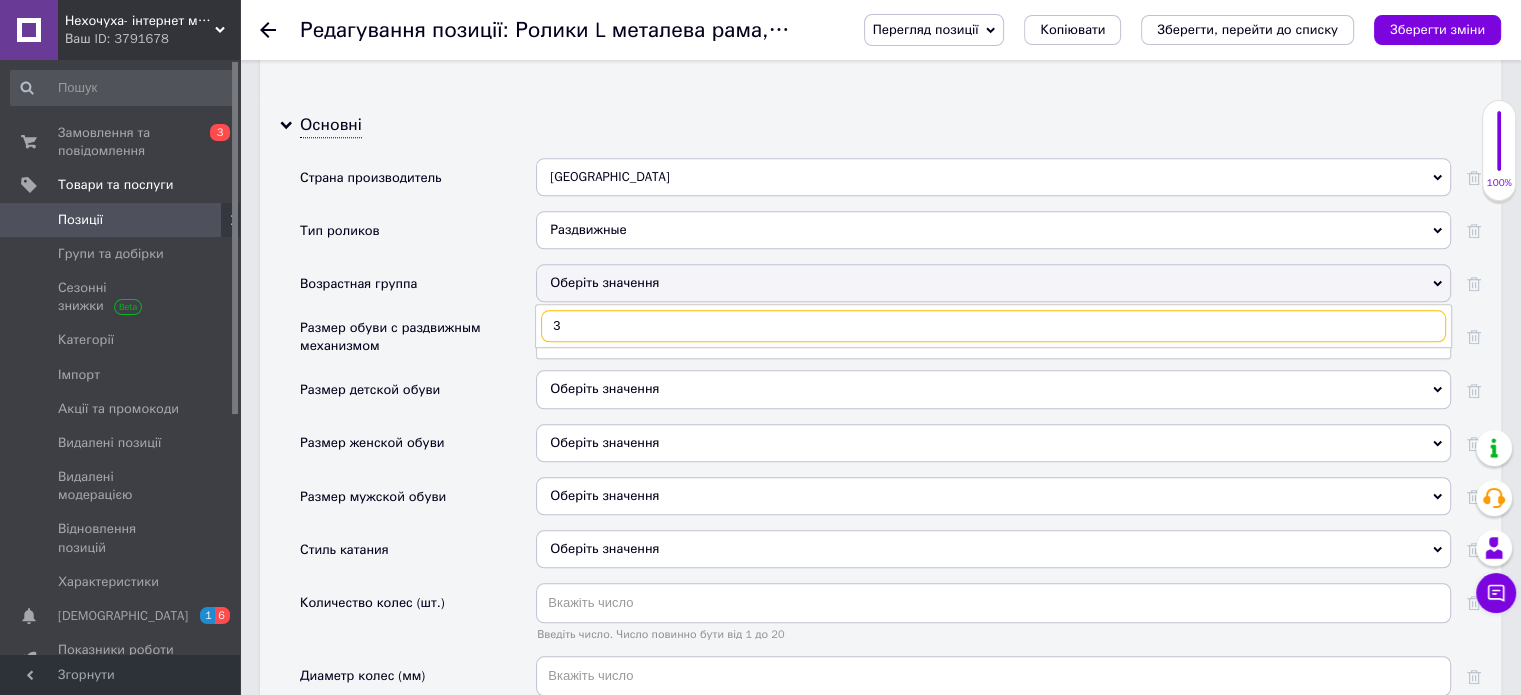 type on "38" 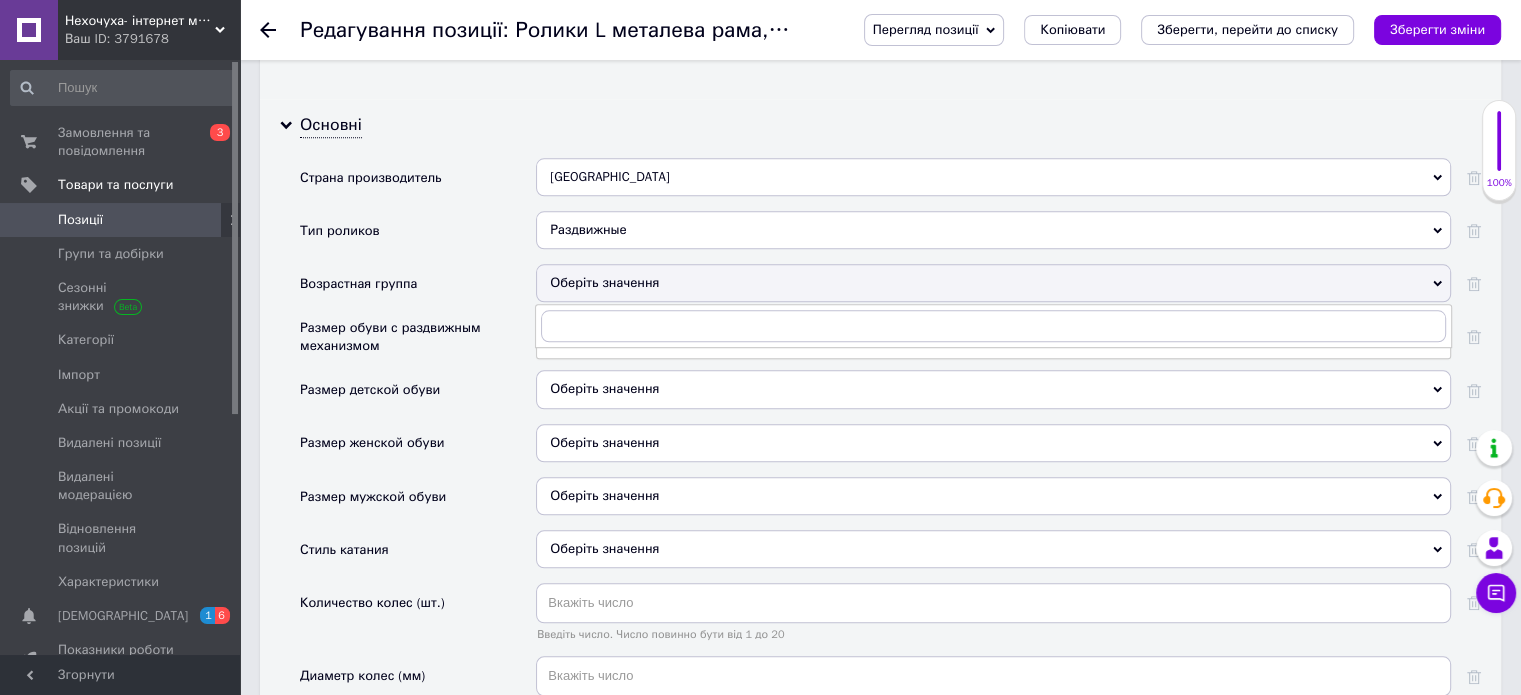 click on "Возрастная группа" at bounding box center [418, 290] 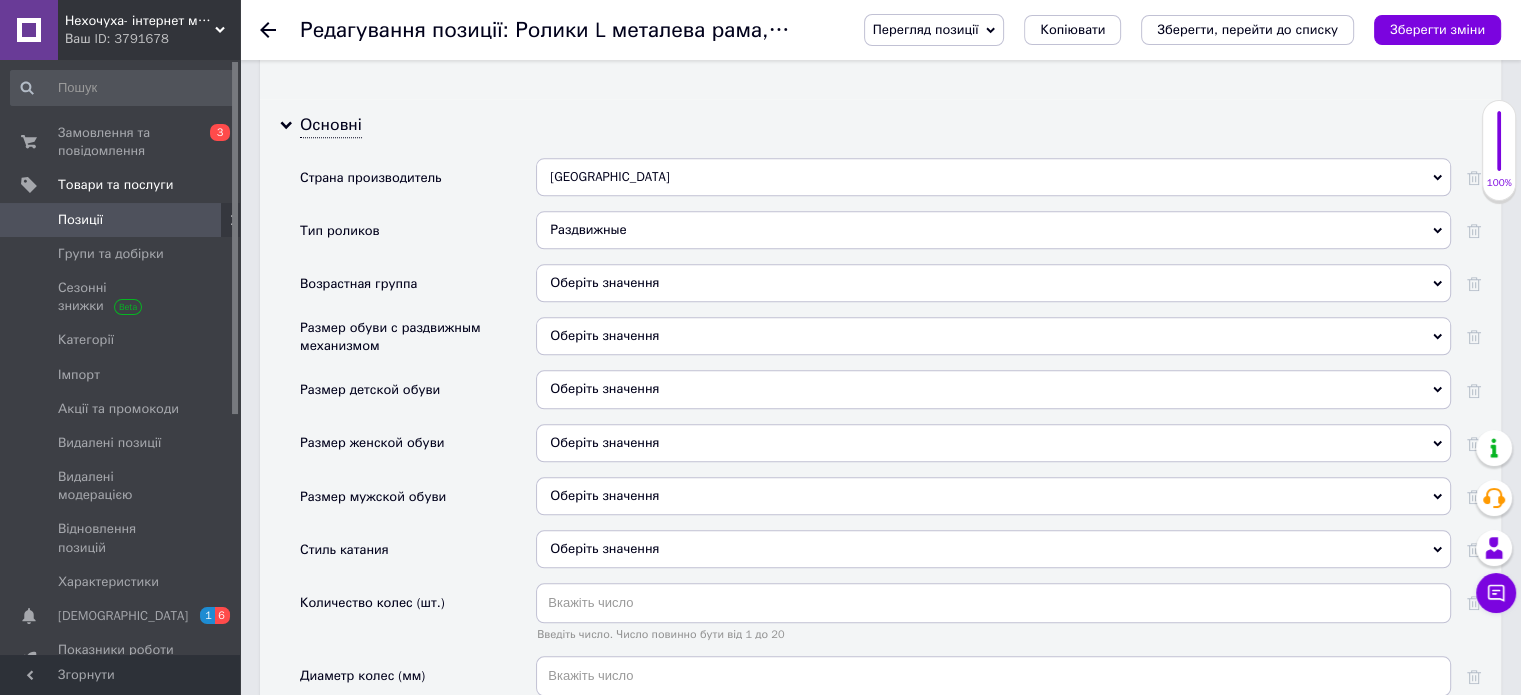 click on "Оберіть значення" at bounding box center (993, 336) 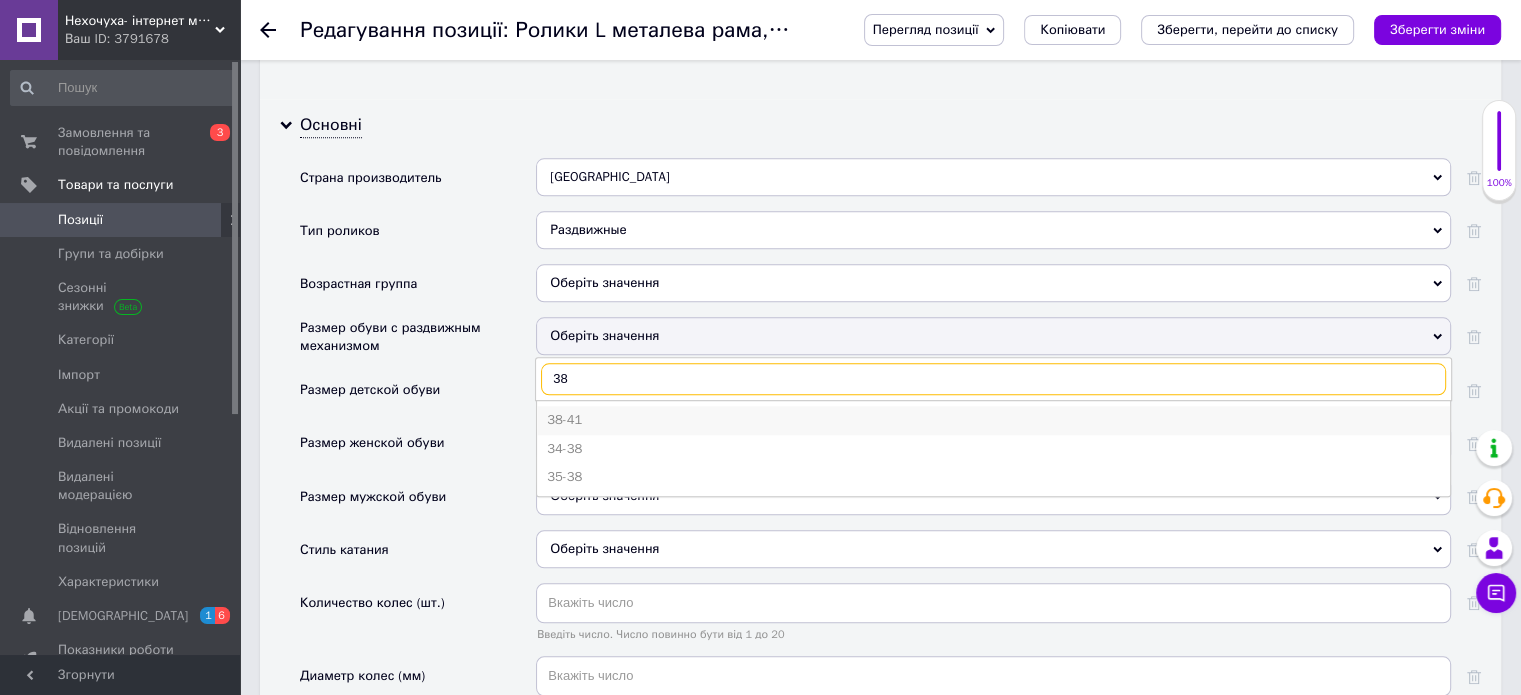type on "38" 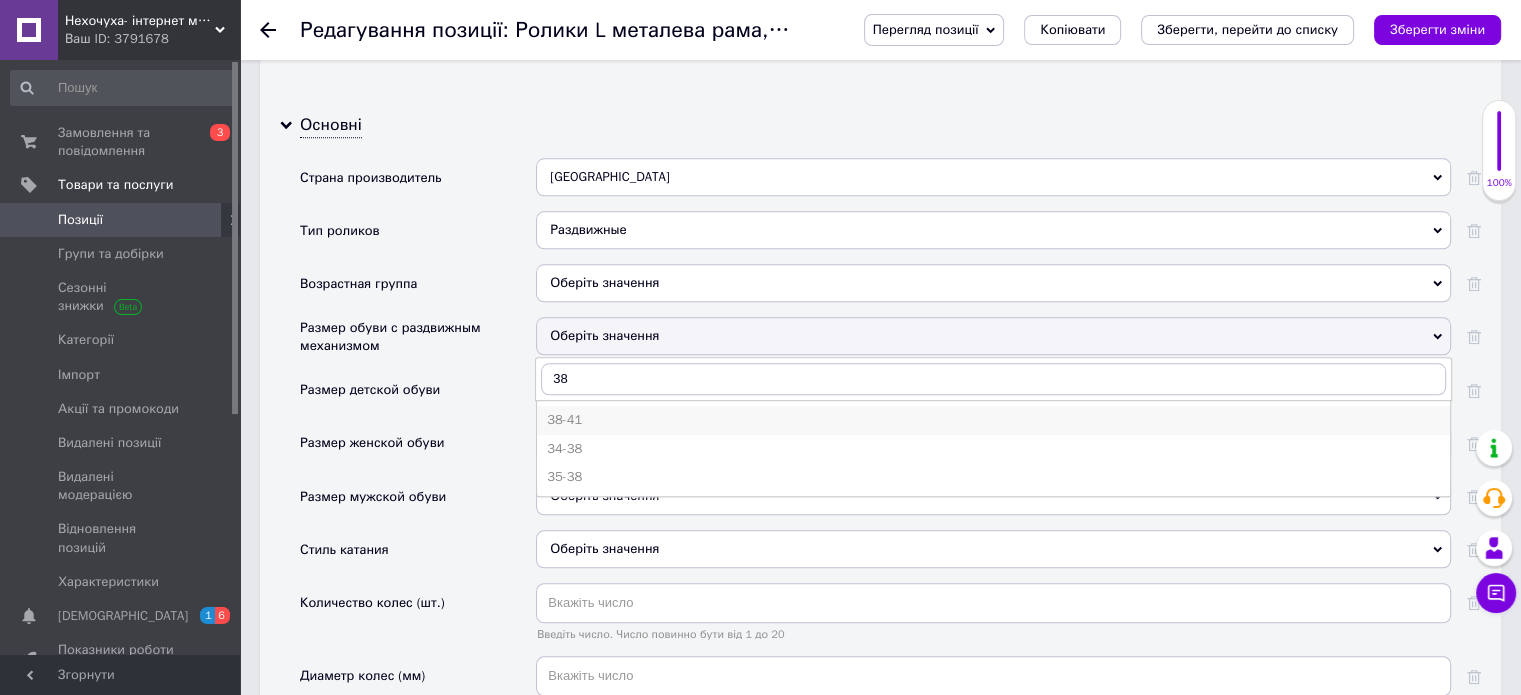 click on "38-41" at bounding box center (993, 420) 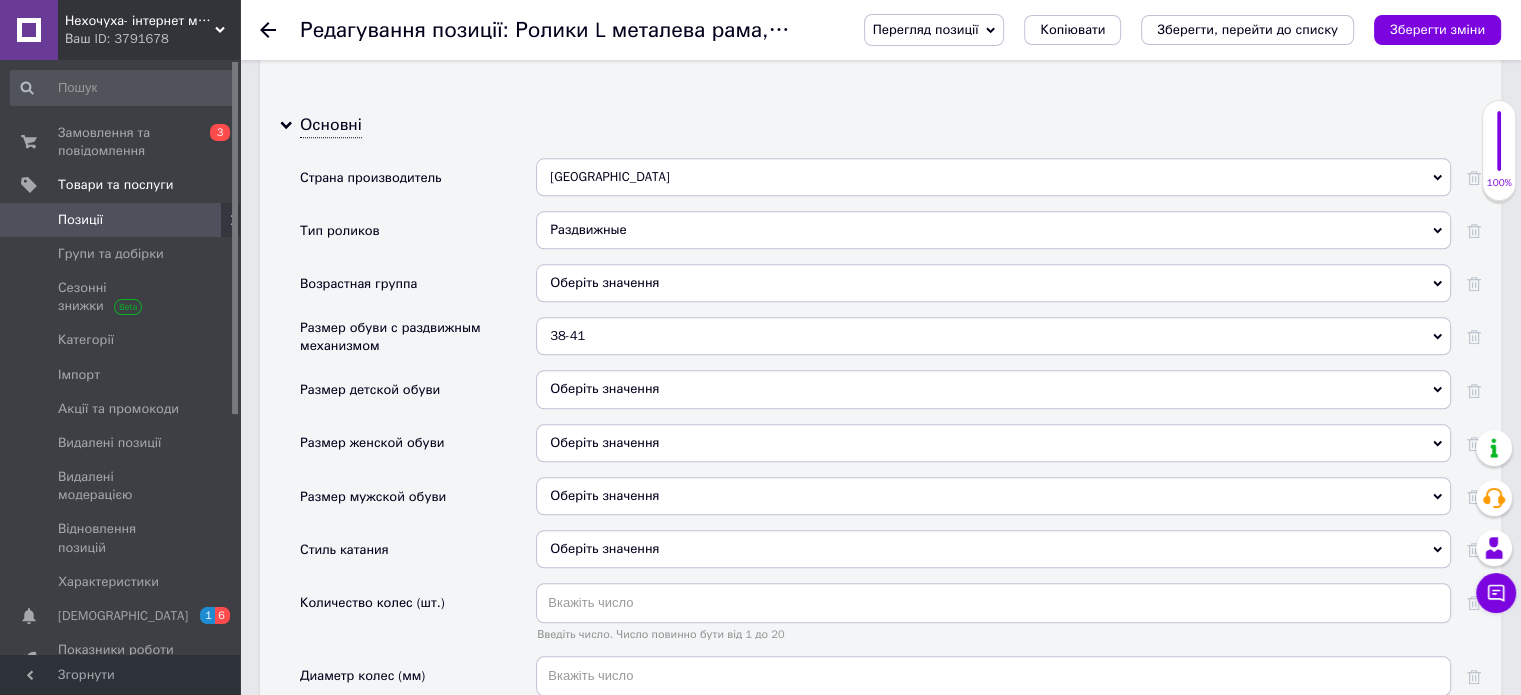 click on "Оберіть значення" at bounding box center [993, 443] 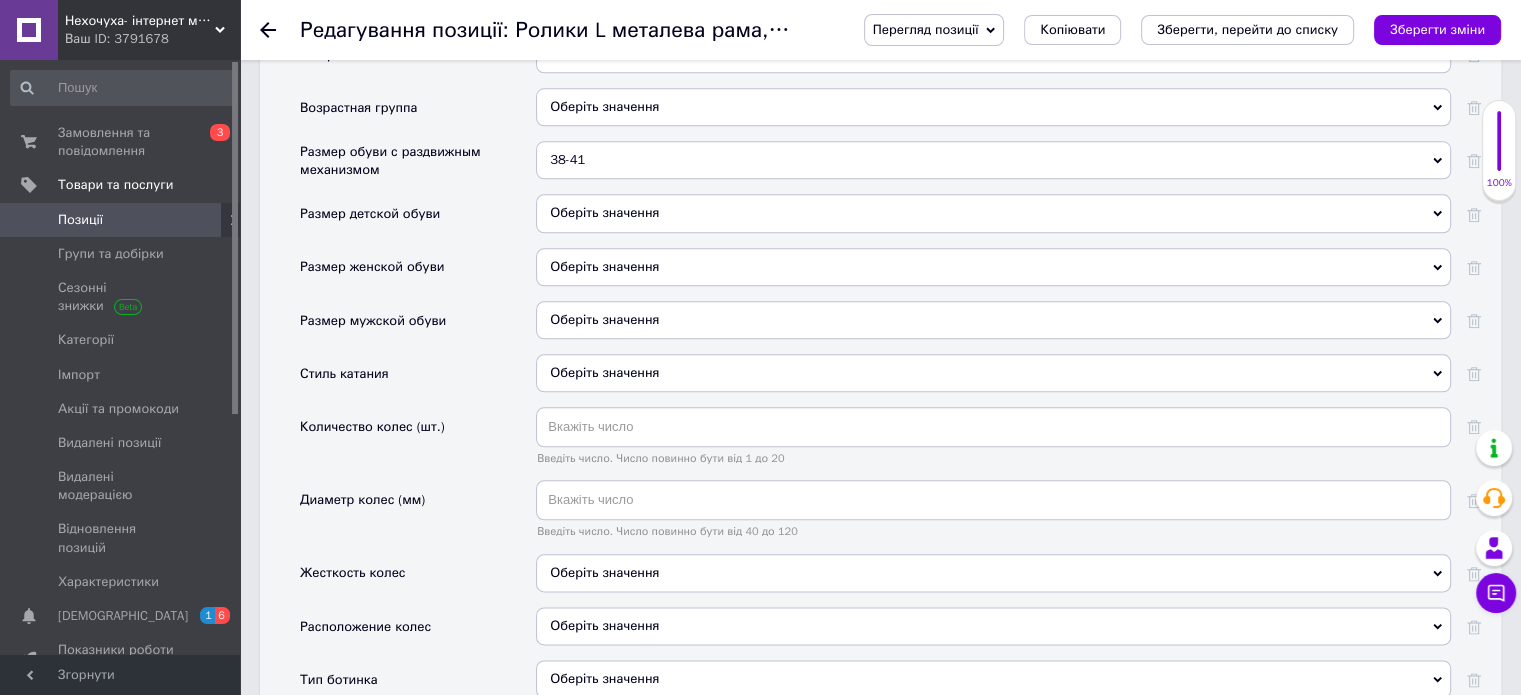 scroll, scrollTop: 2300, scrollLeft: 0, axis: vertical 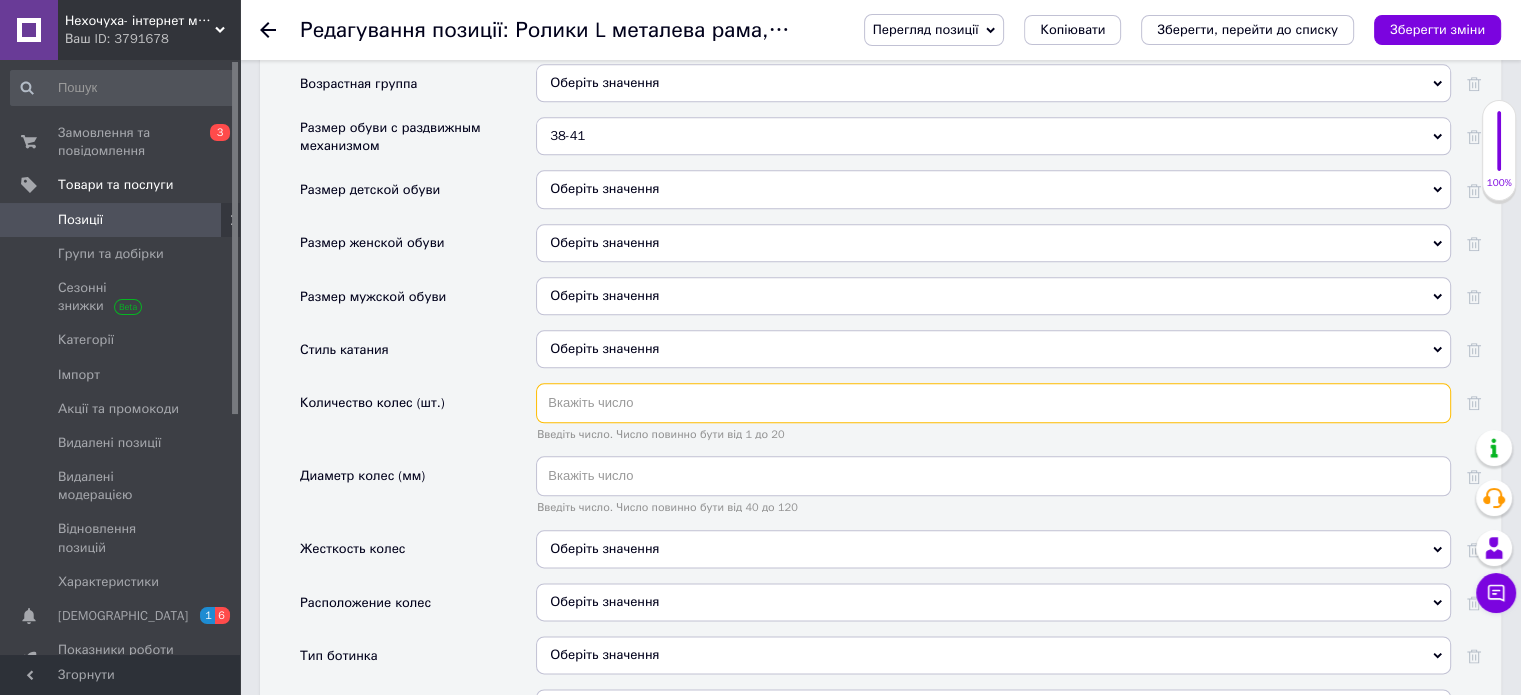 click at bounding box center (993, 403) 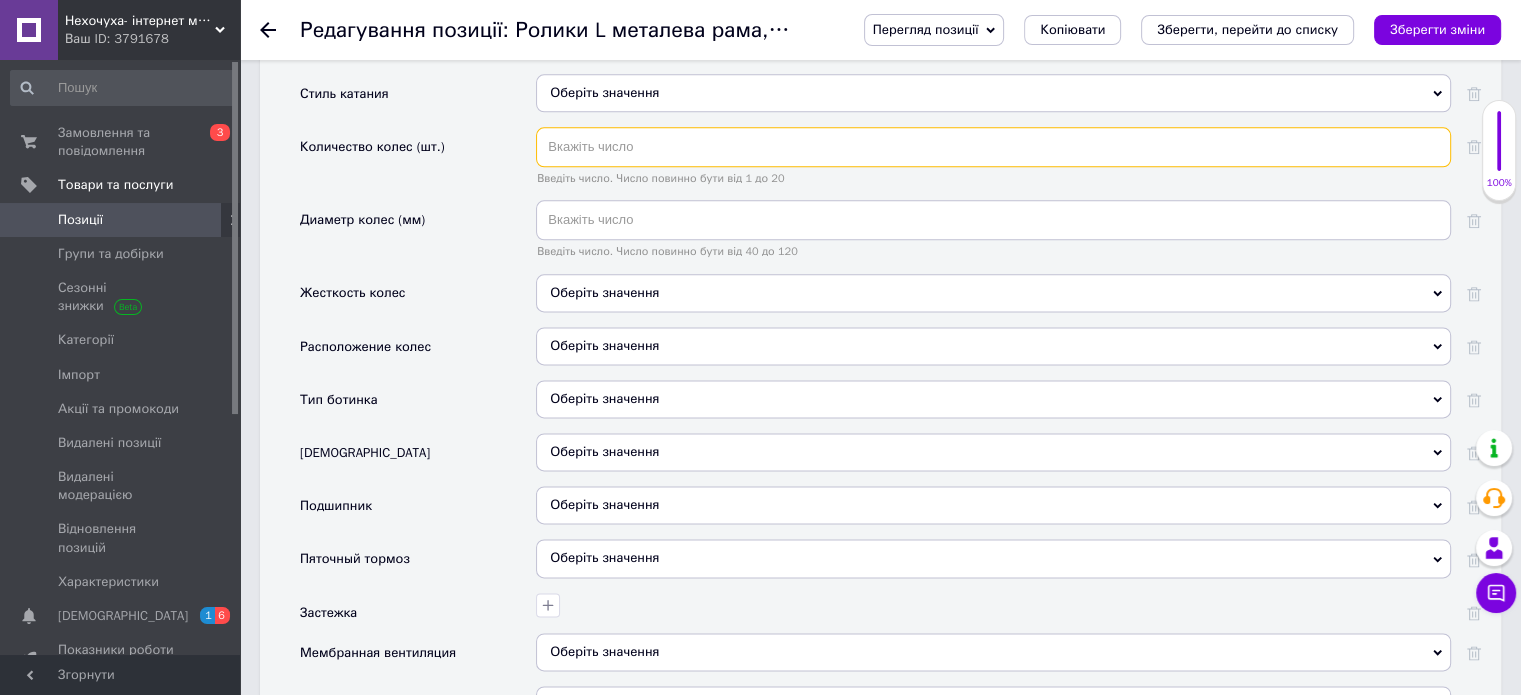 scroll, scrollTop: 2600, scrollLeft: 0, axis: vertical 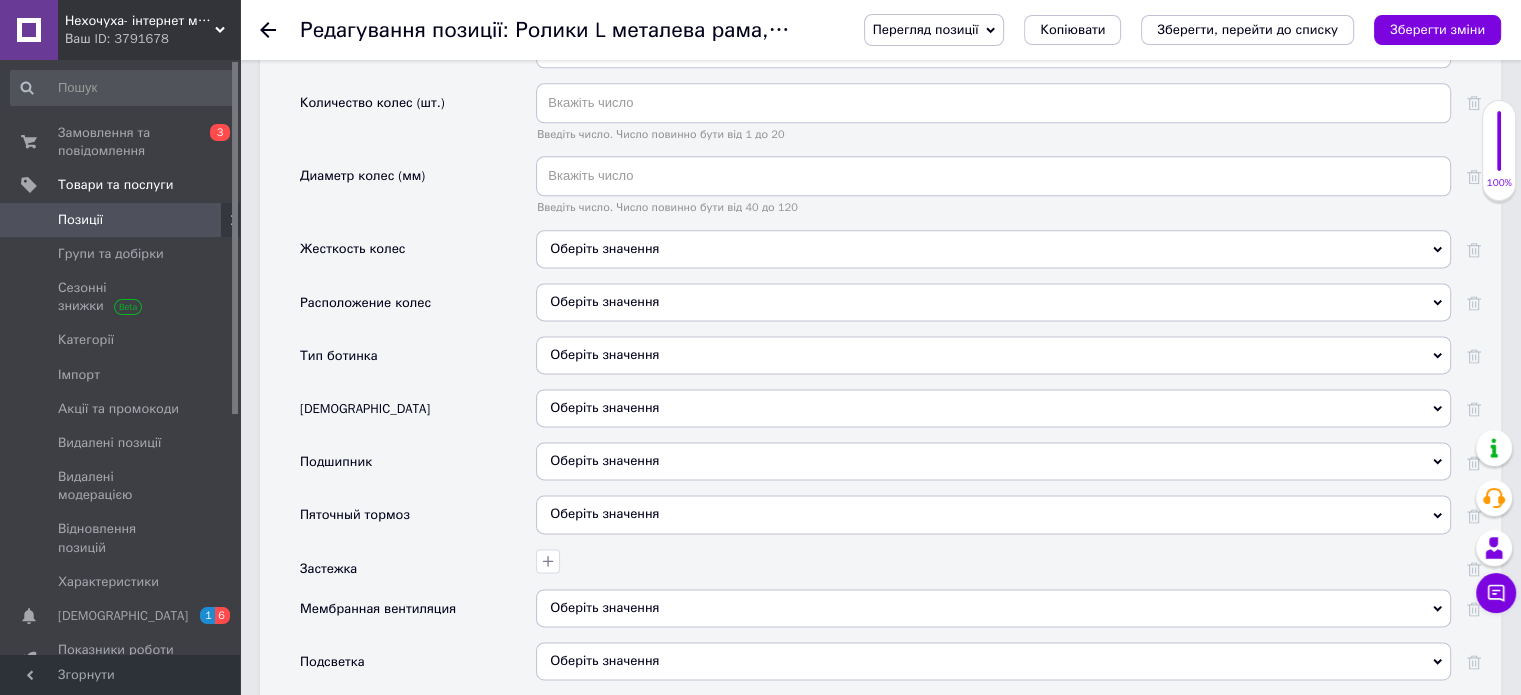 click on "Зберегти, перейти до списку" at bounding box center [1247, 29] 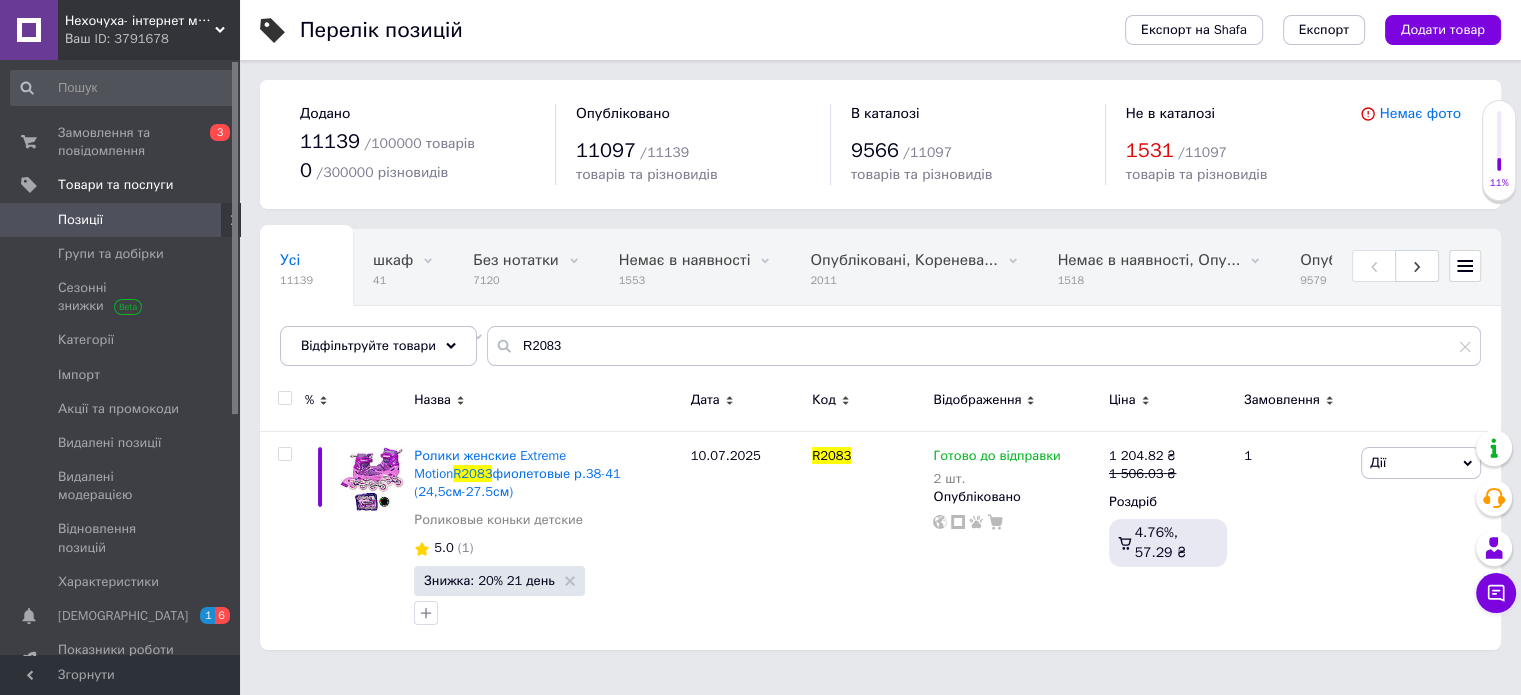 scroll, scrollTop: 0, scrollLeft: 0, axis: both 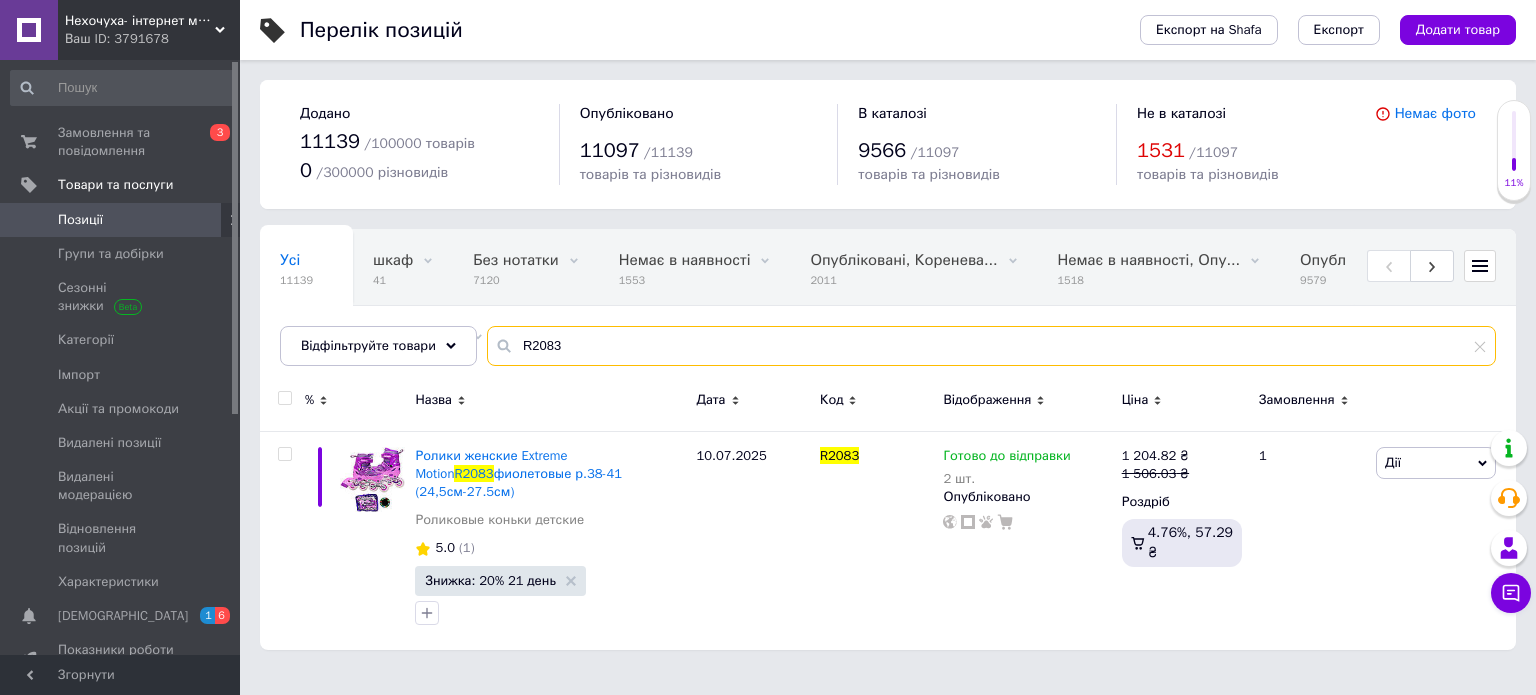 click on "R2083" at bounding box center [991, 346] 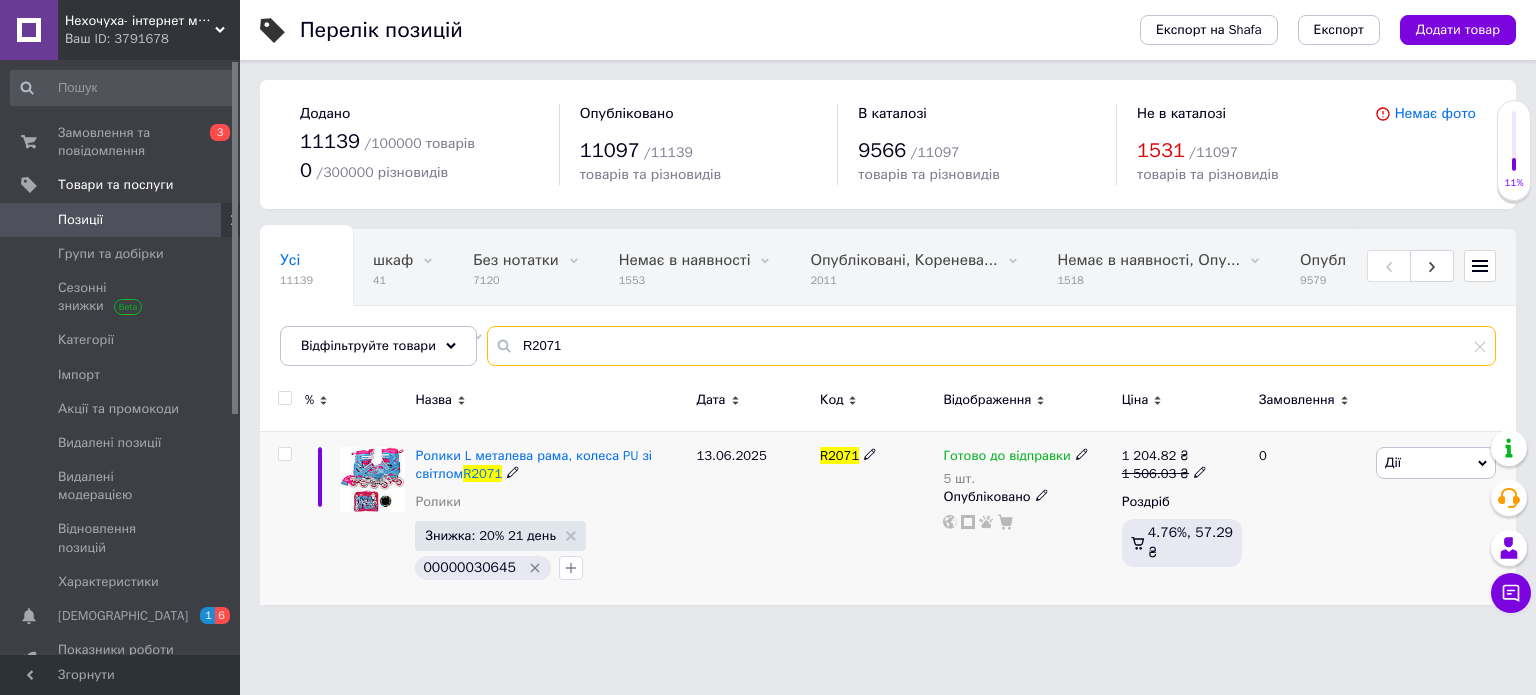 type on "R2071" 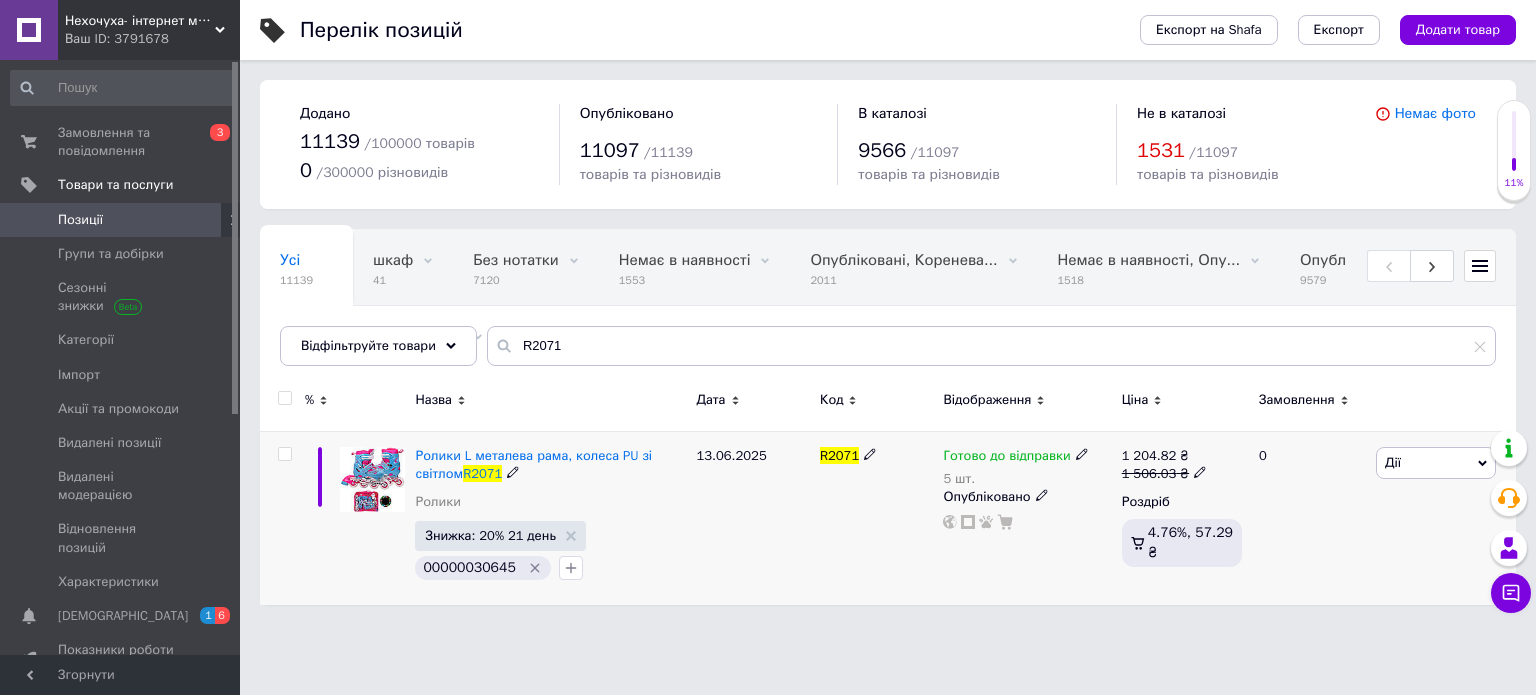 click 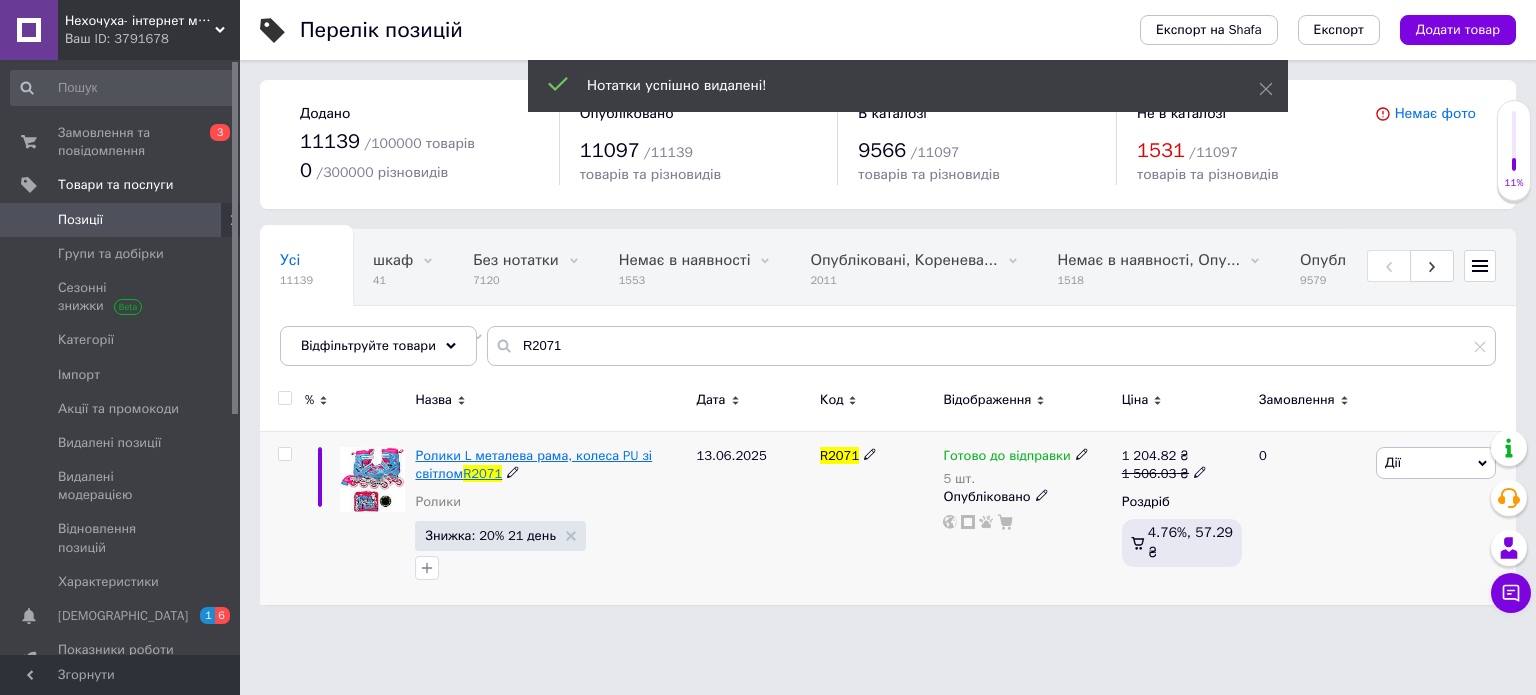 click on "Ролики L металева рама, колеса PU зі світлом" at bounding box center [533, 464] 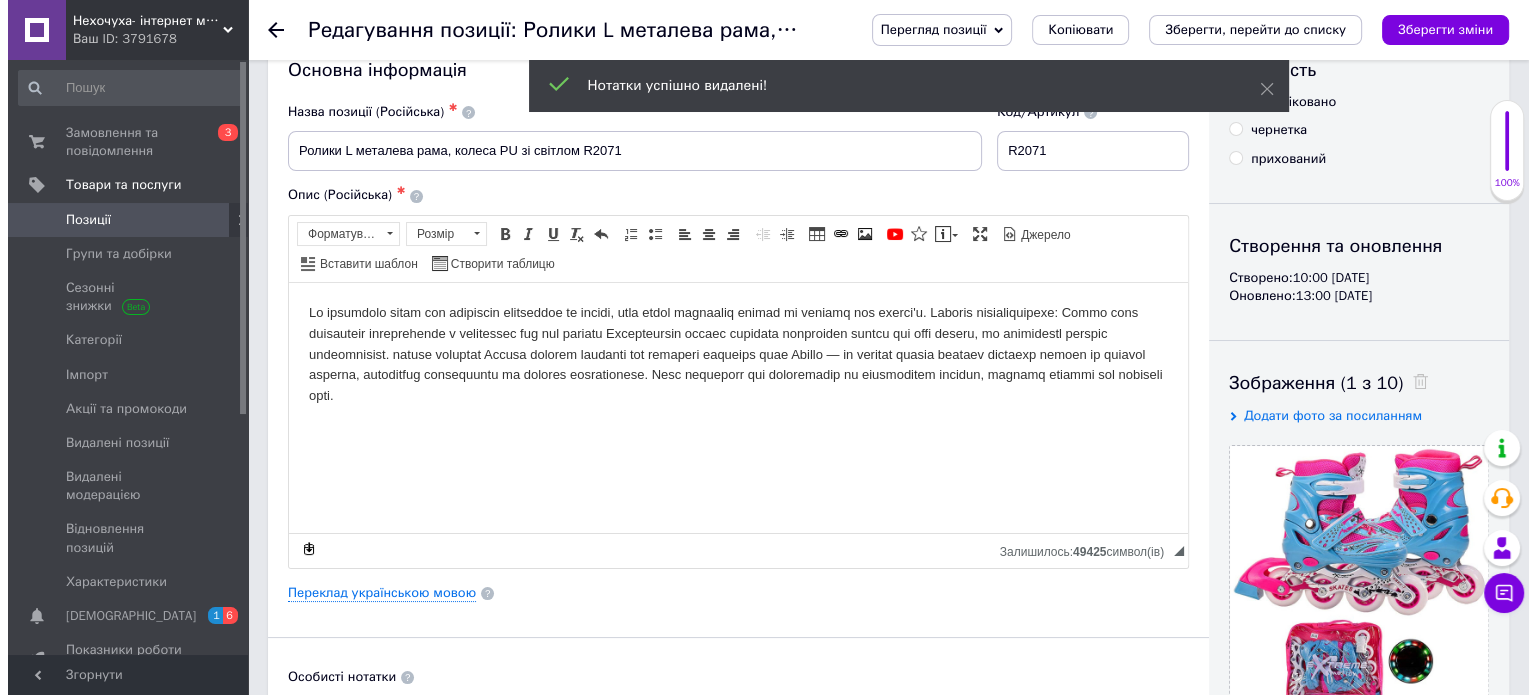scroll, scrollTop: 300, scrollLeft: 0, axis: vertical 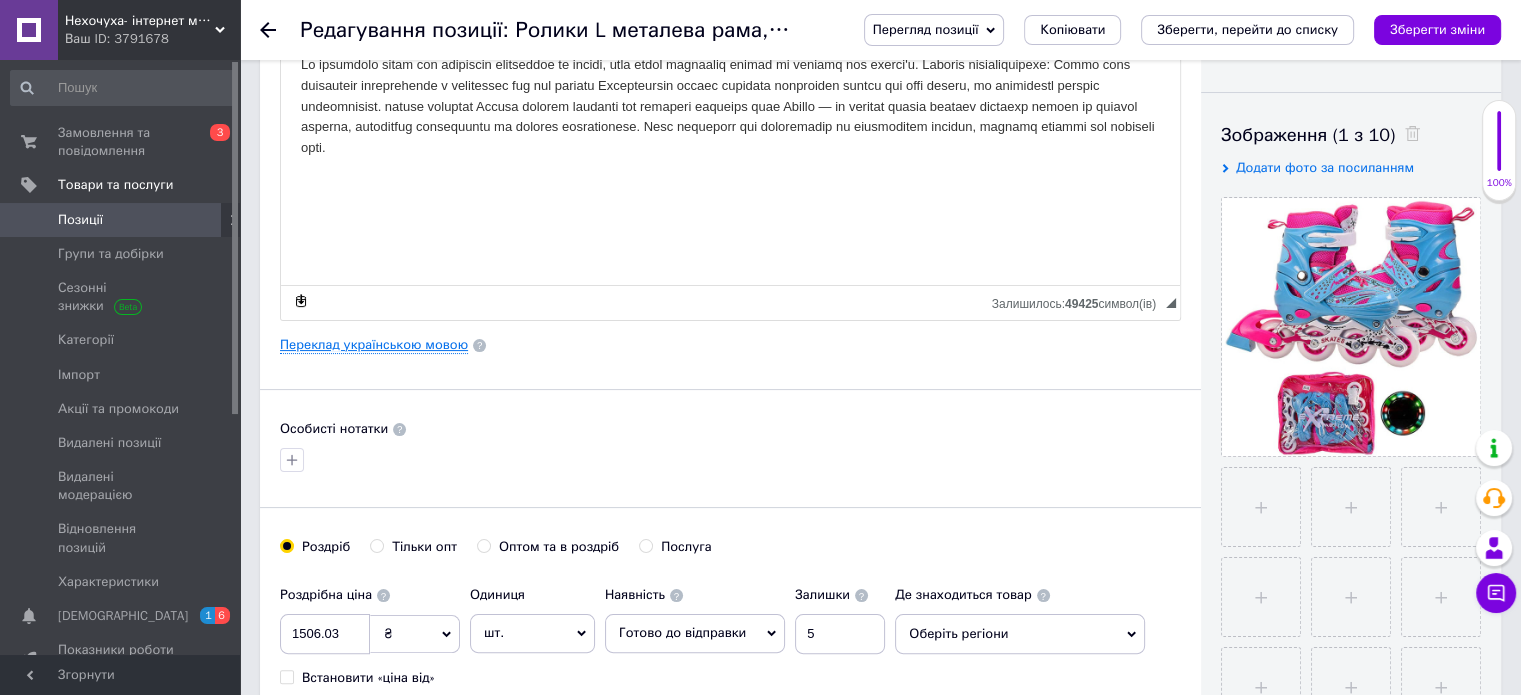 click on "Переклад українською мовою" at bounding box center [374, 345] 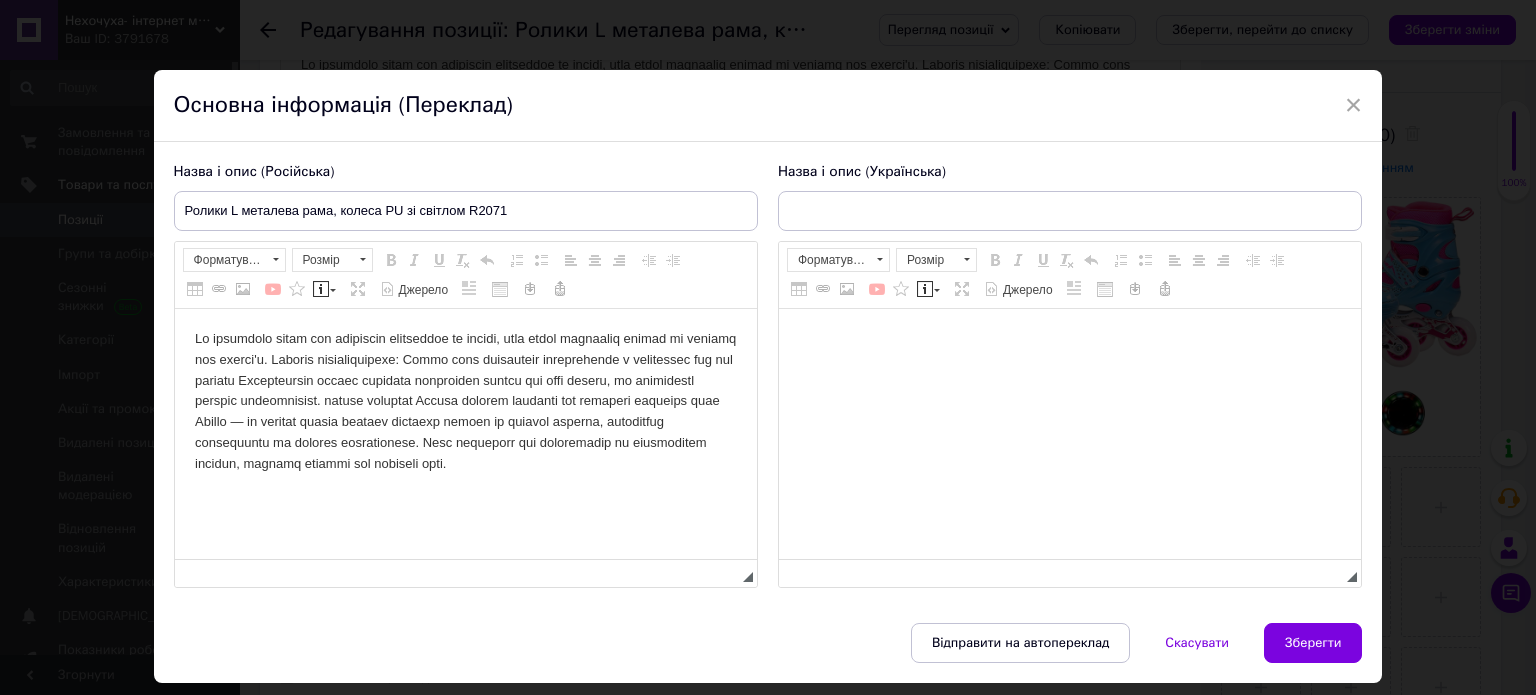scroll, scrollTop: 0, scrollLeft: 0, axis: both 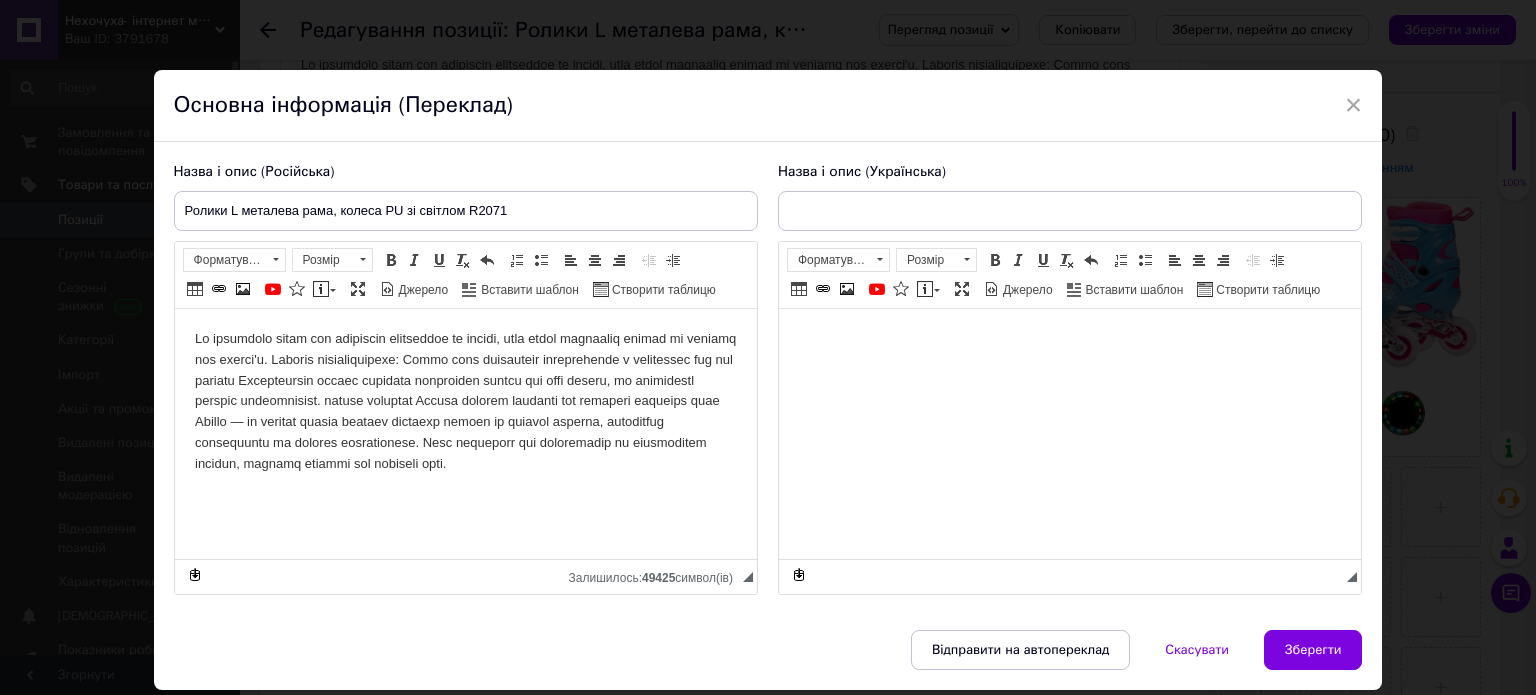 type on "Ролики дитячі (38-41 розмір L, металеві, підсвічування) R2071 Рожево-блакитні | Роликові ковзани розсувні" 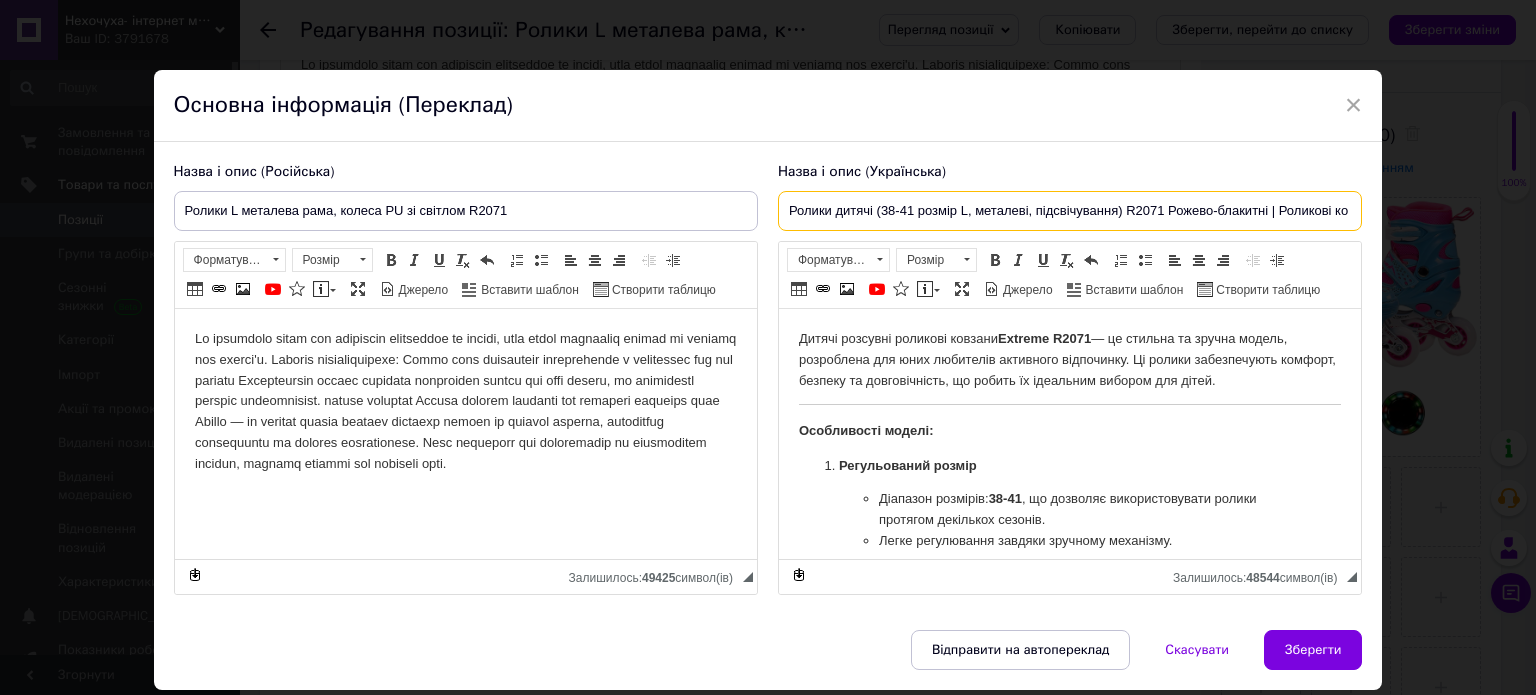 click on "Ролики дитячі (38-41 розмір L, металеві, підсвічування) R2071 Рожево-блакитні | Роликові ковзани розсувні" at bounding box center (1070, 211) 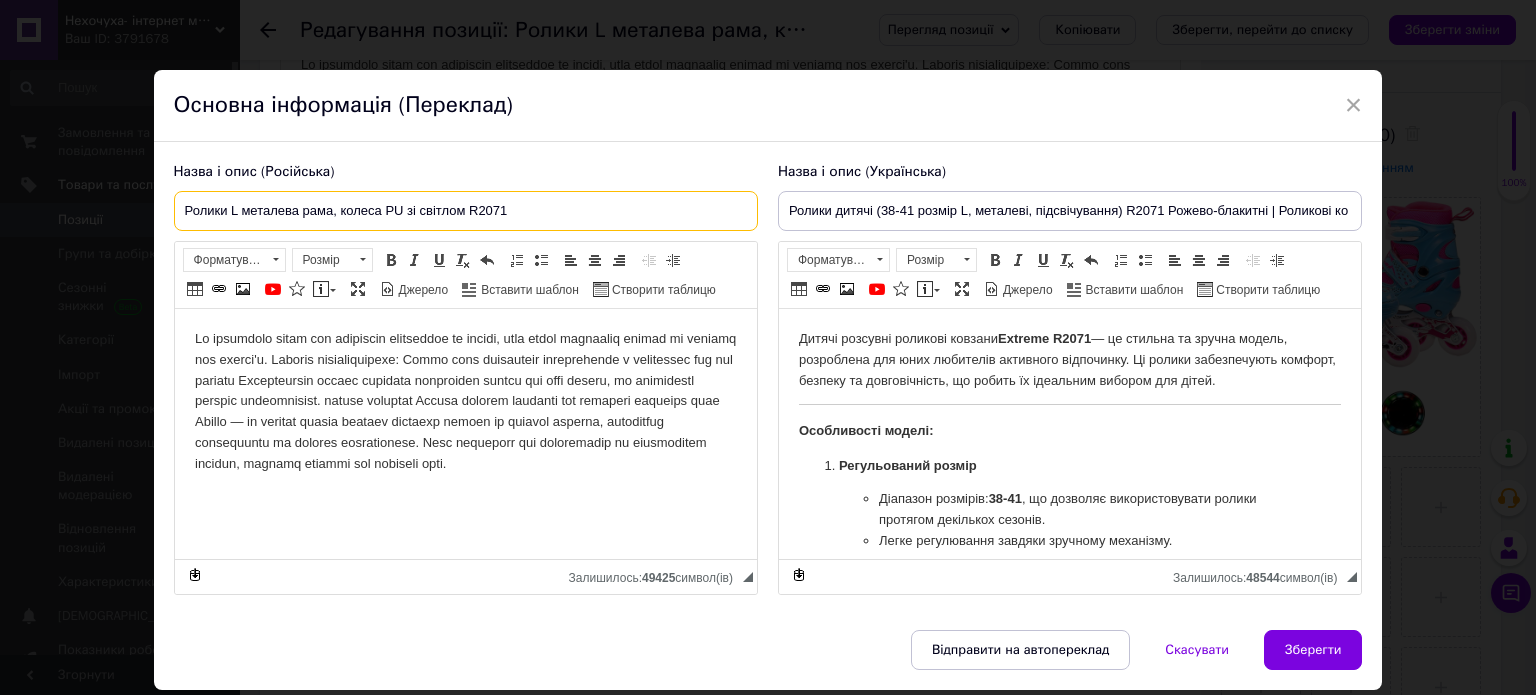click on "Ролики L металева рама, колеса PU зі світлом R2071" at bounding box center (466, 211) 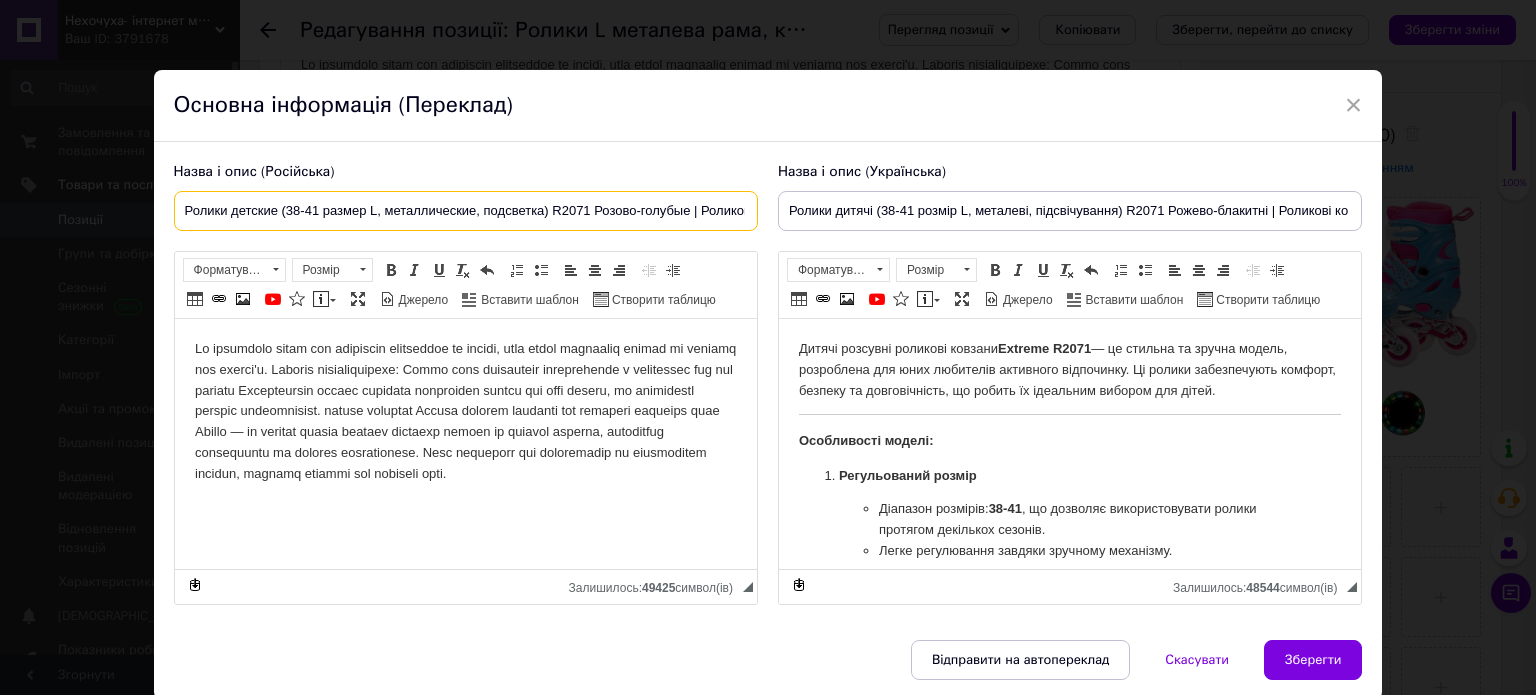 scroll, scrollTop: 0, scrollLeft: 145, axis: horizontal 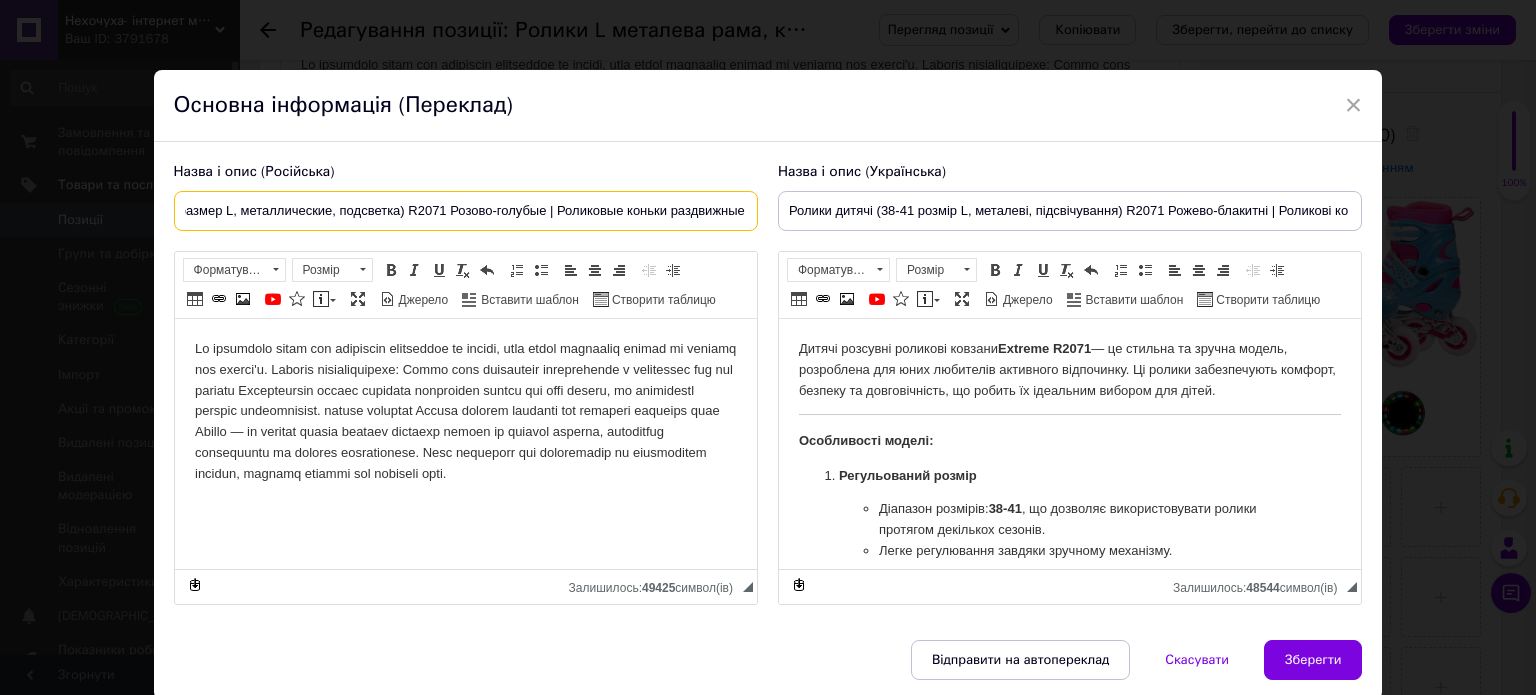 type on "Ролики детские (38-41 размер L, металлические, подсветка) R2071 Розово-голубые | Роликовые коньки раздвижные" 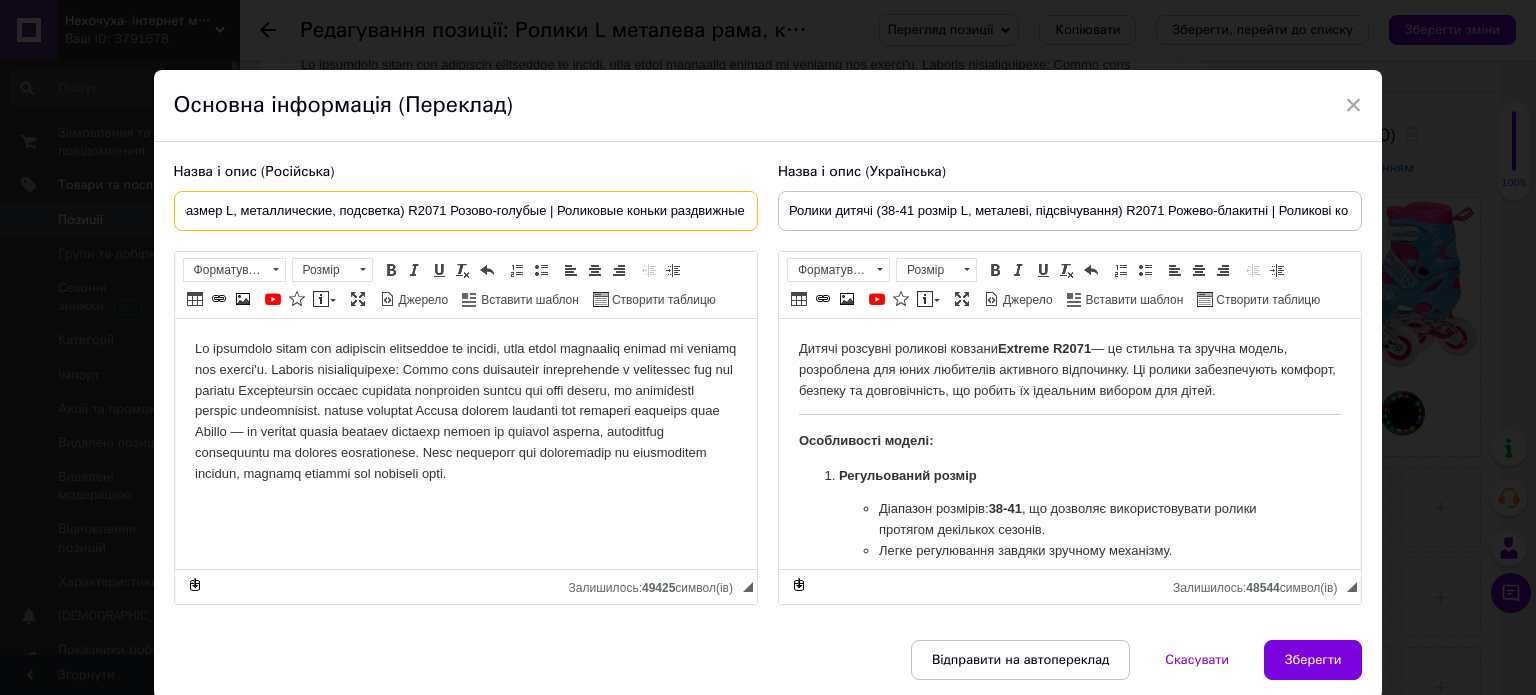 scroll, scrollTop: 0, scrollLeft: 0, axis: both 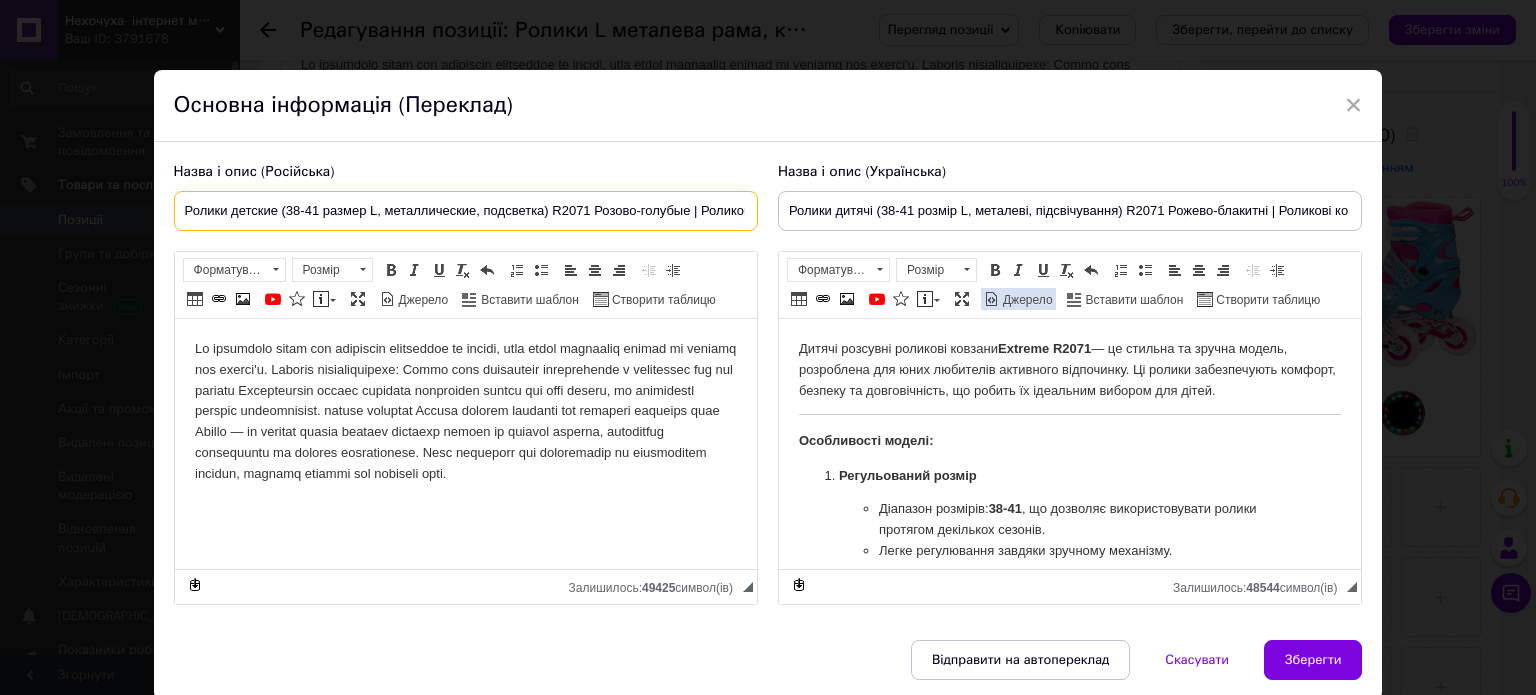 click on "Джерело" at bounding box center (1026, 300) 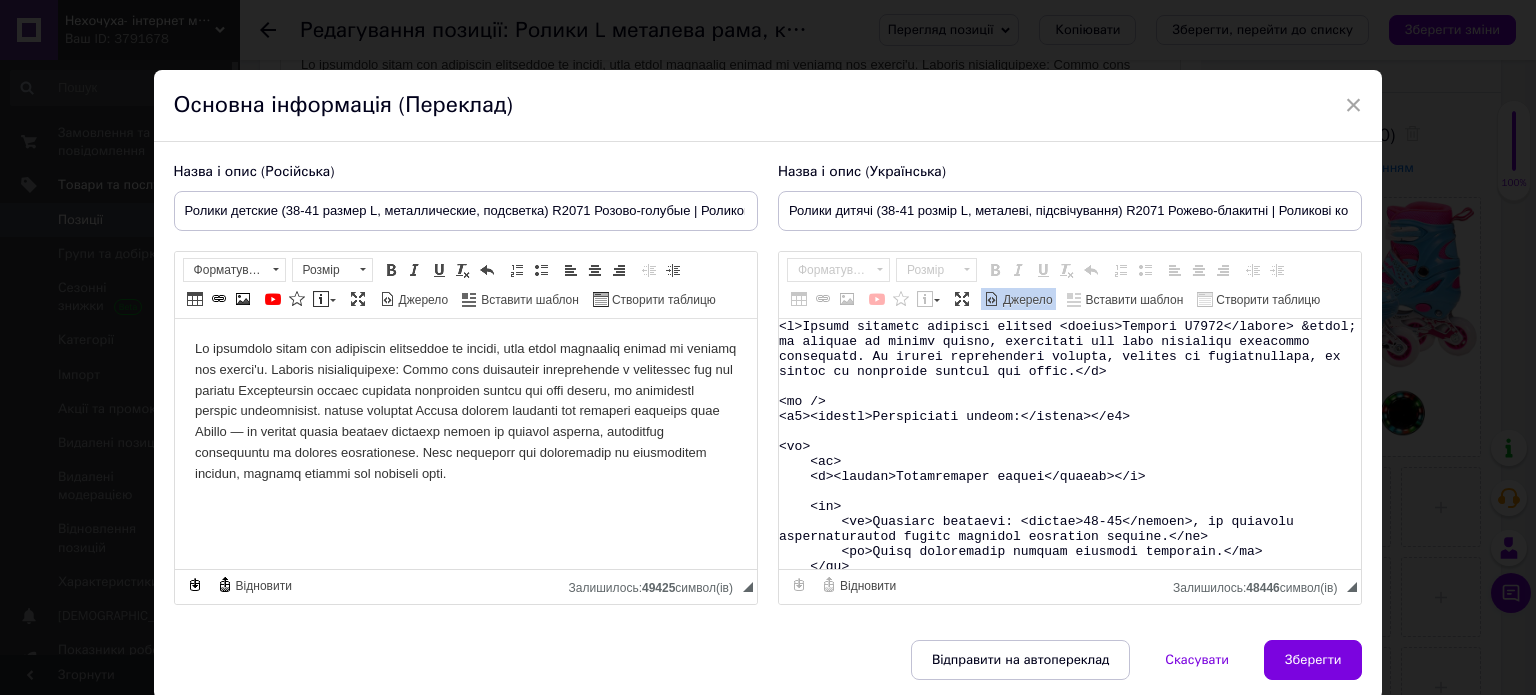 click at bounding box center [1070, 444] 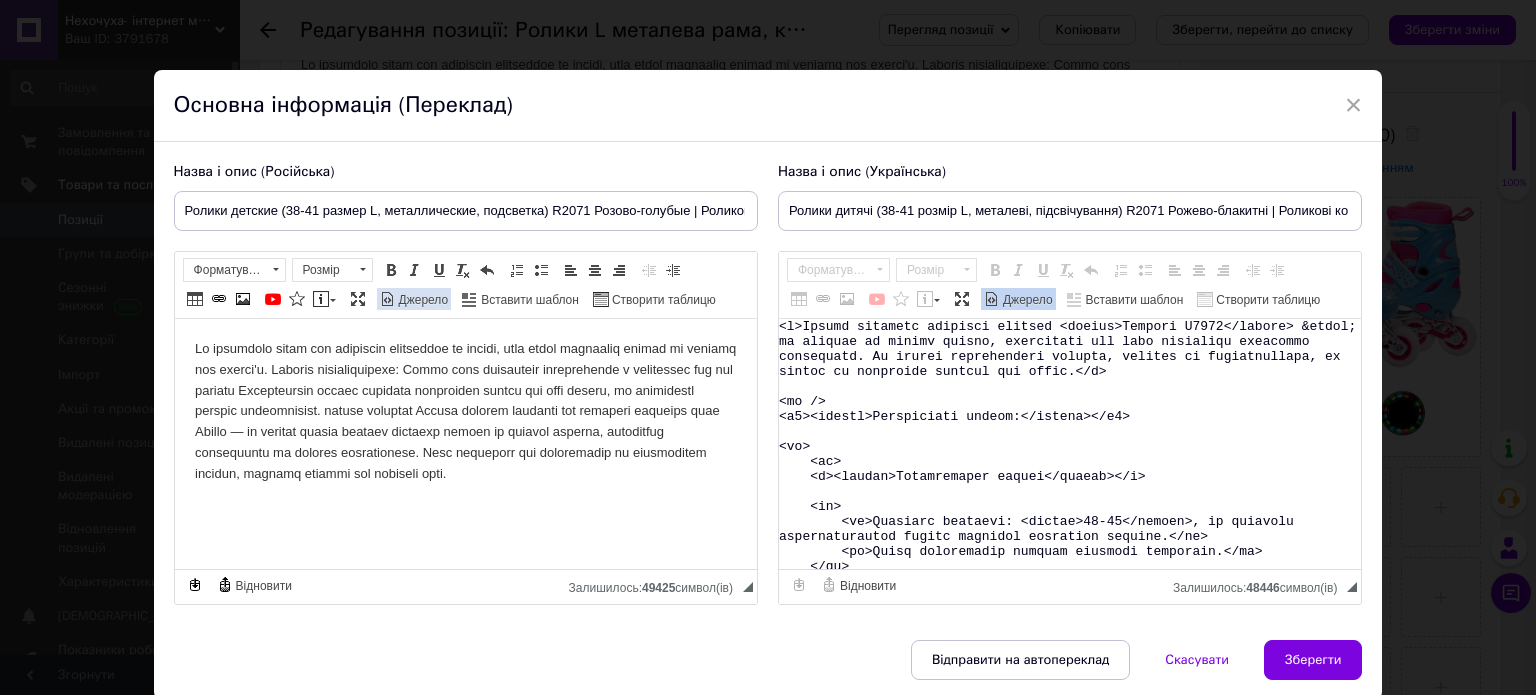 click on "Джерело" at bounding box center [422, 300] 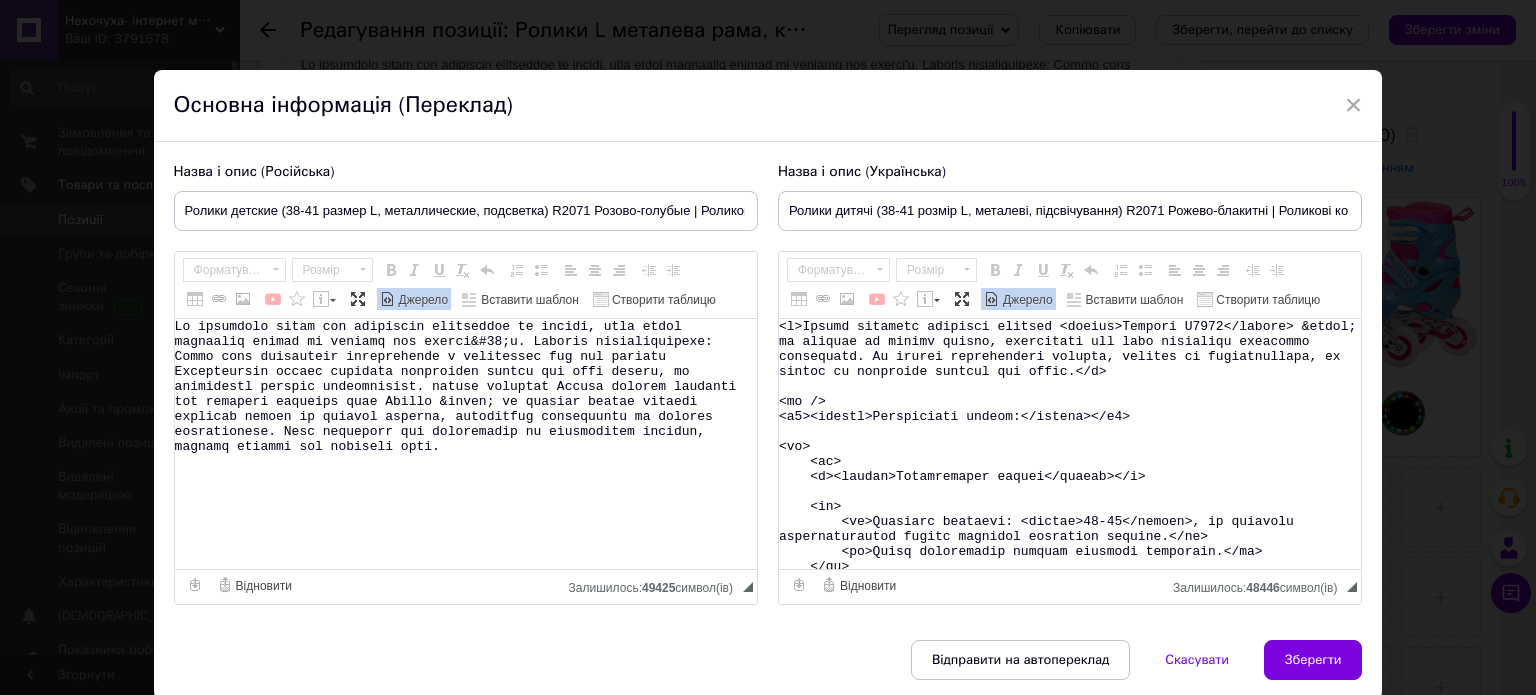 click at bounding box center [466, 444] 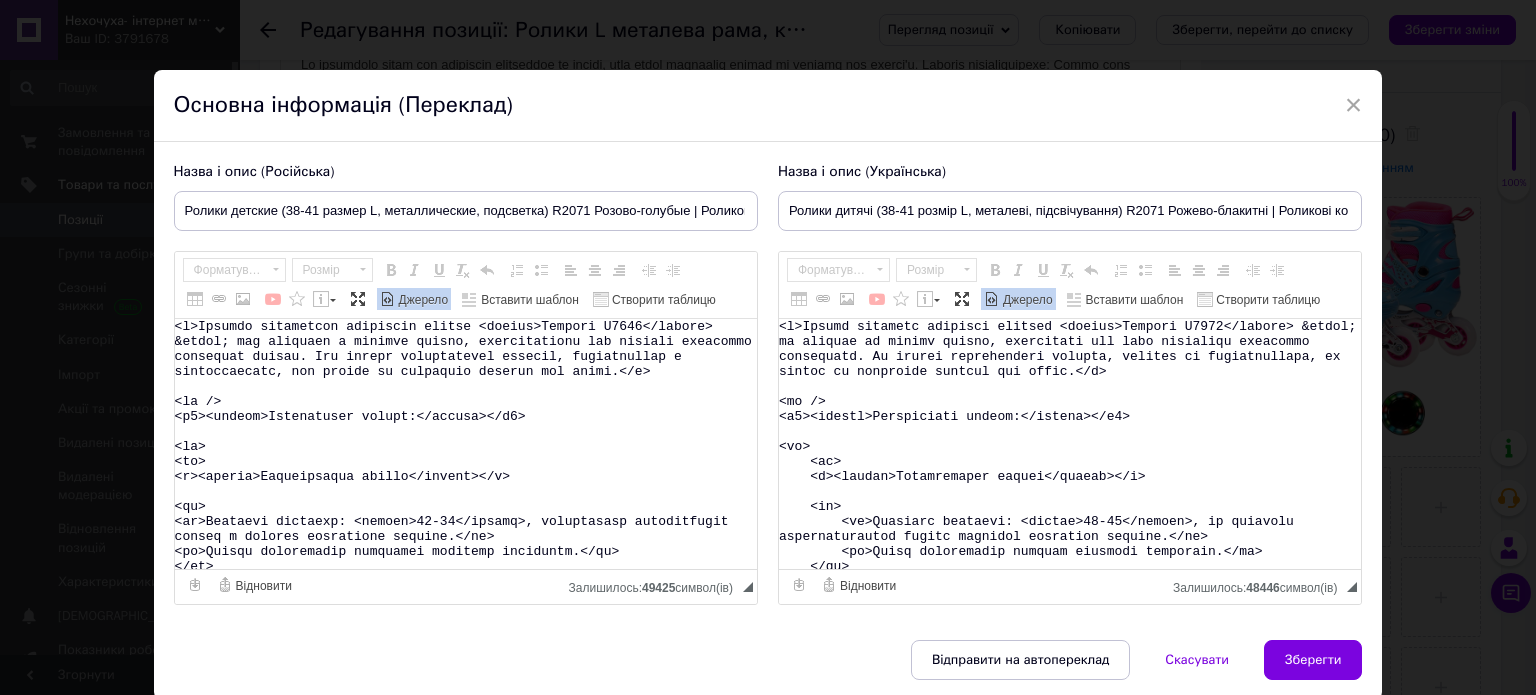 scroll, scrollTop: 1056, scrollLeft: 0, axis: vertical 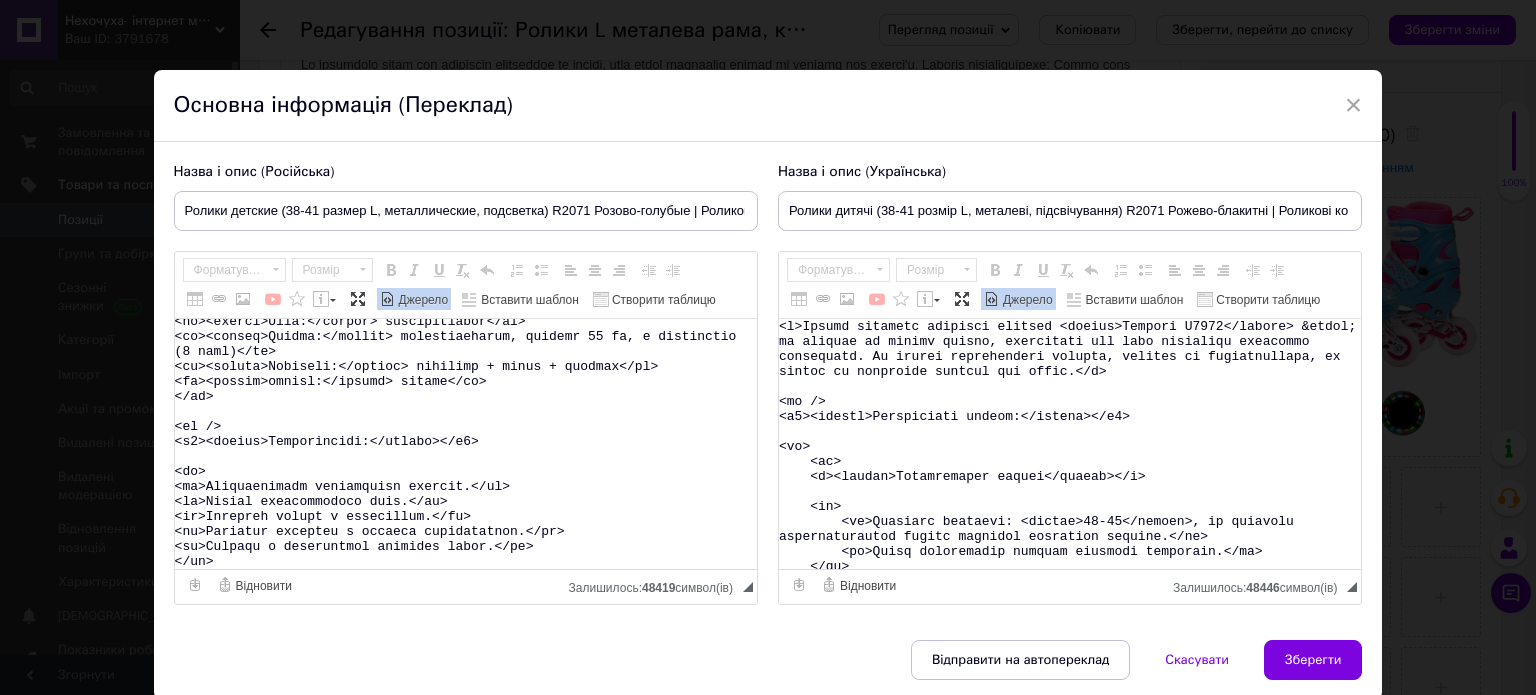 click on "Джерело" at bounding box center (422, 300) 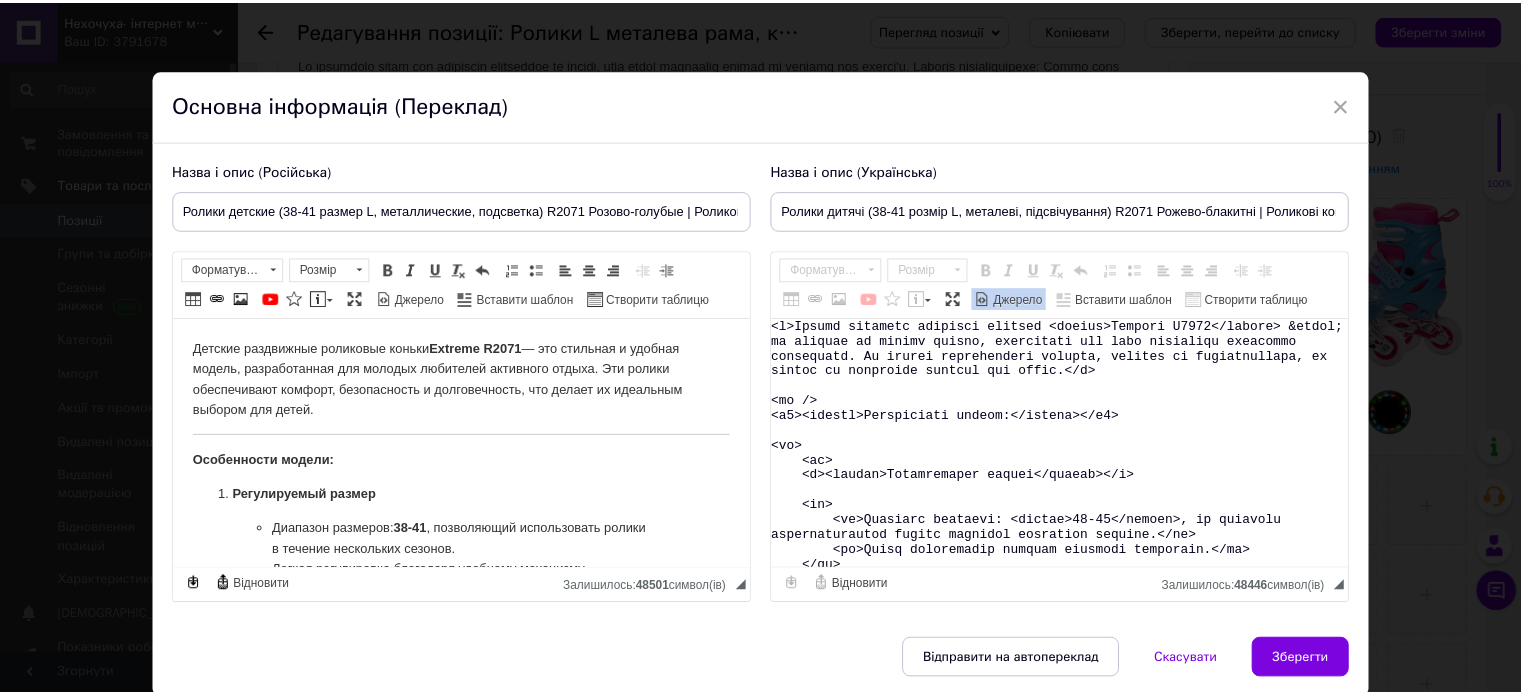 scroll, scrollTop: 0, scrollLeft: 0, axis: both 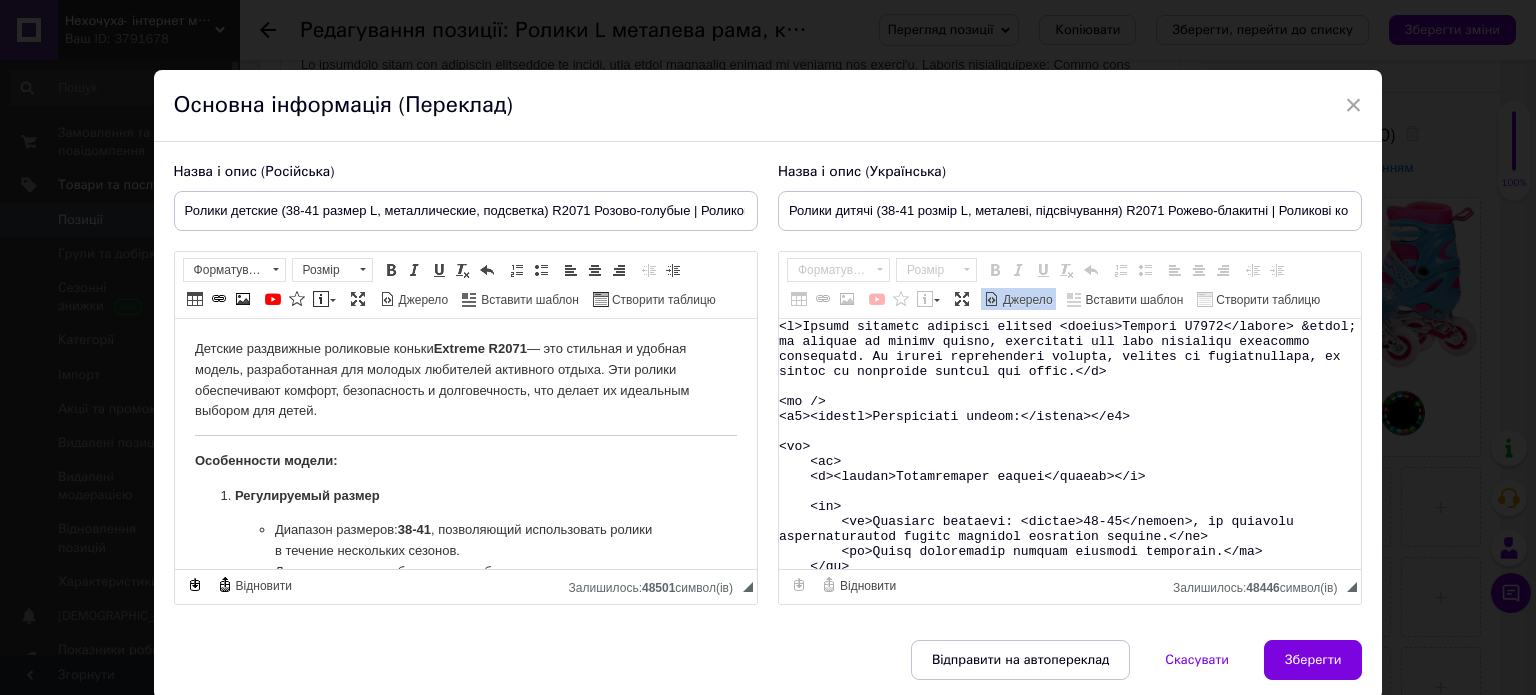 drag, startPoint x: 1309, startPoint y: 650, endPoint x: 1314, endPoint y: 639, distance: 12.083046 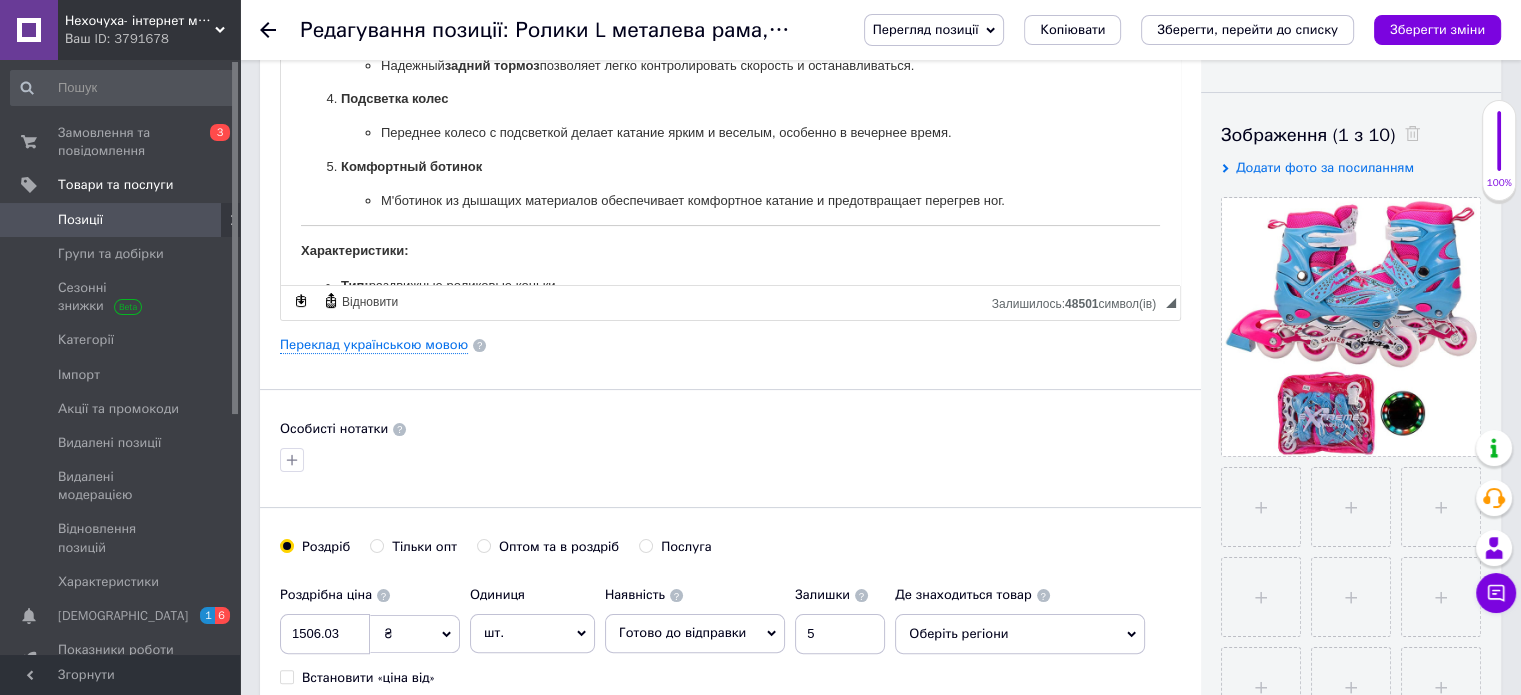scroll, scrollTop: 400, scrollLeft: 0, axis: vertical 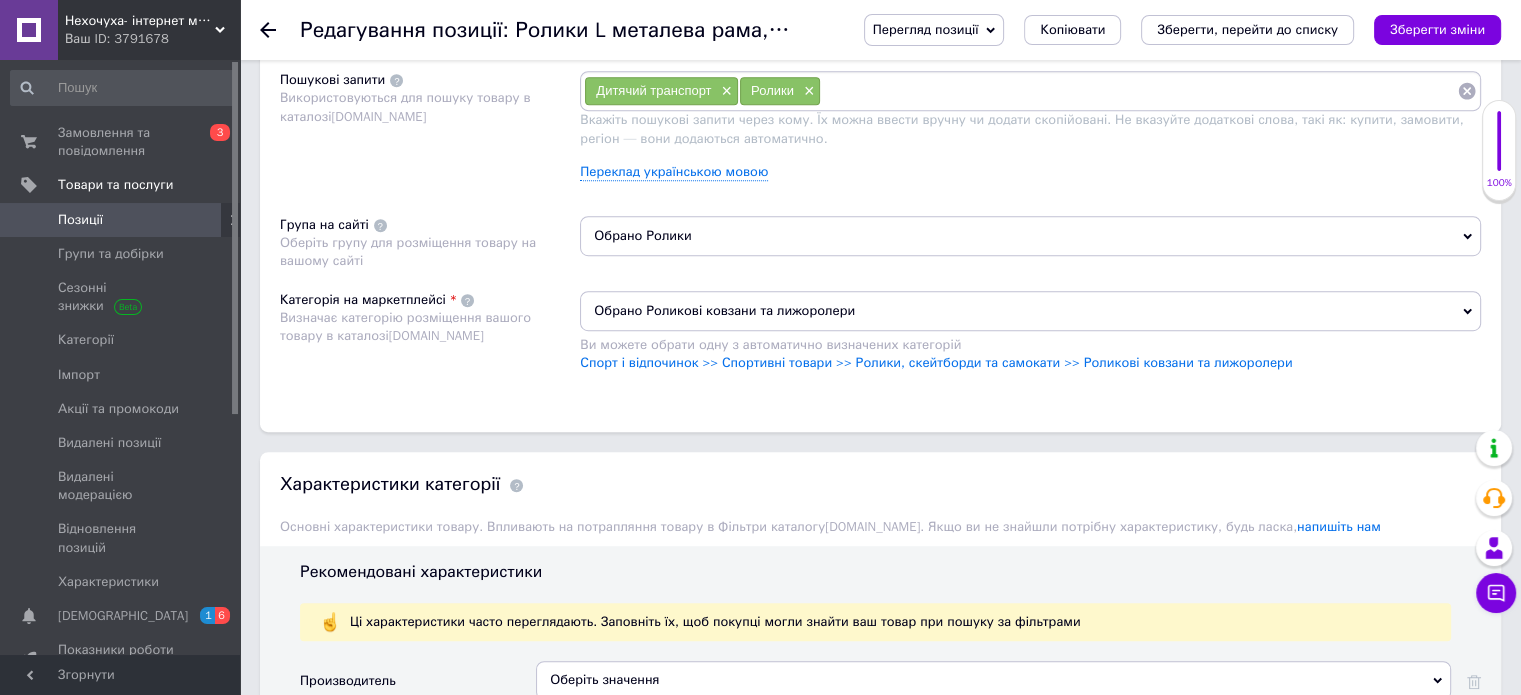 click on "Обрано Ролики" at bounding box center (1030, 236) 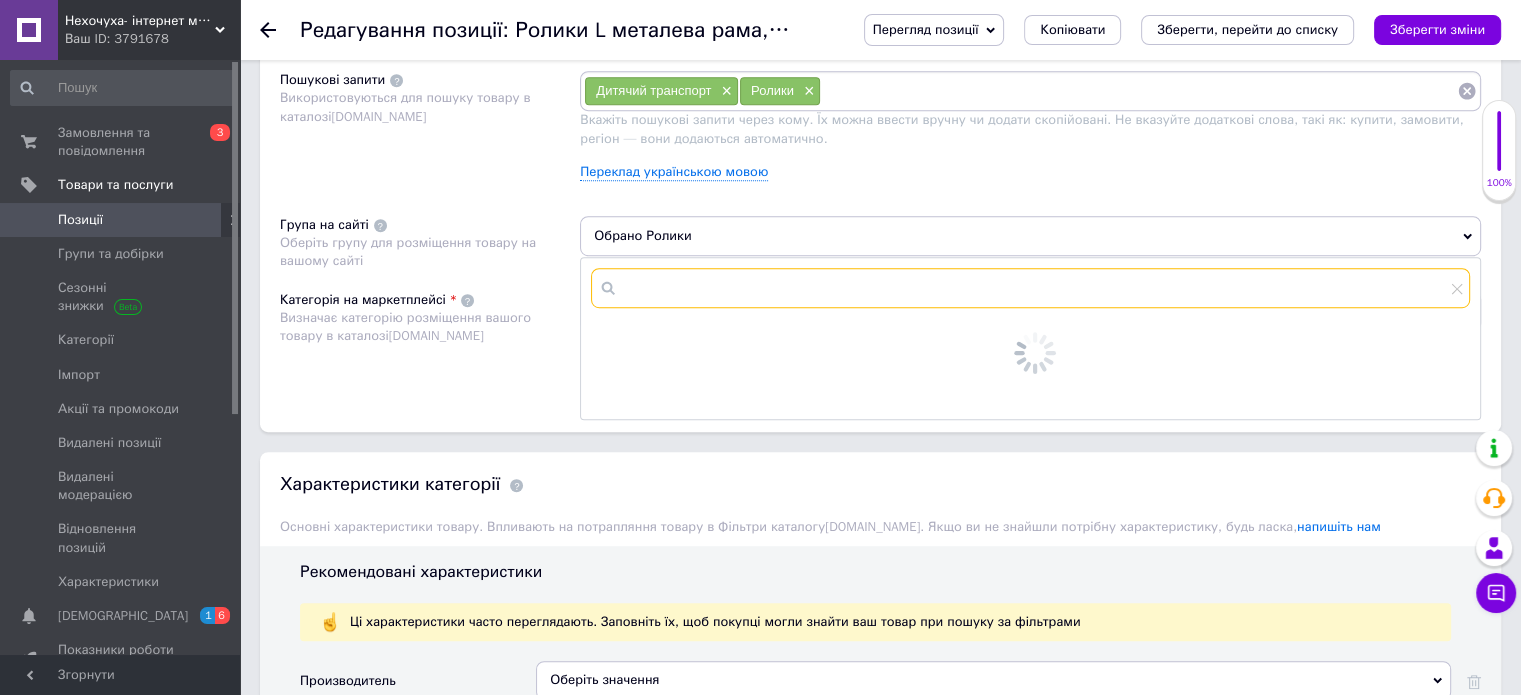 click at bounding box center [1030, 288] 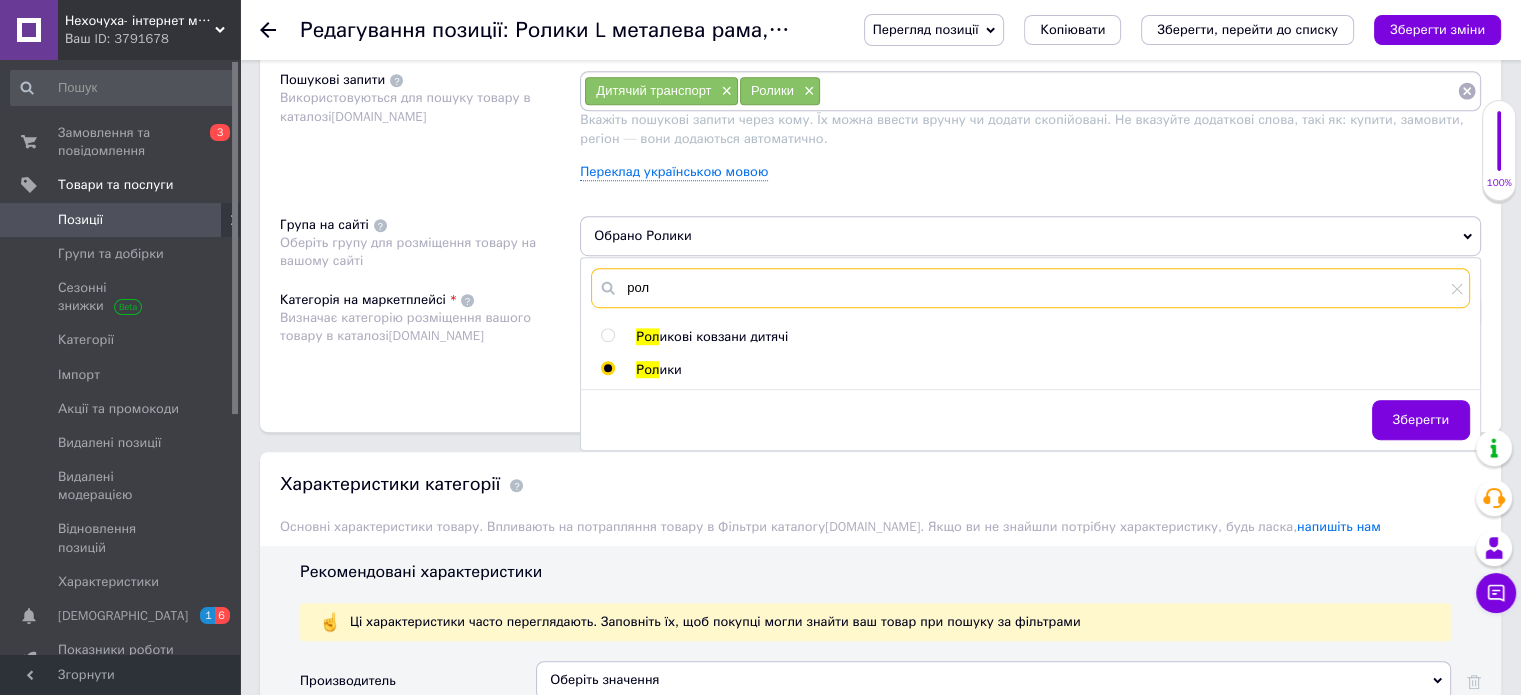 type on "рол" 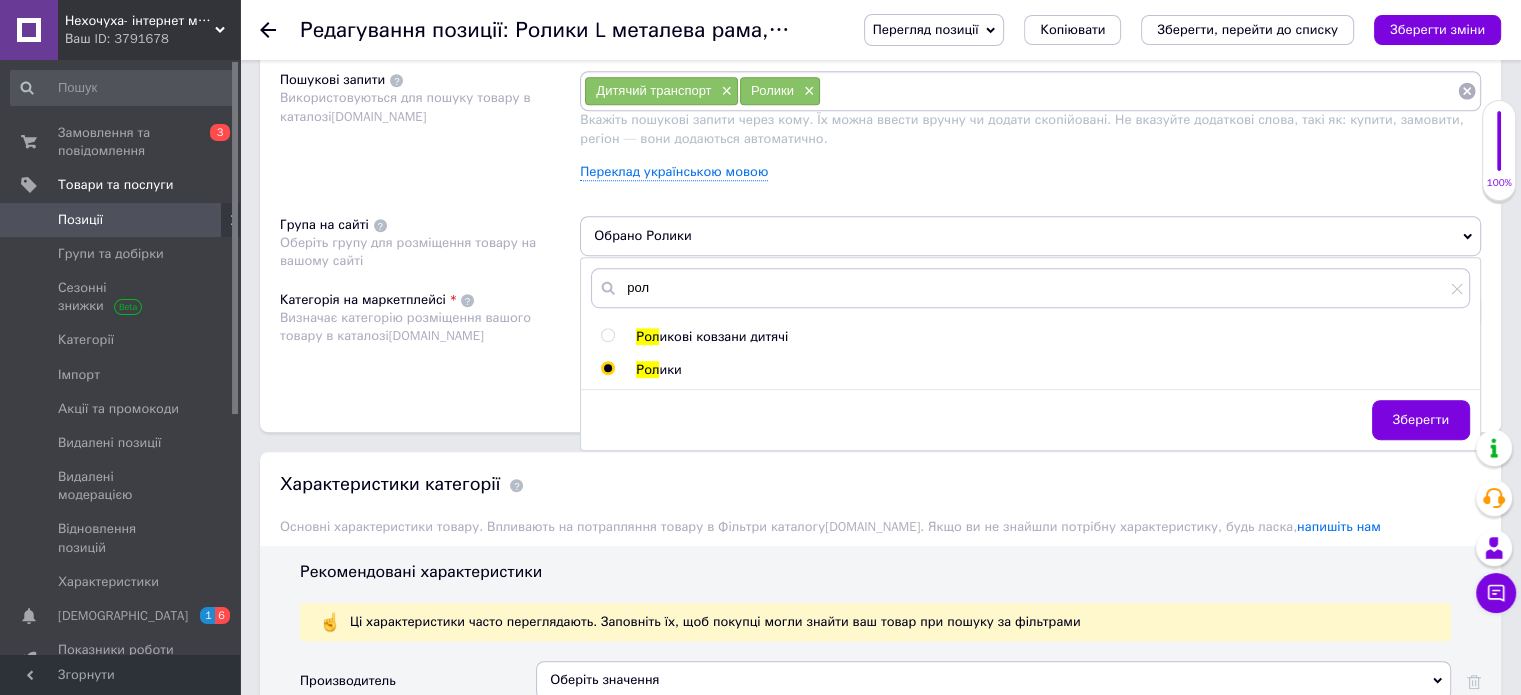 click on "икові ковзани дитячі" at bounding box center (723, 336) 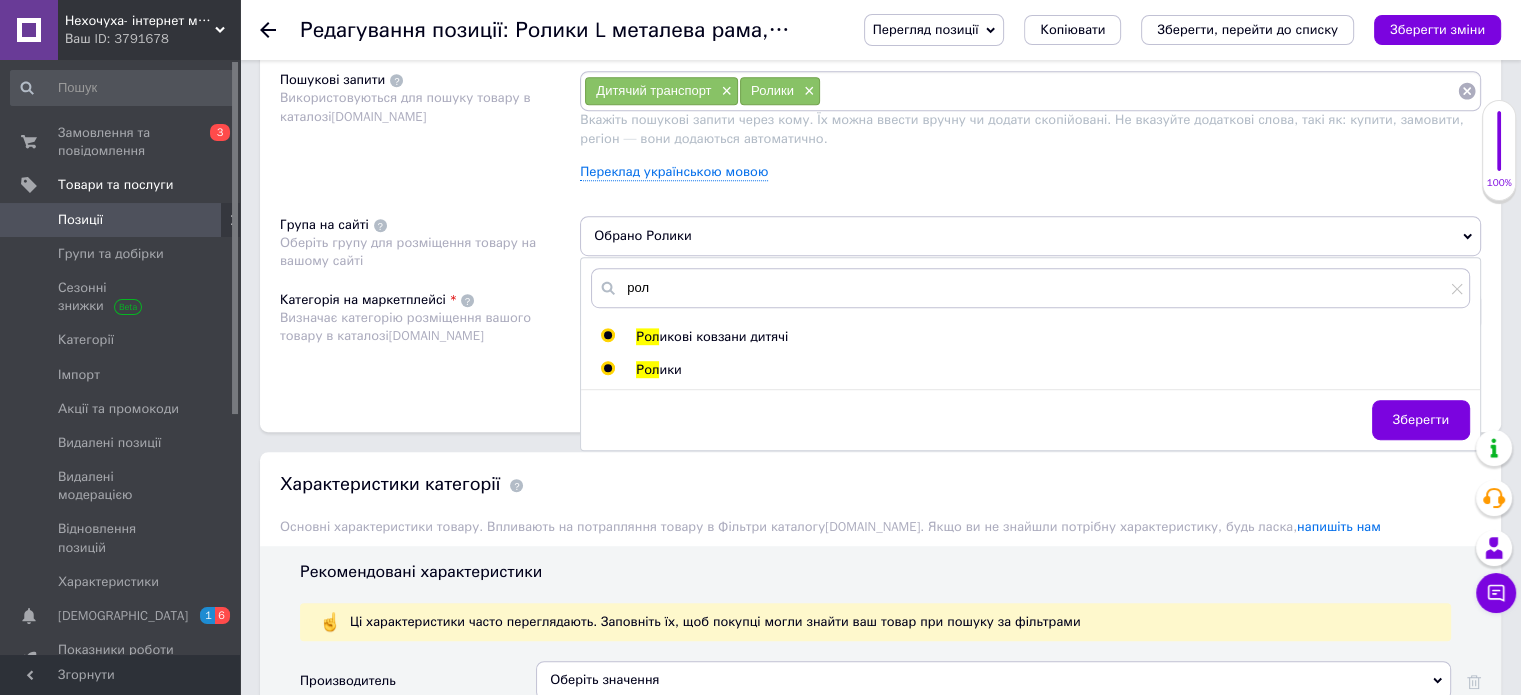radio on "true" 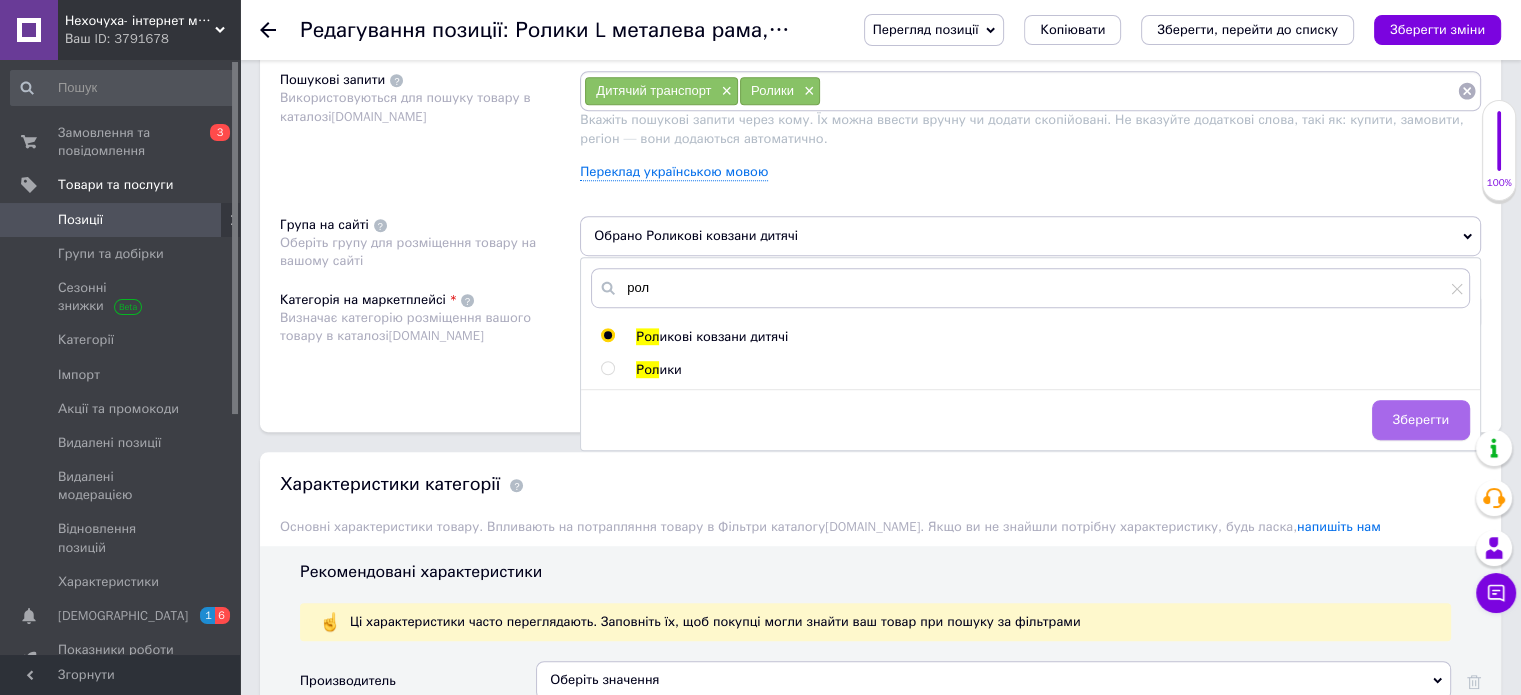 click on "Зберегти" at bounding box center [1421, 420] 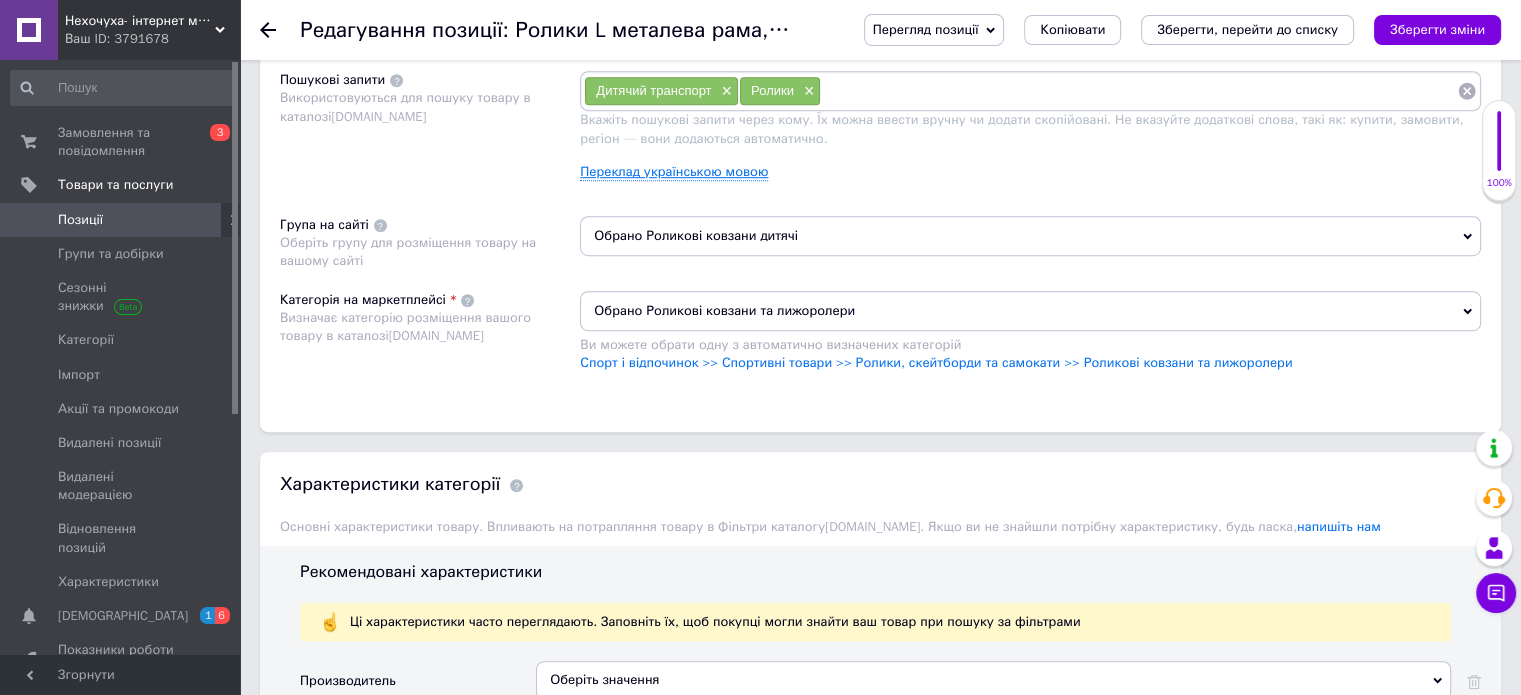 click on "Переклад українською мовою" at bounding box center (674, 172) 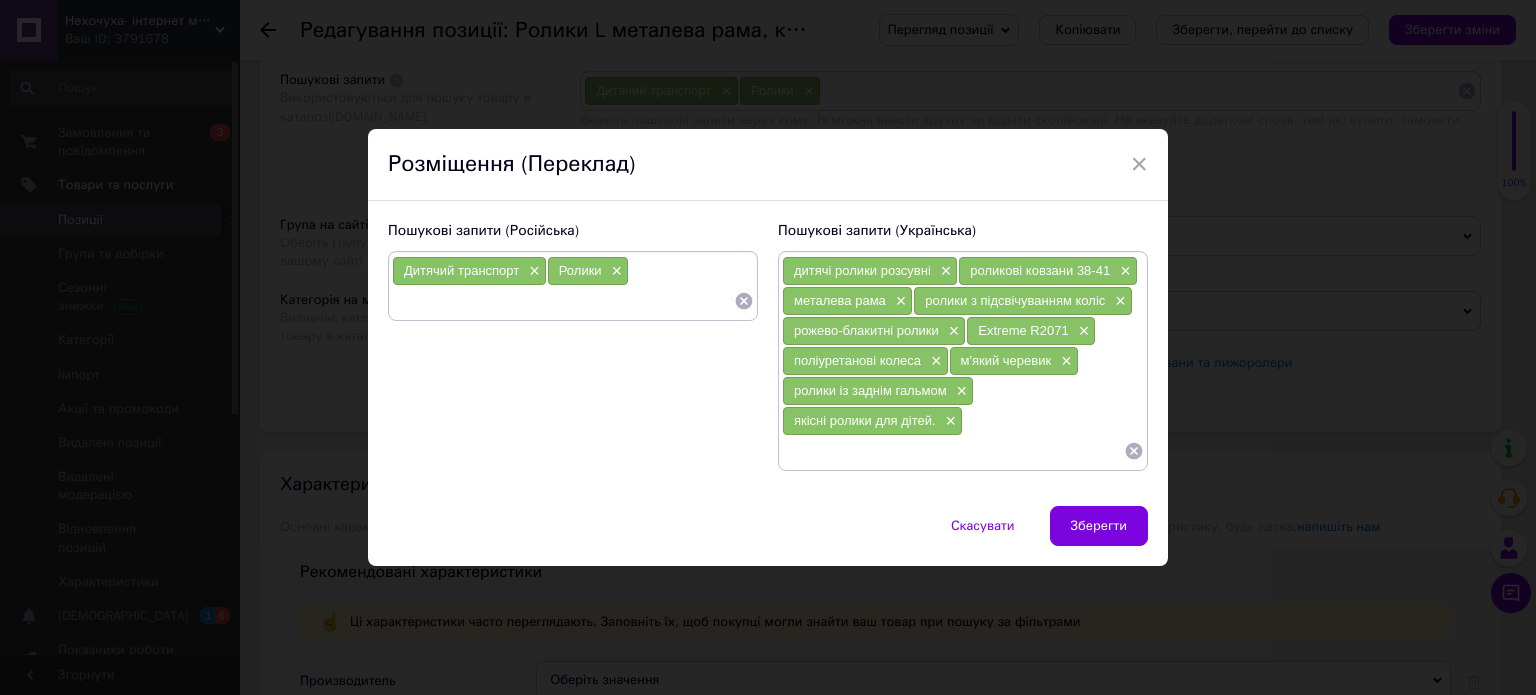drag, startPoint x: 748, startPoint y: 303, endPoint x: 717, endPoint y: 282, distance: 37.44329 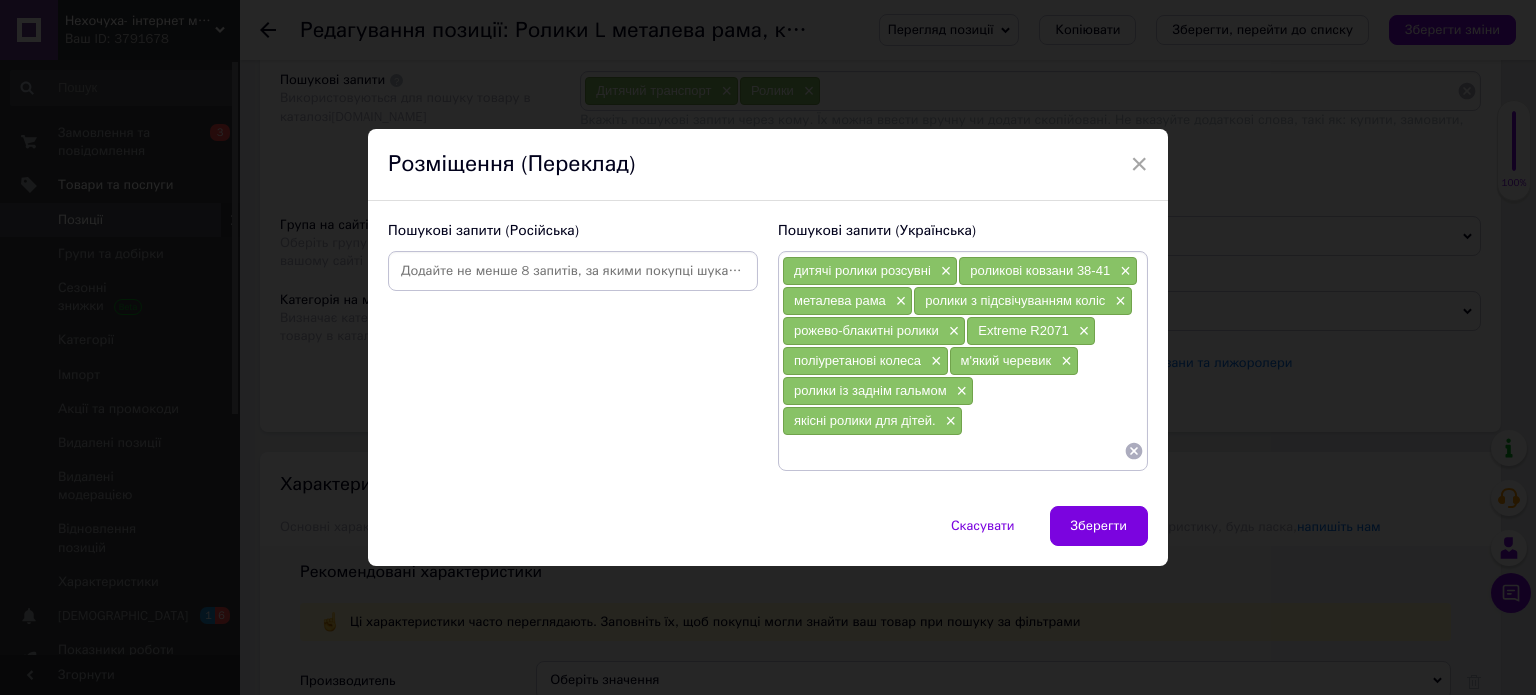 click at bounding box center (573, 271) 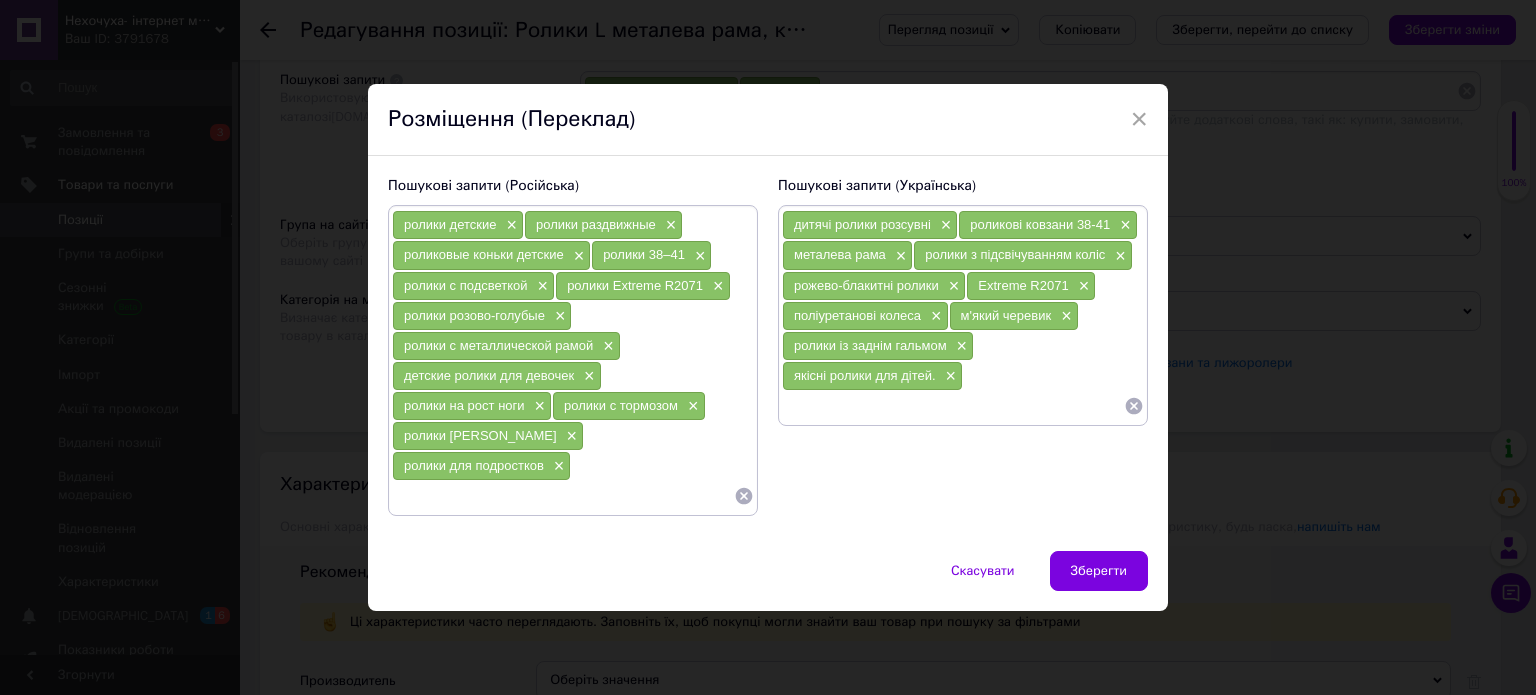 drag, startPoint x: 1104, startPoint y: 551, endPoint x: 852, endPoint y: 474, distance: 263.50143 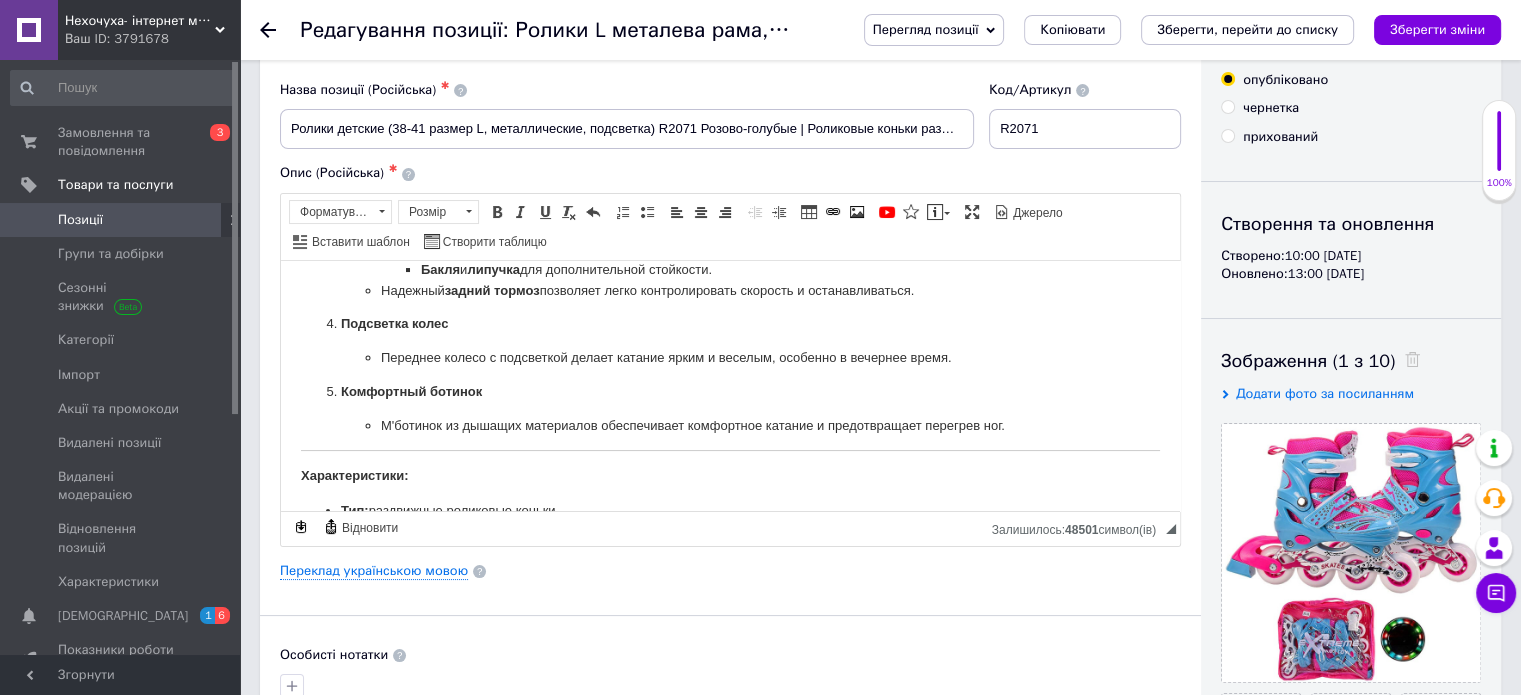 scroll, scrollTop: 0, scrollLeft: 0, axis: both 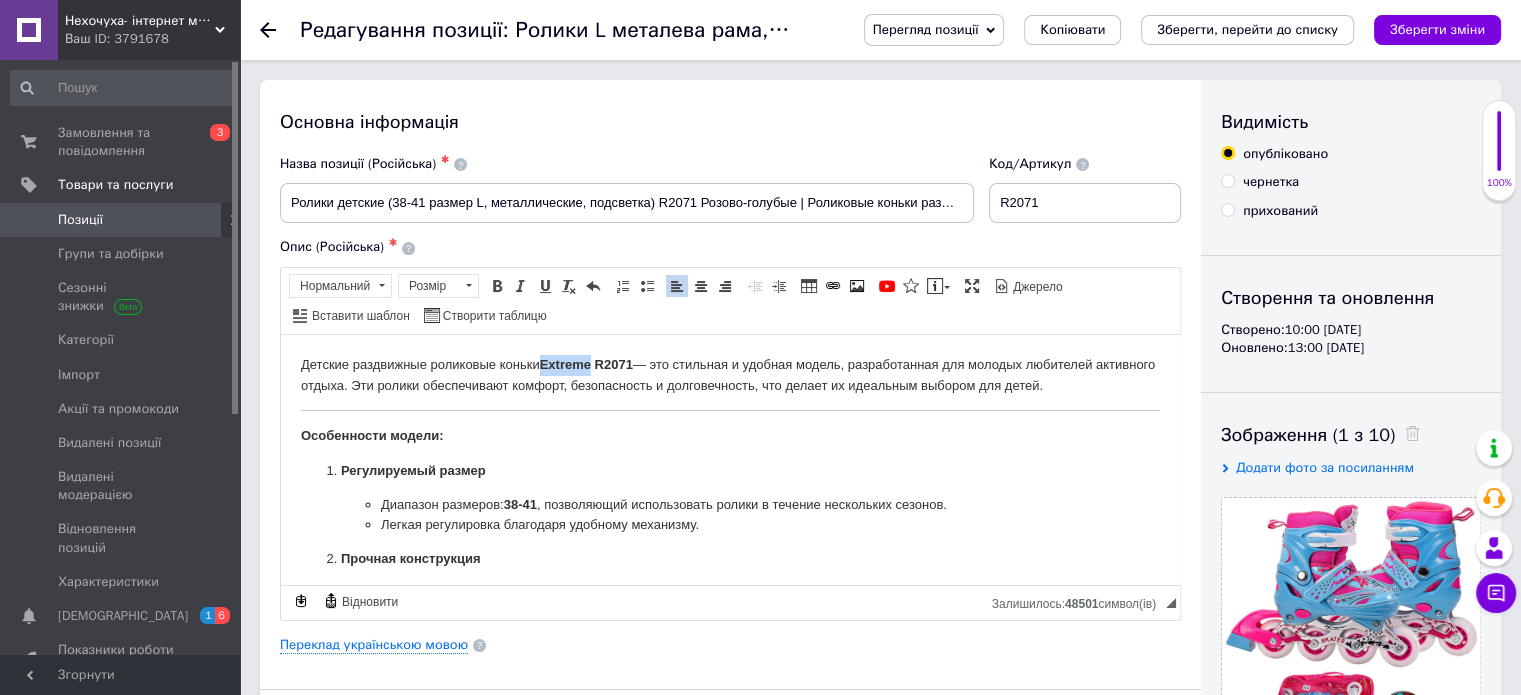 drag, startPoint x: 597, startPoint y: 364, endPoint x: 545, endPoint y: 363, distance: 52.009613 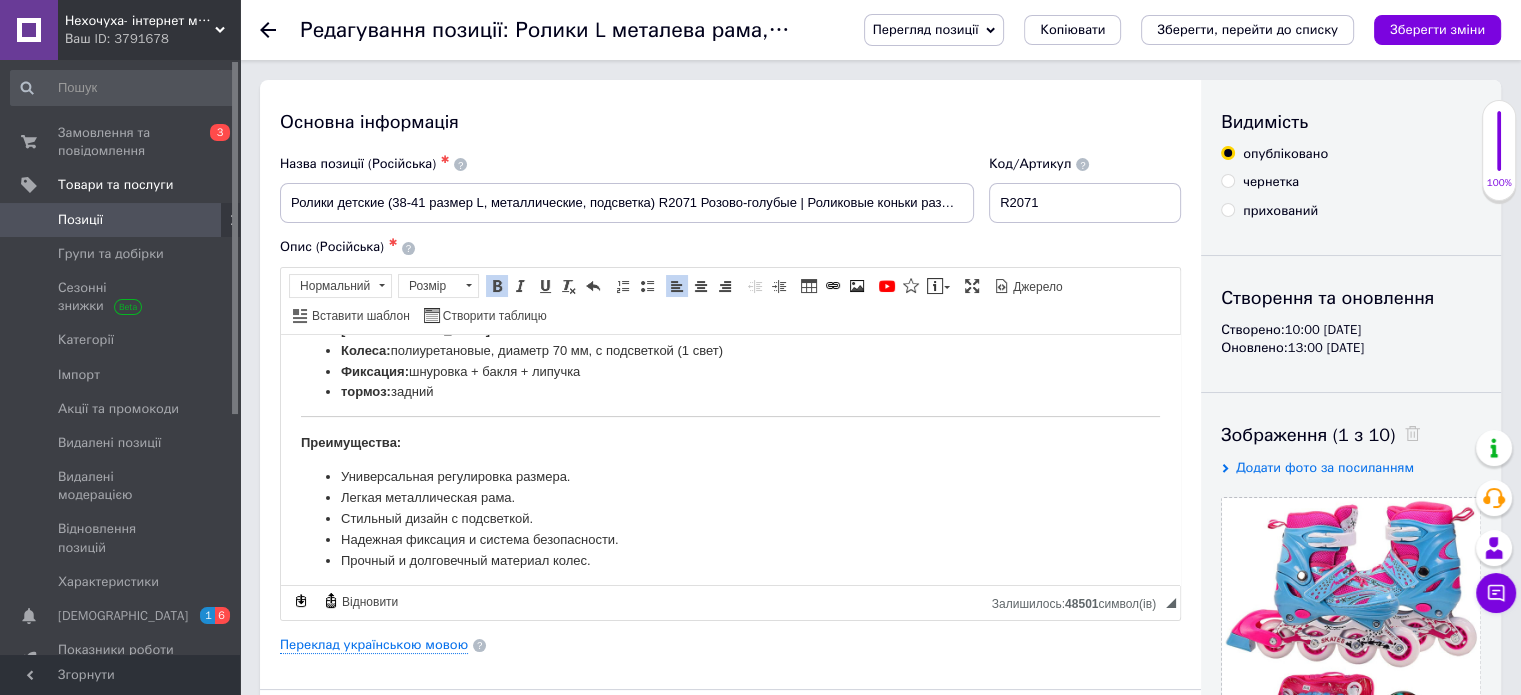 scroll, scrollTop: 722, scrollLeft: 0, axis: vertical 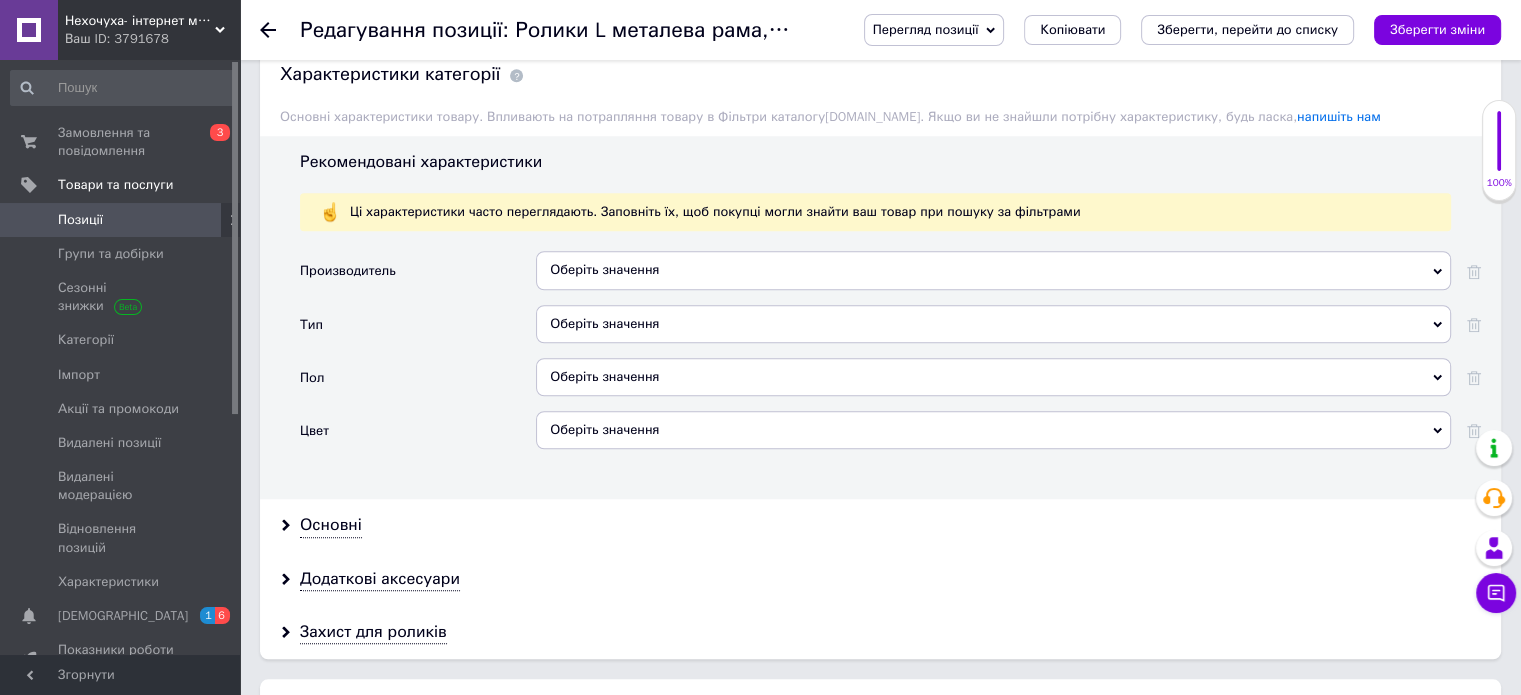 click on "Оберіть значення" at bounding box center [993, 270] 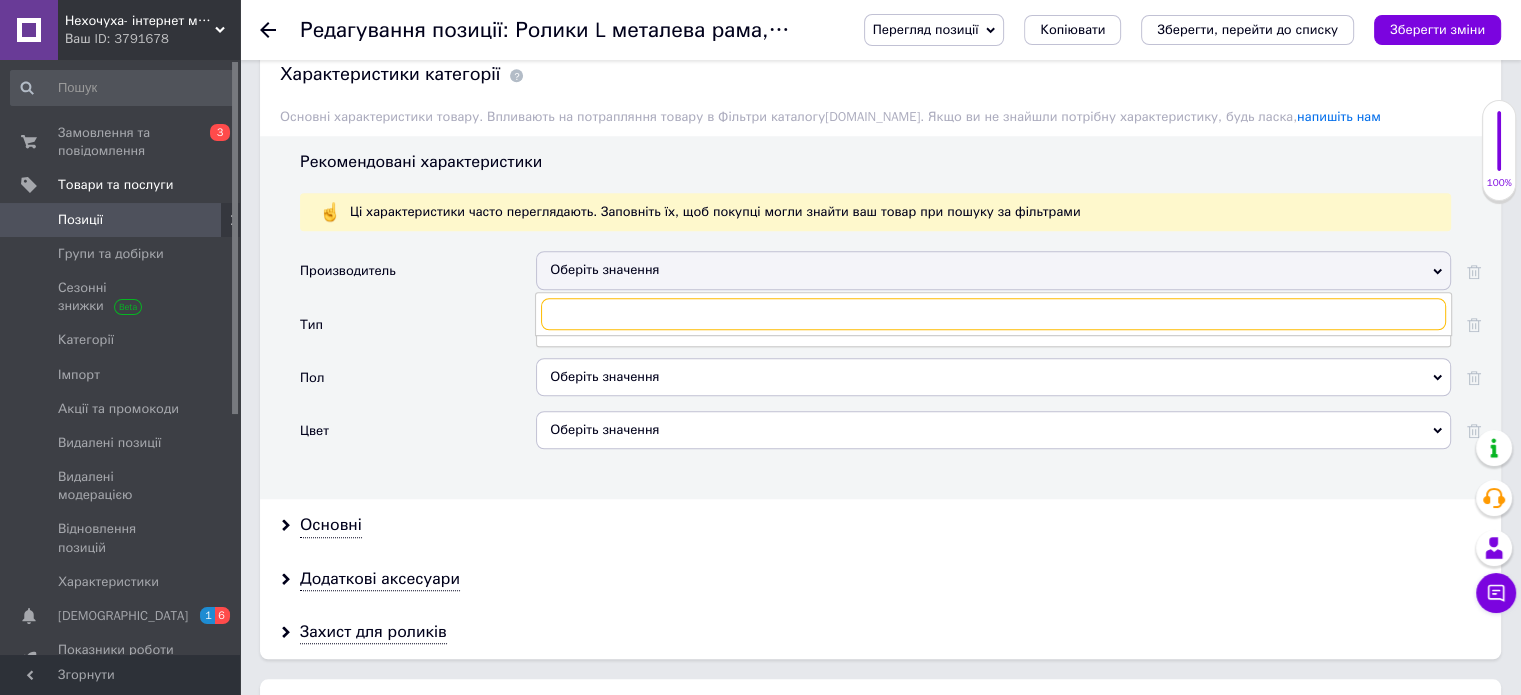 paste on "Extreme" 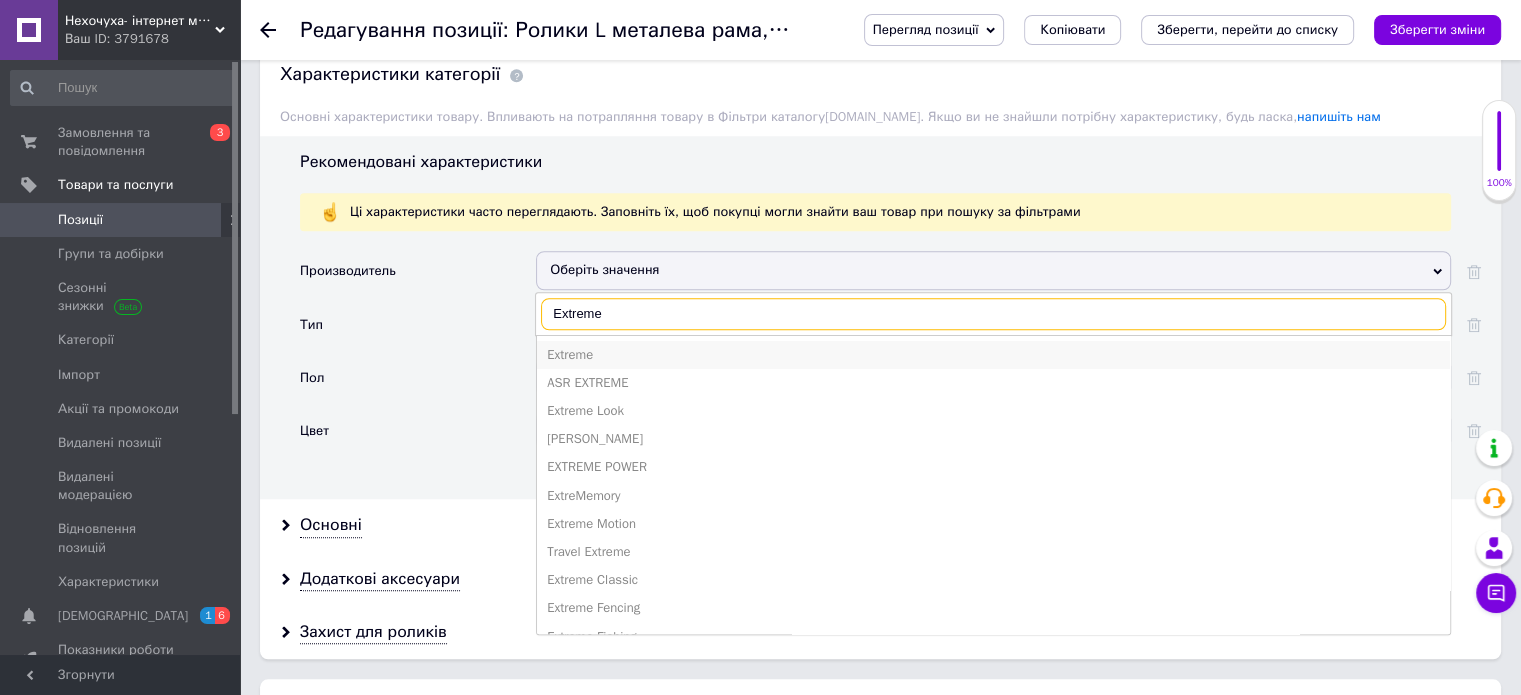type on "Extreme" 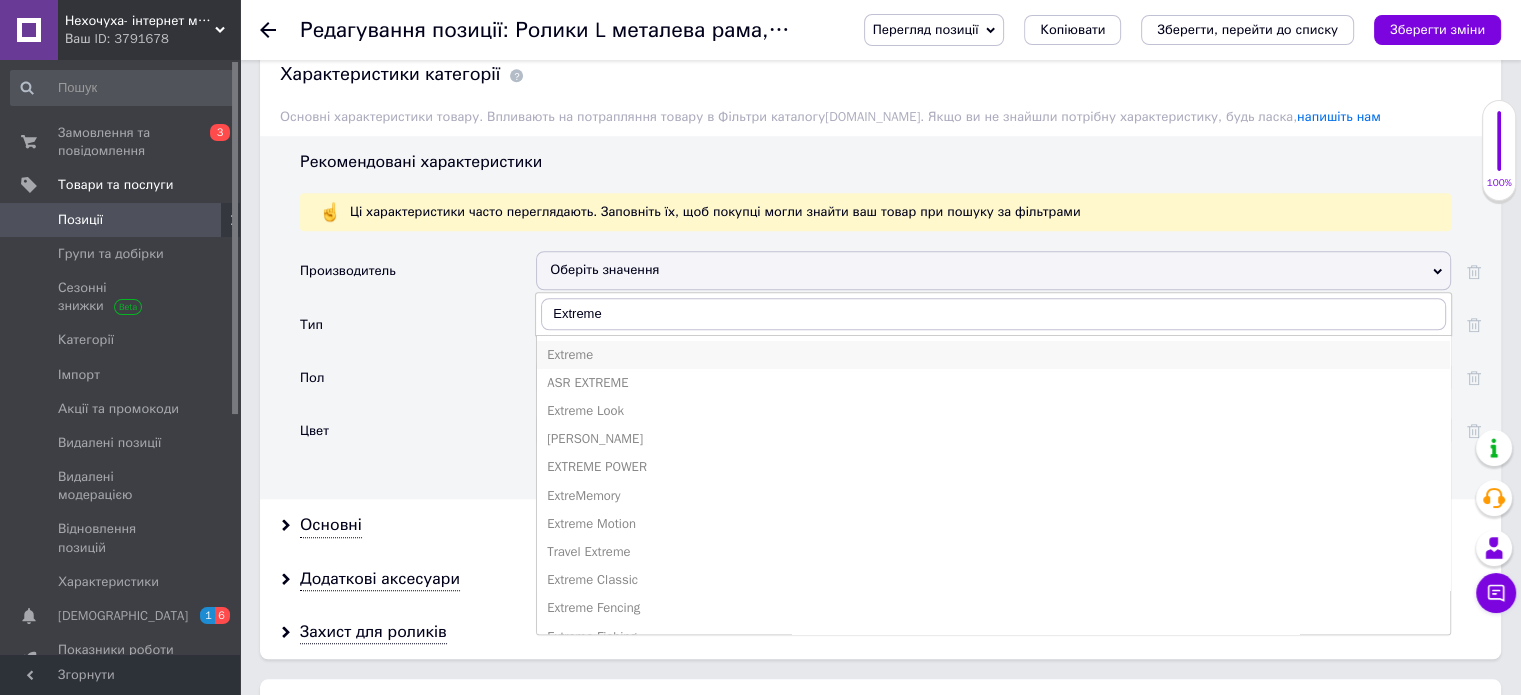 click on "Extreme" at bounding box center [993, 355] 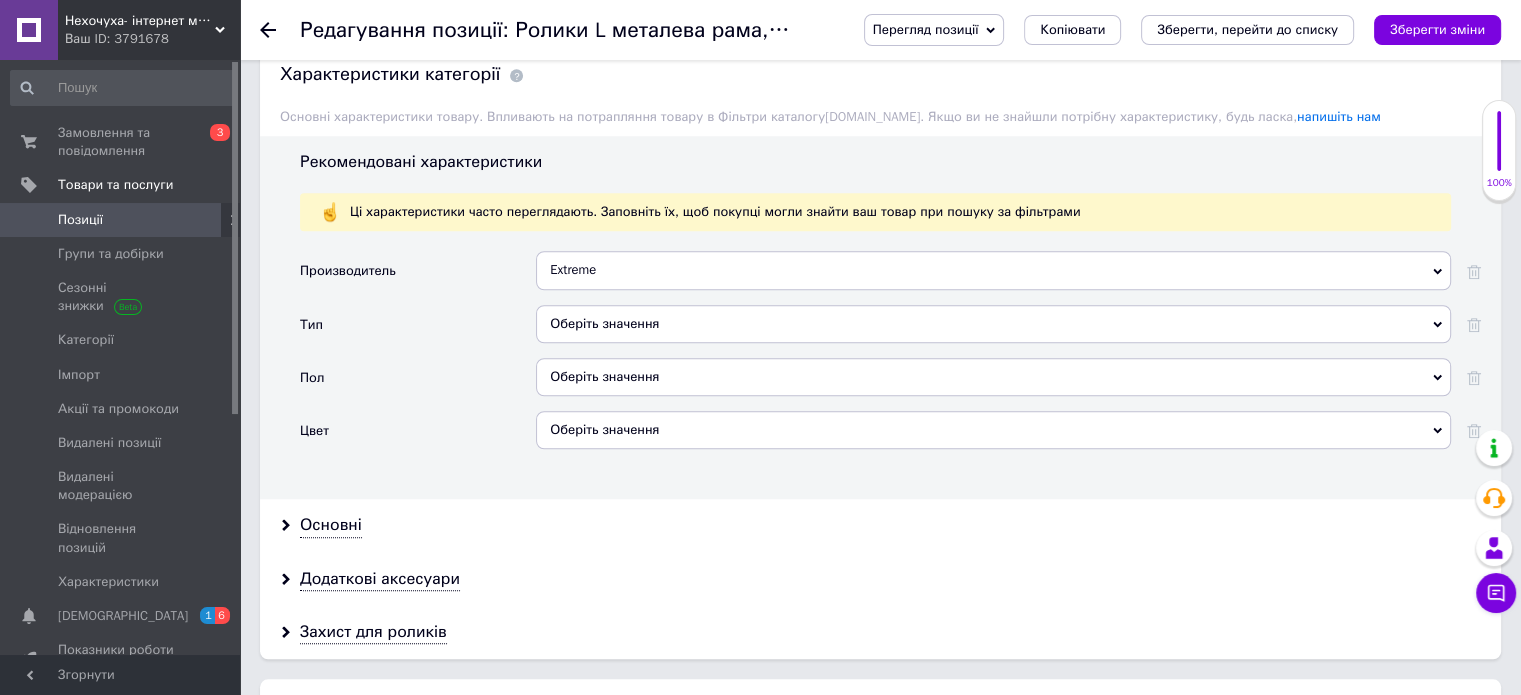 click on "Оберіть значення" at bounding box center (993, 324) 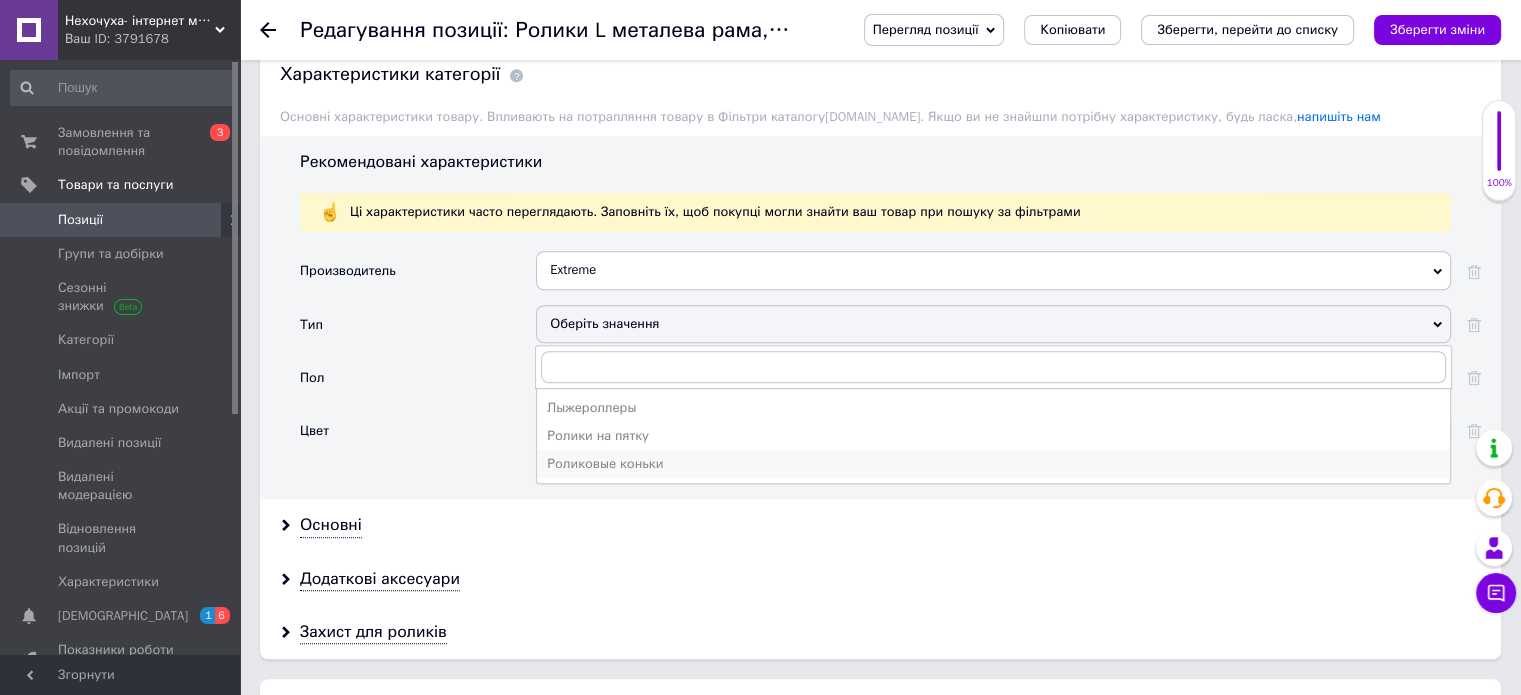 click on "Роликовые коньки" at bounding box center [993, 464] 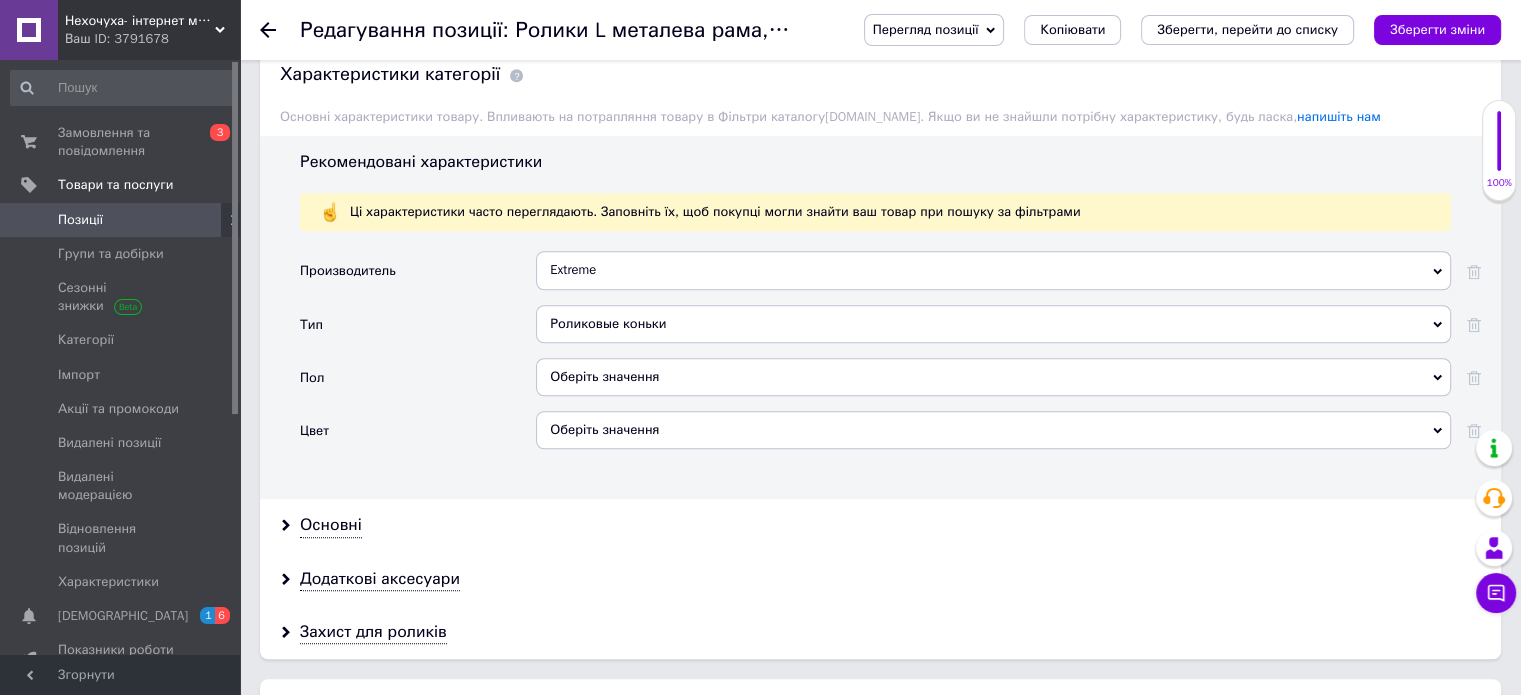 click on "Оберіть значення" at bounding box center [993, 377] 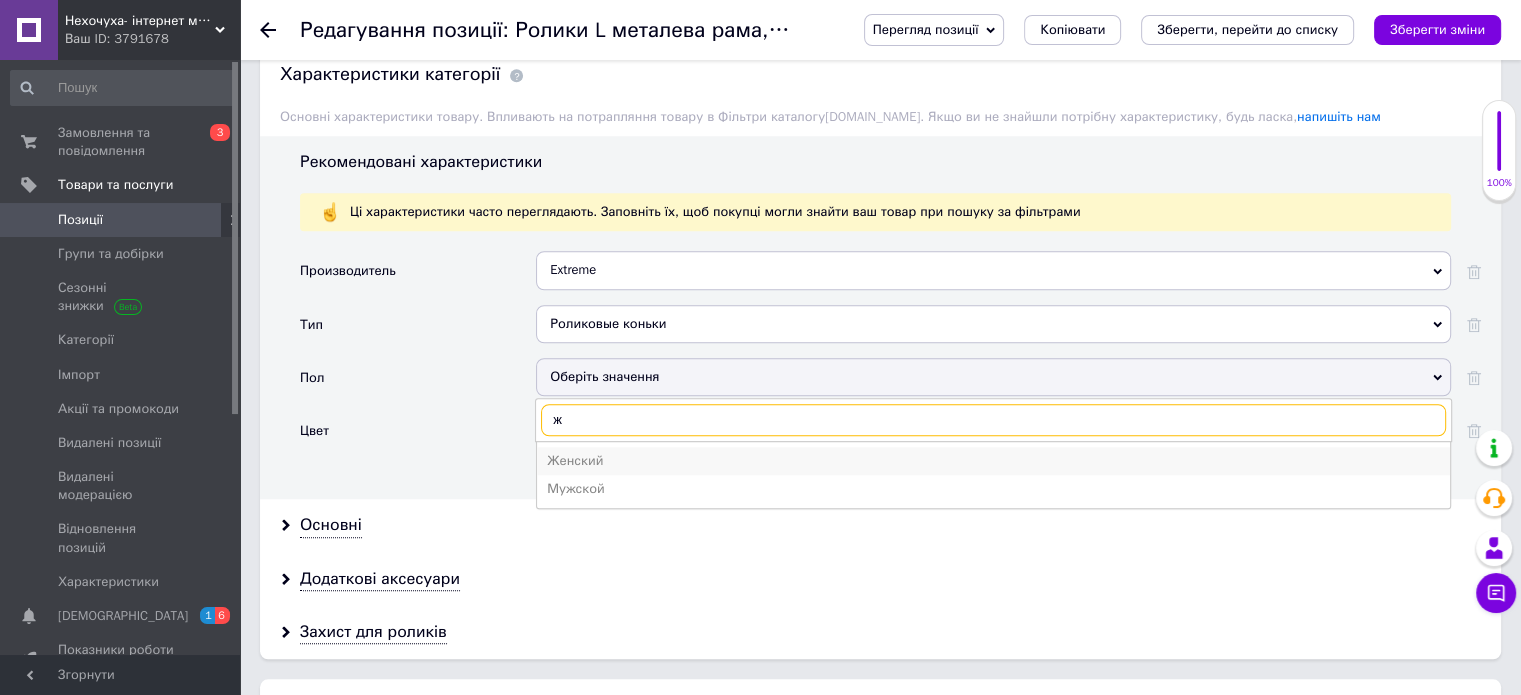 type on "ж" 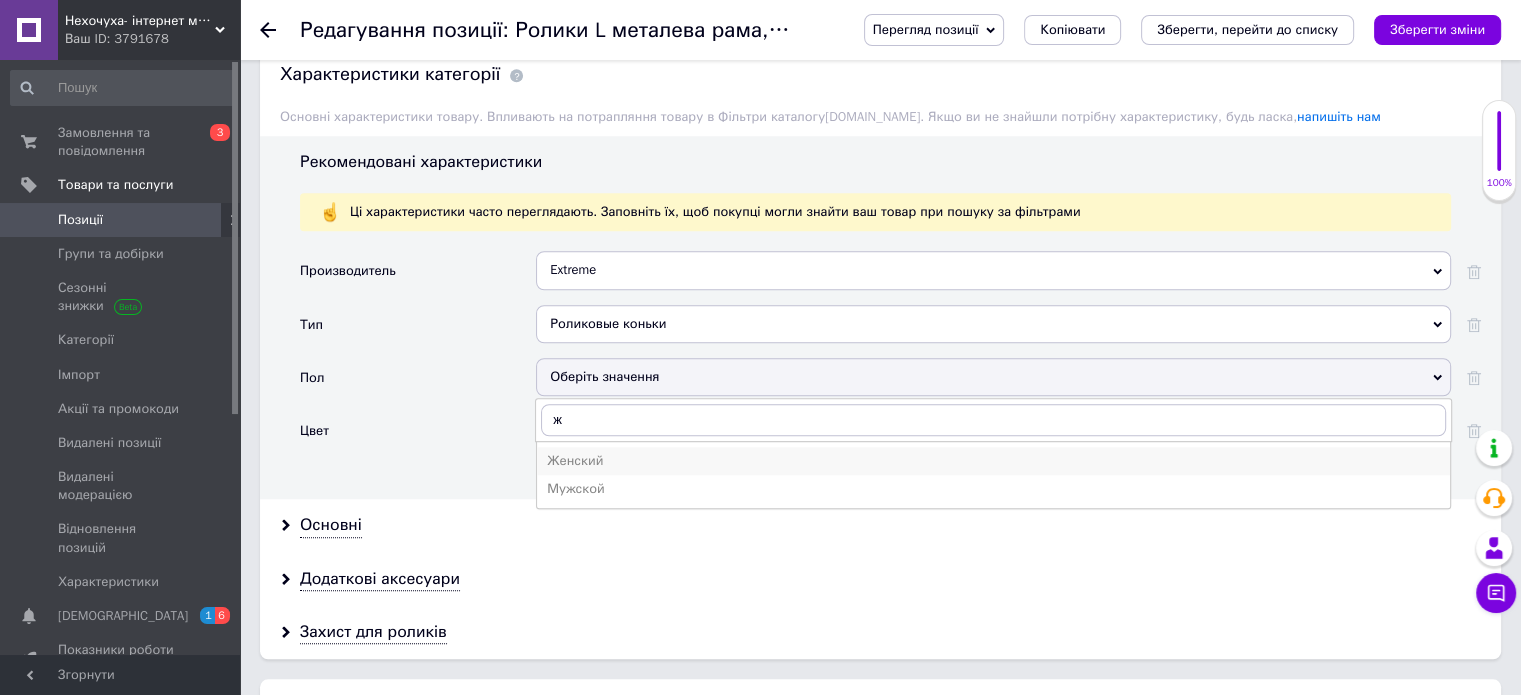 click on "Женский" at bounding box center [993, 461] 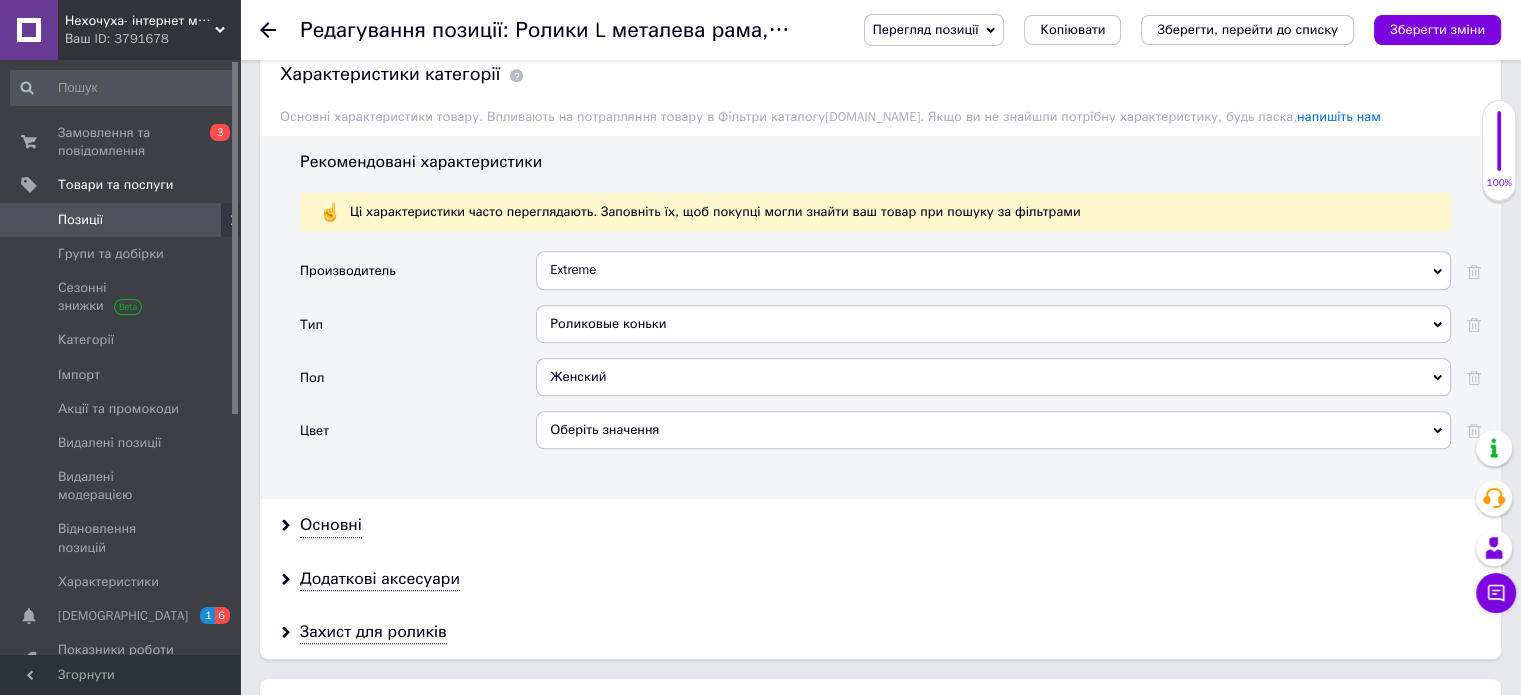 click on "Оберіть значення" at bounding box center [993, 430] 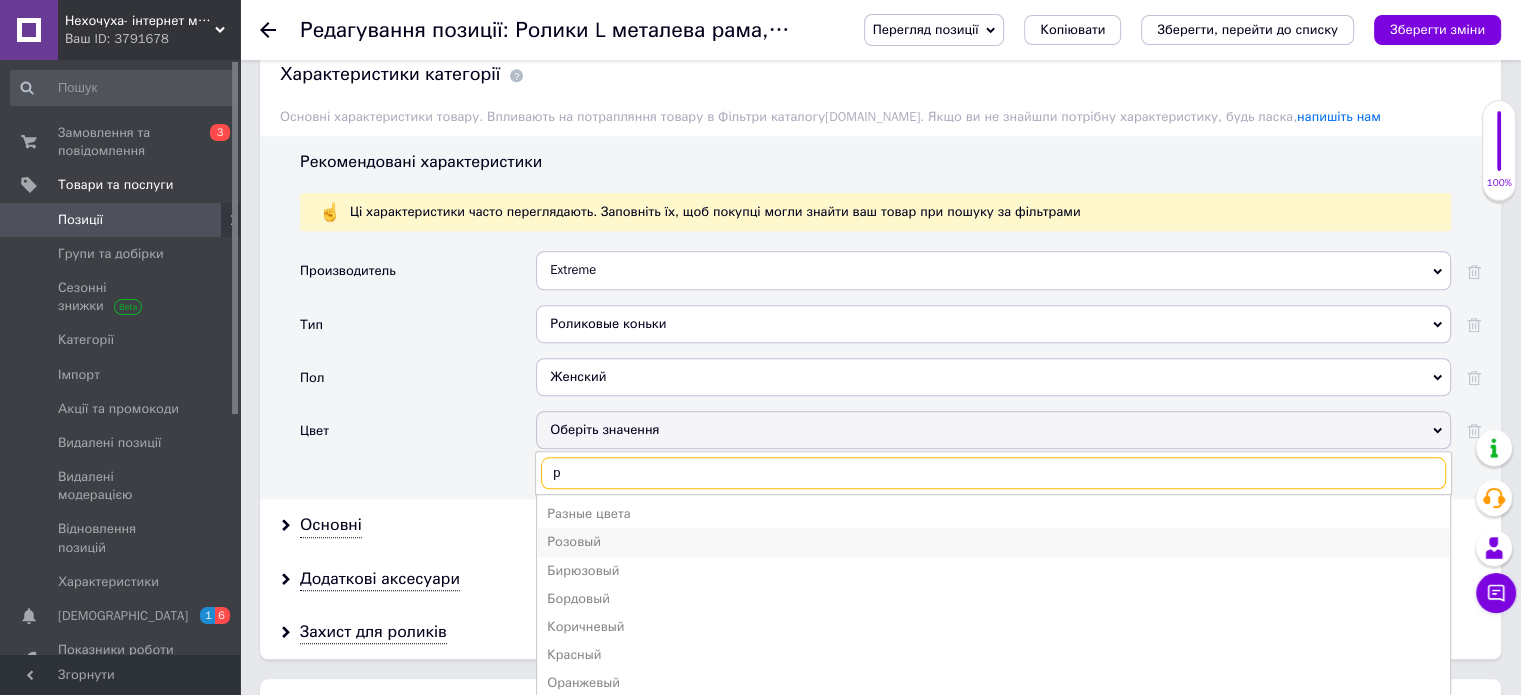 type on "р" 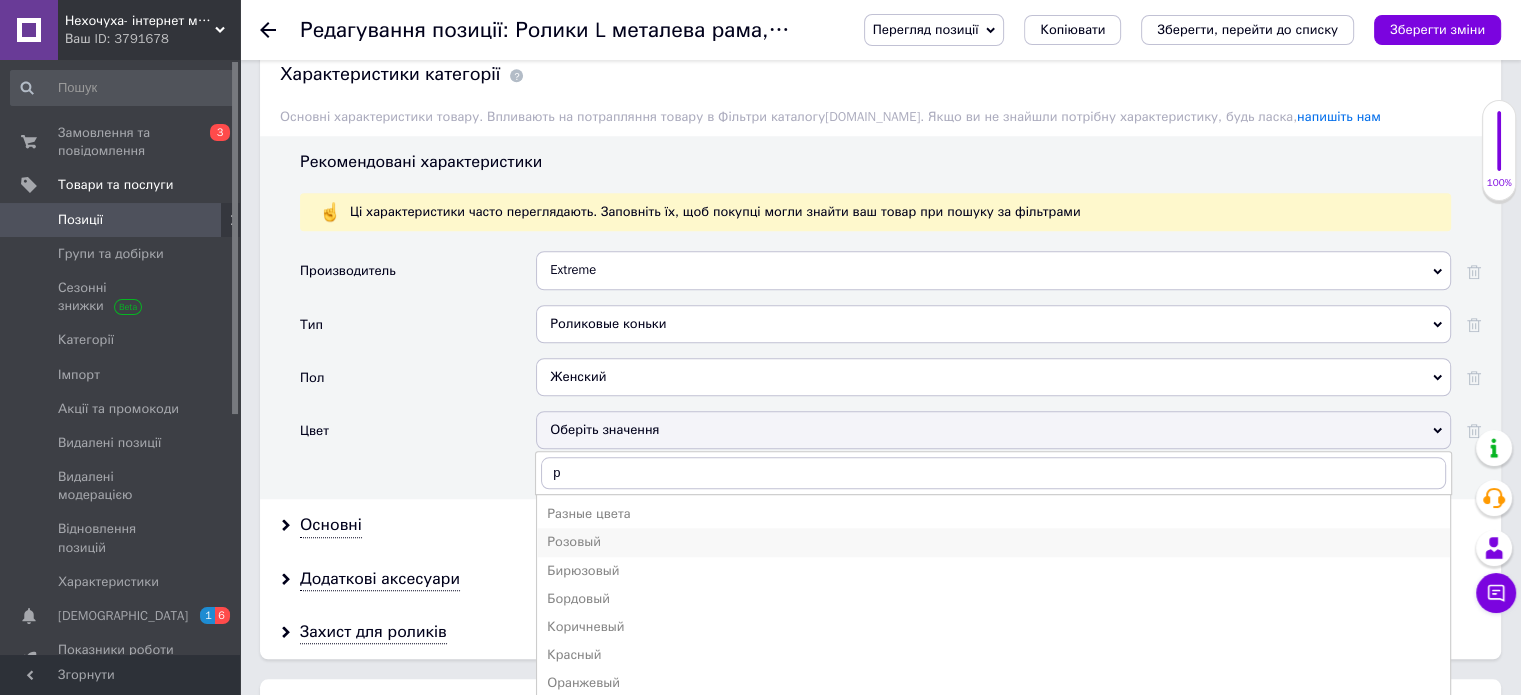 click on "Розовый" at bounding box center [993, 542] 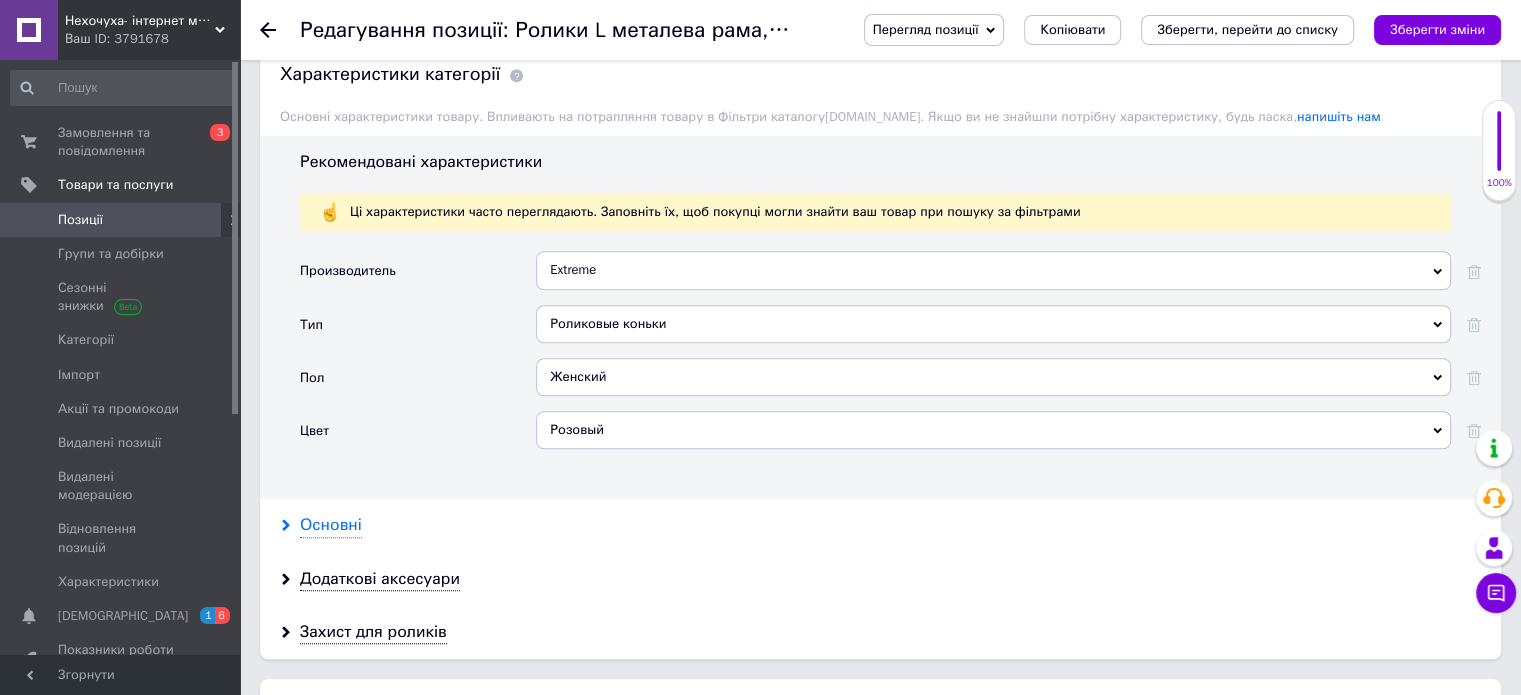 click on "Основні" at bounding box center [331, 525] 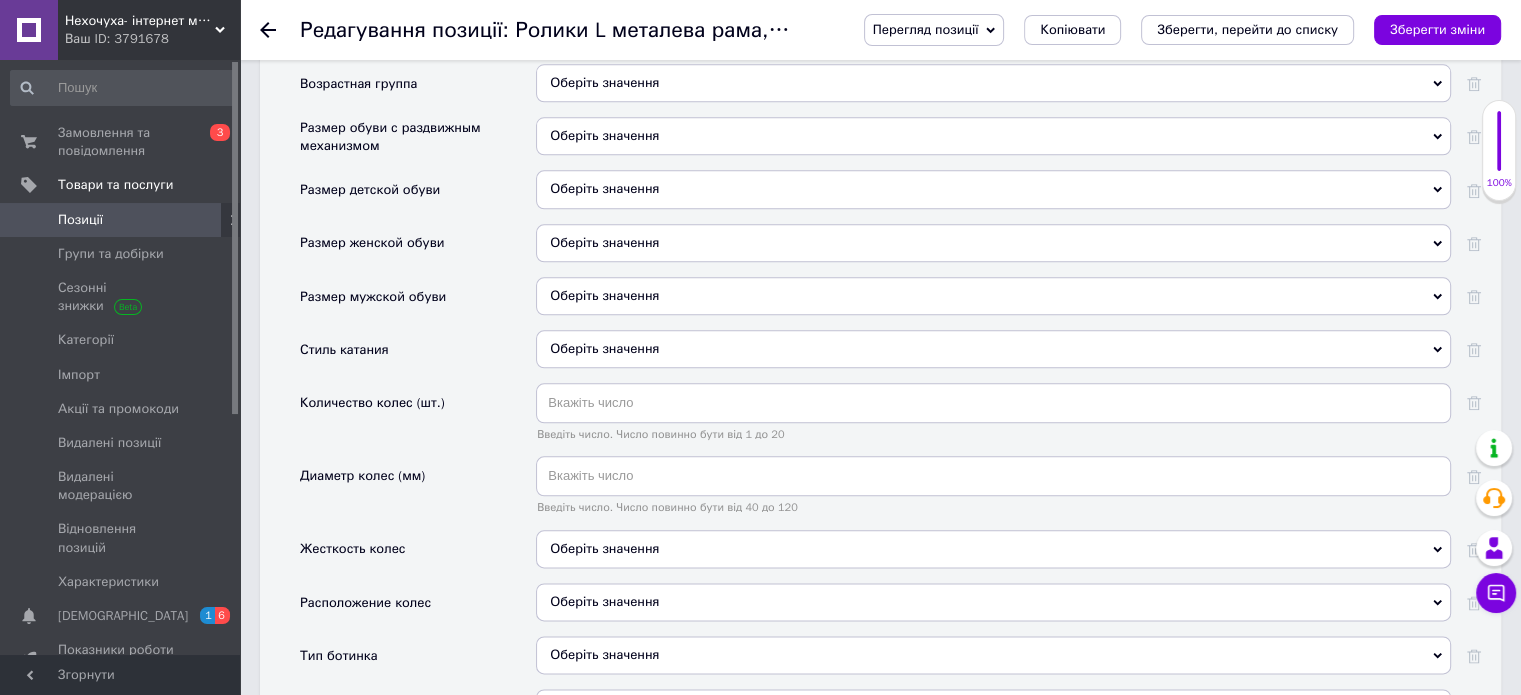 scroll, scrollTop: 2000, scrollLeft: 0, axis: vertical 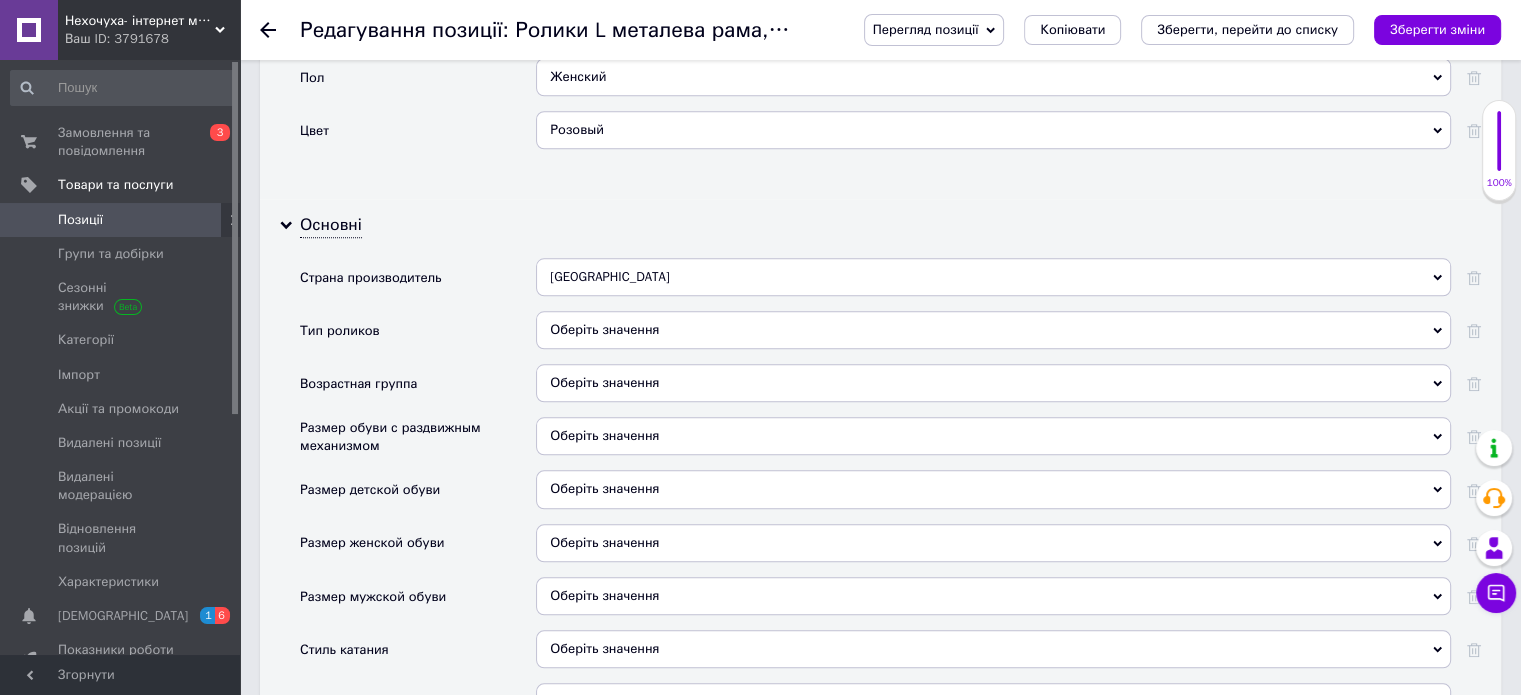 click on "Оберіть значення" at bounding box center (993, 330) 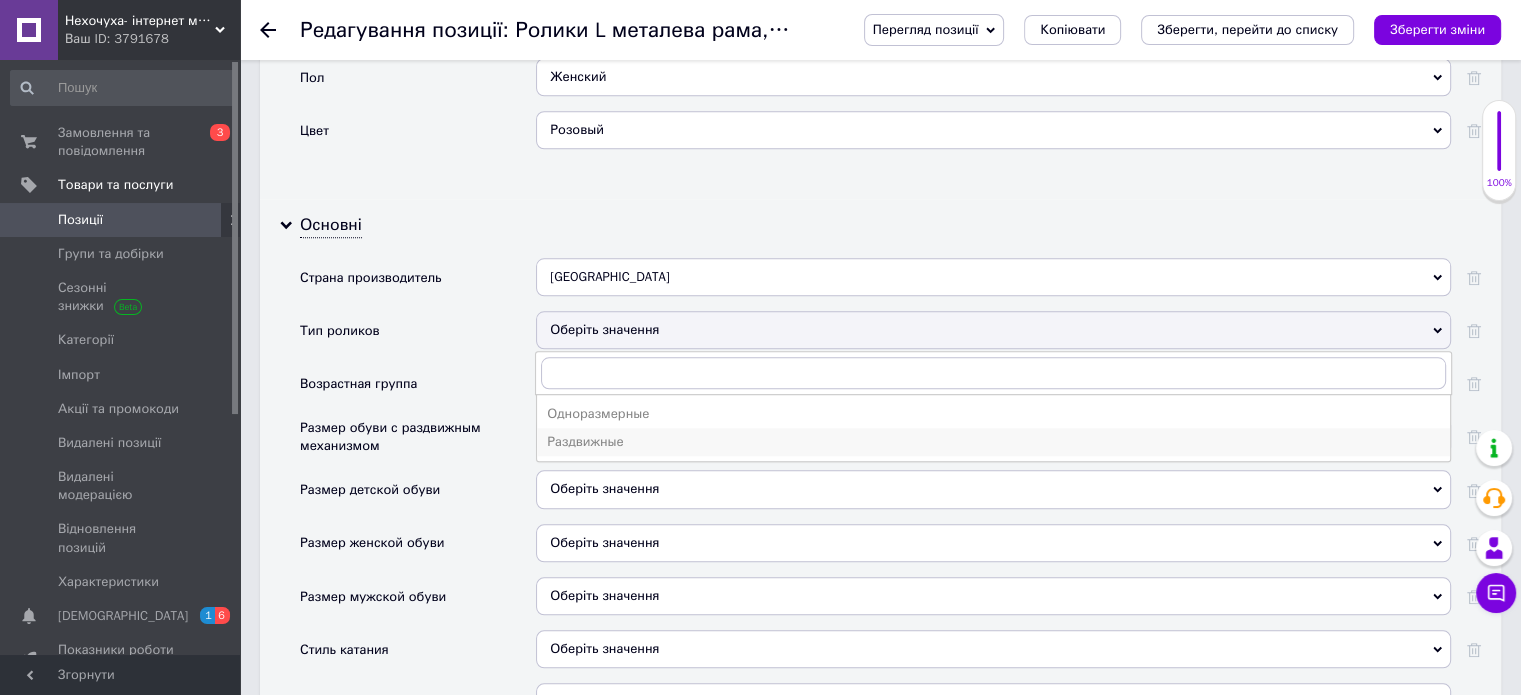 click on "Раздвижные" at bounding box center (993, 442) 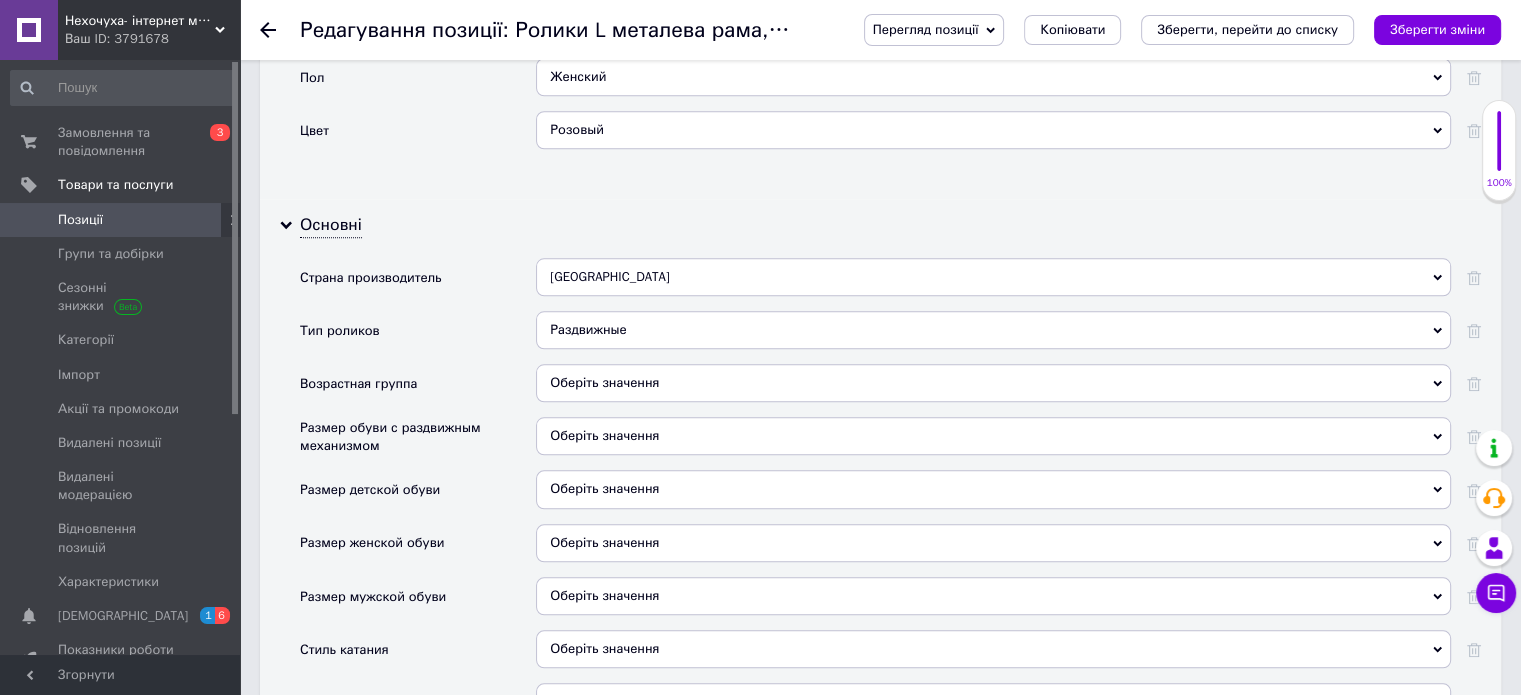 click on "Оберіть значення" at bounding box center (993, 436) 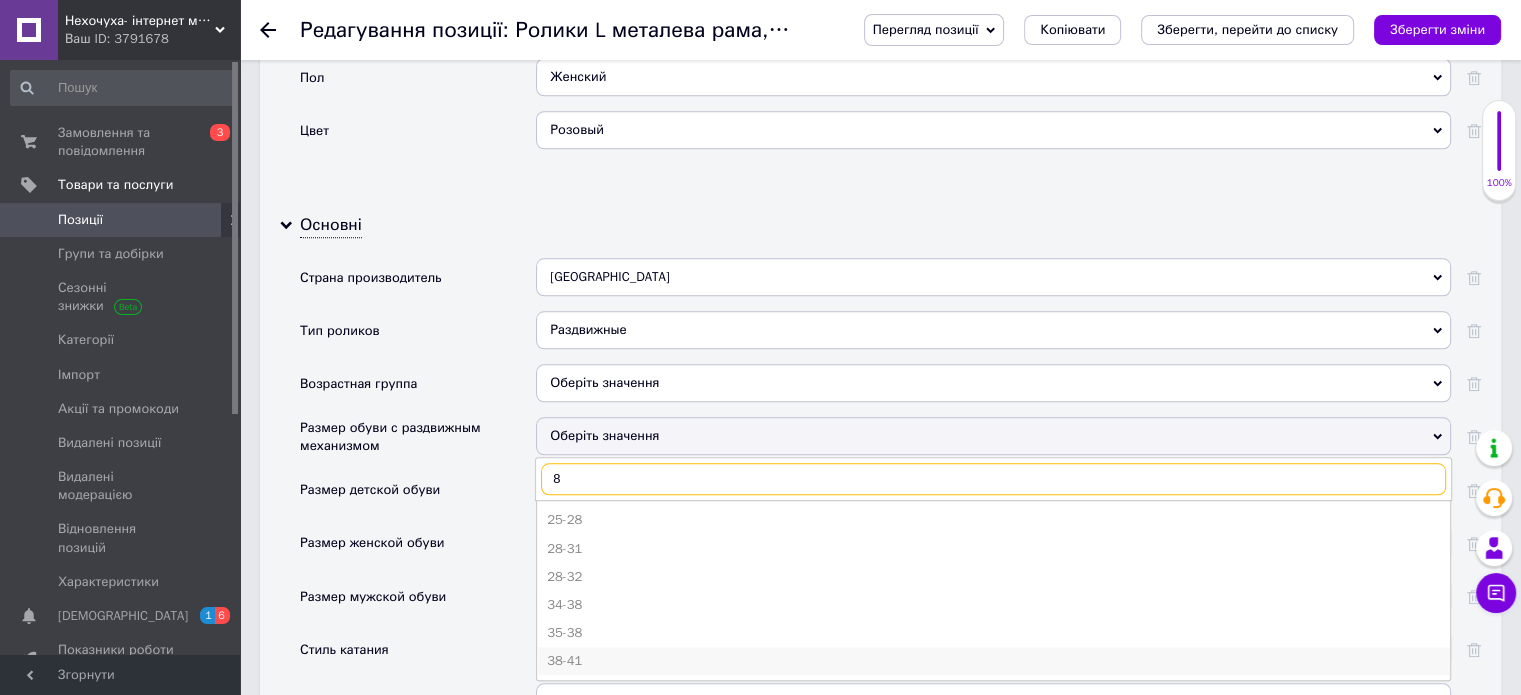 type on "8" 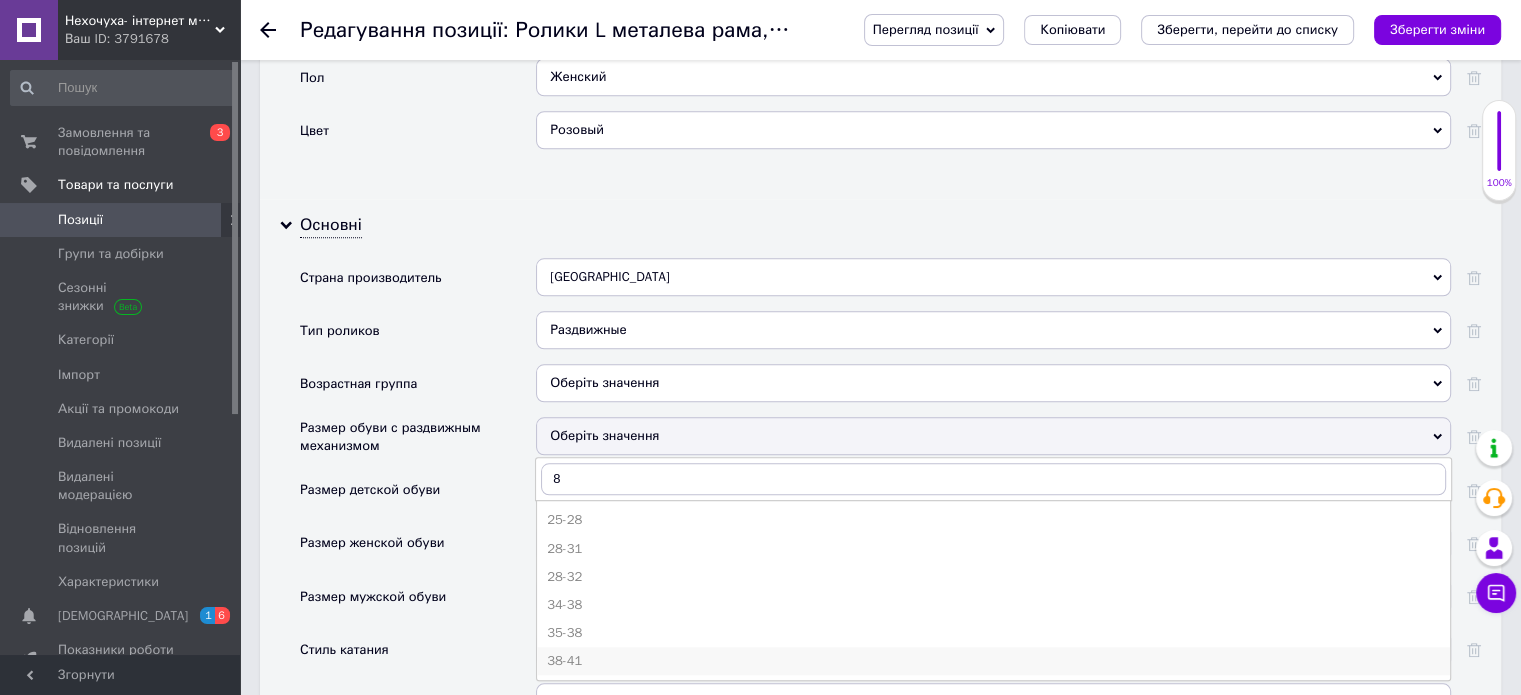 click on "38-41" at bounding box center [993, 661] 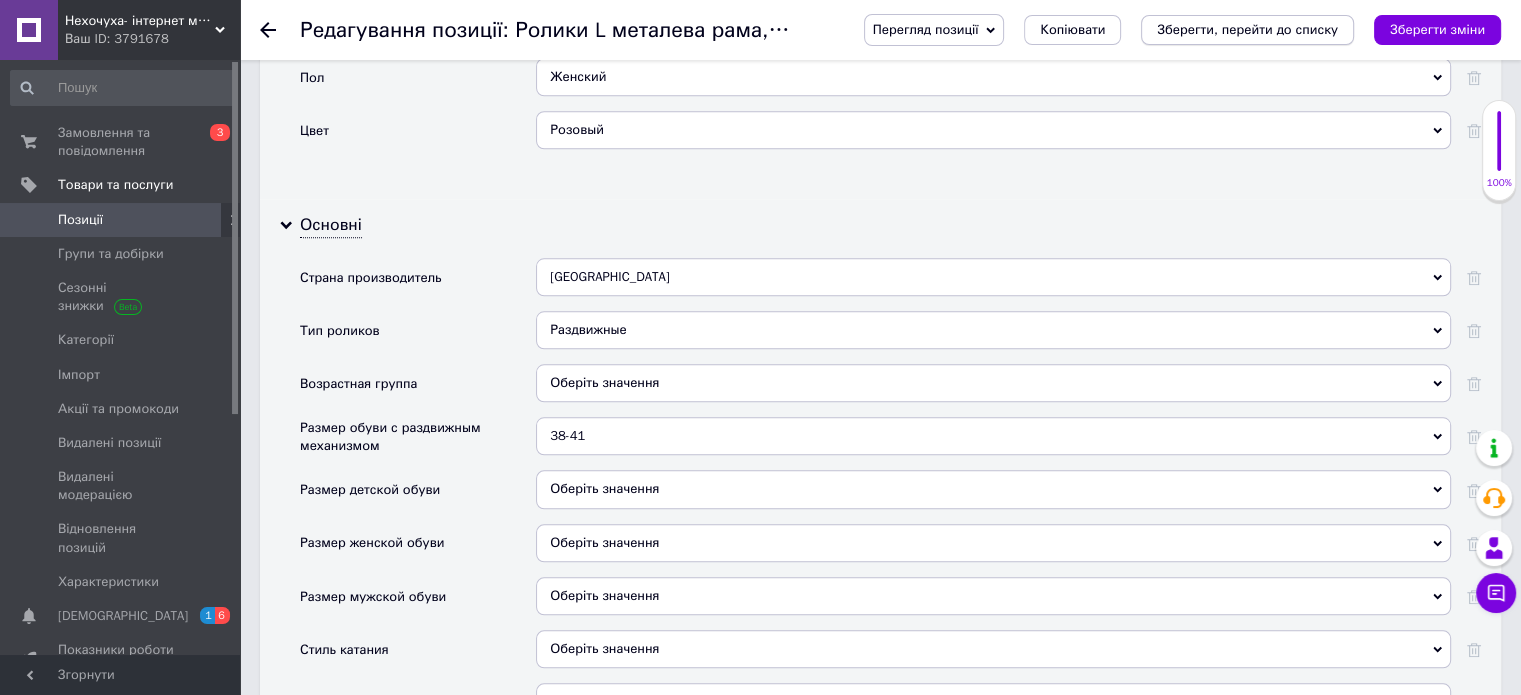 click on "Зберегти, перейти до списку" at bounding box center [1247, 29] 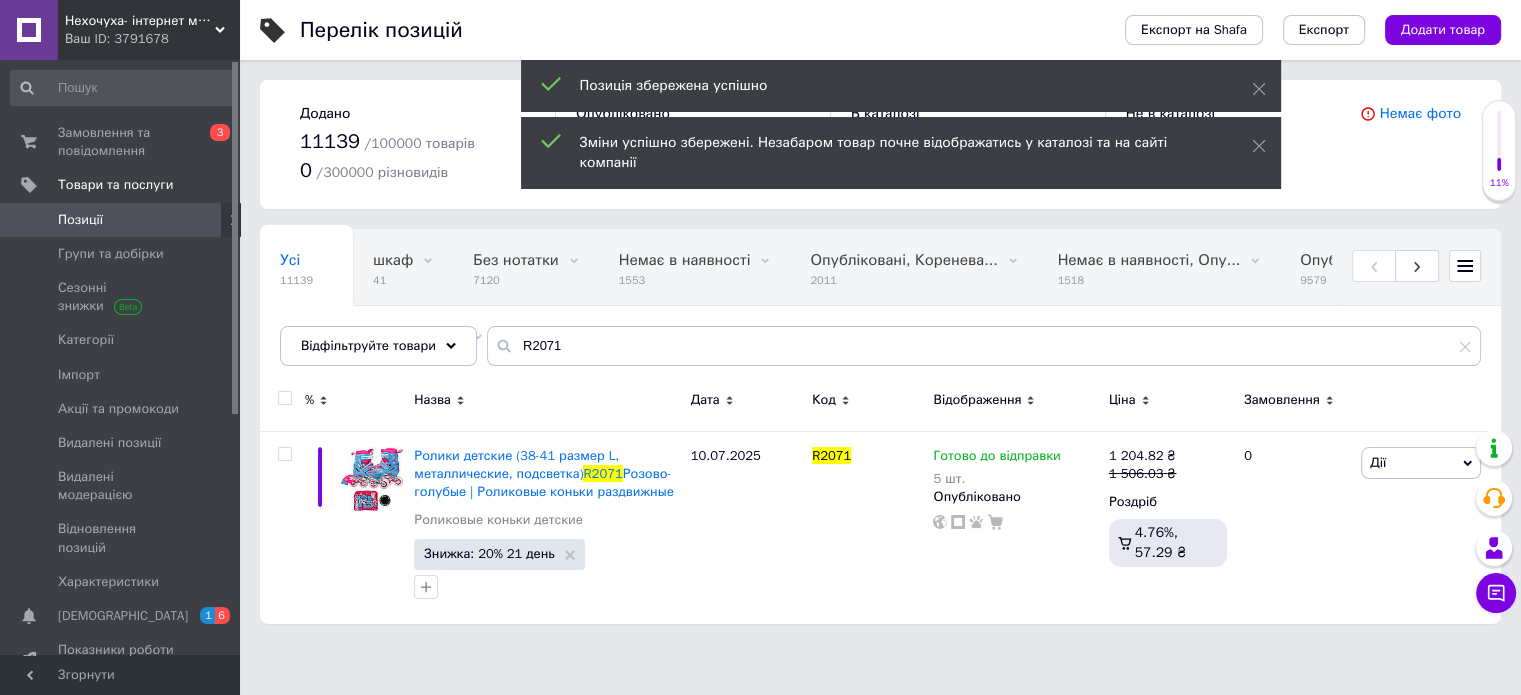 scroll, scrollTop: 0, scrollLeft: 0, axis: both 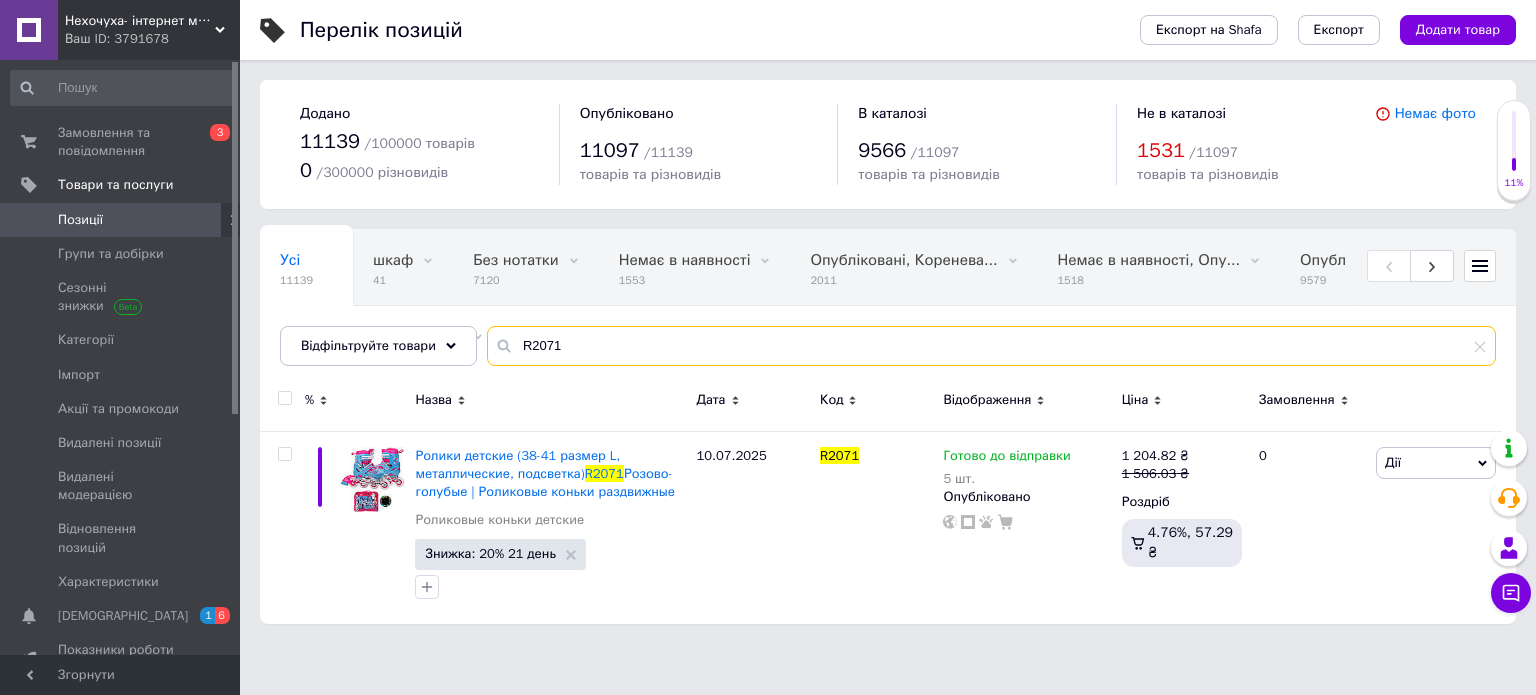 click on "R2071" at bounding box center [991, 346] 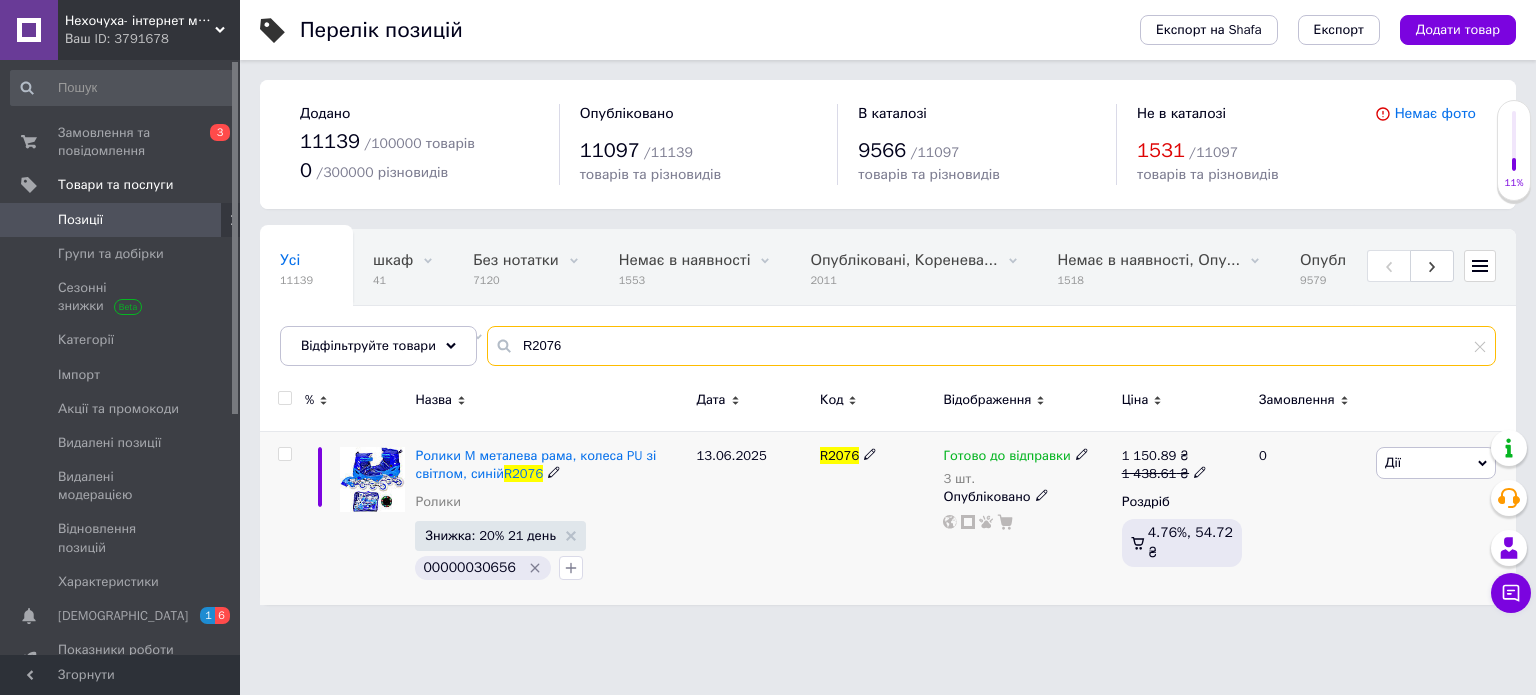 type on "R2076" 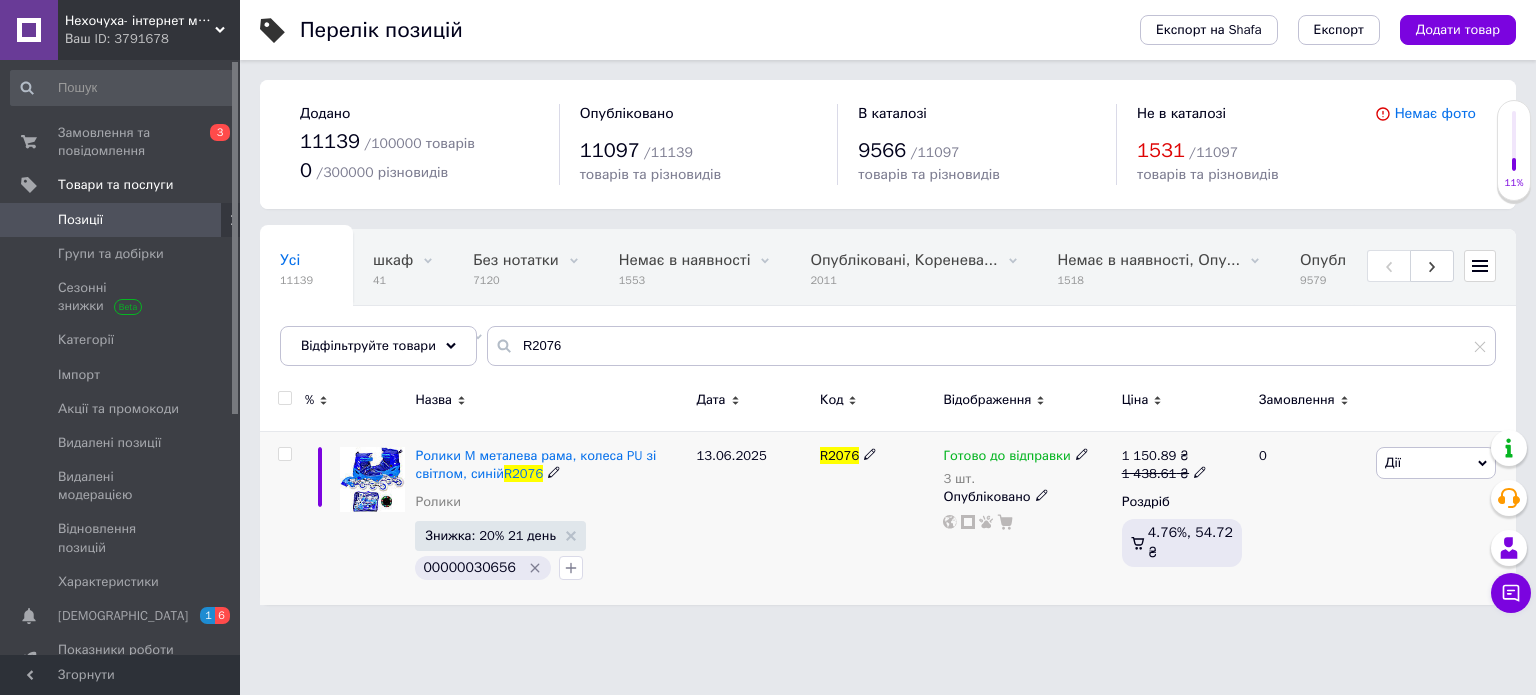 click 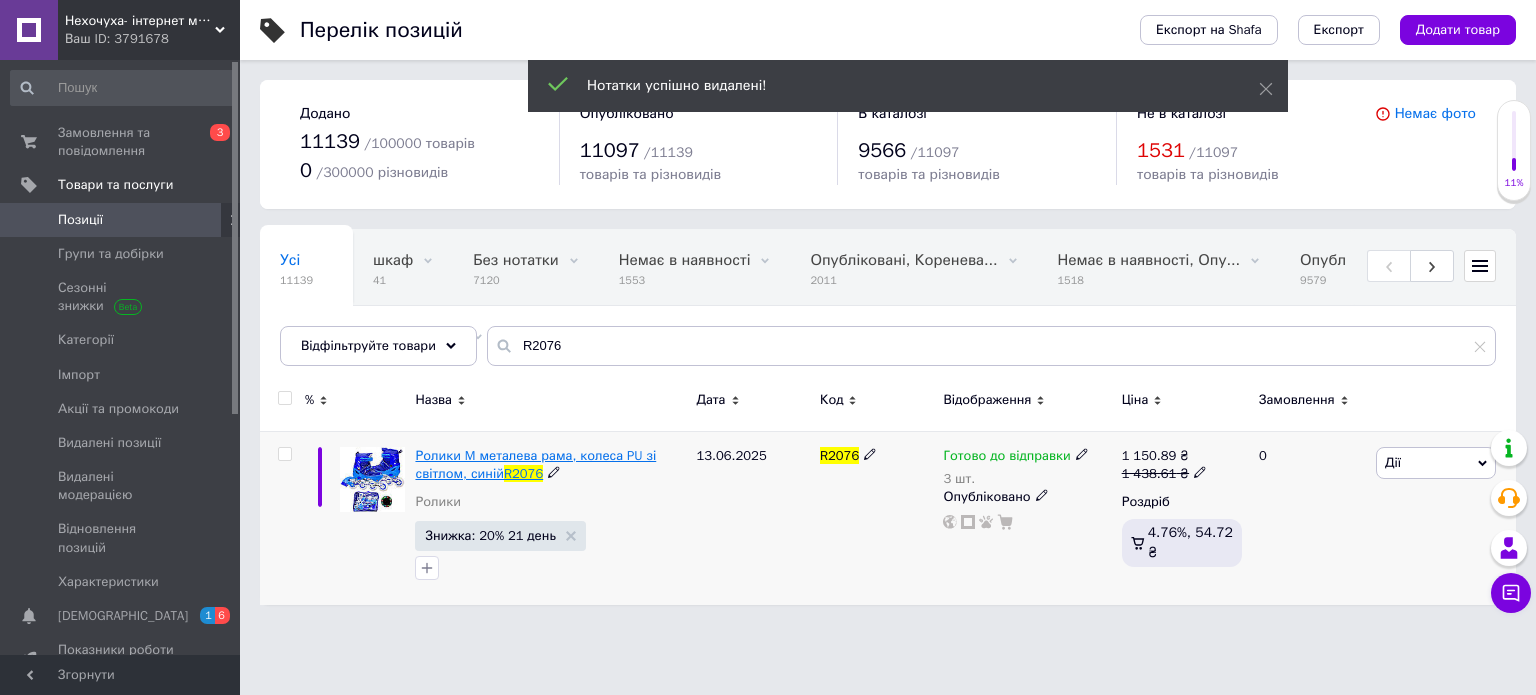 click on "Ролики M металева рама, колеса PU зі світлом, синій" at bounding box center (535, 464) 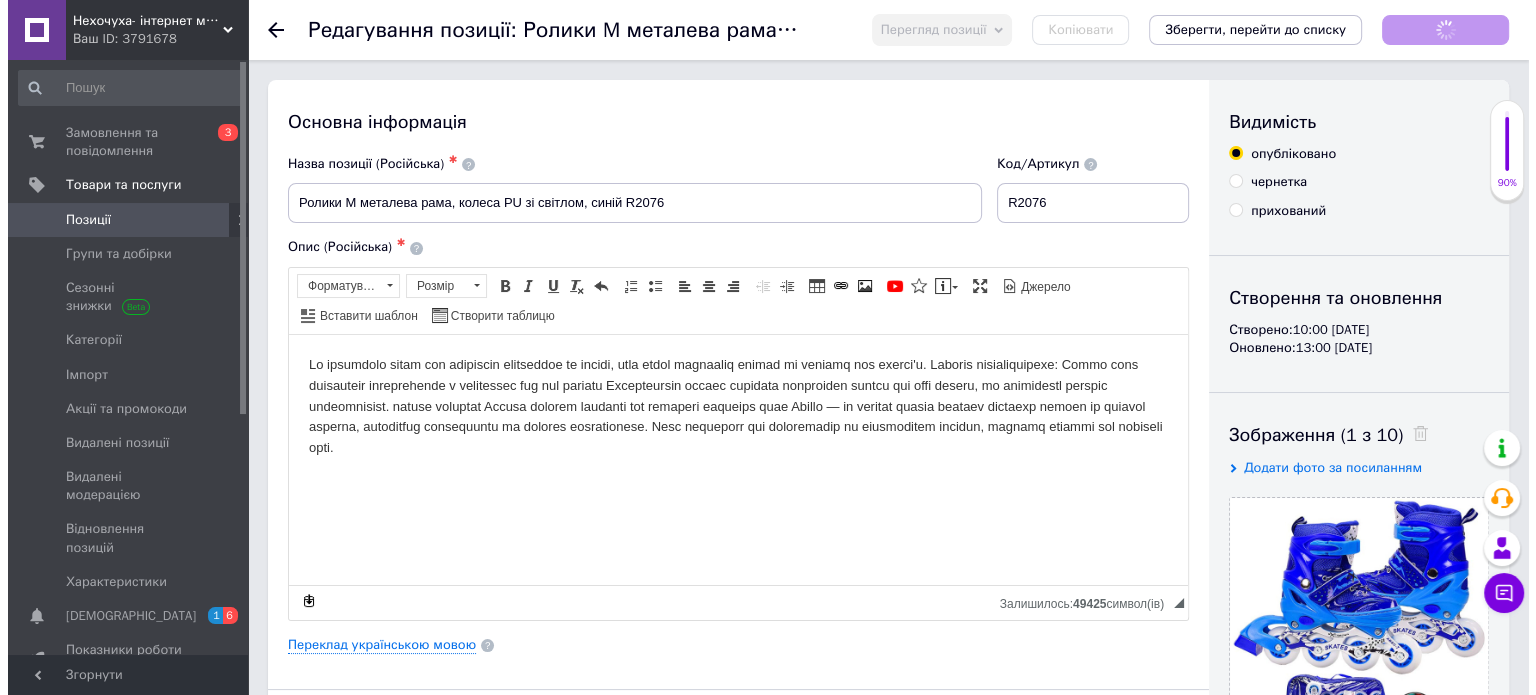 scroll, scrollTop: 0, scrollLeft: 0, axis: both 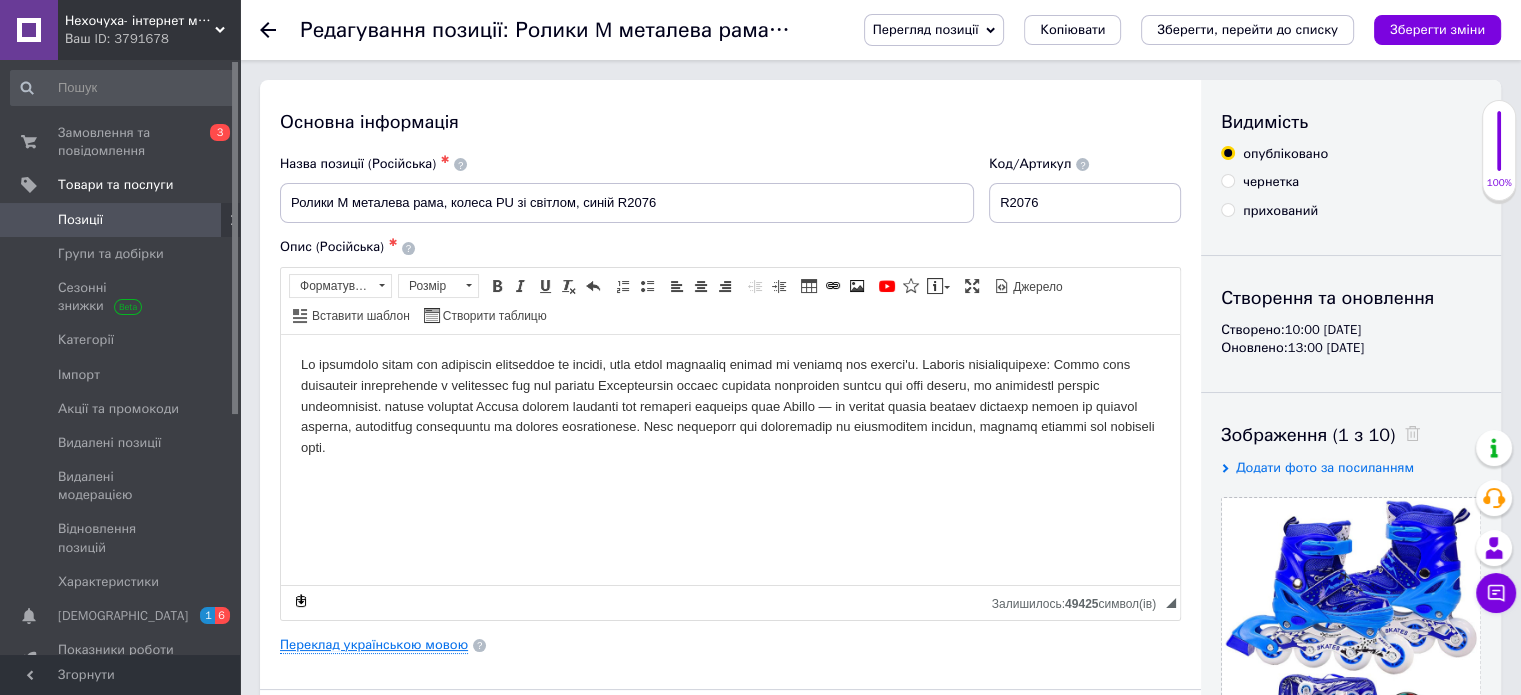 click on "Переклад українською мовою" at bounding box center [374, 645] 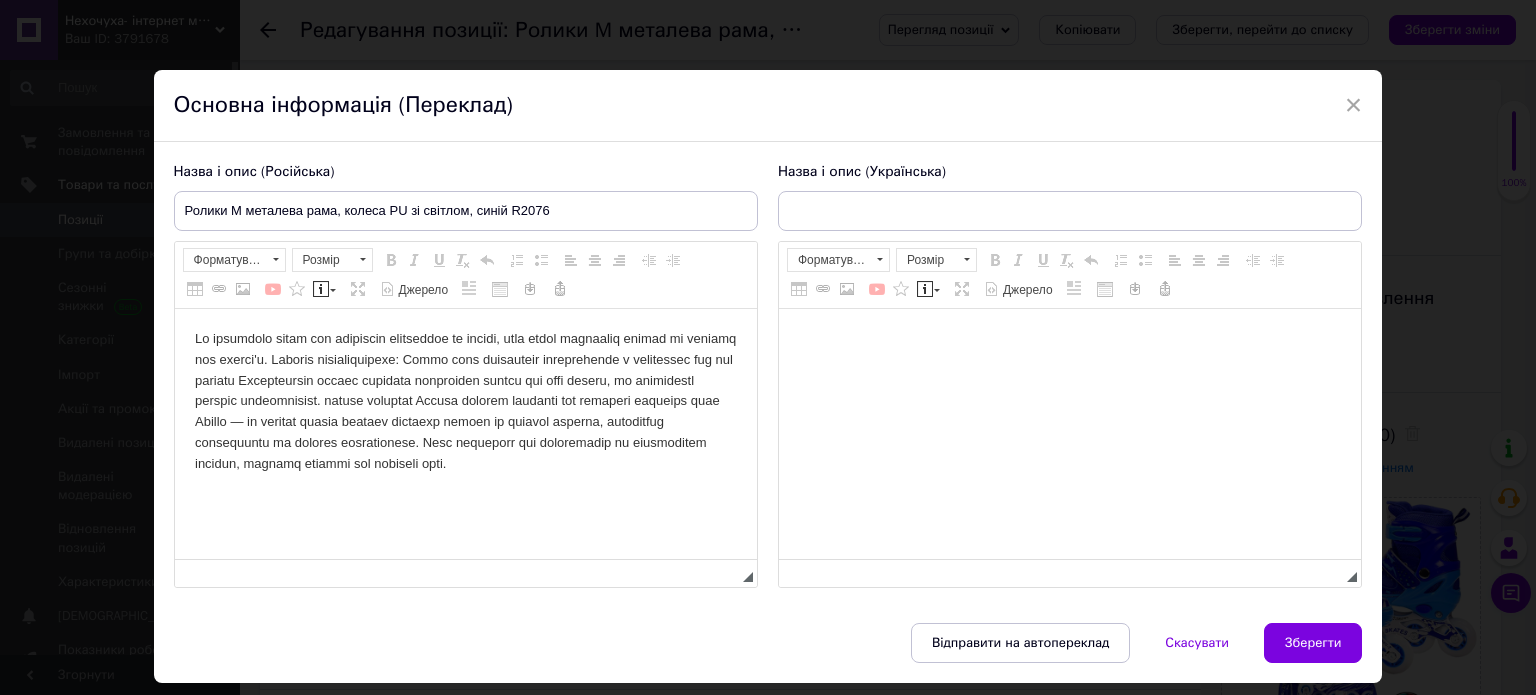 scroll, scrollTop: 0, scrollLeft: 0, axis: both 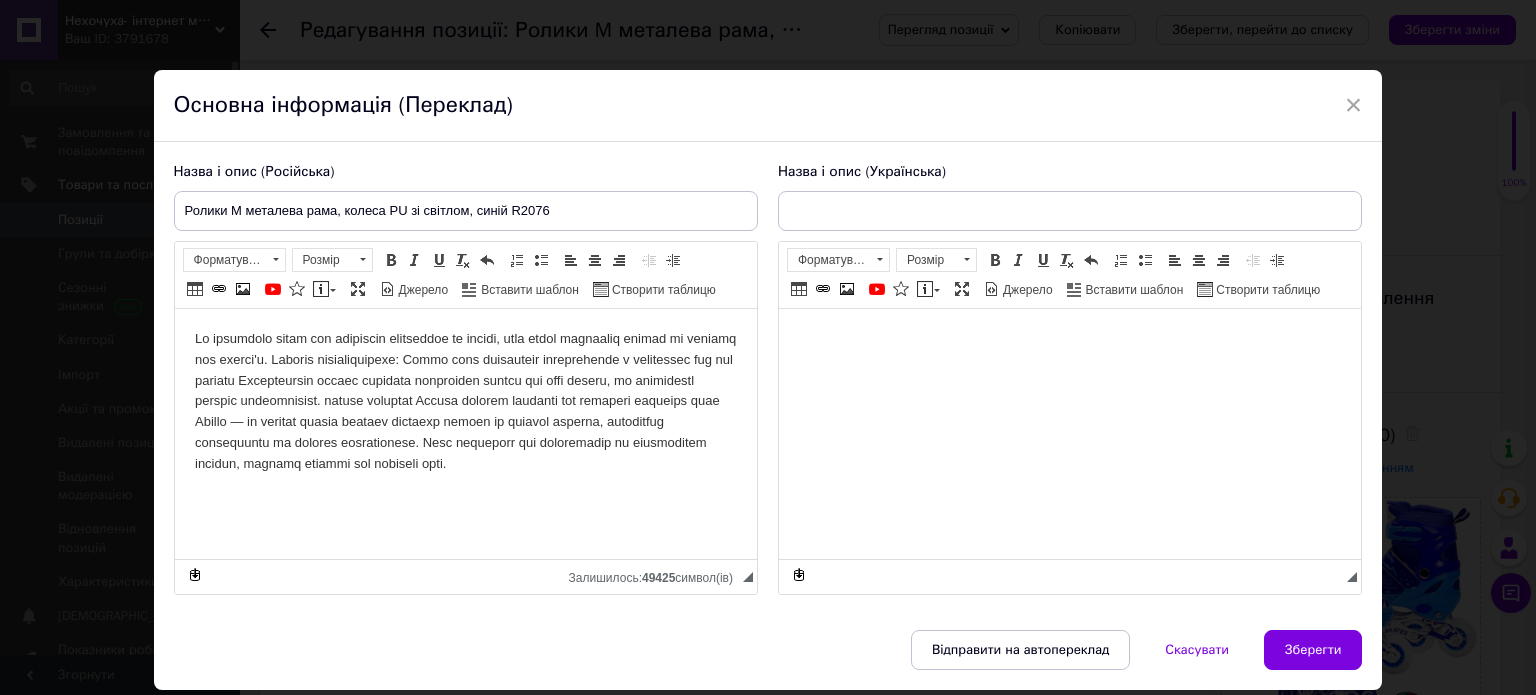 type on "Ролики Extreme Motion R2076 синьо-блакитні р.34-437 метал.рама, колеса PU" 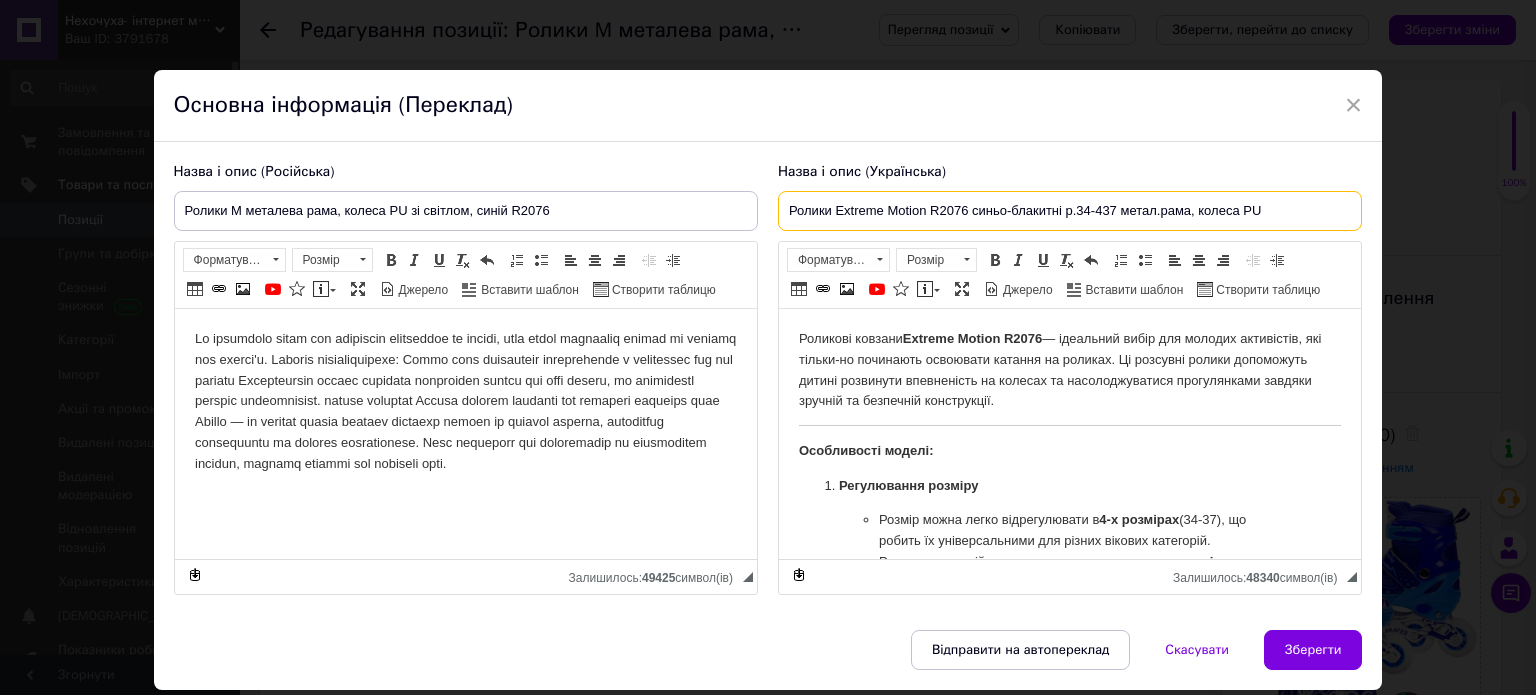 click on "Ролики Extreme Motion R2076 синьо-блакитні р.34-437 метал.рама, колеса PU" at bounding box center [1070, 211] 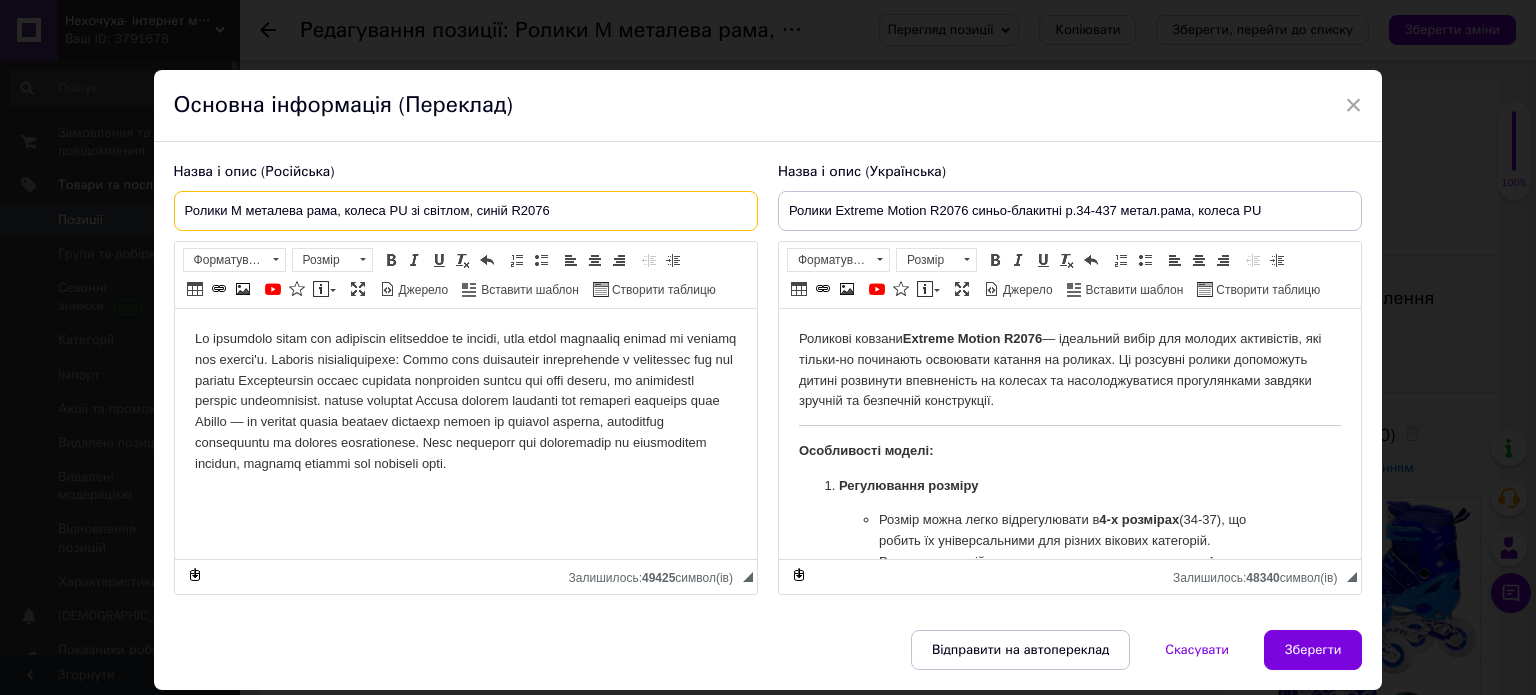 click on "Ролики M металева рама, колеса PU зі світлом, синій R2076" at bounding box center [466, 211] 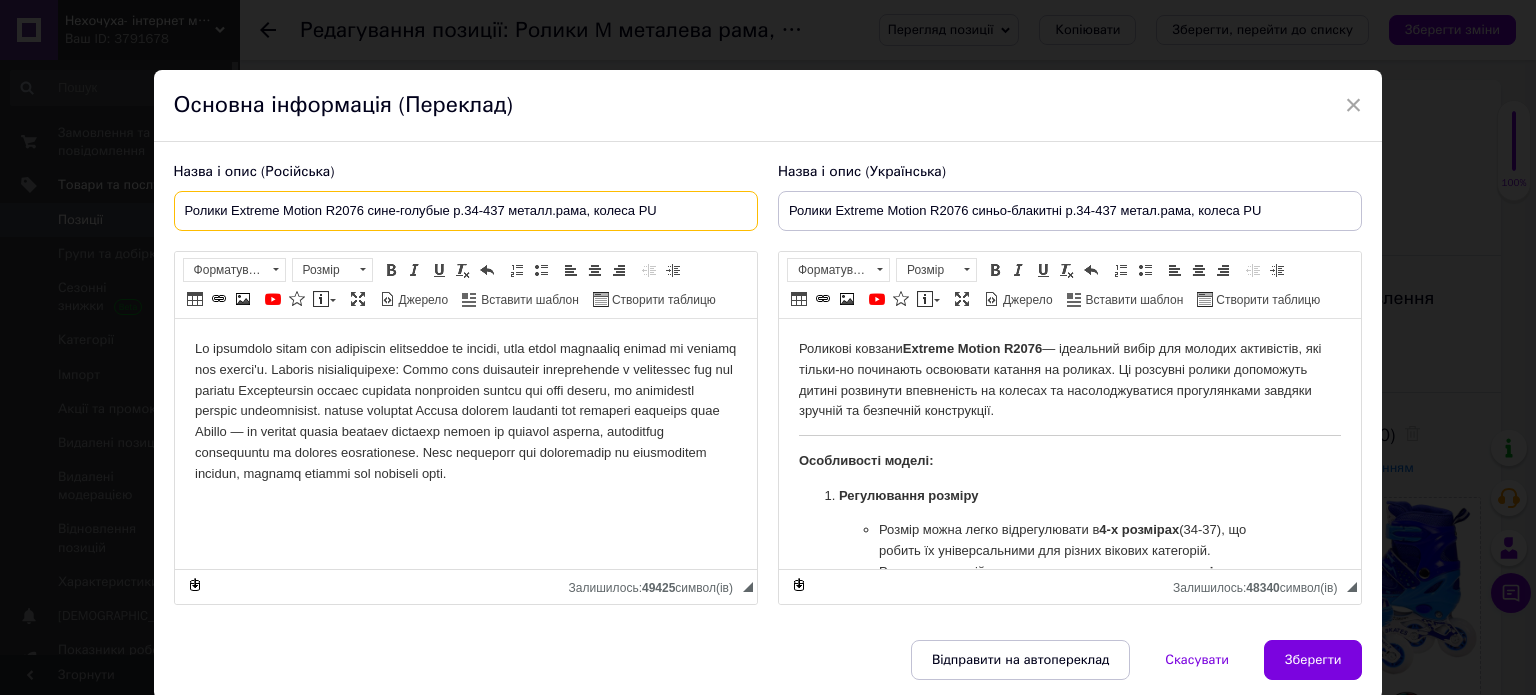 type on "Ролики Extreme Motion R2076 сине-голубые р.34-437 металл.рама, колеса PU" 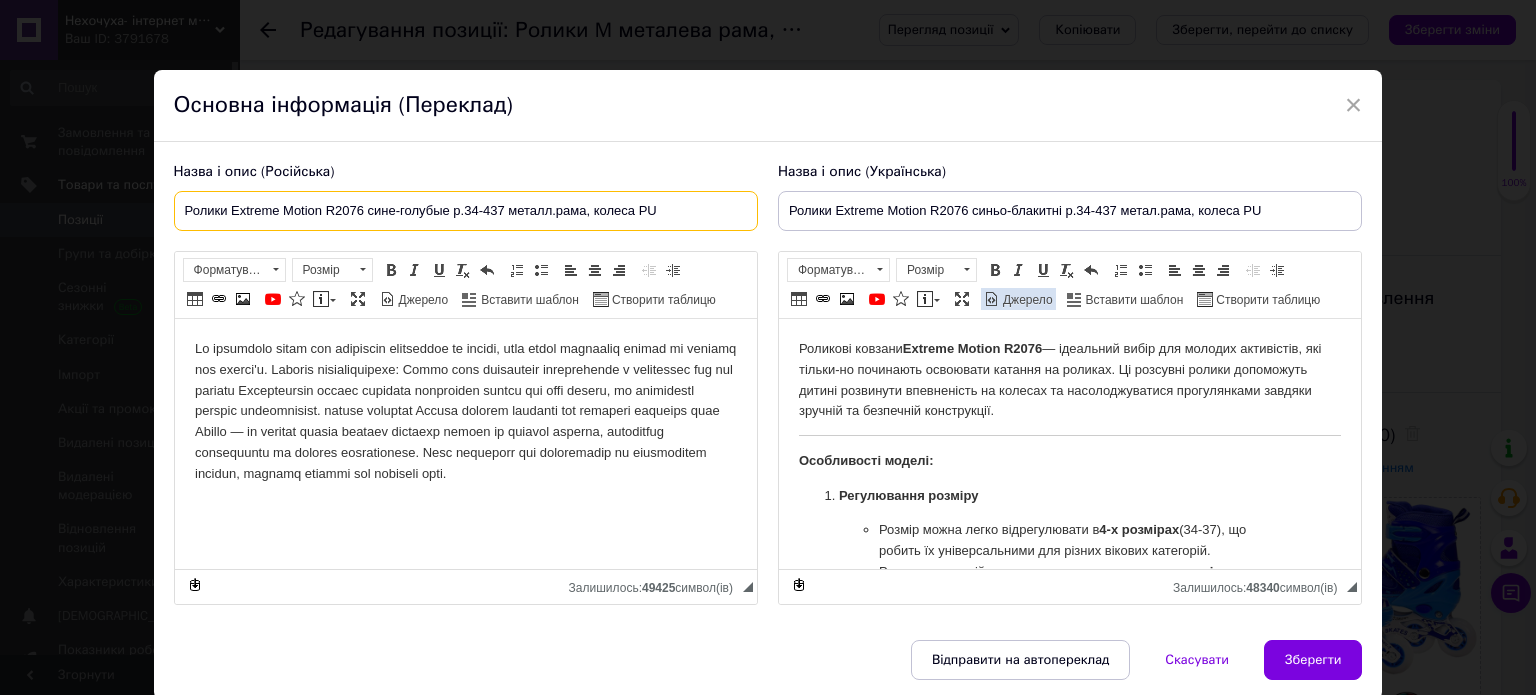 click on "Джерело" at bounding box center [1026, 300] 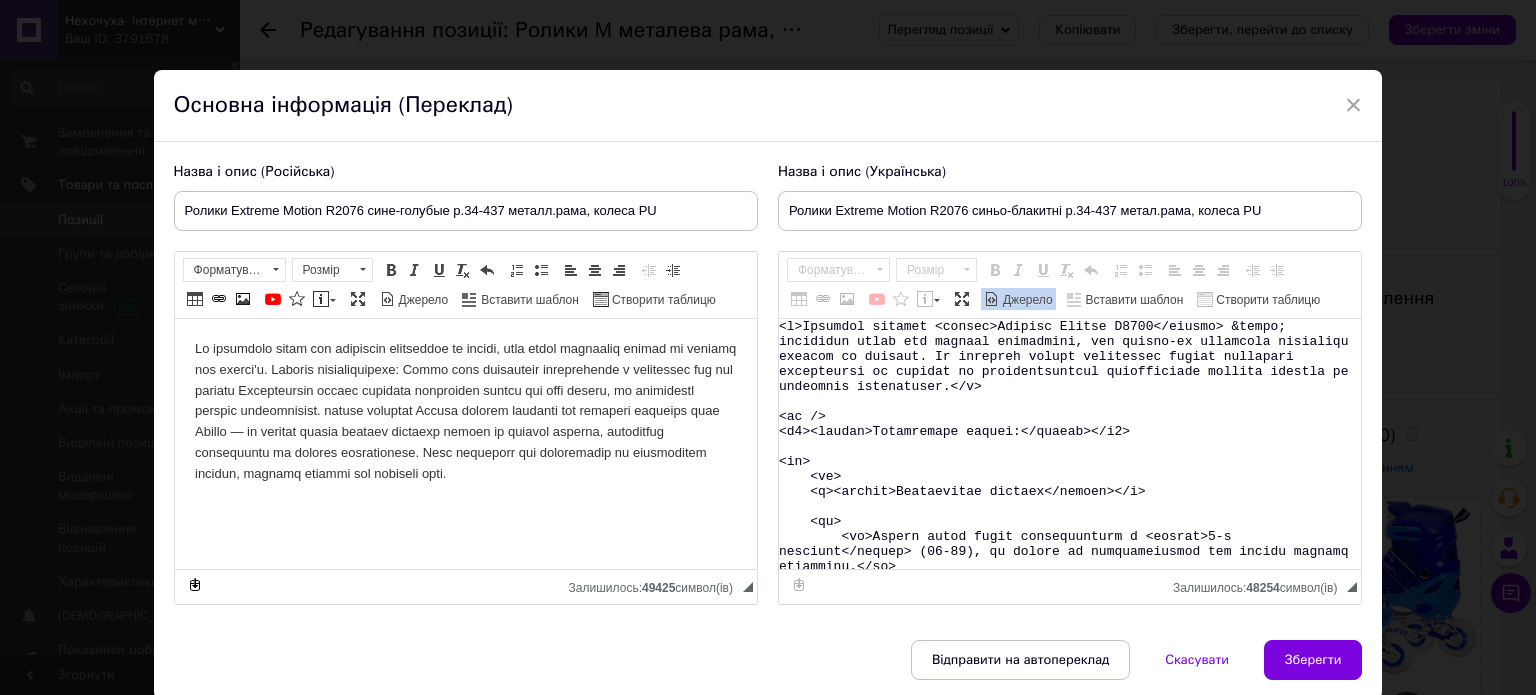 click at bounding box center (1070, 444) 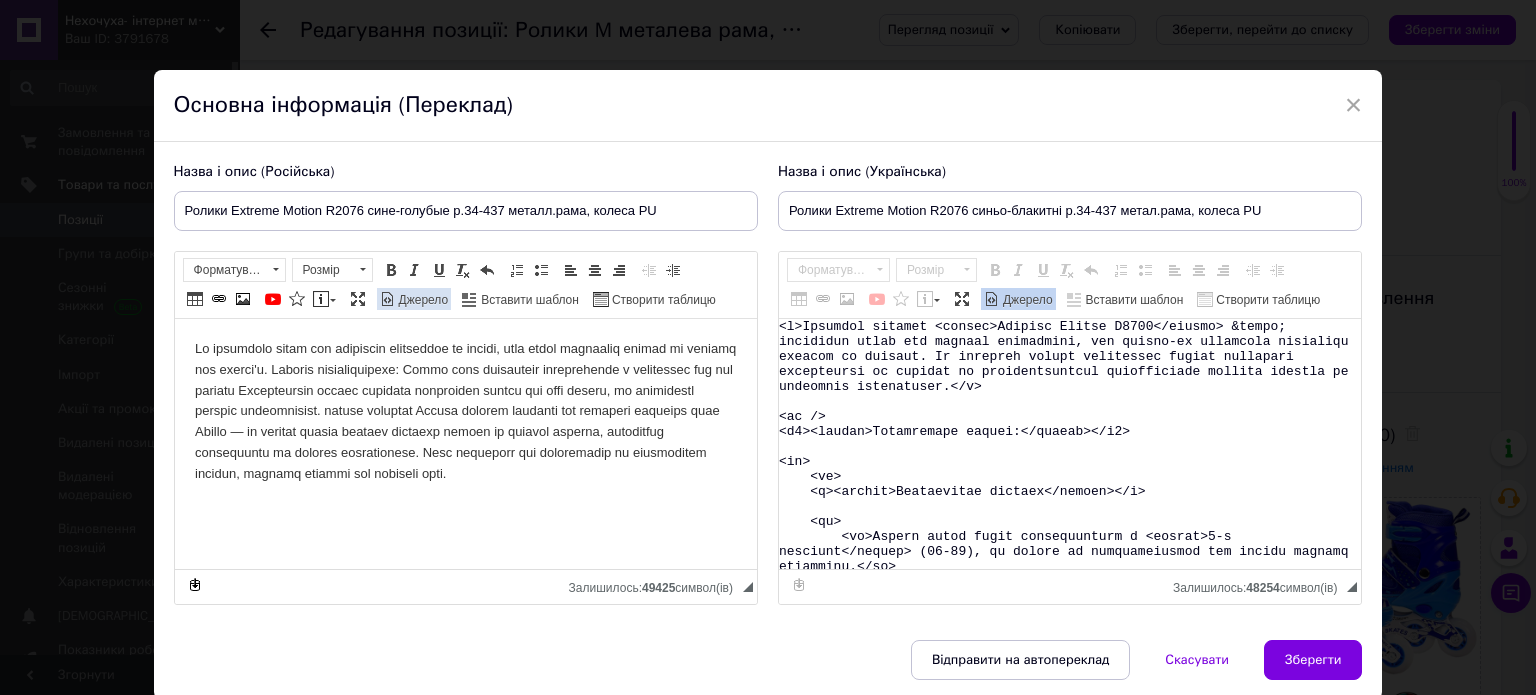 click on "Джерело" at bounding box center (422, 300) 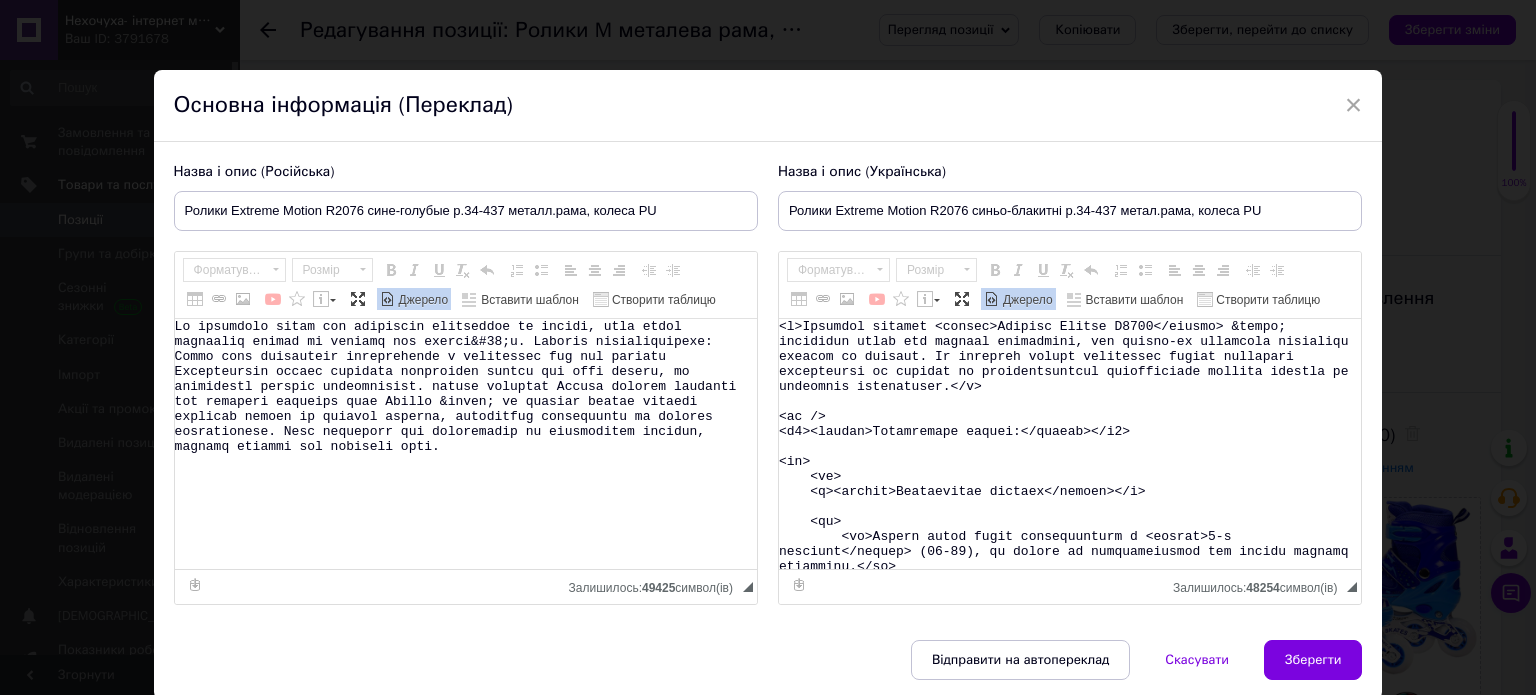 click at bounding box center (466, 444) 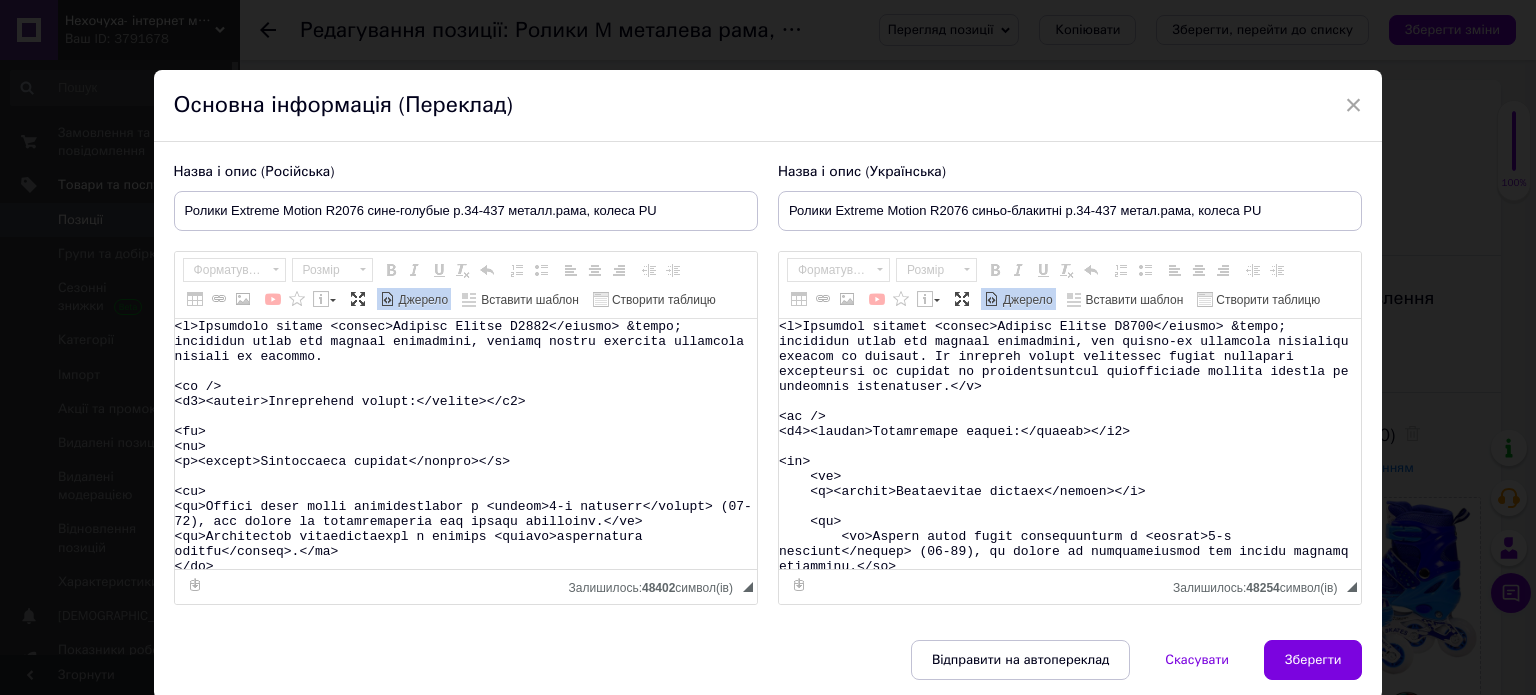 scroll, scrollTop: 1011, scrollLeft: 0, axis: vertical 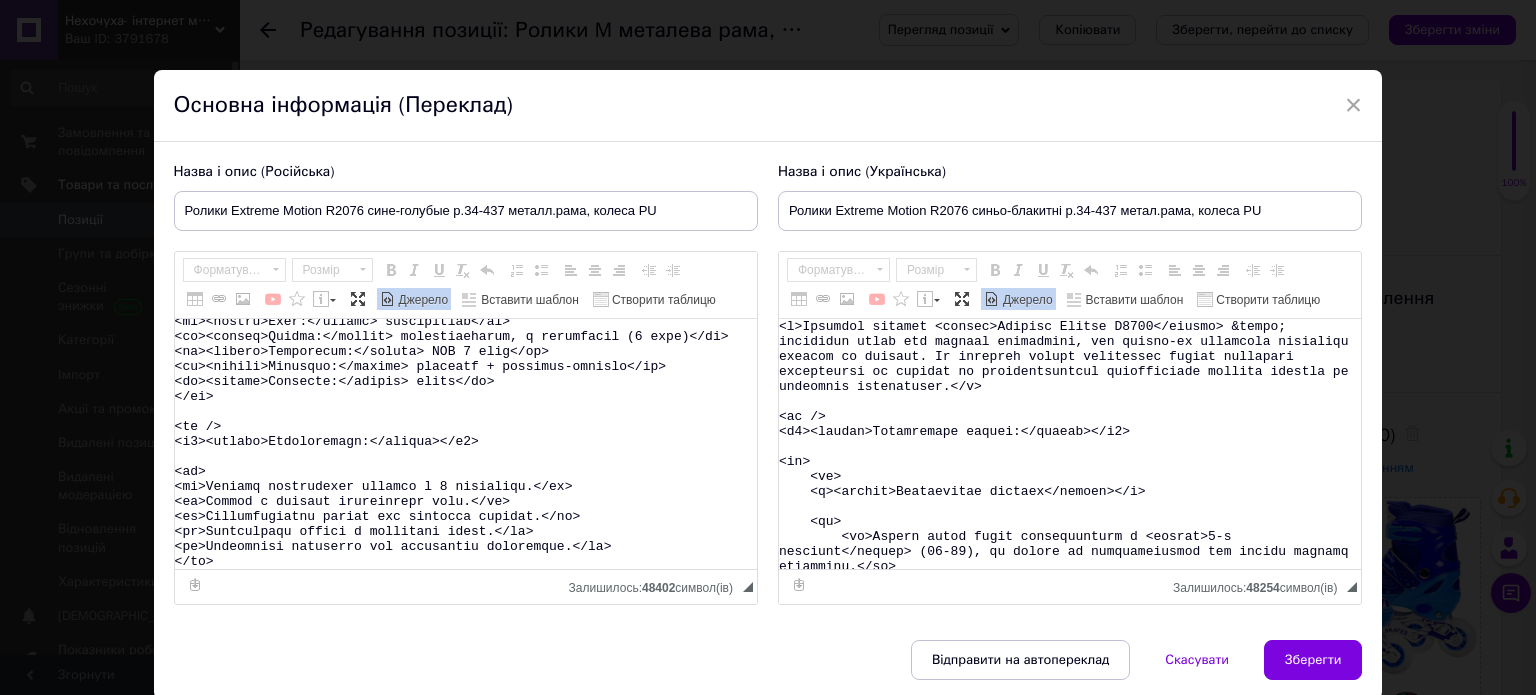 click on "Джерело" at bounding box center [422, 300] 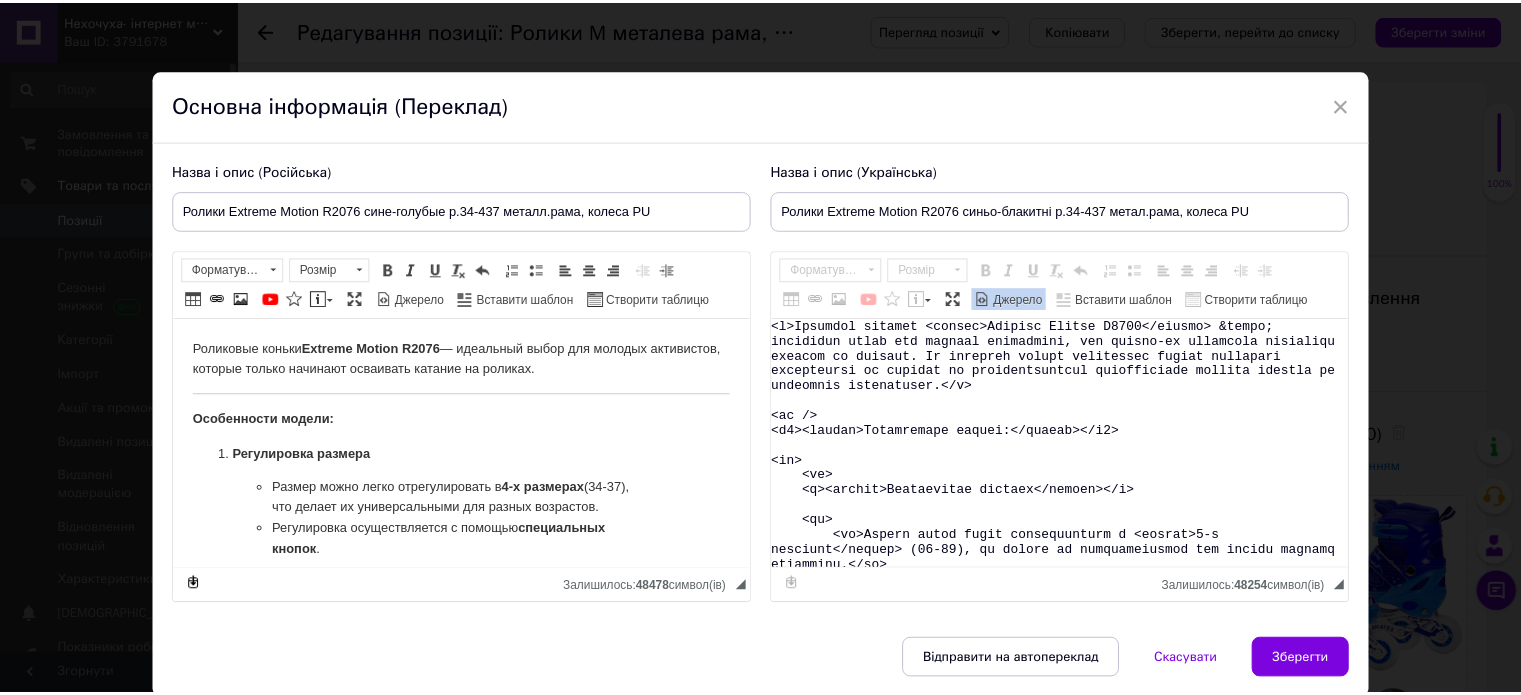 scroll, scrollTop: 0, scrollLeft: 0, axis: both 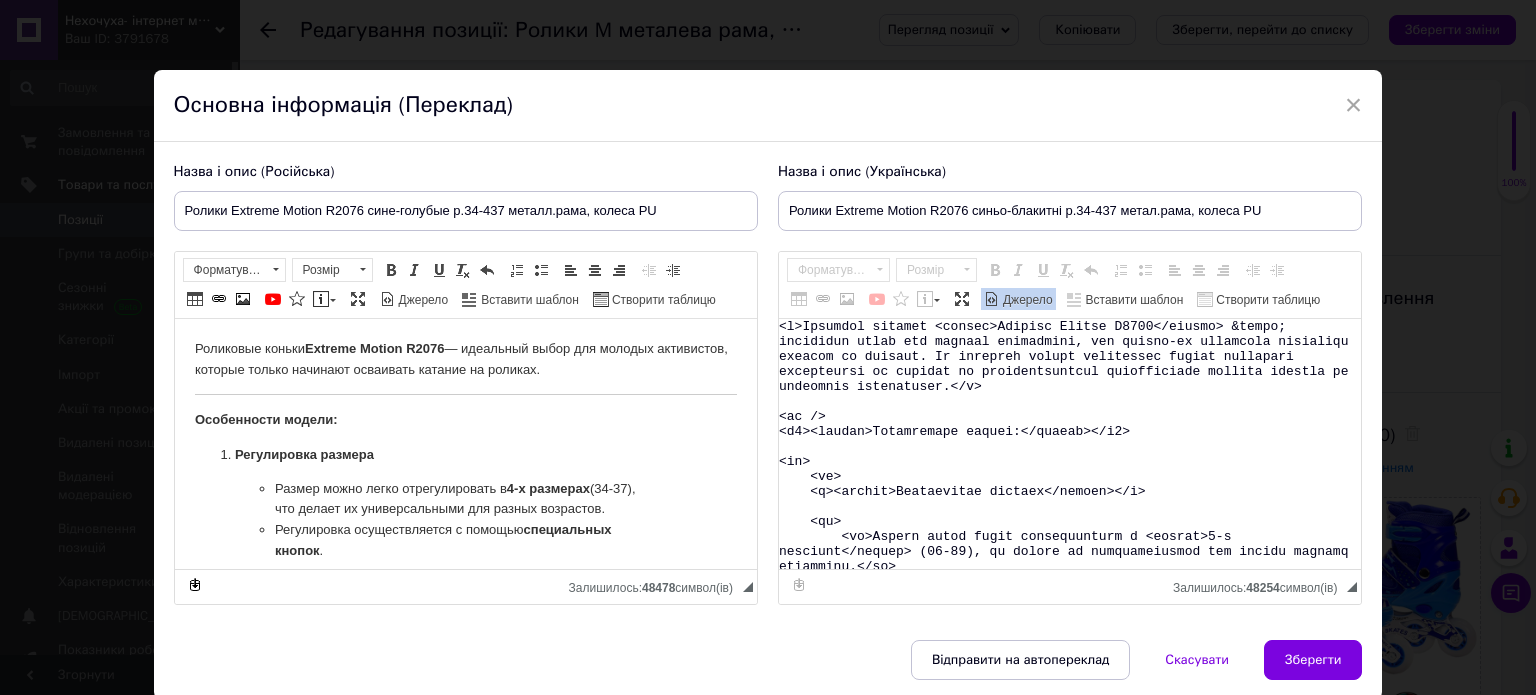 click on "Роликовые коньки  Extreme Motion R2076  — идеальный выбор для молодых активистов, которые только начинают осваивать катание на роликах. Особенности модели: Регулировка размера Размер можно легко отрегулировать в  4-х размерах  (34-37), что делает их универсальными для разных возрастов. Регулировка осуществляется с помощью  специальных кнопок . Комфорт и вентиляция М'ботинок  с мембранной подкладкой, обеспечивающей отличную вентиляцию, поддерживающую комфортные условия для ног во время катания. Фиксация и безопасность Застежка-бабочка  и  шнуровка Упаковка:  сумка" at bounding box center (465, 889) 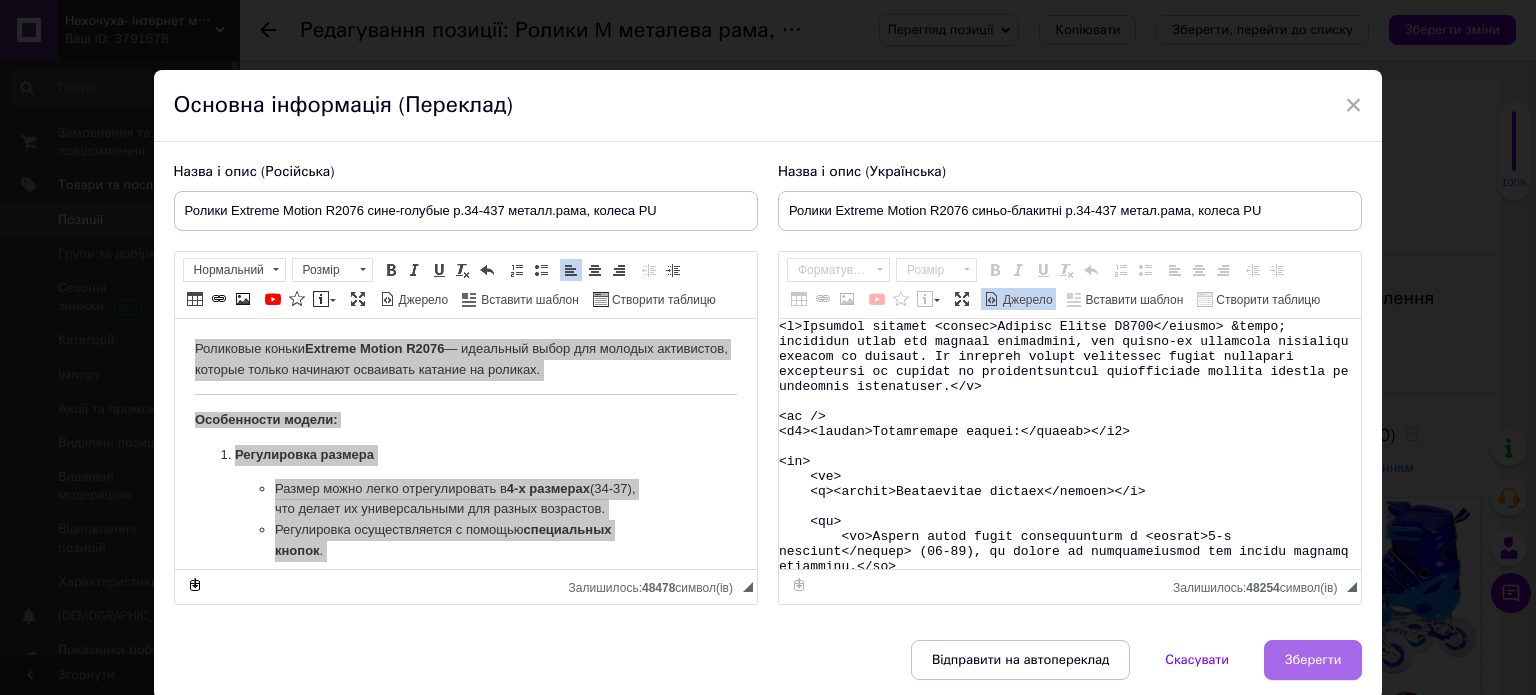 click on "Зберегти" at bounding box center (1313, 660) 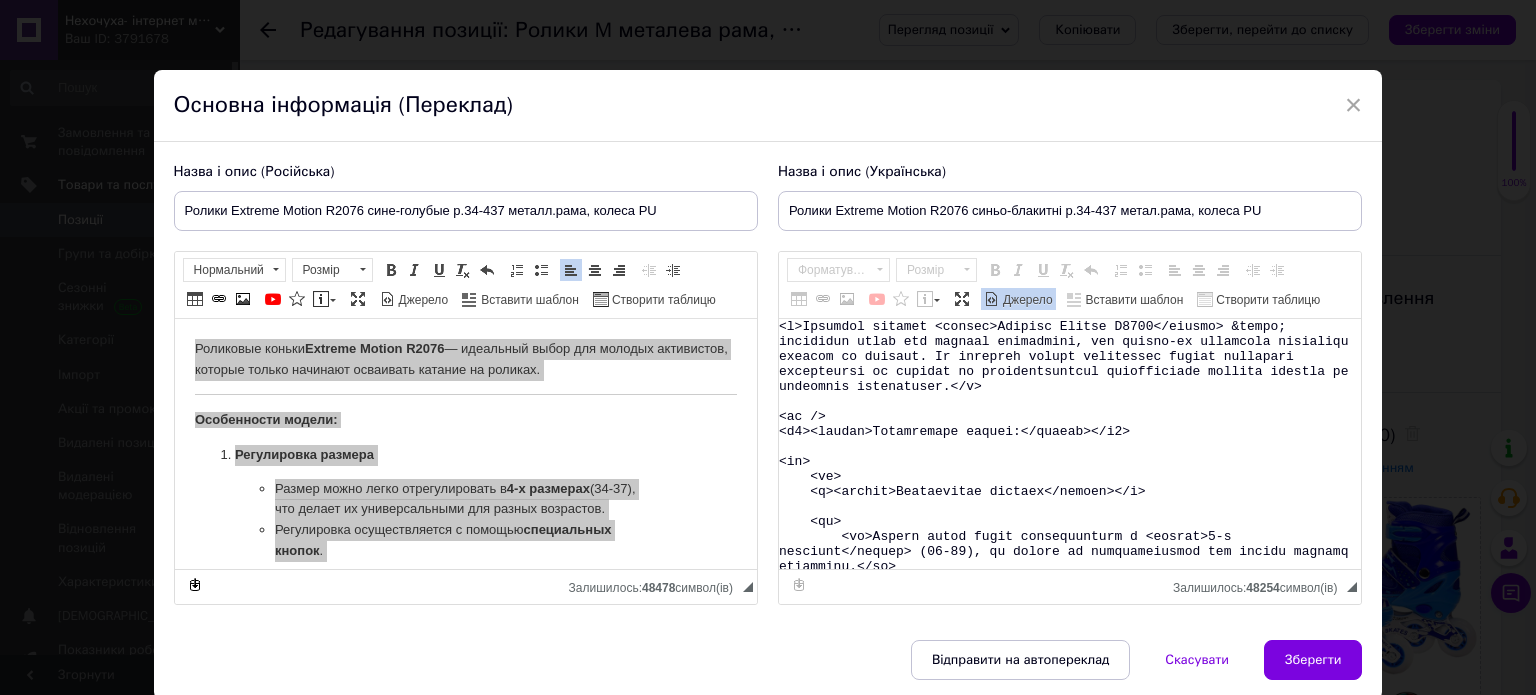 type on "Ролики Extreme Motion R2076 сине-голубые р.34-437 металл.рама, колеса PU" 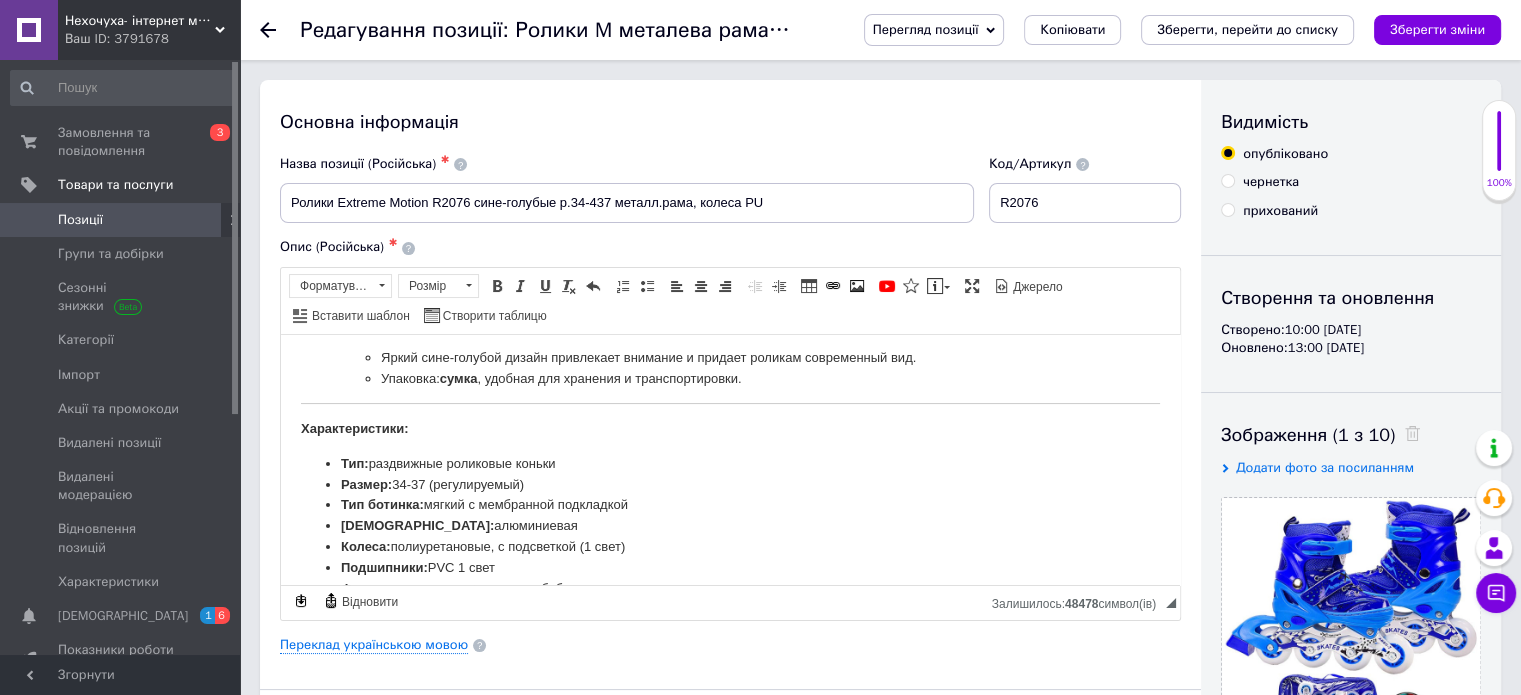 scroll, scrollTop: 743, scrollLeft: 0, axis: vertical 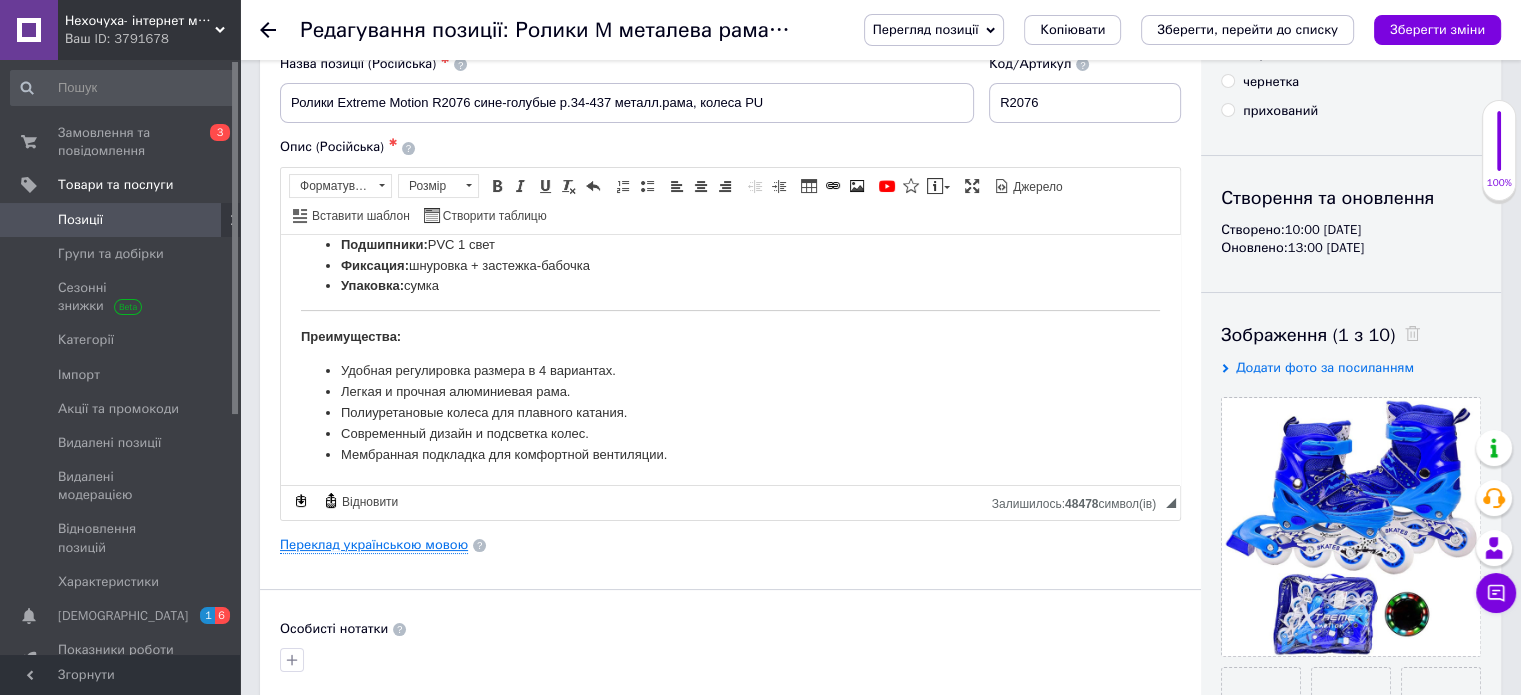 click on "Переклад українською мовою" at bounding box center [374, 545] 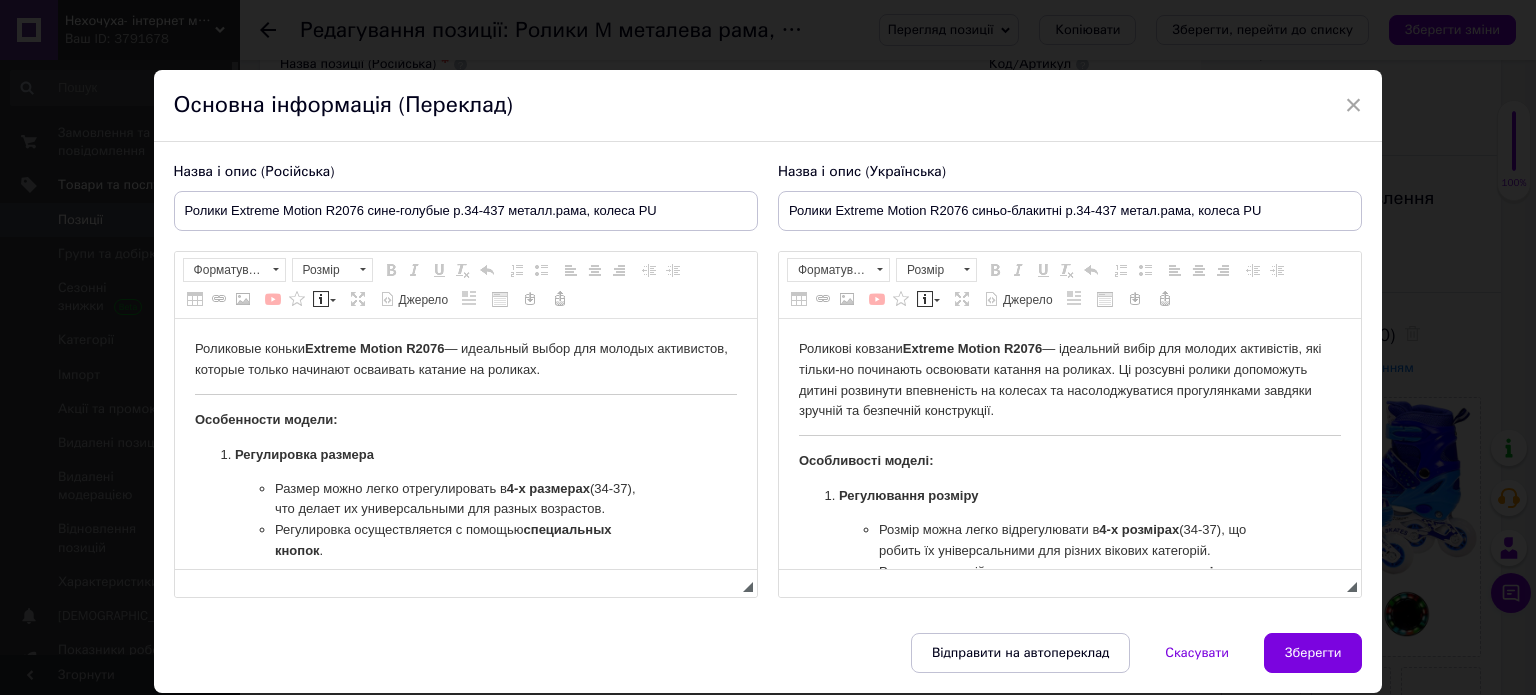 scroll, scrollTop: 0, scrollLeft: 0, axis: both 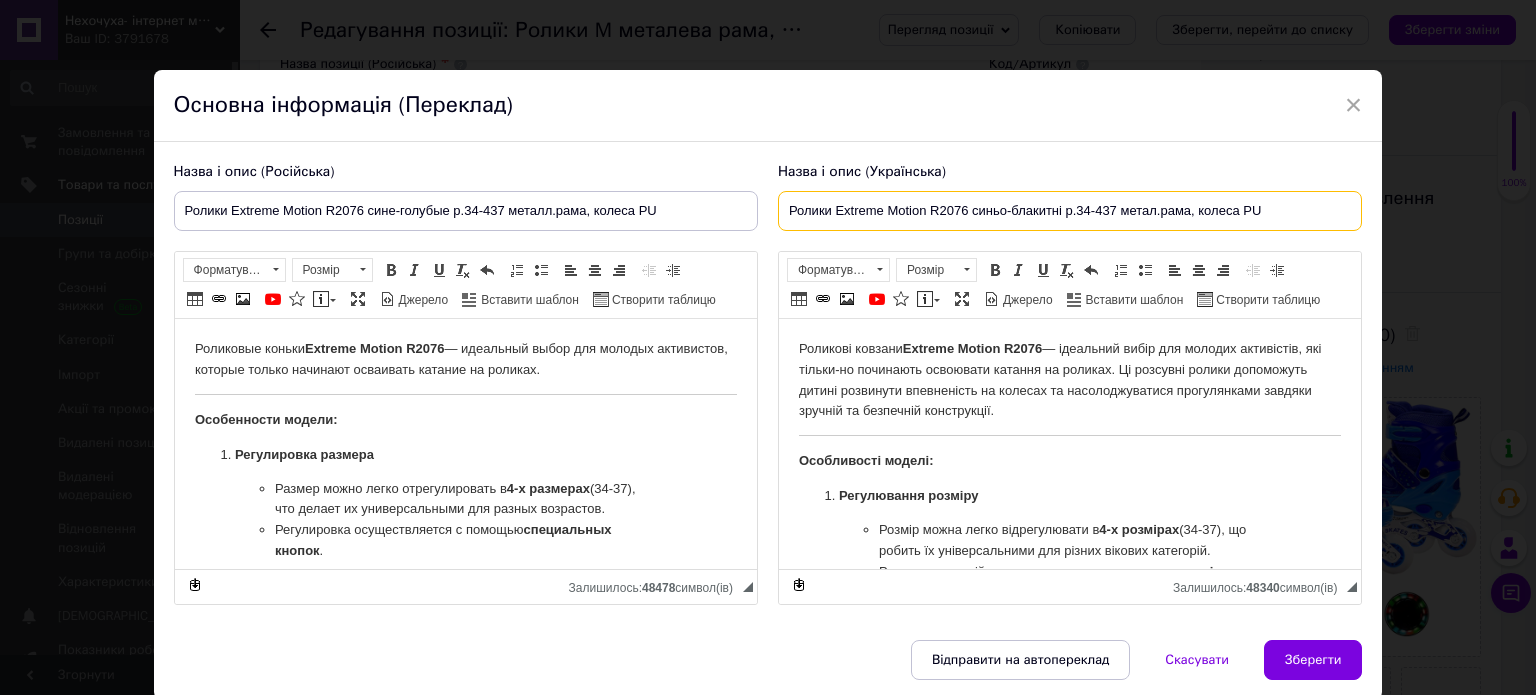 click on "Ролики Extreme Motion R2076 синьо-блакитні р.34-437 метал.рама, колеса PU" at bounding box center (1070, 211) 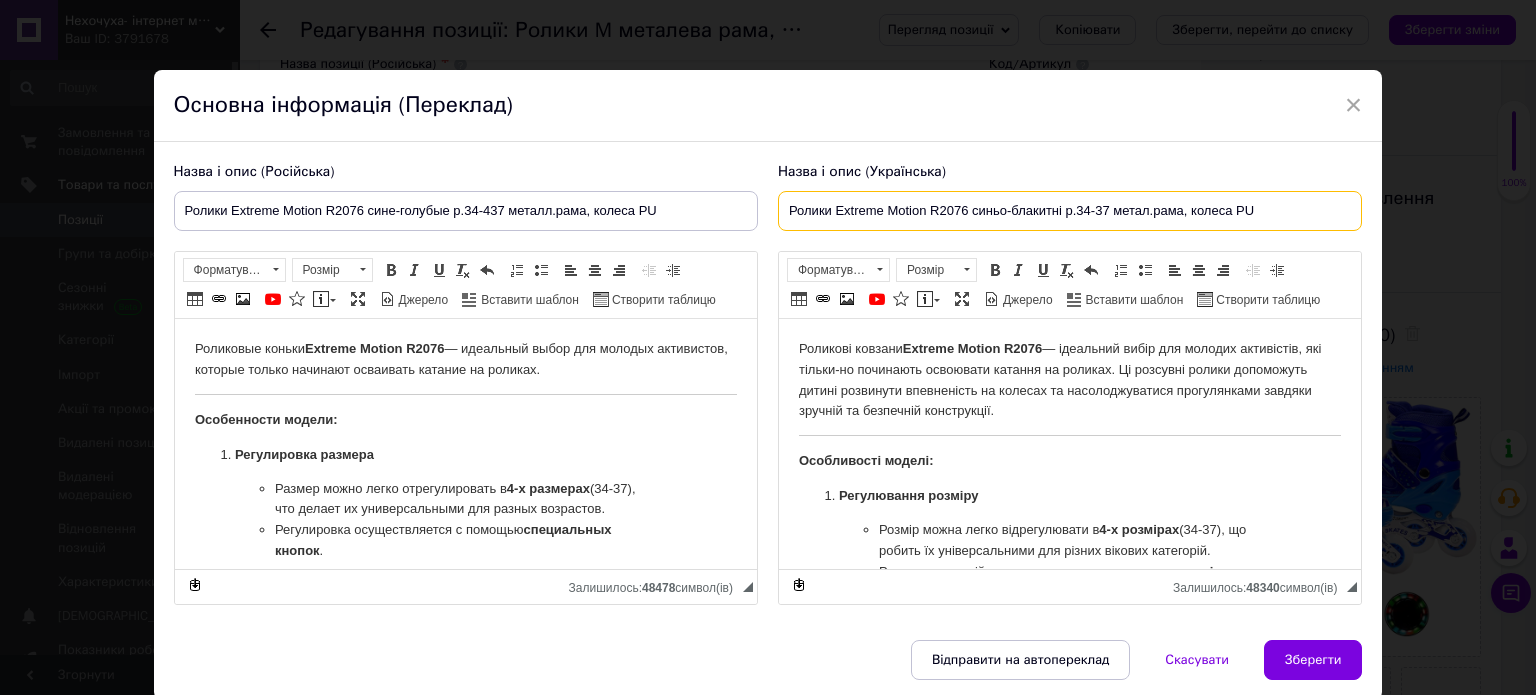 type on "Ролики Extreme Motion R2076 синьо-блакитні р.34-37 метал.рама, колеса PU" 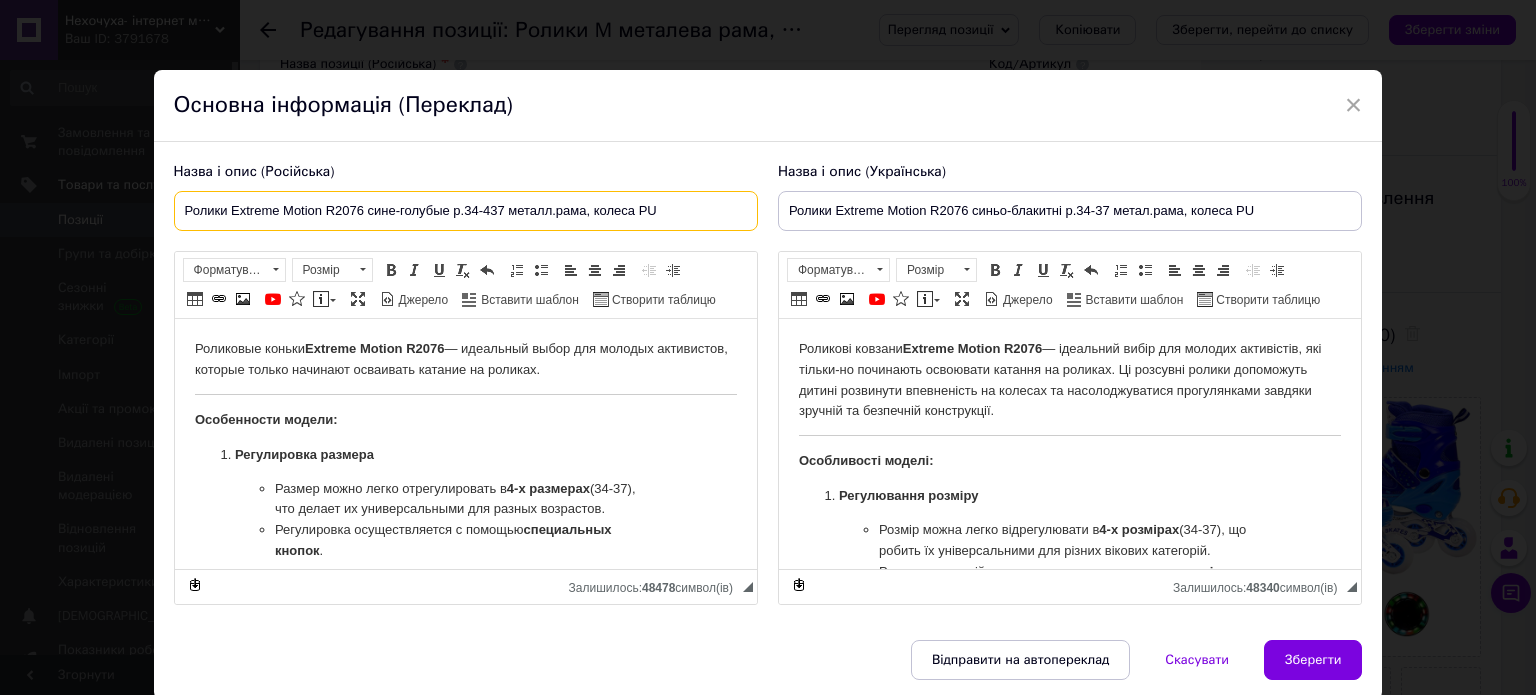 click on "Ролики Extreme Motion R2076 сине-голубые р.34-437 металл.рама, колеса PU" at bounding box center [466, 211] 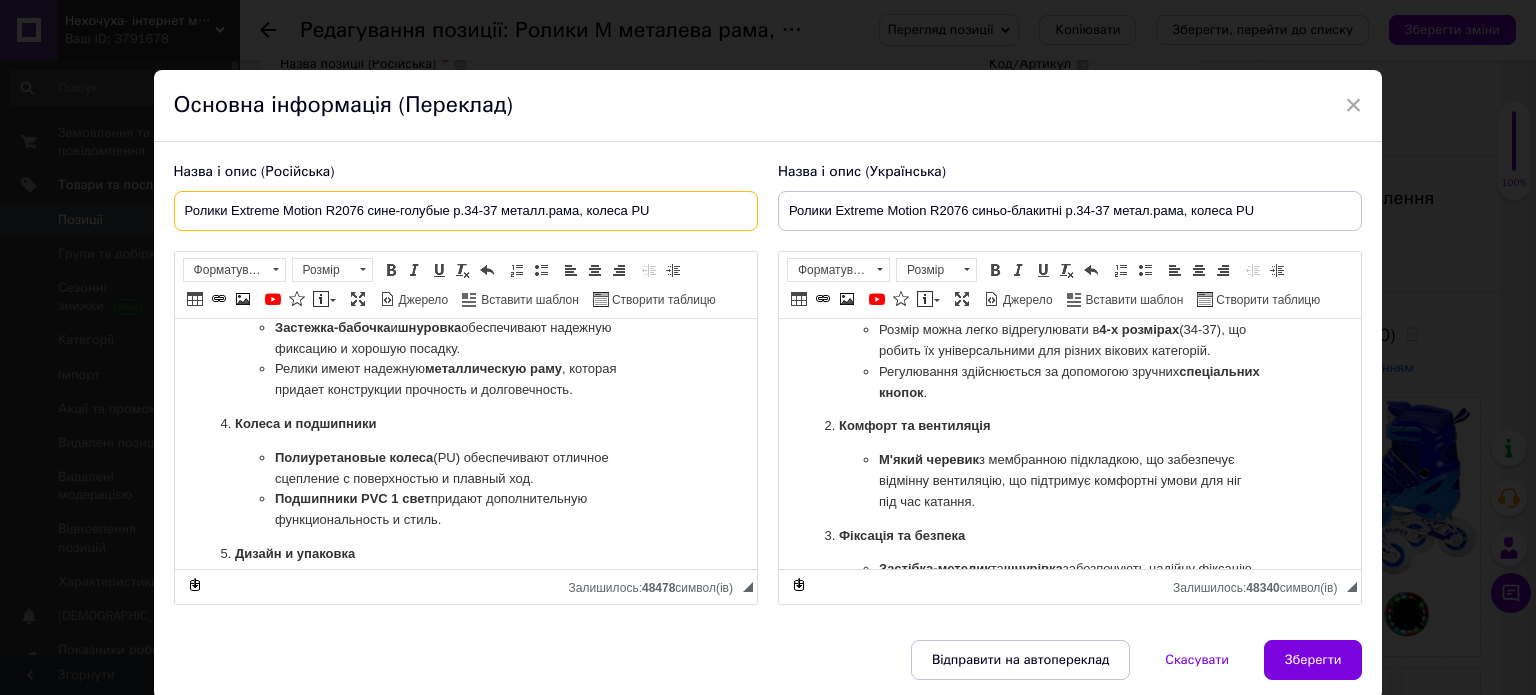 scroll, scrollTop: 200, scrollLeft: 0, axis: vertical 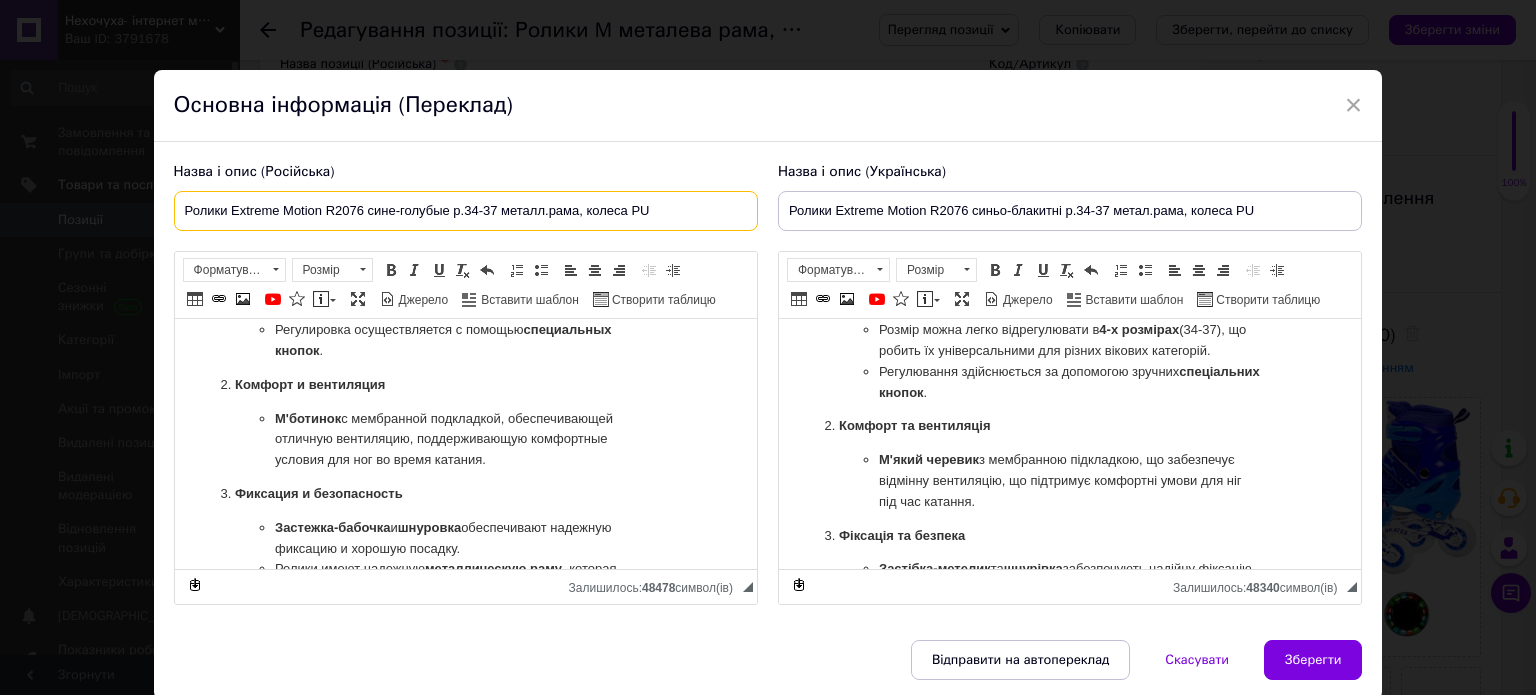 type on "Ролики Extreme Motion R2076 сине-голубые р.34-37 металл.рама, колеса PU" 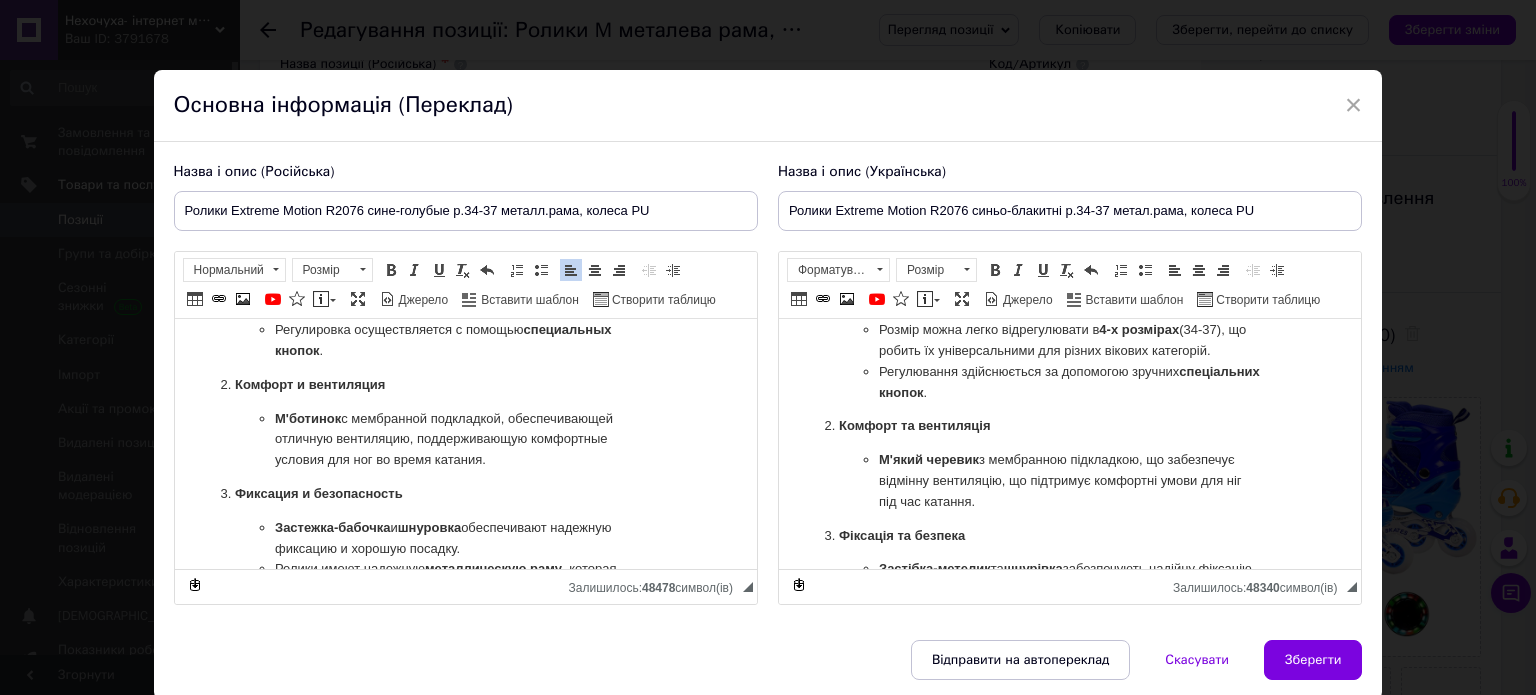 click on "М'ботинок" at bounding box center (307, 418) 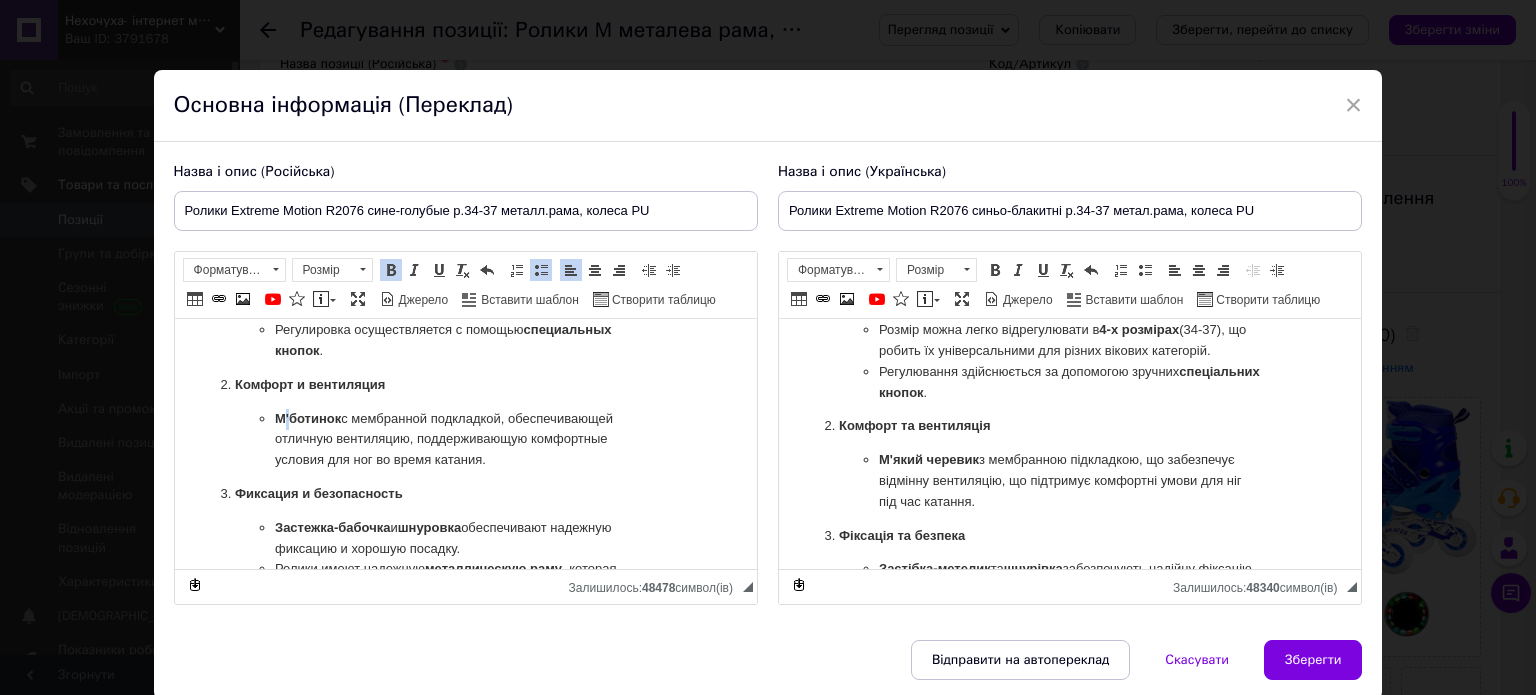click on "М'ботинок" at bounding box center [307, 418] 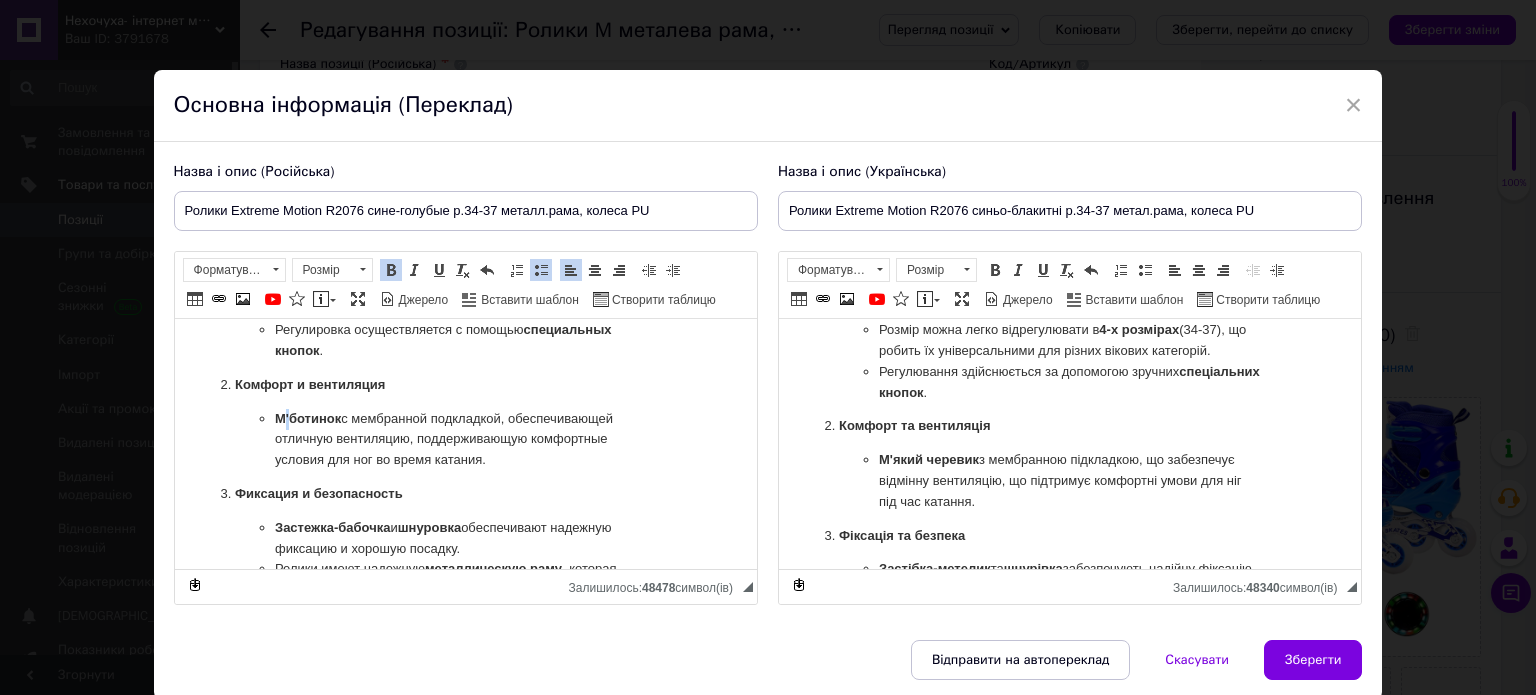 type 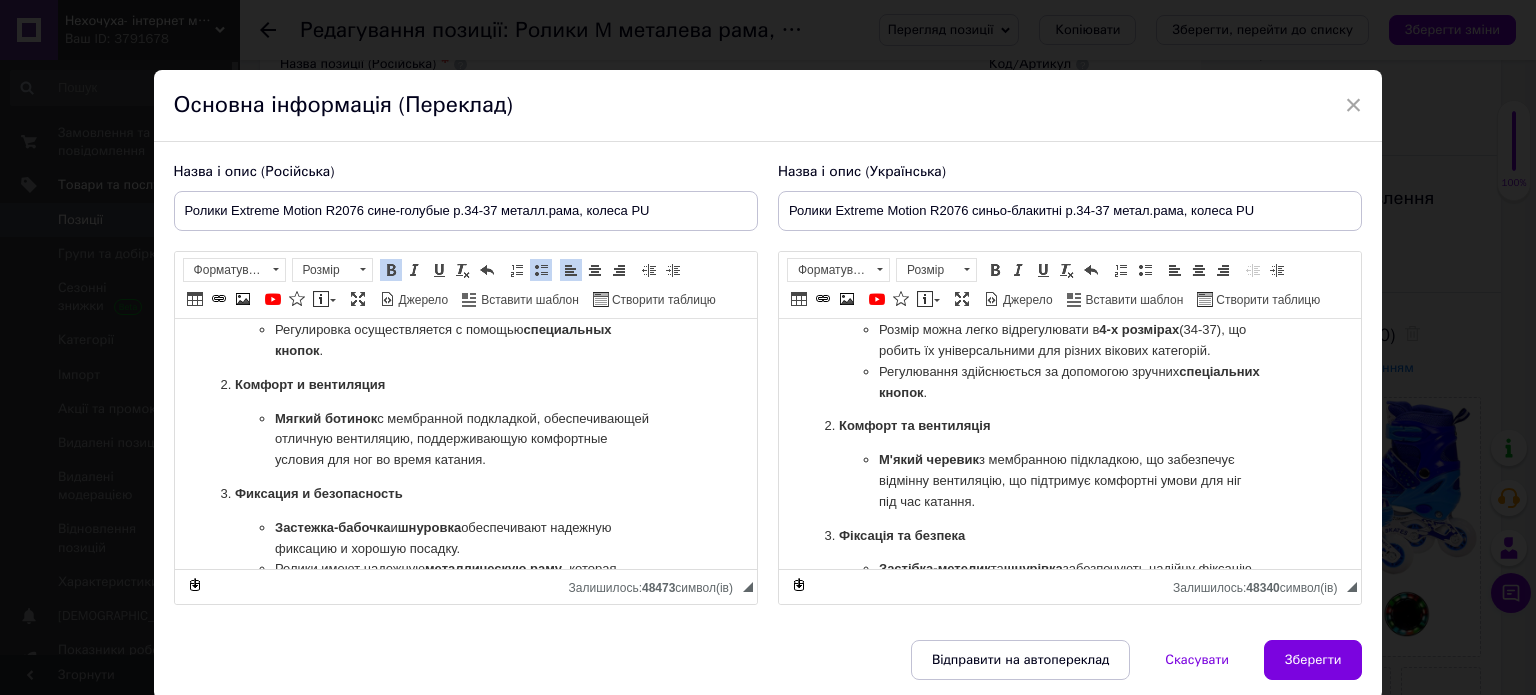 click at bounding box center [0, 0] 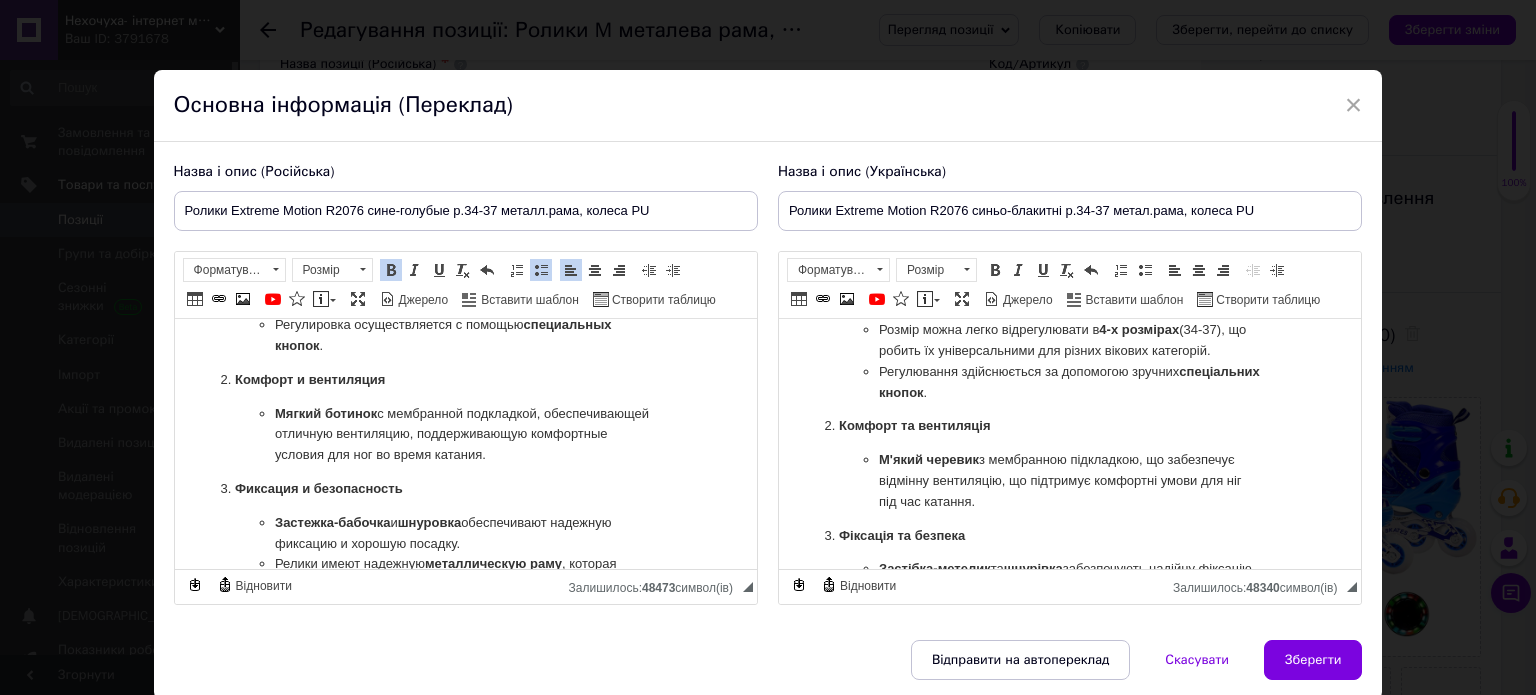 scroll, scrollTop: 208, scrollLeft: 0, axis: vertical 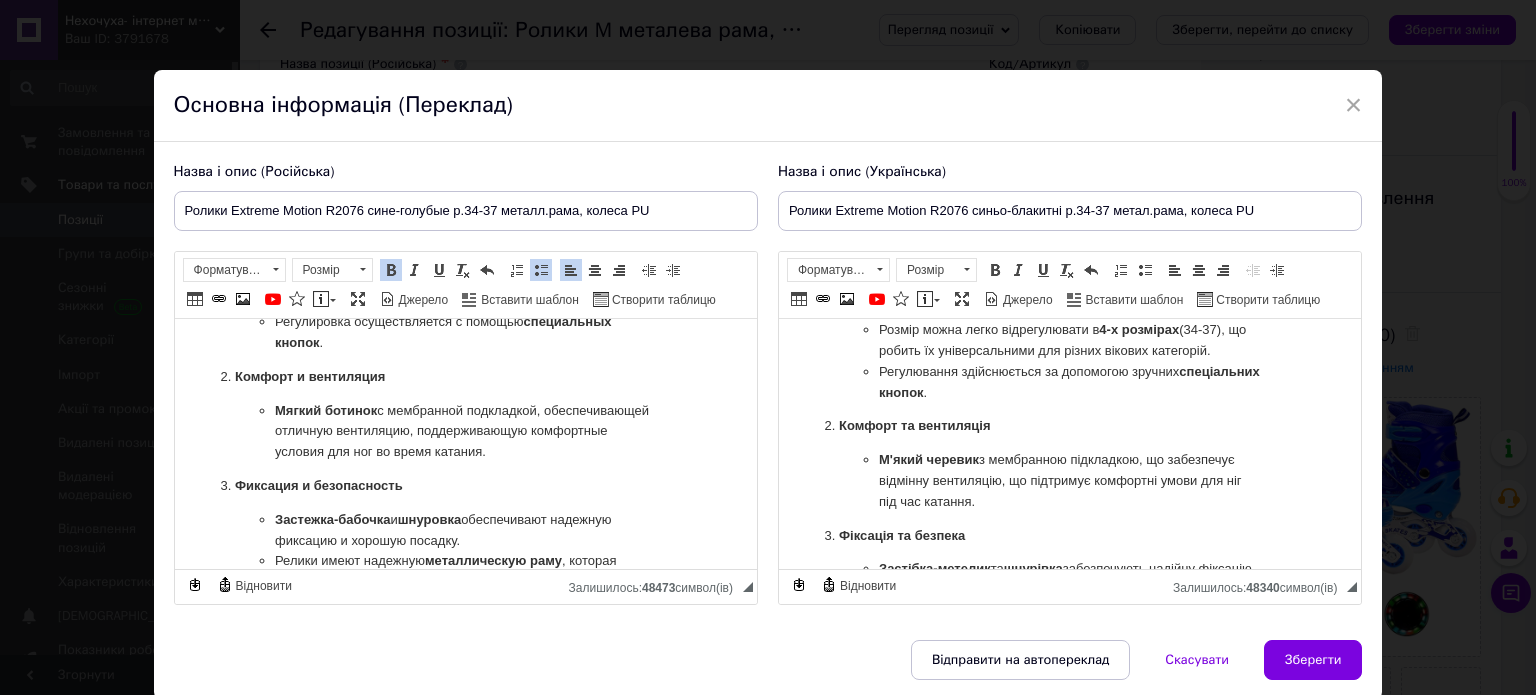 click on "Релики имеют надежную  металлическую раму , которая придает конструкции прочность и долговечность." at bounding box center [465, 572] 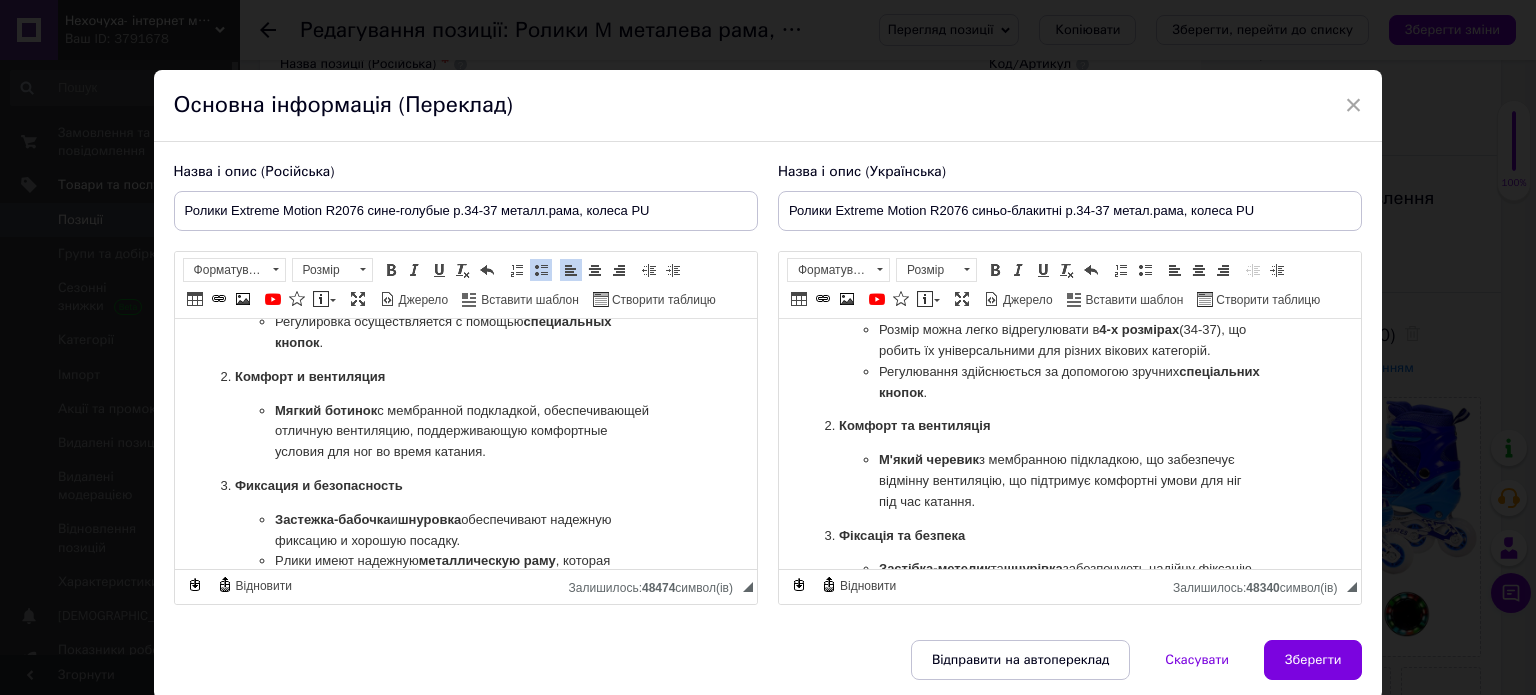 scroll, scrollTop: 0, scrollLeft: 0, axis: both 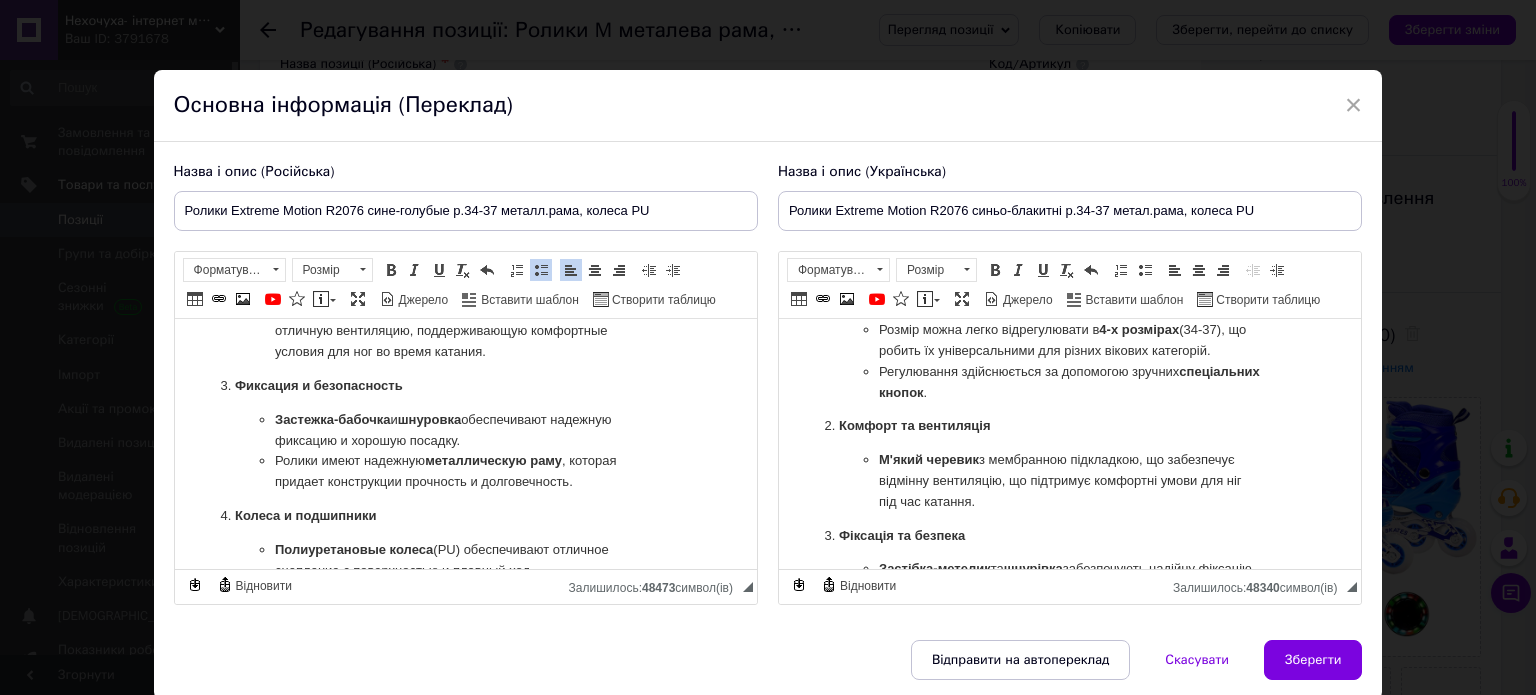 click 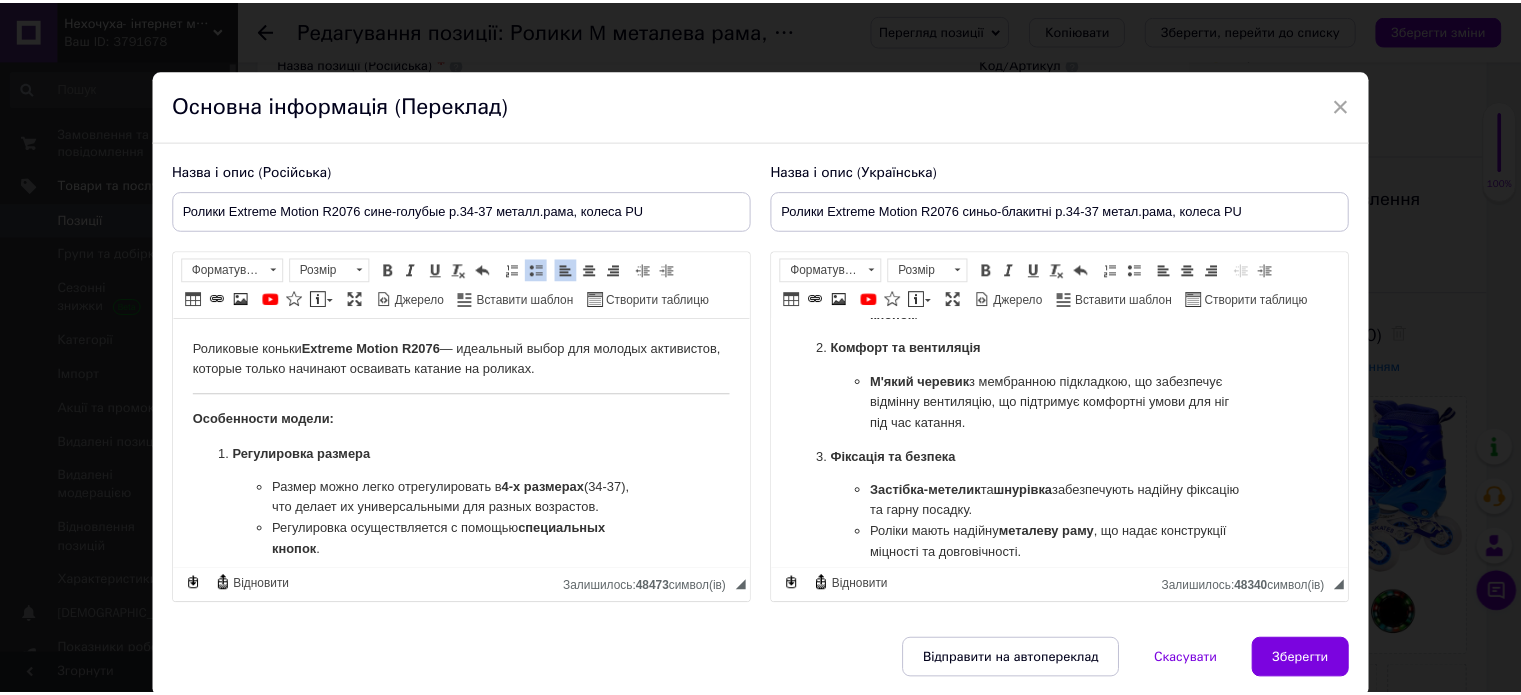 scroll, scrollTop: 300, scrollLeft: 0, axis: vertical 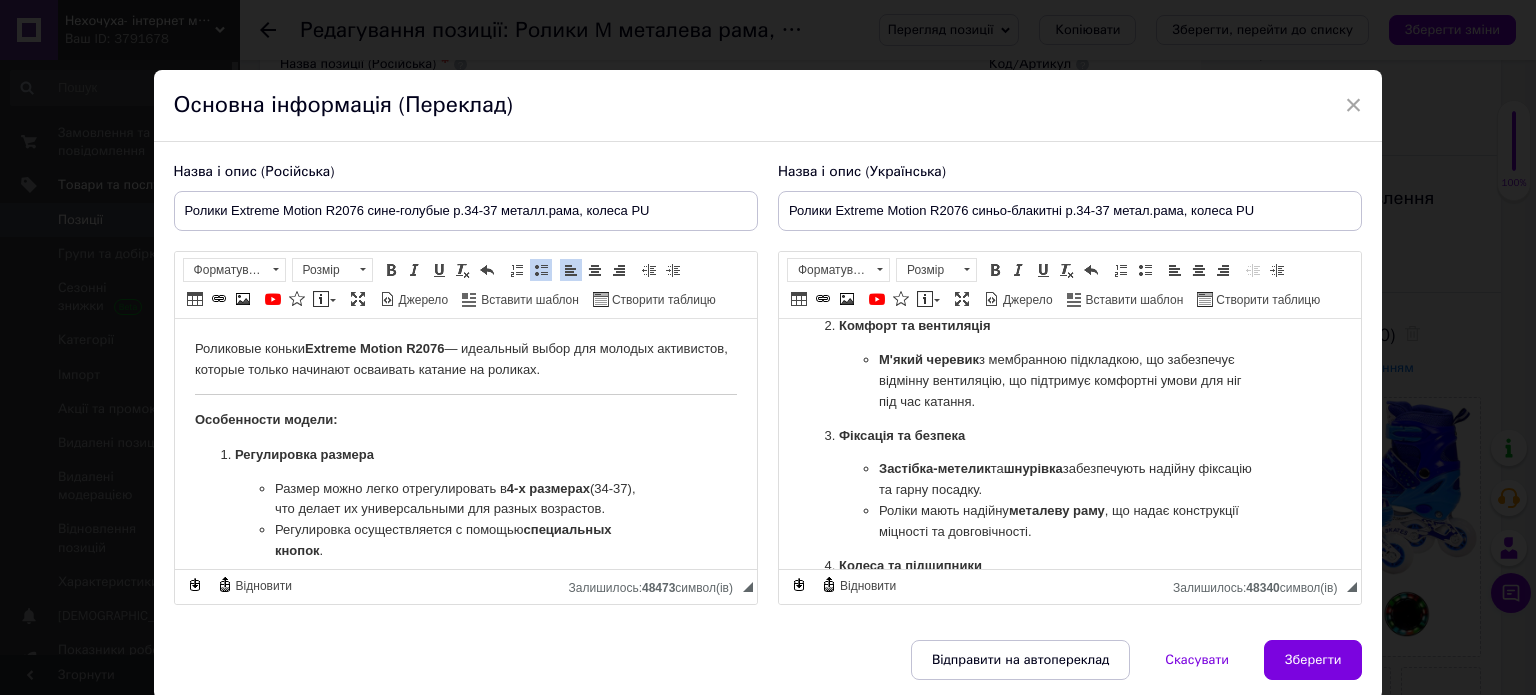 click on "Зберегти" at bounding box center [1313, 660] 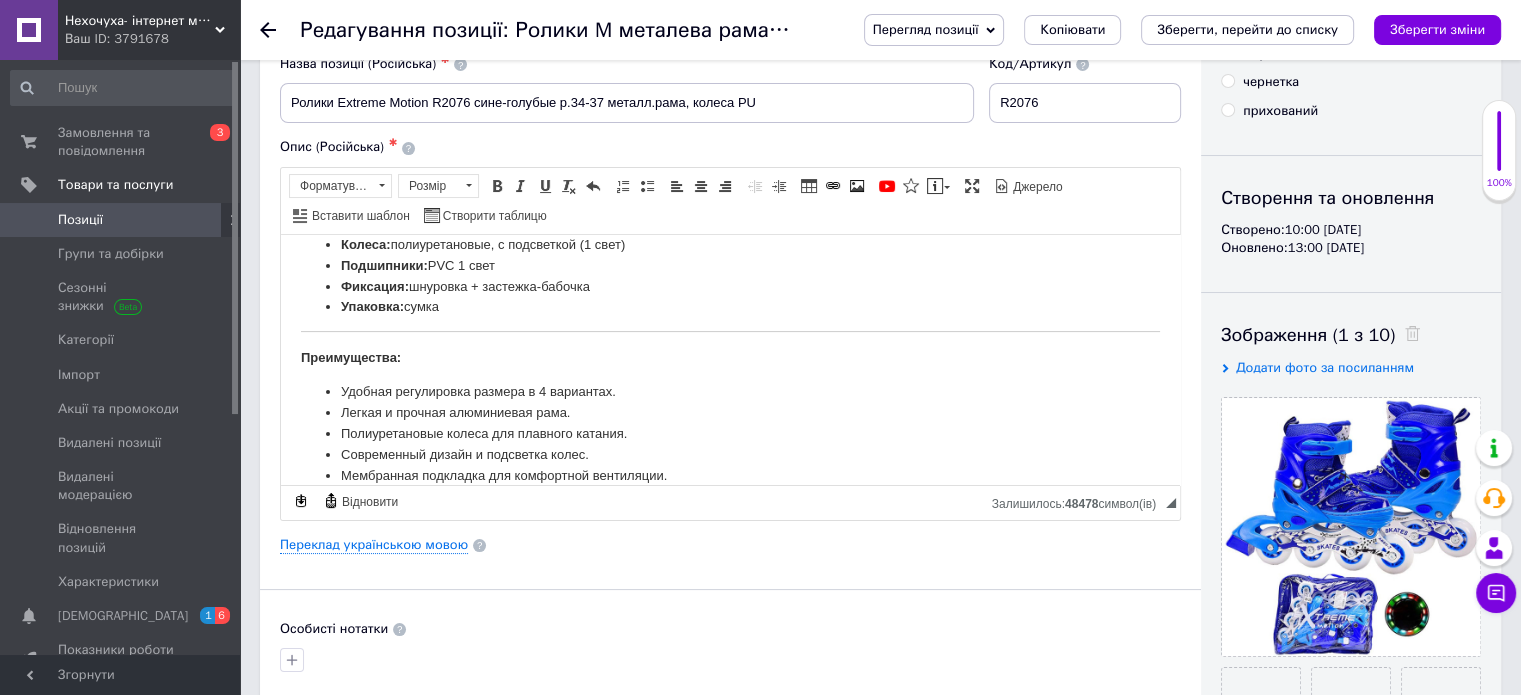 scroll, scrollTop: 469, scrollLeft: 0, axis: vertical 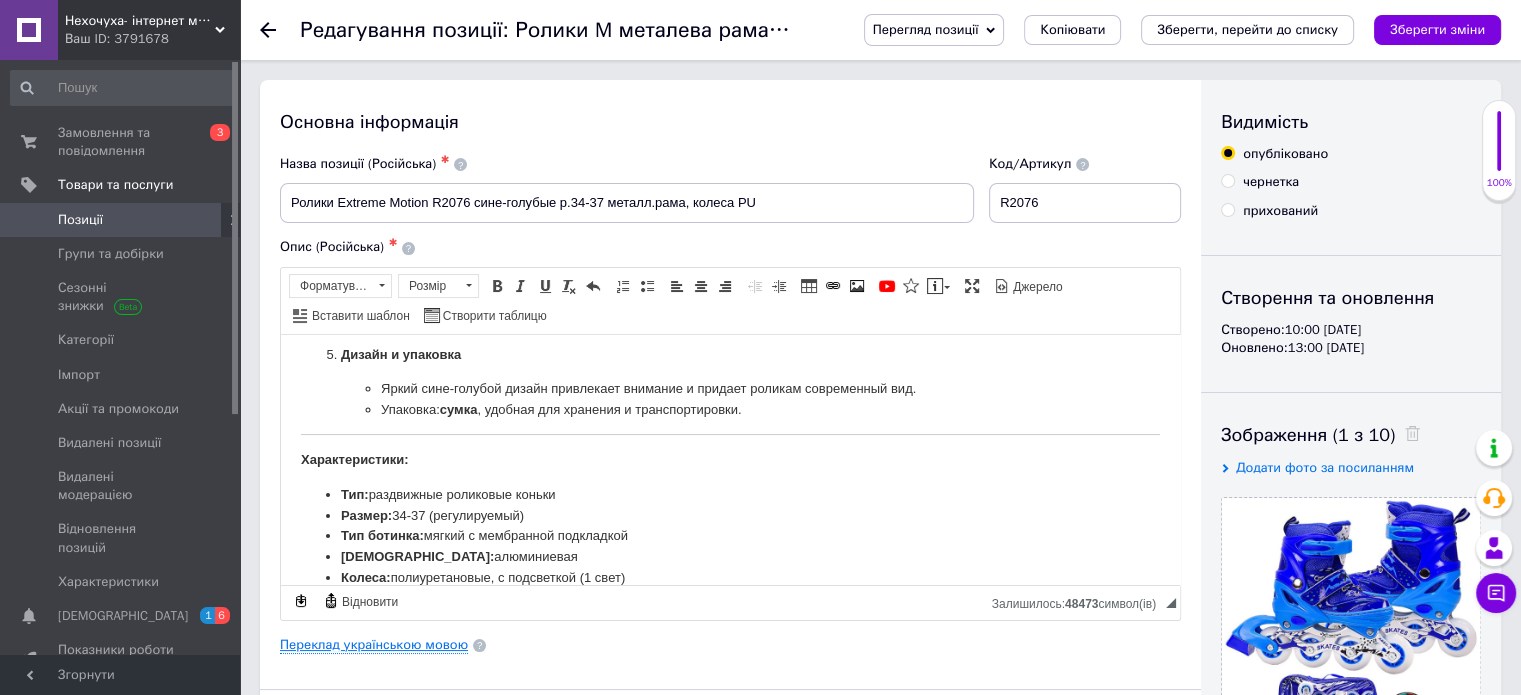 click on "Переклад українською мовою" at bounding box center [374, 645] 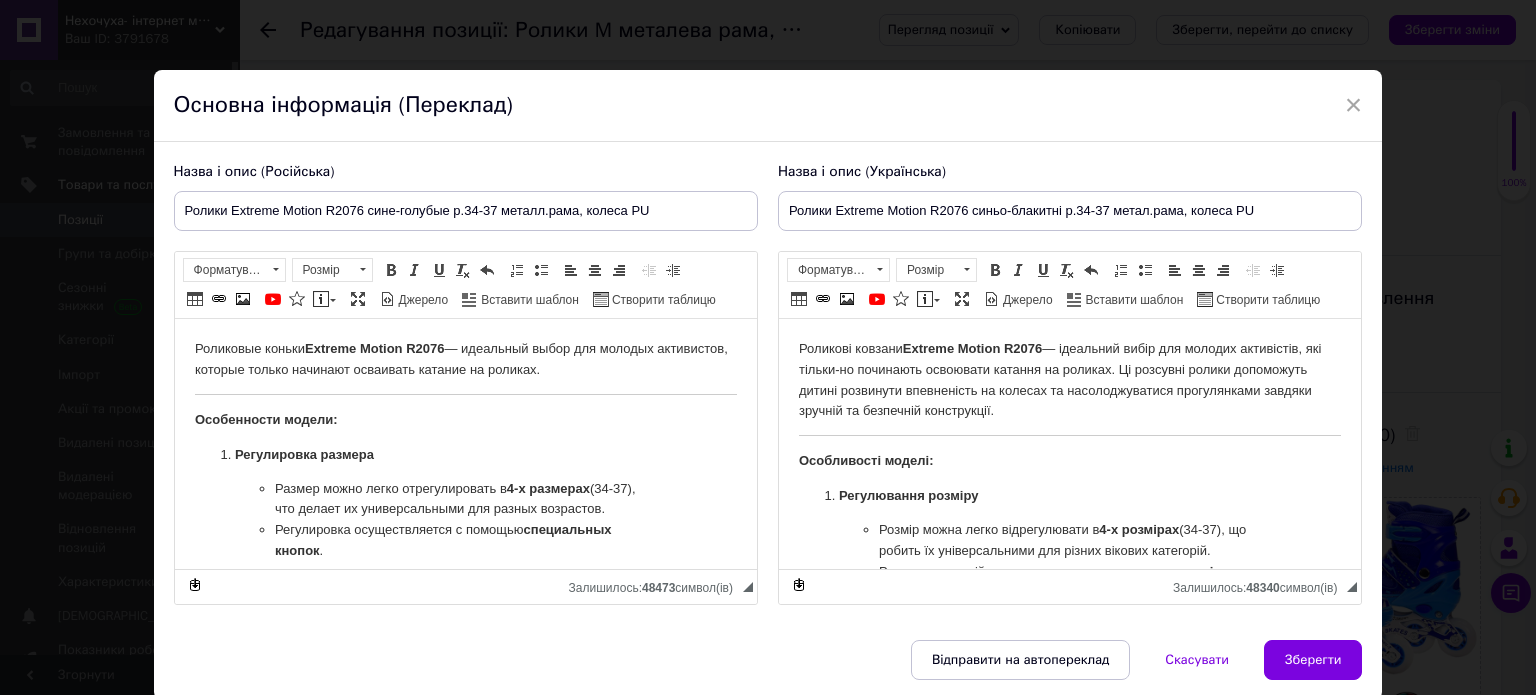 scroll, scrollTop: 0, scrollLeft: 0, axis: both 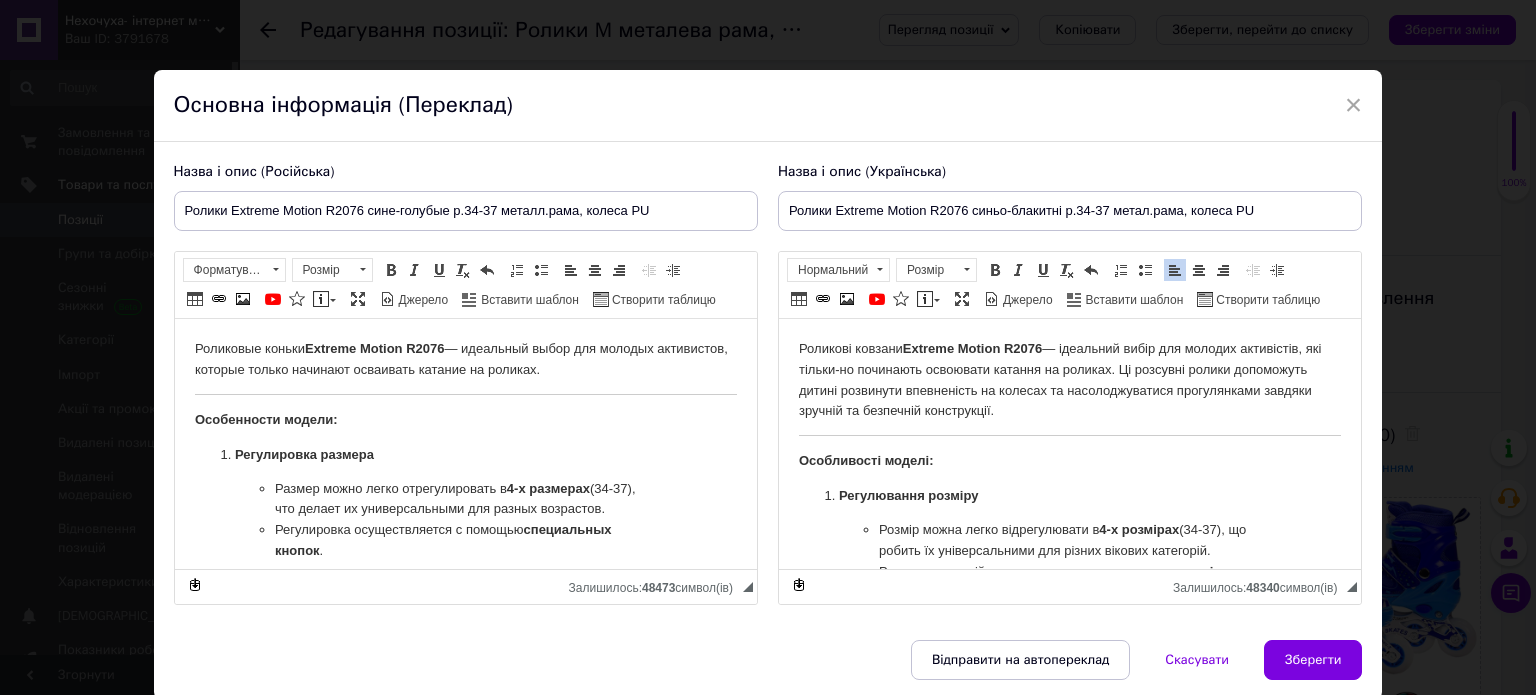 click on "Роликові ковзани  Extreme Motion R2076  — ідеальний вибір для молодих активістів, які тільки-но починають освоювати катання на роликах. Ці розсувні ролики допоможуть дитині розвинути впевненість на колесах та насолоджуватися прогулянками завдяки зручній та безпечній конструкції. Особливості моделі: Регулювання розміру Розмір можна легко відрегулювати в  4-х розмірах  (34-37), що робить їх універсальними для різних вікових категорій. Регулювання здійснюється за допомогою зручних  спеціальних кнопок . Комфорт та вентиляція М'який черевик Фіксація та безпека  та" at bounding box center (1069, 909) 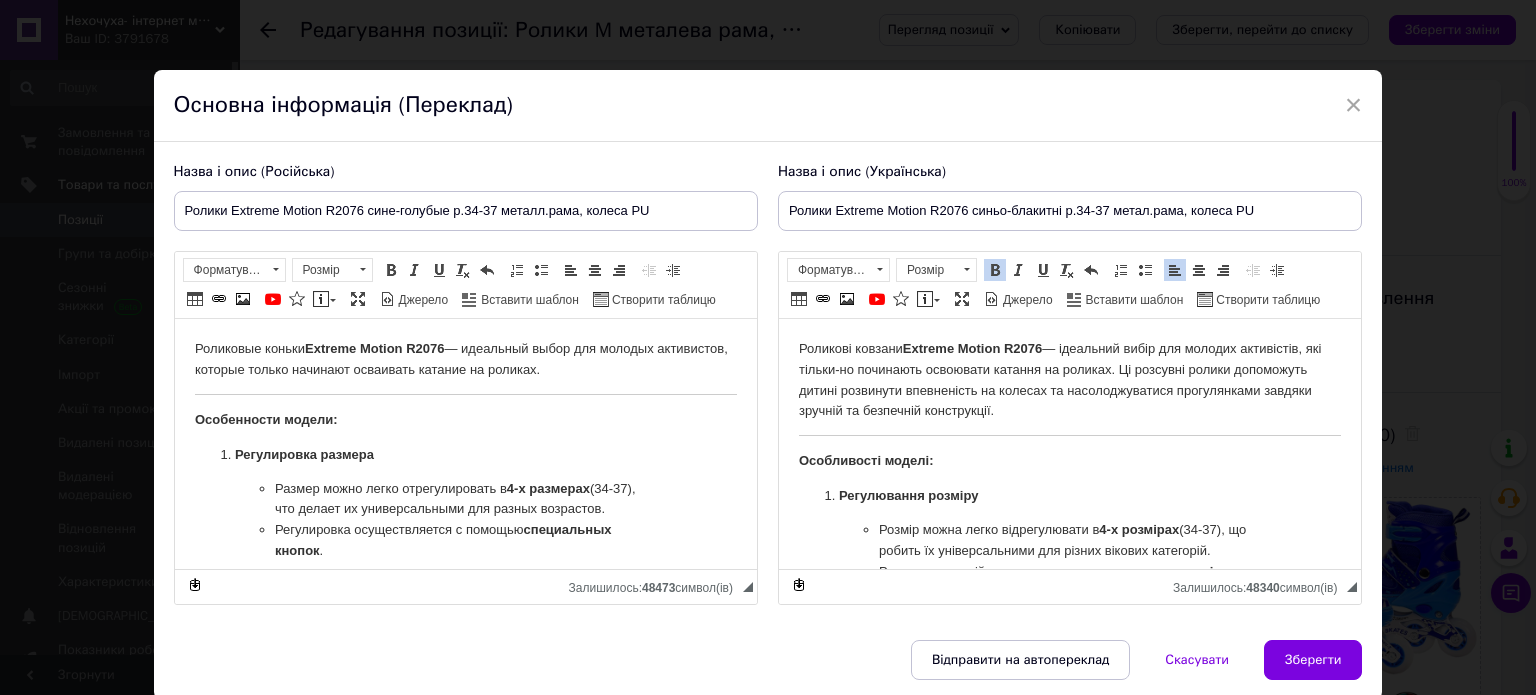 click at bounding box center [0, 0] 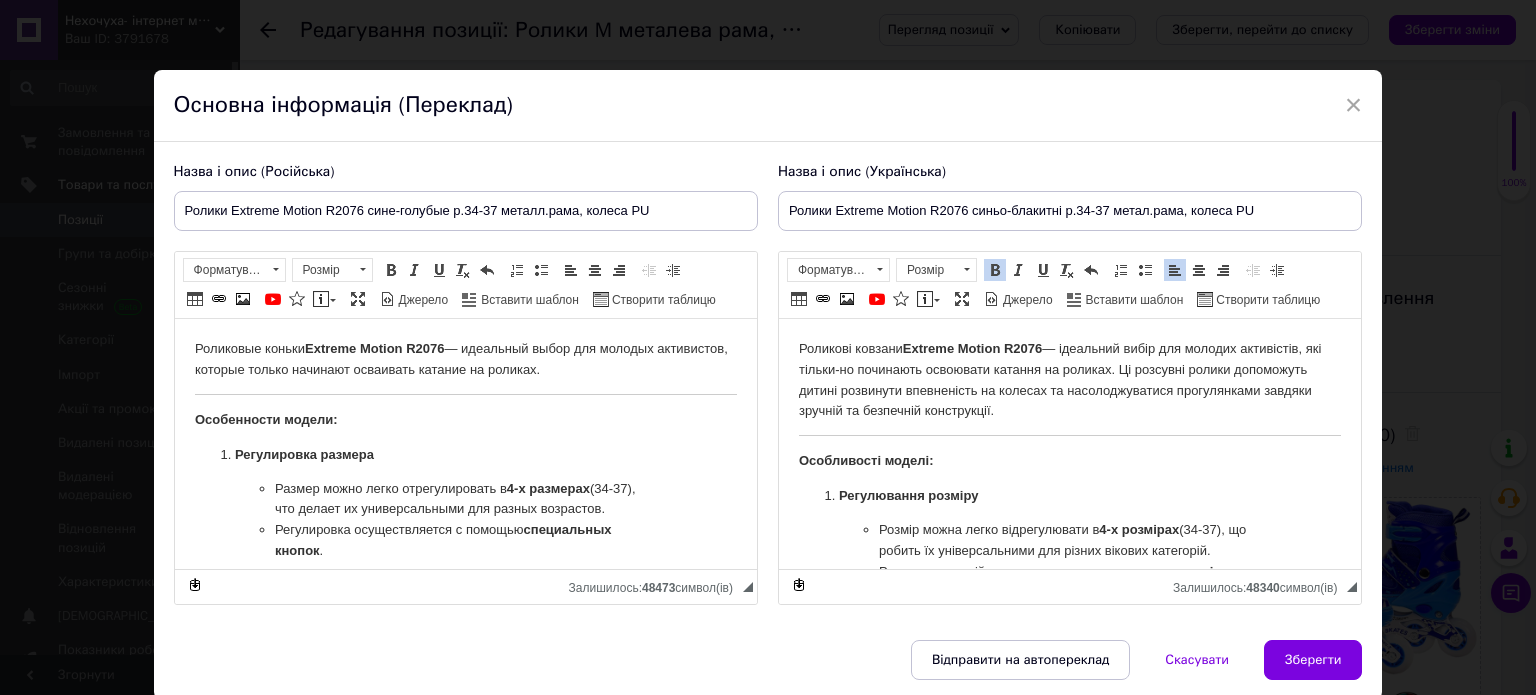 click on "Рол и ки" 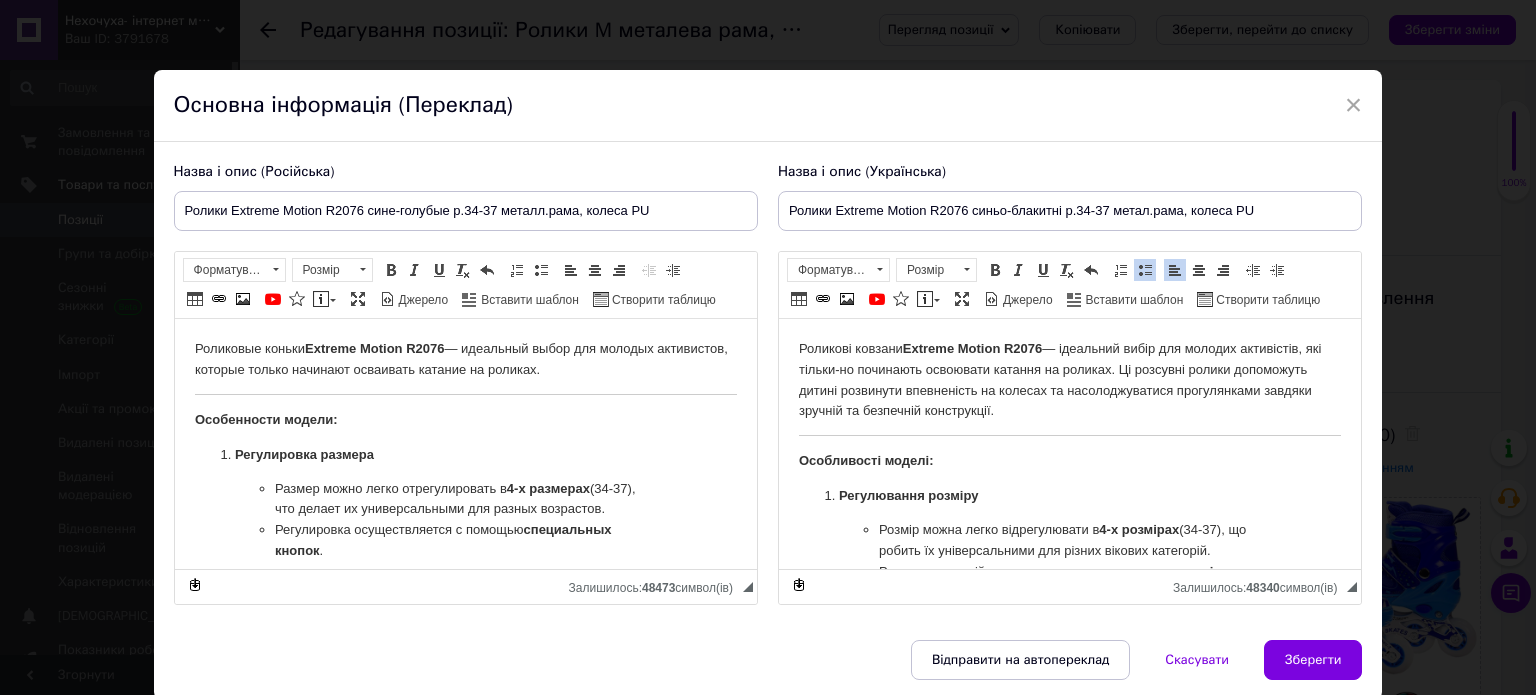 click 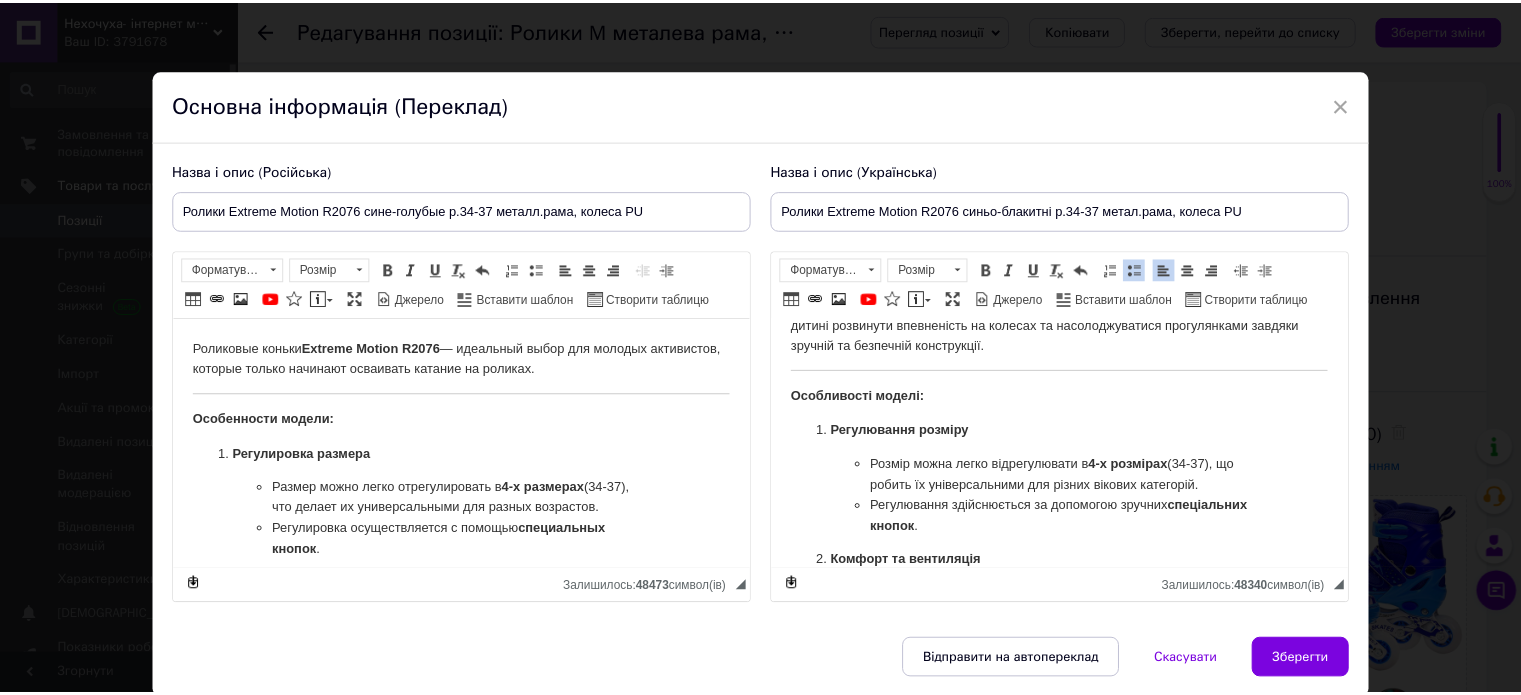 scroll, scrollTop: 100, scrollLeft: 0, axis: vertical 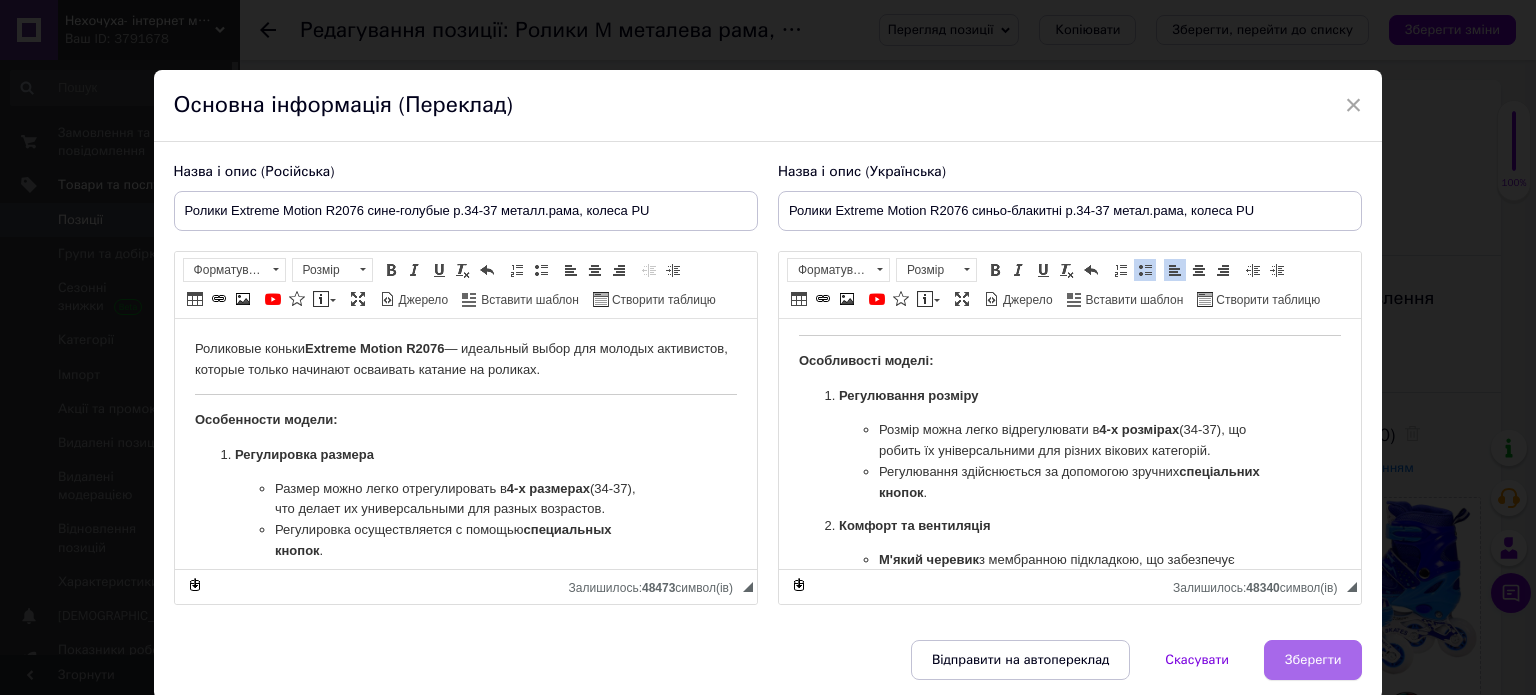 drag, startPoint x: 1306, startPoint y: 652, endPoint x: 815, endPoint y: 205, distance: 663.9955 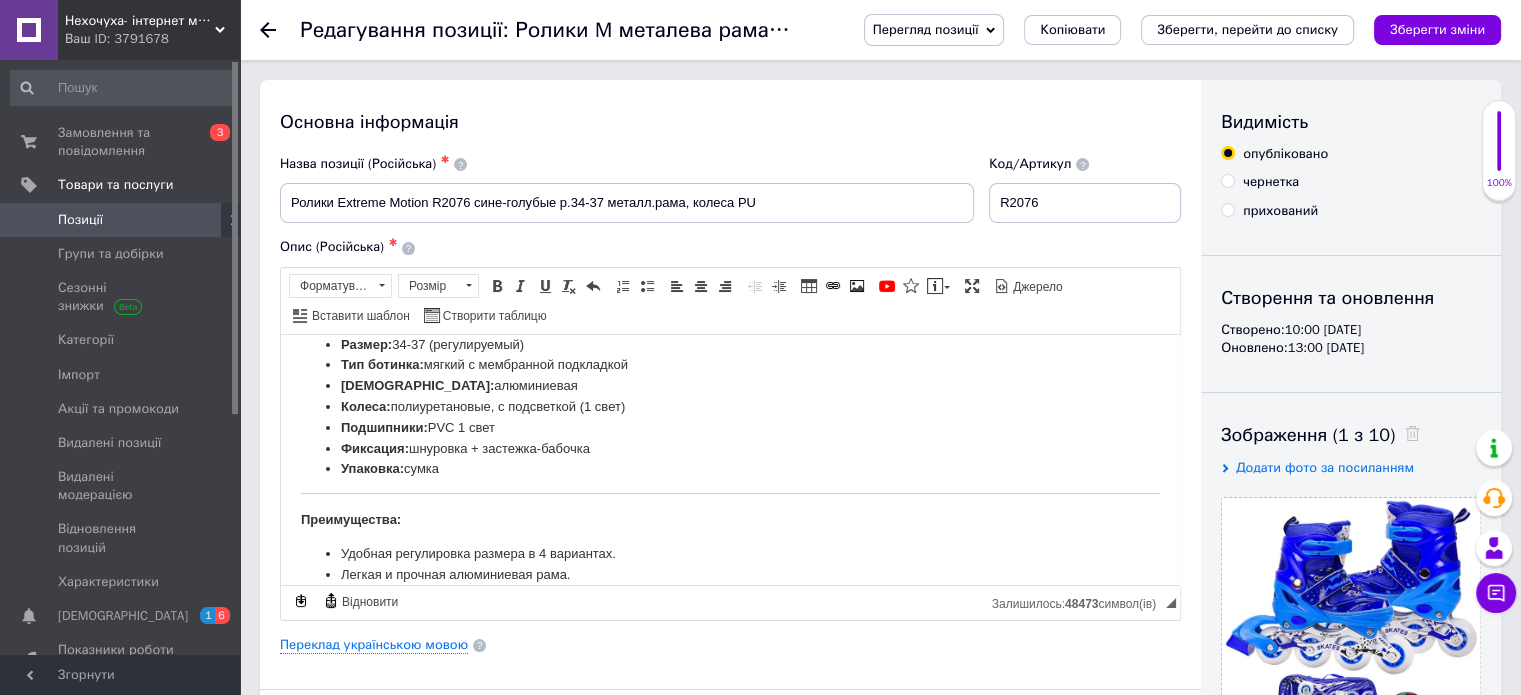 scroll, scrollTop: 743, scrollLeft: 0, axis: vertical 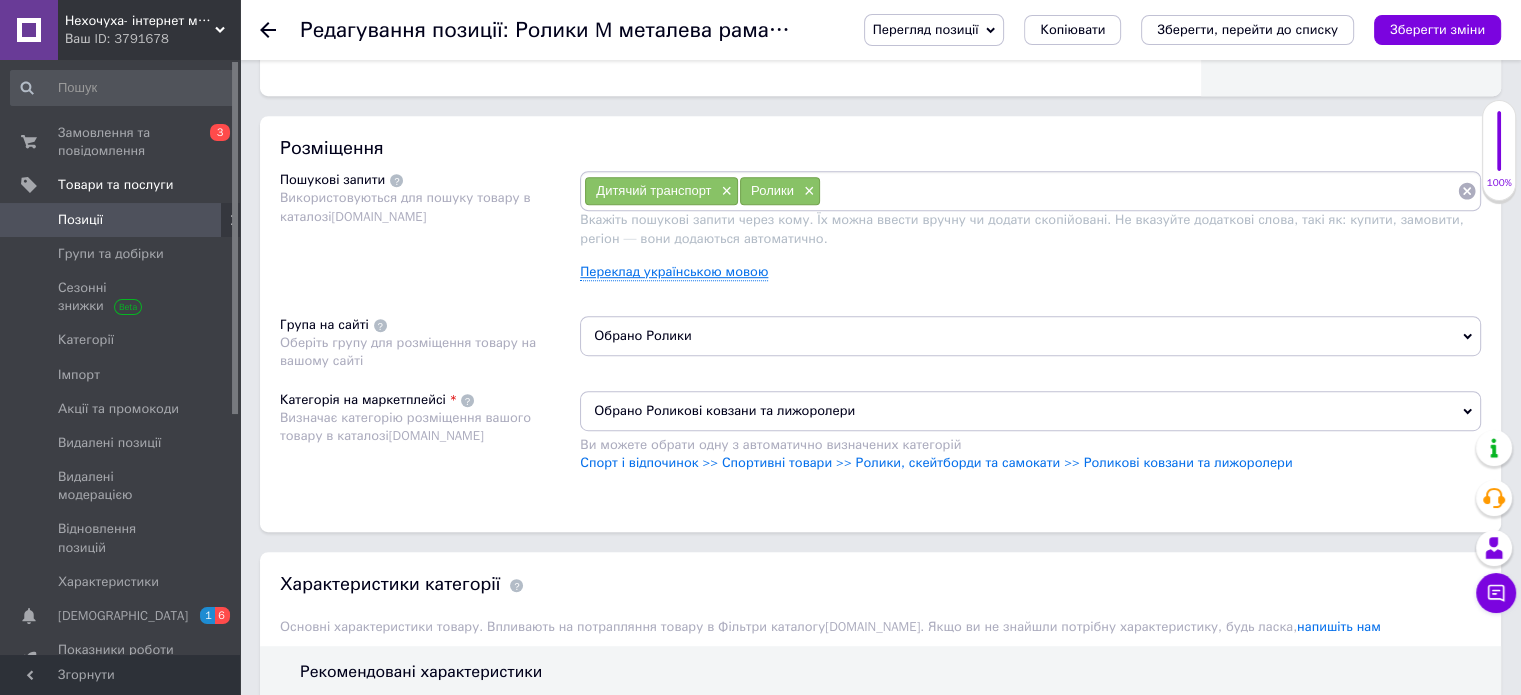 click on "Переклад українською мовою" at bounding box center [674, 272] 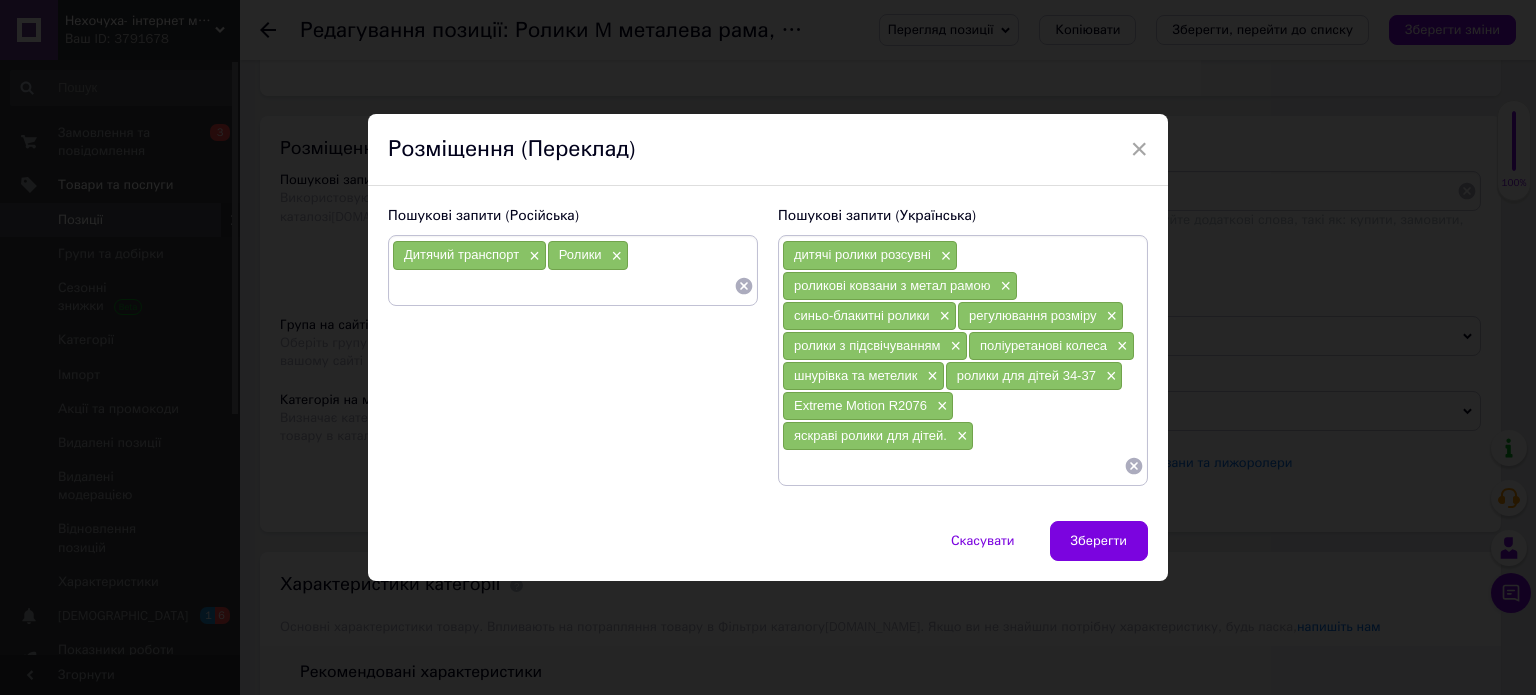 click 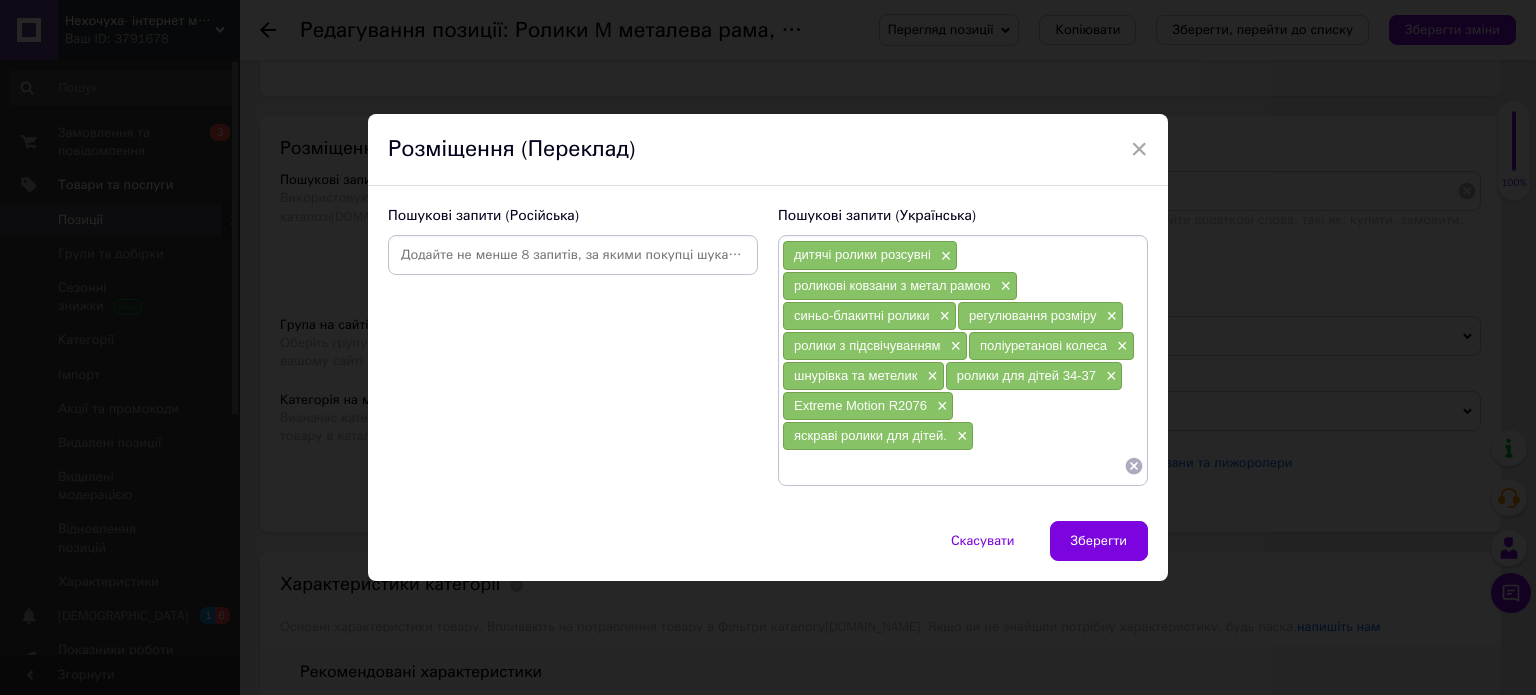 click at bounding box center [573, 255] 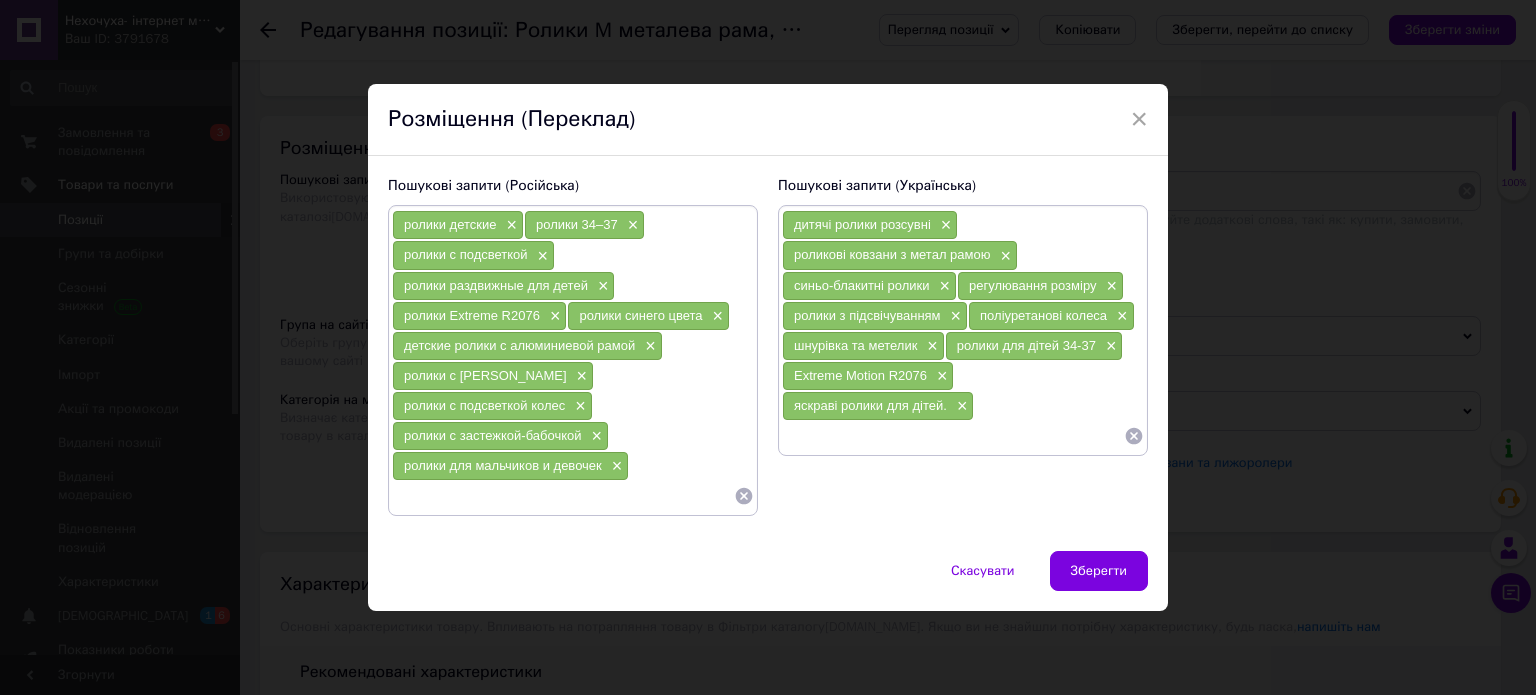 drag, startPoint x: 1104, startPoint y: 559, endPoint x: 1091, endPoint y: 551, distance: 15.264338 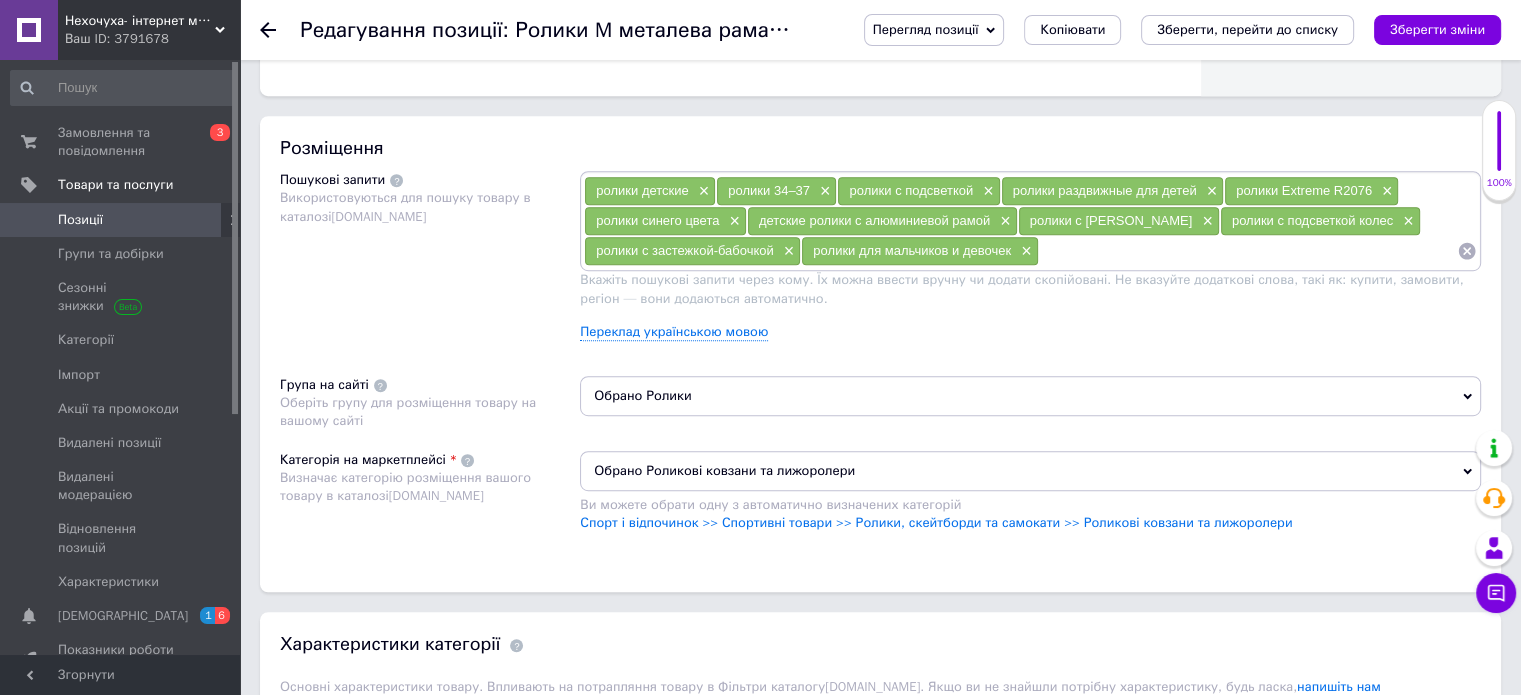 click on "Обрано Ролики" at bounding box center [1030, 396] 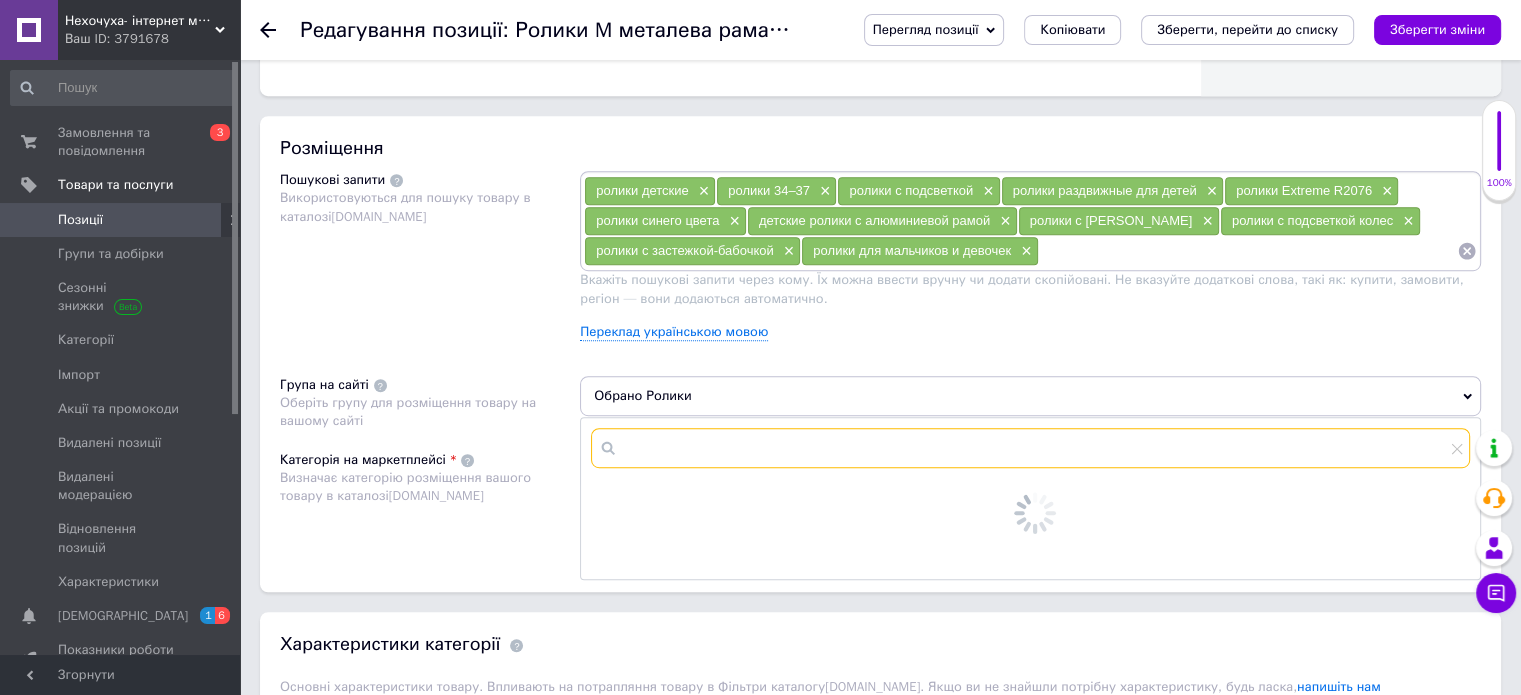 click at bounding box center (1030, 448) 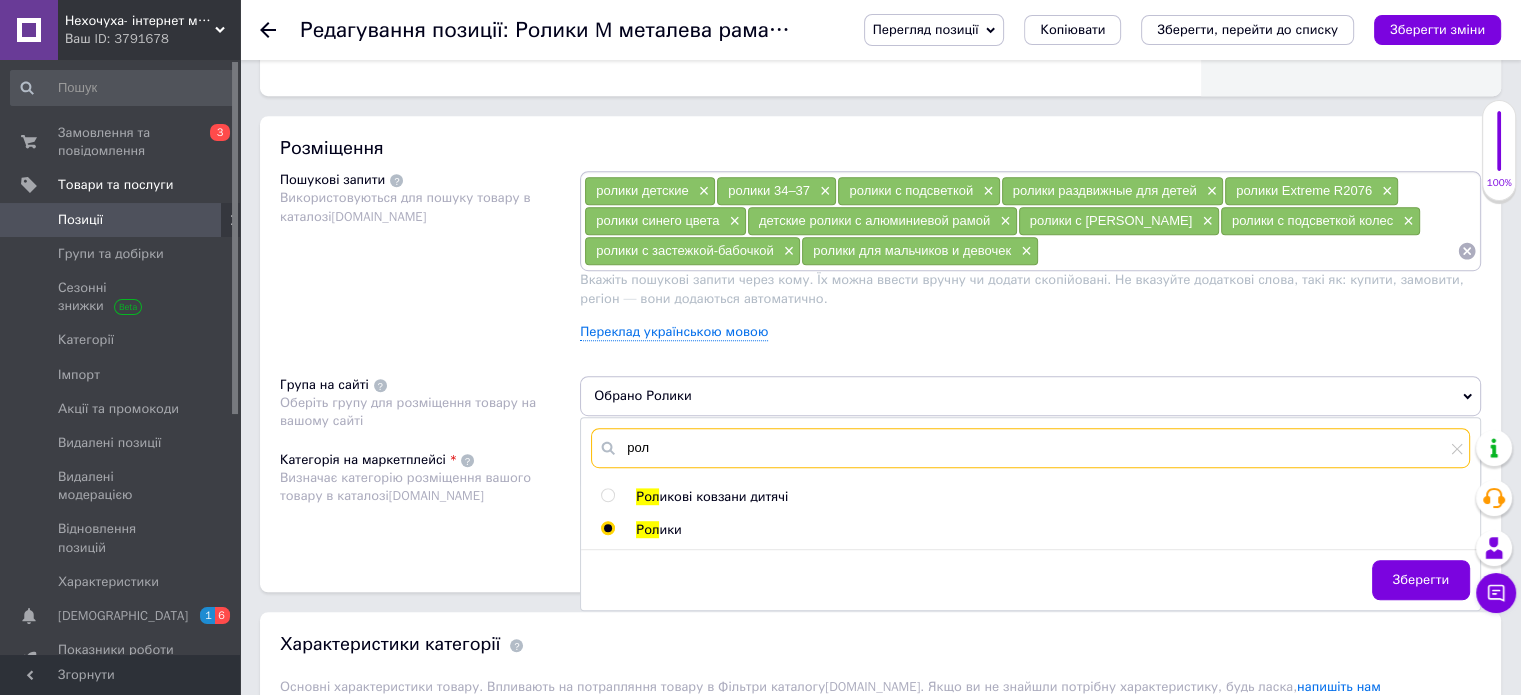 type on "рол" 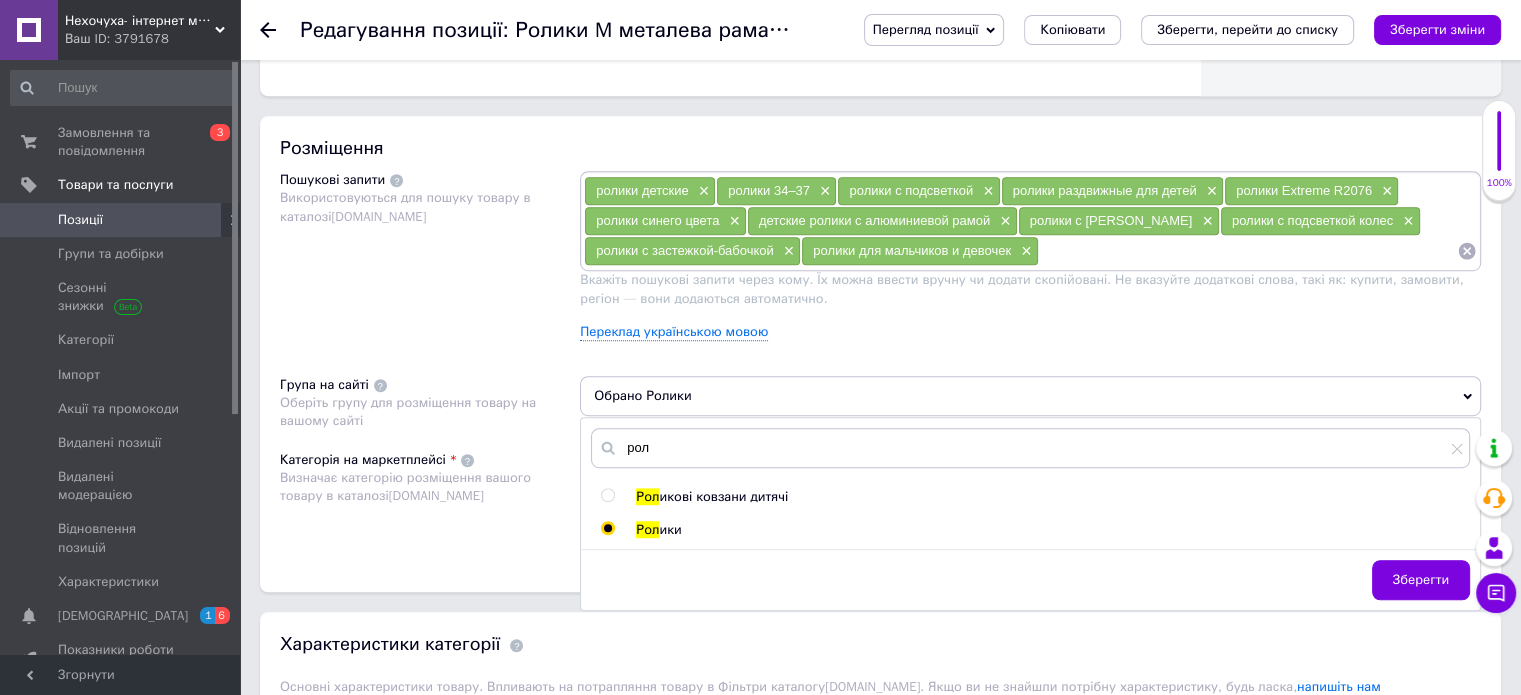 click on "икові ковзани дитячі" at bounding box center (723, 496) 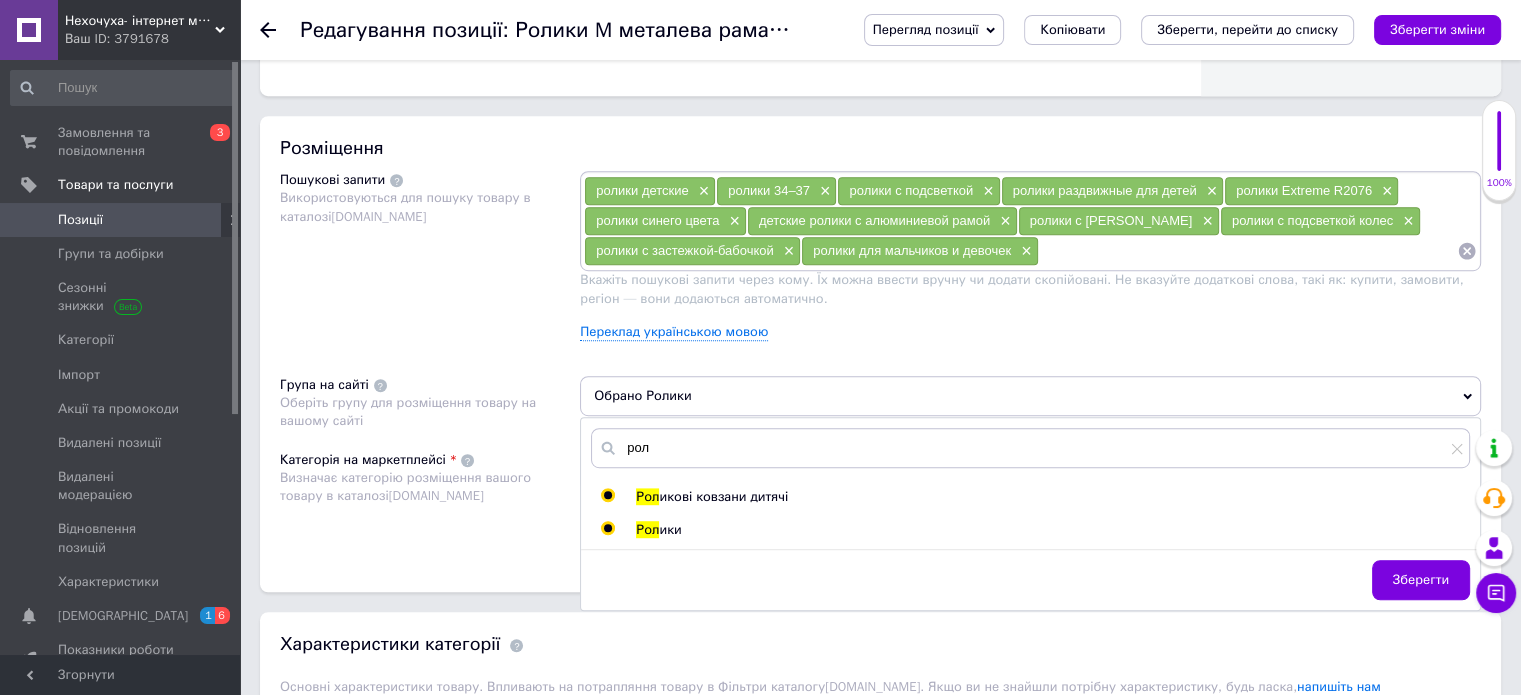 radio on "true" 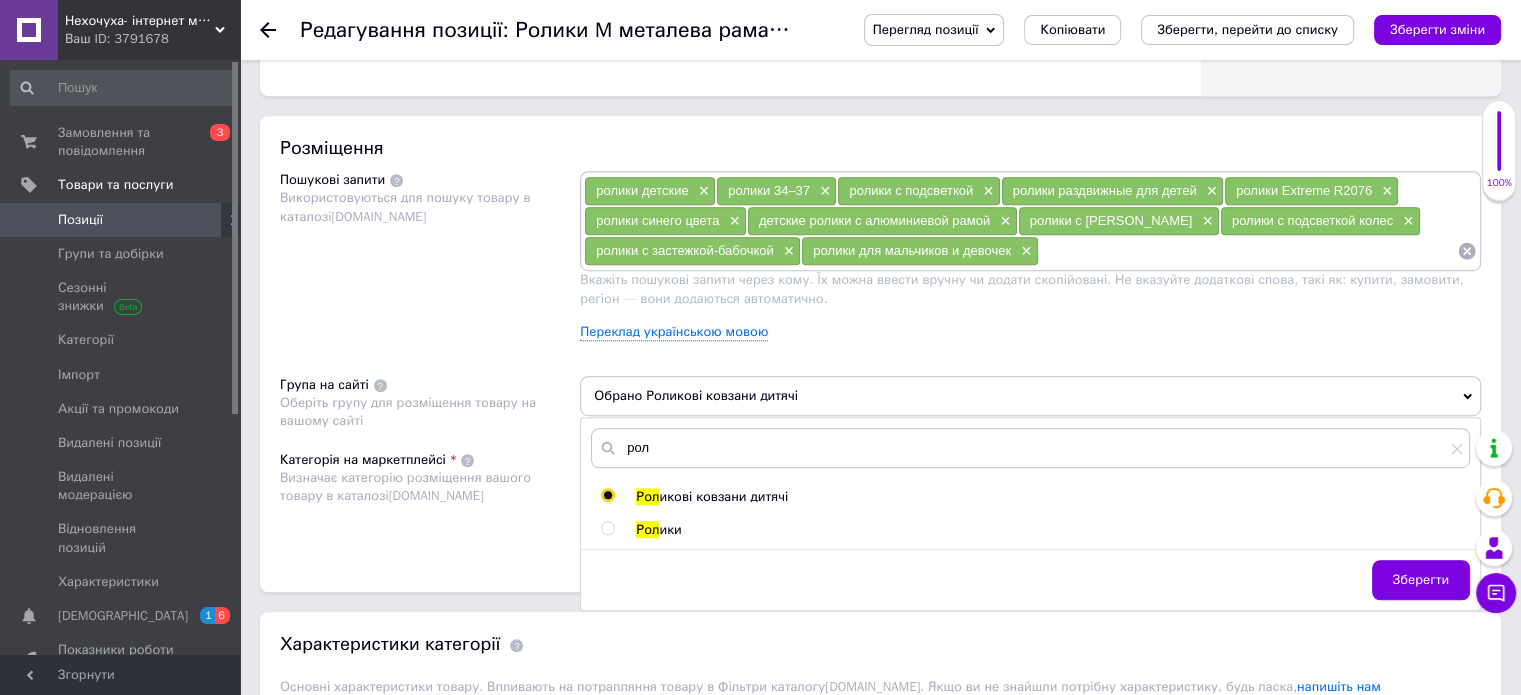 click on "Категорія на маркетплейсі Визначає категорію розміщення вашого товару в каталозі  Prom.ua" at bounding box center [430, 501] 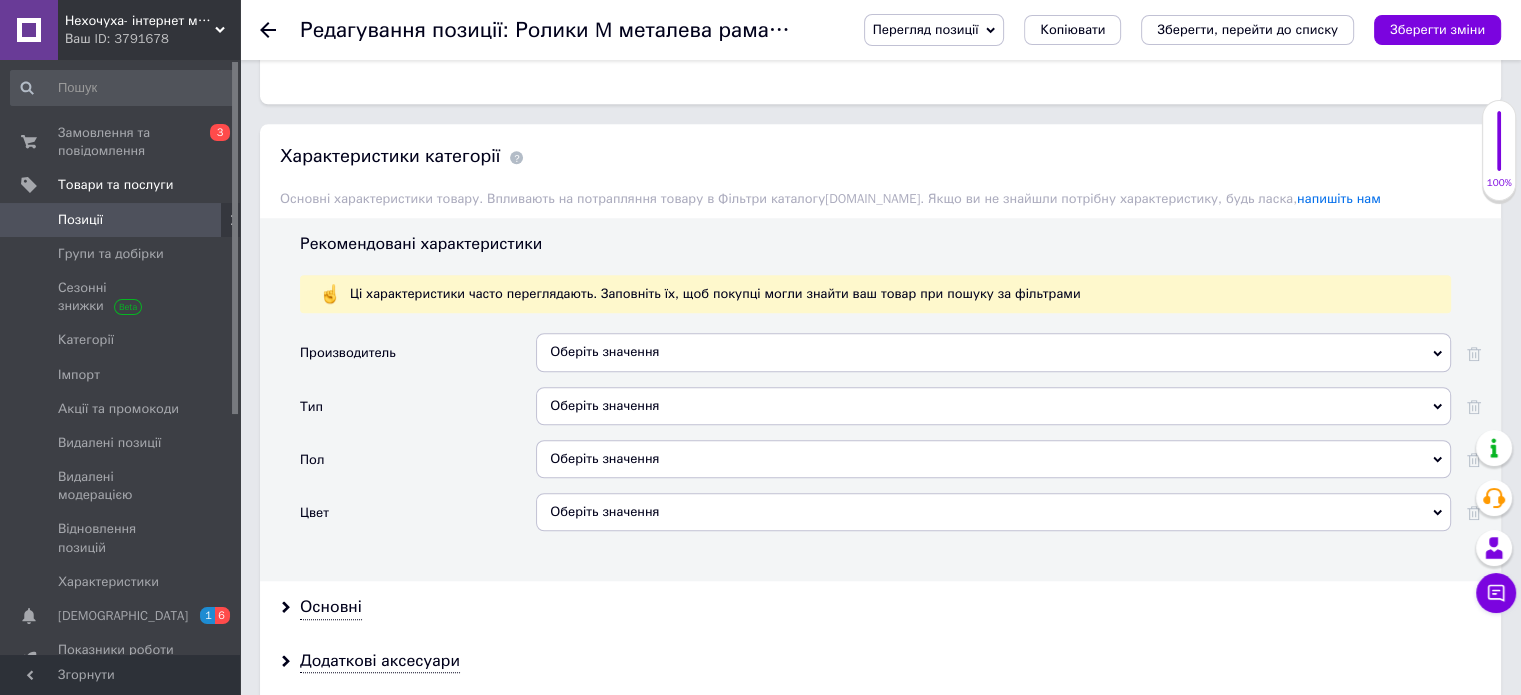 scroll, scrollTop: 1600, scrollLeft: 0, axis: vertical 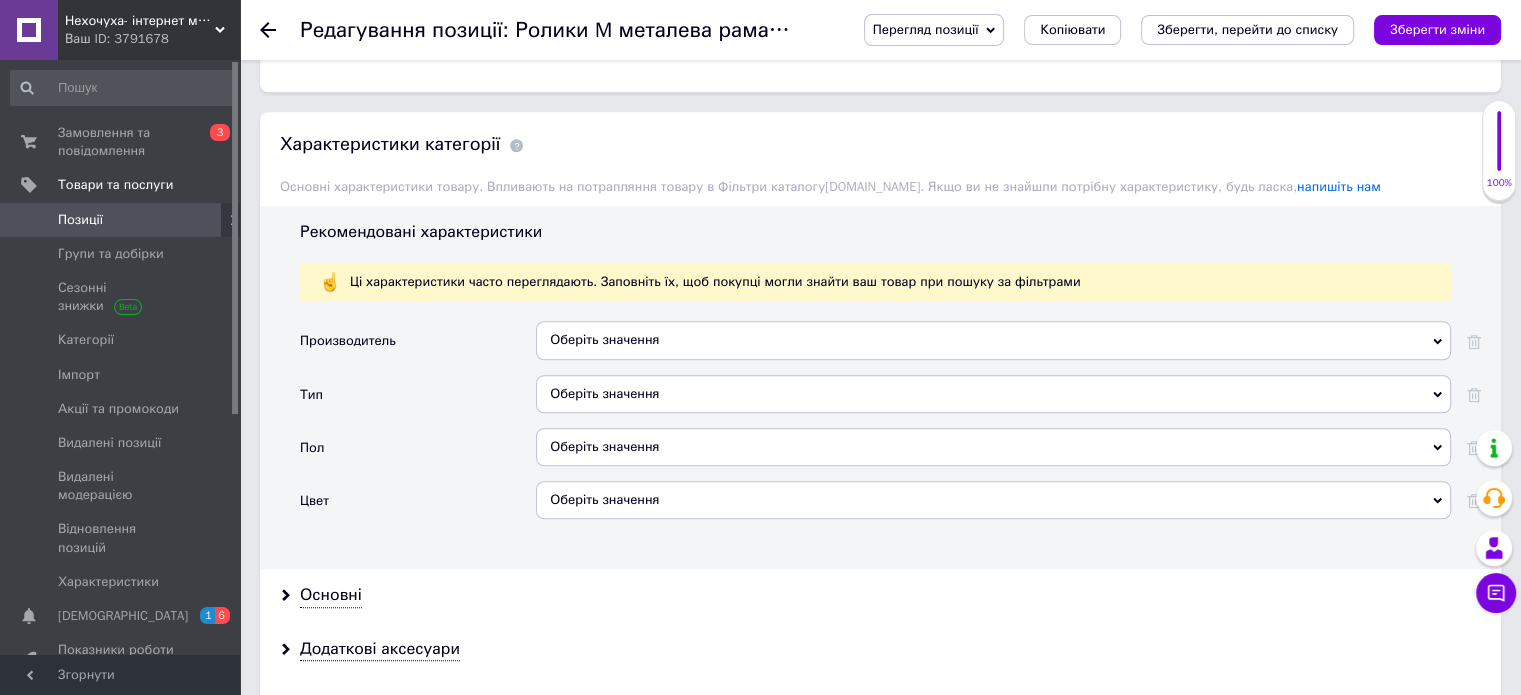 click on "Оберіть значення" at bounding box center [993, 340] 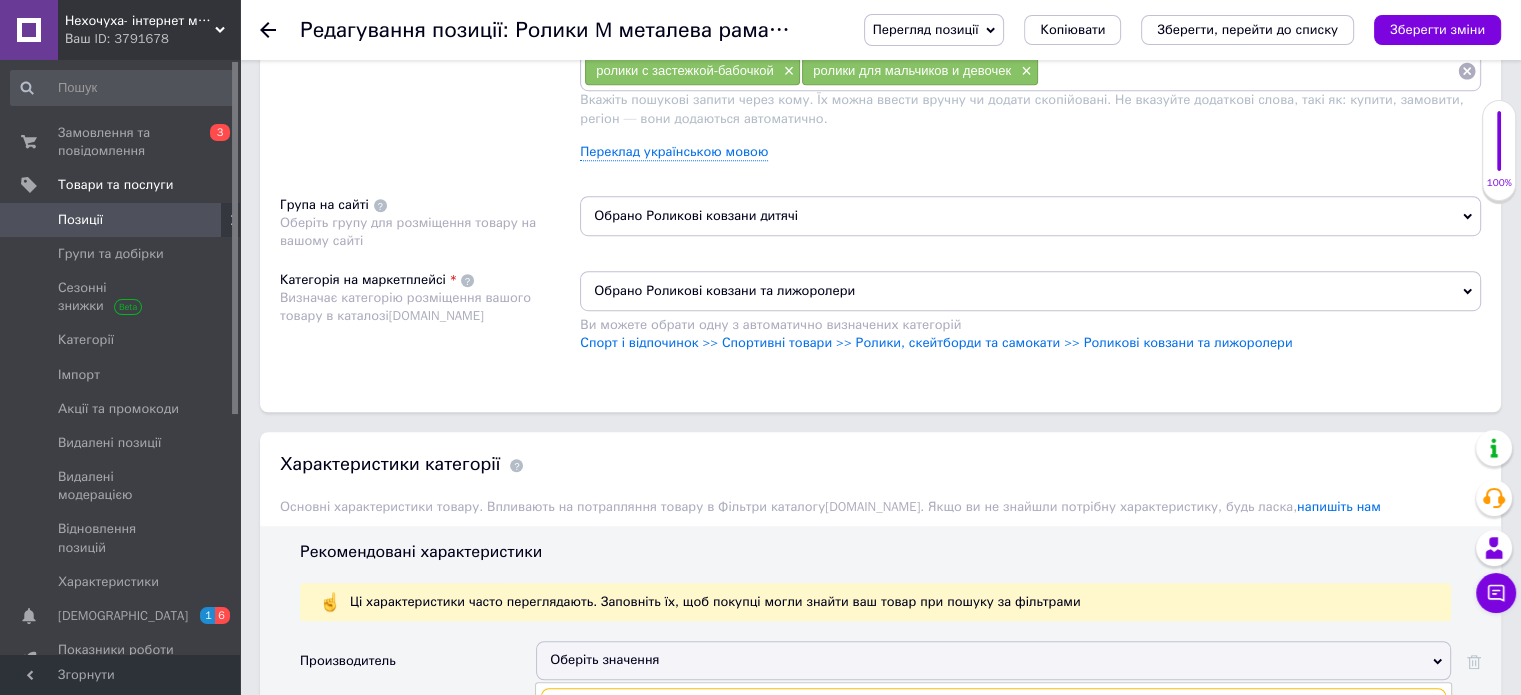 scroll, scrollTop: 1100, scrollLeft: 0, axis: vertical 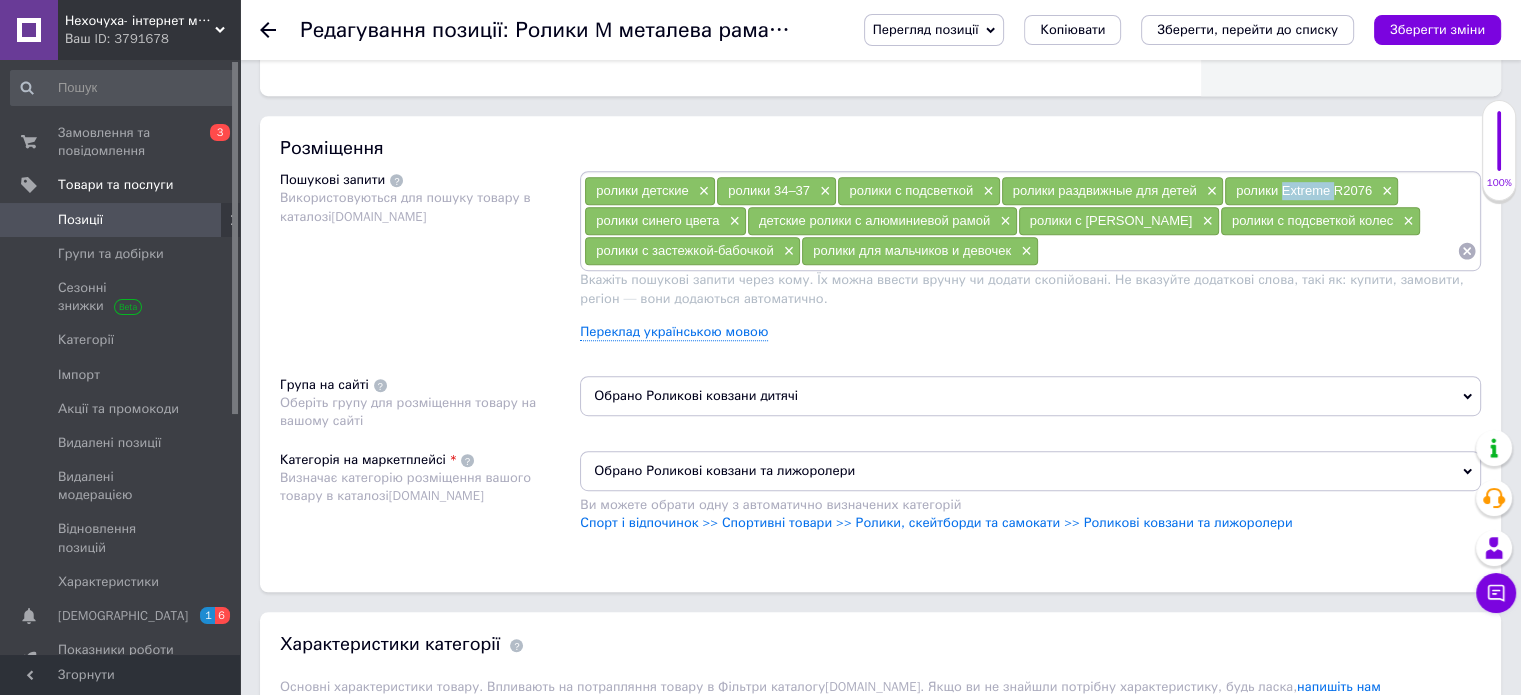 drag, startPoint x: 1310, startPoint y: 189, endPoint x: 1282, endPoint y: 190, distance: 28.01785 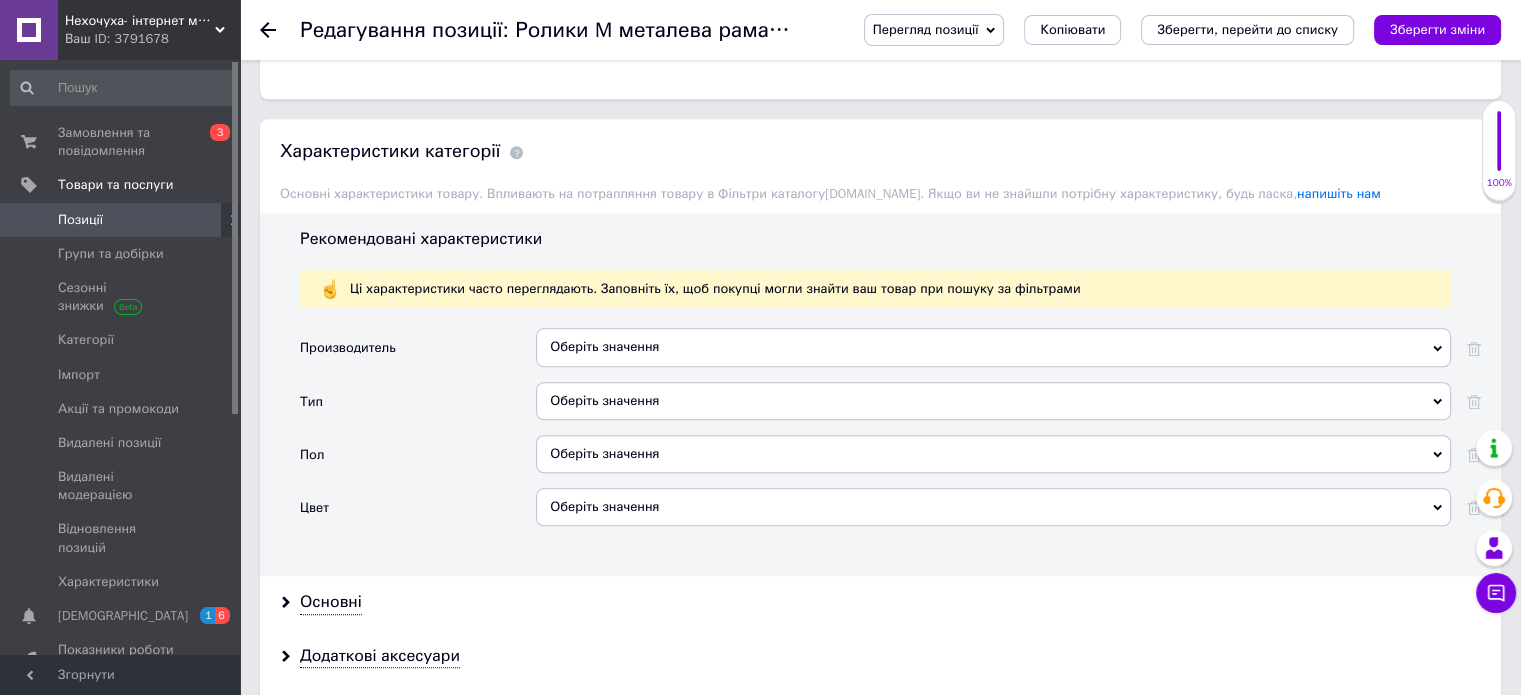 scroll, scrollTop: 1600, scrollLeft: 0, axis: vertical 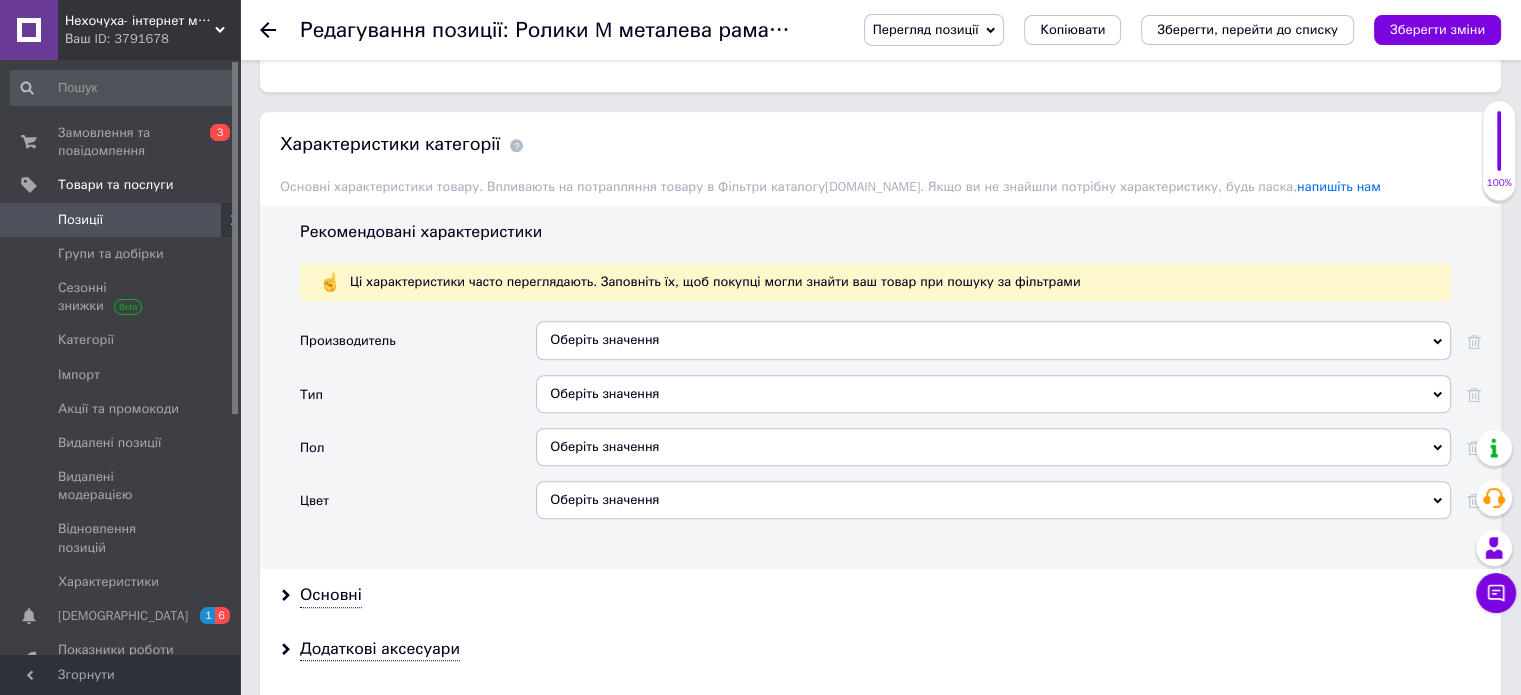 click on "Оберіть значення" at bounding box center (993, 340) 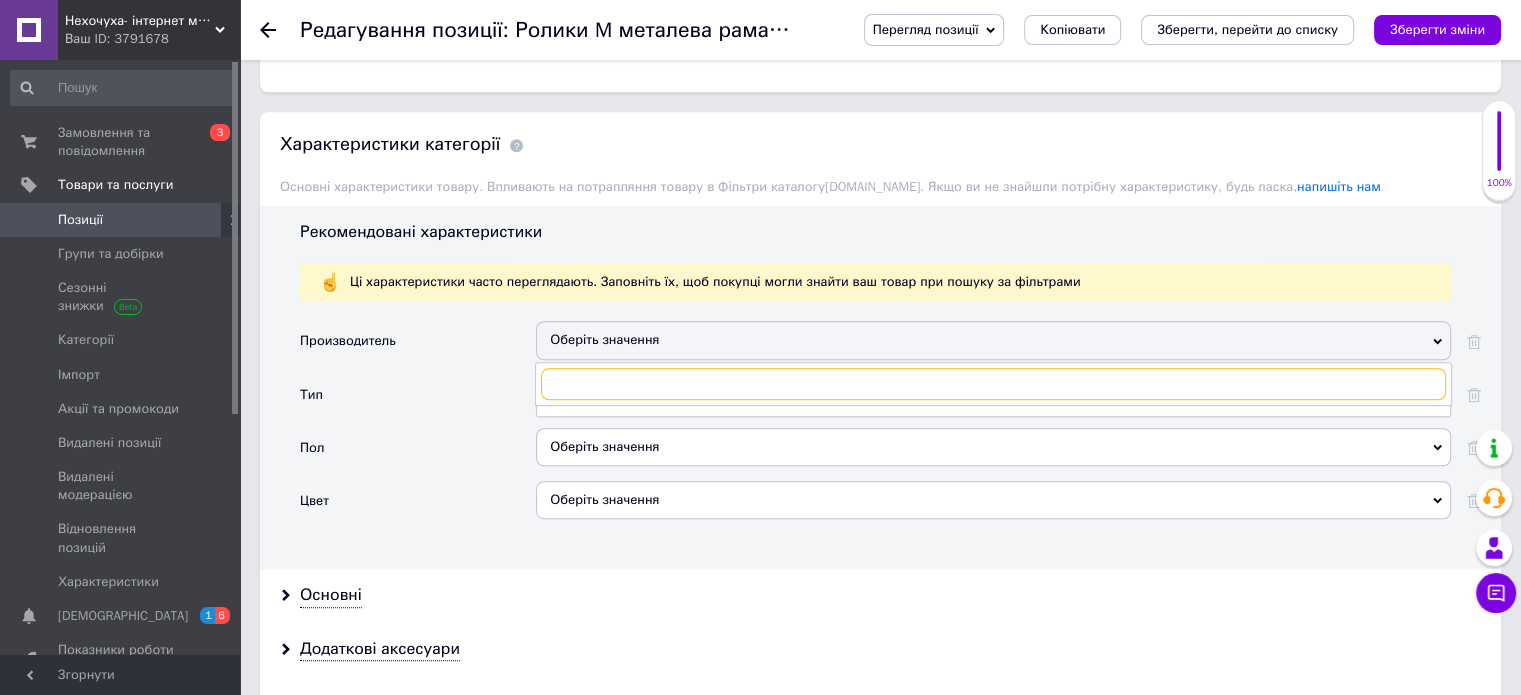 paste on "Extreme" 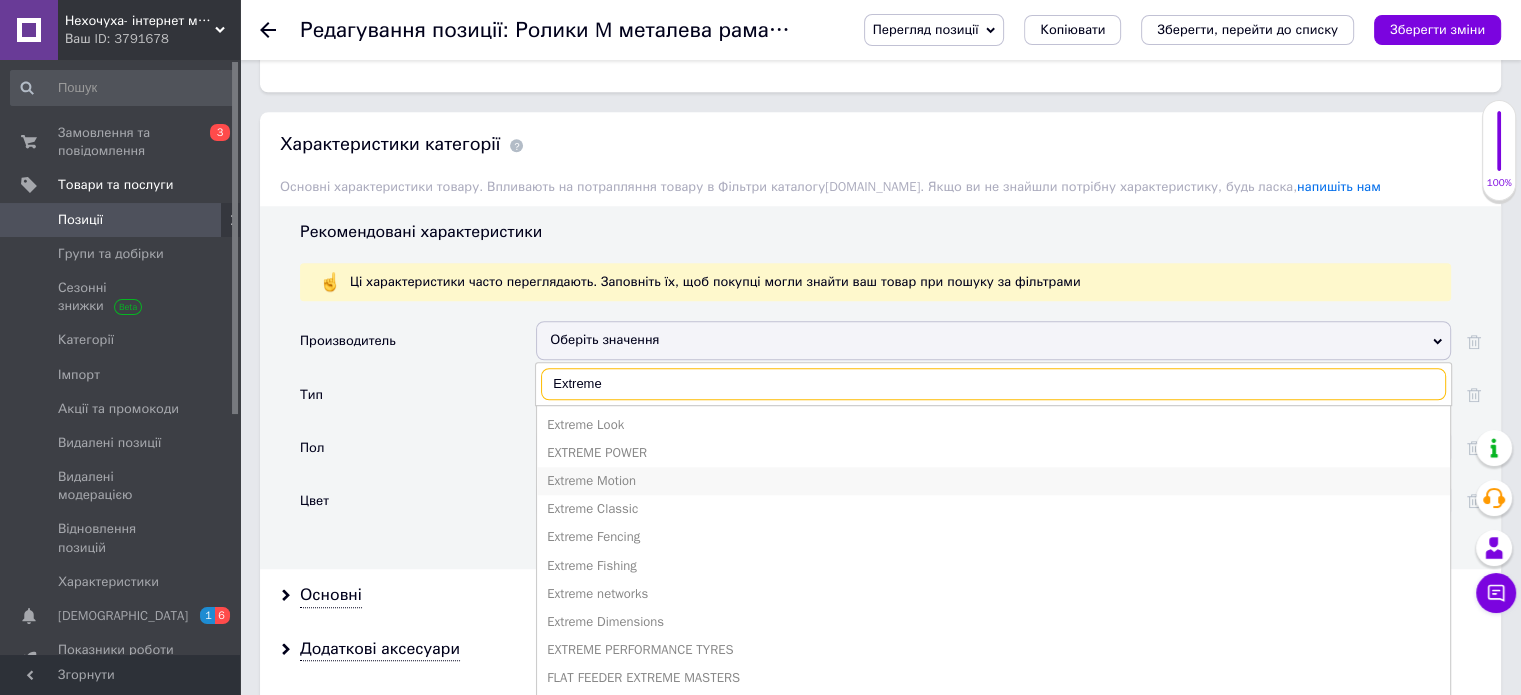 type on "Extreme" 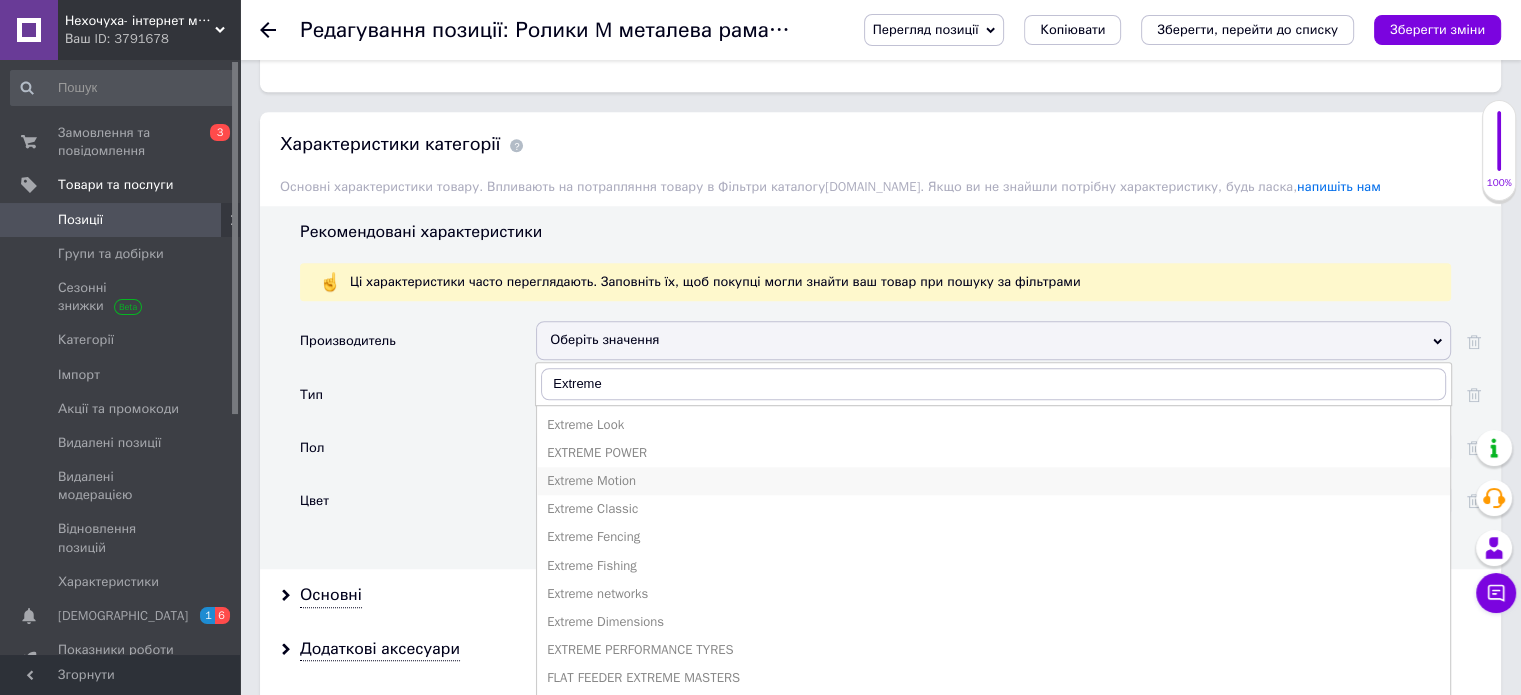 click on "Extreme Motion" at bounding box center (993, 481) 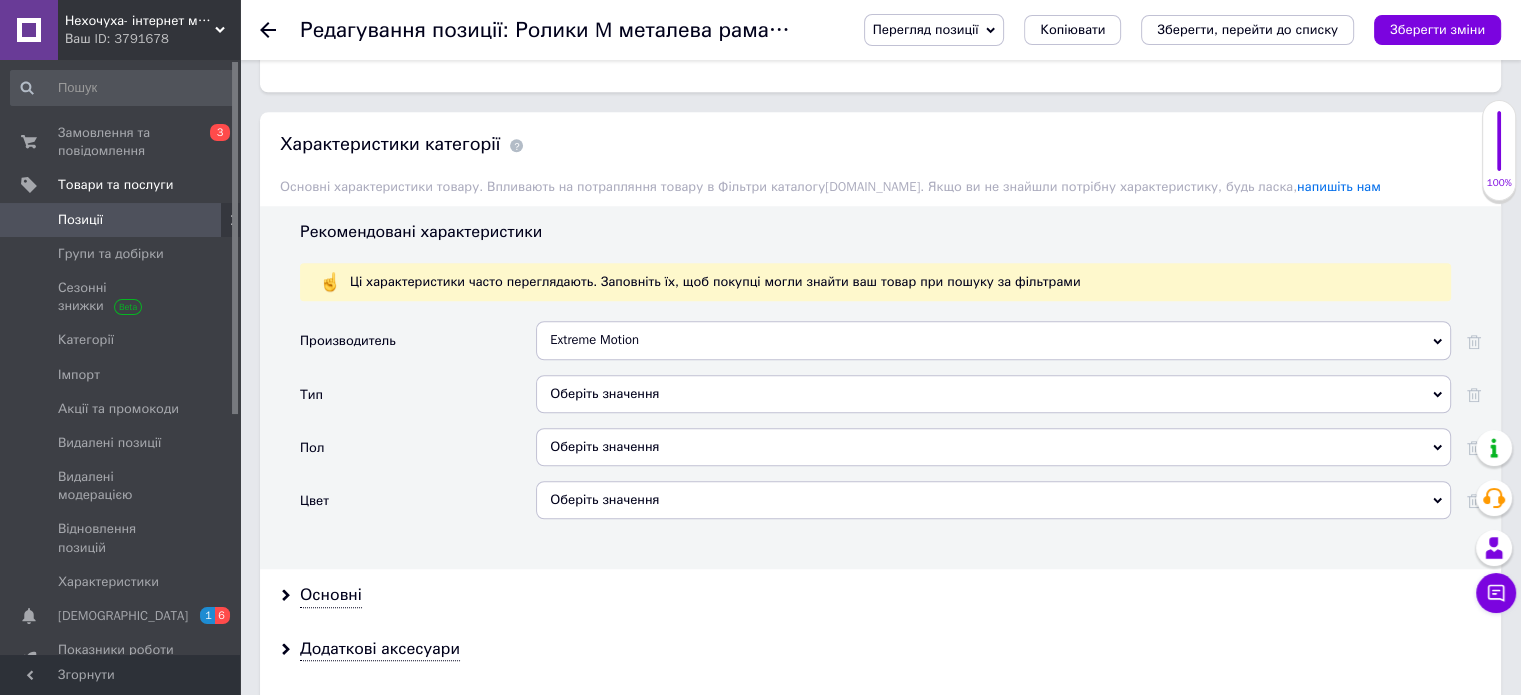 click on "Оберіть значення" at bounding box center (993, 394) 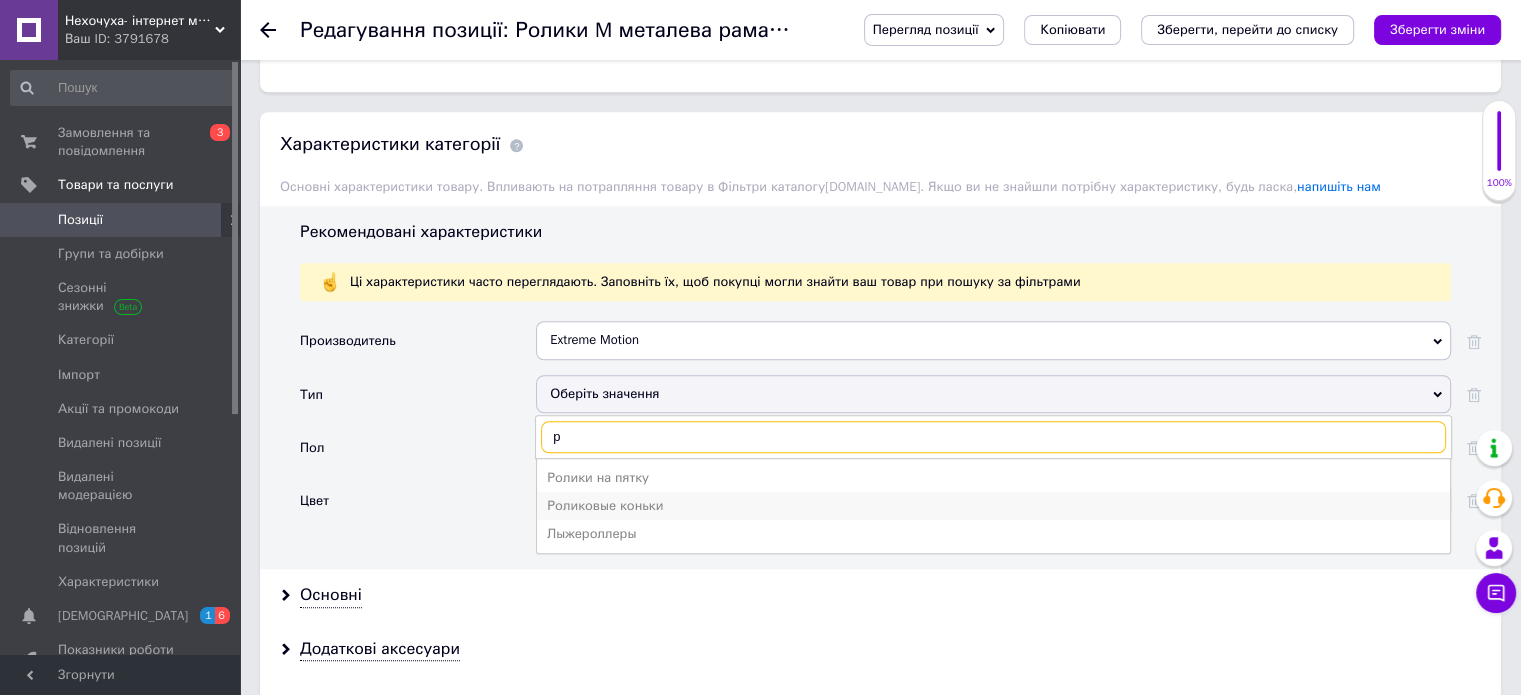 type on "р" 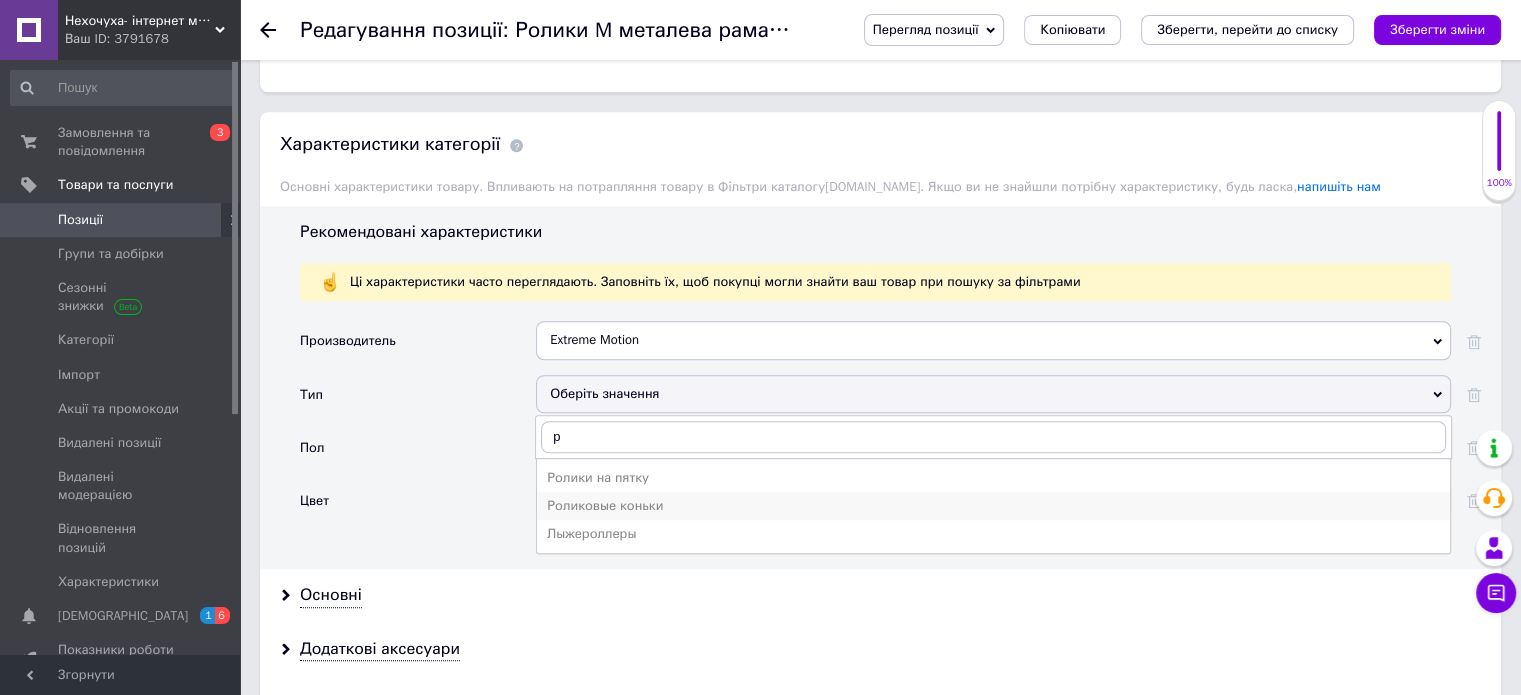 click on "Роликовые коньки" at bounding box center (993, 506) 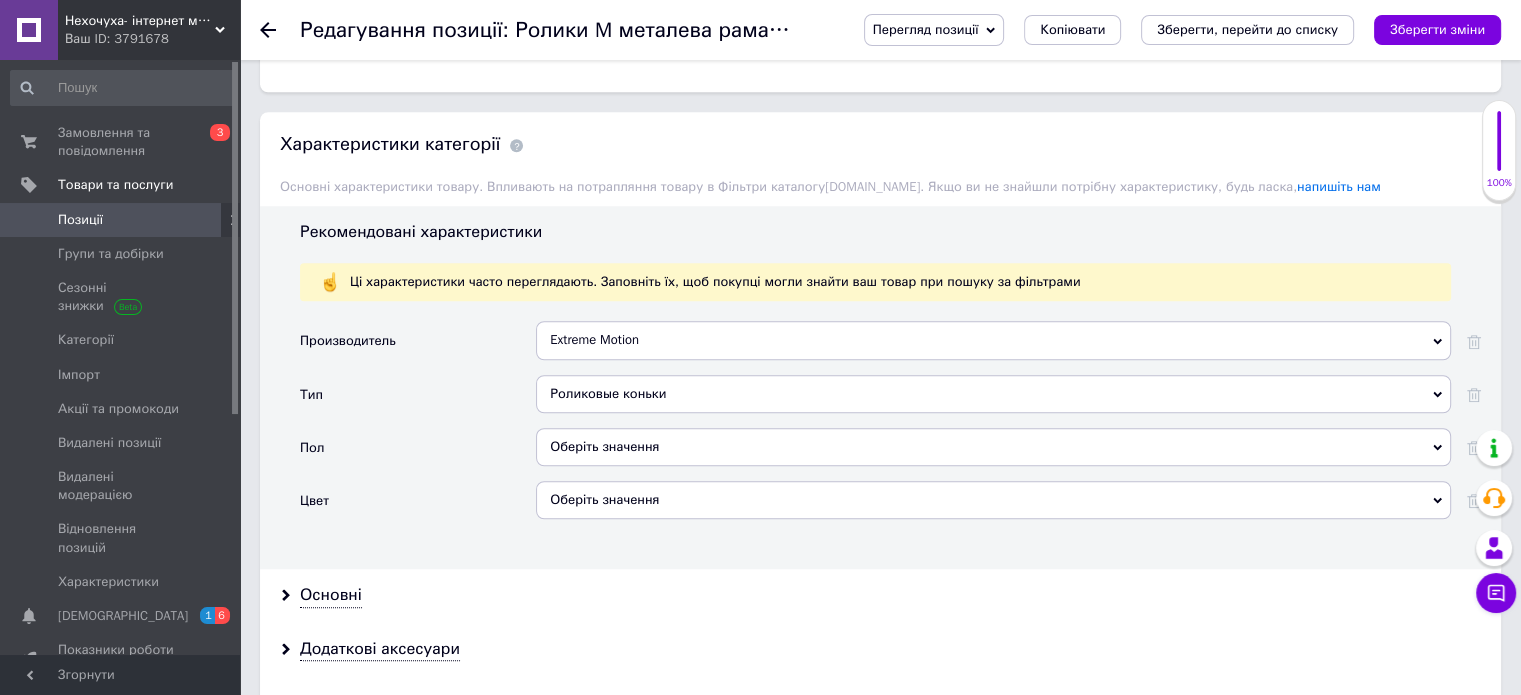 click on "Оберіть значення" at bounding box center [993, 447] 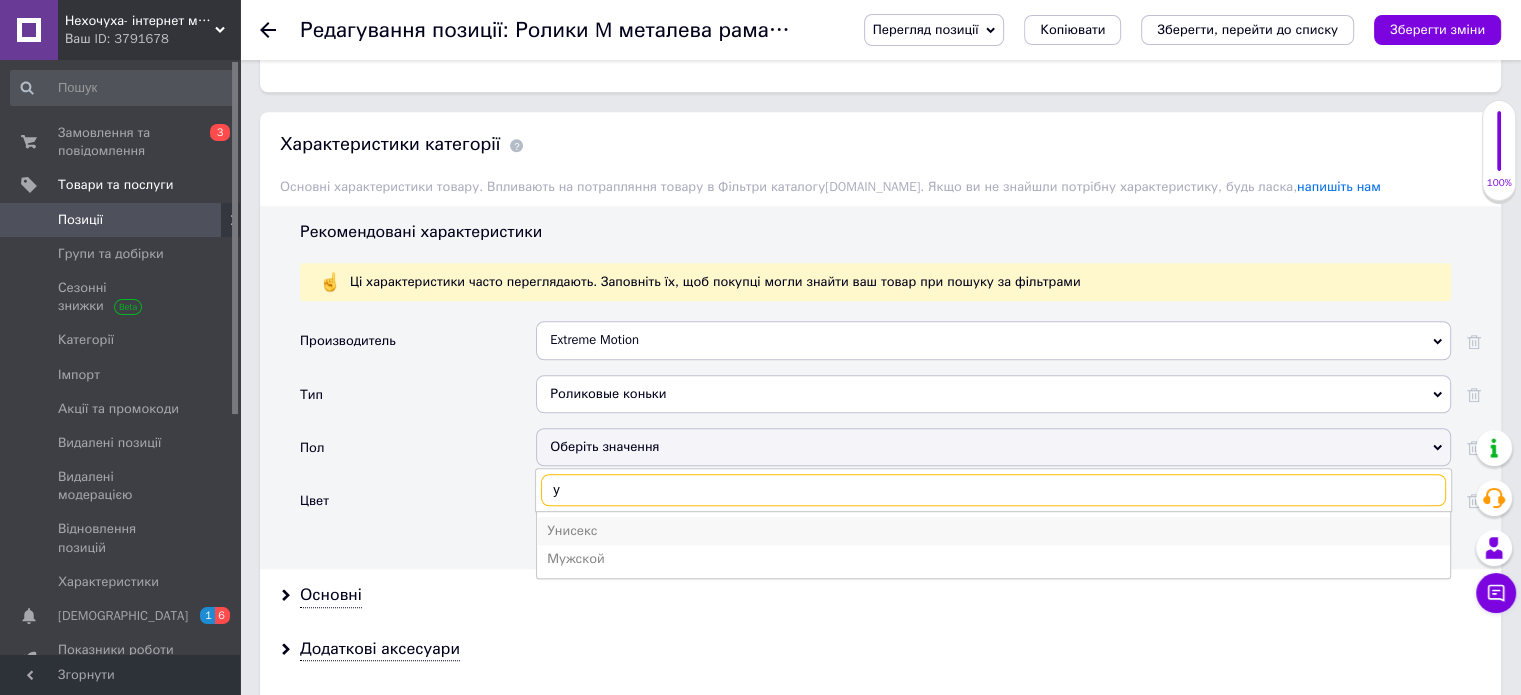 type on "у" 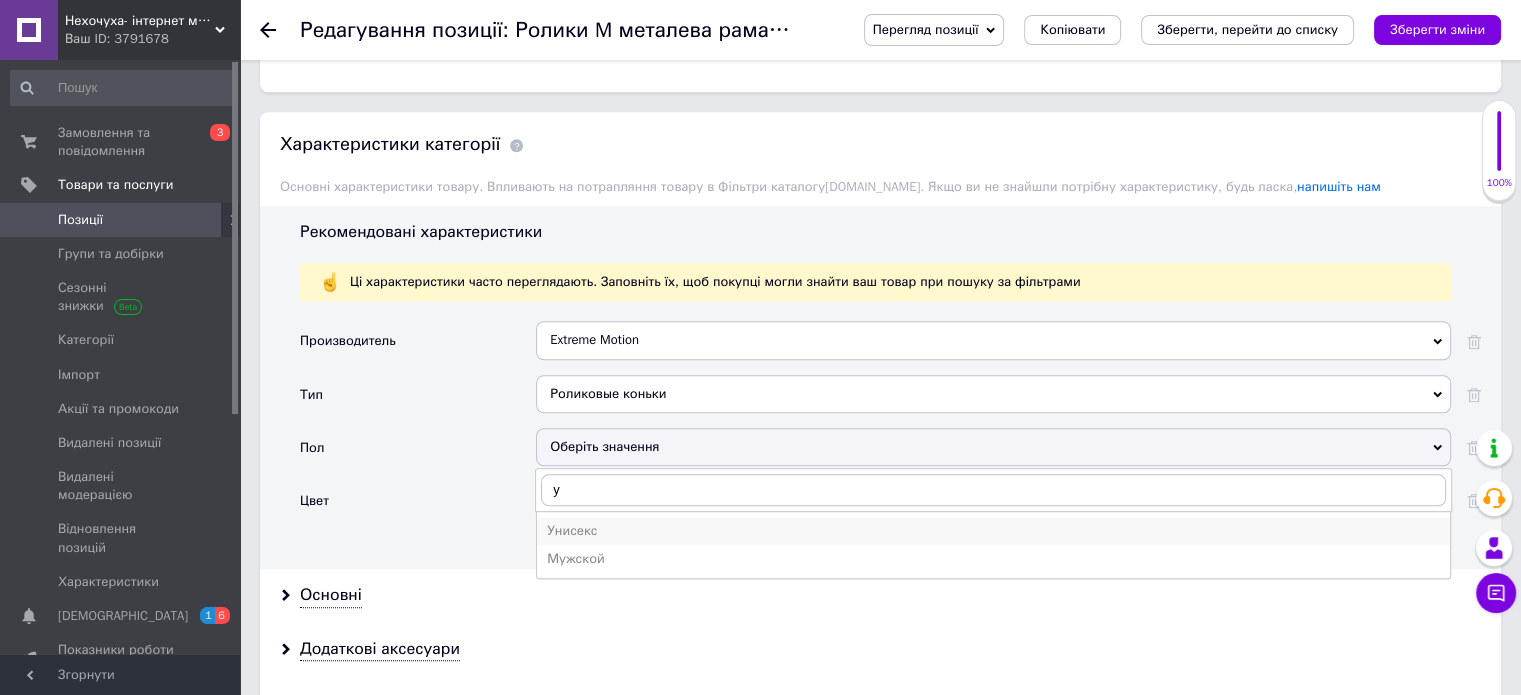 click on "Унисекс" at bounding box center [993, 531] 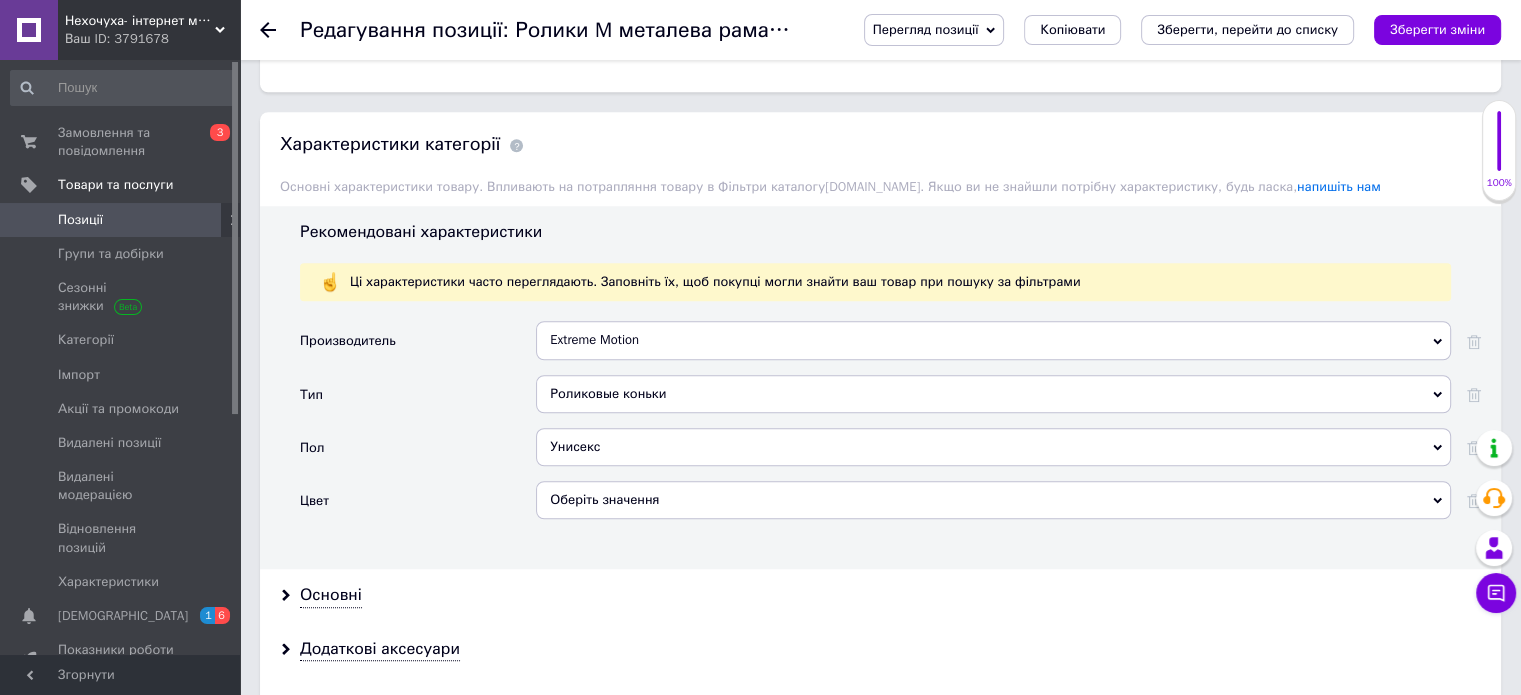 click on "Оберіть значення" at bounding box center (993, 500) 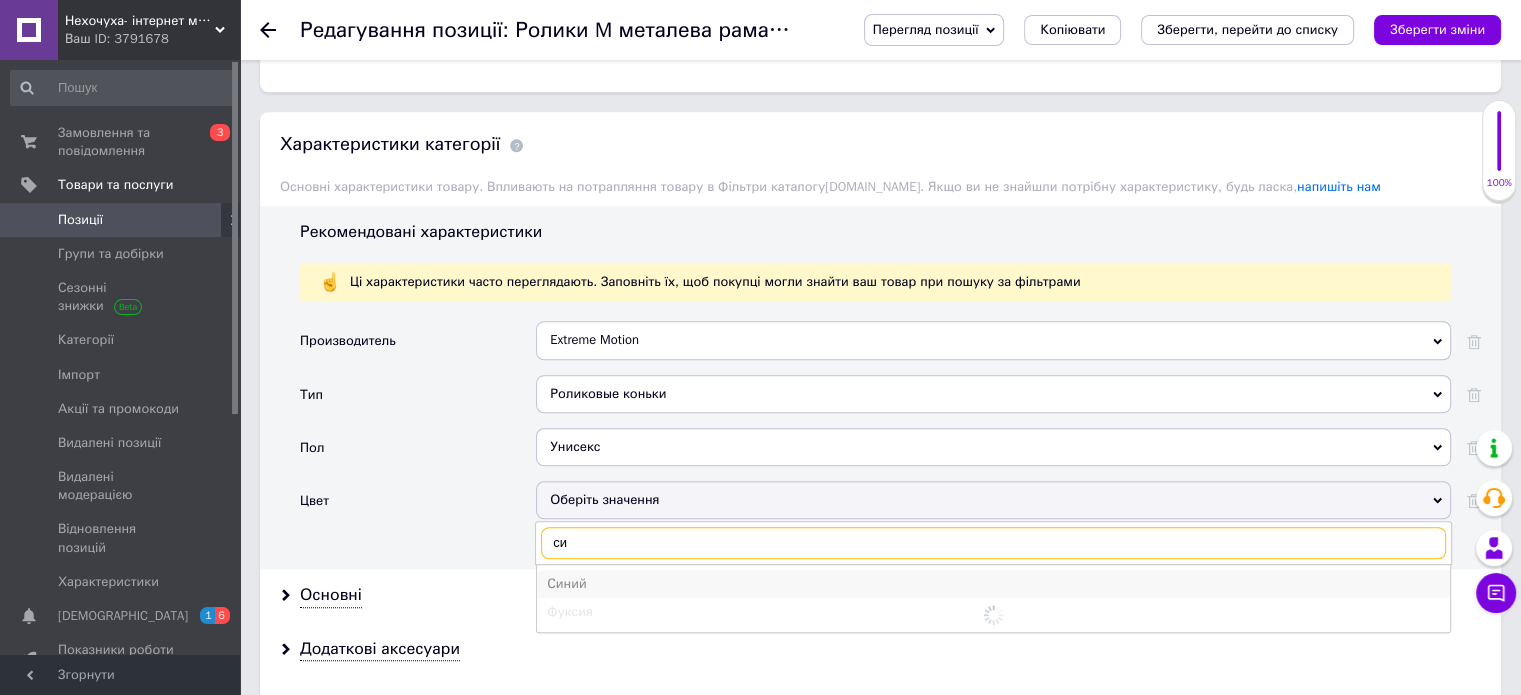 type on "си" 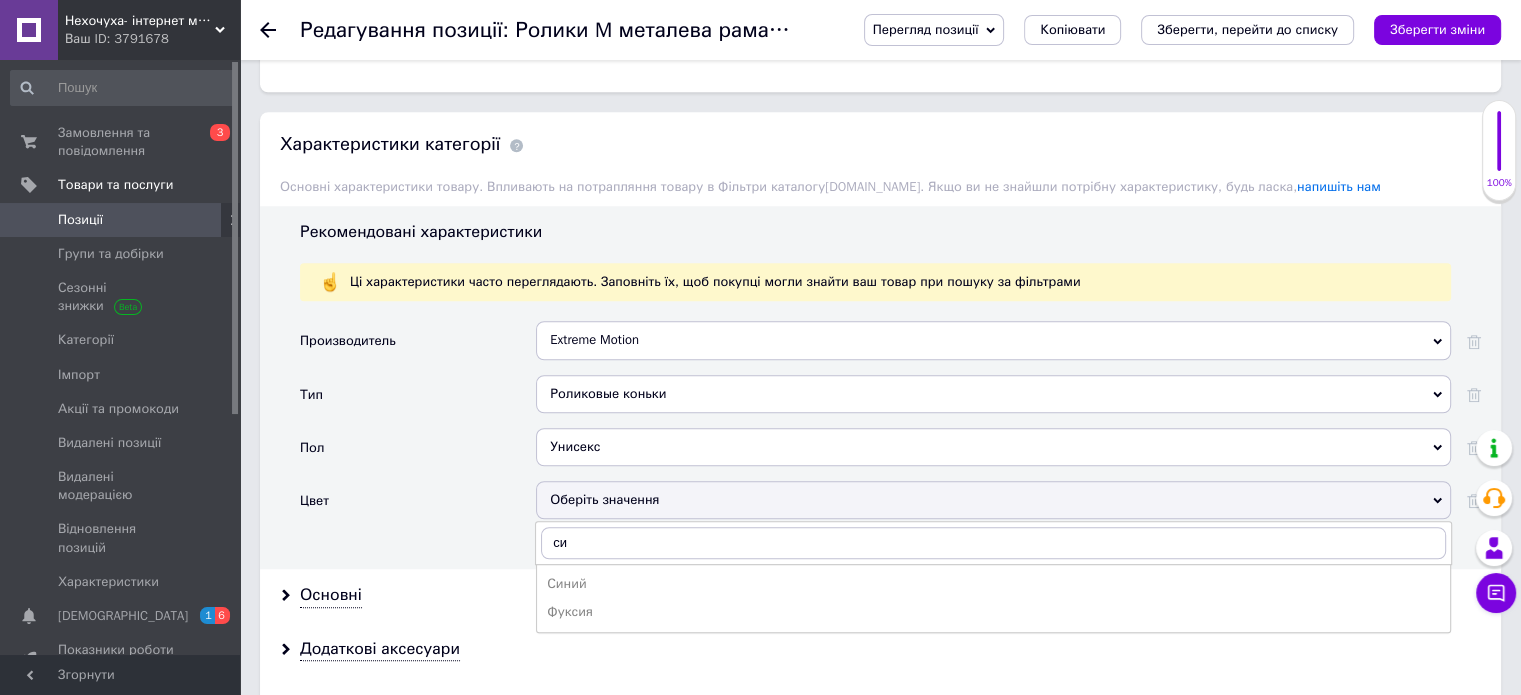drag, startPoint x: 596, startPoint y: 572, endPoint x: 480, endPoint y: 571, distance: 116.00431 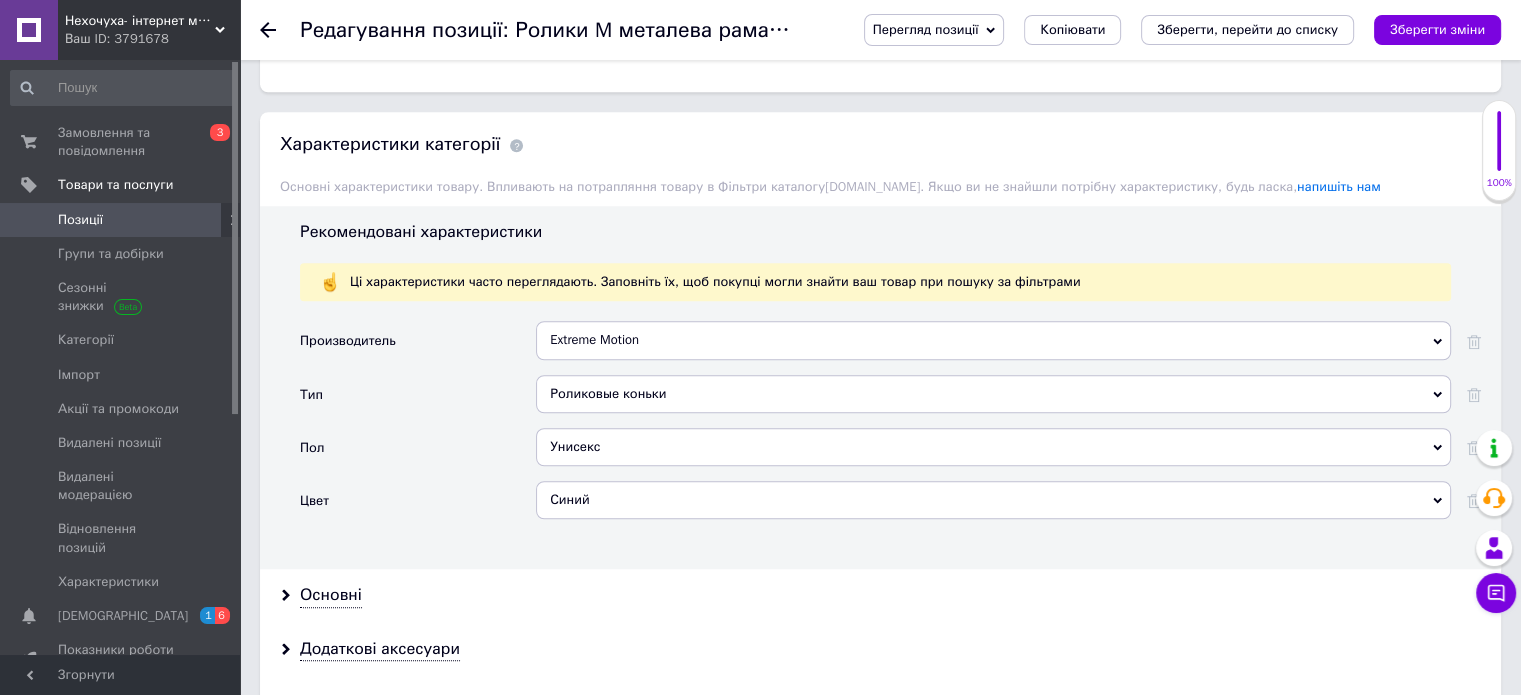 drag, startPoint x: 341, startPoint y: 583, endPoint x: 370, endPoint y: 582, distance: 29.017237 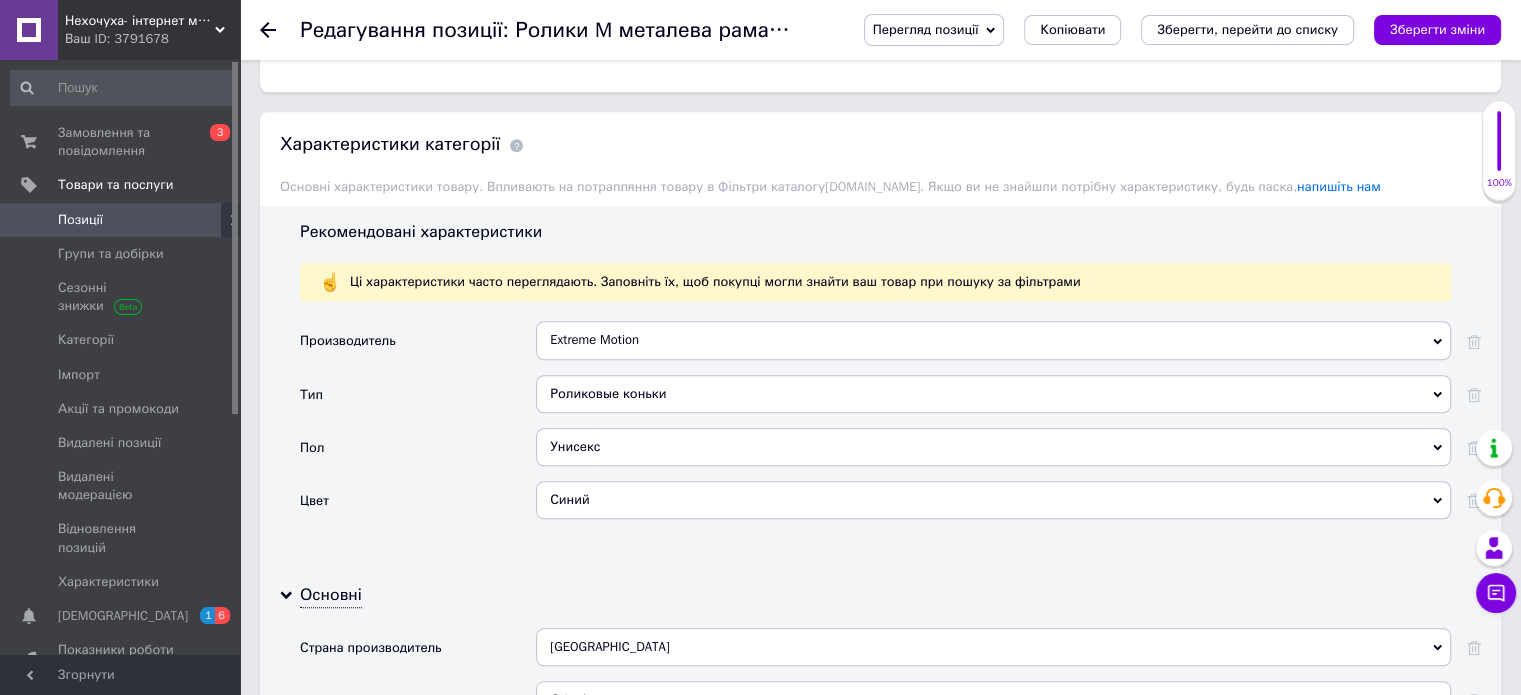 scroll, scrollTop: 1800, scrollLeft: 0, axis: vertical 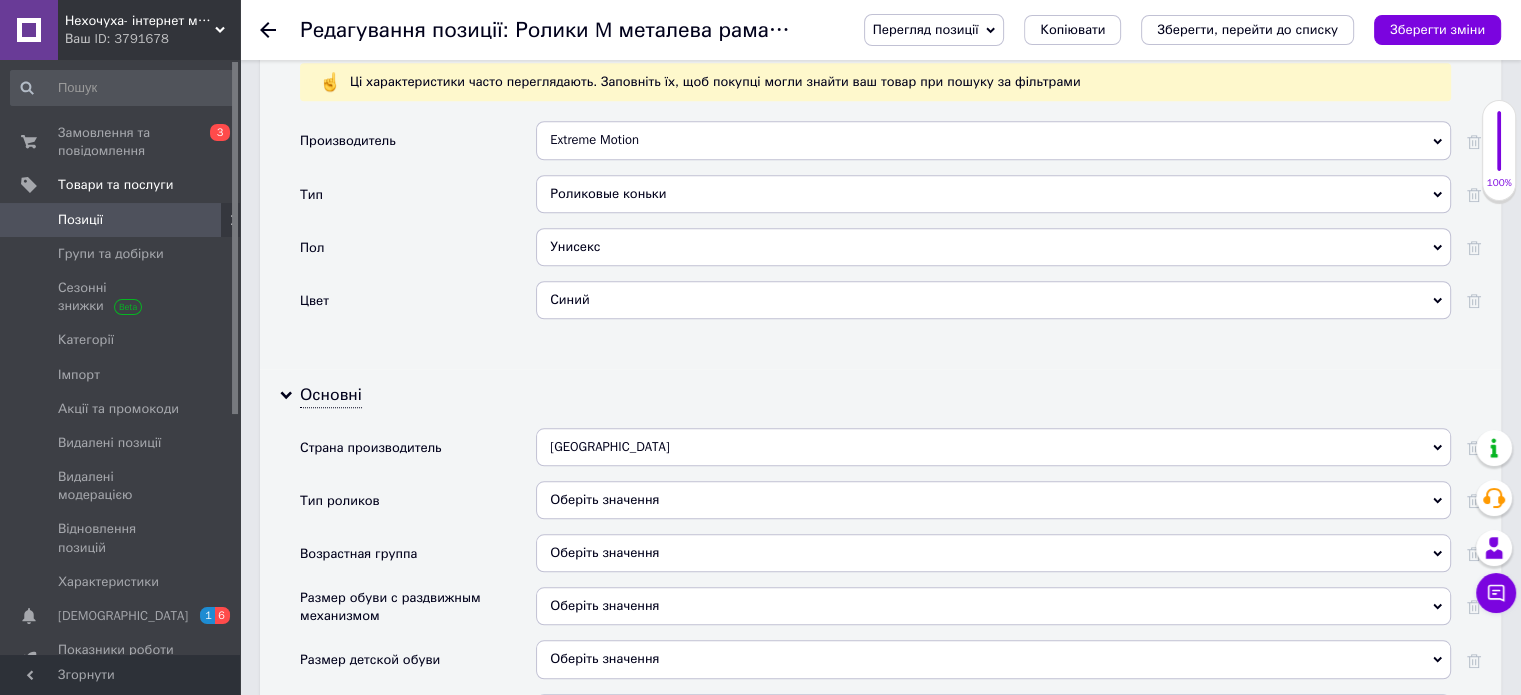 click on "Оберіть значення" at bounding box center (993, 500) 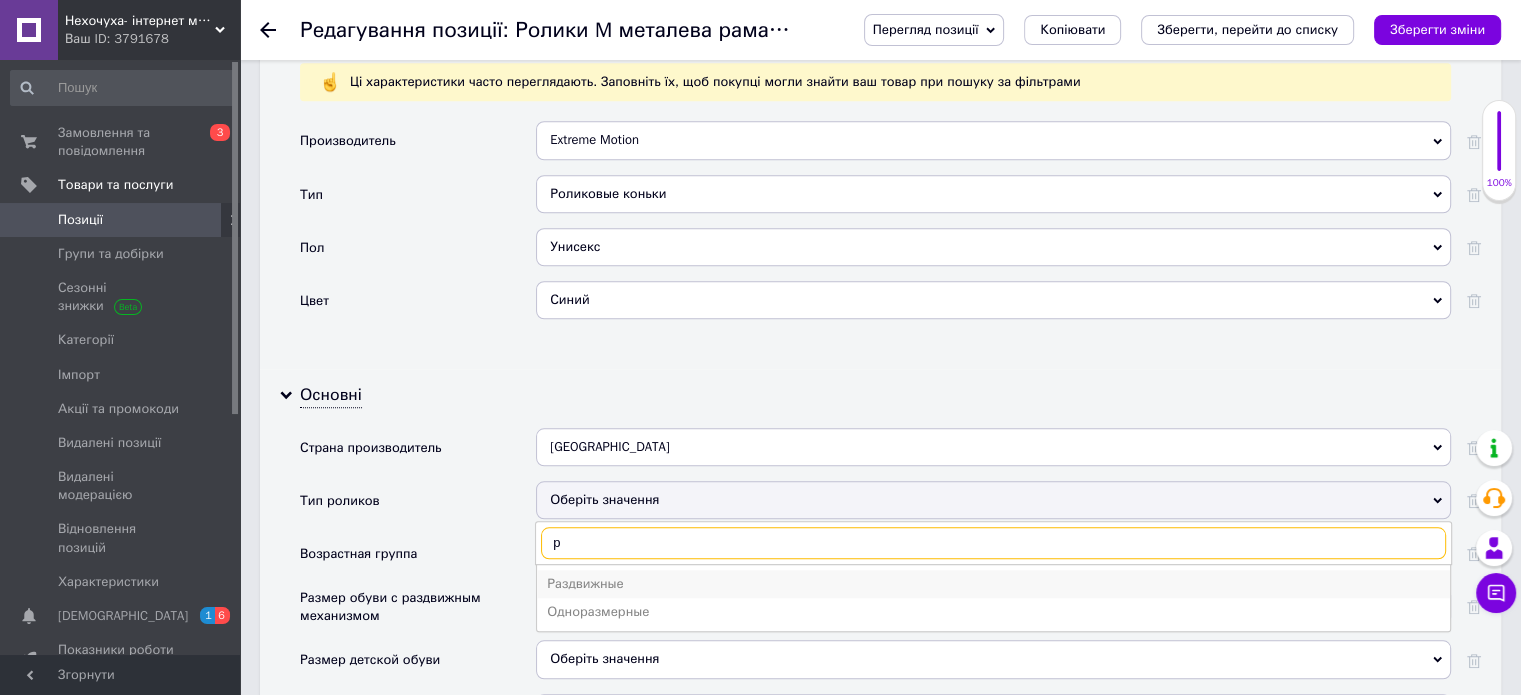 type on "р" 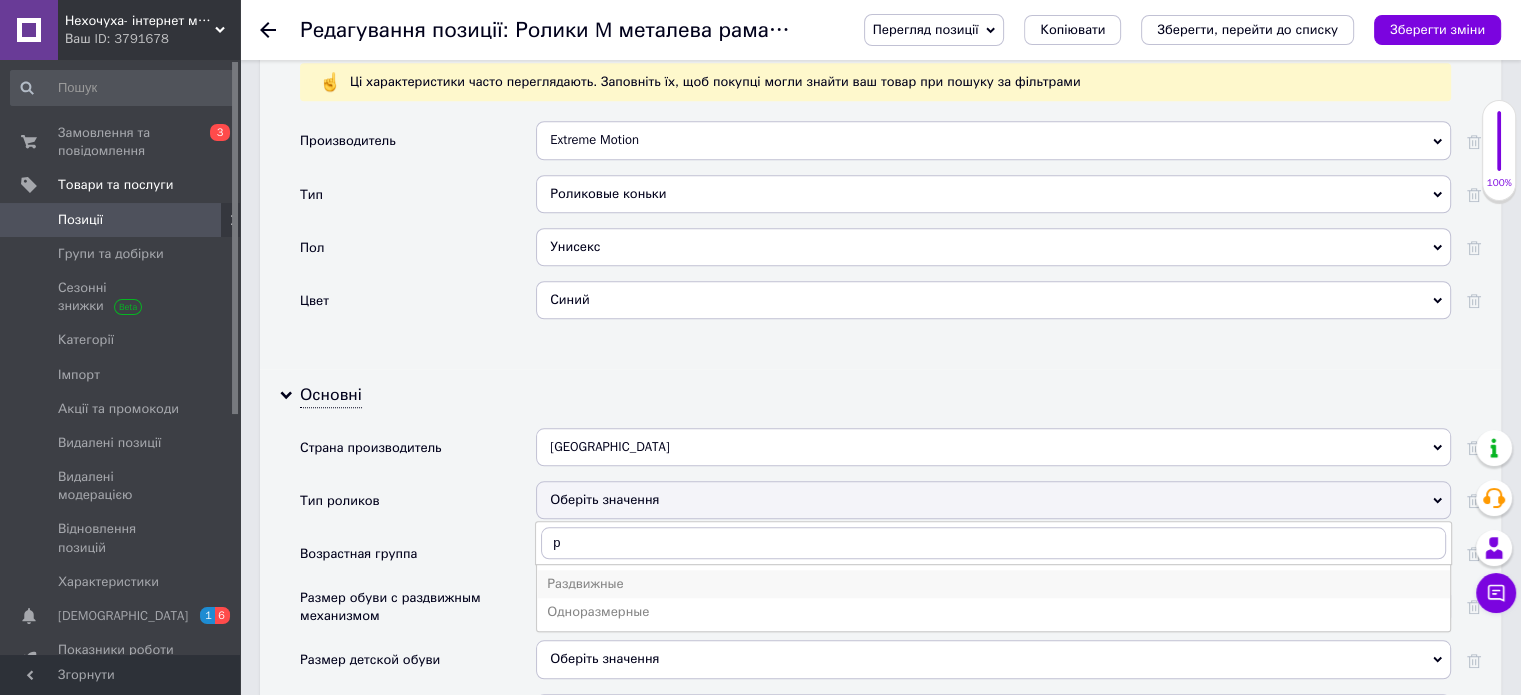 click on "Раздвижные" at bounding box center (993, 584) 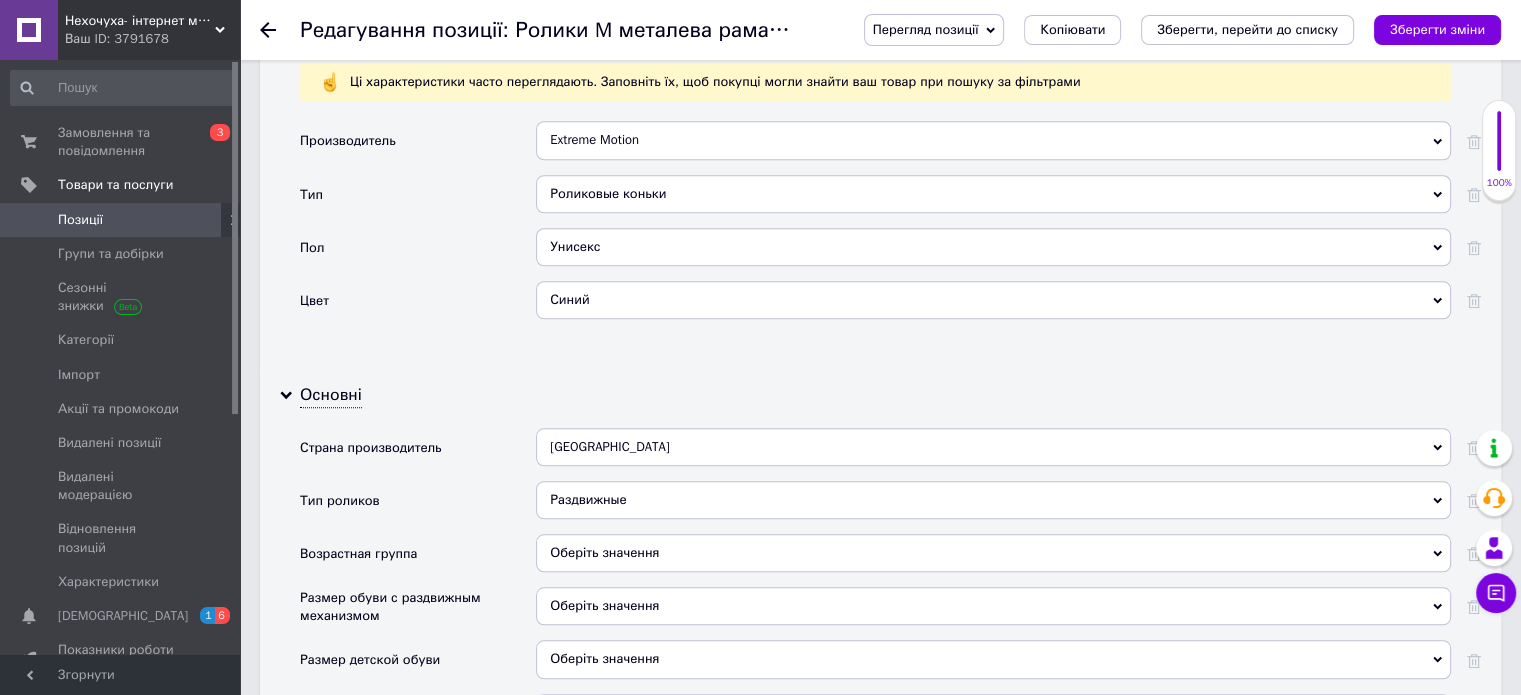 click on "Оберіть значення" at bounding box center (993, 553) 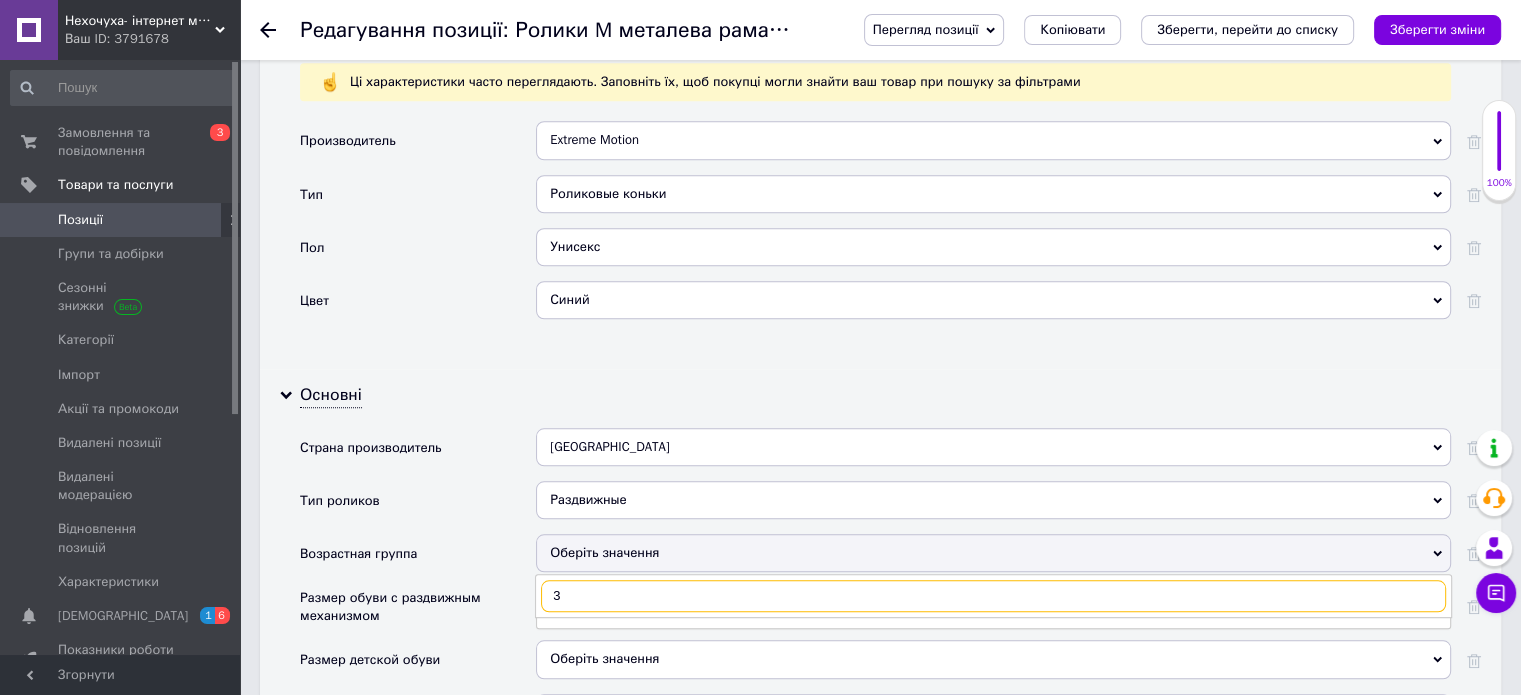 type on "34" 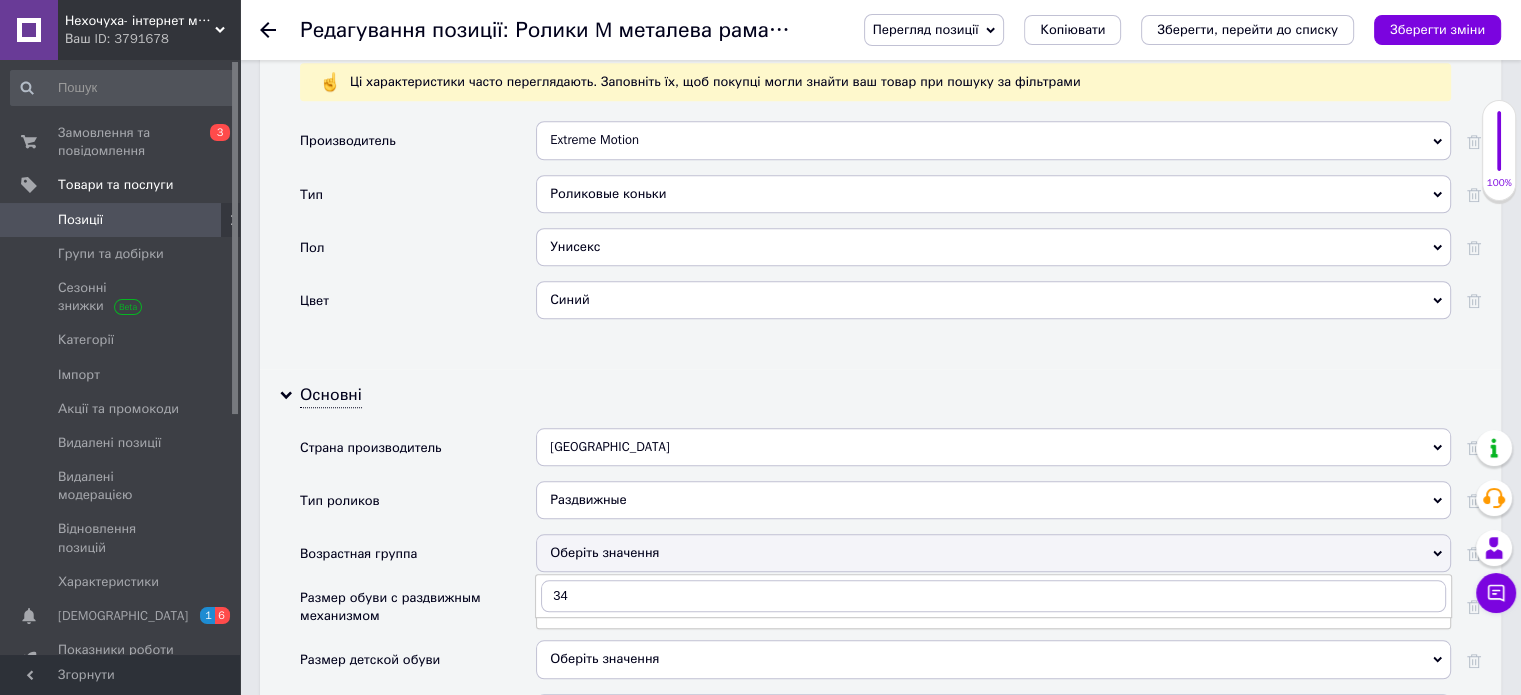 click on "Тип роликов" at bounding box center (418, 507) 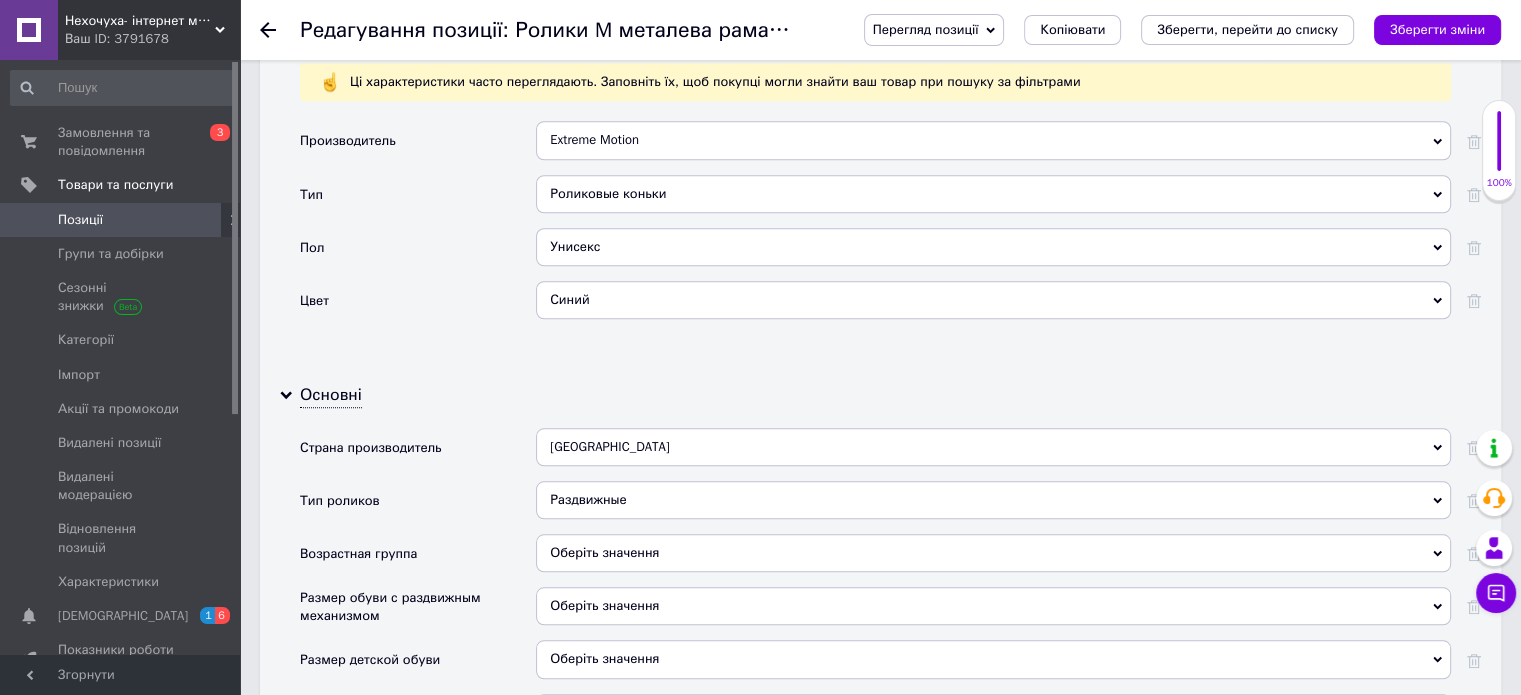click on "Оберіть значення" at bounding box center [993, 606] 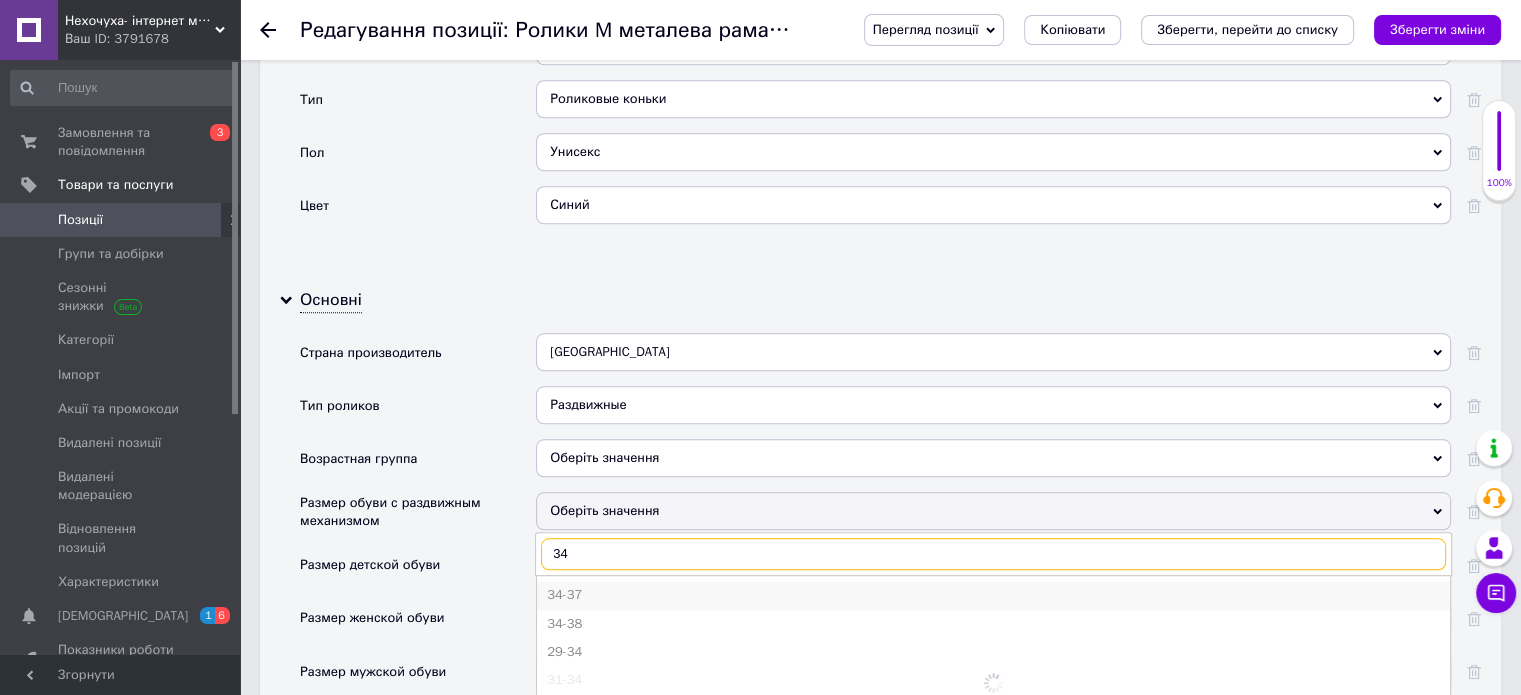 scroll, scrollTop: 1900, scrollLeft: 0, axis: vertical 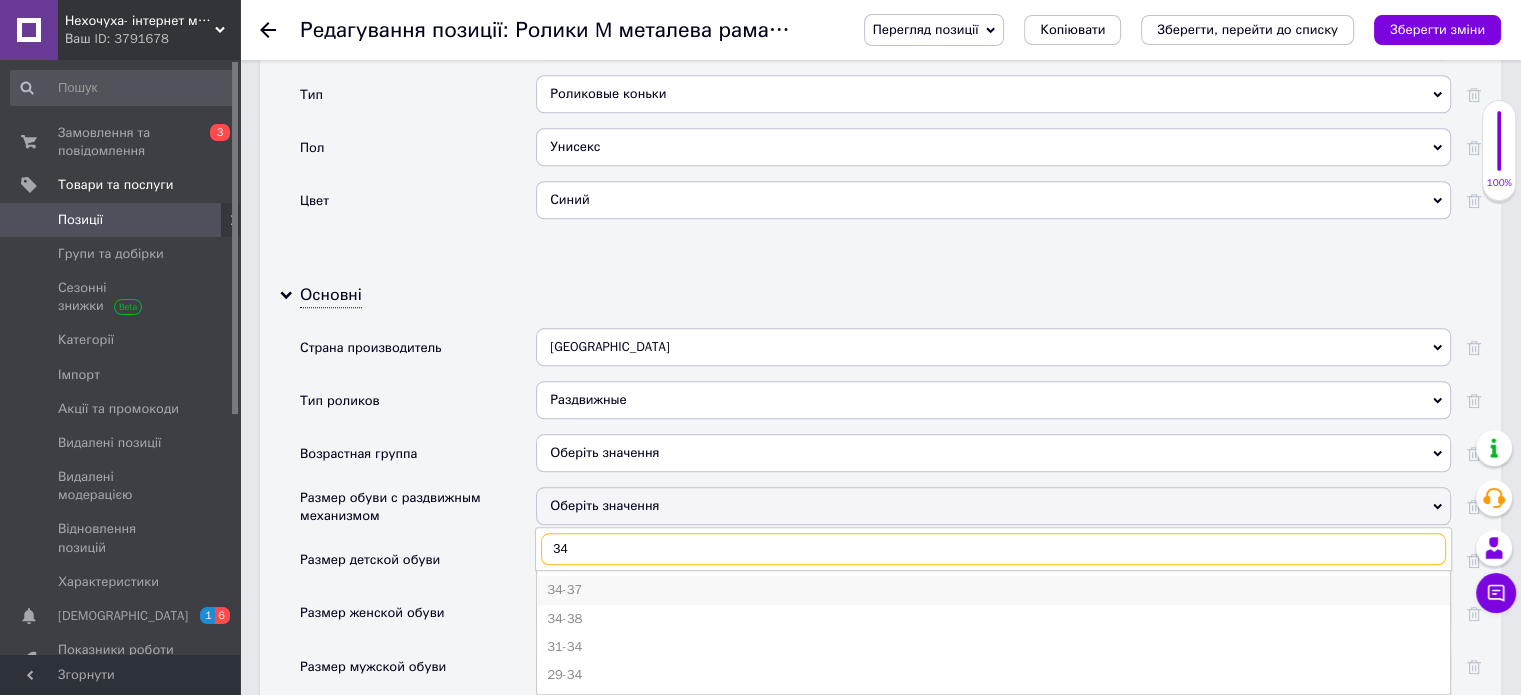 type on "34" 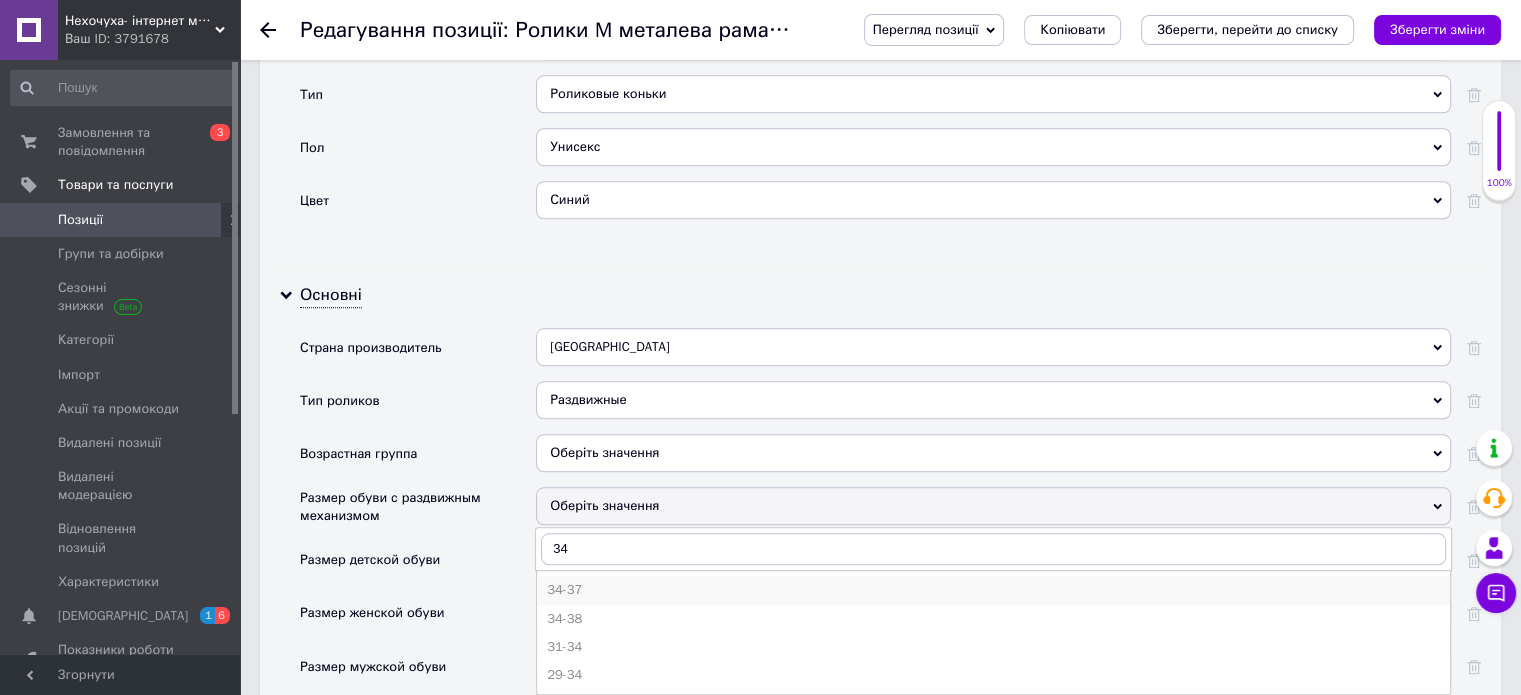 click on "34-37" at bounding box center [993, 590] 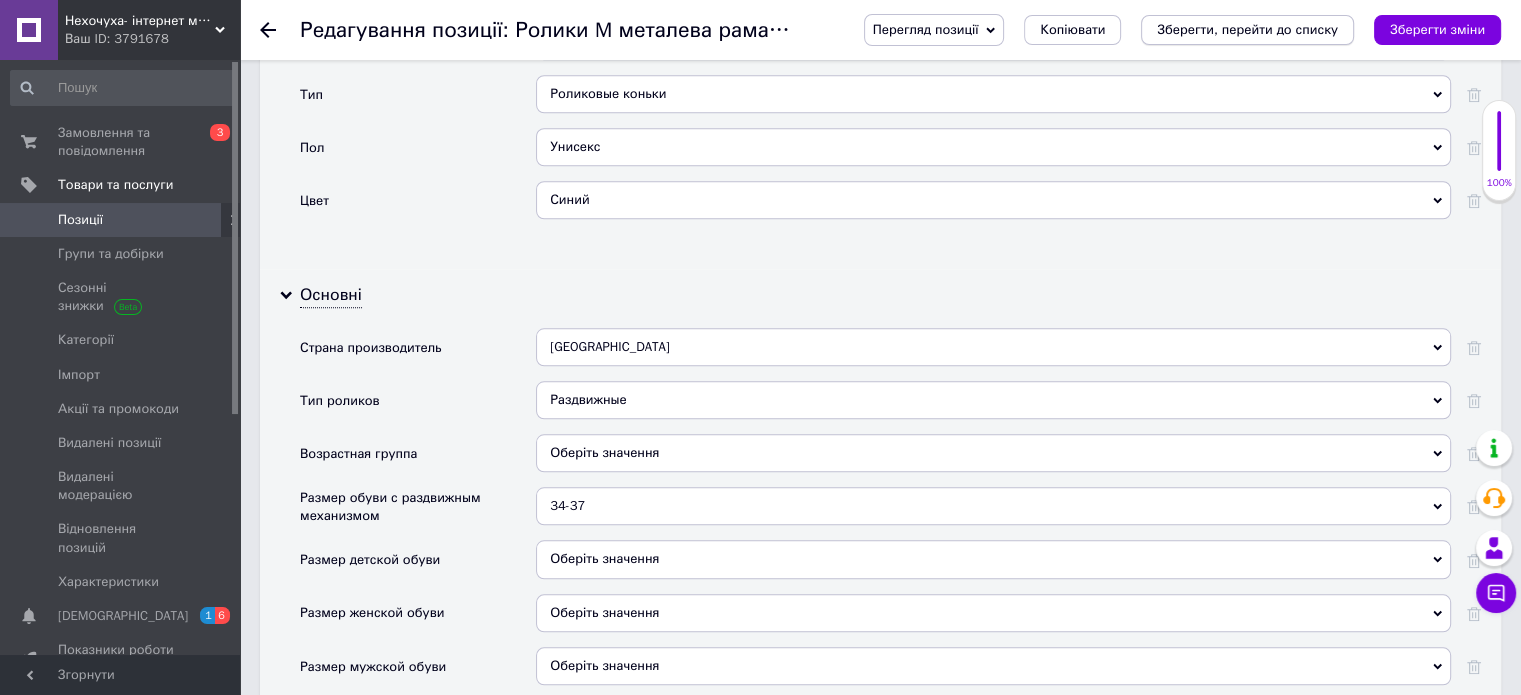 click on "Зберегти, перейти до списку" at bounding box center (1247, 29) 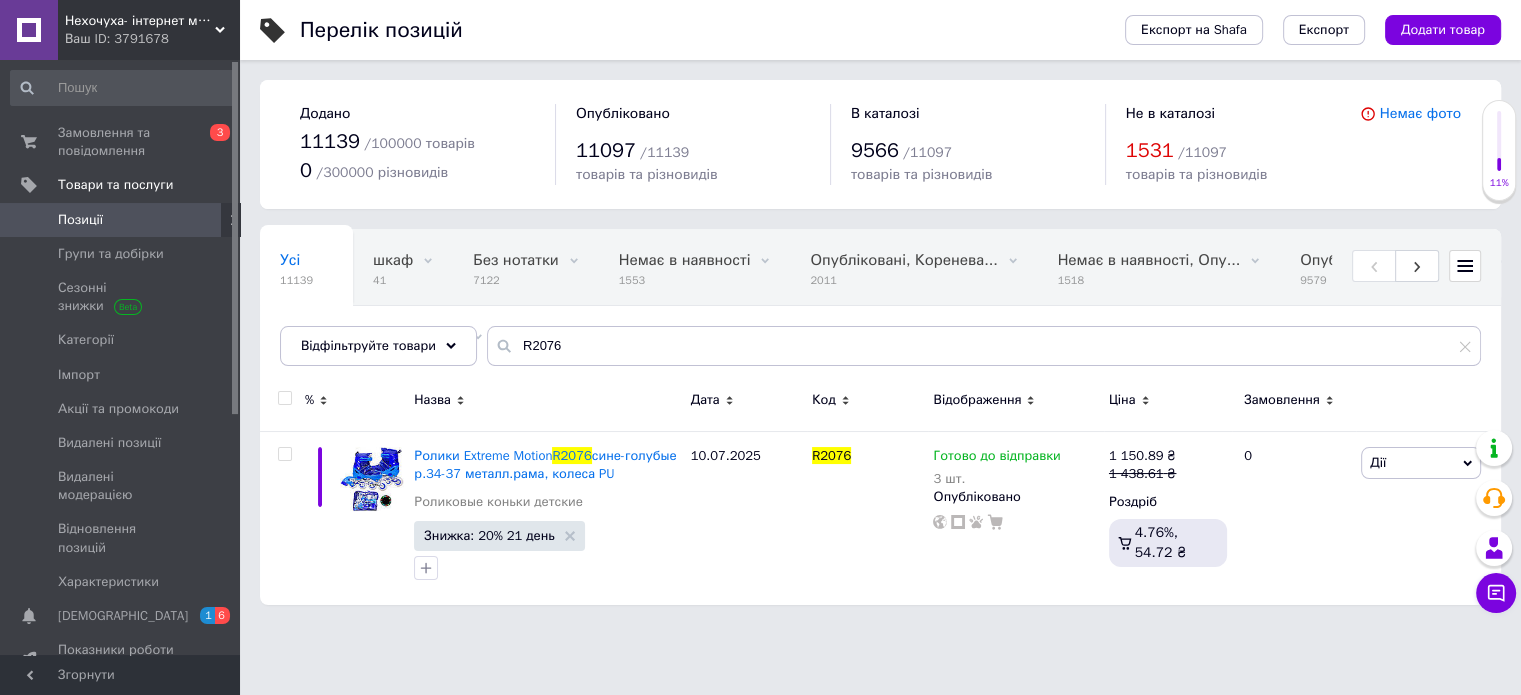 scroll, scrollTop: 0, scrollLeft: 0, axis: both 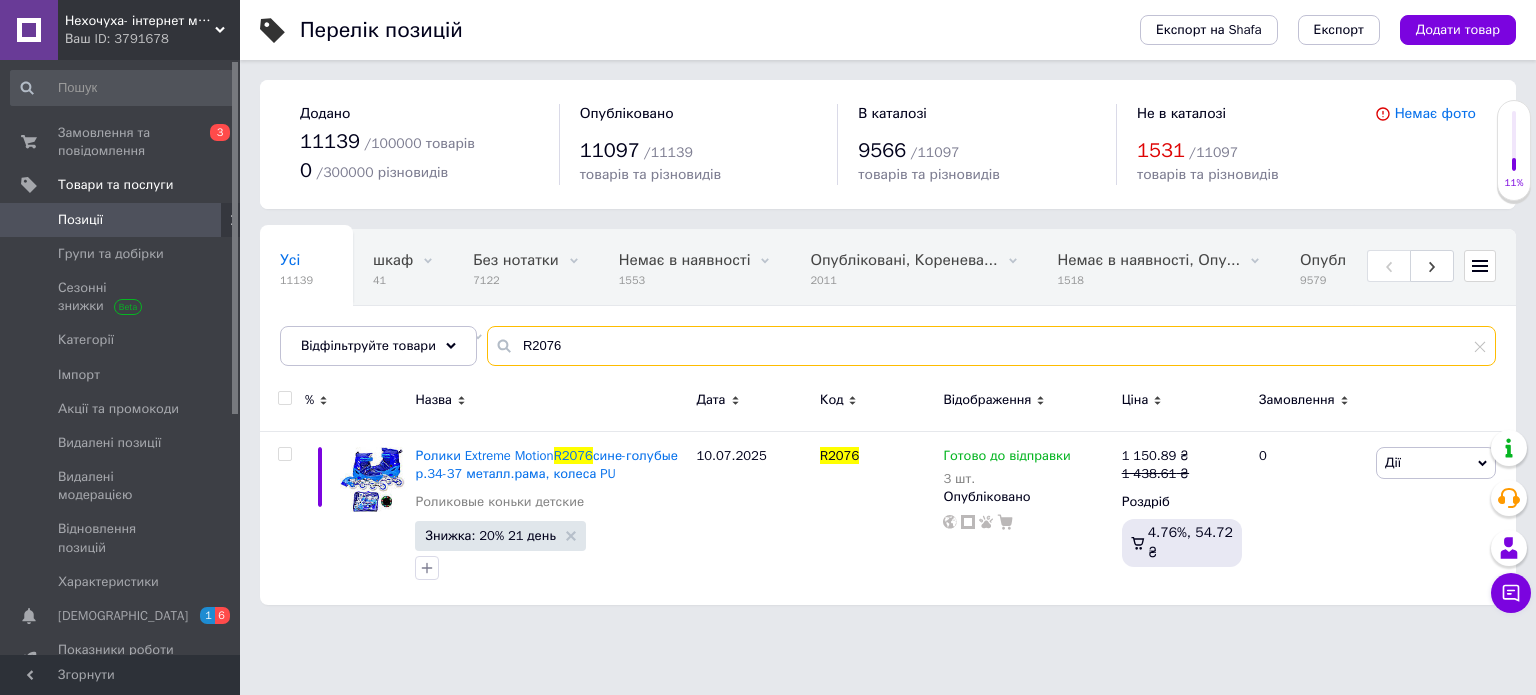 click on "R2076" at bounding box center [991, 346] 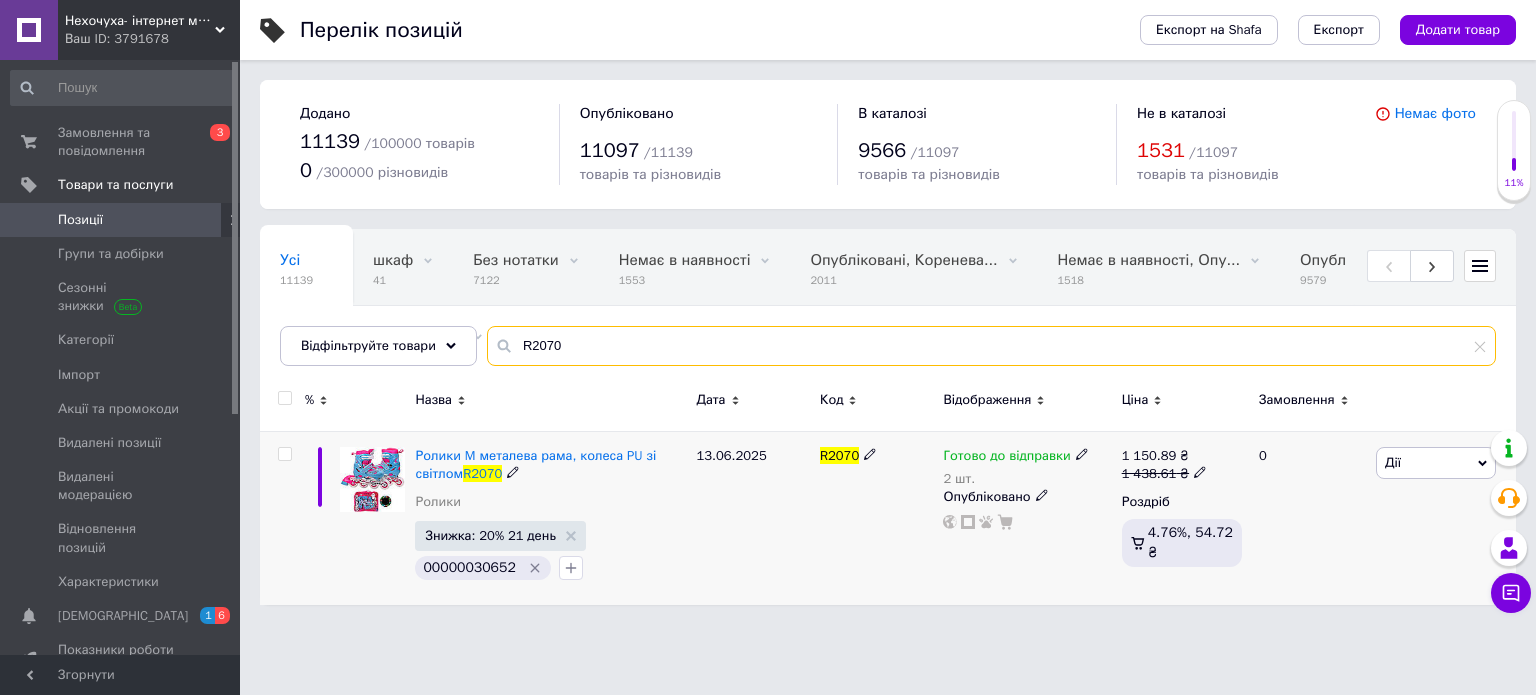 type on "R2070" 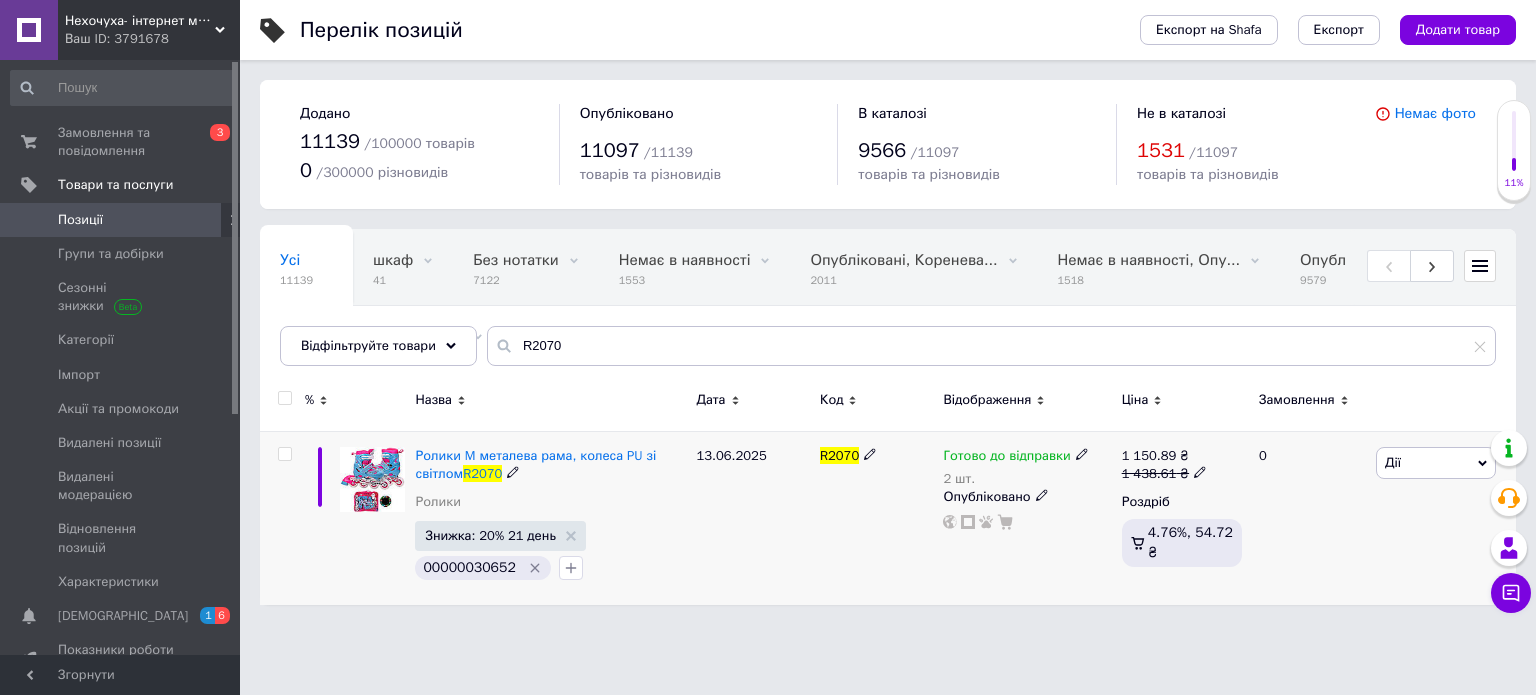 click 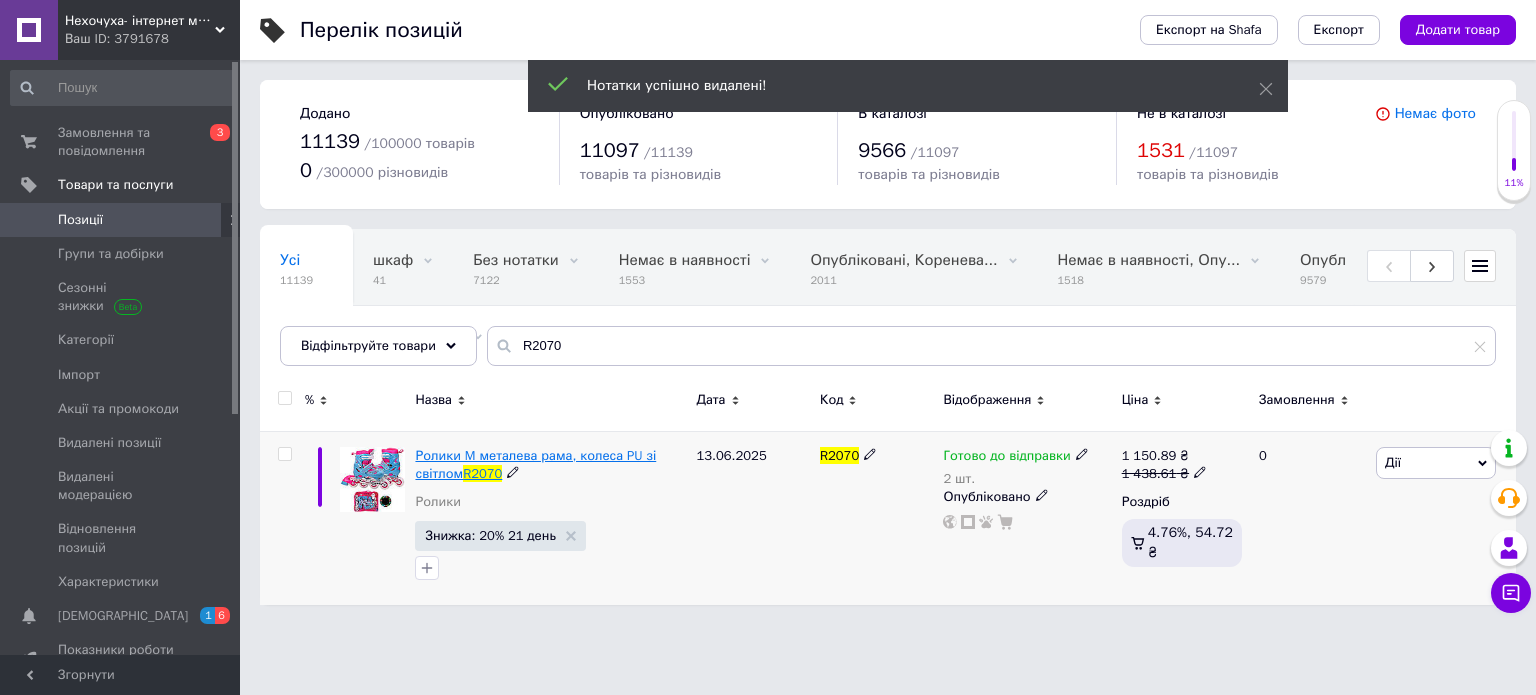 click on "Ролики M металева рама, колеса PU зі світлом" at bounding box center (535, 464) 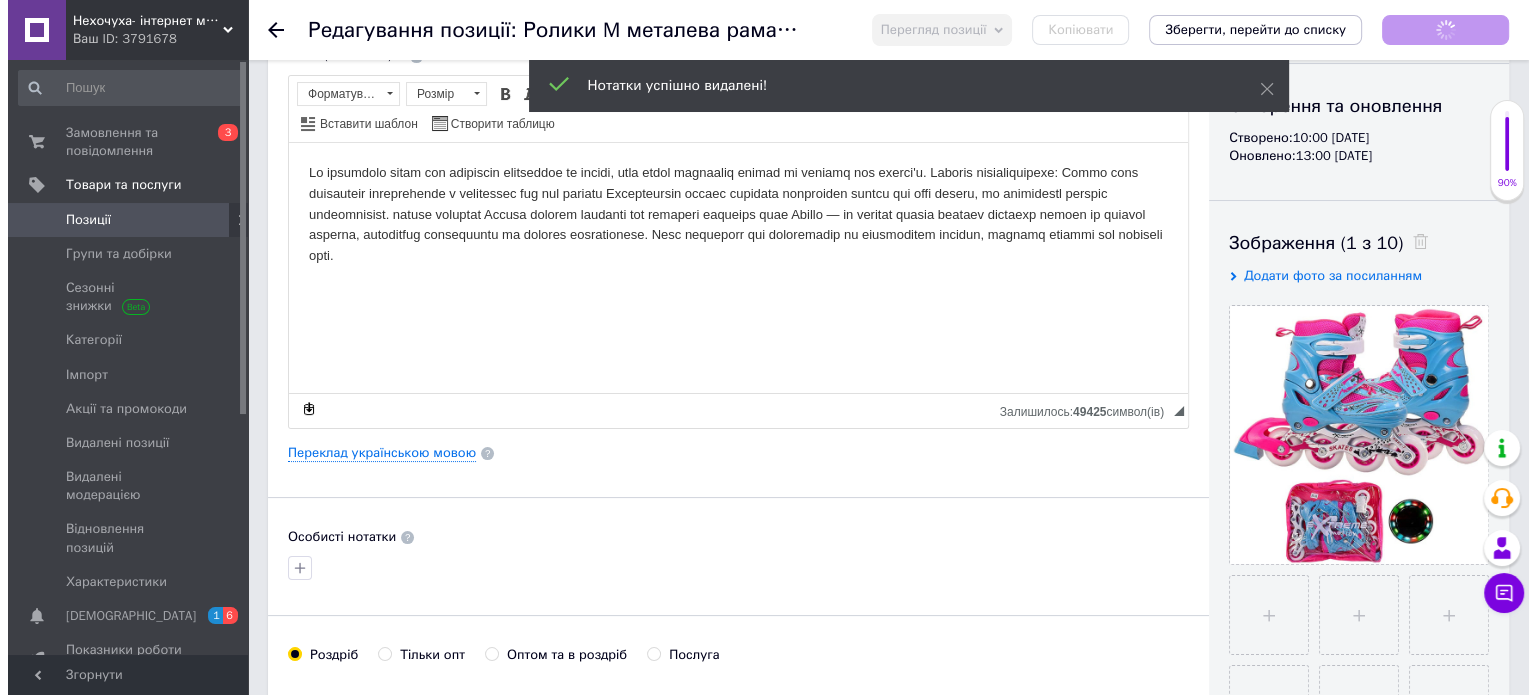 scroll, scrollTop: 200, scrollLeft: 0, axis: vertical 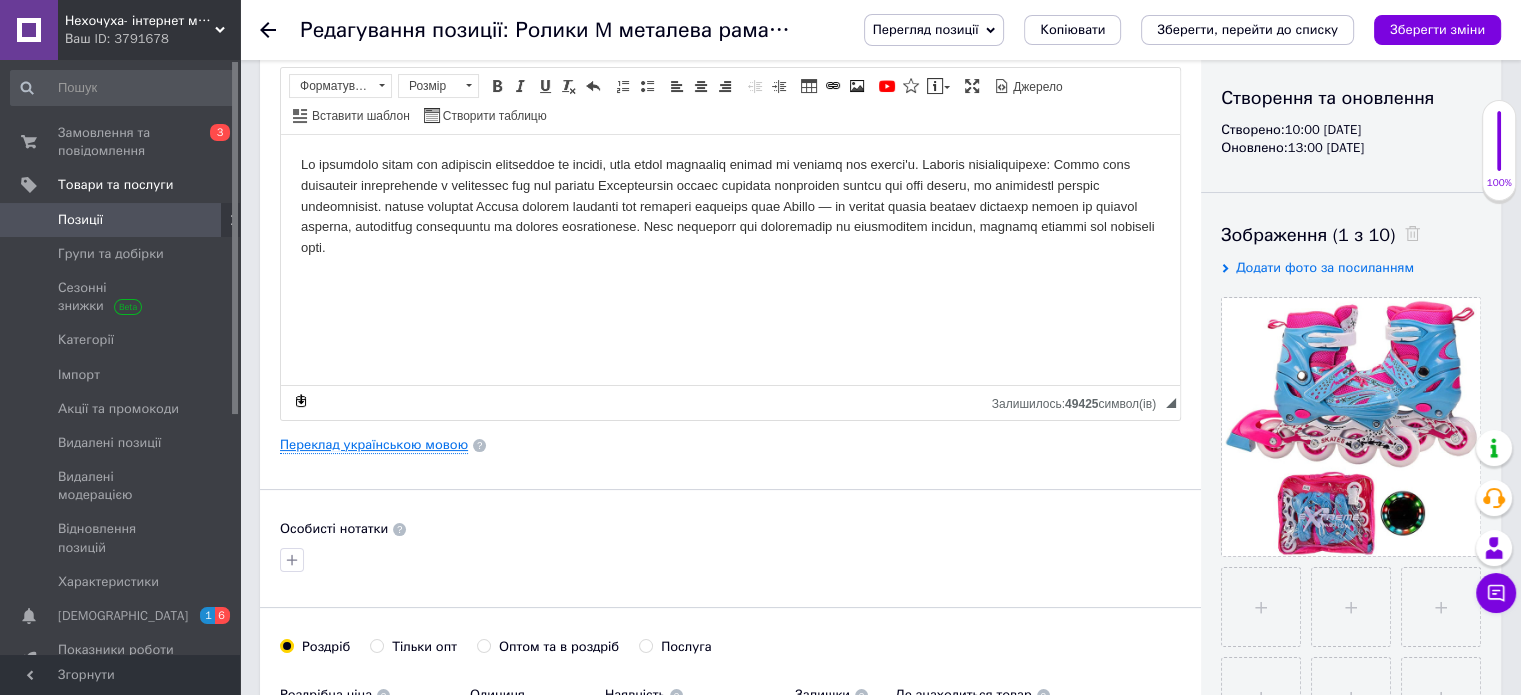 click on "Переклад українською мовою" at bounding box center [374, 445] 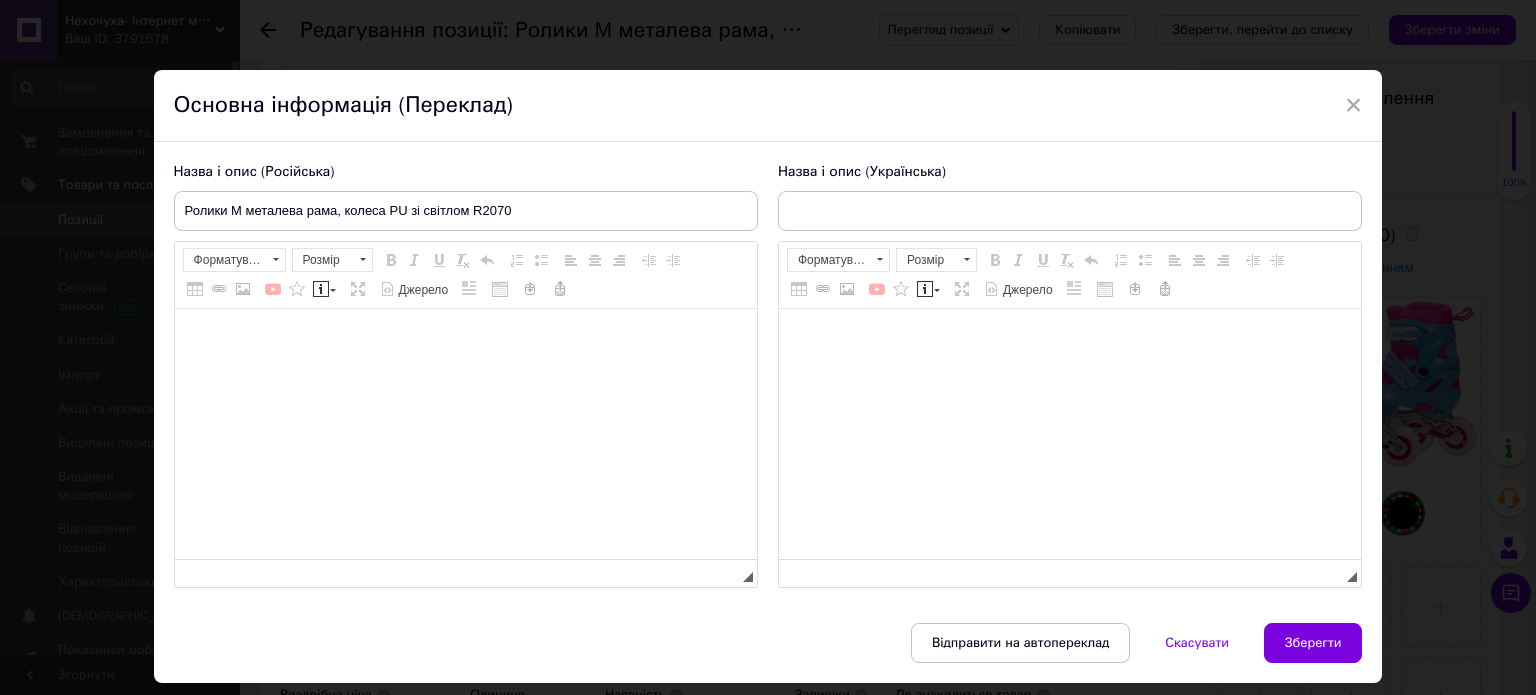 type on "Ролики дитячі (34-37 розмір М, металеві, підсвічування) R2070 Рожево-блакитні | Роликові ковзани розсувні" 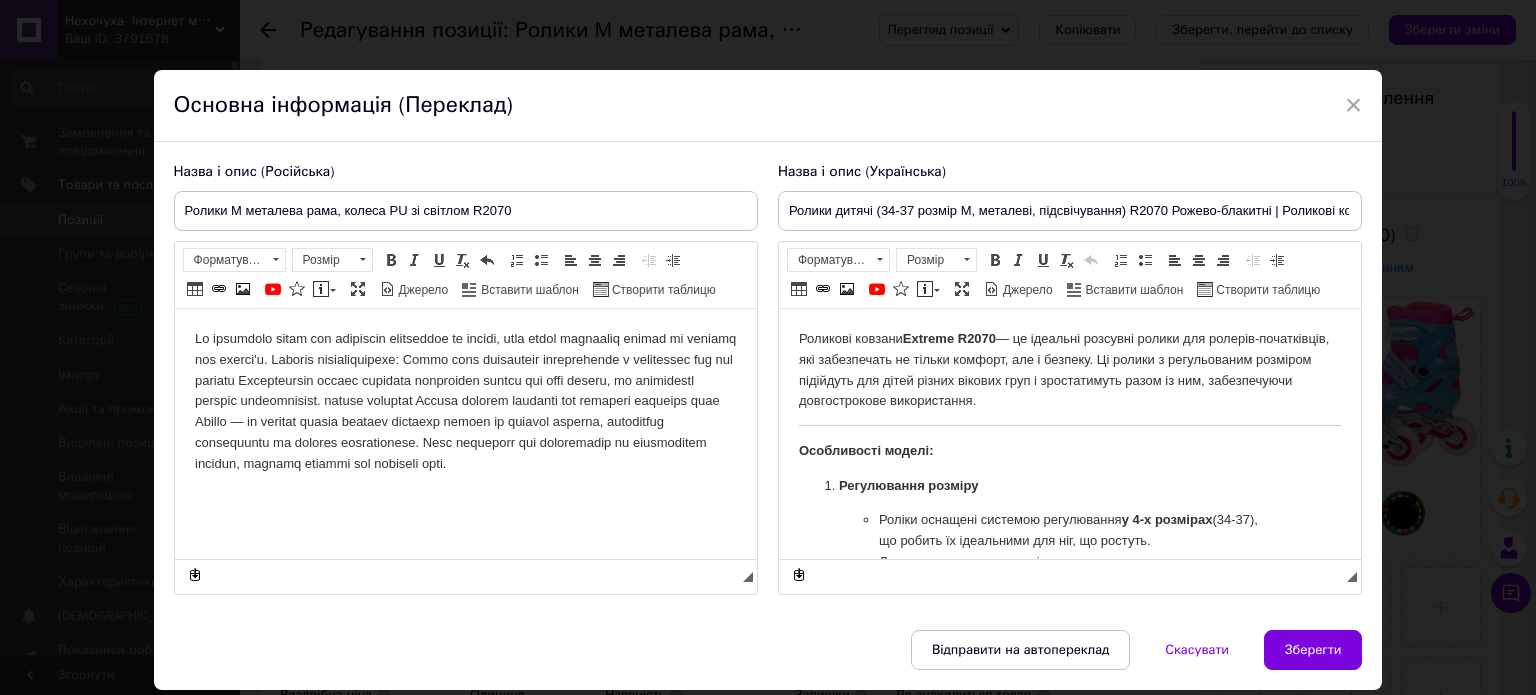scroll, scrollTop: 0, scrollLeft: 0, axis: both 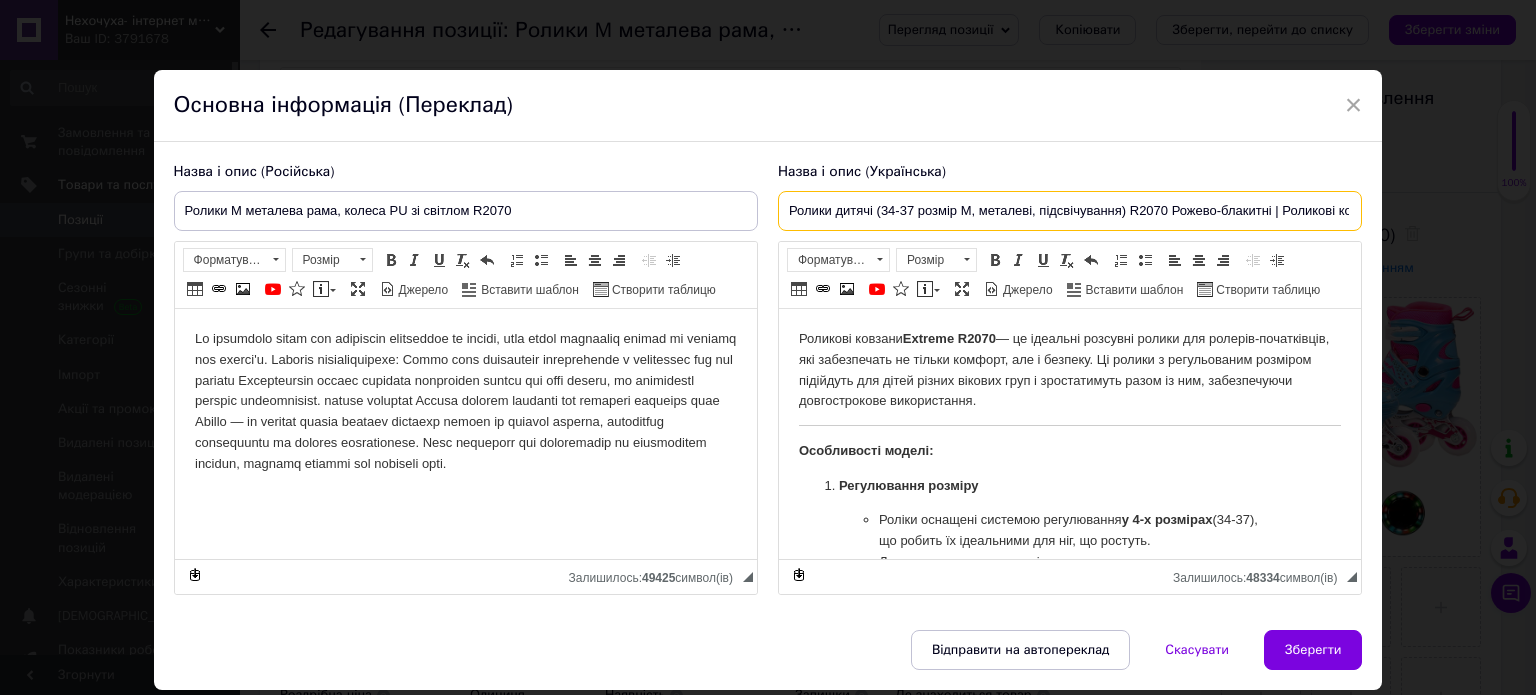 click on "Ролики дитячі (34-37 розмір М, металеві, підсвічування) R2070 Рожево-блакитні | Роликові ковзани розсувні" at bounding box center (1070, 211) 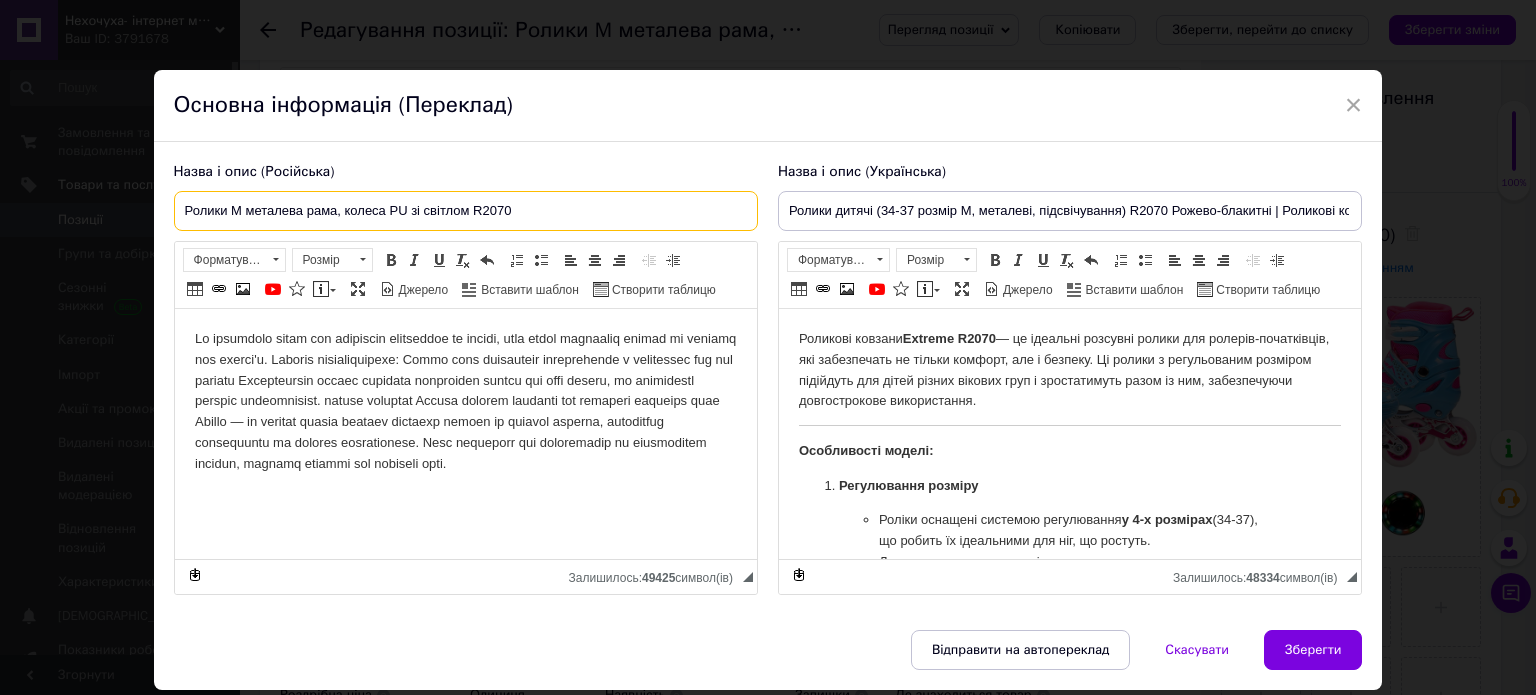 click on "Ролики M металева рама, колеса PU зі світлом R2070" at bounding box center (466, 211) 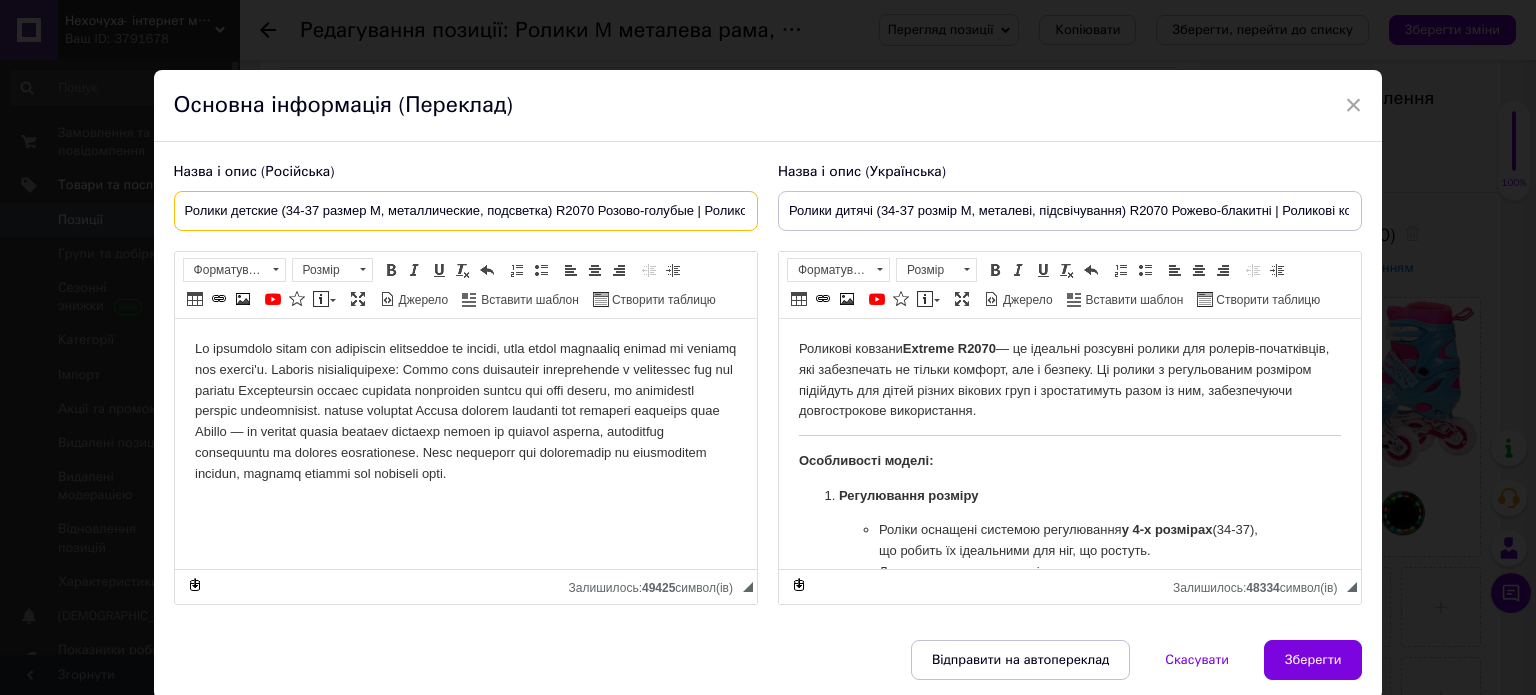 scroll, scrollTop: 0, scrollLeft: 149, axis: horizontal 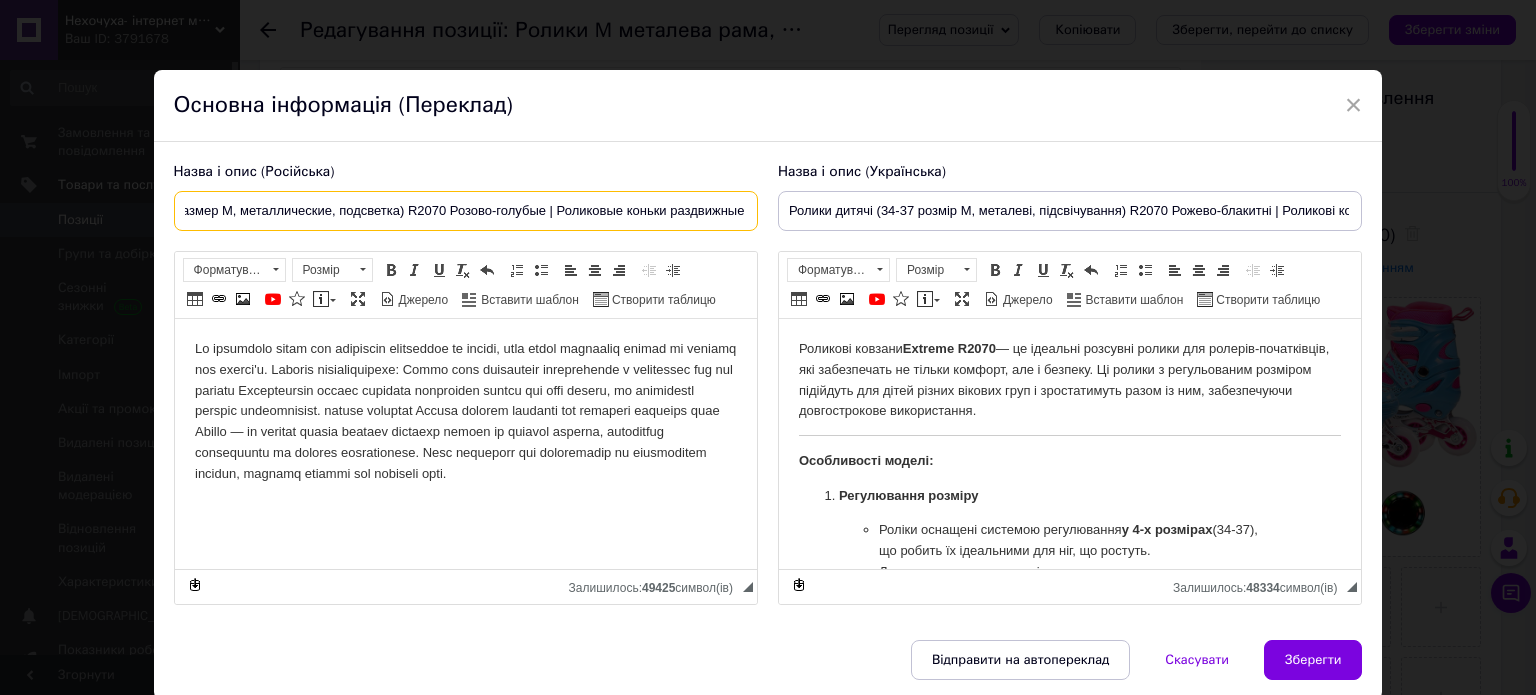 type on "Ролики детские (34-37 размер М, металлические, подсветка) R2070 Розово-голубые | Роликовые коньки раздвижные" 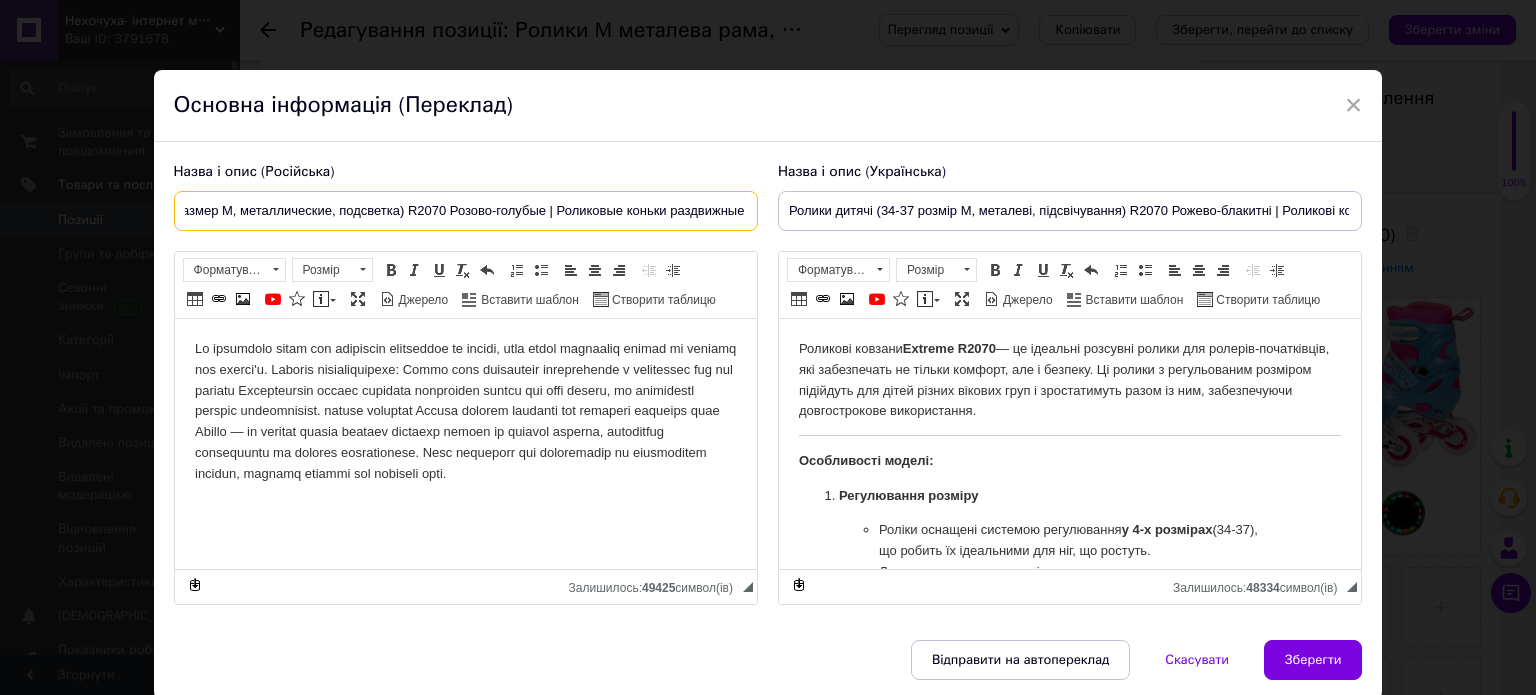 scroll, scrollTop: 0, scrollLeft: 0, axis: both 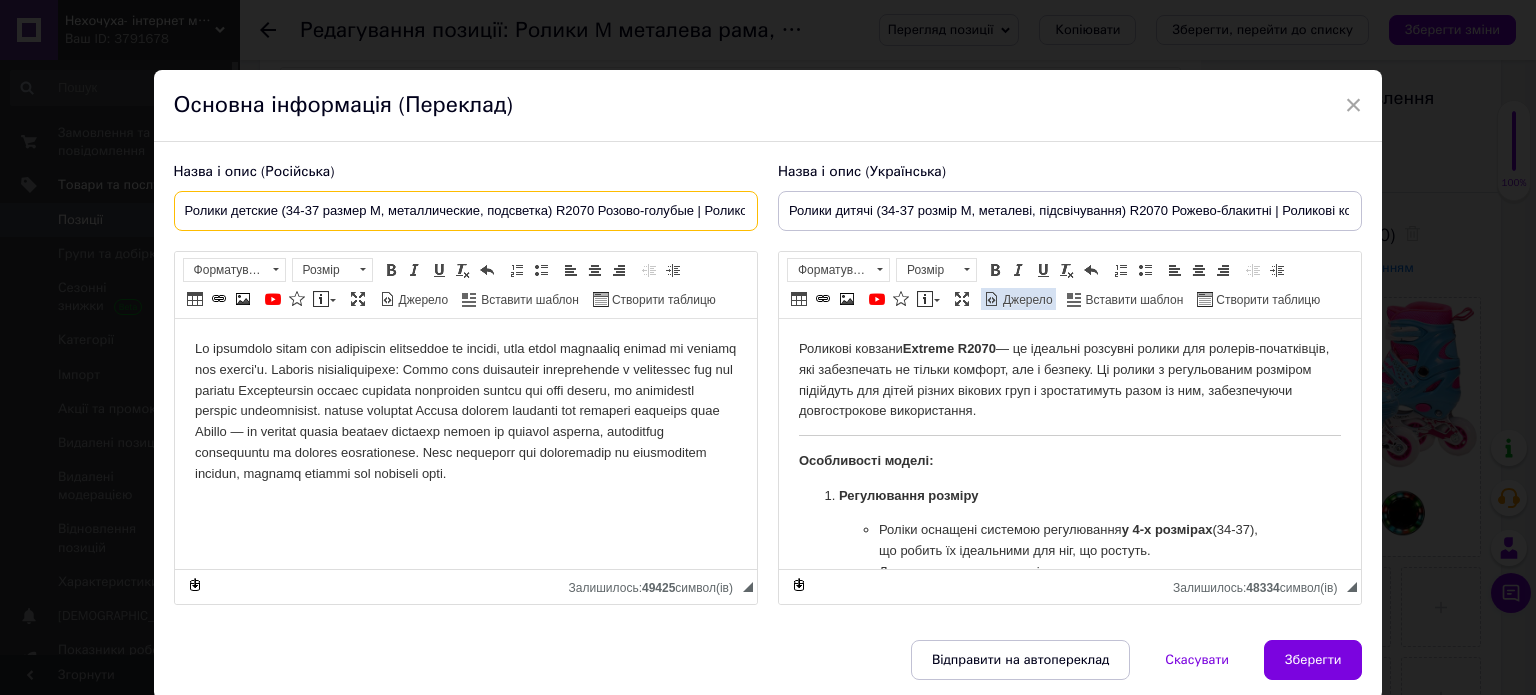 click on "Джерело" at bounding box center (1026, 300) 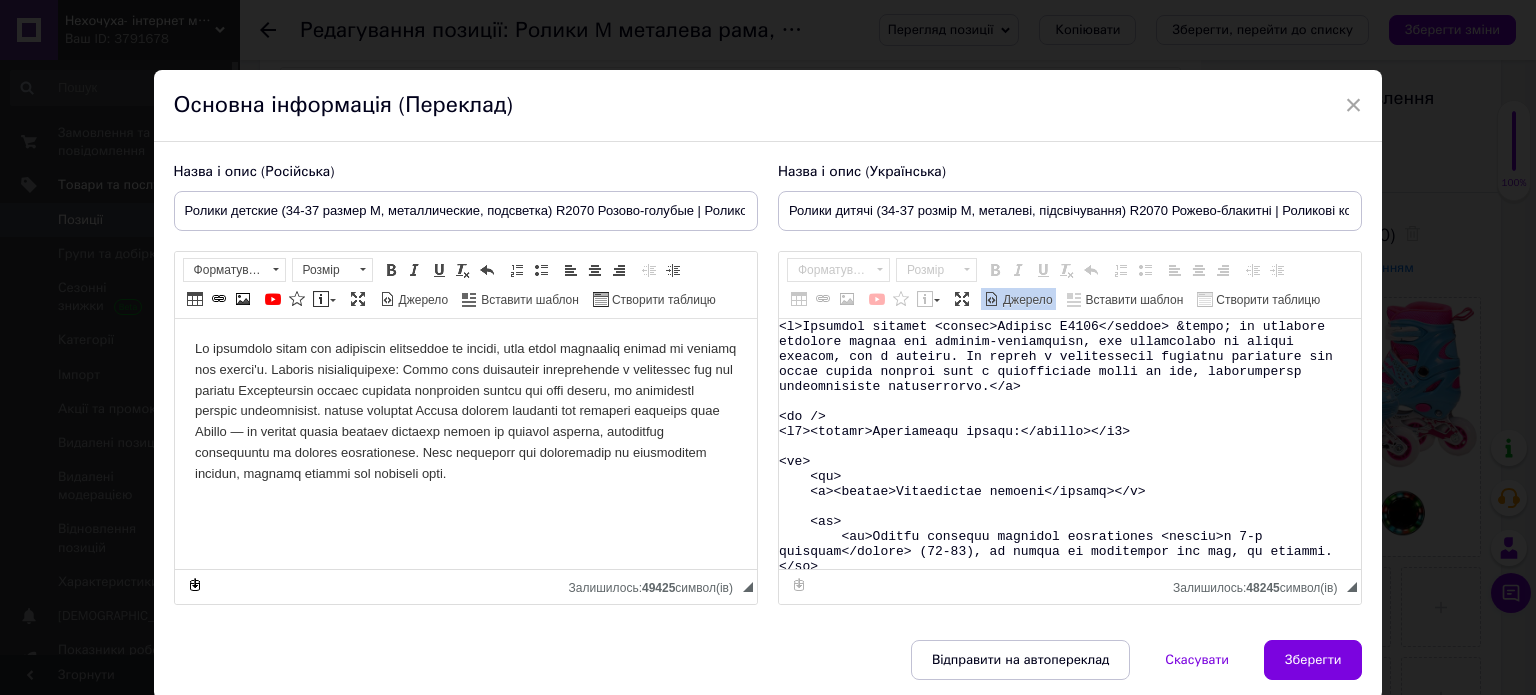 click at bounding box center (1070, 444) 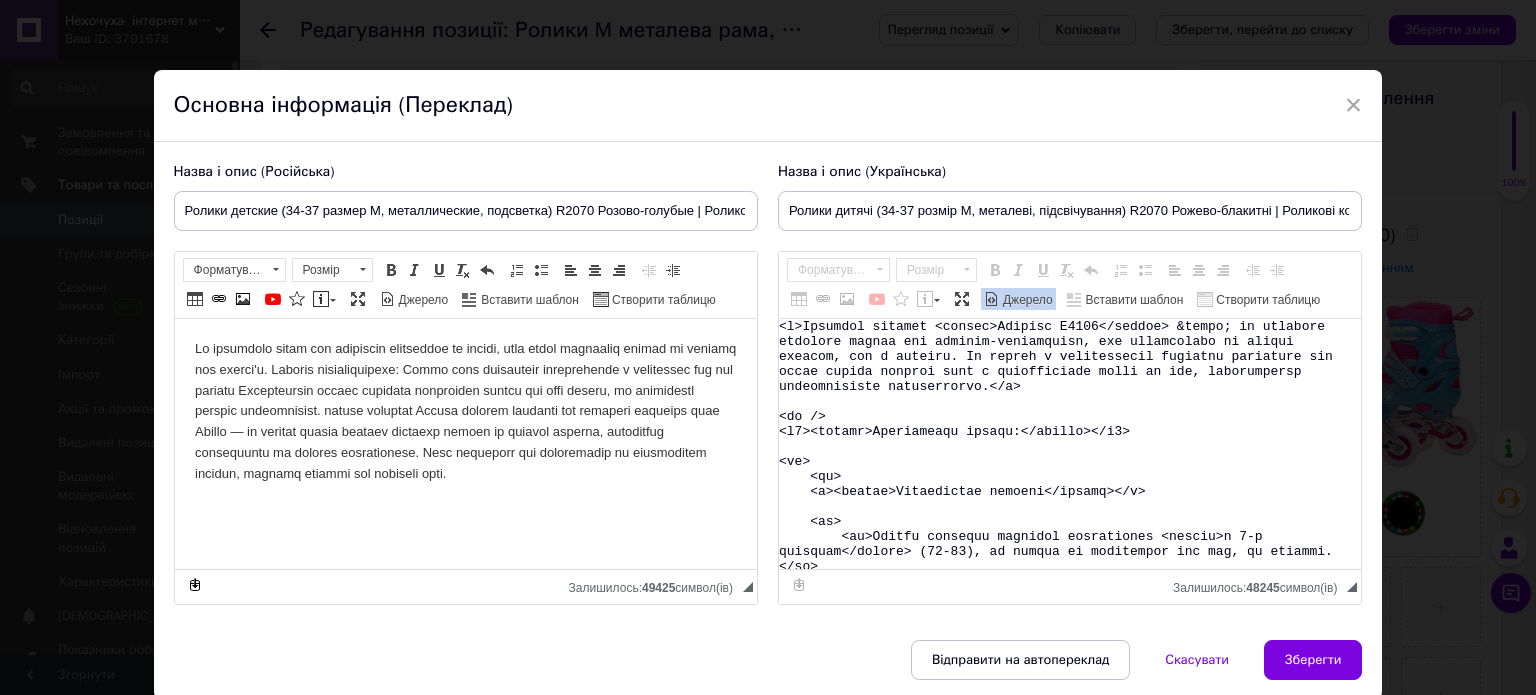 click on "Джерело" at bounding box center (1026, 300) 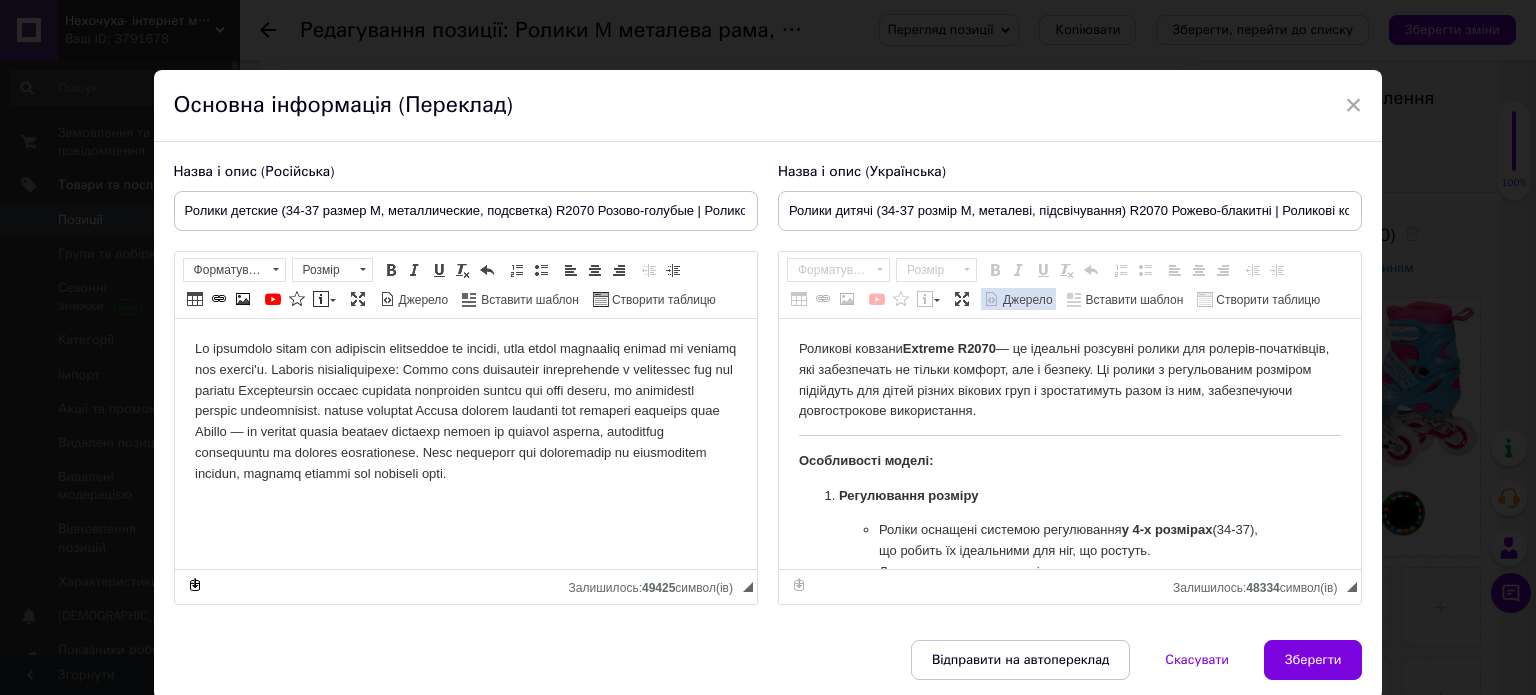 scroll, scrollTop: 0, scrollLeft: 0, axis: both 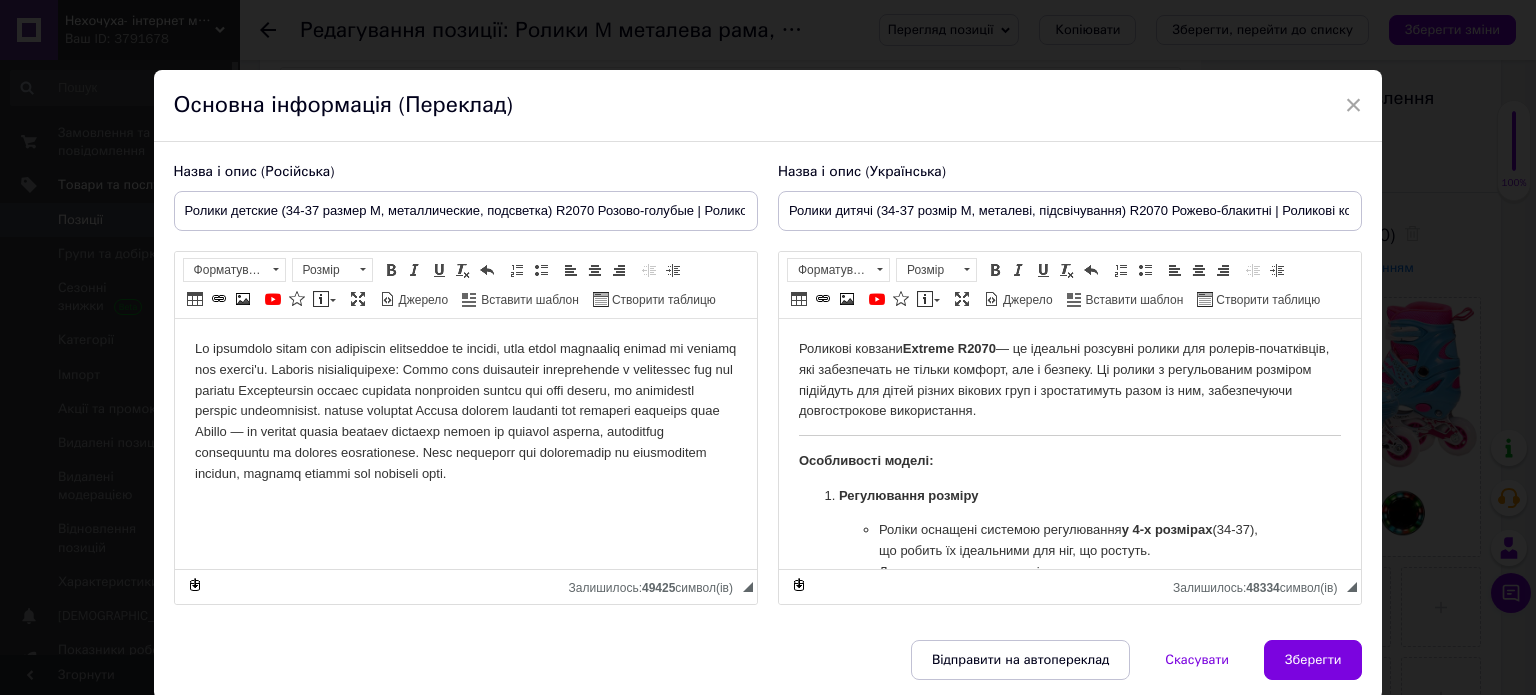 click on "Роліки оснащені системою регулювання  у 4-х розмірах  (34-37), що робить їх ідеальними для ніг, що ростуть. Легке налаштування розміру за допомогою кнопок." at bounding box center [1069, 551] 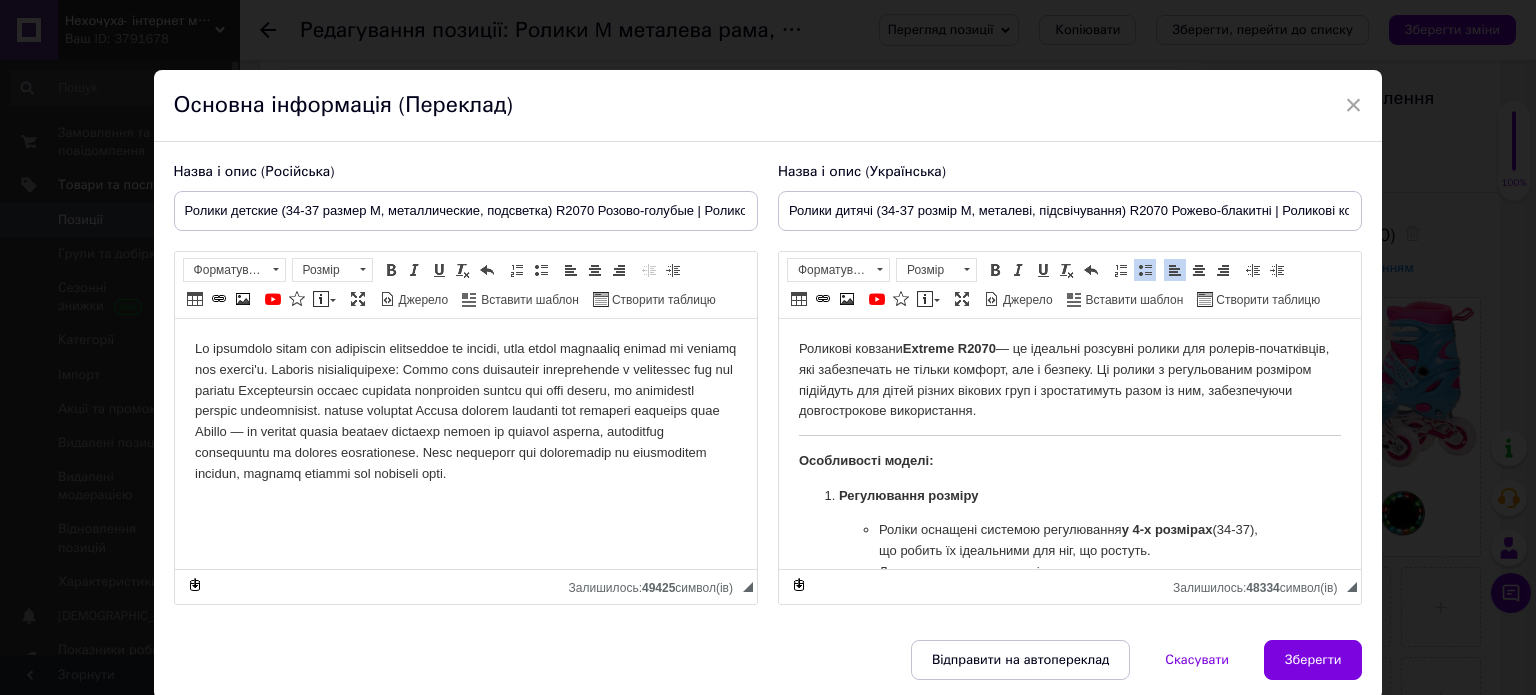 click at bounding box center [0, 0] 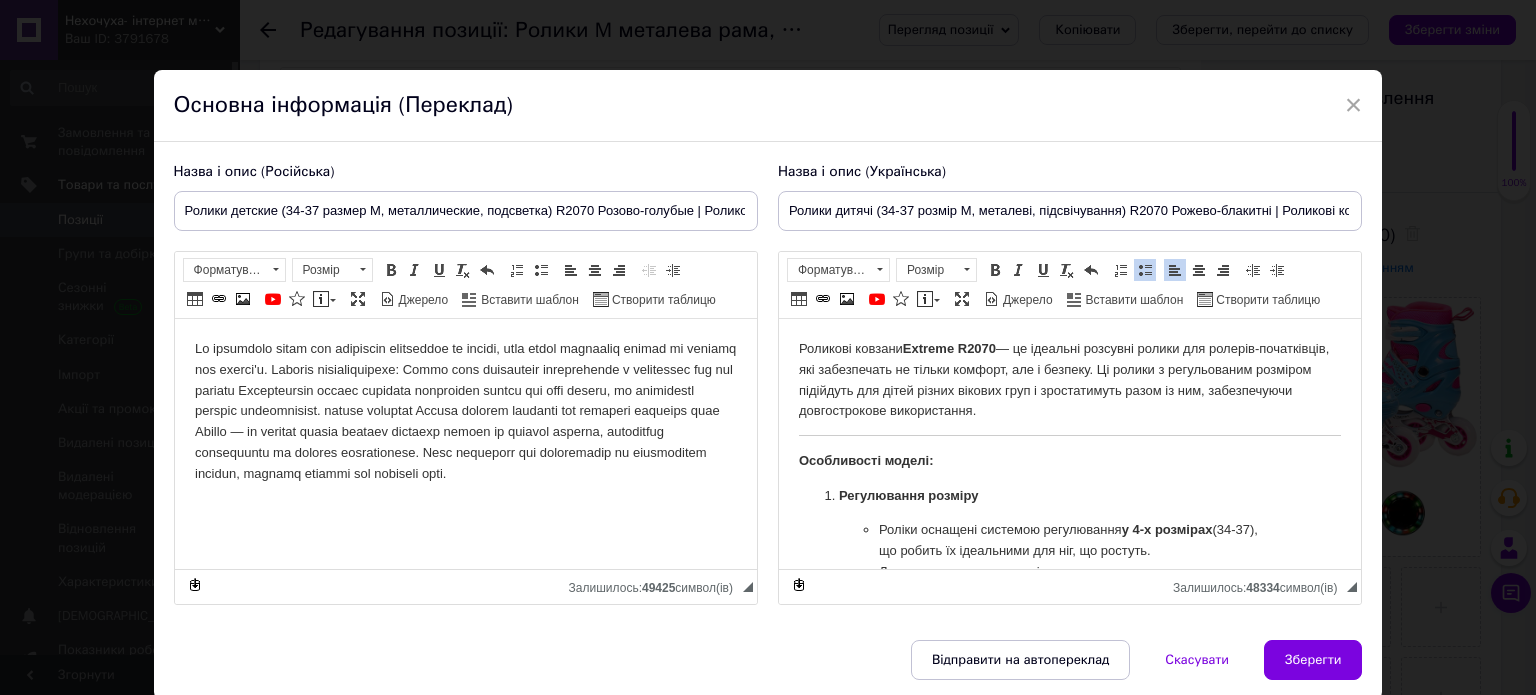 scroll, scrollTop: 100, scrollLeft: 0, axis: vertical 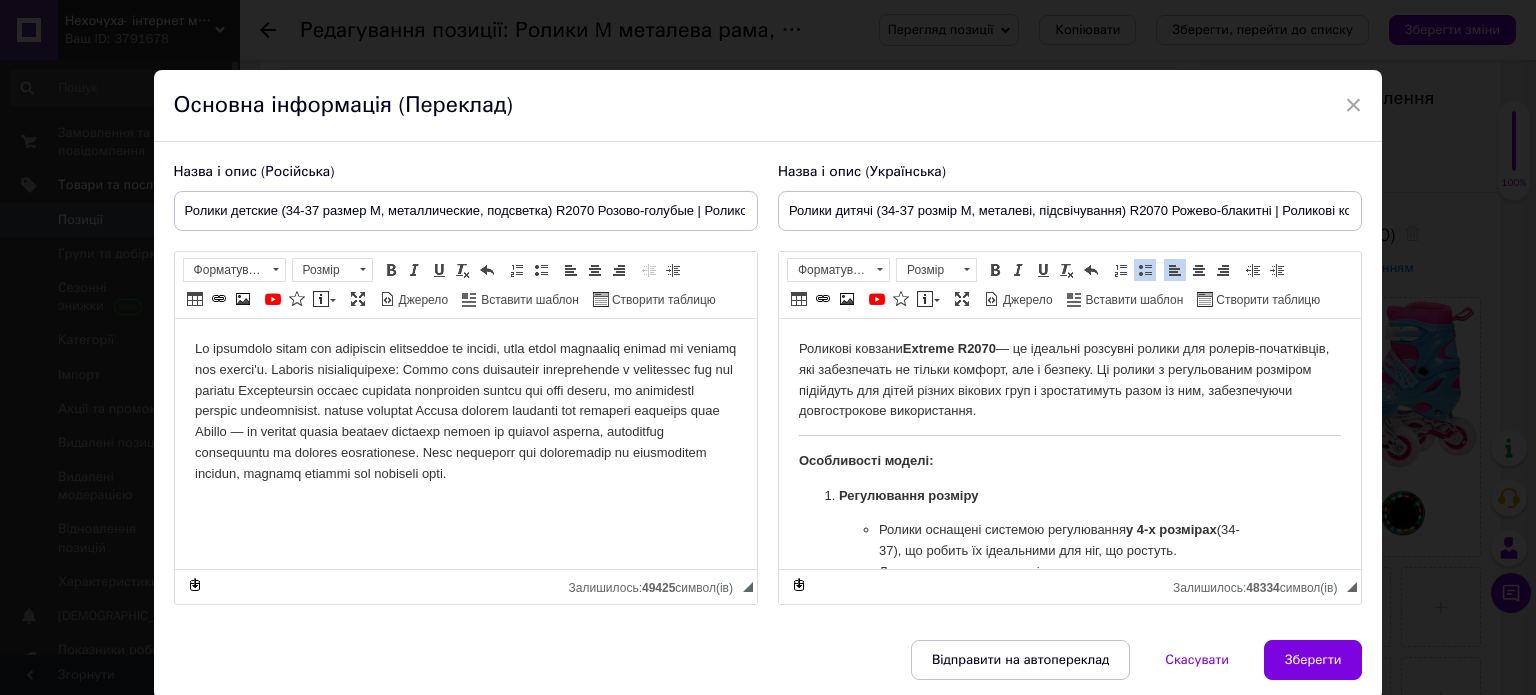type 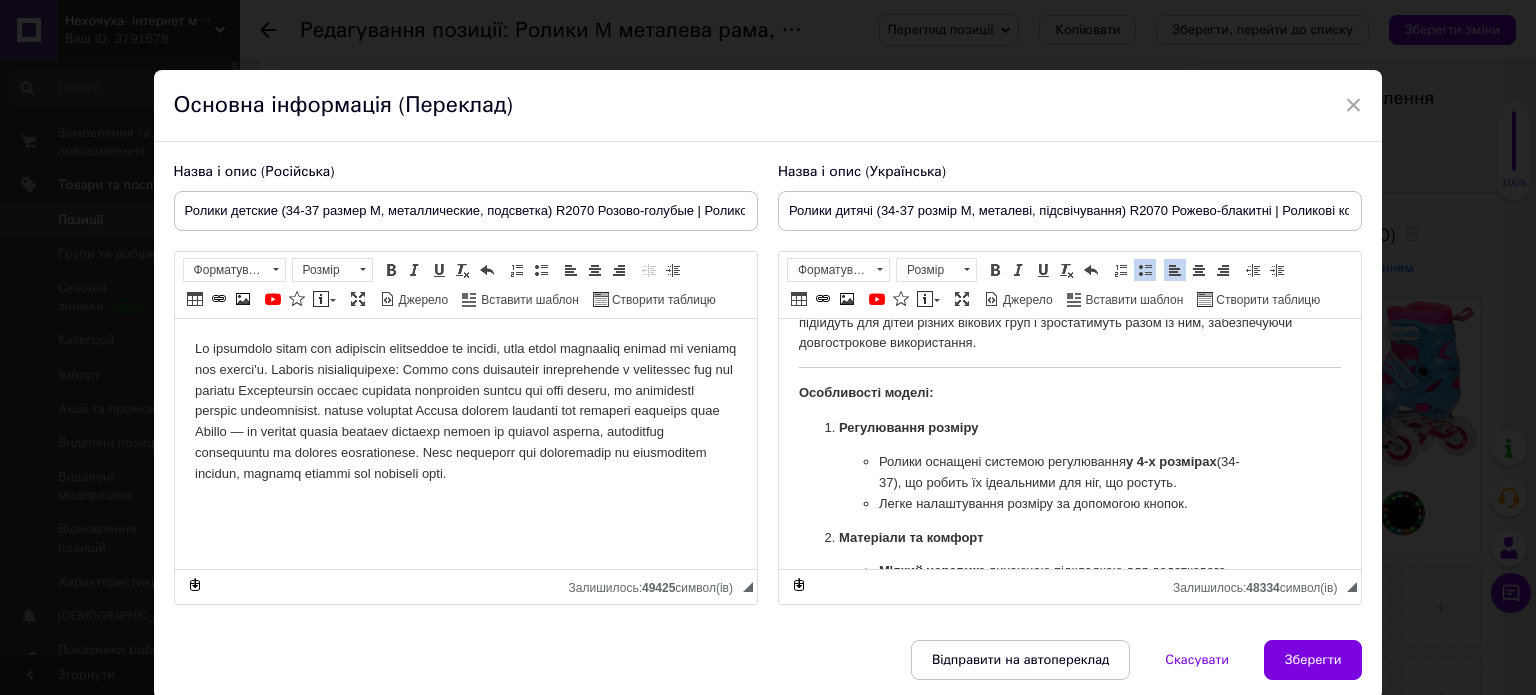 scroll, scrollTop: 77, scrollLeft: 0, axis: vertical 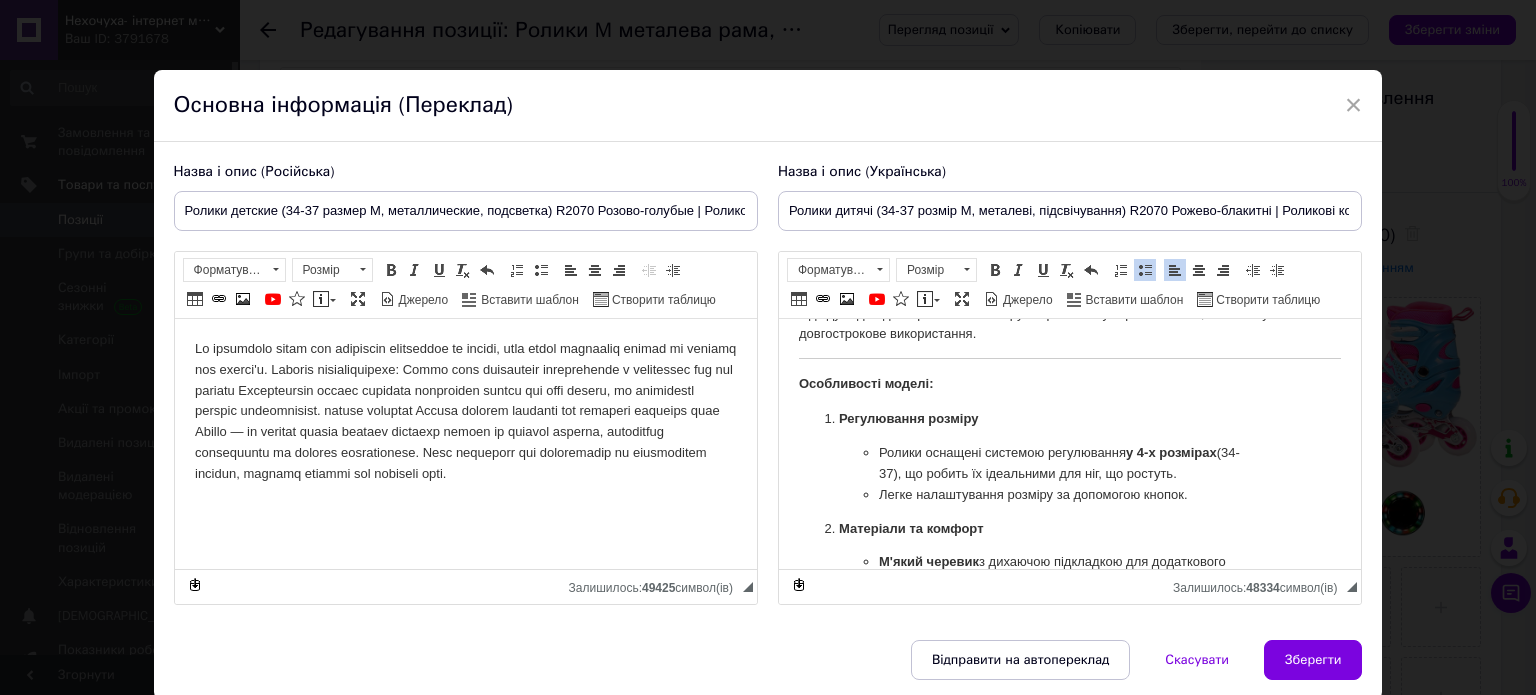 click on "Закрыть" 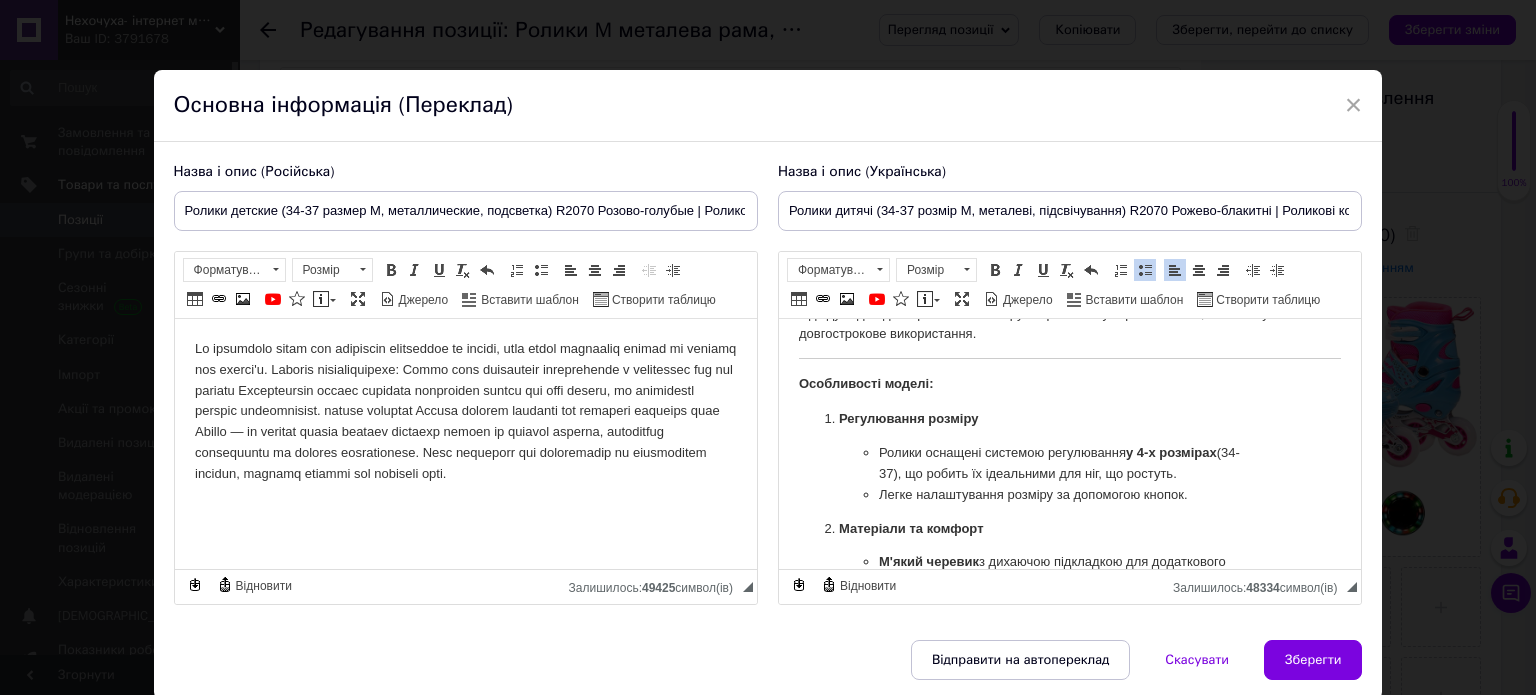 scroll, scrollTop: 700, scrollLeft: 0, axis: vertical 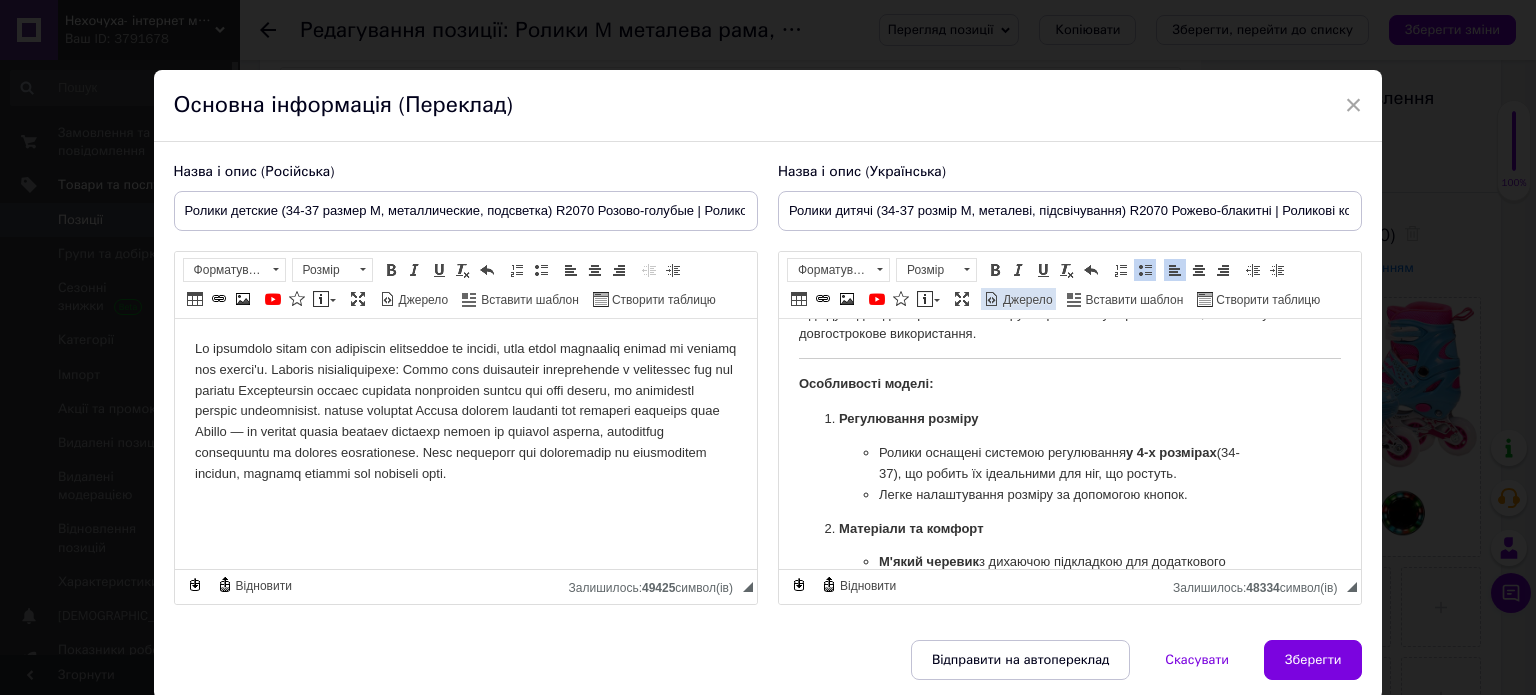 click on "Джерело" at bounding box center [1026, 300] 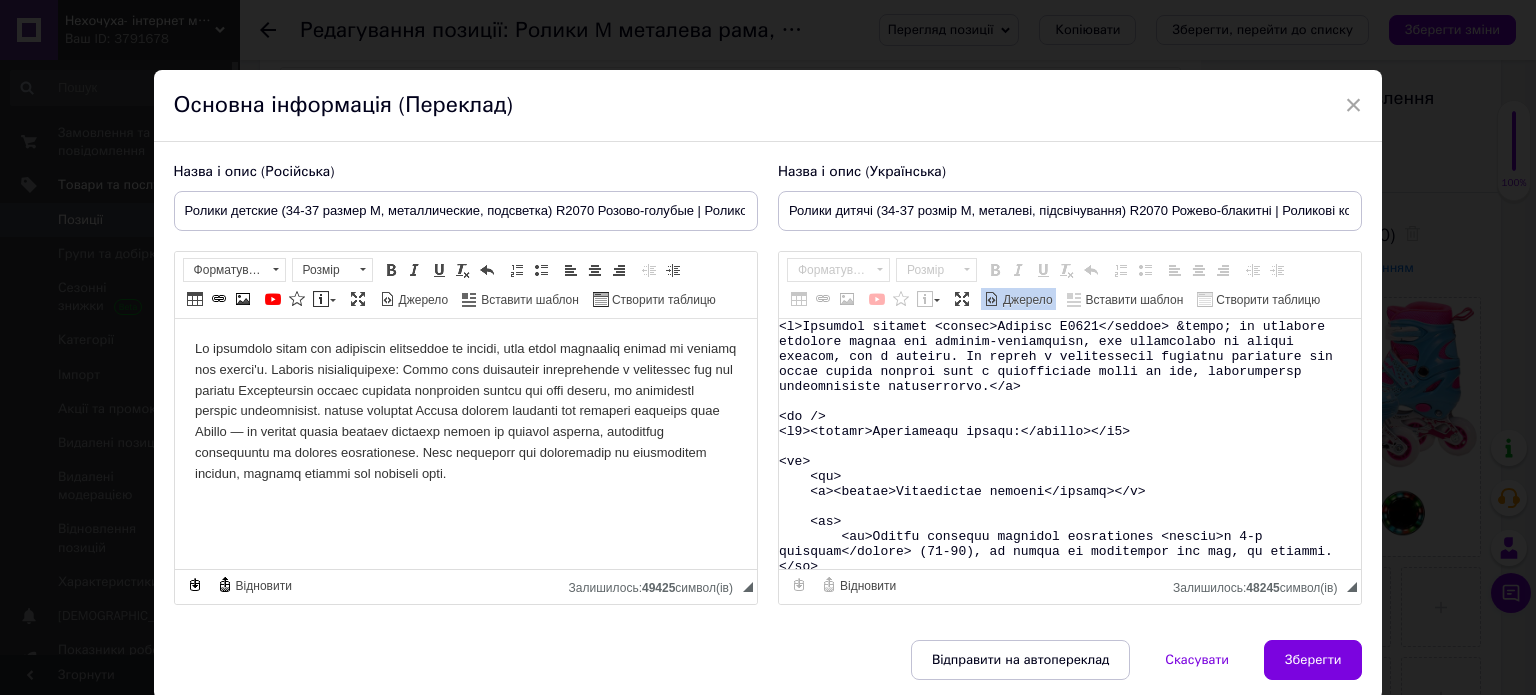 click at bounding box center (1070, 444) 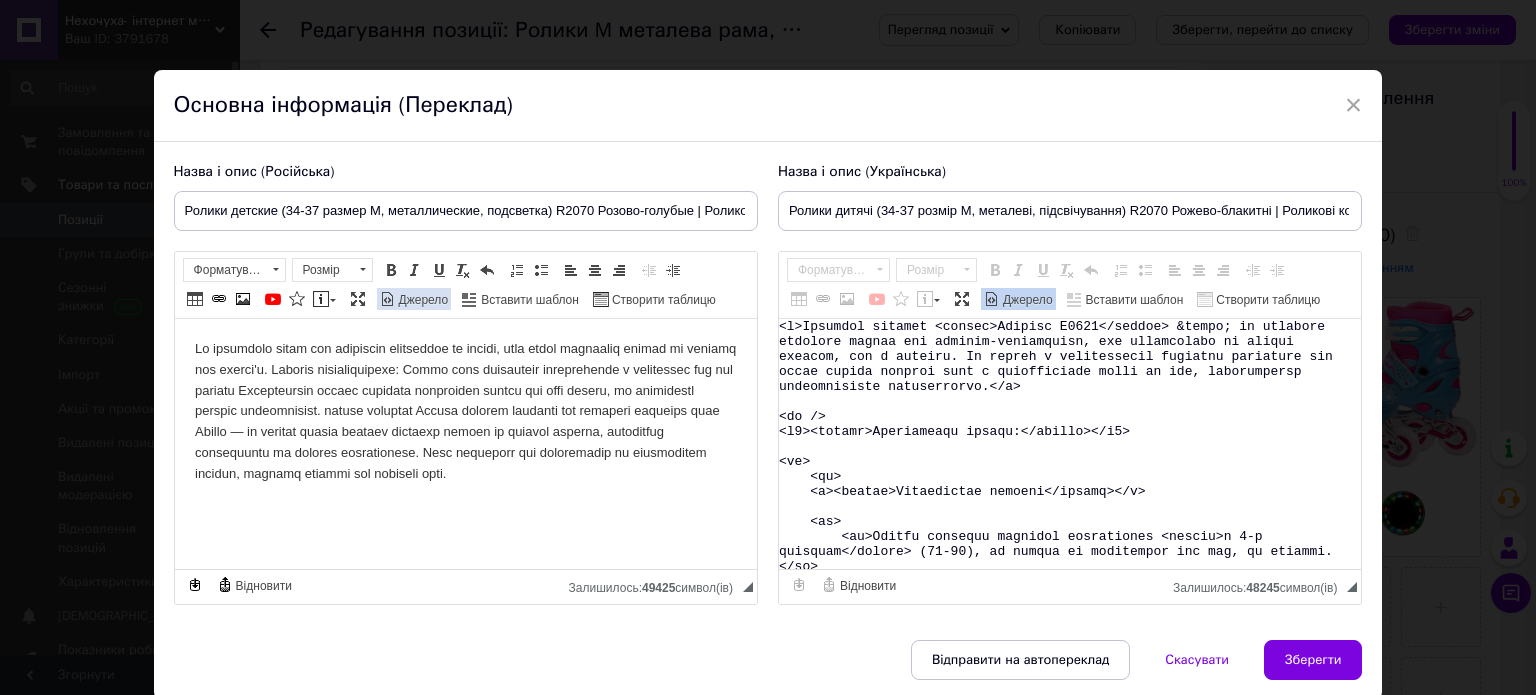 click on "Джерело" at bounding box center [422, 300] 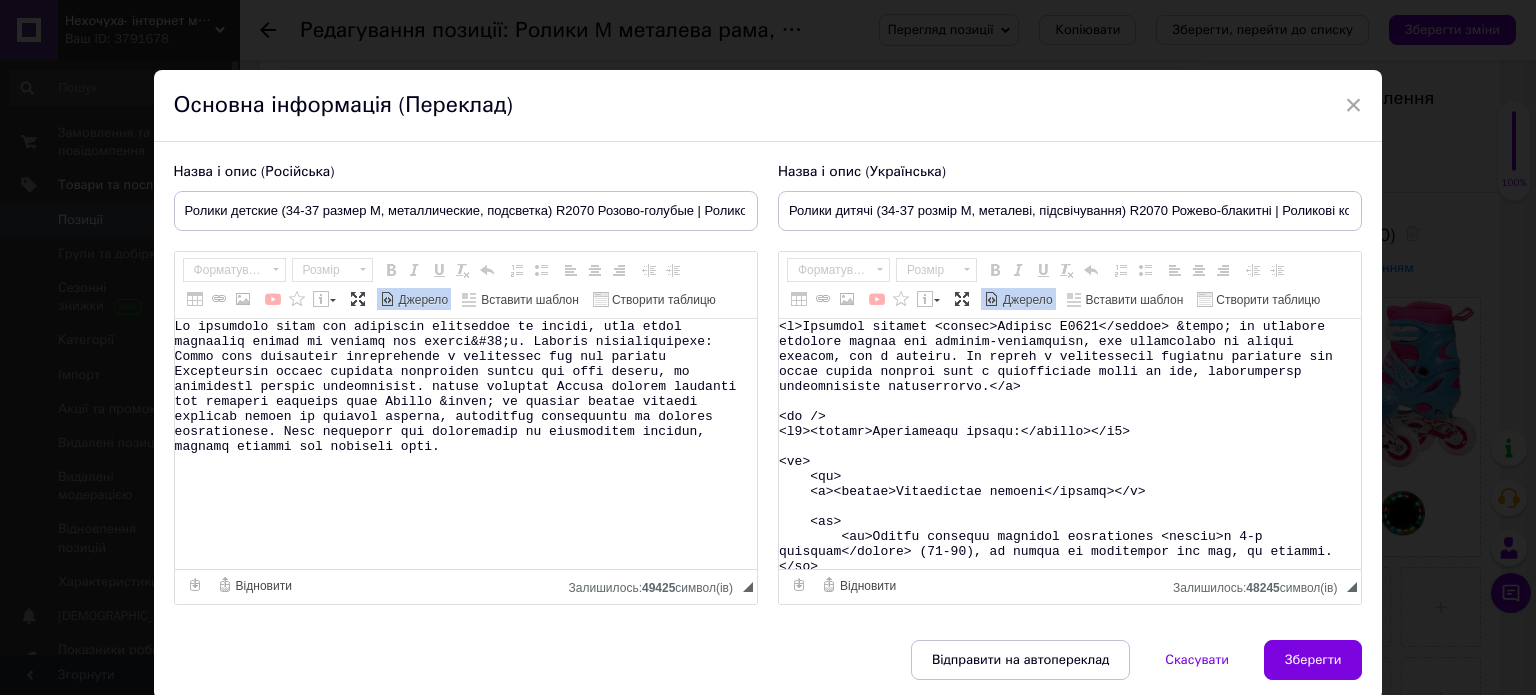 click at bounding box center [466, 444] 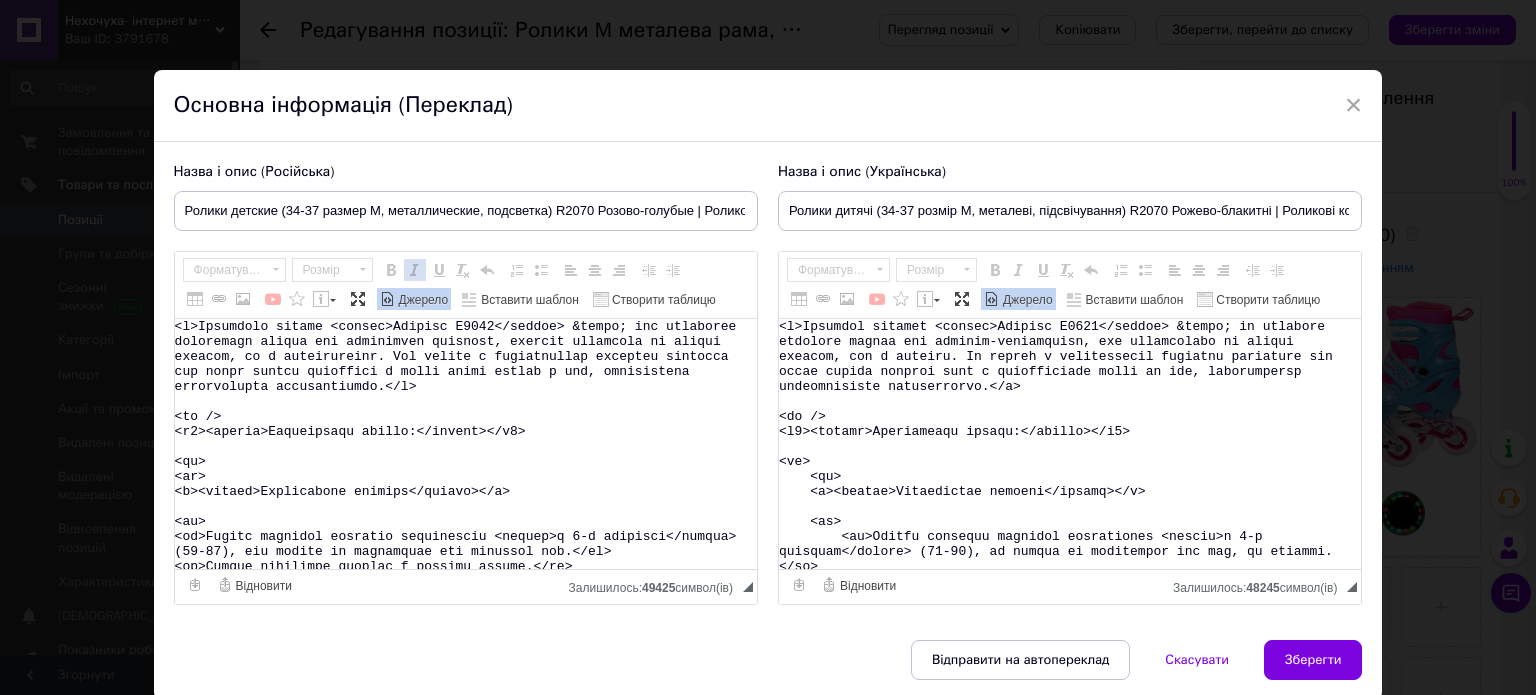 scroll, scrollTop: 1056, scrollLeft: 0, axis: vertical 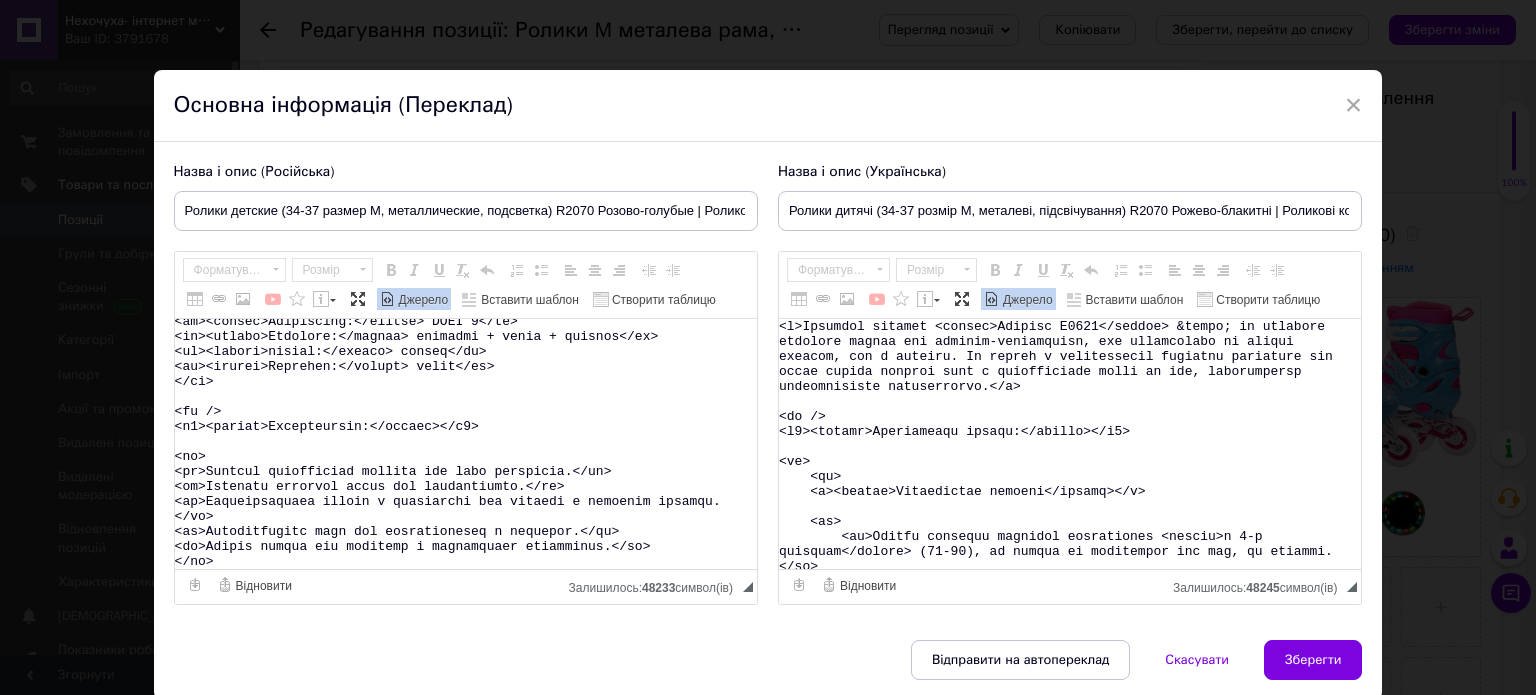 click on "Джерело" at bounding box center (414, 299) 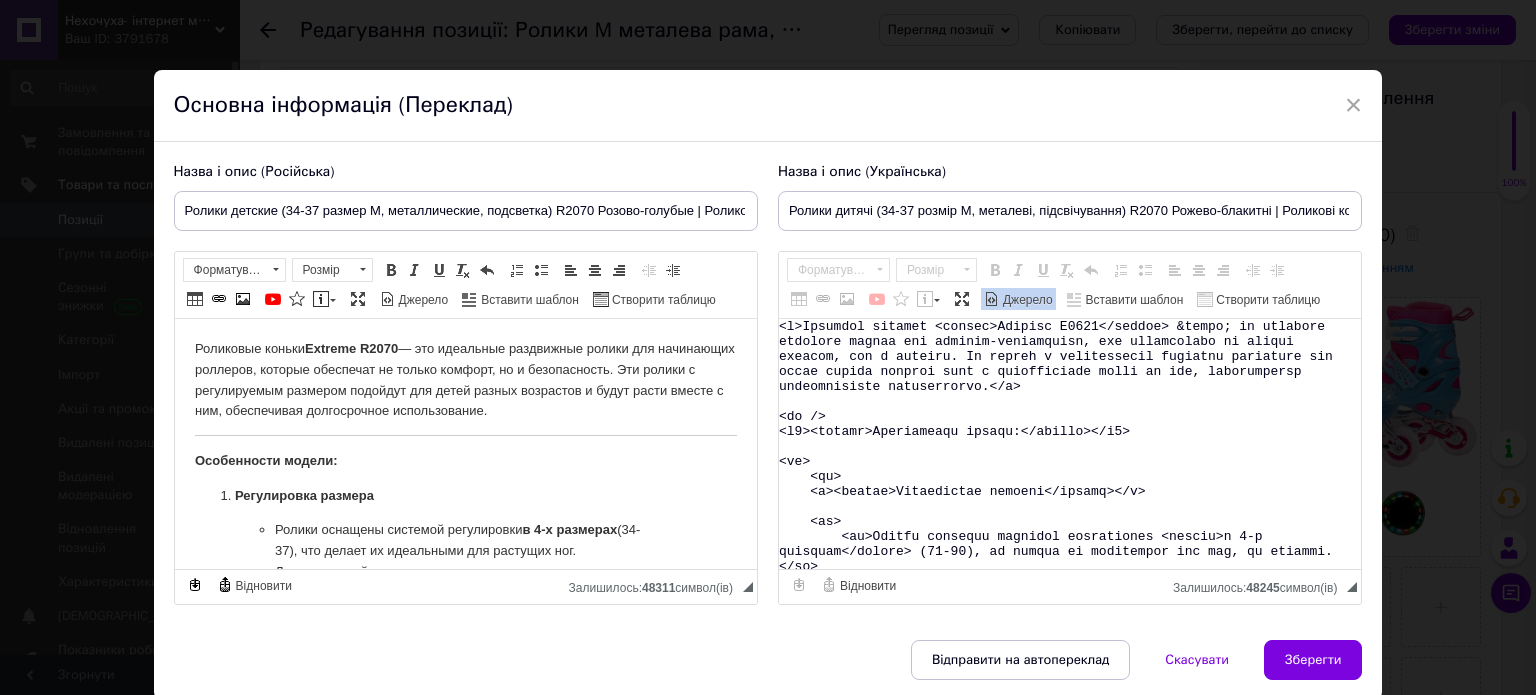 scroll, scrollTop: 0, scrollLeft: 0, axis: both 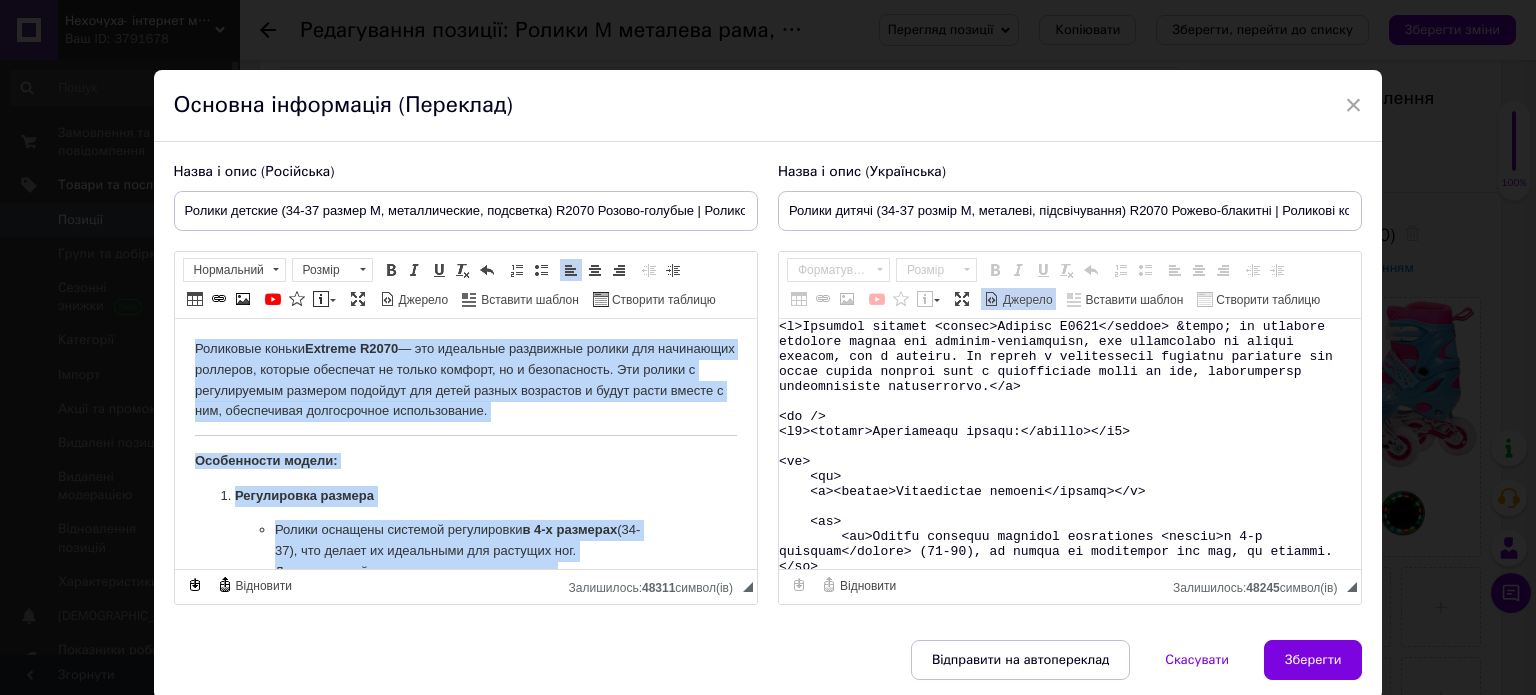 click at bounding box center [0, 0] 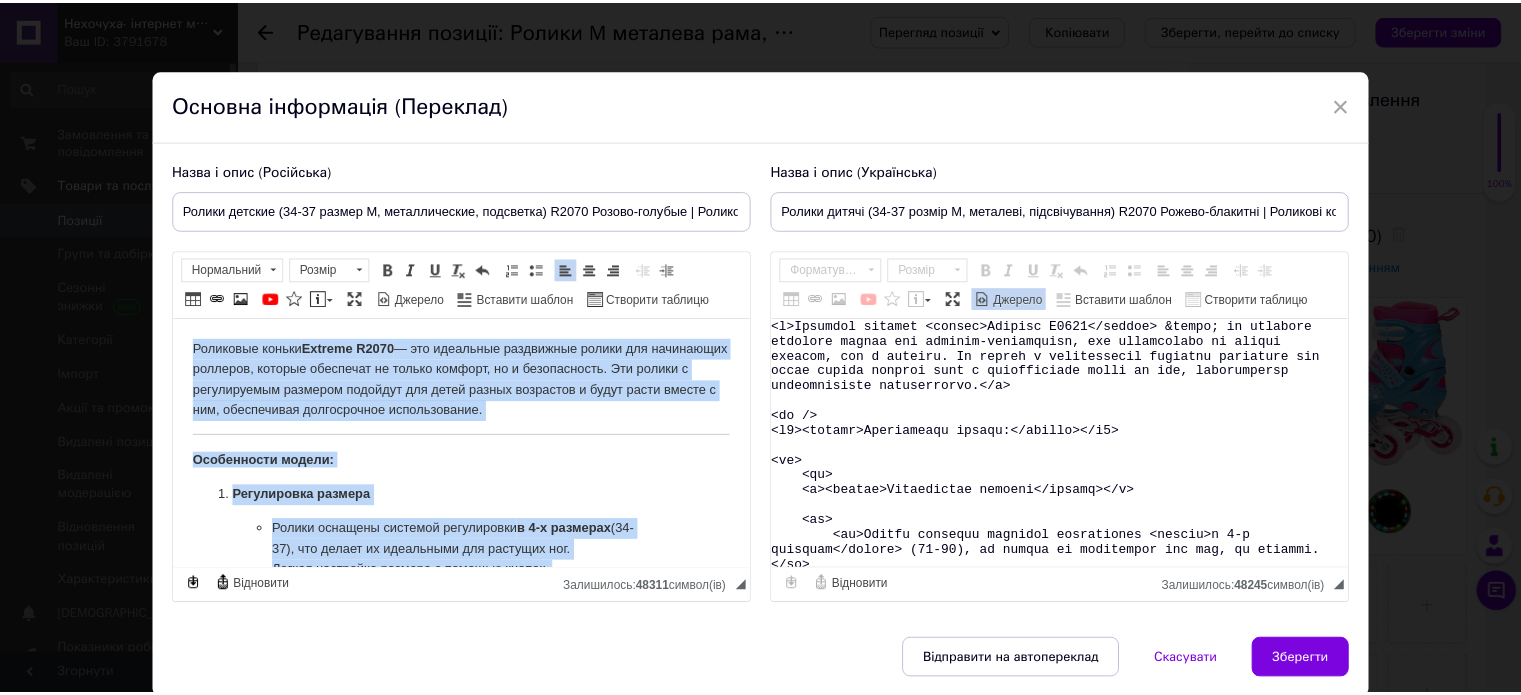 scroll, scrollTop: 389, scrollLeft: 0, axis: vertical 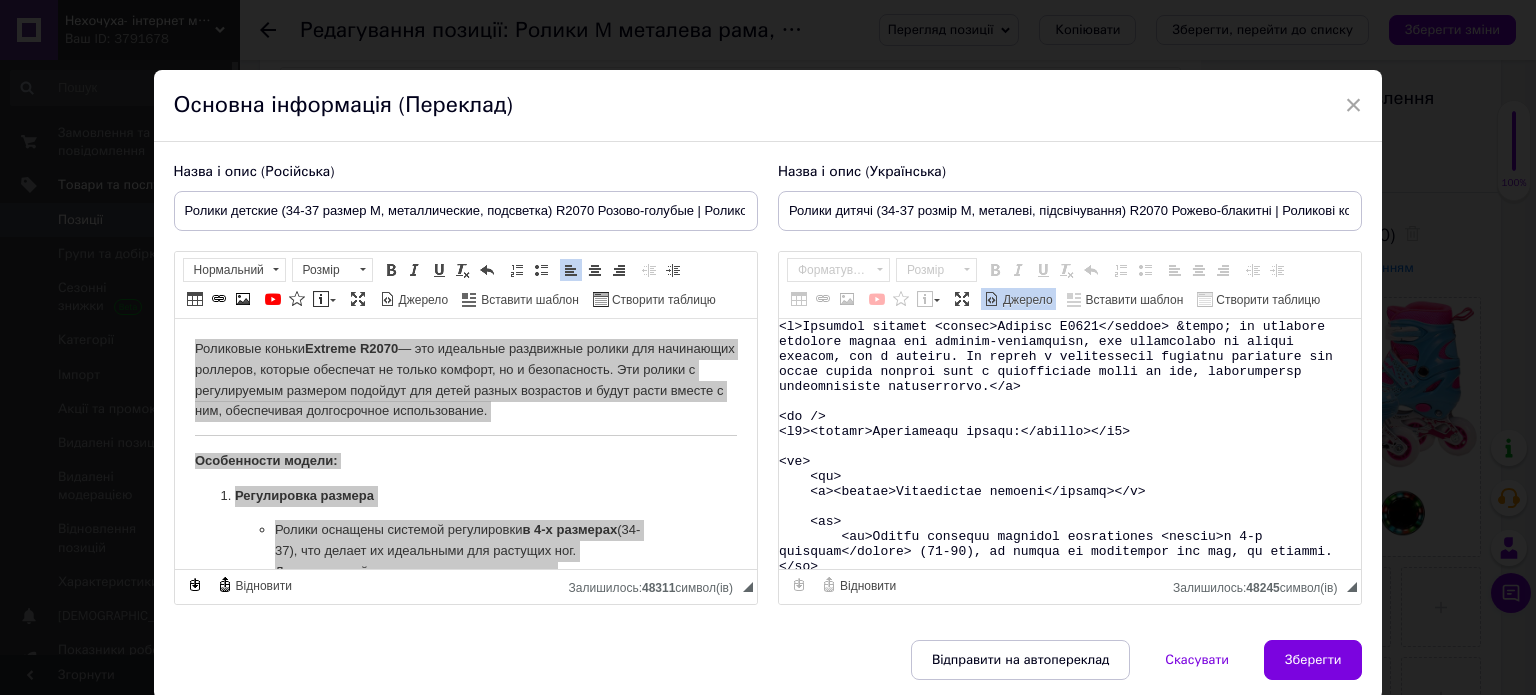 click 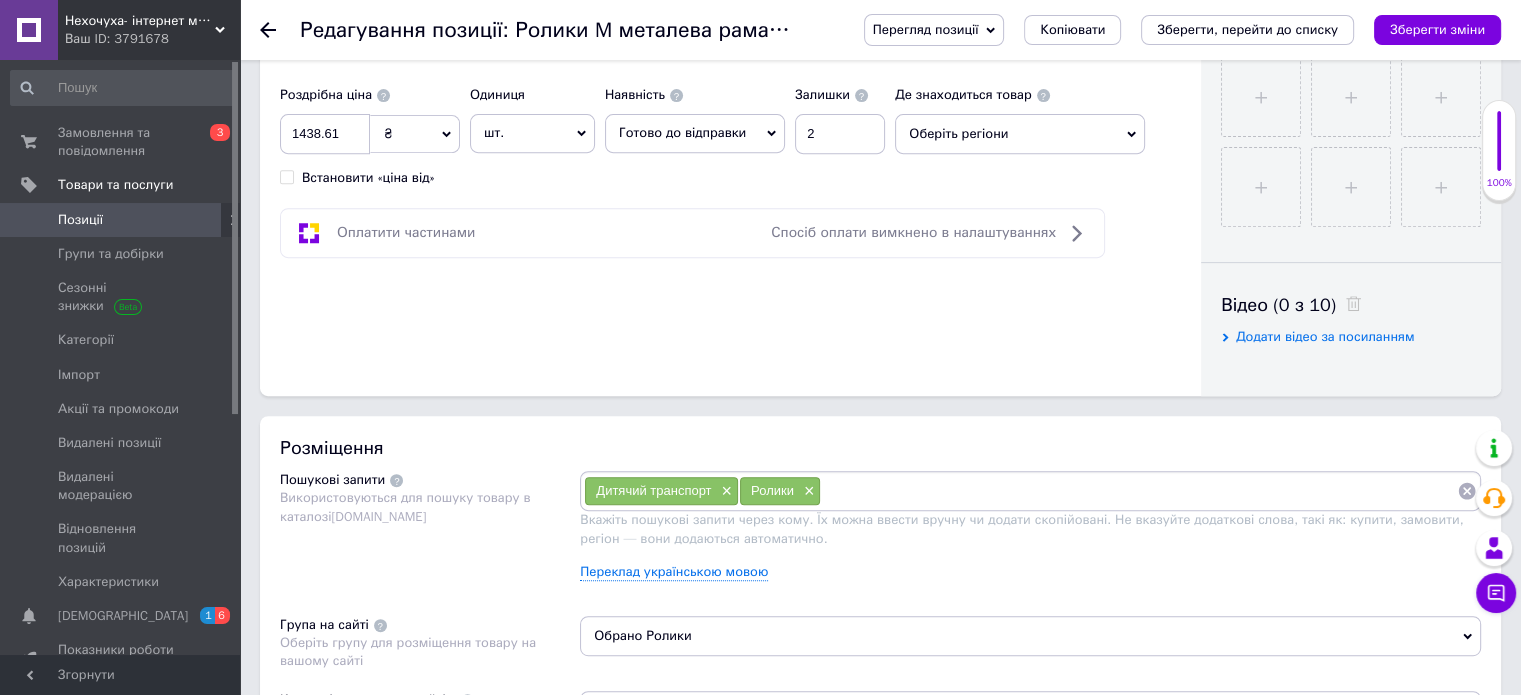 scroll, scrollTop: 1000, scrollLeft: 0, axis: vertical 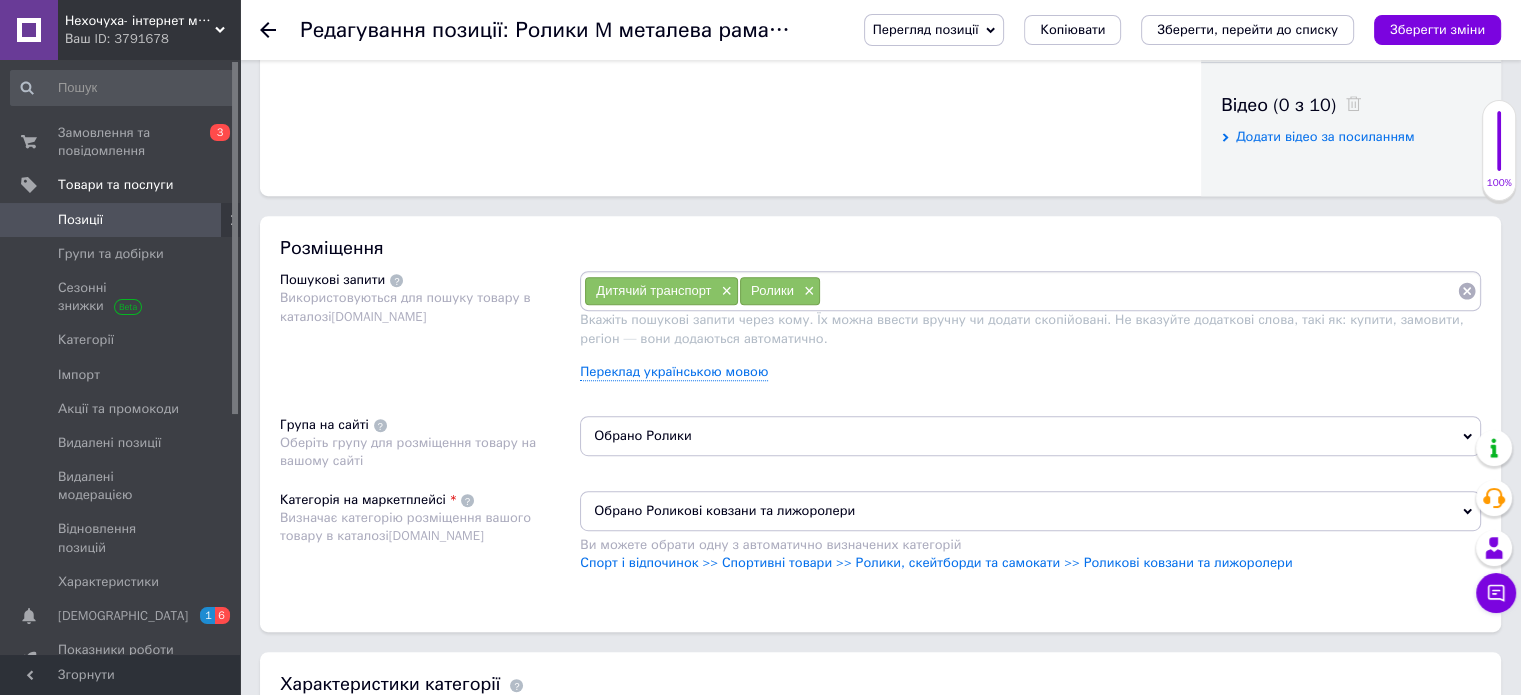 click on "Обрано Ролики" at bounding box center (1030, 436) 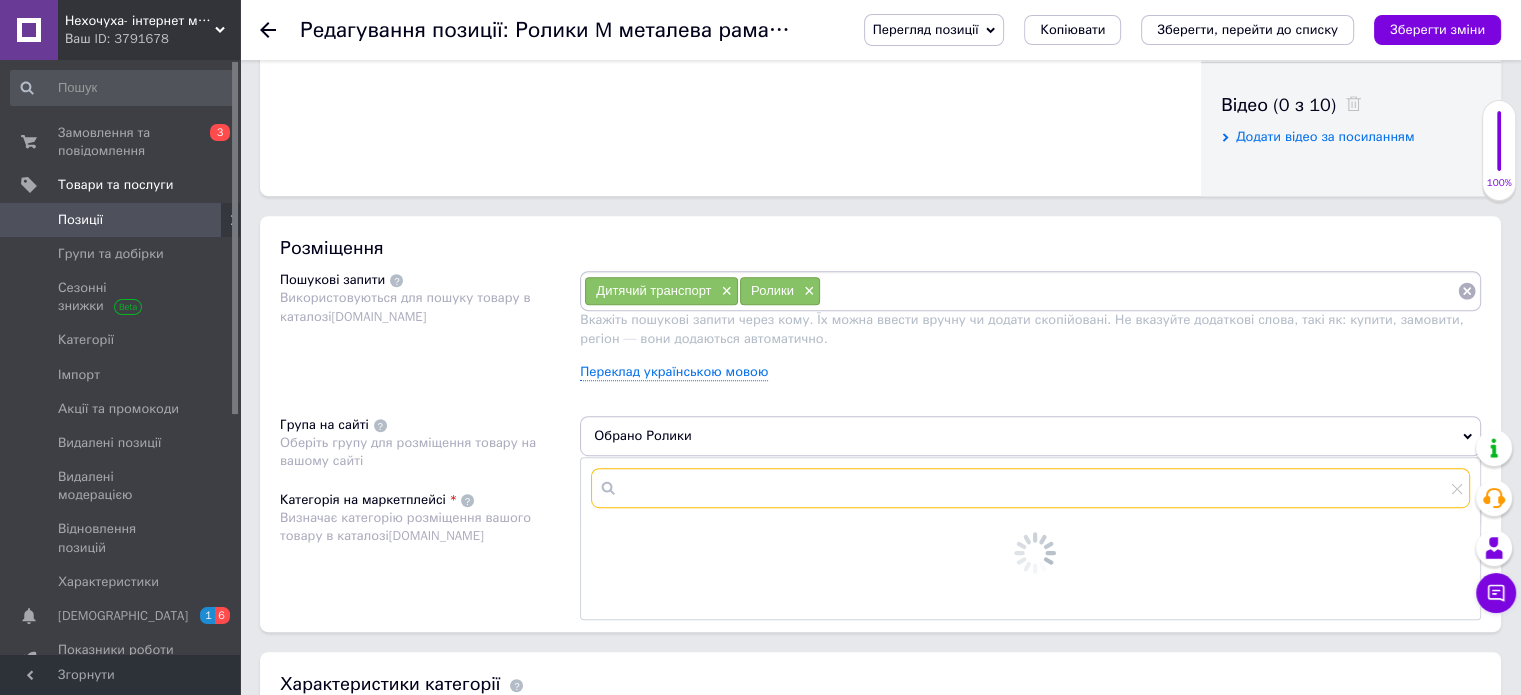 click at bounding box center (1030, 488) 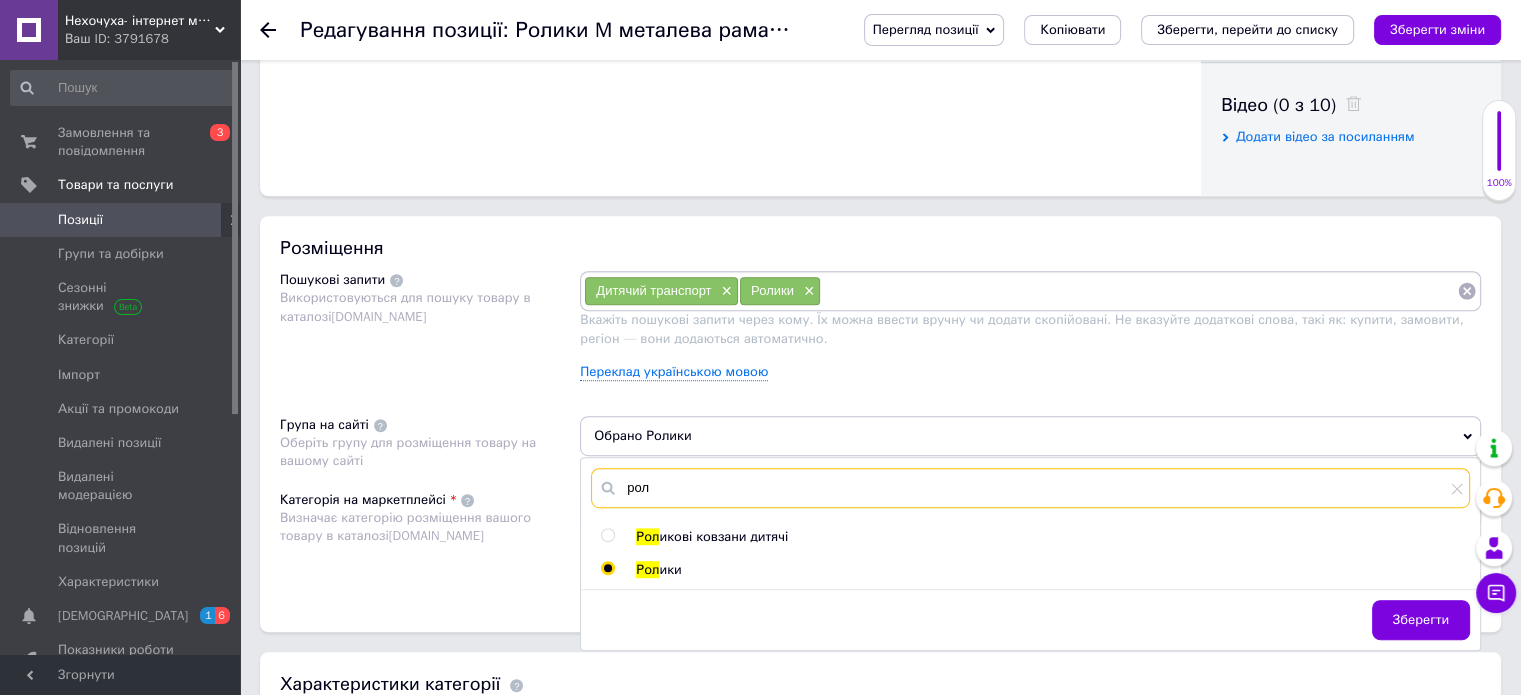 type on "рол" 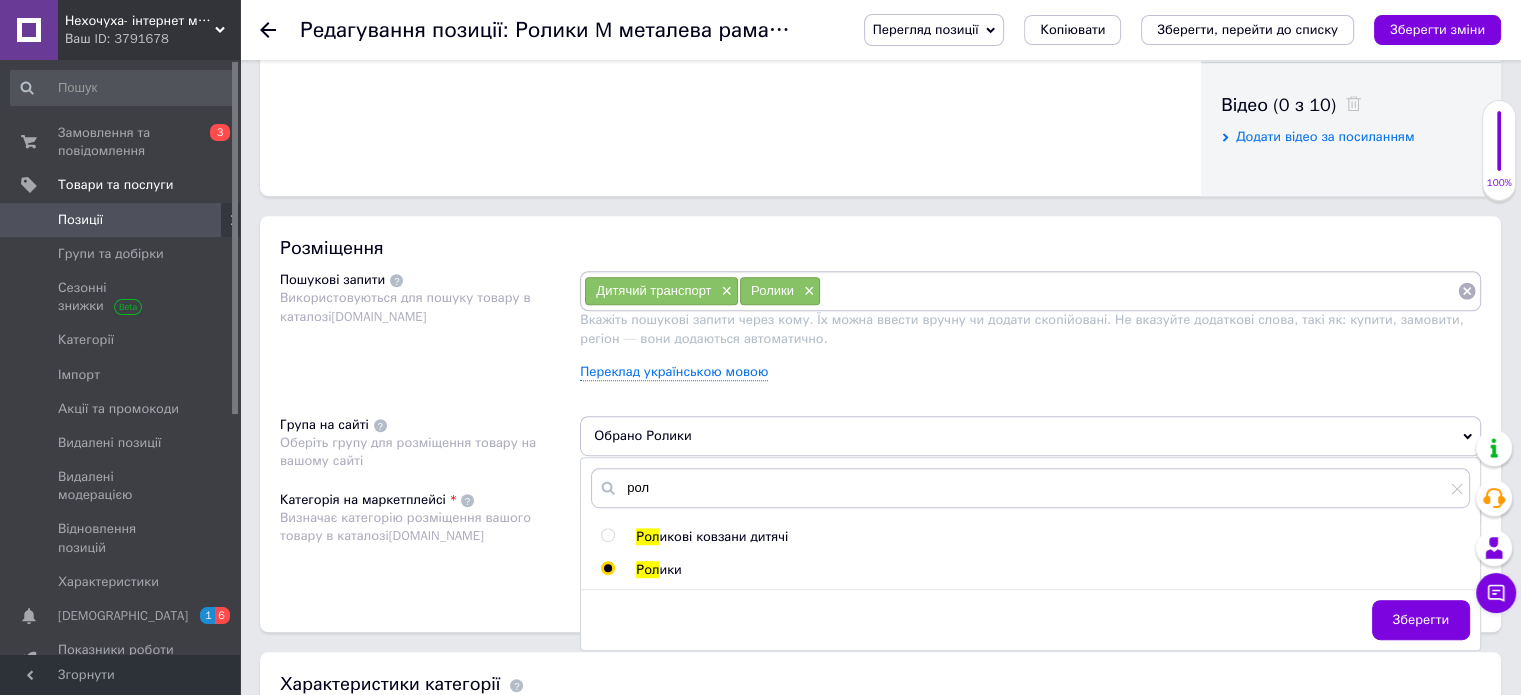 click on "икові ковзани дитячі" at bounding box center [723, 536] 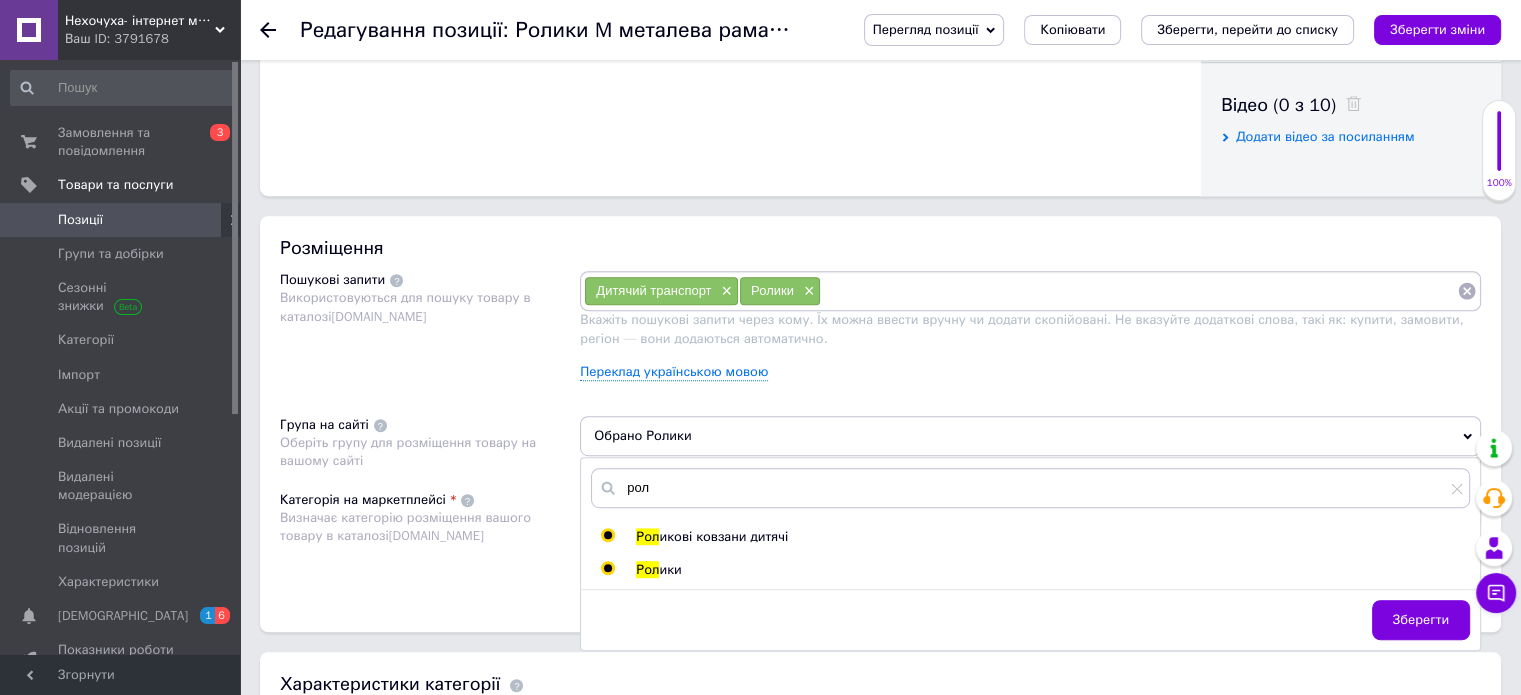 radio on "true" 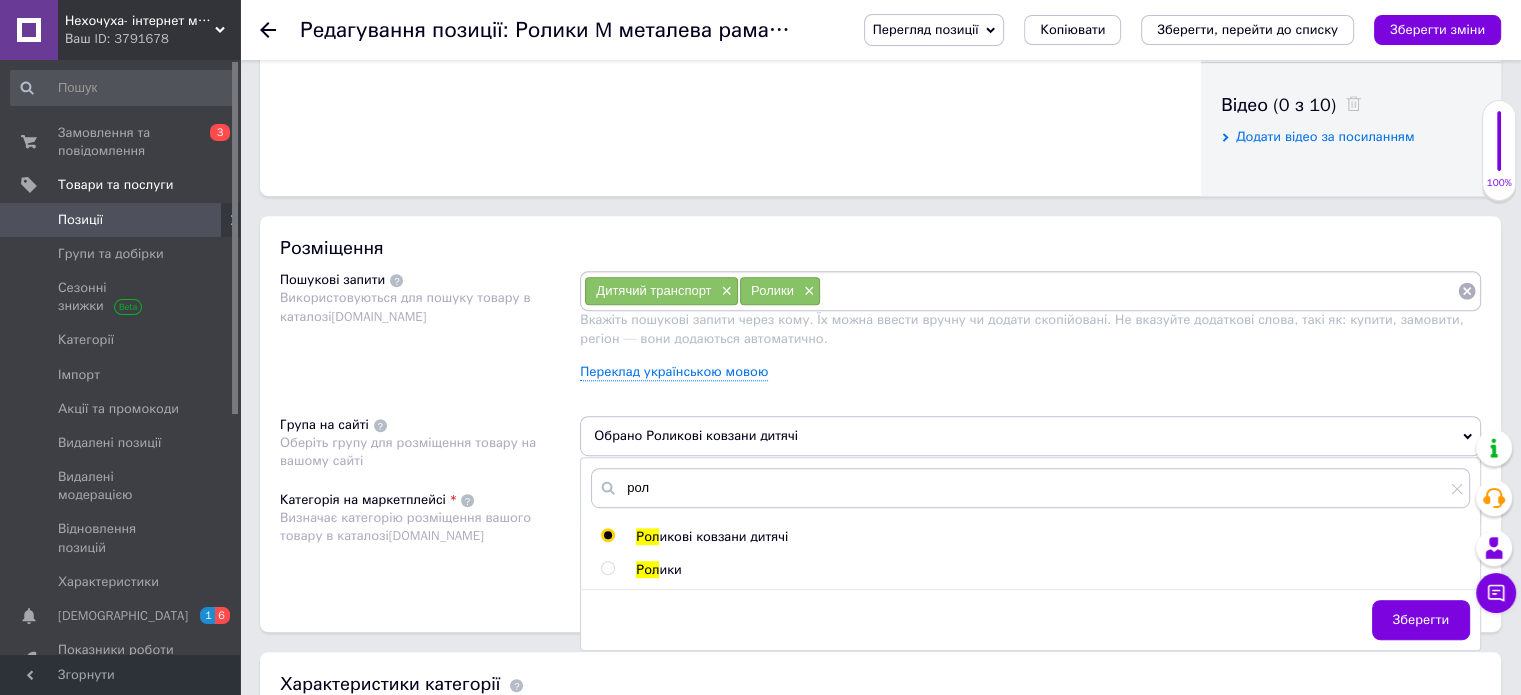 click on "Категорія на маркетплейсі Визначає категорію розміщення вашого товару в каталозі  Prom.ua" at bounding box center (430, 541) 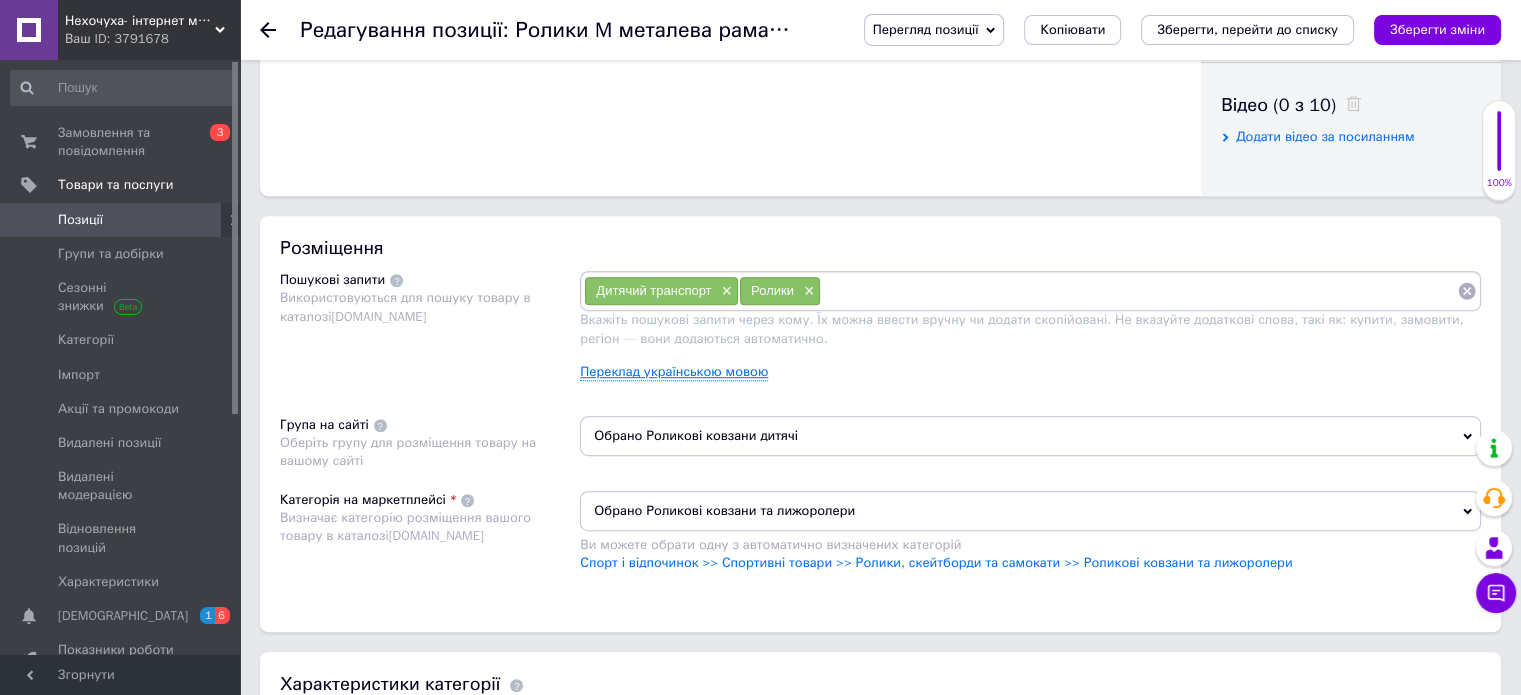 click on "Переклад українською мовою" at bounding box center (674, 372) 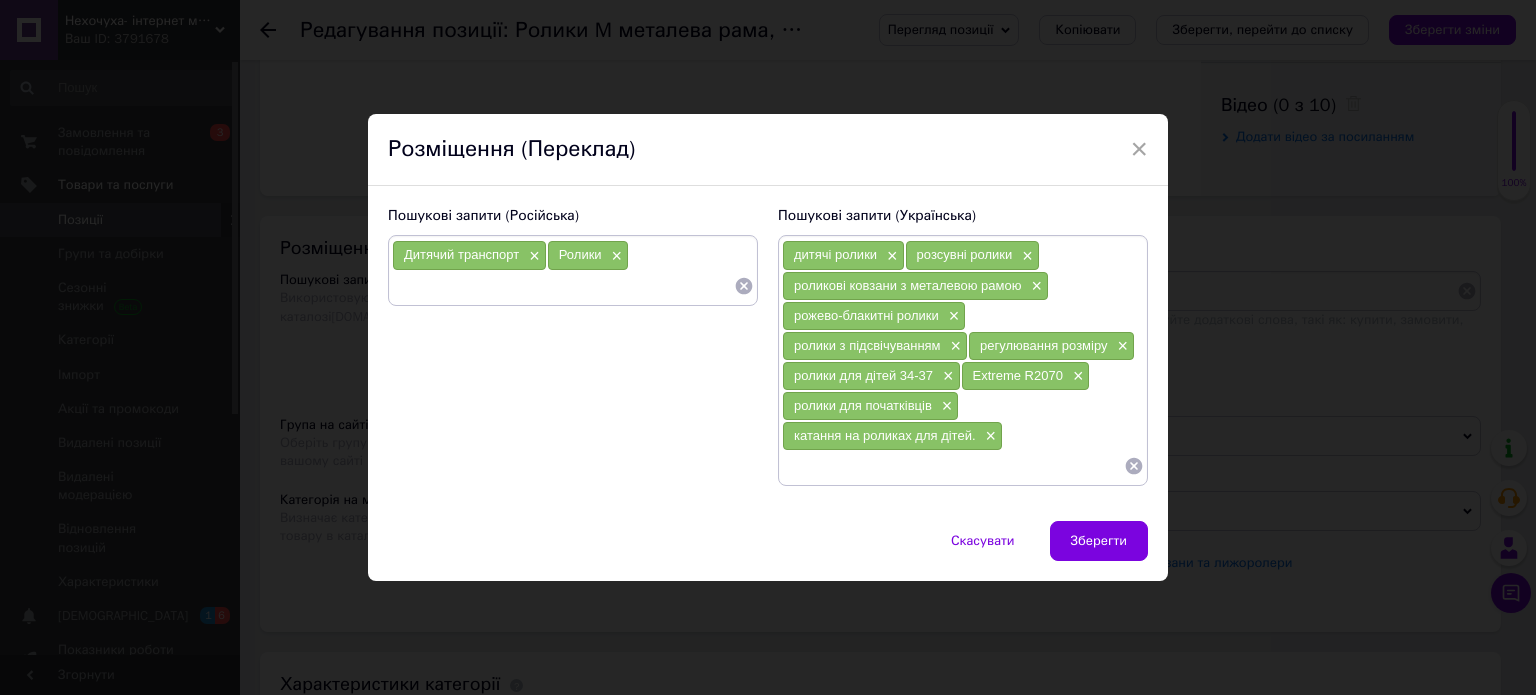 drag, startPoint x: 737, startPoint y: 285, endPoint x: 714, endPoint y: 264, distance: 31.144823 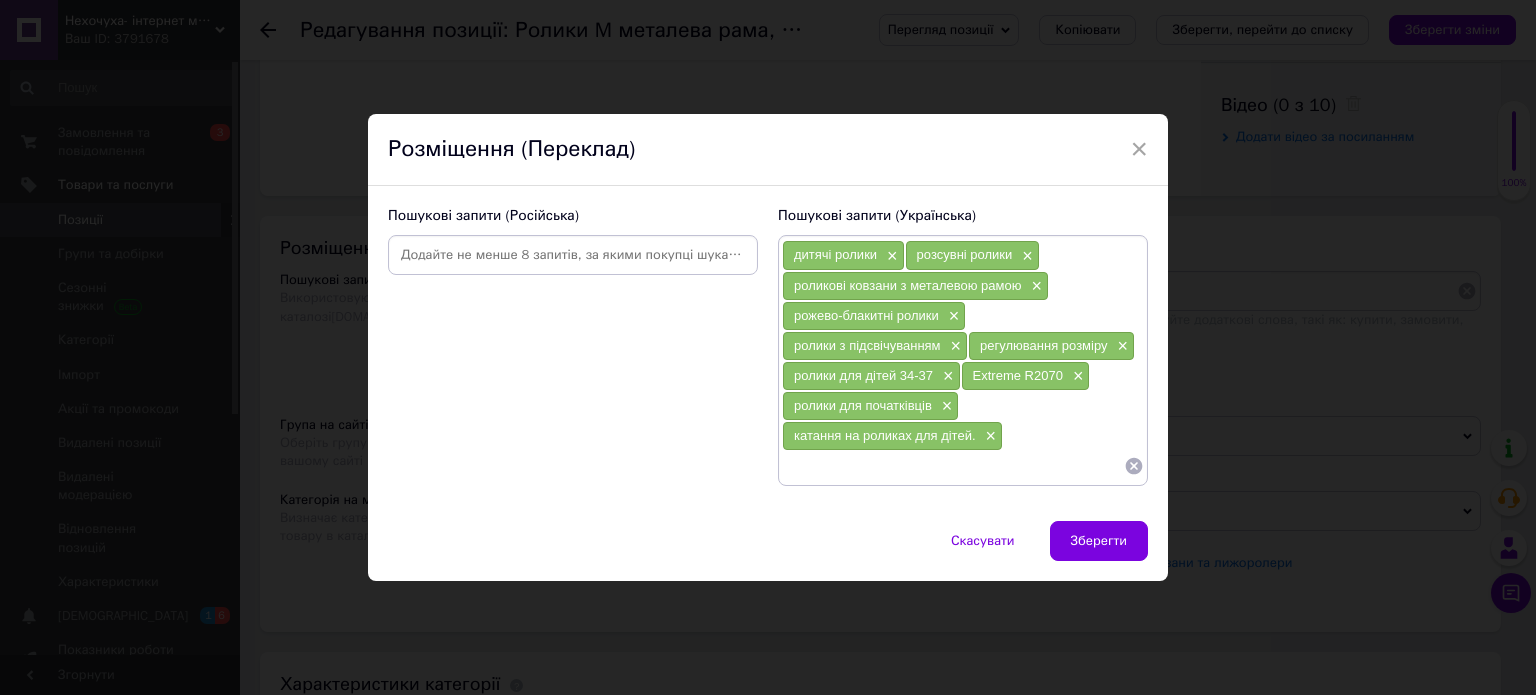 click at bounding box center (573, 255) 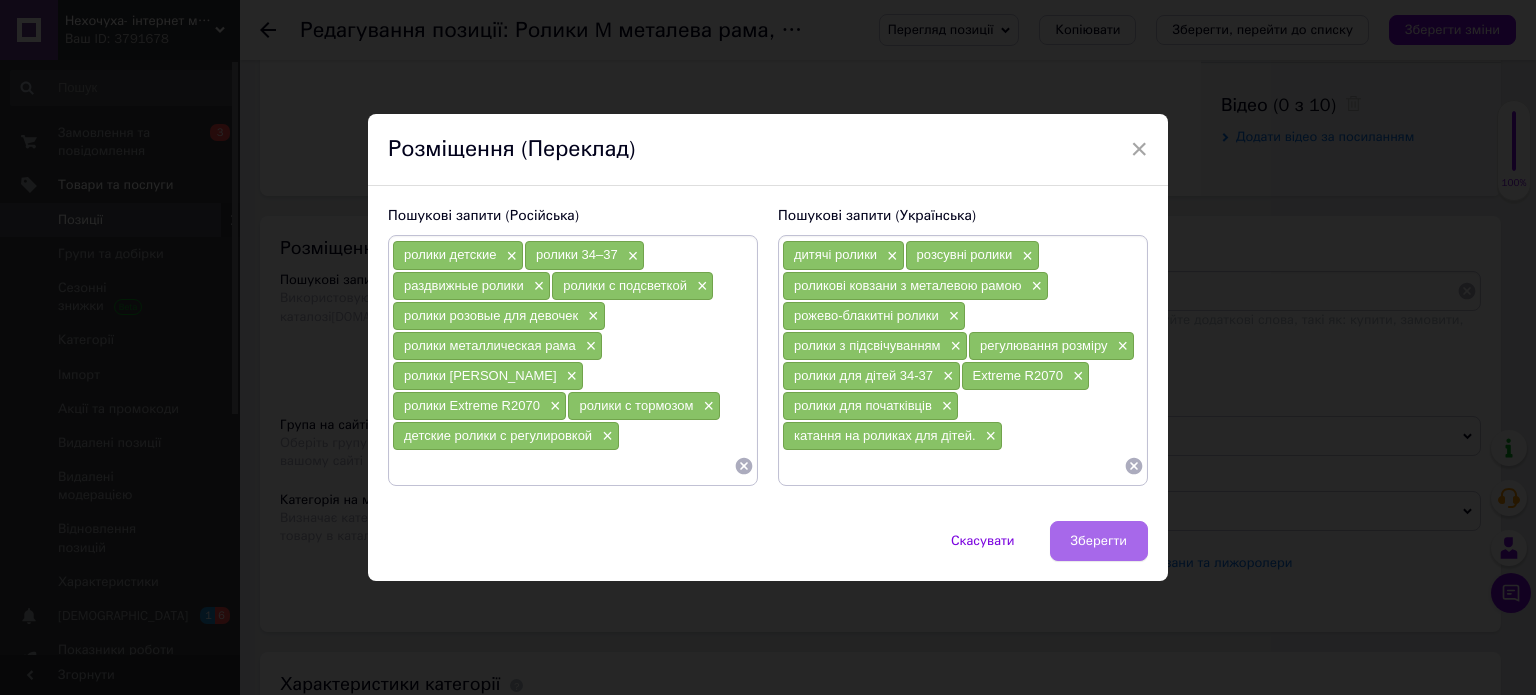 click on "Зберегти" at bounding box center [1099, 541] 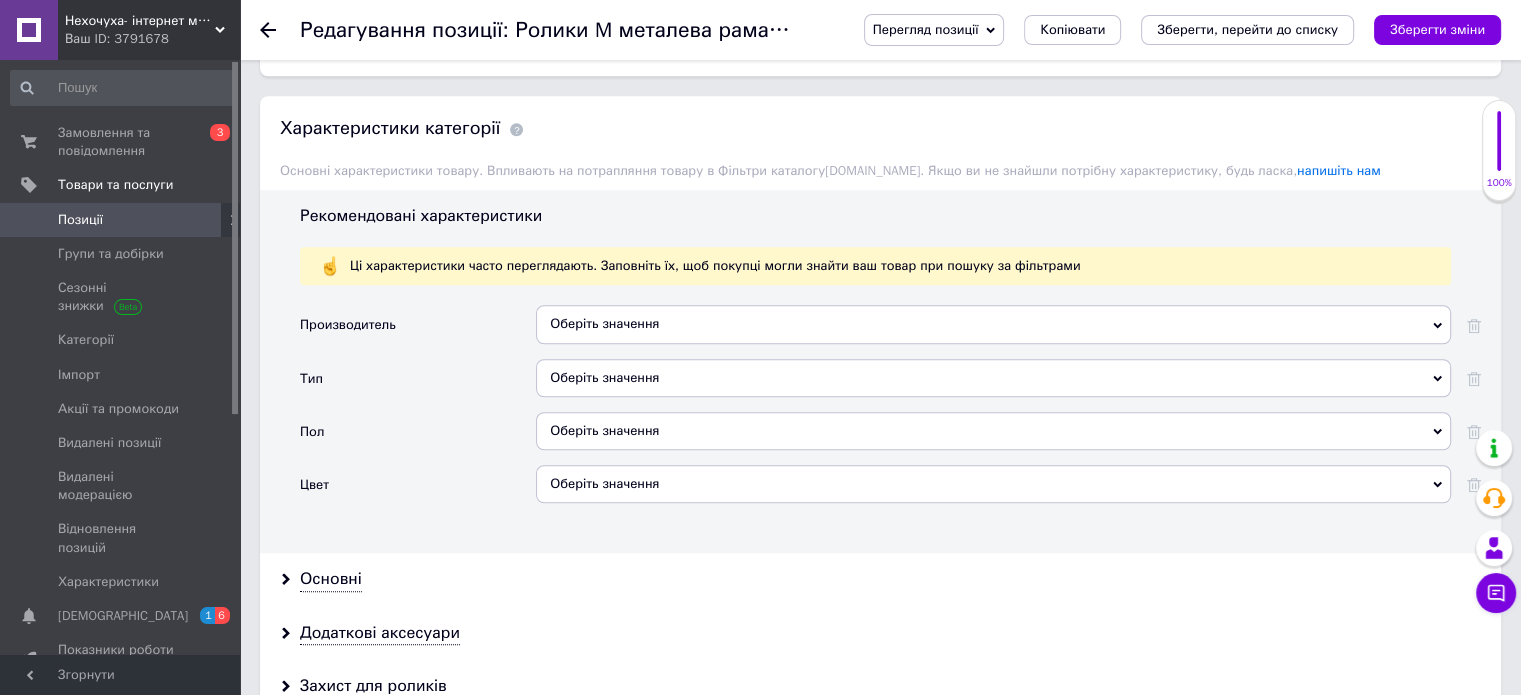 scroll, scrollTop: 1500, scrollLeft: 0, axis: vertical 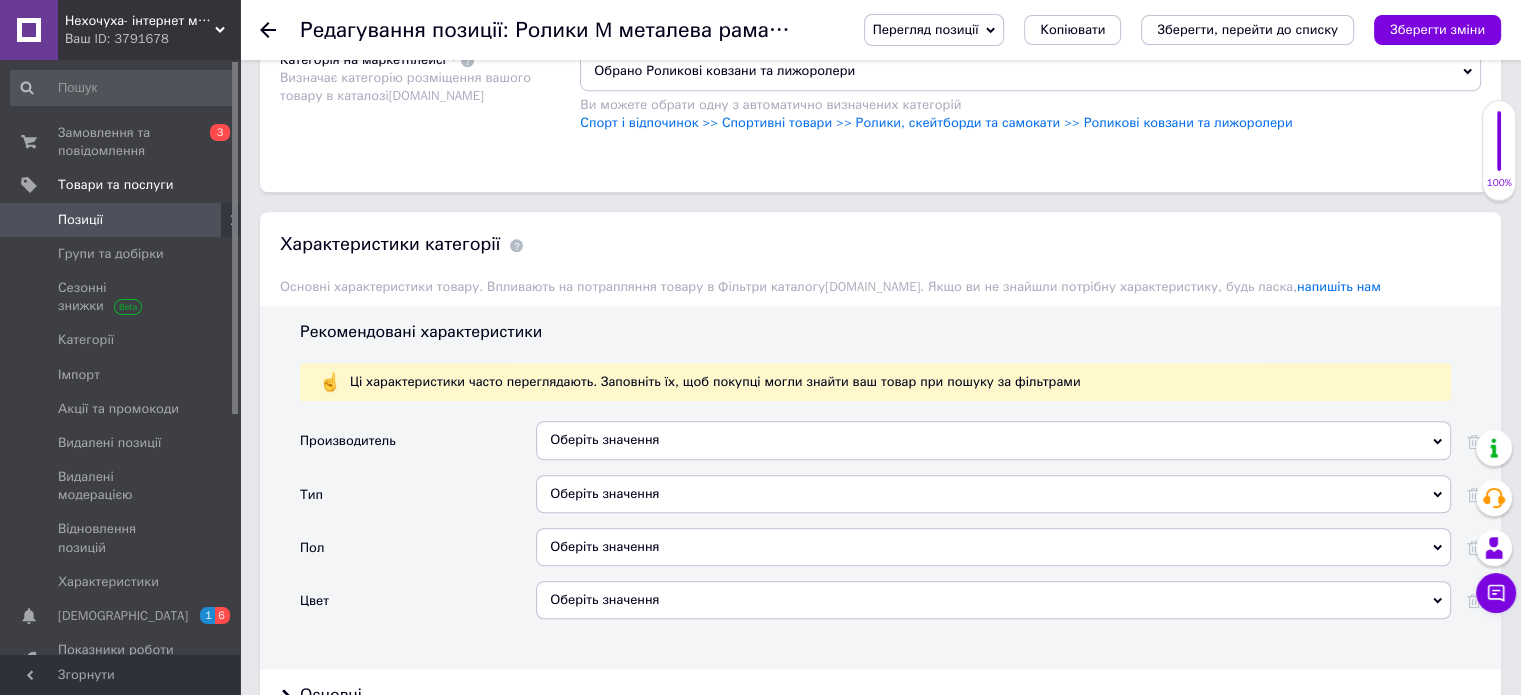 click on "Оберіть значення" at bounding box center (993, 440) 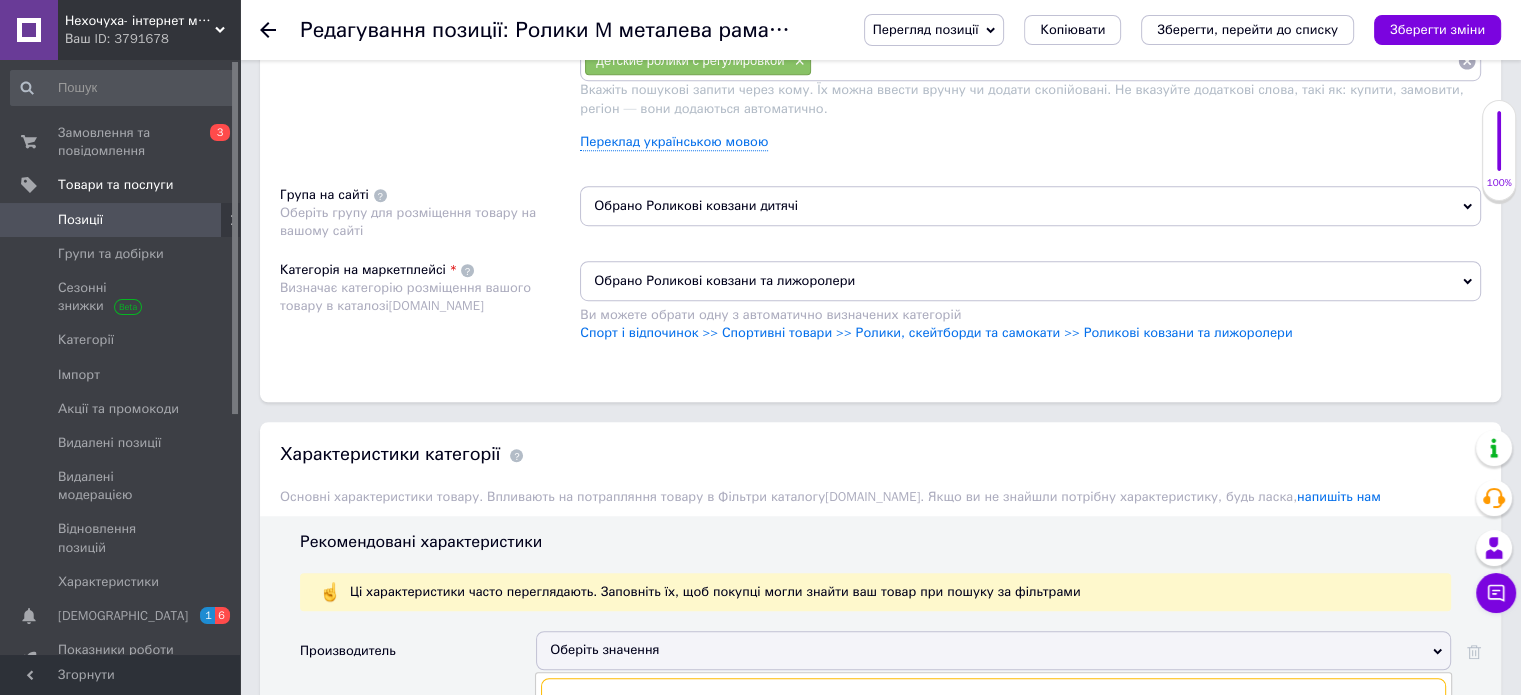 scroll, scrollTop: 1100, scrollLeft: 0, axis: vertical 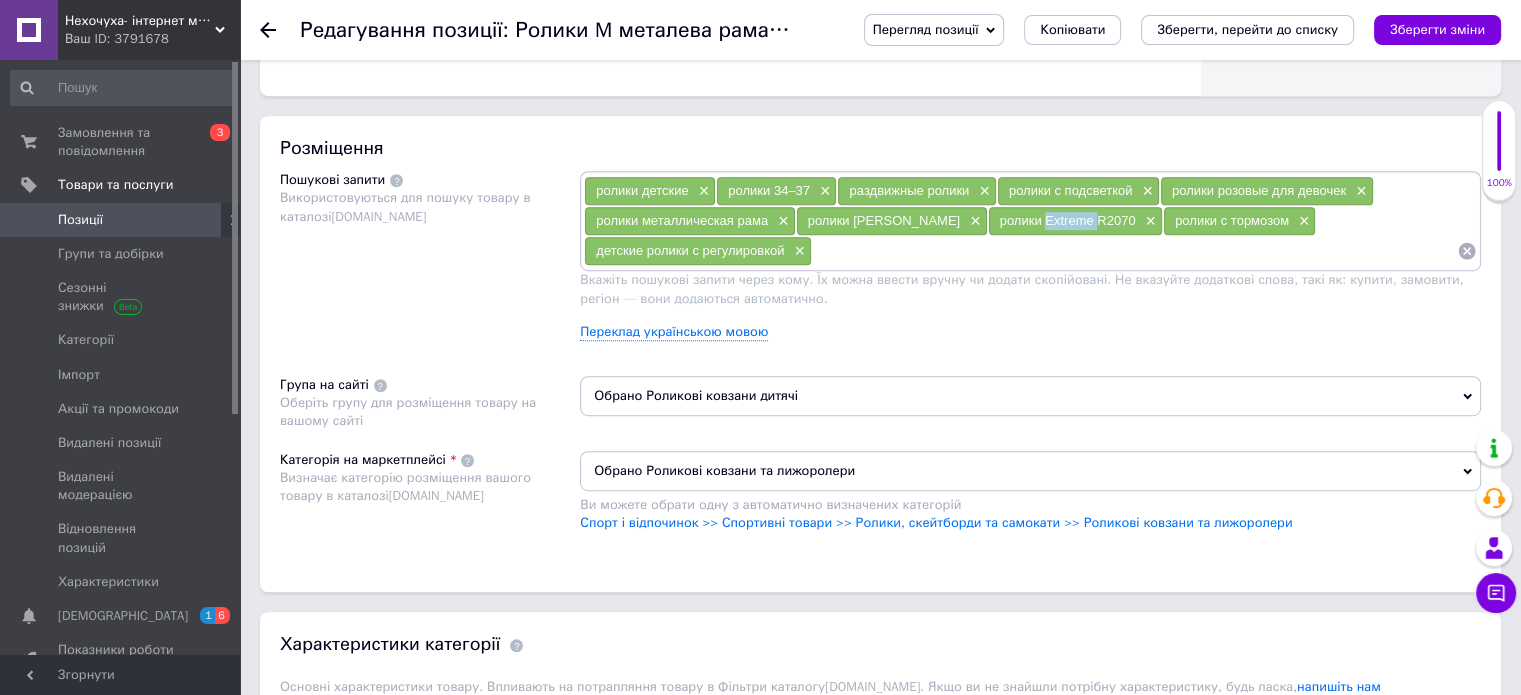 drag, startPoint x: 1051, startPoint y: 220, endPoint x: 1001, endPoint y: 224, distance: 50.159744 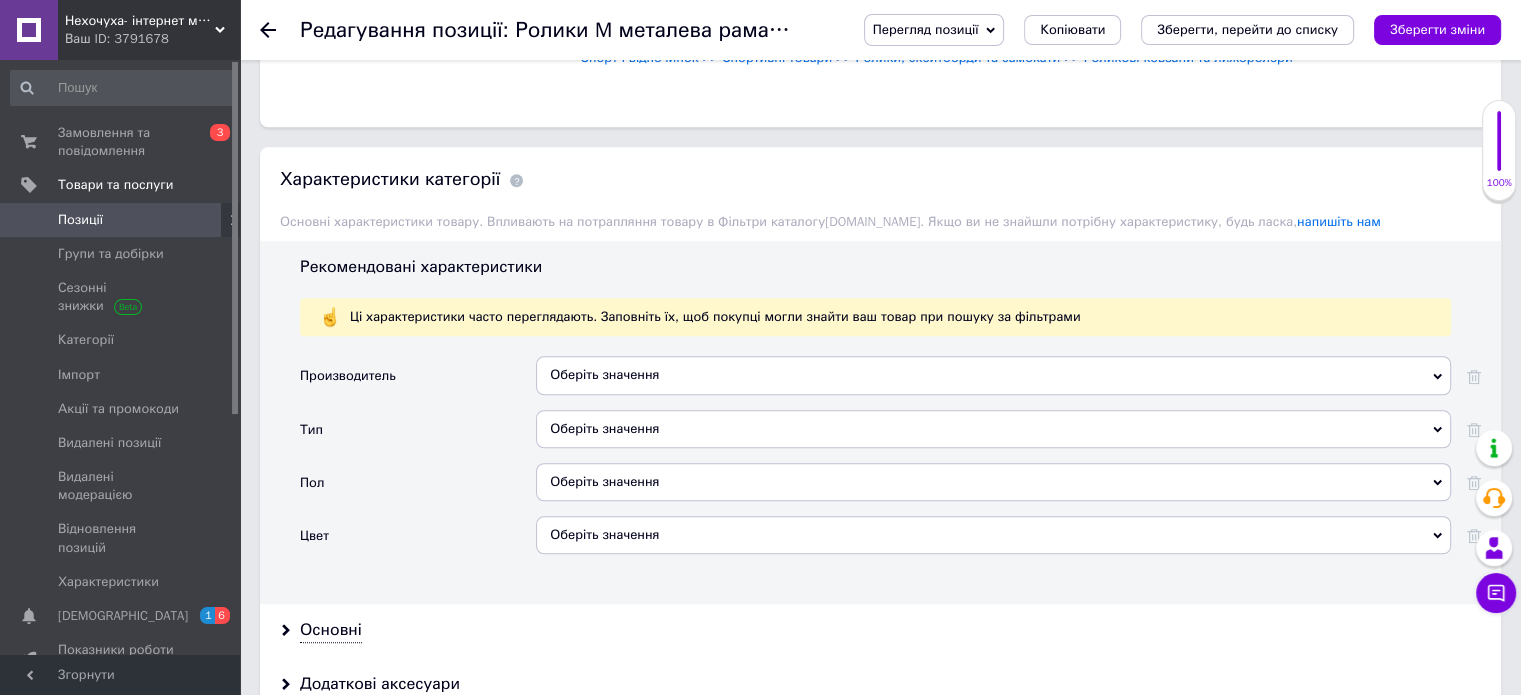scroll, scrollTop: 1600, scrollLeft: 0, axis: vertical 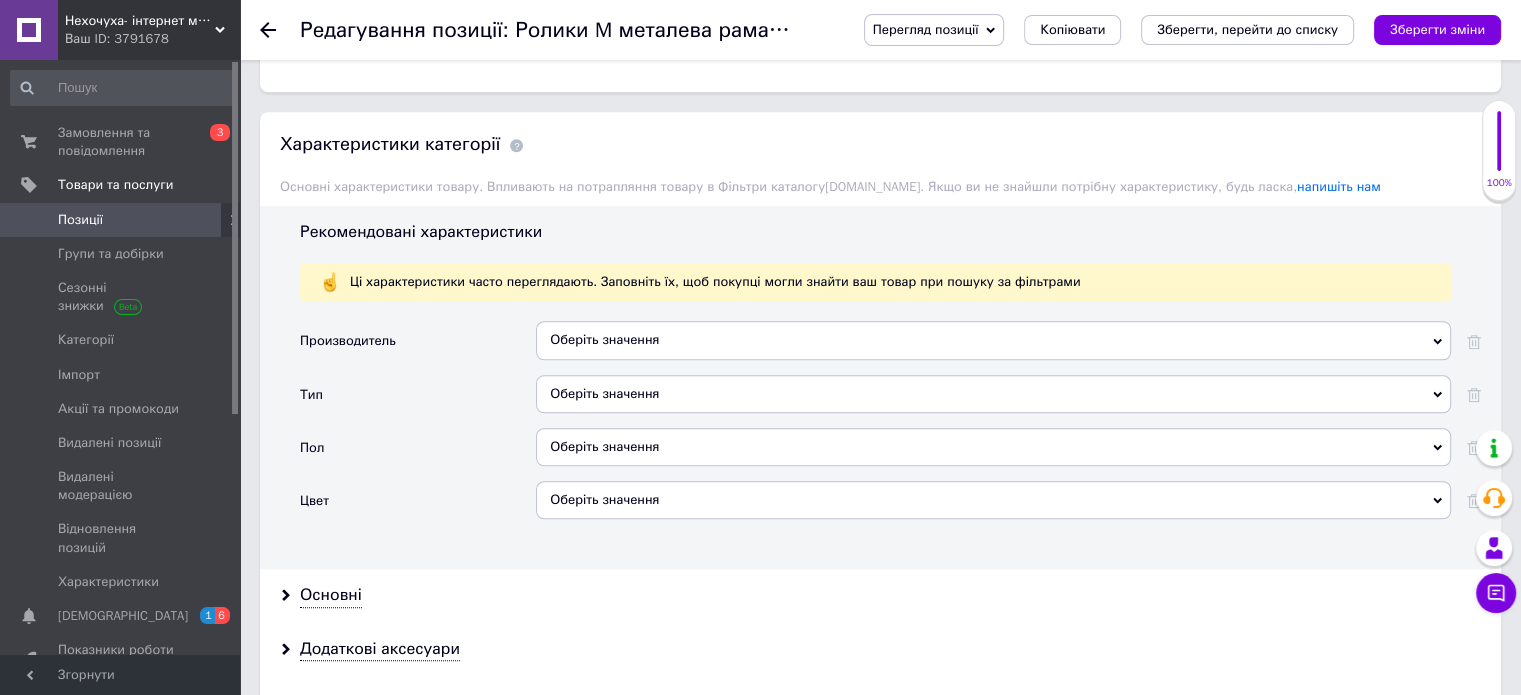 click on "Оберіть значення" at bounding box center (993, 340) 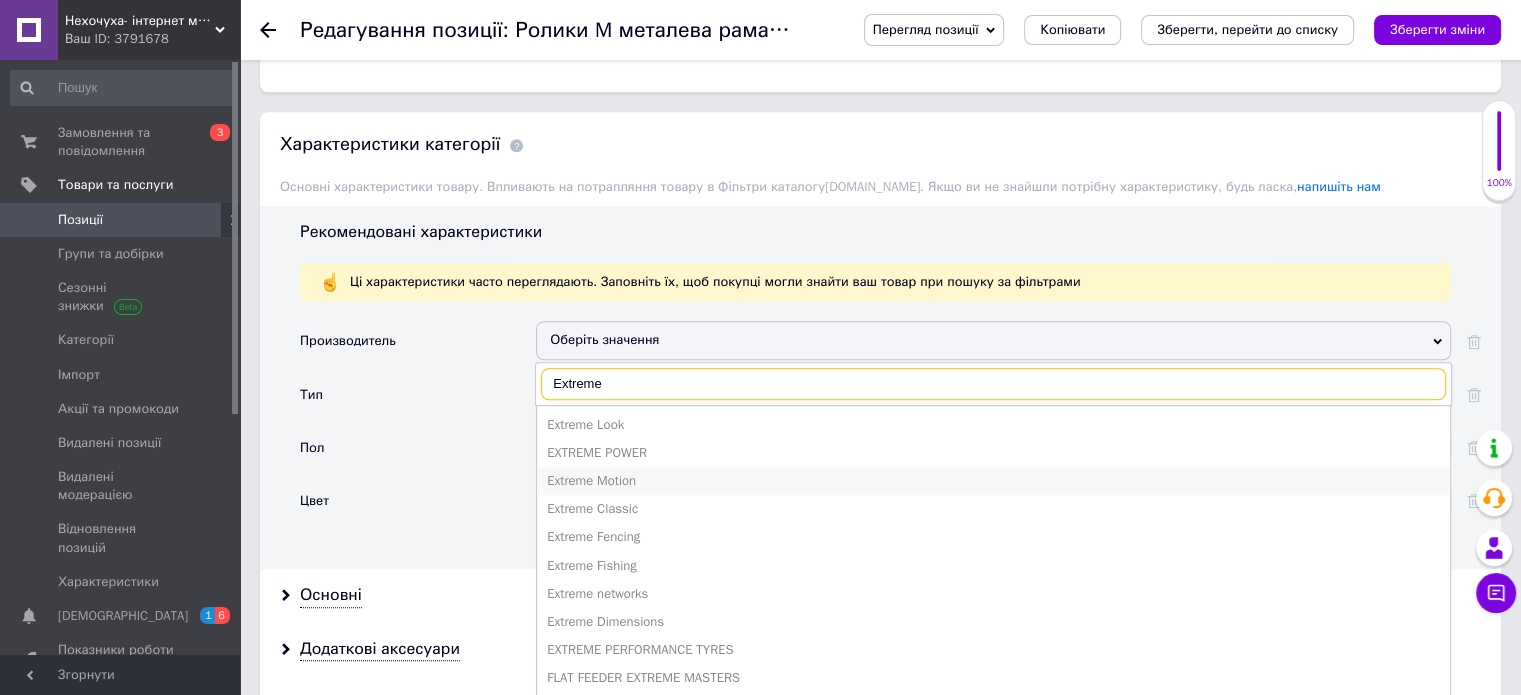 type on "Extreme" 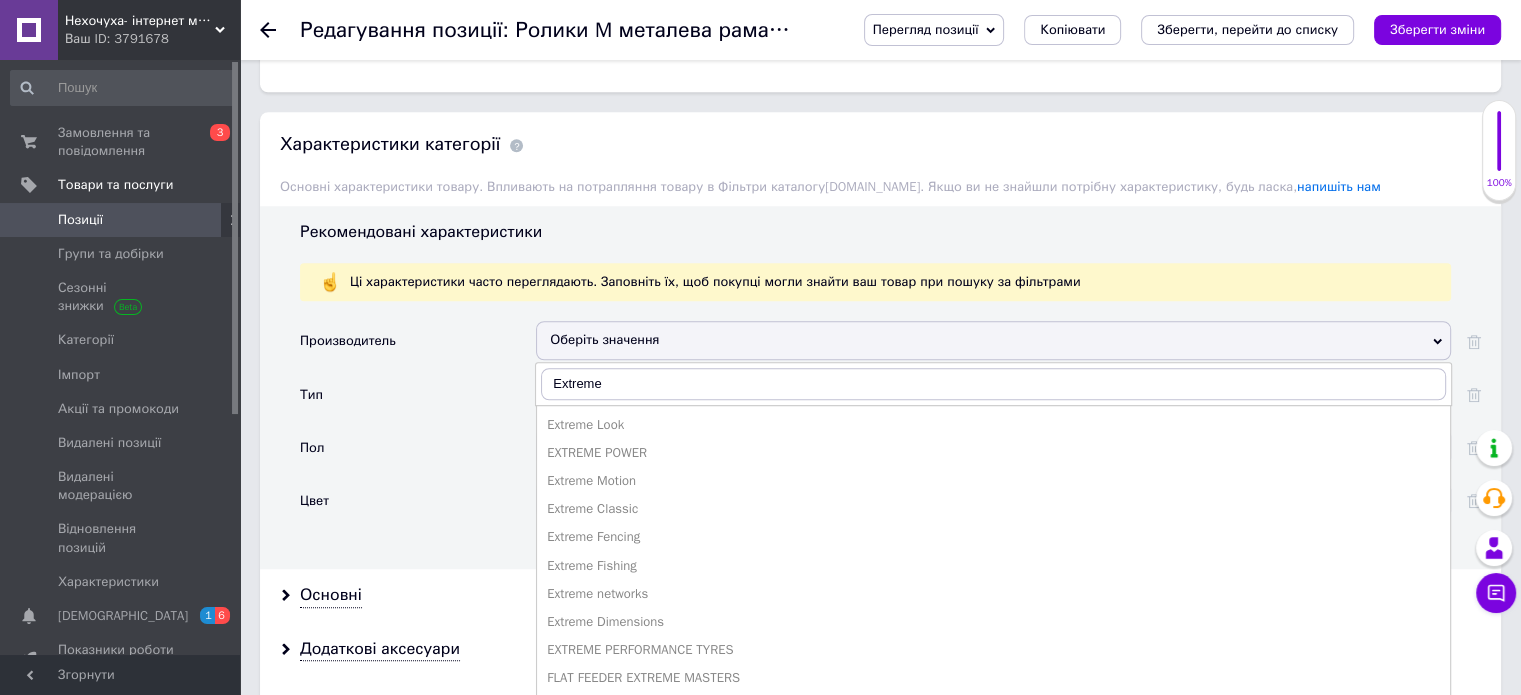 drag, startPoint x: 607, startPoint y: 469, endPoint x: 606, endPoint y: 417, distance: 52.009613 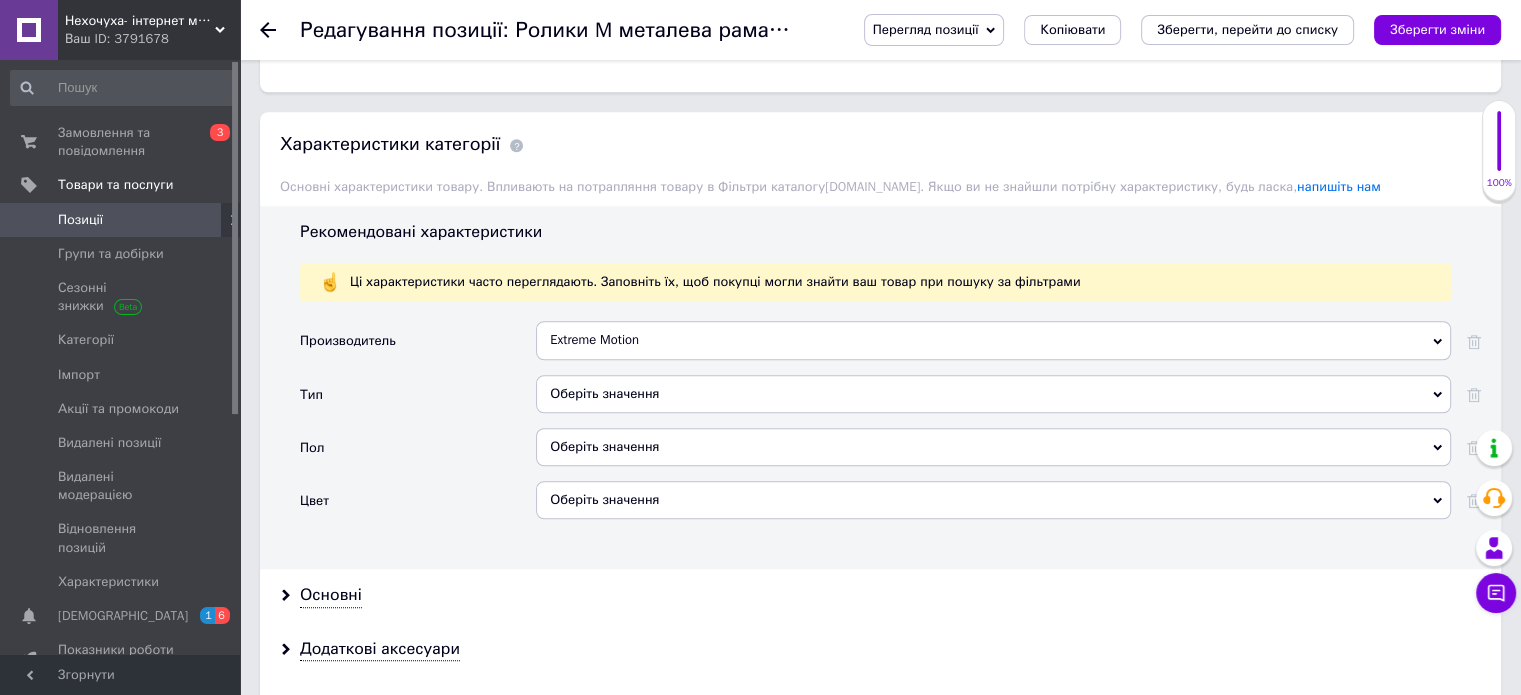 click on "Оберіть значення" at bounding box center (993, 394) 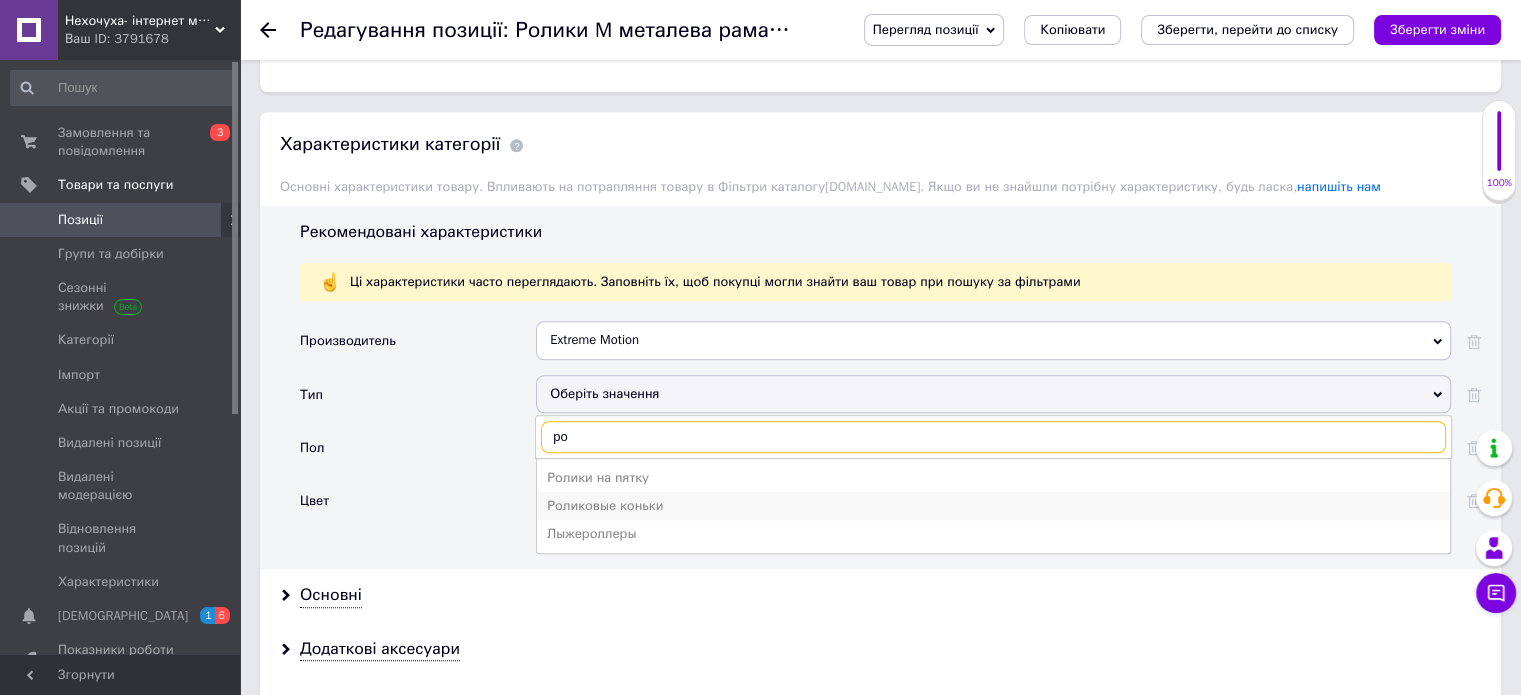 type on "ро" 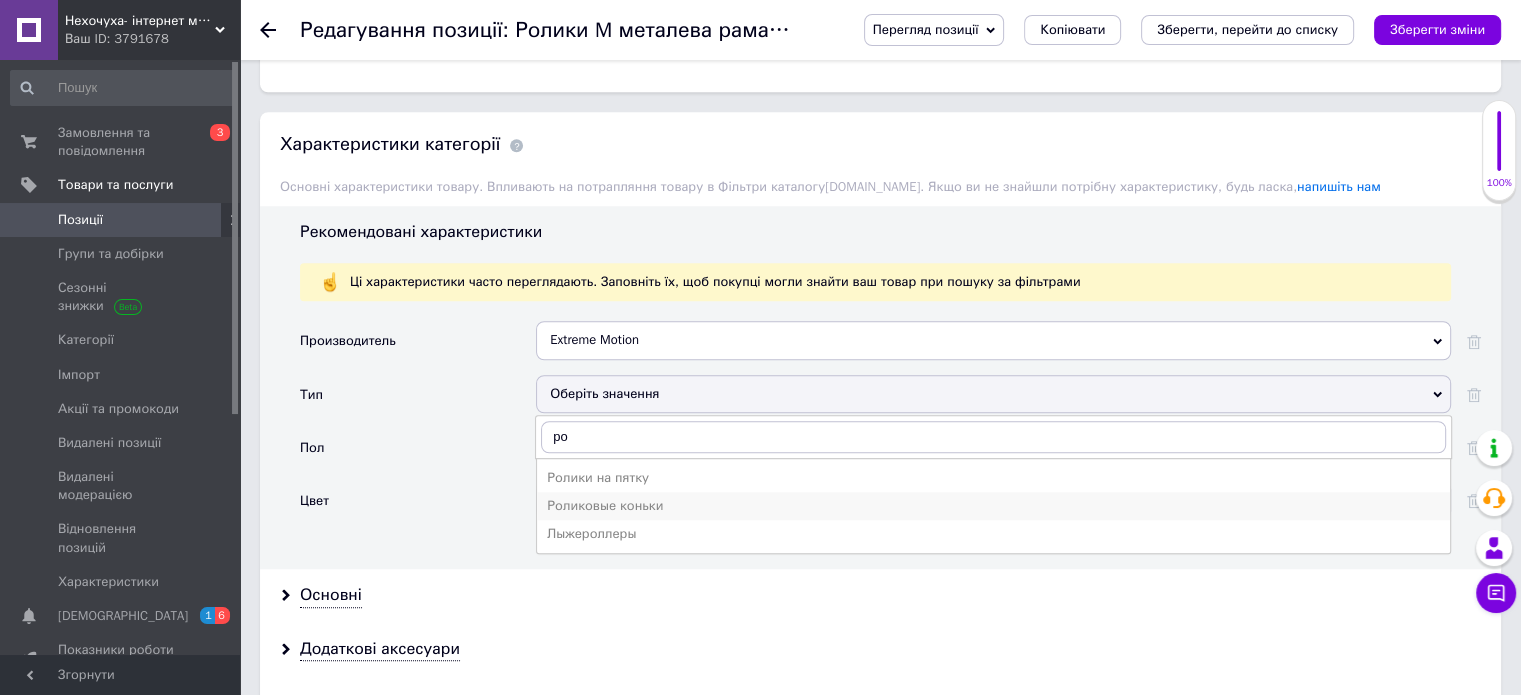 click on "Роликовые коньки" at bounding box center (993, 506) 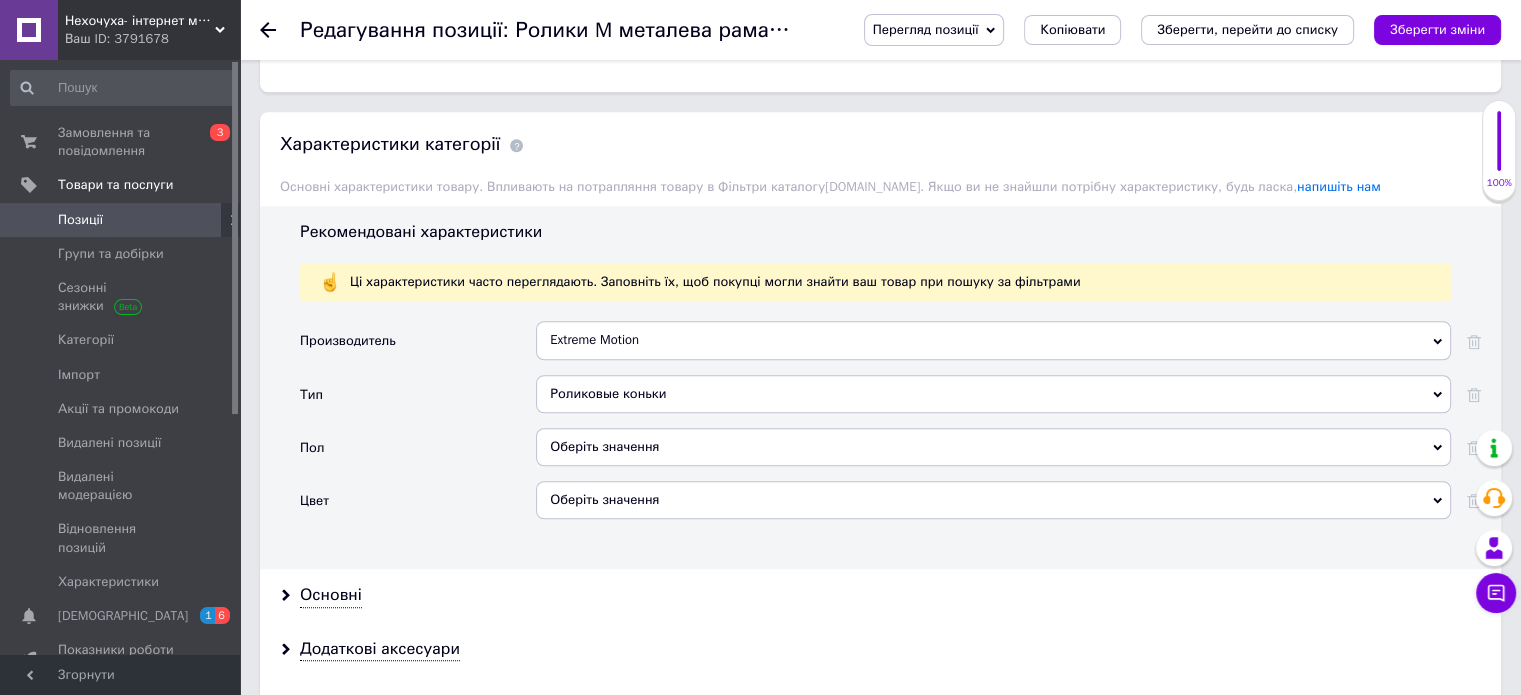 click on "Оберіть значення" at bounding box center [993, 447] 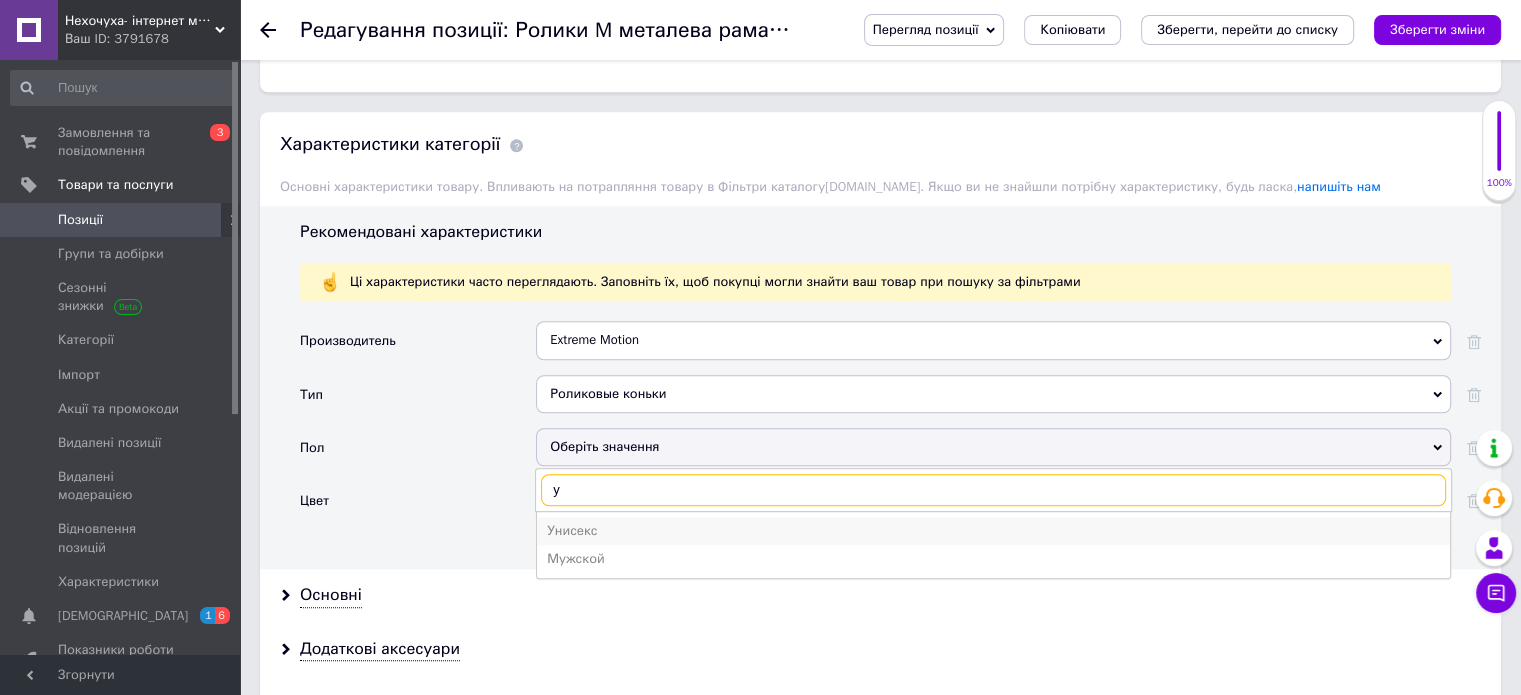 type on "у" 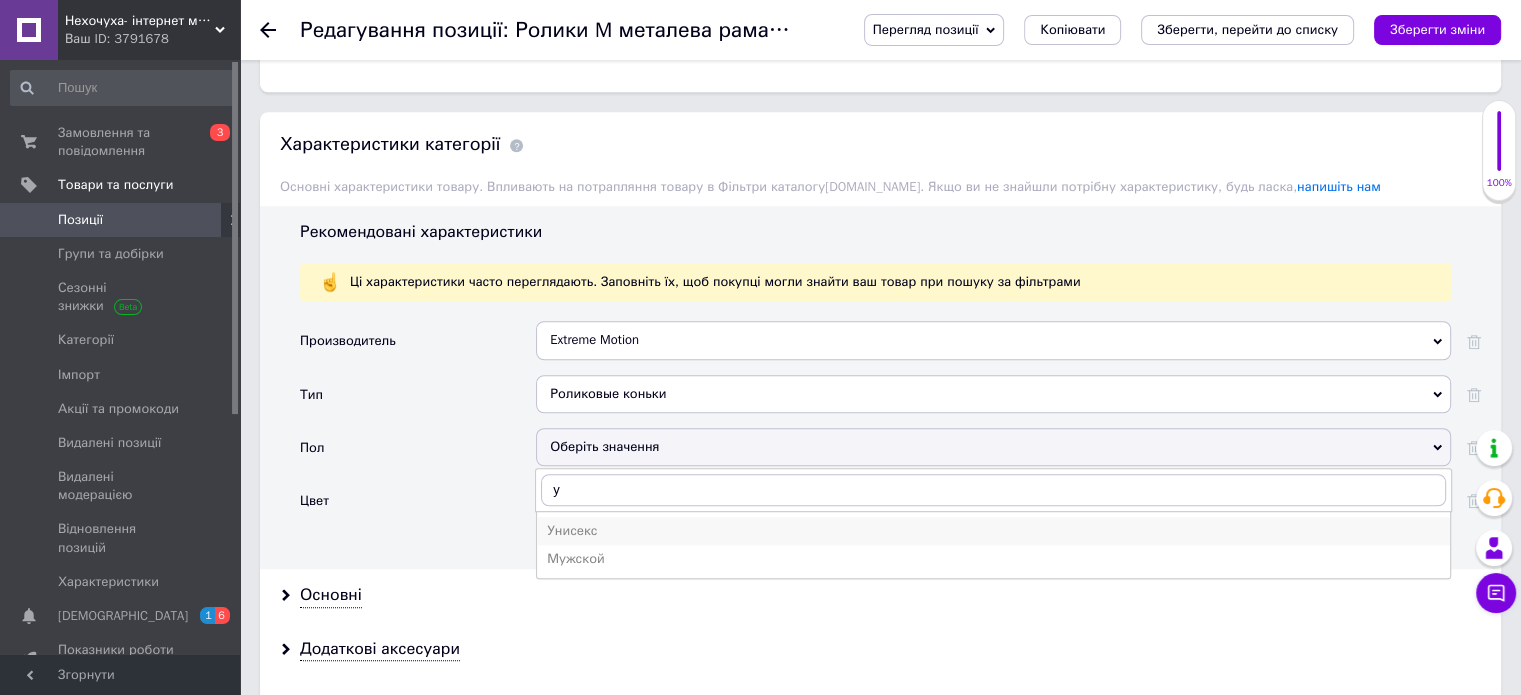 click on "Унисекс" at bounding box center (993, 531) 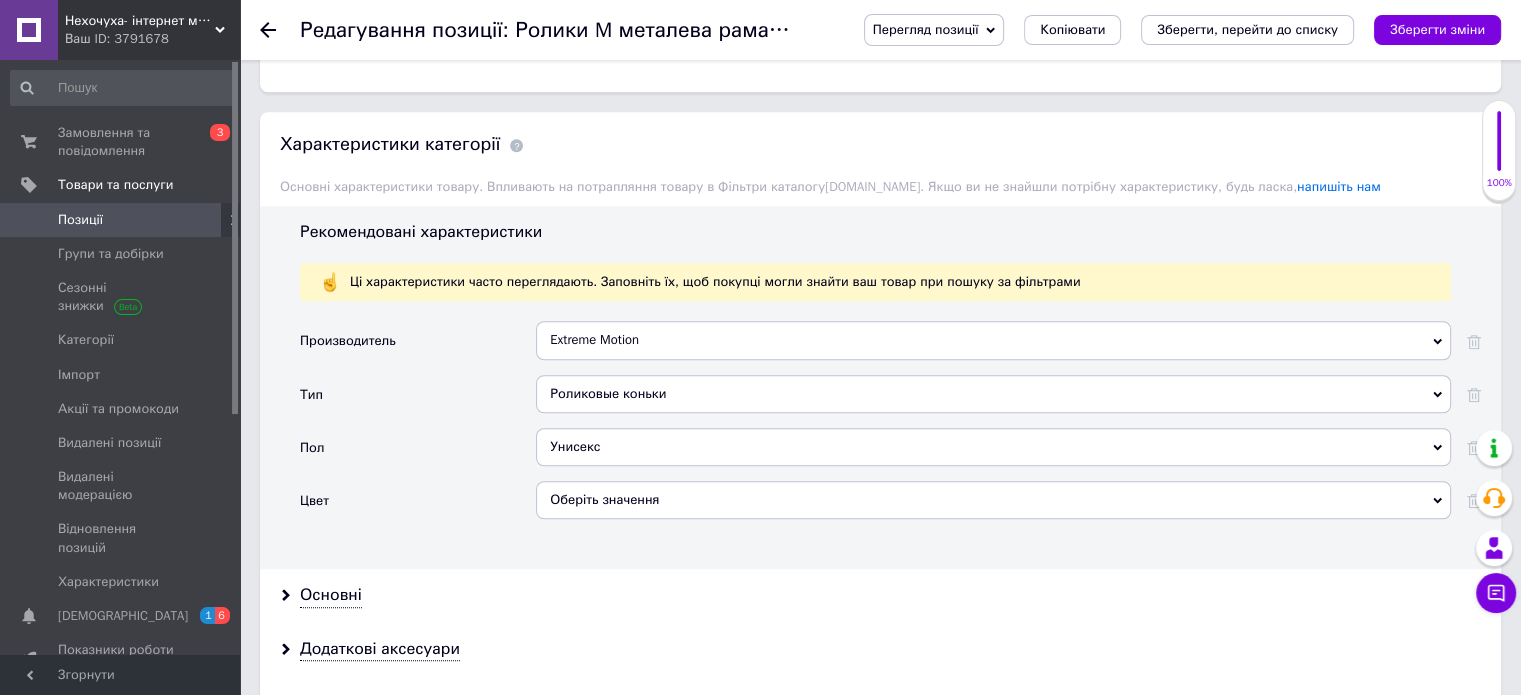 click on "Оберіть значення" at bounding box center [993, 500] 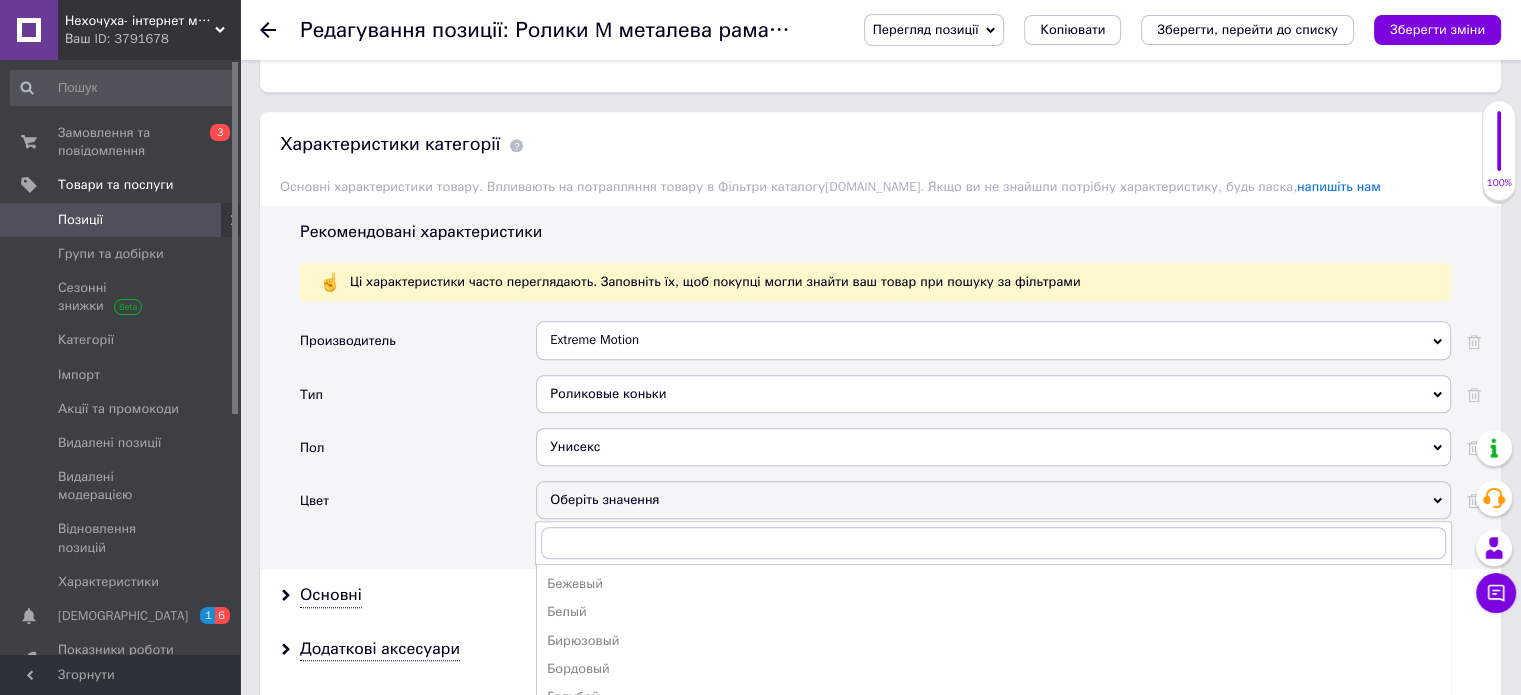 click on "Рекомендовані характеристики Ці характеристики часто переглядають. Заповніть їх, щоб
покупці могли знайти ваш товар при пошуку за фільтрами Производитель Extreme Motion Extreme Look EXTREME POWER Extreme Motion Extreme Classic Extreme Fencing Extreme Fishing Extreme networks Extreme Dimensions EXTREME PERFORMANCE TYRES FLAT FEEDER EXTREME MASTERS Тип Роликовые коньки Лыжероллеры Ролики на пятку Роликовые коньки Пол Унисекс Женский Мужской Унисекс Цвет Оберіть значення Бежевый Белый Бирюзовый Бордовый Голубой Желтый Зелёный Золотистый Коричневый Красный Оранжевый Разные цвета Розовый Салатовый Серый Синий Терракотовый Фиолетовый" at bounding box center (880, 387) 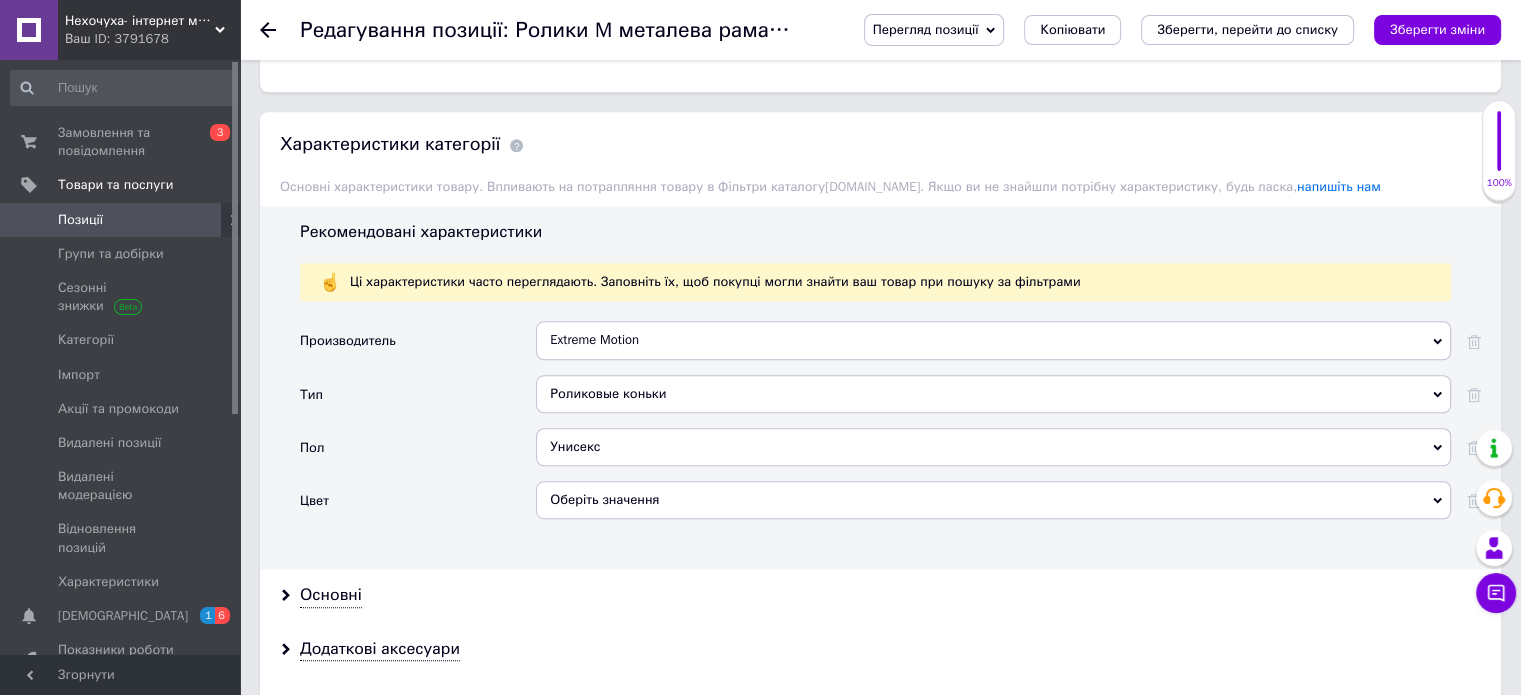 click on "Оберіть значення" at bounding box center [993, 500] 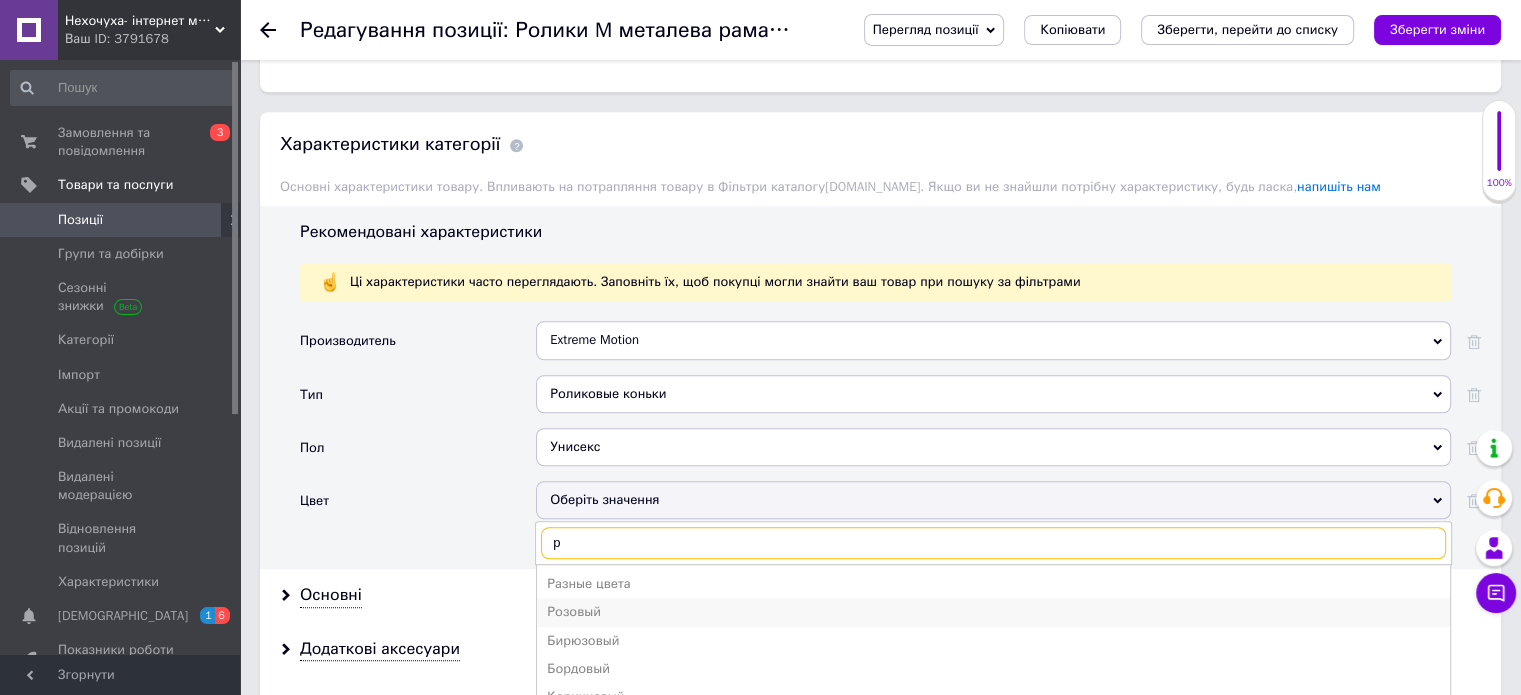 type on "р" 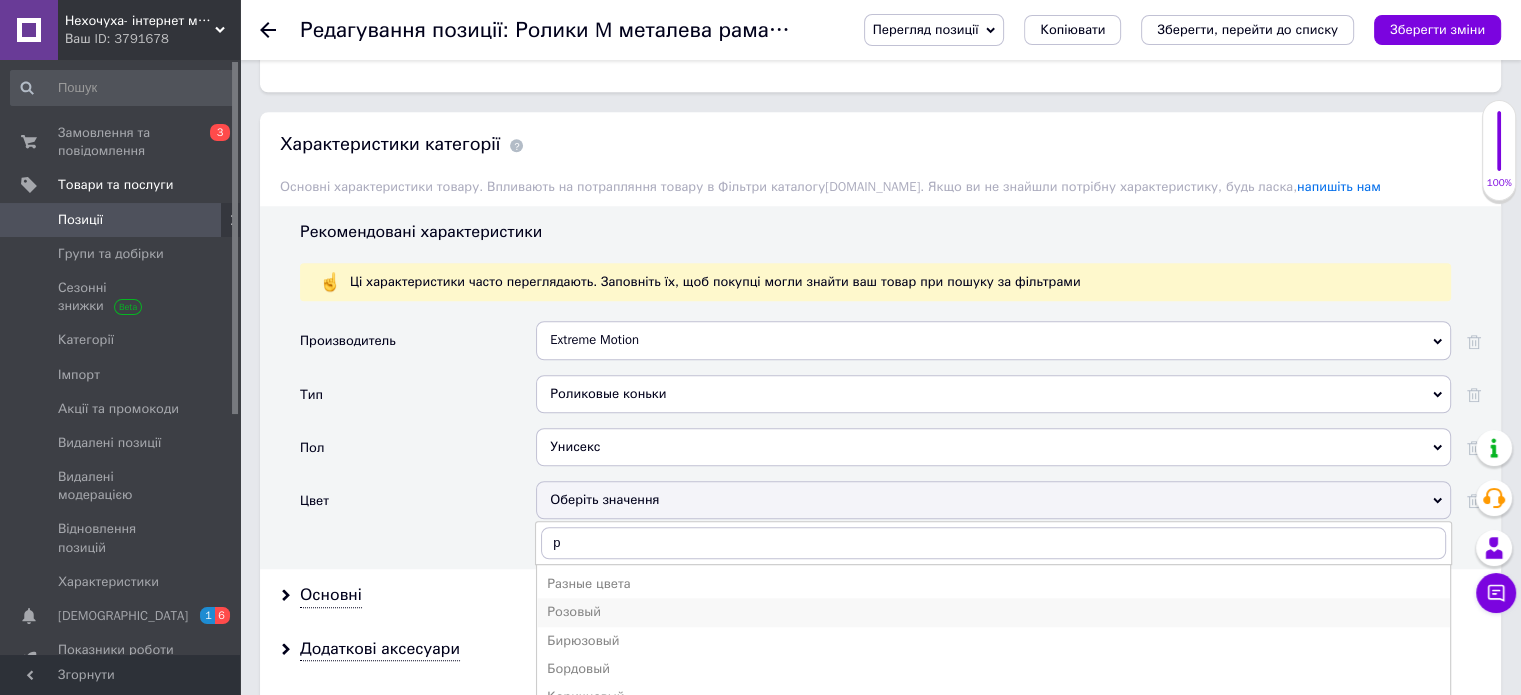 click on "Розовый" at bounding box center (993, 612) 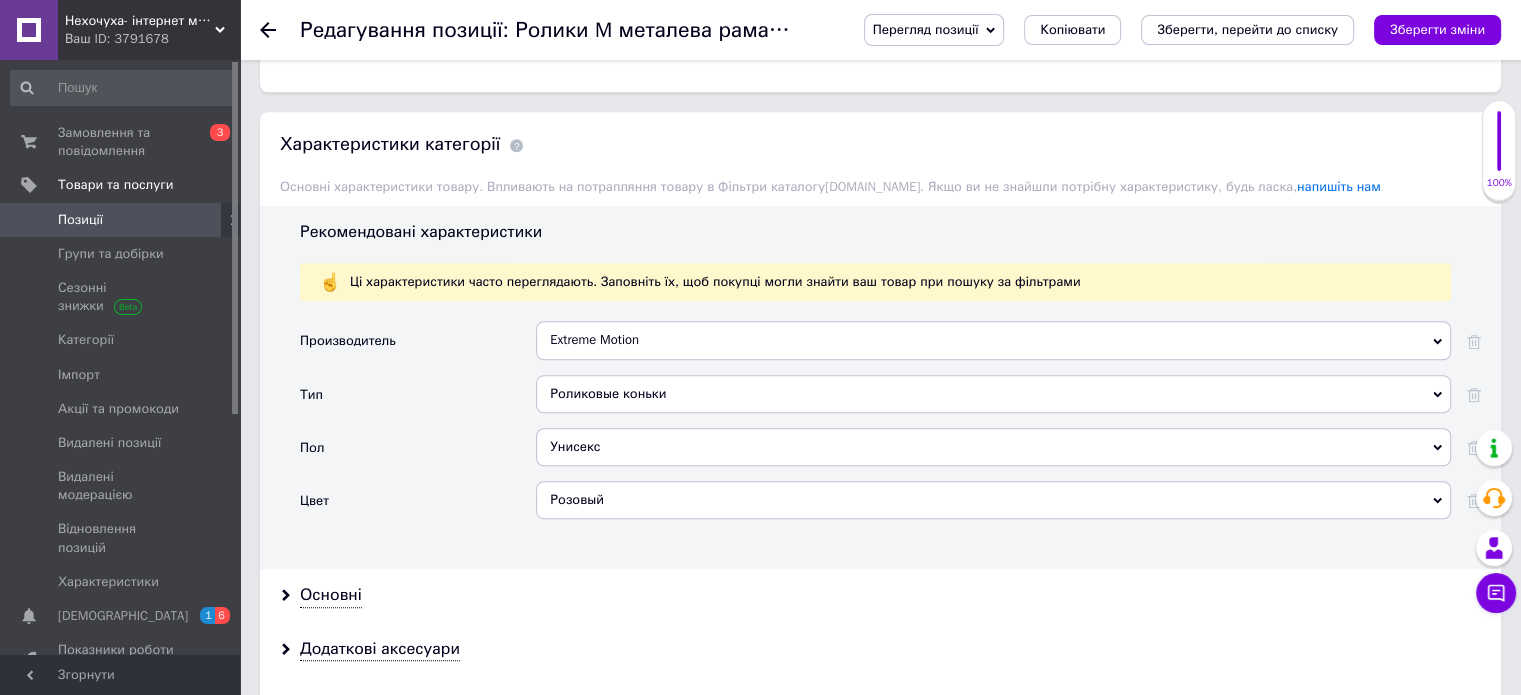 click on "Унисекс" at bounding box center (993, 447) 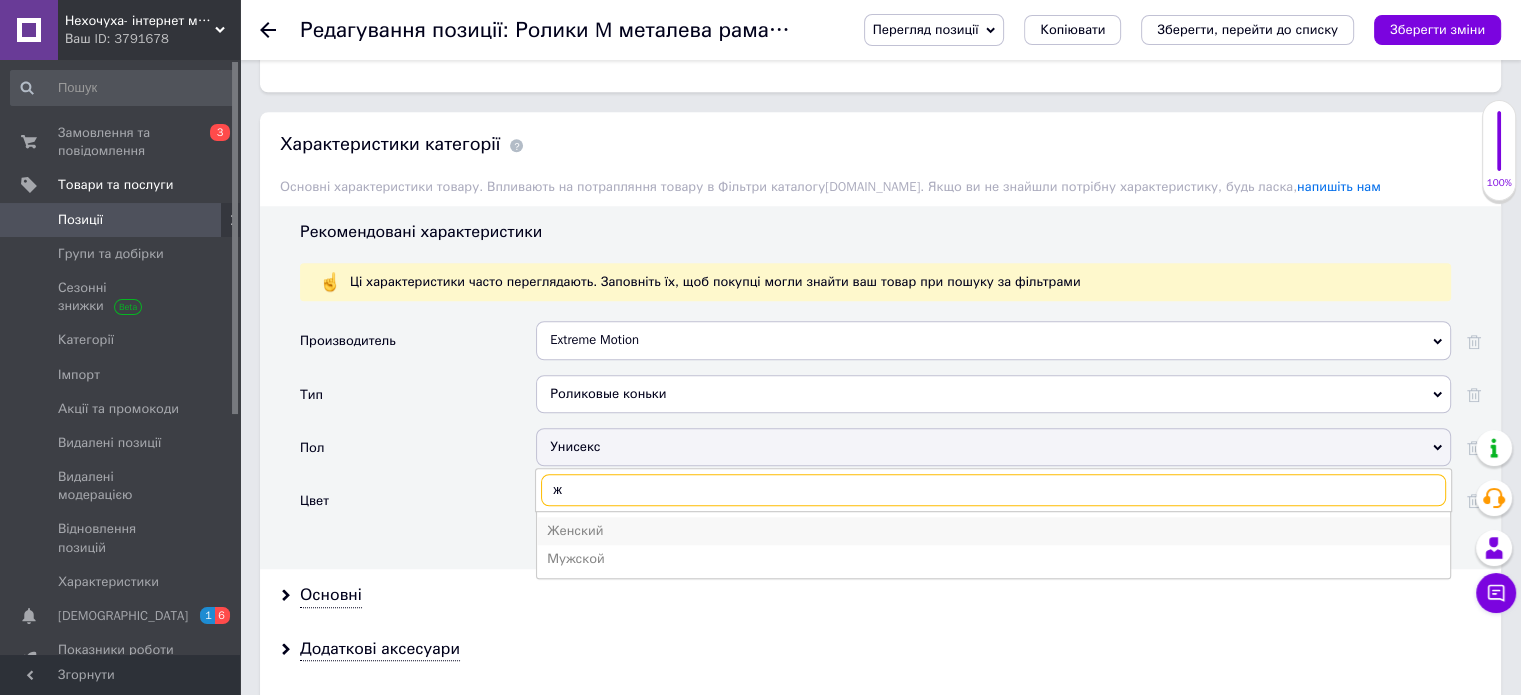 type on "ж" 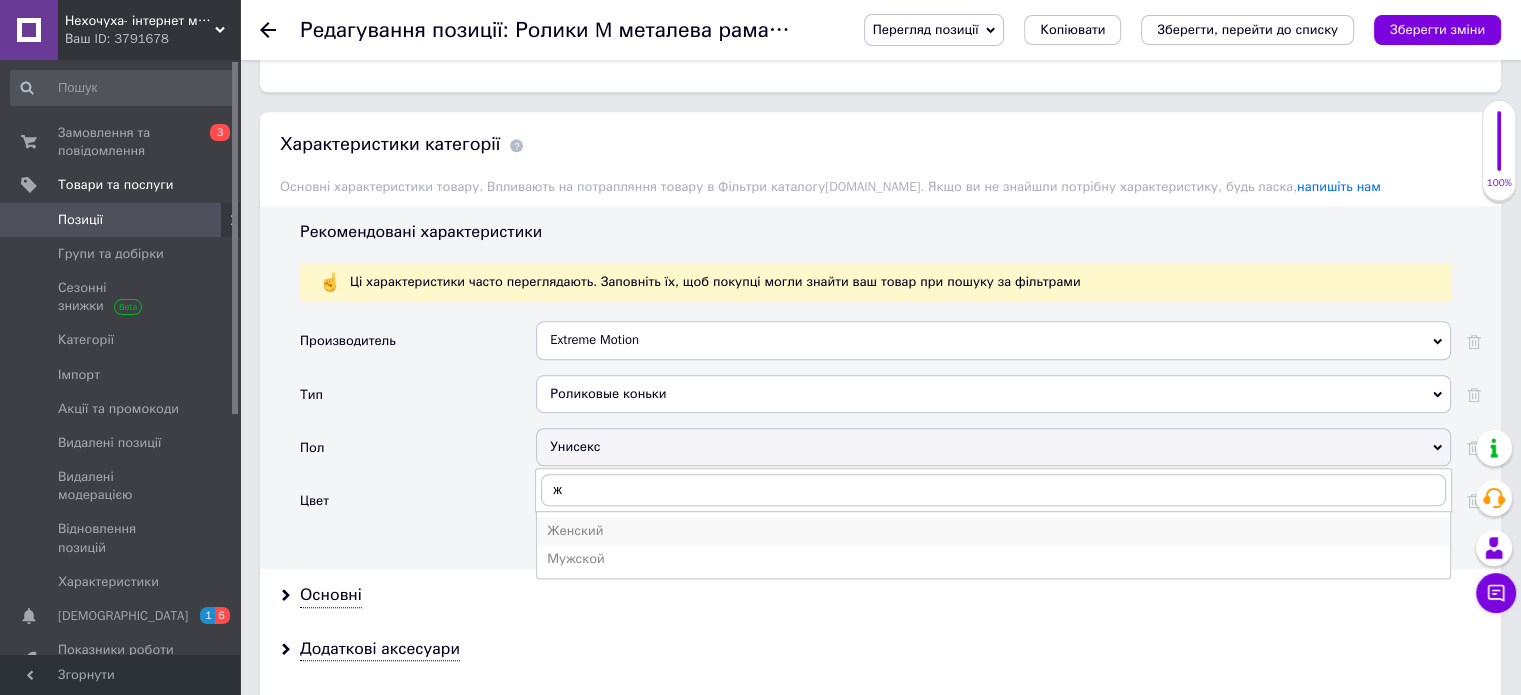 click on "Женский" at bounding box center (993, 531) 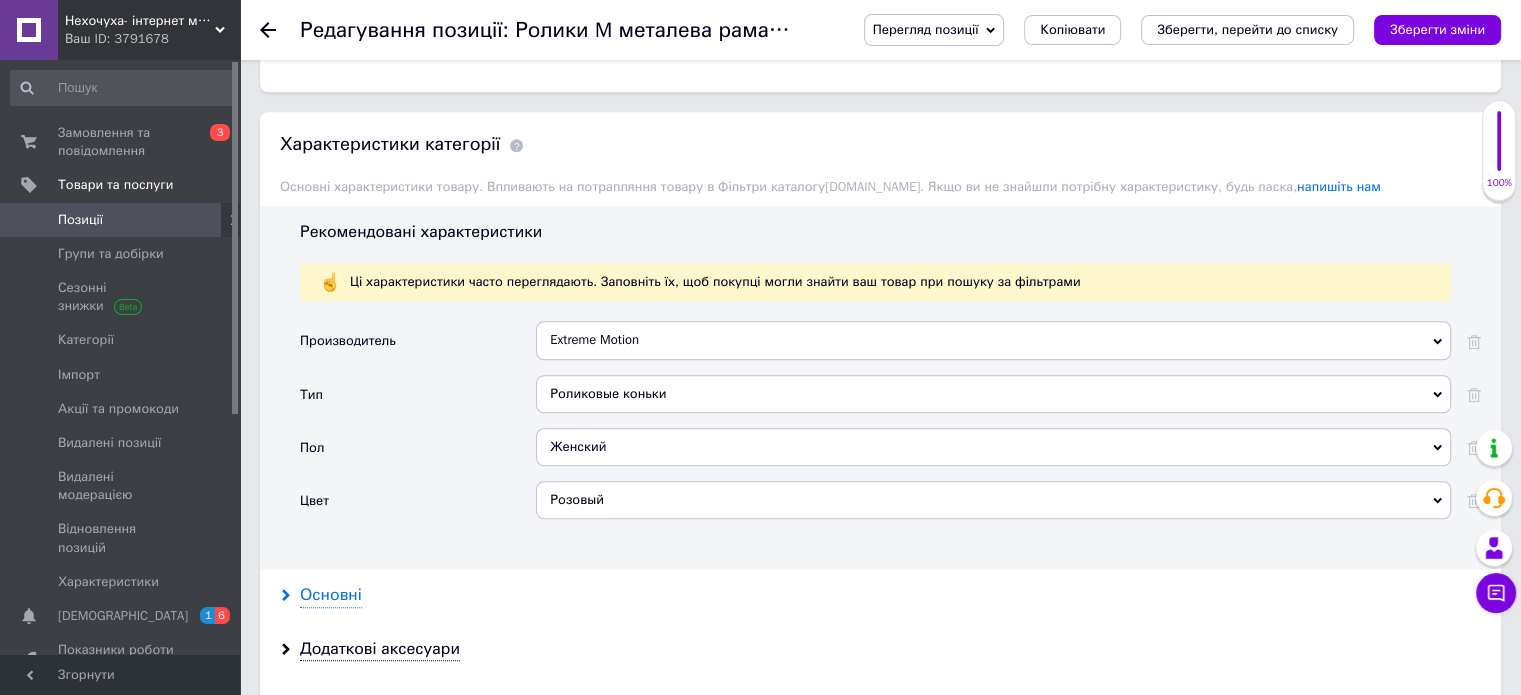 click on "Основні" at bounding box center [331, 595] 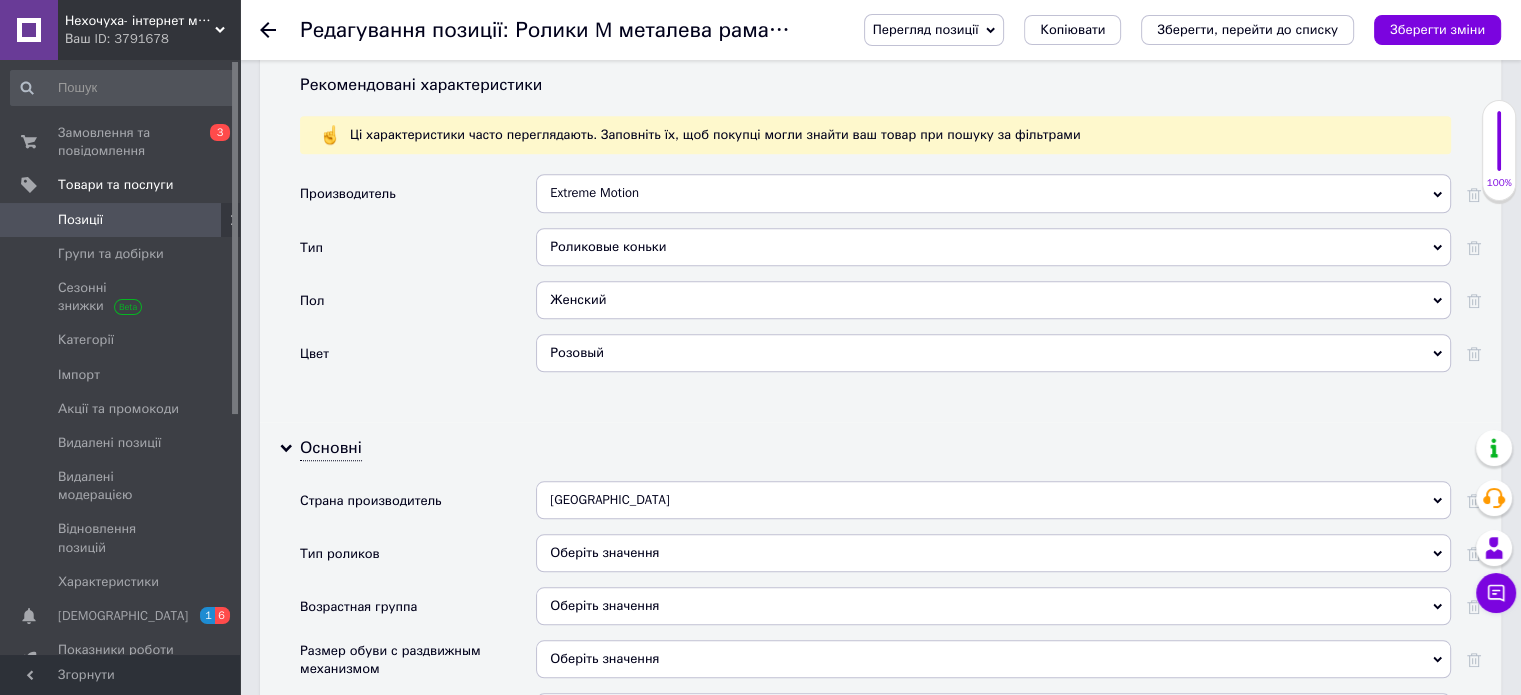 scroll, scrollTop: 1800, scrollLeft: 0, axis: vertical 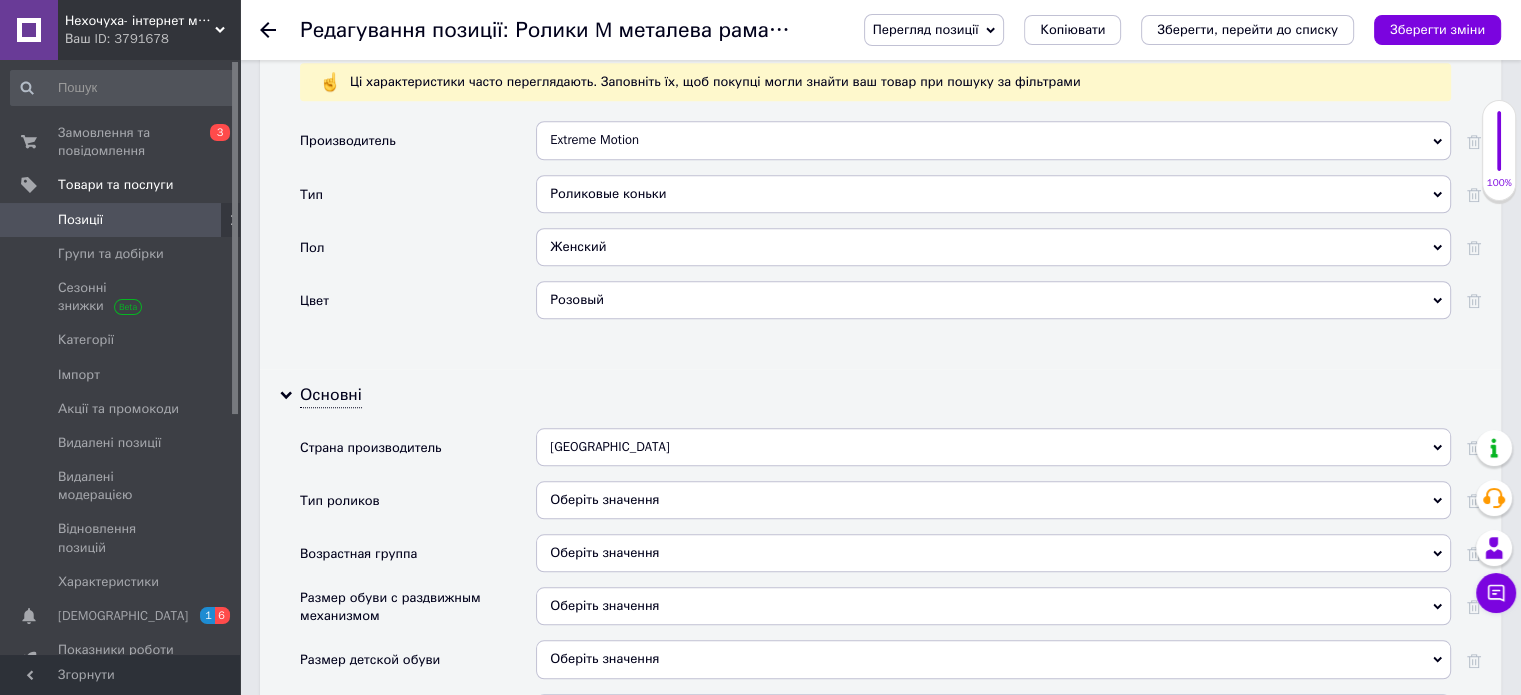 click on "Оберіть значення" at bounding box center [993, 553] 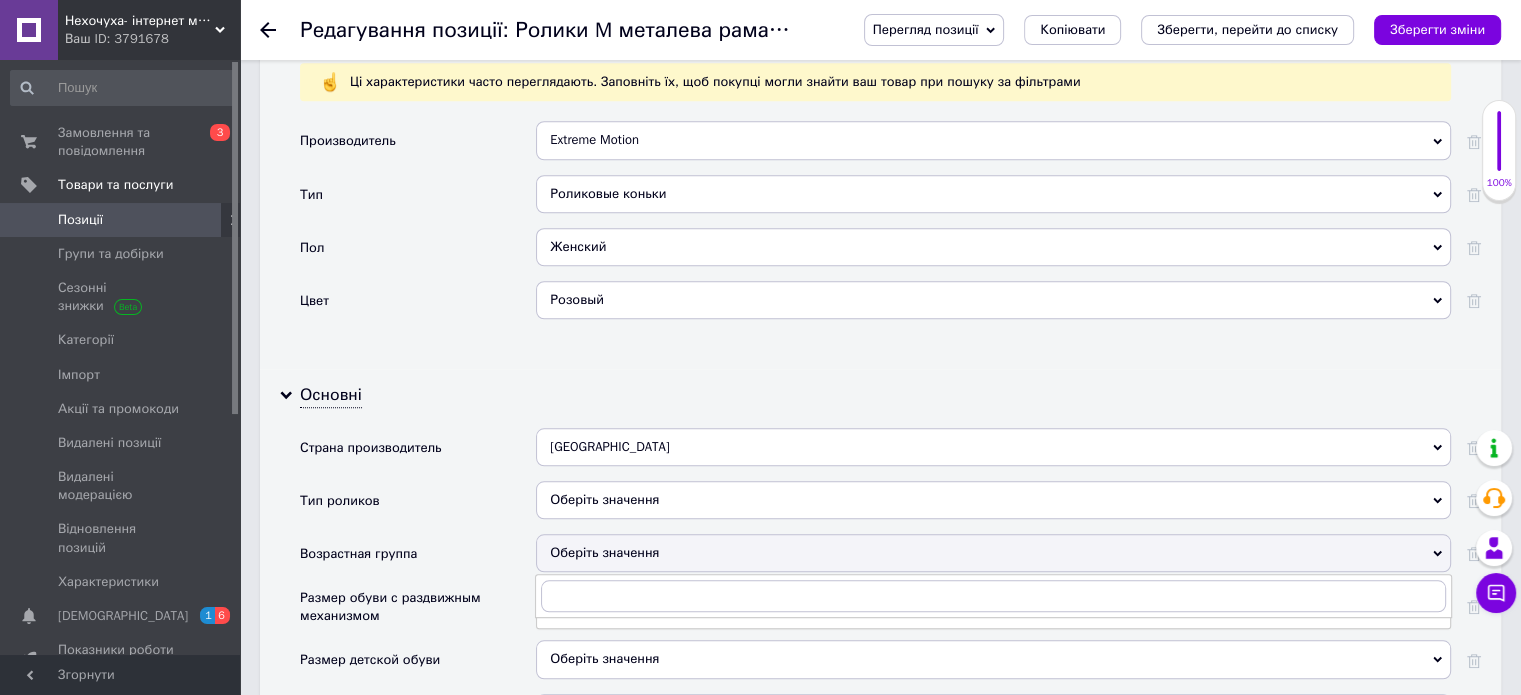 click on "Тип роликов" at bounding box center [418, 507] 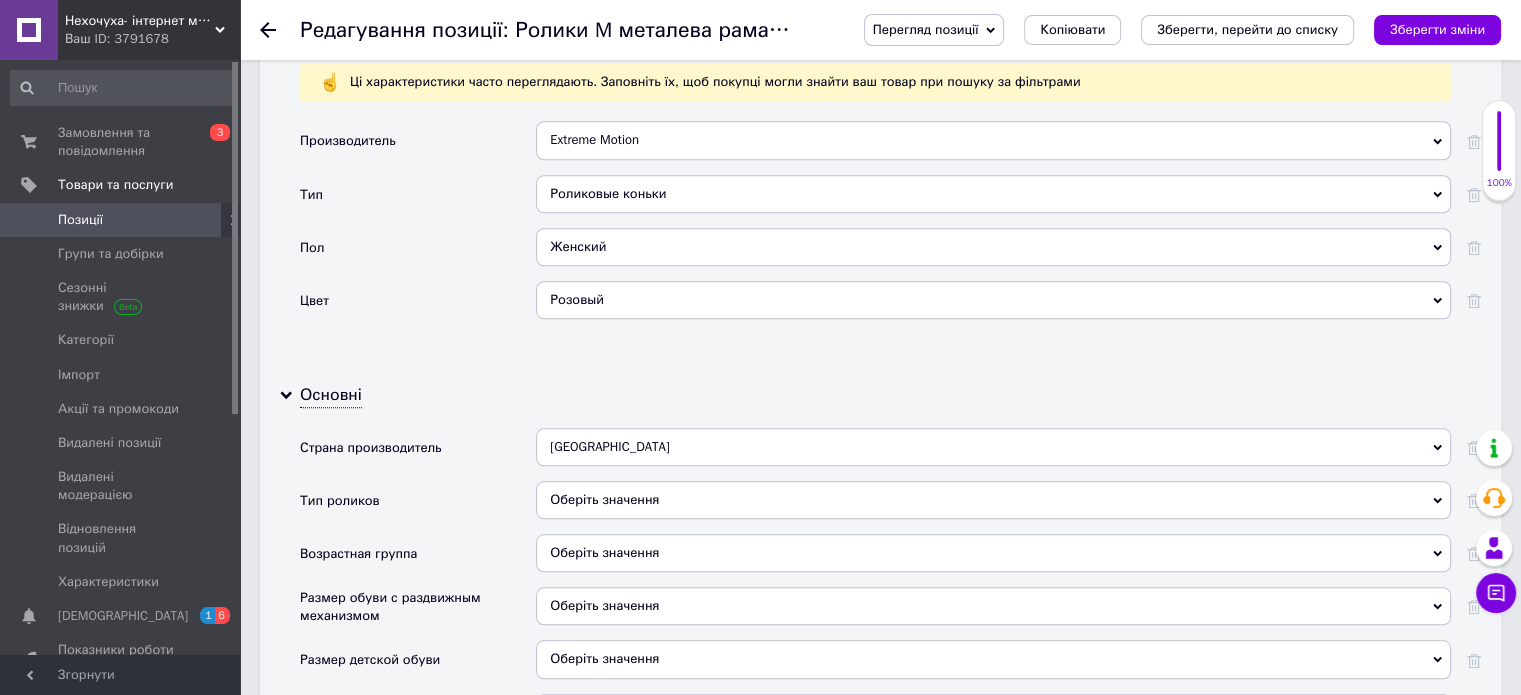 click on "Оберіть значення" at bounding box center [993, 606] 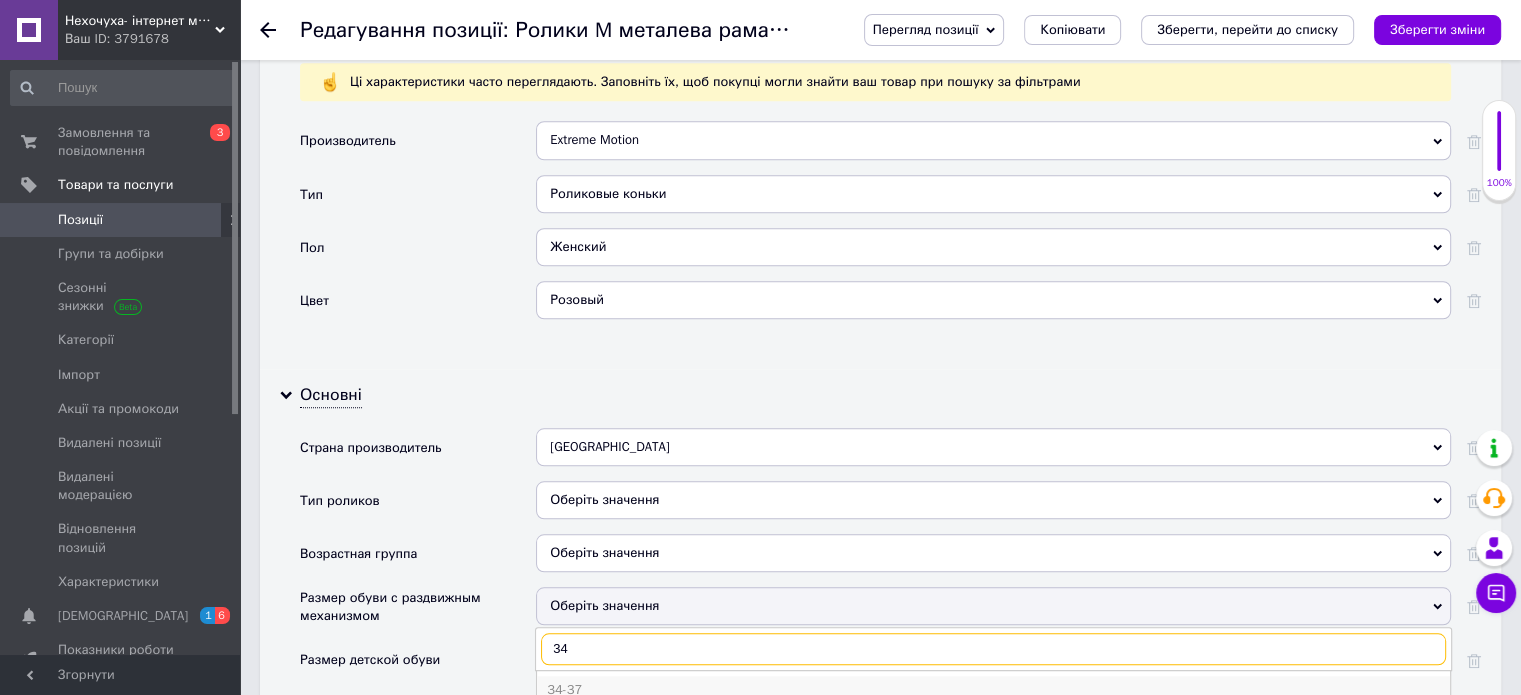 type on "34" 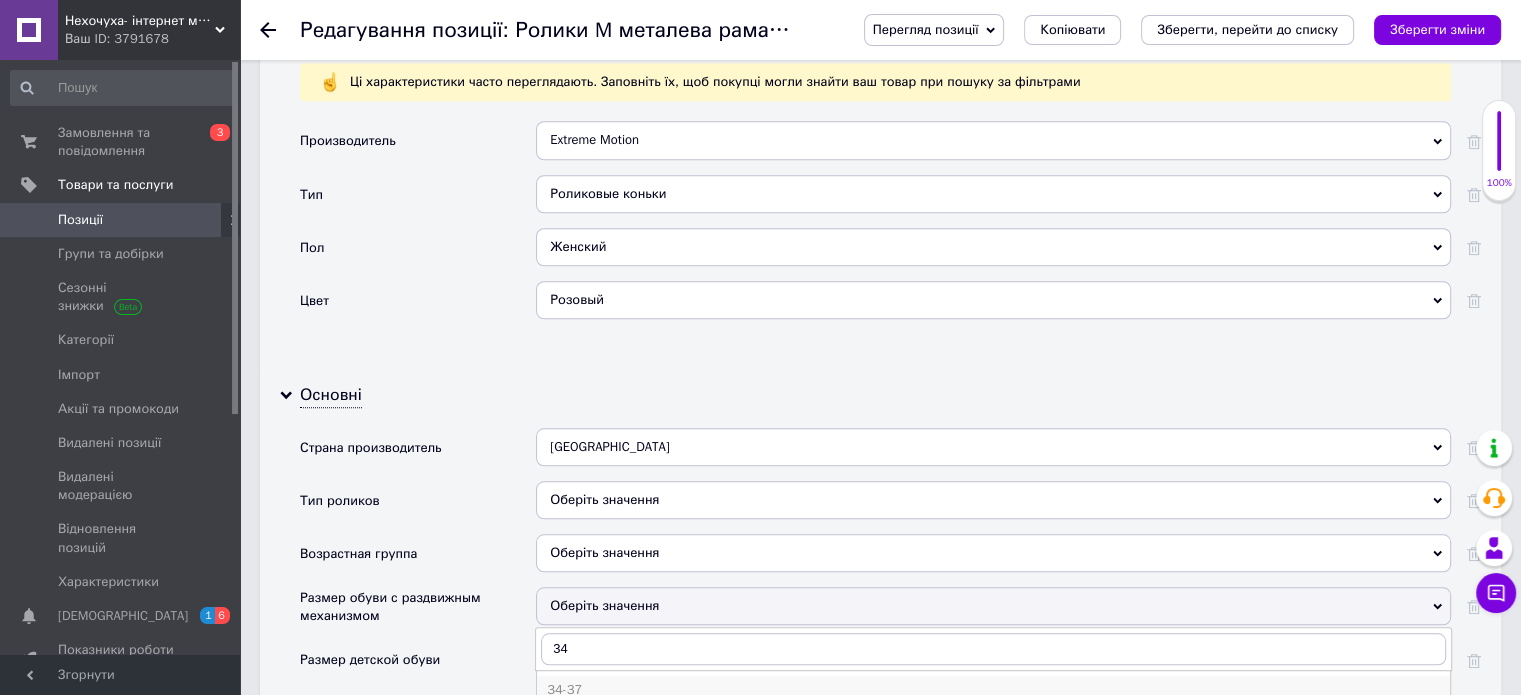 click on "34-37" at bounding box center [993, 690] 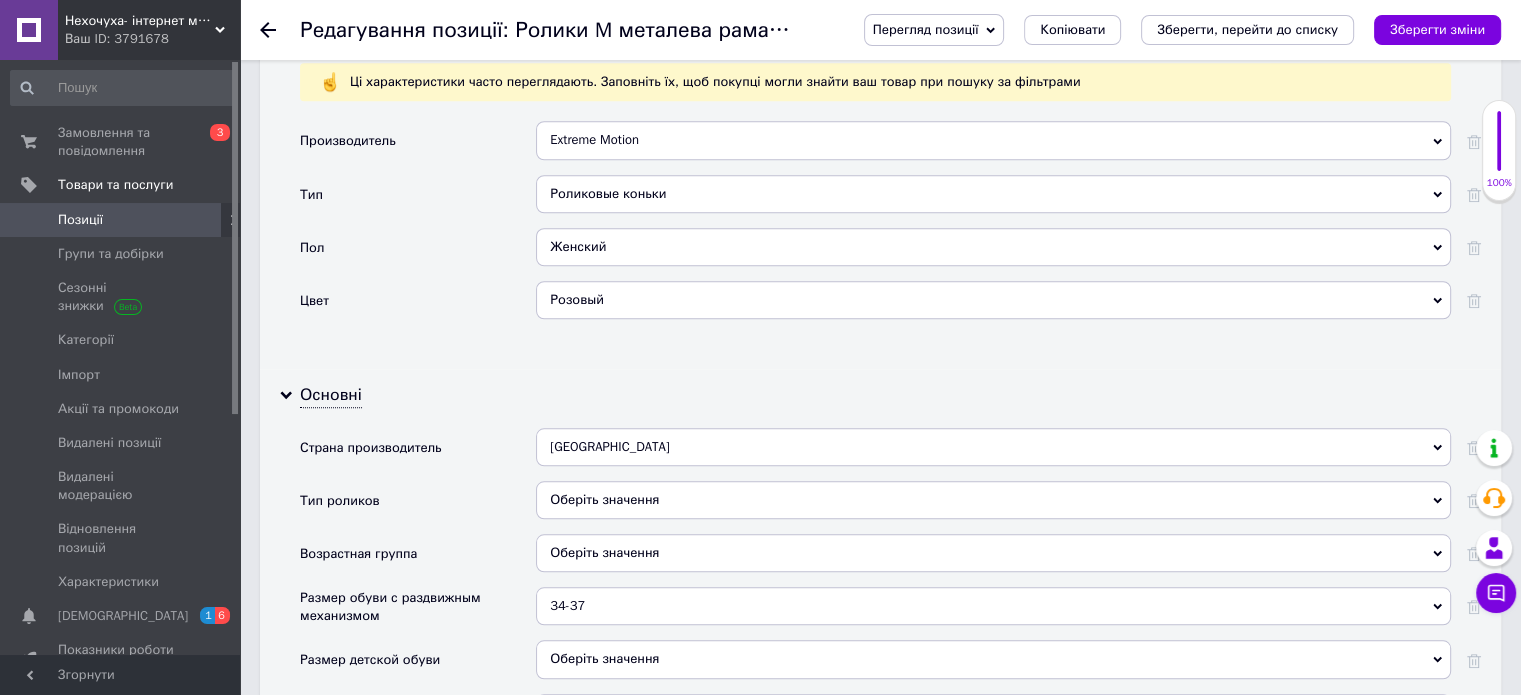 click on "Оберіть значення" at bounding box center [993, 500] 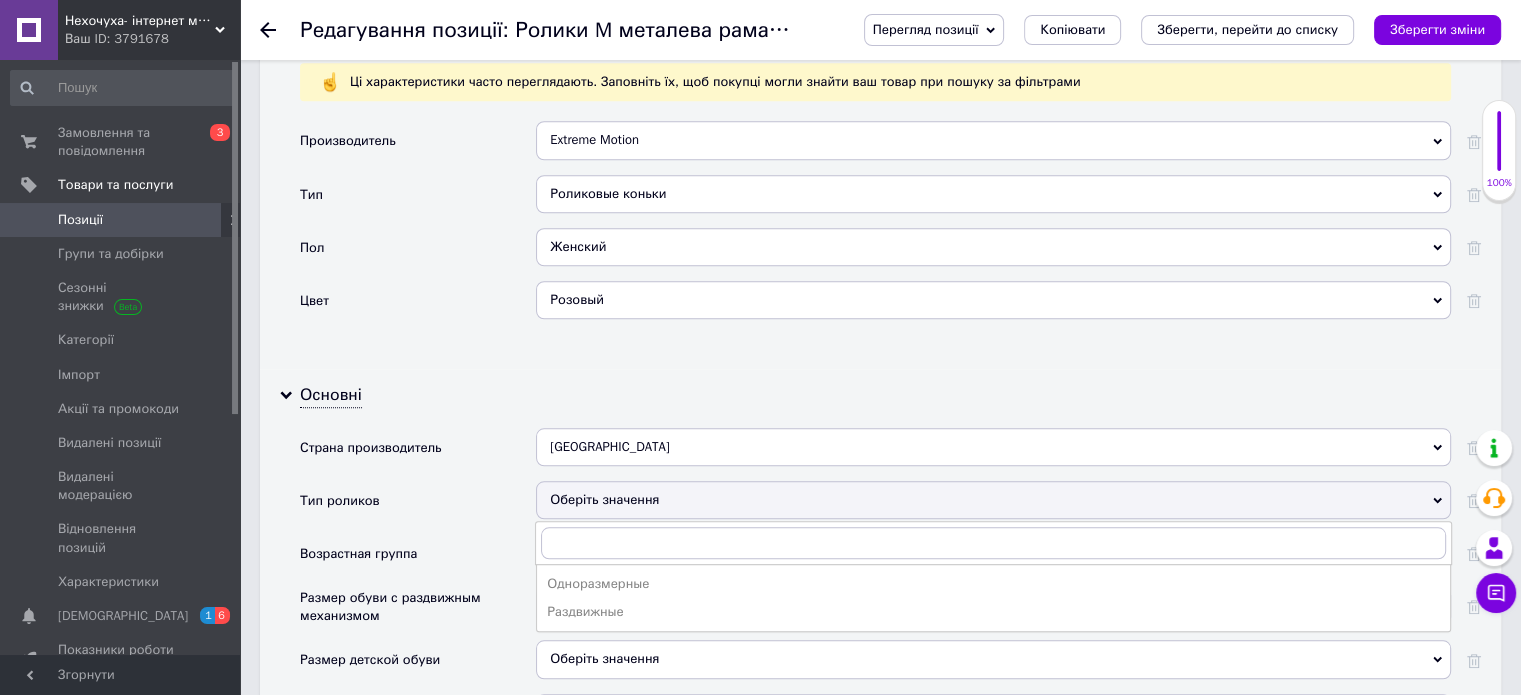 drag, startPoint x: 613, startPoint y: 612, endPoint x: 636, endPoint y: 583, distance: 37.01351 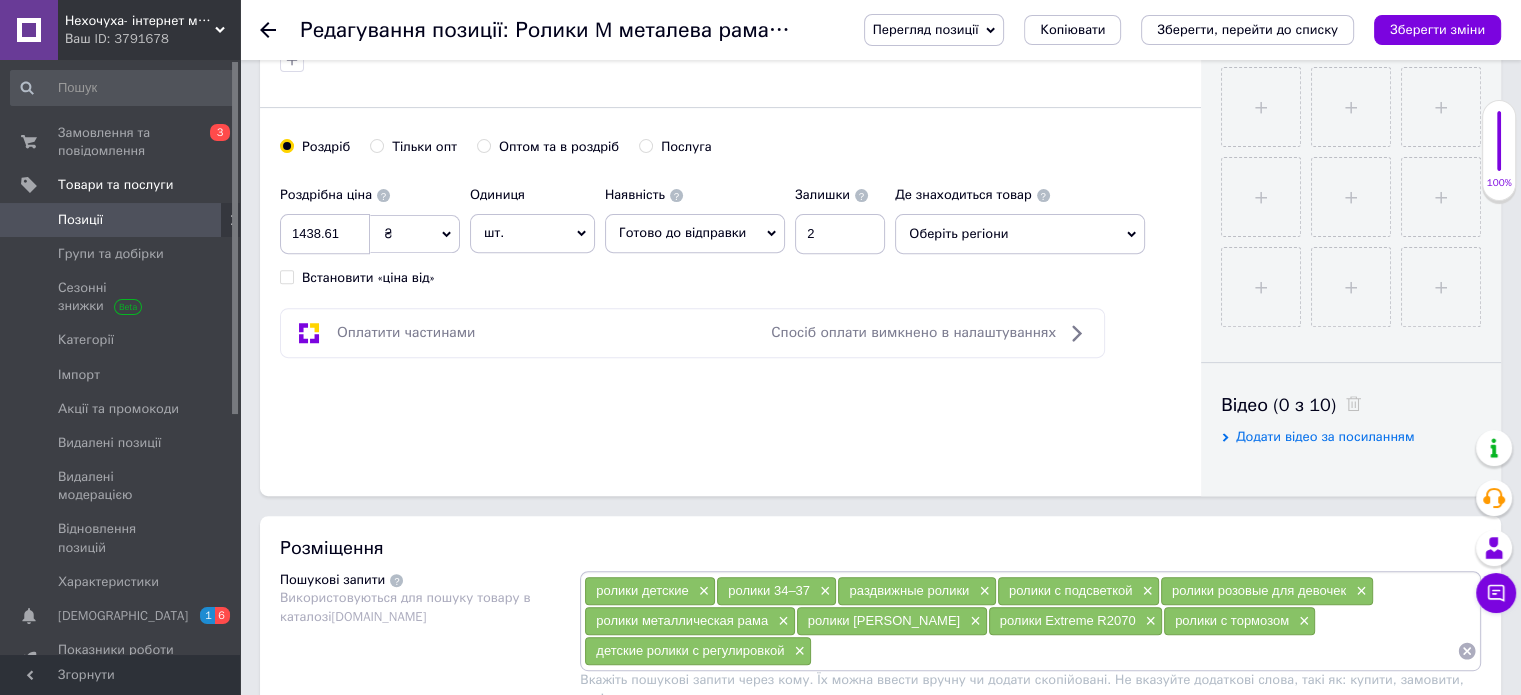 scroll, scrollTop: 100, scrollLeft: 0, axis: vertical 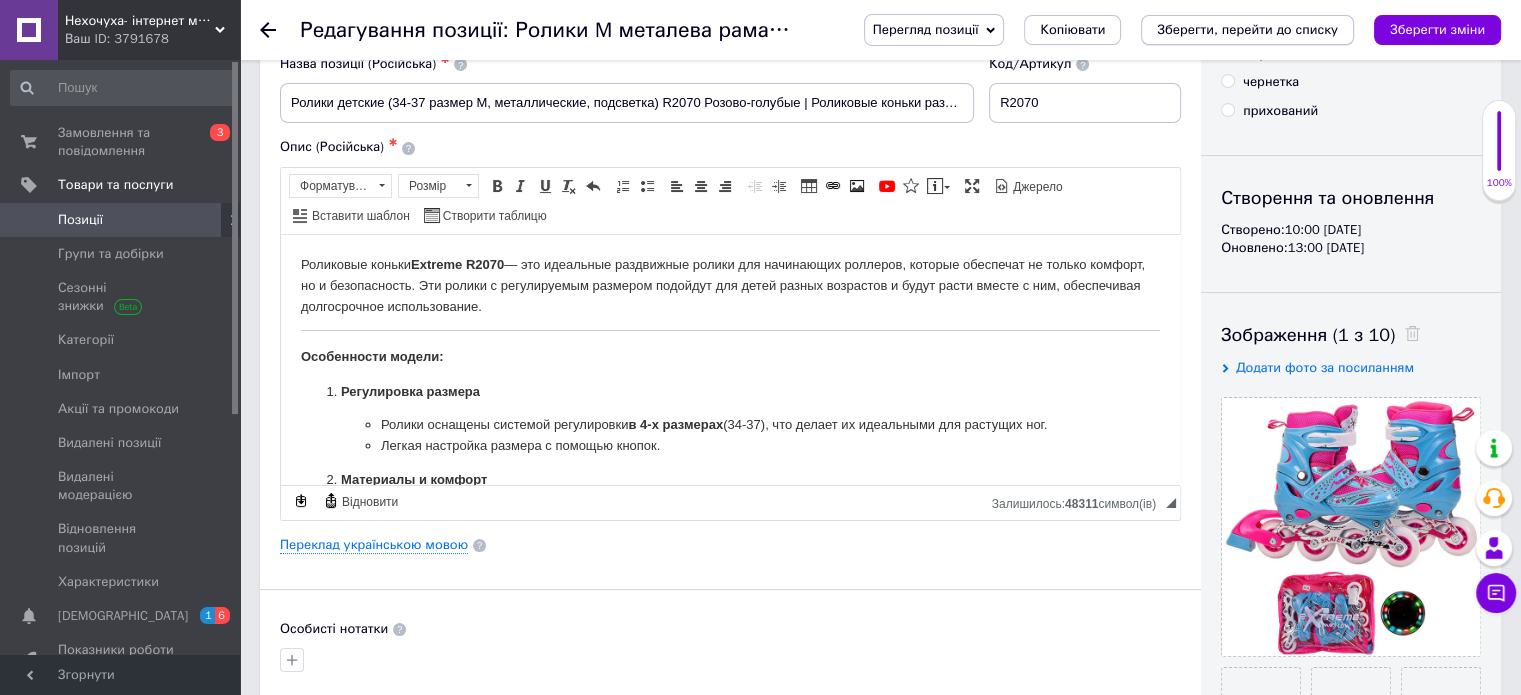 click on "Зберегти, перейти до списку" at bounding box center (1247, 29) 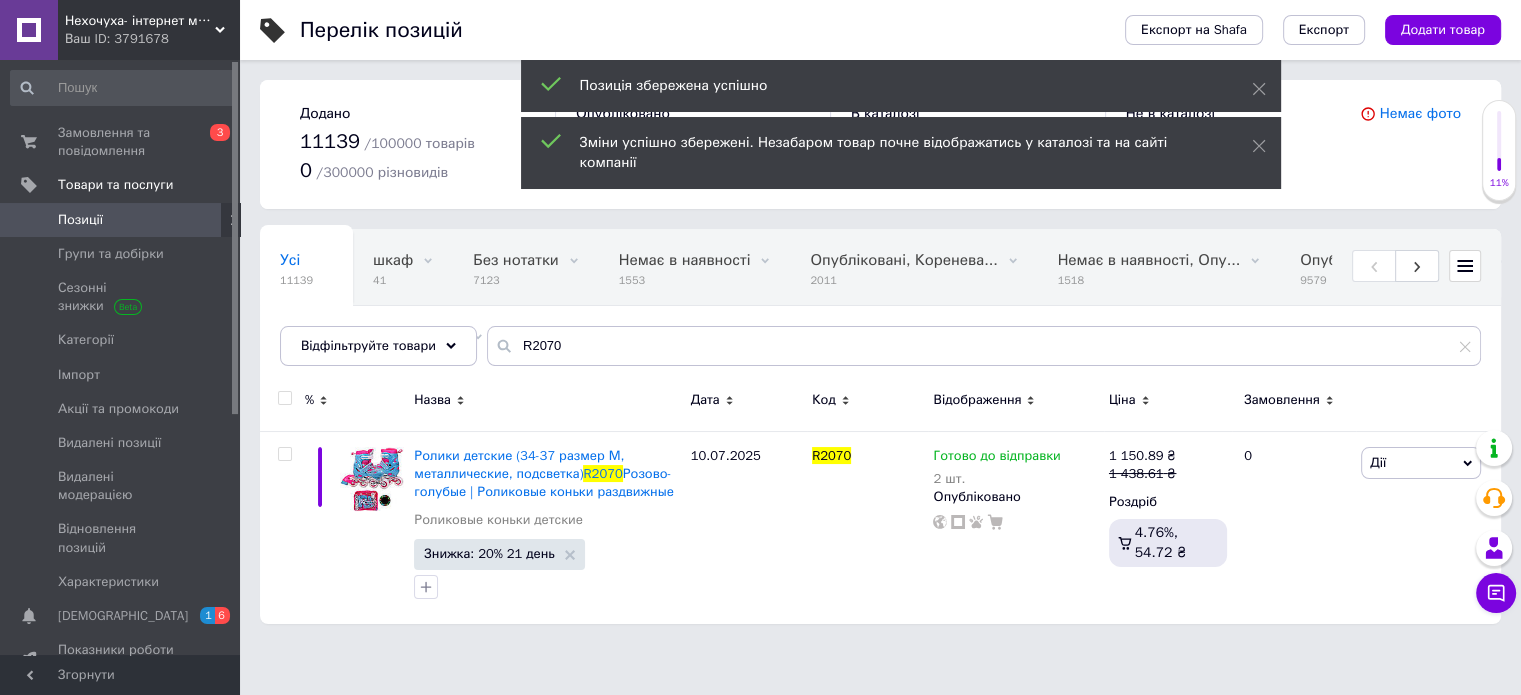 scroll, scrollTop: 0, scrollLeft: 0, axis: both 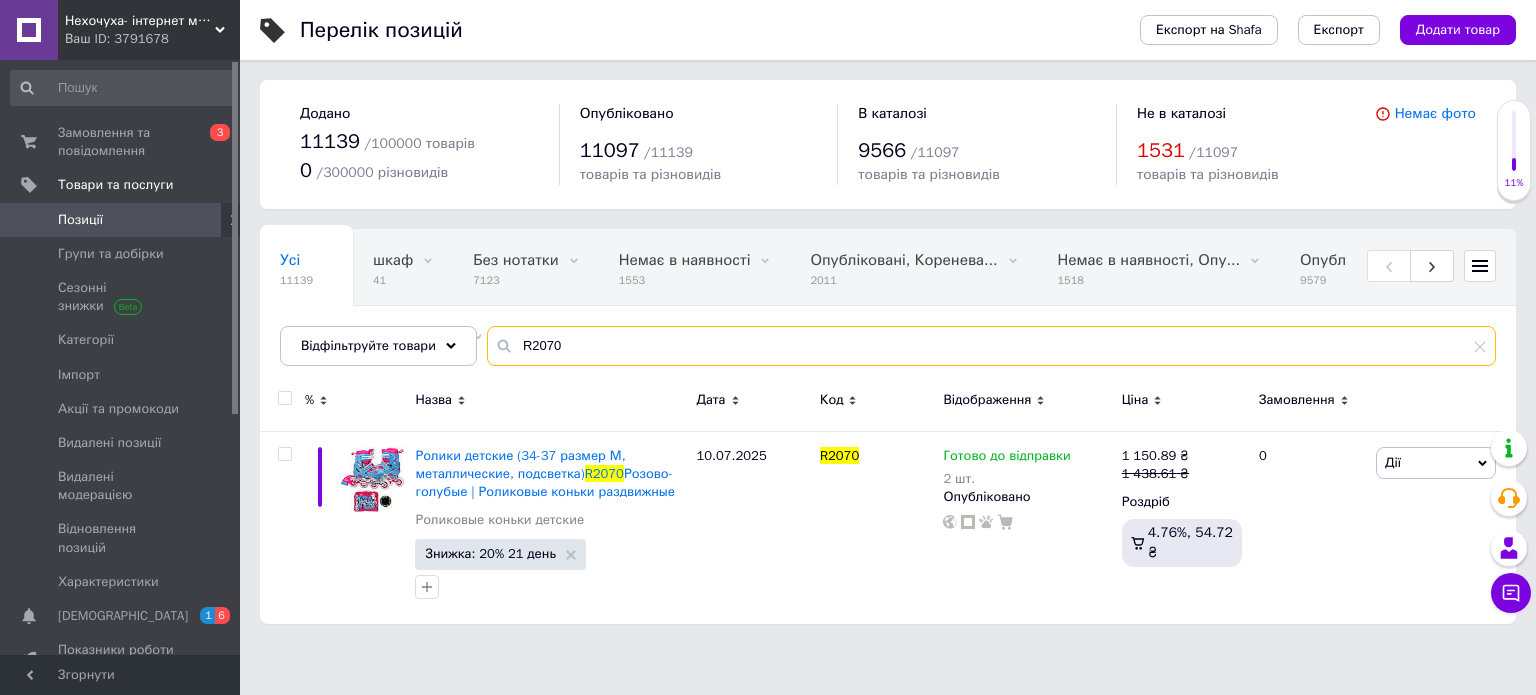 click on "R2070" at bounding box center [991, 346] 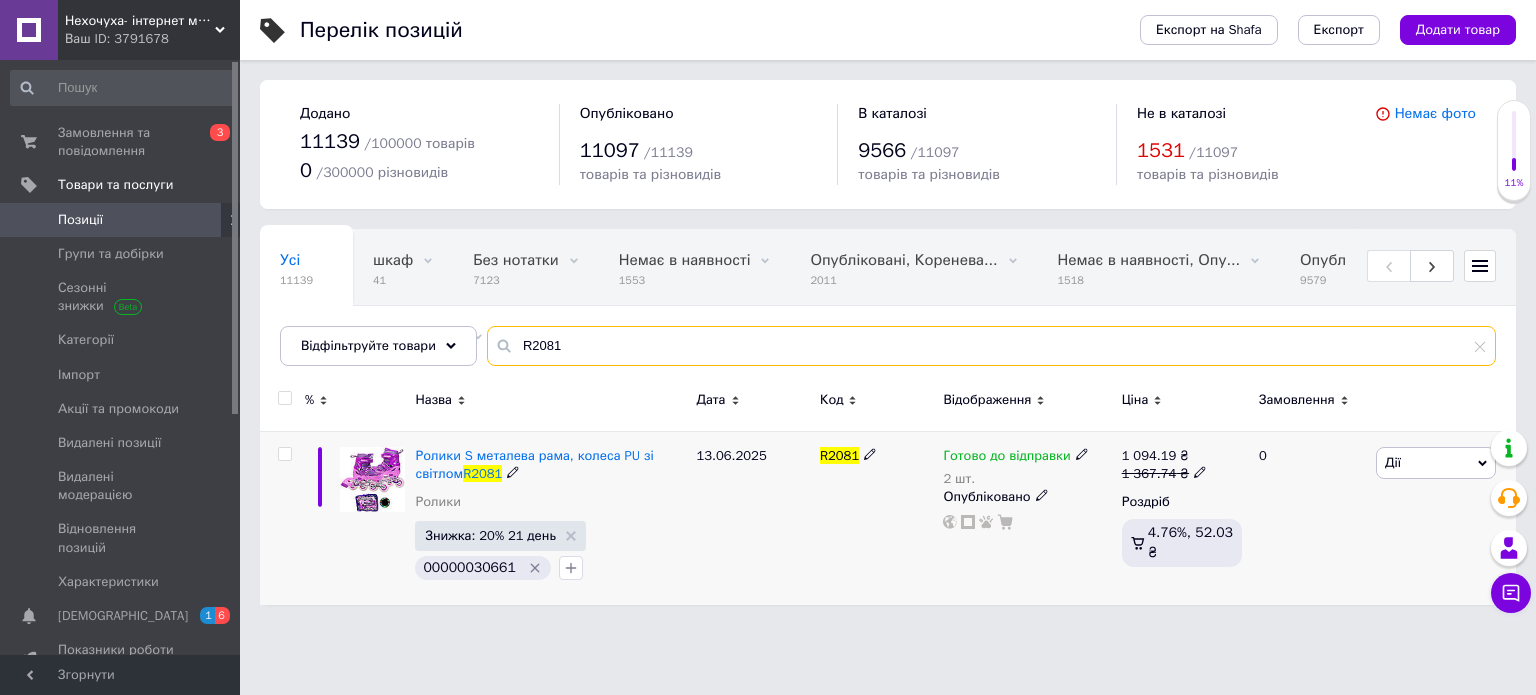 type on "R2081" 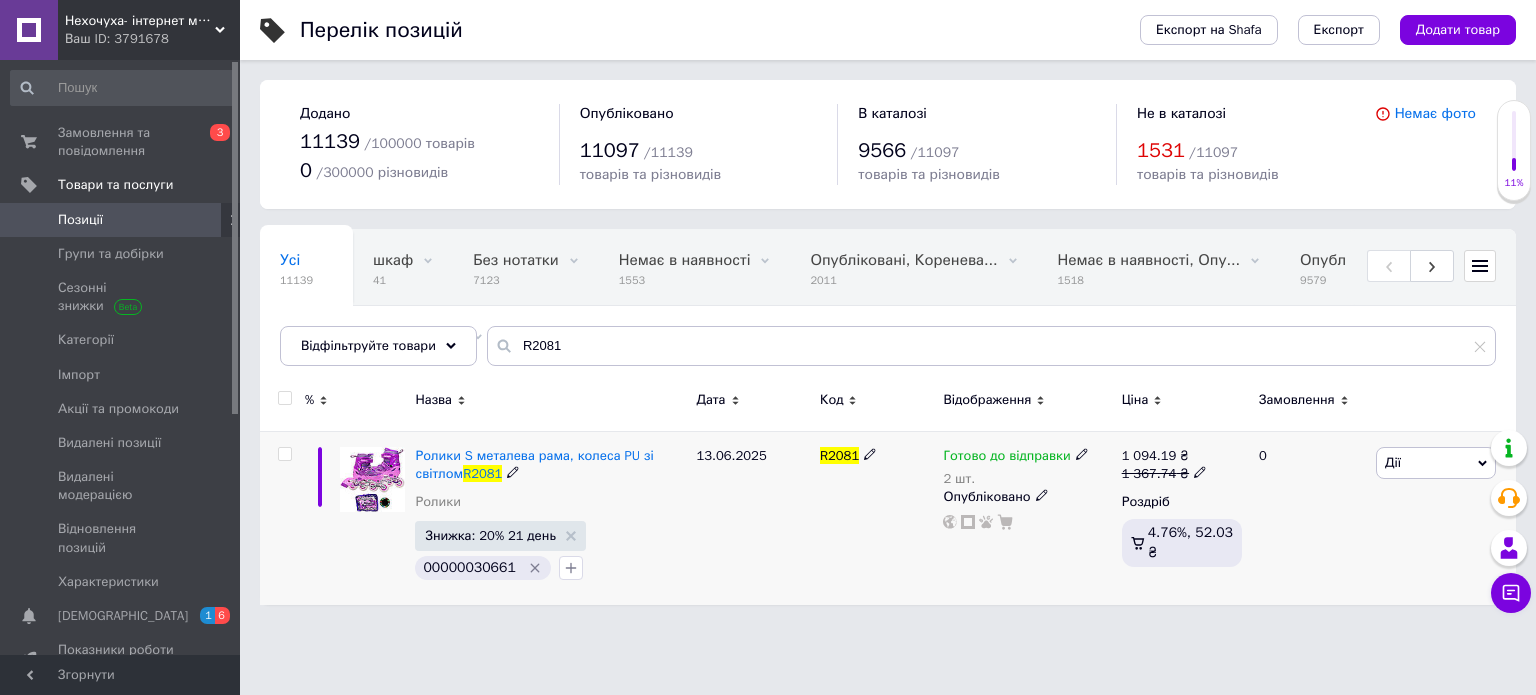 click 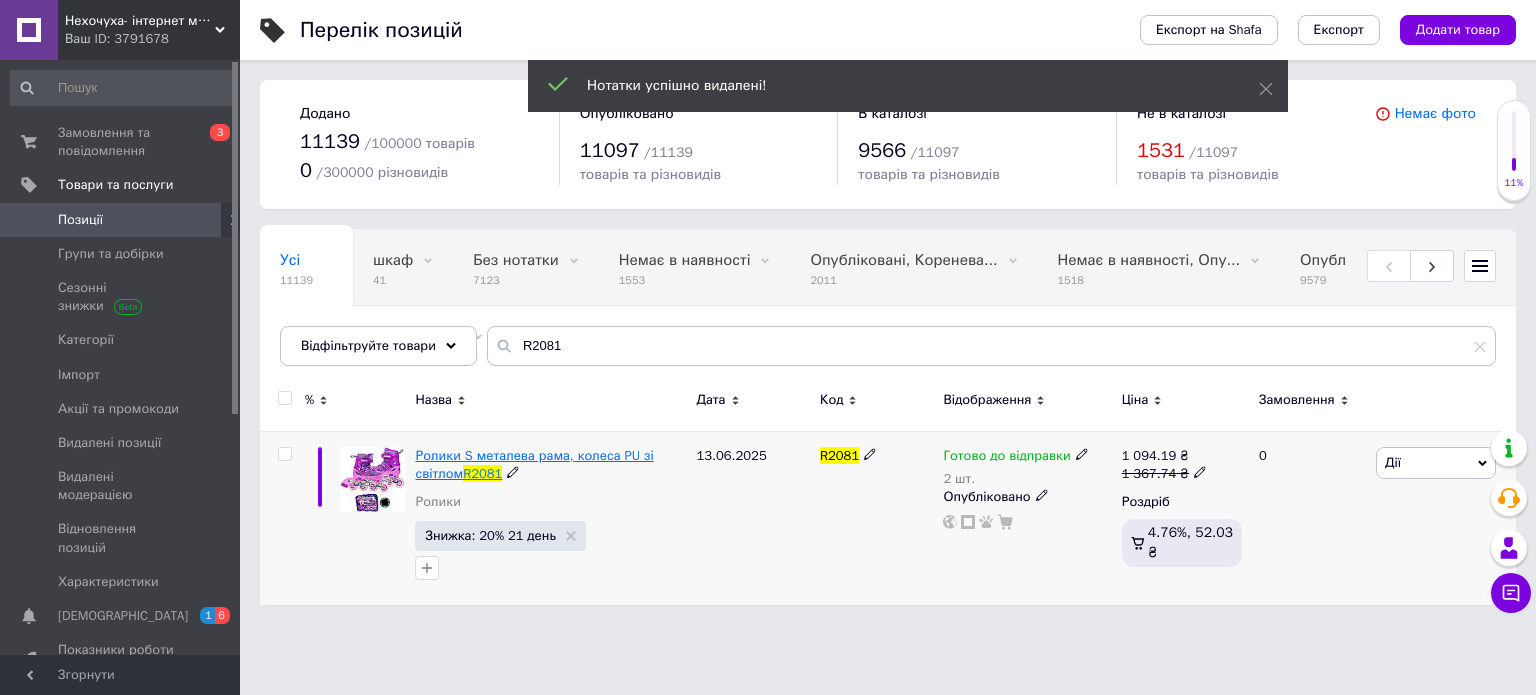 click on "Ролики S металева рама, колеса PU зі світлом" at bounding box center [534, 464] 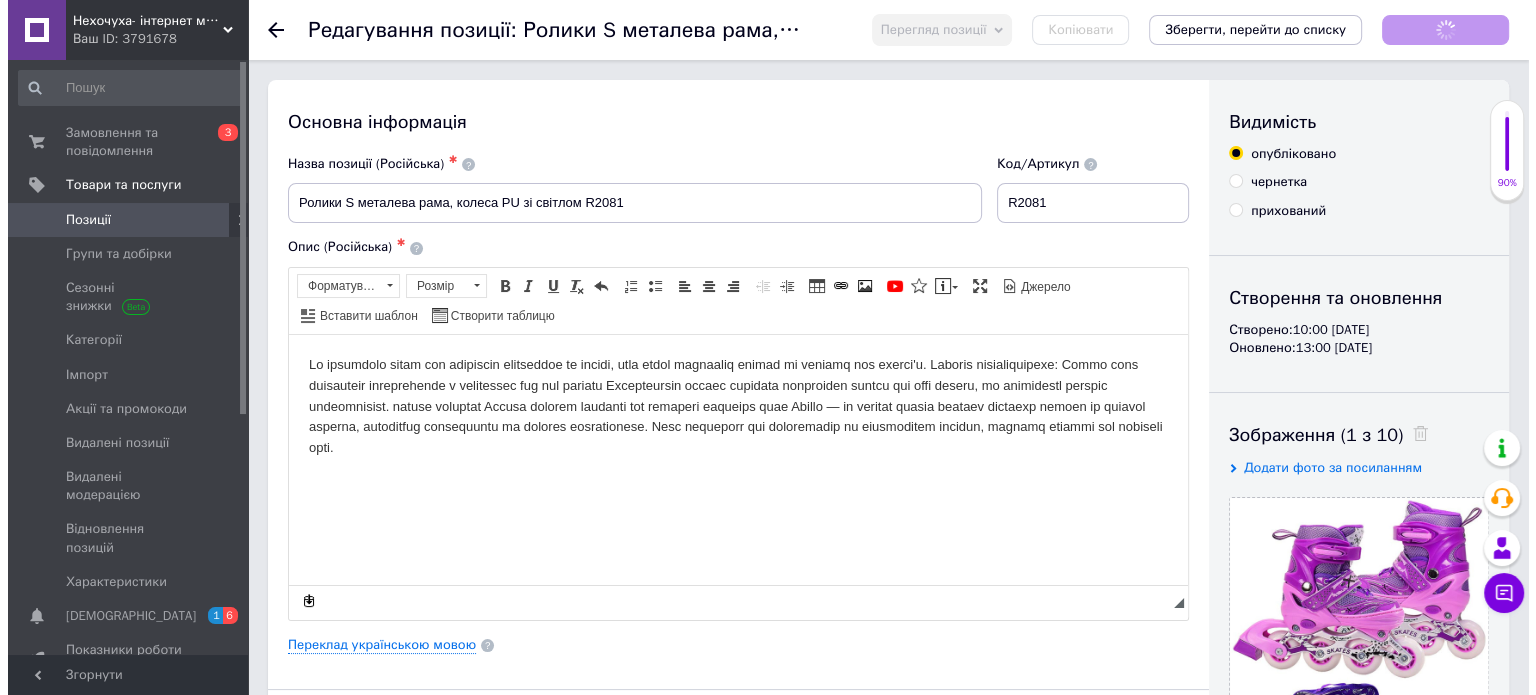 scroll, scrollTop: 0, scrollLeft: 0, axis: both 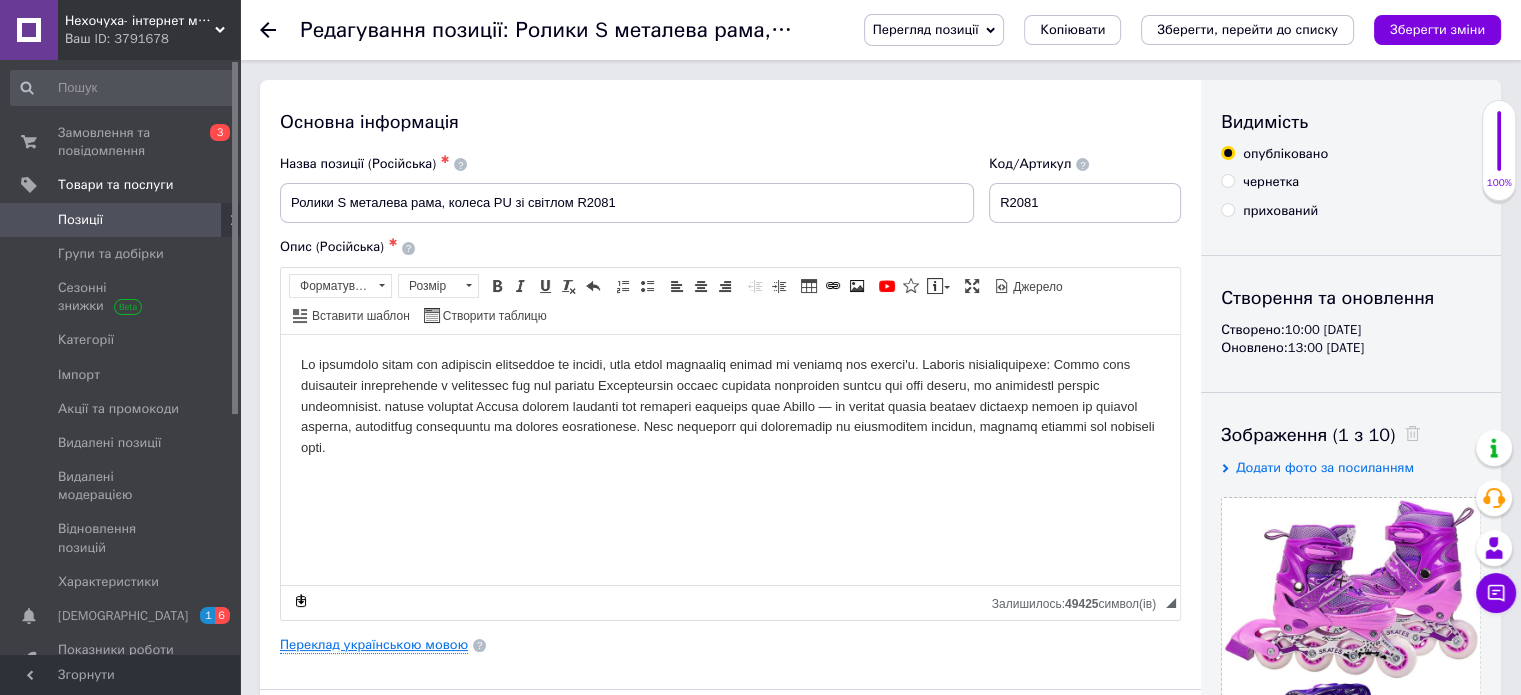click on "Переклад українською мовою" at bounding box center [374, 645] 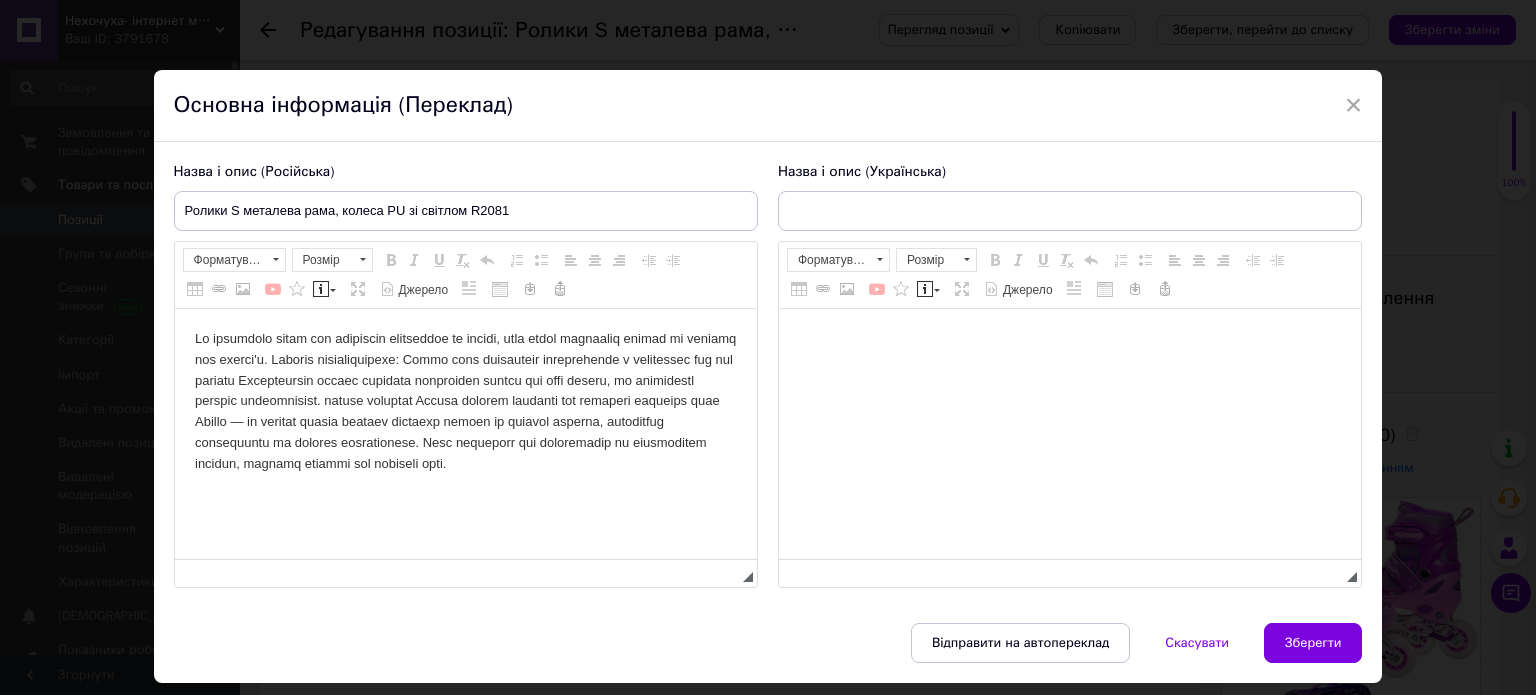 scroll, scrollTop: 0, scrollLeft: 0, axis: both 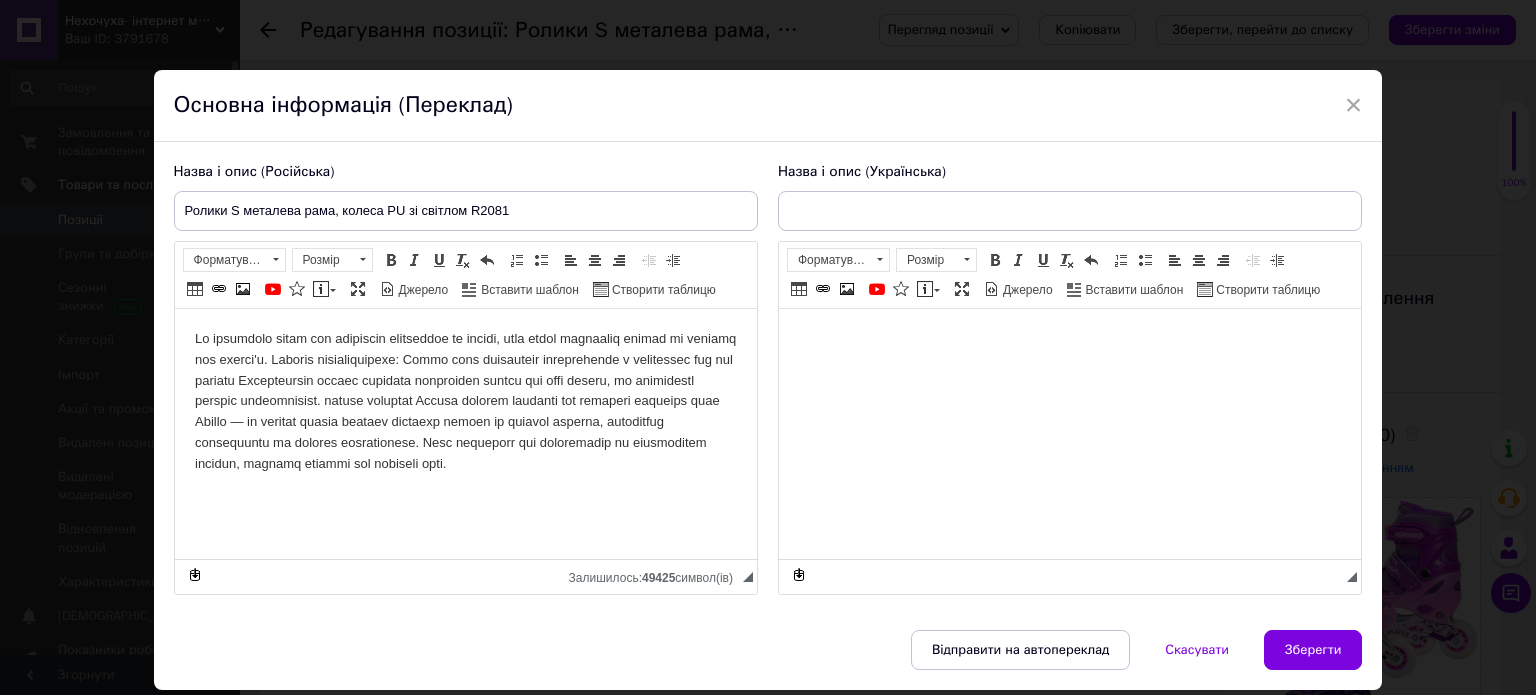 type on "Ролики дитячі (30-33 розмір S, металеві, підсвічування) R2081 Фіолетові | Роликові ковзани розсувні" 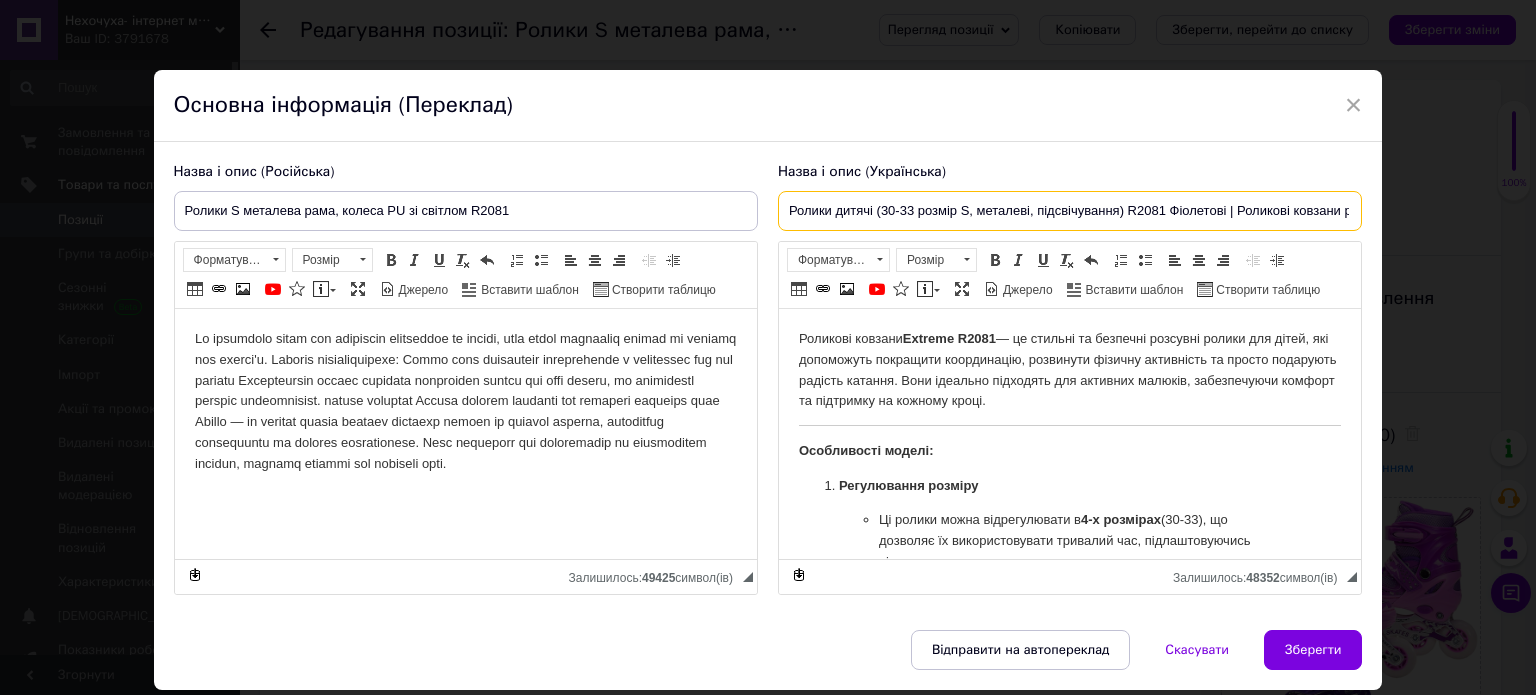 click on "Ролики дитячі (30-33 розмір S, металеві, підсвічування) R2081 Фіолетові | Роликові ковзани розсувні" at bounding box center (1070, 211) 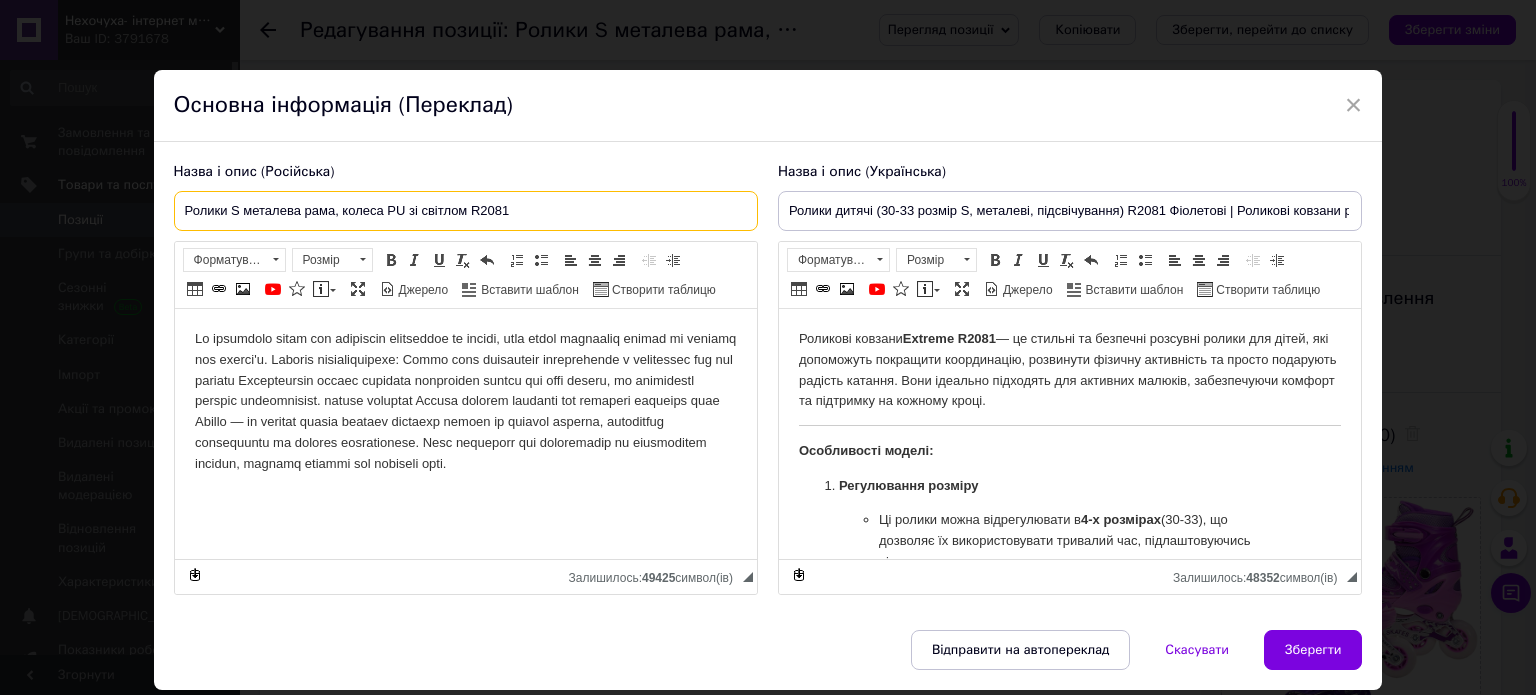 click on "Ролики S металева рама, колеса PU зі світлом R2081" at bounding box center [466, 211] 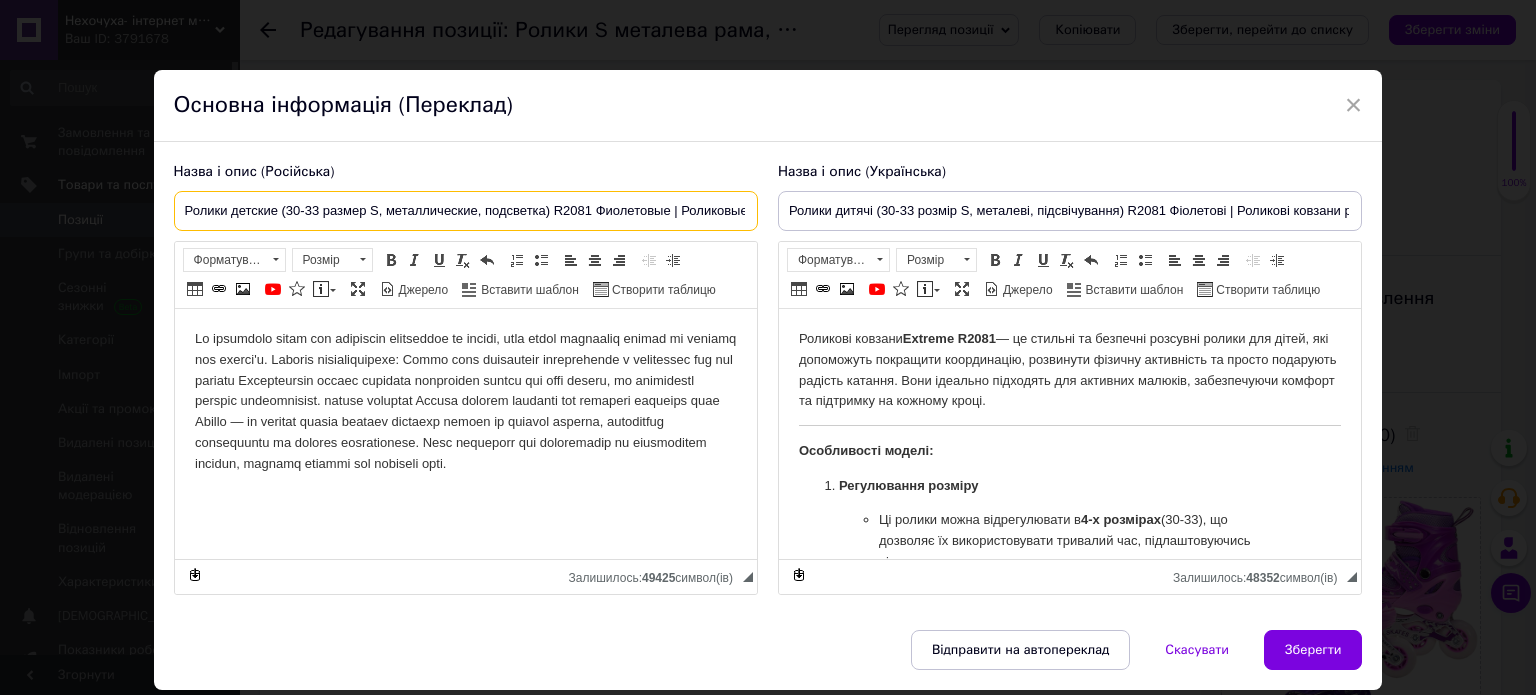 scroll, scrollTop: 0, scrollLeft: 126, axis: horizontal 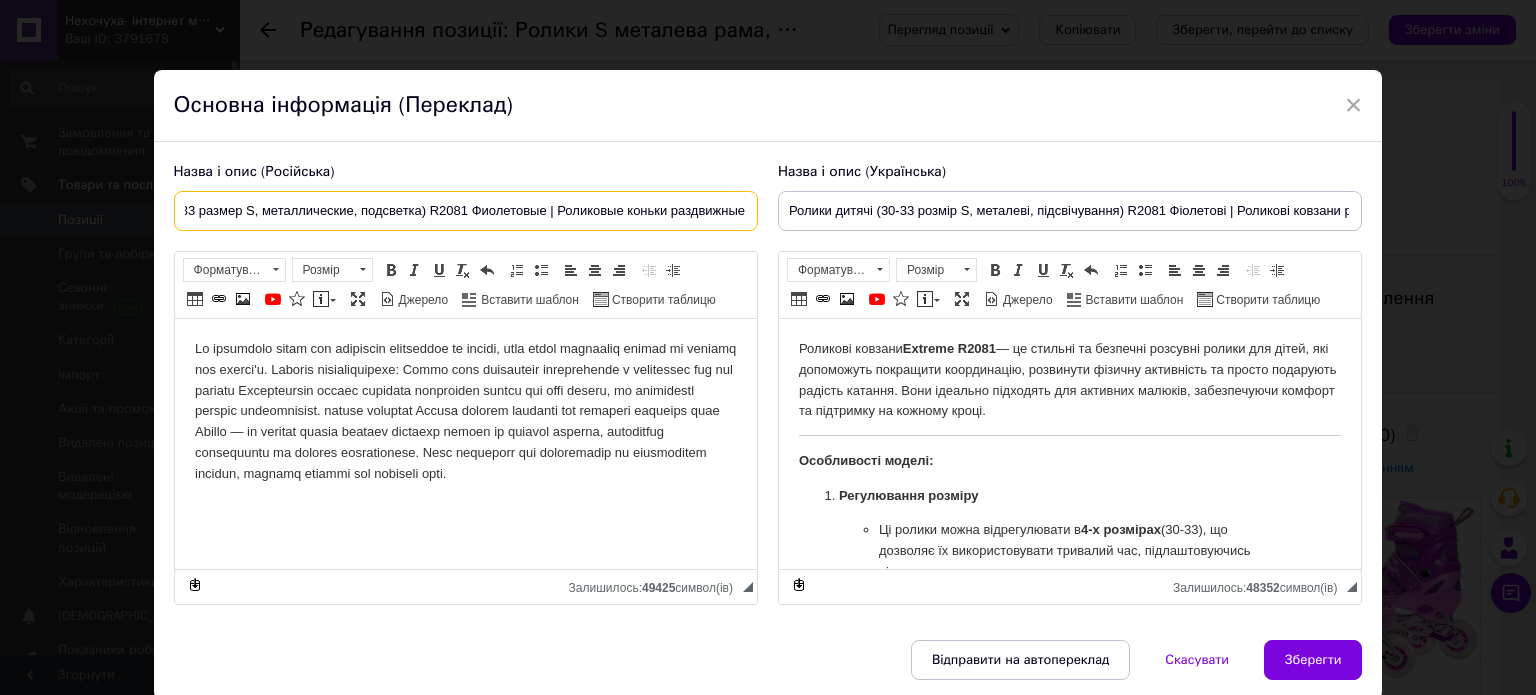 type on "Ролики детские (30-33 размер S, металлические, подсветка) R2081 Фиолетовые | Роликовые коньки раздвижные" 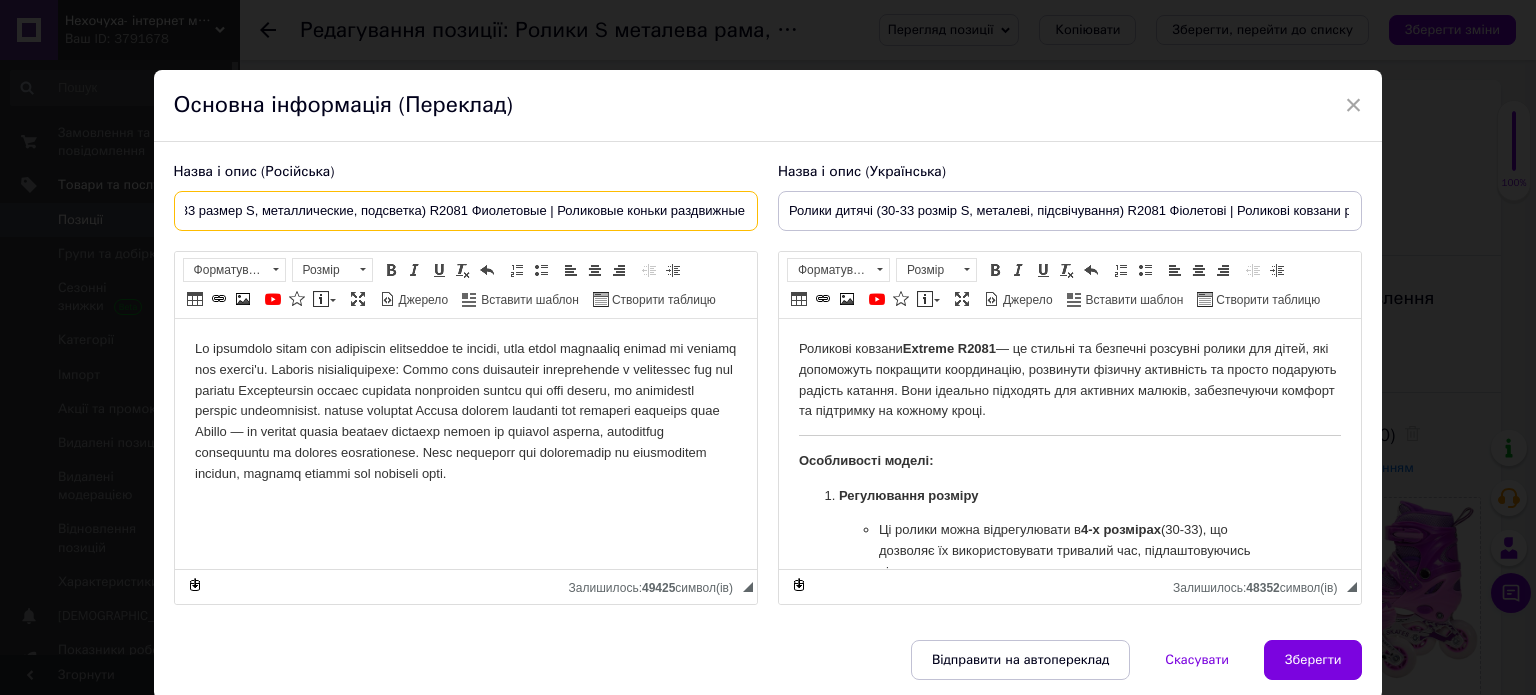 scroll, scrollTop: 0, scrollLeft: 0, axis: both 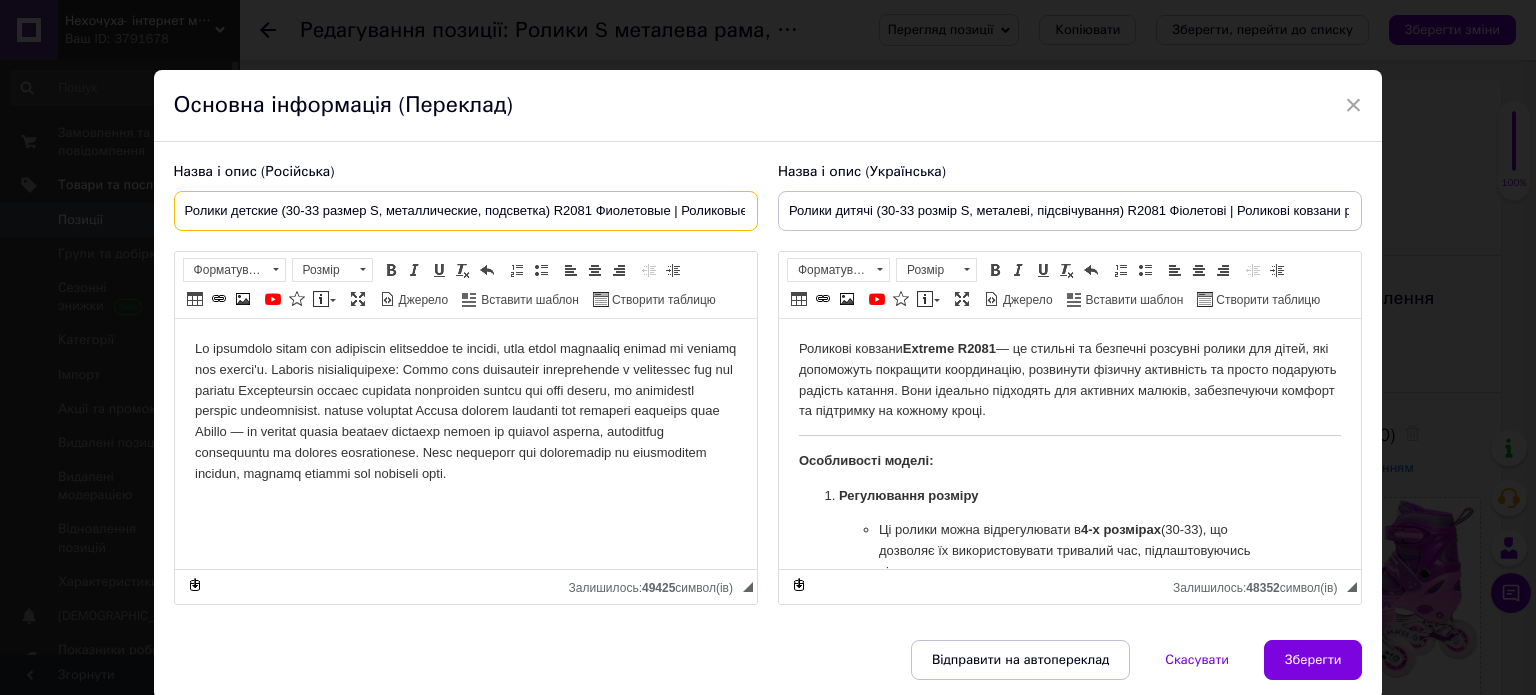click at bounding box center [0, 0] 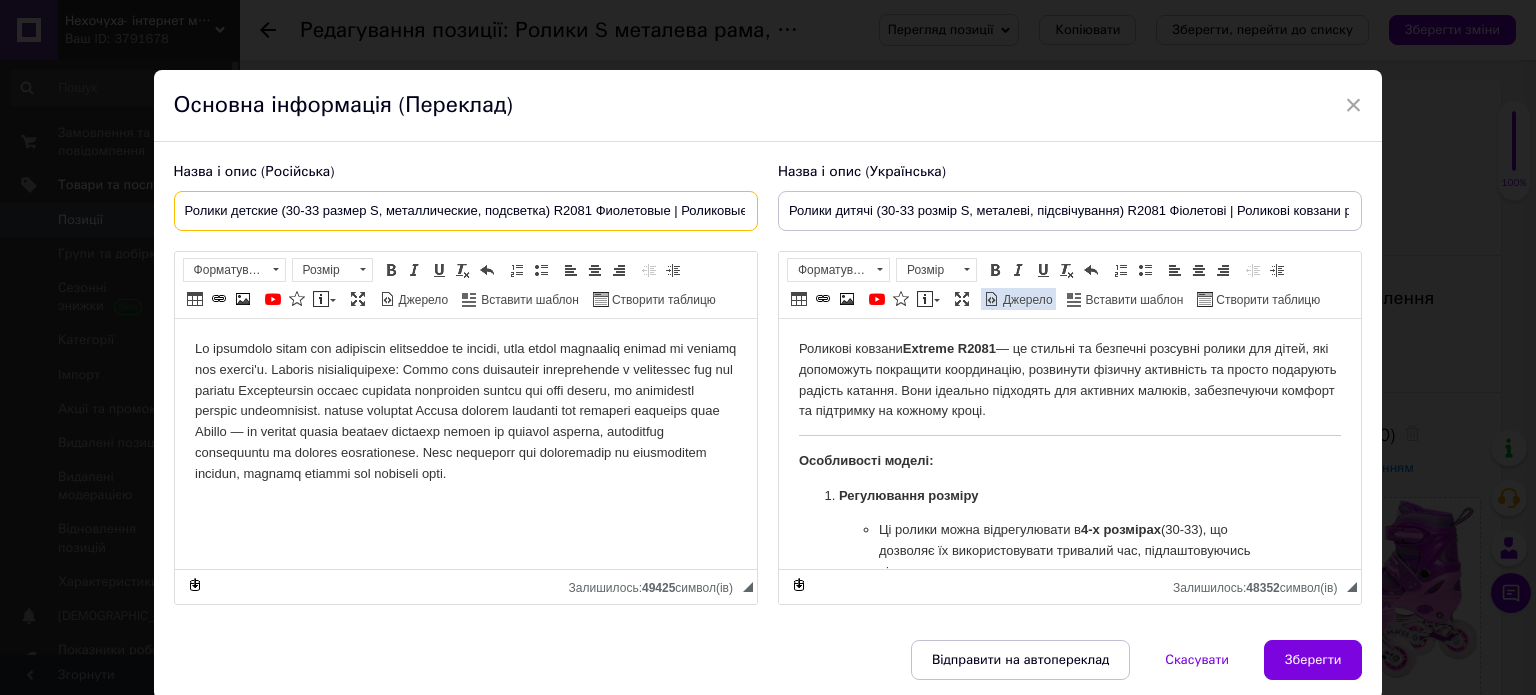 click on "Джерело" at bounding box center (1026, 300) 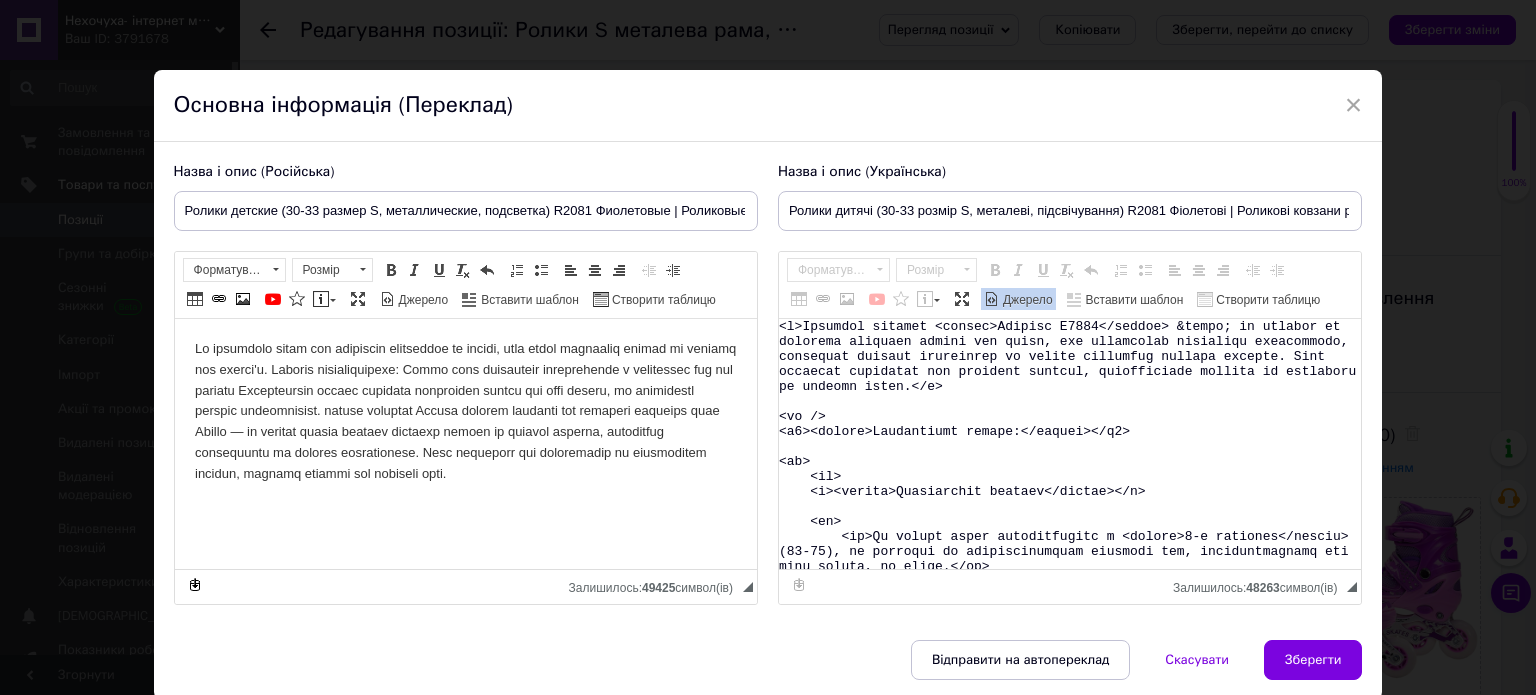click at bounding box center (1070, 444) 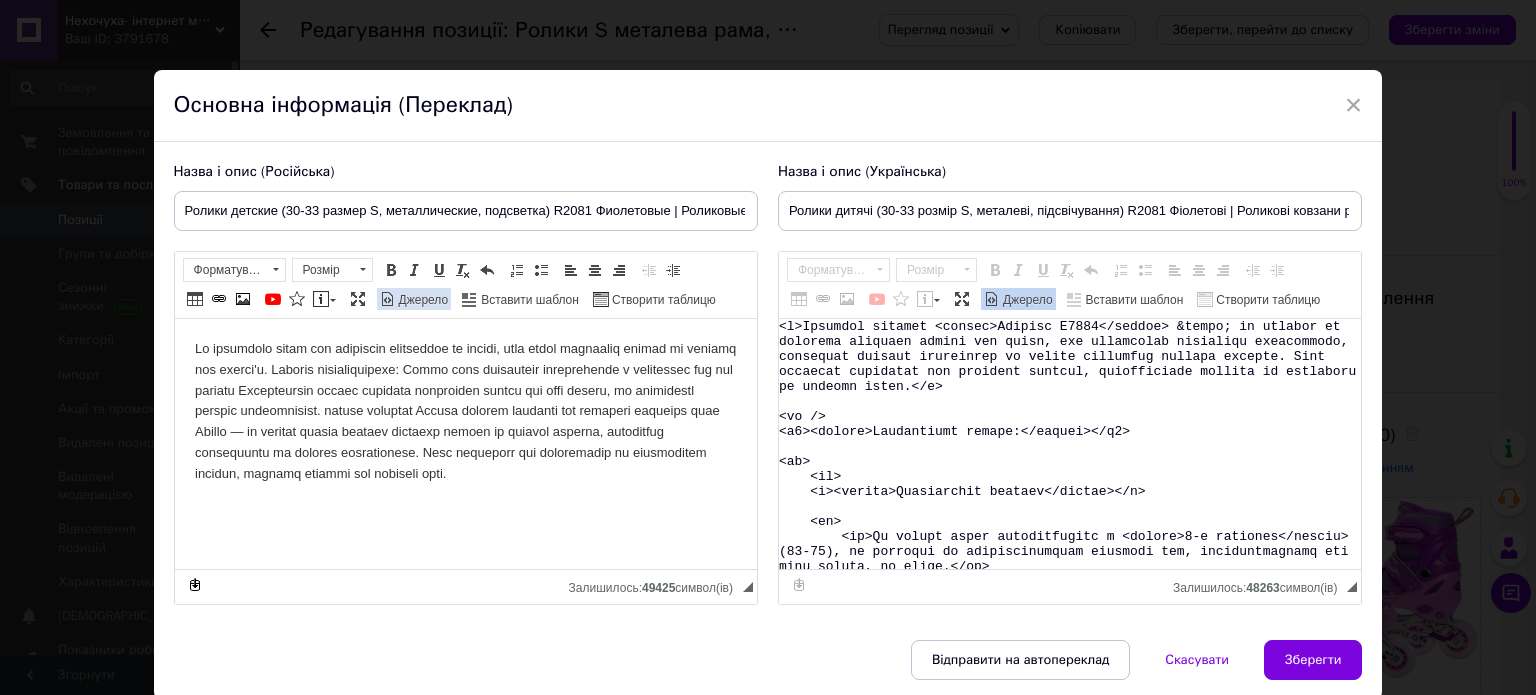 click on "Джерело" at bounding box center [422, 300] 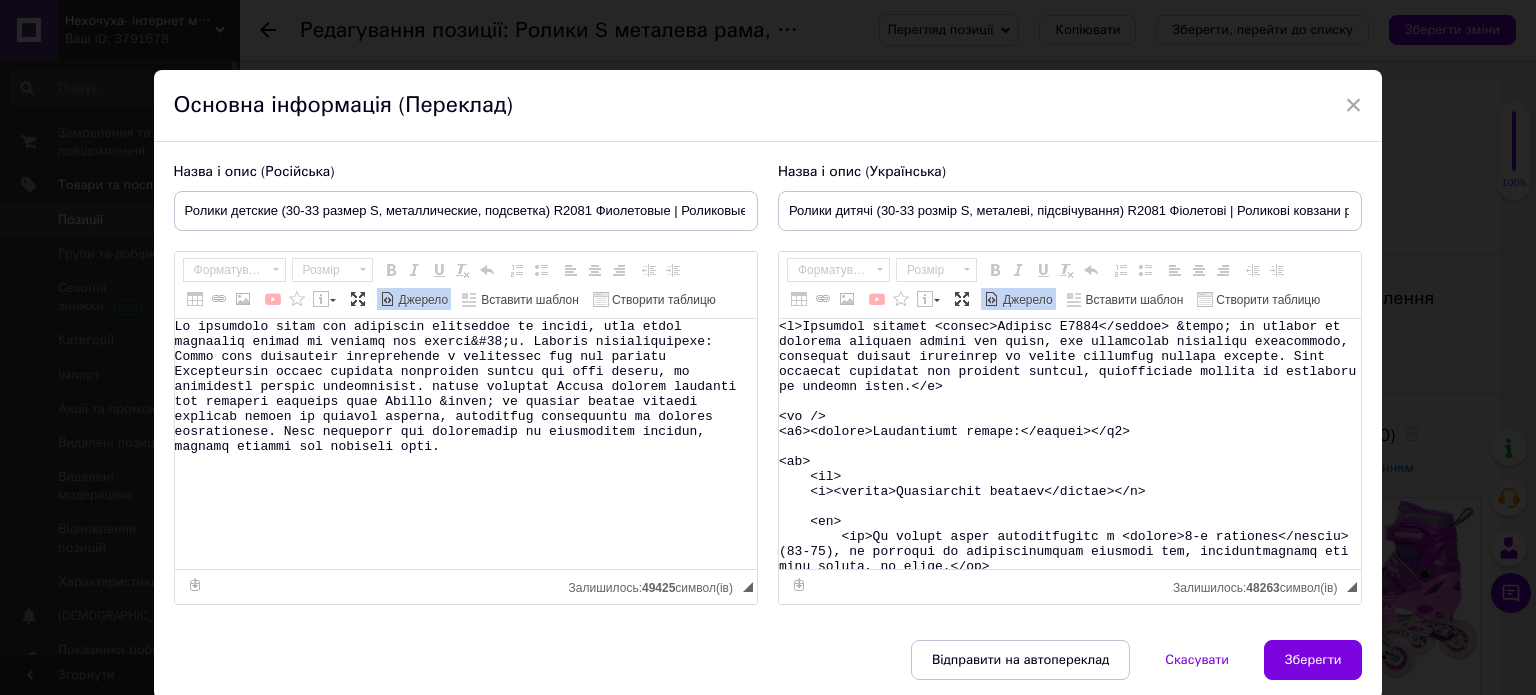 click at bounding box center [466, 444] 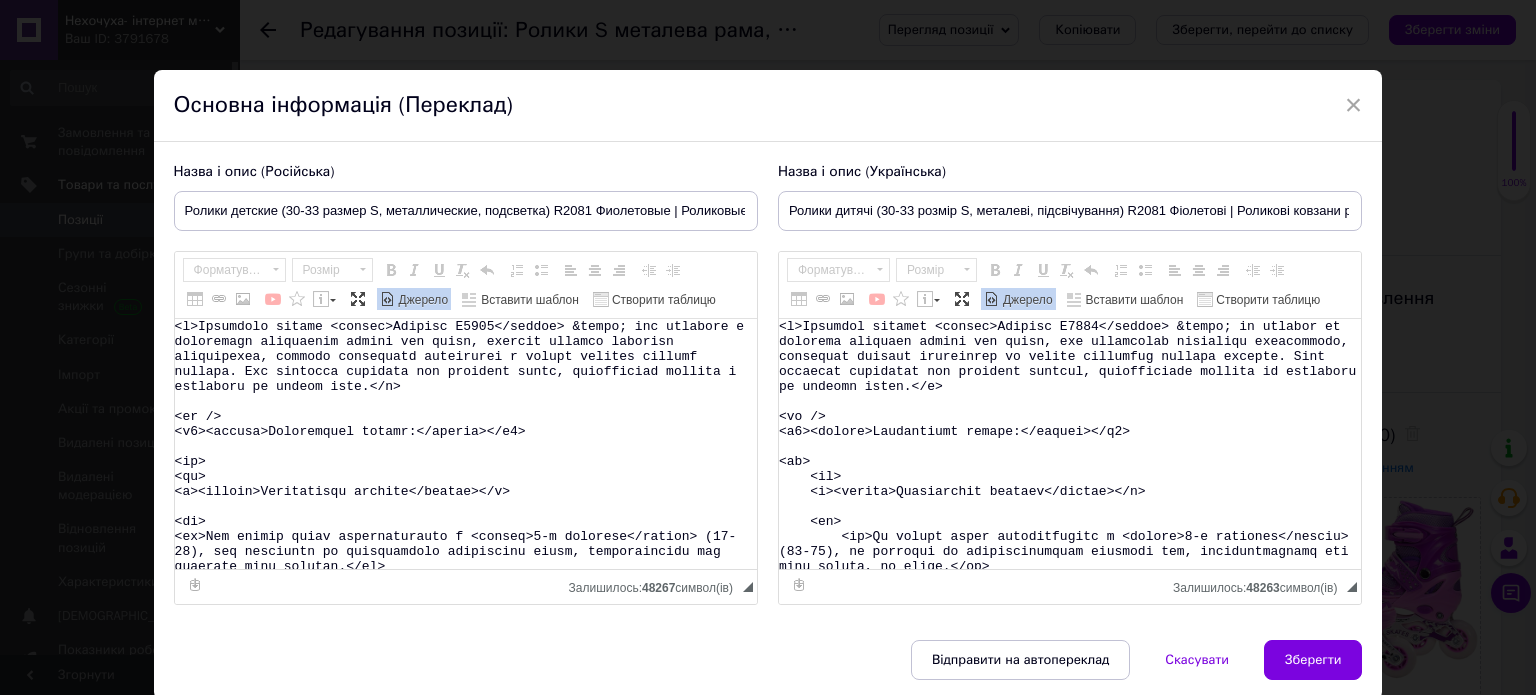 scroll, scrollTop: 1056, scrollLeft: 0, axis: vertical 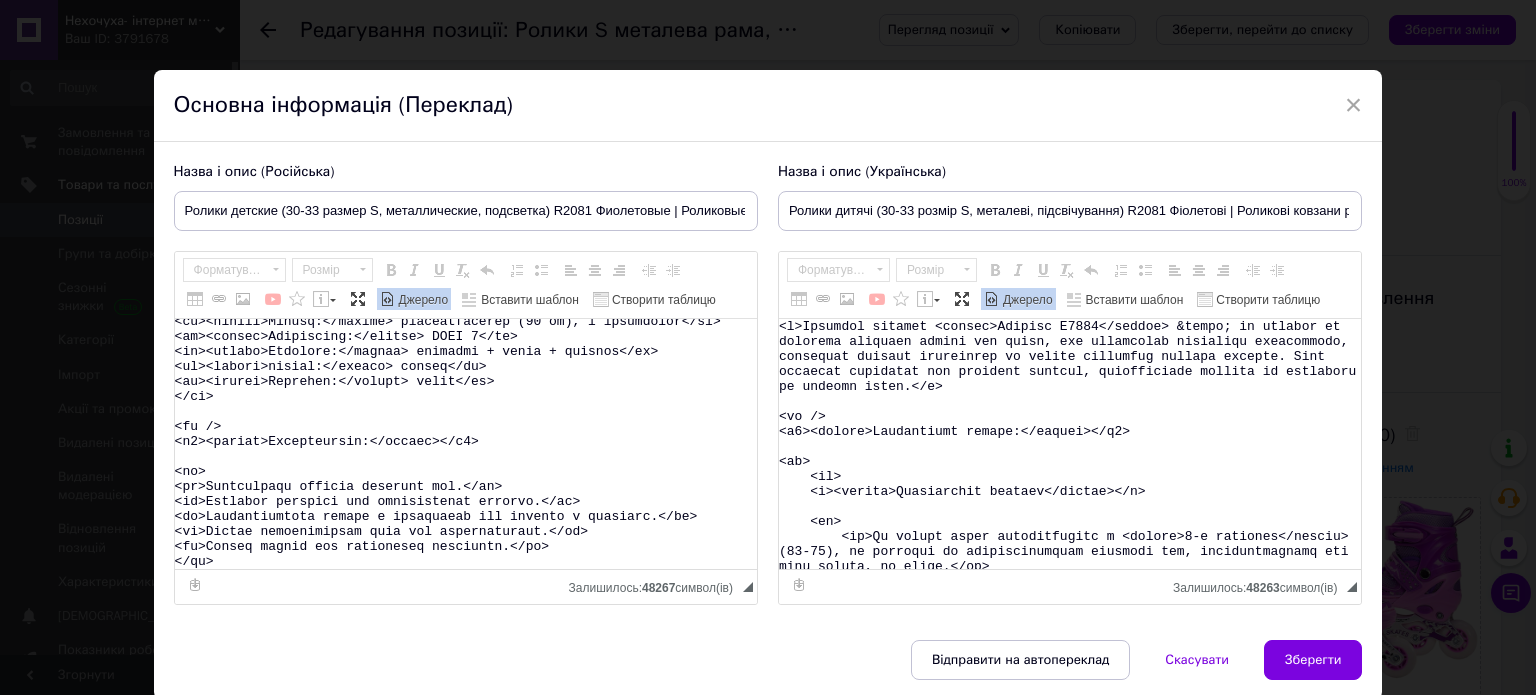 click on "Джерело" at bounding box center [422, 300] 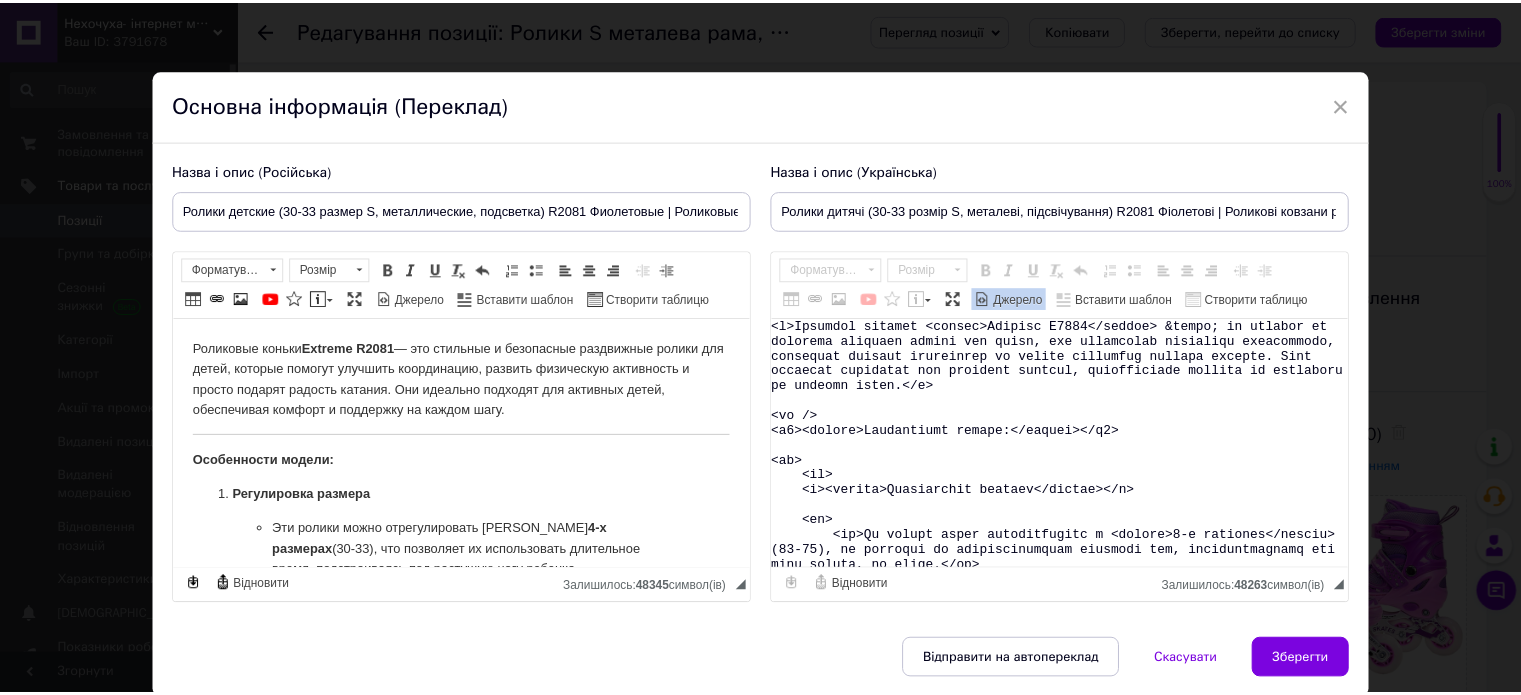 scroll, scrollTop: 0, scrollLeft: 0, axis: both 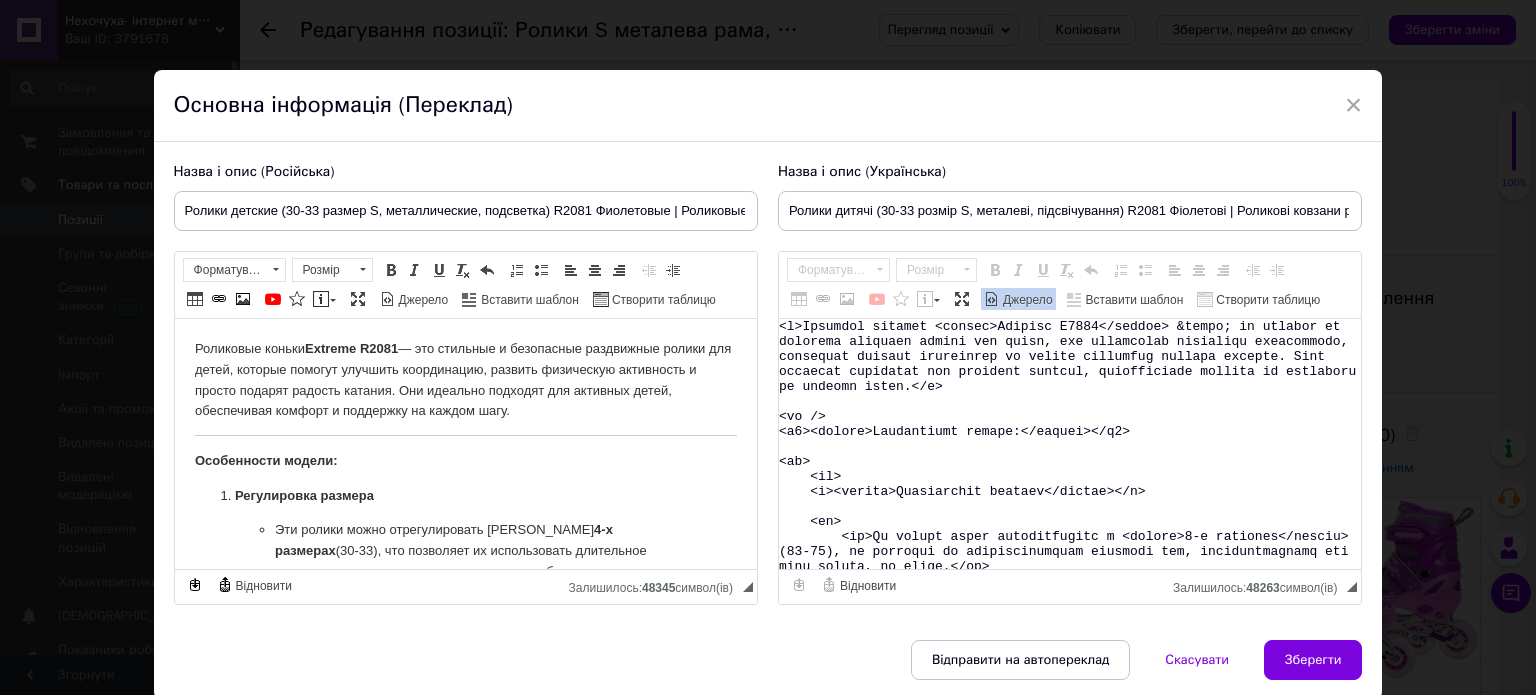 click on "Роликовые коньки  Extreme R2081  — это стильные и безопасные раздвижные ролики для детей, которые помогут улучшить координацию, развить физическую активность и просто подарят радость катания. Они идеально подходят для активных детей, обеспечивая комфорт и поддержку на каждом шагу." at bounding box center (465, 380) 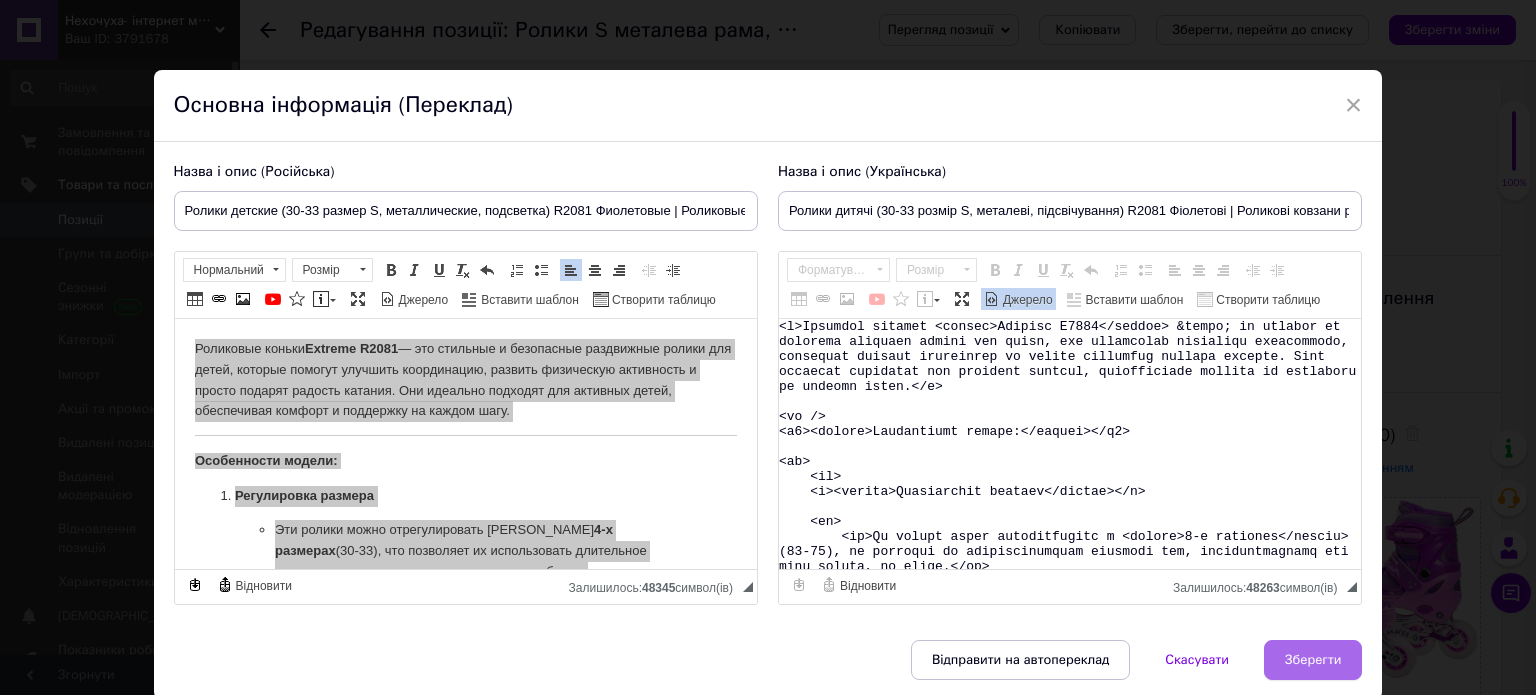 click on "Зберегти" at bounding box center [1313, 660] 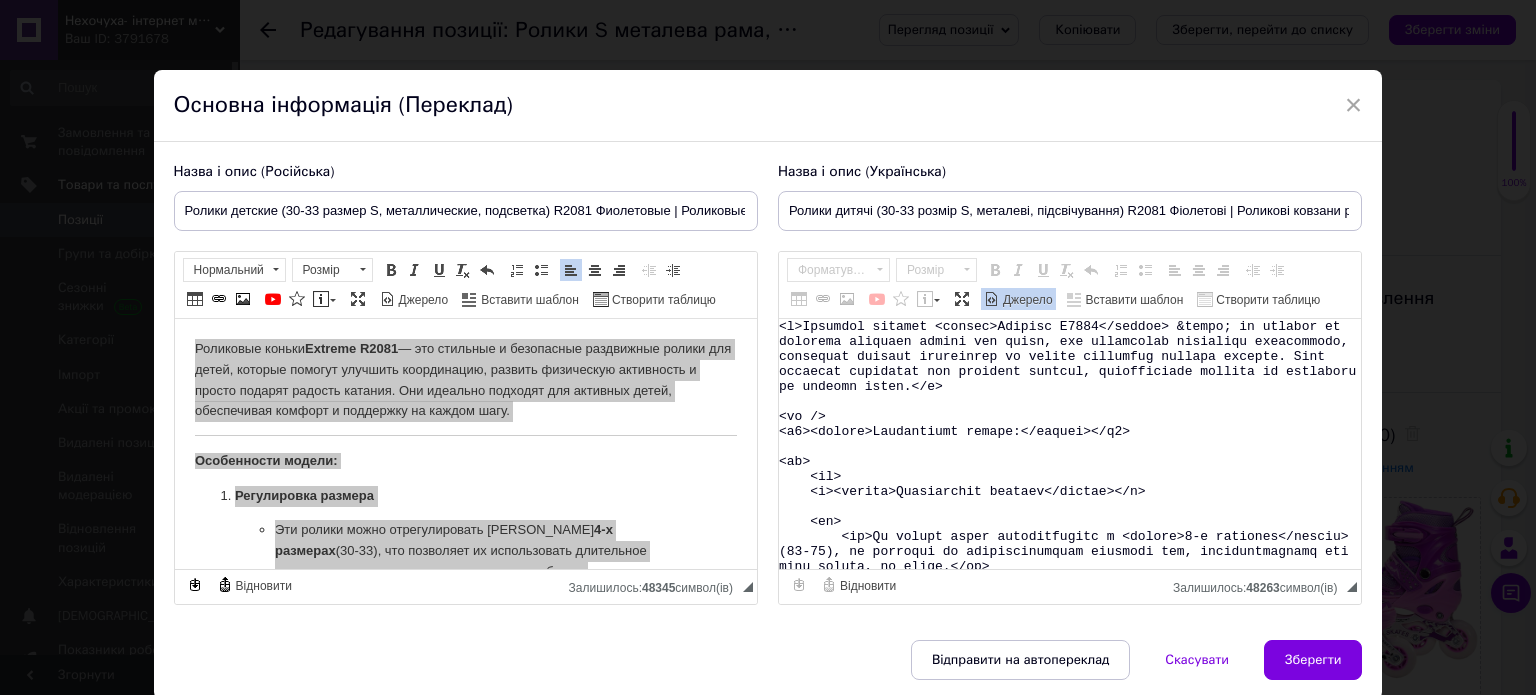 type on "Ролики детские (30-33 размер S, металлические, подсветка) R2081 Фиолетовые | Роликовые коньки раздвижные" 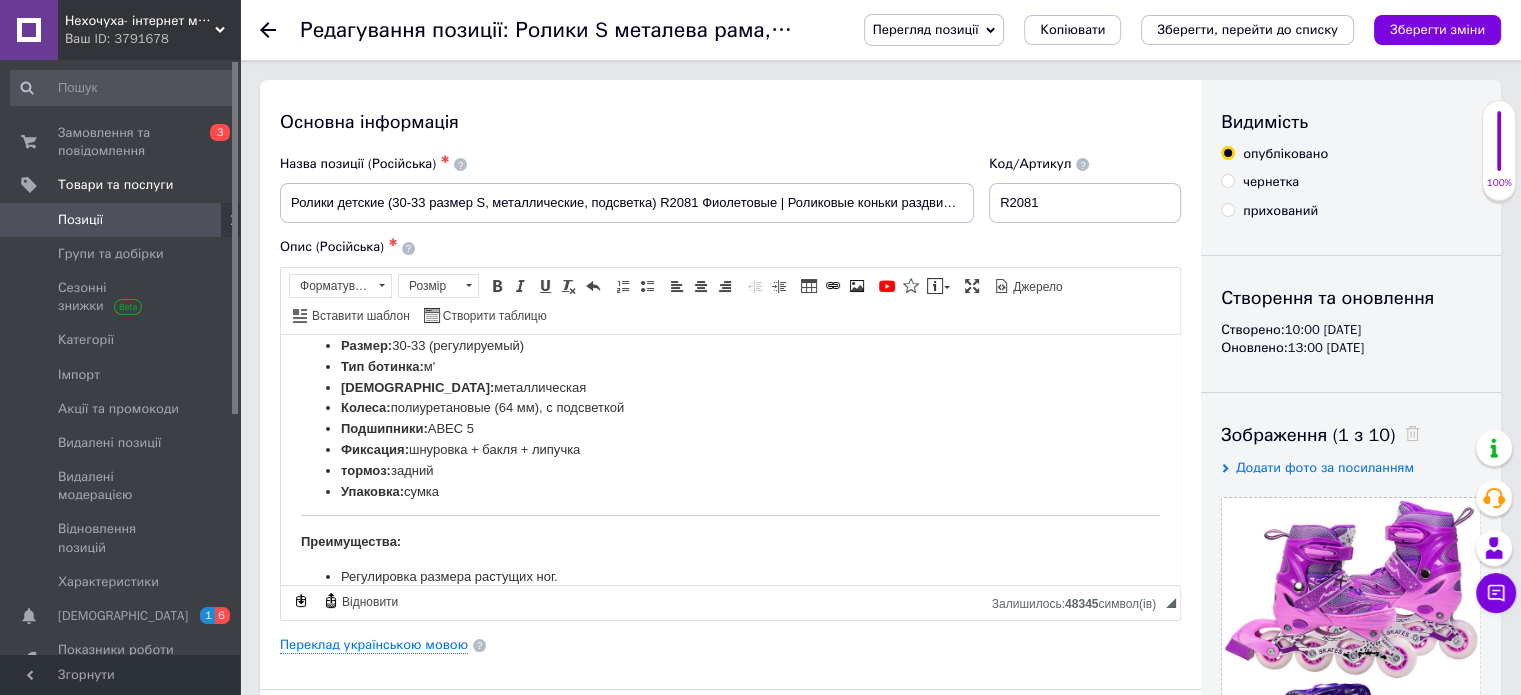 scroll, scrollTop: 805, scrollLeft: 0, axis: vertical 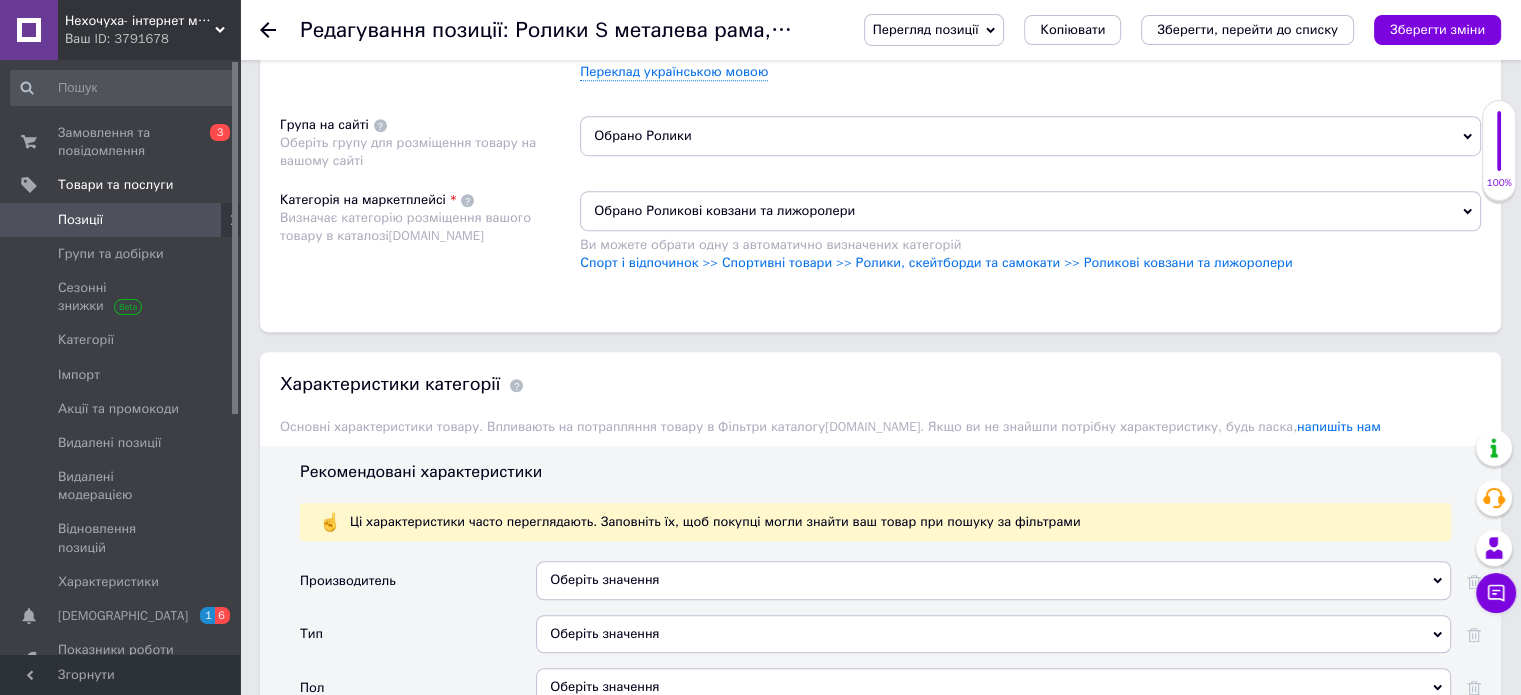 click on "Обрано Ролики" at bounding box center (1030, 136) 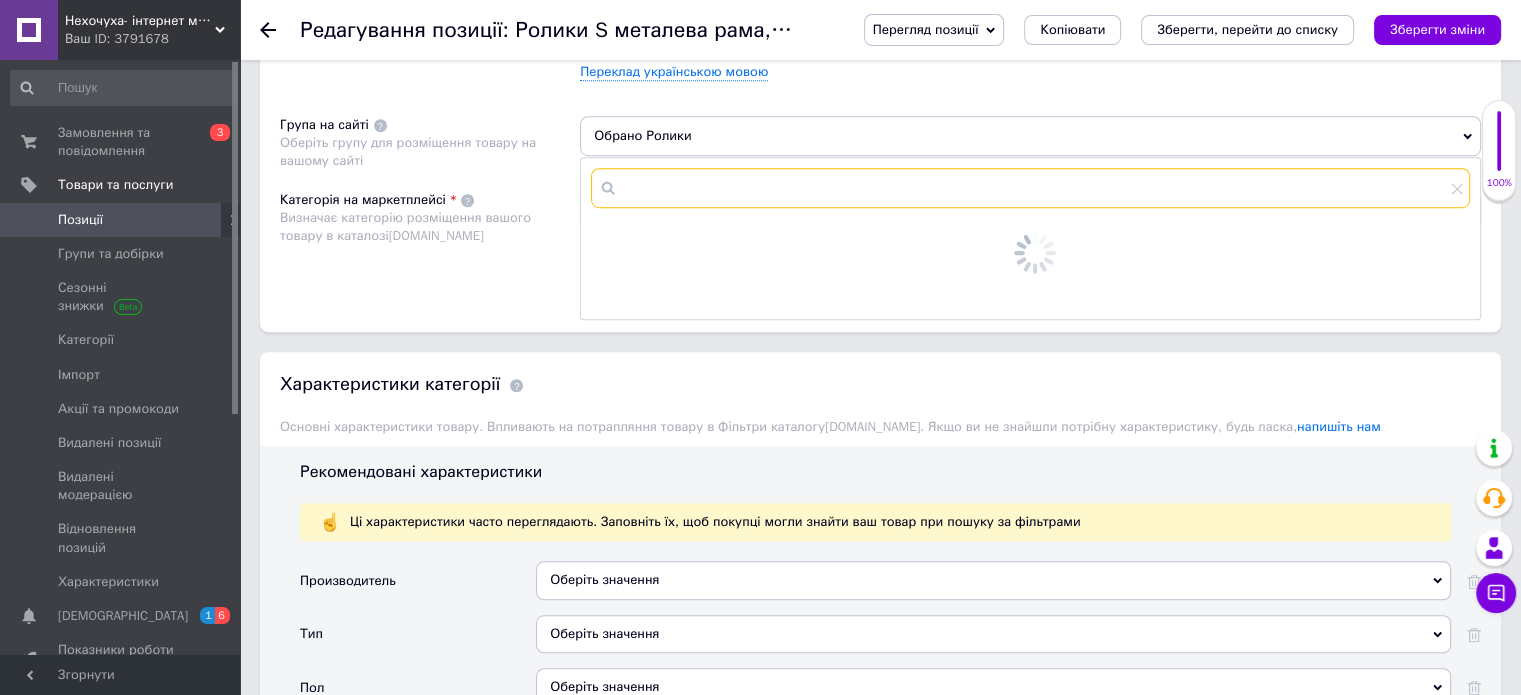 click at bounding box center (1030, 188) 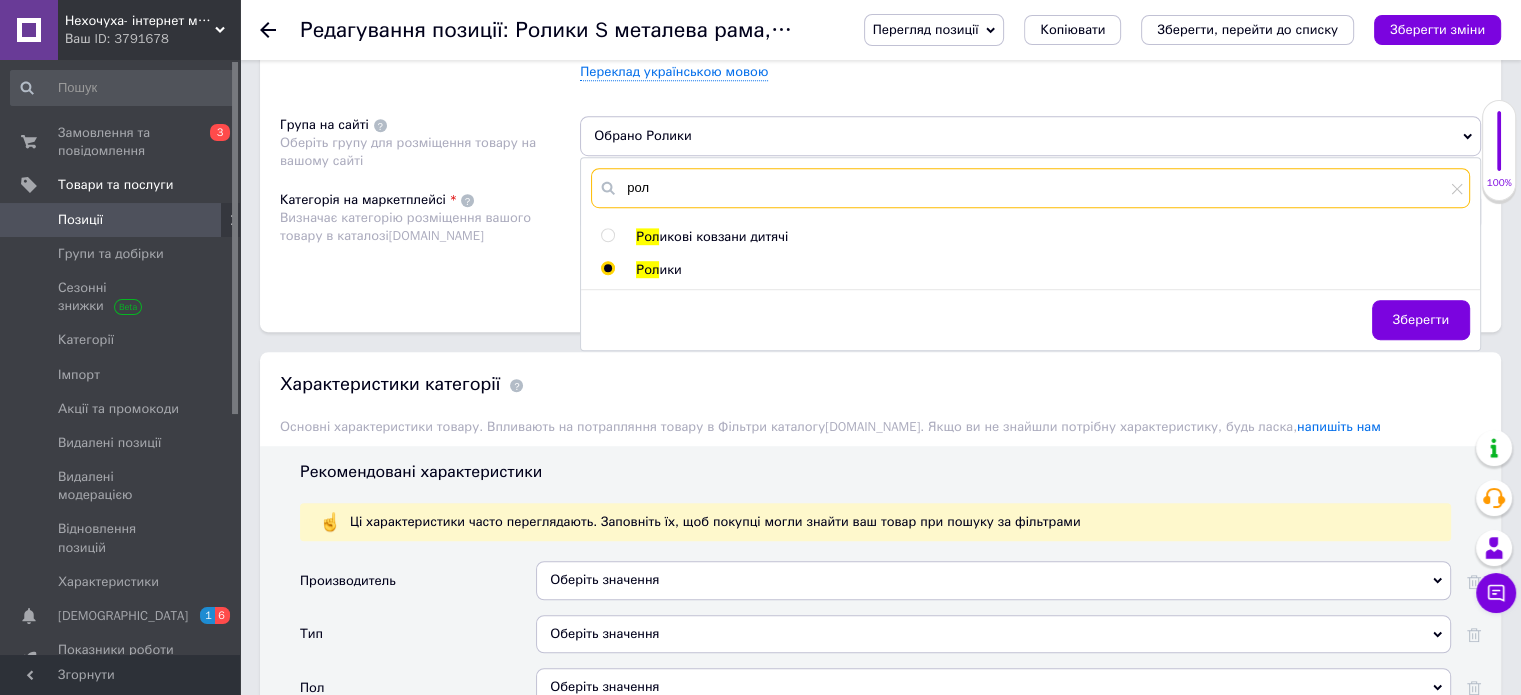 type on "рол" 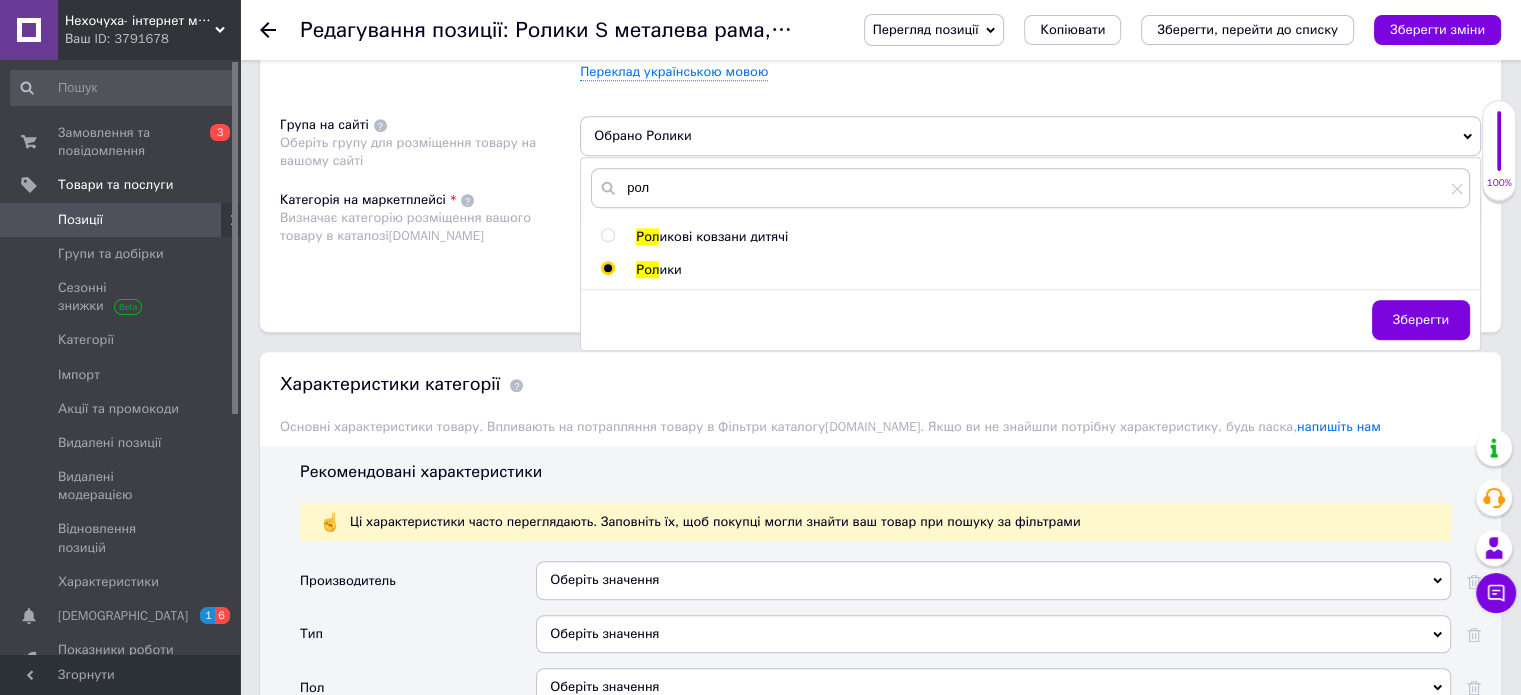 click on "икові ковзани дитячі" at bounding box center (723, 236) 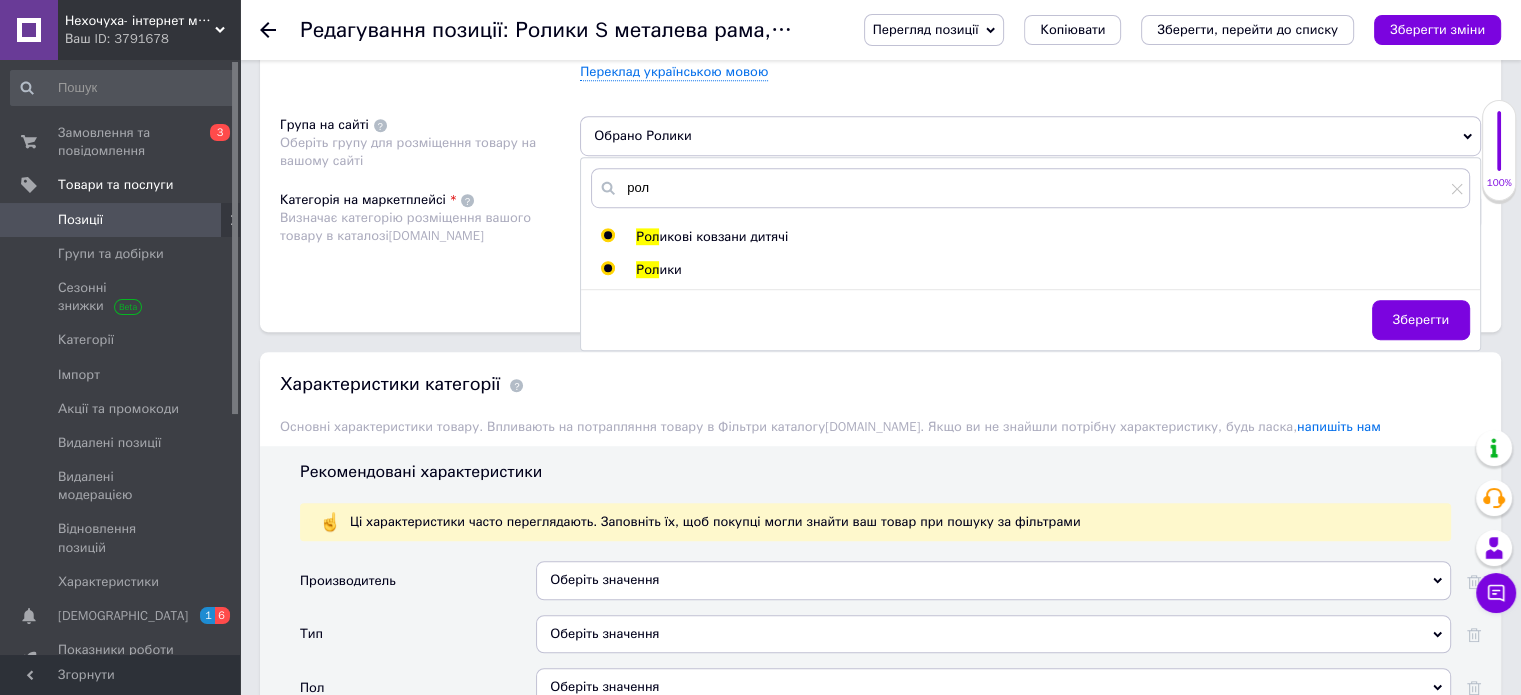 radio on "true" 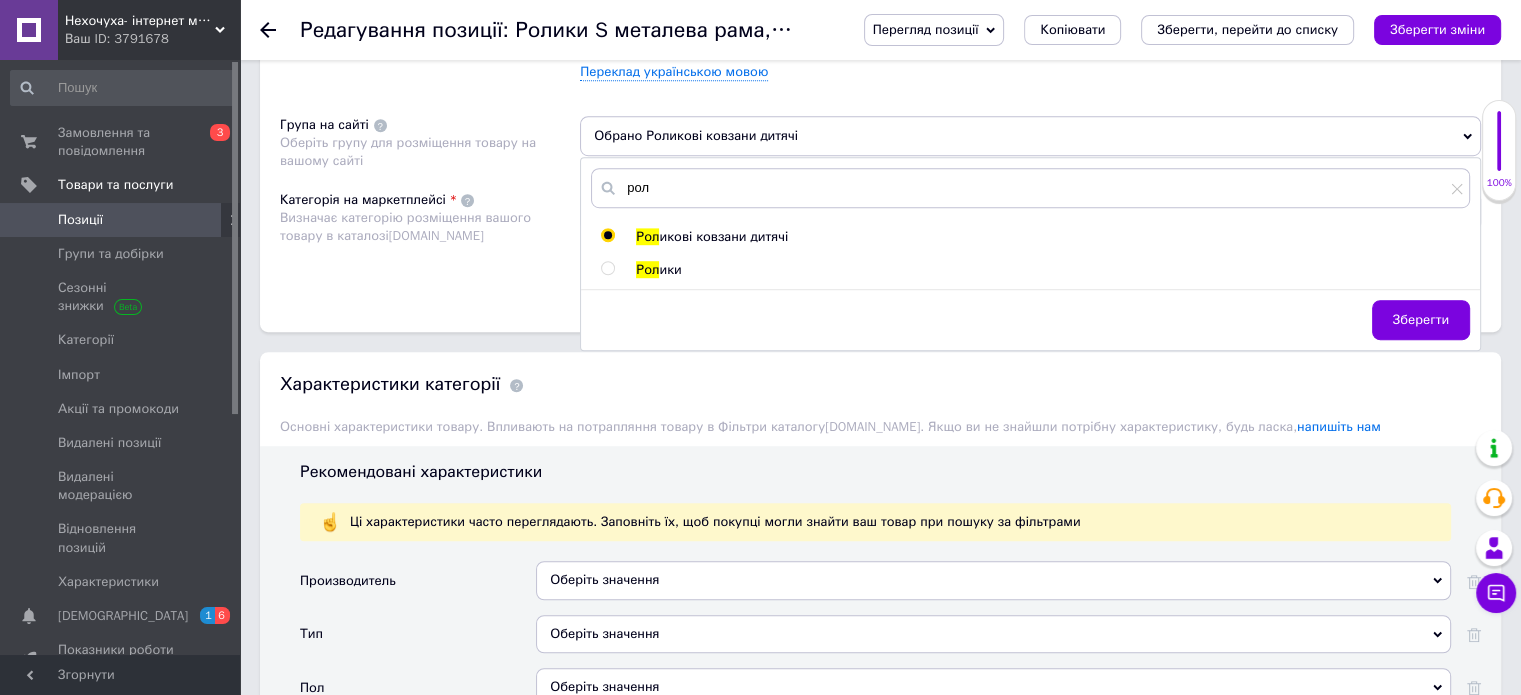 click on "Категорія на маркетплейсі Визначає категорію розміщення вашого товару в каталозі  Prom.ua" at bounding box center [430, 241] 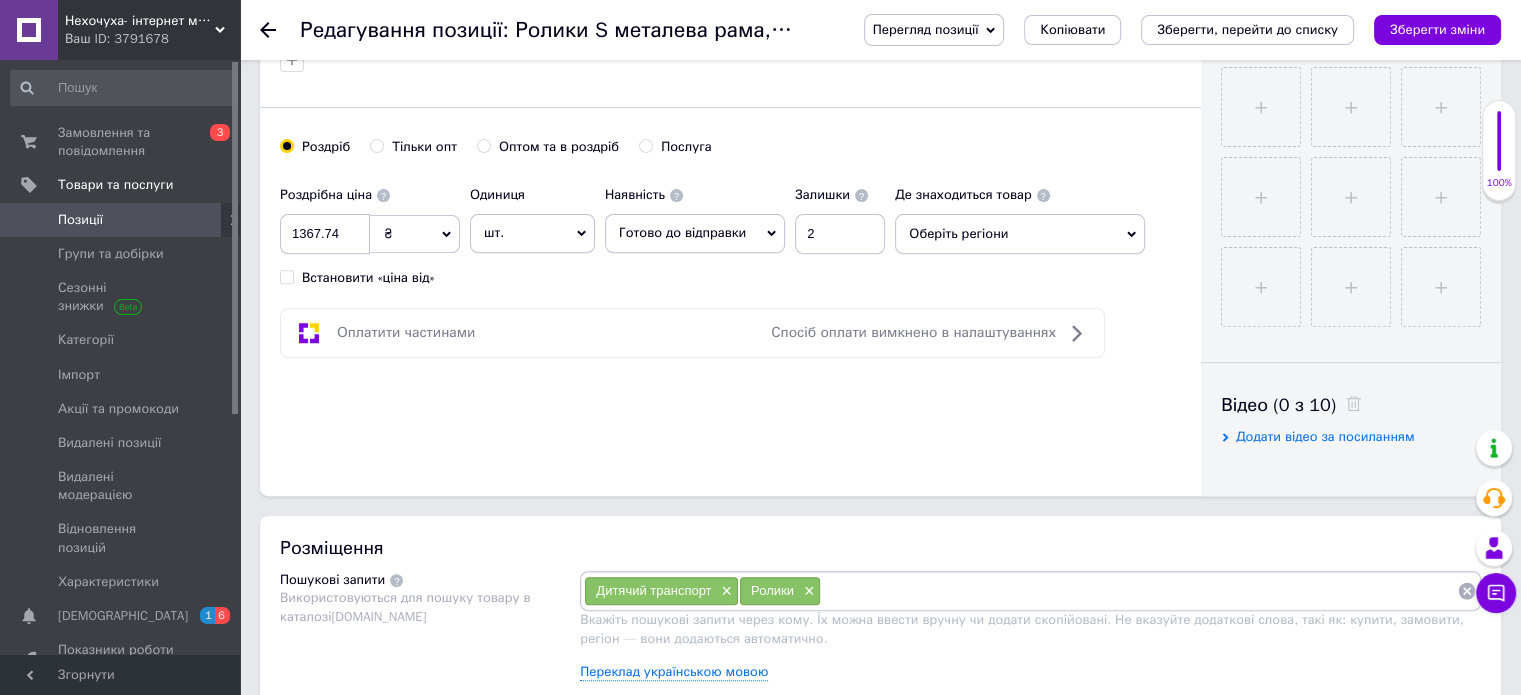 scroll, scrollTop: 1000, scrollLeft: 0, axis: vertical 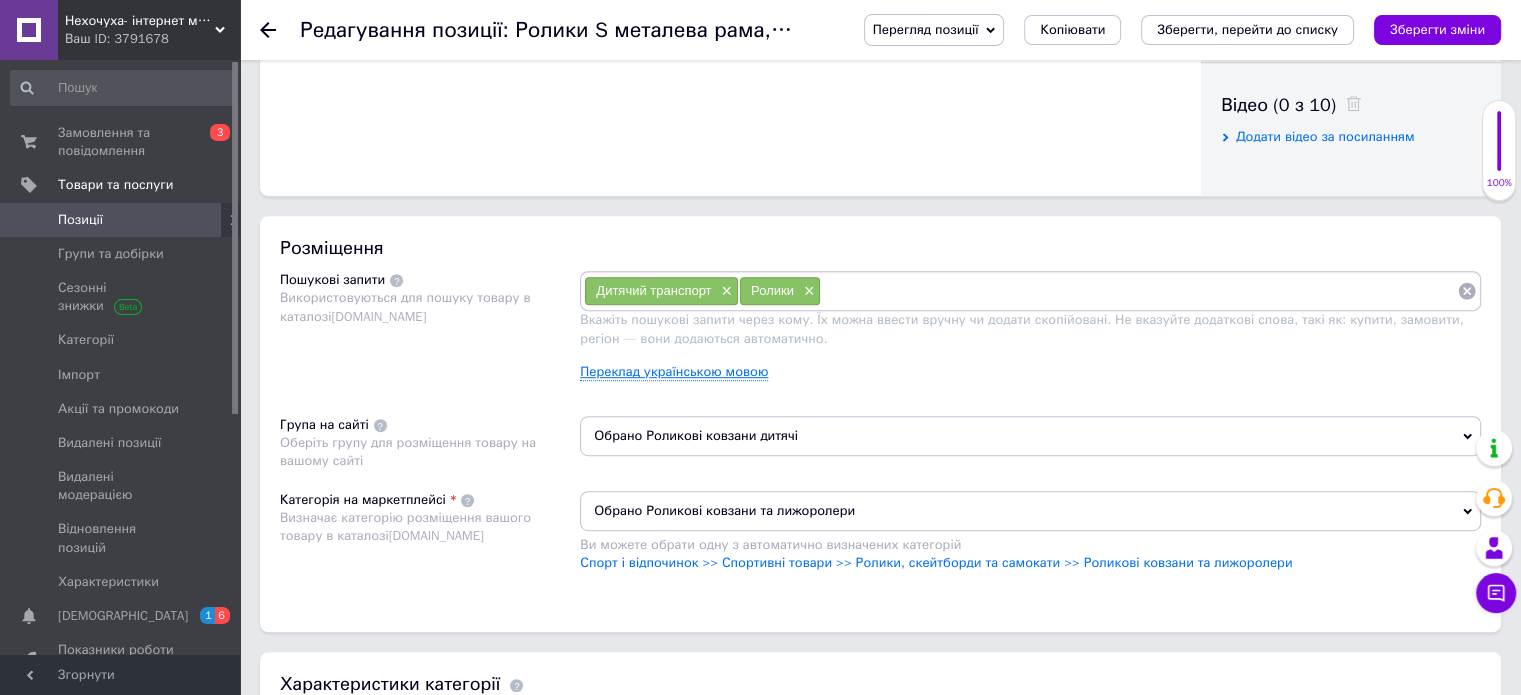 click on "Переклад українською мовою" at bounding box center (674, 372) 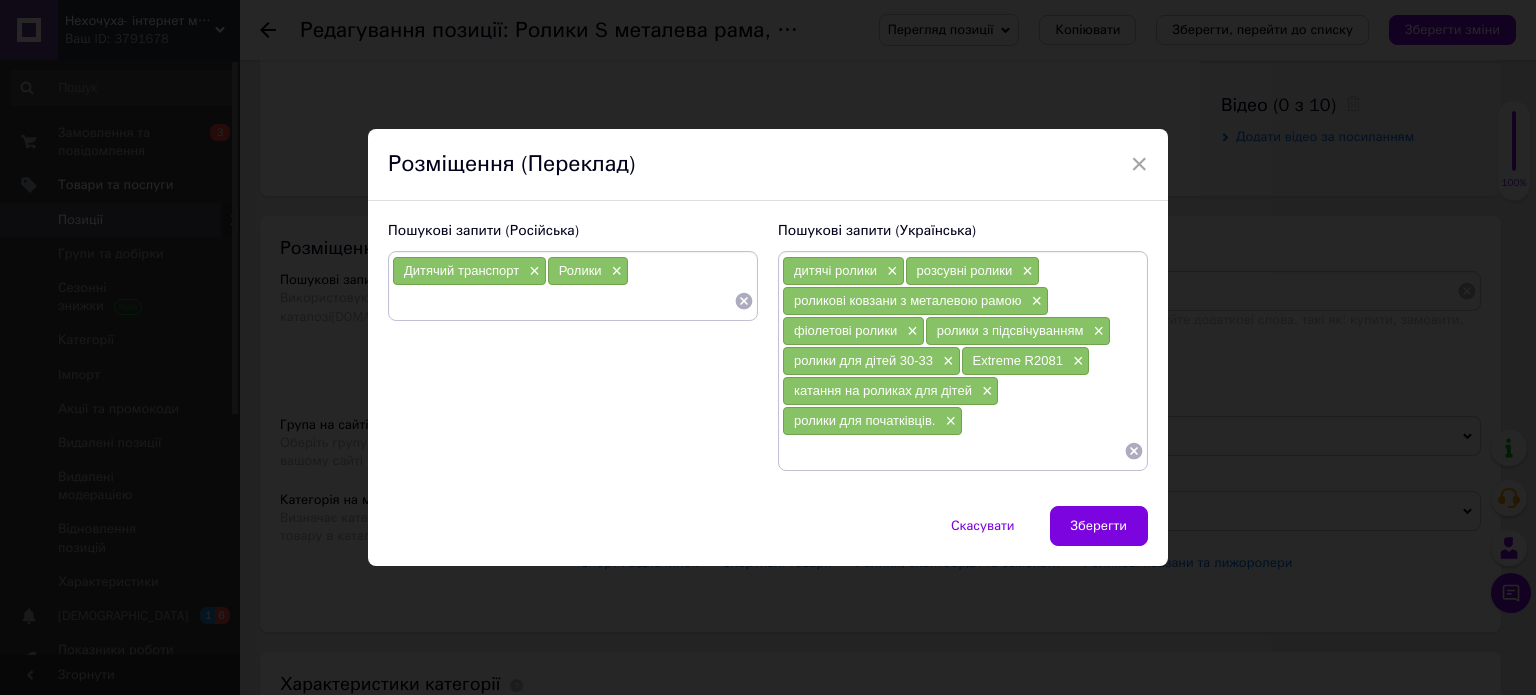 click 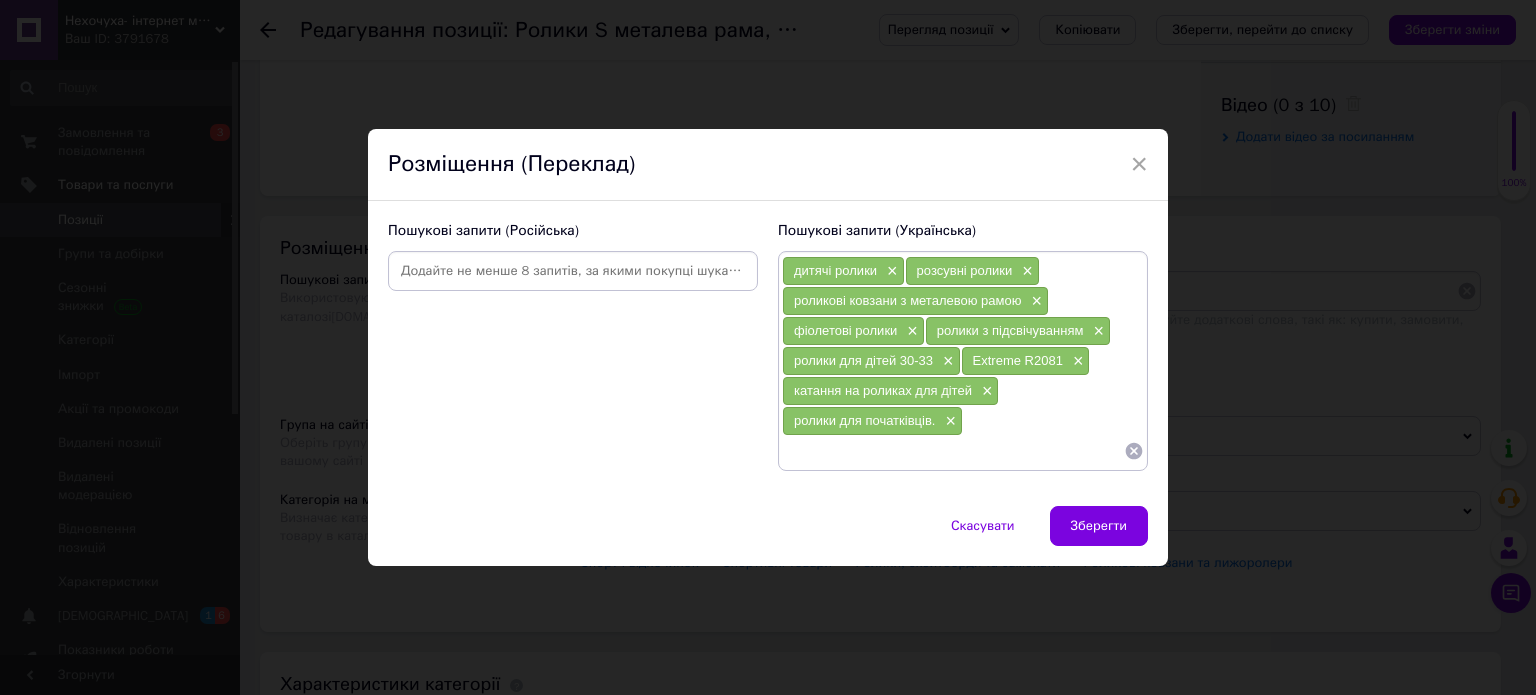 click at bounding box center (573, 271) 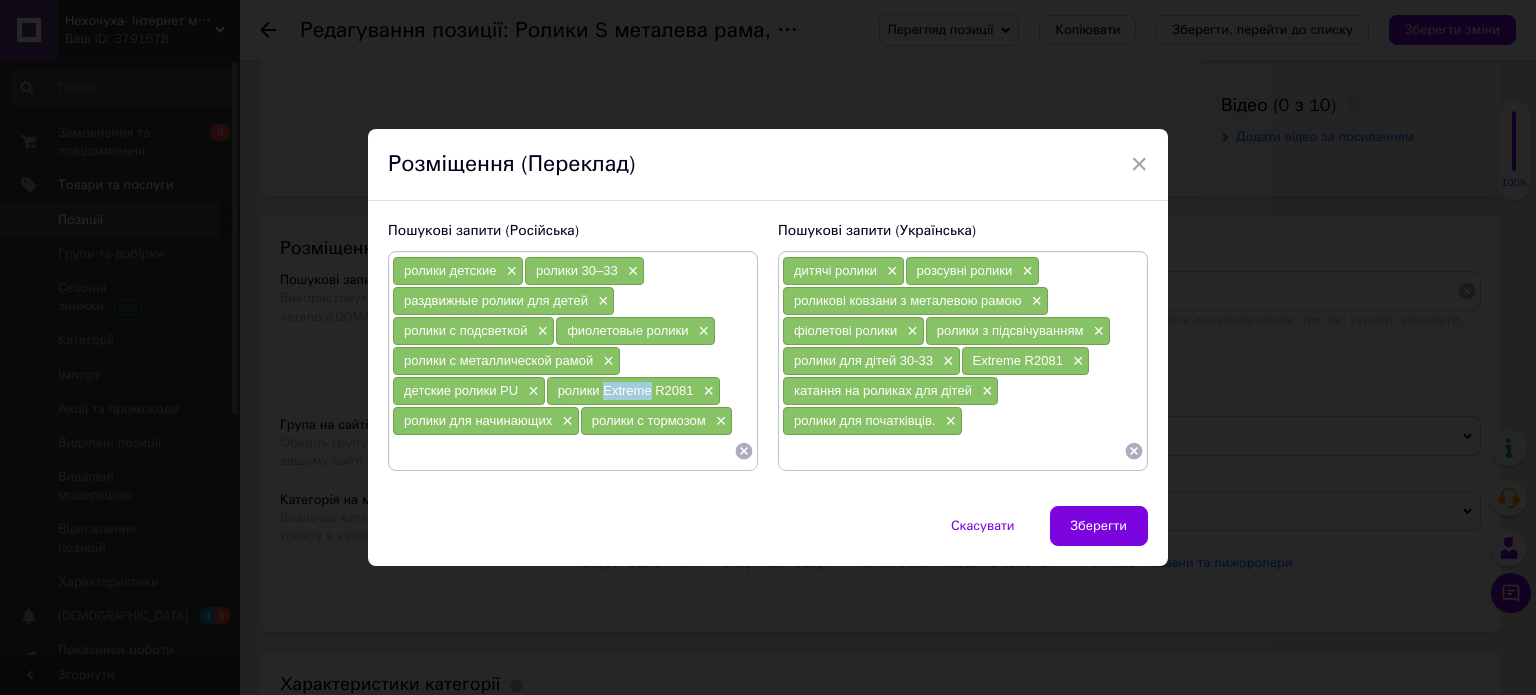 drag, startPoint x: 647, startPoint y: 393, endPoint x: 598, endPoint y: 391, distance: 49.0408 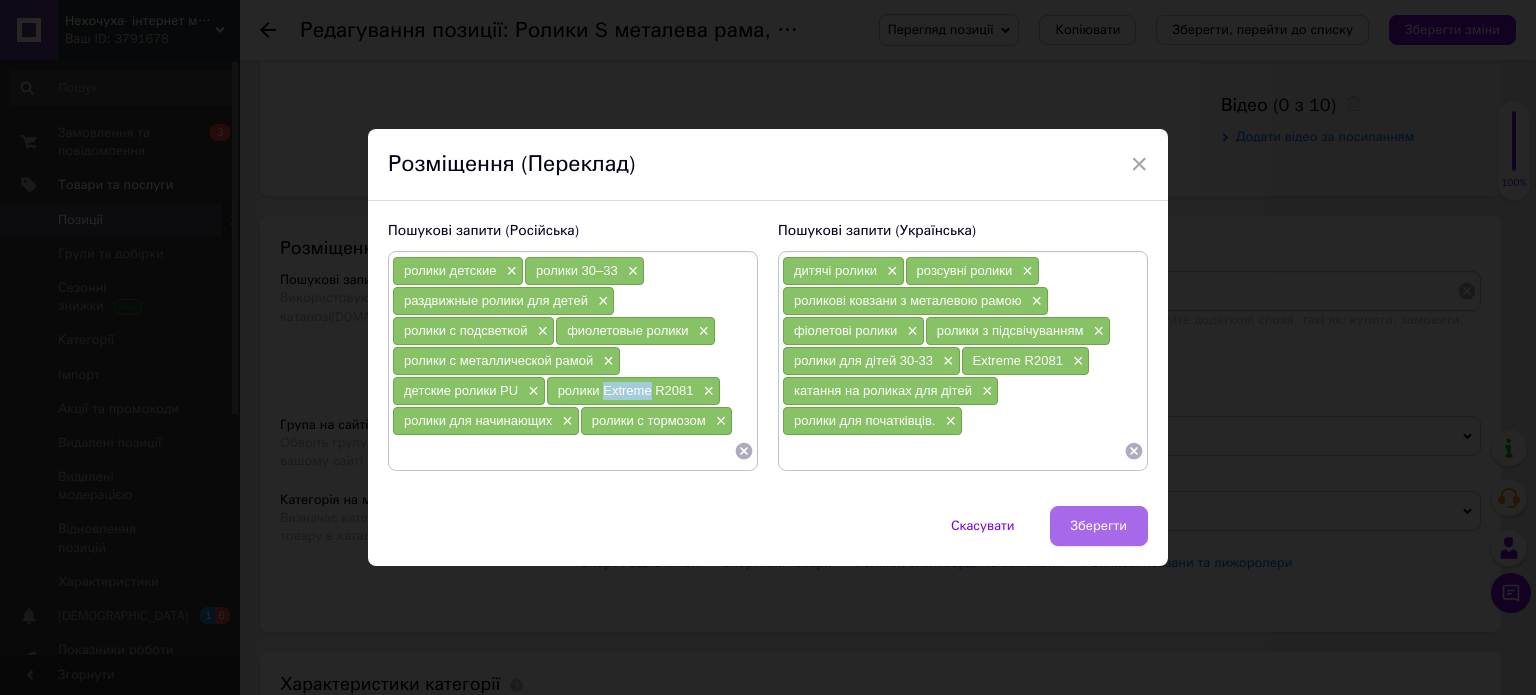 click on "Зберегти" at bounding box center (1099, 526) 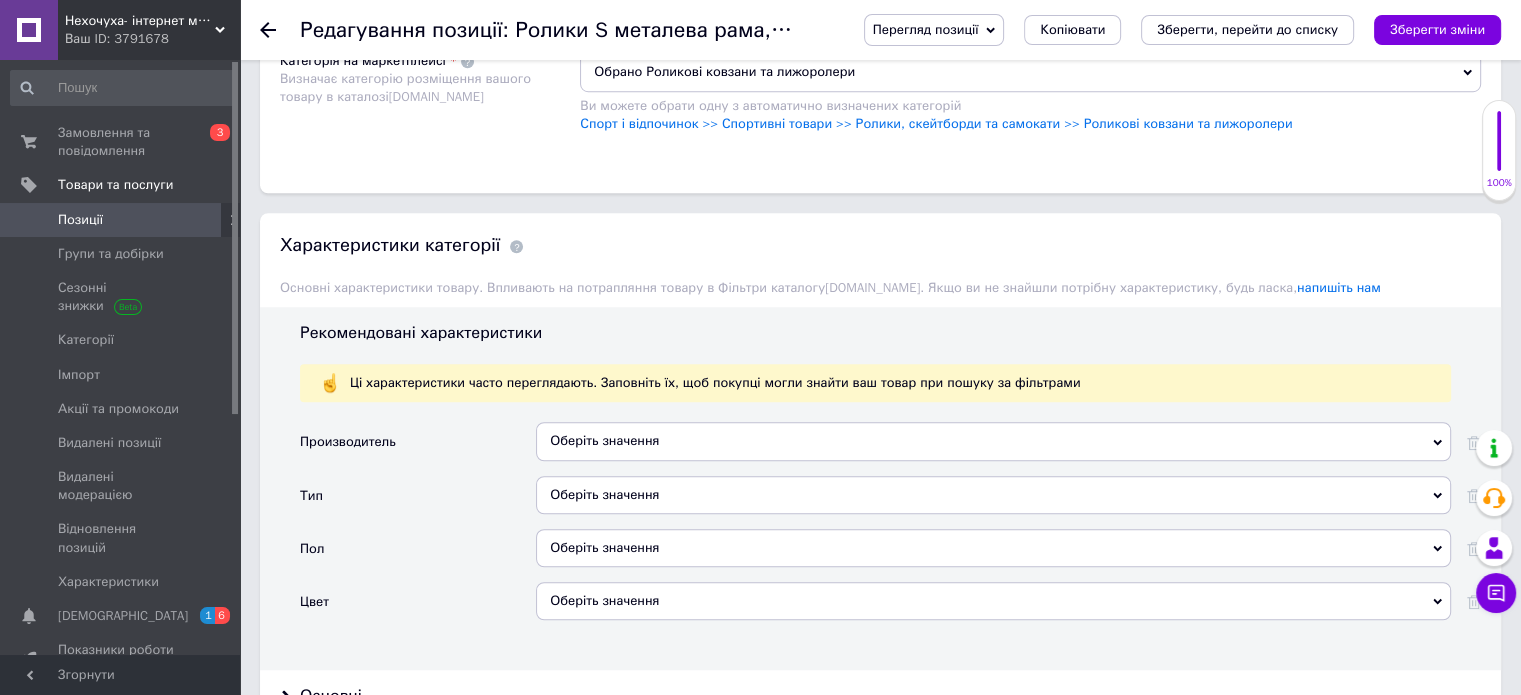 scroll, scrollTop: 1500, scrollLeft: 0, axis: vertical 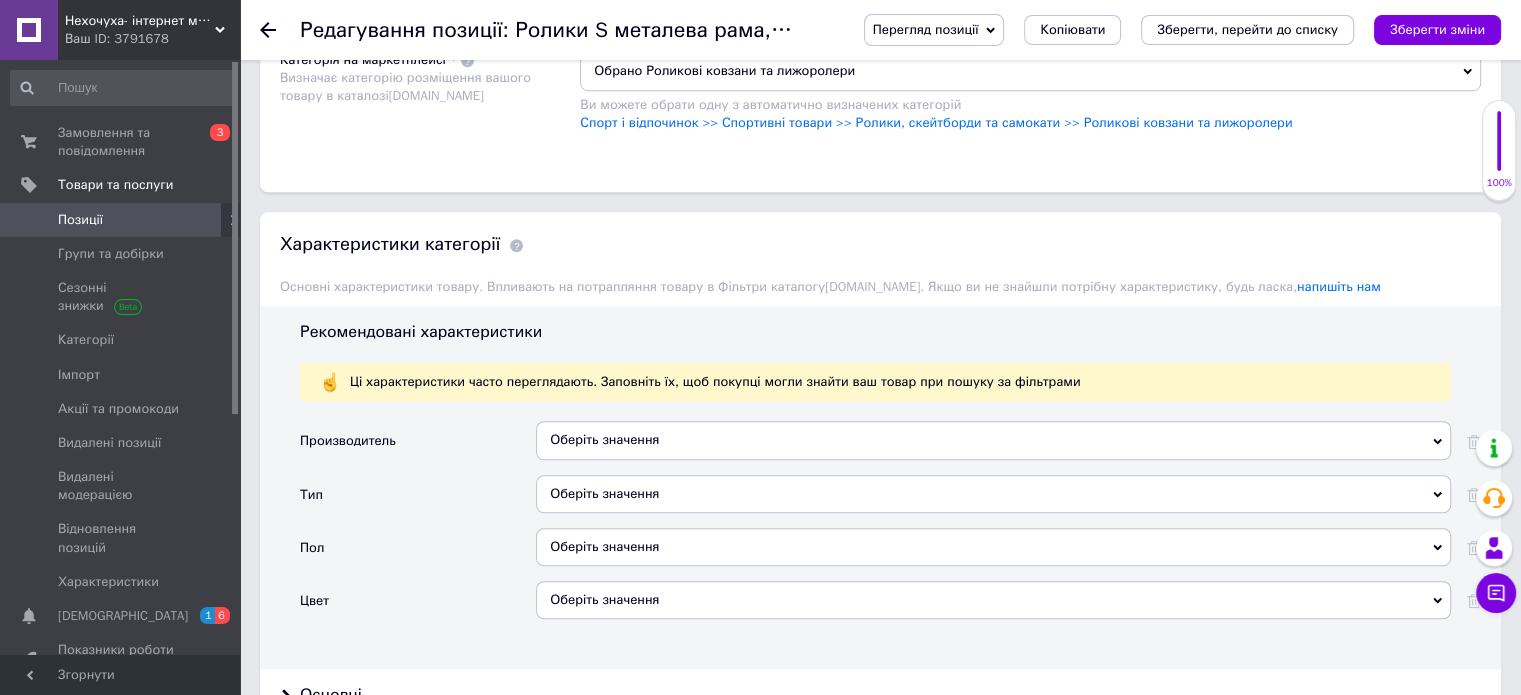 click on "Оберіть значення" at bounding box center (993, 440) 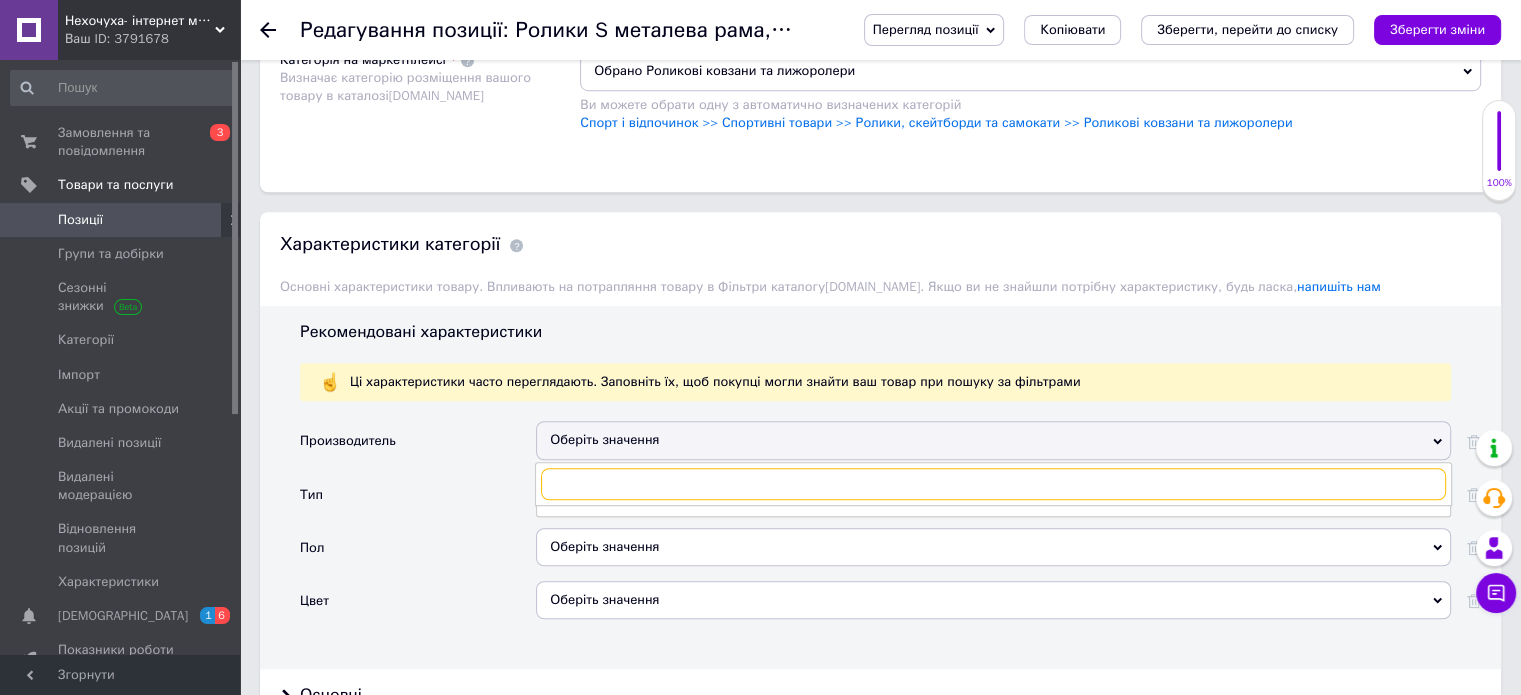paste on "Extreme" 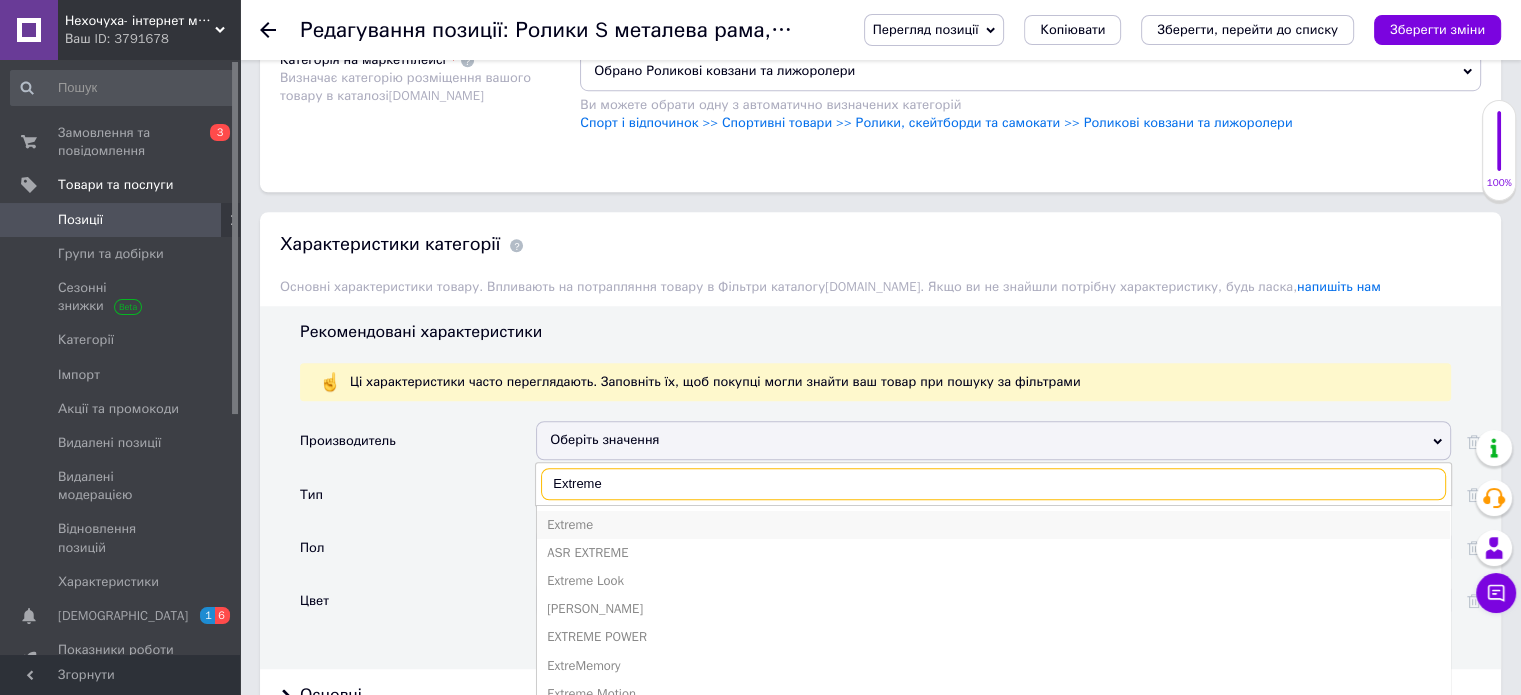 type on "Extreme" 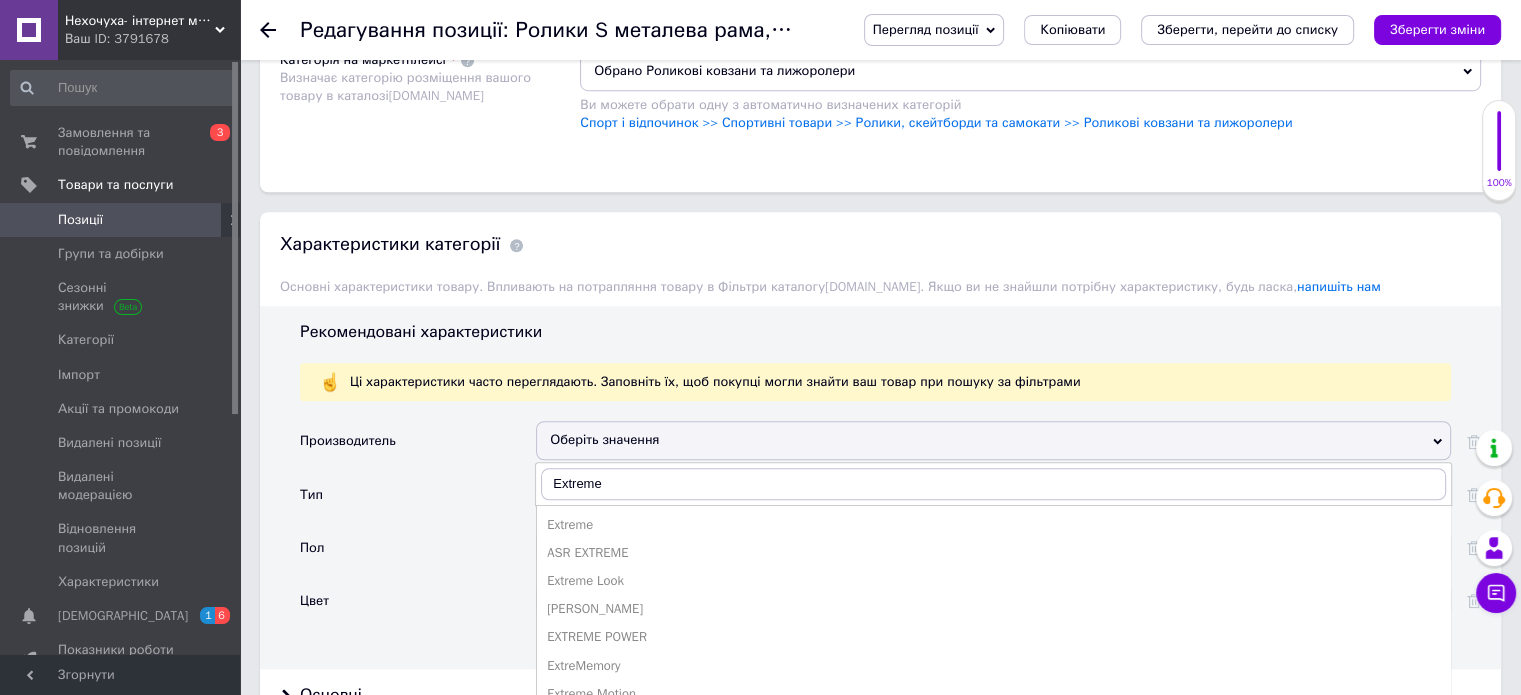 drag, startPoint x: 610, startPoint y: 514, endPoint x: 602, endPoint y: 499, distance: 17 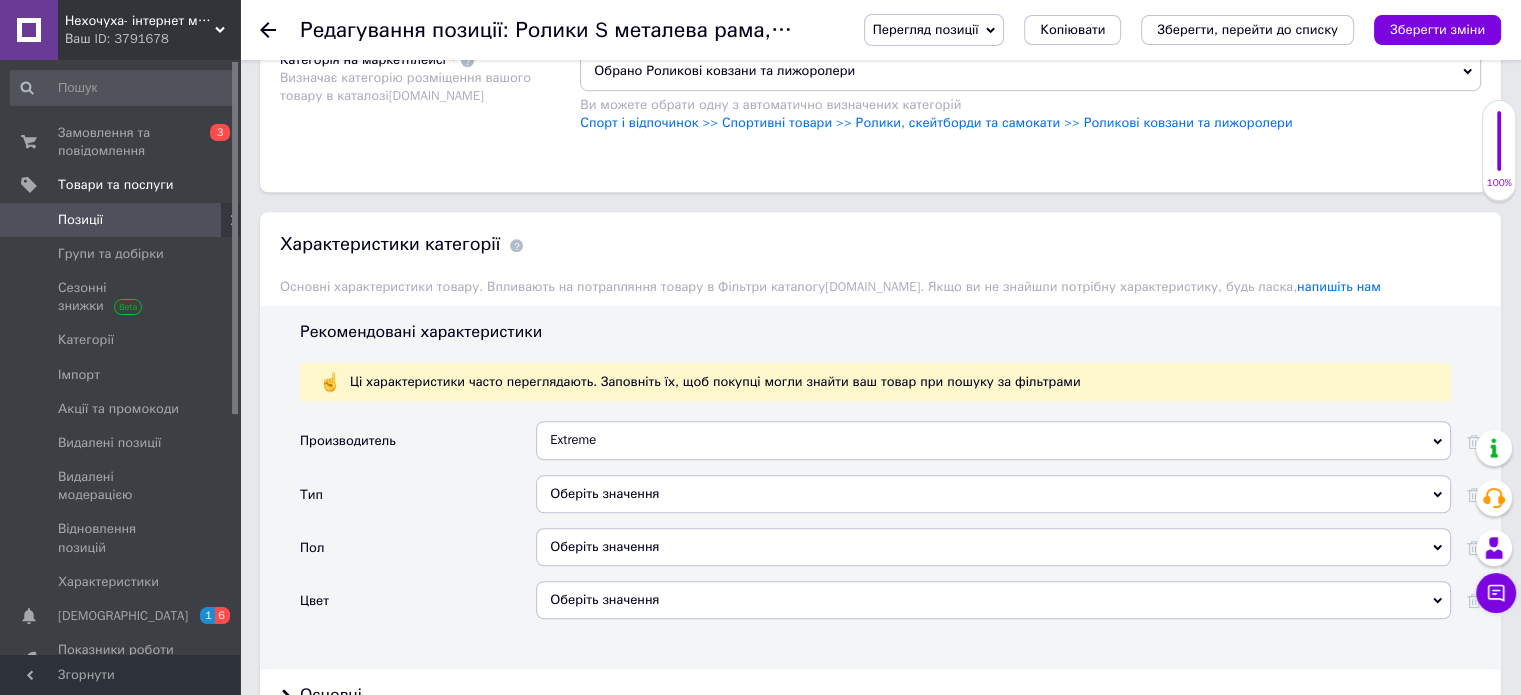 click on "Оберіть значення" at bounding box center [993, 494] 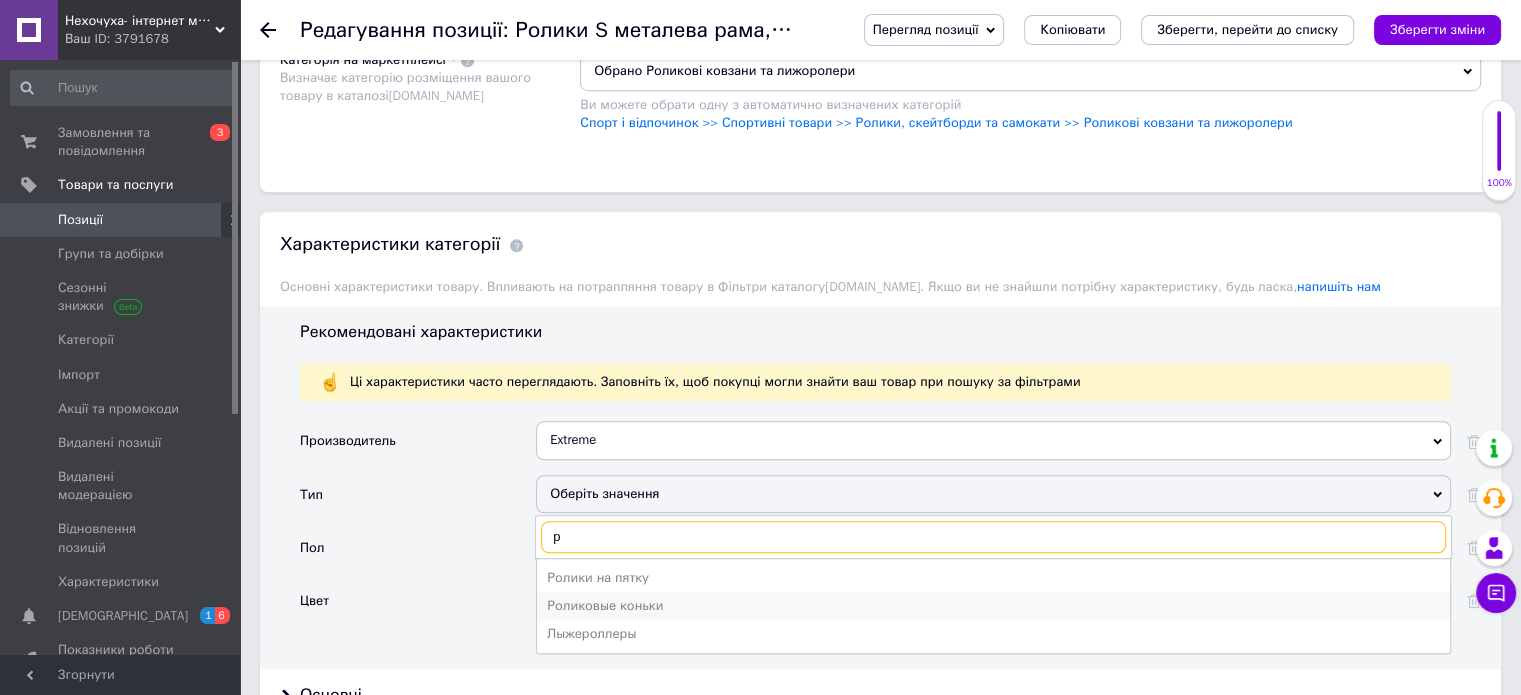 type on "р" 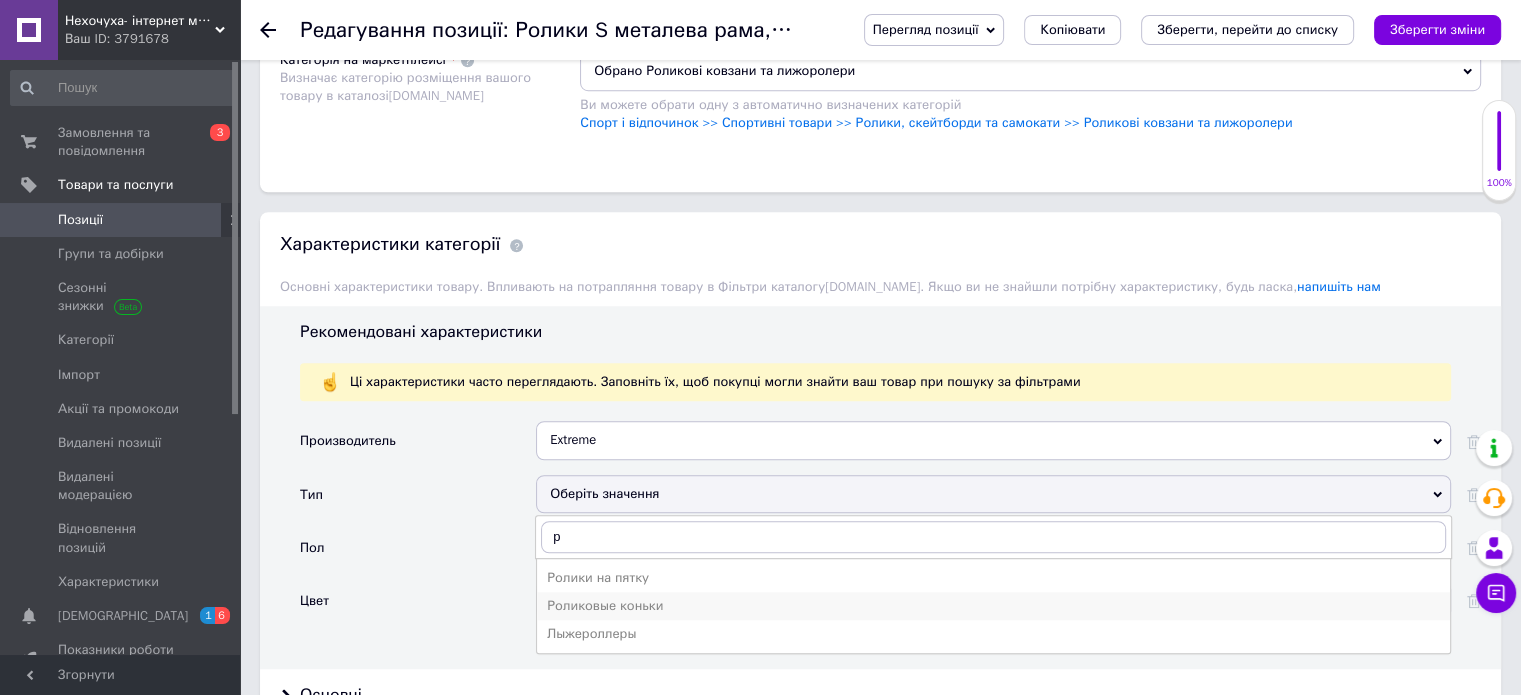 click on "Роликовые коньки" at bounding box center (993, 606) 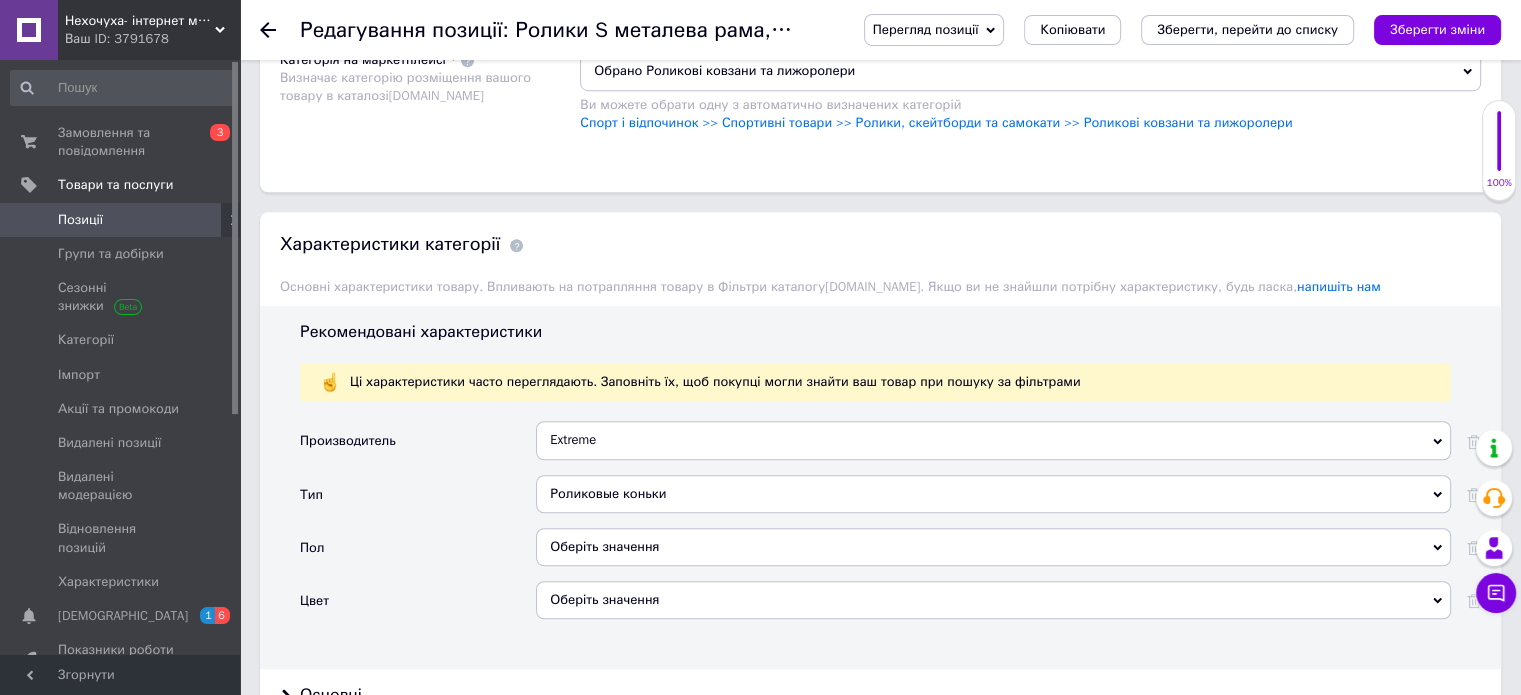 click on "Оберіть значення" at bounding box center [993, 547] 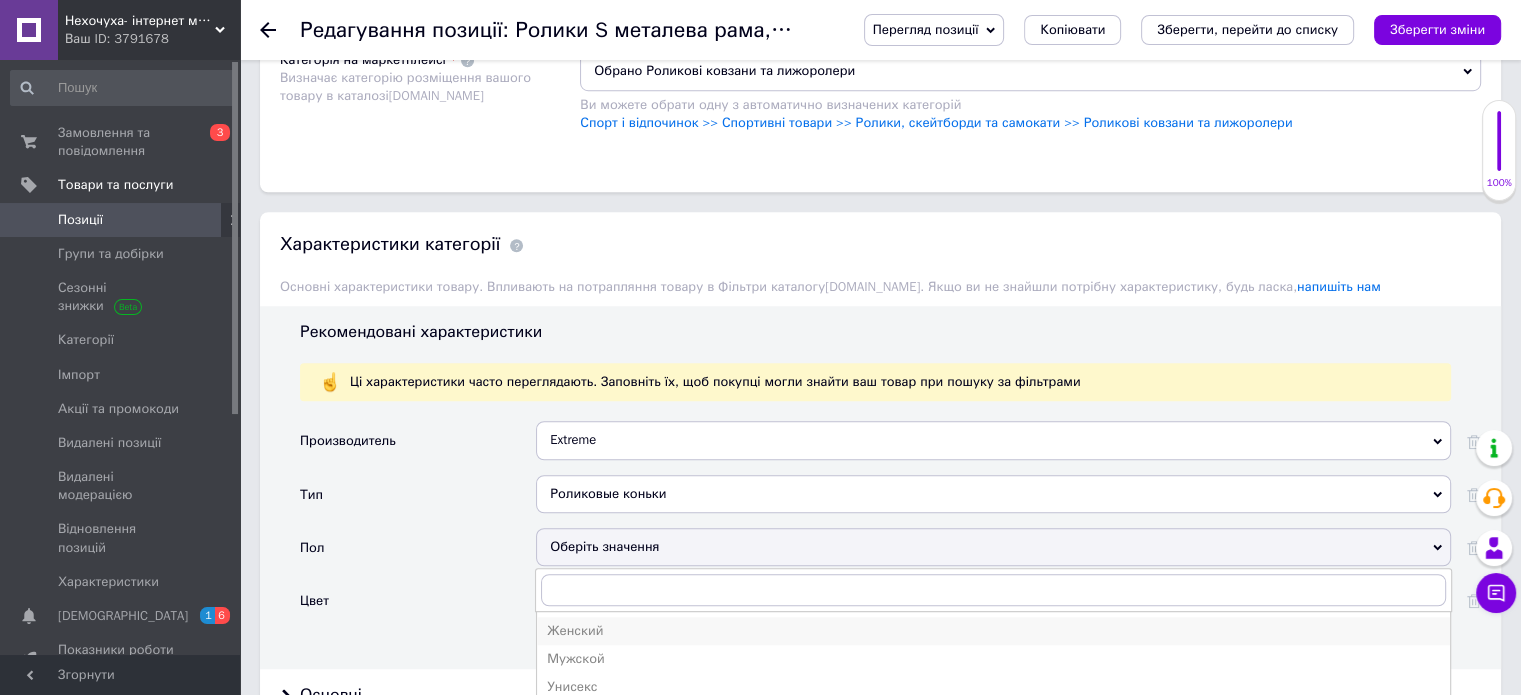 click on "Женский" at bounding box center (993, 631) 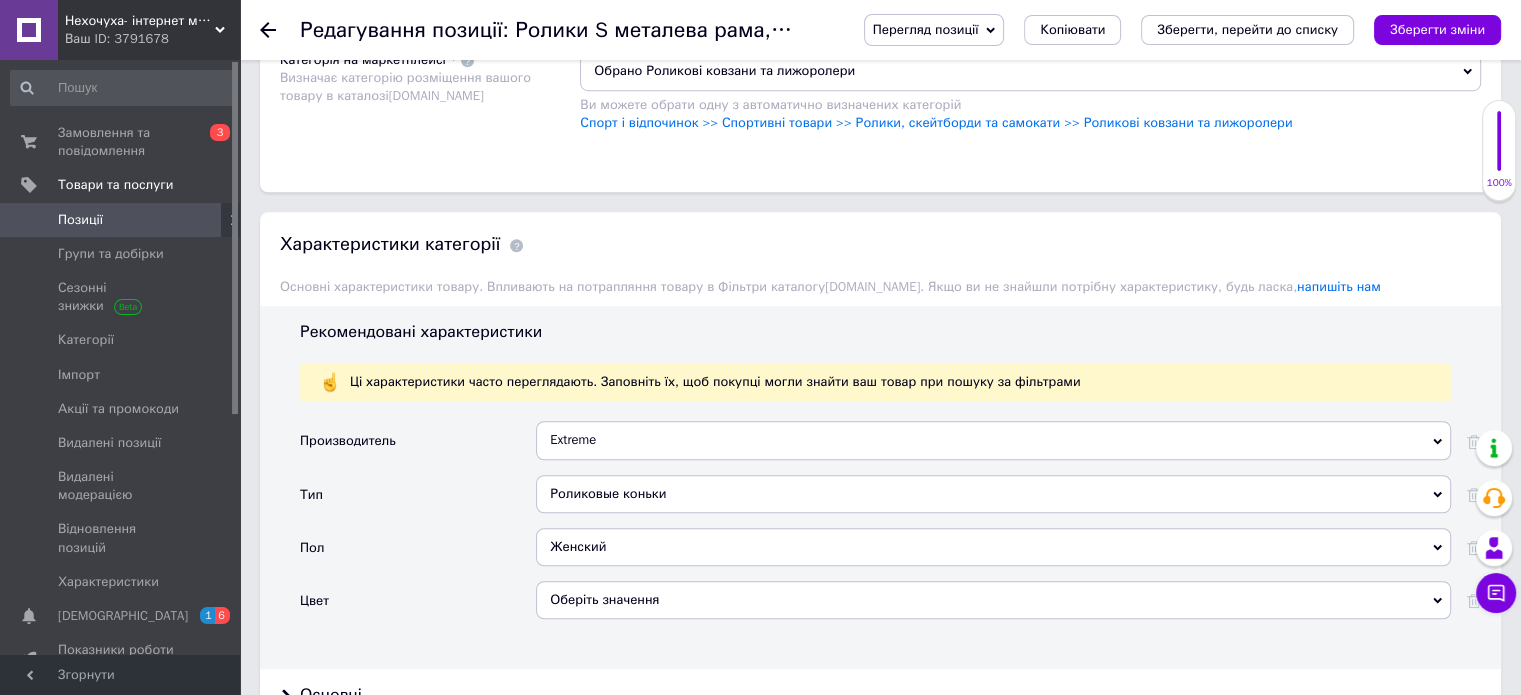 click on "Оберіть значення" at bounding box center (993, 600) 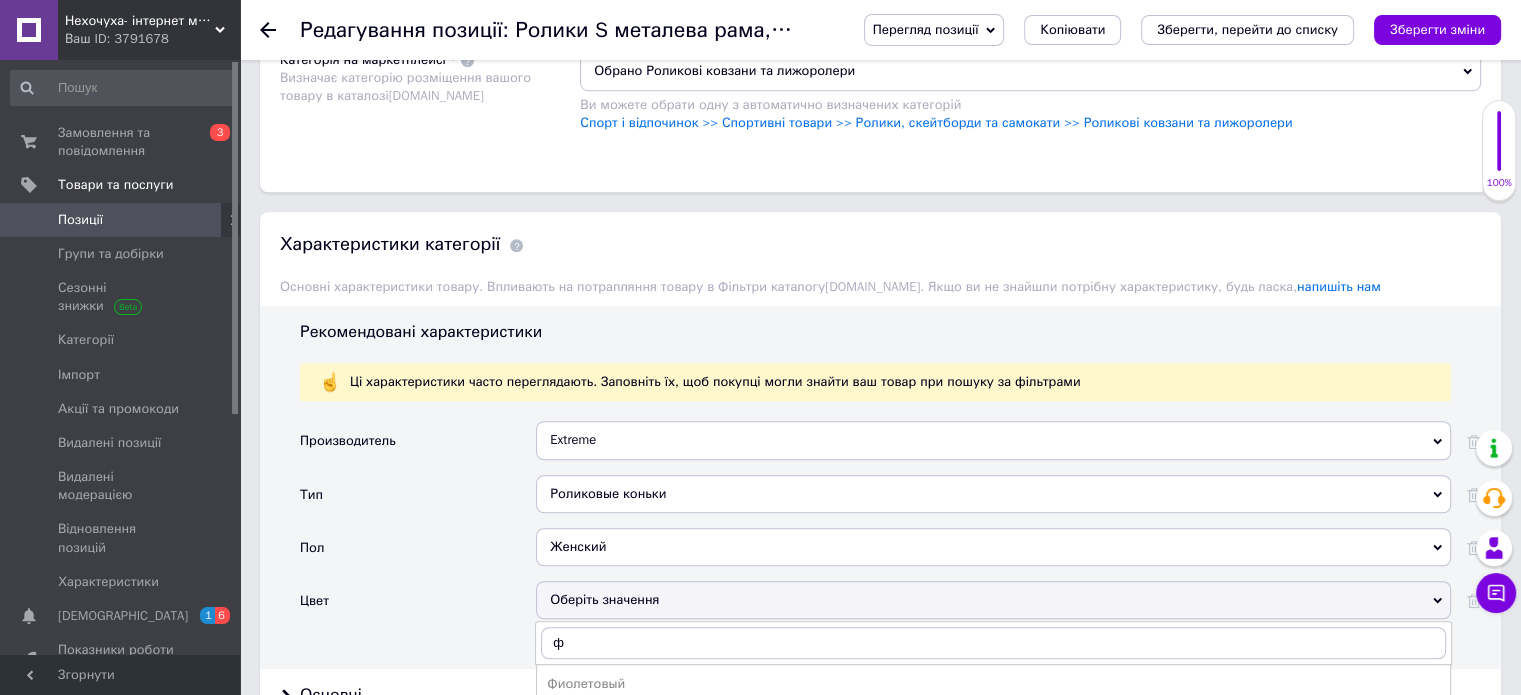 drag, startPoint x: 616, startPoint y: 671, endPoint x: 604, endPoint y: 659, distance: 16.970562 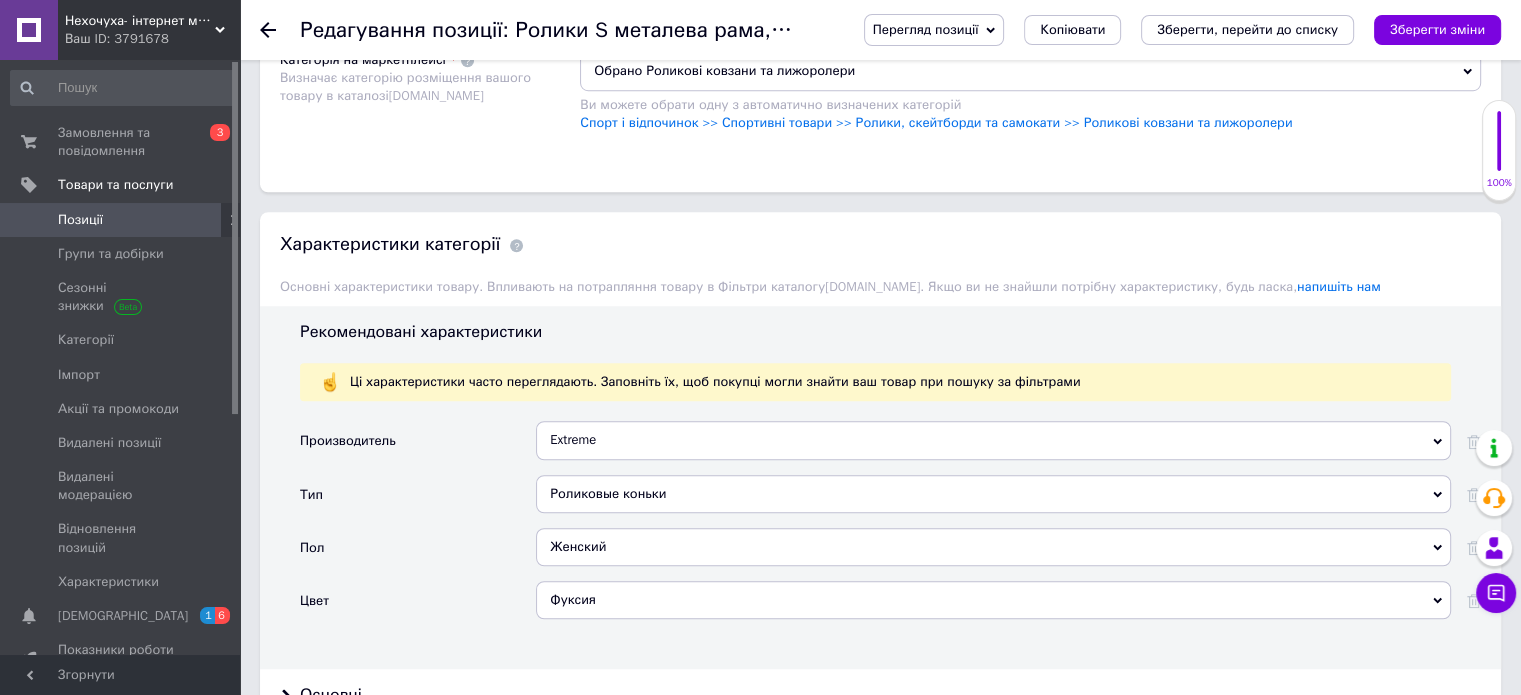 click on "Фуксия" at bounding box center (993, 600) 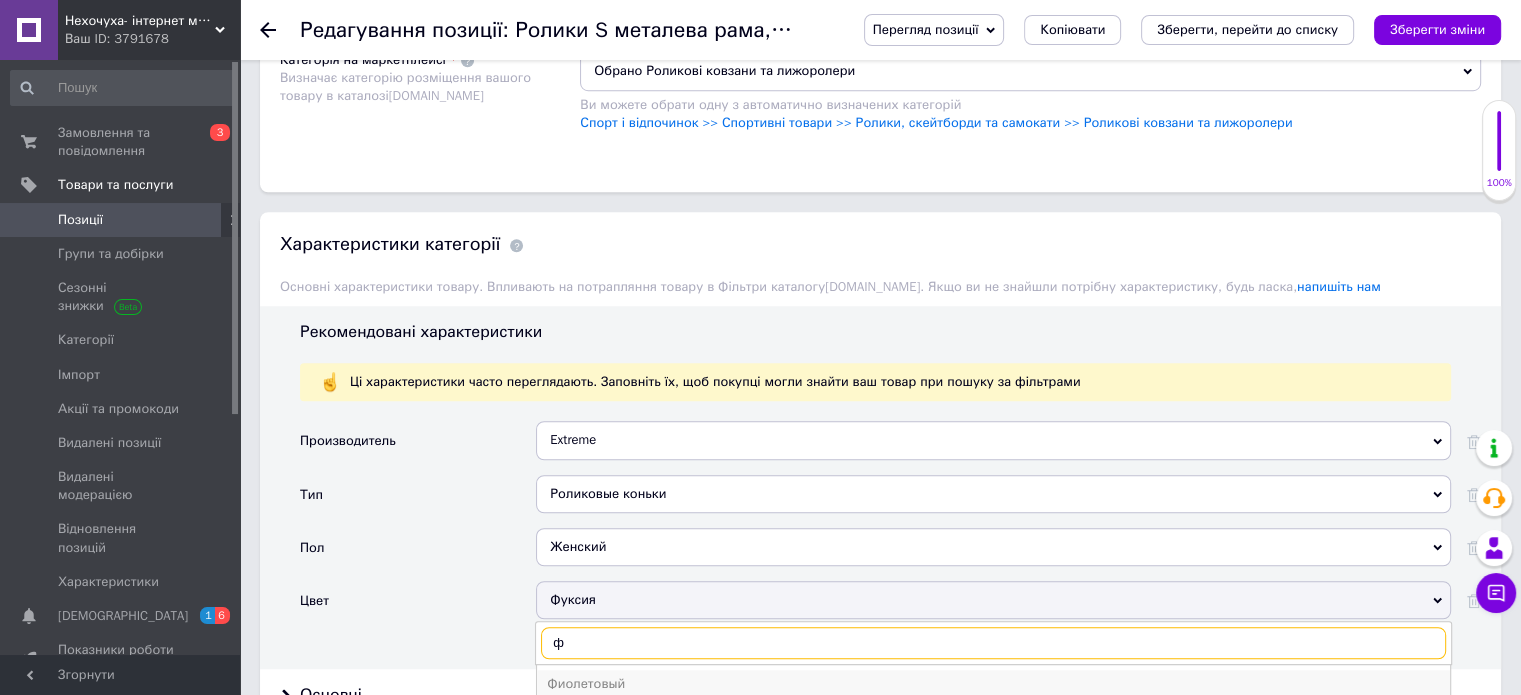 type on "ф" 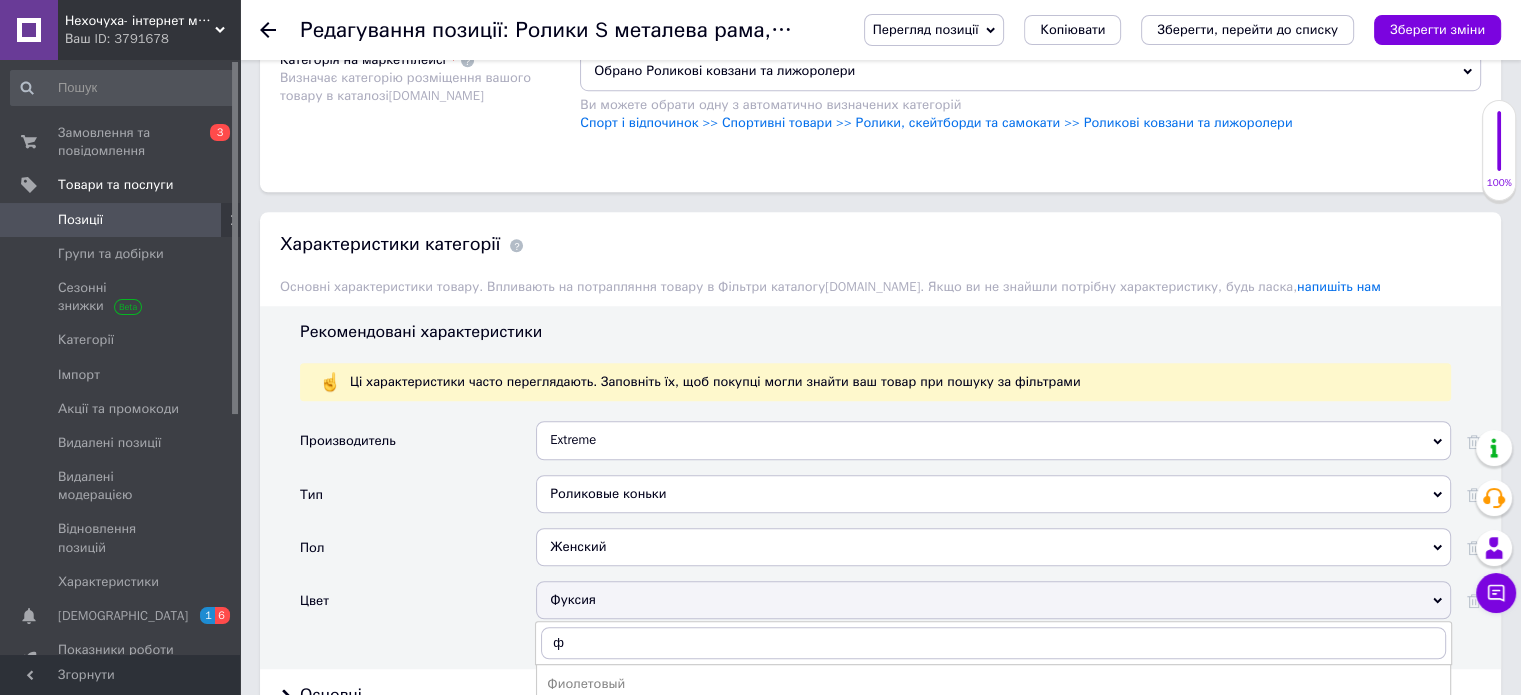 drag, startPoint x: 606, startPoint y: 673, endPoint x: 584, endPoint y: 656, distance: 27.802877 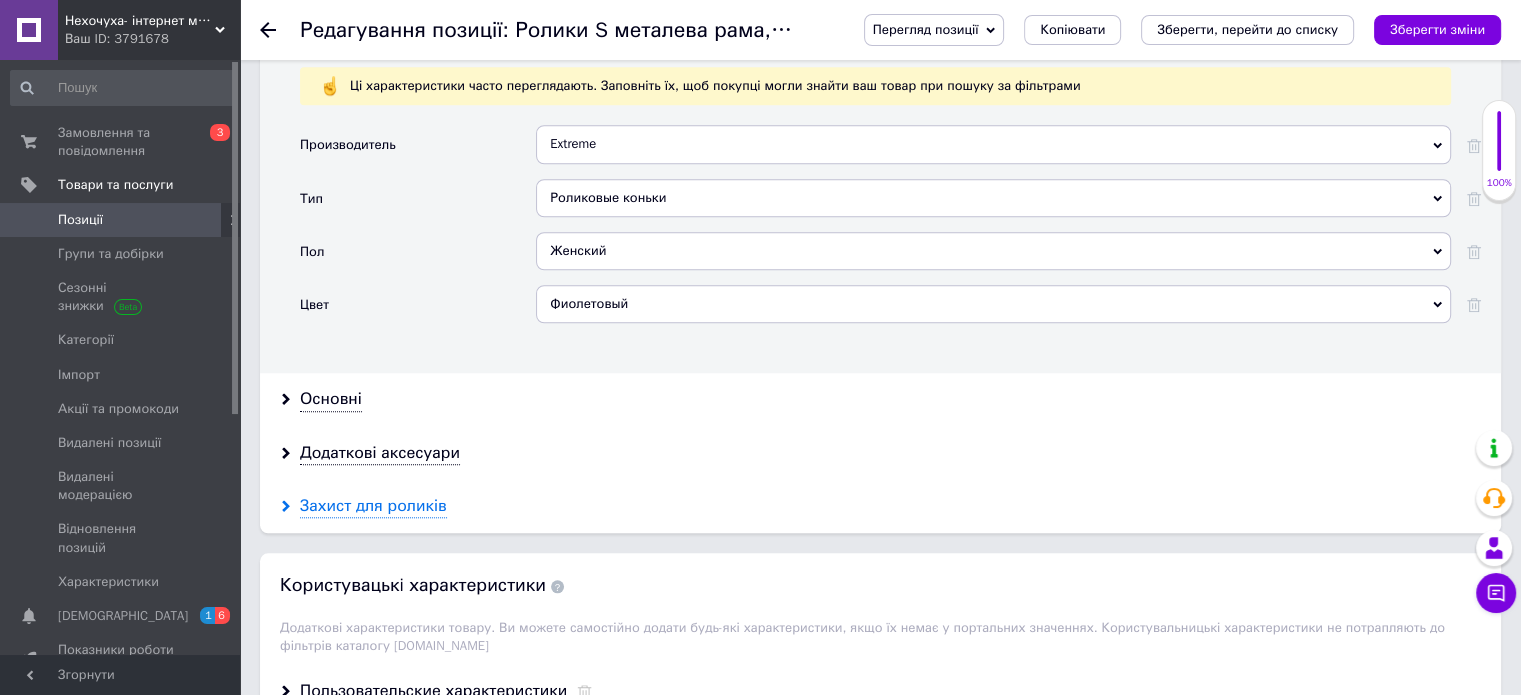 scroll, scrollTop: 1800, scrollLeft: 0, axis: vertical 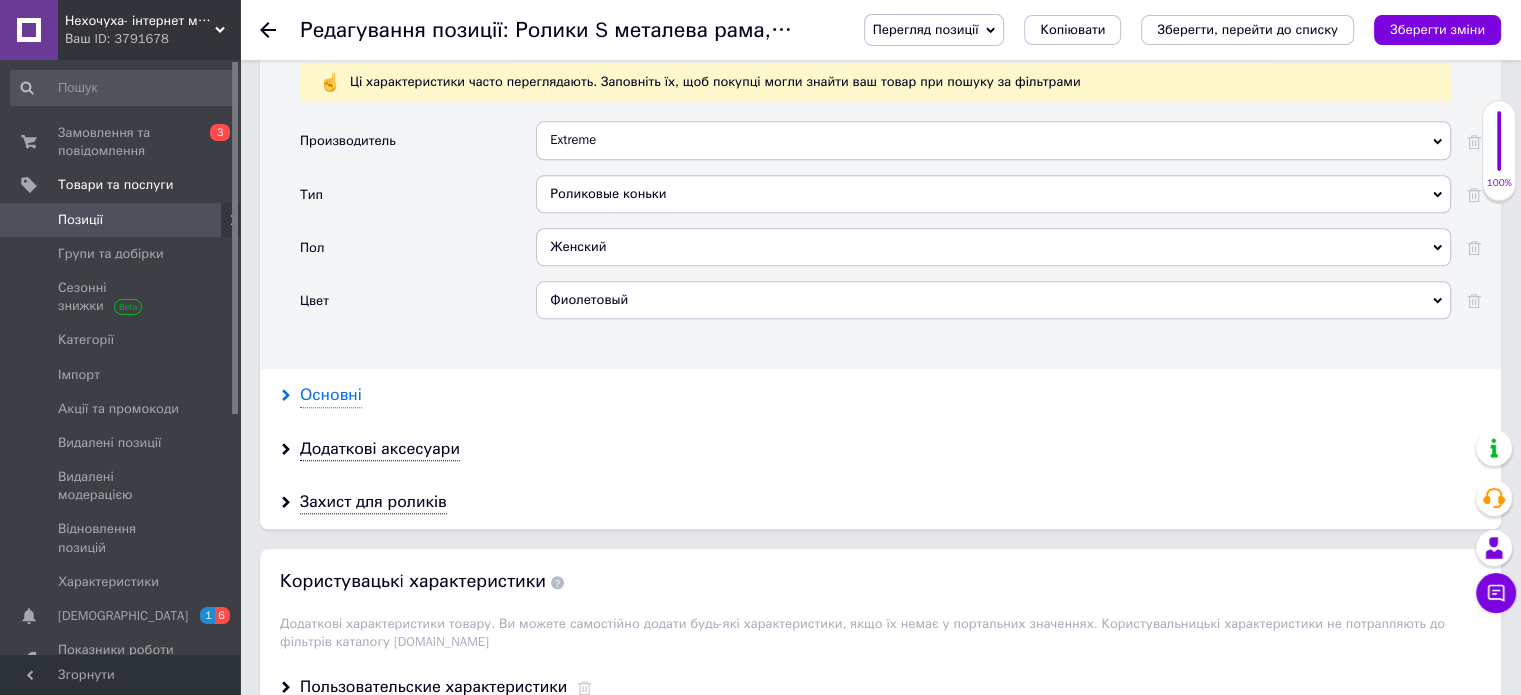 click on "Основні" at bounding box center (331, 395) 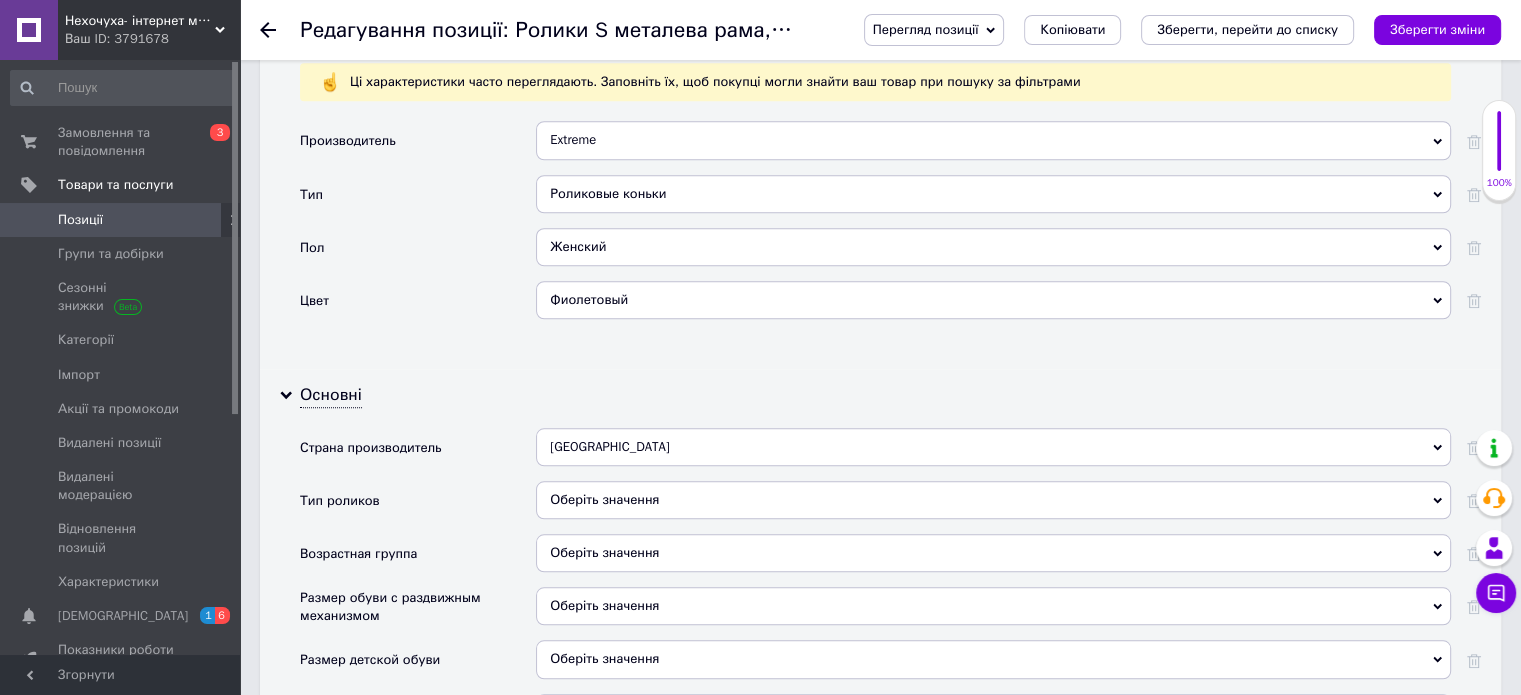 click on "Оберіть значення" at bounding box center [993, 500] 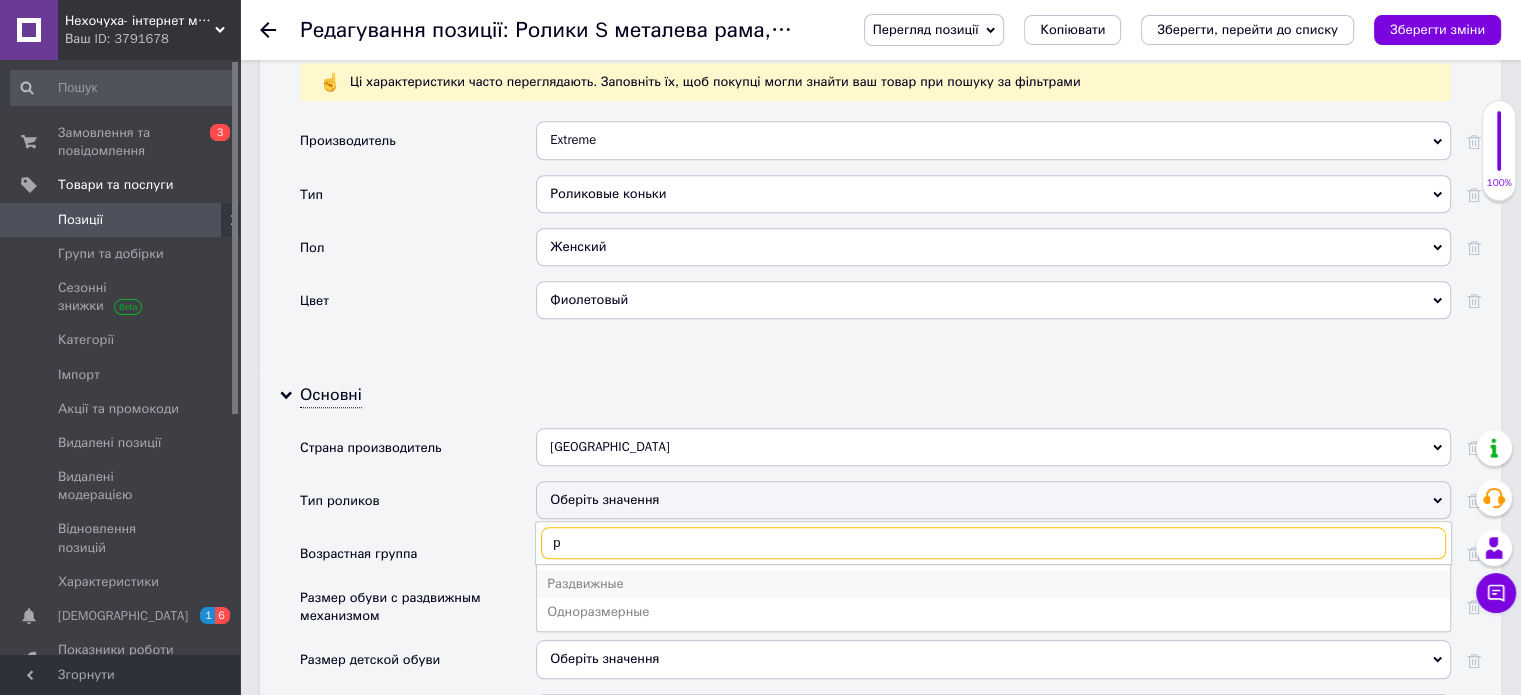 type on "р" 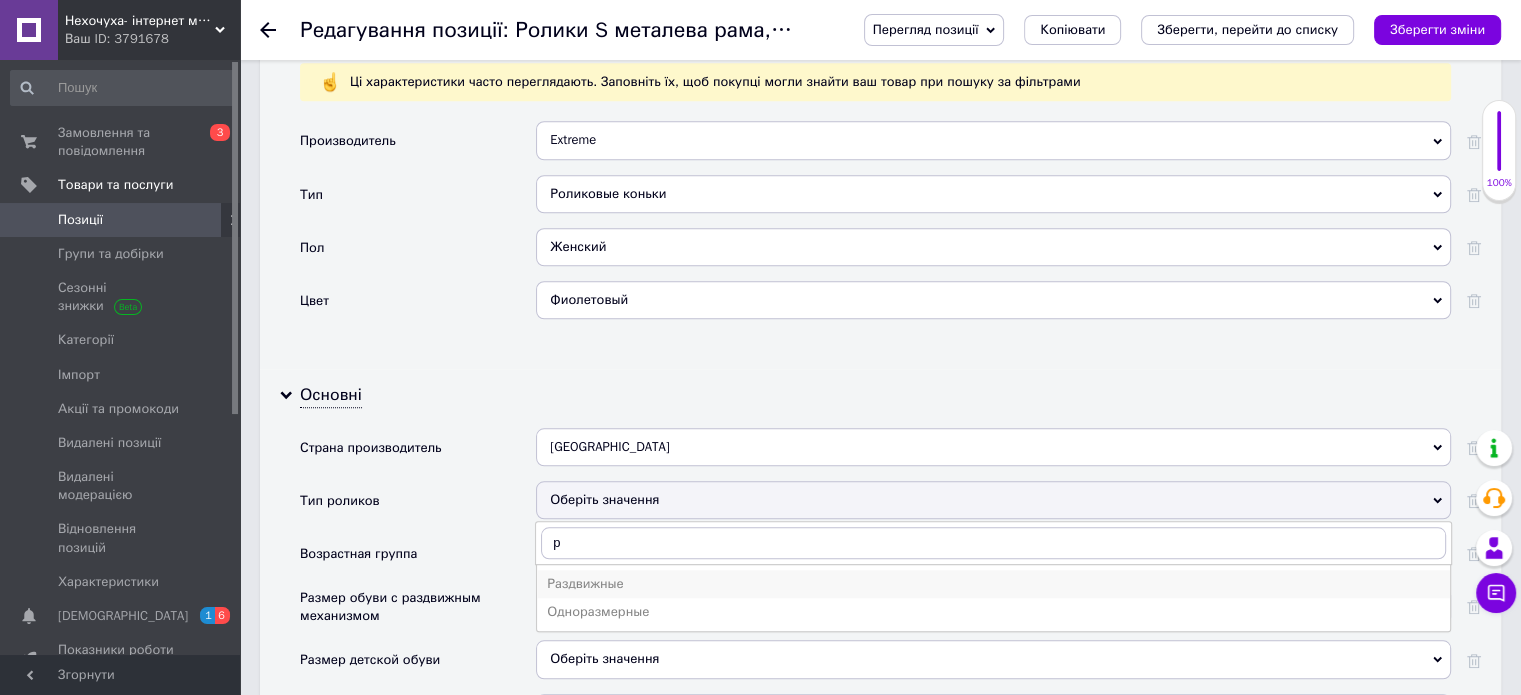 click on "Раздвижные" at bounding box center [993, 584] 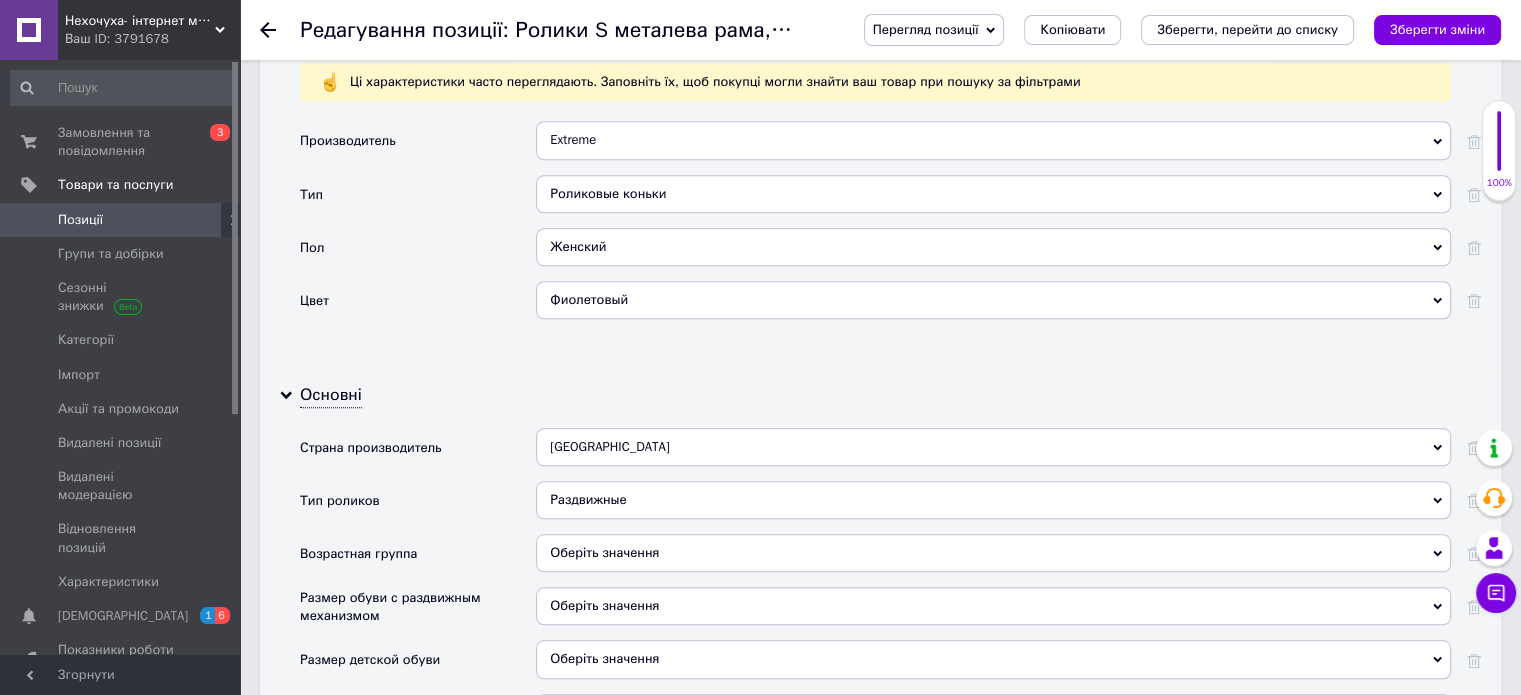 click on "Оберіть значення" at bounding box center [993, 606] 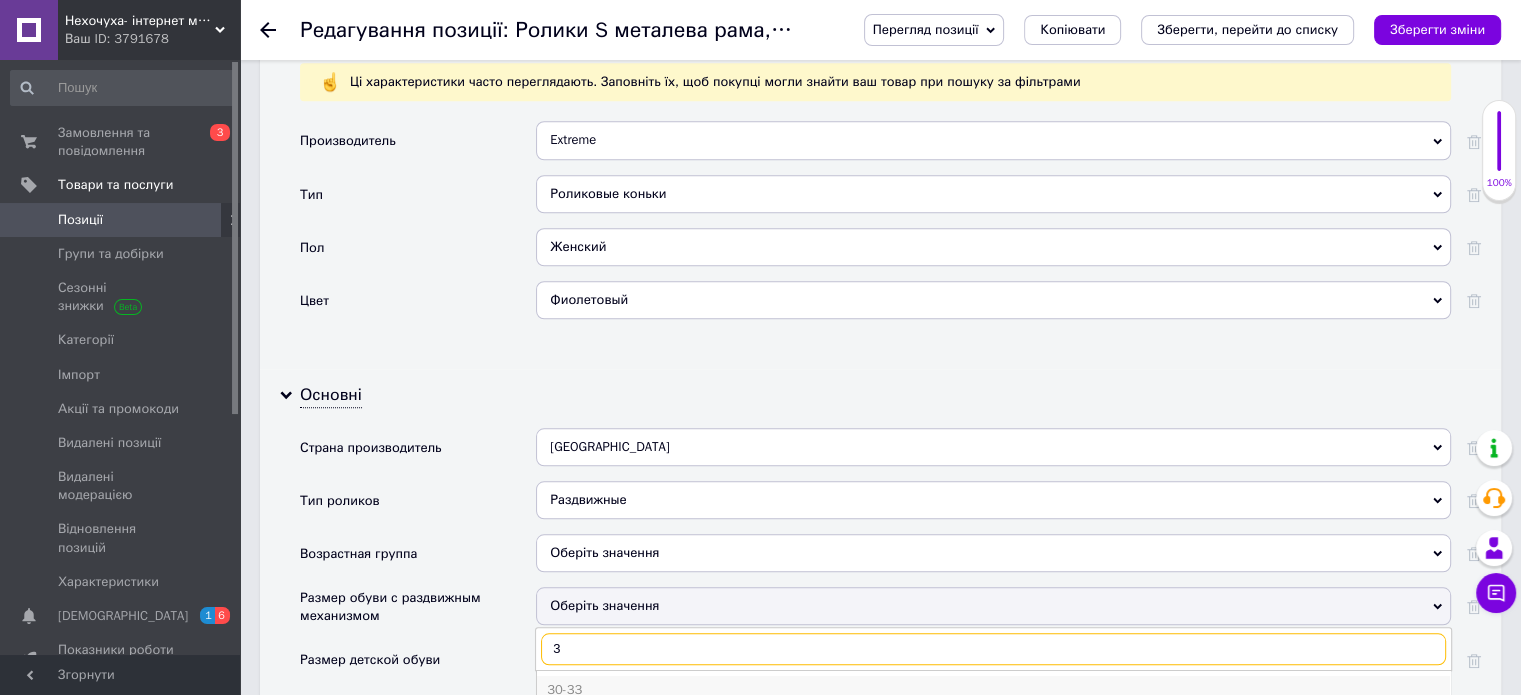 type on "3" 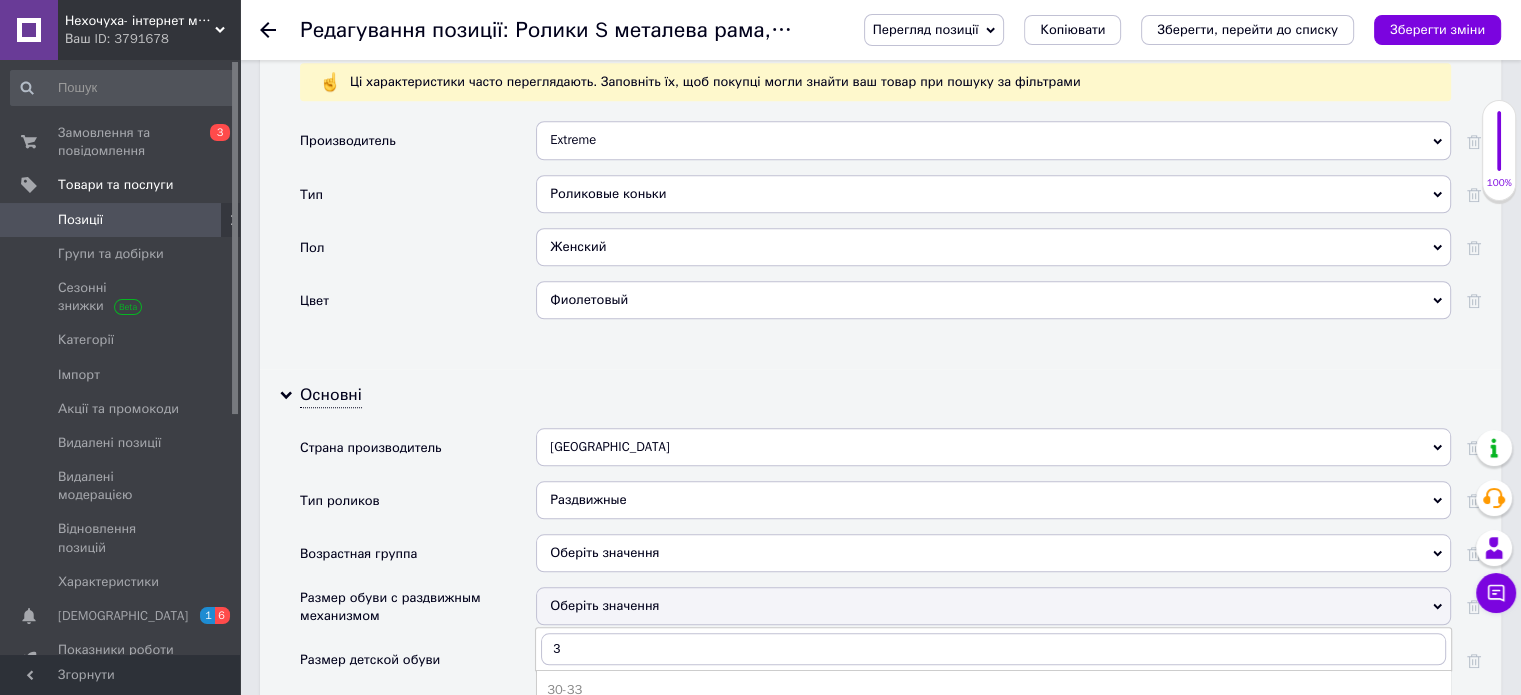 click on "30-33" at bounding box center [993, 690] 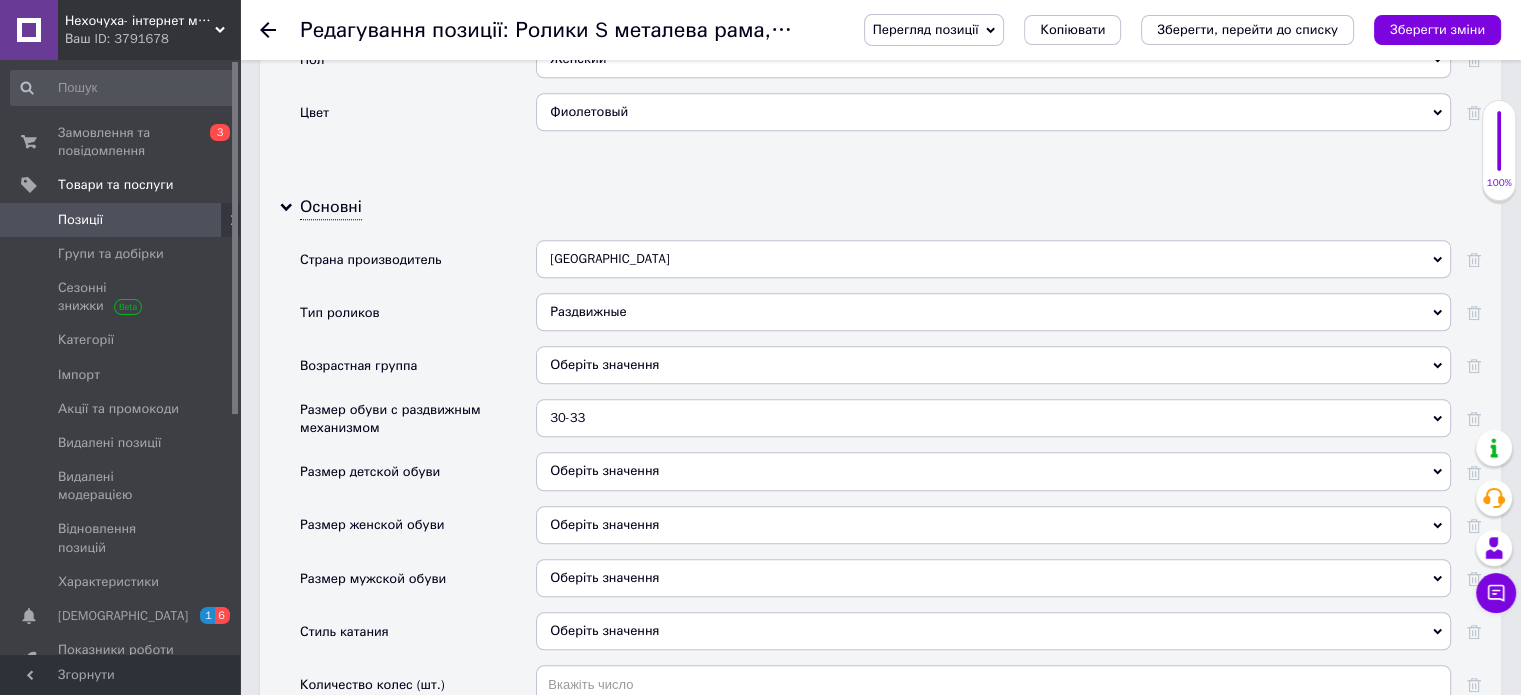 scroll, scrollTop: 2000, scrollLeft: 0, axis: vertical 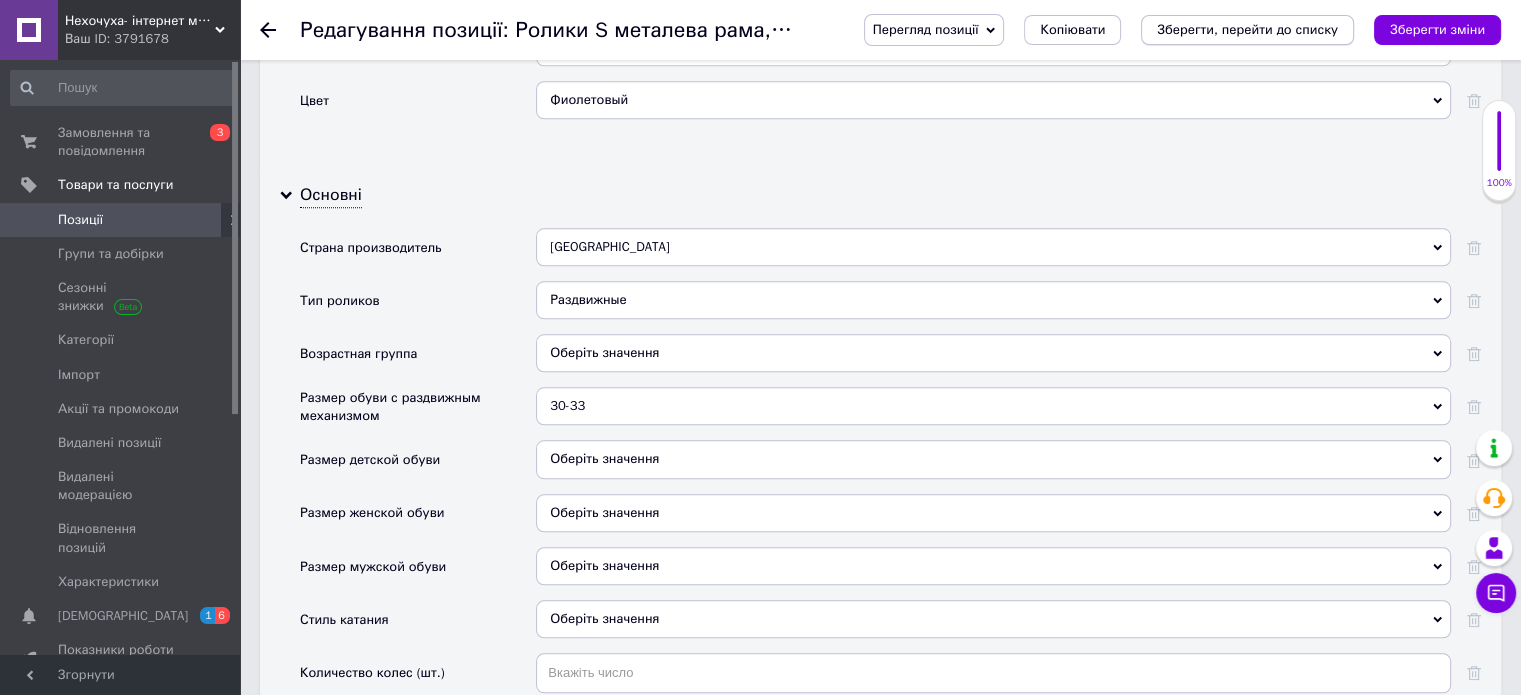 click on "Зберегти, перейти до списку" at bounding box center [1247, 29] 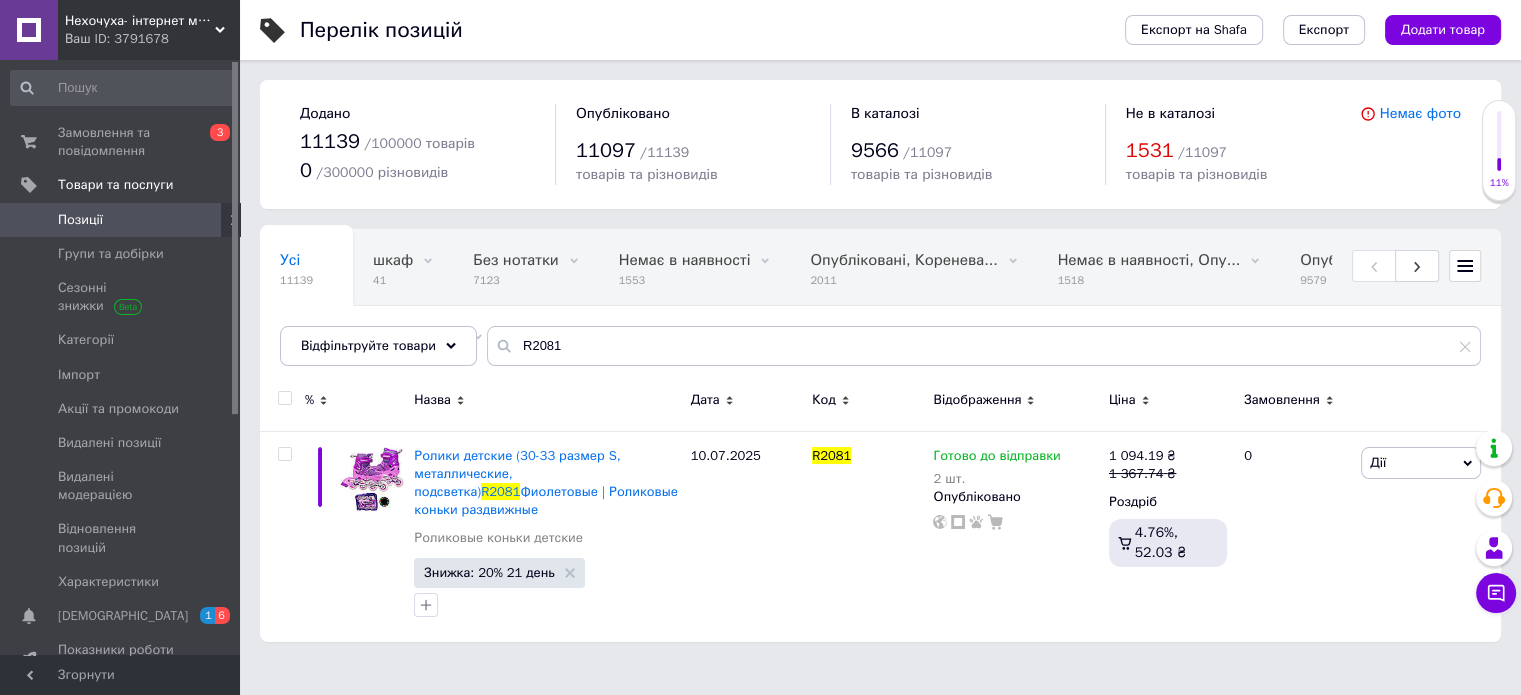 scroll, scrollTop: 0, scrollLeft: 0, axis: both 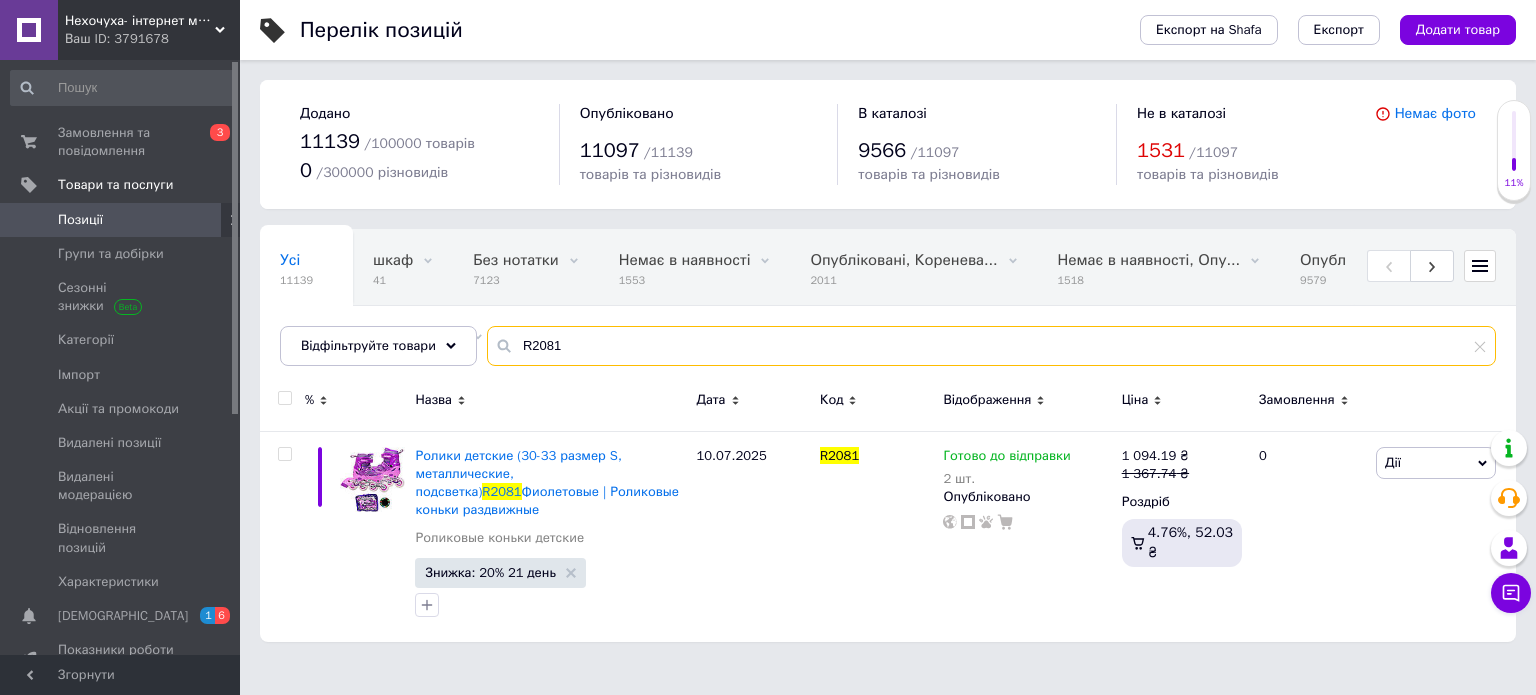 click on "R2081" at bounding box center [991, 346] 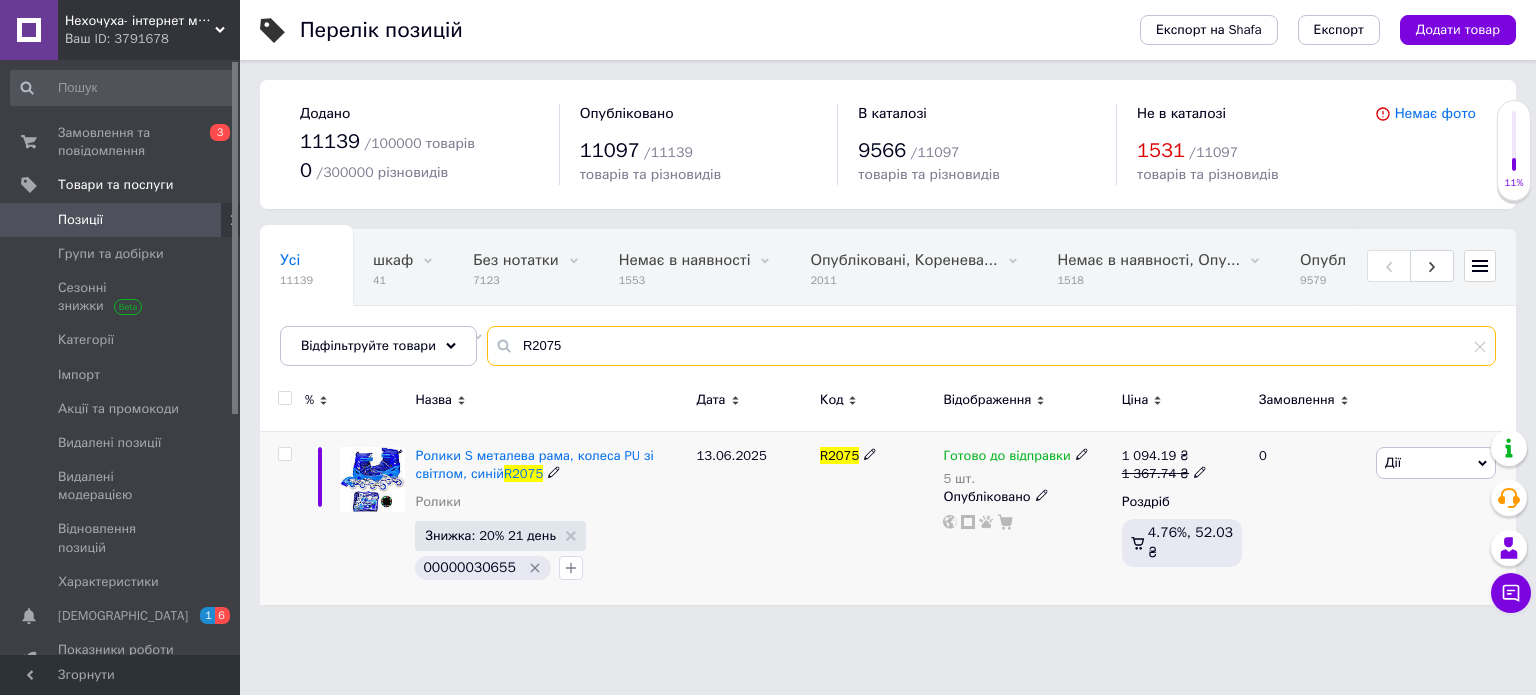 type on "R2075" 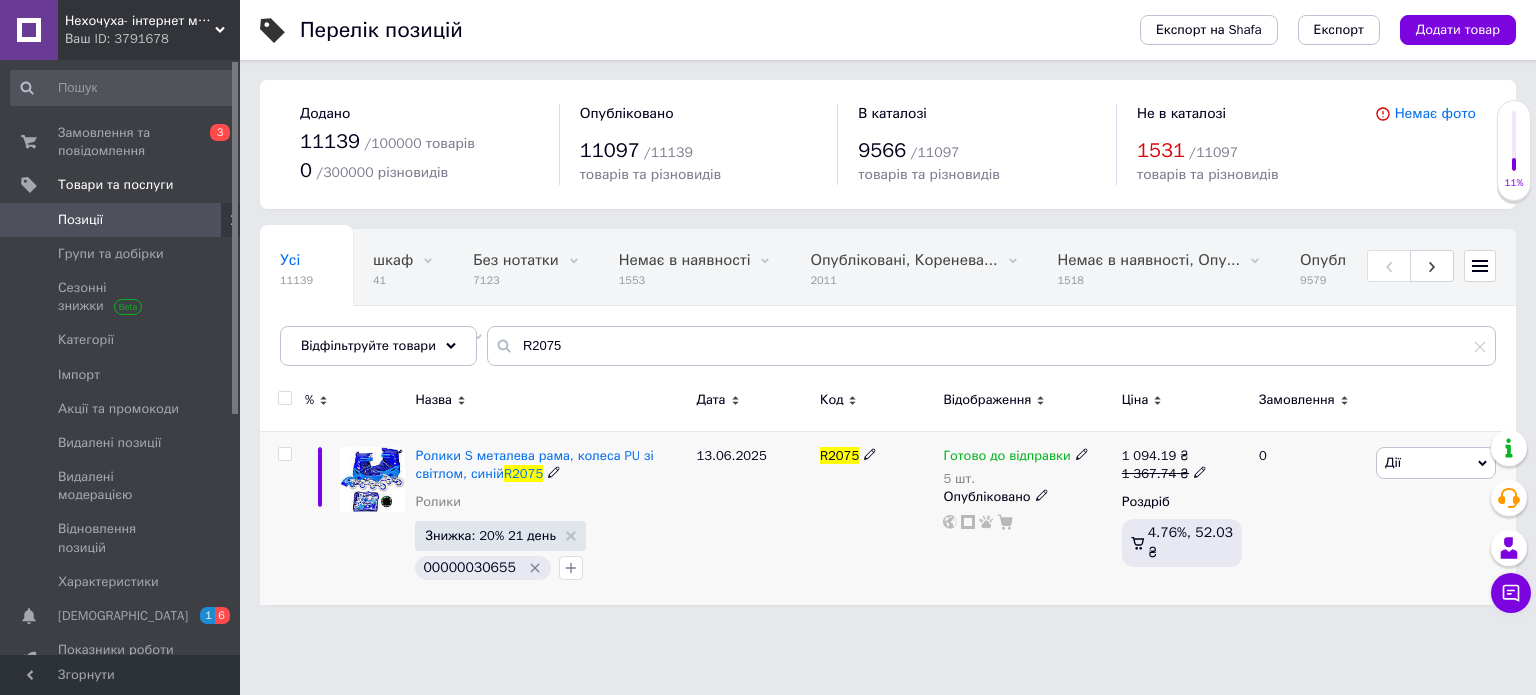click 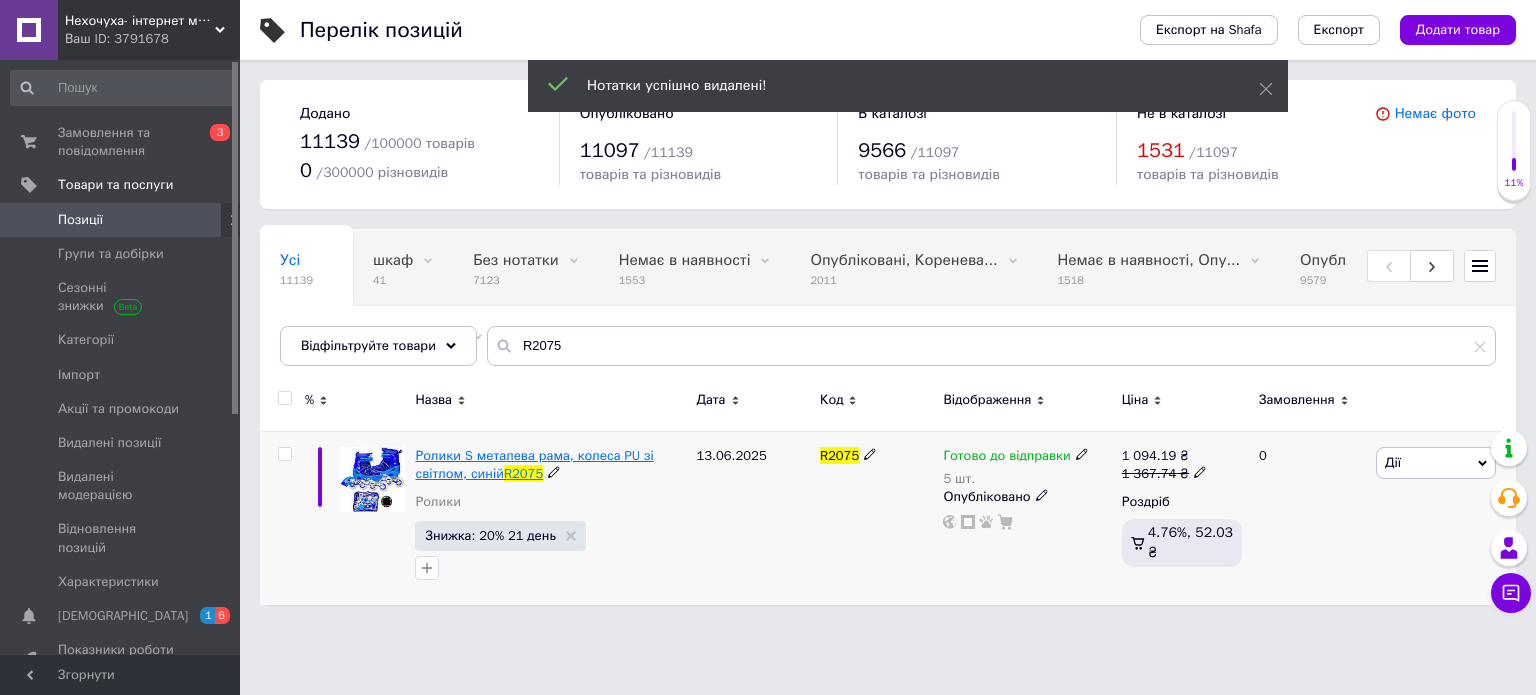 click on "Ролики S металева рама, колеса PU зі світлом, синій" at bounding box center (534, 464) 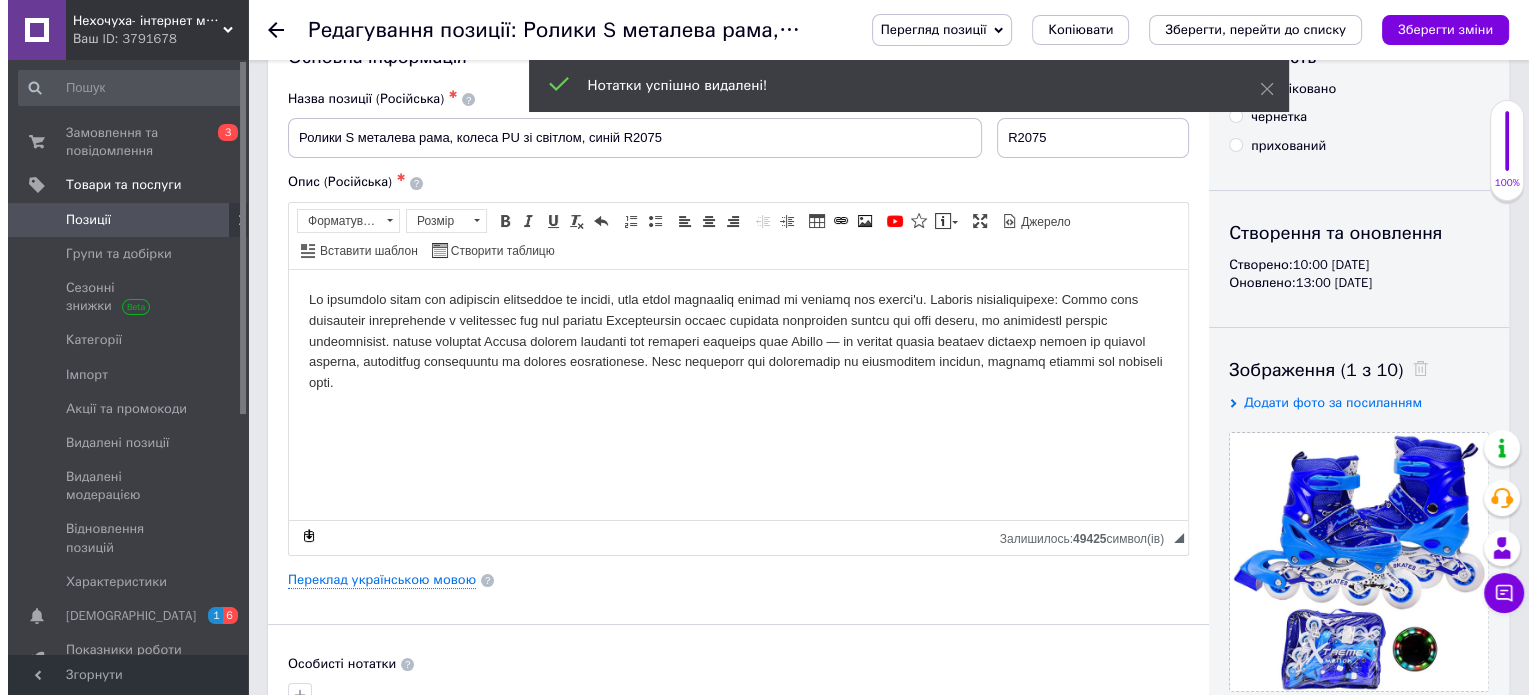 scroll, scrollTop: 100, scrollLeft: 0, axis: vertical 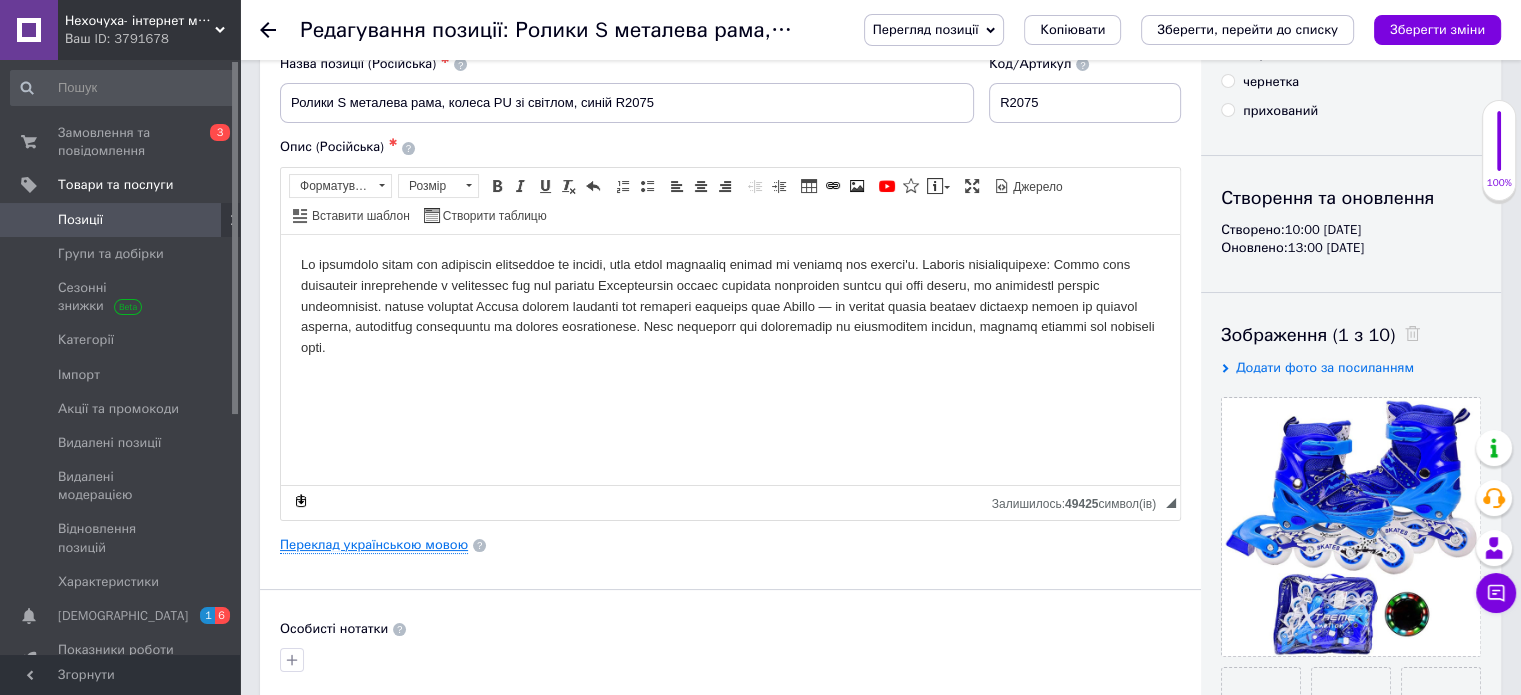 click on "Переклад українською мовою" at bounding box center (374, 545) 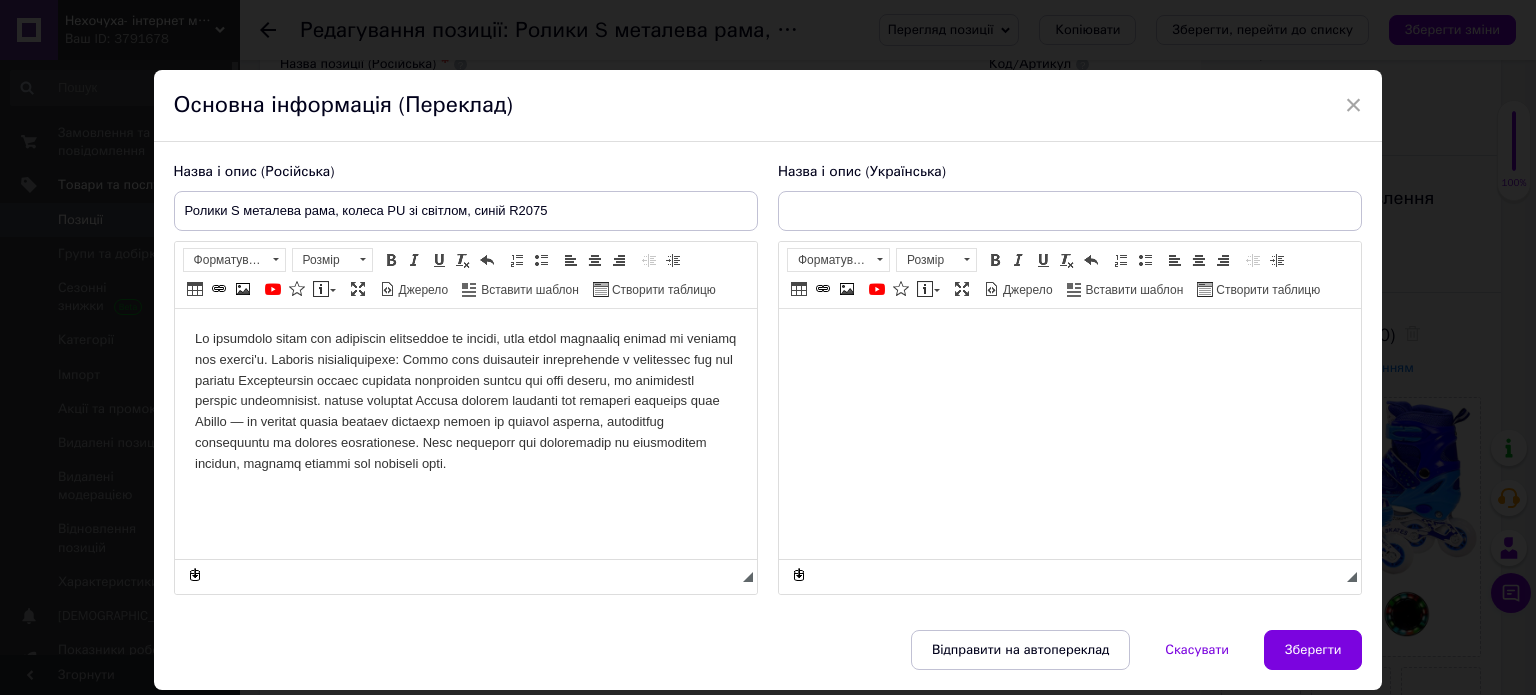 type on "Ролики дитячі (30-33 розмір S, металеві, підсвічування) R2075 Сині | Роликові ковзани розсувні" 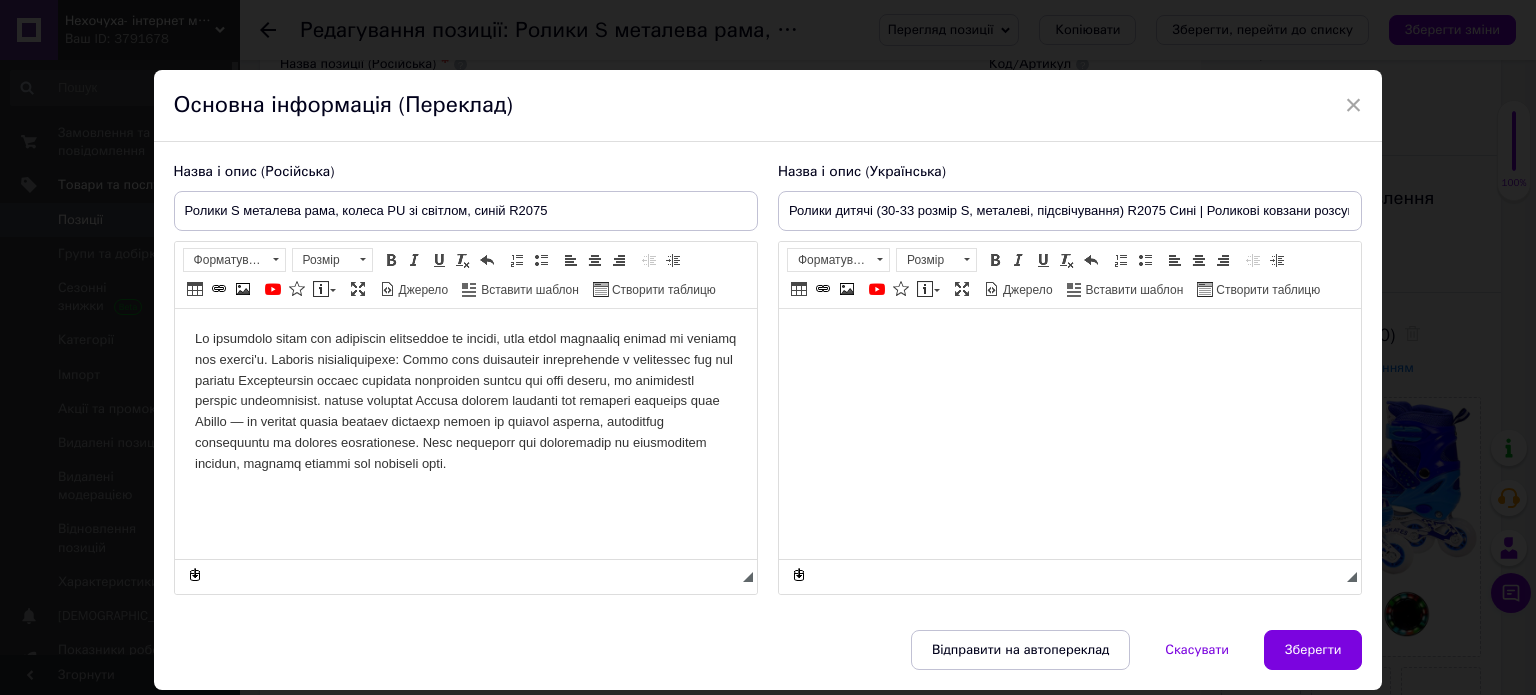 scroll, scrollTop: 0, scrollLeft: 0, axis: both 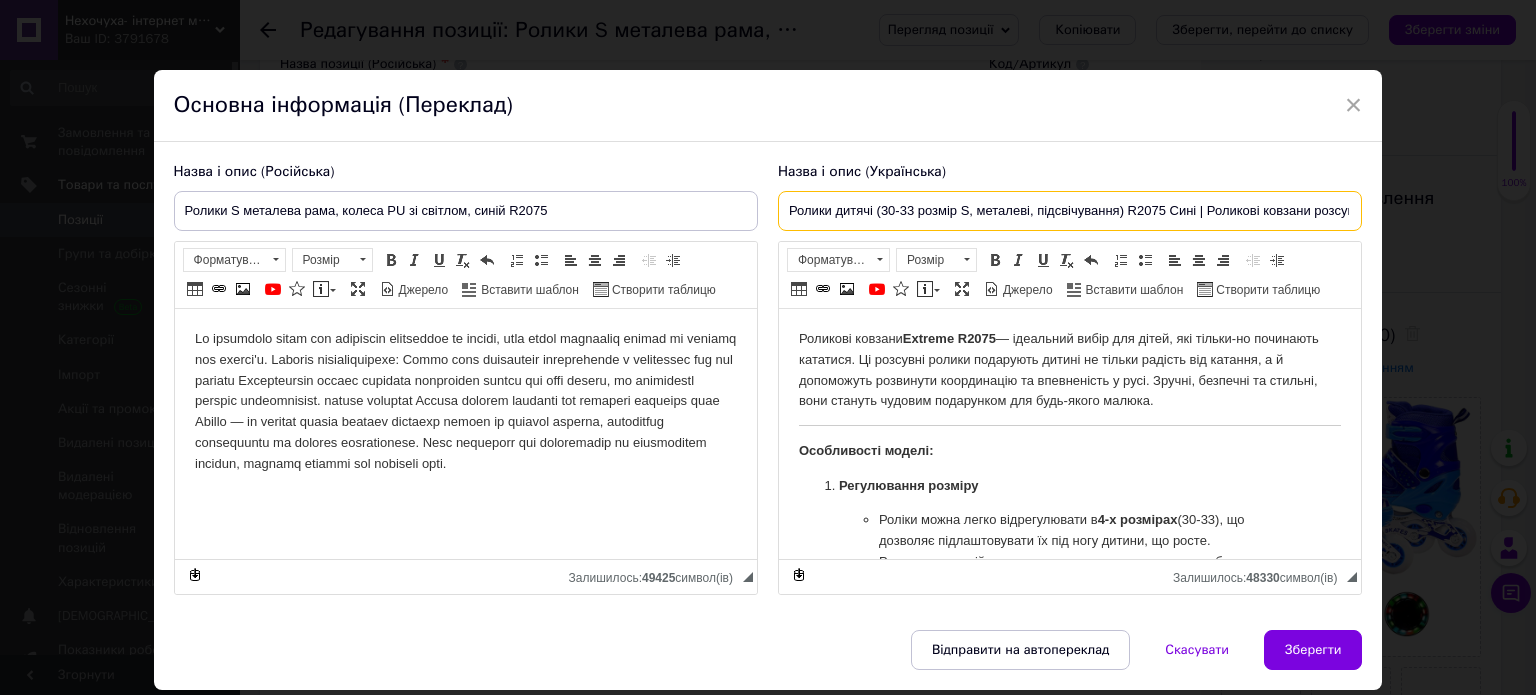 click on "Ролики дитячі (30-33 розмір S, металеві, підсвічування) R2075 Сині | Роликові ковзани розсувні" at bounding box center (1070, 211) 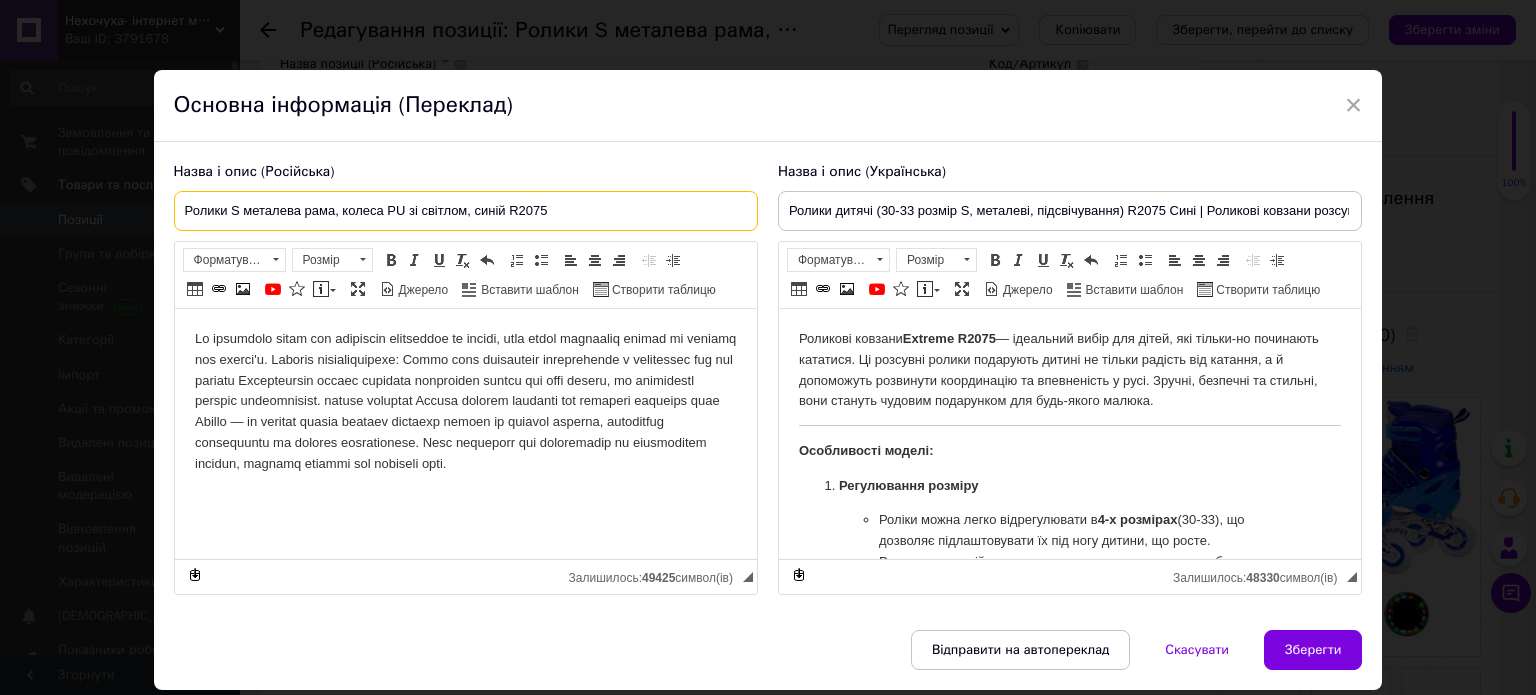 click on "Ролики S металева рама, колеса PU зі світлом, синій R2075" at bounding box center [466, 211] 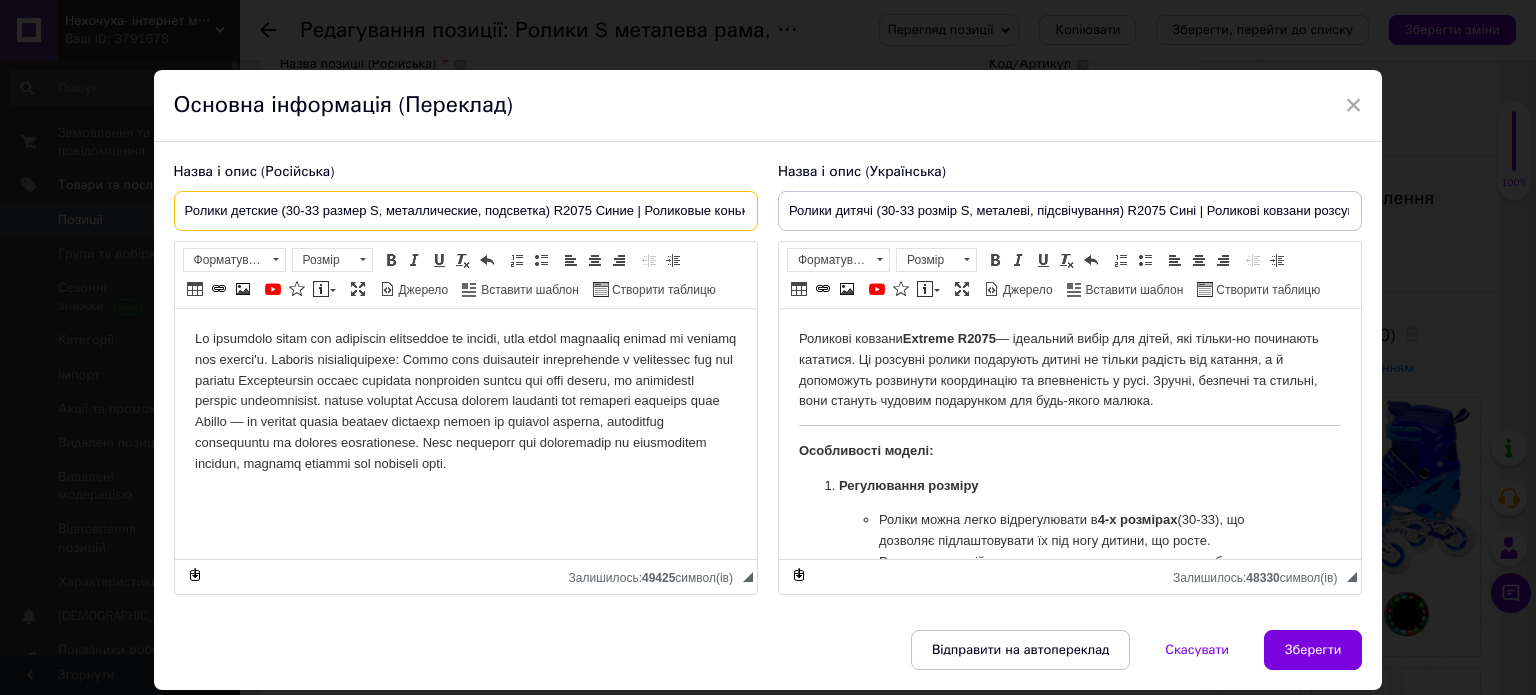 scroll, scrollTop: 0, scrollLeft: 89, axis: horizontal 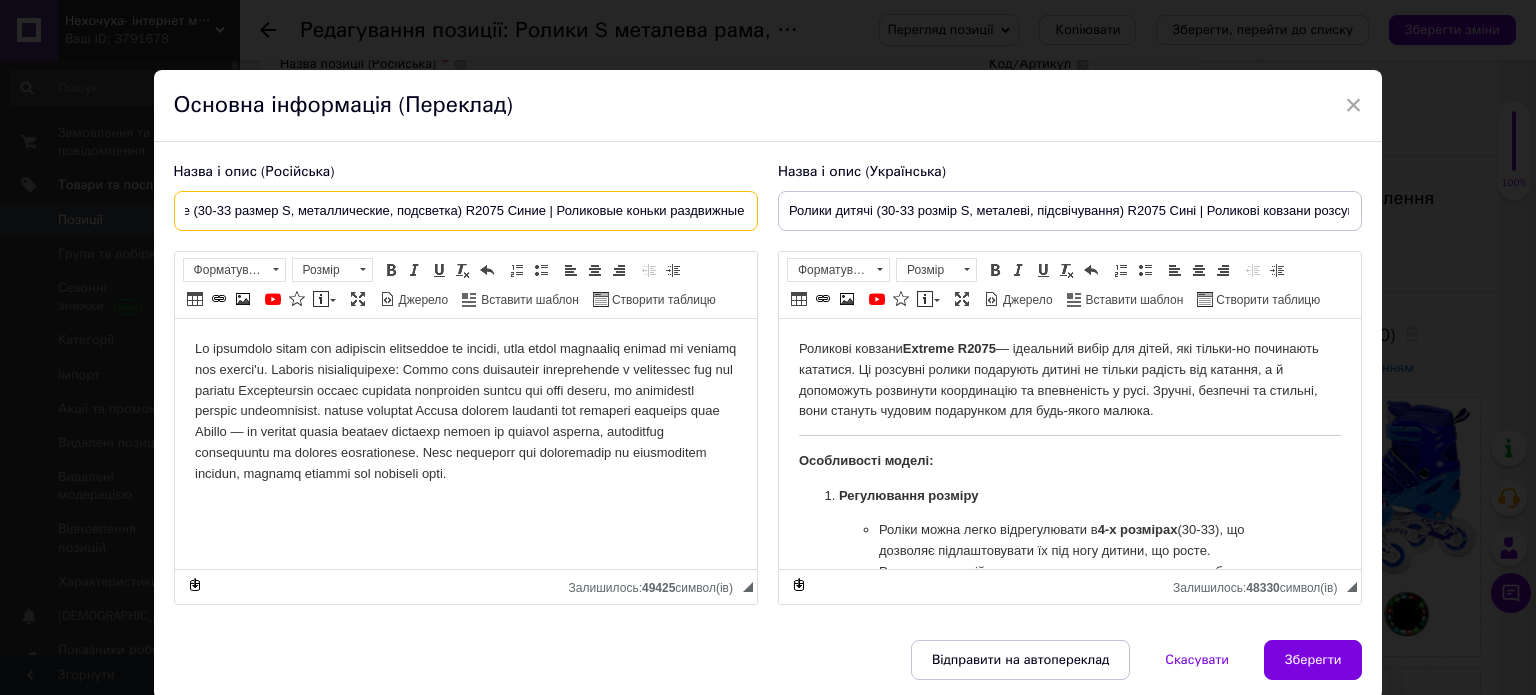 drag, startPoint x: 1018, startPoint y: 302, endPoint x: 1042, endPoint y: 313, distance: 26.400757 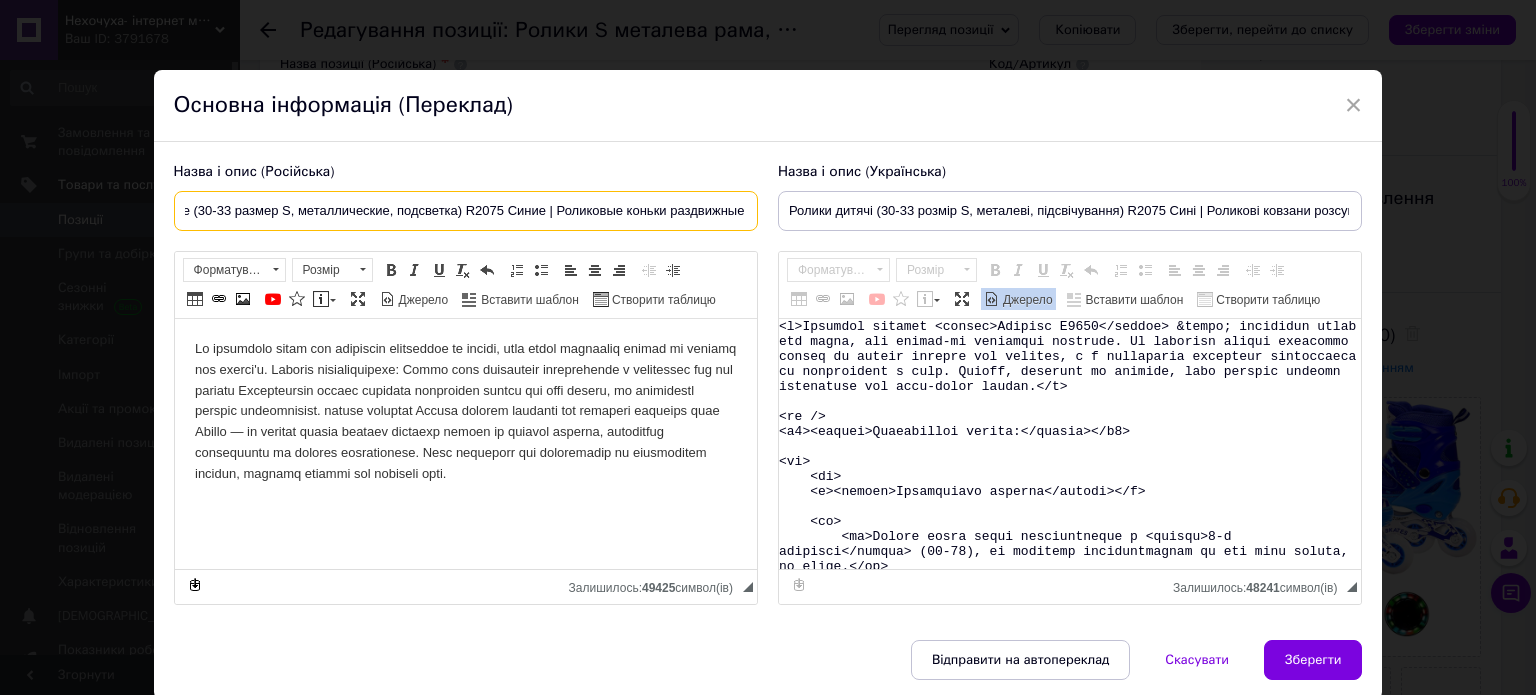 type on "Ролики детские (30-33 размер S, металлические, подсветка) R2075 Синие | Роликовые коньки раздвижные" 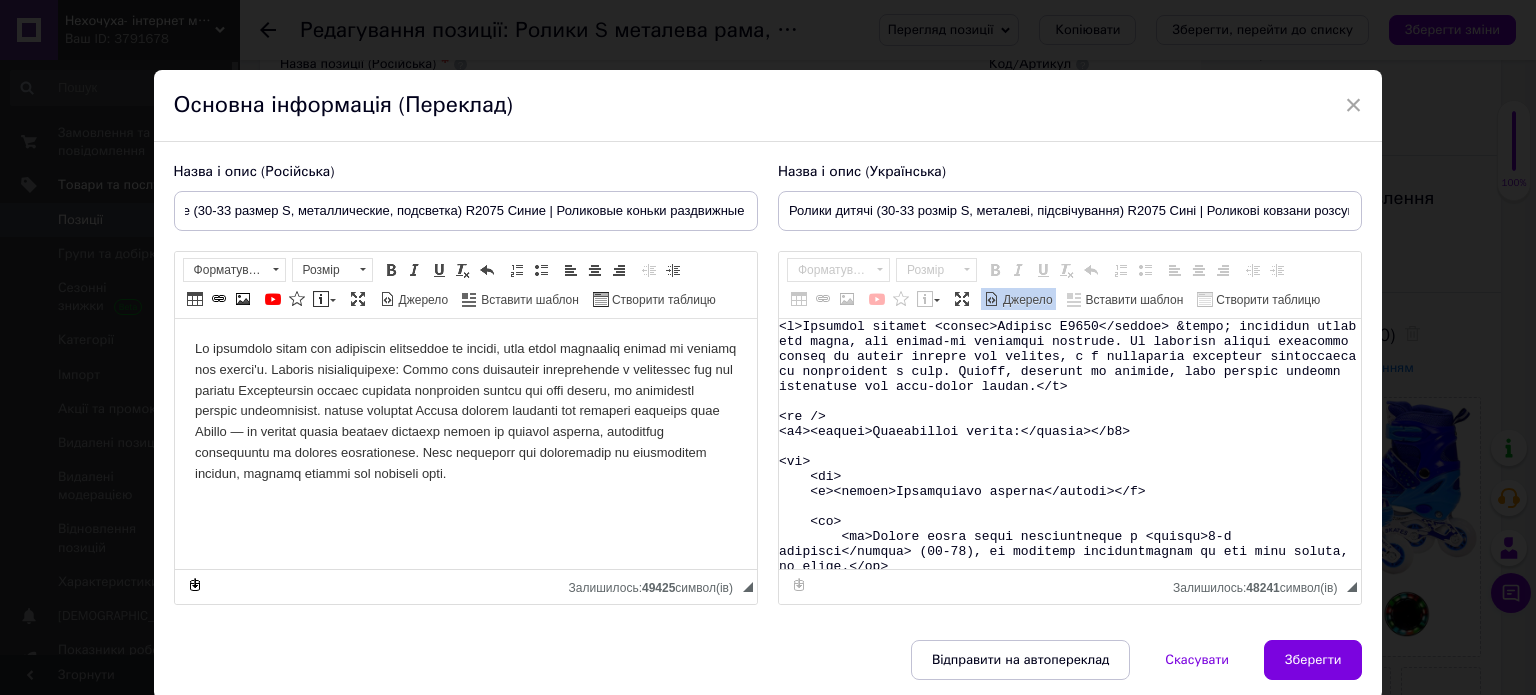 click at bounding box center (1070, 444) 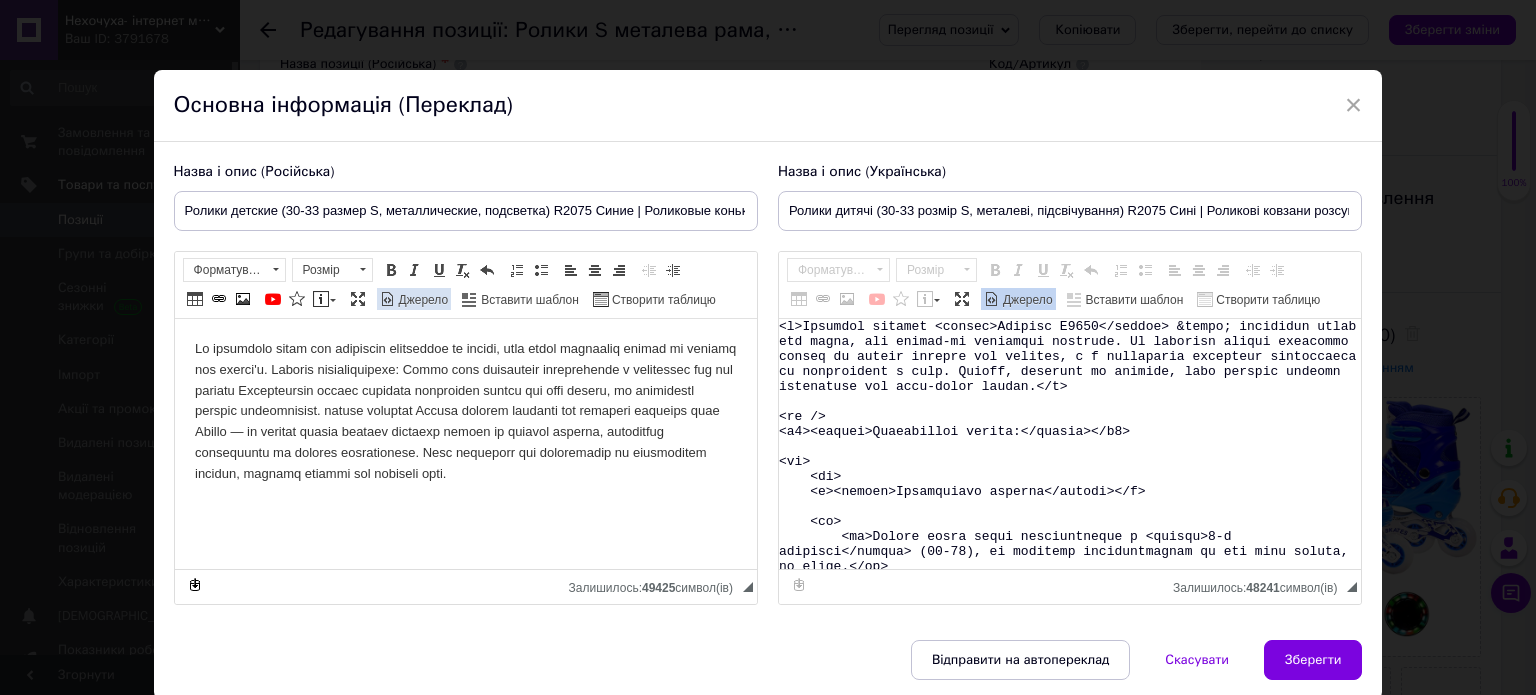 click on "Джерело" at bounding box center [422, 300] 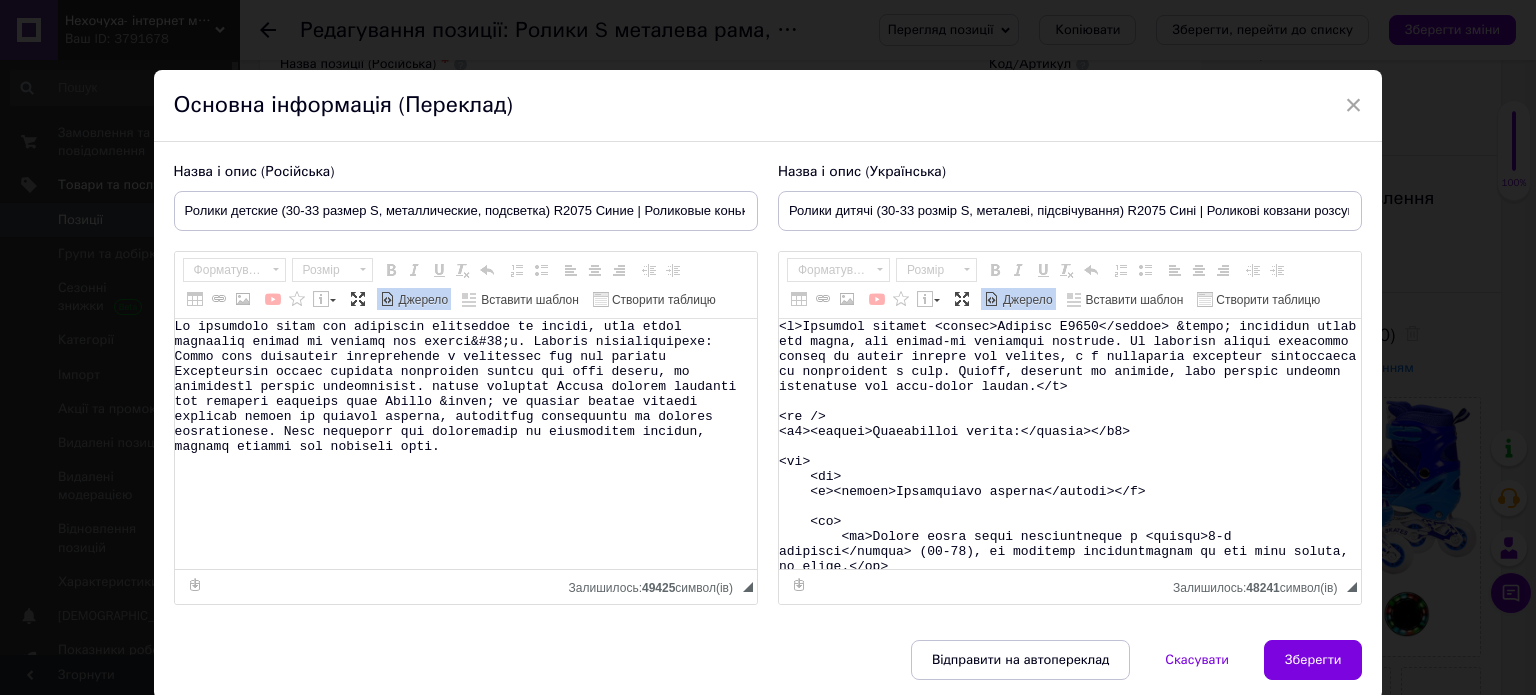 click at bounding box center (466, 444) 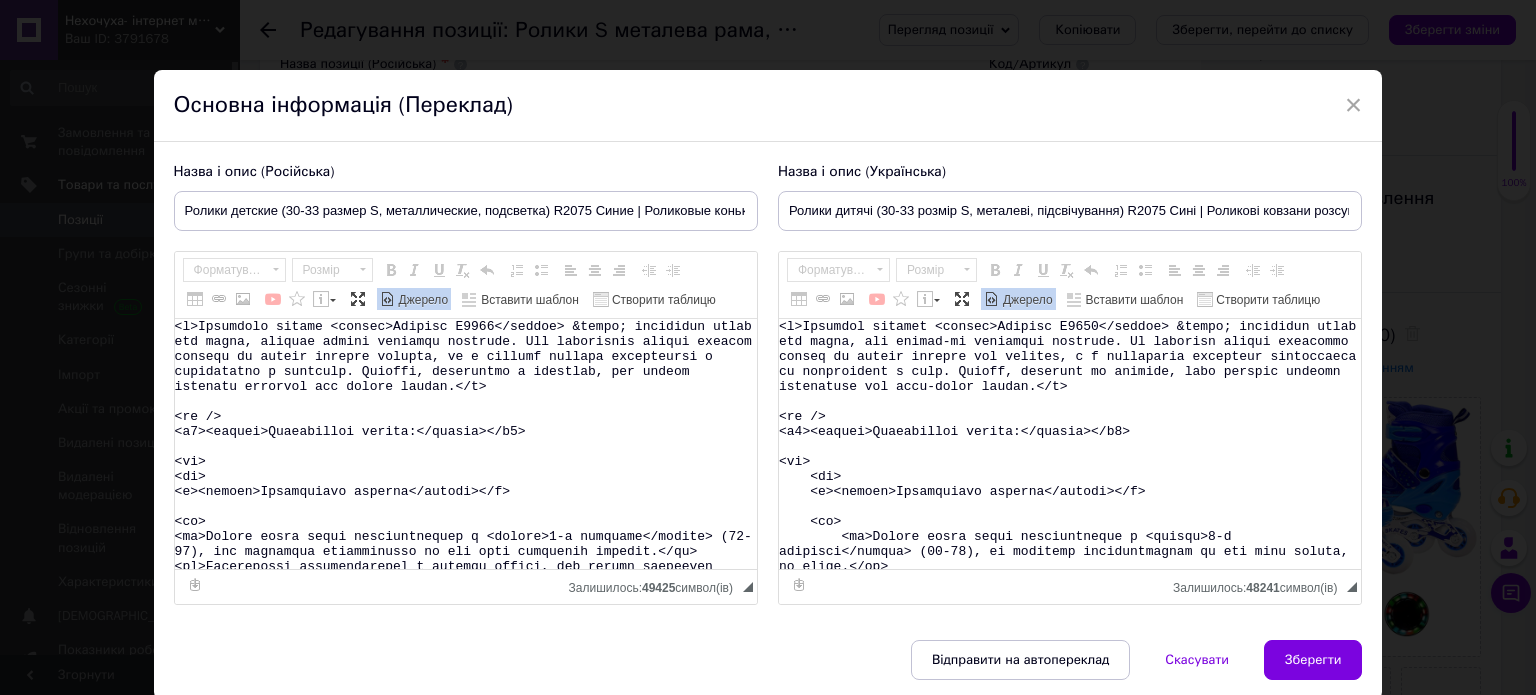 scroll, scrollTop: 1072, scrollLeft: 0, axis: vertical 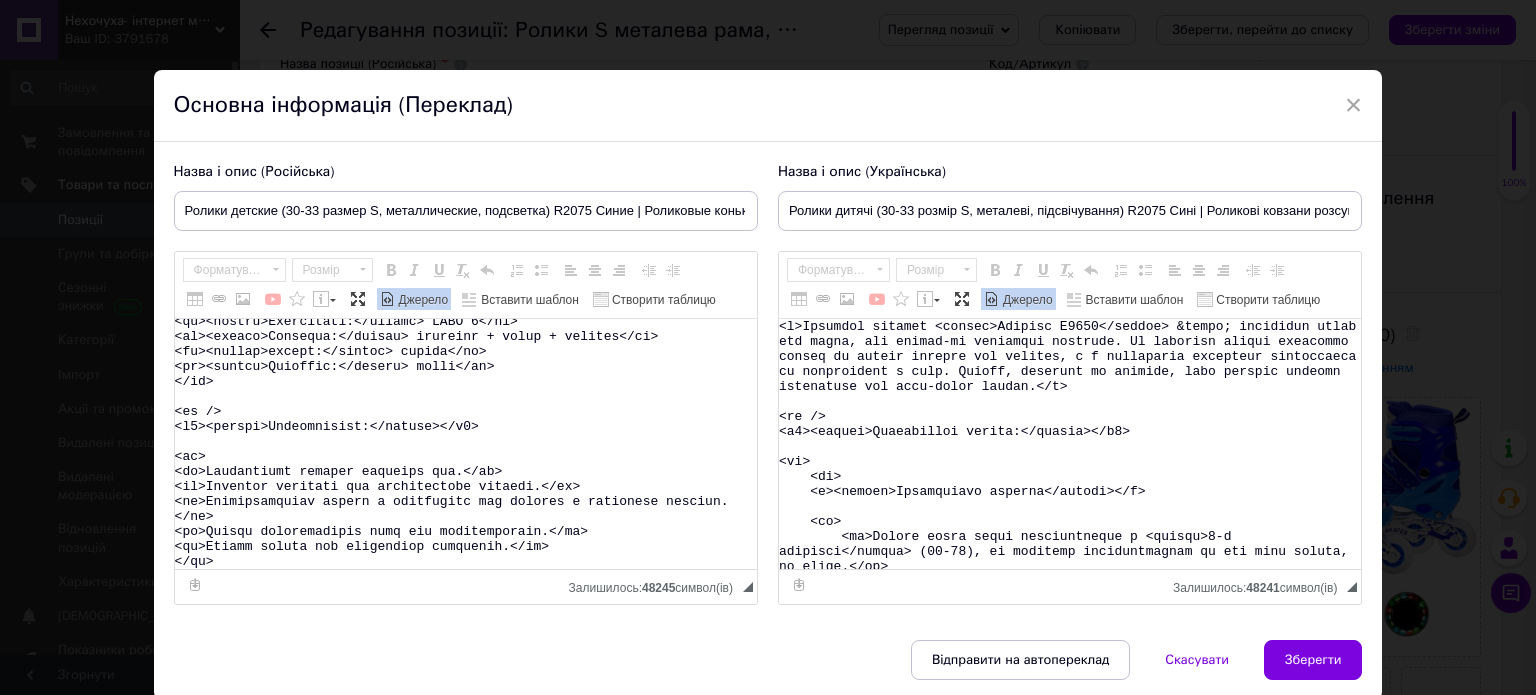 click on "Джерело" at bounding box center [422, 300] 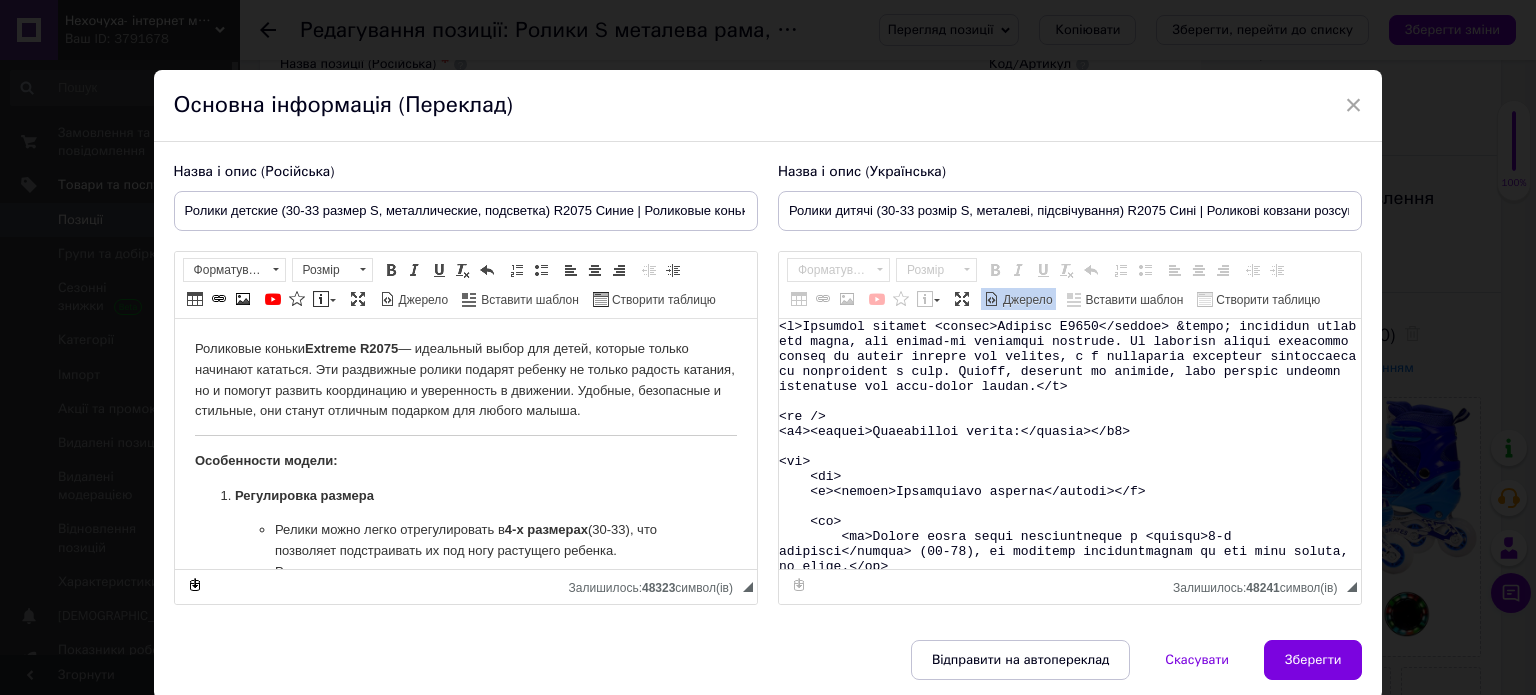 scroll, scrollTop: 0, scrollLeft: 0, axis: both 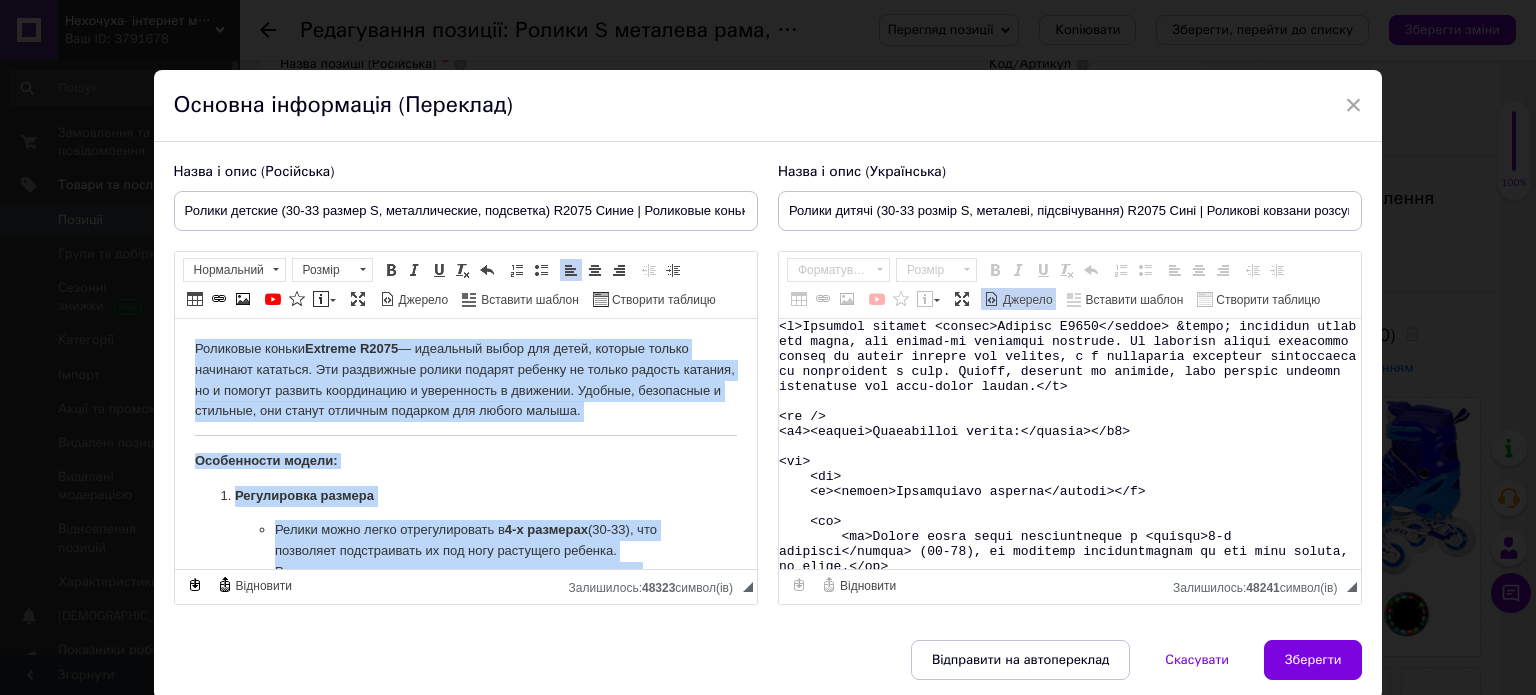 click at bounding box center (0, 0) 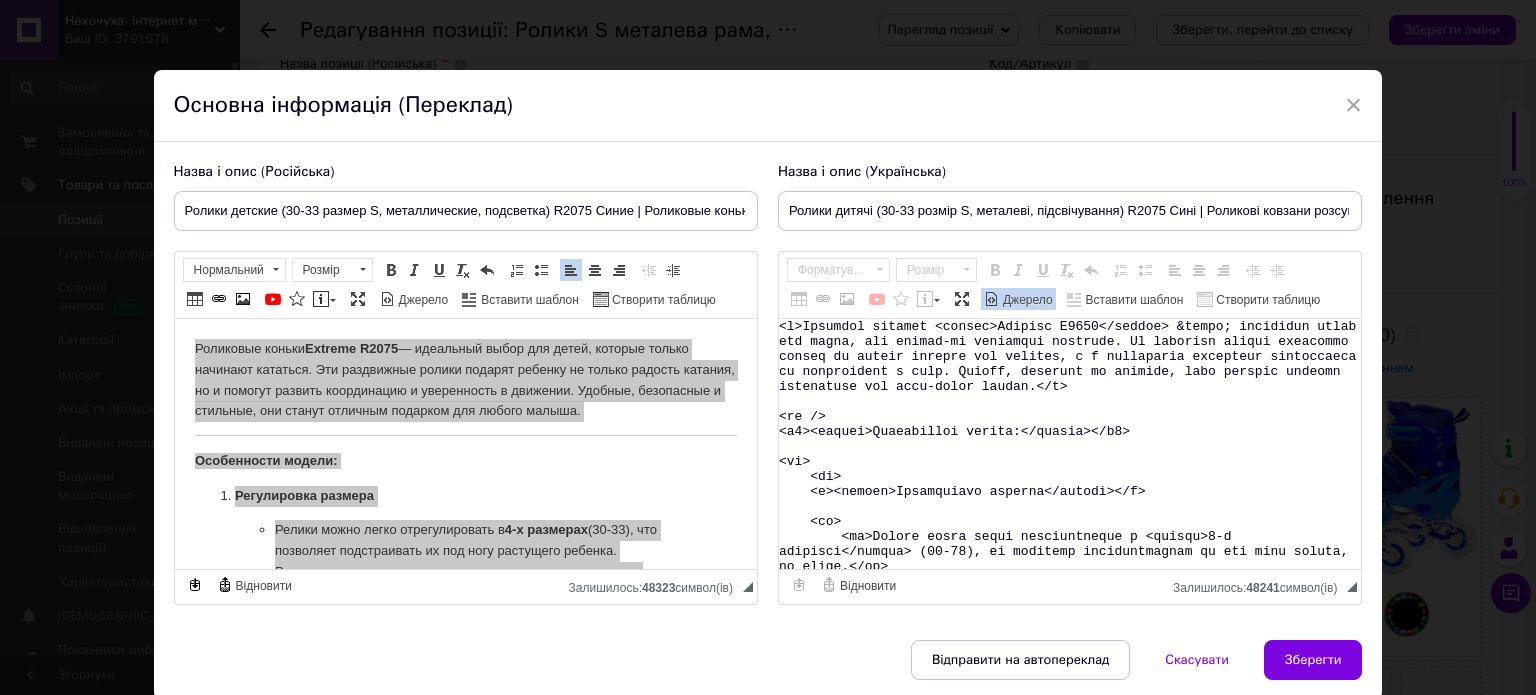 click on "Релики" 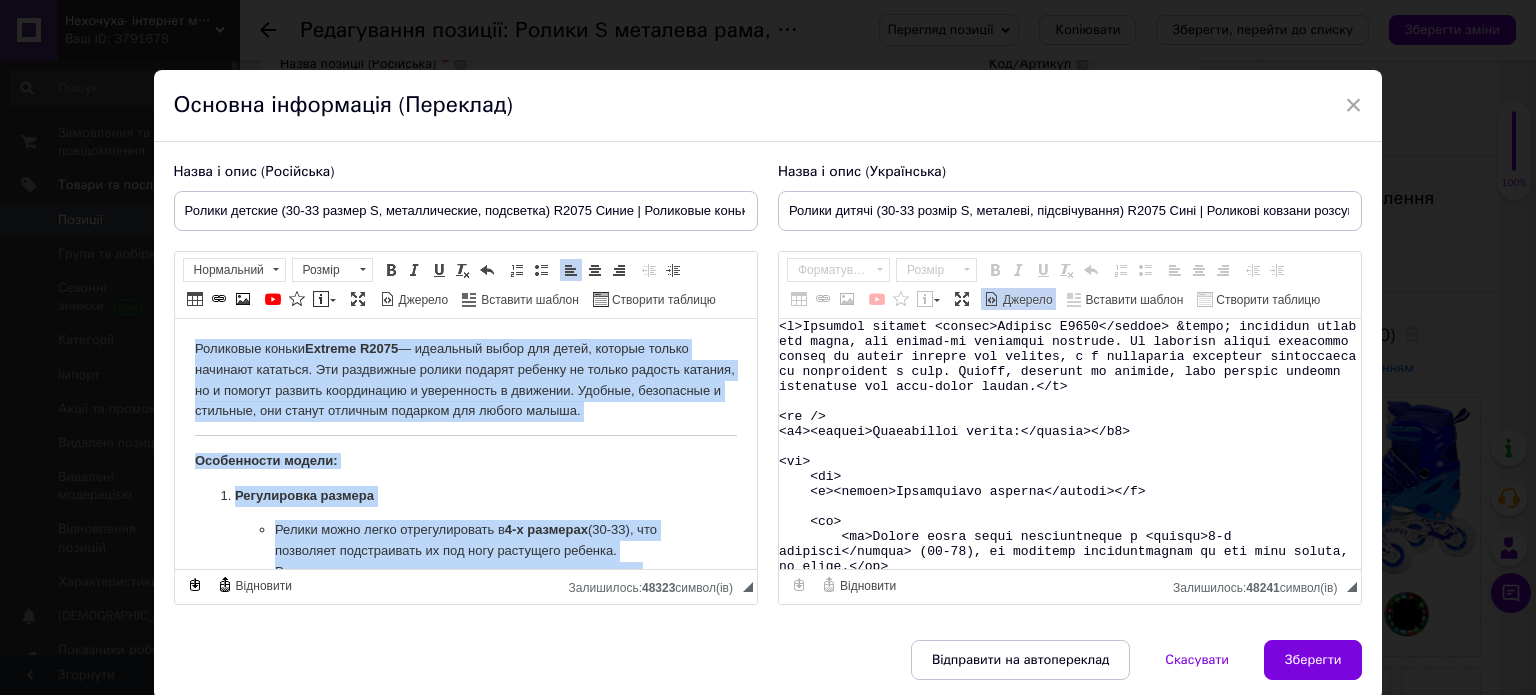 click on "Релики можно легко отрегулировать в  4-х размерах  (30-33), что позволяет подстраивать их под ногу растущего ребенка." at bounding box center [465, 541] 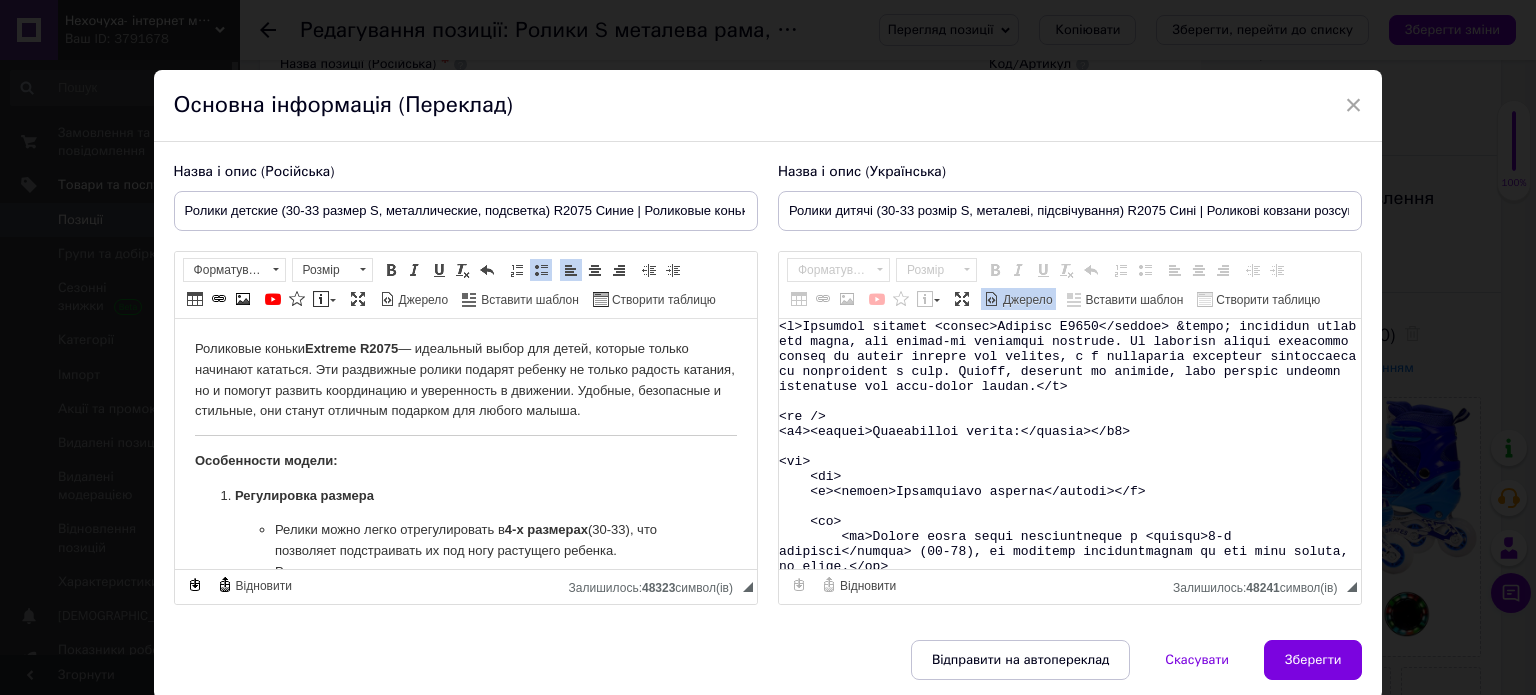 type 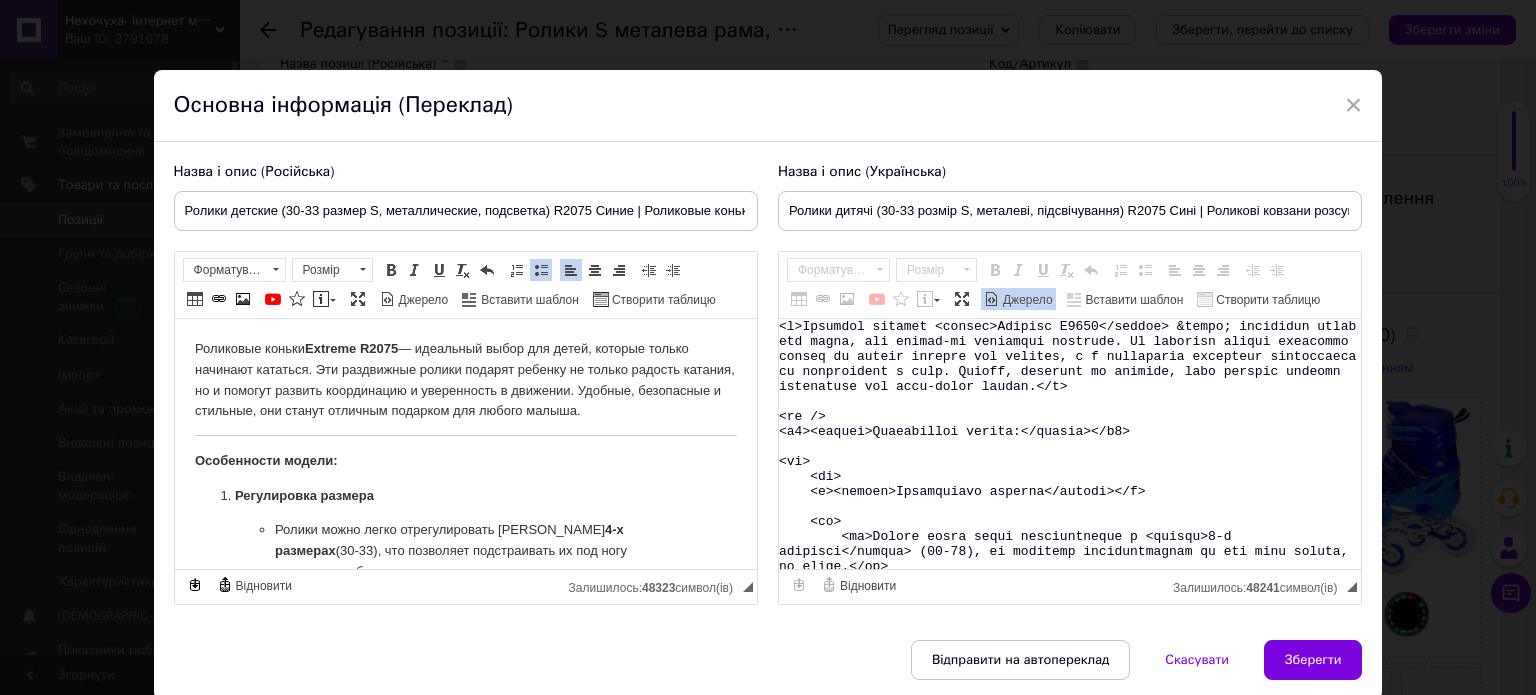 click at bounding box center (0, 0) 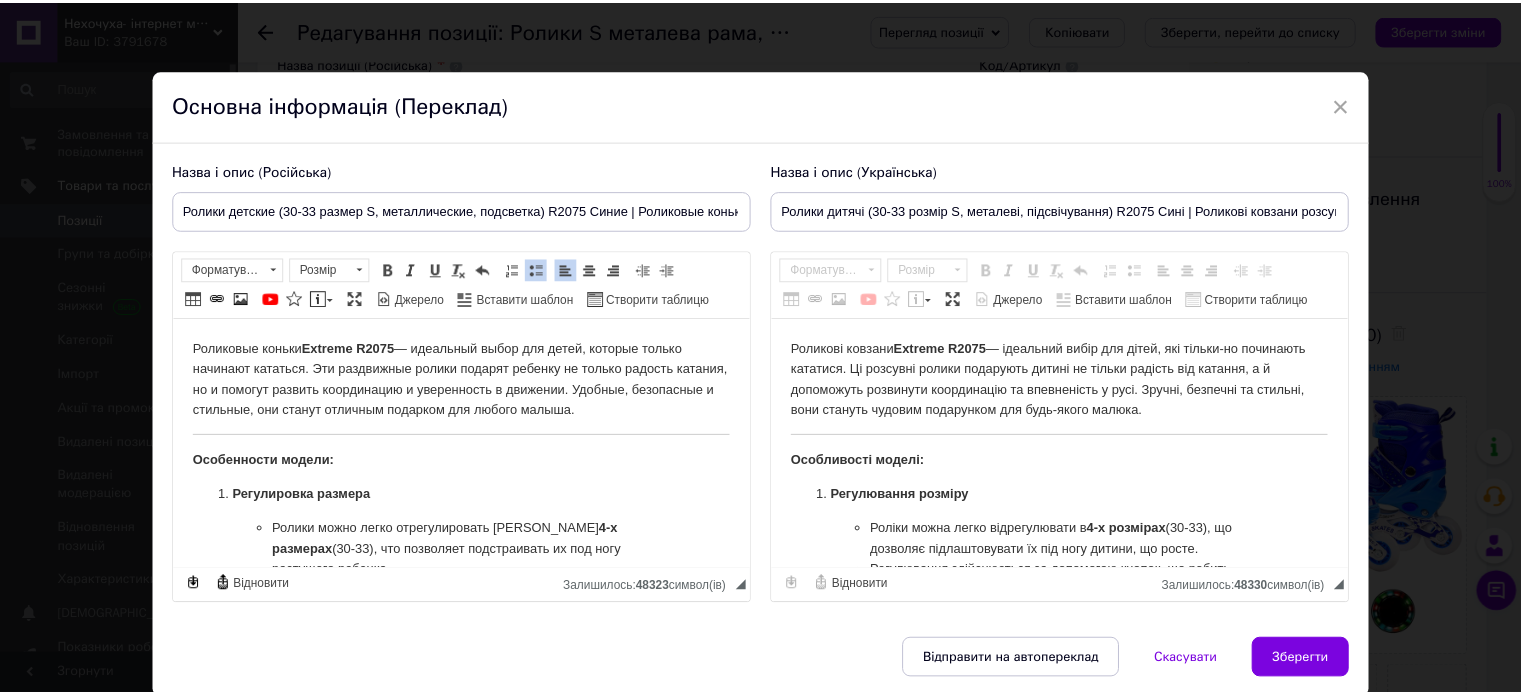 scroll, scrollTop: 0, scrollLeft: 0, axis: both 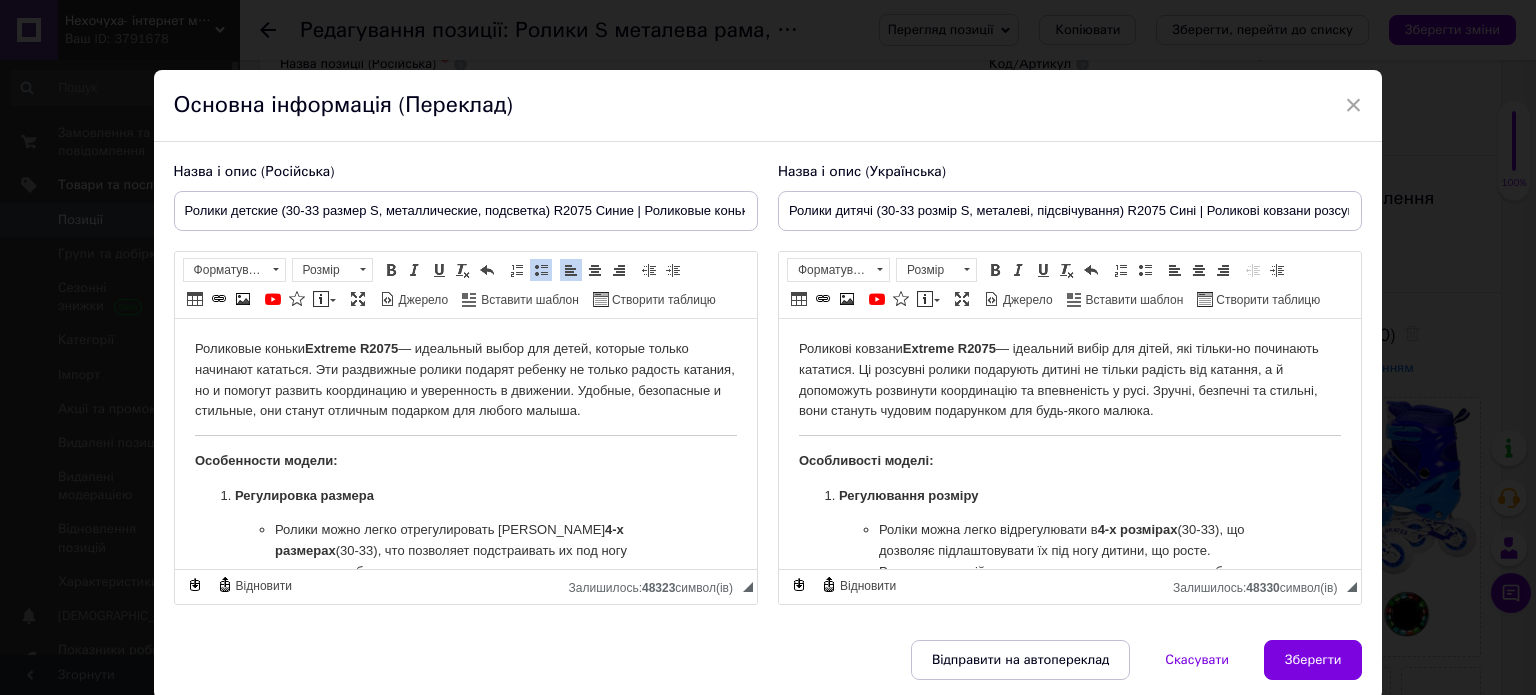 click on "Роликові ковзани  Extreme R2075  — ідеальний вибір для дітей, які тільки-но починають кататися. Ці розсувні ролики подарують дитині не тільки радість від катання, а й допоможуть розвинути координацію та впевненість у русі. Зручні, безпечні та стильні, вони стануть чудовим подарунком для будь-якого малюка. Особливості моделі: Регулювання розміру Роліки можна легко відрегулювати в  4-х розмірах  (30-33), що дозволяє підлаштовувати їх під ногу дитини, що росте. Регулювання здійснюється за допомогою кнопок, що робить налаштування легким і швидким. Матеріали та комфорт" at bounding box center [1069, 909] 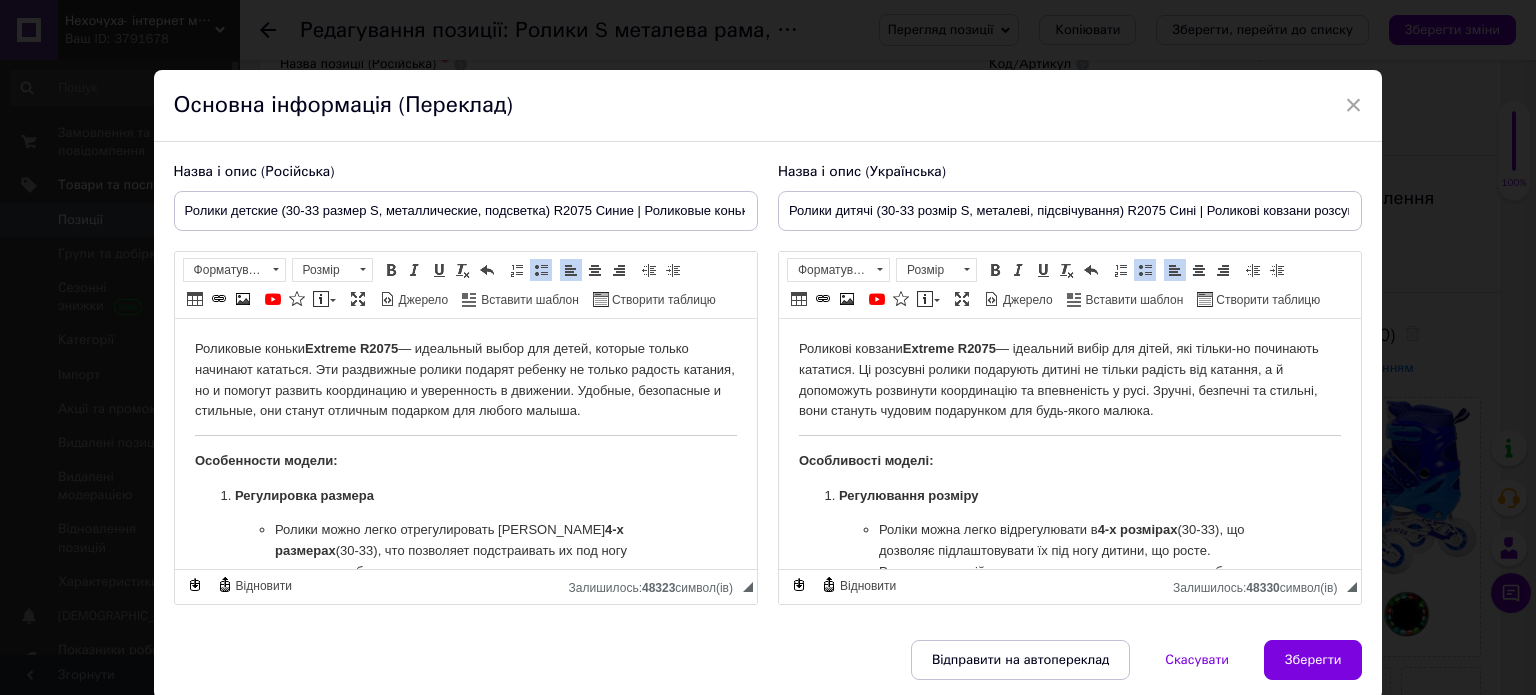 click at bounding box center [0, 0] 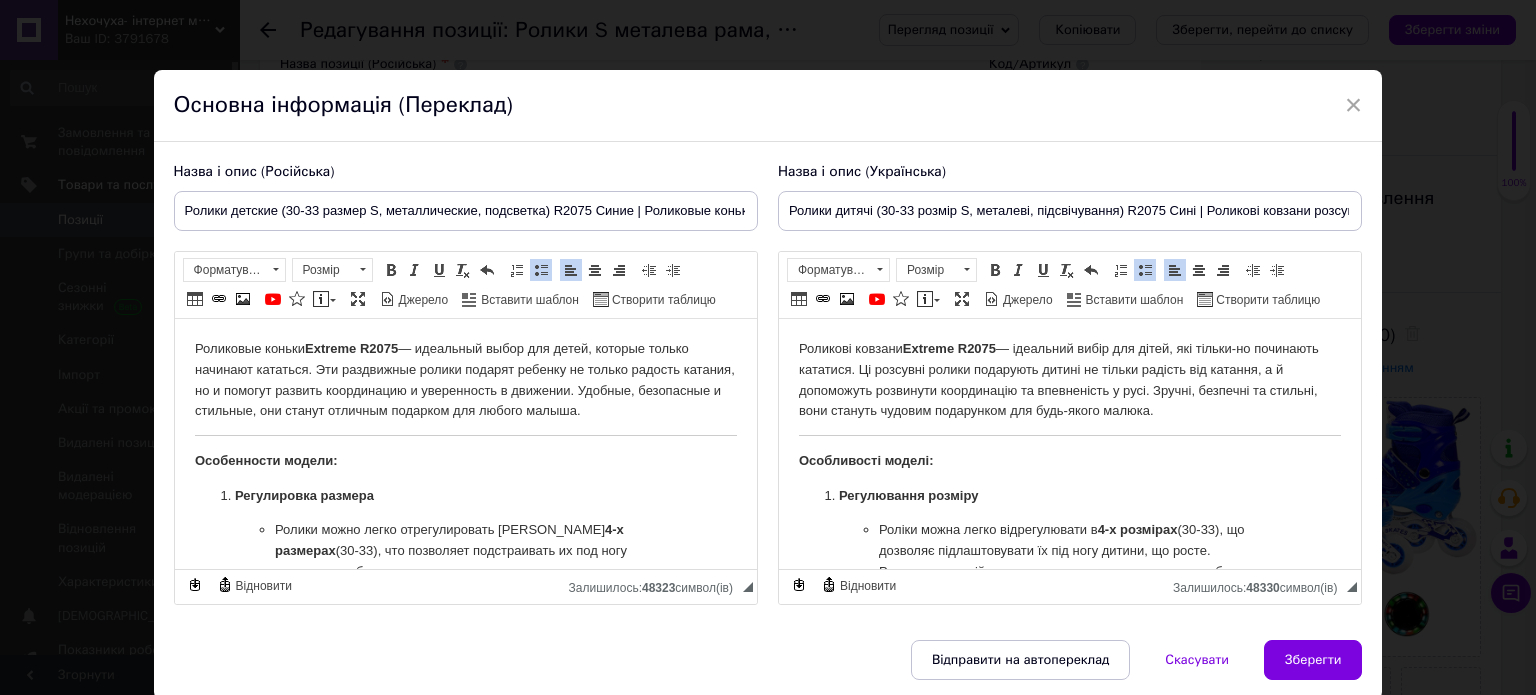 click on "и" 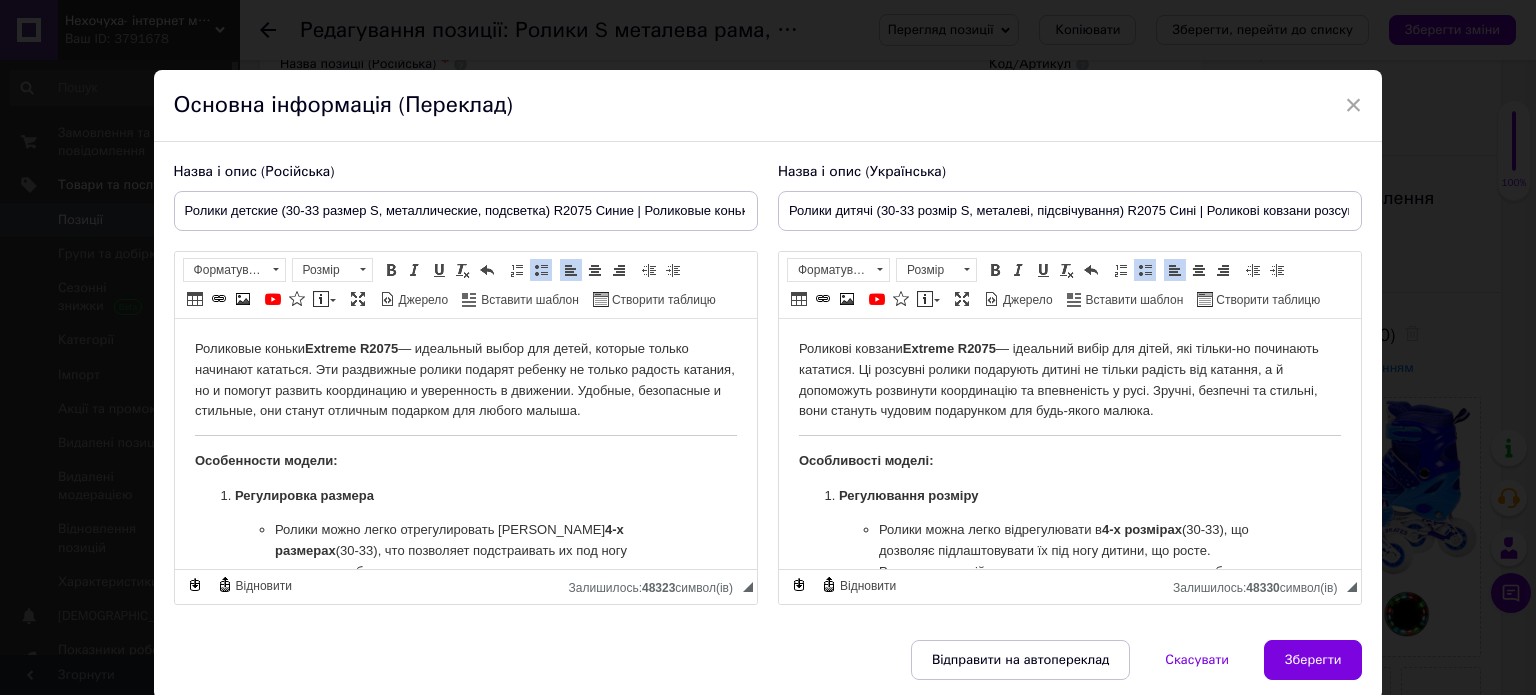 drag, startPoint x: 769, startPoint y: 667, endPoint x: 800, endPoint y: 663, distance: 31.257 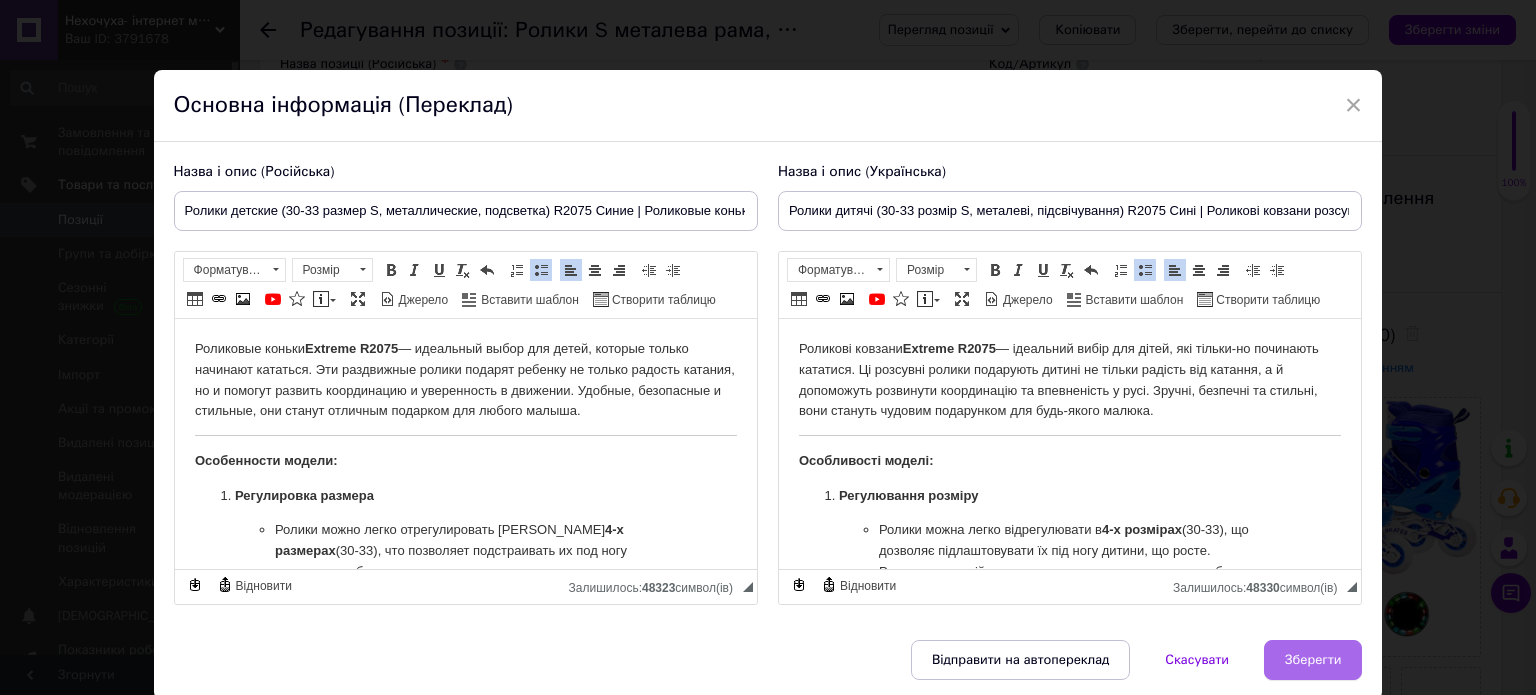 click on "Зберегти" at bounding box center (1313, 660) 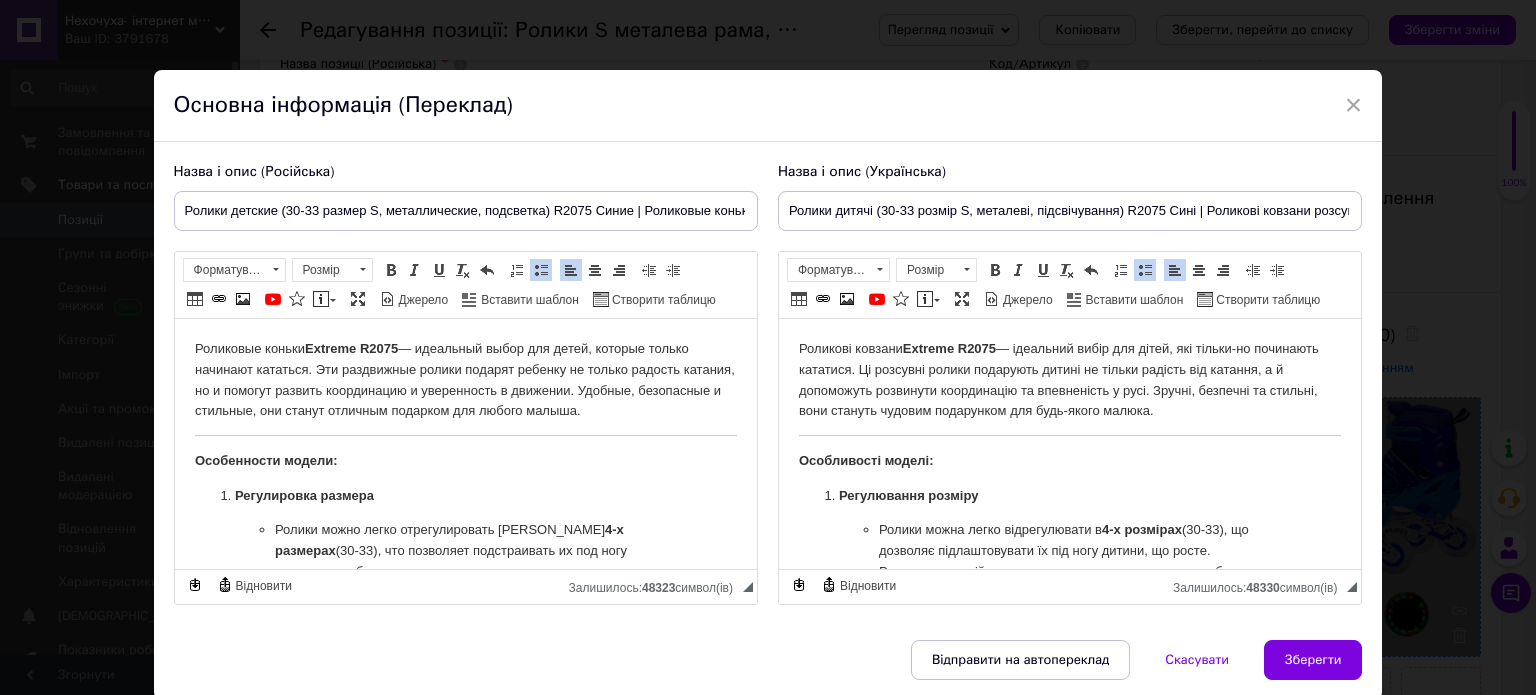 type on "Ролики детские (30-33 размер S, металлические, подсветка) R2075 Синие | Роликовые коньки раздвижные" 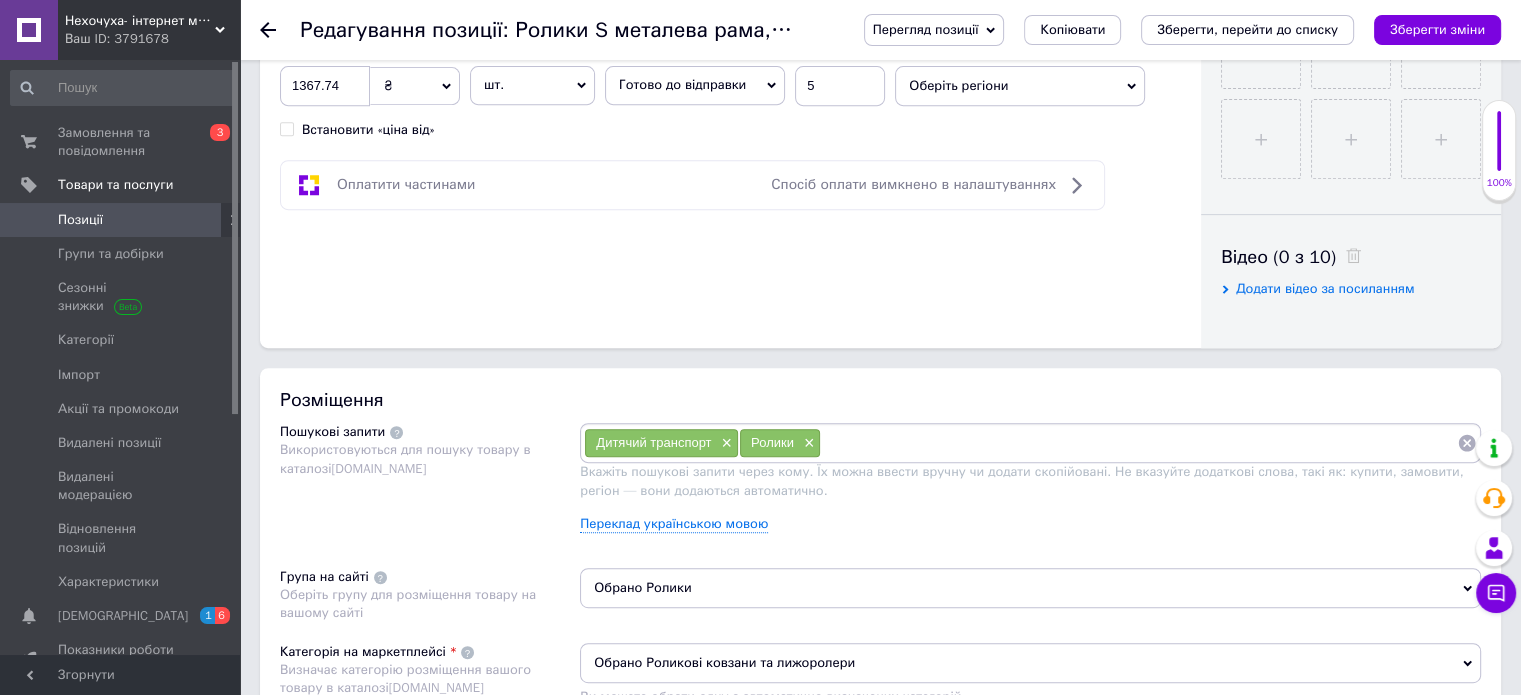 scroll, scrollTop: 1000, scrollLeft: 0, axis: vertical 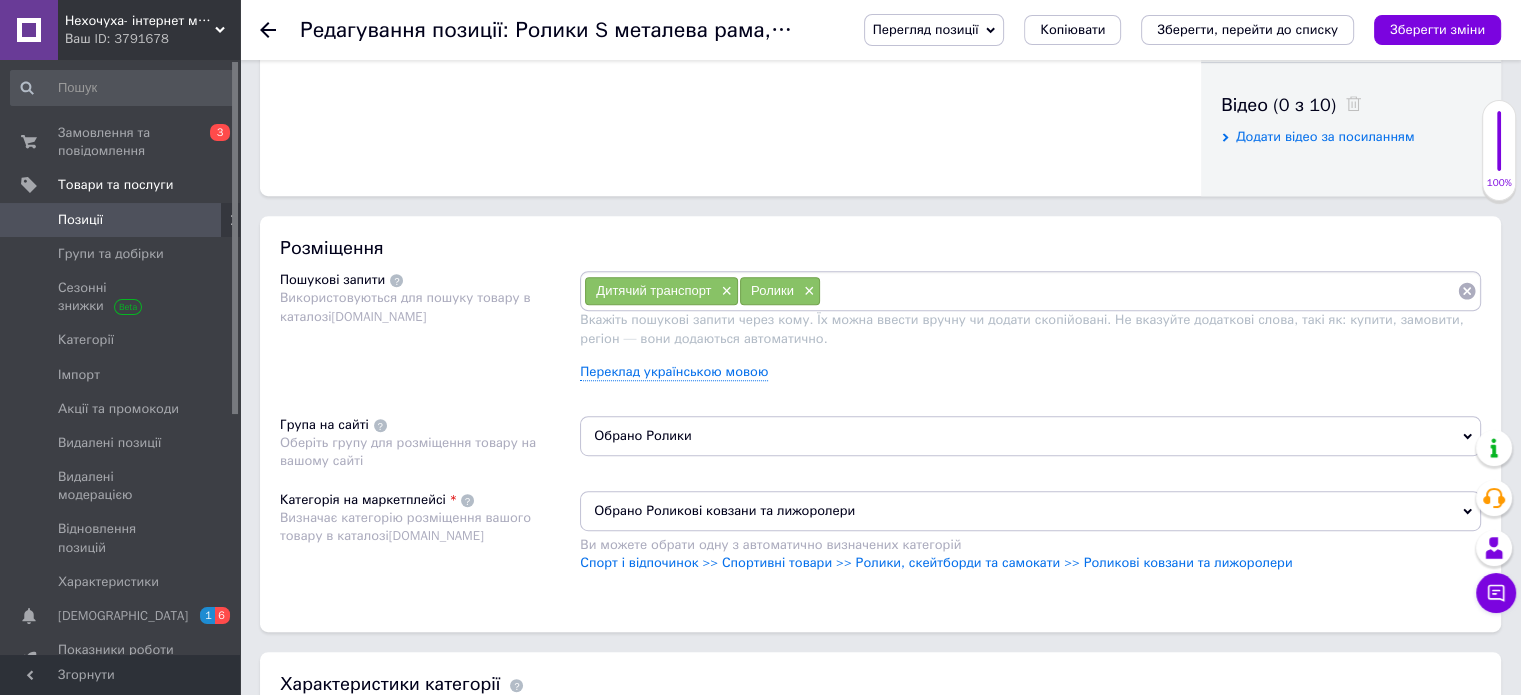 click on "Обрано Ролики" at bounding box center [1030, 436] 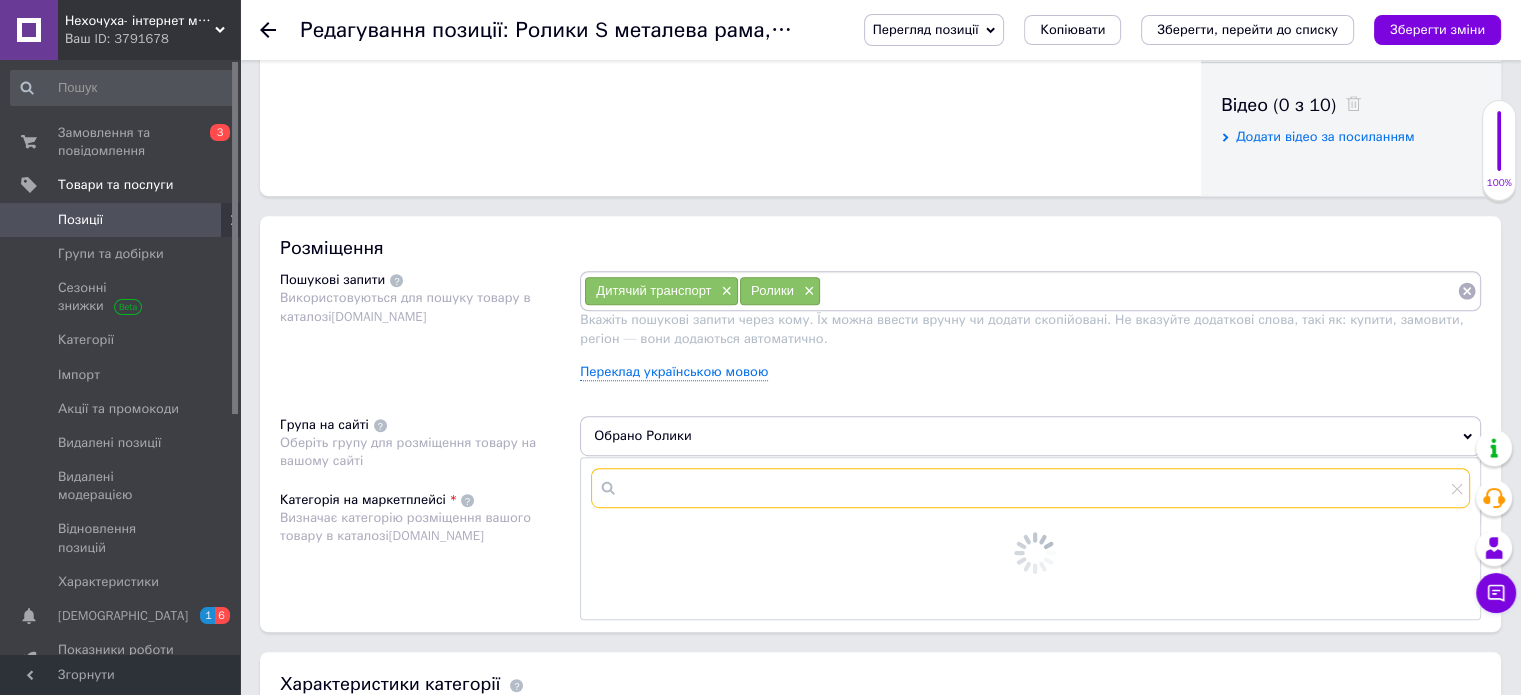 click at bounding box center (1030, 488) 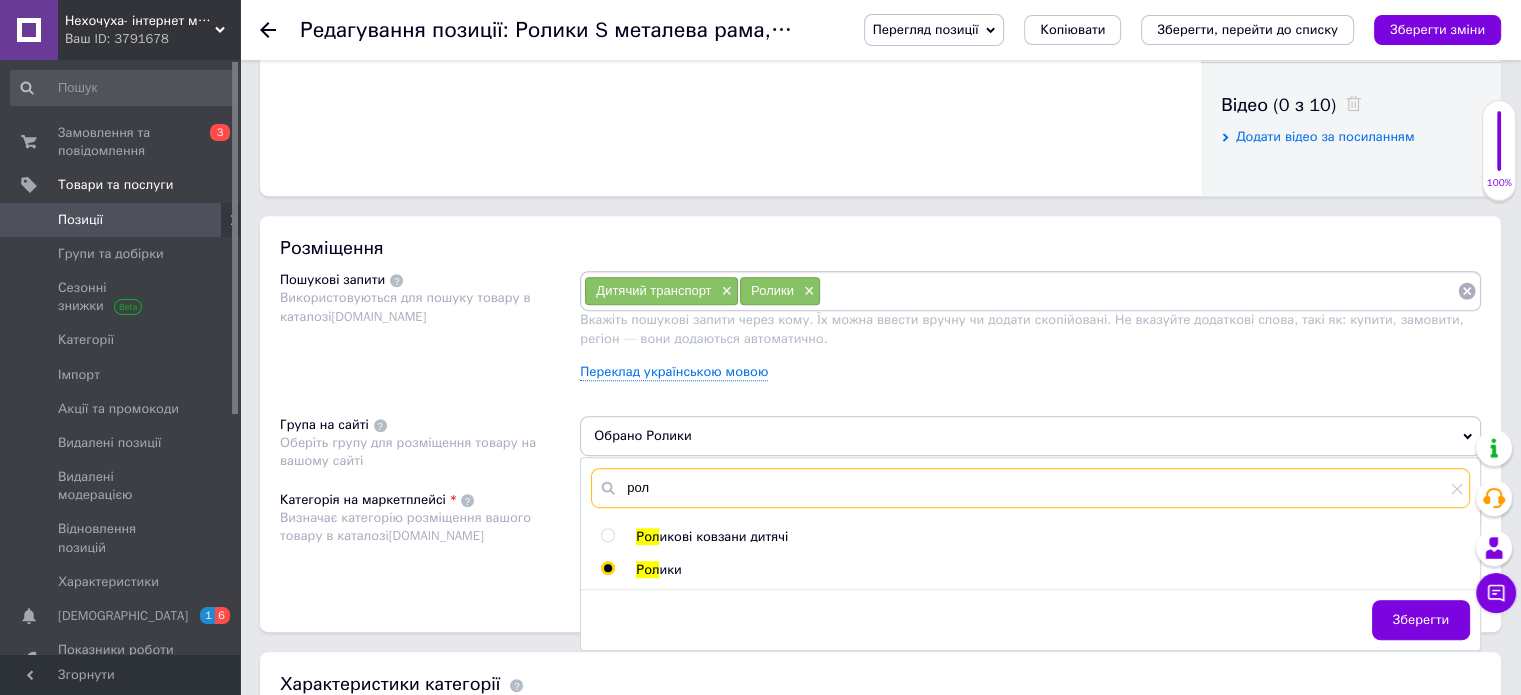 type on "рол" 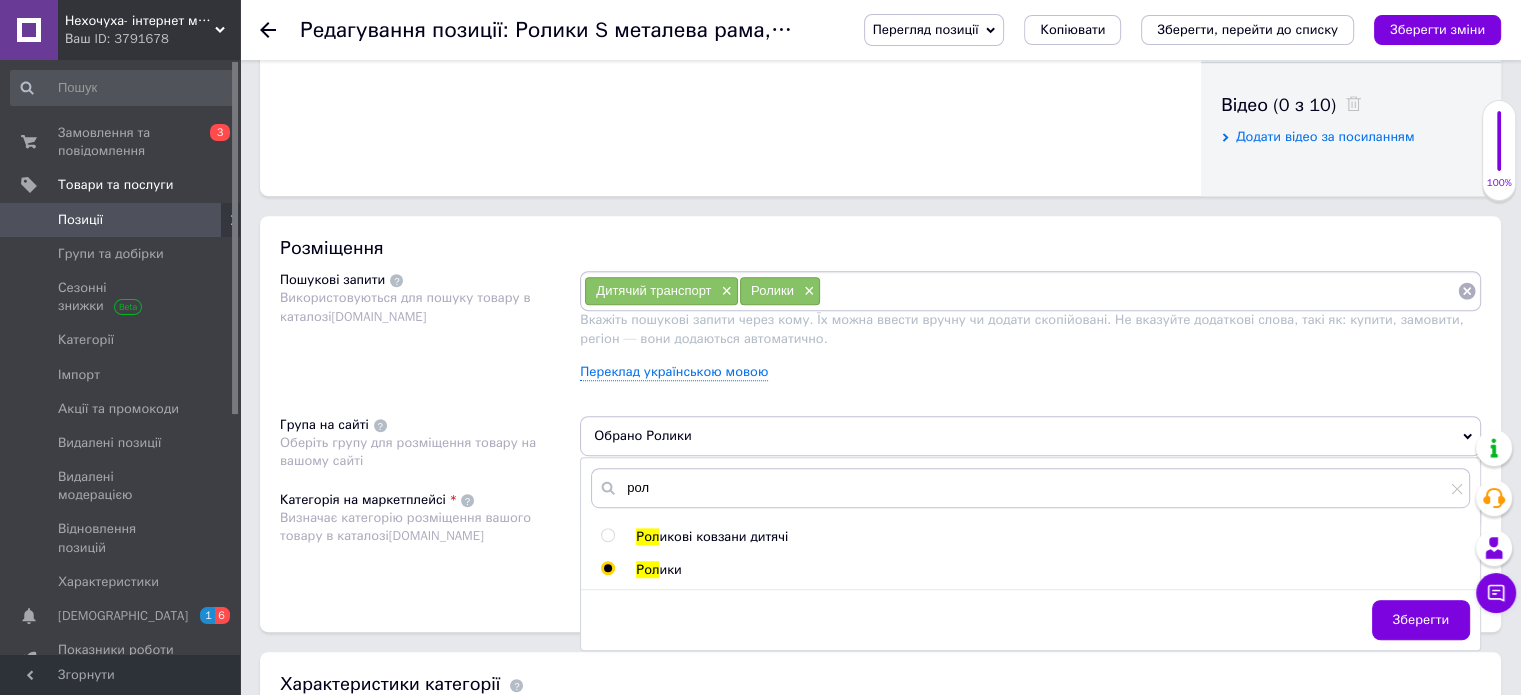 click on "икові ковзани дитячі" at bounding box center [723, 536] 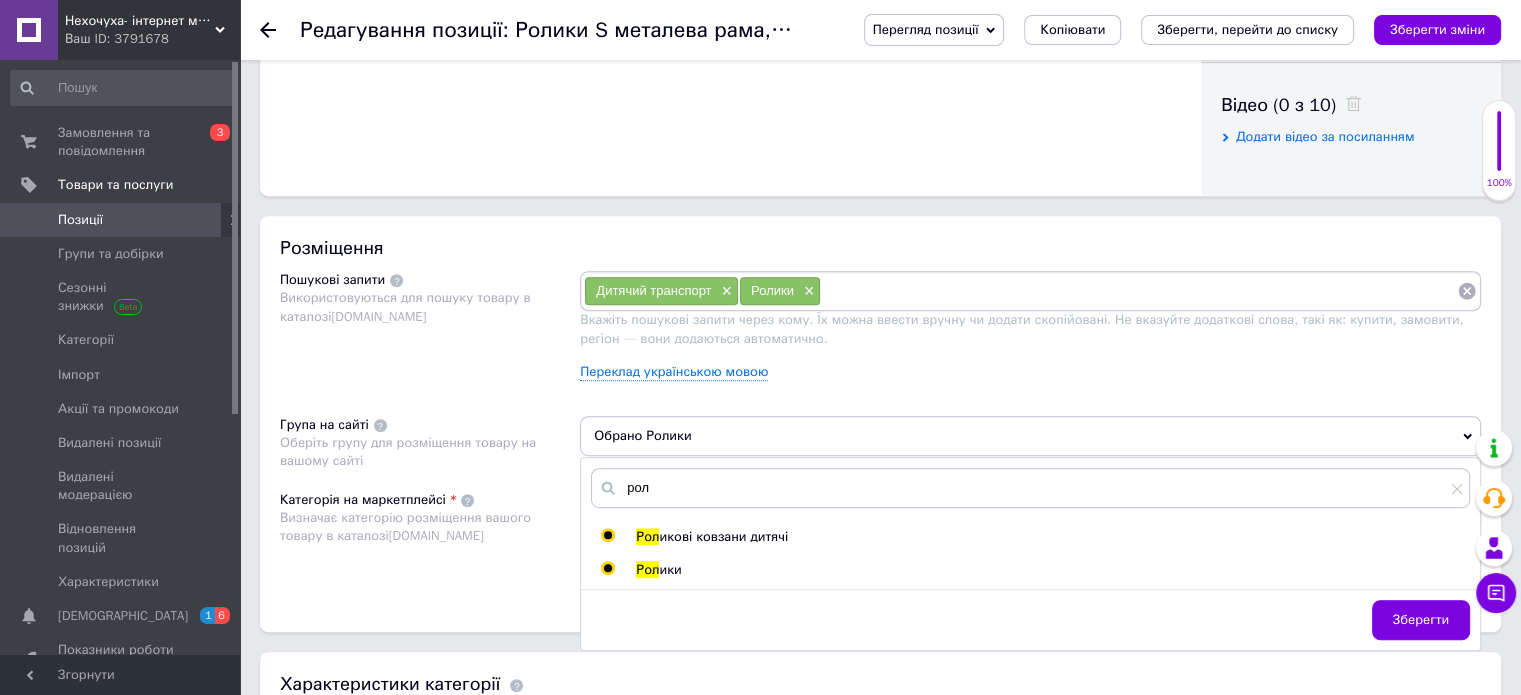 radio on "true" 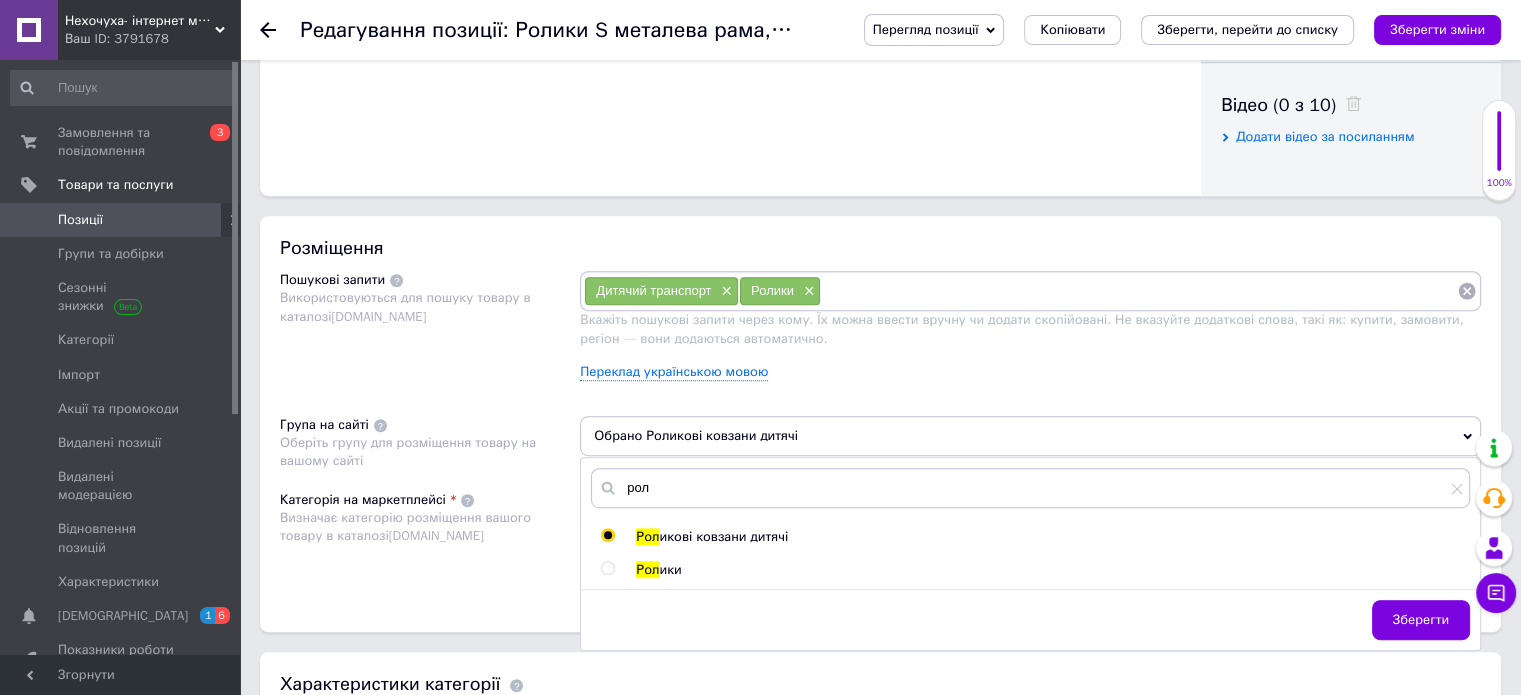 click on "Визначає категорію розміщення вашого товару в каталозі  Prom.ua" at bounding box center [425, 527] 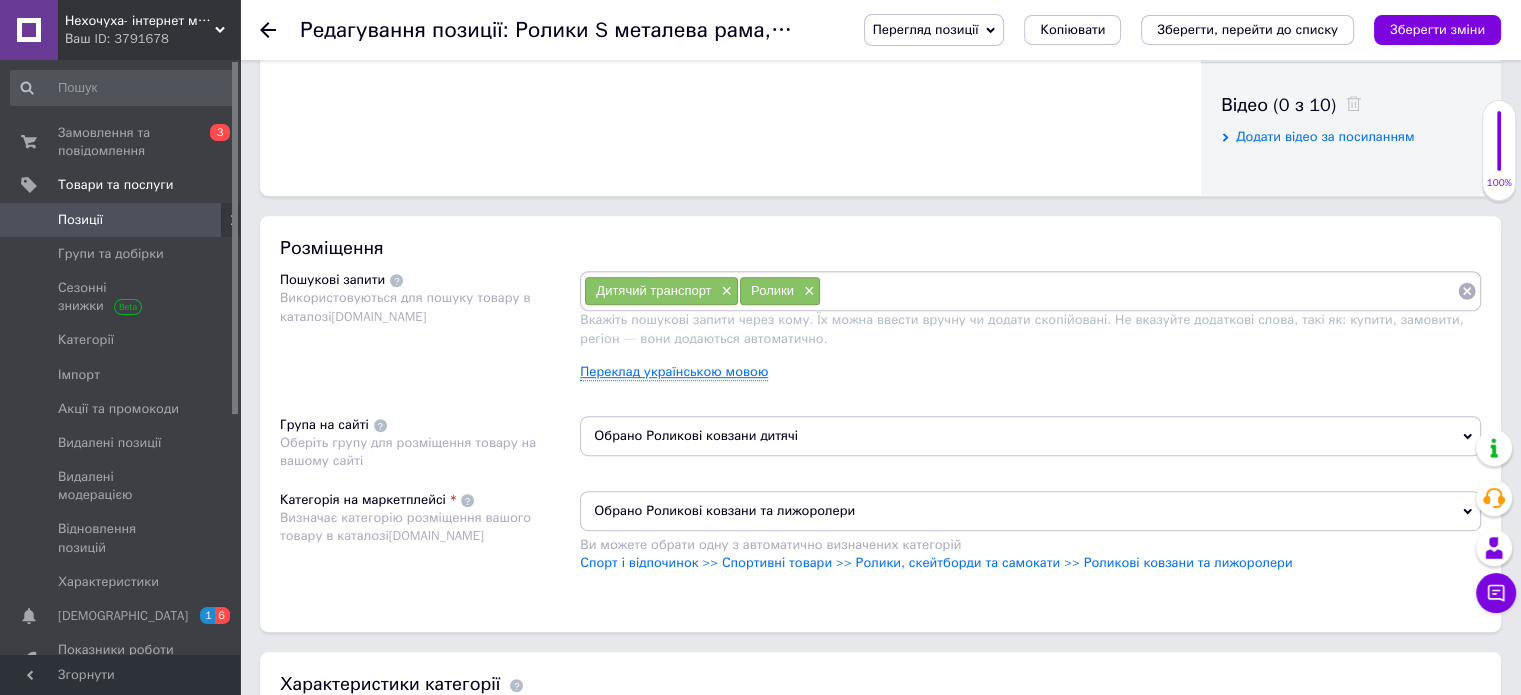 click on "Переклад українською мовою" at bounding box center (674, 372) 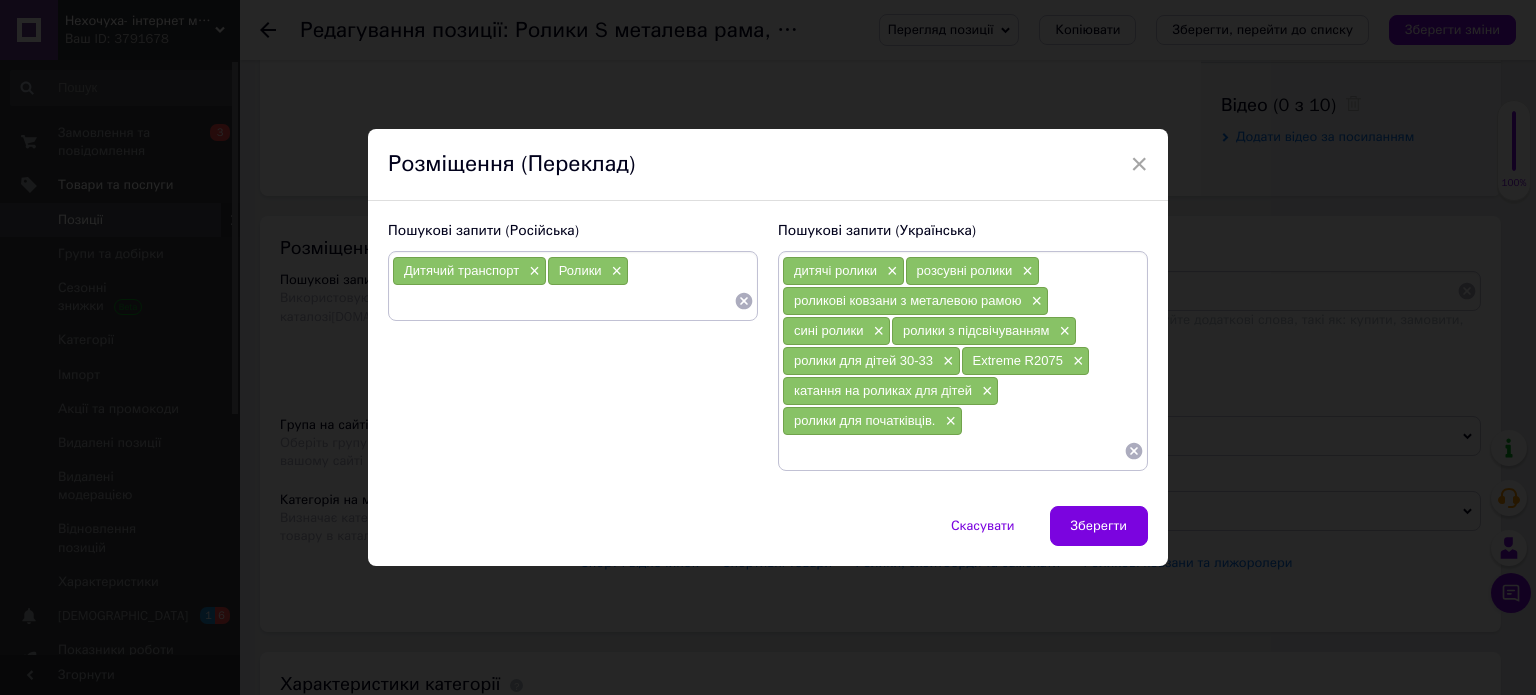 click 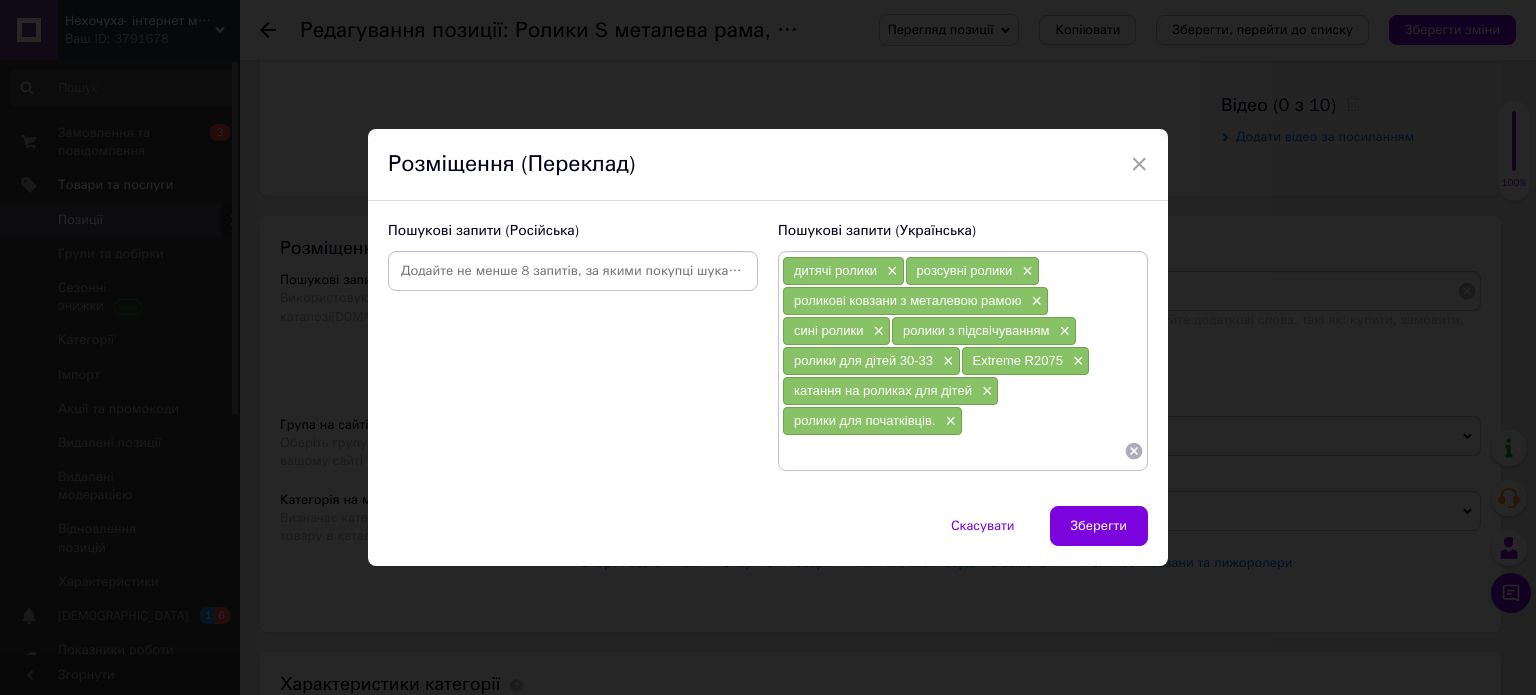click at bounding box center [573, 271] 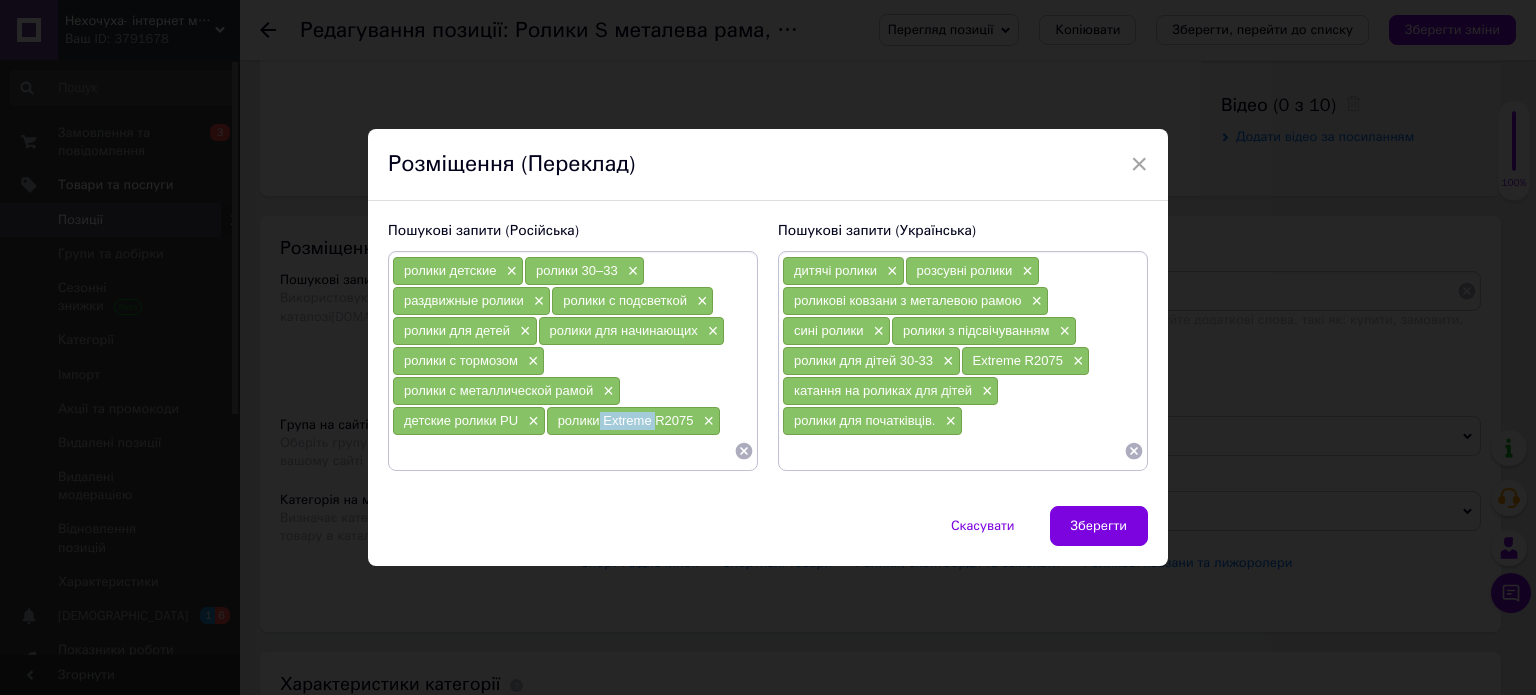 drag, startPoint x: 652, startPoint y: 422, endPoint x: 596, endPoint y: 419, distance: 56.0803 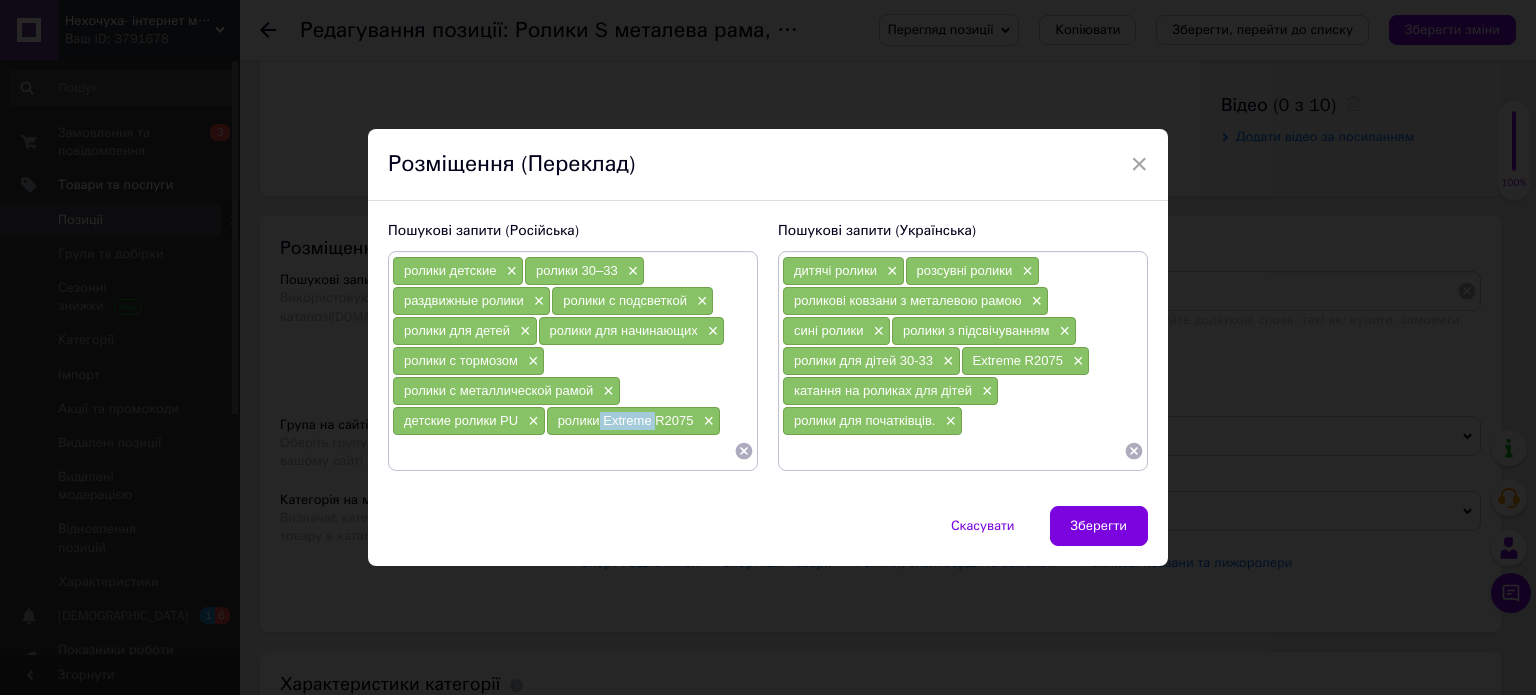 drag, startPoint x: 1087, startPoint y: 529, endPoint x: 947, endPoint y: 500, distance: 142.97203 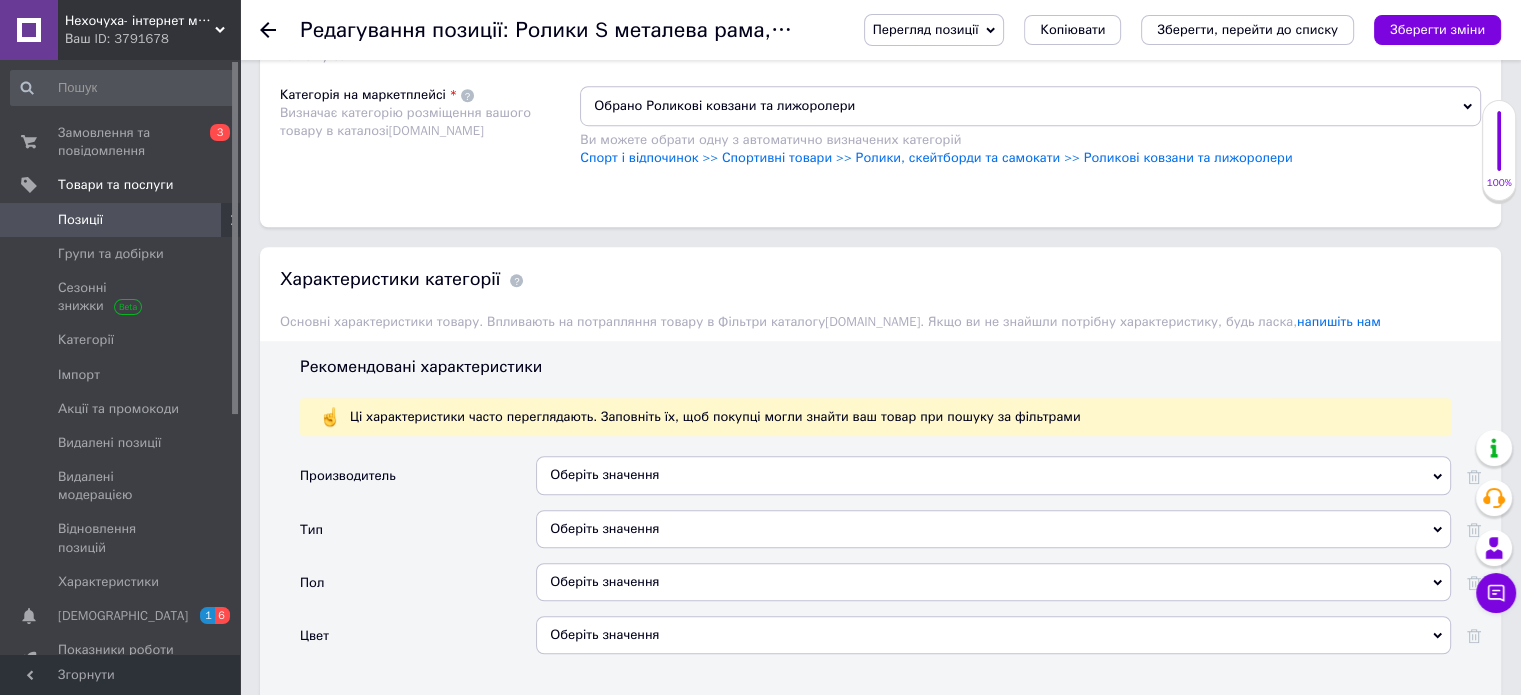 scroll, scrollTop: 1500, scrollLeft: 0, axis: vertical 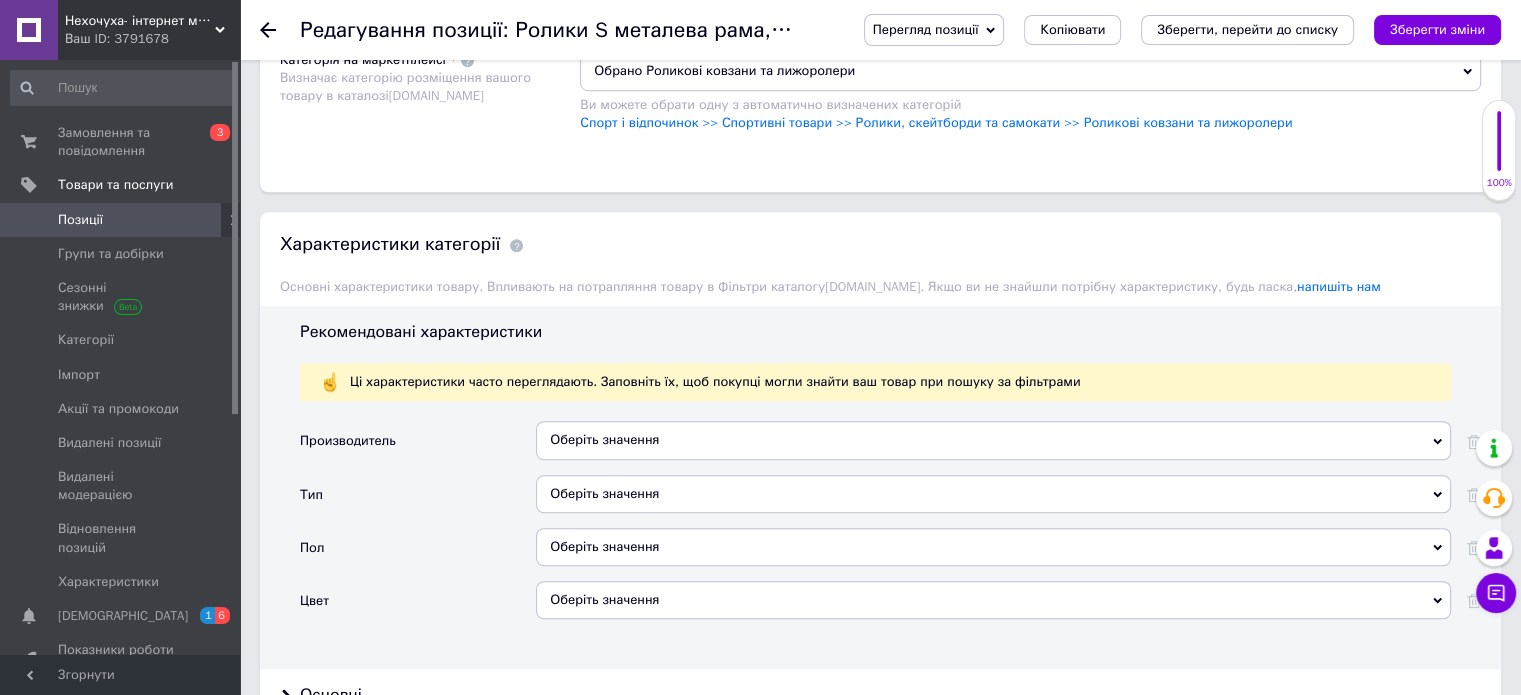 click on "Оберіть значення" at bounding box center (993, 440) 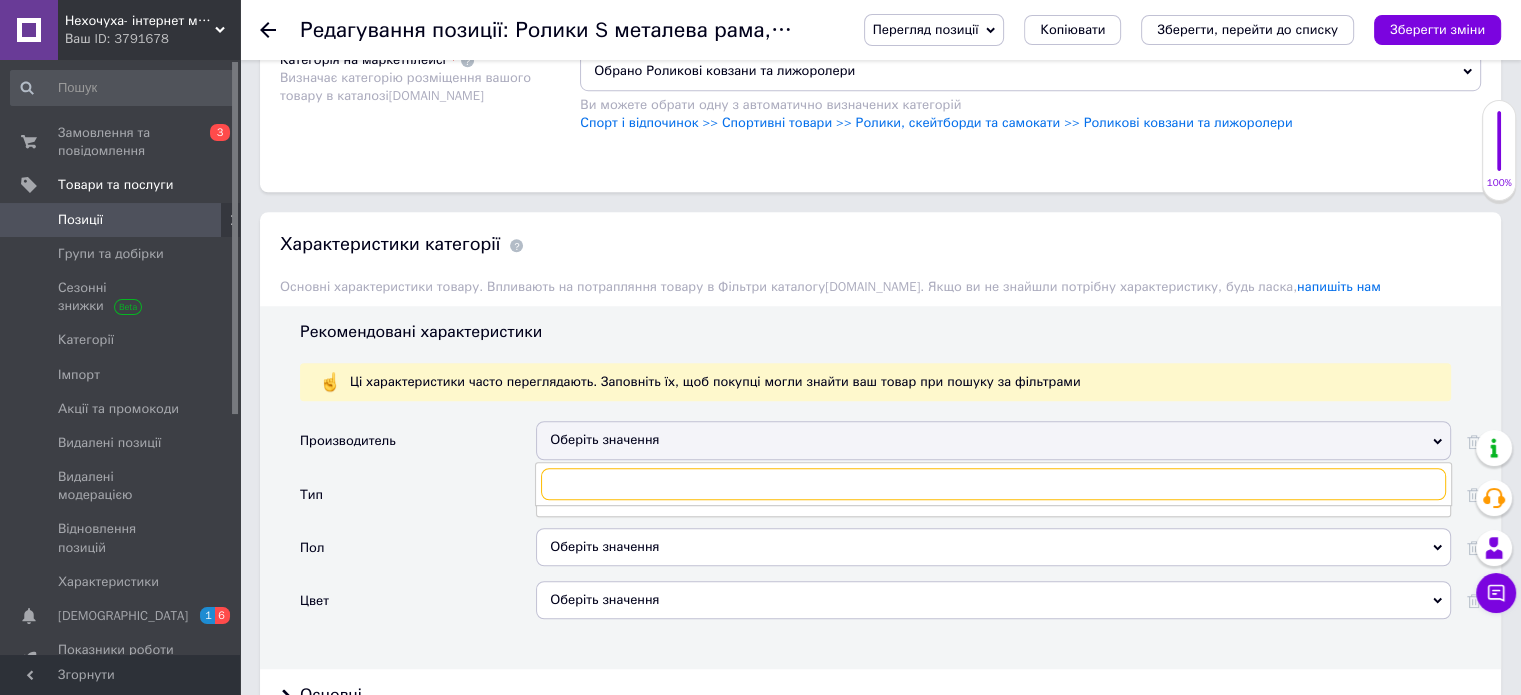 paste on "Extreme" 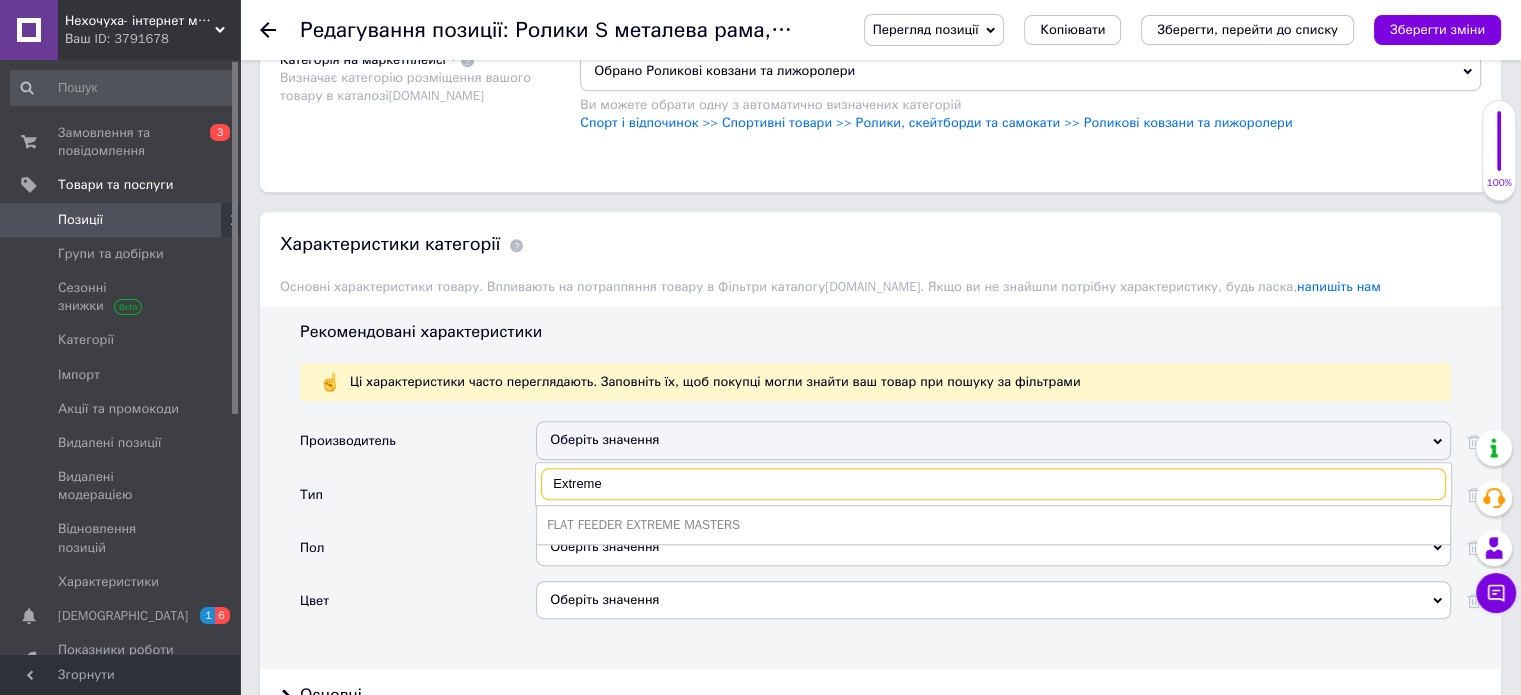 click on "Extreme" at bounding box center [993, 484] 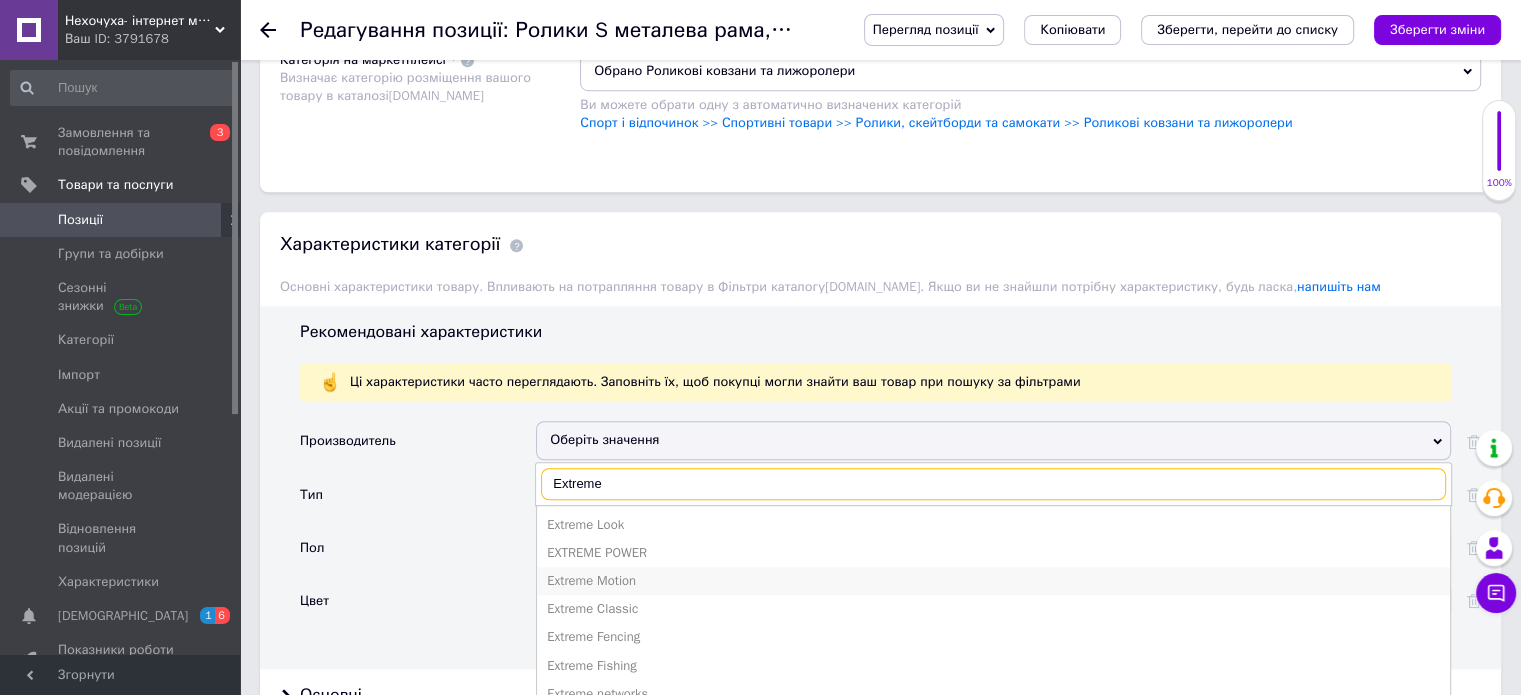 type on "Extreme" 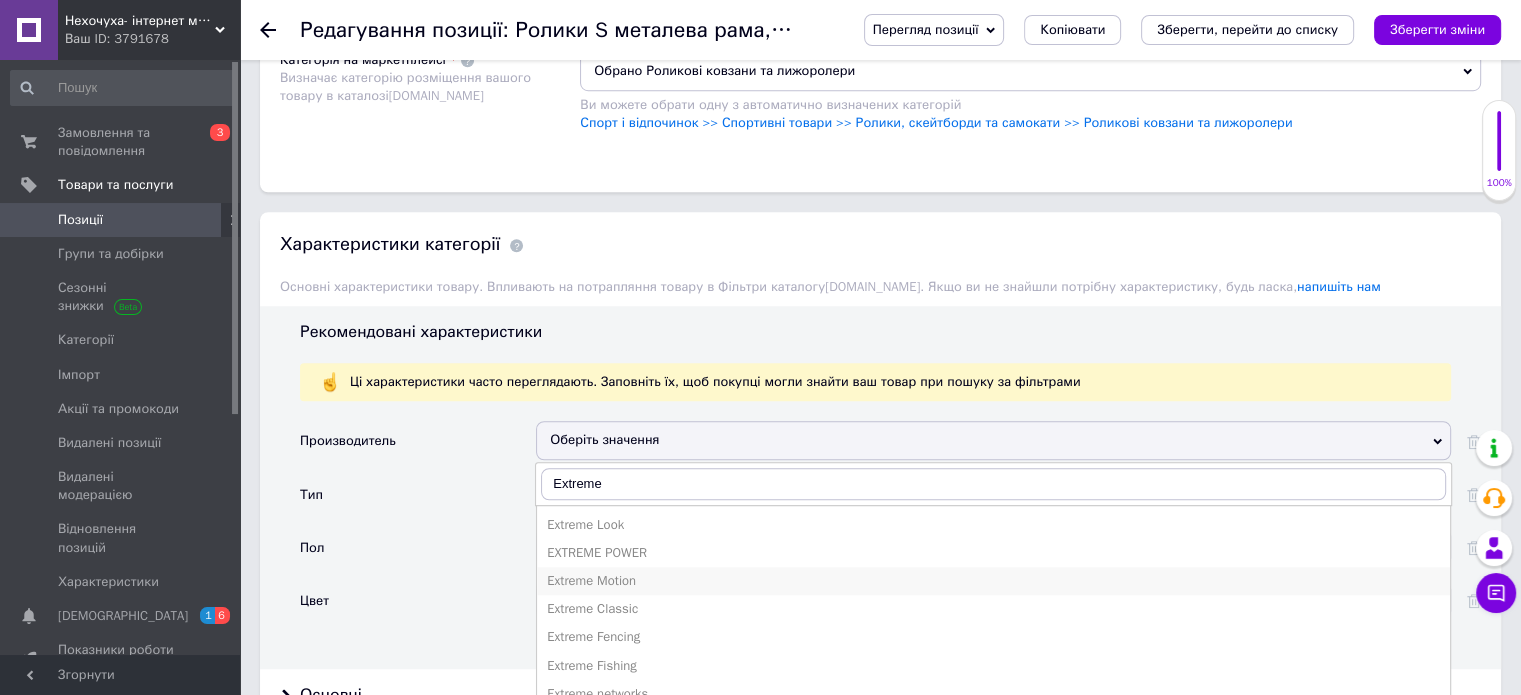 click on "Extreme Motion" at bounding box center [993, 581] 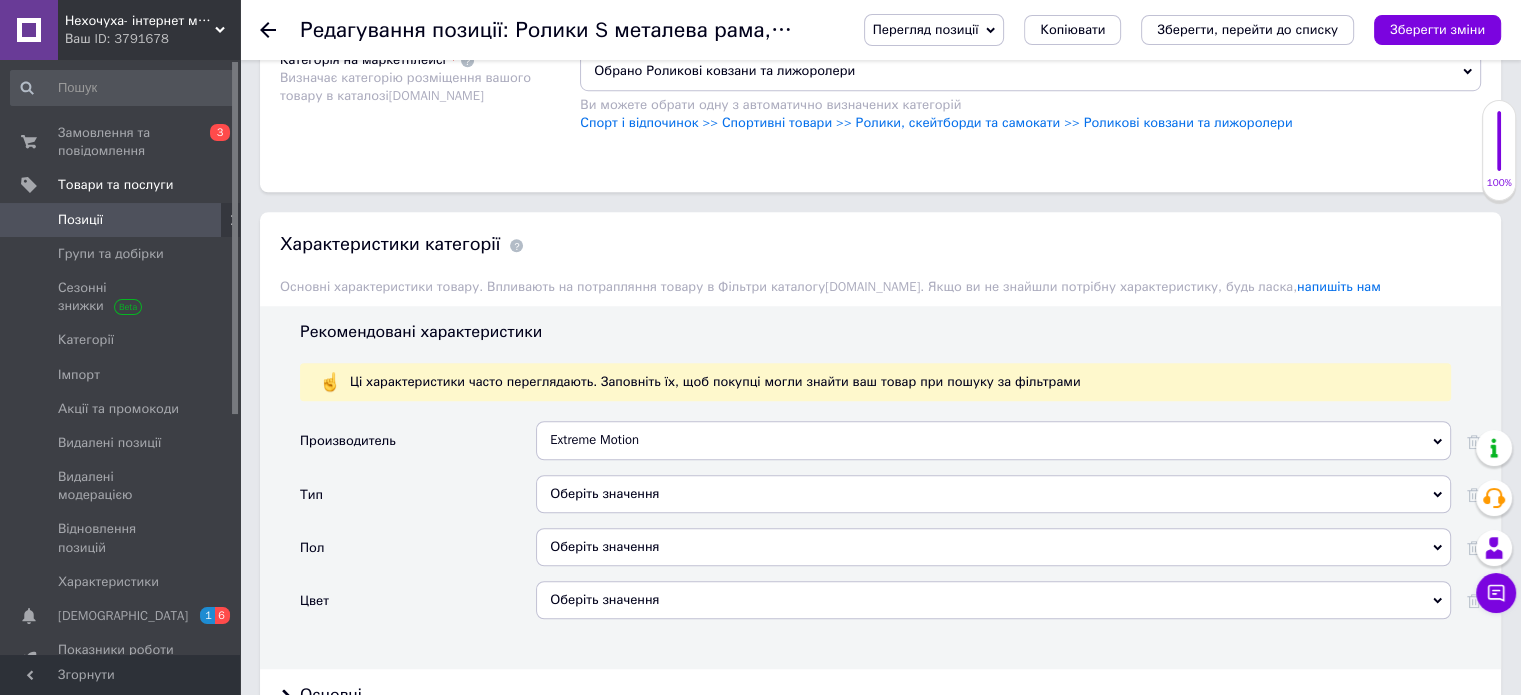 click on "Оберіть значення" at bounding box center (993, 494) 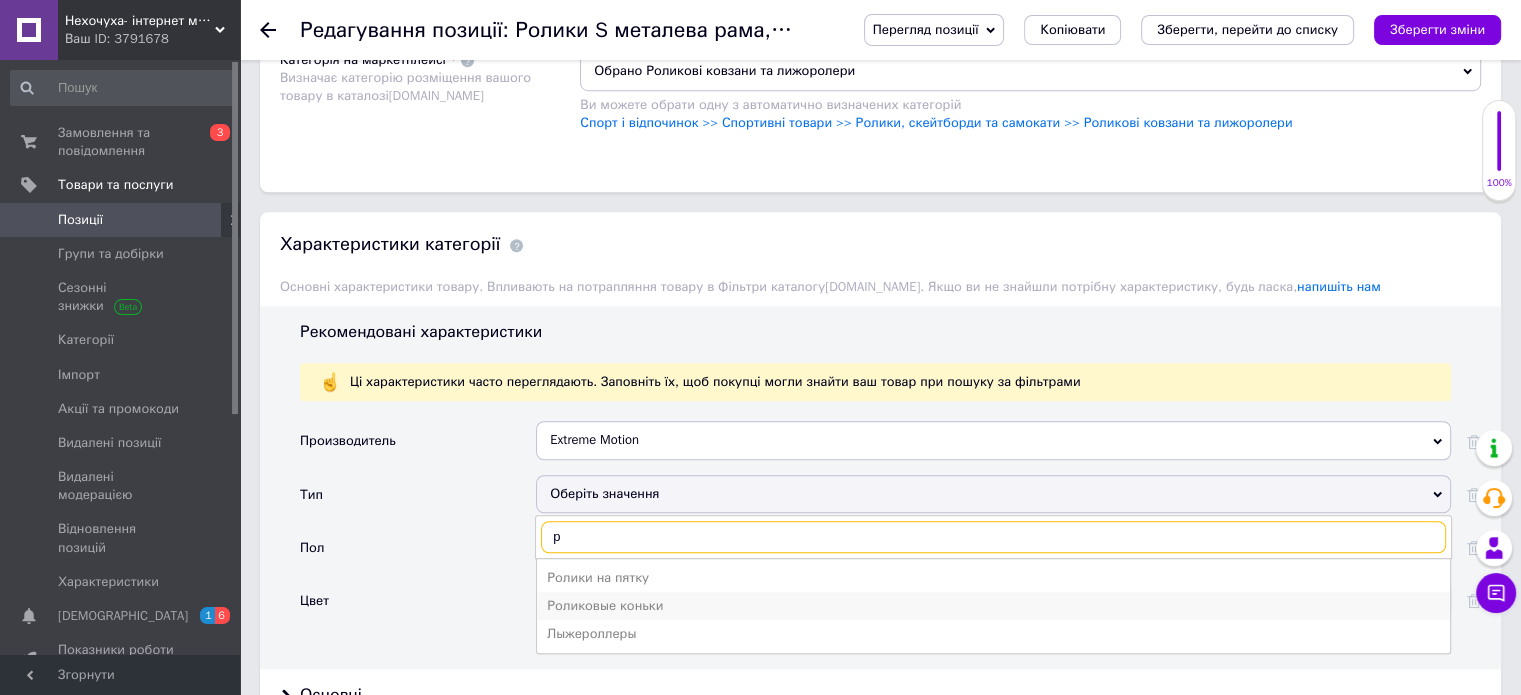 type on "р" 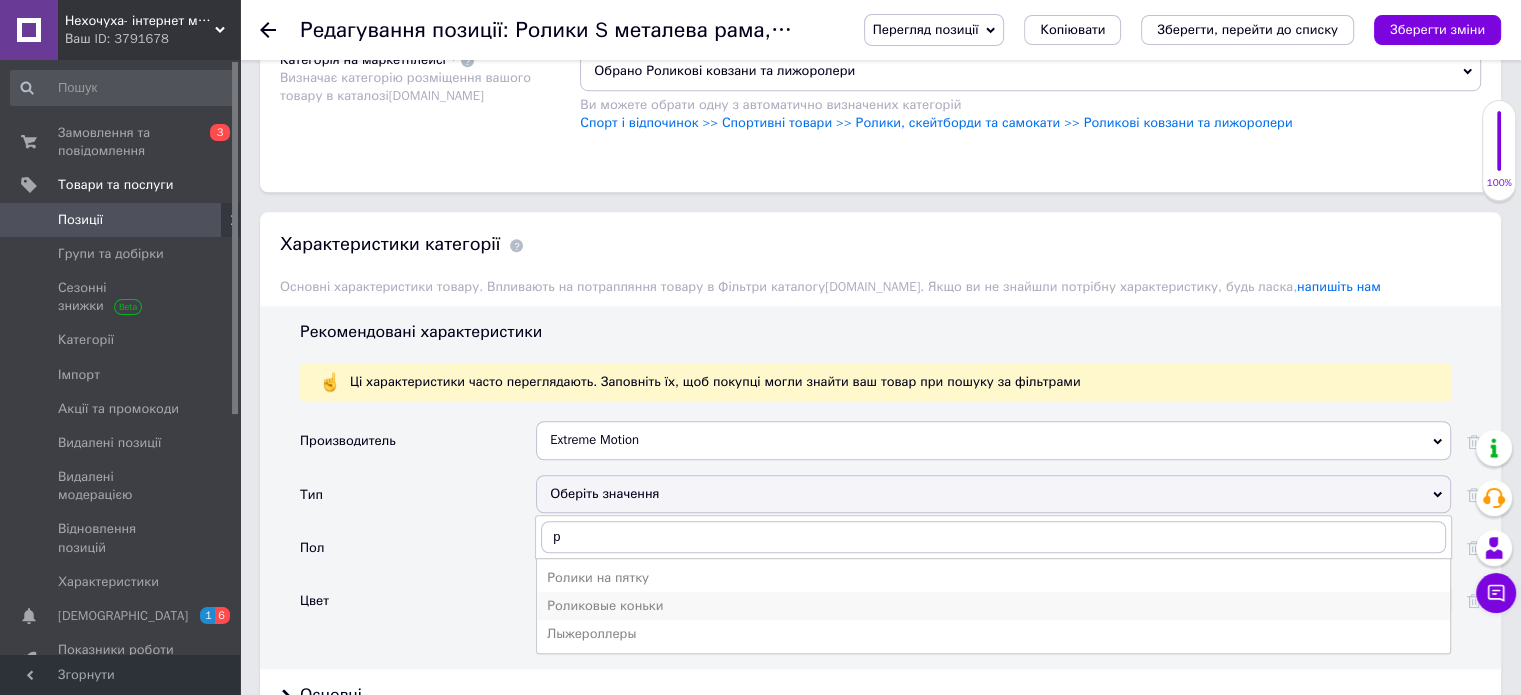 click on "Роликовые коньки" at bounding box center [993, 606] 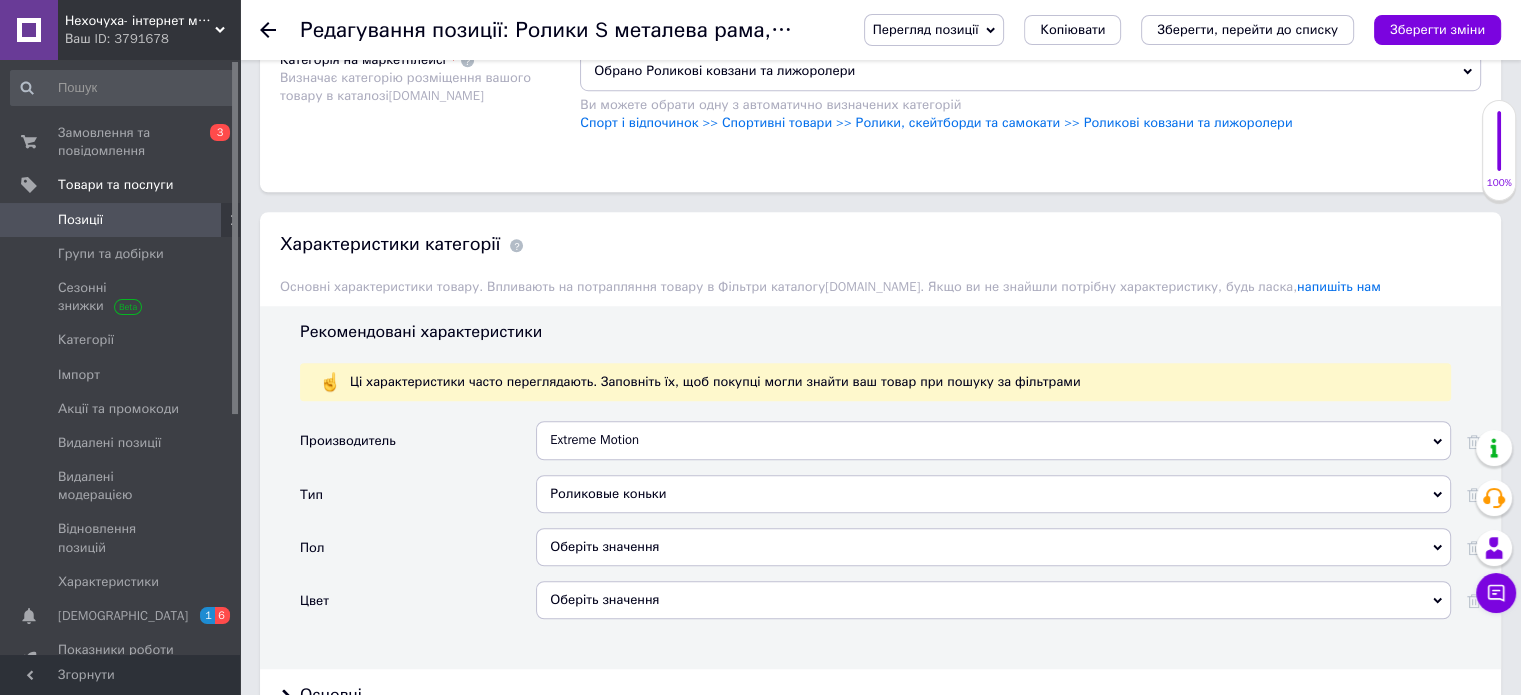 click on "Оберіть значення" at bounding box center [993, 547] 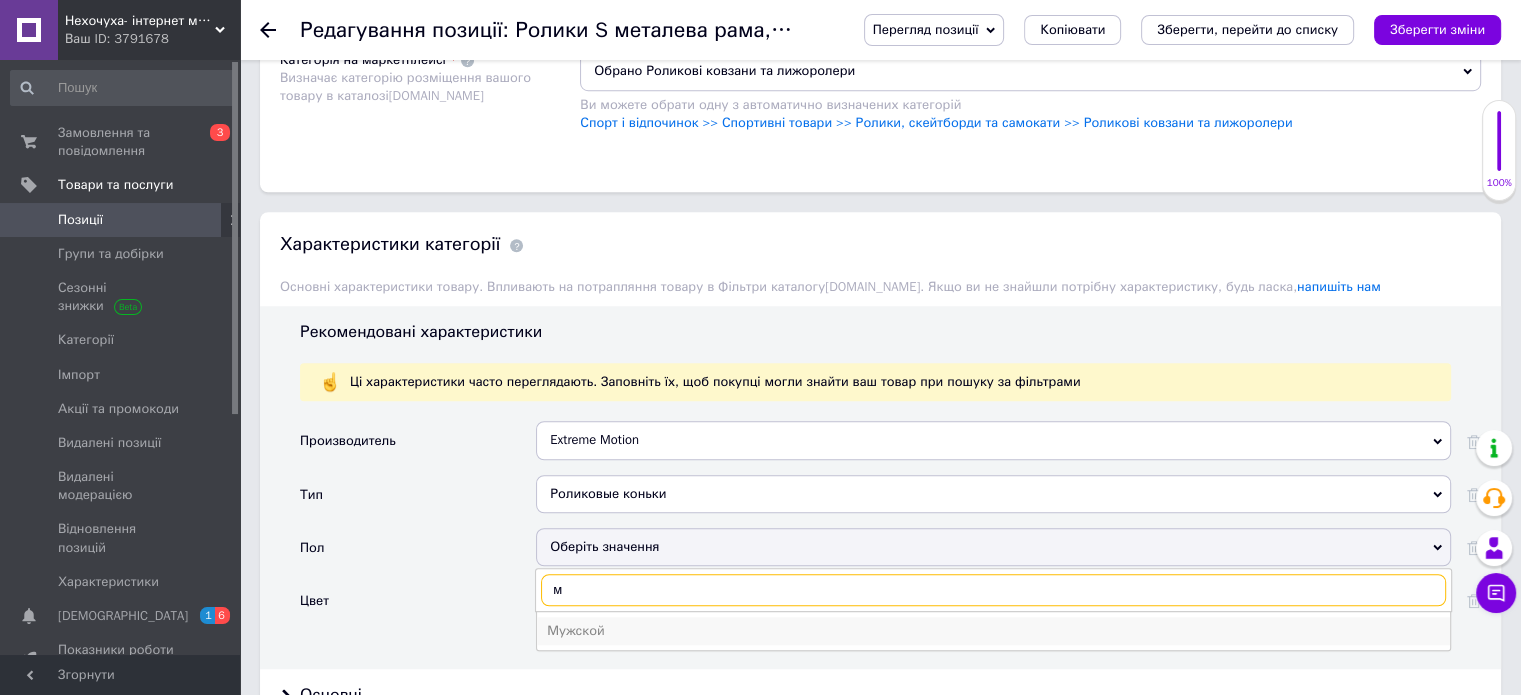 type on "м" 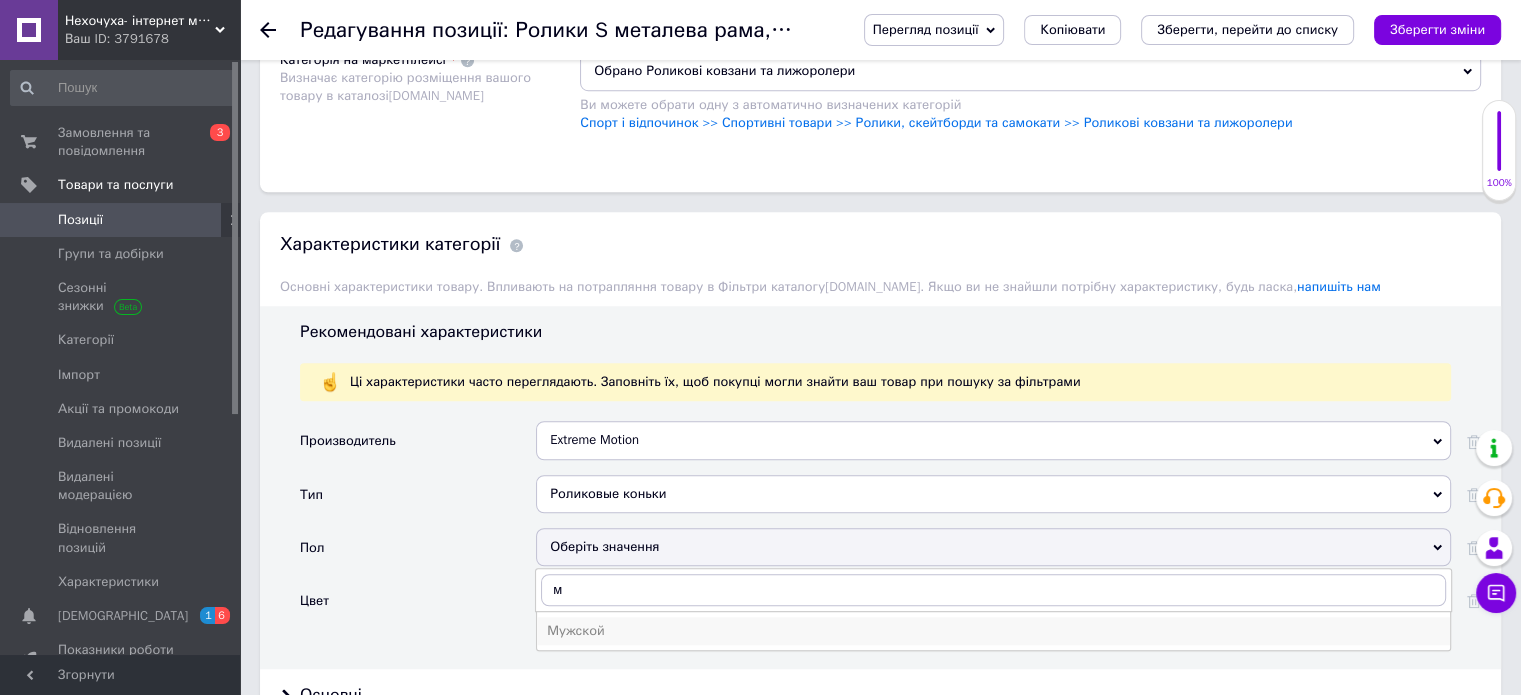 click on "Мужской" at bounding box center (993, 631) 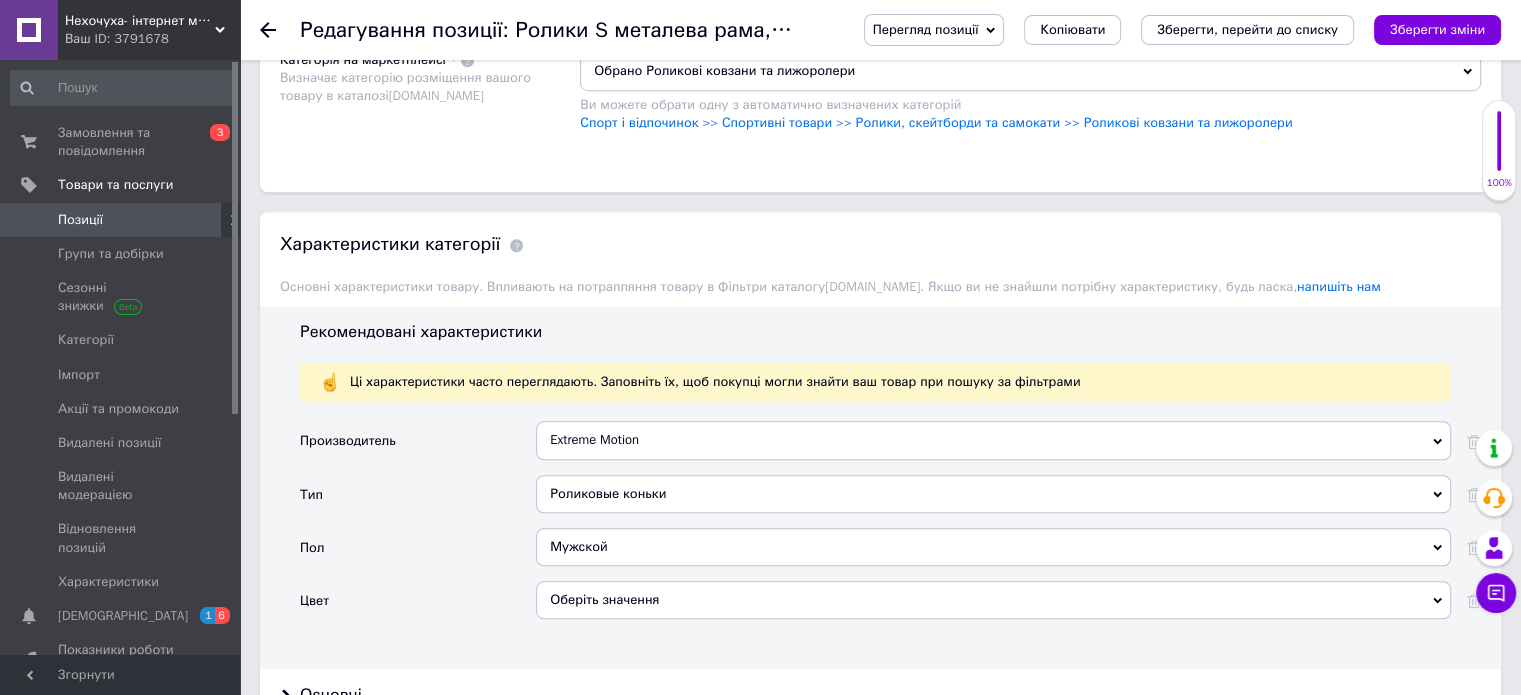 click on "Оберіть значення" at bounding box center [993, 600] 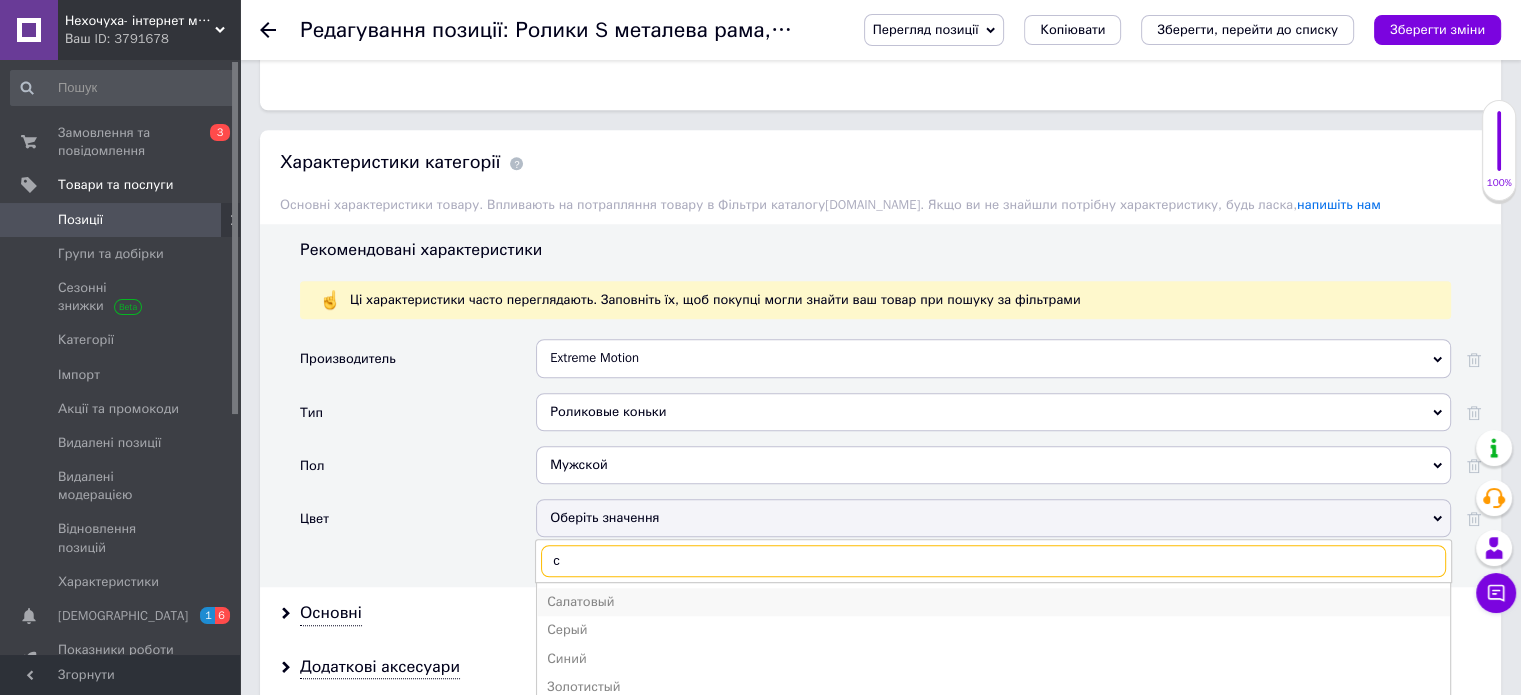 scroll, scrollTop: 1600, scrollLeft: 0, axis: vertical 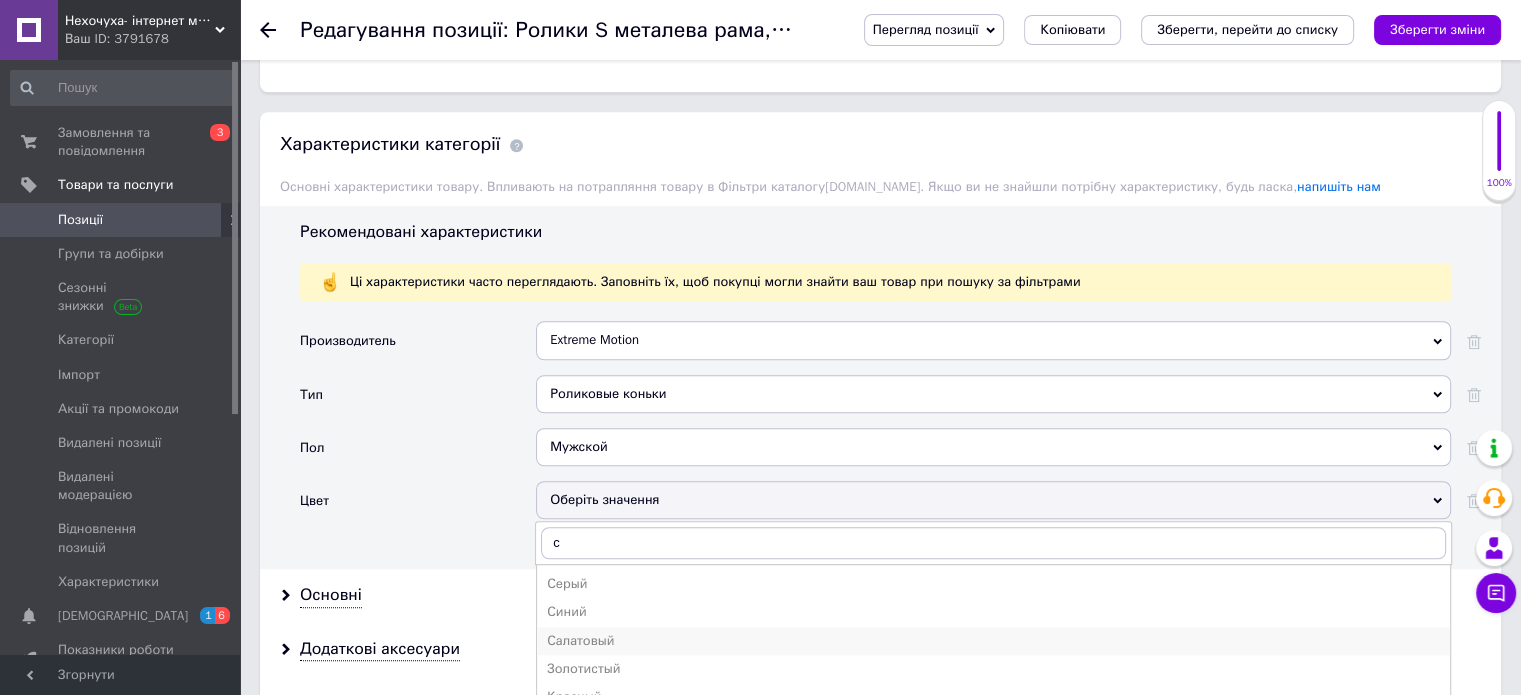 click on "Салатовый" at bounding box center [993, 641] 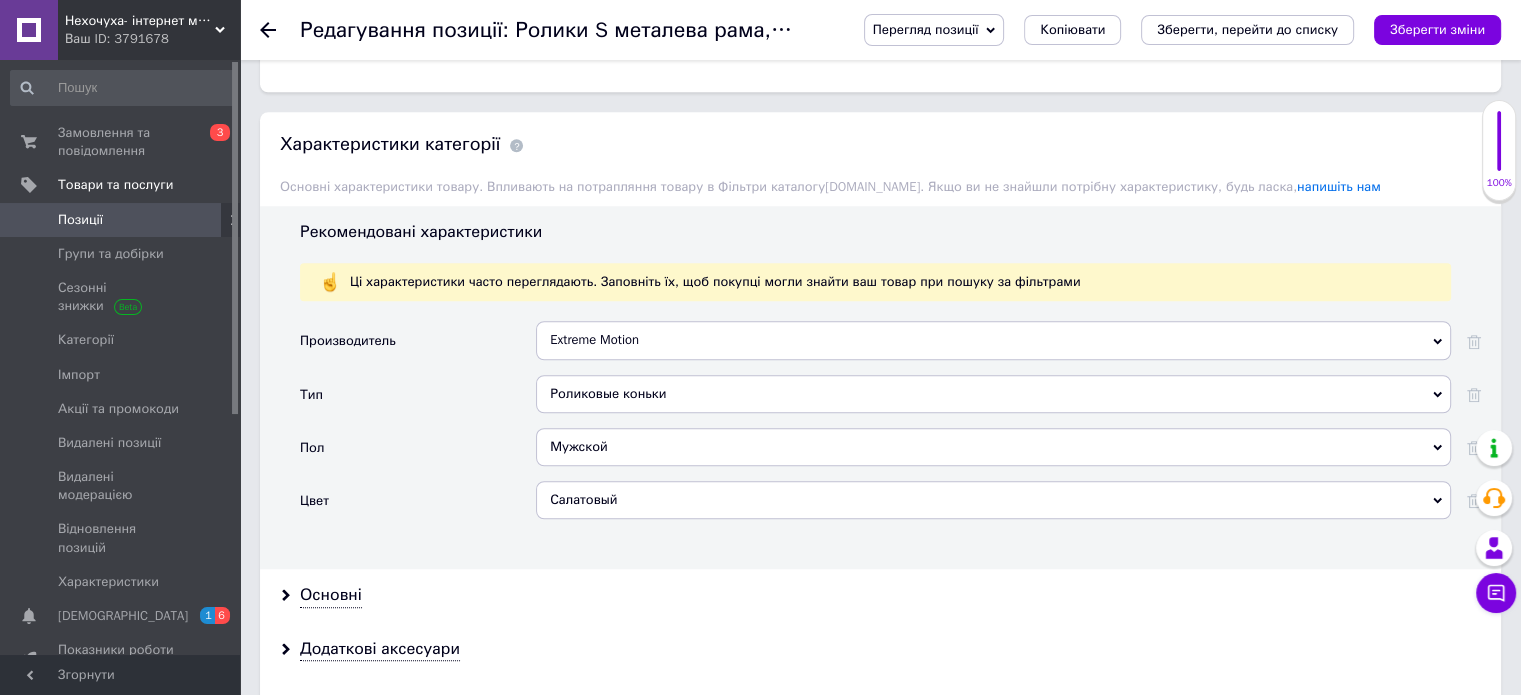 click on "Салатовый" at bounding box center [993, 500] 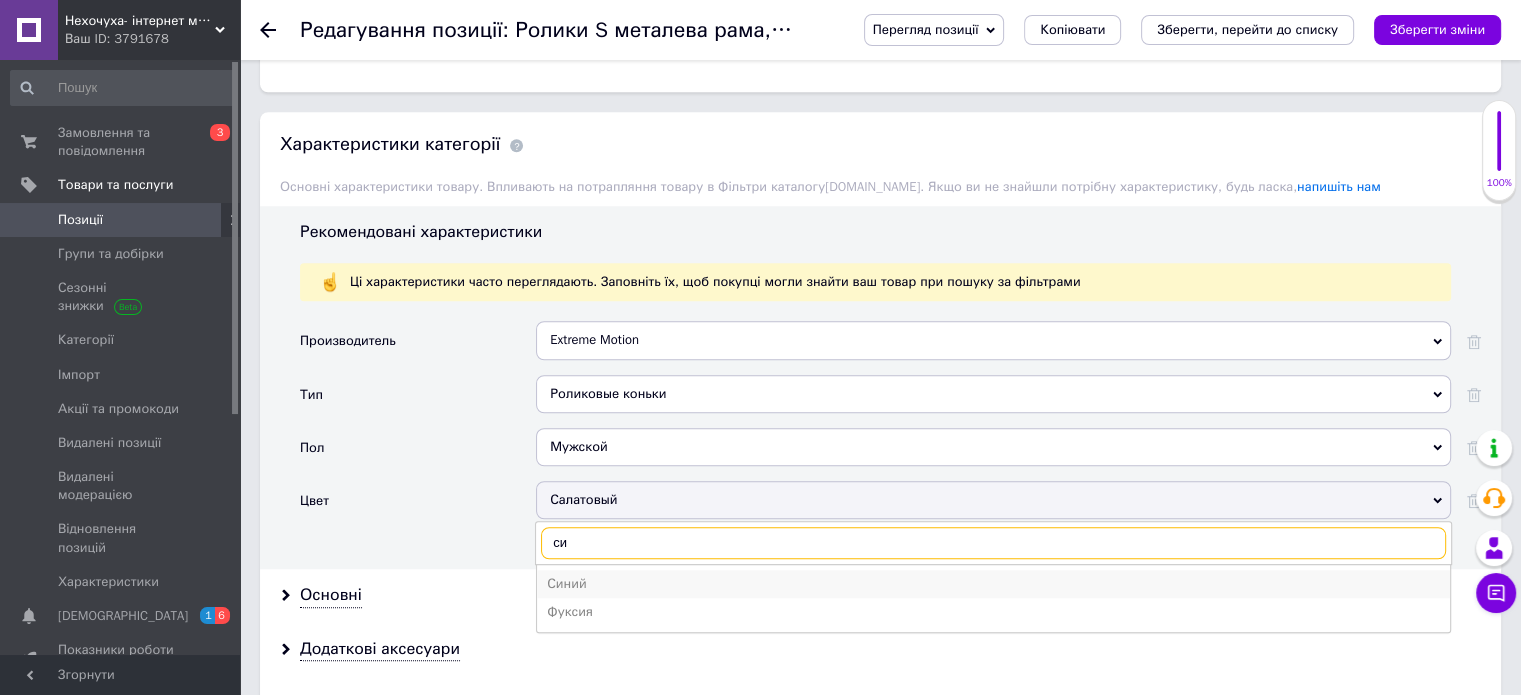 type on "си" 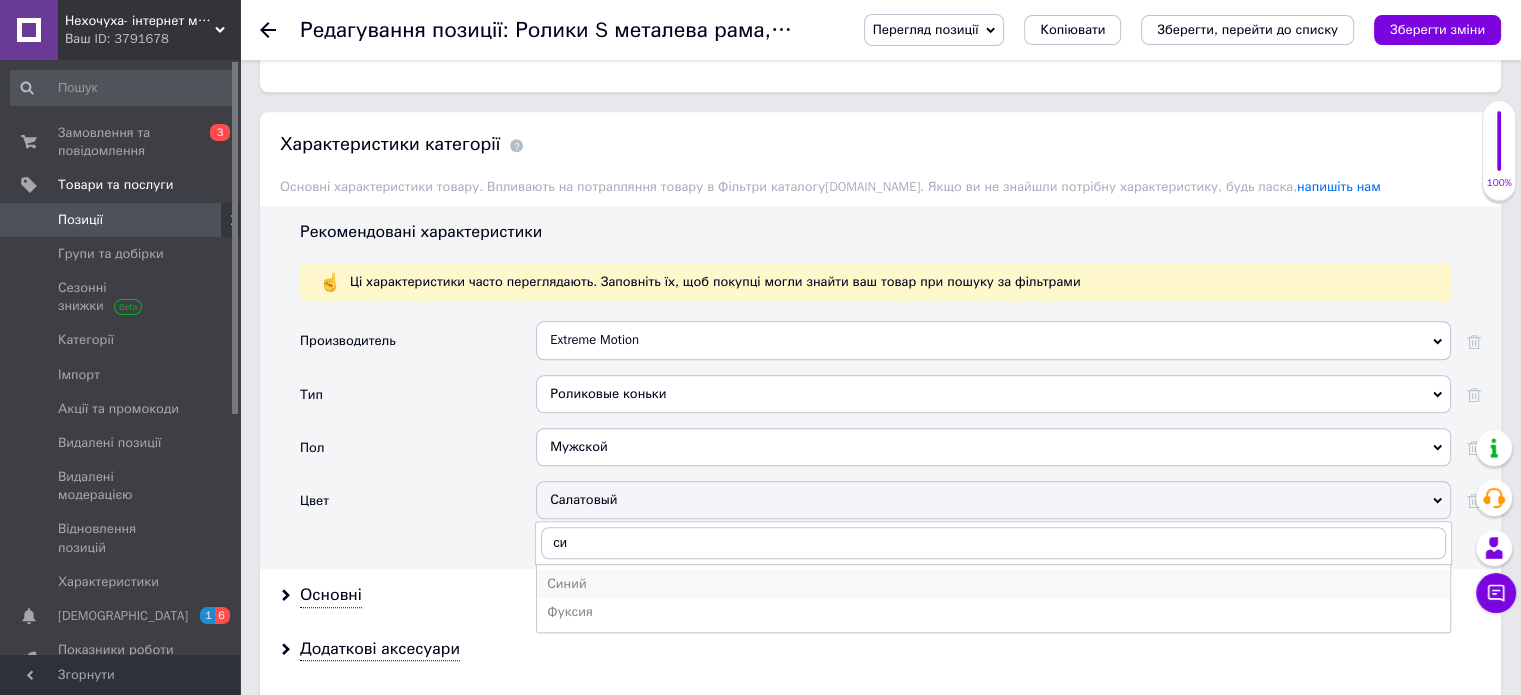 click on "Синий" at bounding box center [993, 584] 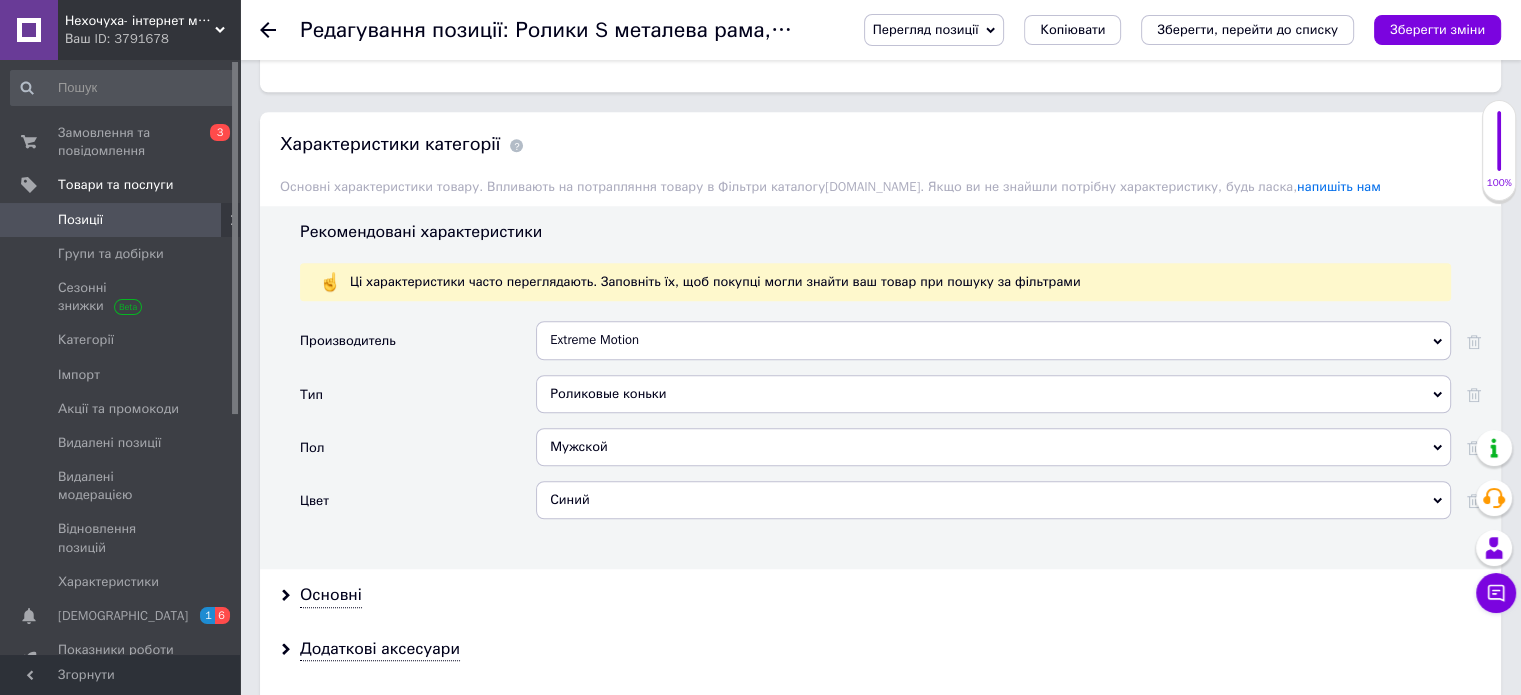 click on "Основні" at bounding box center [331, 595] 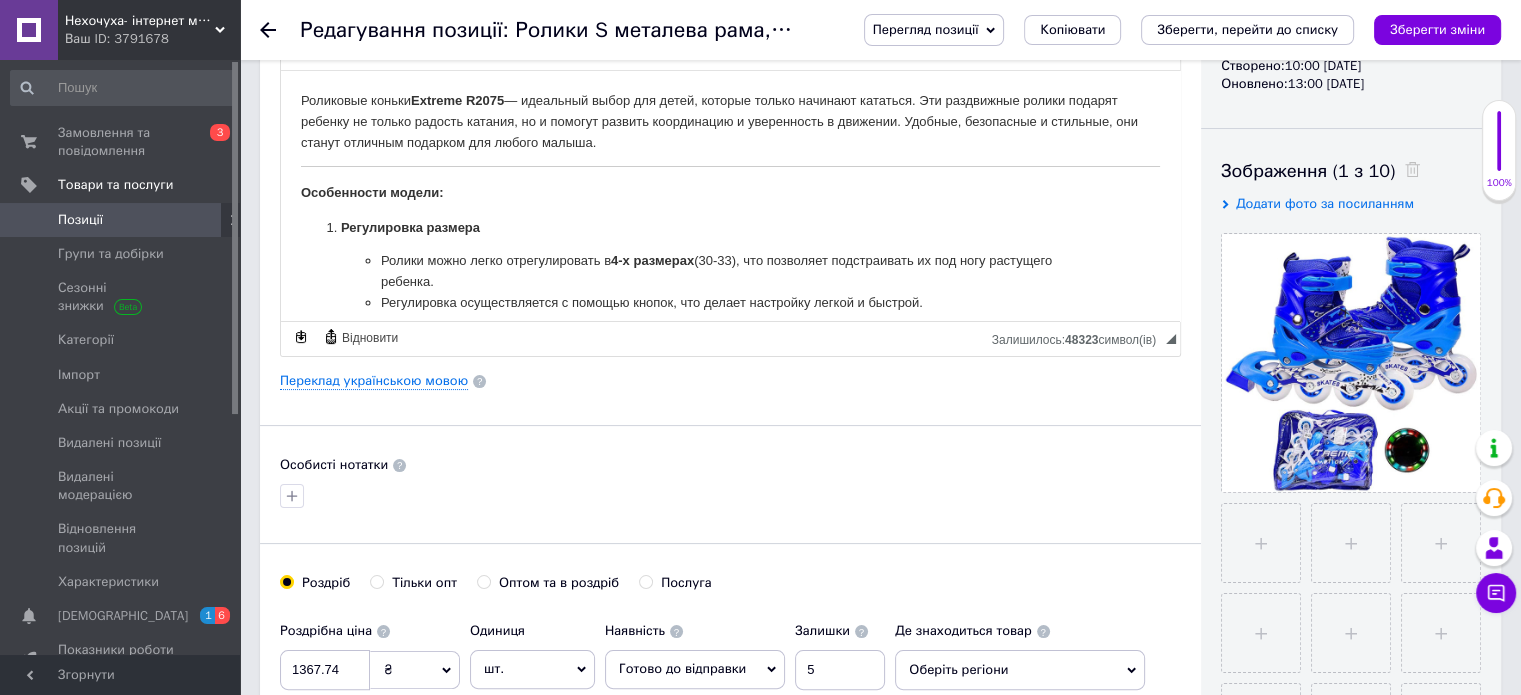 scroll, scrollTop: 0, scrollLeft: 0, axis: both 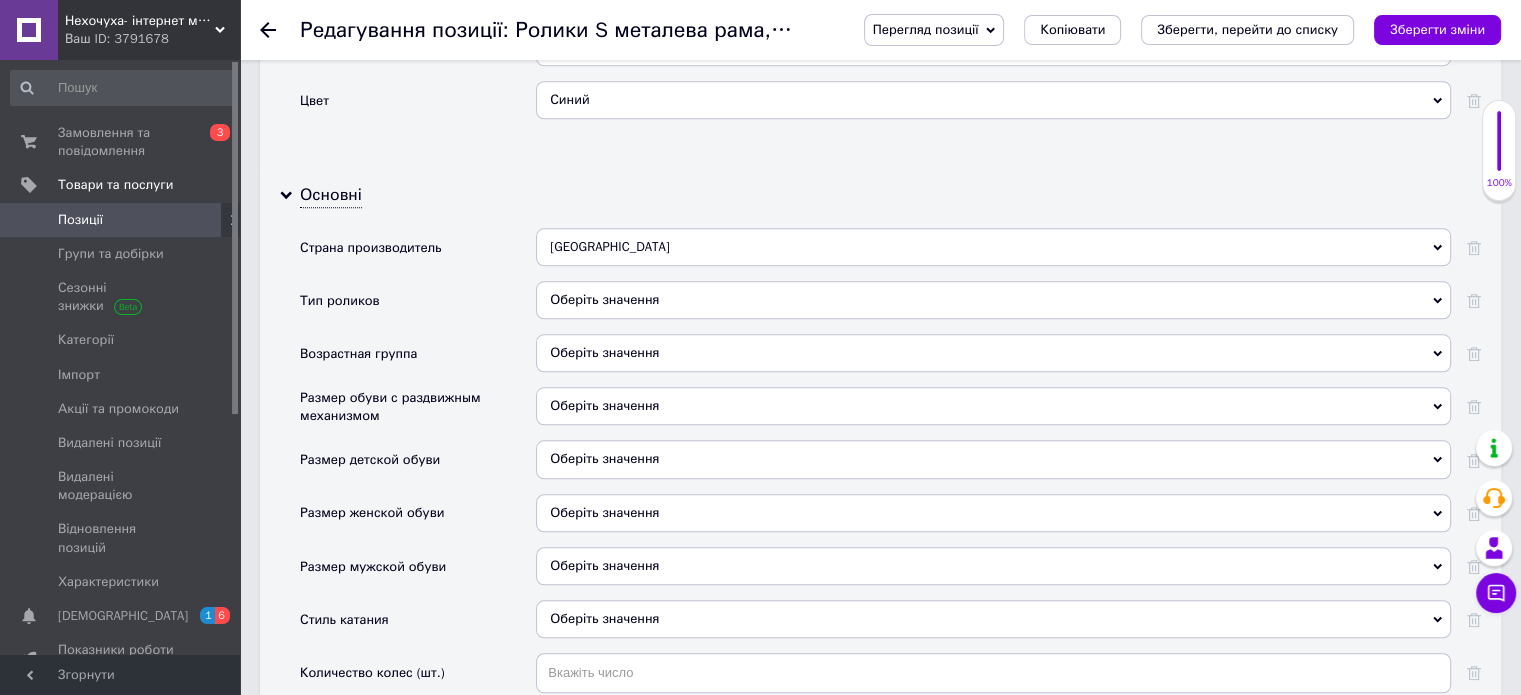 click on "Оберіть значення" at bounding box center (993, 300) 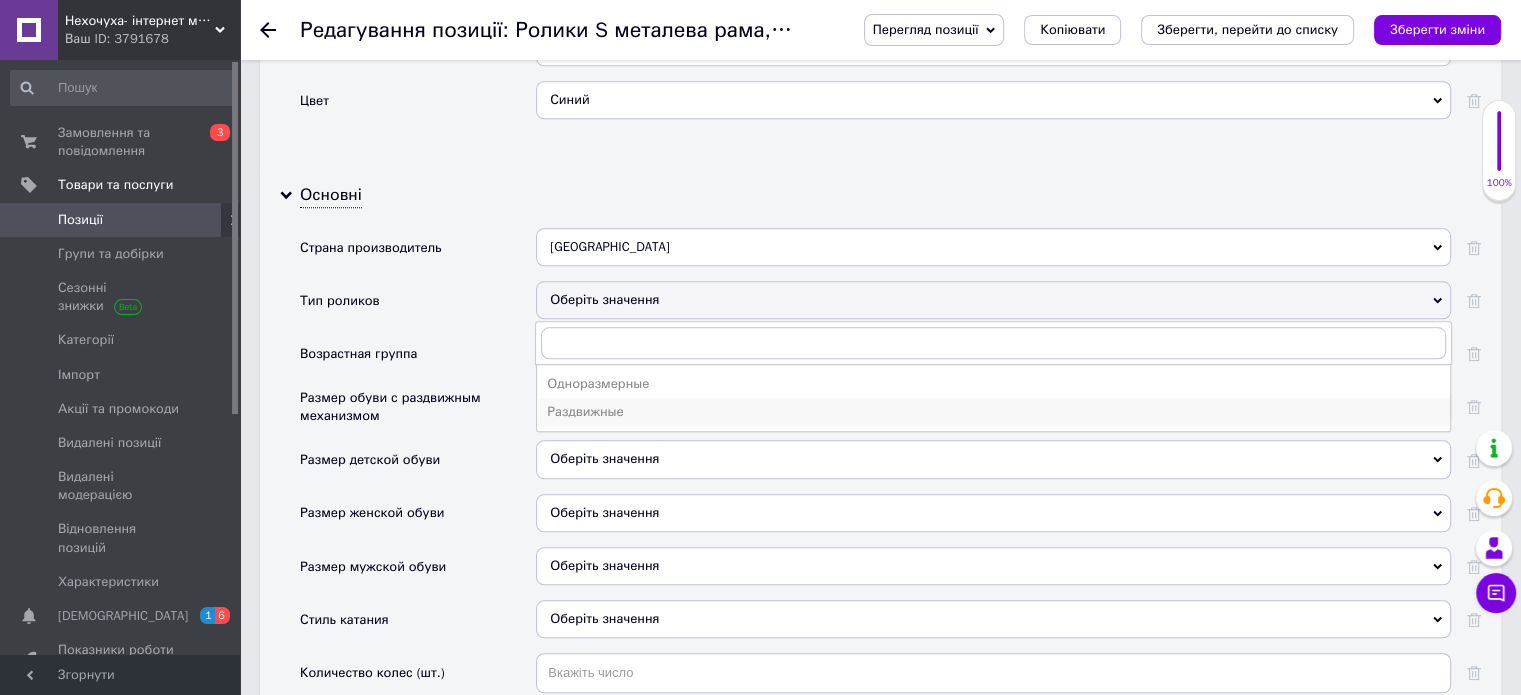 click on "Раздвижные" at bounding box center (993, 412) 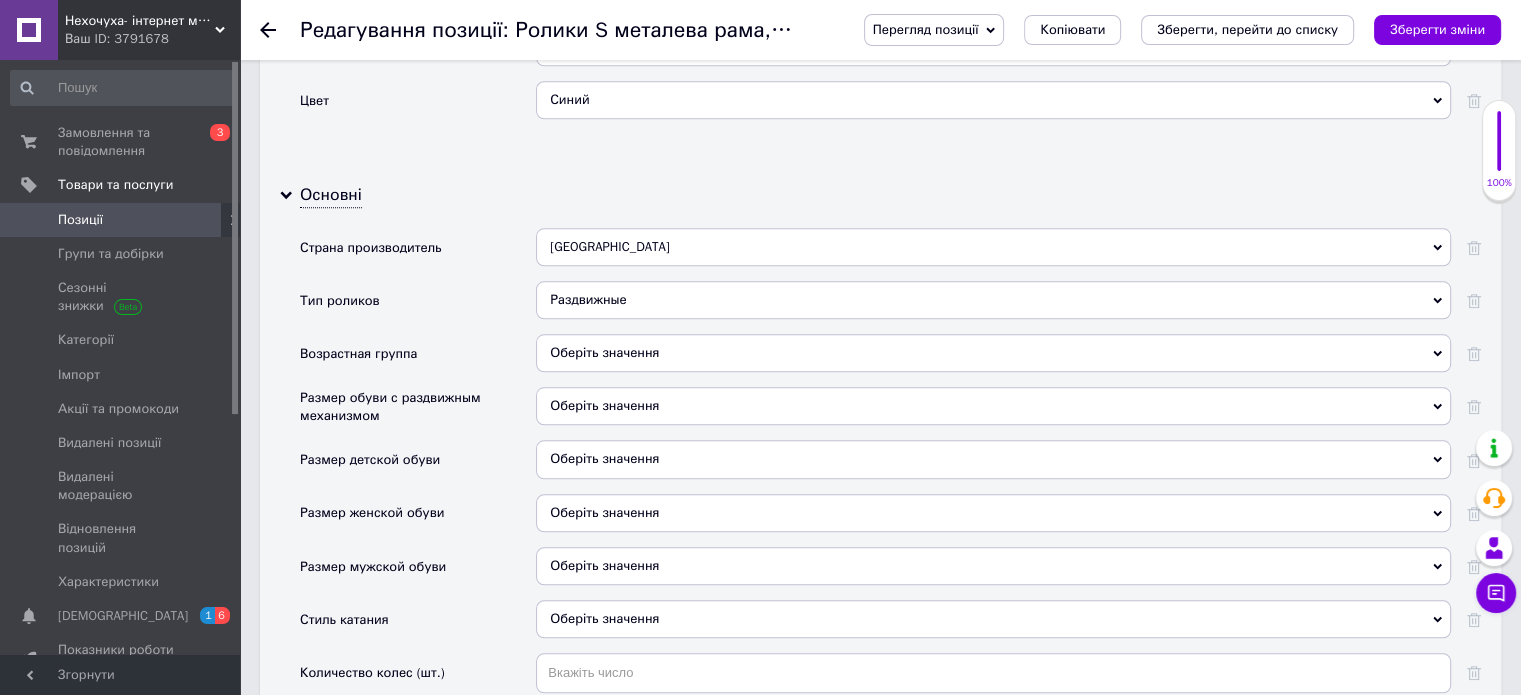click on "Оберіть значення" at bounding box center [993, 406] 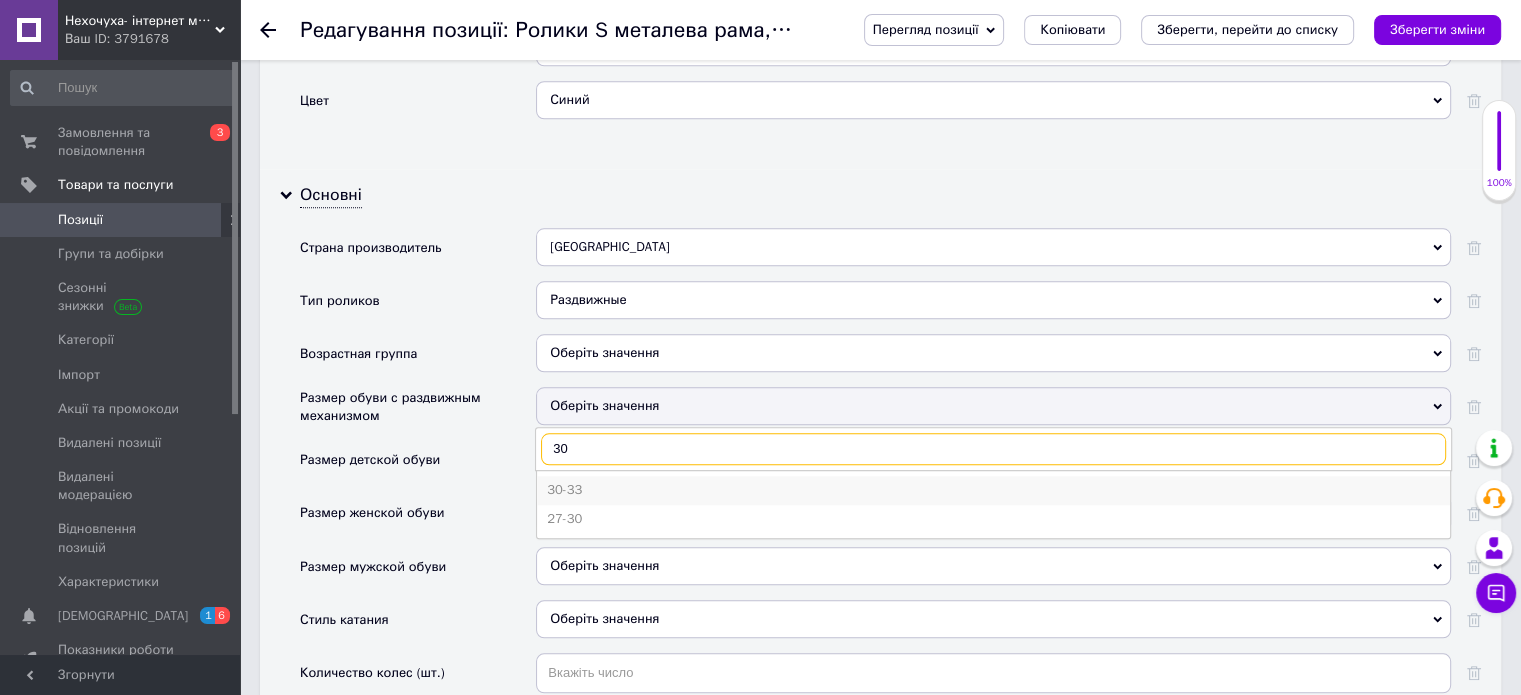 type on "30" 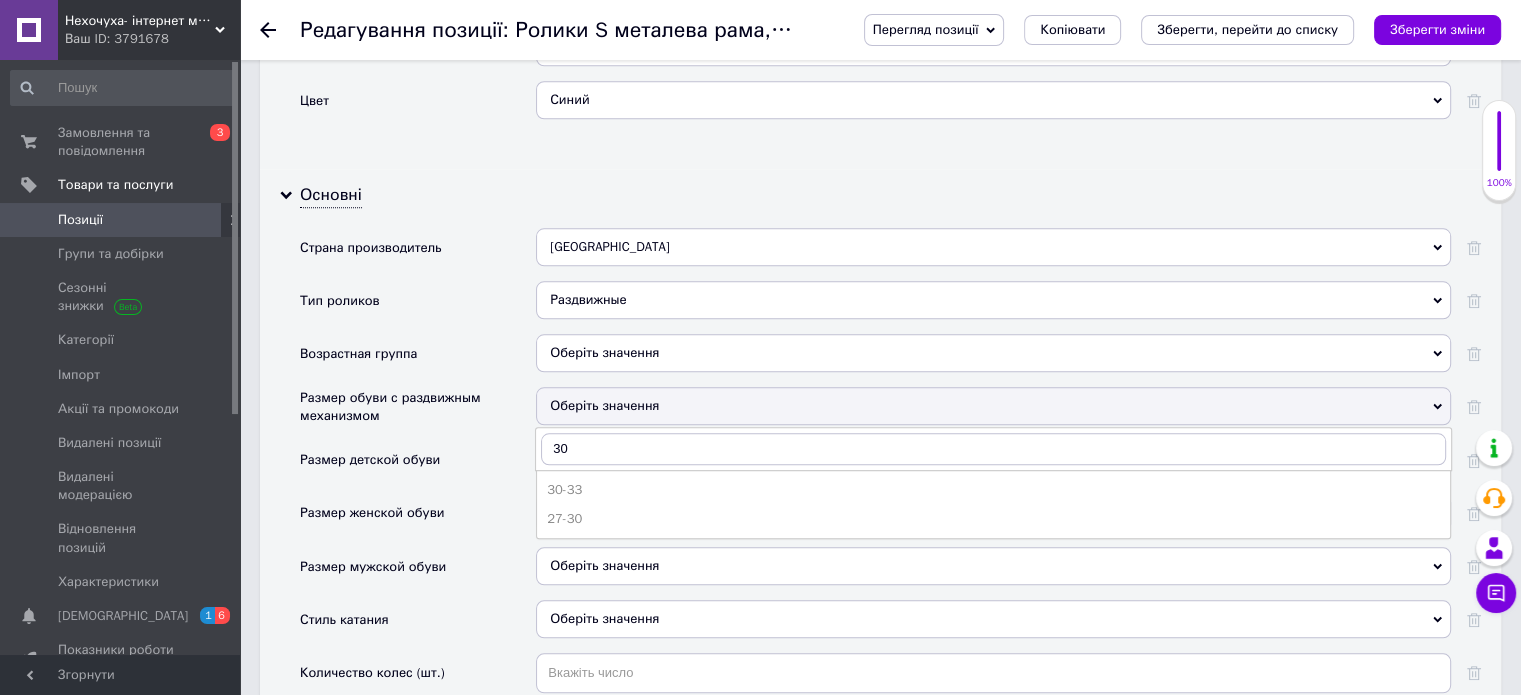 drag, startPoint x: 590, startPoint y: 474, endPoint x: 816, endPoint y: 283, distance: 295.90033 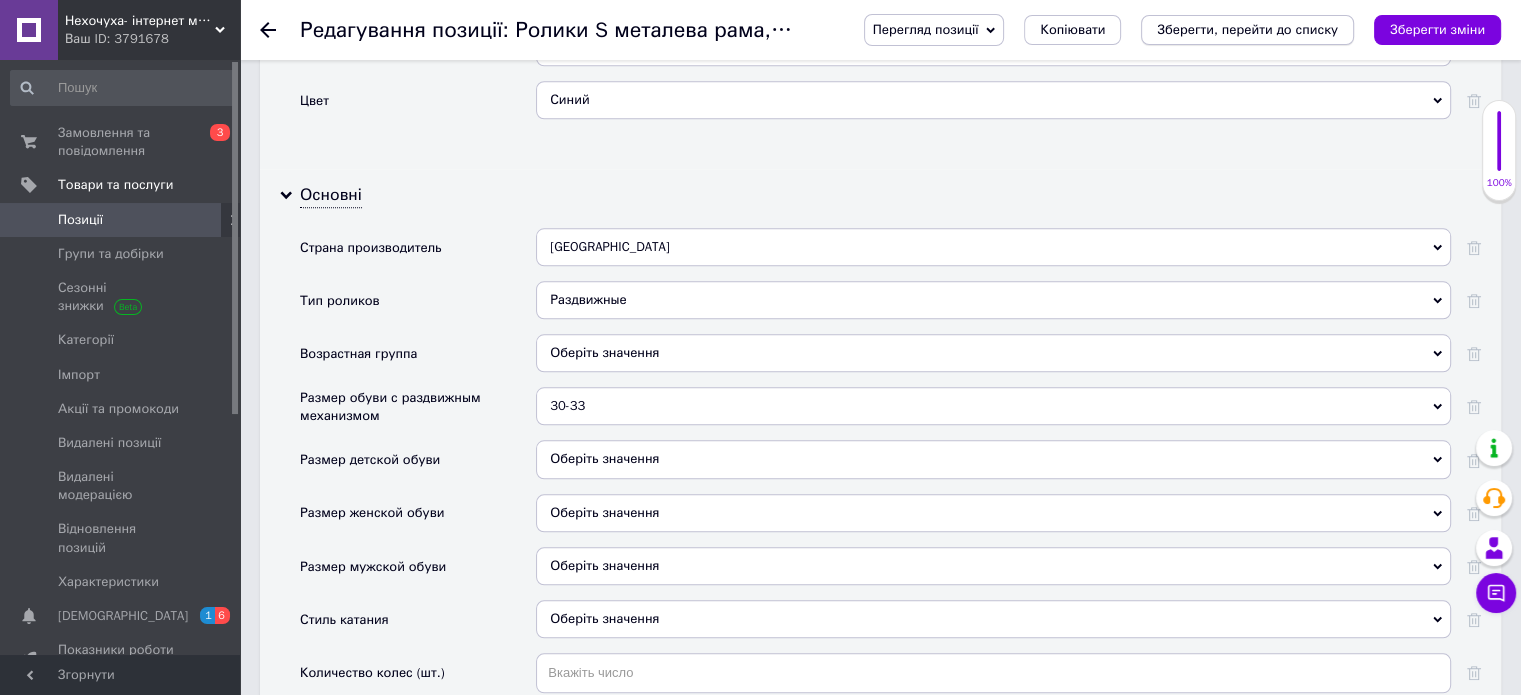 click on "Зберегти, перейти до списку" at bounding box center (1247, 29) 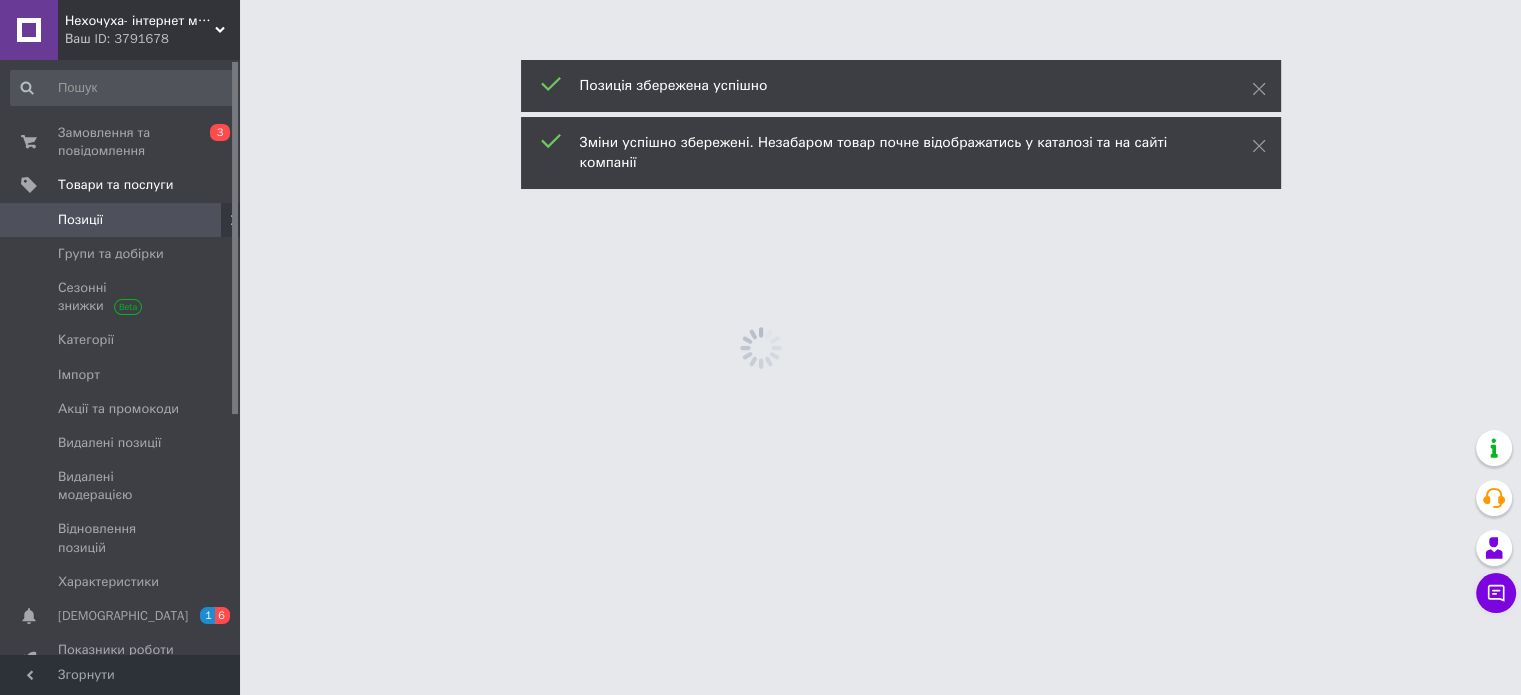 scroll, scrollTop: 0, scrollLeft: 0, axis: both 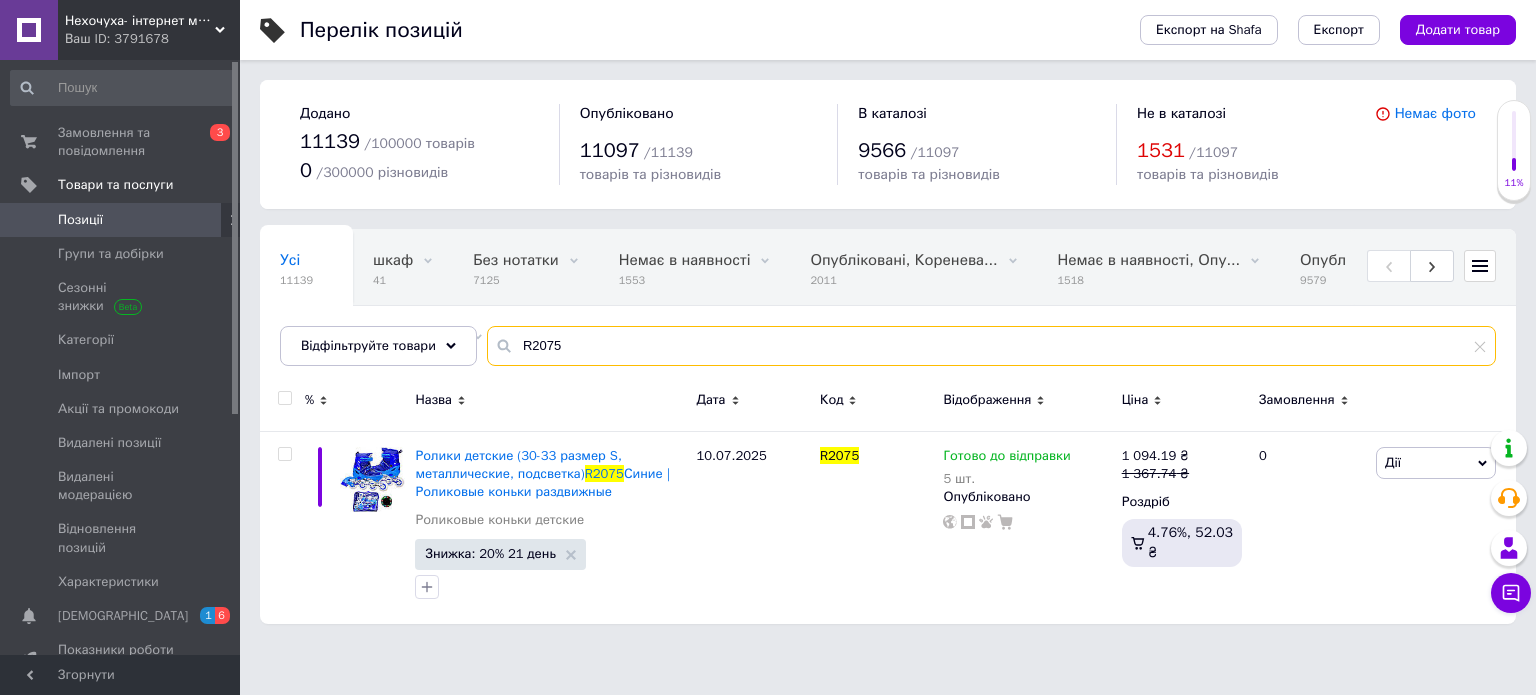 click on "R2075" at bounding box center [991, 346] 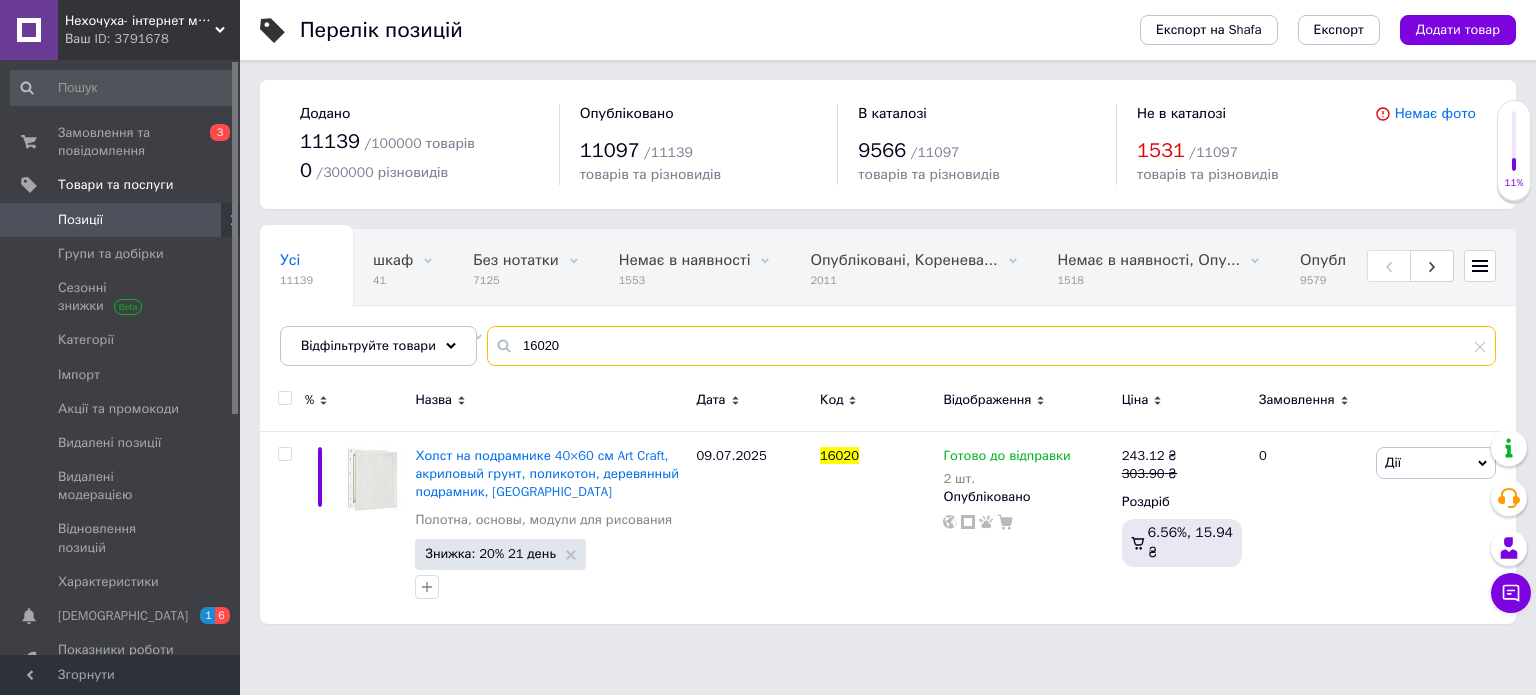 paste on "3024" 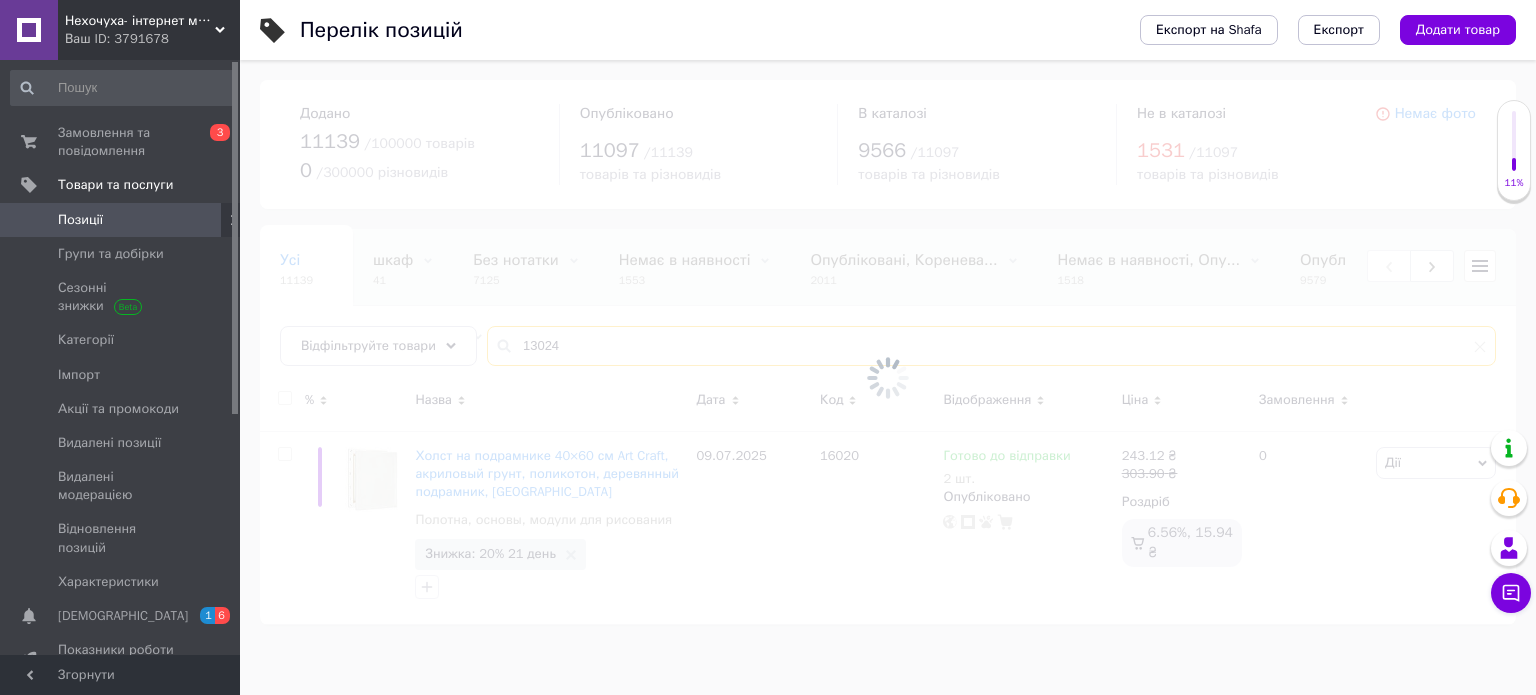 type on "13024" 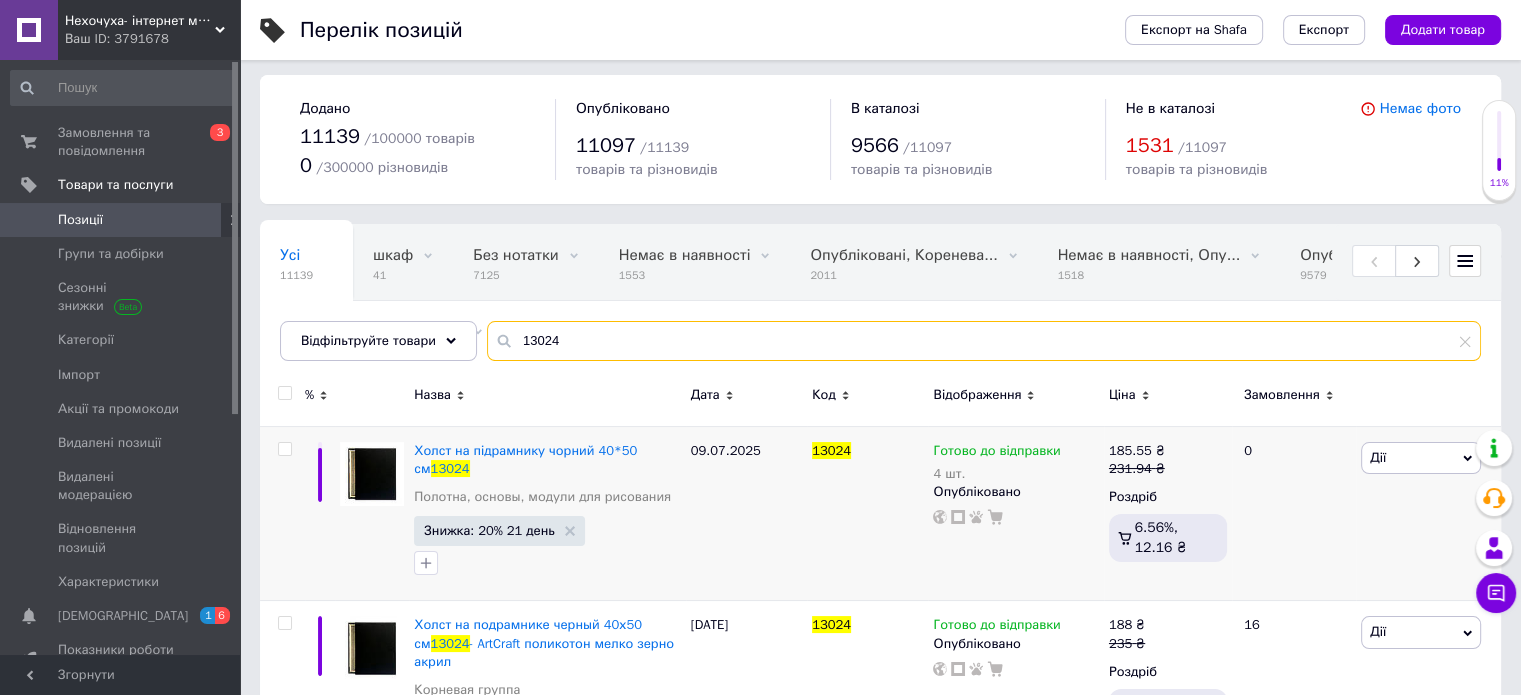 scroll, scrollTop: 76, scrollLeft: 0, axis: vertical 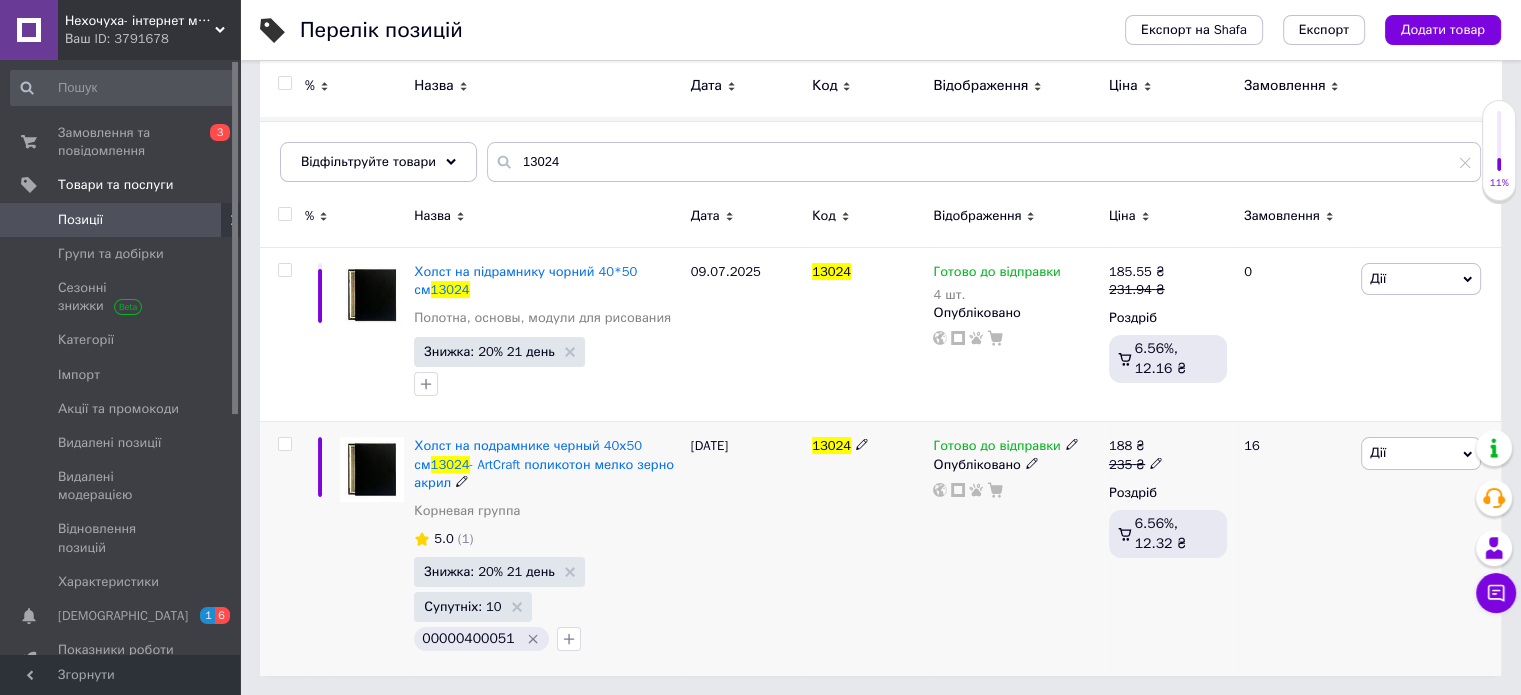 click on "Дії" at bounding box center (1421, 453) 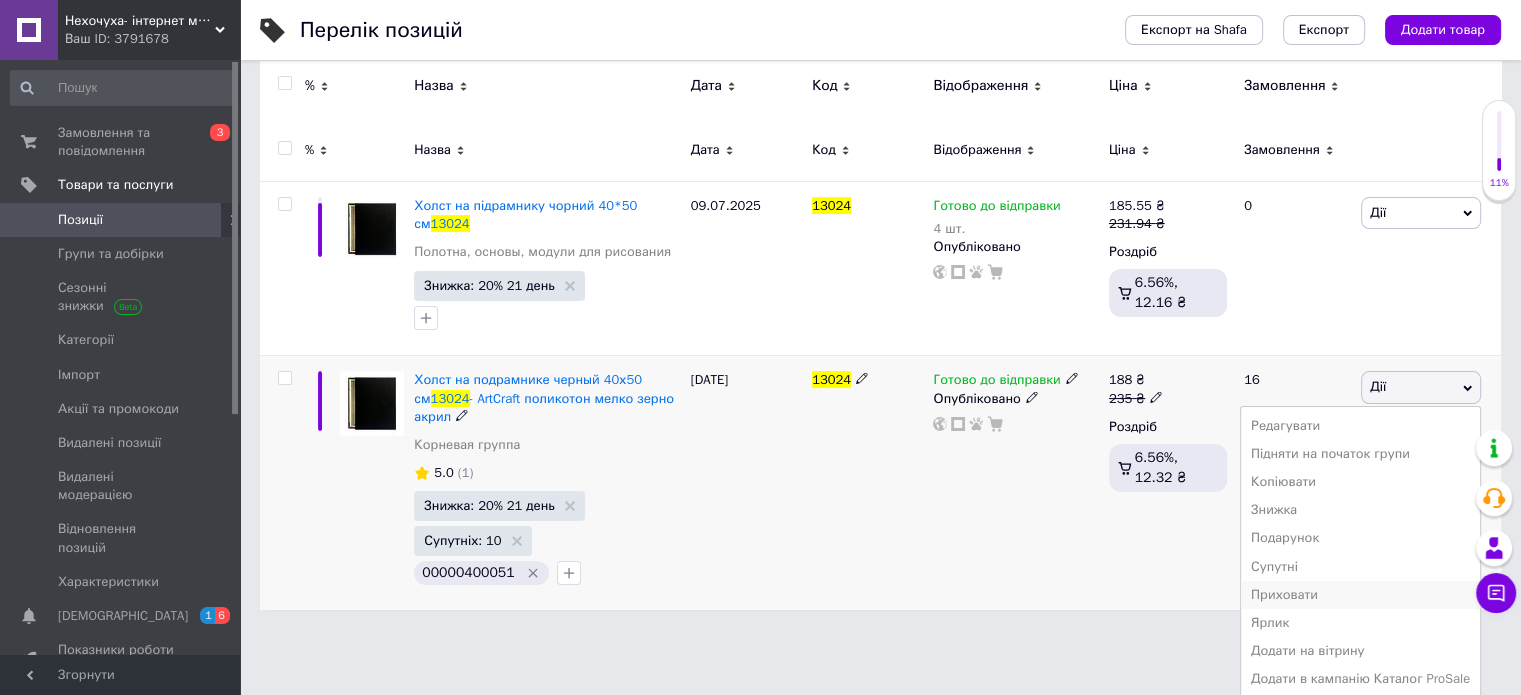 scroll, scrollTop: 280, scrollLeft: 0, axis: vertical 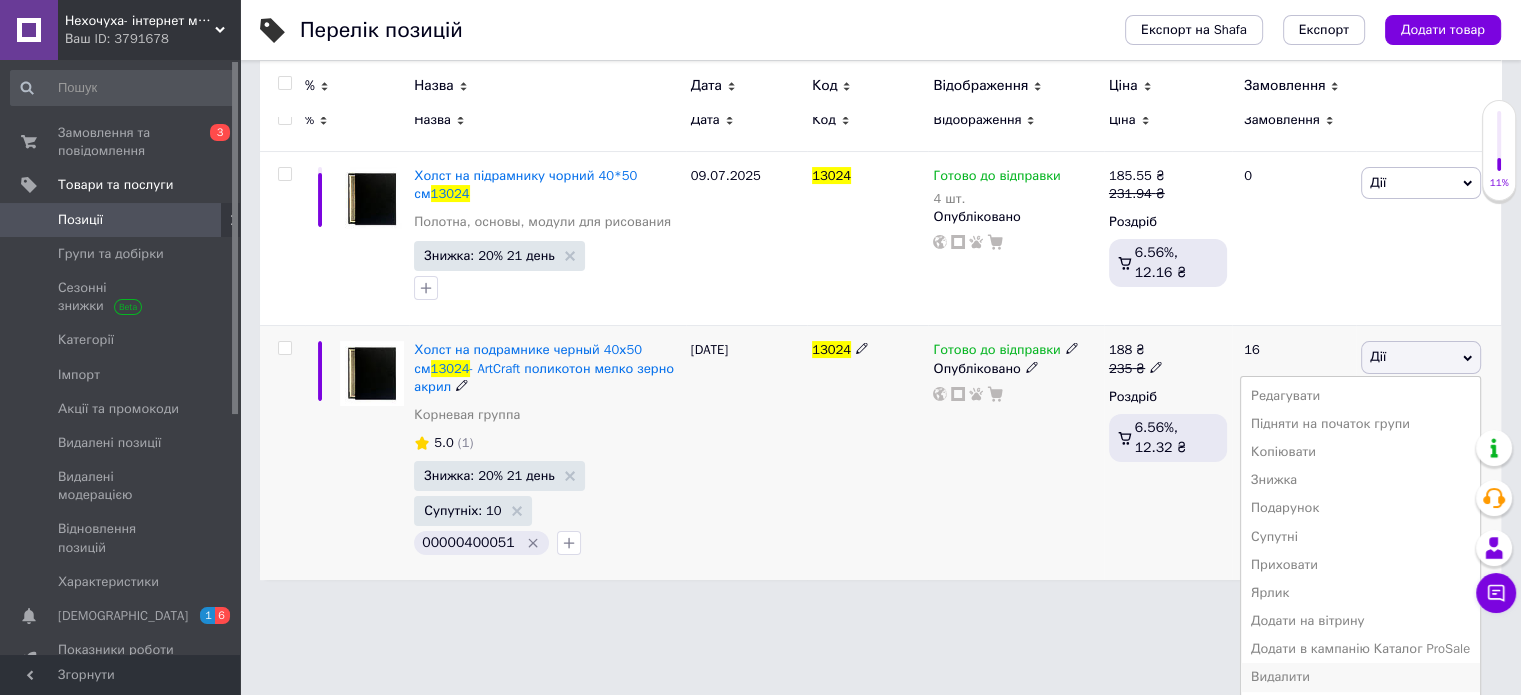 click on "Видалити" at bounding box center (1360, 677) 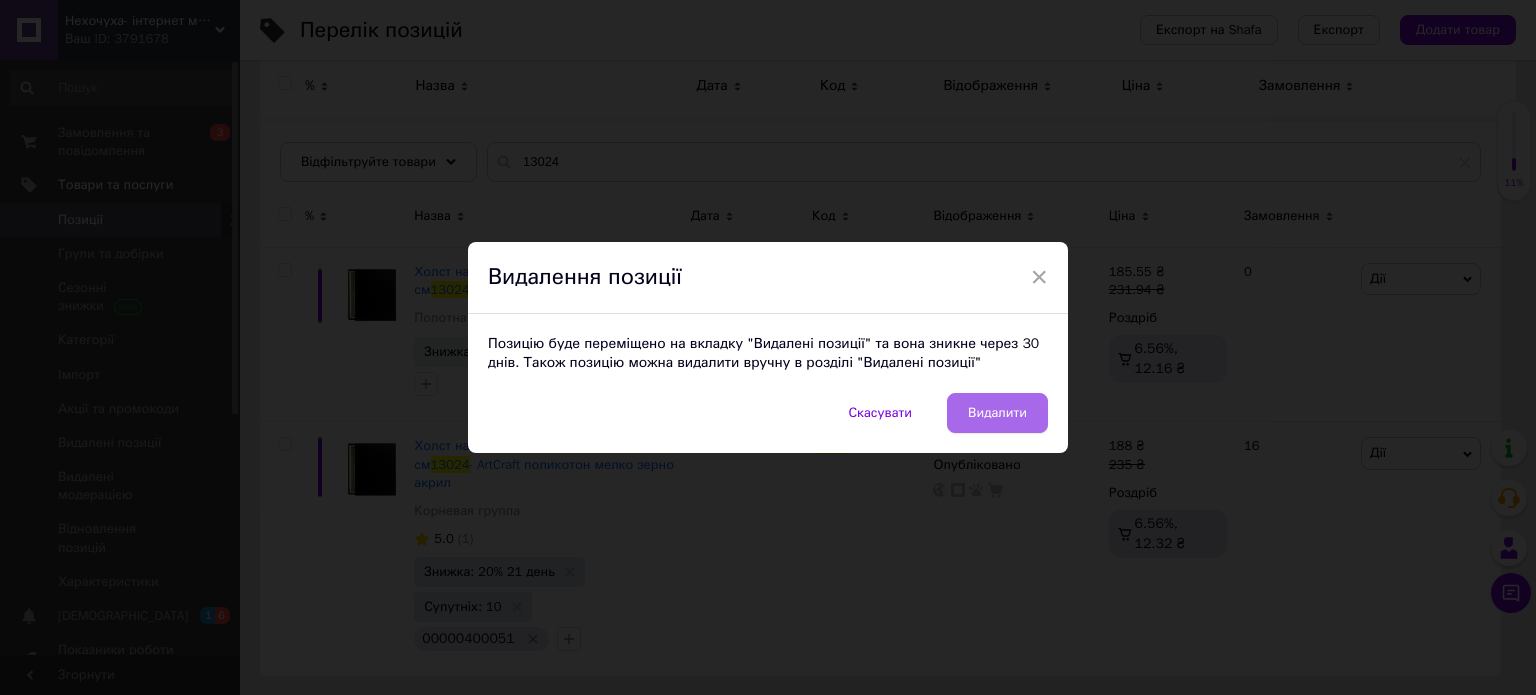 click on "Видалити" at bounding box center (997, 413) 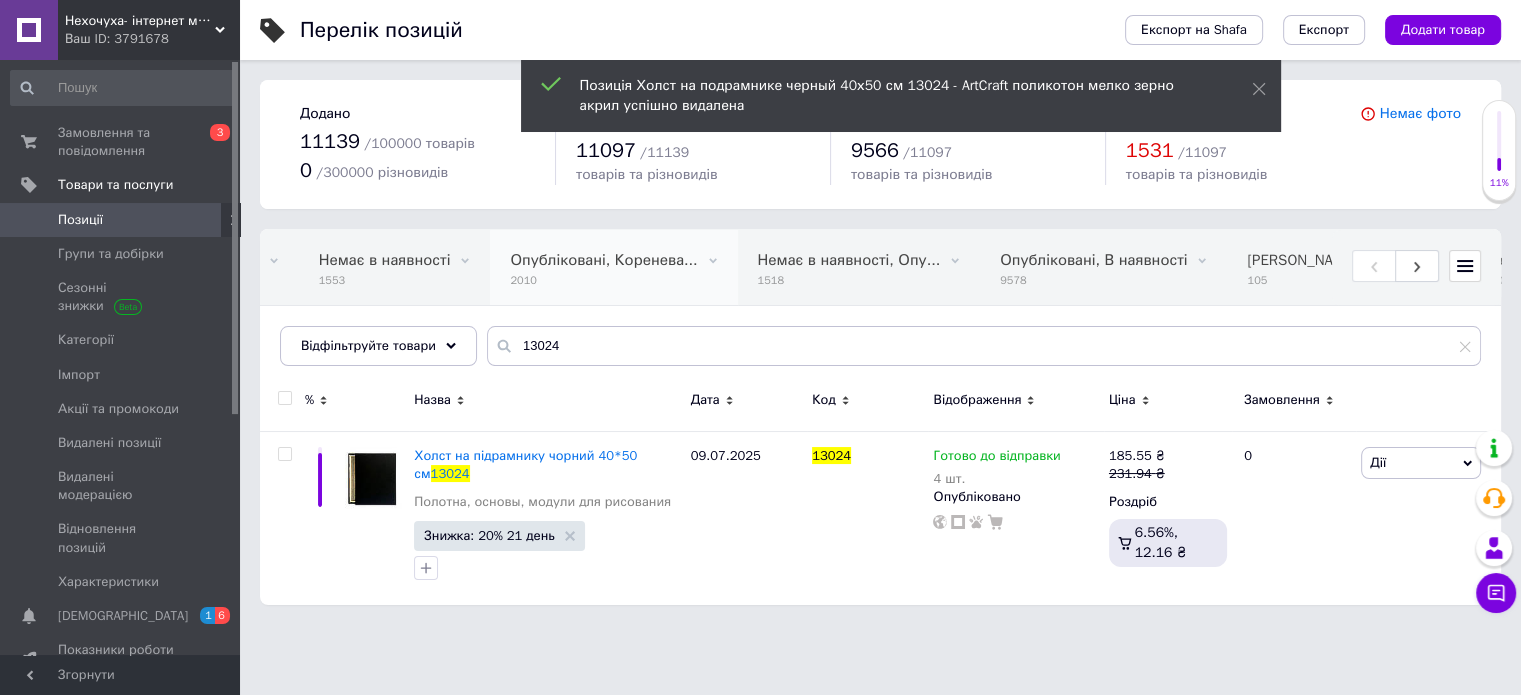 scroll, scrollTop: 0, scrollLeft: 0, axis: both 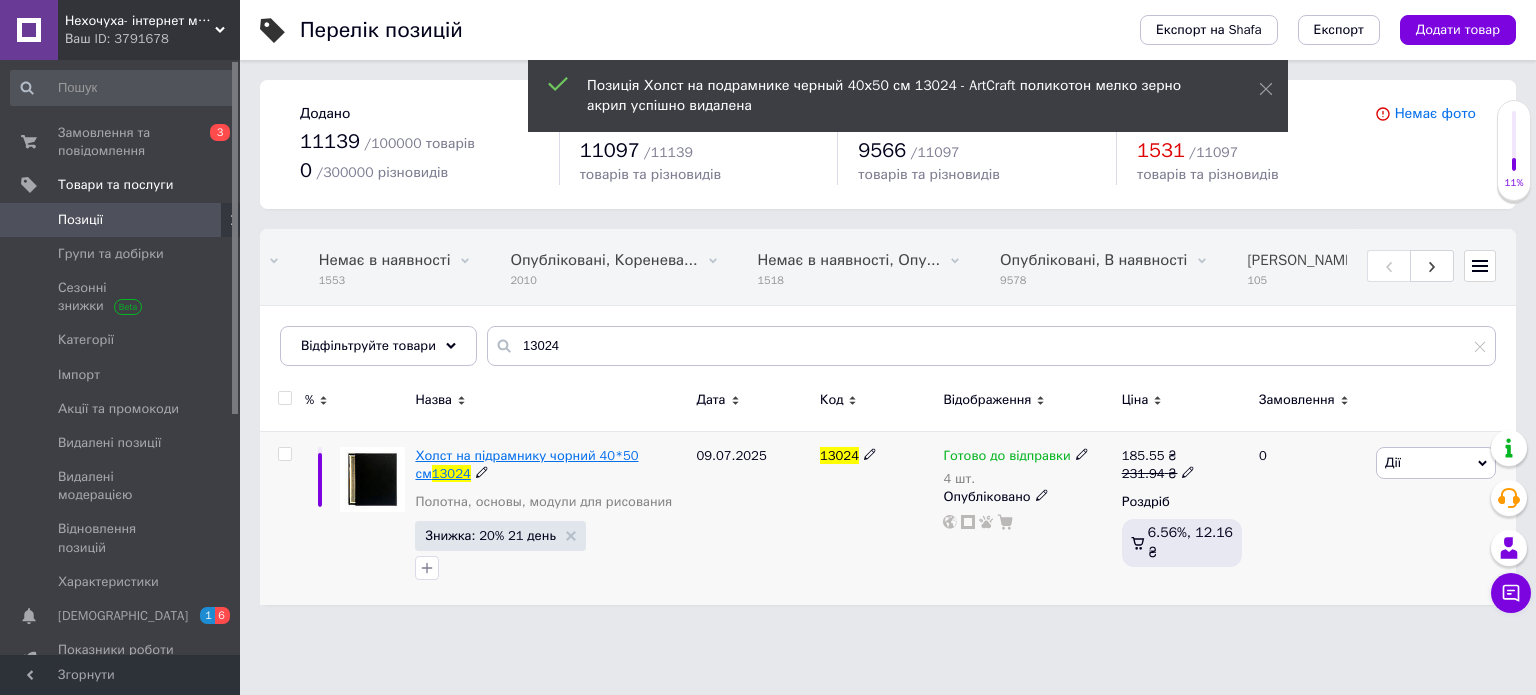 click on "Холст на підрамнику чорний 40*50 см" at bounding box center (526, 464) 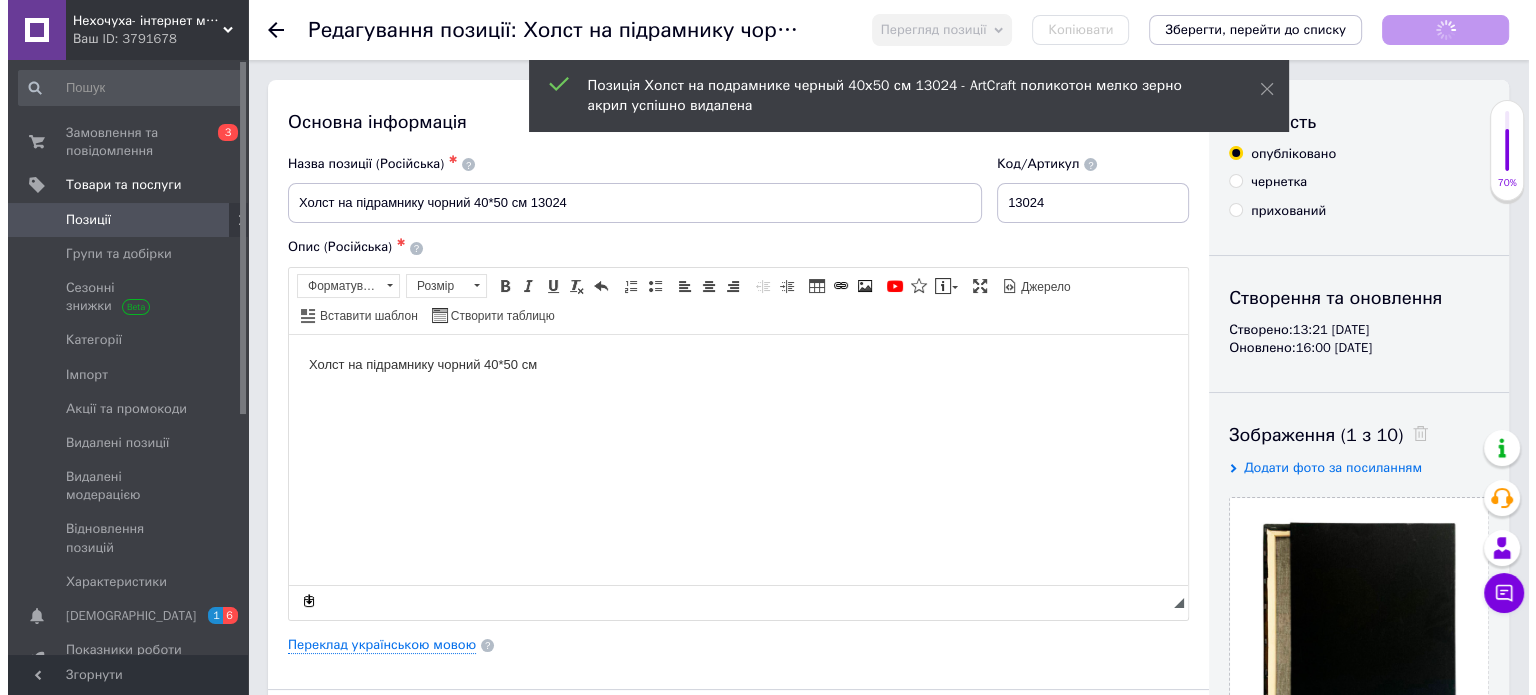 scroll, scrollTop: 0, scrollLeft: 0, axis: both 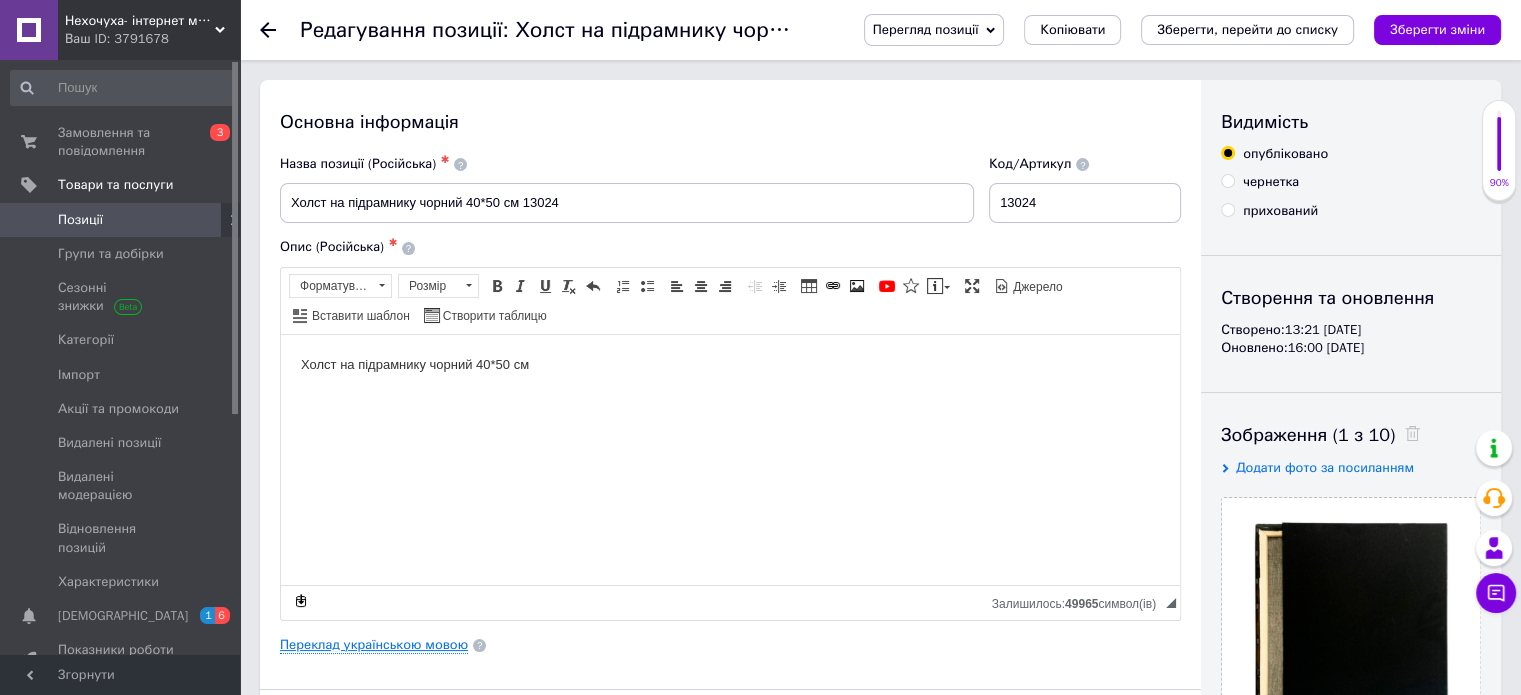 click on "Переклад українською мовою" at bounding box center [374, 645] 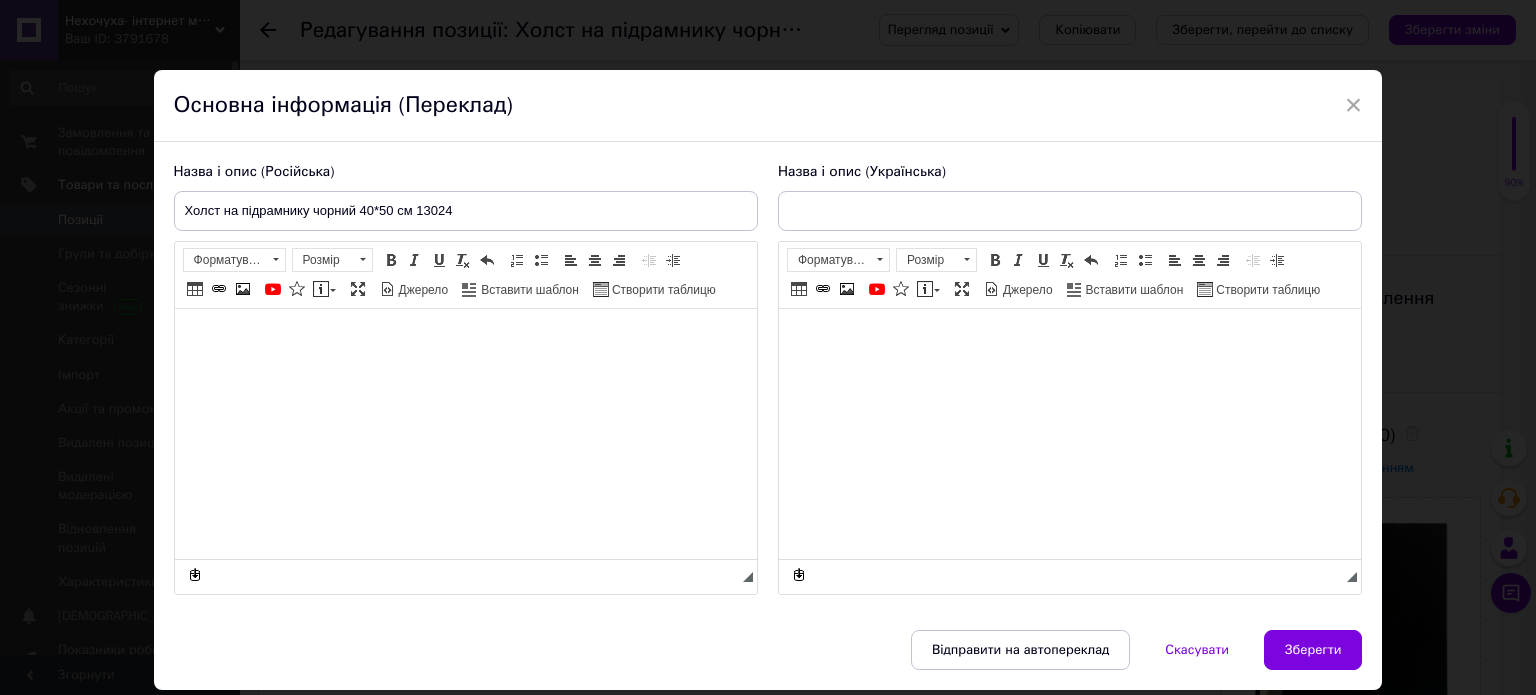 type on "Холст на підрамнику чорний 40*50 см 13024" 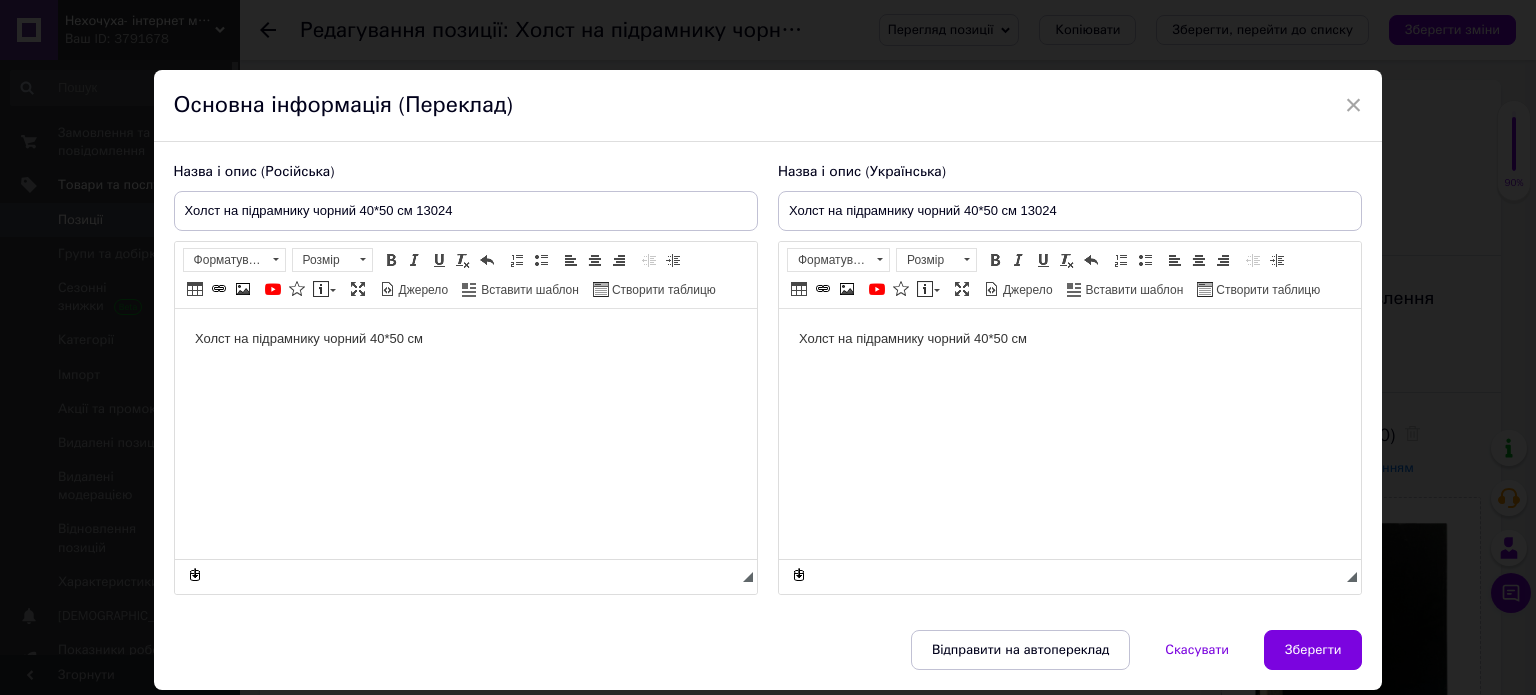 scroll, scrollTop: 0, scrollLeft: 0, axis: both 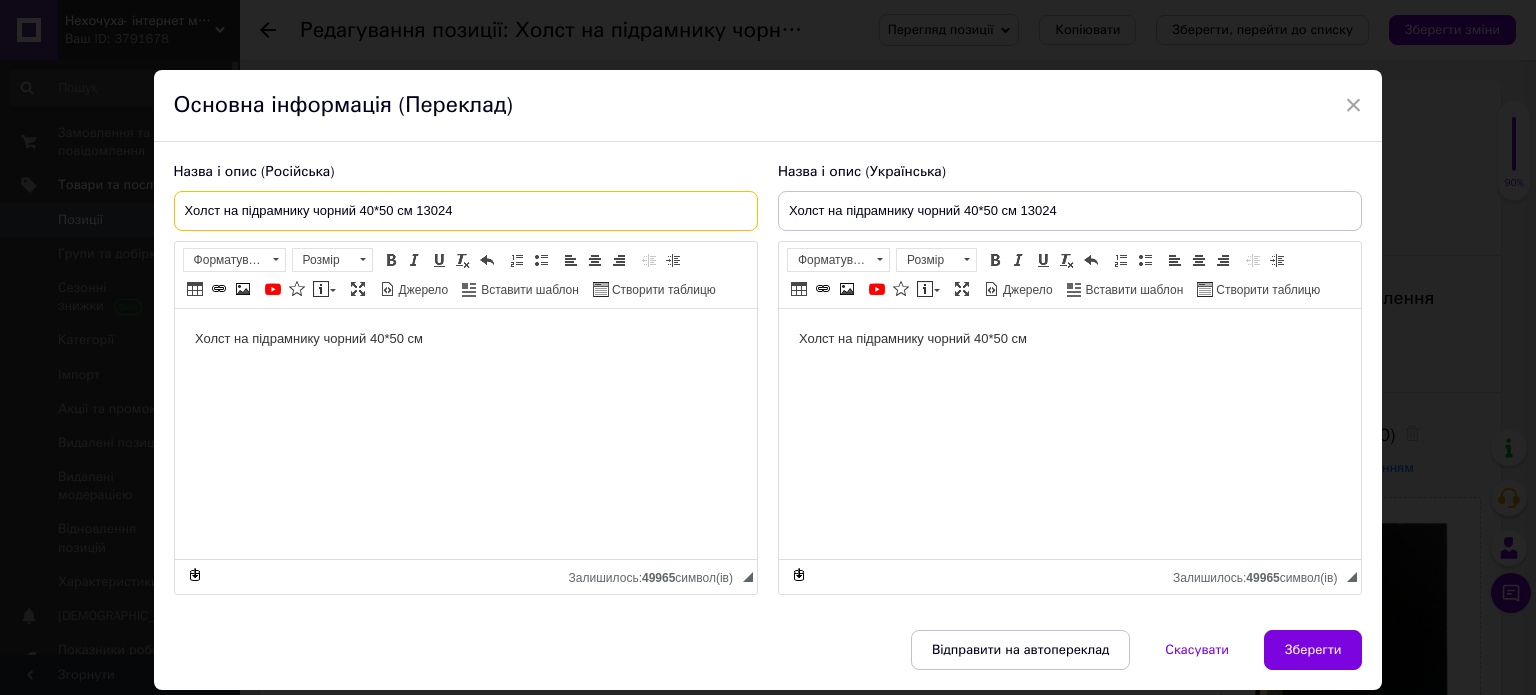click on "Холст на підрамнику чорний 40*50 см 13024" at bounding box center (466, 211) 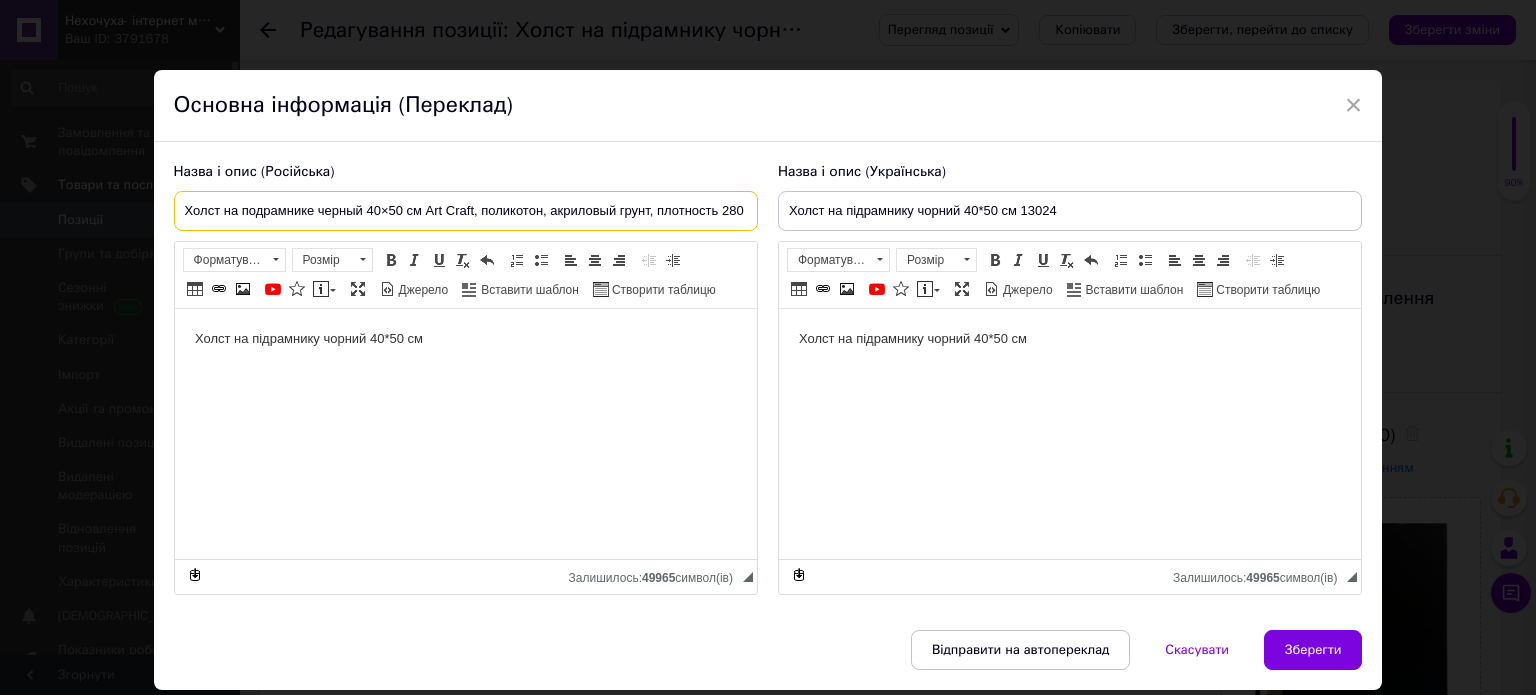 scroll, scrollTop: 0, scrollLeft: 25, axis: horizontal 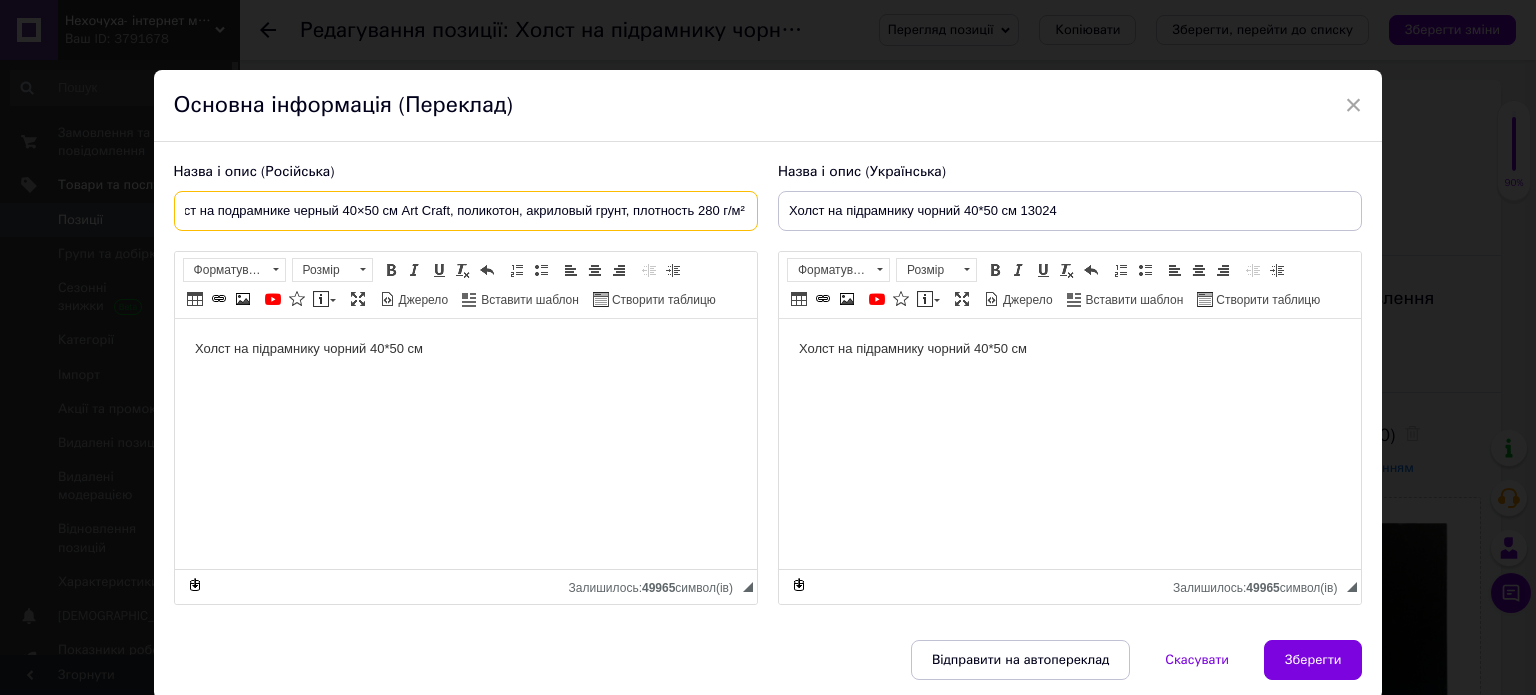type on "Холст на подрамнике черный 40×50 см Art Craft, поликотон, акриловый грунт, плотность 280 г/м²" 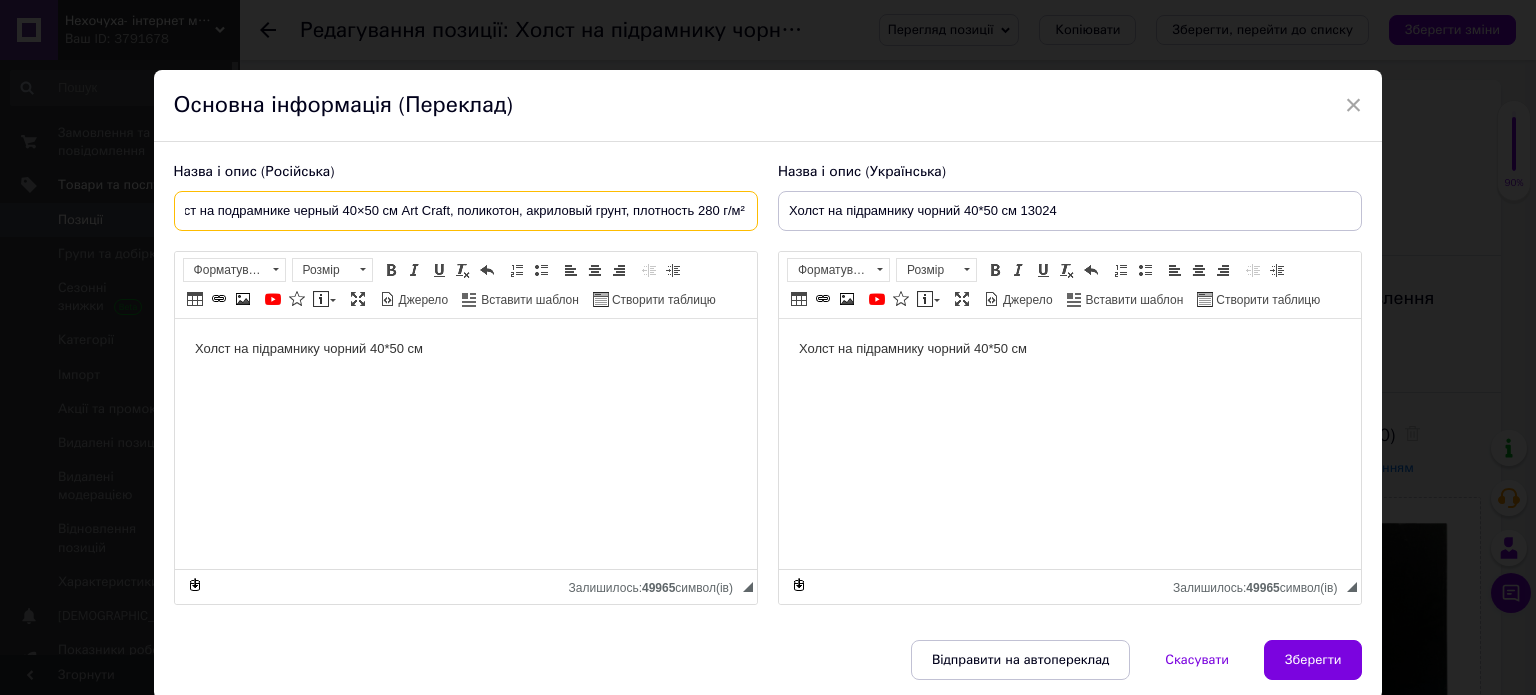 scroll, scrollTop: 0, scrollLeft: 0, axis: both 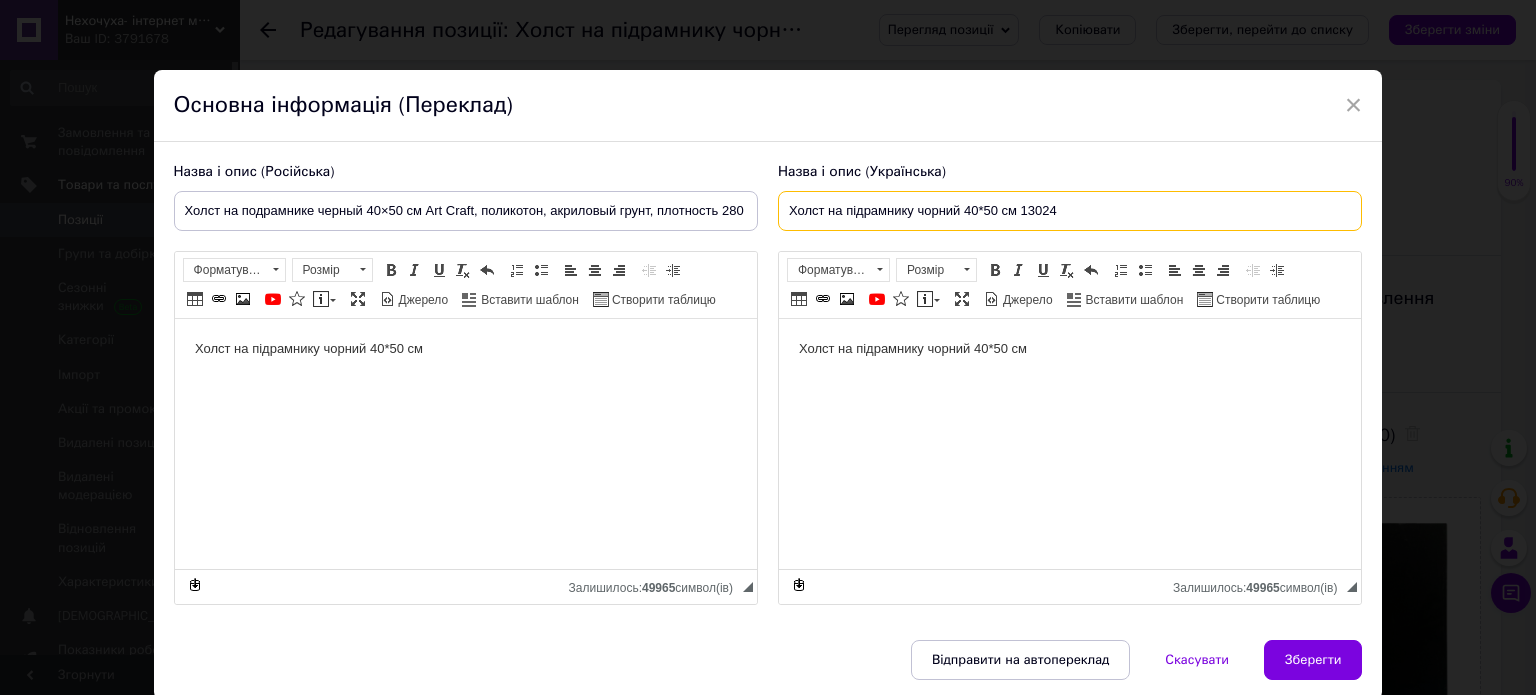 click on "Холст на підрамнику чорний 40*50 см 13024" at bounding box center (1070, 211) 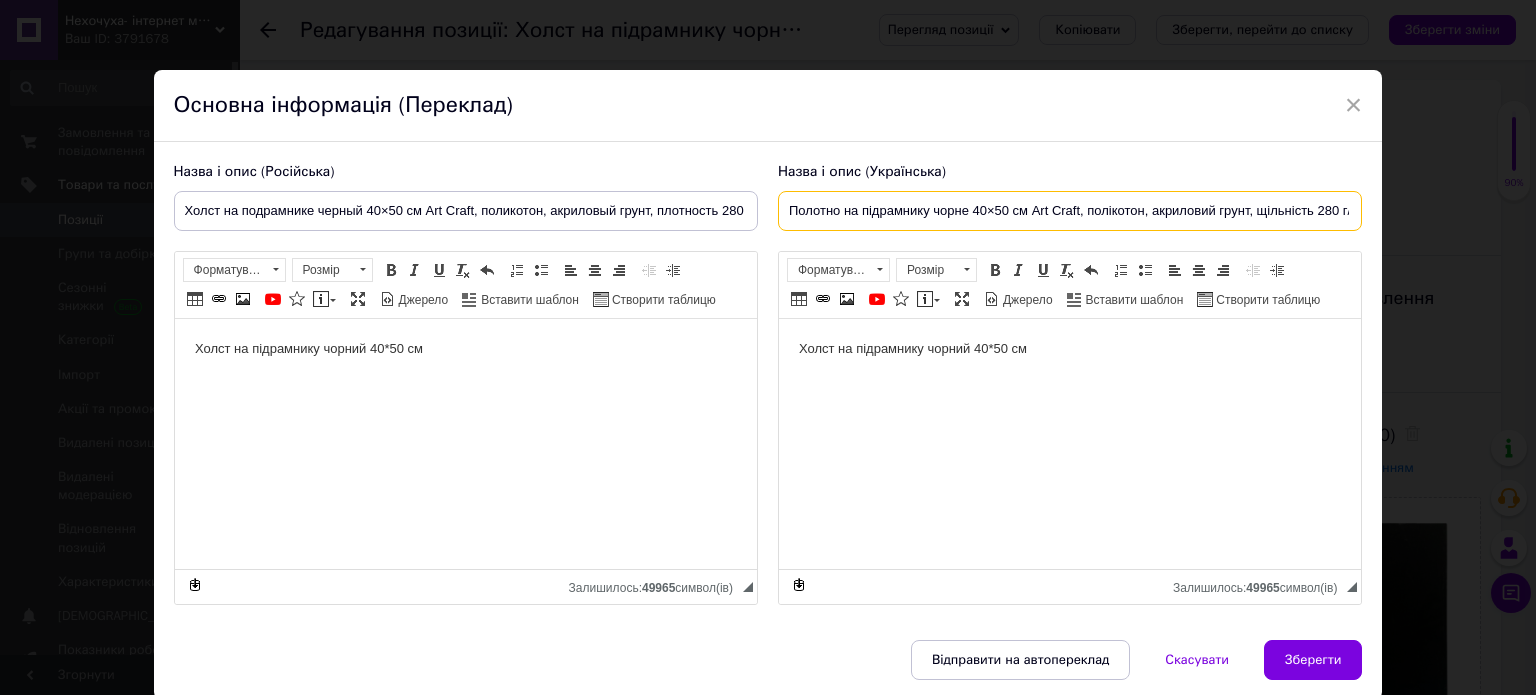 scroll, scrollTop: 0, scrollLeft: 16, axis: horizontal 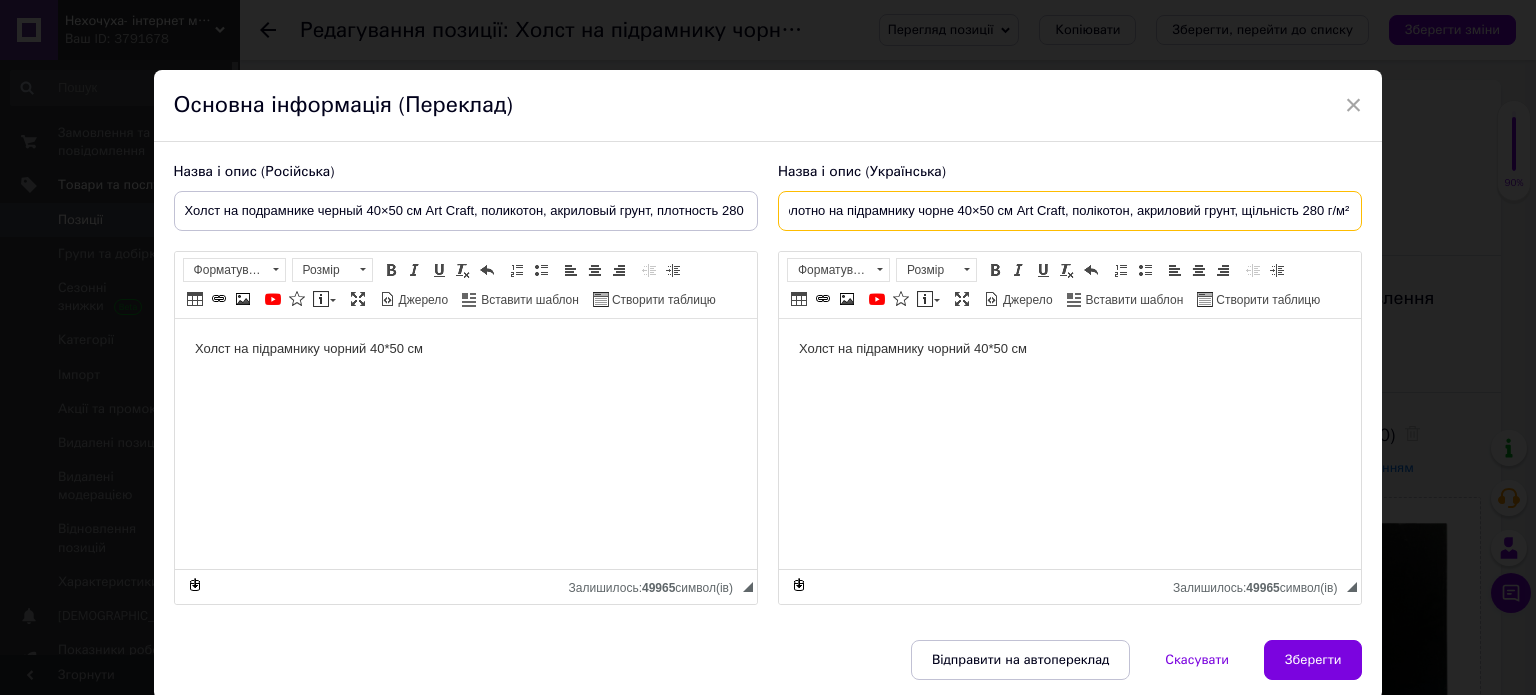 type on "Полотно на підрамнику чорне 40×50 см Art Craft, полікотон, акриловий грунт, щільність 280 г/м²" 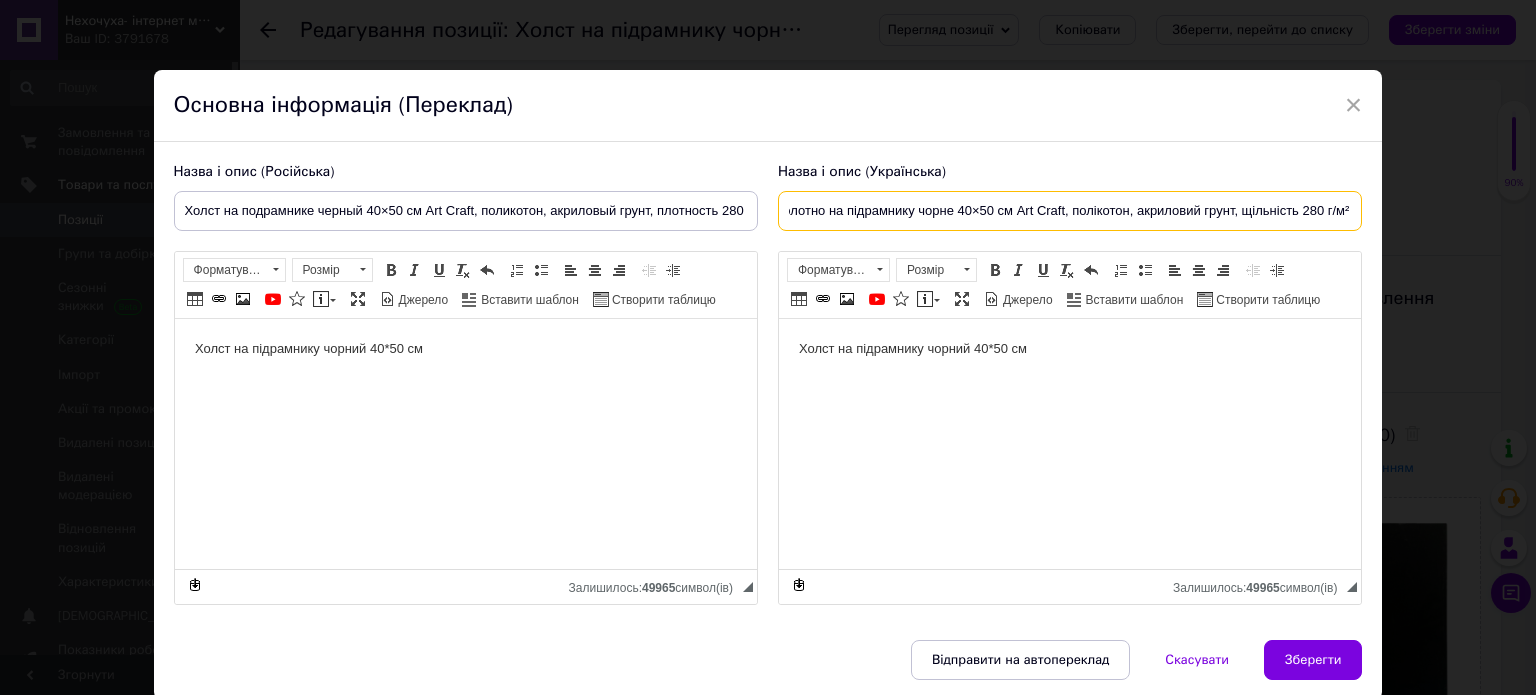 scroll, scrollTop: 0, scrollLeft: 0, axis: both 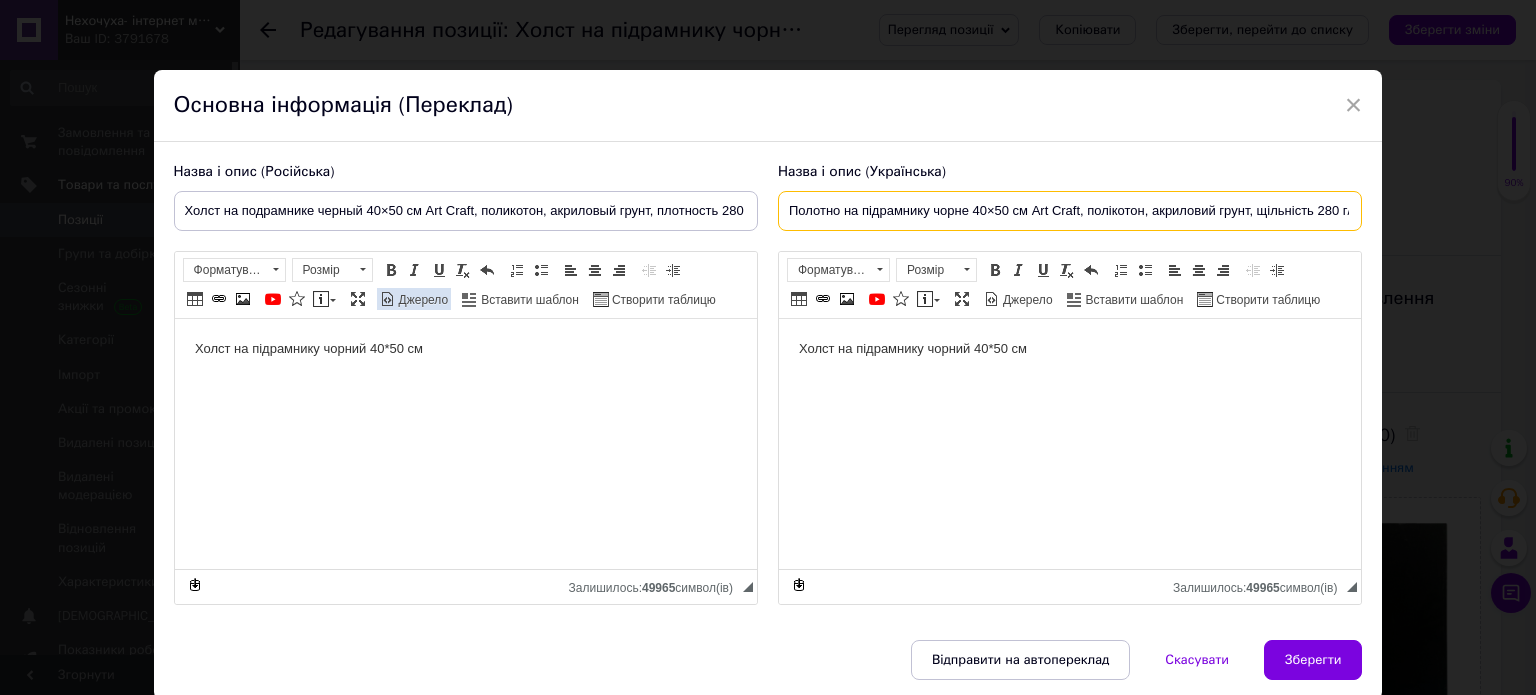 click on "Джерело" at bounding box center (422, 300) 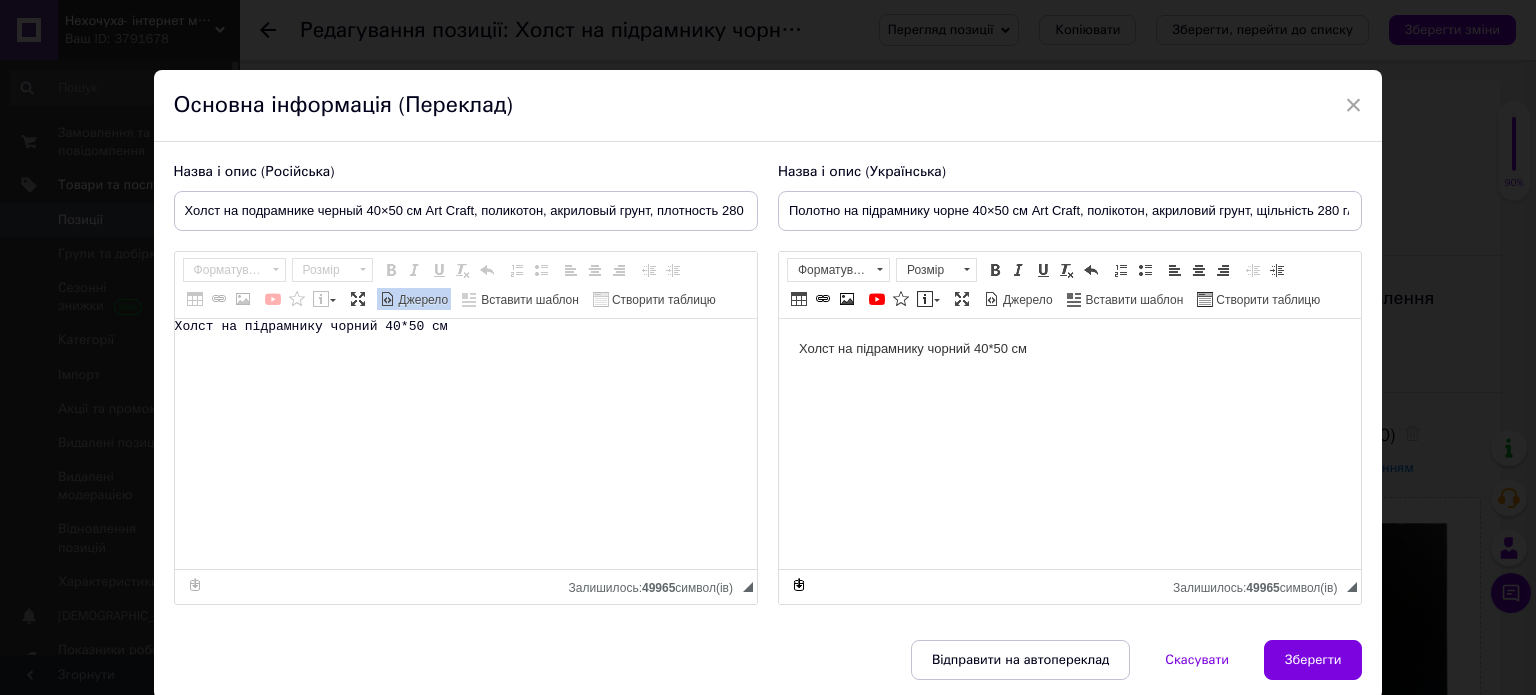 click on "Холст на підрамнику чорний 40*50 см" at bounding box center [466, 444] 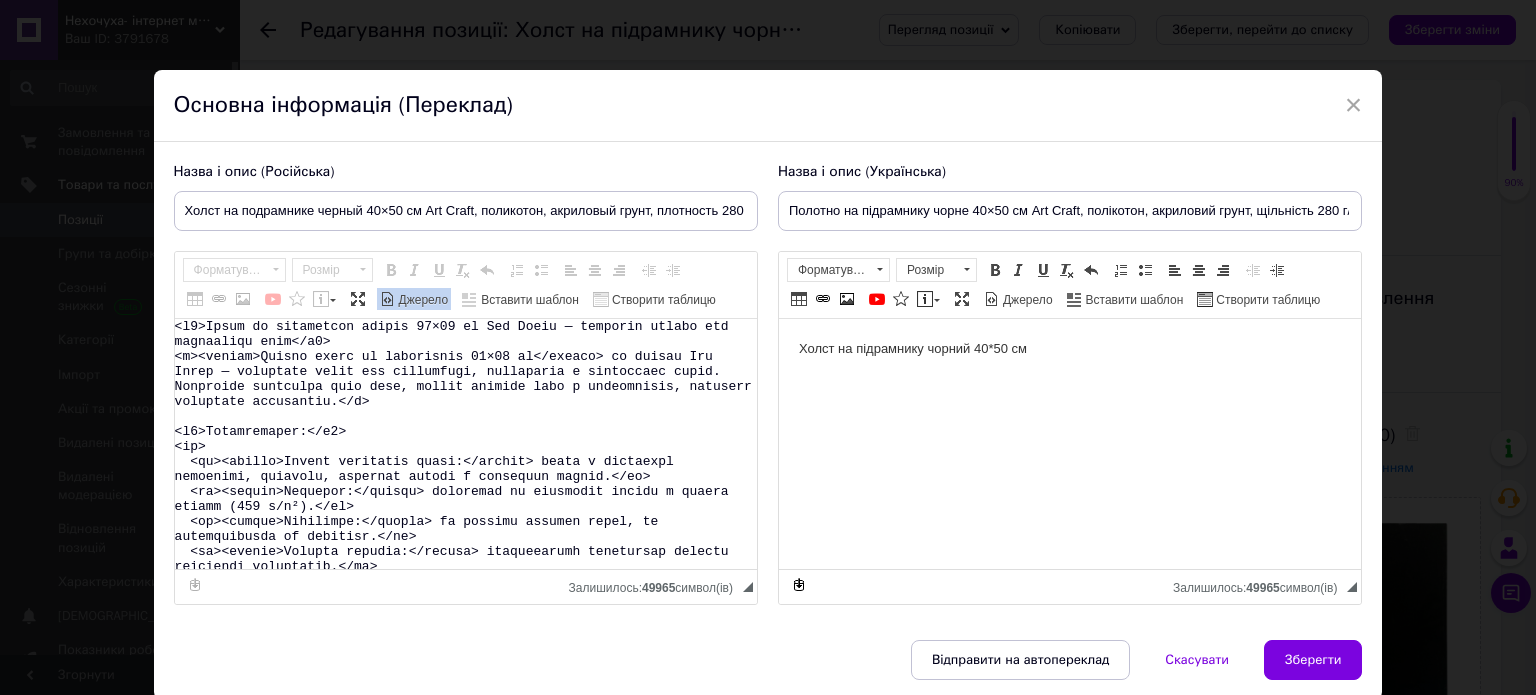 scroll, scrollTop: 327, scrollLeft: 0, axis: vertical 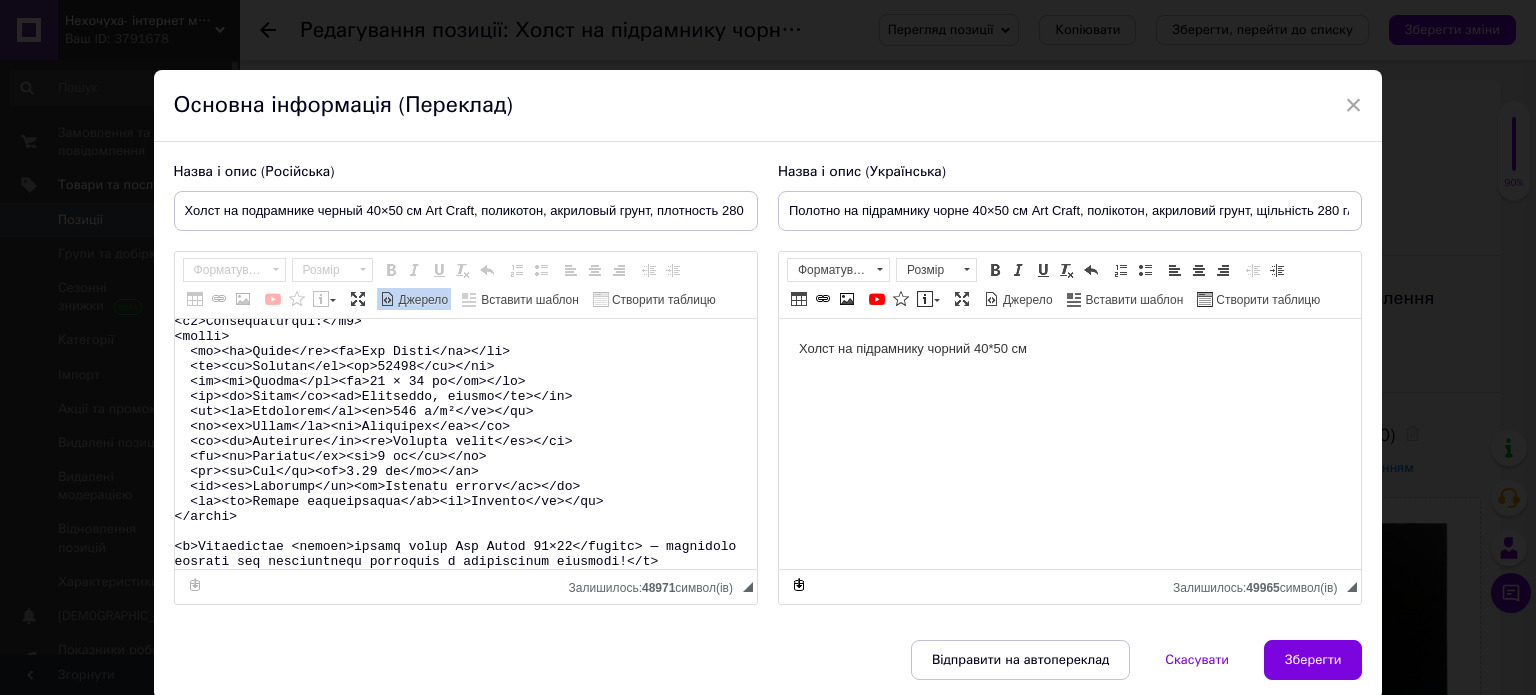 click on "Джерело" at bounding box center (422, 300) 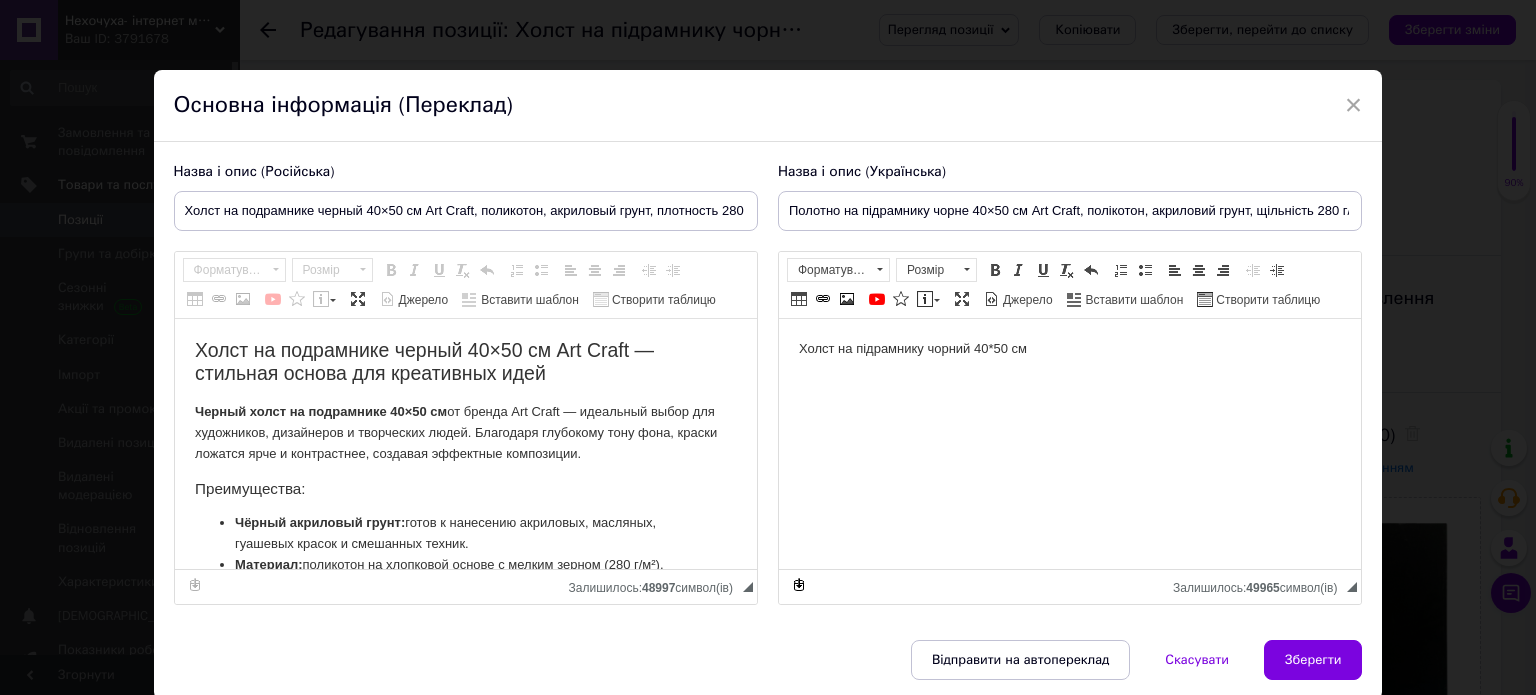 scroll, scrollTop: 0, scrollLeft: 0, axis: both 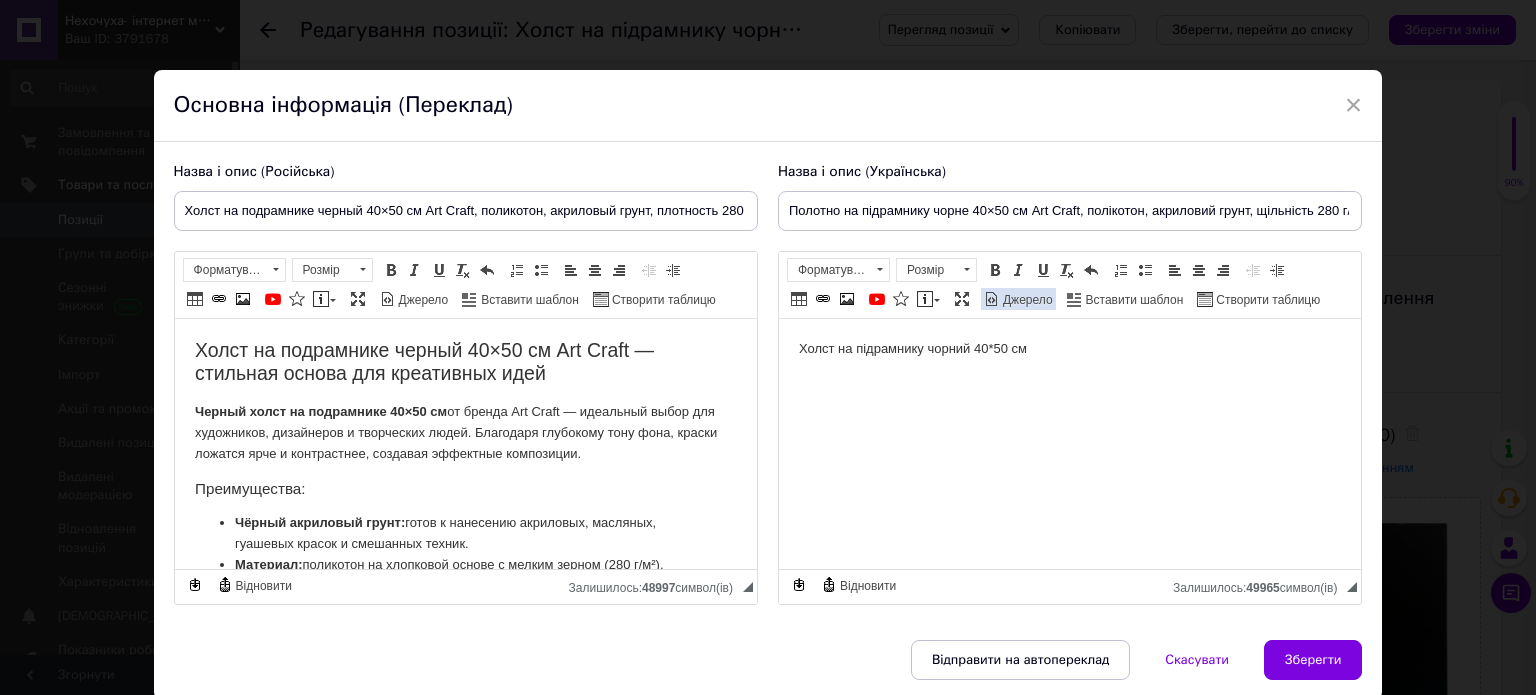 click on "Джерело" at bounding box center (1026, 300) 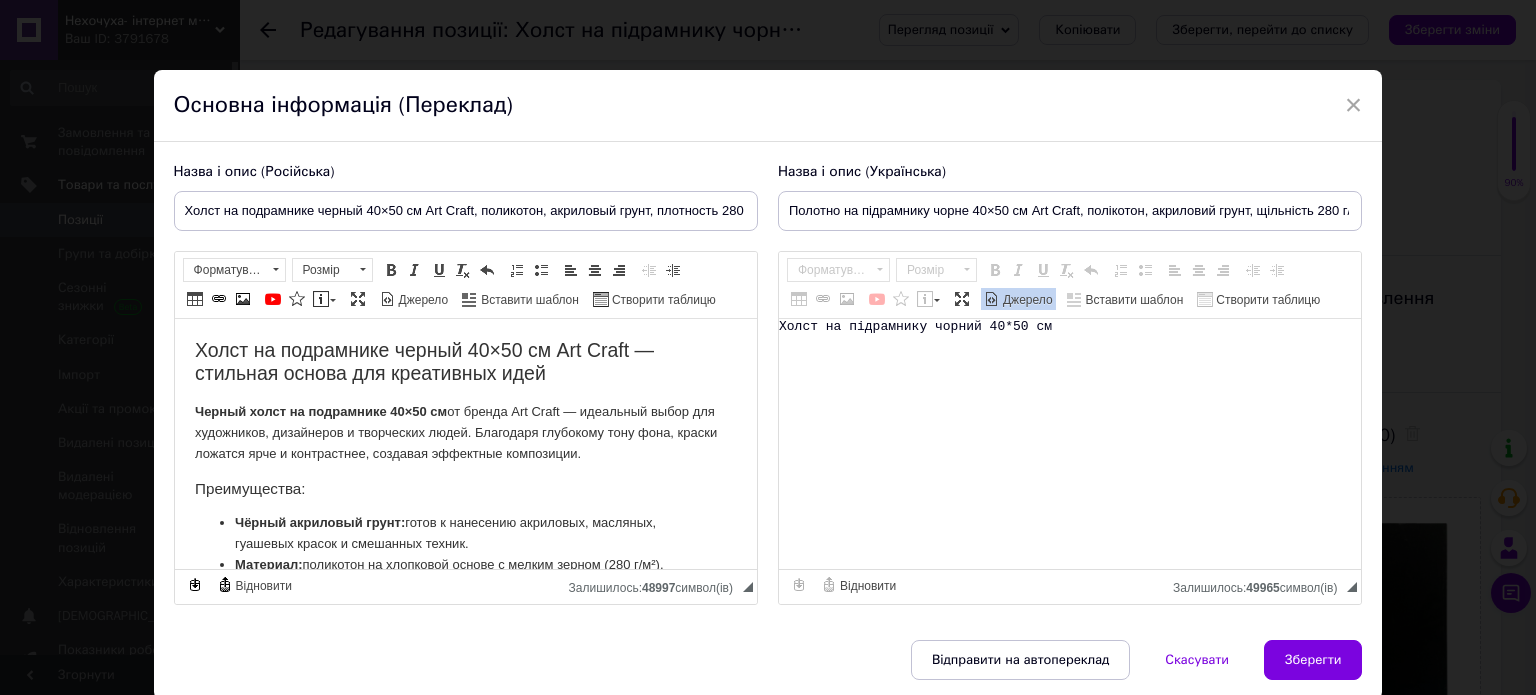 click on "Холст на підрамнику чорний 40*50 см" at bounding box center [1070, 444] 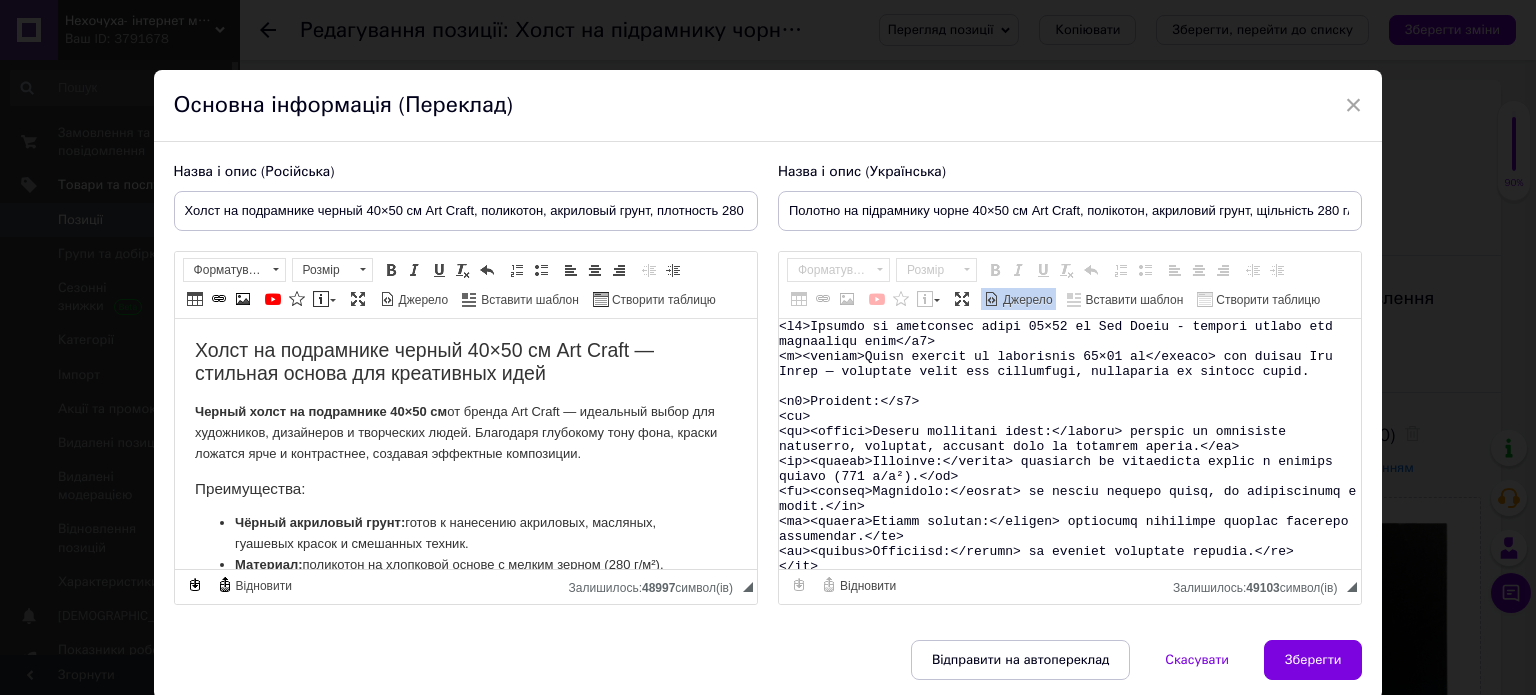 scroll, scrollTop: 281, scrollLeft: 0, axis: vertical 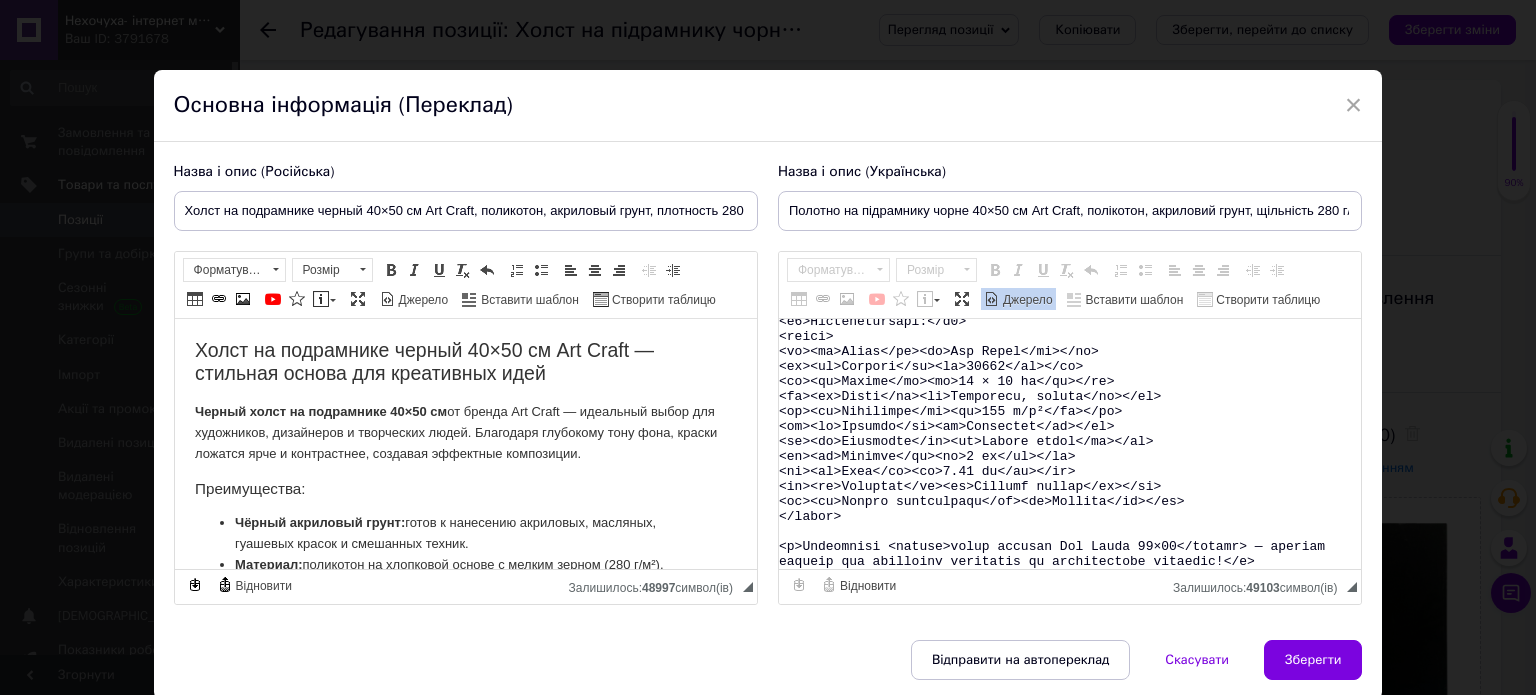 click on "Джерело" at bounding box center (1026, 300) 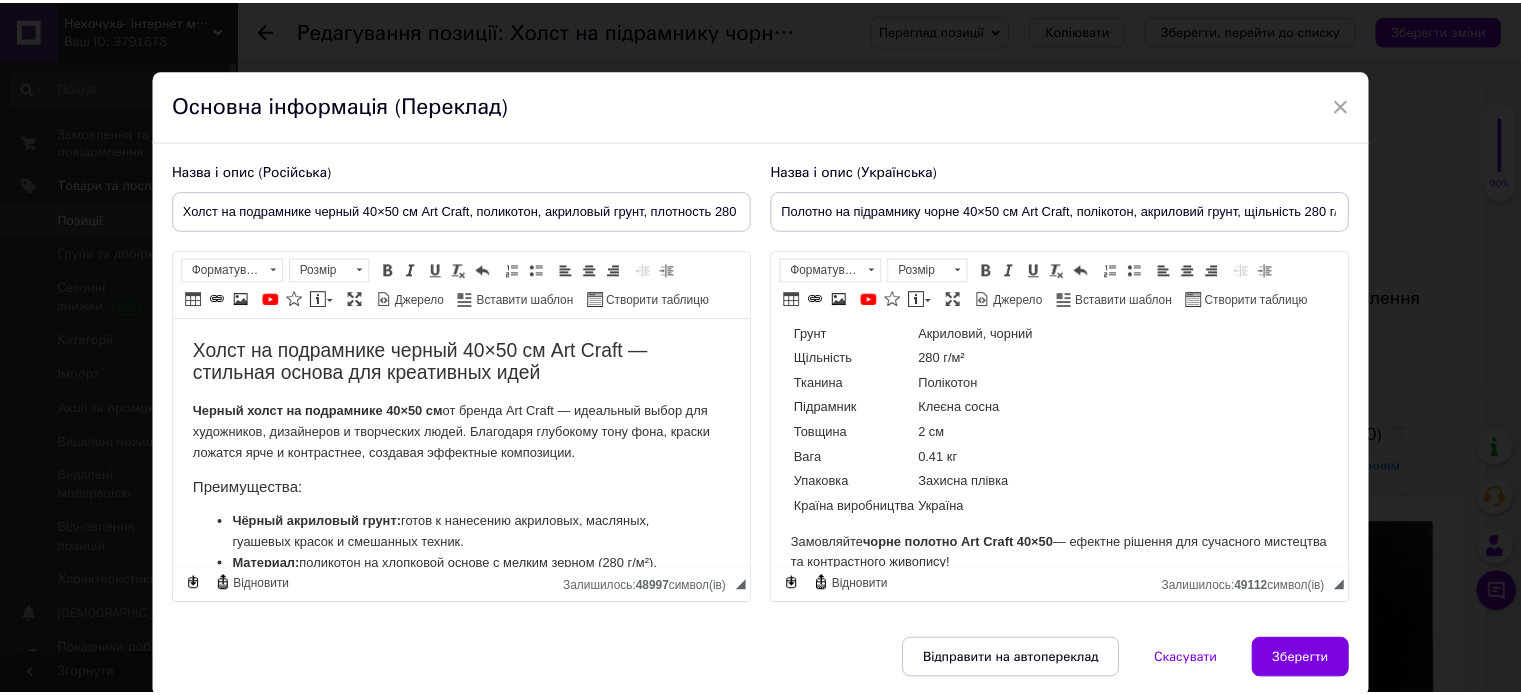 scroll, scrollTop: 440, scrollLeft: 0, axis: vertical 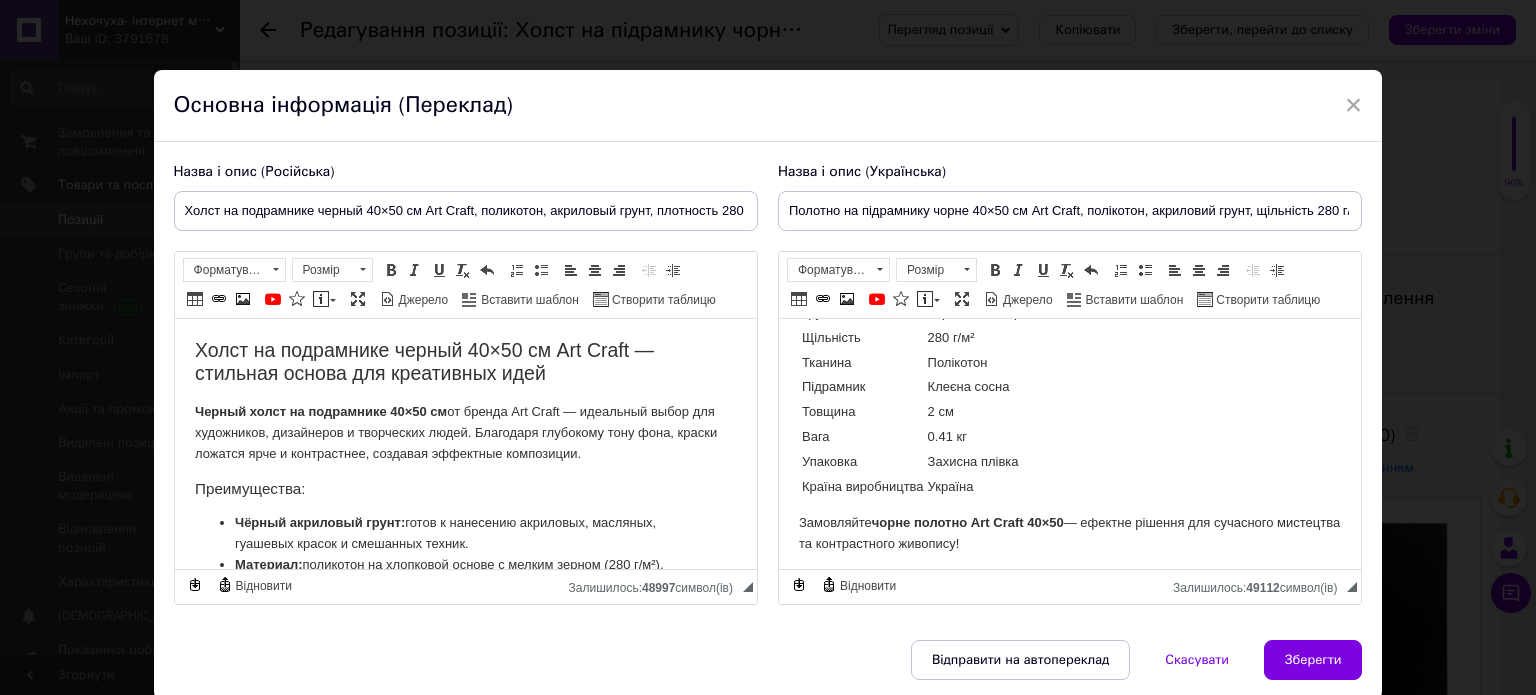 click on "Зберегти" at bounding box center [1313, 660] 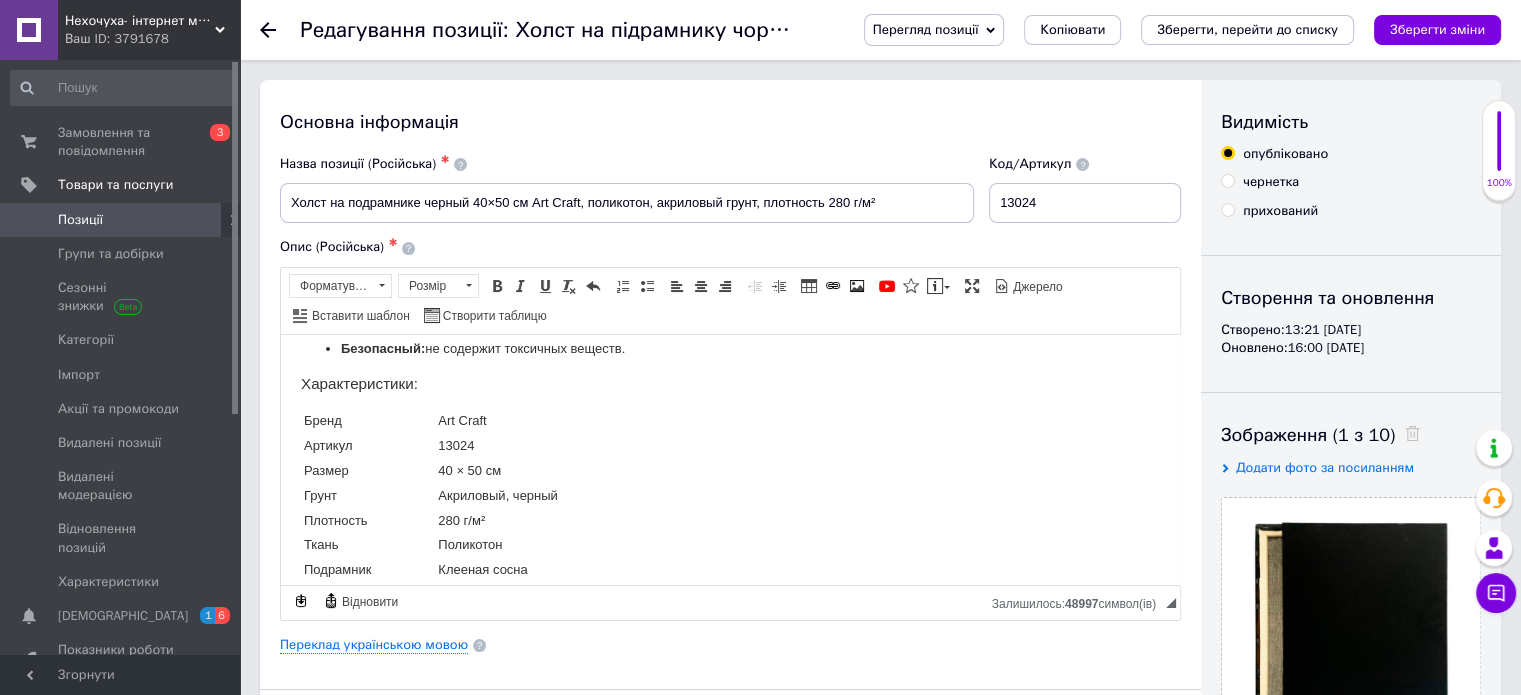 scroll, scrollTop: 376, scrollLeft: 0, axis: vertical 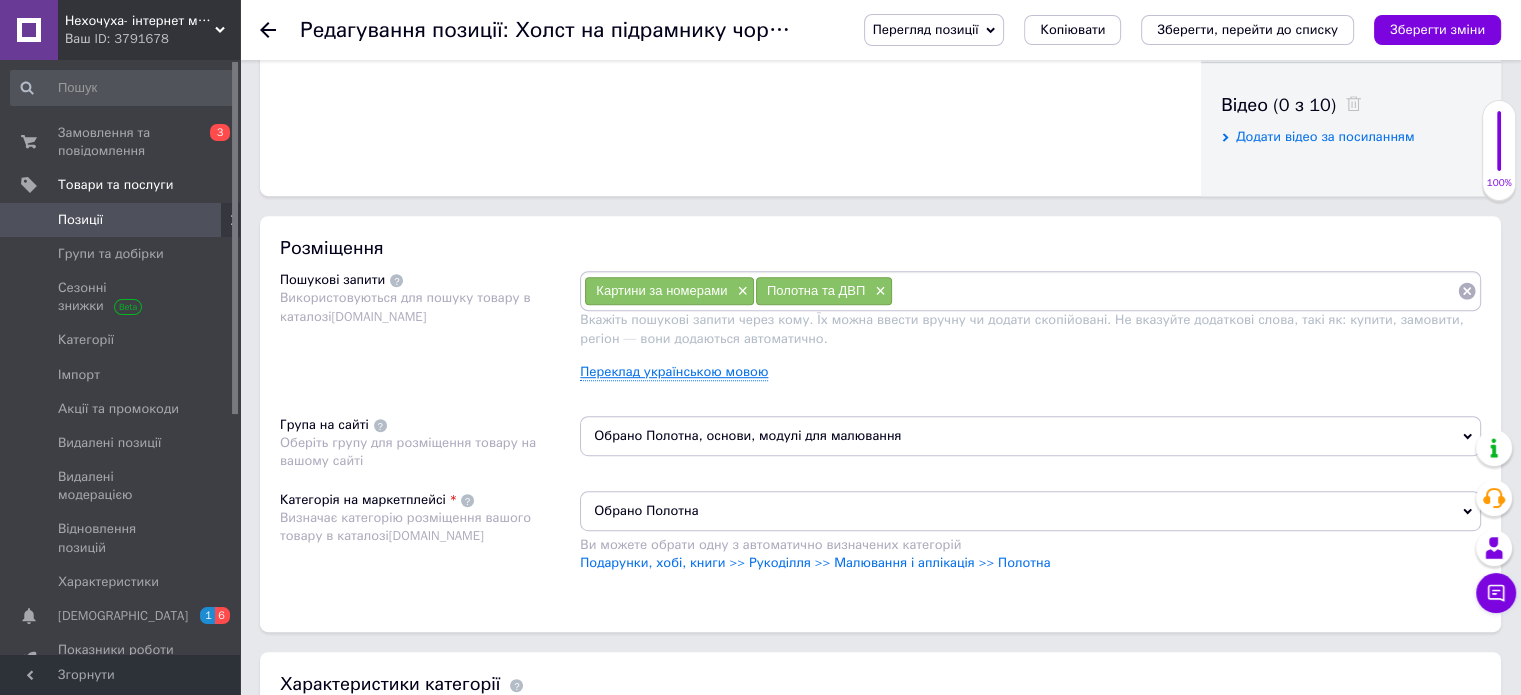 click on "Переклад українською мовою" at bounding box center [674, 372] 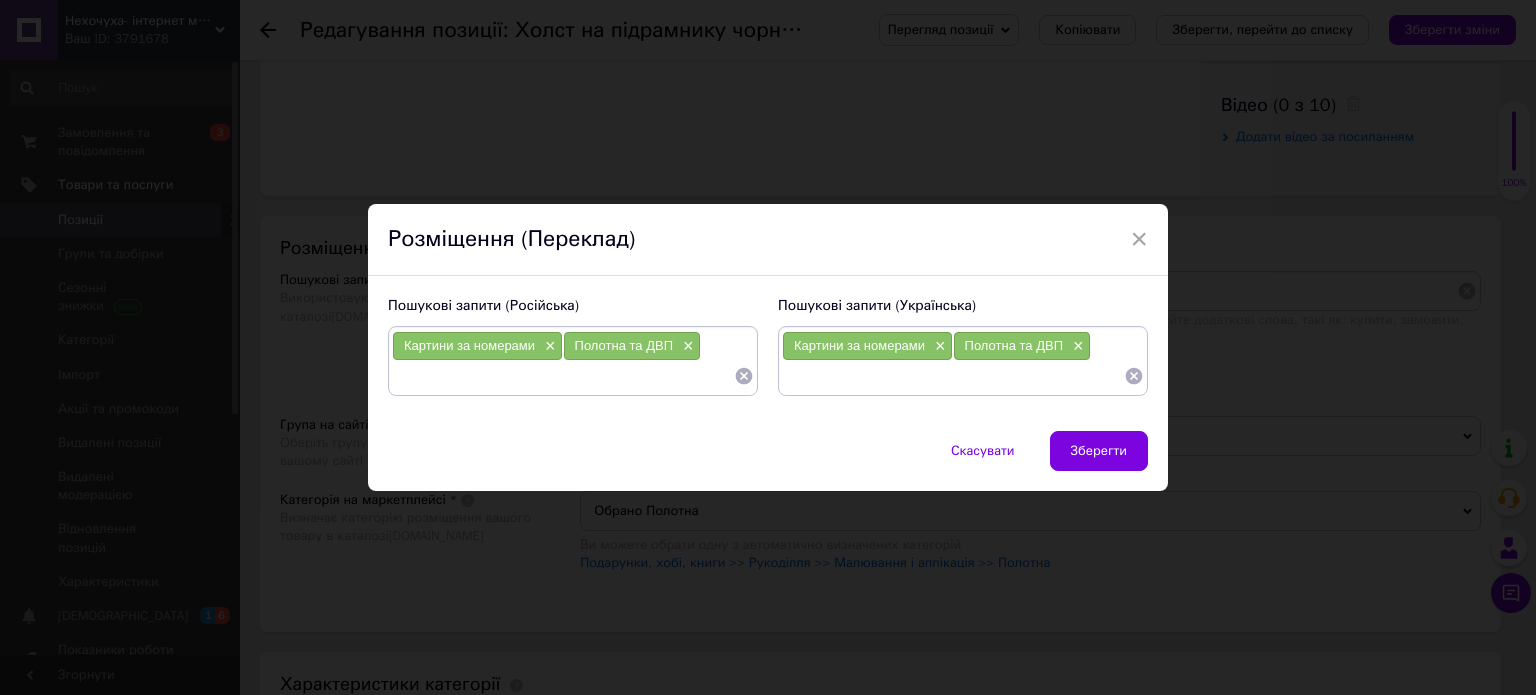 drag, startPoint x: 741, startPoint y: 372, endPoint x: 694, endPoint y: 348, distance: 52.773098 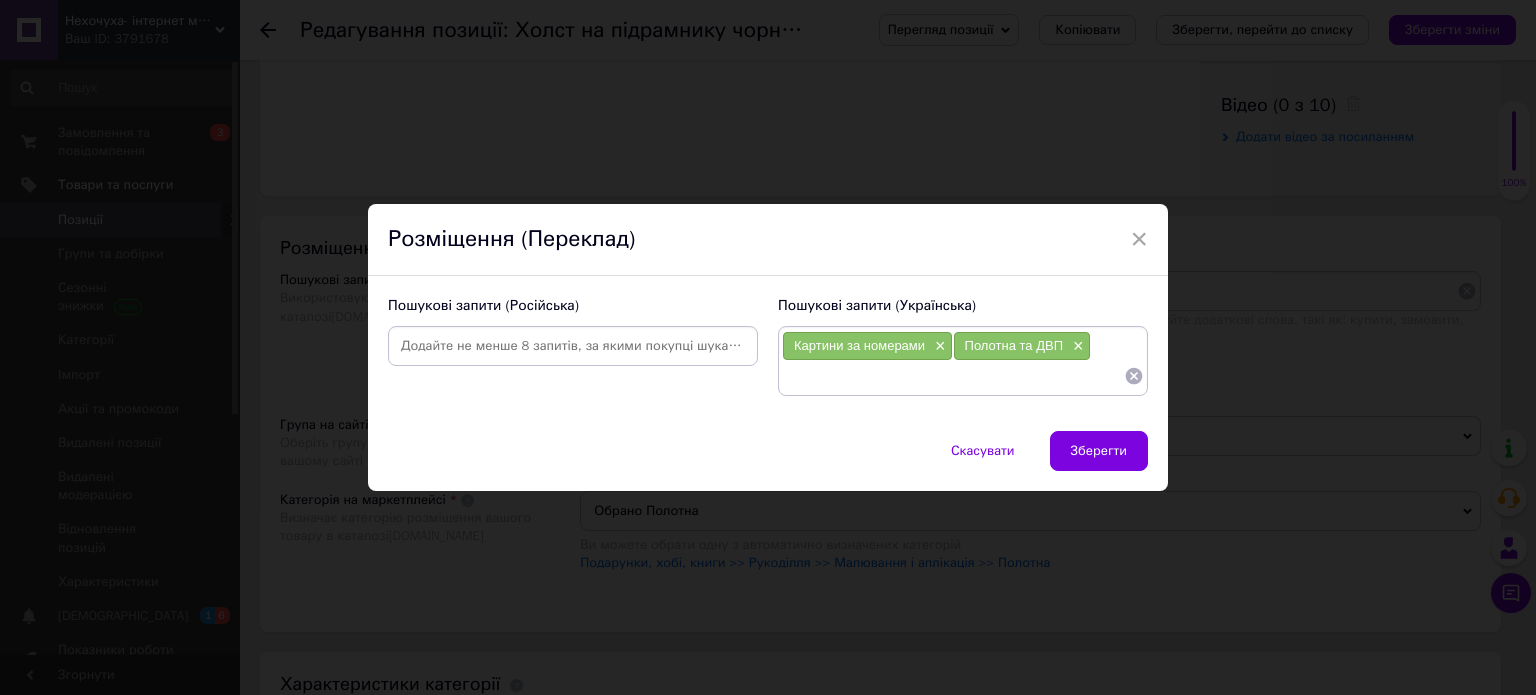 click at bounding box center [573, 346] 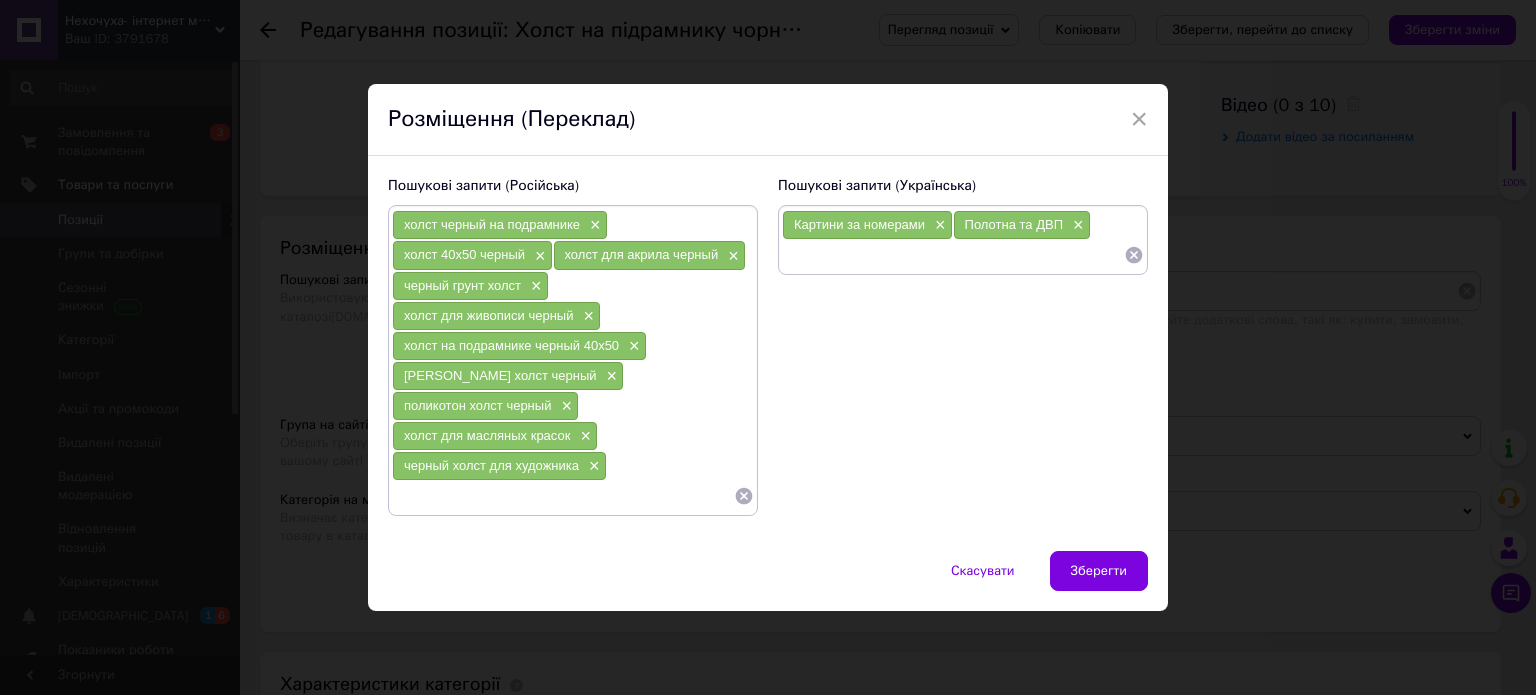 click 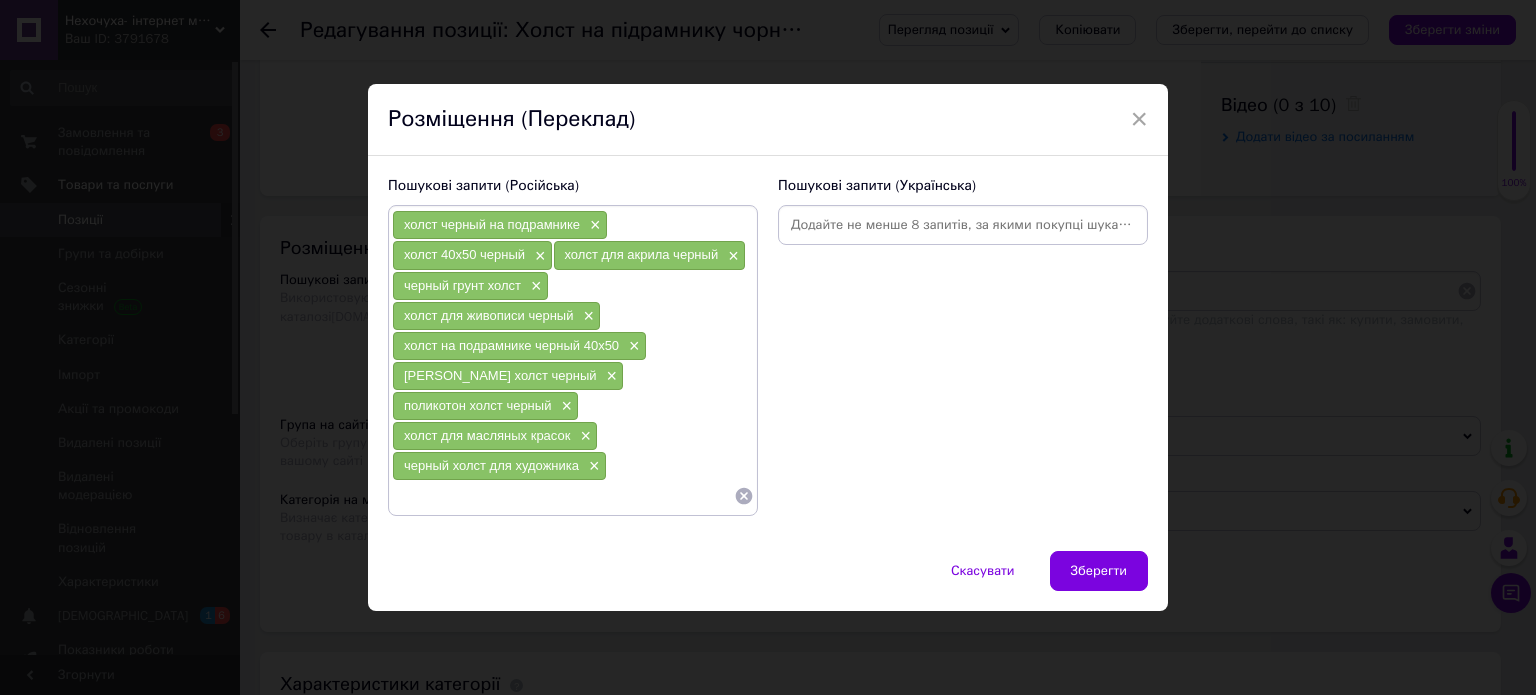 click at bounding box center (963, 225) 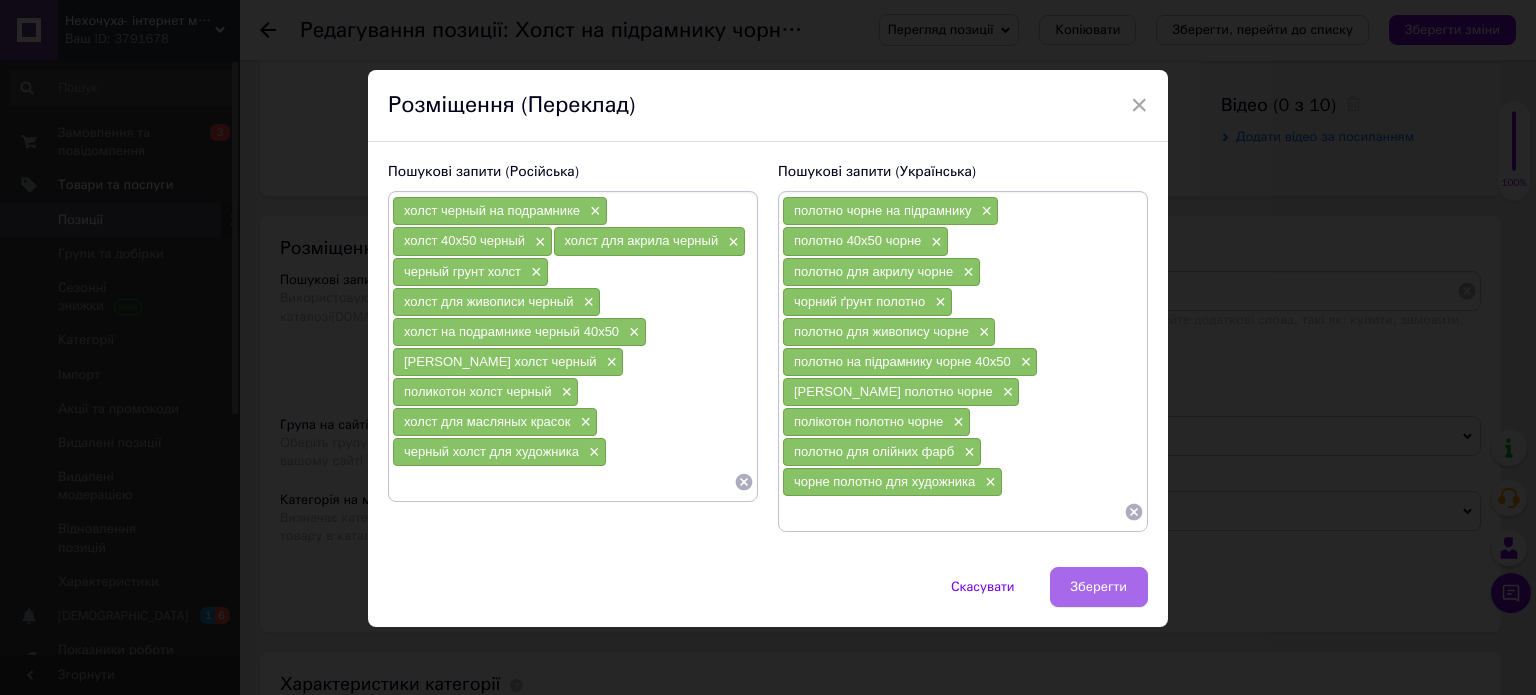 click on "Зберегти" at bounding box center (1099, 587) 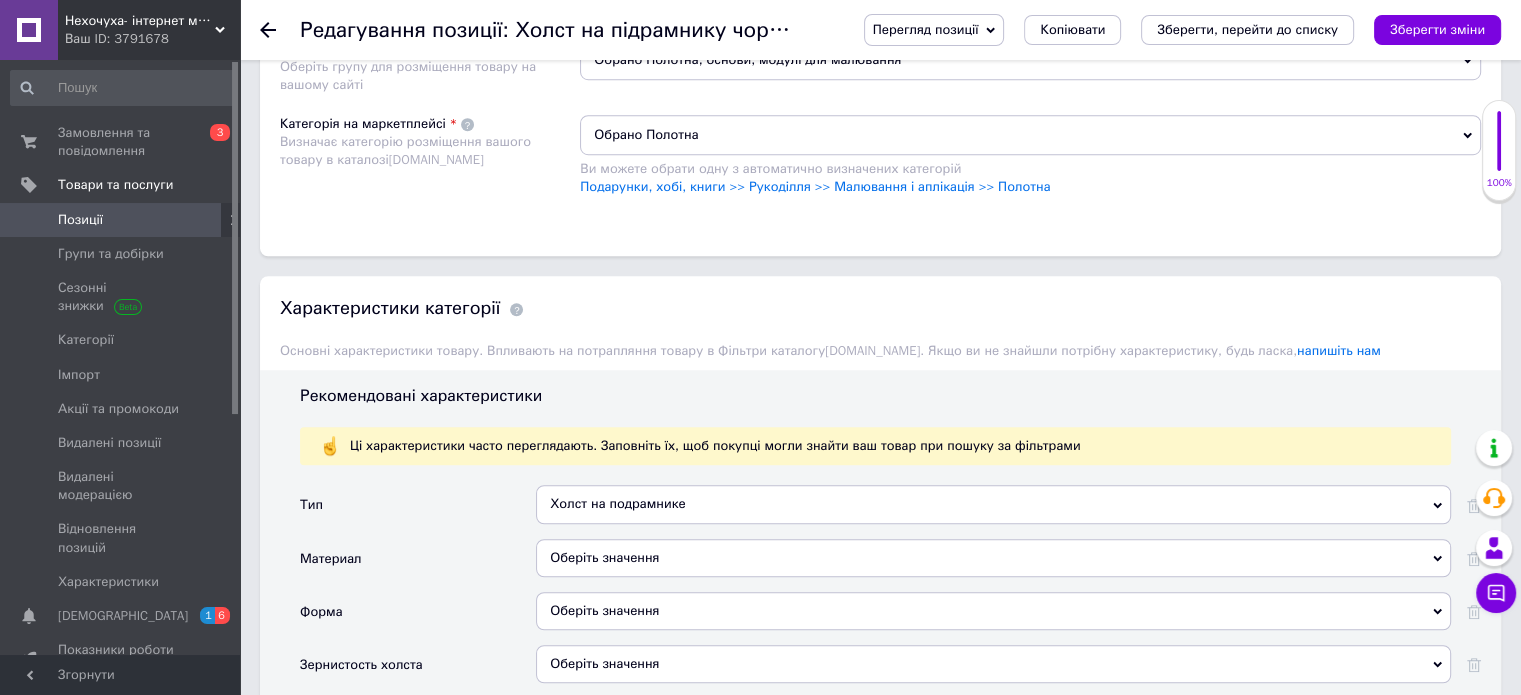 scroll, scrollTop: 1600, scrollLeft: 0, axis: vertical 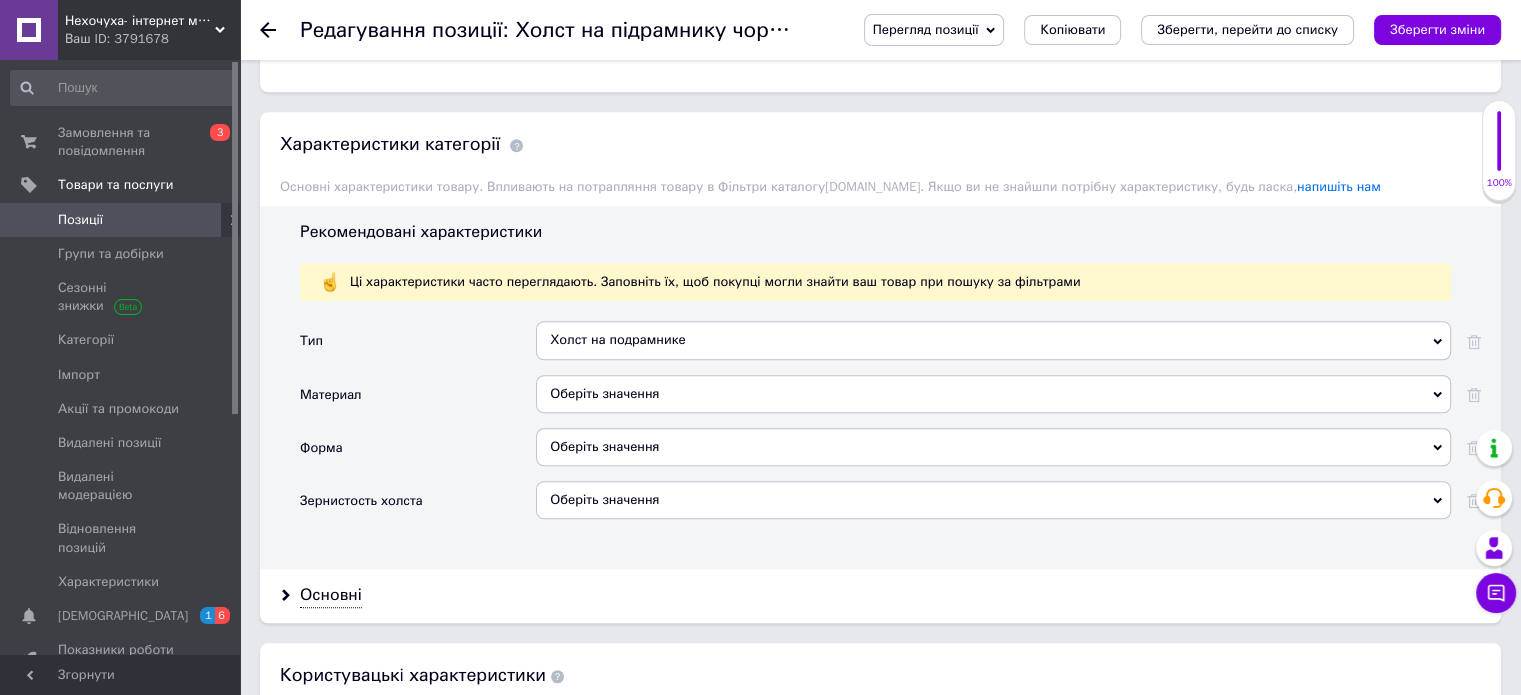 click on "Оберіть значення" at bounding box center (993, 394) 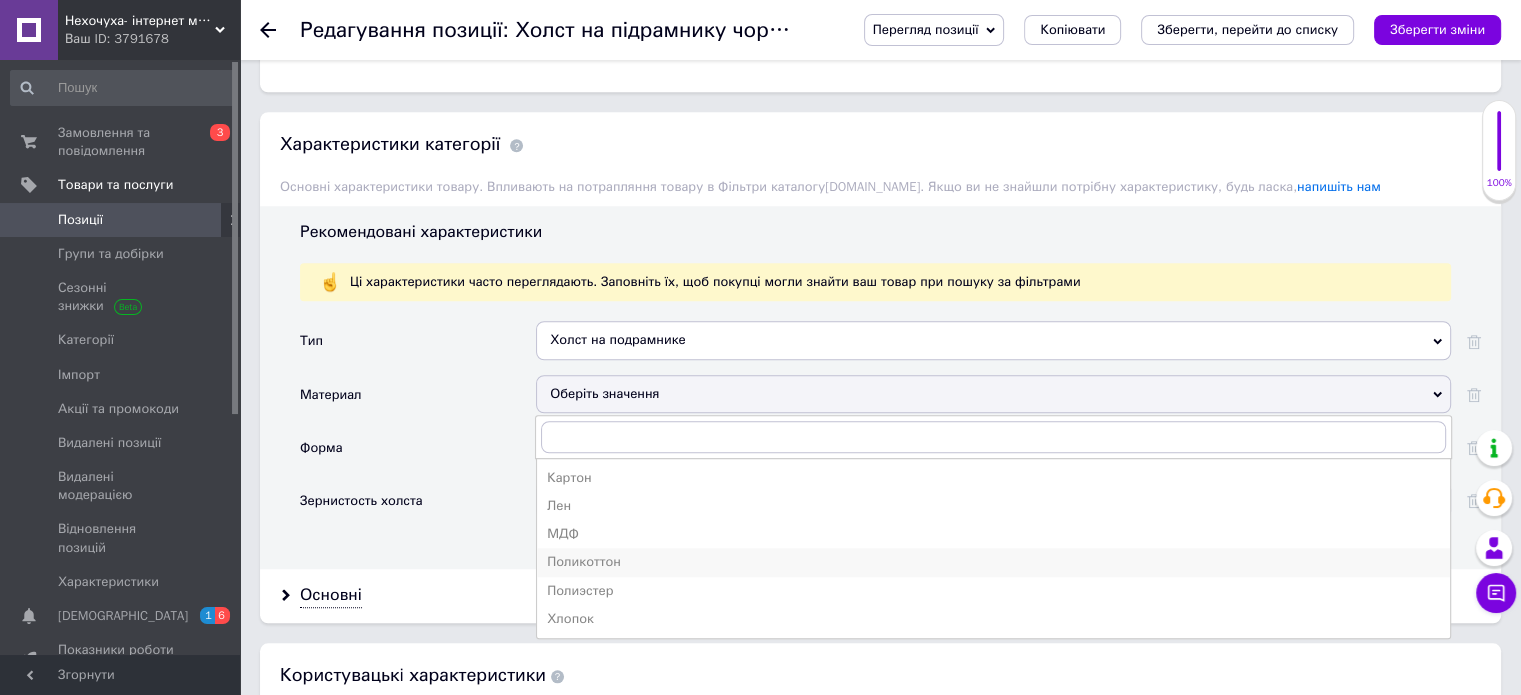 click on "Поликоттон" at bounding box center (993, 562) 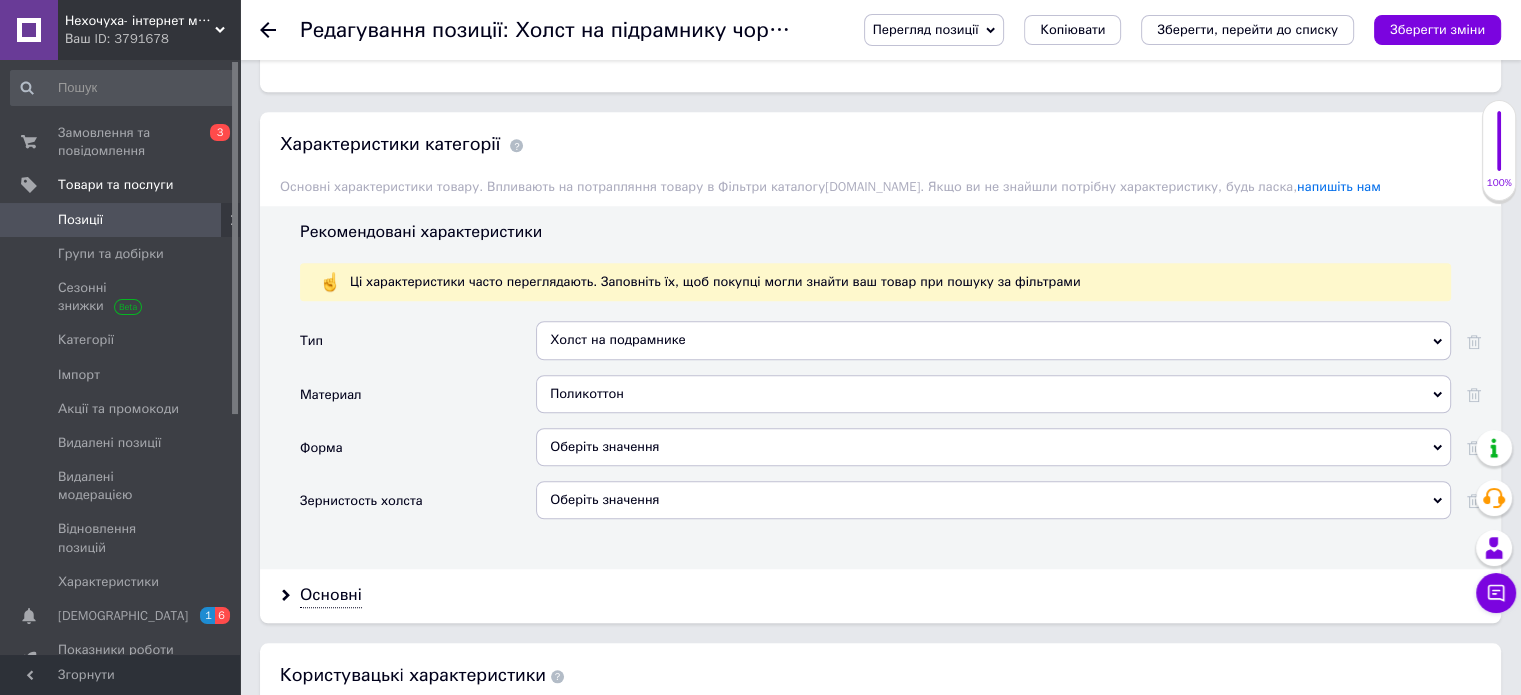 click on "Оберіть значення" at bounding box center (993, 447) 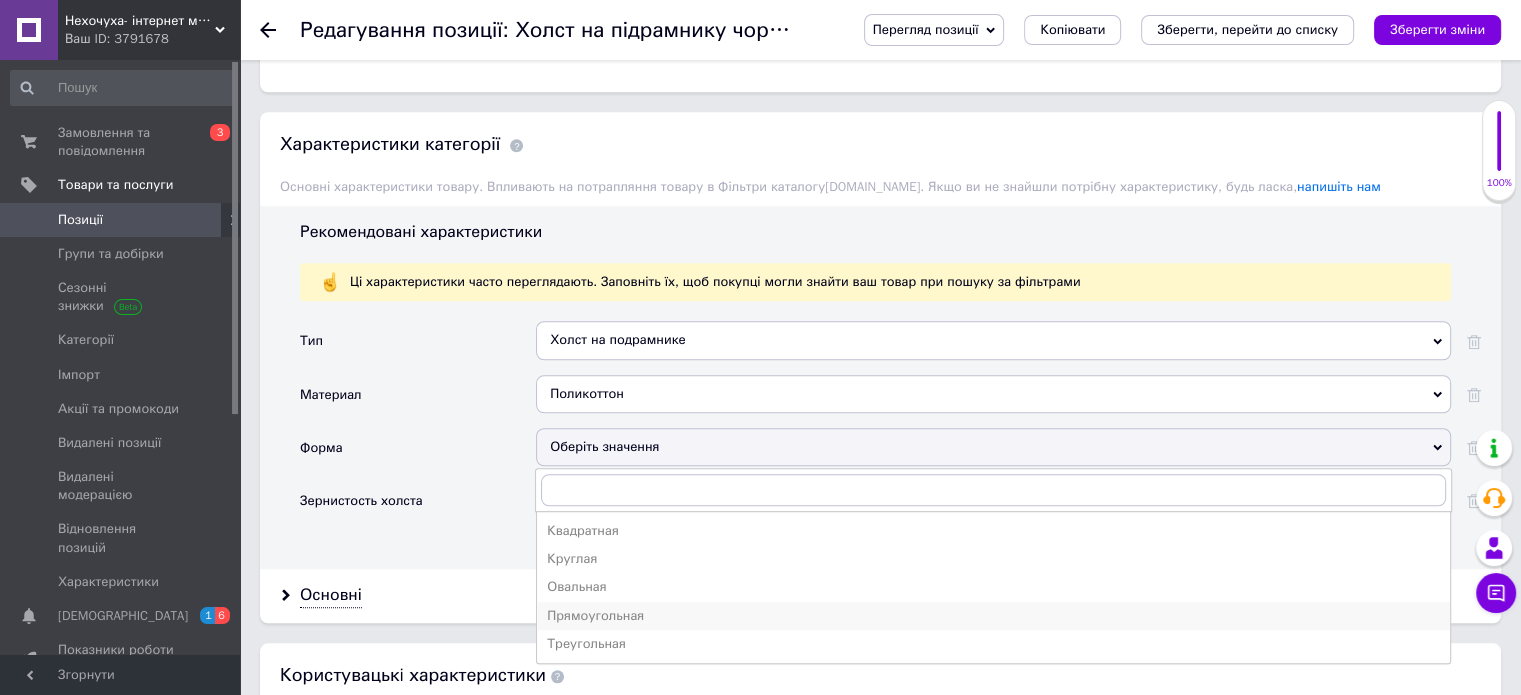 click on "Прямоугольная" at bounding box center [993, 616] 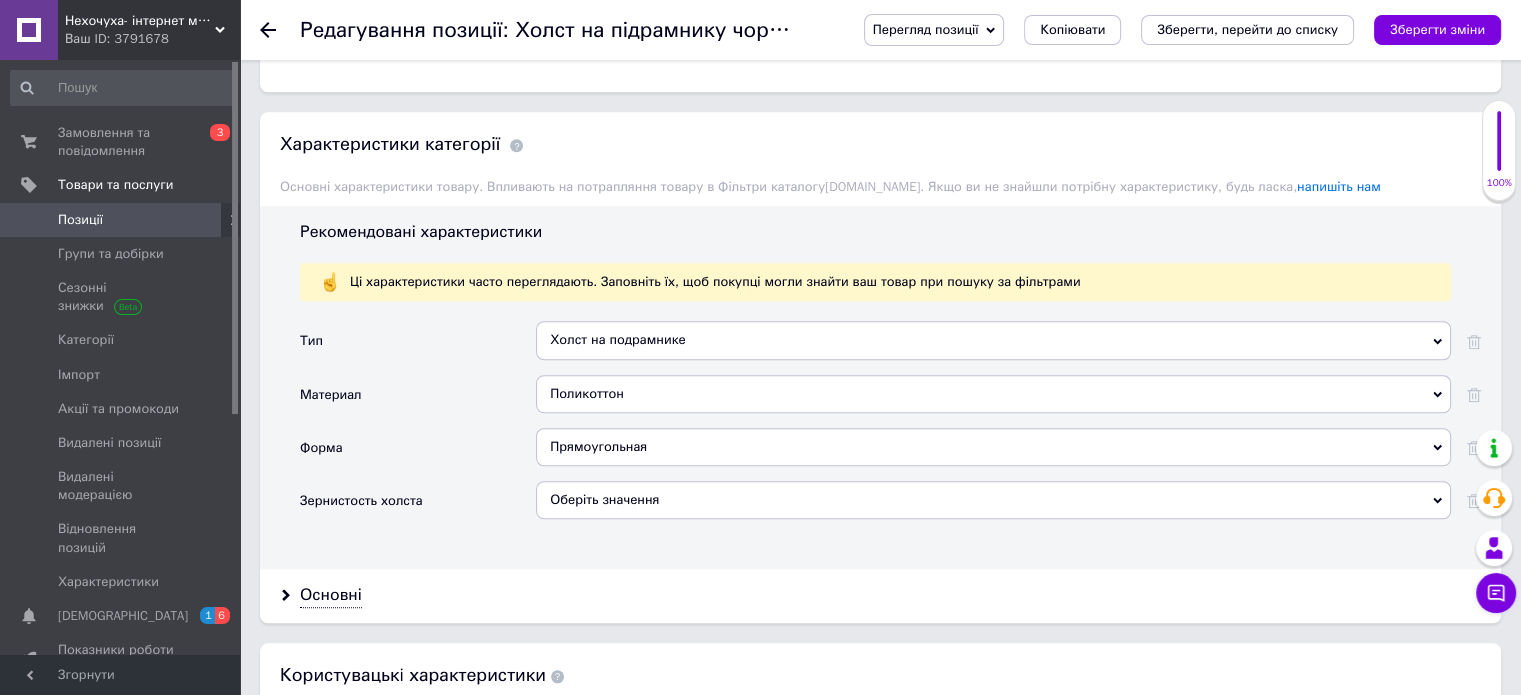 click on "Оберіть значення" at bounding box center [993, 500] 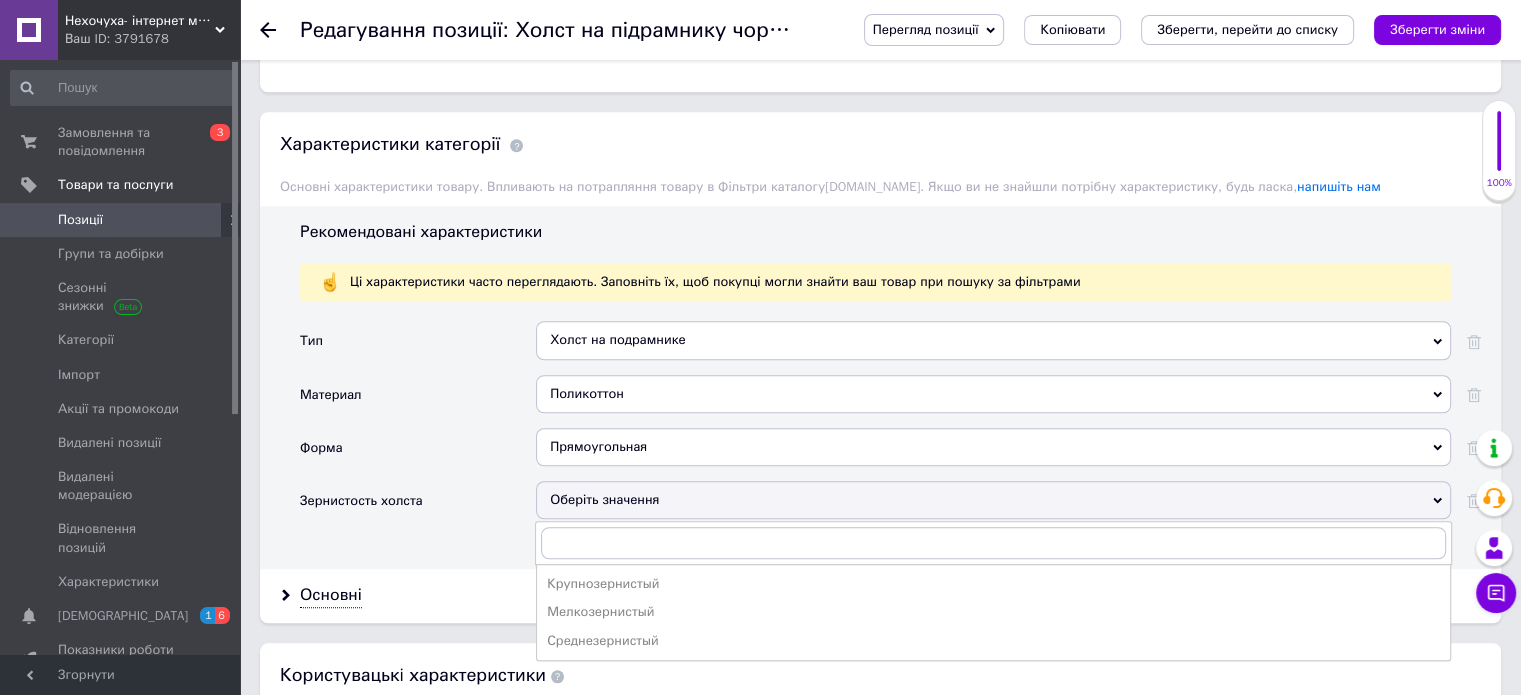 drag, startPoint x: 627, startPoint y: 604, endPoint x: 438, endPoint y: 561, distance: 193.82982 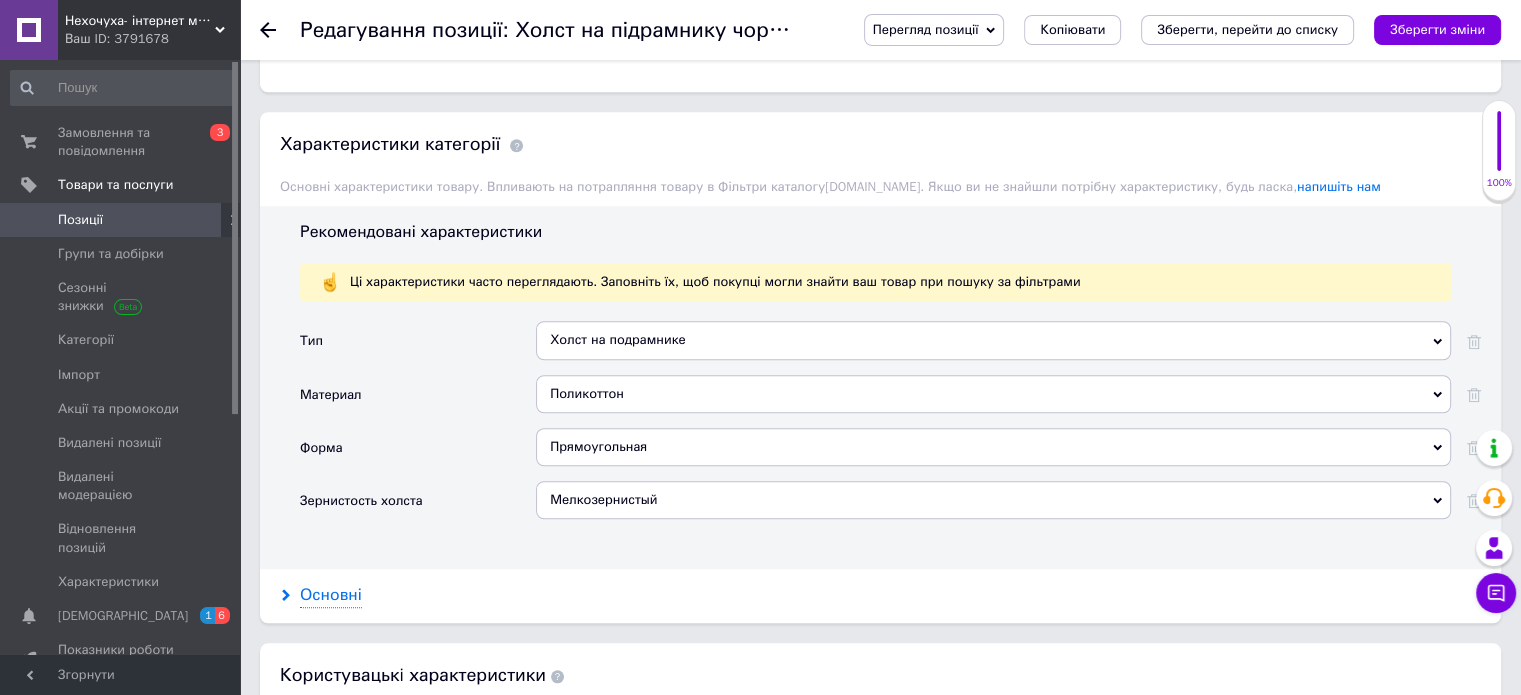 click on "Основні" at bounding box center (331, 595) 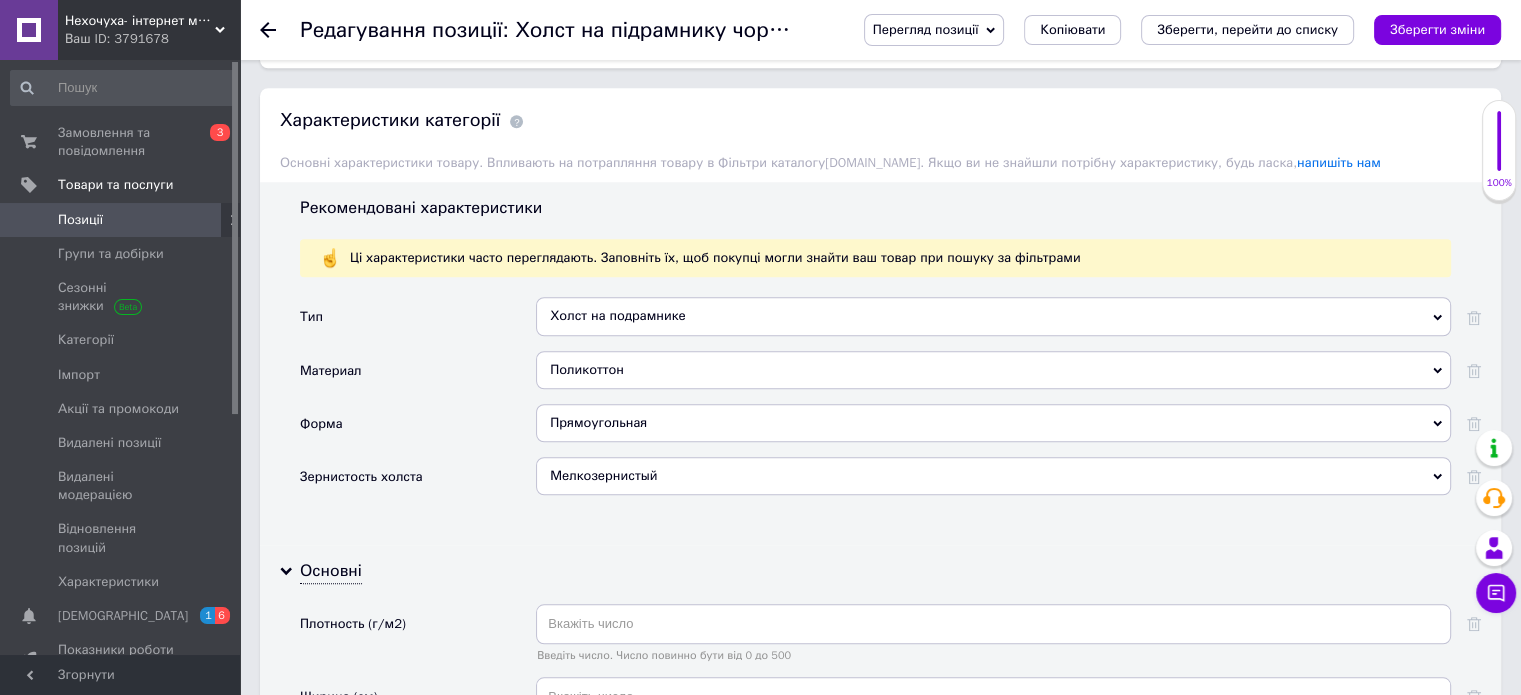 scroll, scrollTop: 1900, scrollLeft: 0, axis: vertical 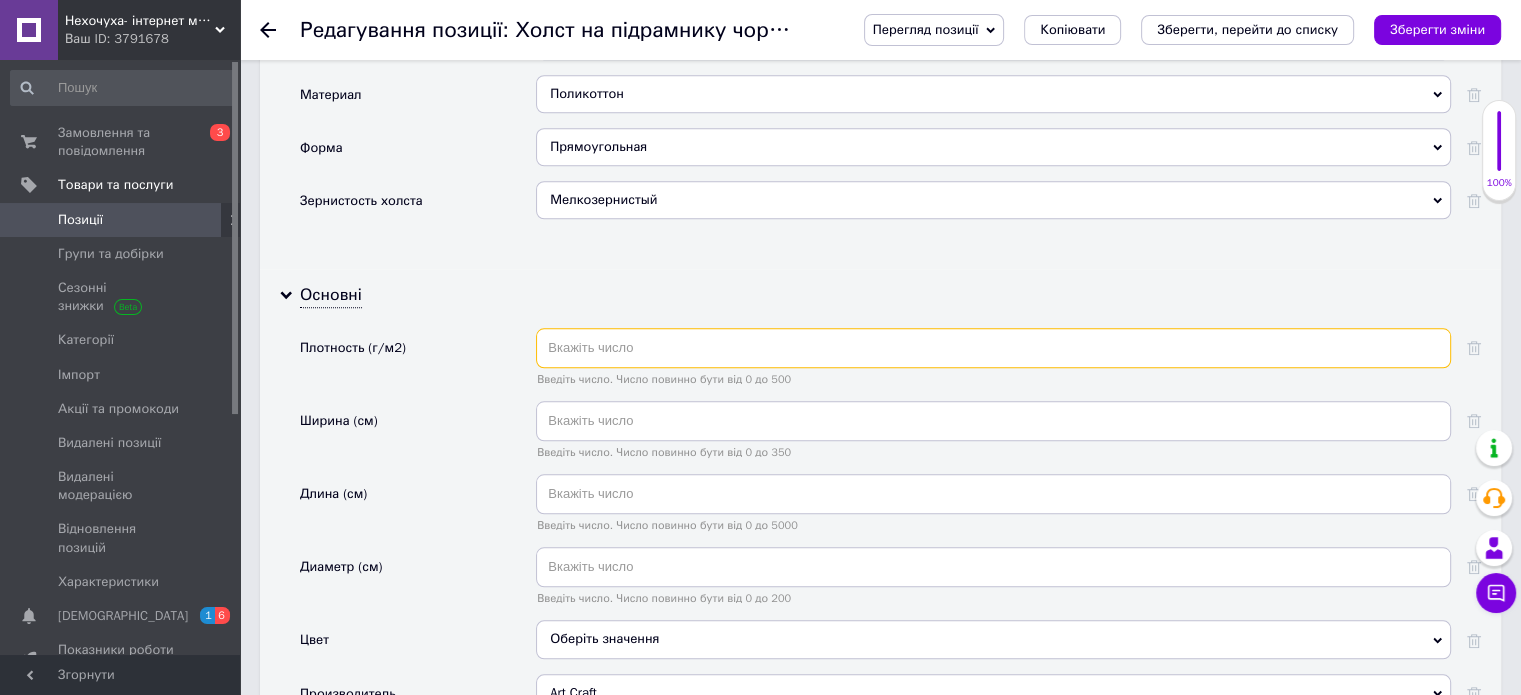 click at bounding box center (993, 348) 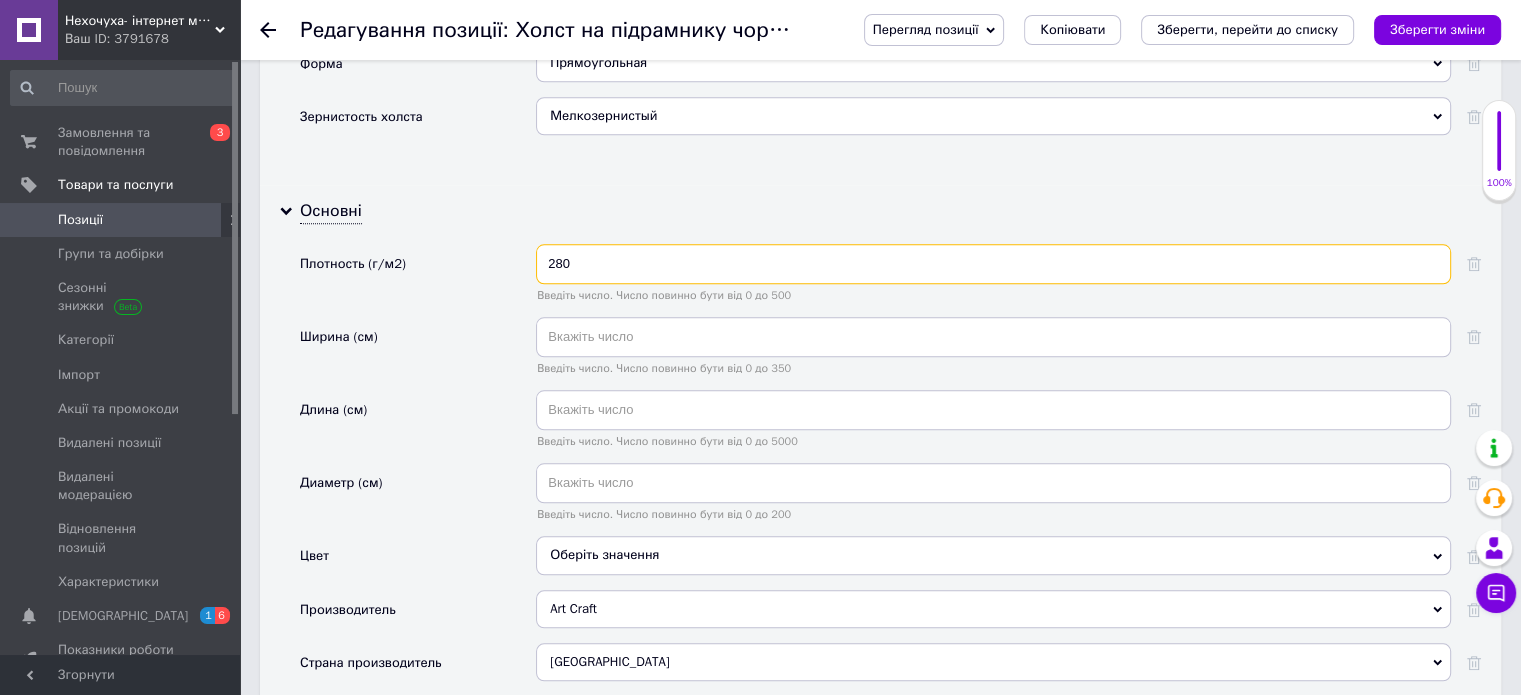 scroll, scrollTop: 2100, scrollLeft: 0, axis: vertical 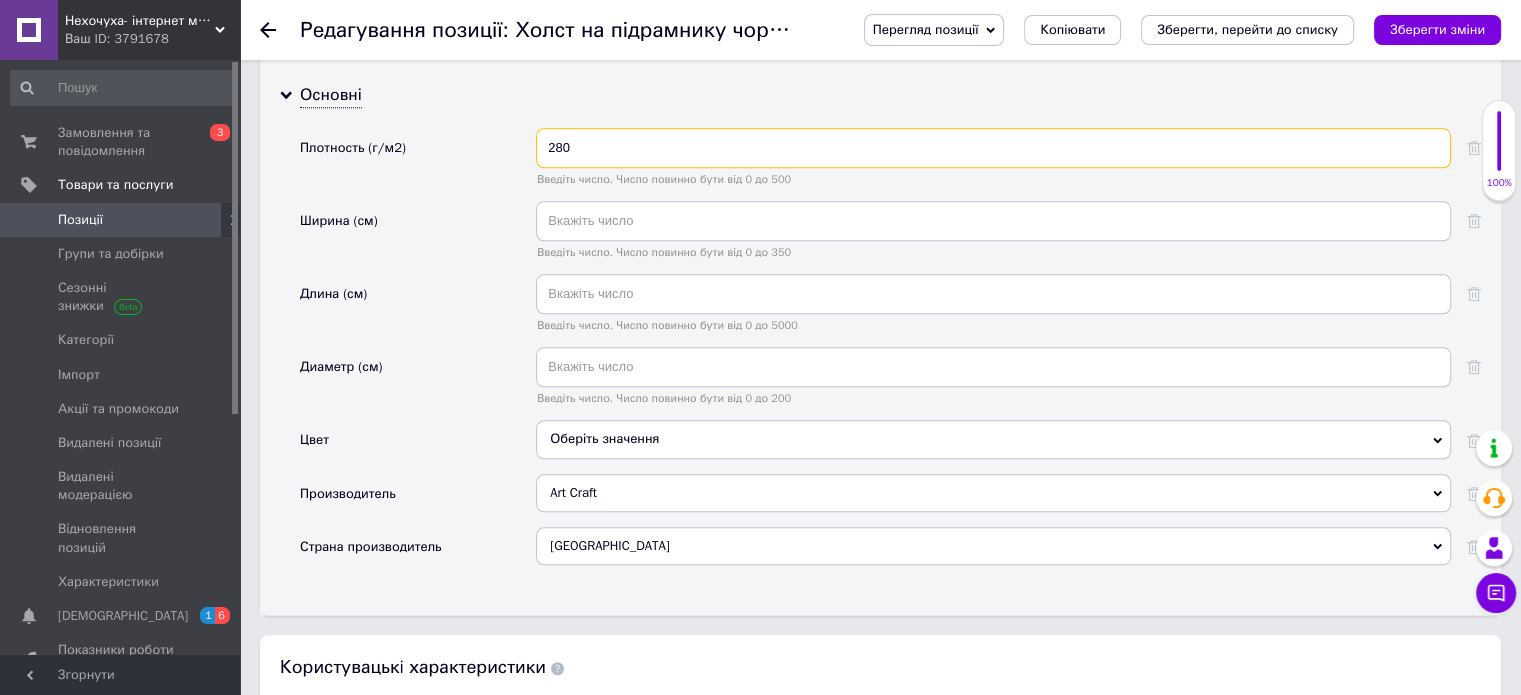 type on "280" 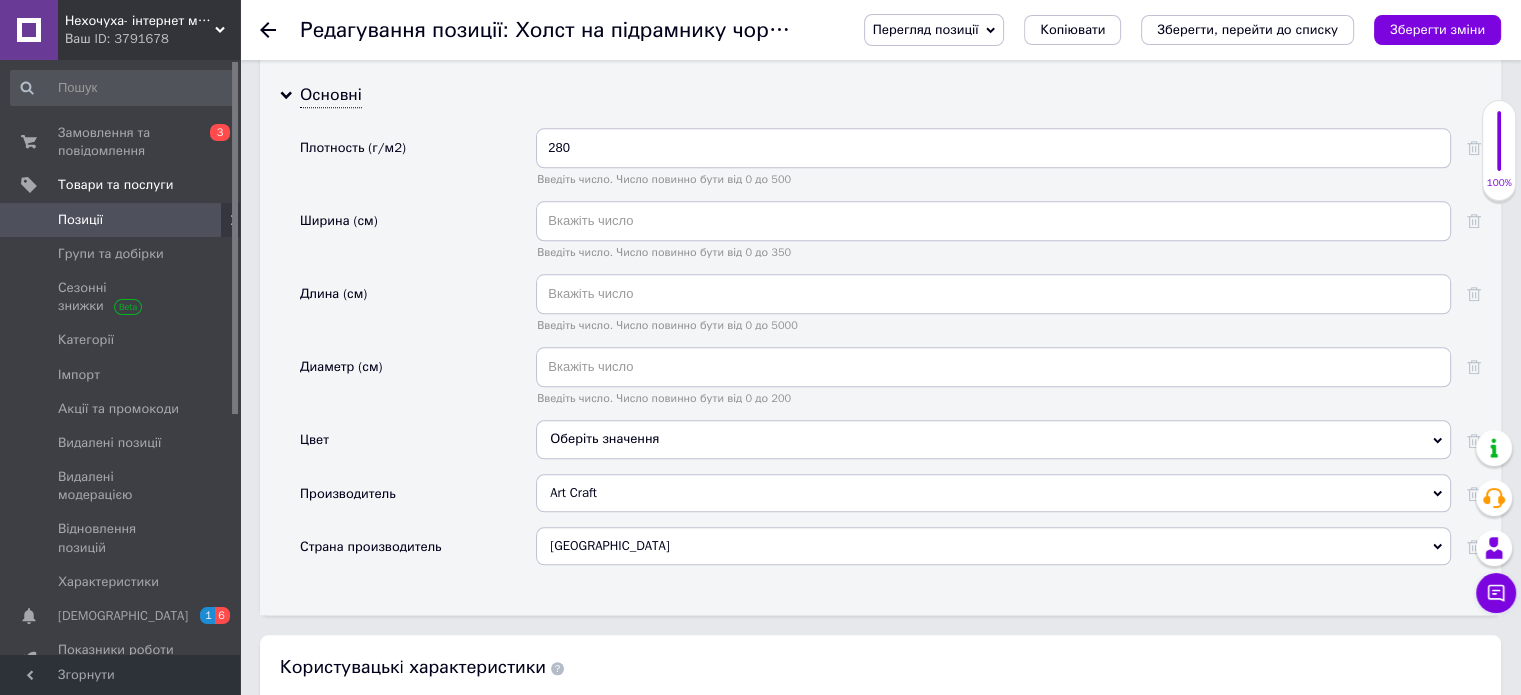 click on "Оберіть значення" at bounding box center [993, 439] 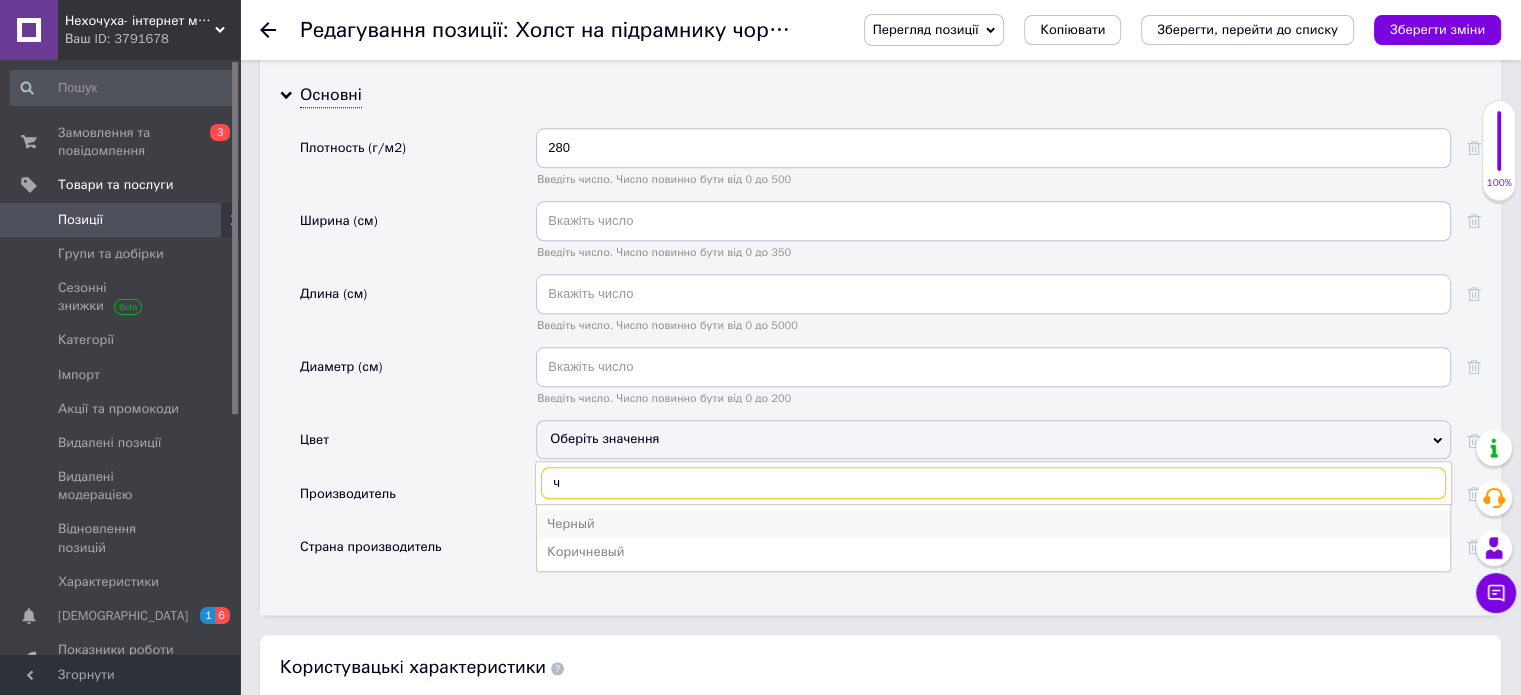 type on "ч" 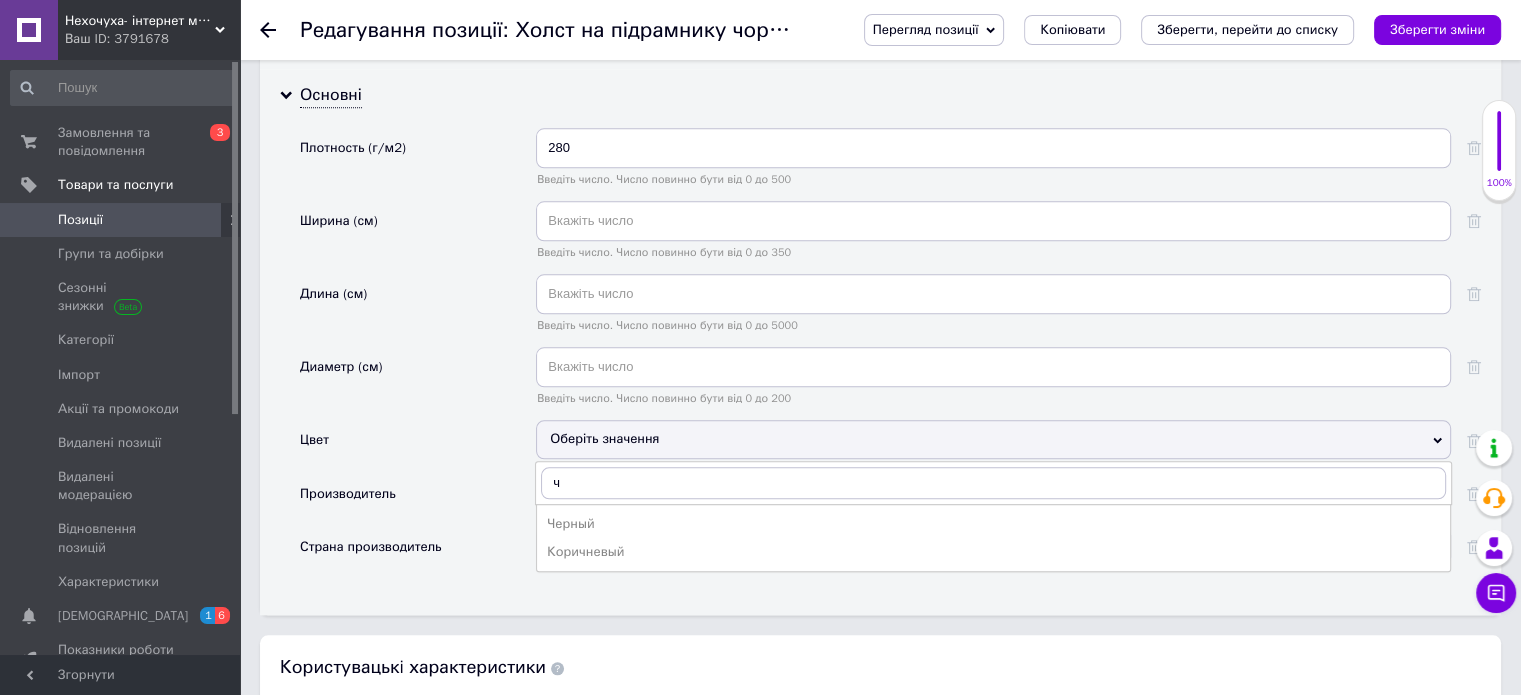 click on "Черный" at bounding box center (993, 524) 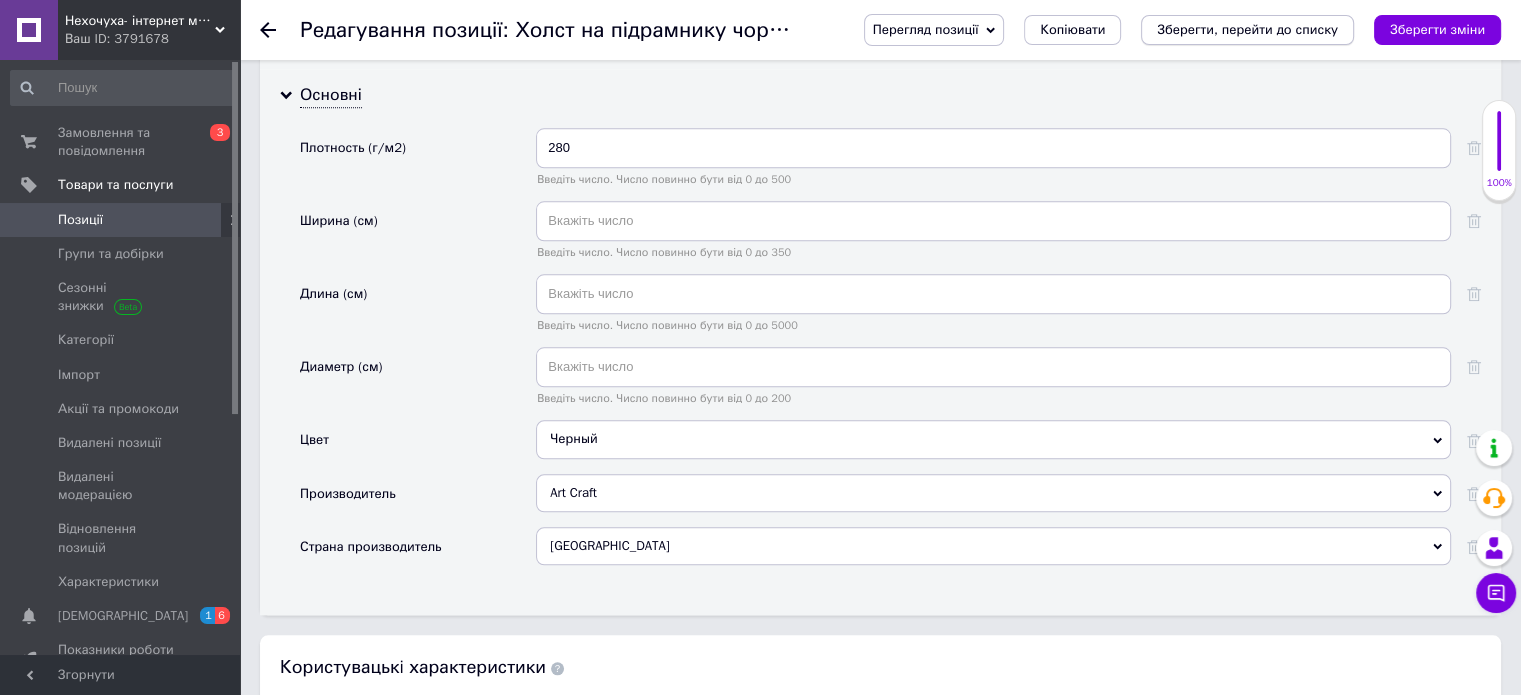 click on "Зберегти, перейти до списку" at bounding box center (1247, 29) 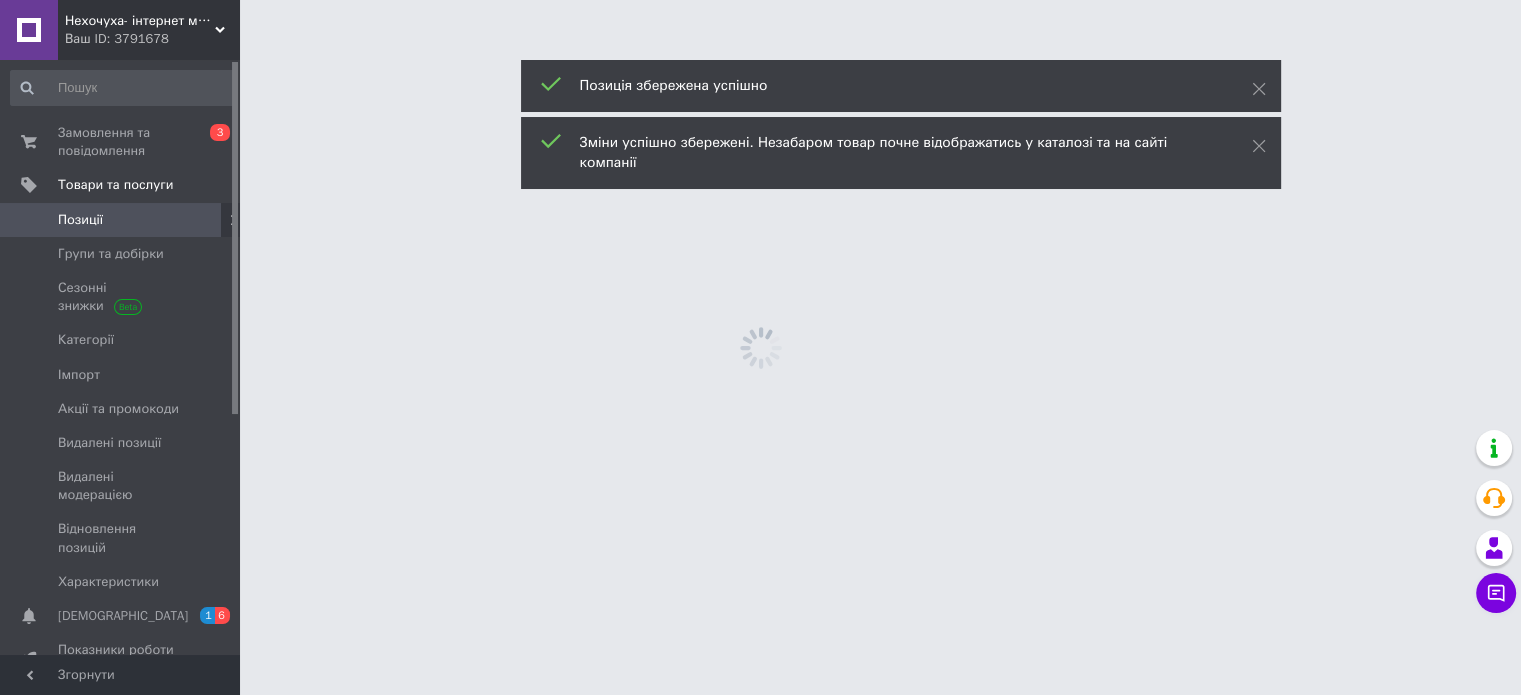 scroll, scrollTop: 0, scrollLeft: 0, axis: both 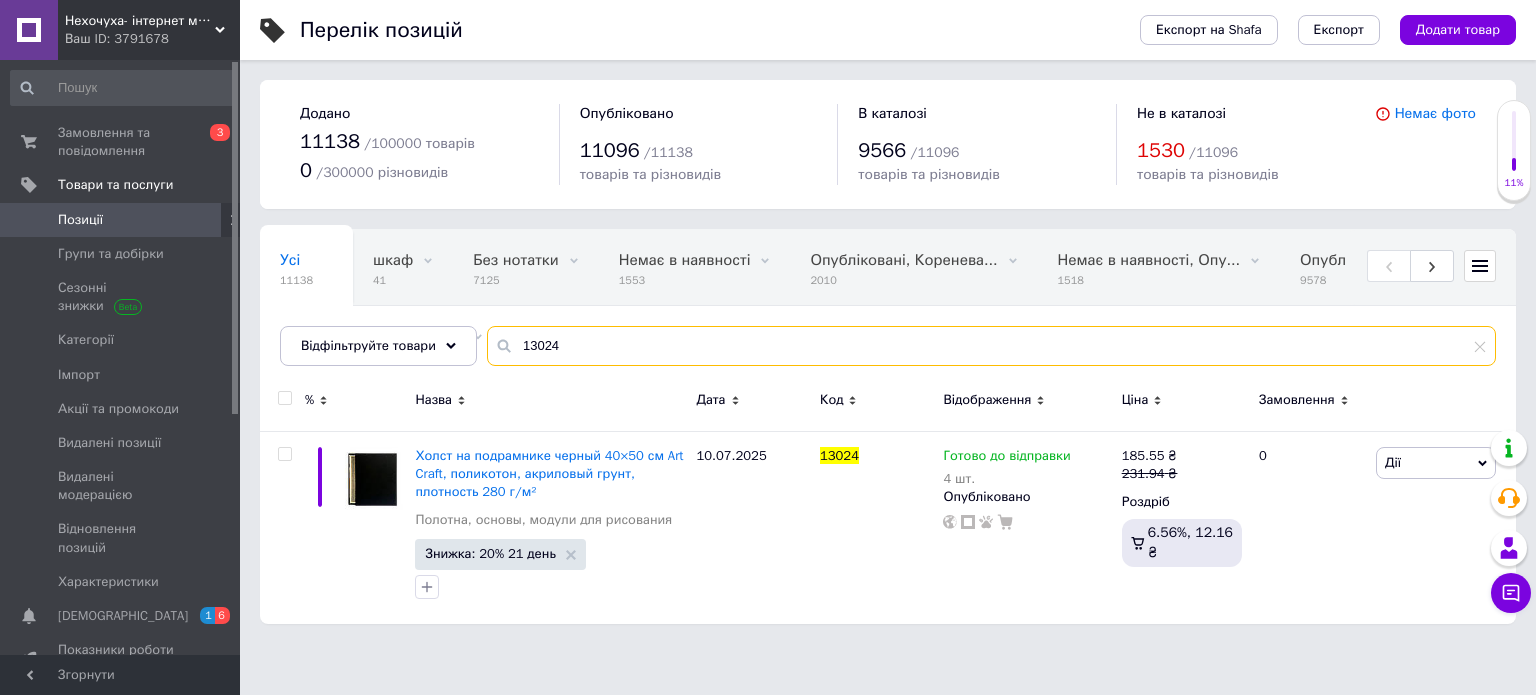 click on "13024" at bounding box center [991, 346] 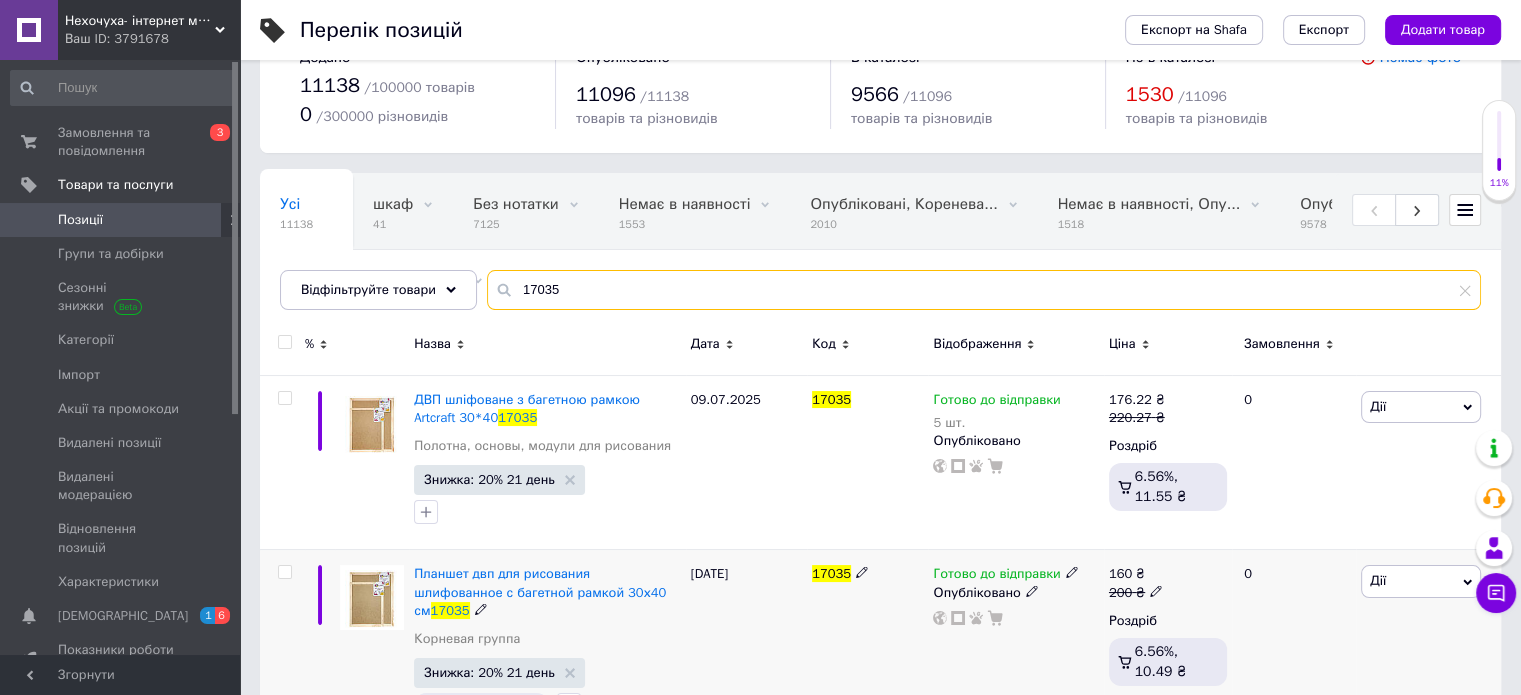 scroll, scrollTop: 104, scrollLeft: 0, axis: vertical 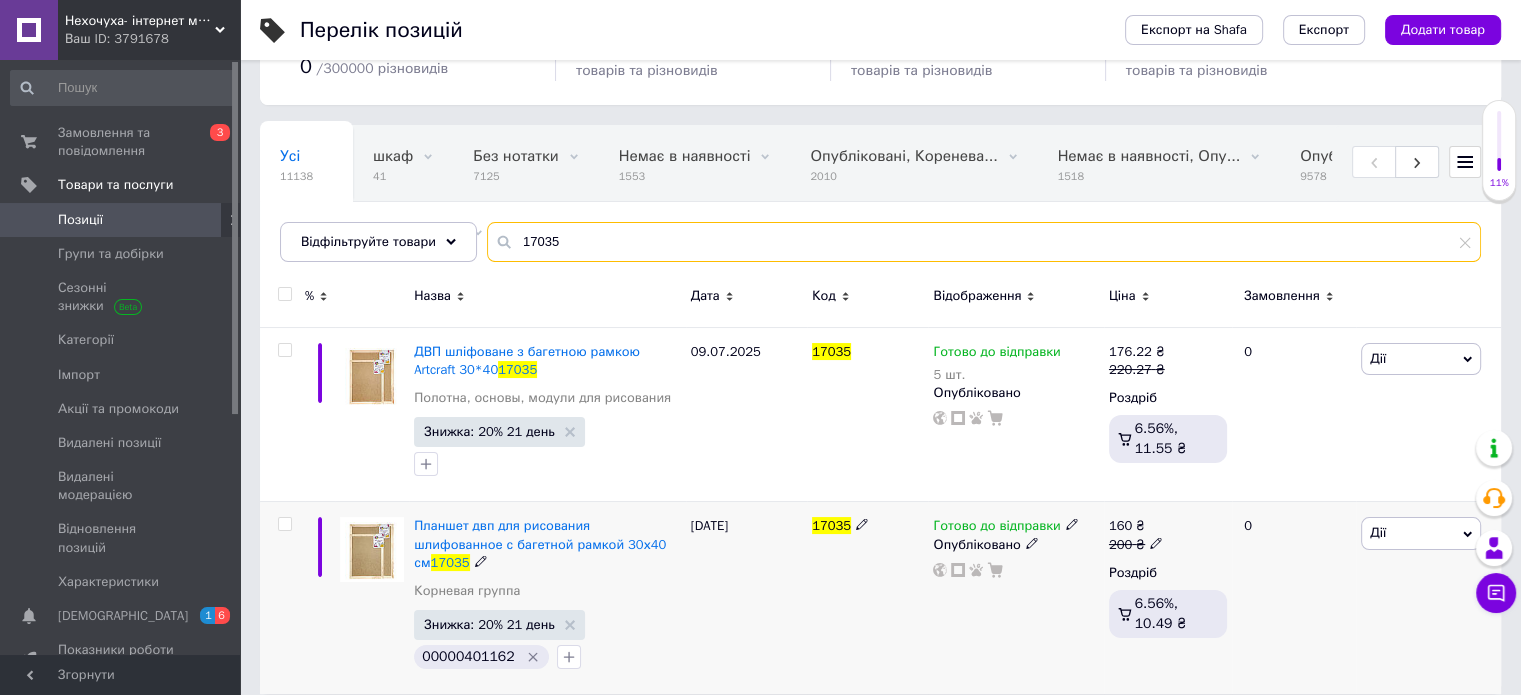 type on "17035" 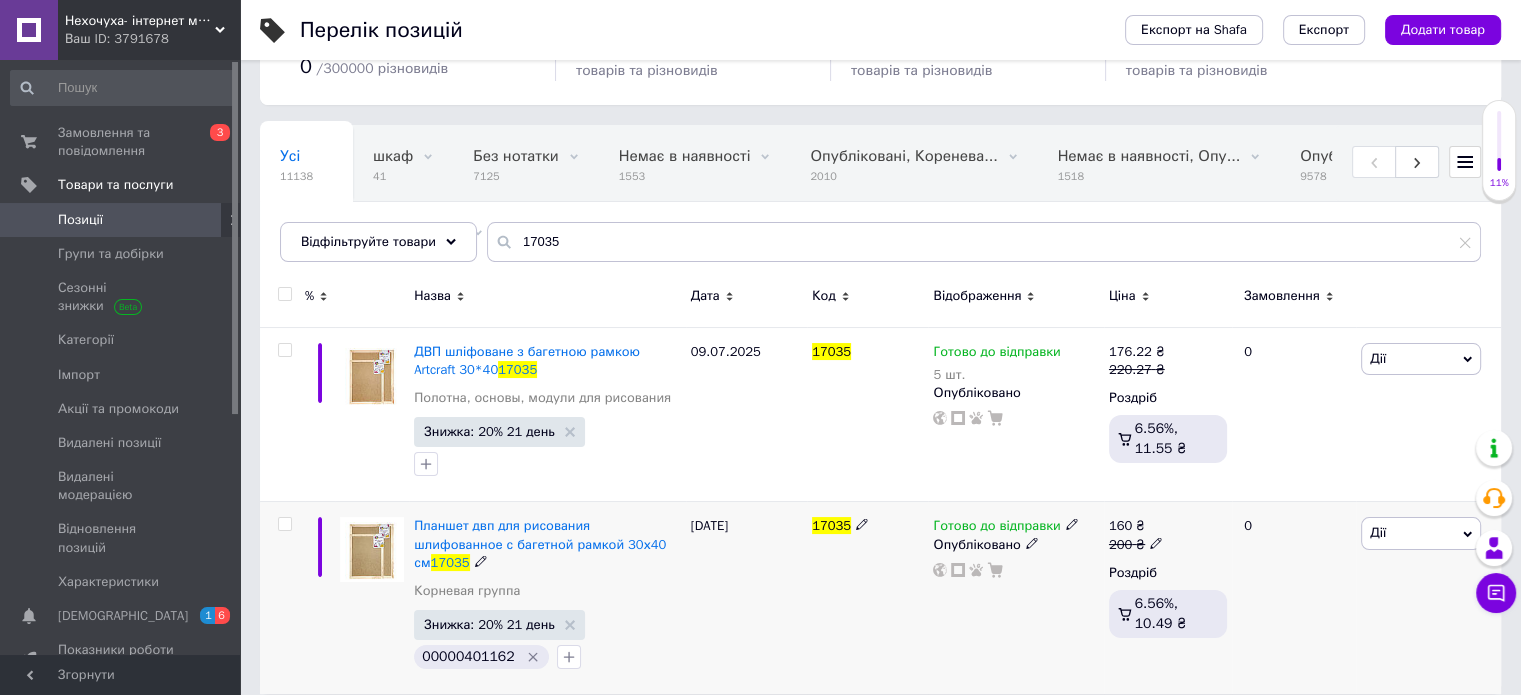 click on "Дії" at bounding box center [1378, 532] 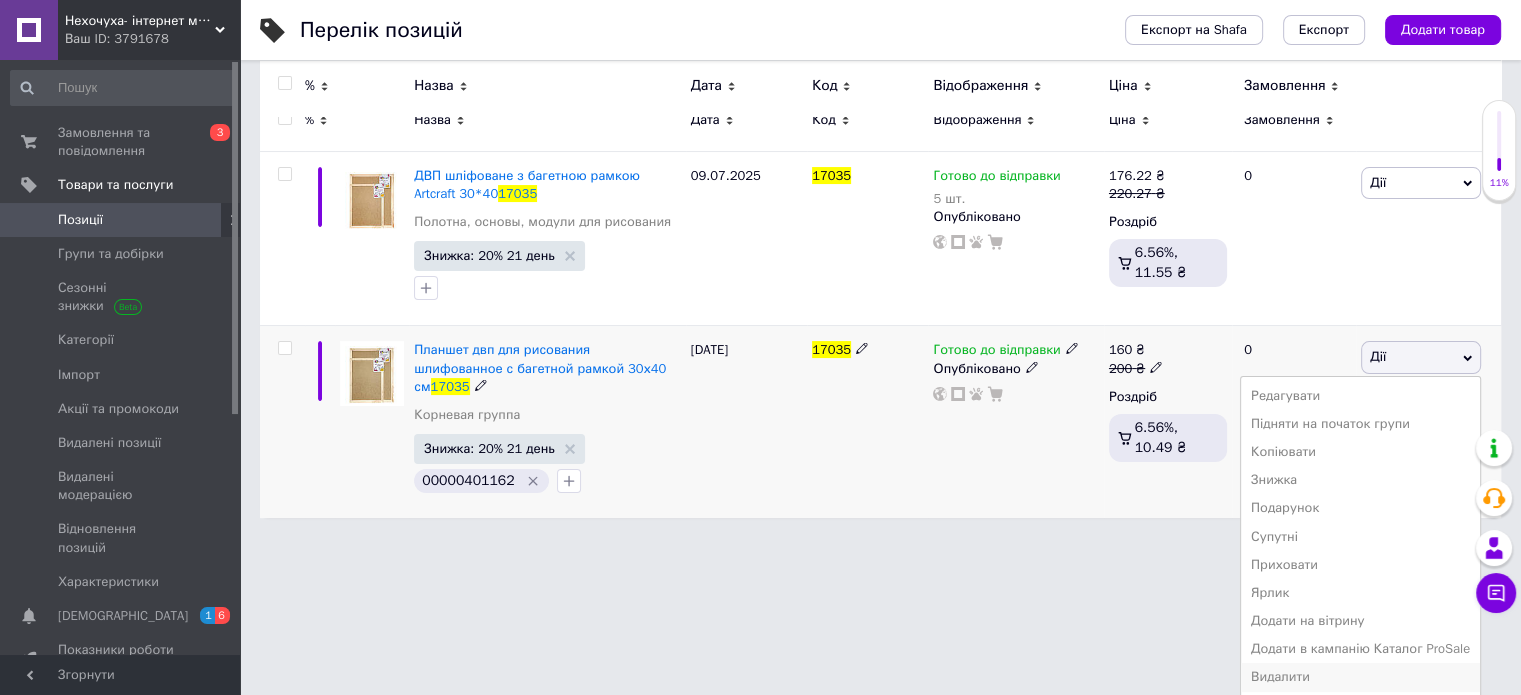 click on "Видалити" at bounding box center (1360, 677) 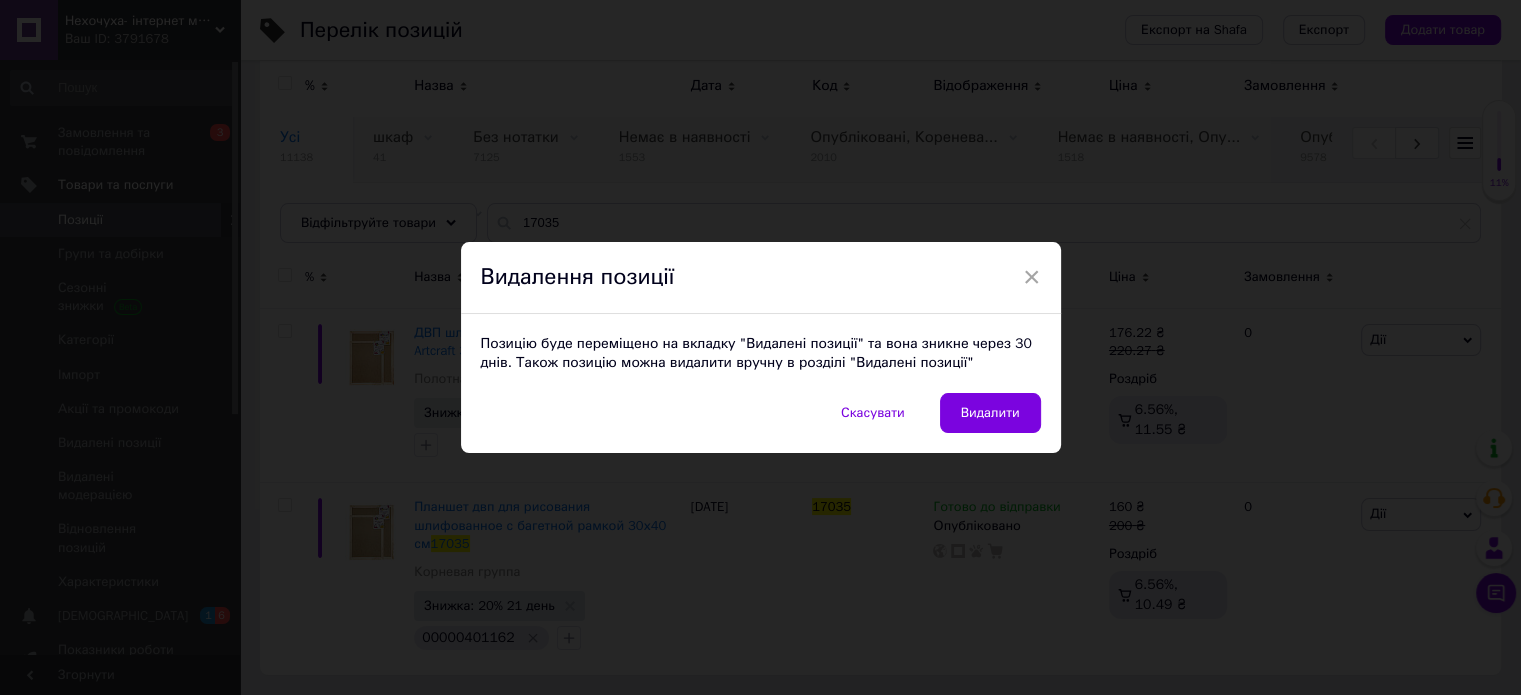scroll, scrollTop: 104, scrollLeft: 0, axis: vertical 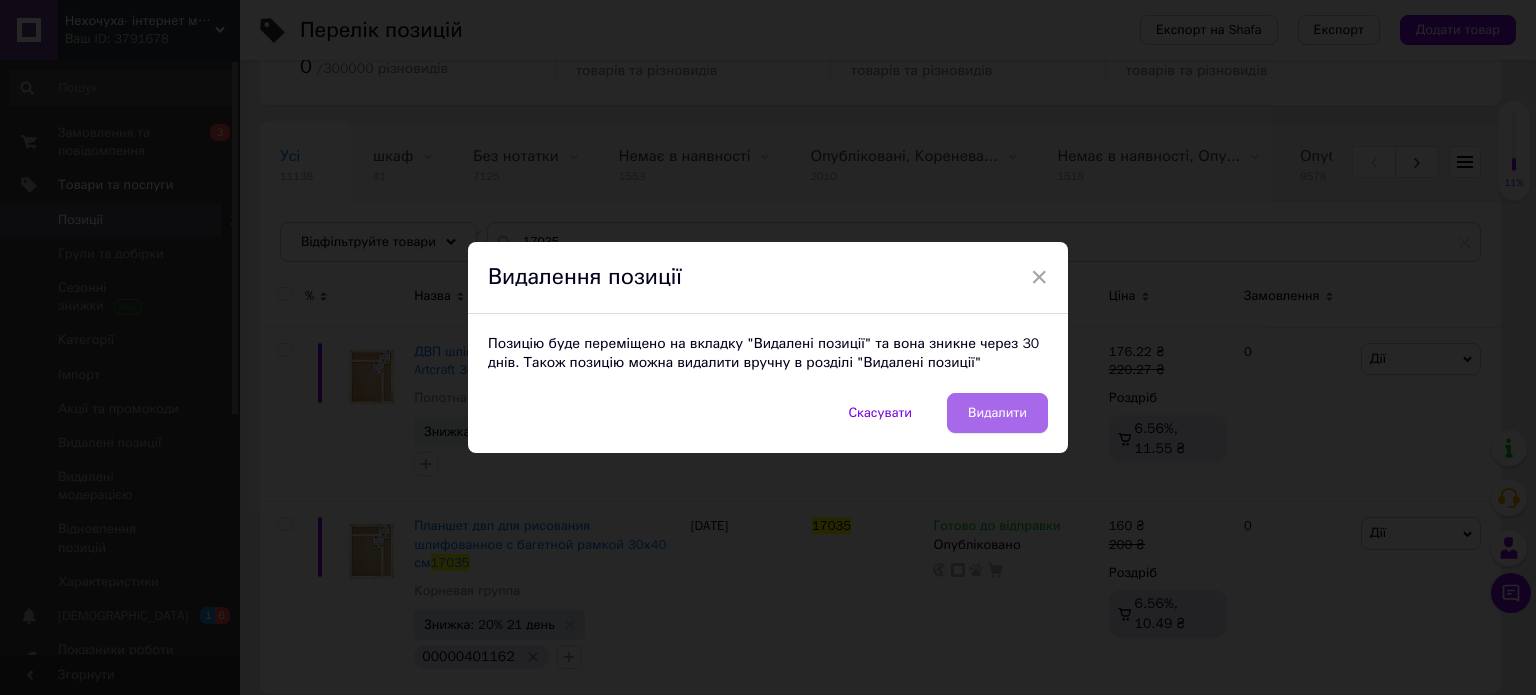 click on "Видалити" at bounding box center (997, 413) 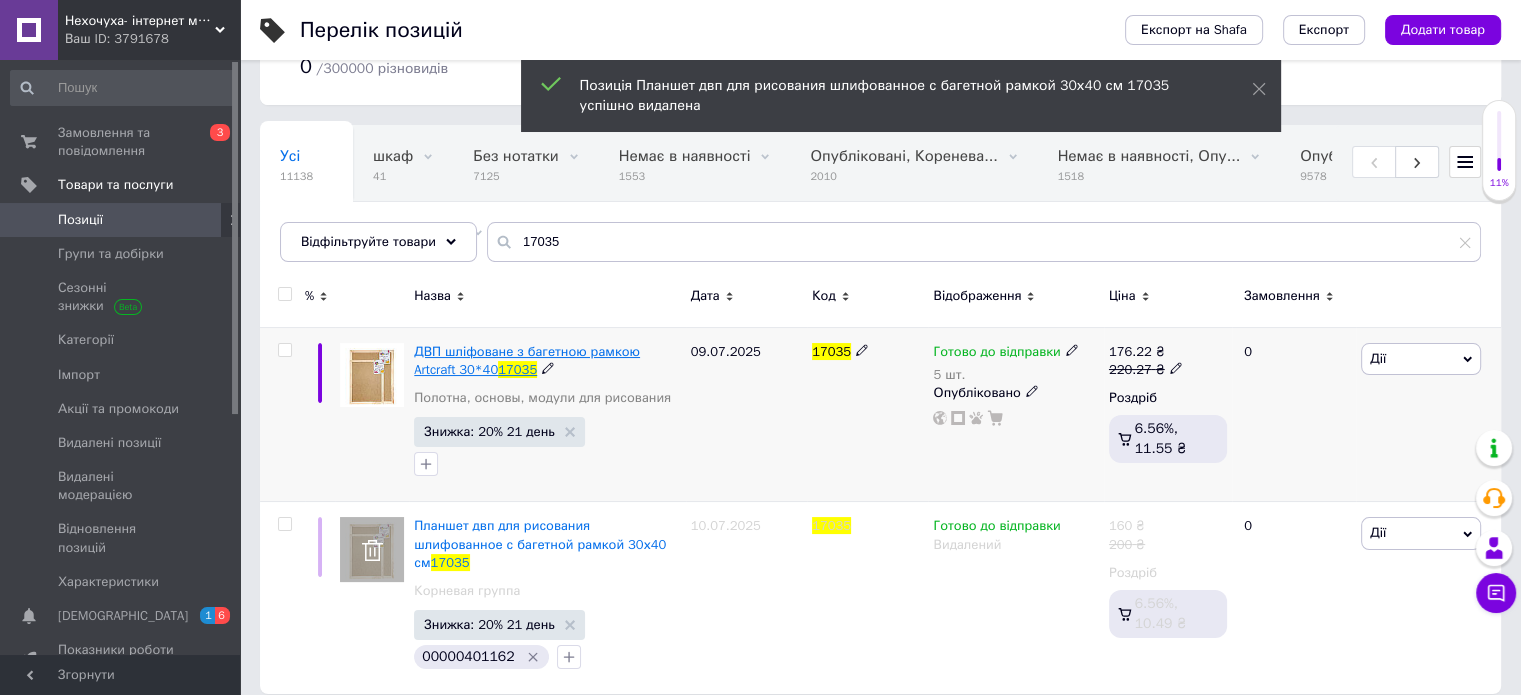 click on "17035" at bounding box center [517, 369] 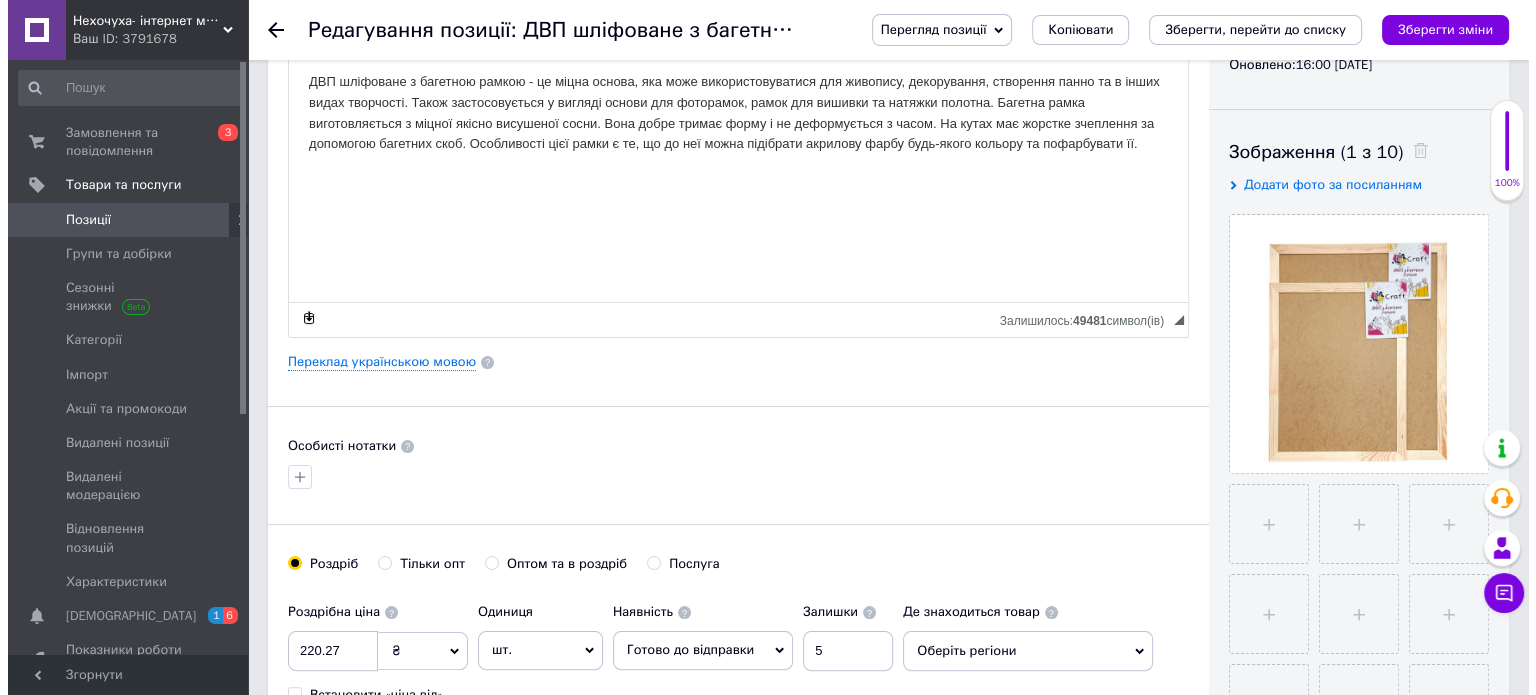 scroll, scrollTop: 300, scrollLeft: 0, axis: vertical 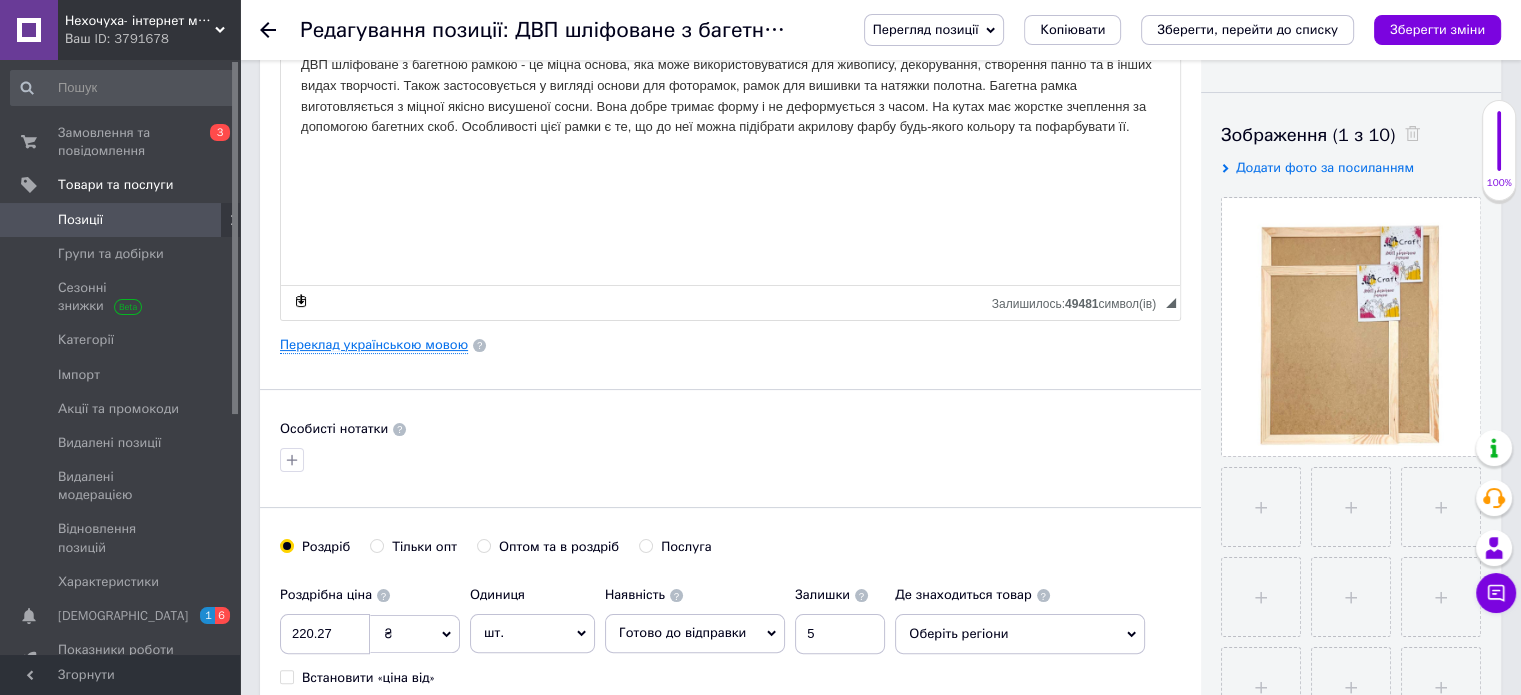 click on "Переклад українською мовою" at bounding box center [374, 345] 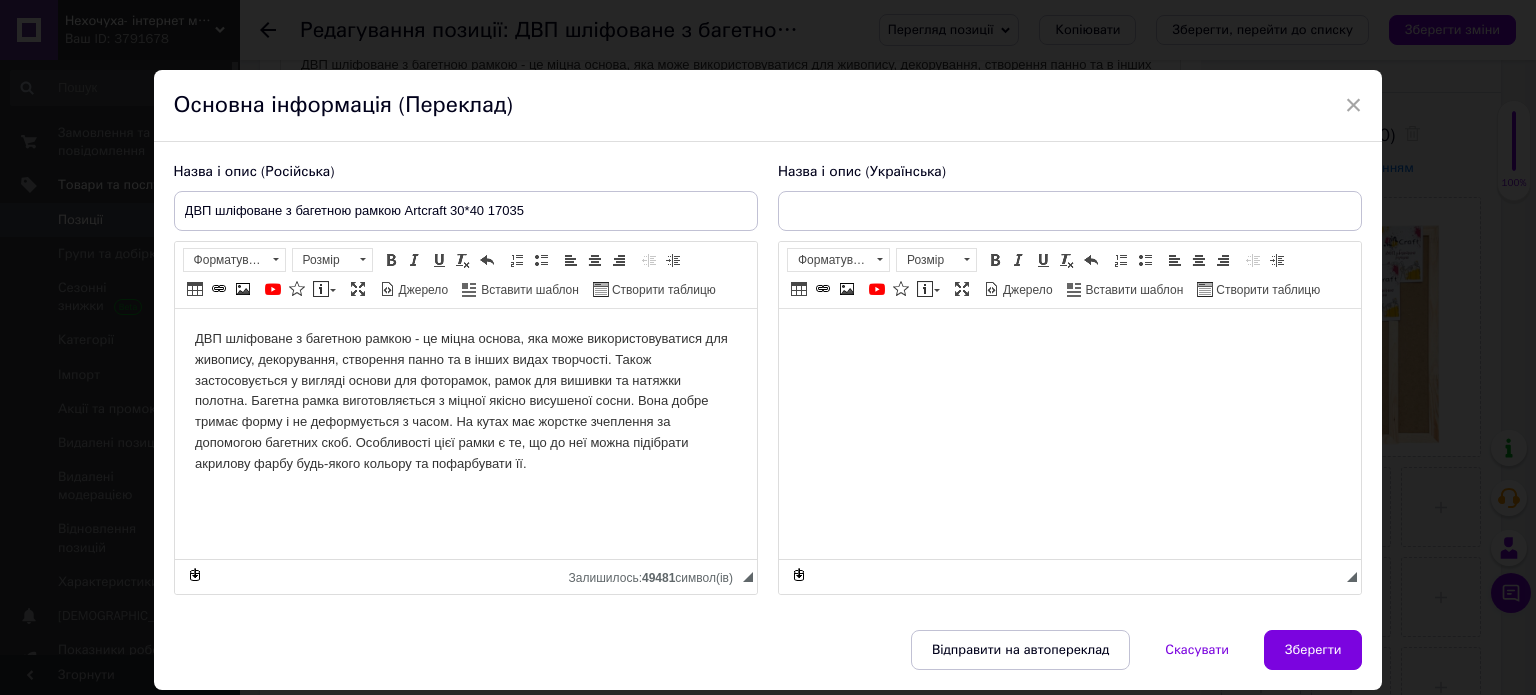type on "ДВП шліфоване з багетною рамкою Artcraft 30*40 17035" 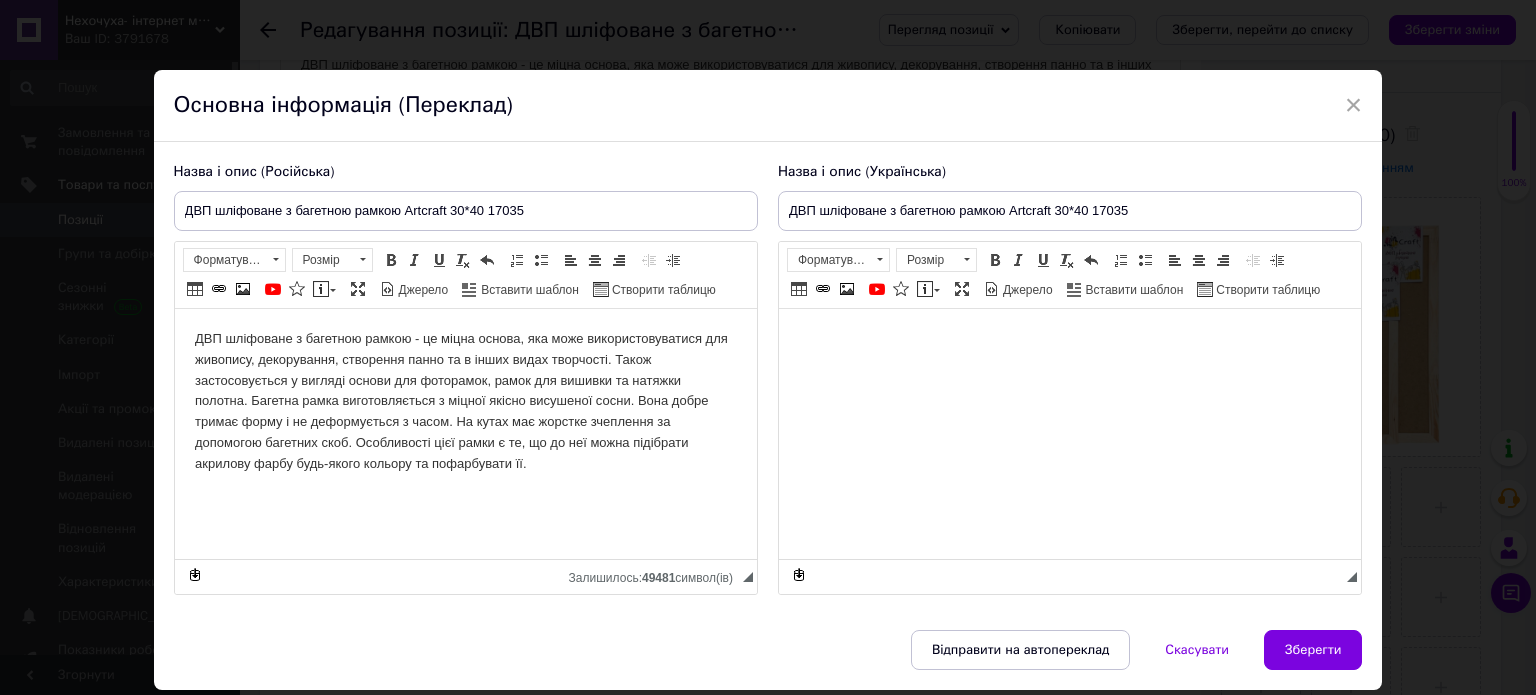 scroll, scrollTop: 0, scrollLeft: 0, axis: both 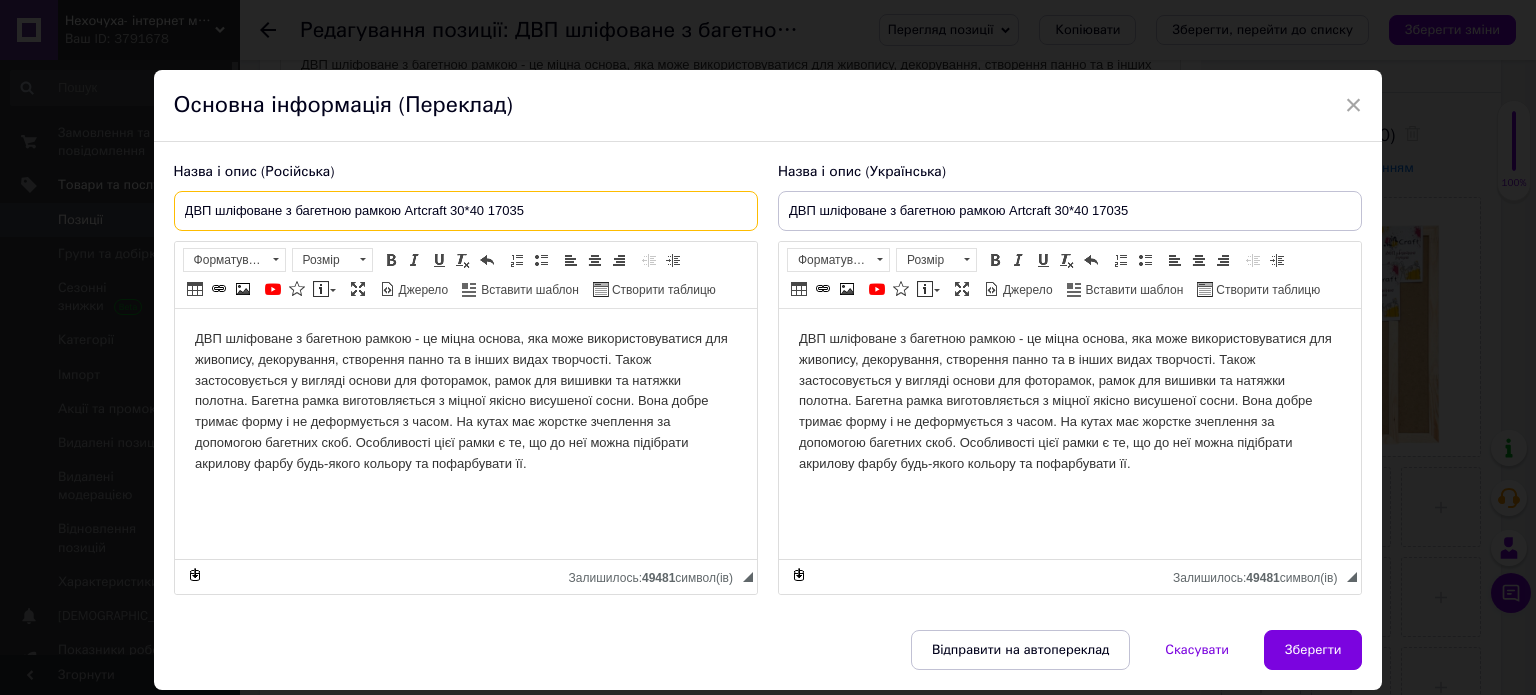 click on "ДВП шліфоване з багетною рамкою Artcraft 30*40 17035" at bounding box center [466, 211] 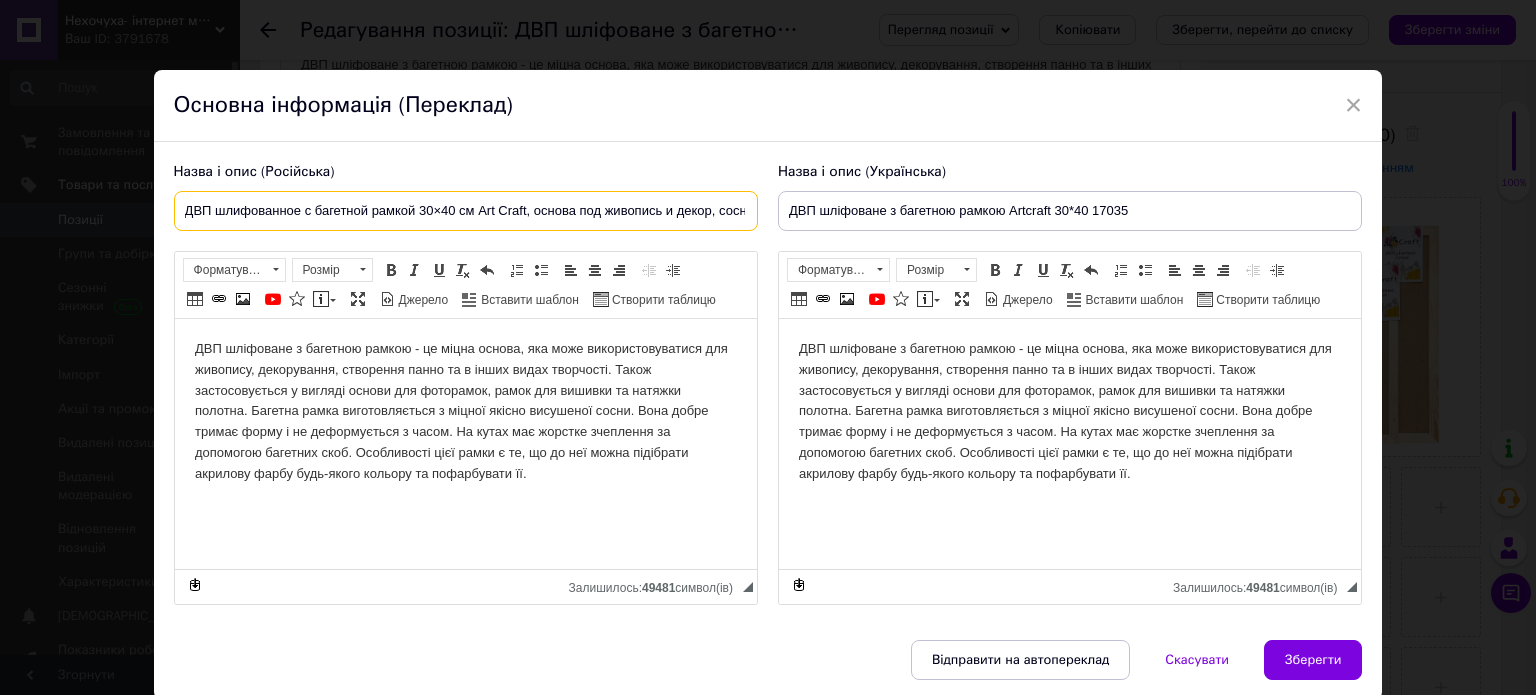 scroll, scrollTop: 0, scrollLeft: 11, axis: horizontal 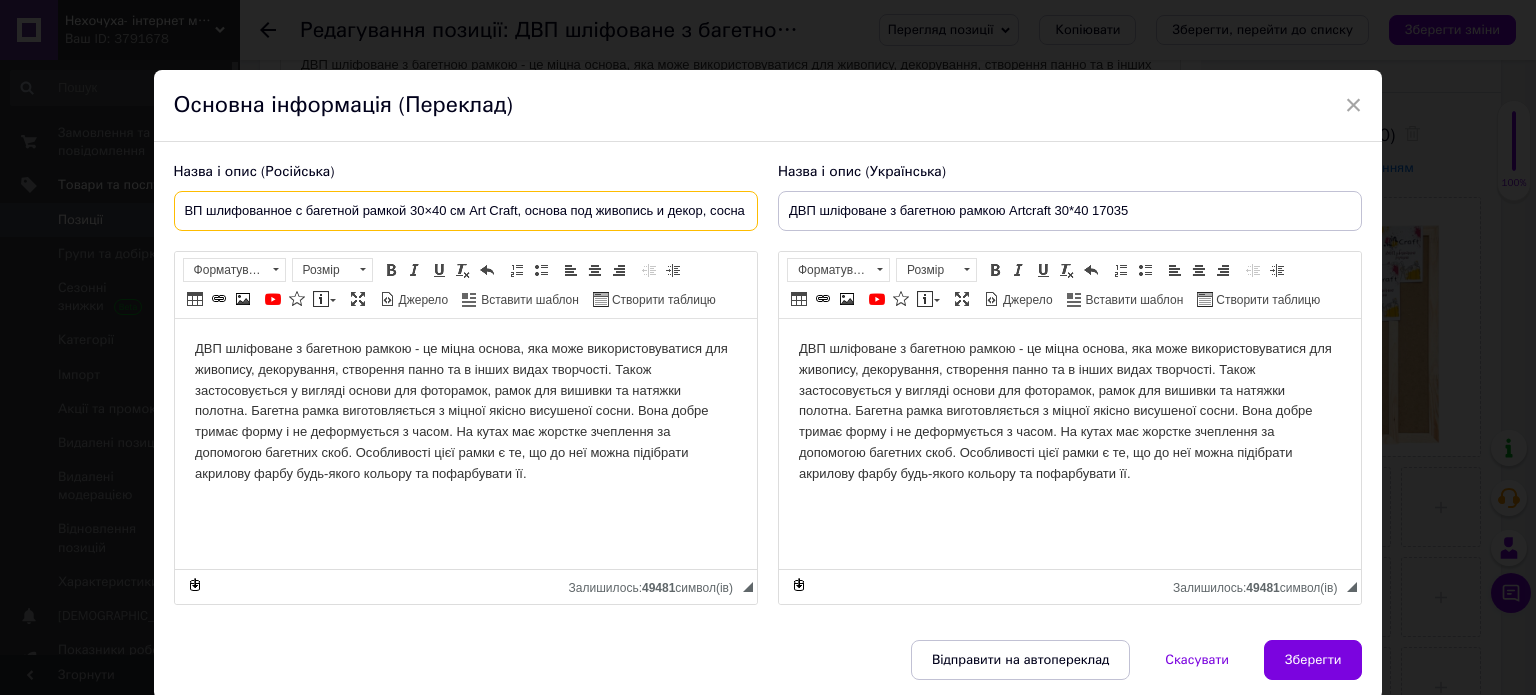 type on "ДВП шлифованное с багетной рамкой 30×40 см Art Craft, основа под живопись и декор, сосна" 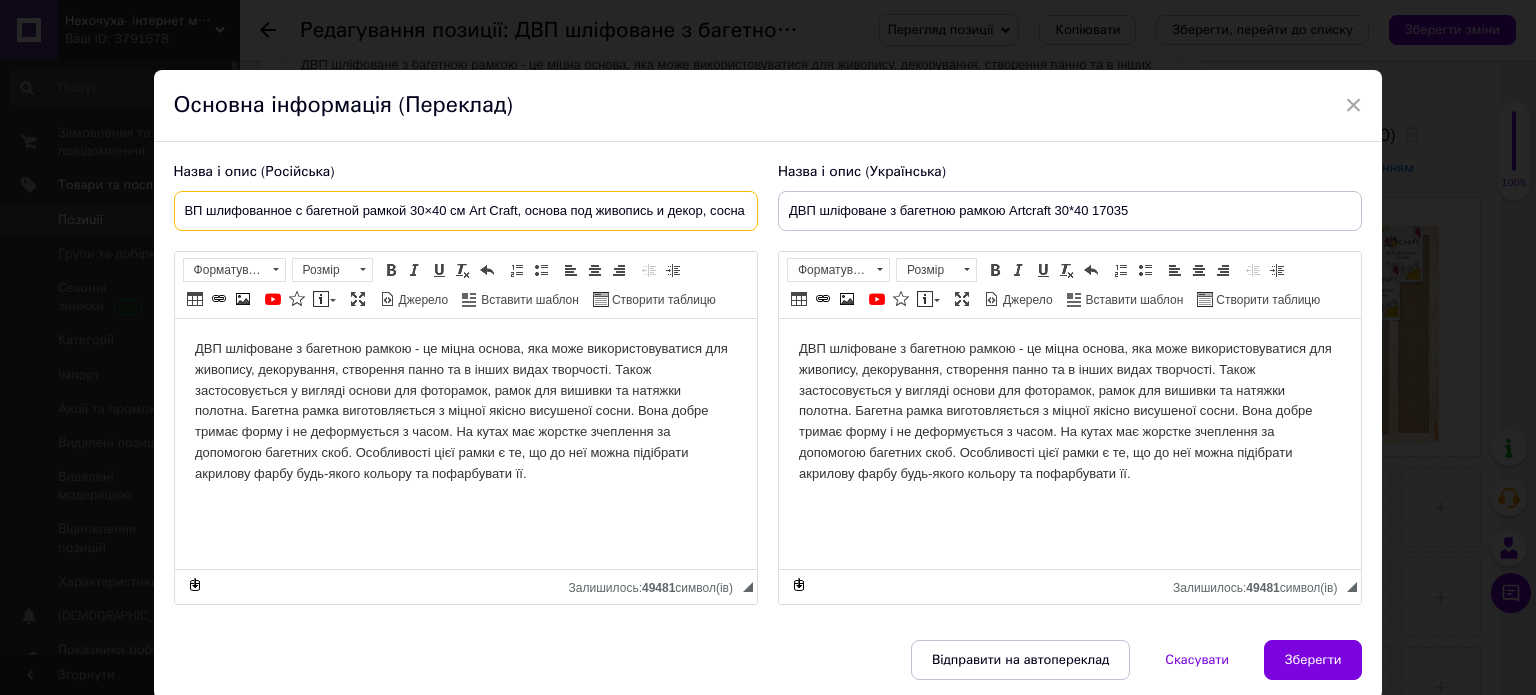 scroll, scrollTop: 0, scrollLeft: 0, axis: both 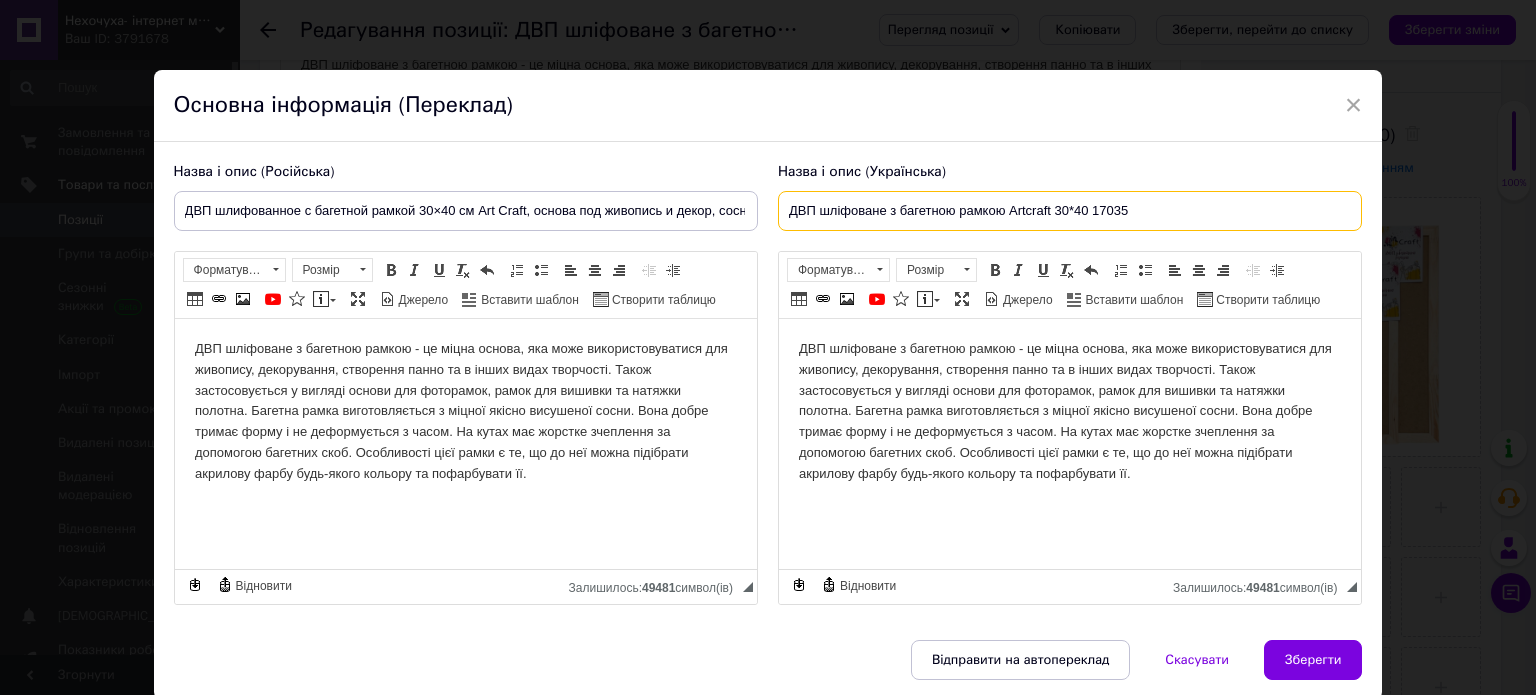 click on "ДВП шліфоване з багетною рамкою Artcraft 30*40 17035" at bounding box center (1070, 211) 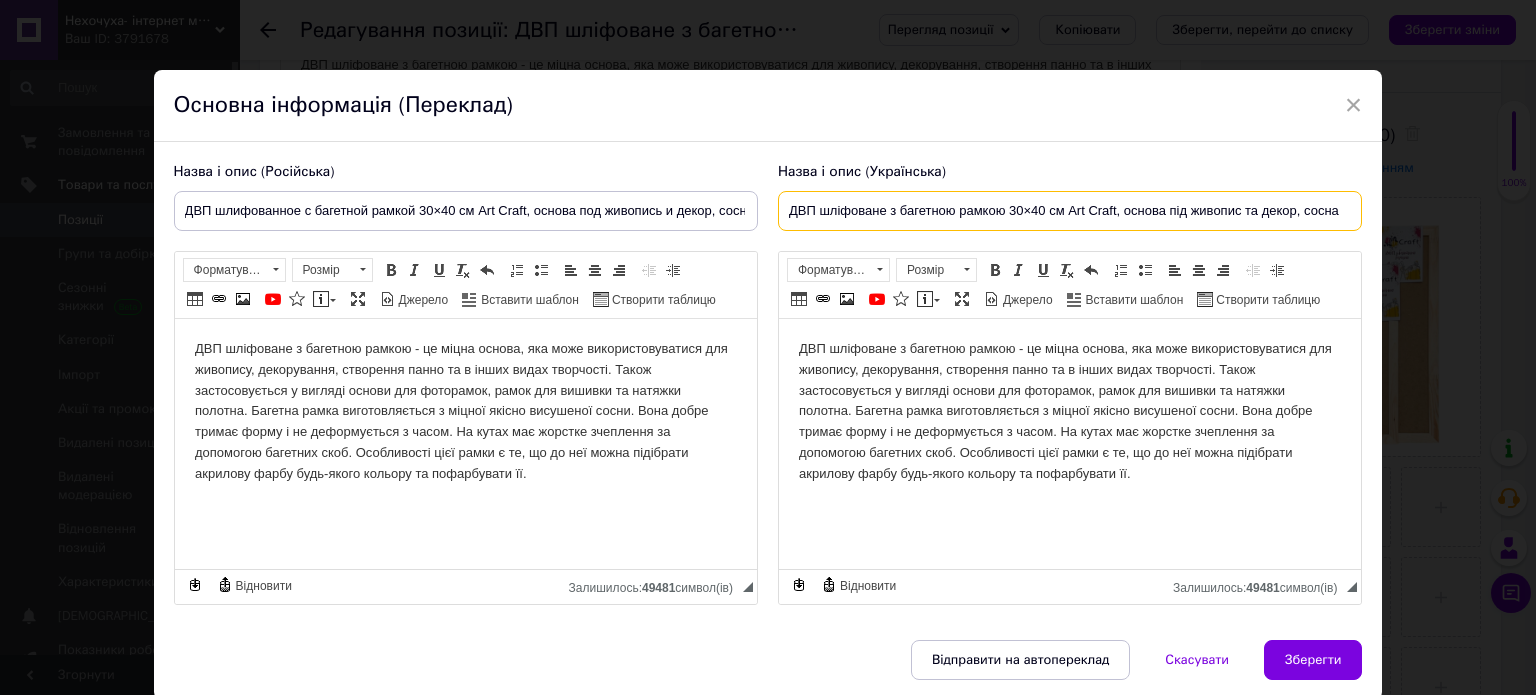 type on "ДВП шліфоване з багетною рамкою 30×40 см Art Craft, основа під живопис та декор, сосна" 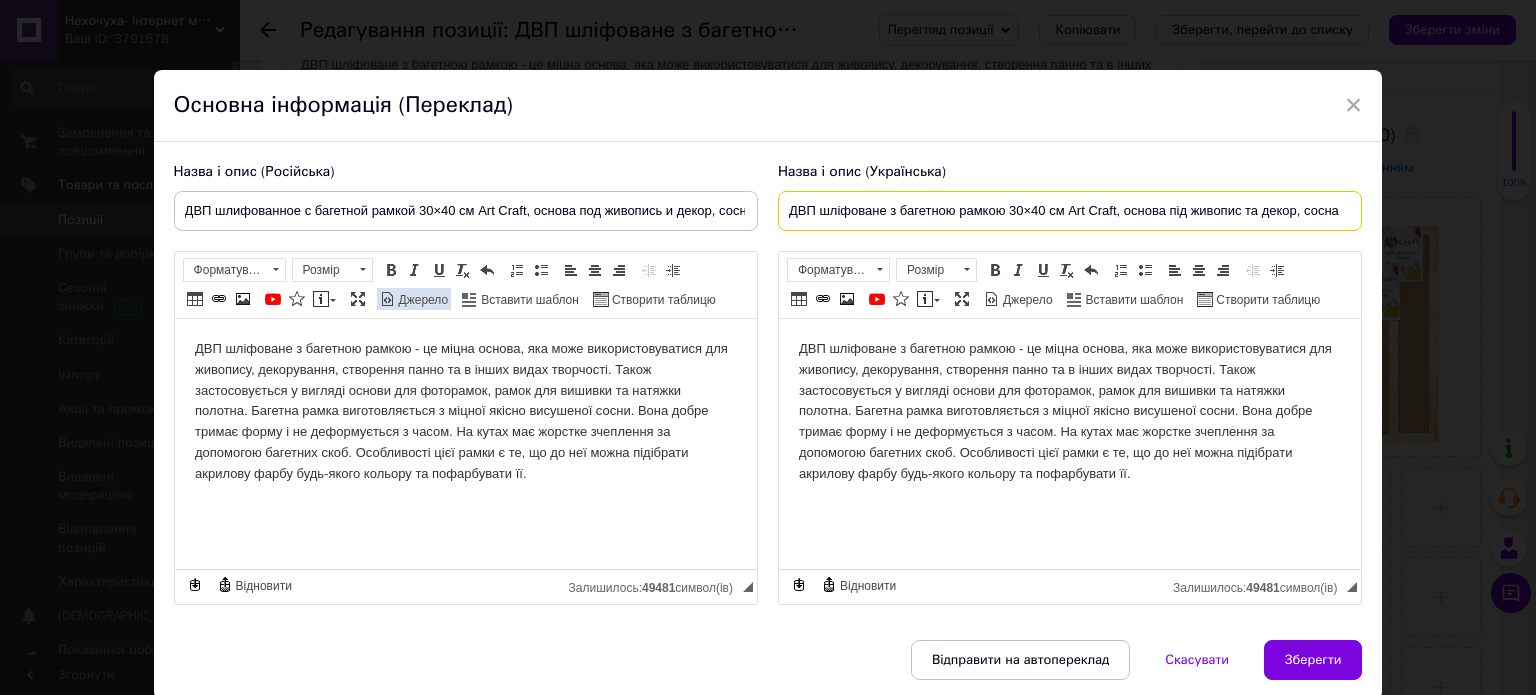 click on "Джерело" at bounding box center [422, 300] 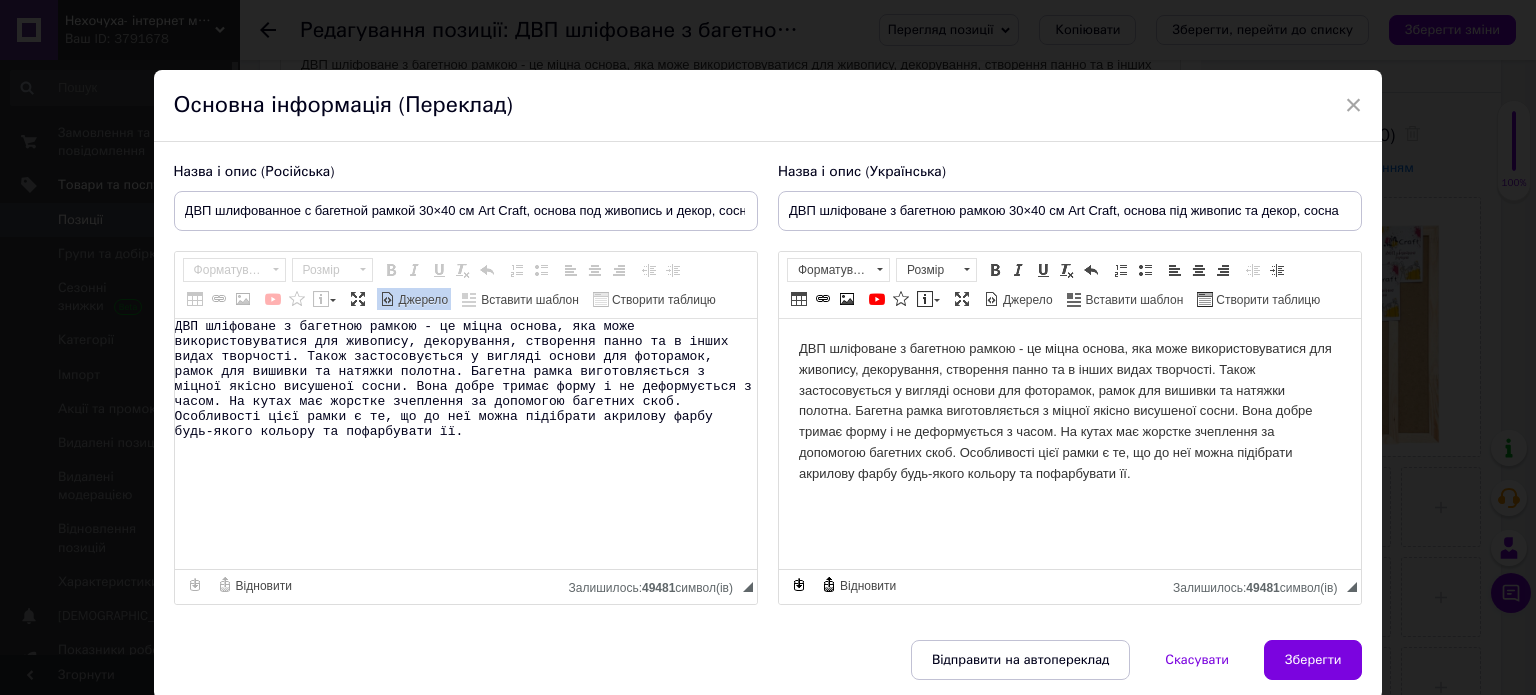 click on "ДВП шліфоване з багетною рамкою - це міцна основа, яка може використовуватися для живопису, декорування, створення панно та в інших видах творчості. Також застосовується у вигляді основи для фоторамок, рамок для вишивки та натяжки полотна. Багетна рамка виготовляється з міцної якісно висушеної сосни. Вона добре тримає форму і не деформується з часом. На кутах має жорстке зчеплення за допомогою багетних скоб. Особливості цієї рамки є те, що до неї можна підібрати акрилову фарбу будь-якого кольору та пофарбувати її." at bounding box center [466, 444] 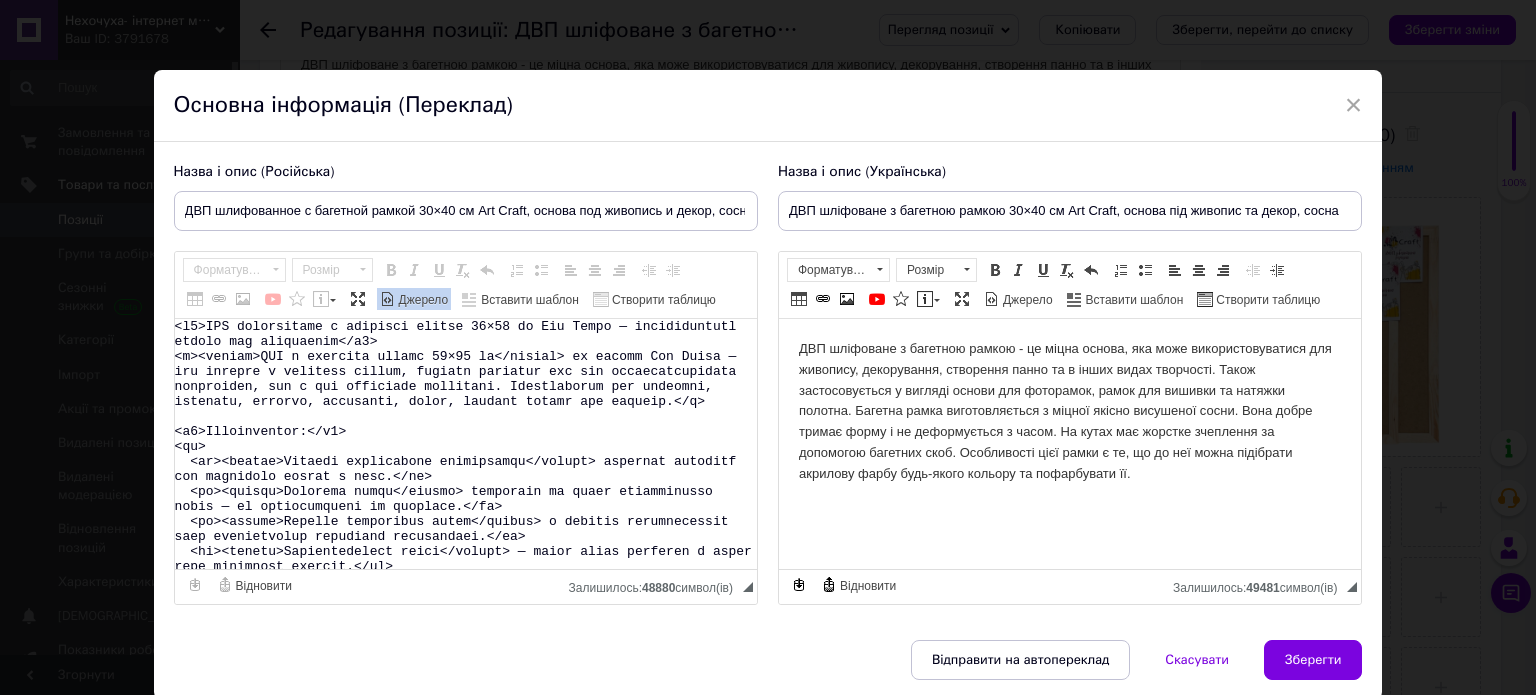 scroll, scrollTop: 312, scrollLeft: 0, axis: vertical 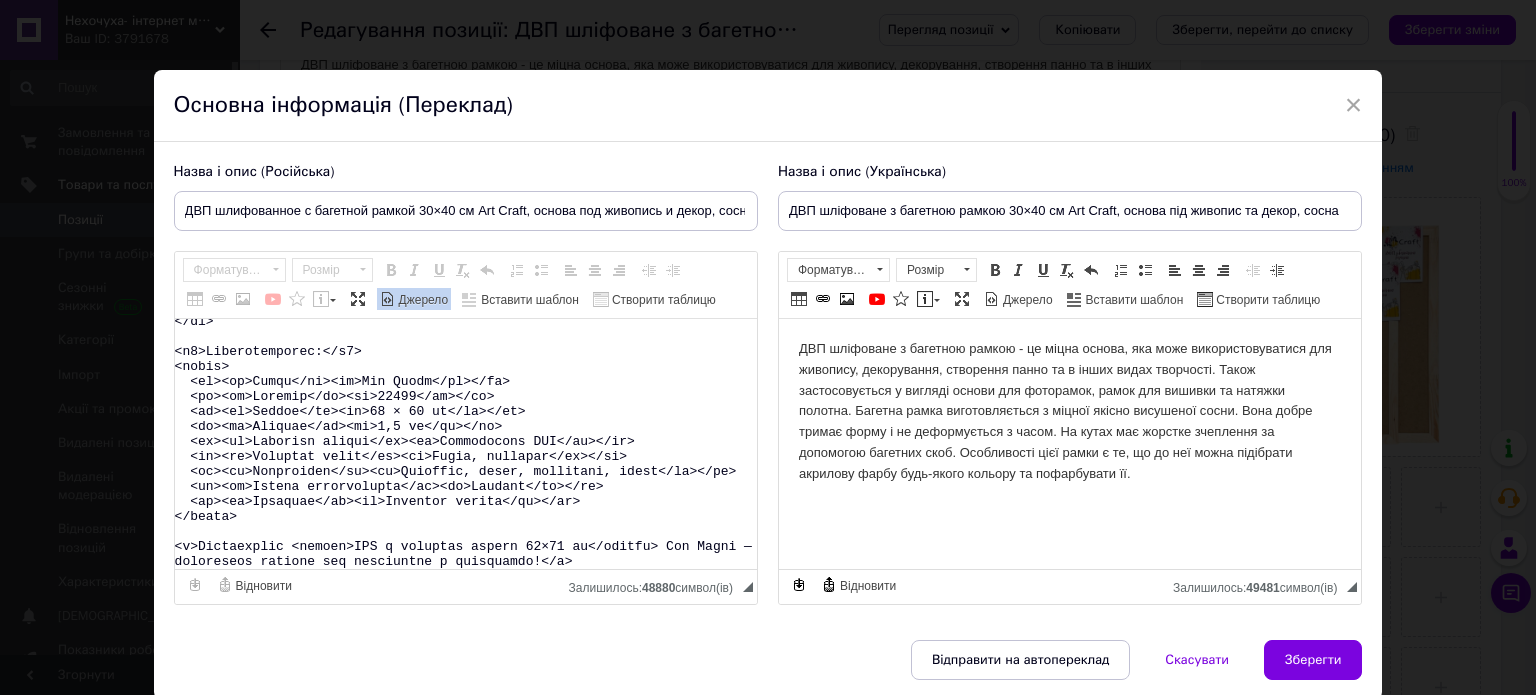 click on "Джерело" at bounding box center [414, 299] 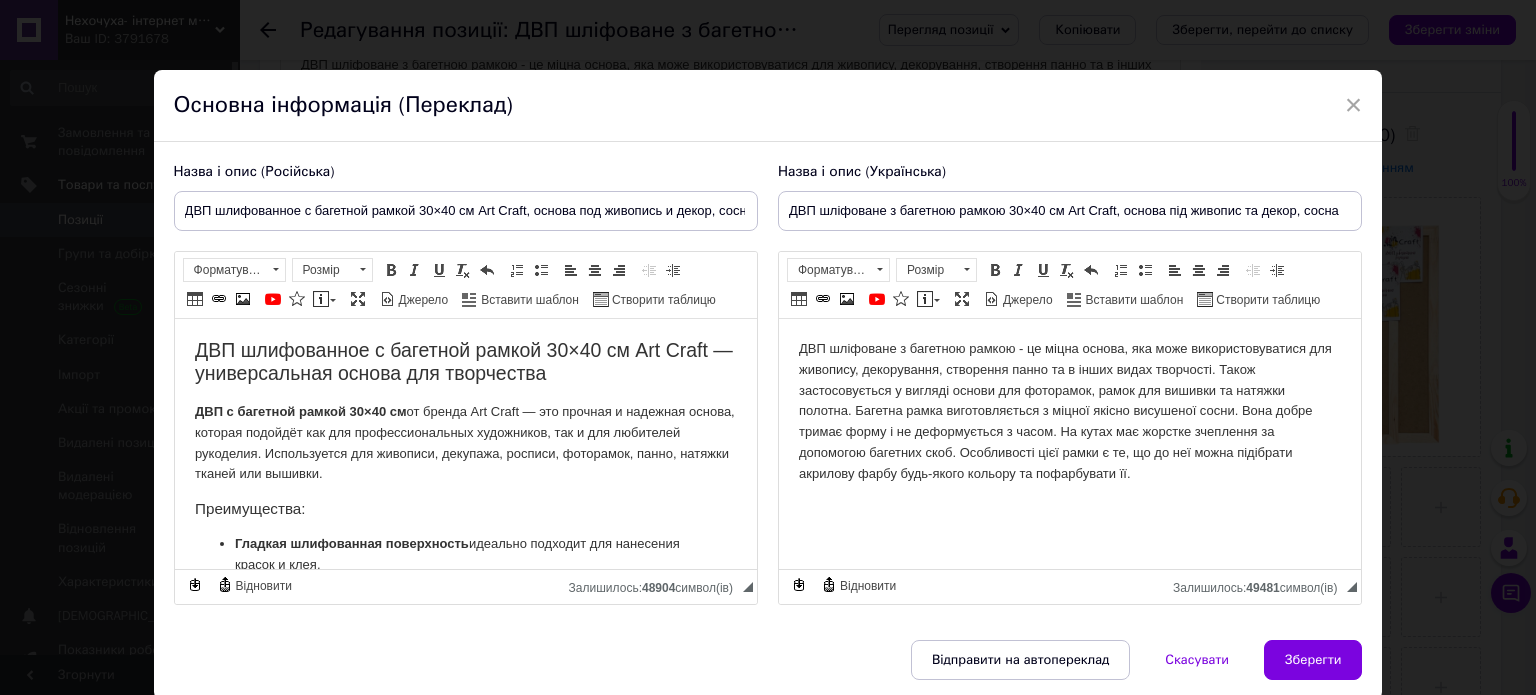 scroll, scrollTop: 0, scrollLeft: 0, axis: both 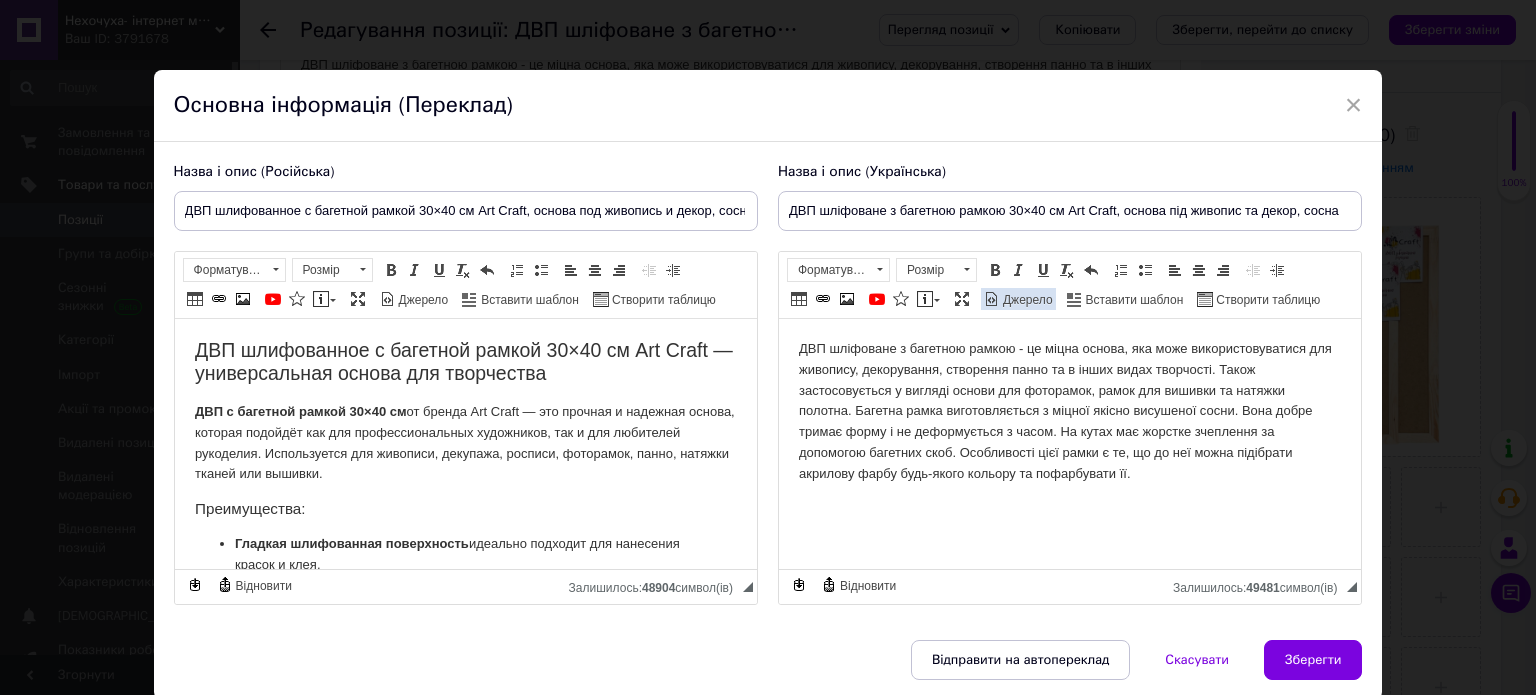 click on "Джерело" at bounding box center [1026, 300] 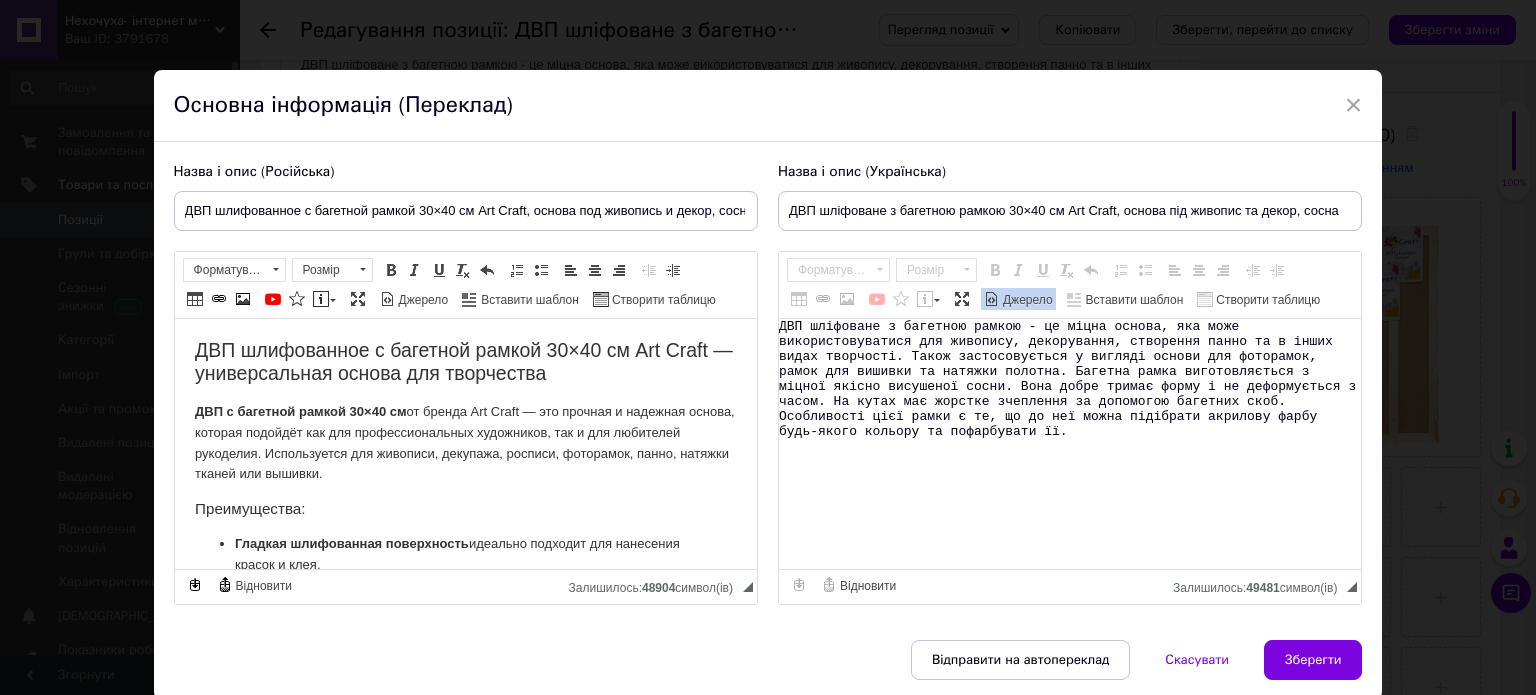 click on "ДВП шліфоване з багетною рамкою - це міцна основа, яка може використовуватися для живопису, декорування, створення панно та в інших видах творчості. Також застосовується у вигляді основи для фоторамок, рамок для вишивки та натяжки полотна. Багетна рамка виготовляється з міцної якісно висушеної сосни. Вона добре тримає форму і не деформується з часом. На кутах має жорстке зчеплення за допомогою багетних скоб. Особливості цієї рамки є те, що до неї можна підібрати акрилову фарбу будь-якого кольору та пофарбувати її." at bounding box center (1070, 444) 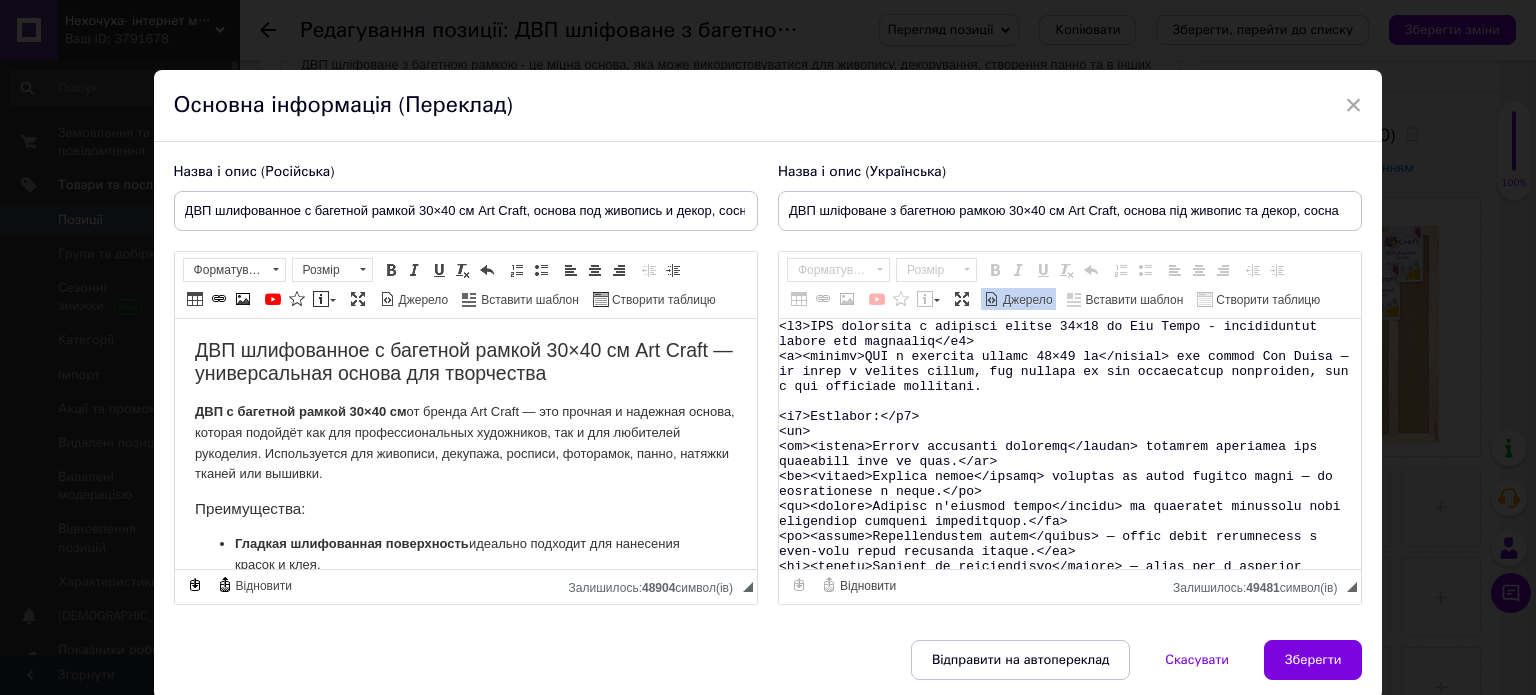 scroll, scrollTop: 281, scrollLeft: 0, axis: vertical 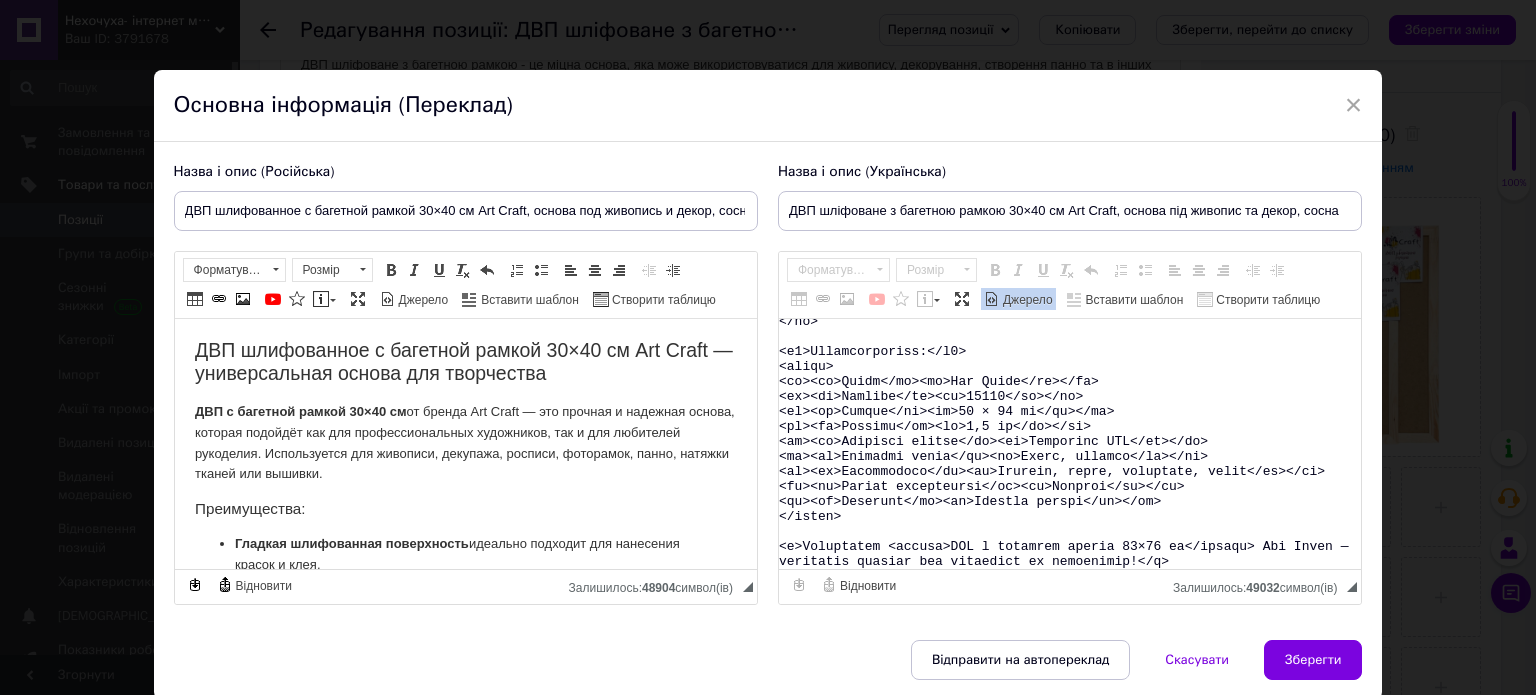 click on "Джерело" at bounding box center (1026, 300) 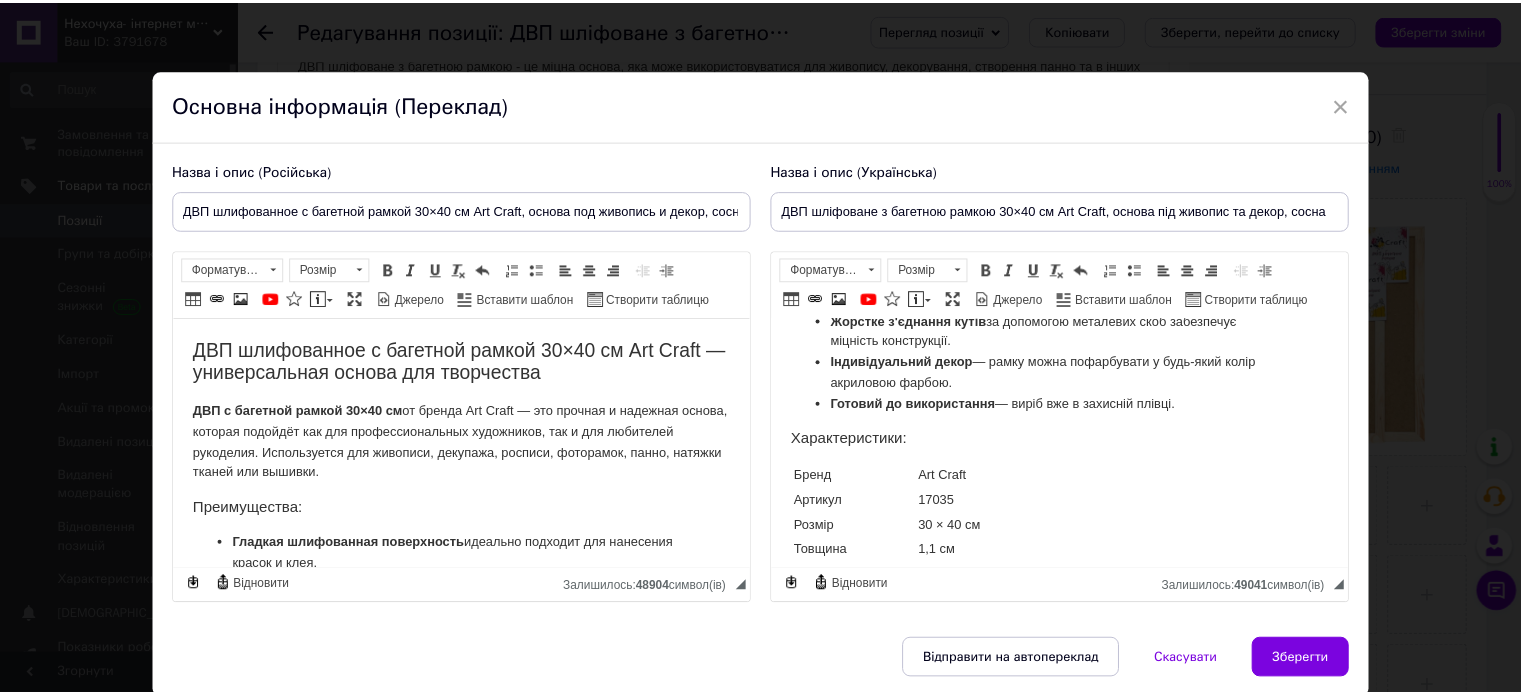 scroll, scrollTop: 454, scrollLeft: 0, axis: vertical 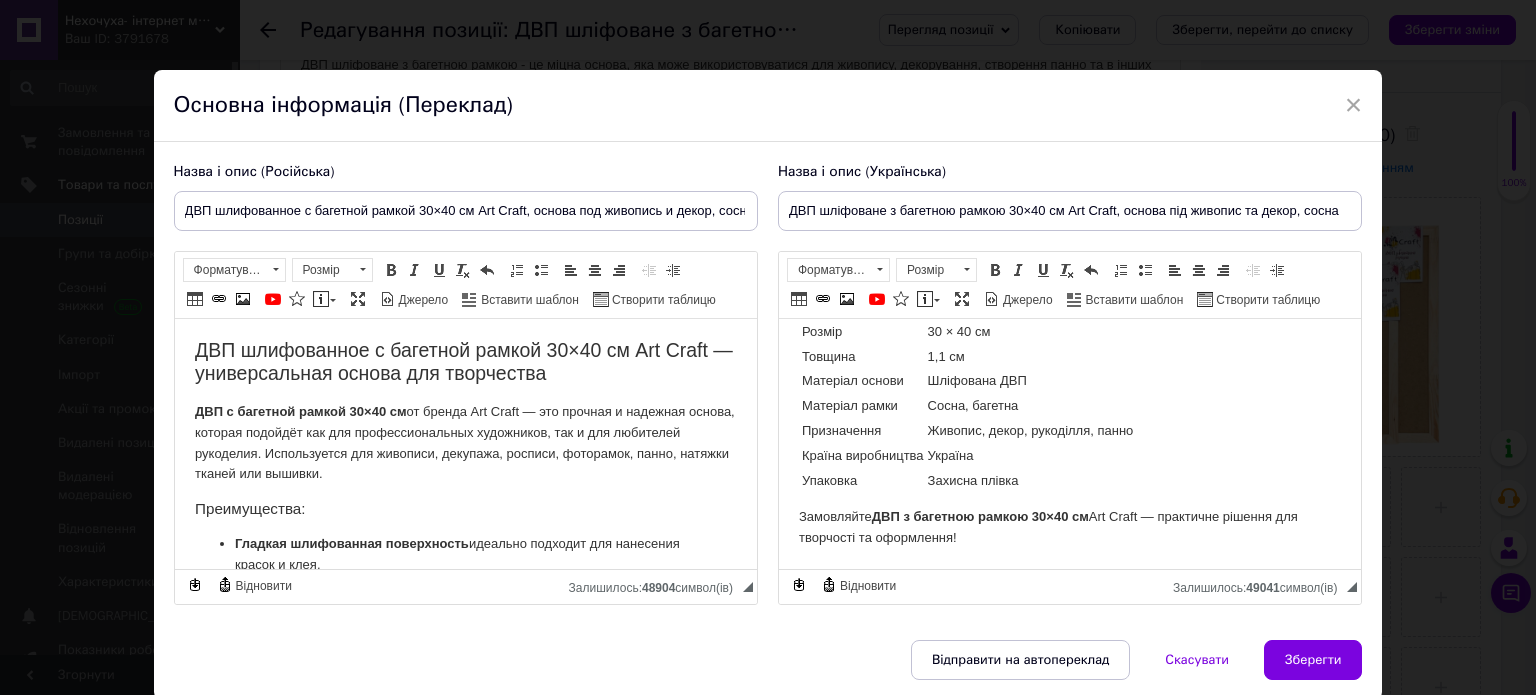 click on "Зберегти" at bounding box center [1313, 660] 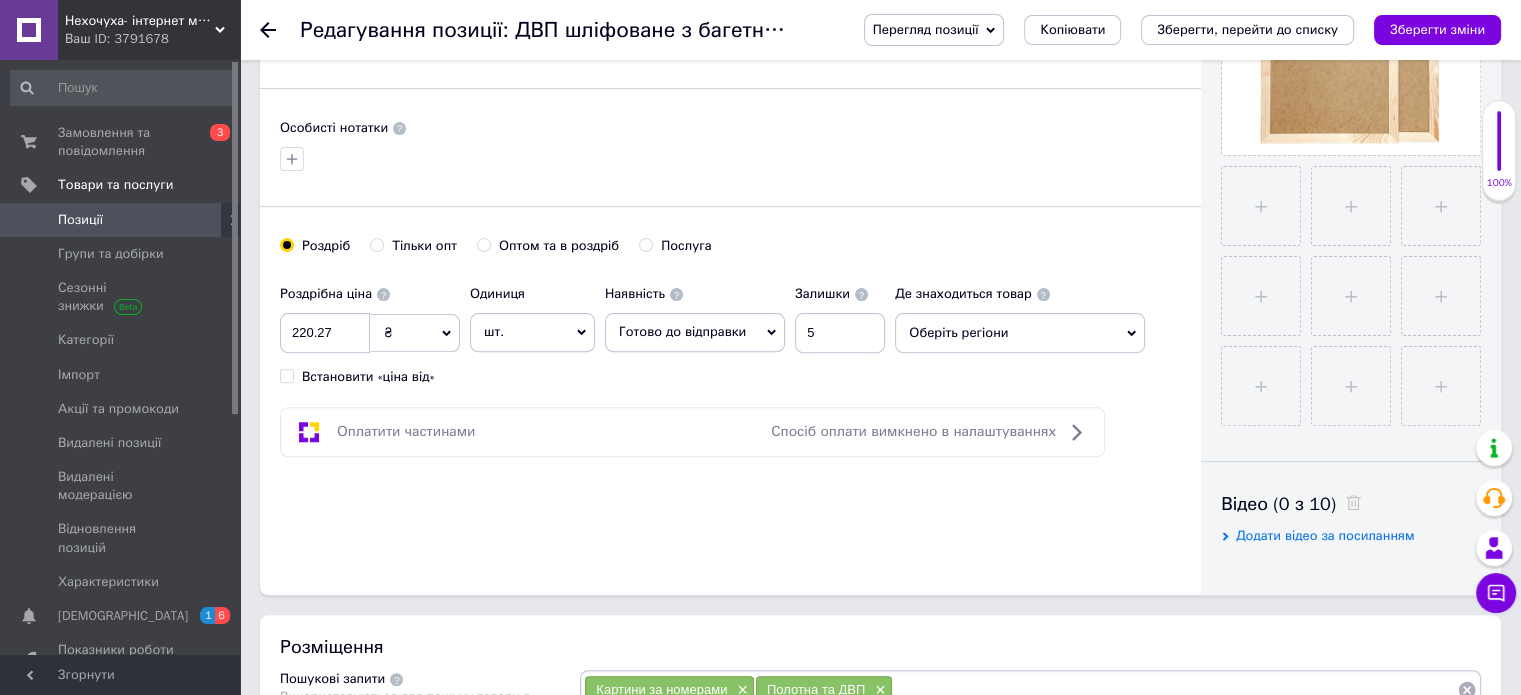 scroll, scrollTop: 900, scrollLeft: 0, axis: vertical 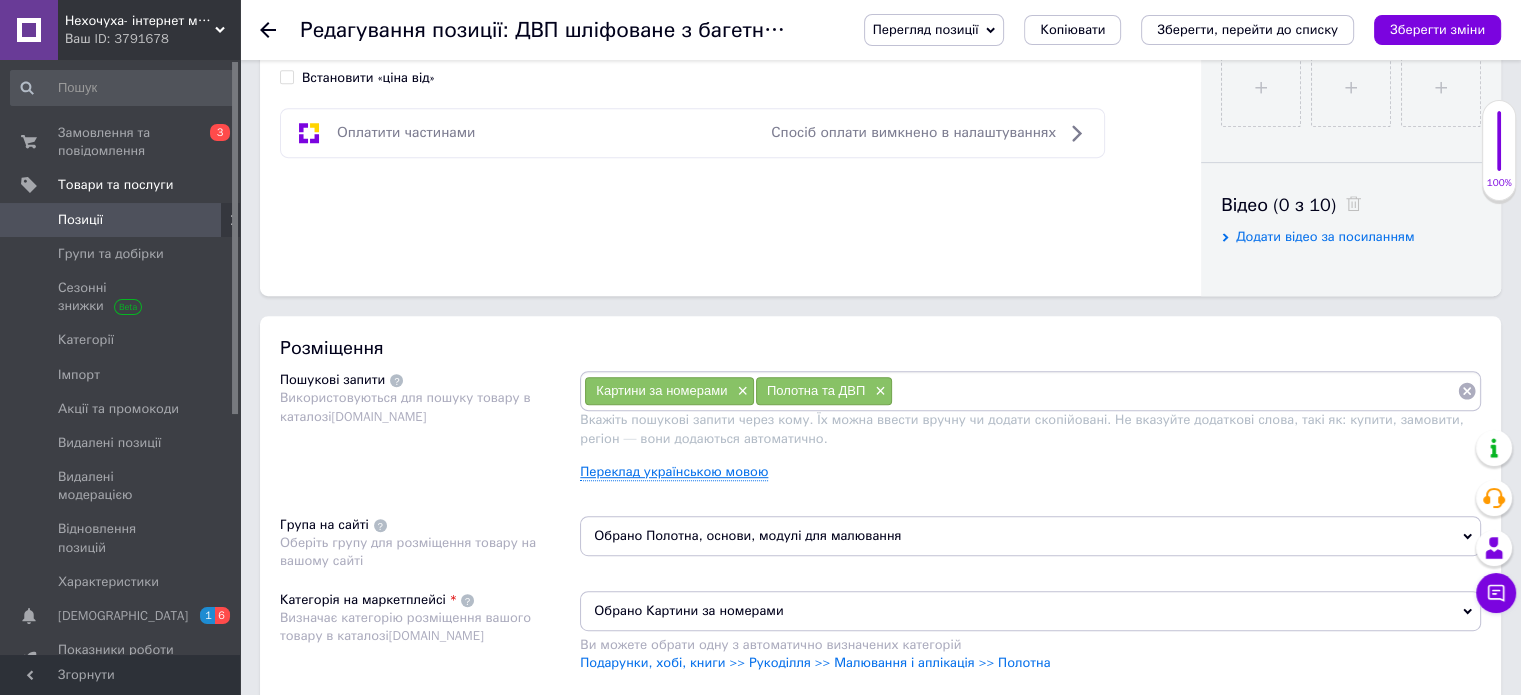 click on "Переклад українською мовою" at bounding box center [674, 472] 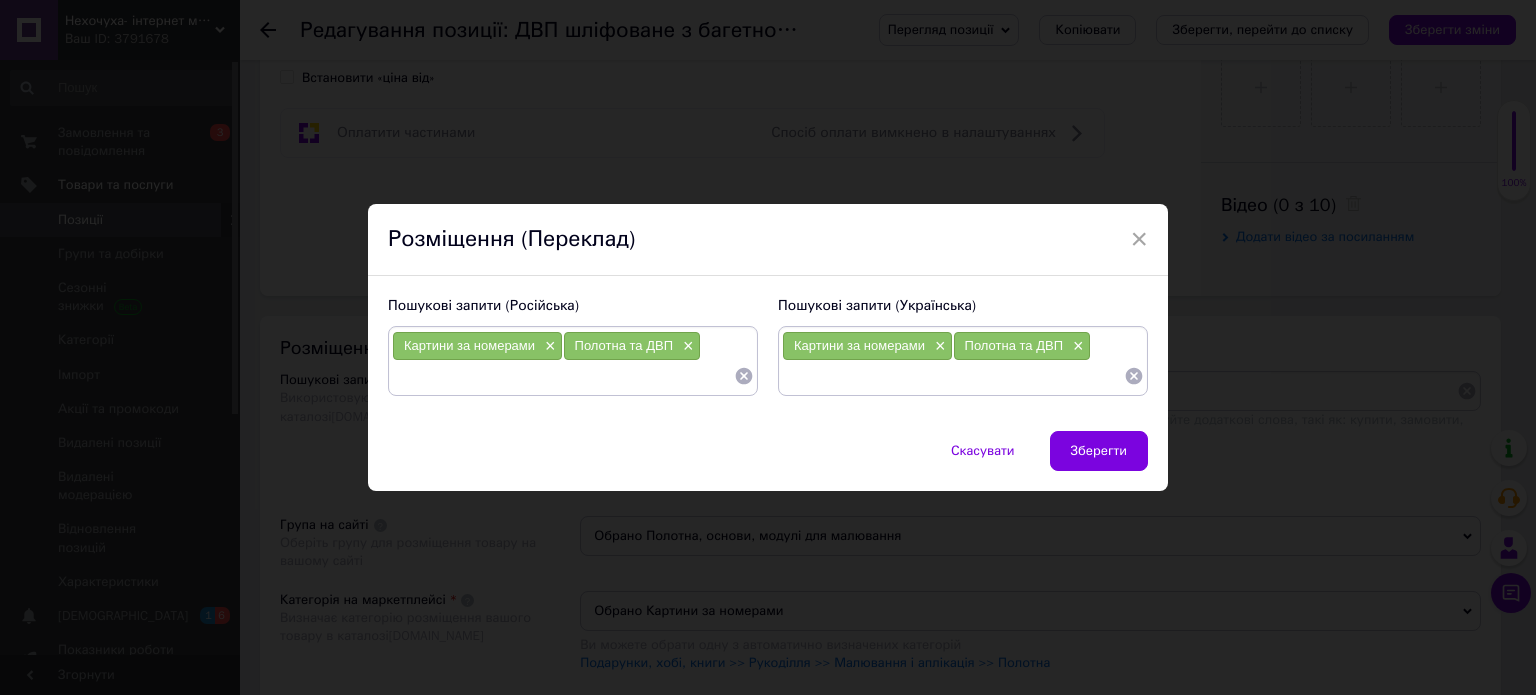 click 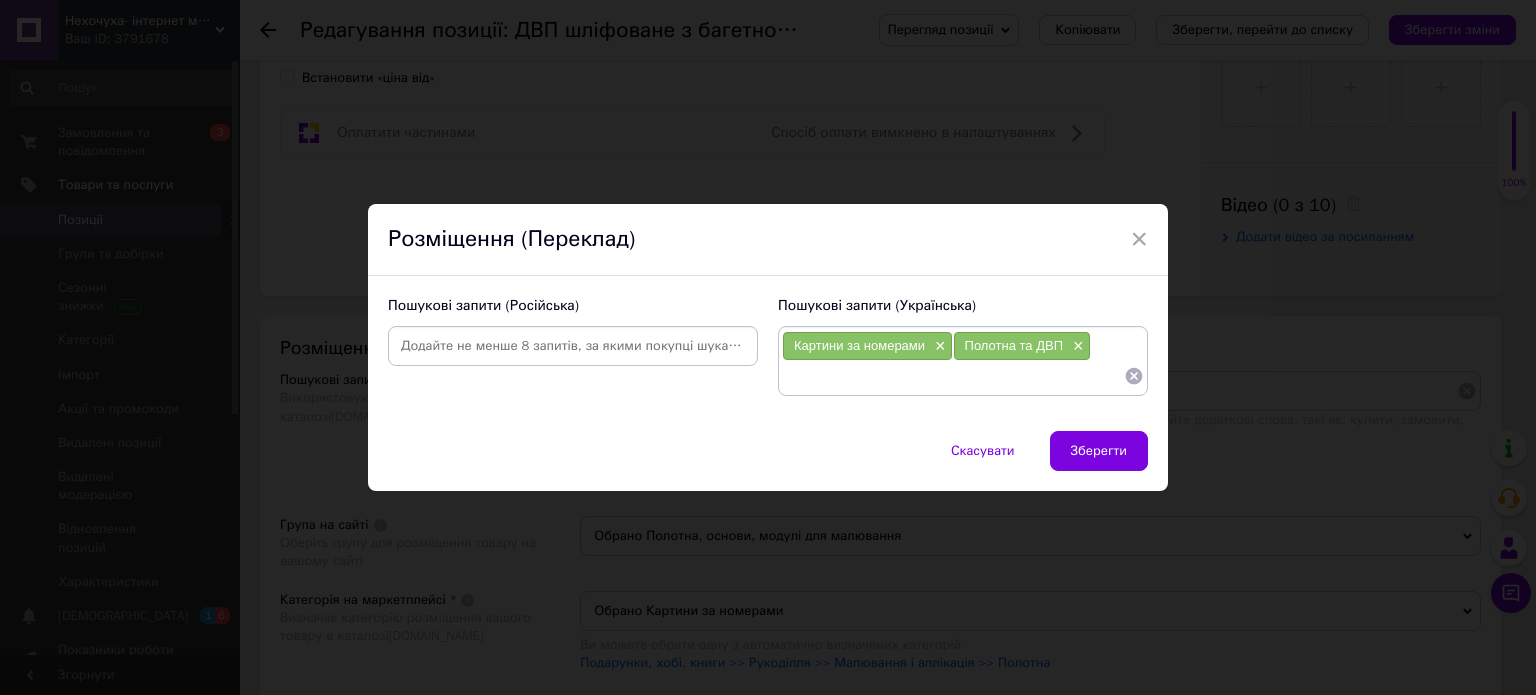 click at bounding box center [573, 346] 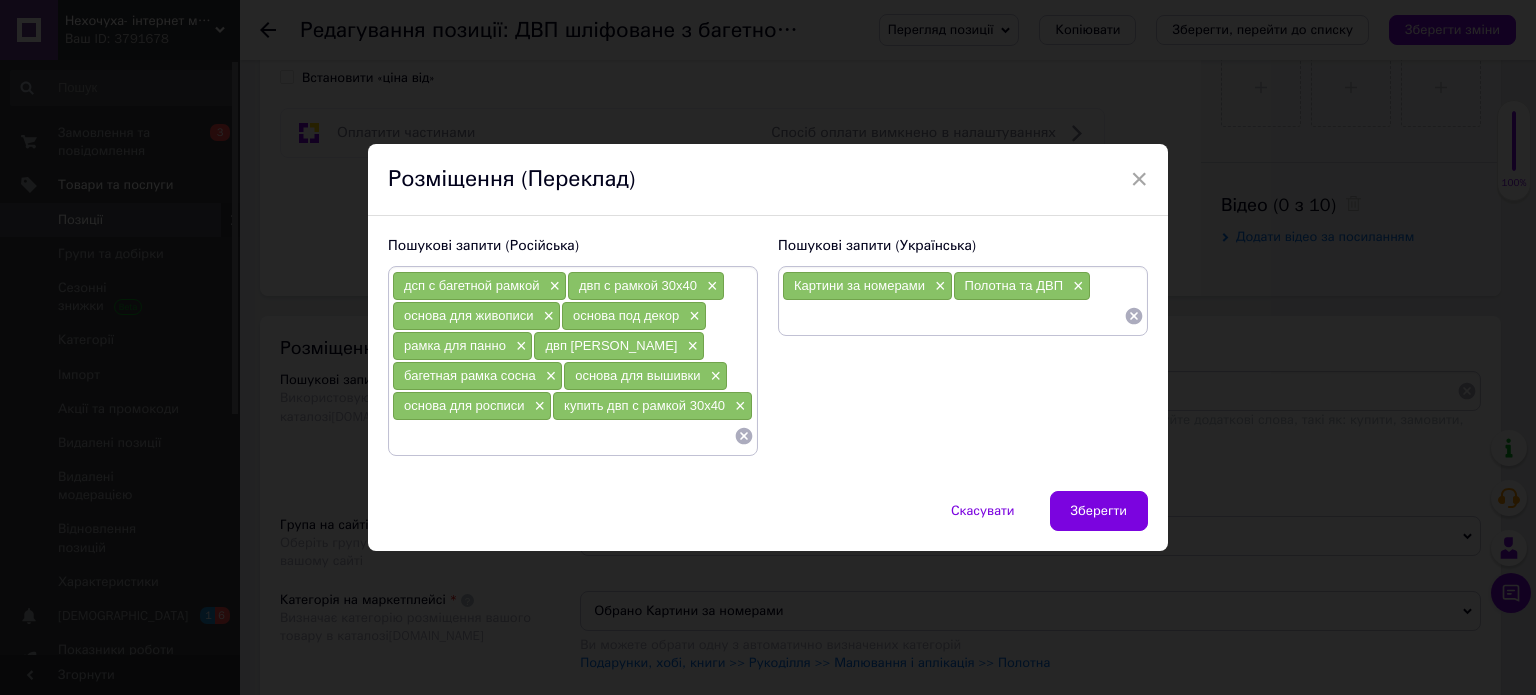 drag, startPoint x: 1131, startPoint y: 314, endPoint x: 1068, endPoint y: 286, distance: 68.942 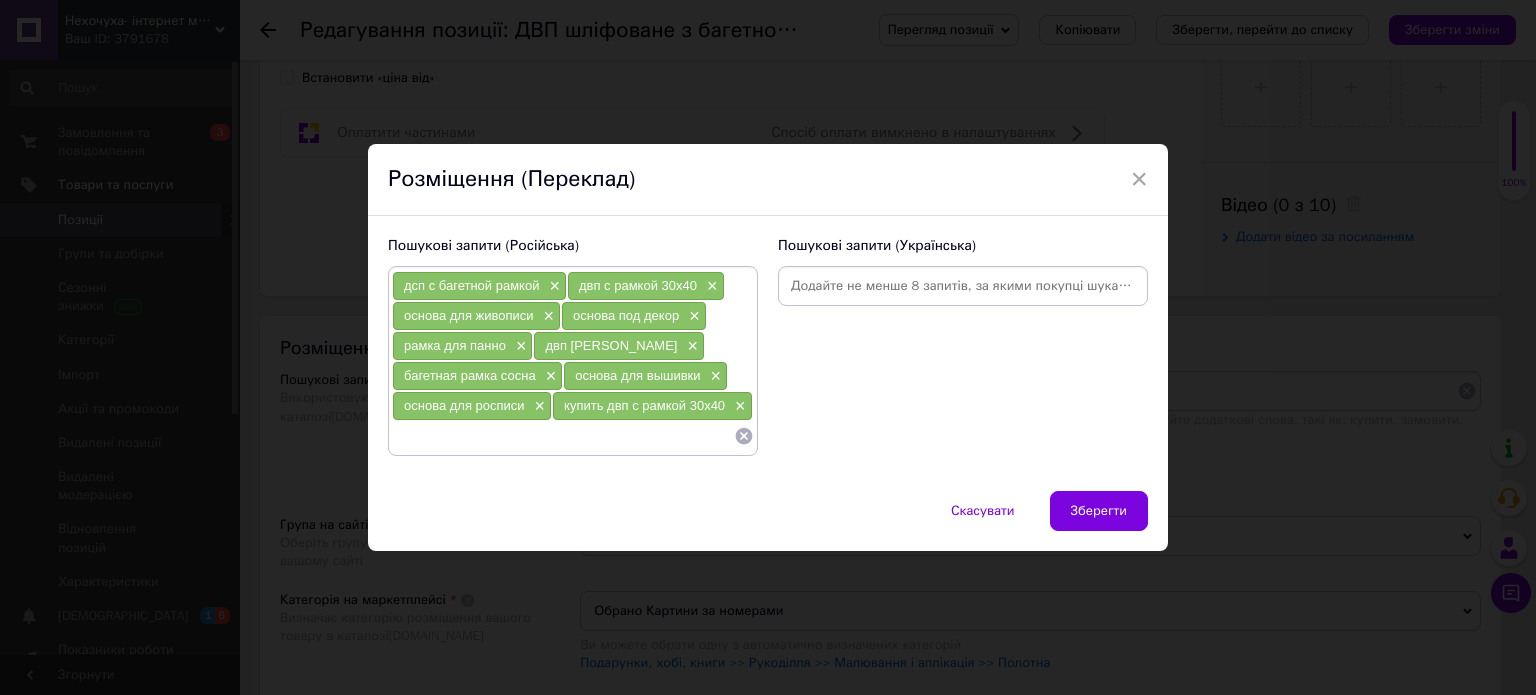 click at bounding box center [963, 286] 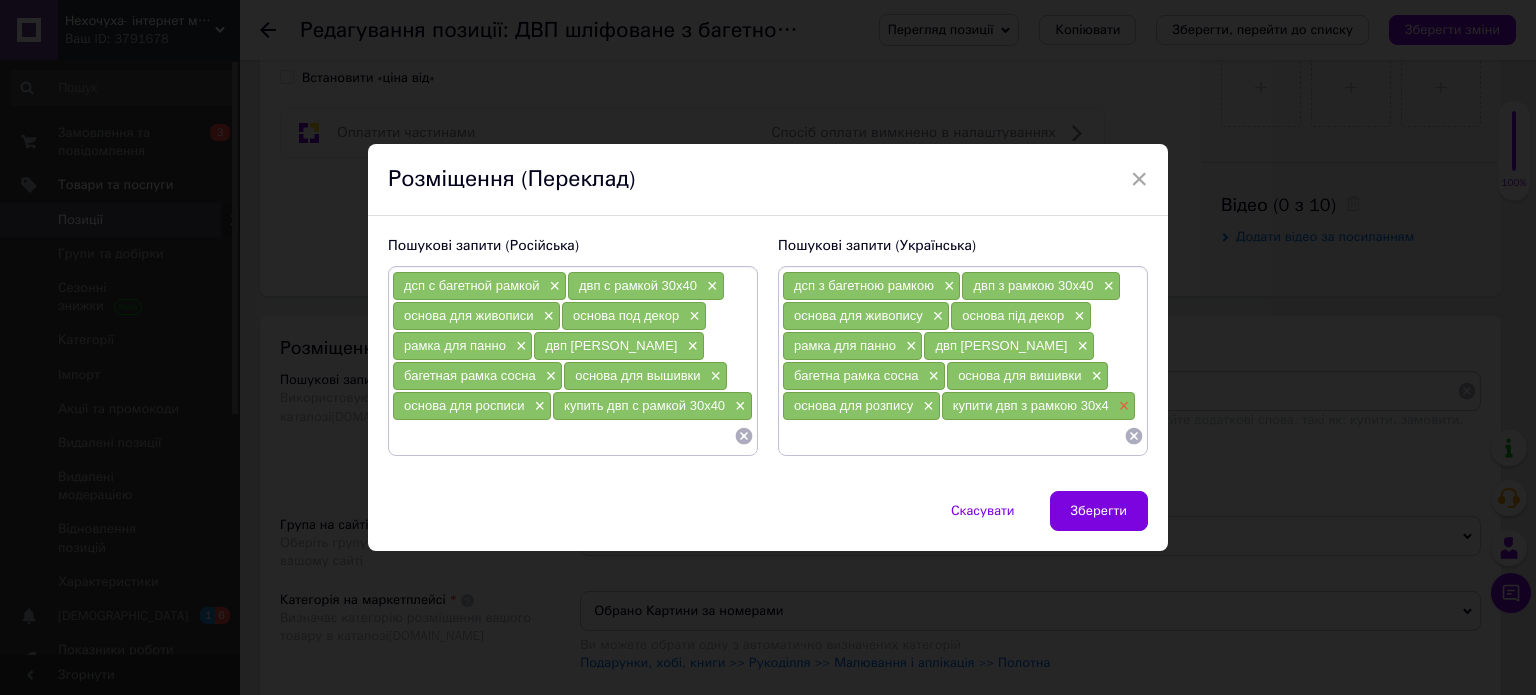 click on "×" at bounding box center [1122, 406] 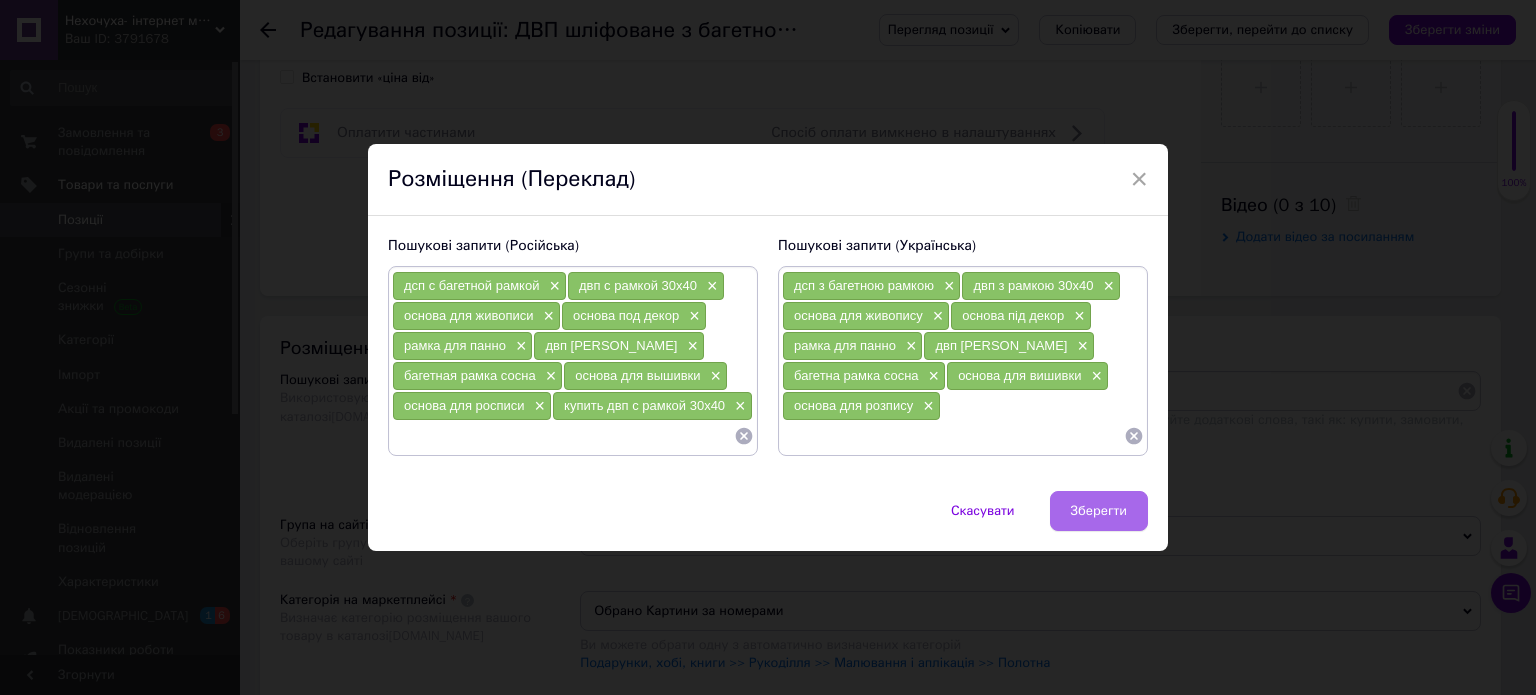 click on "Зберегти" at bounding box center [1099, 511] 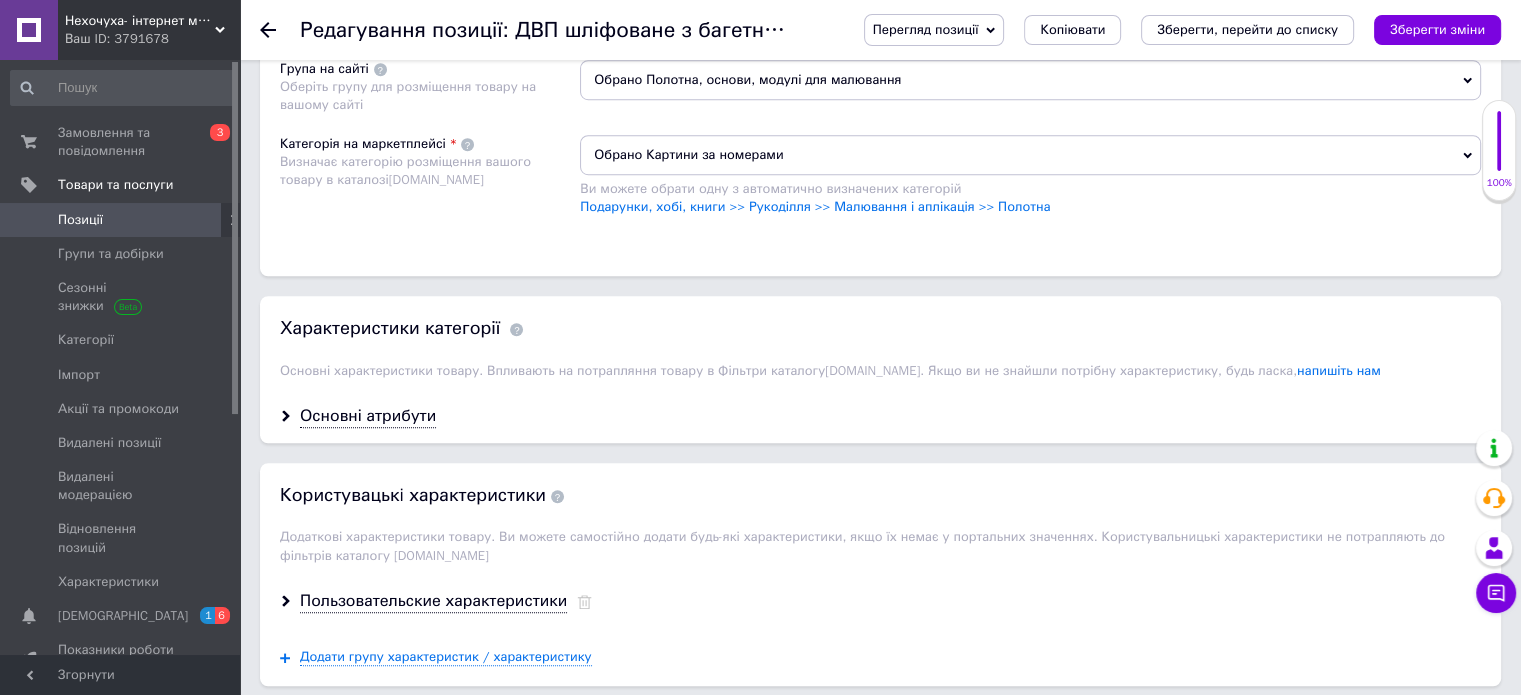 scroll, scrollTop: 1400, scrollLeft: 0, axis: vertical 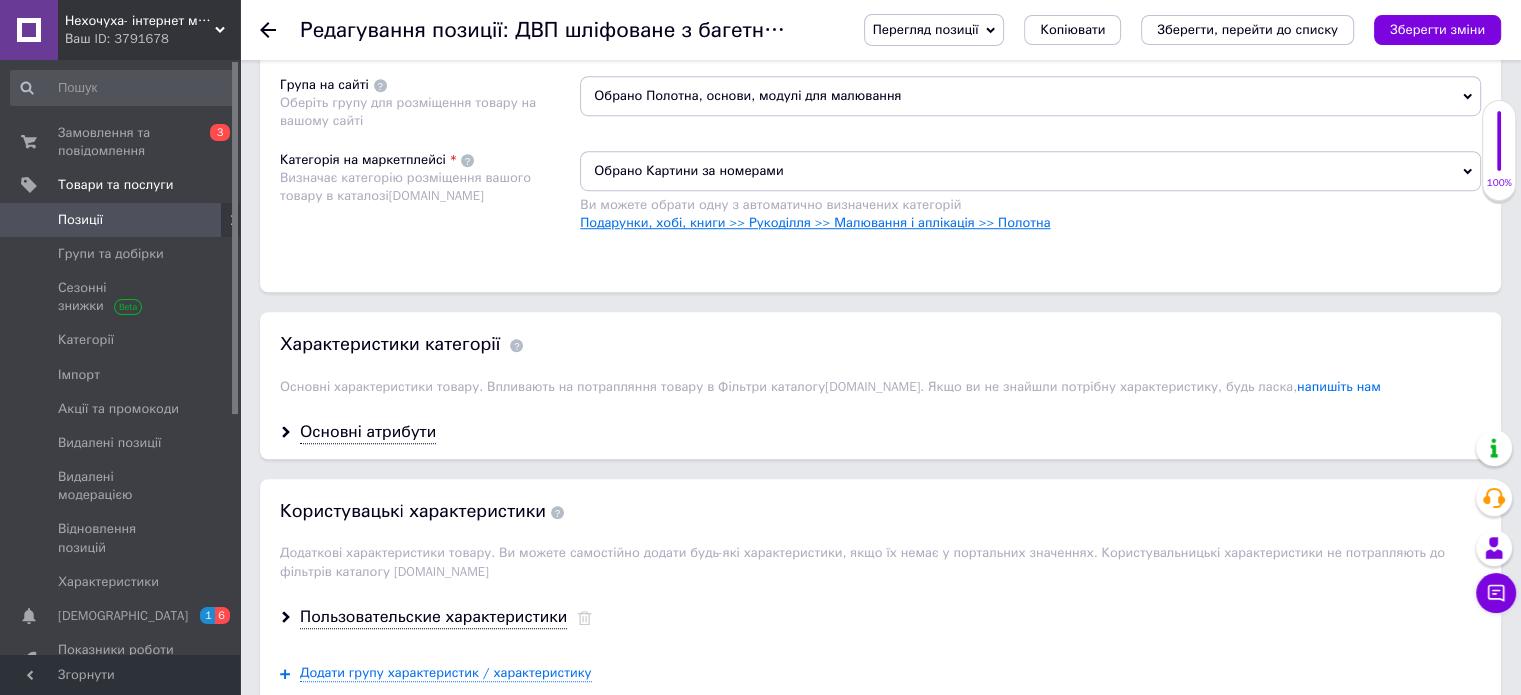 click on "Подарунки, хобі, книги >> Рукоділля >> Малювання і аплікація >> Полотна" at bounding box center (815, 222) 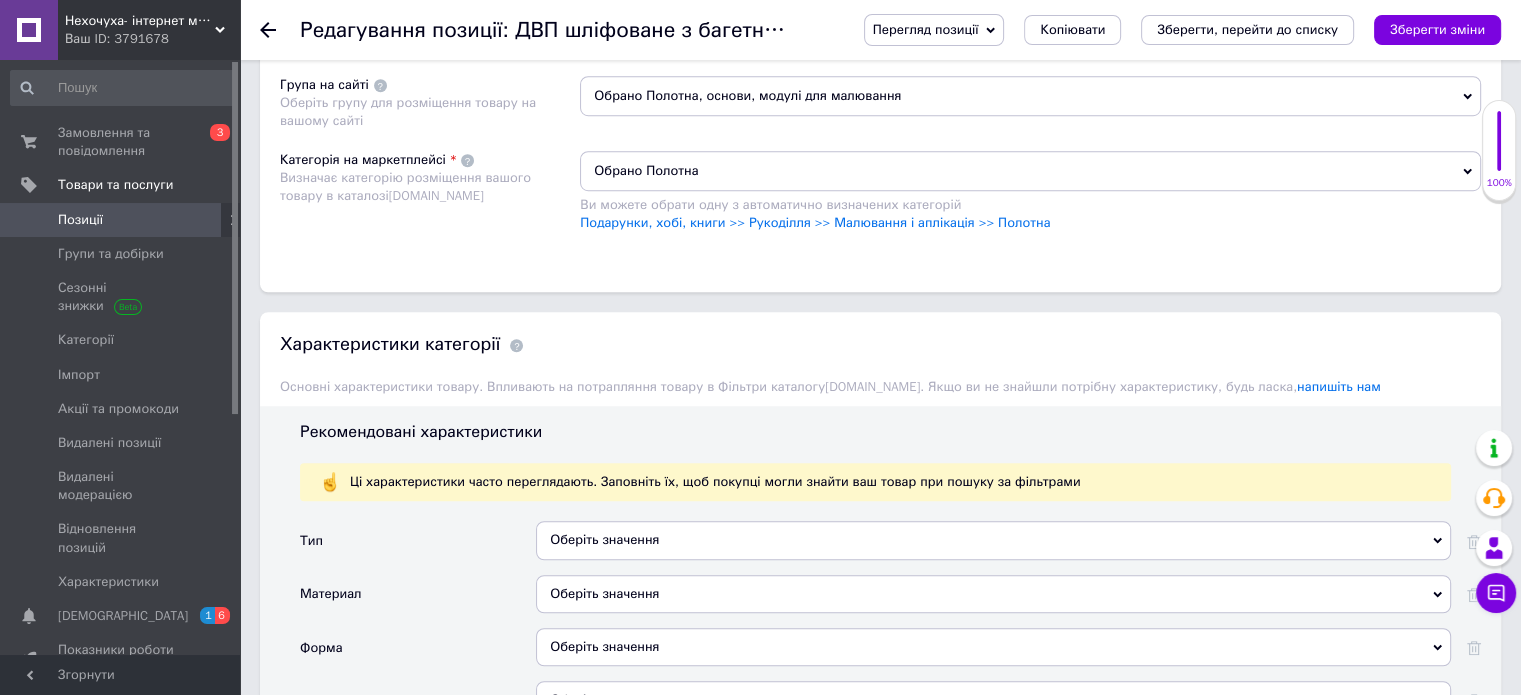 click on "Рекомендовані характеристики" at bounding box center [421, 432] 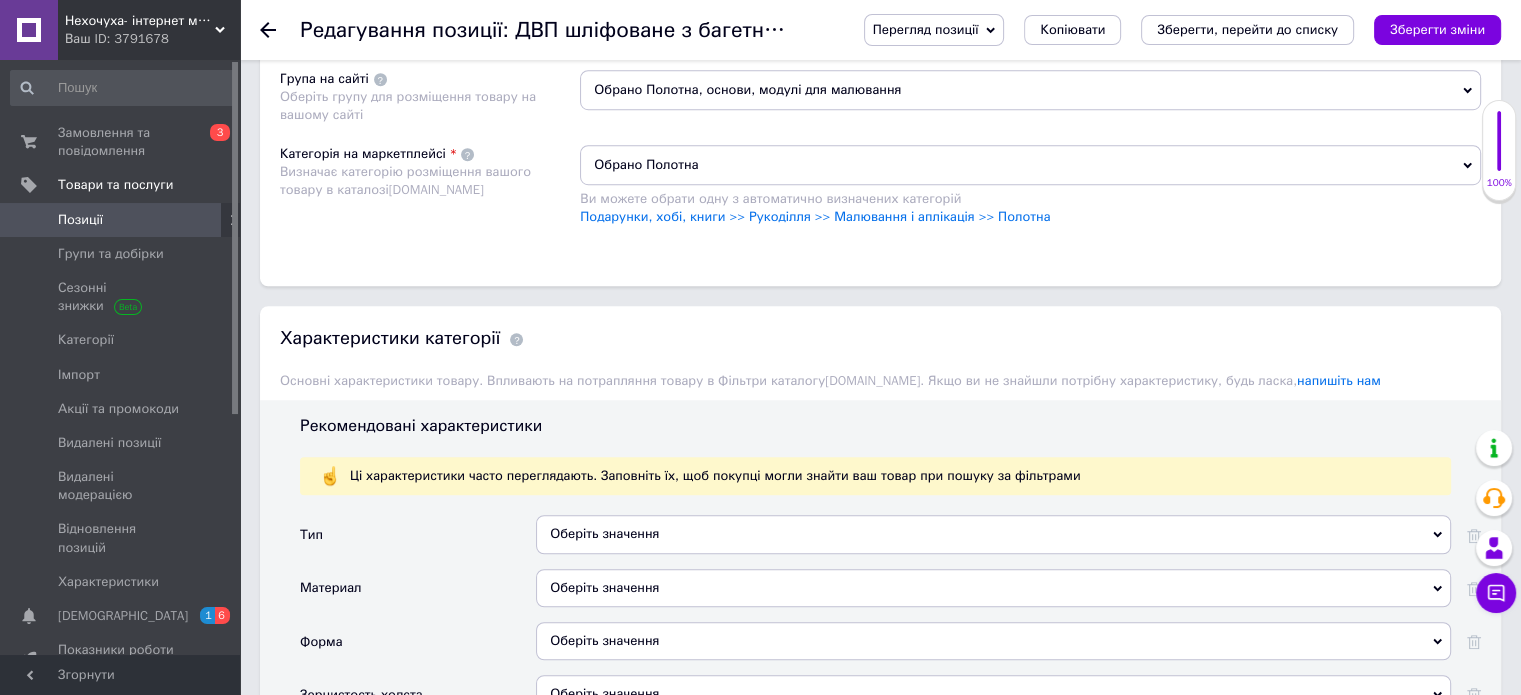 scroll, scrollTop: 1600, scrollLeft: 0, axis: vertical 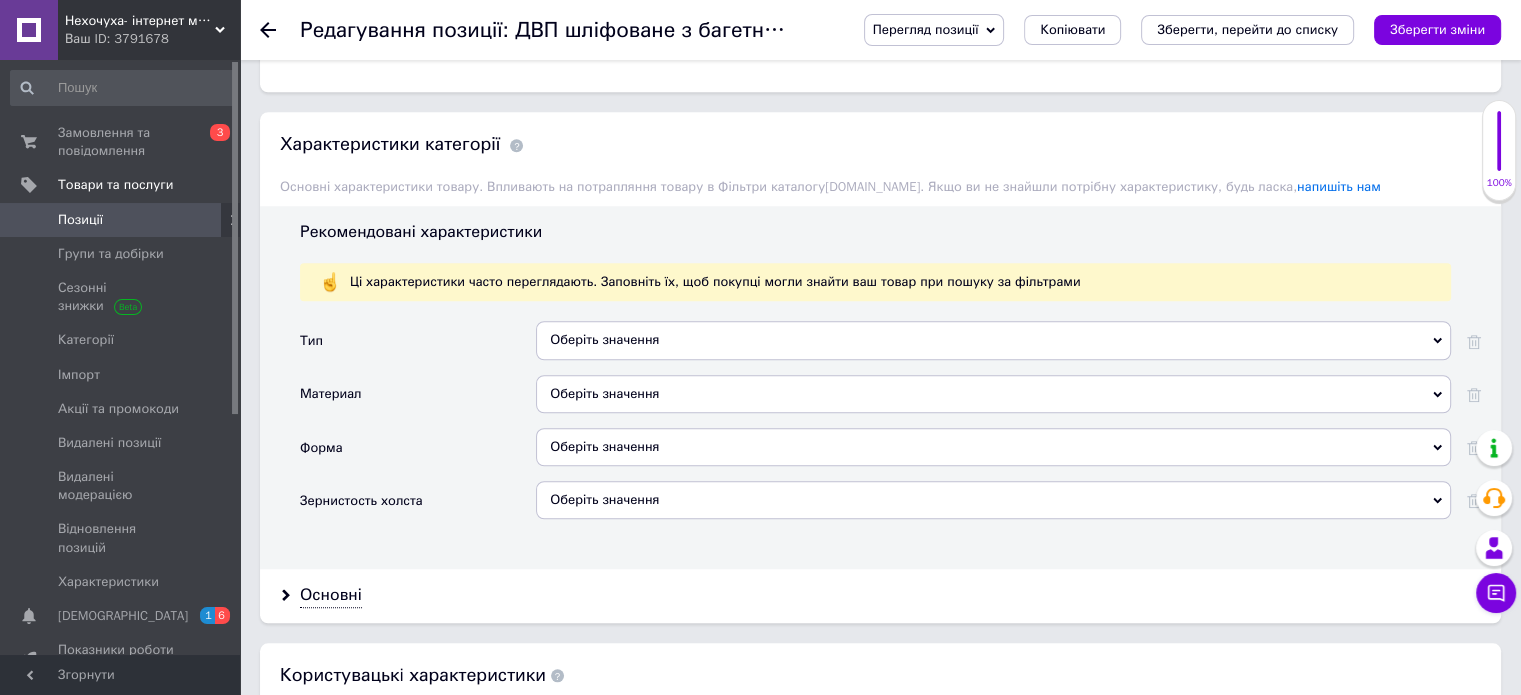 click on "Оберіть значення" at bounding box center (993, 340) 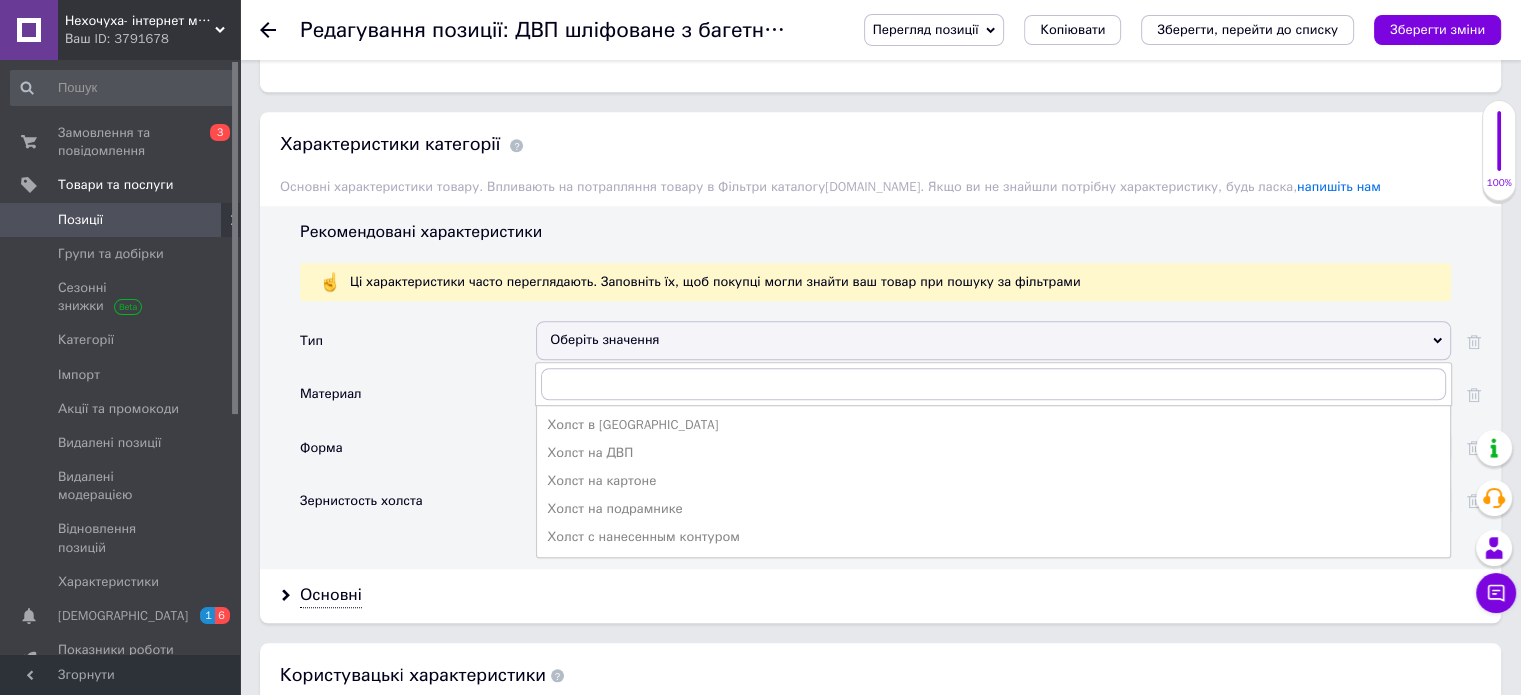 click on "Материал" at bounding box center [418, 401] 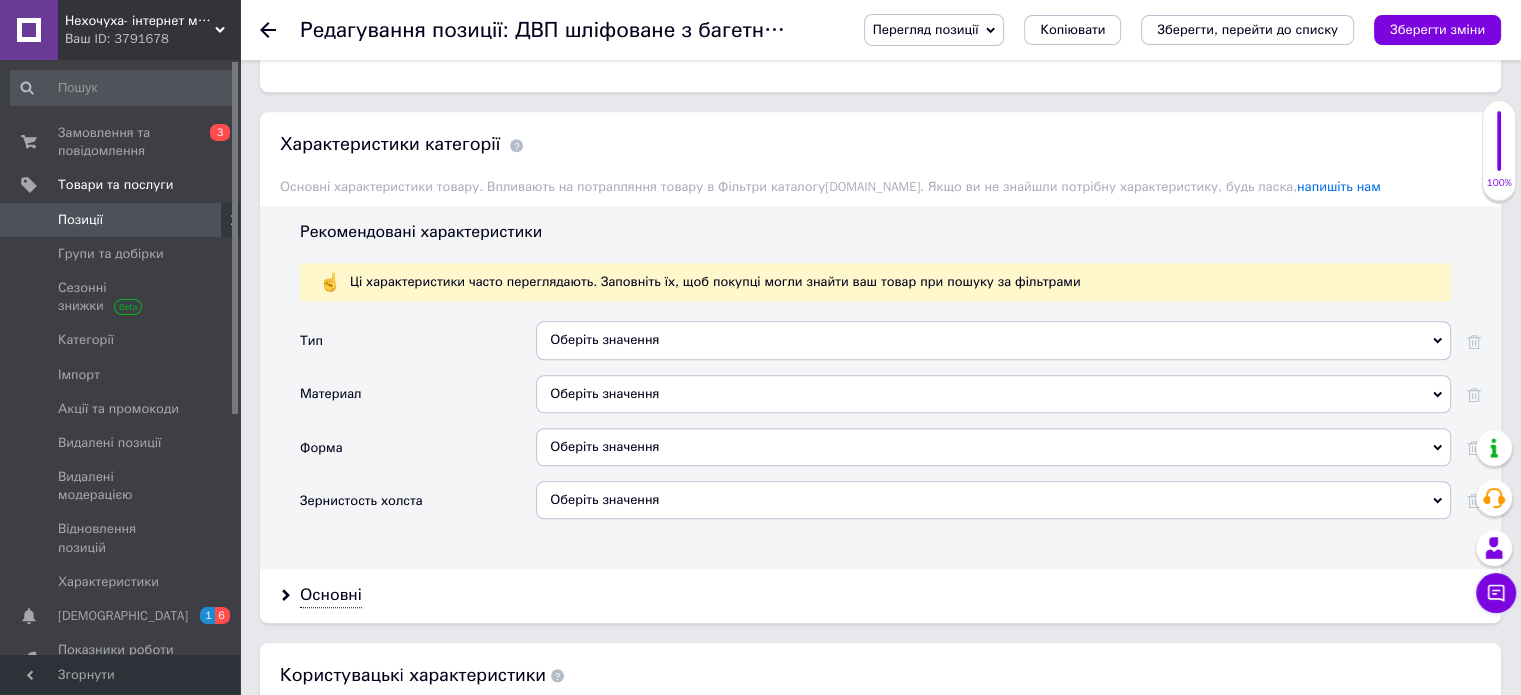 click on "Оберіть значення" at bounding box center [993, 394] 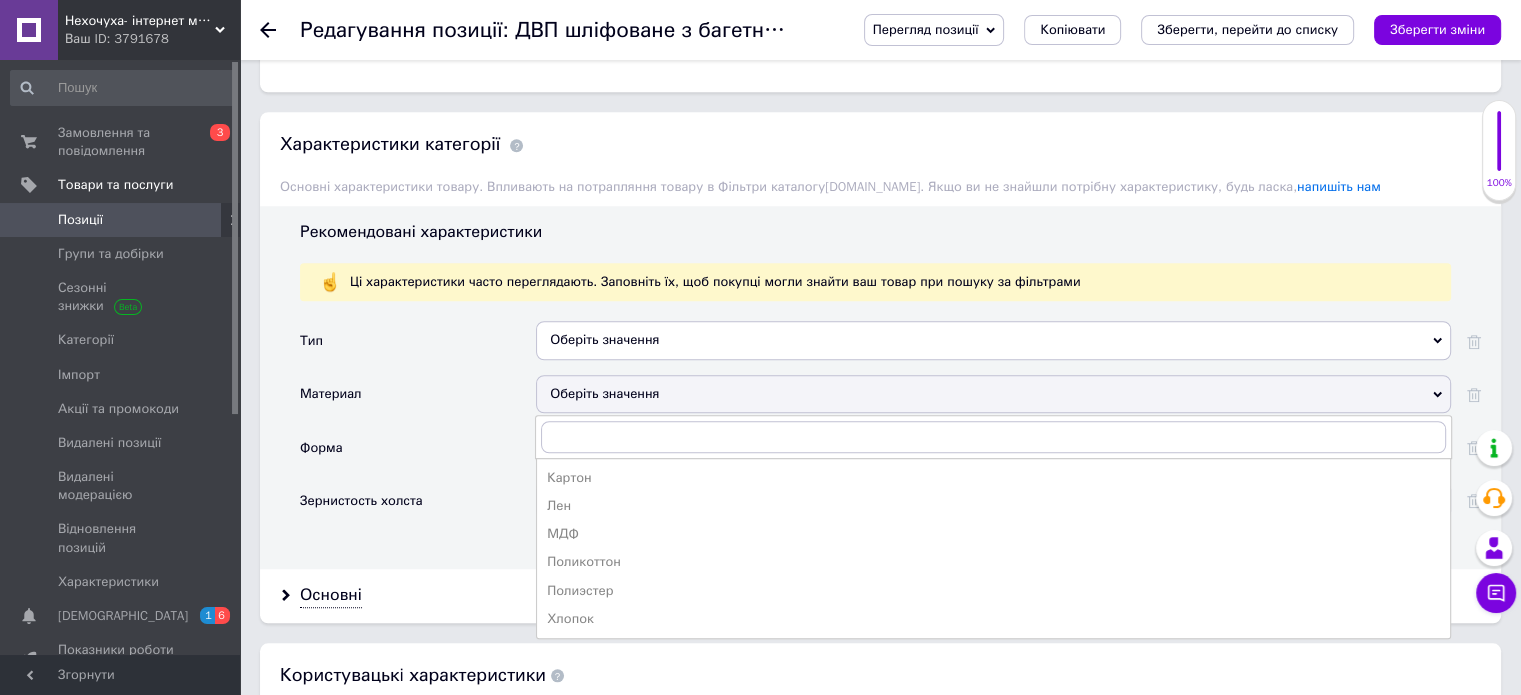 click on "Форма" at bounding box center [418, 454] 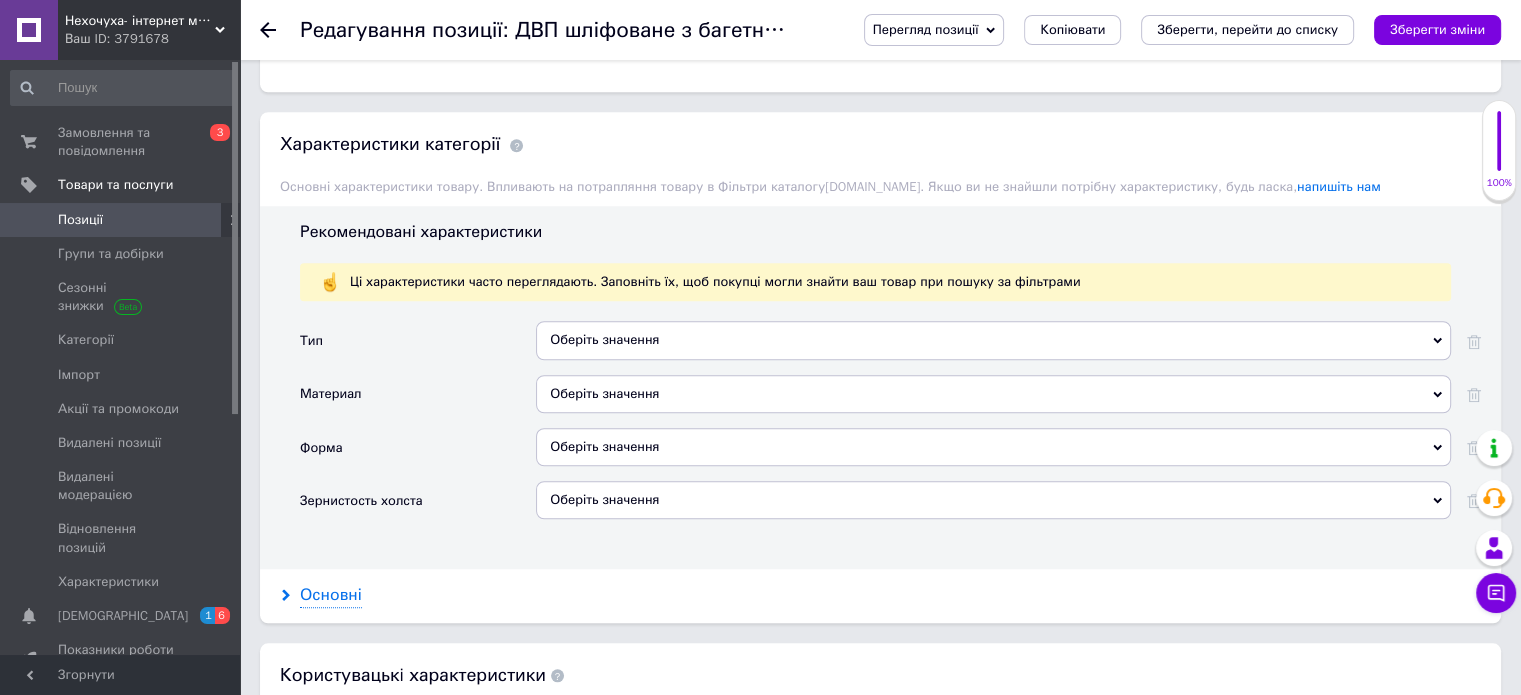 click on "Основні" at bounding box center (331, 595) 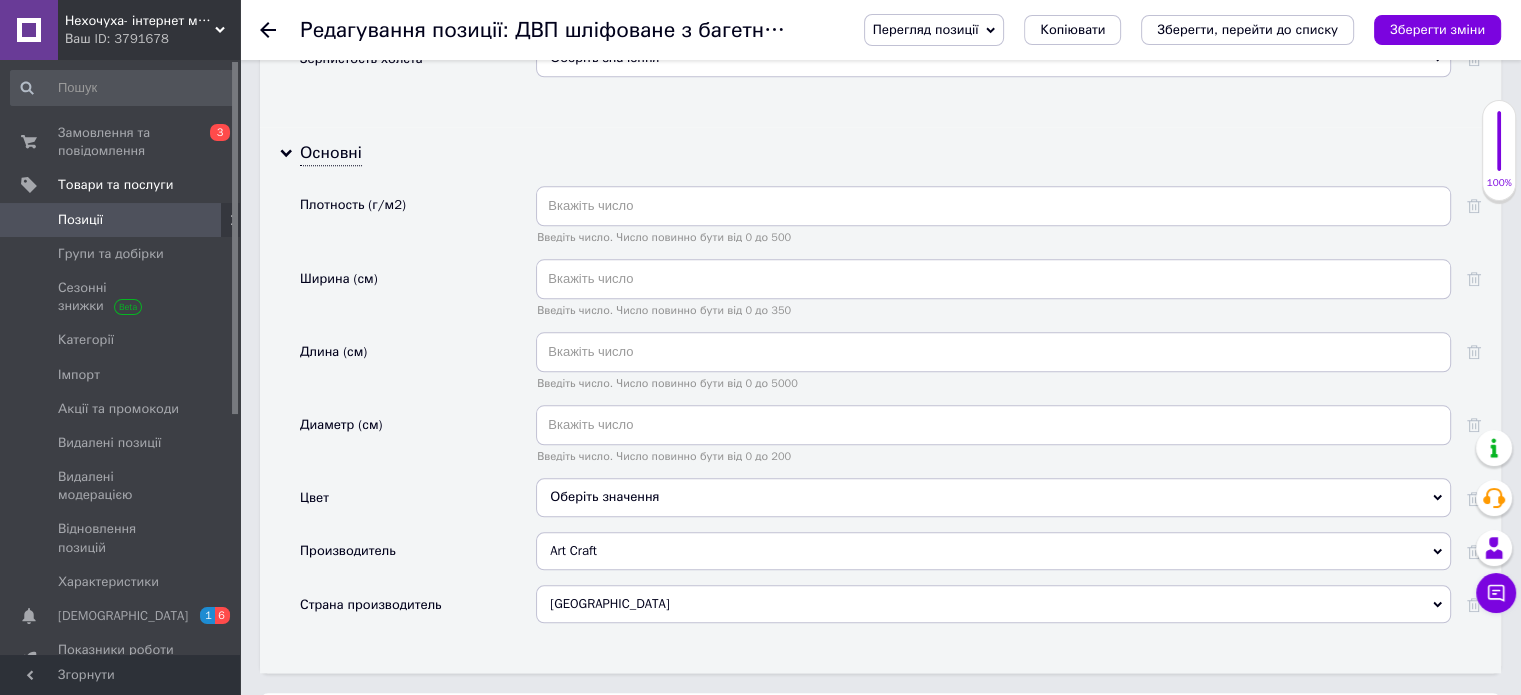 scroll, scrollTop: 2100, scrollLeft: 0, axis: vertical 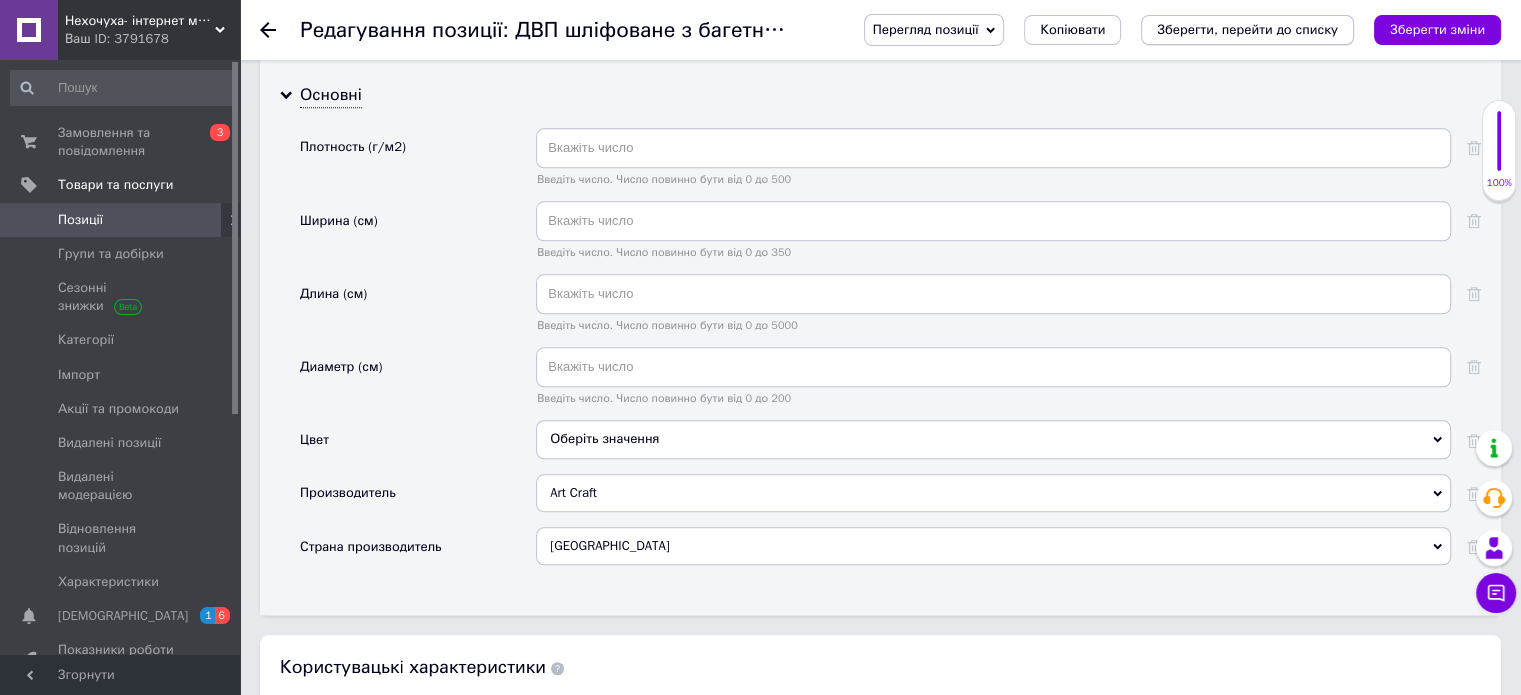 click on "Зберегти, перейти до списку" at bounding box center (1247, 29) 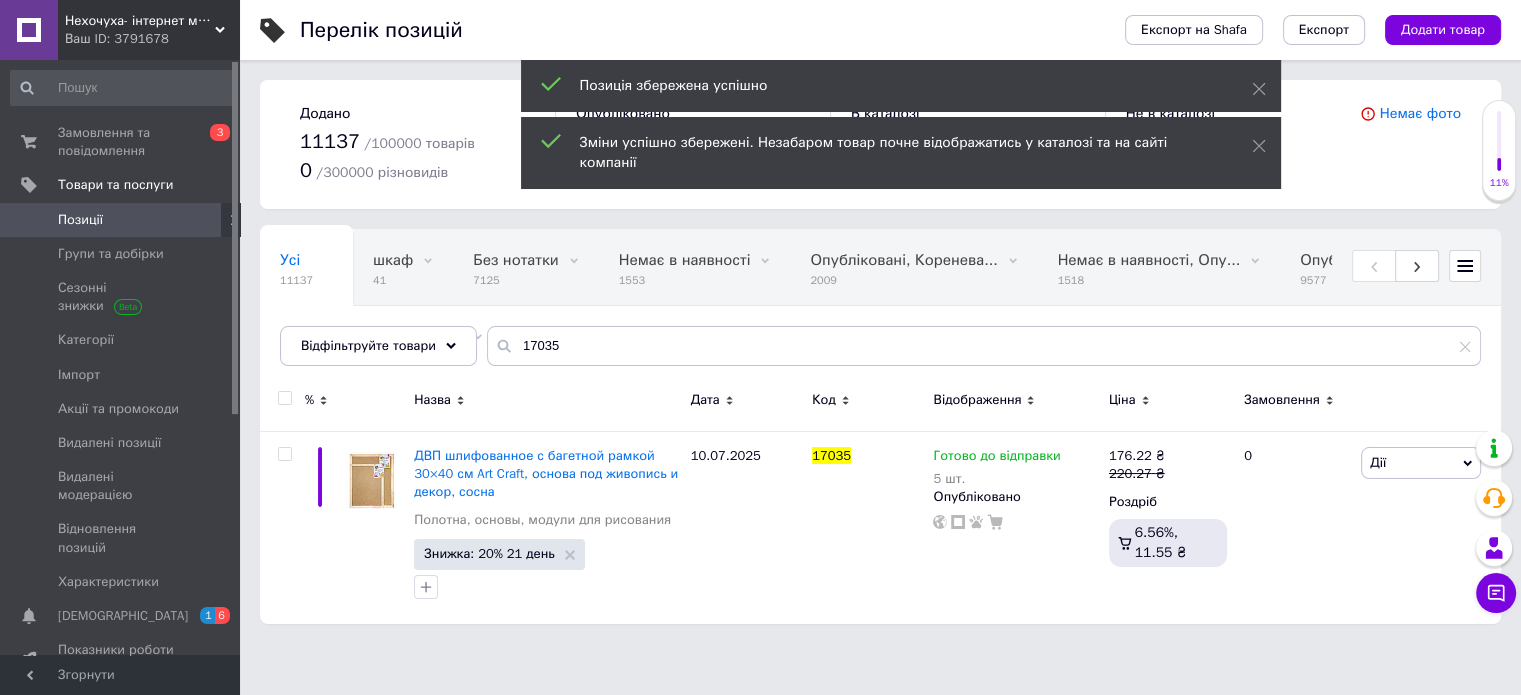 scroll, scrollTop: 0, scrollLeft: 0, axis: both 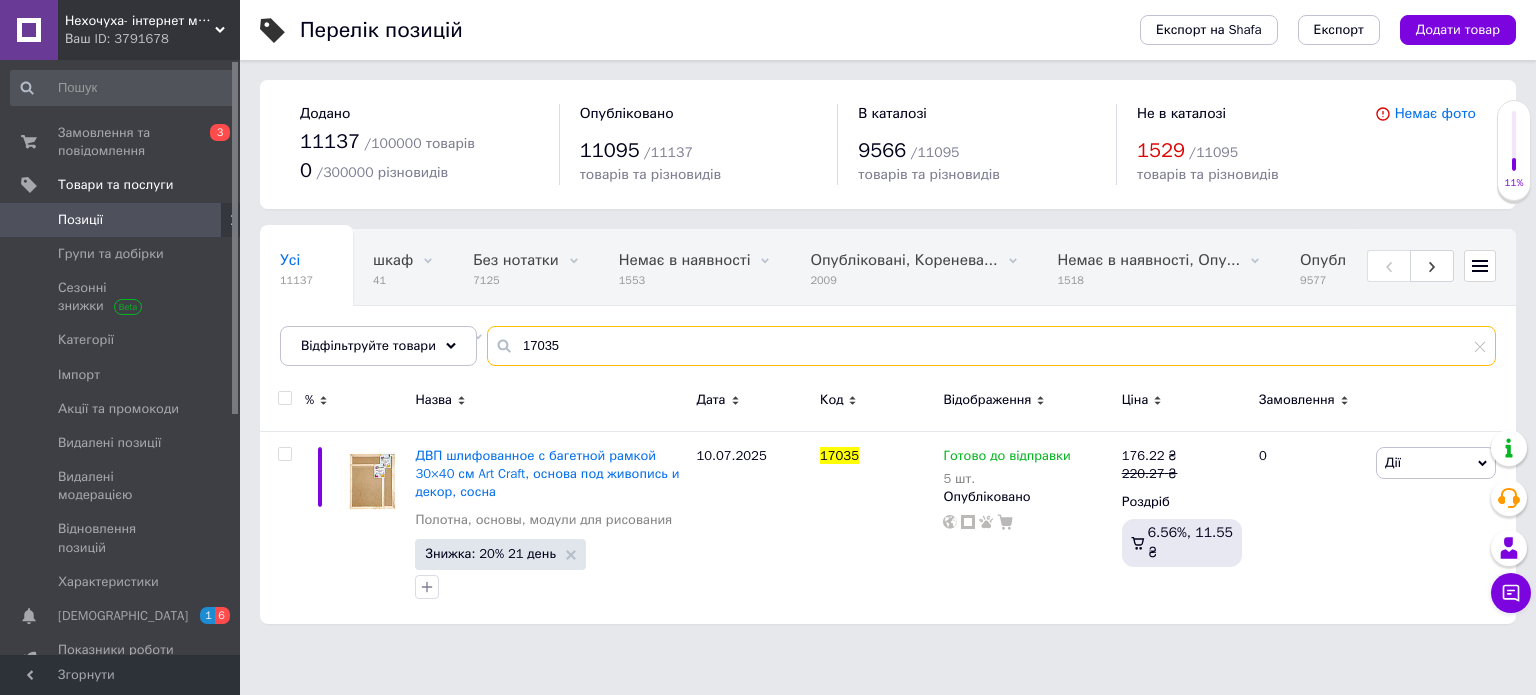 click on "17035" at bounding box center (991, 346) 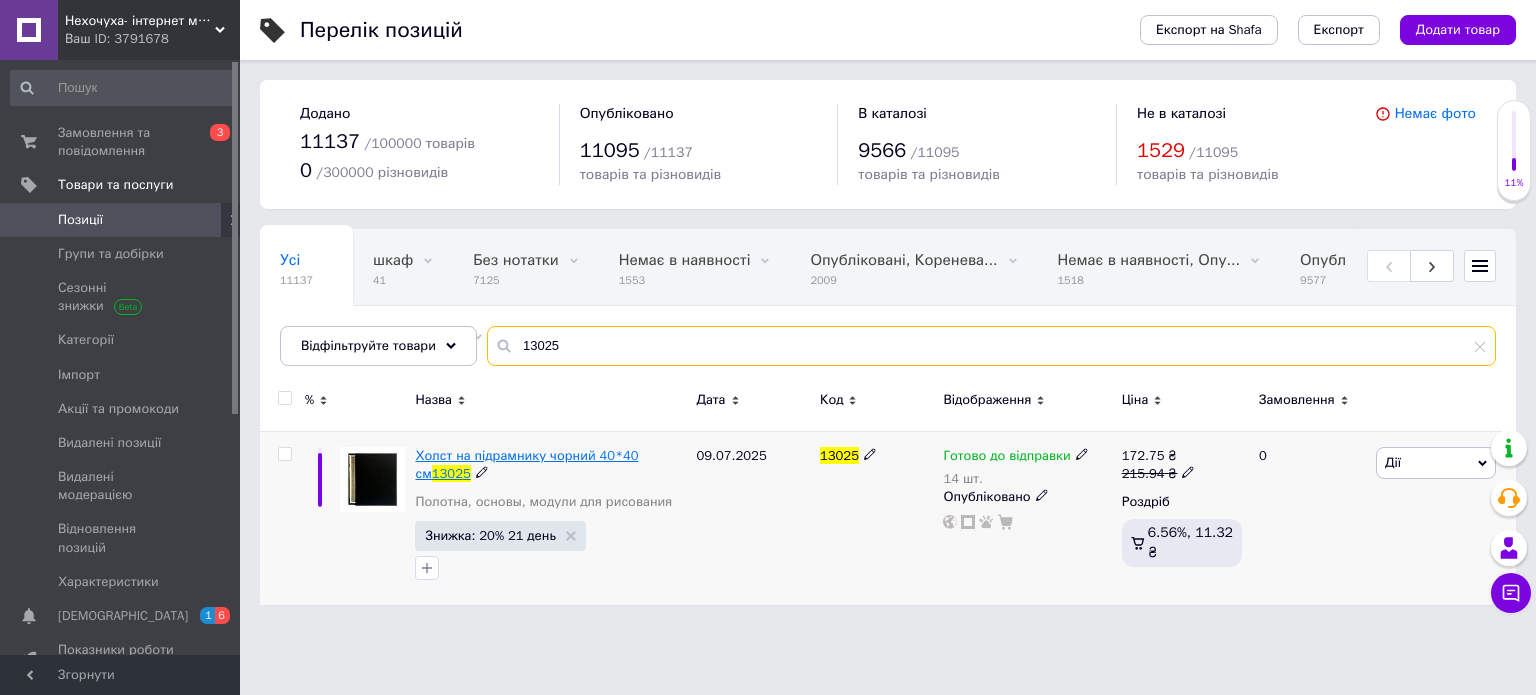 type on "13025" 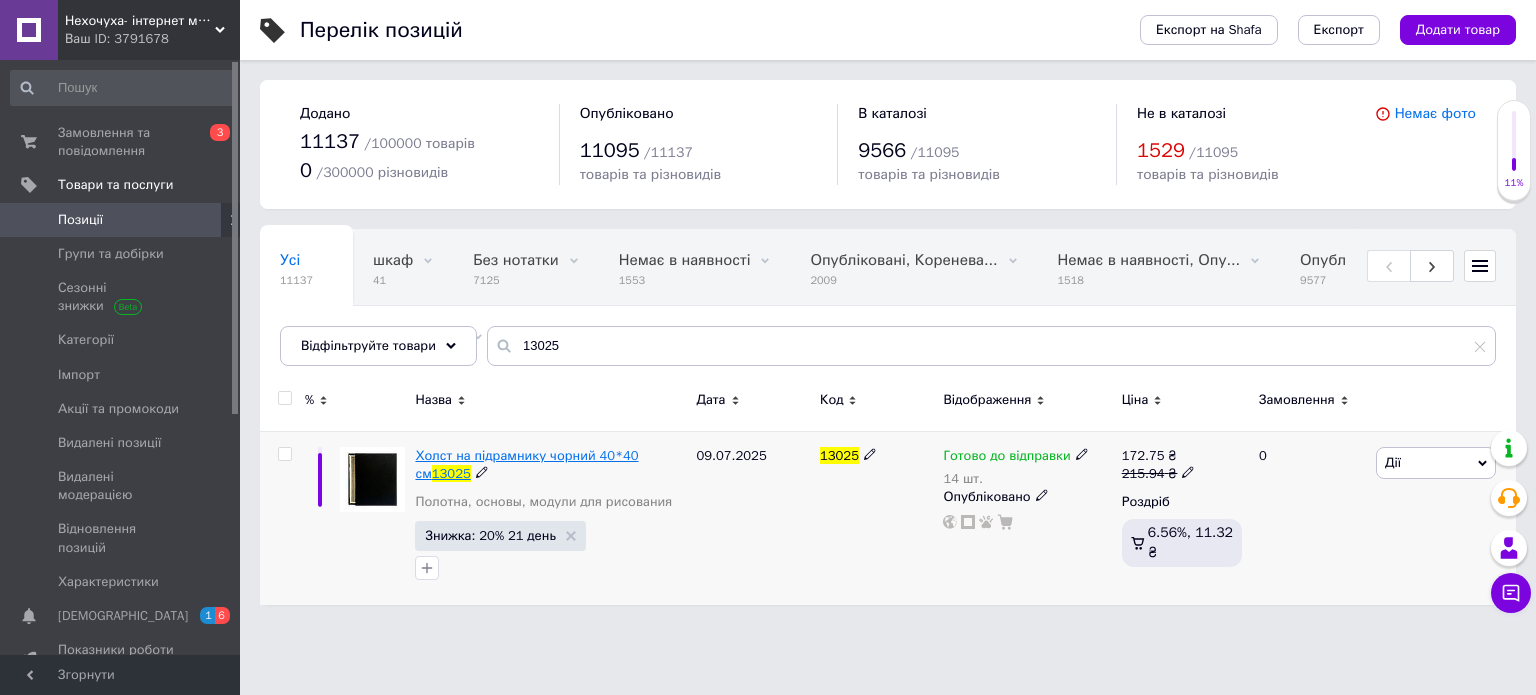 click on "Холст на підрамнику чорний 40*40 см" at bounding box center [526, 464] 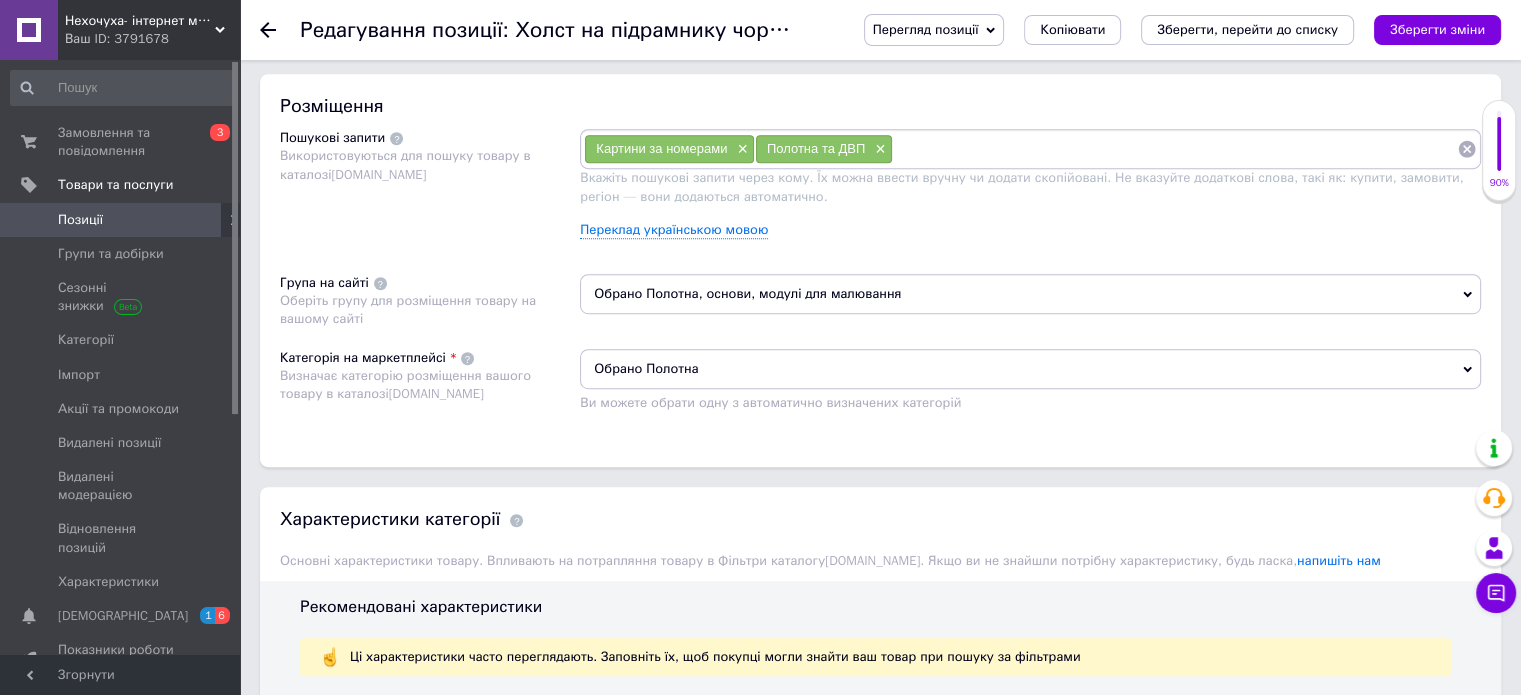 scroll, scrollTop: 1500, scrollLeft: 0, axis: vertical 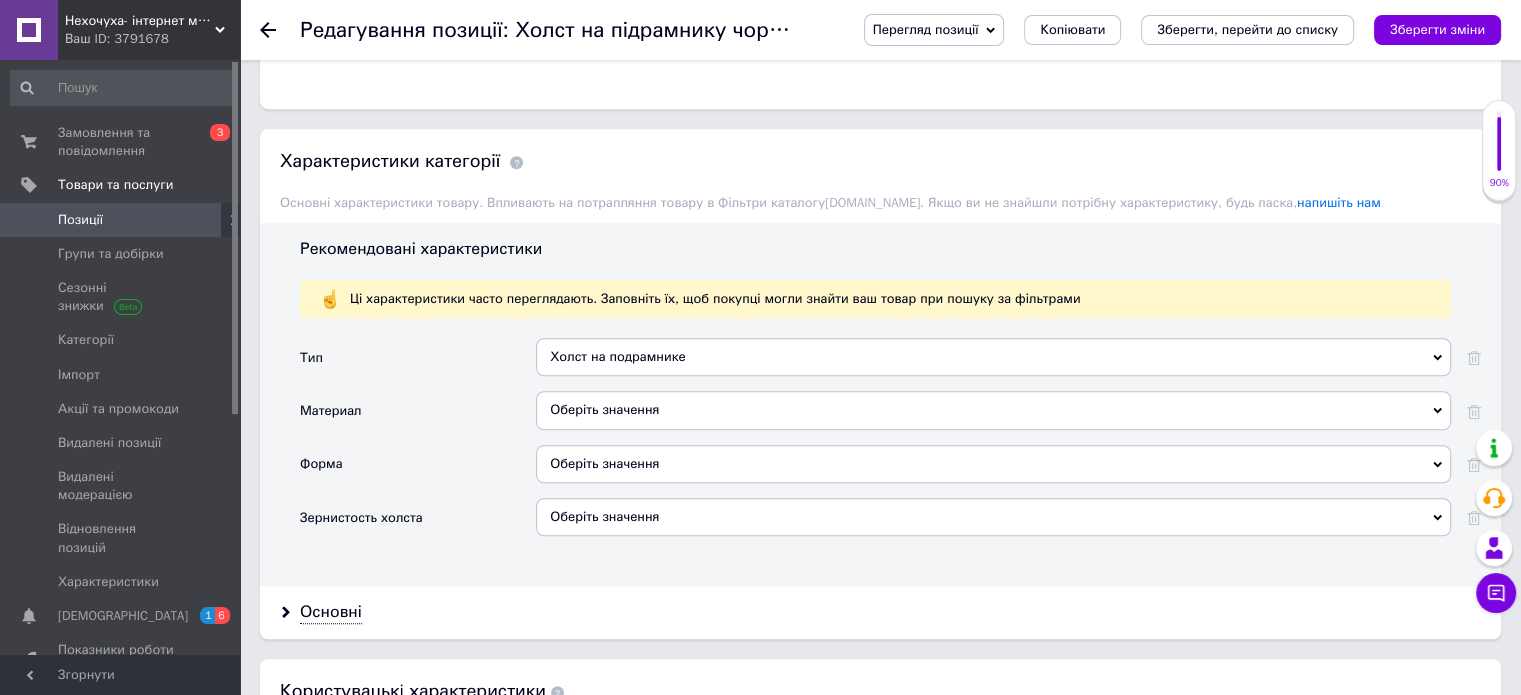 click on "Оберіть значення" at bounding box center [993, 410] 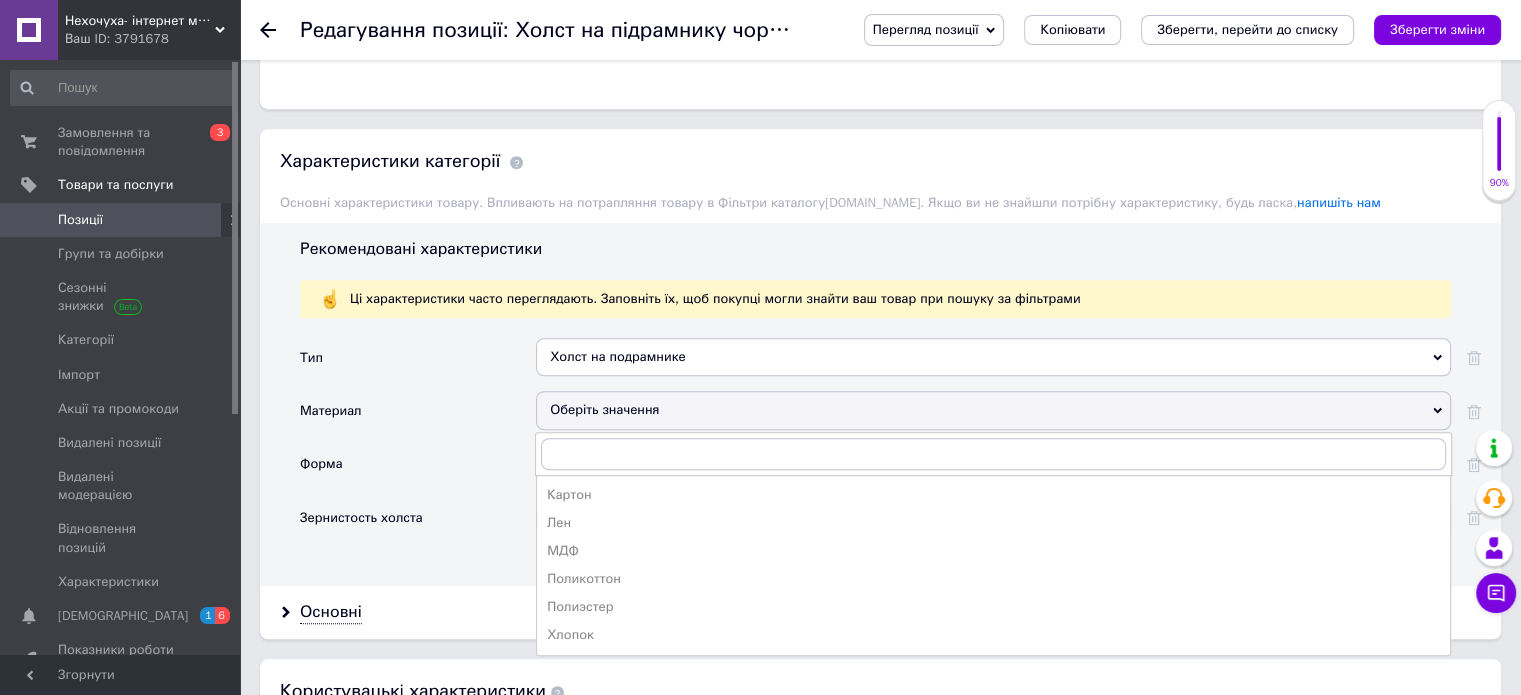 drag, startPoint x: 613, startPoint y: 572, endPoint x: 583, endPoint y: 497, distance: 80.77747 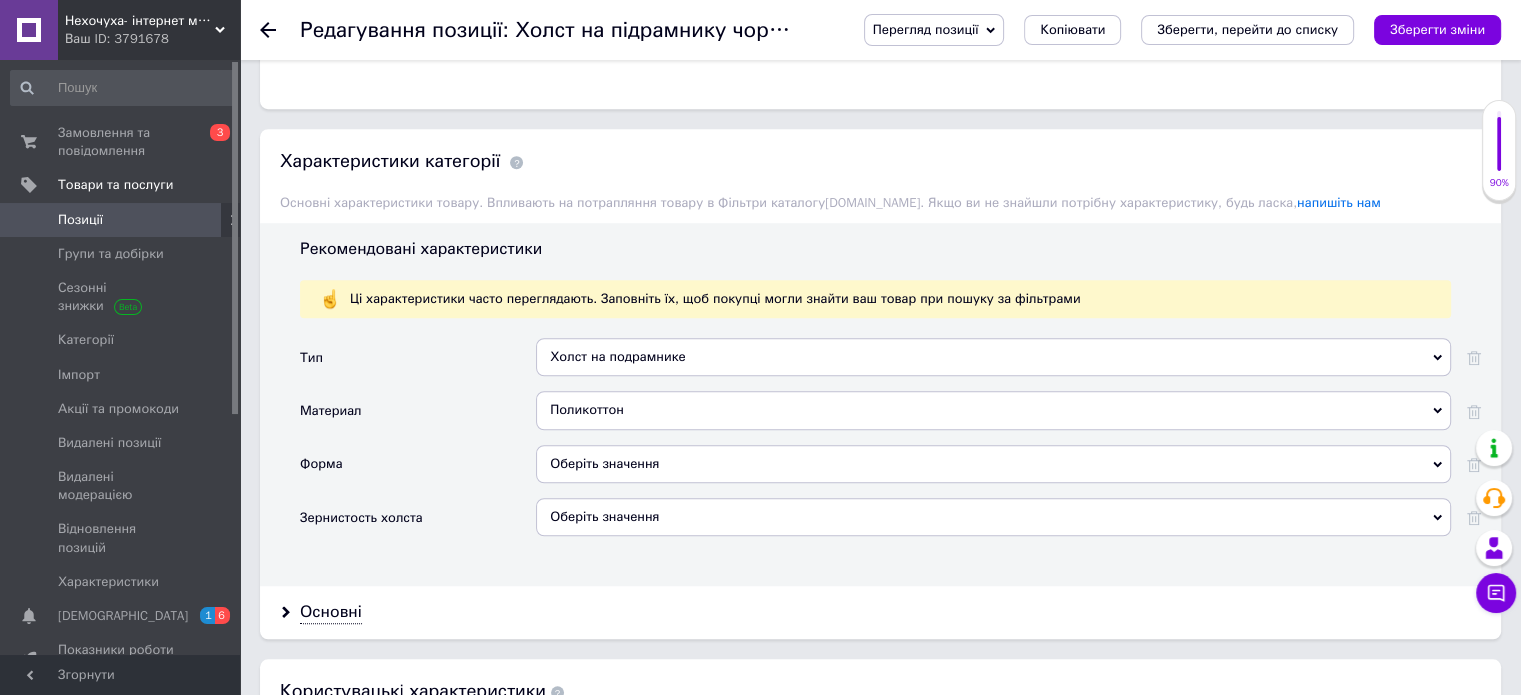 click on "Оберіть значення" at bounding box center [993, 464] 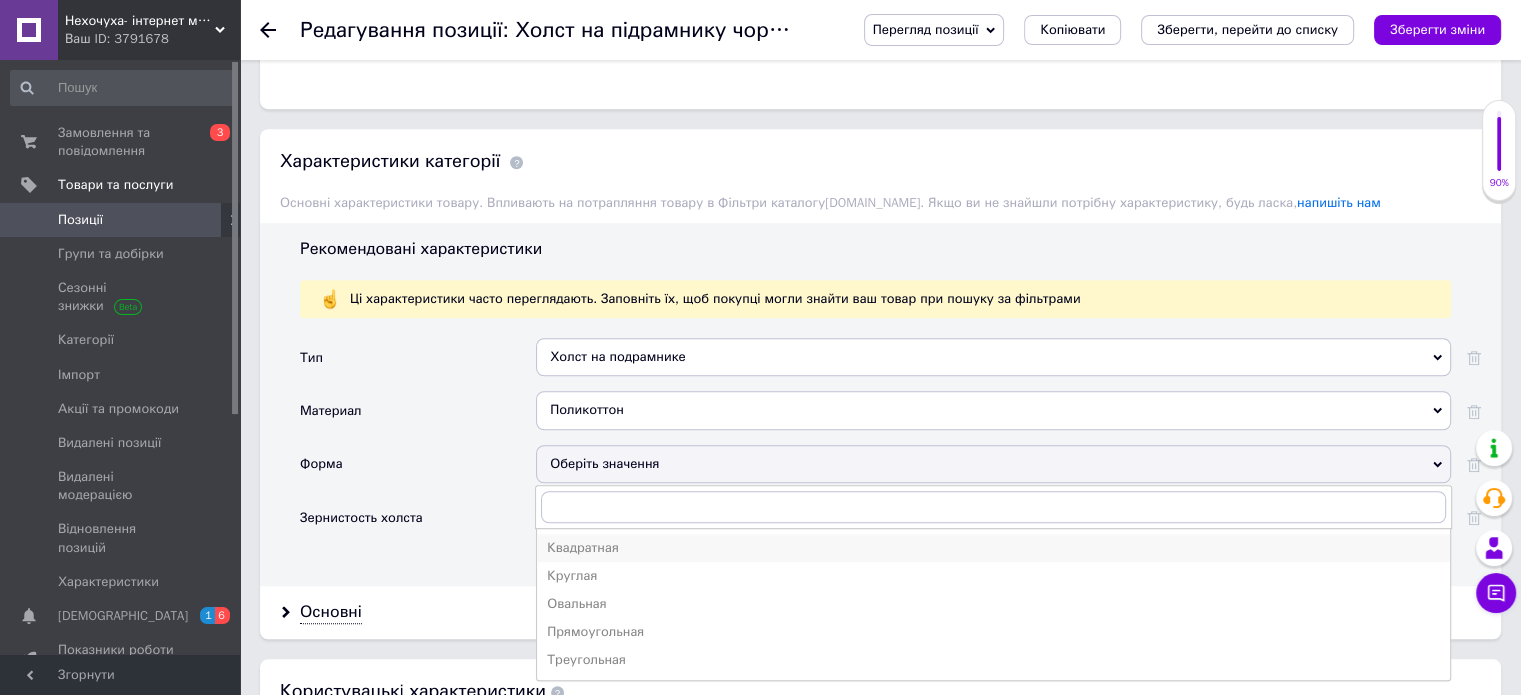 click on "Квадратная" at bounding box center (993, 548) 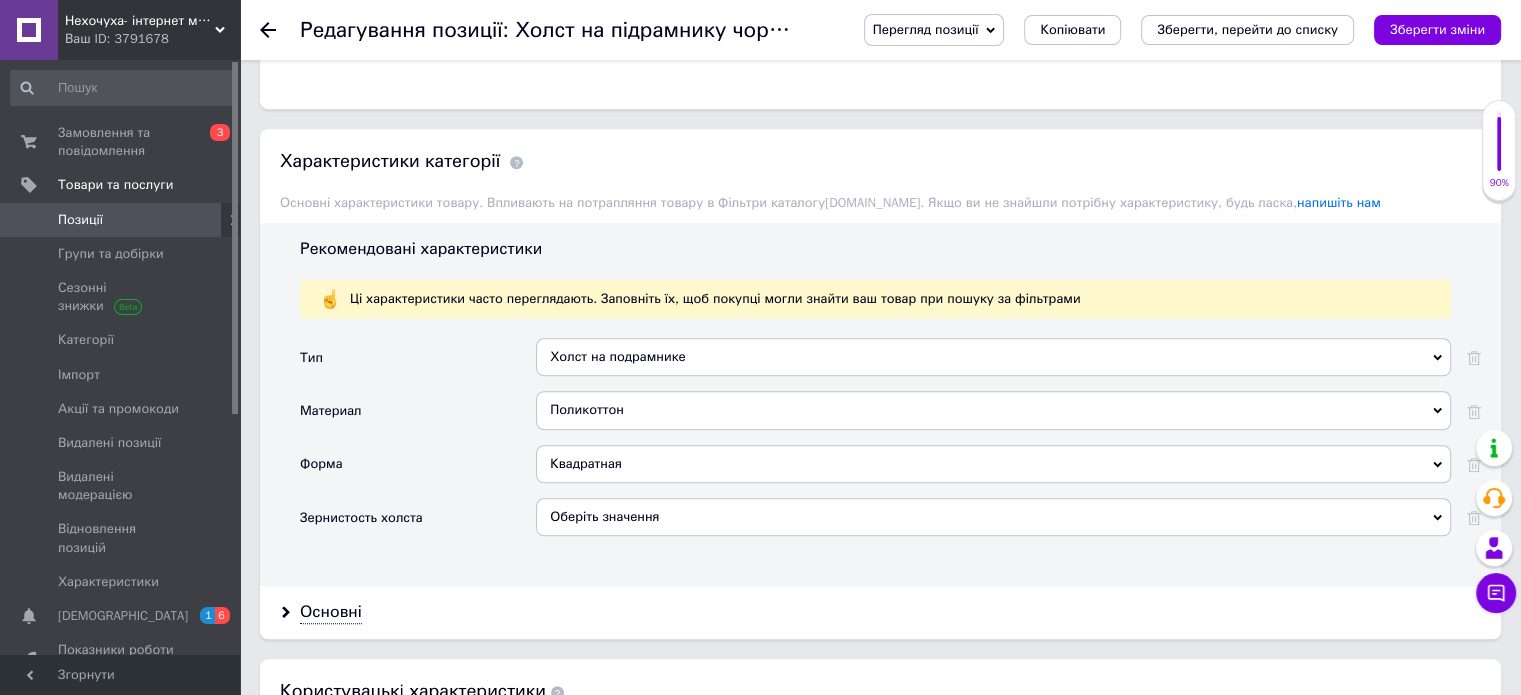 click on "Оберіть значення" at bounding box center [993, 517] 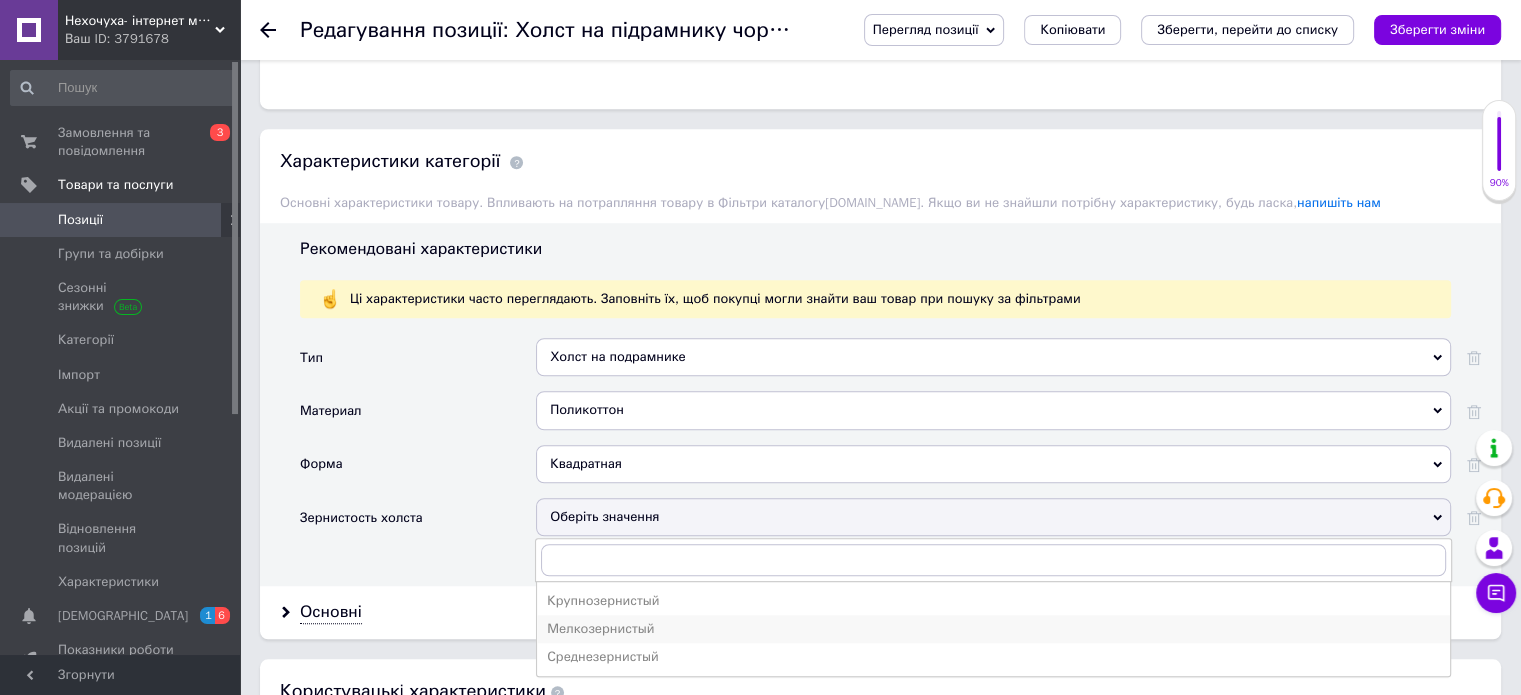 click on "Мелкозернистый" at bounding box center [993, 629] 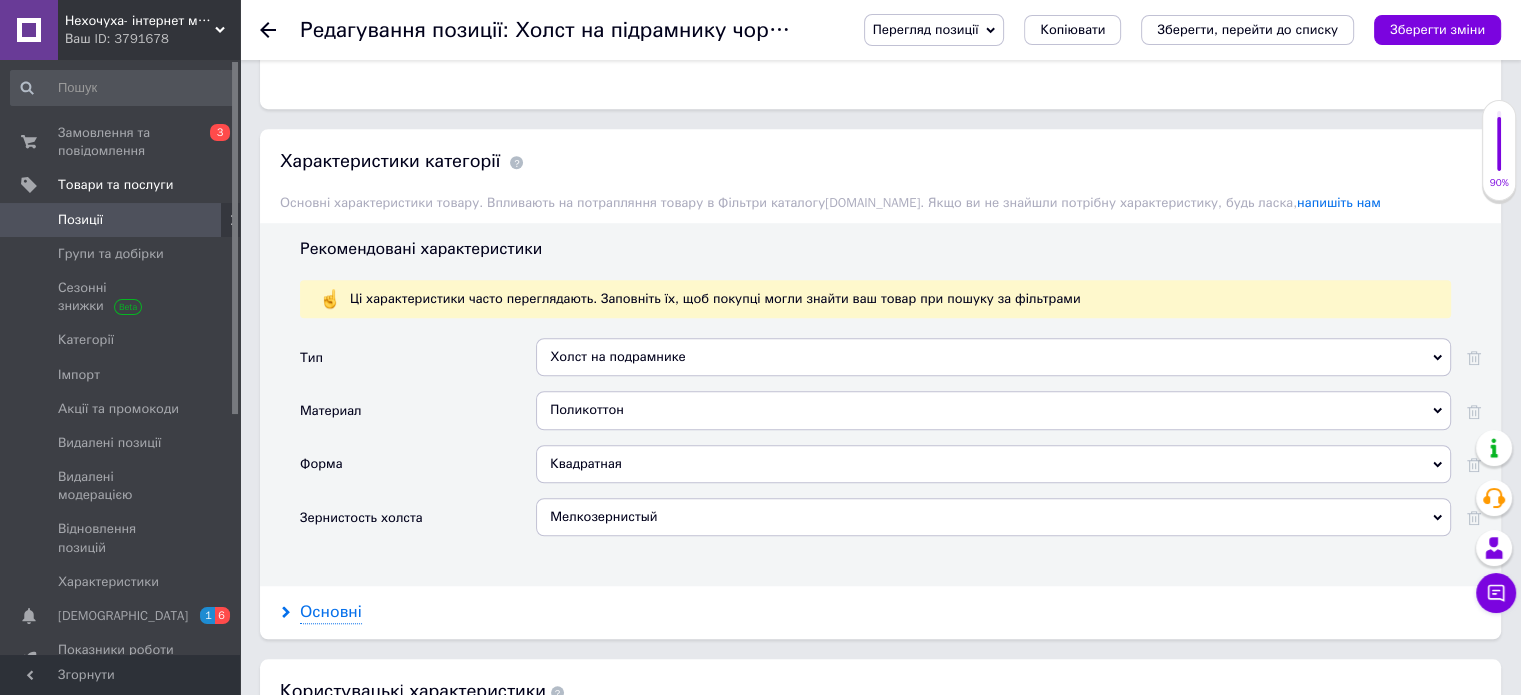 click on "Основні" at bounding box center (331, 612) 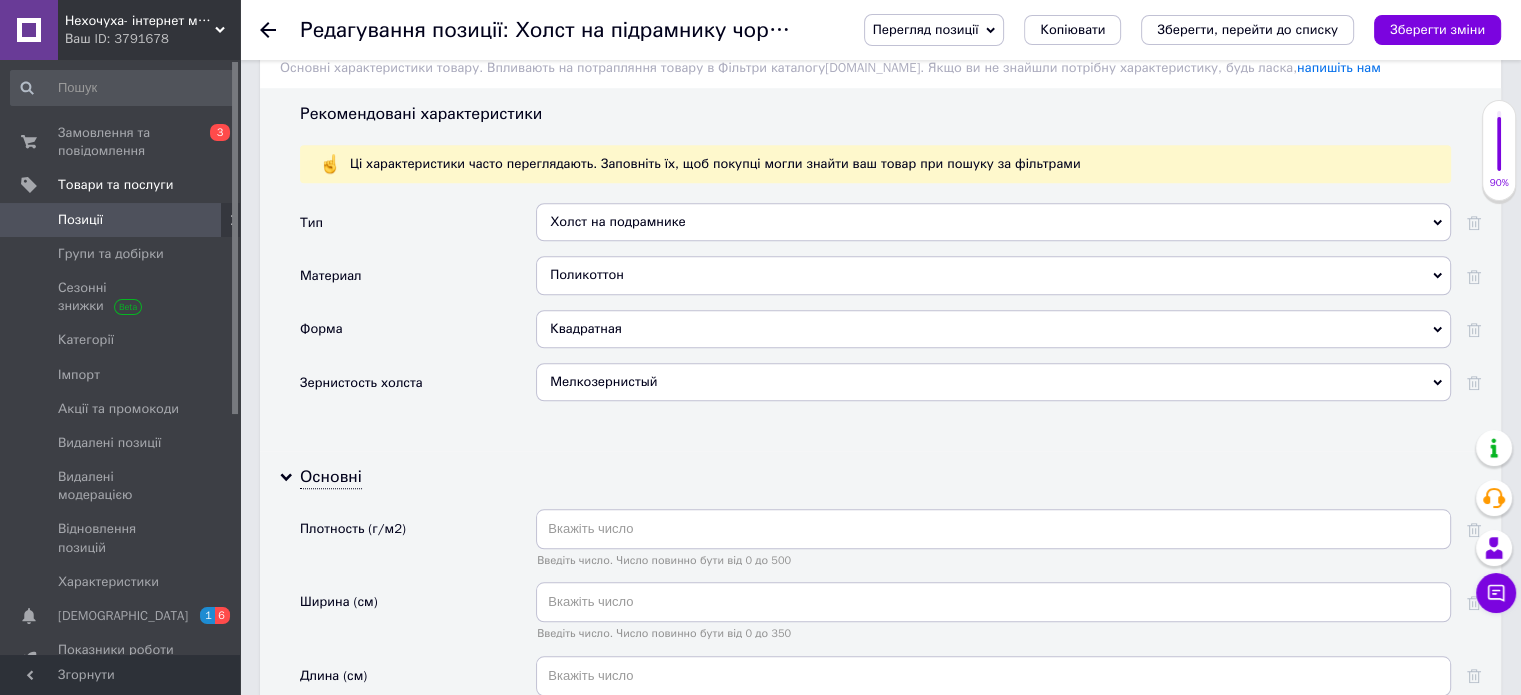 scroll, scrollTop: 1800, scrollLeft: 0, axis: vertical 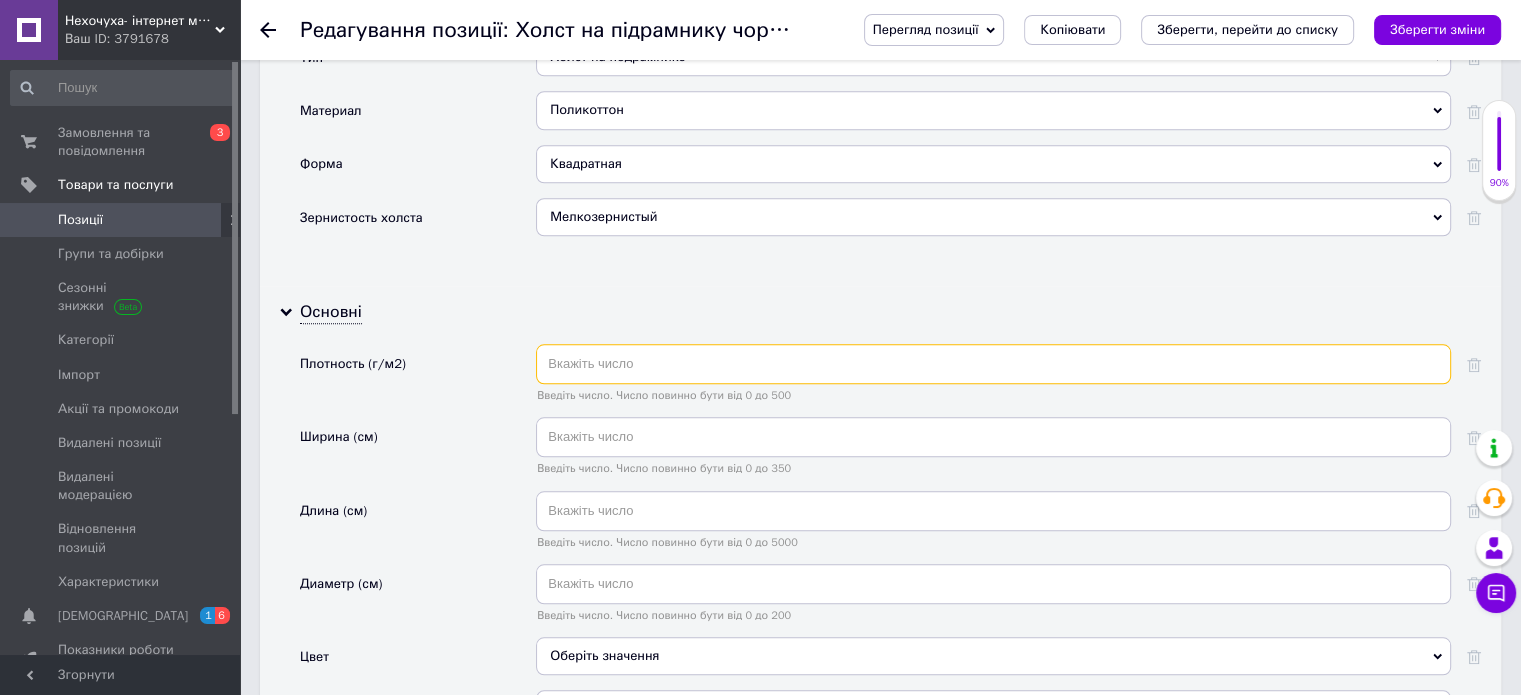 click at bounding box center [993, 364] 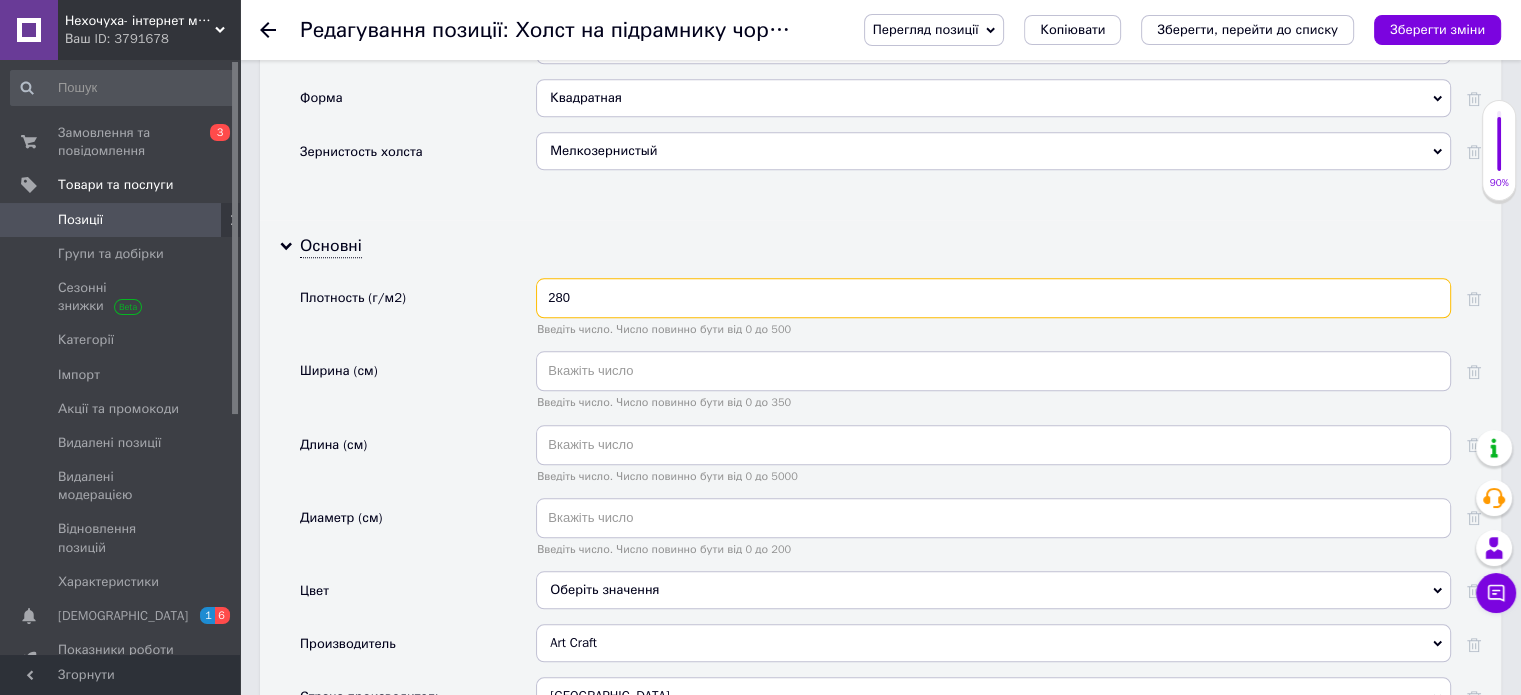 scroll, scrollTop: 1900, scrollLeft: 0, axis: vertical 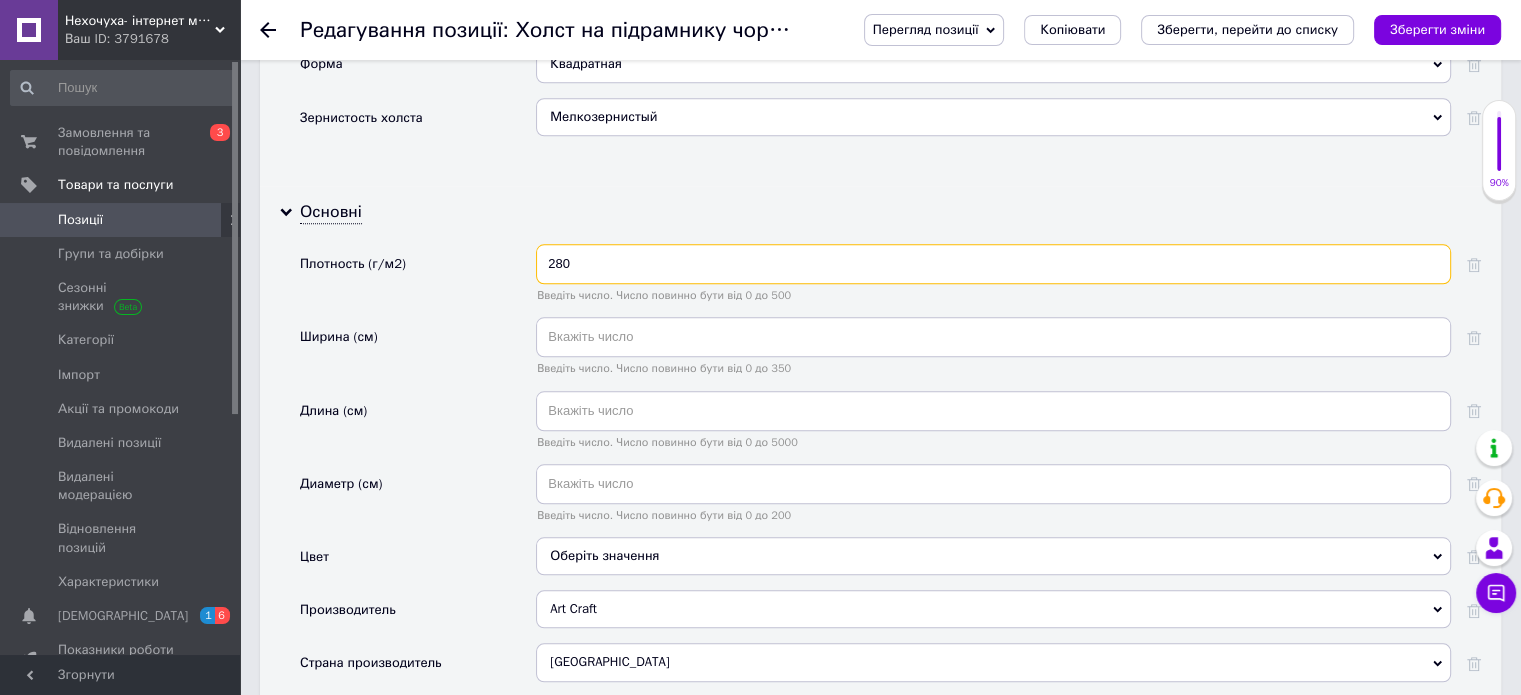 type on "280" 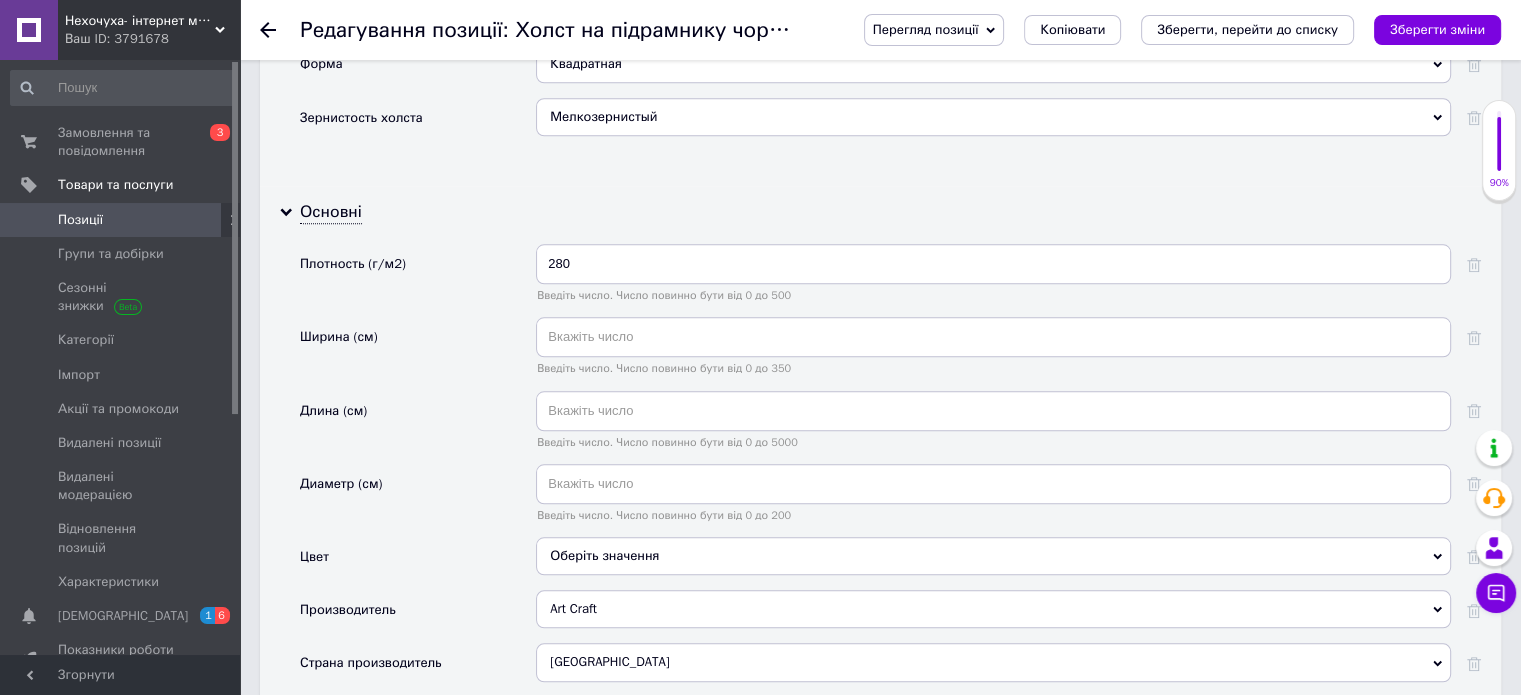 click on "Оберіть значення" at bounding box center [993, 556] 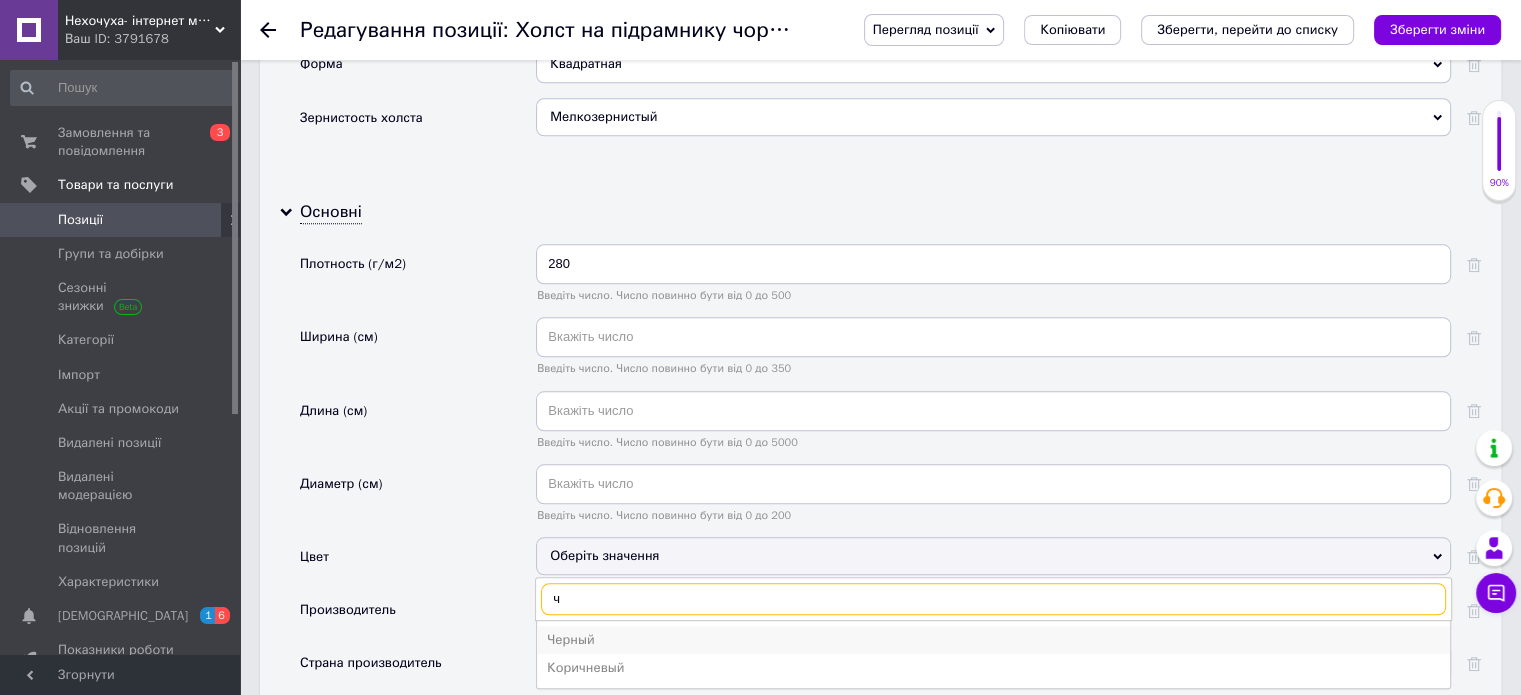 type on "ч" 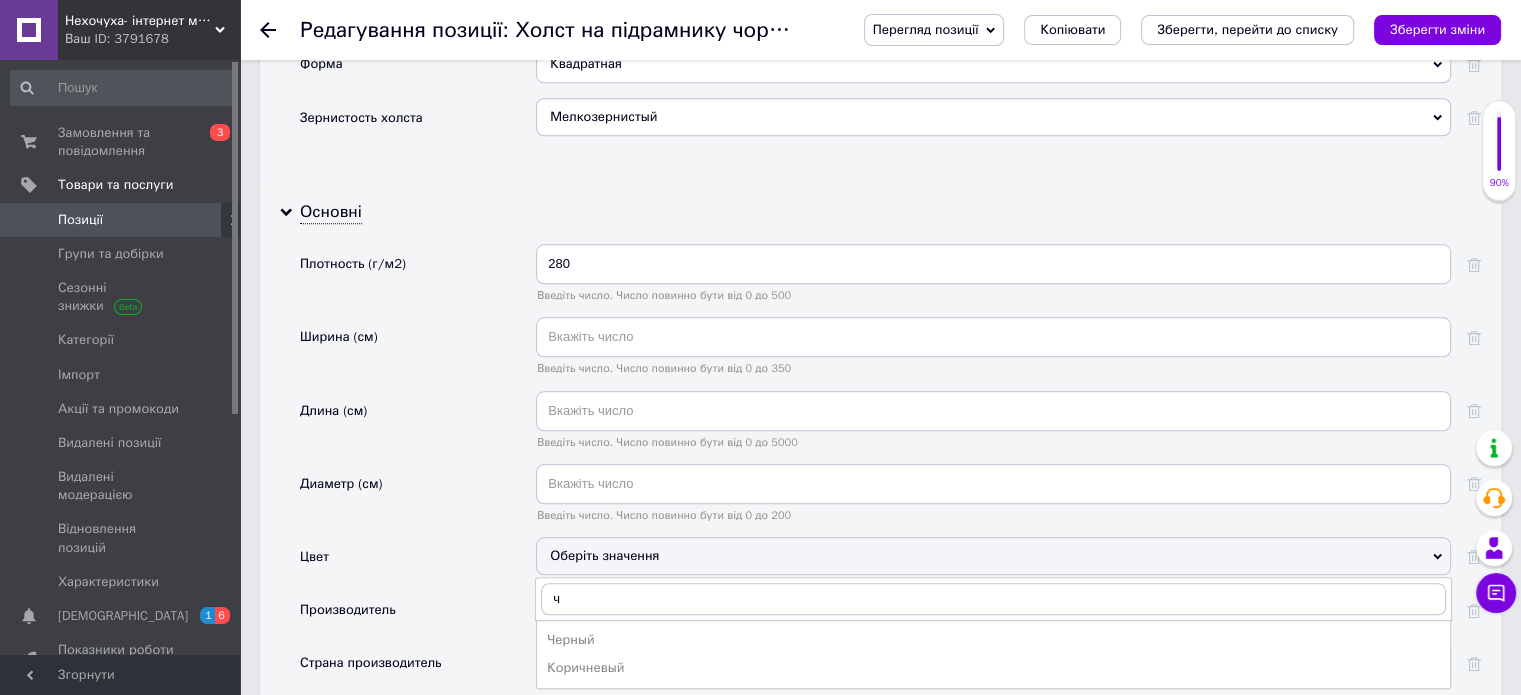 drag, startPoint x: 616, startPoint y: 625, endPoint x: 535, endPoint y: 558, distance: 105.11898 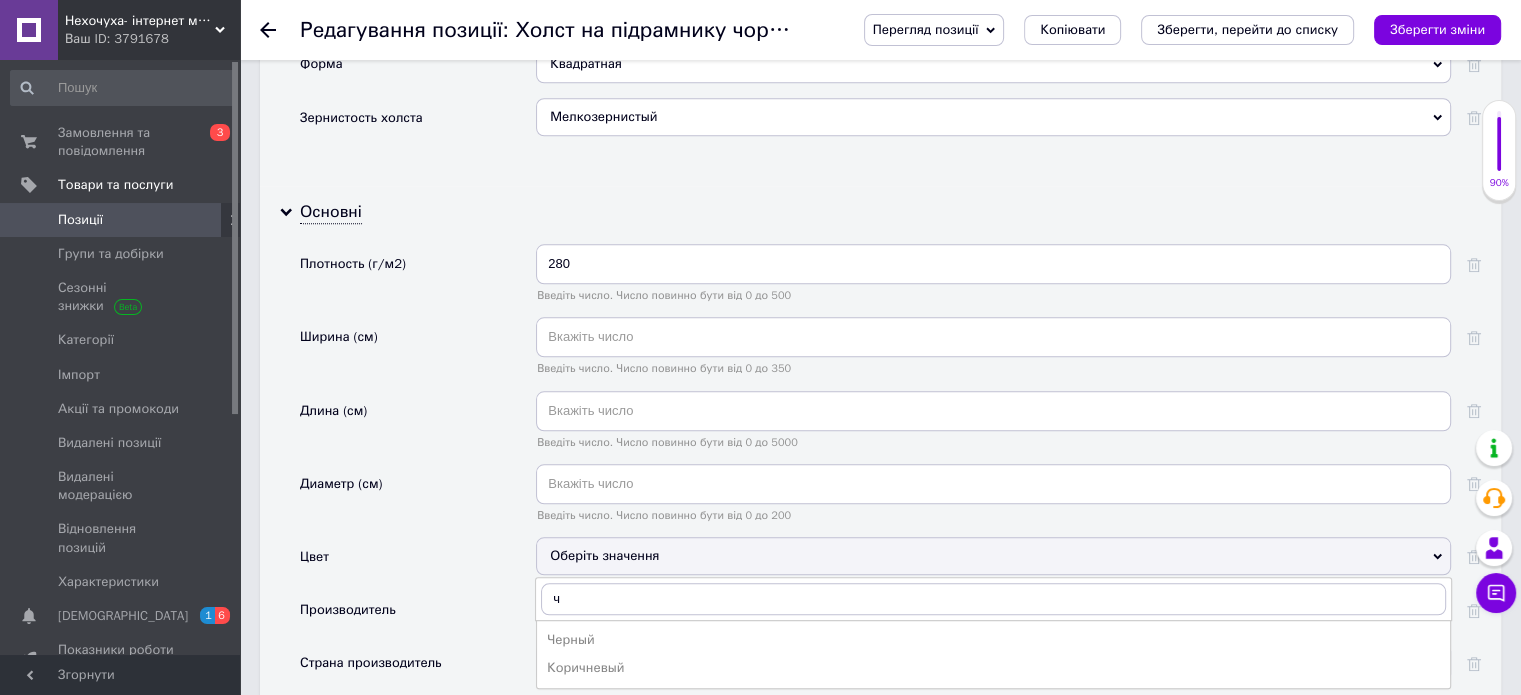 click on "Черный" at bounding box center (993, 640) 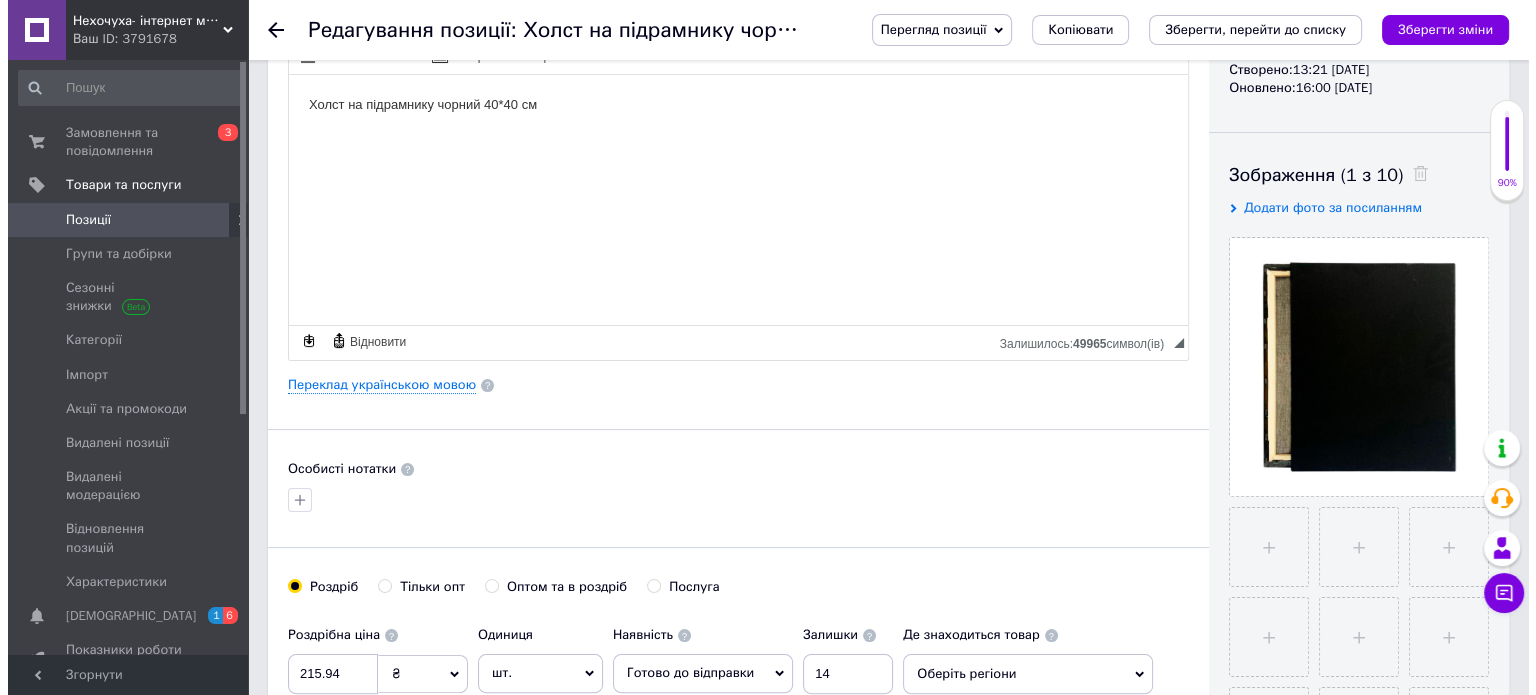 scroll, scrollTop: 0, scrollLeft: 0, axis: both 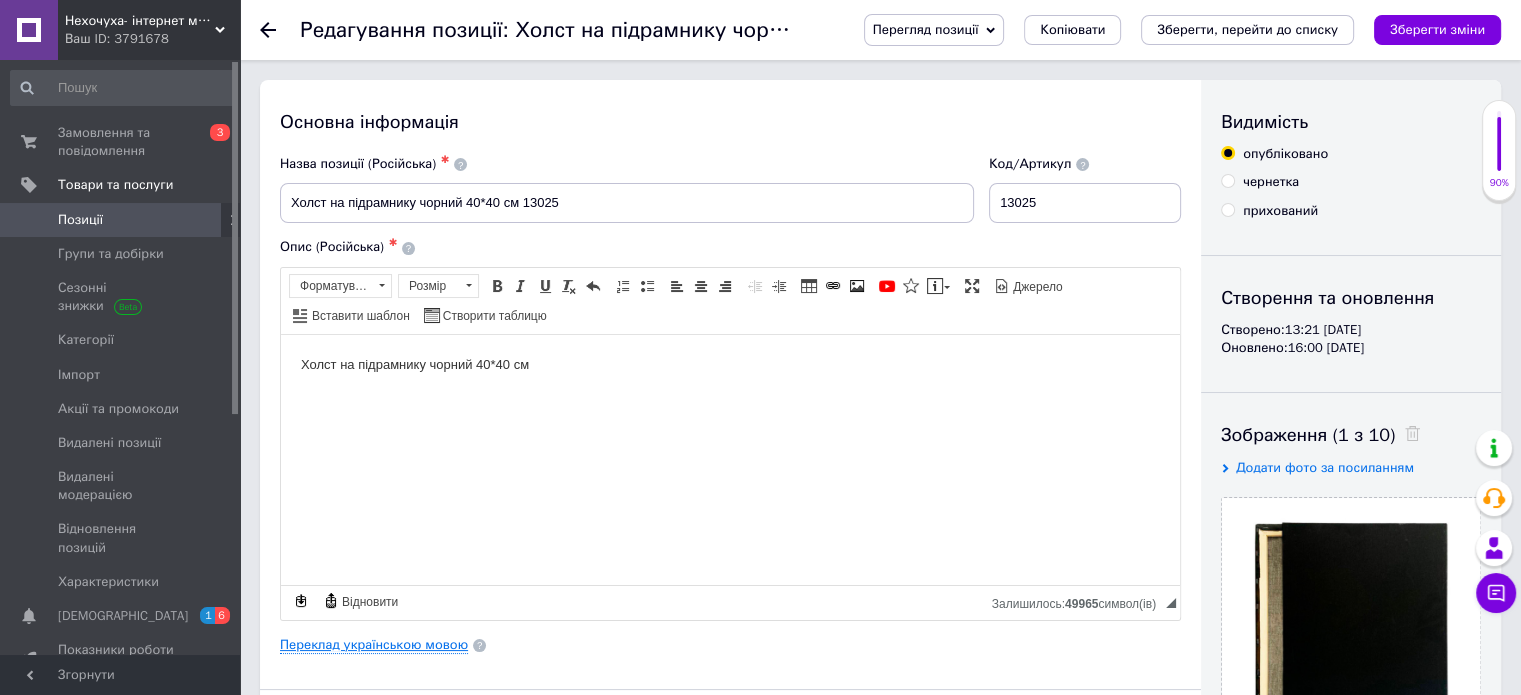 click on "Переклад українською мовою" at bounding box center (374, 645) 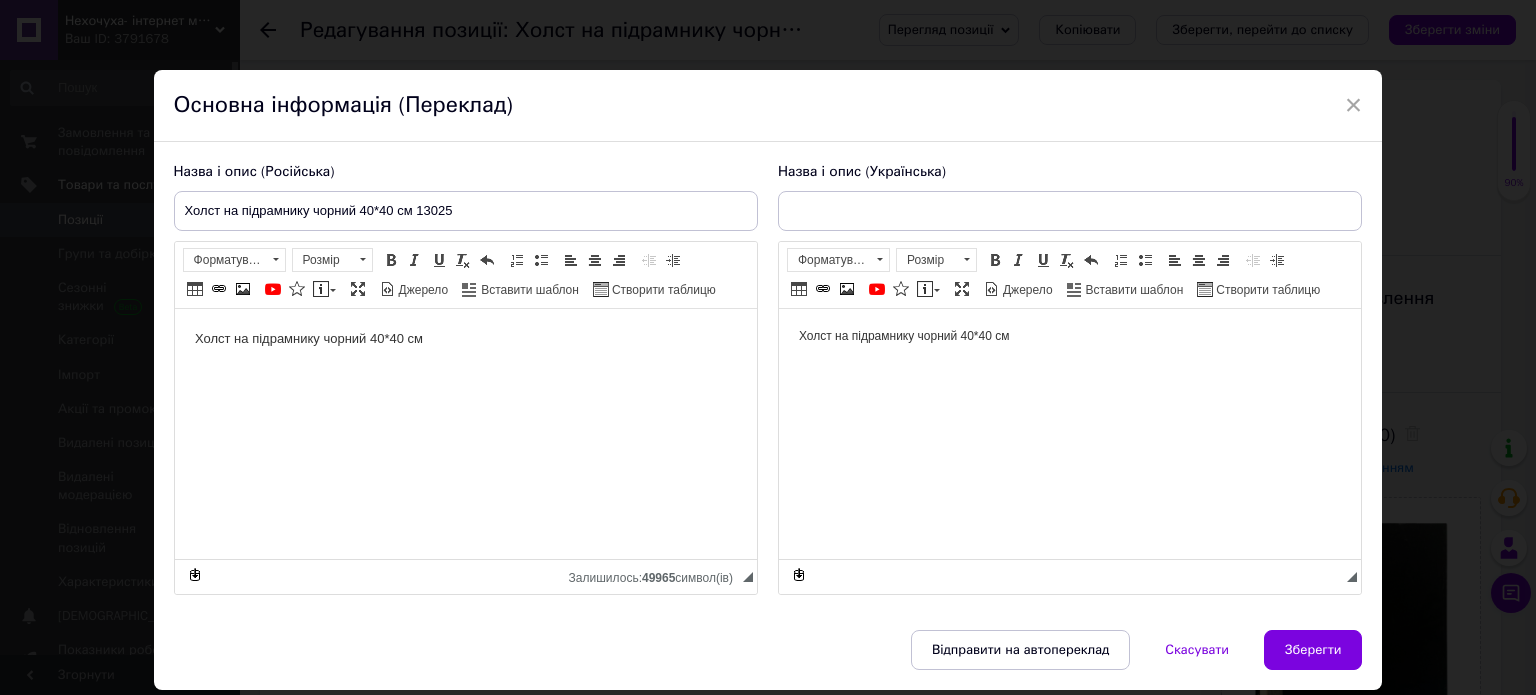 type on "Холст на підрамнику чорний 40*40 см 13025" 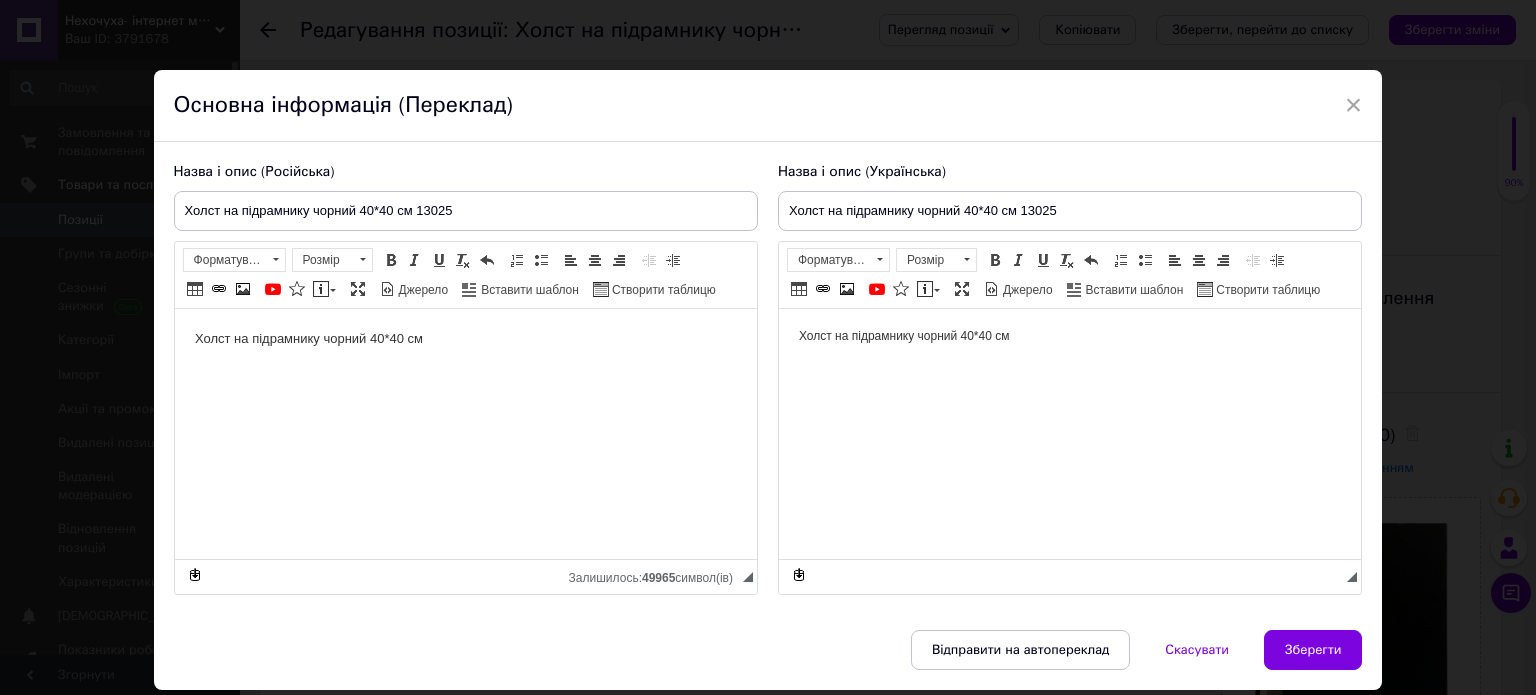 scroll, scrollTop: 0, scrollLeft: 0, axis: both 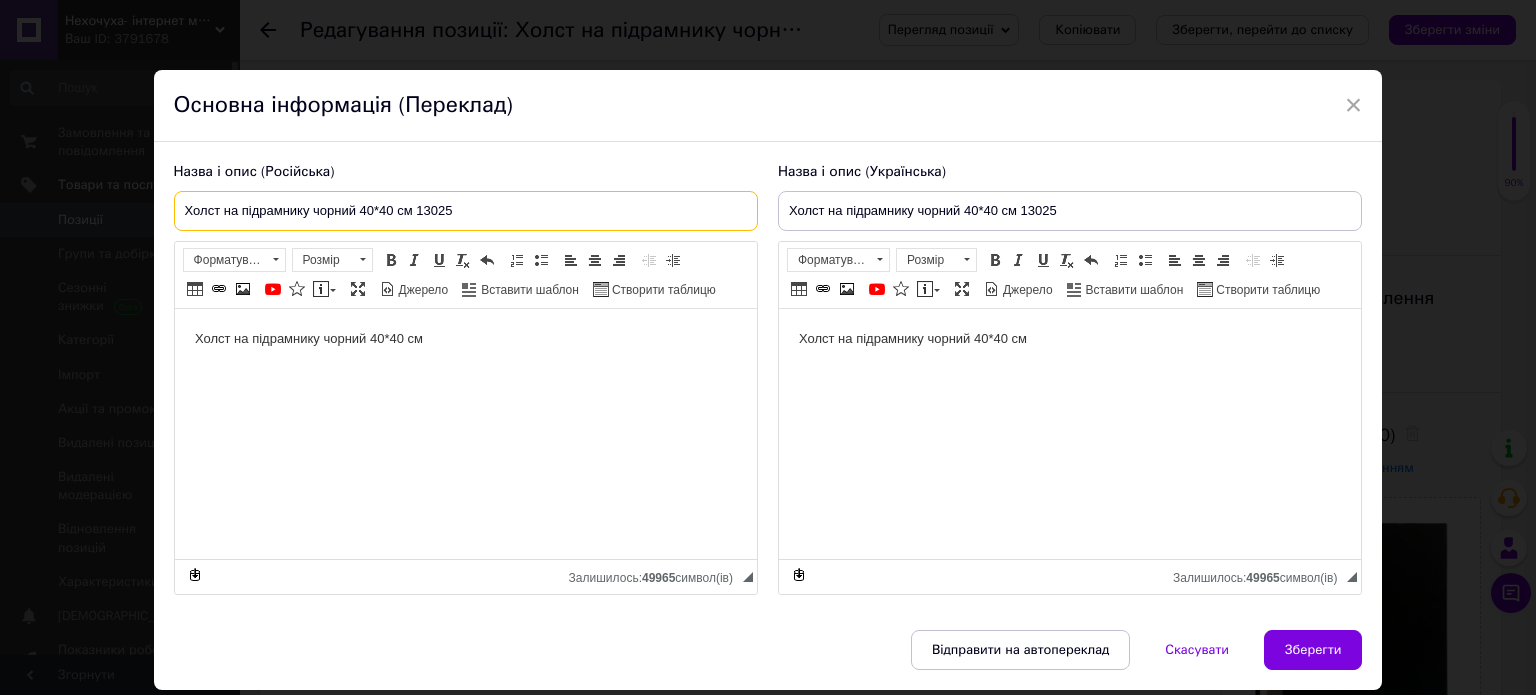 drag, startPoint x: 592, startPoint y: 217, endPoint x: 581, endPoint y: 211, distance: 12.529964 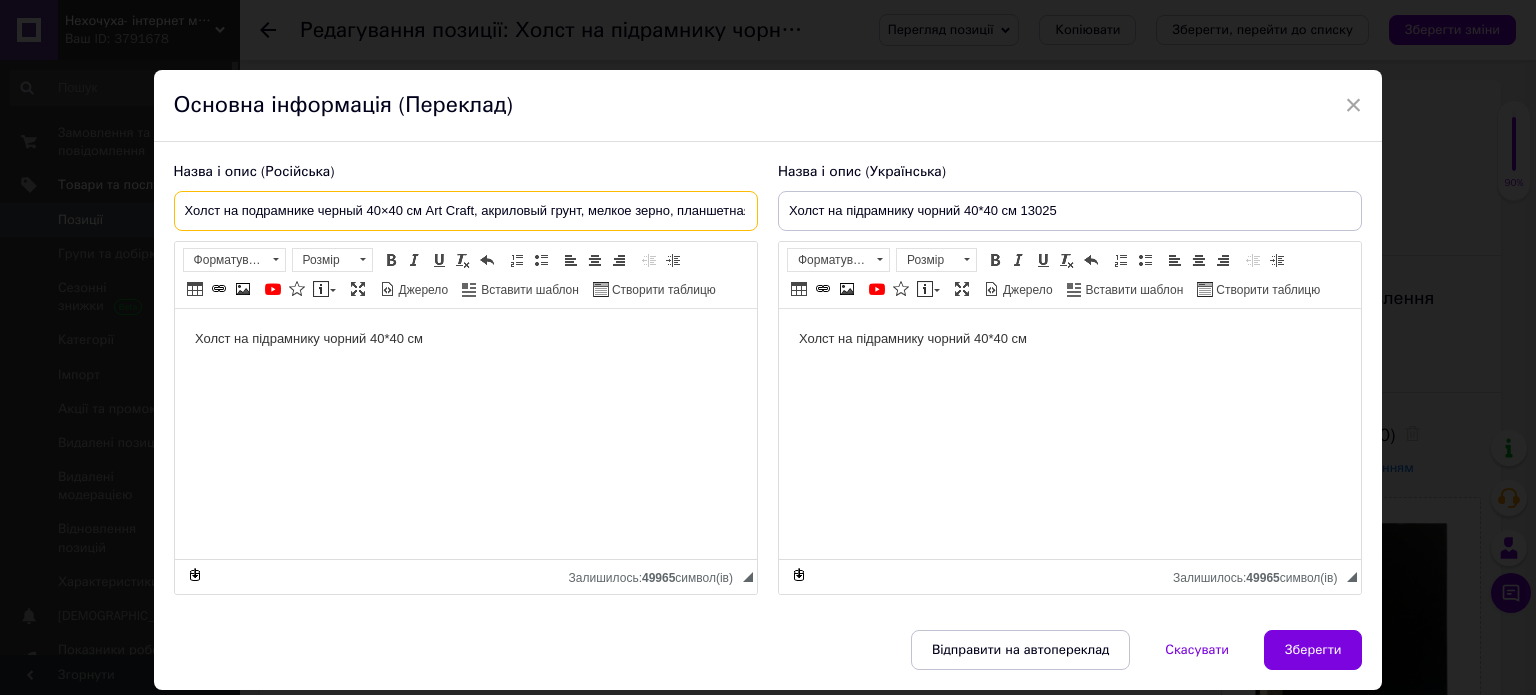scroll, scrollTop: 0, scrollLeft: 60, axis: horizontal 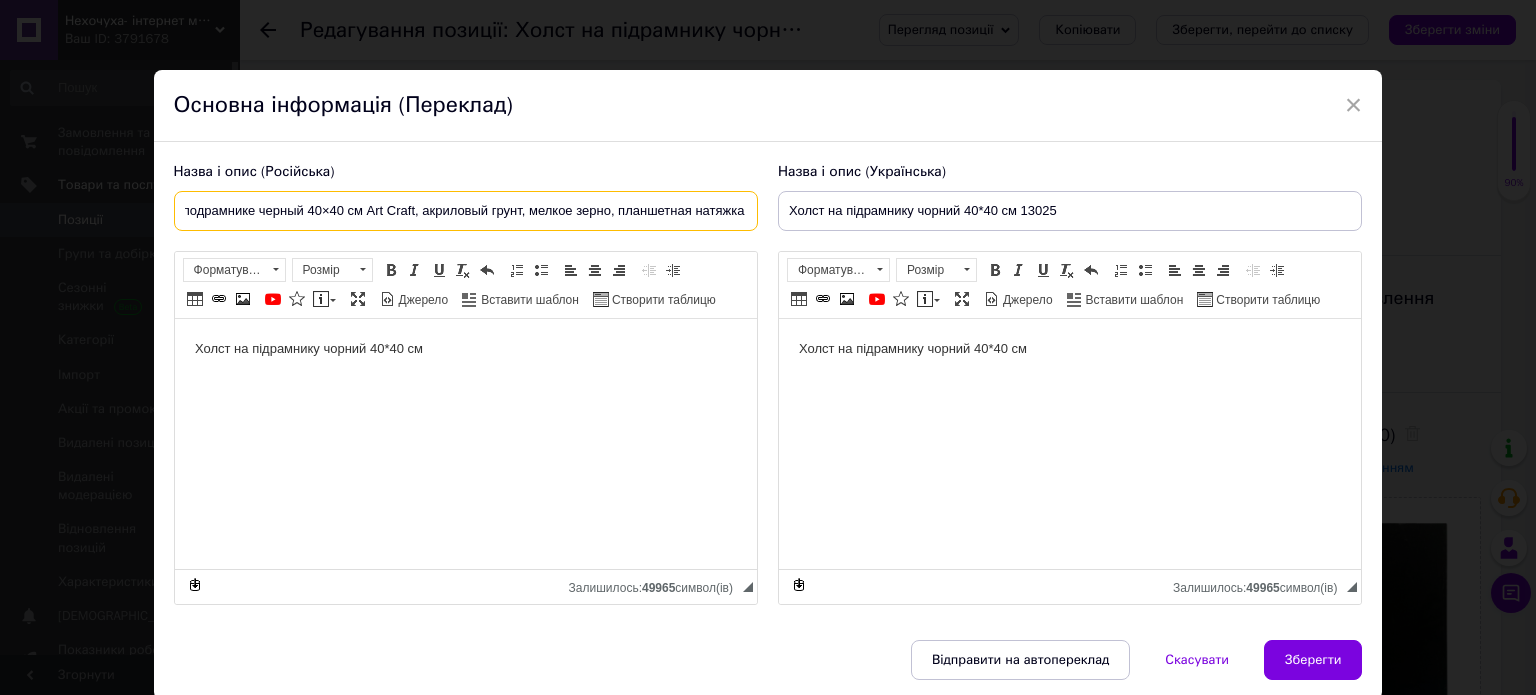 type on "Холст на подрамнике черный 40×40 см Art Craft, акриловый грунт, мелкое зерно, планшетная натяжка" 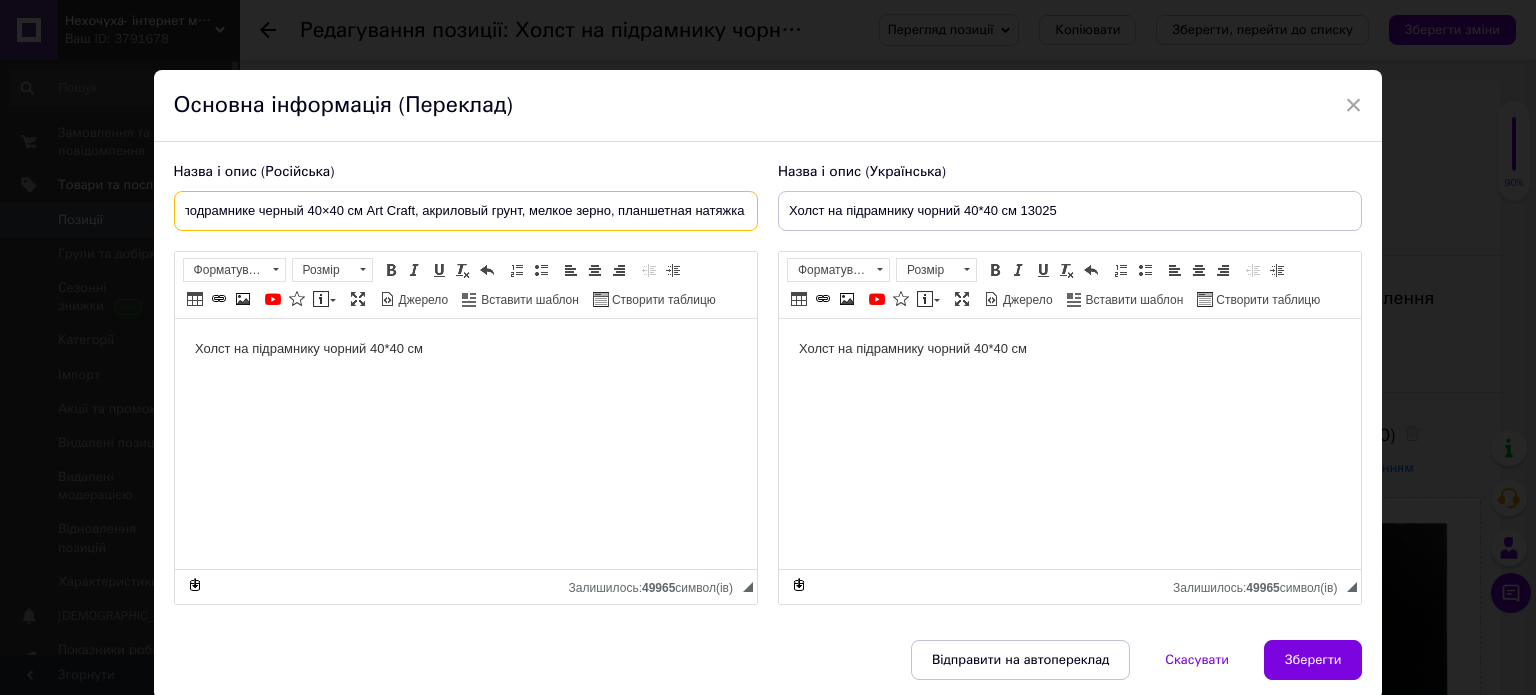 scroll, scrollTop: 0, scrollLeft: 0, axis: both 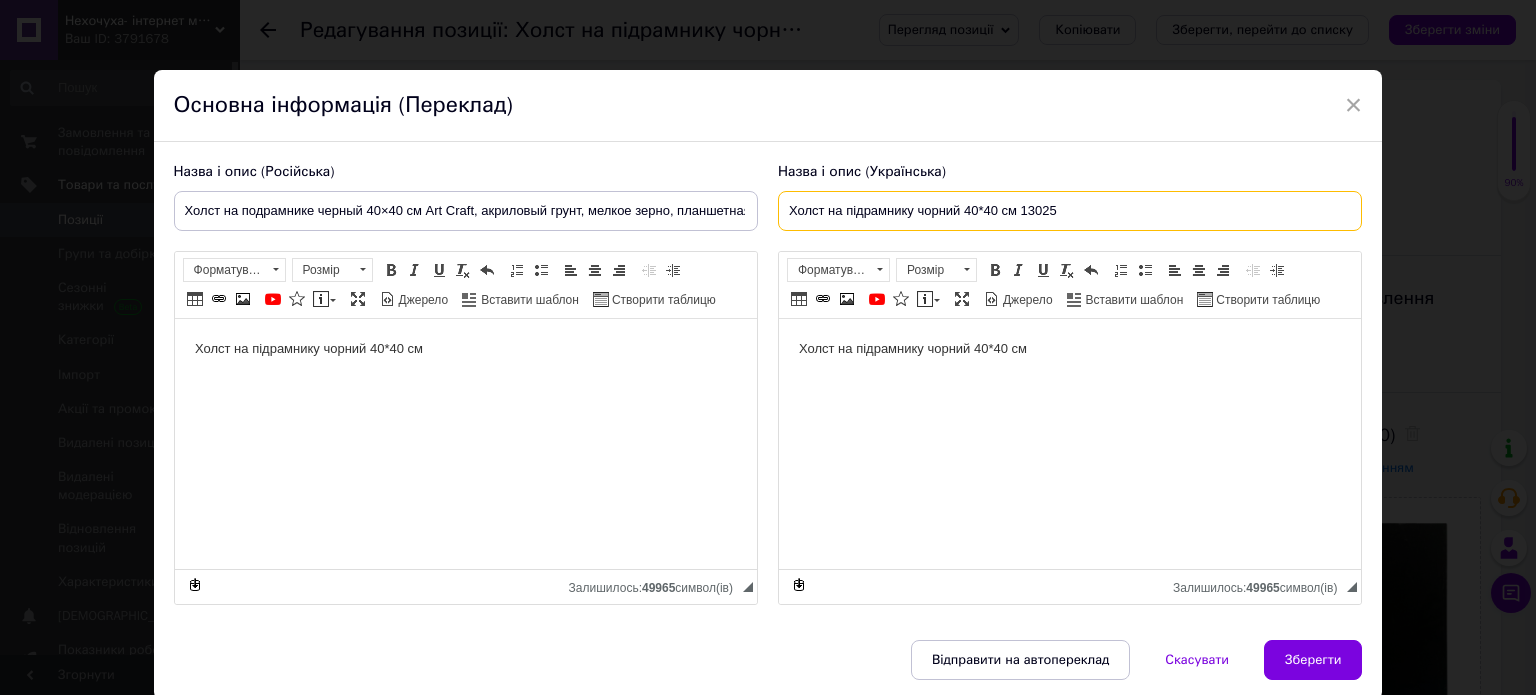 click on "Холст на підрамнику чорний 40*40 см 13025" at bounding box center [1070, 211] 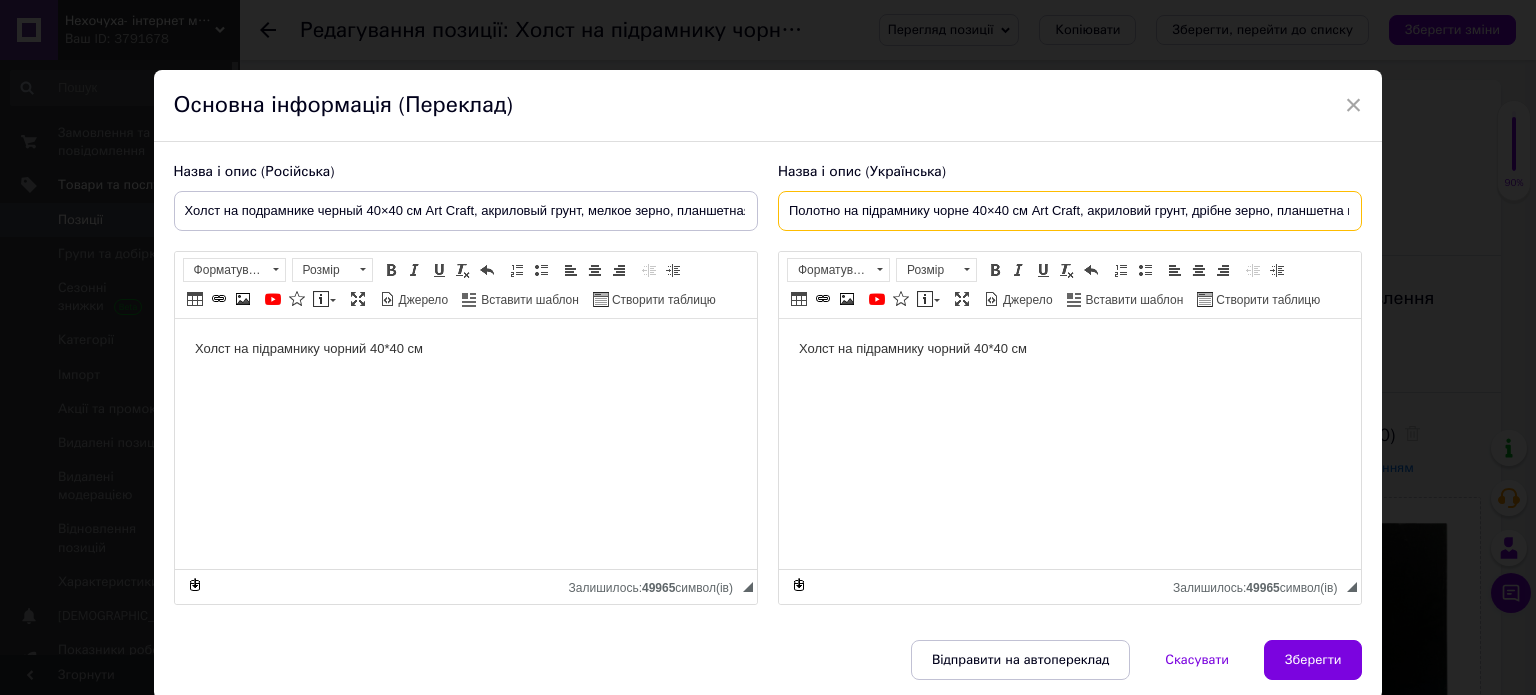 scroll, scrollTop: 0, scrollLeft: 48, axis: horizontal 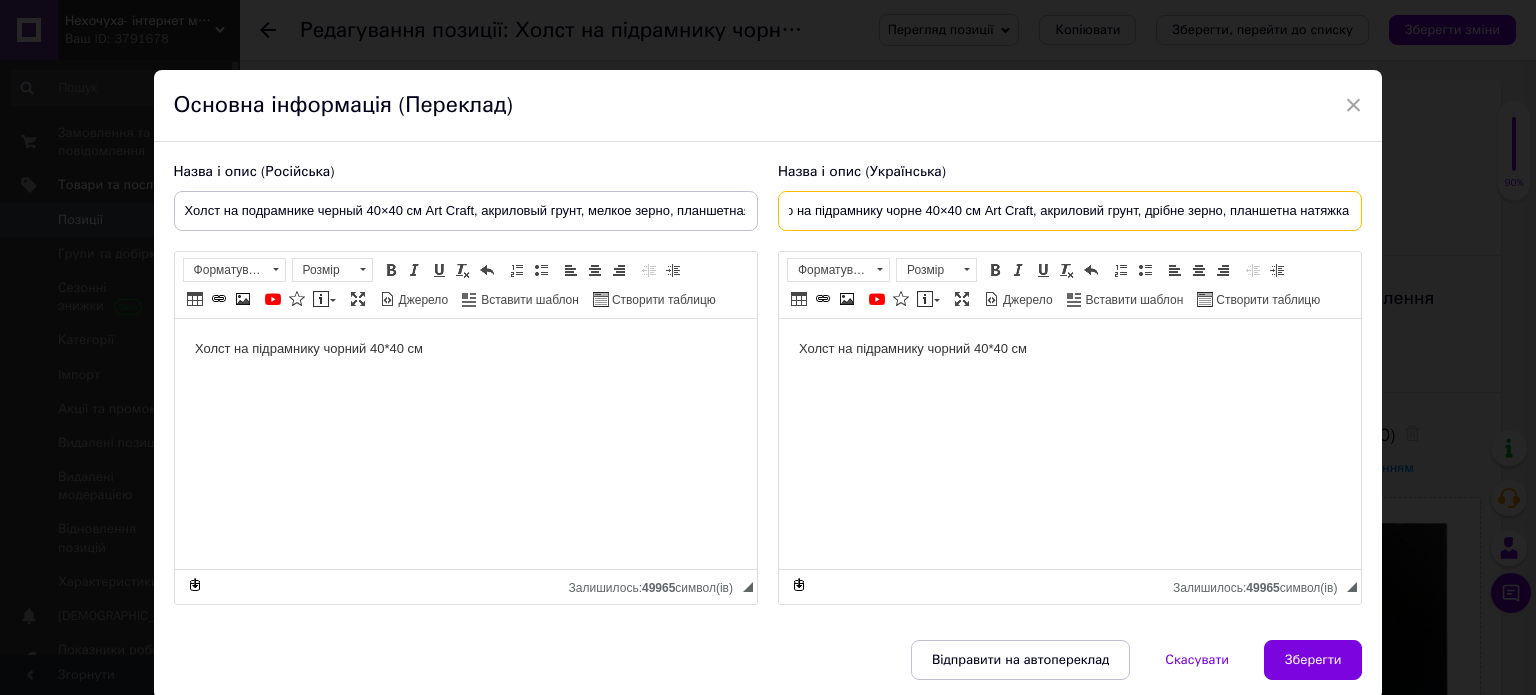 type on "Полотно на підрамнику чорне 40×40 см Art Craft, акриловий грунт, дрібне зерно, планшетна натяжка" 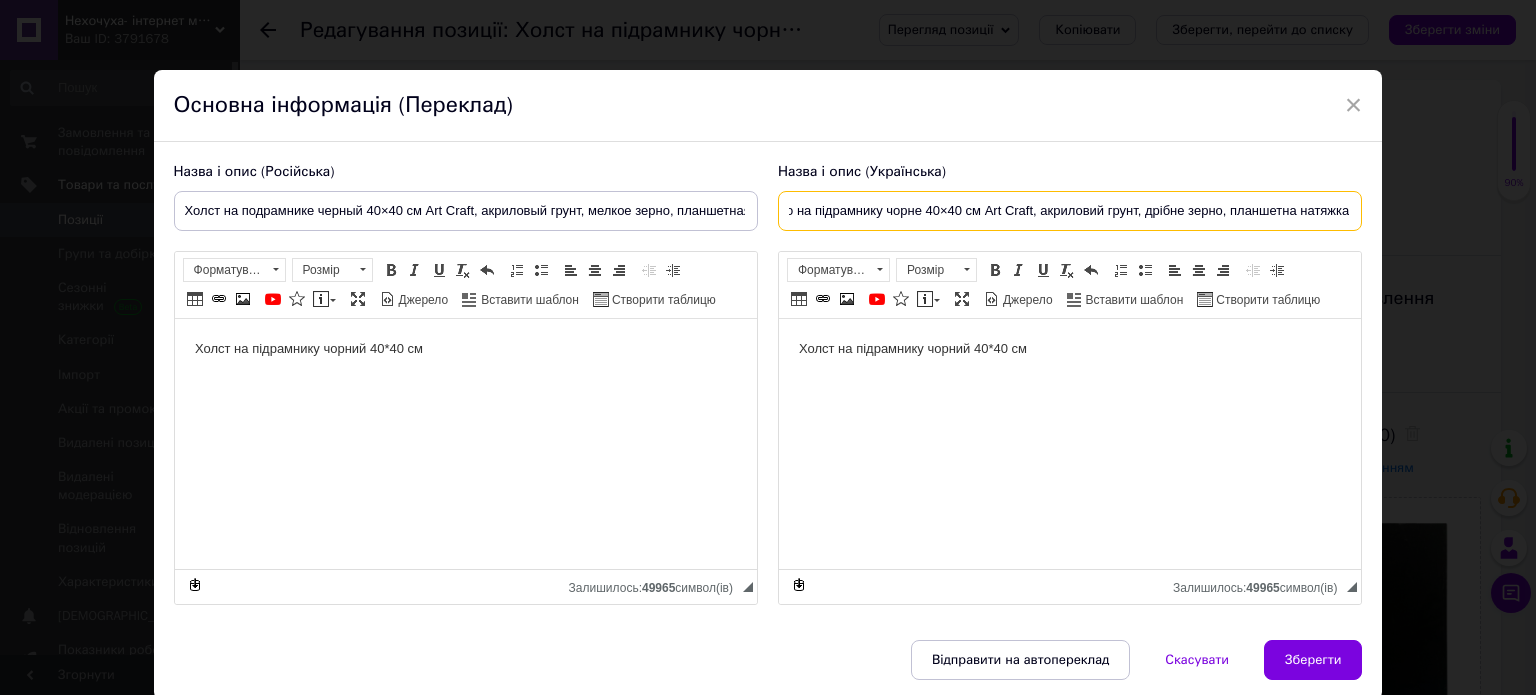 scroll, scrollTop: 0, scrollLeft: 0, axis: both 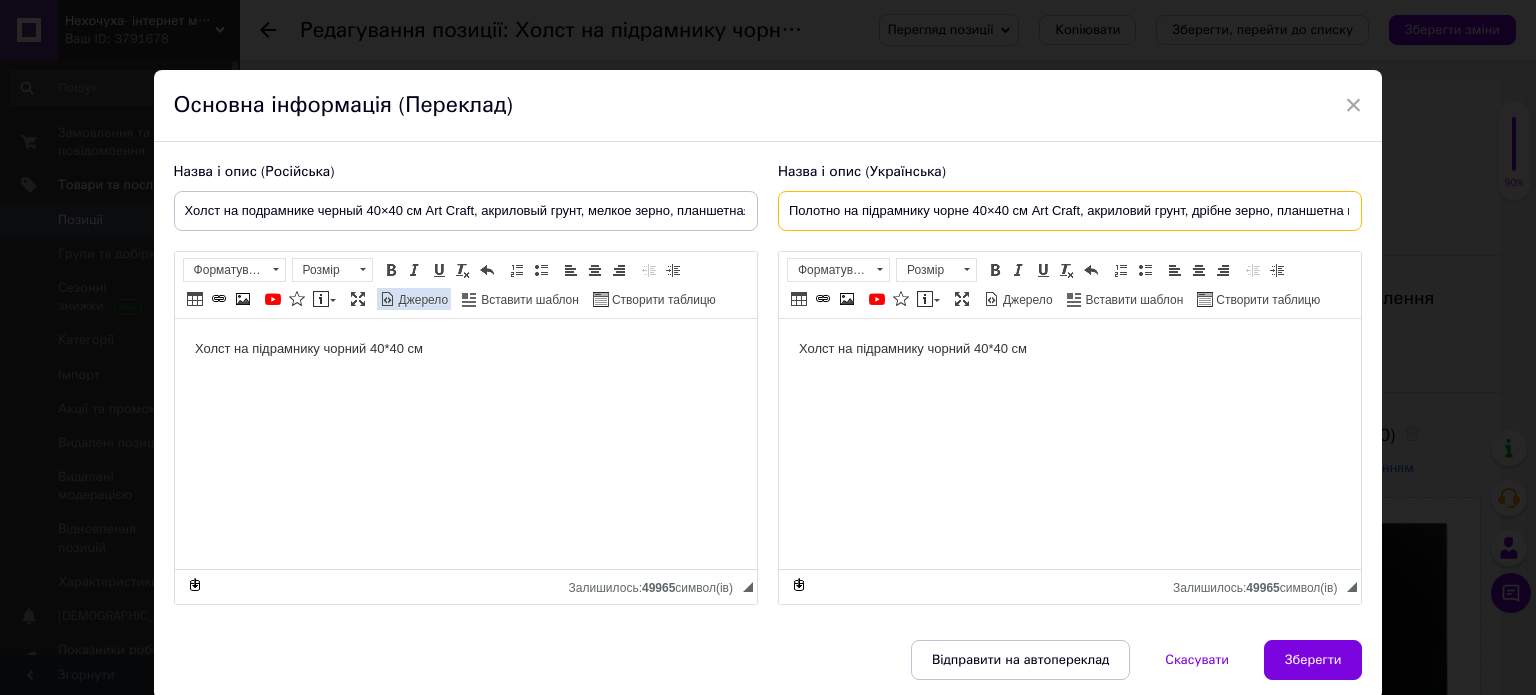 click on "Джерело" at bounding box center (422, 300) 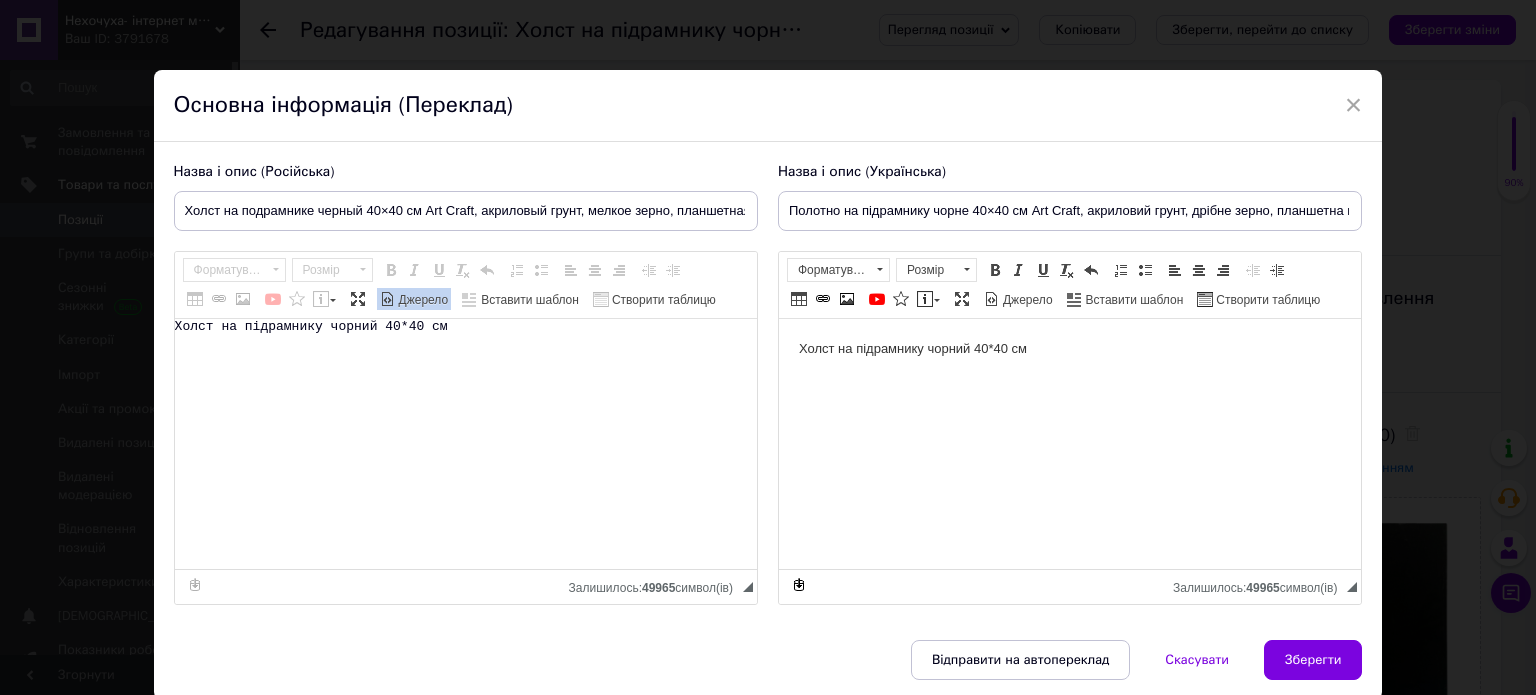 click on "Холст на підрамнику чорний 40*40 см" at bounding box center [466, 444] 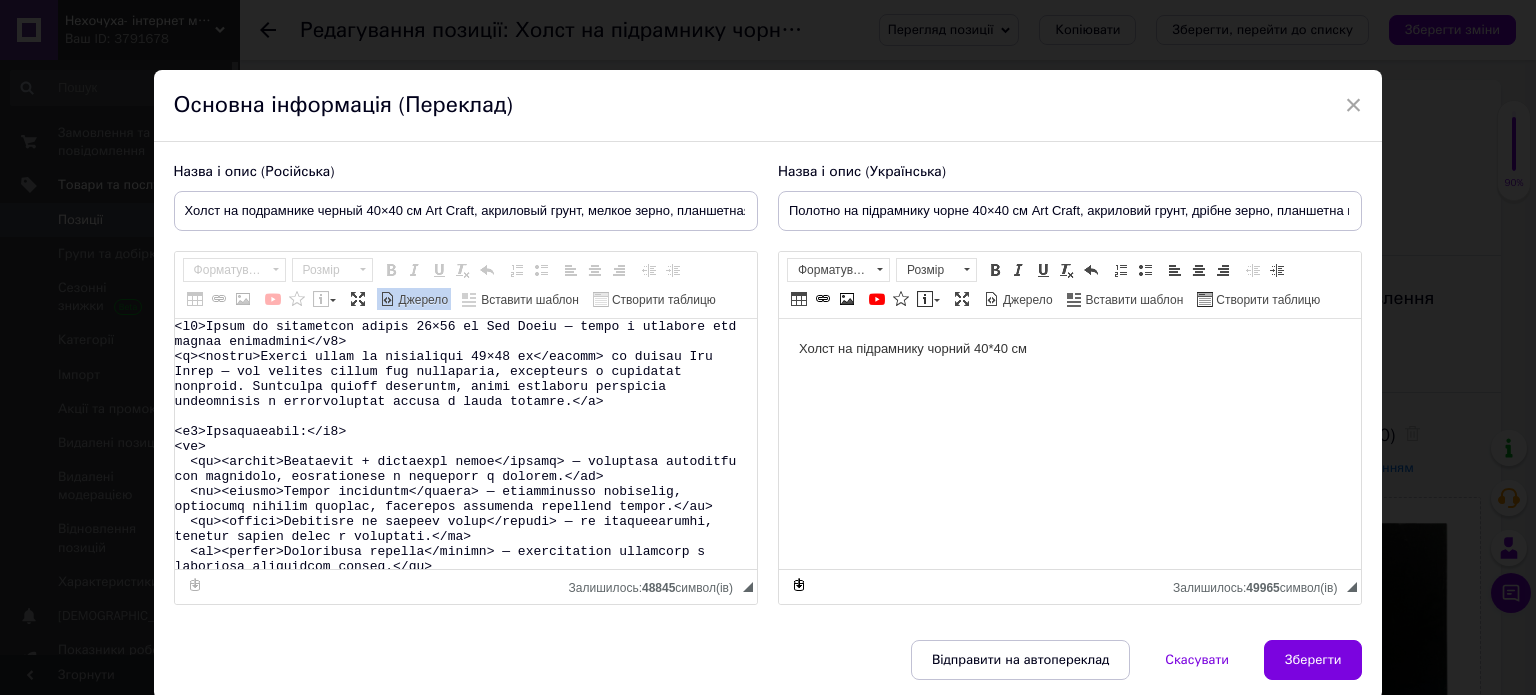 scroll, scrollTop: 357, scrollLeft: 0, axis: vertical 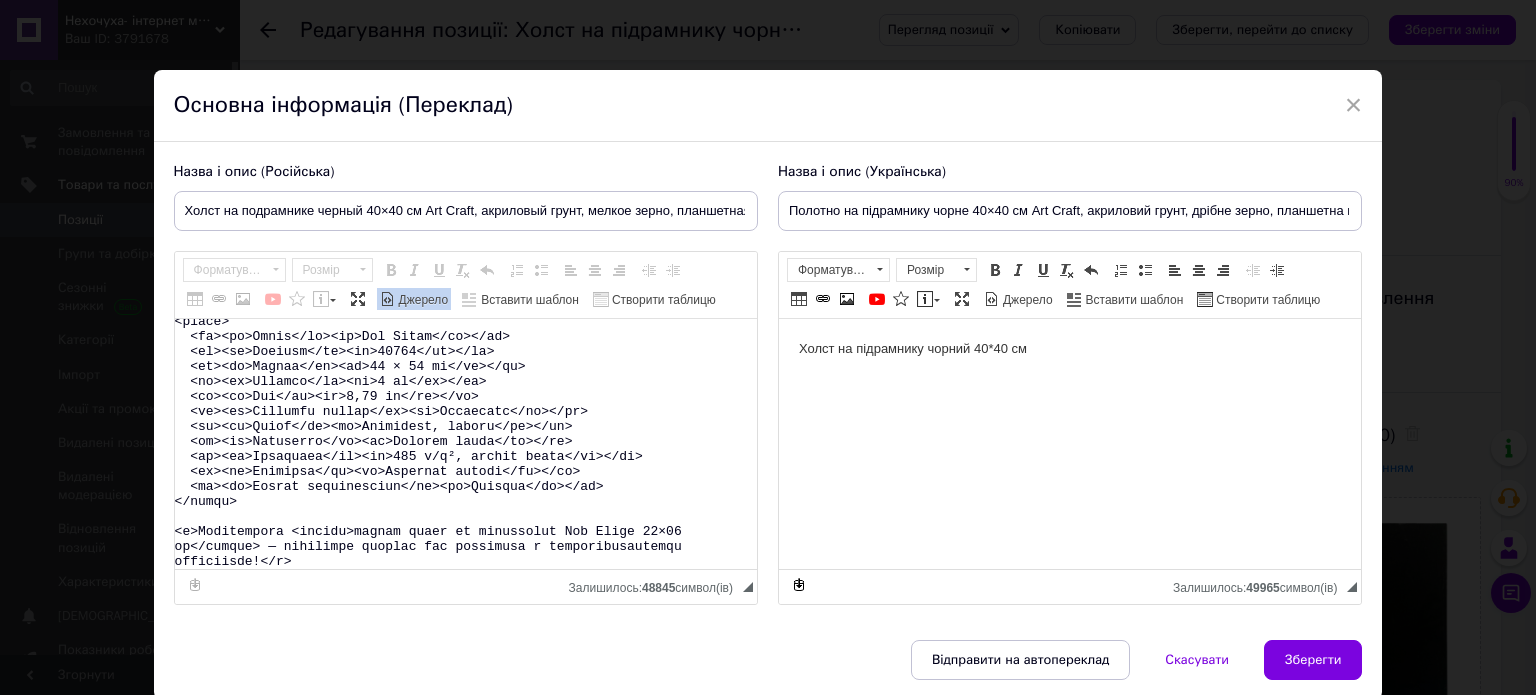 click on "Джерело" at bounding box center (422, 300) 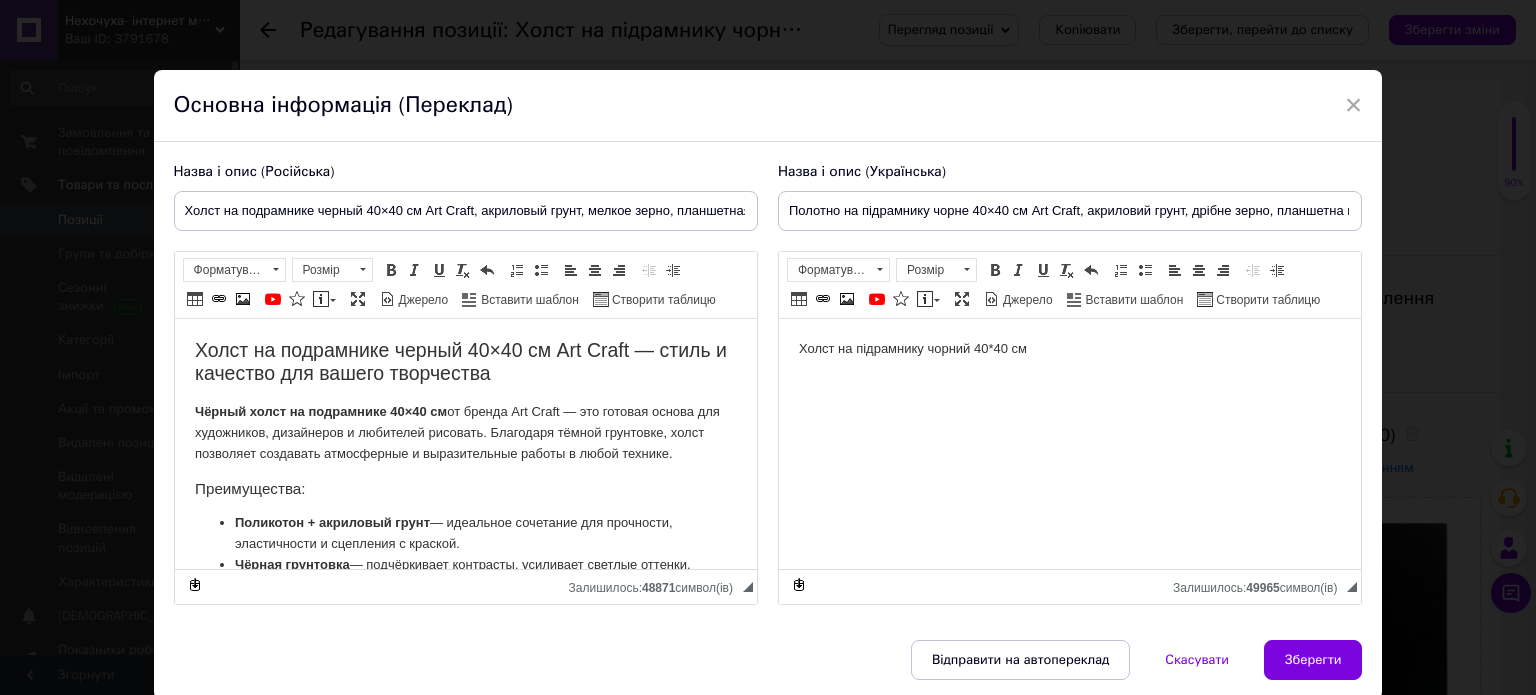 scroll, scrollTop: 0, scrollLeft: 0, axis: both 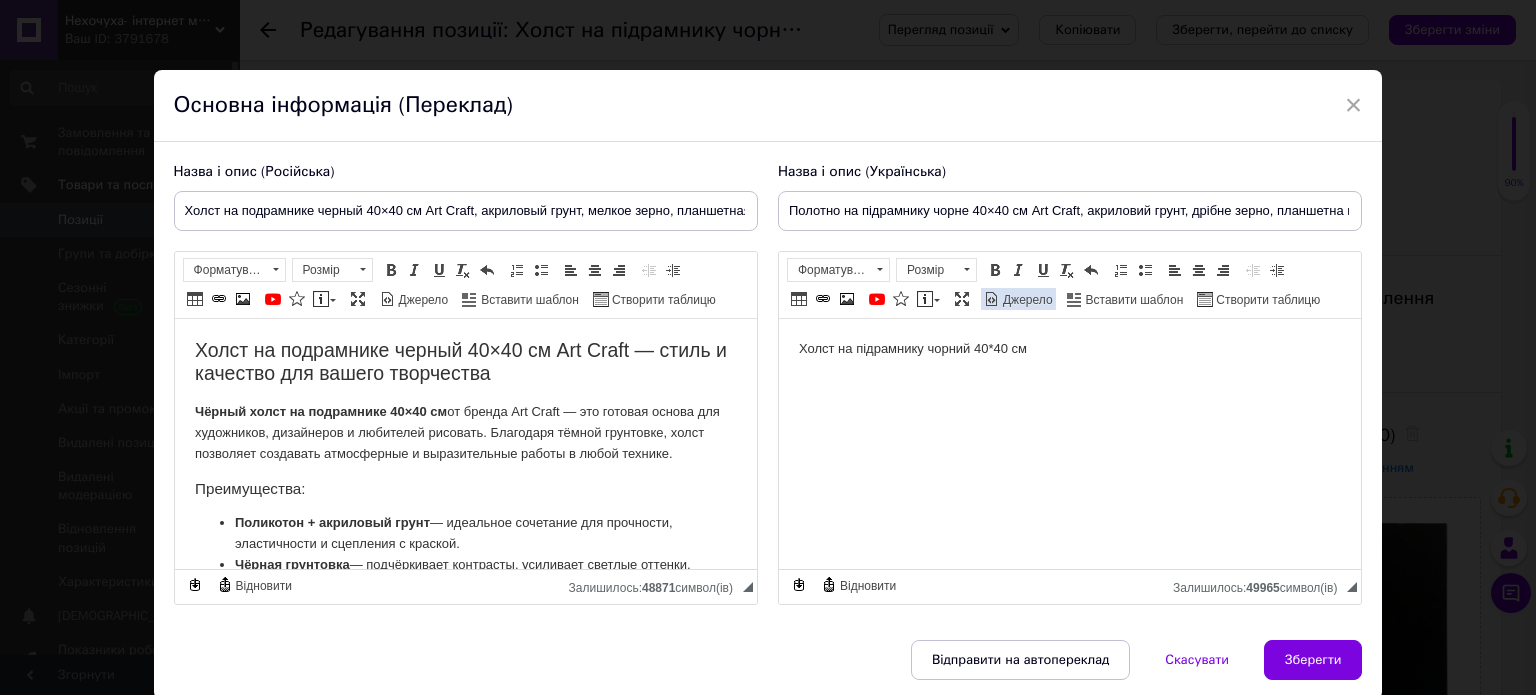 click on "Джерело" at bounding box center [1026, 300] 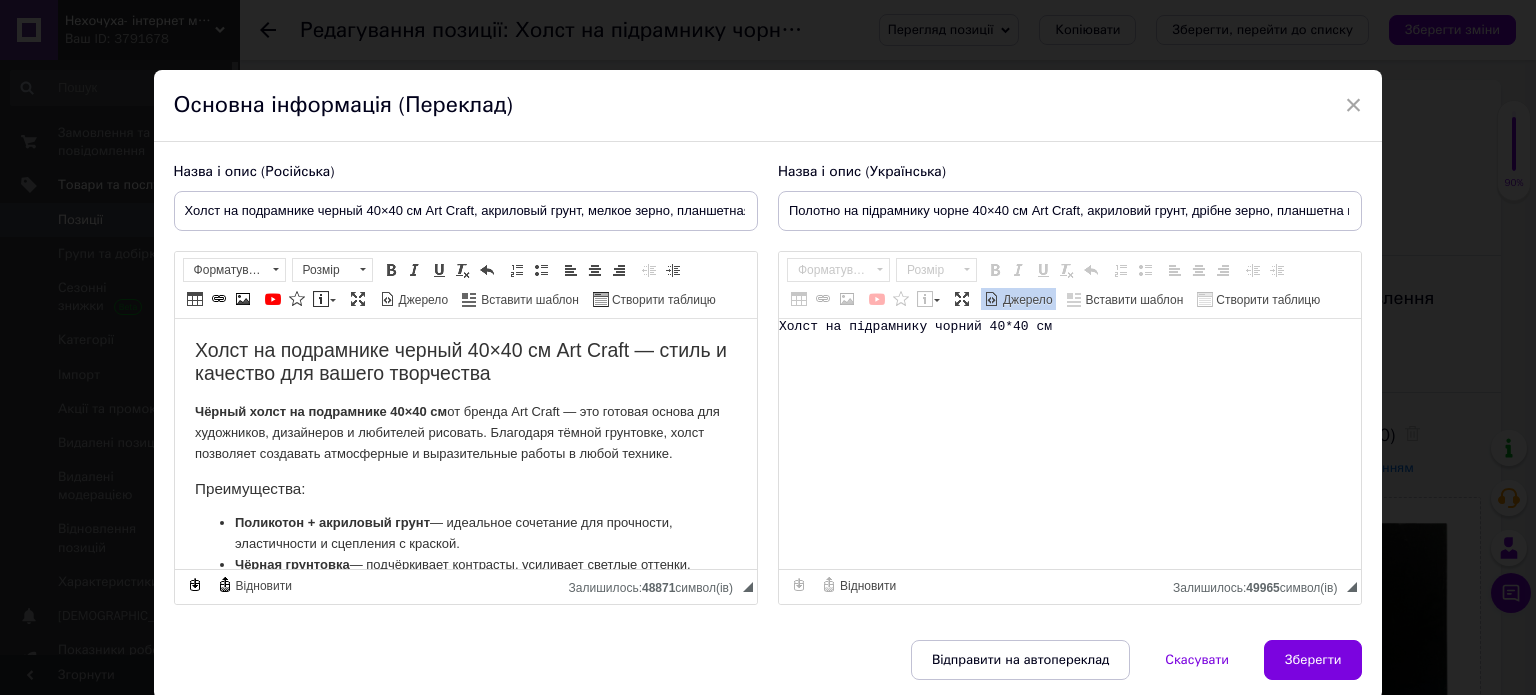 click on "Холст на підрамнику чорний 40*40 см" at bounding box center (1070, 444) 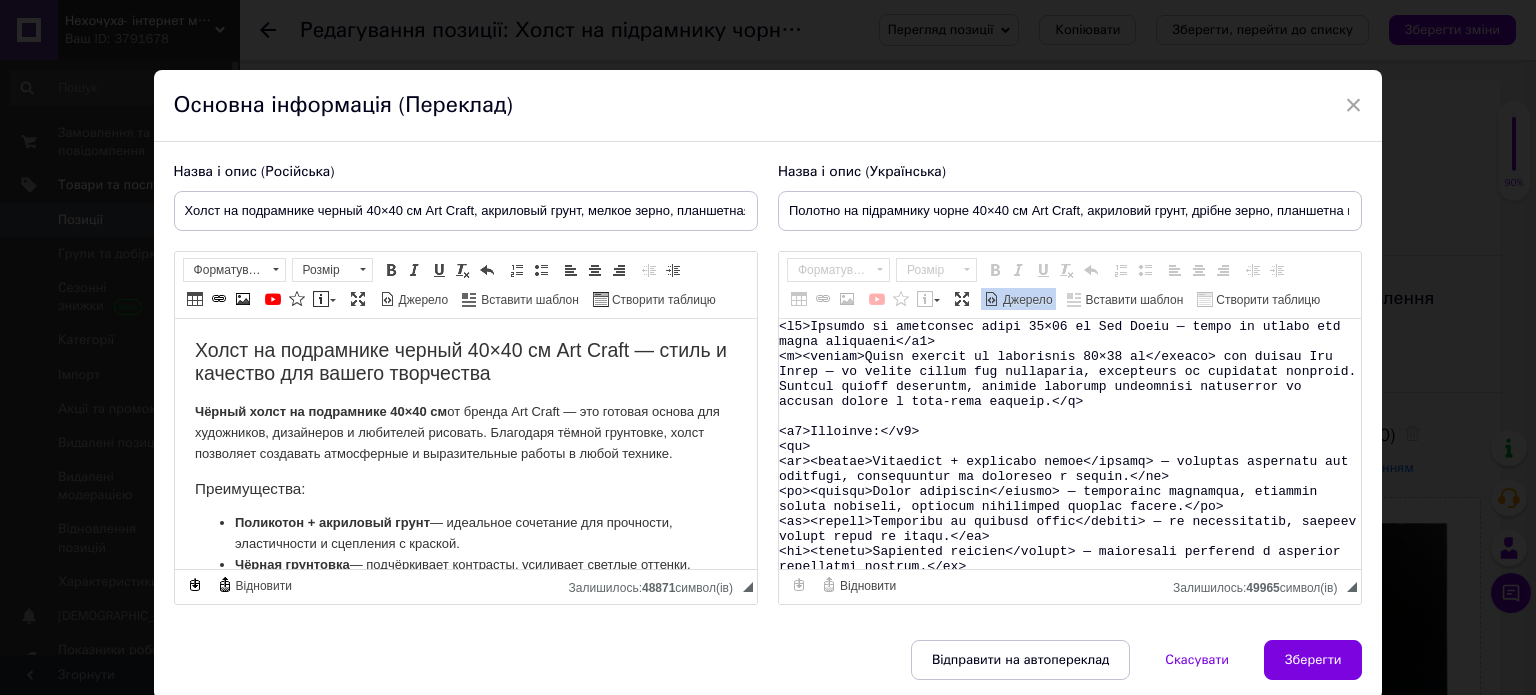 scroll, scrollTop: 342, scrollLeft: 0, axis: vertical 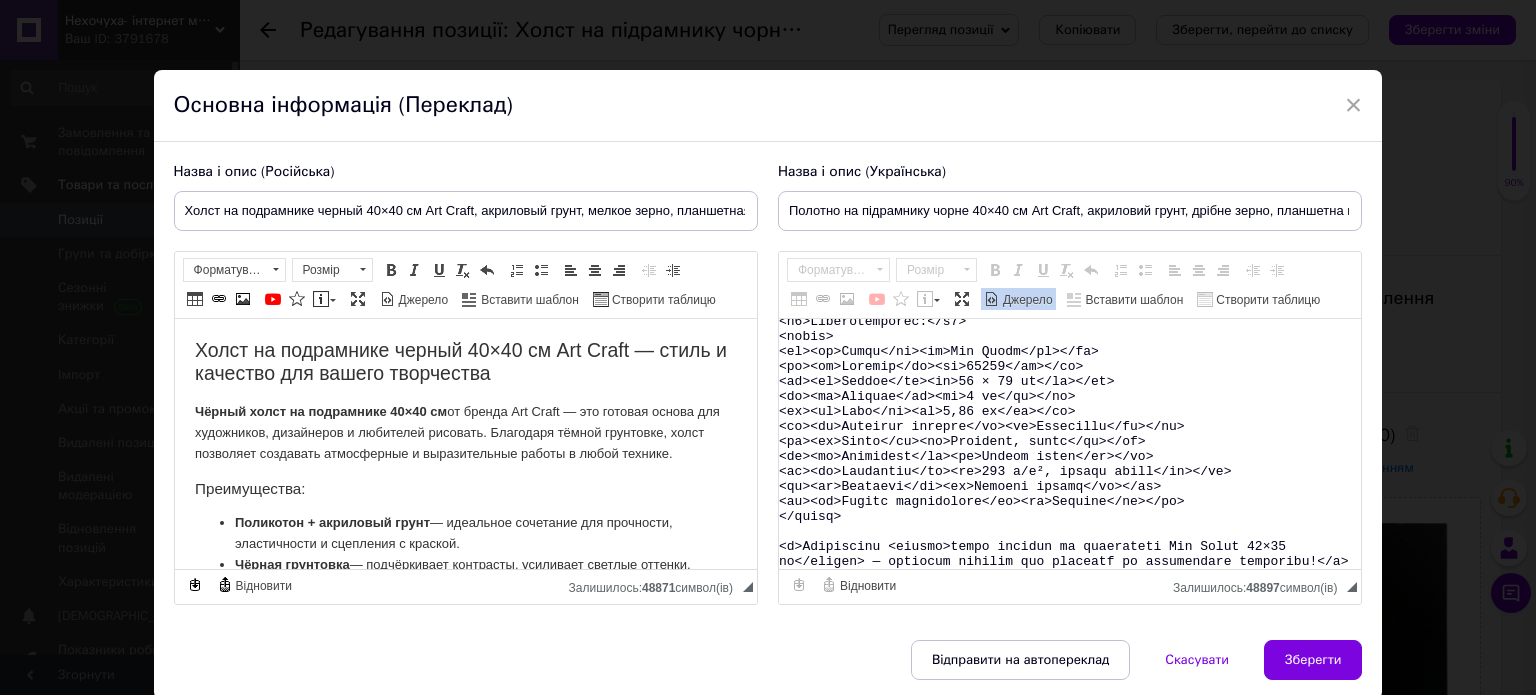 click on "Джерело" at bounding box center [1026, 300] 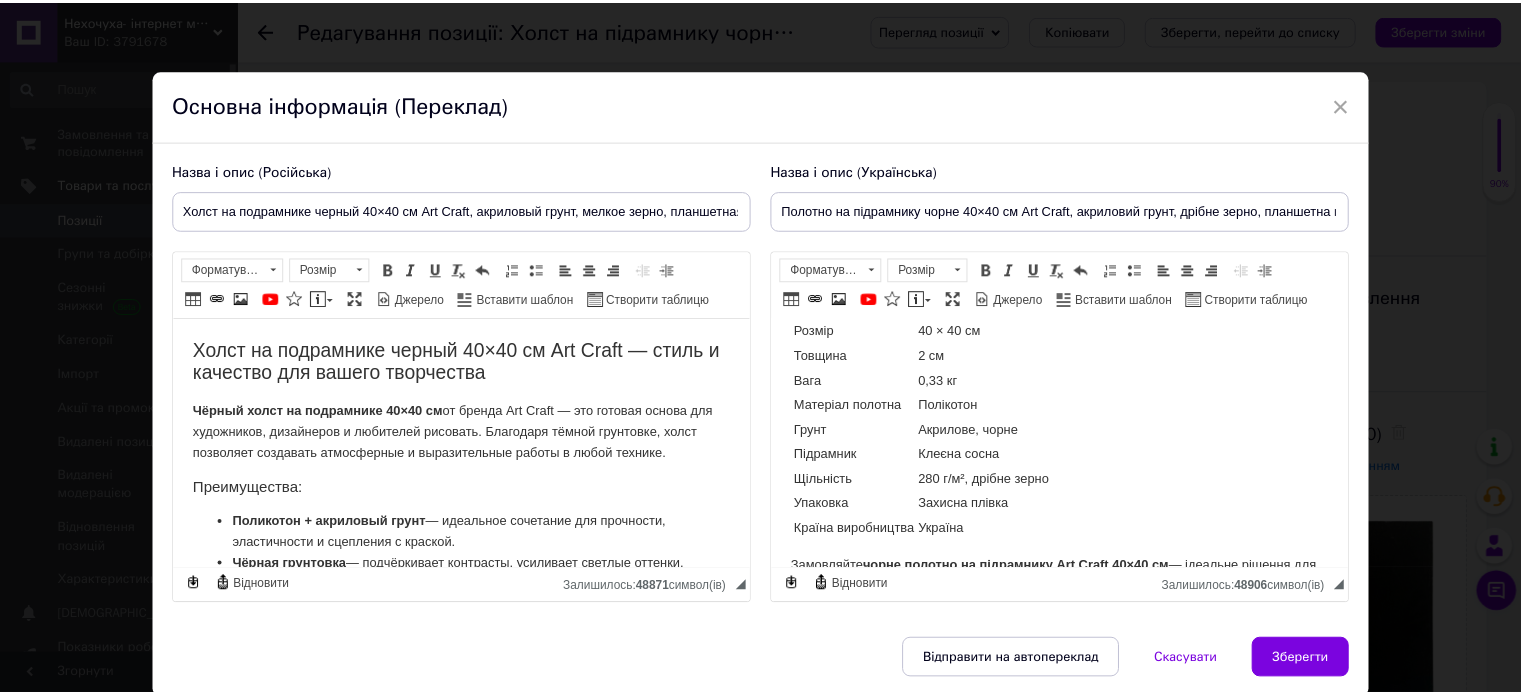 scroll, scrollTop: 524, scrollLeft: 0, axis: vertical 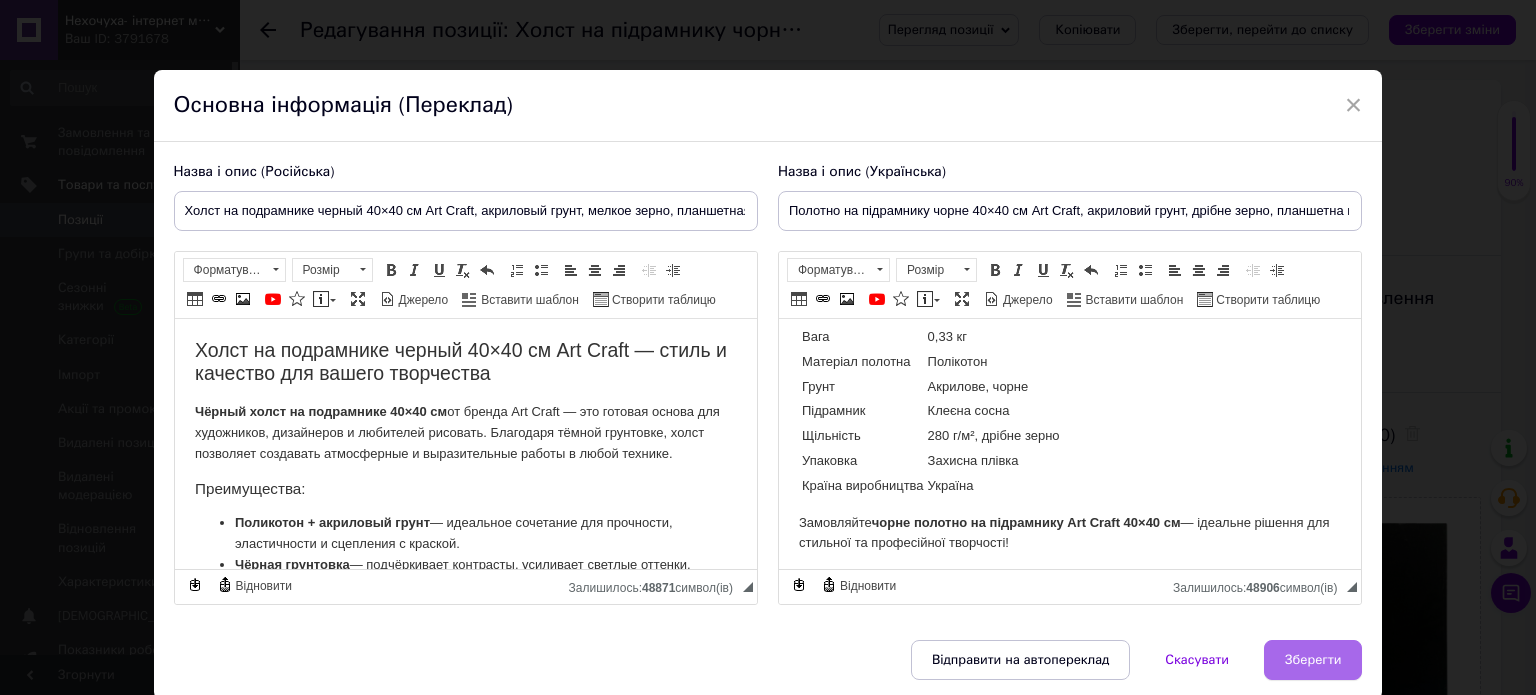 click on "Зберегти" at bounding box center (1313, 660) 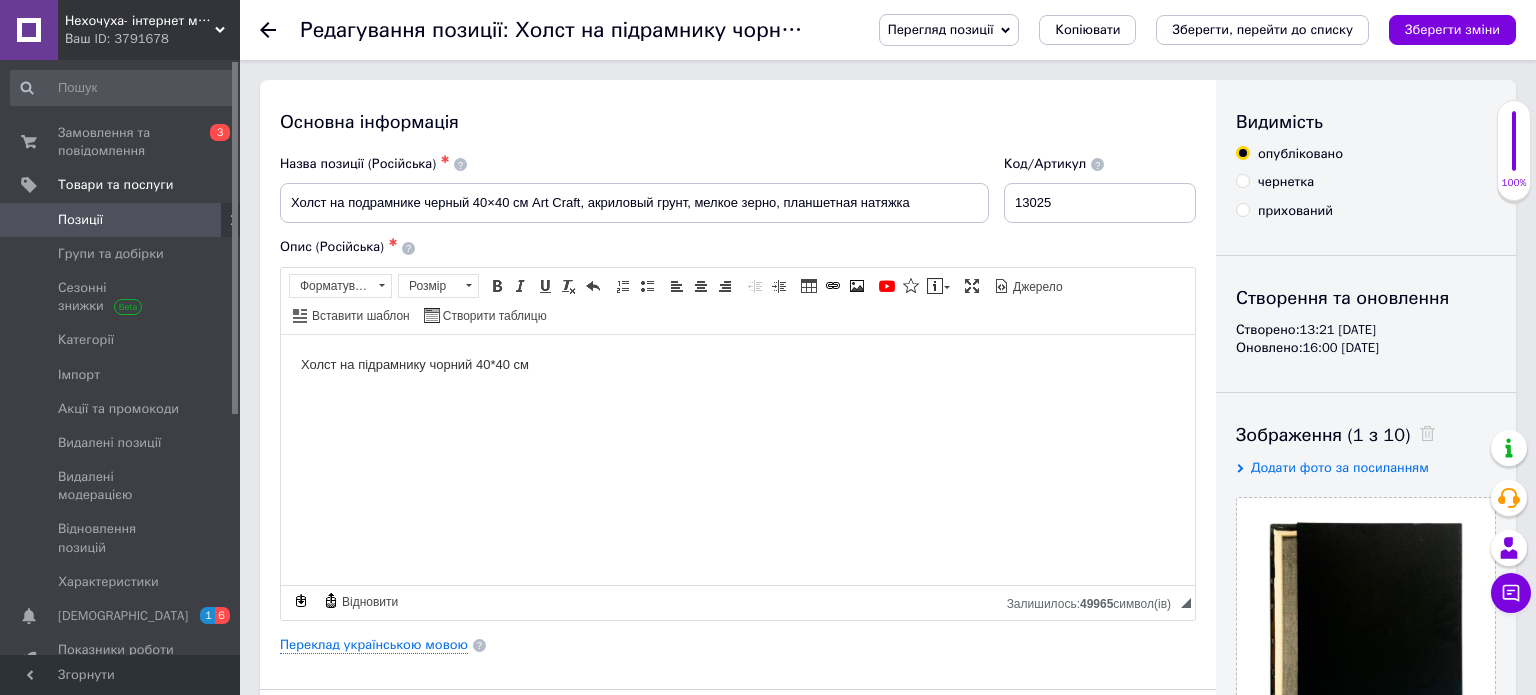 type on "Холст на подрамнике черный 40×40 см Art Craft, акриловый грунт, мелкое зерно, планшетная натяжка" 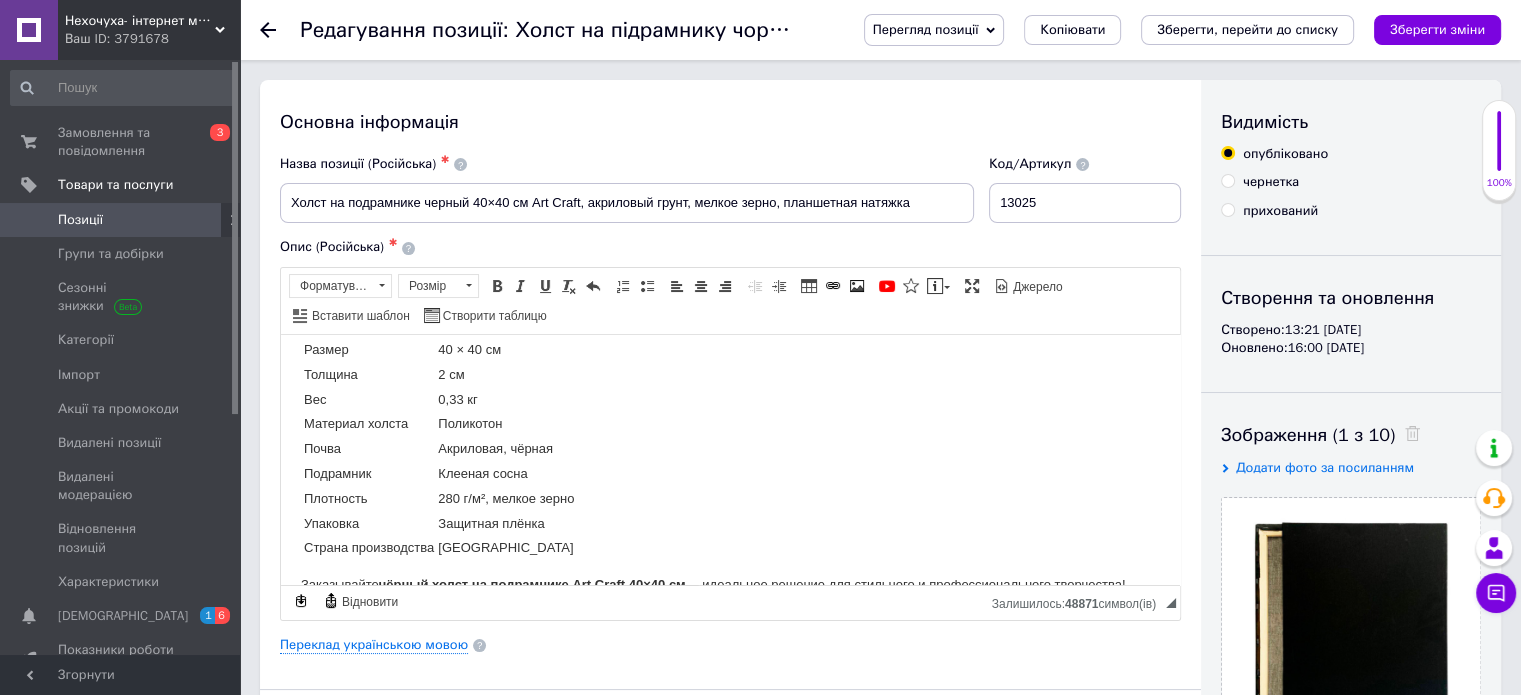 scroll, scrollTop: 376, scrollLeft: 0, axis: vertical 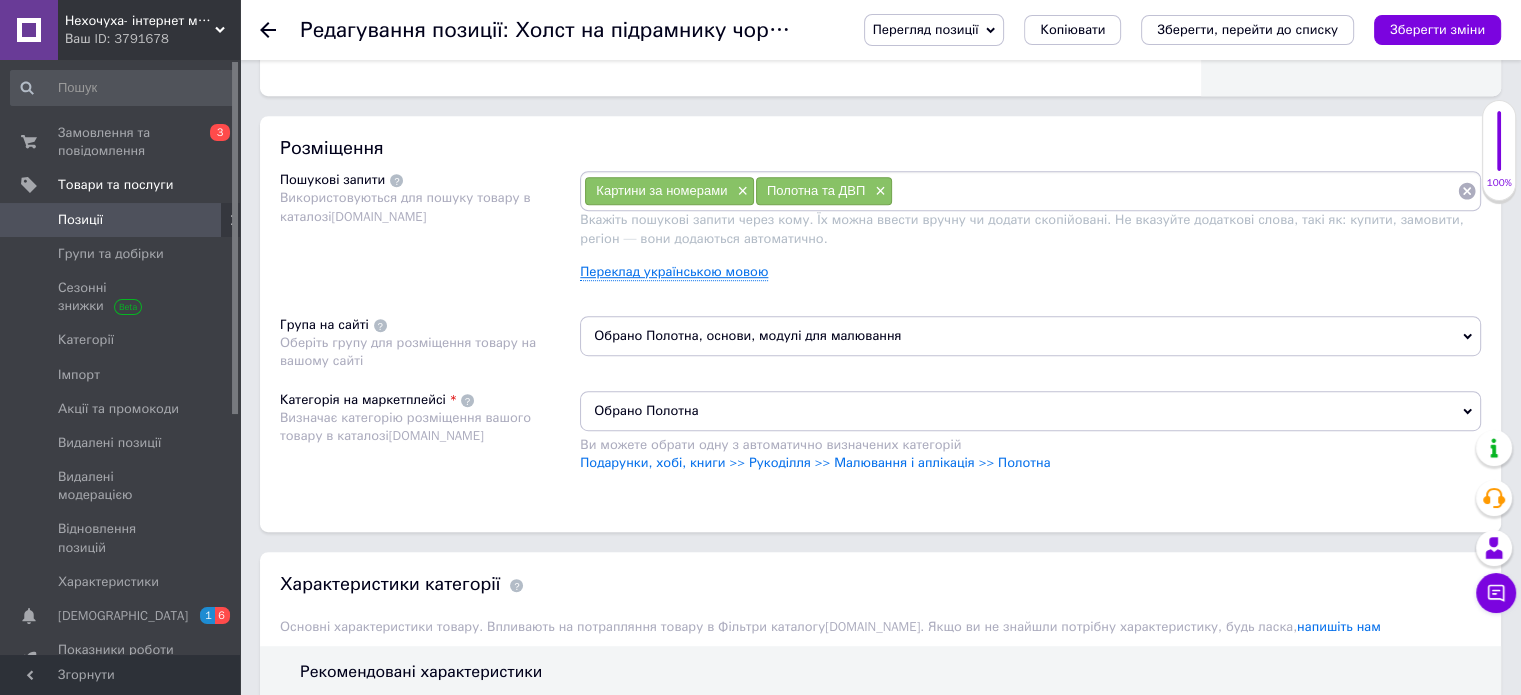 click on "Переклад українською мовою" at bounding box center (674, 272) 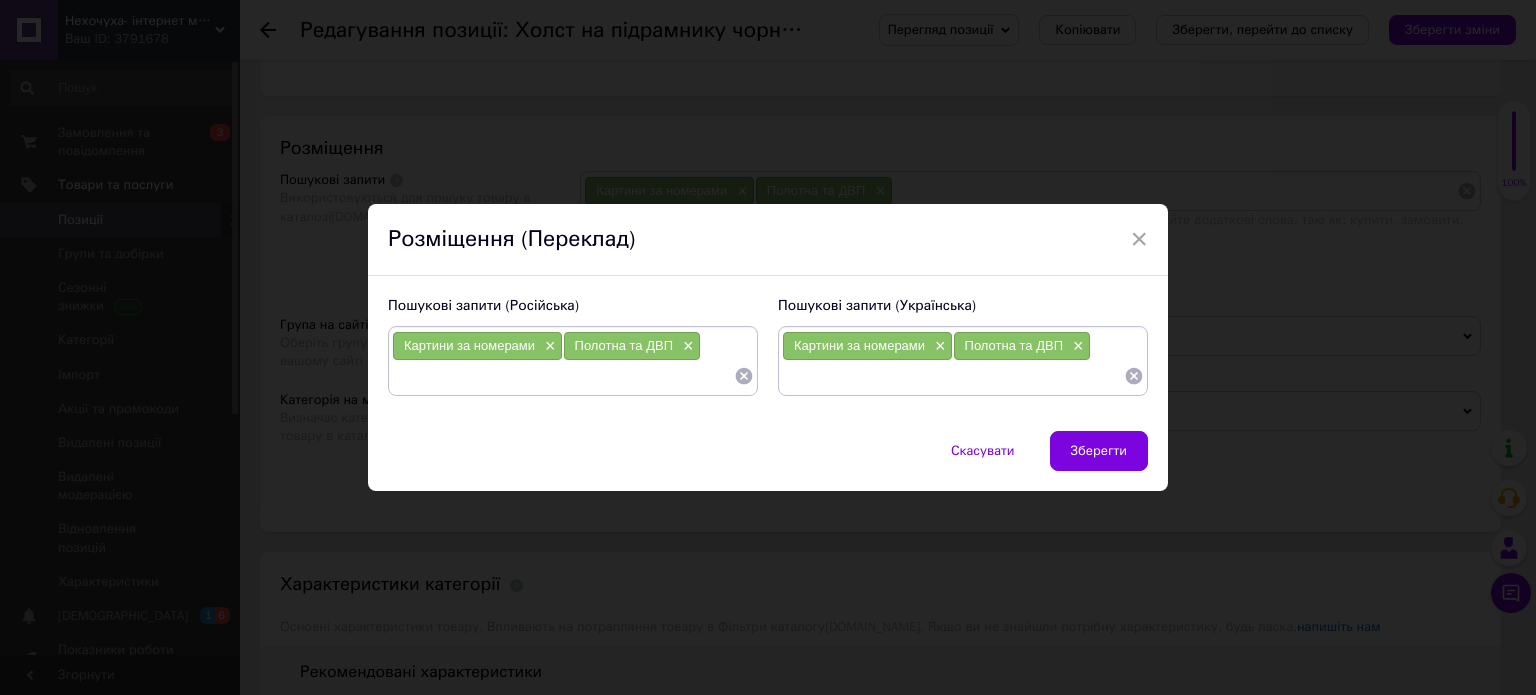 drag, startPoint x: 746, startPoint y: 373, endPoint x: 708, endPoint y: 351, distance: 43.908997 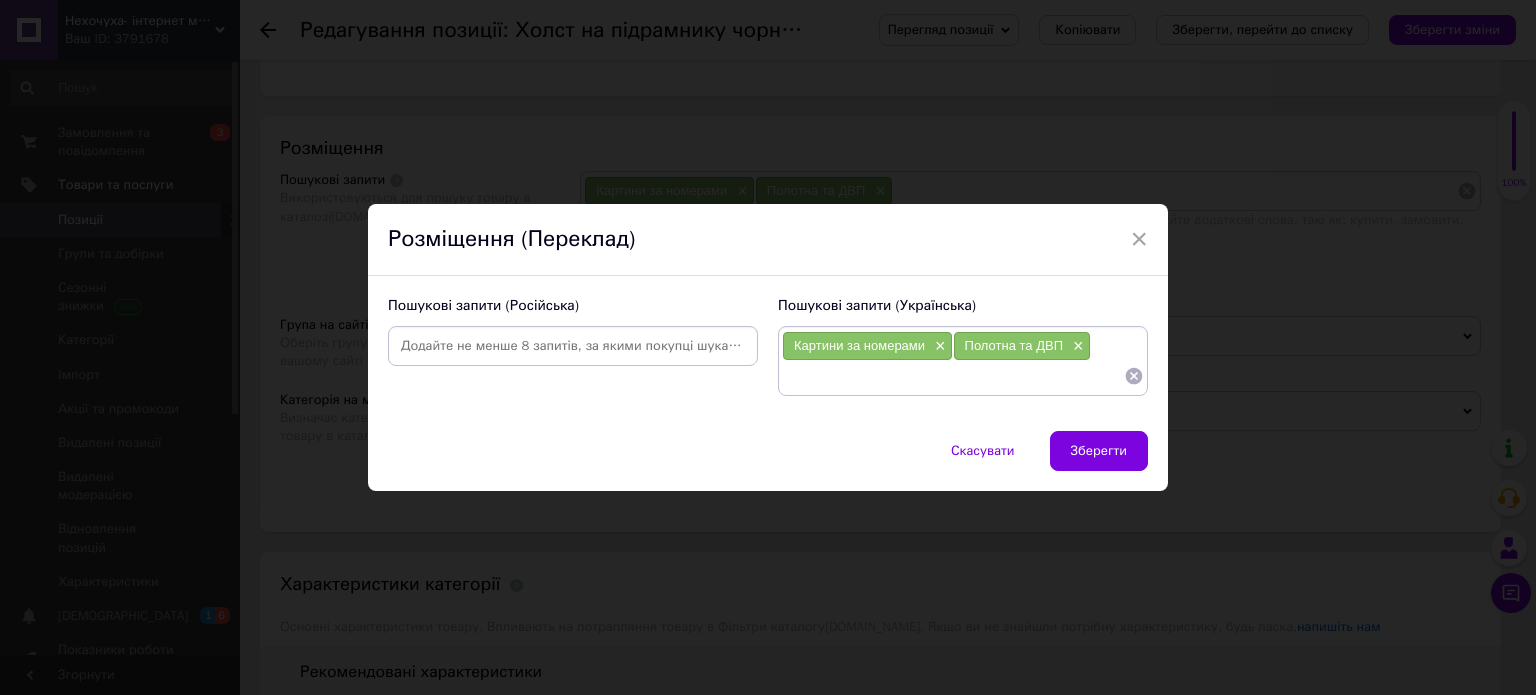 click at bounding box center [573, 346] 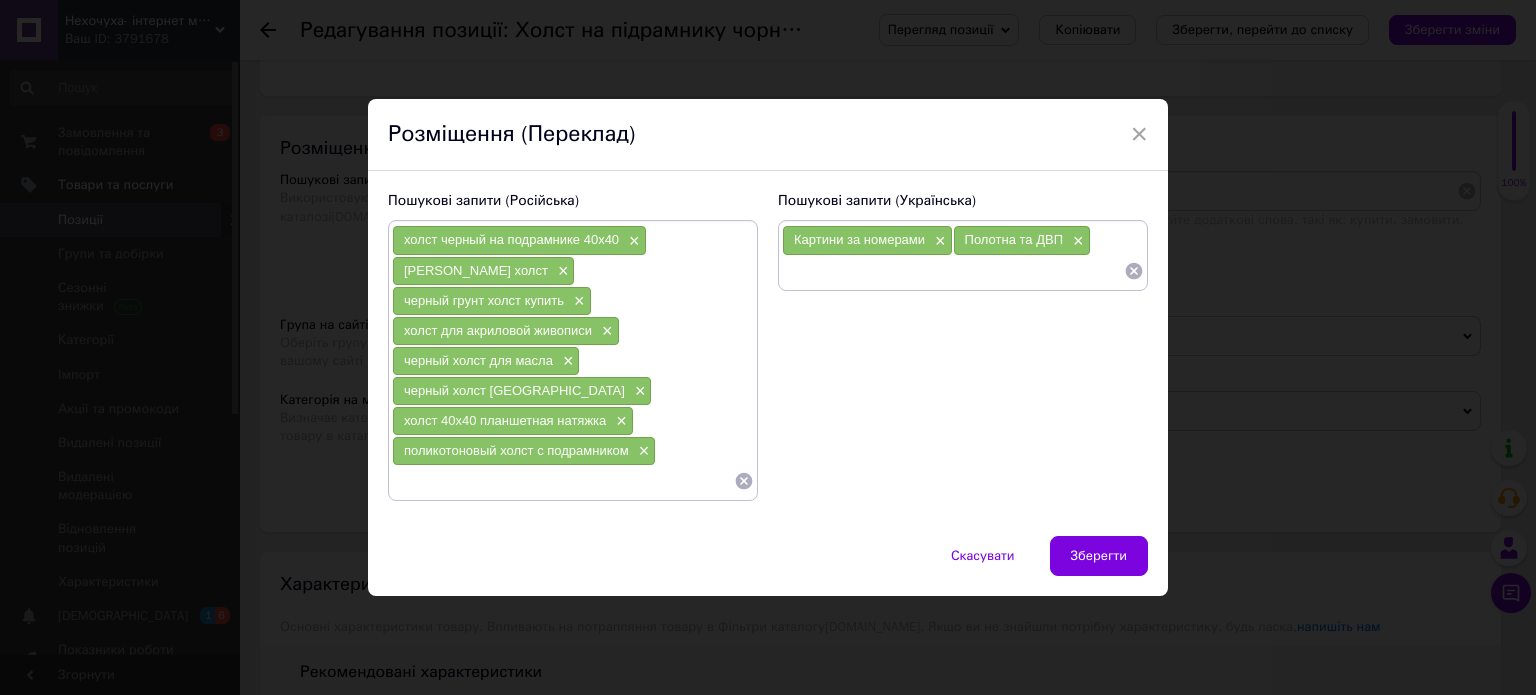 drag, startPoint x: 1137, startPoint y: 300, endPoint x: 1071, endPoint y: 271, distance: 72.09022 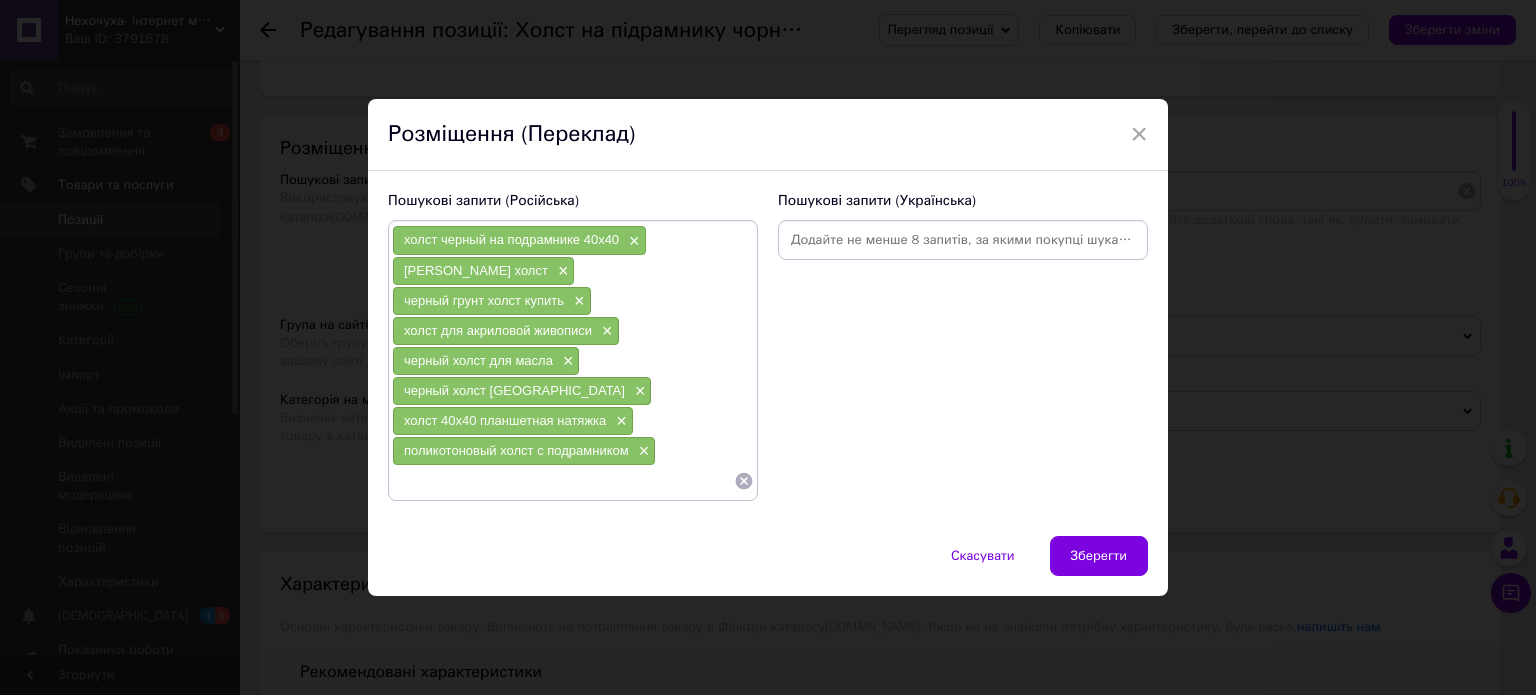 click at bounding box center [963, 240] 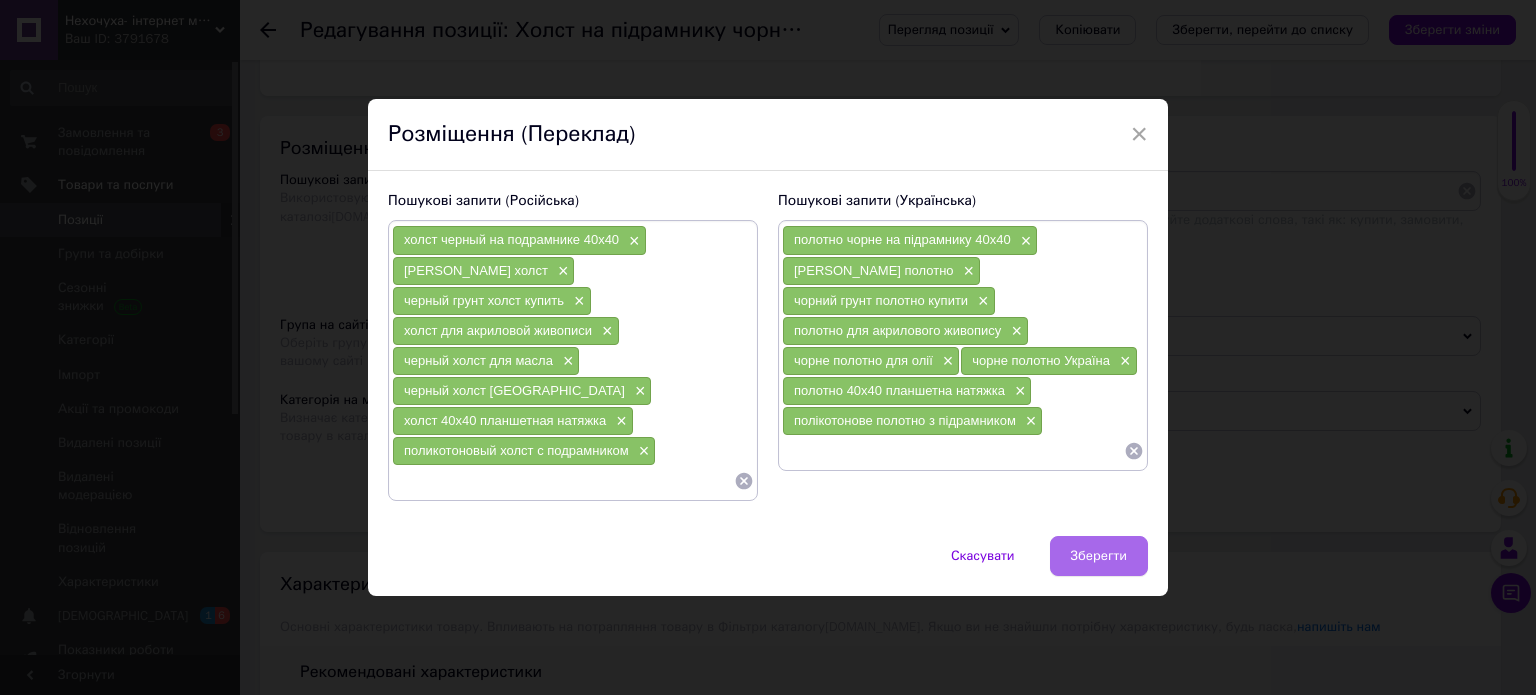 click on "Зберегти" at bounding box center [1099, 556] 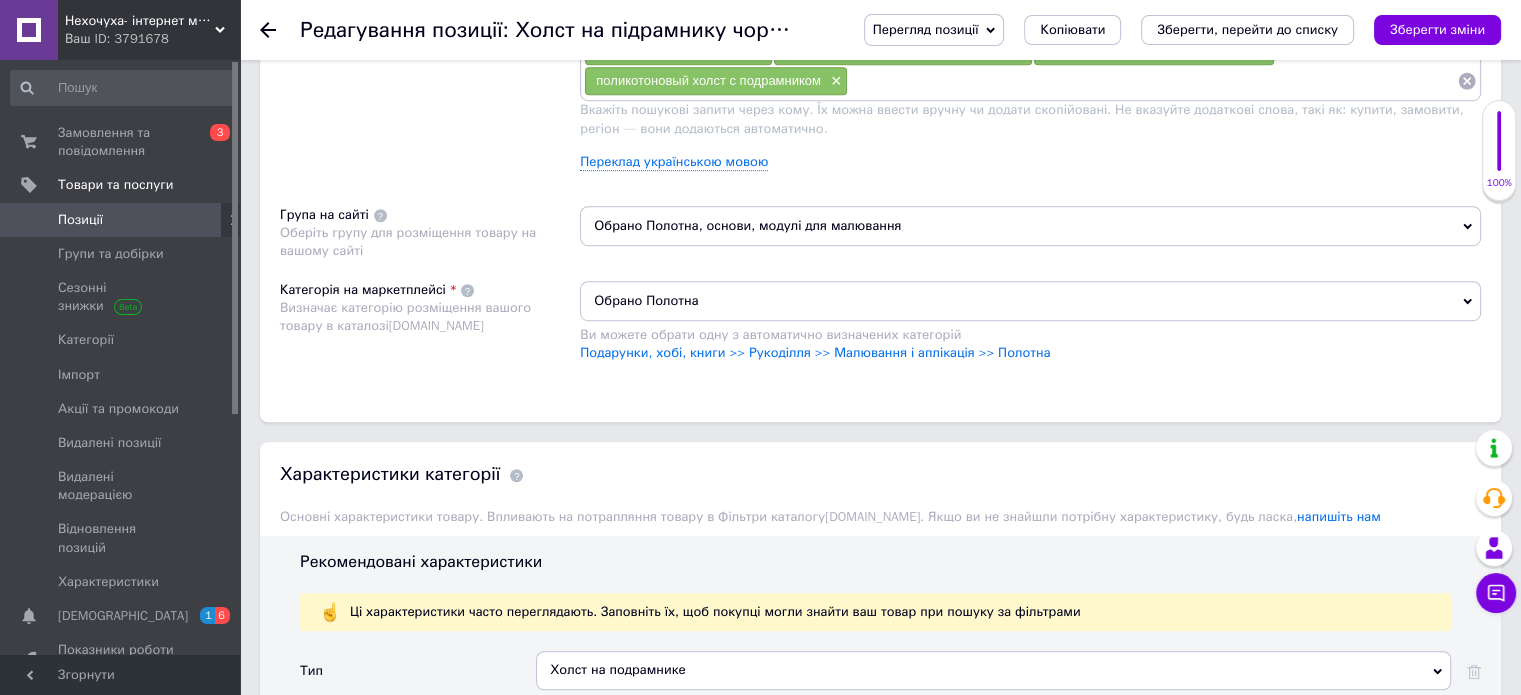 scroll, scrollTop: 1300, scrollLeft: 0, axis: vertical 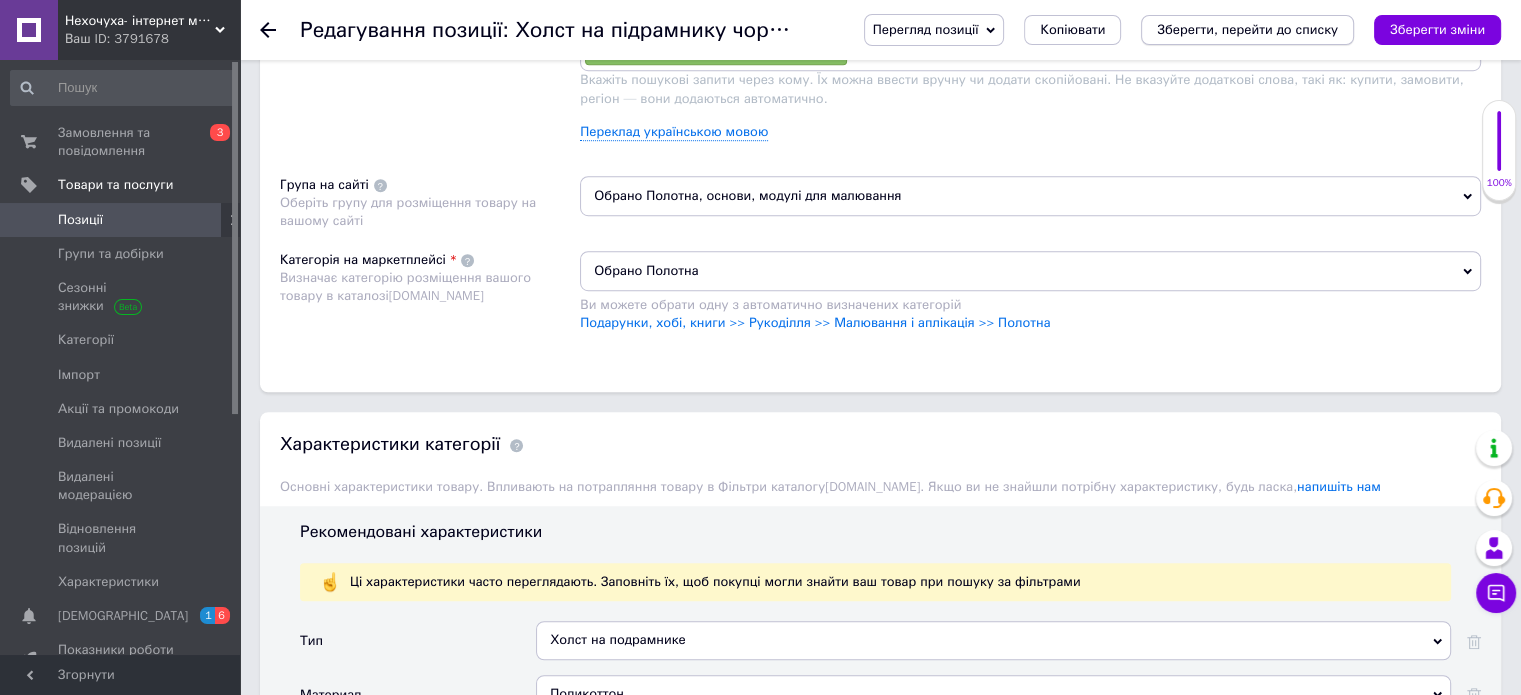 click on "Зберегти, перейти до списку" at bounding box center (1247, 29) 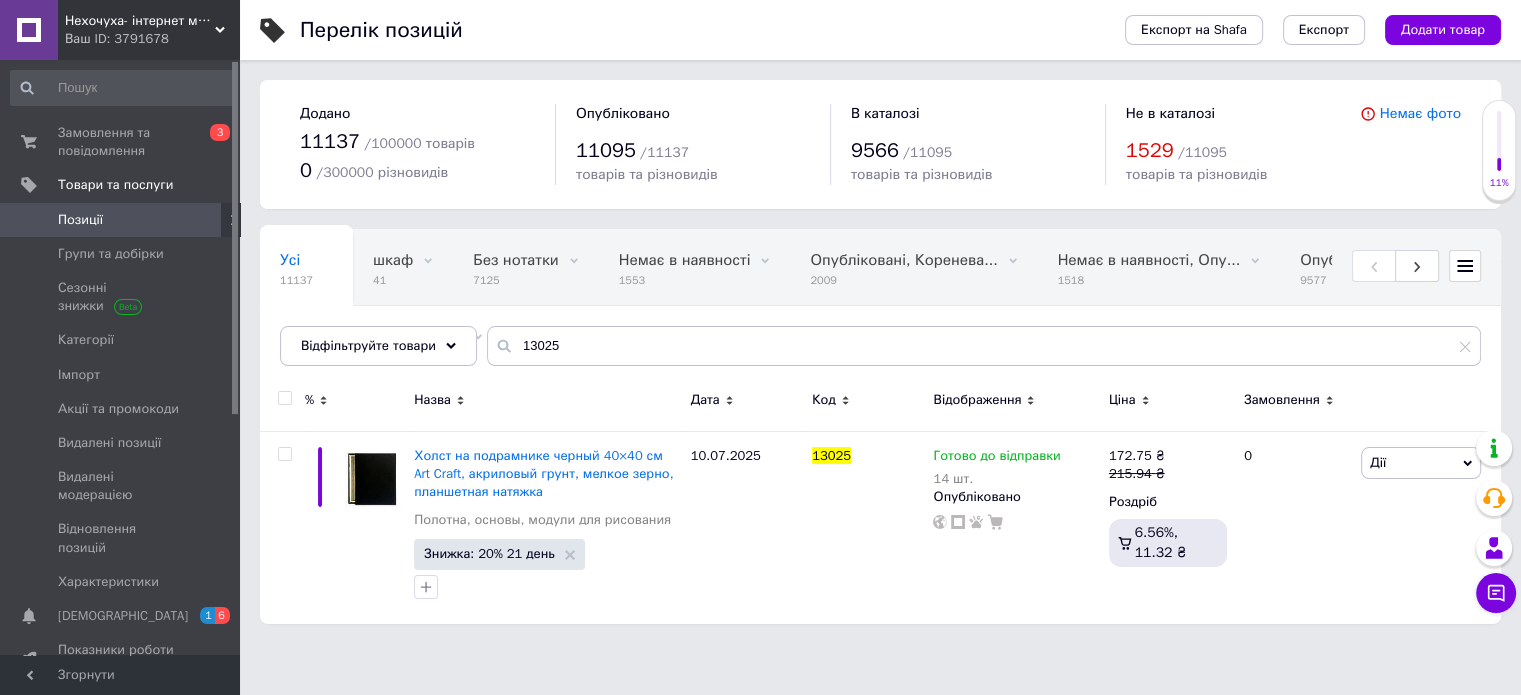 scroll, scrollTop: 0, scrollLeft: 0, axis: both 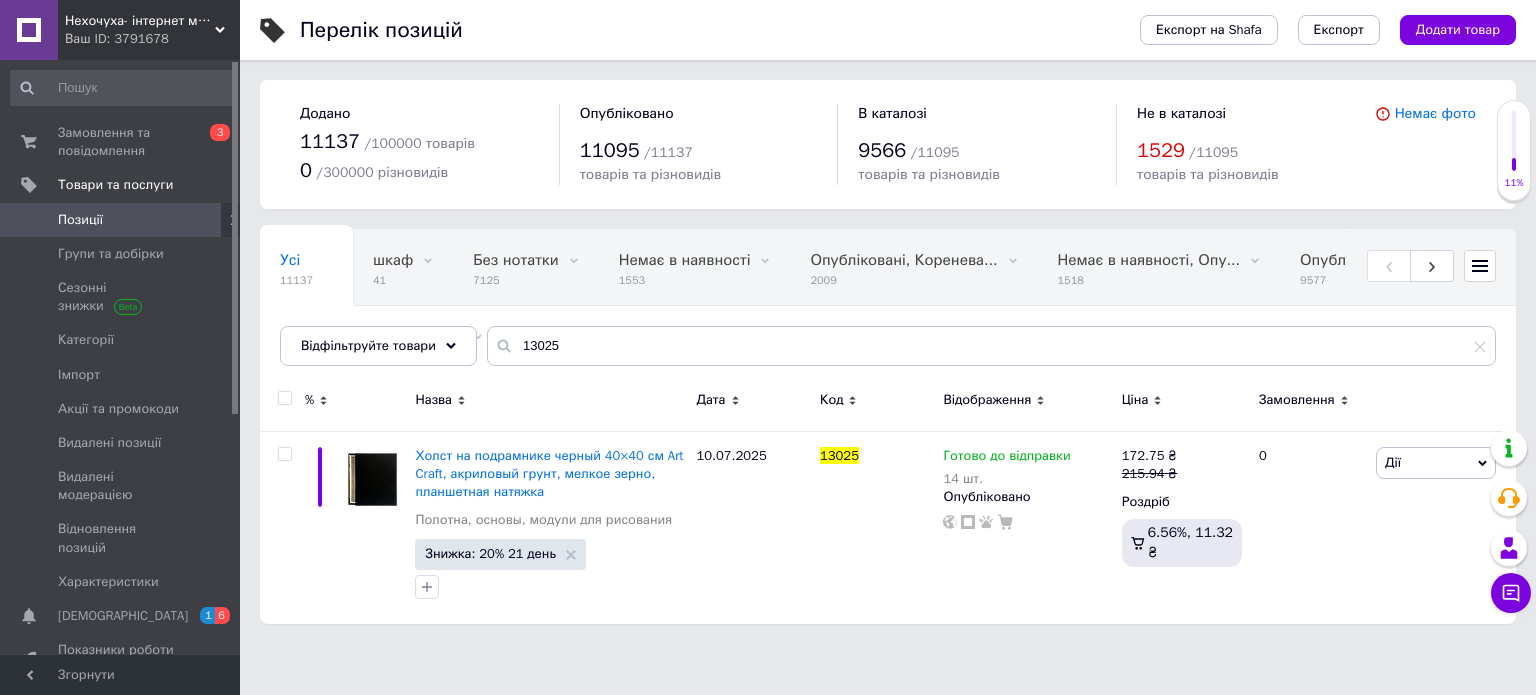 click on "Усі 11137 шкаф 41 Видалити Редагувати Без нотатки 7125 Видалити Редагувати Немає в наявності 1553 Видалити Редагувати Опубліковані, Коренева... 2009 Видалити Редагувати Немає в наявності, Опу... 1518 Видалити Редагувати Опубліковані, В наявності 9577 Видалити Редагувати Бейблейд (beyblade) 105 Видалити Редагувати Без фото 10 Видалити Редагувати Картини за номерами 0 Видалити Редагувати роял 0 Видалити Редагувати Коренева група 2011 Видалити Редагувати Технок 664 Видалити Редагувати Ubumblebees 3 Видалити Редагувати Технок 942 Видалити Редагувати Опубліковані, В наявно... 68 Видалити Ok" at bounding box center (888, 307) 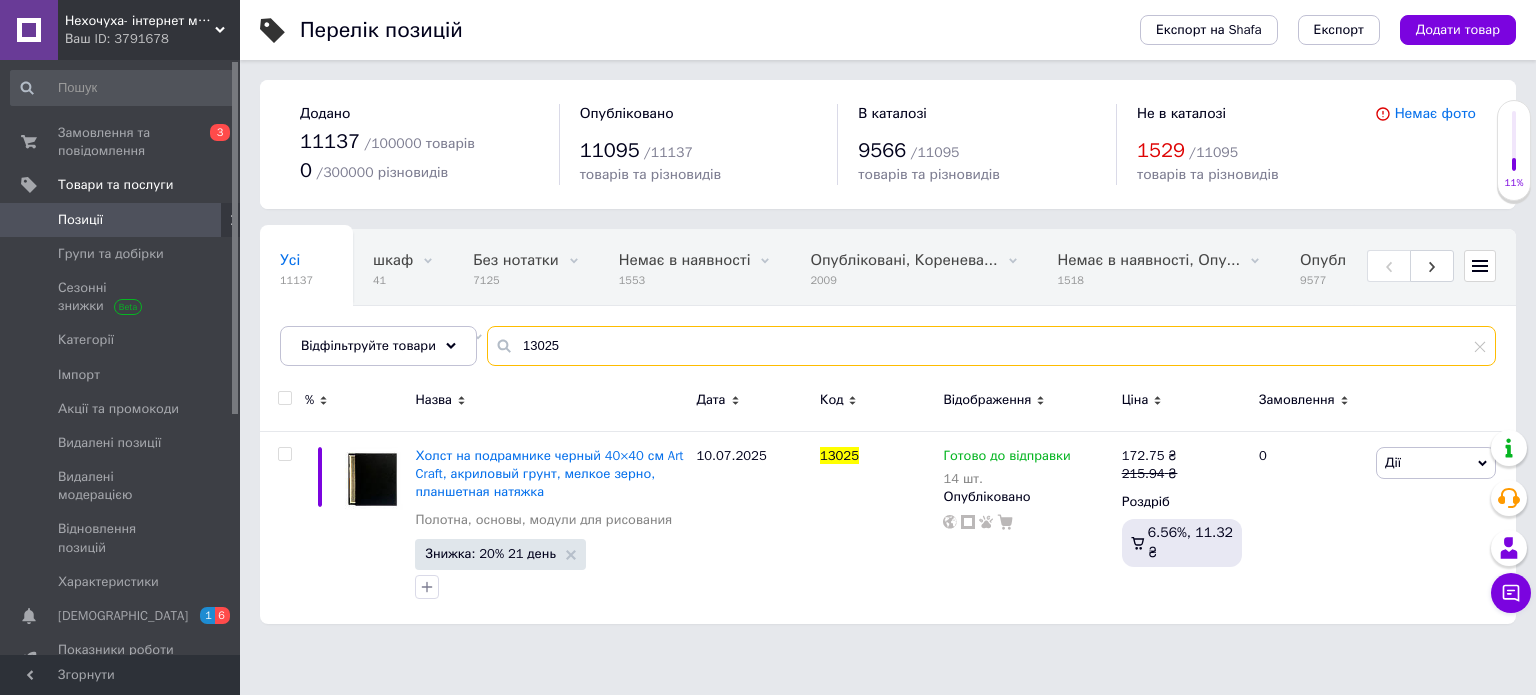click on "13025" at bounding box center [991, 346] 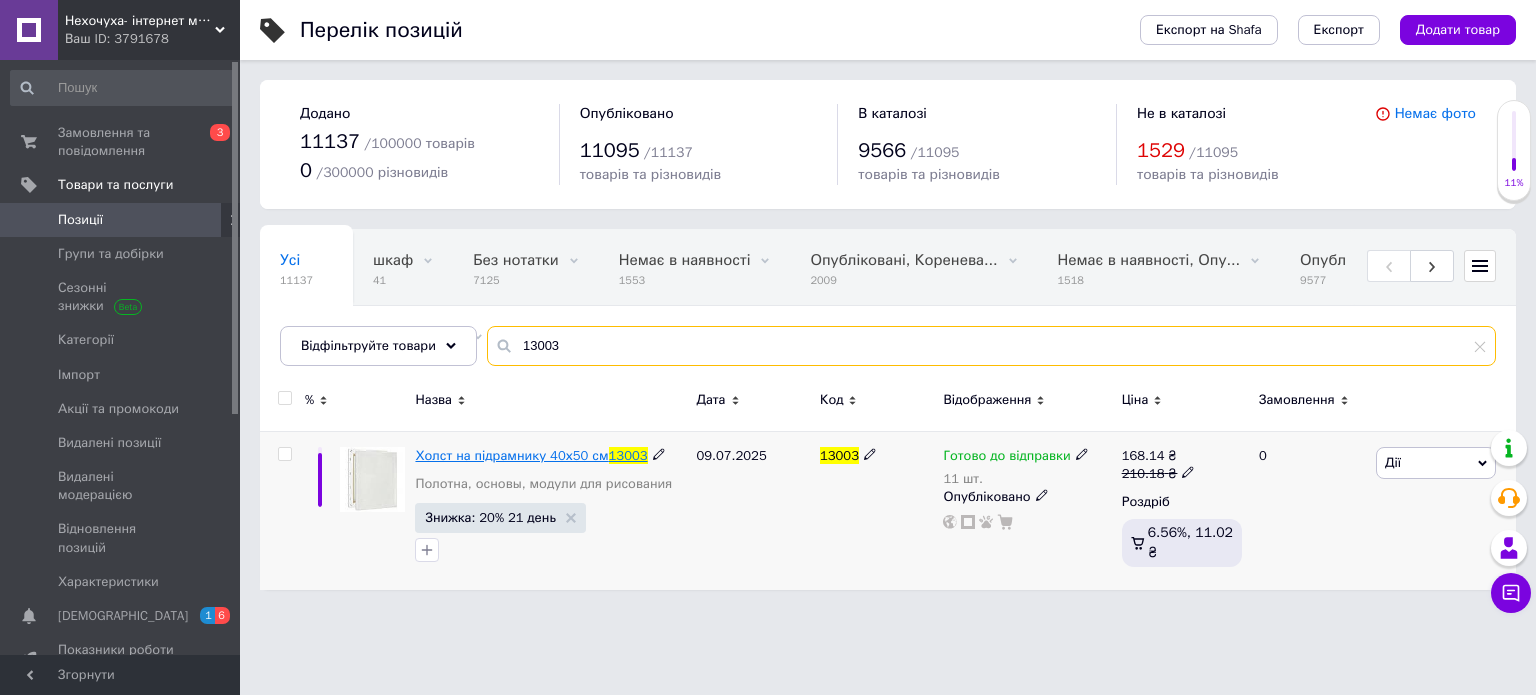 type on "13003" 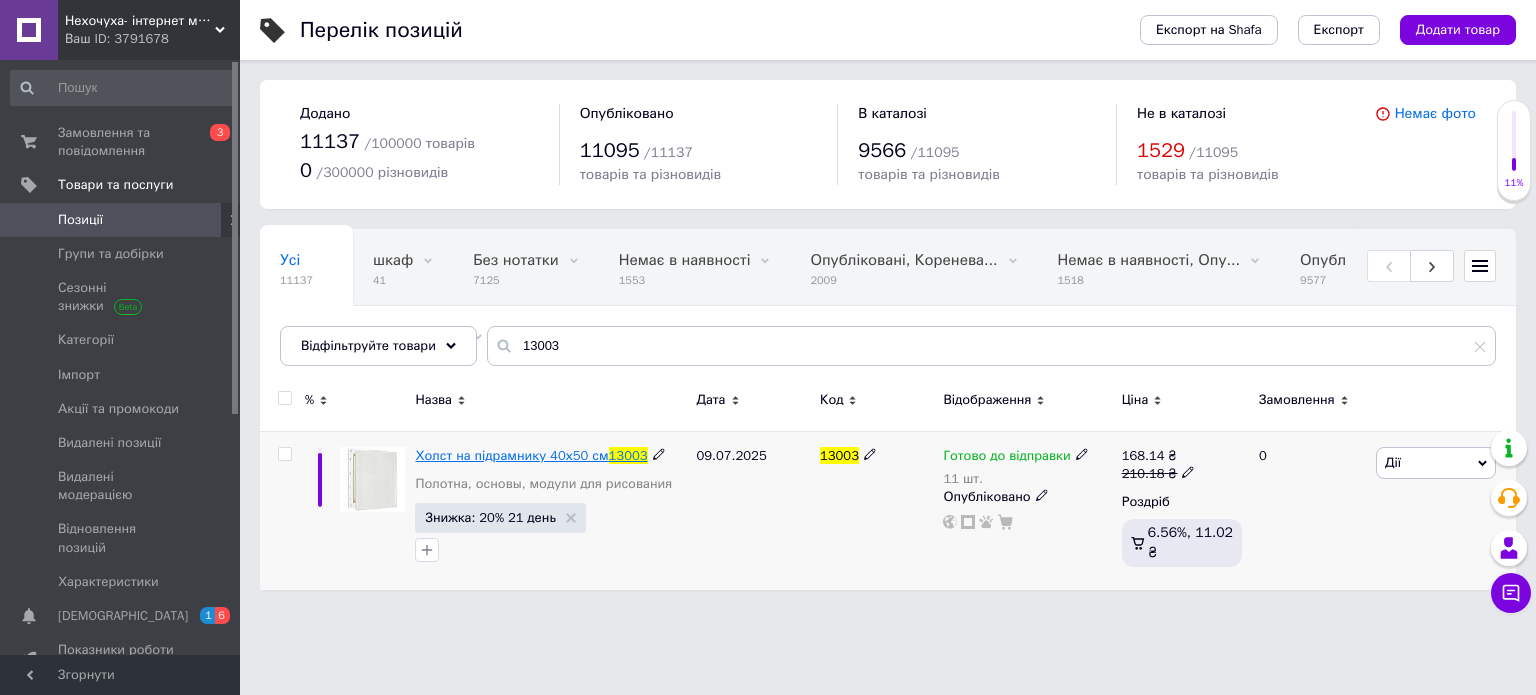 click on "Холст на підрамнику 40х50 см" at bounding box center [511, 455] 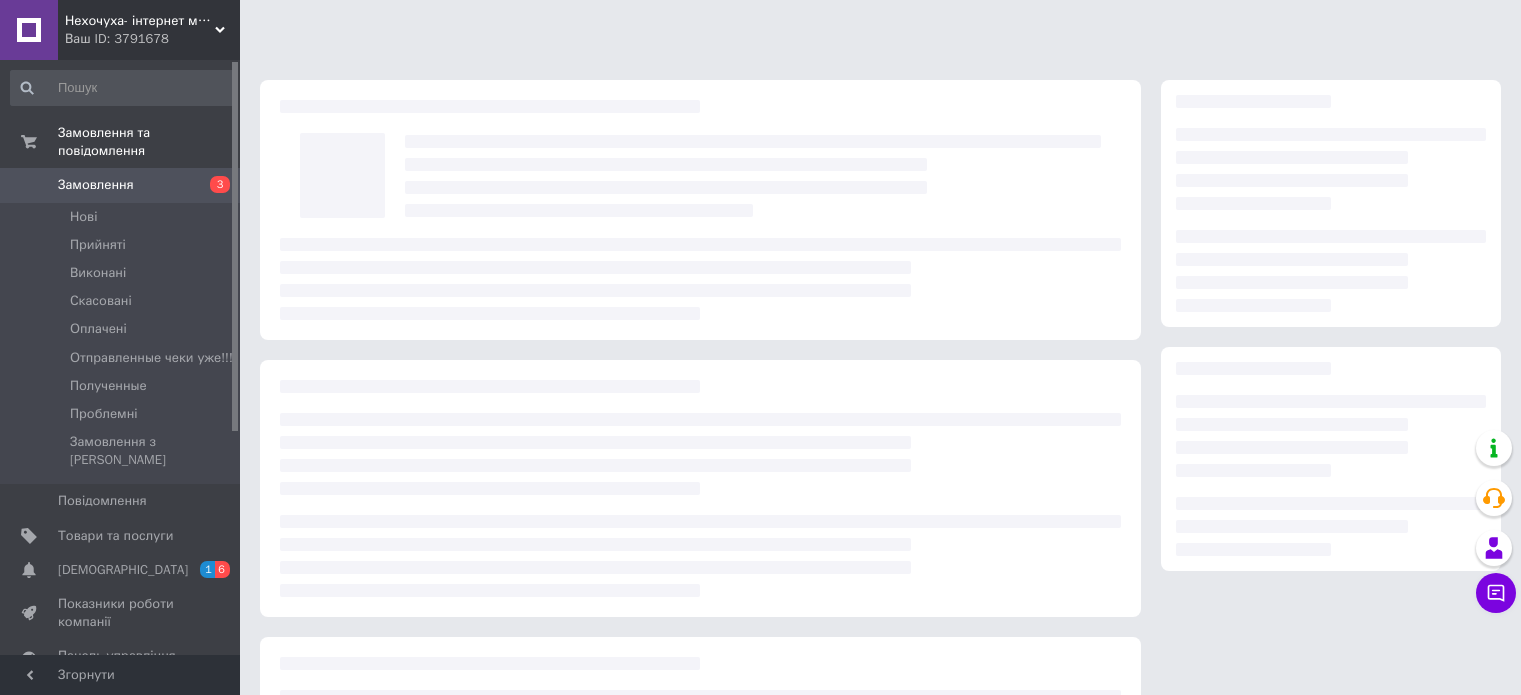 scroll, scrollTop: 0, scrollLeft: 0, axis: both 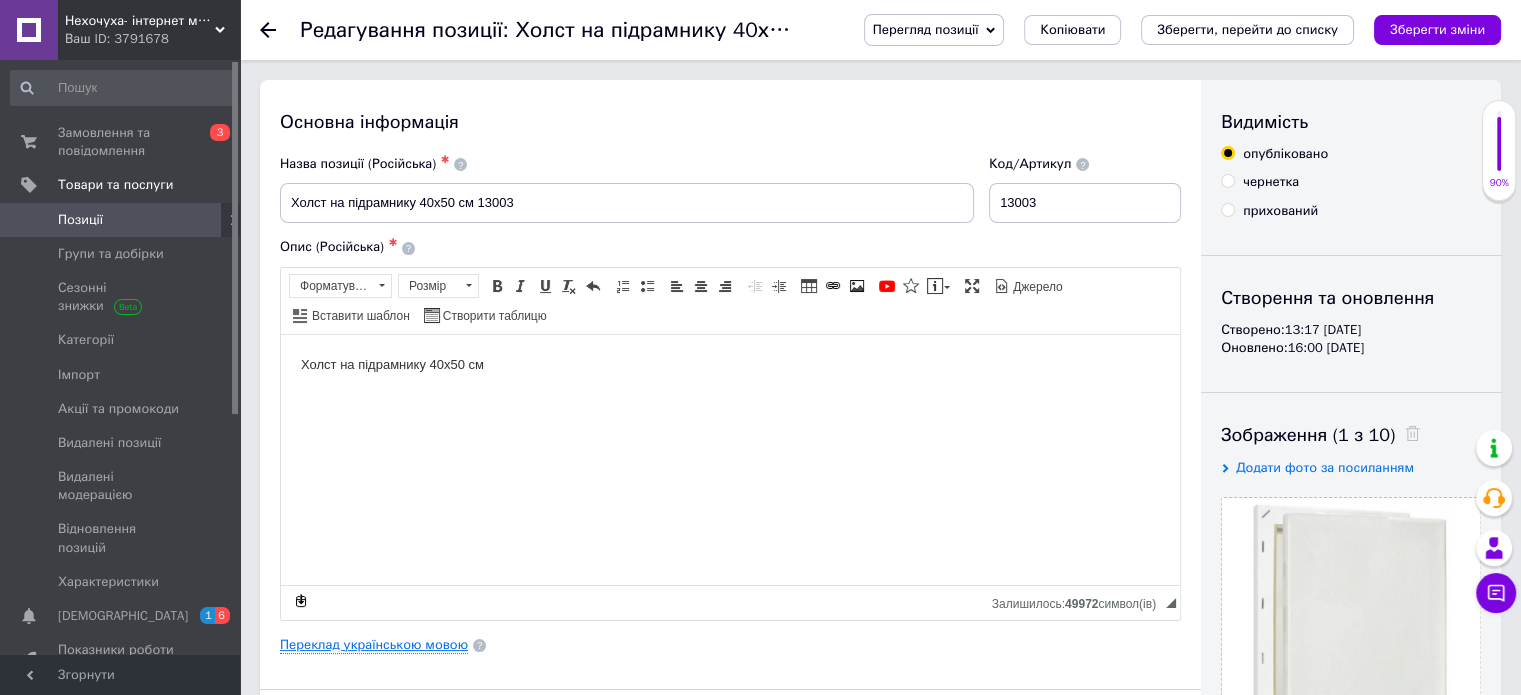 click on "Переклад українською мовою" at bounding box center [374, 645] 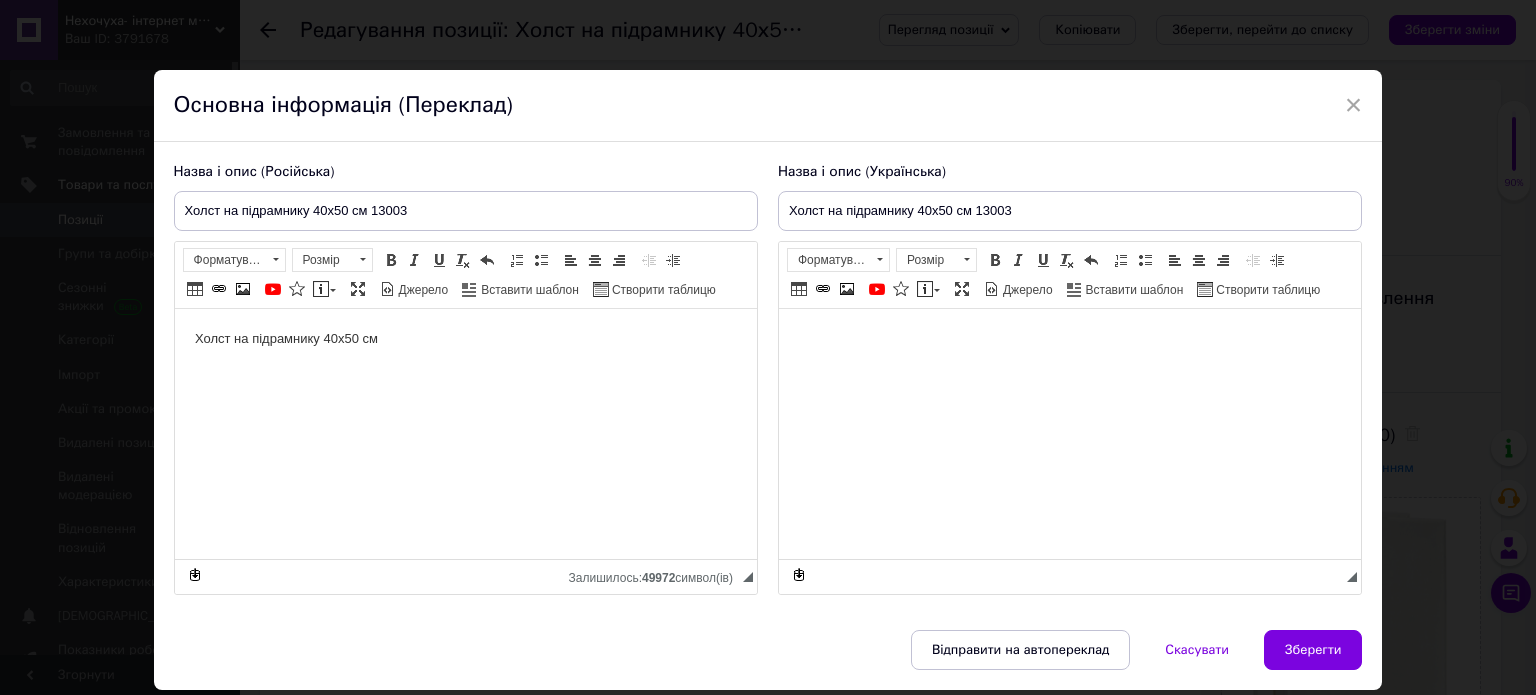 type on "Холст на підрамнику 40х50 см 13003" 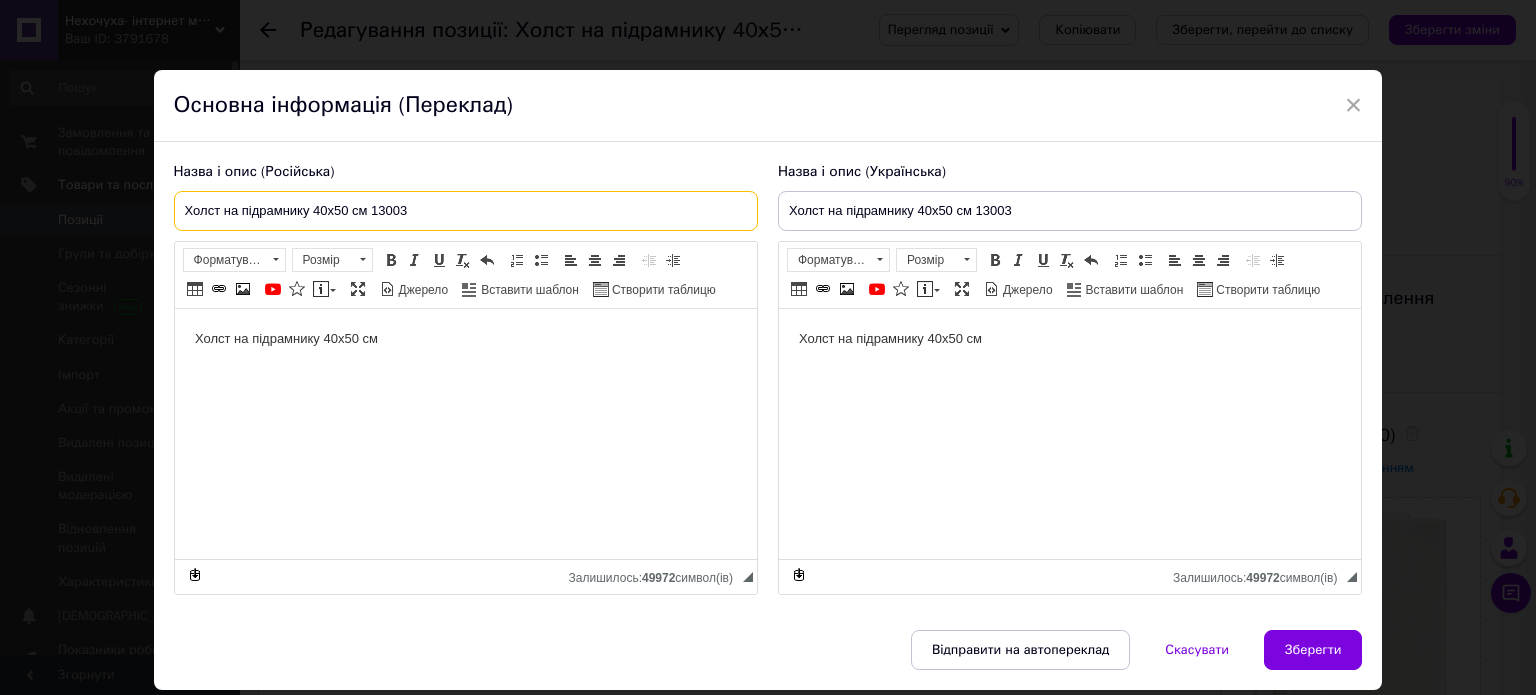 scroll, scrollTop: 0, scrollLeft: 0, axis: both 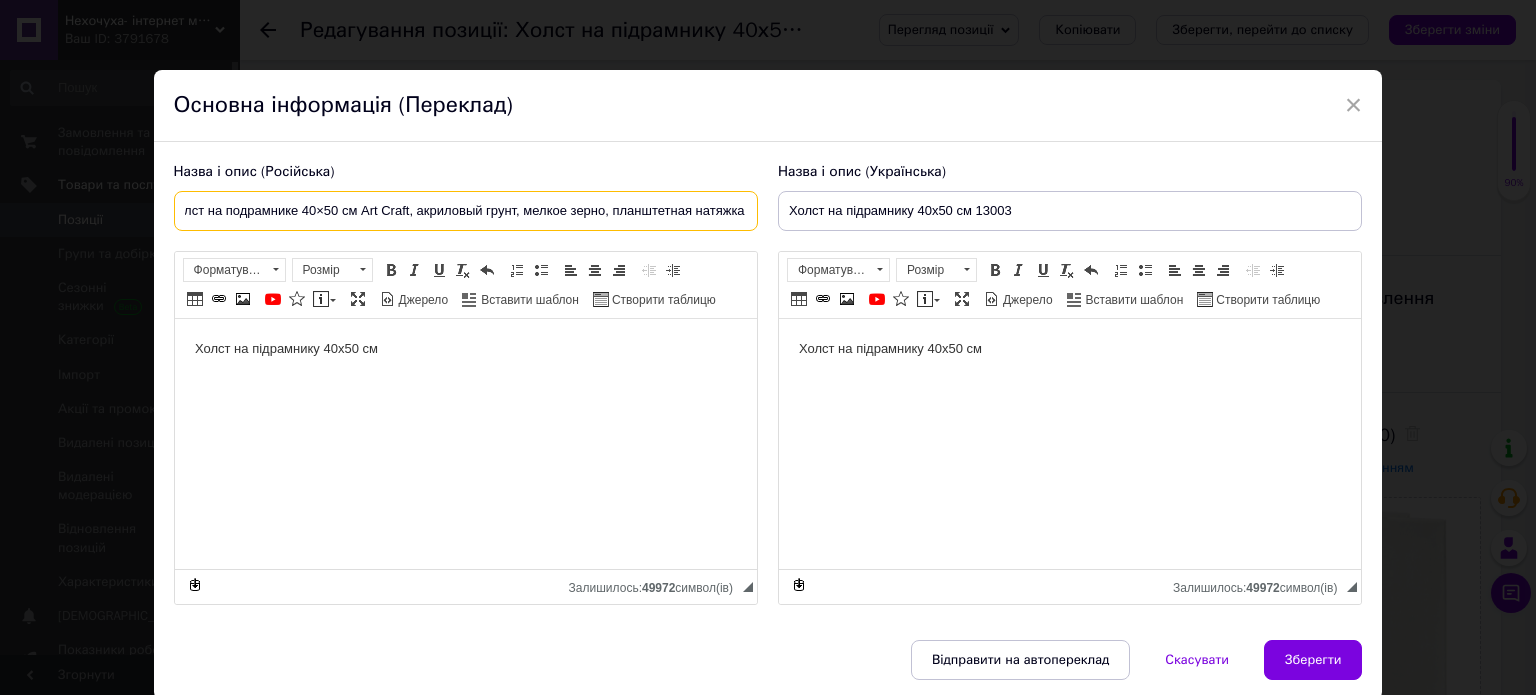 type on "Холст на подрамнике 40×50 см Art Craft, акриловый грунт, мелкое зерно, планштетная натяжка" 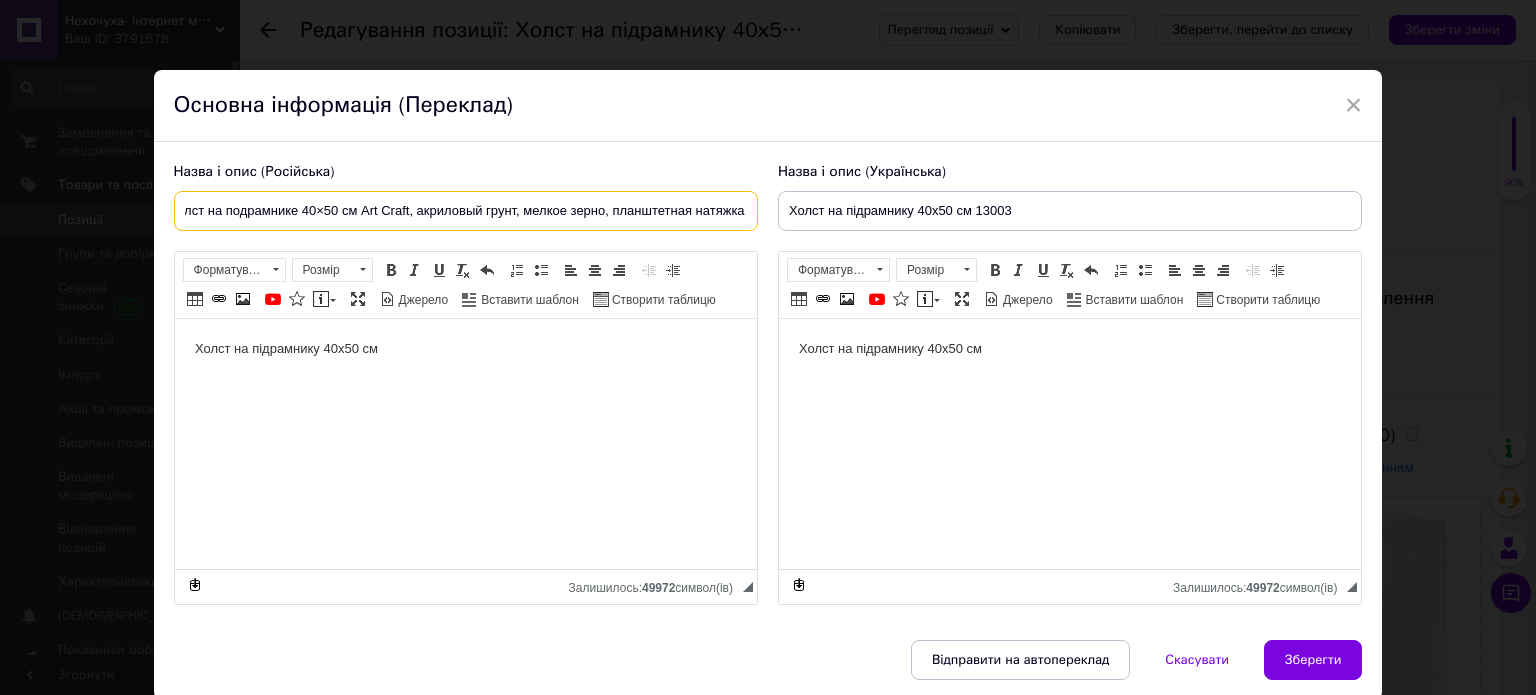scroll, scrollTop: 0, scrollLeft: 0, axis: both 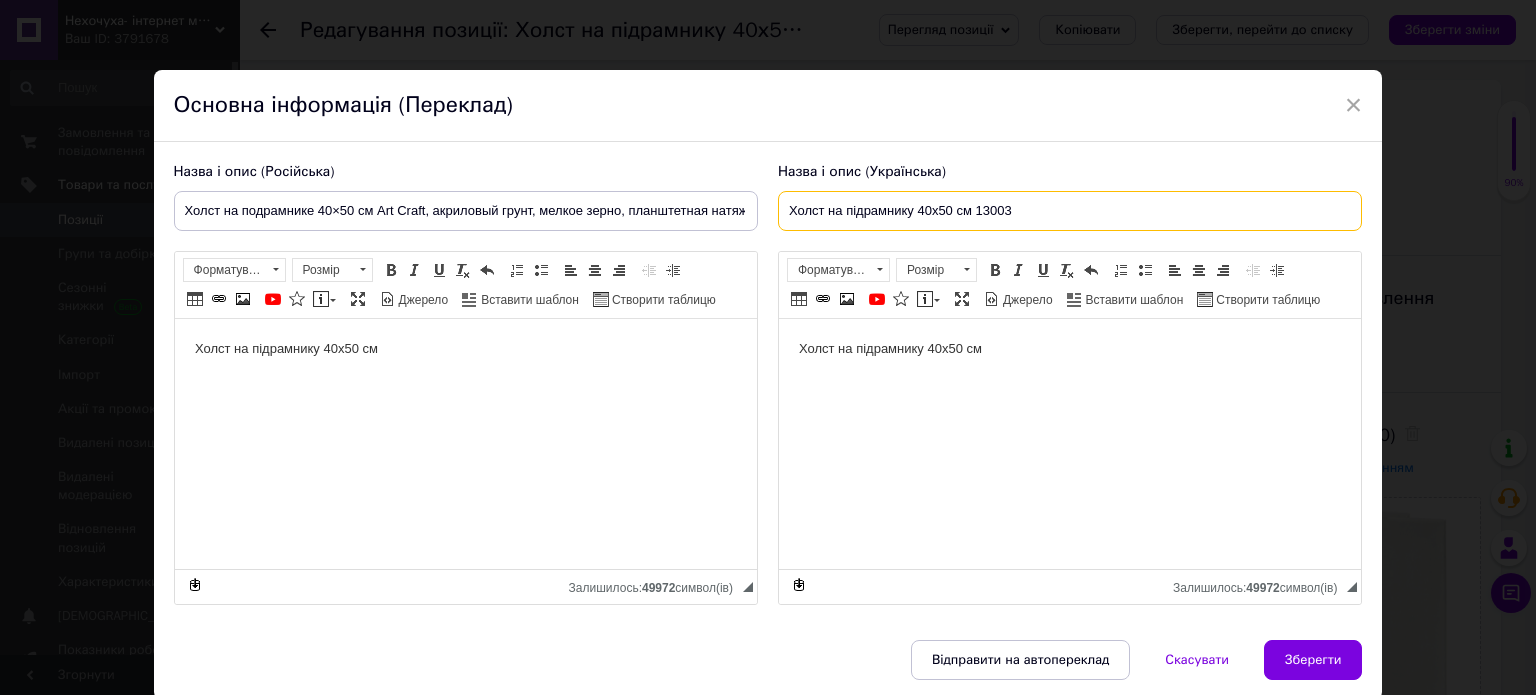 click on "Холст на підрамнику 40х50 см 13003" at bounding box center [1070, 211] 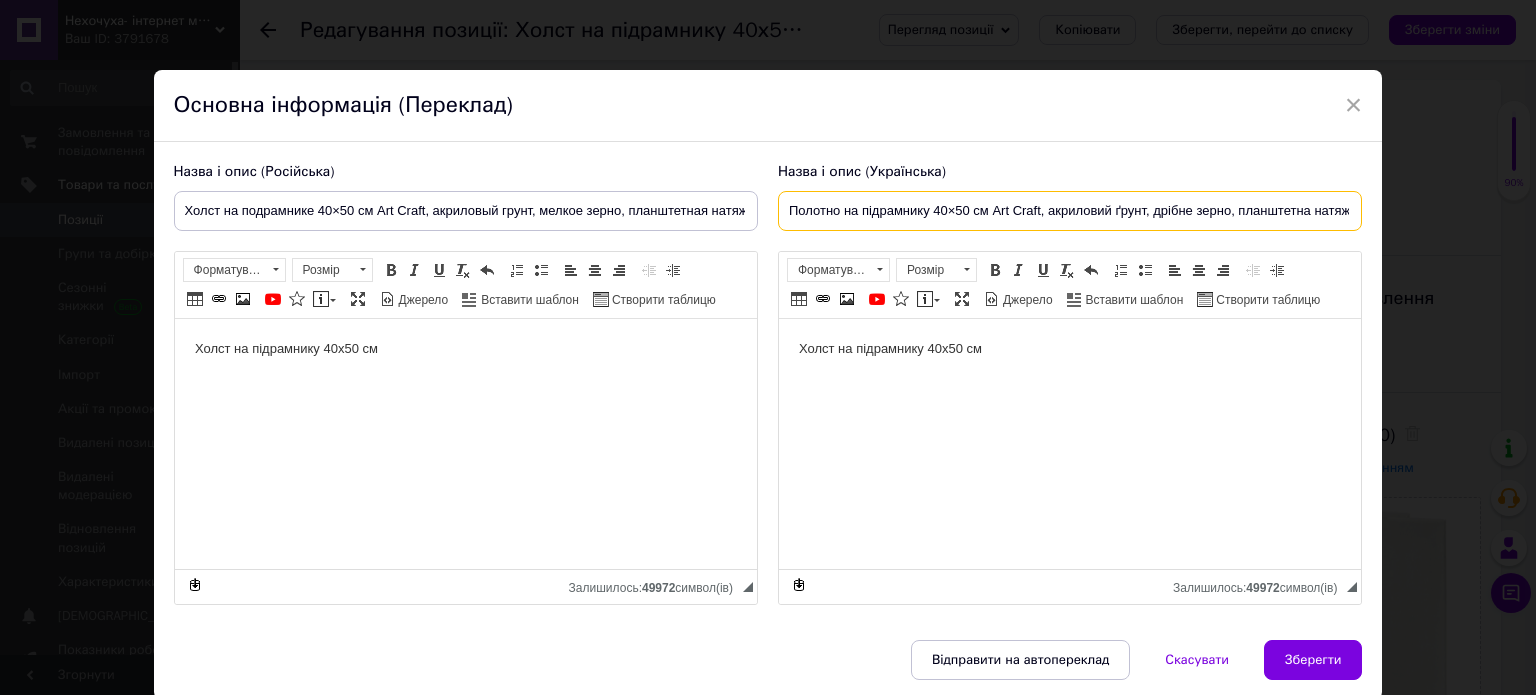 scroll, scrollTop: 0, scrollLeft: 15, axis: horizontal 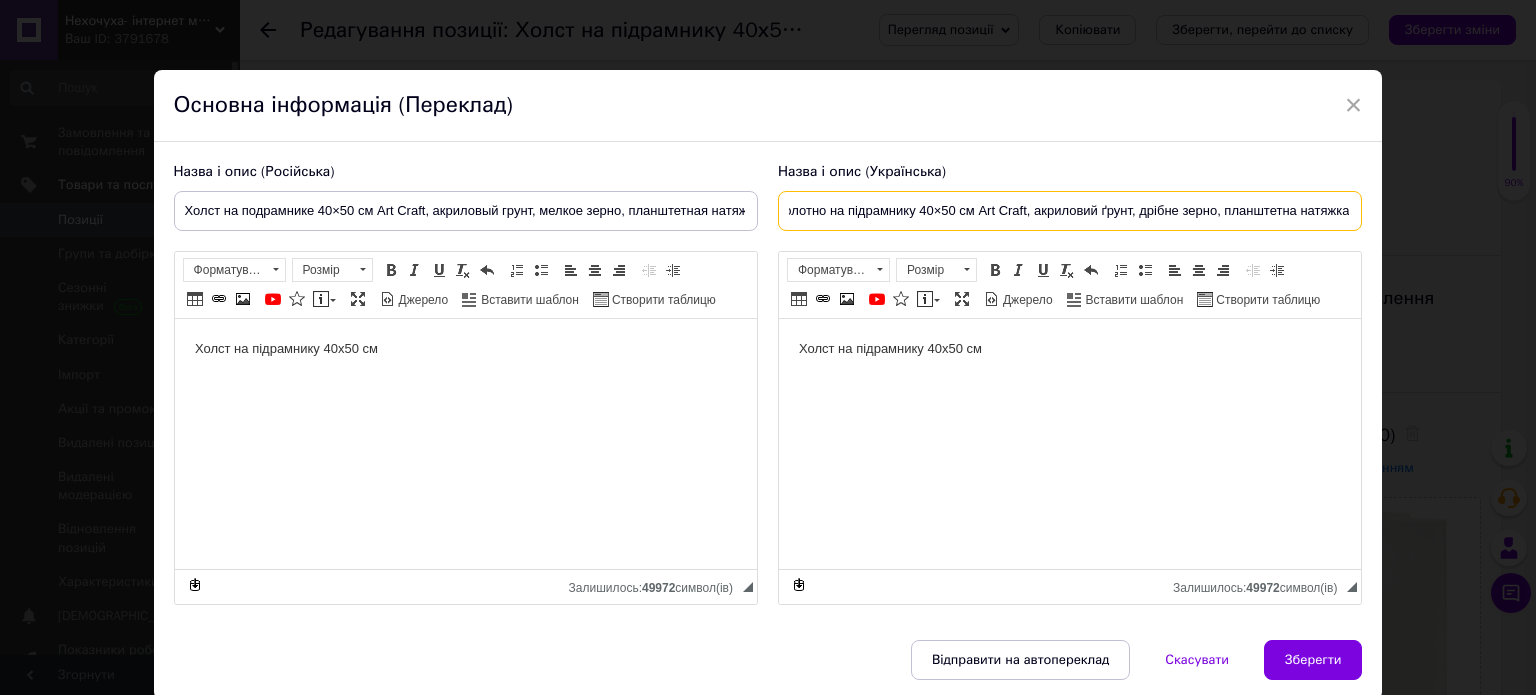 type on "Полотно на підрамнику 40×50 см Art Craft, акриловий ґрунт, дрібне зерно, планштетна натяжка" 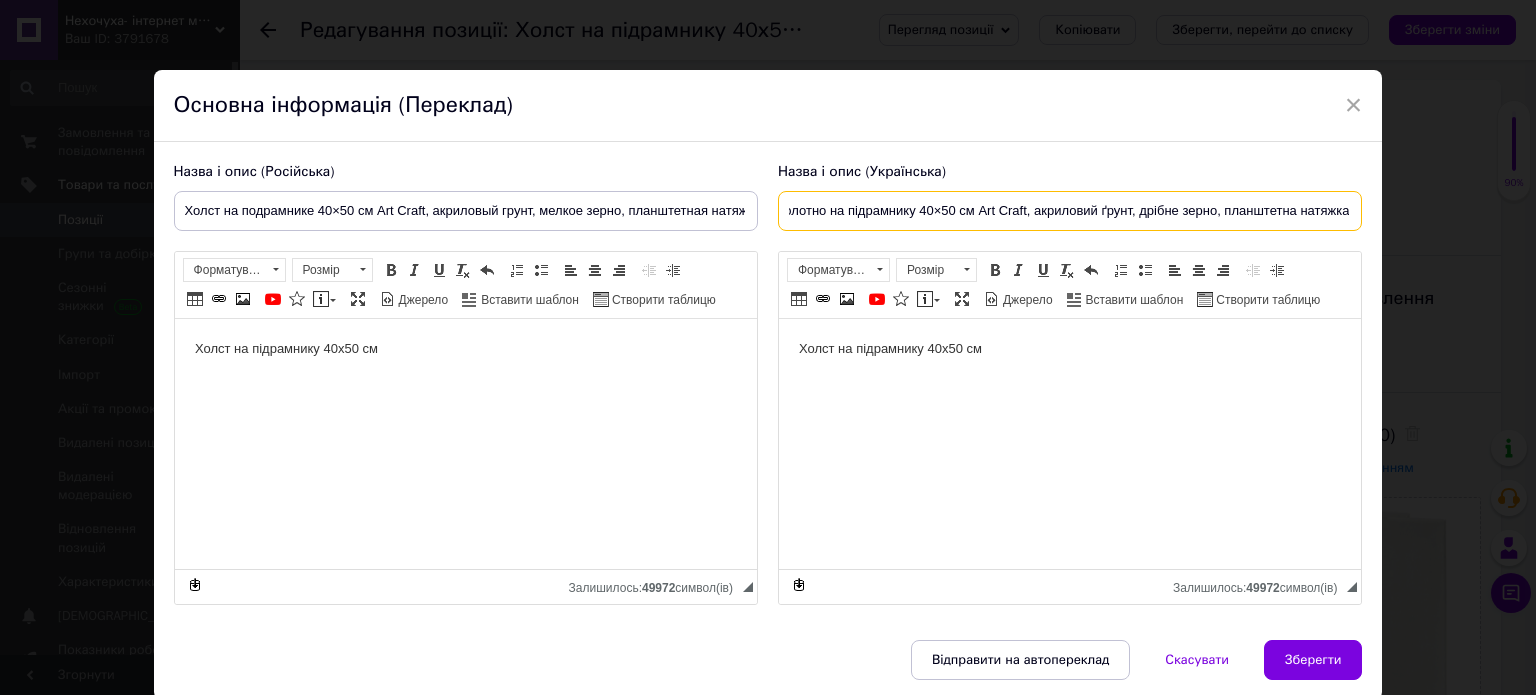 scroll, scrollTop: 0, scrollLeft: 0, axis: both 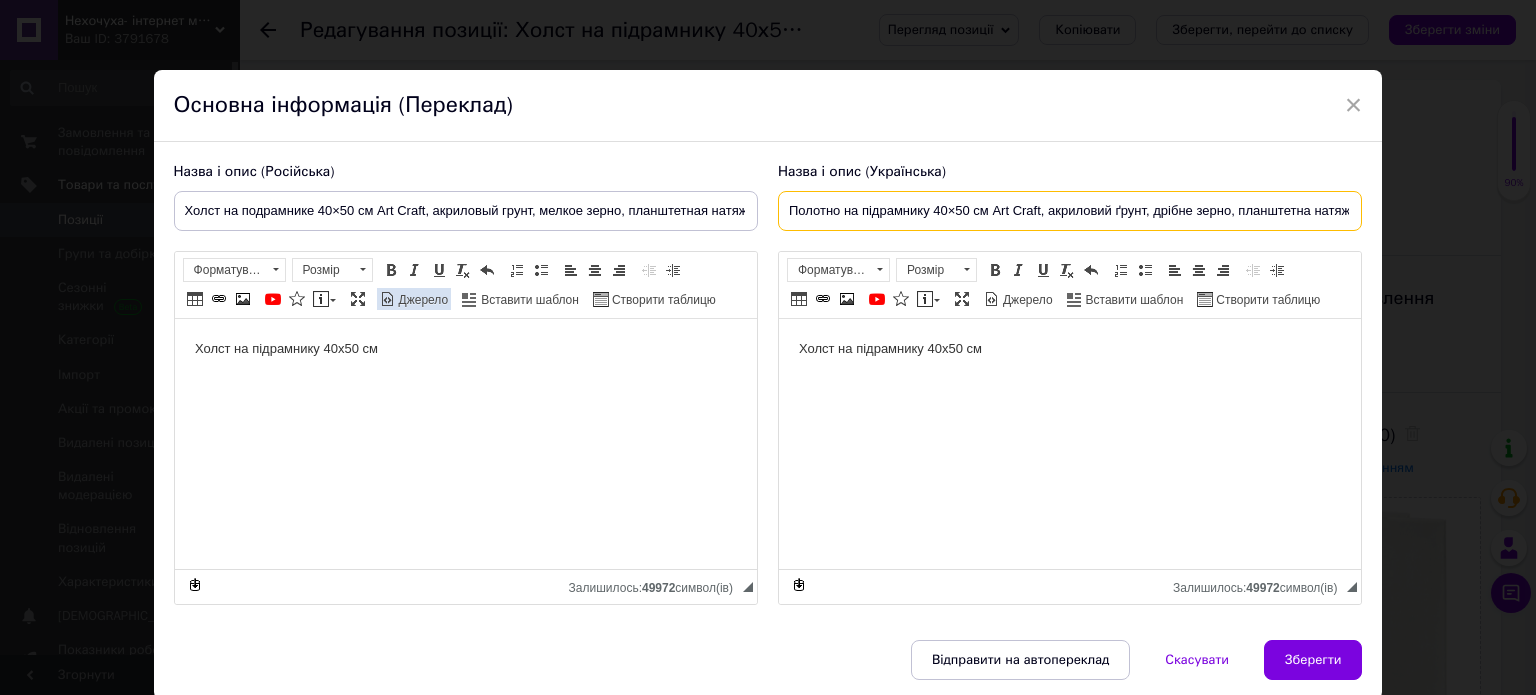 click on "Джерело" at bounding box center (422, 300) 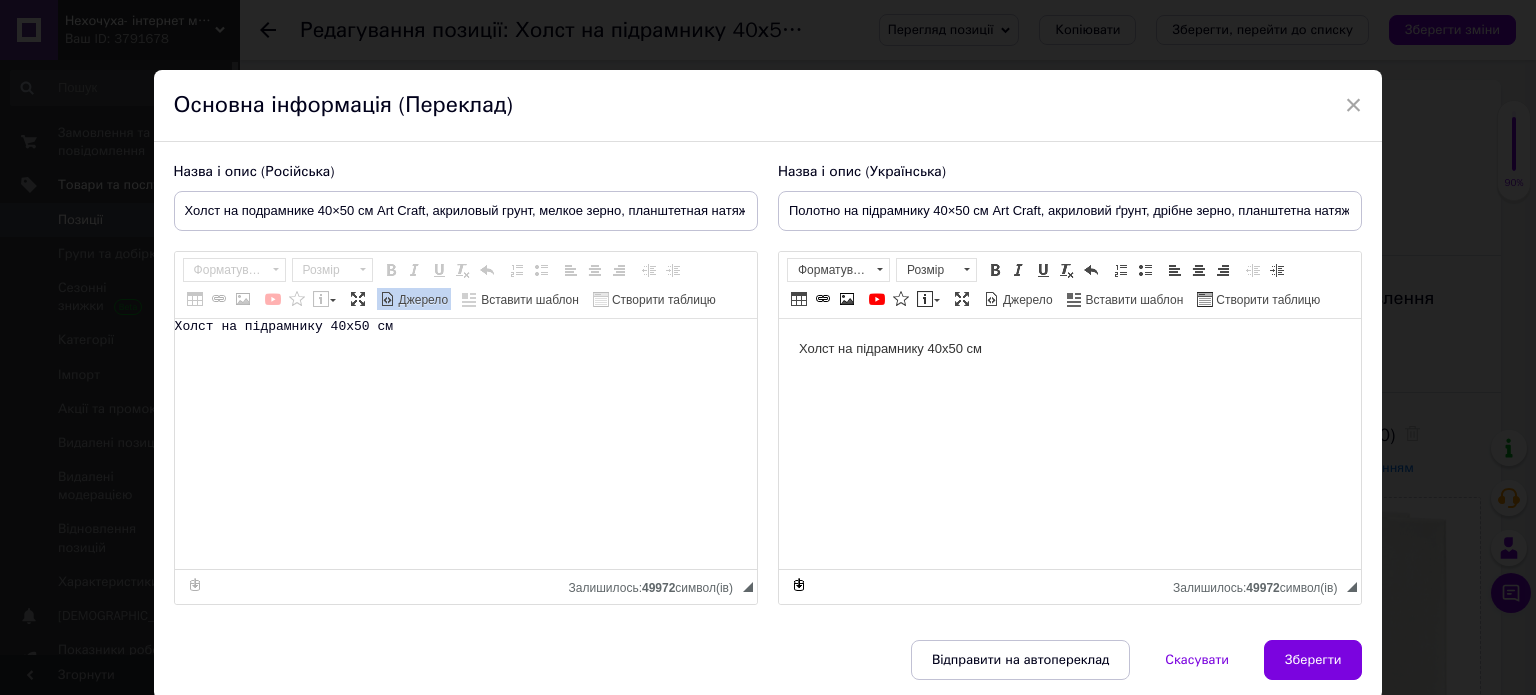 click on "Холст на підрамнику 40х50 см" at bounding box center (466, 444) 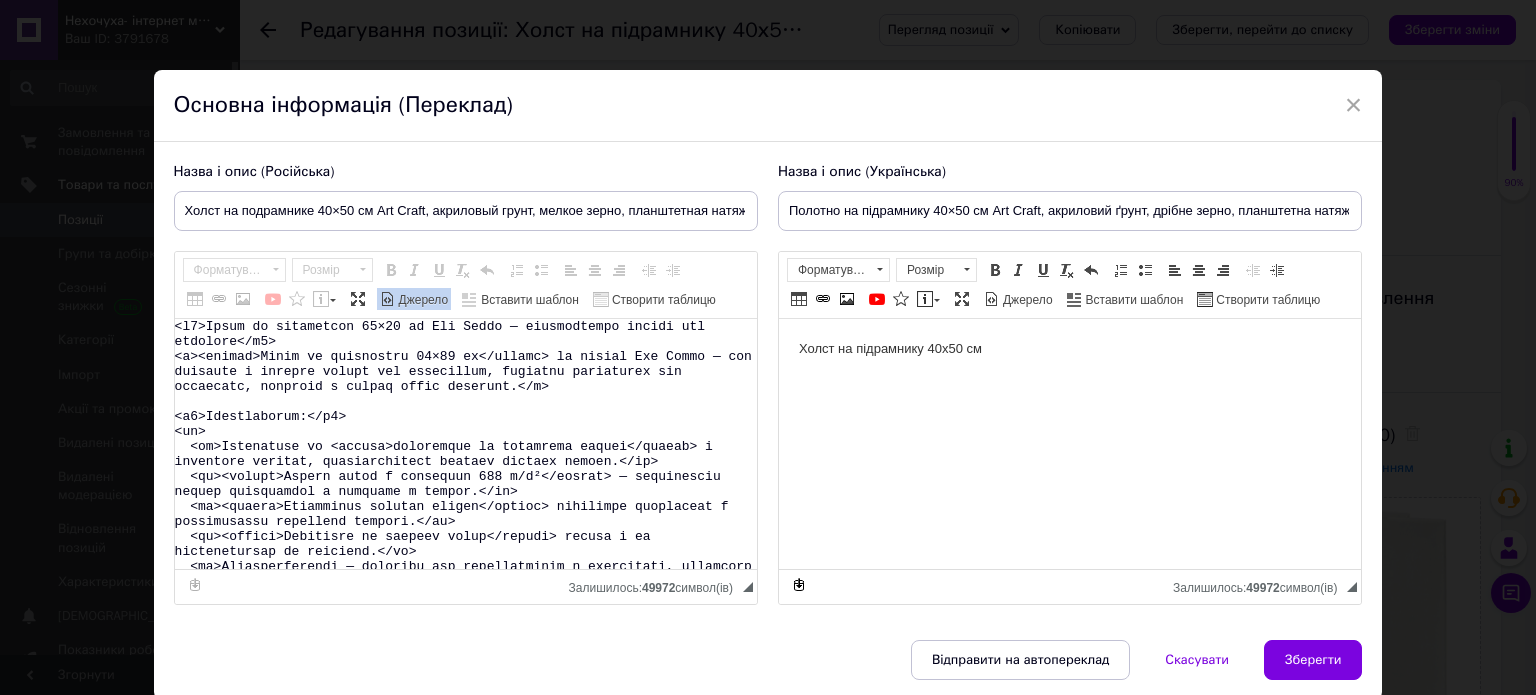 scroll, scrollTop: 357, scrollLeft: 0, axis: vertical 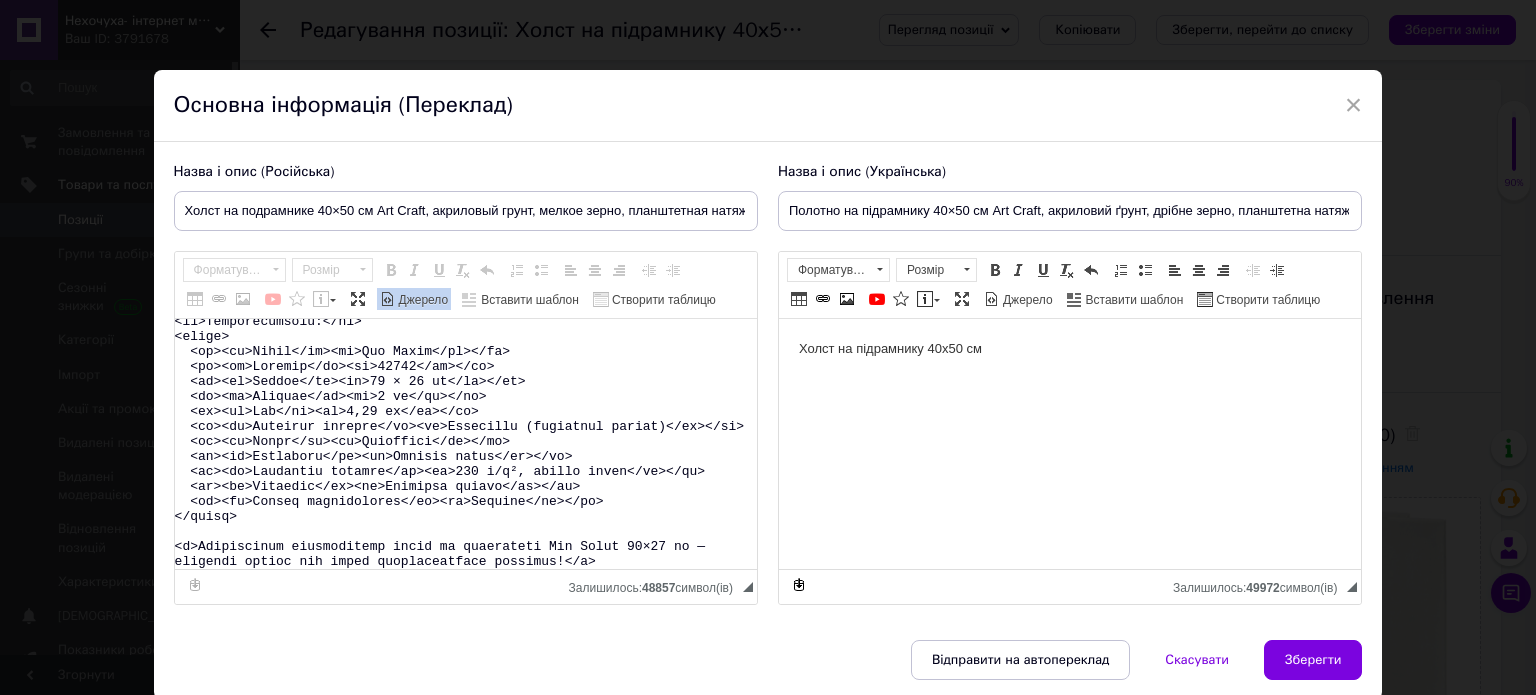 click on "Джерело" at bounding box center [414, 299] 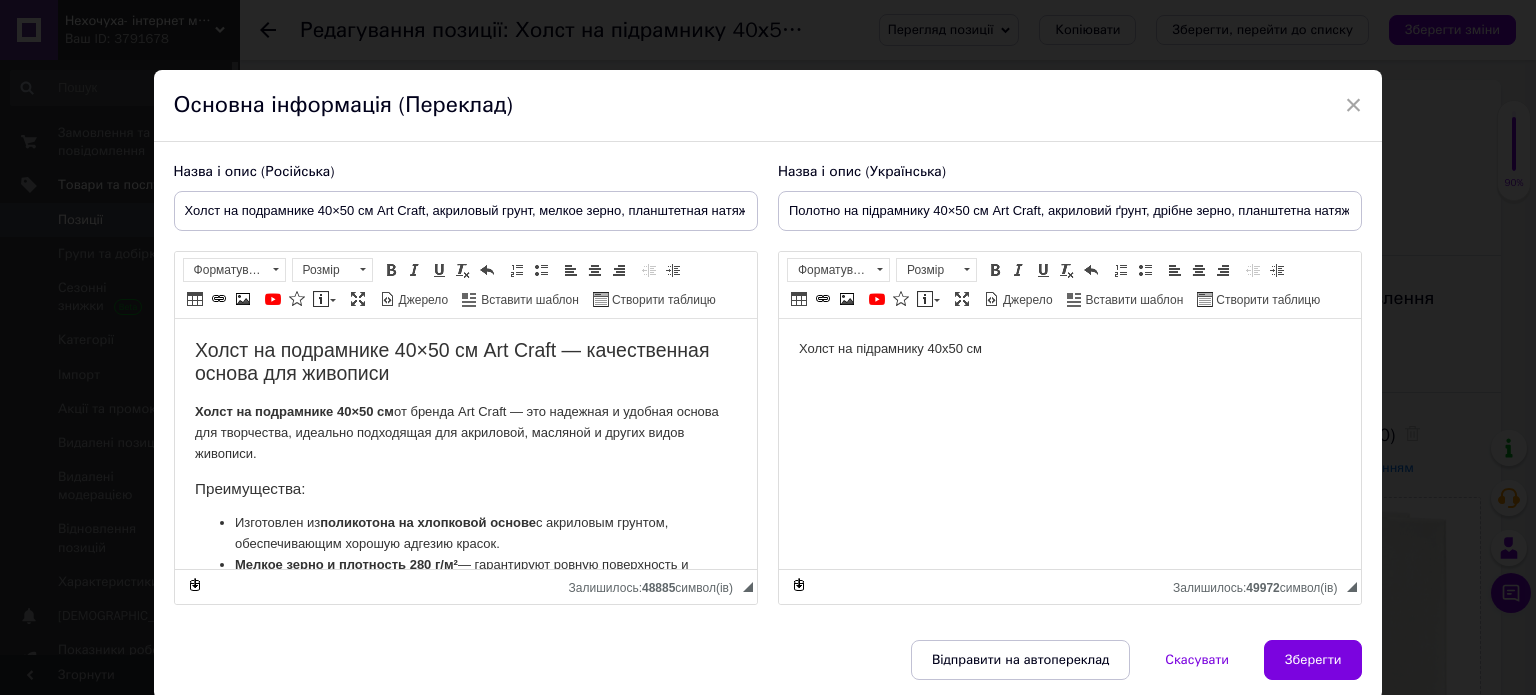 scroll, scrollTop: 0, scrollLeft: 0, axis: both 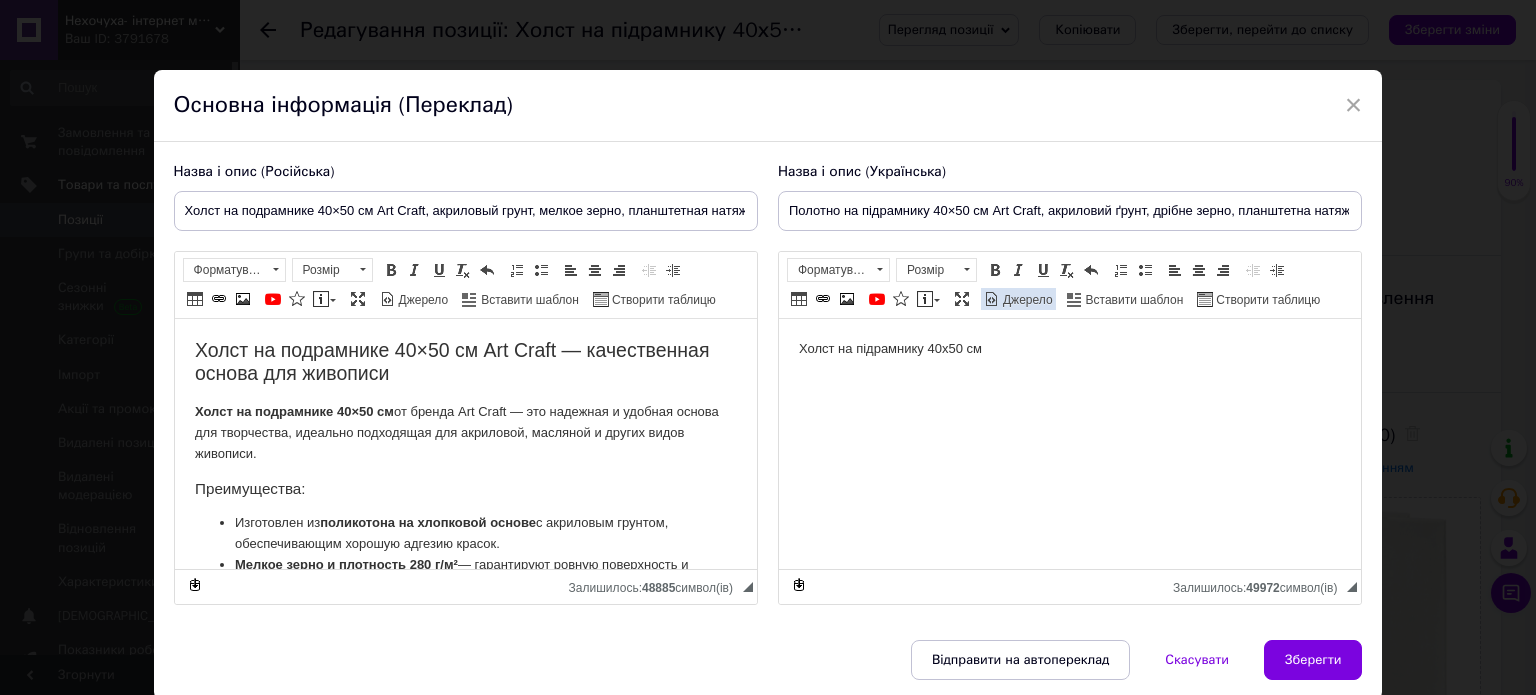 click on "Джерело" at bounding box center (1026, 300) 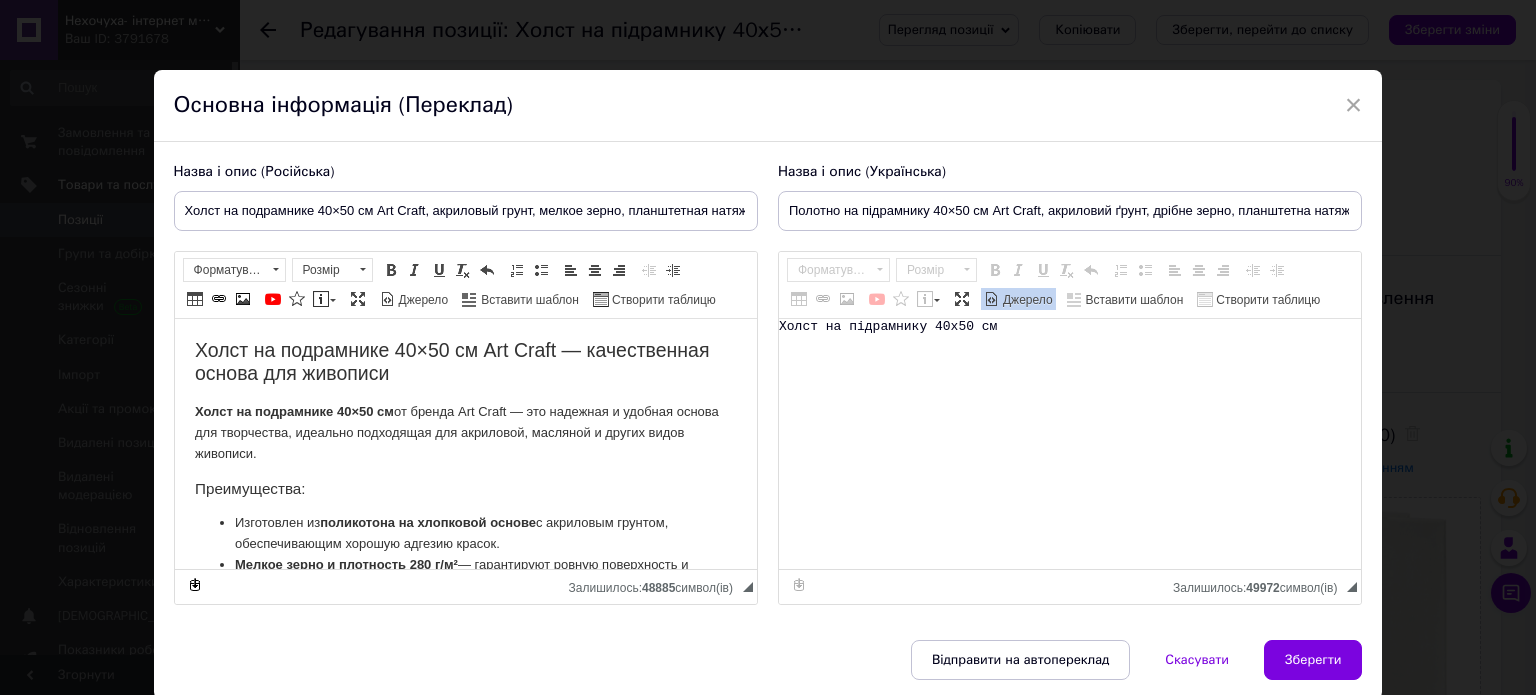 click on "Холст на підрамнику 40х50 см" at bounding box center [1070, 444] 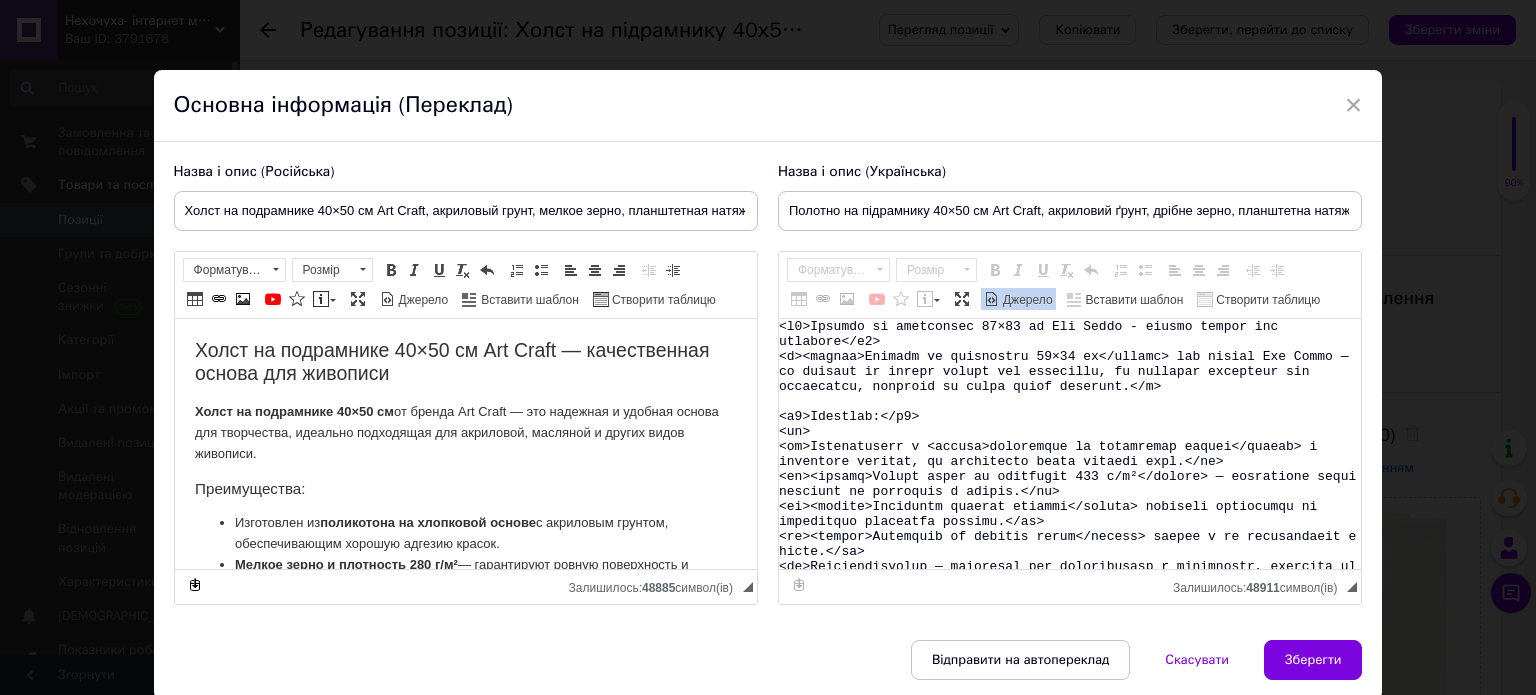 scroll, scrollTop: 327, scrollLeft: 0, axis: vertical 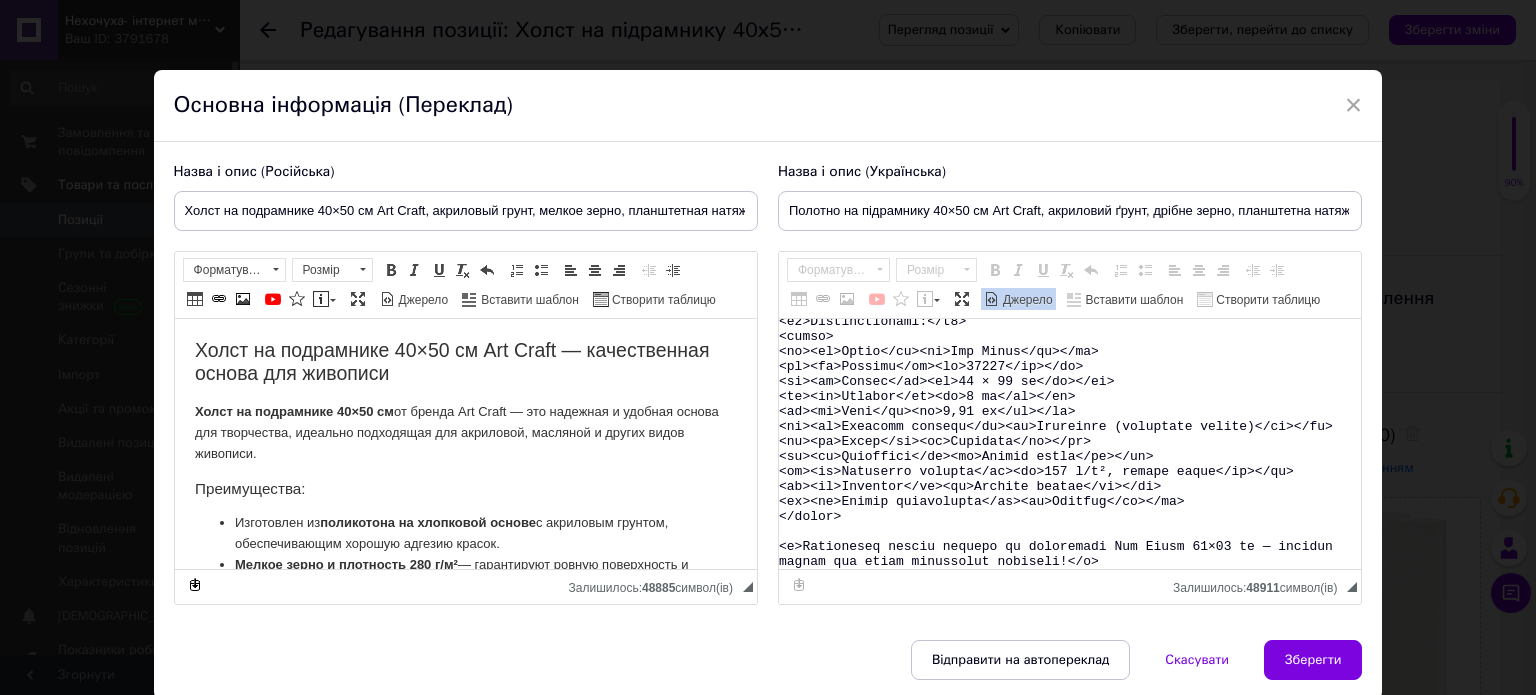 click on "Джерело" at bounding box center [1026, 300] 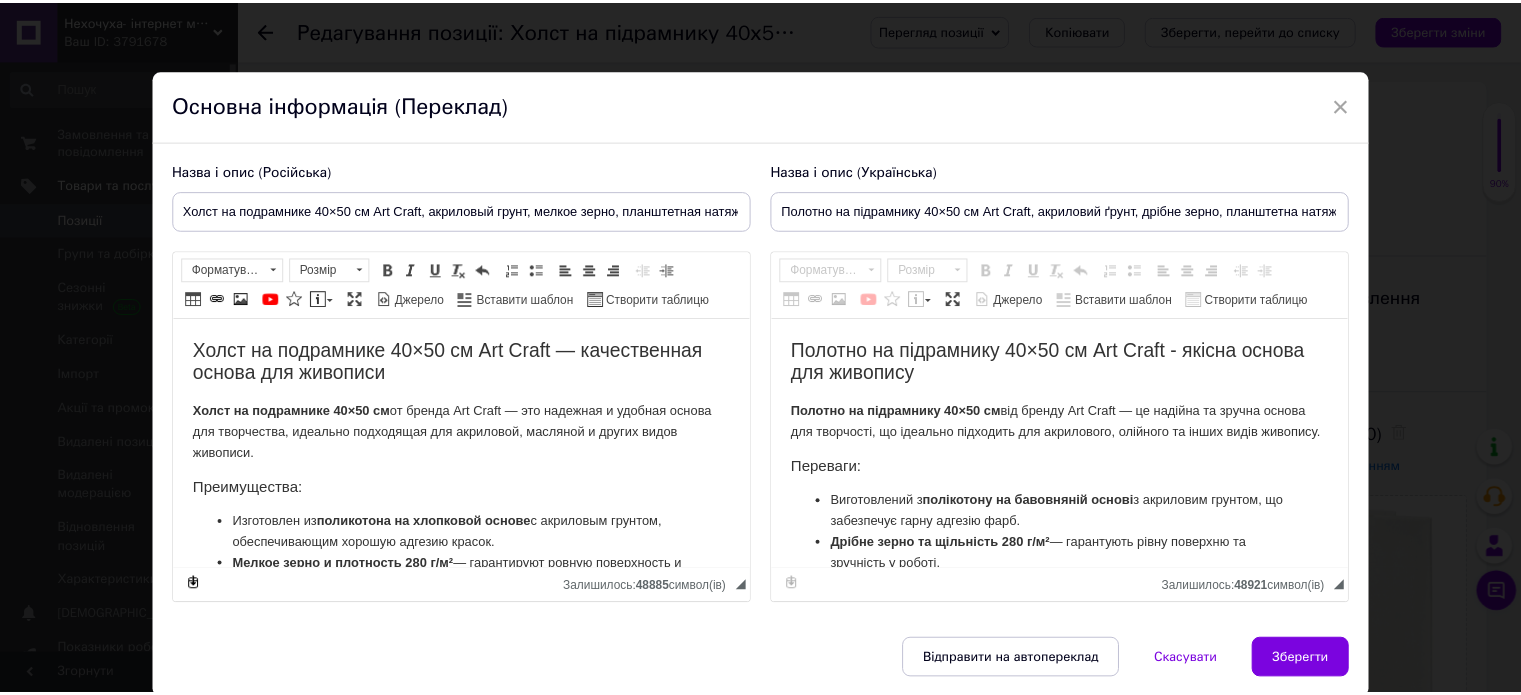 scroll, scrollTop: 0, scrollLeft: 0, axis: both 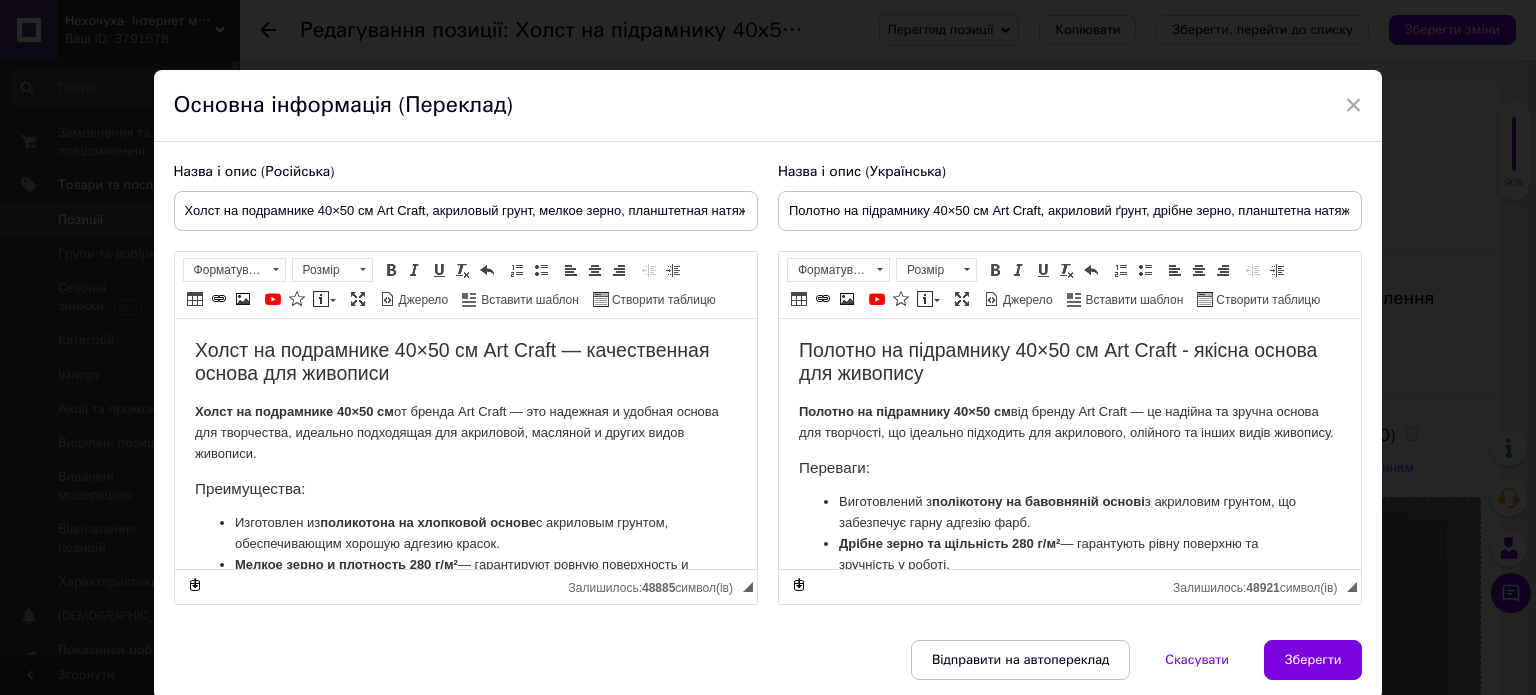 drag, startPoint x: 1331, startPoint y: 652, endPoint x: 1267, endPoint y: 612, distance: 75.47185 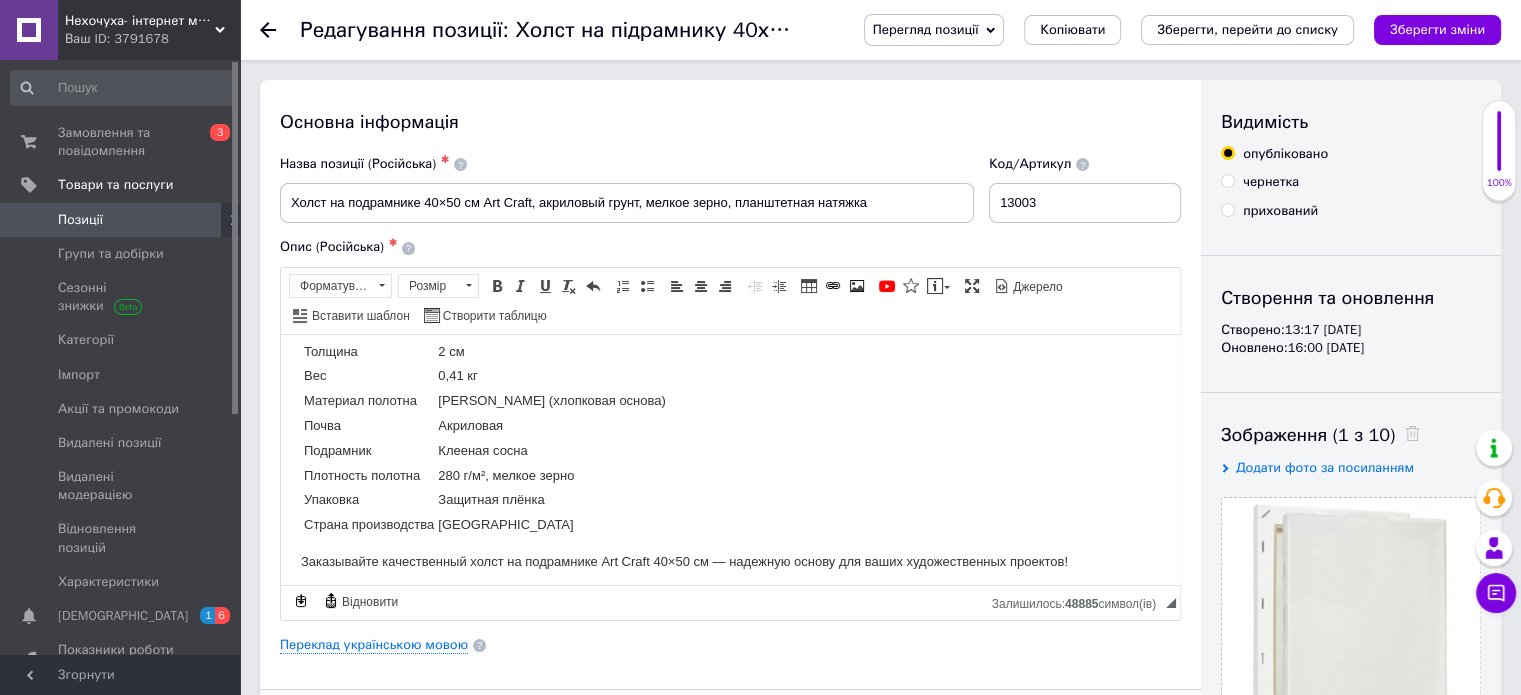 scroll, scrollTop: 396, scrollLeft: 0, axis: vertical 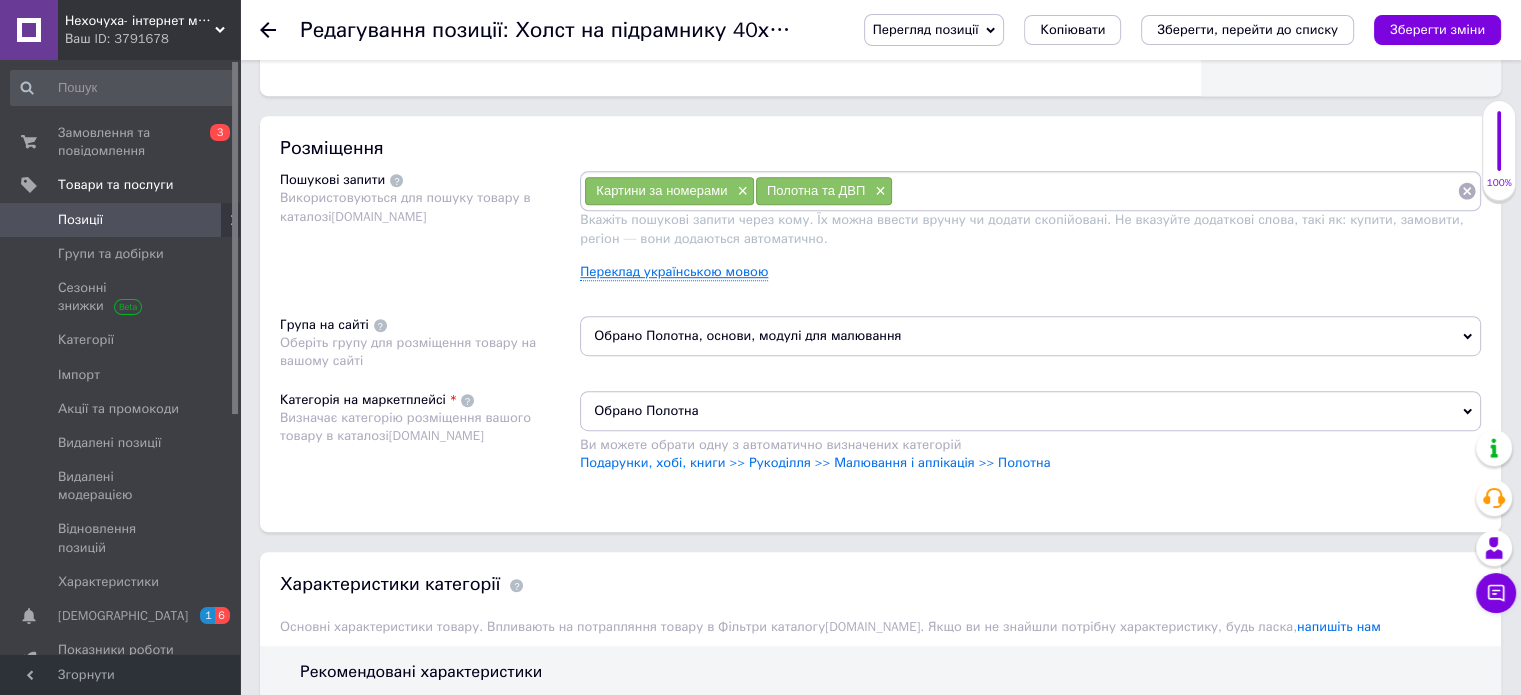 click on "Переклад українською мовою" at bounding box center [674, 272] 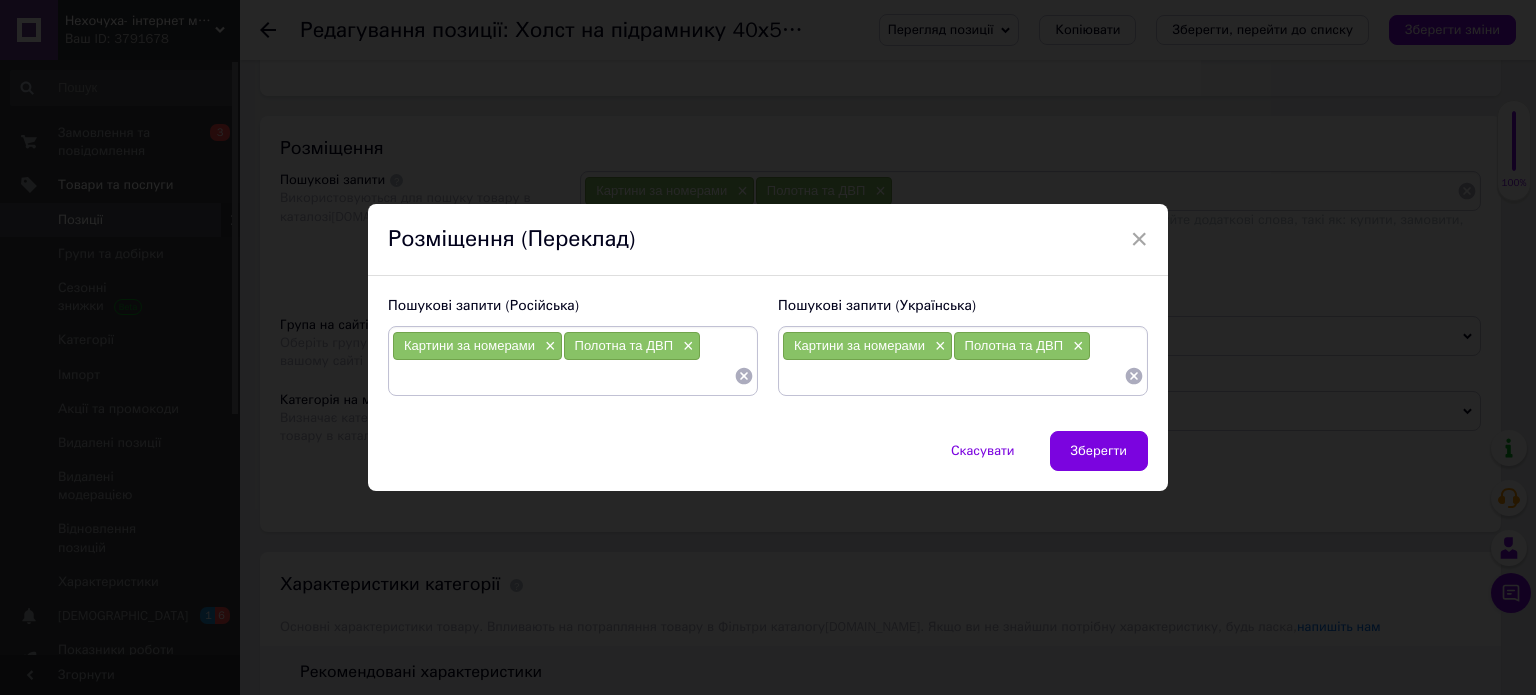 drag, startPoint x: 743, startPoint y: 374, endPoint x: 662, endPoint y: 331, distance: 91.706055 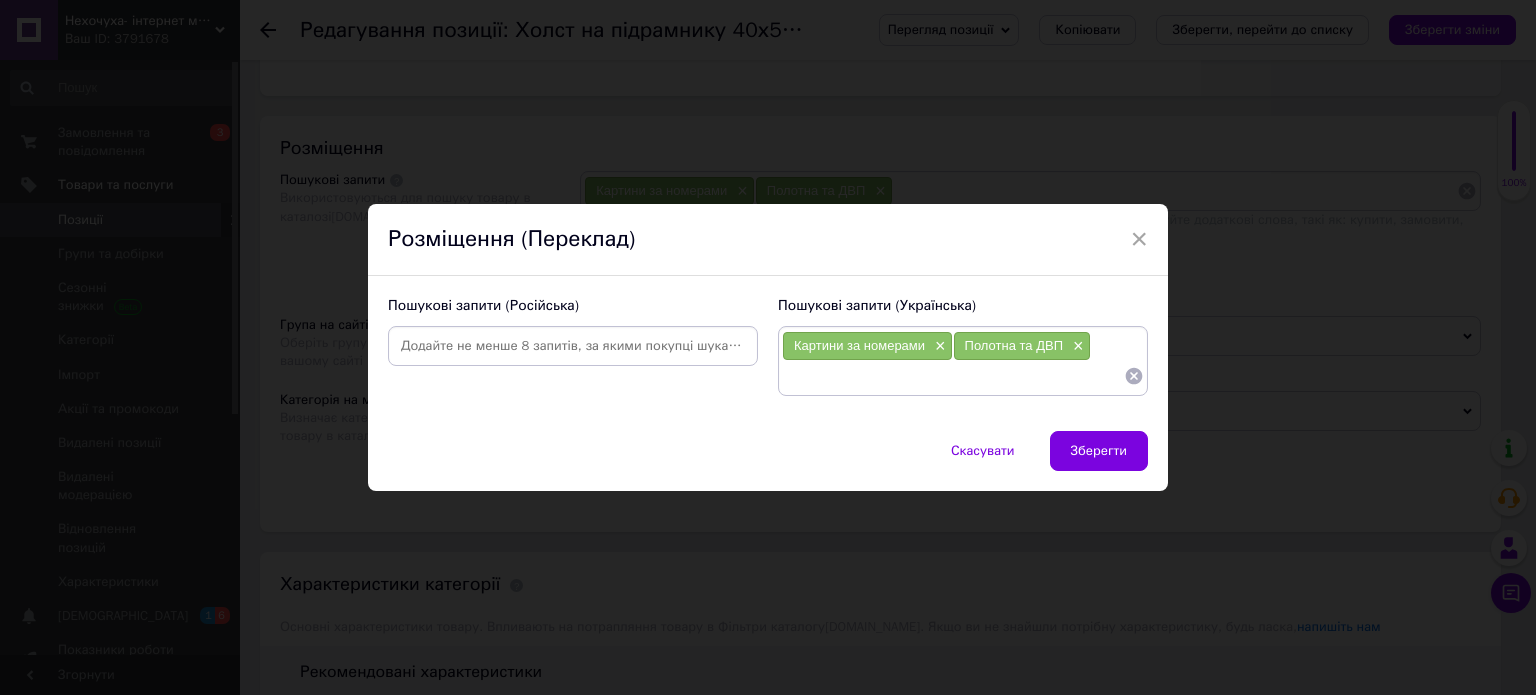 click at bounding box center (573, 346) 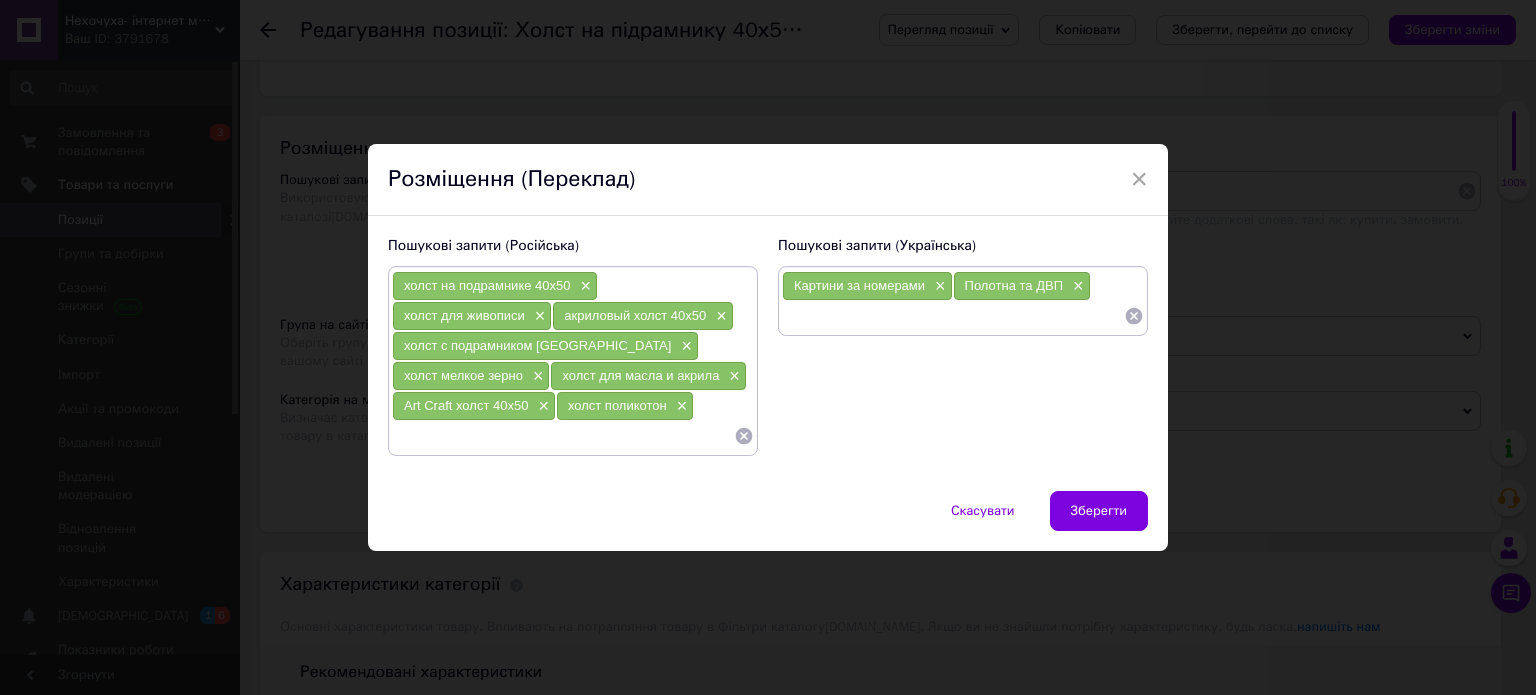 drag, startPoint x: 1128, startPoint y: 311, endPoint x: 1080, endPoint y: 287, distance: 53.66563 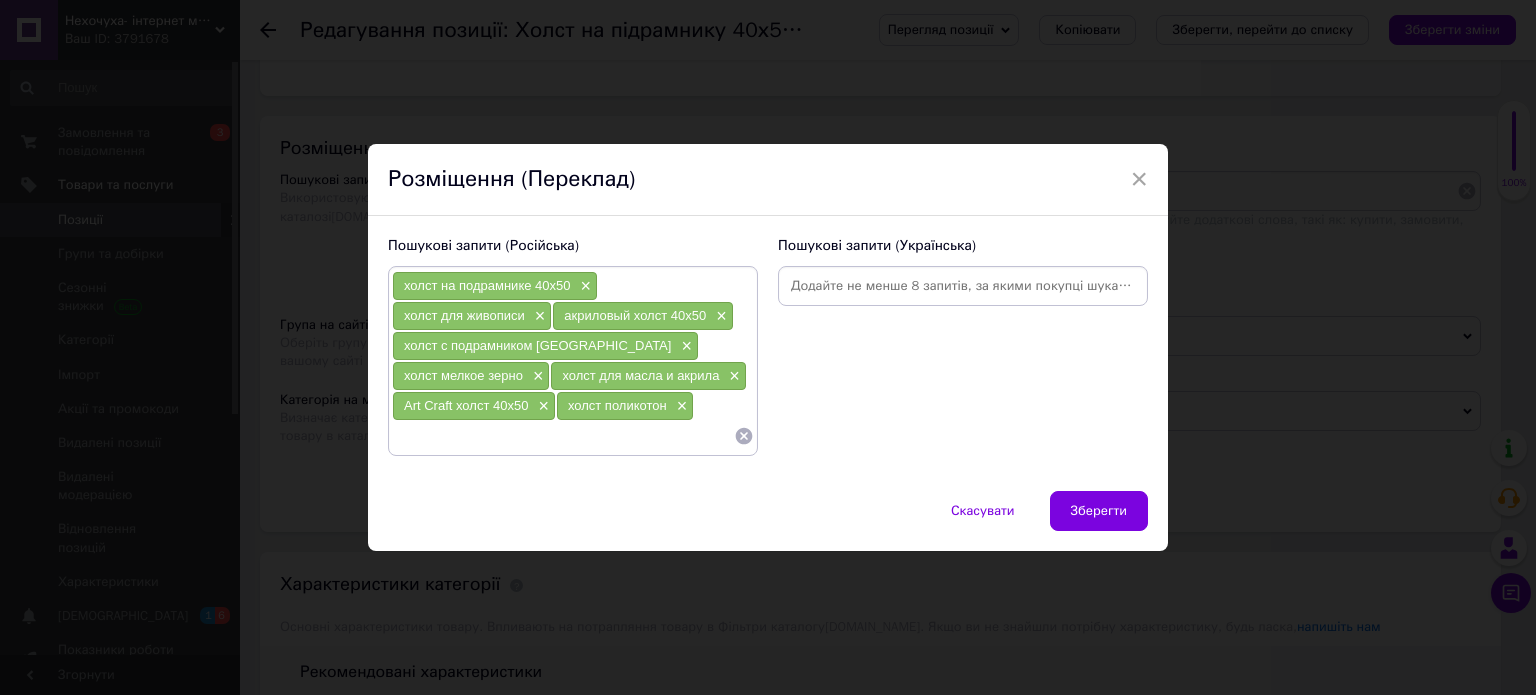 click at bounding box center (963, 286) 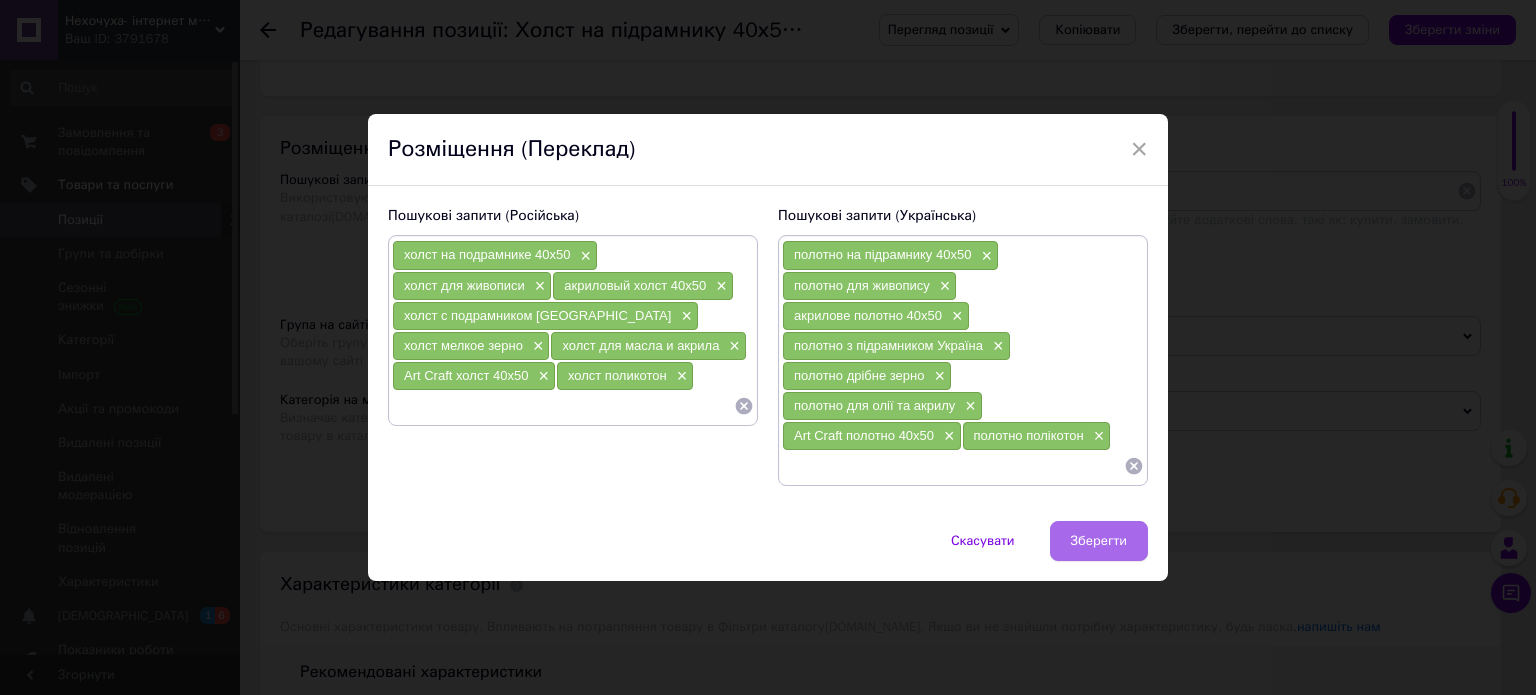 click on "Зберегти" at bounding box center (1099, 541) 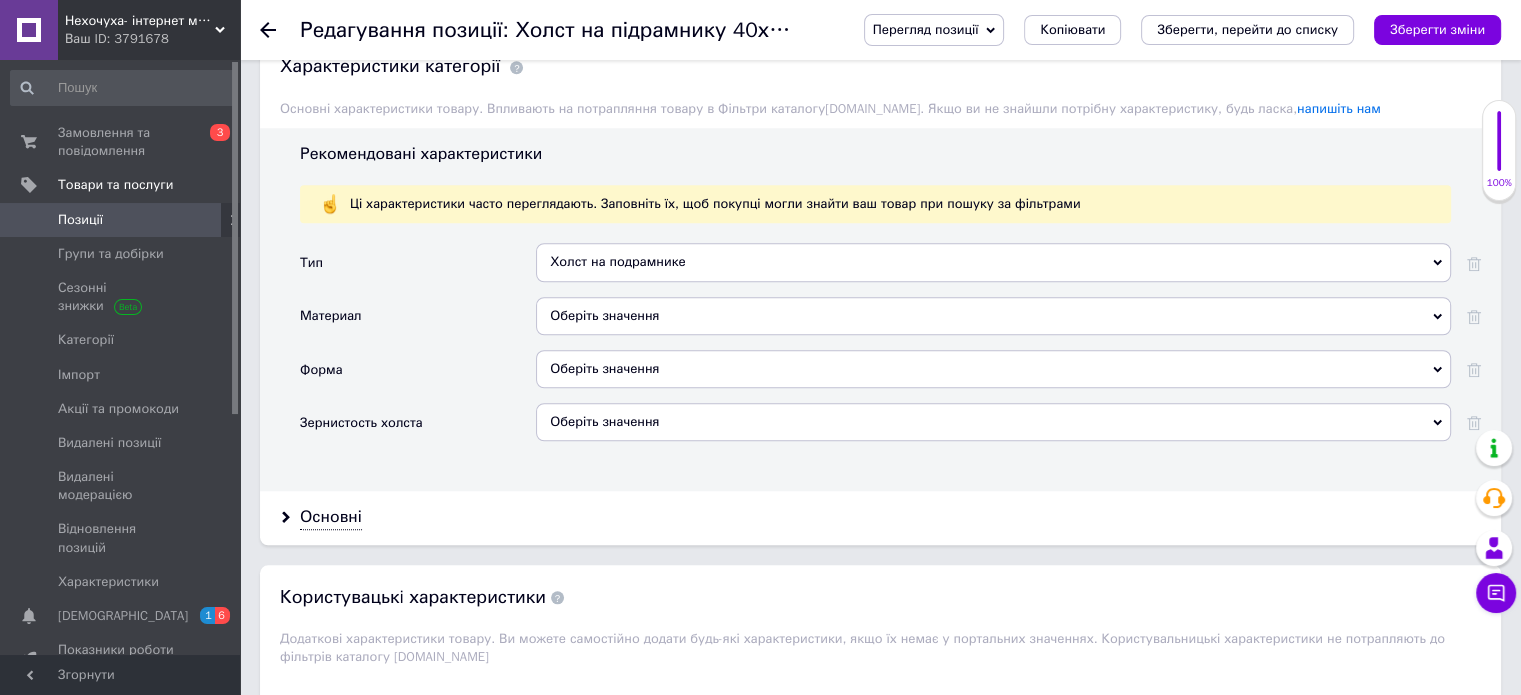 scroll, scrollTop: 1700, scrollLeft: 0, axis: vertical 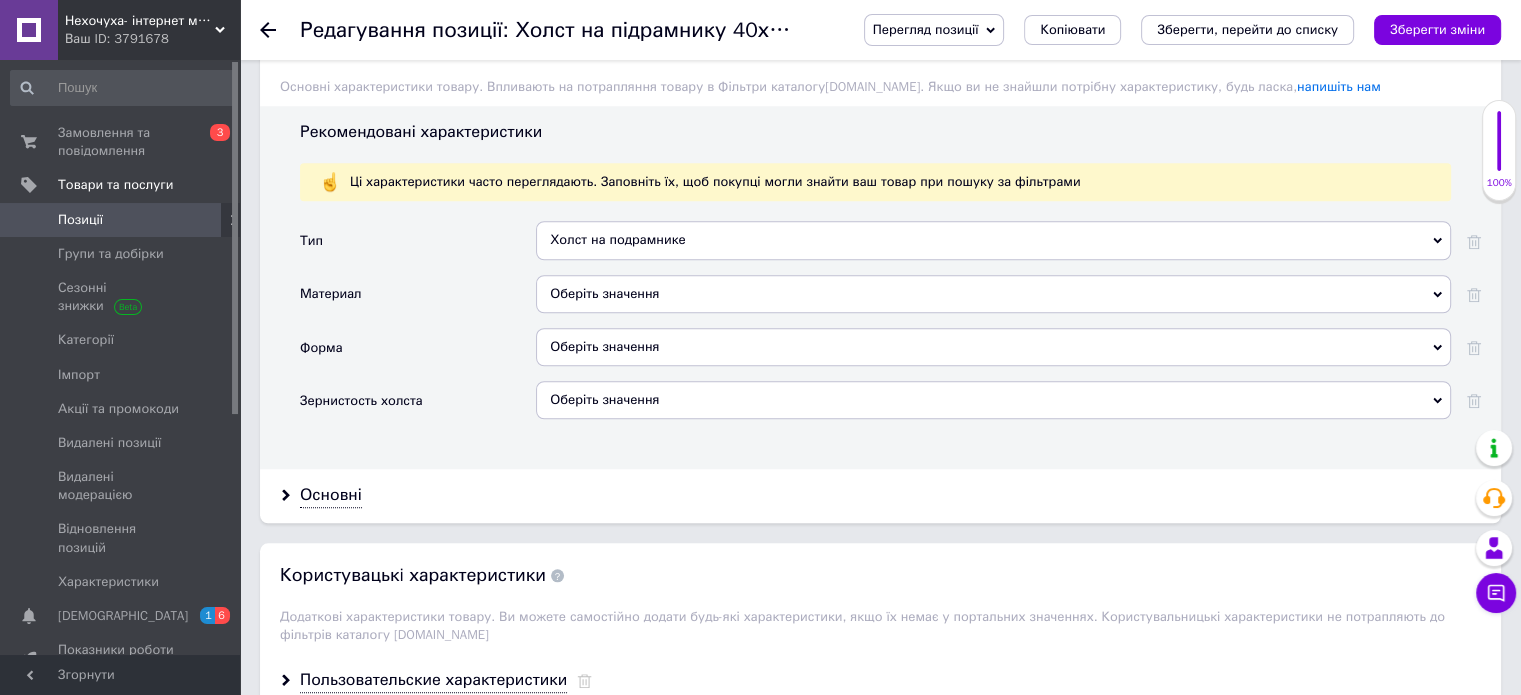 click on "Оберіть значення" at bounding box center (993, 294) 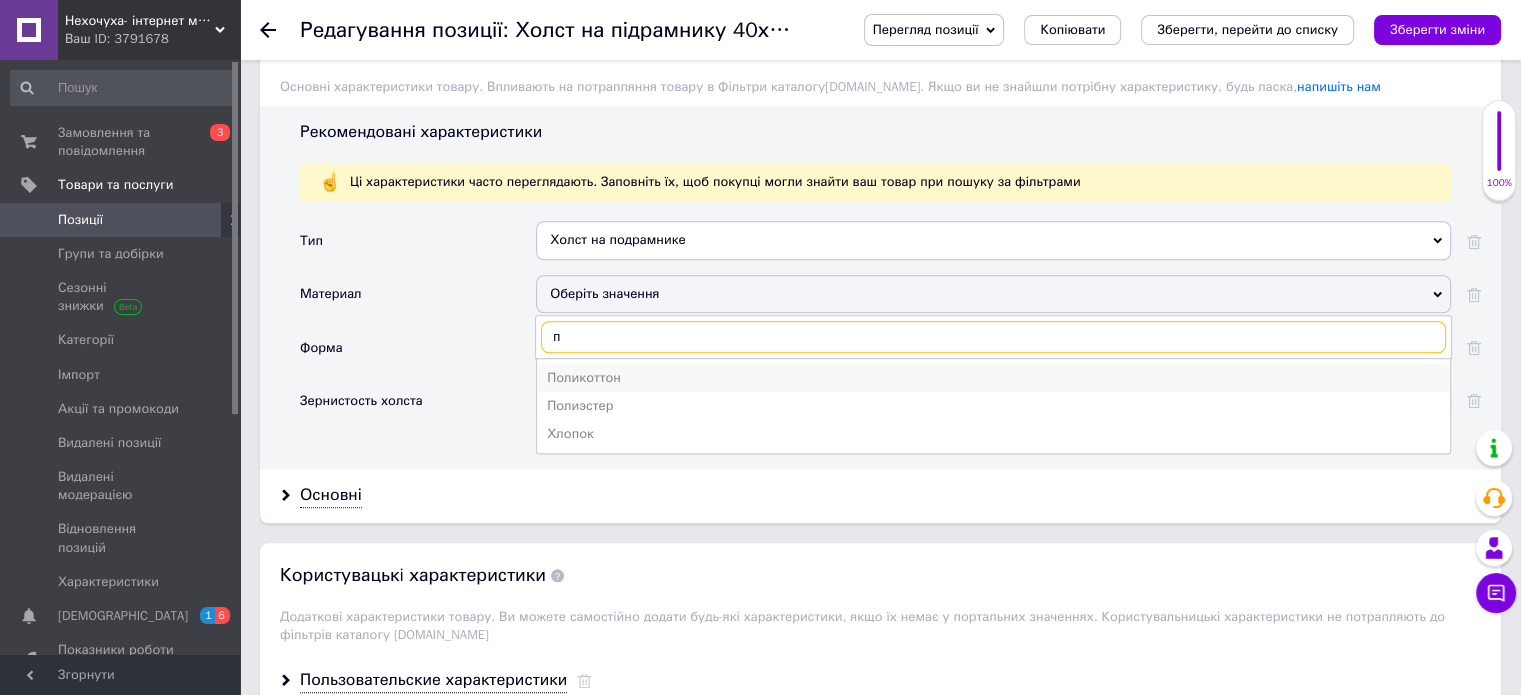 type on "п" 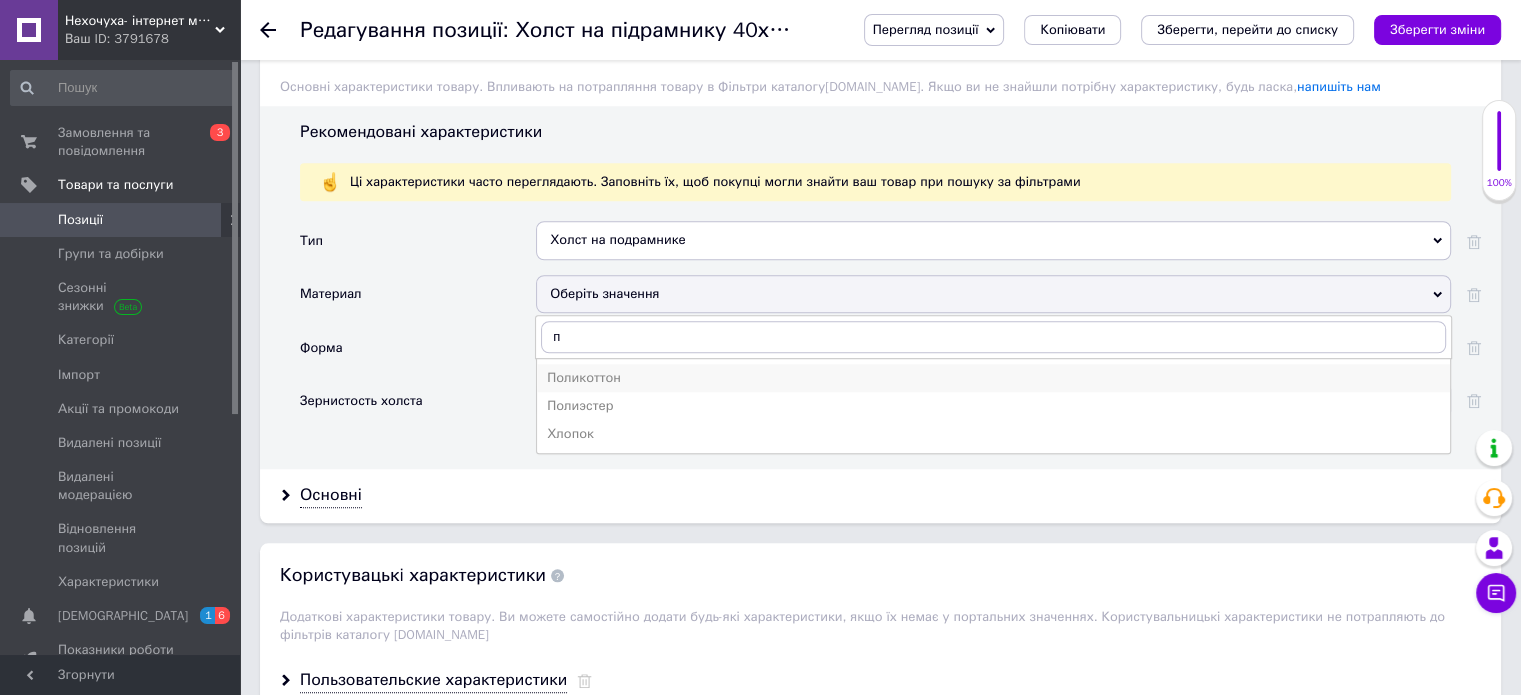 click on "Поликоттон" at bounding box center [993, 378] 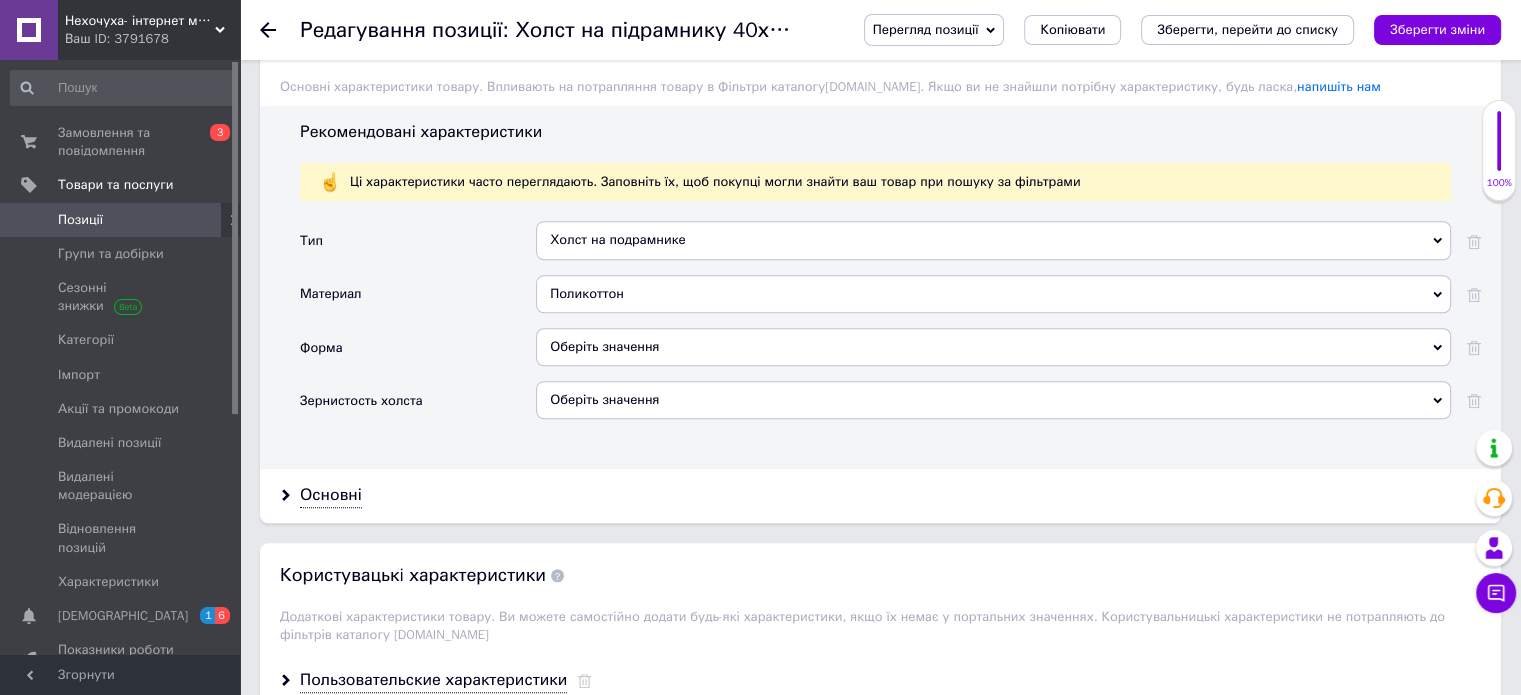 click on "Оберіть значення" at bounding box center [993, 347] 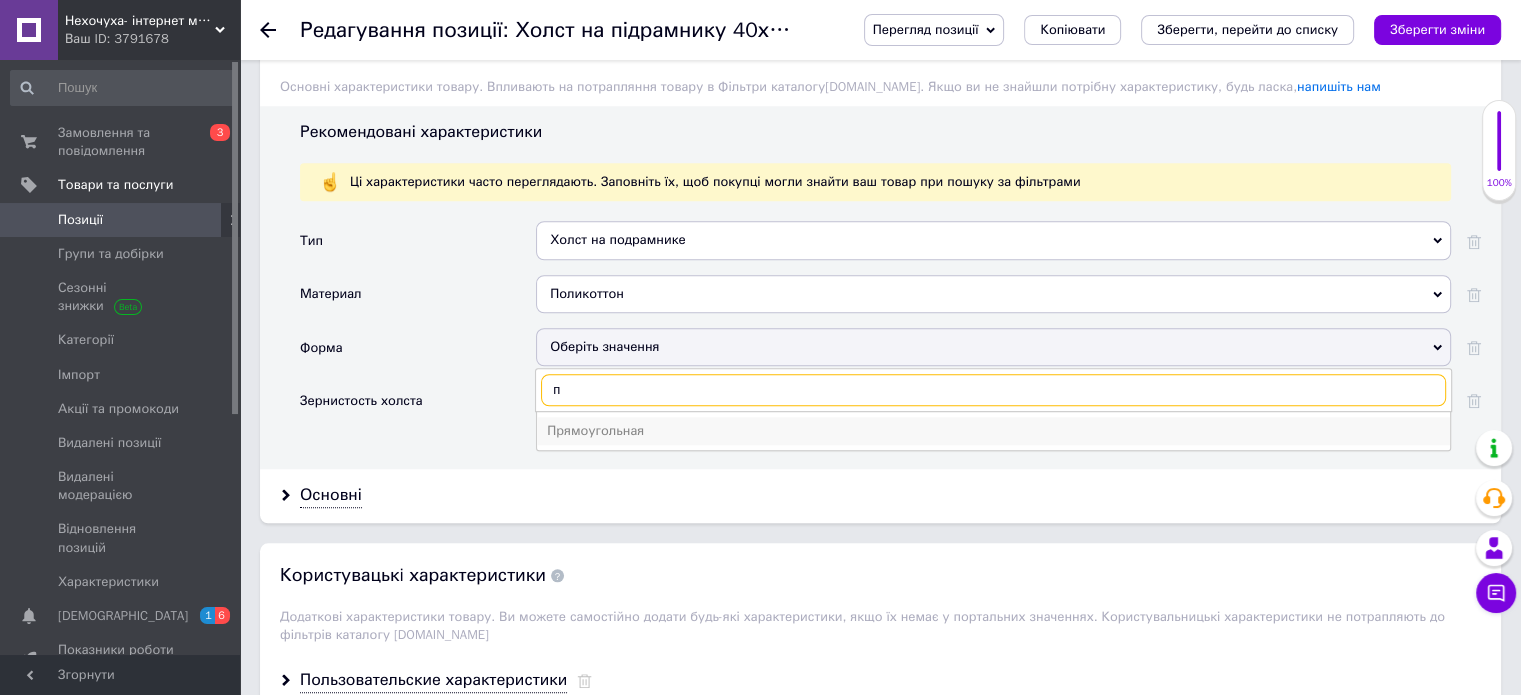type on "п" 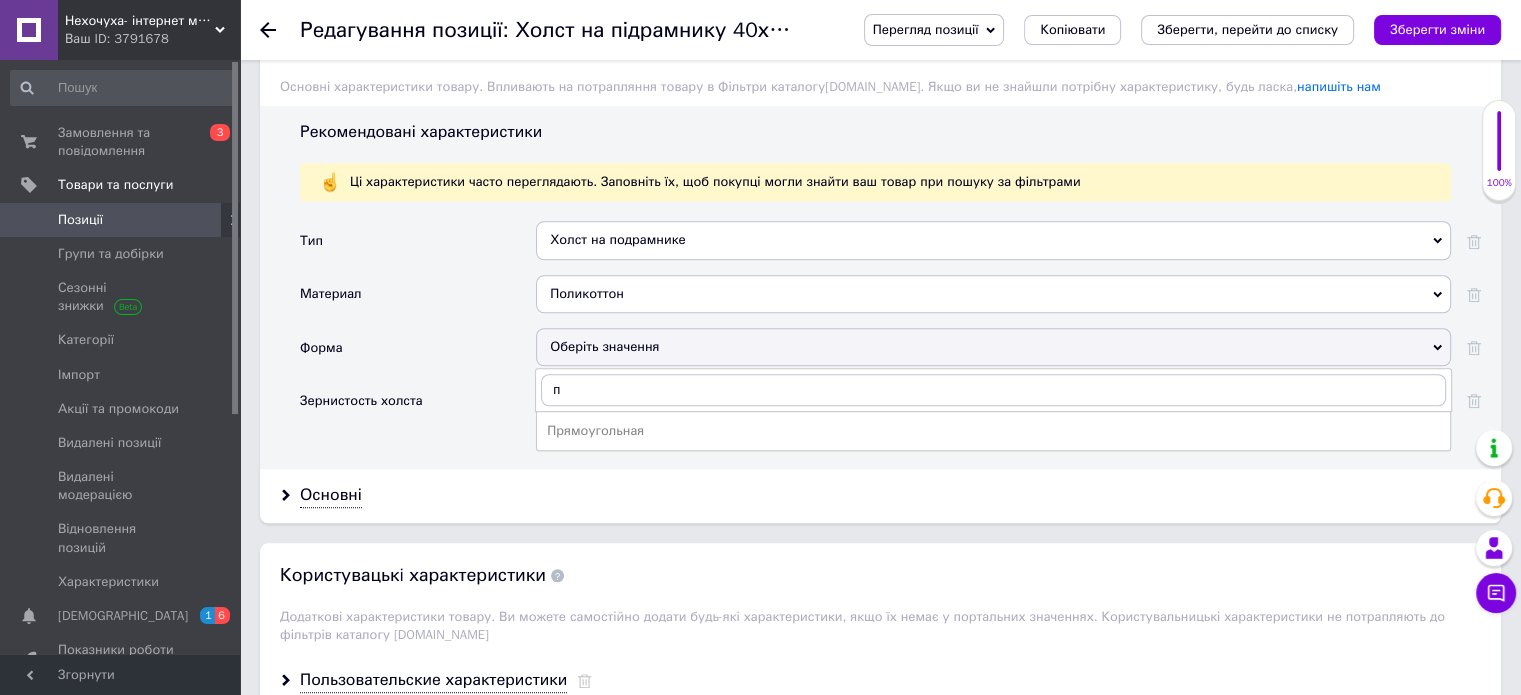 click on "Прямоугольная" at bounding box center (993, 431) 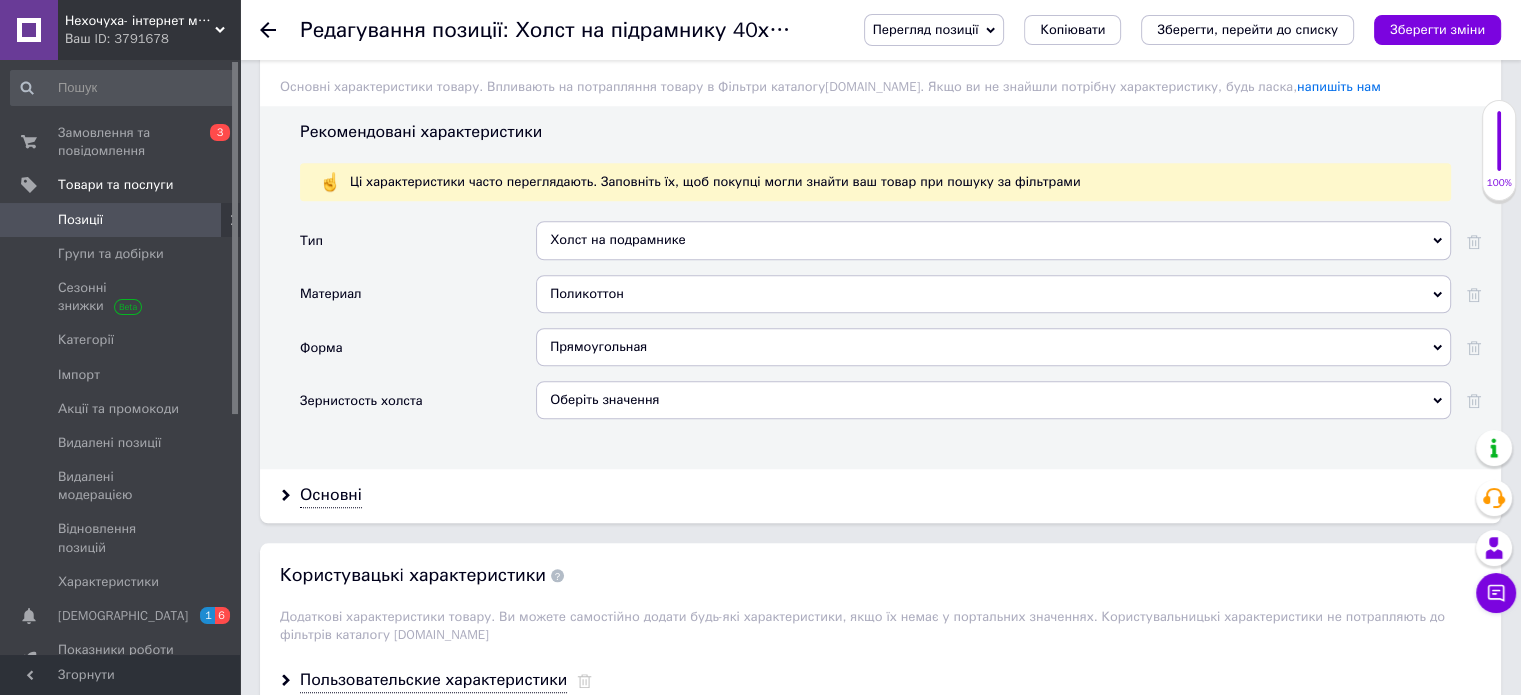 click on "Оберіть значення" at bounding box center (993, 400) 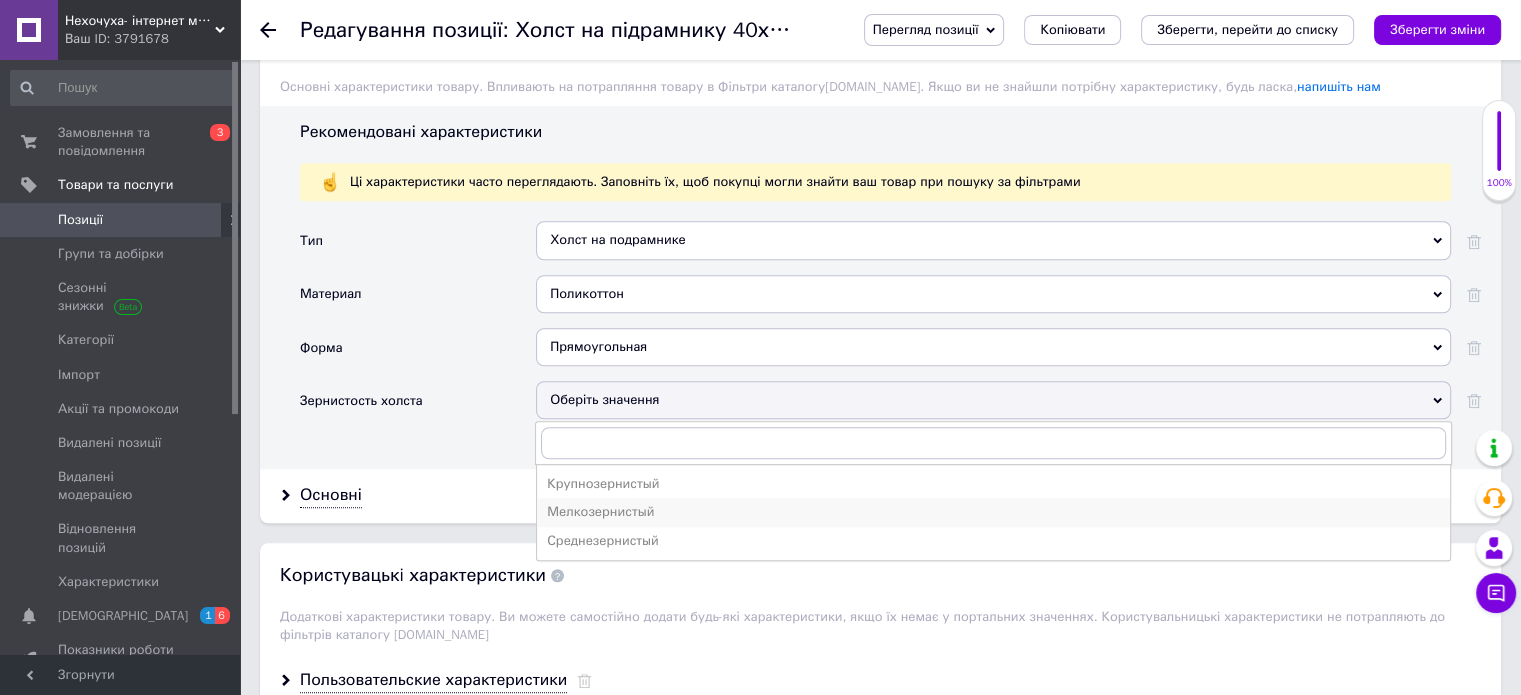 click on "Мелкозернистый" at bounding box center (993, 512) 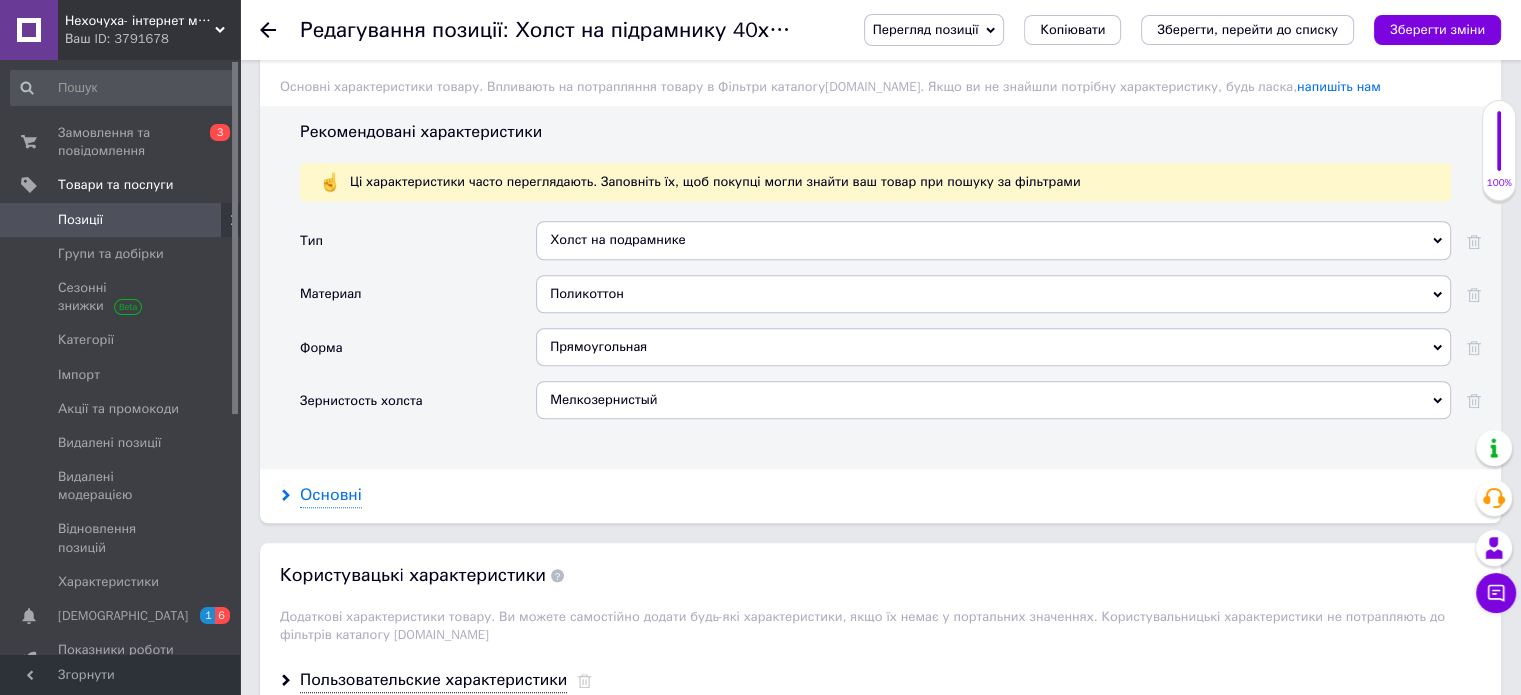 click 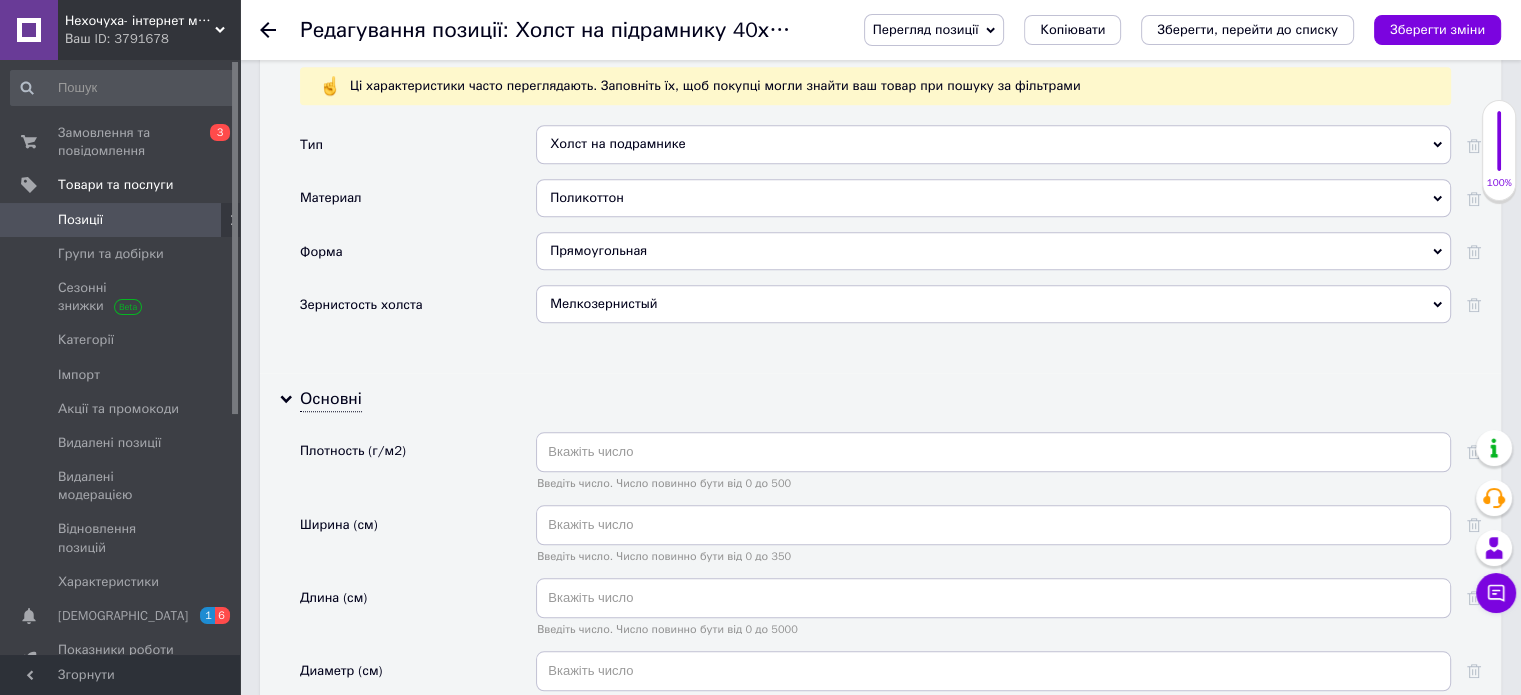 scroll, scrollTop: 1900, scrollLeft: 0, axis: vertical 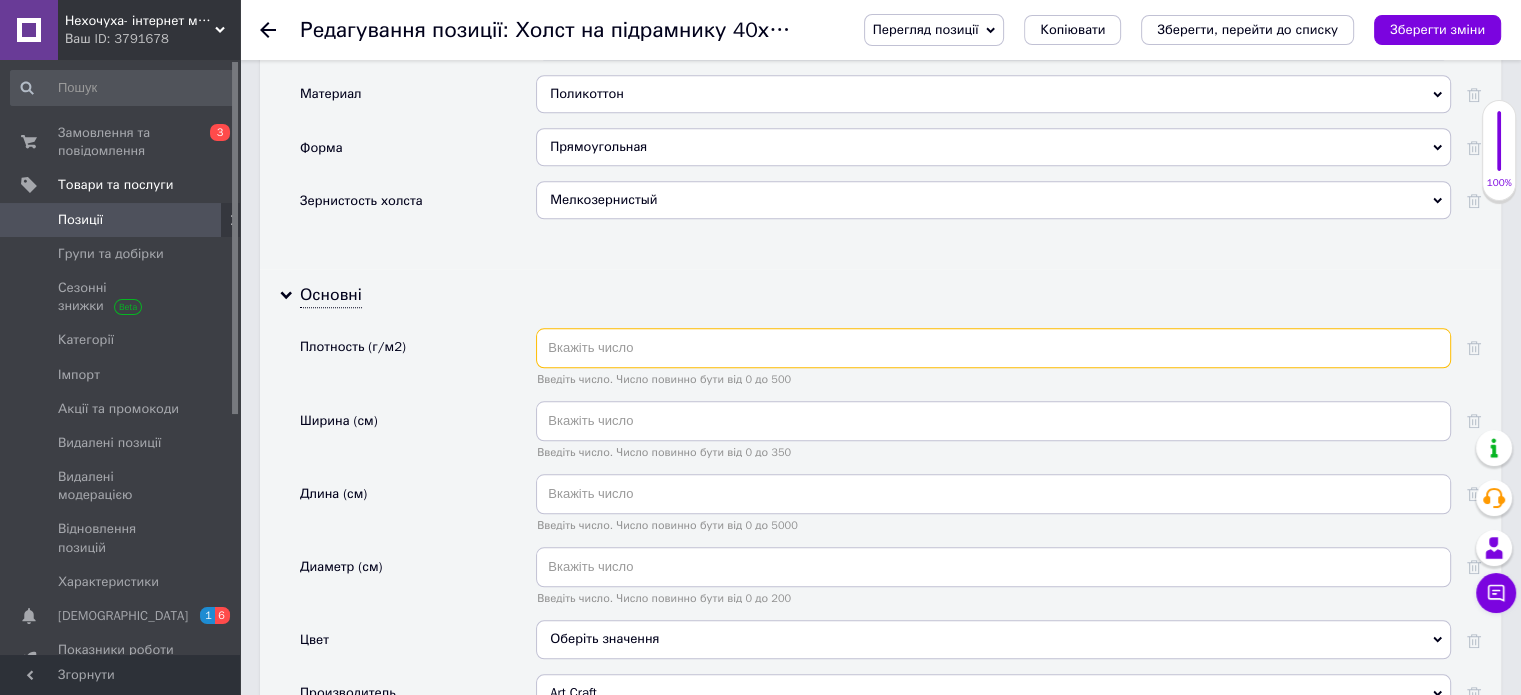 click at bounding box center [993, 348] 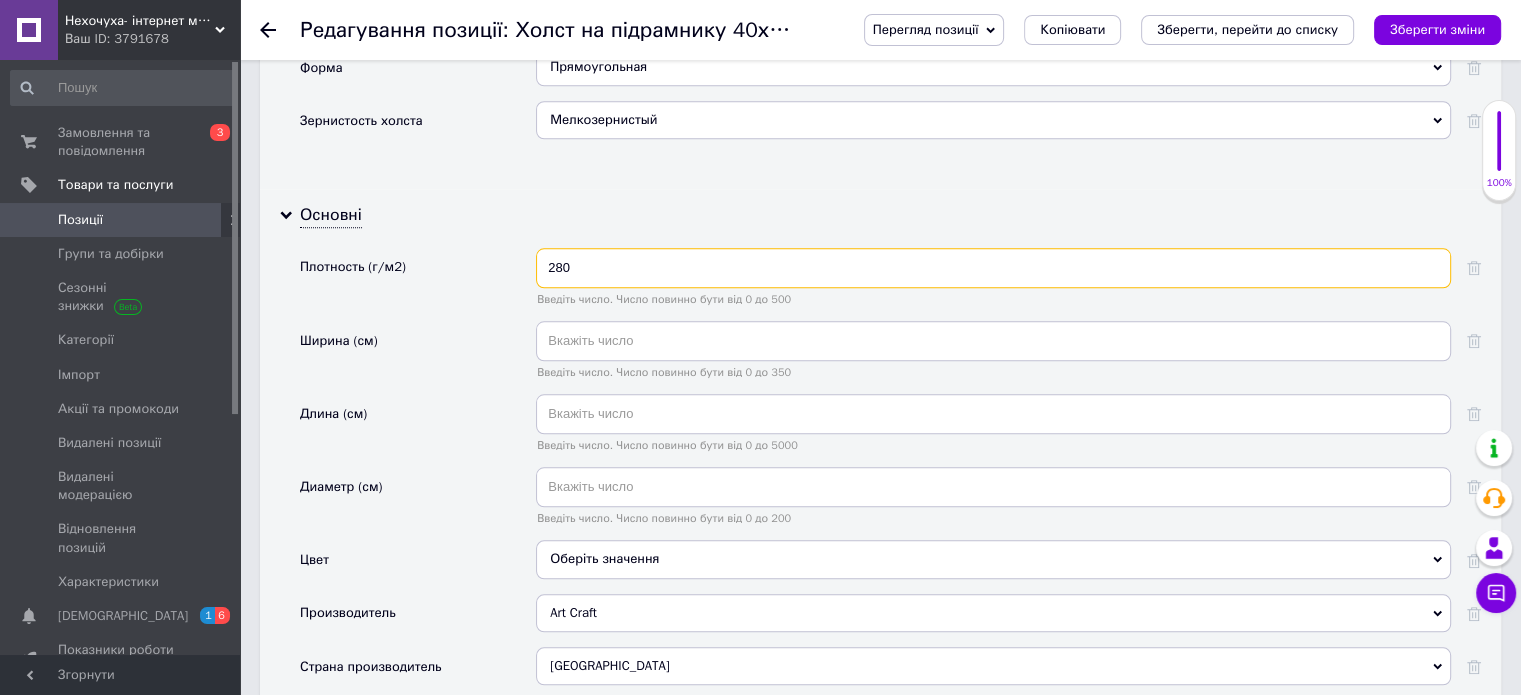 scroll, scrollTop: 2100, scrollLeft: 0, axis: vertical 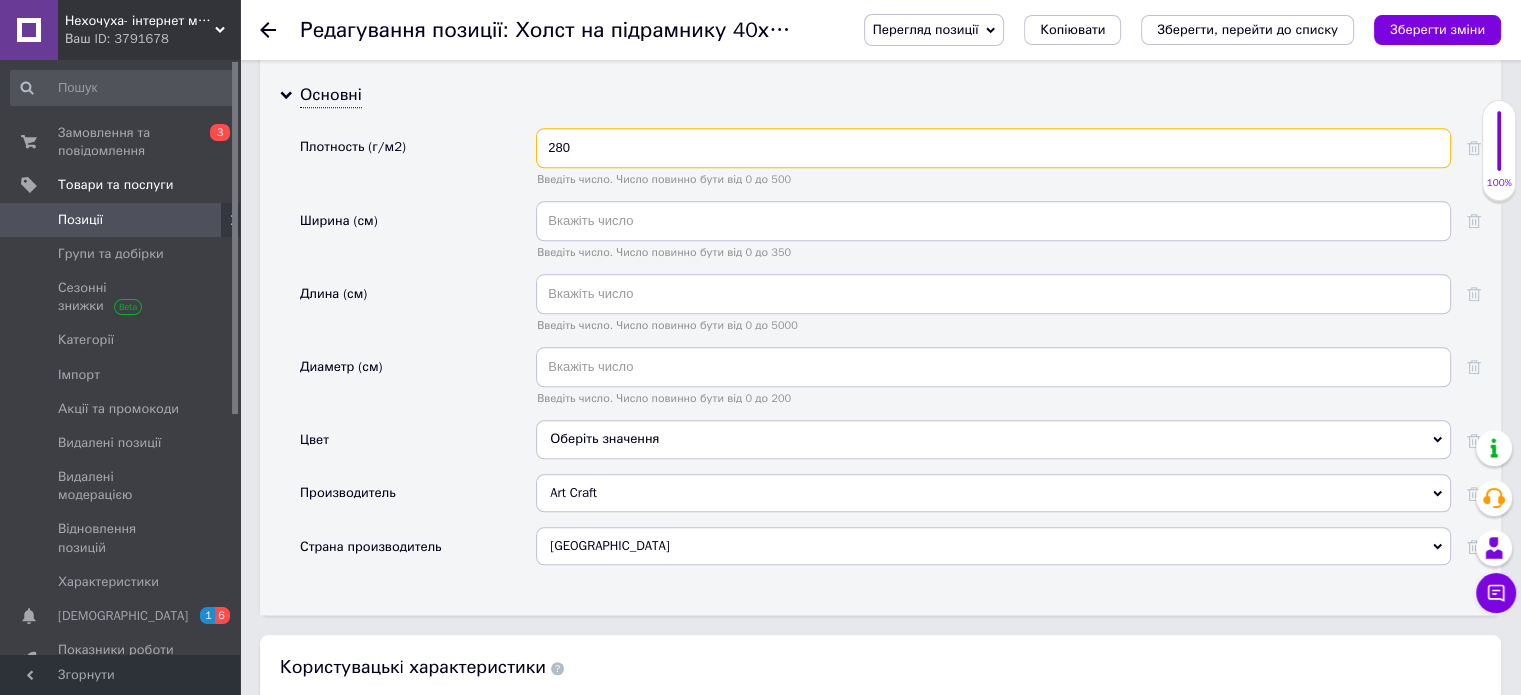 type on "280" 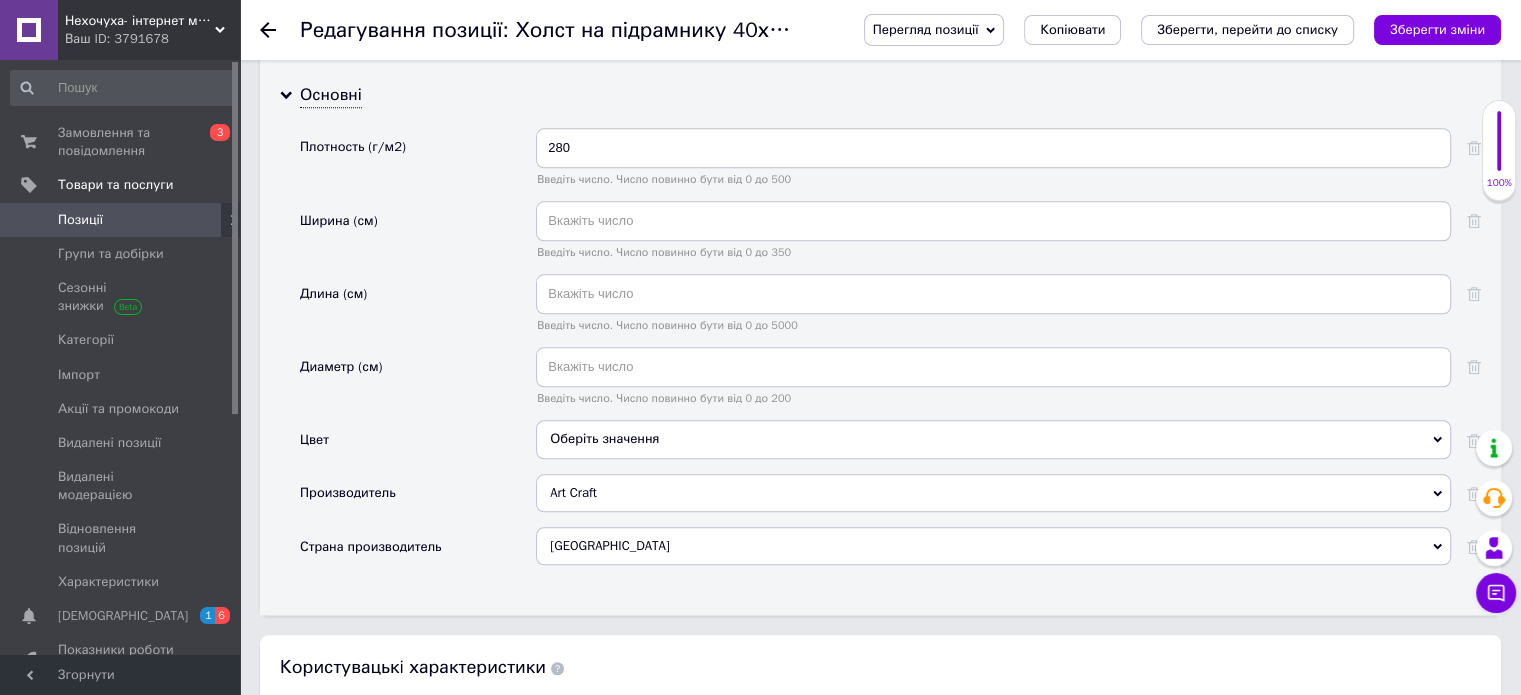 click on "Оберіть значення" at bounding box center [993, 439] 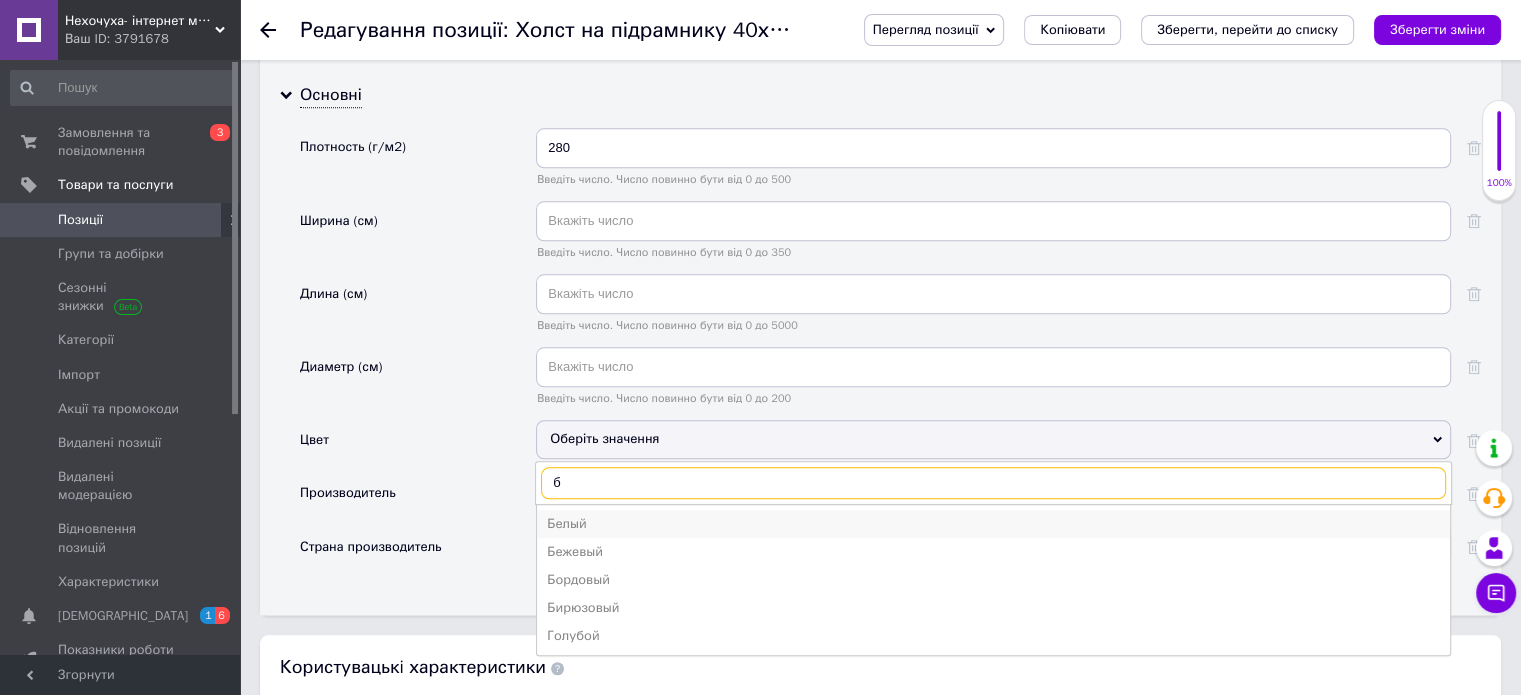 type on "б" 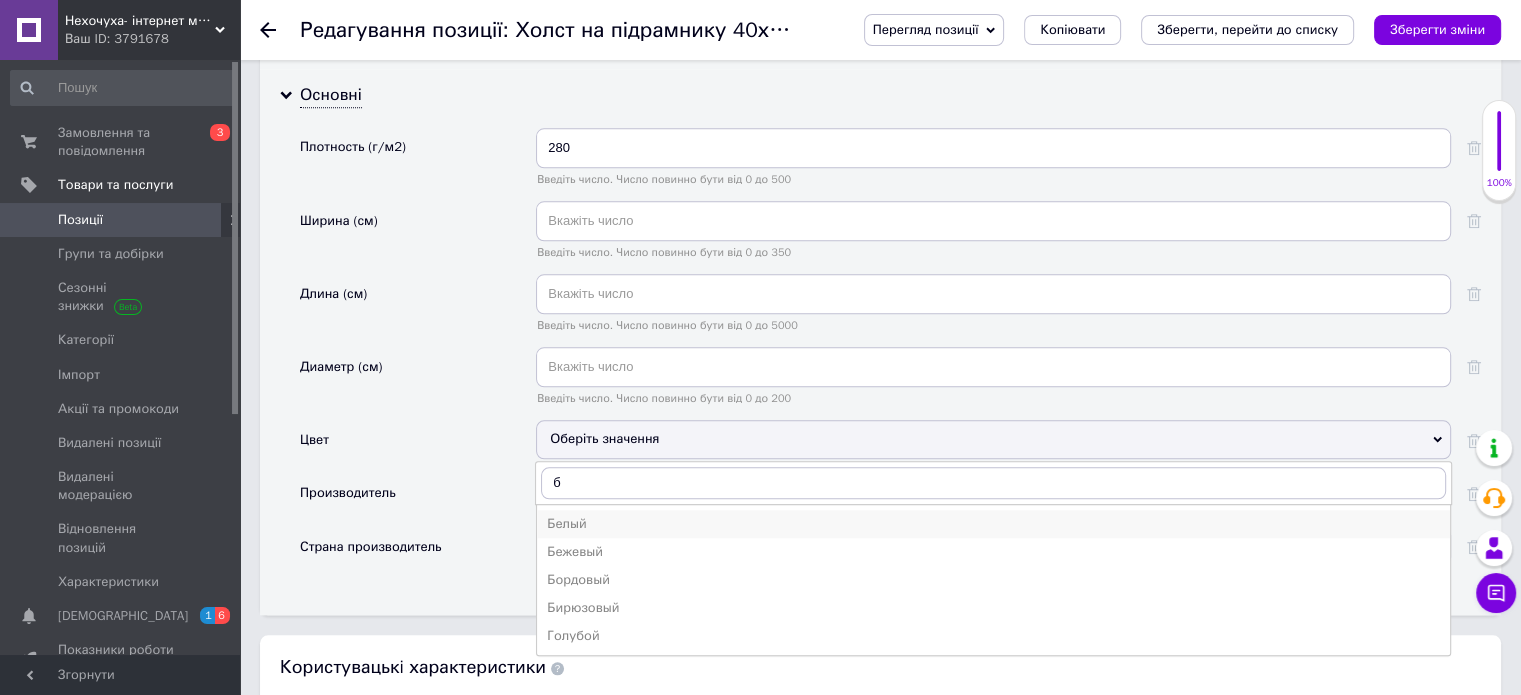 click on "Бежевый" at bounding box center (993, 552) 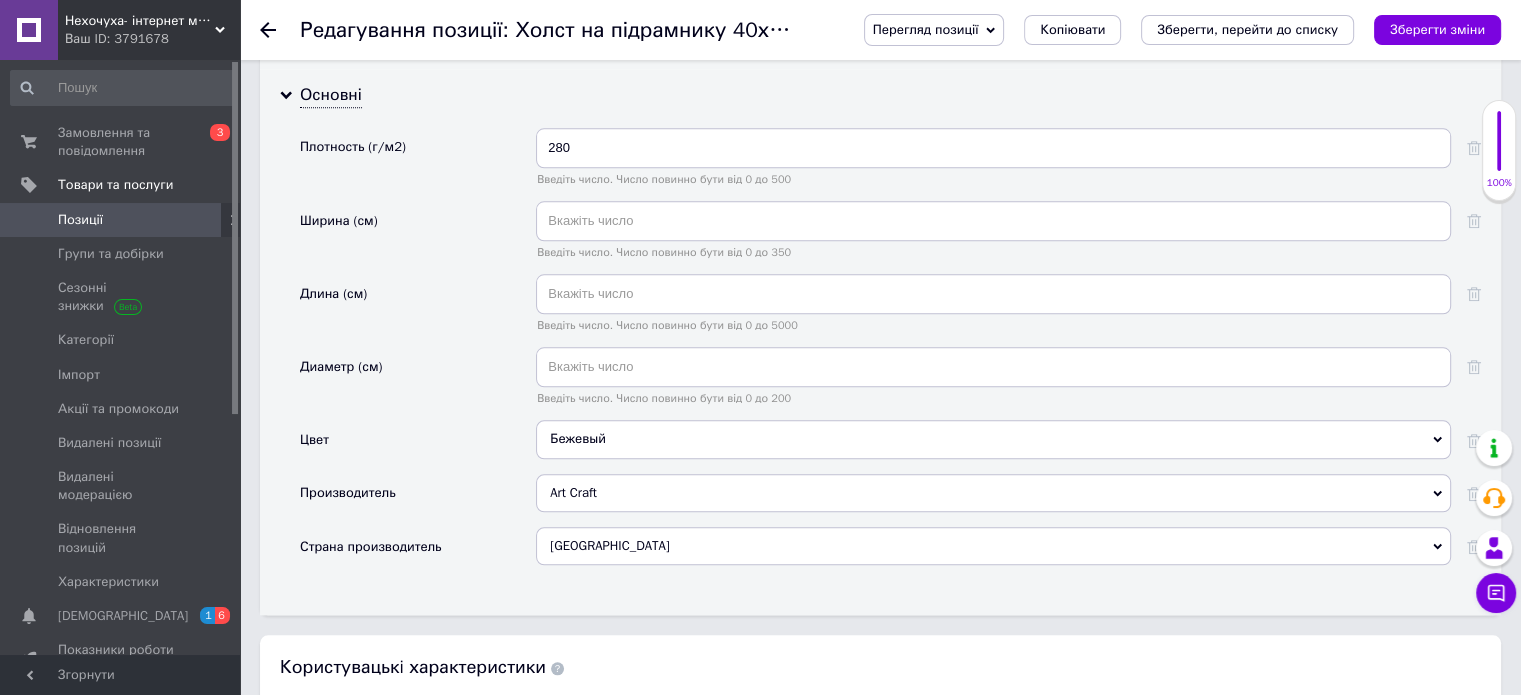click on "Бежевый" at bounding box center (993, 439) 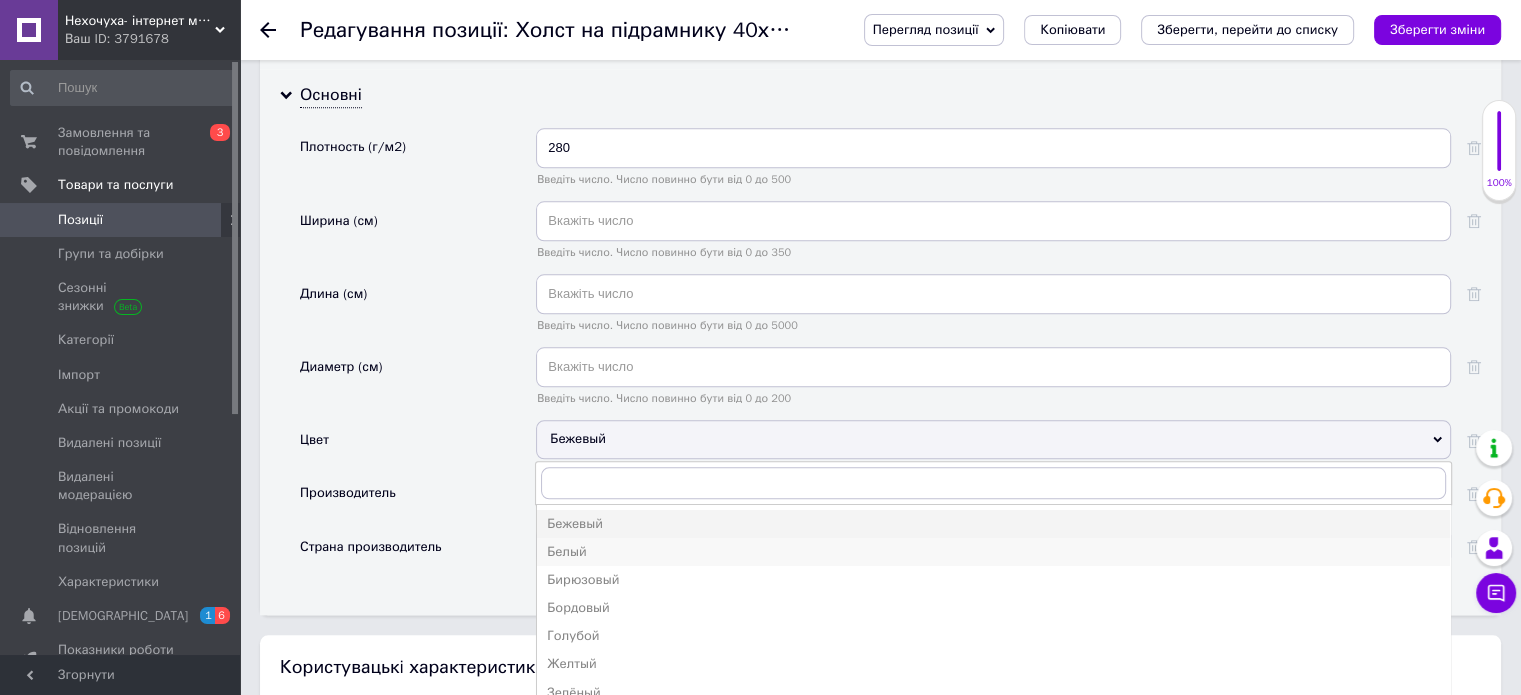 click on "Белый" at bounding box center [993, 552] 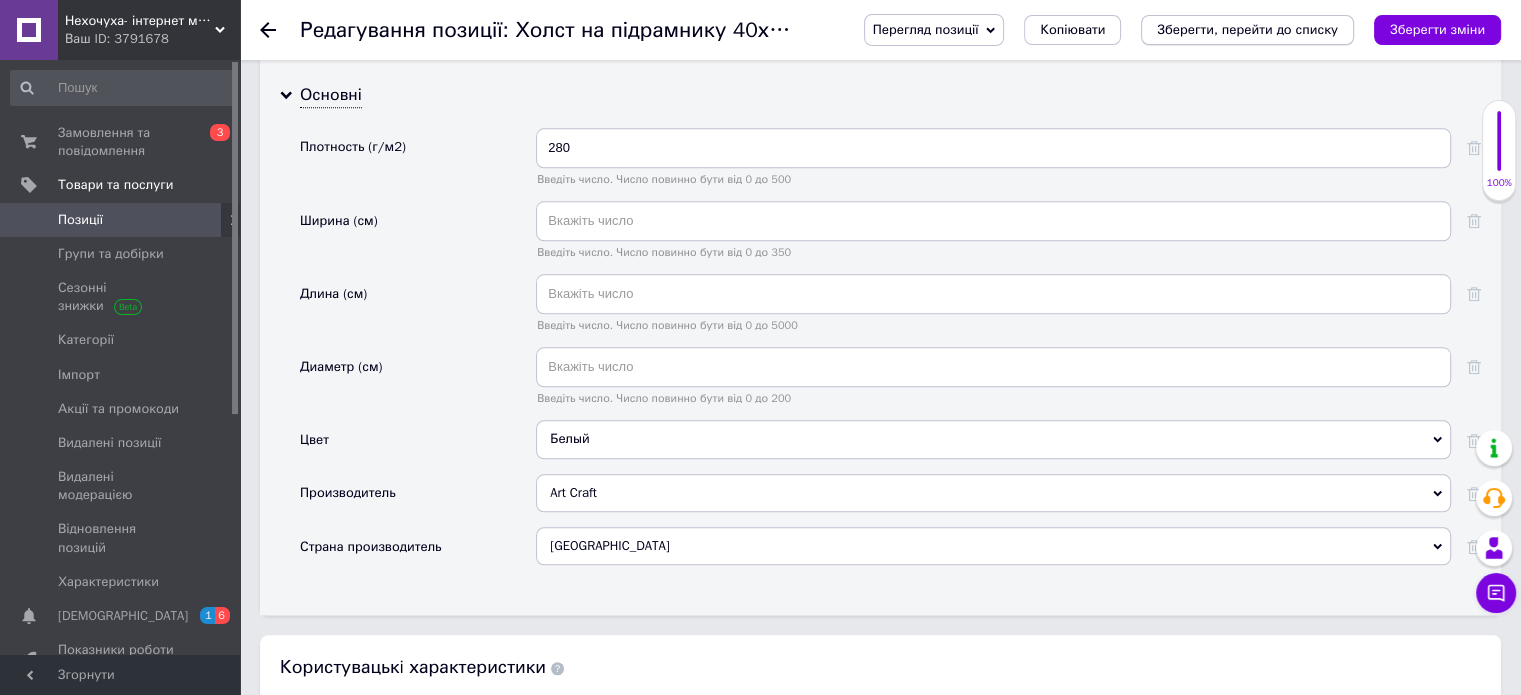 click on "Зберегти, перейти до списку" at bounding box center [1247, 29] 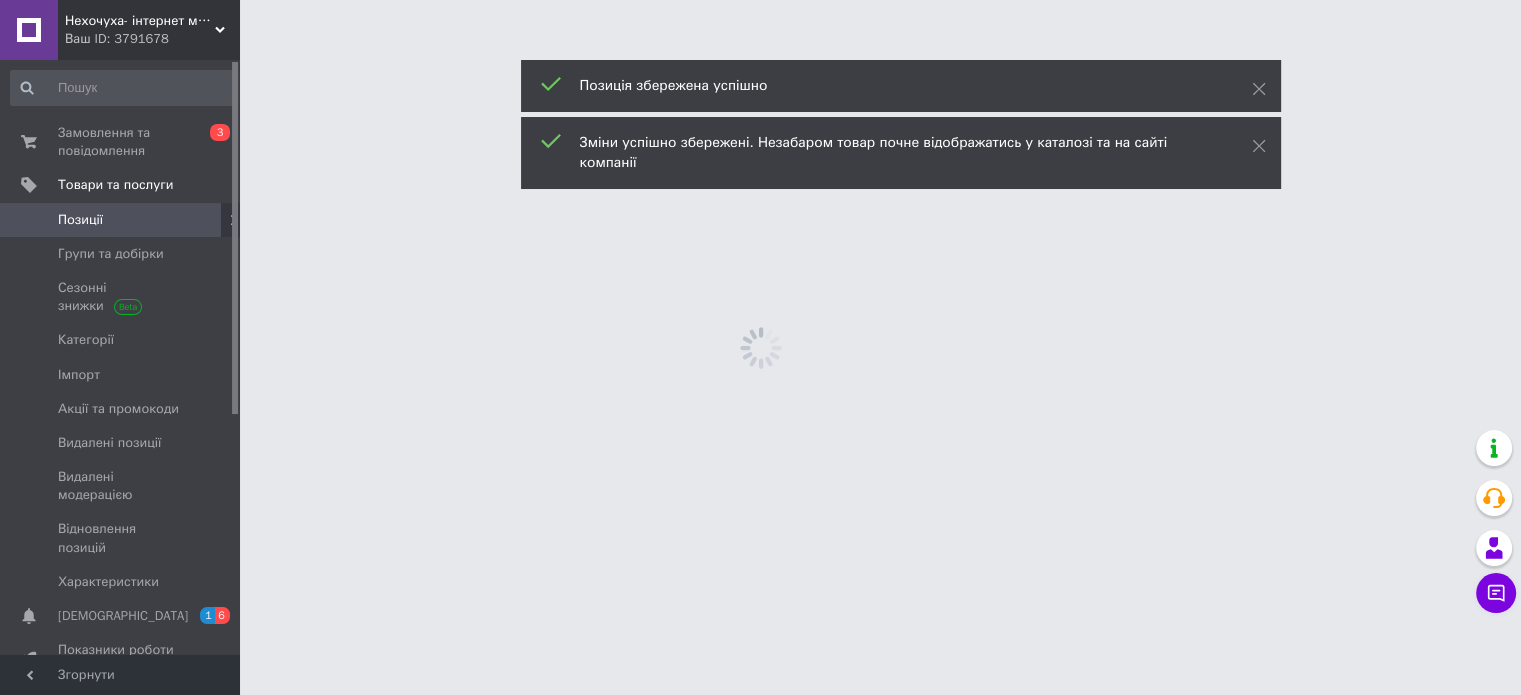 scroll, scrollTop: 0, scrollLeft: 0, axis: both 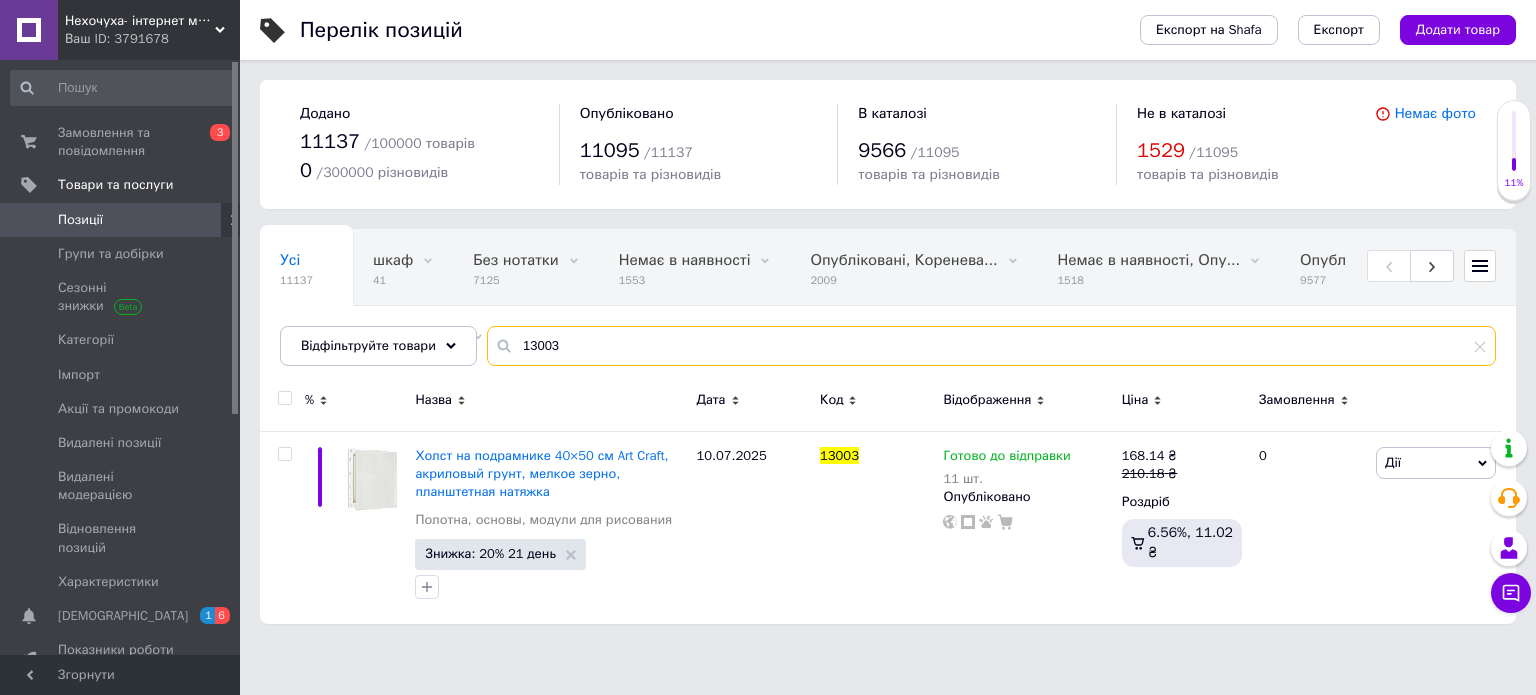 click on "13003" at bounding box center [991, 346] 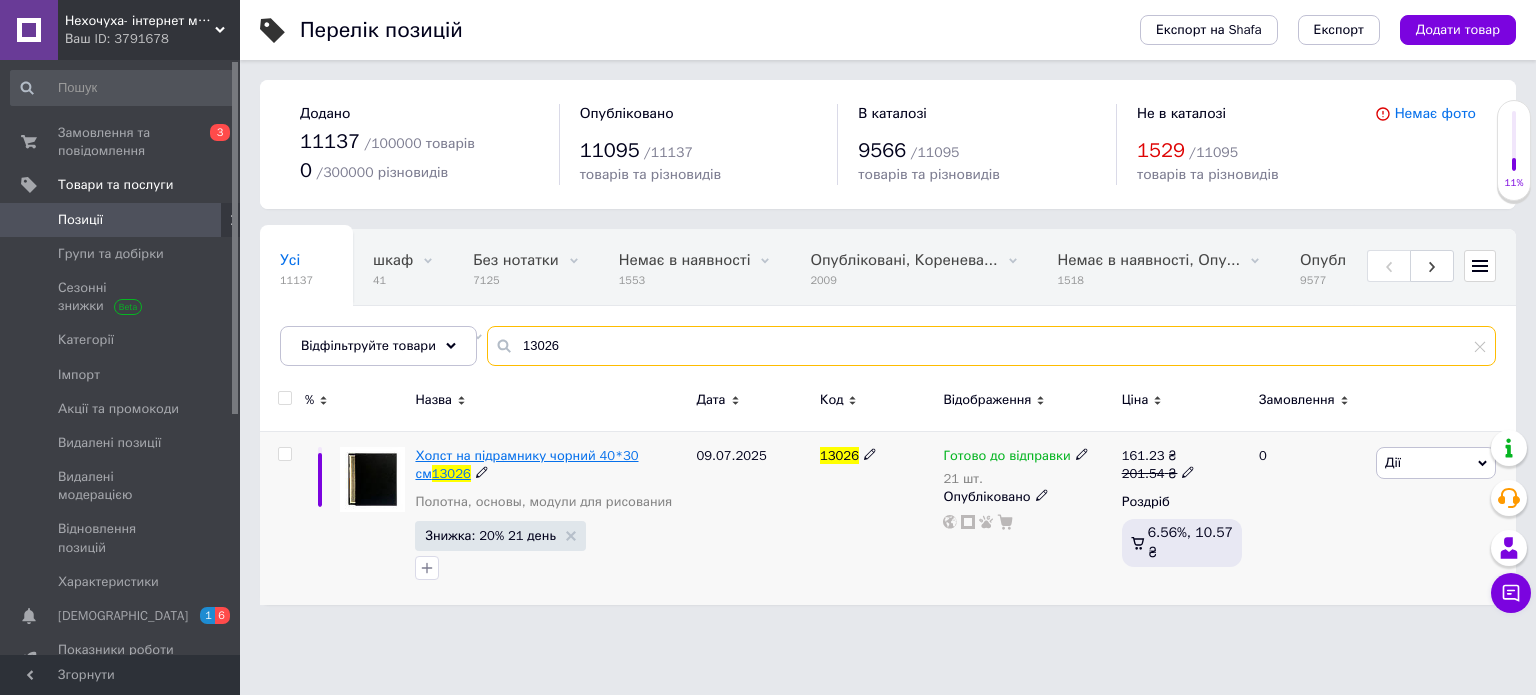type on "13026" 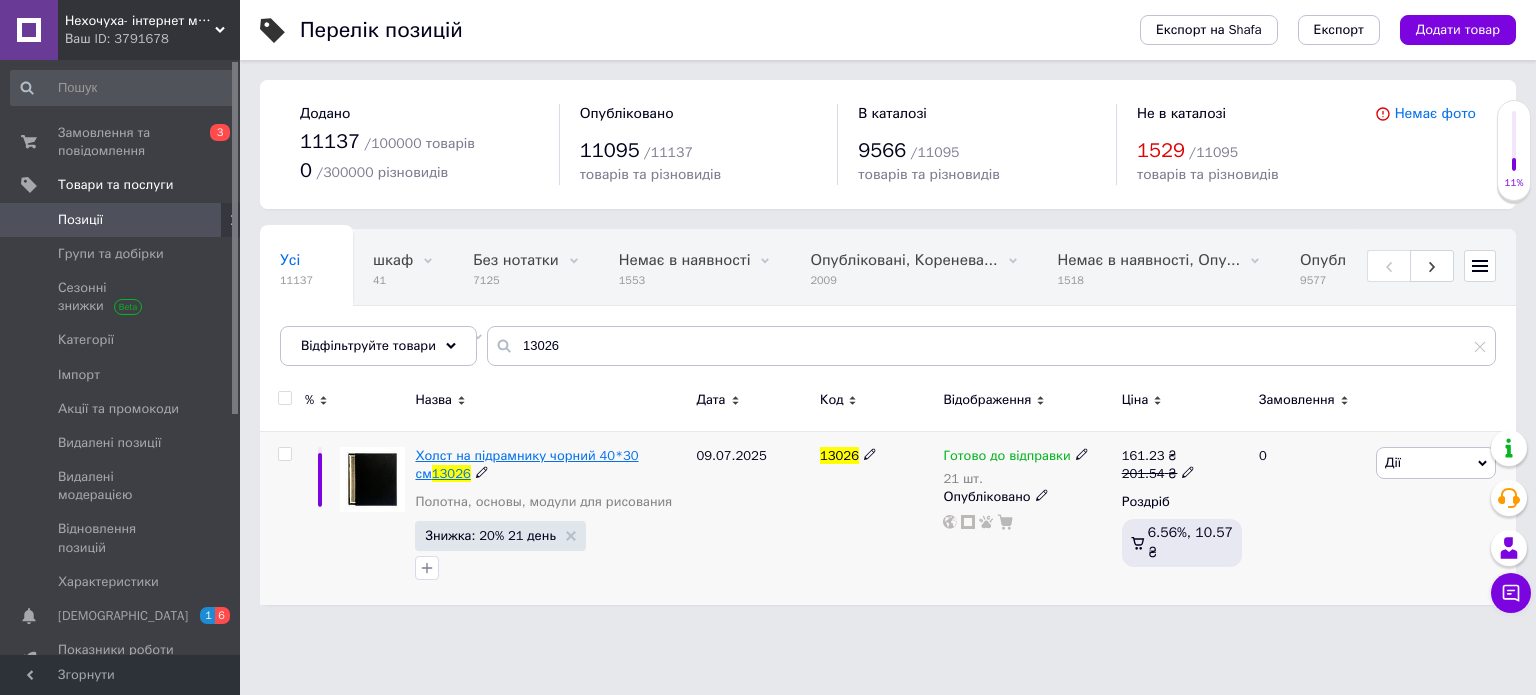 click on "Холст на підрамнику чорний 40*30 см" at bounding box center [526, 464] 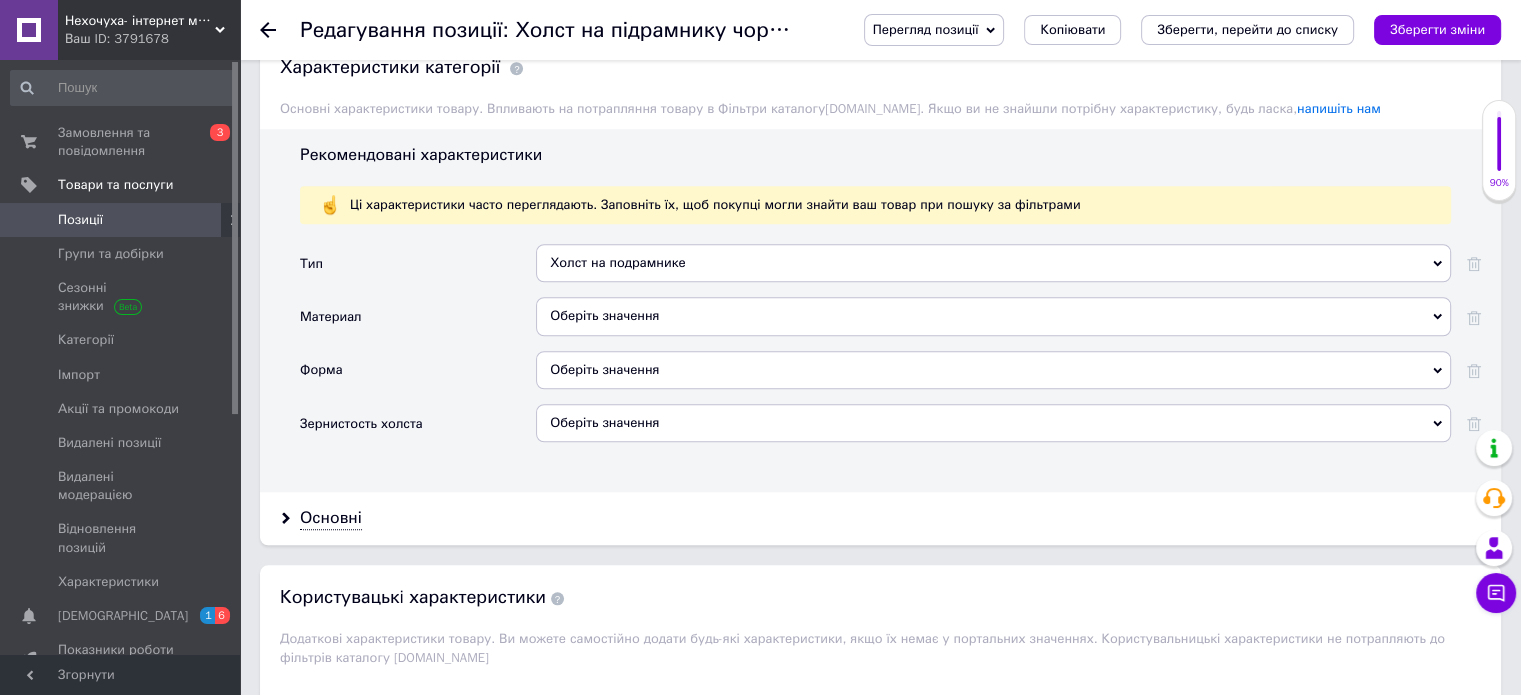 scroll, scrollTop: 1600, scrollLeft: 0, axis: vertical 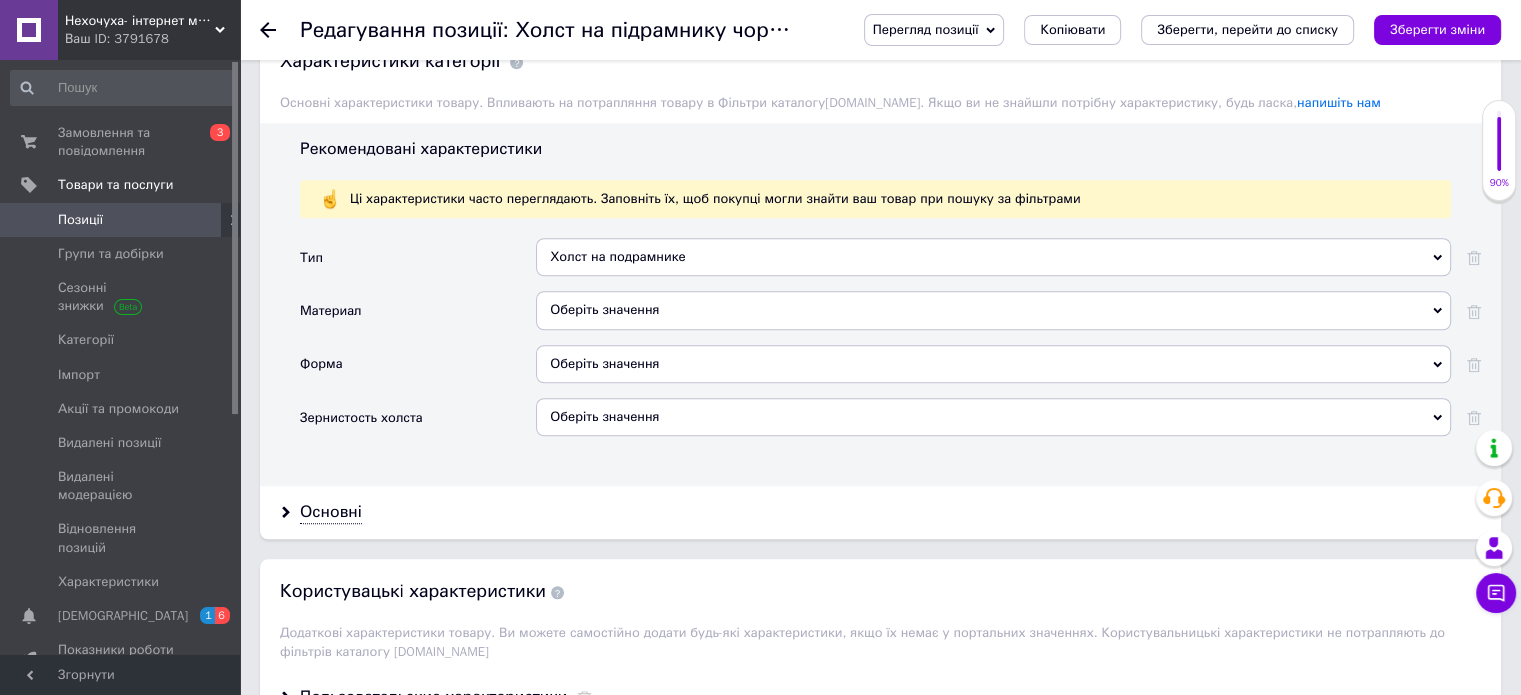click on "Оберіть значення" at bounding box center [993, 310] 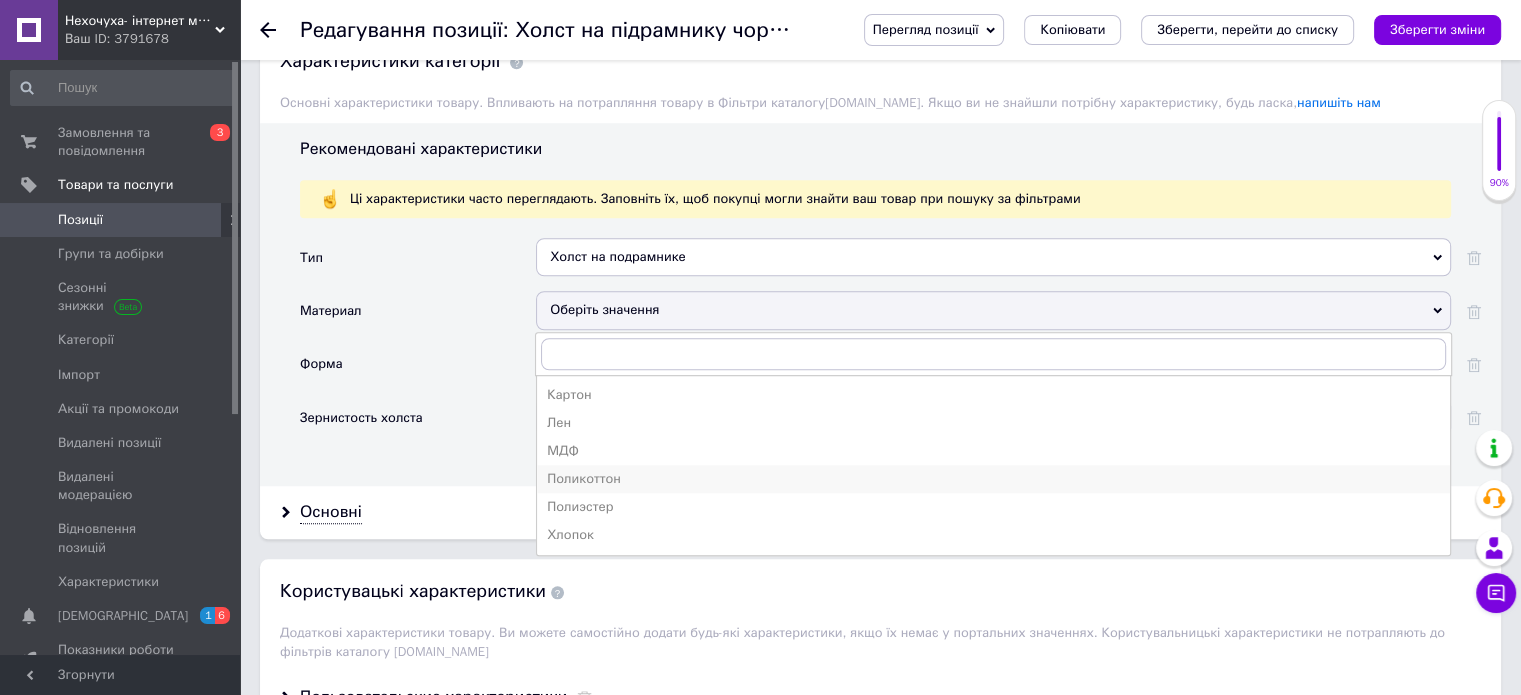 click on "Поликоттон" at bounding box center [993, 479] 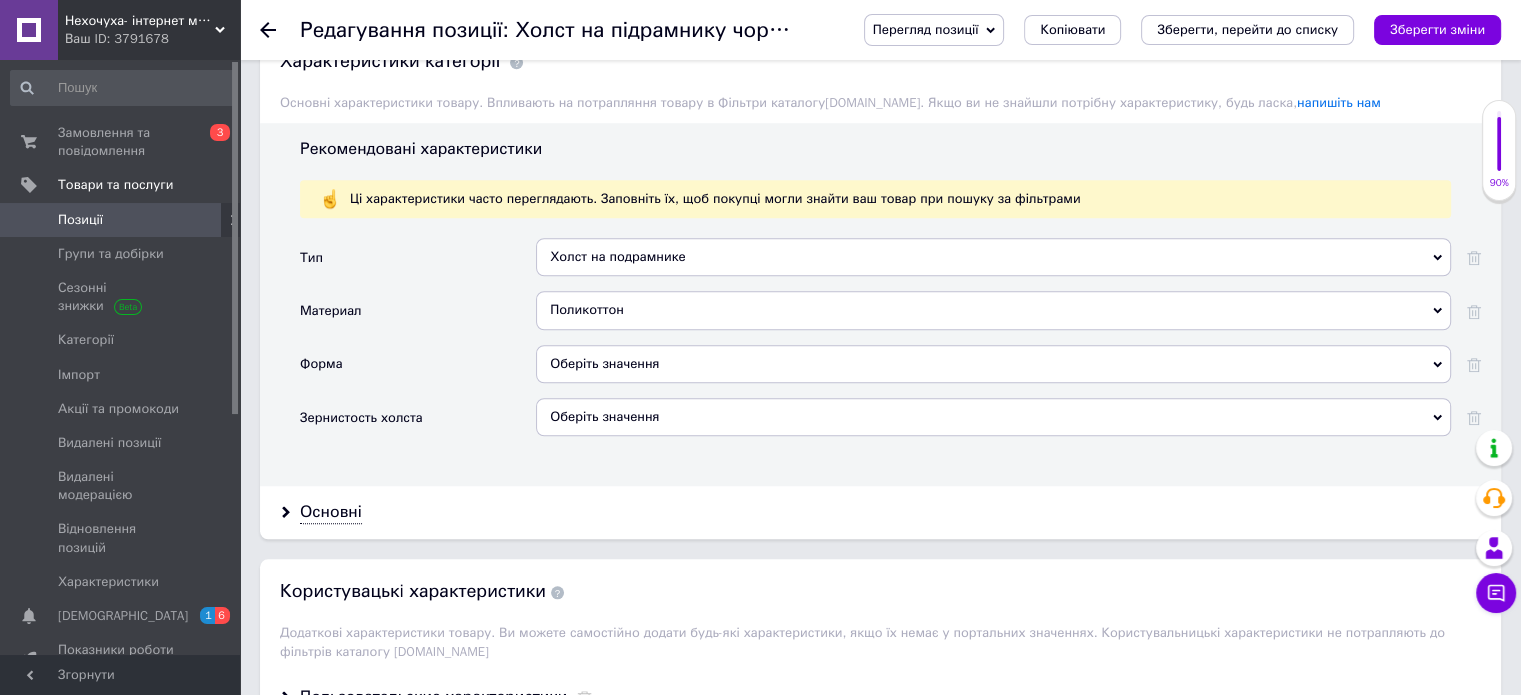 click on "Оберіть значення" at bounding box center (993, 364) 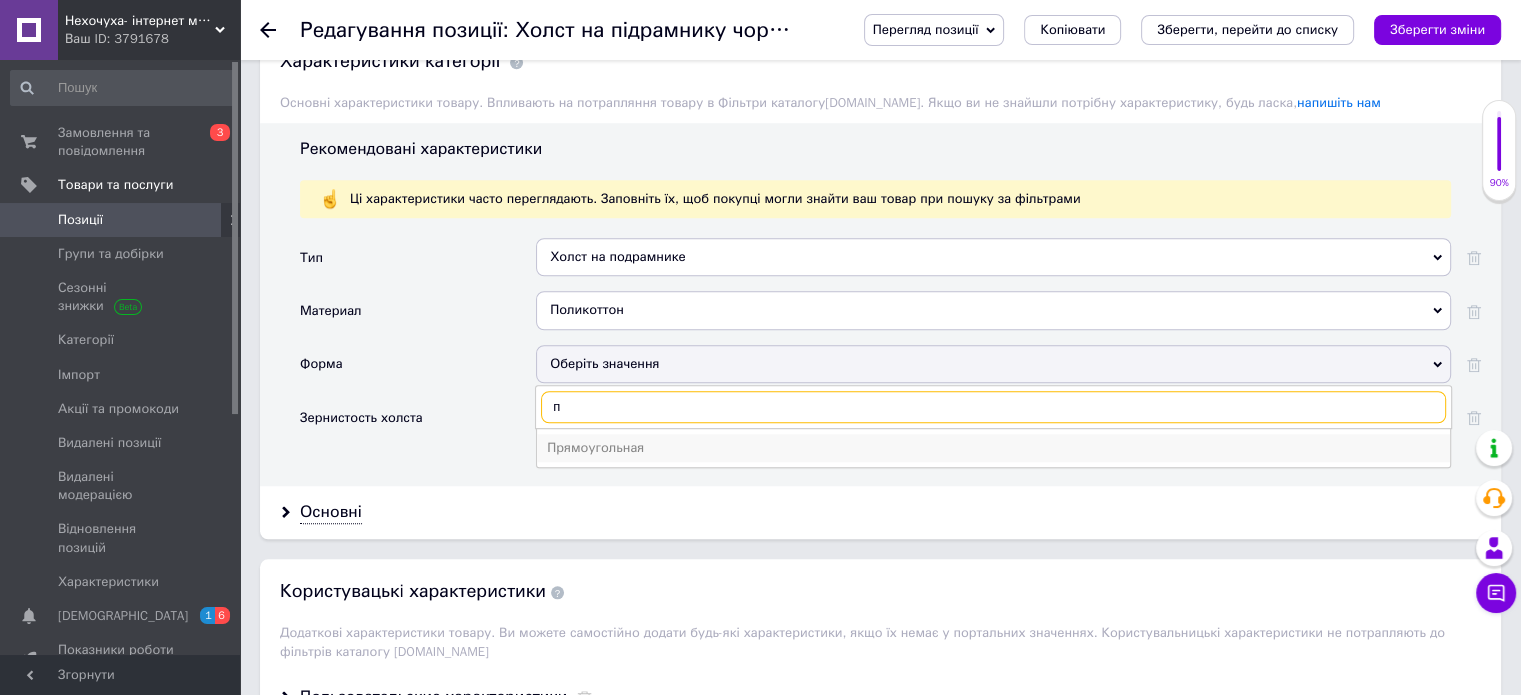 type on "п" 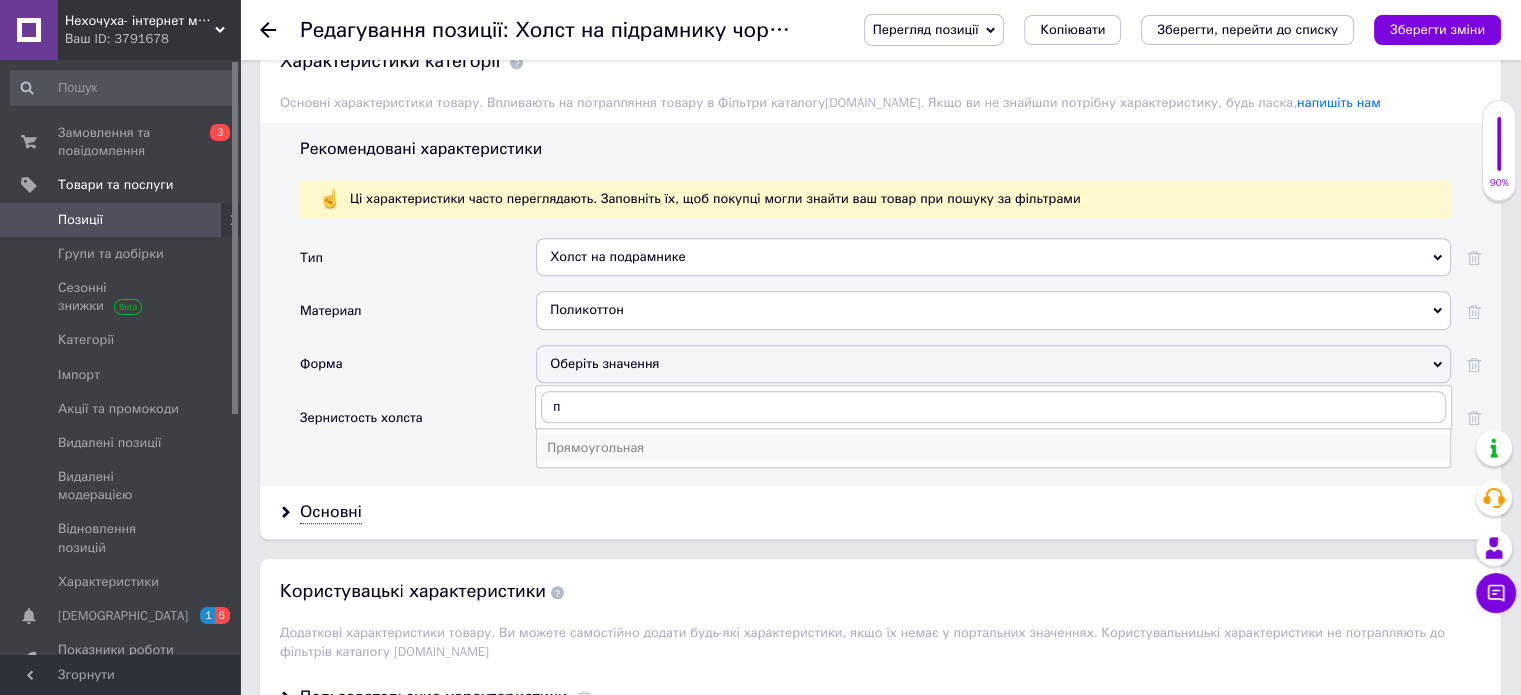 click on "Прямоугольная" at bounding box center [993, 448] 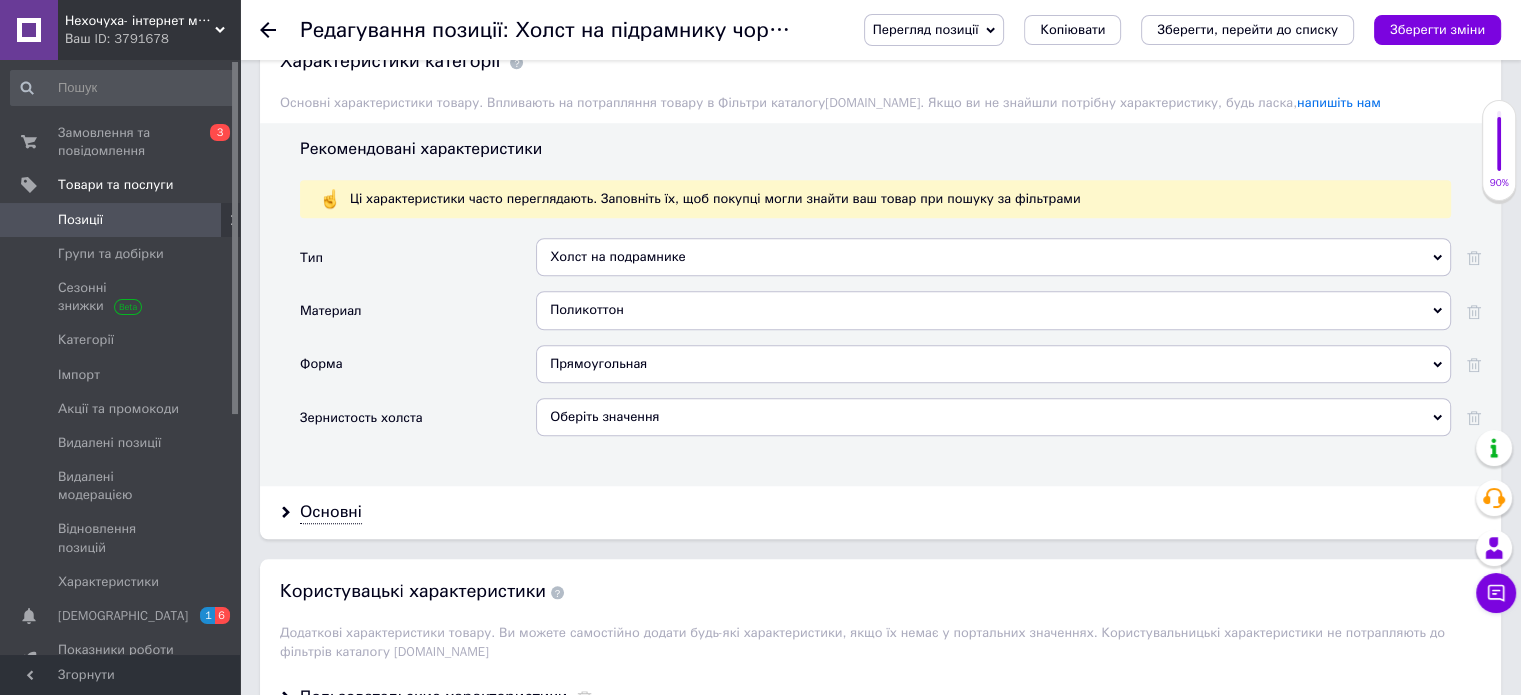 click on "Оберіть значення" at bounding box center (993, 417) 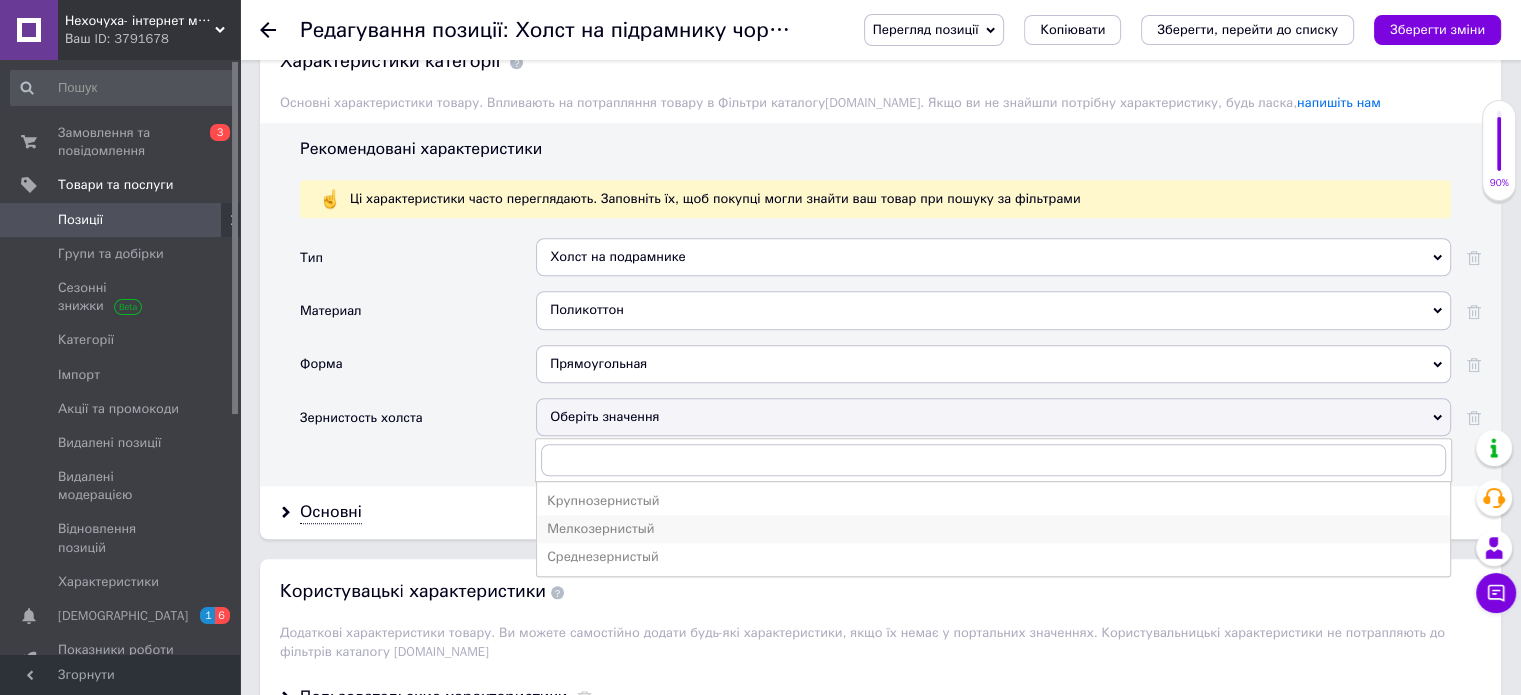 click on "Мелкозернистый" at bounding box center (993, 529) 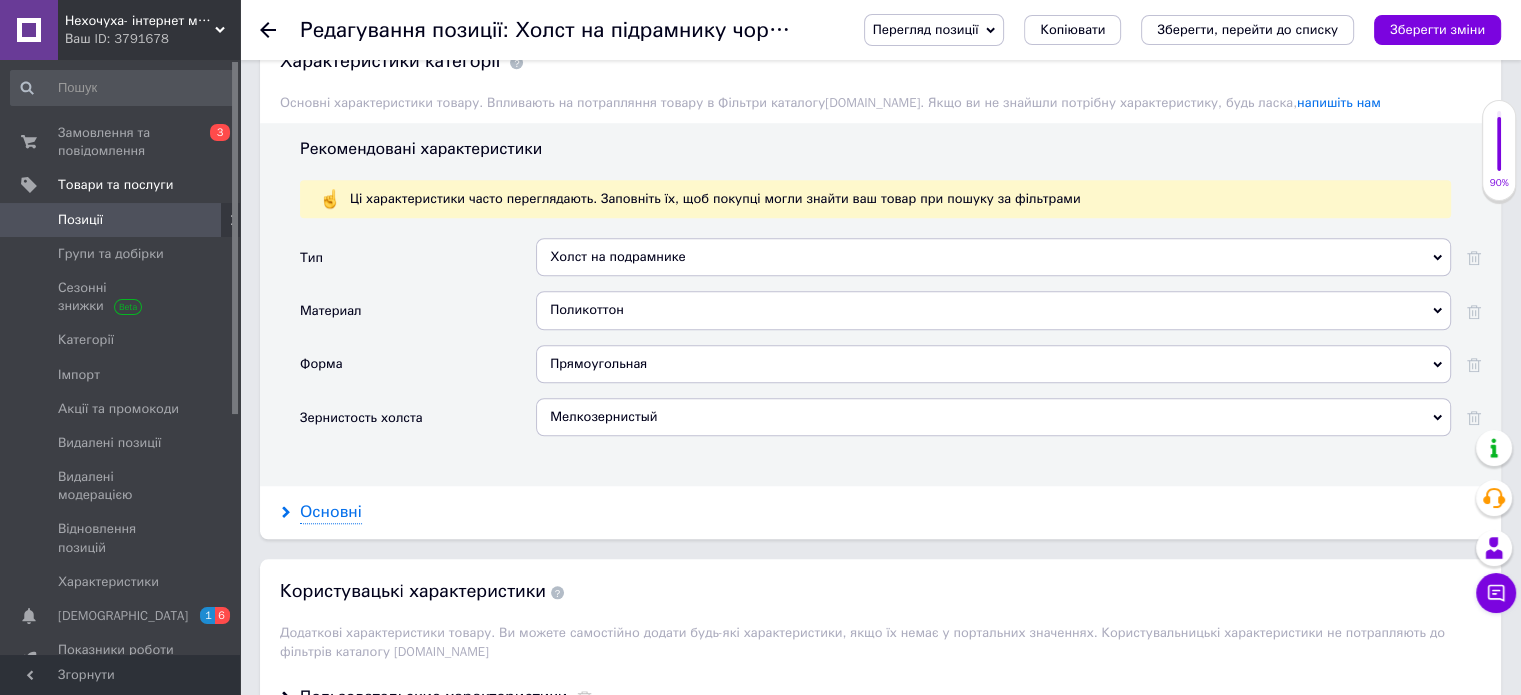 click on "Основні" at bounding box center [331, 512] 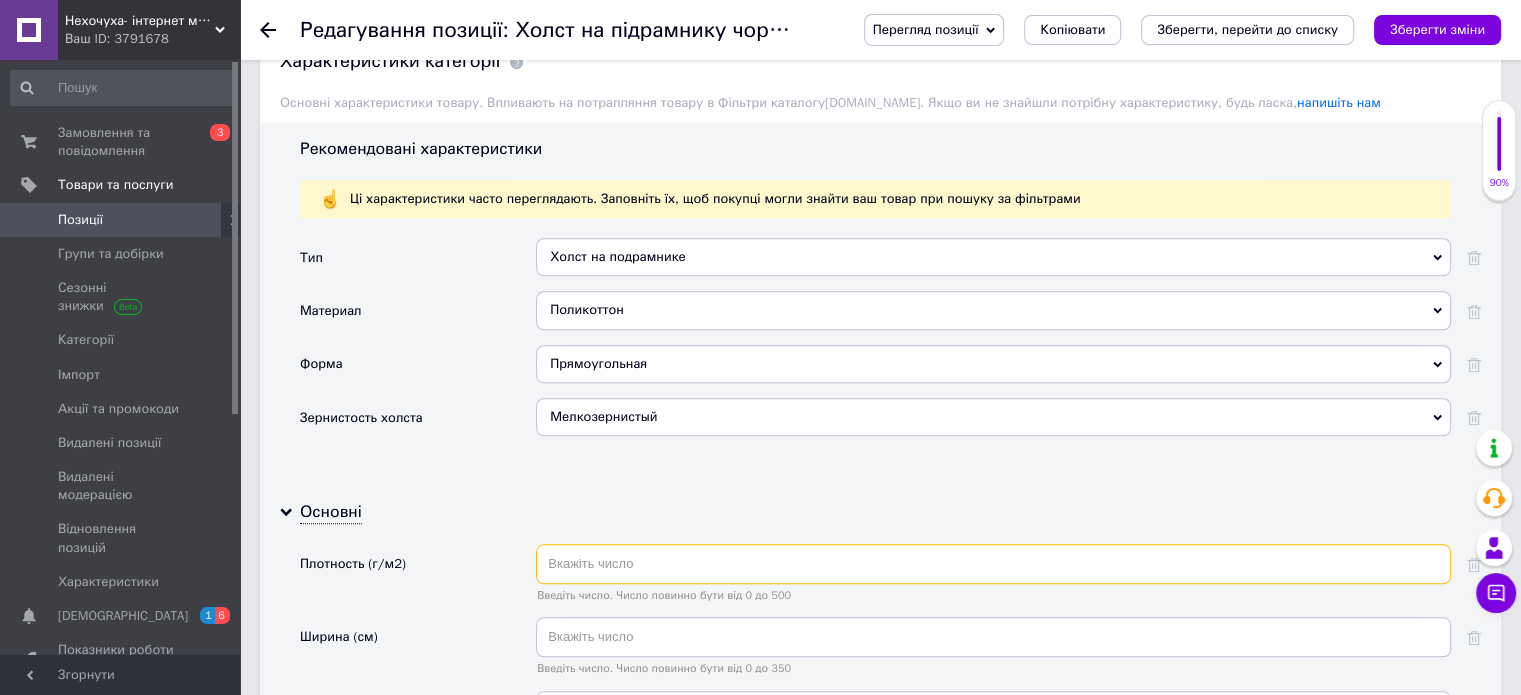 click at bounding box center (993, 564) 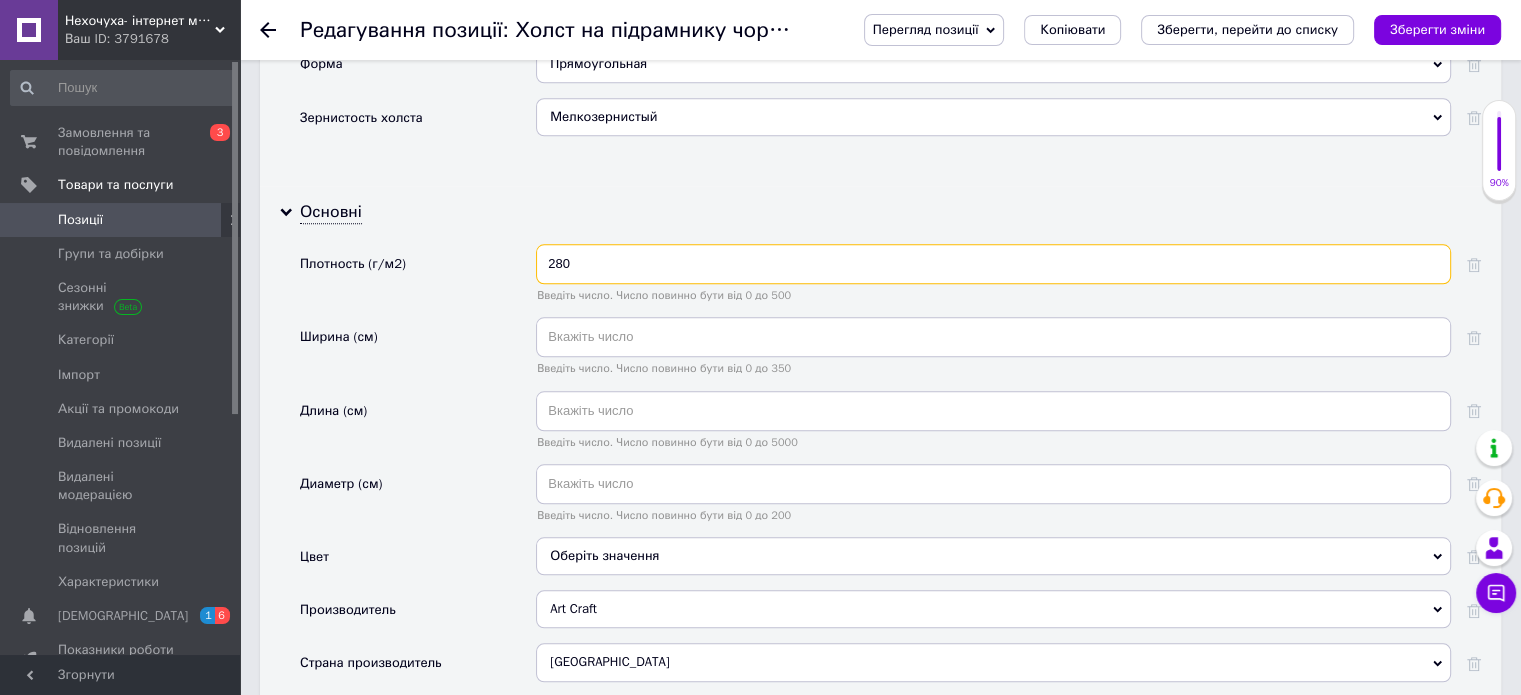 scroll, scrollTop: 2100, scrollLeft: 0, axis: vertical 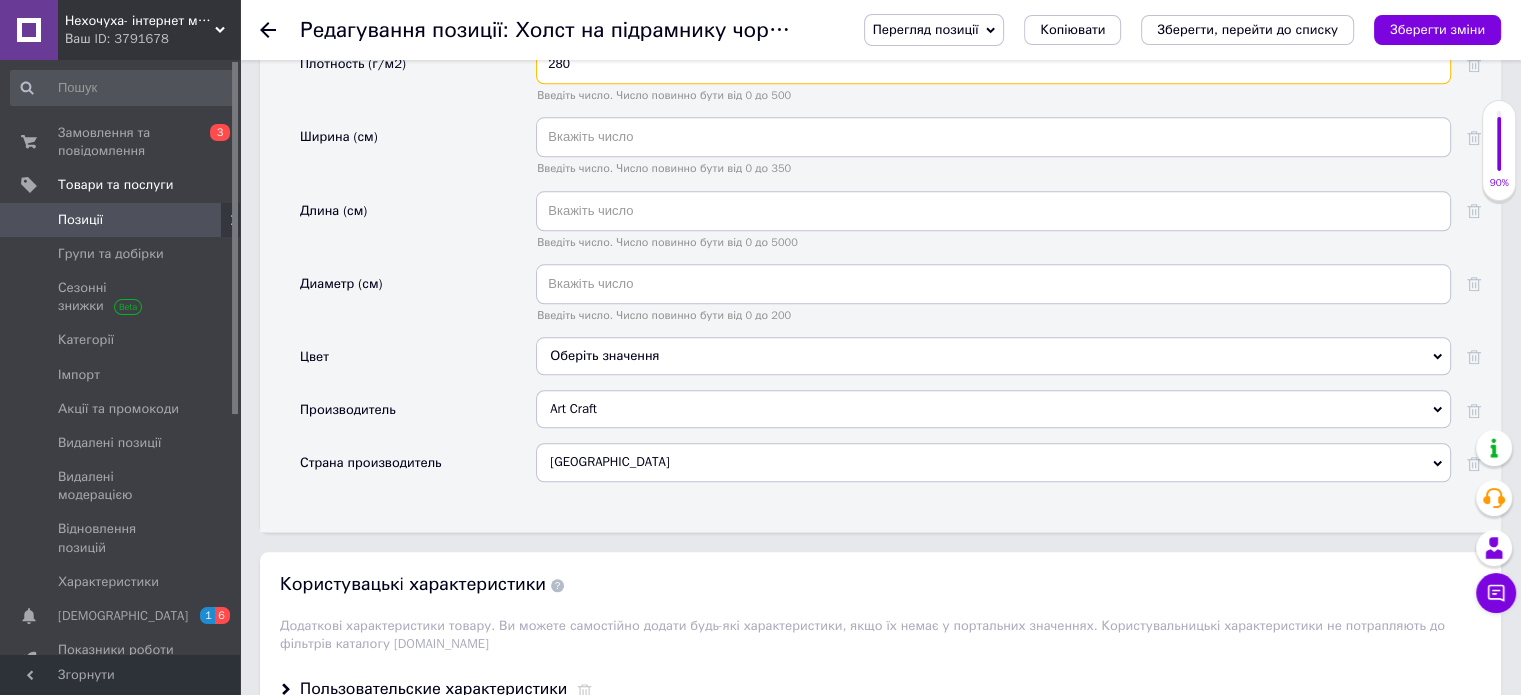 type on "280" 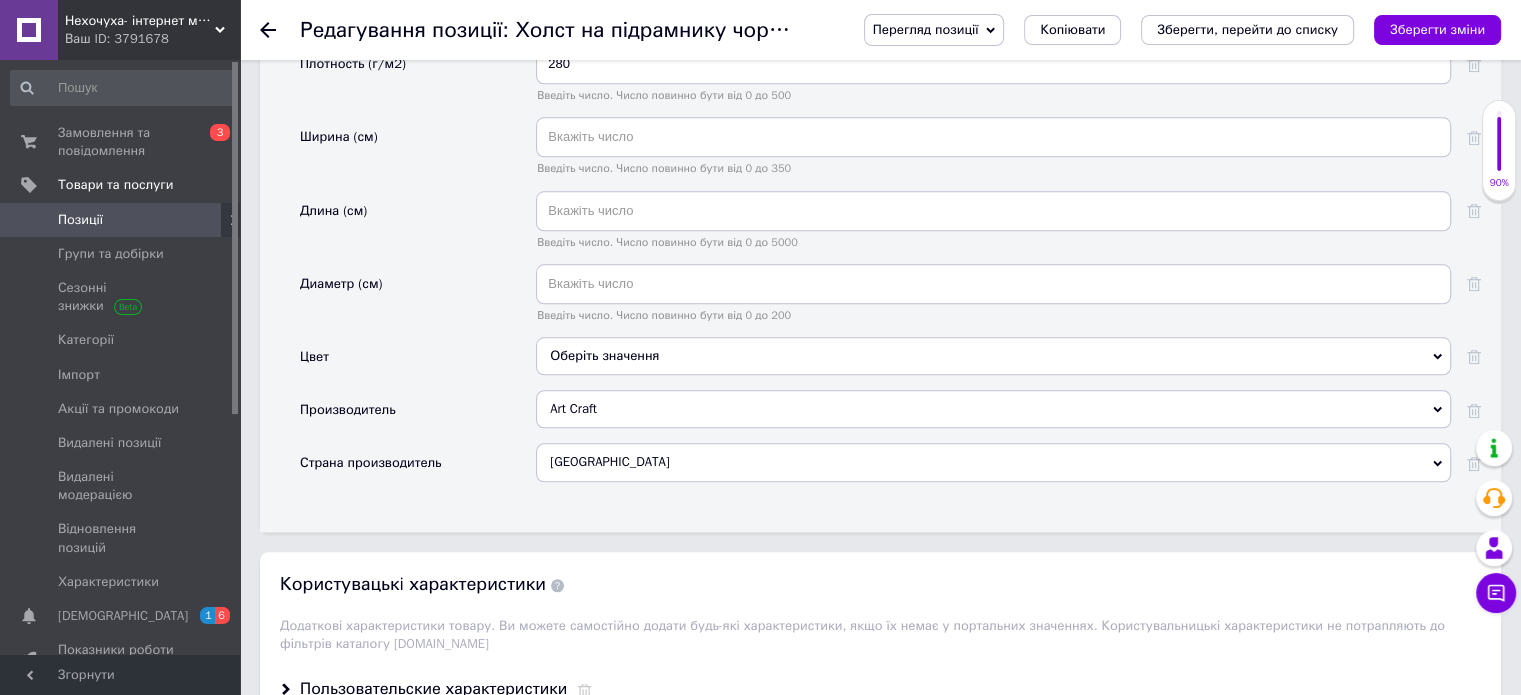 click on "Оберіть значення" at bounding box center [993, 356] 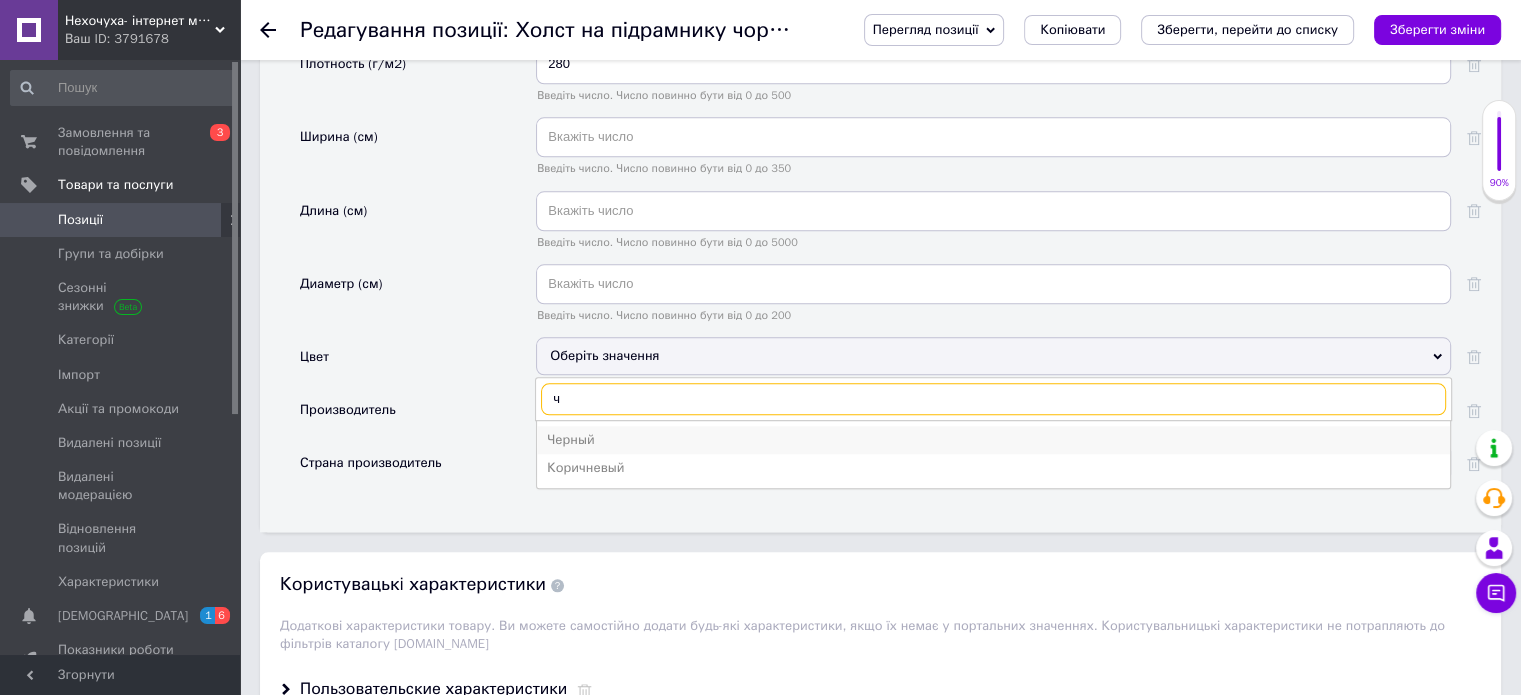 type on "ч" 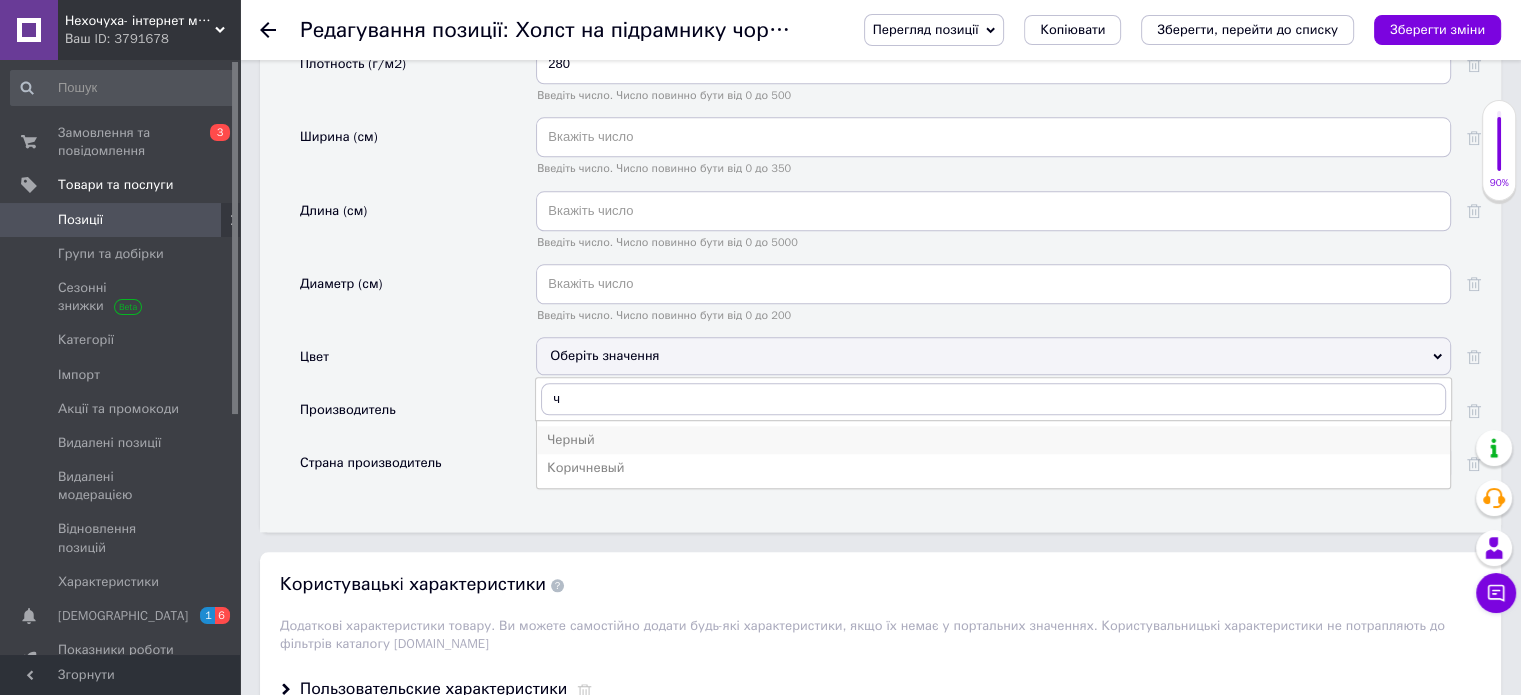 click on "Черный" at bounding box center [993, 440] 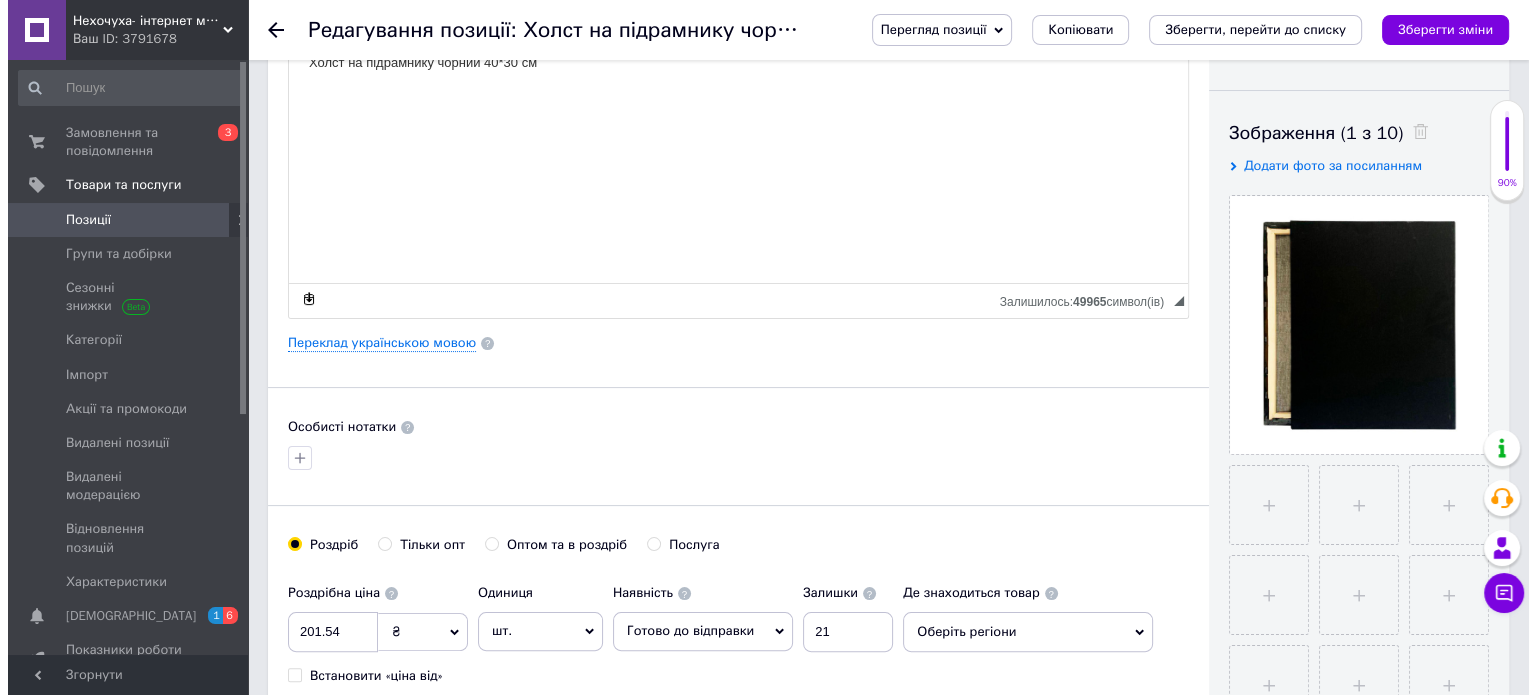 scroll, scrollTop: 300, scrollLeft: 0, axis: vertical 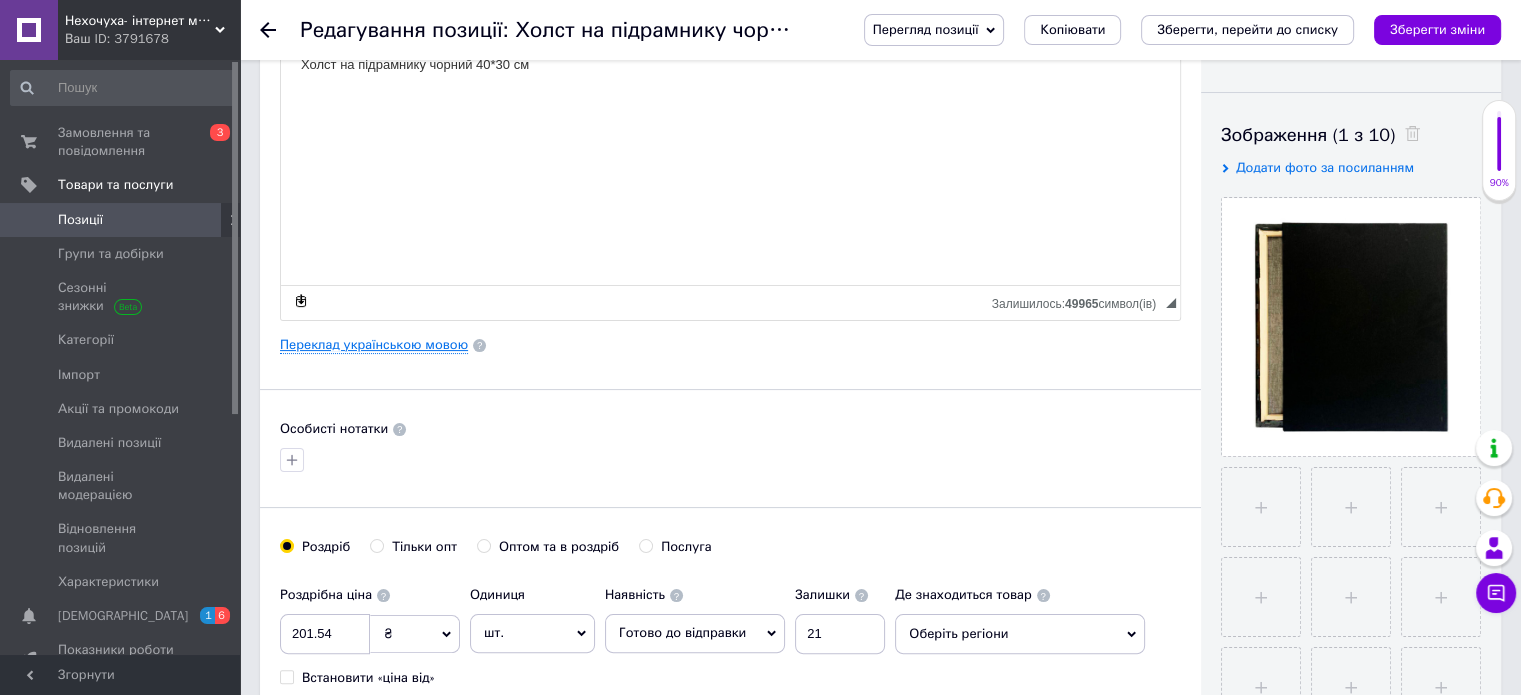 click on "Переклад українською мовою" at bounding box center (374, 345) 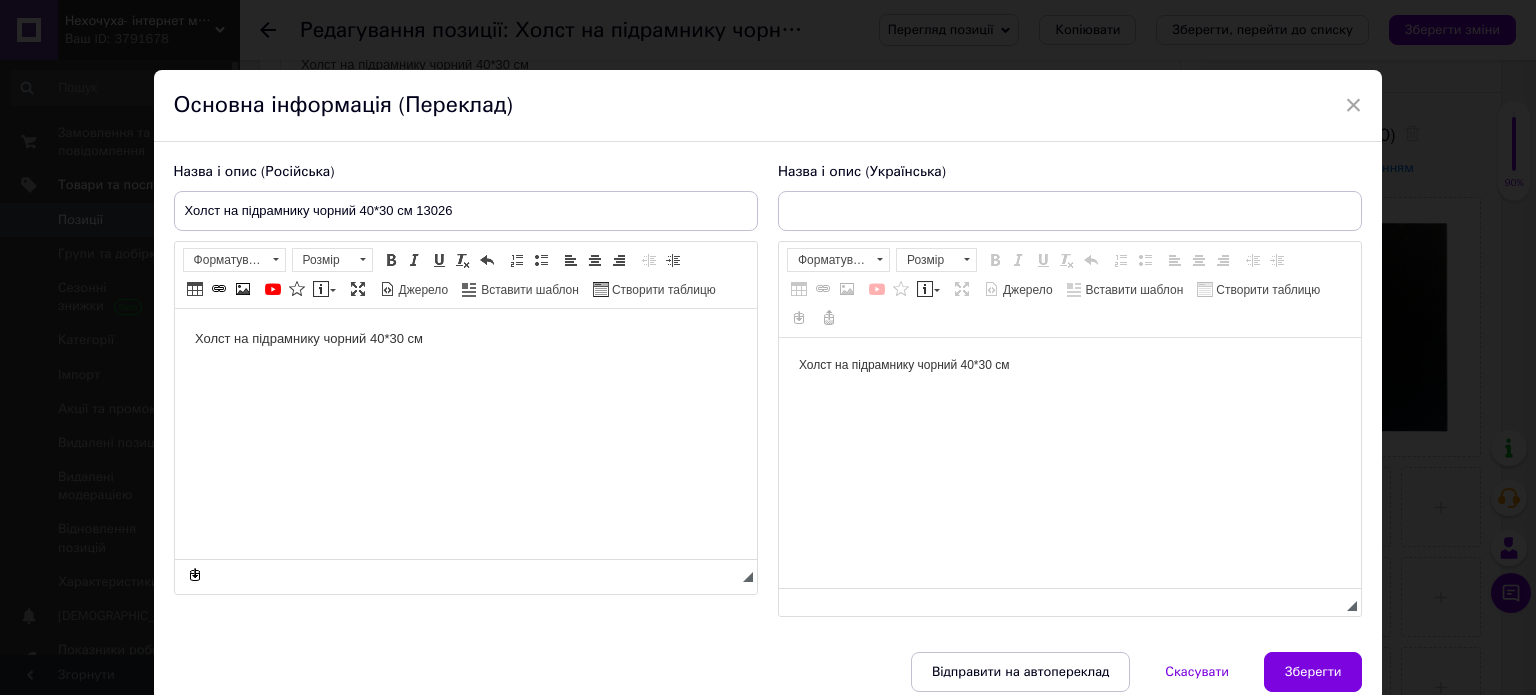 type on "Холст на підрамнику чорний 40*30 см 13026" 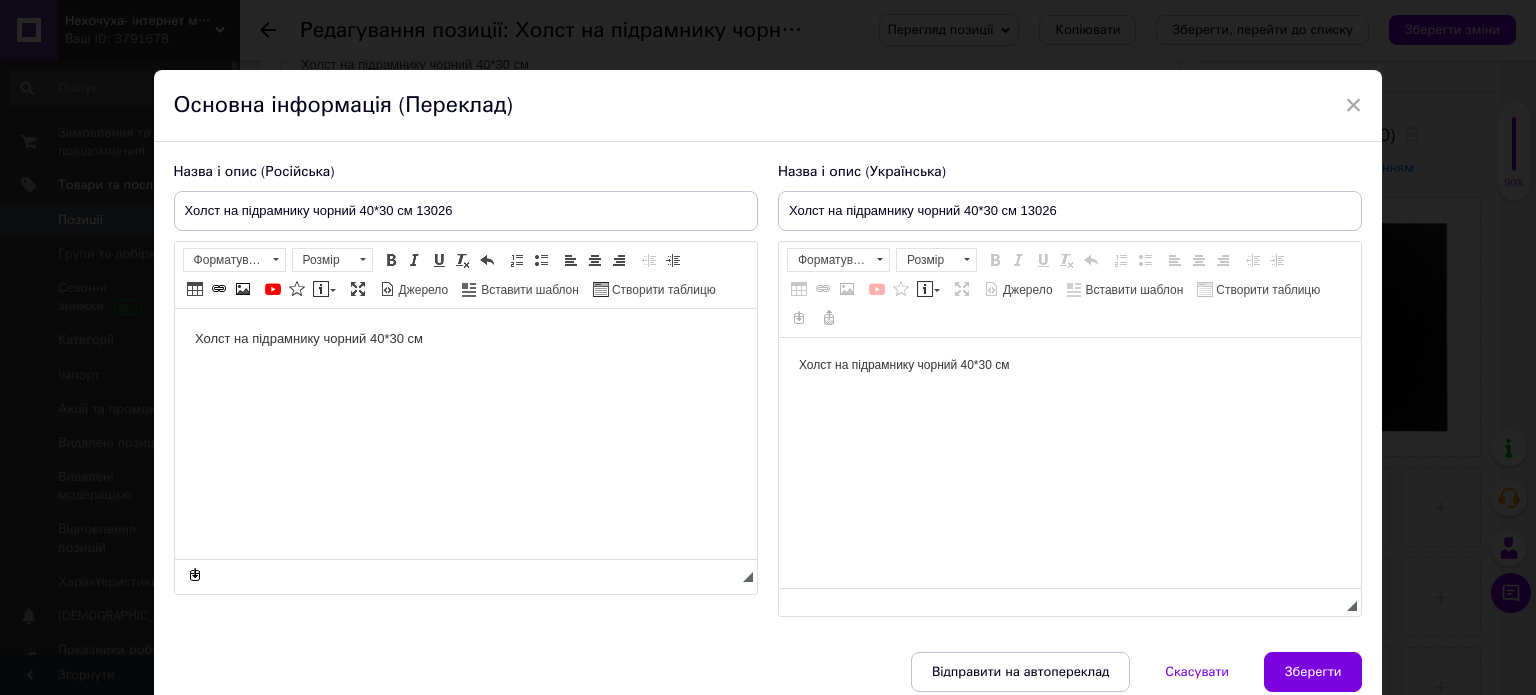 scroll, scrollTop: 0, scrollLeft: 0, axis: both 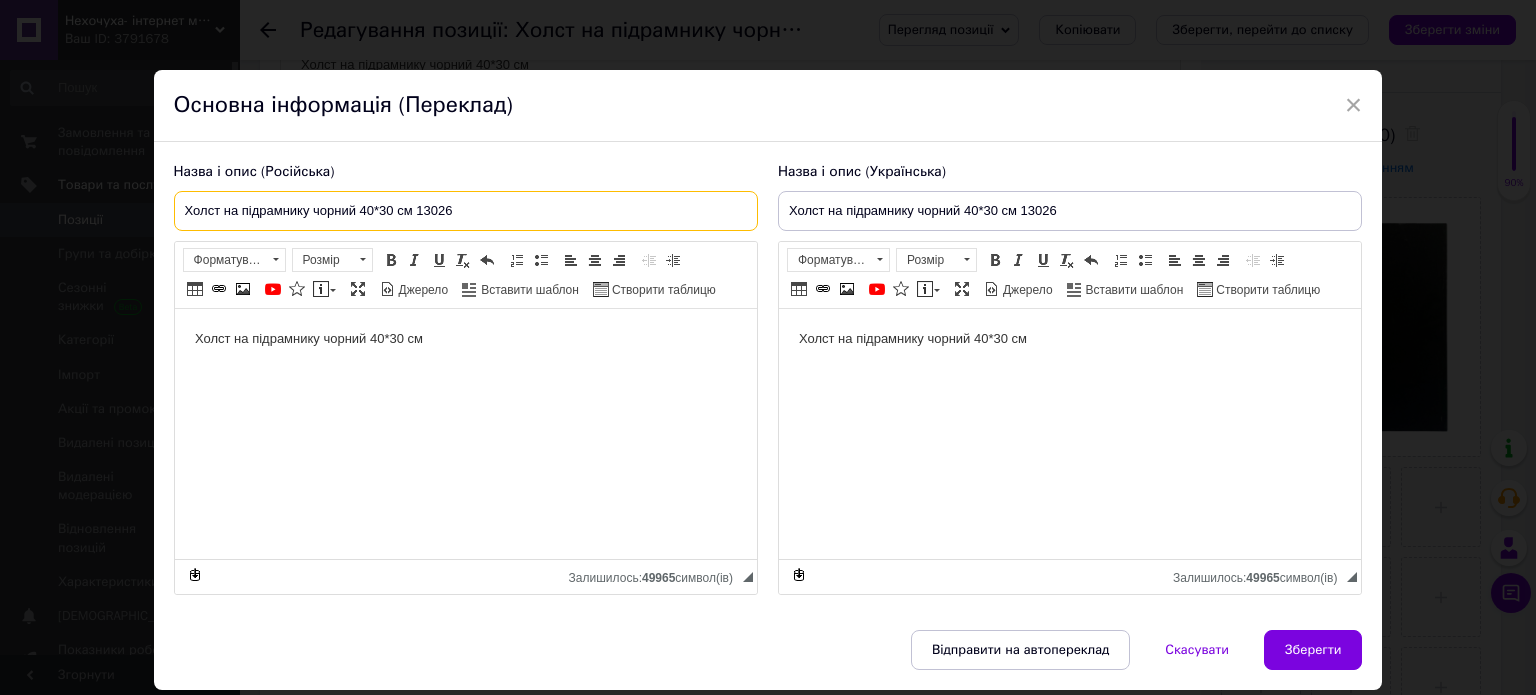click on "Холст на підрамнику чорний 40*30 см 13026" at bounding box center (466, 211) 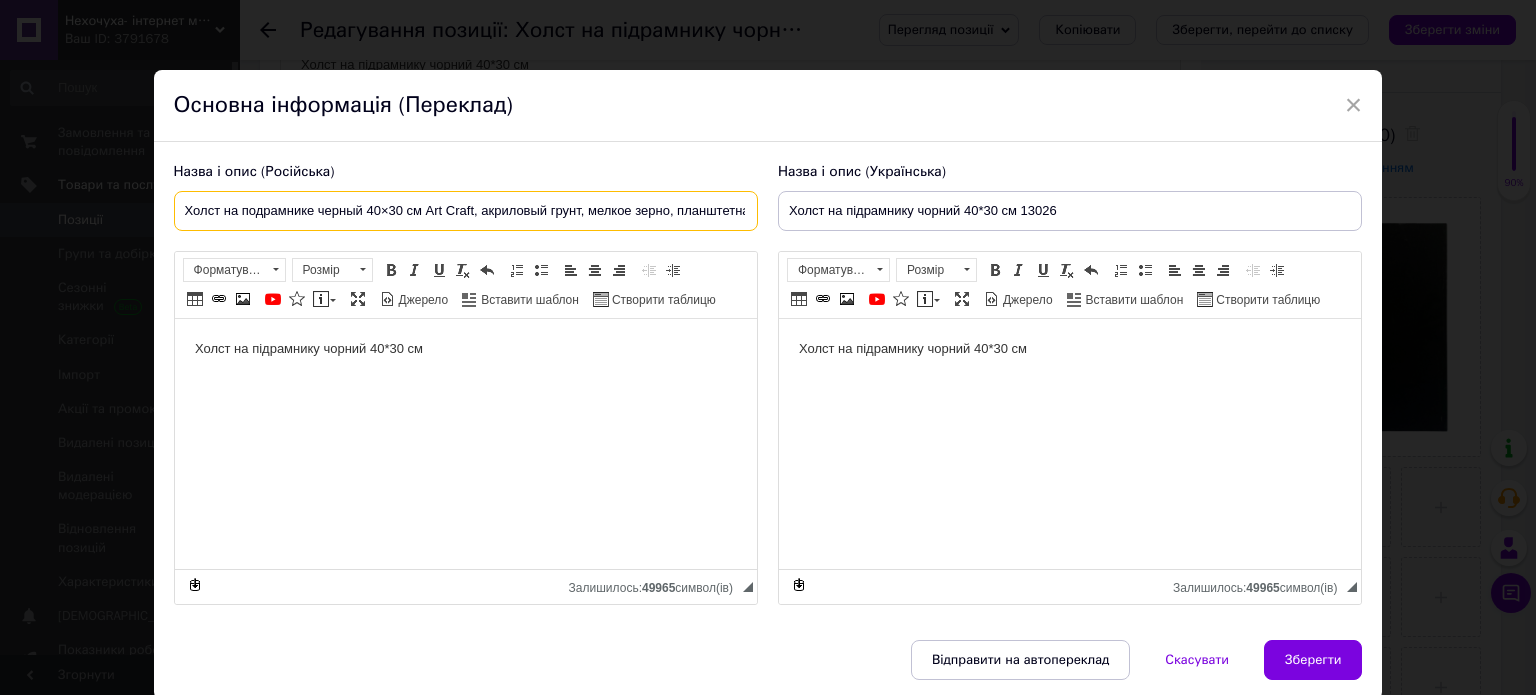scroll, scrollTop: 0, scrollLeft: 66, axis: horizontal 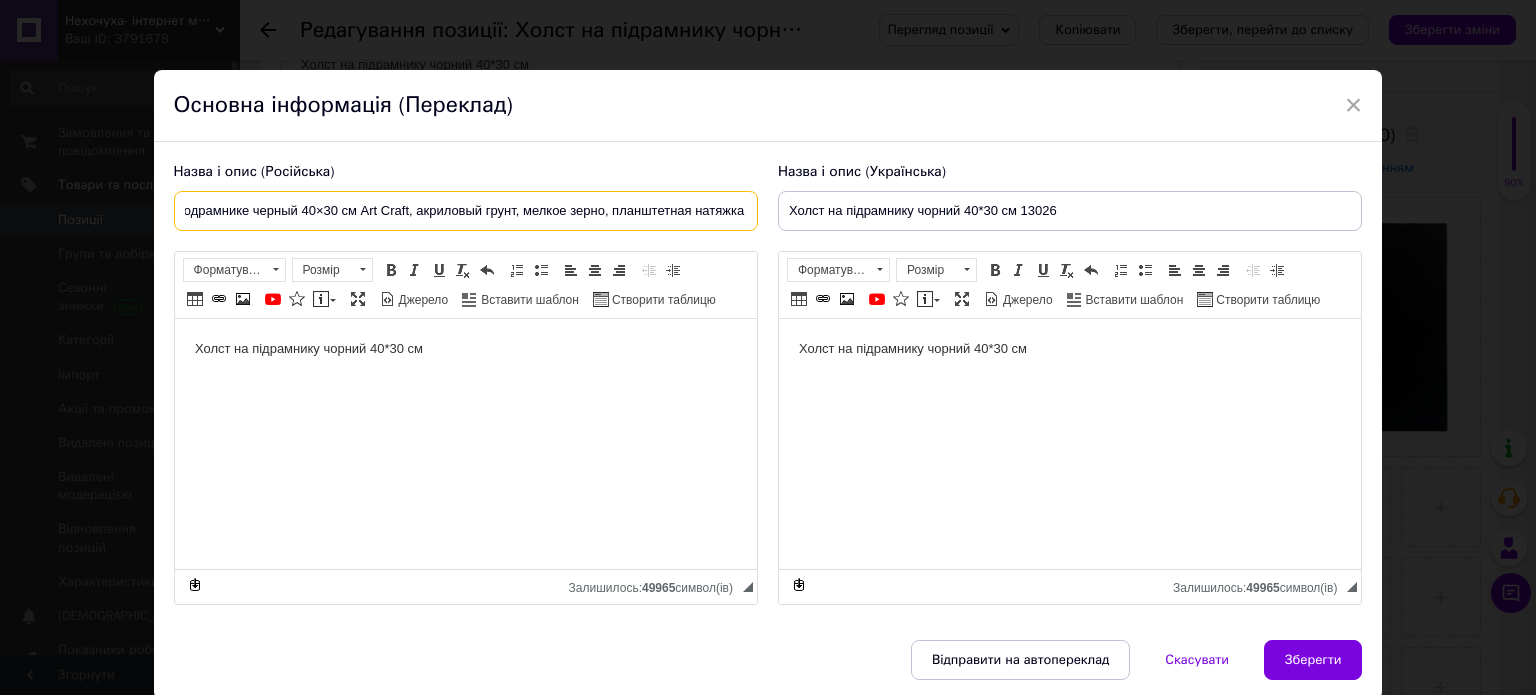 type on "Холст на подрамнике черный 40×30 см Art Craft, акриловый грунт, мелкое зерно, планштетная натяжка" 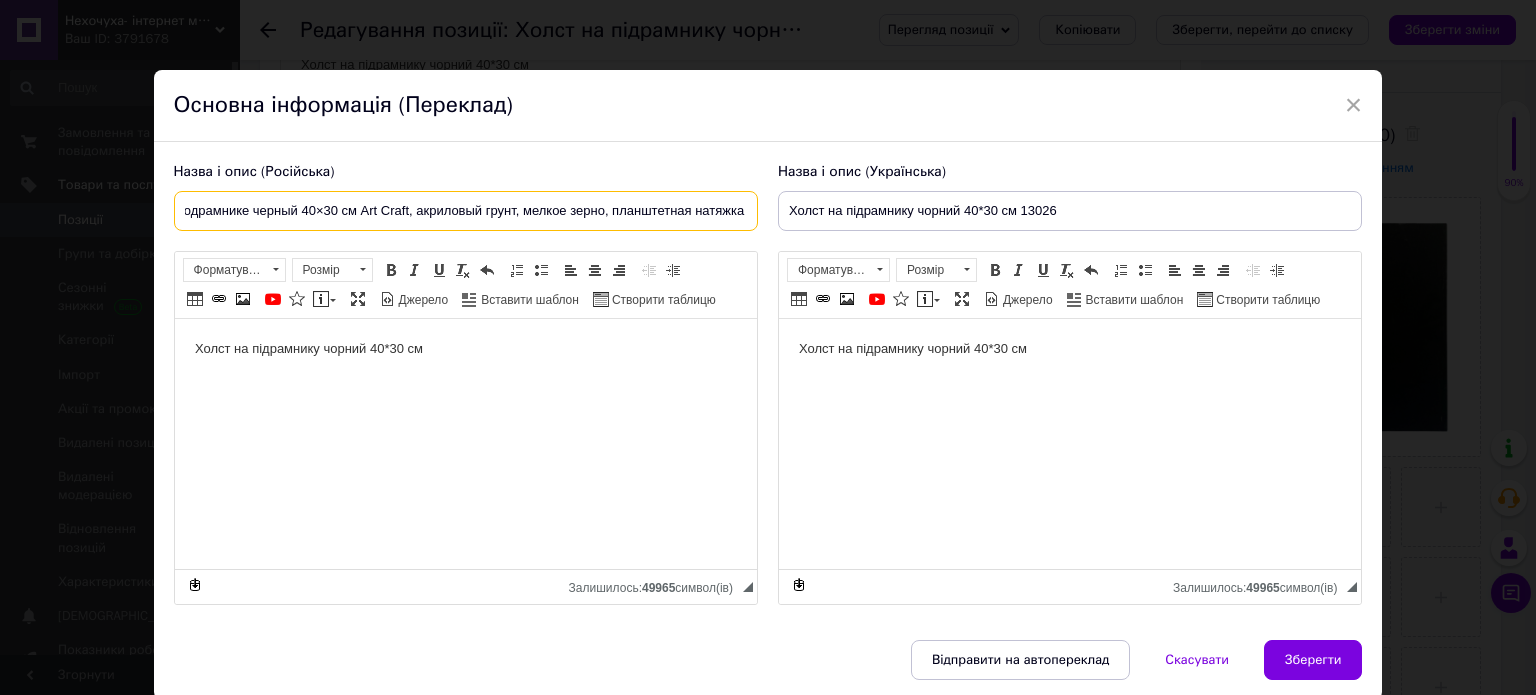 scroll, scrollTop: 0, scrollLeft: 0, axis: both 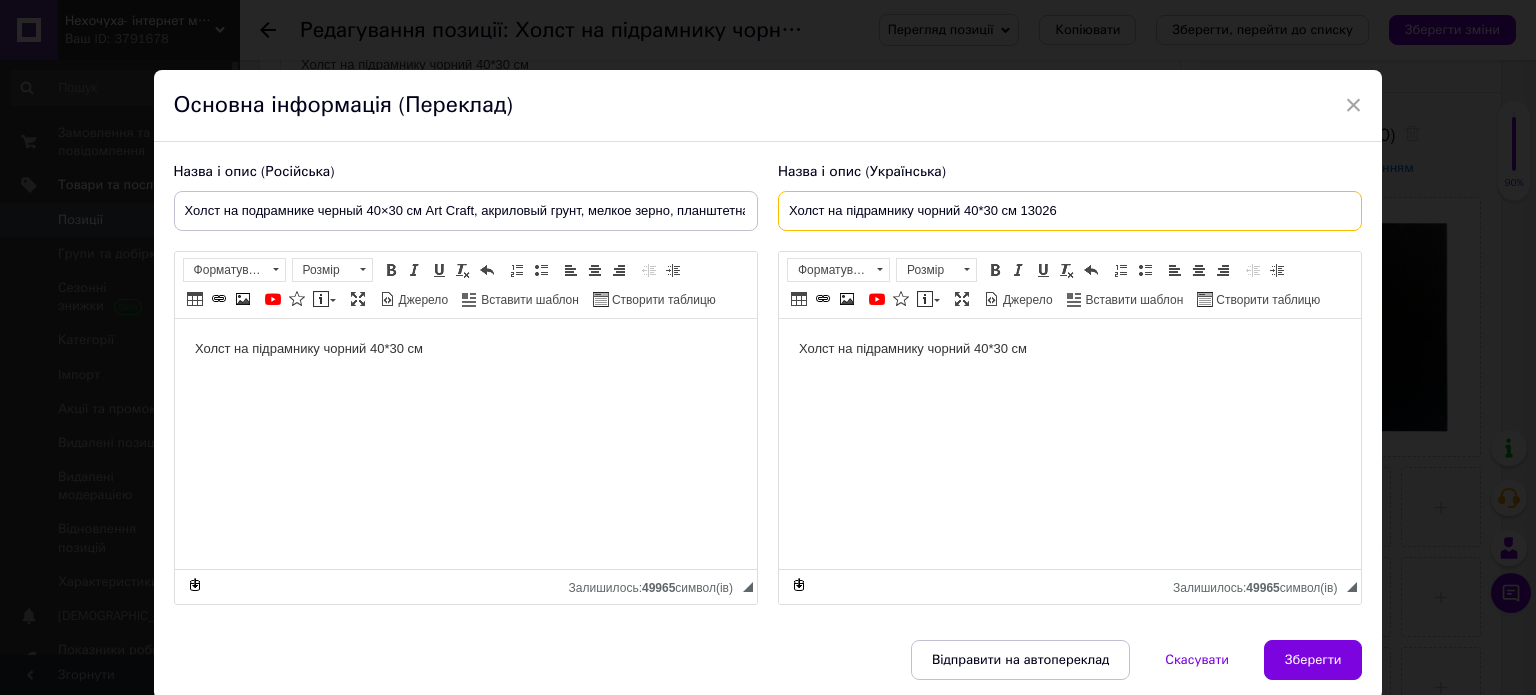 click on "Холст на підрамнику чорний 40*30 см 13026" at bounding box center [1070, 211] 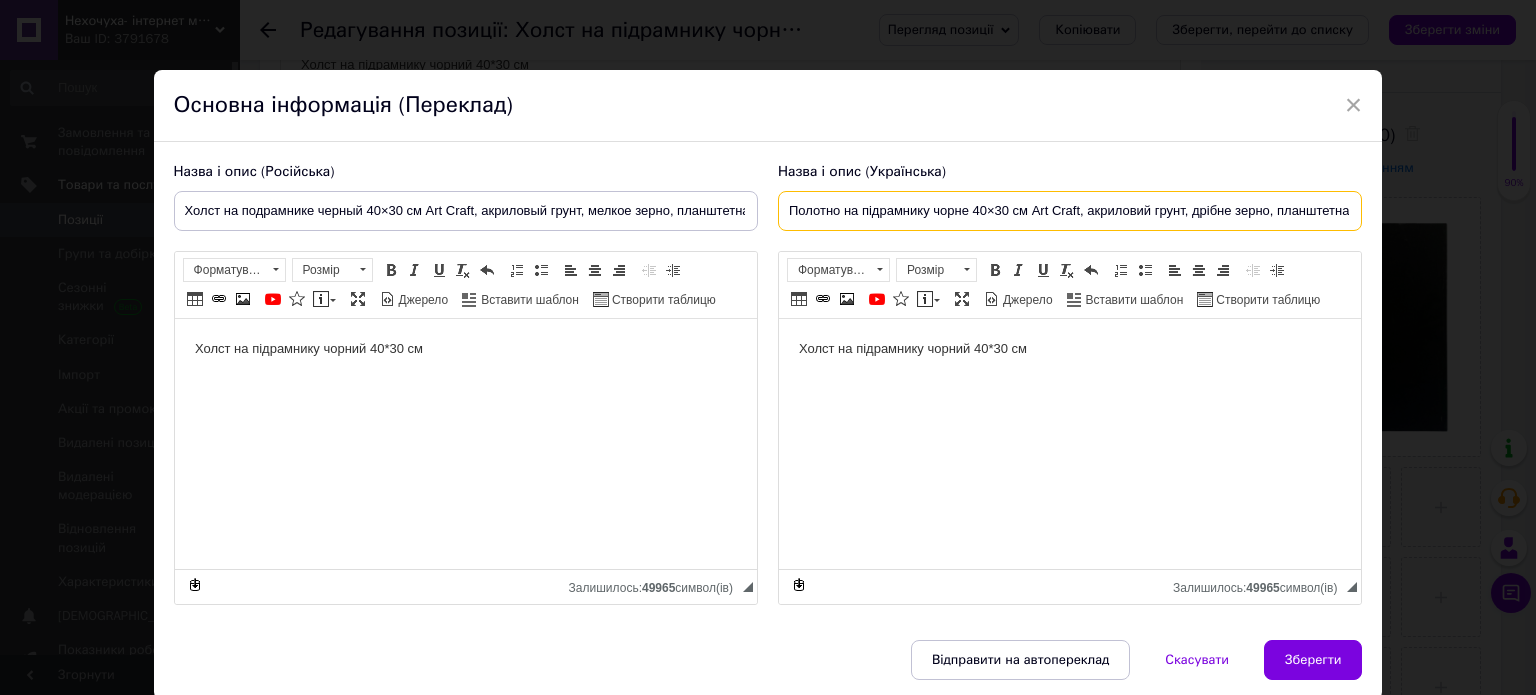 scroll, scrollTop: 0, scrollLeft: 54, axis: horizontal 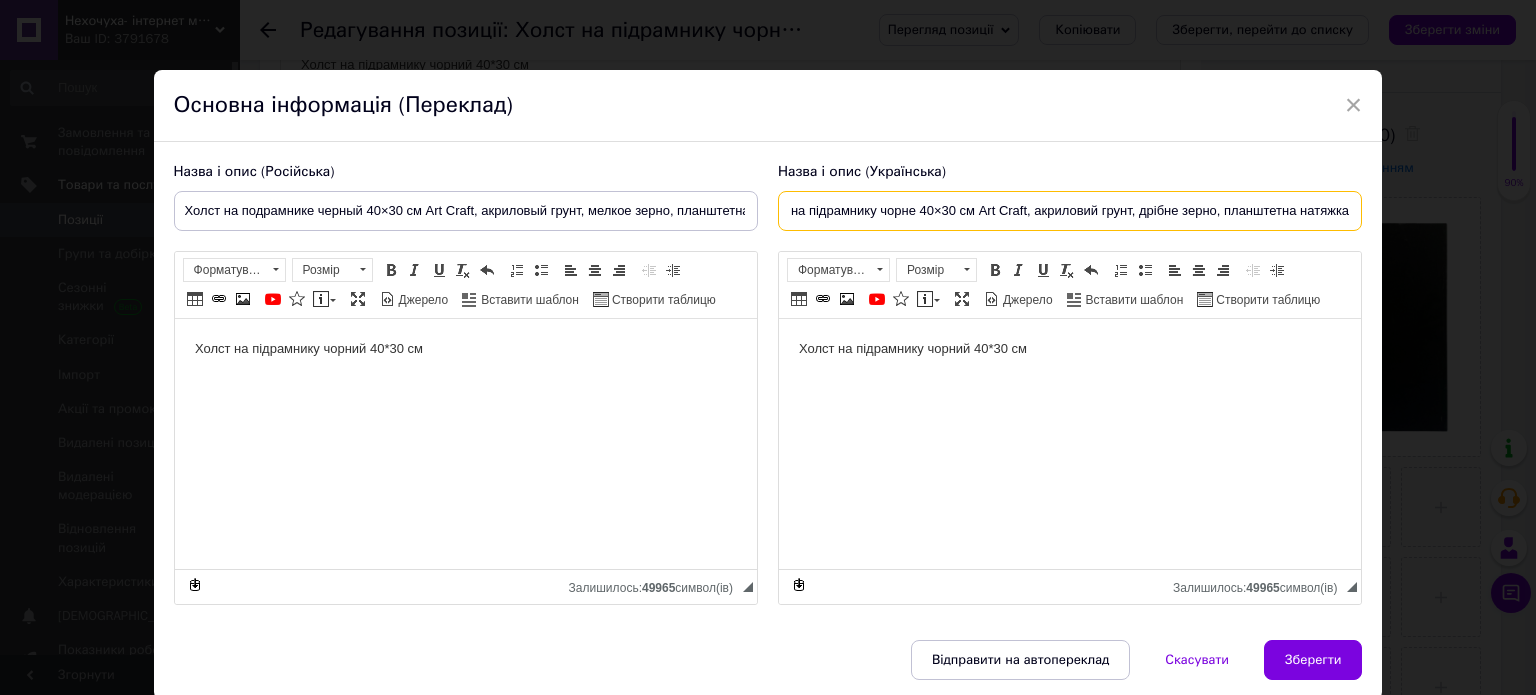type on "Полотно на підрамнику чорне 40×30 см Art Craft, акриловий грунт, дрібне зерно, планштетна натяжка" 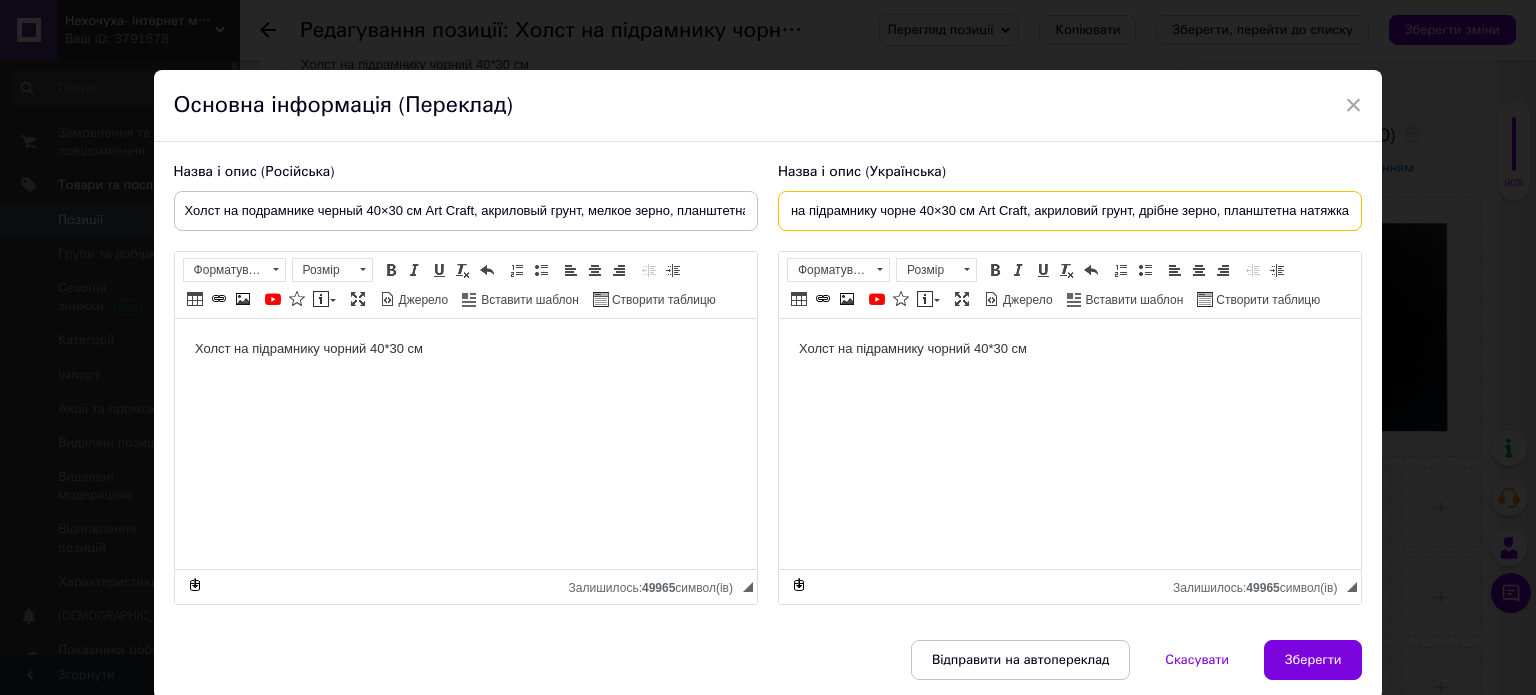 scroll, scrollTop: 0, scrollLeft: 0, axis: both 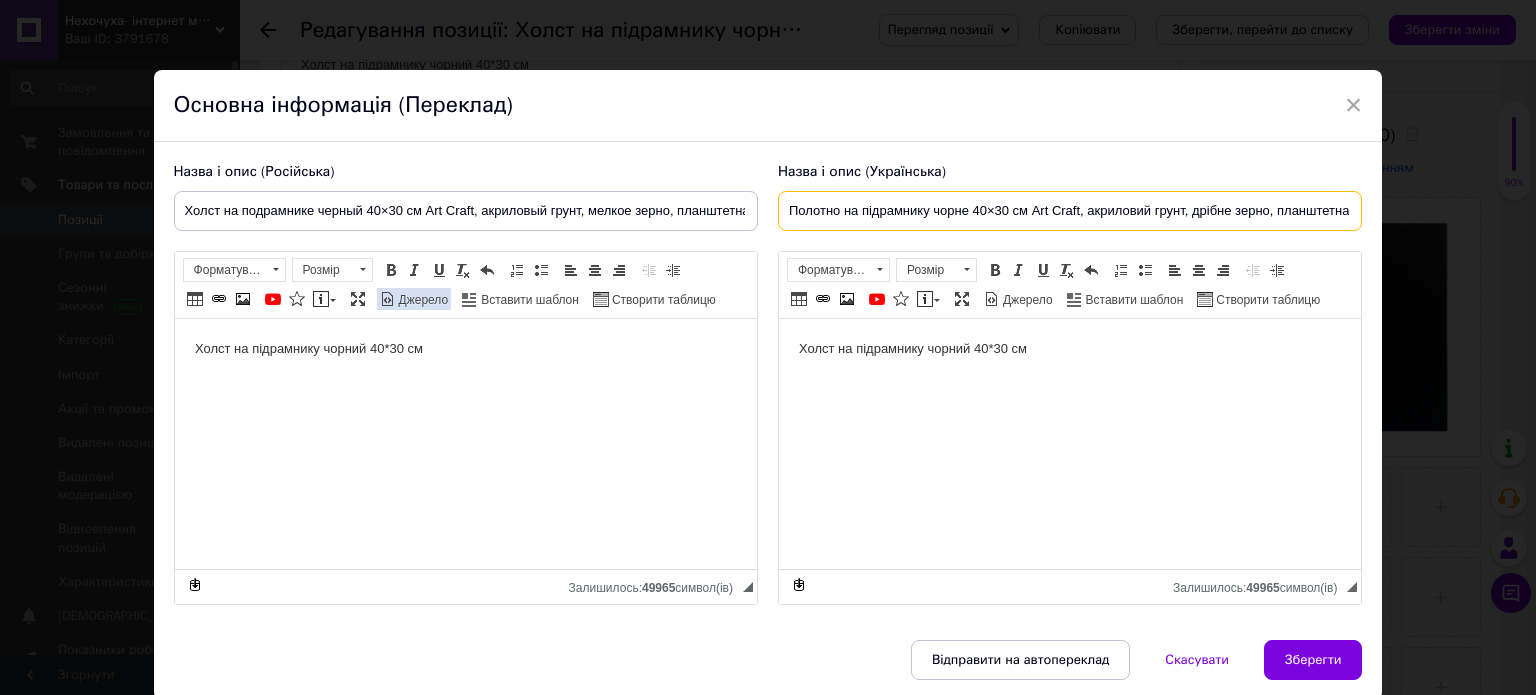 click on "Джерело" at bounding box center (422, 300) 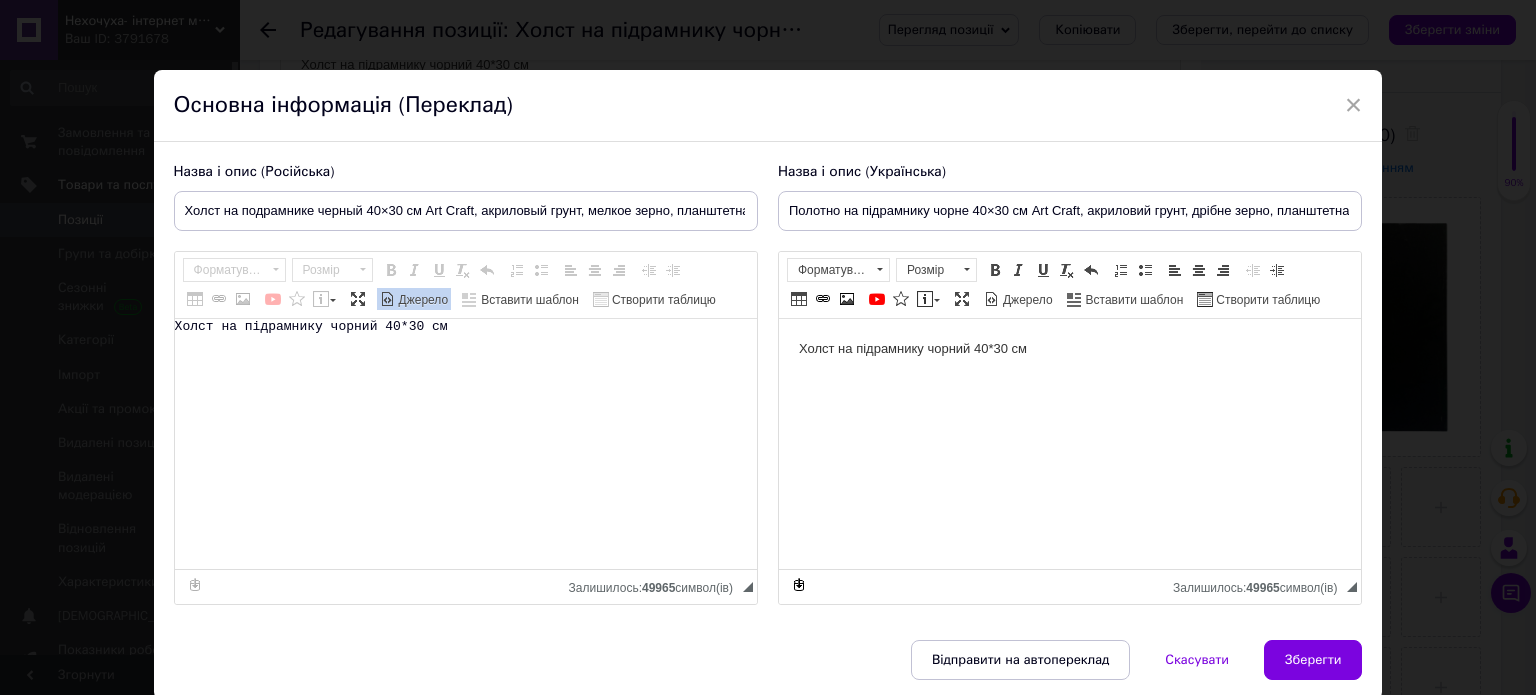 click on "Холст на підрамнику чорний 40*30 см" at bounding box center (466, 444) 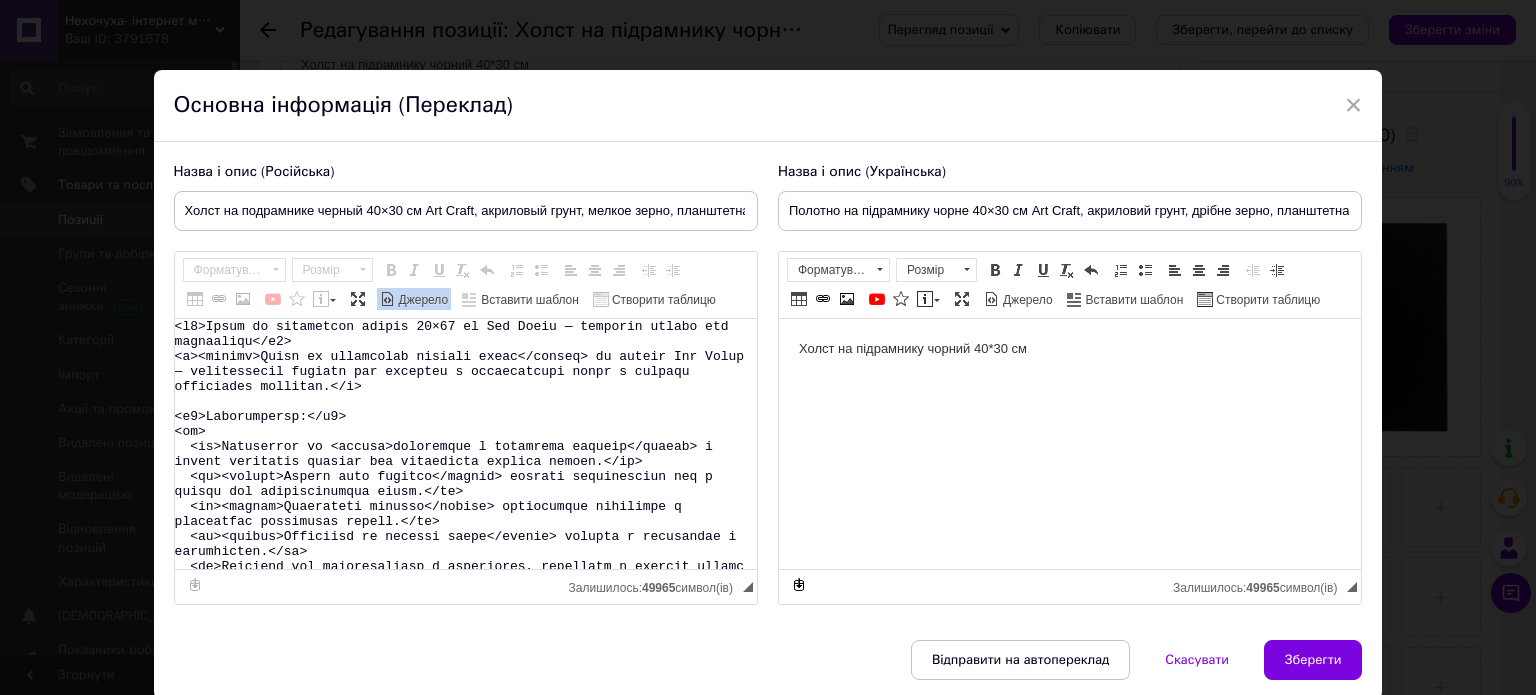 scroll, scrollTop: 342, scrollLeft: 0, axis: vertical 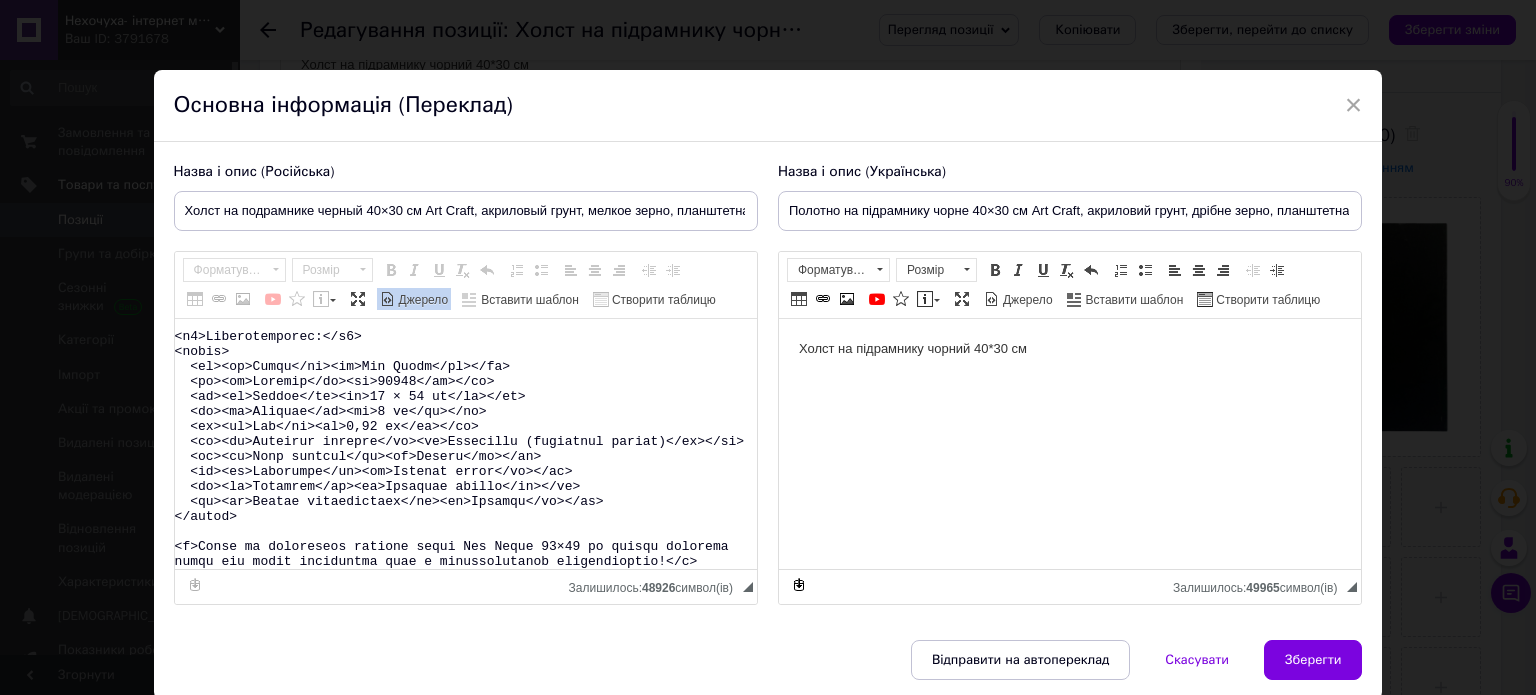 click on "Джерело" at bounding box center (422, 300) 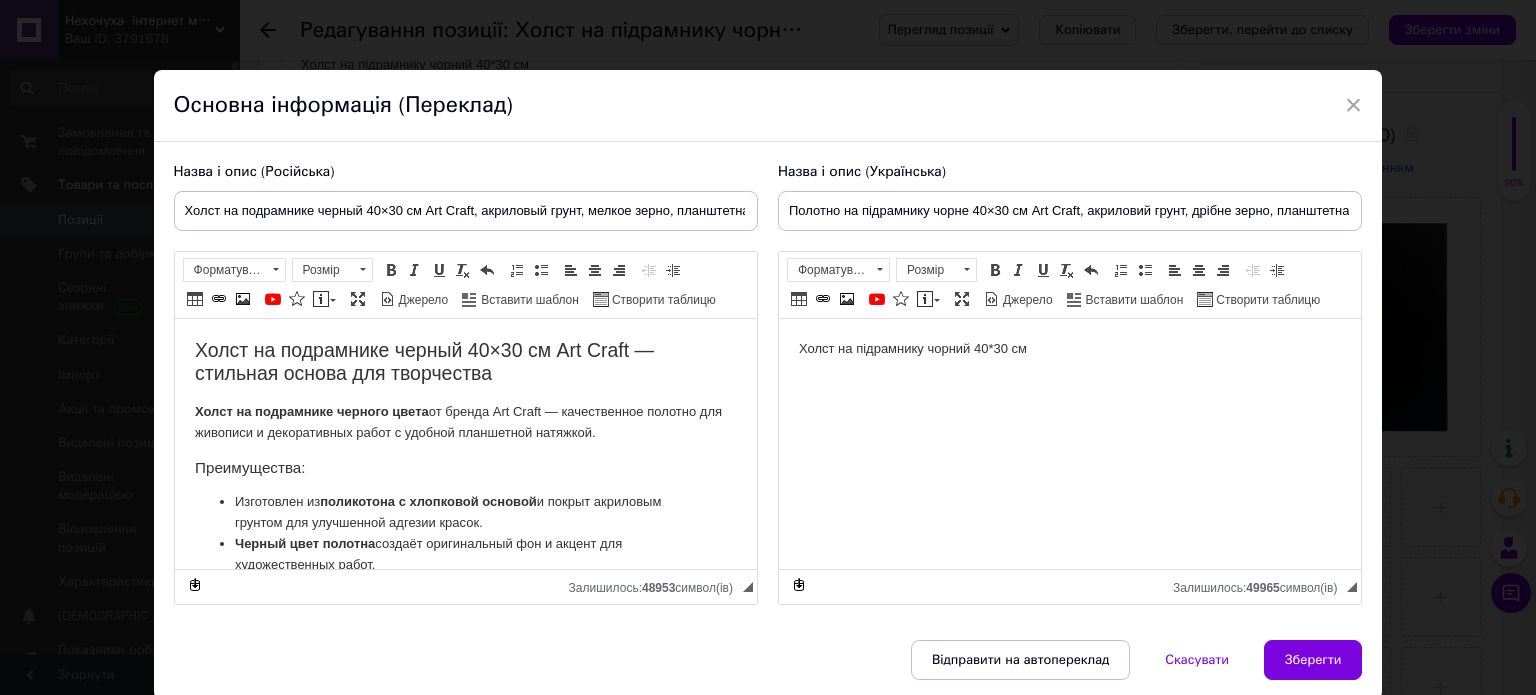 scroll, scrollTop: 0, scrollLeft: 0, axis: both 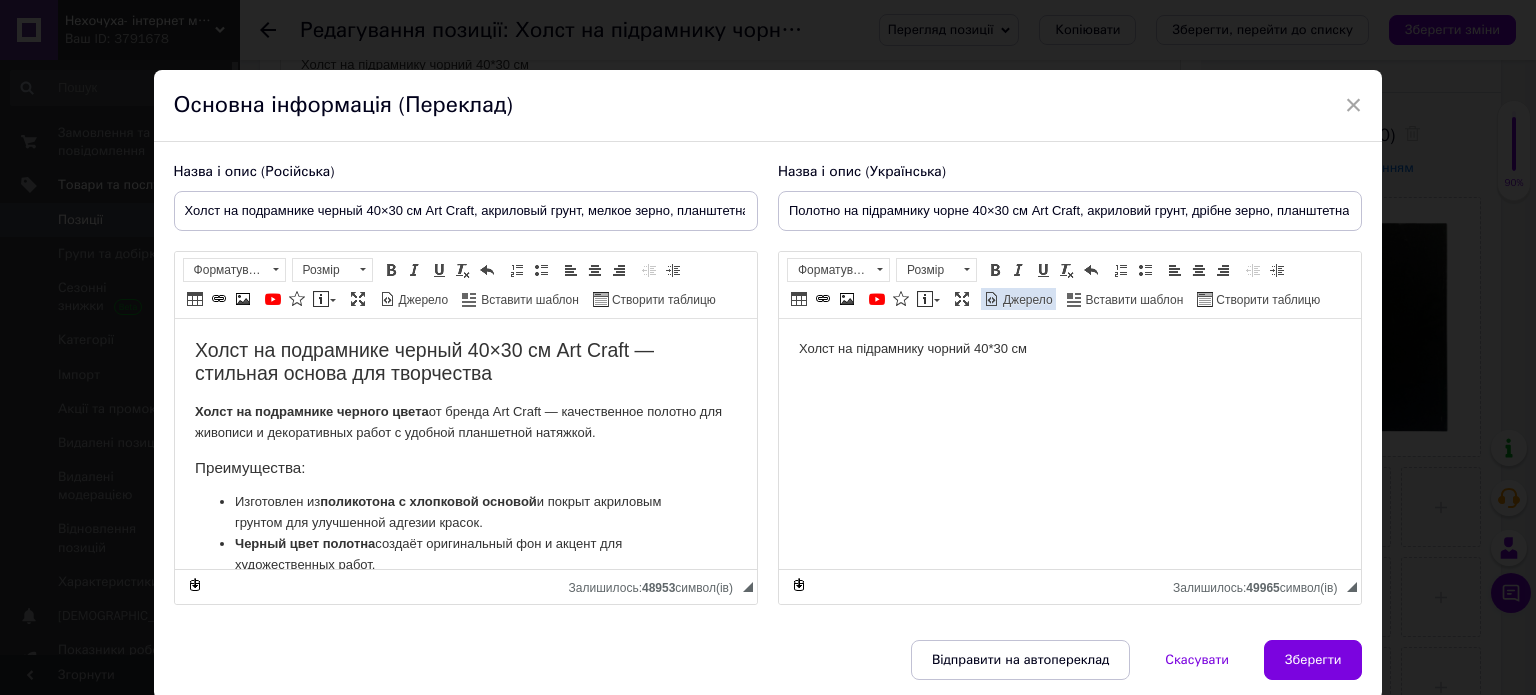 click on "Джерело" at bounding box center [1026, 300] 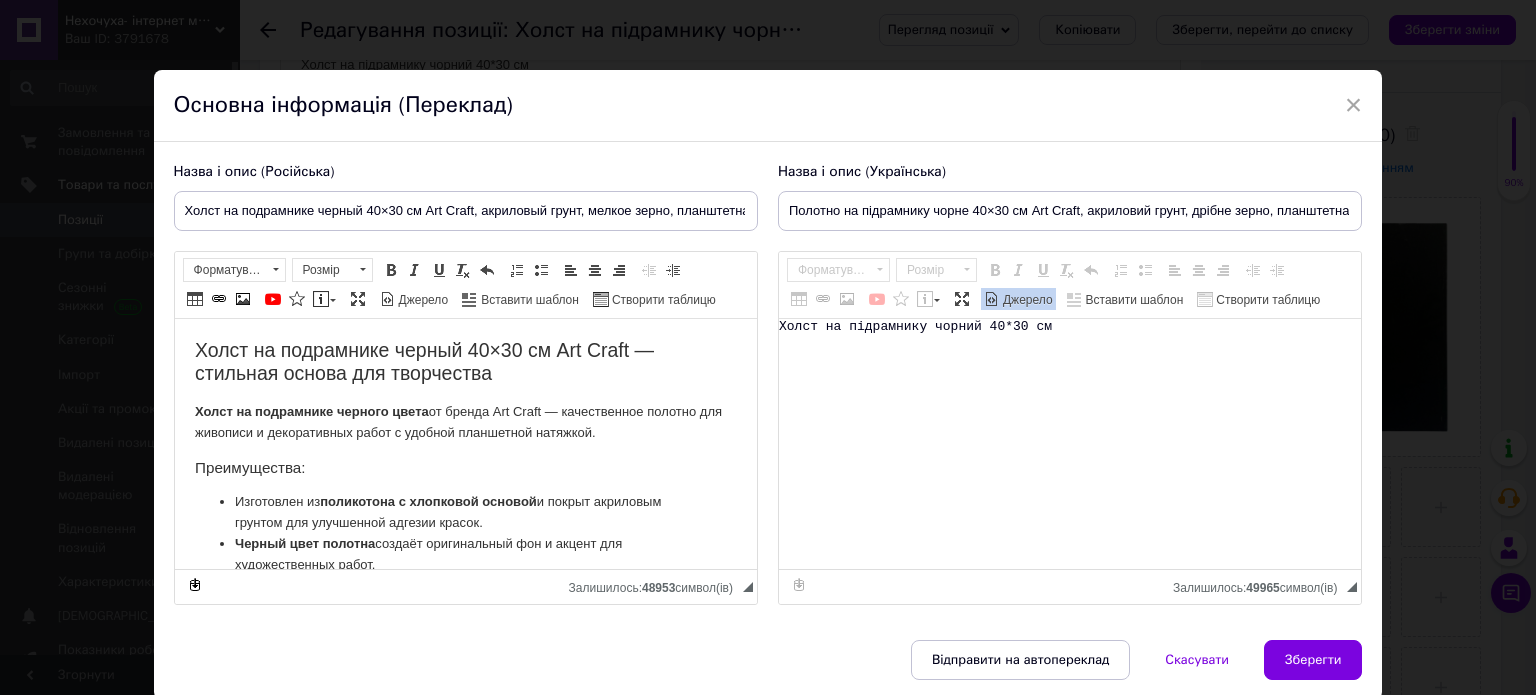 click on "Холст на підрамнику чорний 40*30 см" at bounding box center (1070, 444) 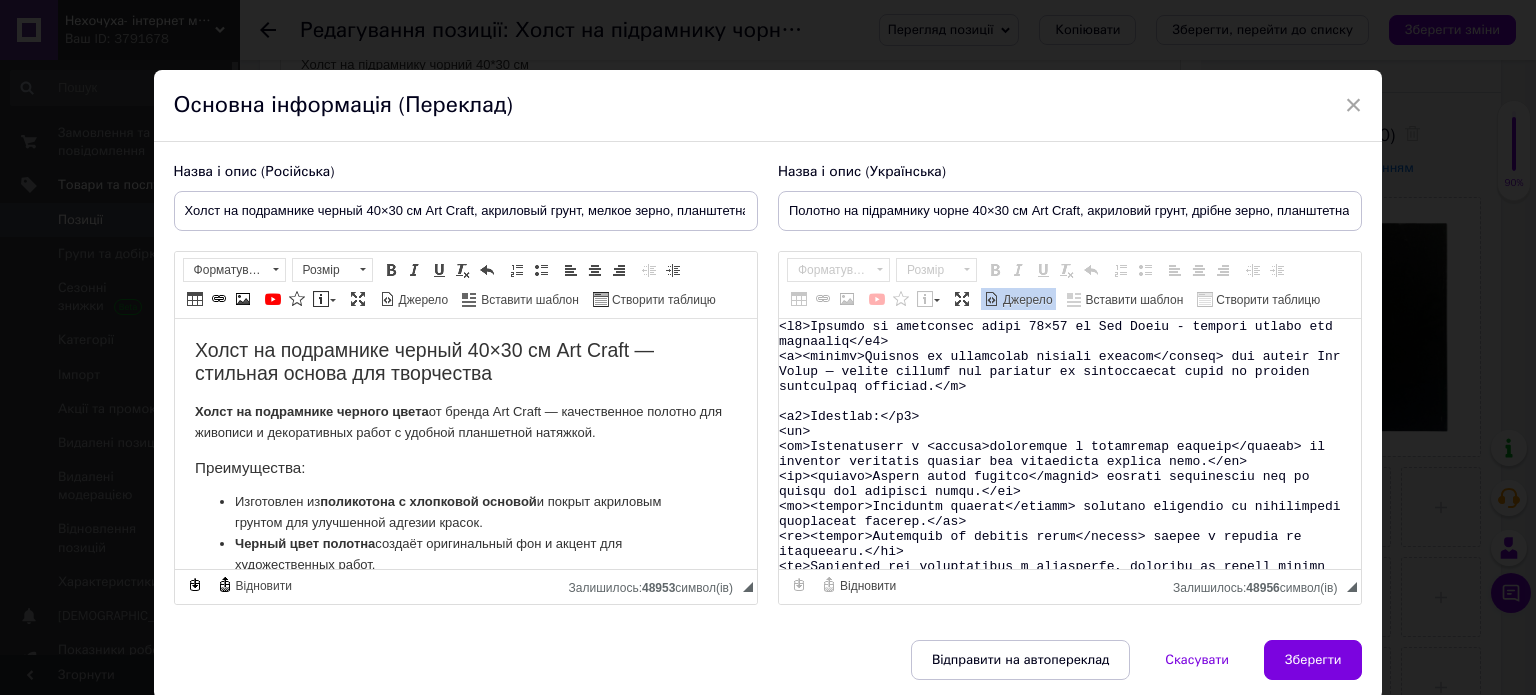 scroll, scrollTop: 312, scrollLeft: 0, axis: vertical 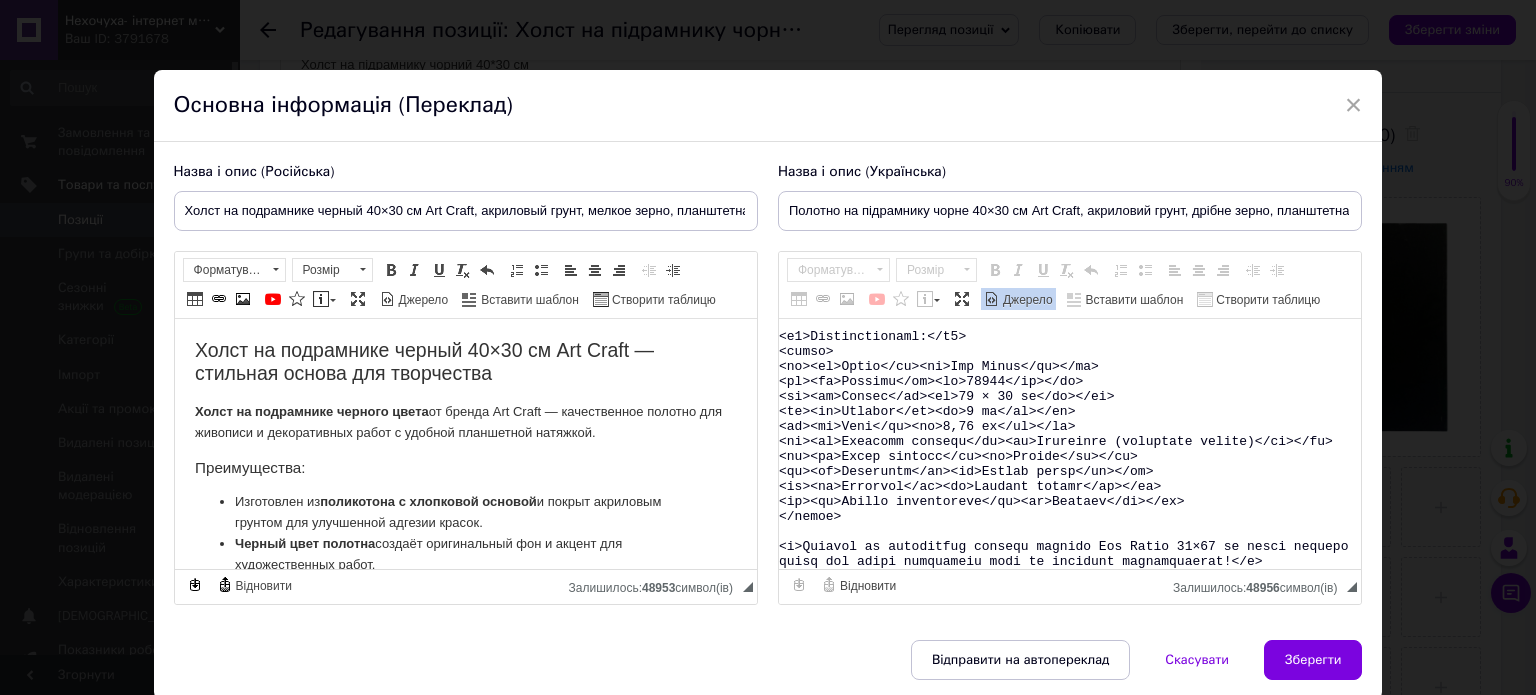 click on "Джерело" at bounding box center (1026, 300) 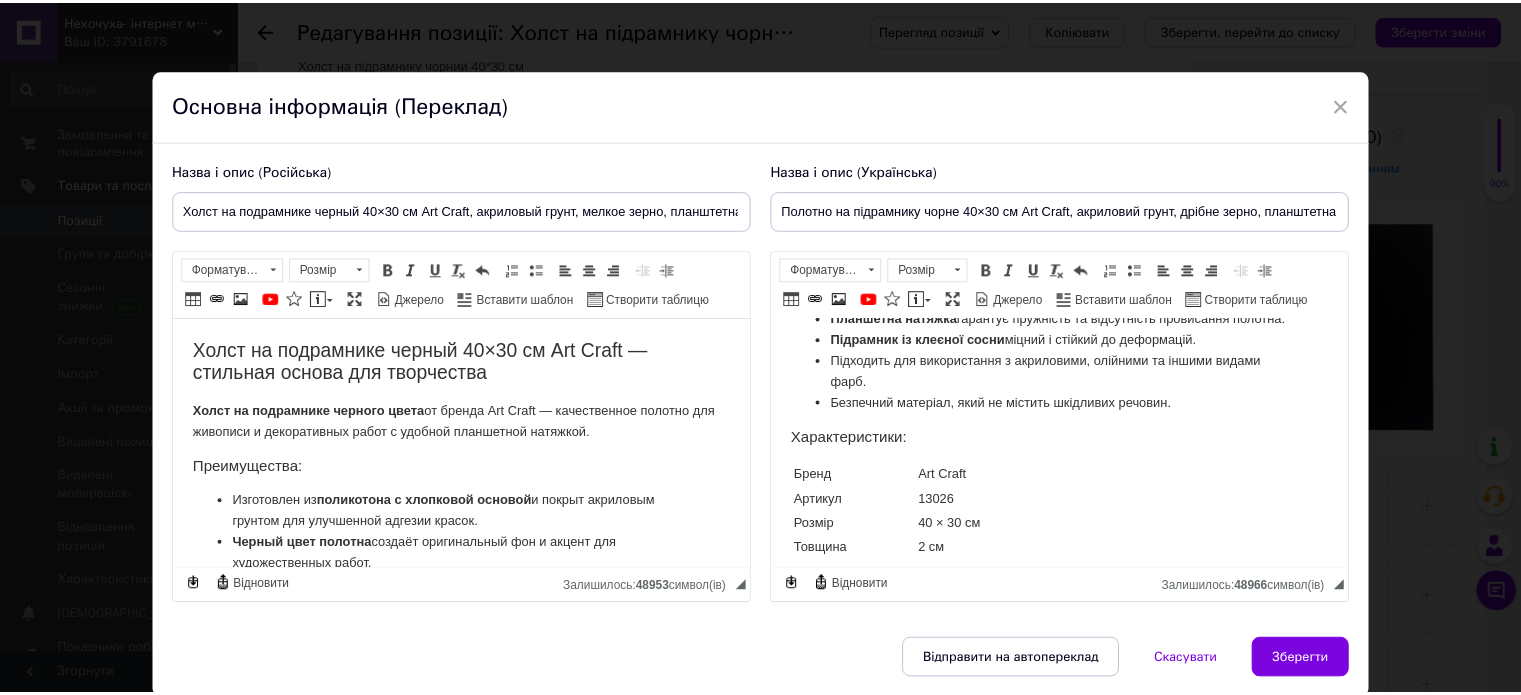 scroll, scrollTop: 300, scrollLeft: 0, axis: vertical 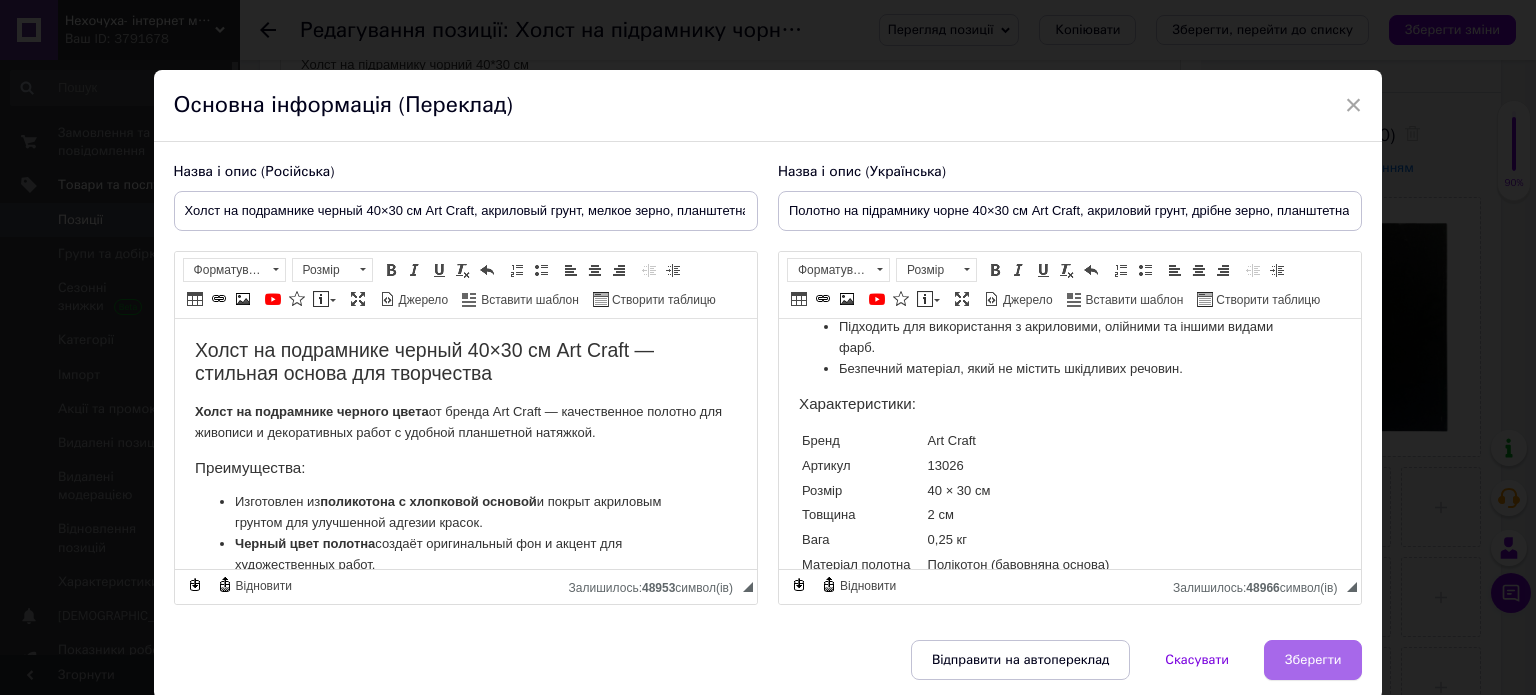 click on "Зберегти" at bounding box center [1313, 660] 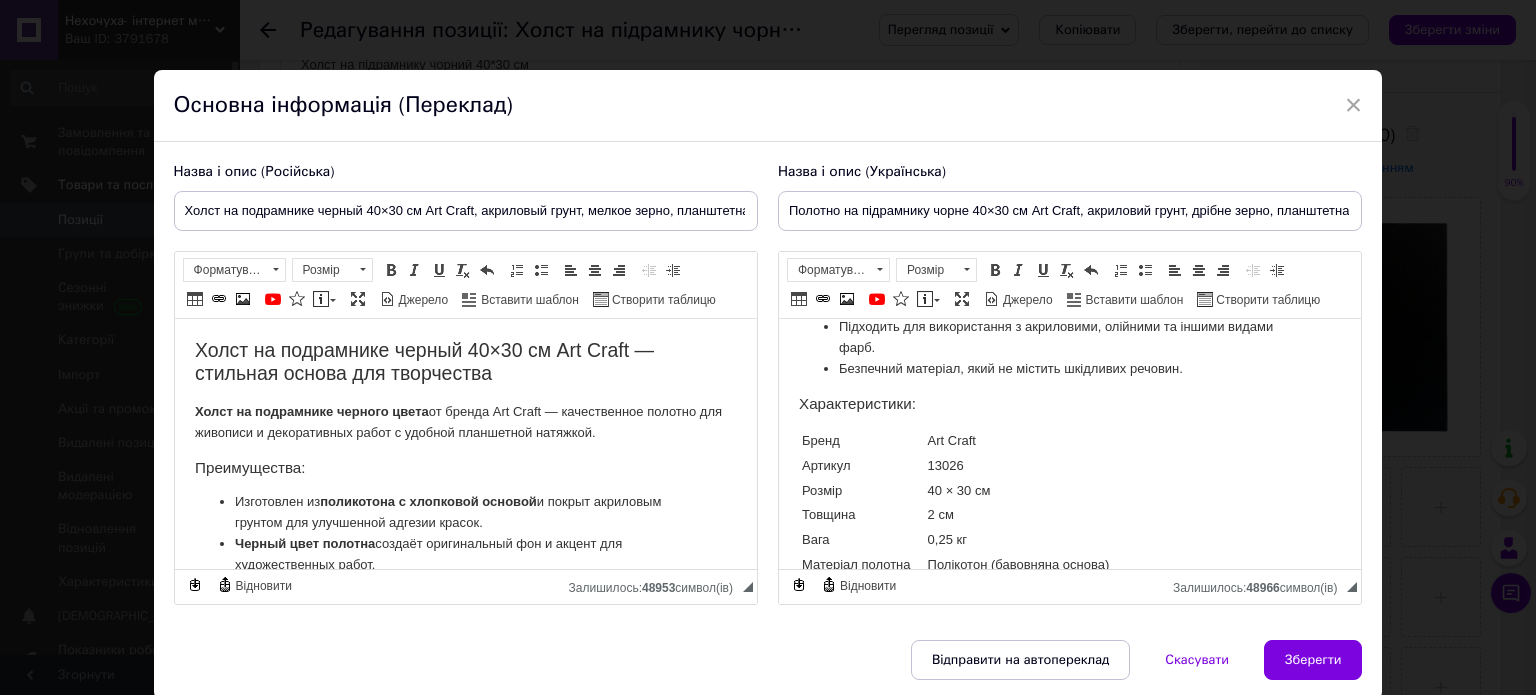 type on "Холст на подрамнике черный 40×30 см Art Craft, акриловый грунт, мелкое зерно, планштетная натяжка" 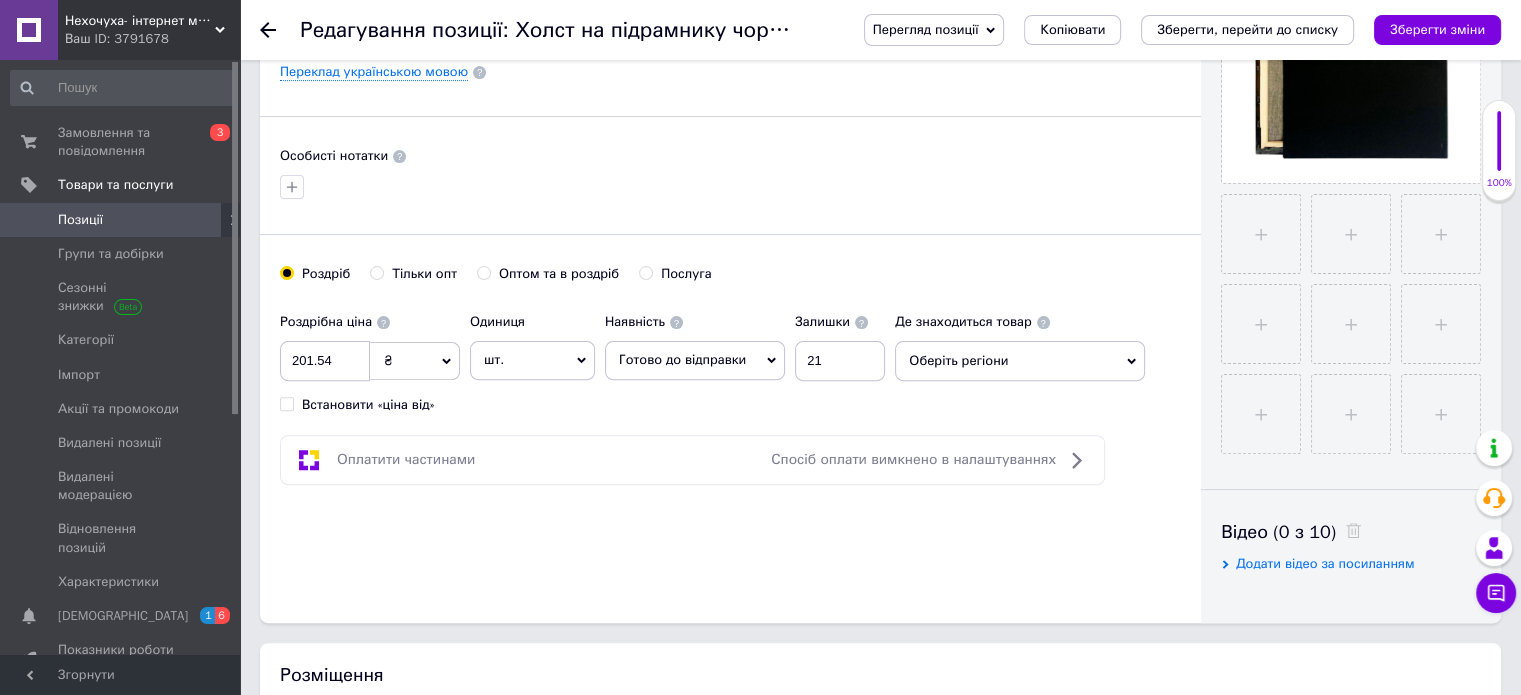 scroll, scrollTop: 900, scrollLeft: 0, axis: vertical 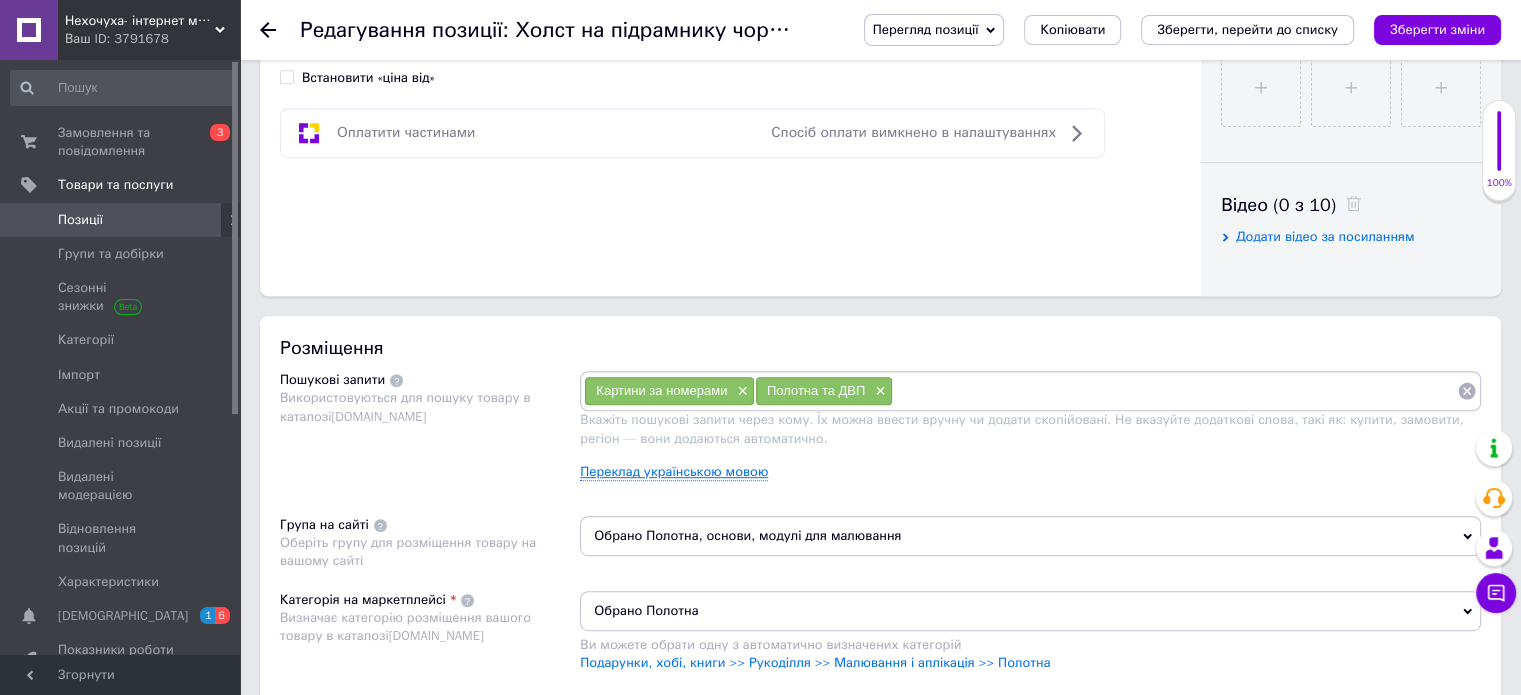 click on "Переклад українською мовою" at bounding box center (674, 472) 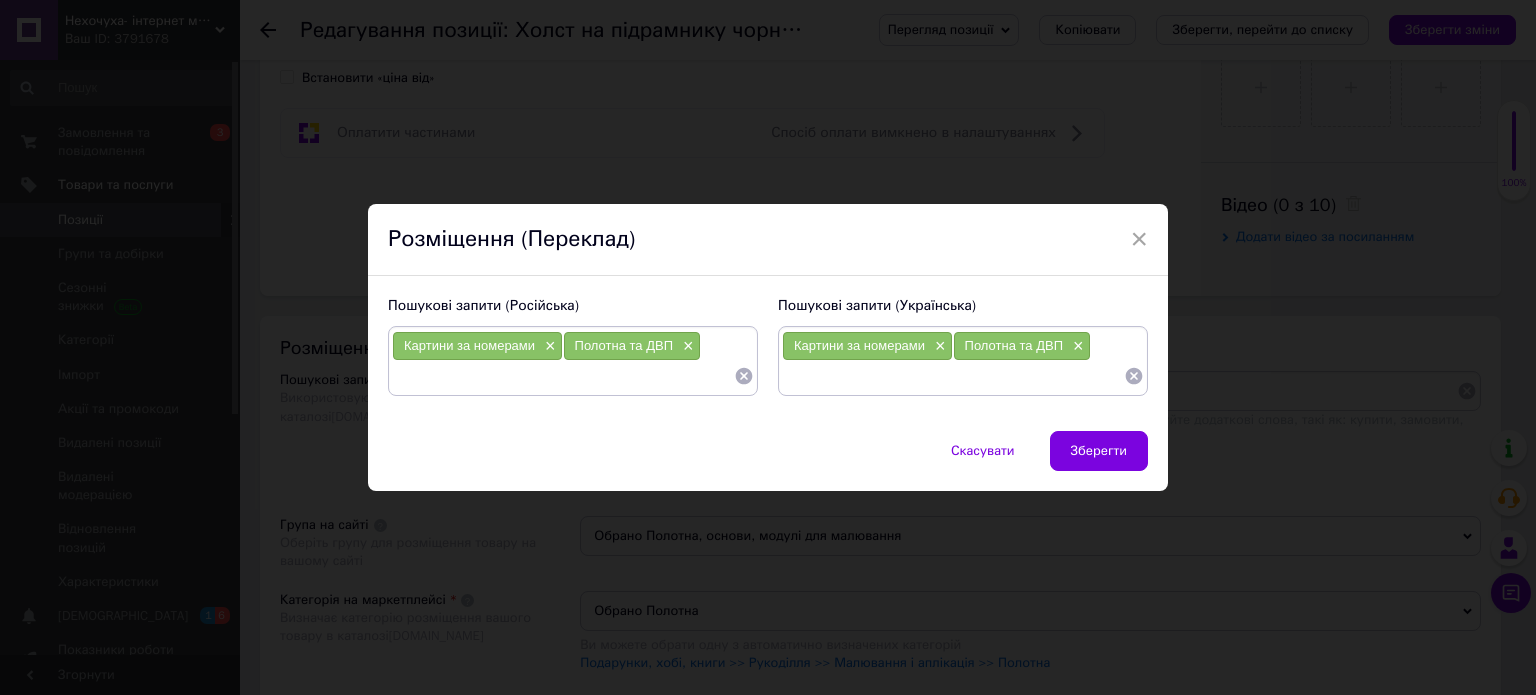 click 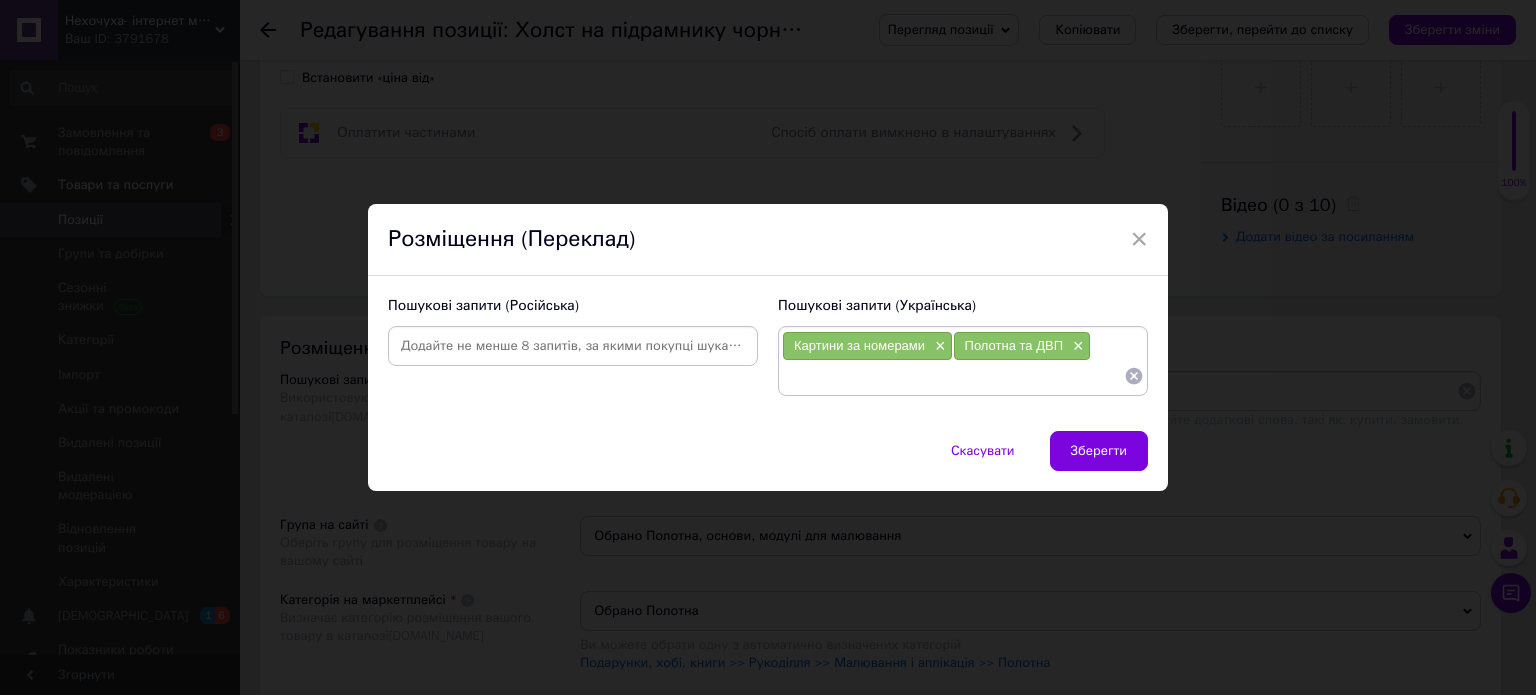 click at bounding box center (573, 346) 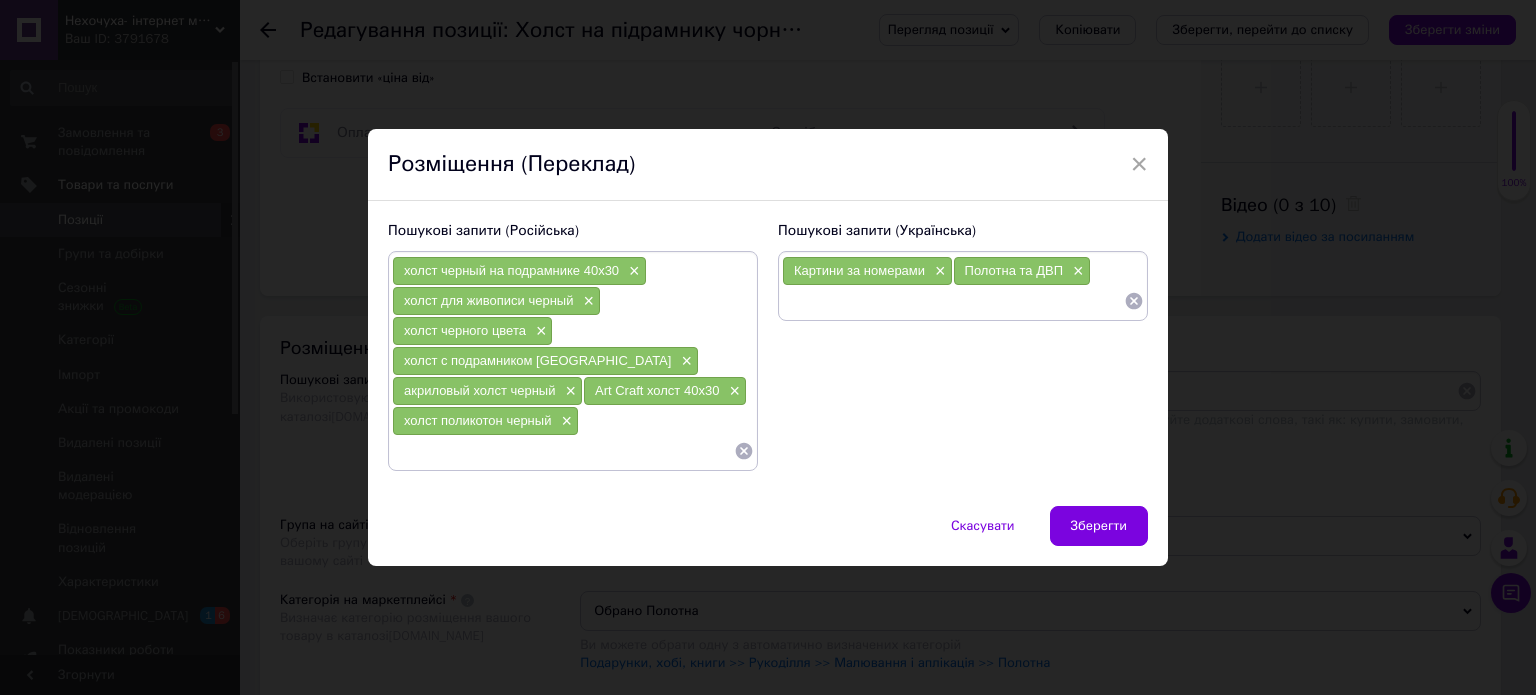 drag, startPoint x: 1133, startPoint y: 303, endPoint x: 1092, endPoint y: 279, distance: 47.507893 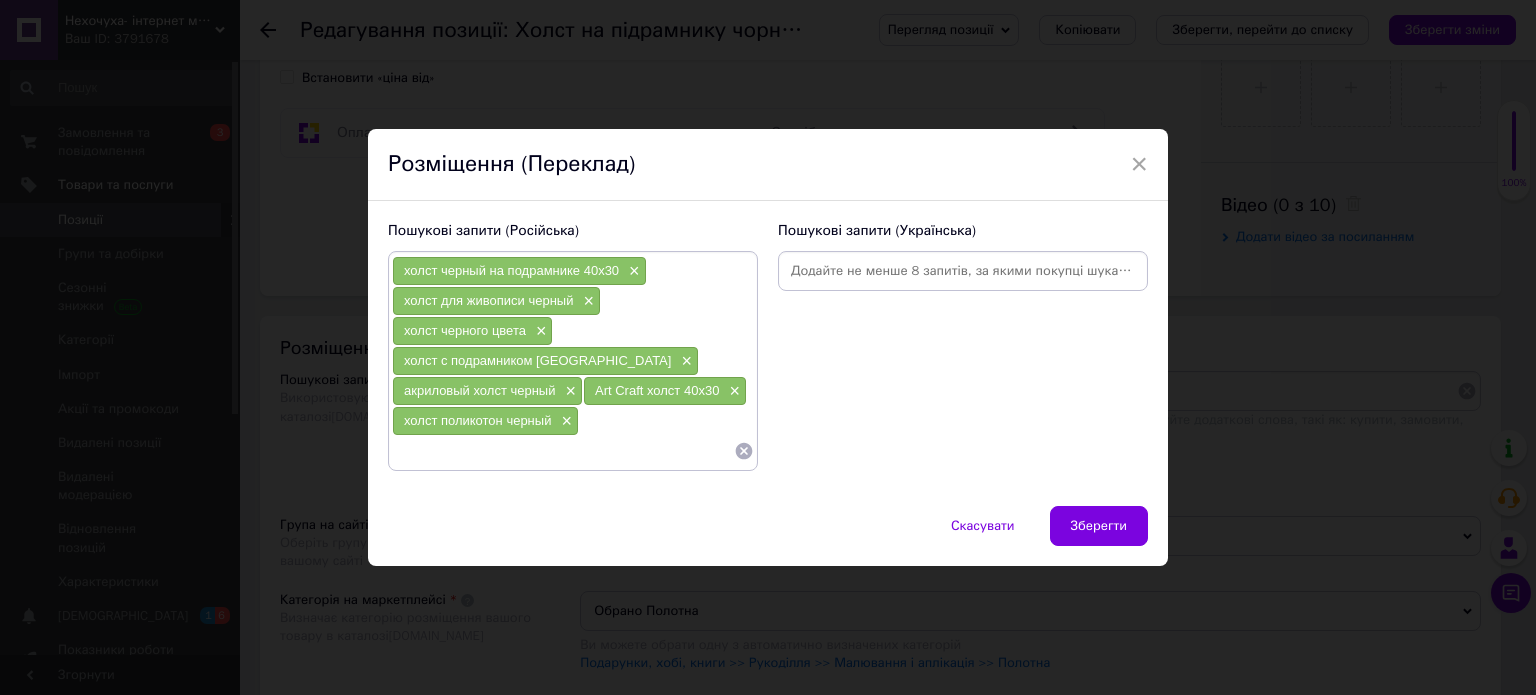 click at bounding box center (963, 271) 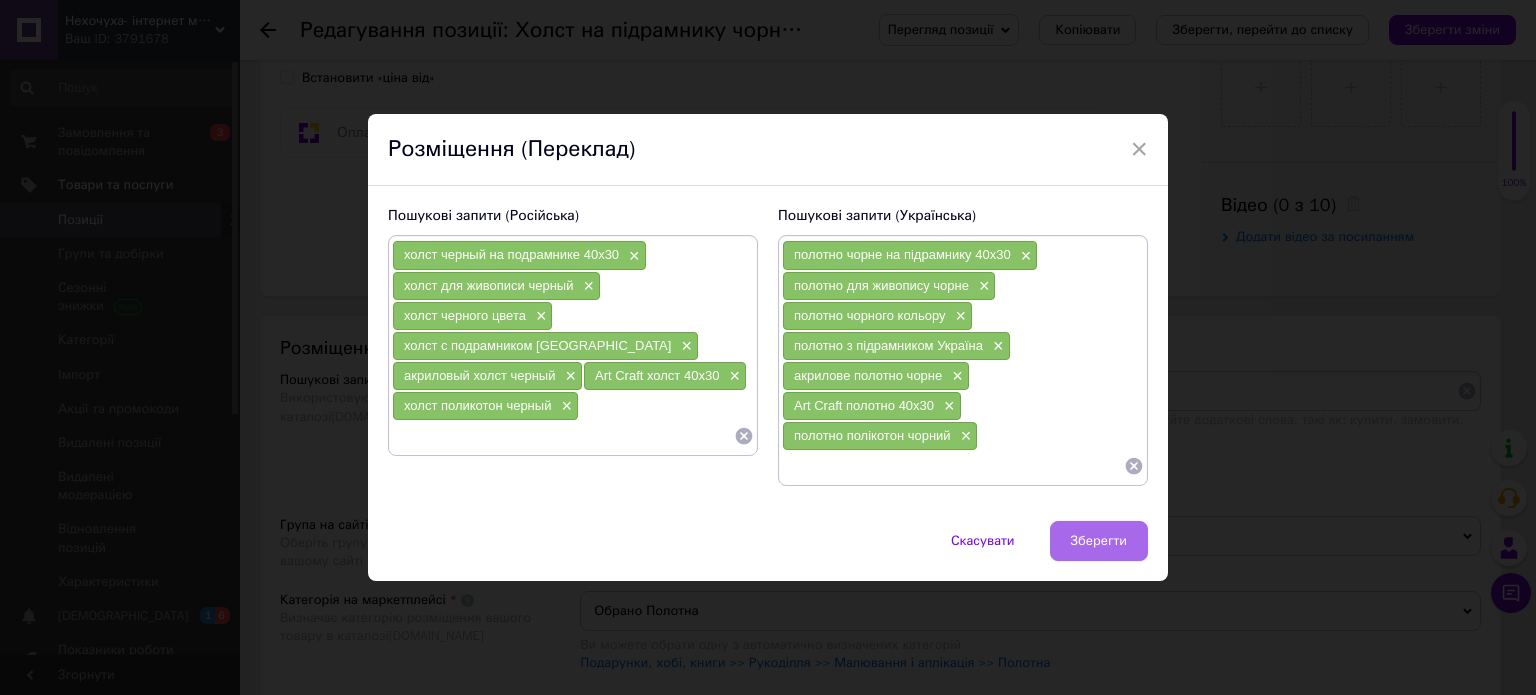 click on "Зберегти" at bounding box center (1099, 541) 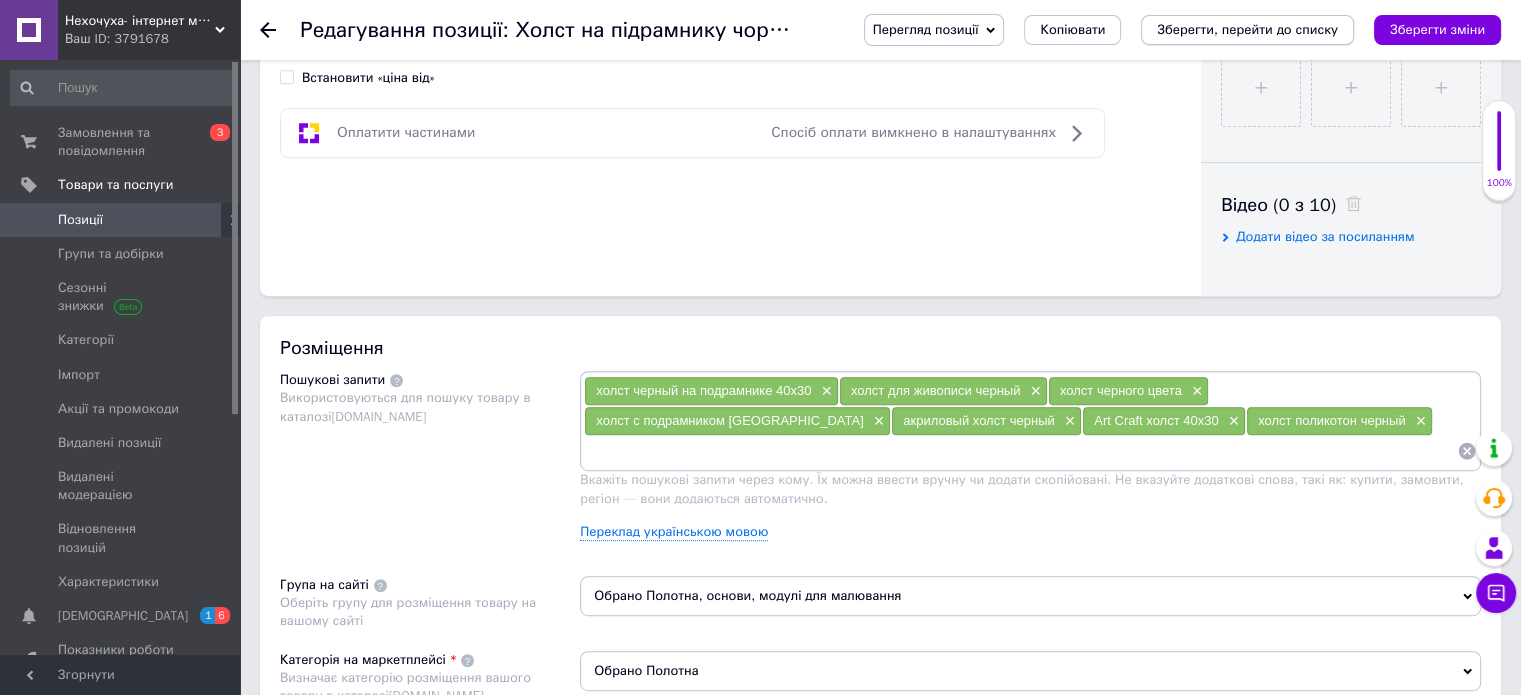 click on "Зберегти, перейти до списку" at bounding box center (1247, 29) 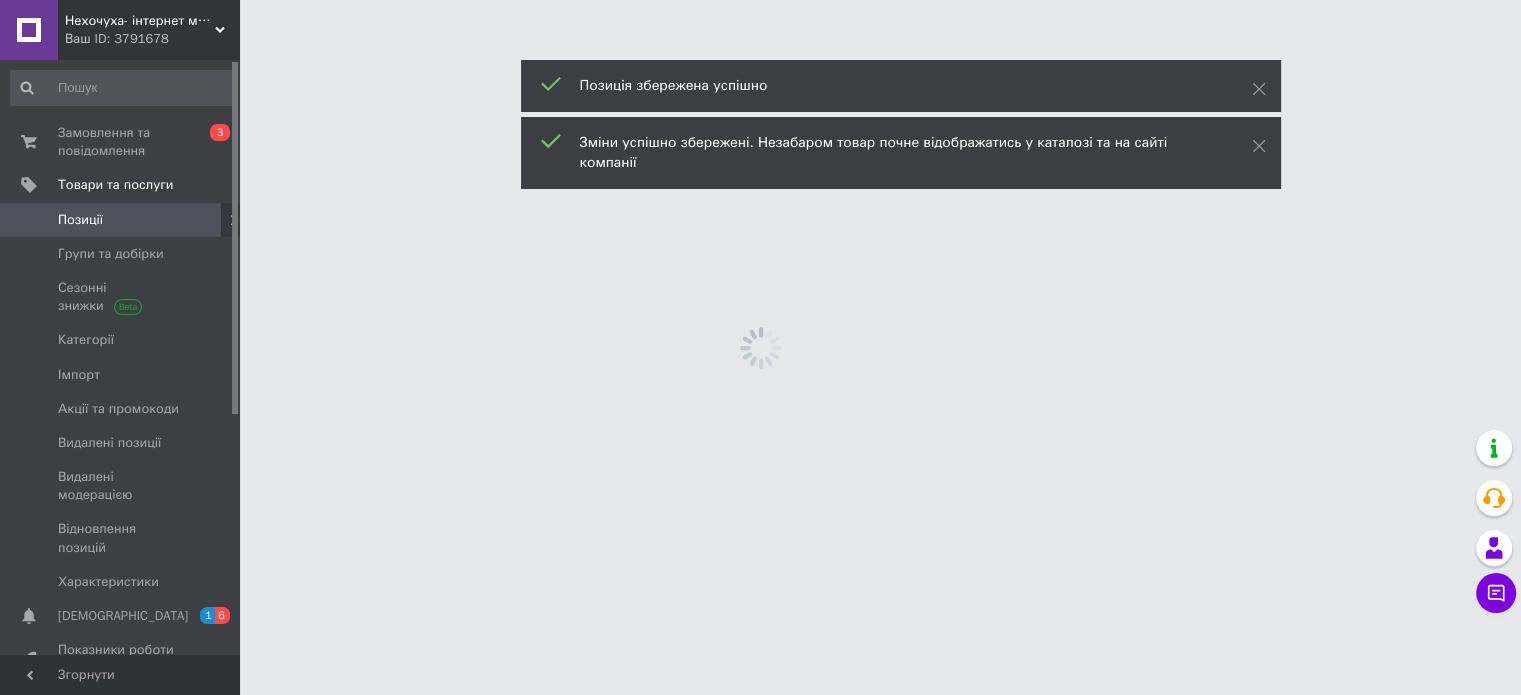scroll, scrollTop: 0, scrollLeft: 0, axis: both 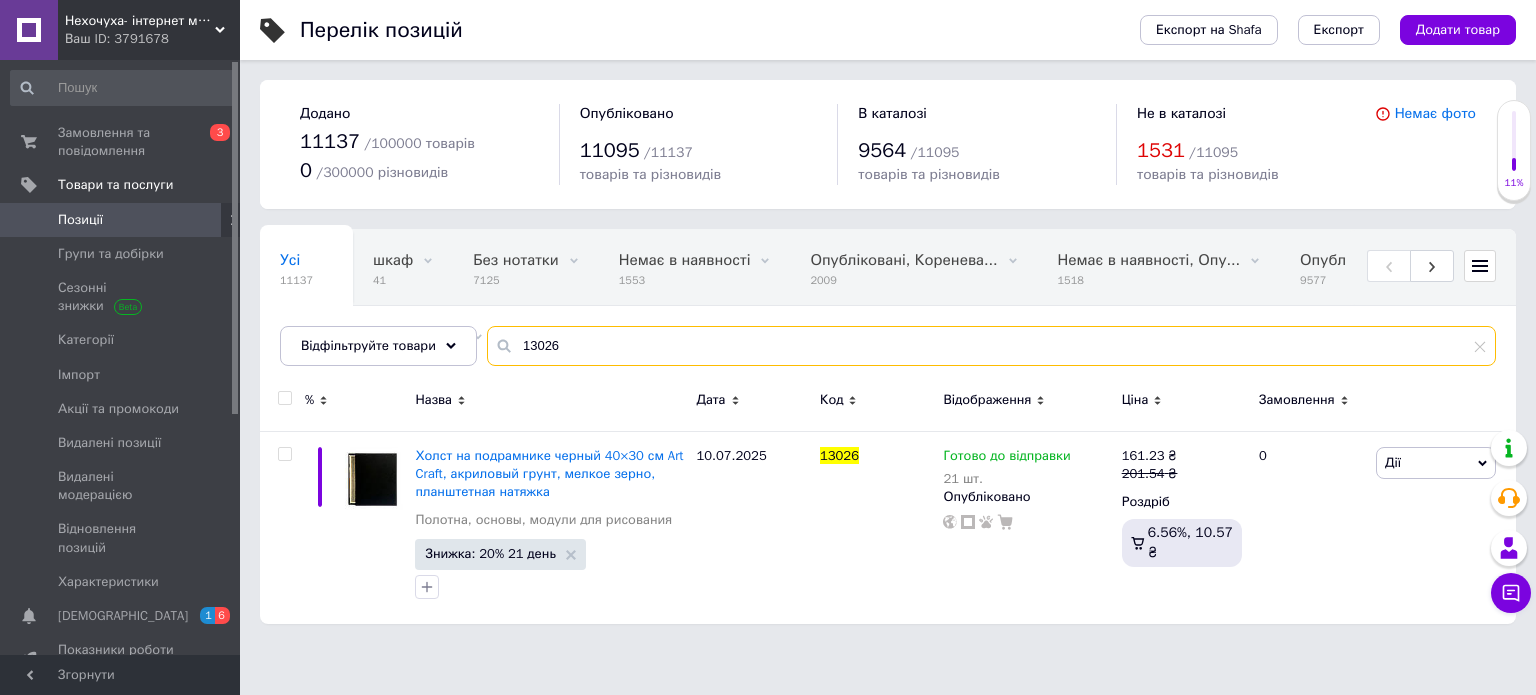 click on "13026" at bounding box center (991, 346) 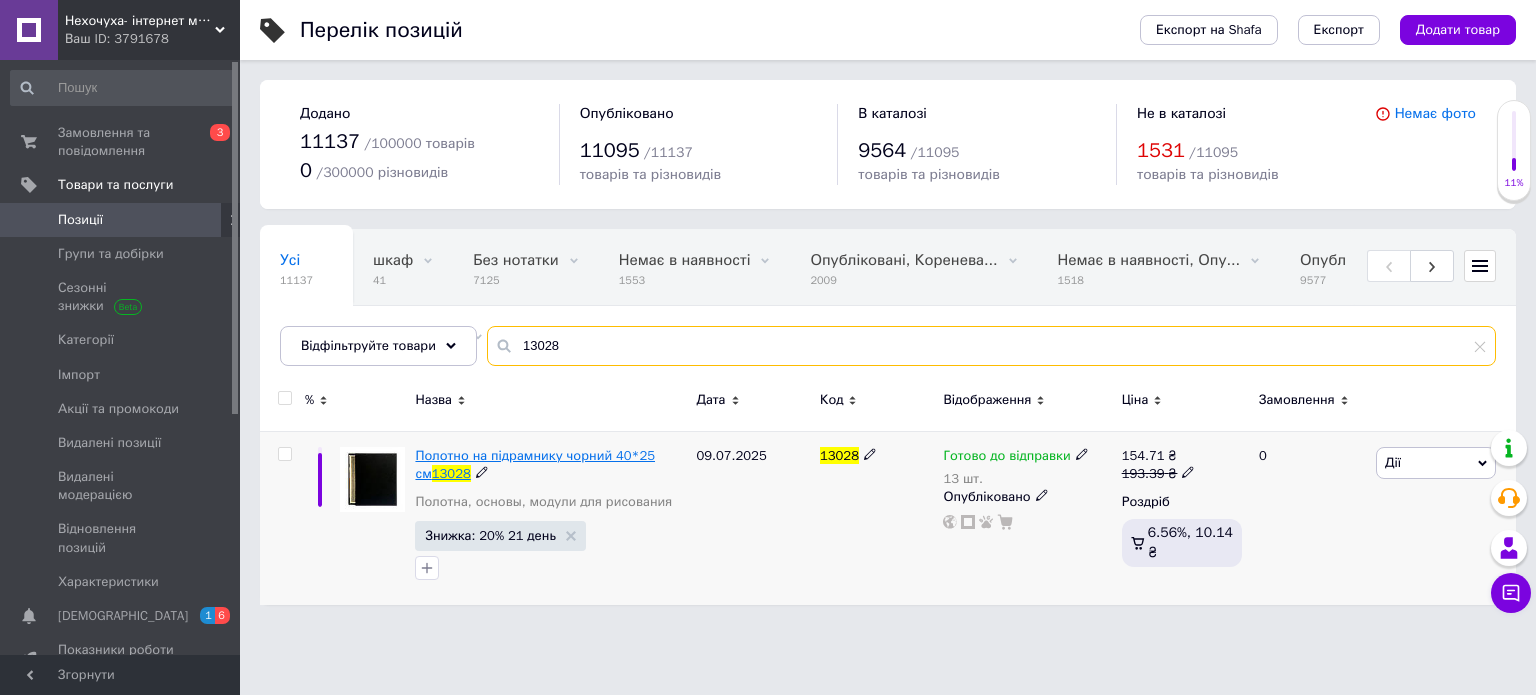 type on "13028" 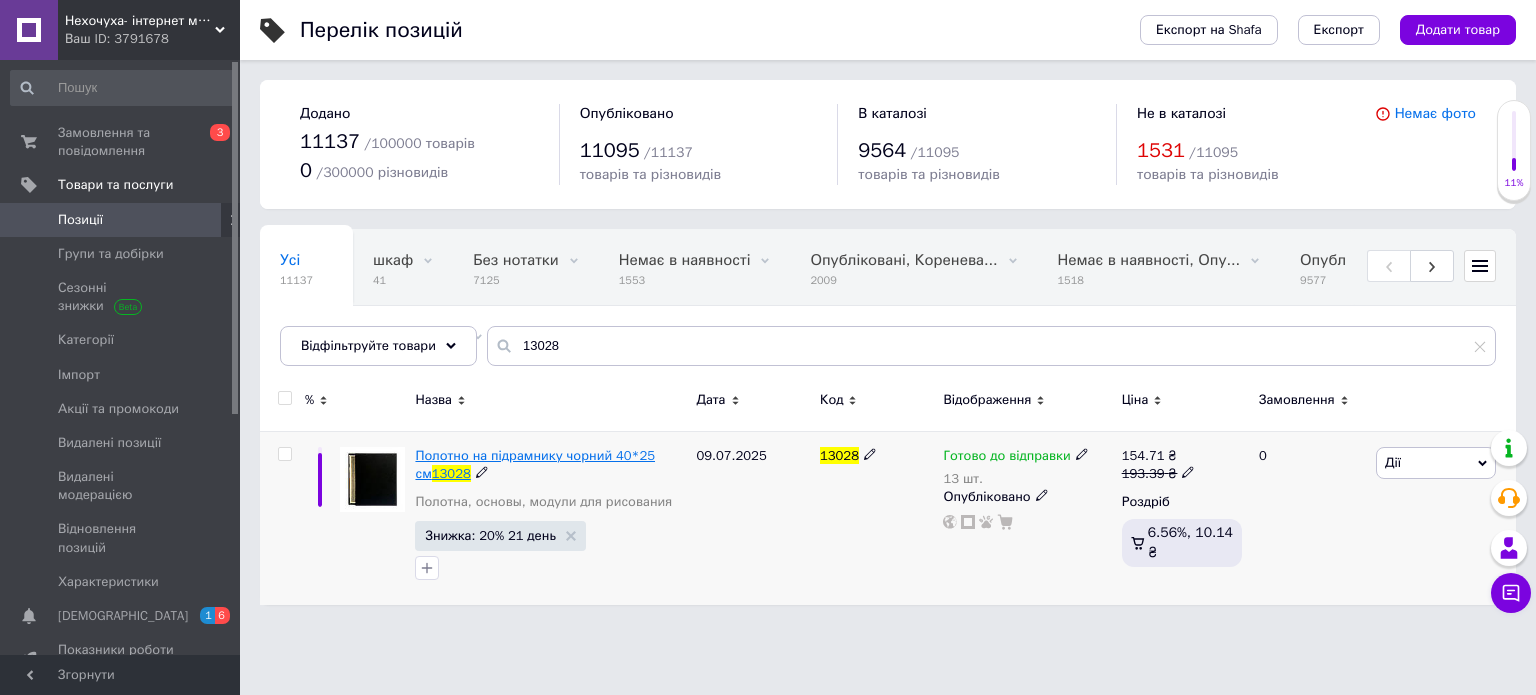 click on "Полотно на підрамнику чорний 40*25 см" at bounding box center (535, 464) 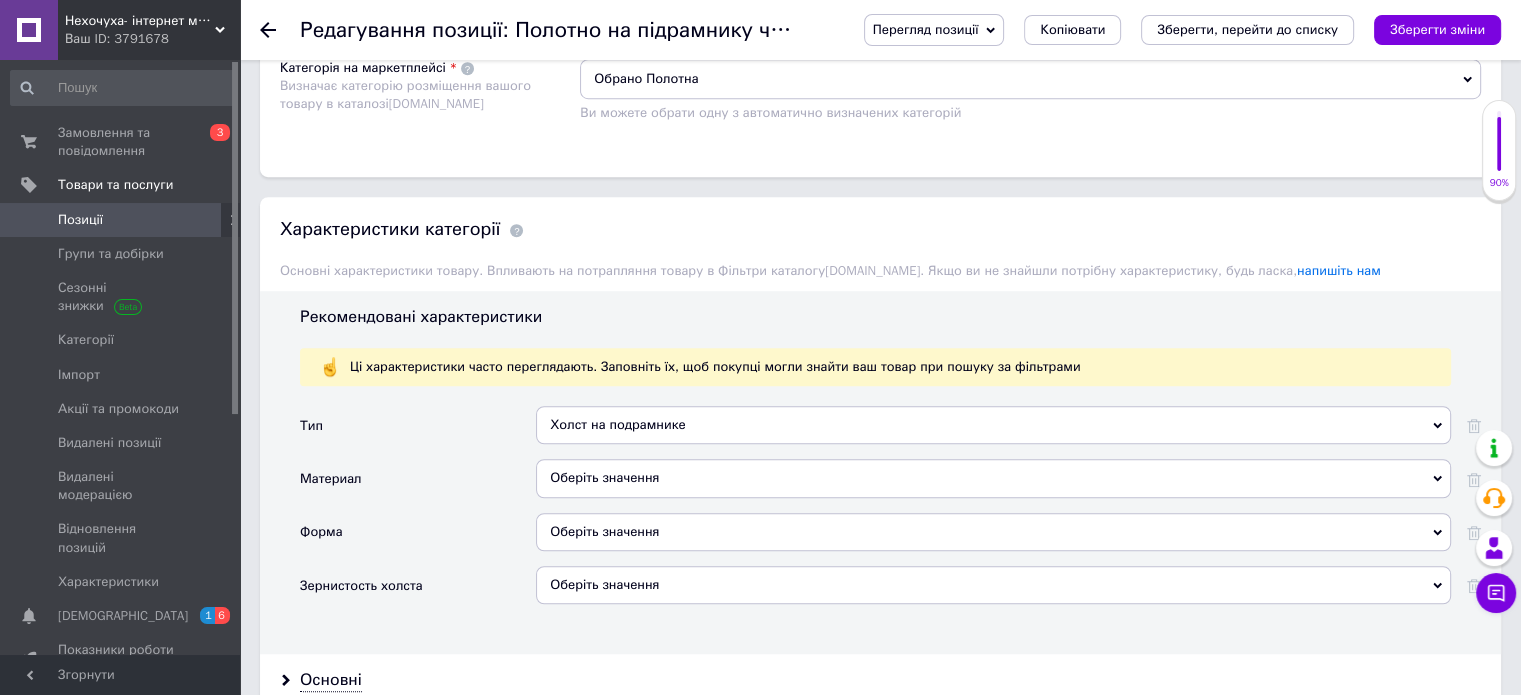 scroll, scrollTop: 1700, scrollLeft: 0, axis: vertical 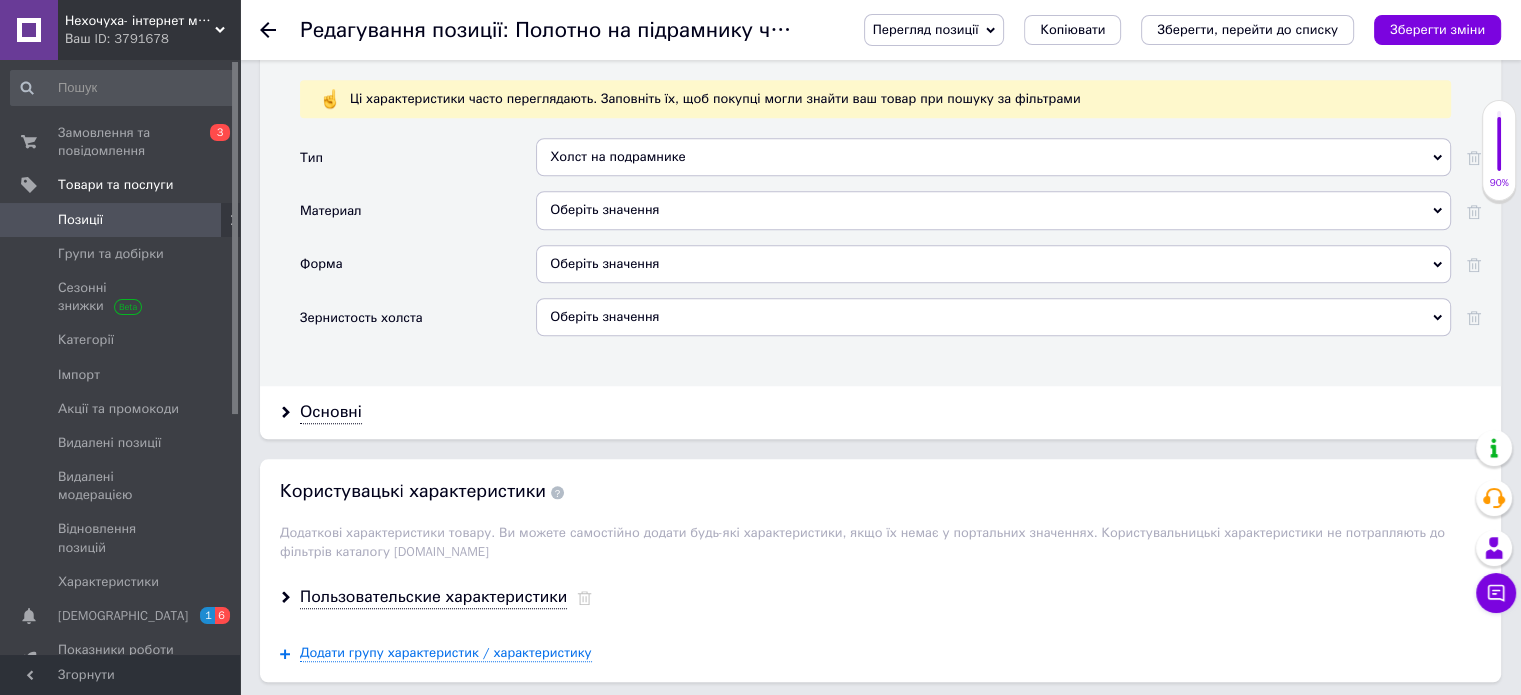 click on "Оберіть значення" at bounding box center [993, 210] 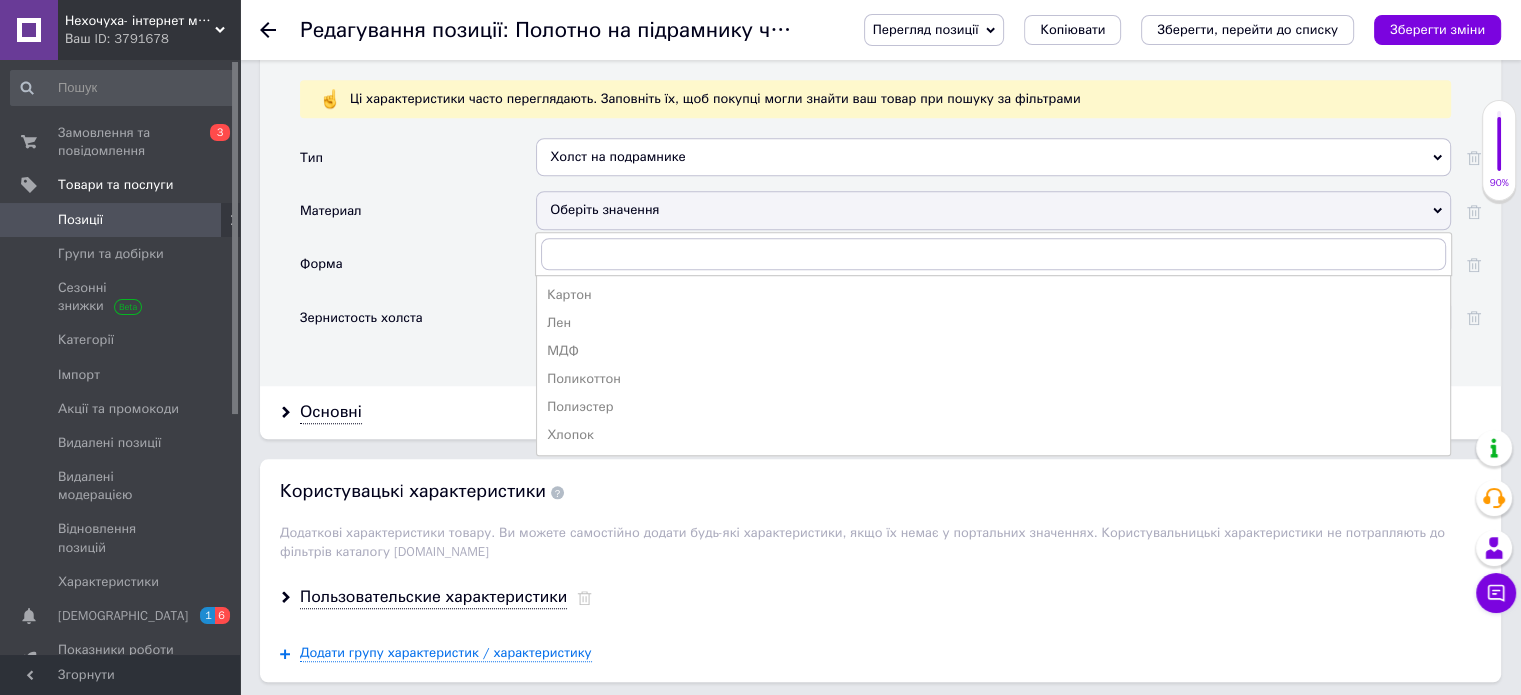 drag, startPoint x: 622, startPoint y: 377, endPoint x: 616, endPoint y: 332, distance: 45.39824 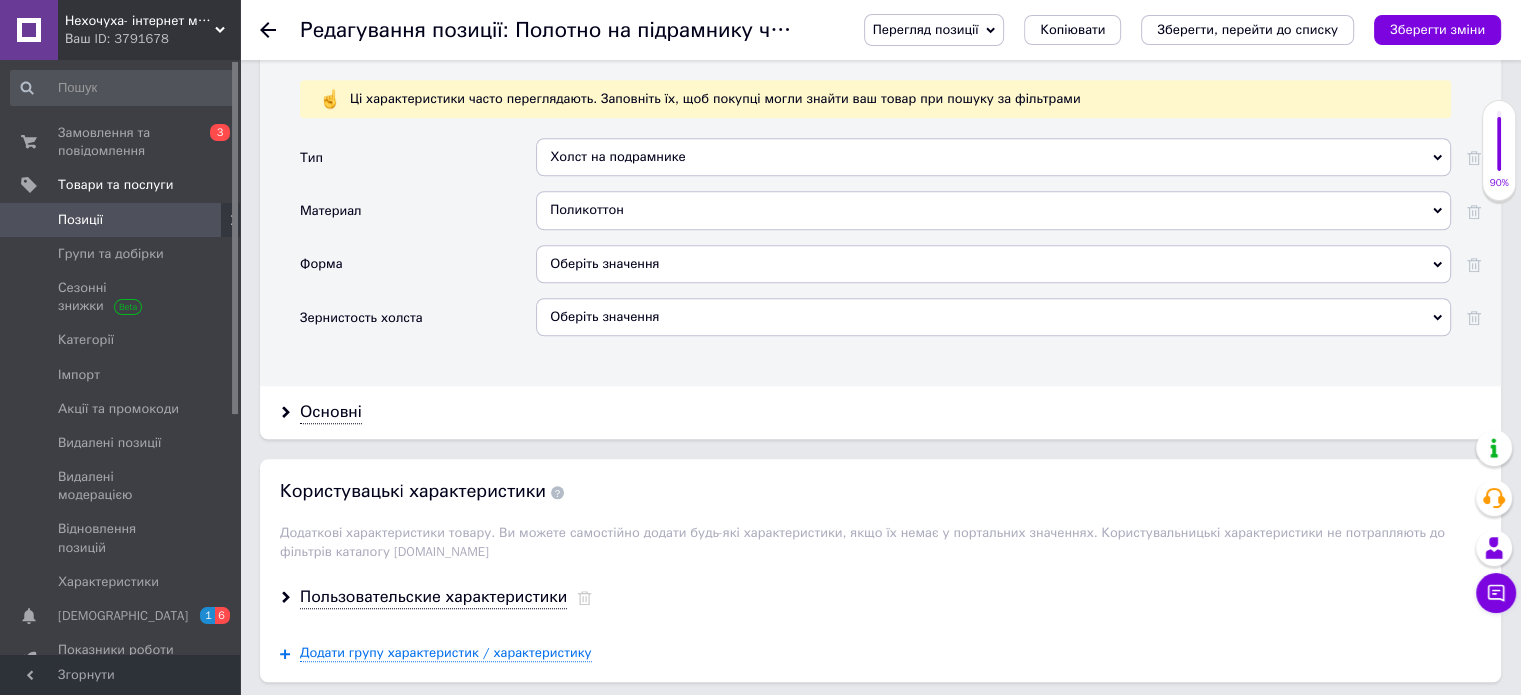 click on "Оберіть значення" at bounding box center (993, 264) 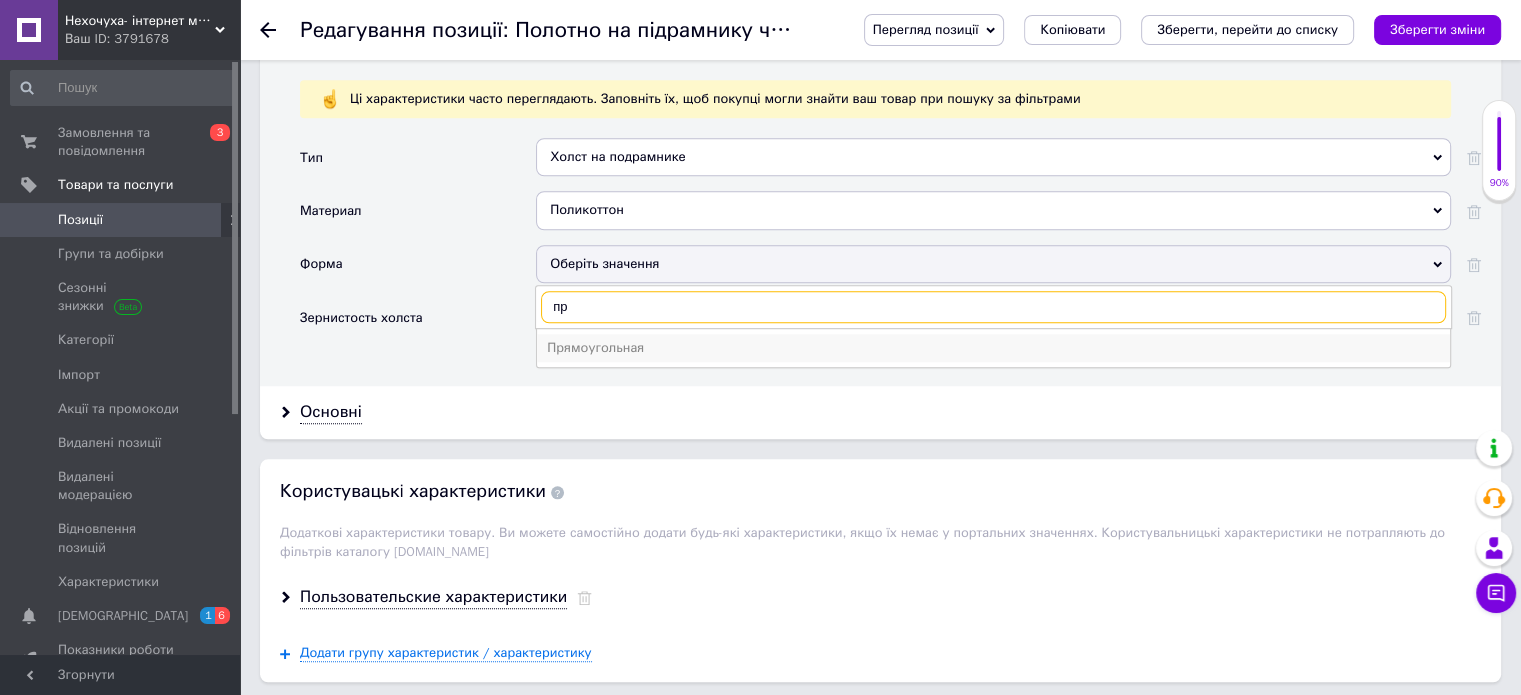 type on "пр" 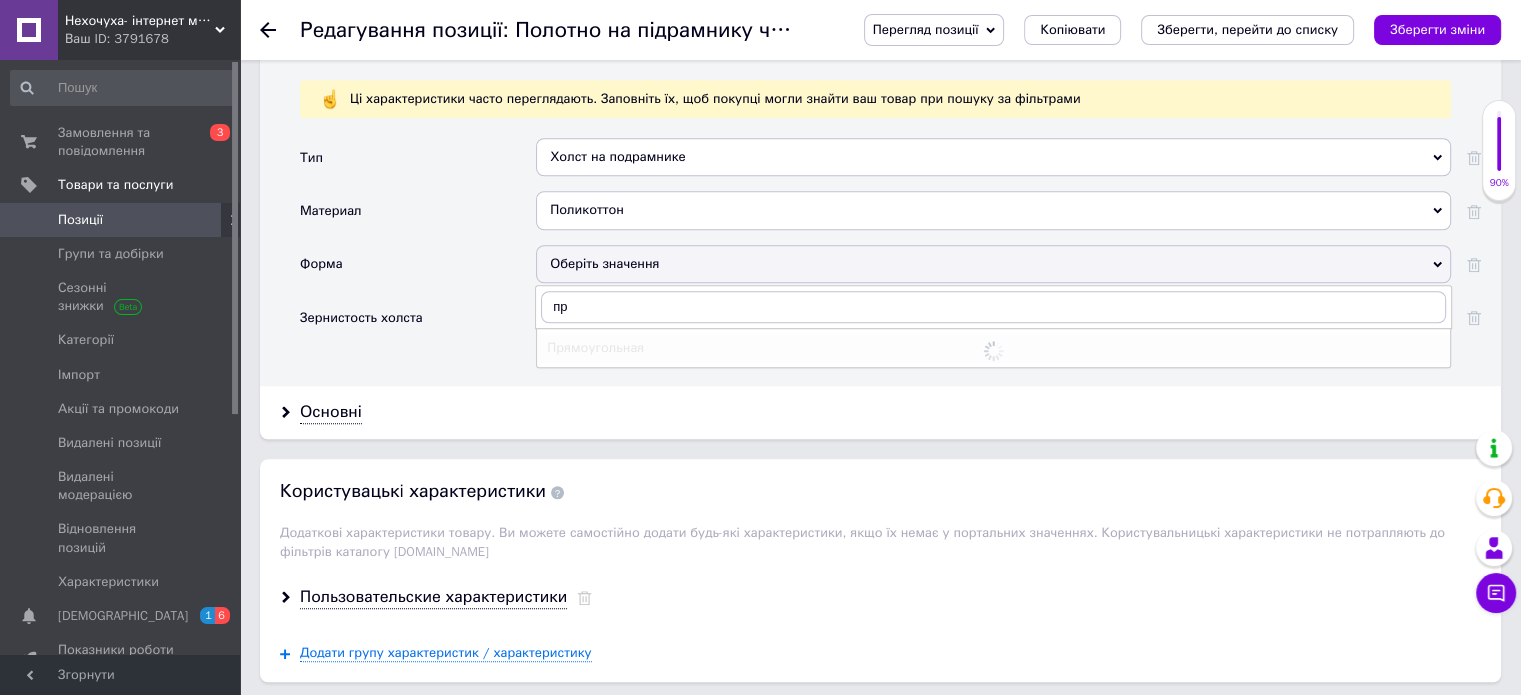 click at bounding box center [993, 351] 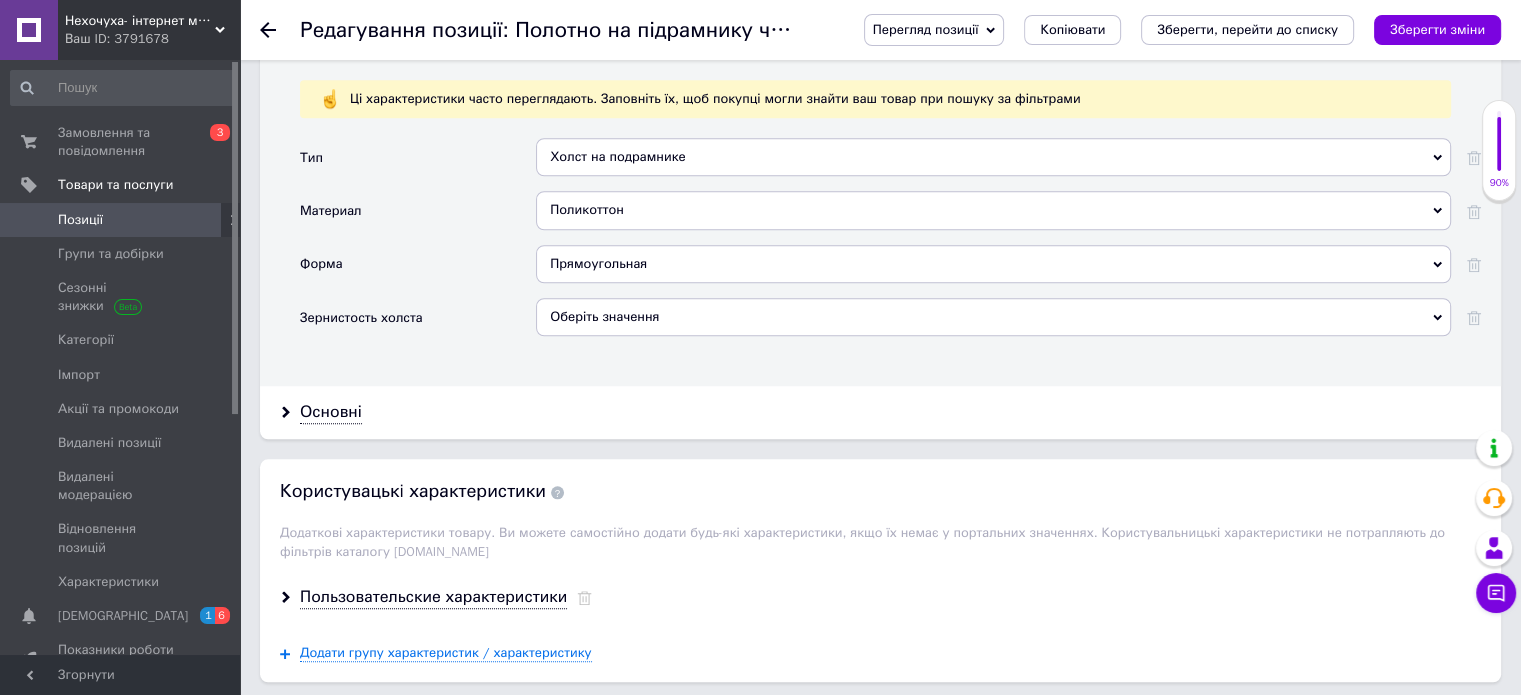 click on "Оберіть значення" at bounding box center (993, 317) 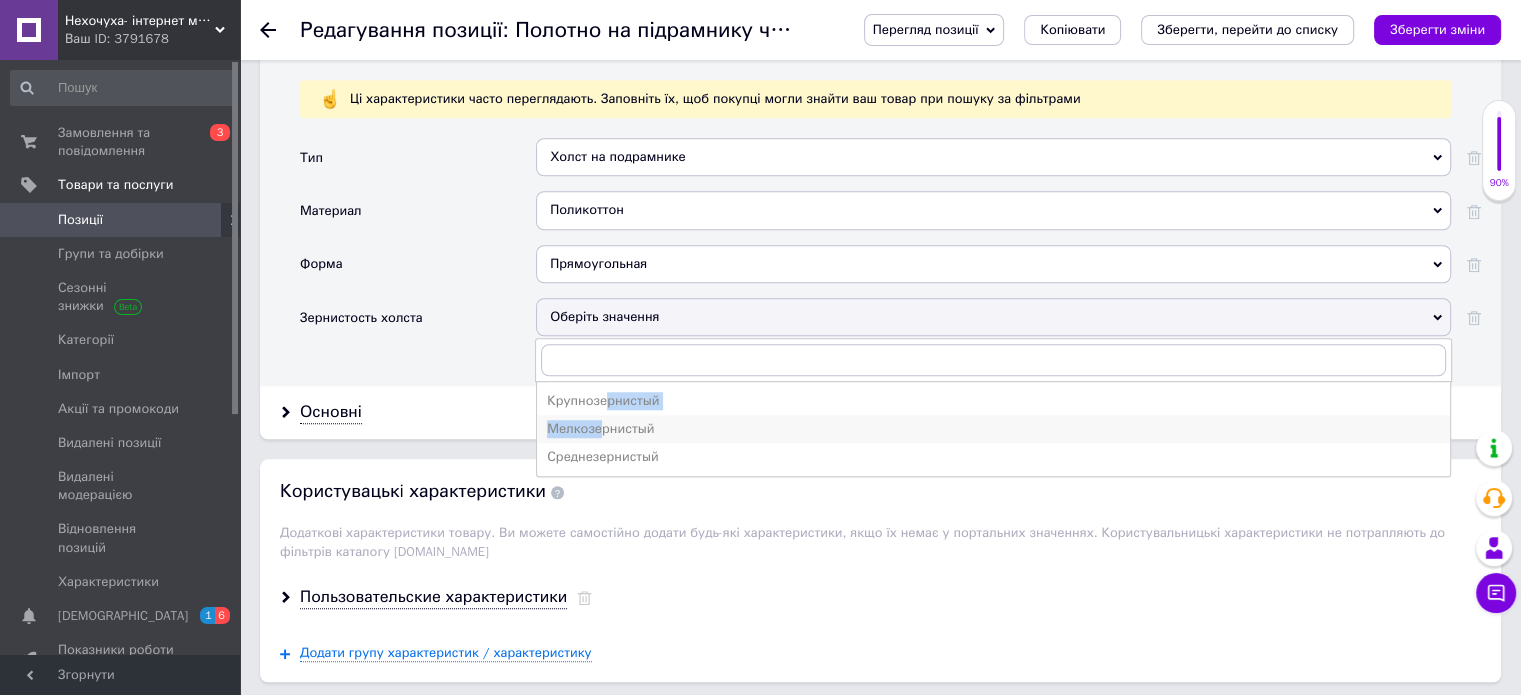 drag, startPoint x: 601, startPoint y: 394, endPoint x: 601, endPoint y: 415, distance: 21 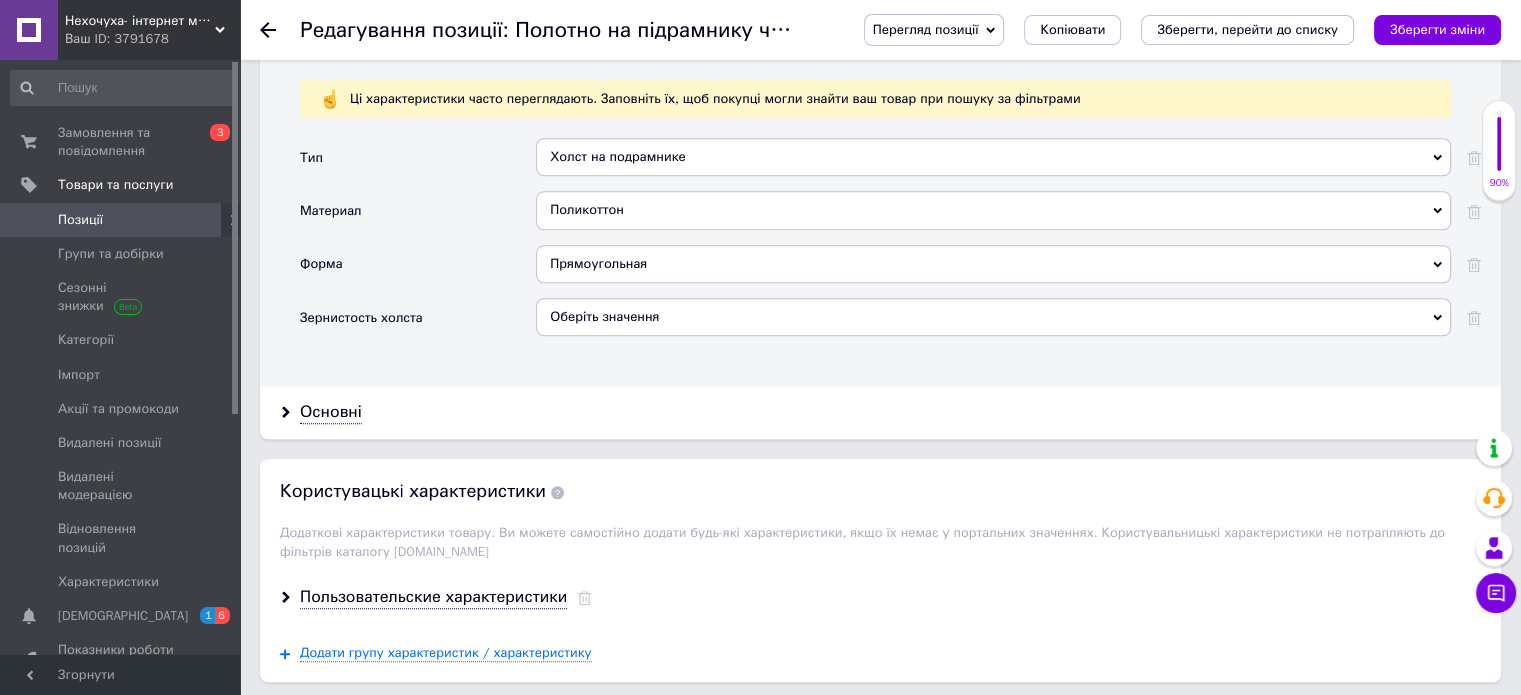 click on "Оберіть значення" at bounding box center (993, 317) 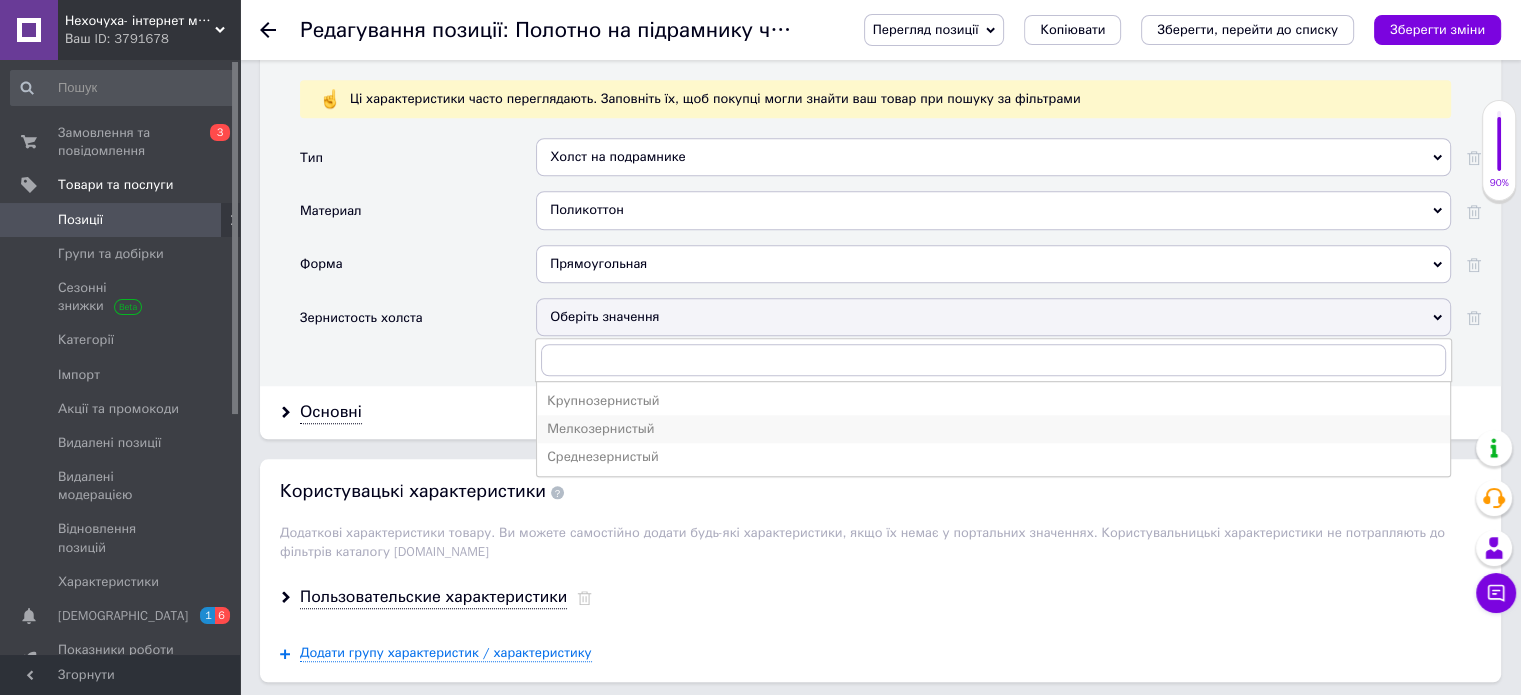 click on "Мелкозернистый" at bounding box center (993, 429) 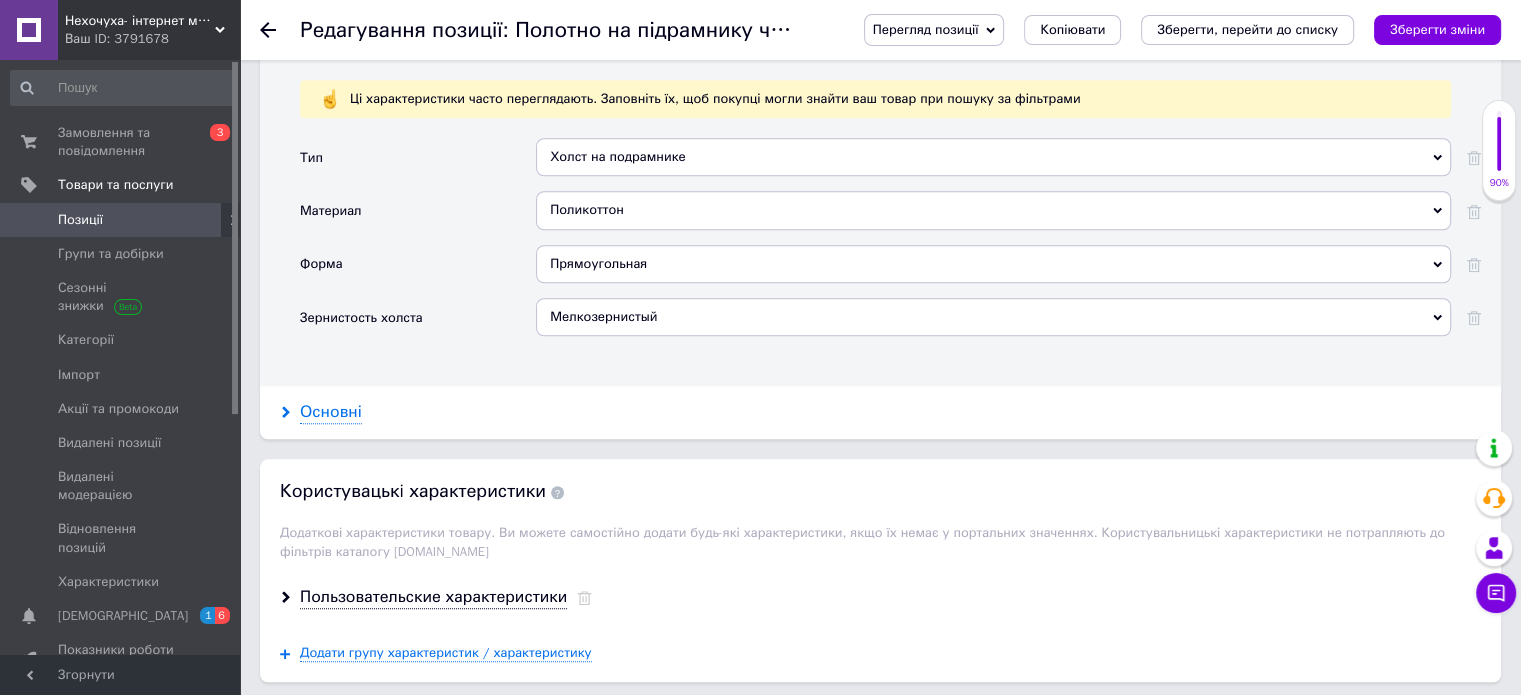 click on "Основні" at bounding box center (331, 412) 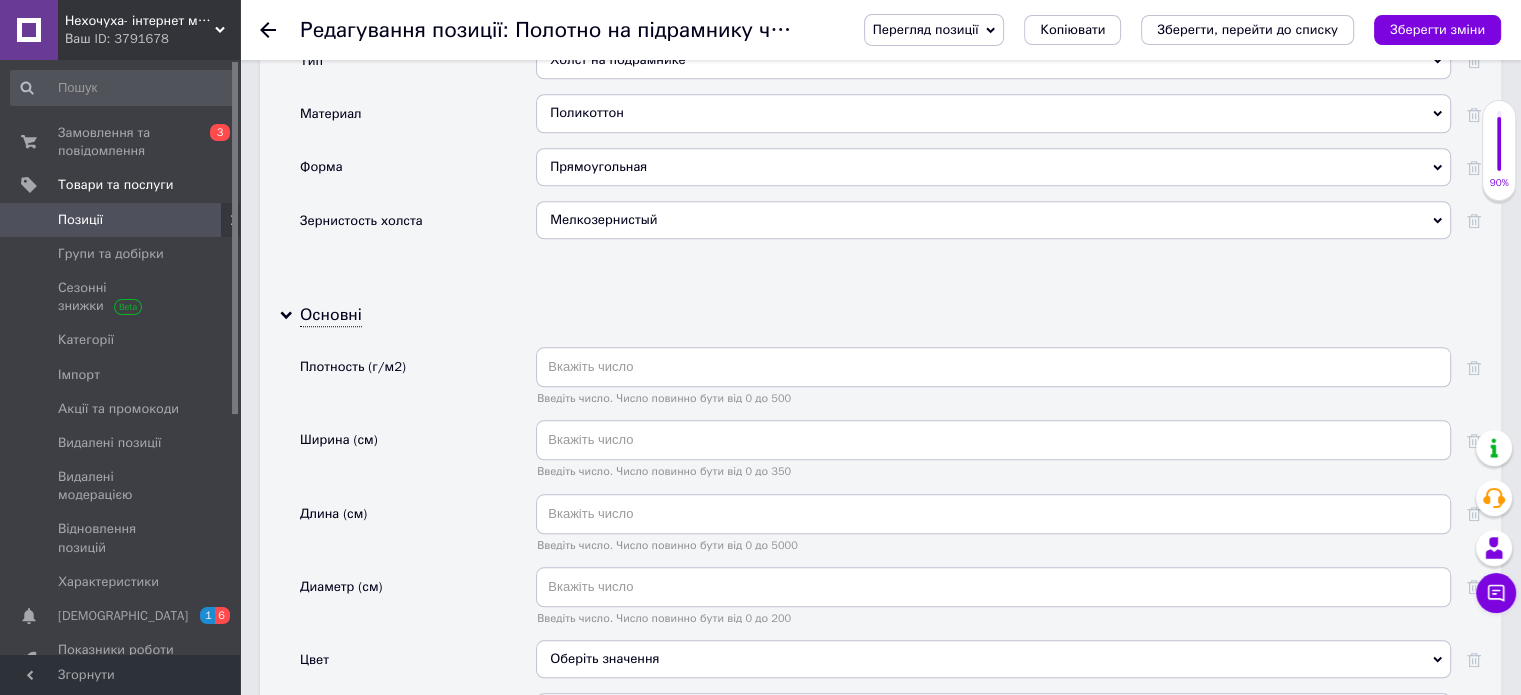 scroll, scrollTop: 1900, scrollLeft: 0, axis: vertical 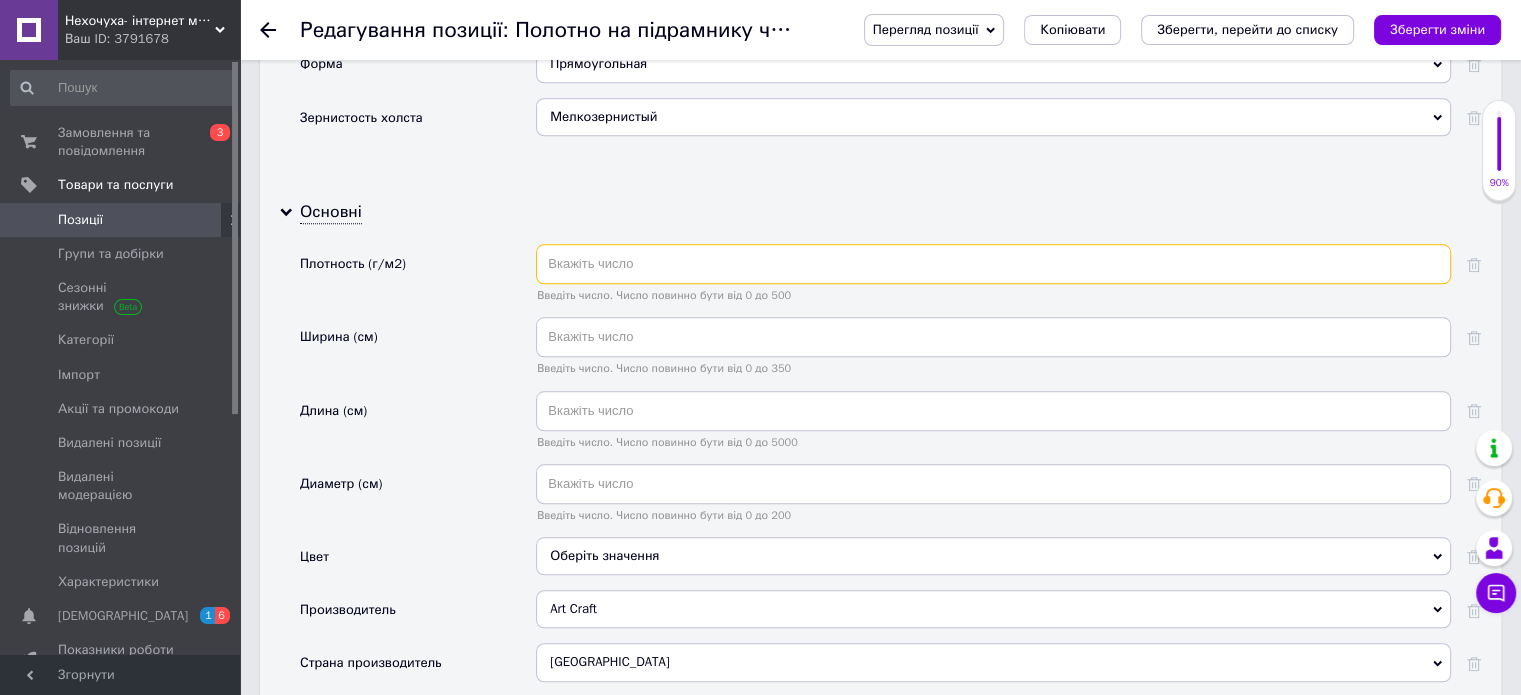 click at bounding box center [993, 264] 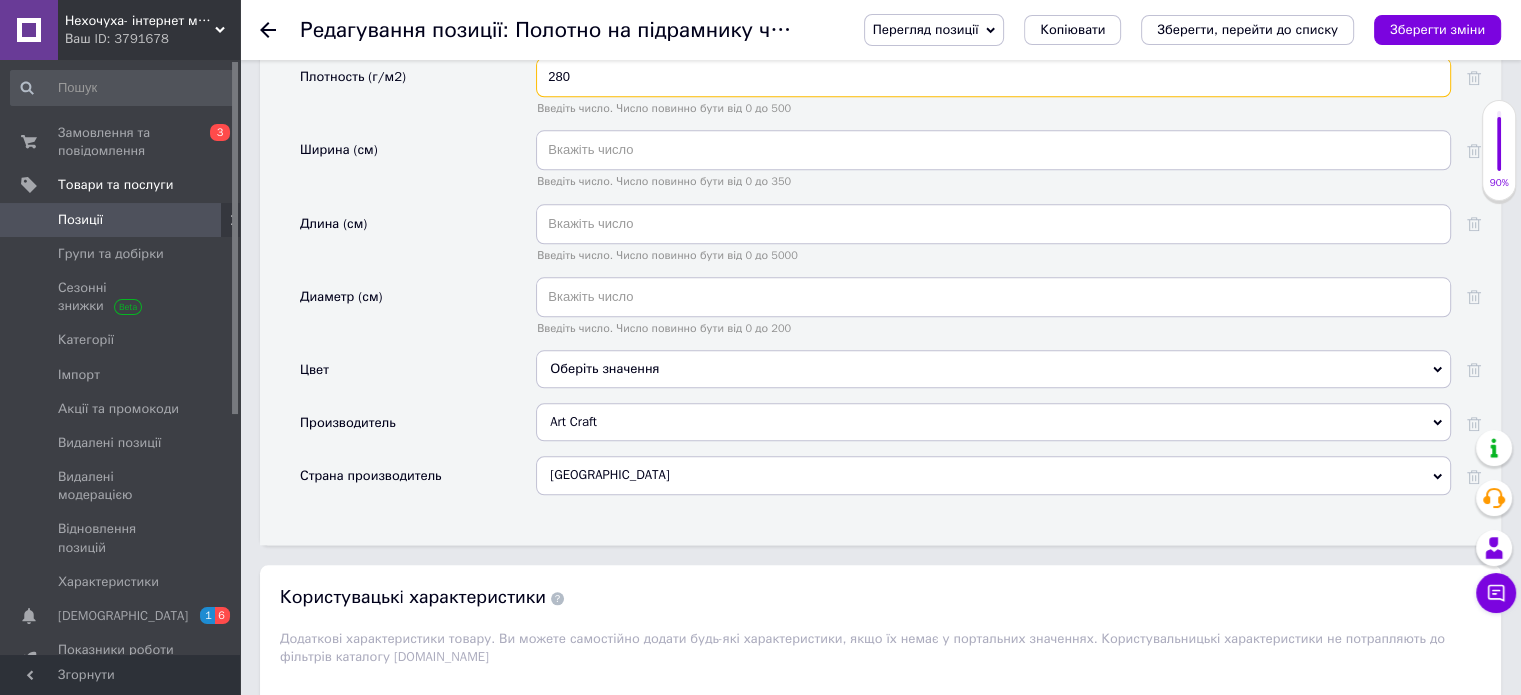 scroll, scrollTop: 2100, scrollLeft: 0, axis: vertical 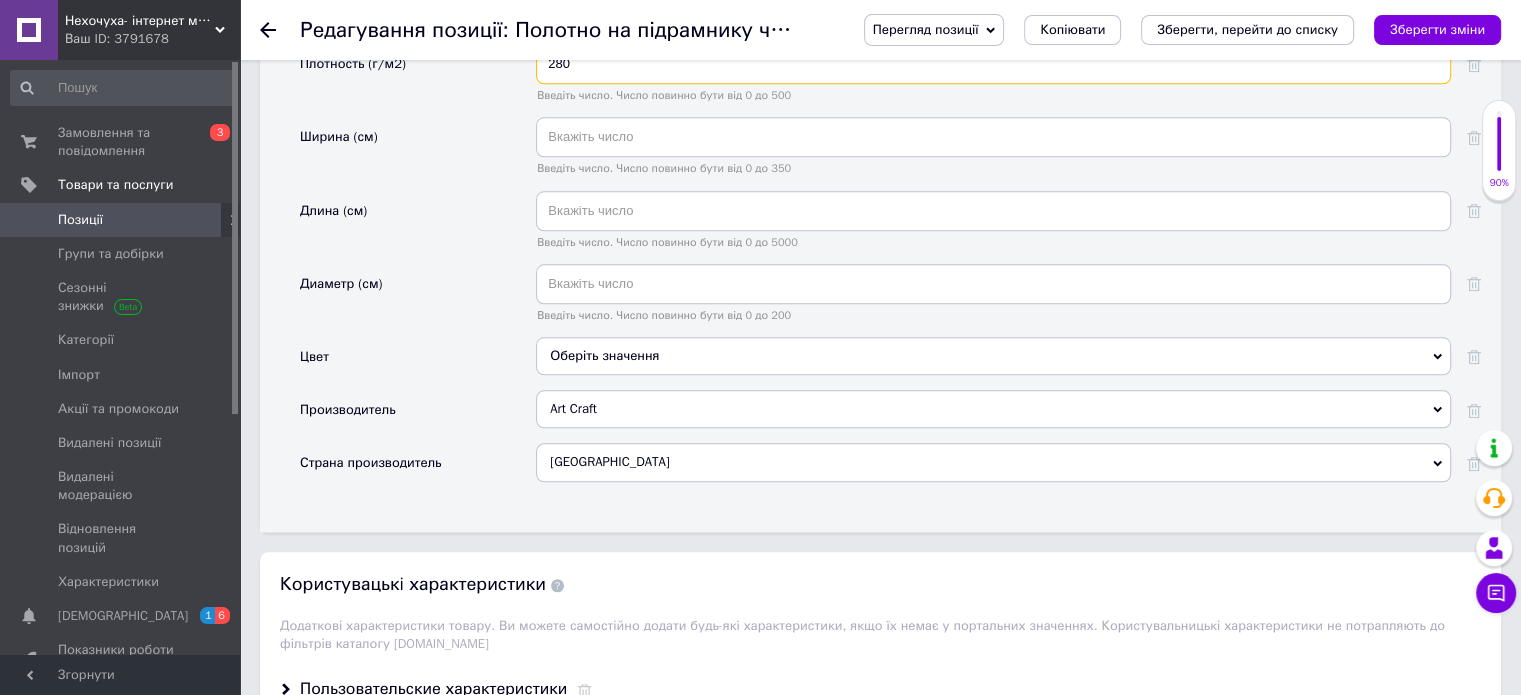 type on "280" 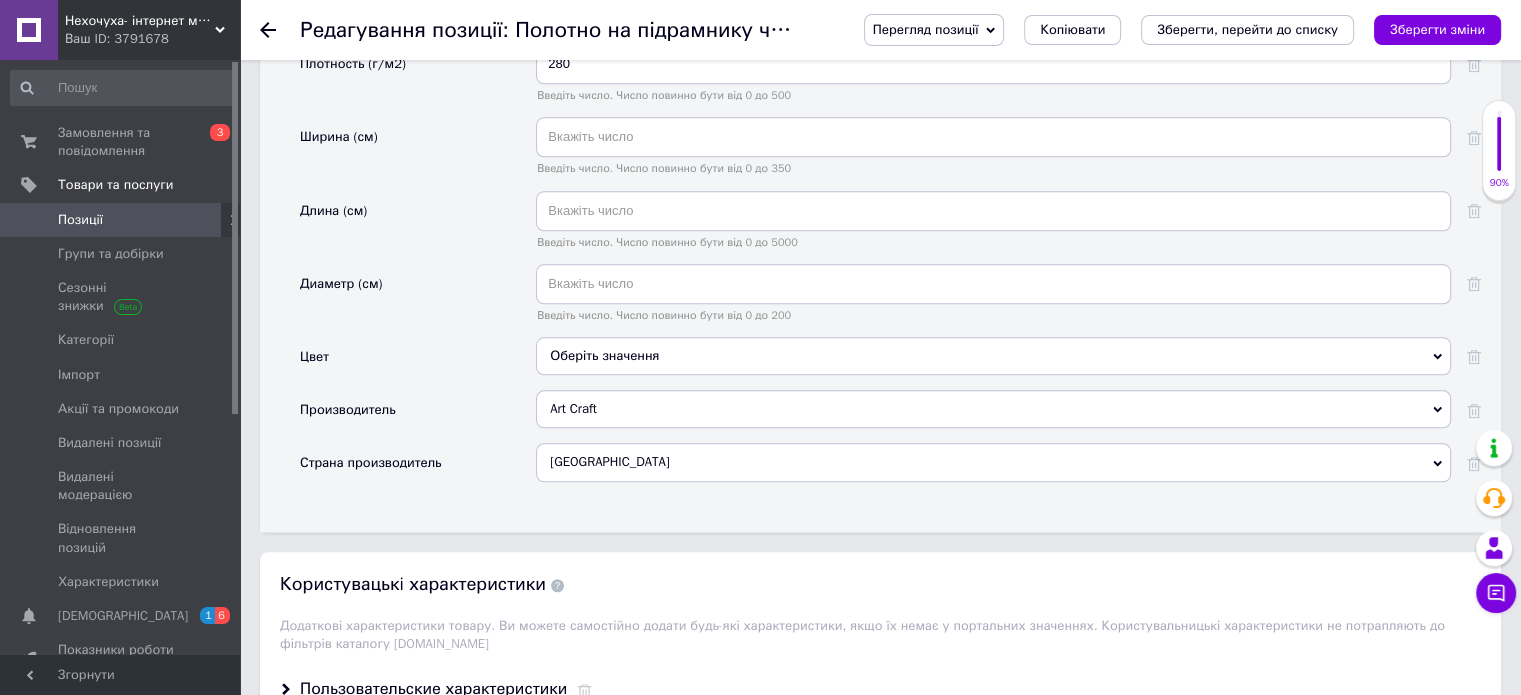 click on "Оберіть значення" at bounding box center (993, 356) 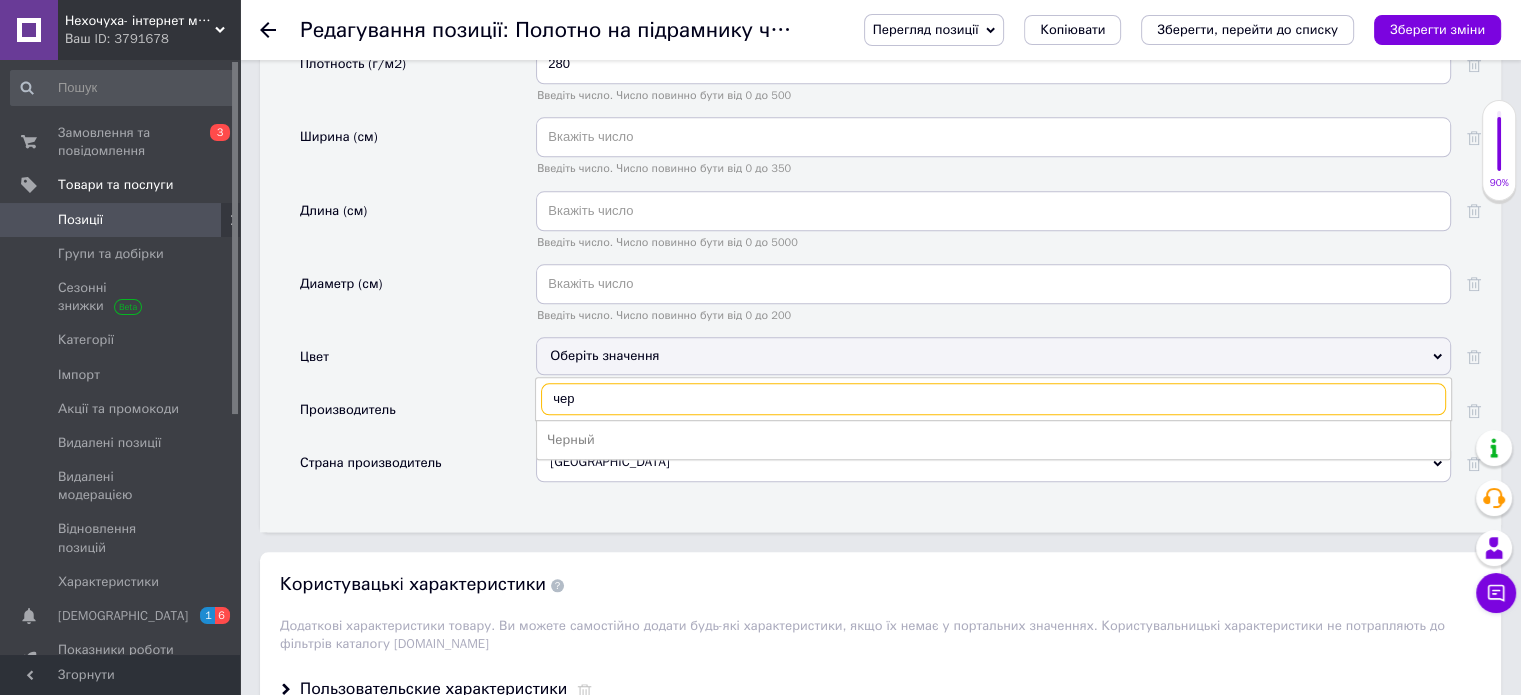 type on "чер" 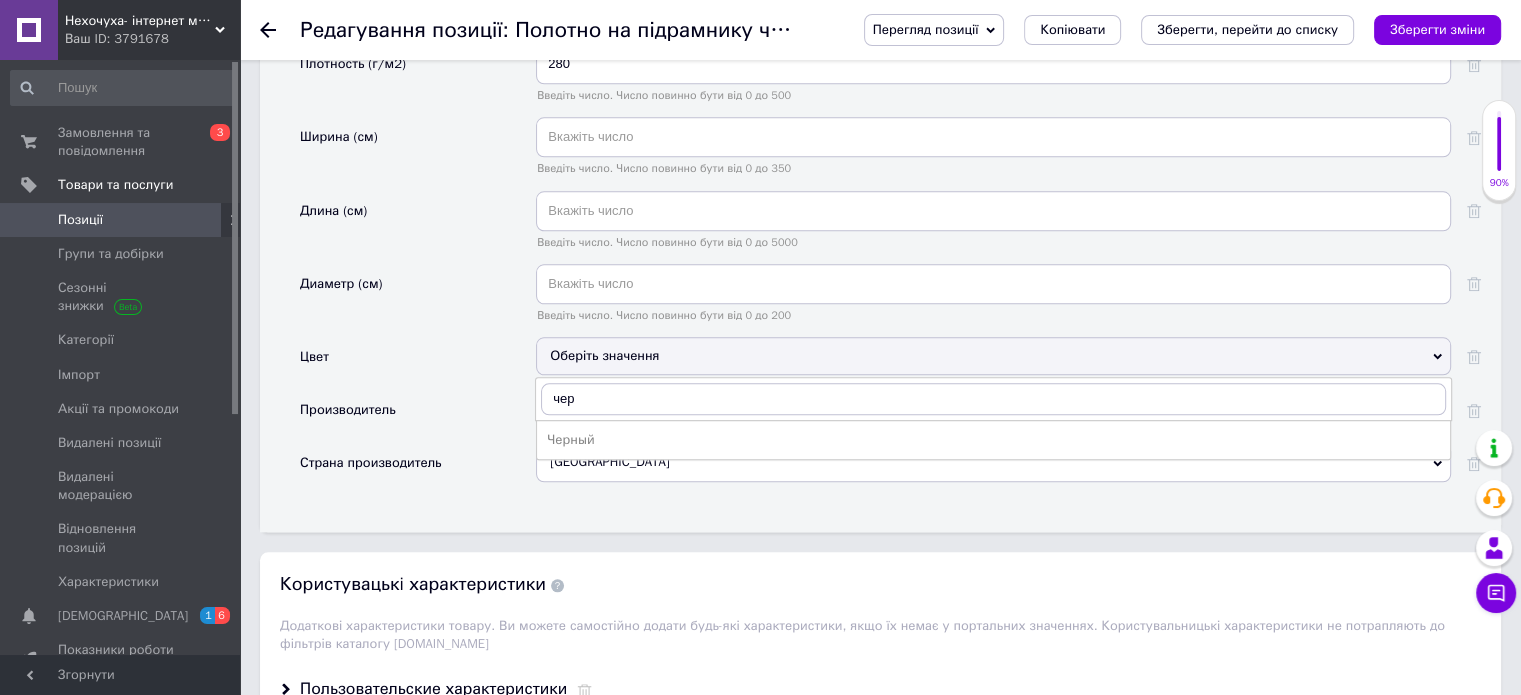click on "Черный" at bounding box center [993, 440] 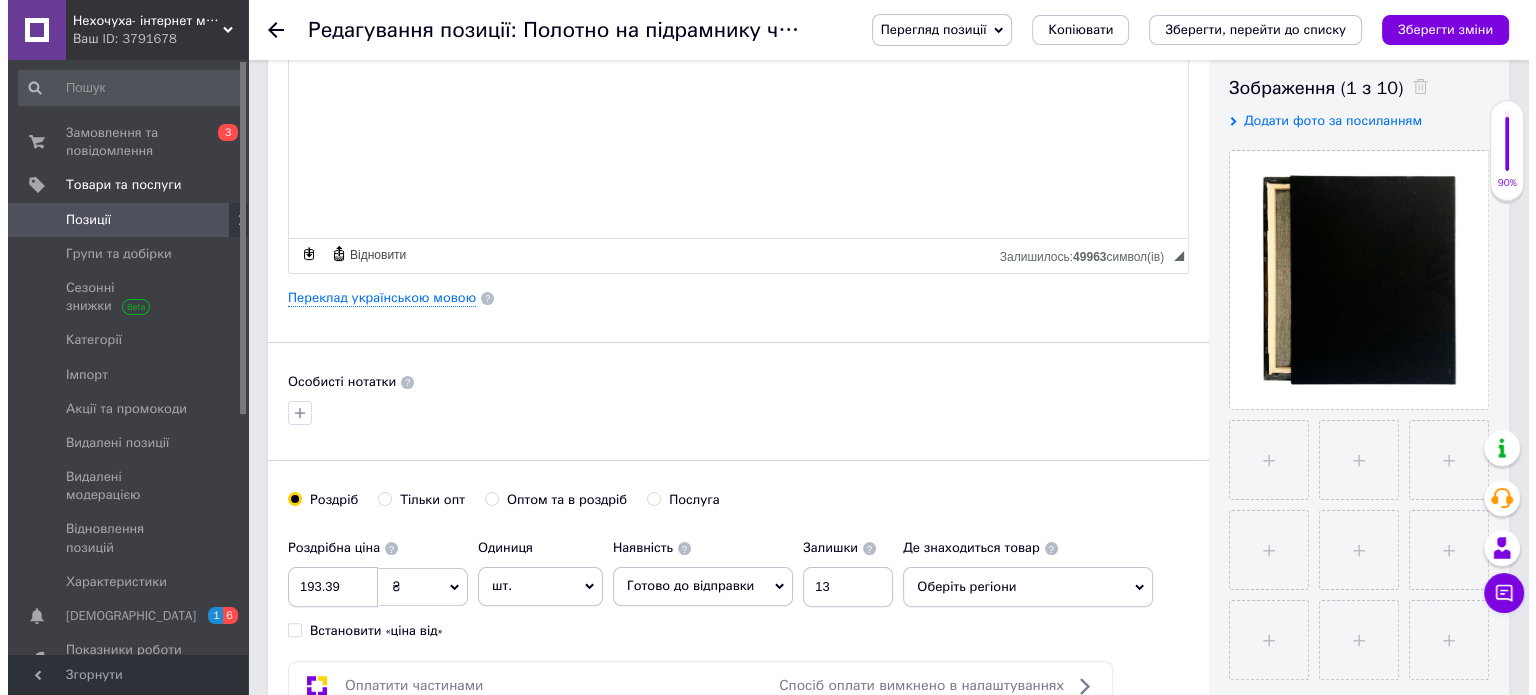scroll, scrollTop: 200, scrollLeft: 0, axis: vertical 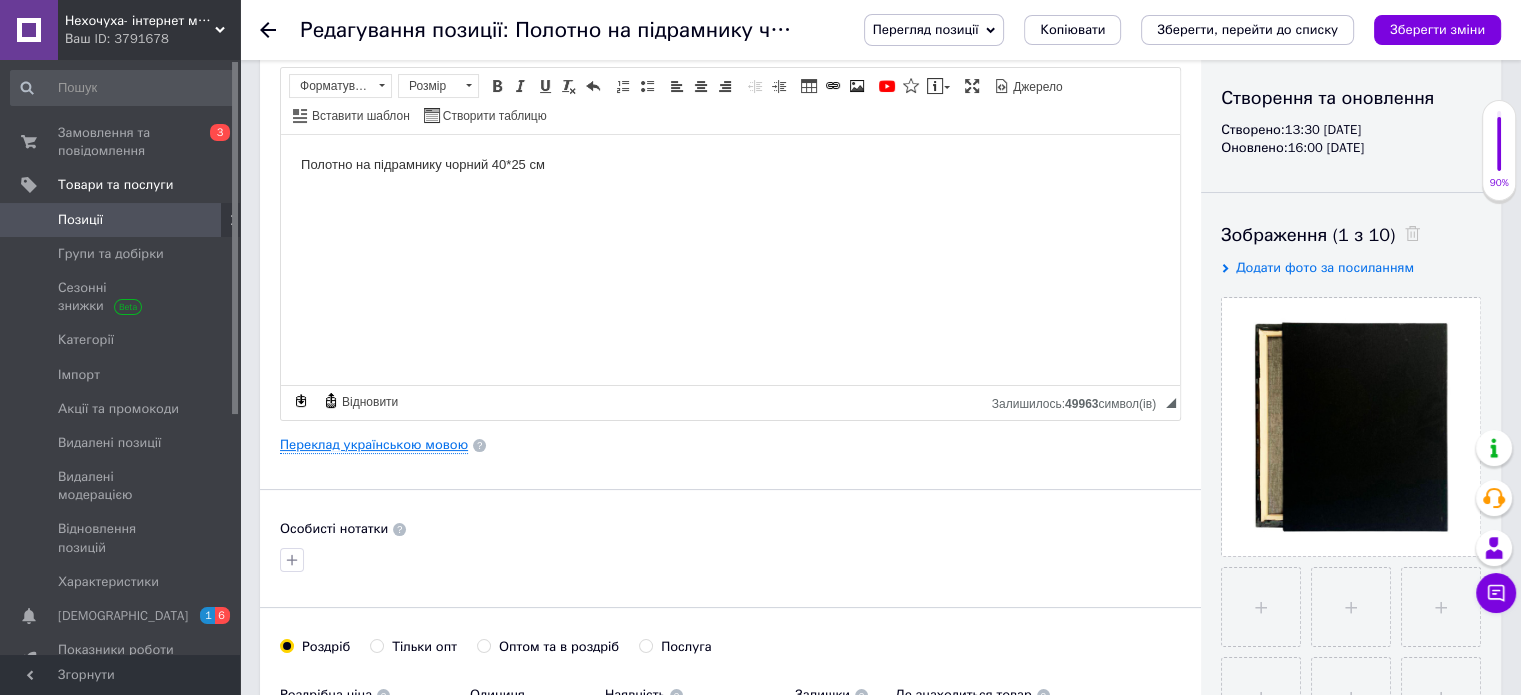 click on "Переклад українською мовою" at bounding box center (374, 445) 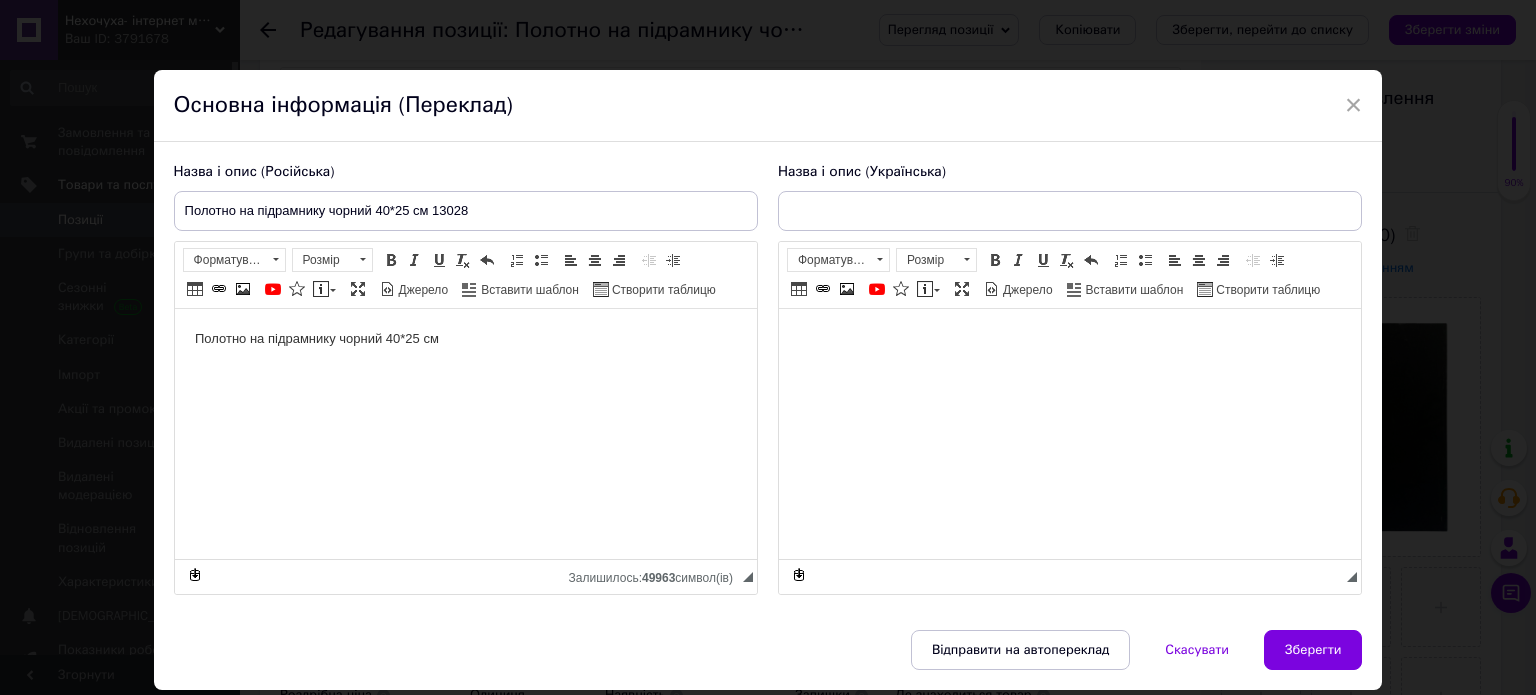 scroll, scrollTop: 0, scrollLeft: 0, axis: both 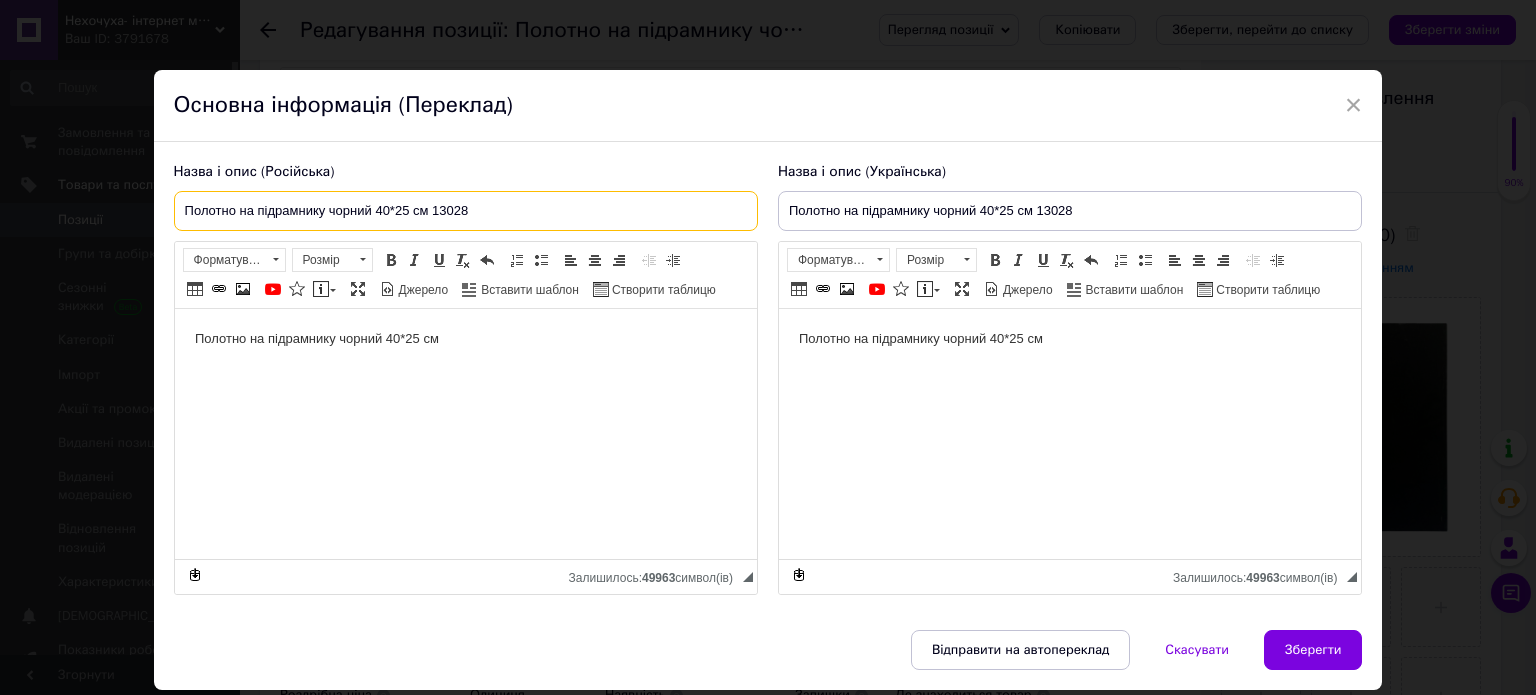 click on "Полотно на підрамнику чорний 40*25 см 13028" at bounding box center [466, 211] 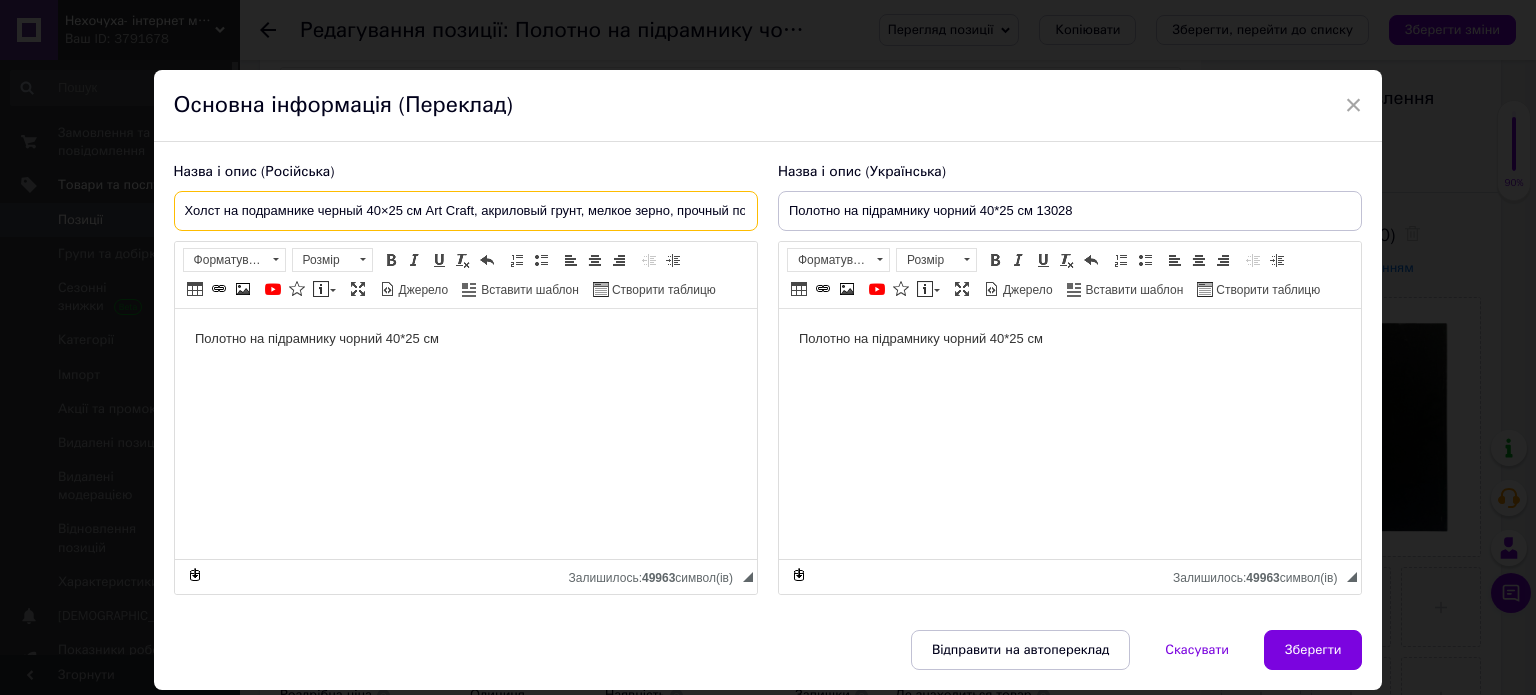 scroll, scrollTop: 0, scrollLeft: 54, axis: horizontal 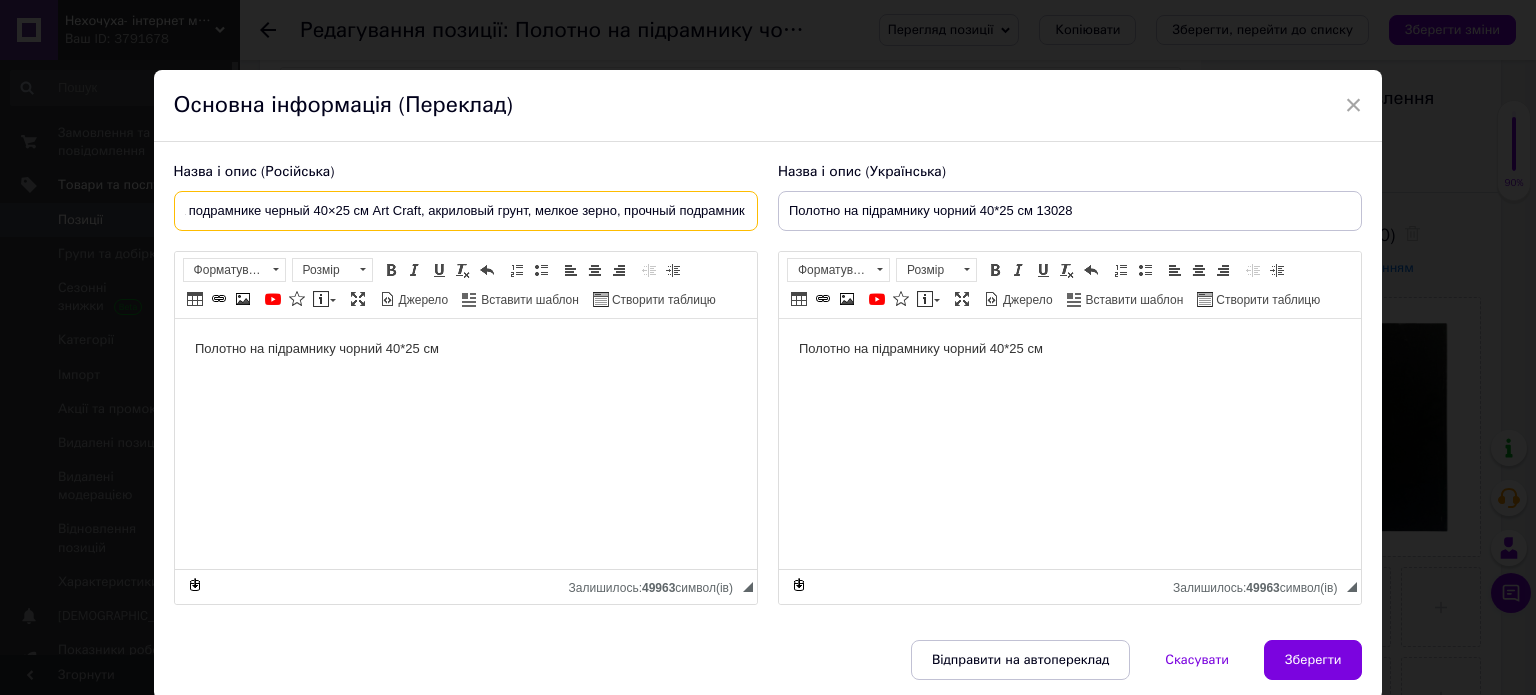 type on "Холст на подрамнике черный 40×25 см Art Craft, акриловый грунт, мелкое зерно, прочный подрамник" 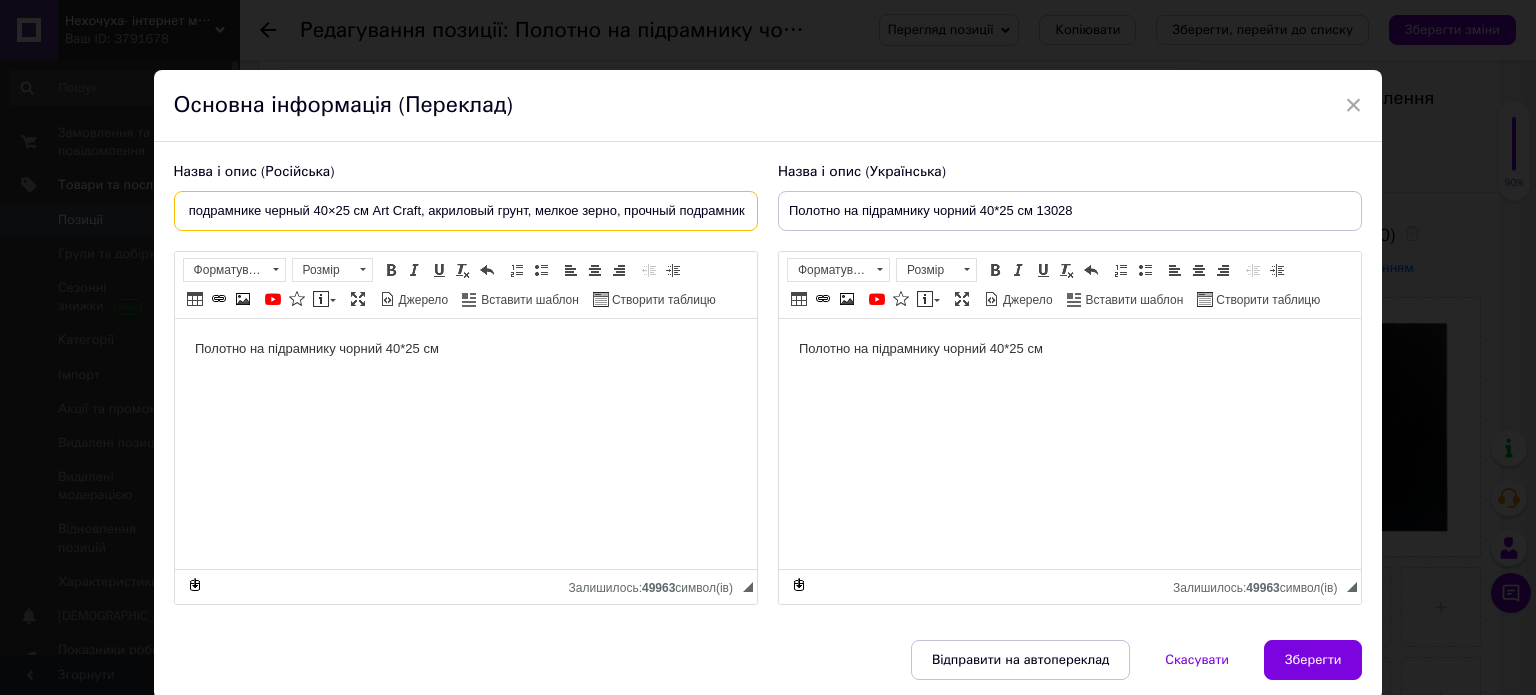 scroll, scrollTop: 0, scrollLeft: 0, axis: both 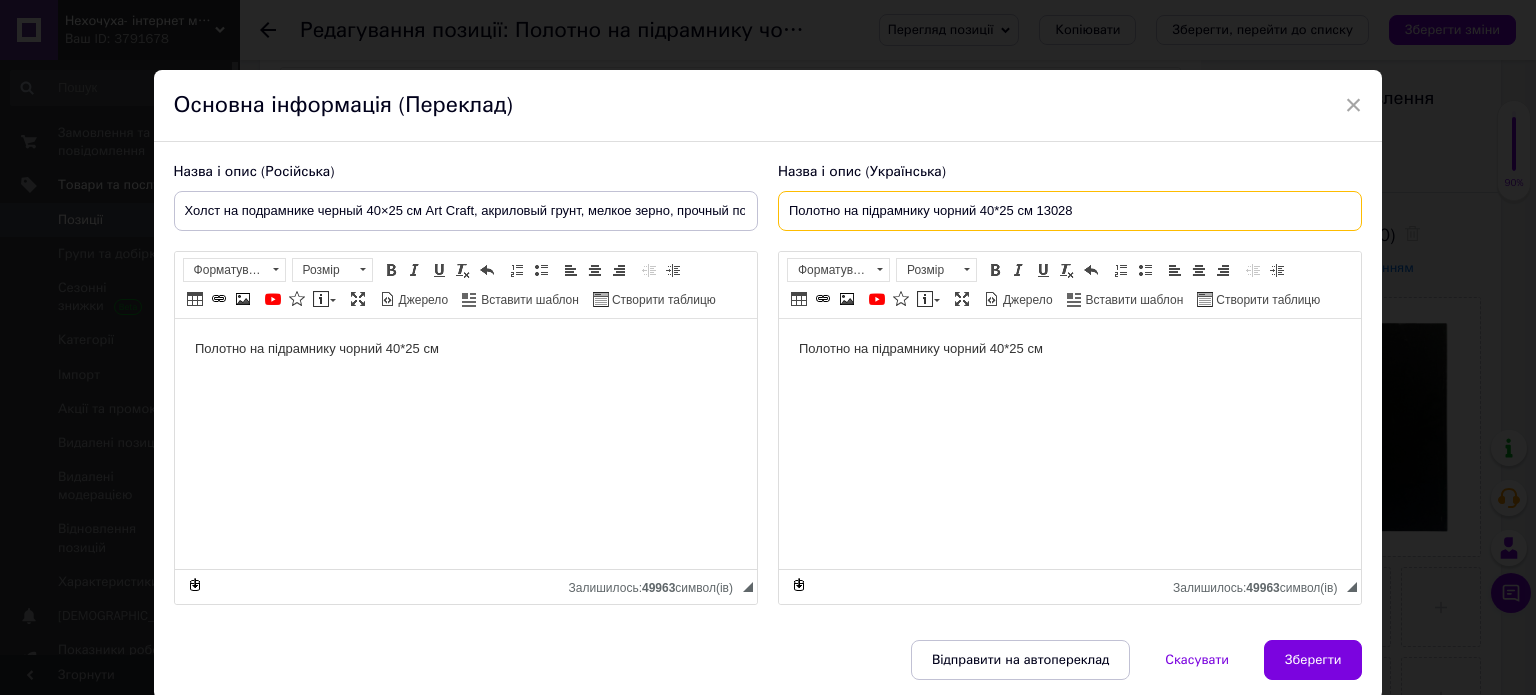 click on "Полотно на підрамнику чорний 40*25 см 13028" at bounding box center [1070, 211] 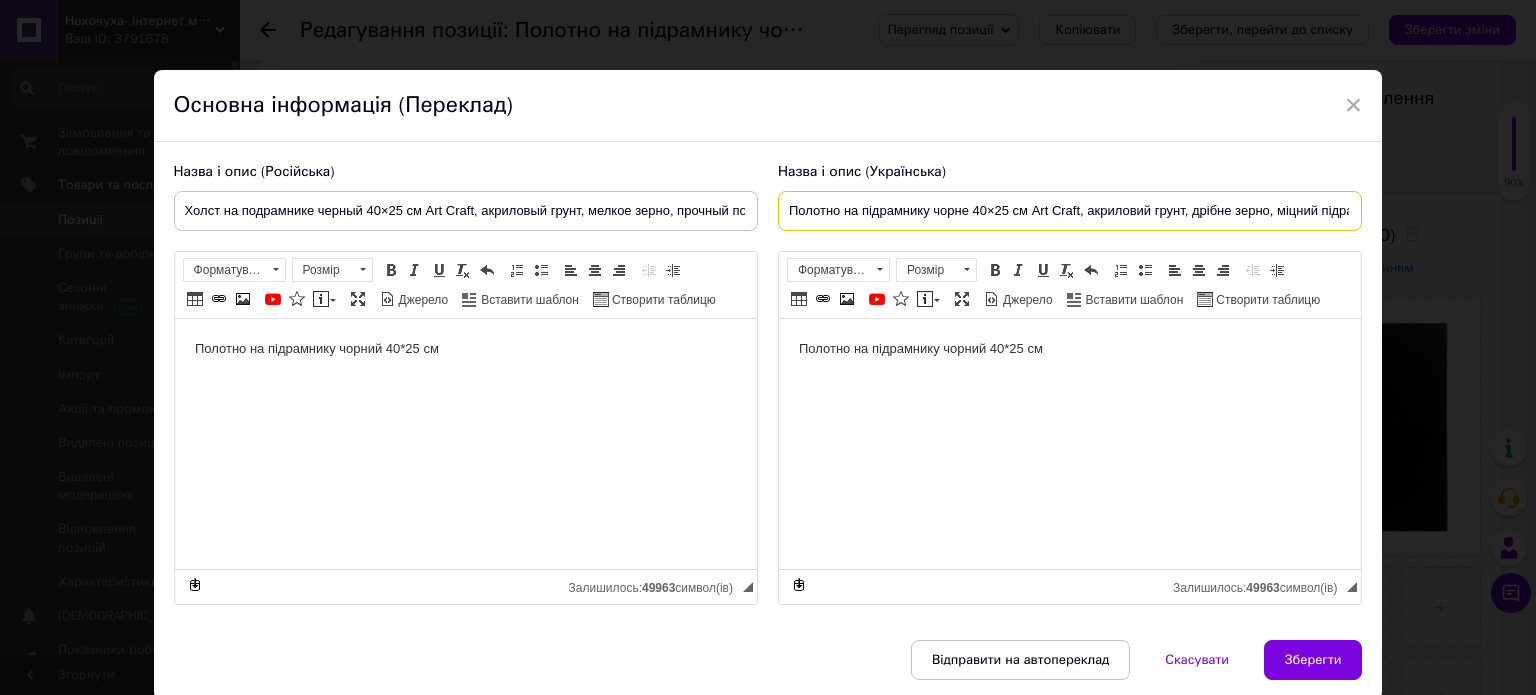 scroll, scrollTop: 0, scrollLeft: 34, axis: horizontal 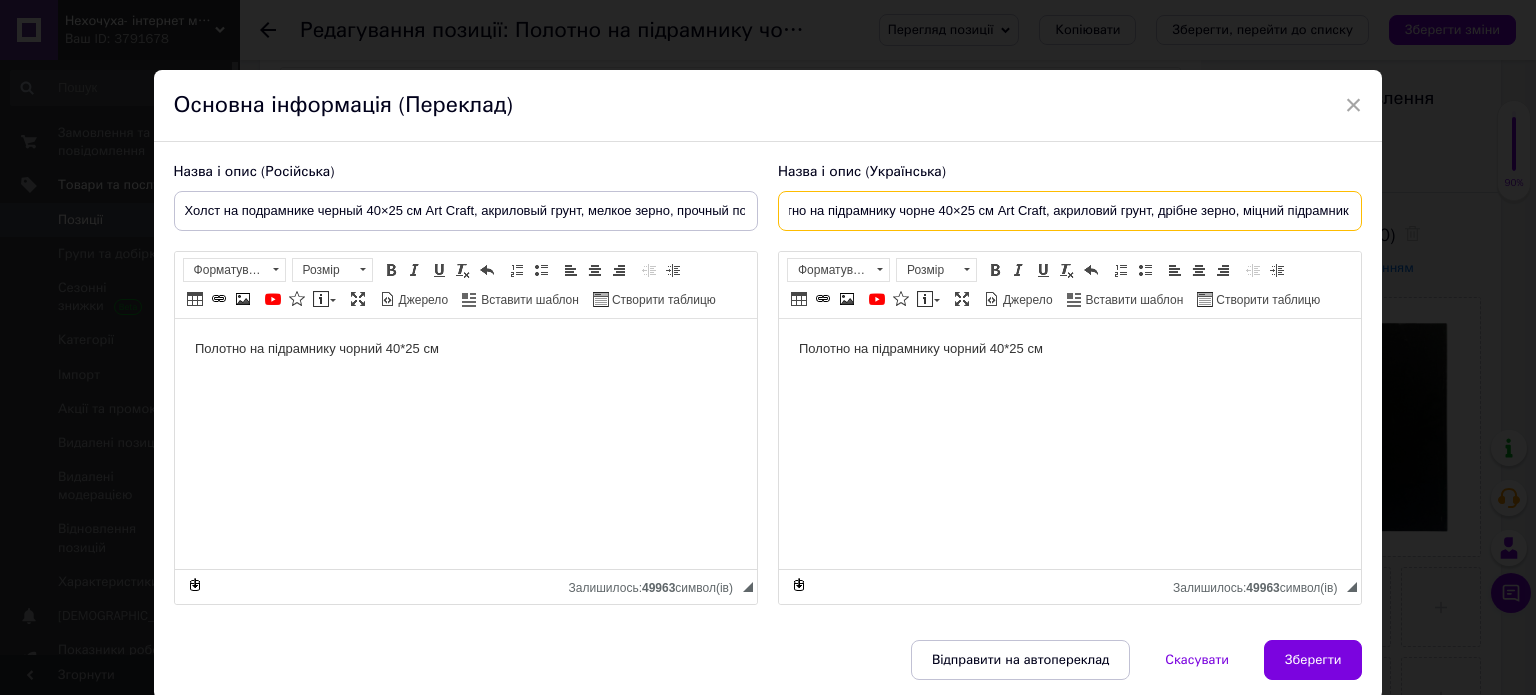type on "Полотно на підрамнику чорне 40×25 см Art Craft, акриловий грунт, дрібне зерно, міцний підрамник" 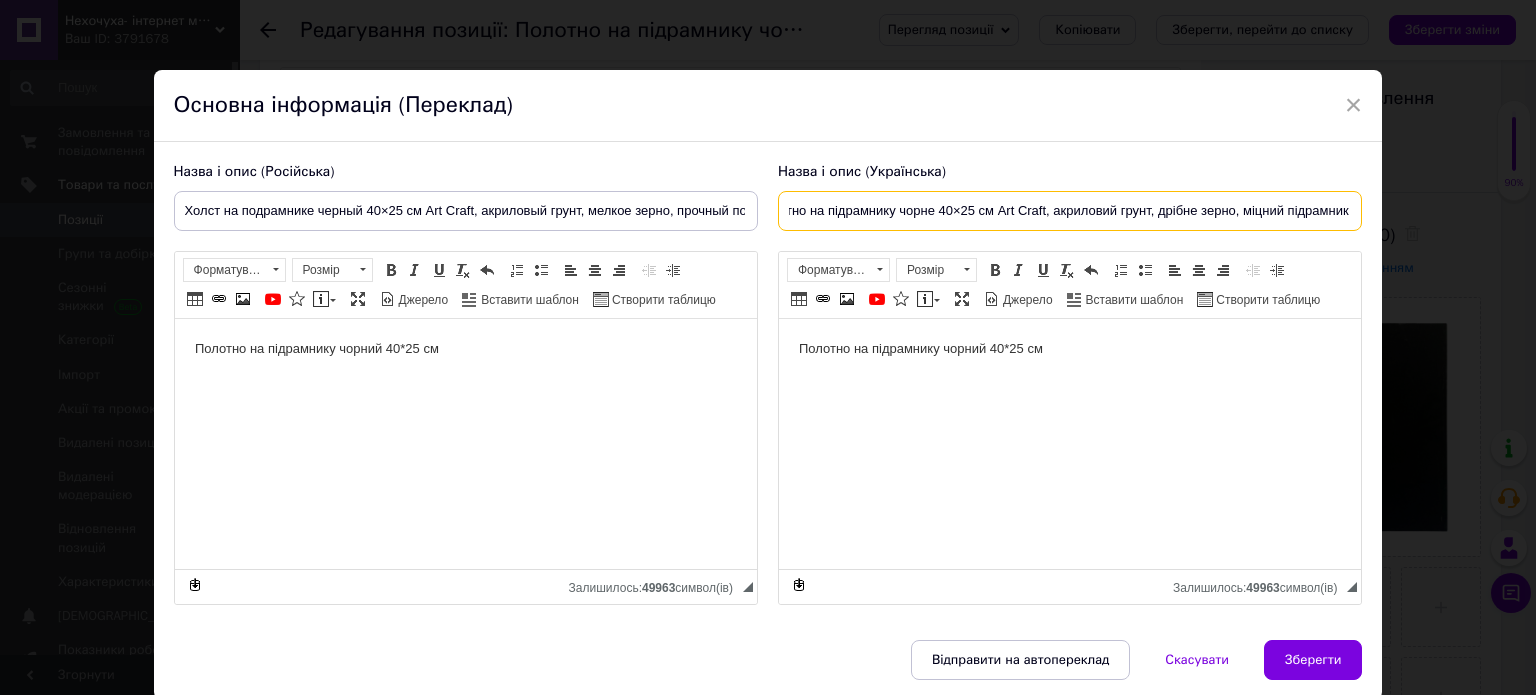 scroll, scrollTop: 0, scrollLeft: 0, axis: both 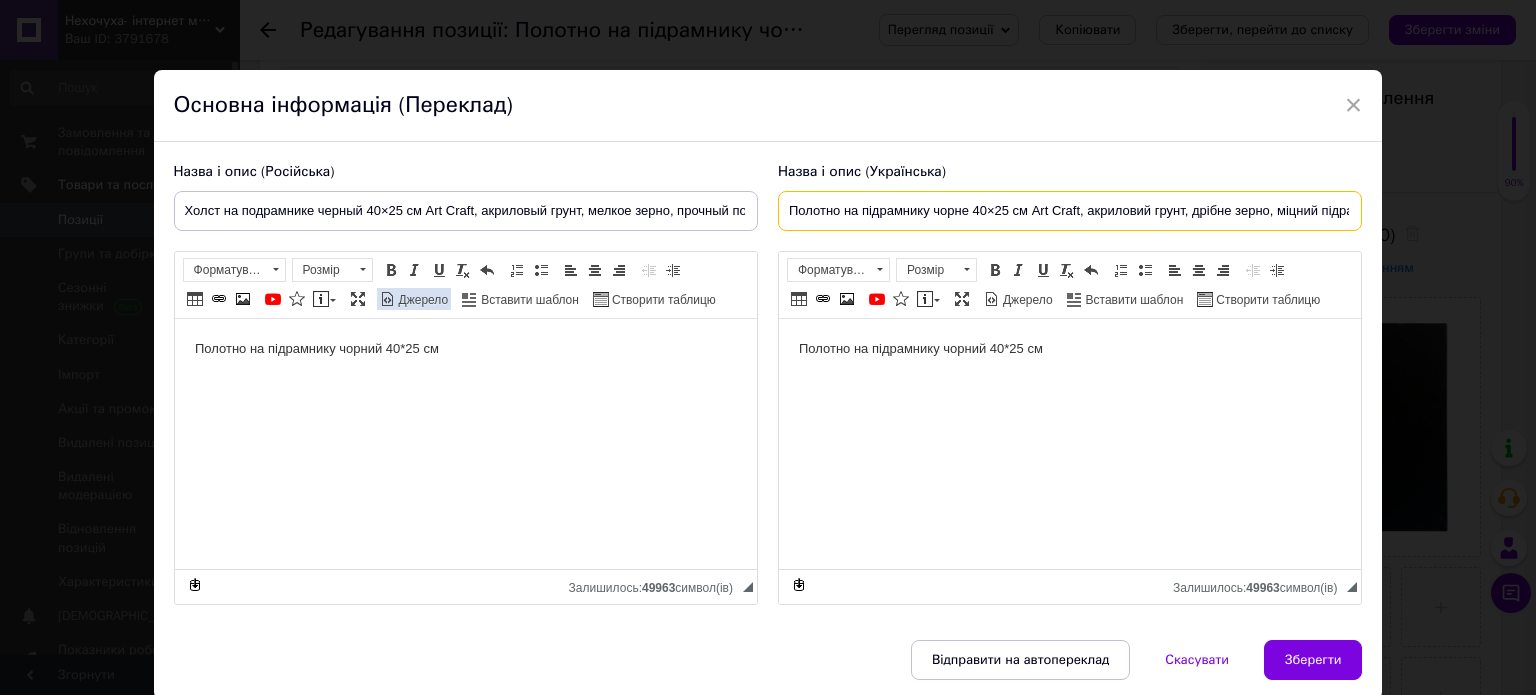 click on "Джерело" at bounding box center [422, 300] 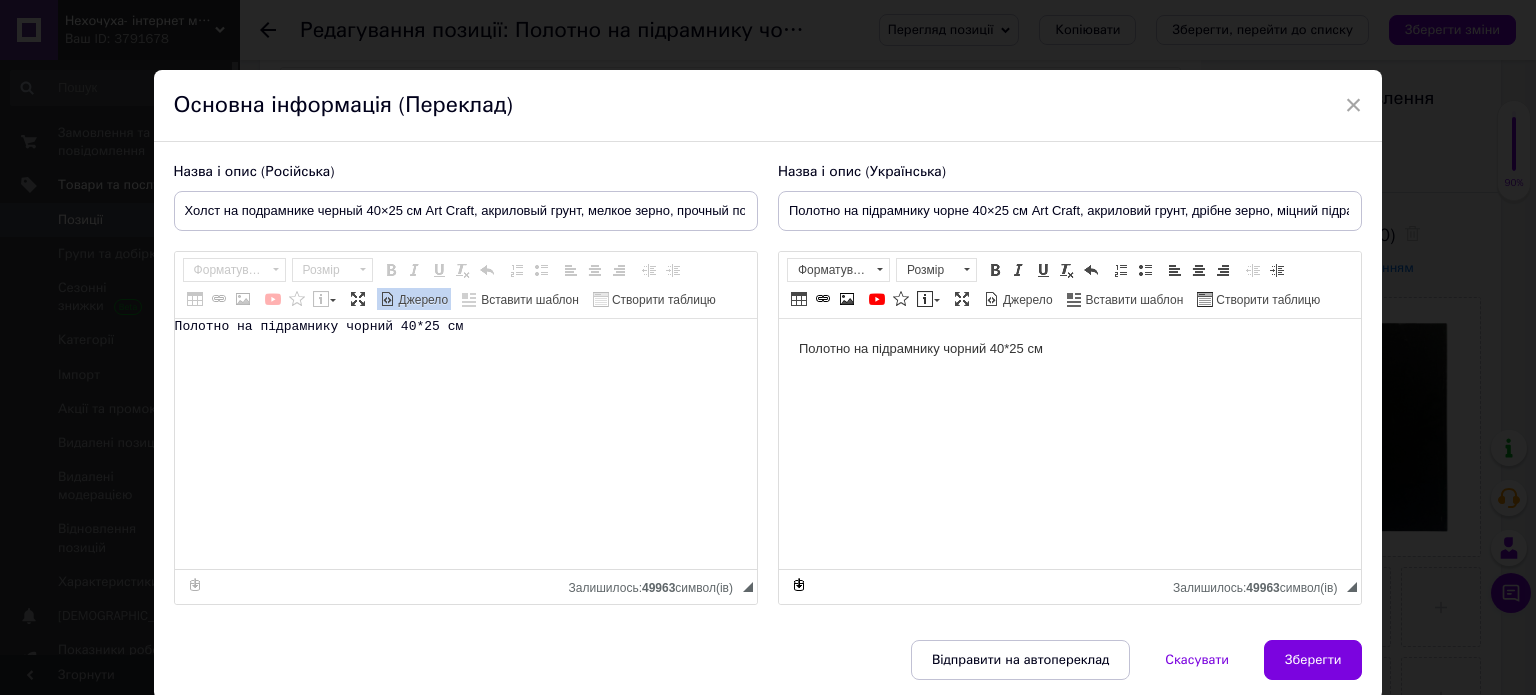 drag, startPoint x: 402, startPoint y: 299, endPoint x: 498, endPoint y: 359, distance: 113.20777 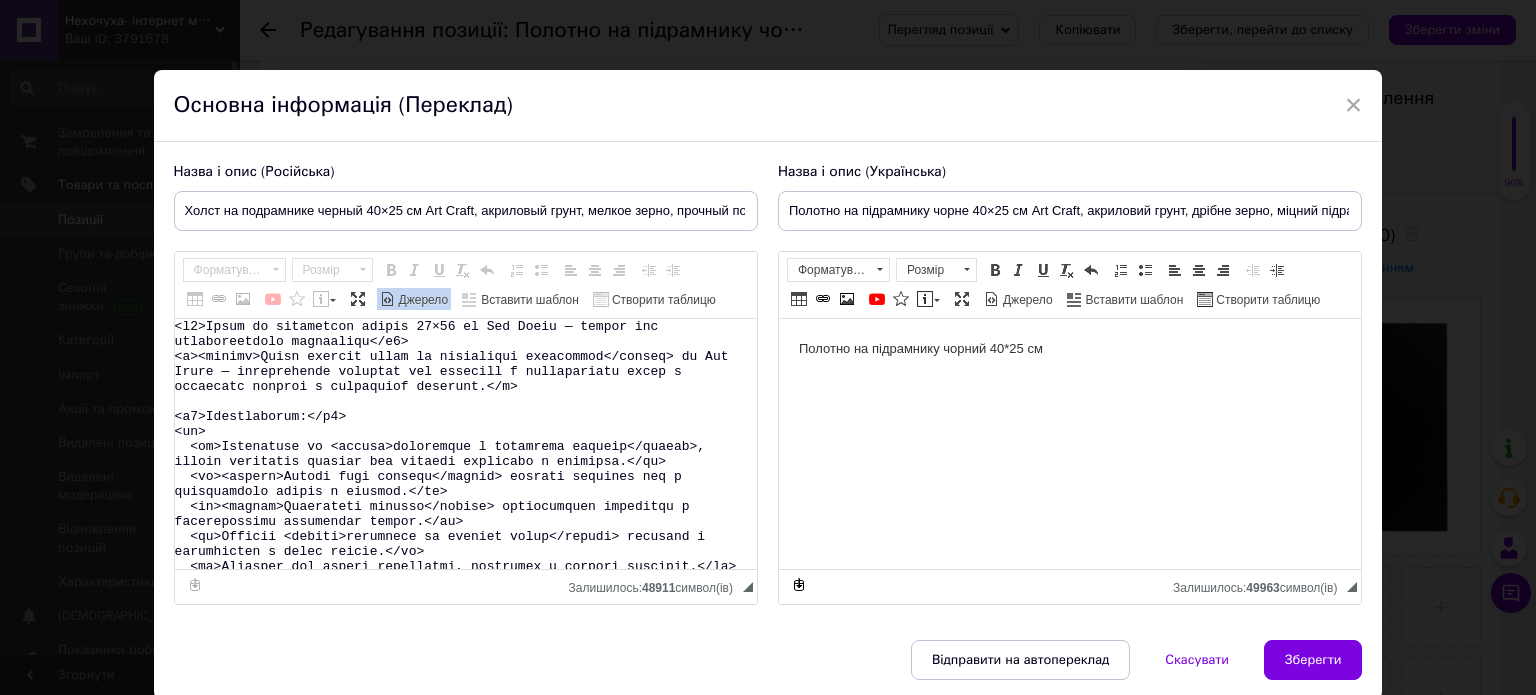 scroll, scrollTop: 327, scrollLeft: 0, axis: vertical 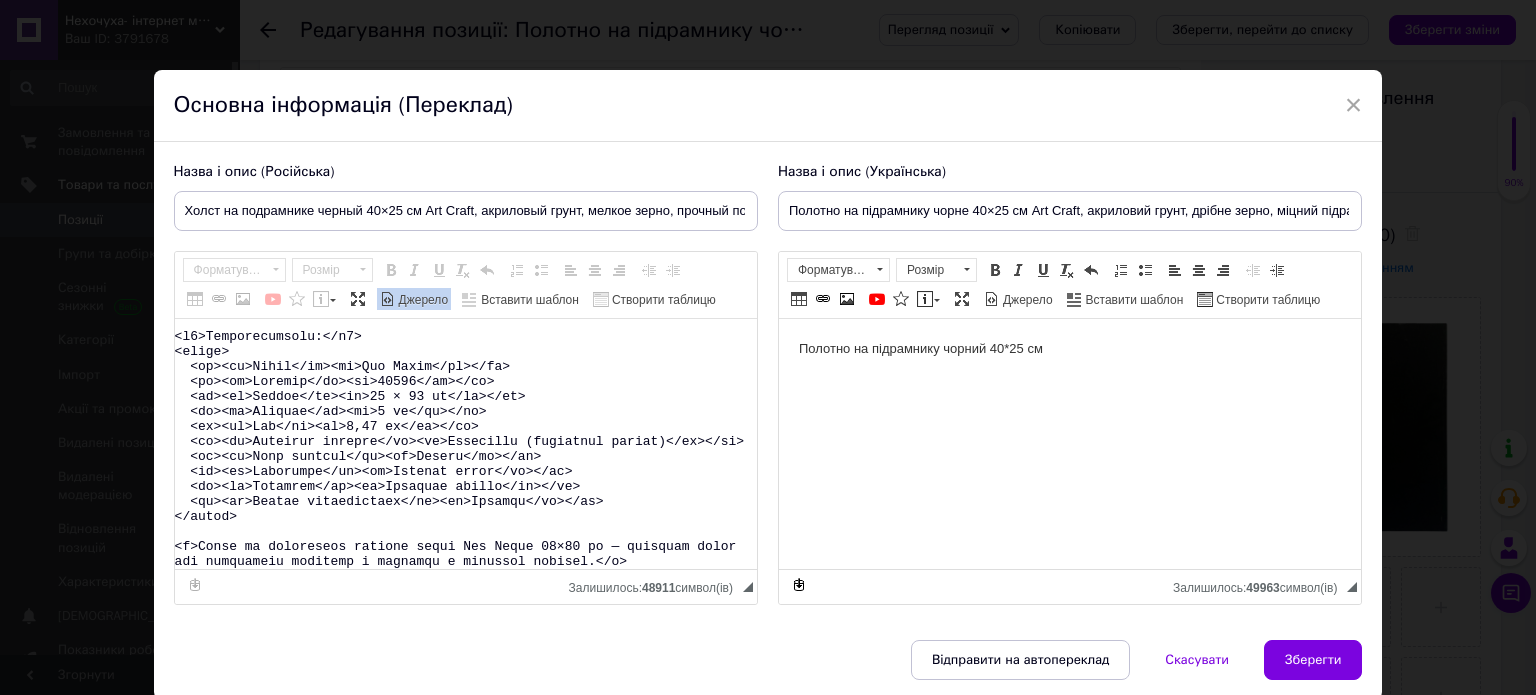 click at bounding box center [388, 299] 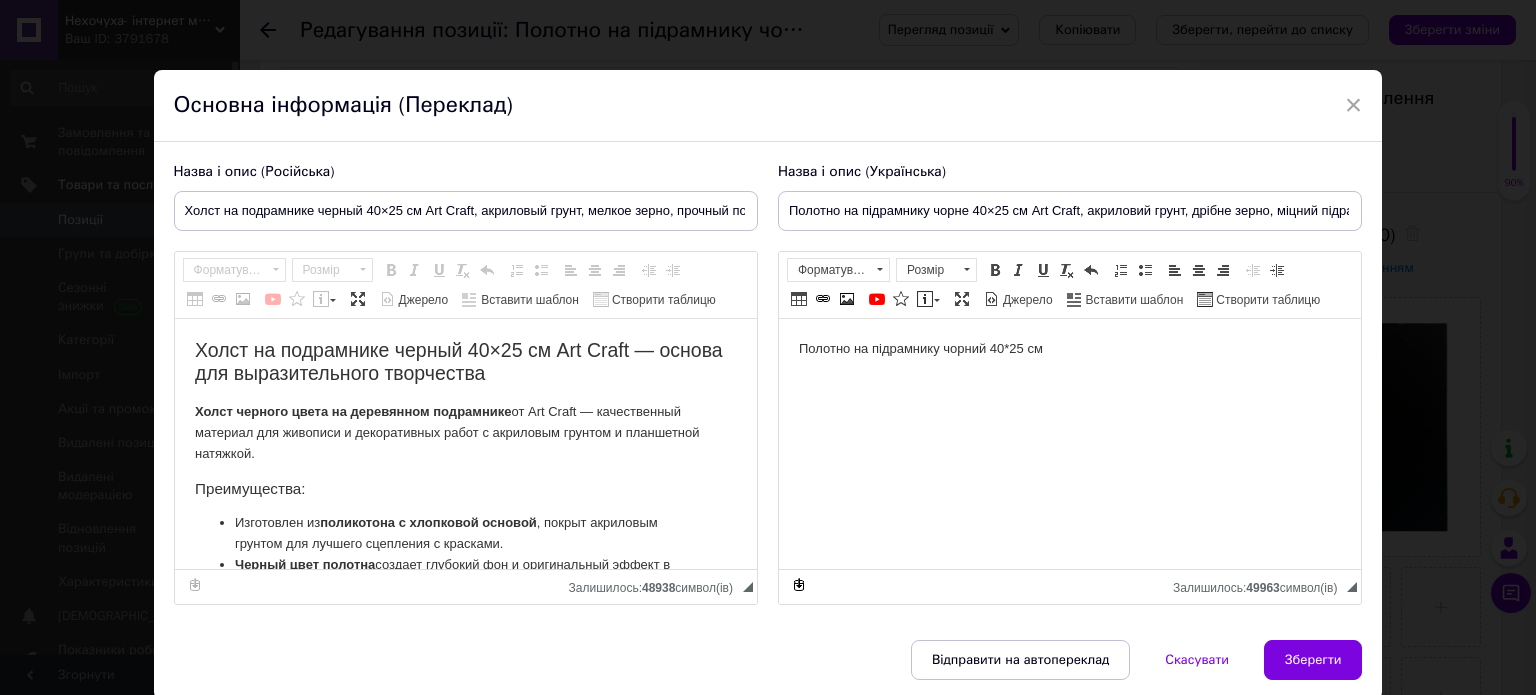scroll, scrollTop: 0, scrollLeft: 0, axis: both 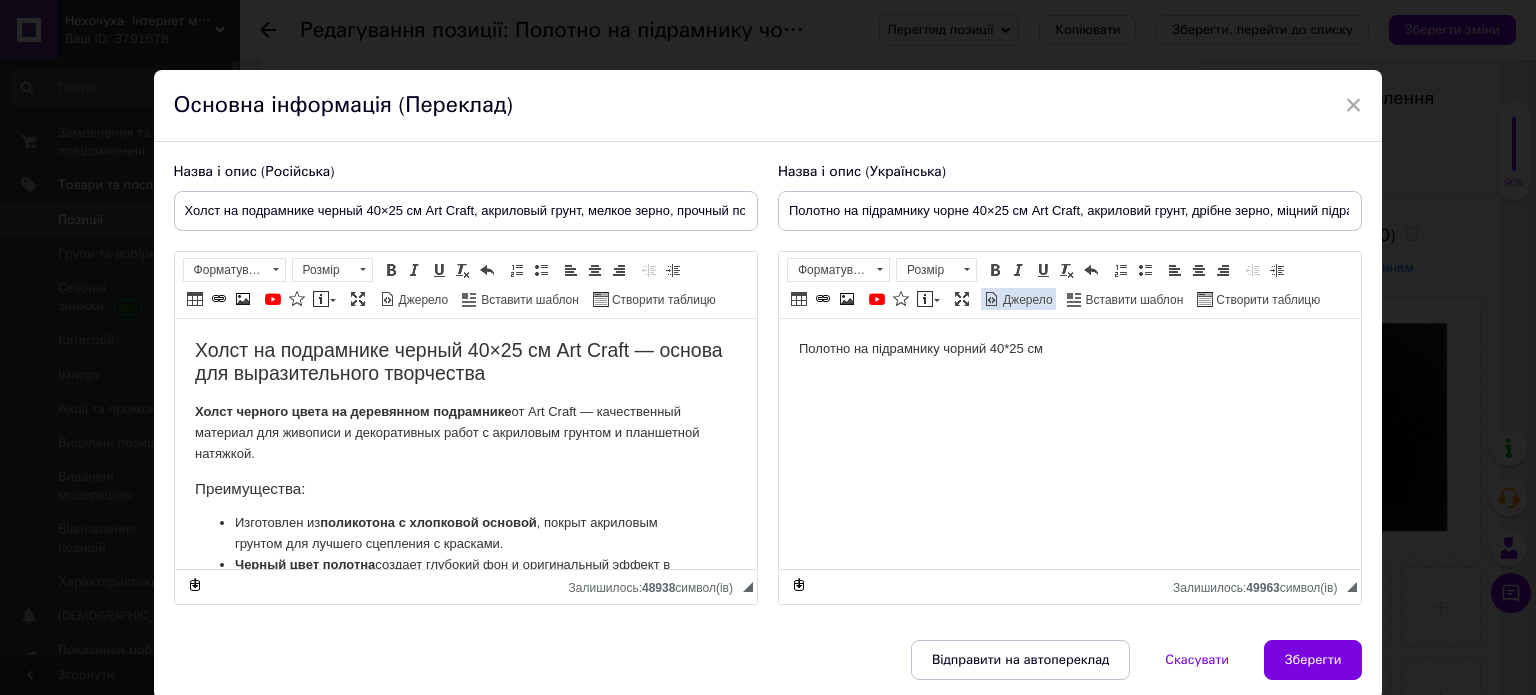 click on "Джерело" at bounding box center (1026, 300) 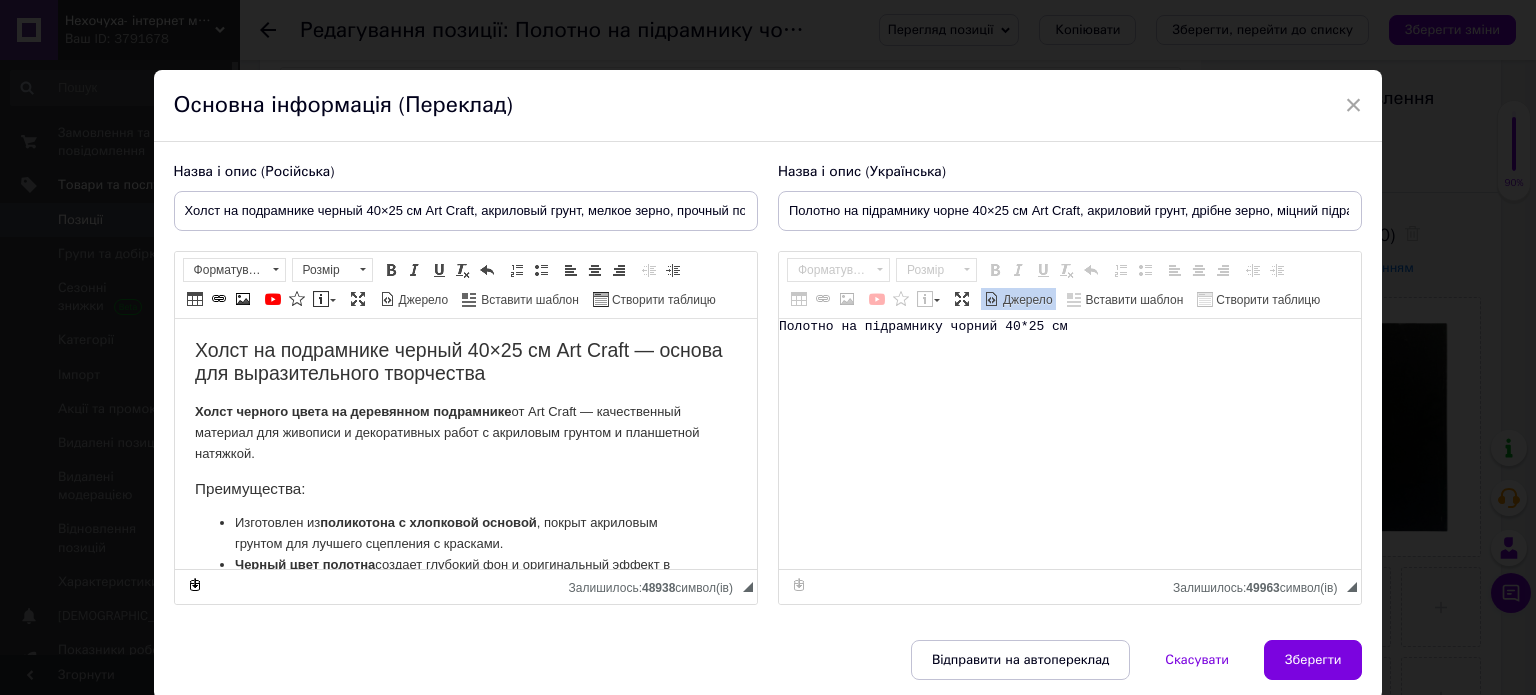 click on "Полотно на підрамнику чорний 40*25 см" at bounding box center [1070, 444] 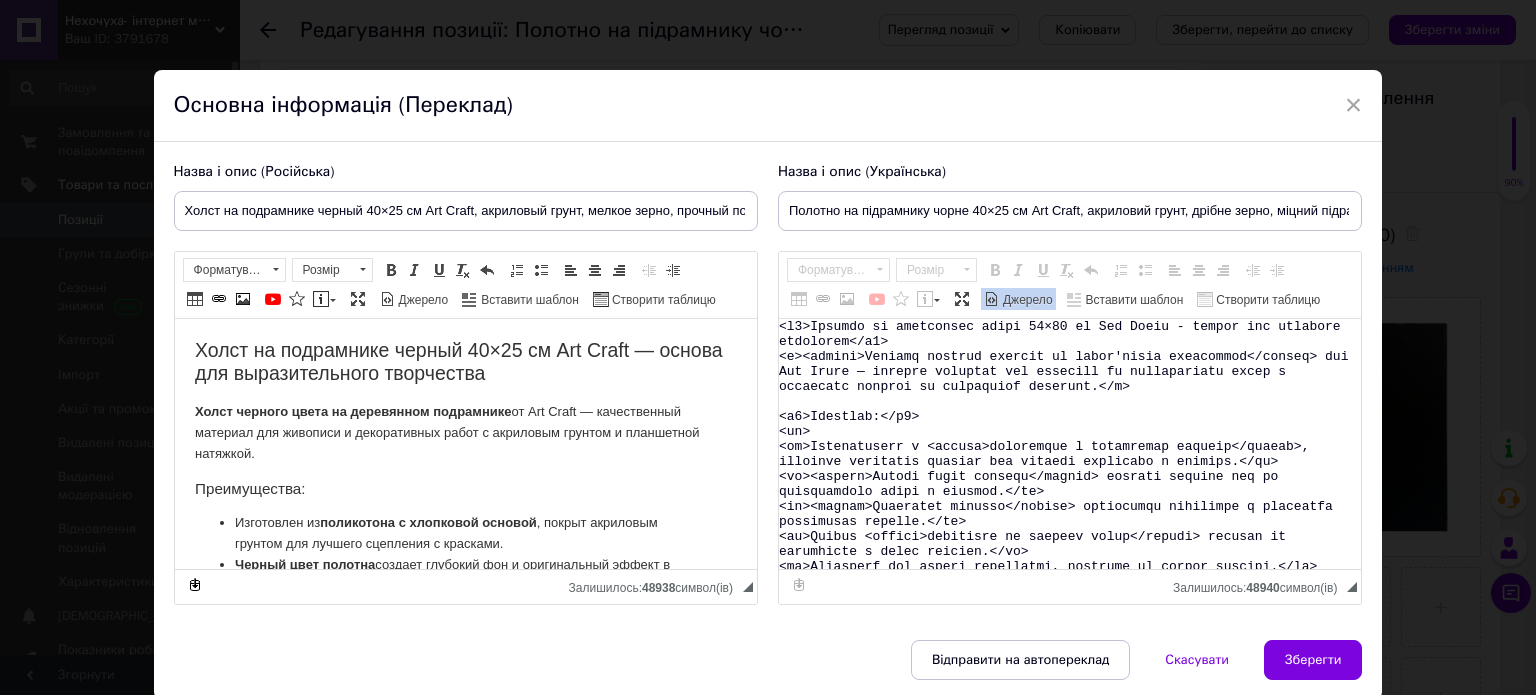 scroll, scrollTop: 296, scrollLeft: 0, axis: vertical 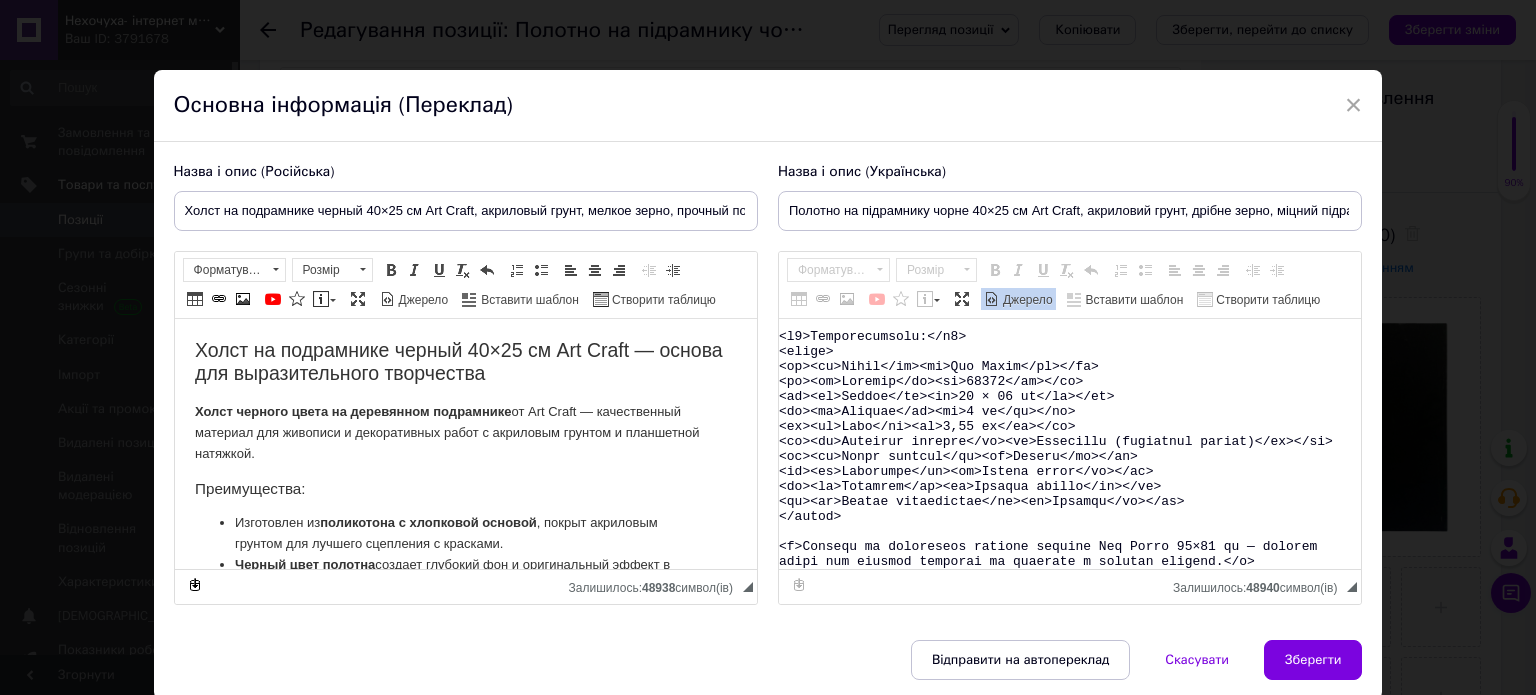 click on "Джерело" at bounding box center (1026, 300) 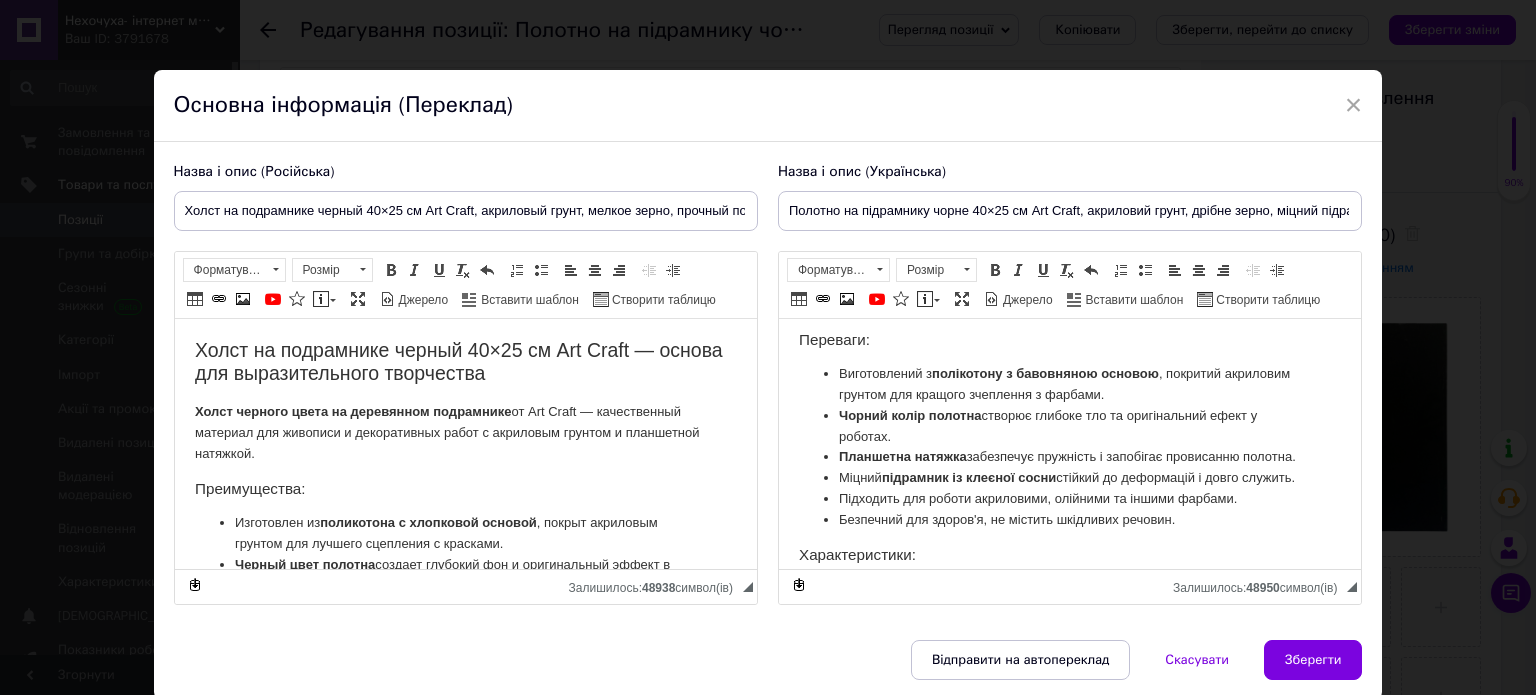 scroll, scrollTop: 400, scrollLeft: 0, axis: vertical 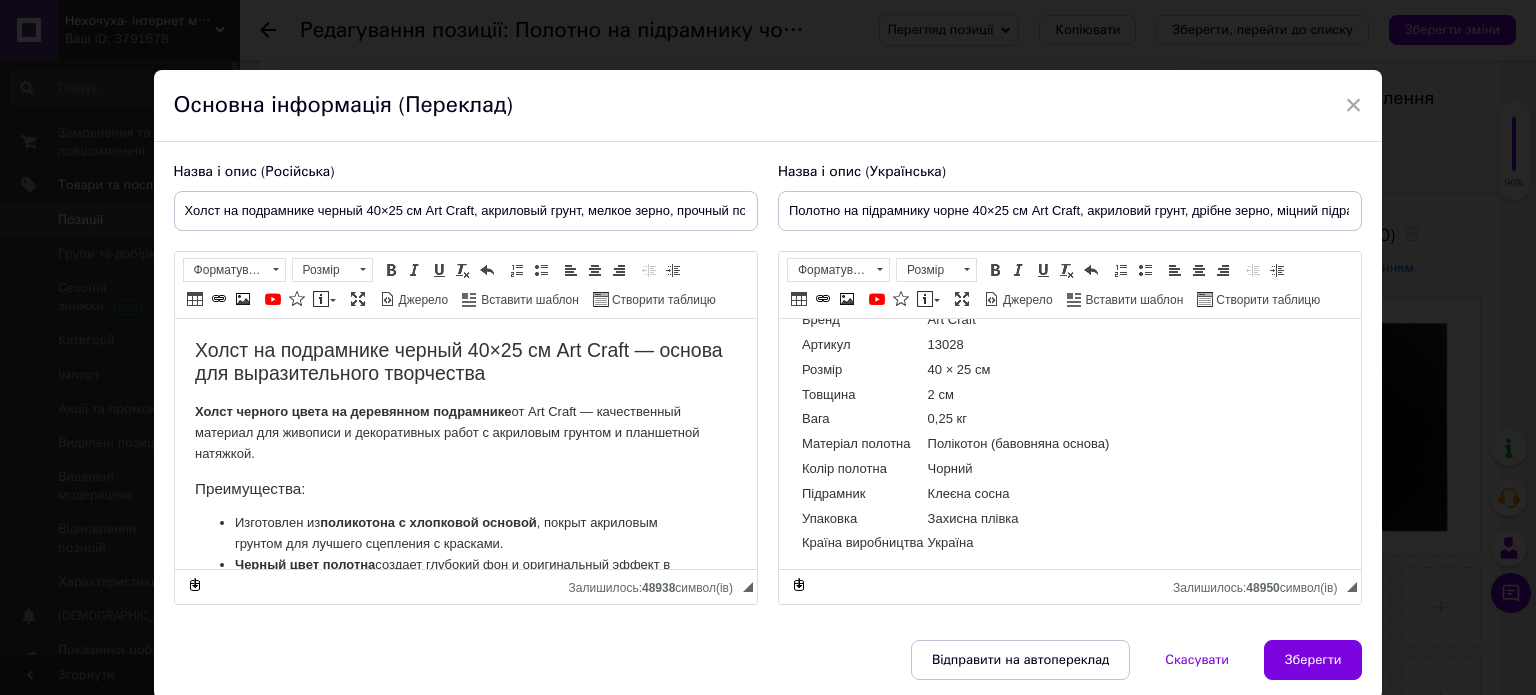 drag, startPoint x: 1300, startPoint y: 662, endPoint x: 865, endPoint y: 496, distance: 465.59747 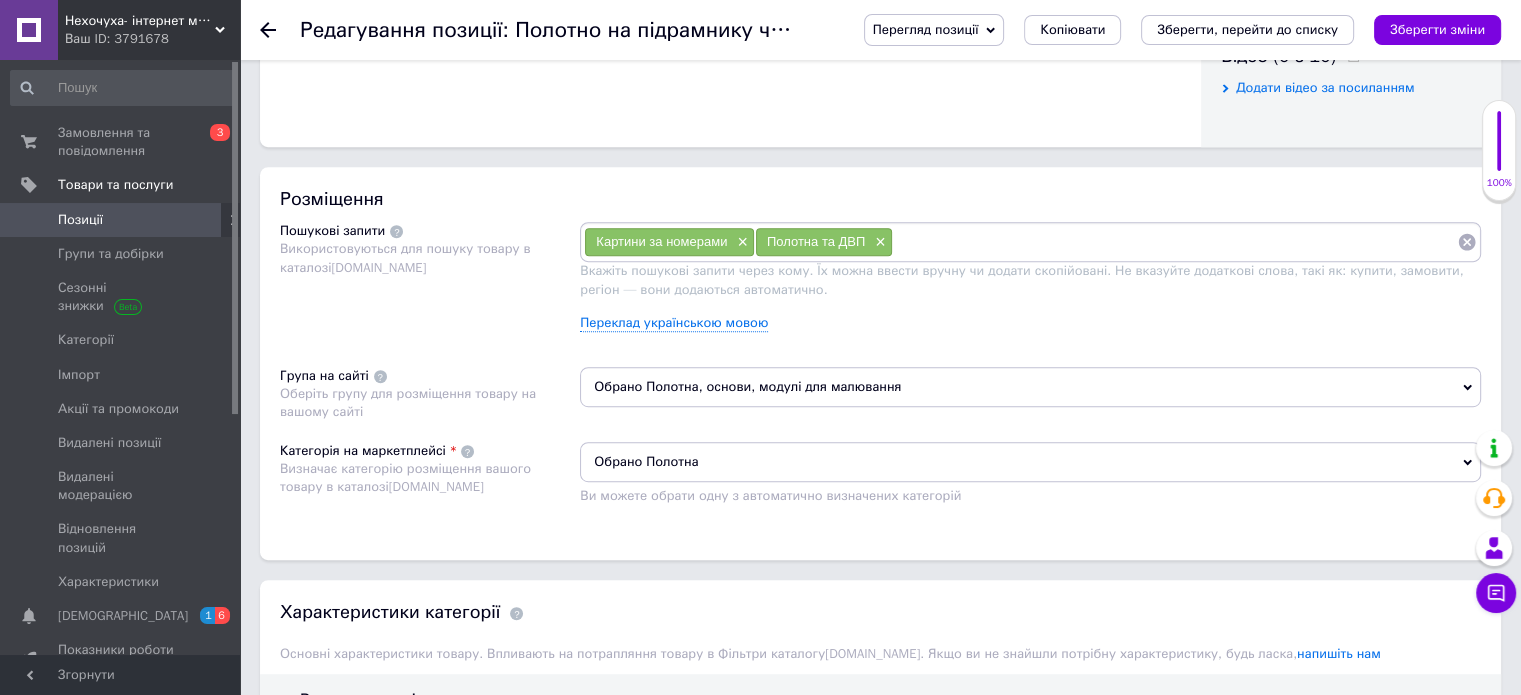 scroll, scrollTop: 1100, scrollLeft: 0, axis: vertical 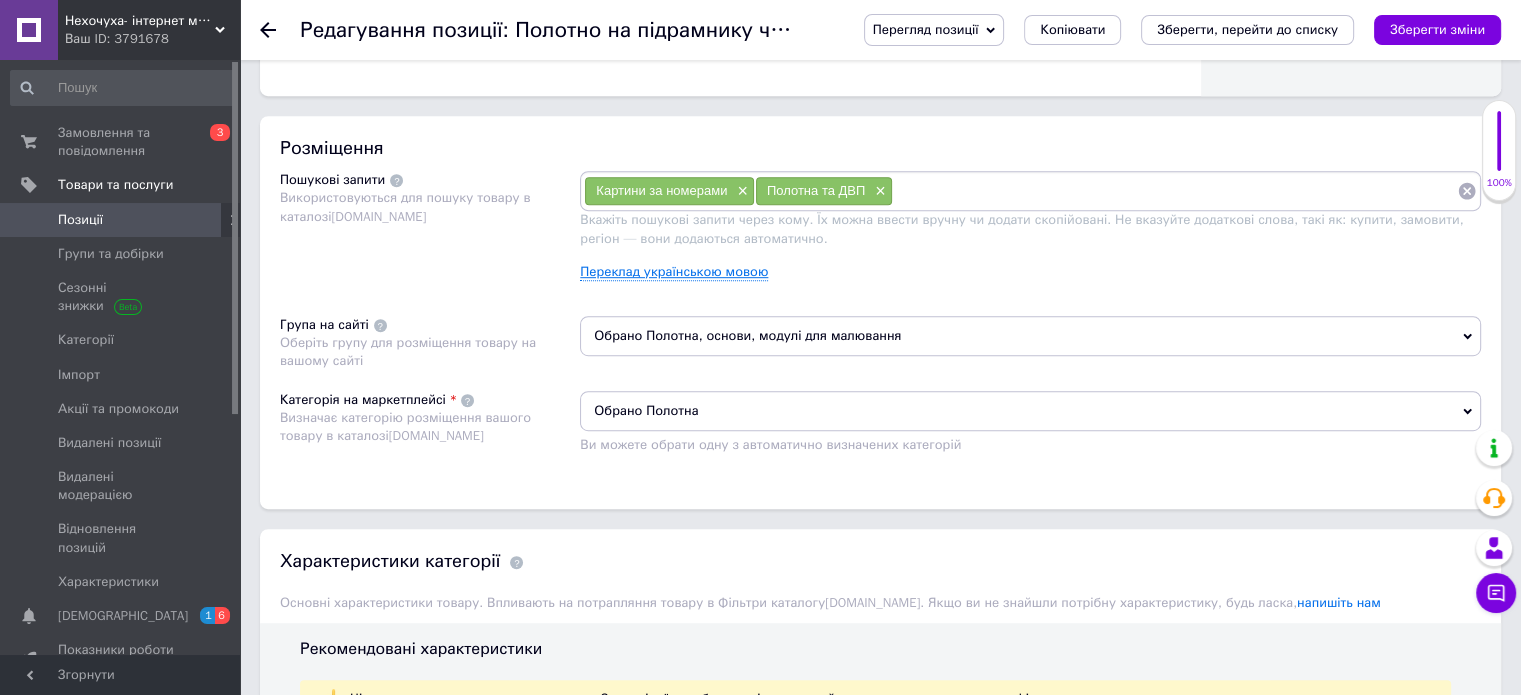 click on "Переклад українською мовою" at bounding box center (674, 272) 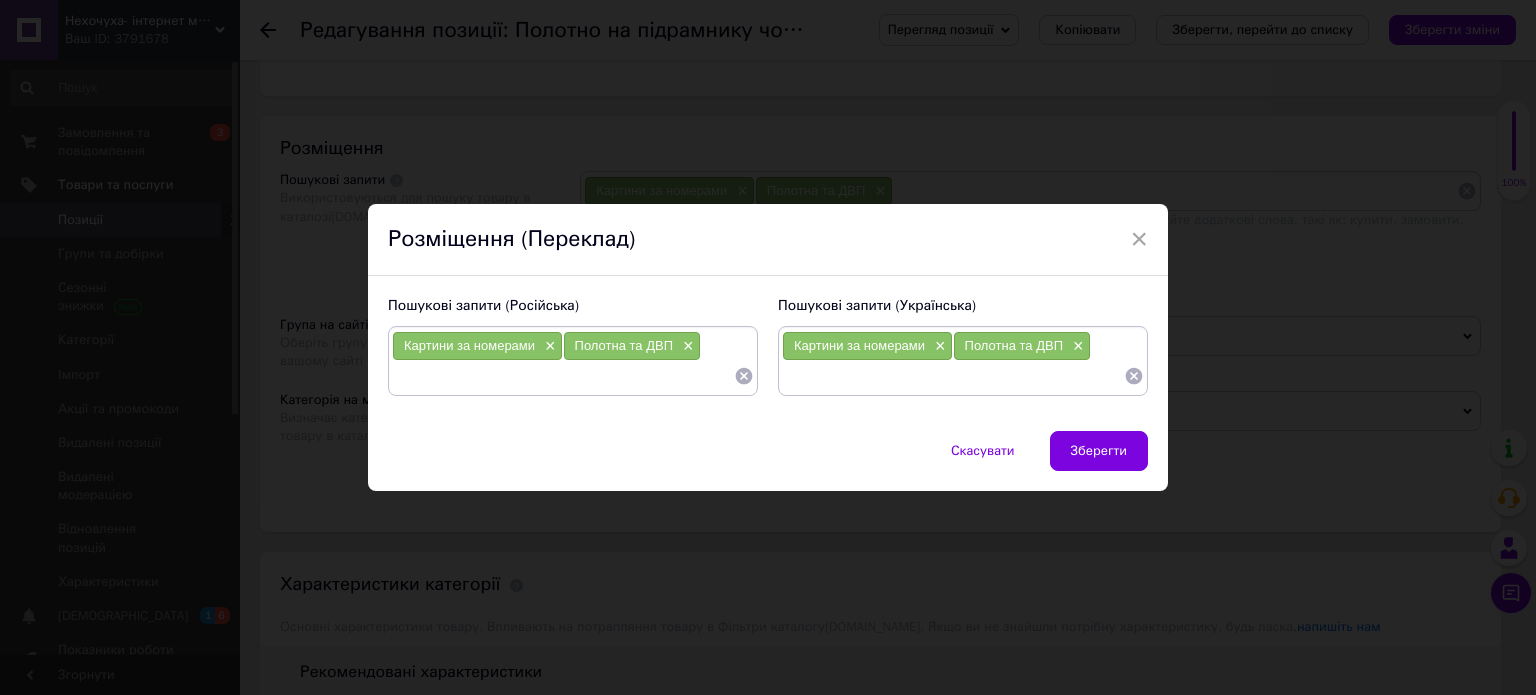 drag, startPoint x: 744, startPoint y: 378, endPoint x: 694, endPoint y: 347, distance: 58.830265 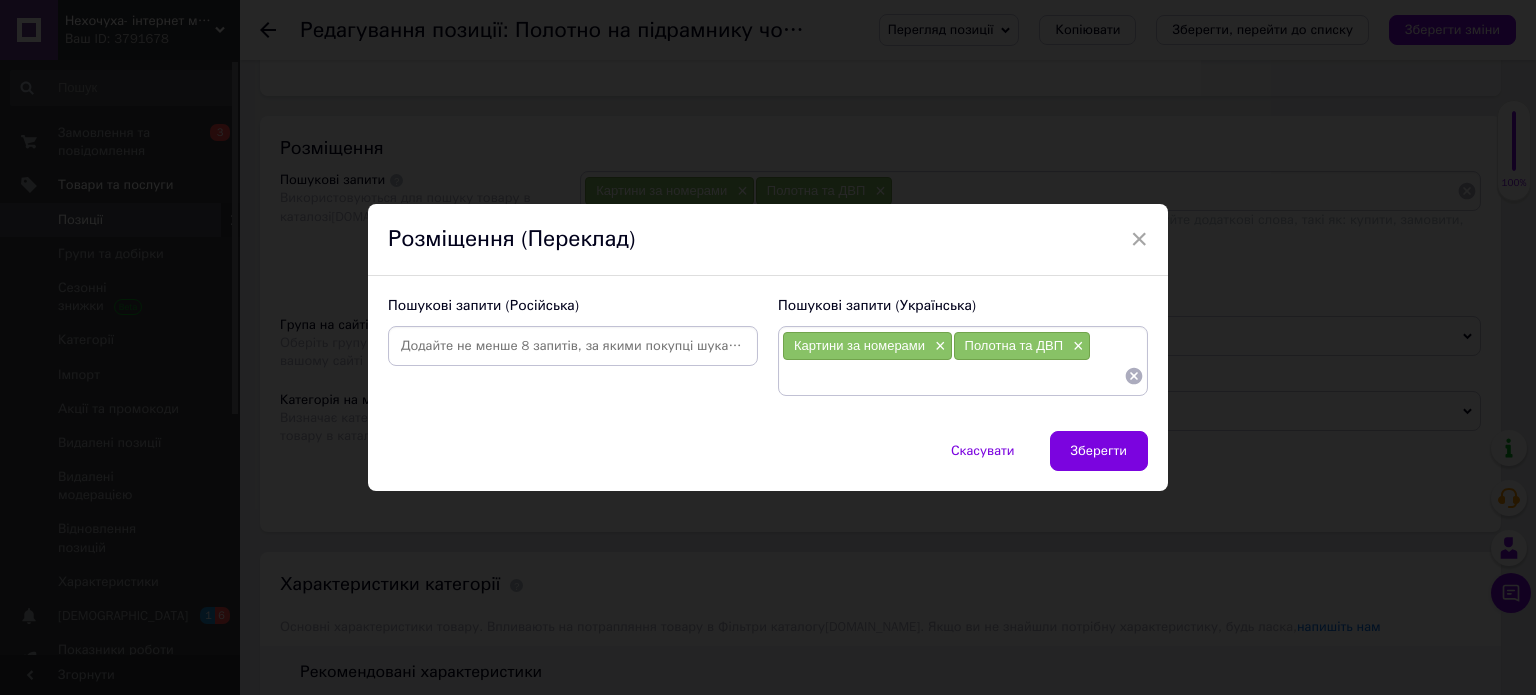click at bounding box center [573, 346] 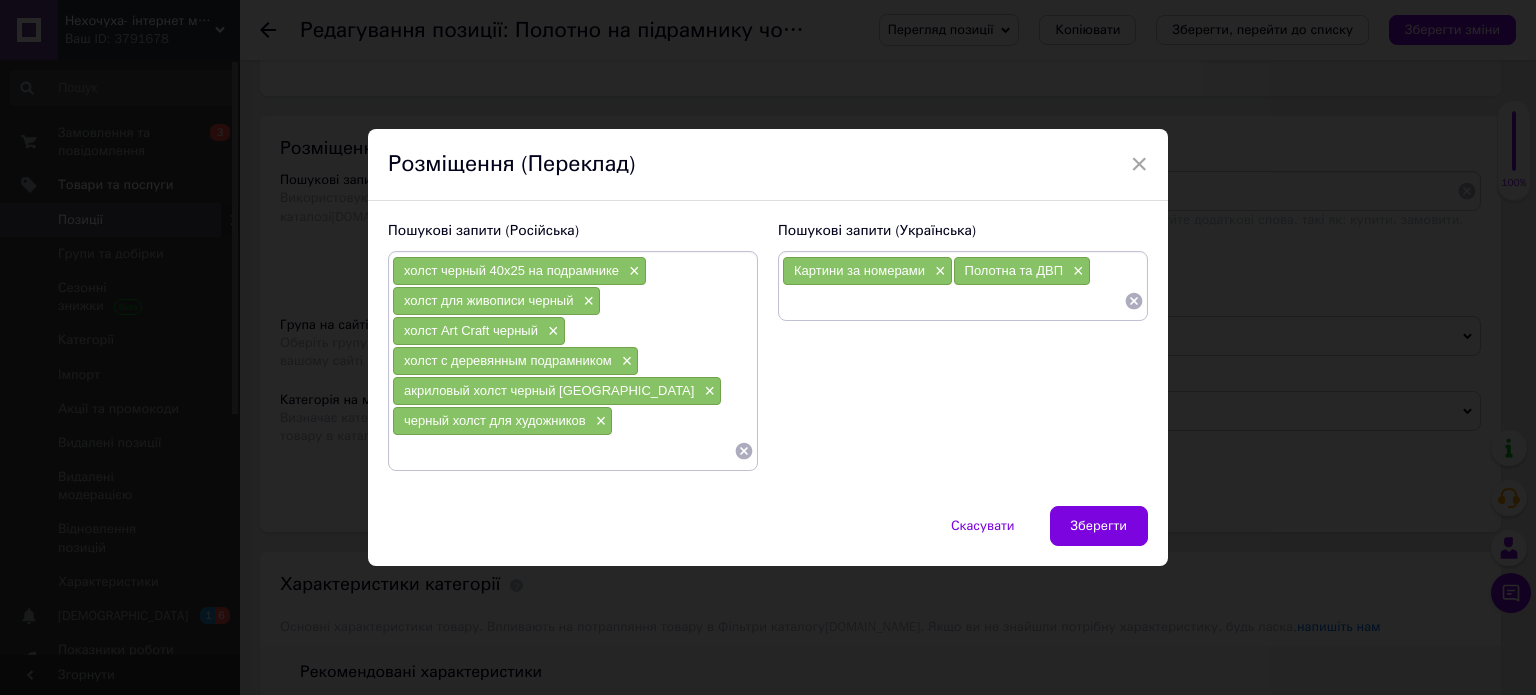 drag, startPoint x: 1138, startPoint y: 296, endPoint x: 1073, endPoint y: 276, distance: 68.007355 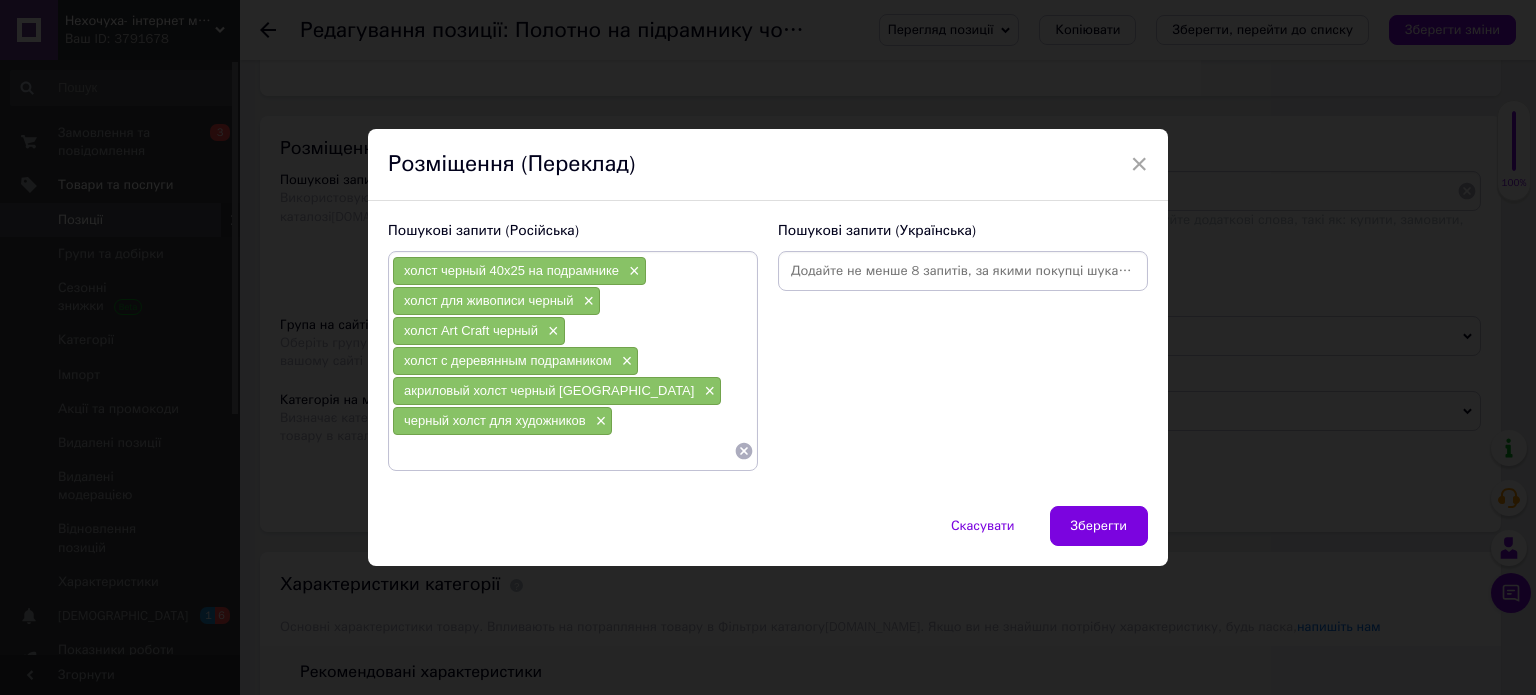 click at bounding box center [963, 271] 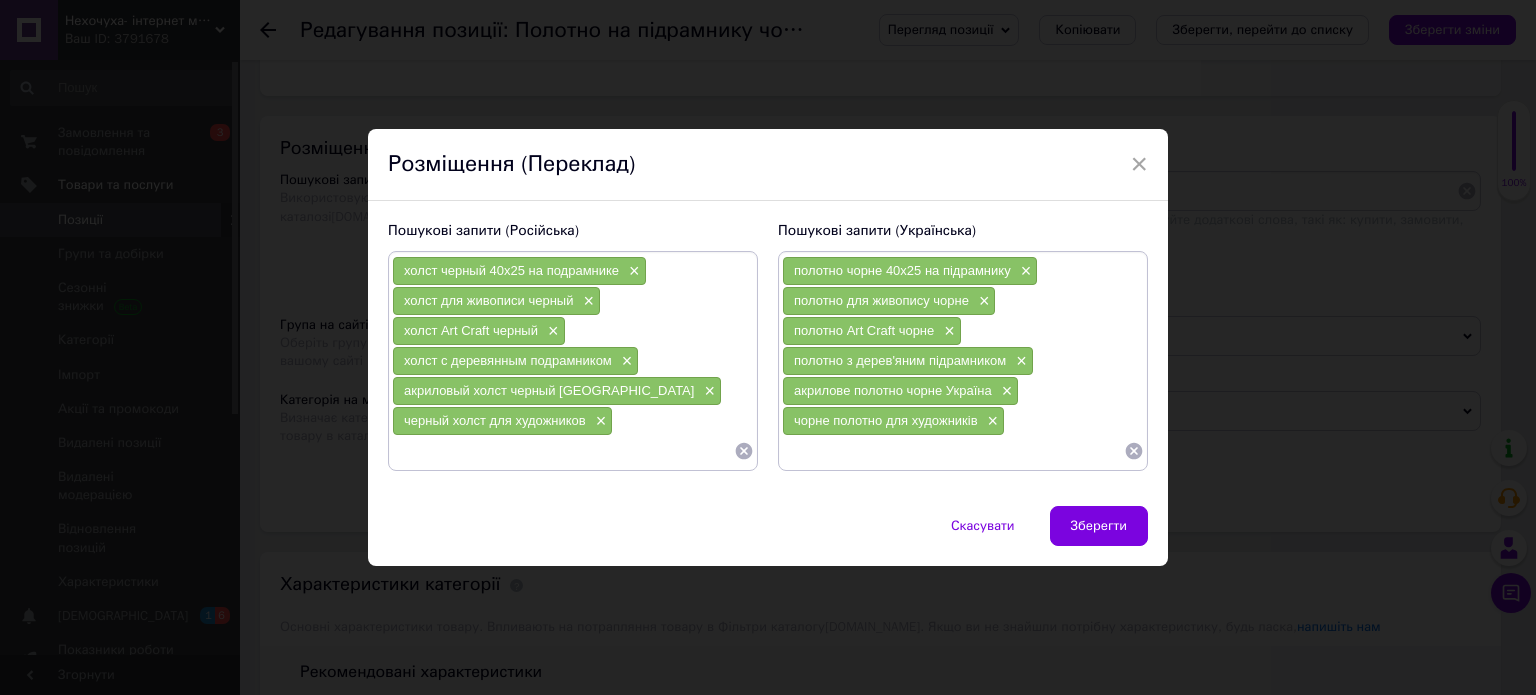 click on "Зберегти" at bounding box center [1099, 526] 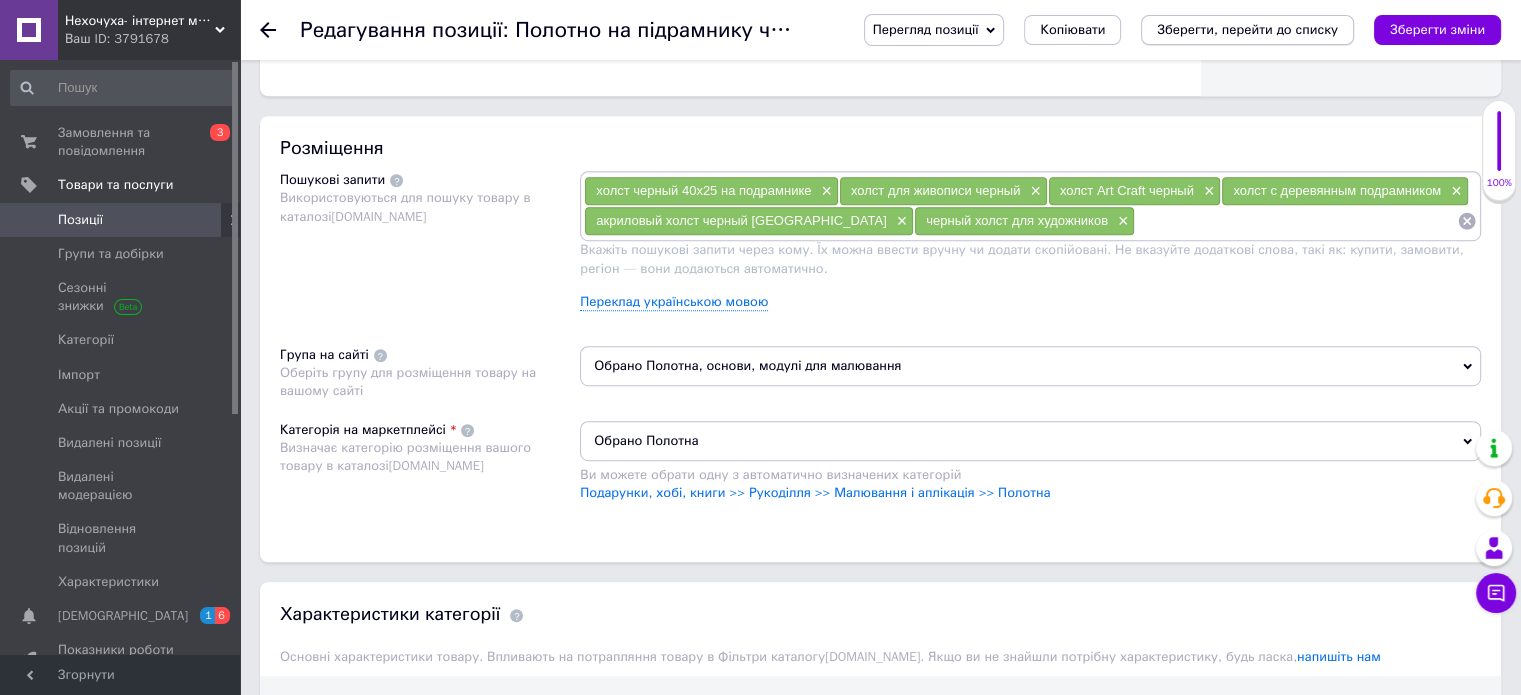 click on "Зберегти, перейти до списку" at bounding box center (1247, 29) 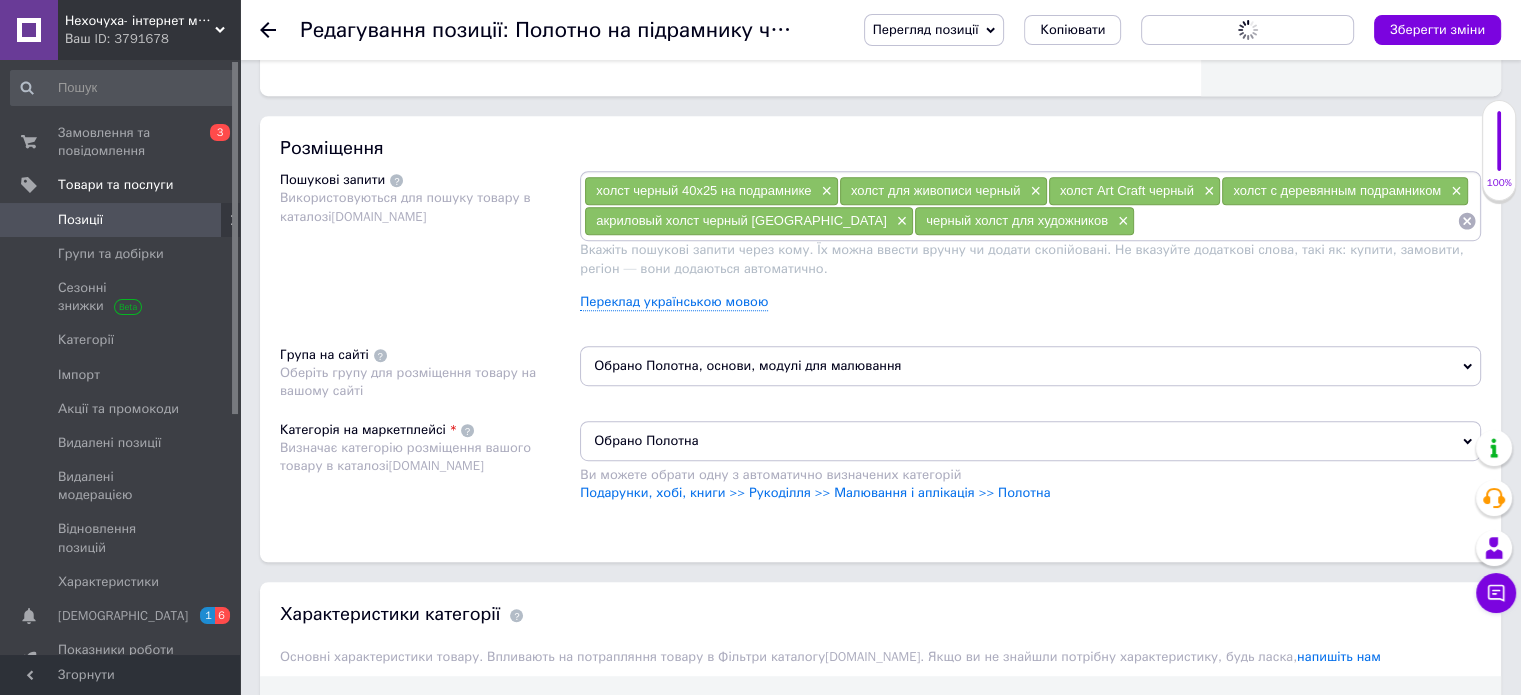 scroll, scrollTop: 0, scrollLeft: 0, axis: both 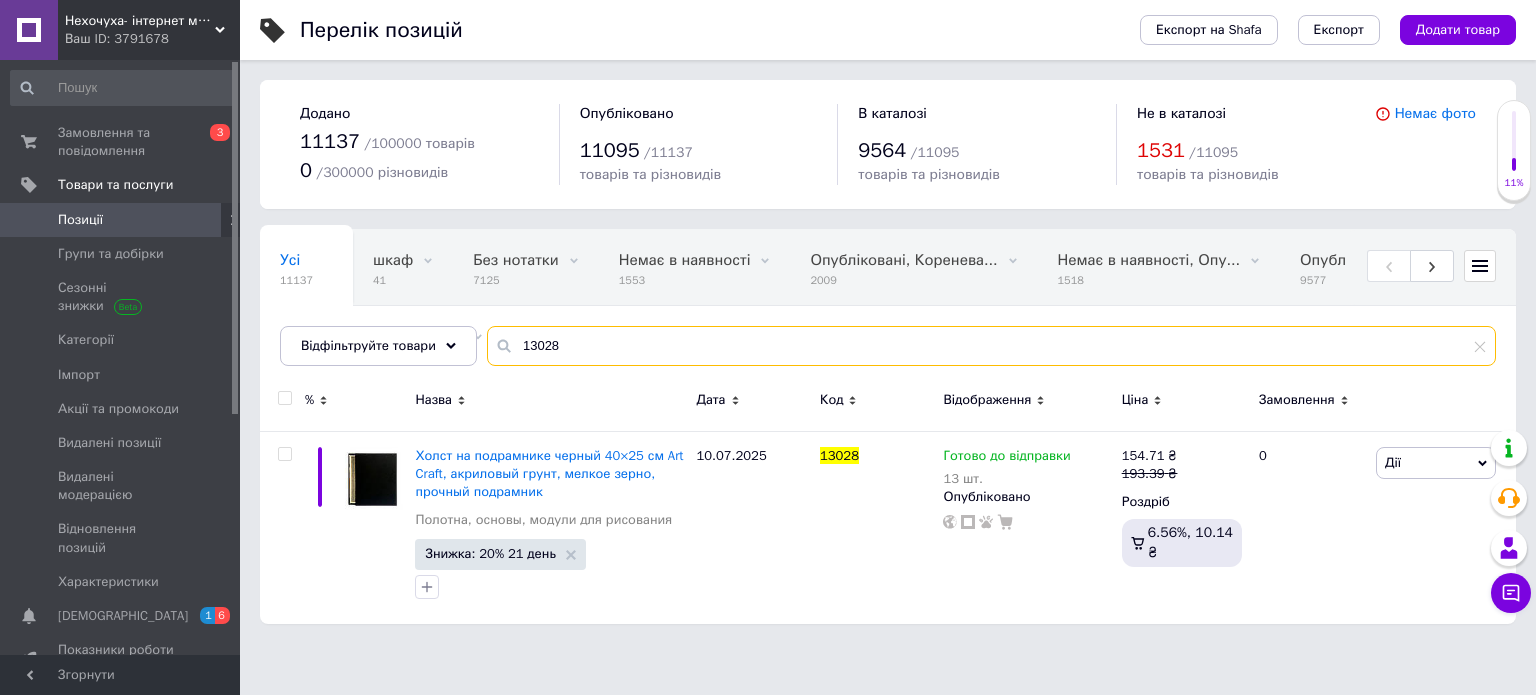 click on "13028" at bounding box center [991, 346] 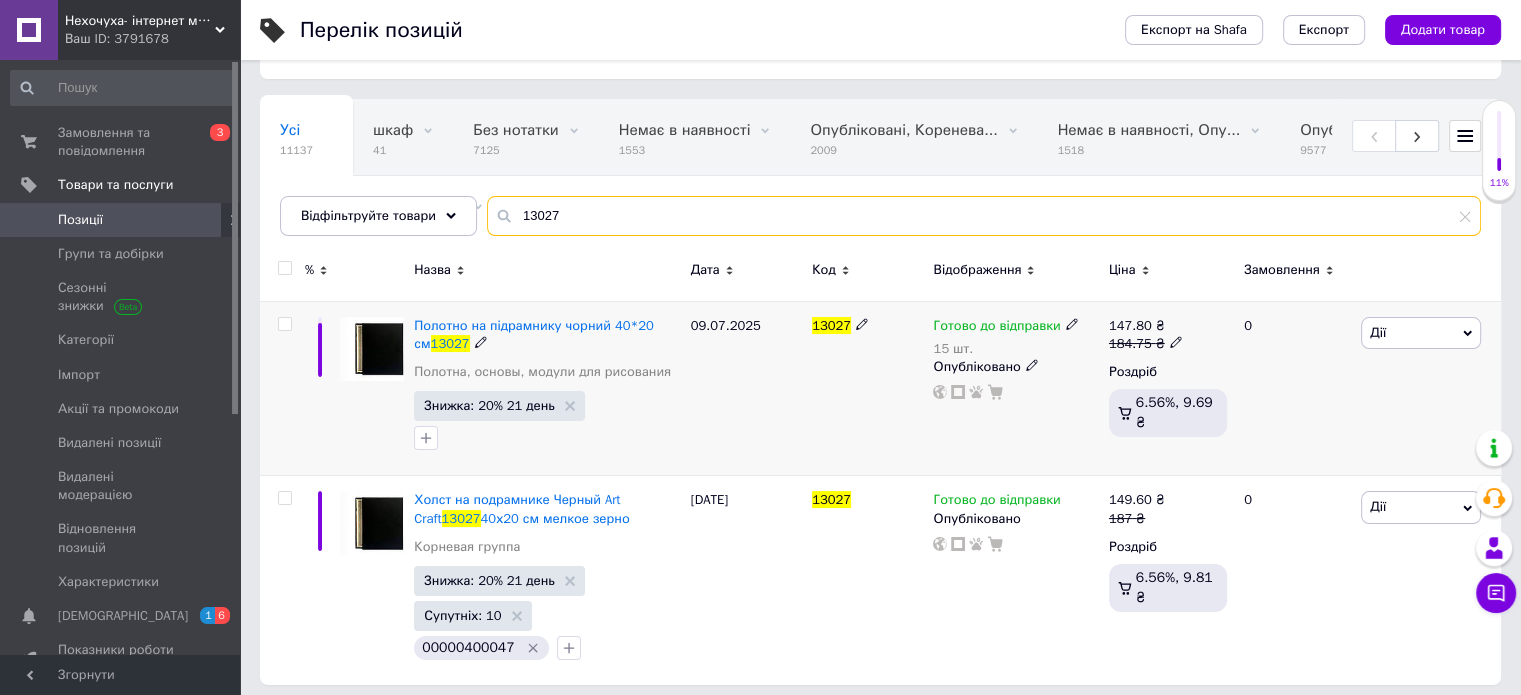 scroll, scrollTop: 139, scrollLeft: 0, axis: vertical 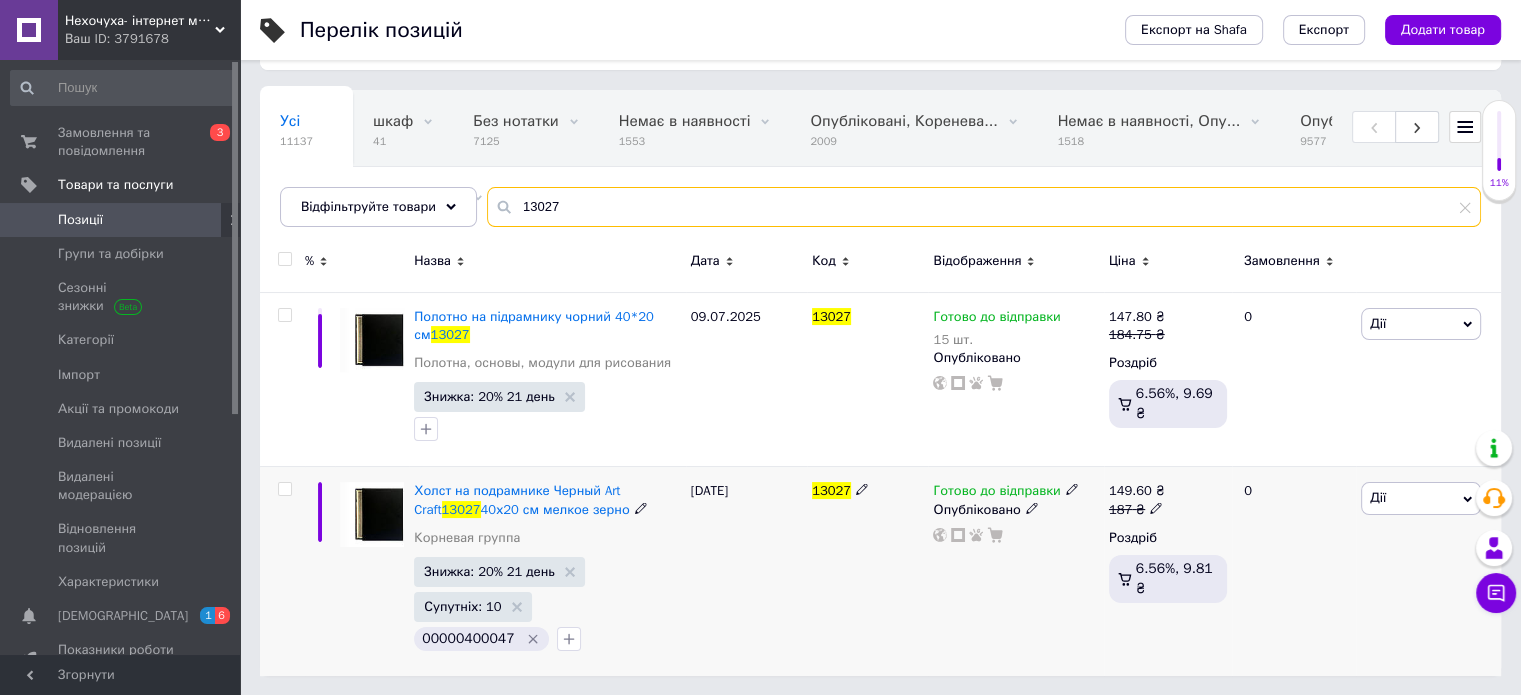 type on "13027" 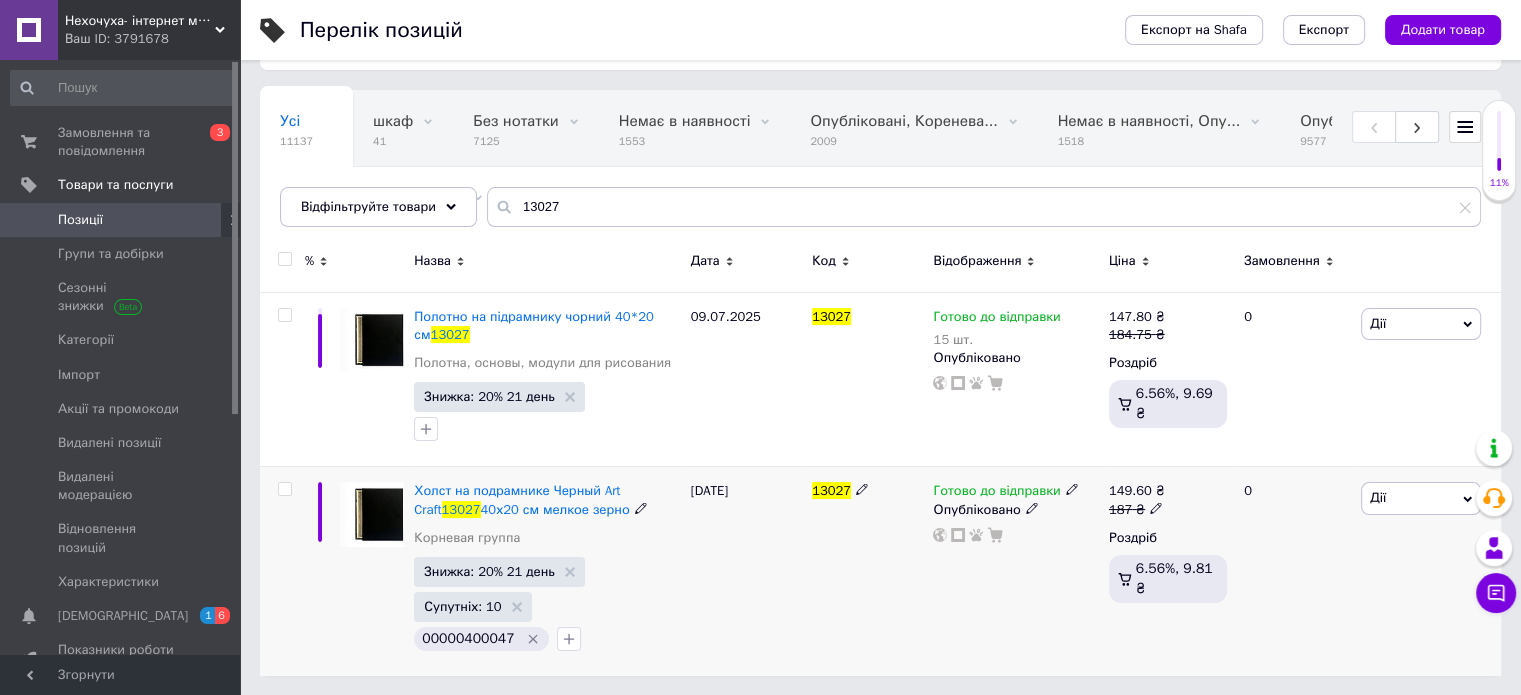 click on "Дії" at bounding box center (1421, 498) 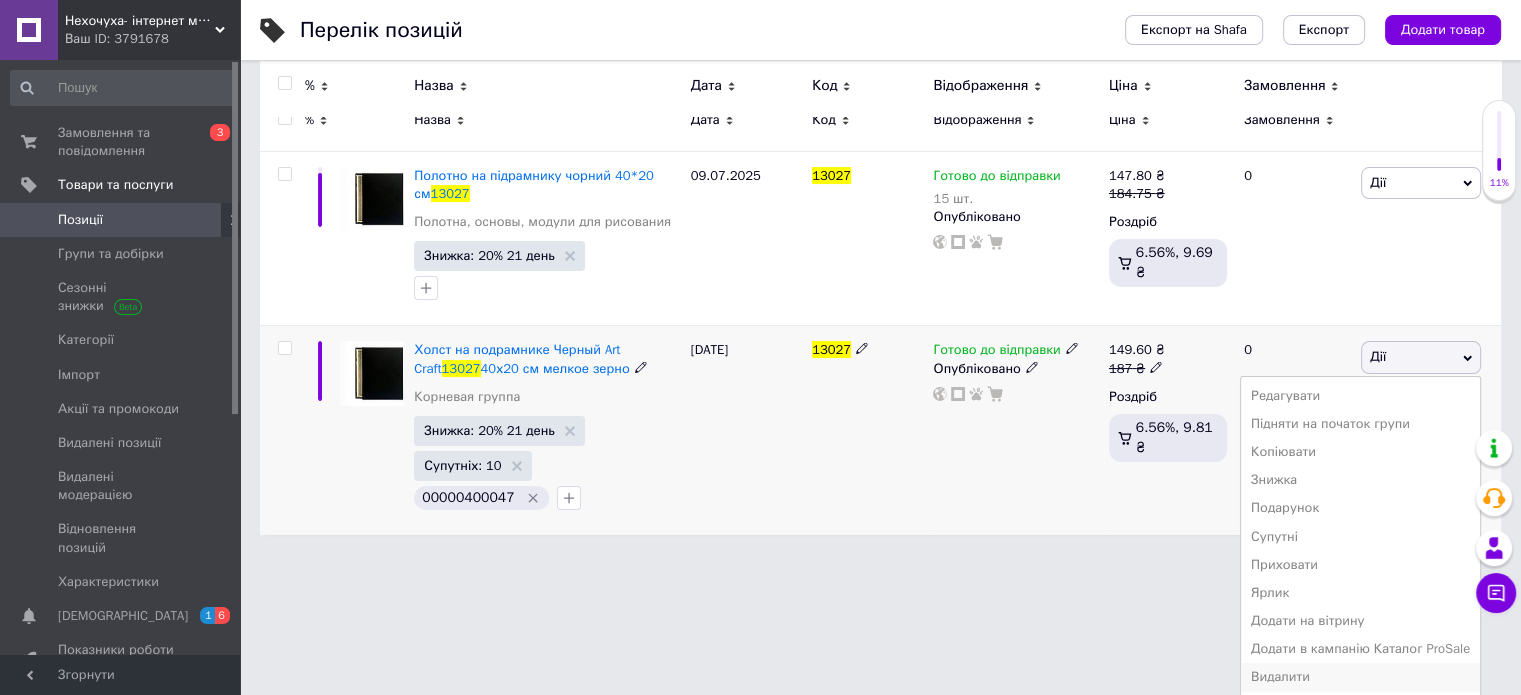 click on "Видалити" at bounding box center (1360, 677) 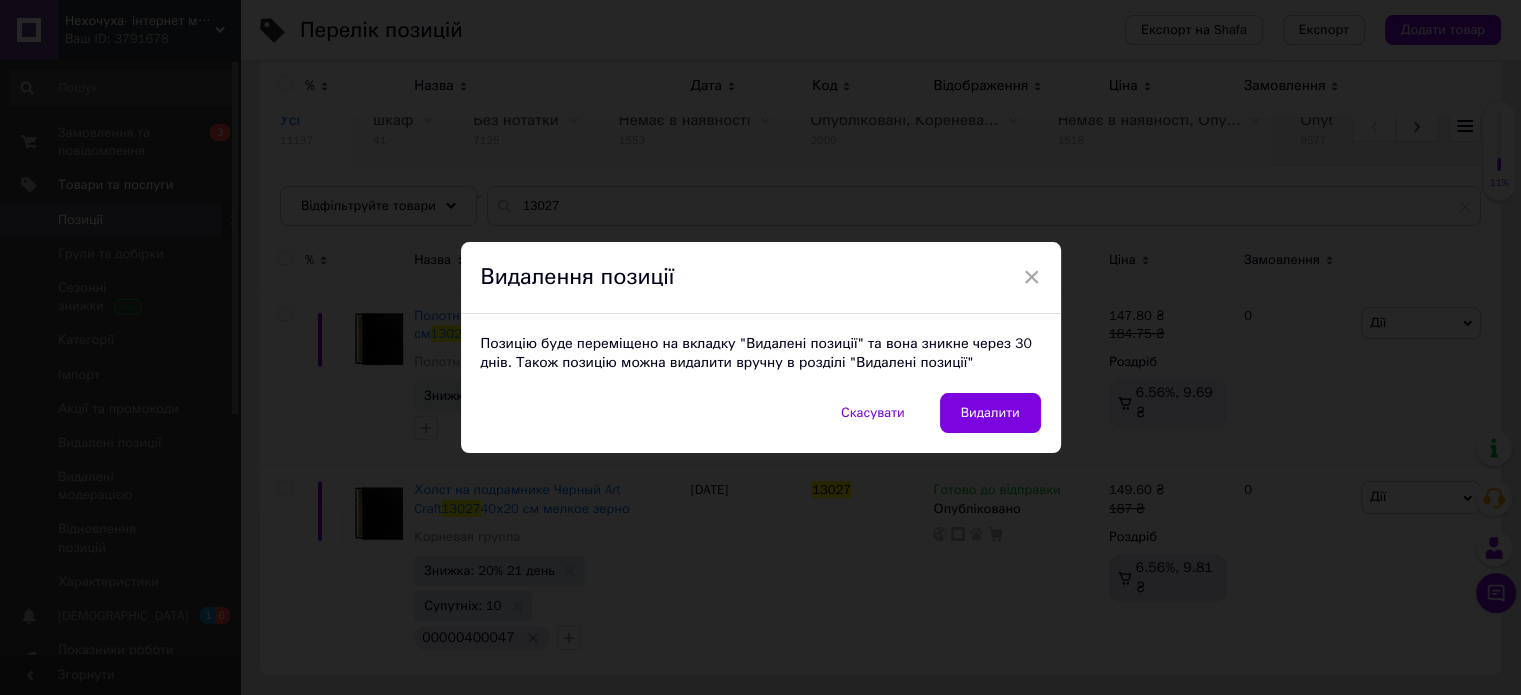scroll, scrollTop: 139, scrollLeft: 0, axis: vertical 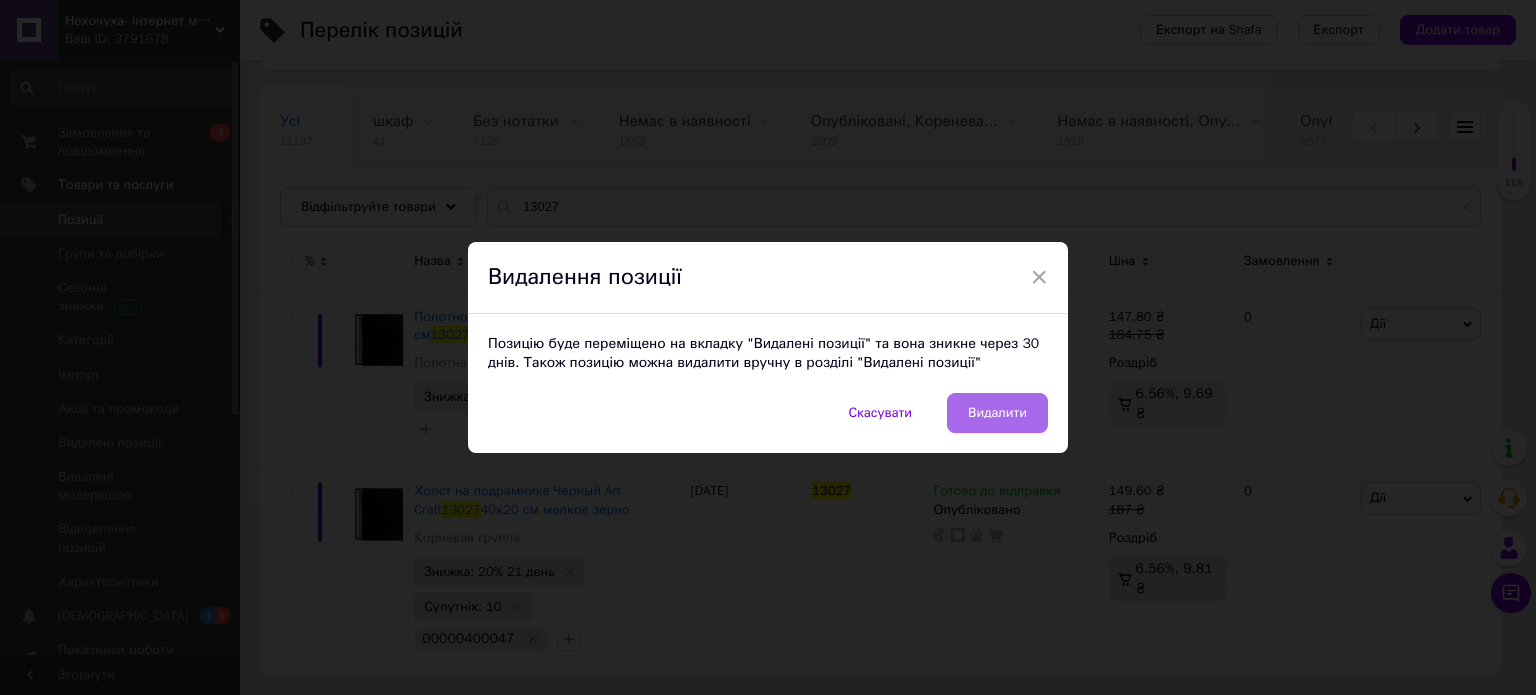 click on "Видалити" at bounding box center [997, 413] 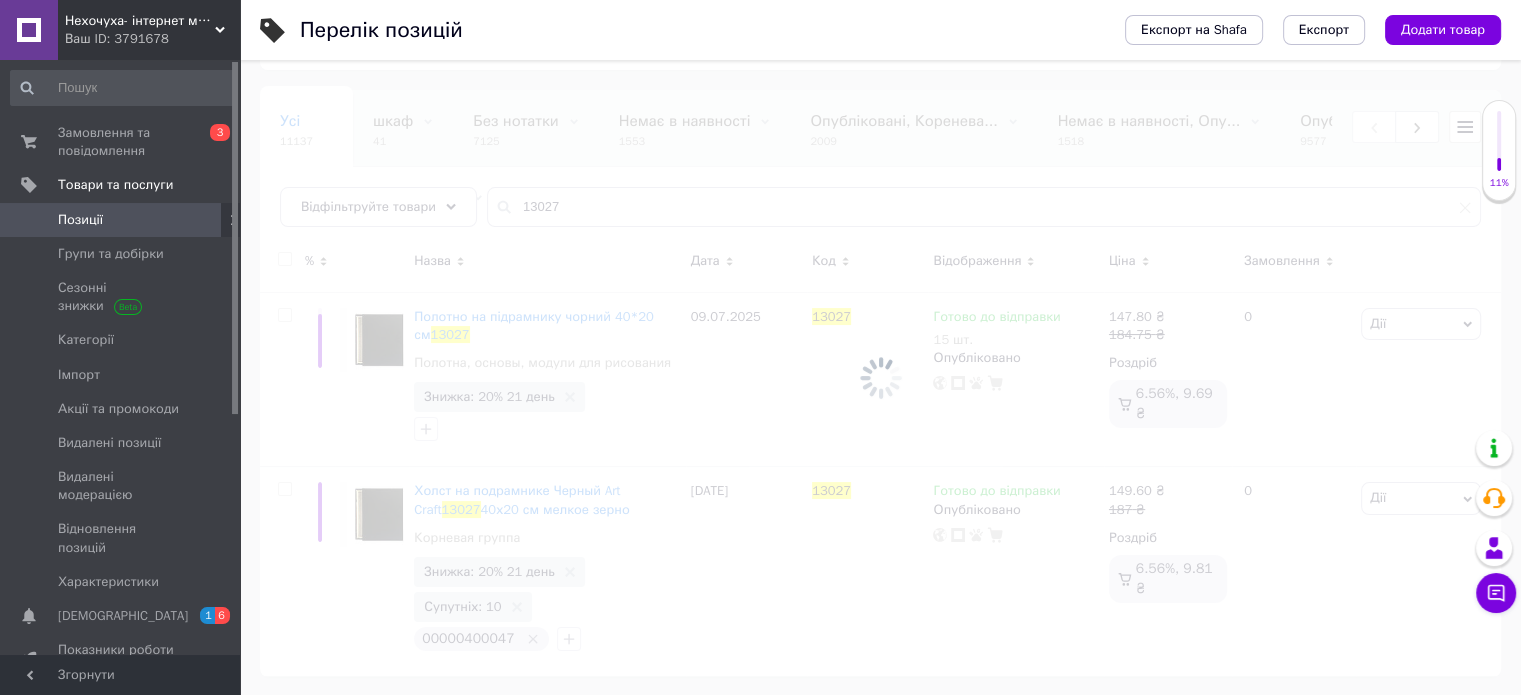 scroll, scrollTop: 104, scrollLeft: 0, axis: vertical 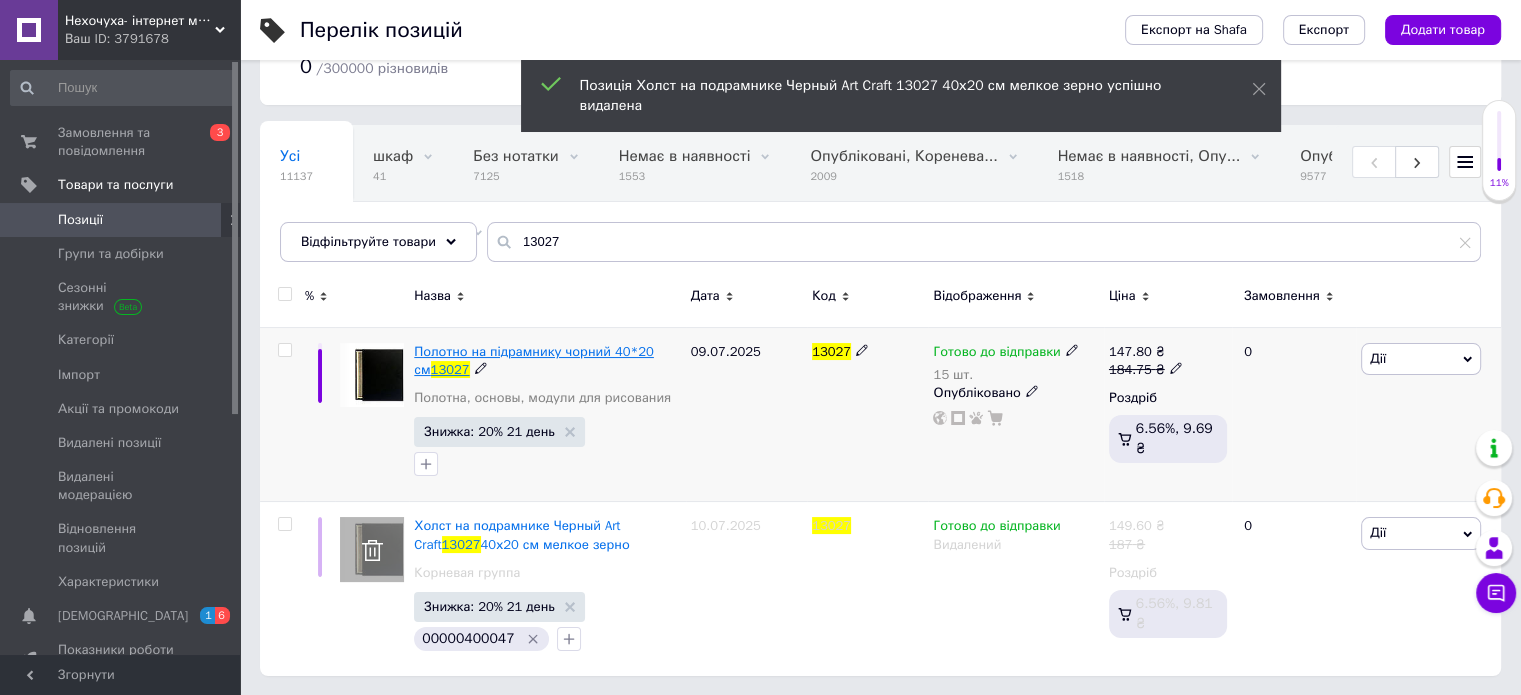 click on "Полотно на підрамнику чорний 40*20 см" at bounding box center (534, 360) 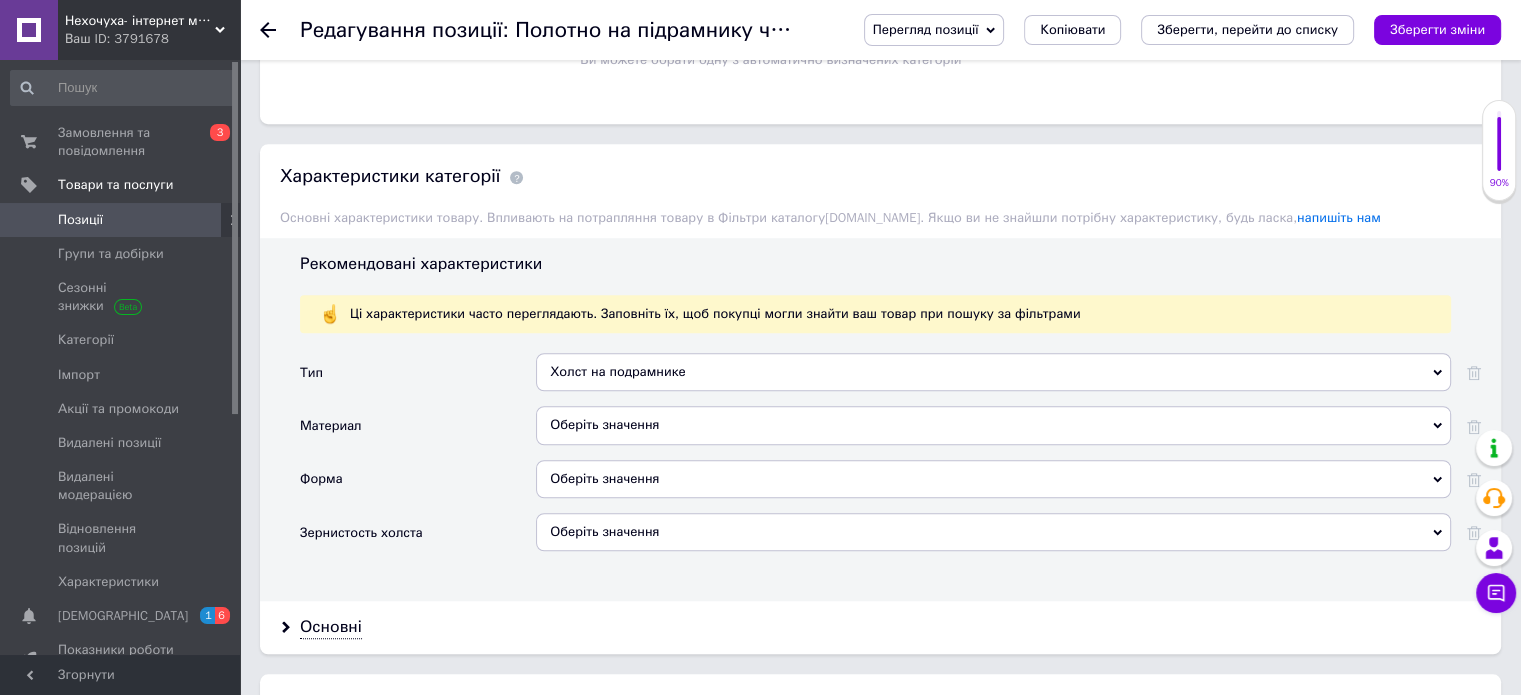 scroll, scrollTop: 1600, scrollLeft: 0, axis: vertical 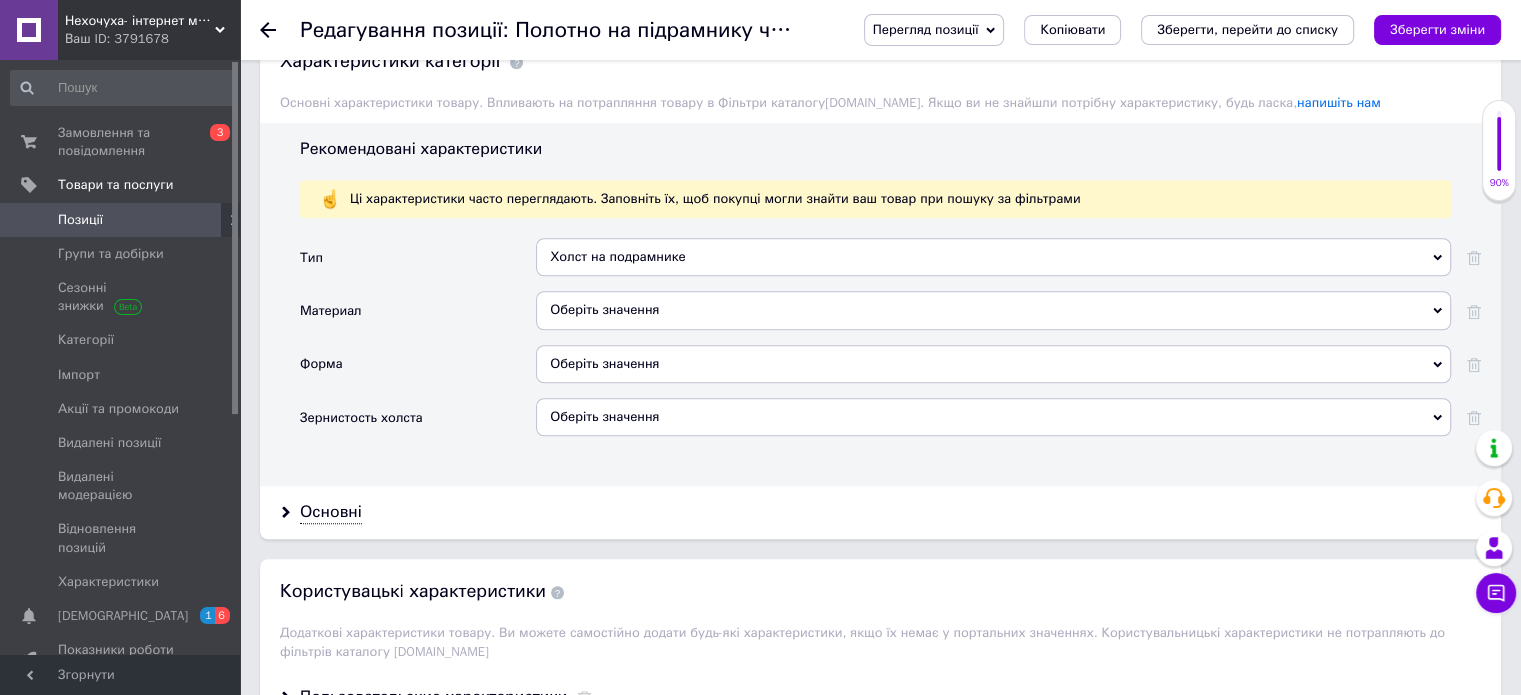 click on "Оберіть значення" at bounding box center [993, 310] 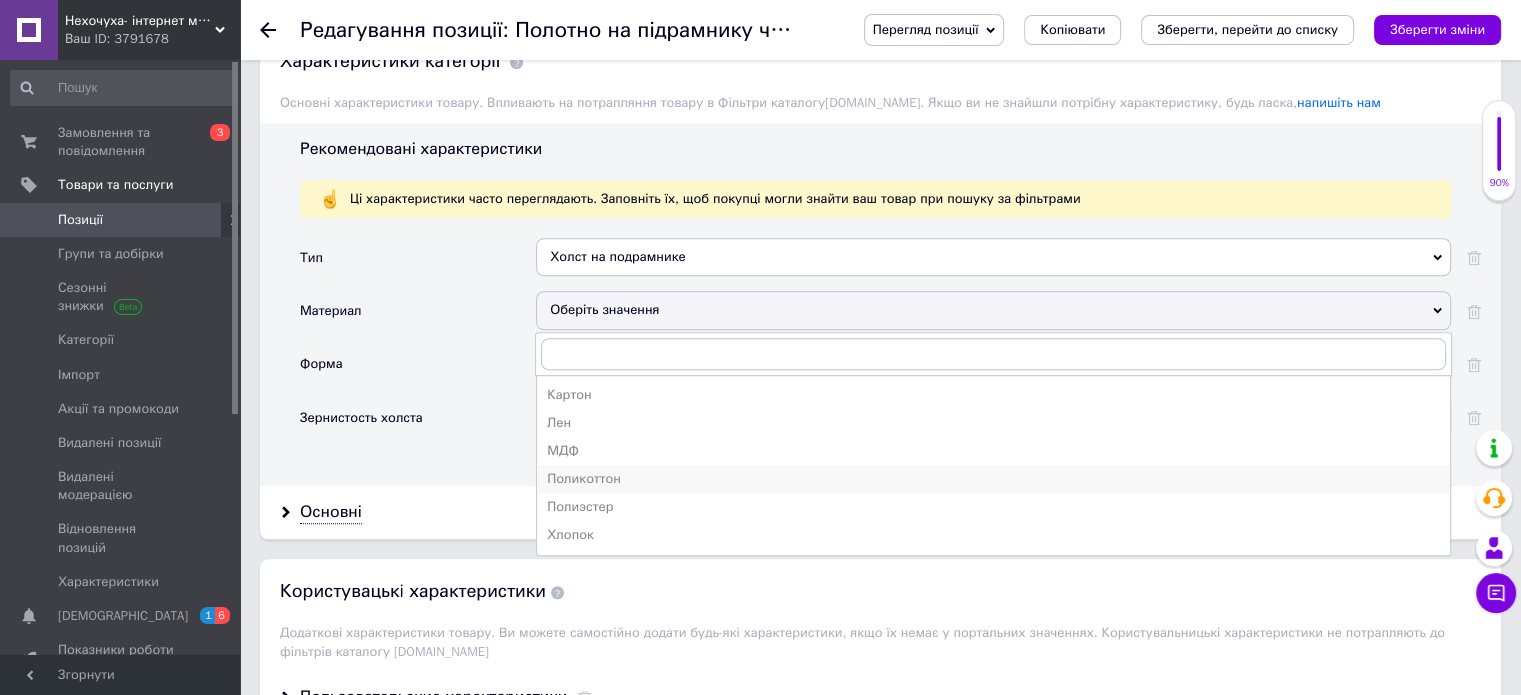 click on "Поликоттон" at bounding box center (993, 479) 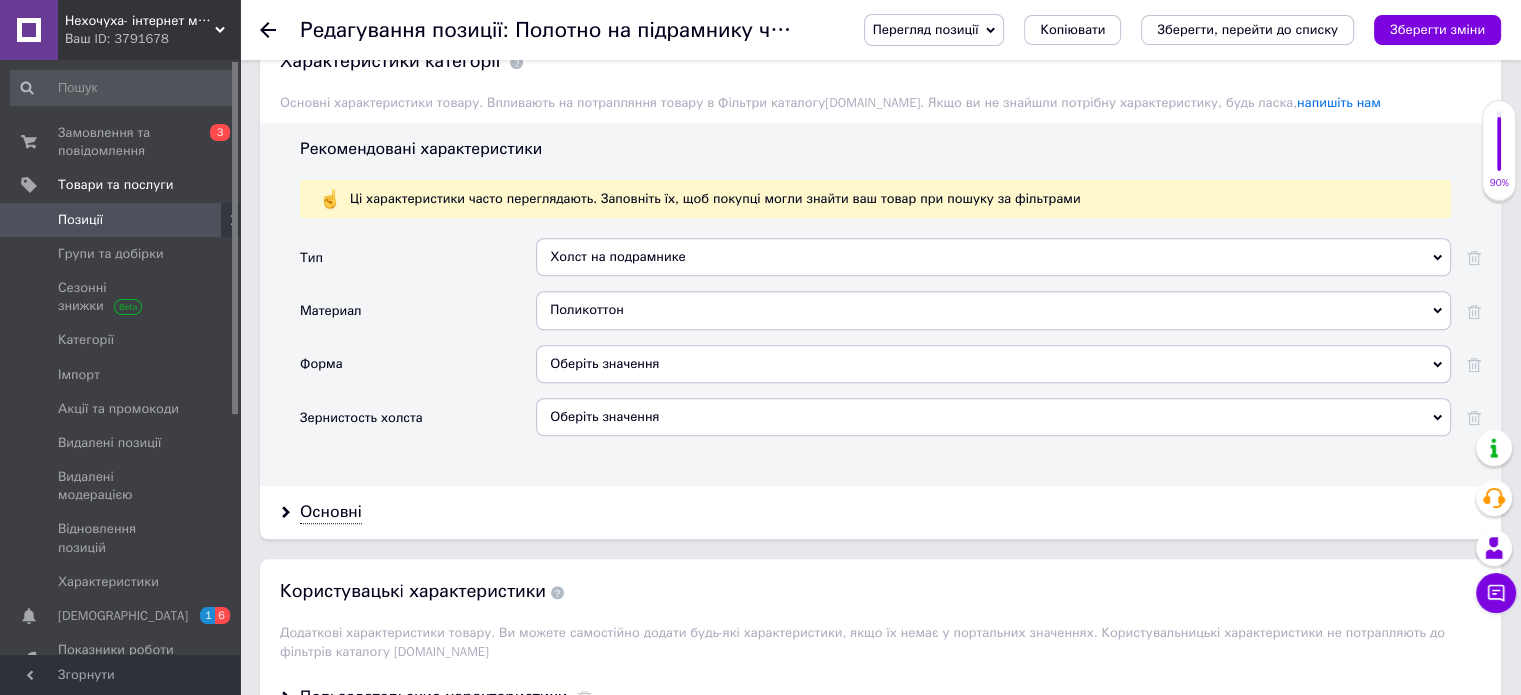 click on "Оберіть значення" at bounding box center (993, 364) 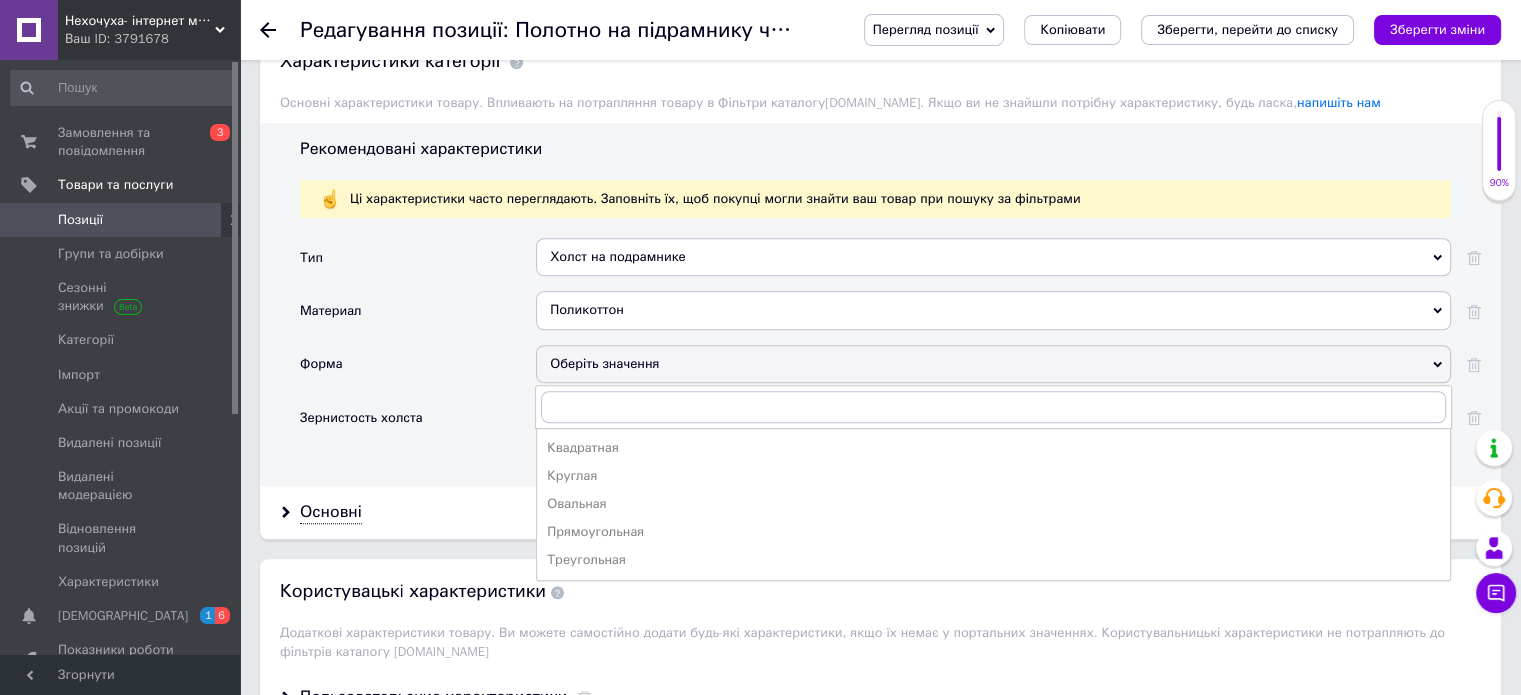 drag, startPoint x: 623, startPoint y: 532, endPoint x: 616, endPoint y: 517, distance: 16.552946 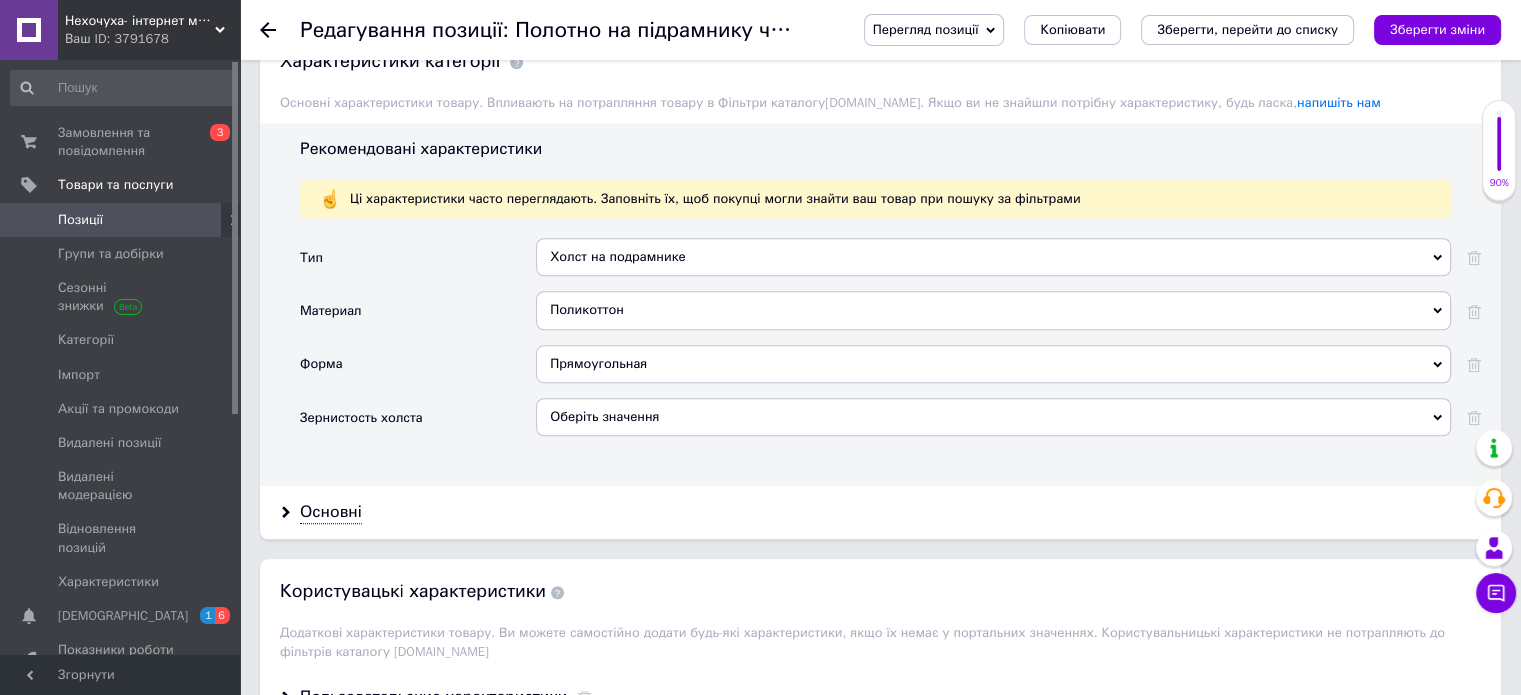 click on "Оберіть значення" at bounding box center (993, 417) 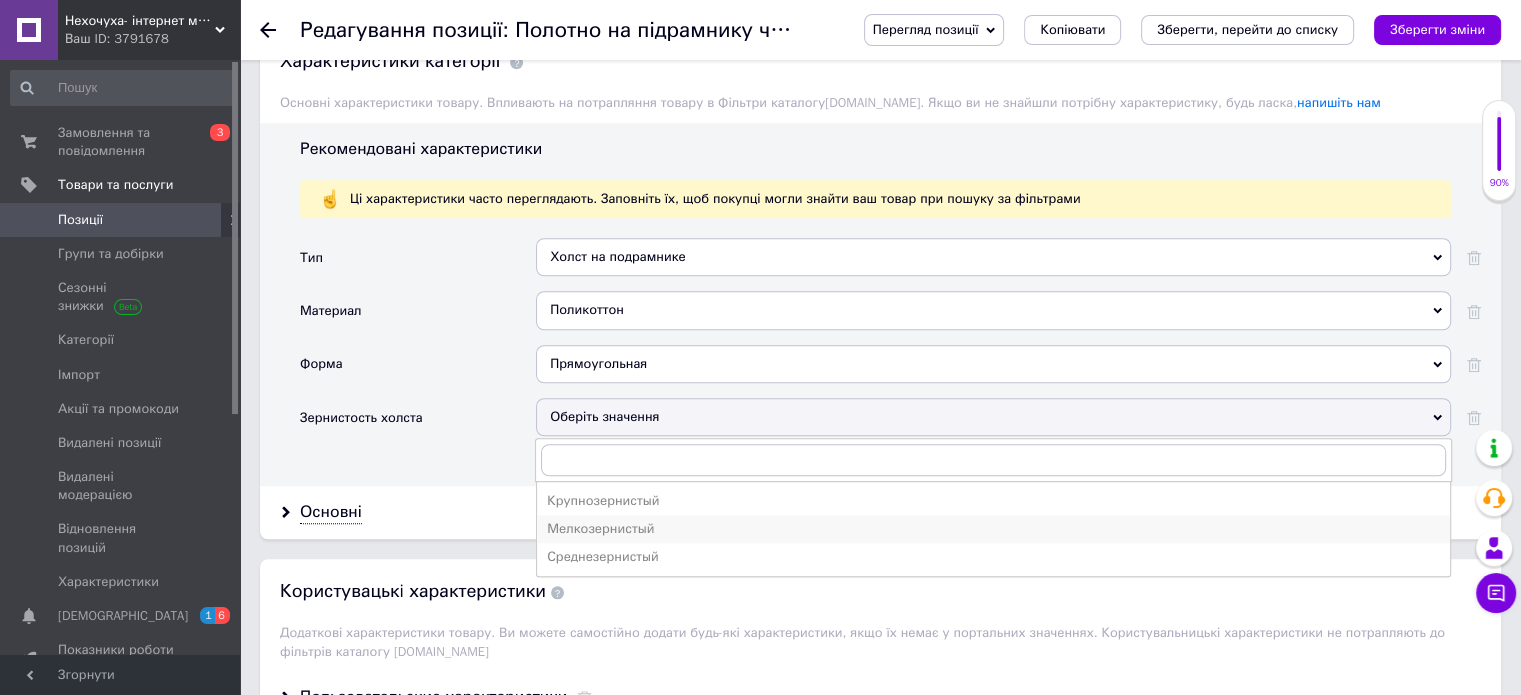 click on "Мелкозернистый" at bounding box center [993, 529] 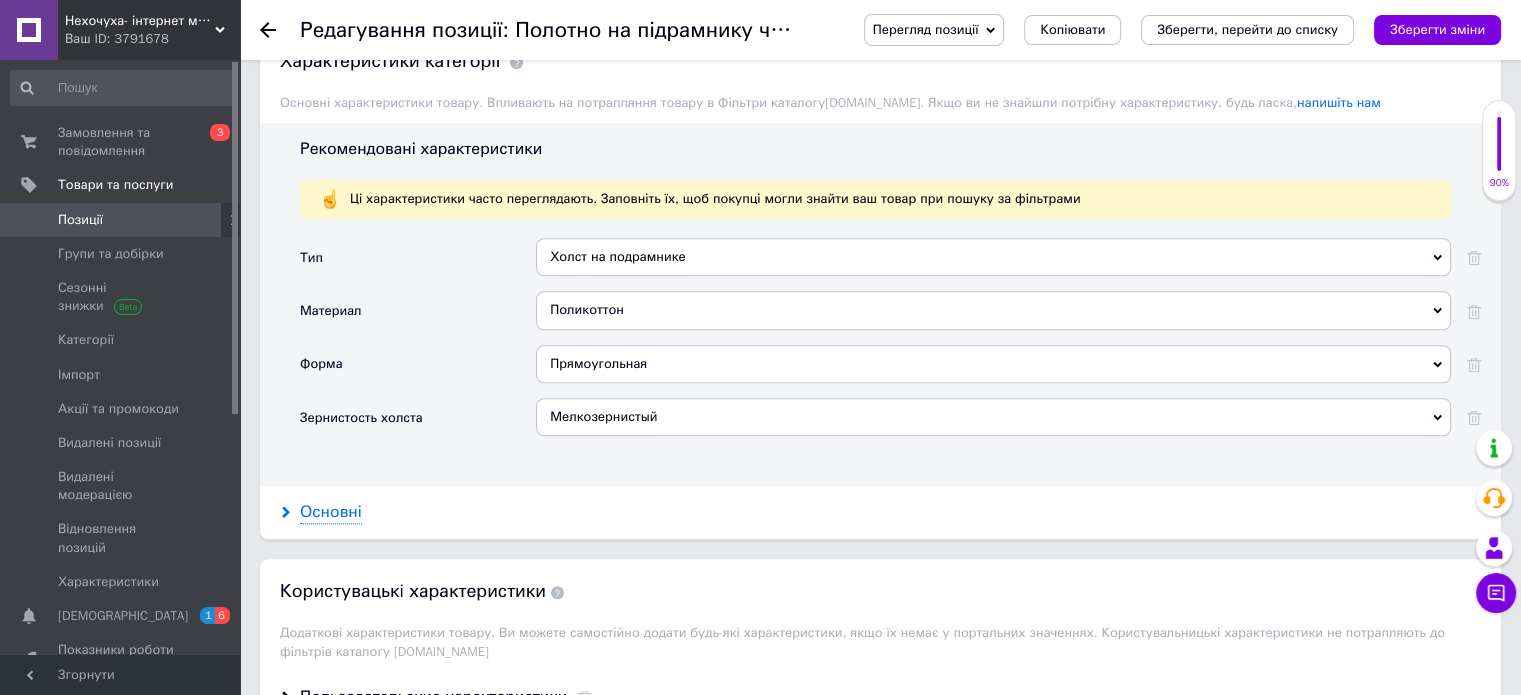 click on "Основні" at bounding box center (331, 512) 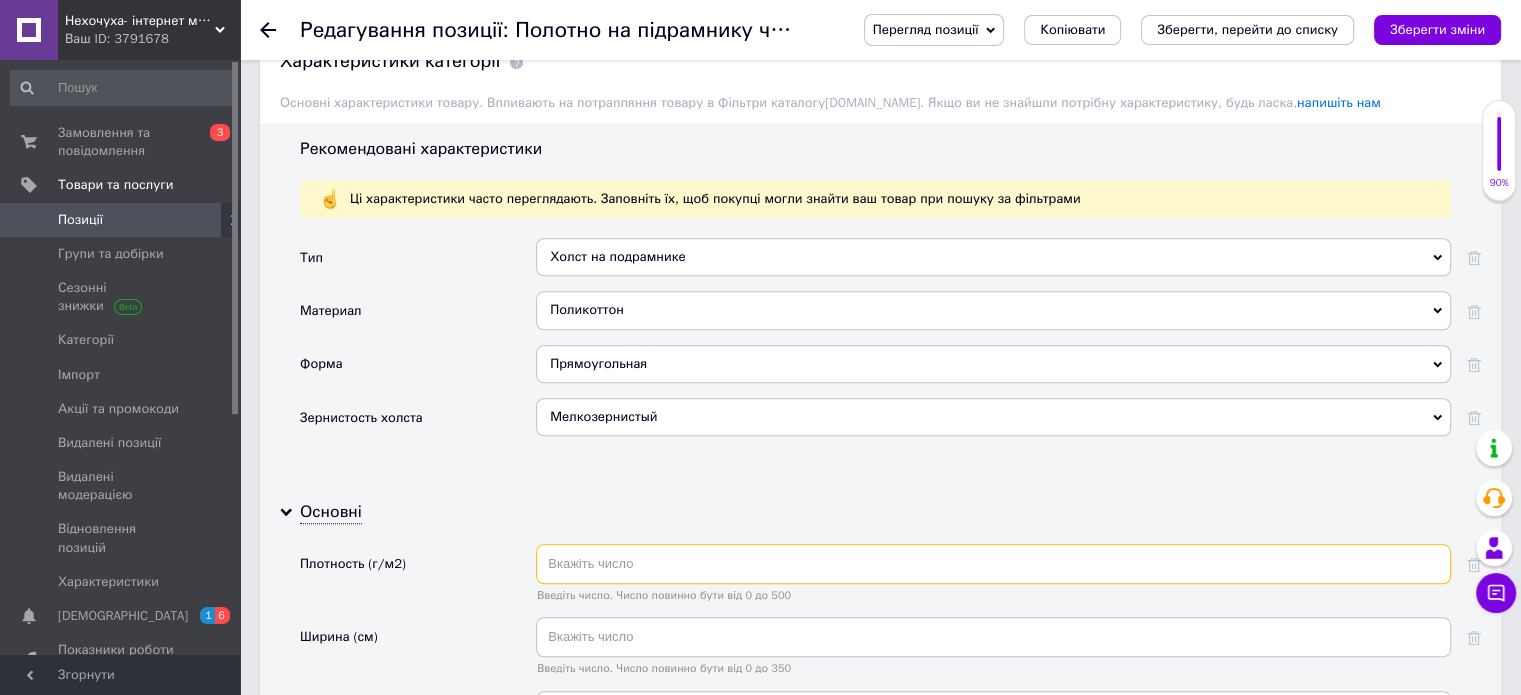 click at bounding box center (993, 564) 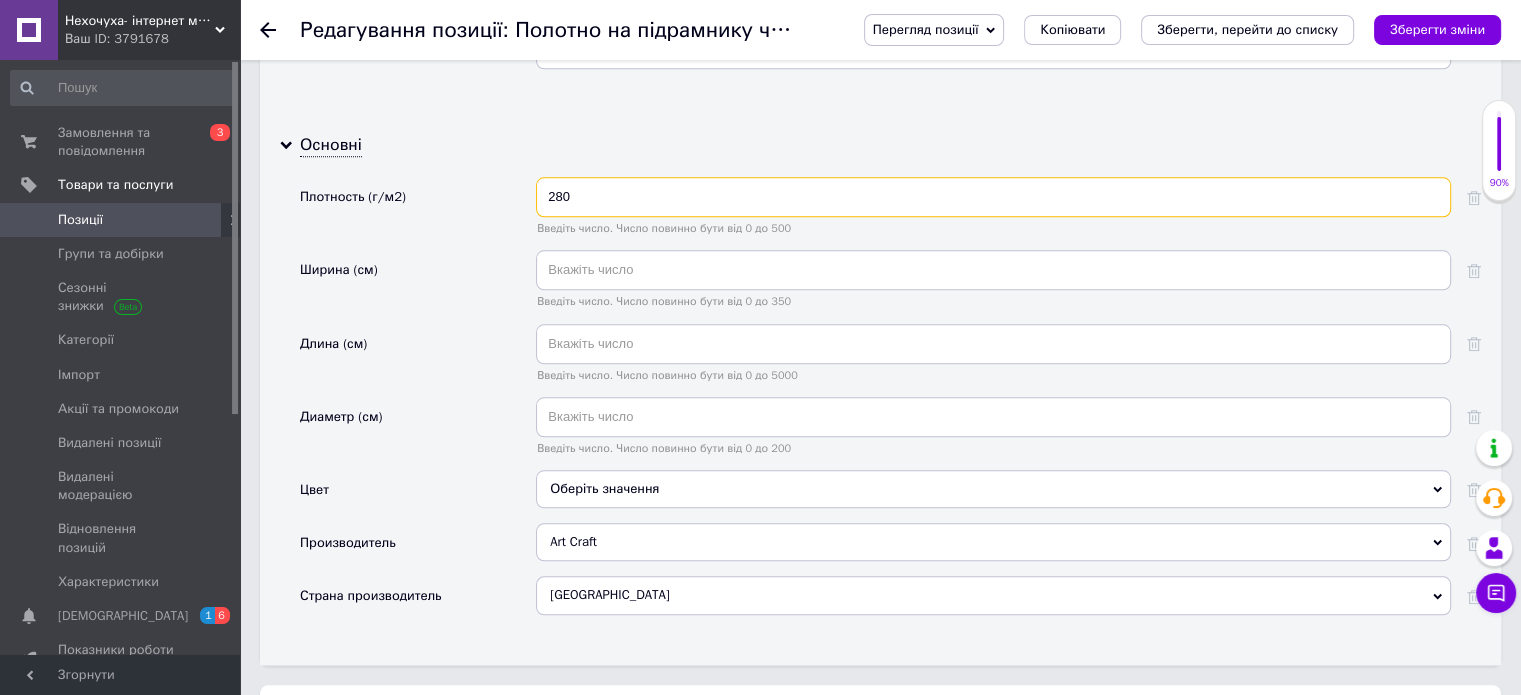 scroll, scrollTop: 2000, scrollLeft: 0, axis: vertical 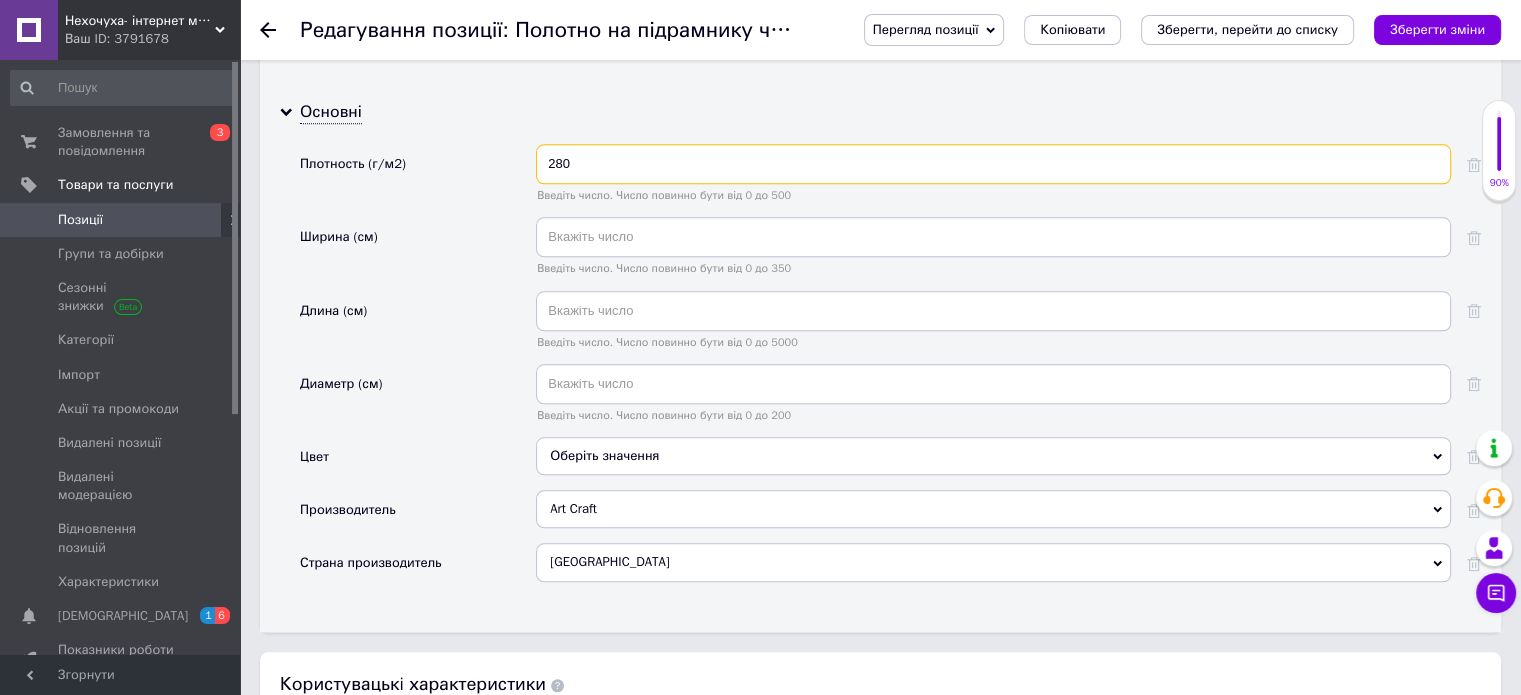 type on "280" 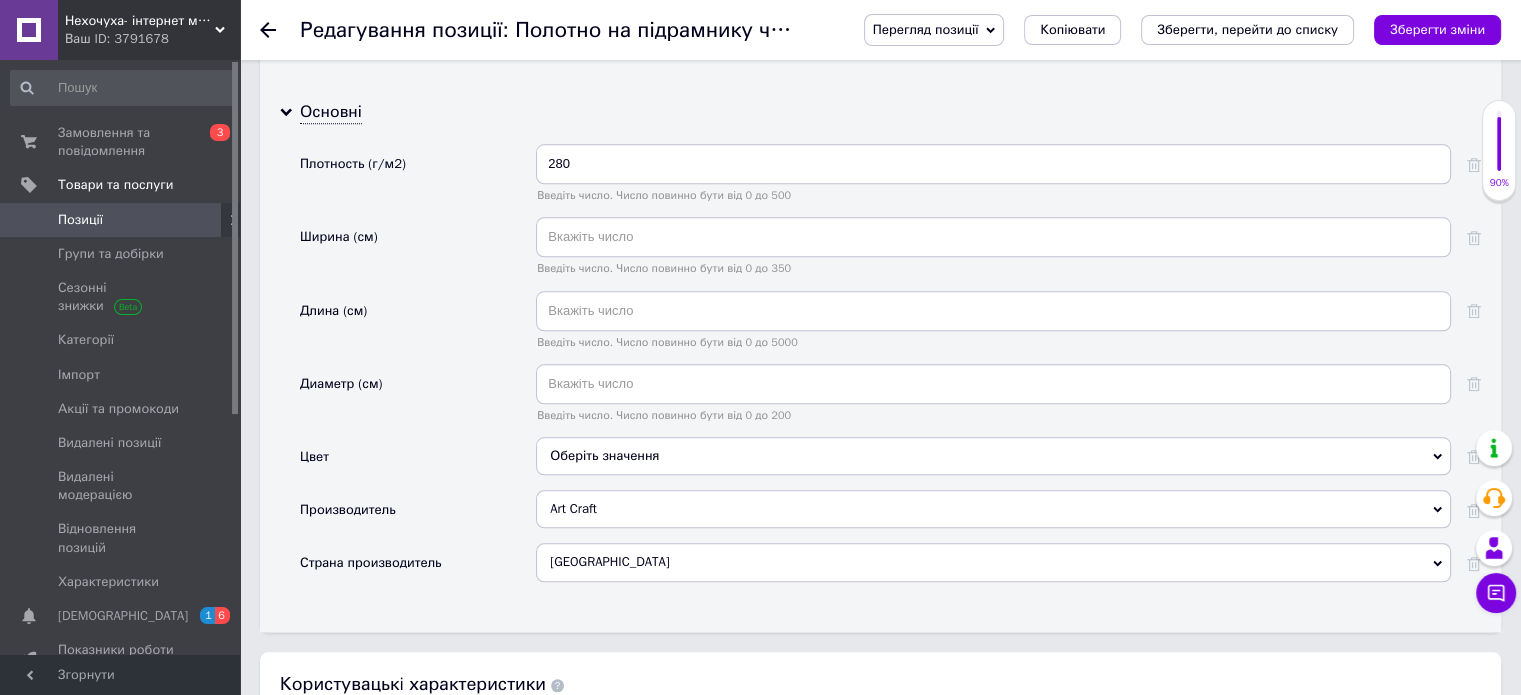 click on "Оберіть значення" at bounding box center [993, 456] 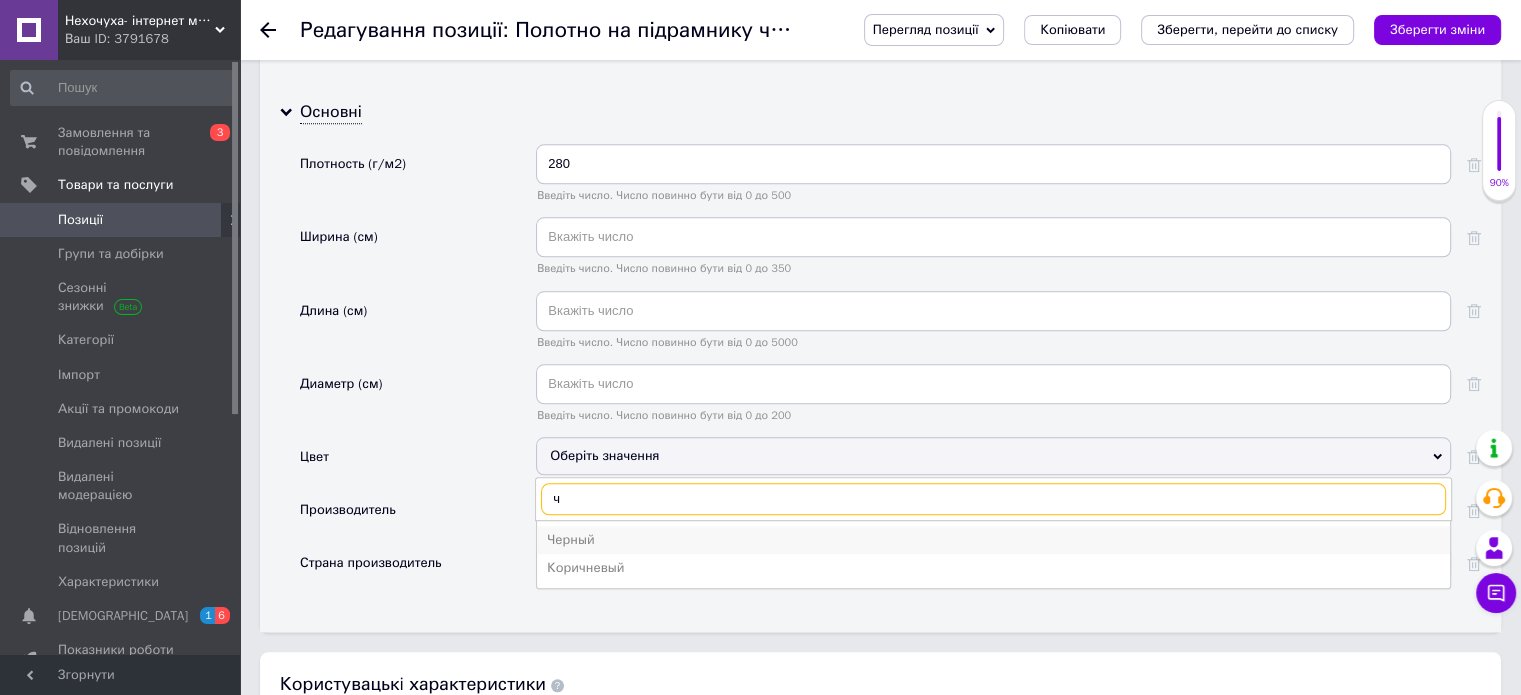 type on "ч" 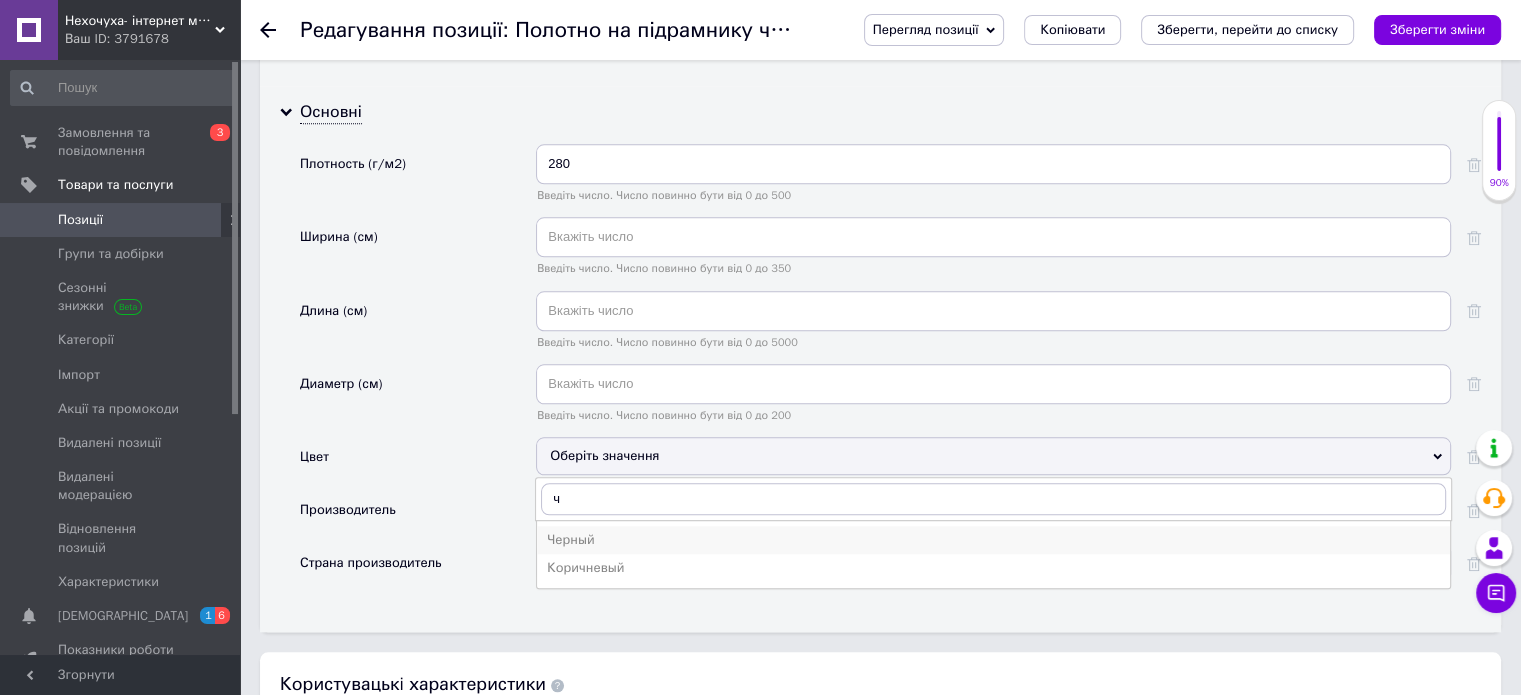 click on "Черный" at bounding box center (993, 540) 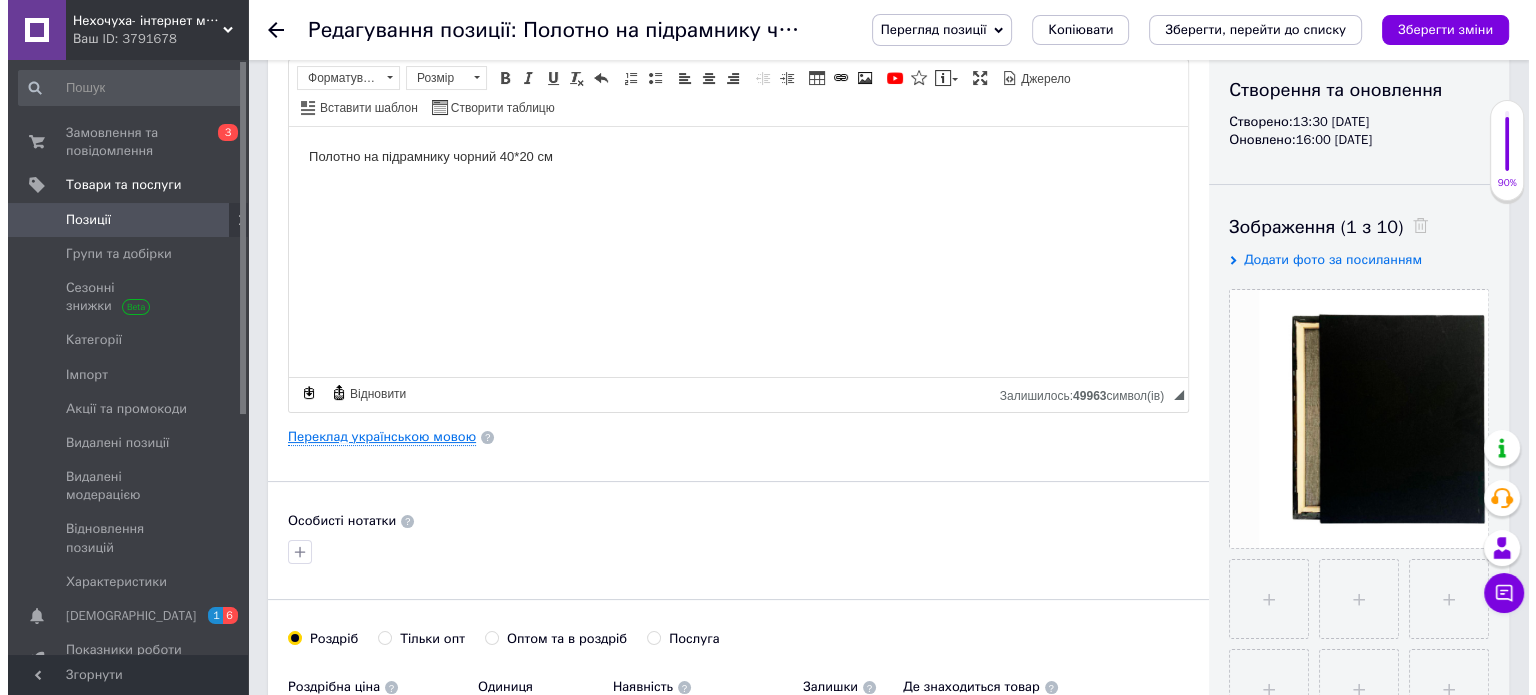 scroll, scrollTop: 200, scrollLeft: 0, axis: vertical 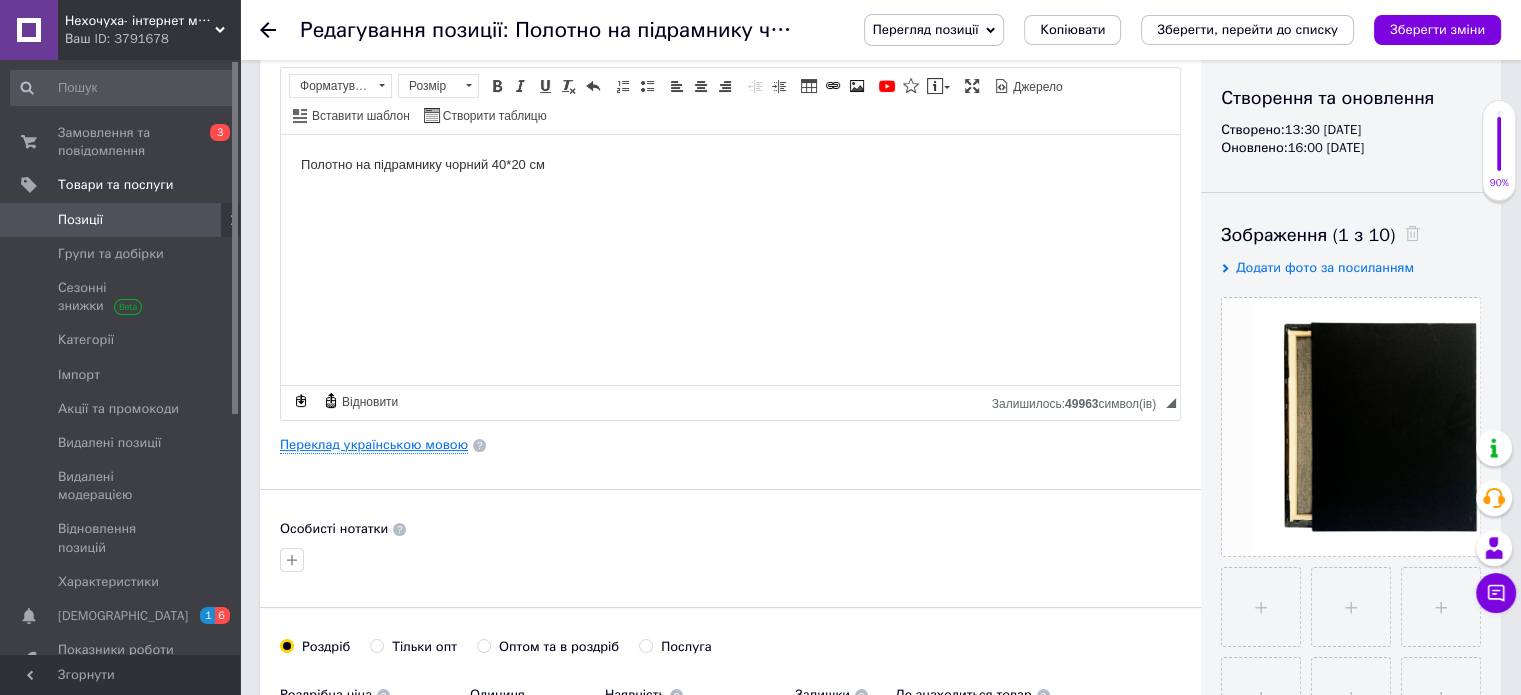 click on "Переклад українською мовою" at bounding box center (374, 445) 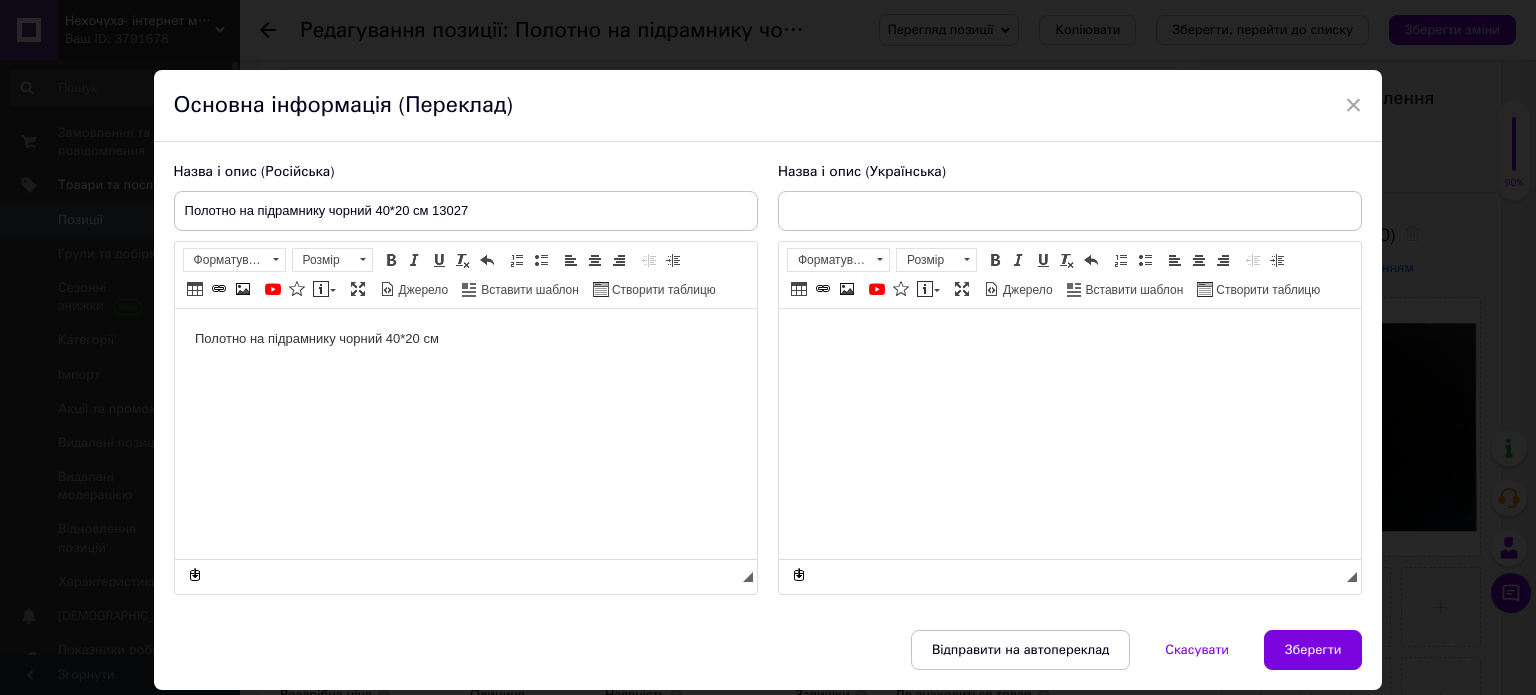 scroll, scrollTop: 0, scrollLeft: 0, axis: both 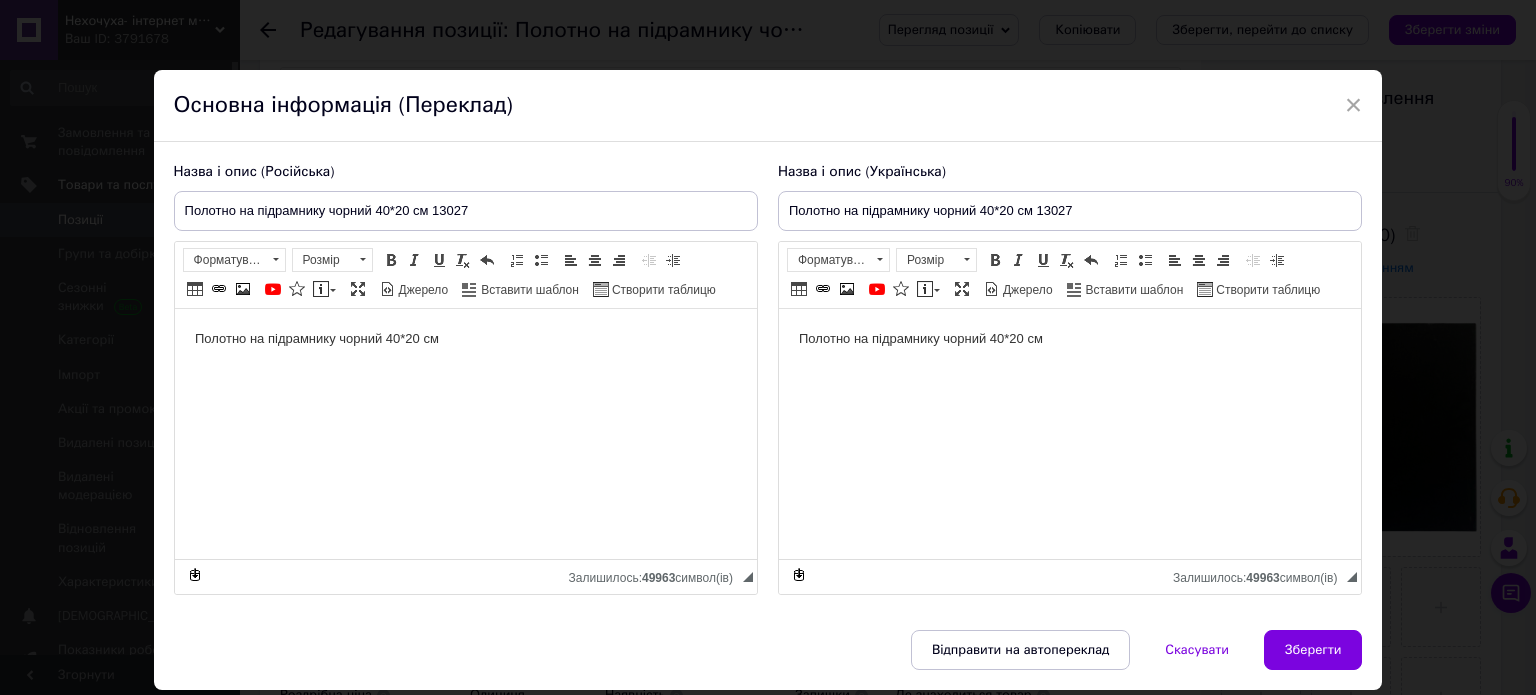 click on "Назва і опис (Російська)" at bounding box center [466, 172] 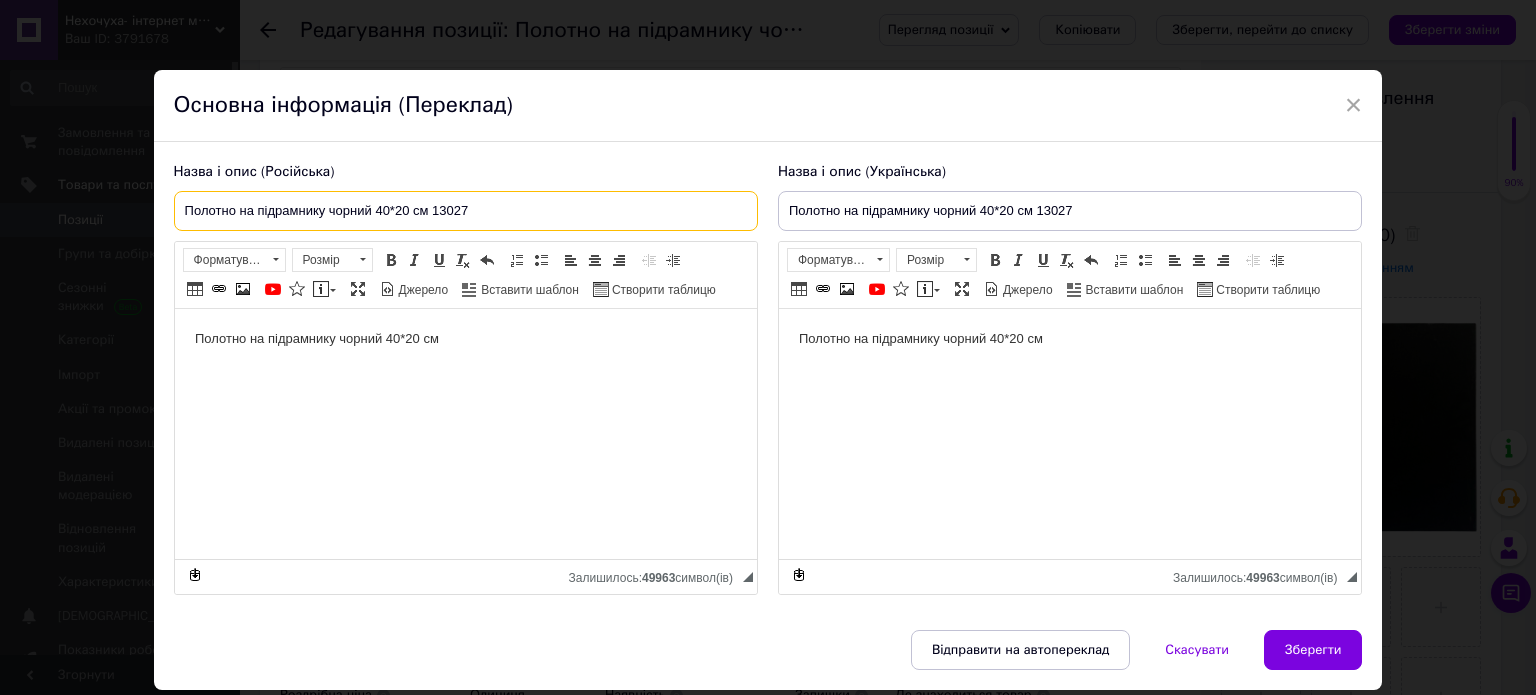 click on "Полотно на підрамнику чорний 40*20 см 13027" at bounding box center [466, 211] 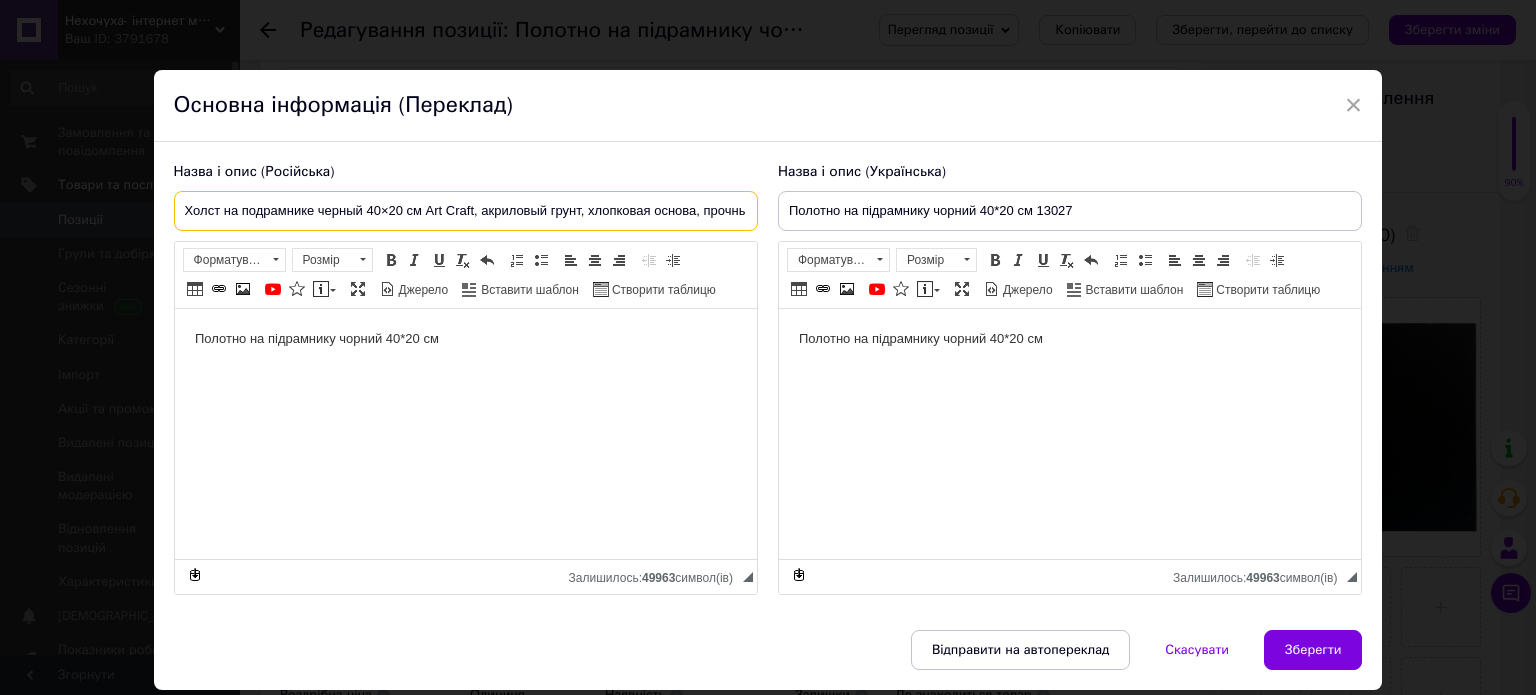 scroll, scrollTop: 0, scrollLeft: 80, axis: horizontal 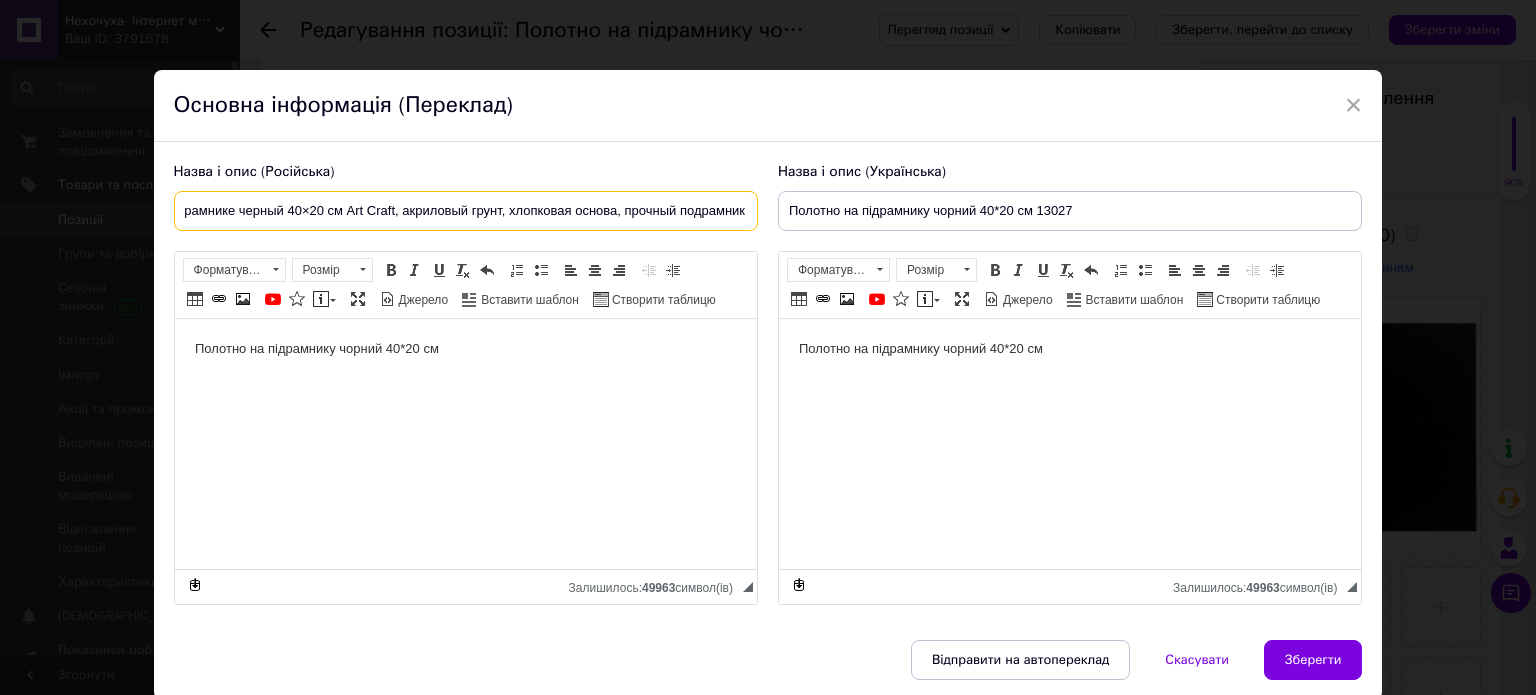 type on "Холст на подрамнике черный 40×20 см Art Craft, акриловый грунт, хлопковая основа, прочный подрамник" 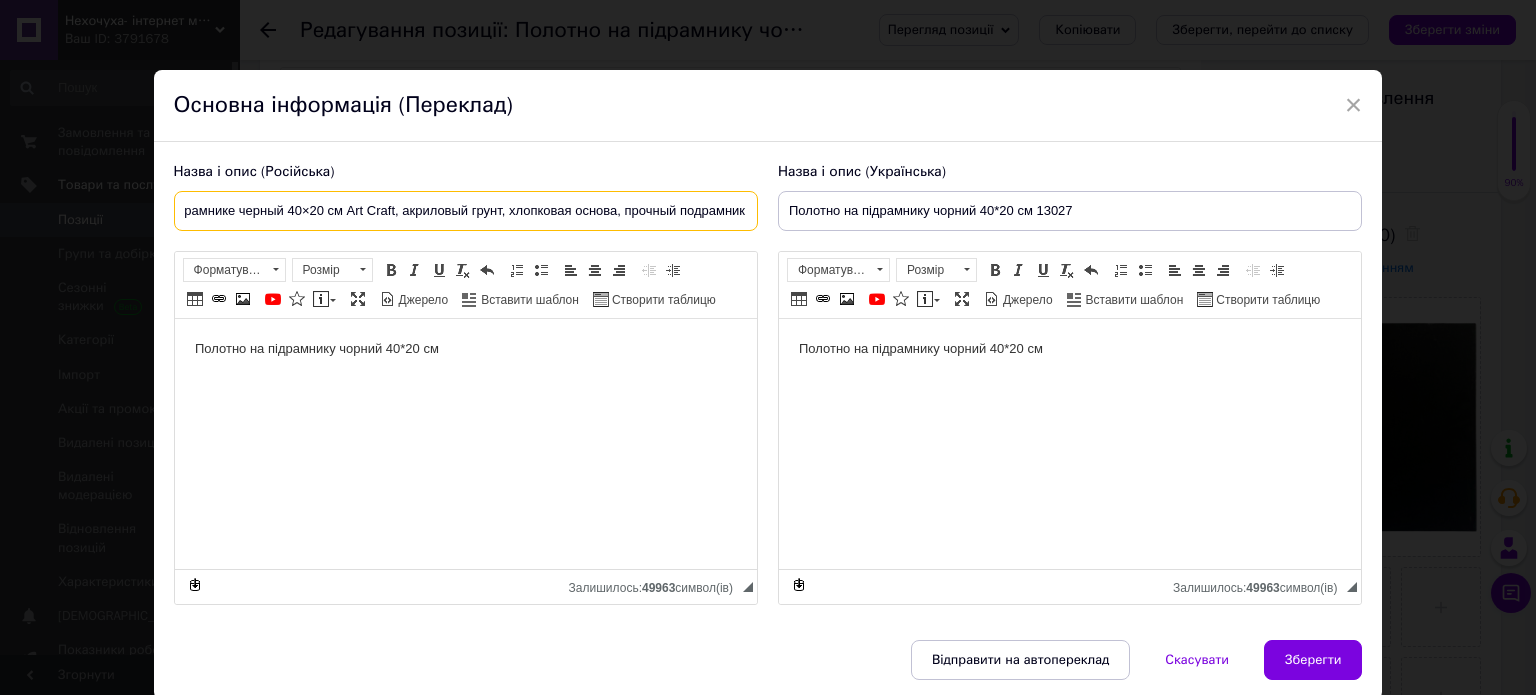 scroll, scrollTop: 0, scrollLeft: 0, axis: both 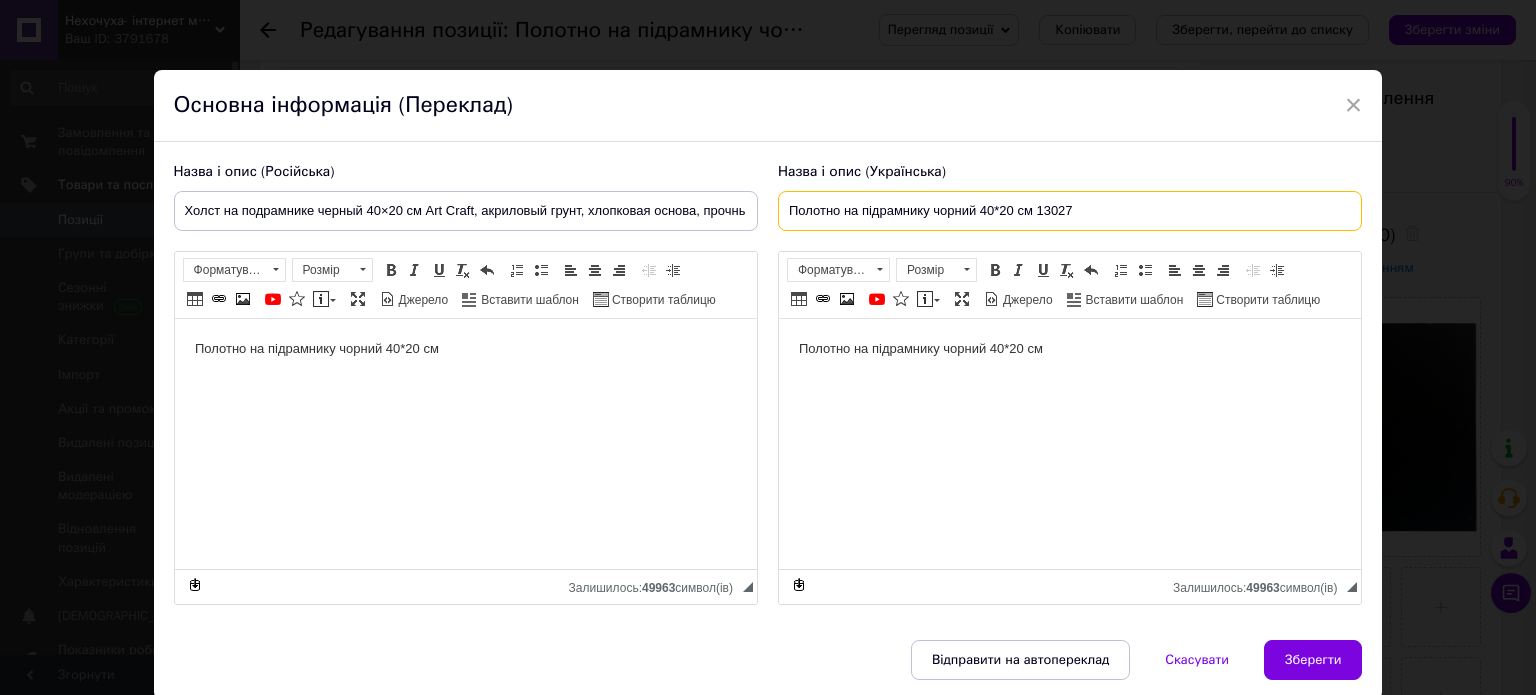 click on "Полотно на підрамнику чорний 40*20 см 13027" at bounding box center [1070, 211] 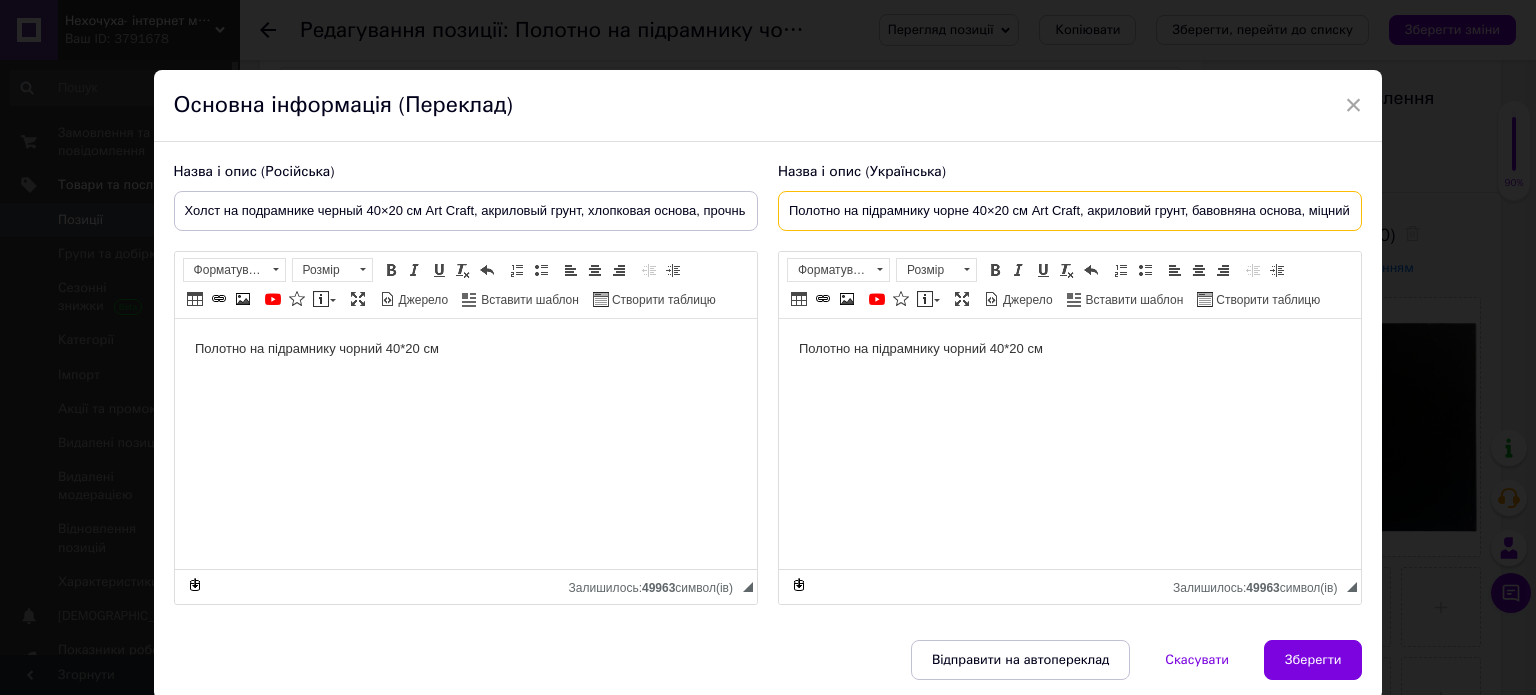 scroll, scrollTop: 0, scrollLeft: 66, axis: horizontal 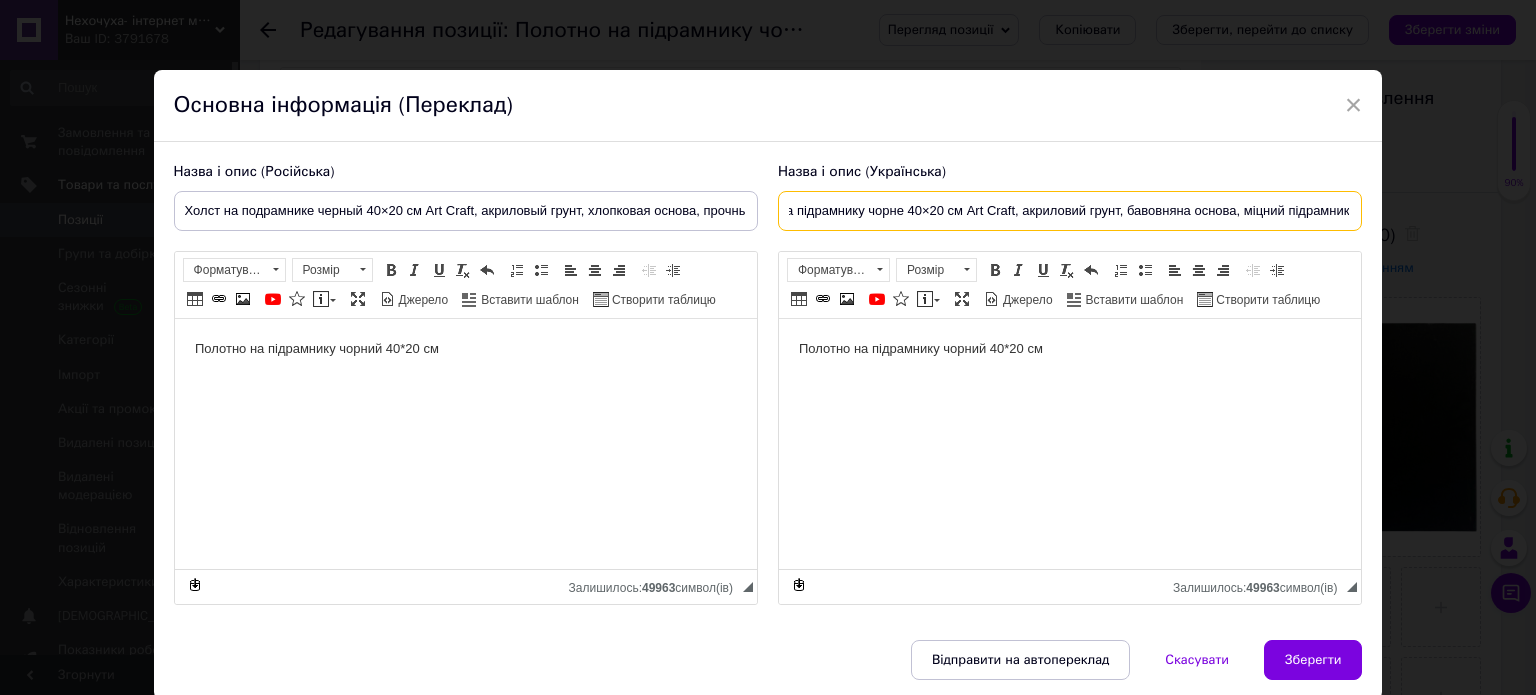 type on "Полотно на підрамнику чорне 40×20 см Art Craft, акриловий грунт, бавовняна основа, міцний підрамник" 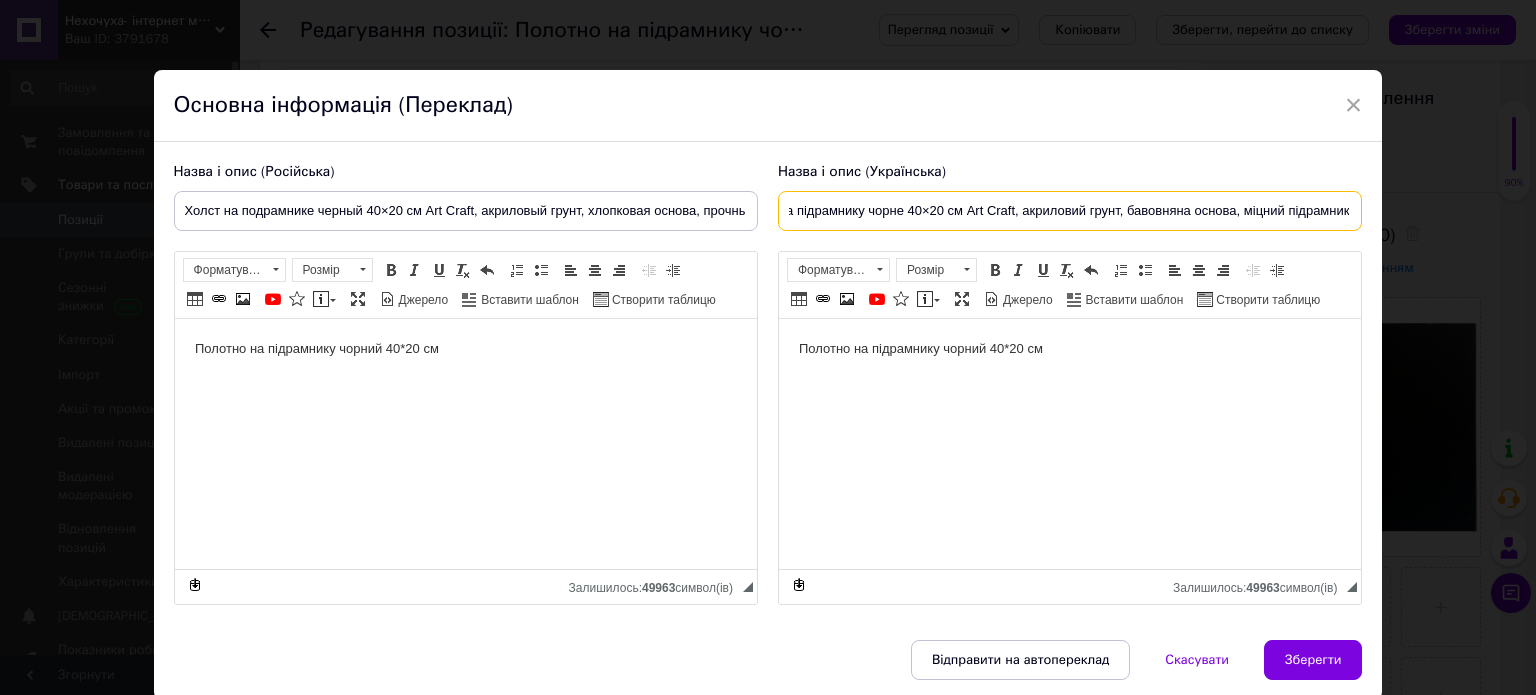 scroll, scrollTop: 0, scrollLeft: 0, axis: both 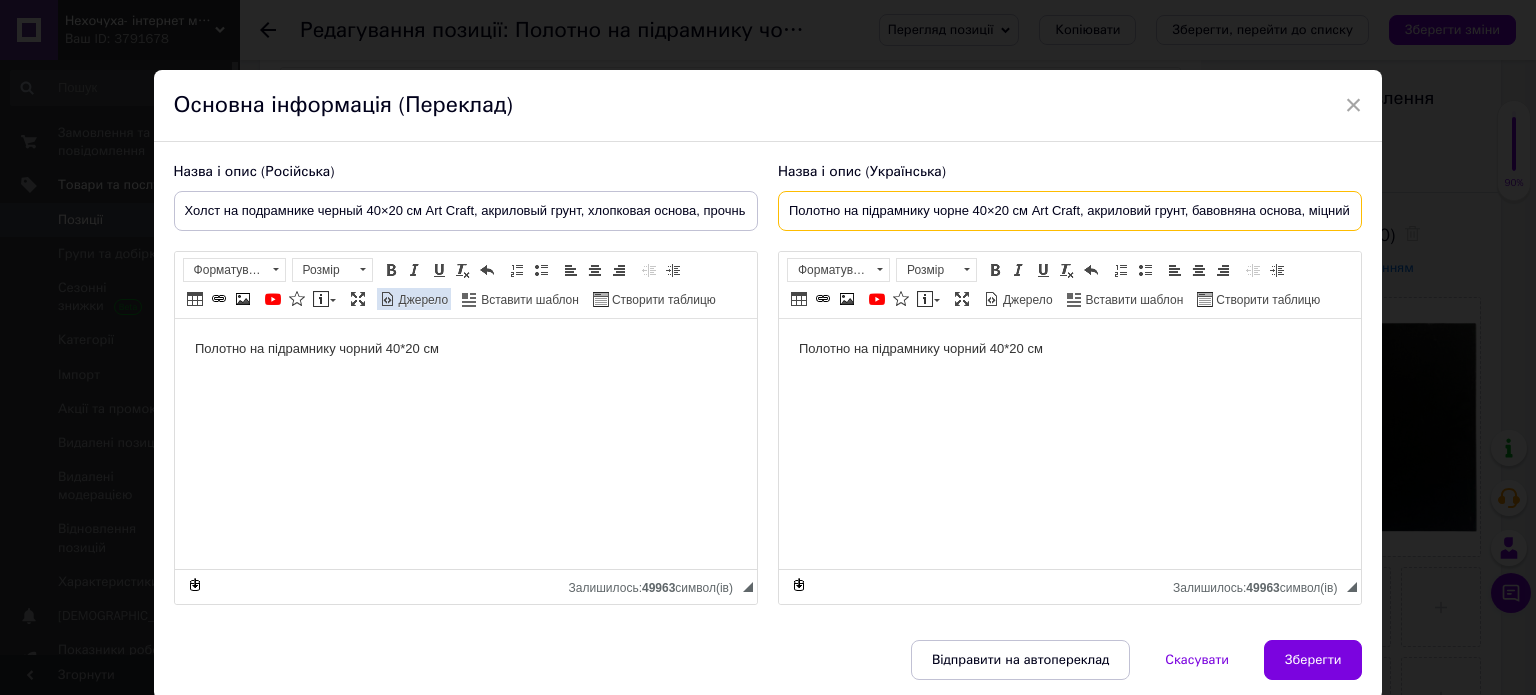 click on "Джерело" at bounding box center [422, 300] 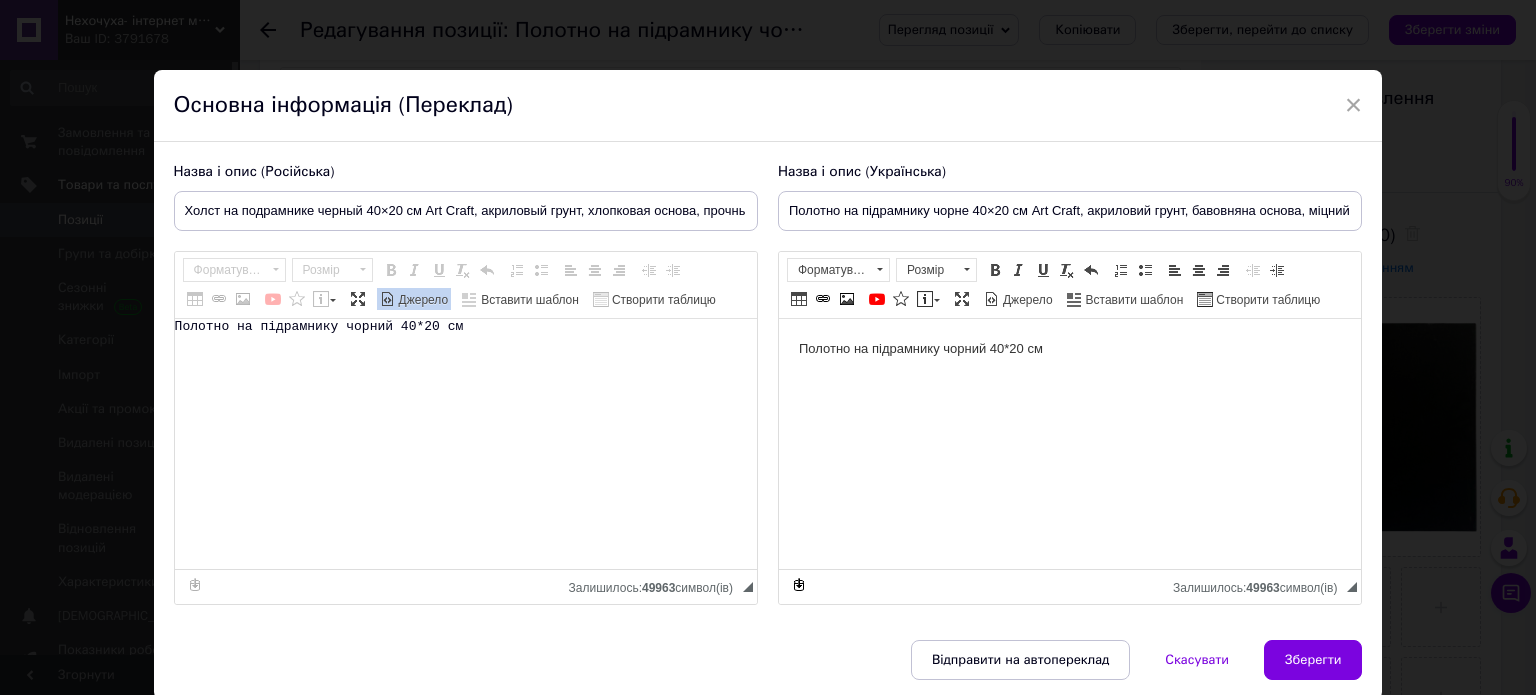 drag, startPoint x: 478, startPoint y: 308, endPoint x: 560, endPoint y: 331, distance: 85.16454 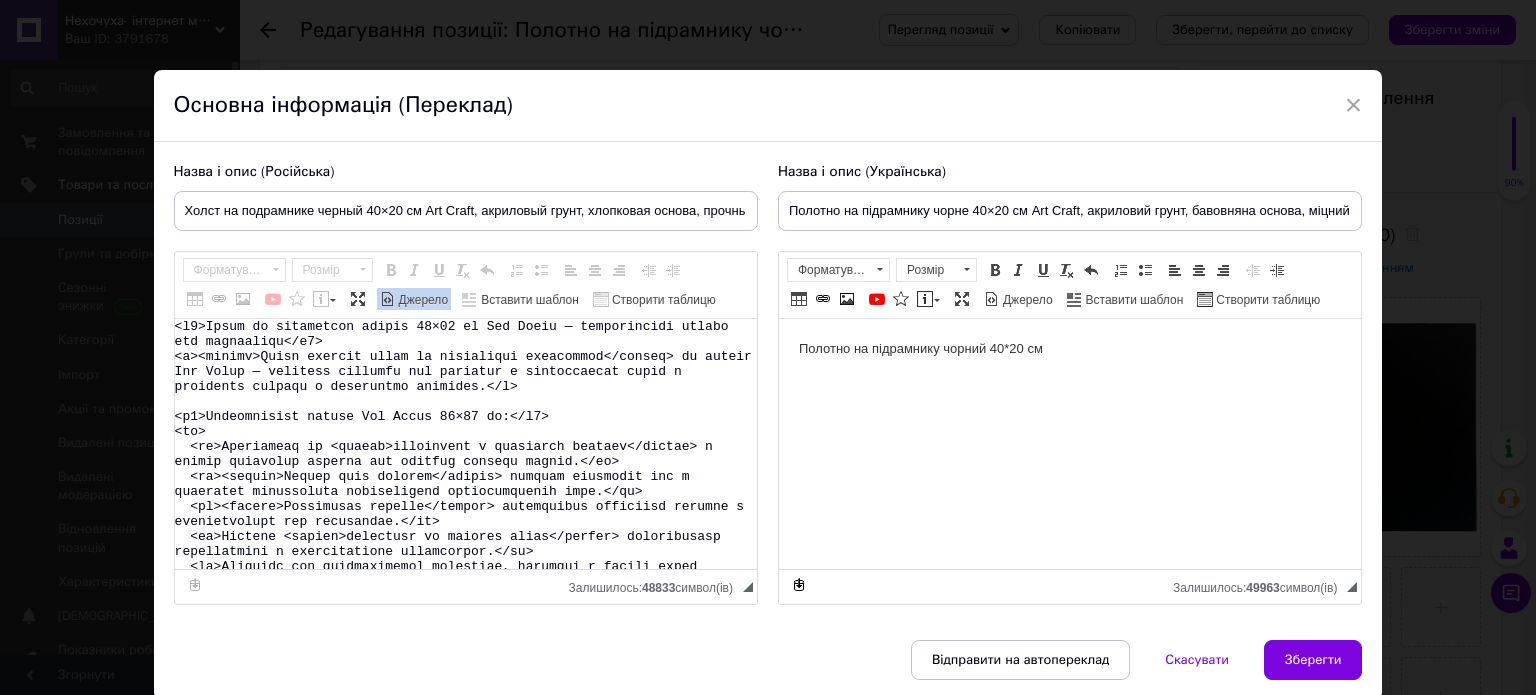 scroll, scrollTop: 342, scrollLeft: 0, axis: vertical 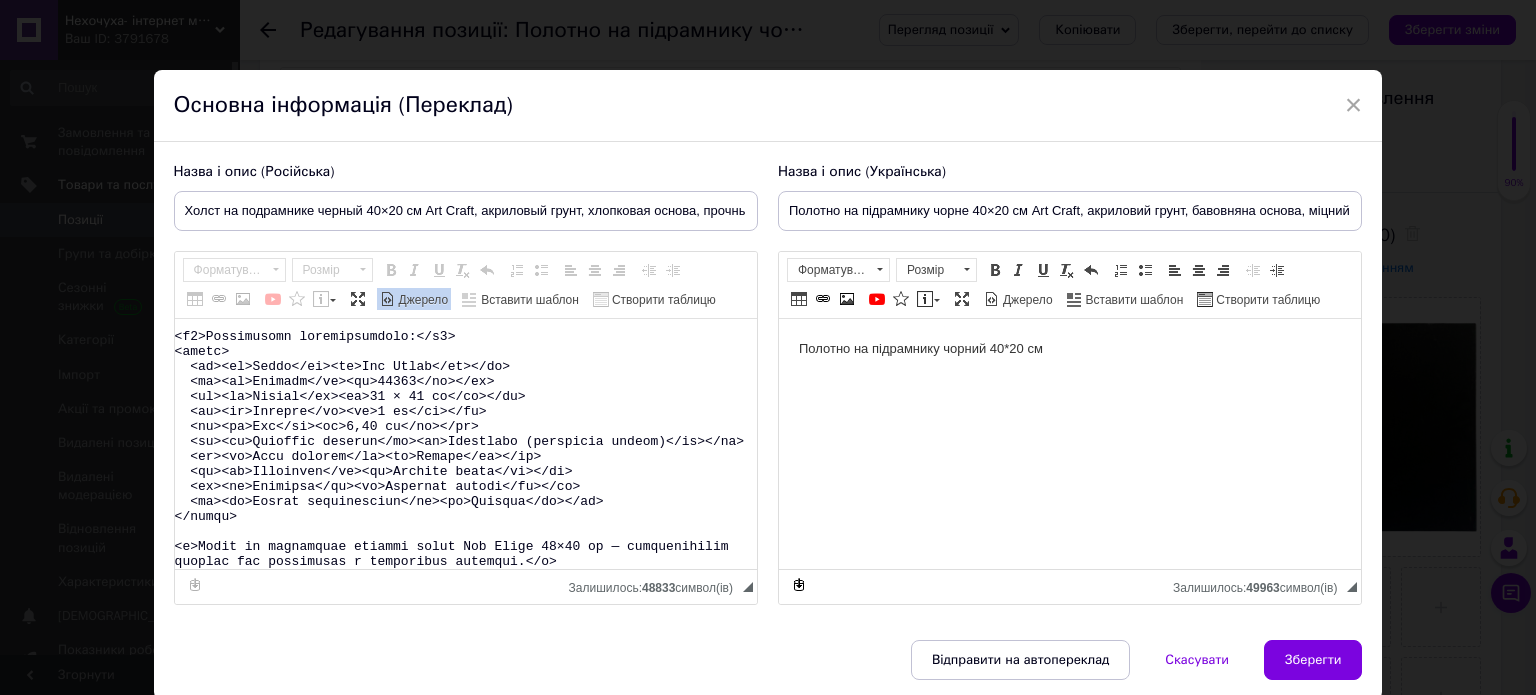 click on "Джерело" at bounding box center [422, 300] 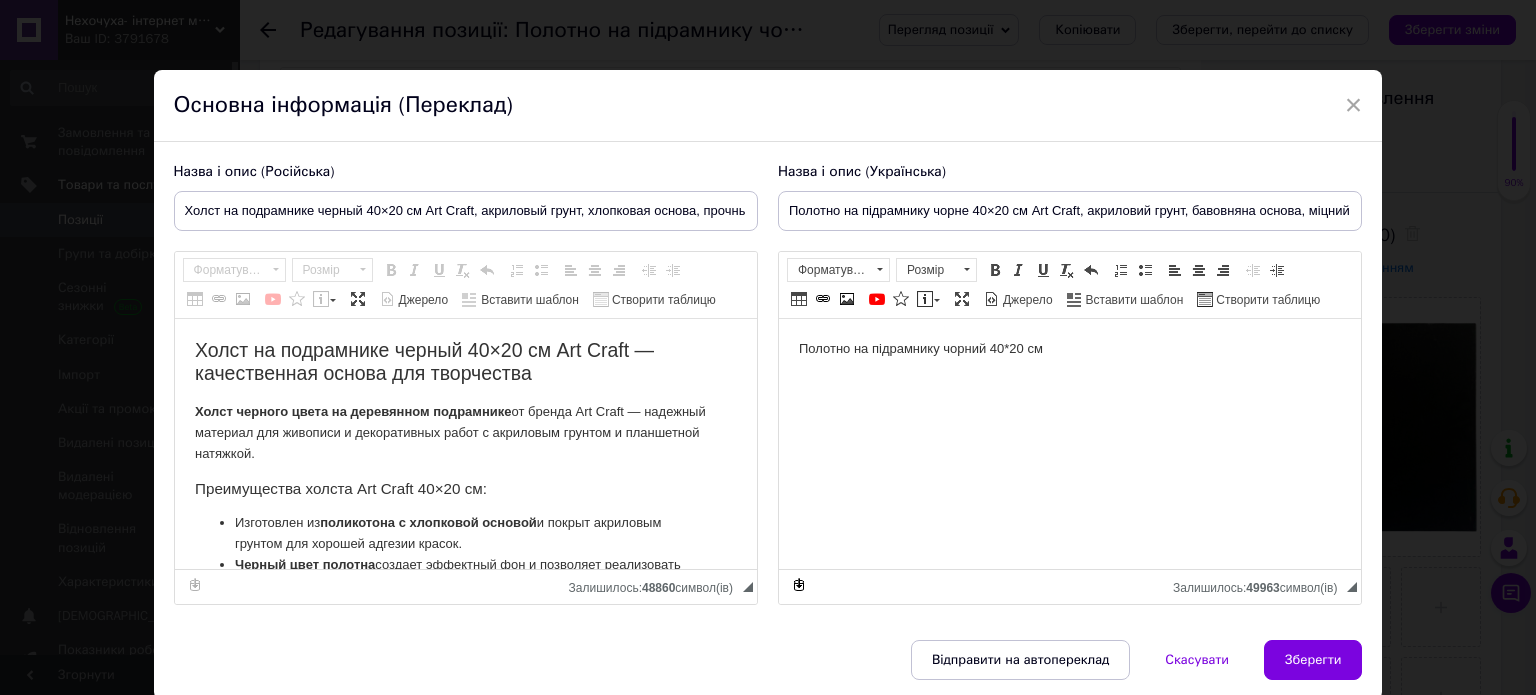 scroll, scrollTop: 0, scrollLeft: 0, axis: both 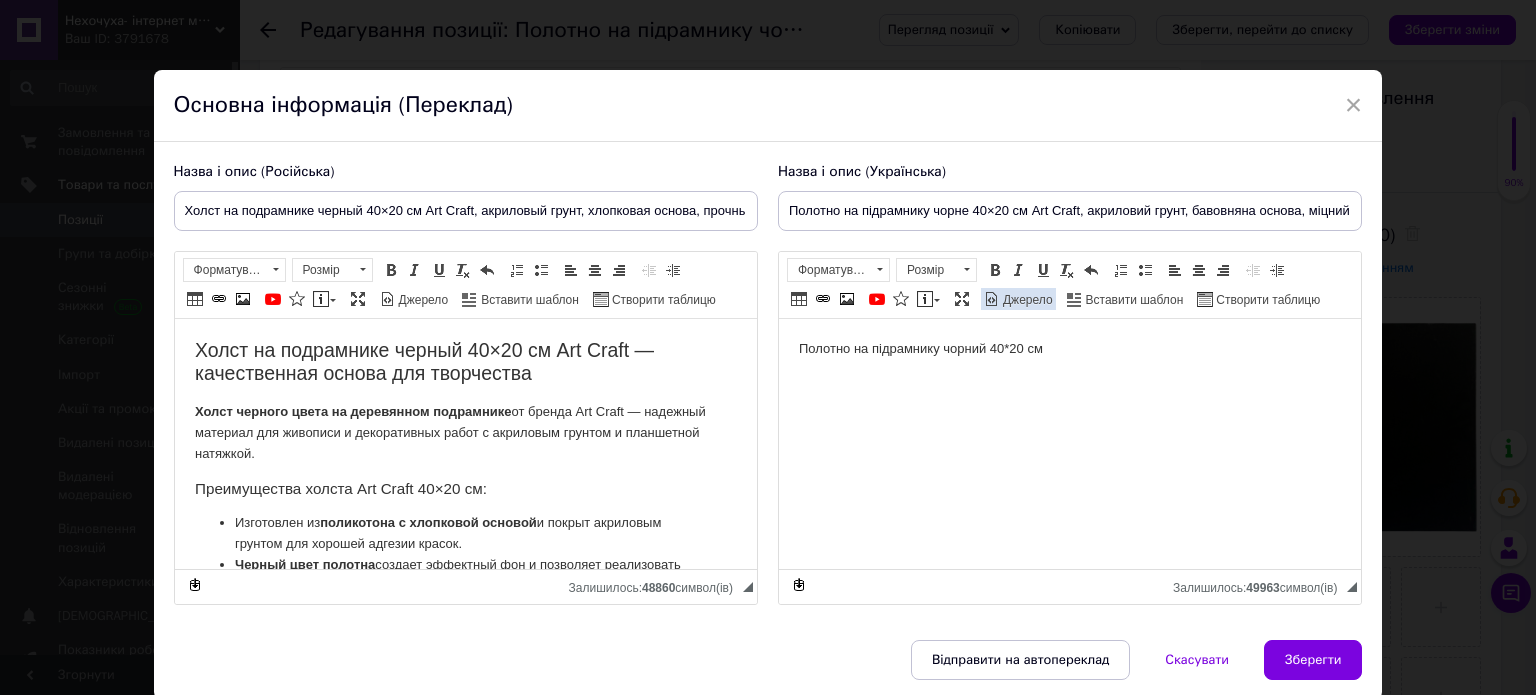 click on "Джерело" at bounding box center [1026, 300] 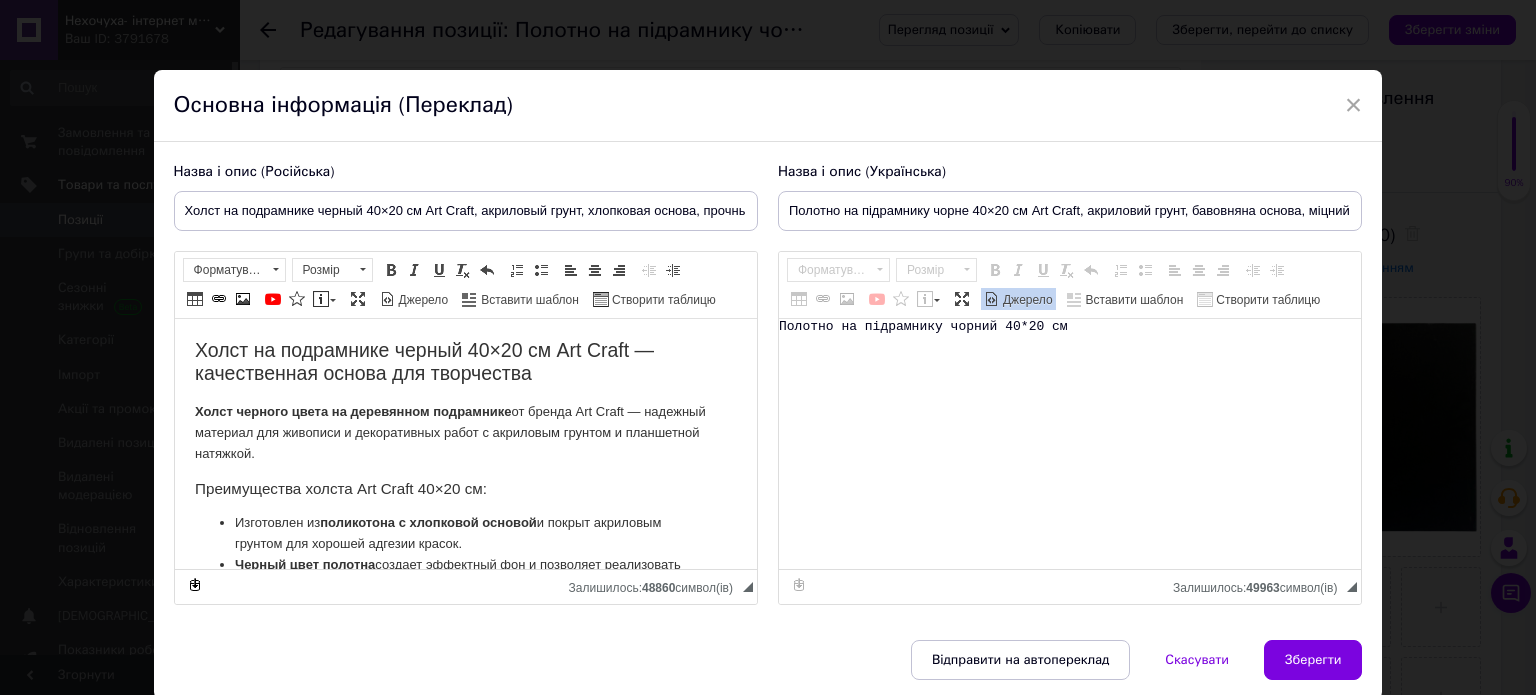 drag, startPoint x: 1024, startPoint y: 298, endPoint x: 1146, endPoint y: 389, distance: 152.20053 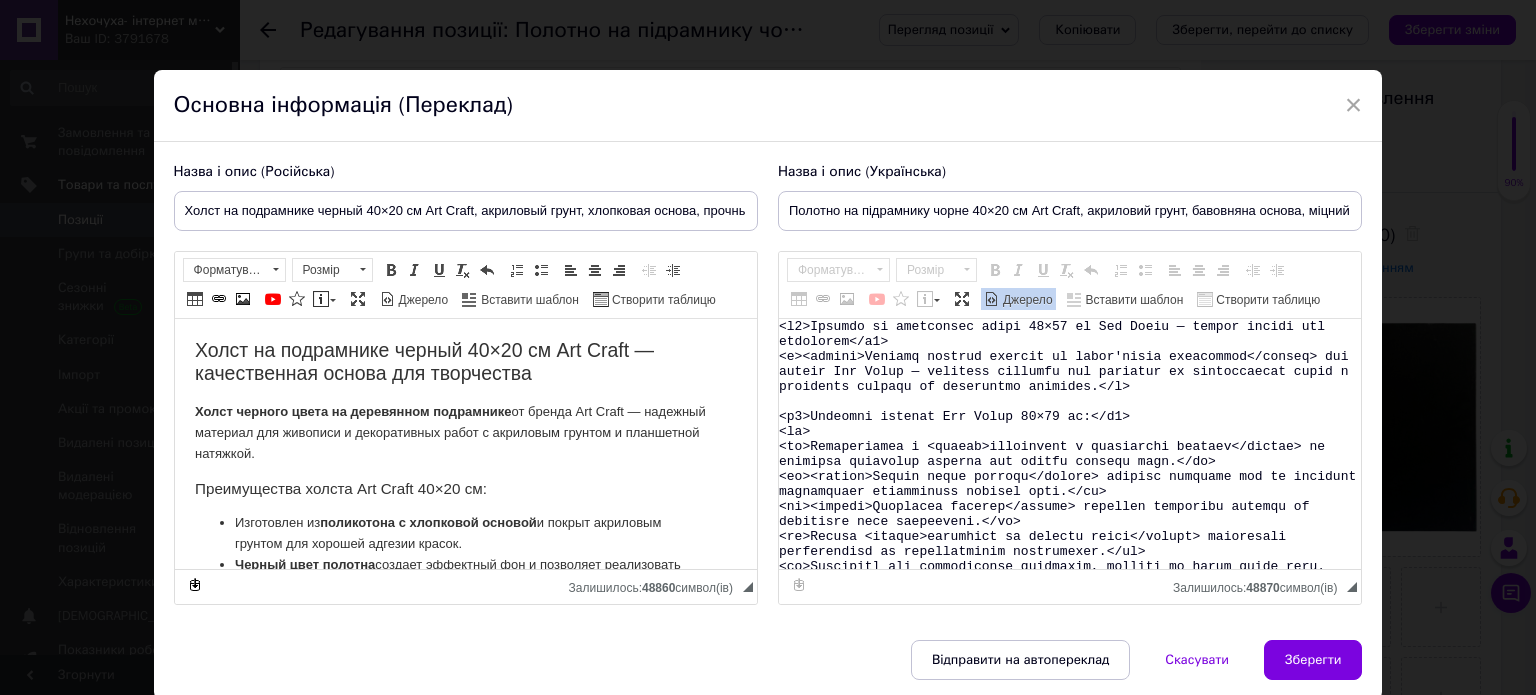 scroll, scrollTop: 312, scrollLeft: 0, axis: vertical 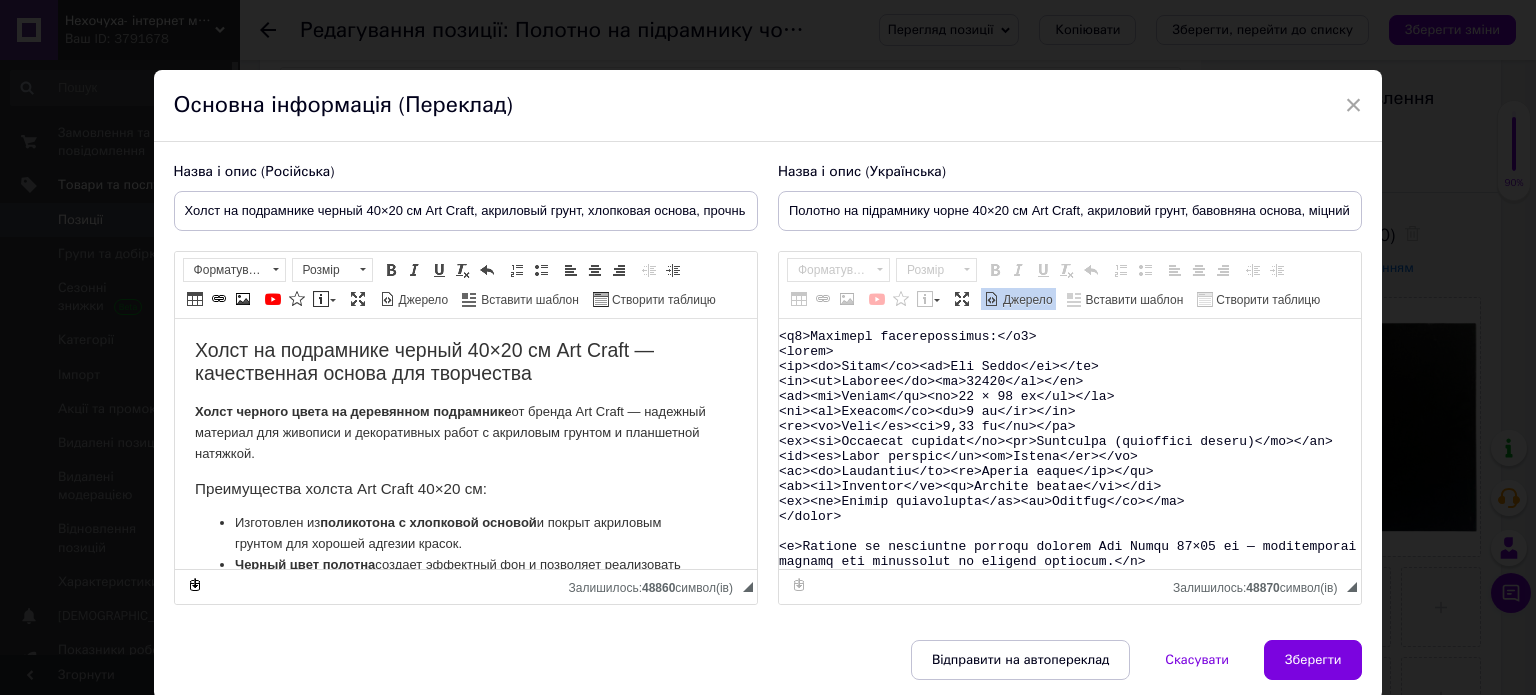 click on "Джерело" at bounding box center [1026, 300] 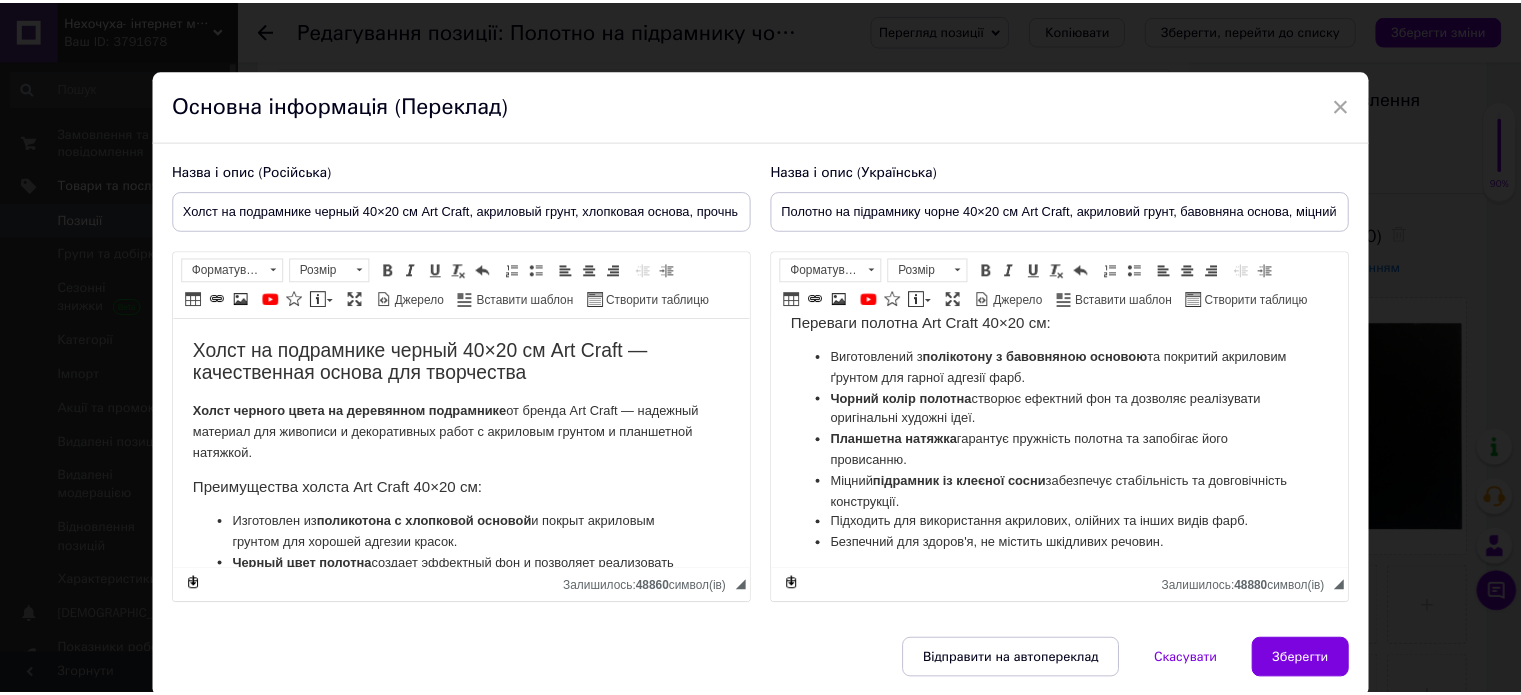 scroll, scrollTop: 500, scrollLeft: 0, axis: vertical 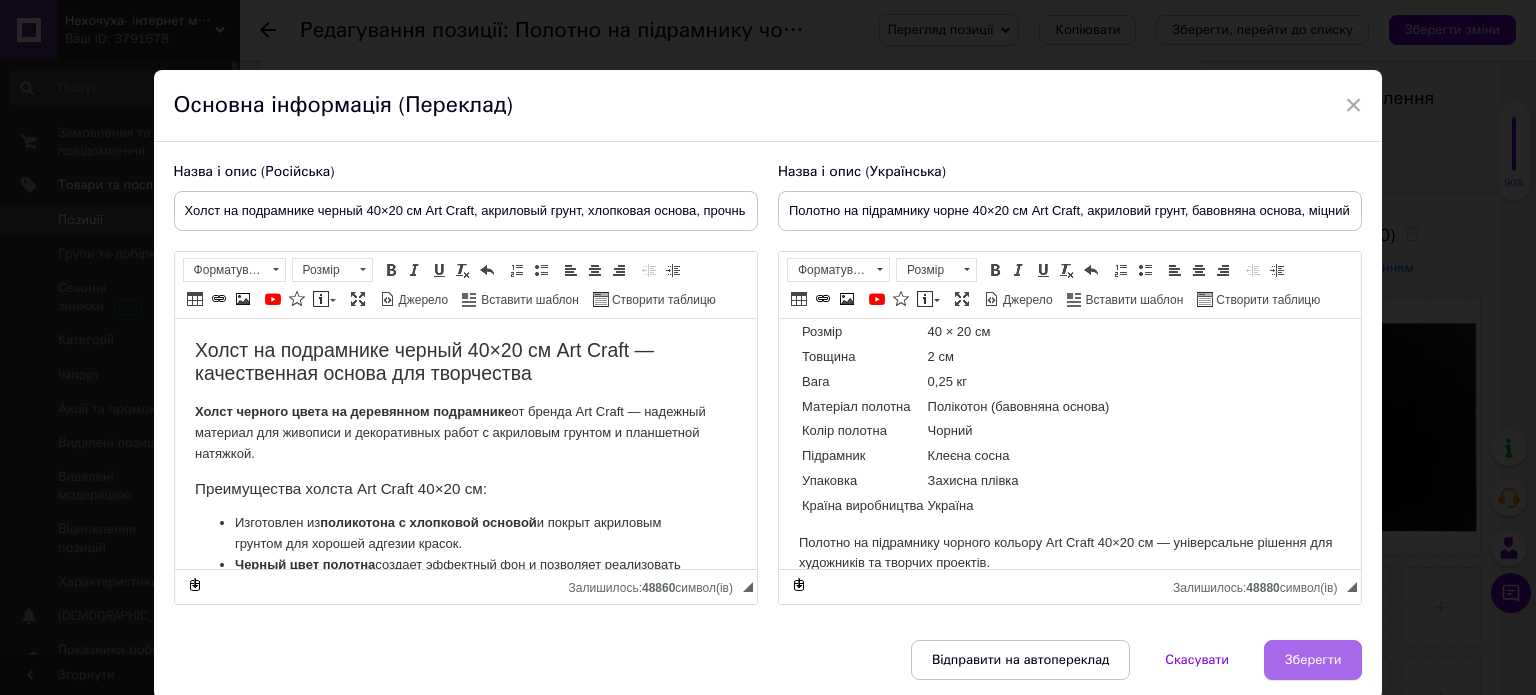 click on "Зберегти" at bounding box center (1313, 660) 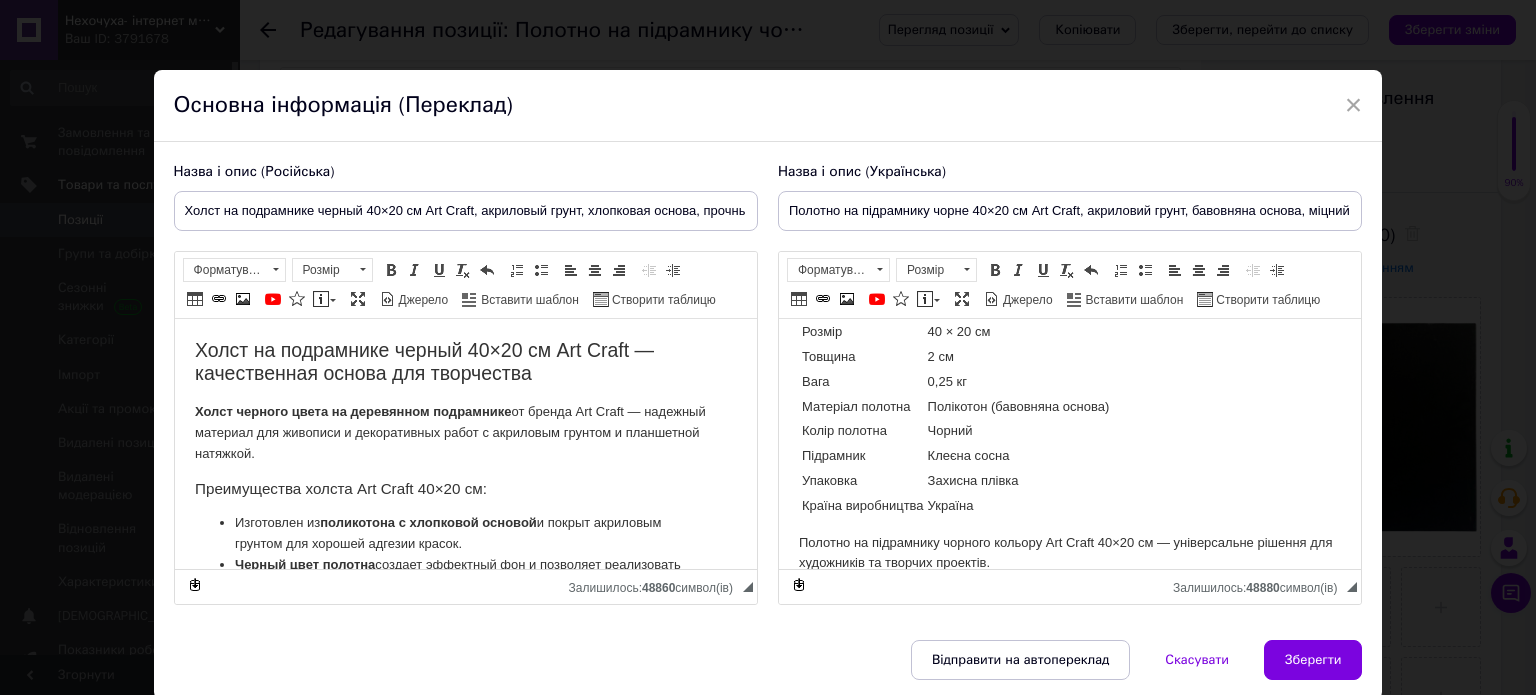 type on "Холст на подрамнике черный 40×20 см Art Craft, акриловый грунт, хлопковая основа, прочный подрамник" 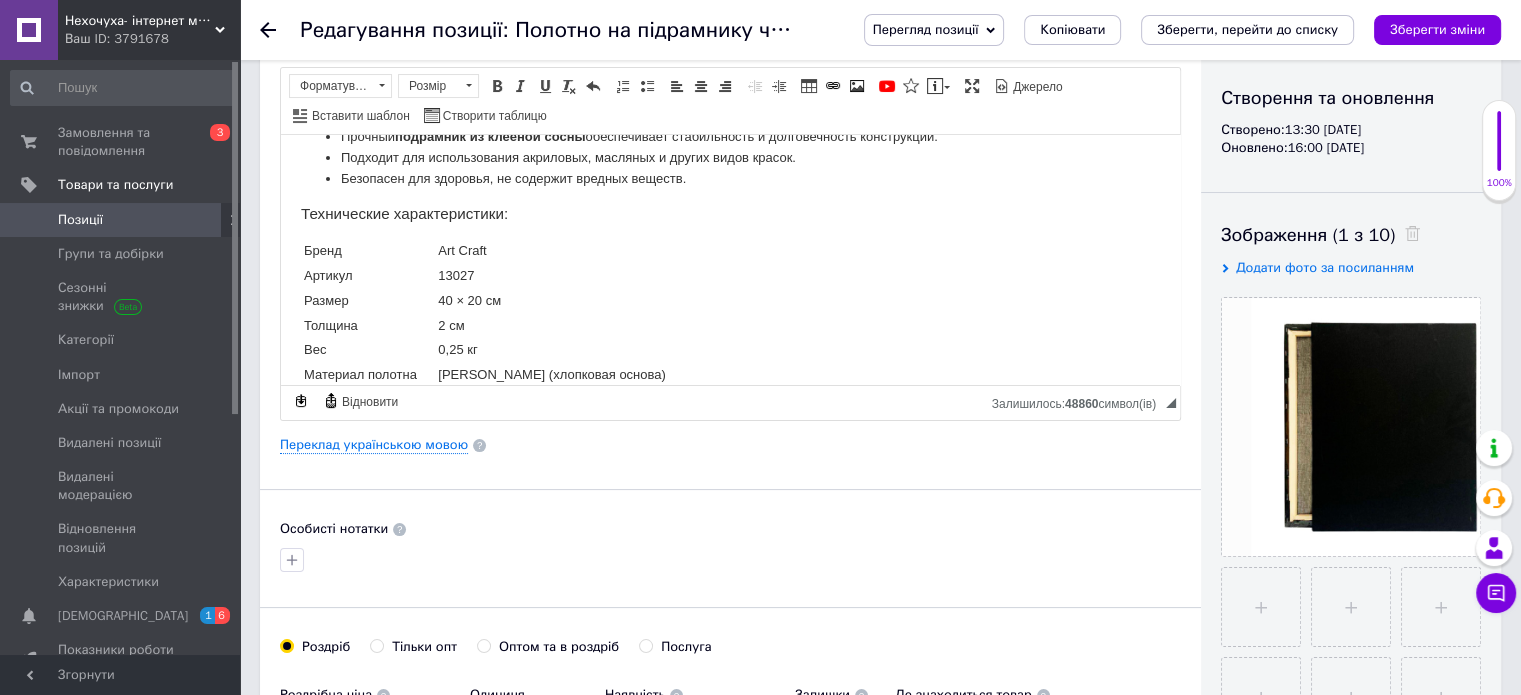 scroll, scrollTop: 372, scrollLeft: 0, axis: vertical 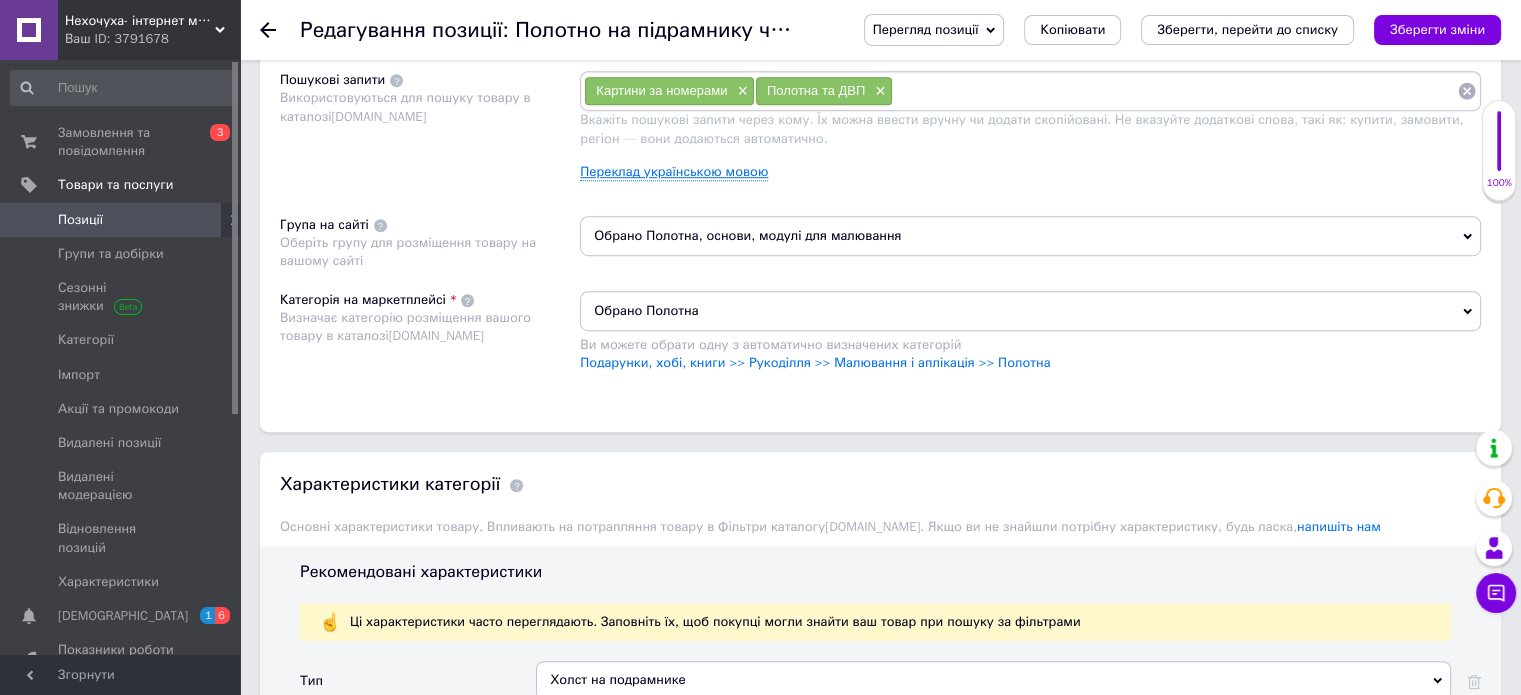 click on "Переклад українською мовою" at bounding box center (674, 172) 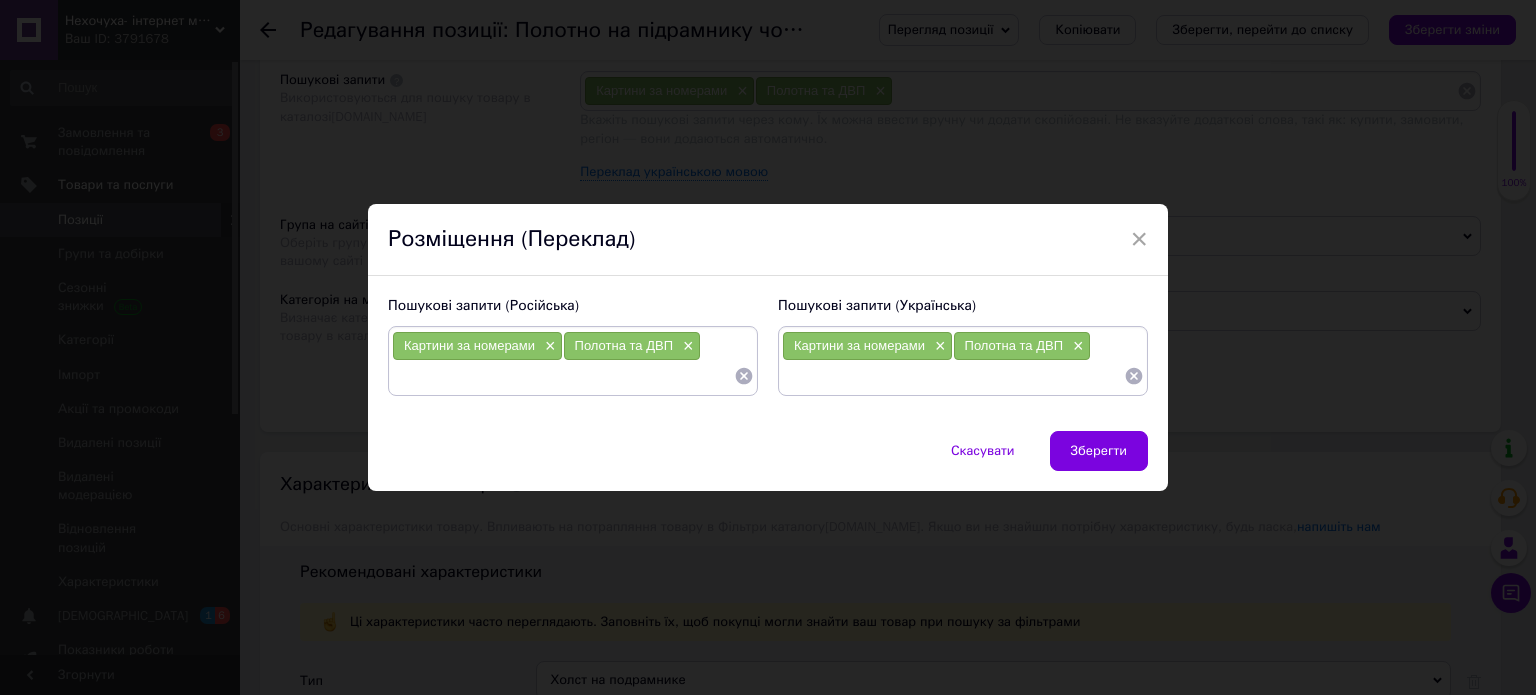 drag, startPoint x: 742, startPoint y: 375, endPoint x: 677, endPoint y: 343, distance: 72.44998 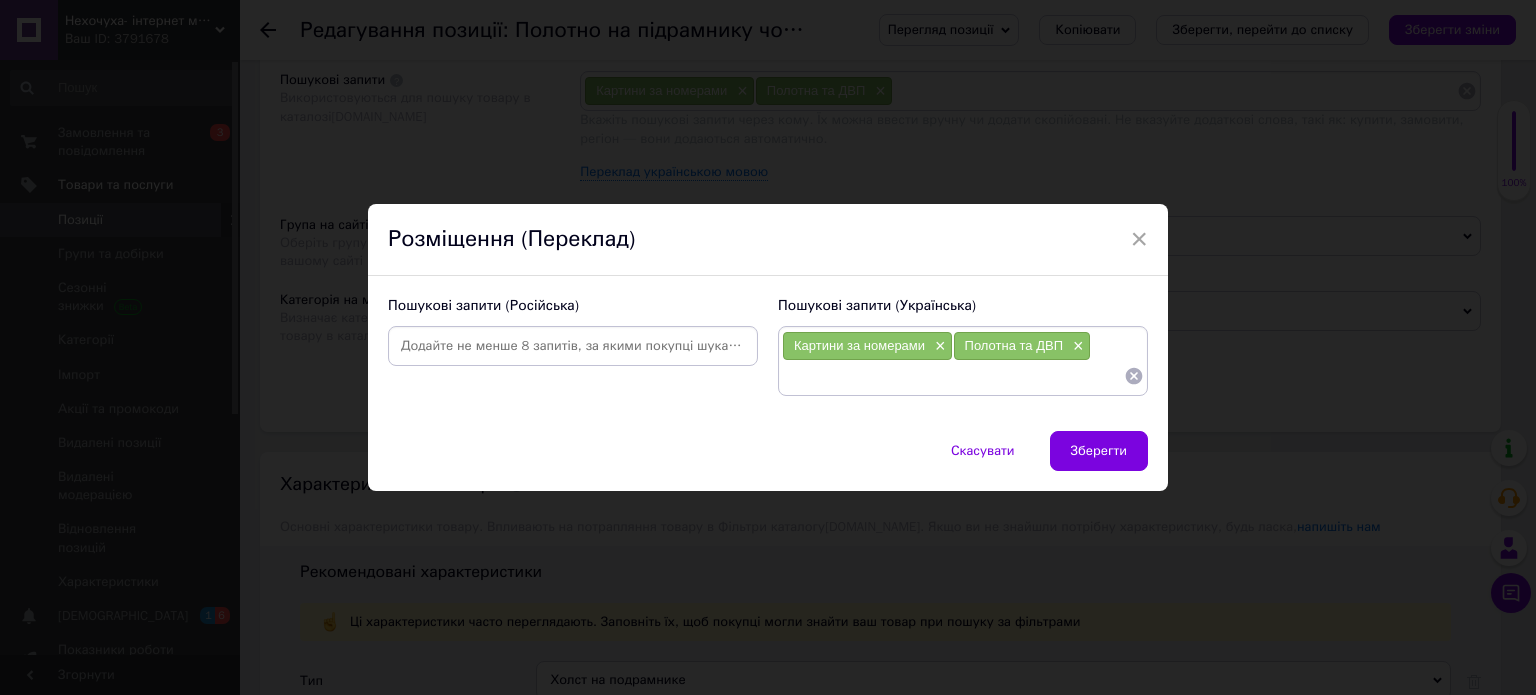 click at bounding box center [573, 346] 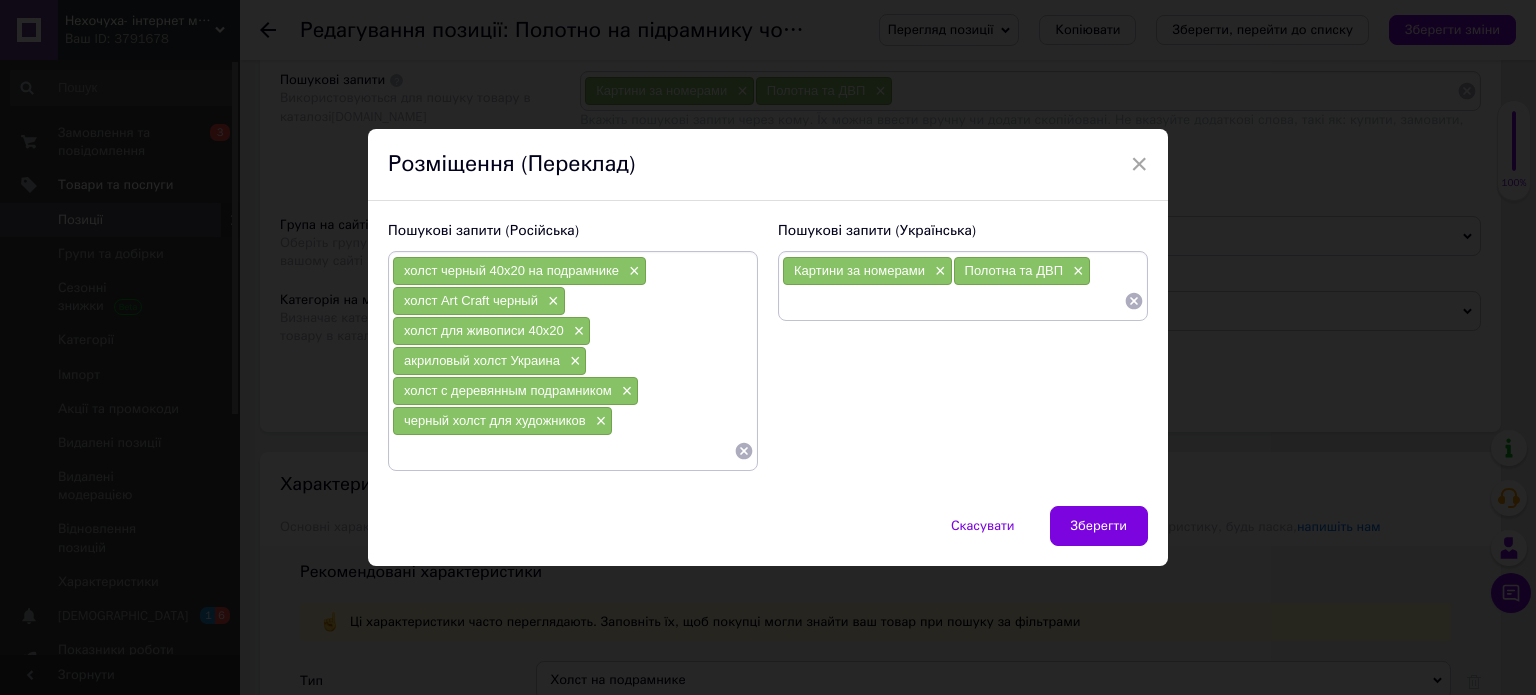 click 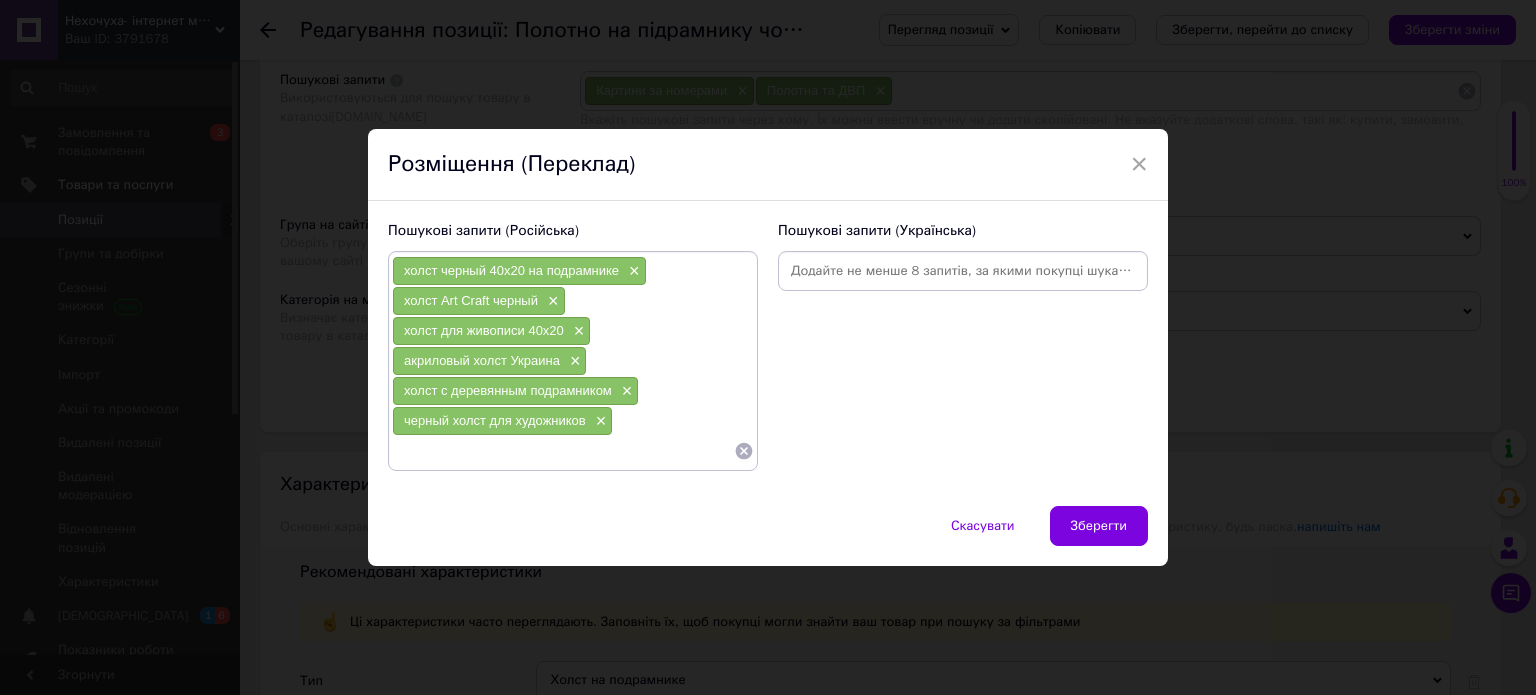 click at bounding box center [963, 271] 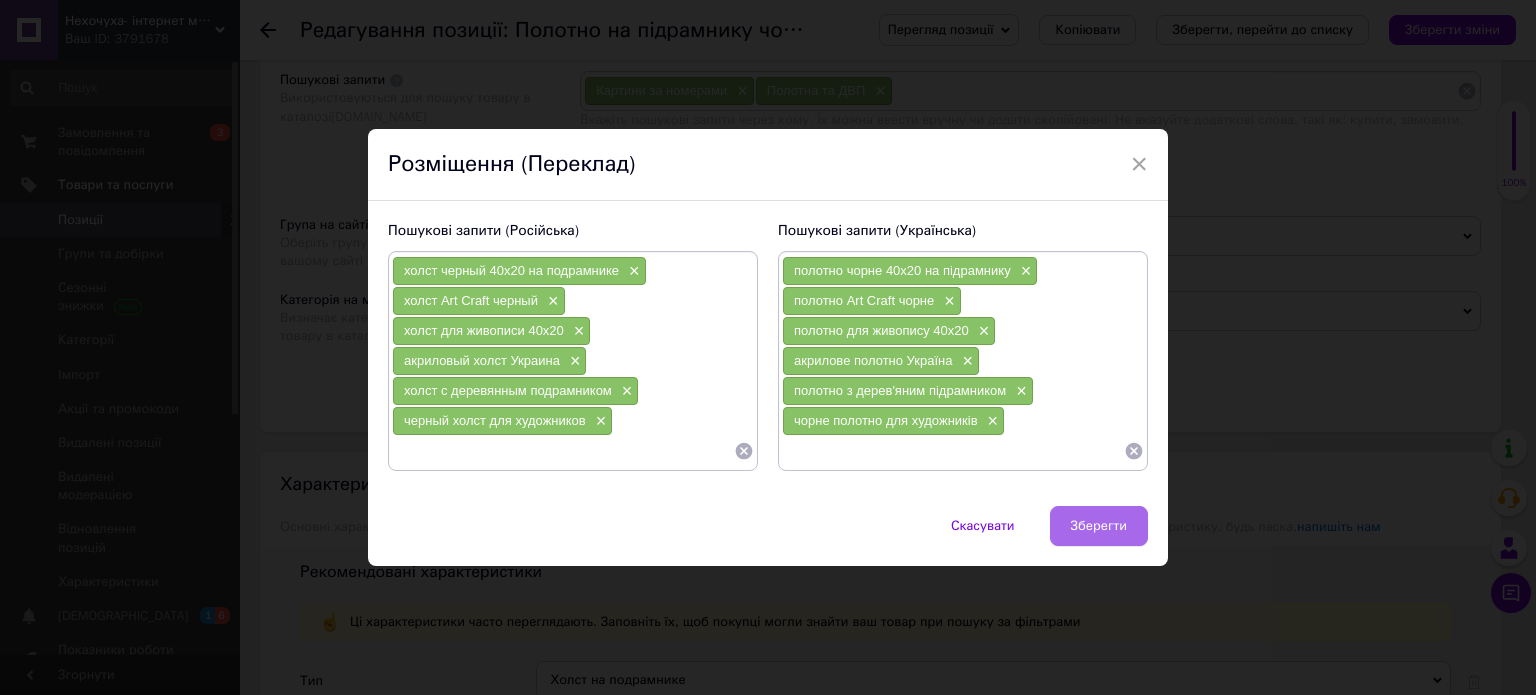 click on "Зберегти" at bounding box center (1099, 526) 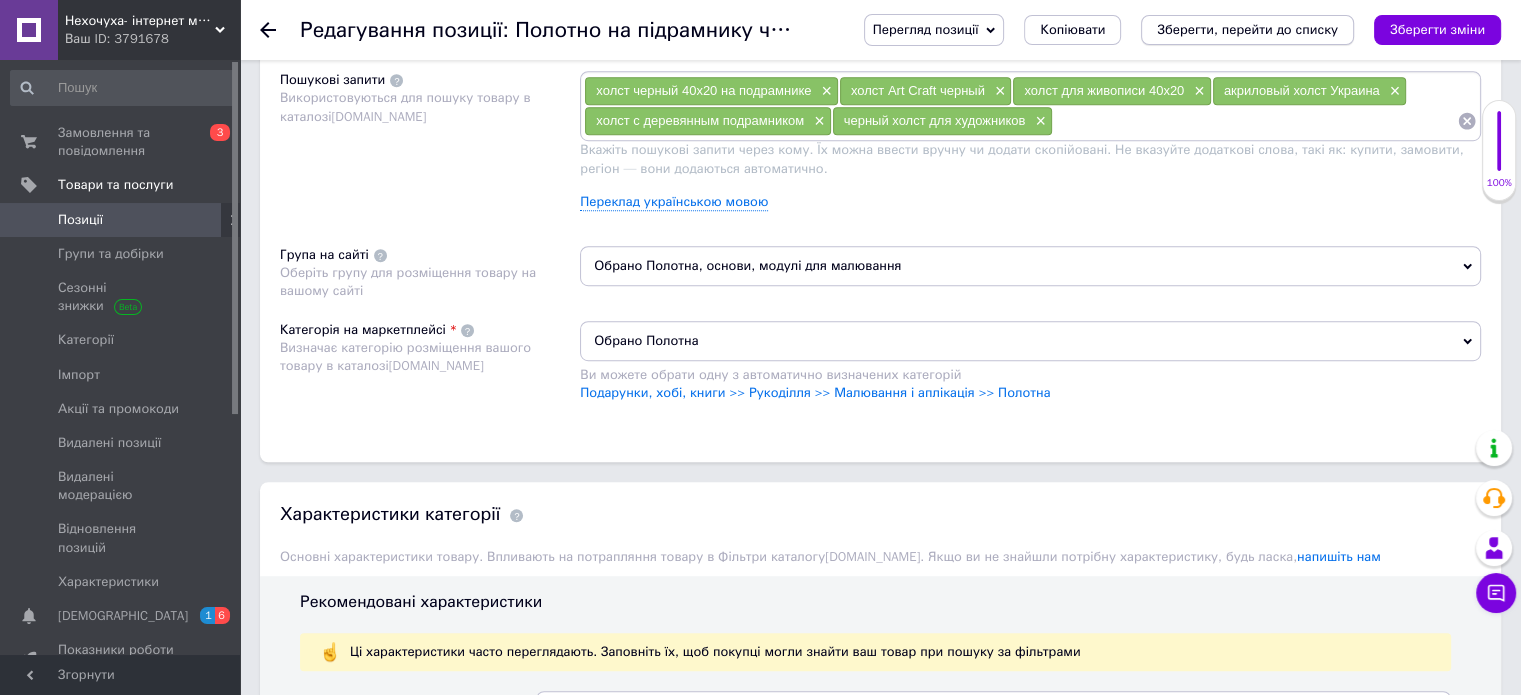click on "Зберегти, перейти до списку" at bounding box center (1247, 29) 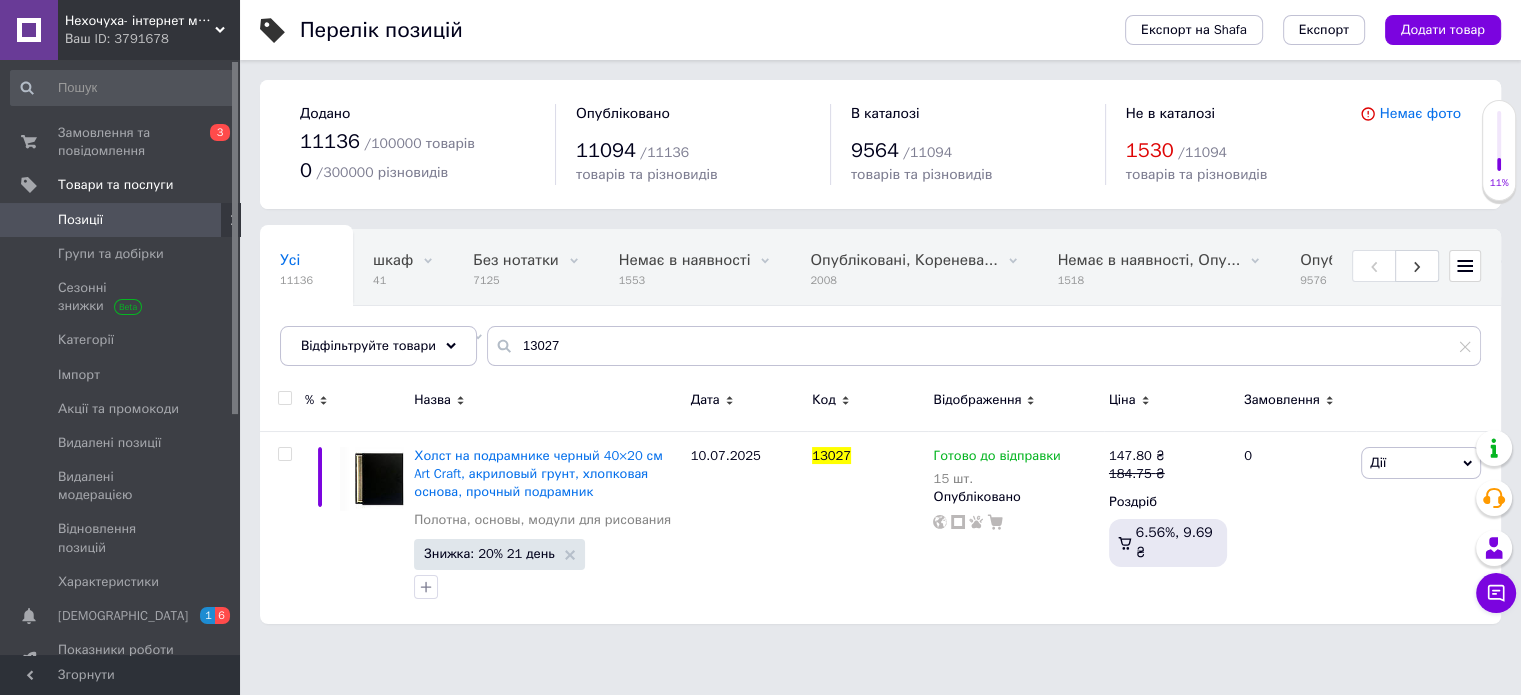 scroll, scrollTop: 0, scrollLeft: 0, axis: both 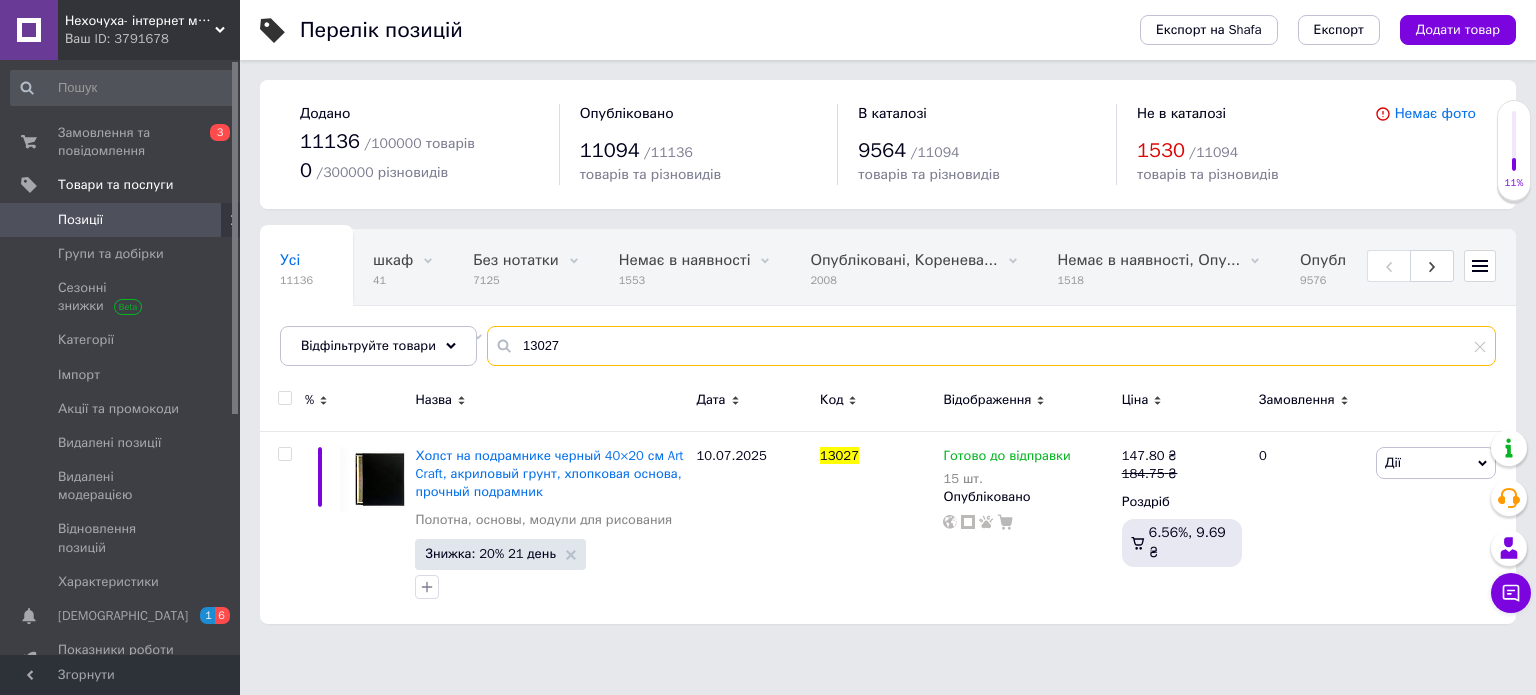 click on "13027" at bounding box center [991, 346] 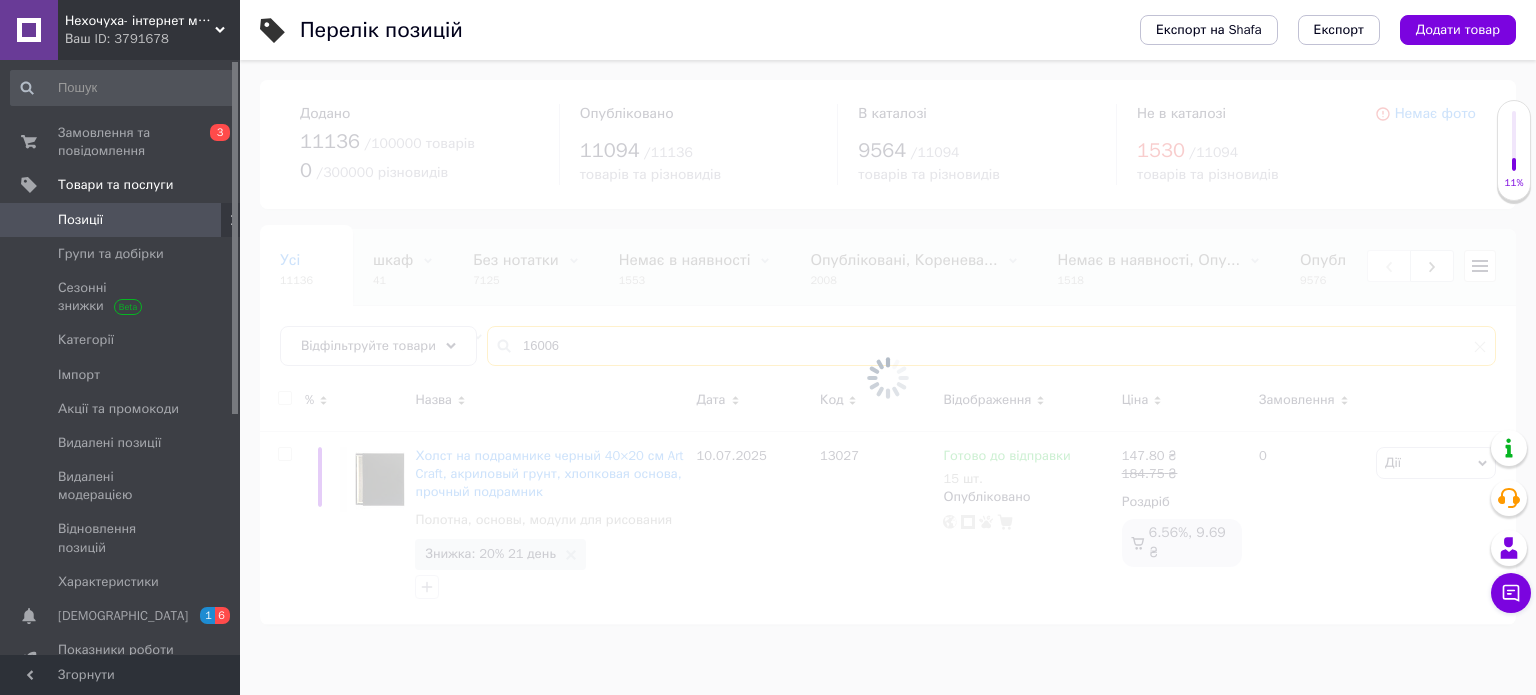 type on "16006" 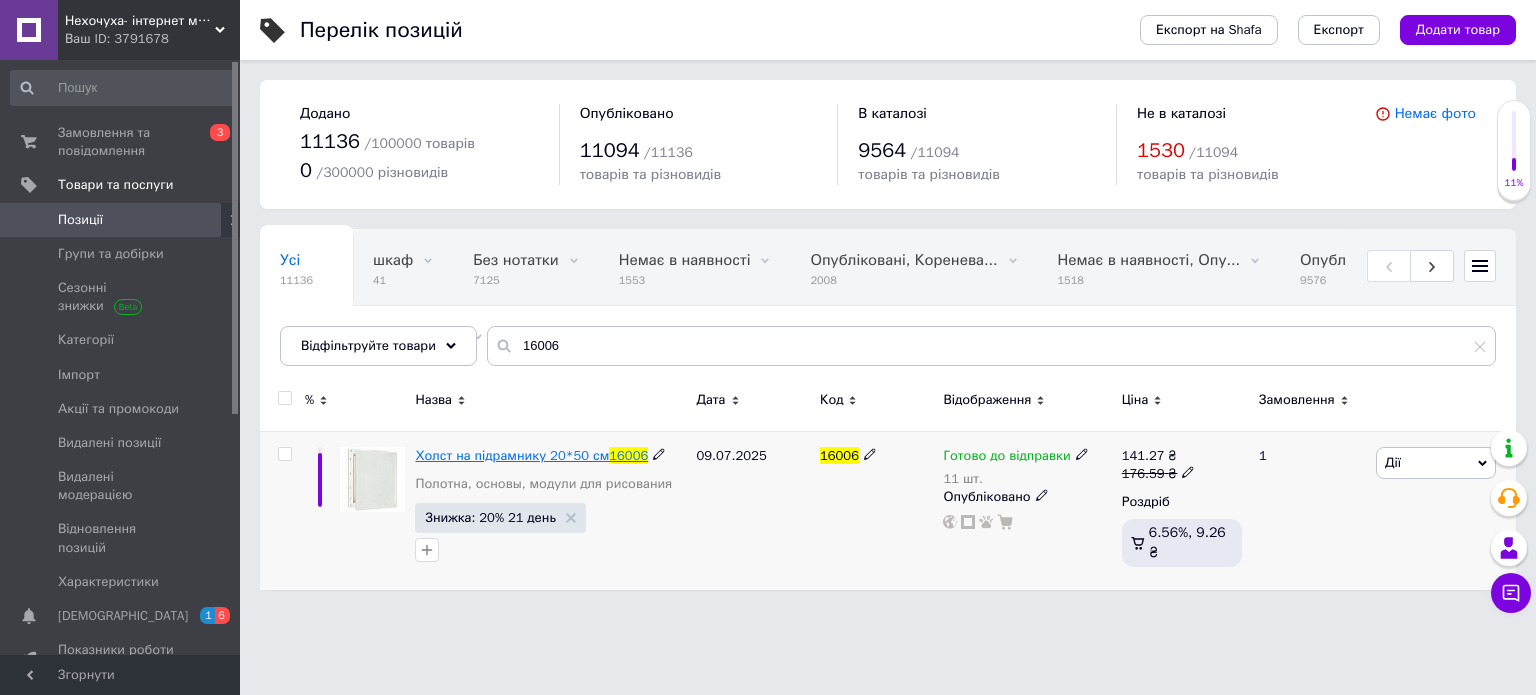 click on "Холст на підрамнику 20*50 см" at bounding box center [512, 455] 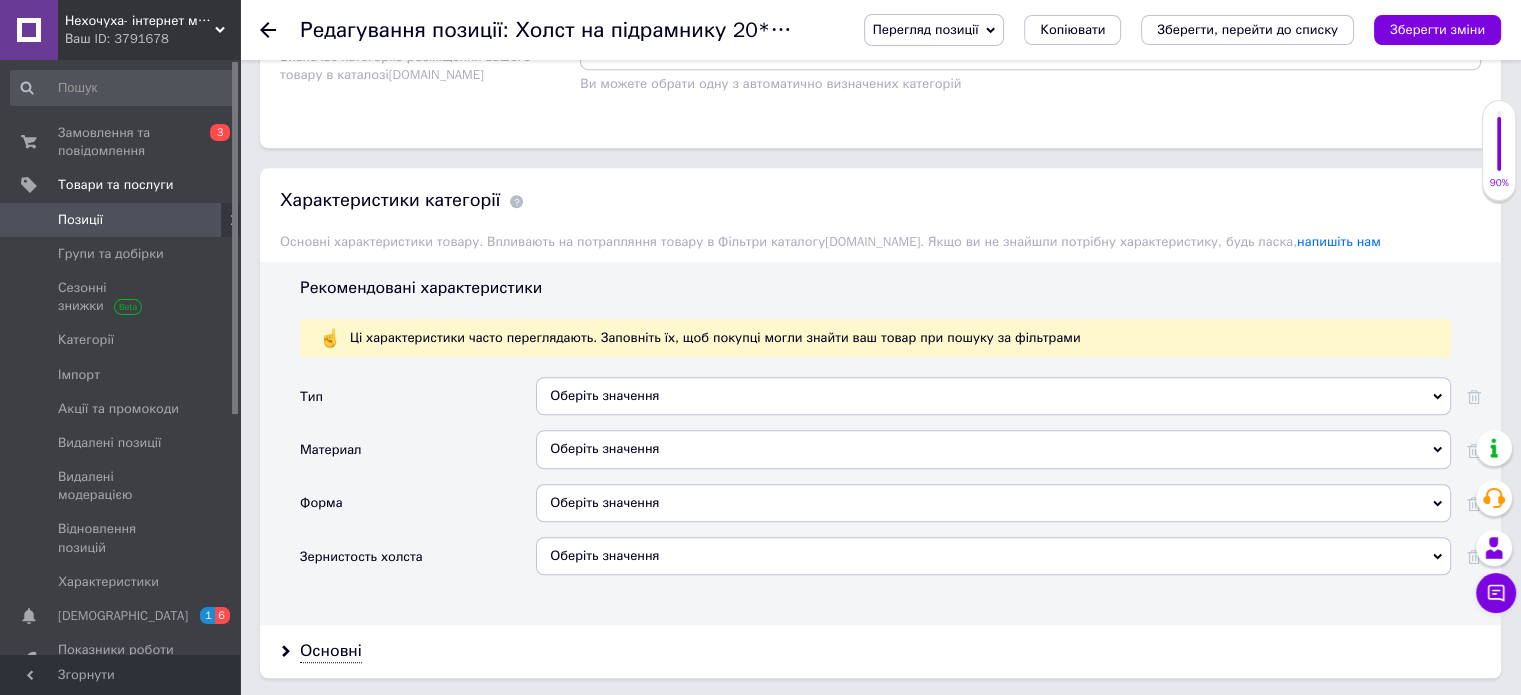 scroll, scrollTop: 1600, scrollLeft: 0, axis: vertical 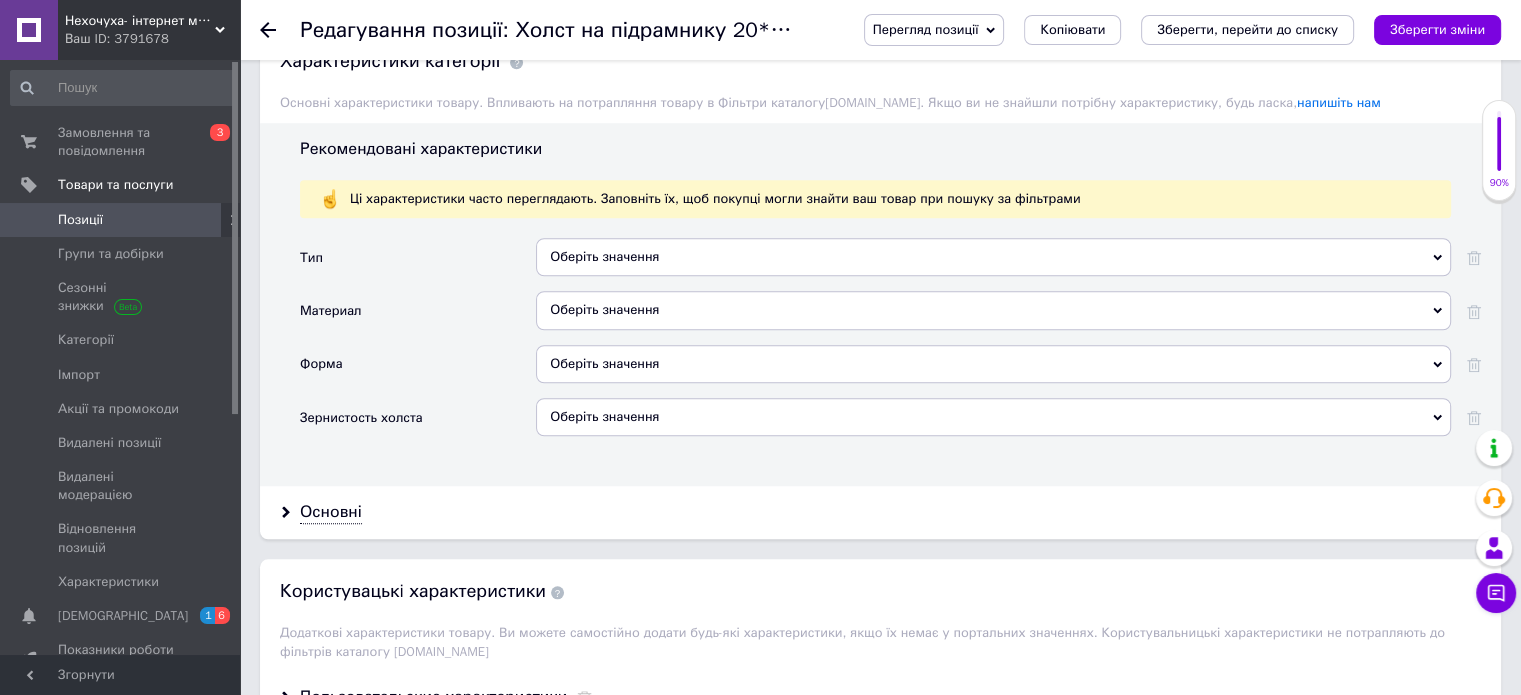 click on "Оберіть значення" at bounding box center [993, 310] 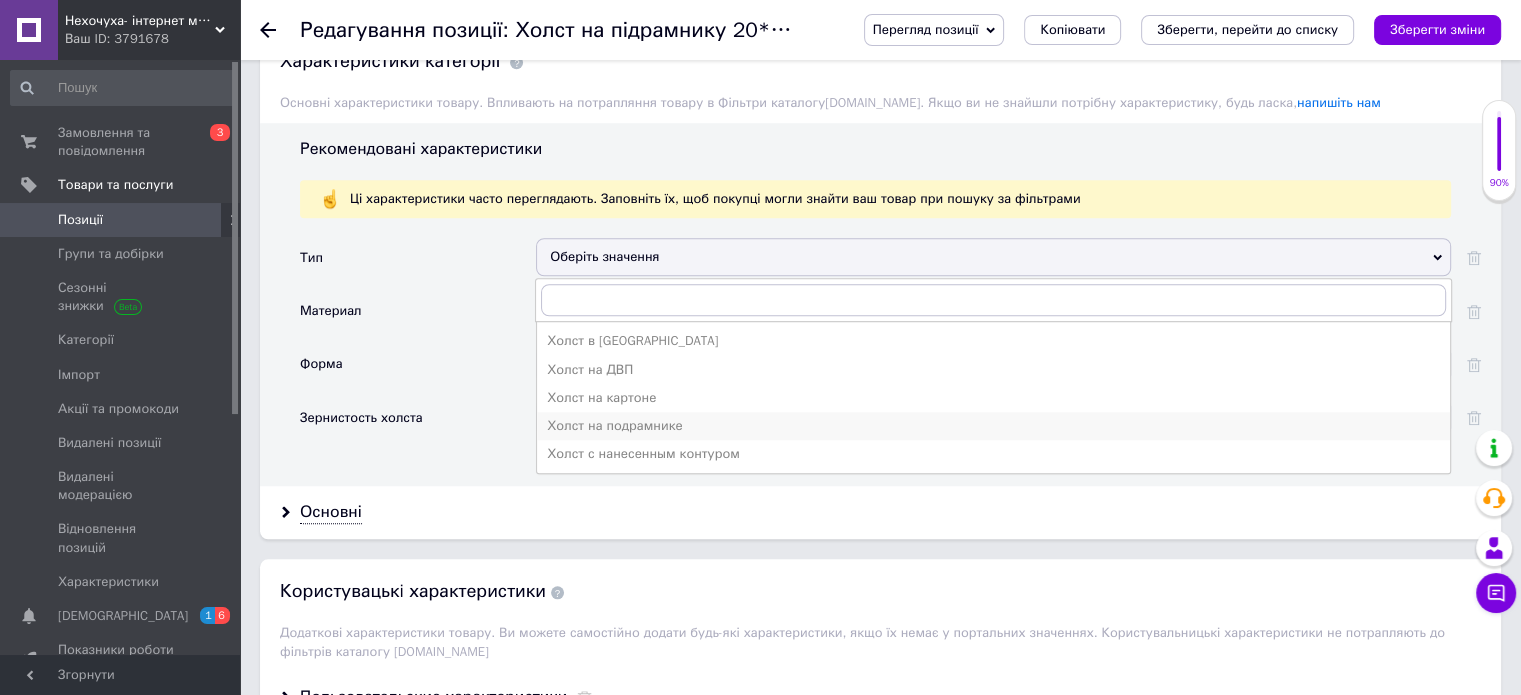 click on "Холст на подрамнике" at bounding box center [993, 426] 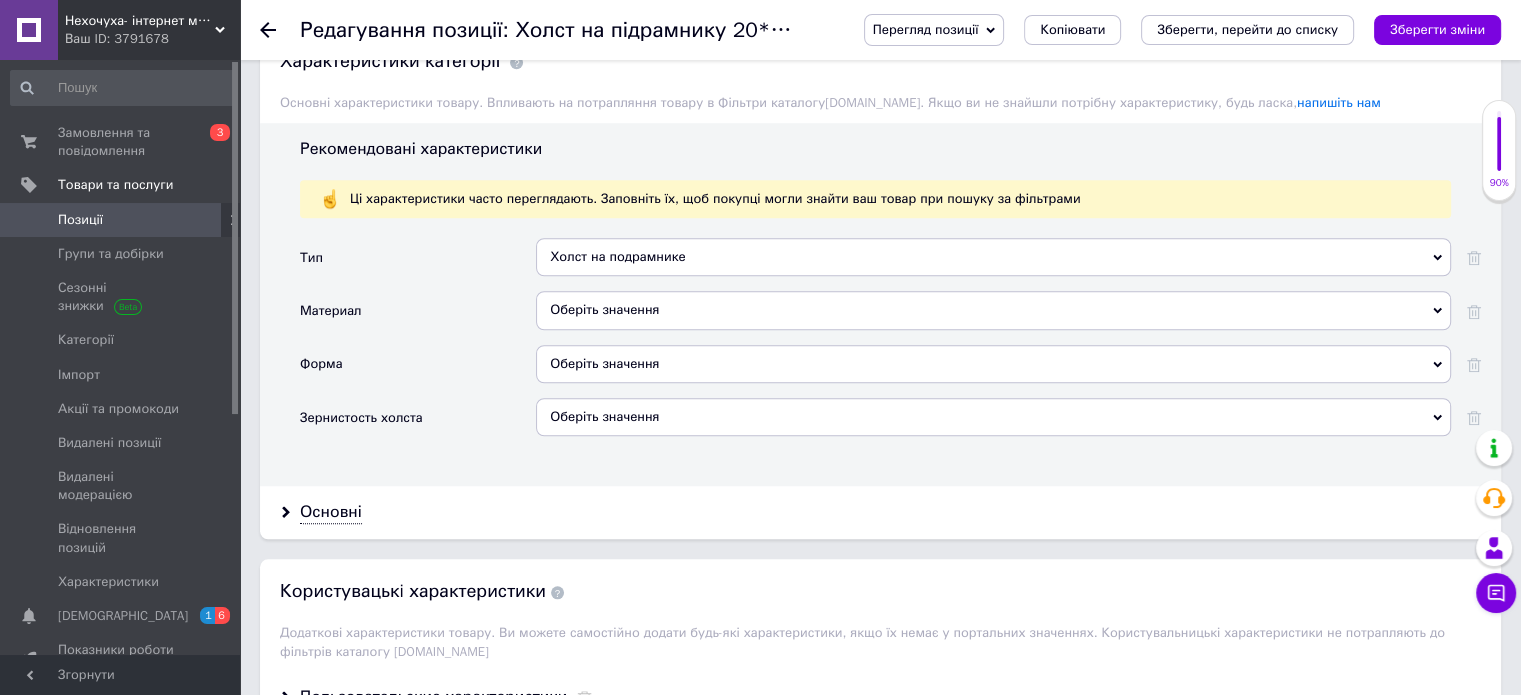 click on "Оберіть значення" at bounding box center [993, 310] 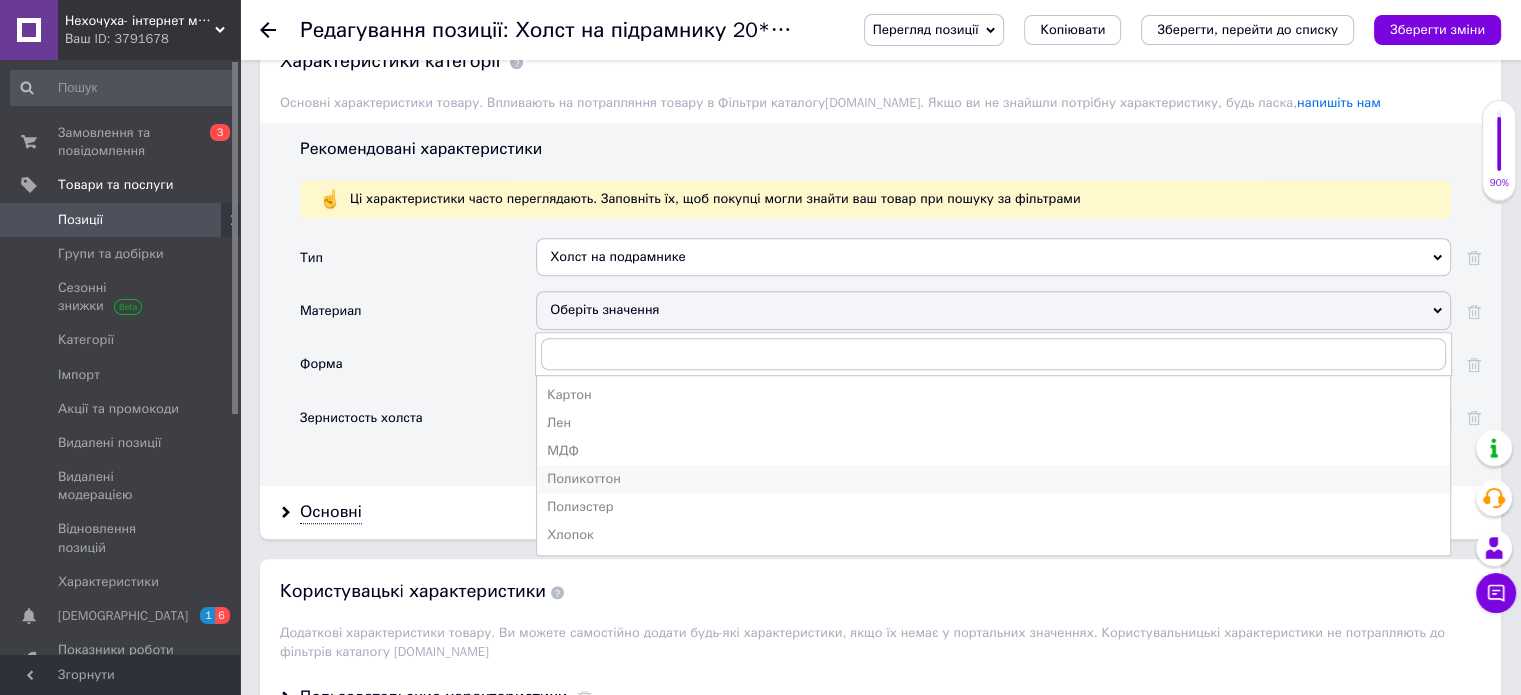 click on "Поликоттон" at bounding box center (993, 479) 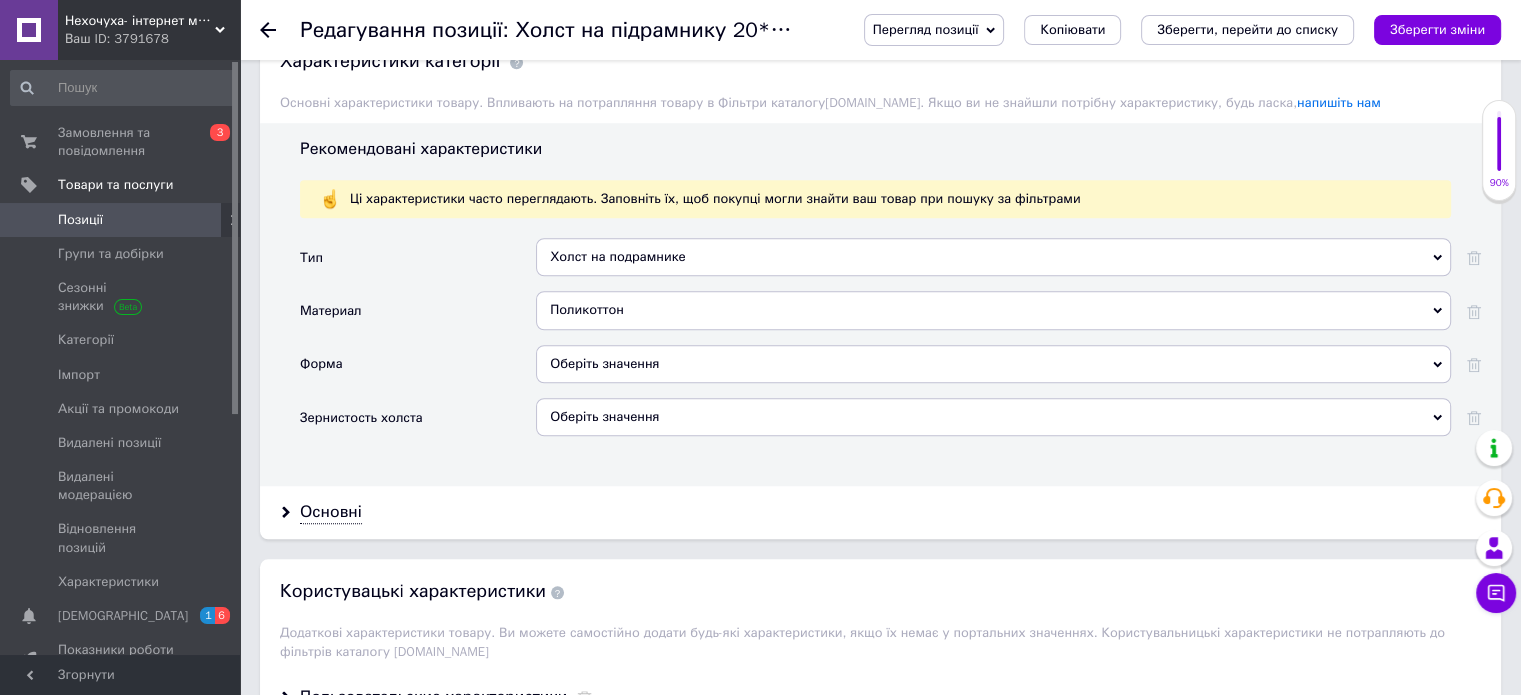 click on "Оберіть значення" at bounding box center [993, 364] 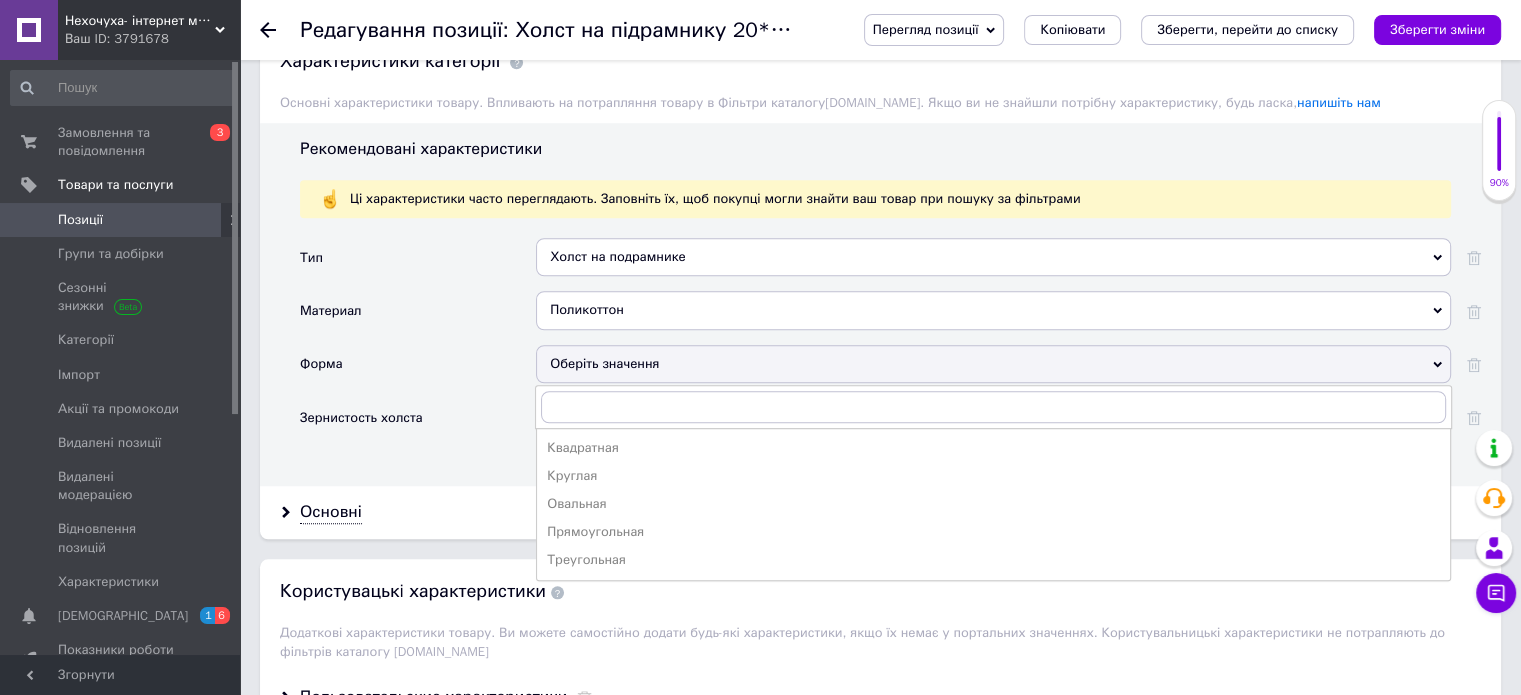 click on "Прямоугольная" at bounding box center [993, 532] 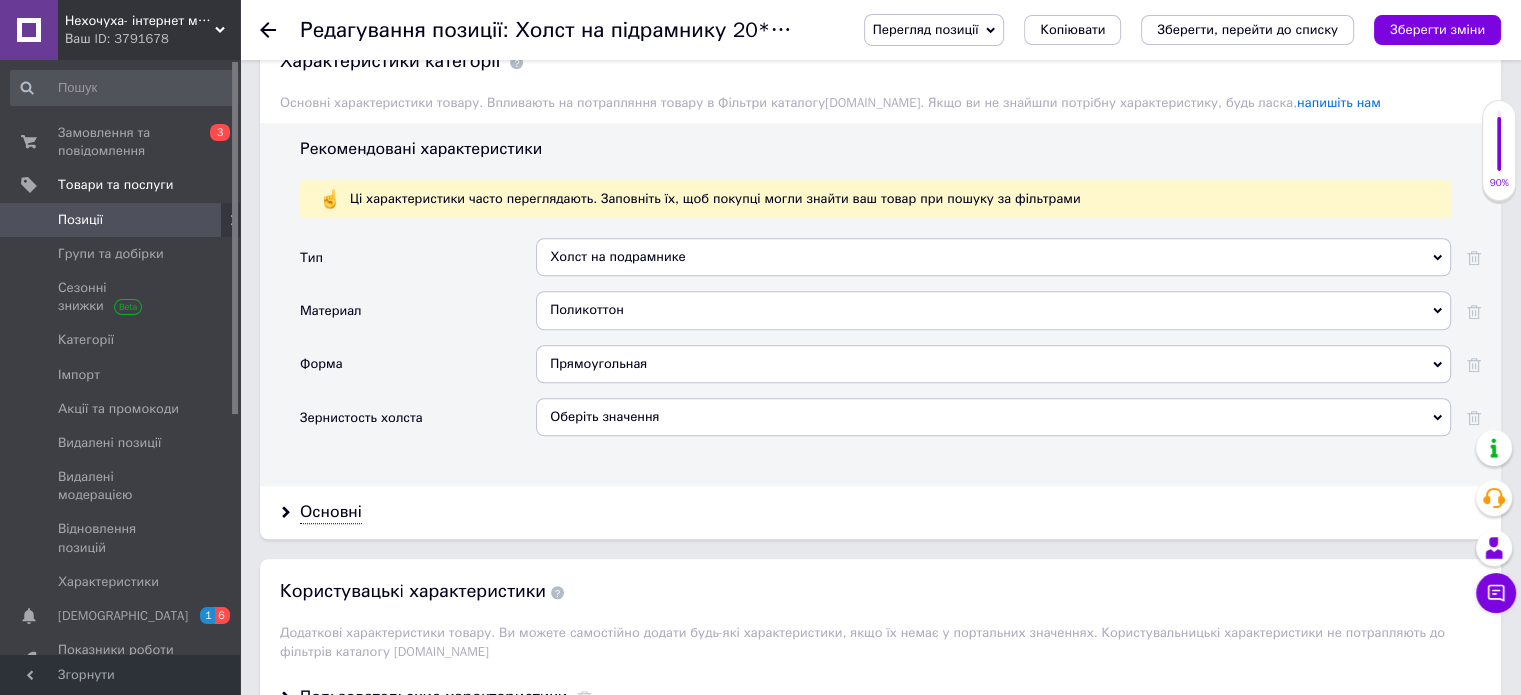 click on "Оберіть значення" at bounding box center [993, 417] 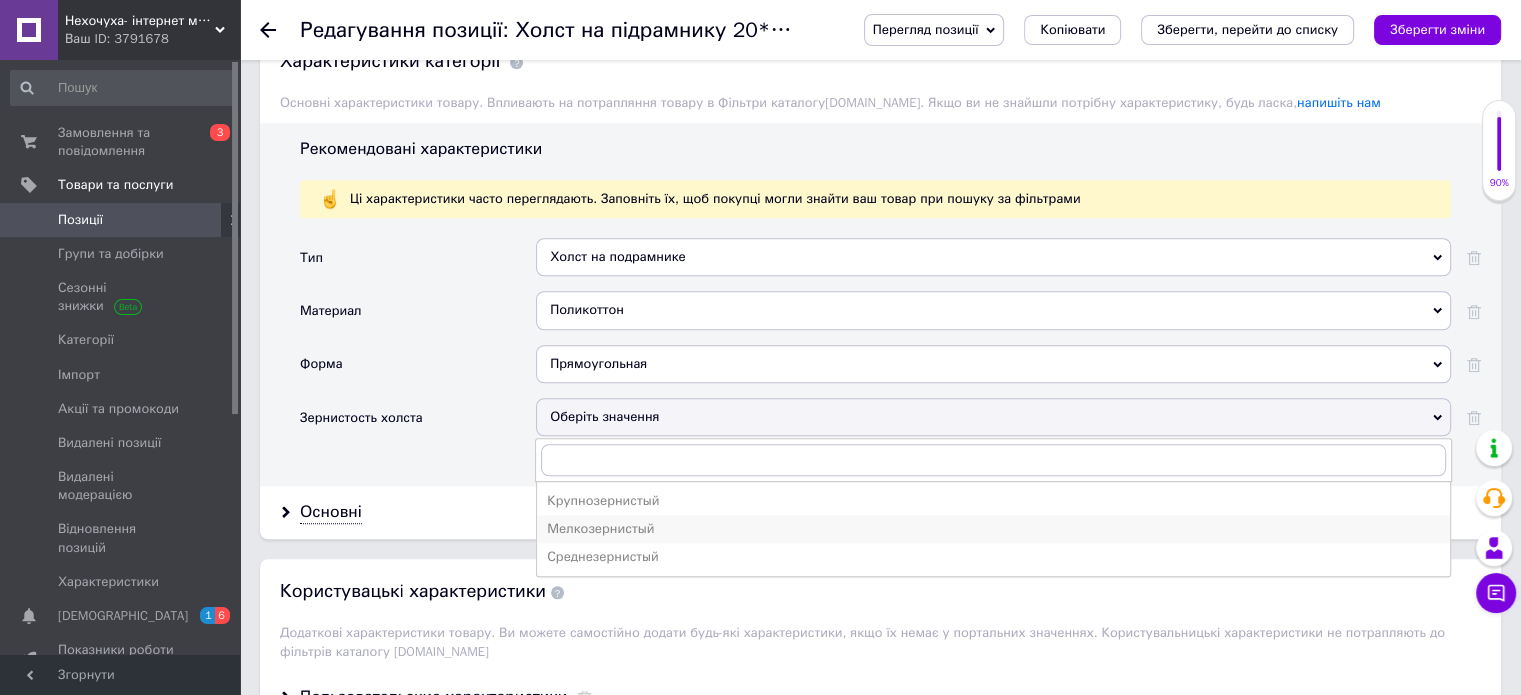 click on "Мелкозернистый" at bounding box center [993, 529] 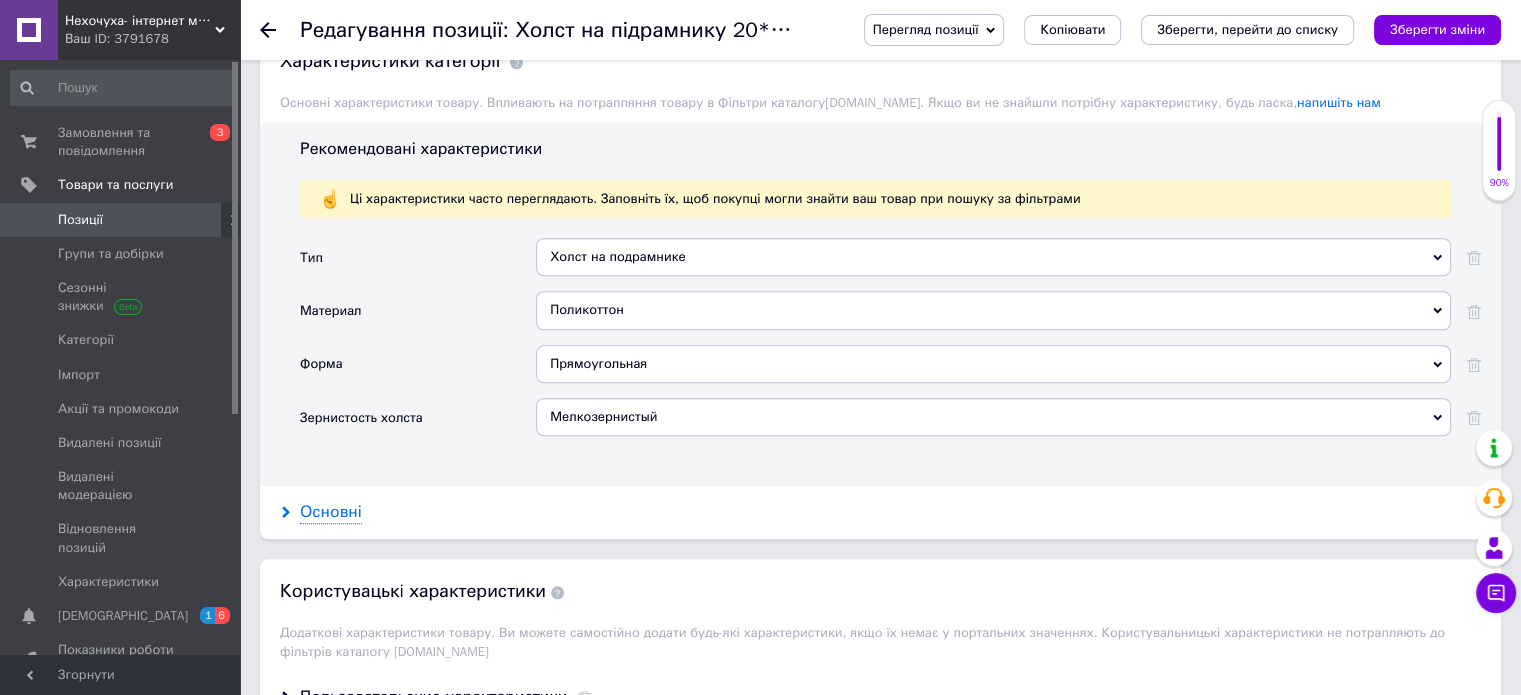click on "Основні" at bounding box center (331, 512) 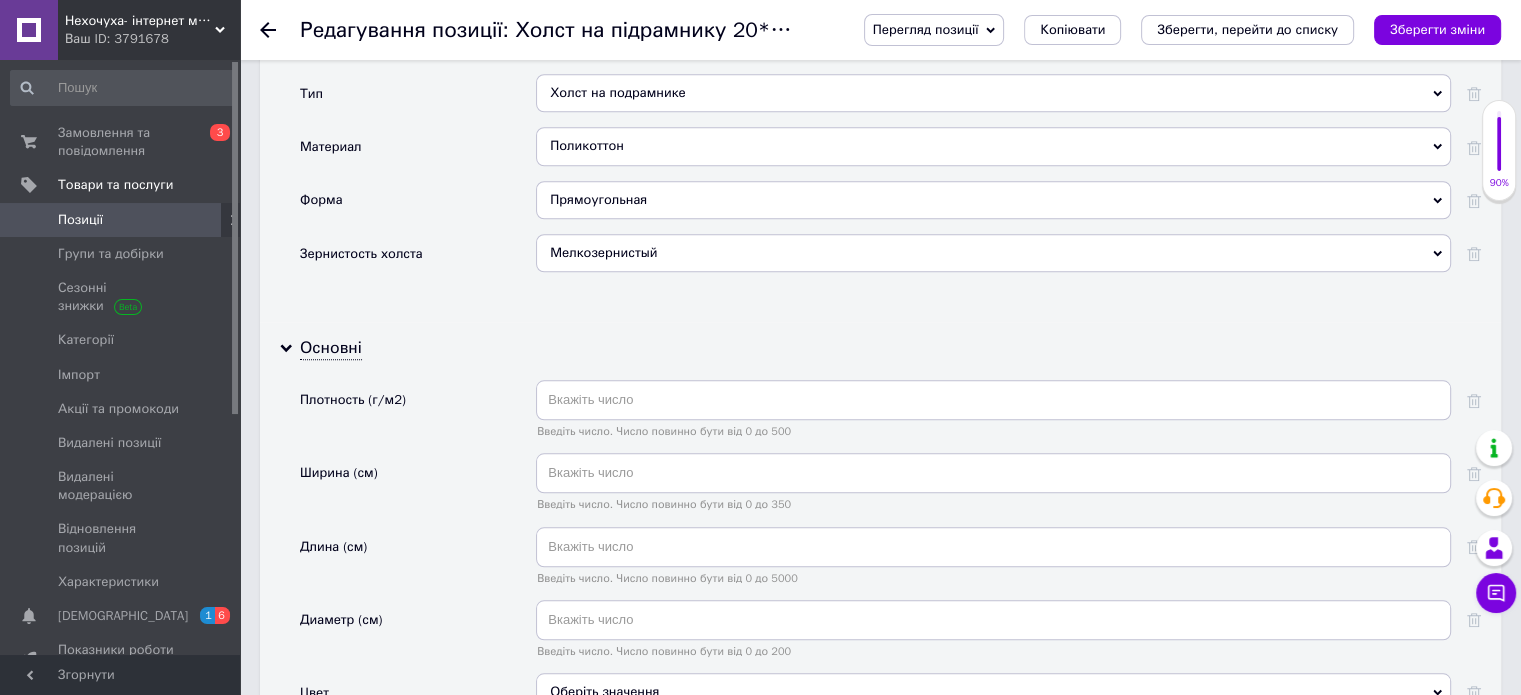 scroll, scrollTop: 1800, scrollLeft: 0, axis: vertical 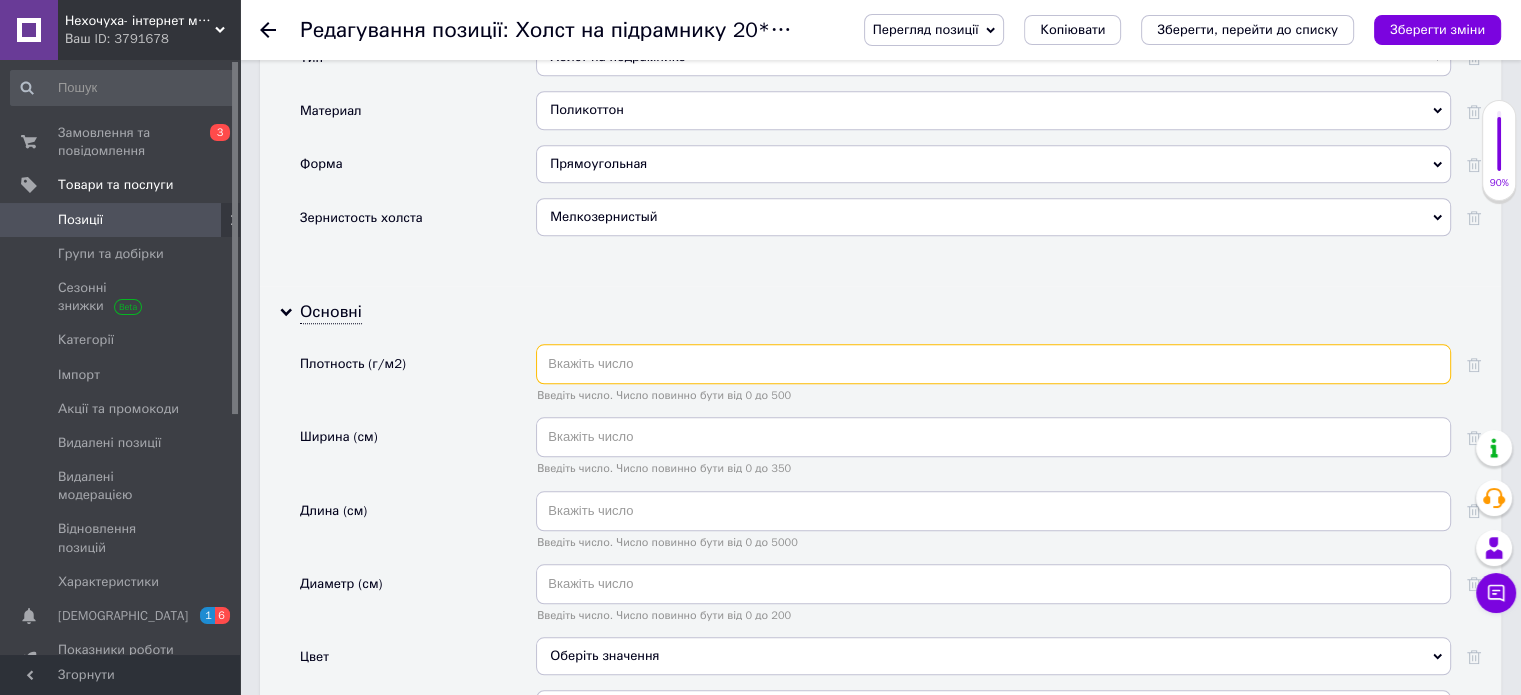 click at bounding box center (993, 364) 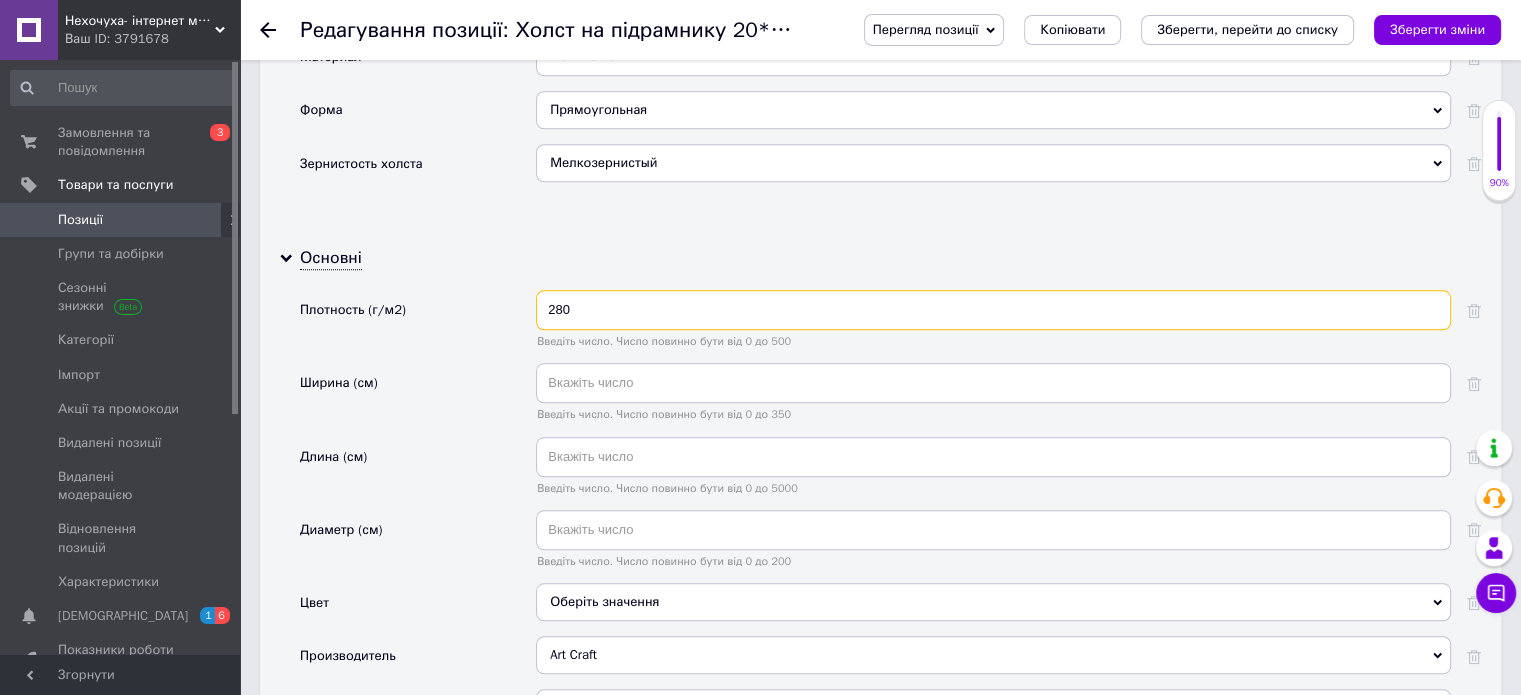 scroll, scrollTop: 1900, scrollLeft: 0, axis: vertical 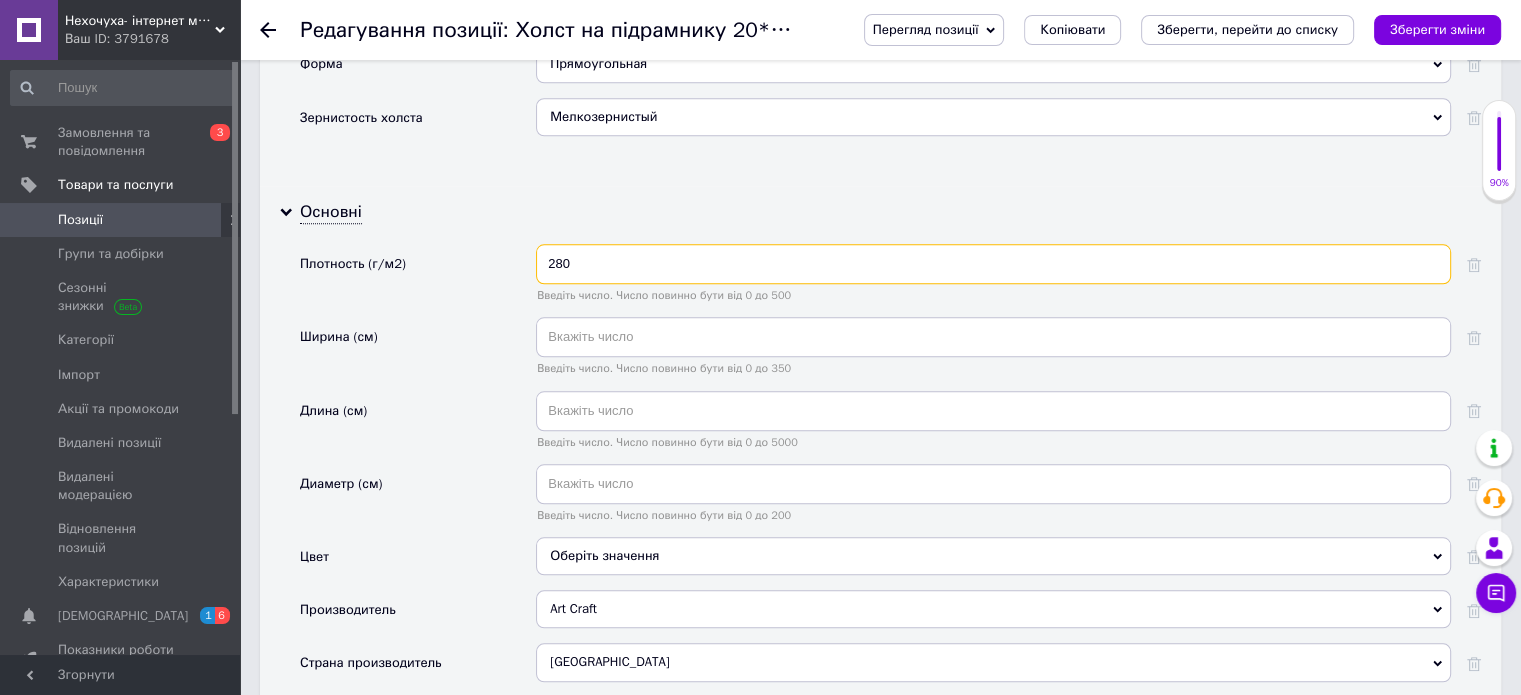 type on "280" 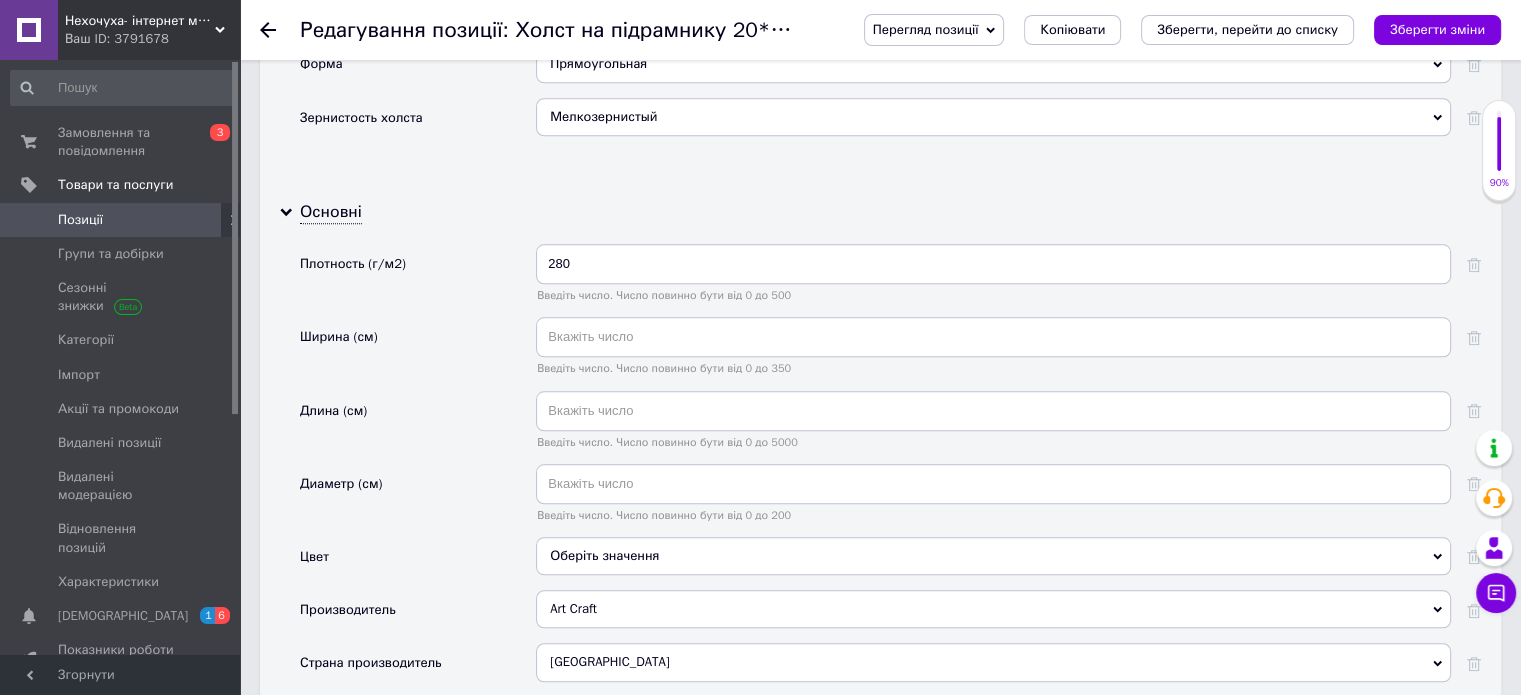 click on "Оберіть значення" at bounding box center (993, 556) 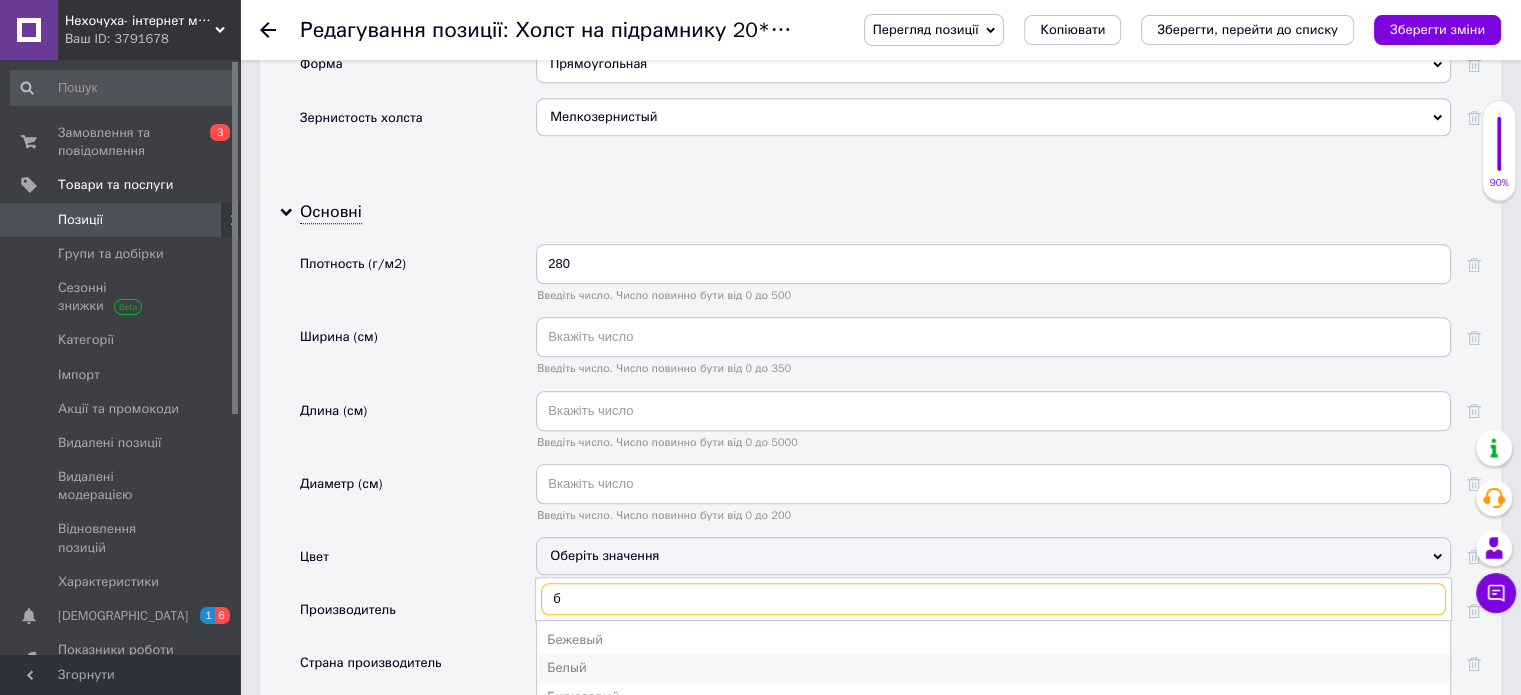 type on "б" 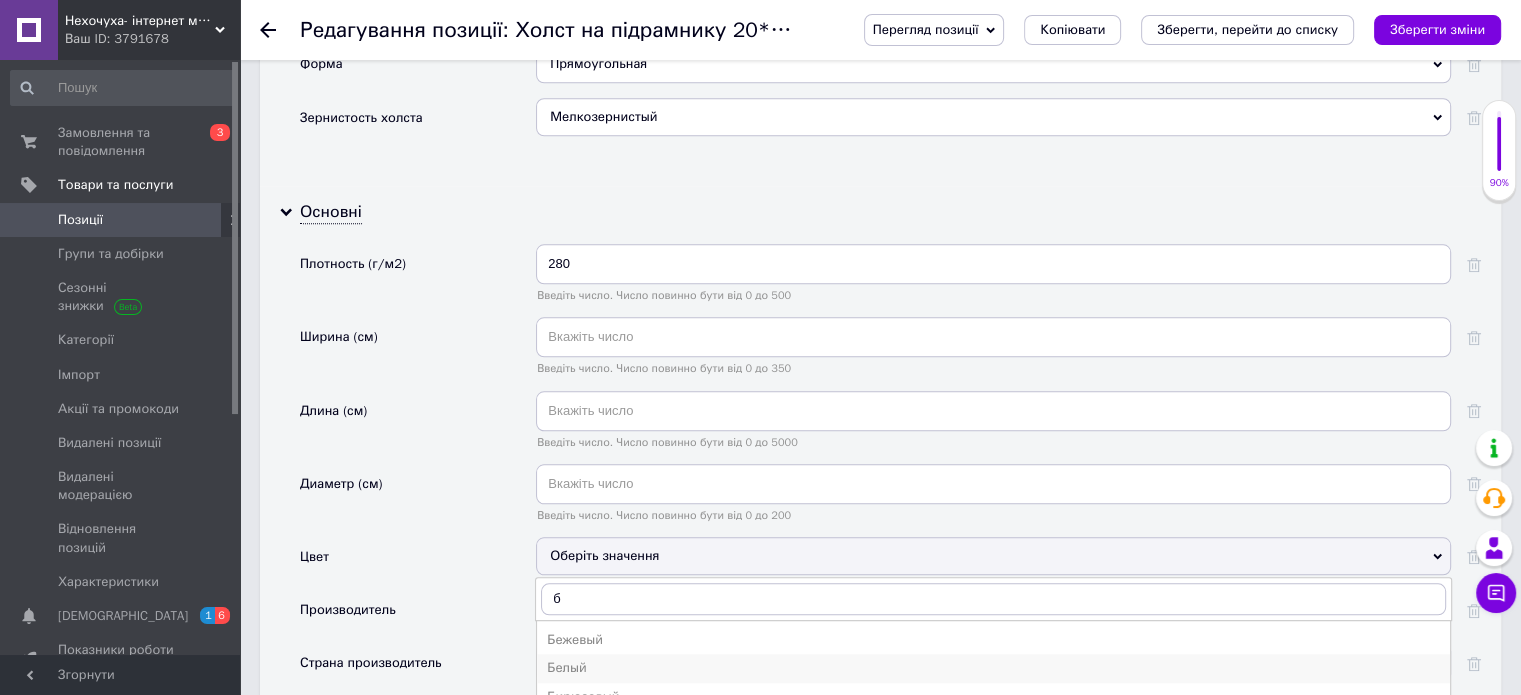 click on "Белый" at bounding box center (993, 668) 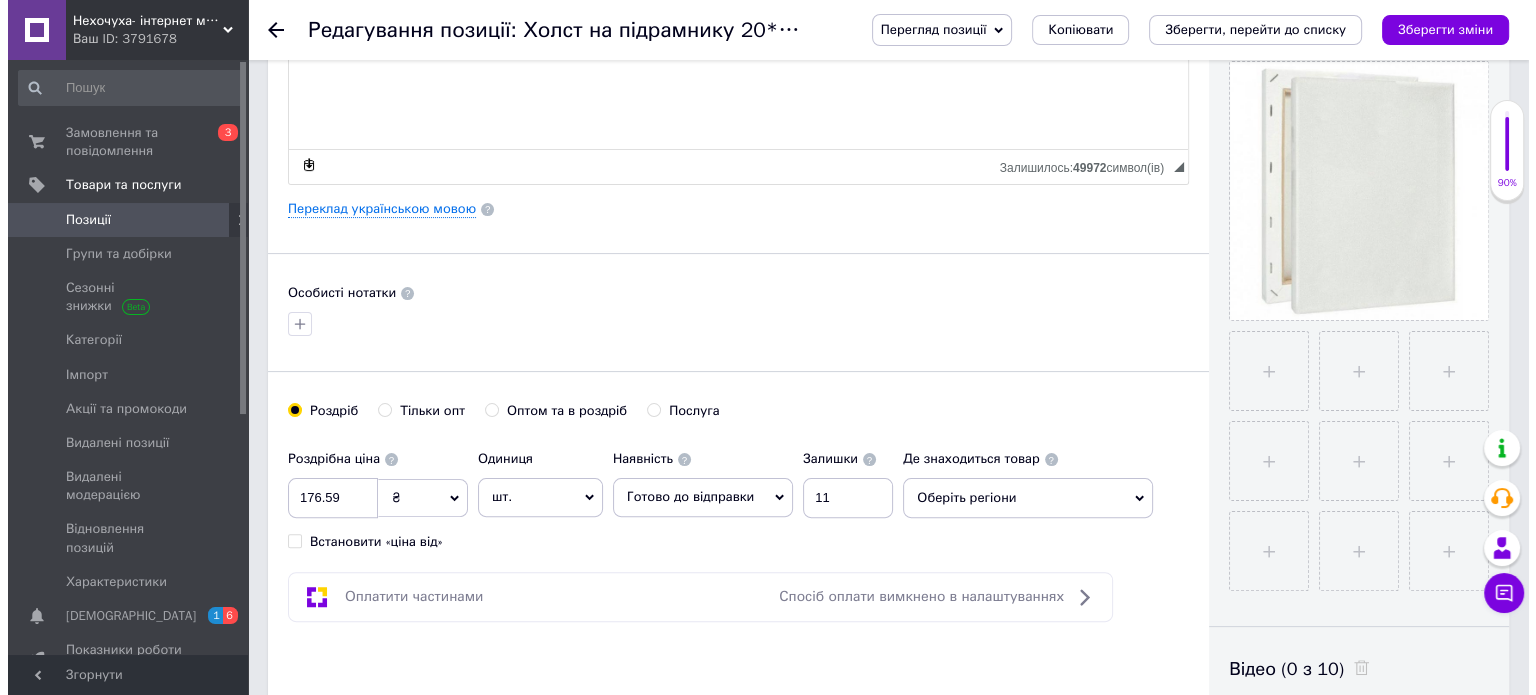scroll, scrollTop: 300, scrollLeft: 0, axis: vertical 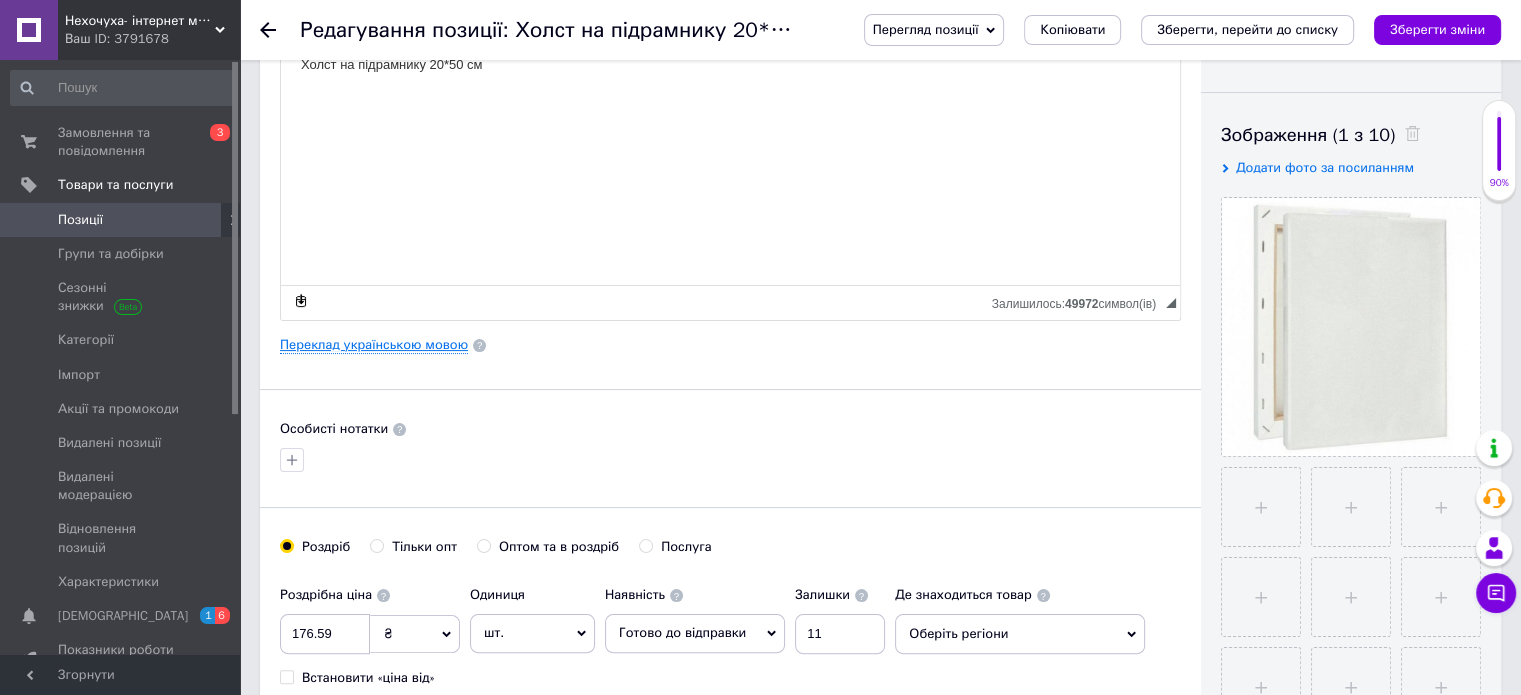 click on "Переклад українською мовою" at bounding box center [374, 345] 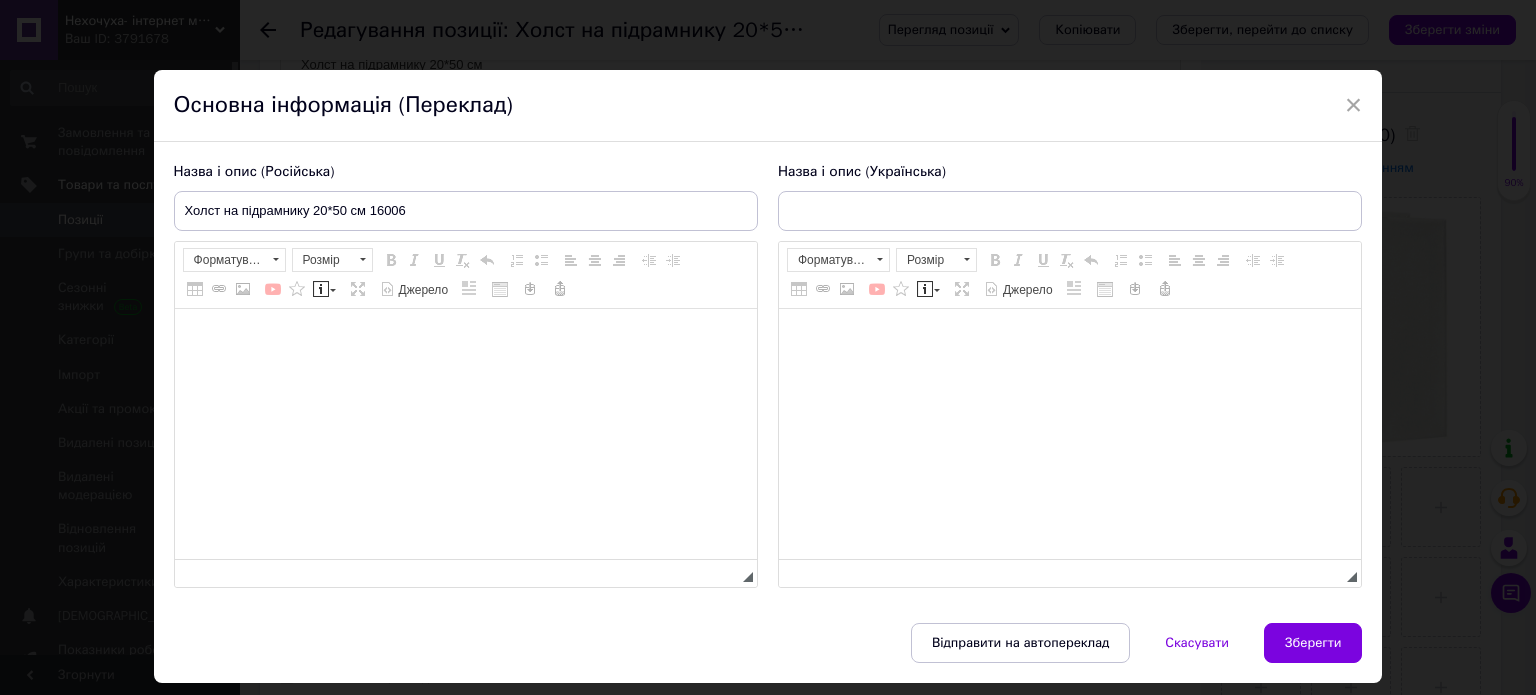 type on "Холст на підрамнику 20*50 см 16006" 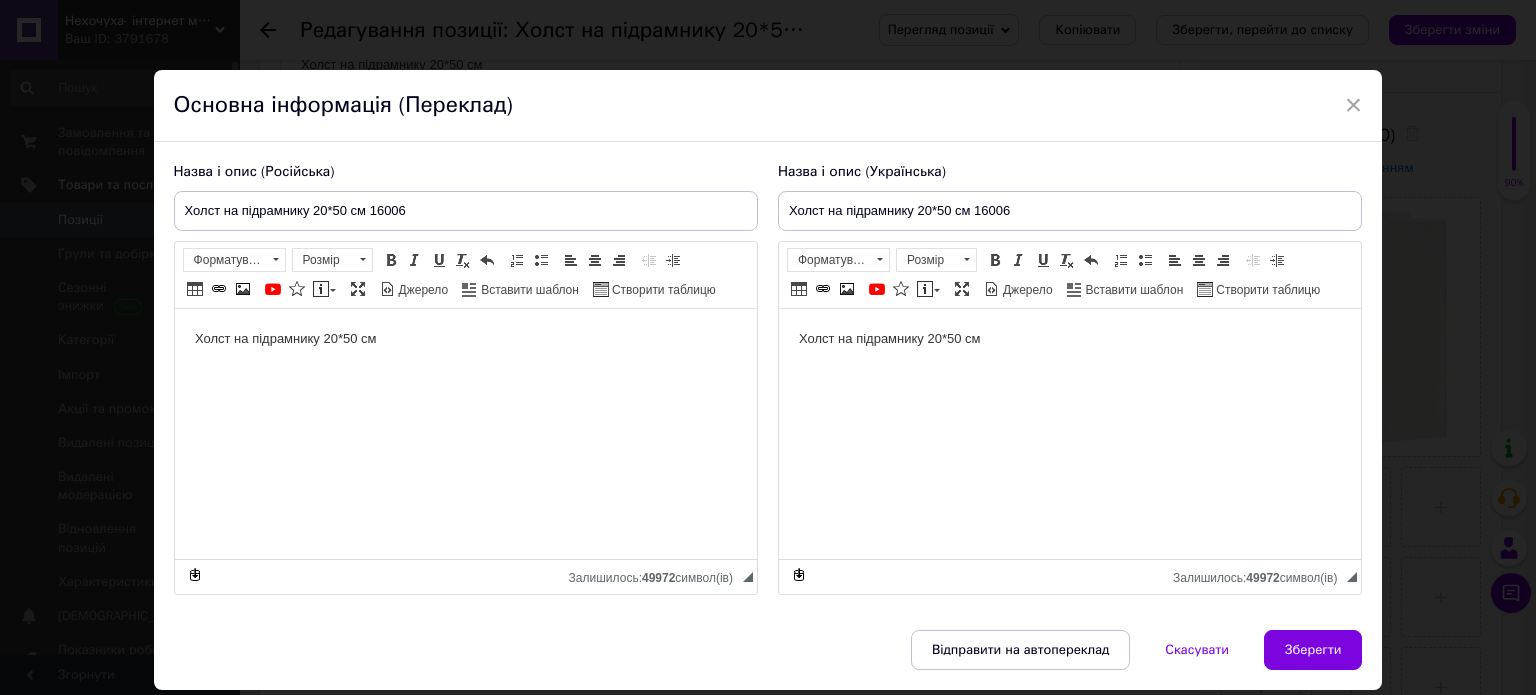 scroll, scrollTop: 0, scrollLeft: 0, axis: both 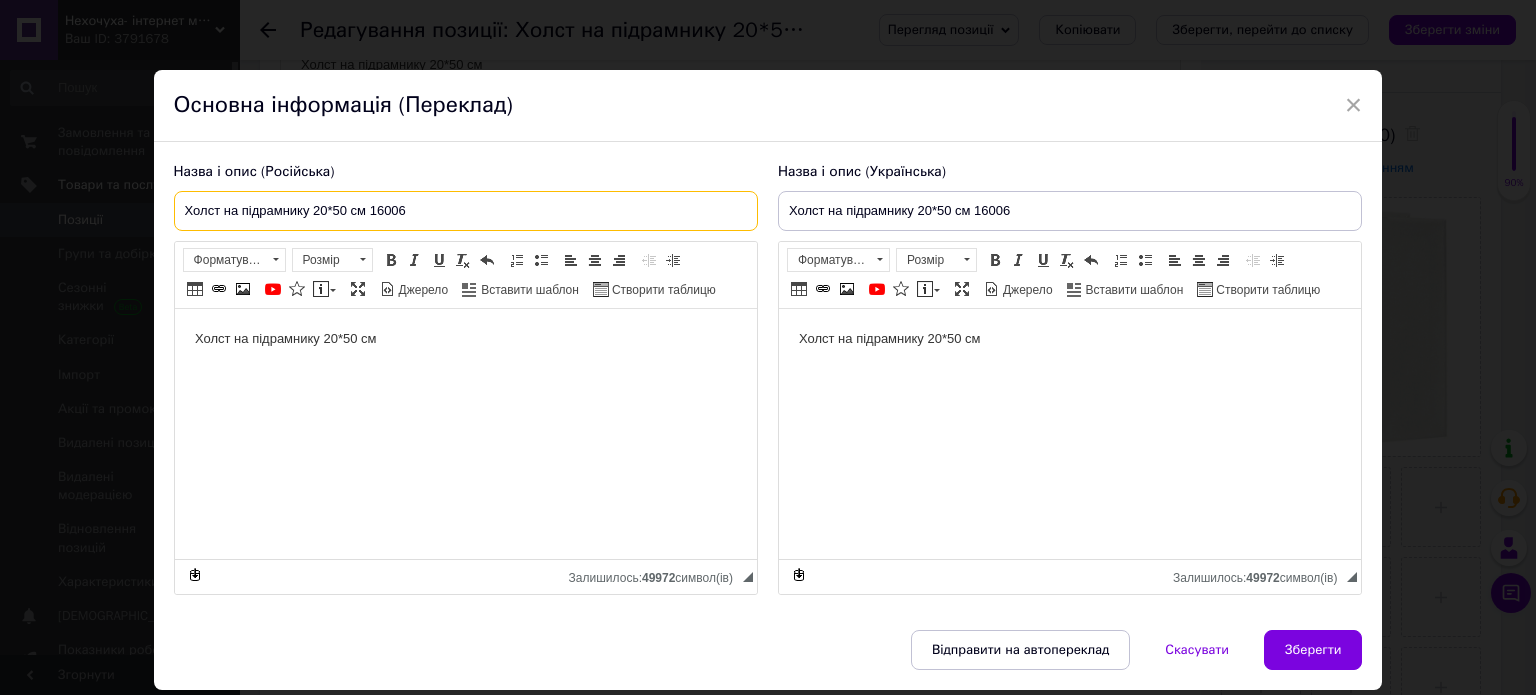 click on "Холст на підрамнику 20*50 см 16006" at bounding box center (466, 211) 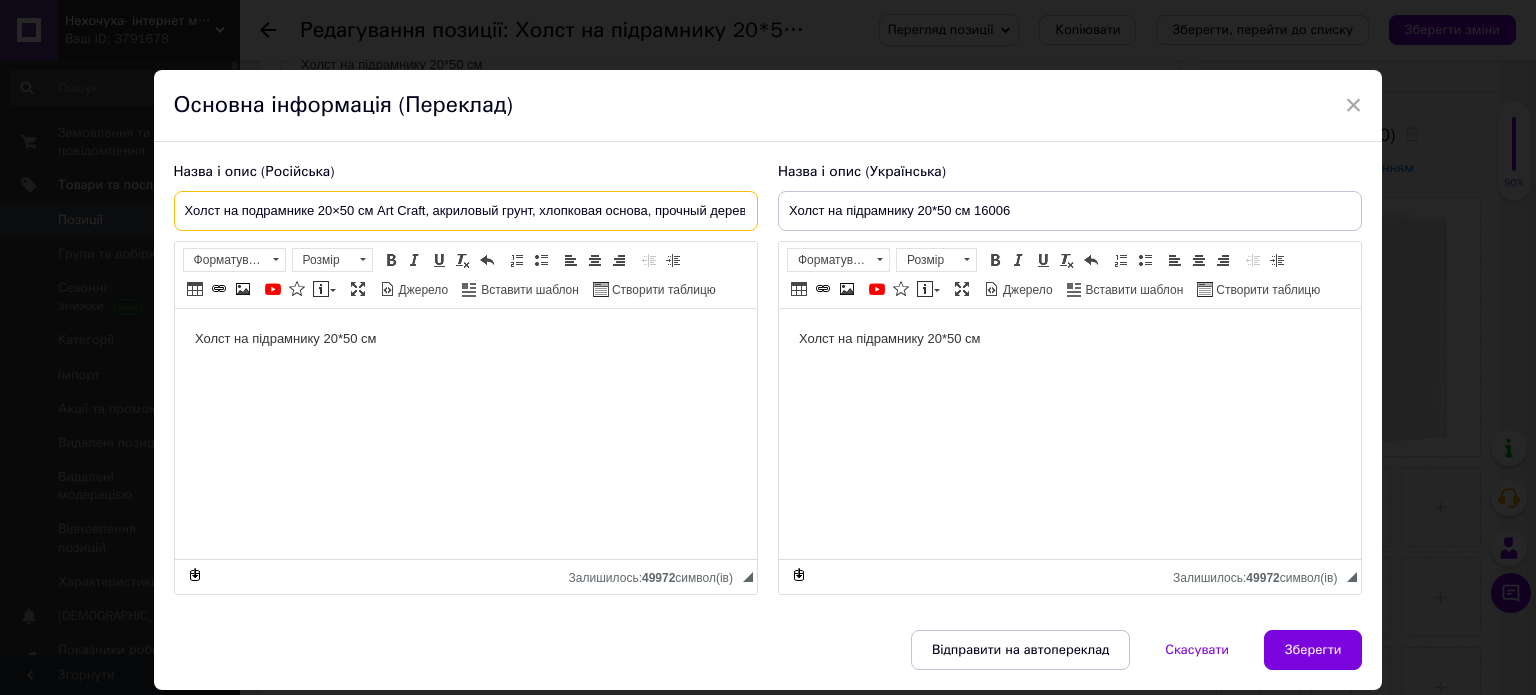 scroll, scrollTop: 0, scrollLeft: 110, axis: horizontal 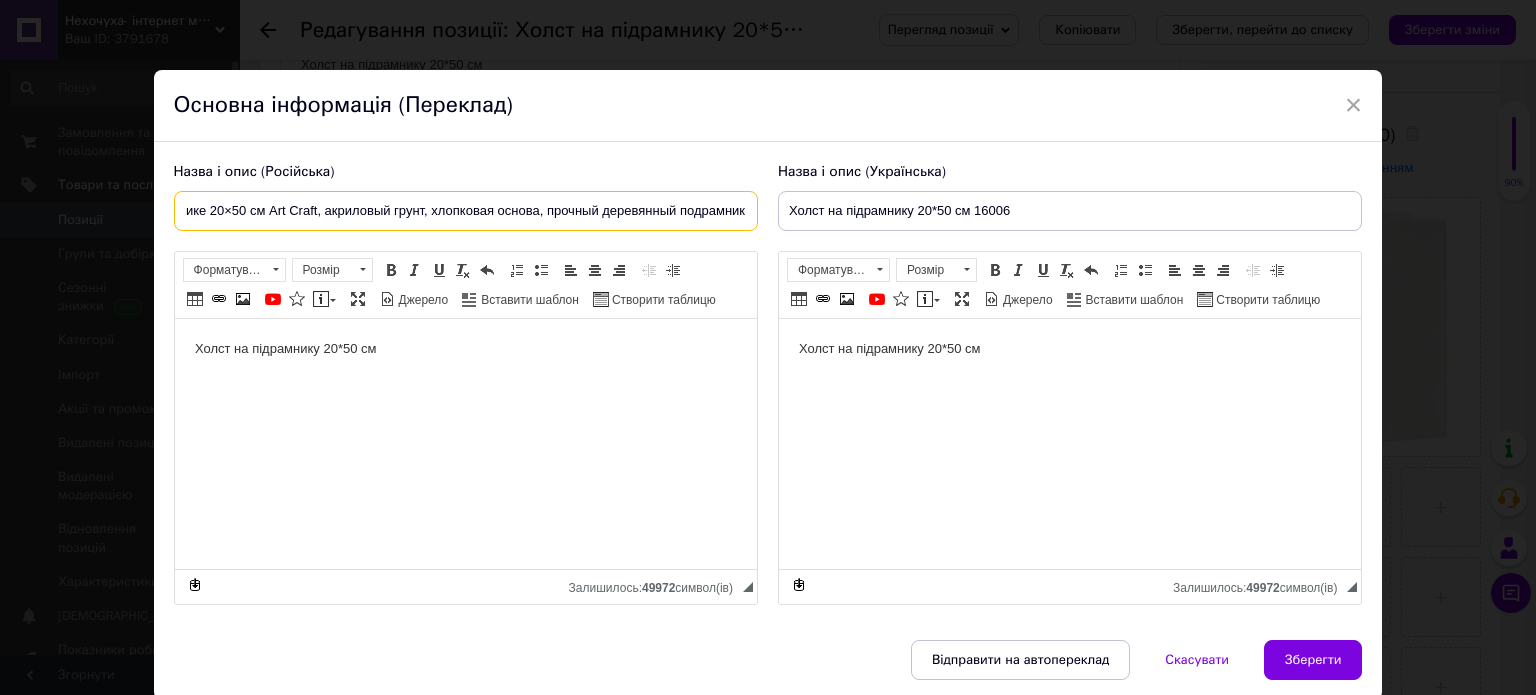 type on "Холст на подрамнике 20×50 см Art Craft, акриловый грунт, хлопковая основа, прочный деревянный подрамник" 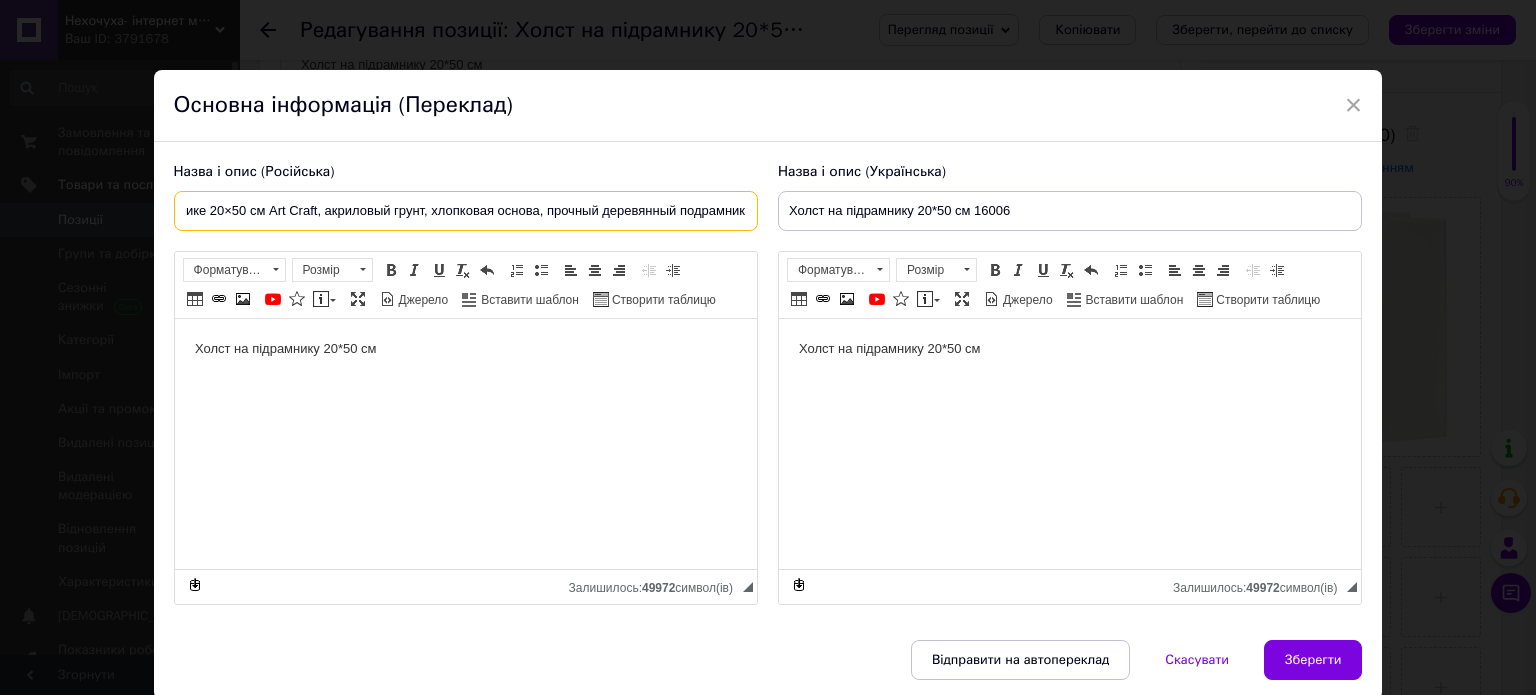 scroll, scrollTop: 0, scrollLeft: 0, axis: both 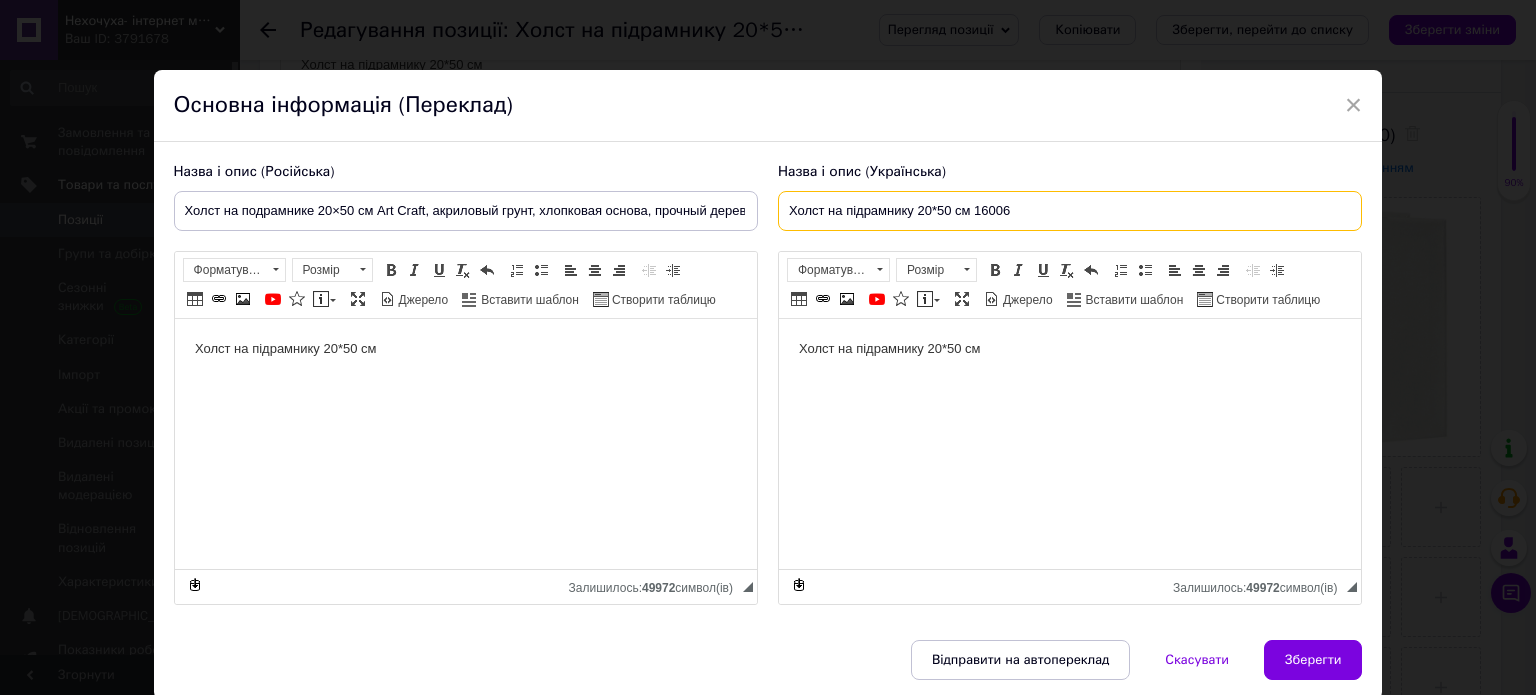 click on "Холст на підрамнику 20*50 см 16006" at bounding box center [1070, 211] 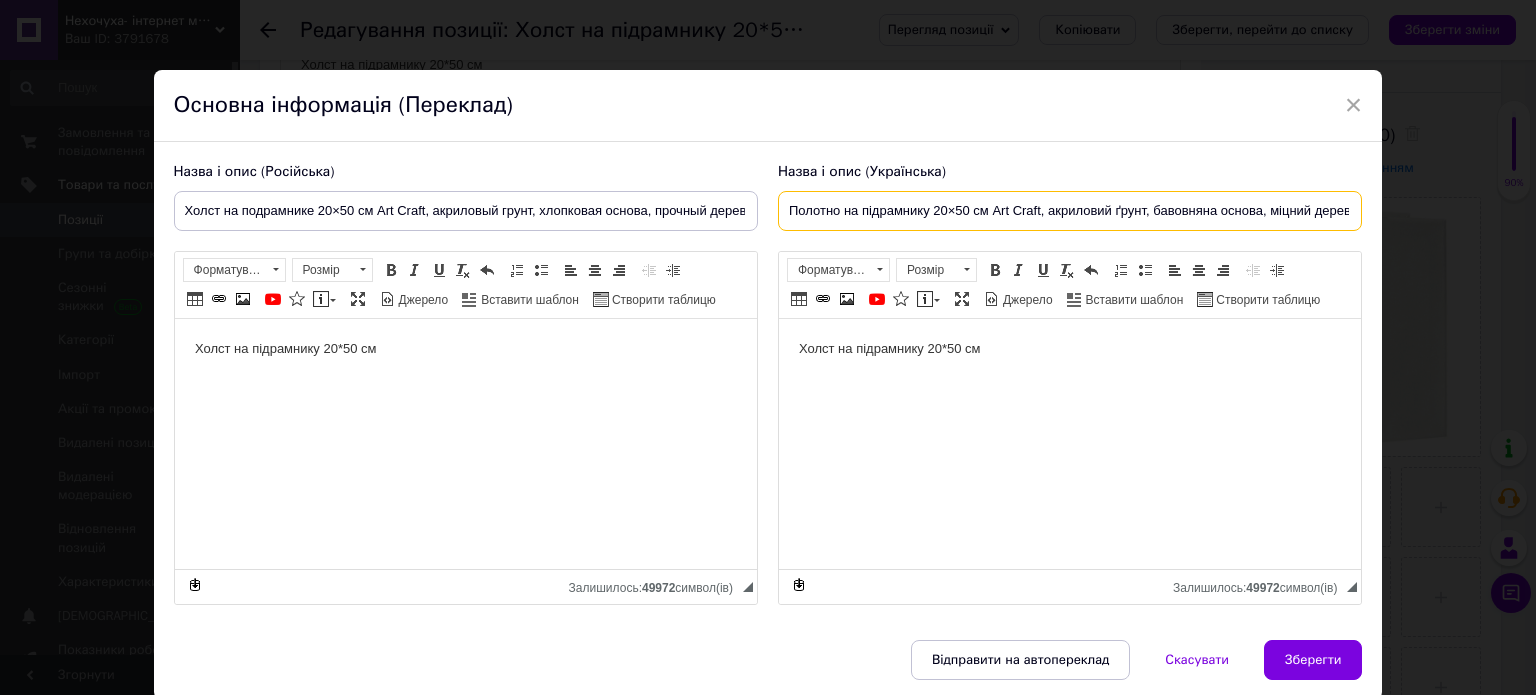 scroll, scrollTop: 0, scrollLeft: 99, axis: horizontal 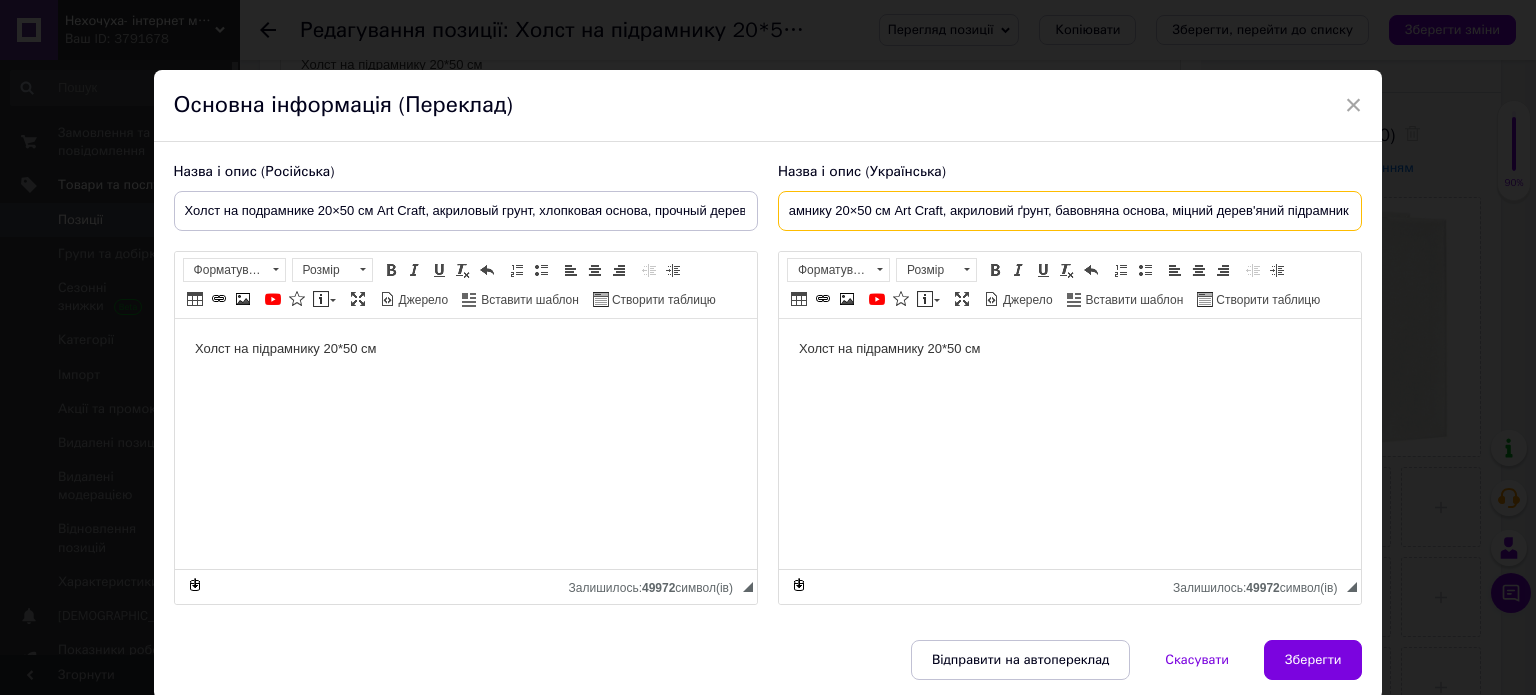 type on "Полотно на підрамнику 20×50 см Art Craft, акриловий ґрунт, бавовняна основа, міцний дерев'яний підрамник" 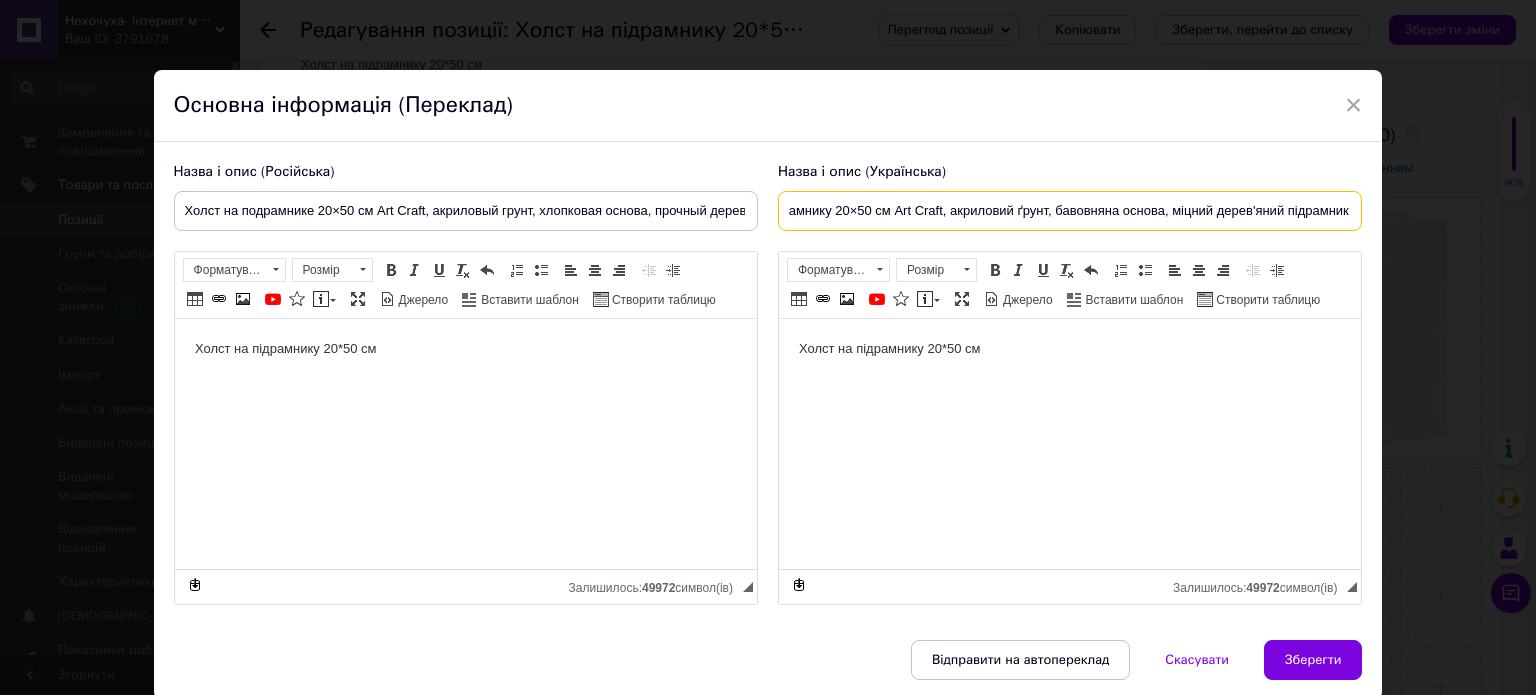 scroll, scrollTop: 0, scrollLeft: 0, axis: both 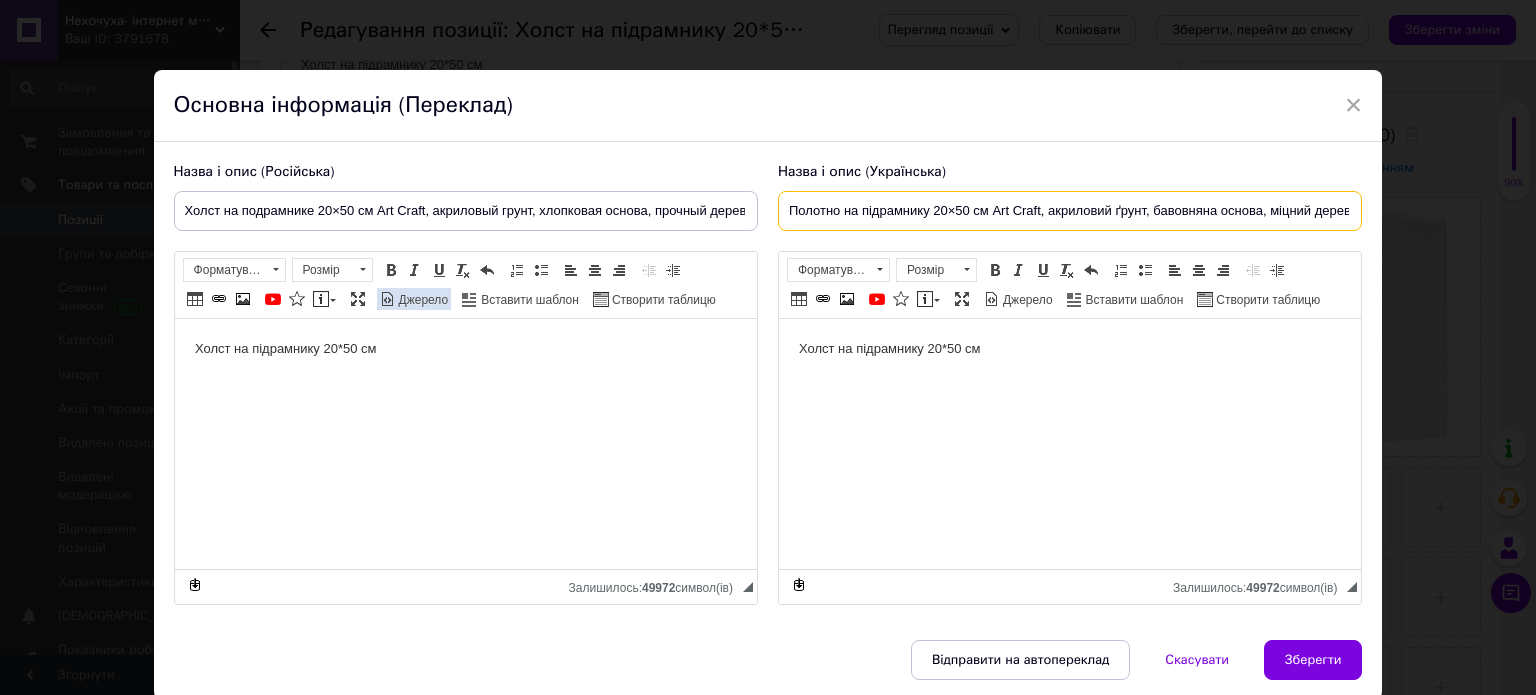 click on "Джерело" at bounding box center [422, 300] 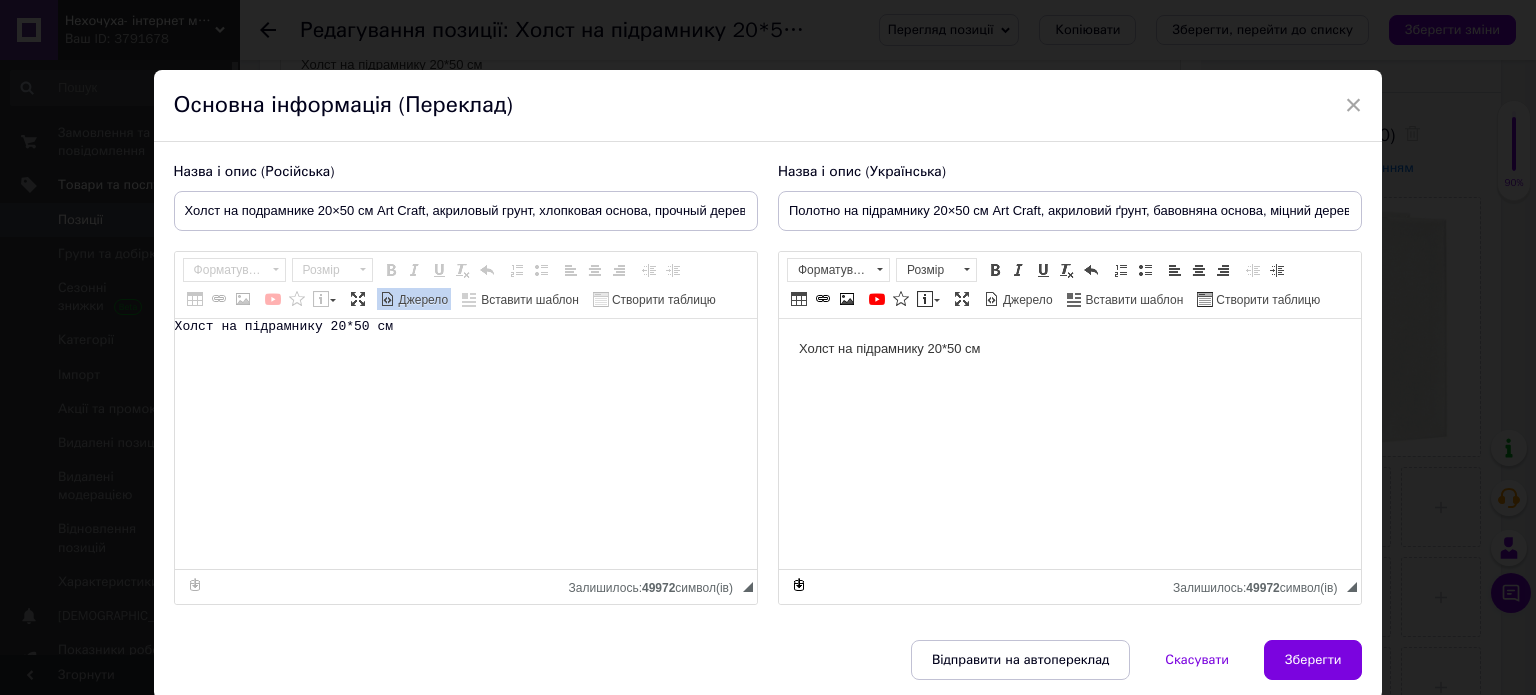 click on "Холст на підрамнику 20*50 см" at bounding box center (466, 444) 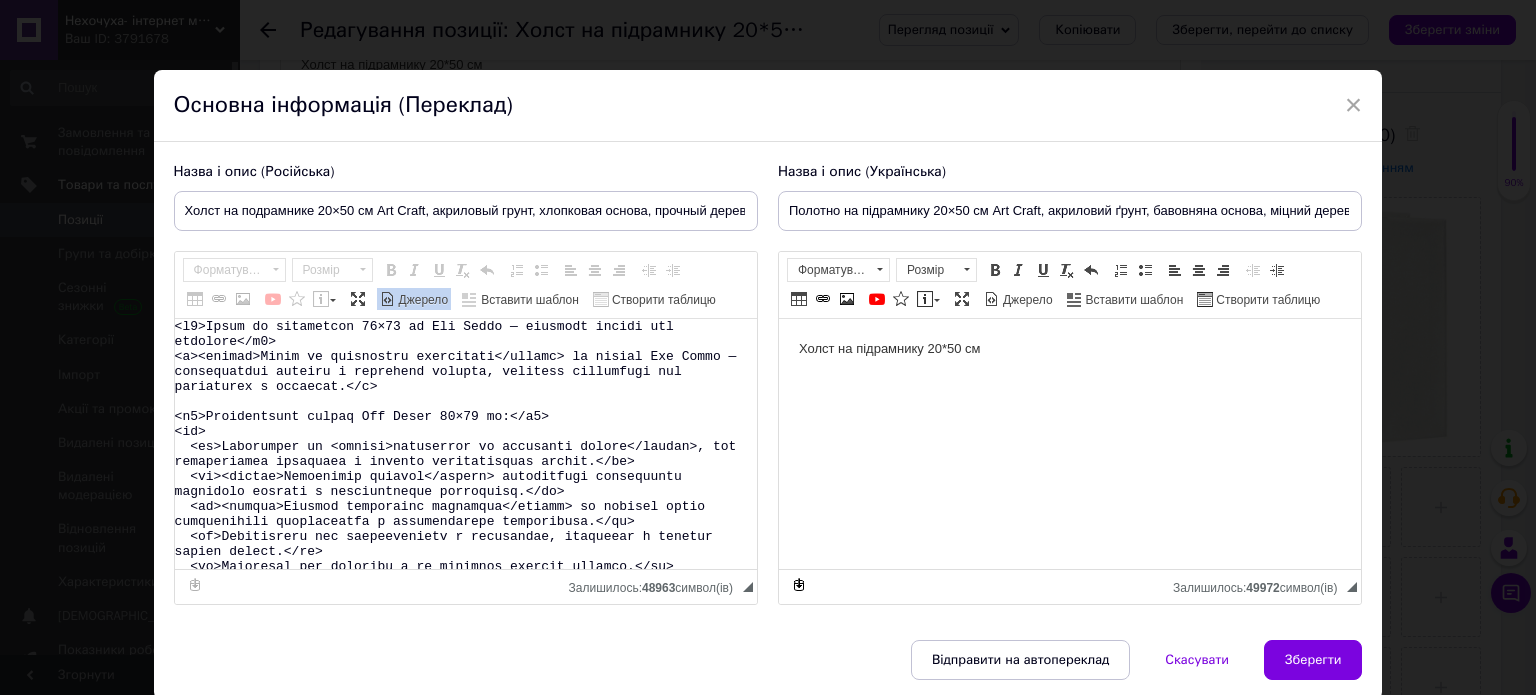scroll, scrollTop: 296, scrollLeft: 0, axis: vertical 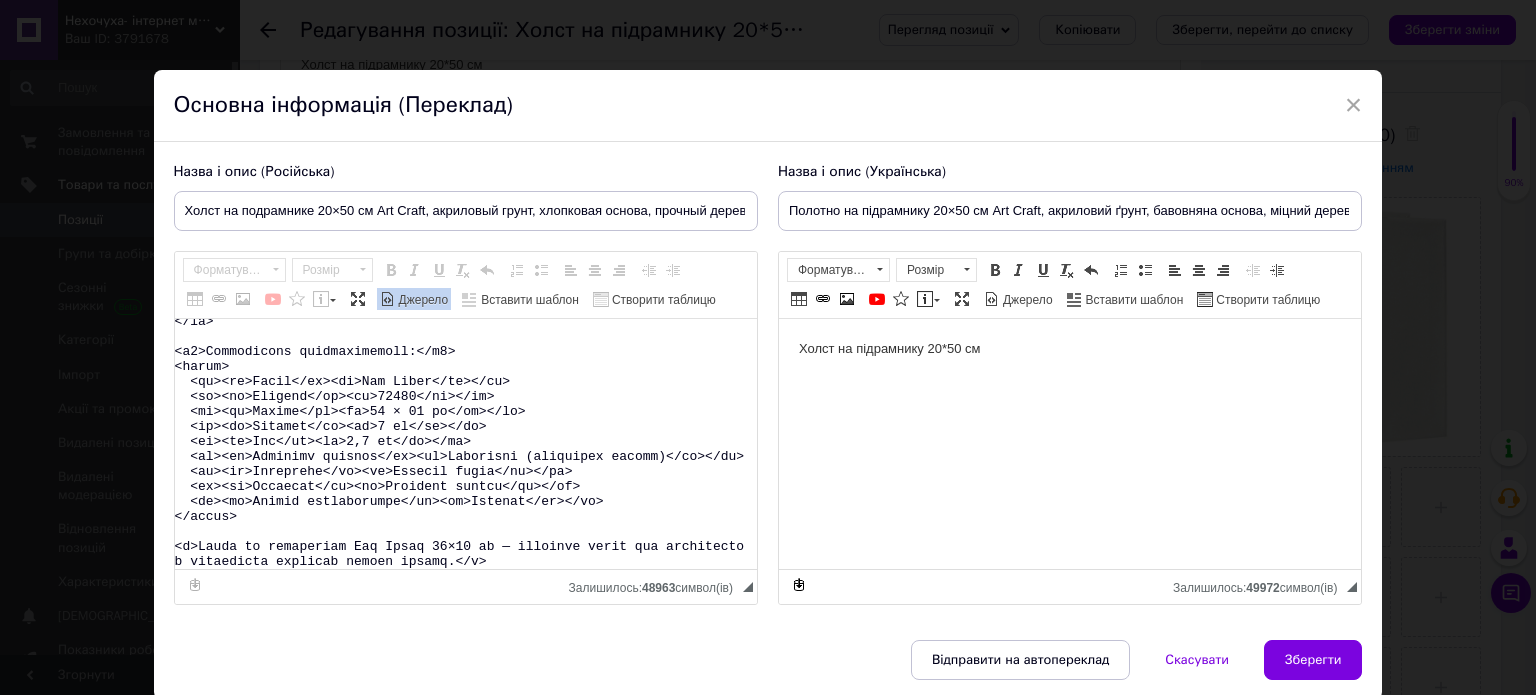 click on "Джерело" at bounding box center (422, 300) 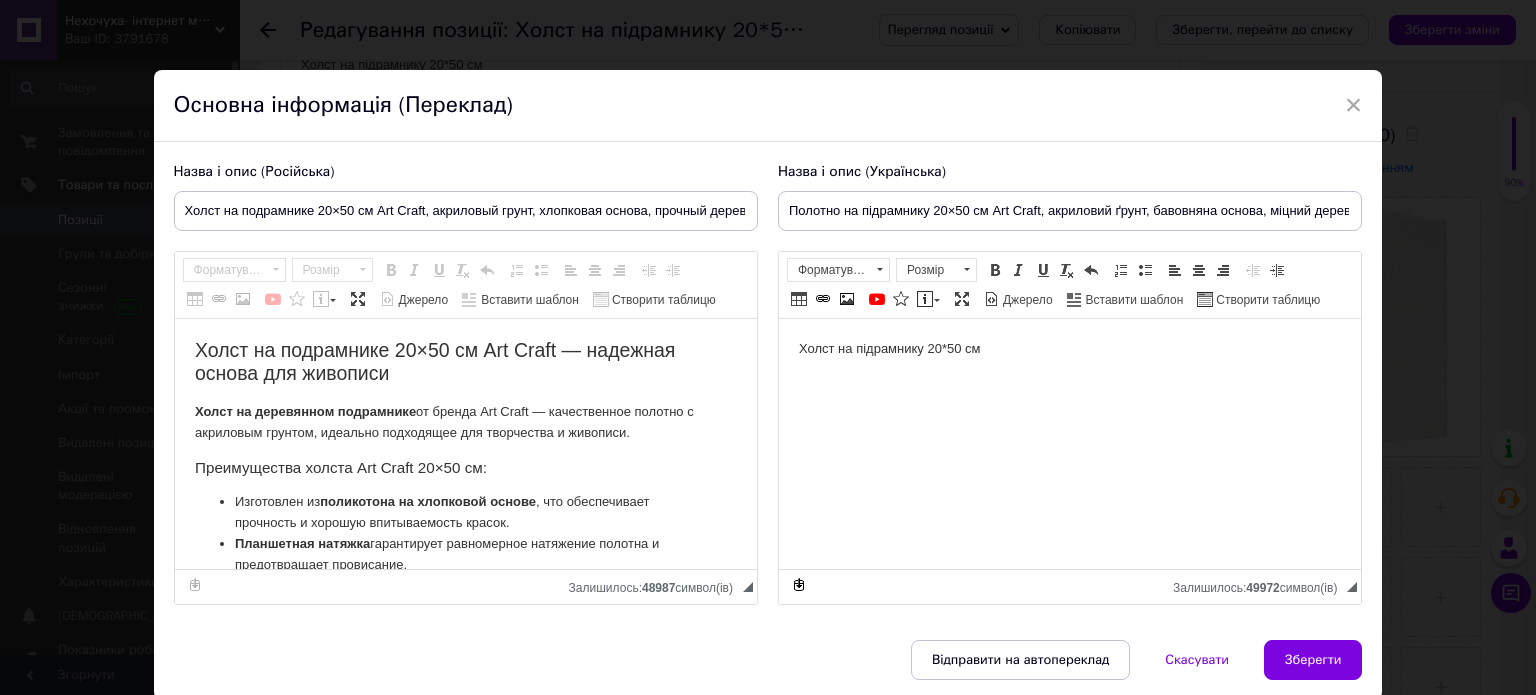 scroll, scrollTop: 0, scrollLeft: 0, axis: both 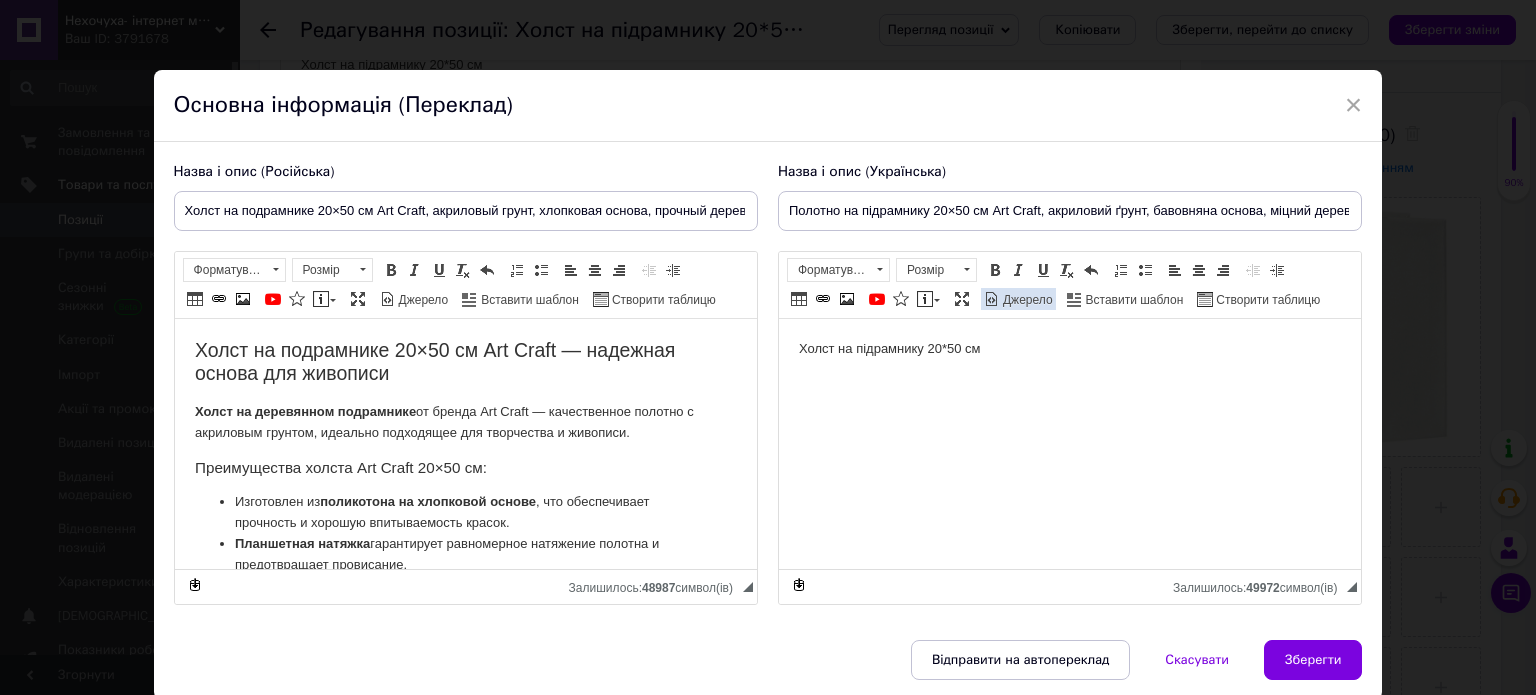 click on "Джерело" at bounding box center (1026, 300) 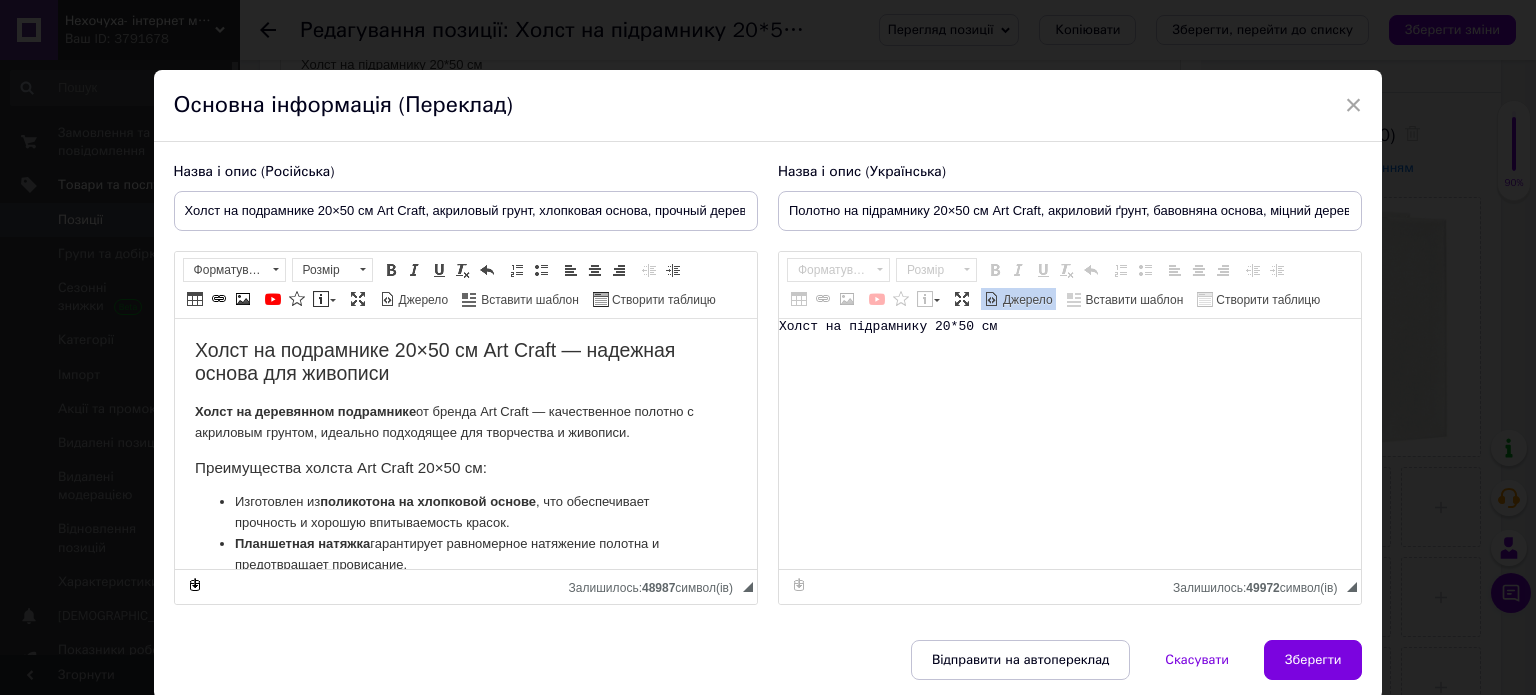 click on "Холст на підрамнику 20*50 см" at bounding box center [1070, 444] 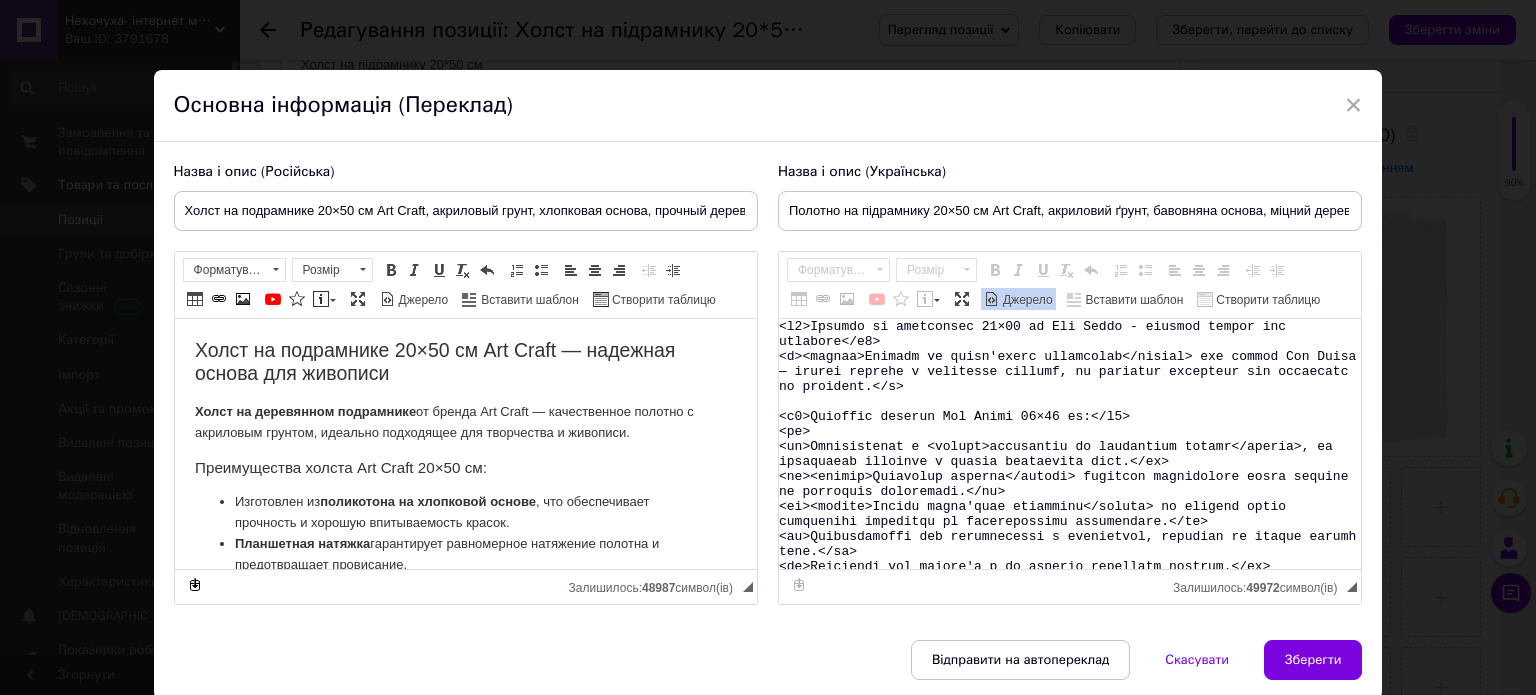 scroll, scrollTop: 266, scrollLeft: 0, axis: vertical 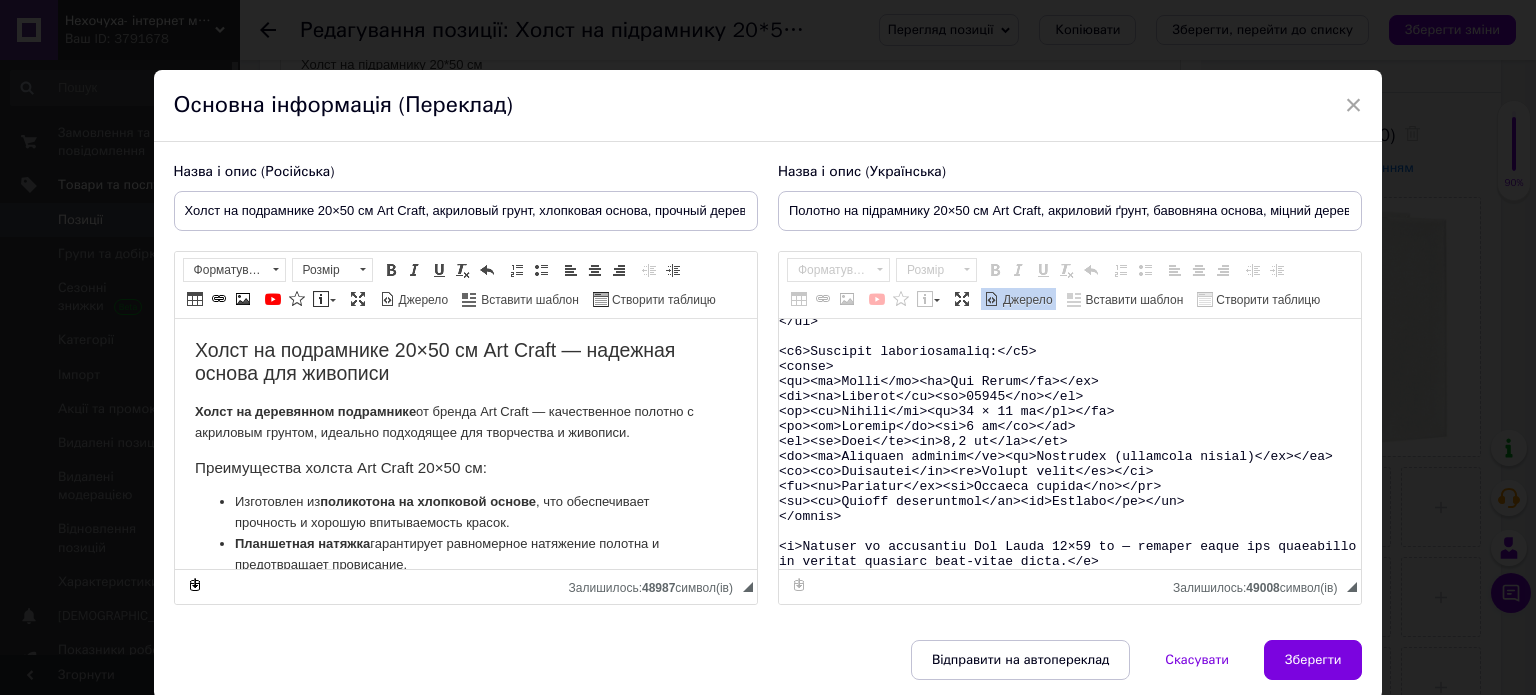 click on "Джерело" at bounding box center (1026, 300) 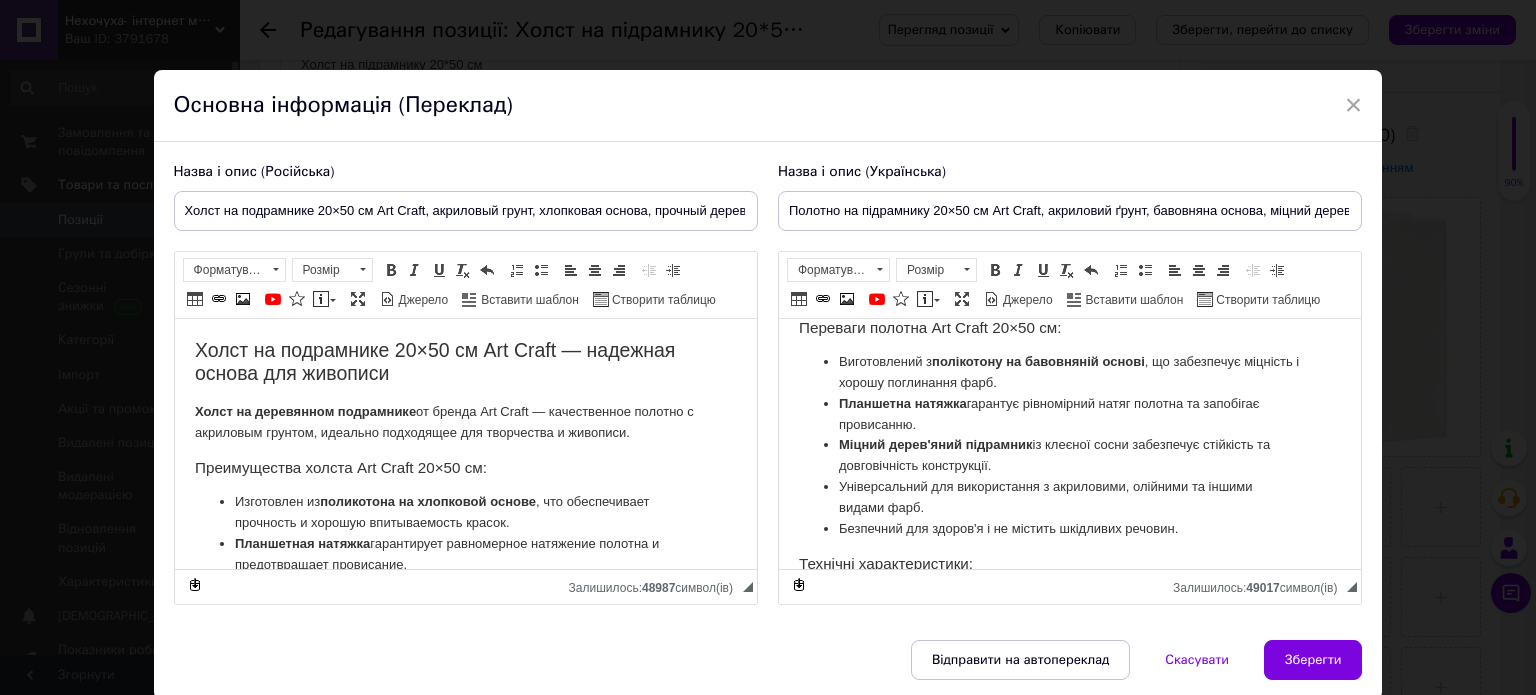 scroll, scrollTop: 454, scrollLeft: 0, axis: vertical 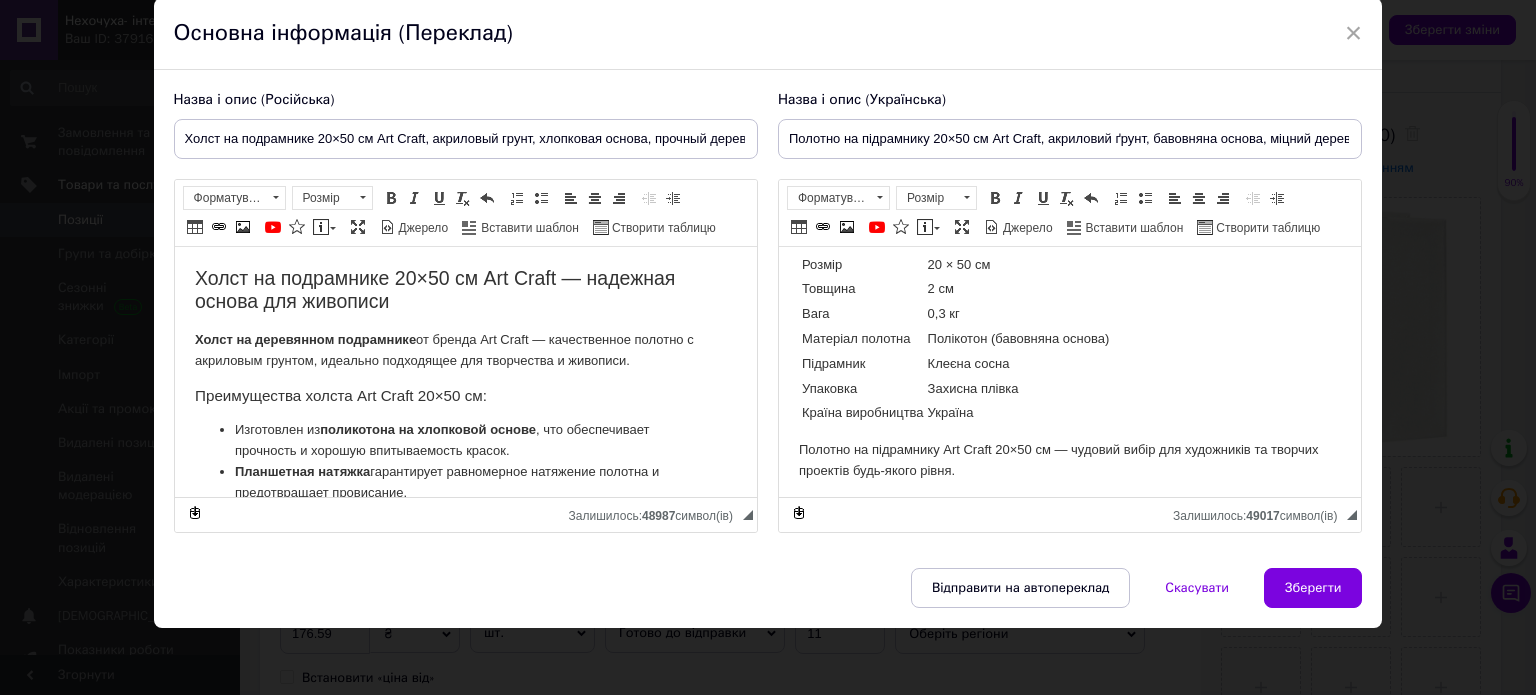 drag, startPoint x: 1309, startPoint y: 579, endPoint x: 1275, endPoint y: 554, distance: 42.201897 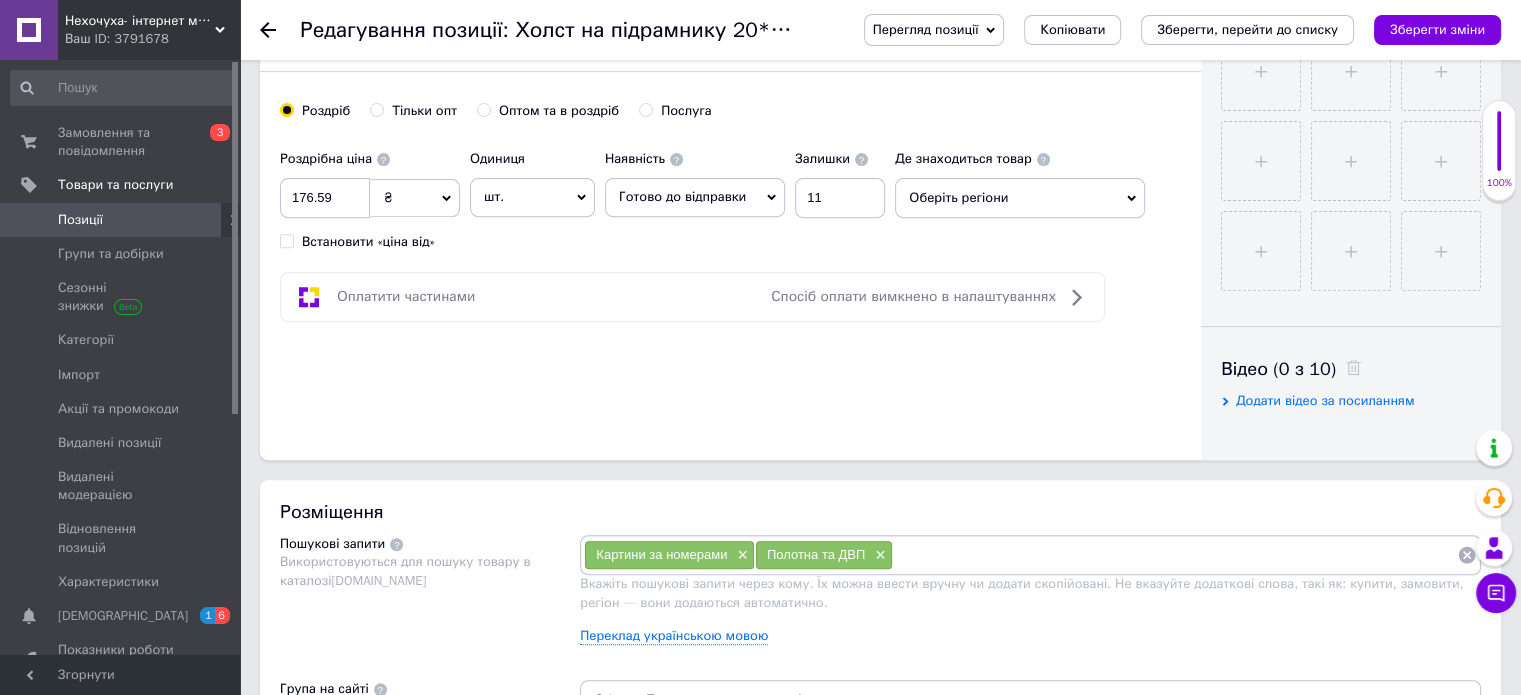 scroll, scrollTop: 900, scrollLeft: 0, axis: vertical 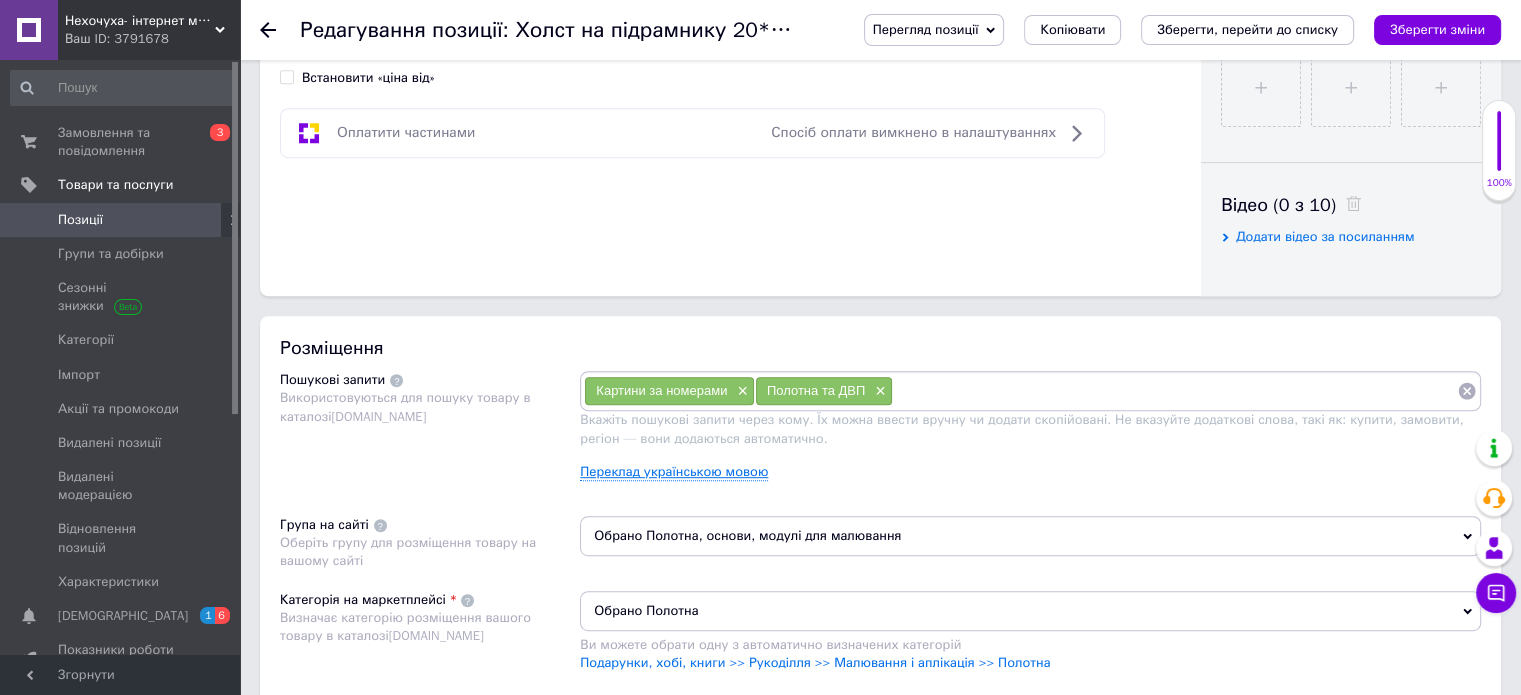 click on "Переклад українською мовою" at bounding box center [674, 472] 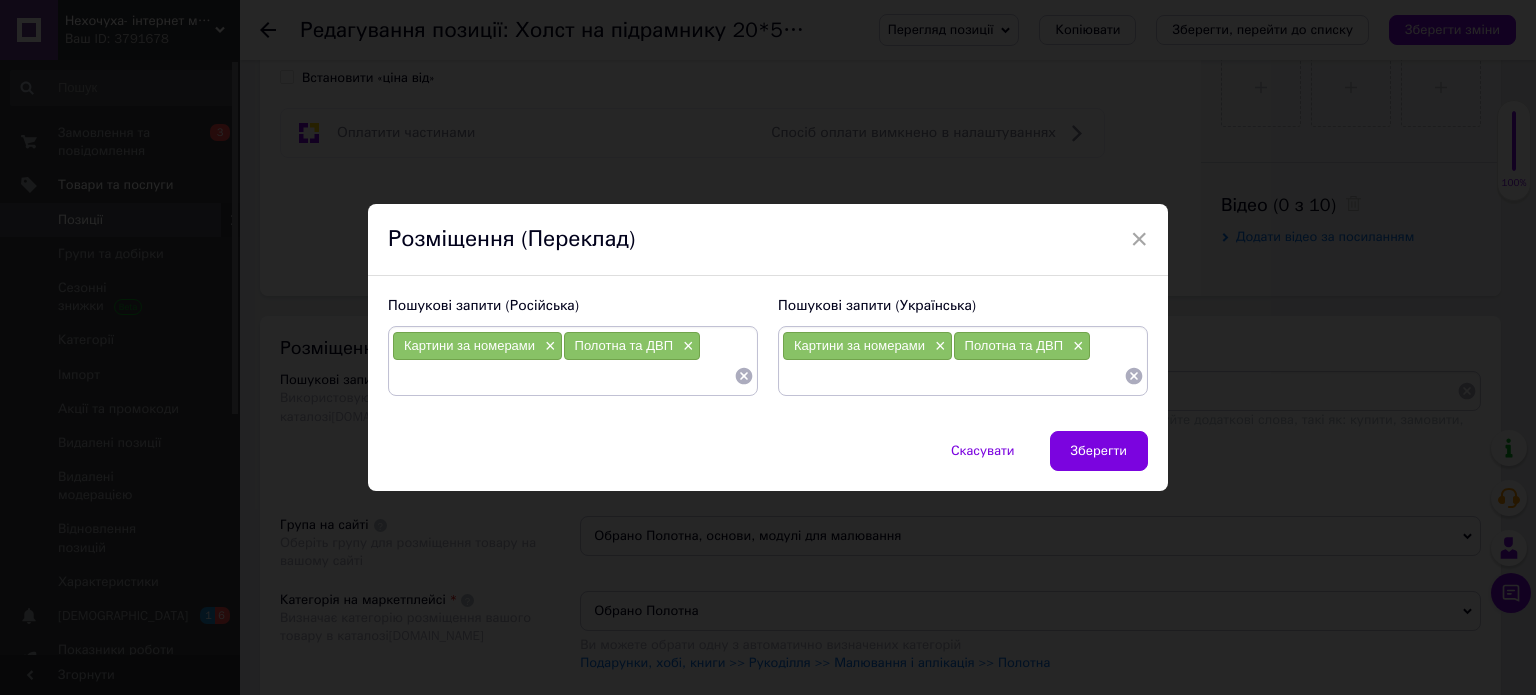 drag, startPoint x: 743, startPoint y: 372, endPoint x: 701, endPoint y: 352, distance: 46.518814 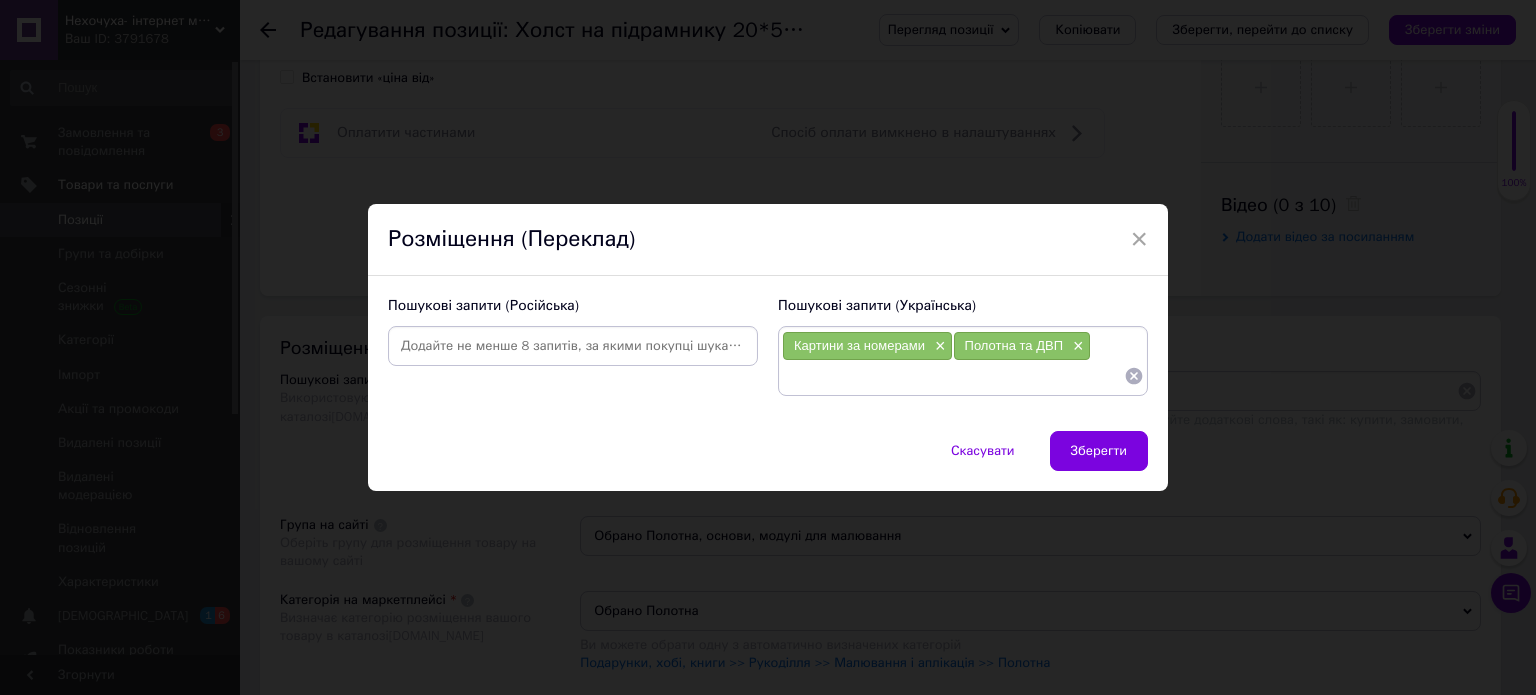 click at bounding box center (573, 346) 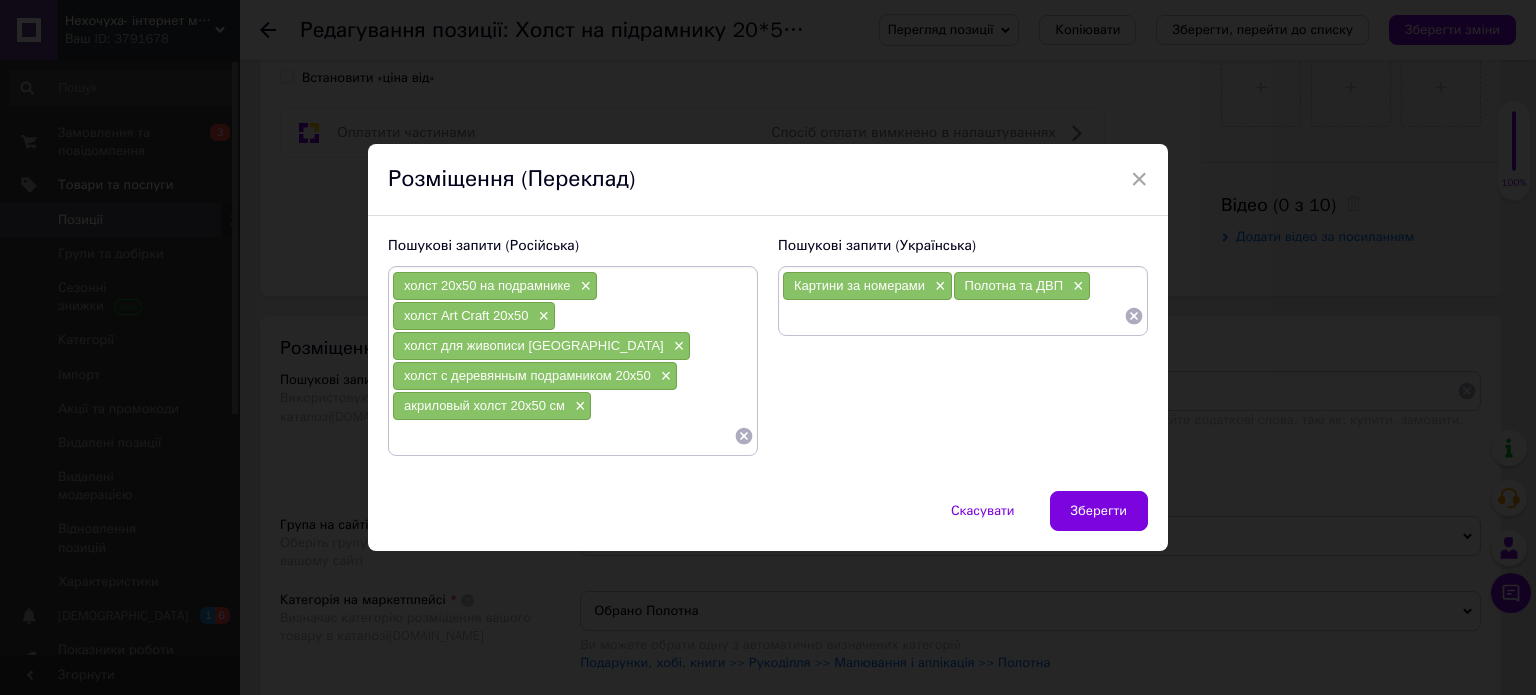 click 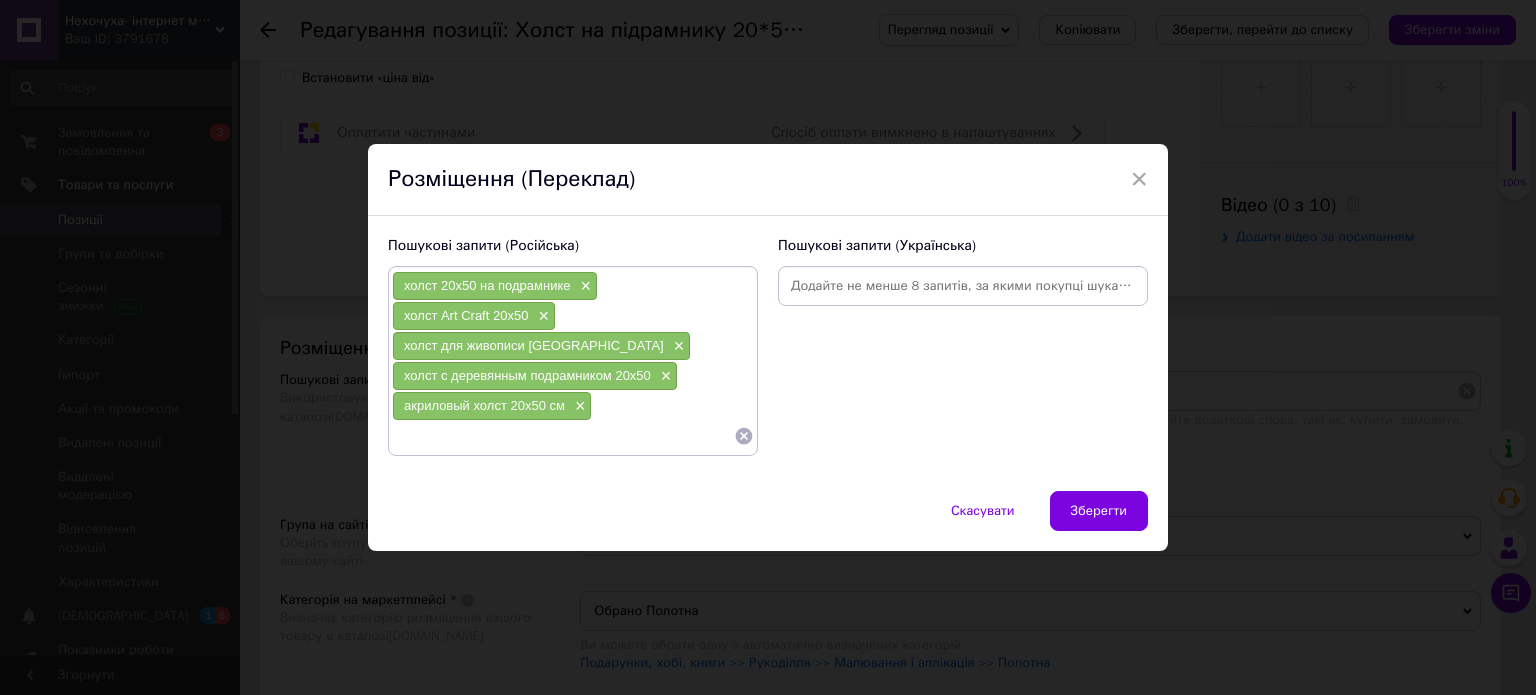 click at bounding box center (963, 286) 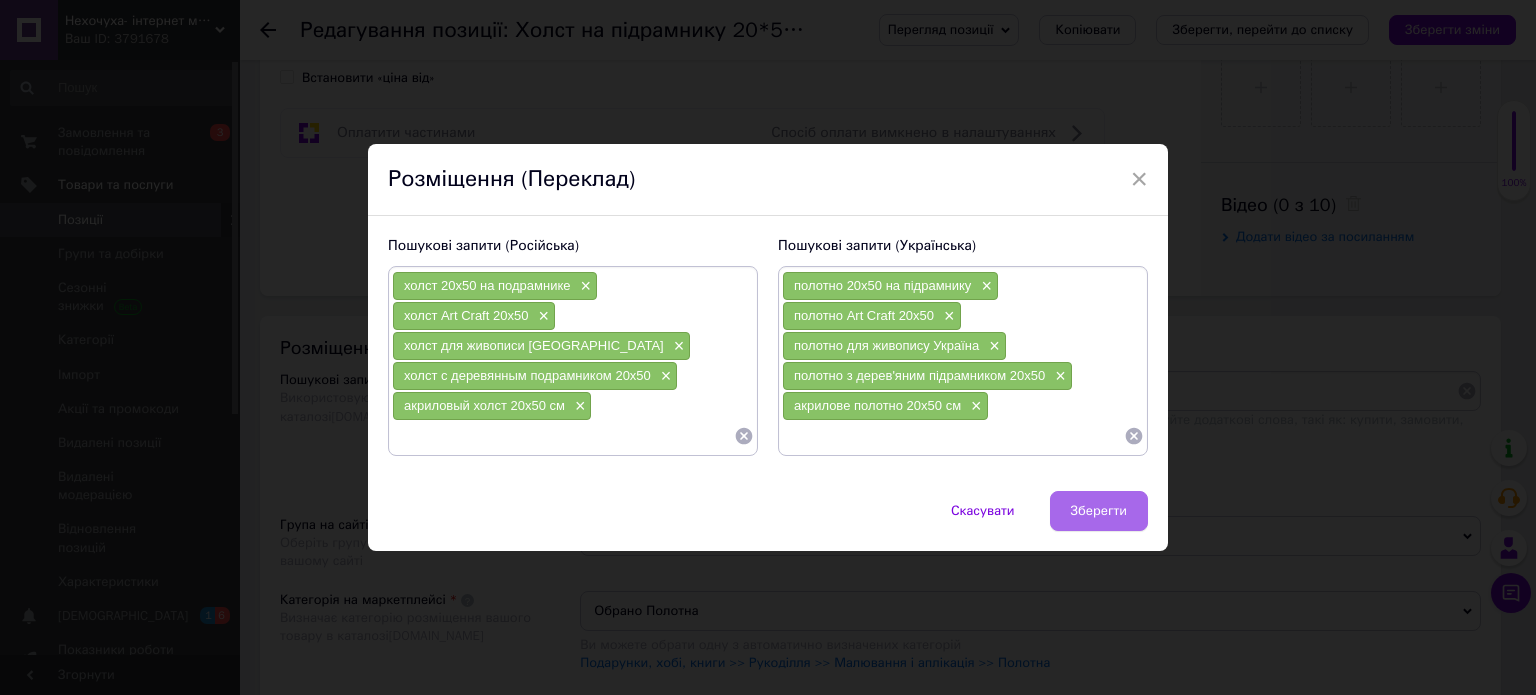 click on "Зберегти" at bounding box center [1099, 511] 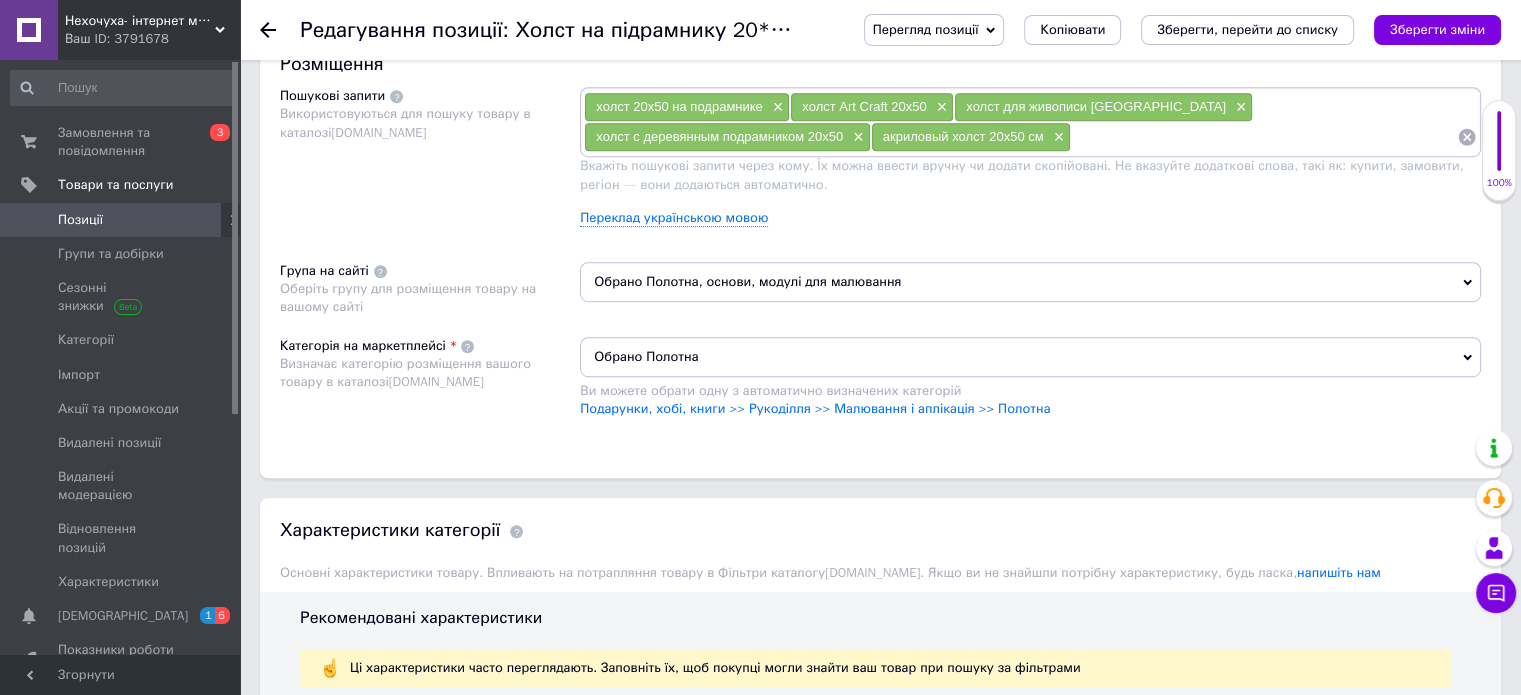 scroll, scrollTop: 1200, scrollLeft: 0, axis: vertical 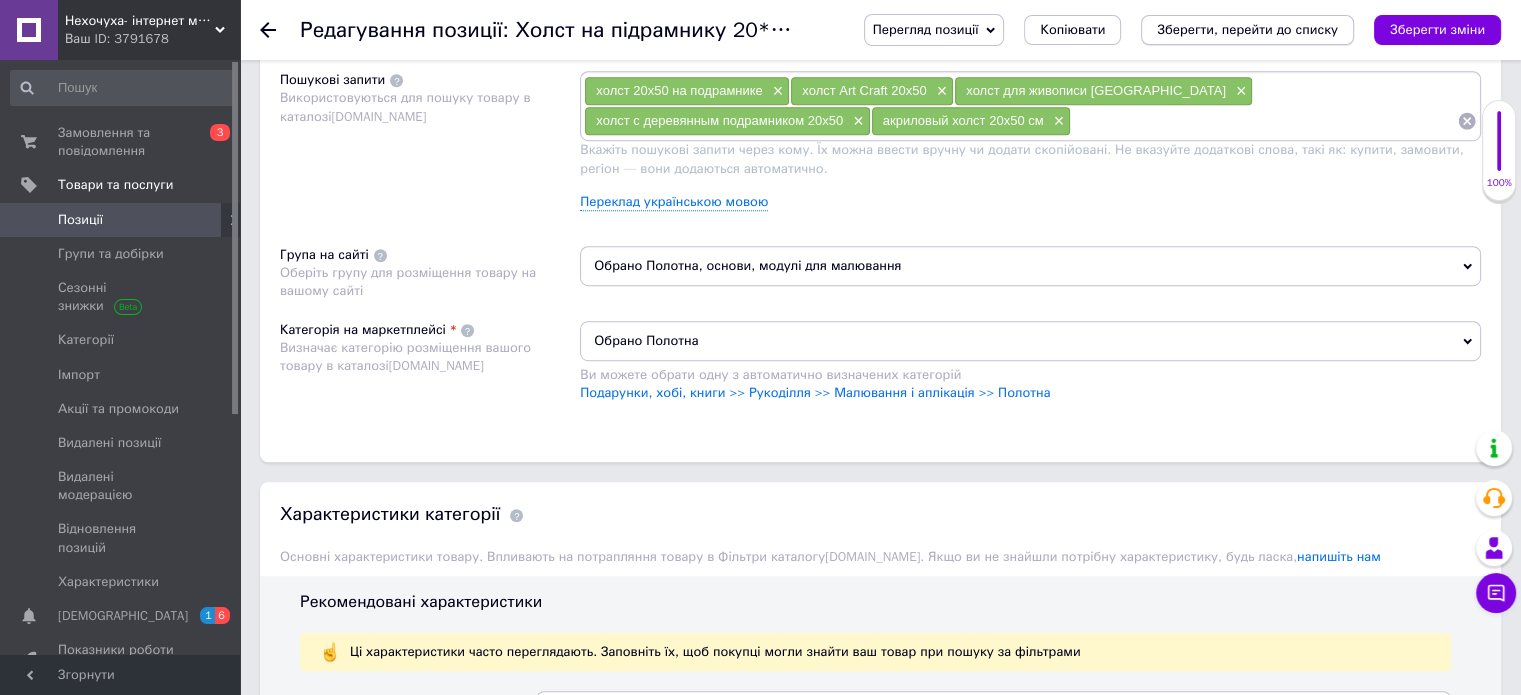 click on "Зберегти, перейти до списку" at bounding box center (1247, 29) 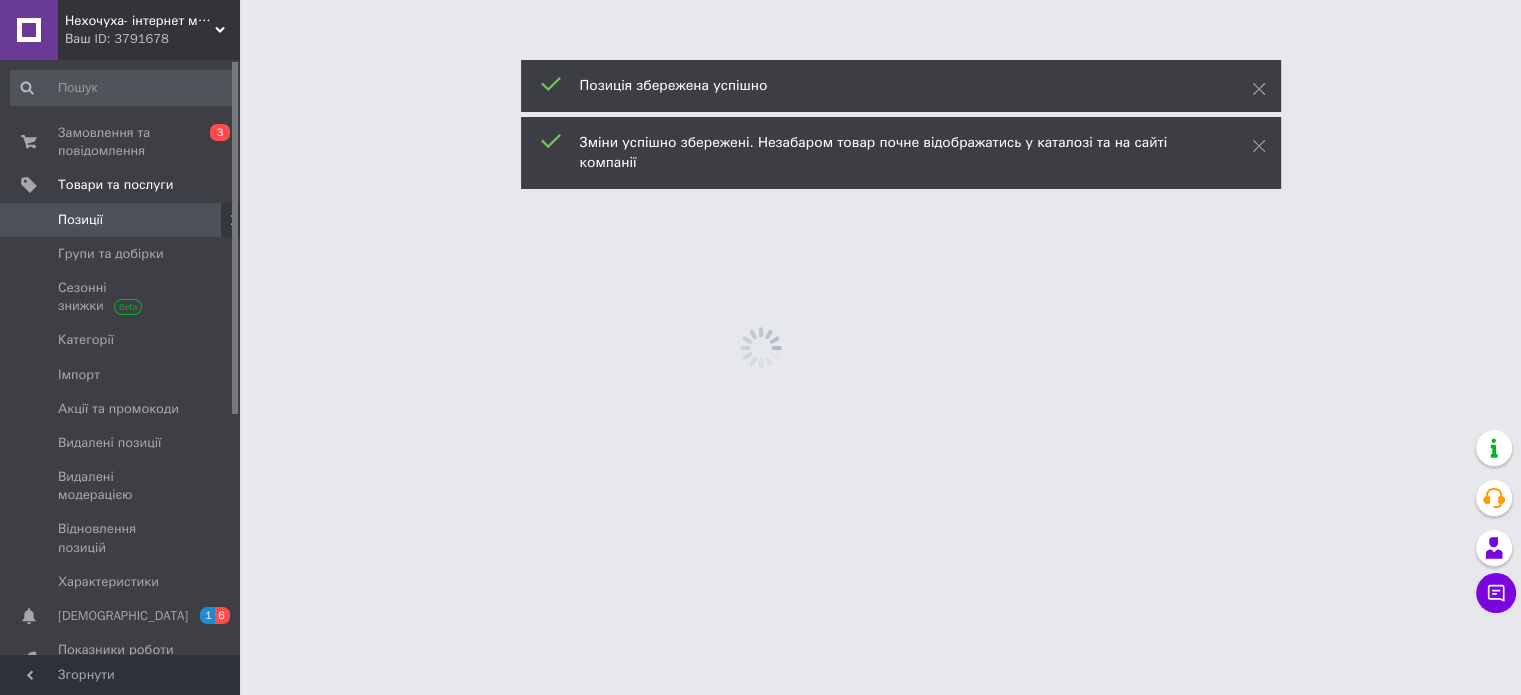 scroll, scrollTop: 0, scrollLeft: 0, axis: both 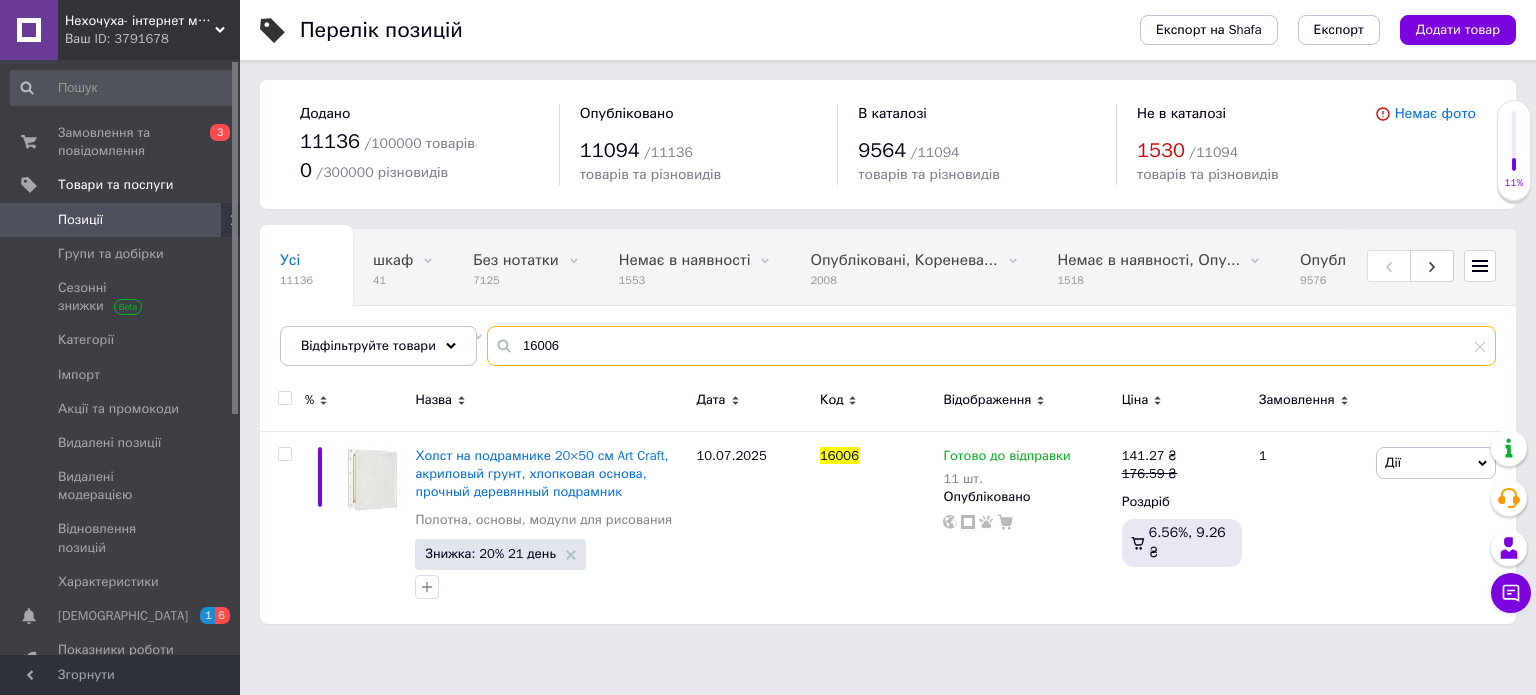 click on "16006" at bounding box center (991, 346) 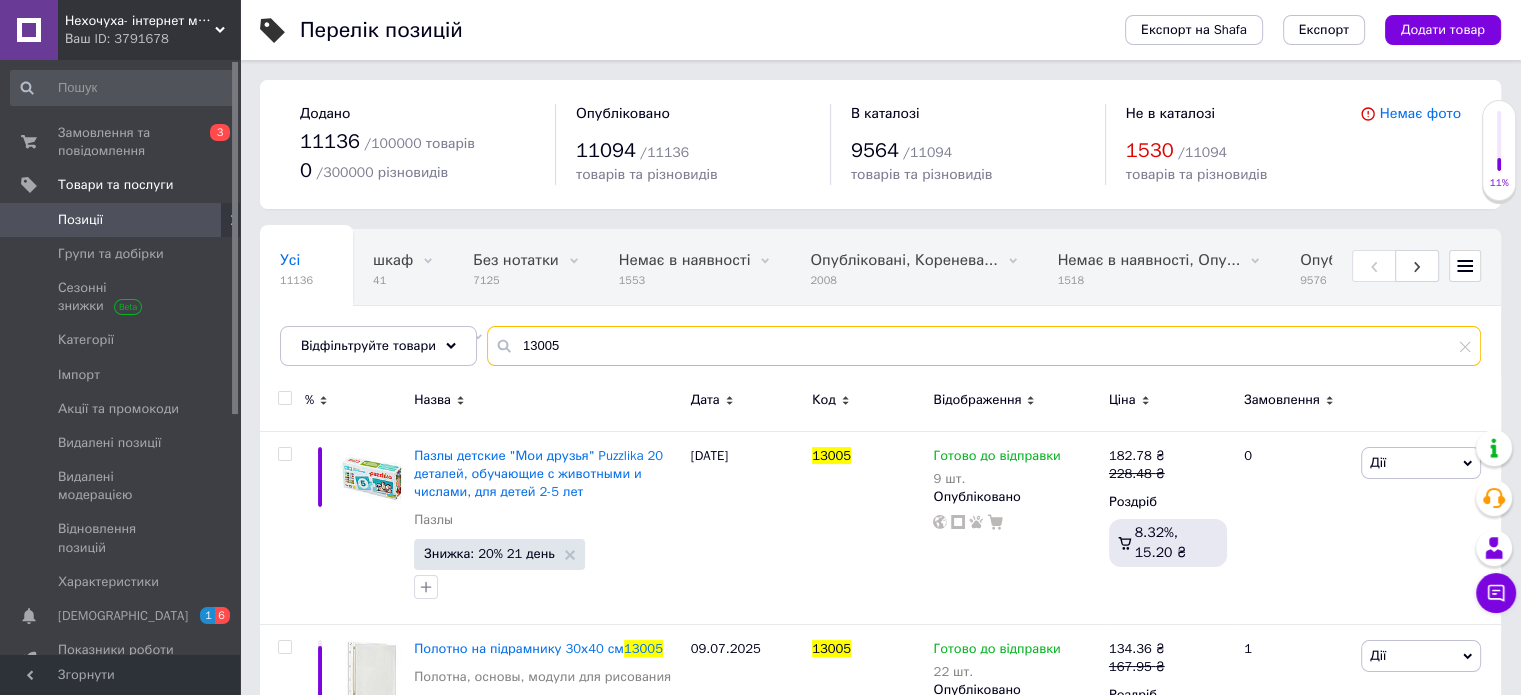 scroll, scrollTop: 107, scrollLeft: 0, axis: vertical 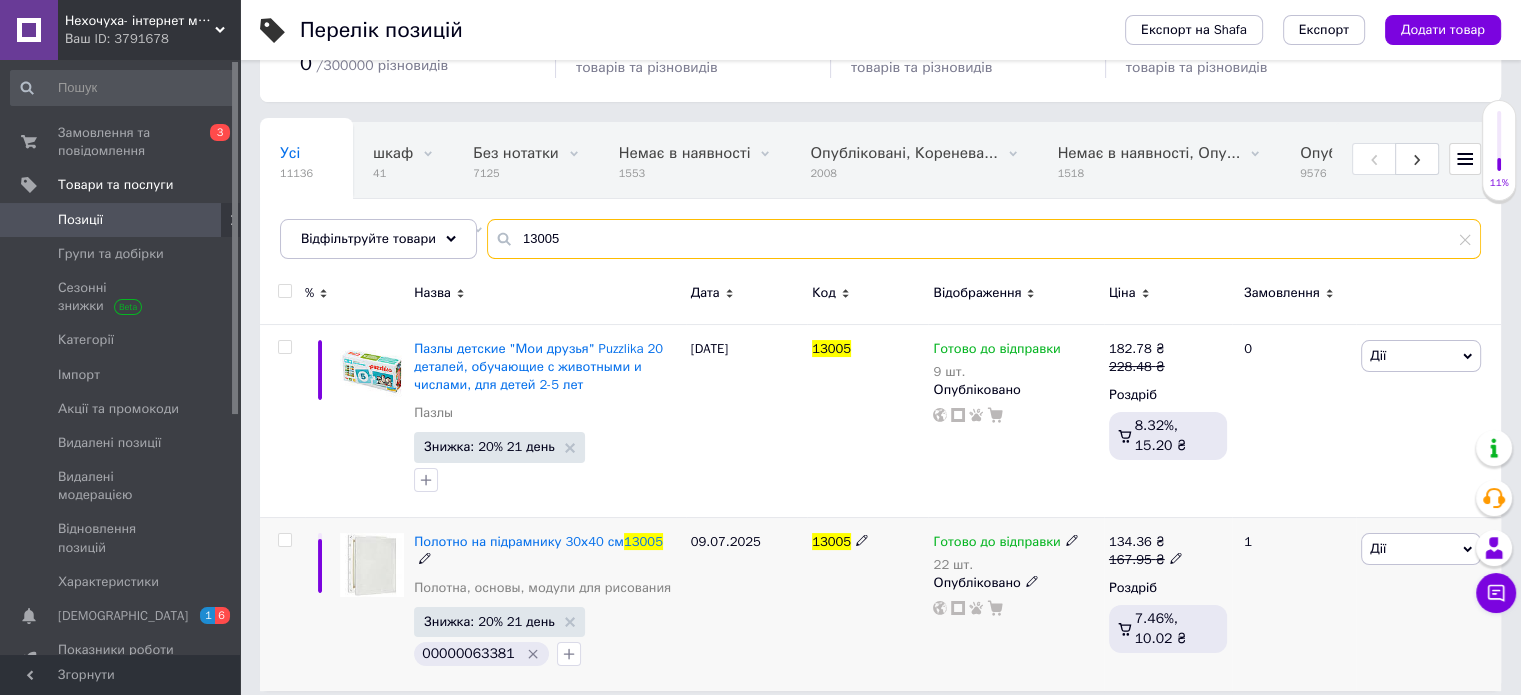 type on "13005" 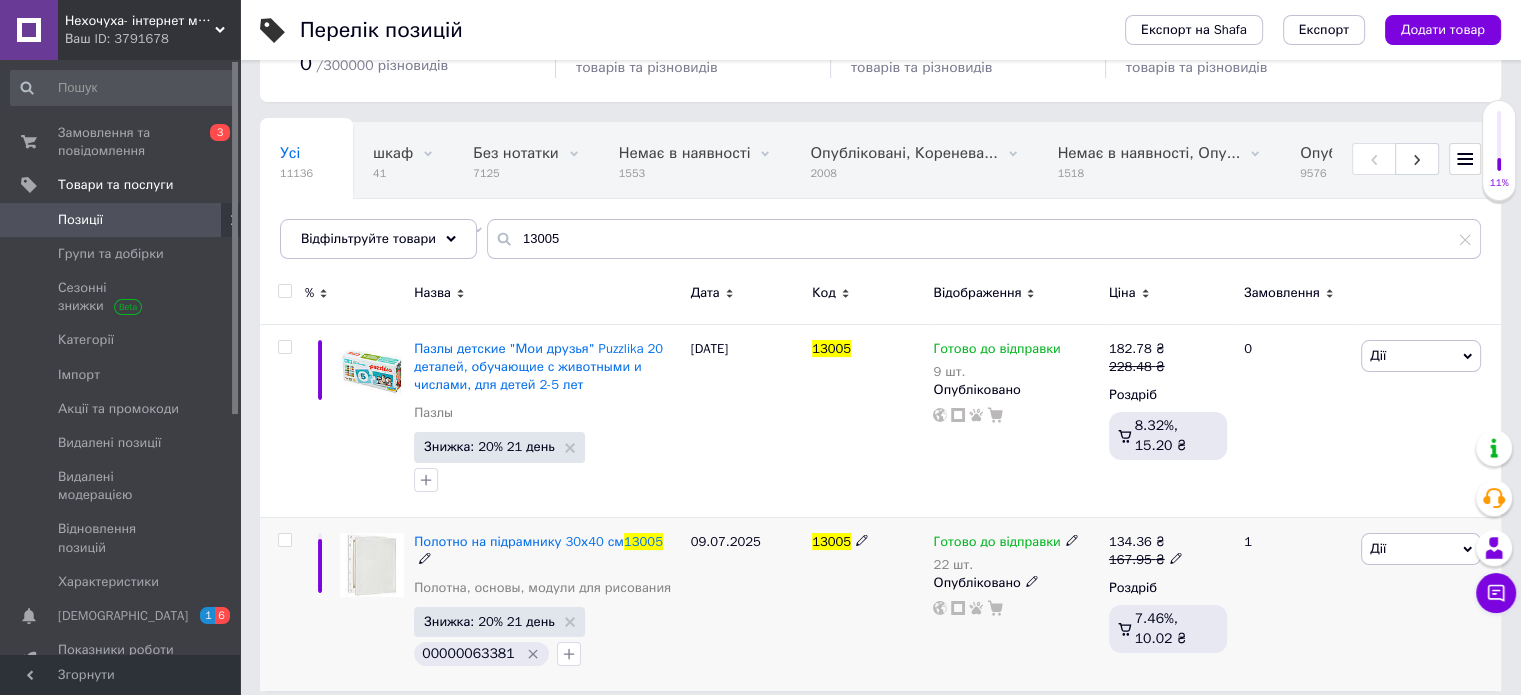 click 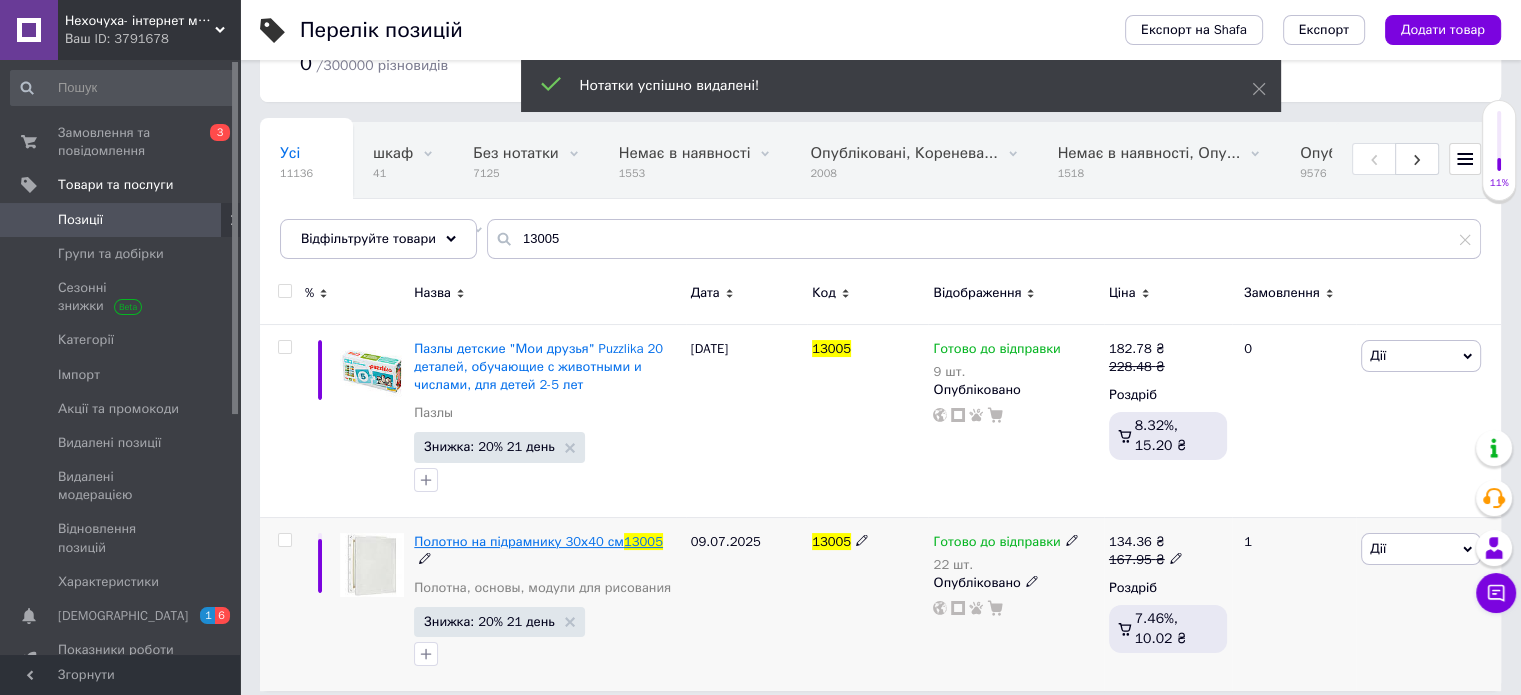 click on "Полотно на підрамнику 30х40 см" at bounding box center [519, 541] 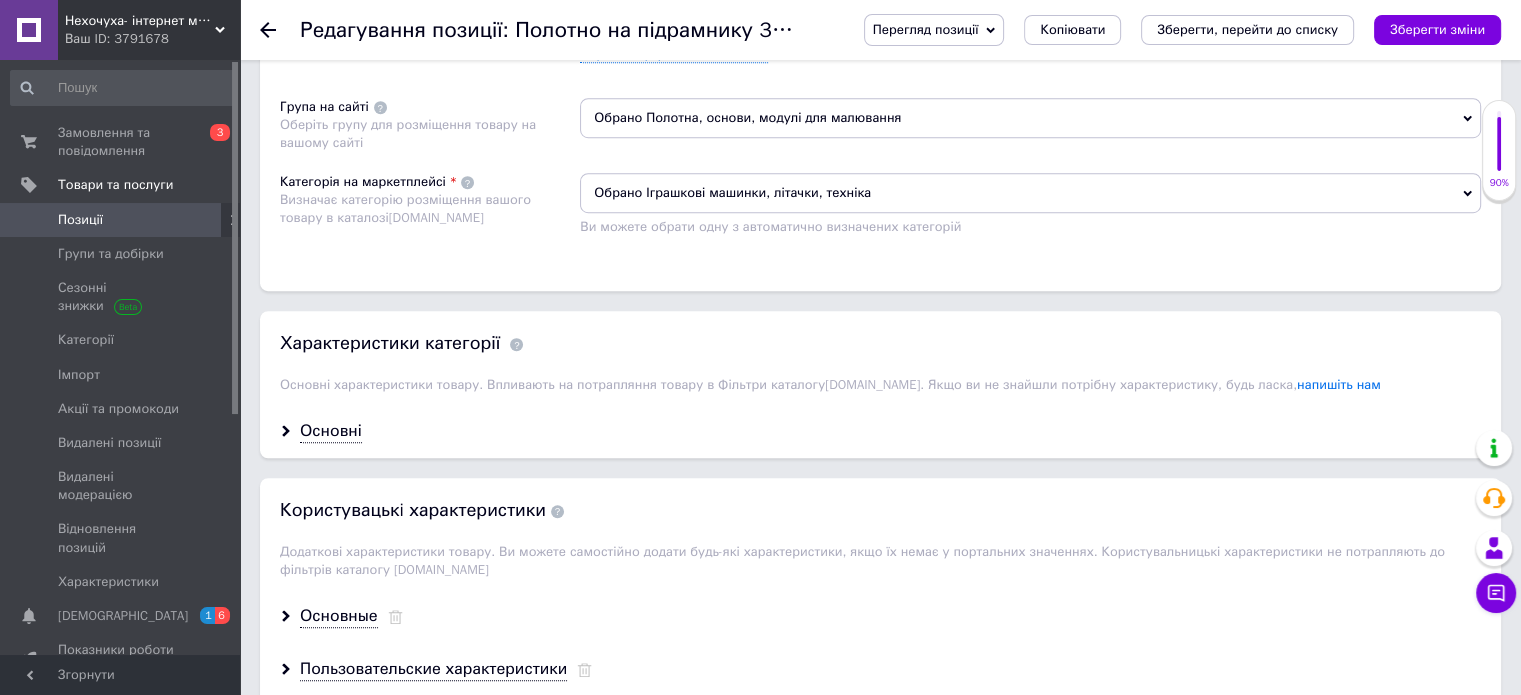 scroll, scrollTop: 1200, scrollLeft: 0, axis: vertical 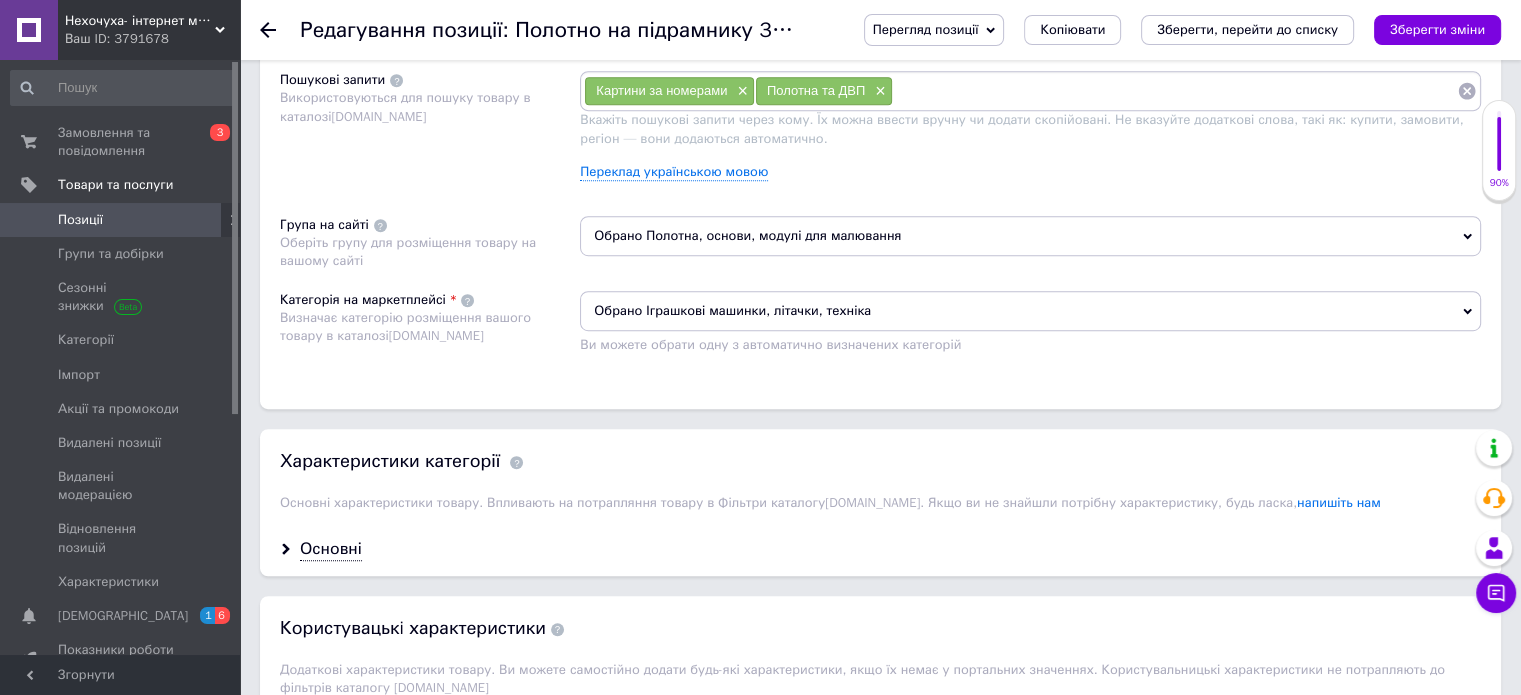 click on "Обрано Іграшкові машинки, літачки, техніка" at bounding box center (1030, 311) 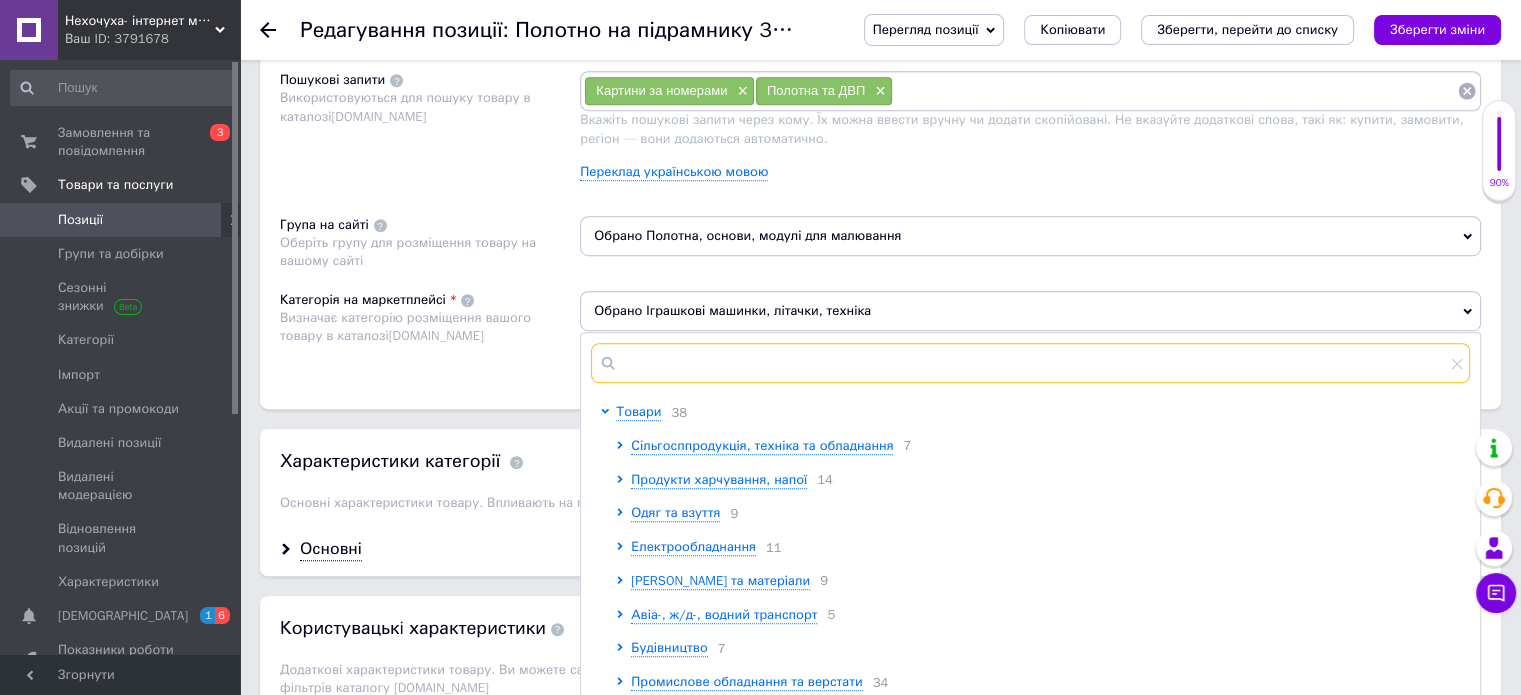 click at bounding box center [1030, 363] 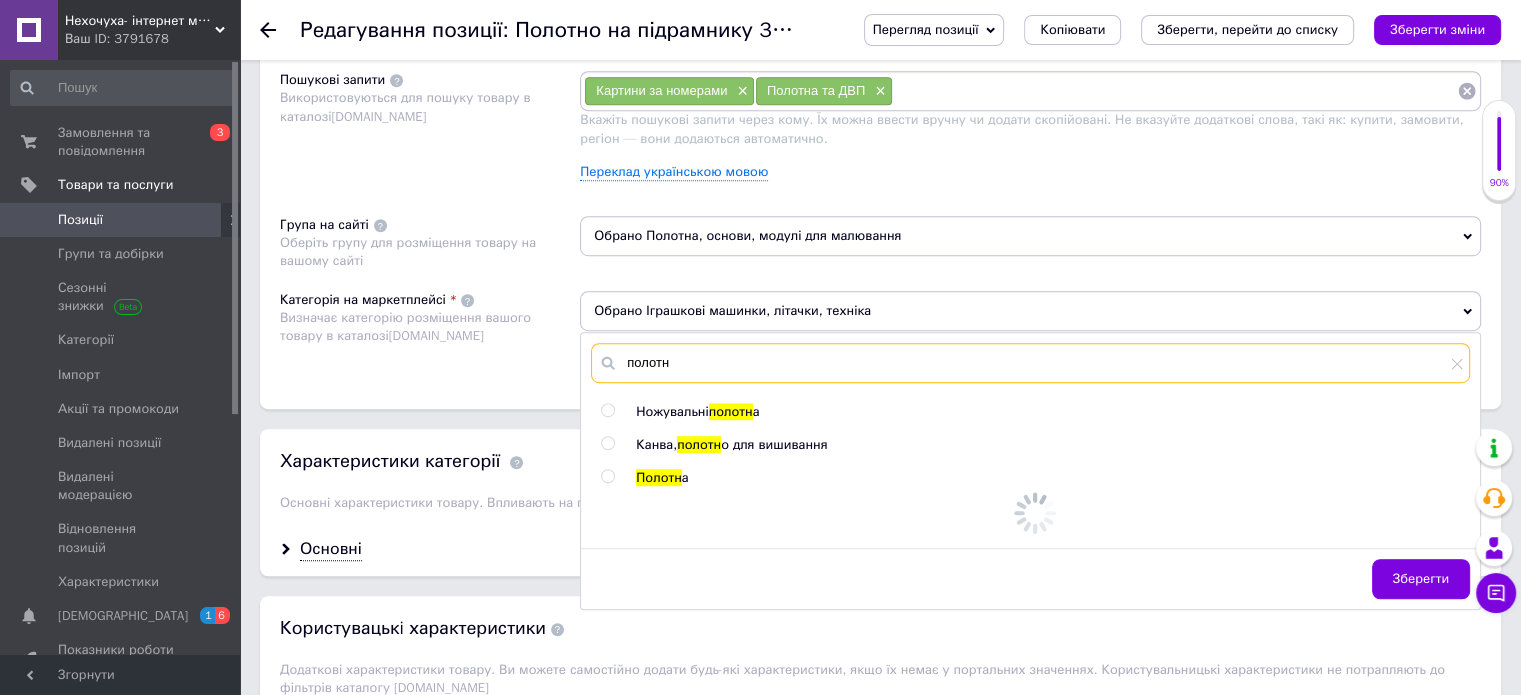 type on "полотн" 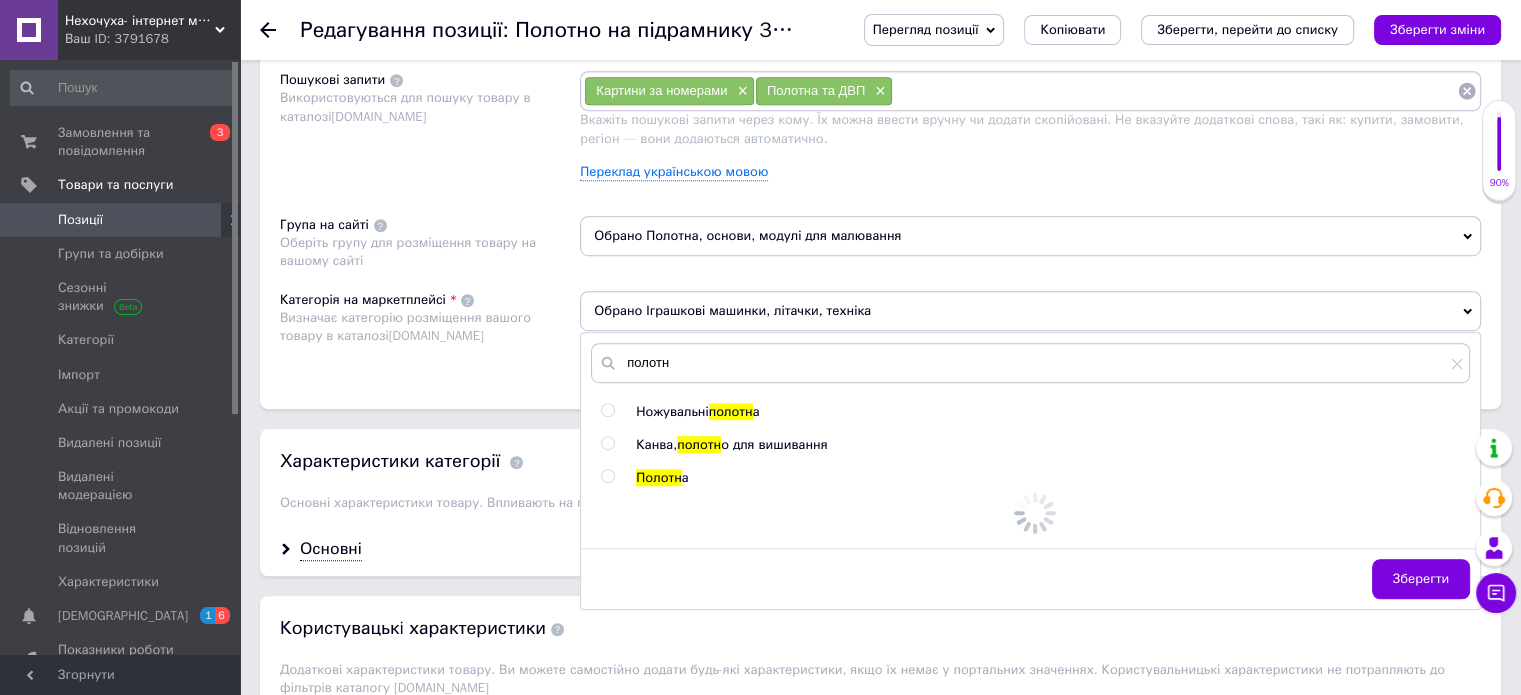 click on "Полотн" at bounding box center (659, 477) 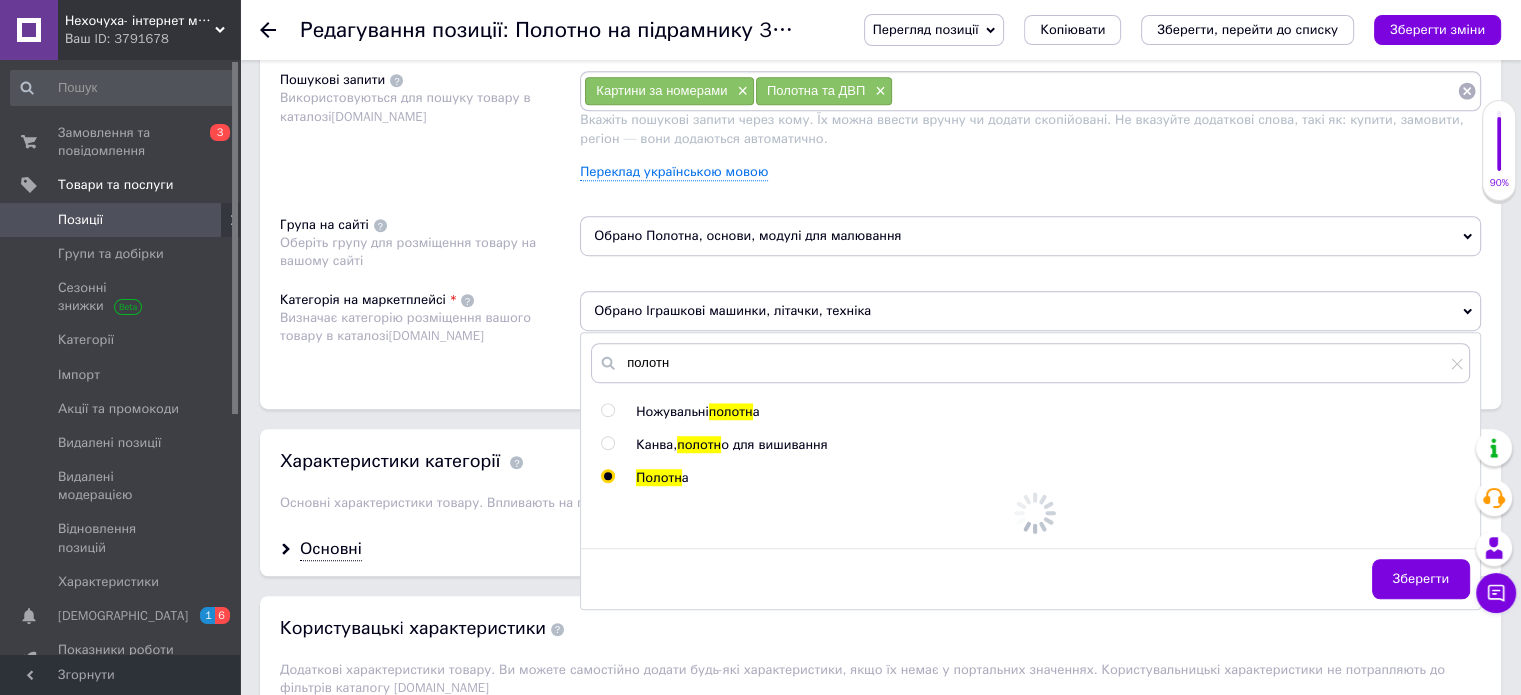 radio on "true" 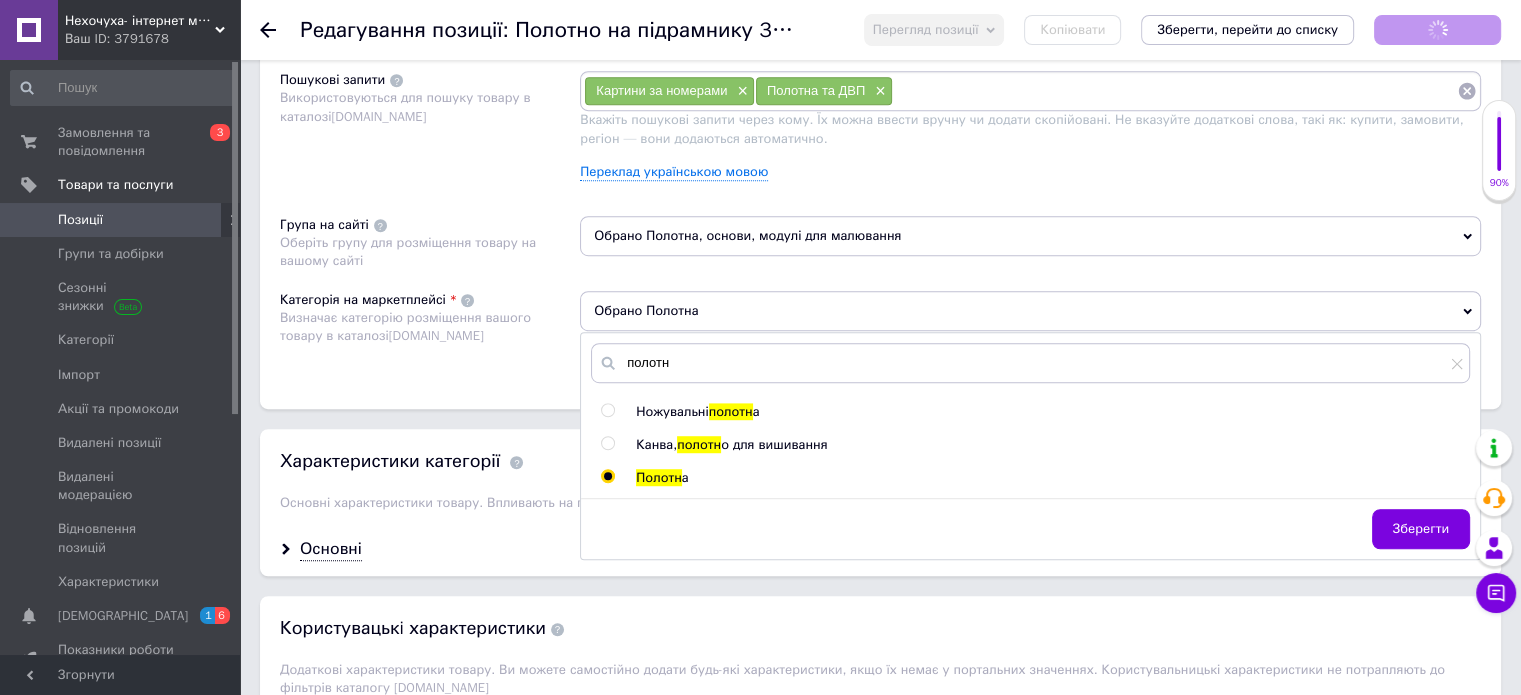 click on "Категорія на маркетплейсі Визначає категорію розміщення вашого товару в каталозі  Prom.ua" at bounding box center (430, 330) 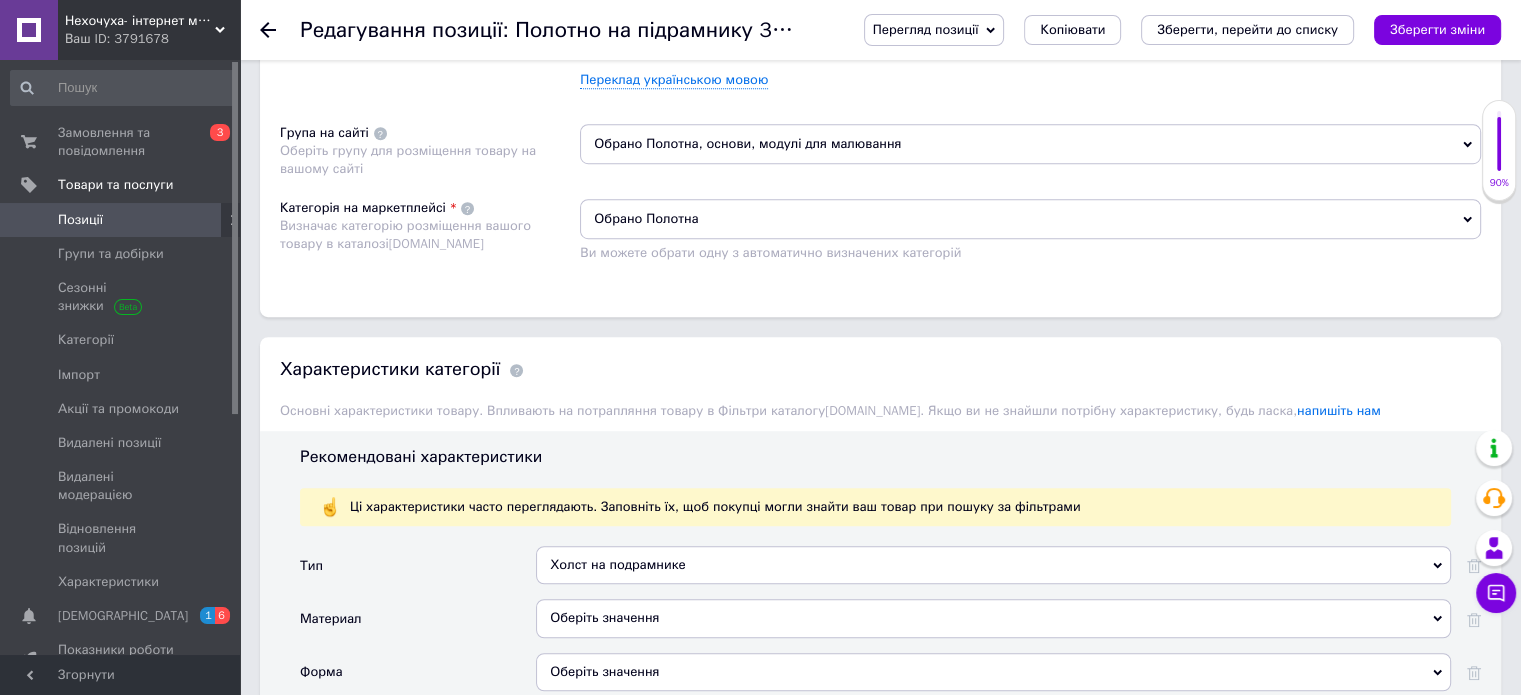 scroll, scrollTop: 1400, scrollLeft: 0, axis: vertical 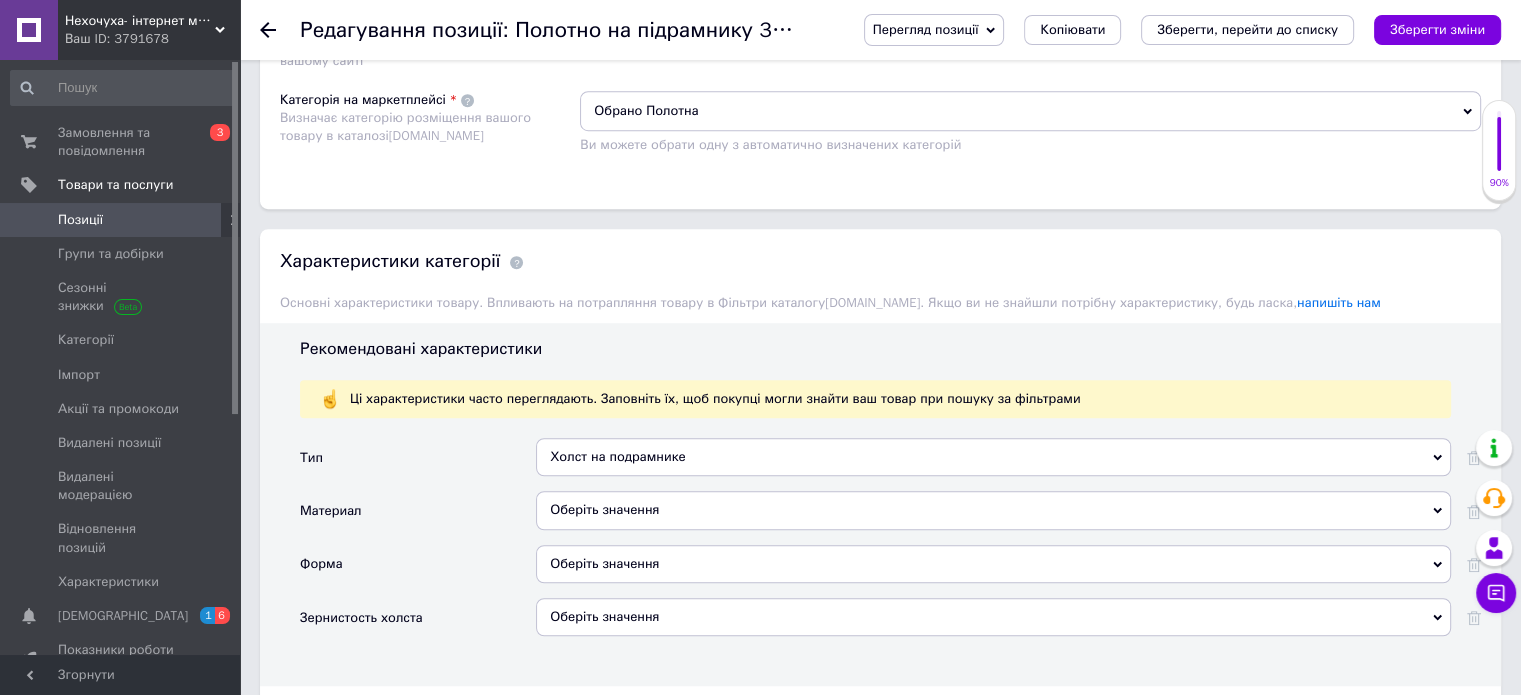 click on "Оберіть значення" at bounding box center (993, 510) 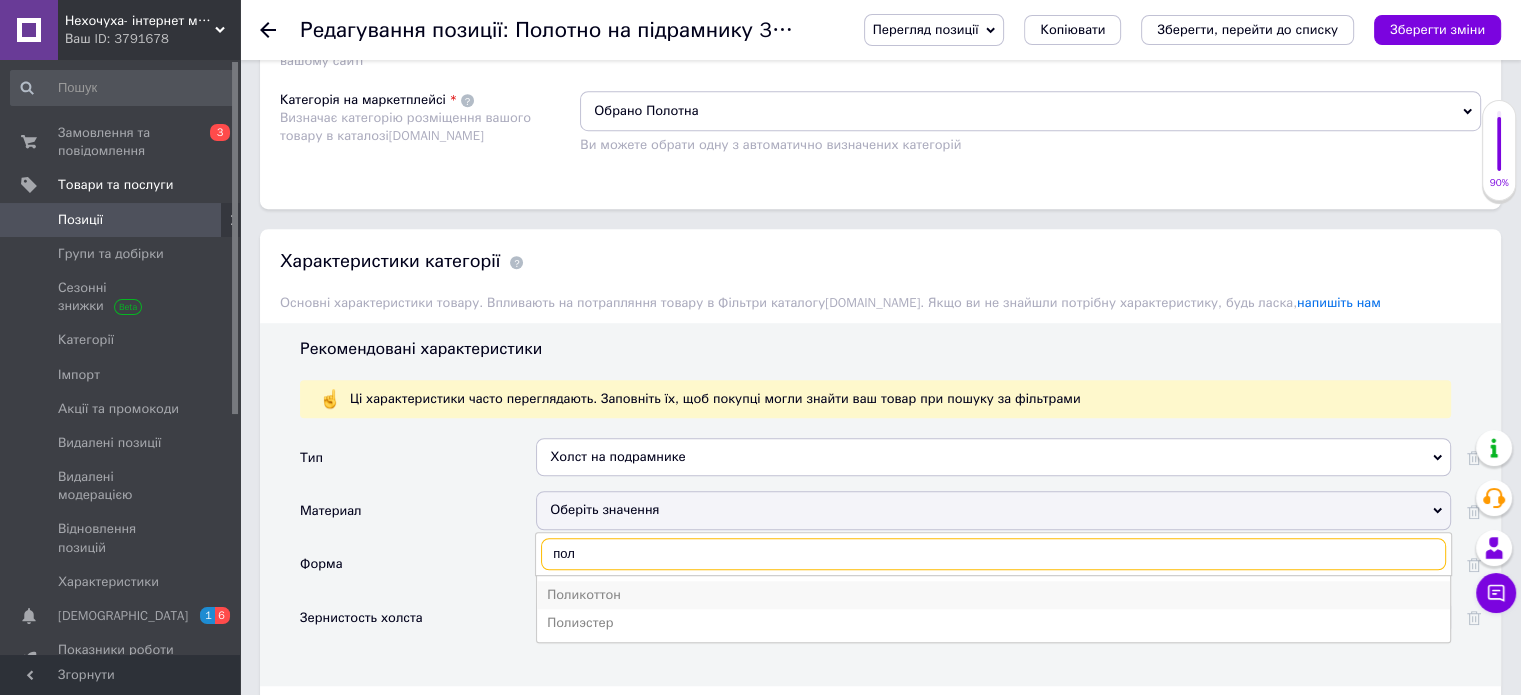 type on "пол" 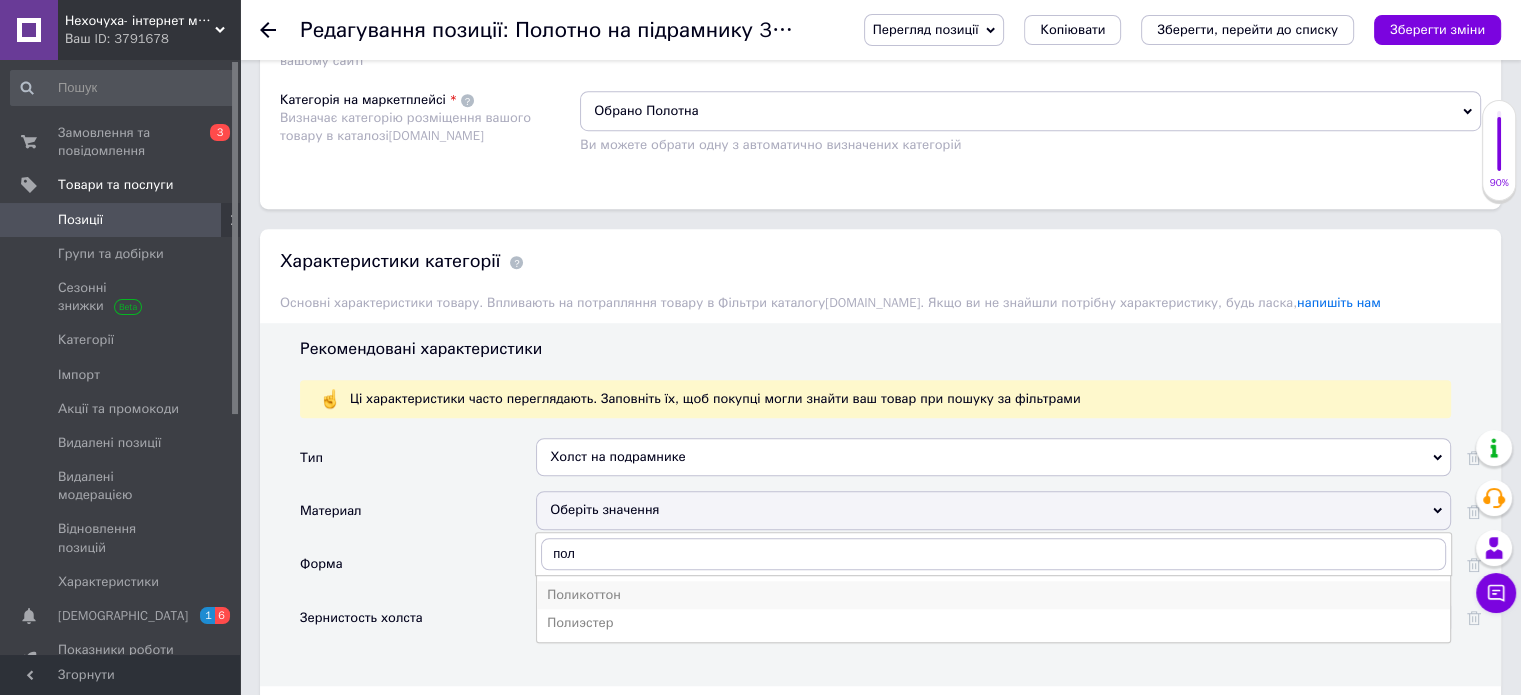 click on "Поликоттон" at bounding box center (993, 595) 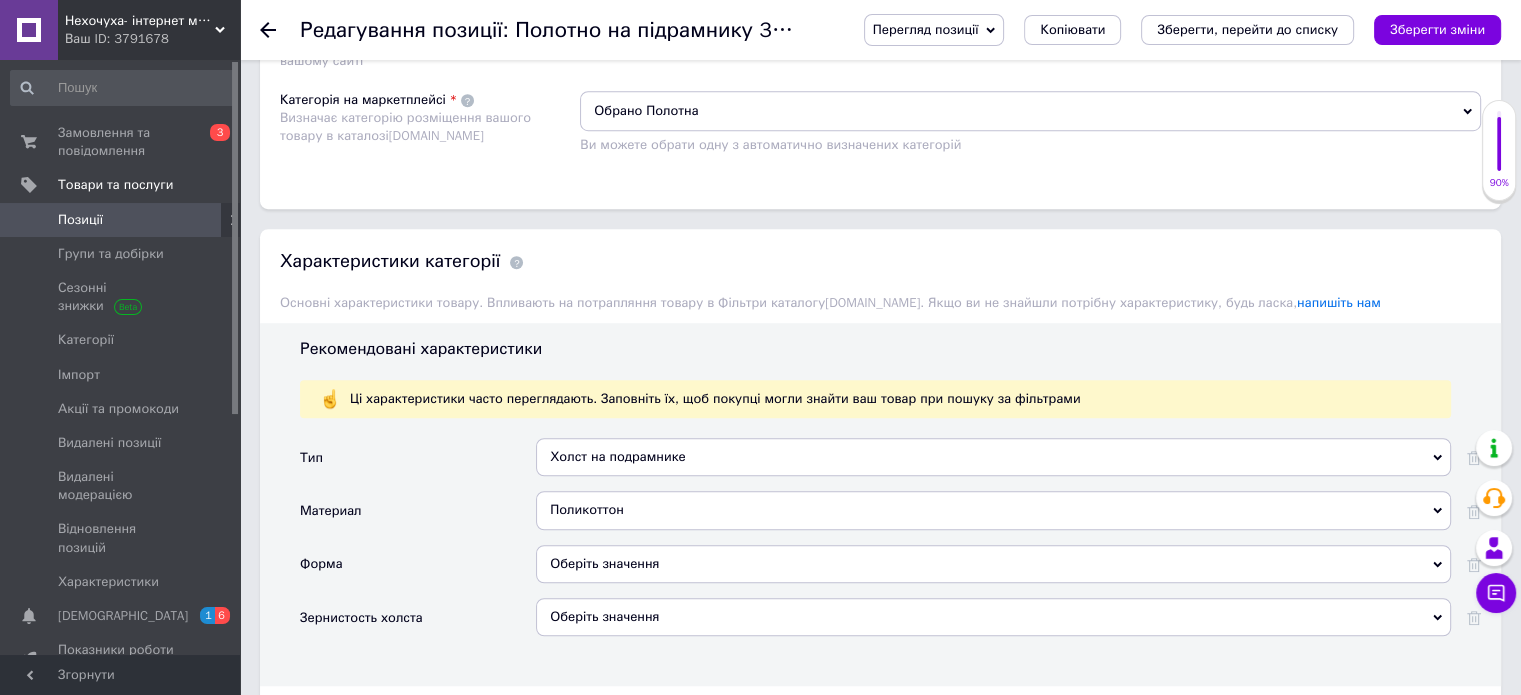 click on "Оберіть значення" at bounding box center [993, 564] 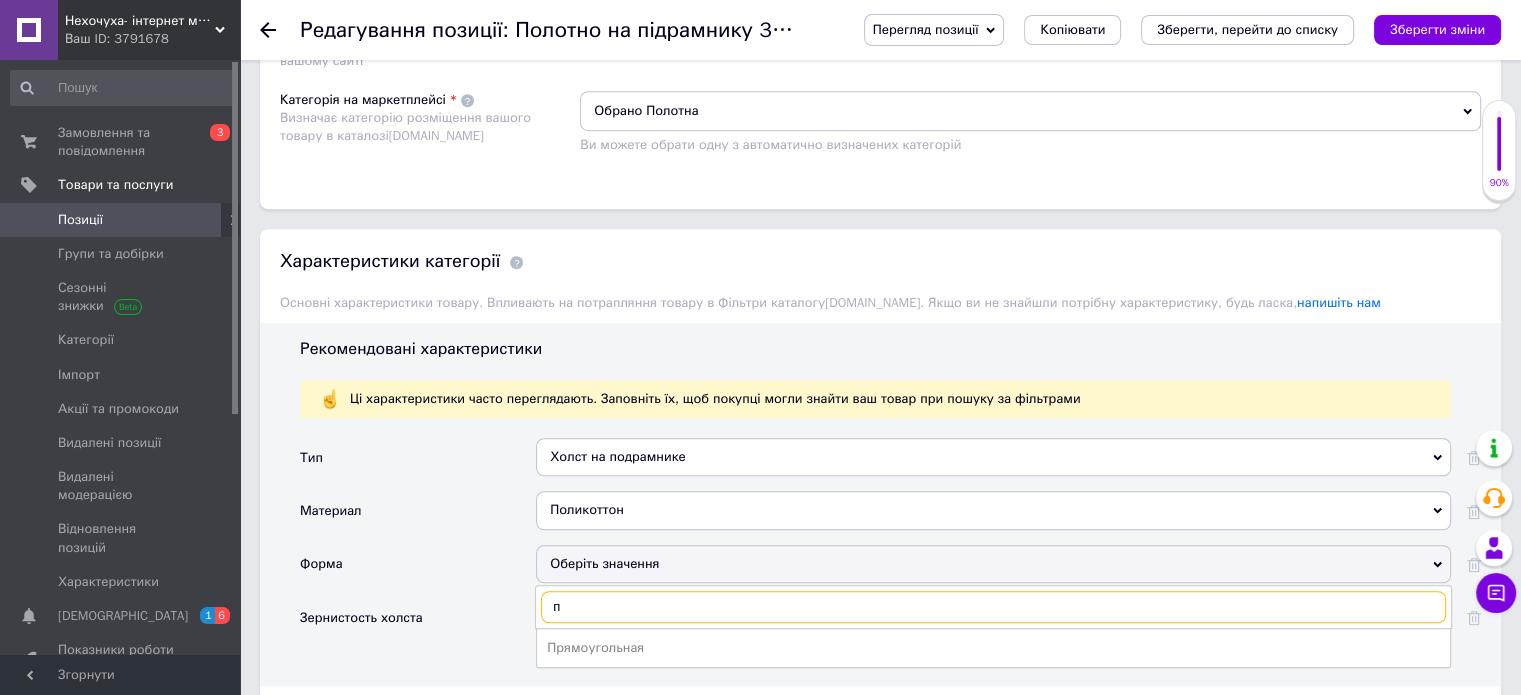 type on "п" 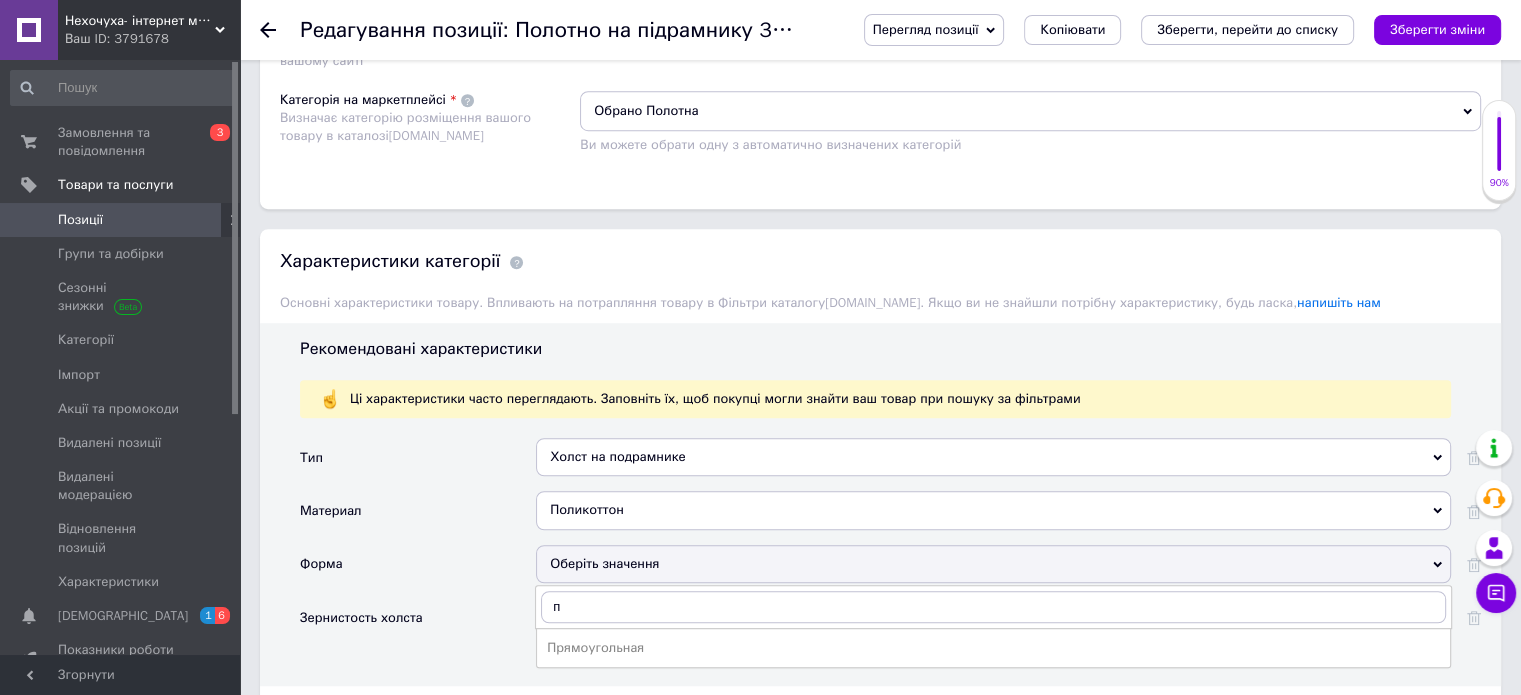click on "Прямоугольная" at bounding box center (993, 648) 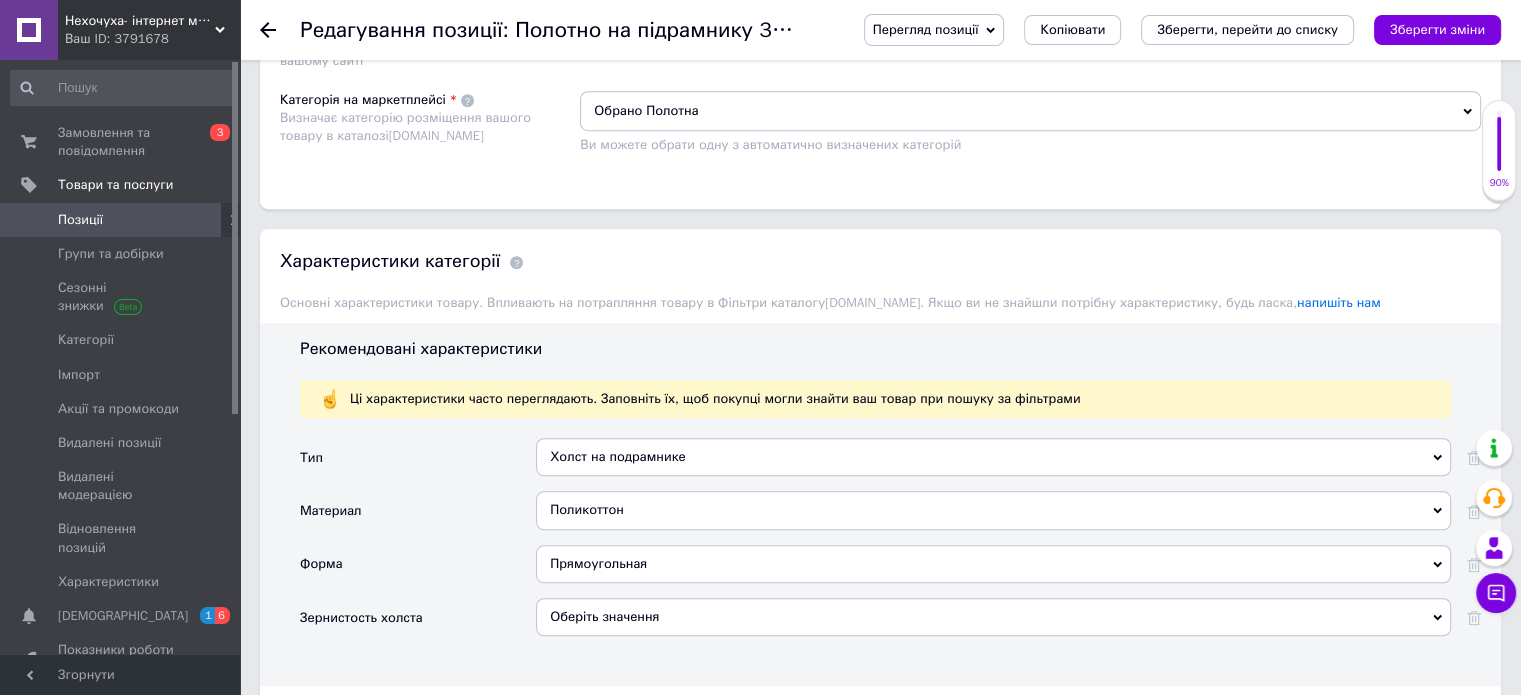 click on "Оберіть значення" at bounding box center (993, 617) 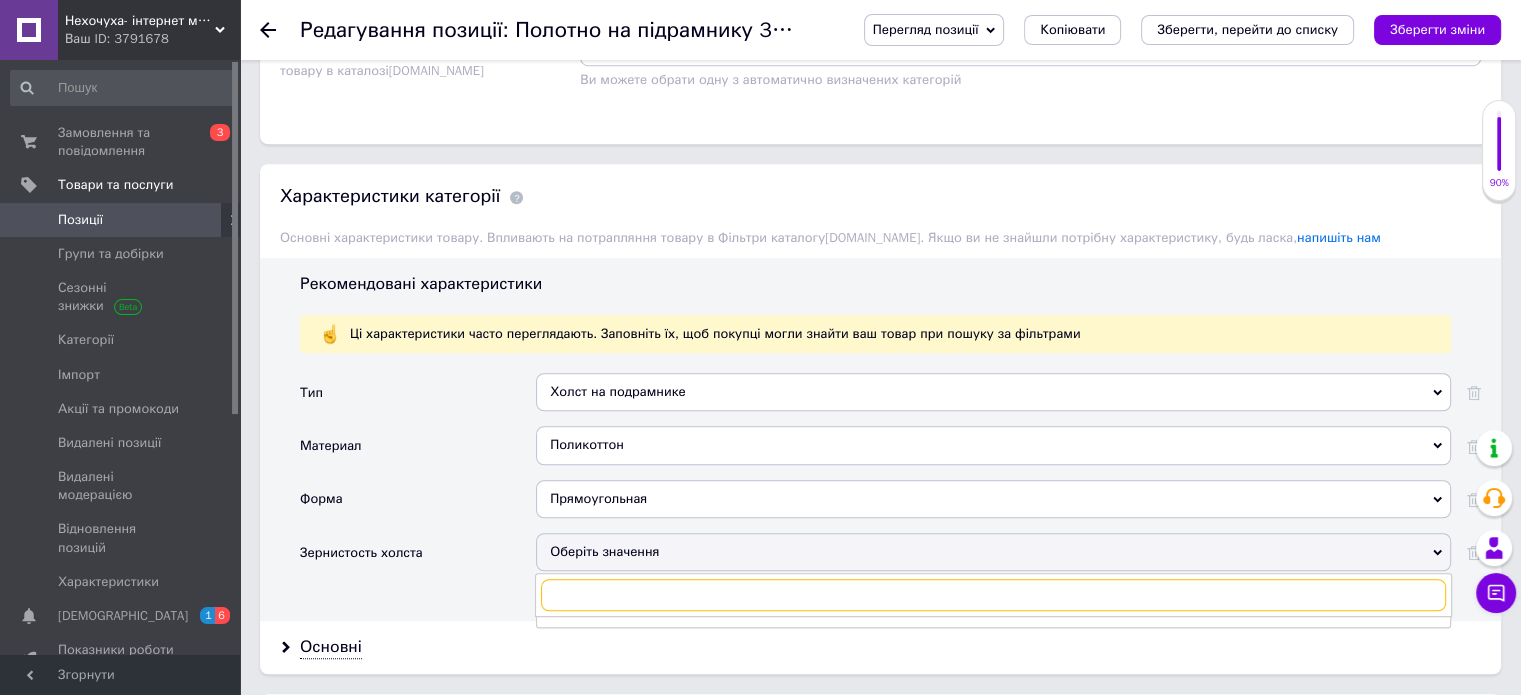 scroll, scrollTop: 1500, scrollLeft: 0, axis: vertical 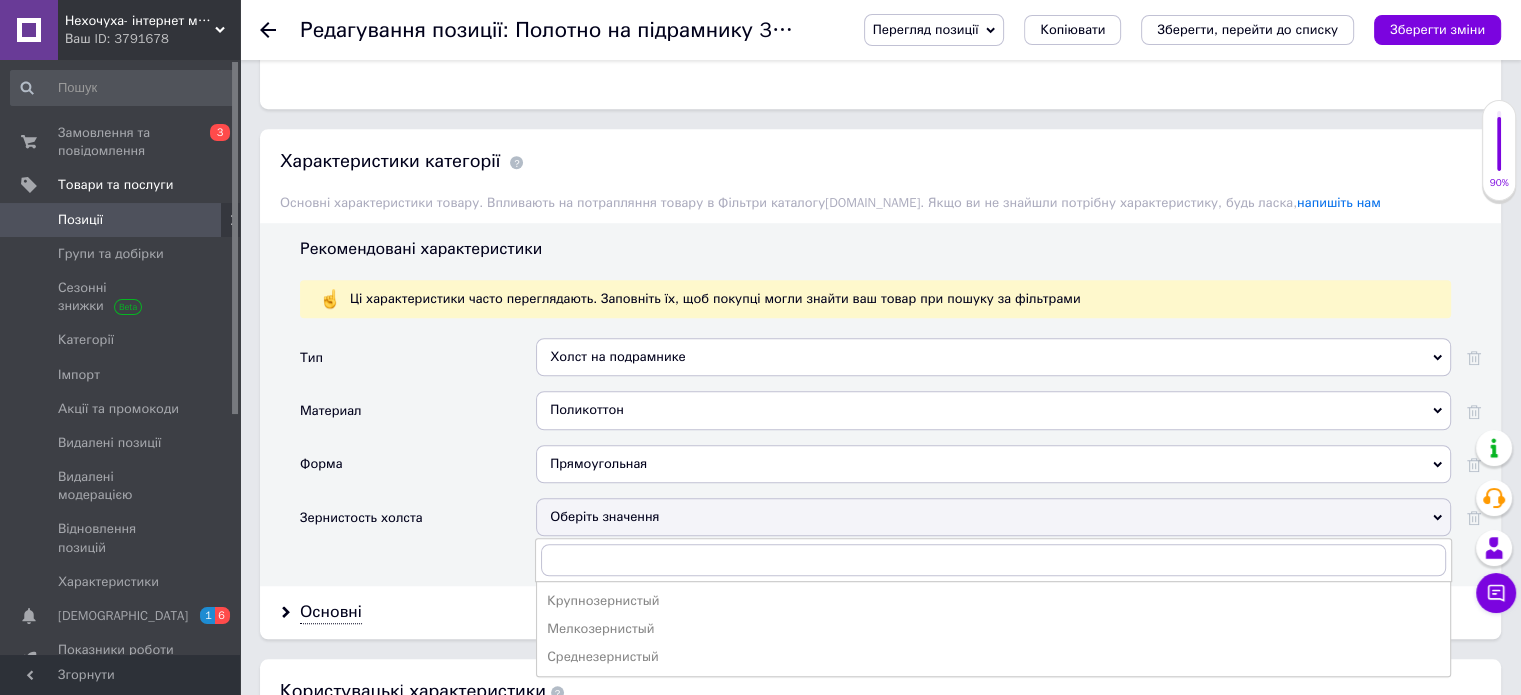 drag, startPoint x: 605, startPoint y: 623, endPoint x: 423, endPoint y: 587, distance: 185.52628 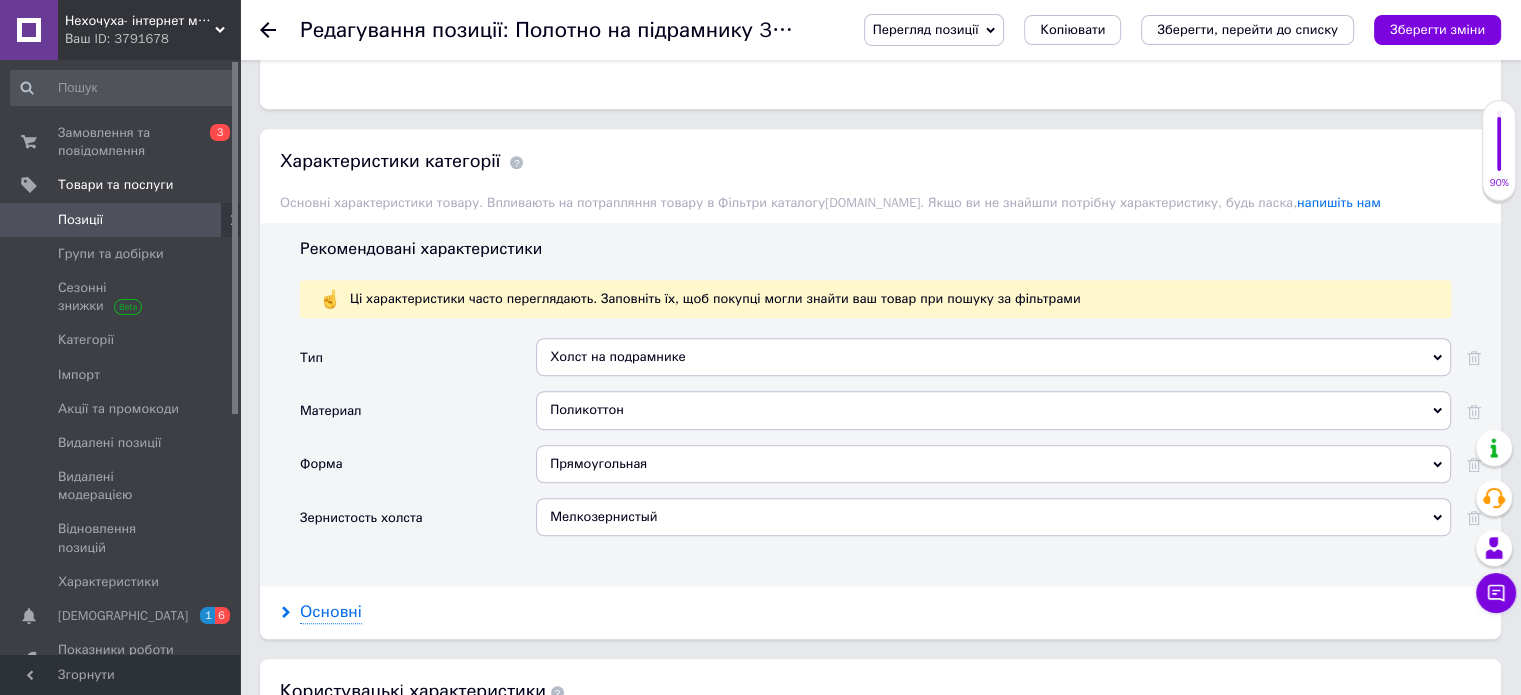 click on "Основні" at bounding box center (331, 612) 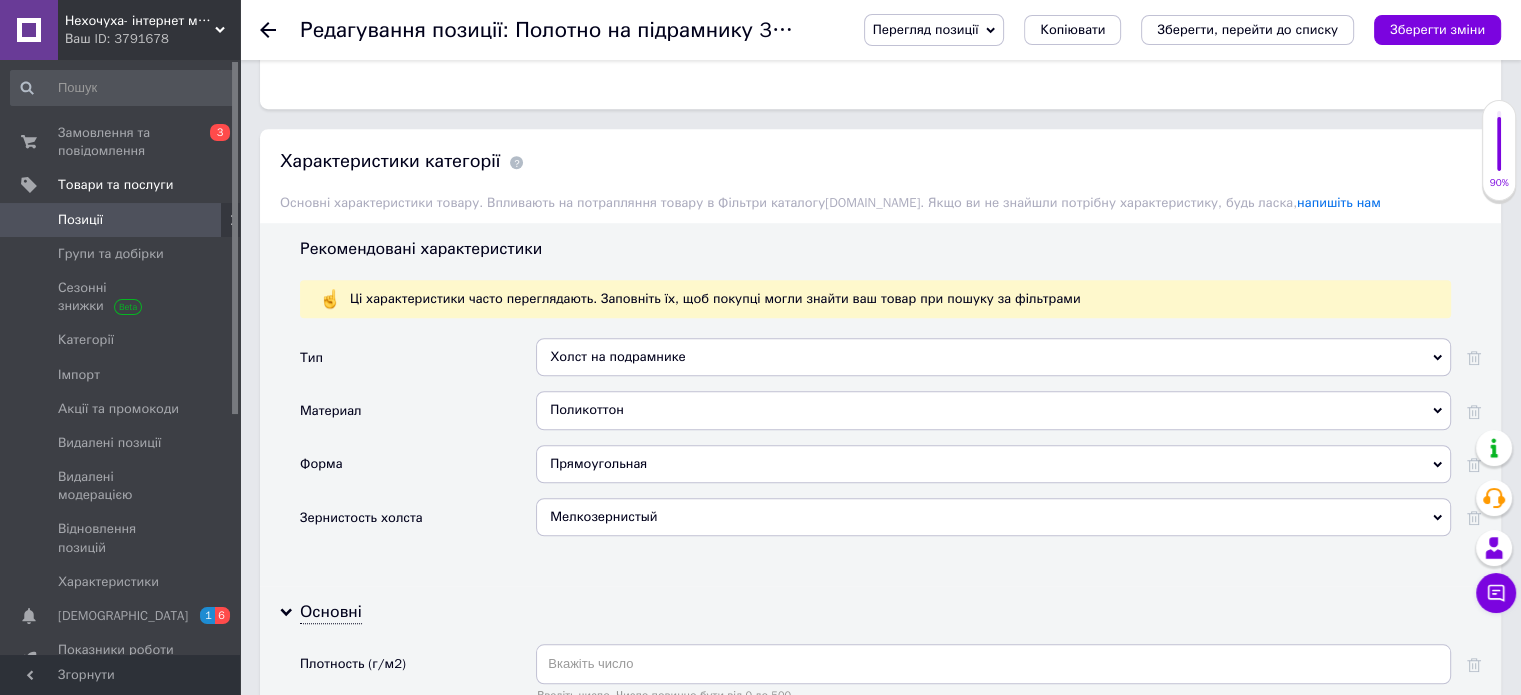 scroll, scrollTop: 1800, scrollLeft: 0, axis: vertical 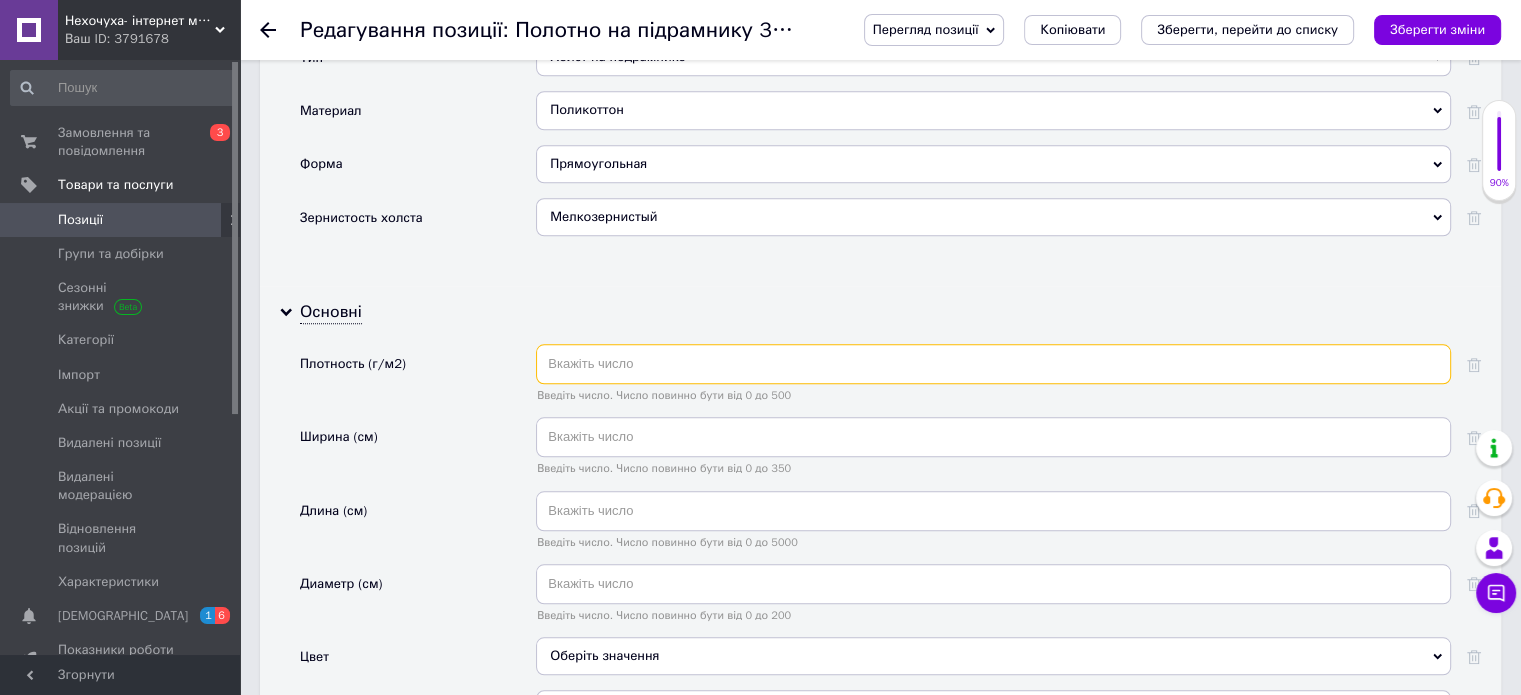 click at bounding box center [993, 364] 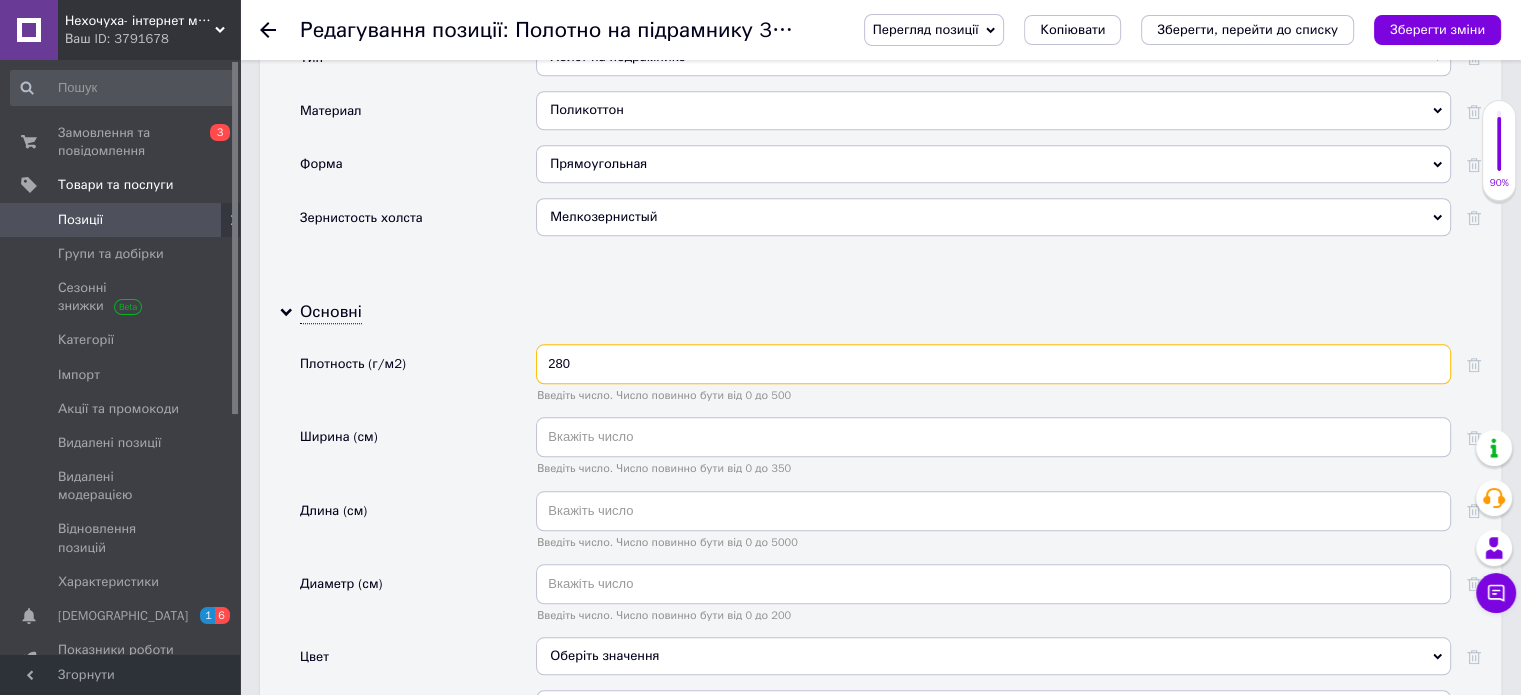scroll, scrollTop: 1900, scrollLeft: 0, axis: vertical 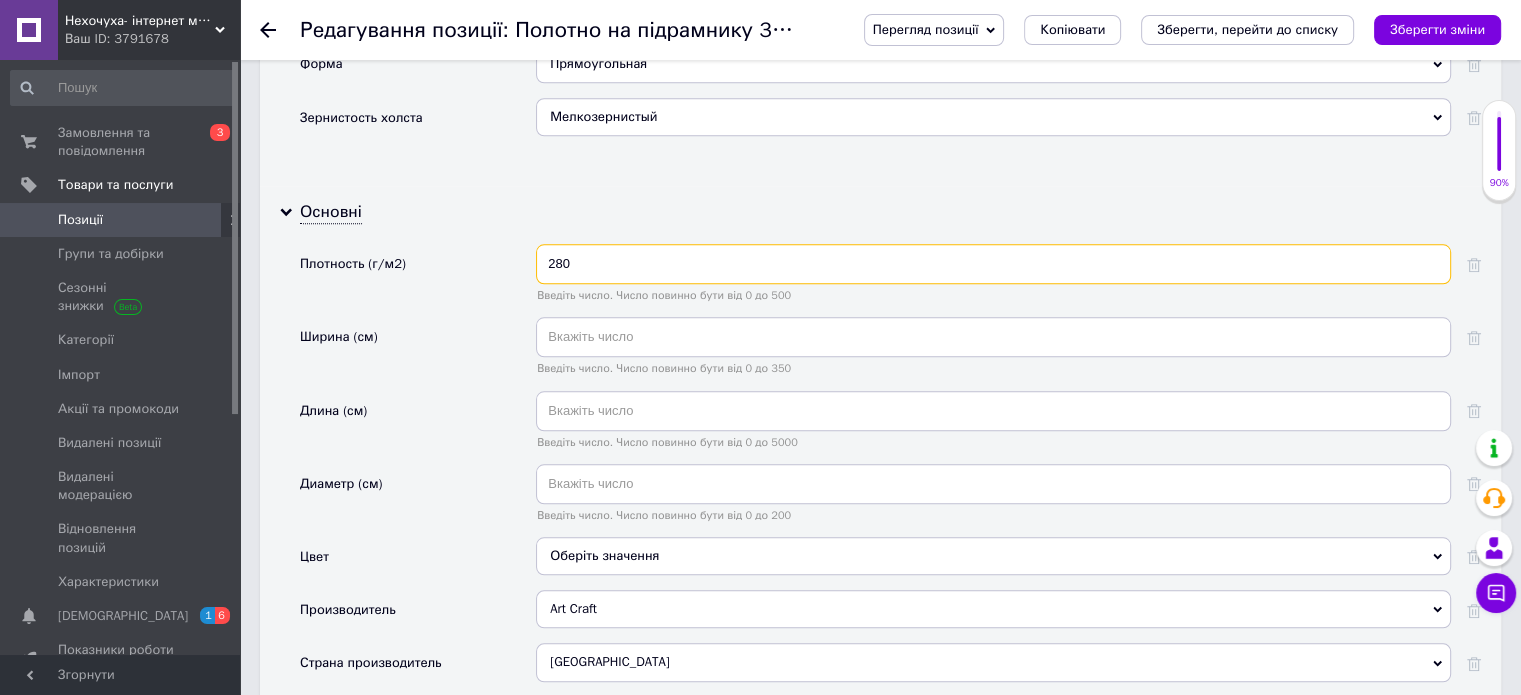 type on "280" 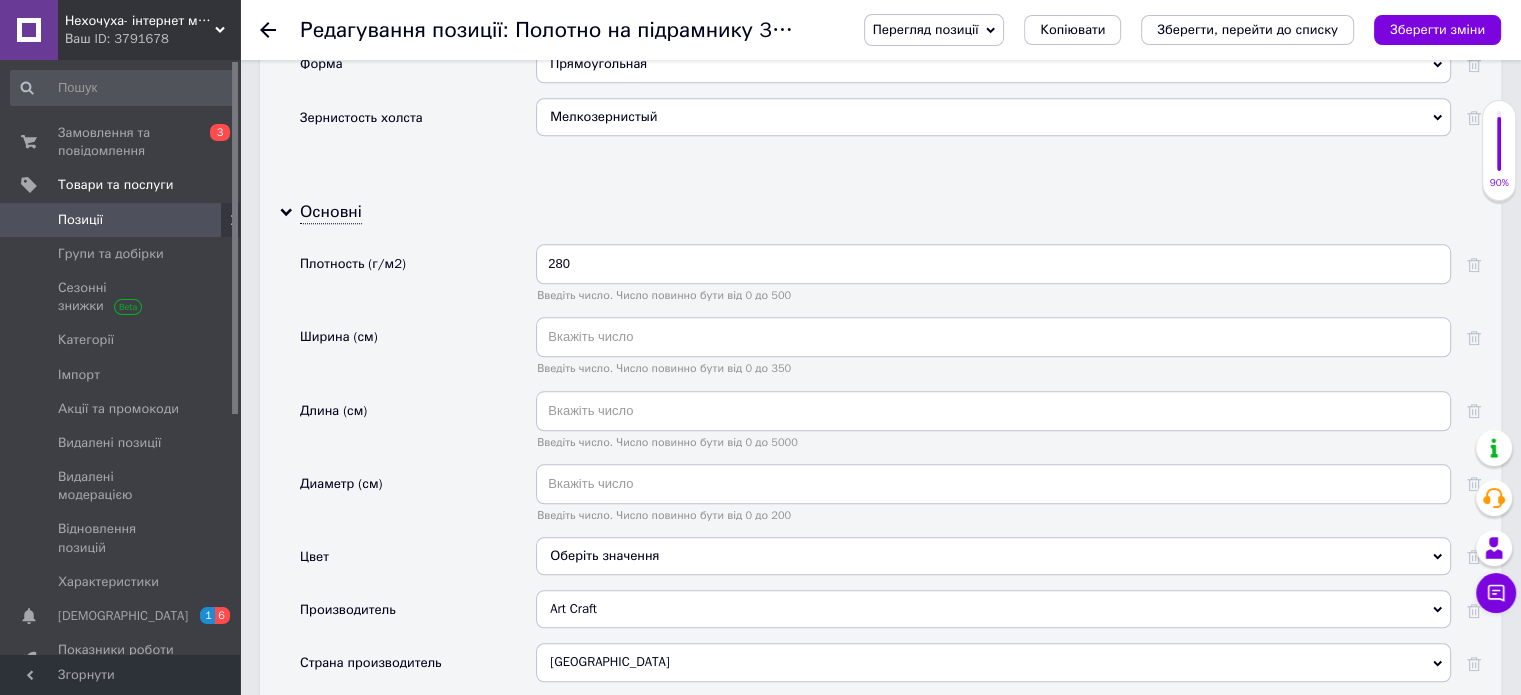 click on "Оберіть значення" at bounding box center [993, 556] 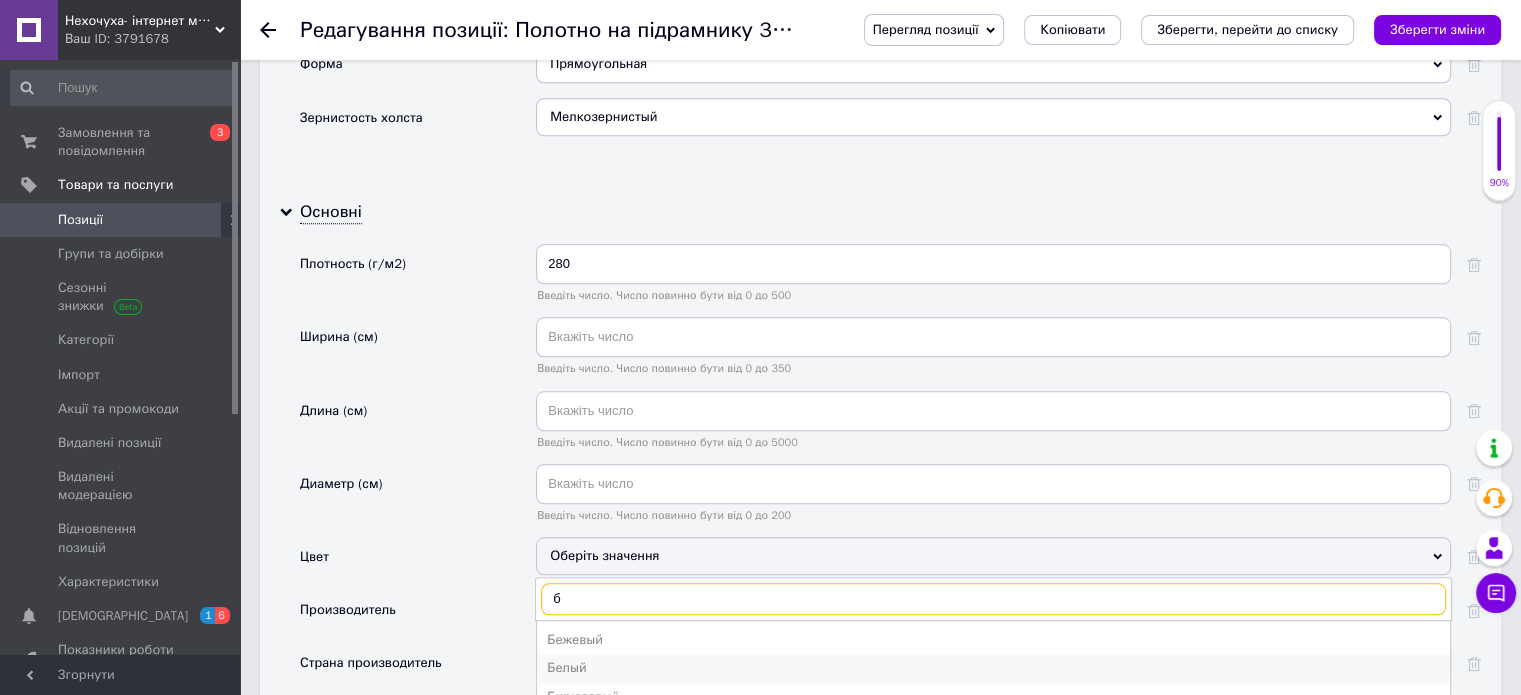 type on "б" 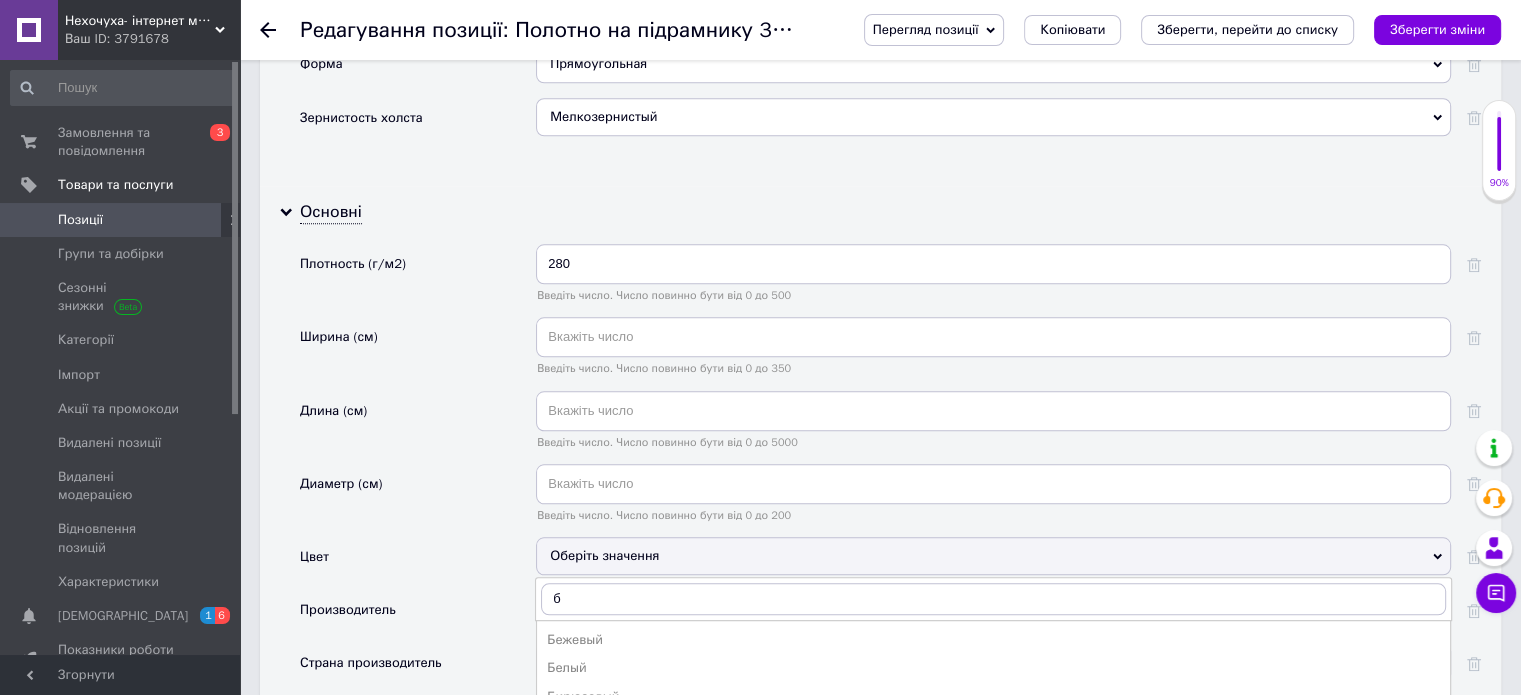 drag, startPoint x: 598, startPoint y: 651, endPoint x: 594, endPoint y: 641, distance: 10.770329 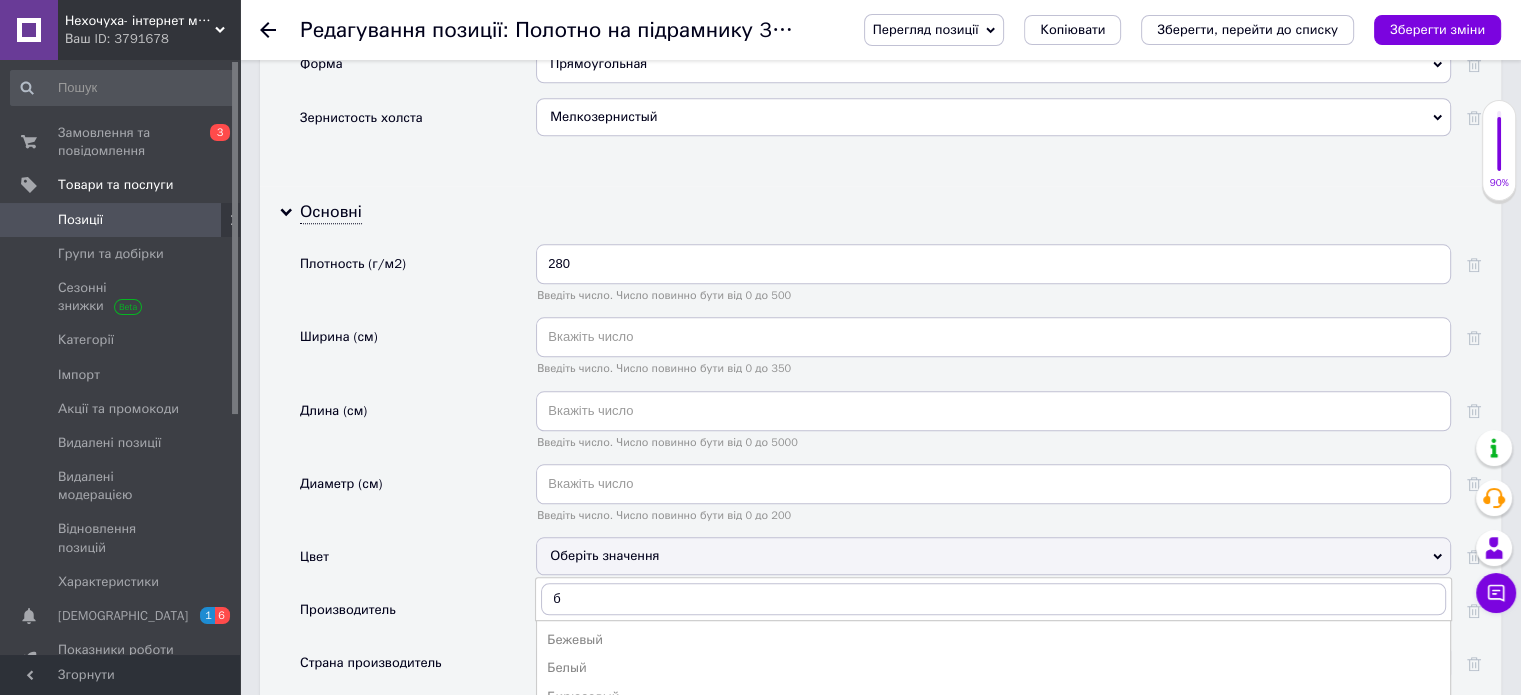 click on "Белый" at bounding box center (993, 668) 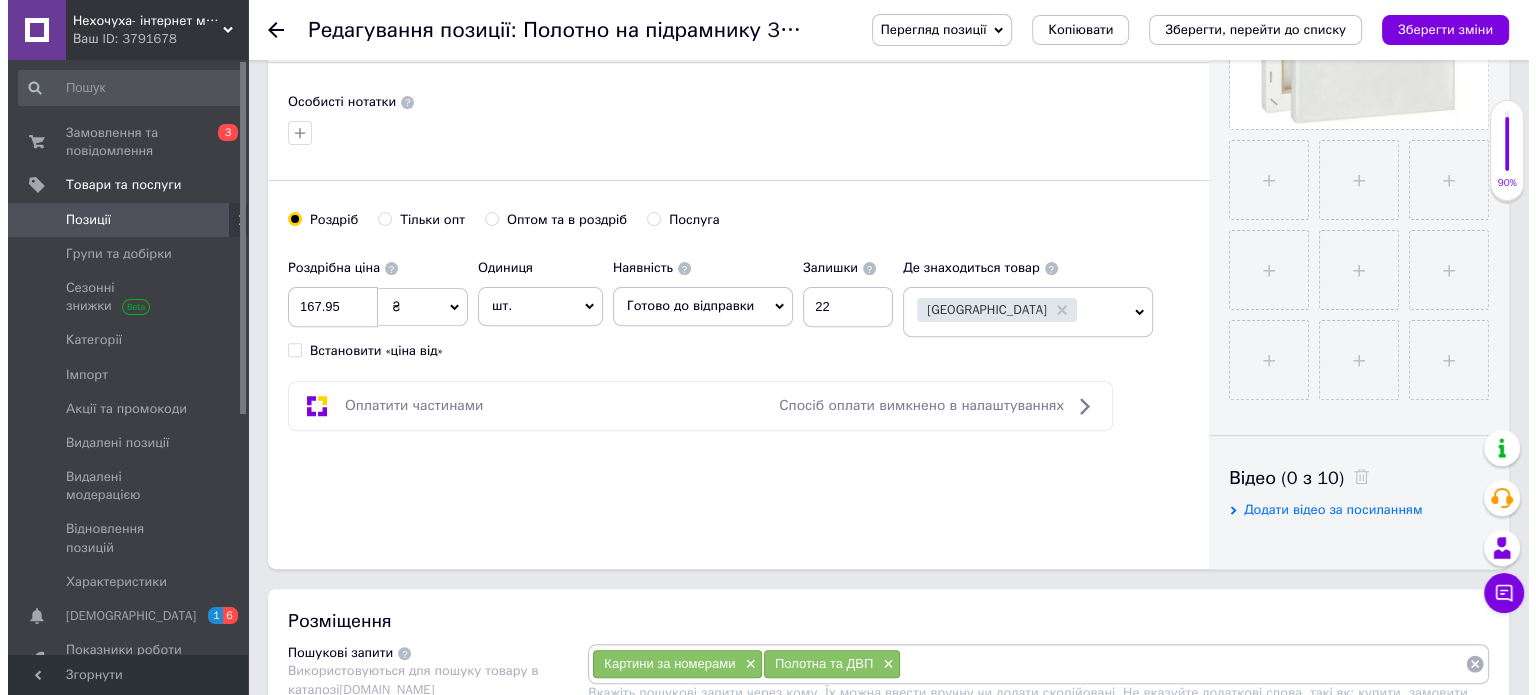 scroll, scrollTop: 500, scrollLeft: 0, axis: vertical 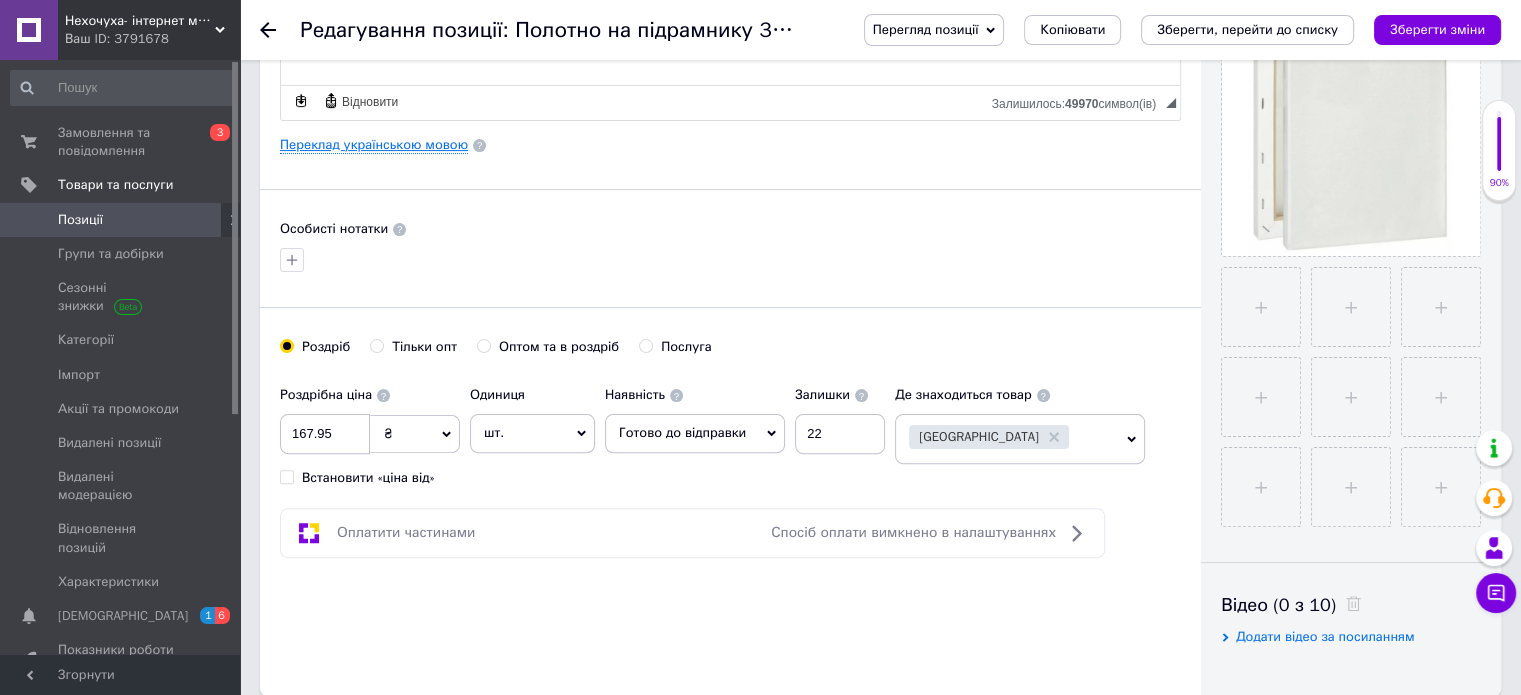 click on "Переклад українською мовою" at bounding box center (374, 145) 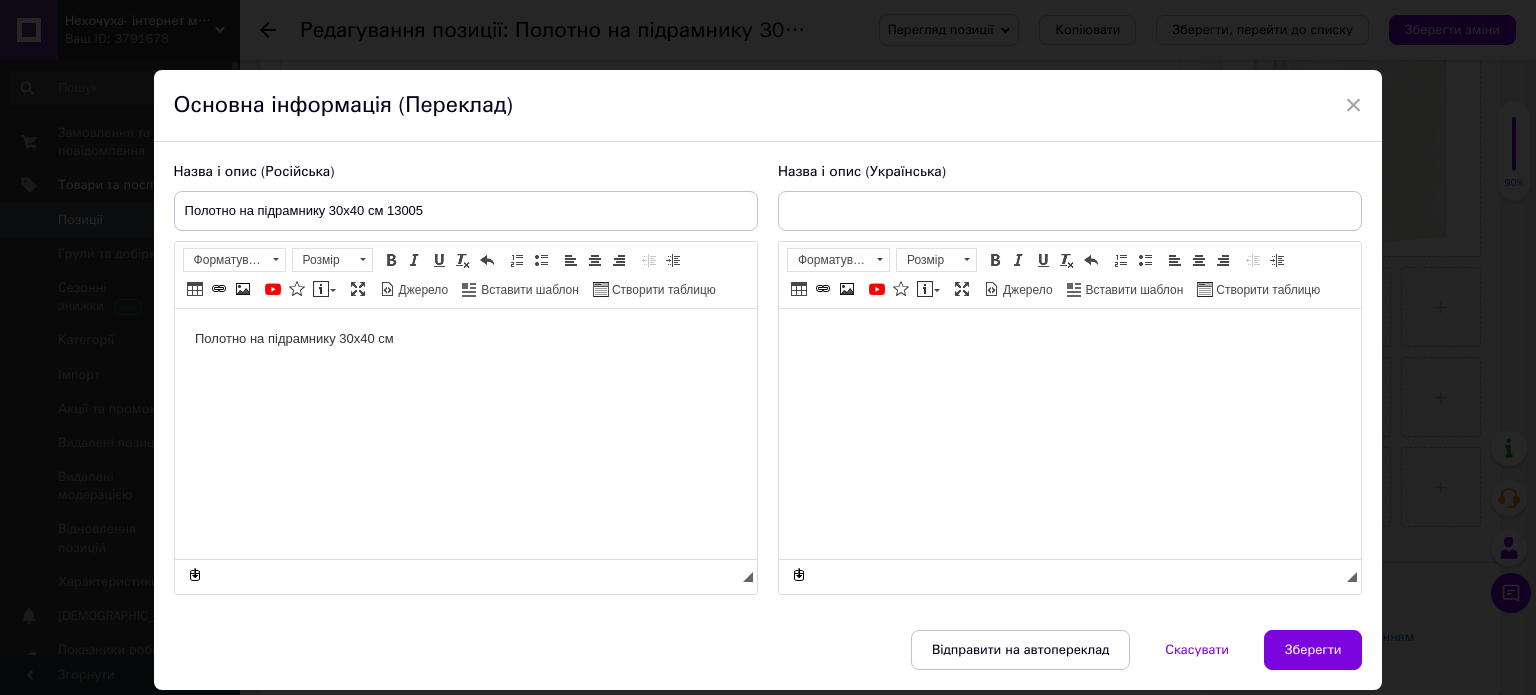 type on "Дитячий комбайн на радіокеруванні акумулятор 6602" 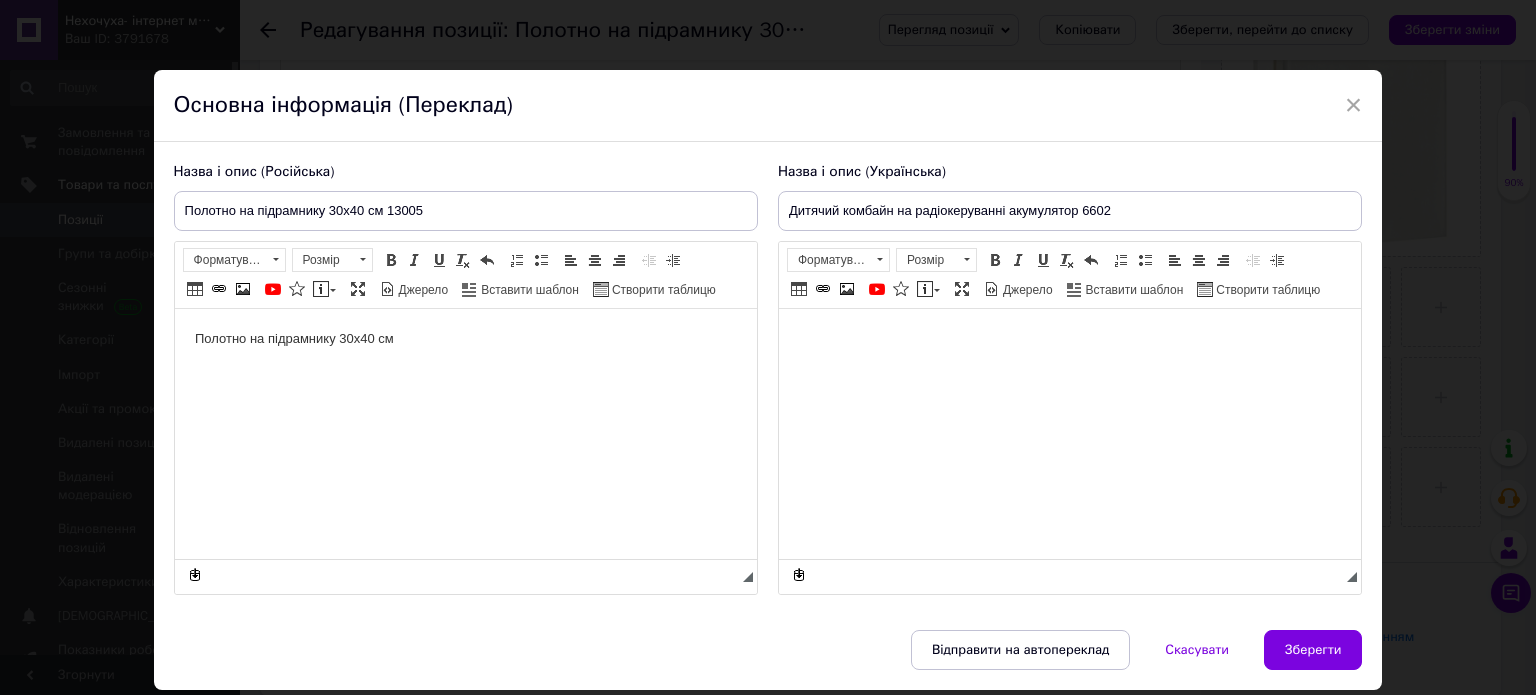scroll, scrollTop: 0, scrollLeft: 0, axis: both 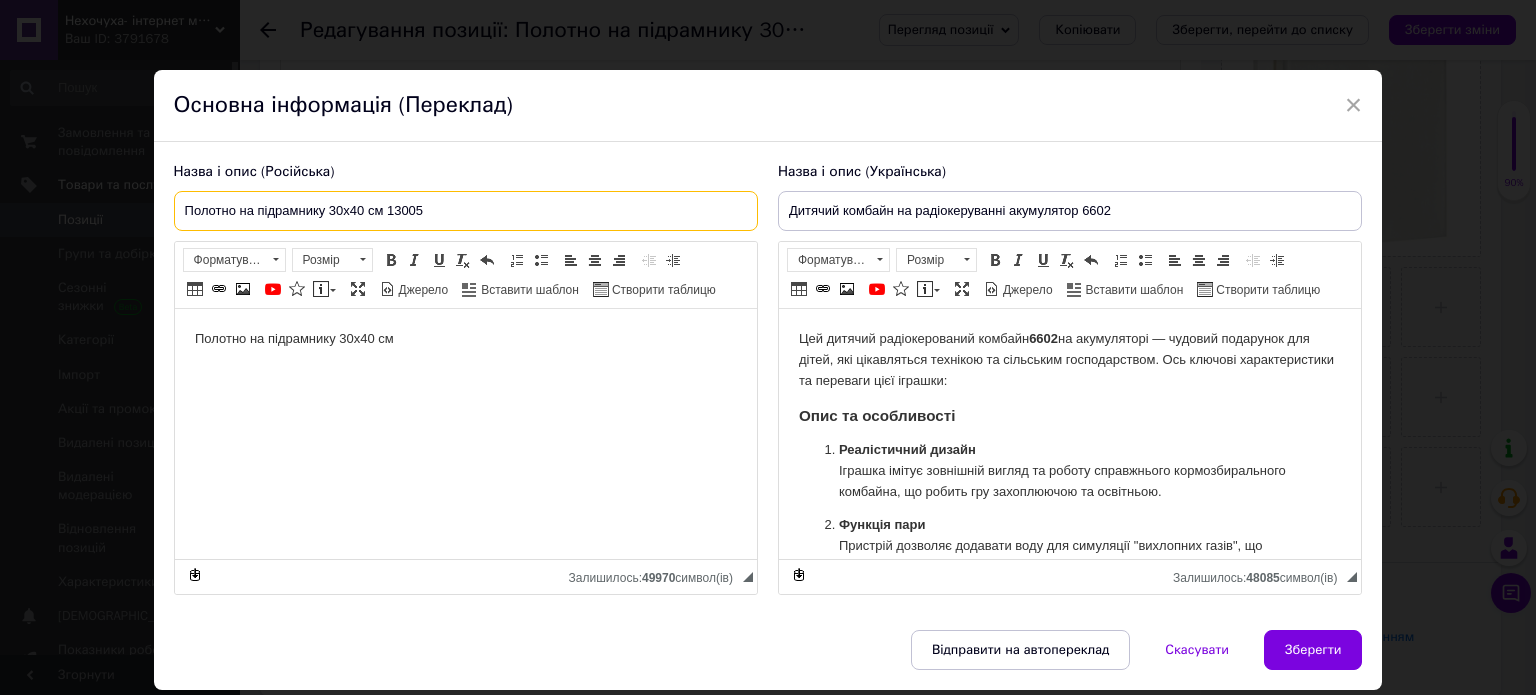 click on "Полотно на підрамнику 30х40 см 13005" at bounding box center [466, 211] 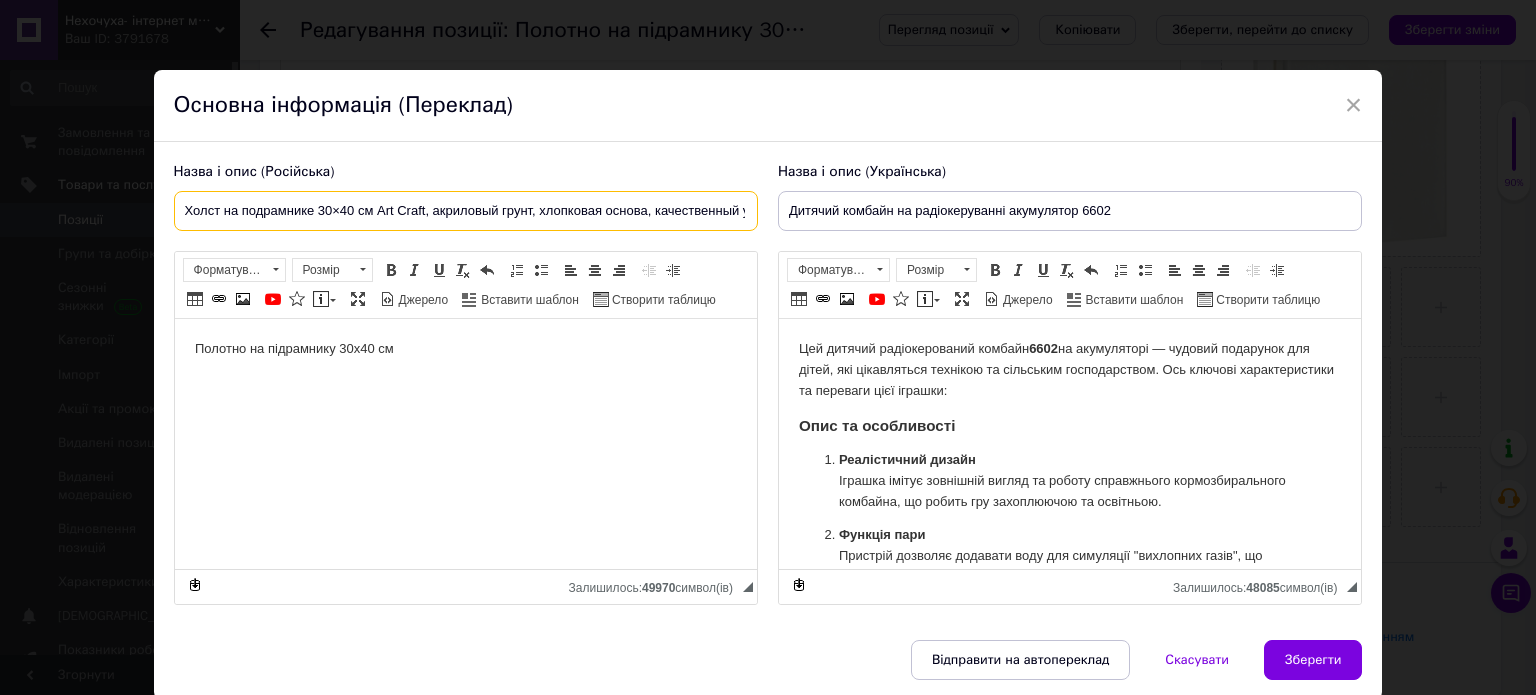 scroll, scrollTop: 0, scrollLeft: 104, axis: horizontal 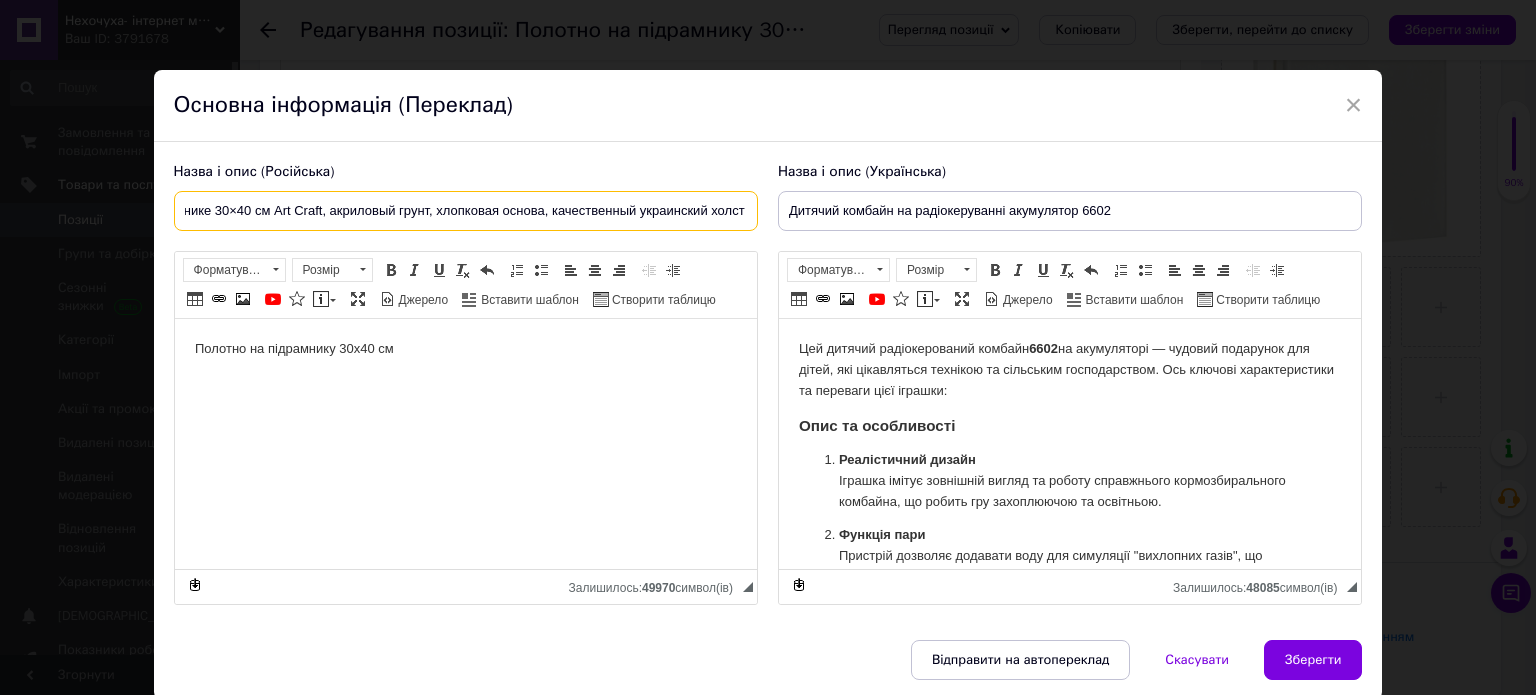 type on "Холст на подрамнике 30×40 см Art Craft, акриловый грунт, хлопковая основа, качественный украинский холст" 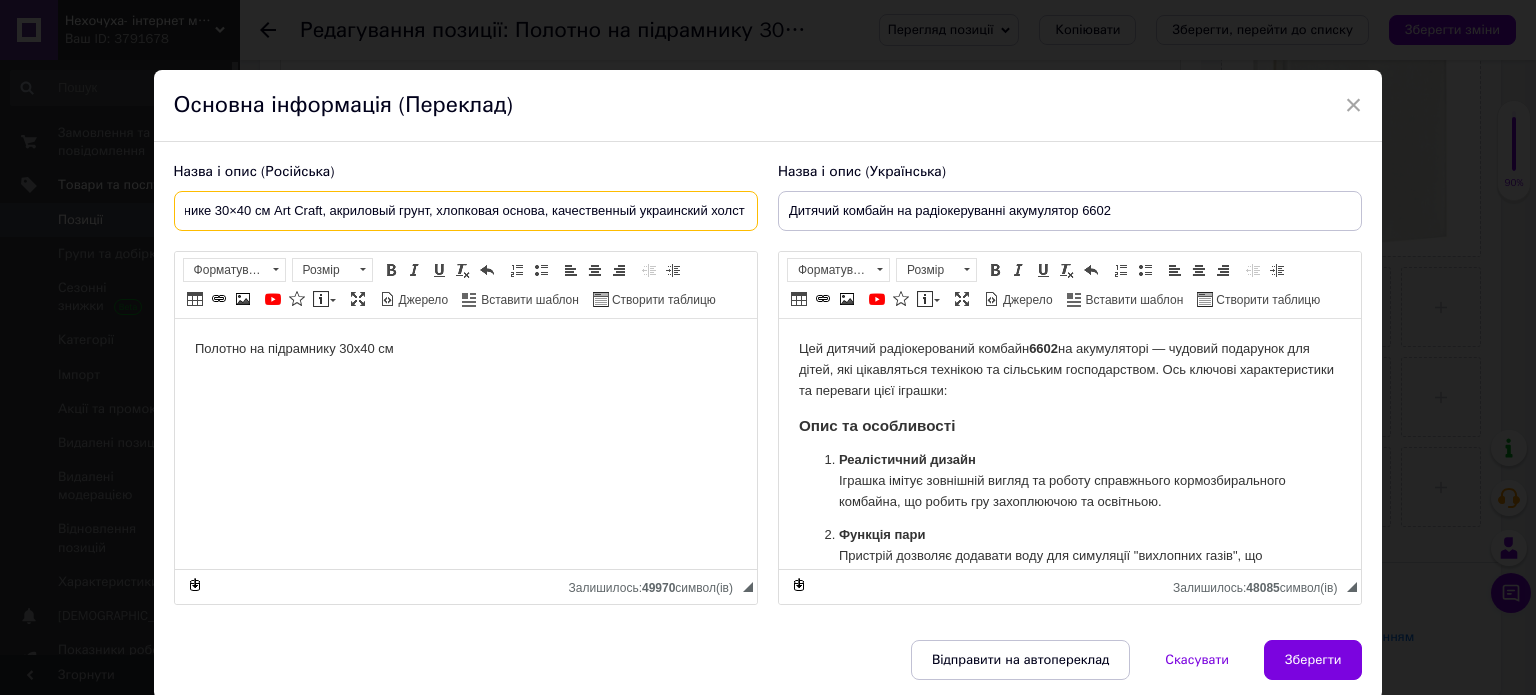 scroll, scrollTop: 0, scrollLeft: 0, axis: both 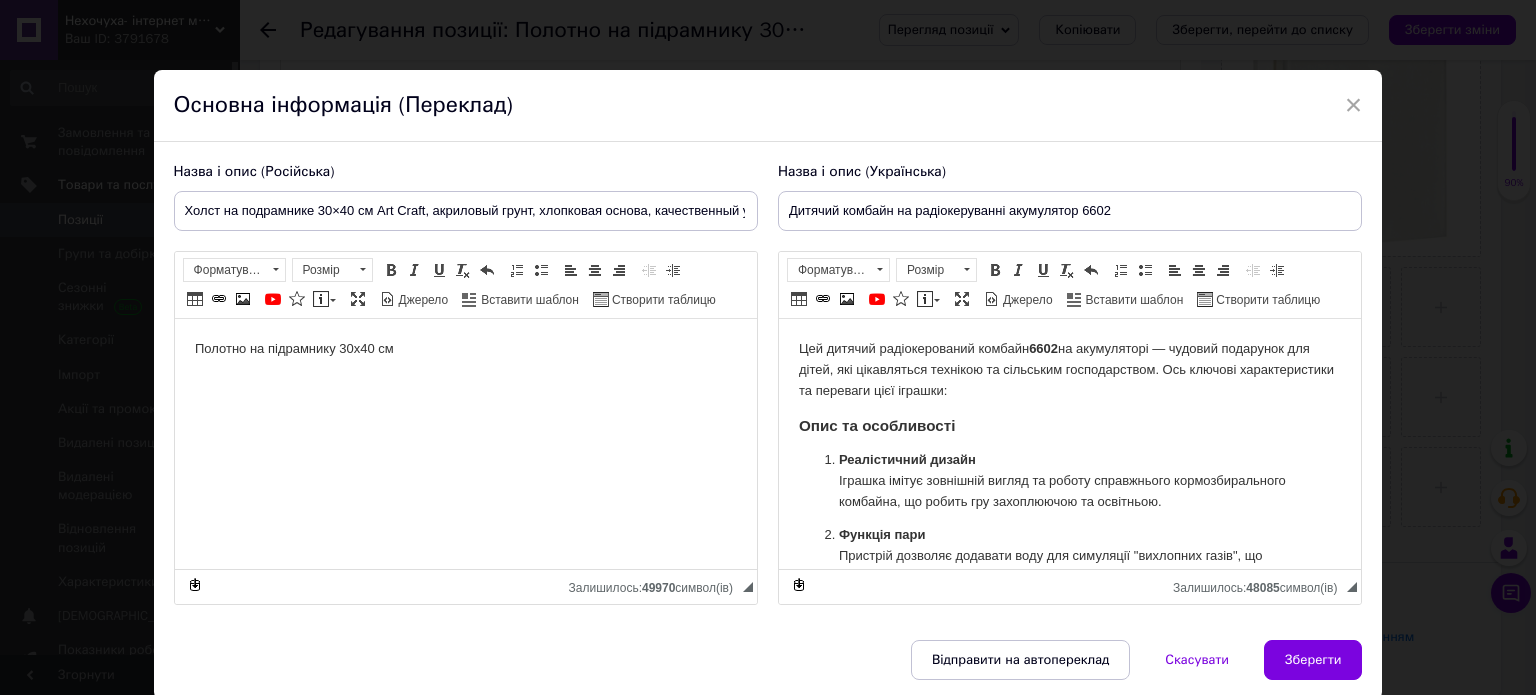 click on "Назва і опис (Українська) Дитячий комбайн на радіокеруванні акумулятор 6602 Цей дитячий радіокерований комбайн  6602  на акумуляторі — чудовий подарунок для дітей, які цікавляться технікою та сільським господарством. Ось ключові характеристики та переваги цієї іграшки:
Опис та особливості
Реалістичний дизайн
Іграшка імітує зовнішній вигляд та роботу справжнього кормозбирального комбайна, що робить гру захоплюючою та освітньою.
Функція пари
Пристрій дозволяє додавати воду для симуляції "вихлопних газів", що додає реалізму та інтересу." at bounding box center [1070, 384] 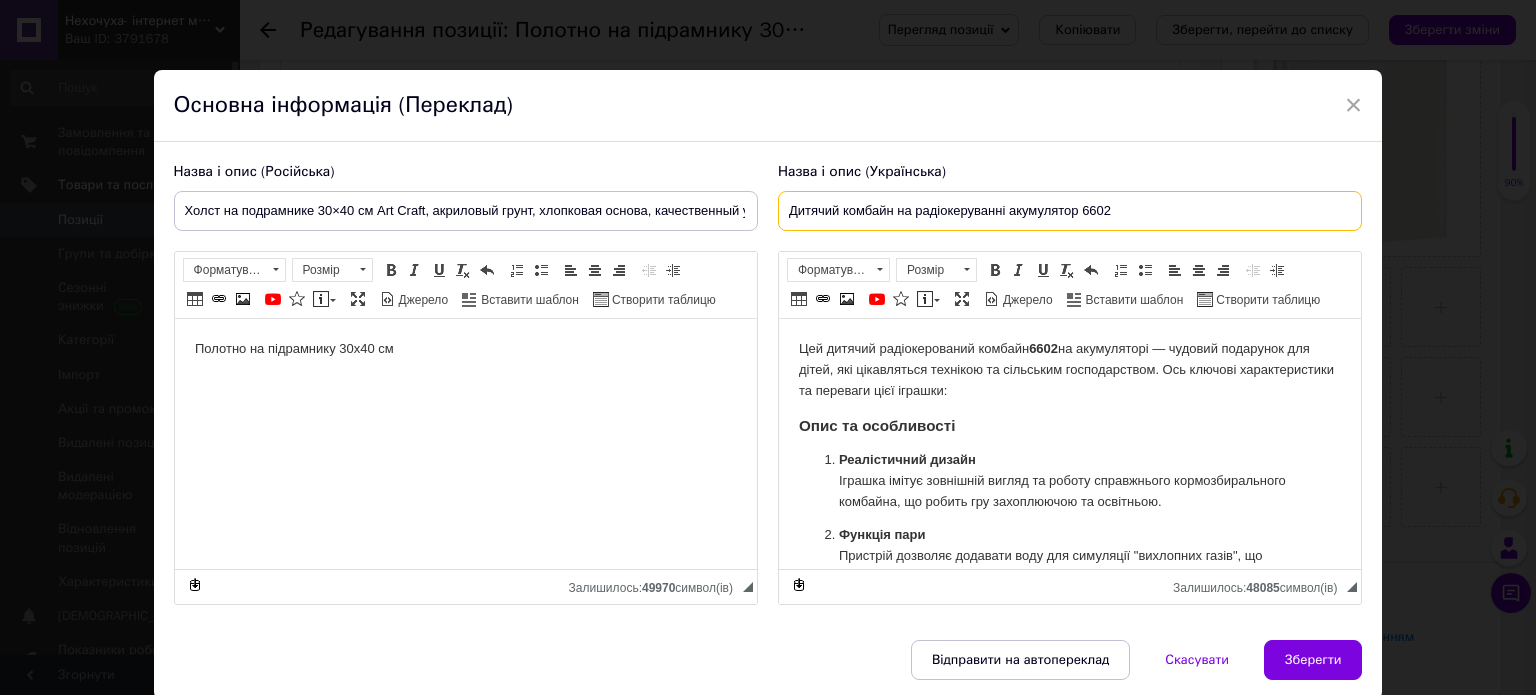click on "Дитячий комбайн на радіокеруванні акумулятор 6602" at bounding box center [1070, 211] 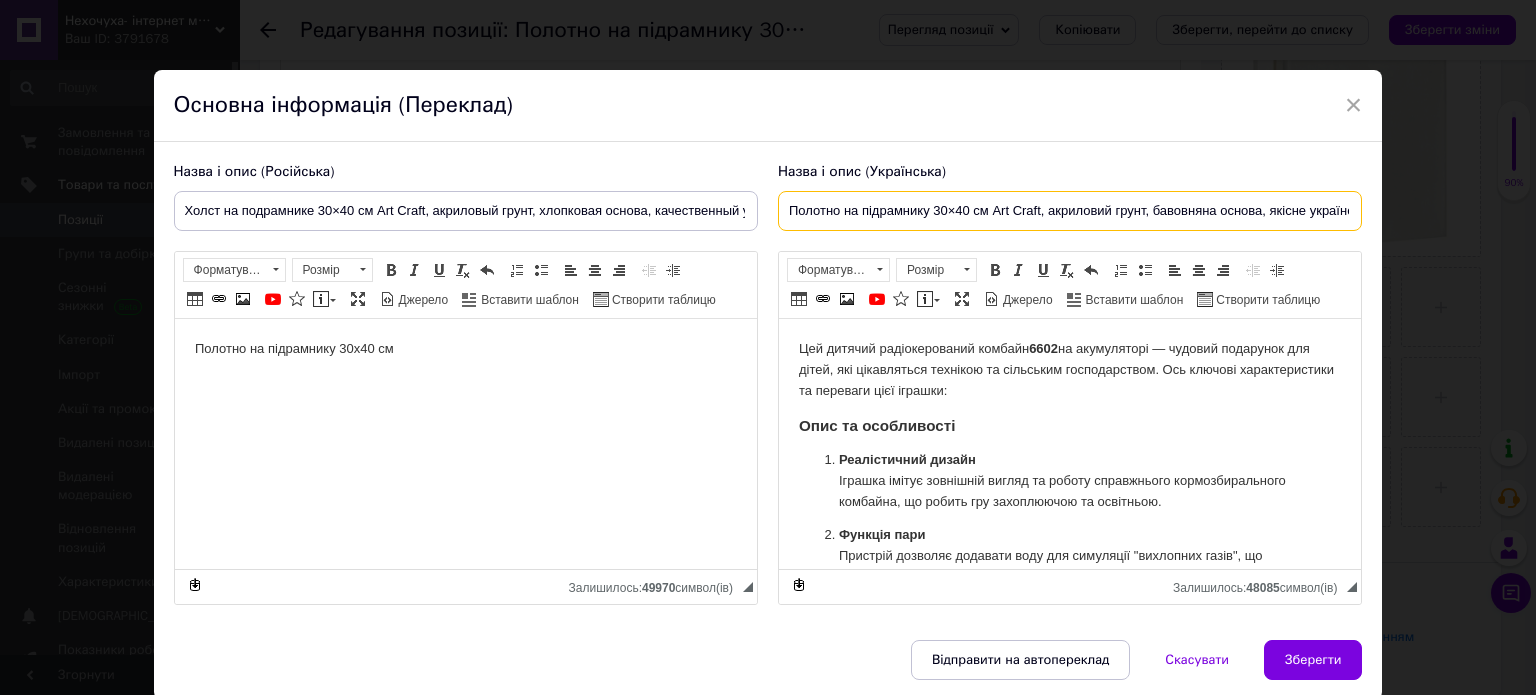 scroll, scrollTop: 0, scrollLeft: 78, axis: horizontal 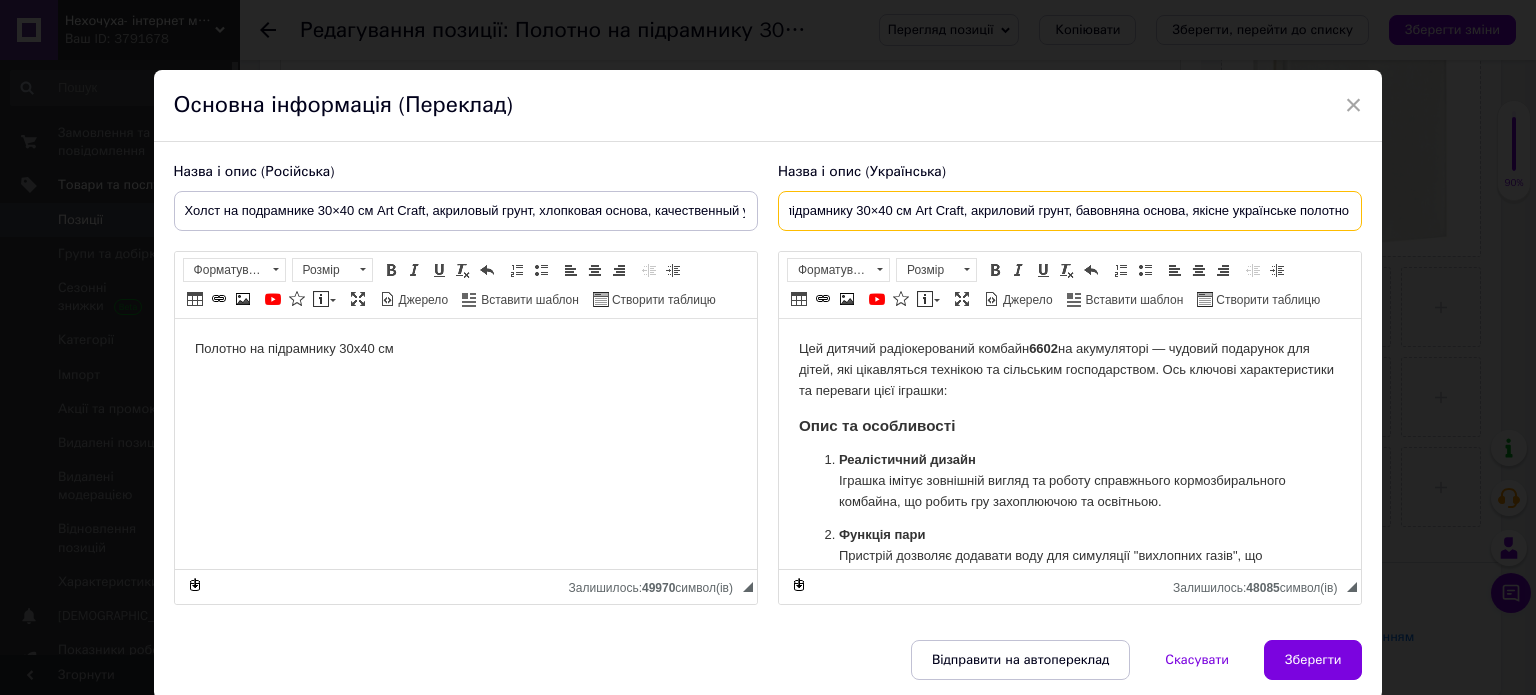 type on "Полотно на підрамнику 30×40 см Art Craft, акриловий грунт, бавовняна основа, якісне українське полотно" 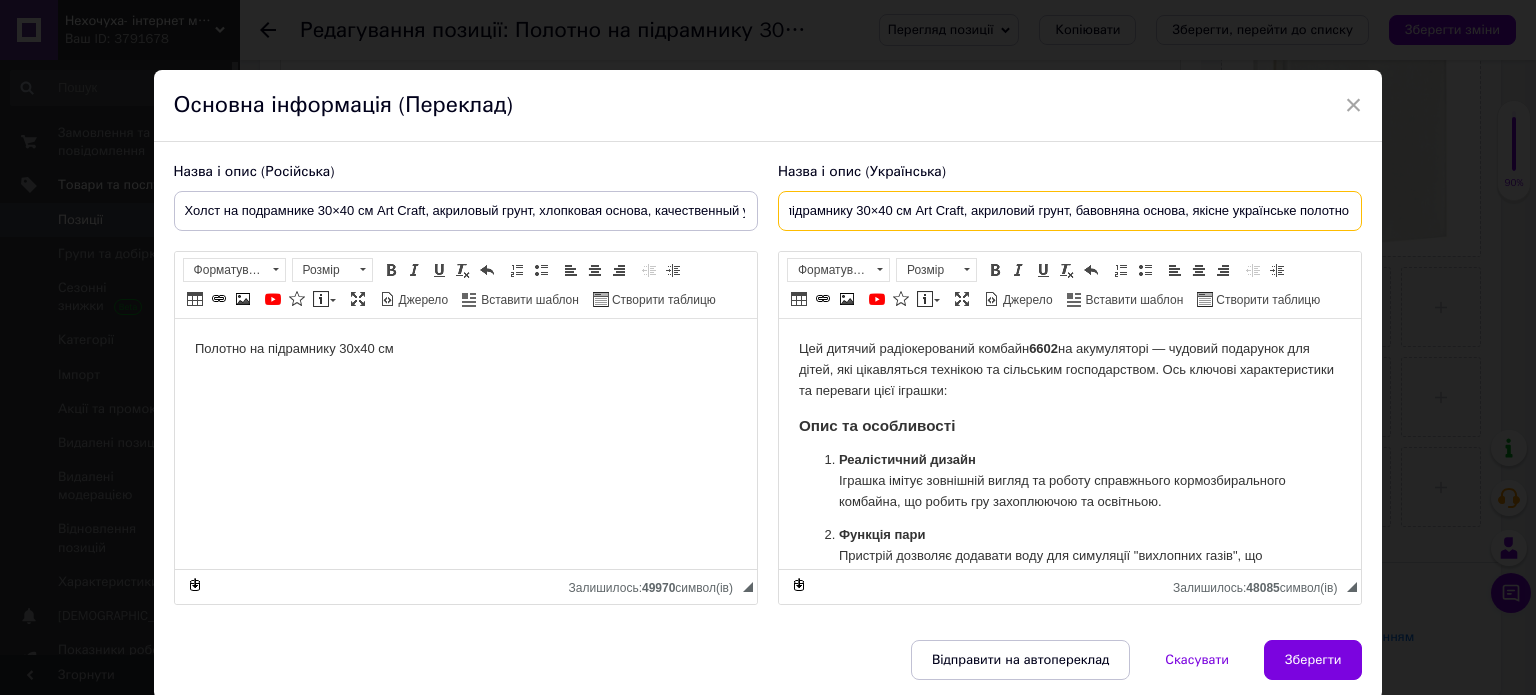 scroll, scrollTop: 0, scrollLeft: 0, axis: both 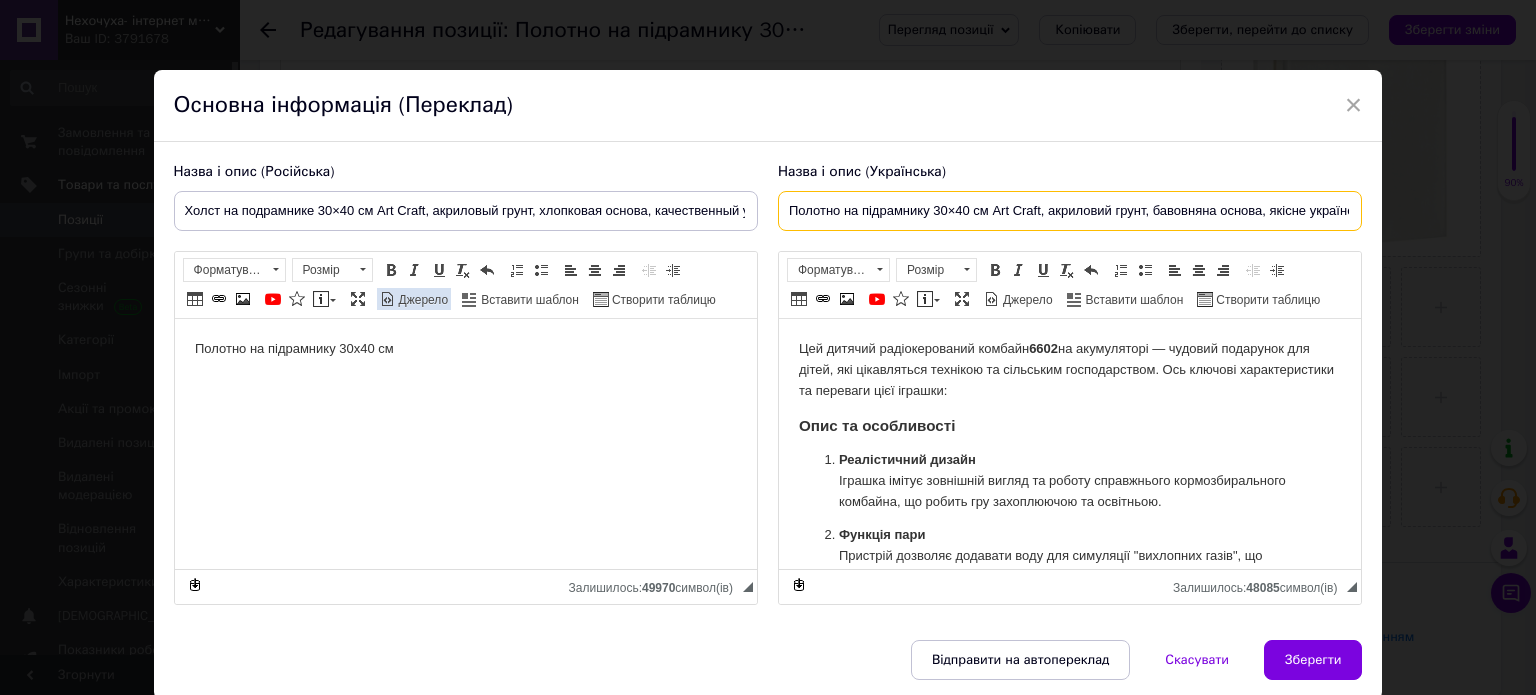 click on "Джерело" at bounding box center [422, 300] 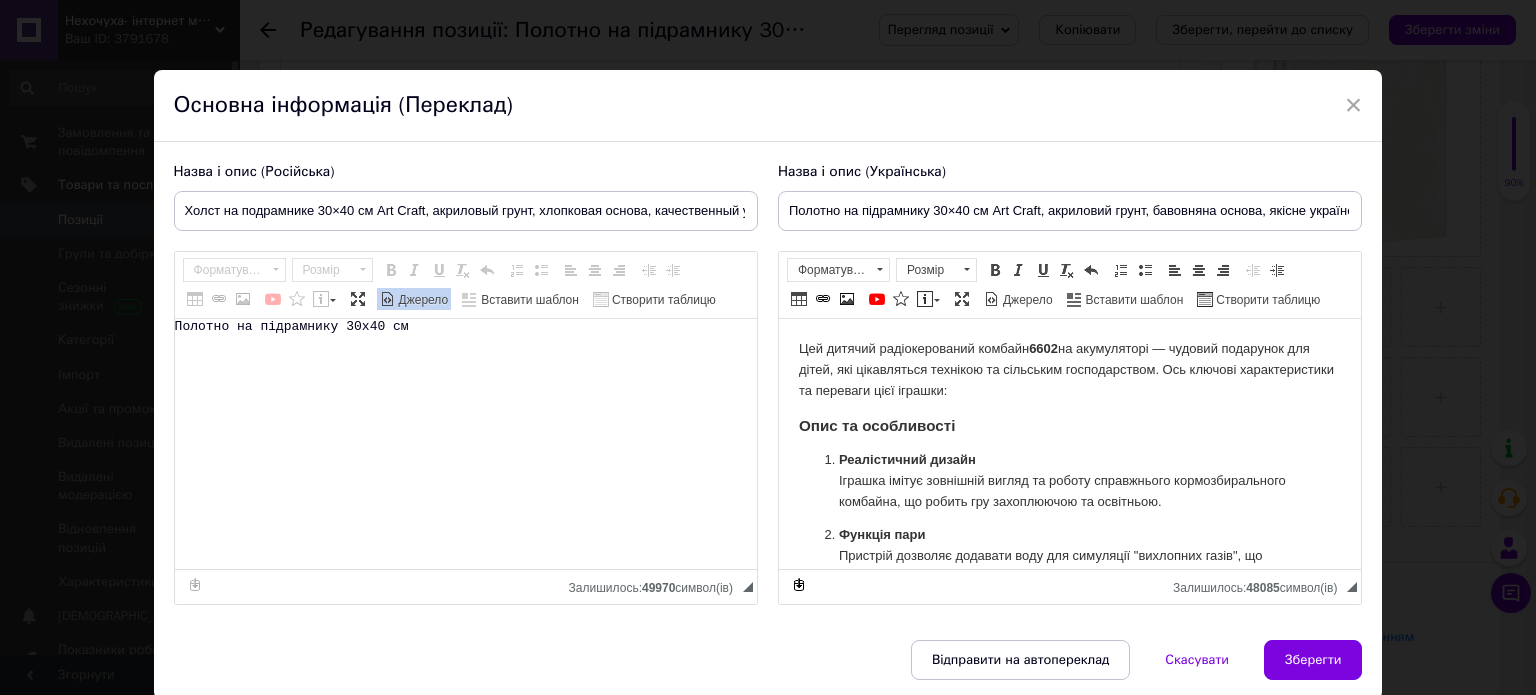 click on "Полотно на підрамнику 30х40 см" at bounding box center (466, 444) 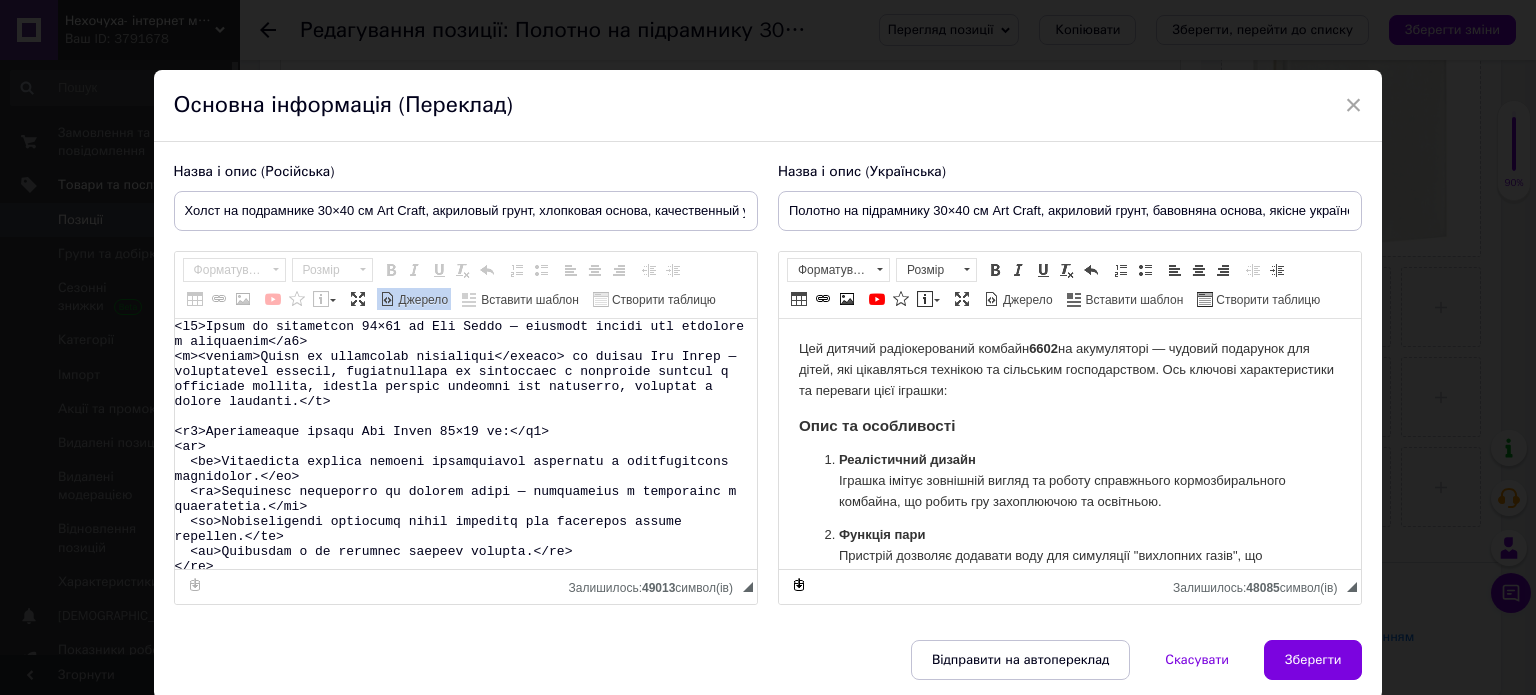 scroll, scrollTop: 281, scrollLeft: 0, axis: vertical 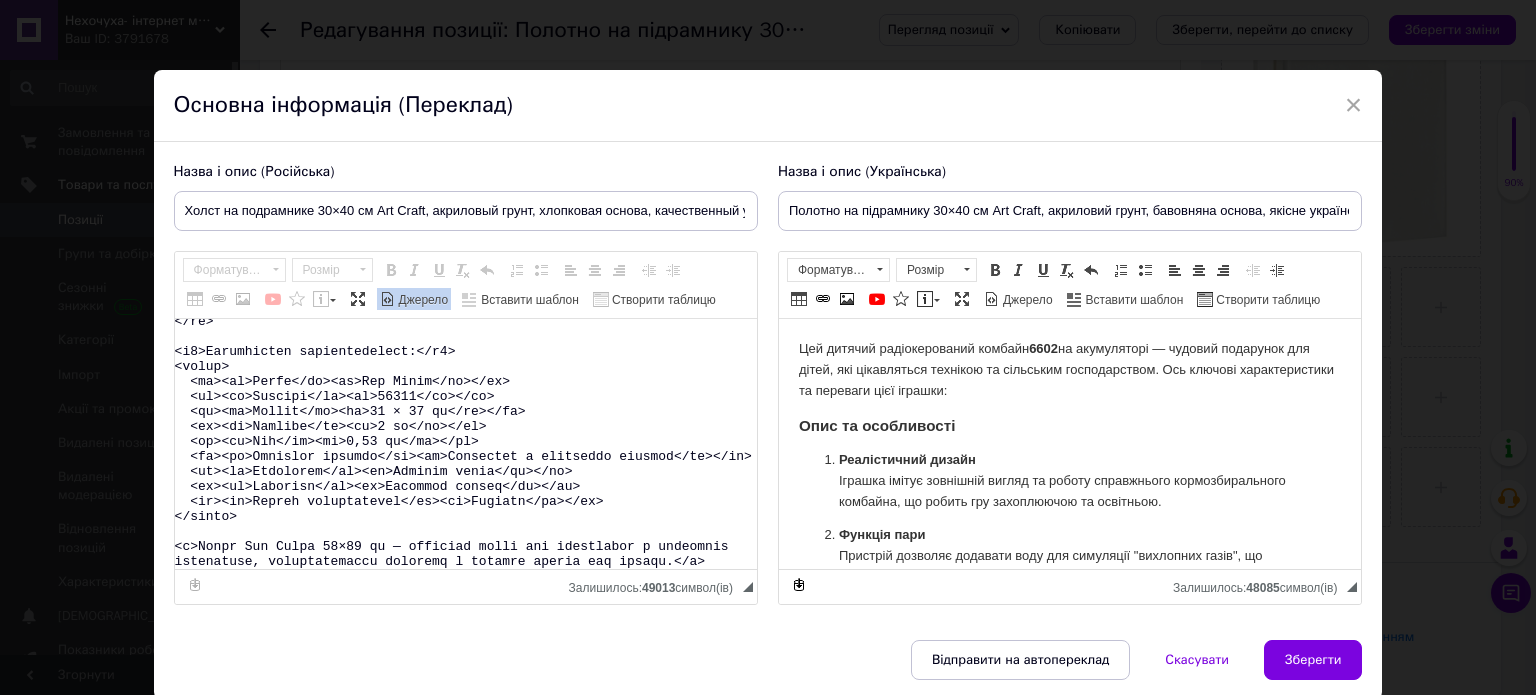 click on "Джерело" at bounding box center [422, 300] 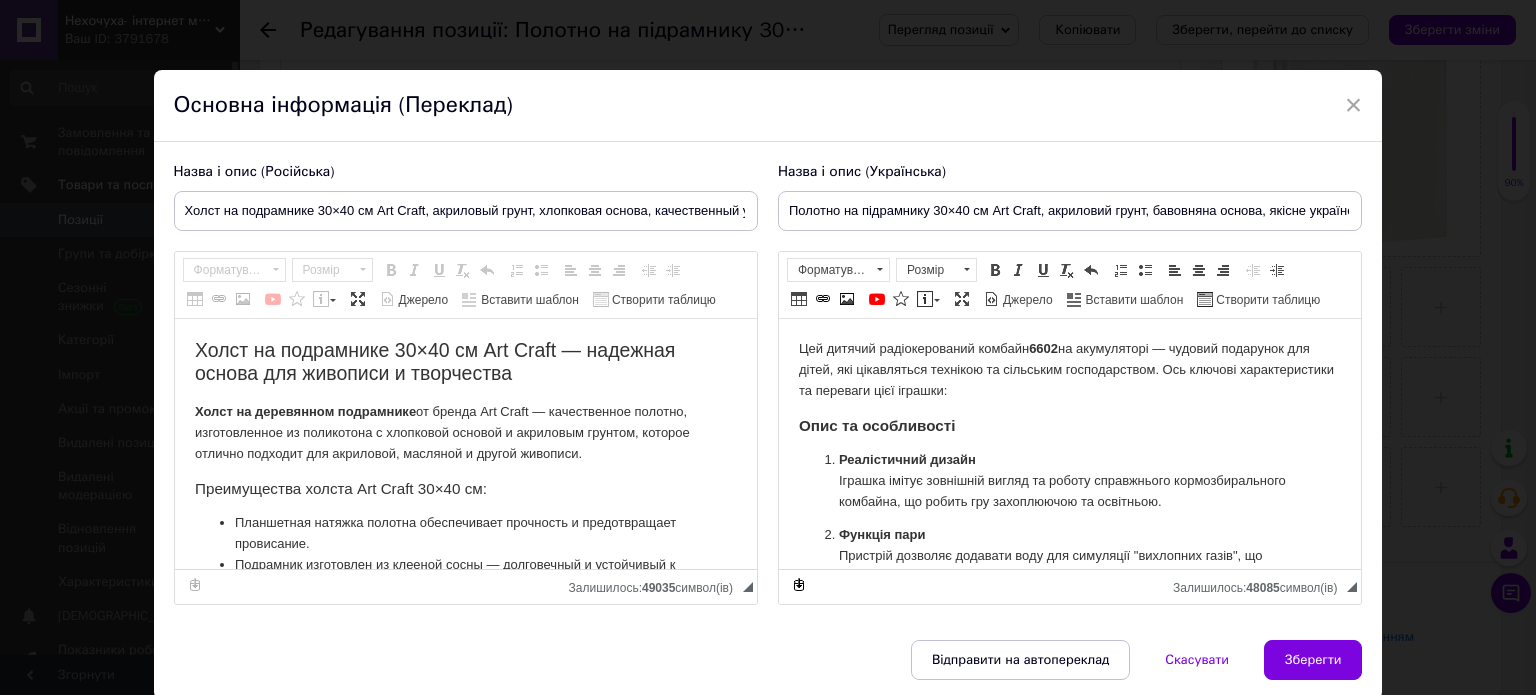 scroll, scrollTop: 0, scrollLeft: 0, axis: both 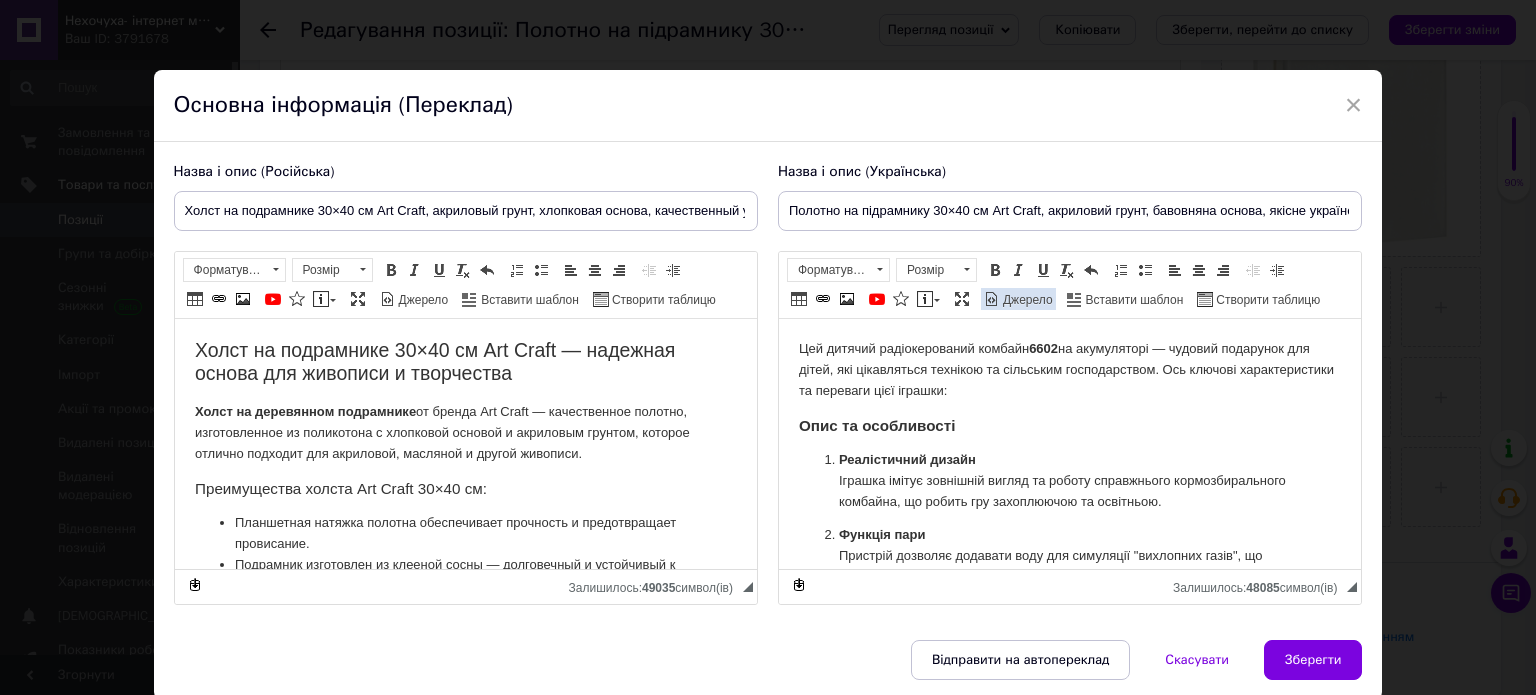 click on "Джерело" at bounding box center [1026, 300] 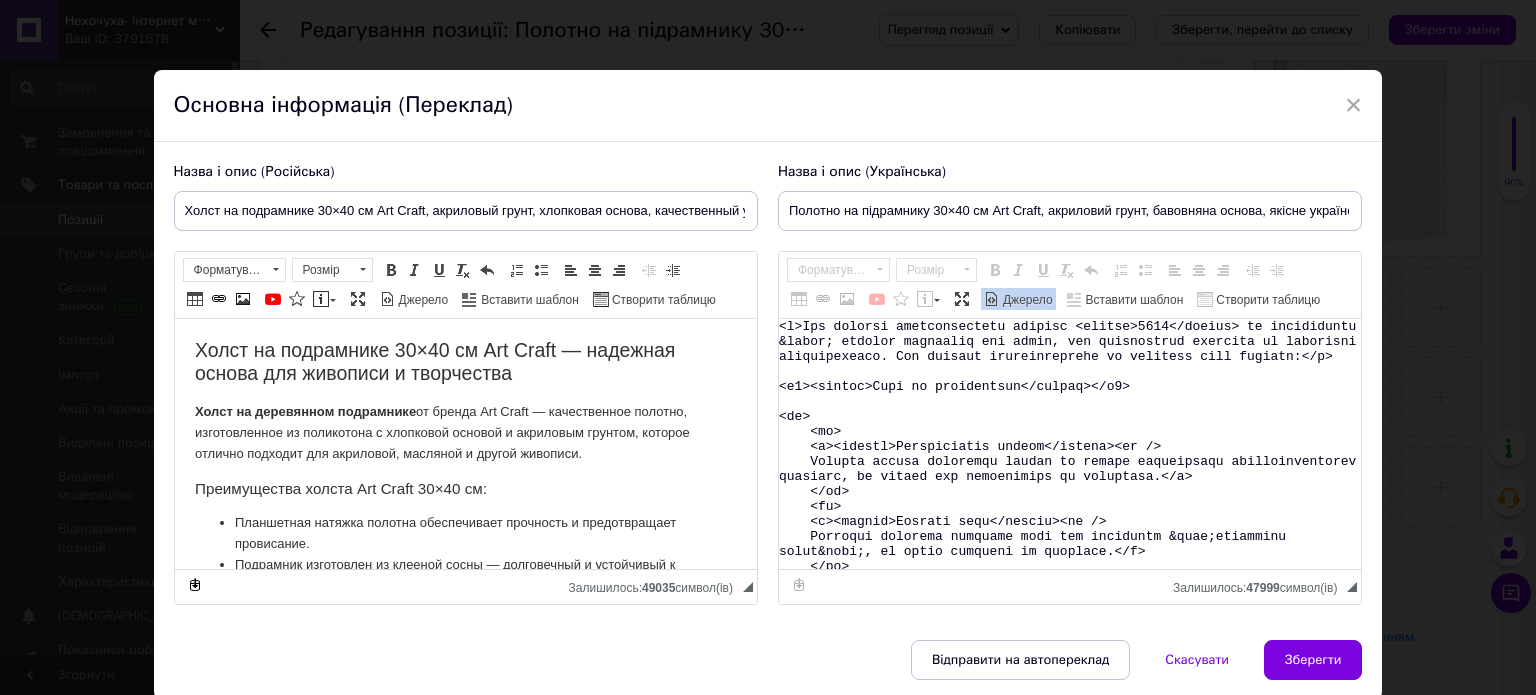 click at bounding box center (1070, 444) 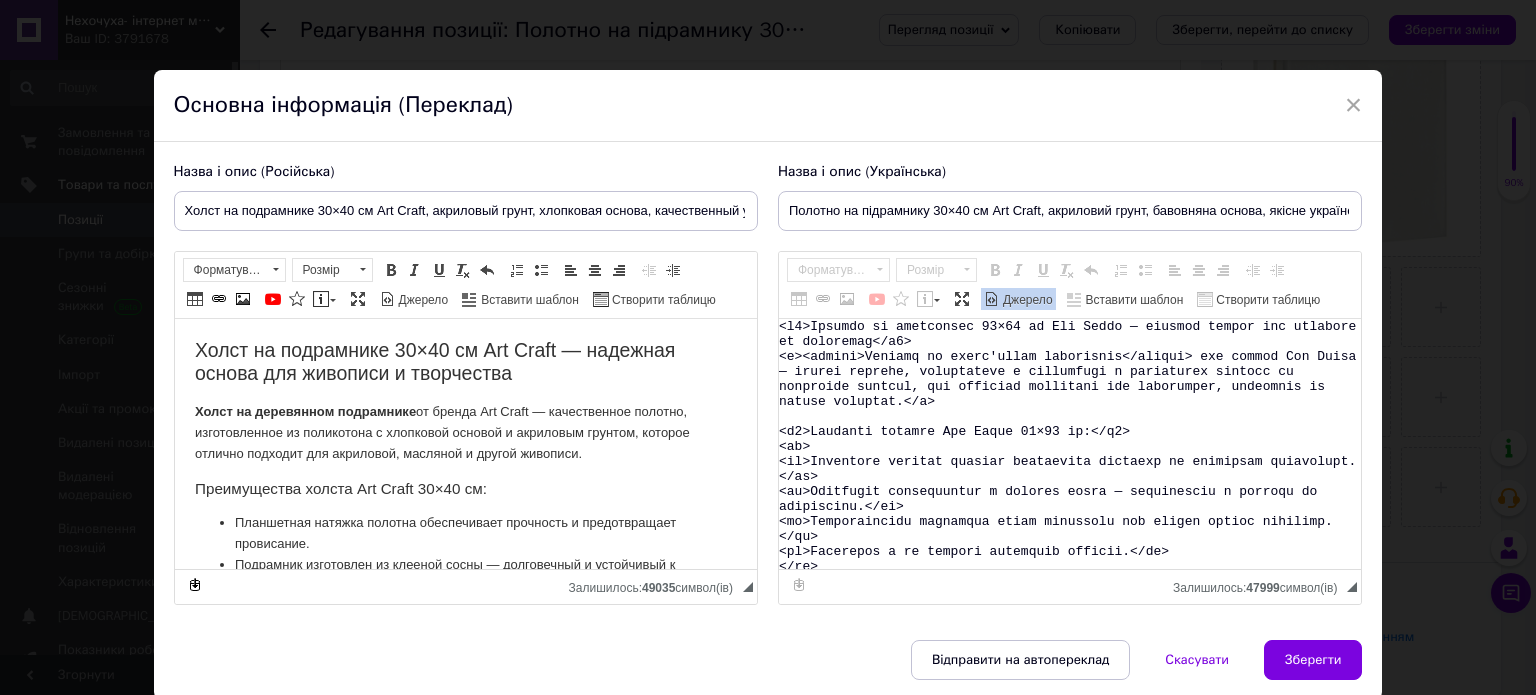 scroll, scrollTop: 281, scrollLeft: 0, axis: vertical 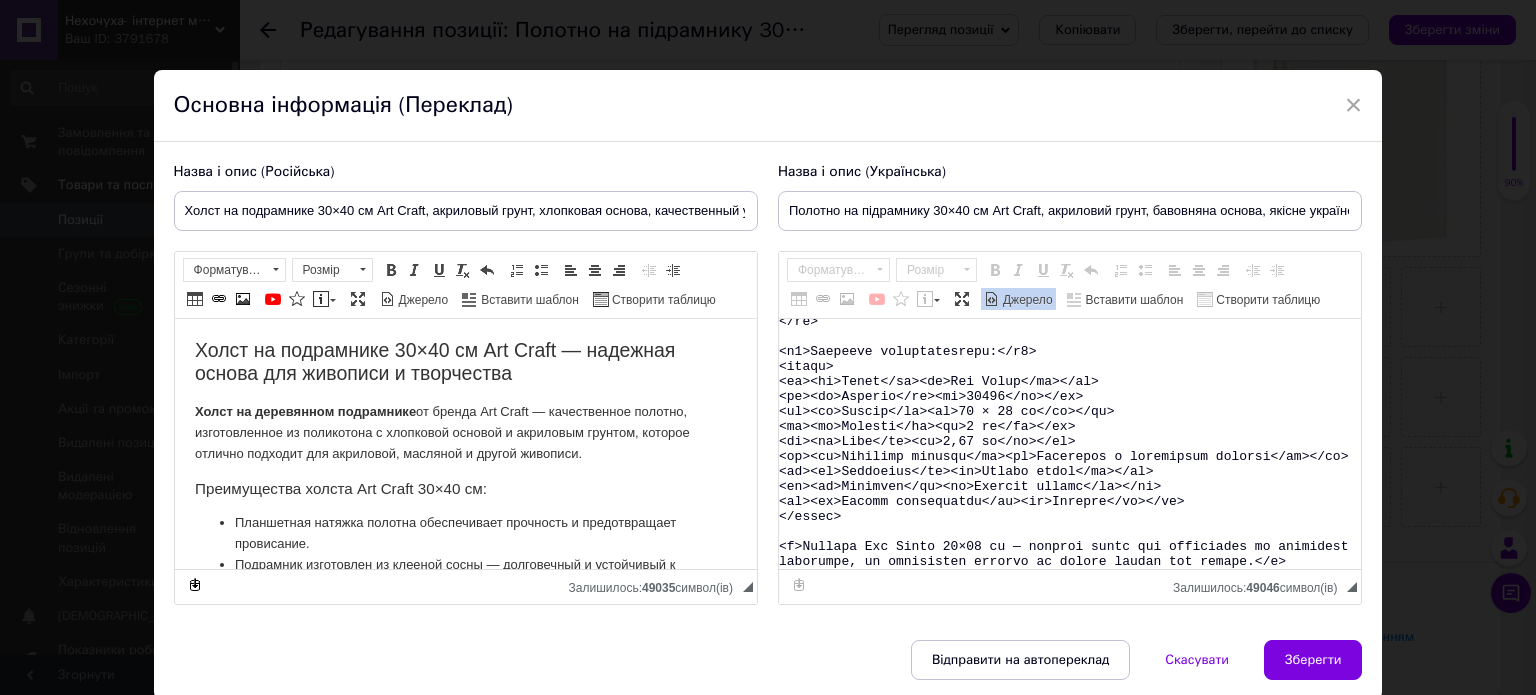 click on "Джерело" at bounding box center (1026, 300) 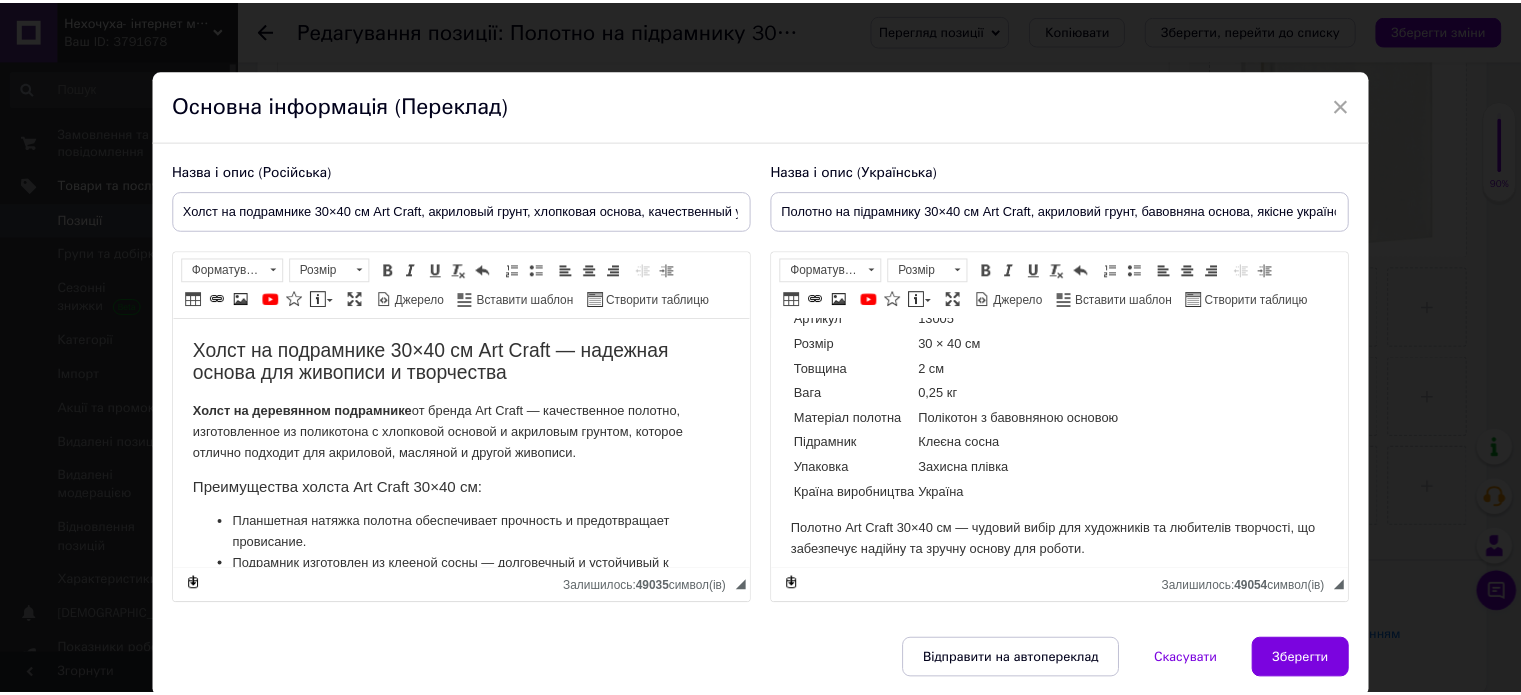 scroll, scrollTop: 412, scrollLeft: 0, axis: vertical 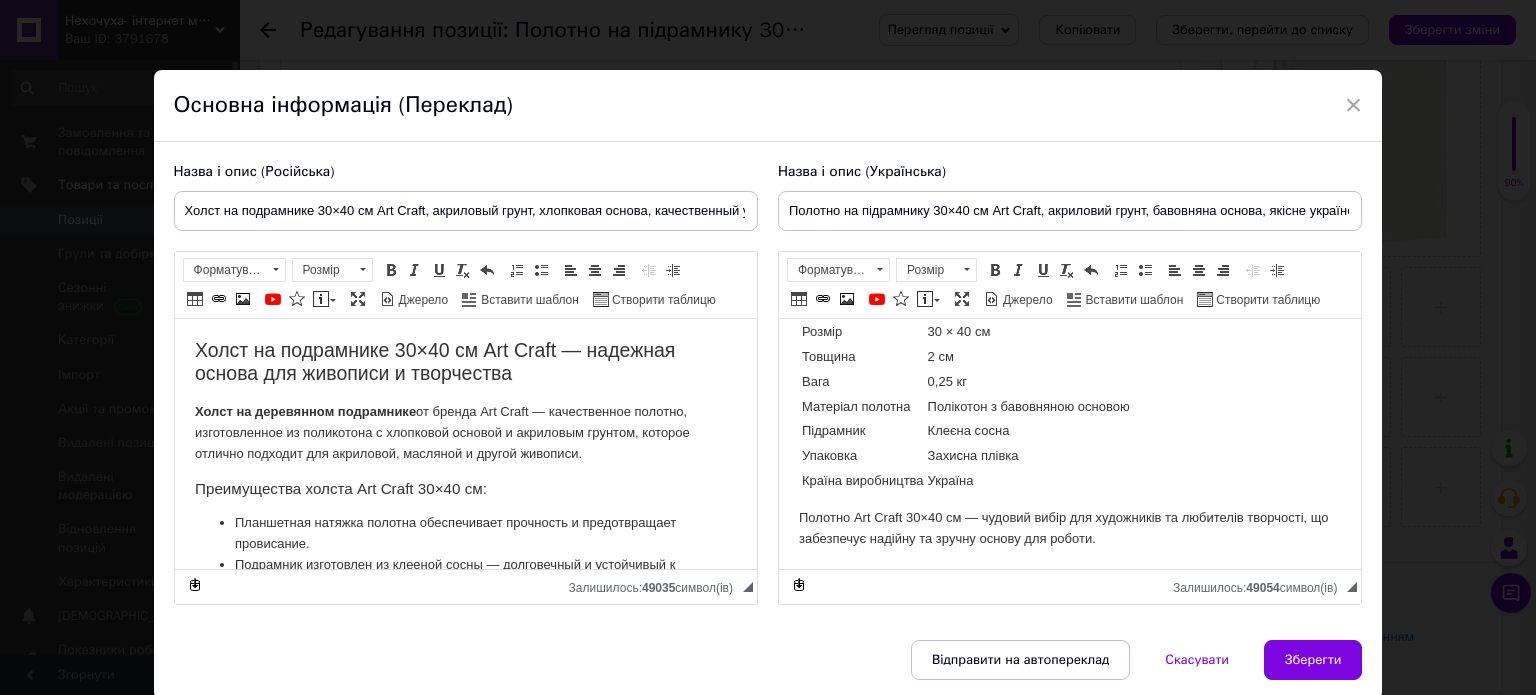drag, startPoint x: 1311, startPoint y: 655, endPoint x: 961, endPoint y: 451, distance: 405.11234 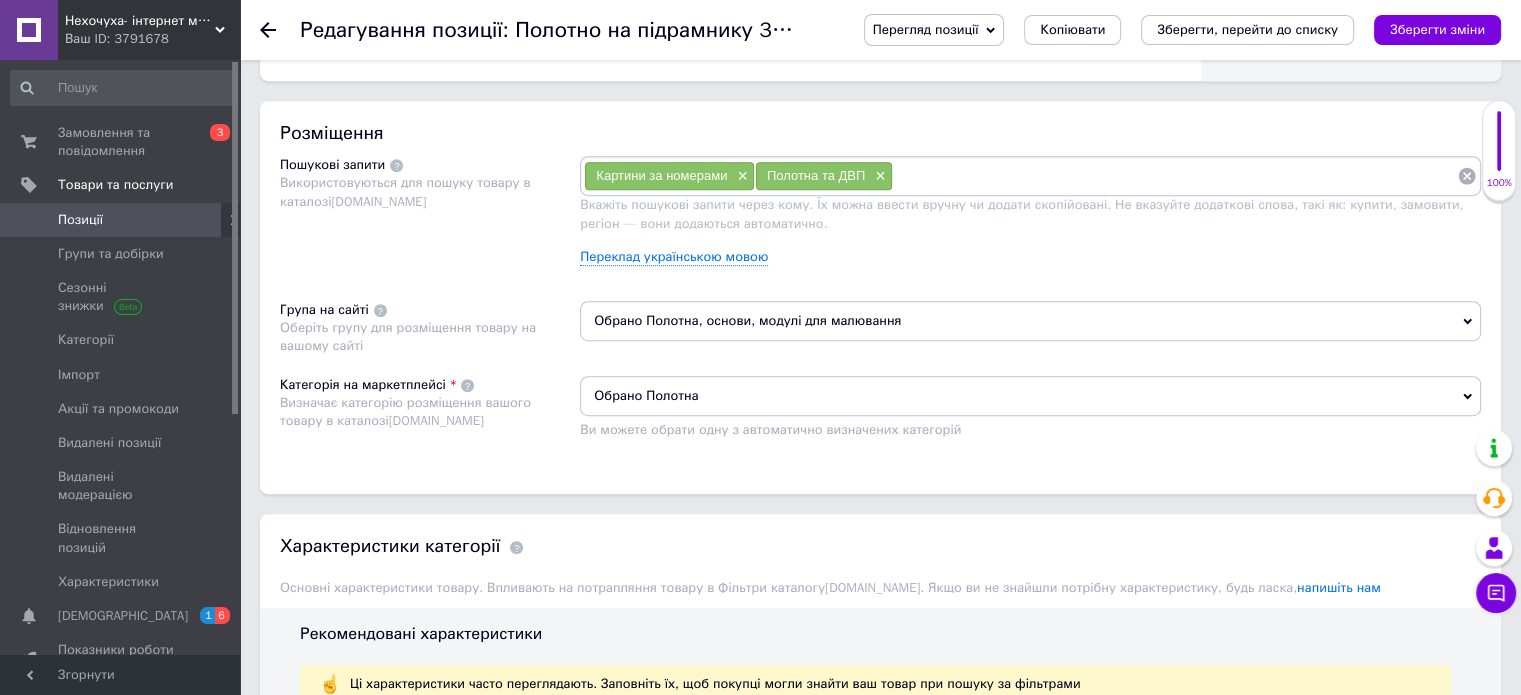 scroll, scrollTop: 1200, scrollLeft: 0, axis: vertical 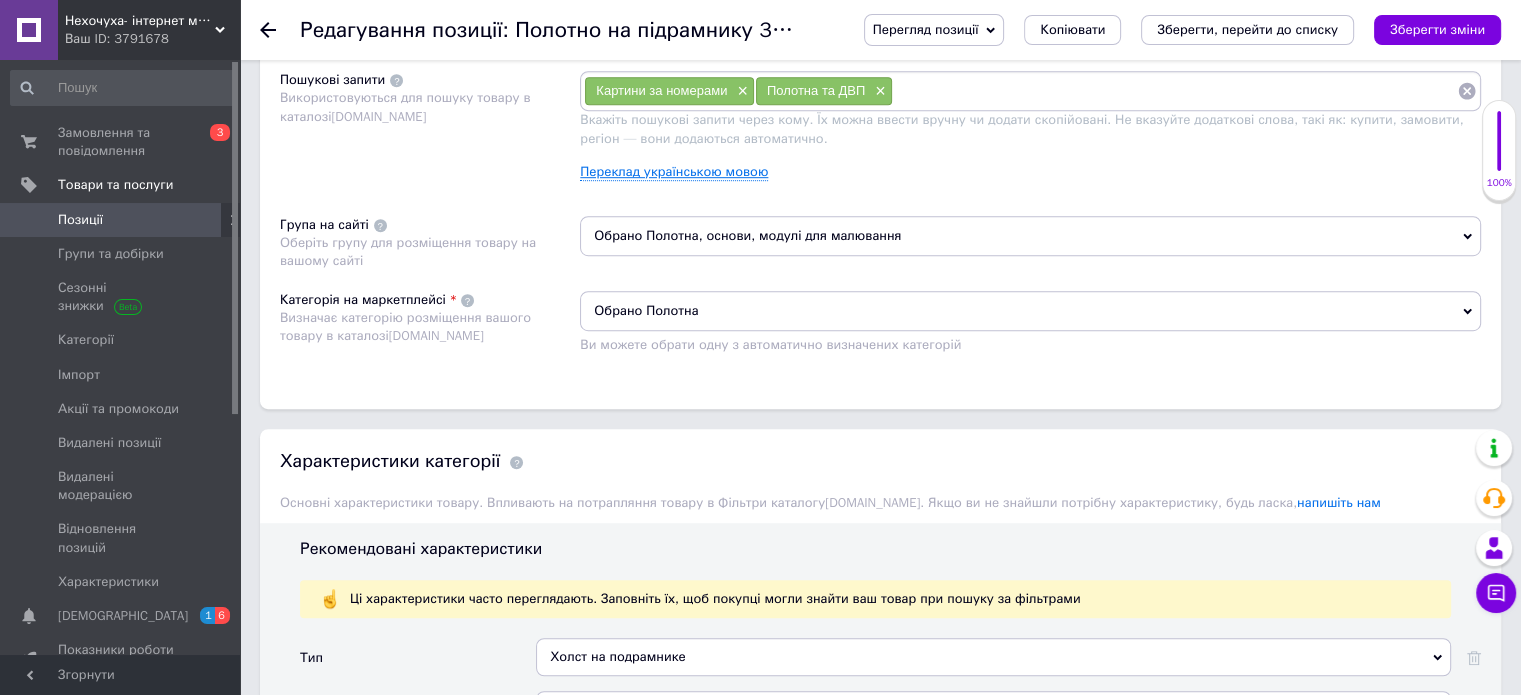 click on "Переклад українською мовою" at bounding box center [674, 172] 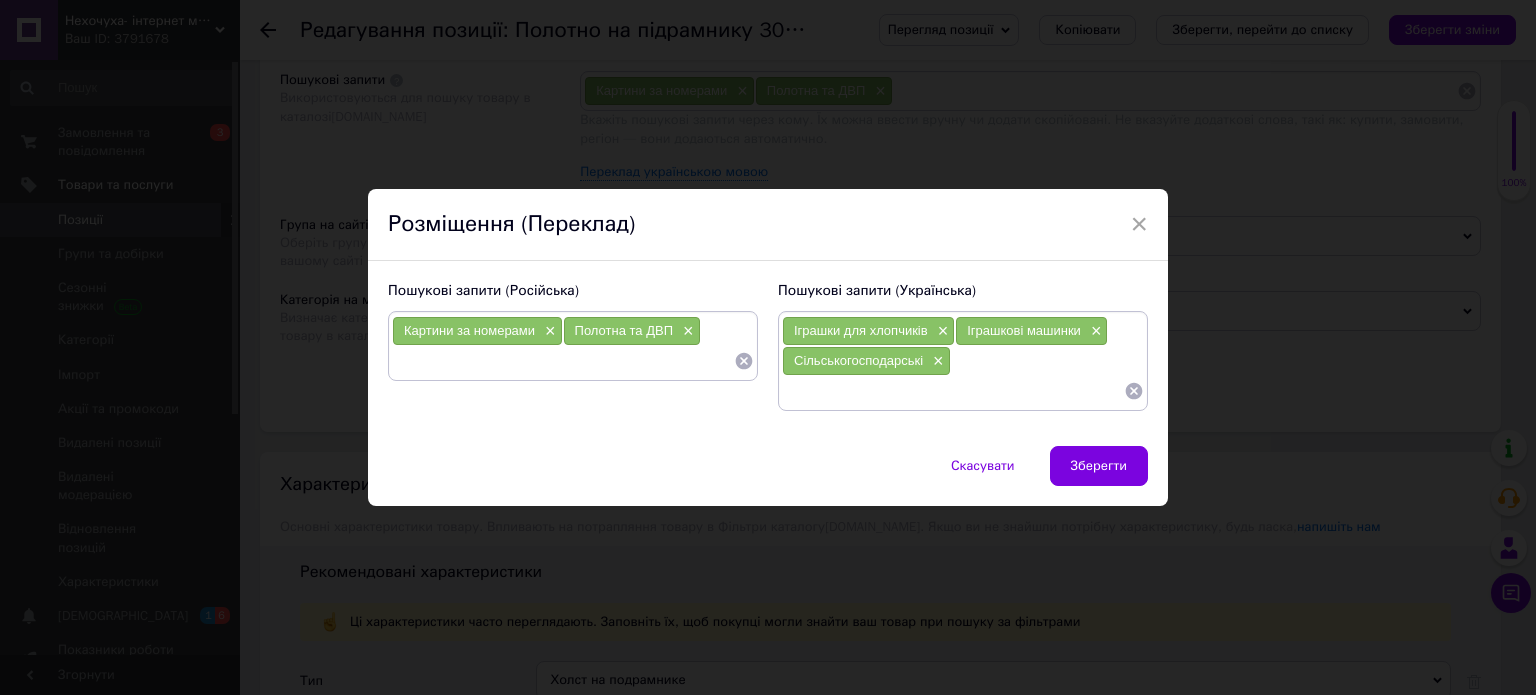 drag, startPoint x: 740, startPoint y: 362, endPoint x: 700, endPoint y: 339, distance: 46.141087 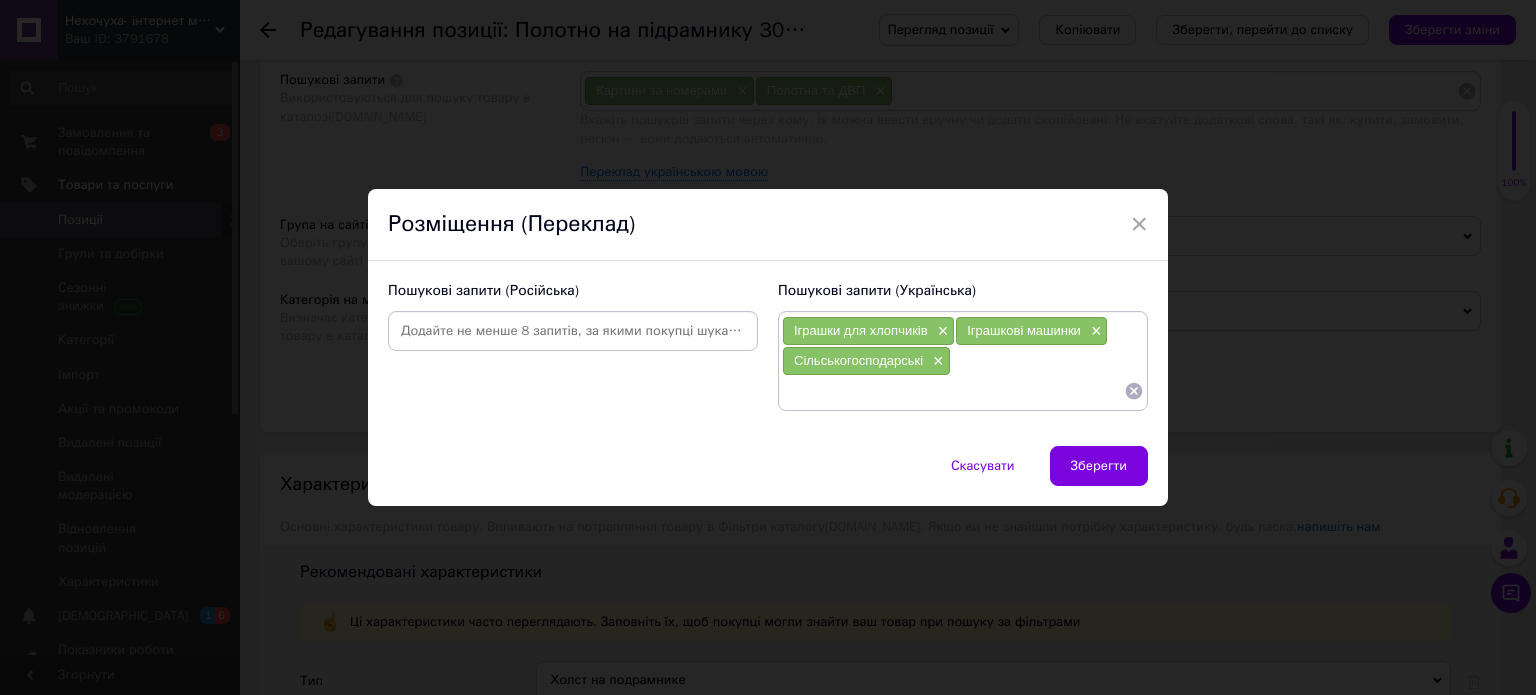 click at bounding box center [573, 331] 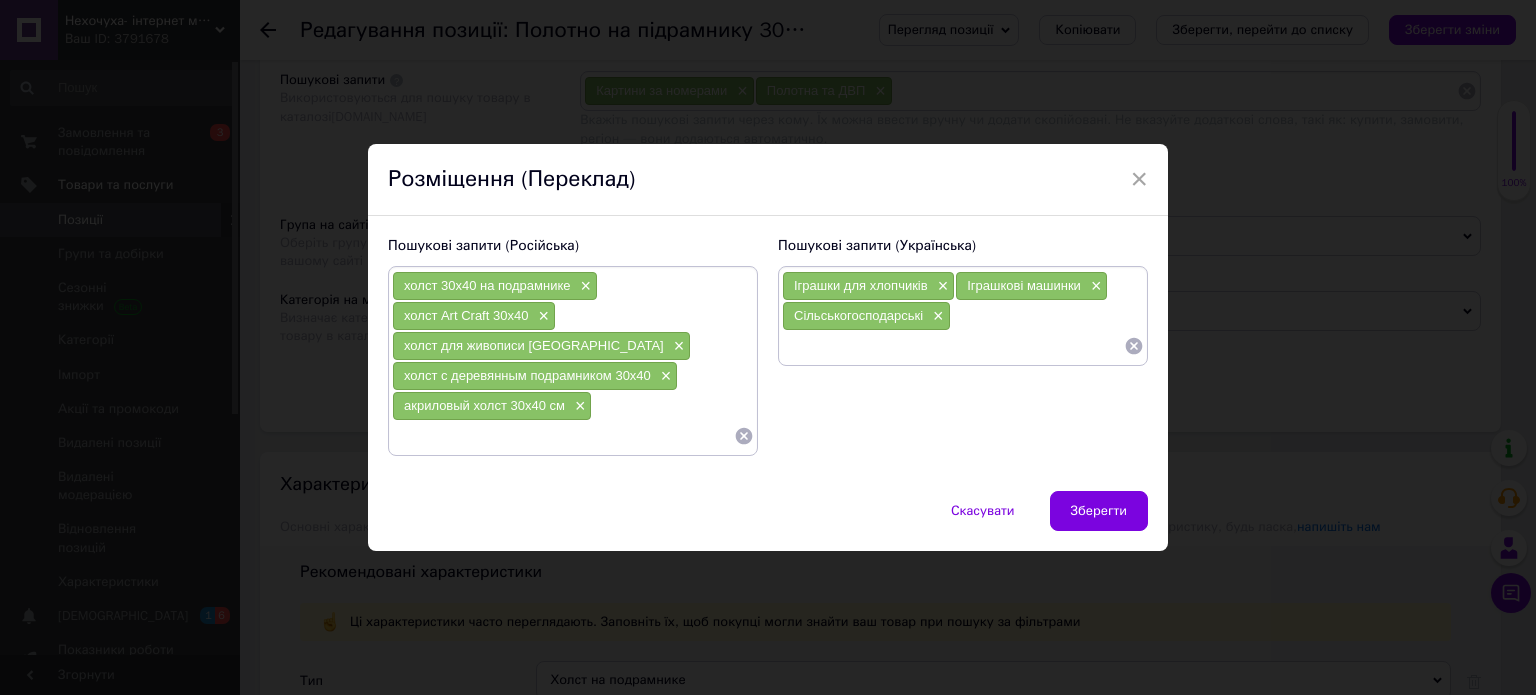 drag, startPoint x: 1133, startPoint y: 349, endPoint x: 1055, endPoint y: 308, distance: 88.11924 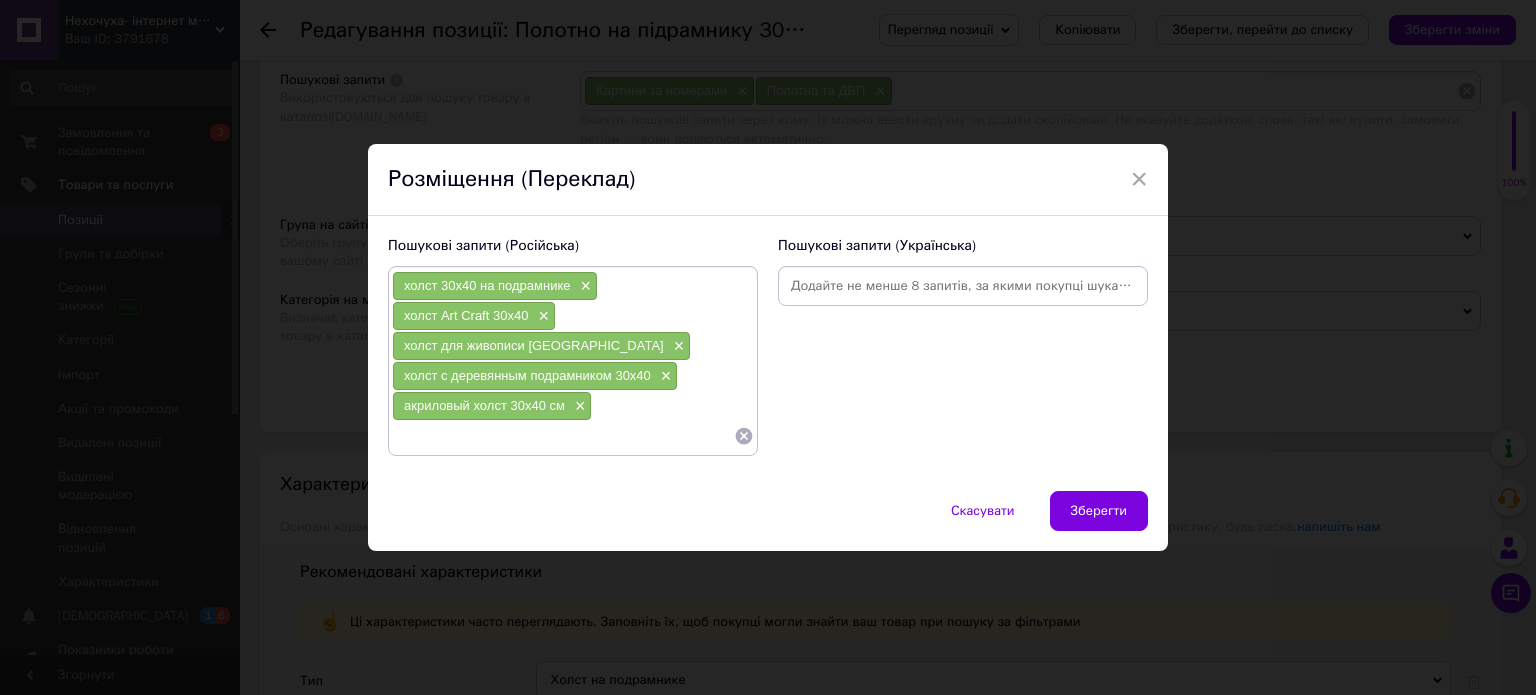 click at bounding box center [963, 286] 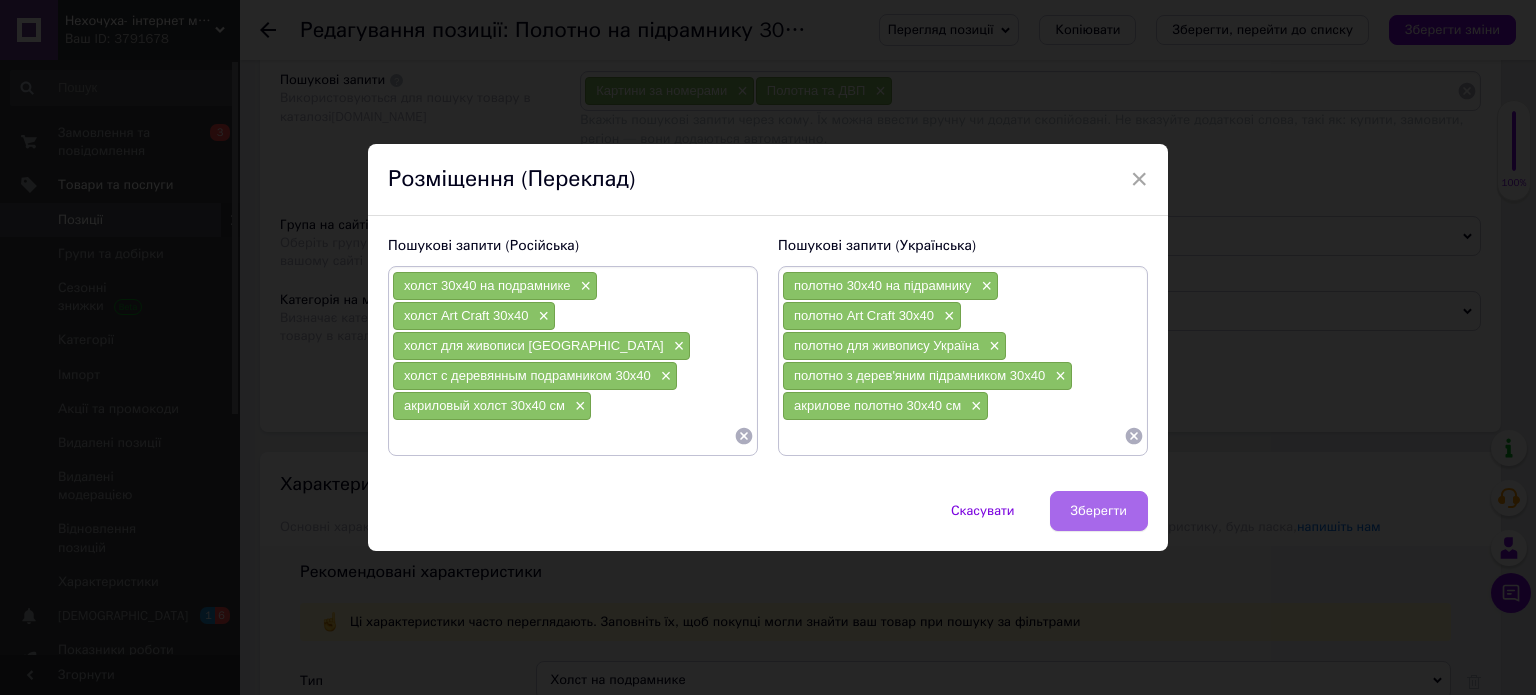 click on "Зберегти" at bounding box center (1099, 511) 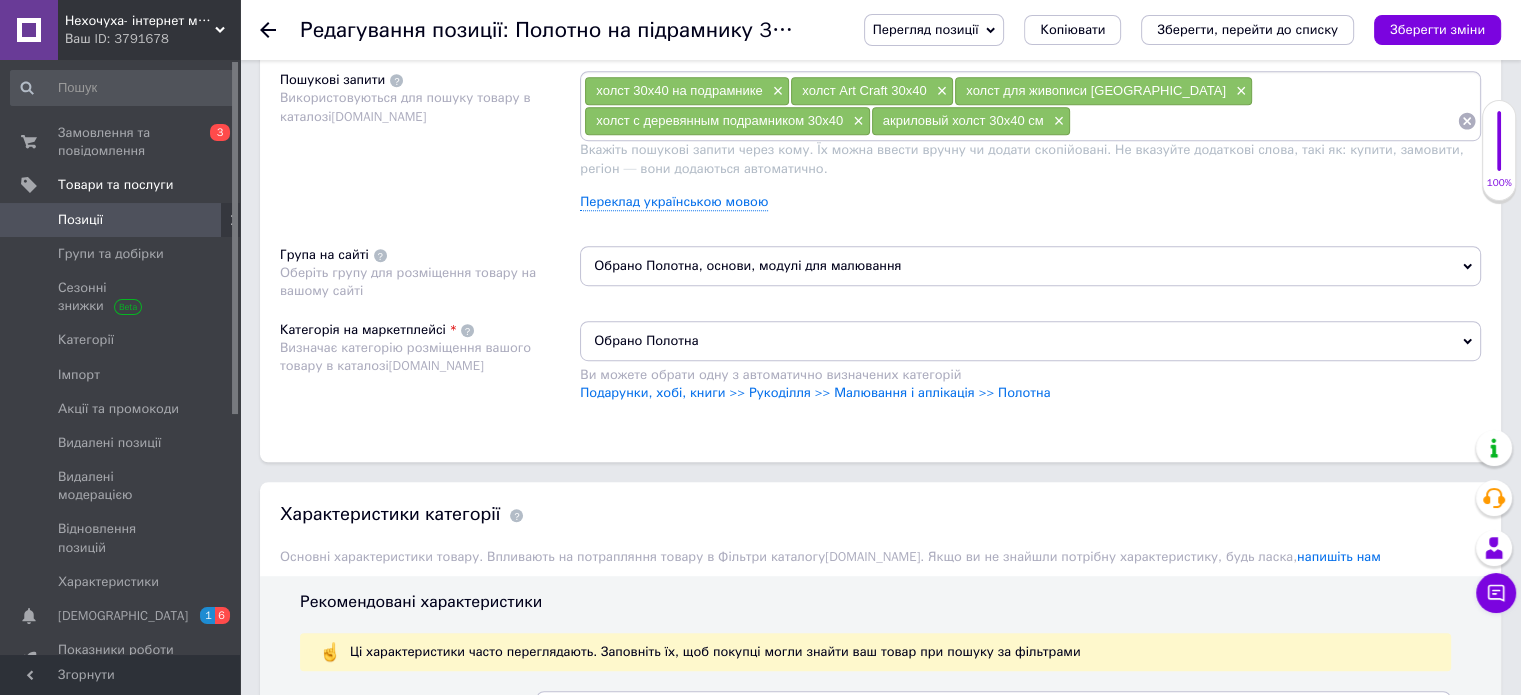 drag, startPoint x: 1246, startPoint y: 26, endPoint x: 1235, endPoint y: 28, distance: 11.18034 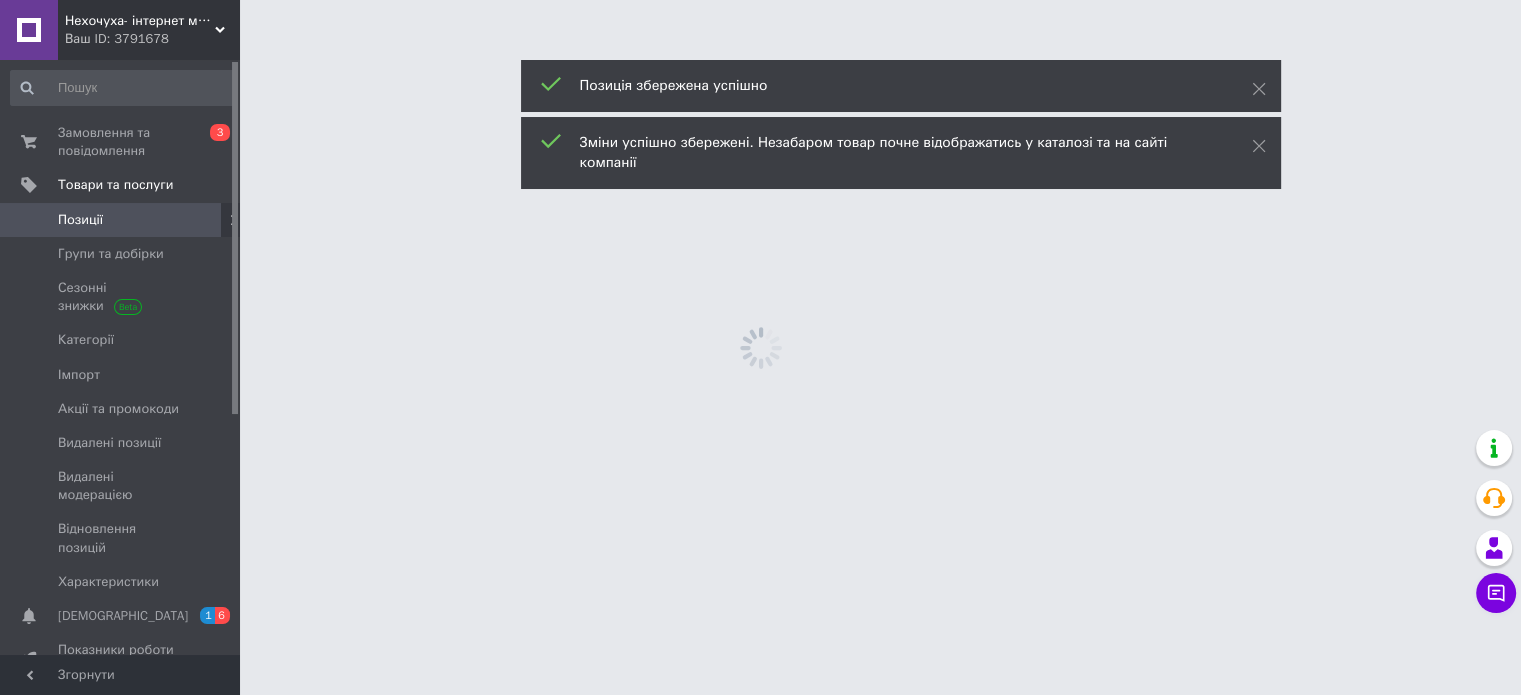 scroll, scrollTop: 0, scrollLeft: 0, axis: both 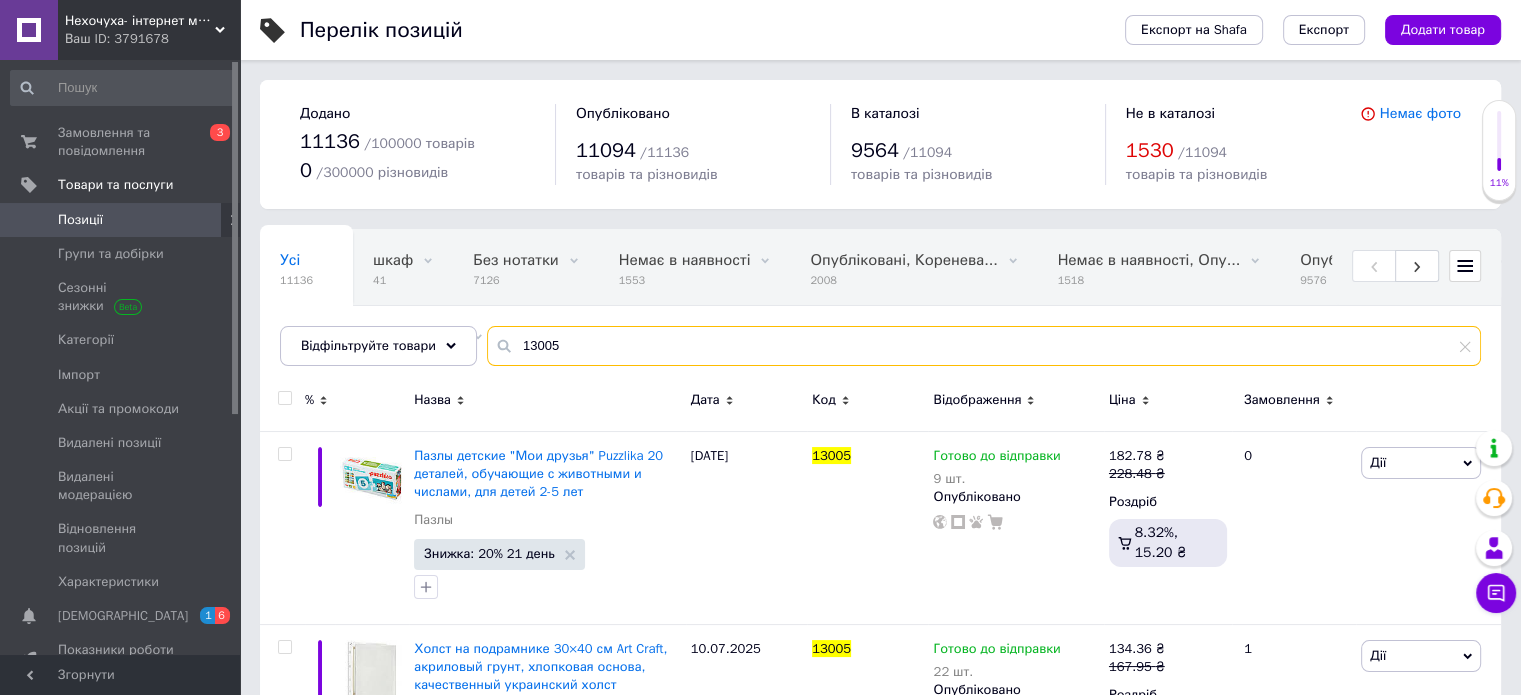 click on "13005" at bounding box center [984, 346] 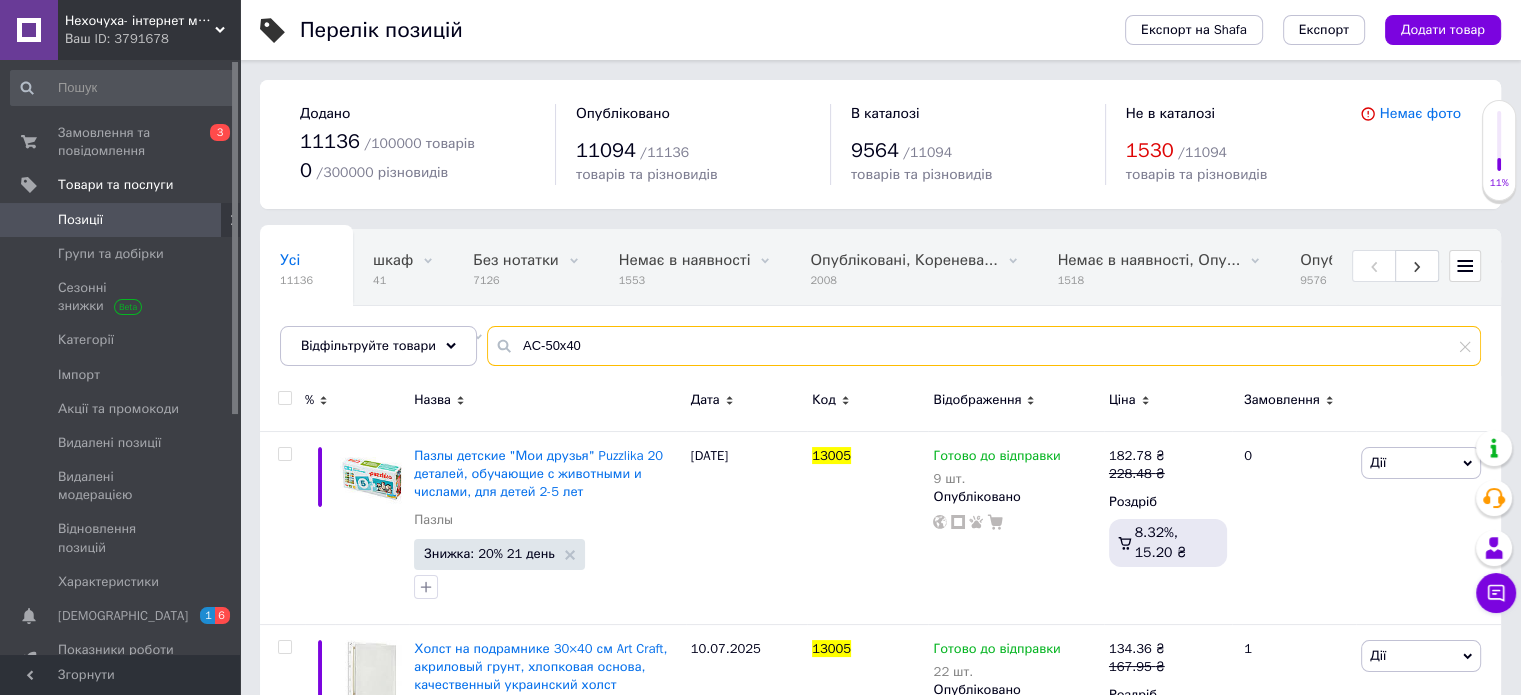 scroll, scrollTop: 52, scrollLeft: 0, axis: vertical 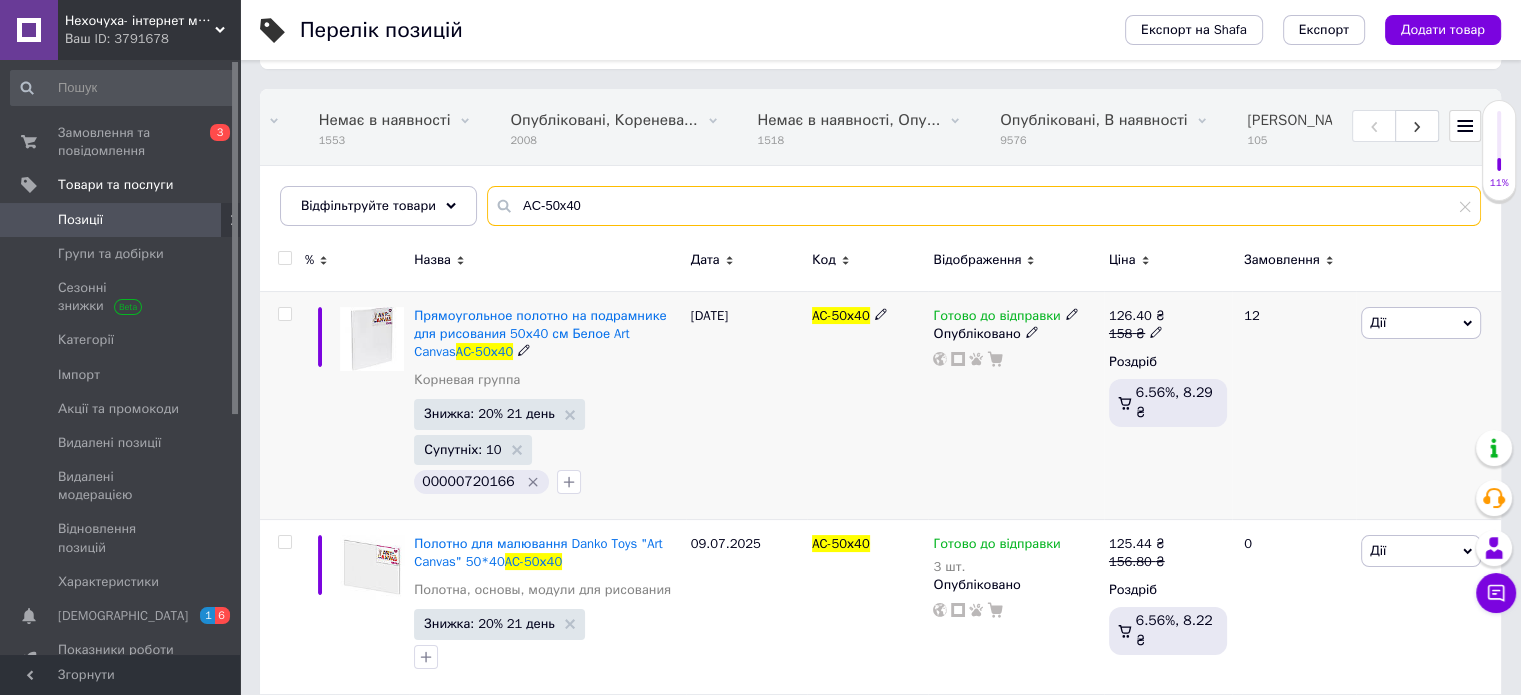 type on "AC-50х40" 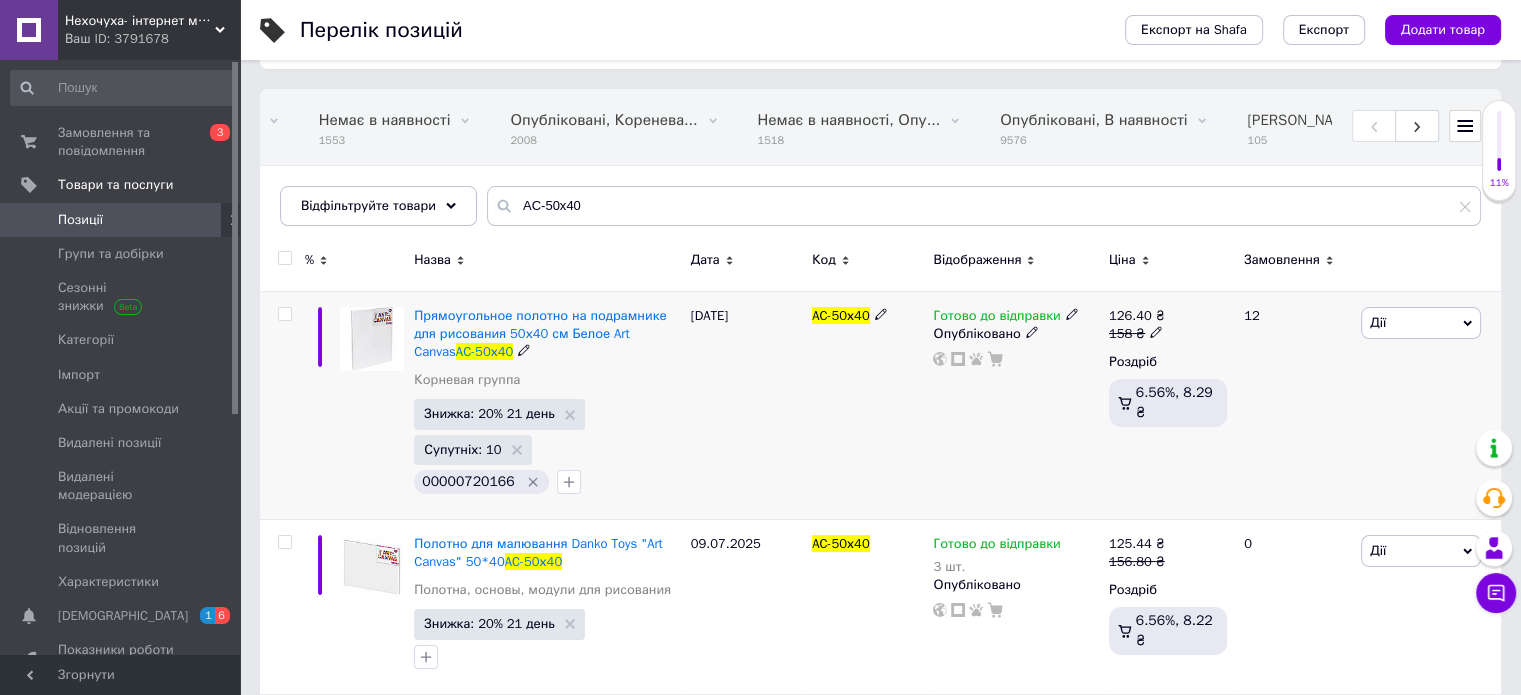 click on "Дії" at bounding box center (1378, 322) 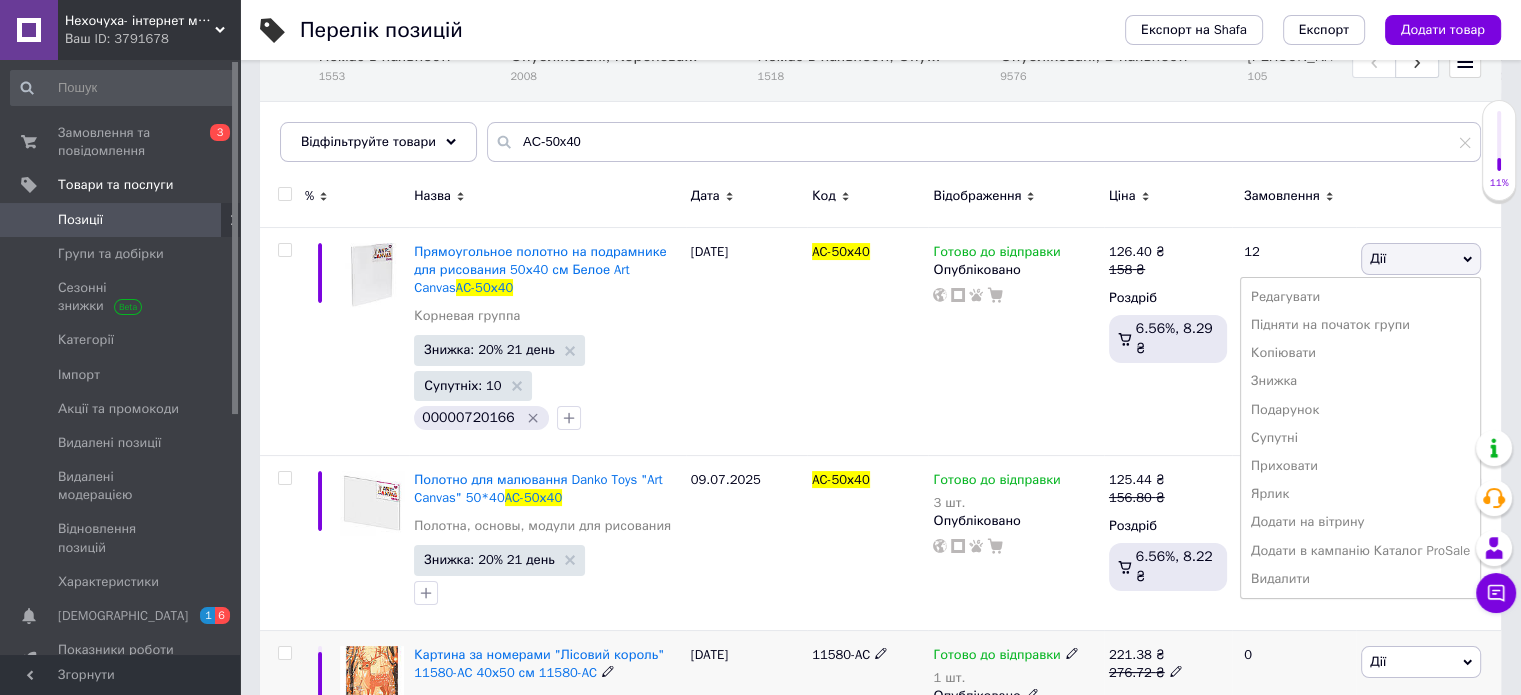 scroll, scrollTop: 340, scrollLeft: 0, axis: vertical 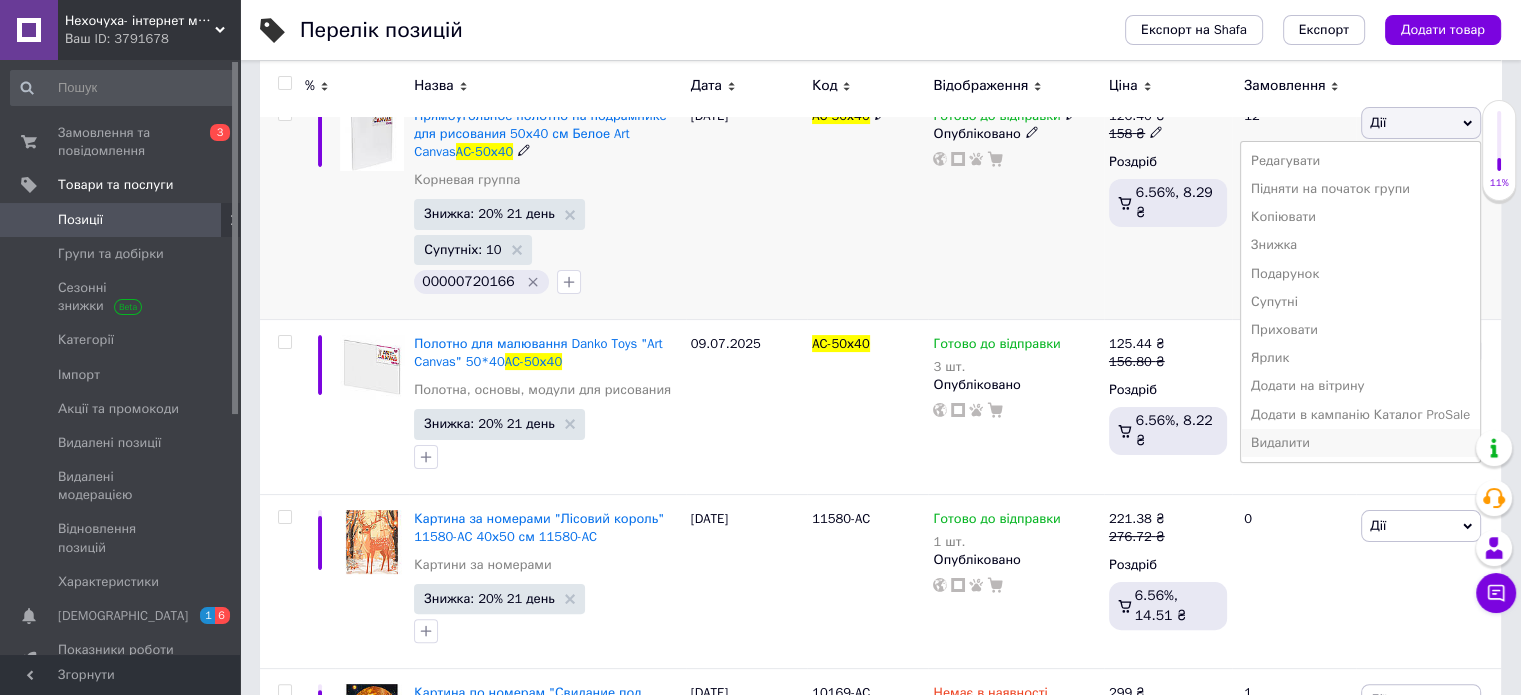 click on "Видалити" at bounding box center (1360, 443) 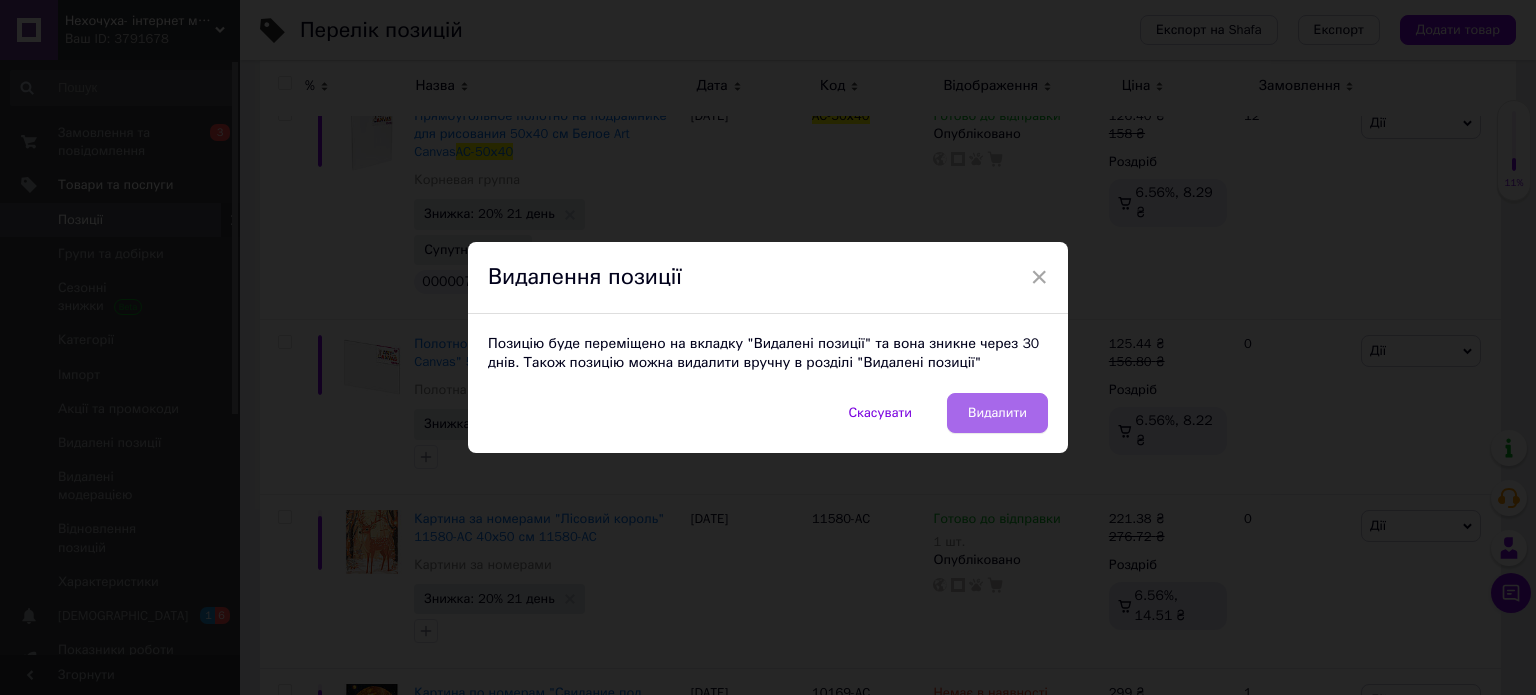 click on "Видалити" at bounding box center [997, 413] 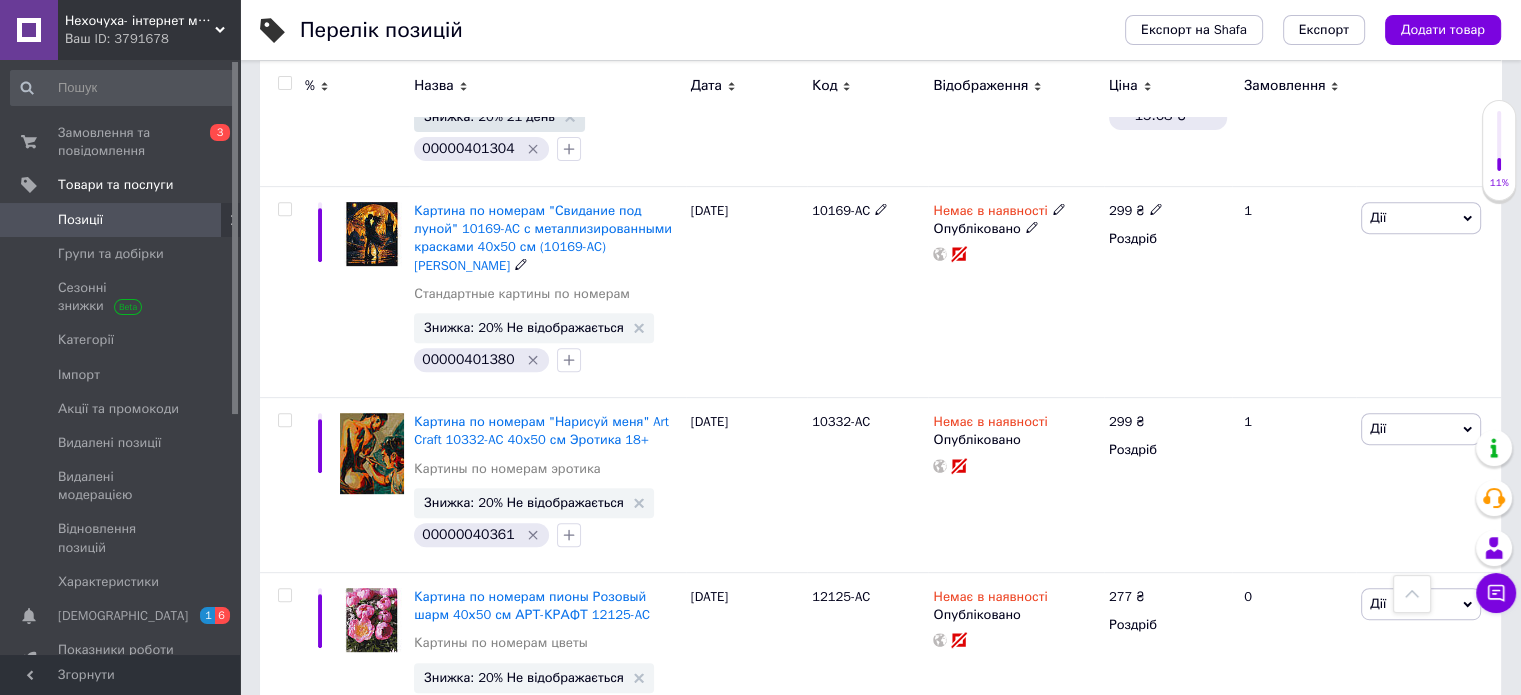 scroll, scrollTop: 0, scrollLeft: 0, axis: both 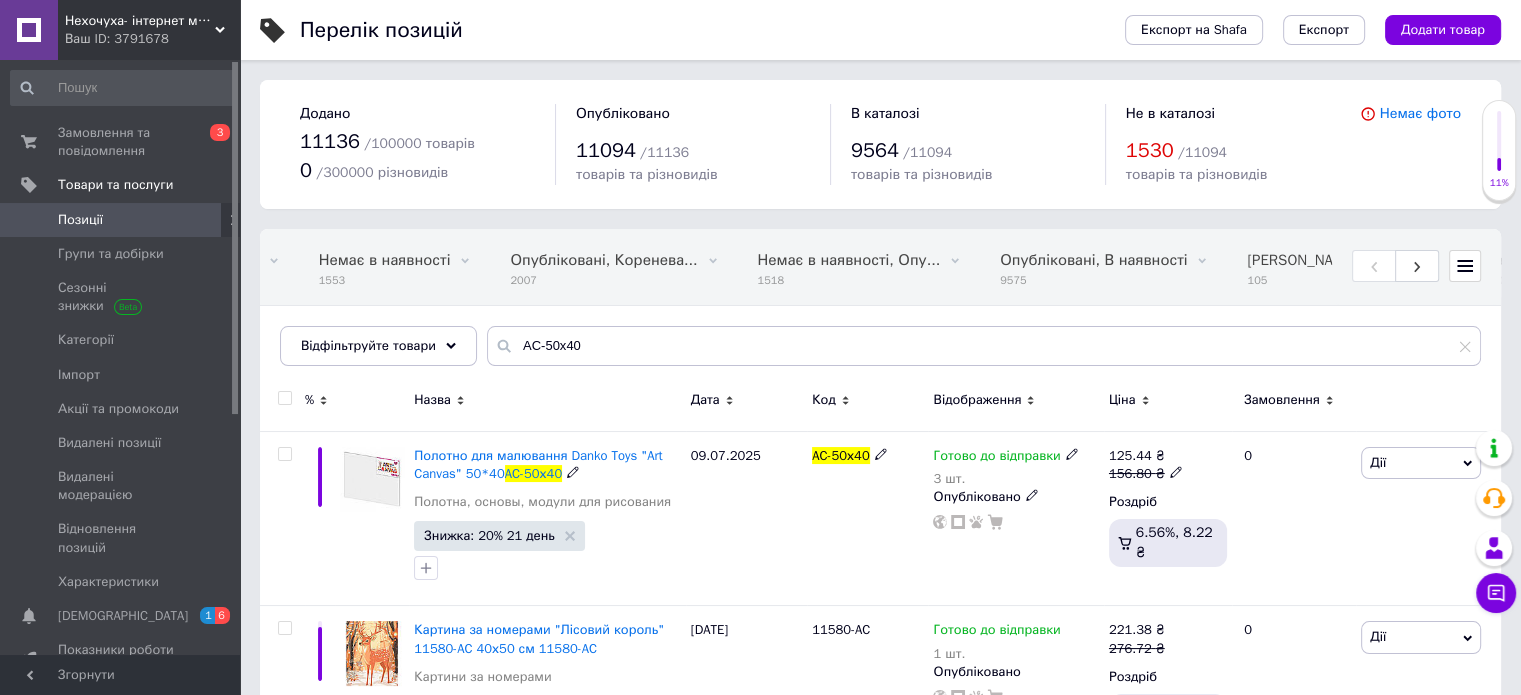 click on "AC-50х40" at bounding box center [534, 473] 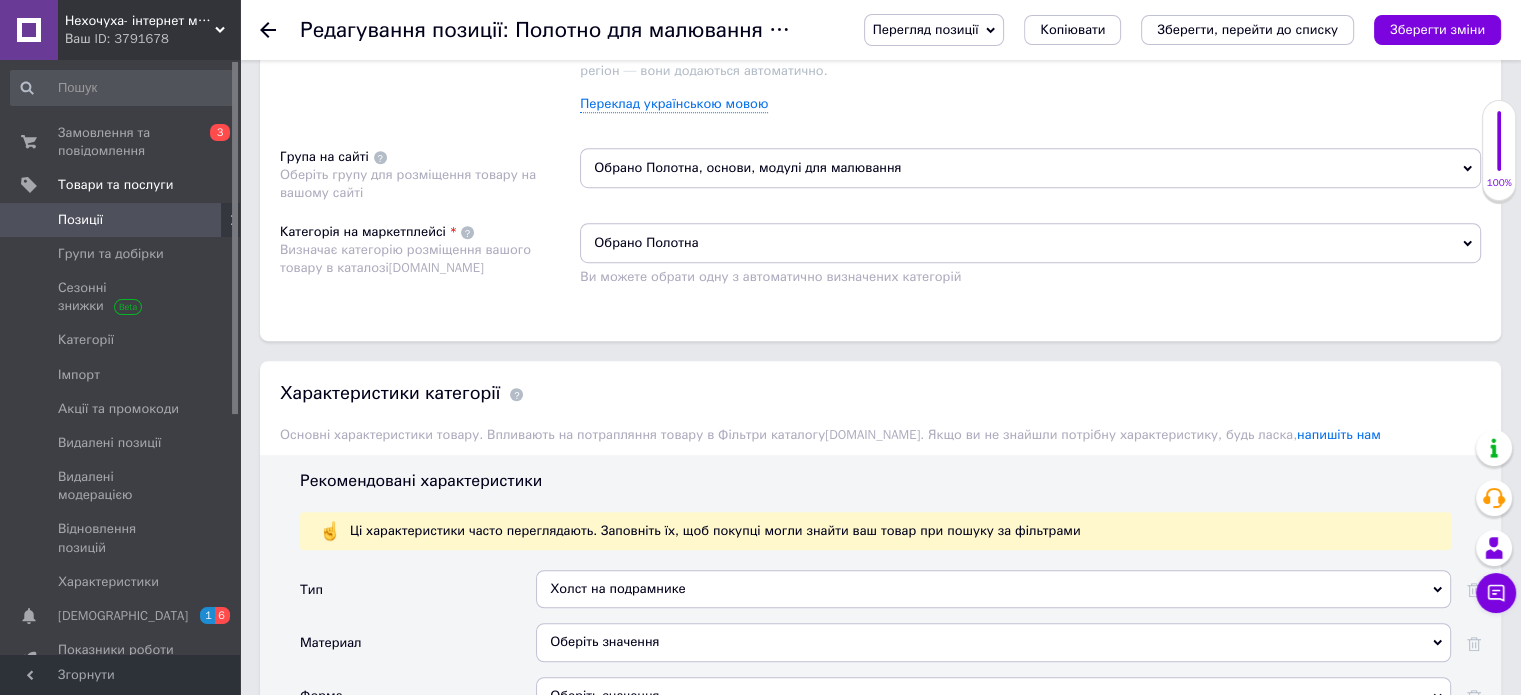 scroll, scrollTop: 1500, scrollLeft: 0, axis: vertical 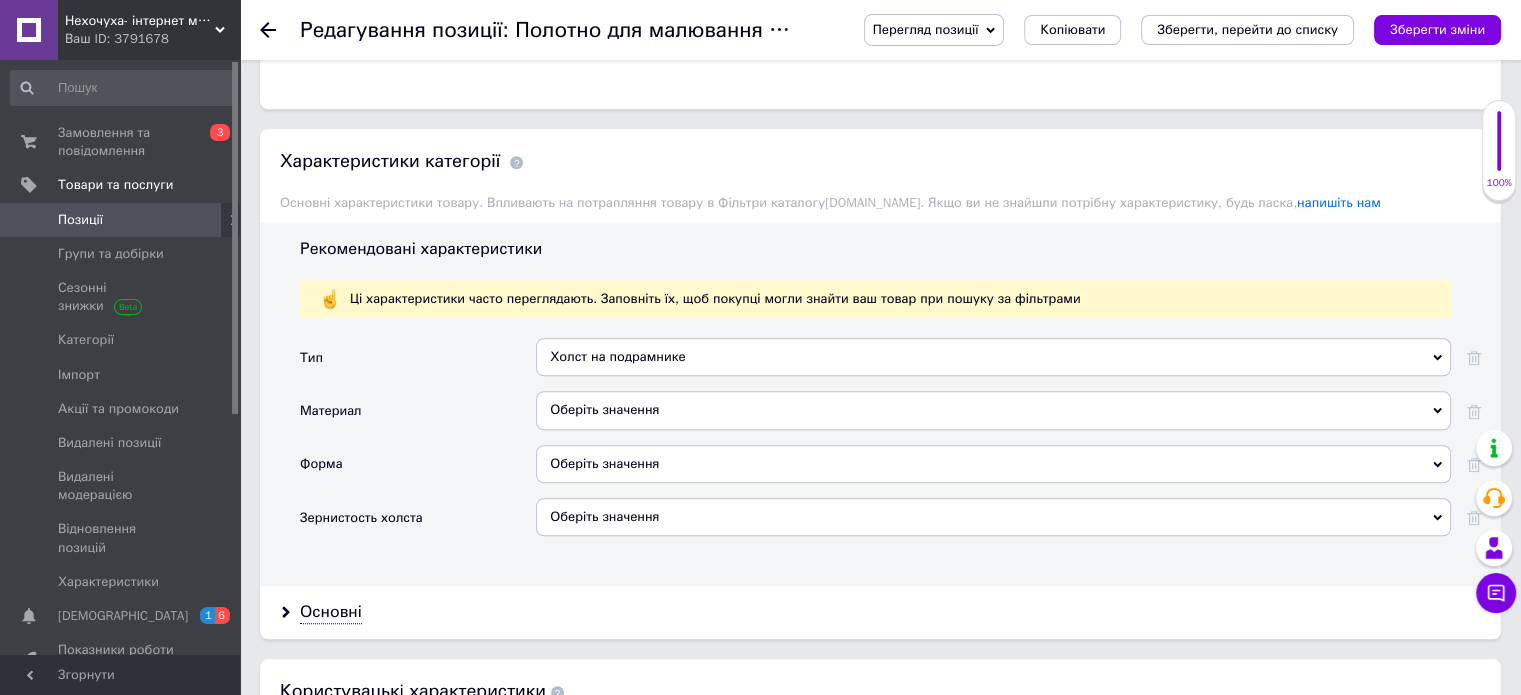 click on "Оберіть значення" at bounding box center (993, 410) 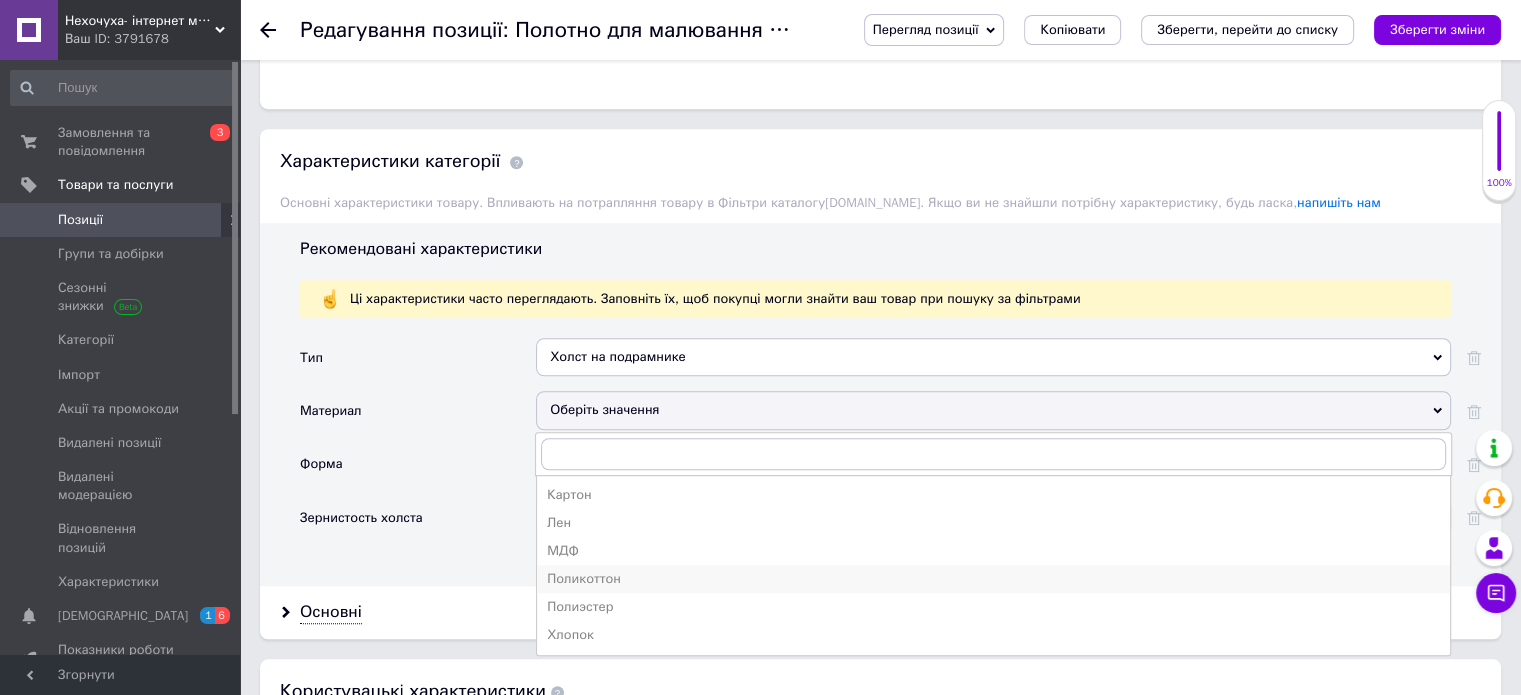 click on "Поликоттон" at bounding box center (993, 579) 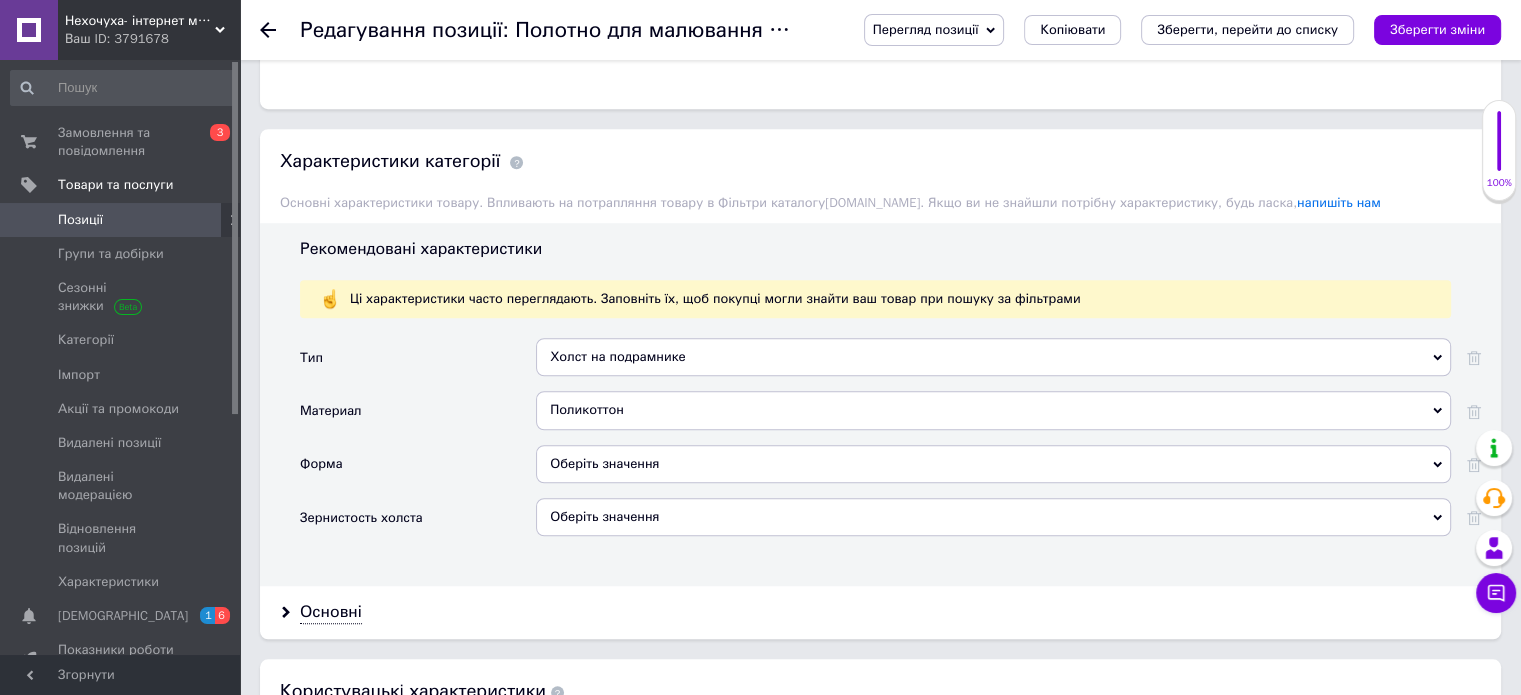 click on "Оберіть значення" at bounding box center [993, 464] 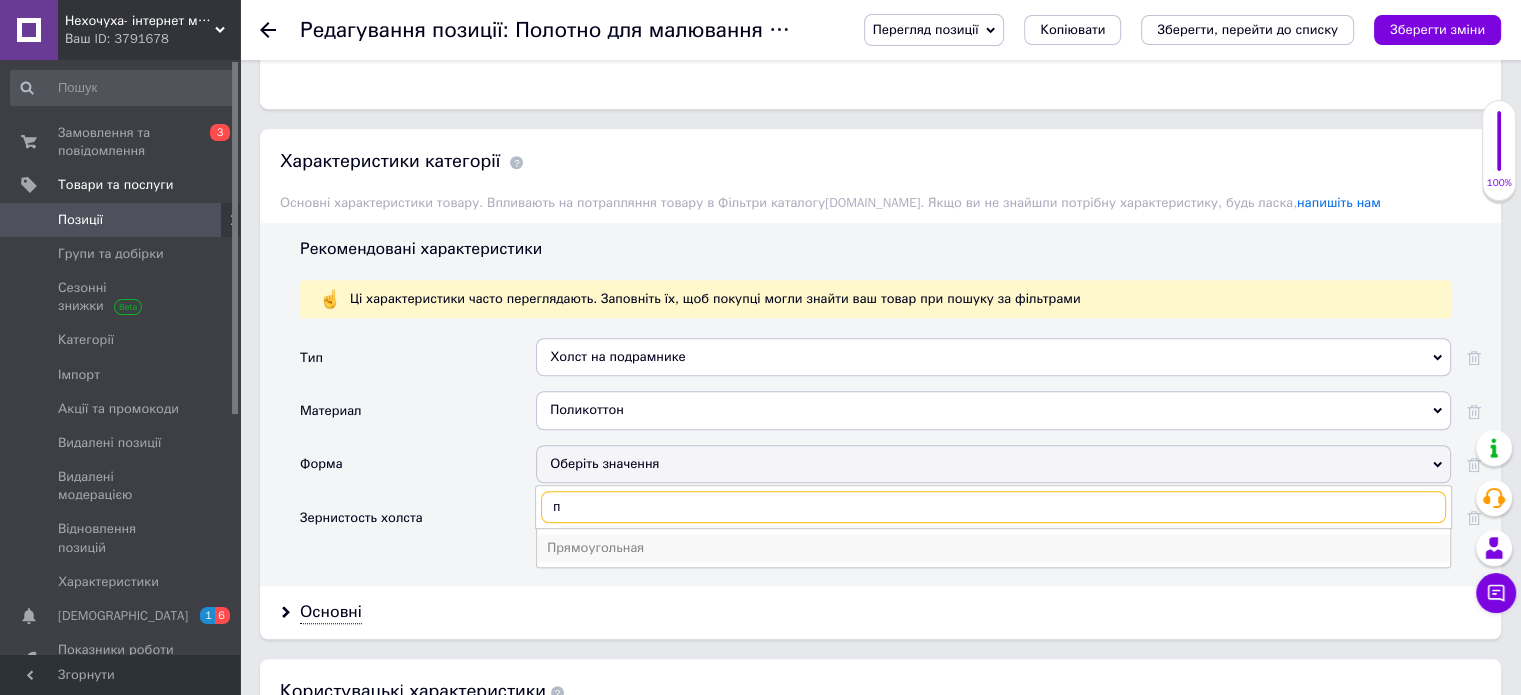type on "п" 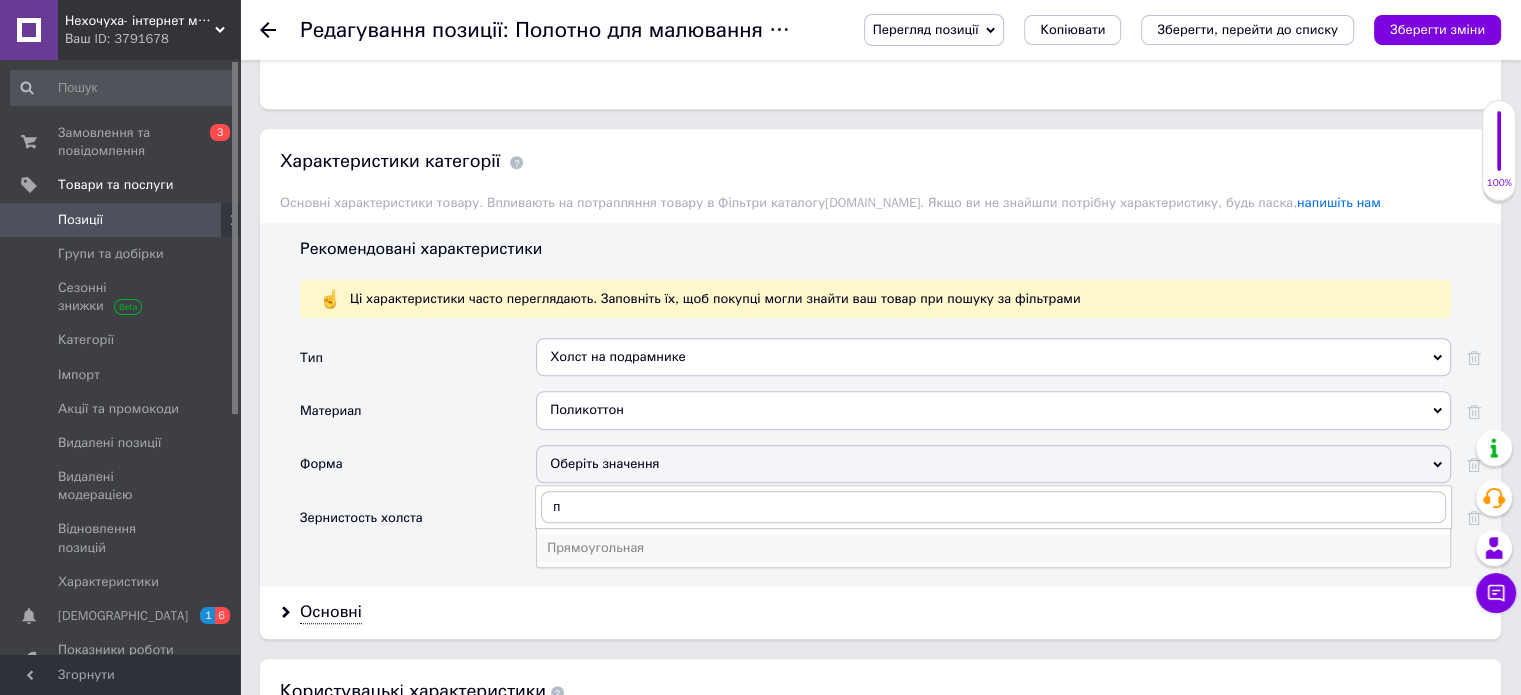 click on "Прямоугольная" at bounding box center [993, 548] 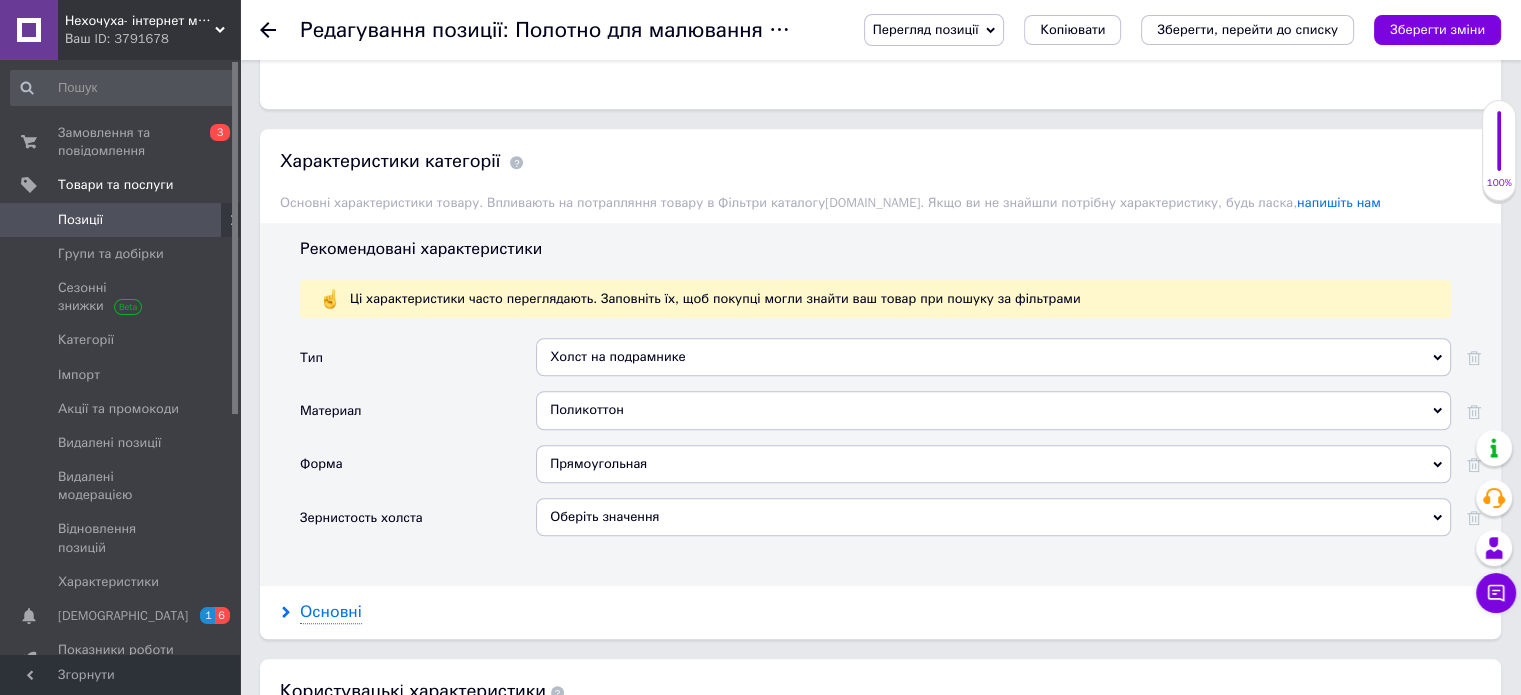 click on "Основні" at bounding box center [331, 612] 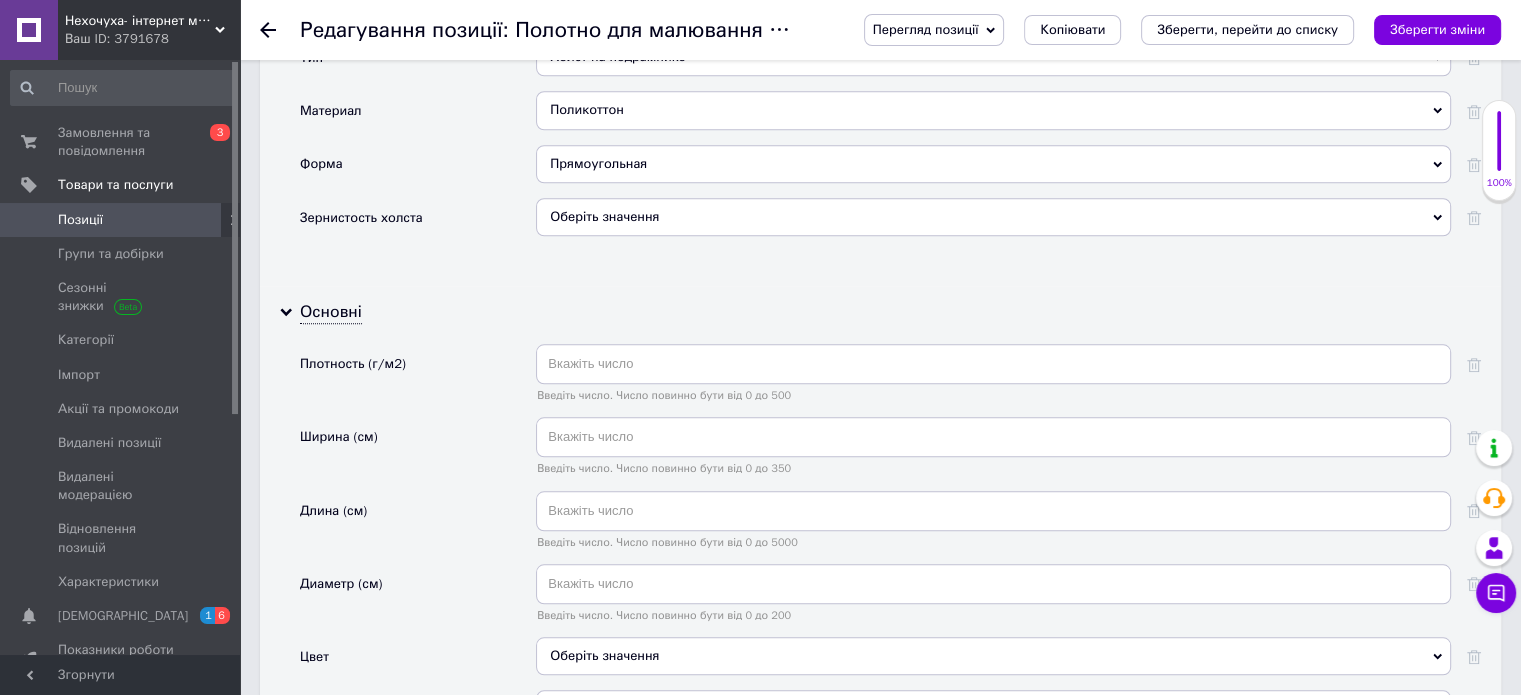 scroll, scrollTop: 2000, scrollLeft: 0, axis: vertical 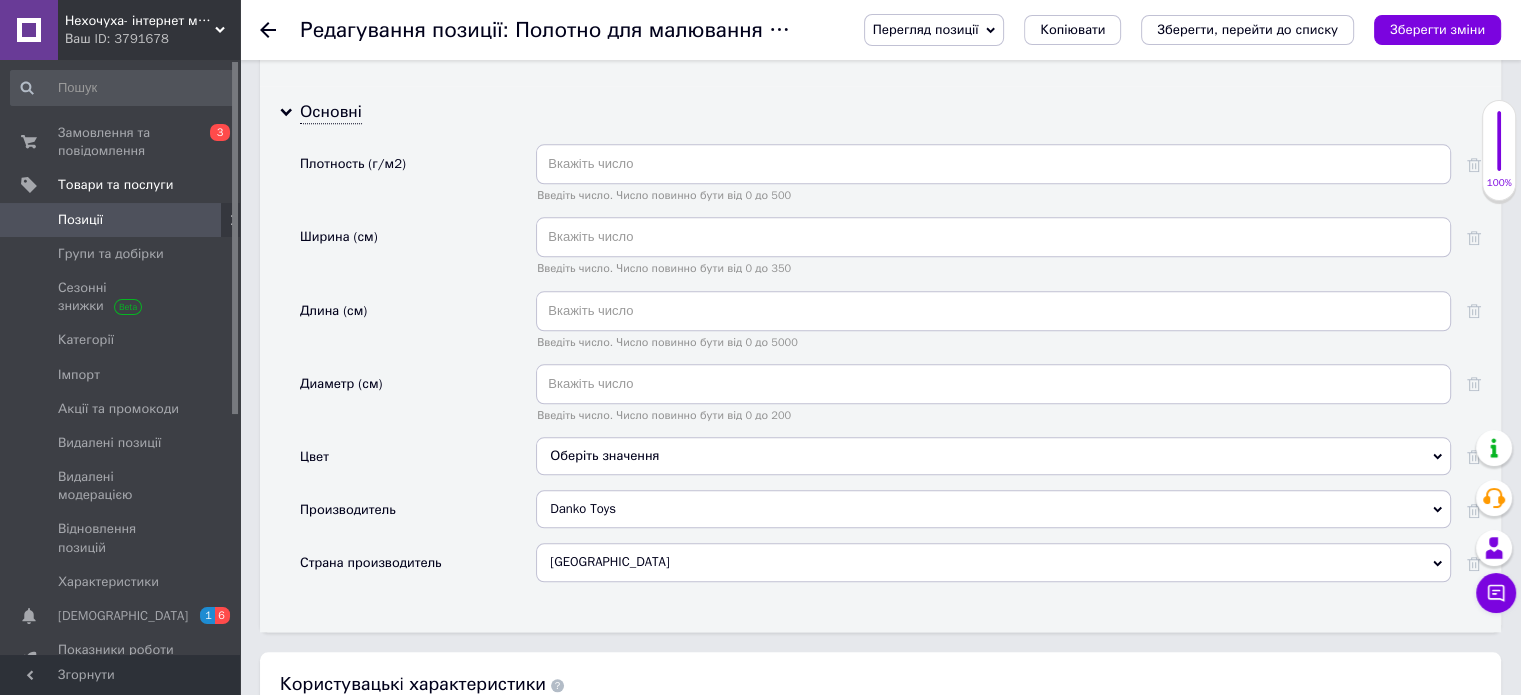 click on "Оберіть значення" at bounding box center [993, 456] 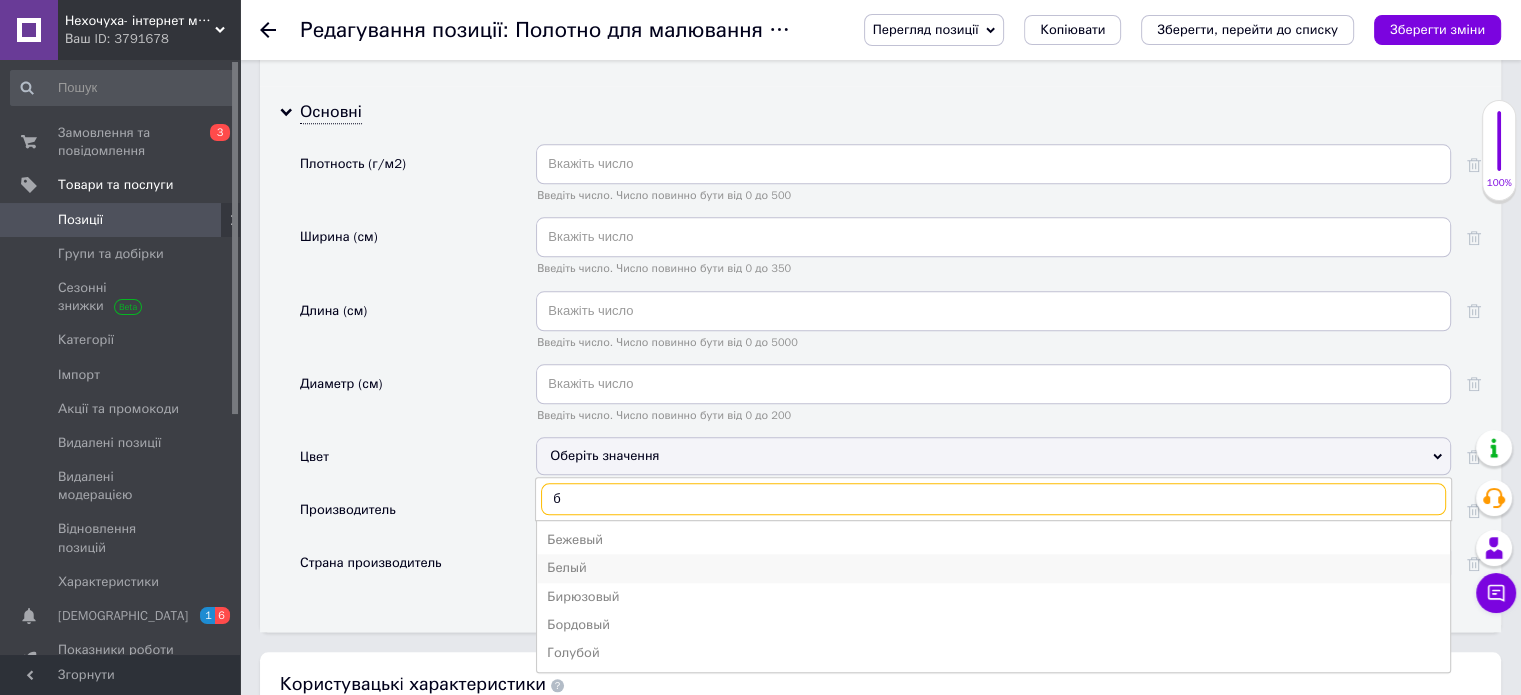 type on "б" 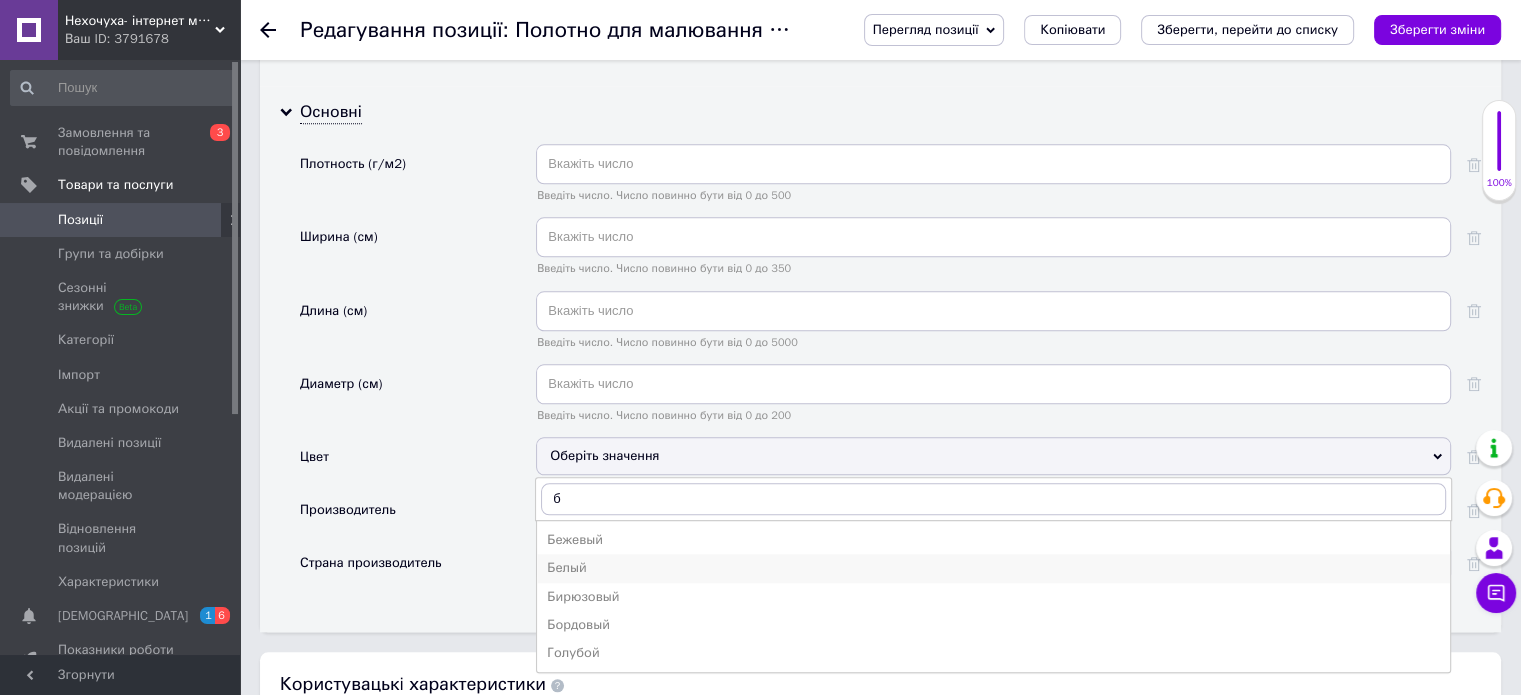 click on "Белый" at bounding box center (993, 568) 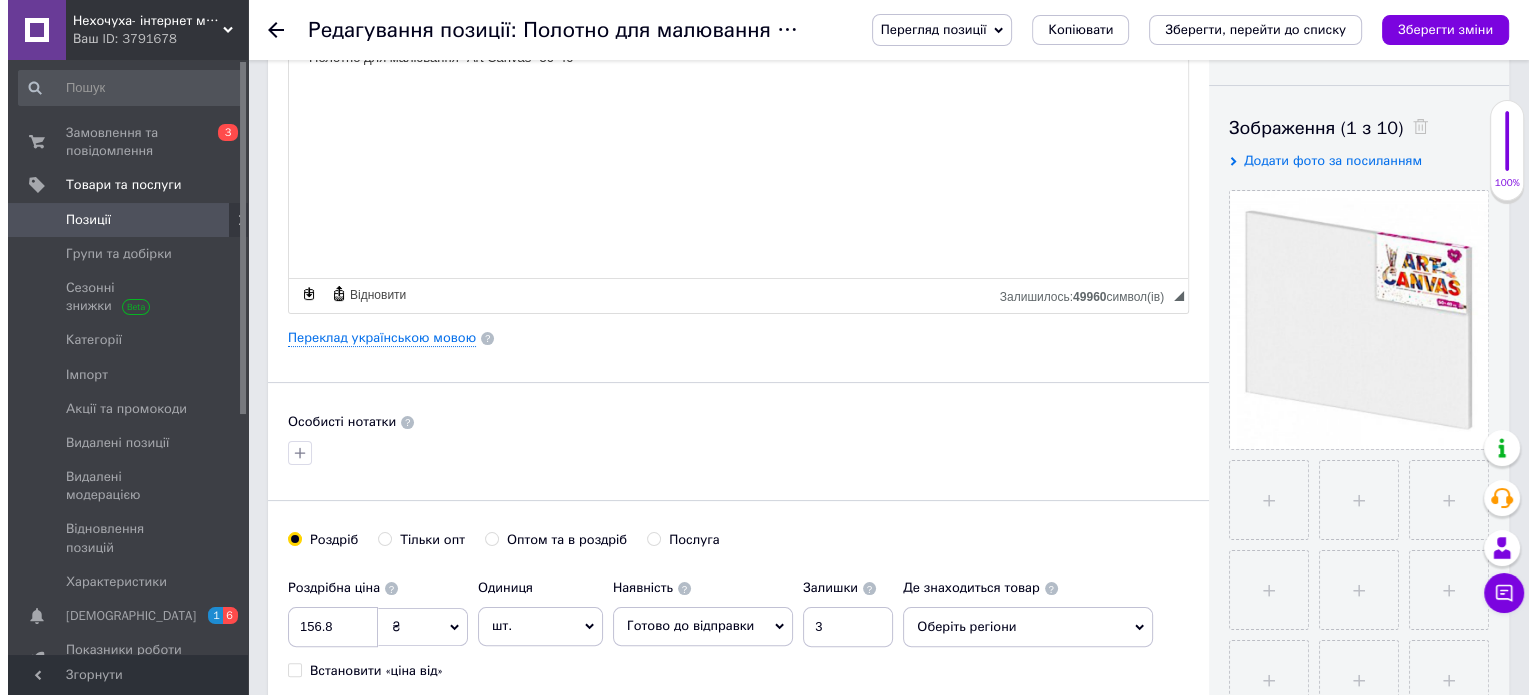 scroll, scrollTop: 200, scrollLeft: 0, axis: vertical 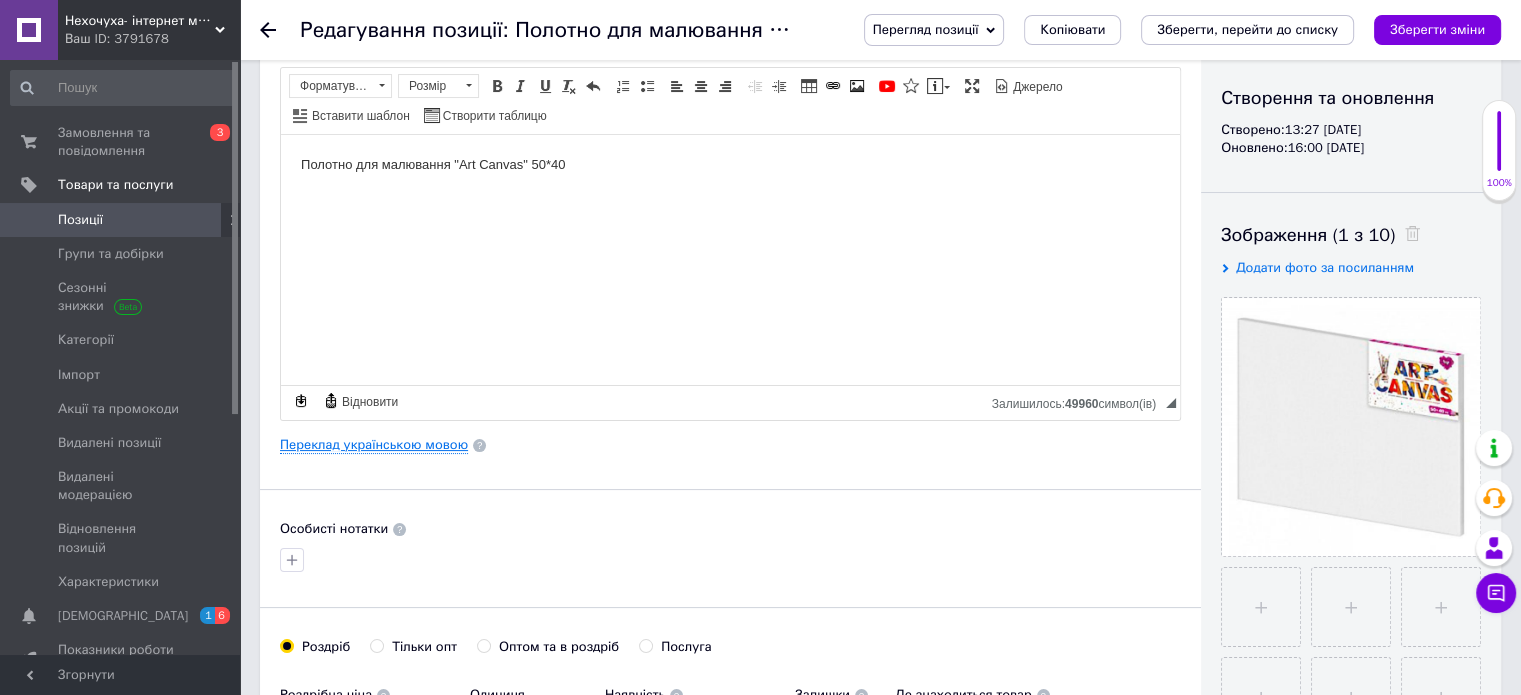 click on "Переклад українською мовою" at bounding box center (374, 445) 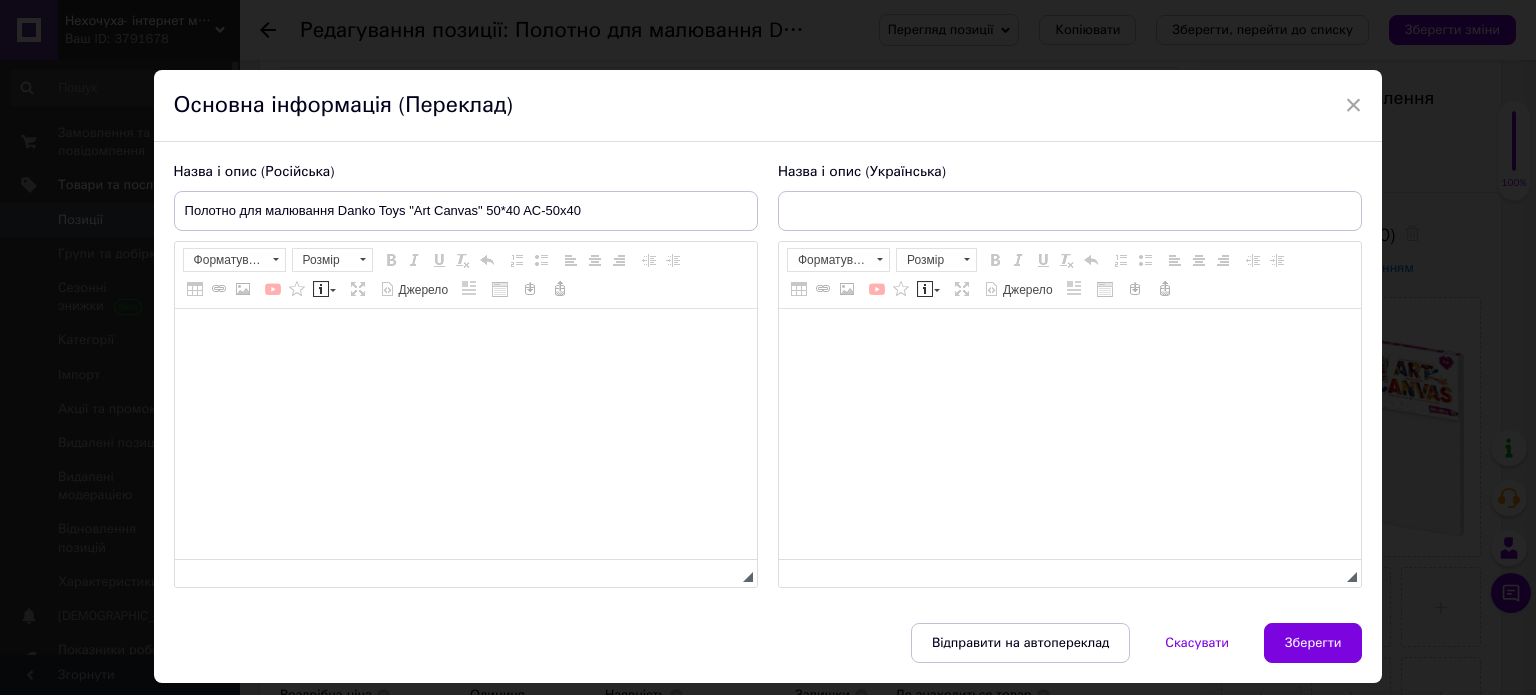 type on "Полотно для малювання Danko Toys "Art Canvas" 50*40 AC-50х40" 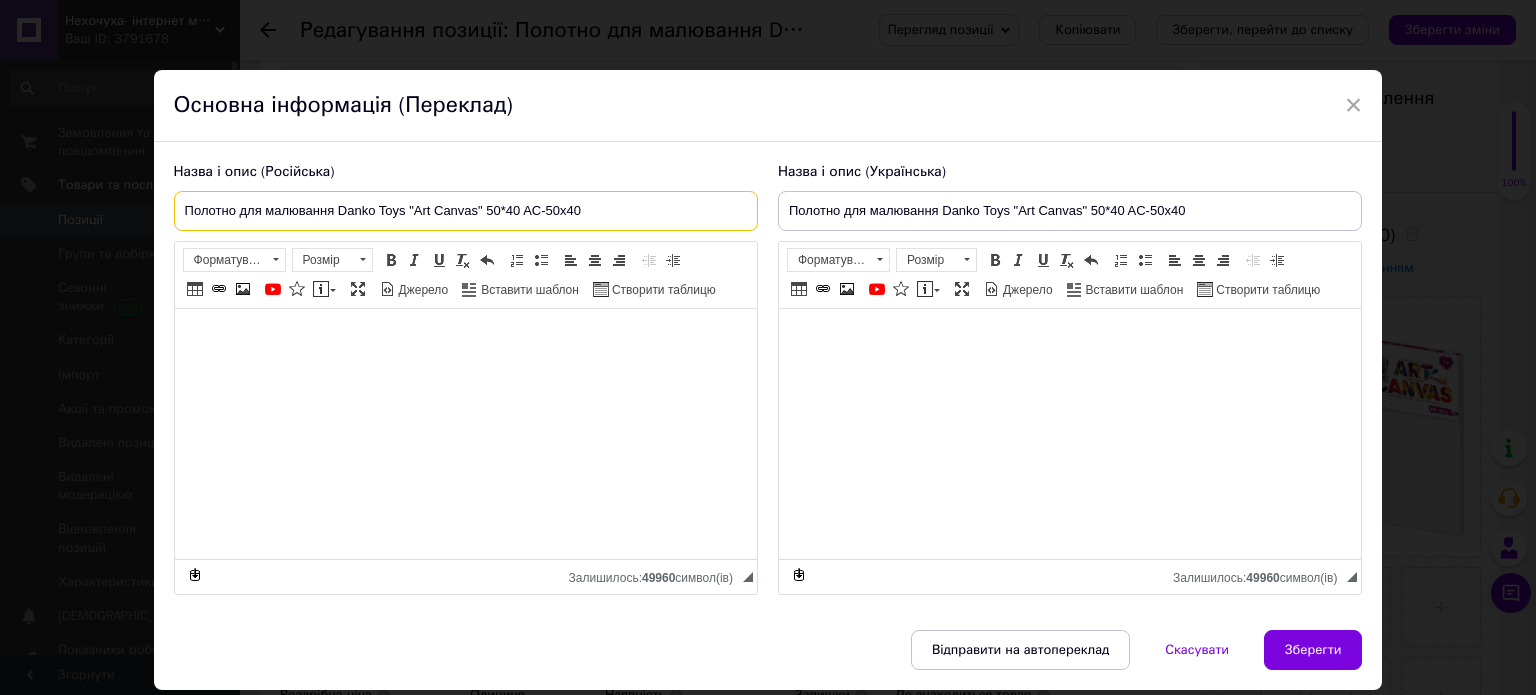 click on "Полотно для малювання Danko Toys "Art Canvas" 50*40 AC-50х40" at bounding box center (466, 211) 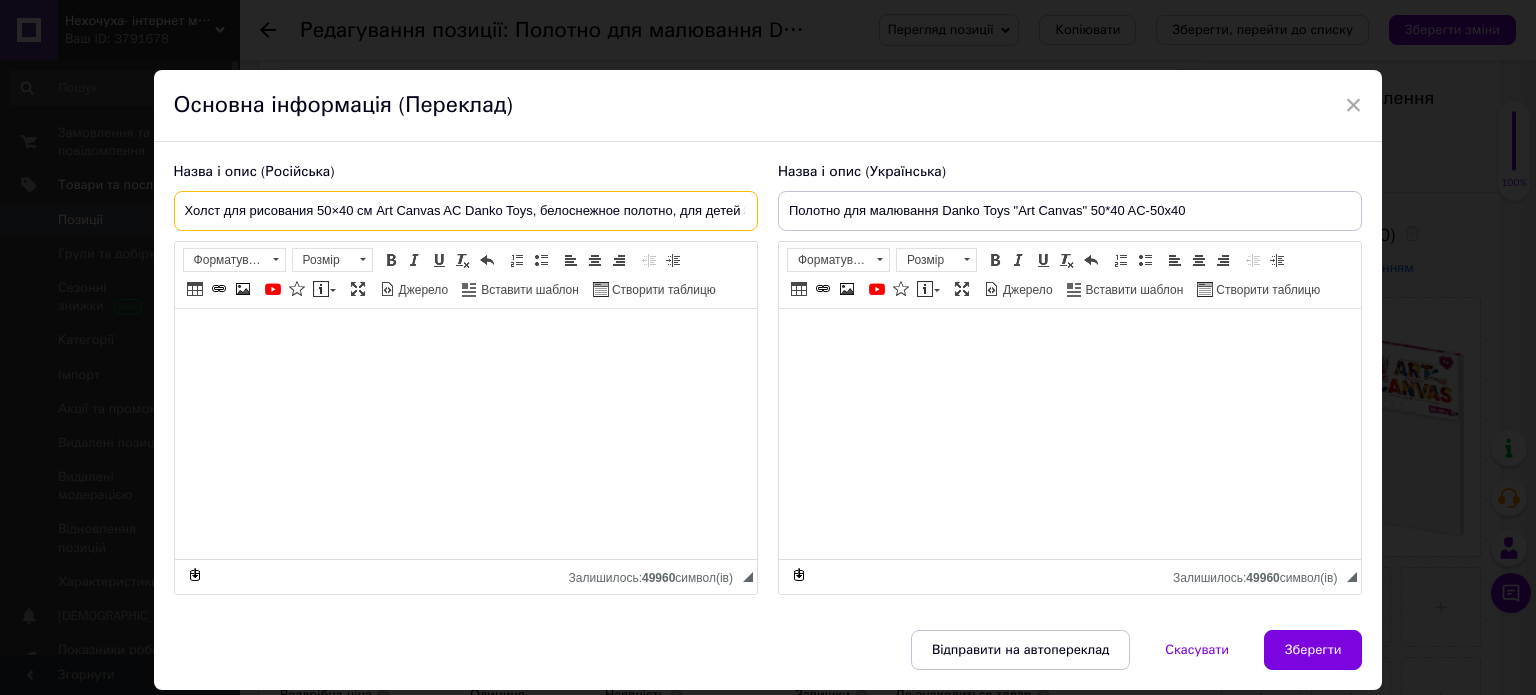 scroll, scrollTop: 0, scrollLeft: 16, axis: horizontal 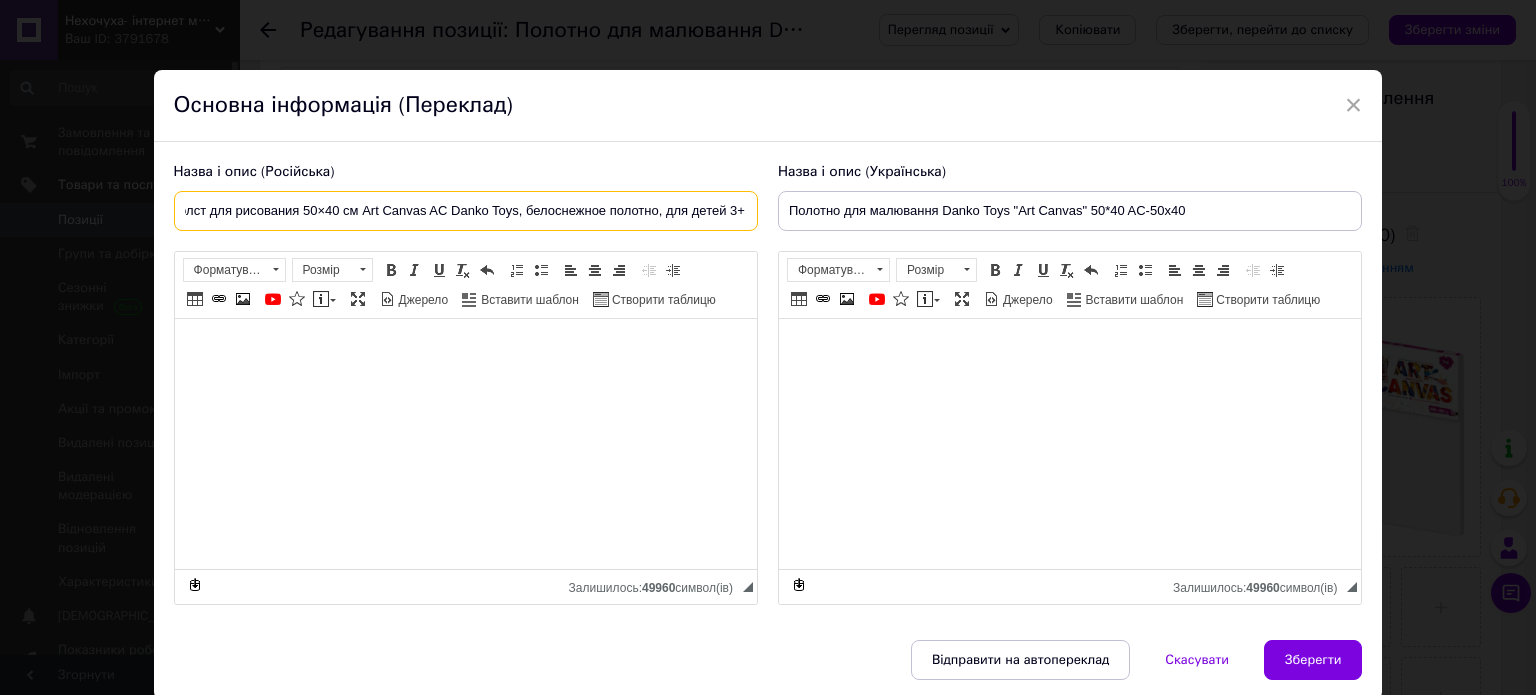 type on "Холст для рисования 50×40 см Art Canvas AC Danko Toys, белоснежное полотно, для детей 3+" 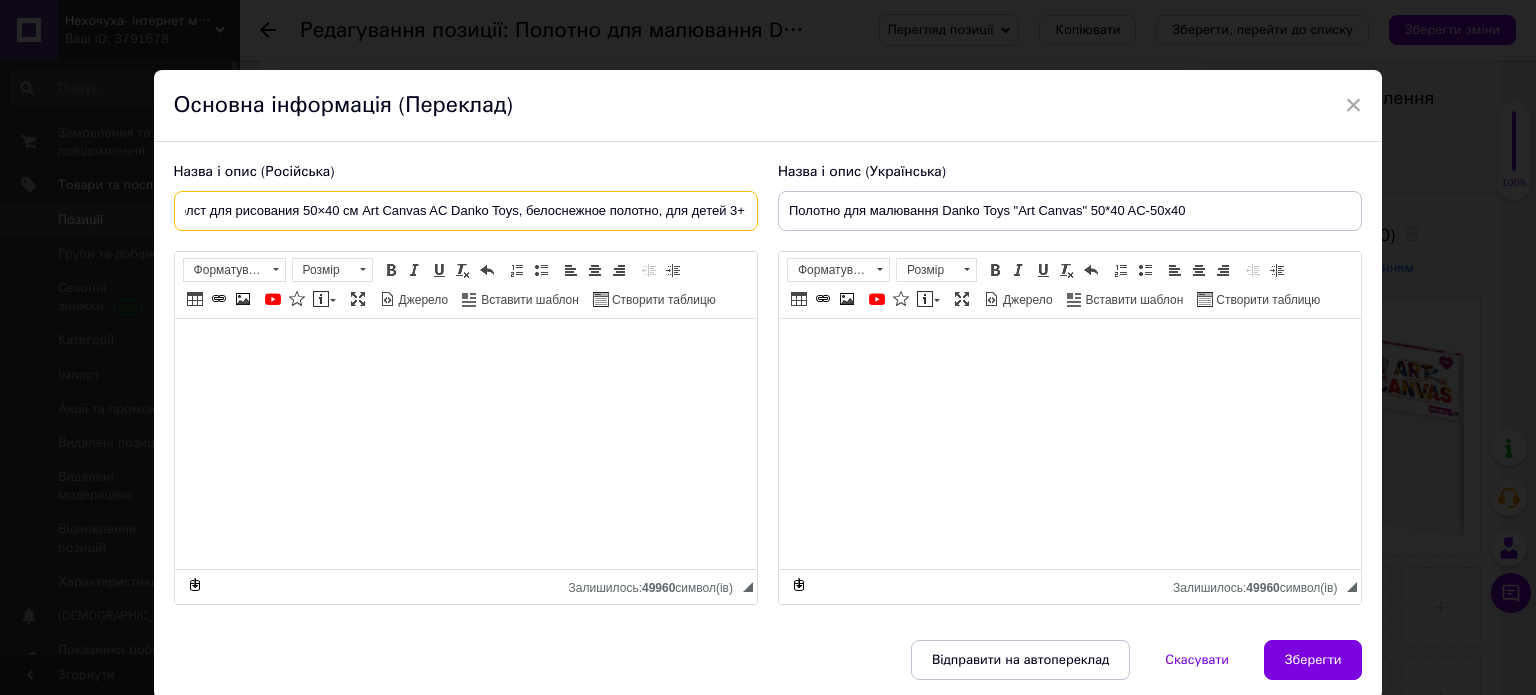 scroll, scrollTop: 0, scrollLeft: 0, axis: both 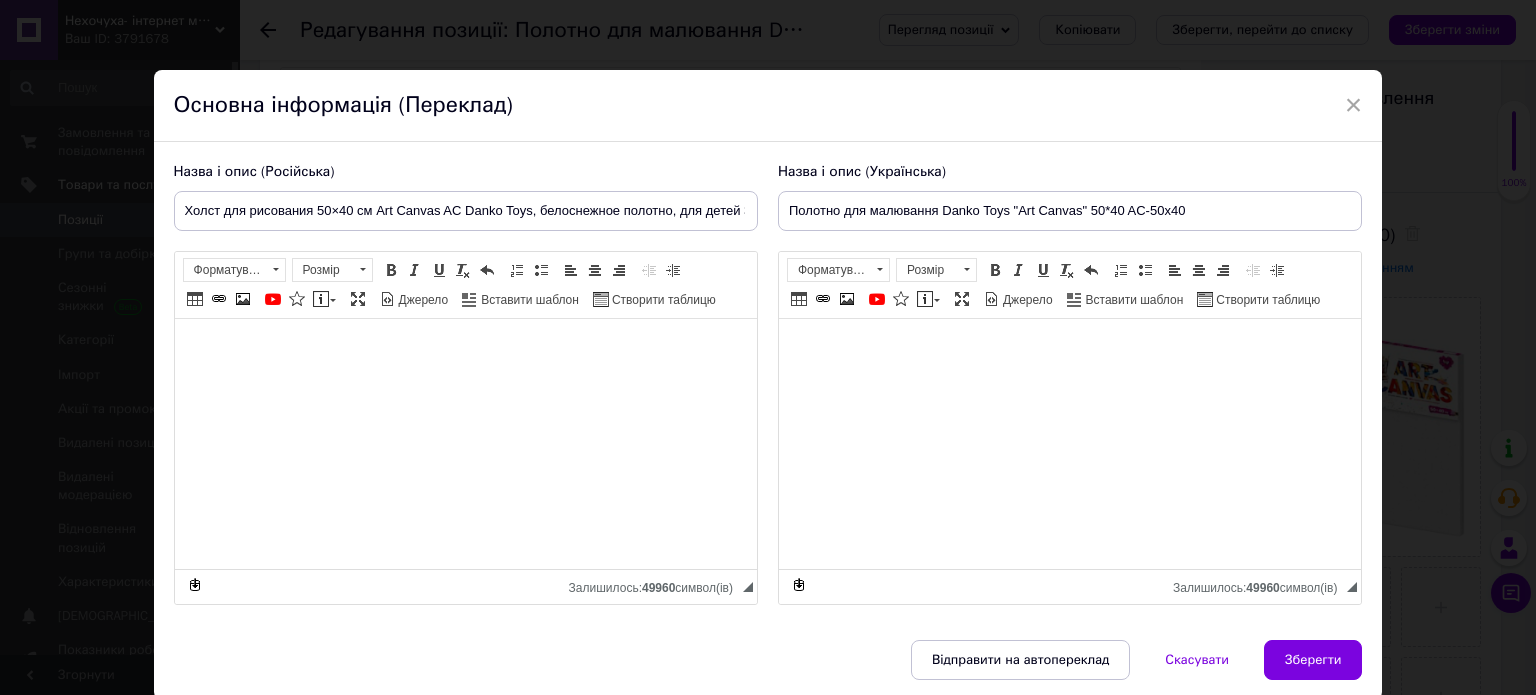 drag, startPoint x: 1248, startPoint y: 182, endPoint x: 1238, endPoint y: 202, distance: 22.36068 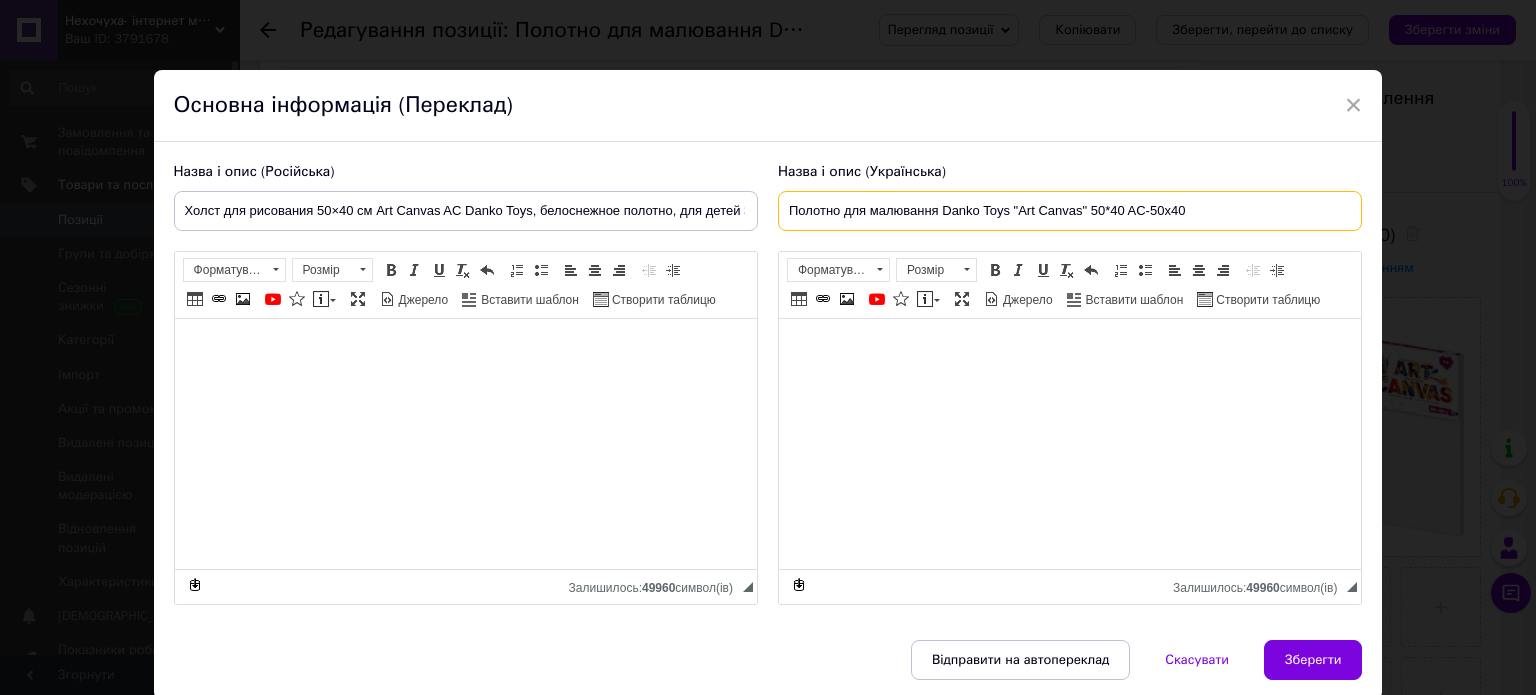 click on "Полотно для малювання Danko Toys "Art Canvas" 50*40 AC-50х40" at bounding box center [1070, 211] 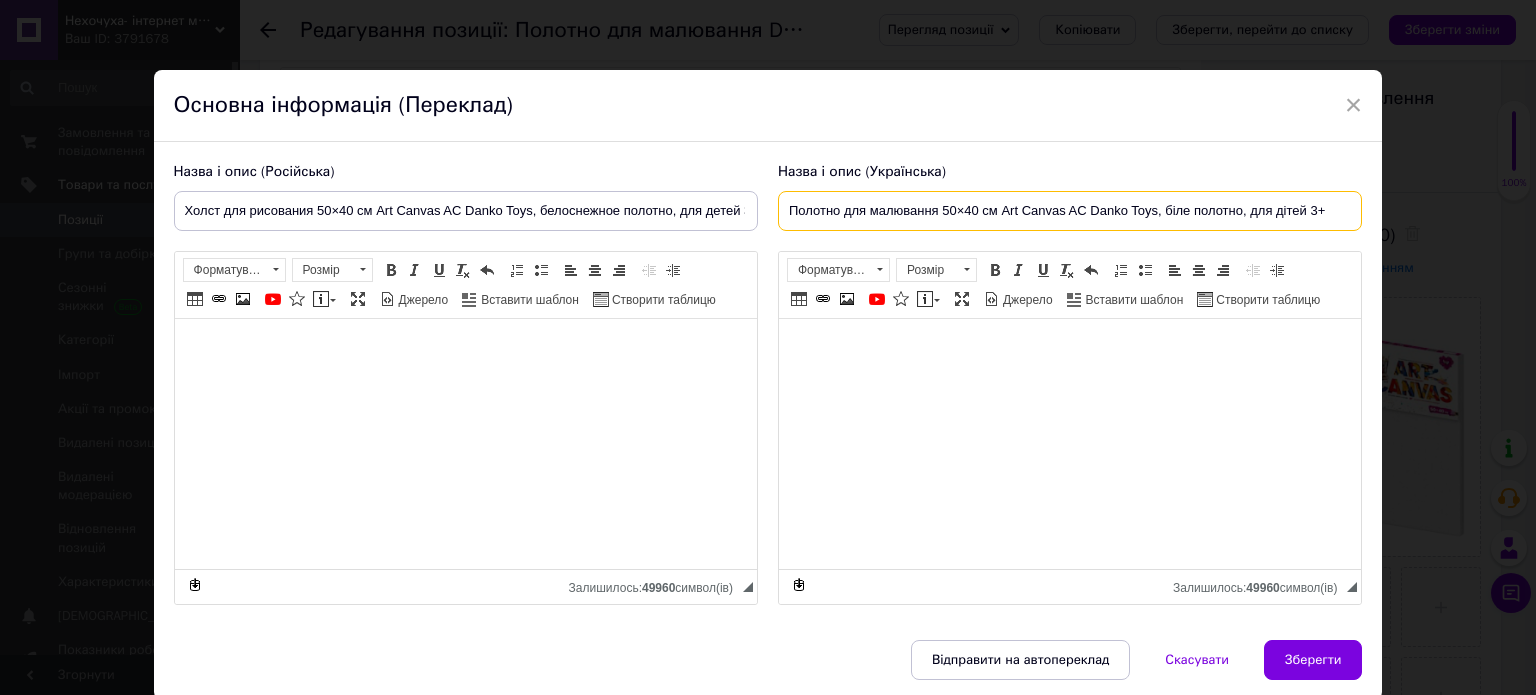 type on "Полотно для малювання 50×40 см Art Canvas AC Danko Toys, біле полотно, для дітей 3+" 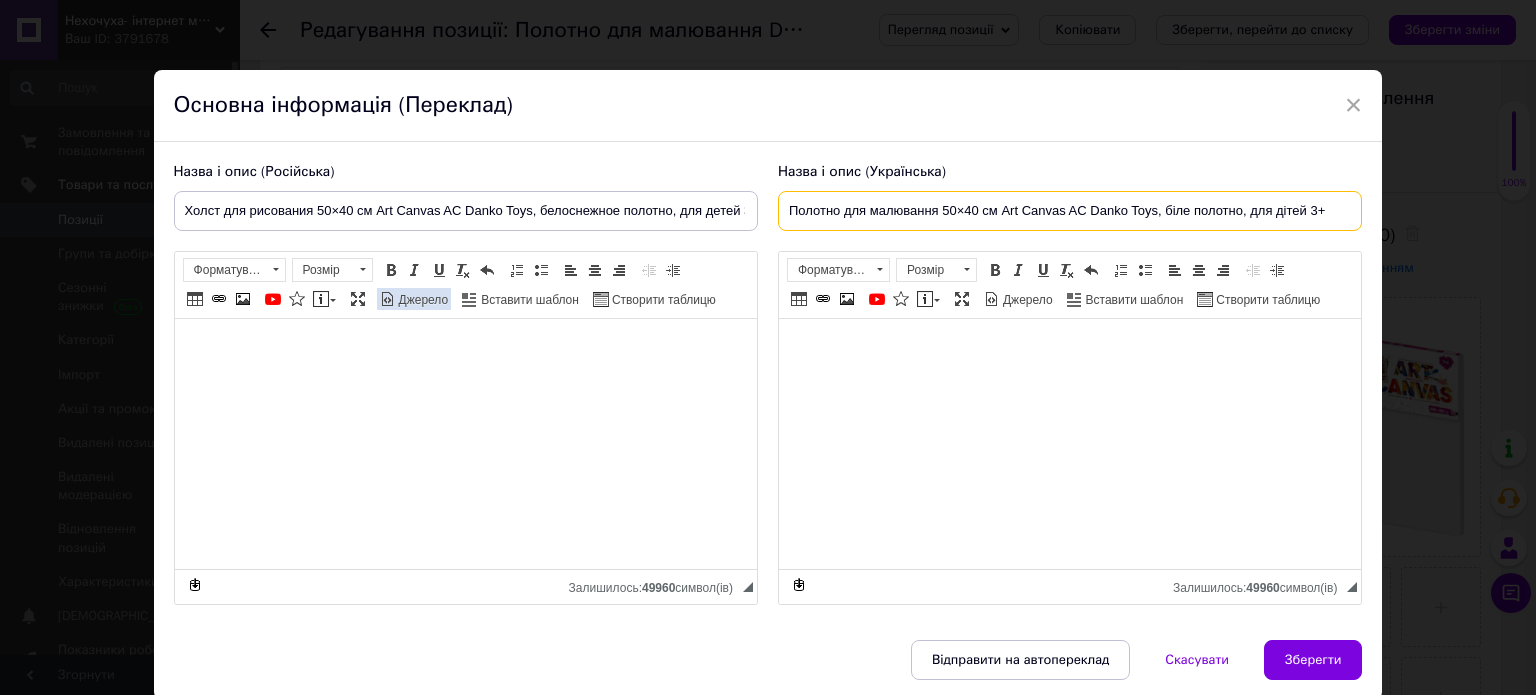 click on "Джерело" at bounding box center (422, 300) 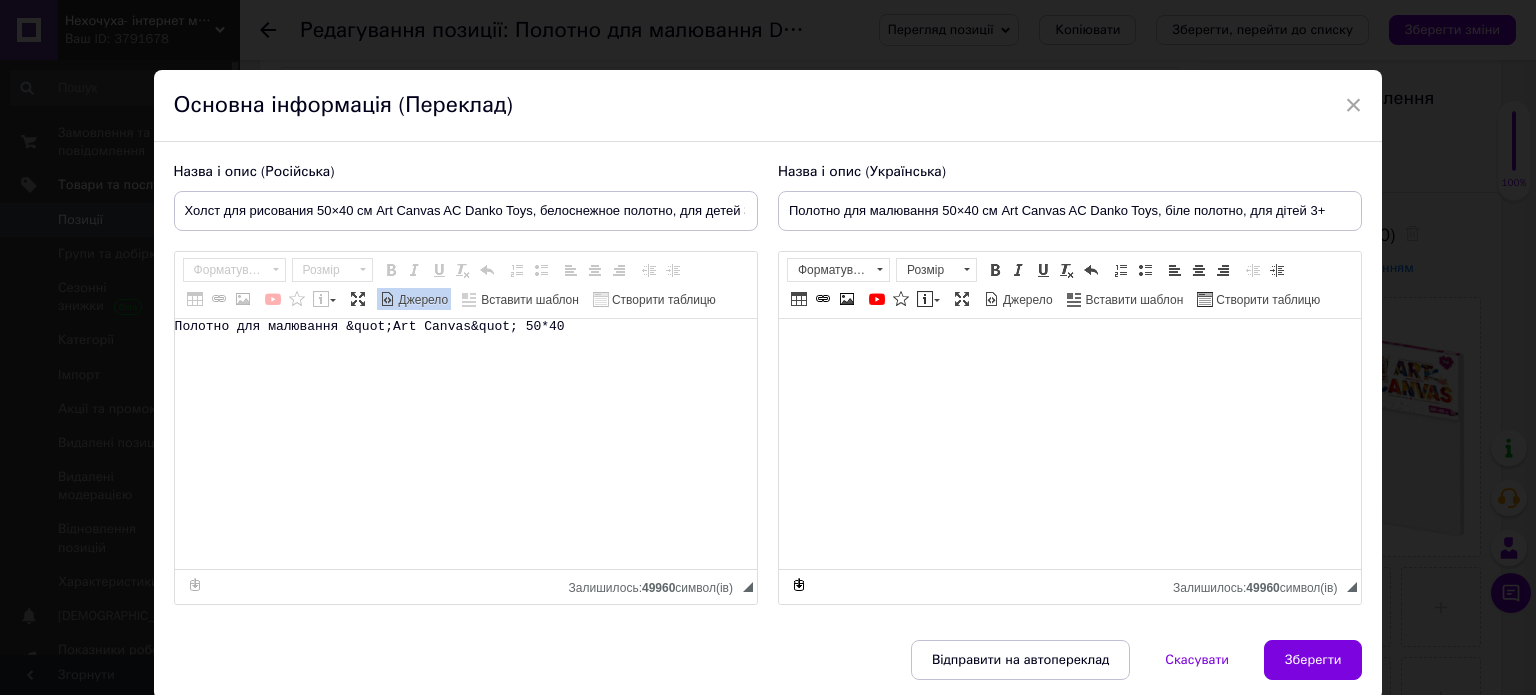 click on "Полотно для малювання &quot;Art Canvas&quot; 50*40" at bounding box center (466, 444) 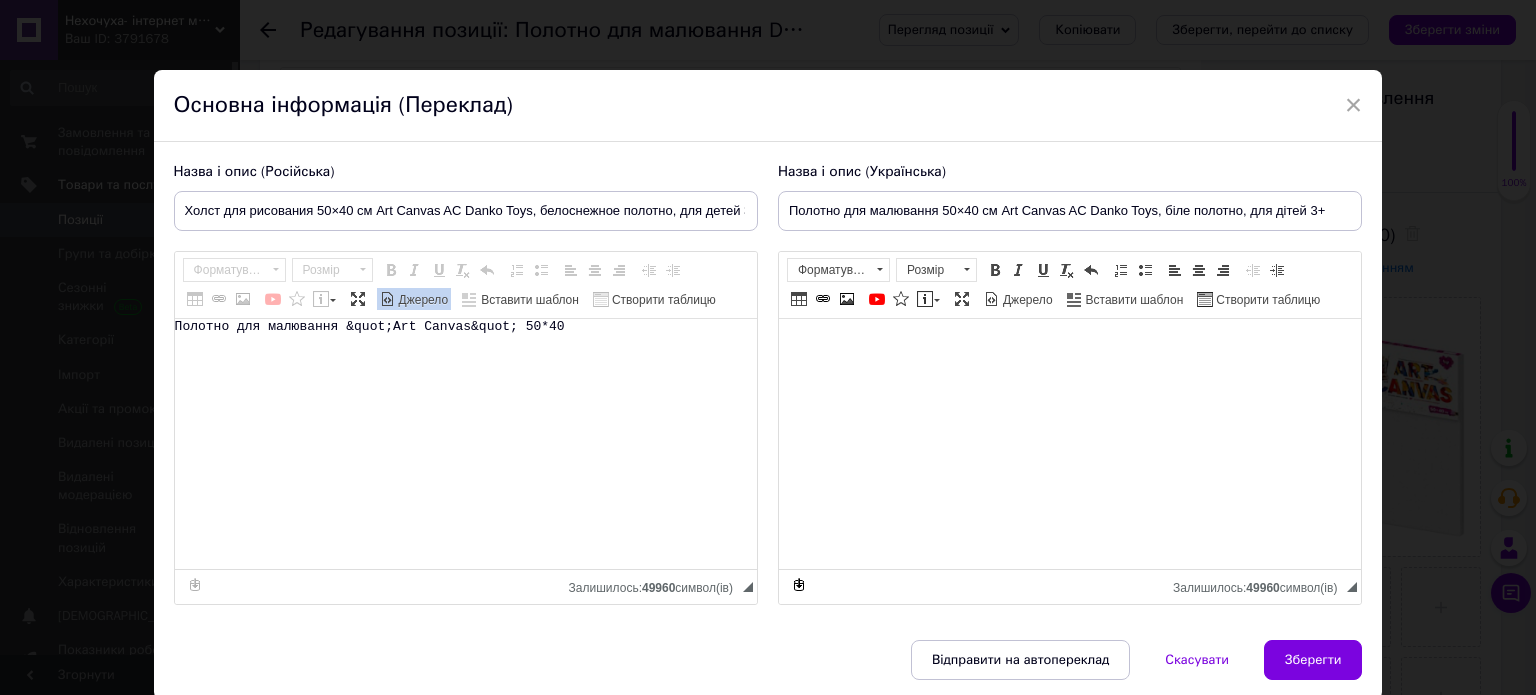 paste on "<h2>Холст для рисования "Art Canvas" AC-50×40 от Danko Toys — белоснежное полотно для творчества</h2>
<p>Этот холст размером <strong>50×40 см</strong> — отличная основа для рисования и создания художественных произведений. Идеально подходит для детей от 3 лет и старше, обеспечивая удобную поверхность для акриловых, масляных и других красок.</p>
<h3>Преимущества холста Art Canvas AC-50×40:</h3>
<ul>
<li>Высококачественное белоснежное полотно обеспечивает яркость и четкость красок.</li>
<li>Удобный размер 50×40 см подходит для различных творческих проектов.</li>
<li>Упаковка в пленке защищает холст от повреждений до использования.</li>
<li>Рекомендуется для детей от 3 до 8 лет, способствует развитию художественных навыков.</li>
</ul>
<h3>Характеристики:</h3>
<table>
<tr><td>Производитель</td><td>Danko Toys</td></tr>
<tr><td>Артикул</td><td>AC-50×40</td></tr>
<tr><td>Размер холста</td><td>50 × 40 см</td></tr>
<tr><td>Возраст</td><td>от 3 лет</td></tr>
<tr><td>Упаковка</td><td>Пленка</td></..." 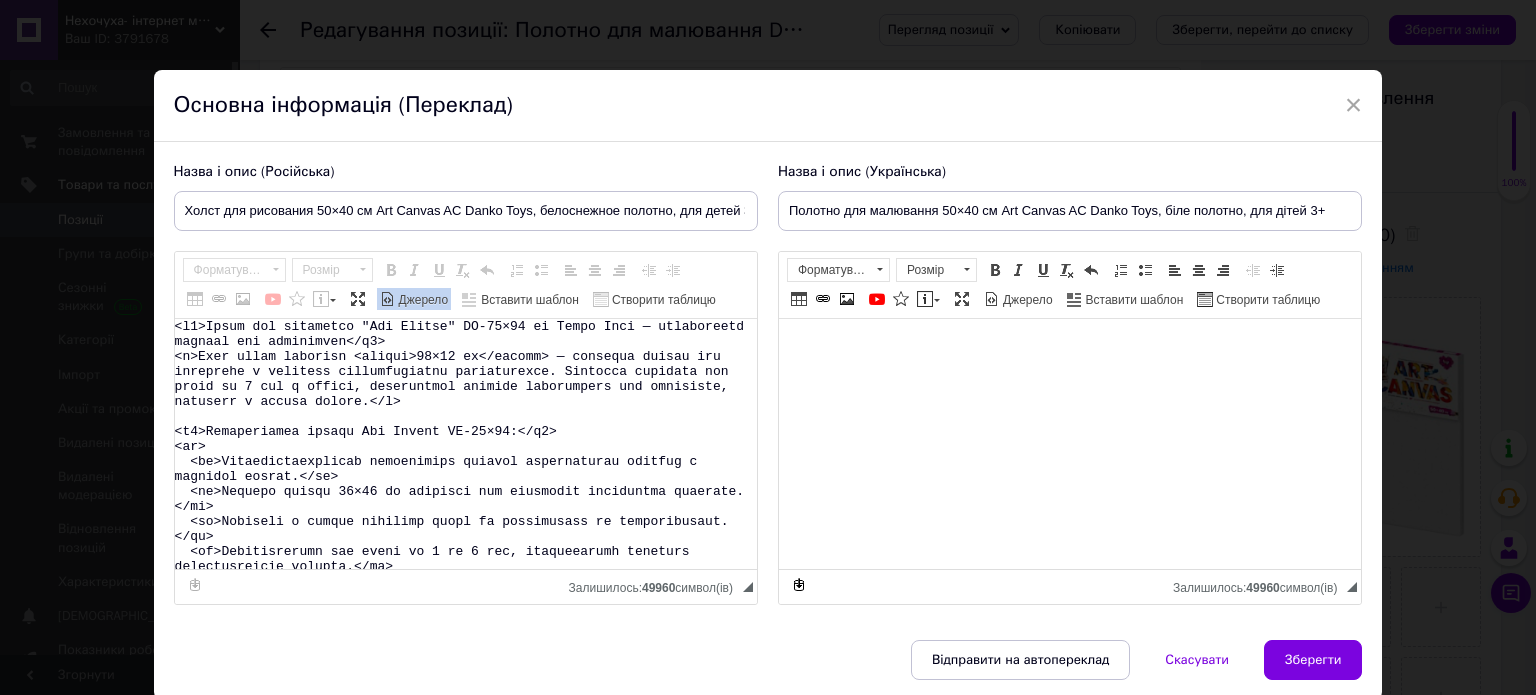 scroll, scrollTop: 220, scrollLeft: 0, axis: vertical 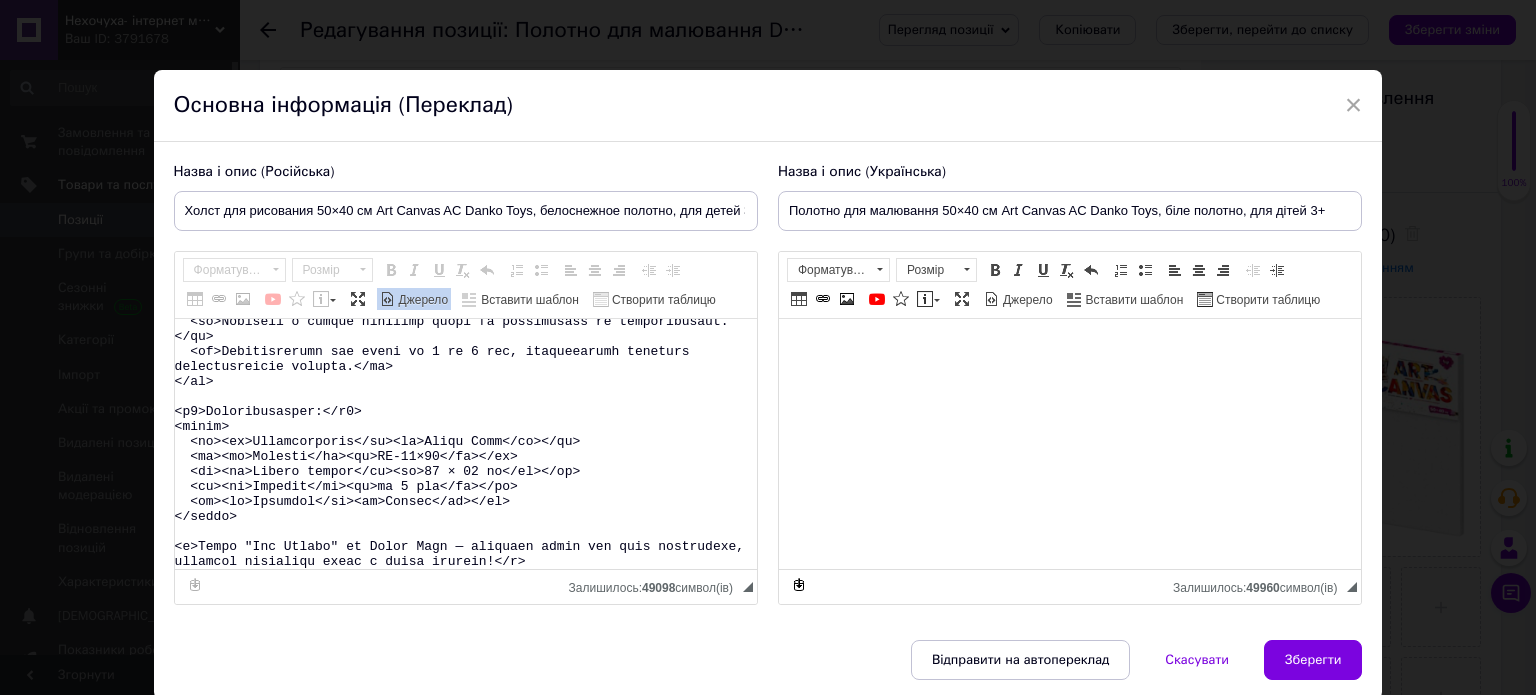 click on "Джерело" at bounding box center (422, 300) 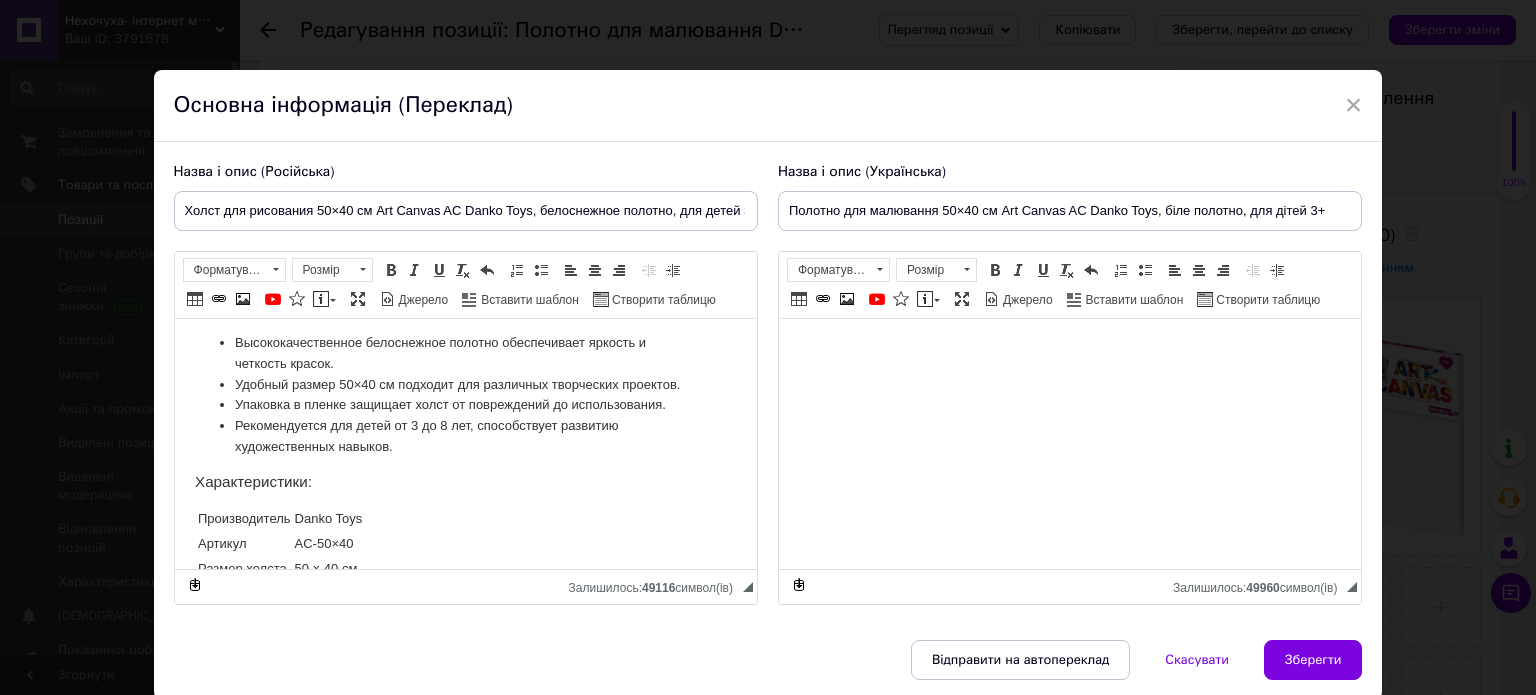 scroll, scrollTop: 315, scrollLeft: 0, axis: vertical 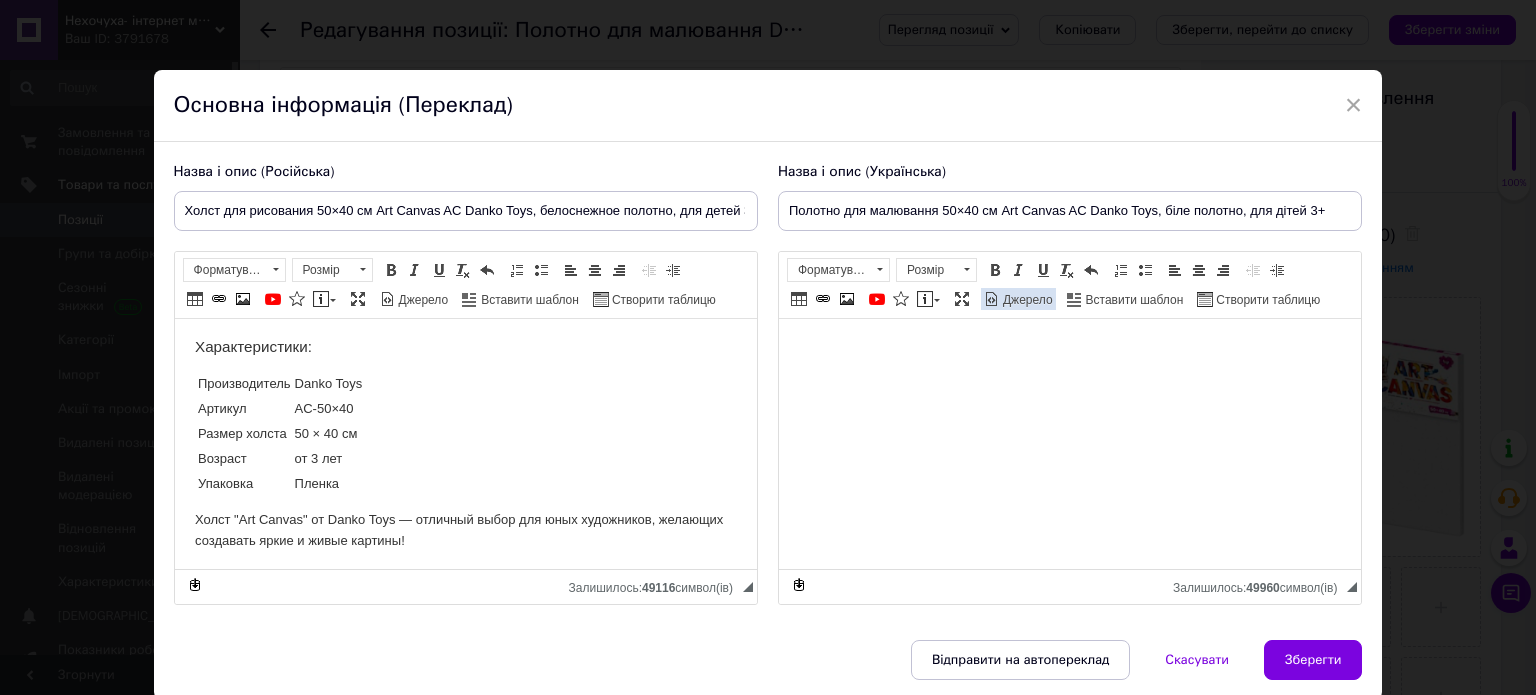 click on "Джерело" at bounding box center [1026, 300] 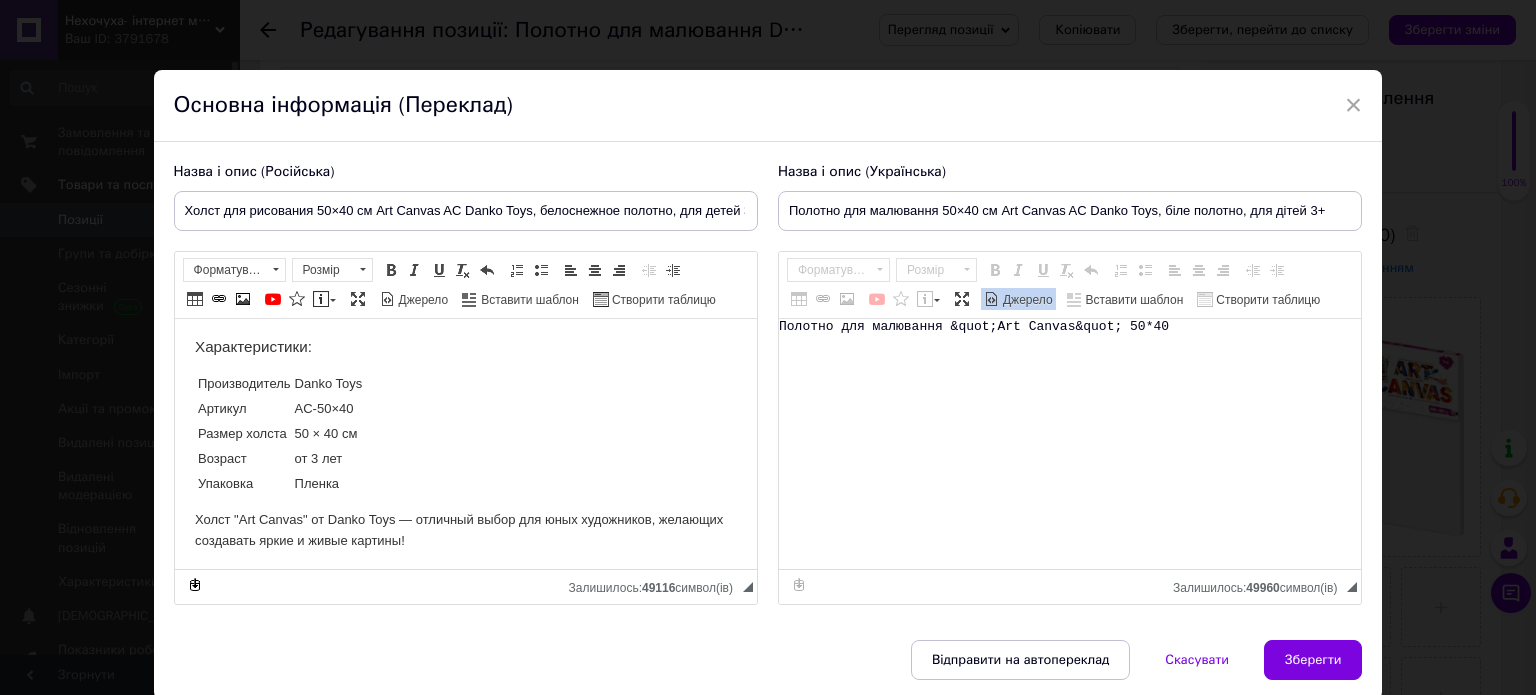 click on "Полотно для малювання &quot;Art Canvas&quot; 50*40" at bounding box center [1070, 444] 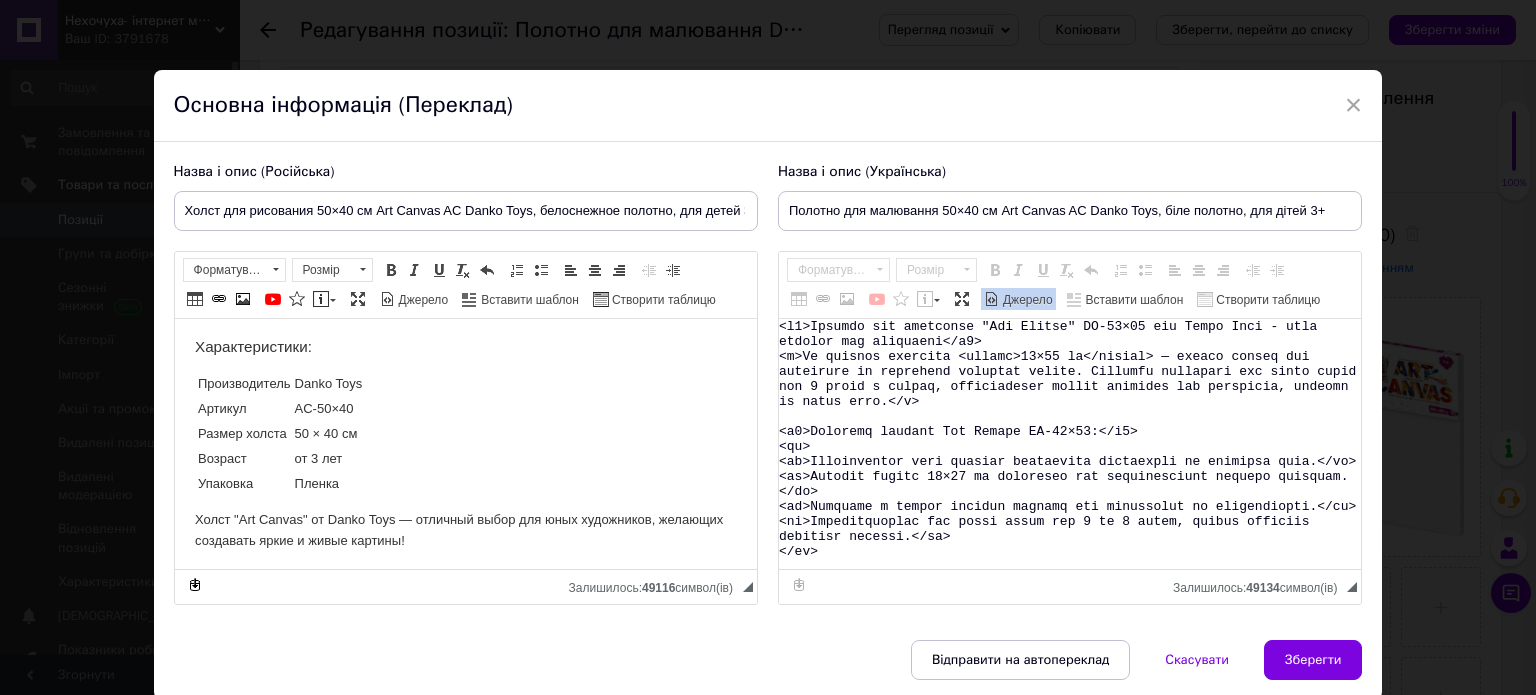 scroll, scrollTop: 205, scrollLeft: 0, axis: vertical 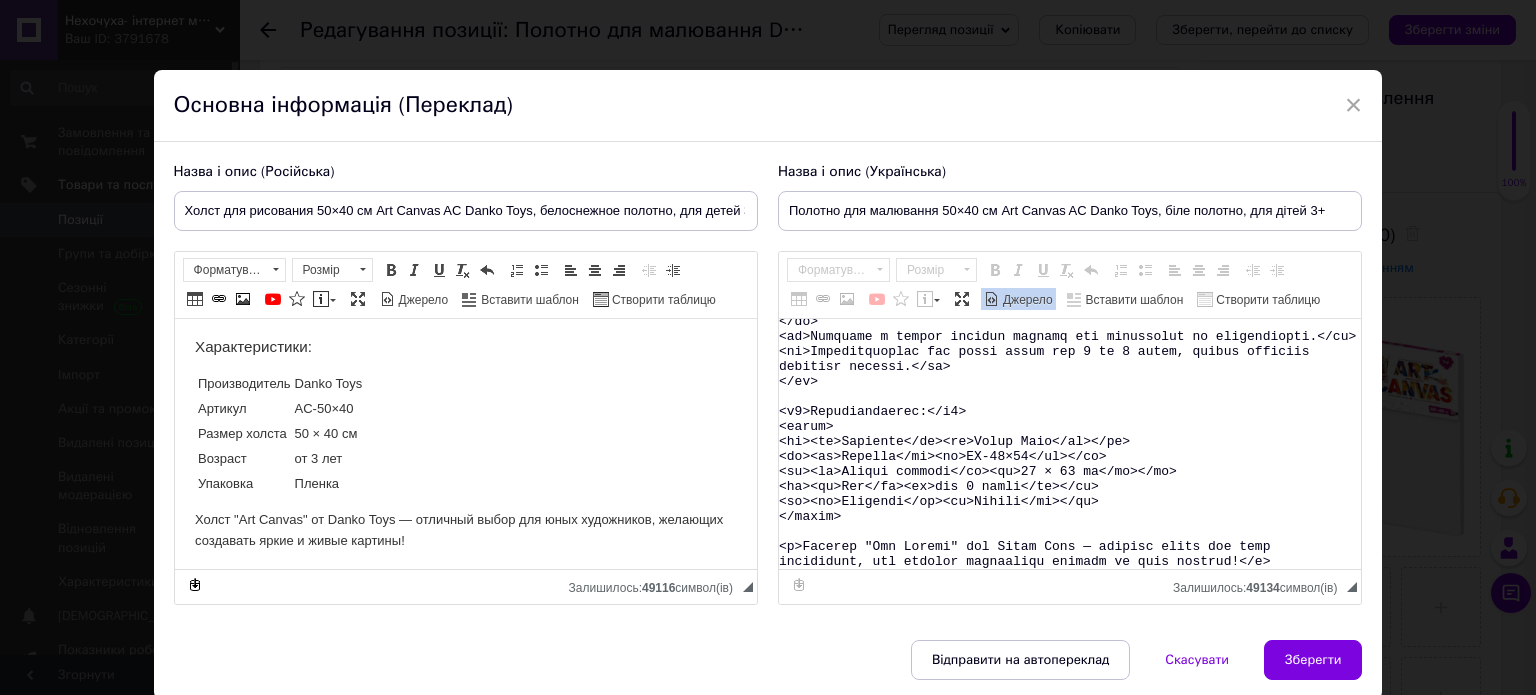 click on "Джерело" at bounding box center [1026, 300] 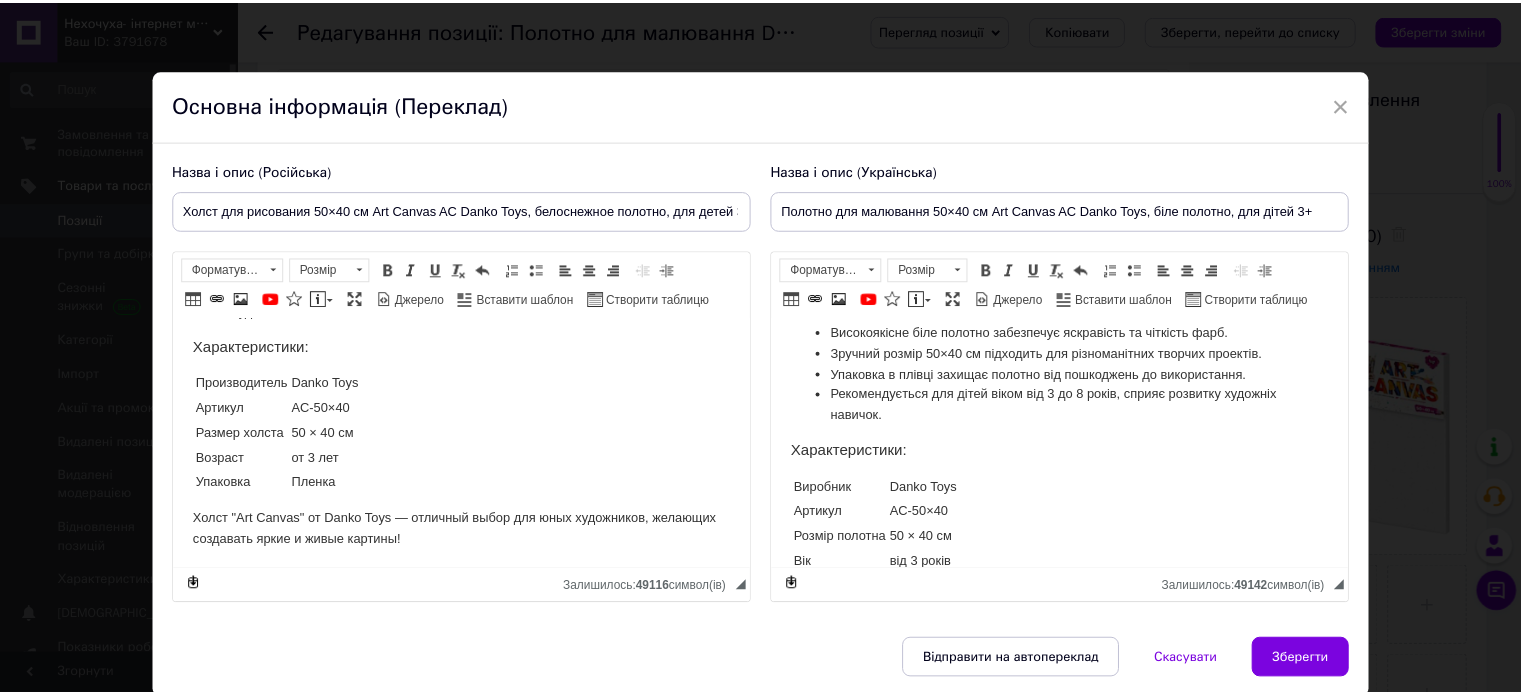 scroll, scrollTop: 294, scrollLeft: 0, axis: vertical 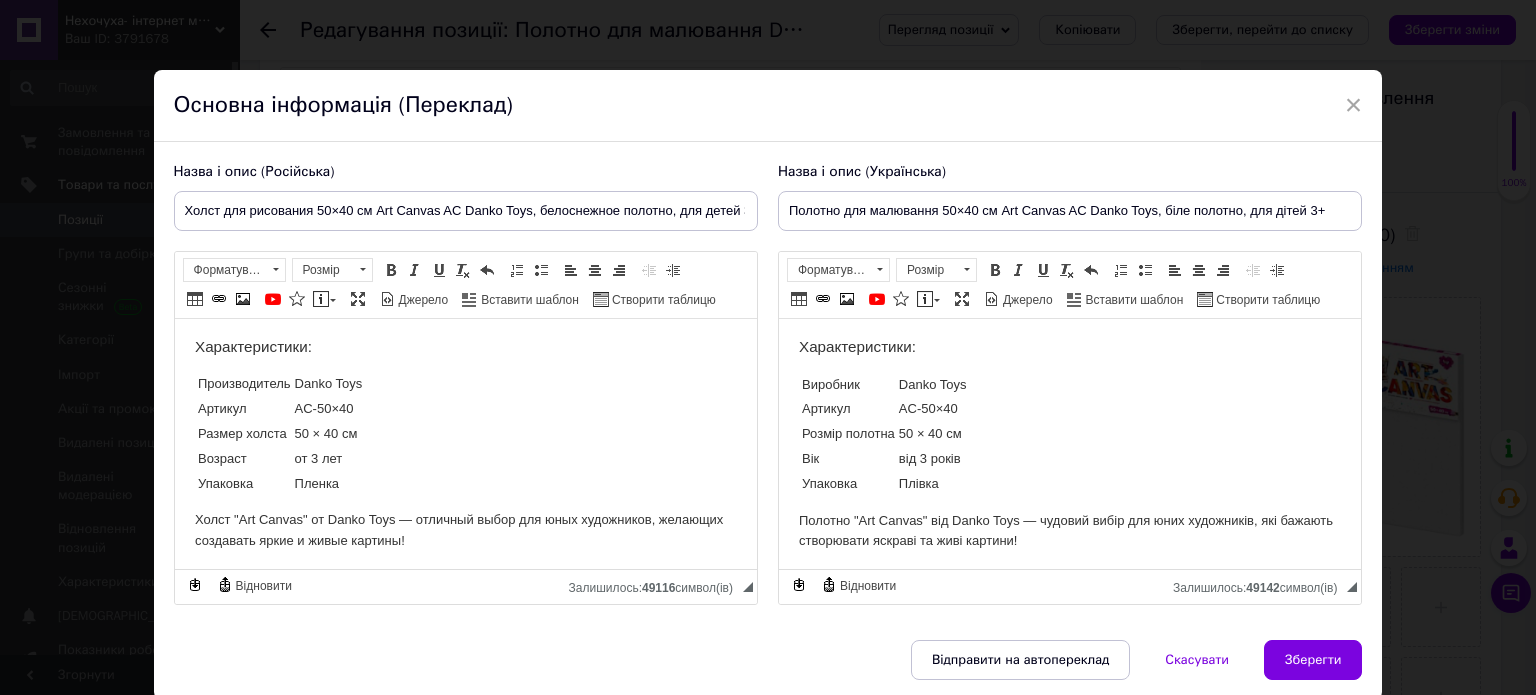 drag, startPoint x: 1325, startPoint y: 643, endPoint x: 1138, endPoint y: 537, distance: 214.95348 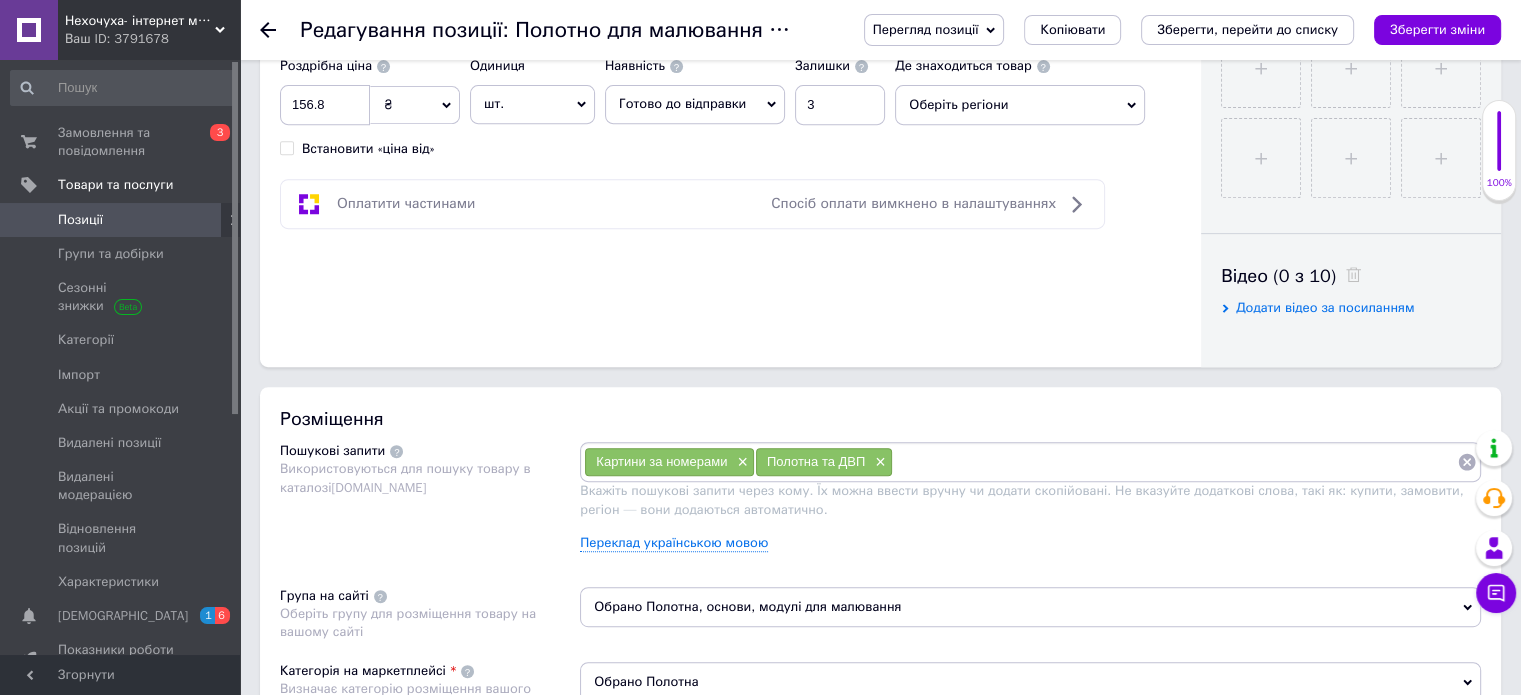 scroll, scrollTop: 1000, scrollLeft: 0, axis: vertical 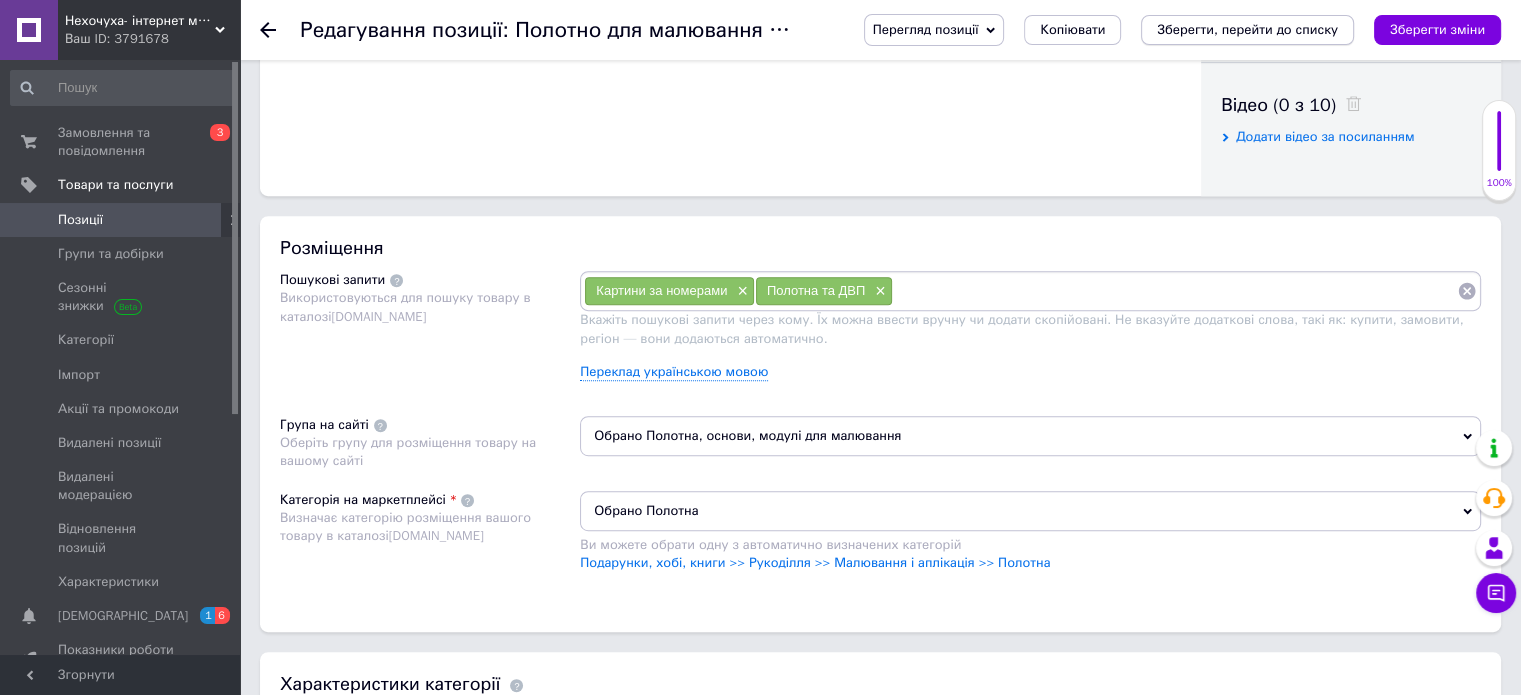 click on "Зберегти, перейти до списку" at bounding box center (1247, 29) 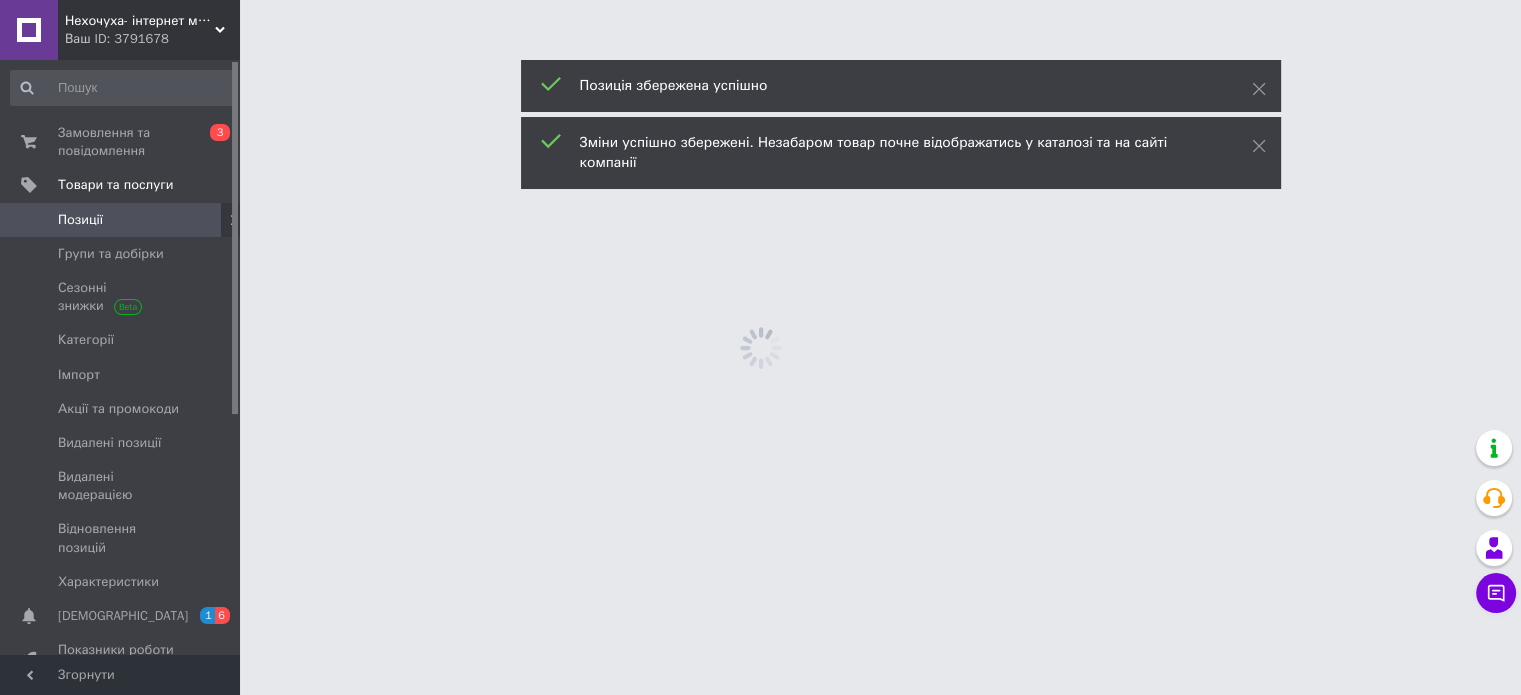 scroll, scrollTop: 0, scrollLeft: 0, axis: both 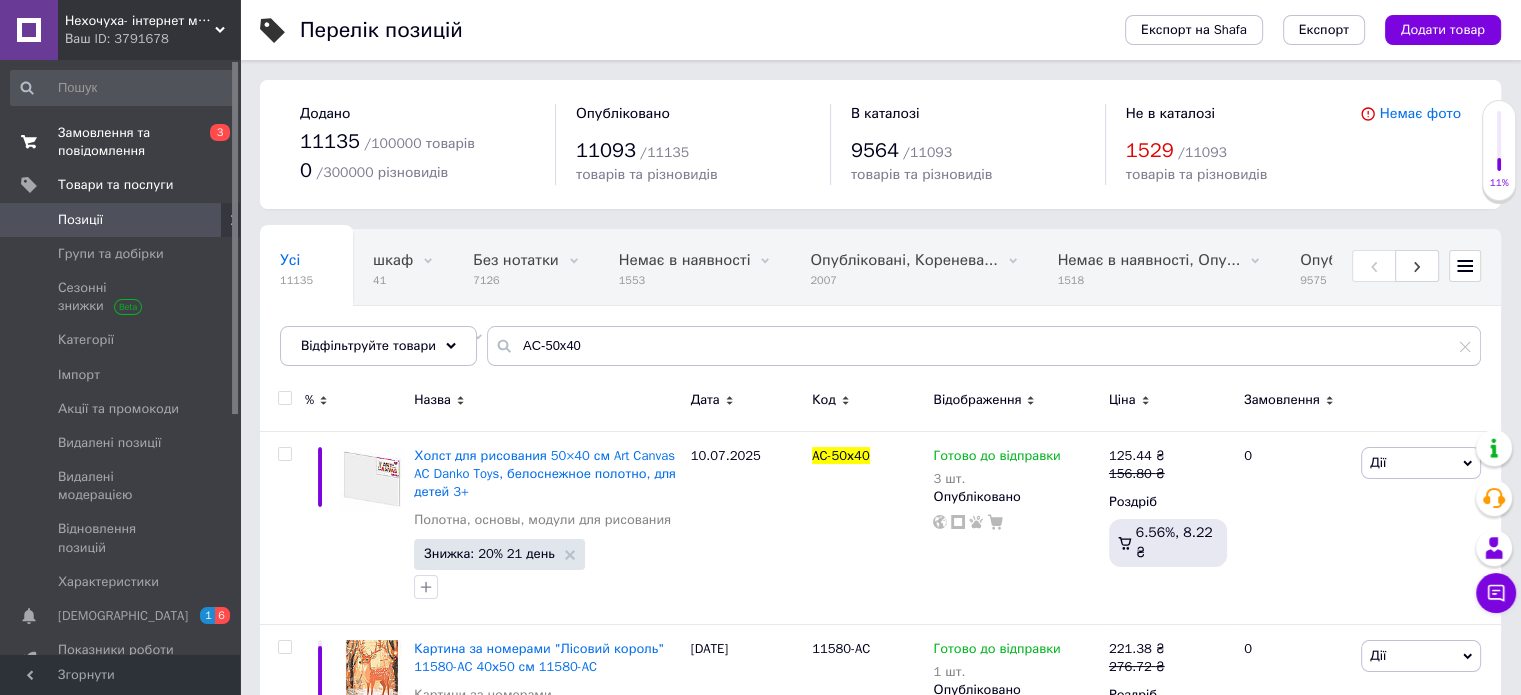 click on "Замовлення та повідомлення" at bounding box center [121, 142] 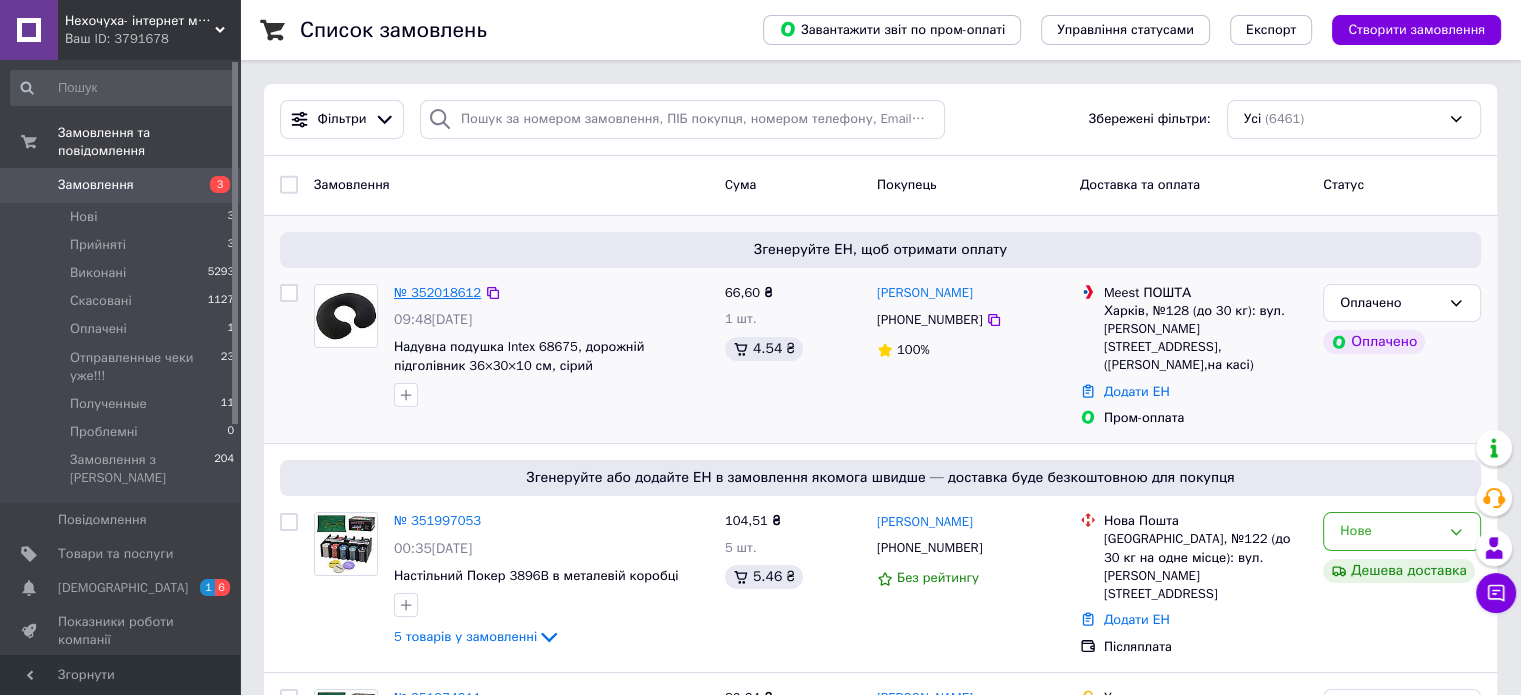 click on "№ 352018612" at bounding box center [437, 292] 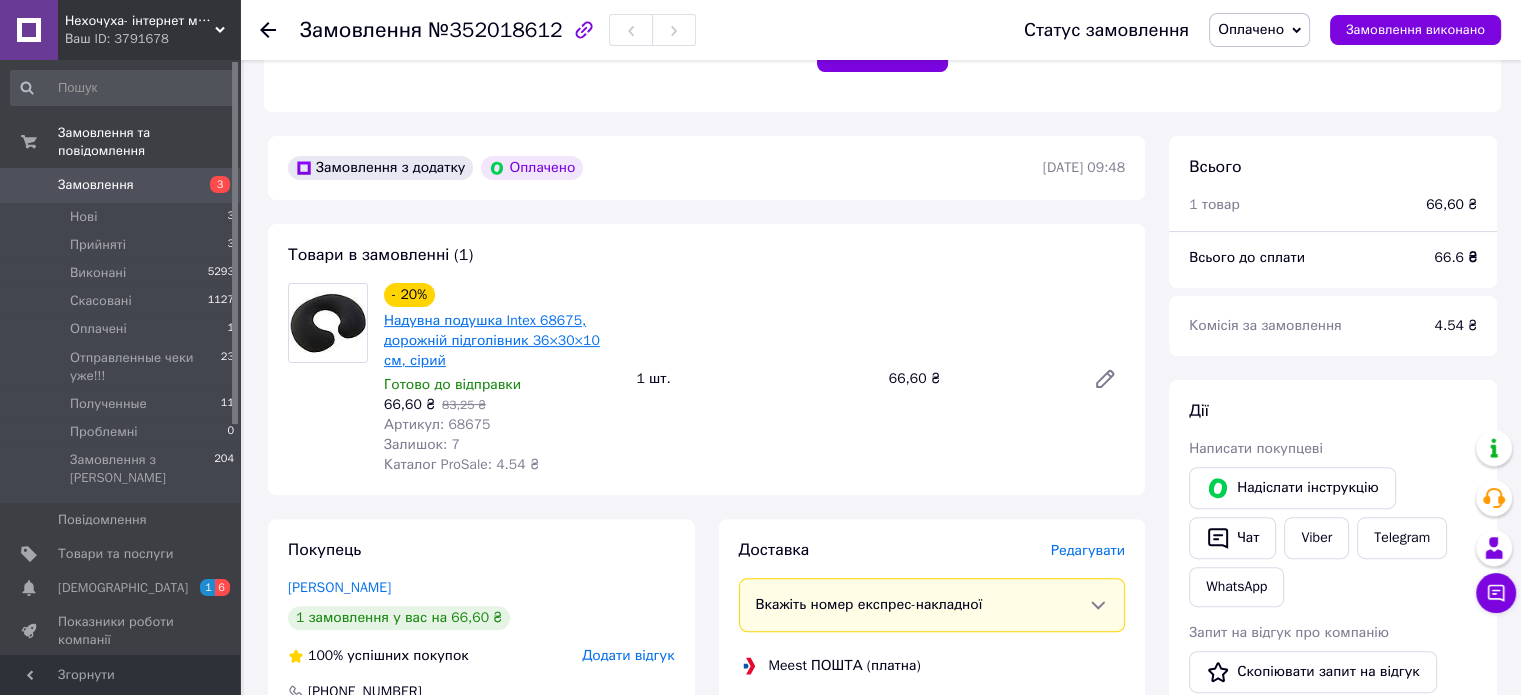 scroll, scrollTop: 600, scrollLeft: 0, axis: vertical 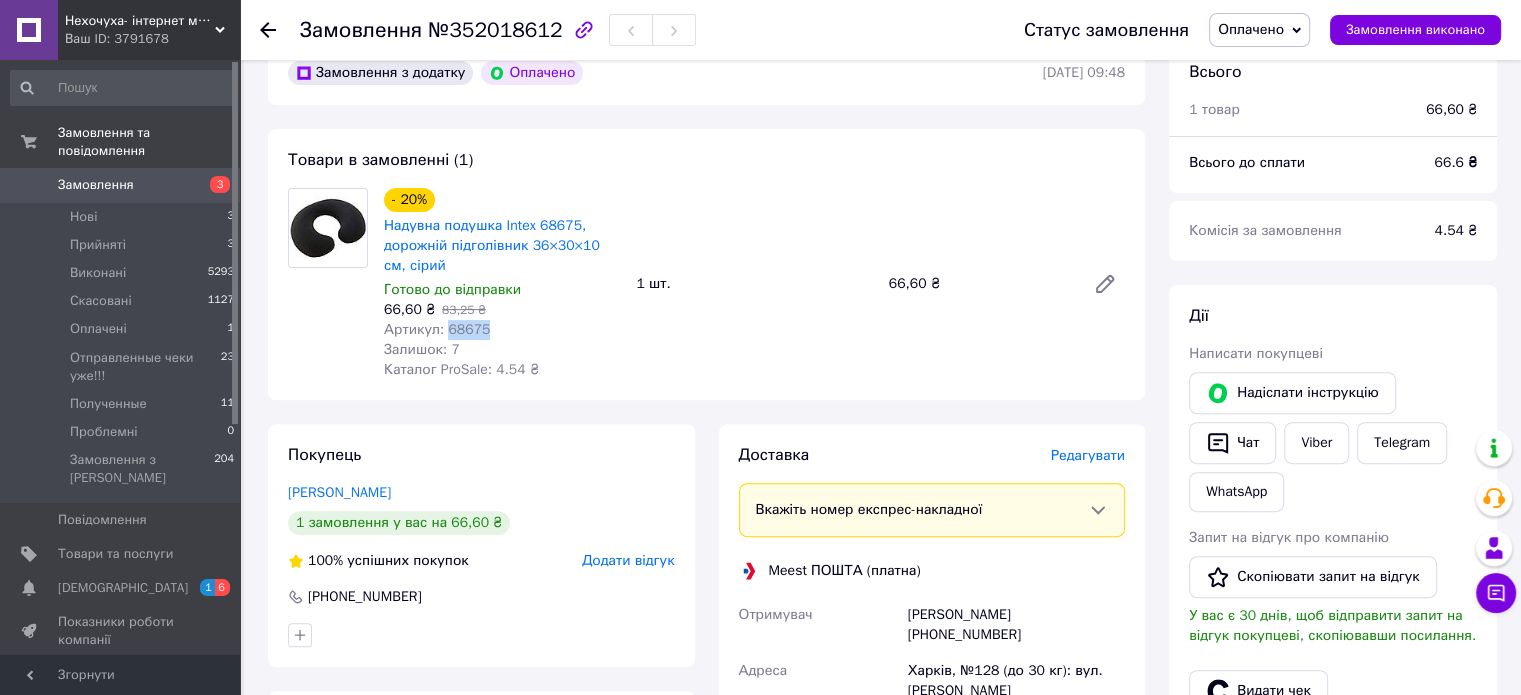drag, startPoint x: 483, startPoint y: 336, endPoint x: 443, endPoint y: 332, distance: 40.1995 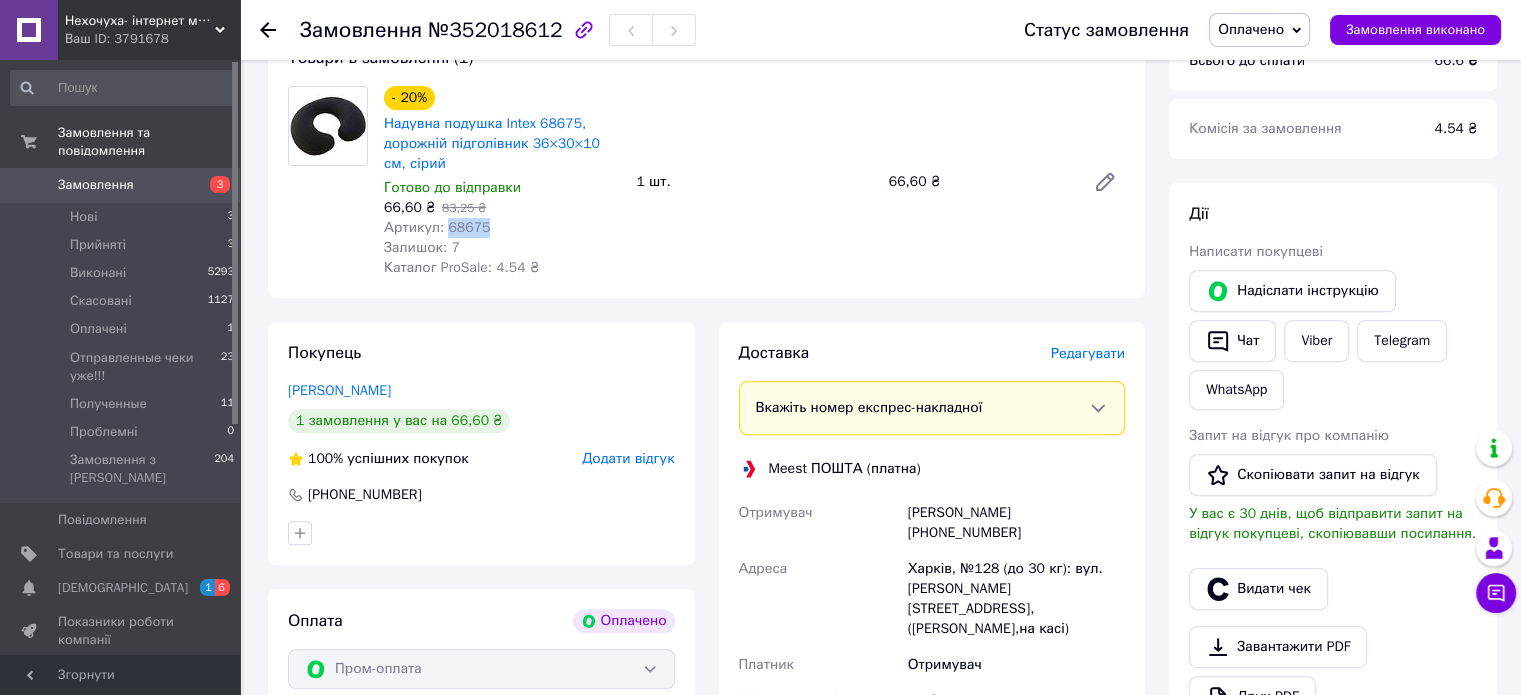 scroll, scrollTop: 500, scrollLeft: 0, axis: vertical 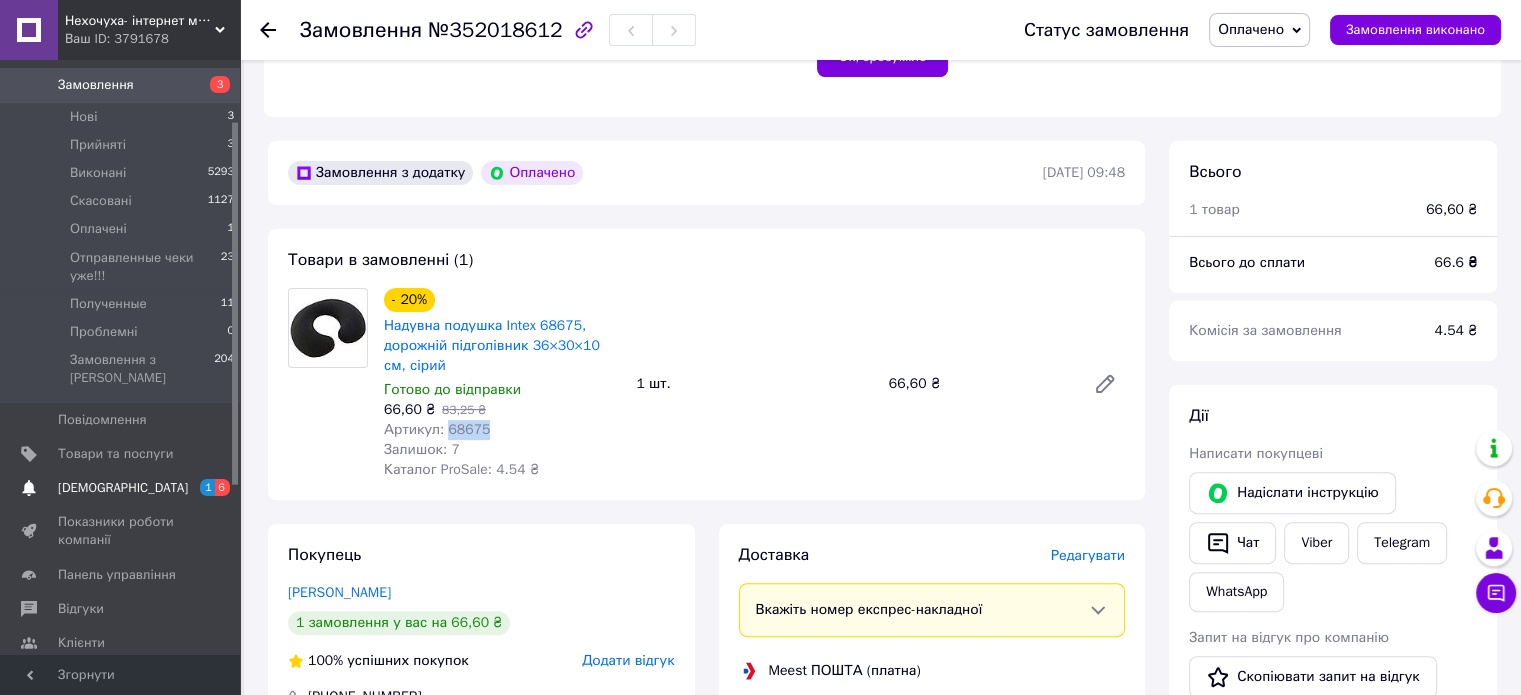 click on "[DEMOGRAPHIC_DATA]" at bounding box center (123, 488) 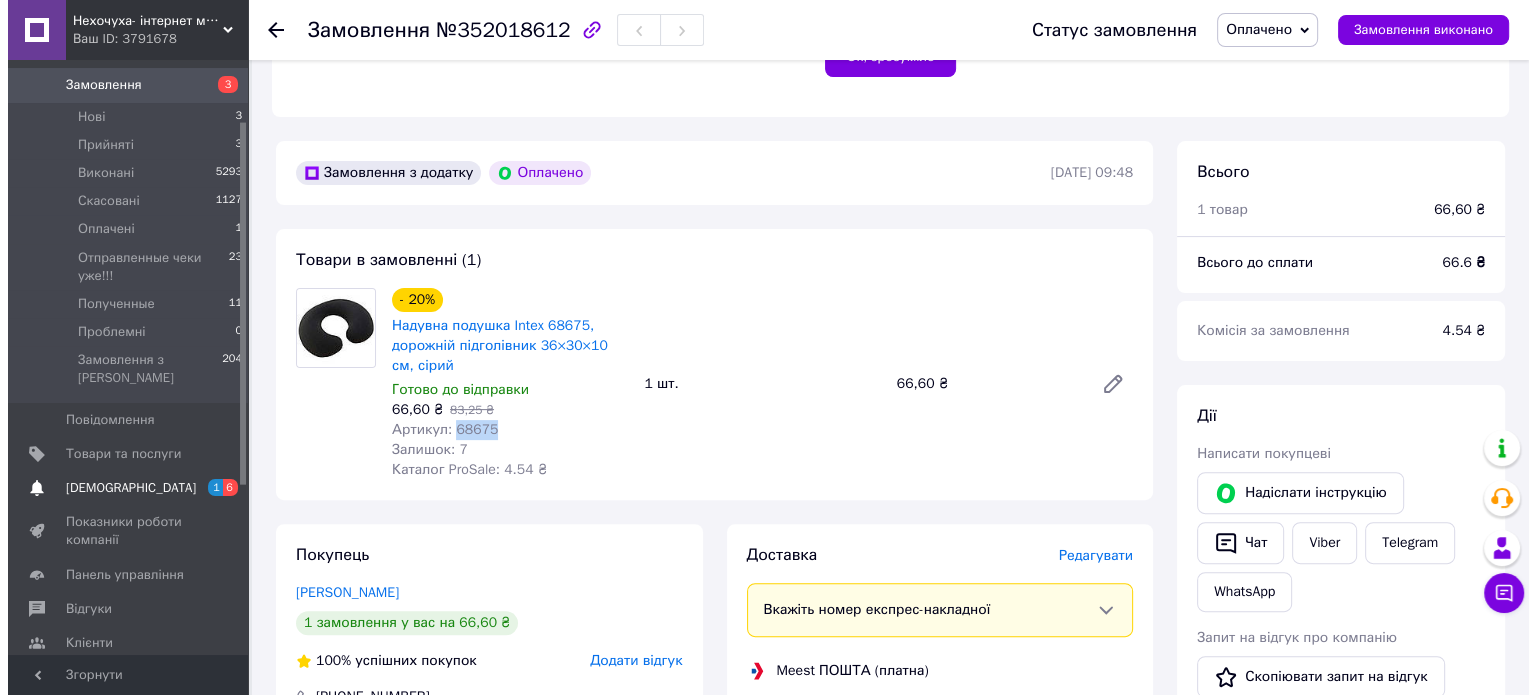 scroll, scrollTop: 0, scrollLeft: 0, axis: both 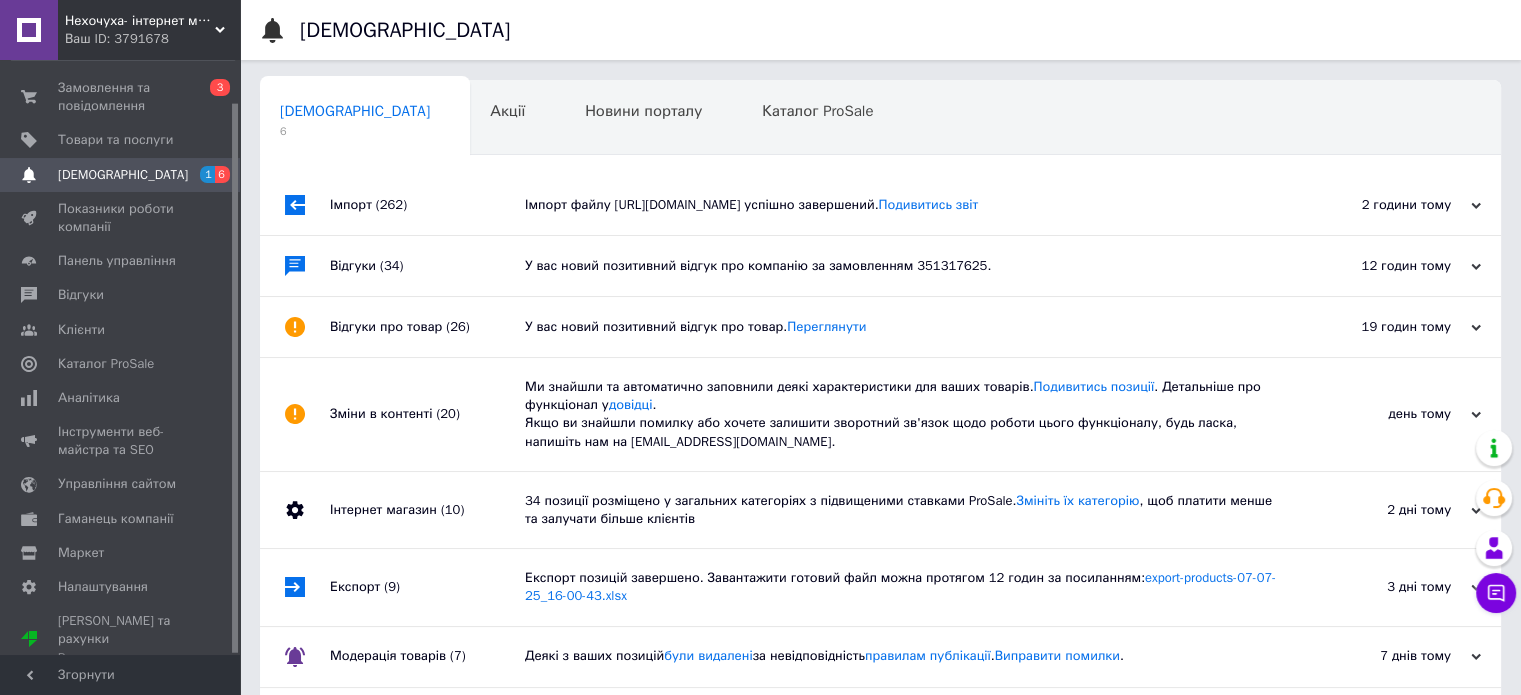 click on "Імпорт файлу [URL][DOMAIN_NAME] успішно завершений.  Подивитись звіт" at bounding box center (903, 205) 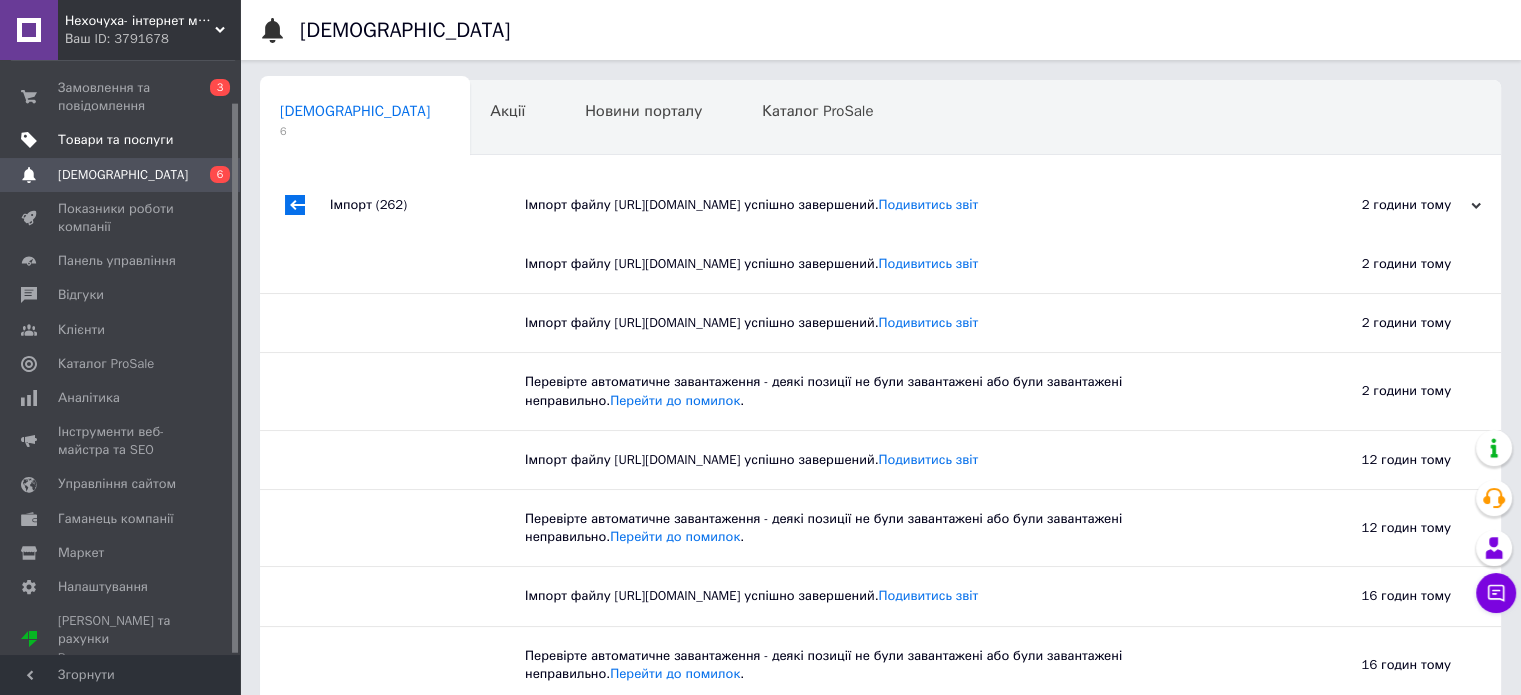 click on "Товари та послуги" at bounding box center (115, 140) 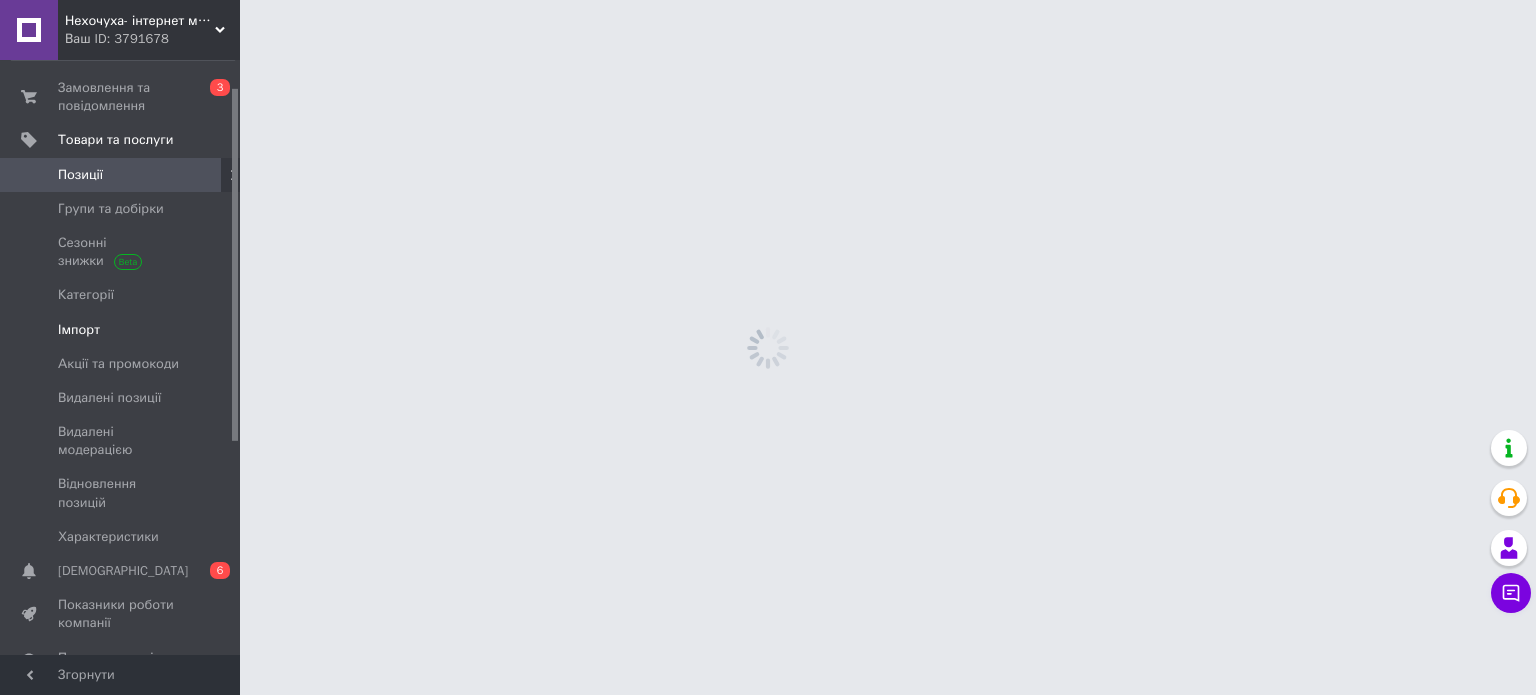 click on "Імпорт" at bounding box center (79, 330) 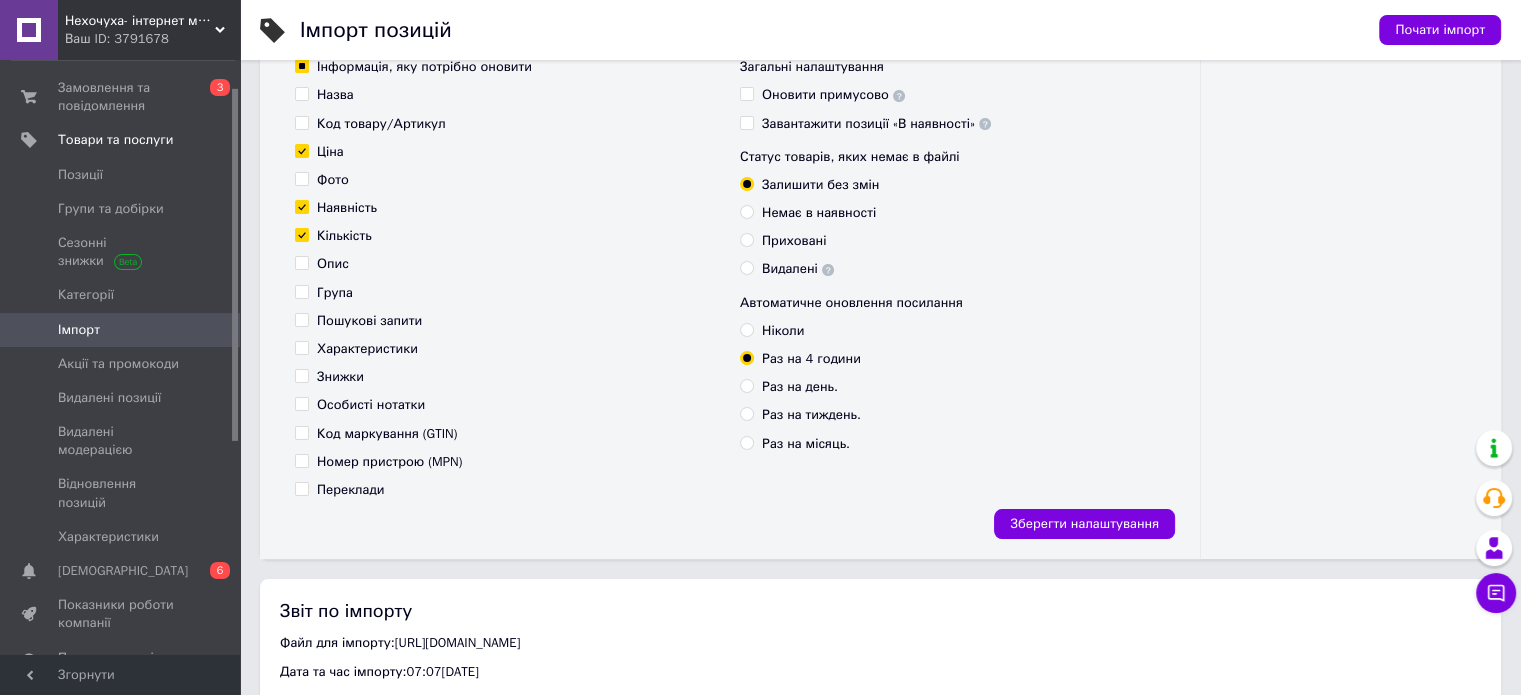 scroll, scrollTop: 300, scrollLeft: 0, axis: vertical 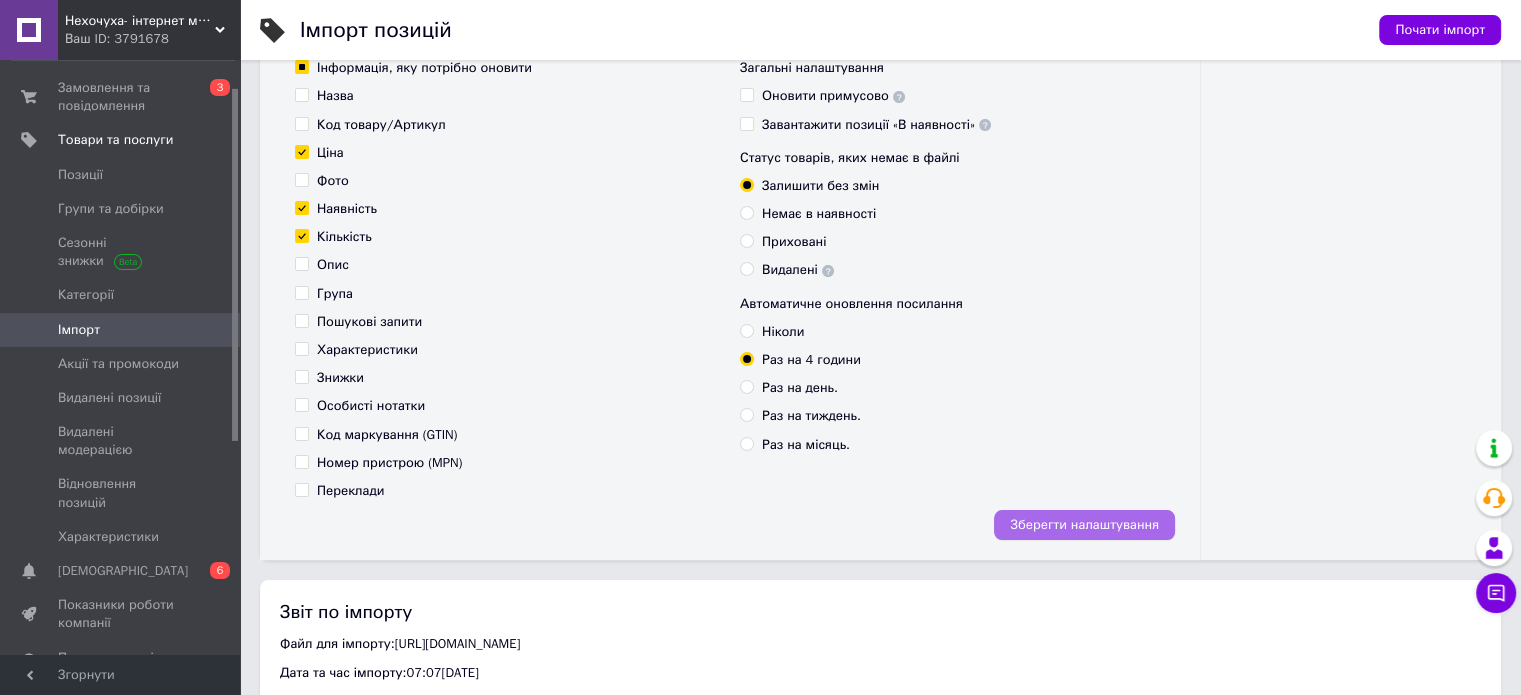 click on "Зберегти налаштування" at bounding box center (1084, 525) 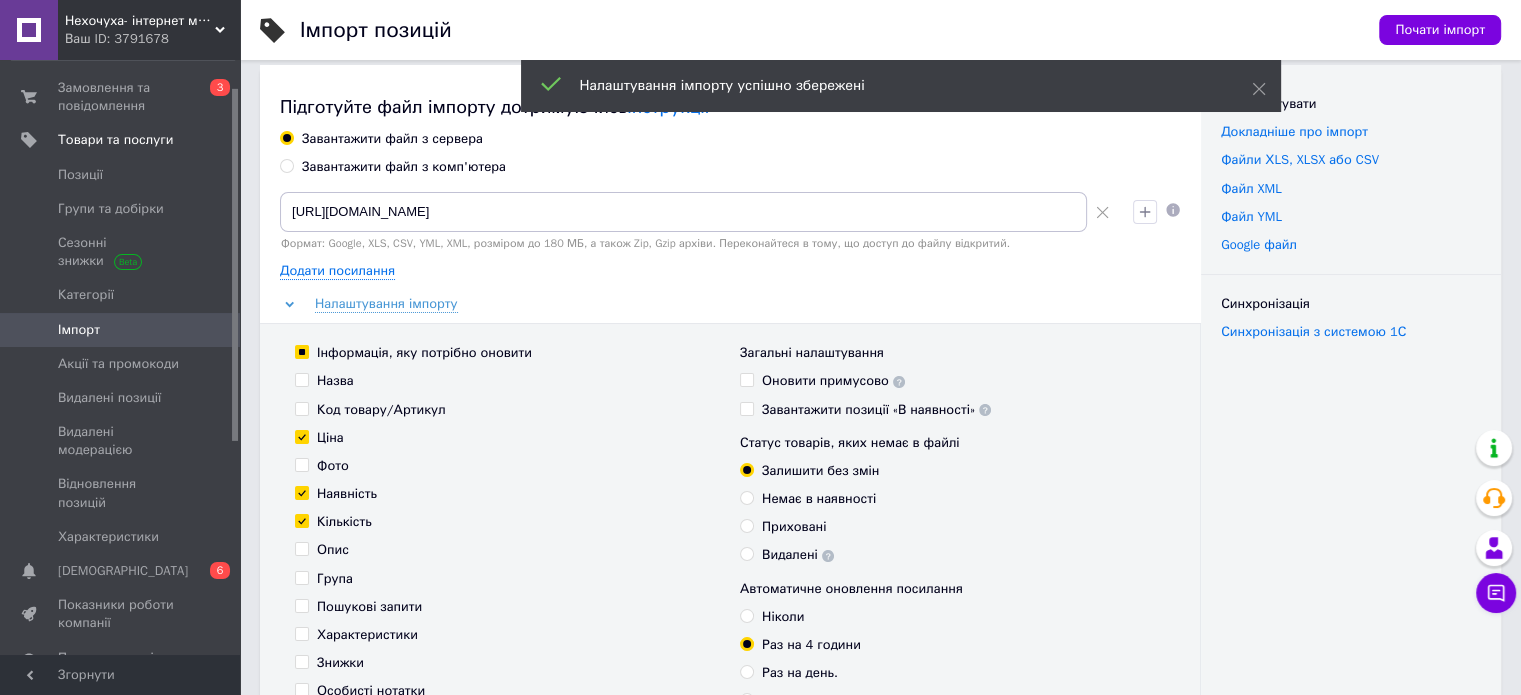 scroll, scrollTop: 0, scrollLeft: 0, axis: both 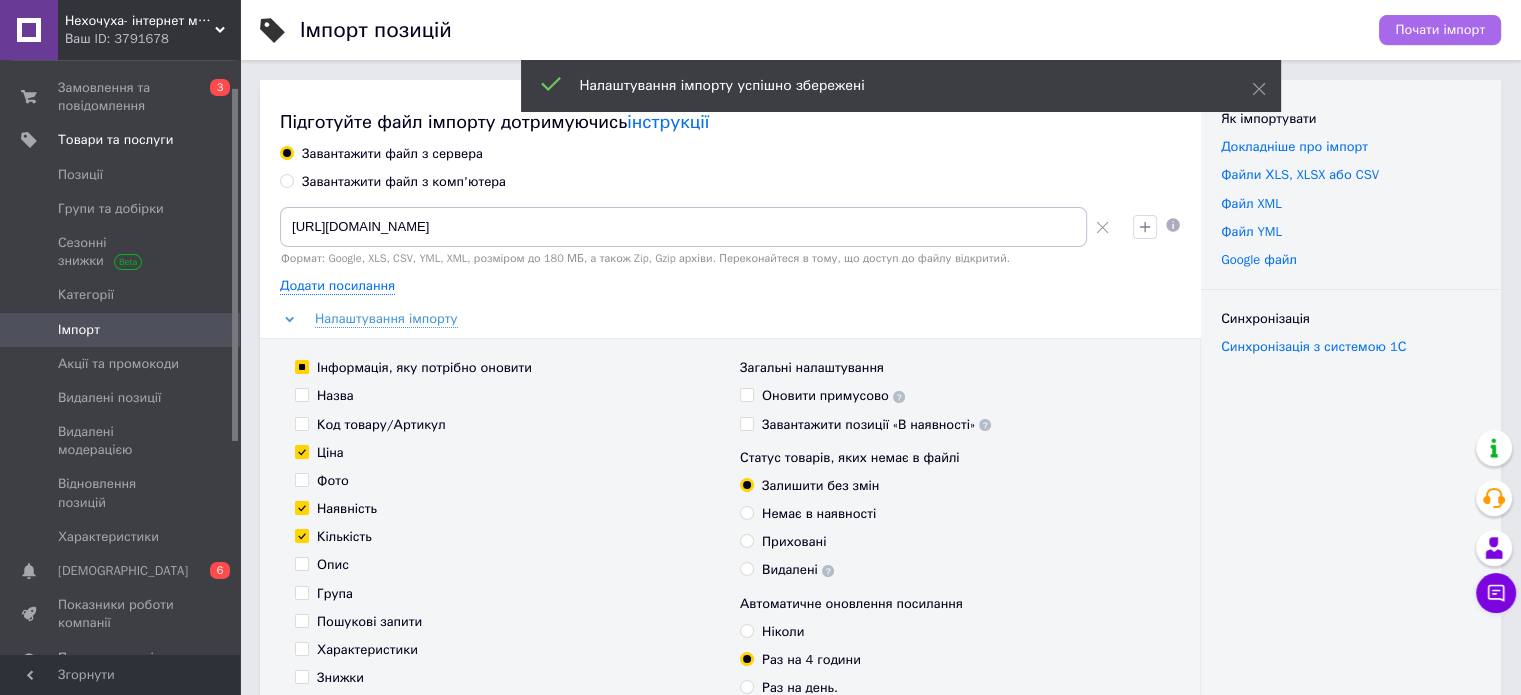 click on "Почати імпорт" at bounding box center (1440, 30) 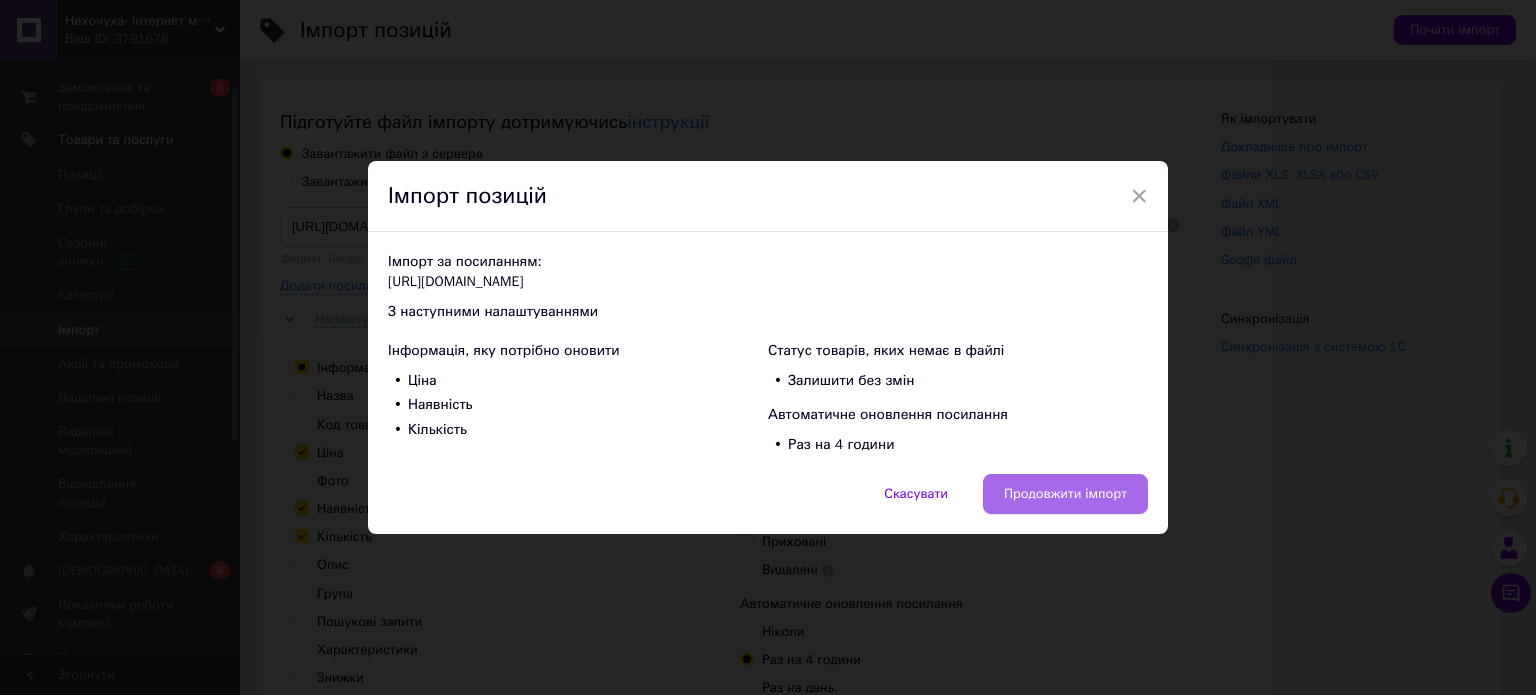 click on "Продовжити імпорт" at bounding box center (1065, 494) 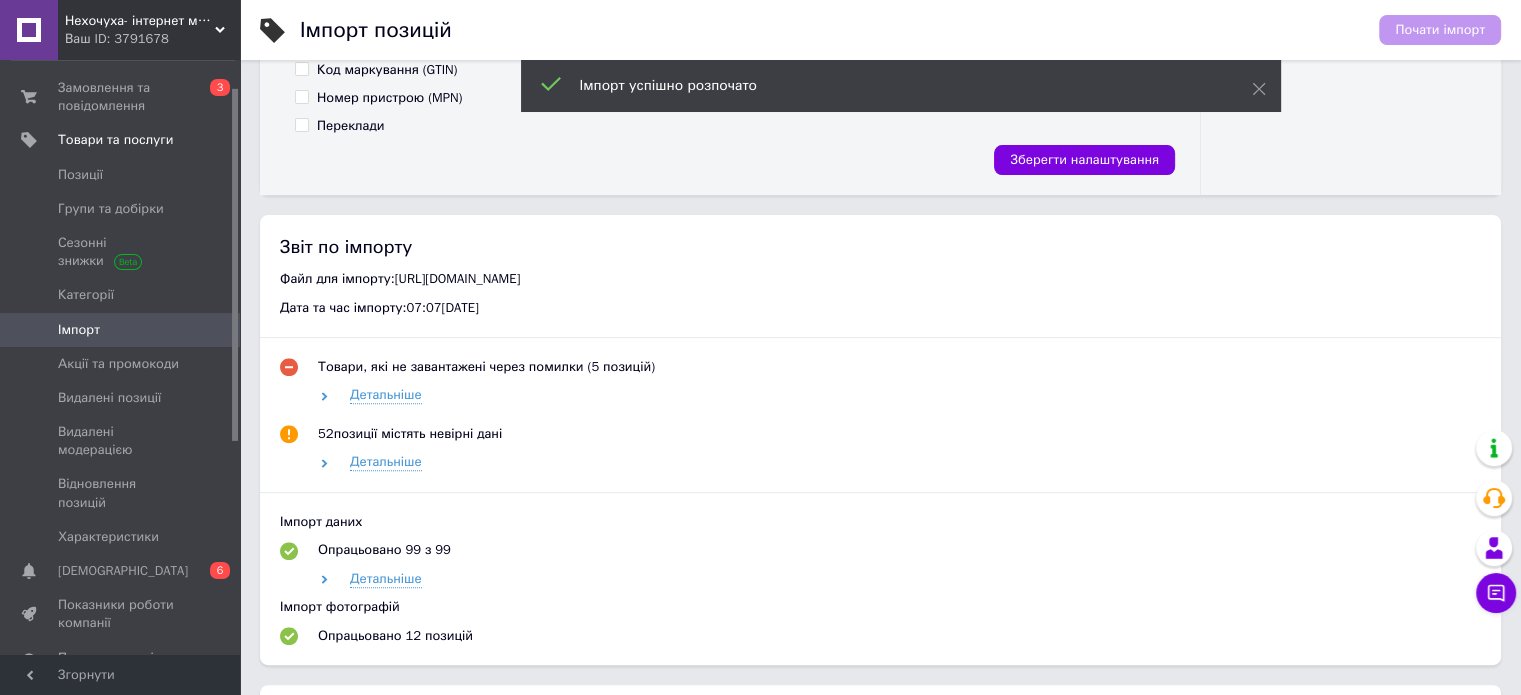 scroll, scrollTop: 800, scrollLeft: 0, axis: vertical 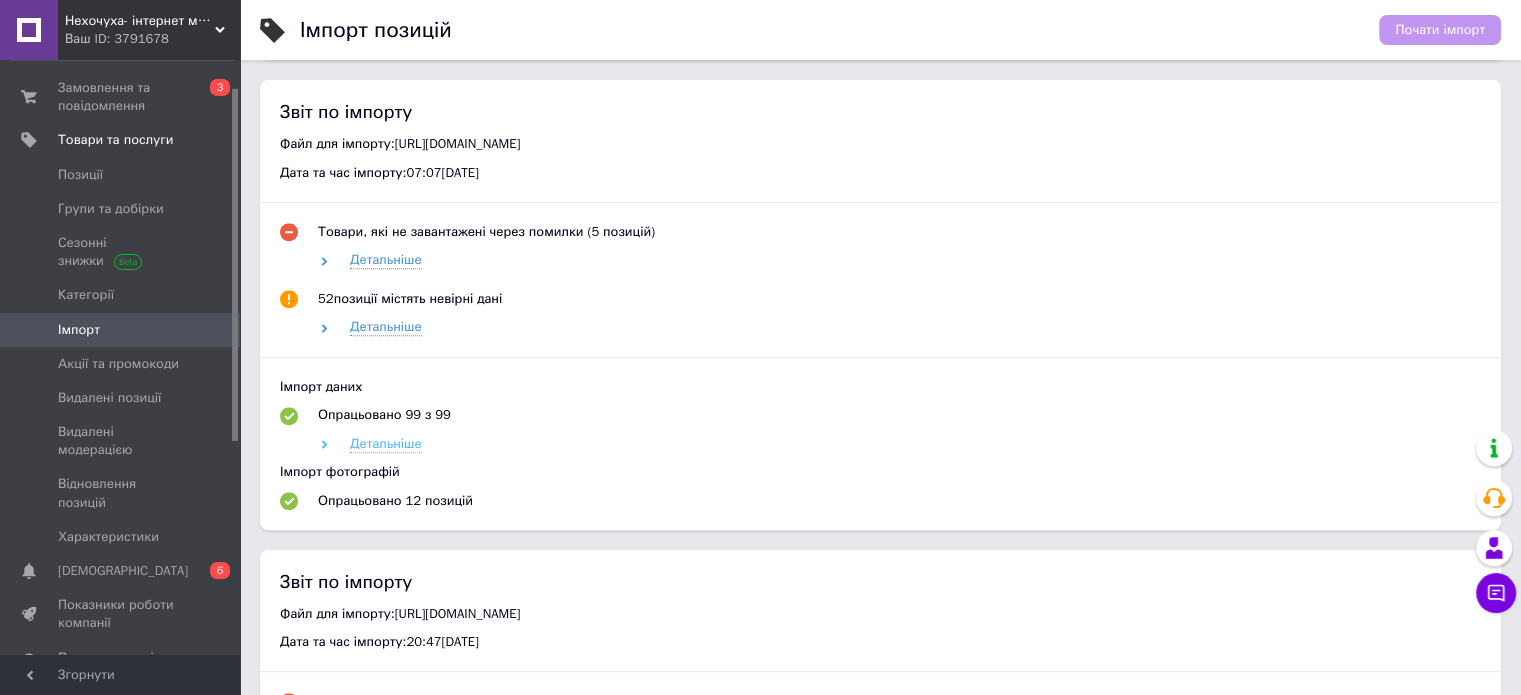 click on "Детальніше" at bounding box center (386, 444) 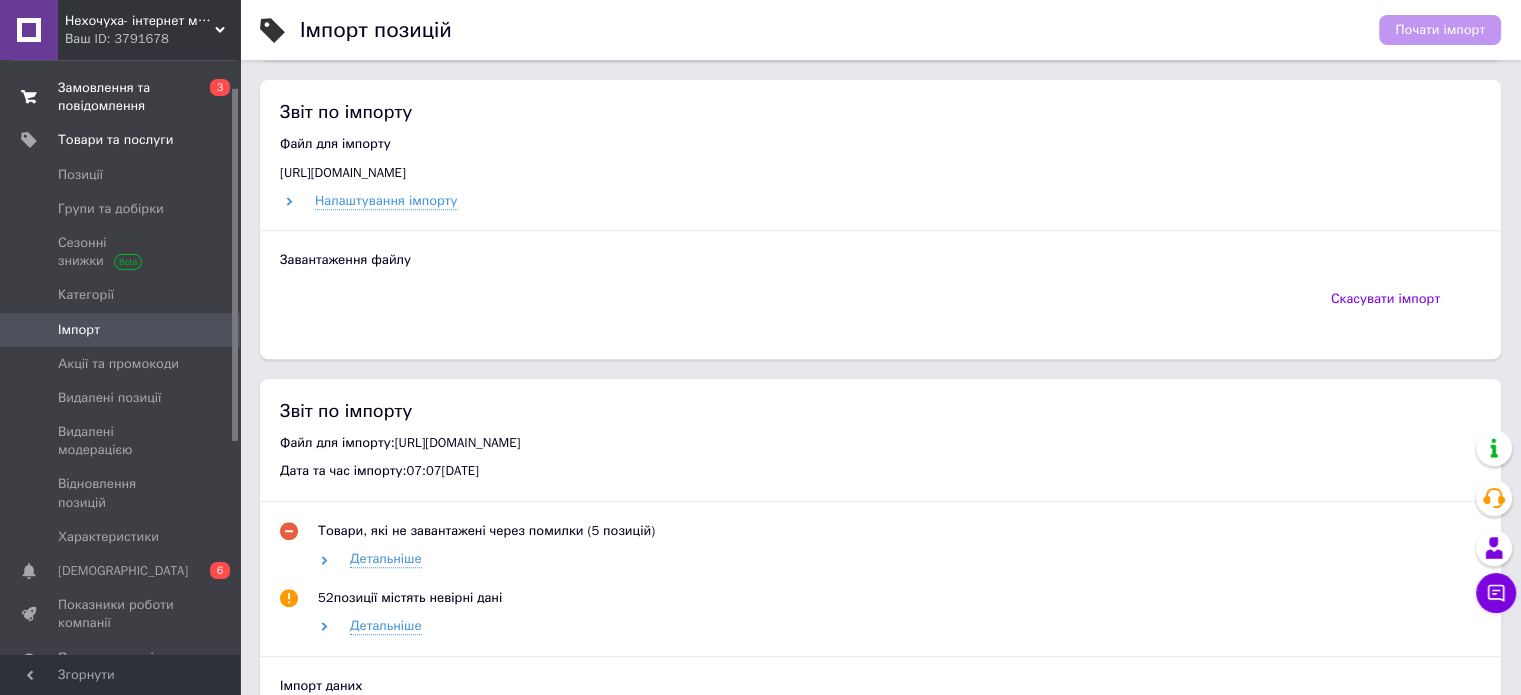 click on "Замовлення та повідомлення 0 3" at bounding box center (123, 97) 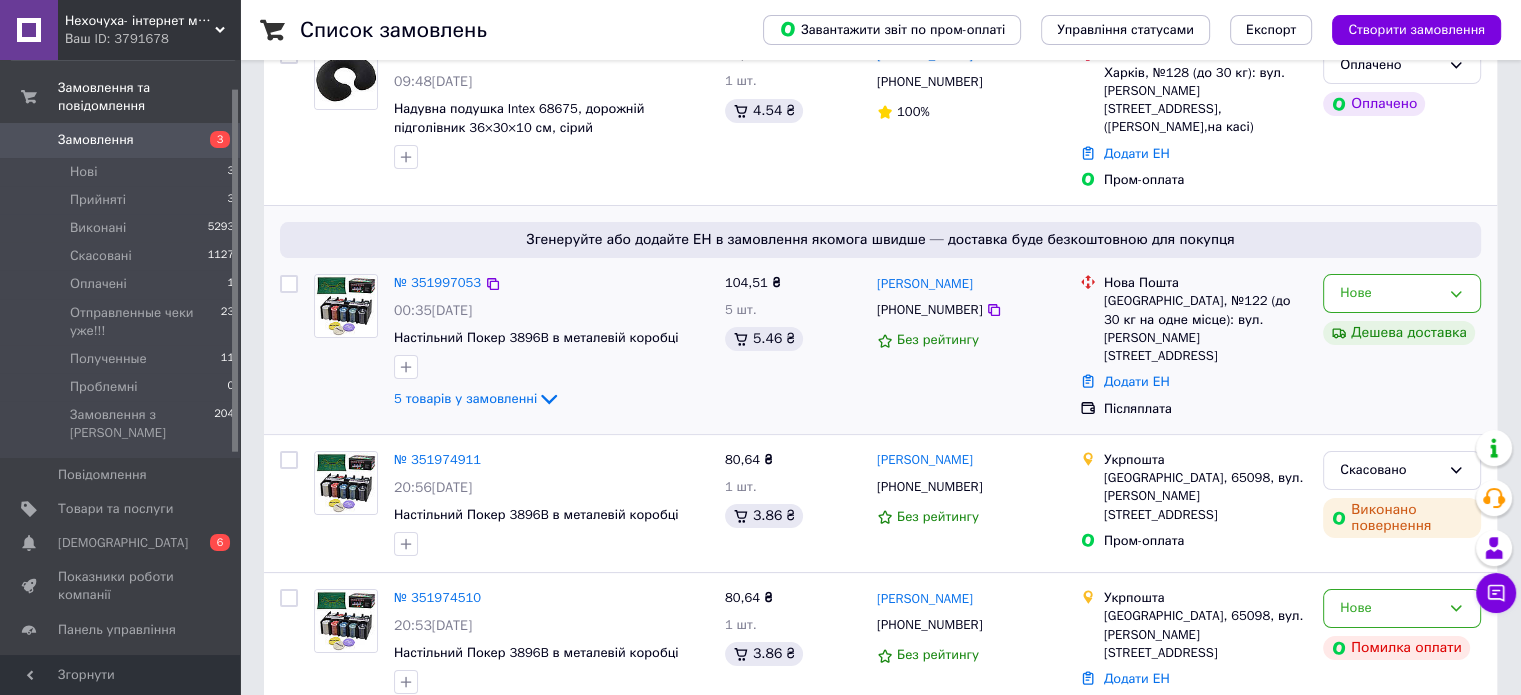 scroll, scrollTop: 400, scrollLeft: 0, axis: vertical 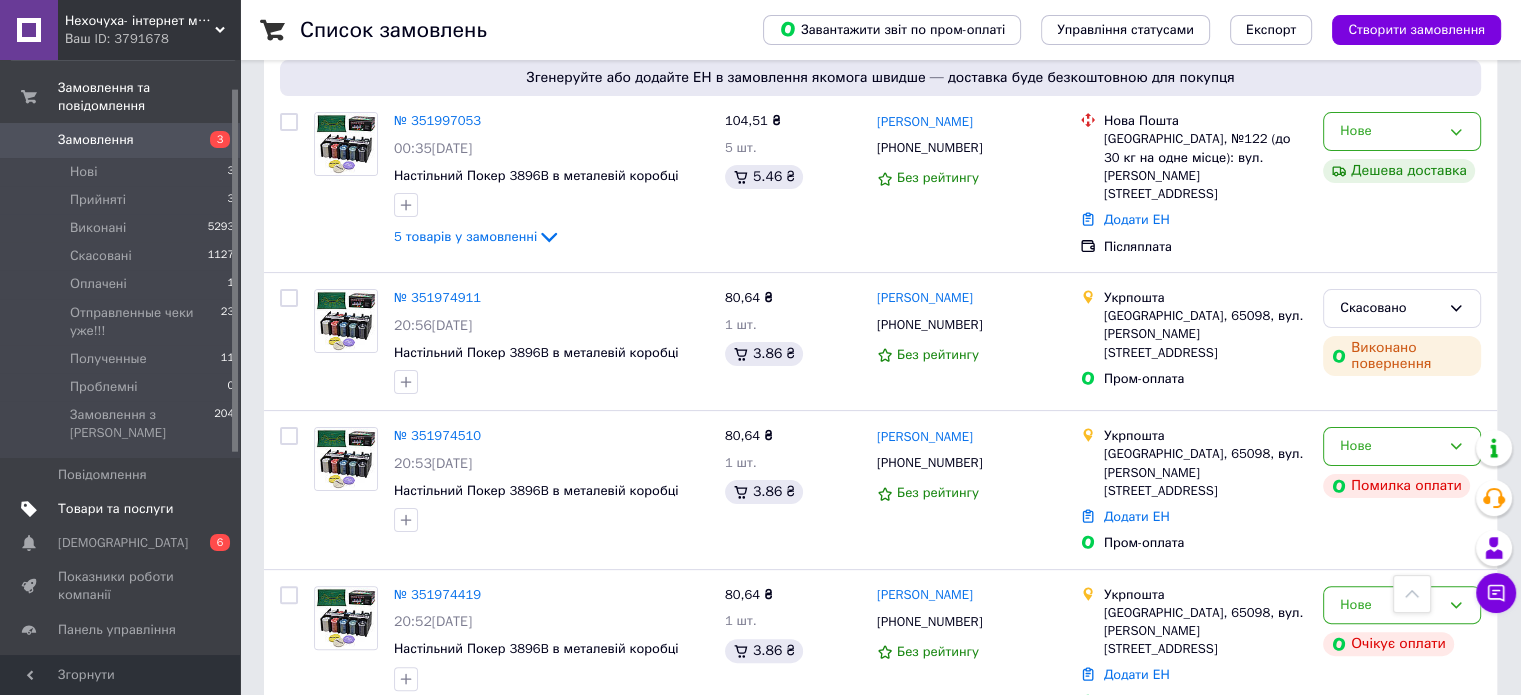 click on "Товари та послуги" at bounding box center [115, 509] 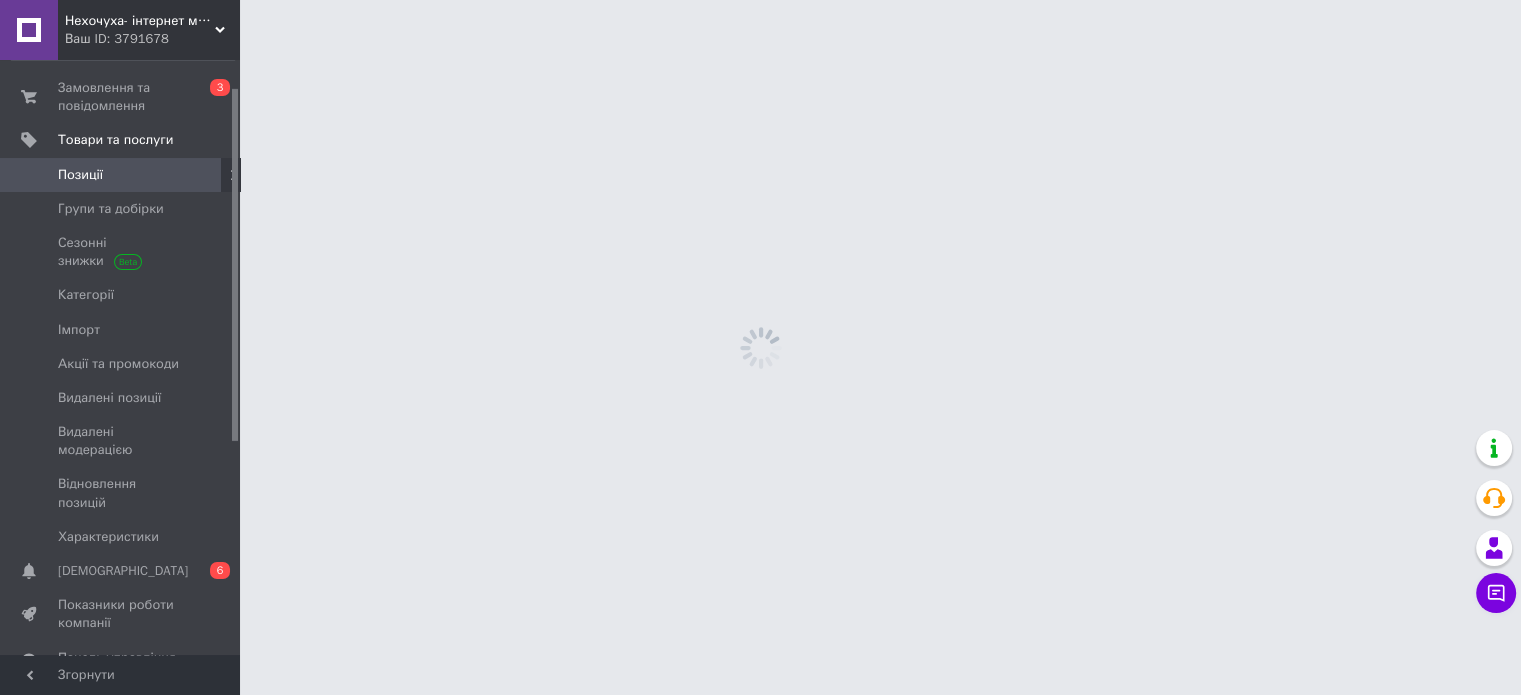 scroll, scrollTop: 0, scrollLeft: 0, axis: both 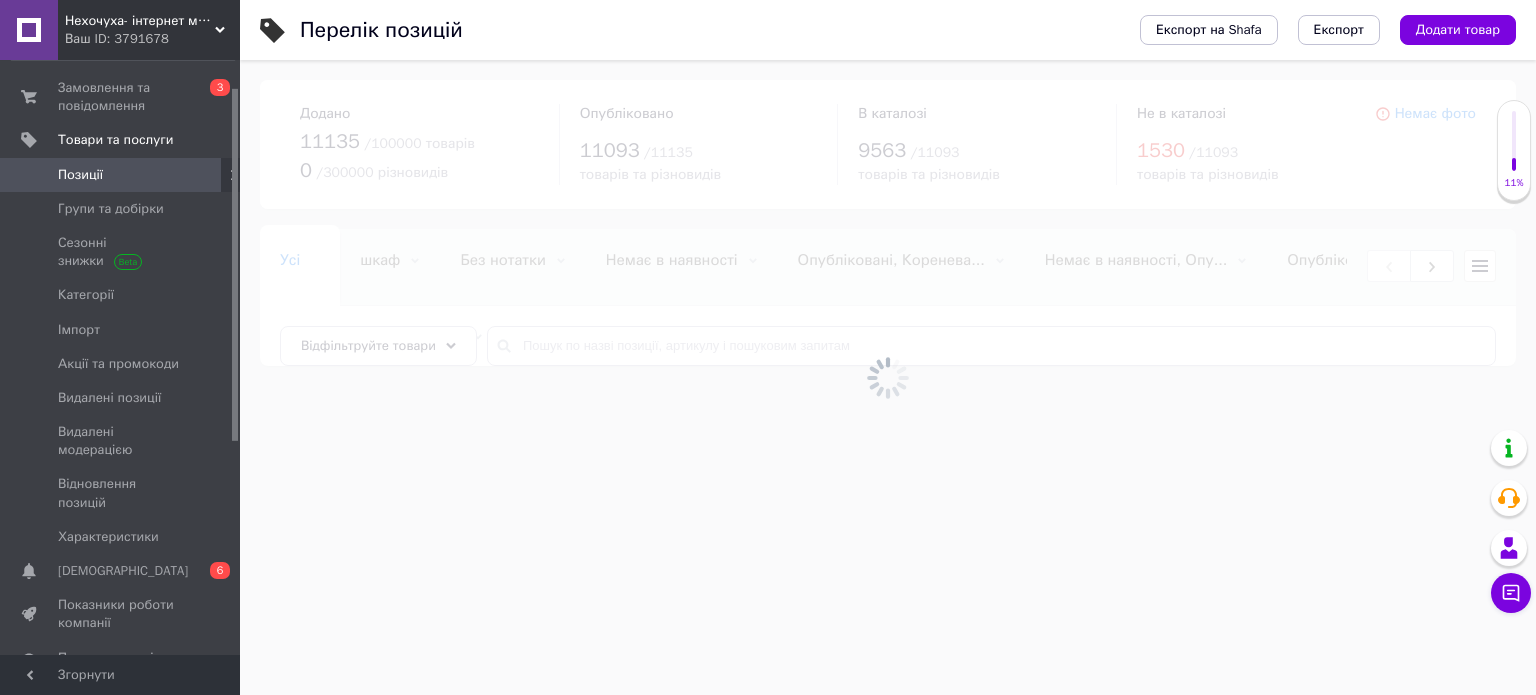click at bounding box center (888, 377) 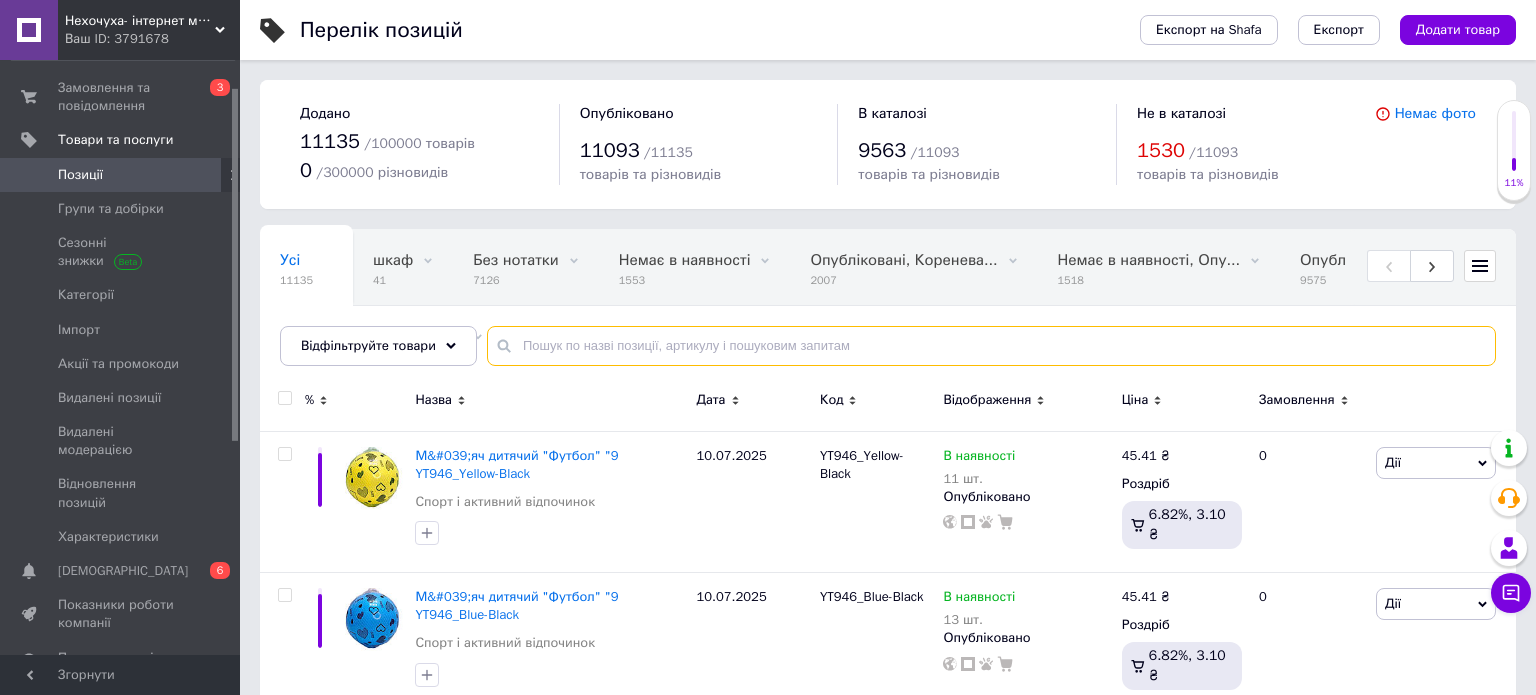 click at bounding box center [991, 346] 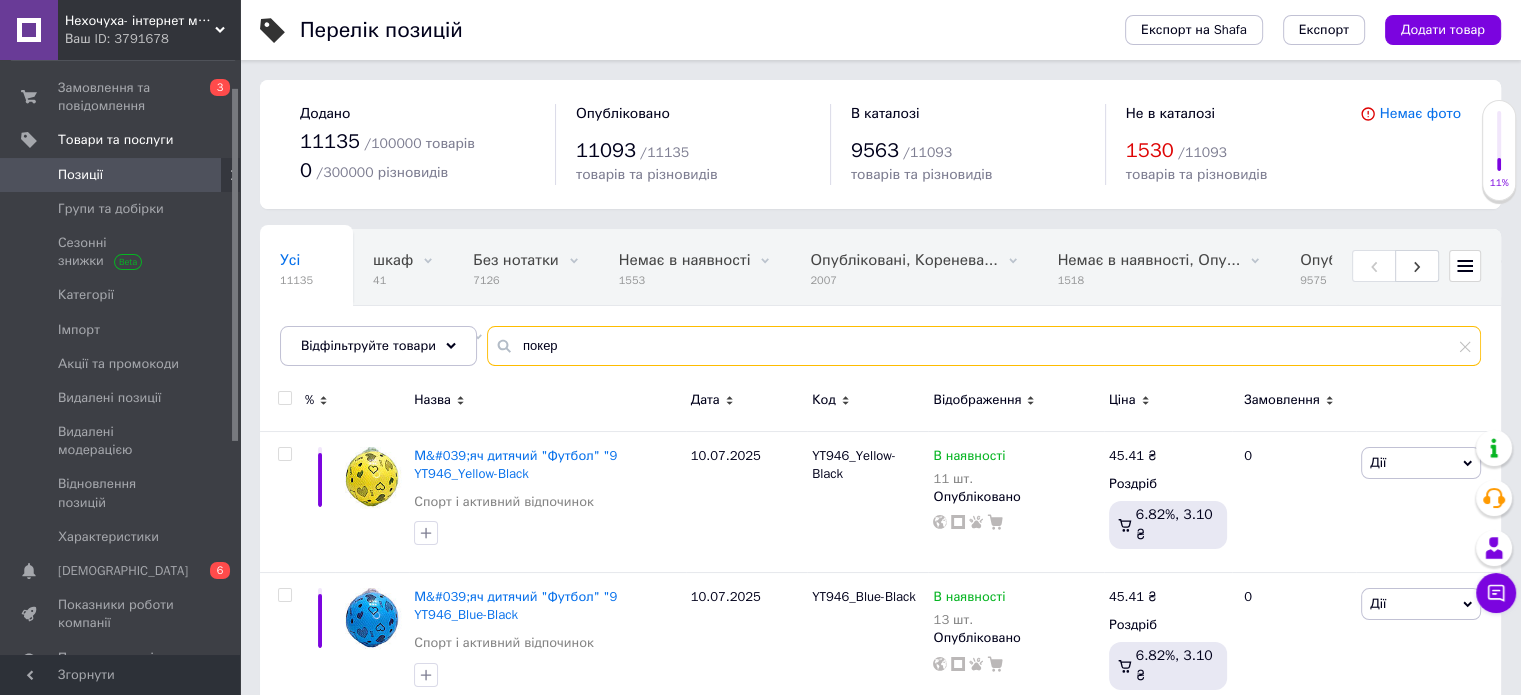 type on "покер" 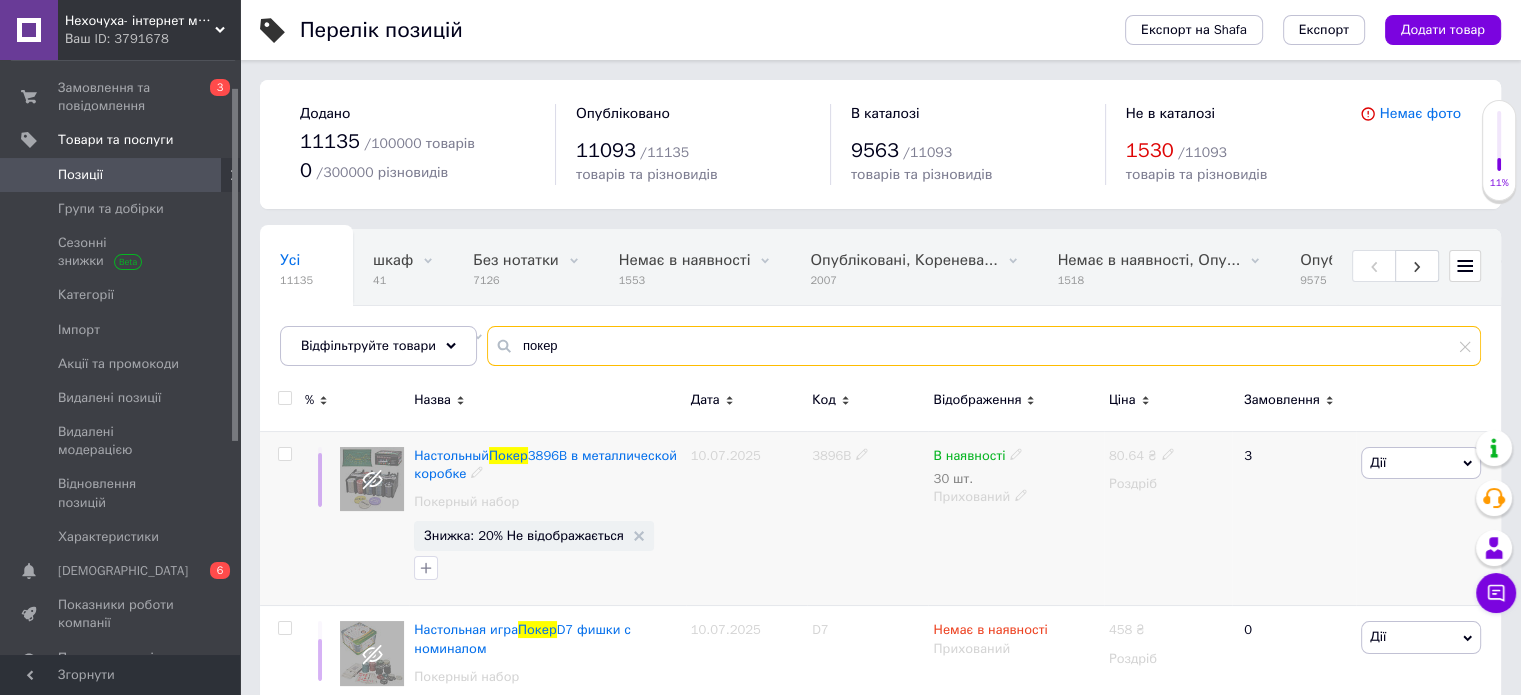 scroll, scrollTop: 200, scrollLeft: 0, axis: vertical 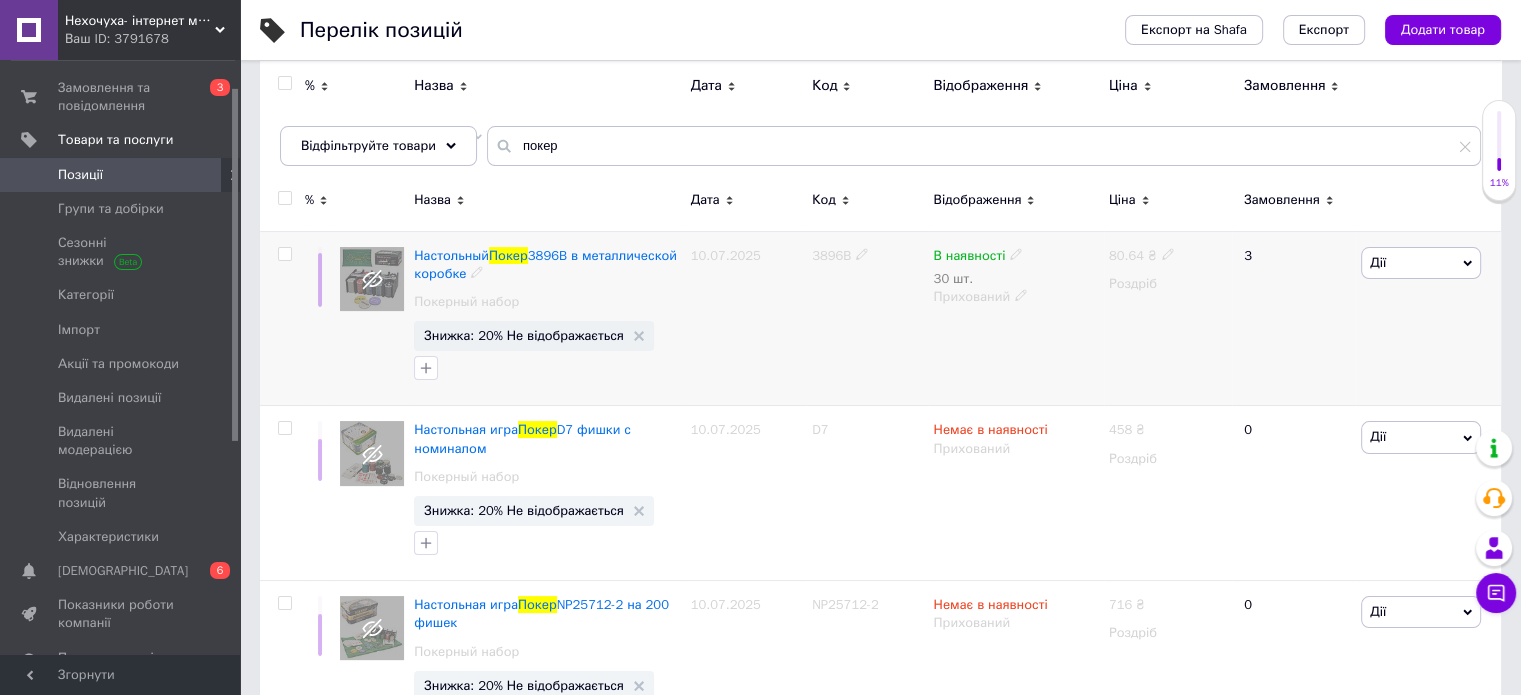 click 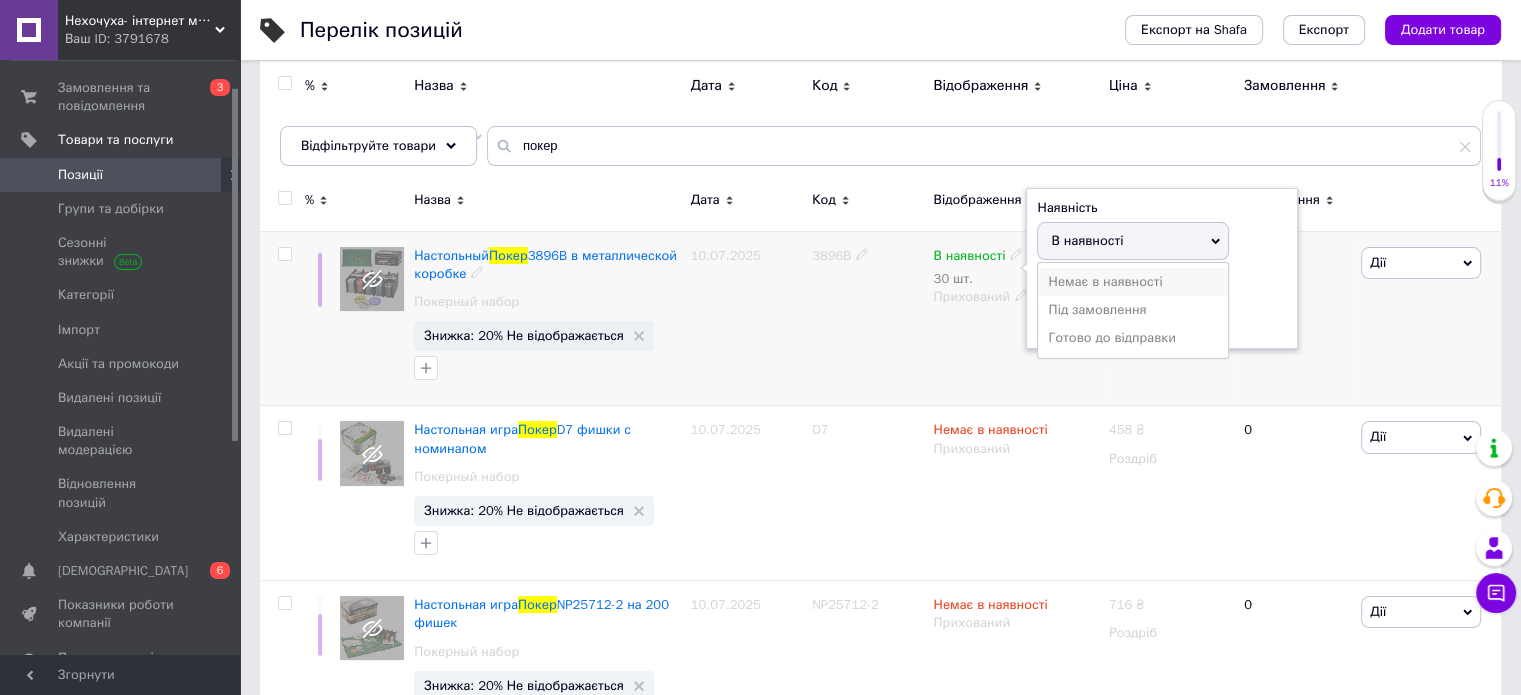 click on "Немає в наявності" at bounding box center [1133, 282] 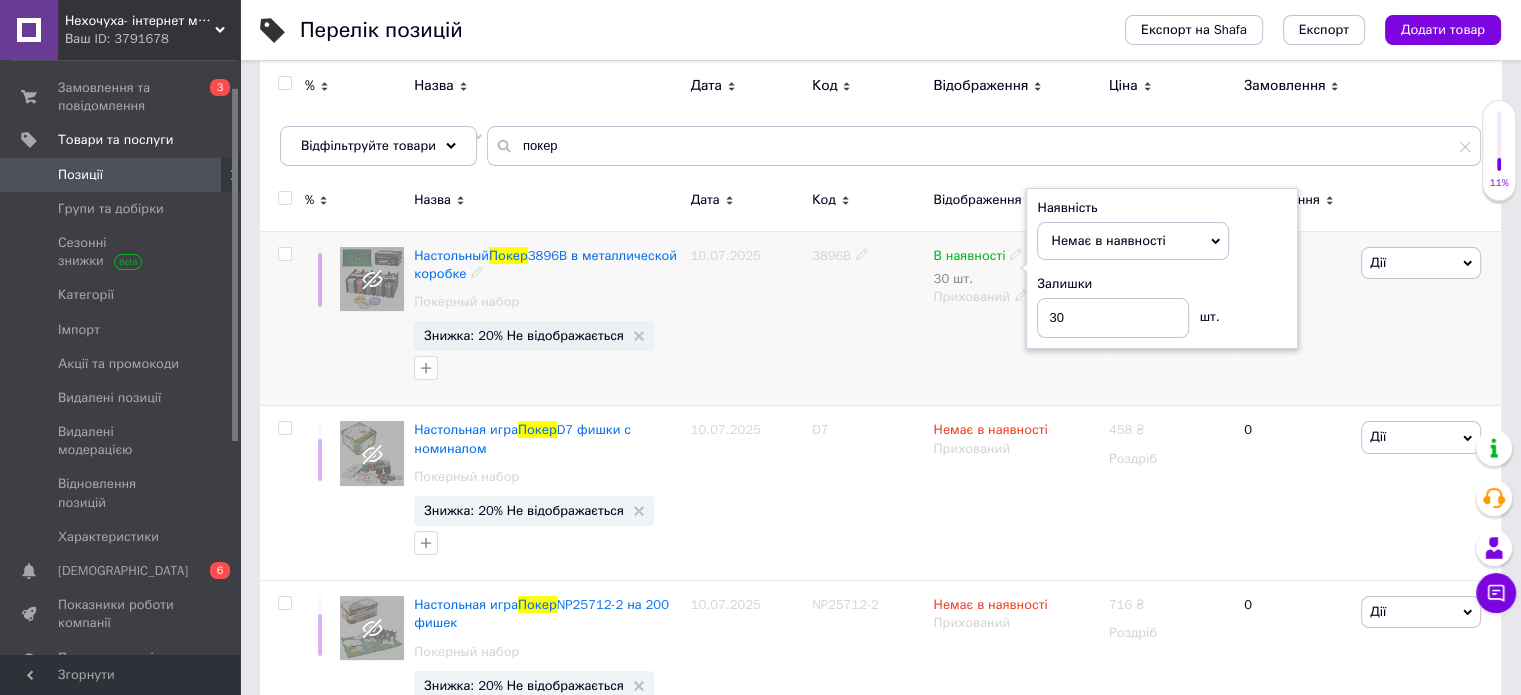 click on "3896B" at bounding box center [867, 318] 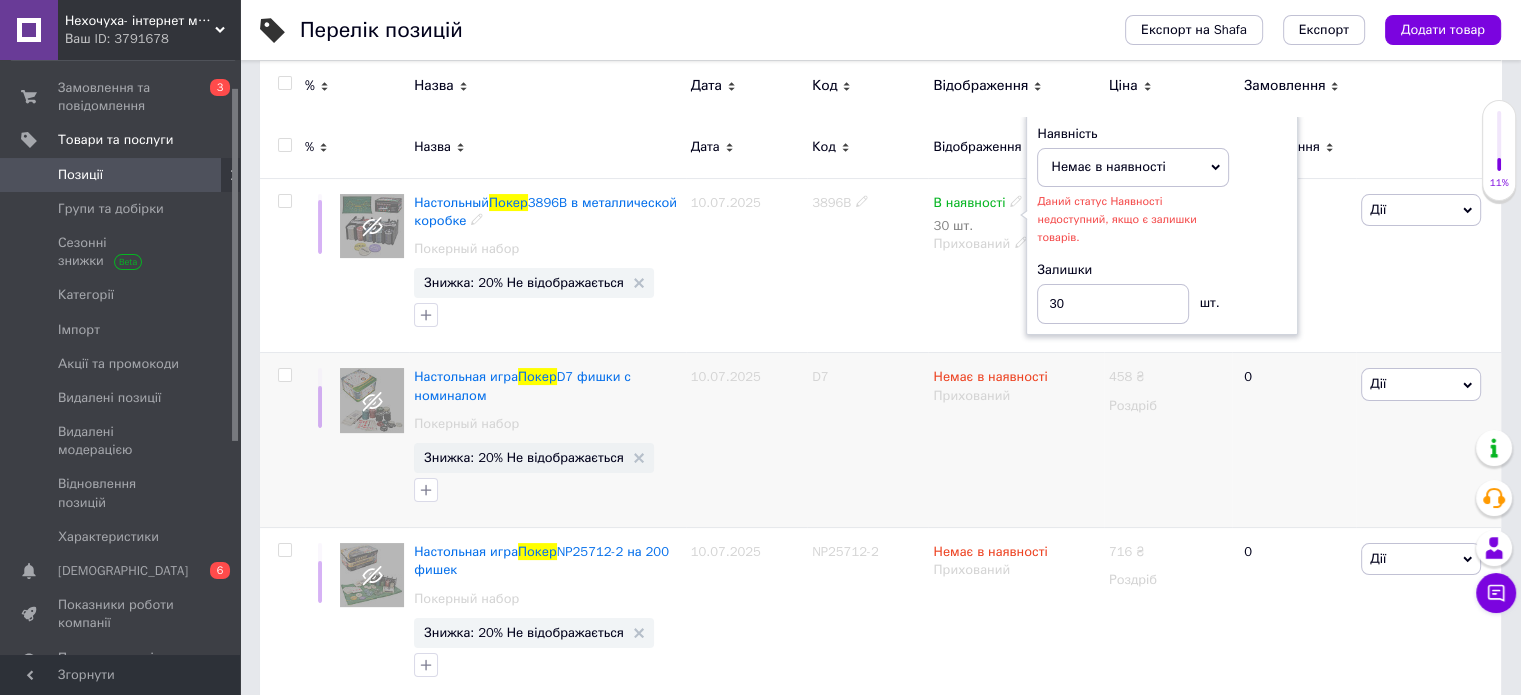 scroll, scrollTop: 300, scrollLeft: 0, axis: vertical 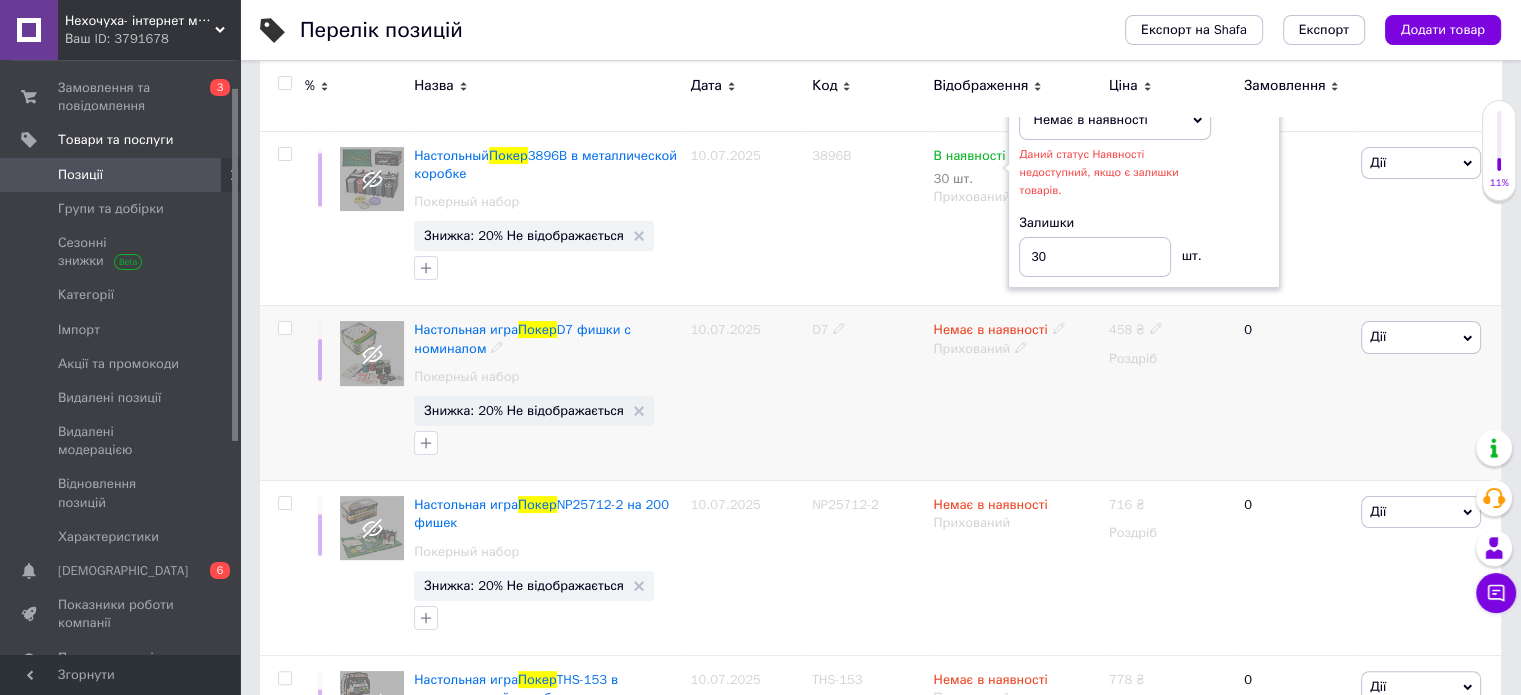 click on "D7" at bounding box center [867, 393] 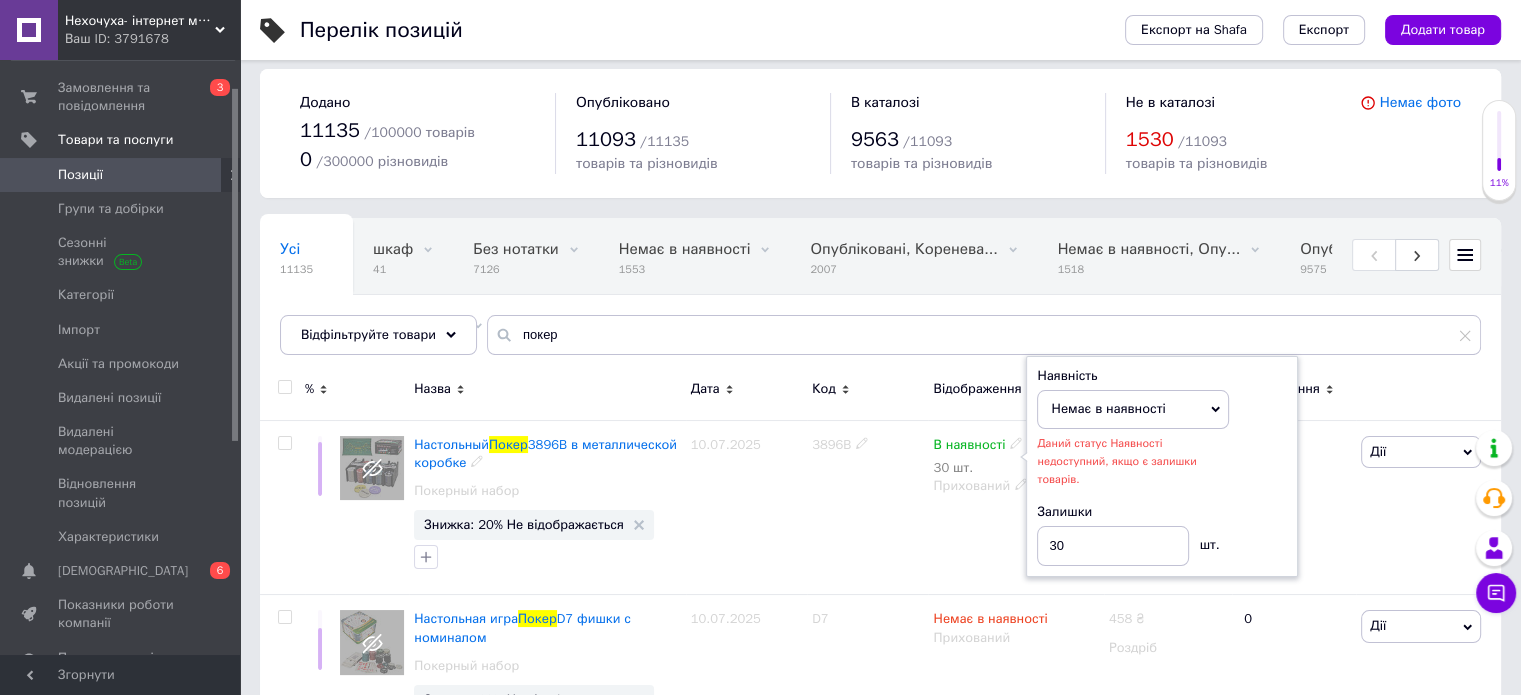 scroll, scrollTop: 0, scrollLeft: 0, axis: both 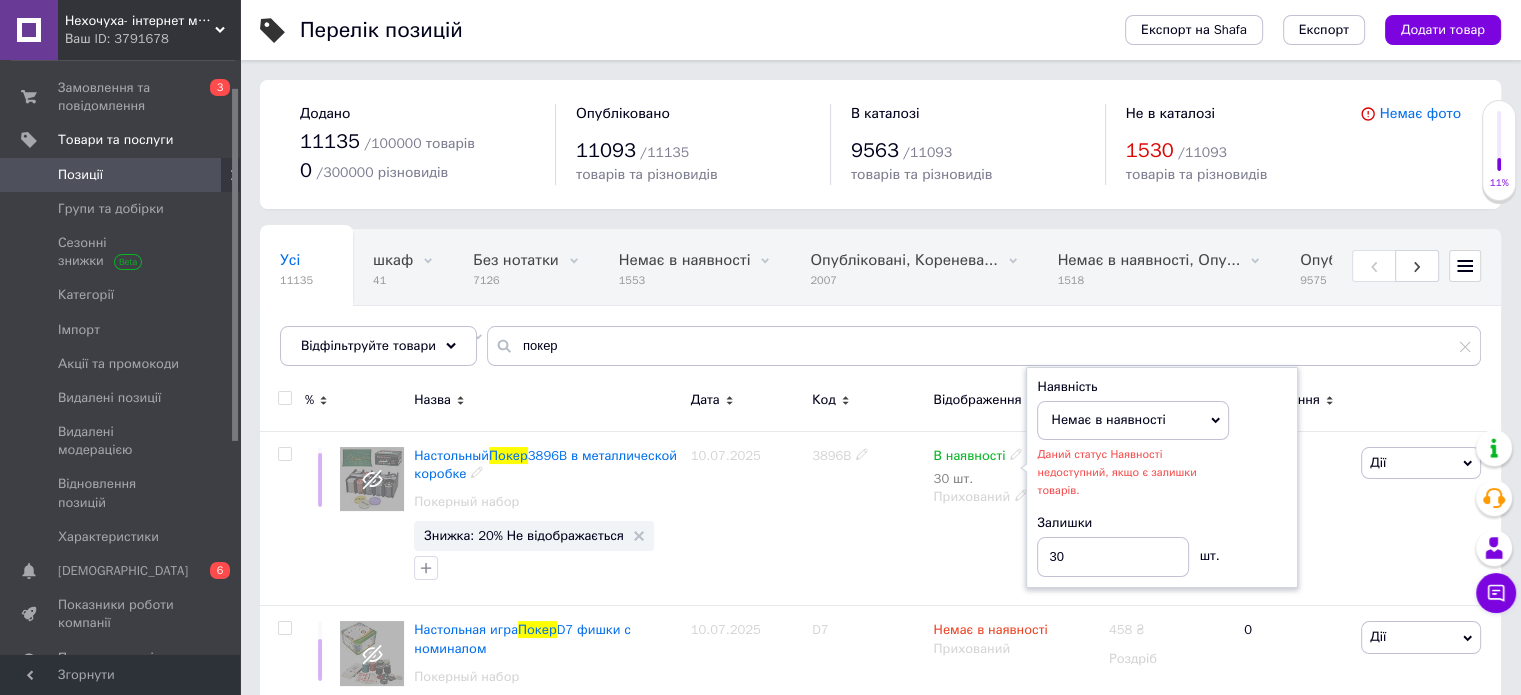 click on "Наявність Немає в наявності В наявності Під замовлення Готово до відправки Даний статус Наявності недоступний, якщо є залишки товарів. Залишки 30 шт." at bounding box center (1162, 477) 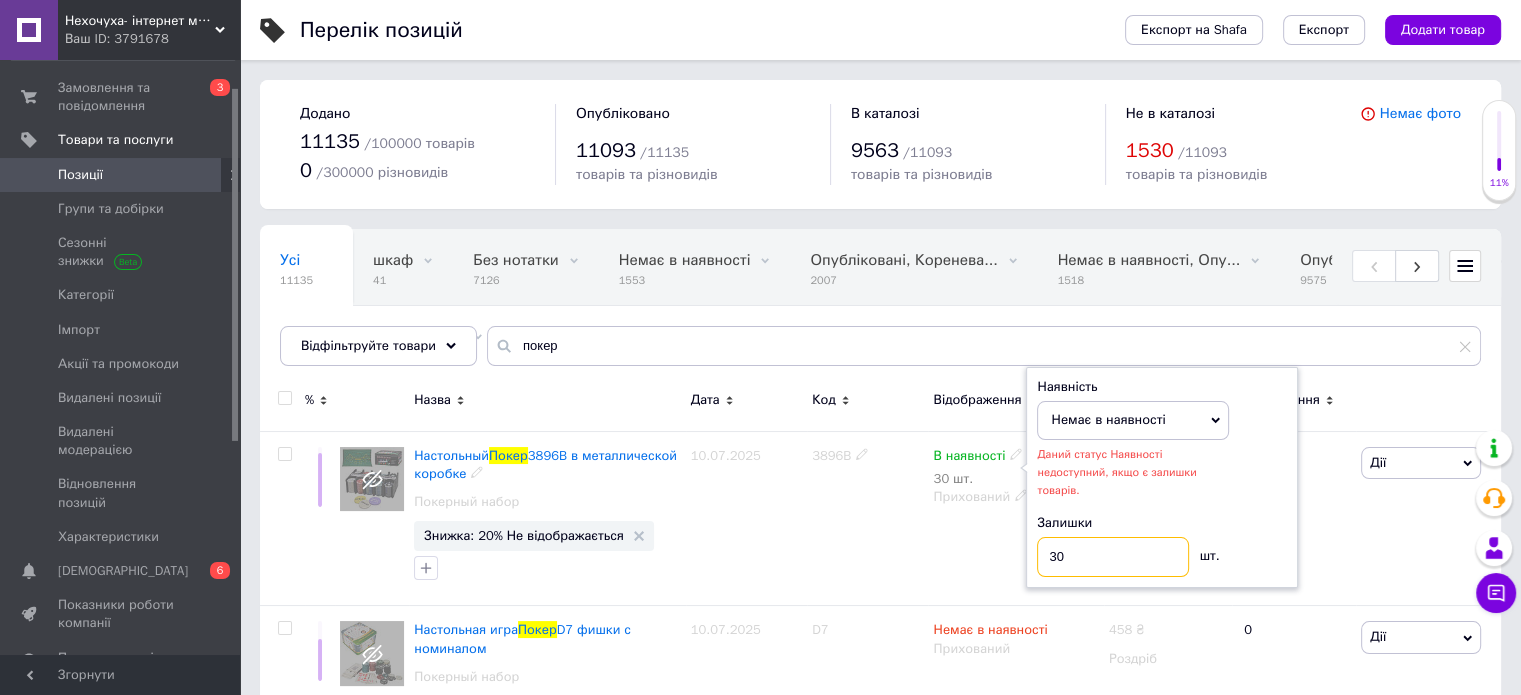 drag, startPoint x: 1084, startPoint y: 534, endPoint x: 1032, endPoint y: 535, distance: 52.009613 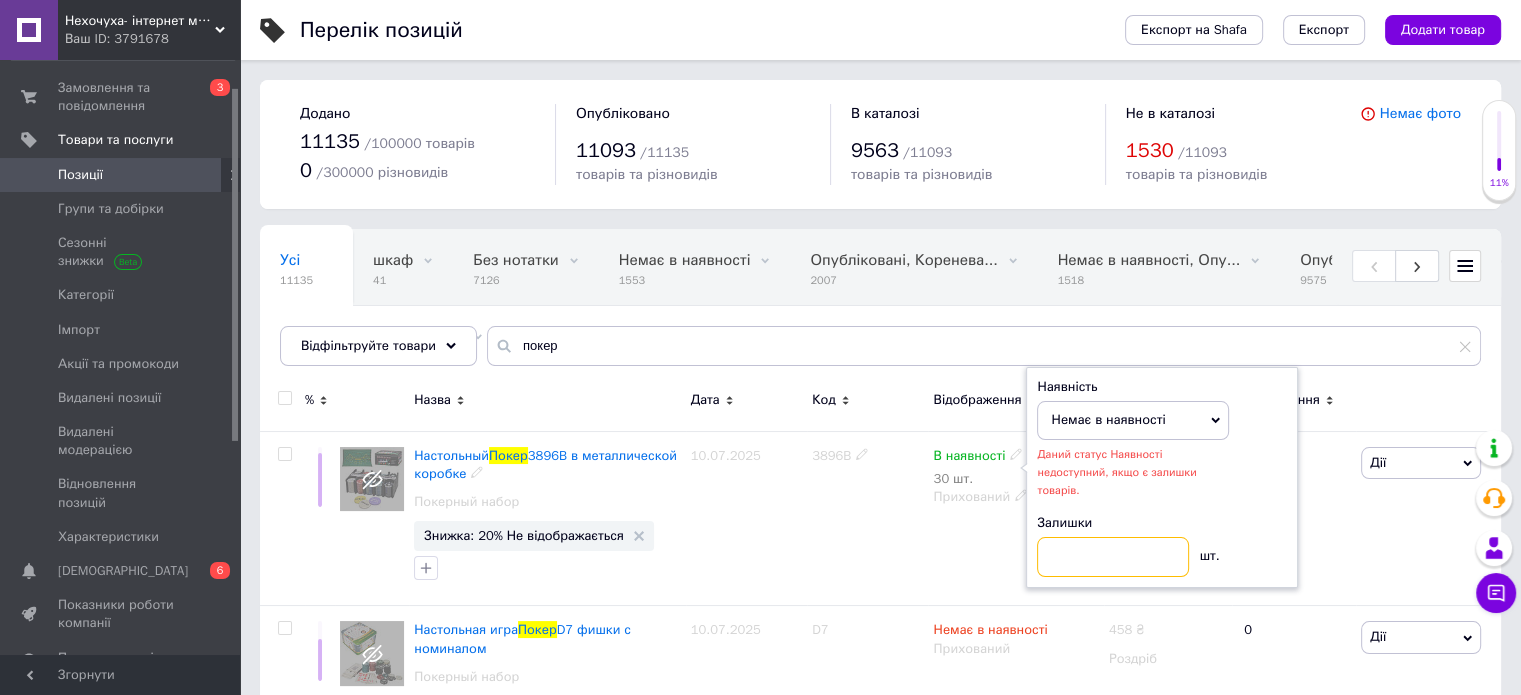 type 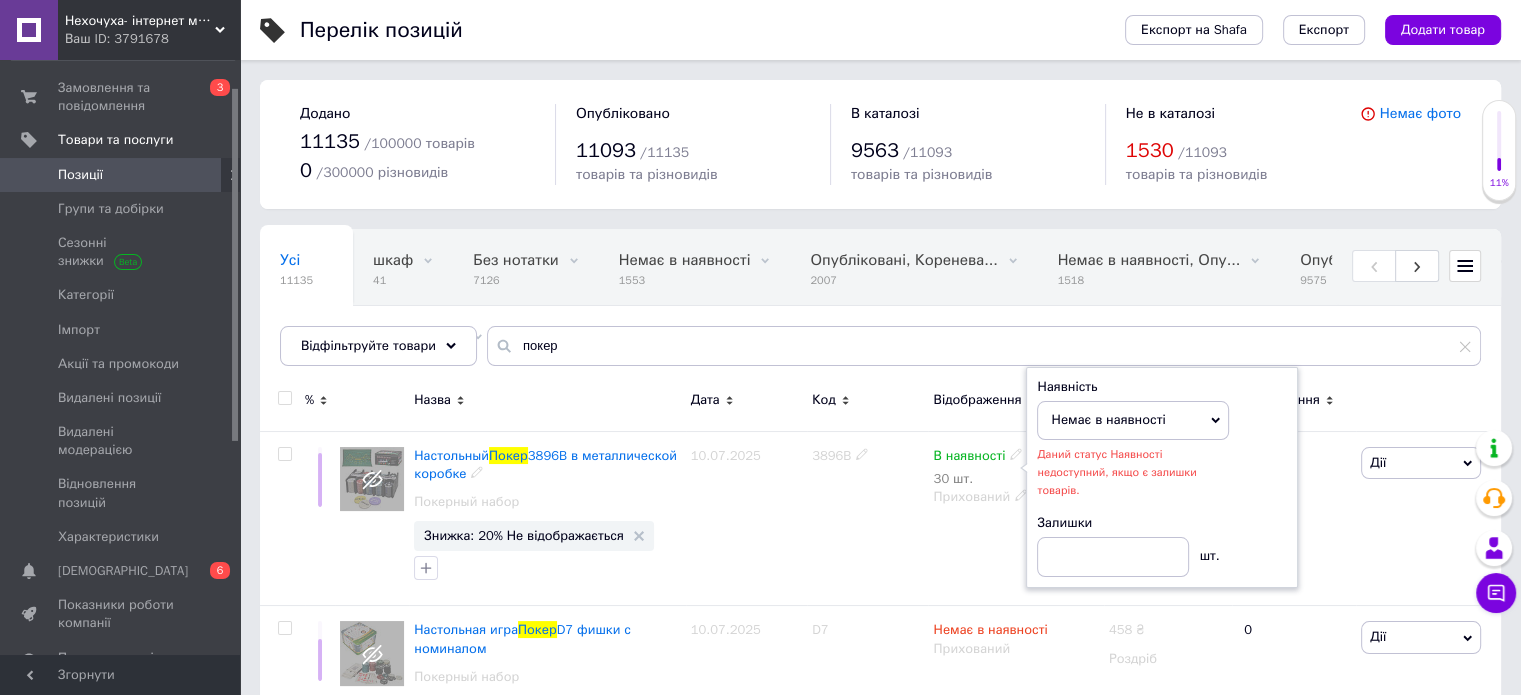 click on "3896B" at bounding box center [867, 518] 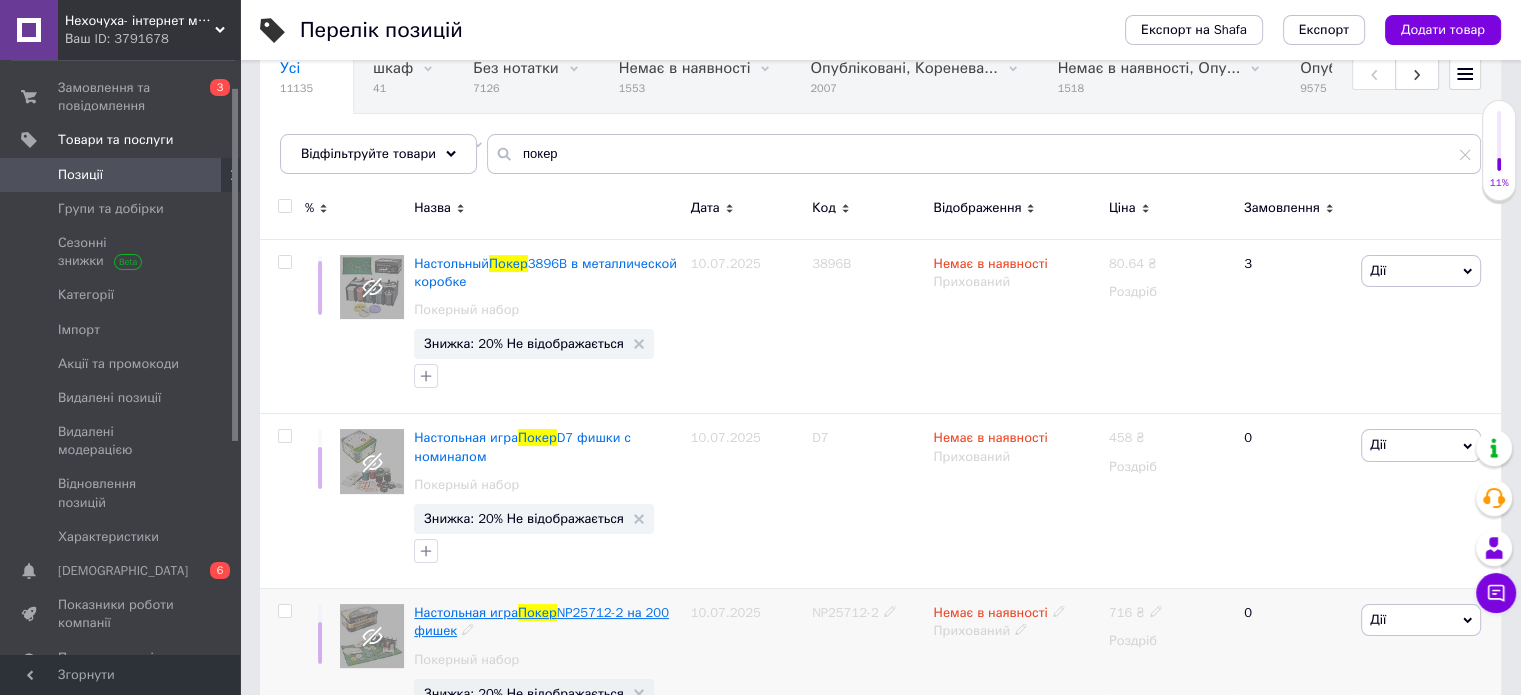 scroll, scrollTop: 300, scrollLeft: 0, axis: vertical 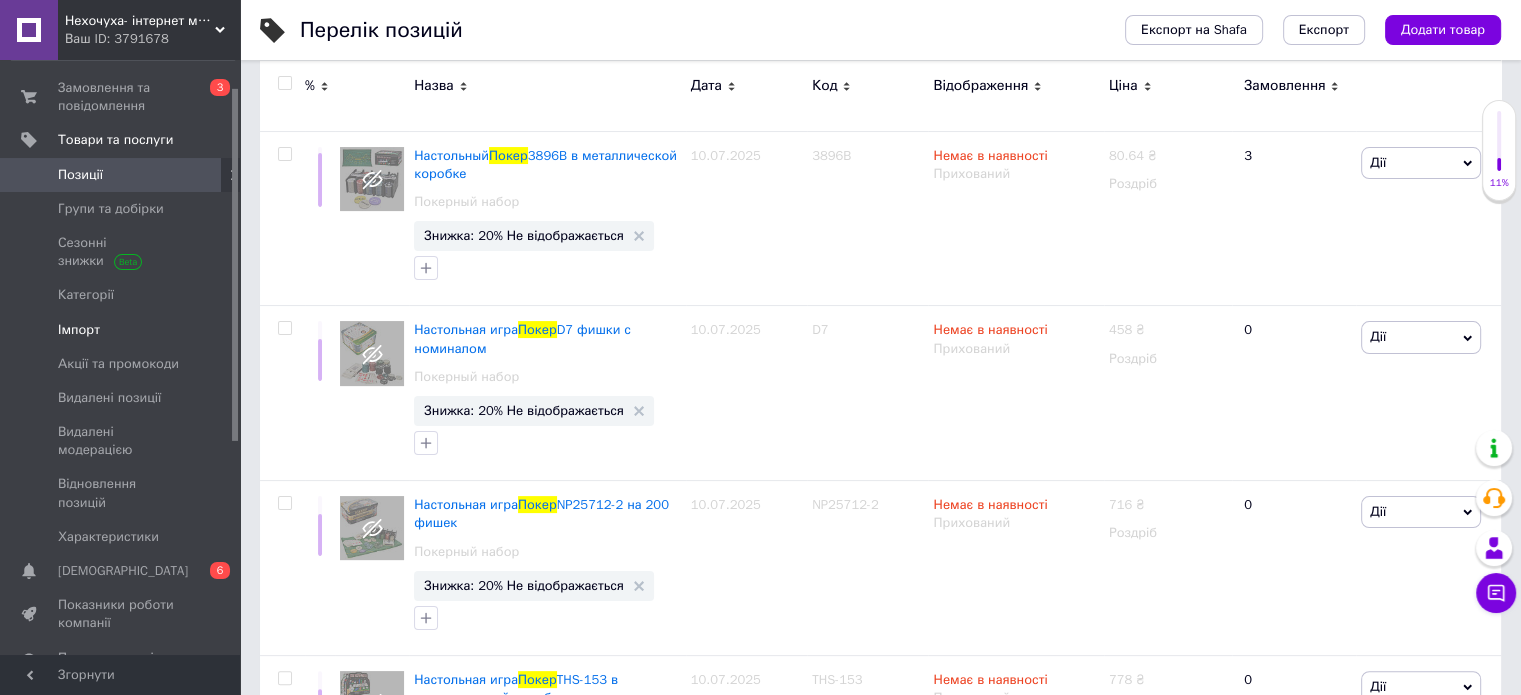 click on "Імпорт" at bounding box center (121, 330) 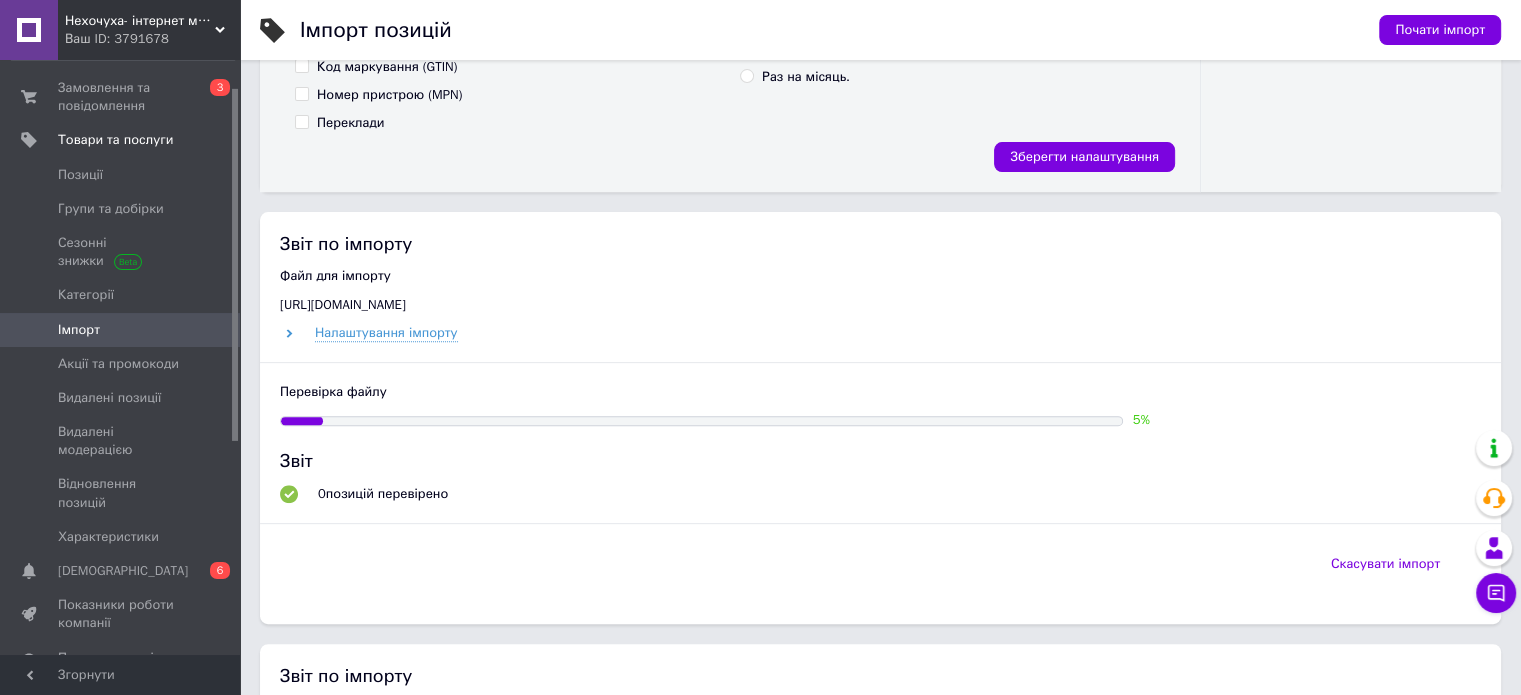 scroll, scrollTop: 700, scrollLeft: 0, axis: vertical 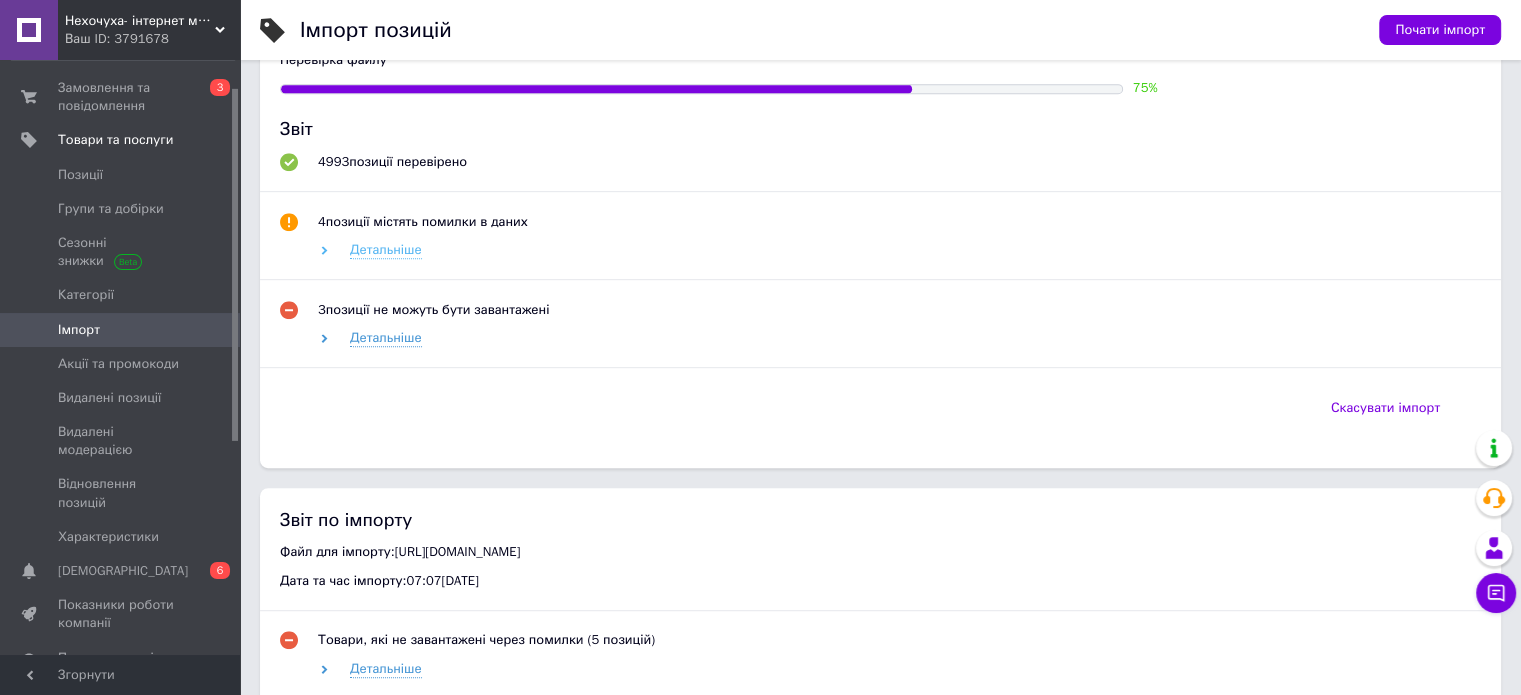 click on "Детальніше" at bounding box center [386, 250] 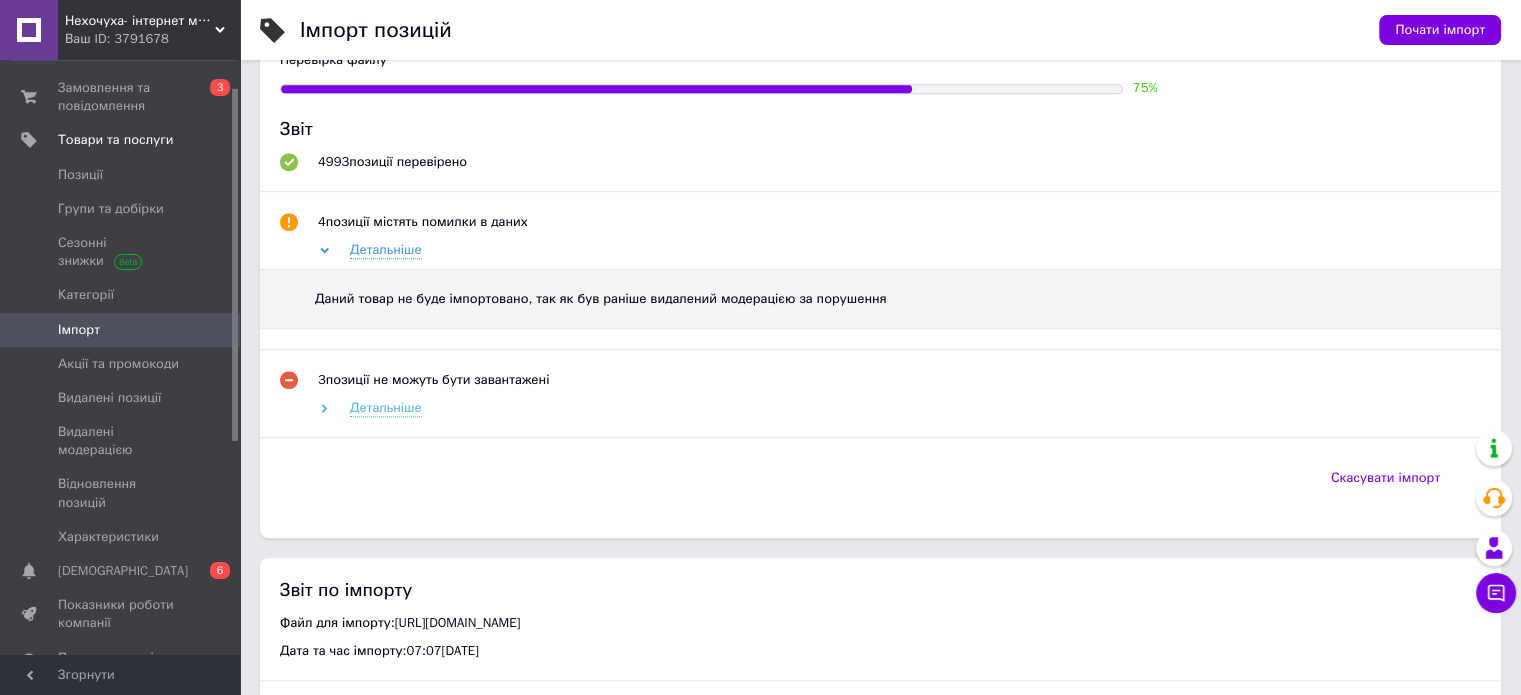 click on "Детальніше" at bounding box center [386, 408] 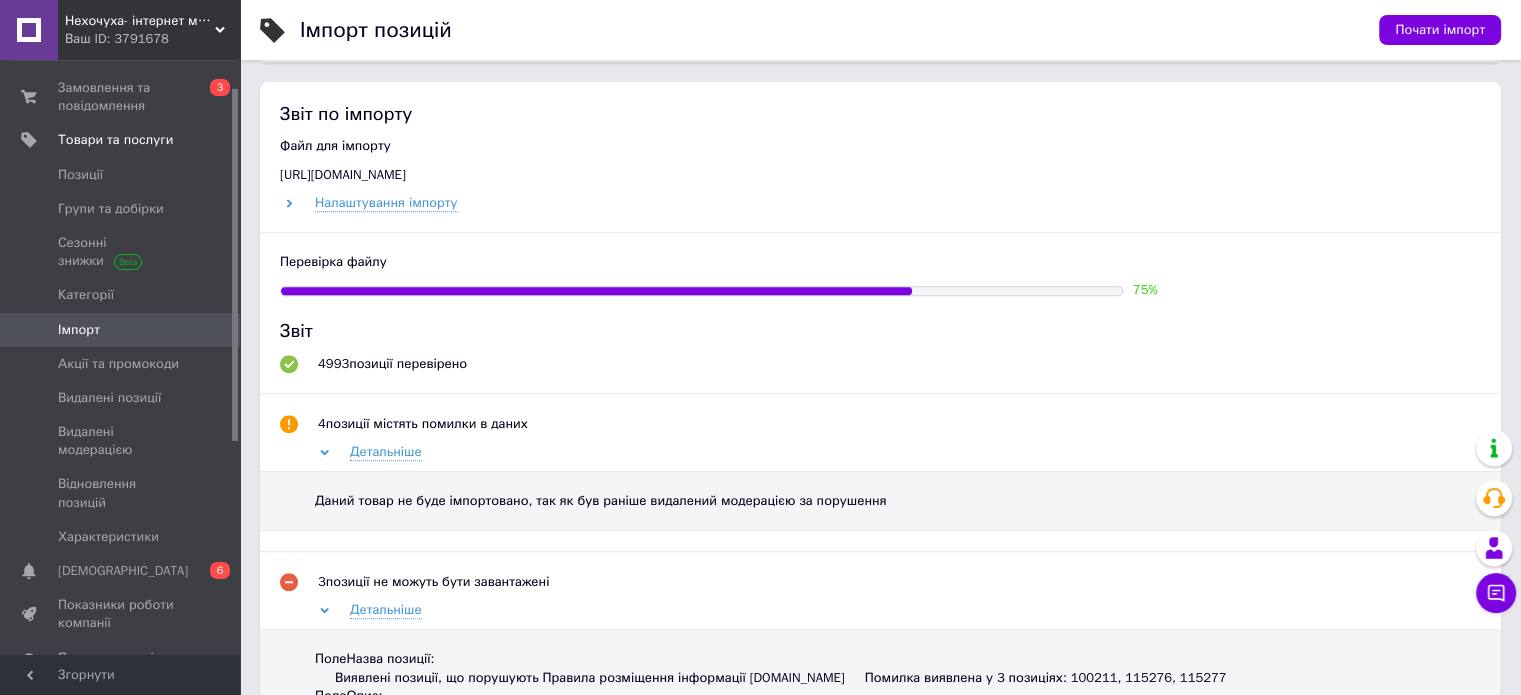 scroll, scrollTop: 1000, scrollLeft: 0, axis: vertical 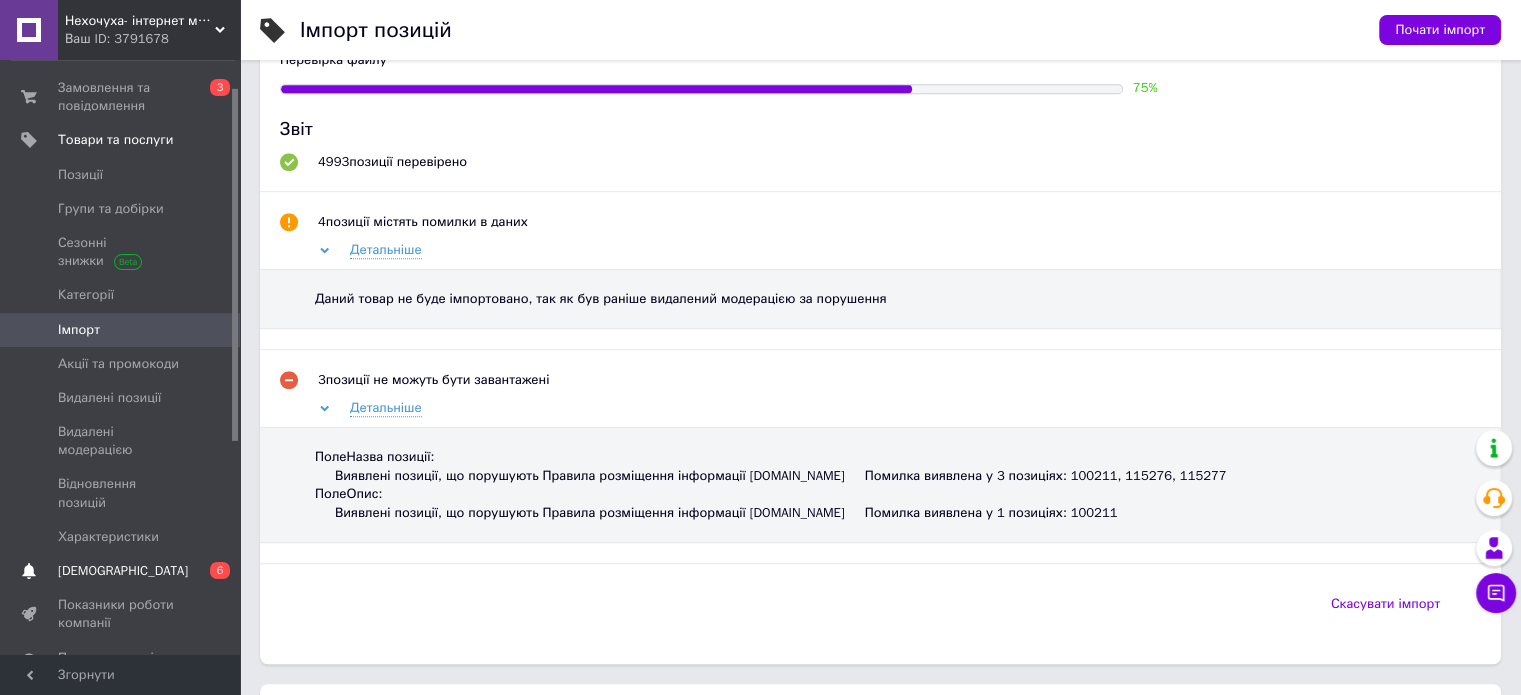 click on "Сповіщення 0 6" at bounding box center (123, 571) 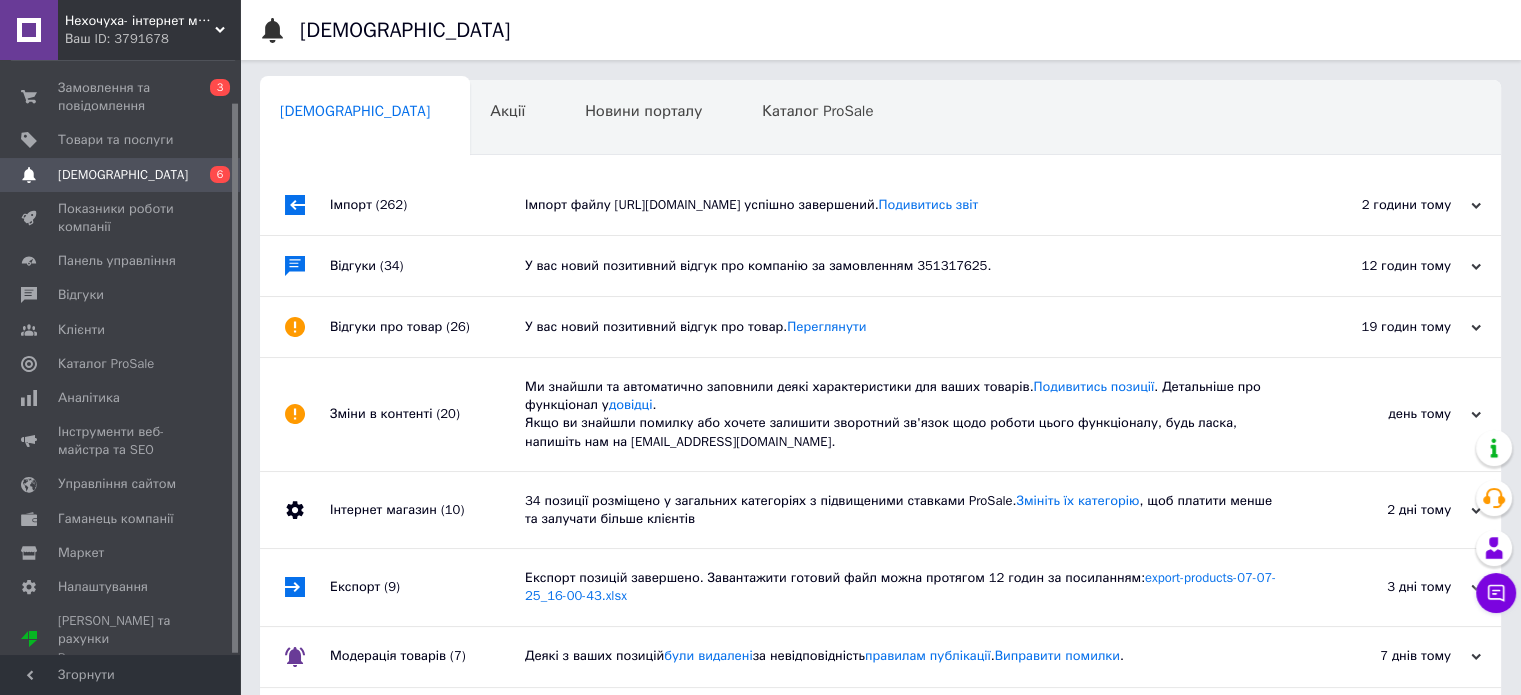 click on "Імпорт файлу [URL][DOMAIN_NAME] успішно завершений.  Подивитись звіт" at bounding box center (903, 205) 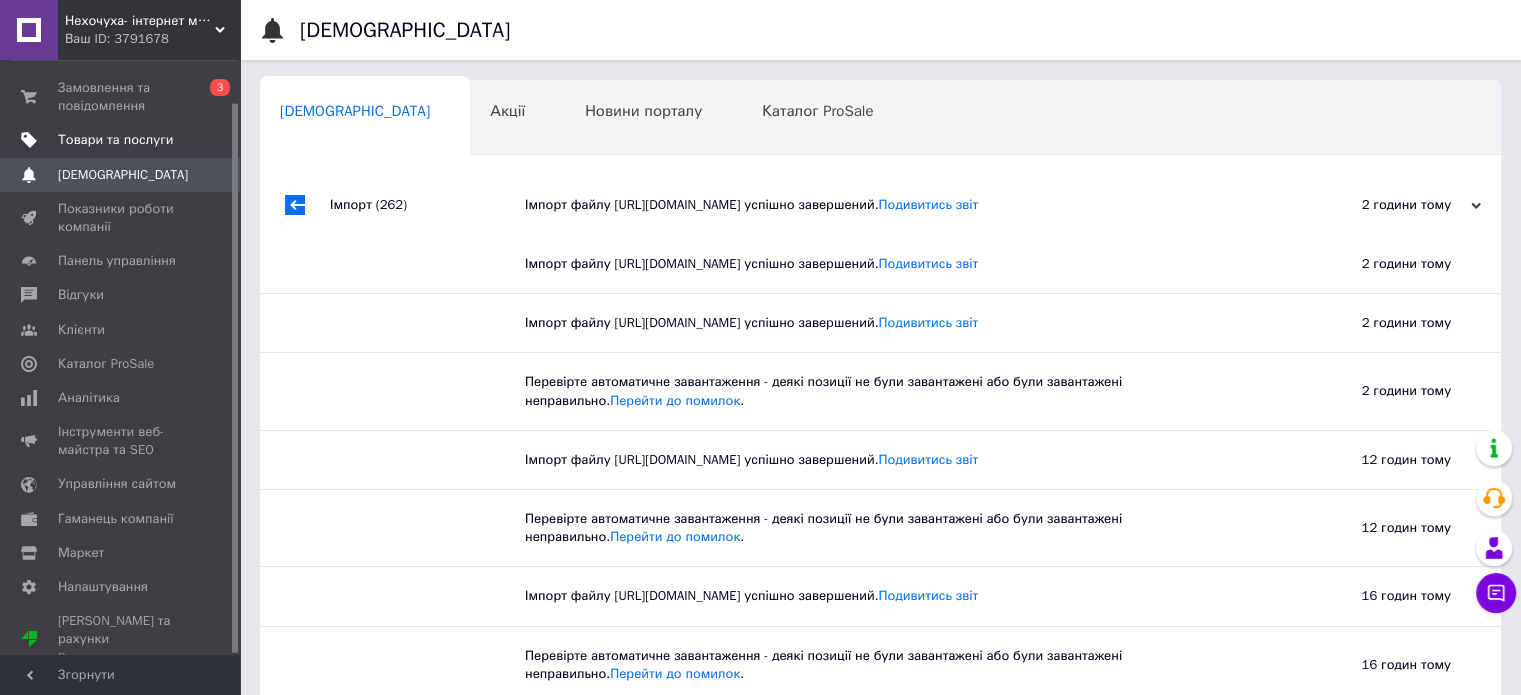 click on "Товари та послуги" at bounding box center [115, 140] 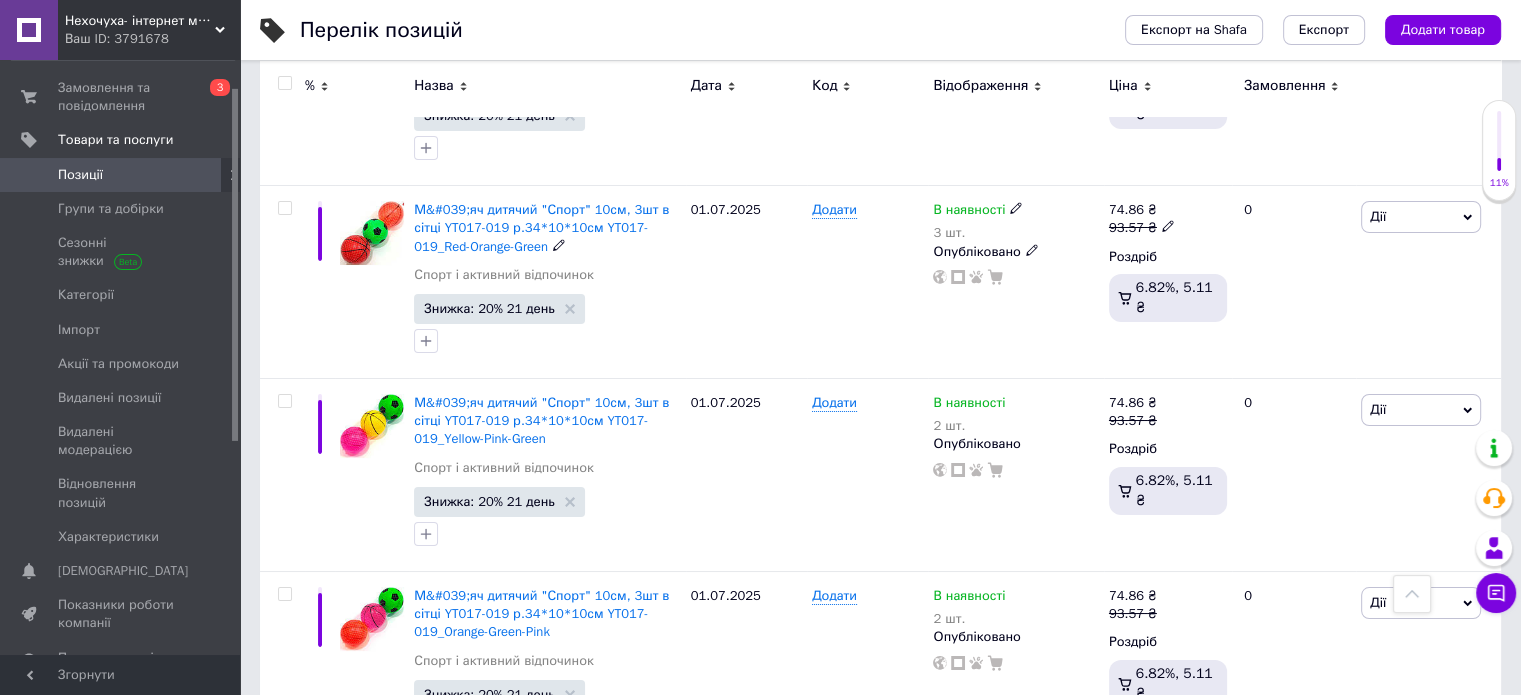scroll, scrollTop: 15119, scrollLeft: 0, axis: vertical 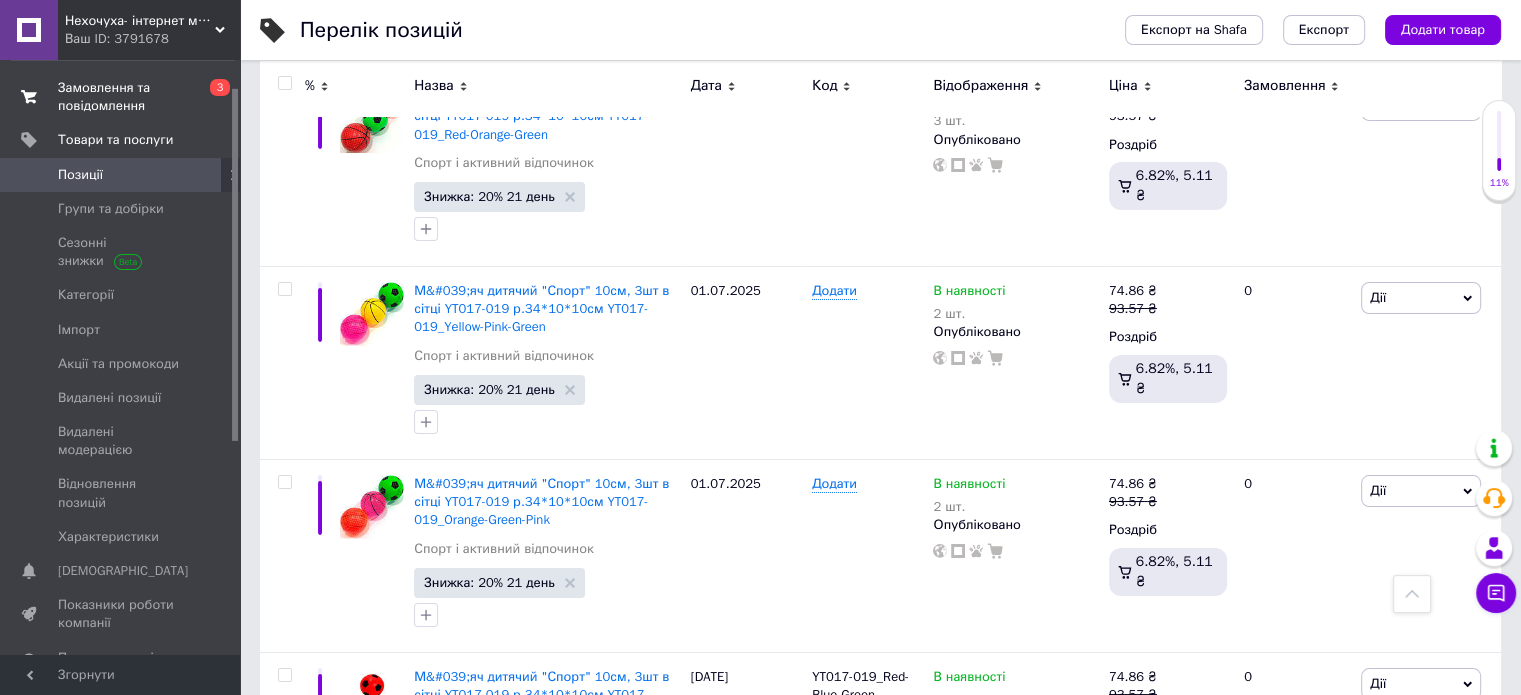 click on "Замовлення та повідомлення" at bounding box center [121, 97] 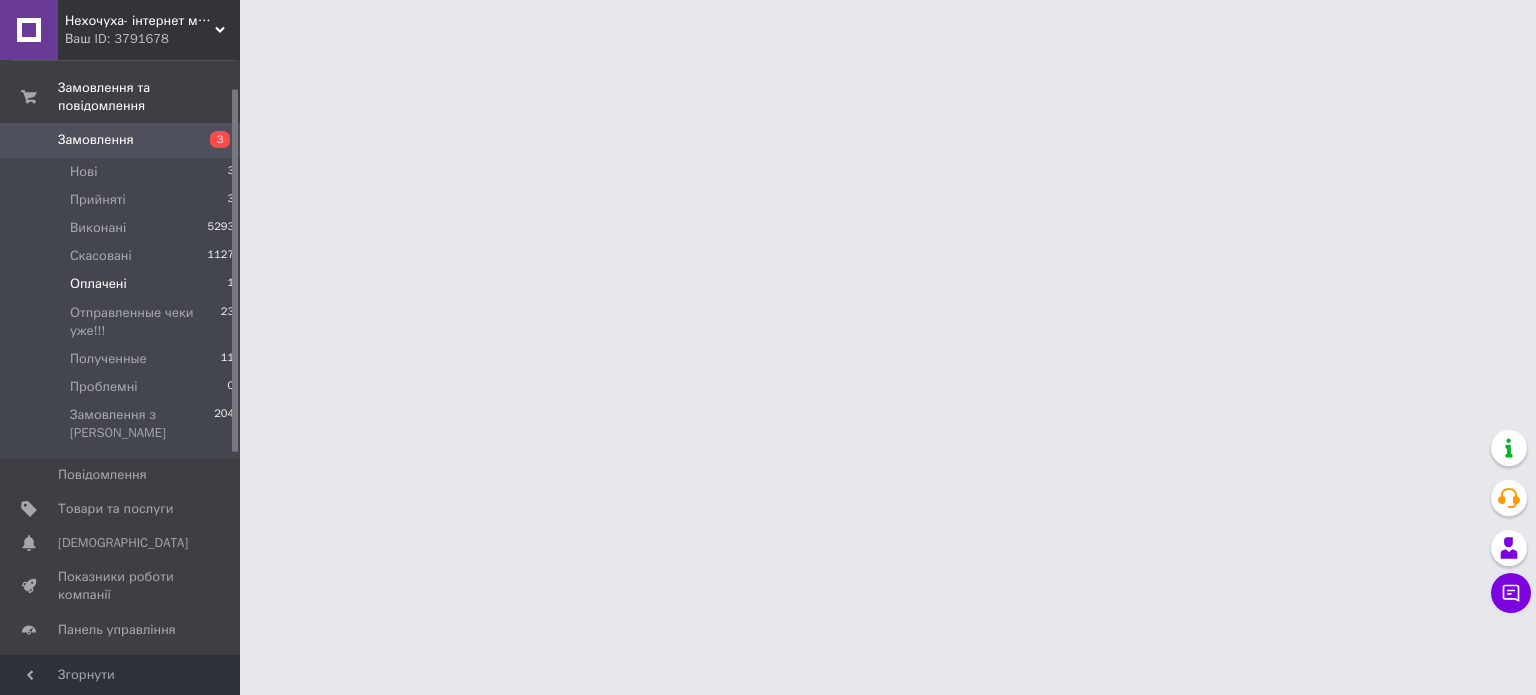 click on "Оплачені 1" at bounding box center [123, 284] 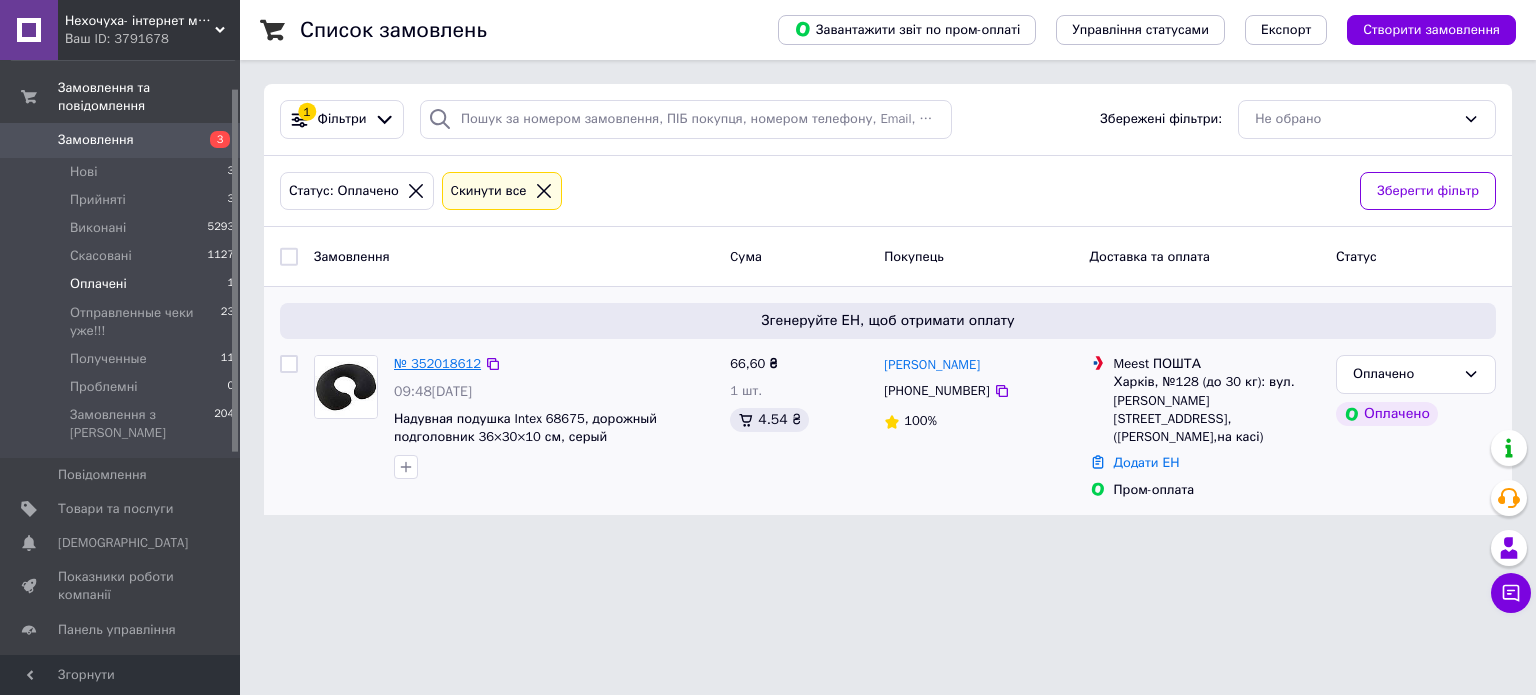 click on "№ 352018612" at bounding box center [437, 363] 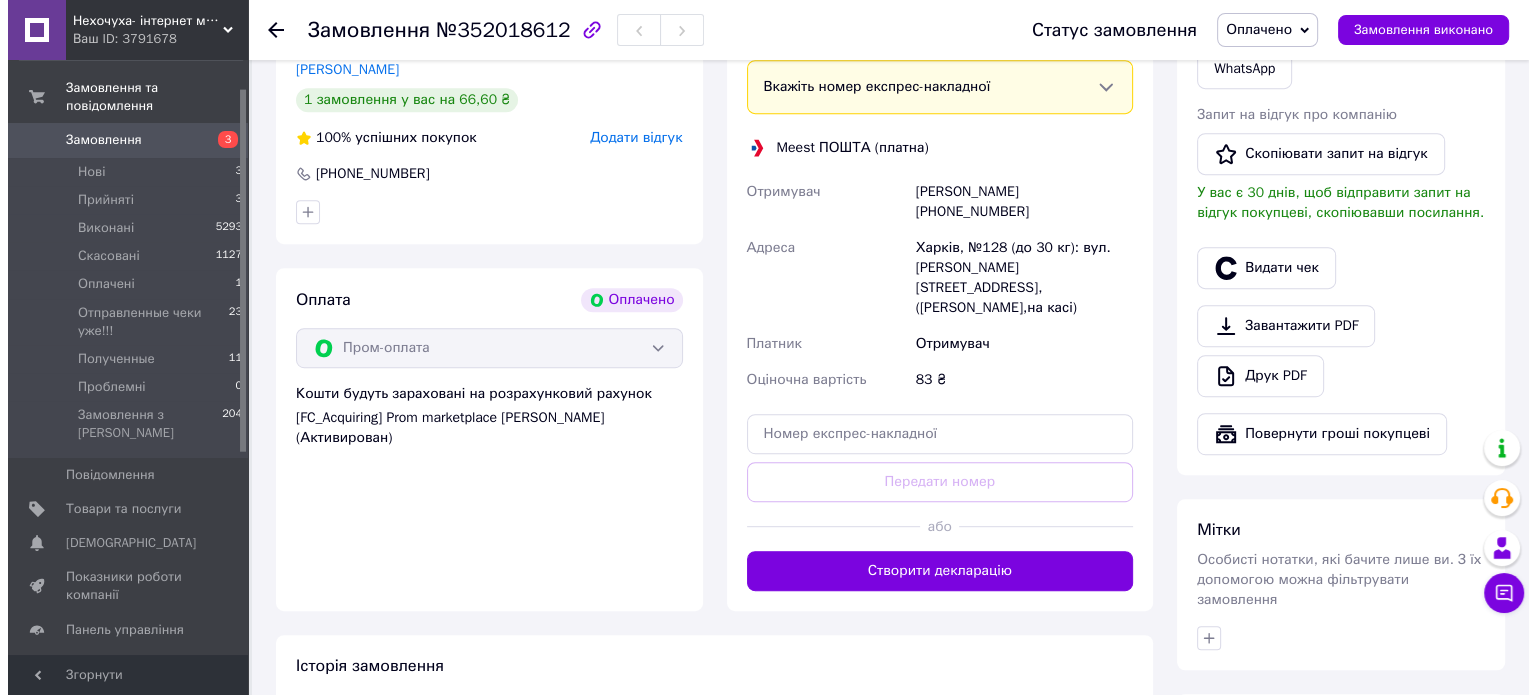 scroll, scrollTop: 900, scrollLeft: 0, axis: vertical 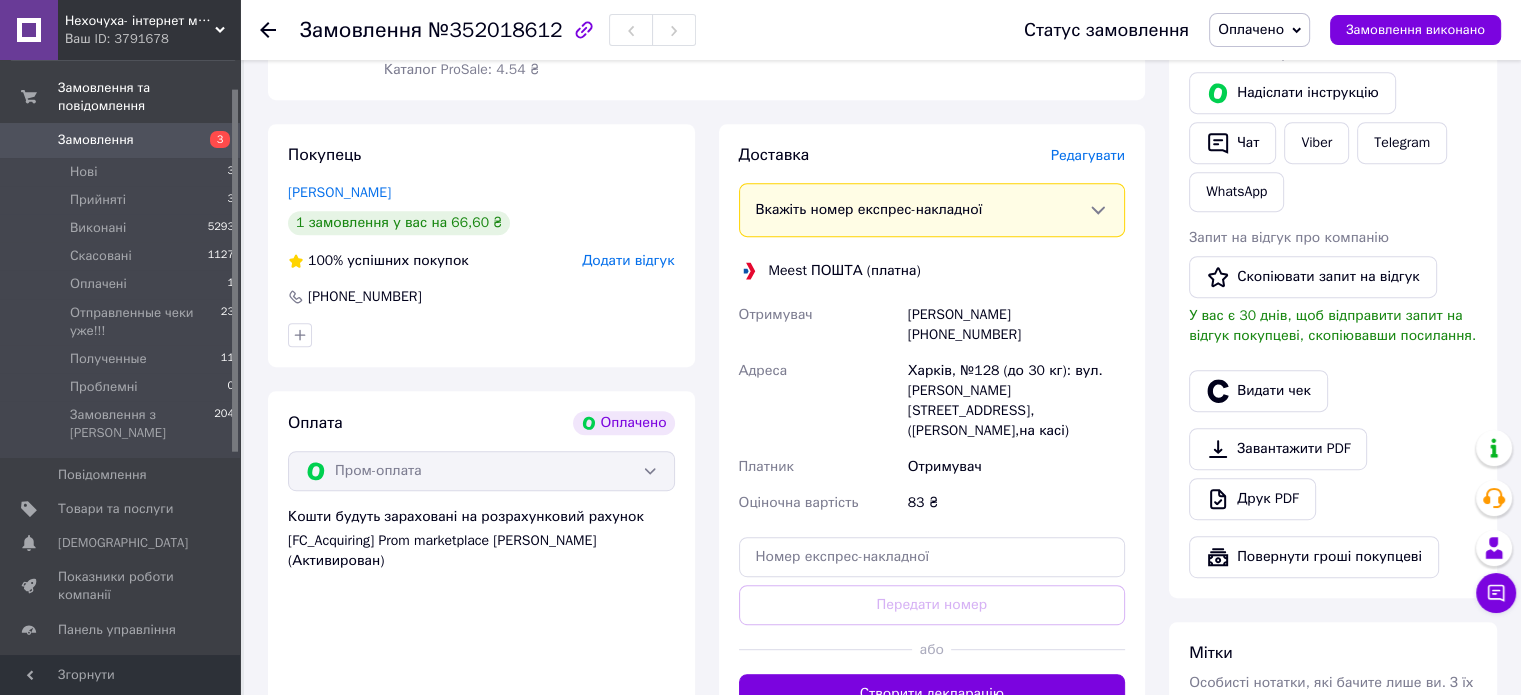 click on "Редагувати" at bounding box center [1088, 155] 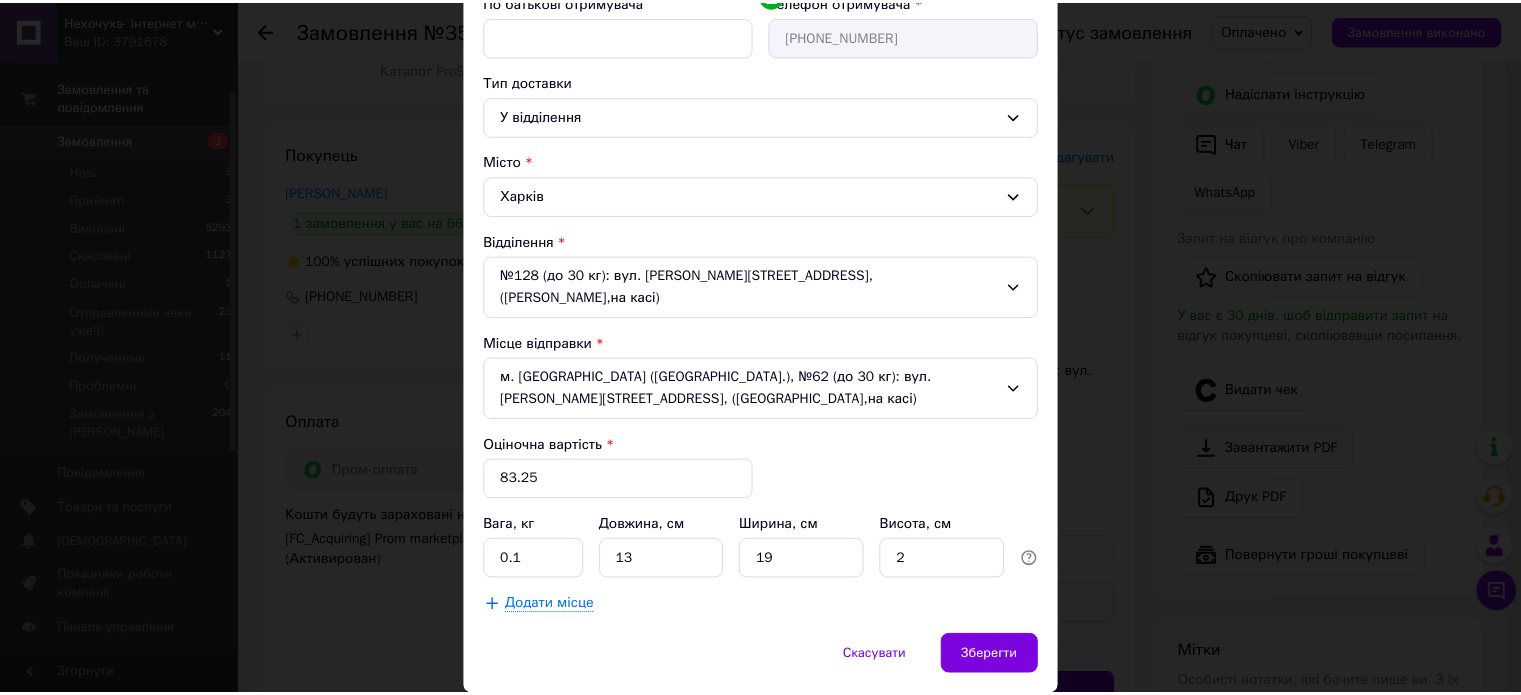 scroll, scrollTop: 400, scrollLeft: 0, axis: vertical 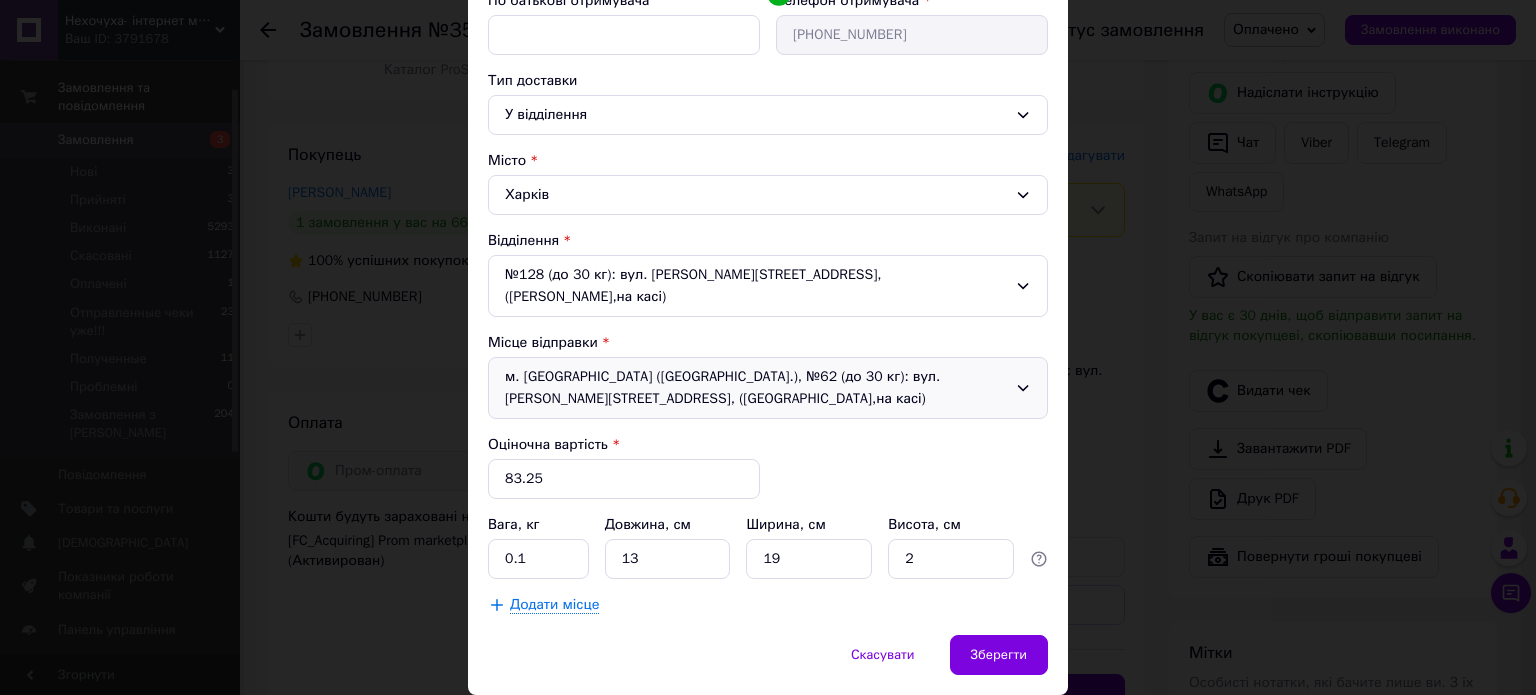 click on "м. Київ (Київська обл.), №62 (до 30 кг): вул. Кибальчича Миколи, 19В, (Rozetka,на касі)" at bounding box center [768, 388] 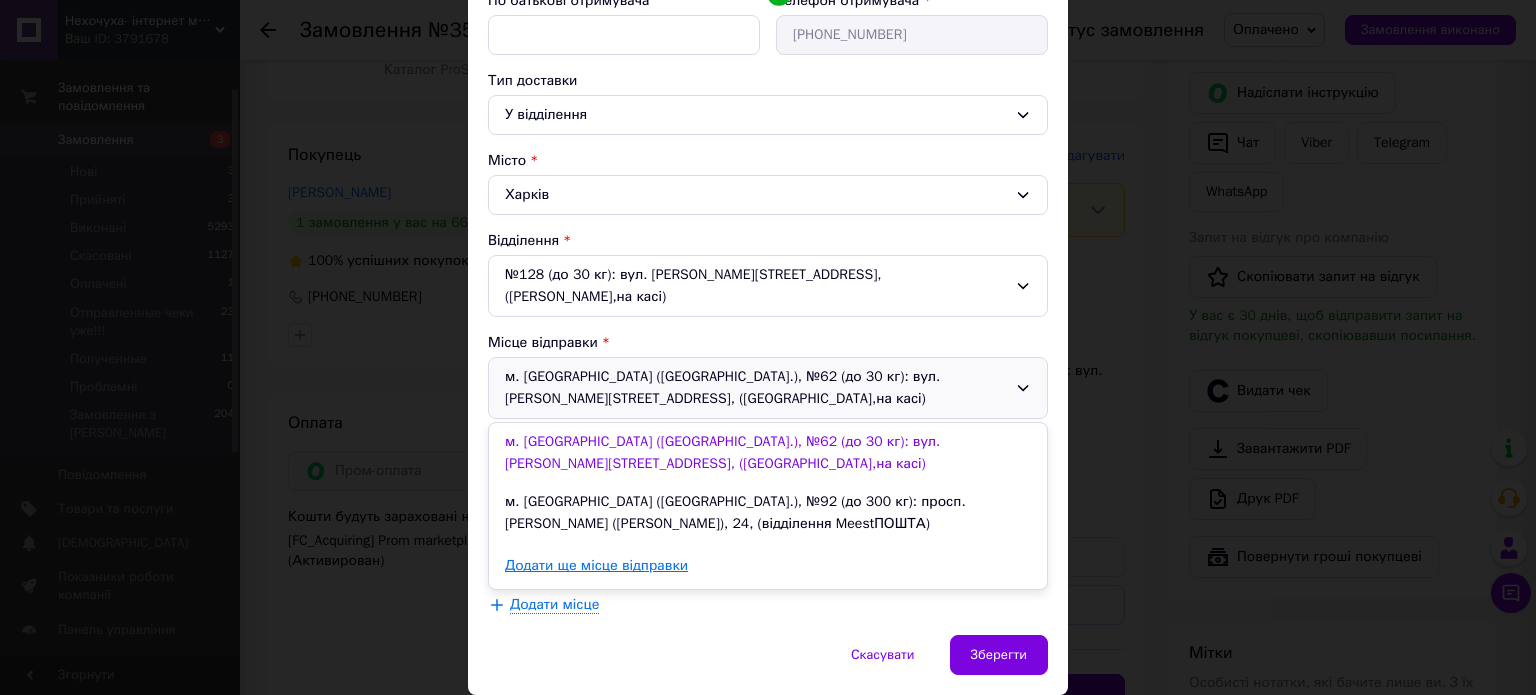 click on "Додати ще місце відправки" at bounding box center [768, 566] 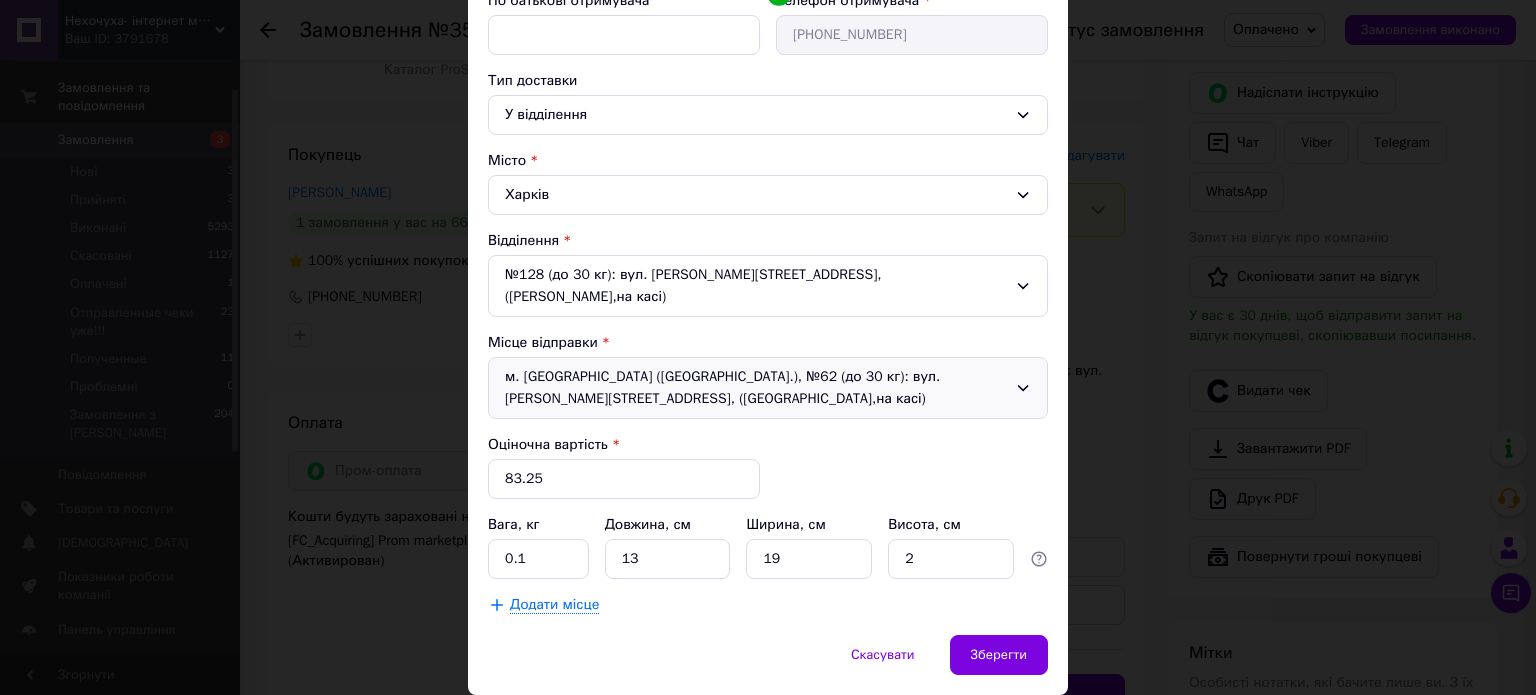 click on "× Редагування доставки Спосіб доставки Meest ПОШТА (платна) Платник Отримувач Прізвище отримувача   * Долбіна Ім'я отримувача   * Анастасія По батькові отримувача Телефон отримувача   * +380976595820 Тип доставки У відділення Місто Харків Відділення №128 (до 30 кг): вул. Гвардійців-Широнінців, 33, (Rozetka,на касі) Місце відправки м. Київ (Київська обл.), №62 (до 30 кг): вул. Кибальчича Миколи, 19В, (Rozetka,на касі) Оціночна вартість   * 83.25 Вага, кг   0.1 Довжина, см   13 Ширина, см   19 Висота, см   2 Додати місце Скасувати   Зберегти" at bounding box center (768, 347) 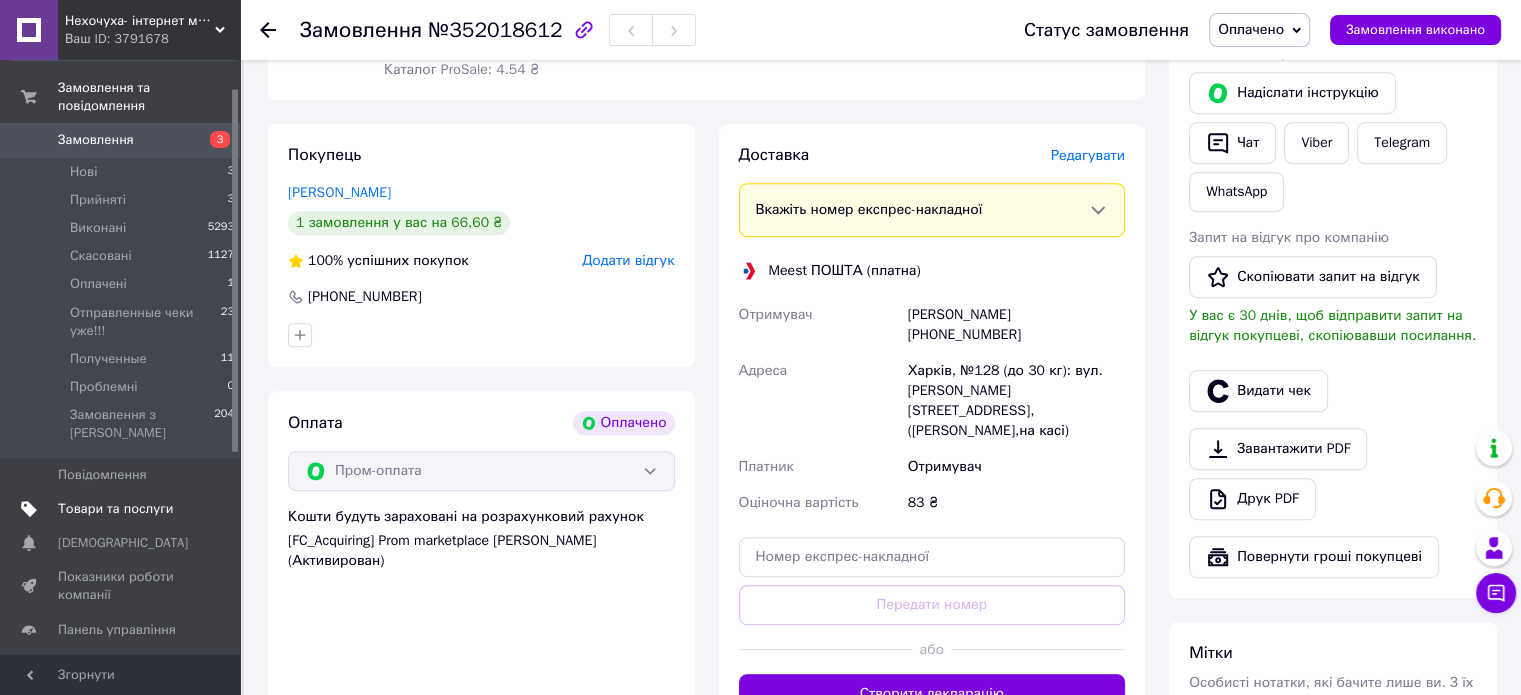 click on "Товари та послуги" at bounding box center (115, 509) 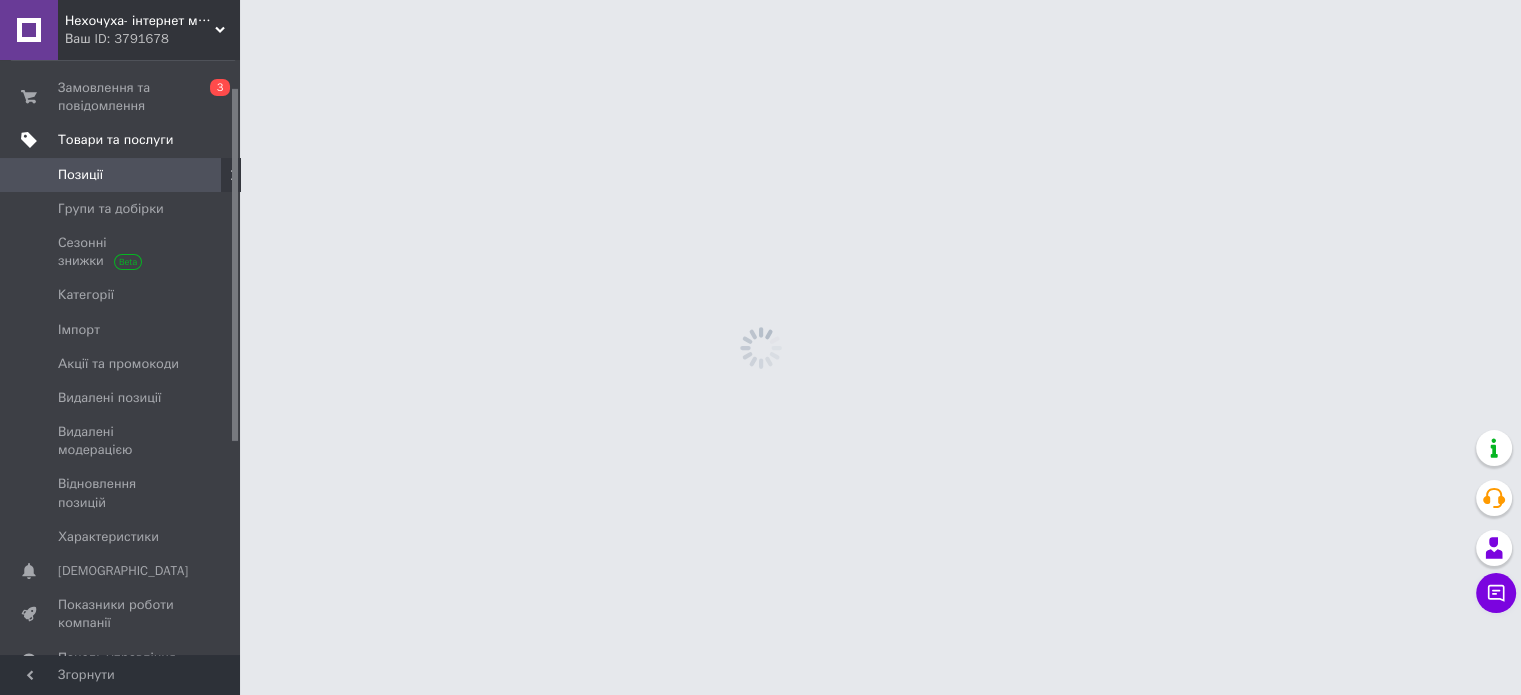 scroll, scrollTop: 0, scrollLeft: 0, axis: both 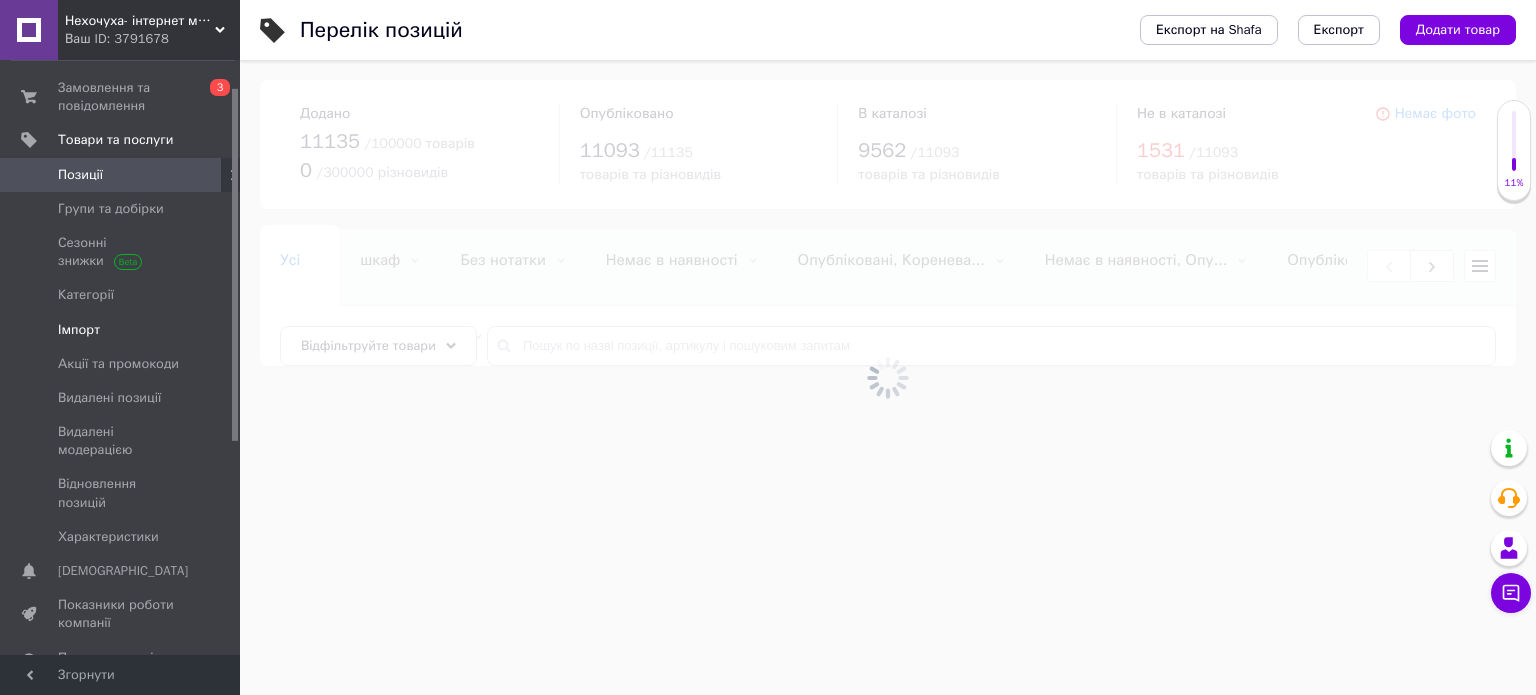click on "Імпорт" at bounding box center [121, 330] 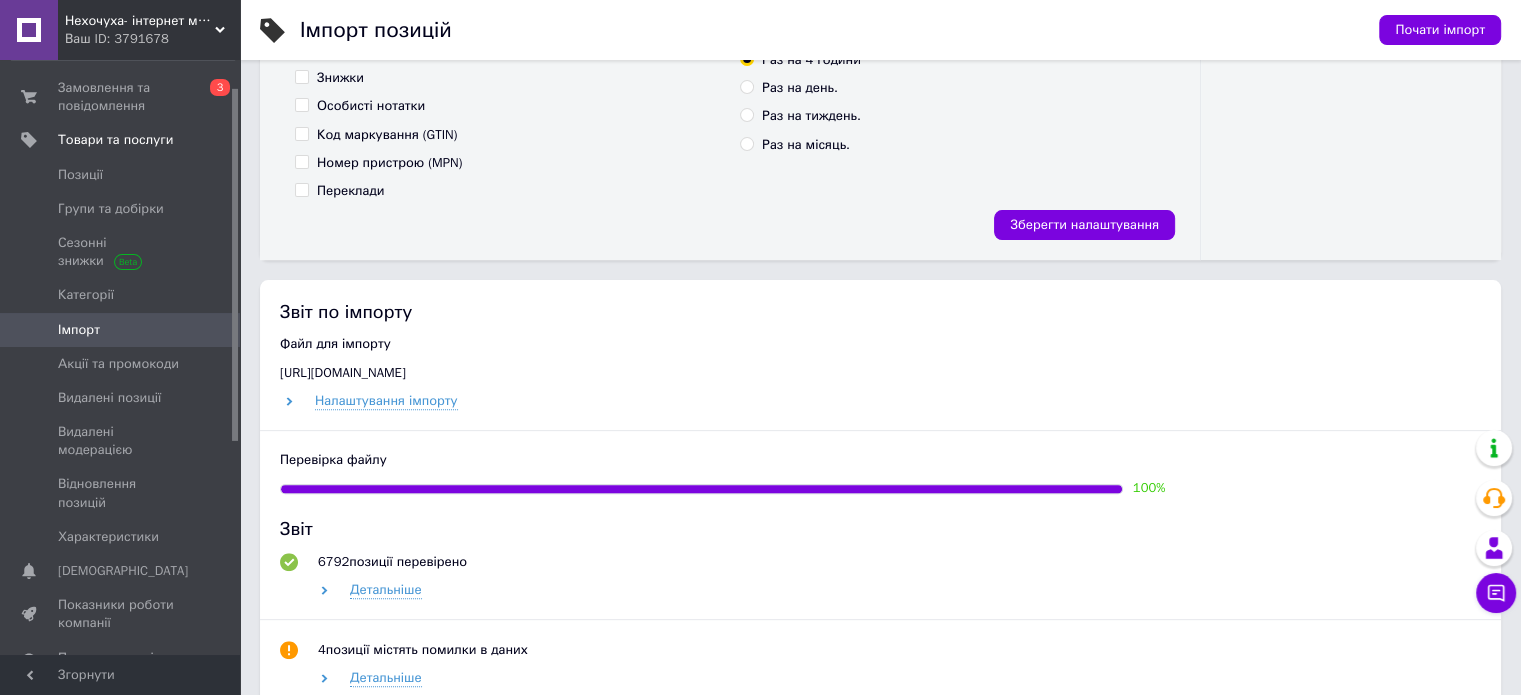 scroll, scrollTop: 1100, scrollLeft: 0, axis: vertical 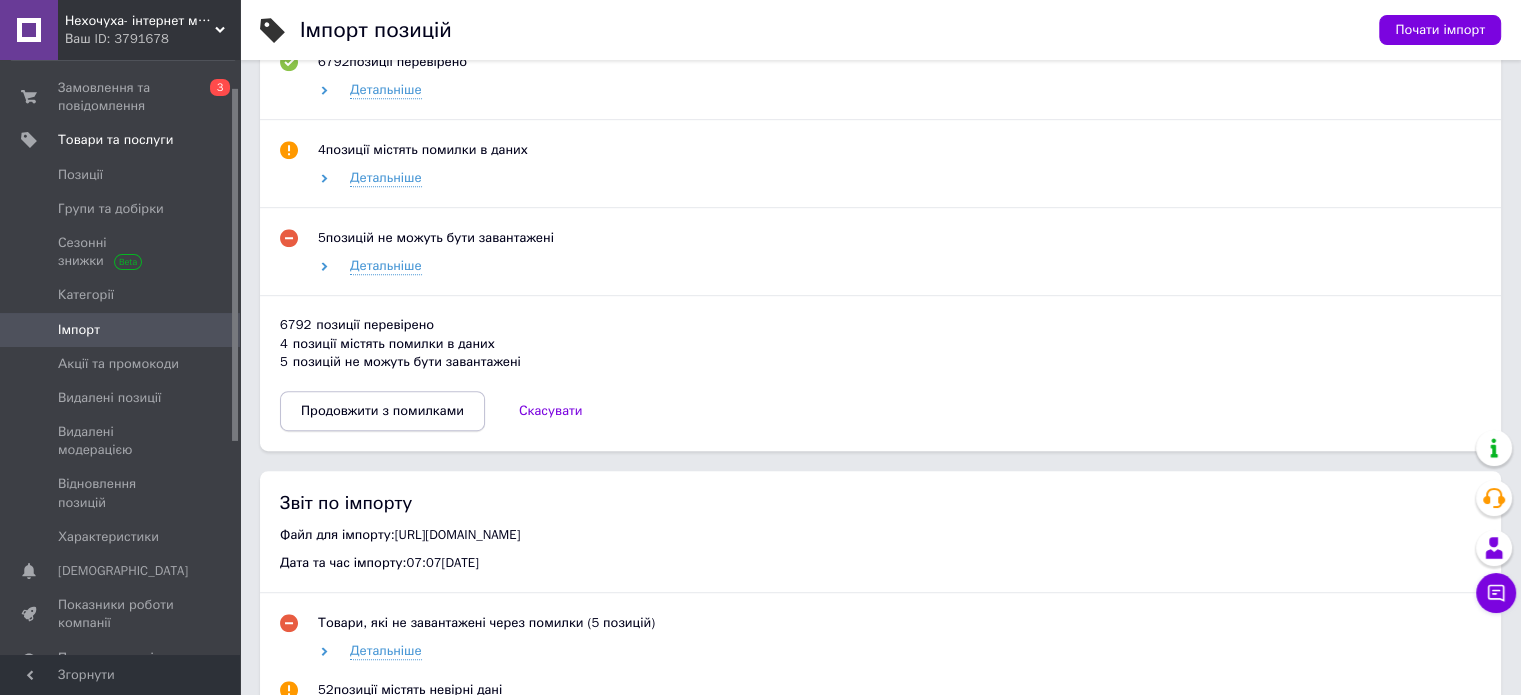 click on "Продовжити з помилками" at bounding box center (382, 411) 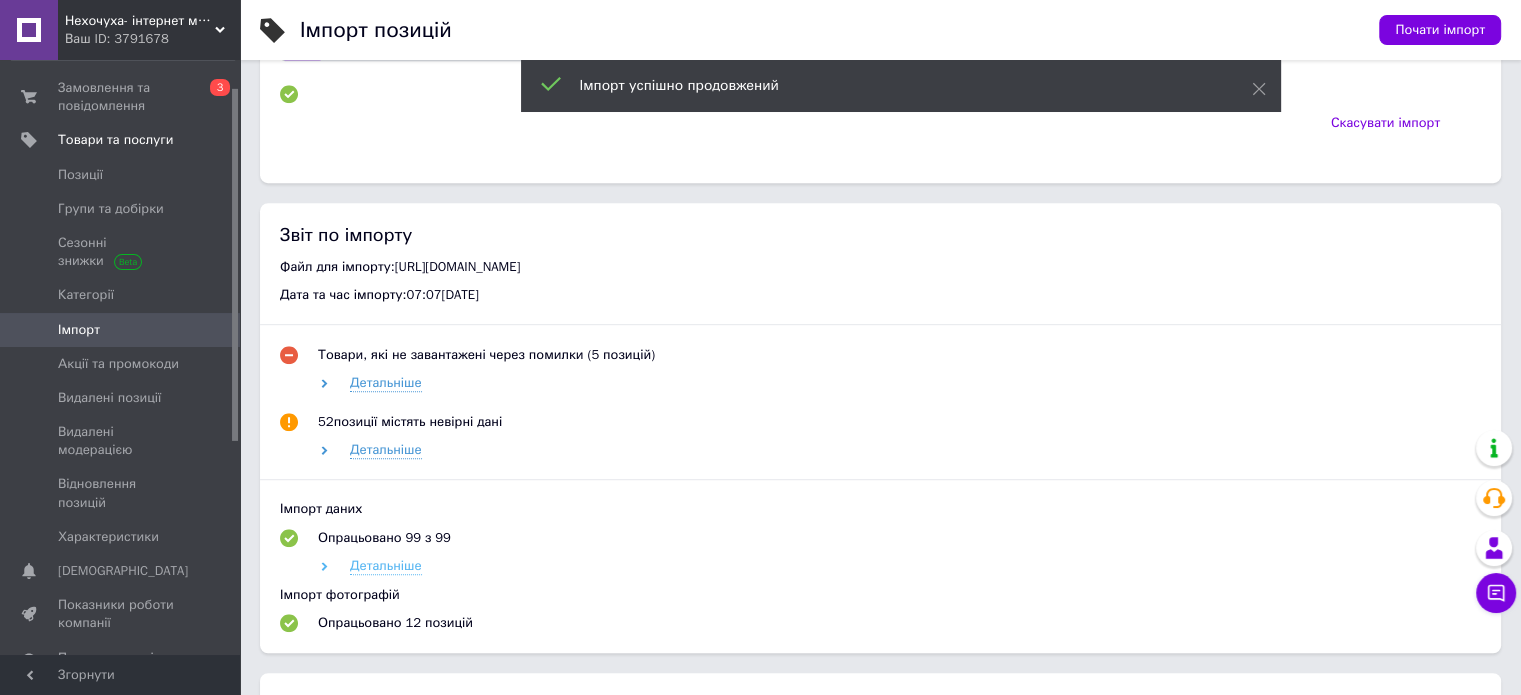 click on "Детальніше" at bounding box center (386, 566) 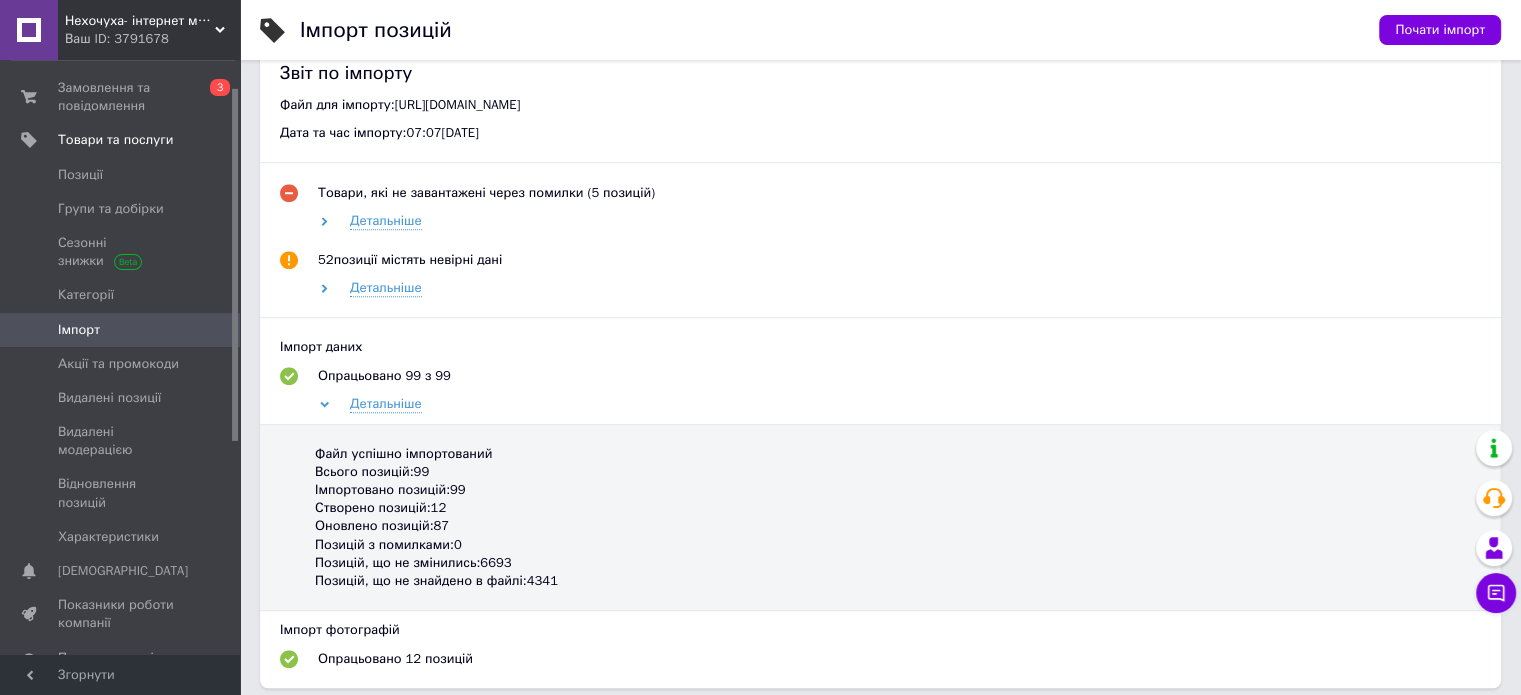 scroll, scrollTop: 1100, scrollLeft: 0, axis: vertical 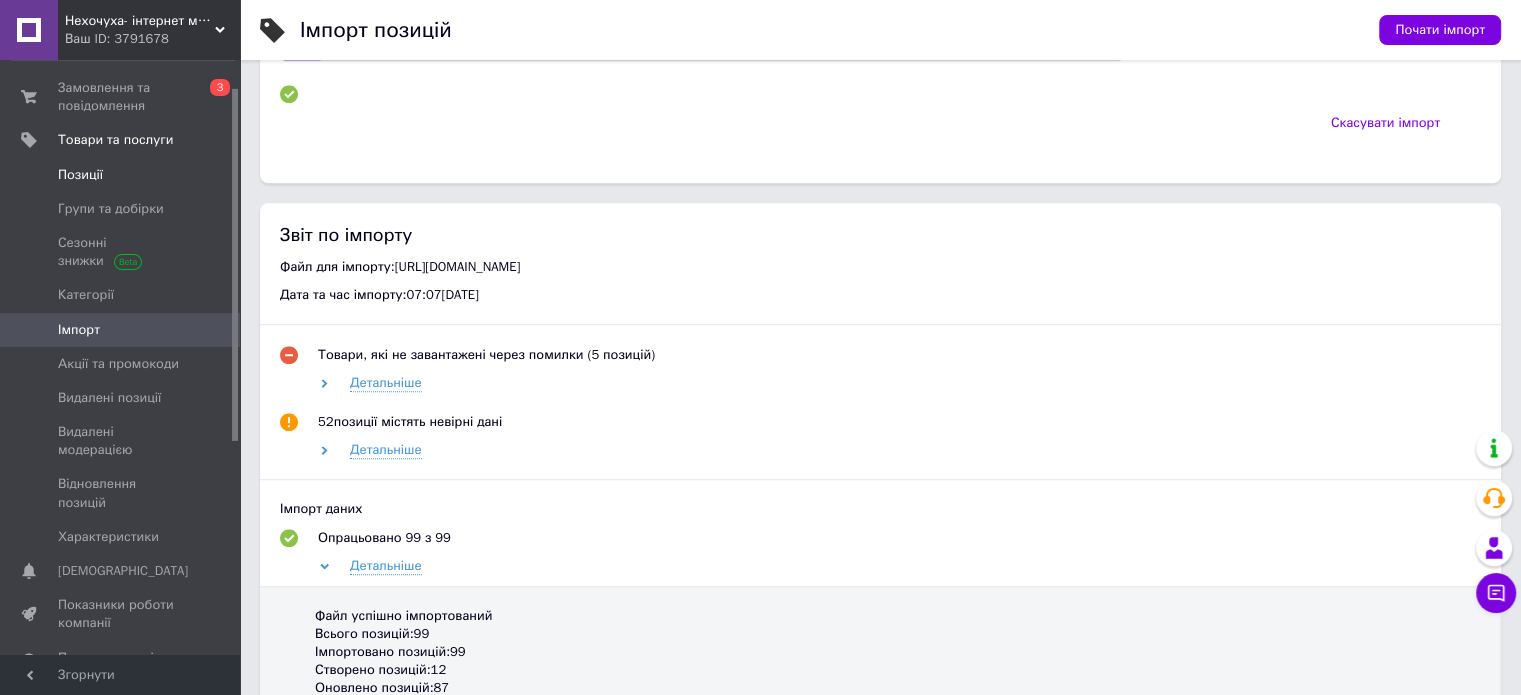 click on "Позиції" at bounding box center (121, 175) 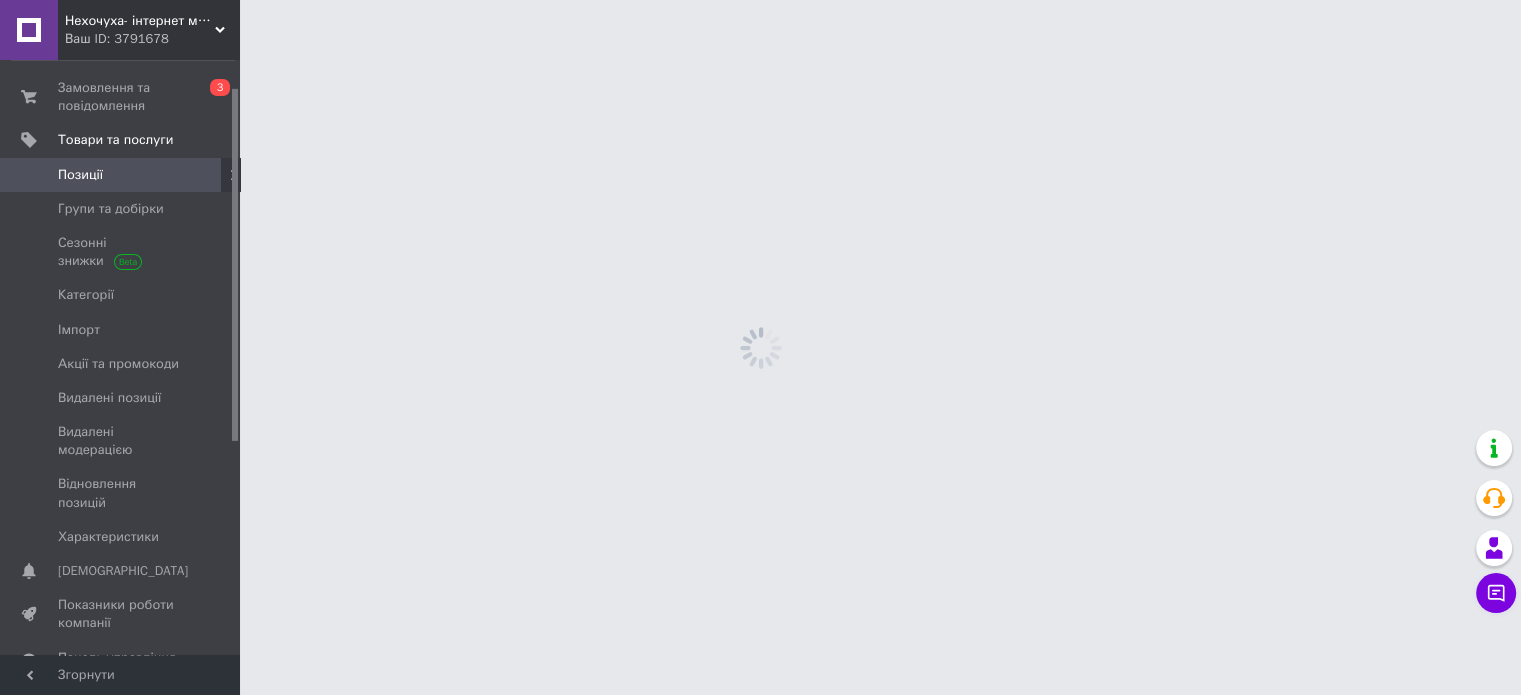 scroll, scrollTop: 0, scrollLeft: 0, axis: both 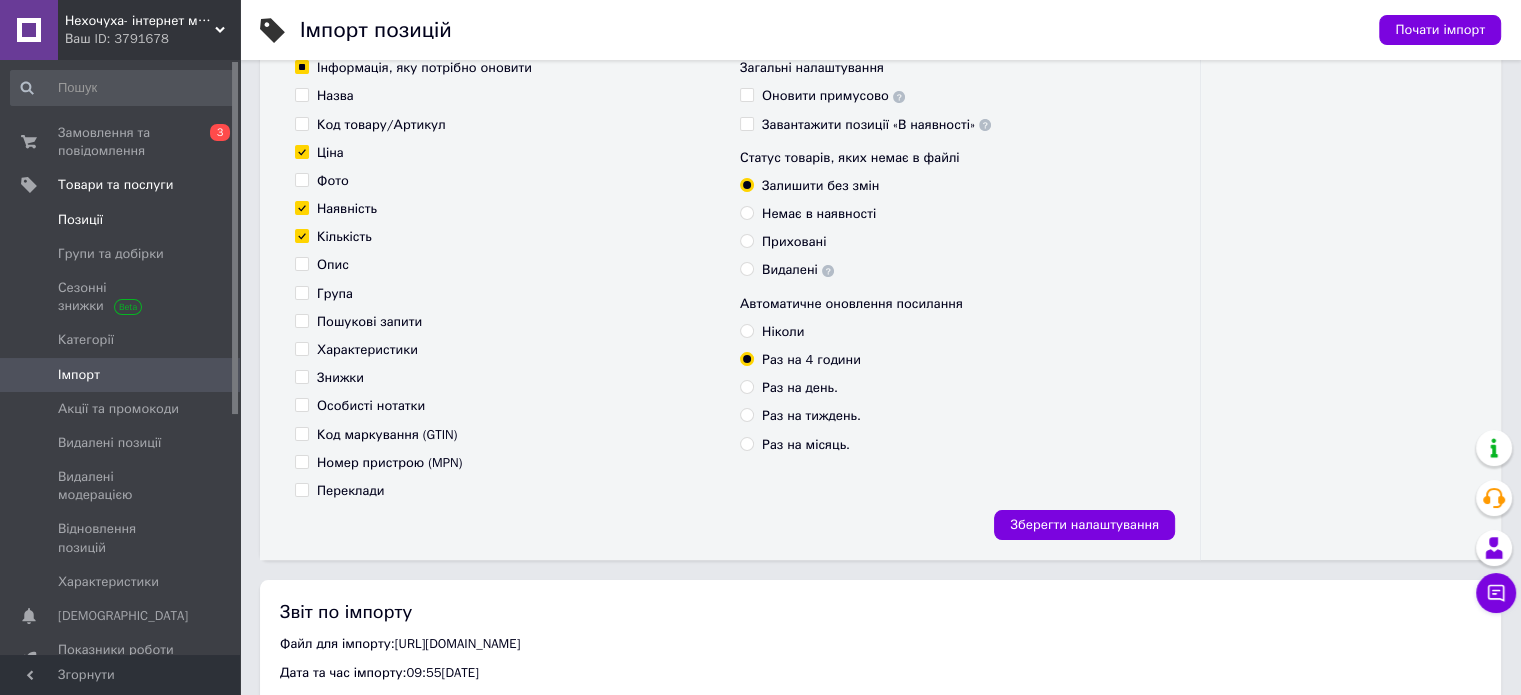 click on "Позиції" at bounding box center (121, 220) 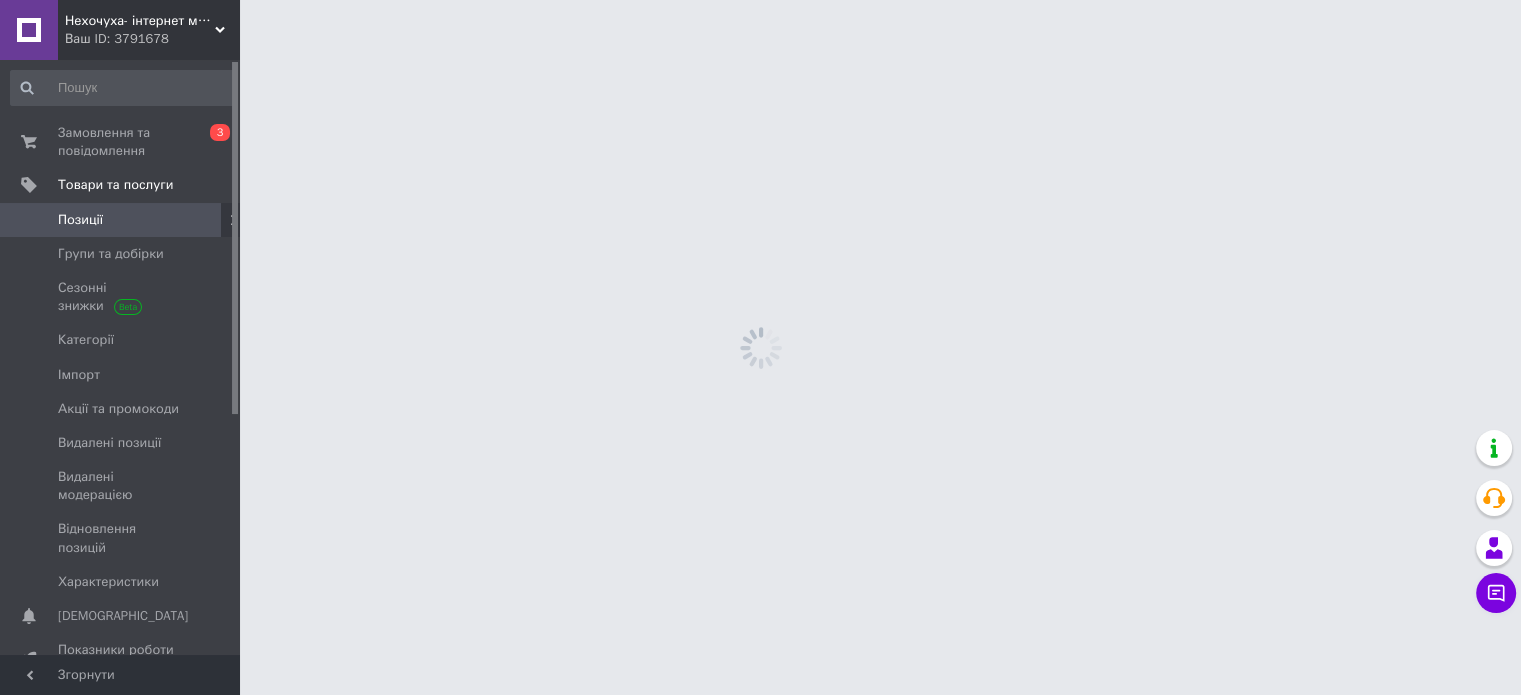 scroll, scrollTop: 0, scrollLeft: 0, axis: both 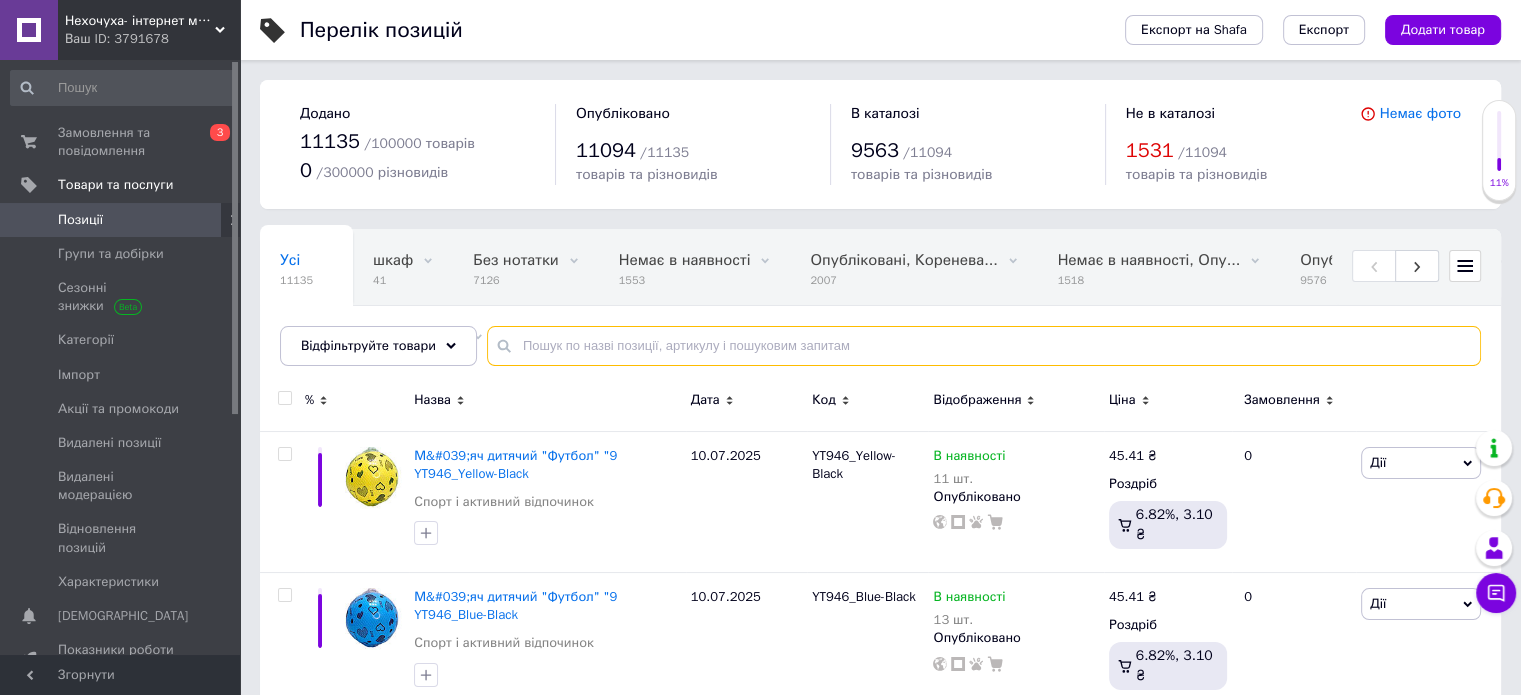 click at bounding box center (984, 346) 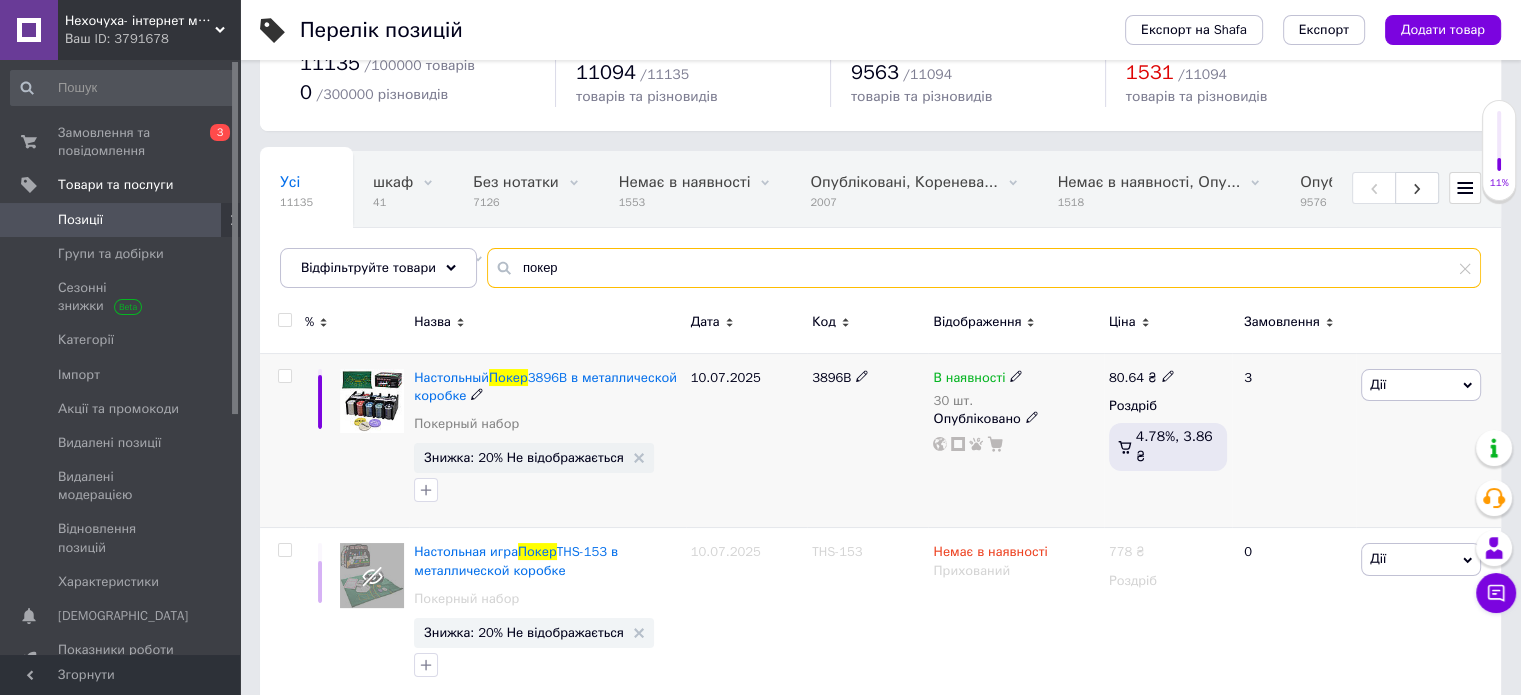 scroll, scrollTop: 200, scrollLeft: 0, axis: vertical 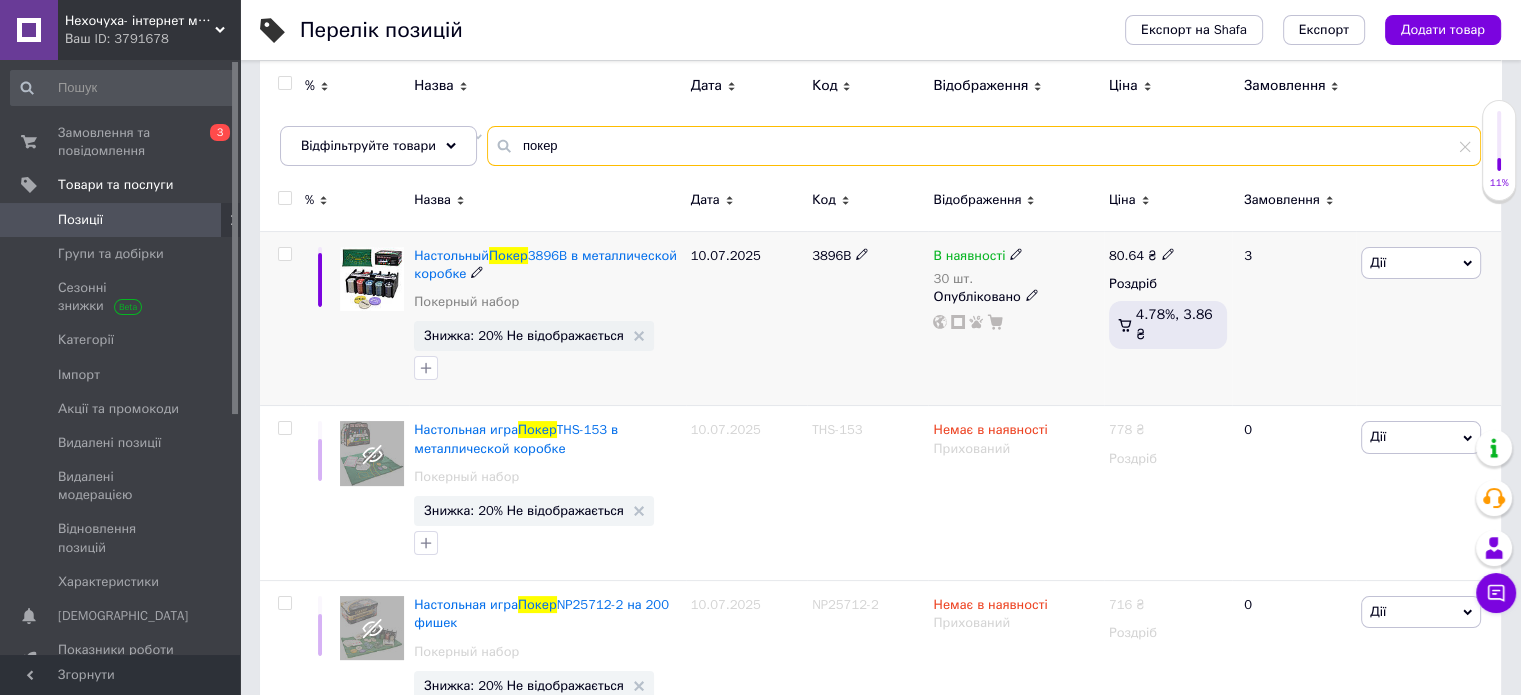 type on "покер" 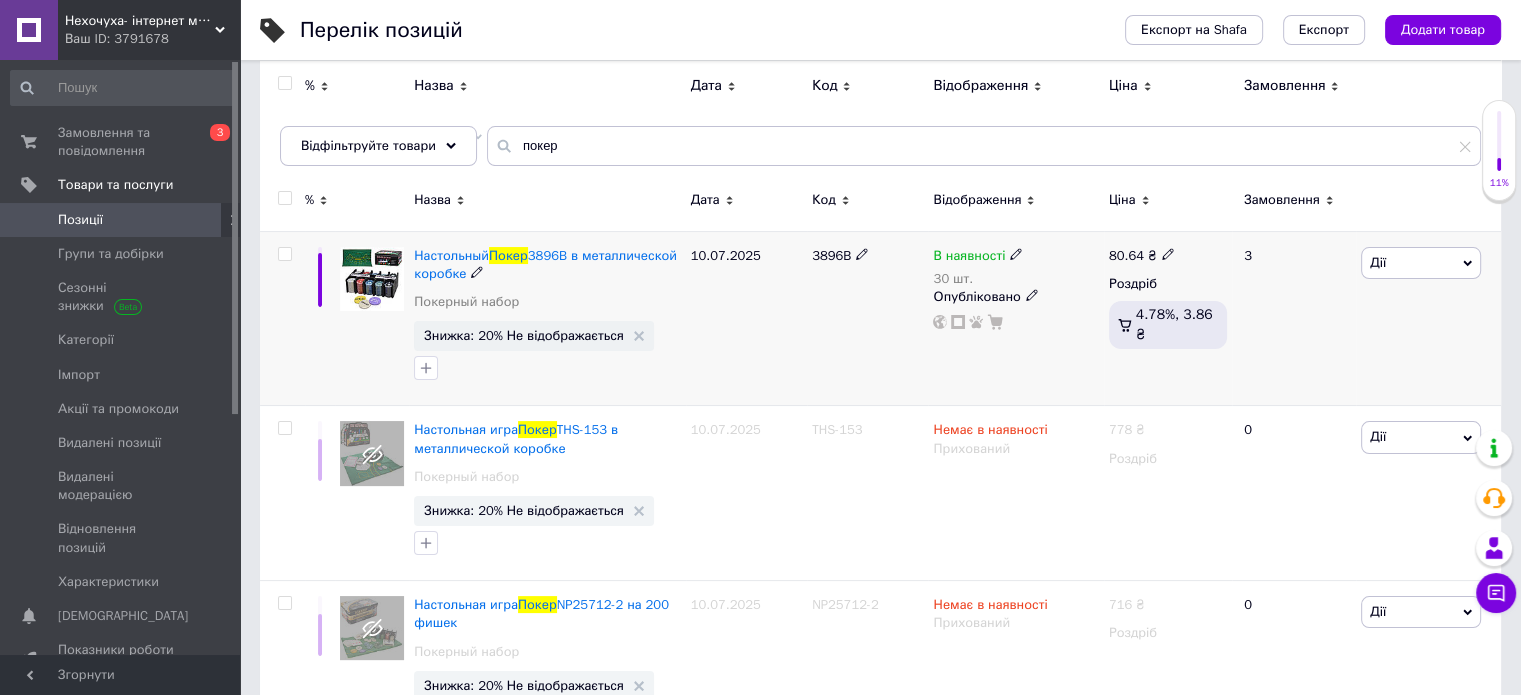 click 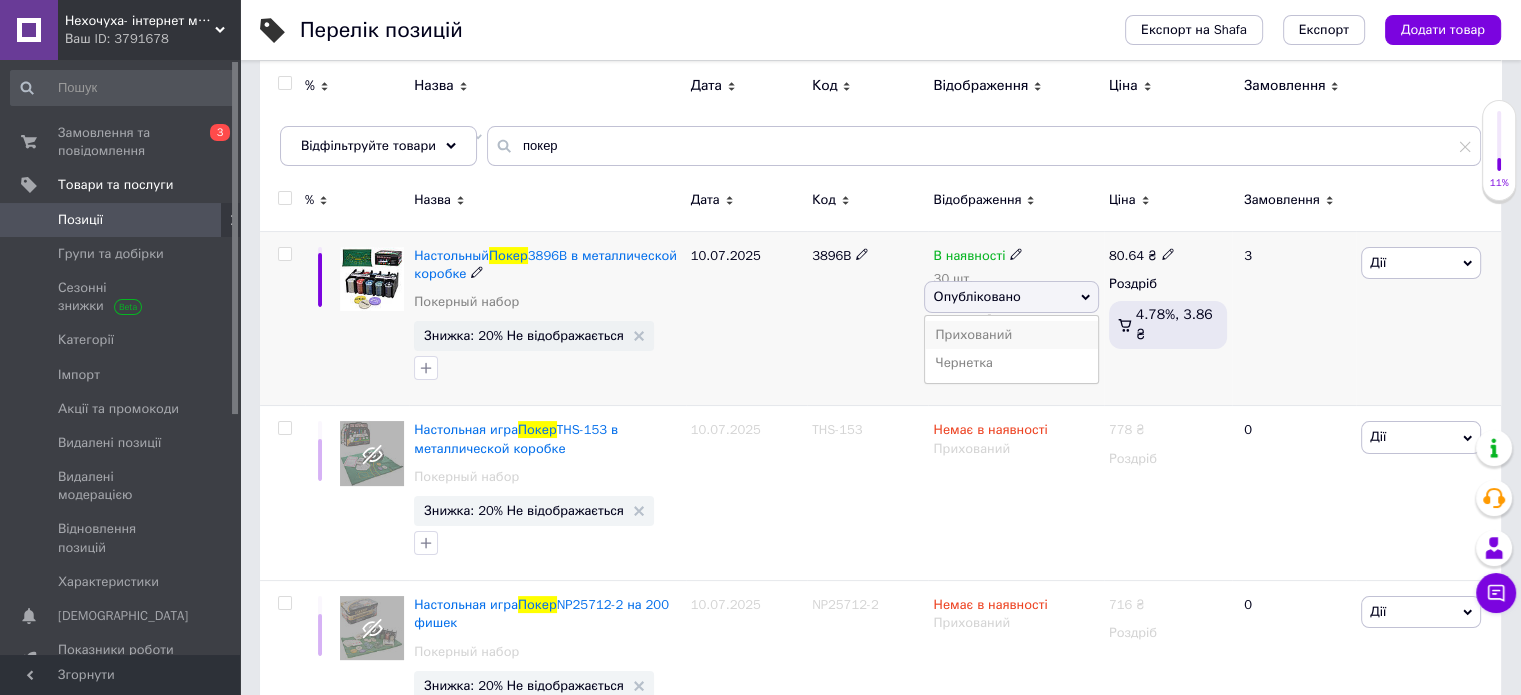 click on "Прихований" at bounding box center (1011, 335) 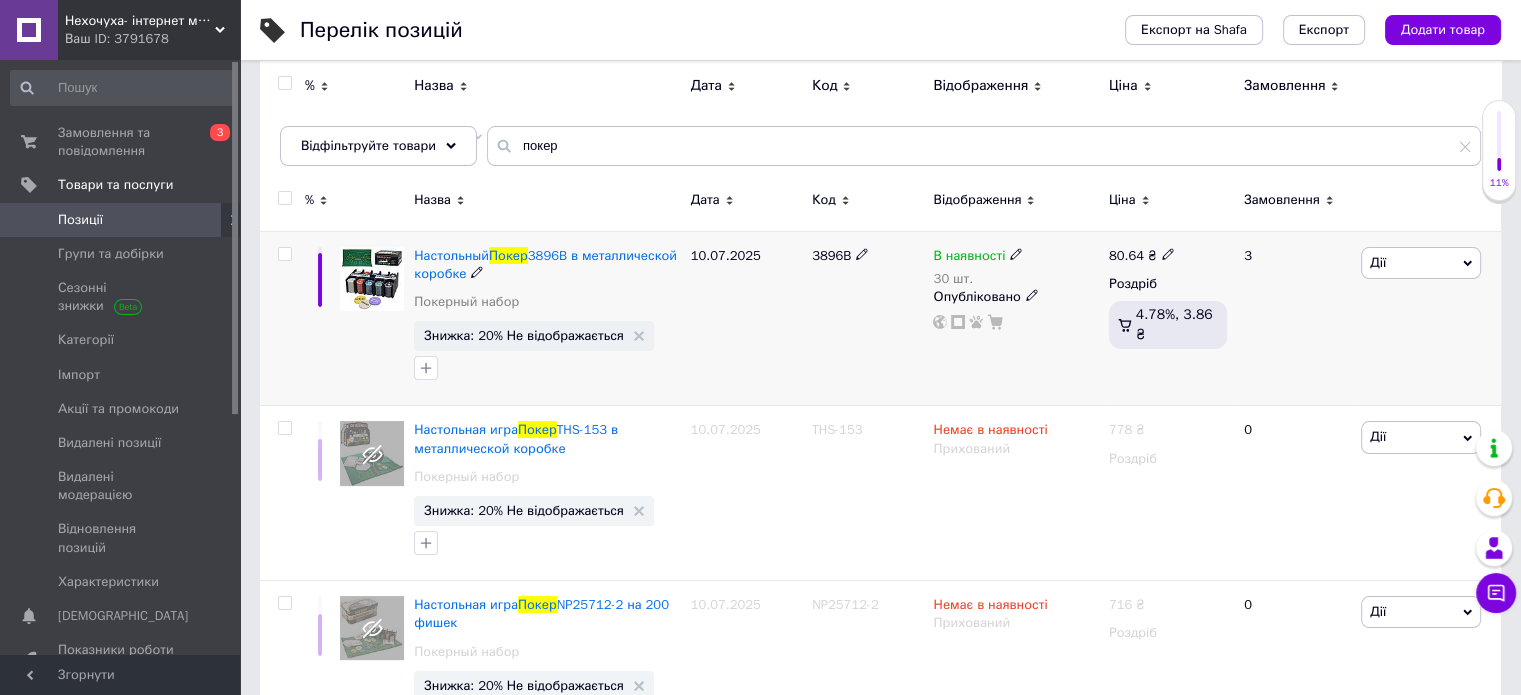 click 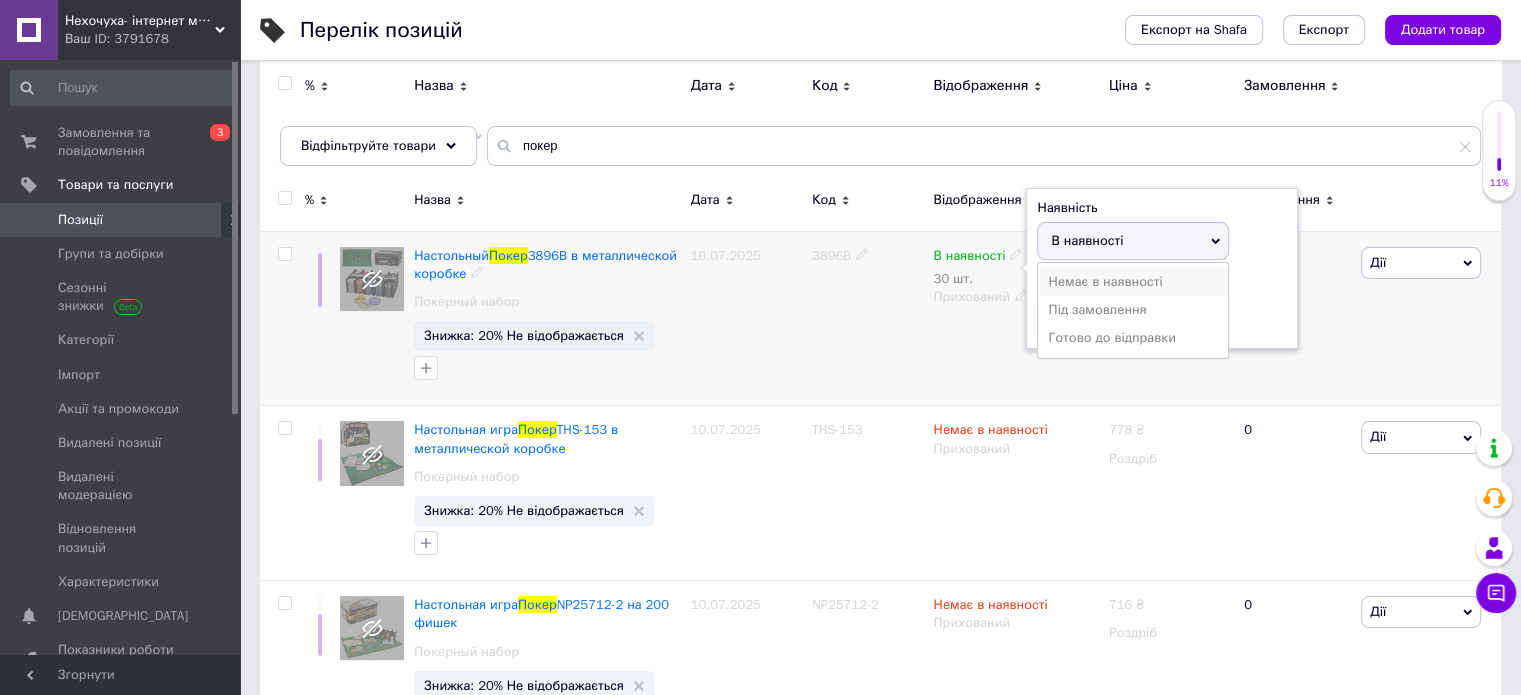 click on "Немає в наявності" at bounding box center [1133, 282] 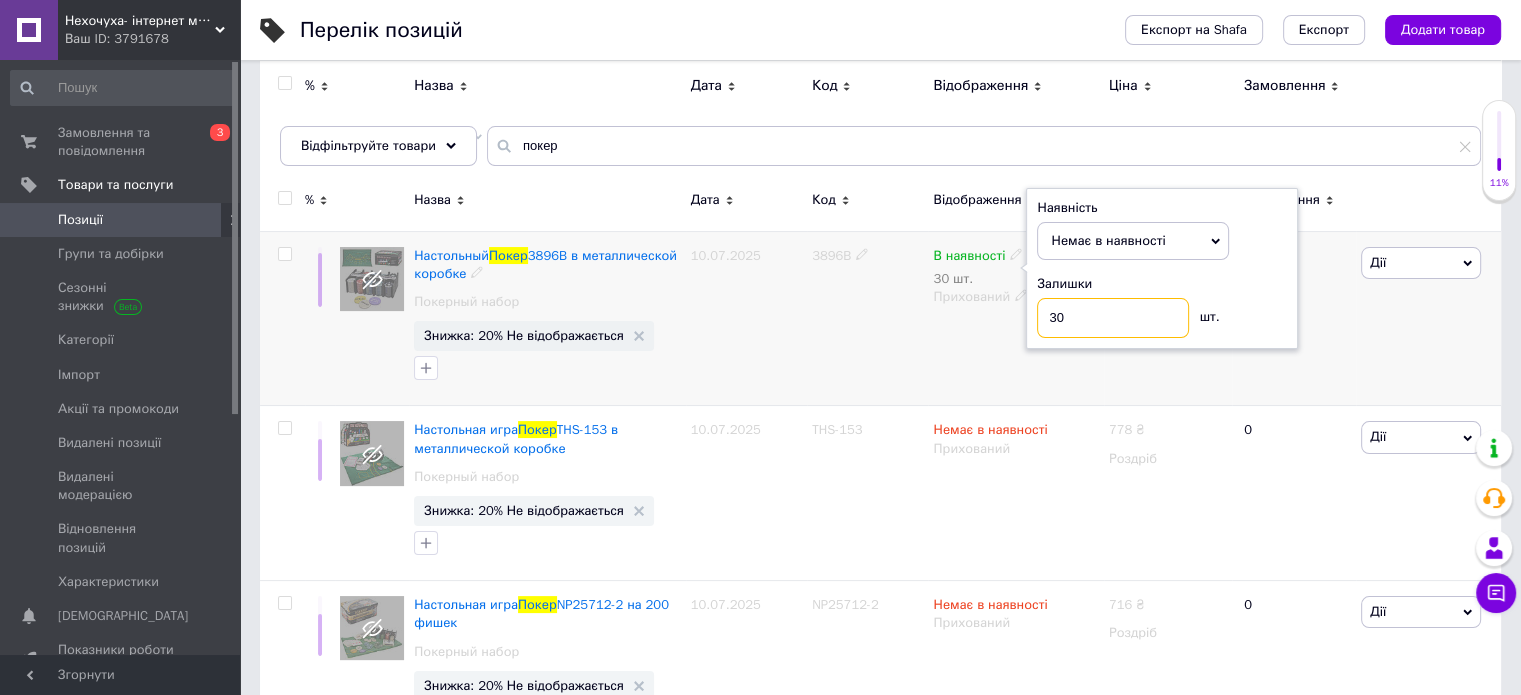 drag, startPoint x: 1078, startPoint y: 306, endPoint x: 1041, endPoint y: 312, distance: 37.48333 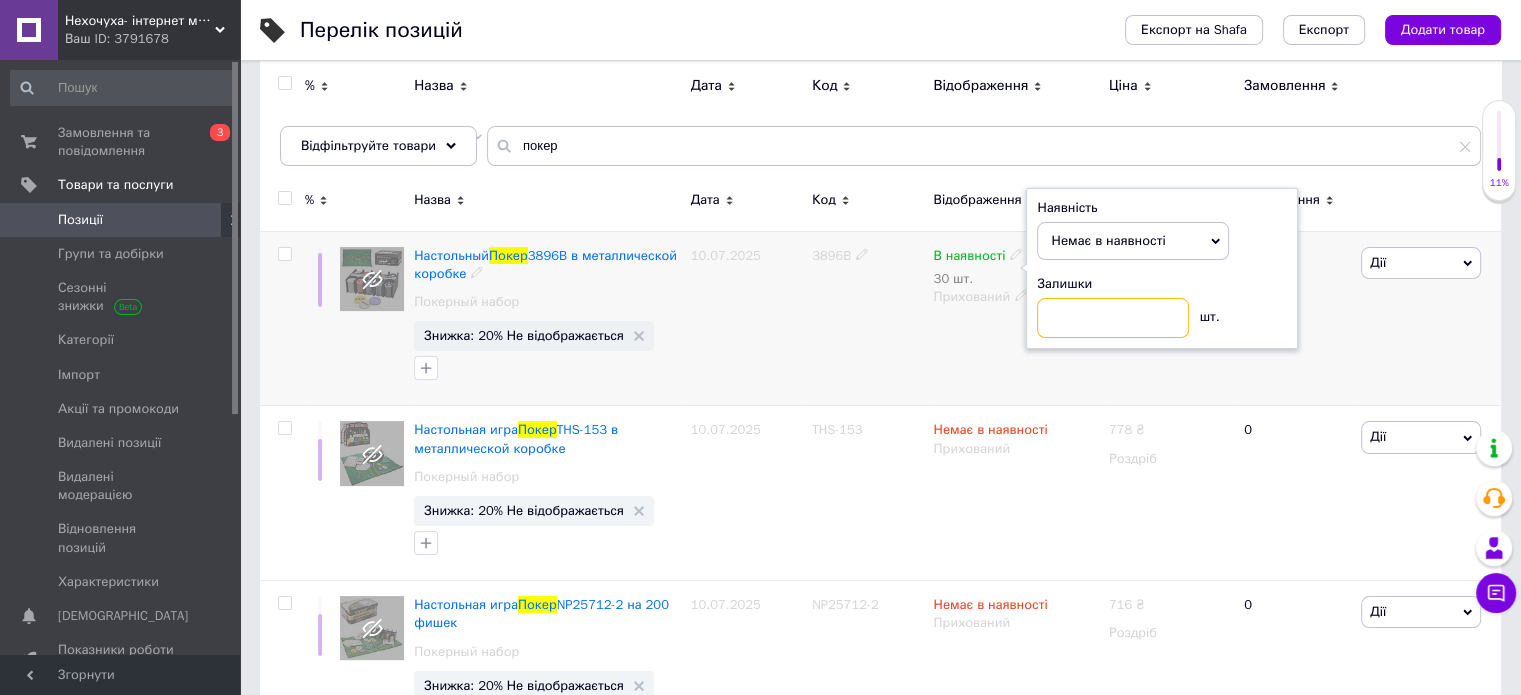type 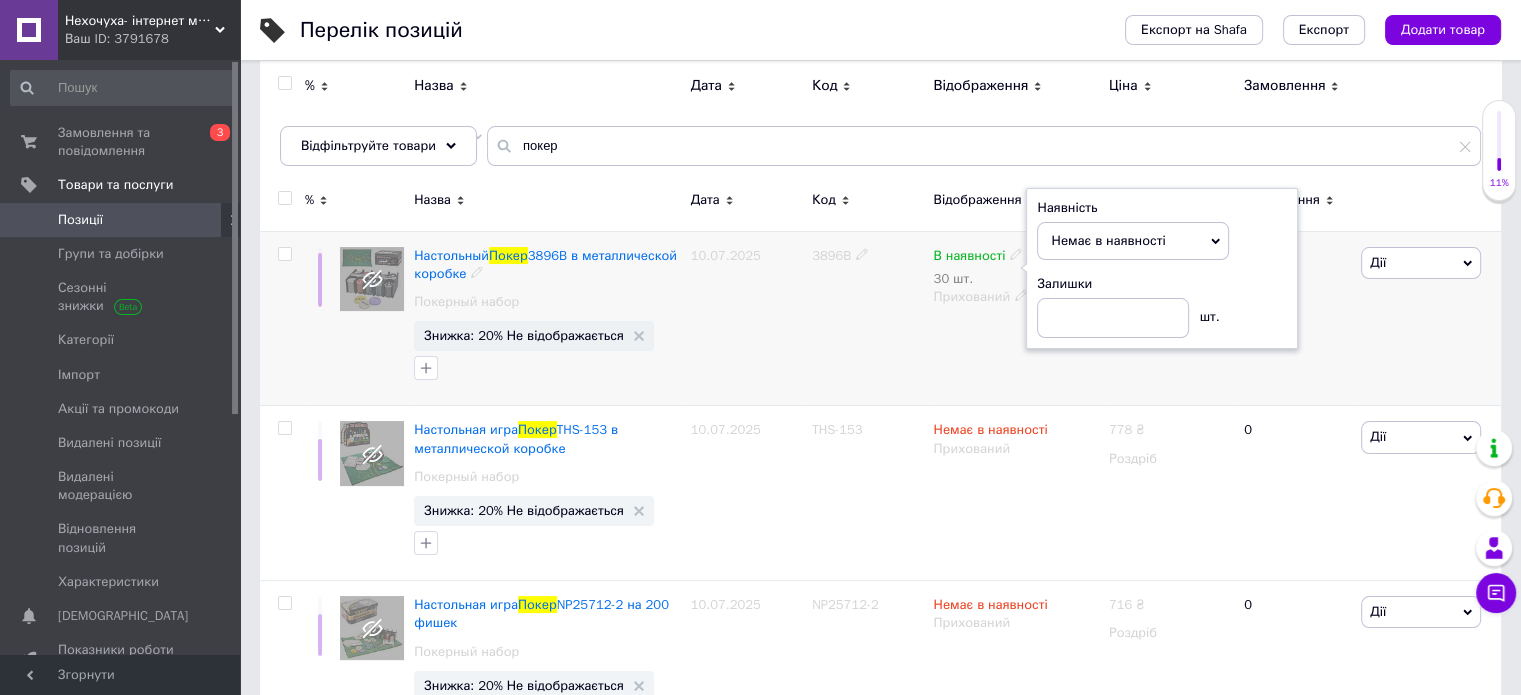 click on "3896B" at bounding box center [867, 318] 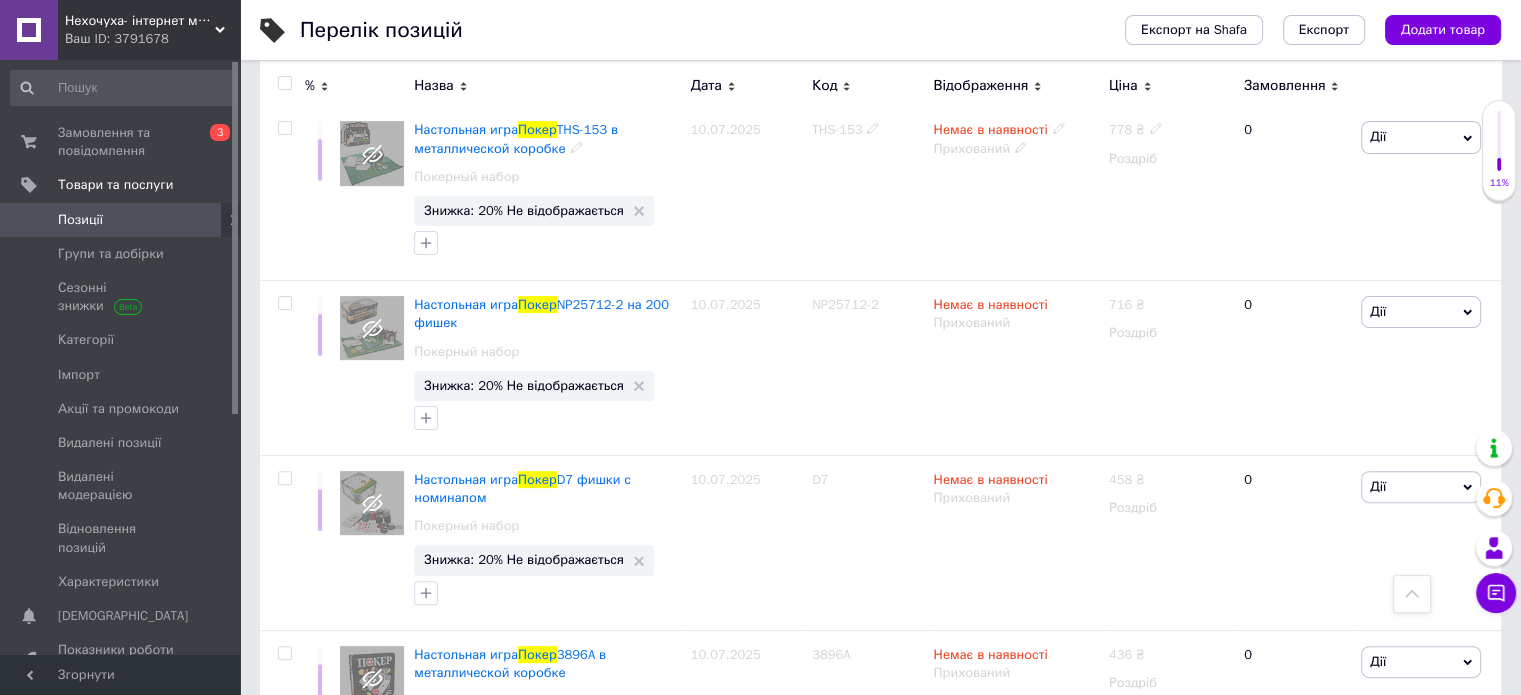 scroll, scrollTop: 0, scrollLeft: 0, axis: both 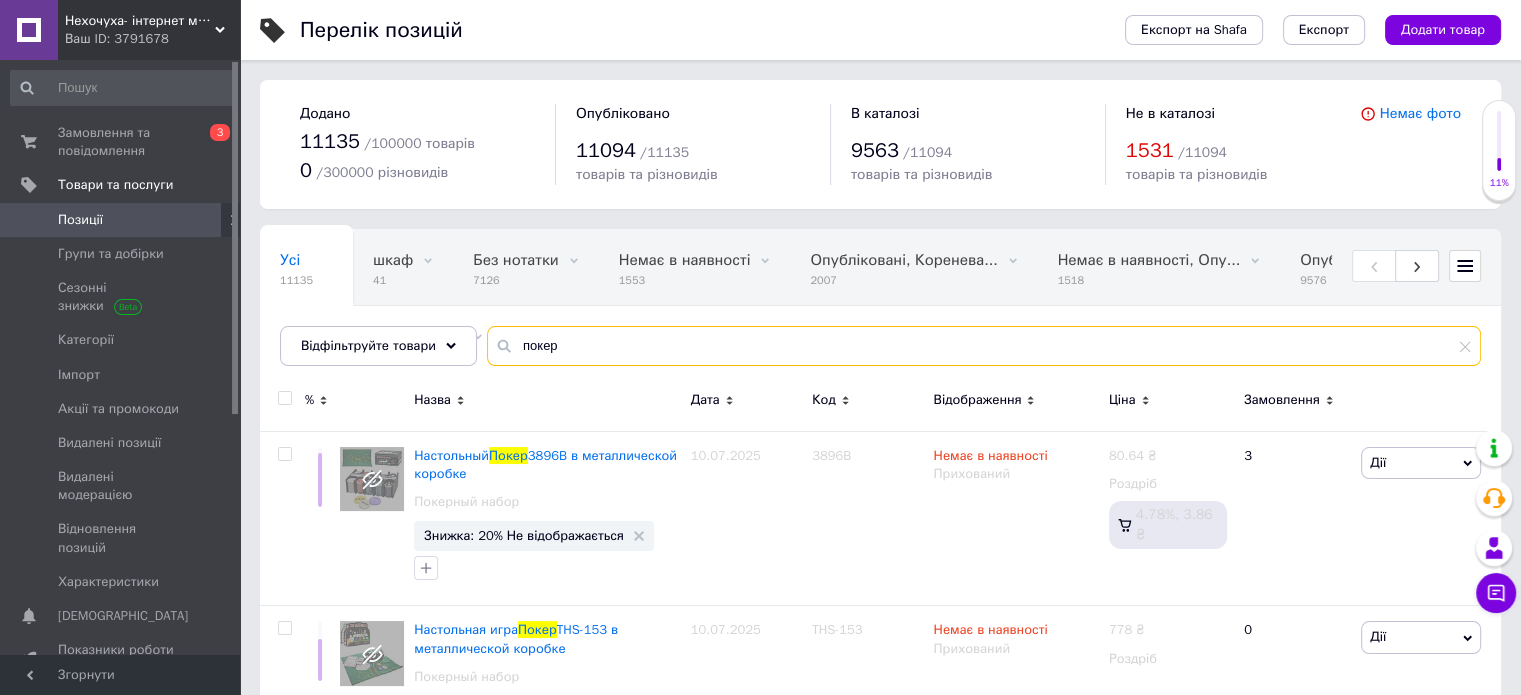 click on "покер" at bounding box center [984, 346] 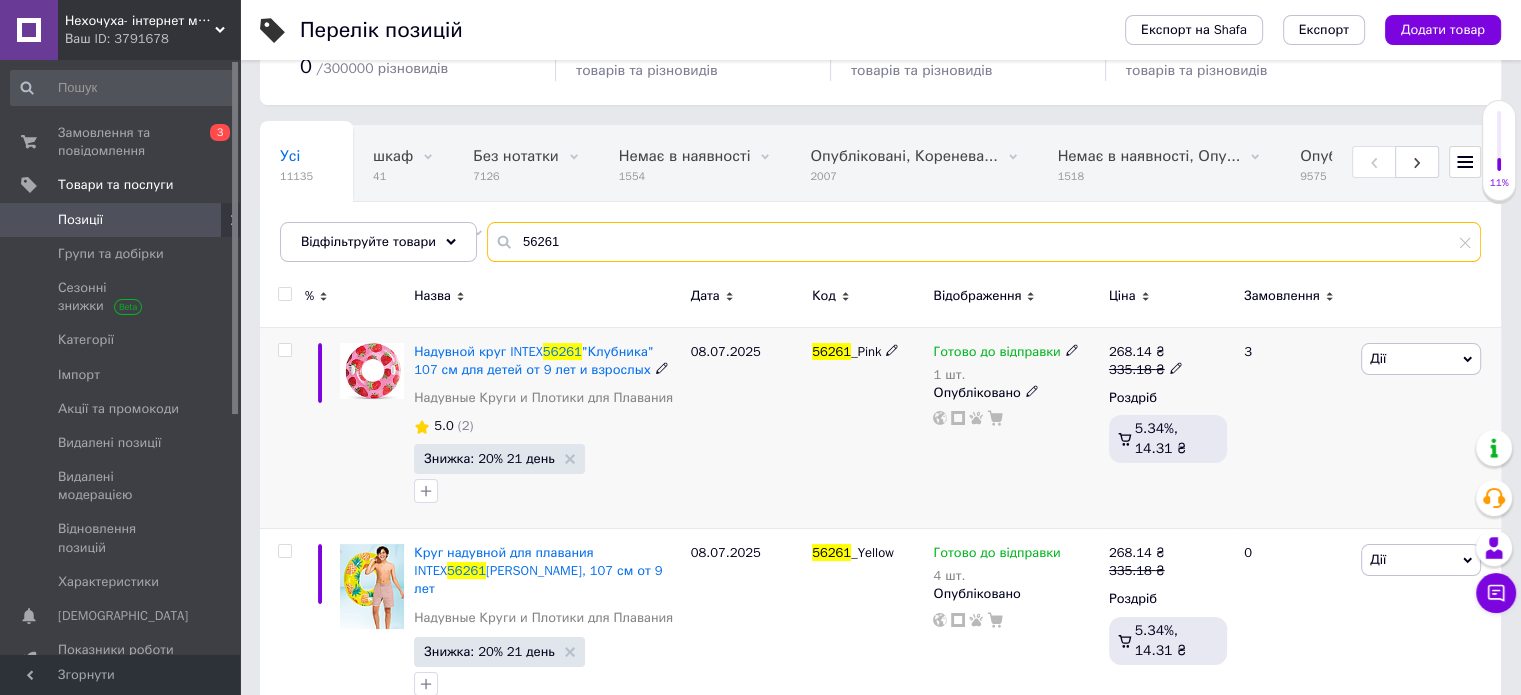 scroll, scrollTop: 130, scrollLeft: 0, axis: vertical 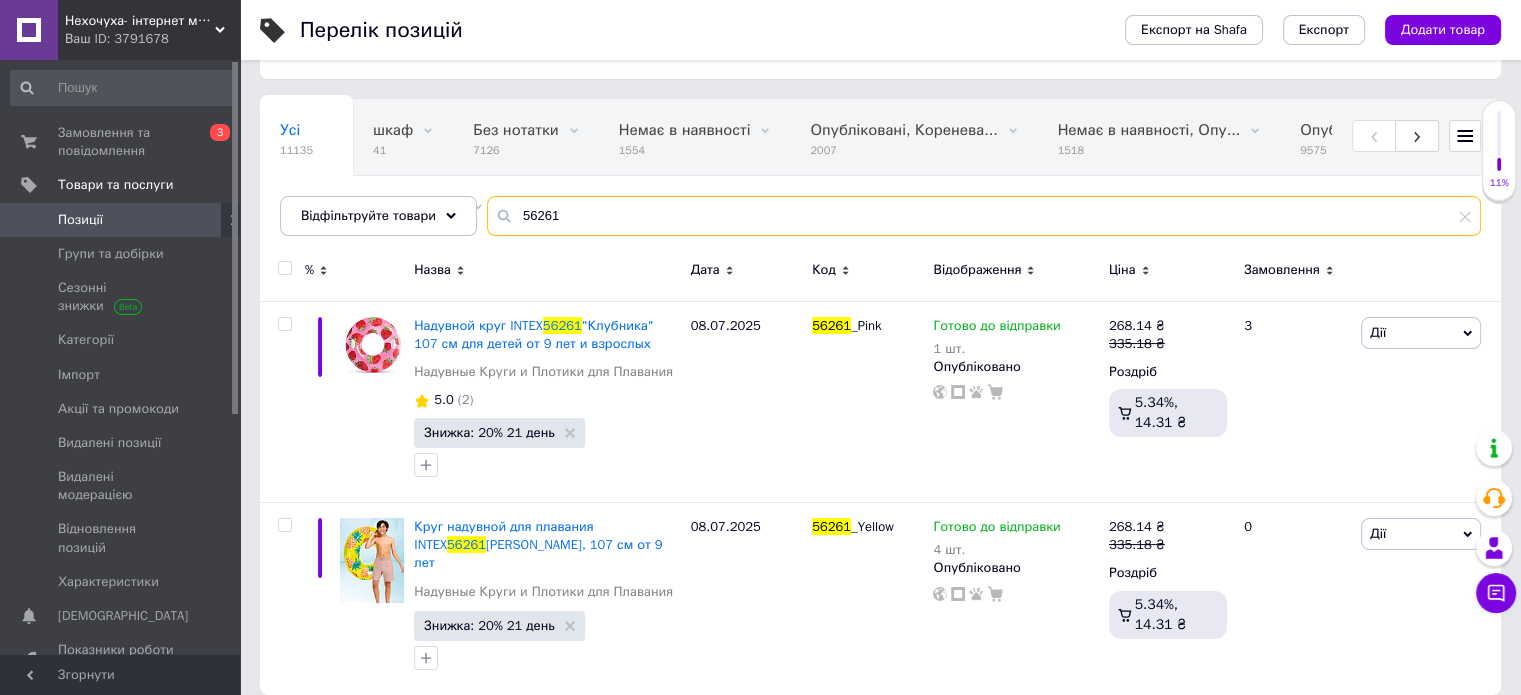 type on "56261" 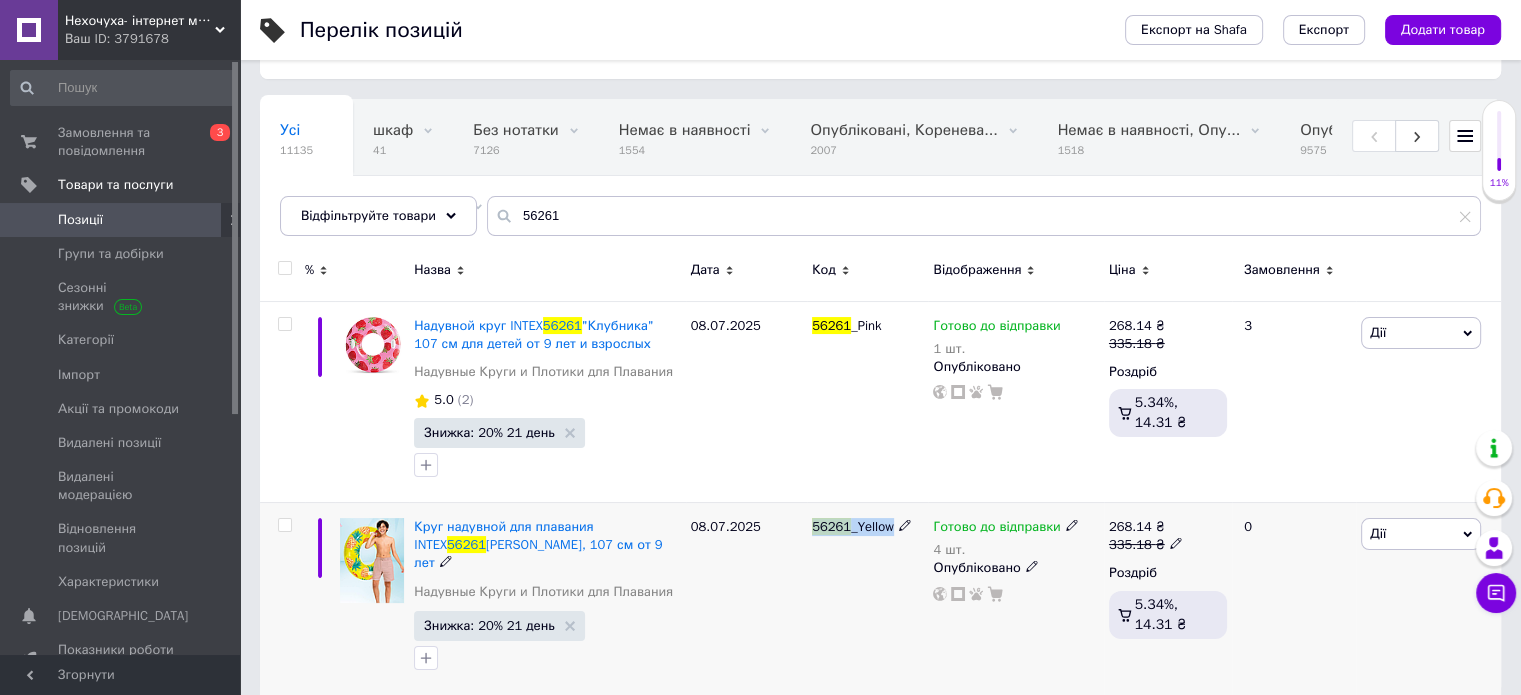 drag, startPoint x: 800, startPoint y: 527, endPoint x: 885, endPoint y: 536, distance: 85.47514 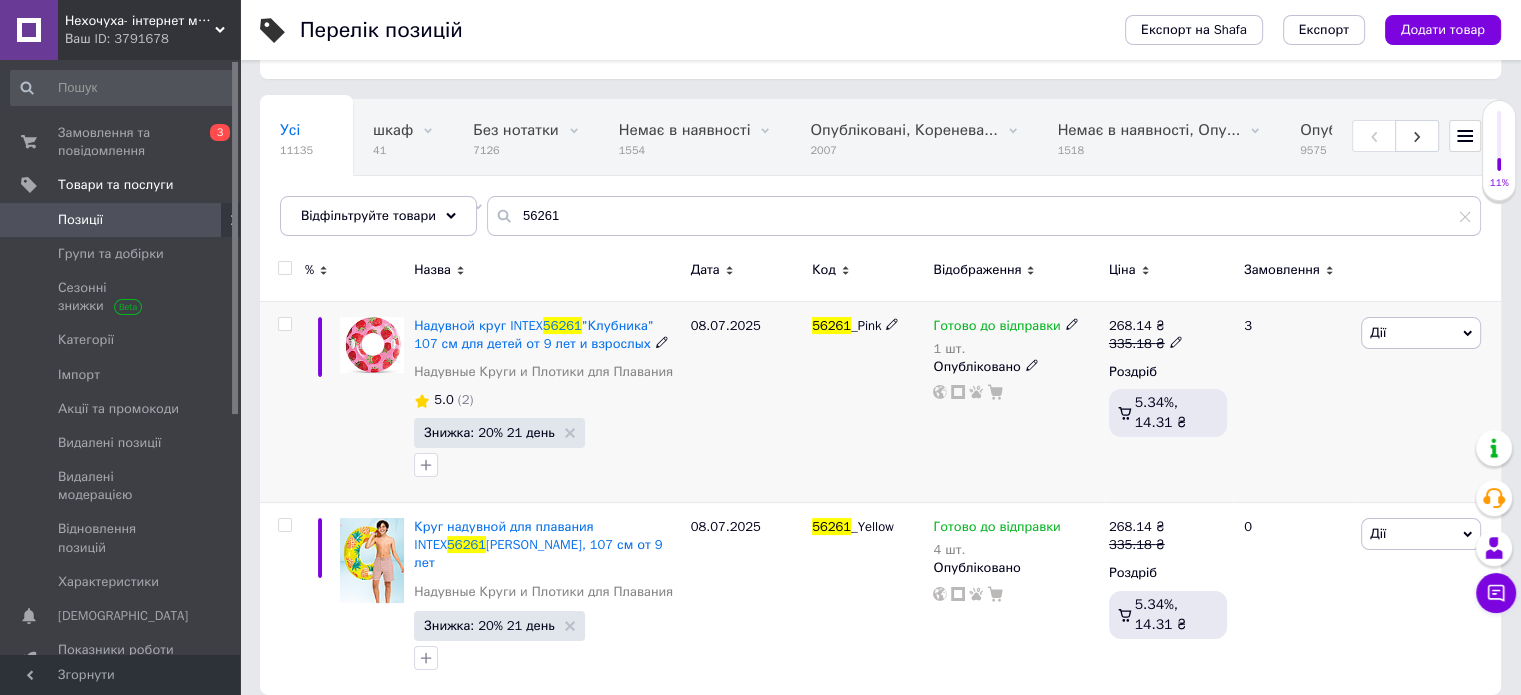click 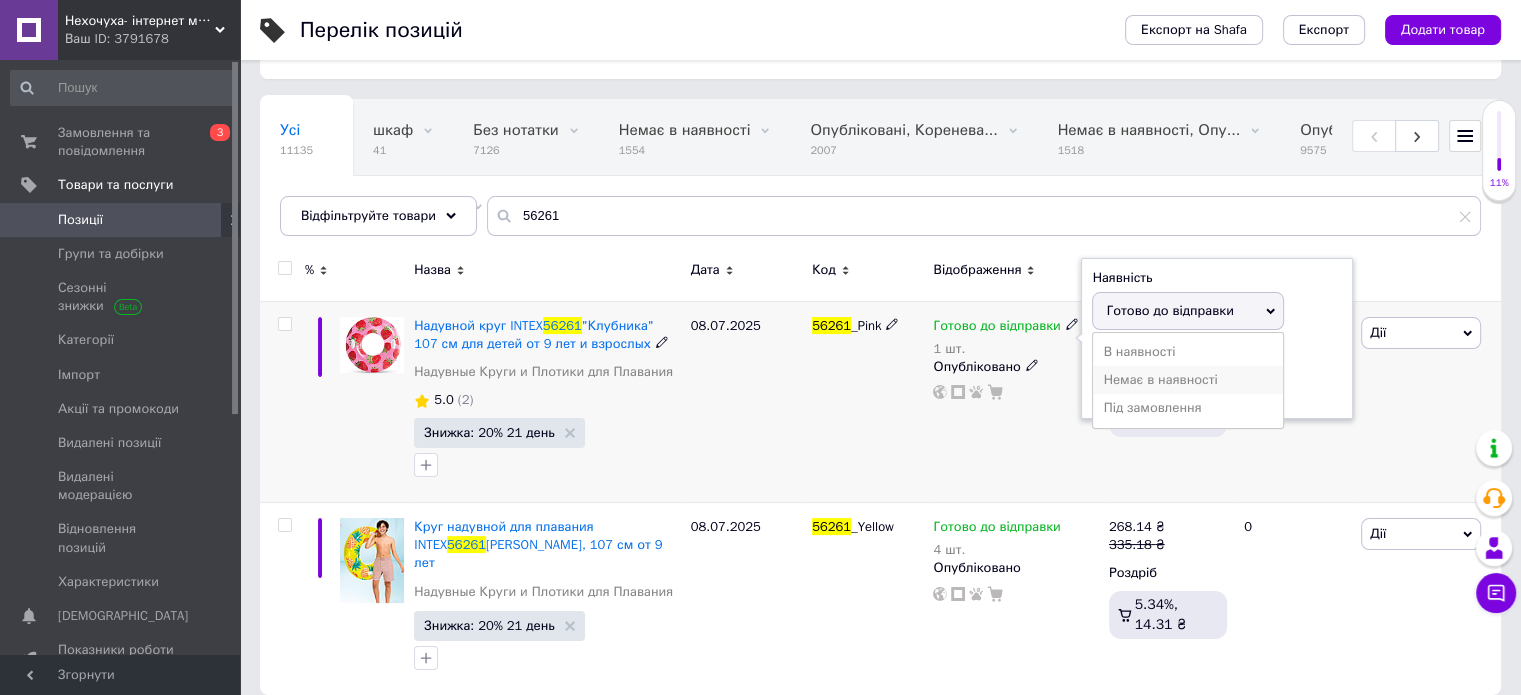 click on "Немає в наявності" at bounding box center (1188, 380) 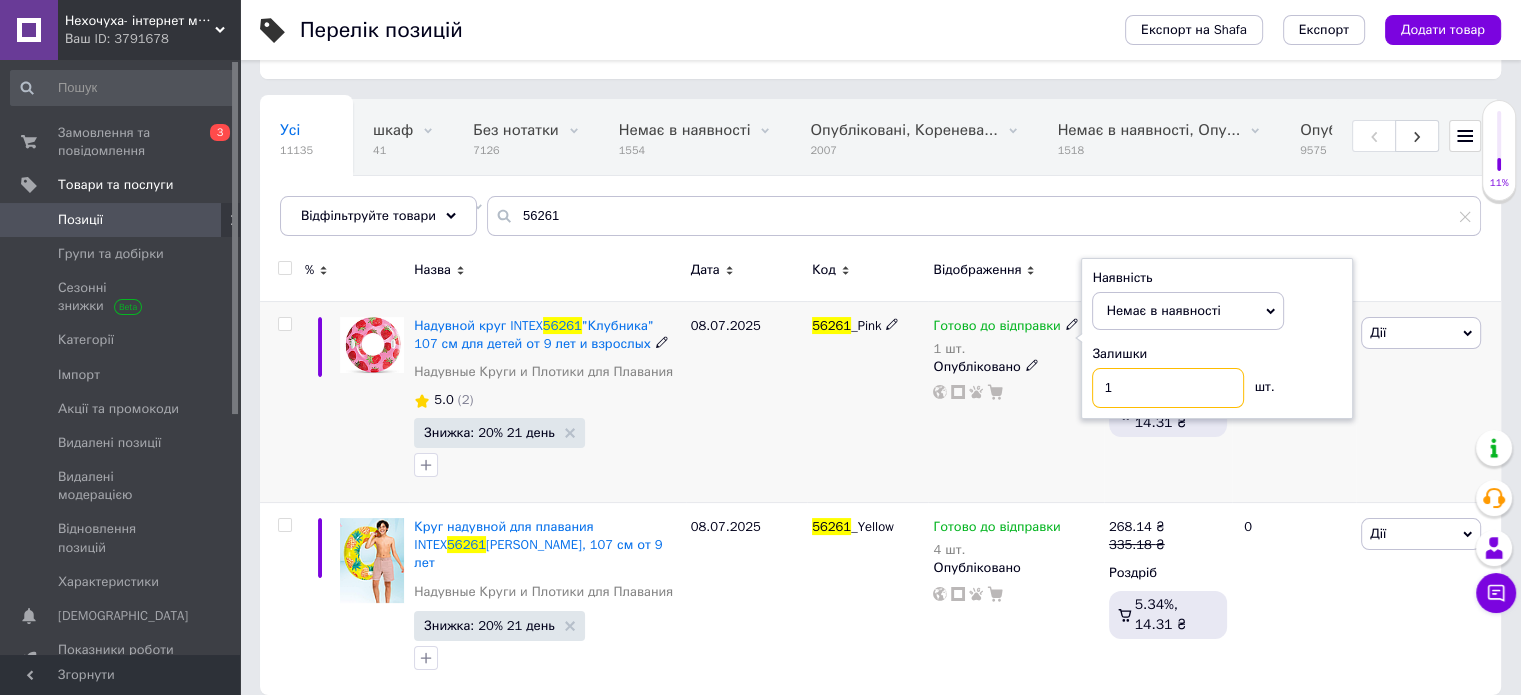 drag, startPoint x: 1144, startPoint y: 379, endPoint x: 1083, endPoint y: 381, distance: 61.03278 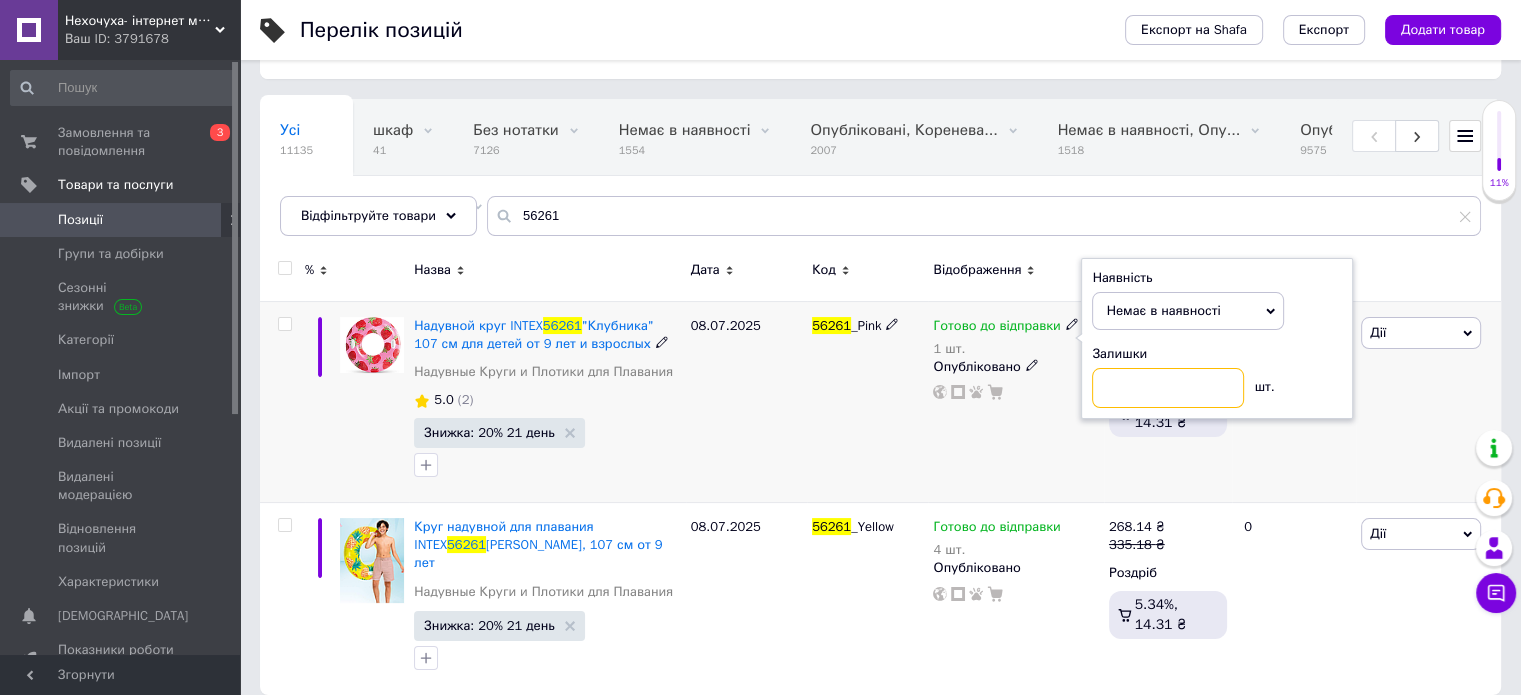type 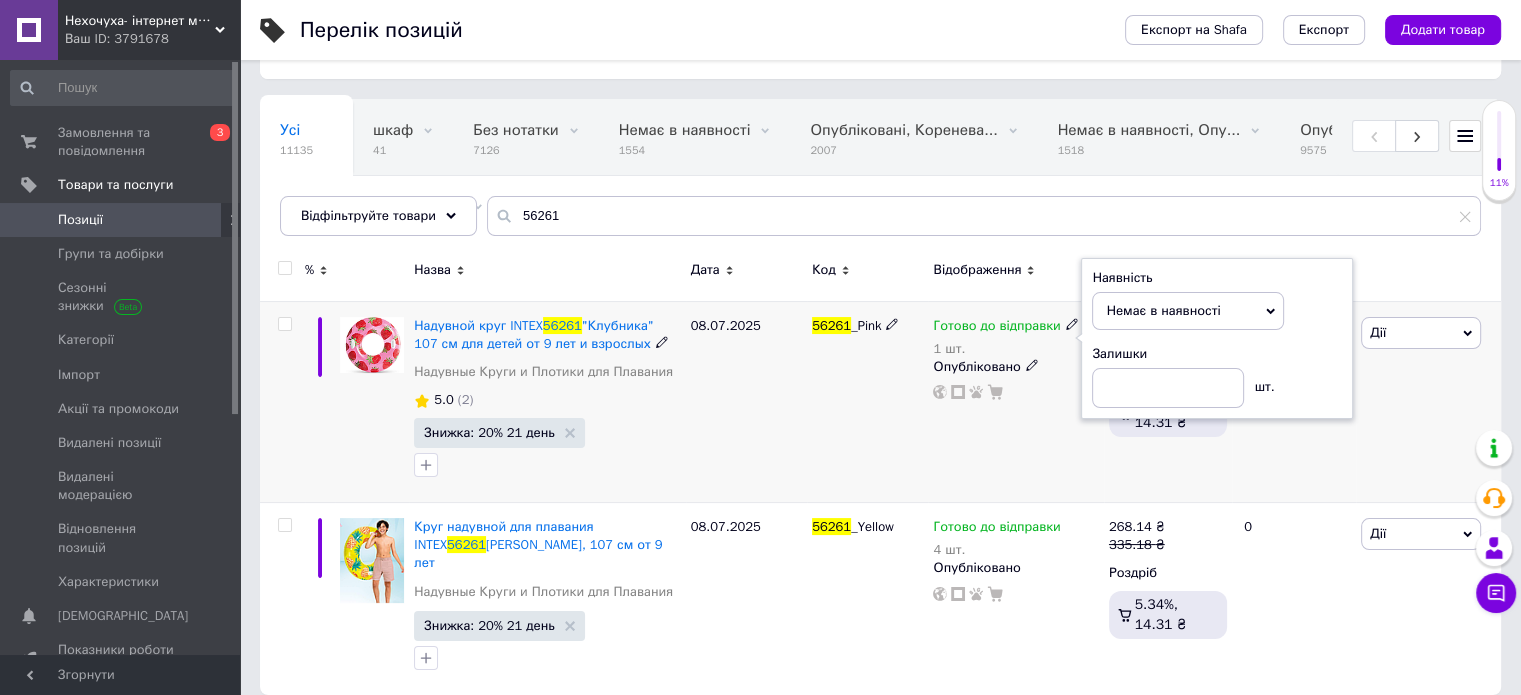 drag, startPoint x: 846, startPoint y: 430, endPoint x: 868, endPoint y: 437, distance: 23.086792 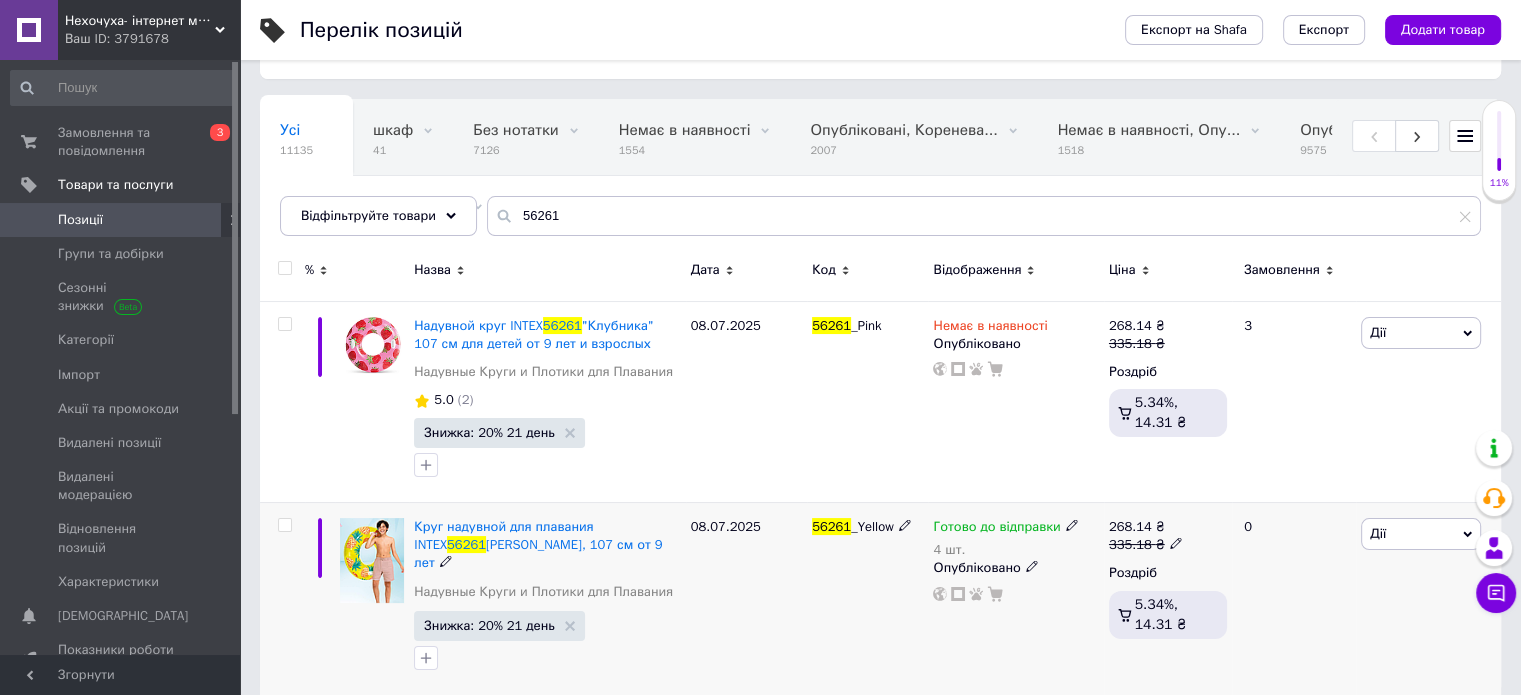 click 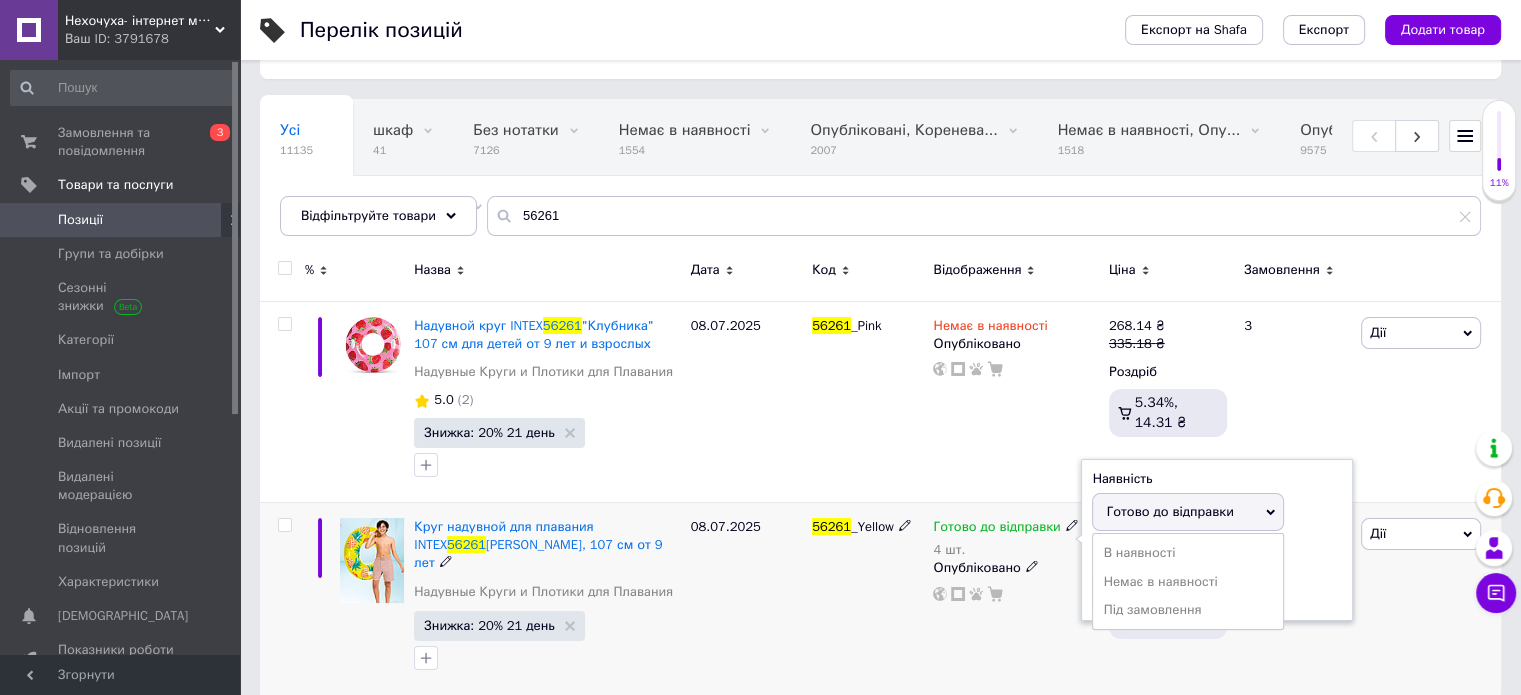 click on "Наявність Готово до відправки В наявності Немає в наявності Під замовлення Залишки 4 шт." at bounding box center (1217, 540) 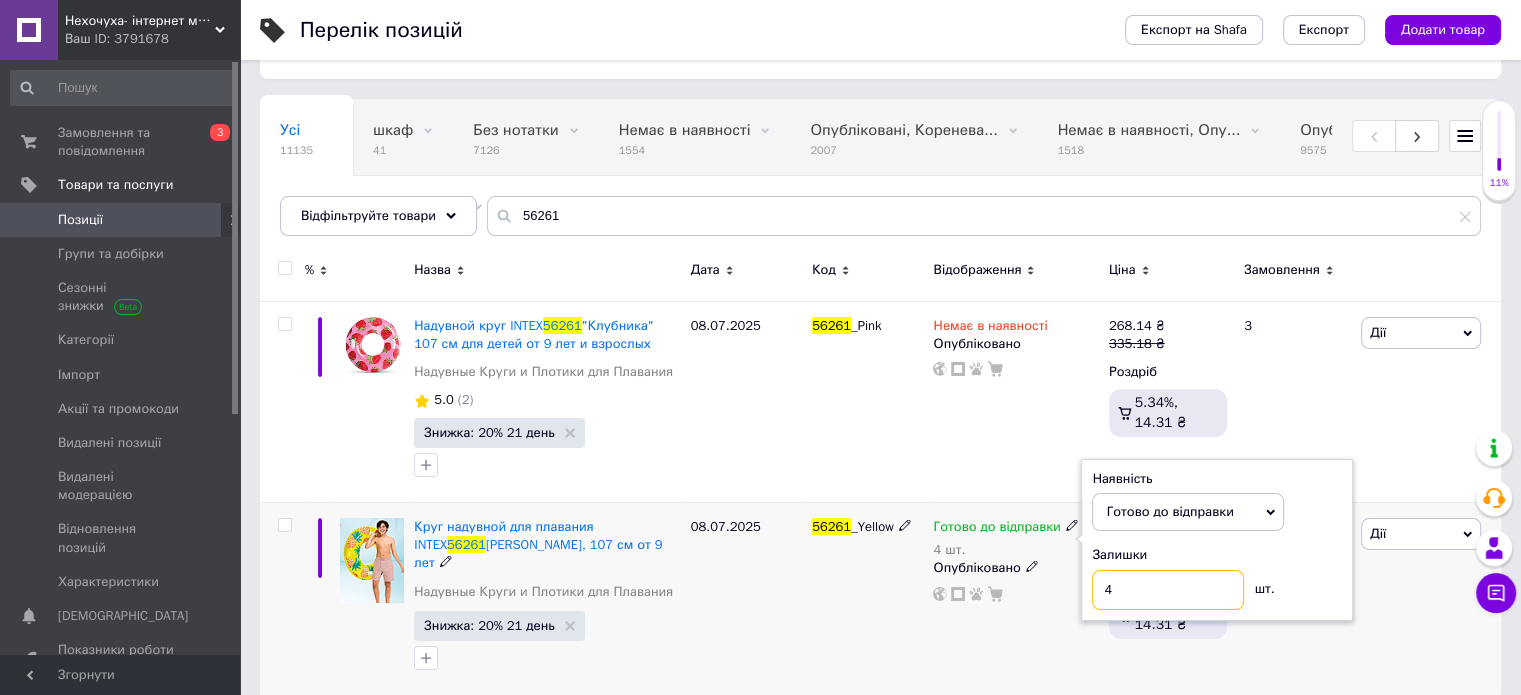 drag, startPoint x: 1130, startPoint y: 586, endPoint x: 1101, endPoint y: 587, distance: 29.017237 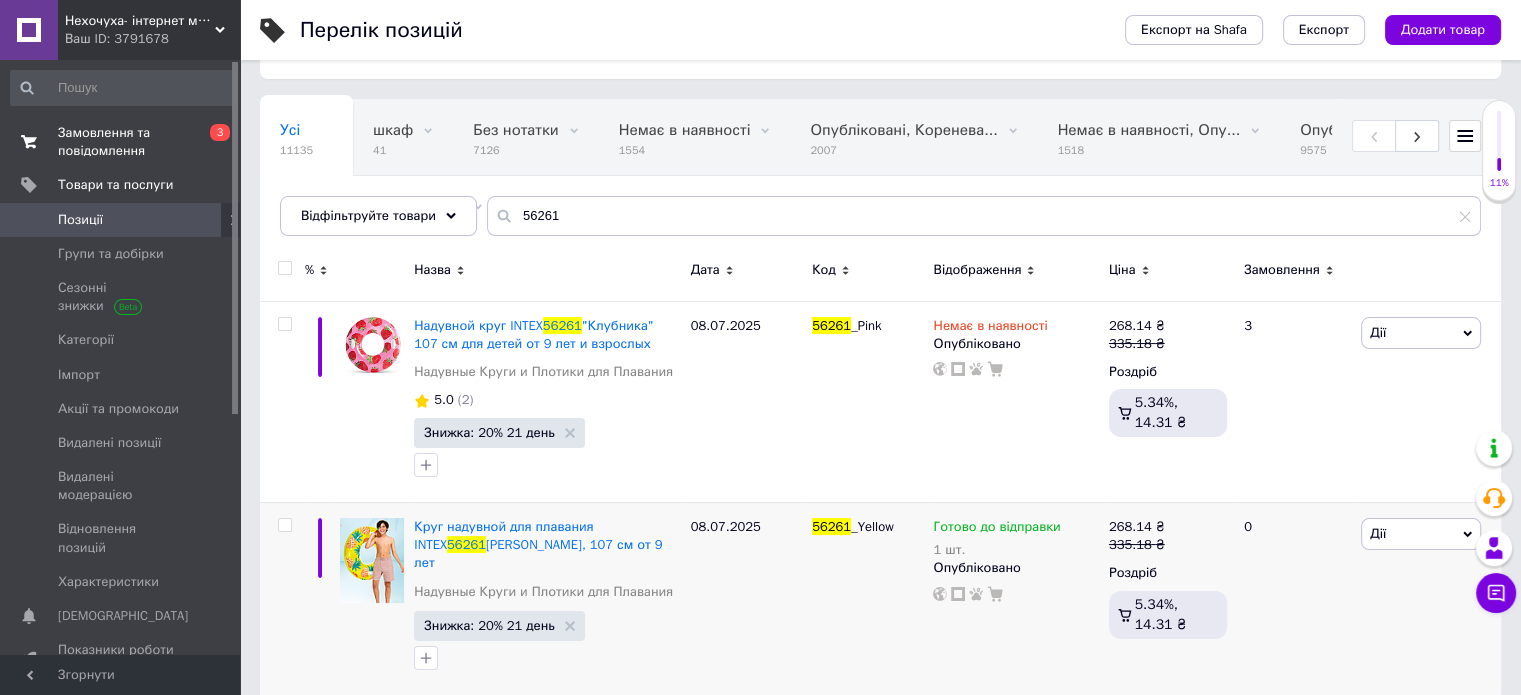 click on "Замовлення та повідомлення" at bounding box center (121, 142) 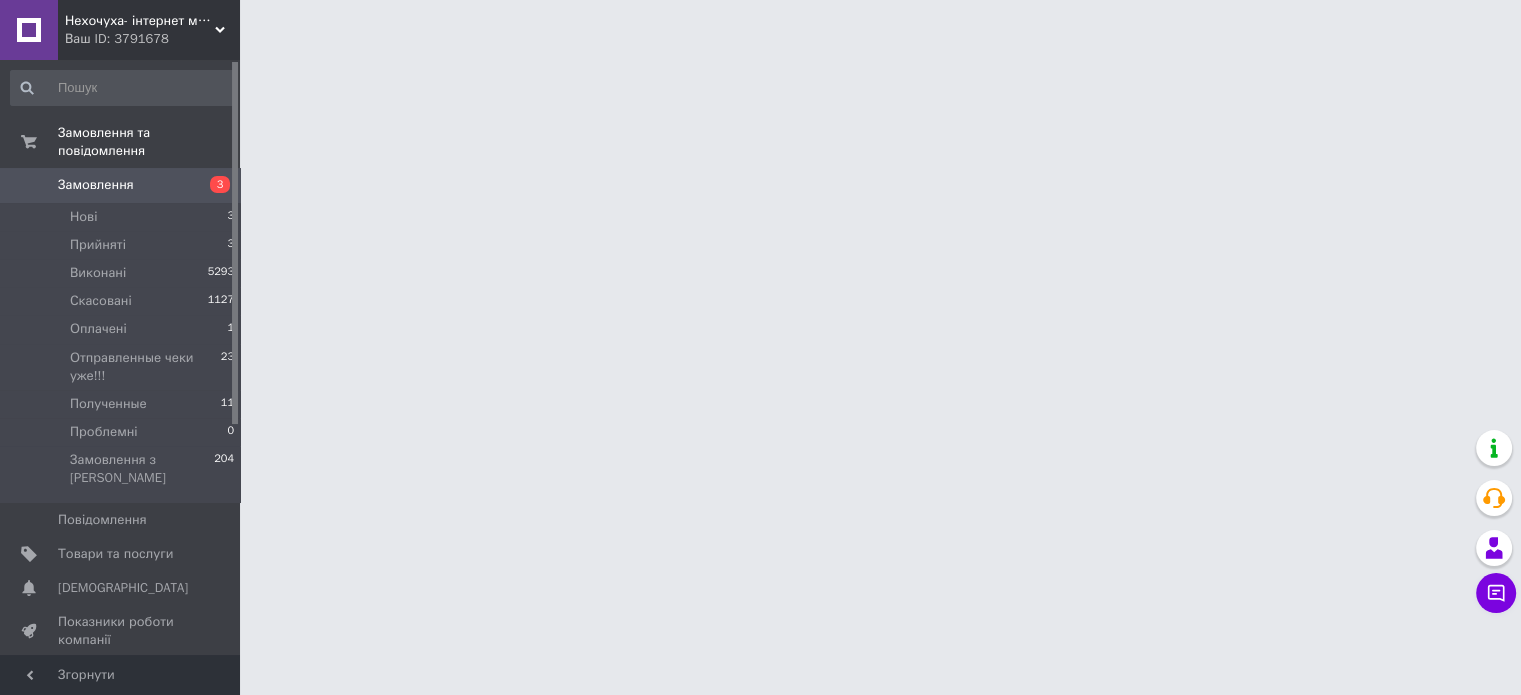scroll, scrollTop: 0, scrollLeft: 0, axis: both 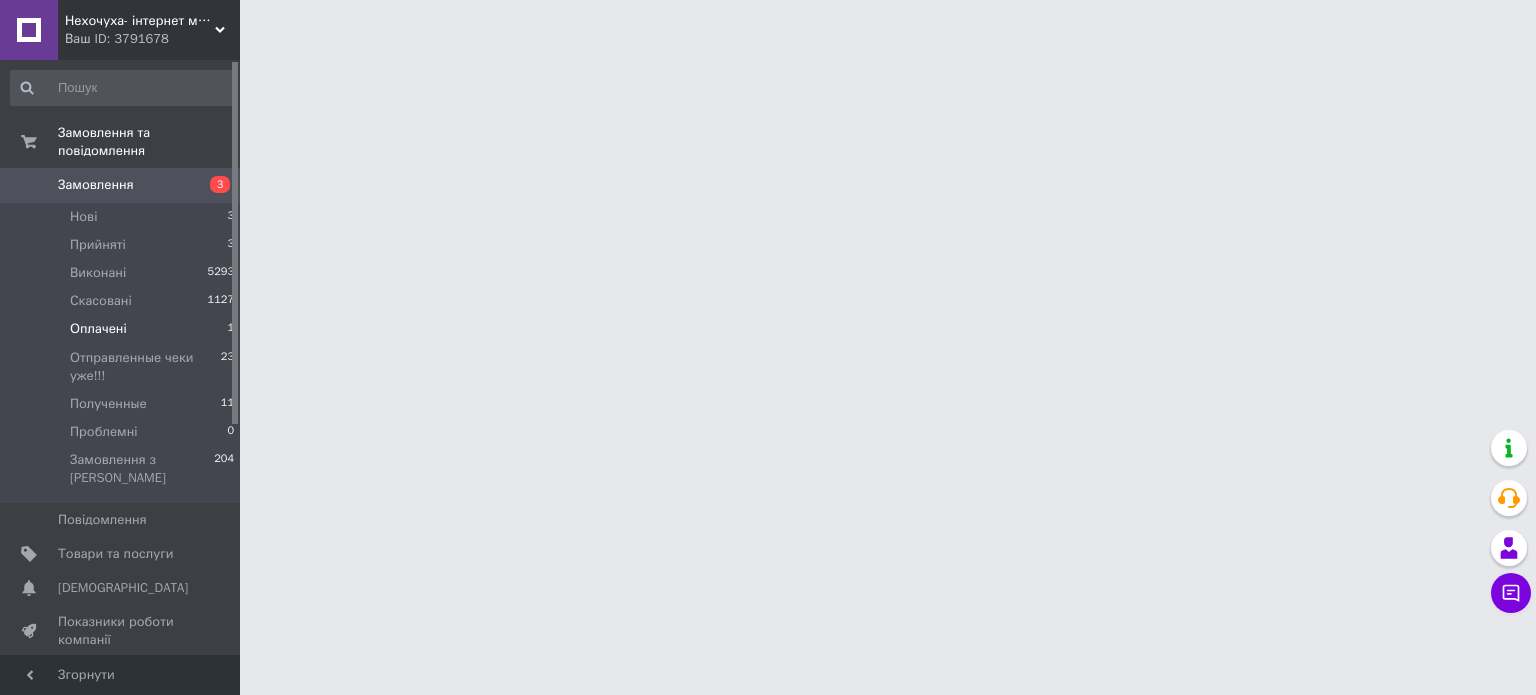 click on "Оплачені" at bounding box center [98, 329] 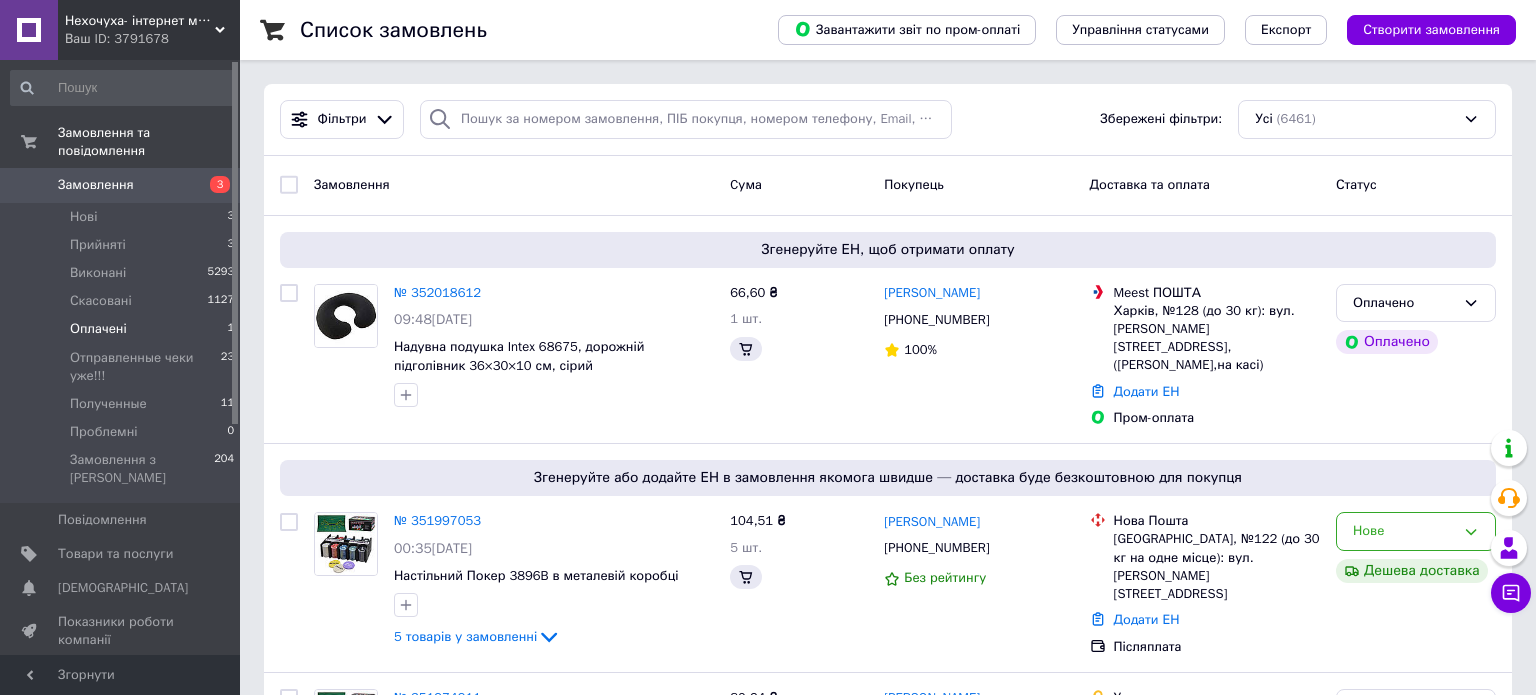 click on "Оплачені" at bounding box center (98, 329) 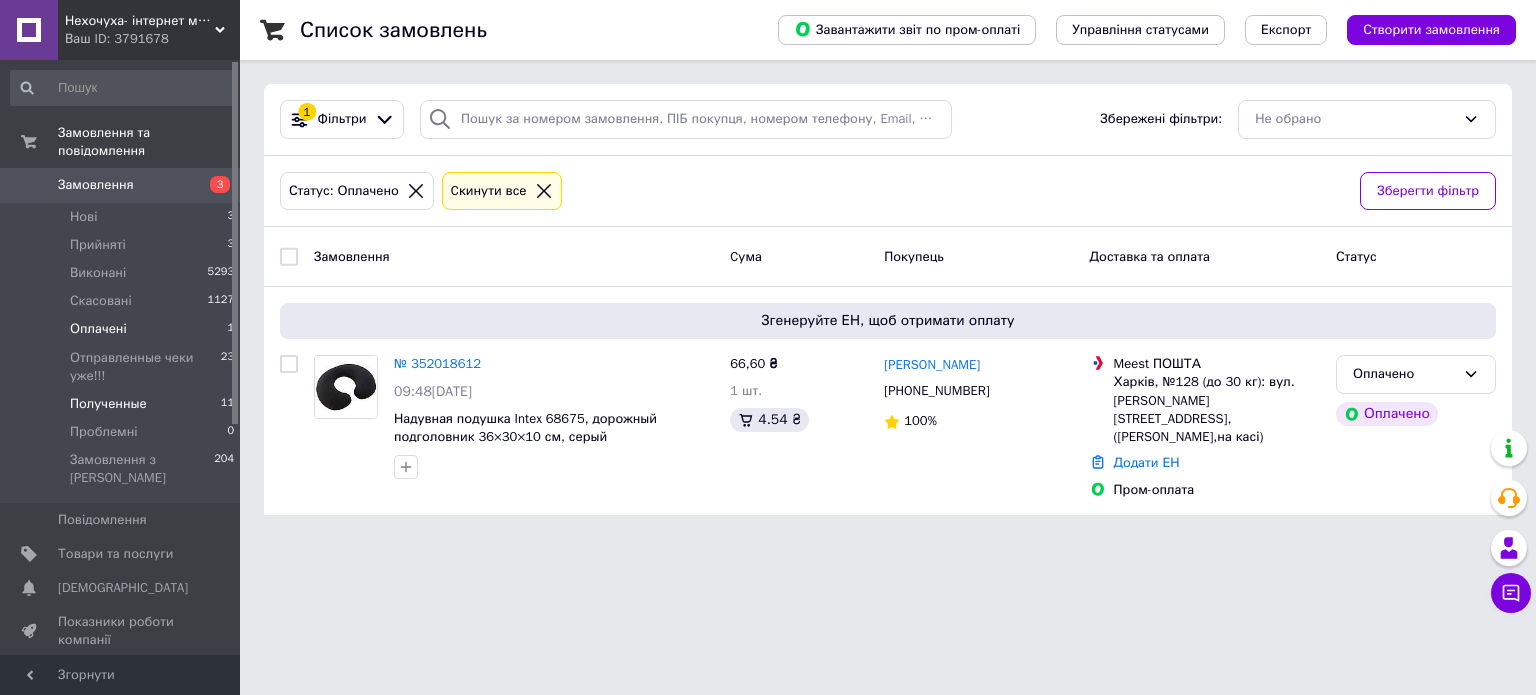 click on "Полученные 11" at bounding box center (123, 404) 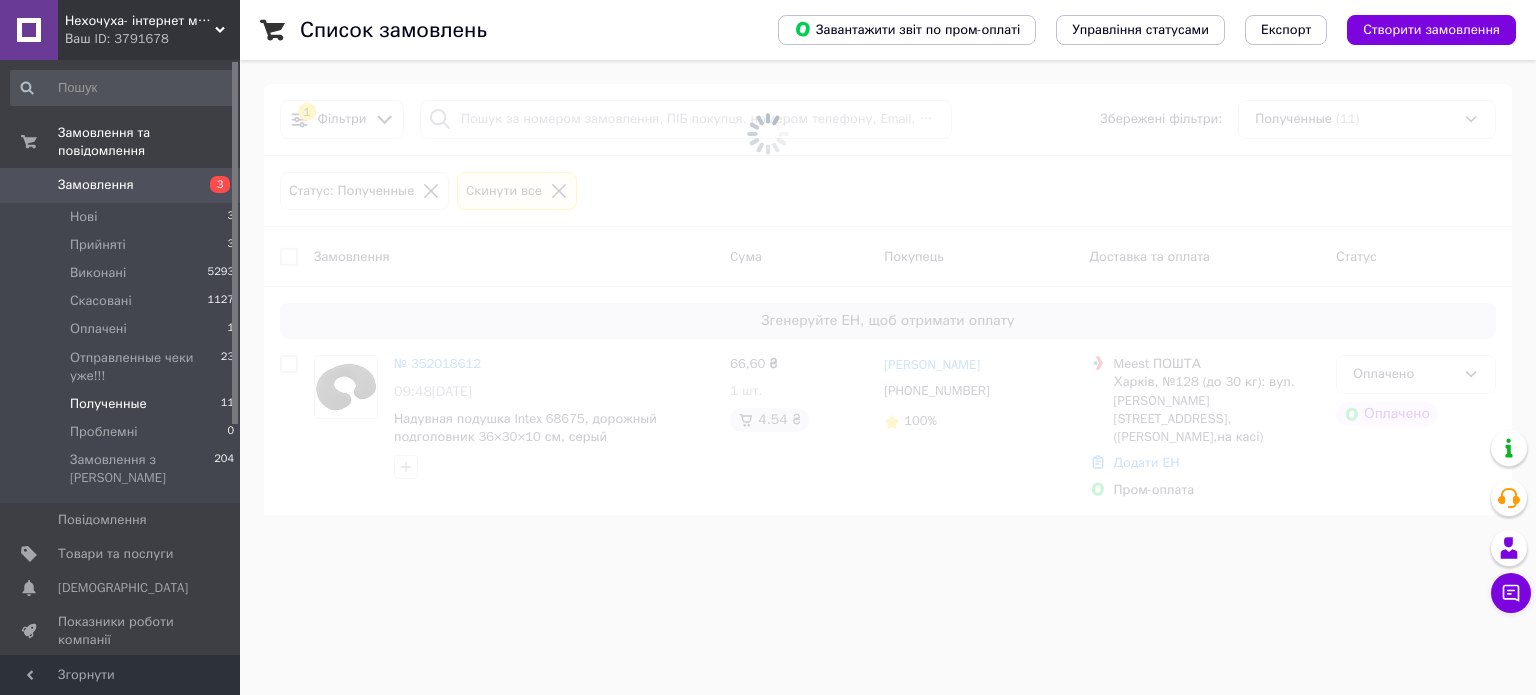 click on "Полученные 11" at bounding box center [123, 404] 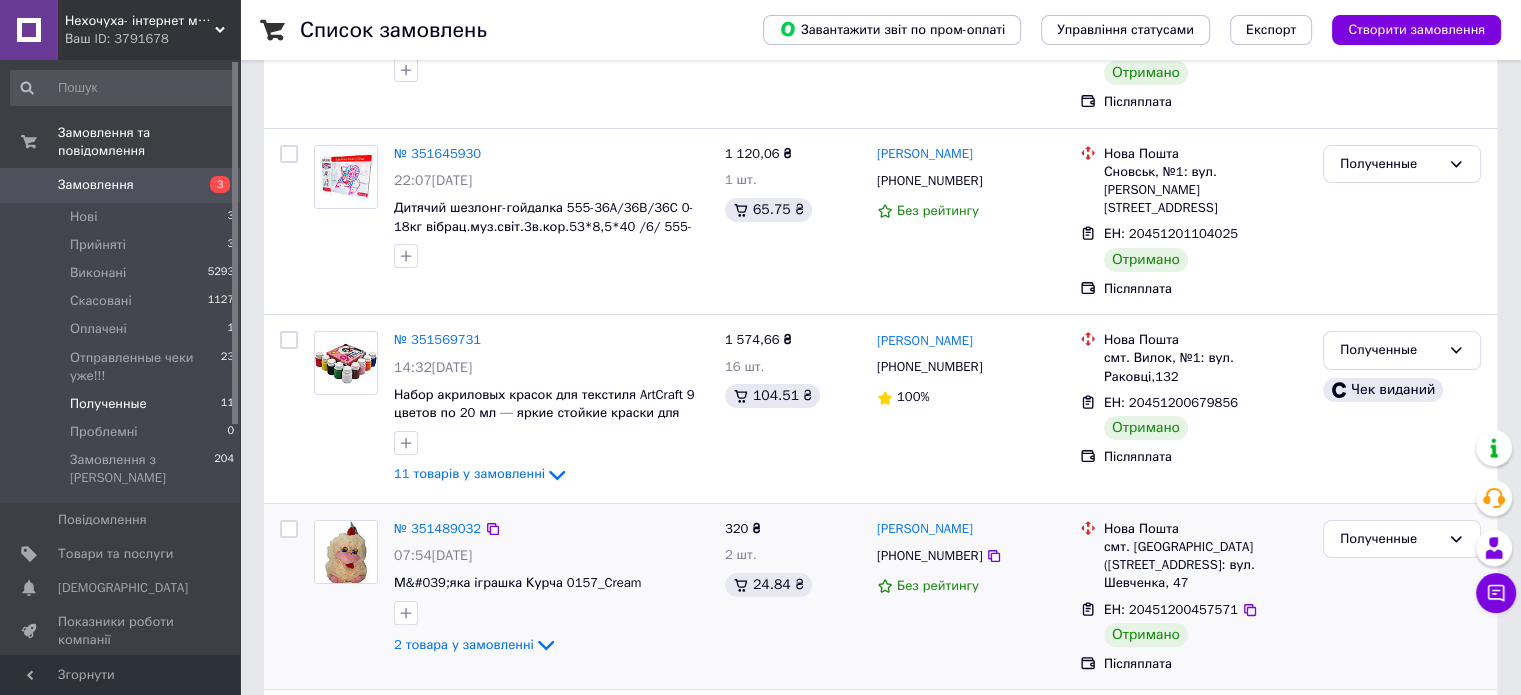 scroll, scrollTop: 600, scrollLeft: 0, axis: vertical 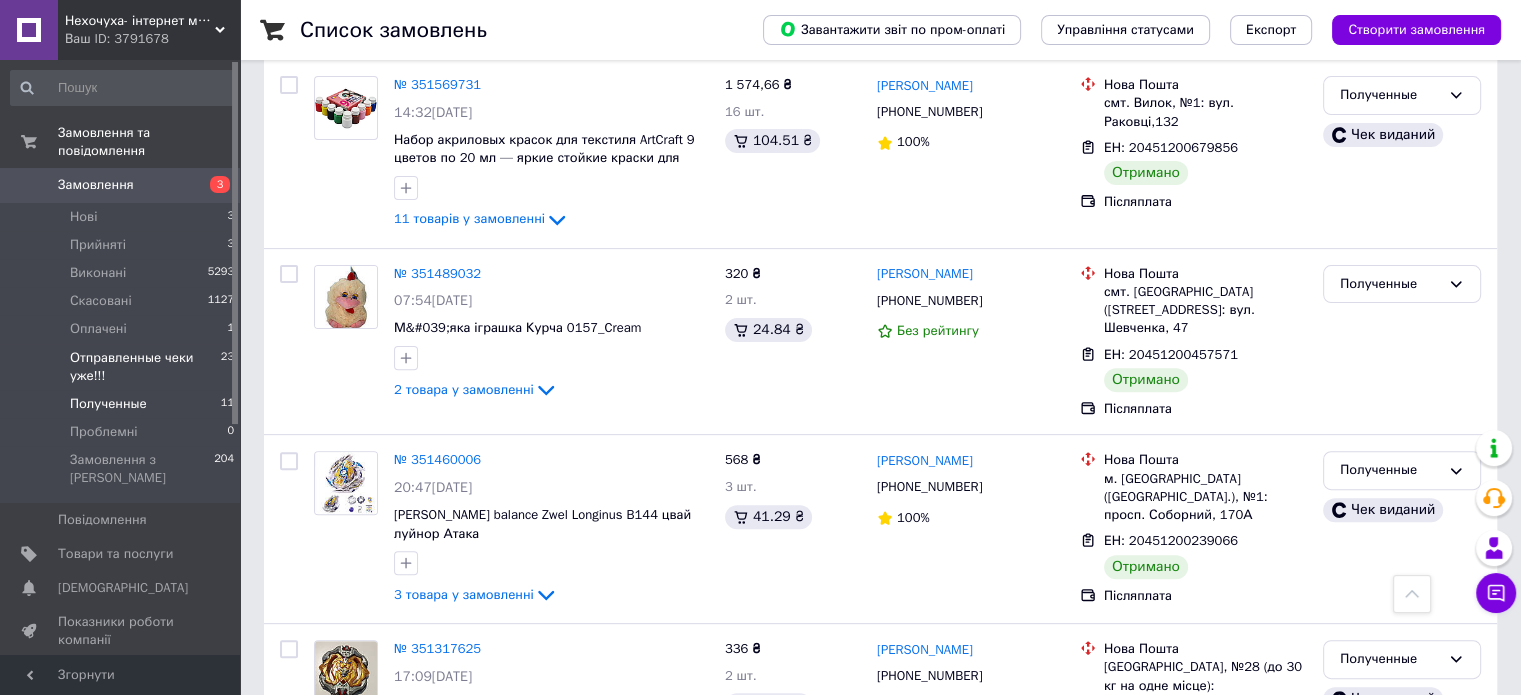 click on "Отправленные чеки уже!!!" at bounding box center [145, 367] 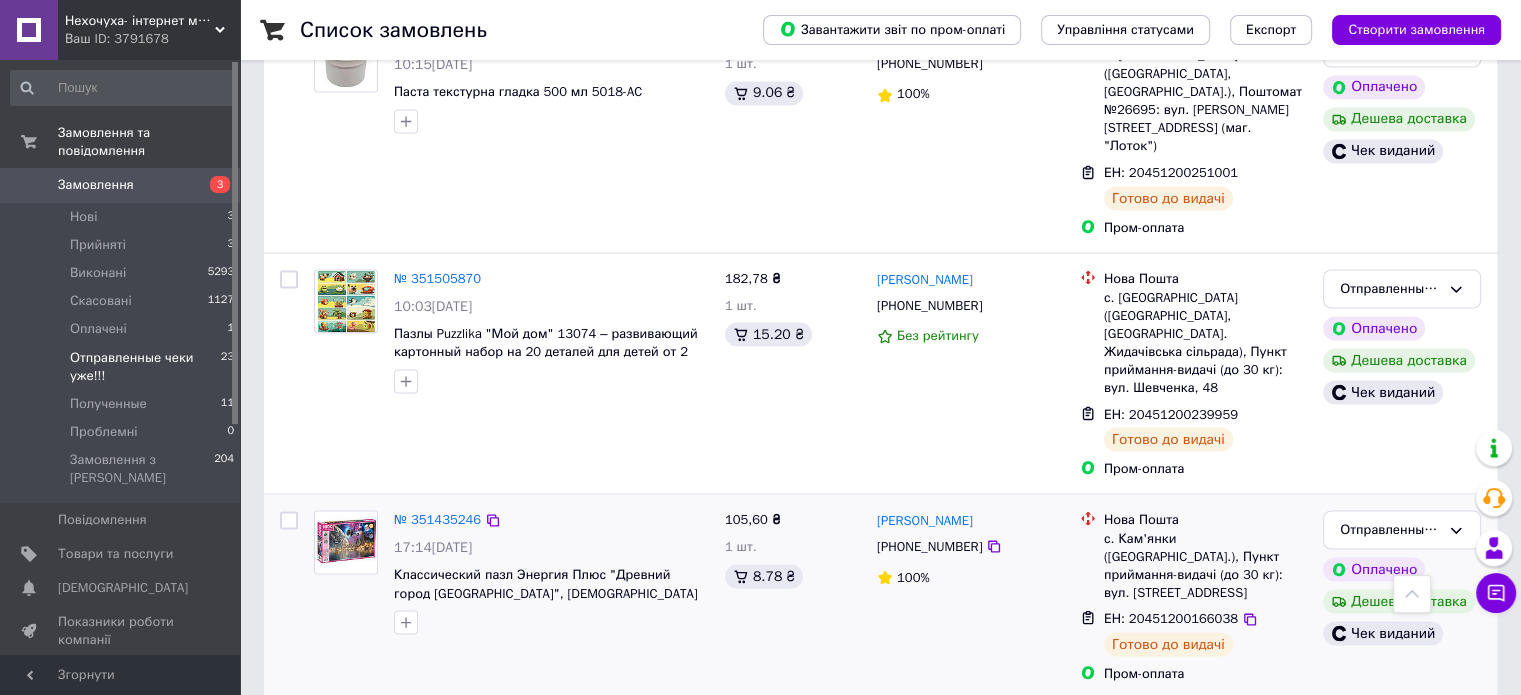 scroll, scrollTop: 3993, scrollLeft: 0, axis: vertical 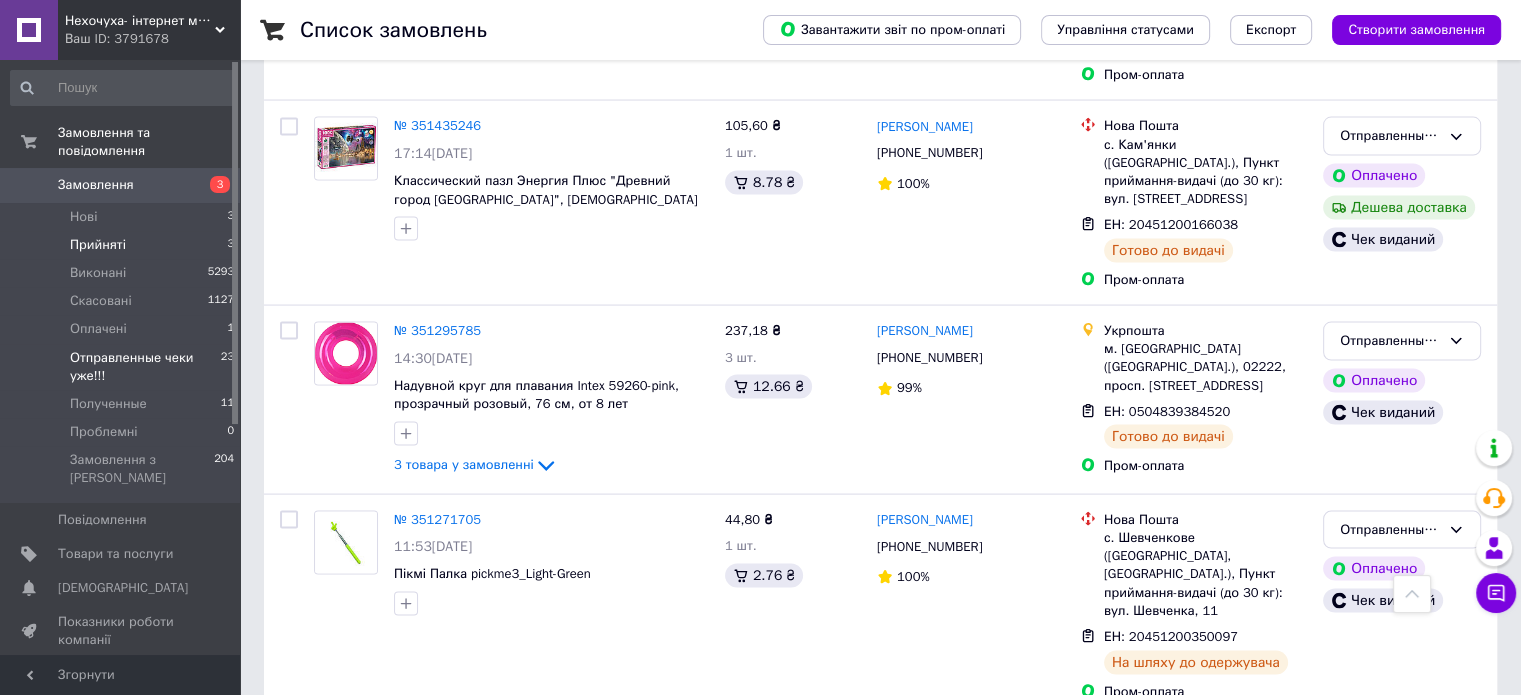 click on "Прийняті" at bounding box center (98, 245) 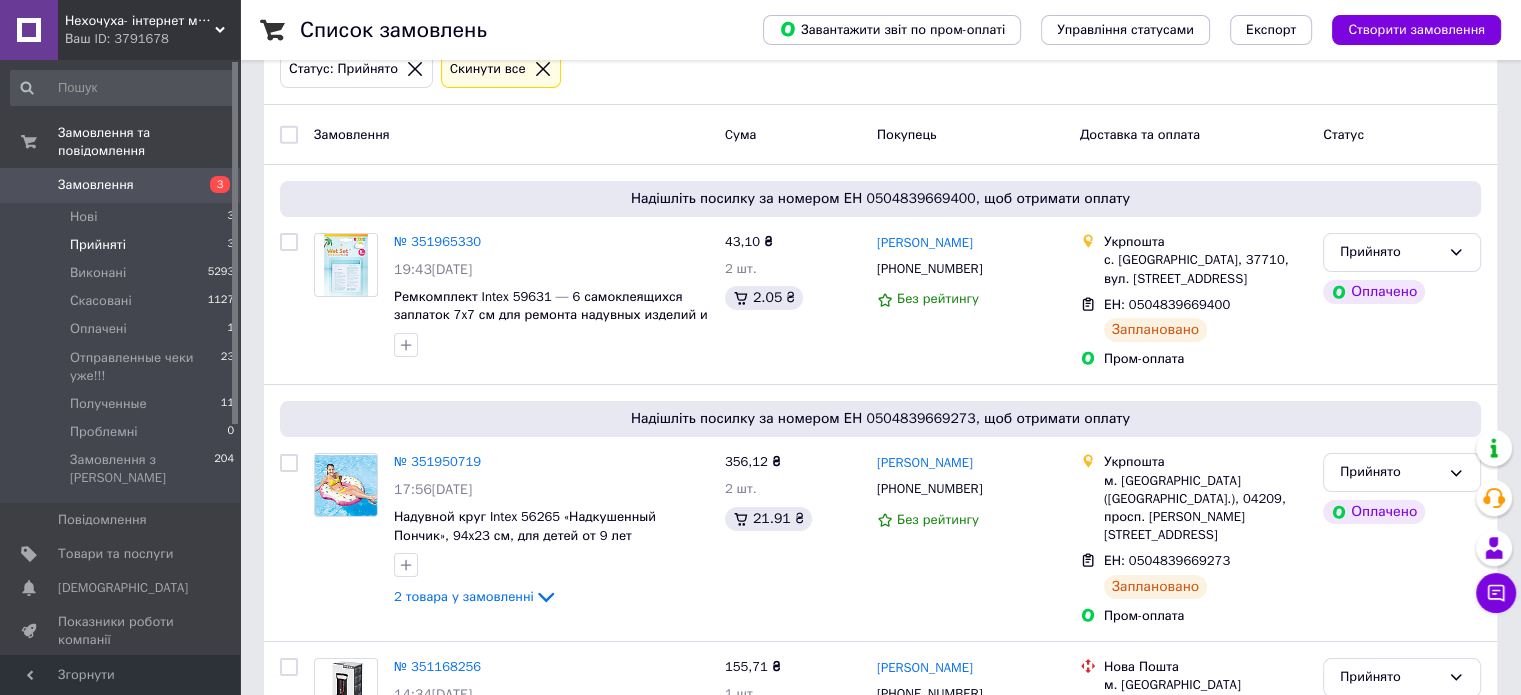 scroll, scrollTop: 267, scrollLeft: 0, axis: vertical 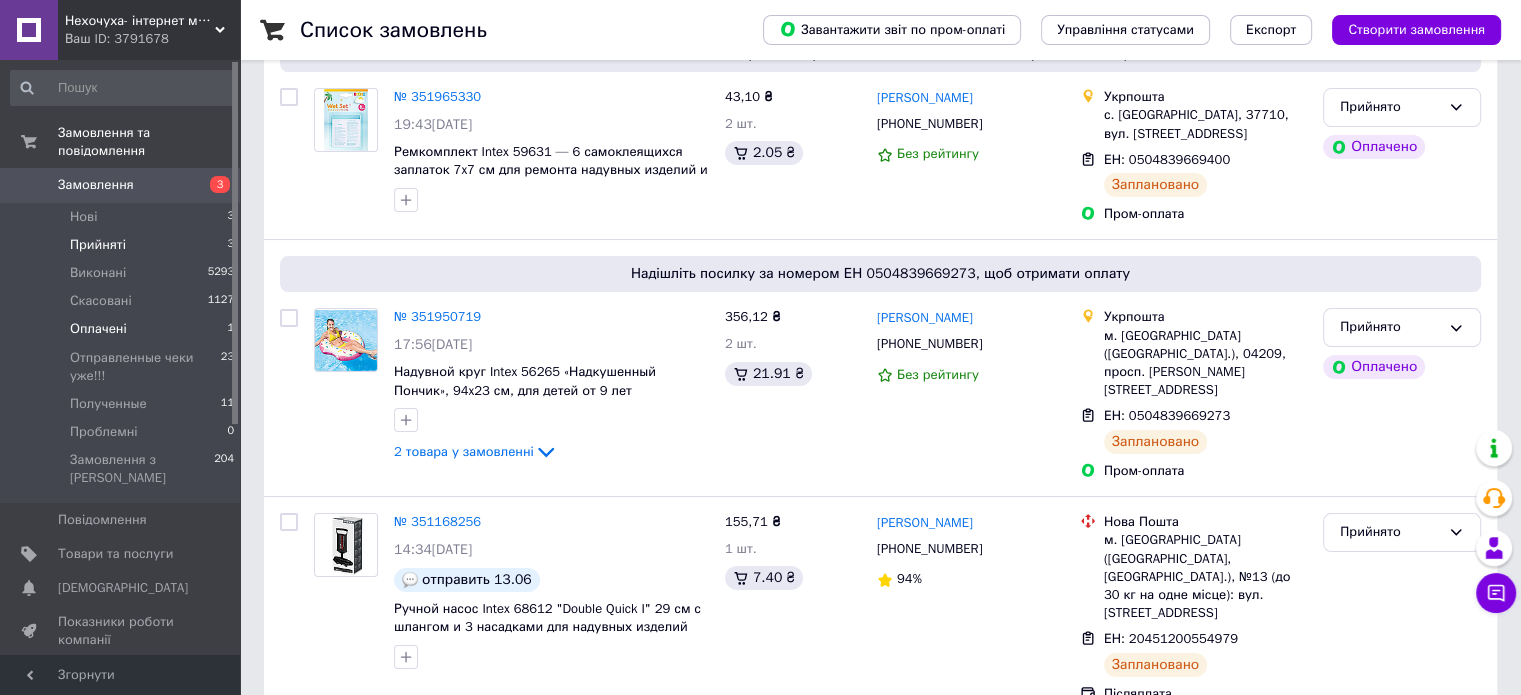 click on "Оплачені 1" at bounding box center [123, 329] 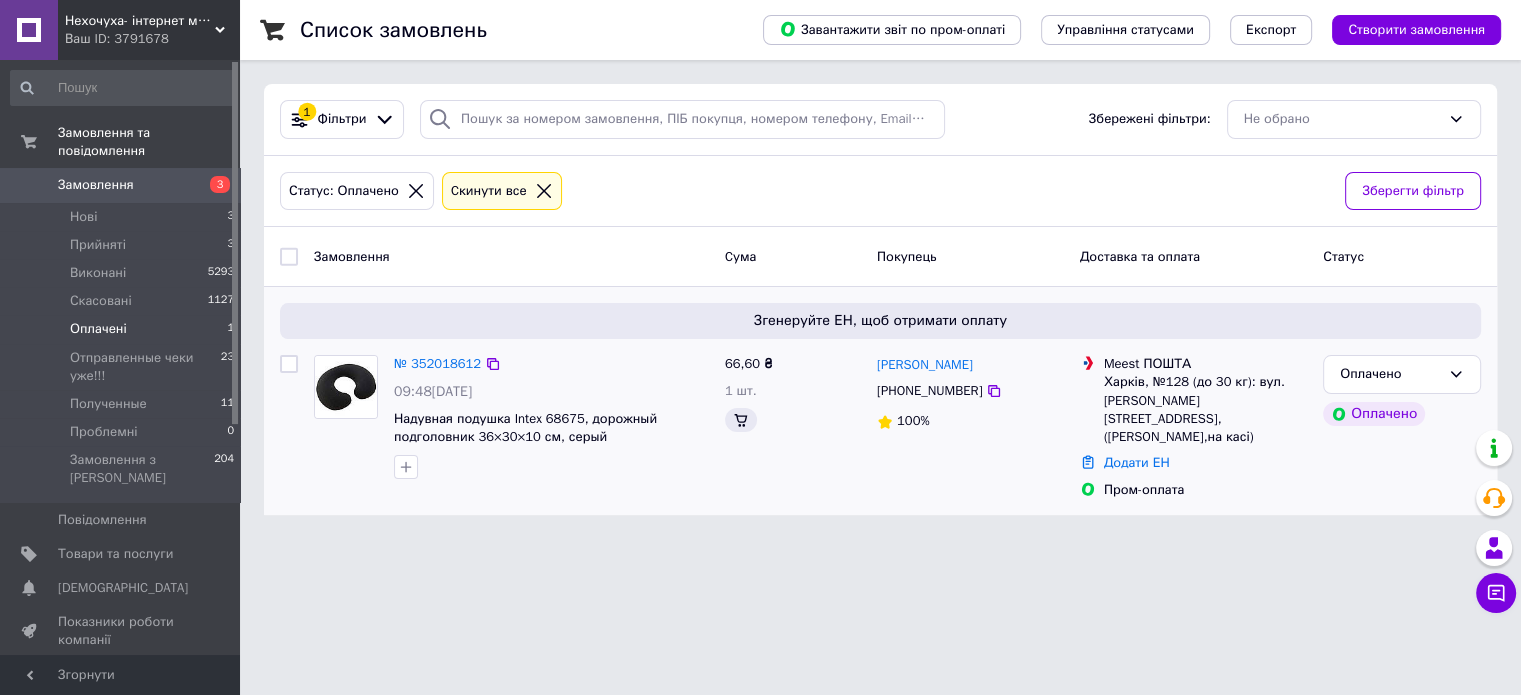 scroll, scrollTop: 0, scrollLeft: 0, axis: both 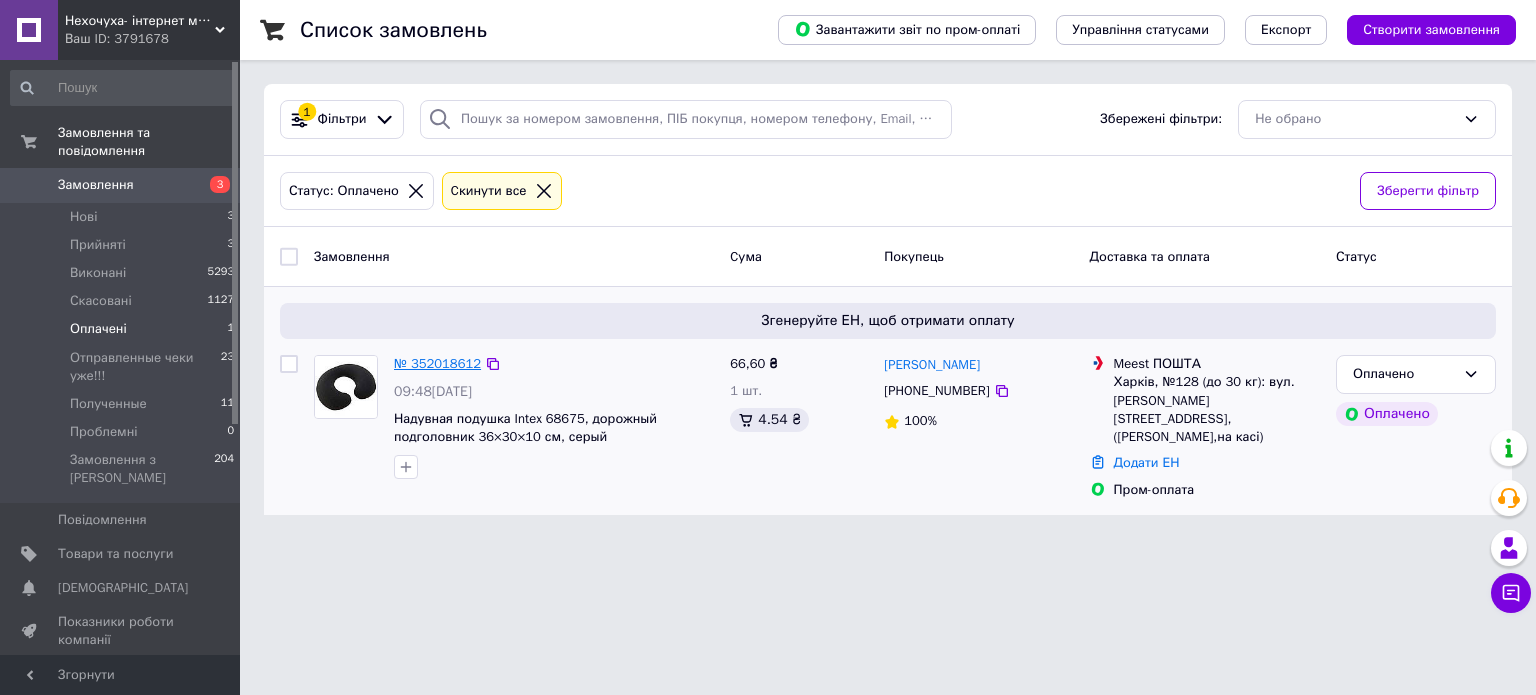 click on "№ 352018612" at bounding box center (437, 363) 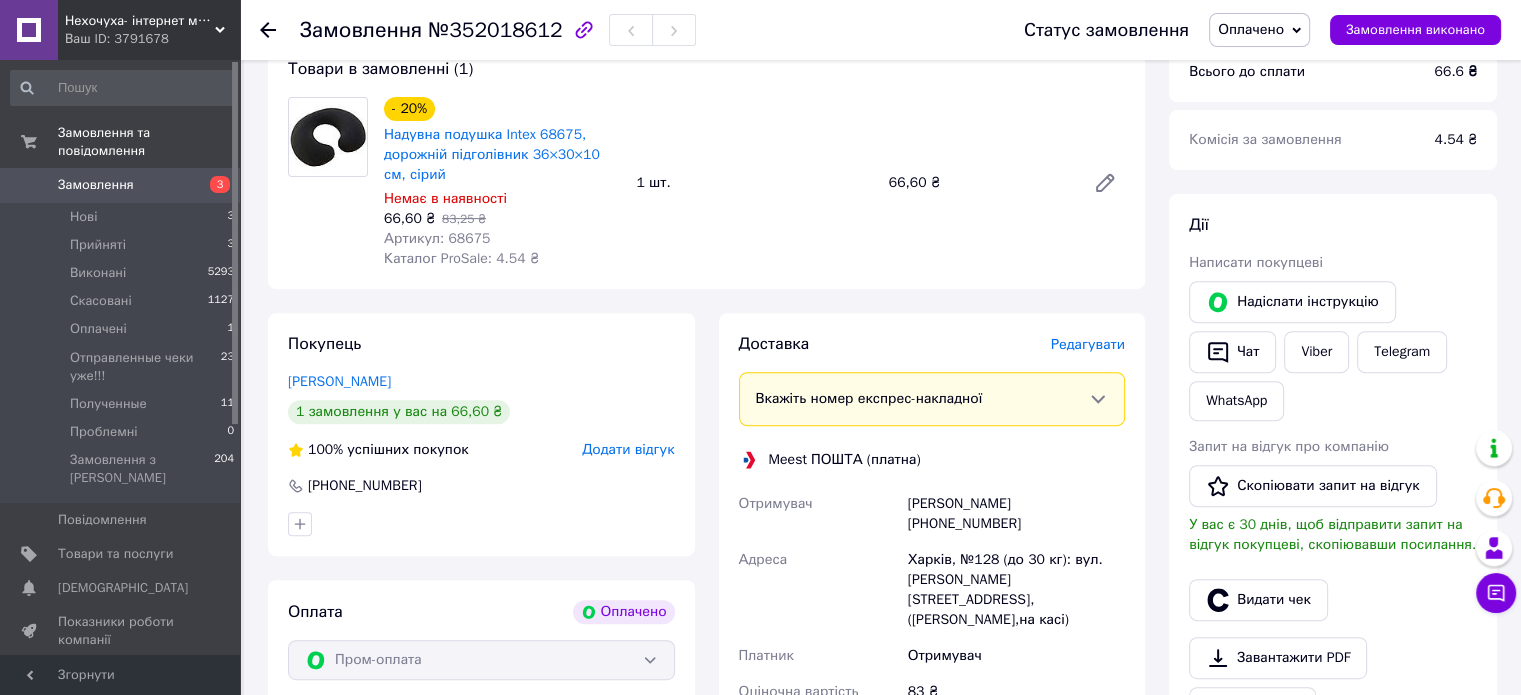 scroll, scrollTop: 754, scrollLeft: 0, axis: vertical 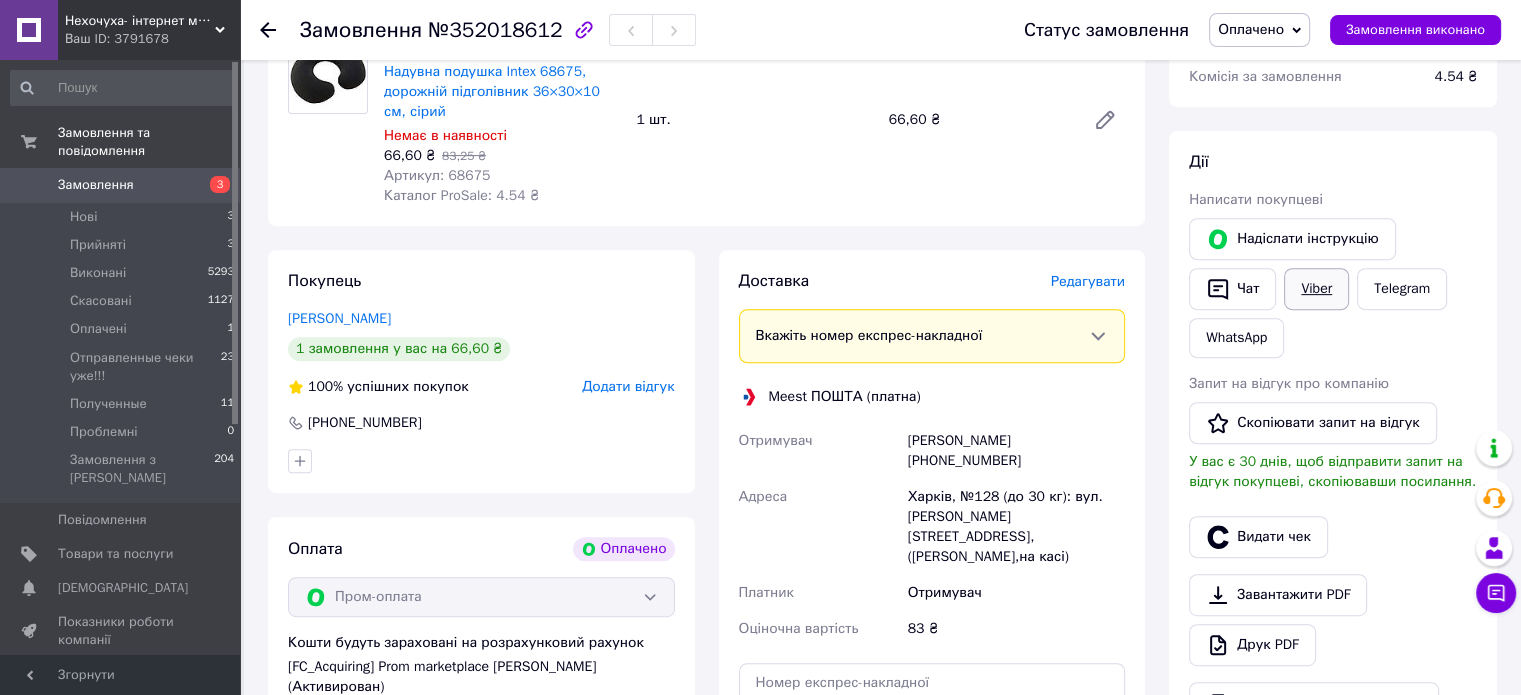click on "Viber" at bounding box center (1316, 289) 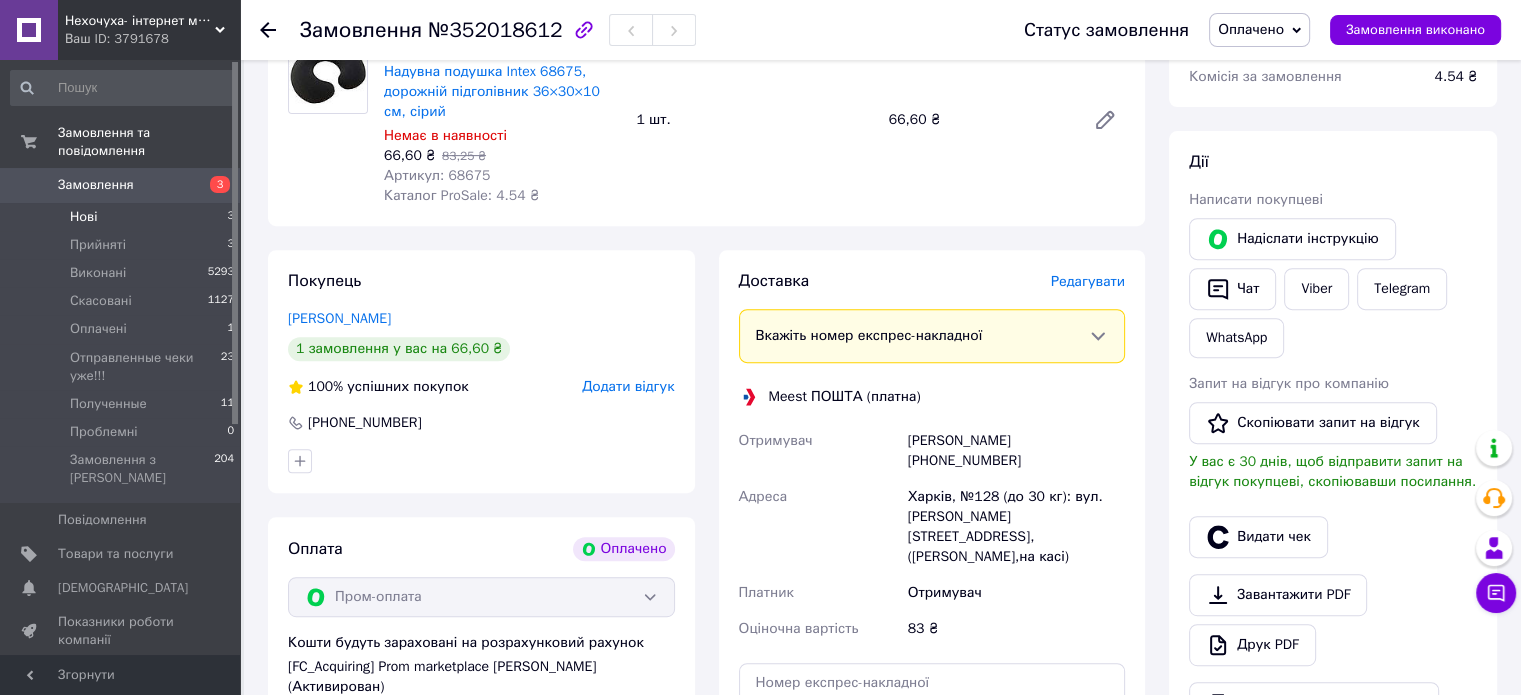 click on "Нові 3" at bounding box center (123, 217) 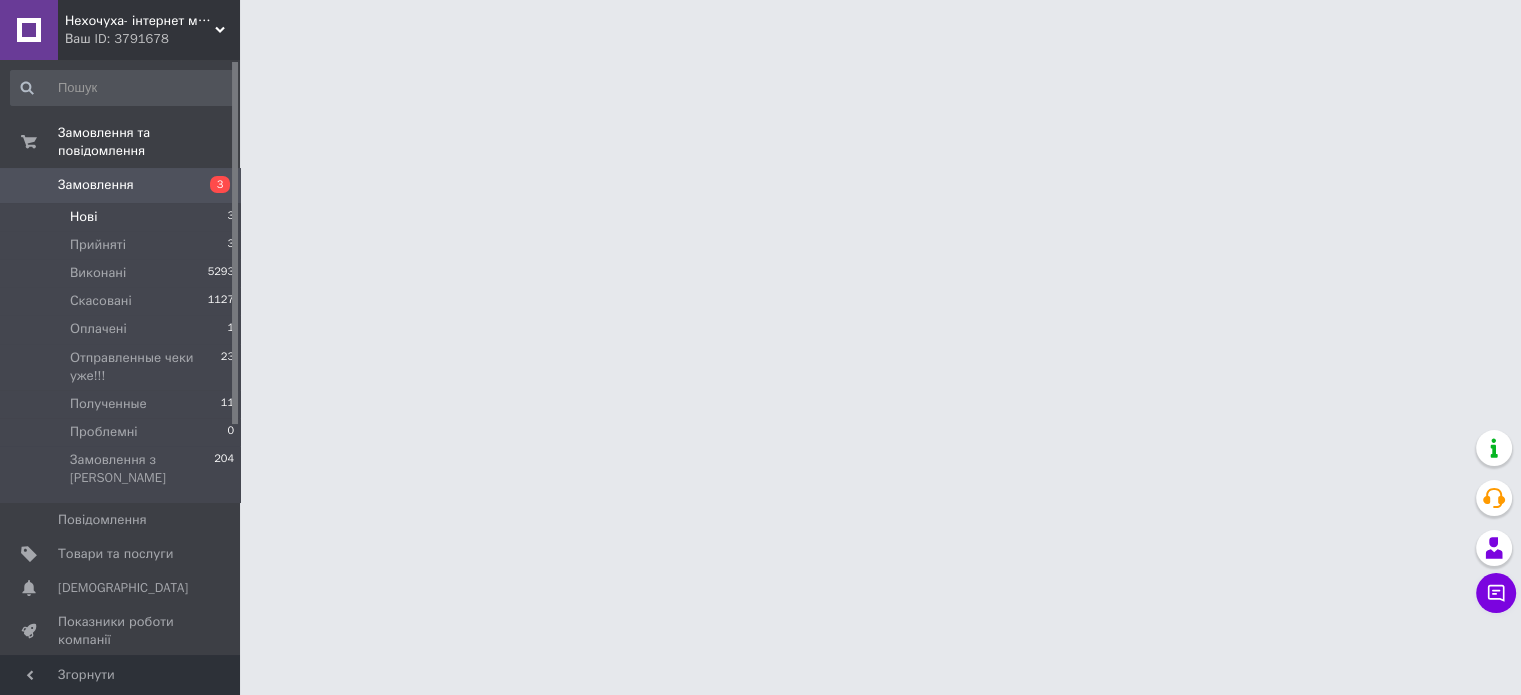scroll, scrollTop: 0, scrollLeft: 0, axis: both 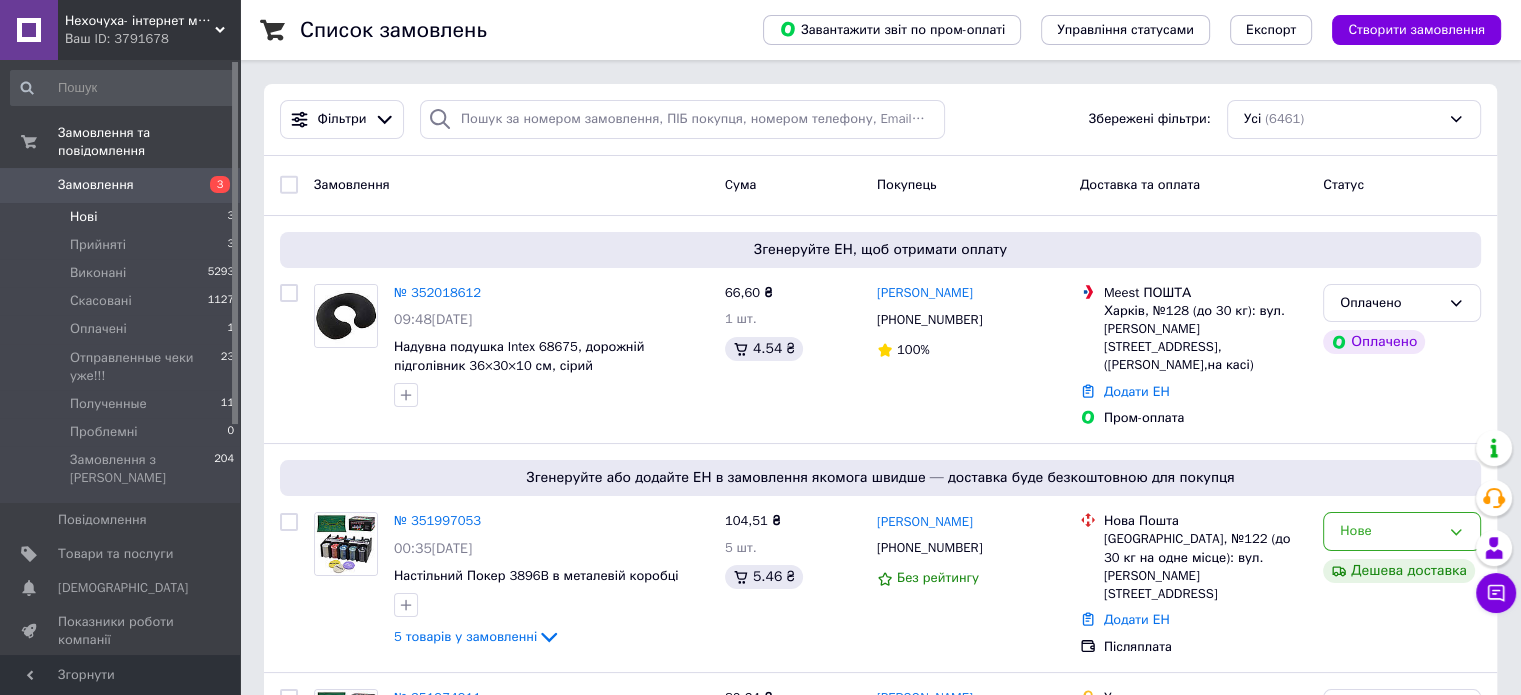 click on "Нові 3" at bounding box center [123, 217] 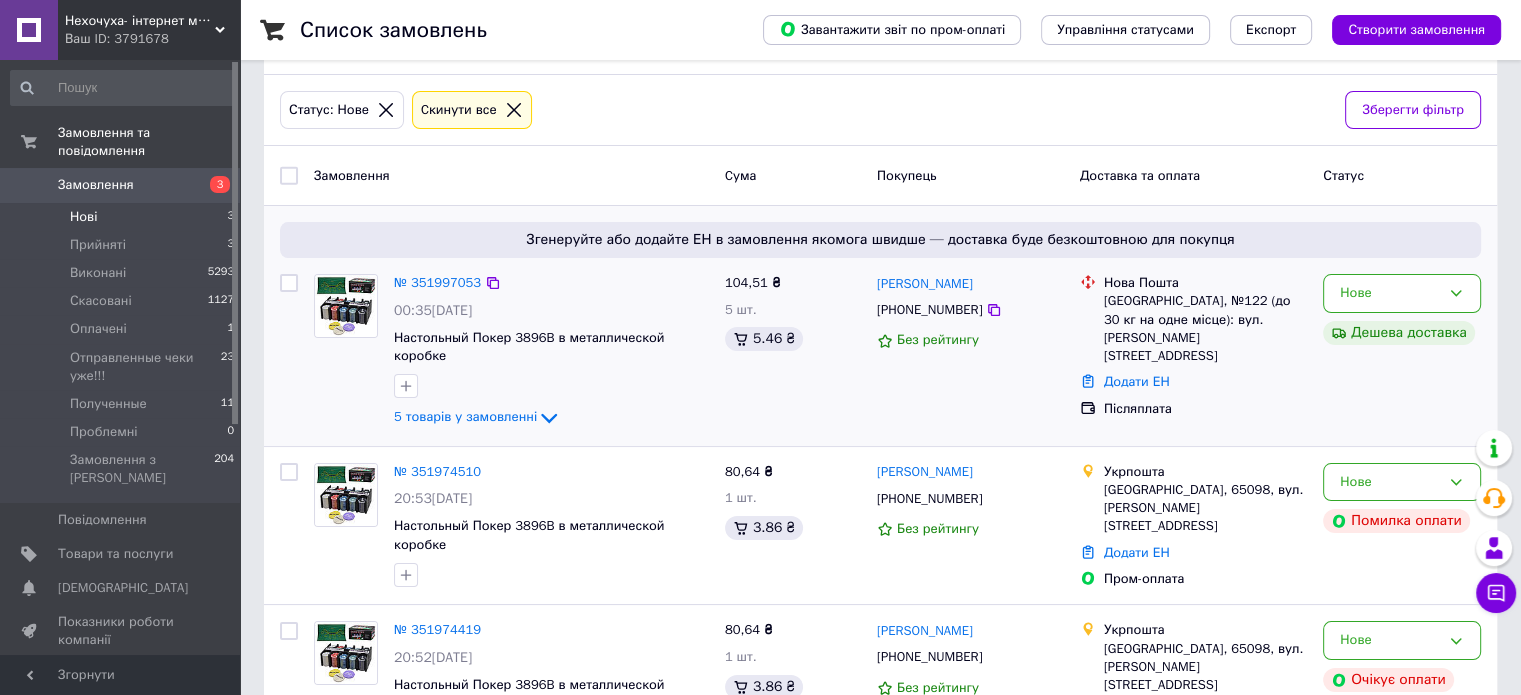 scroll, scrollTop: 112, scrollLeft: 0, axis: vertical 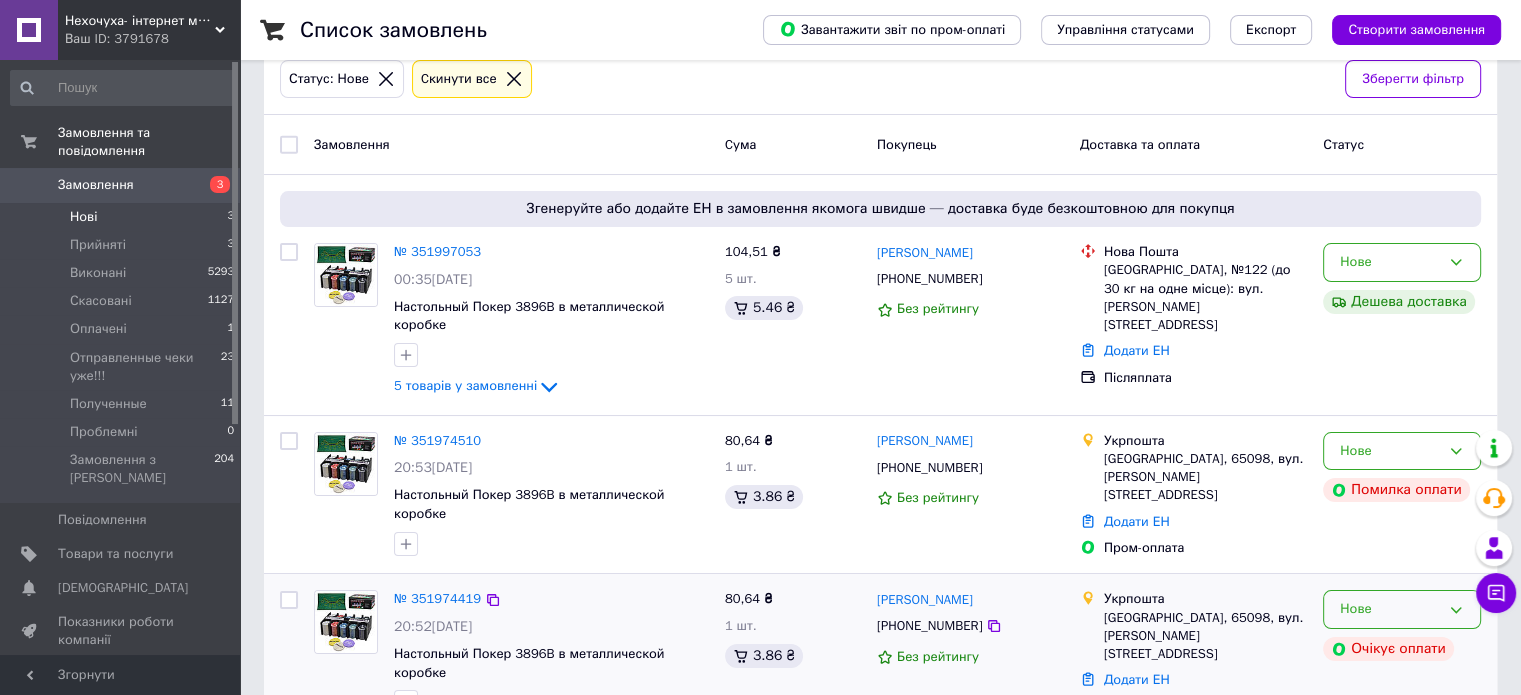 click on "Нове" at bounding box center (1390, 609) 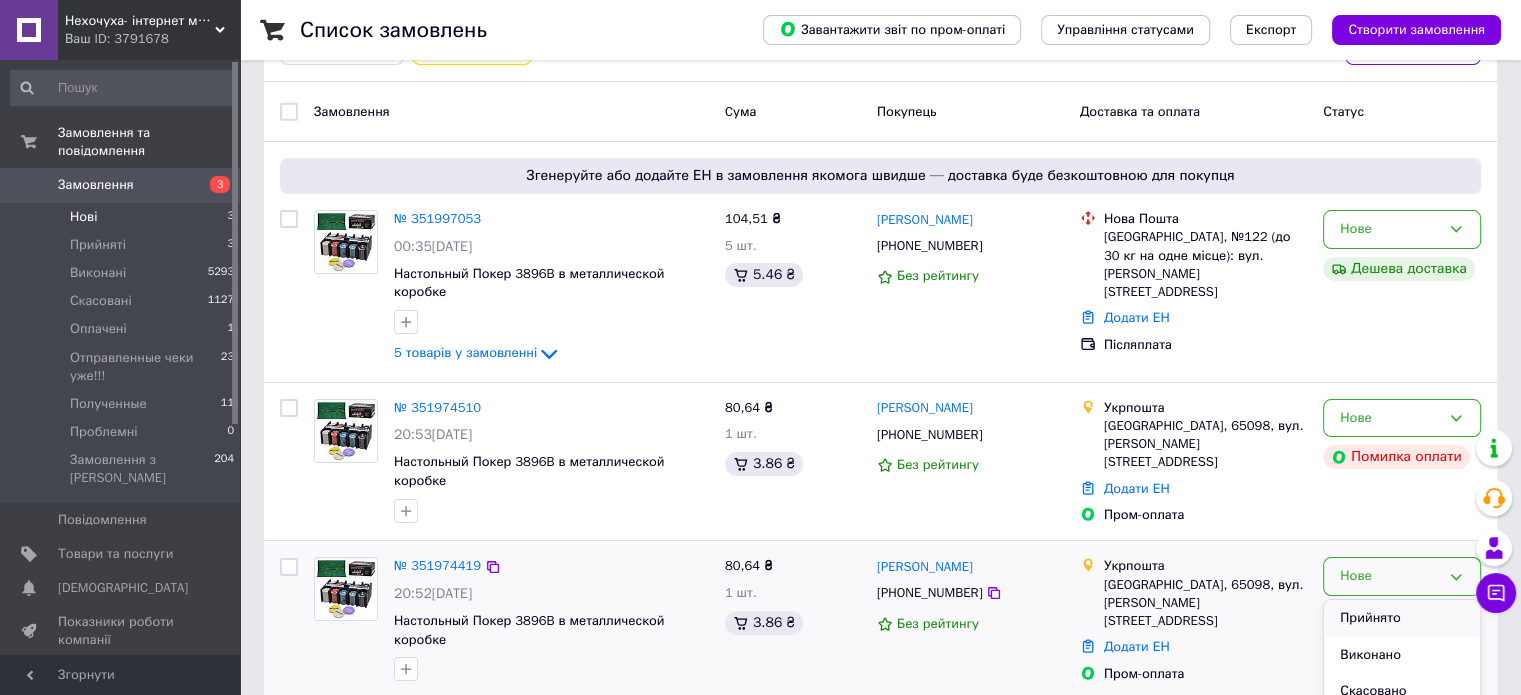 scroll, scrollTop: 175, scrollLeft: 0, axis: vertical 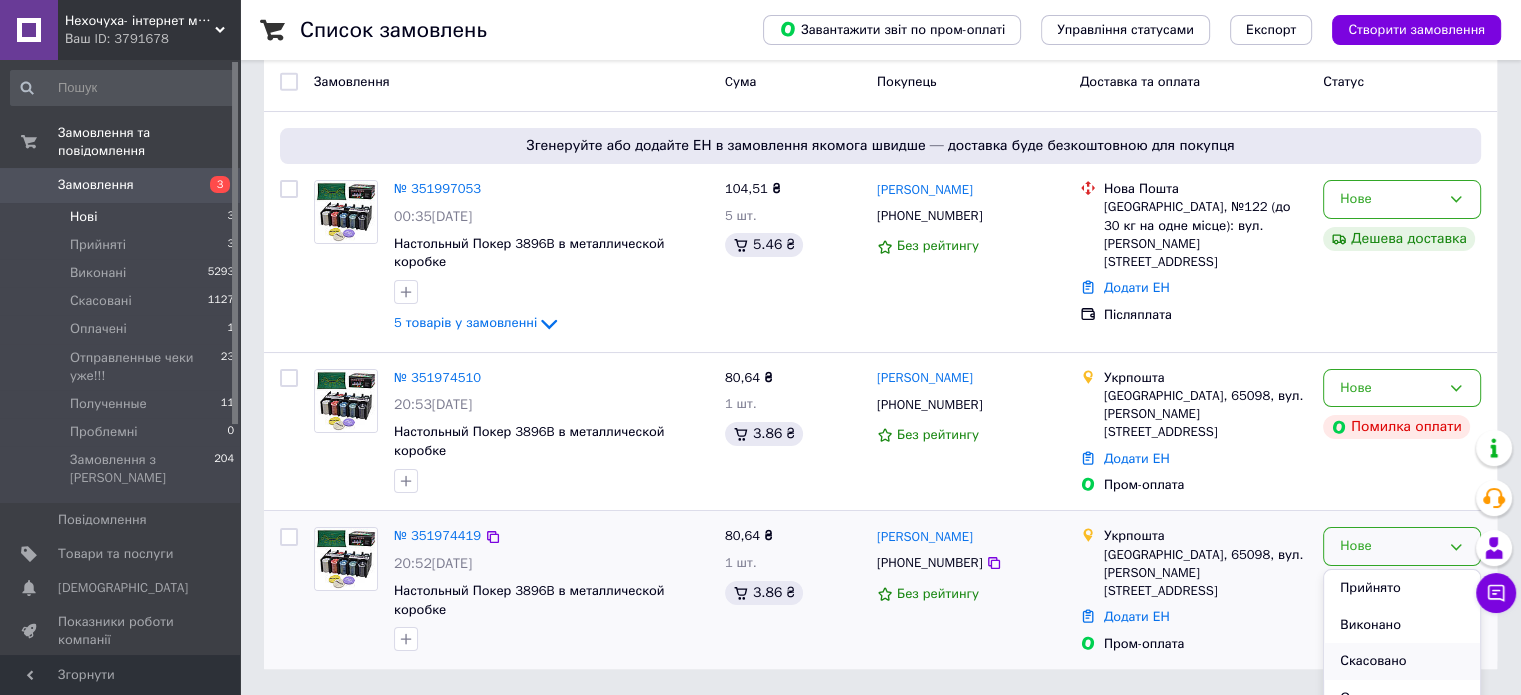 click on "Скасовано" at bounding box center [1402, 661] 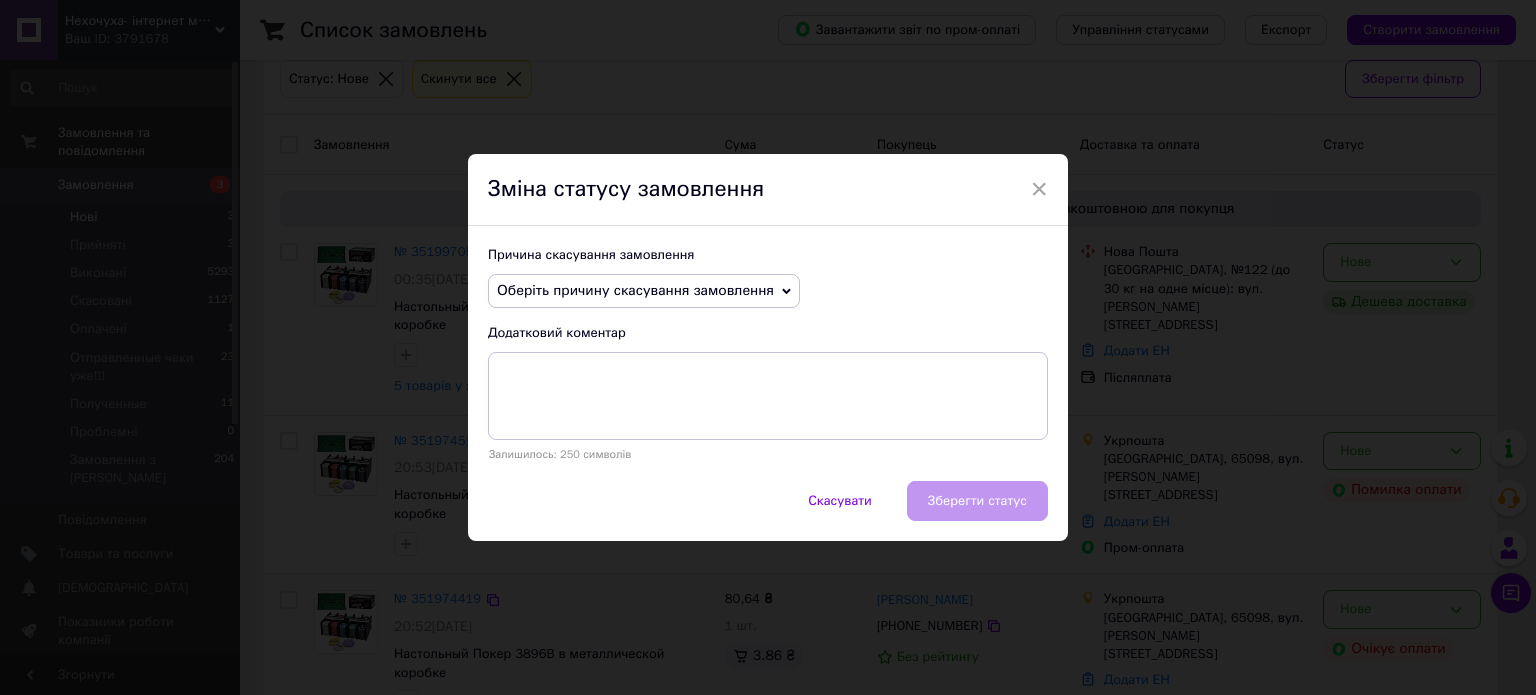 click on "Оберіть причину скасування замовлення" at bounding box center (635, 290) 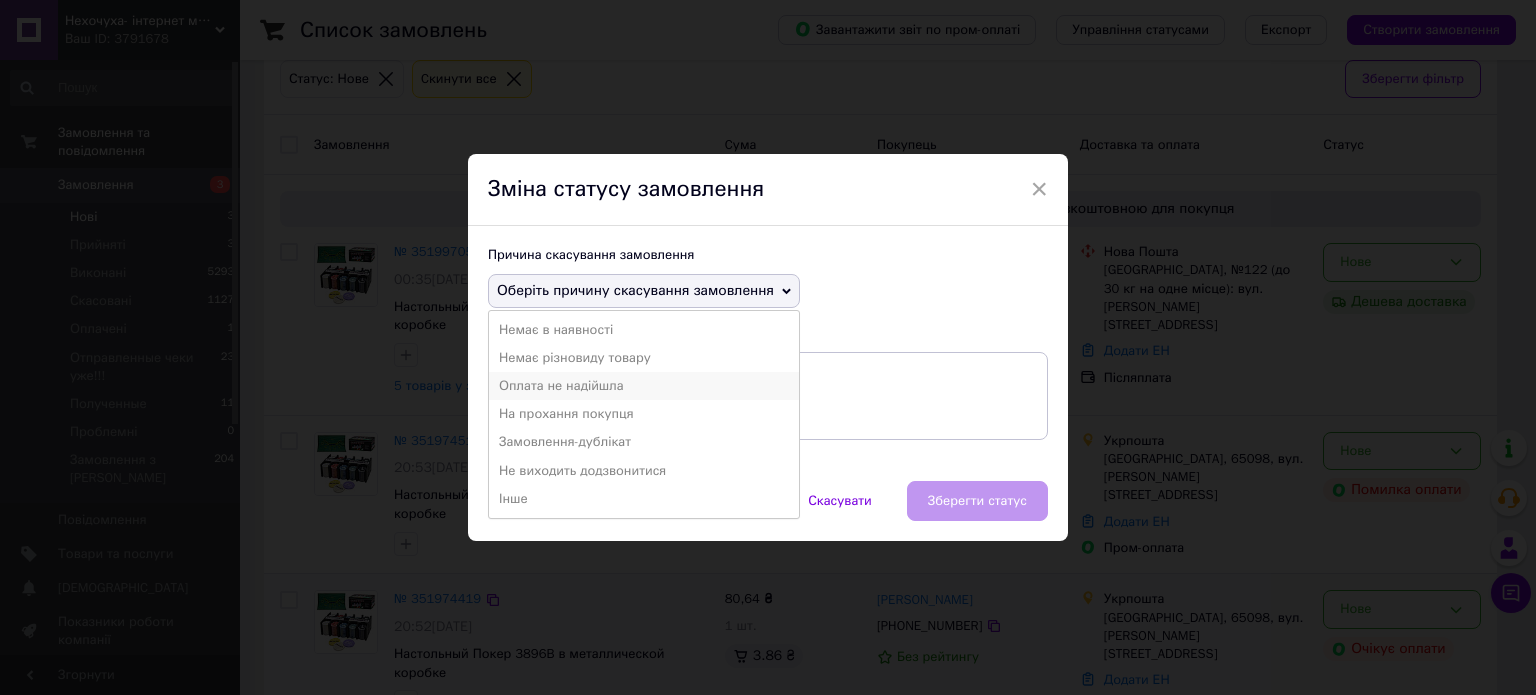 click on "Оплата не надійшла" at bounding box center [644, 386] 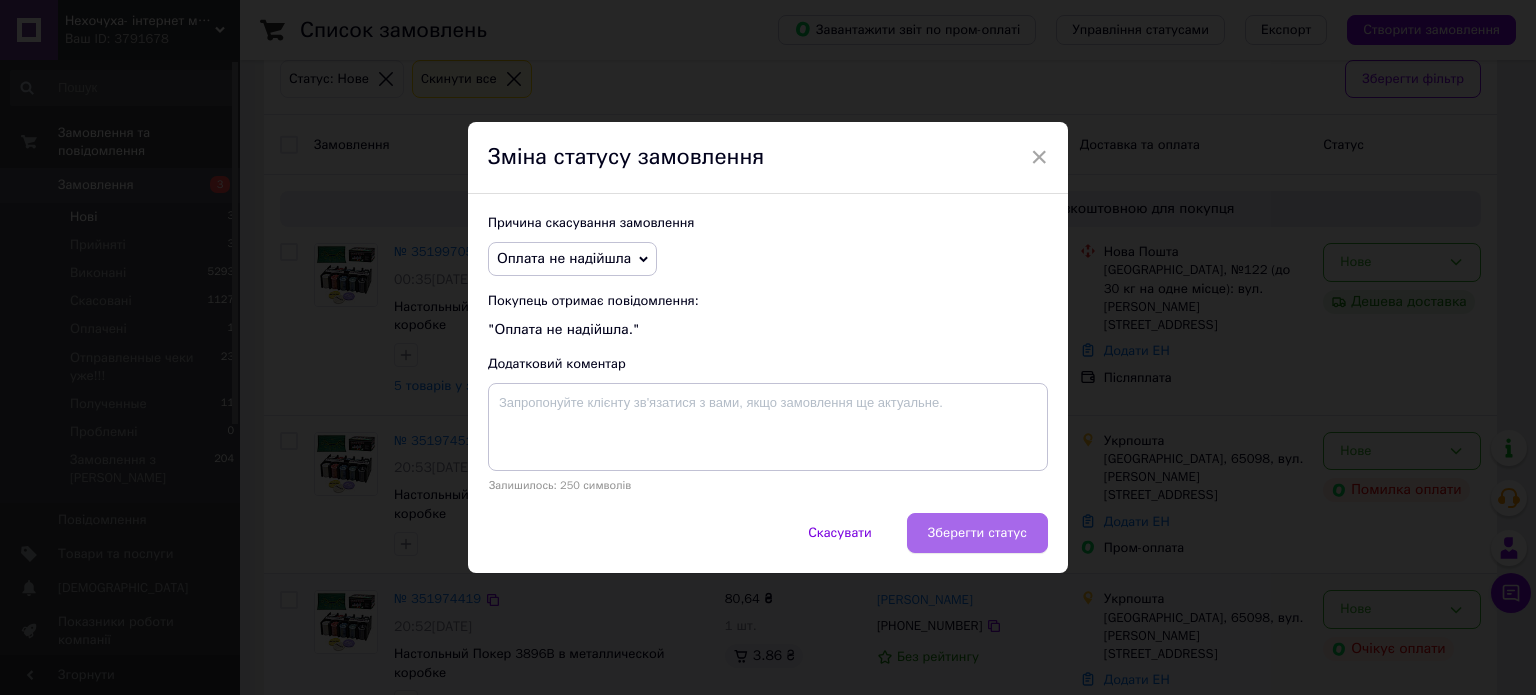 click on "Зберегти статус" at bounding box center (977, 533) 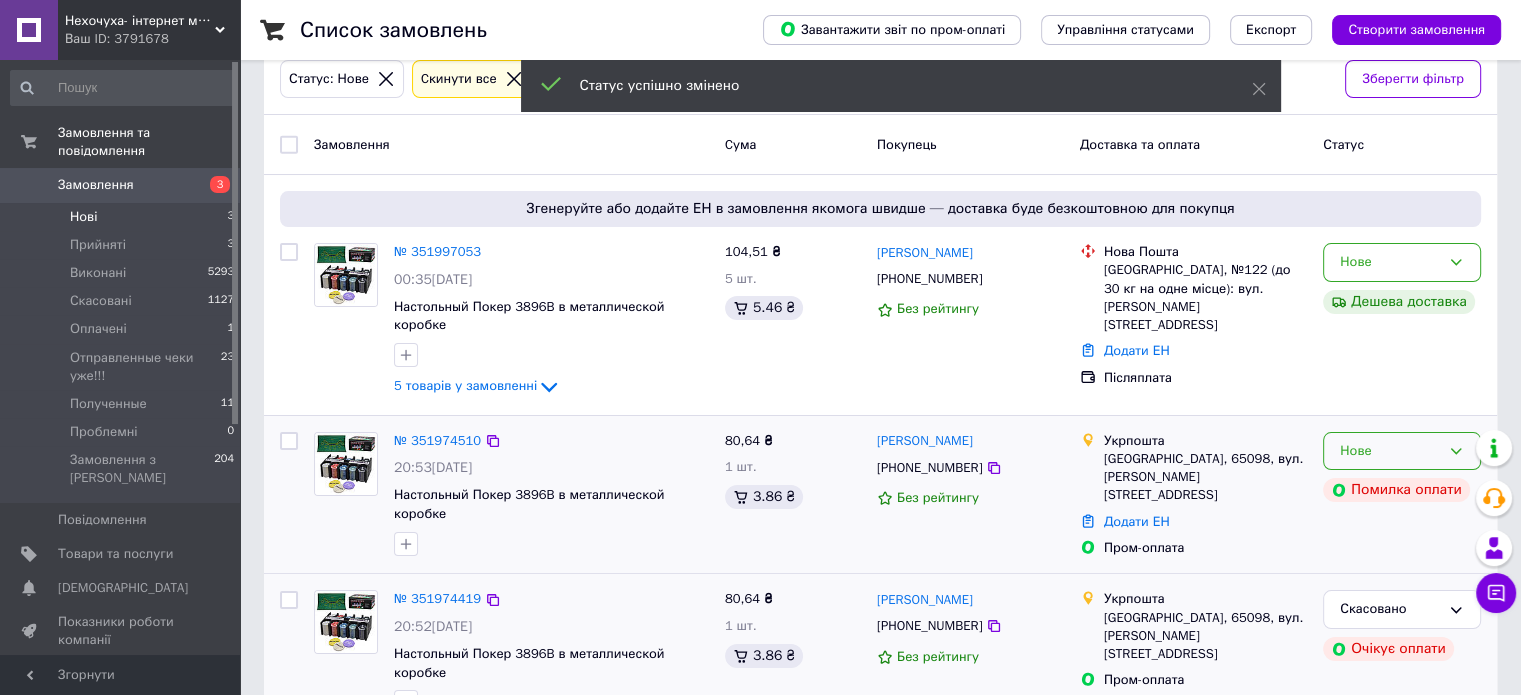 click on "Нове" at bounding box center [1390, 451] 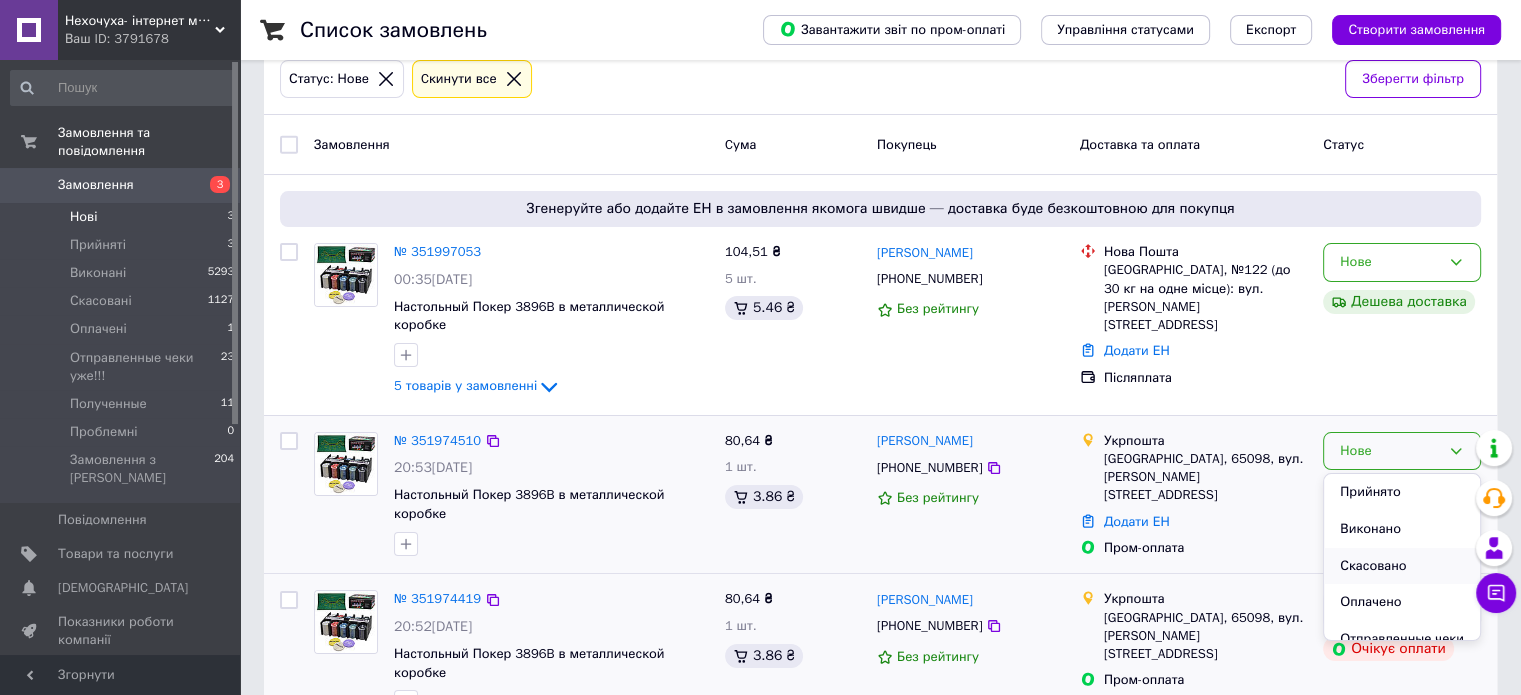 click on "Скасовано" at bounding box center (1402, 566) 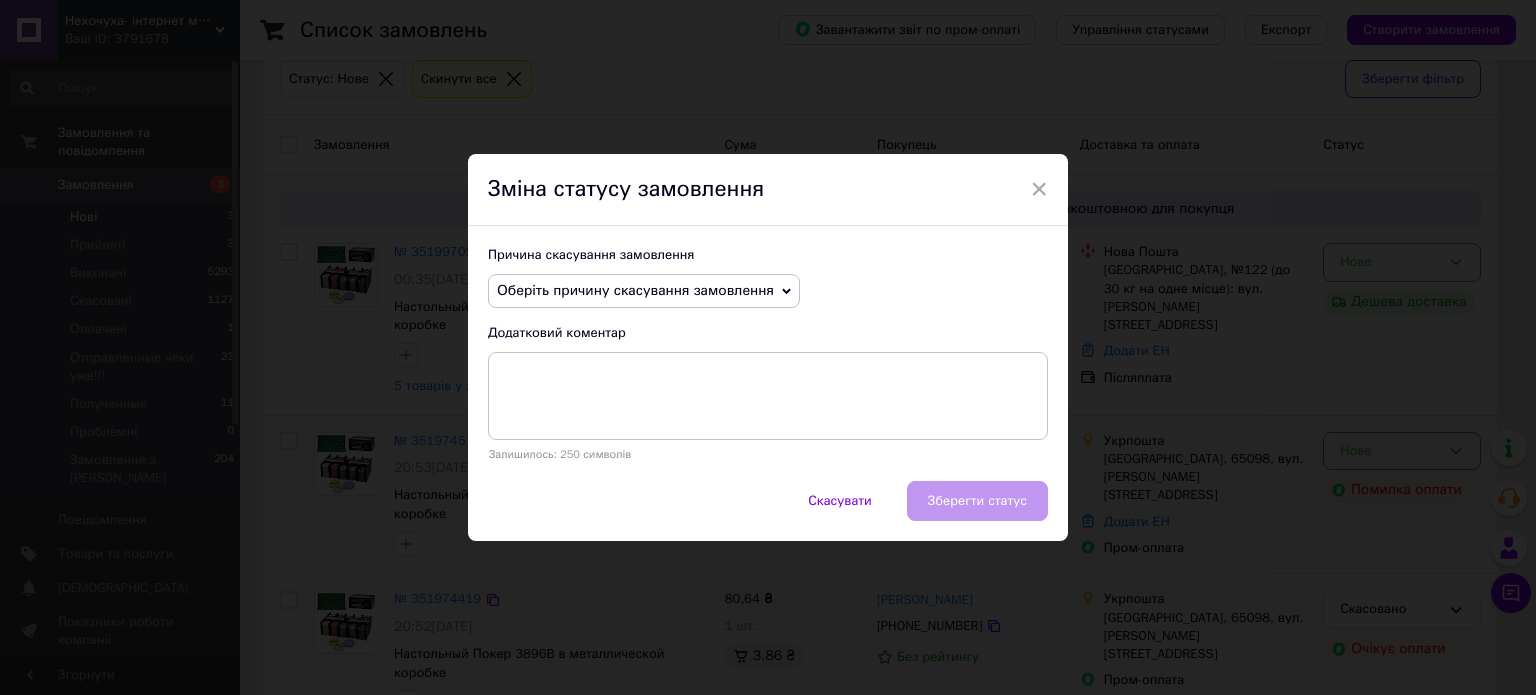 click on "Оберіть причину скасування замовлення" at bounding box center [635, 290] 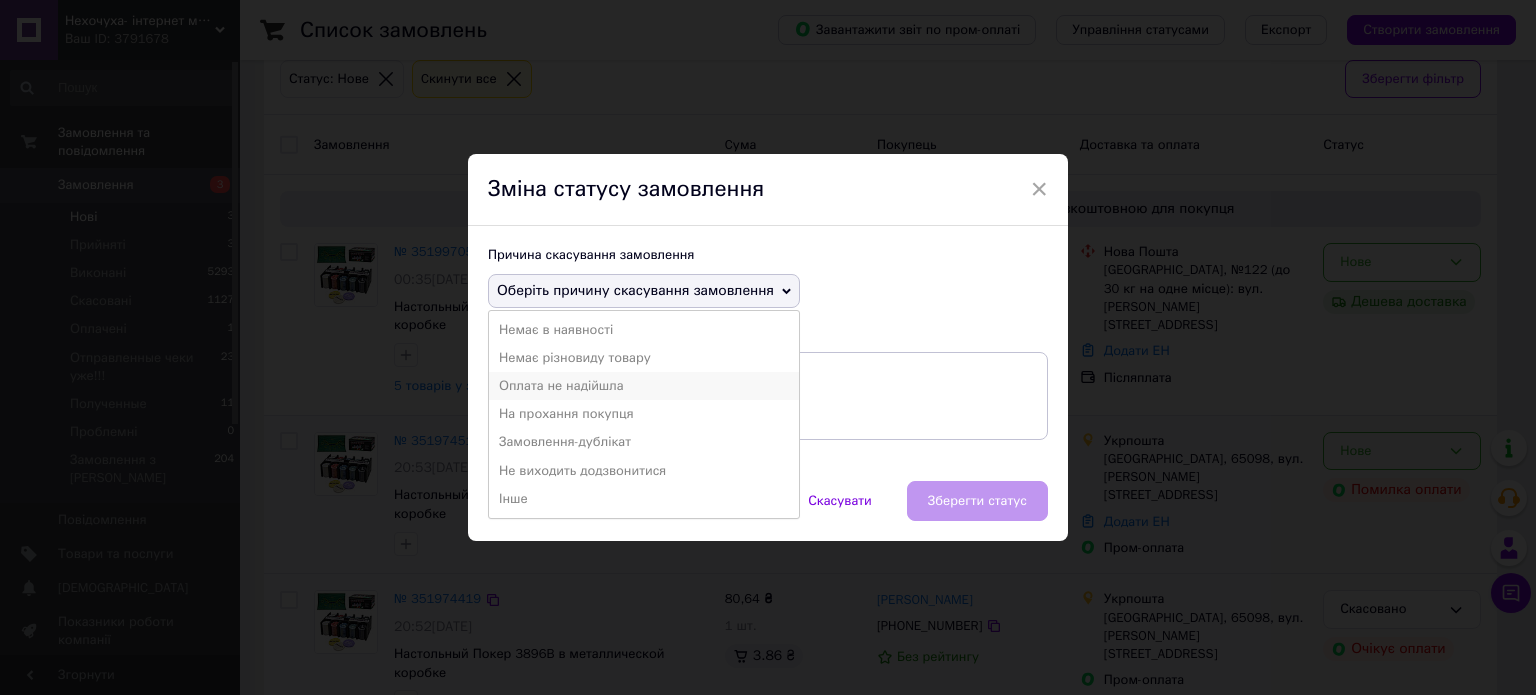 click on "Оплата не надійшла" at bounding box center [644, 386] 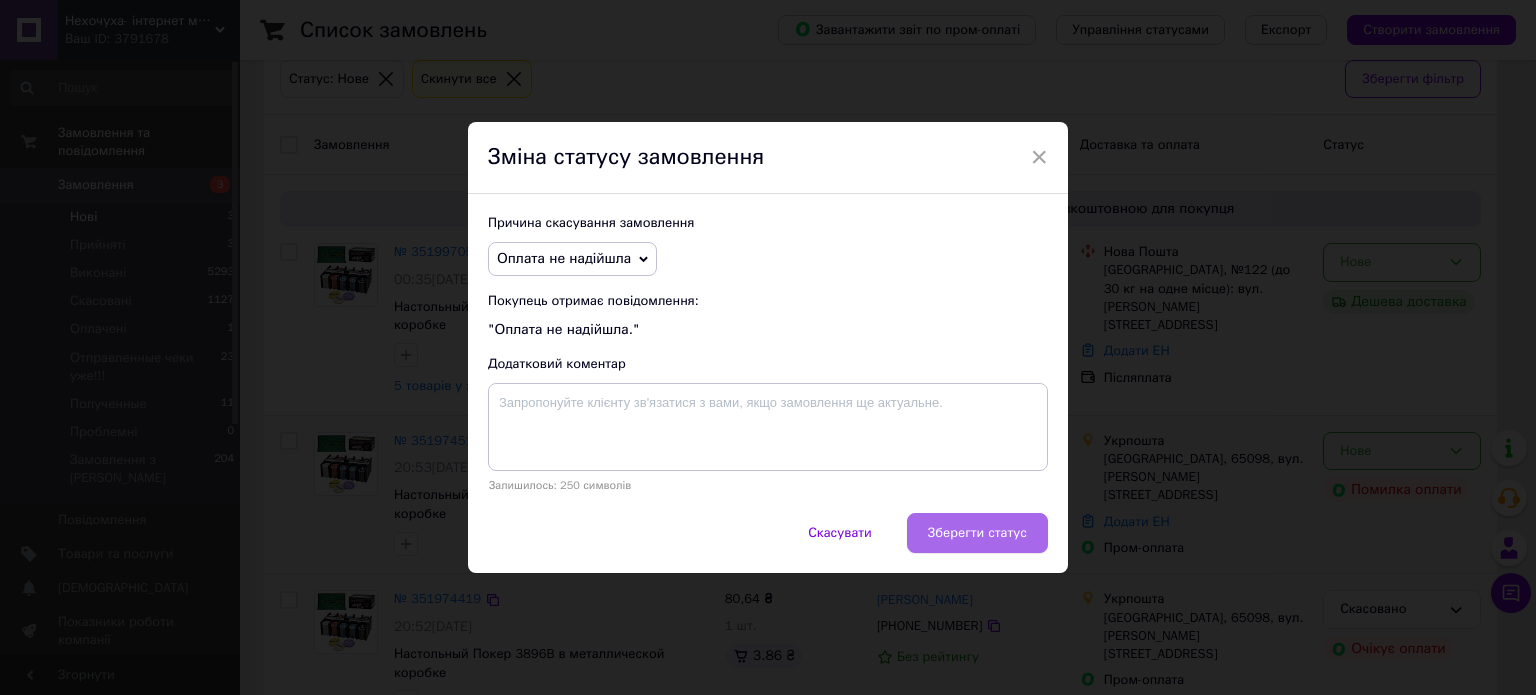 click on "Зберегти статус" at bounding box center (977, 533) 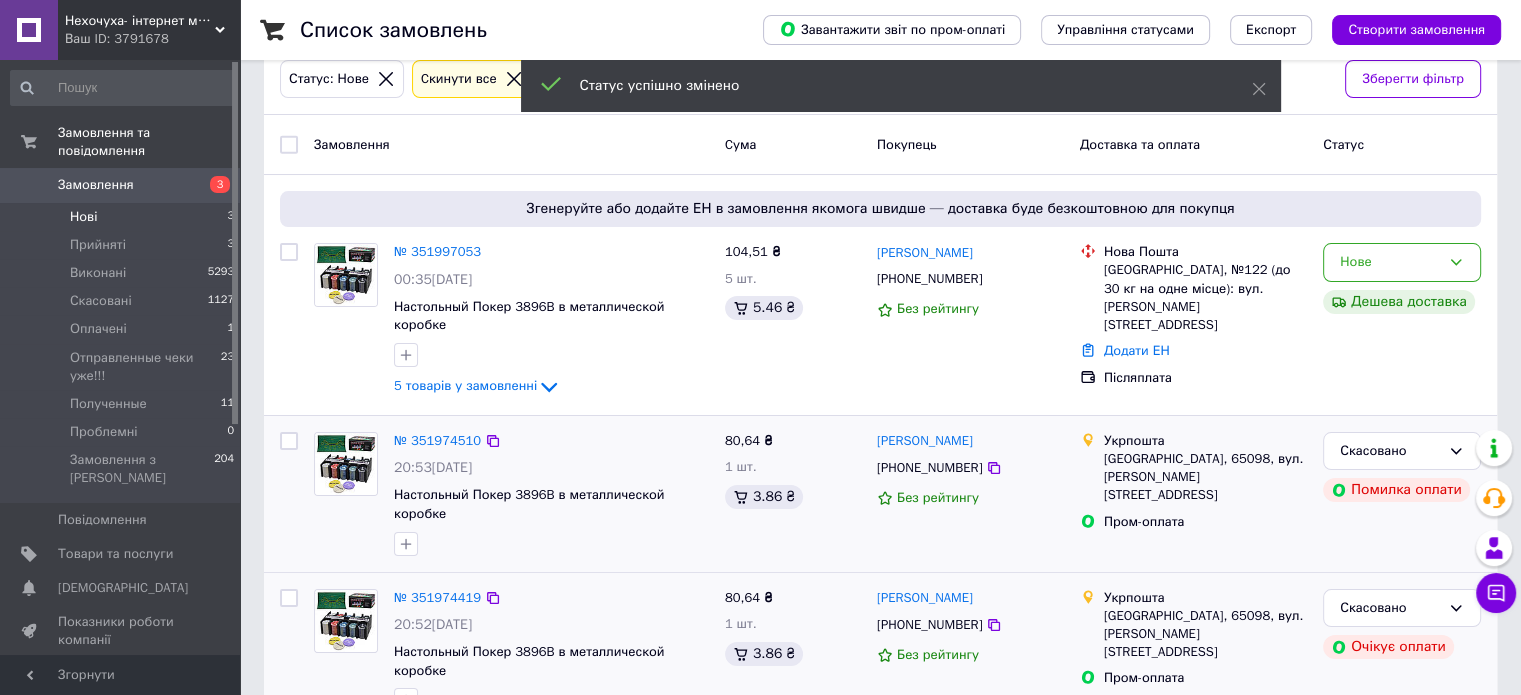 click on "№ 351997053" at bounding box center [437, 251] 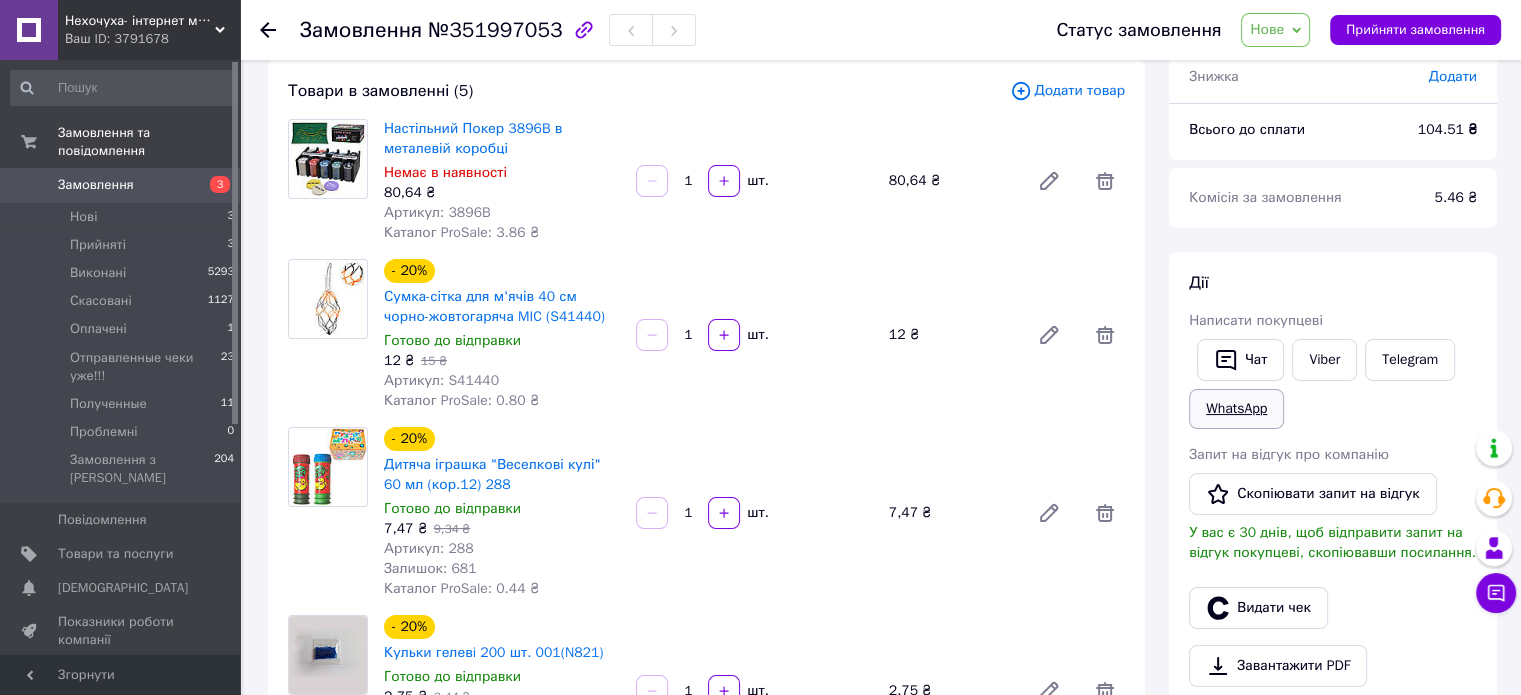 scroll, scrollTop: 212, scrollLeft: 0, axis: vertical 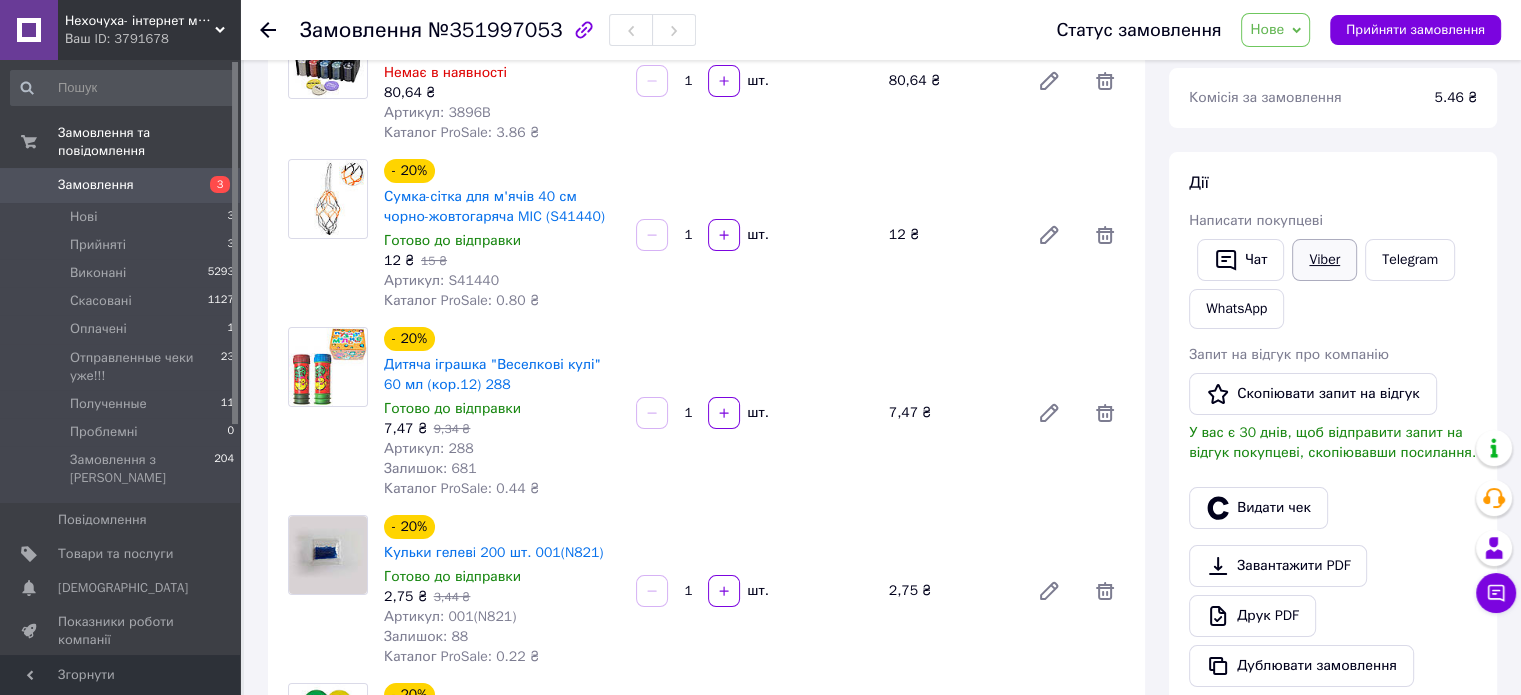 click on "Viber" at bounding box center [1324, 260] 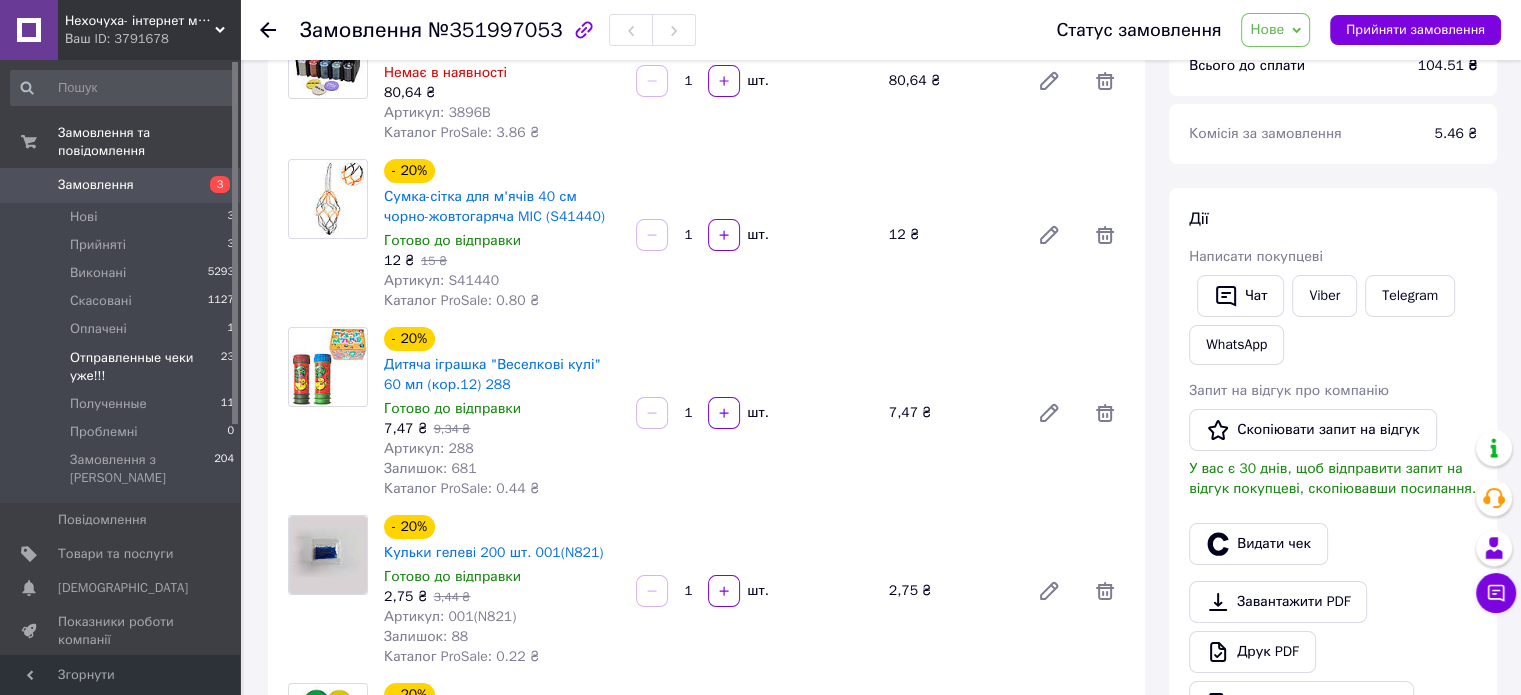 click on "Отправленные чеки уже!!!" at bounding box center (145, 367) 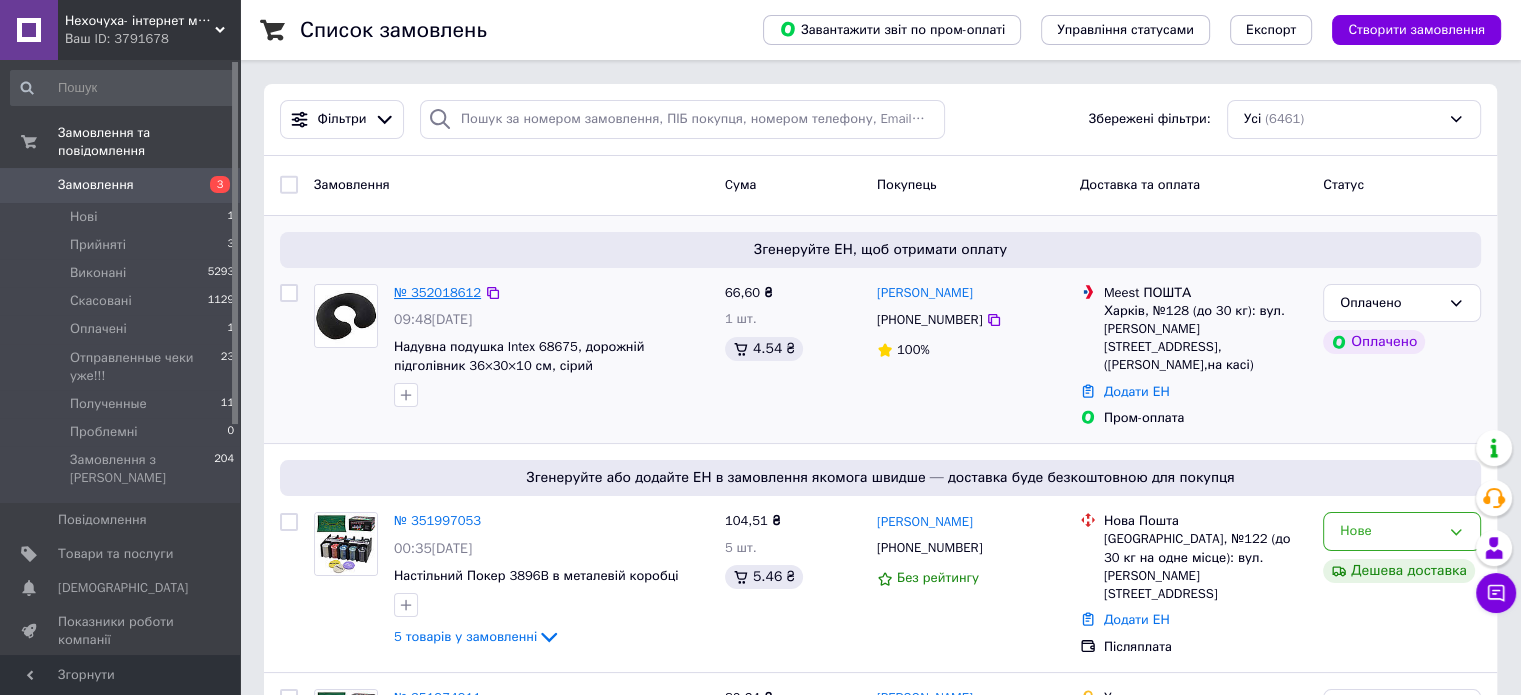 click on "№ 352018612" at bounding box center [437, 292] 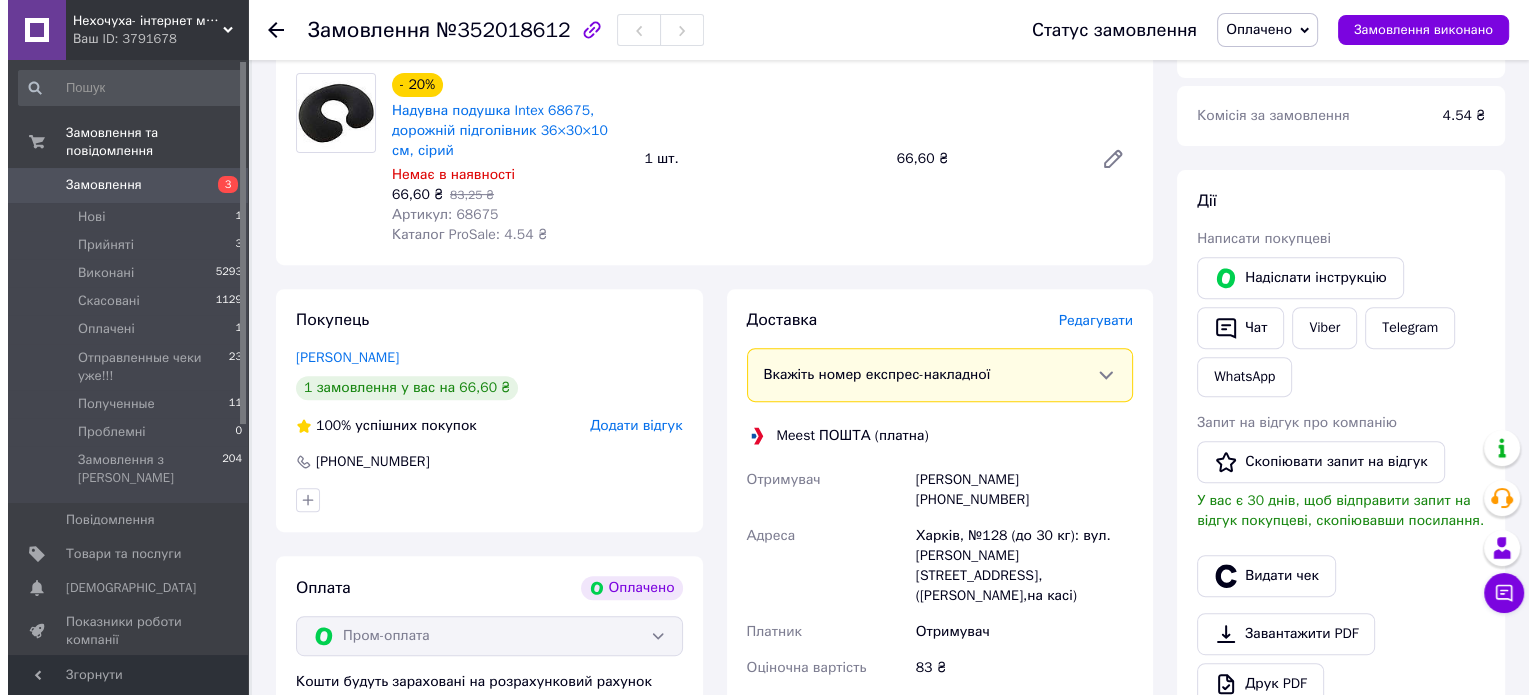 scroll, scrollTop: 800, scrollLeft: 0, axis: vertical 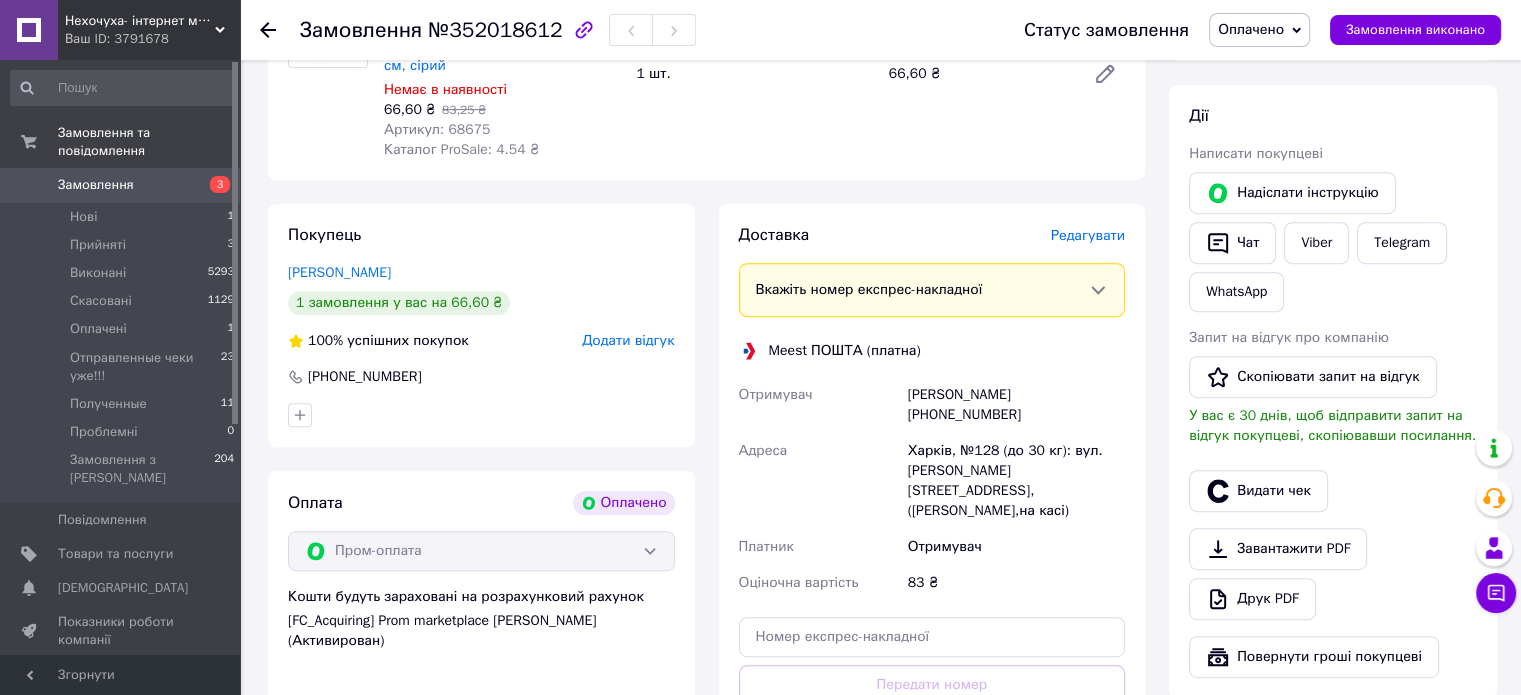 click on "Редагувати" at bounding box center [1088, 235] 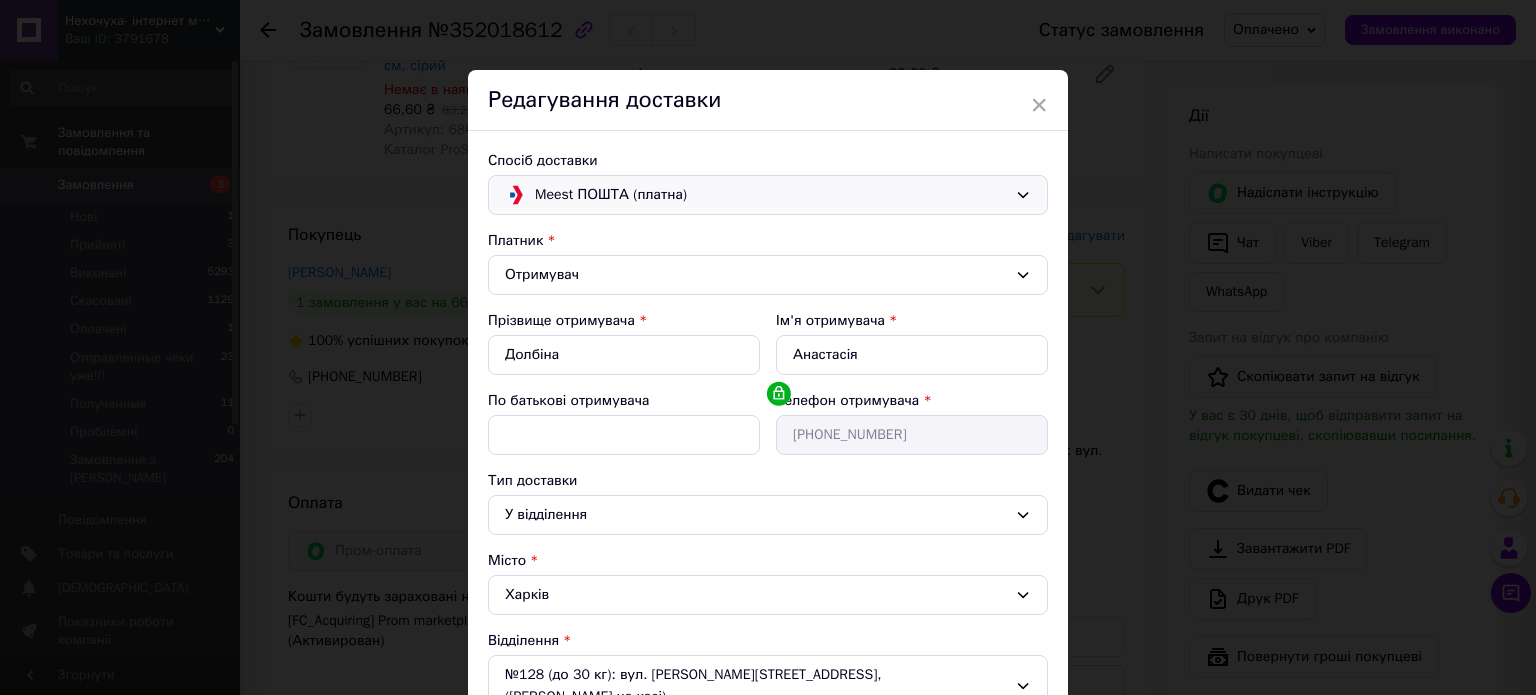 click on "Meest ПОШТА (платна)" at bounding box center [771, 195] 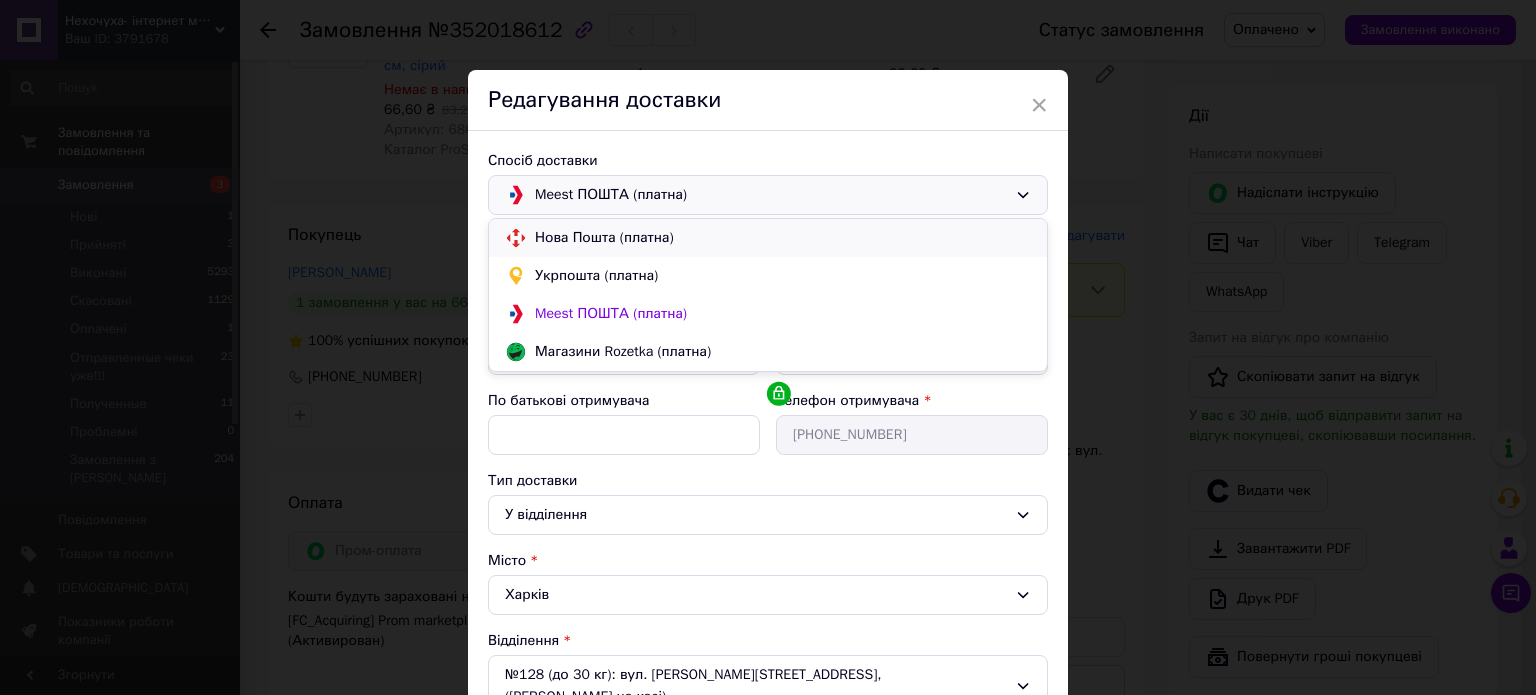 click on "Нова Пошта (платна)" at bounding box center (783, 238) 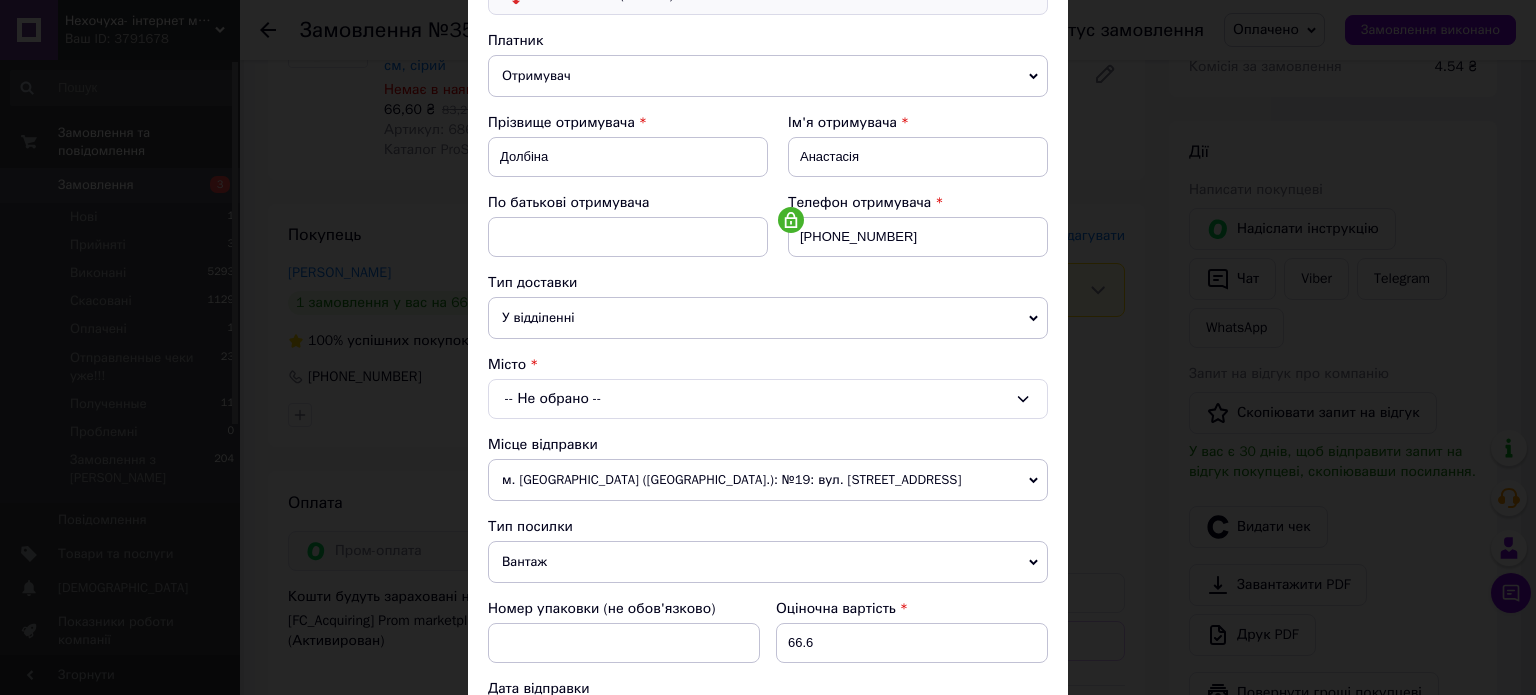 scroll, scrollTop: 300, scrollLeft: 0, axis: vertical 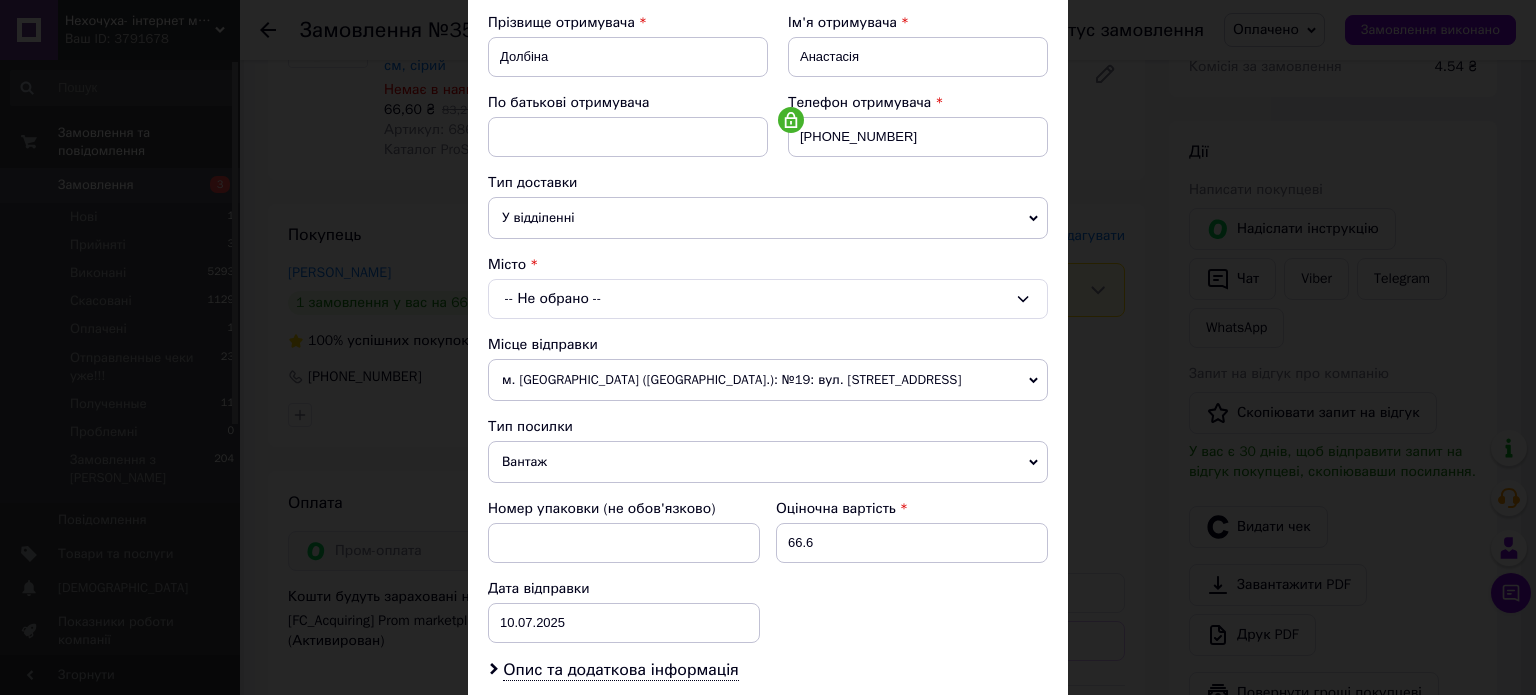 click on "У відділенні" at bounding box center (768, 218) 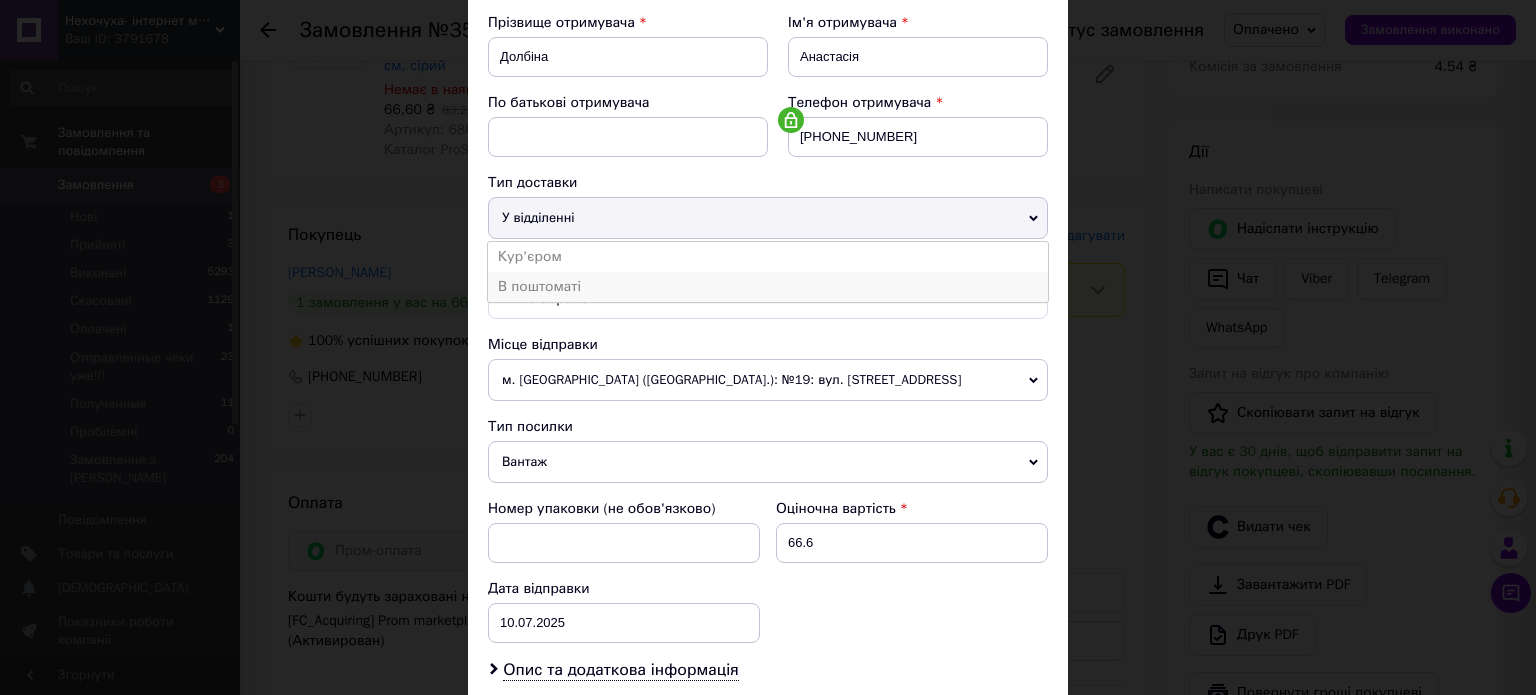 click on "В поштоматі" at bounding box center (768, 287) 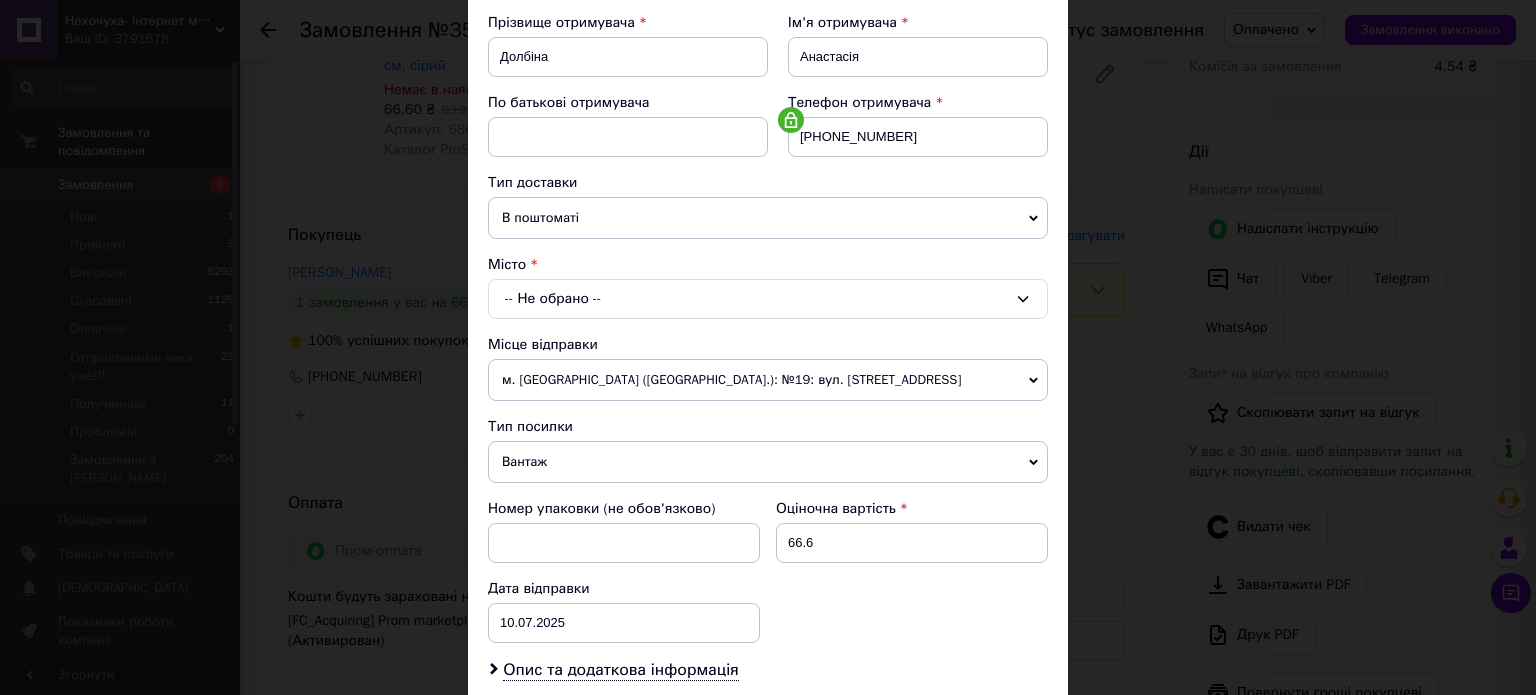 click on "-- Не обрано --" at bounding box center (768, 299) 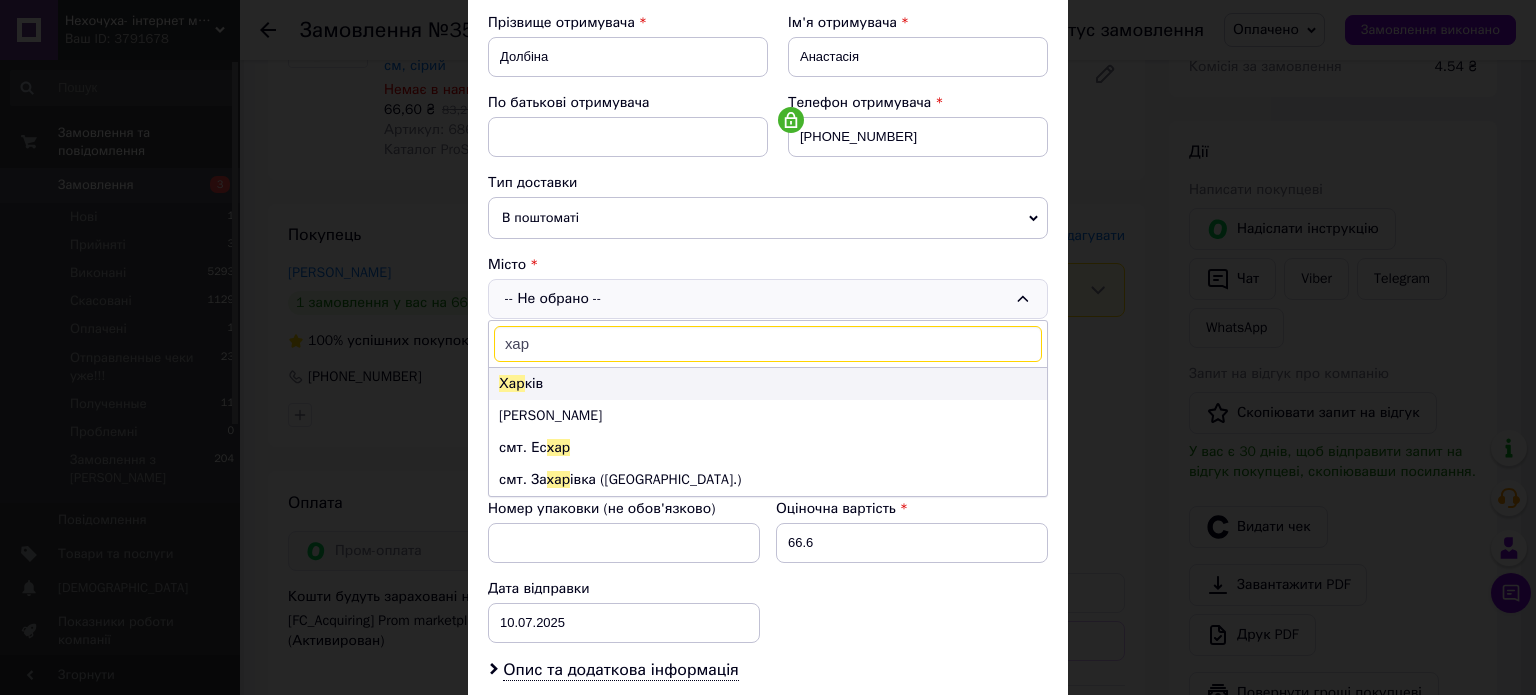 type on "хар" 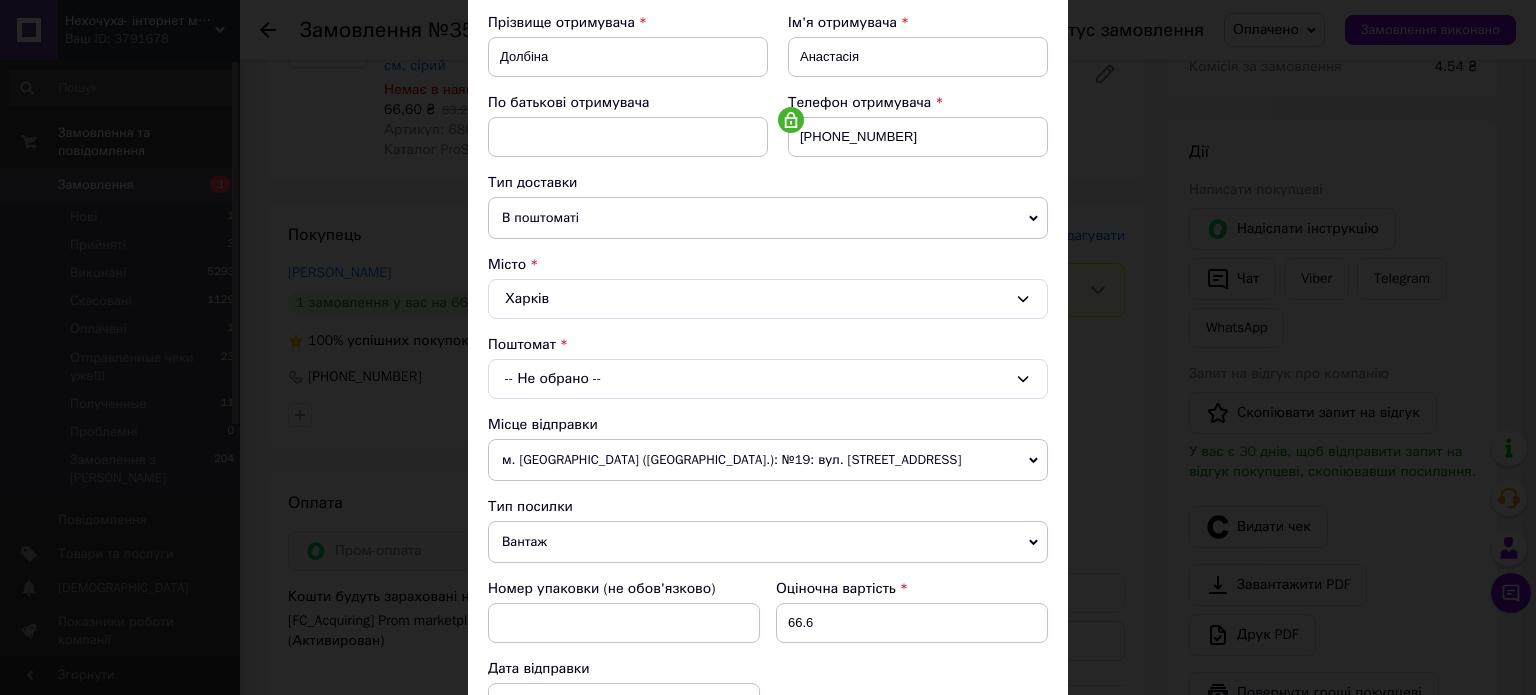 click on "-- Не обрано --" at bounding box center [768, 379] 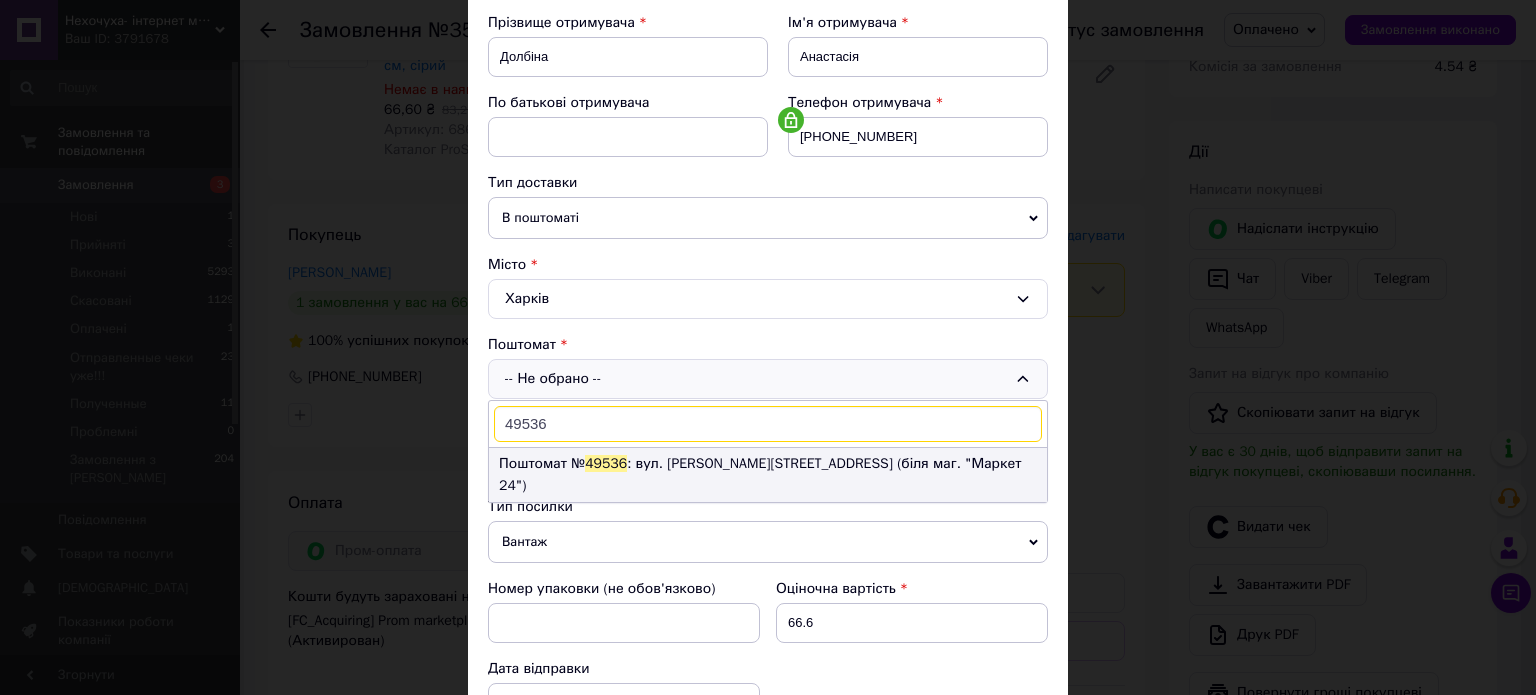 type on "49536" 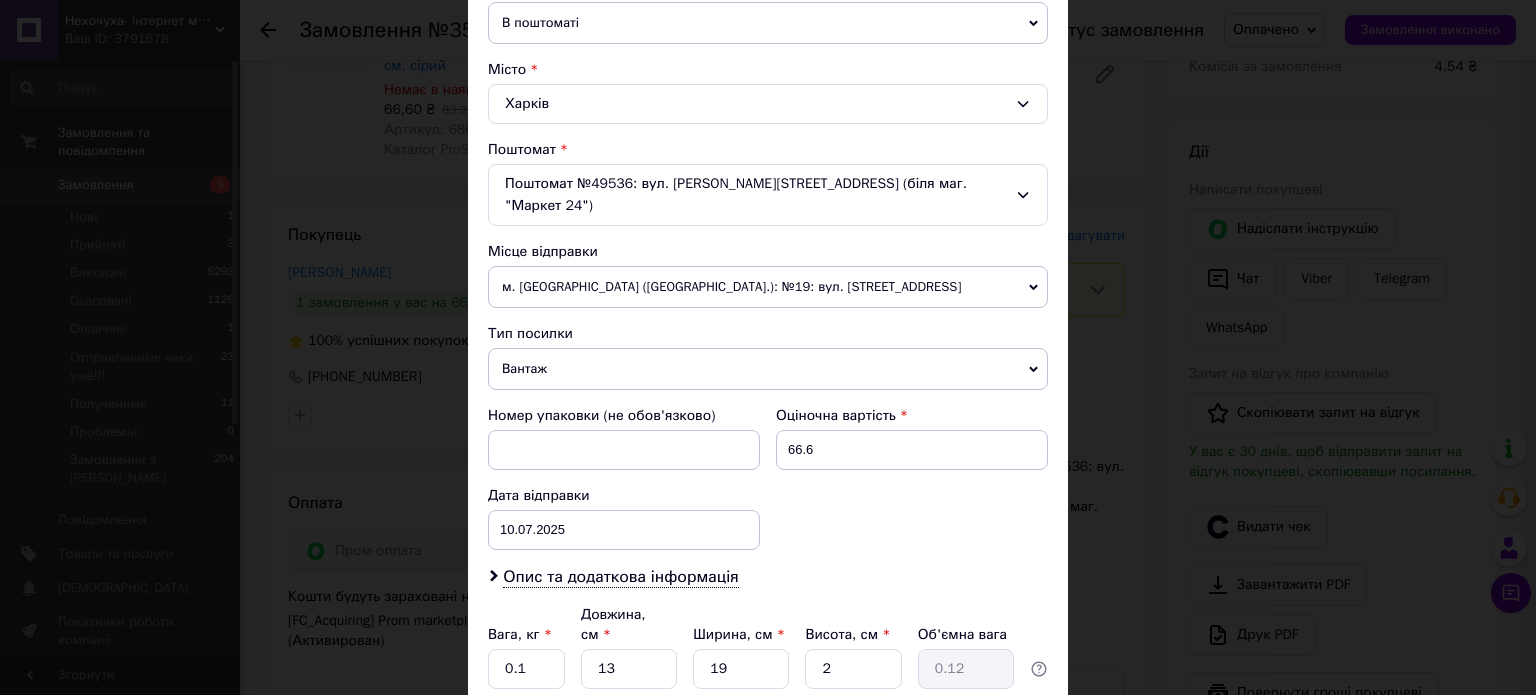 scroll, scrollTop: 500, scrollLeft: 0, axis: vertical 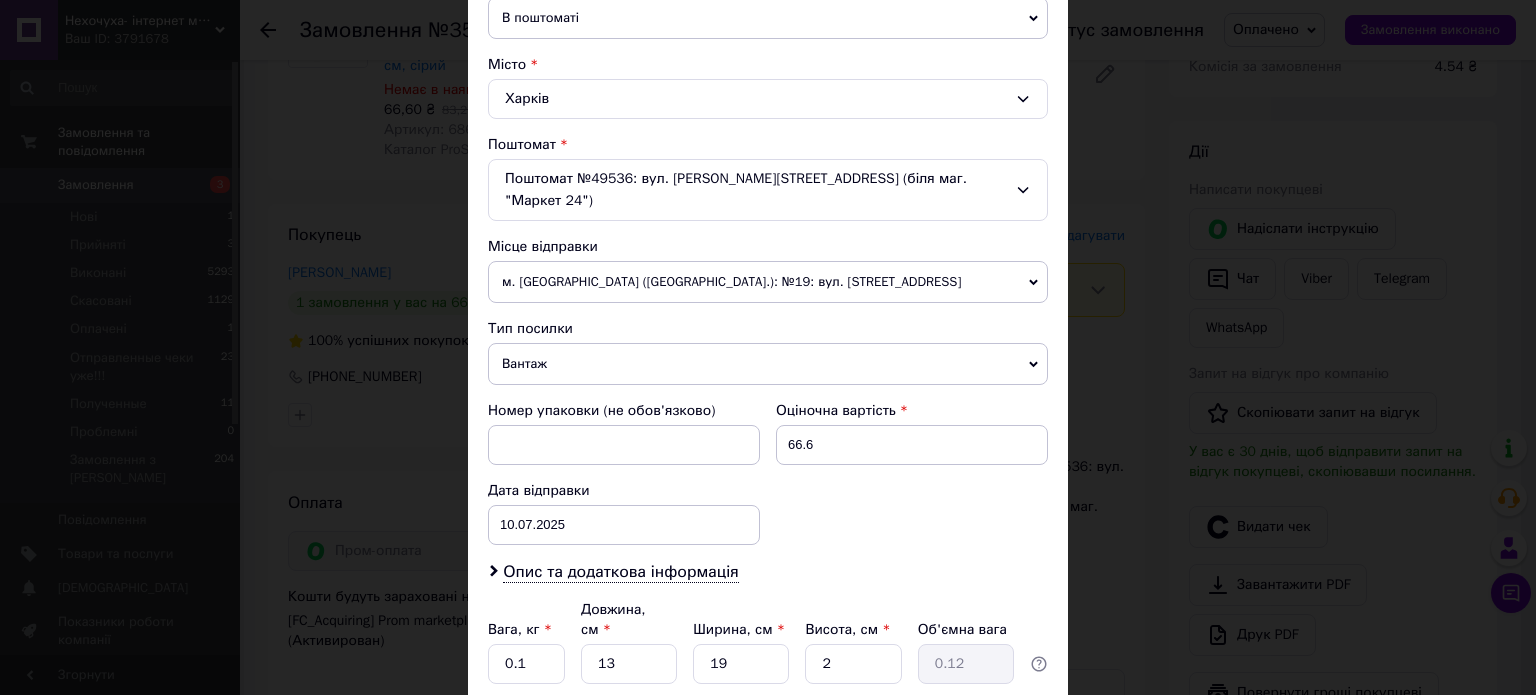 click on "м. [GEOGRAPHIC_DATA] ([GEOGRAPHIC_DATA].): №19: вул. [STREET_ADDRESS]" at bounding box center [768, 282] 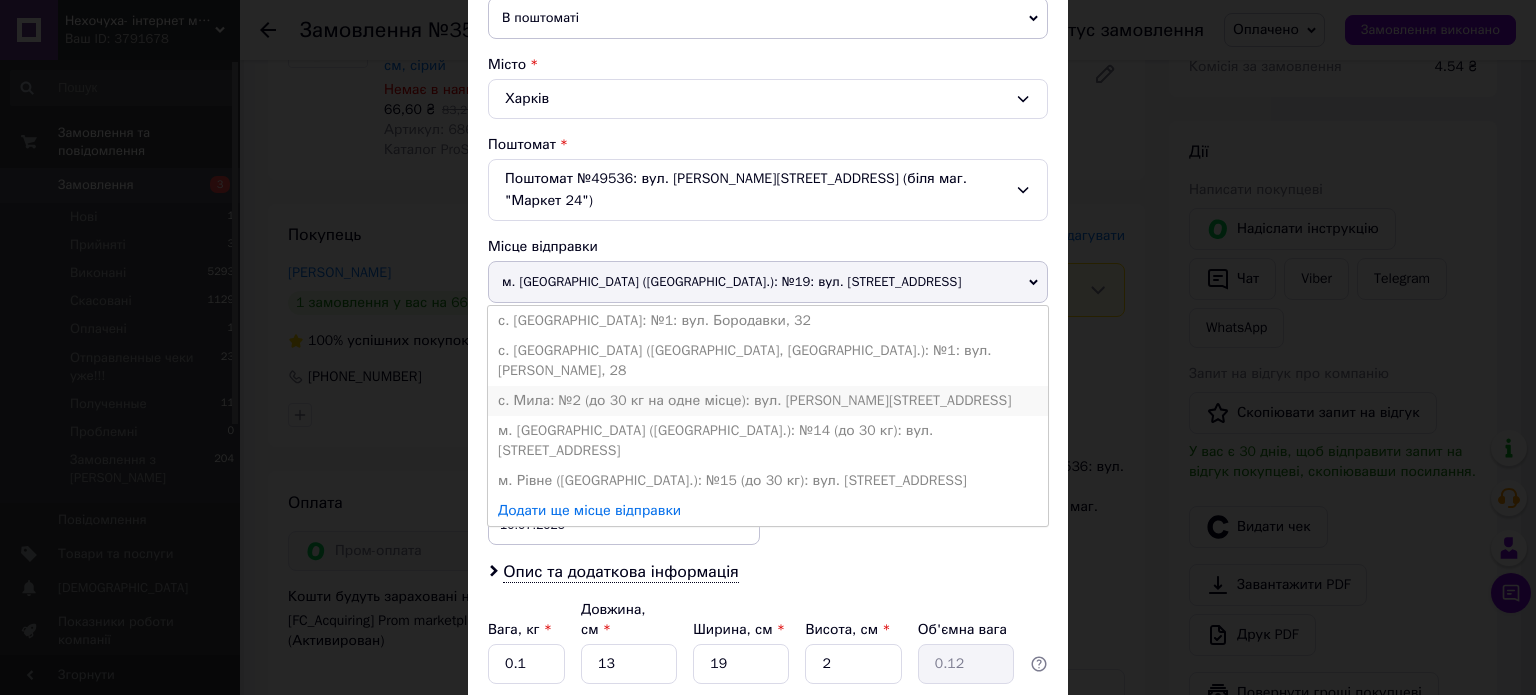 click on "с. Мила: №2 (до 30 кг на одне місце): вул. [PERSON_NAME][STREET_ADDRESS]" at bounding box center (768, 401) 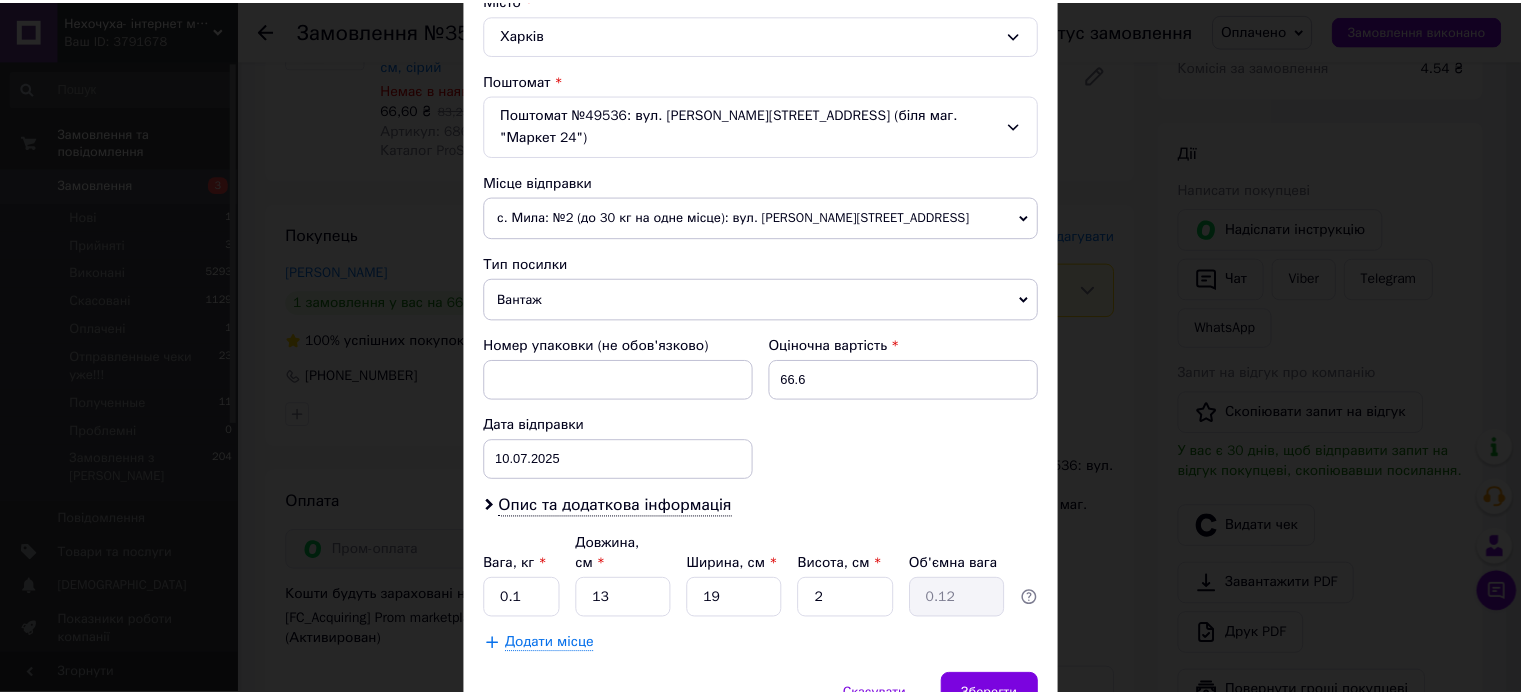 scroll, scrollTop: 627, scrollLeft: 0, axis: vertical 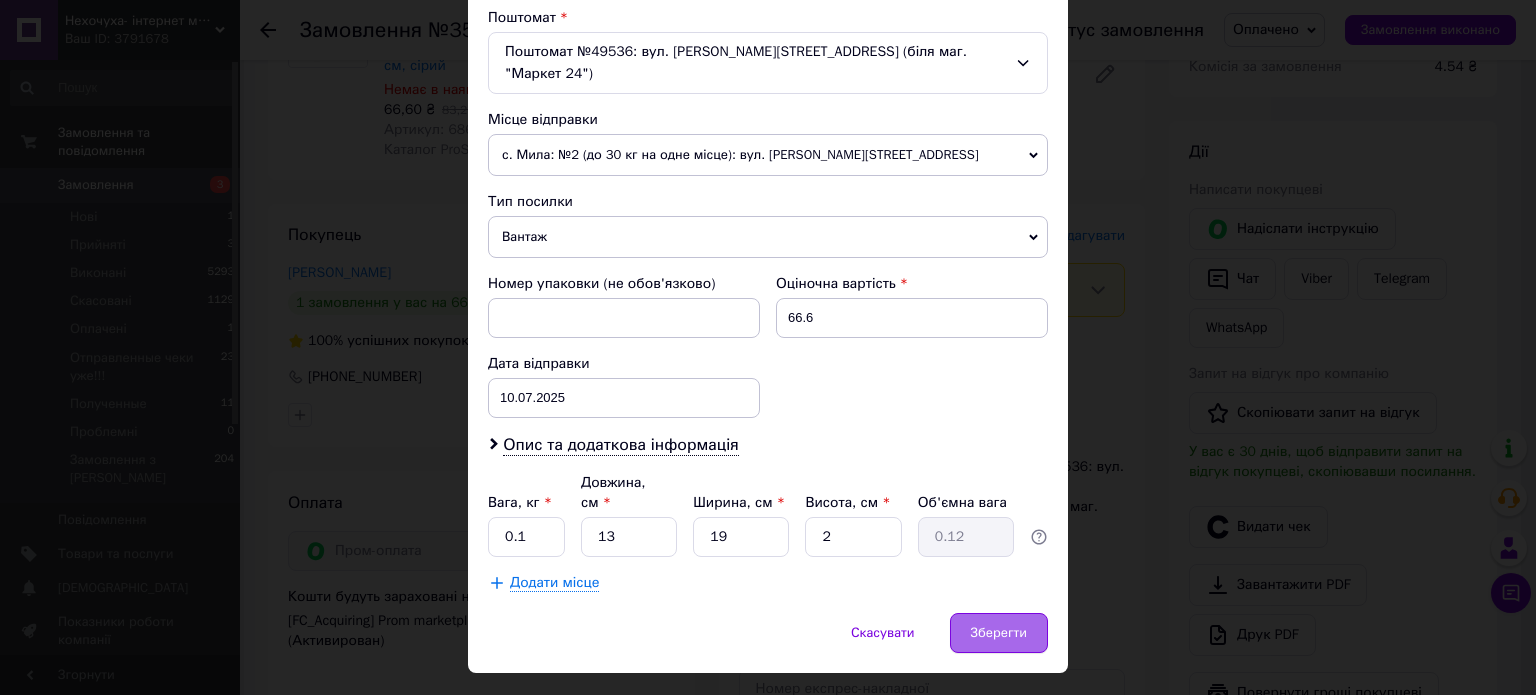 click on "Зберегти" at bounding box center (999, 633) 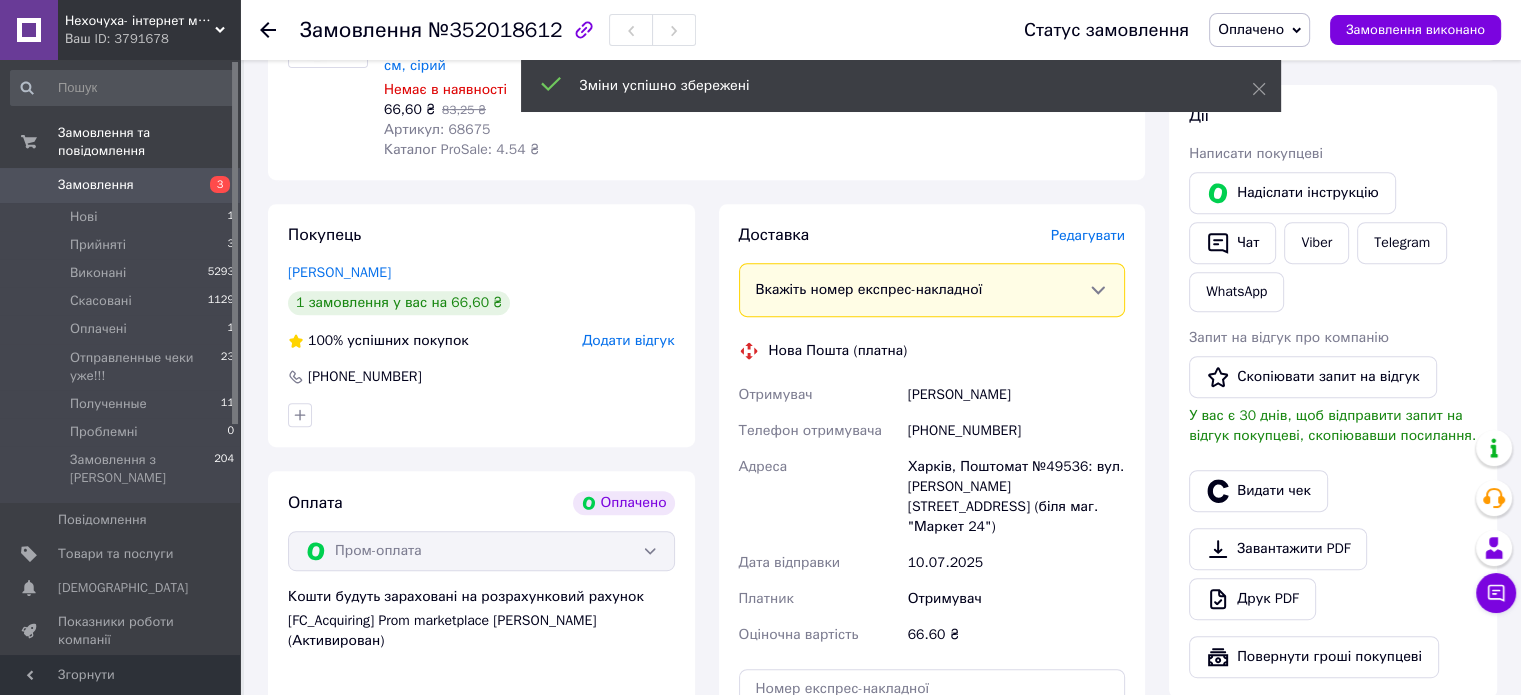 click on "Оплачено" at bounding box center (1259, 30) 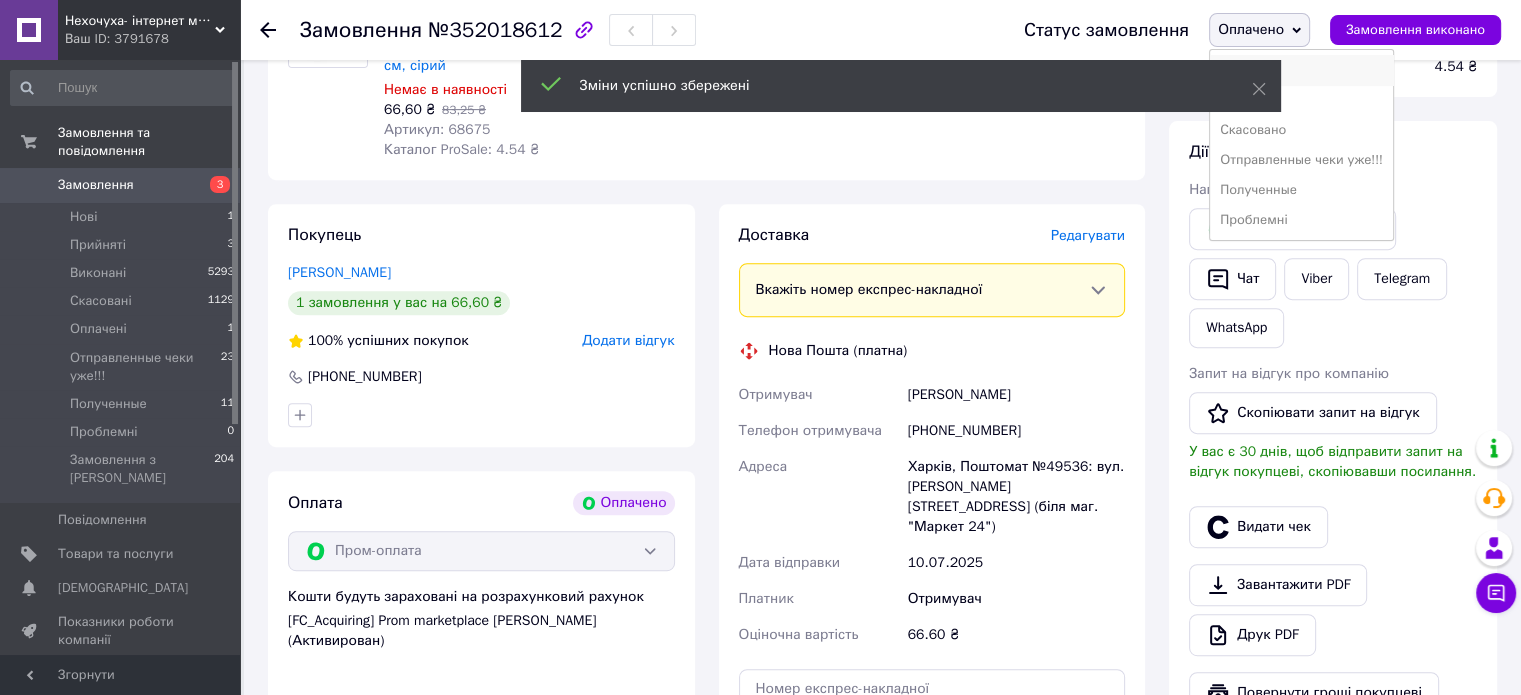 click on "Прийнято" at bounding box center [1301, 70] 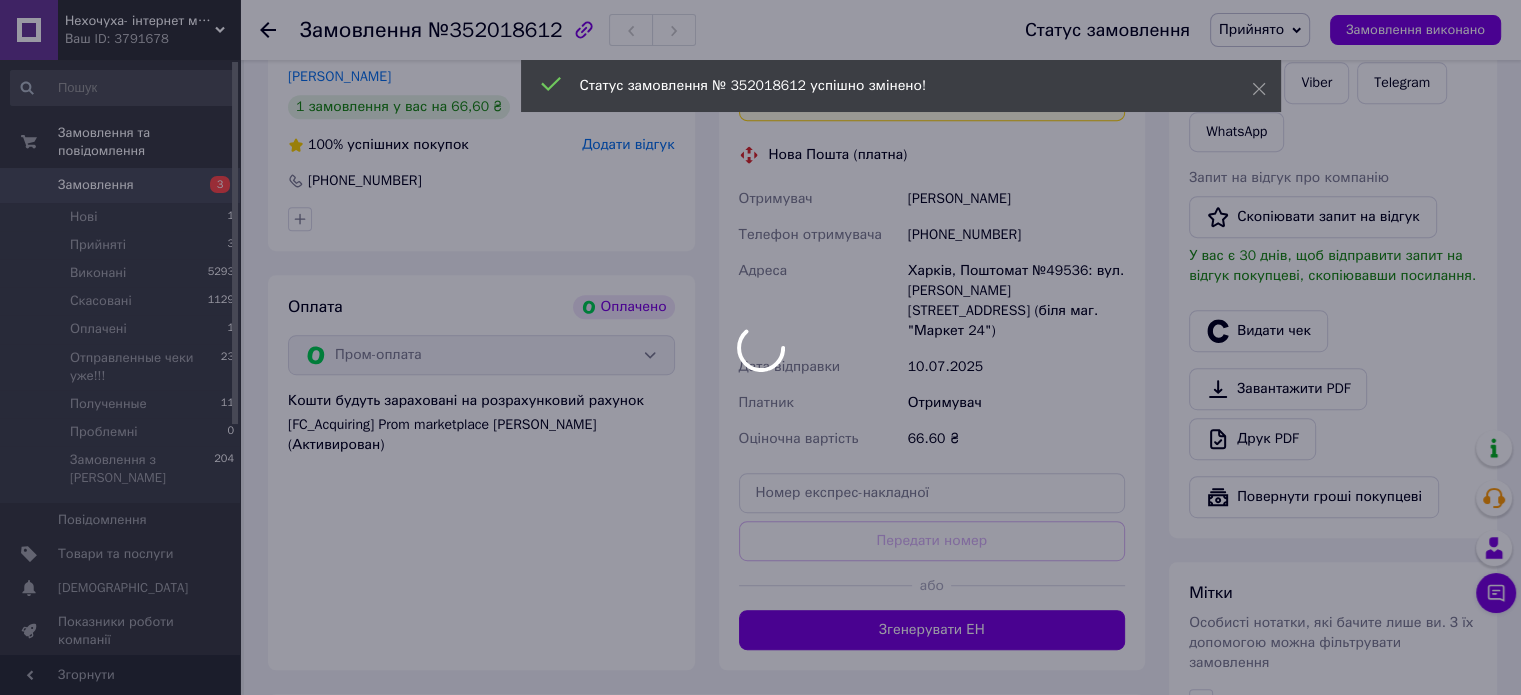 scroll, scrollTop: 1000, scrollLeft: 0, axis: vertical 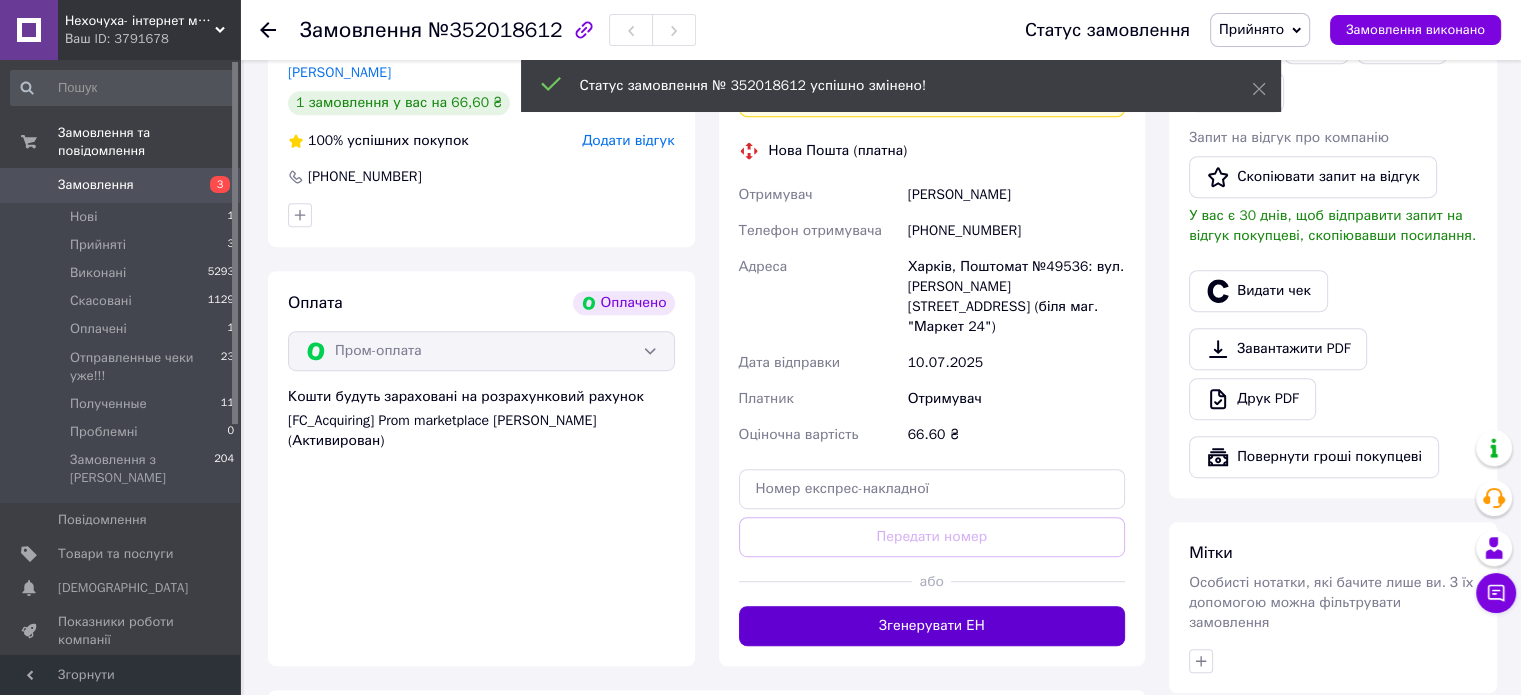 click on "Згенерувати ЕН" at bounding box center (932, 626) 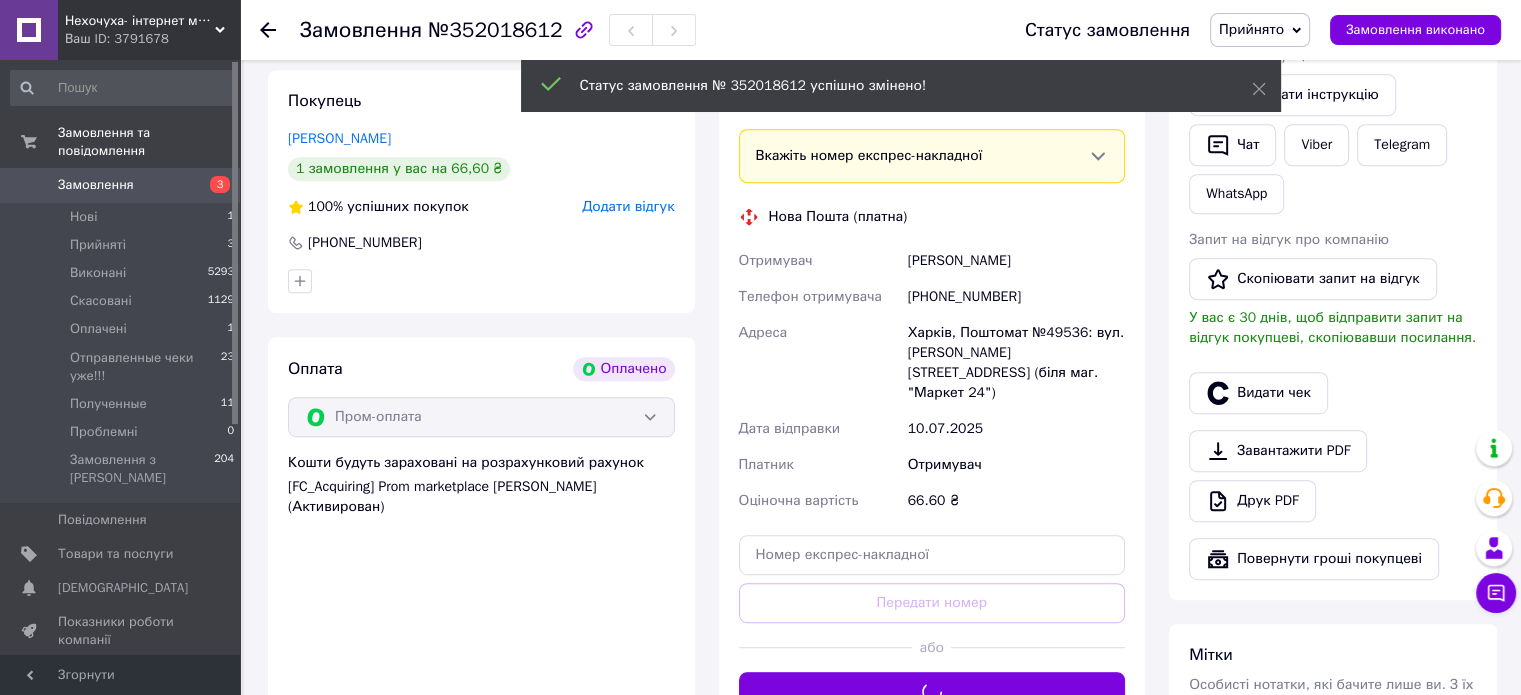 scroll, scrollTop: 900, scrollLeft: 0, axis: vertical 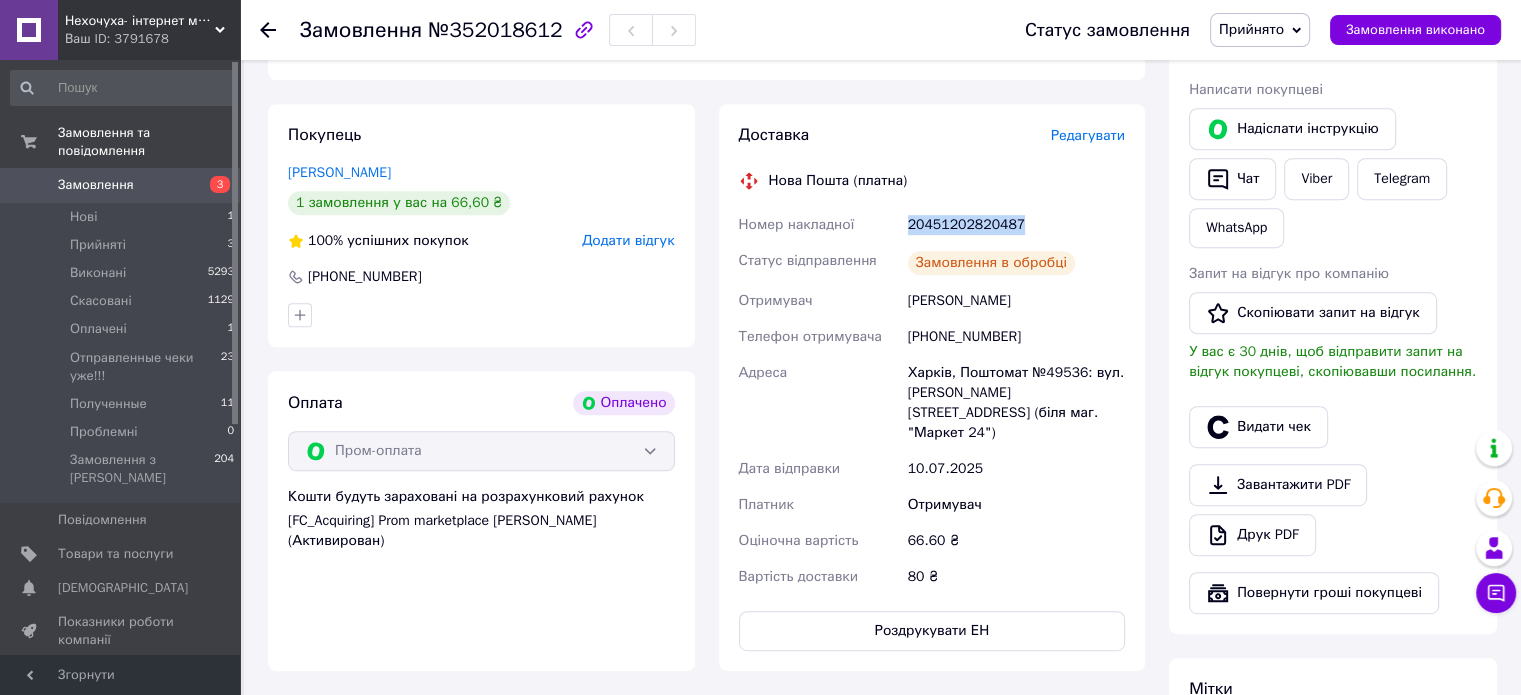 drag, startPoint x: 1043, startPoint y: 227, endPoint x: 904, endPoint y: 221, distance: 139.12944 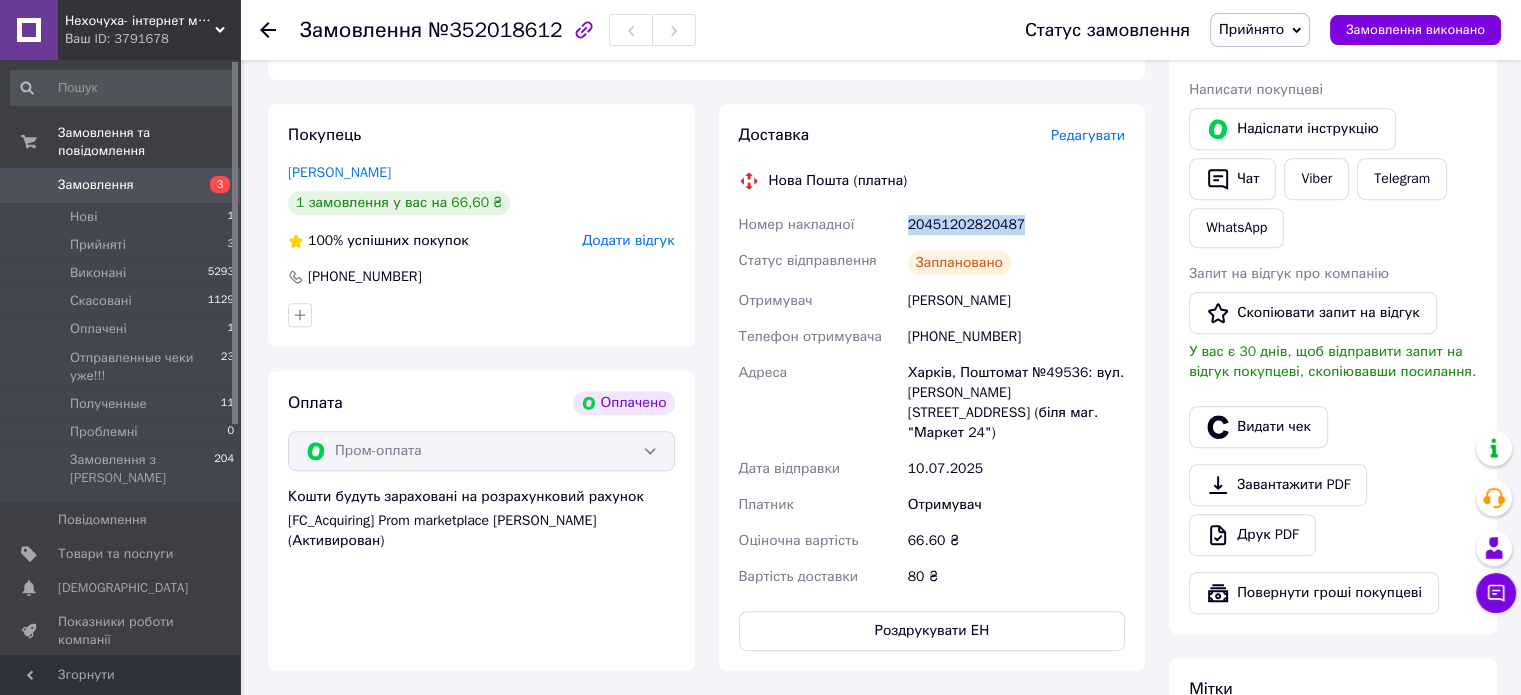 drag, startPoint x: 1037, startPoint y: 305, endPoint x: 909, endPoint y: 303, distance: 128.01562 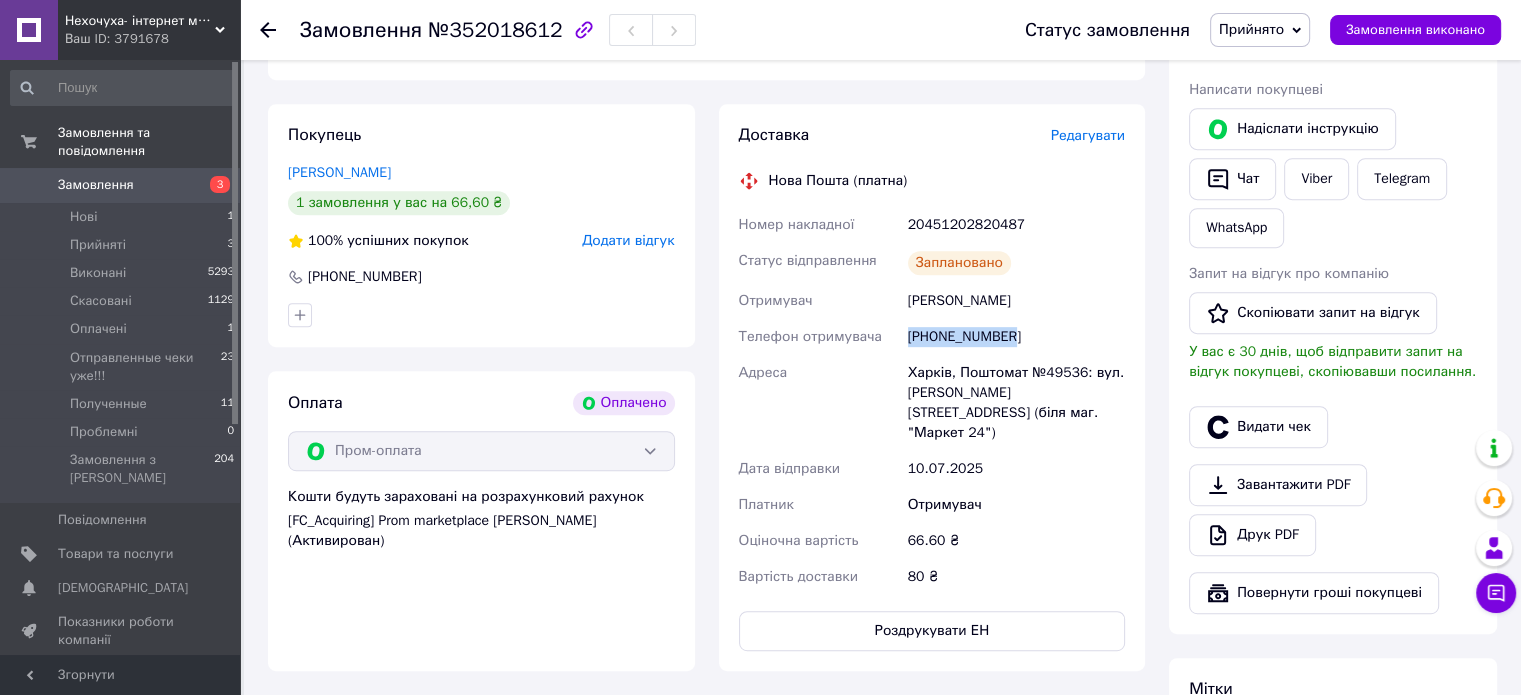 drag, startPoint x: 1029, startPoint y: 340, endPoint x: 893, endPoint y: 361, distance: 137.61177 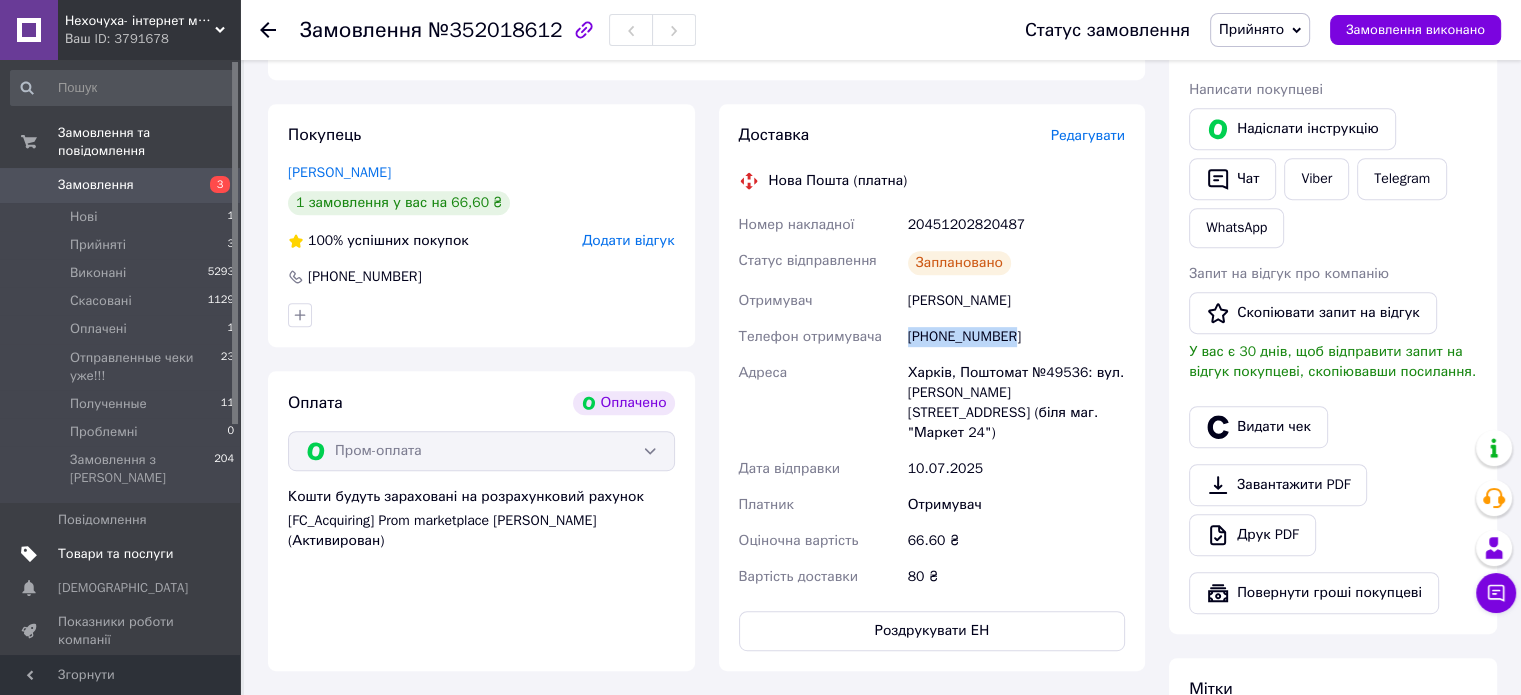 click on "Товари та послуги" at bounding box center (115, 554) 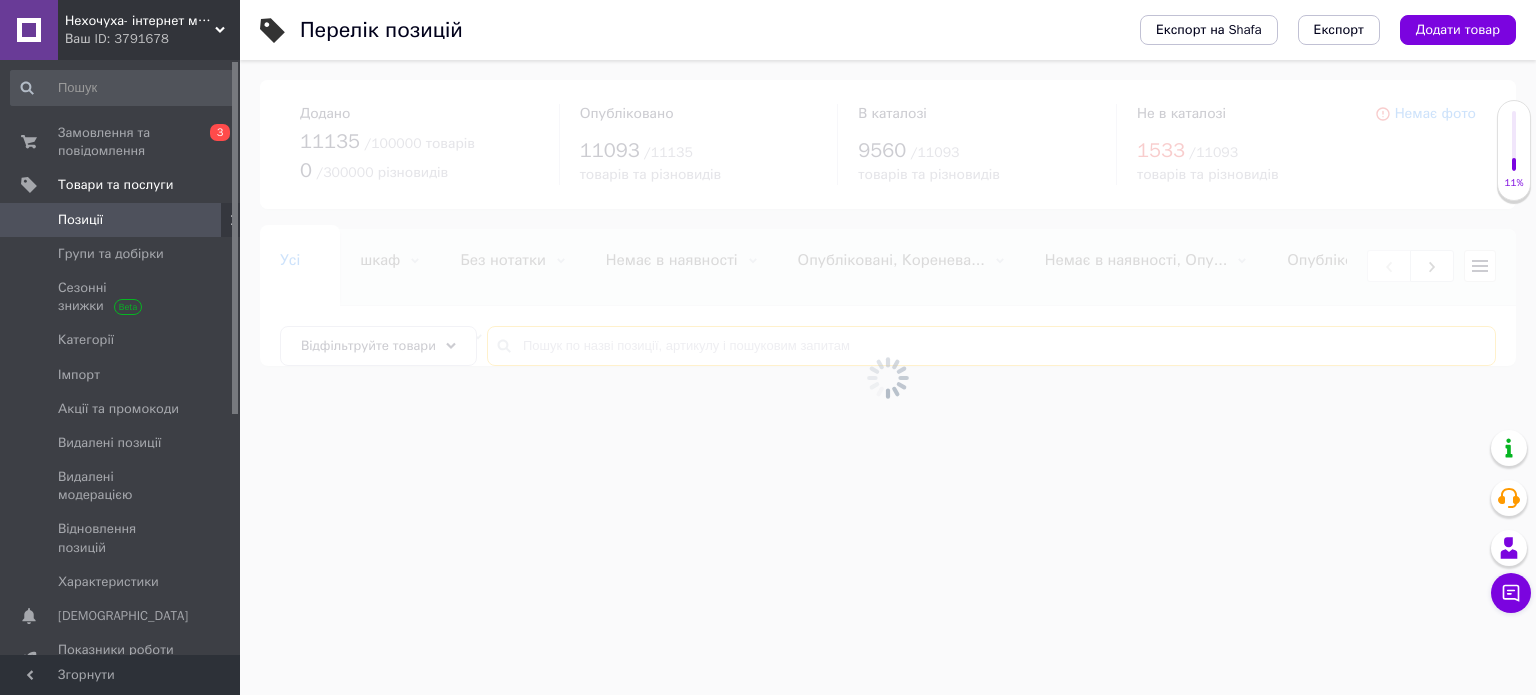click at bounding box center (991, 346) 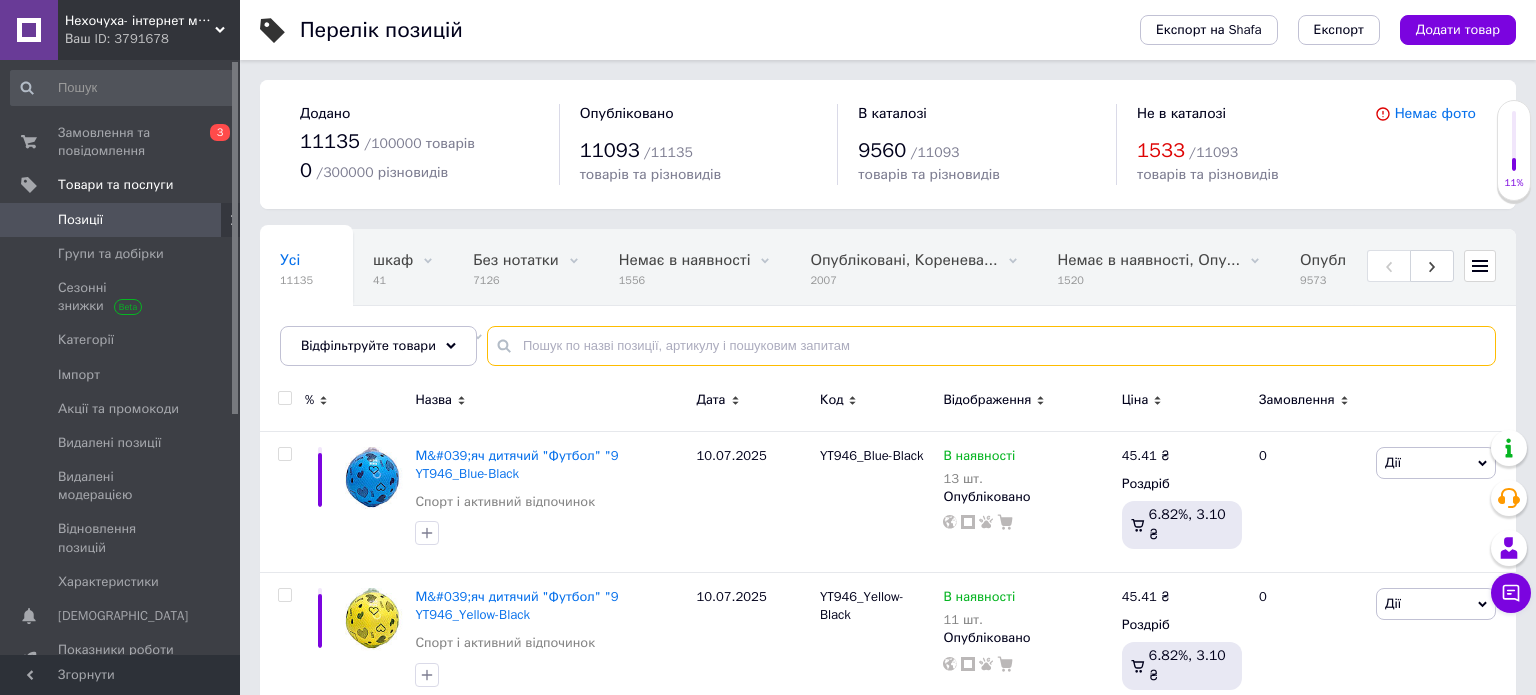click at bounding box center [991, 346] 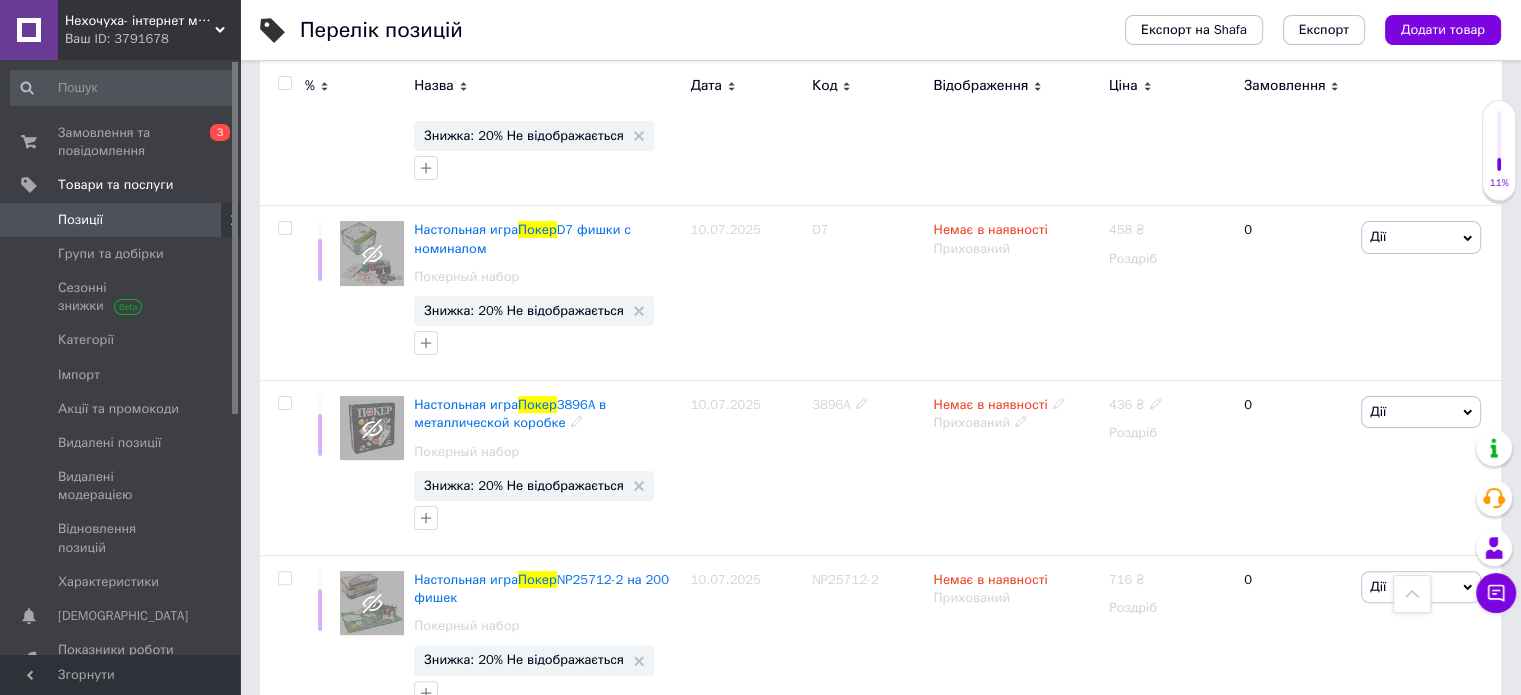 scroll, scrollTop: 100, scrollLeft: 0, axis: vertical 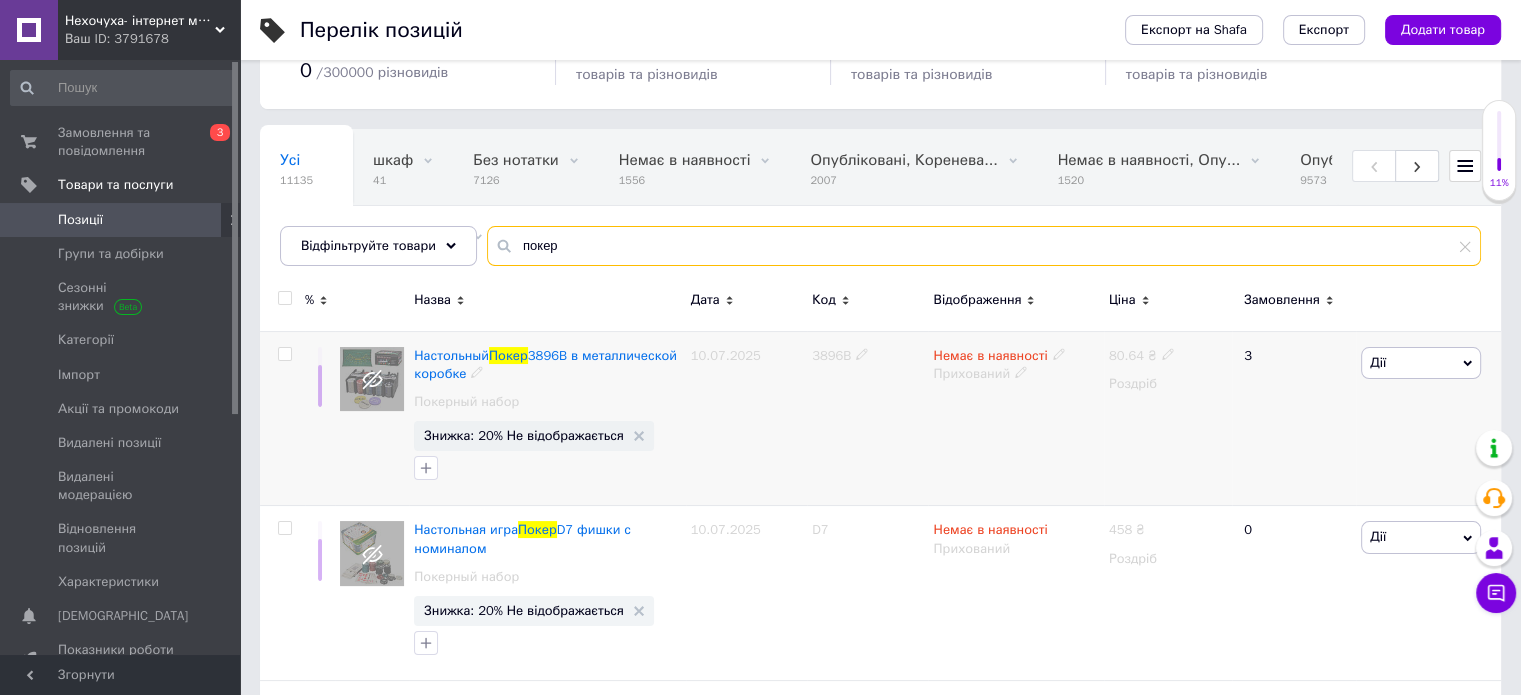 type on "покер" 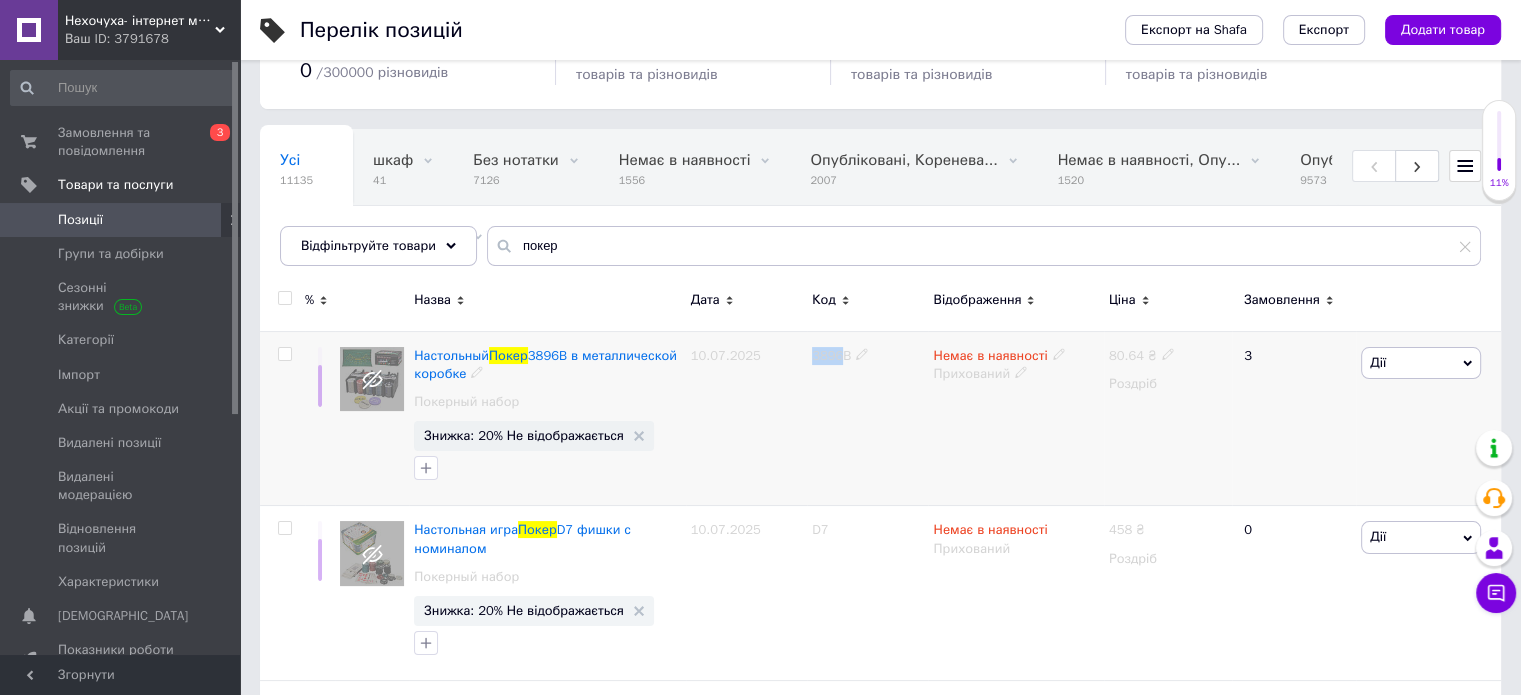 drag, startPoint x: 804, startPoint y: 358, endPoint x: 840, endPoint y: 364, distance: 36.496574 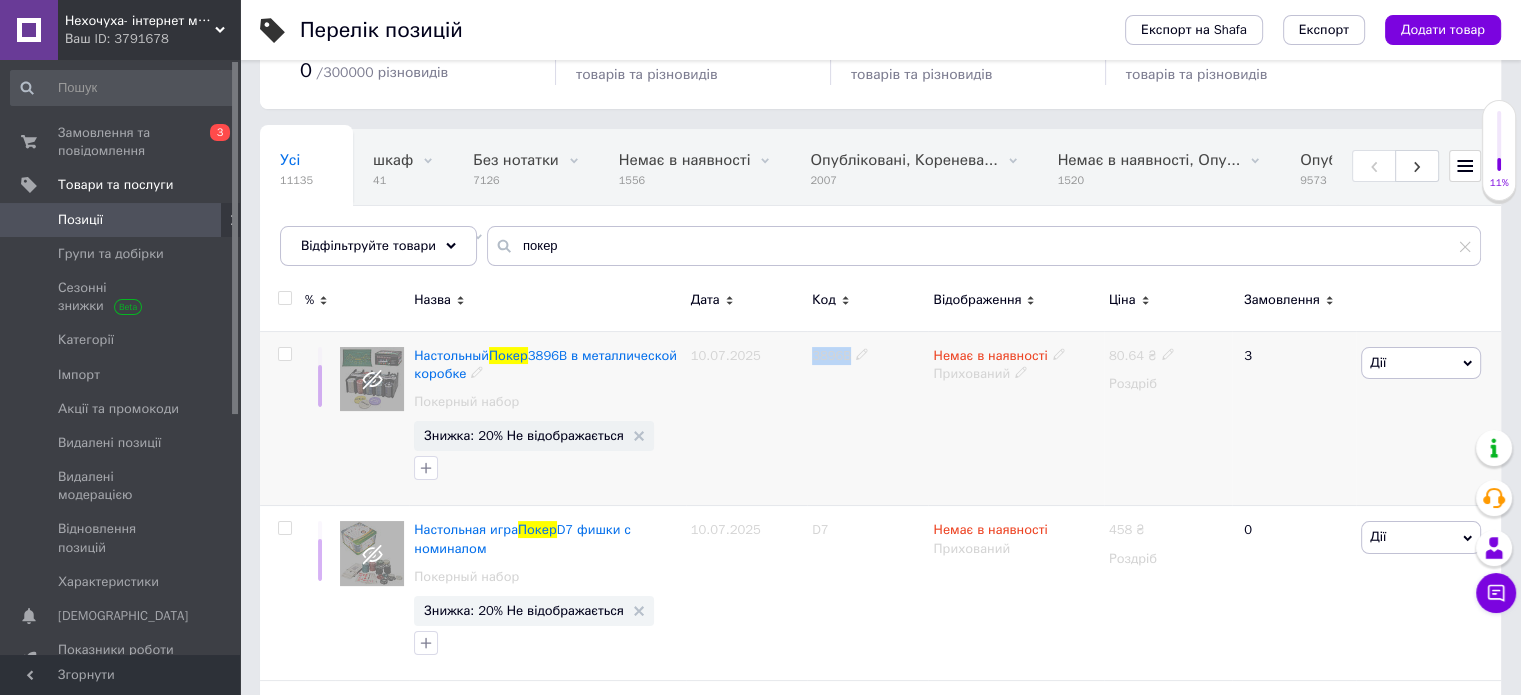 drag, startPoint x: 806, startPoint y: 354, endPoint x: 845, endPoint y: 363, distance: 40.024994 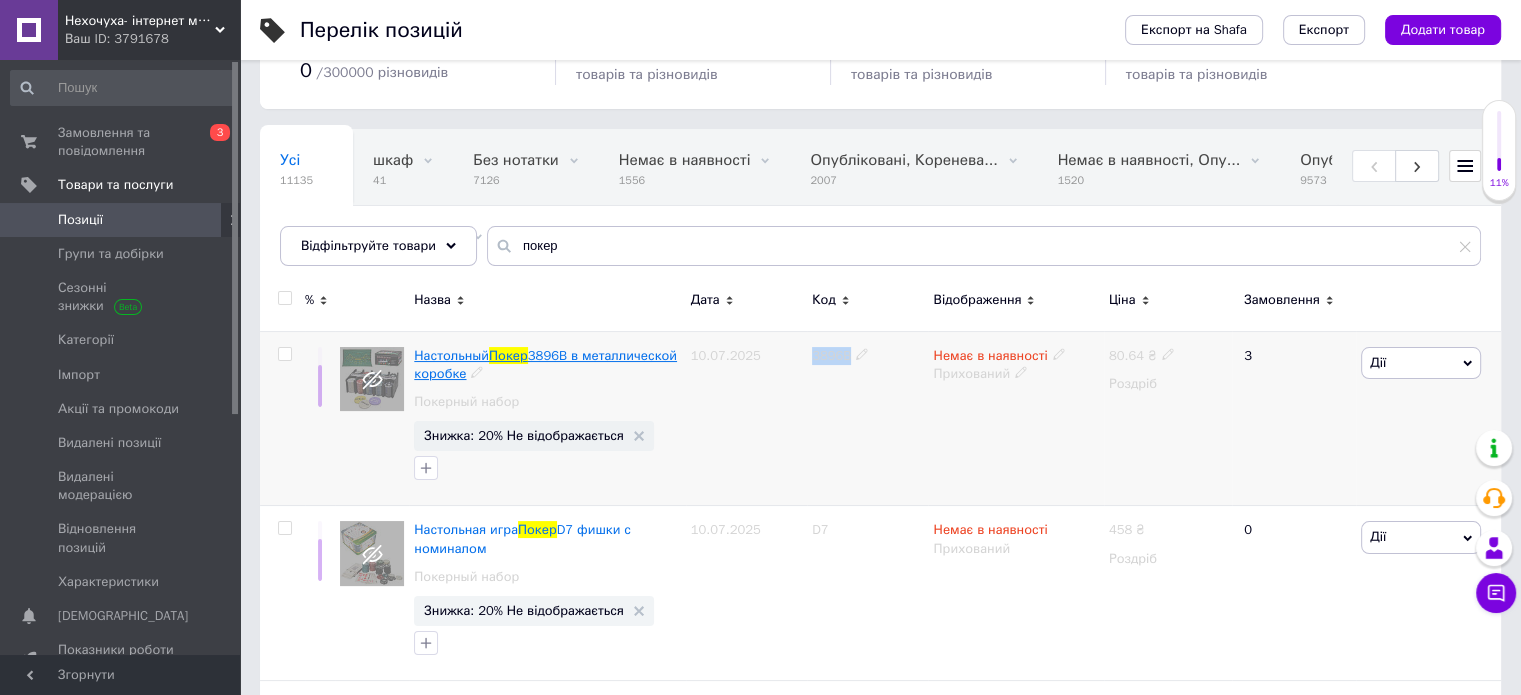 click on "3896B в металлической коробке" at bounding box center [545, 364] 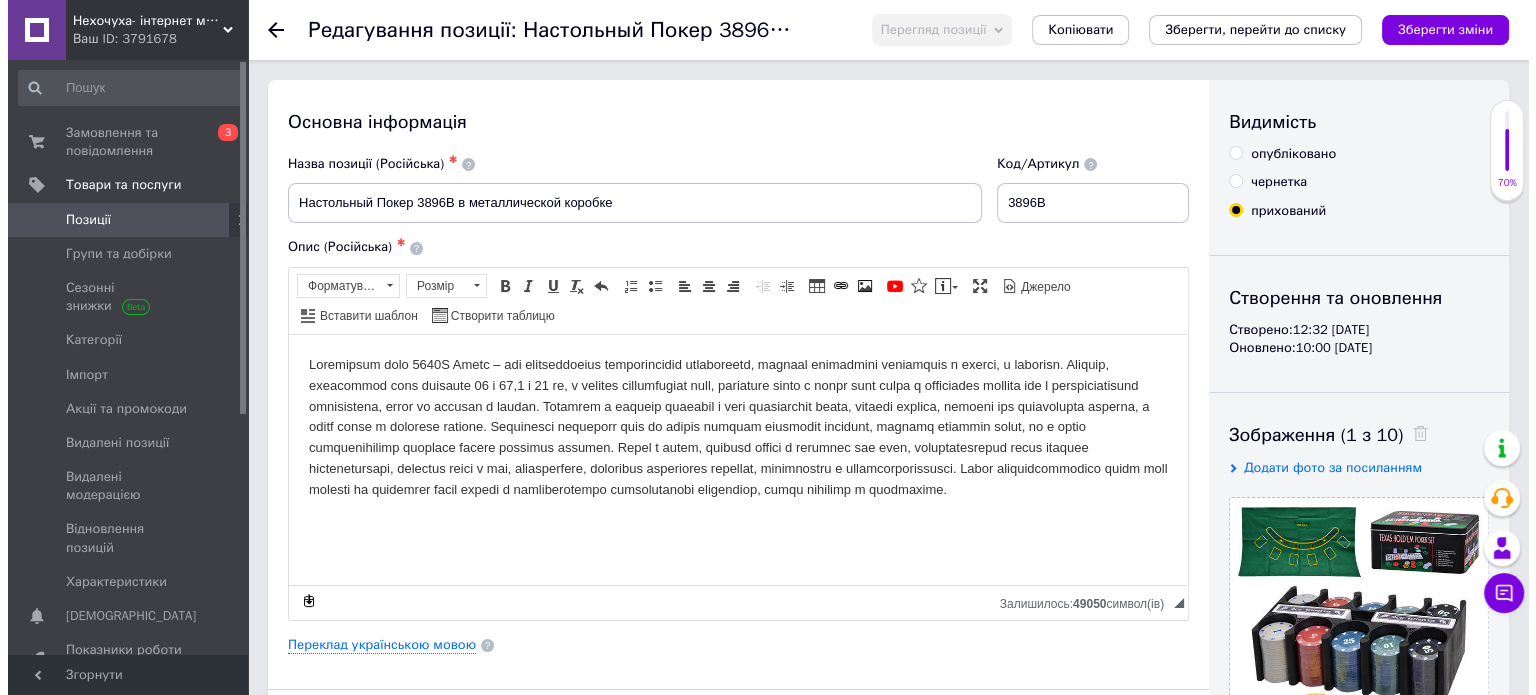 scroll, scrollTop: 200, scrollLeft: 0, axis: vertical 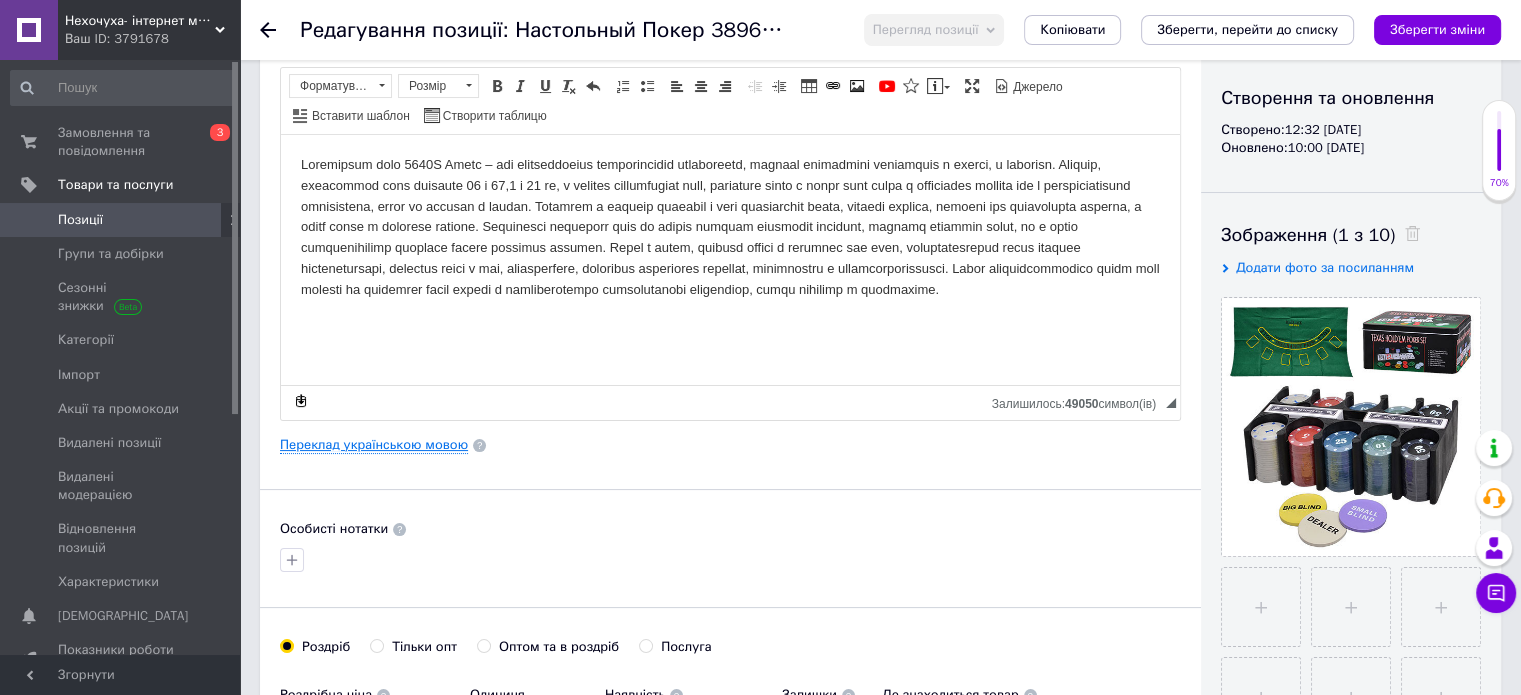 click on "Переклад українською мовою" at bounding box center (374, 445) 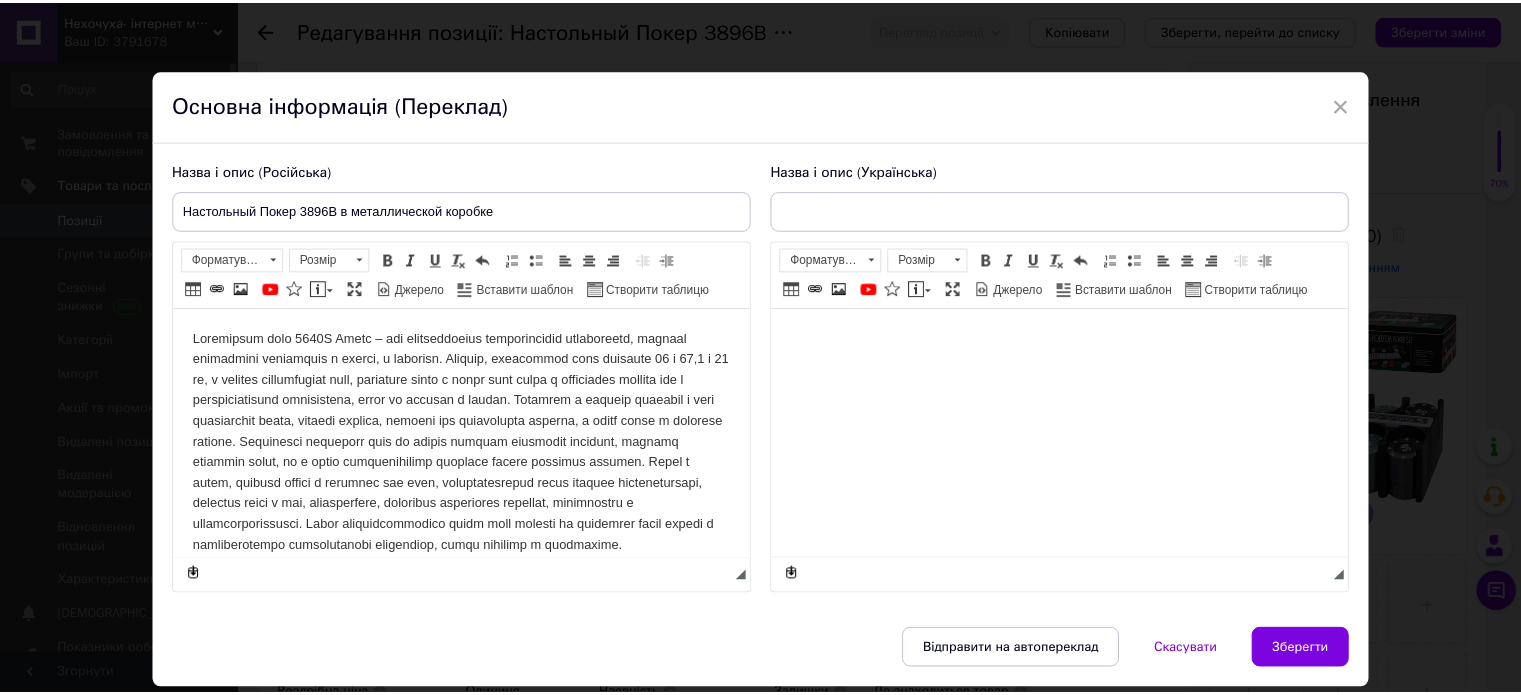 scroll, scrollTop: 0, scrollLeft: 0, axis: both 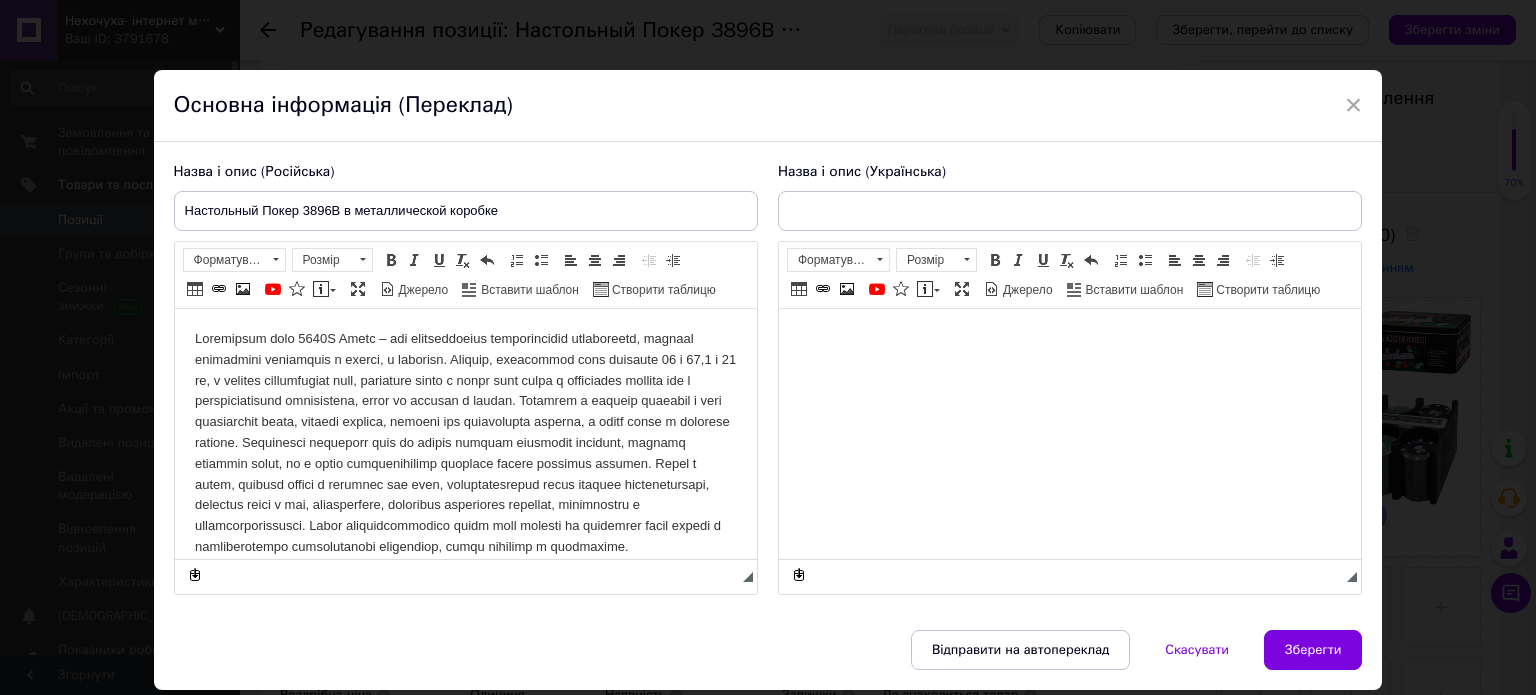 type on "Настільний Покер 3896B в металевій коробці" 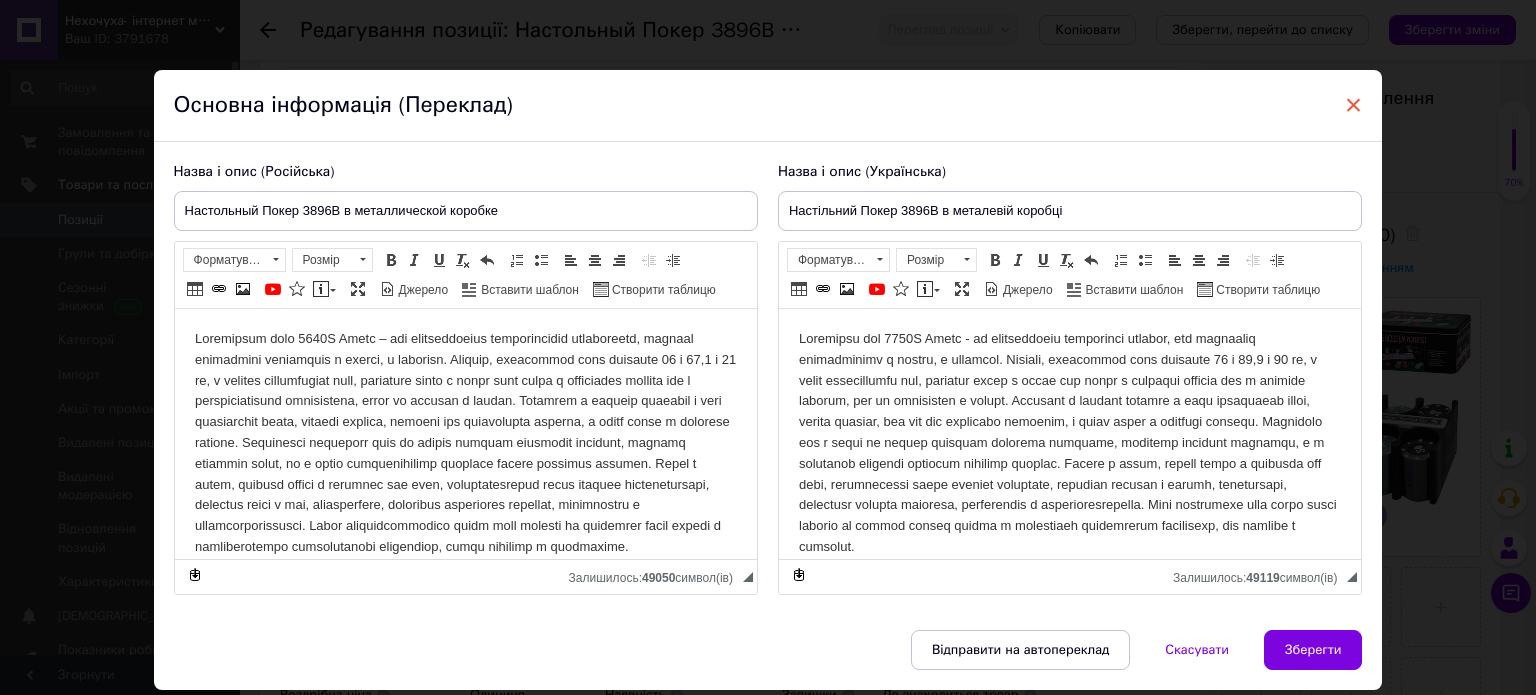 drag, startPoint x: 1344, startPoint y: 103, endPoint x: 610, endPoint y: 94, distance: 734.0552 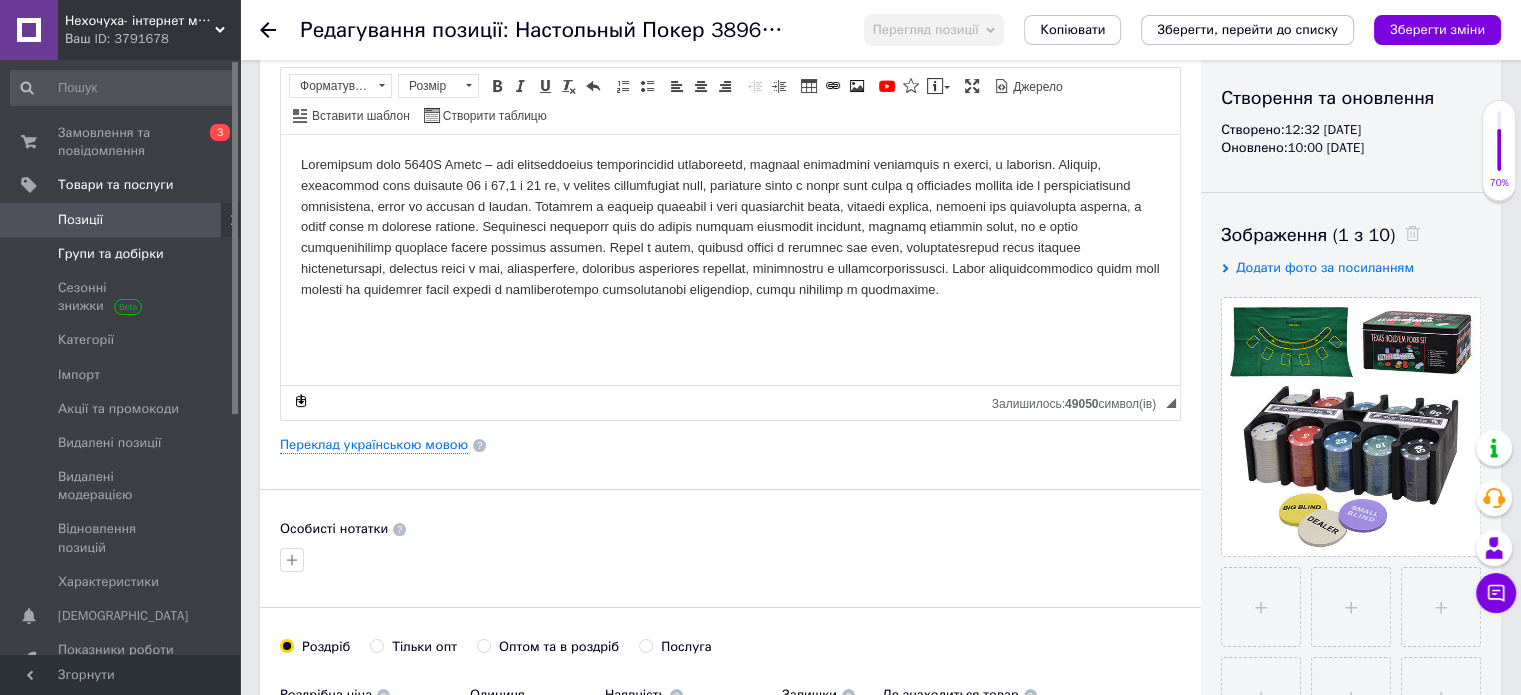 click on "Групи та добірки" at bounding box center (111, 254) 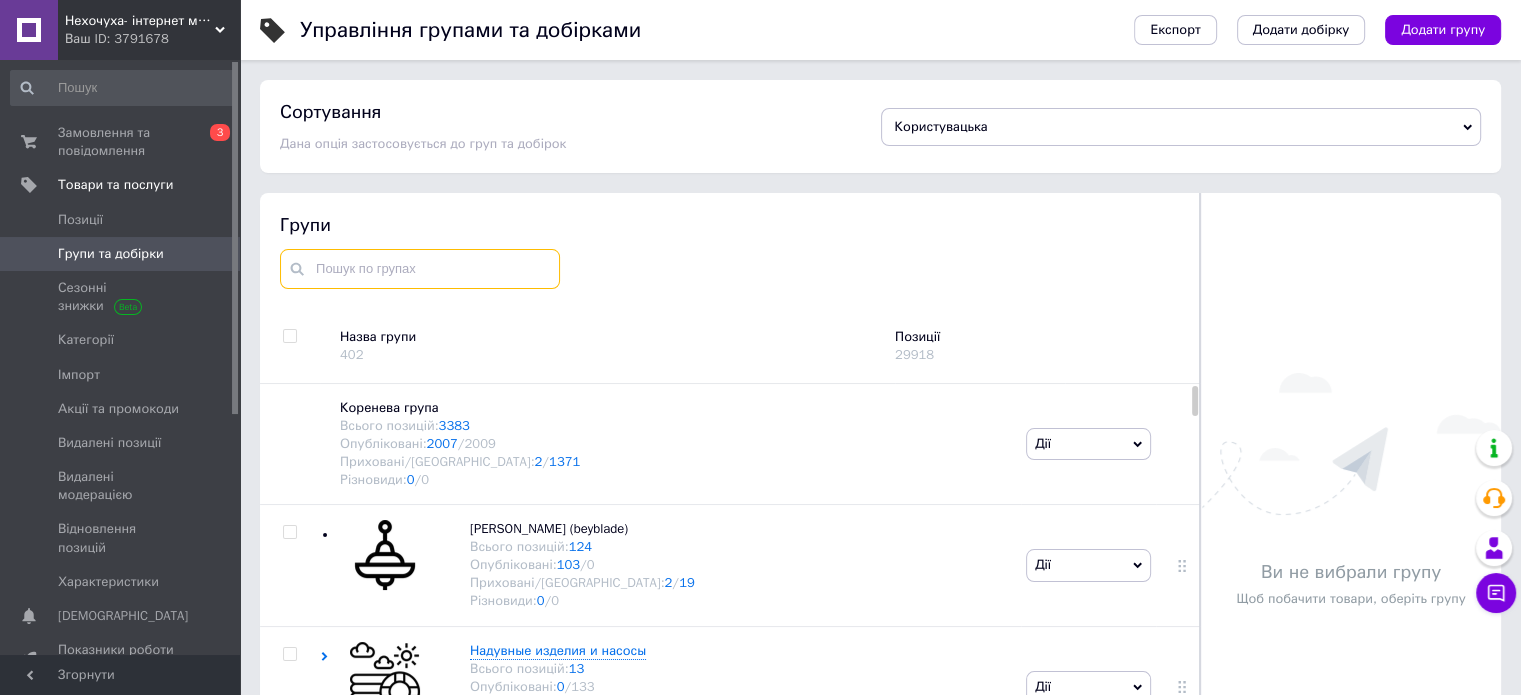 click at bounding box center [420, 269] 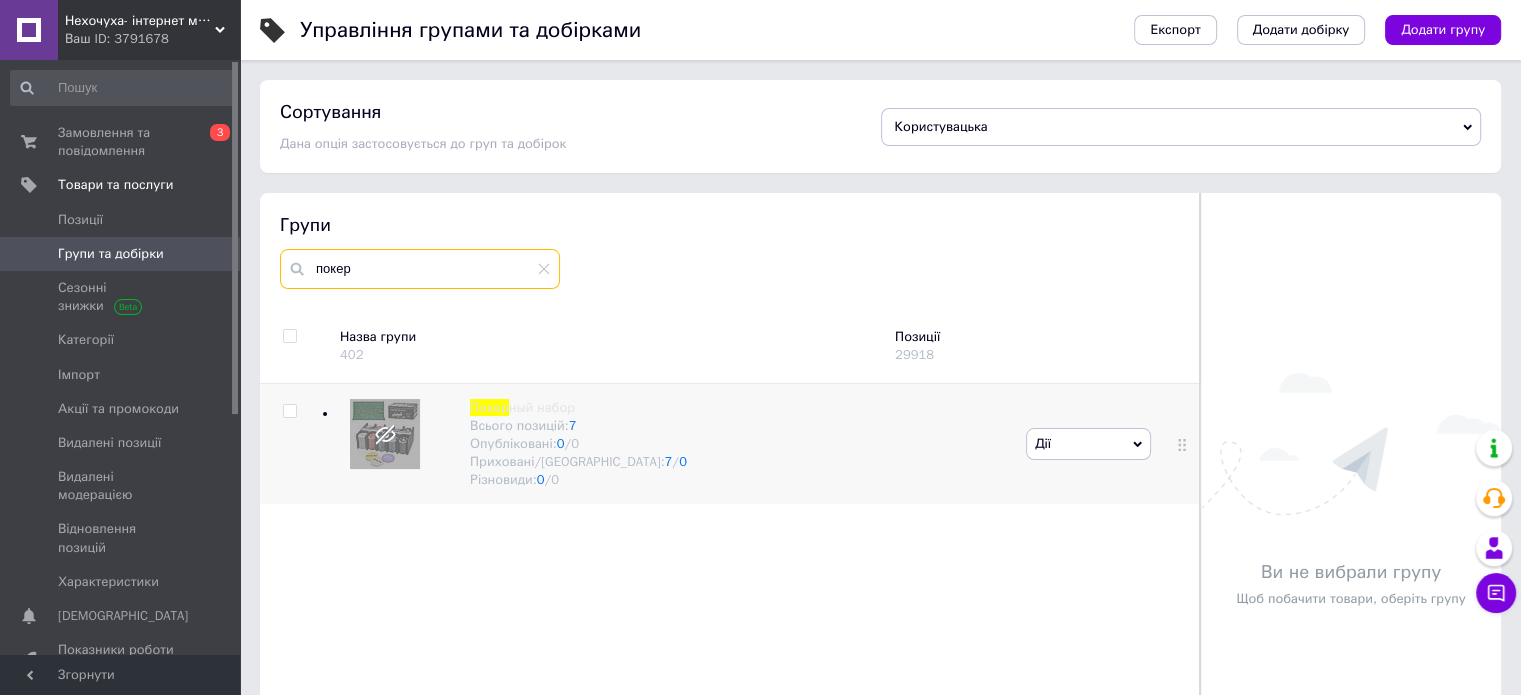 type on "покер" 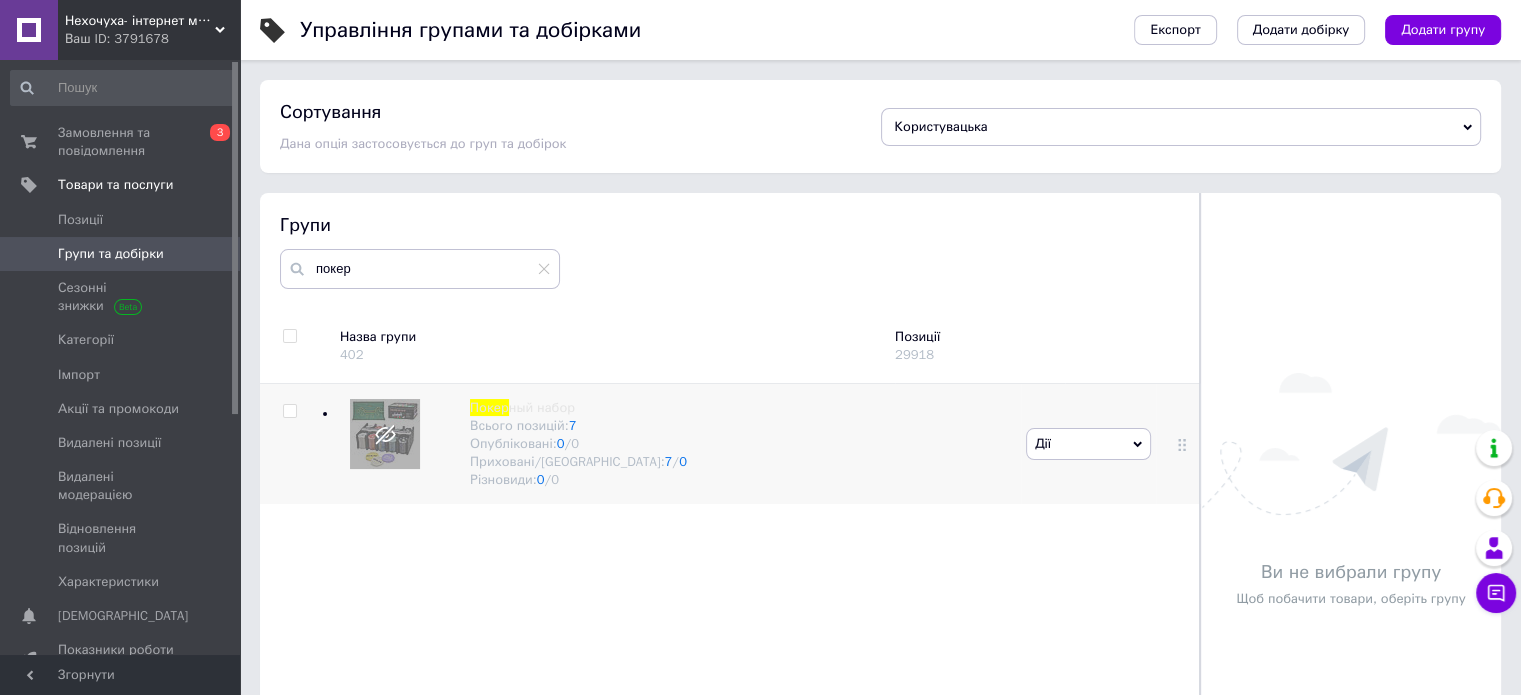 click on "Дії" at bounding box center [1088, 444] 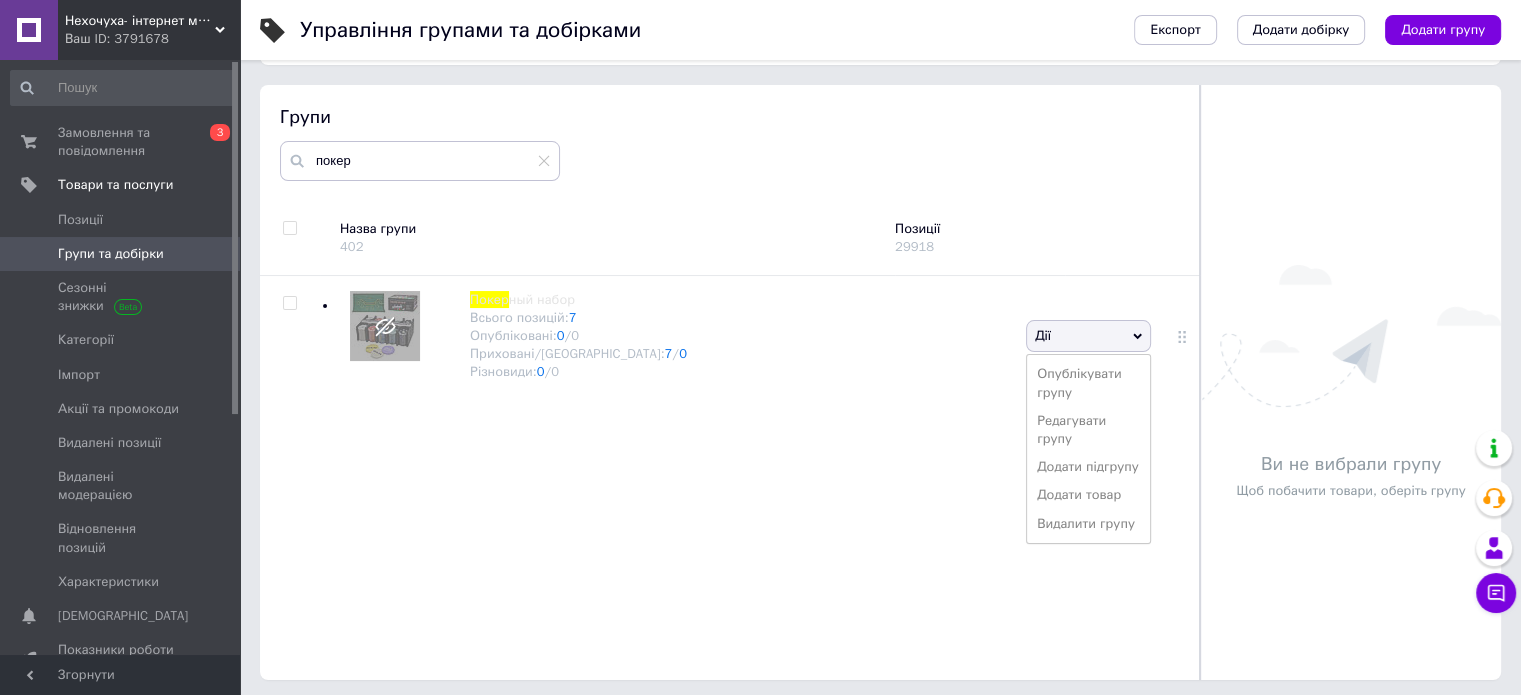 scroll, scrollTop: 113, scrollLeft: 0, axis: vertical 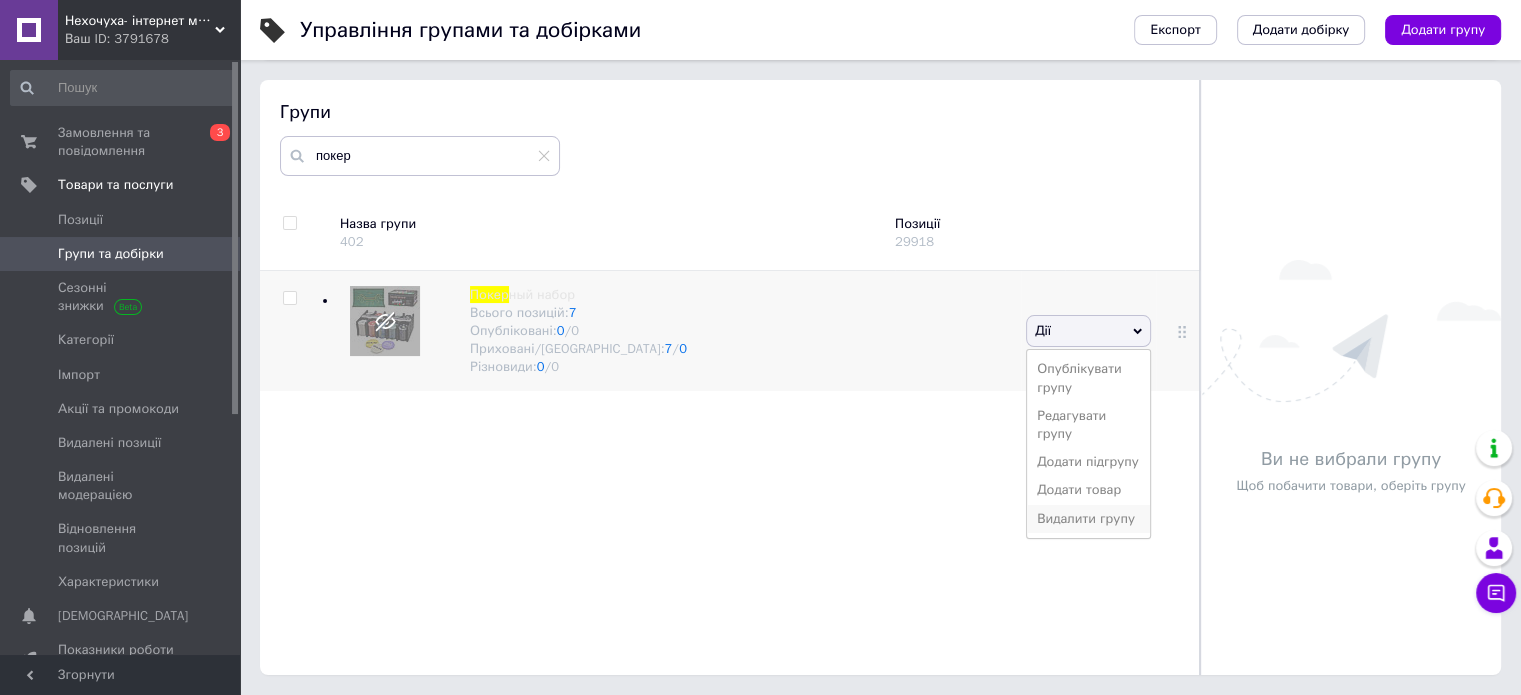 click on "Видалити групу" at bounding box center (1088, 519) 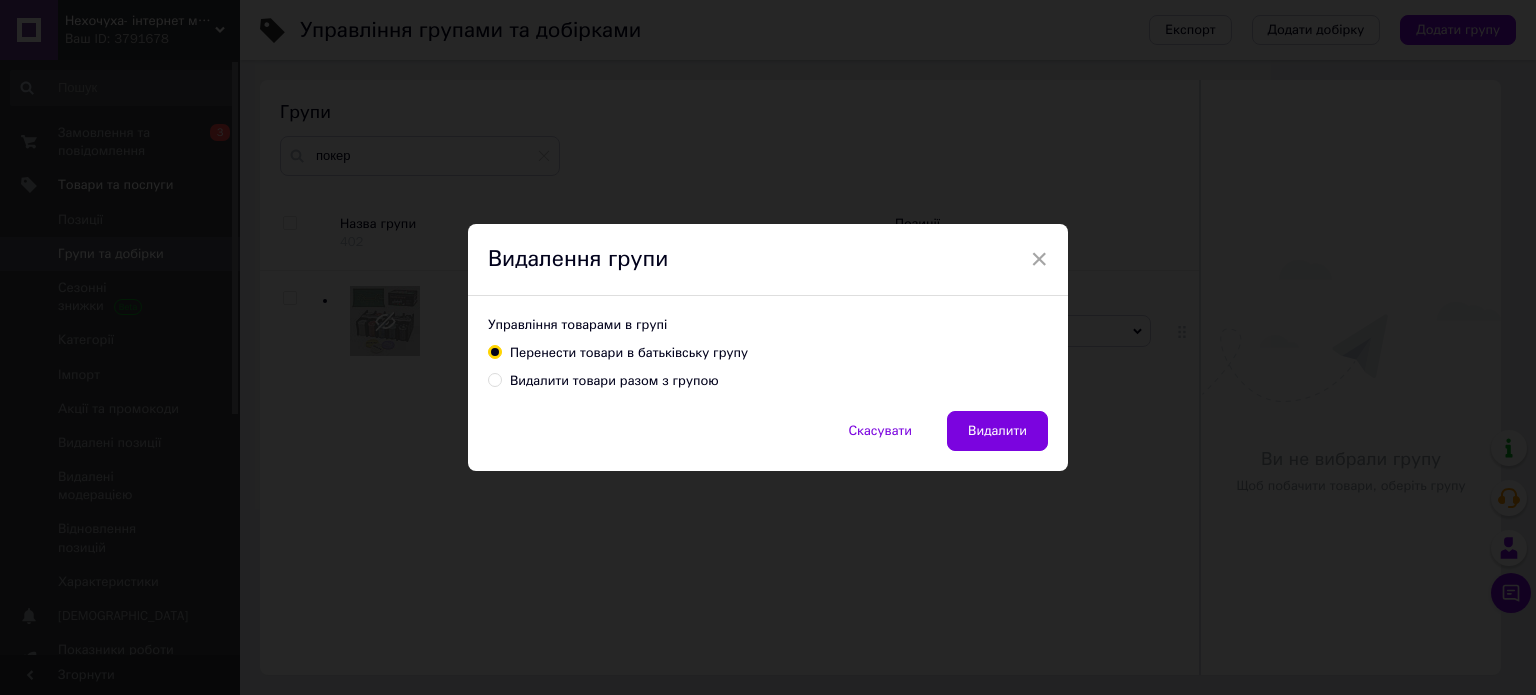click on "Видалити товари разом з групою" at bounding box center [614, 381] 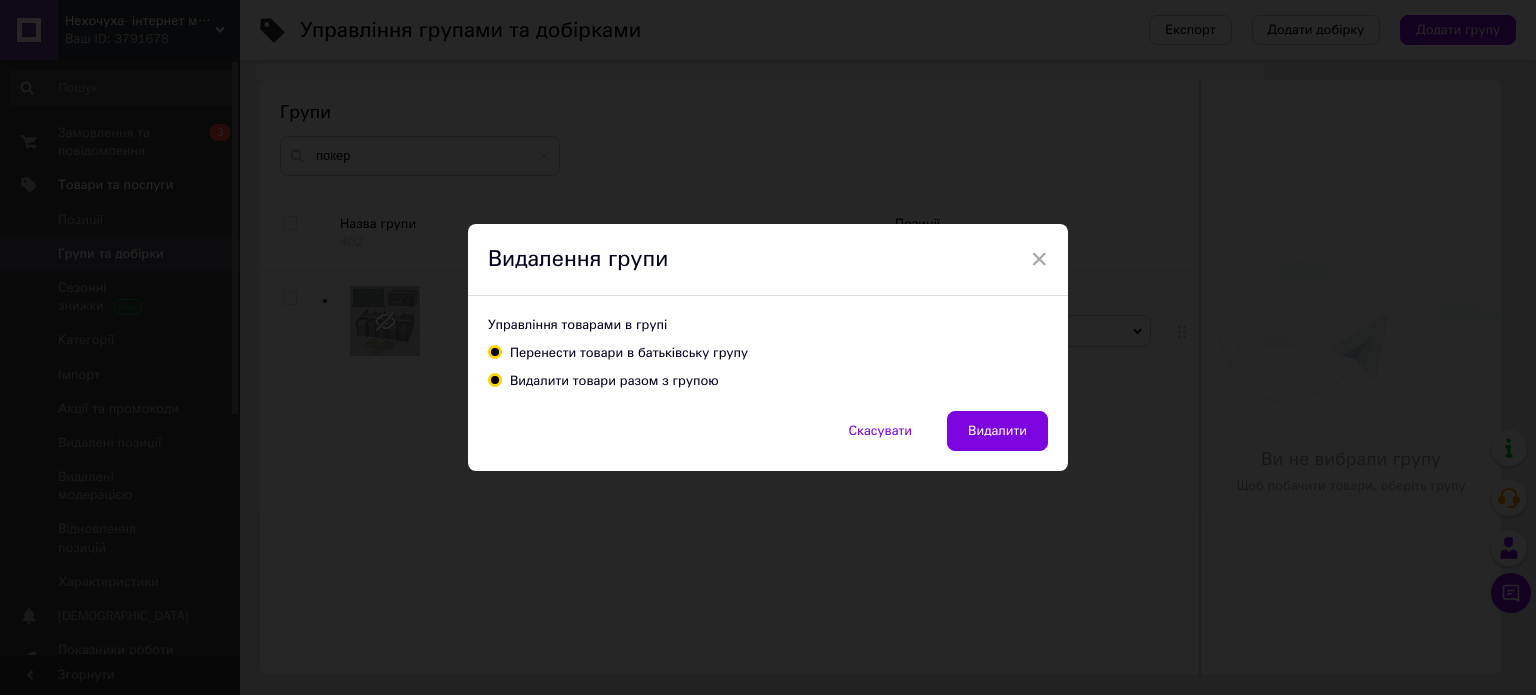 radio on "true" 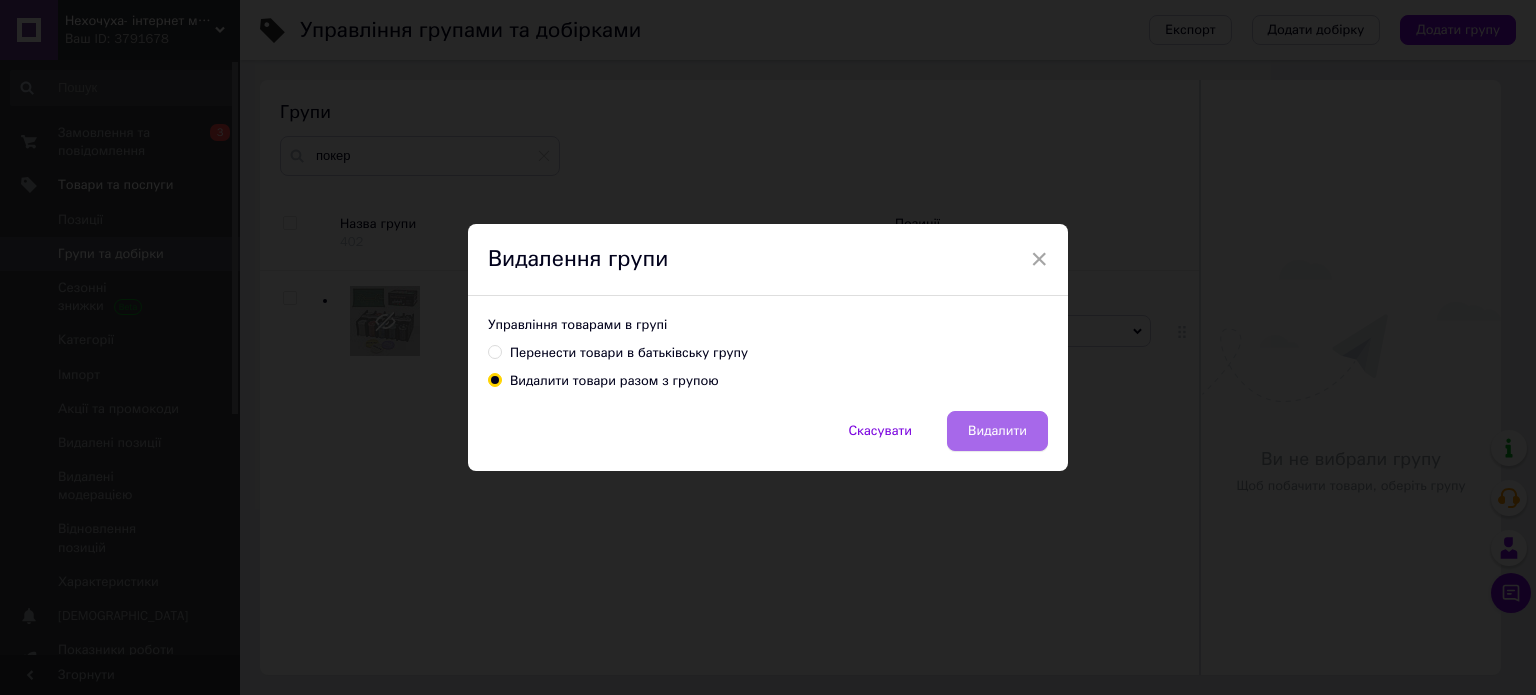 click on "Видалити" at bounding box center [997, 431] 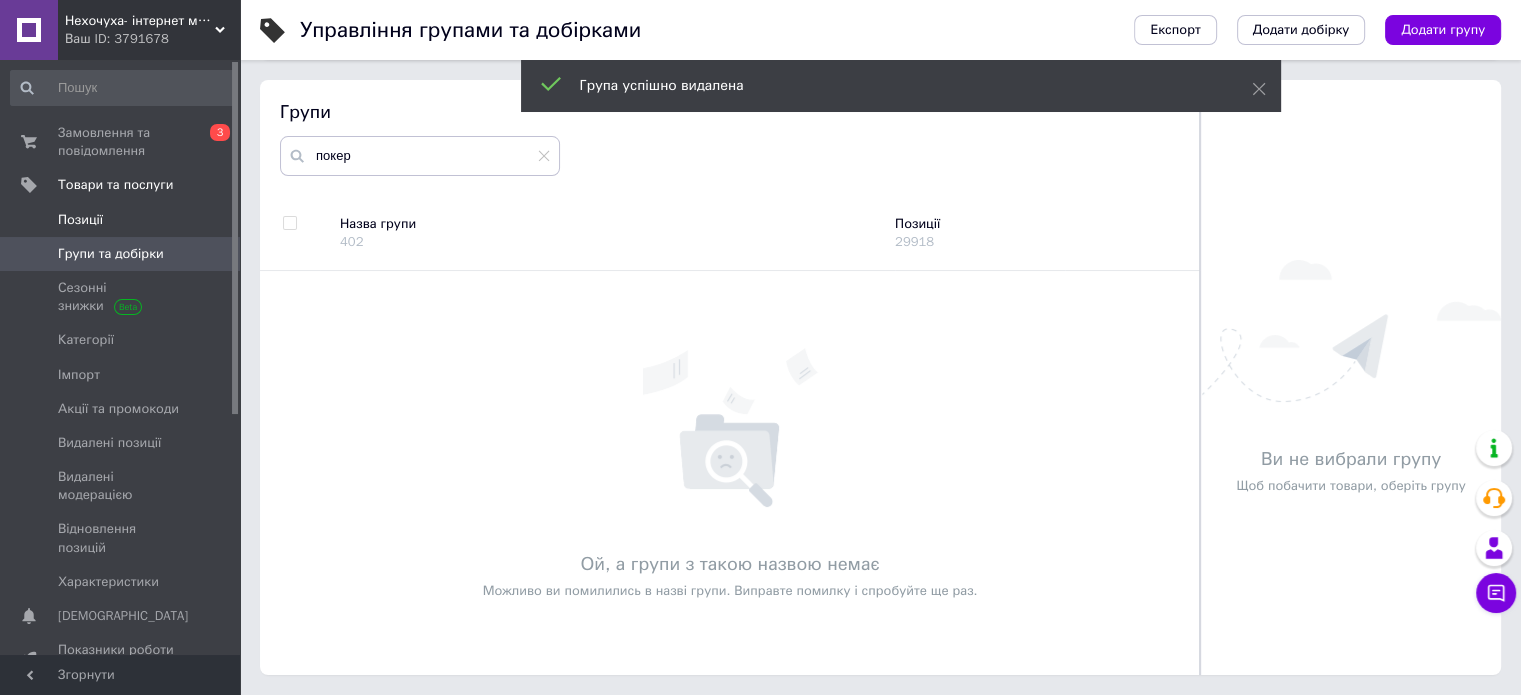 click on "Позиції" at bounding box center (80, 220) 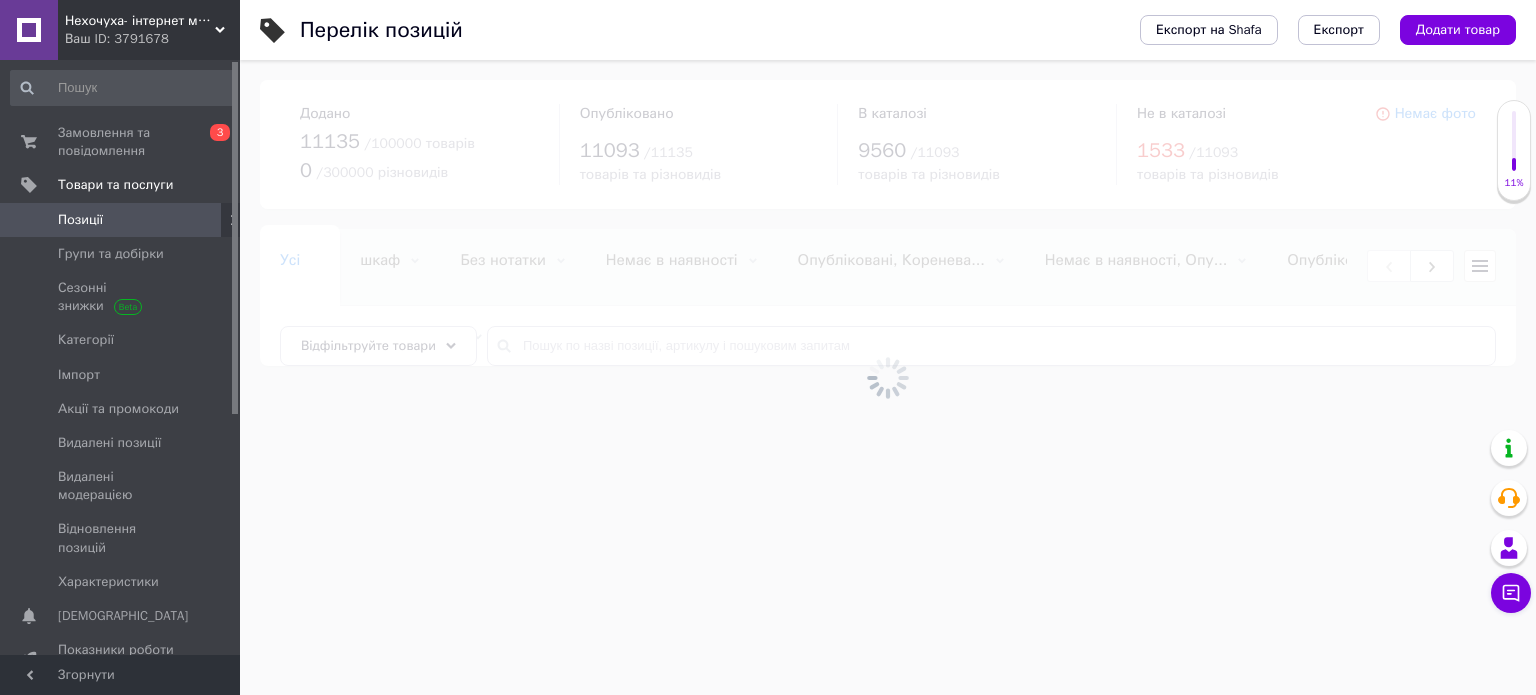 click at bounding box center [888, 377] 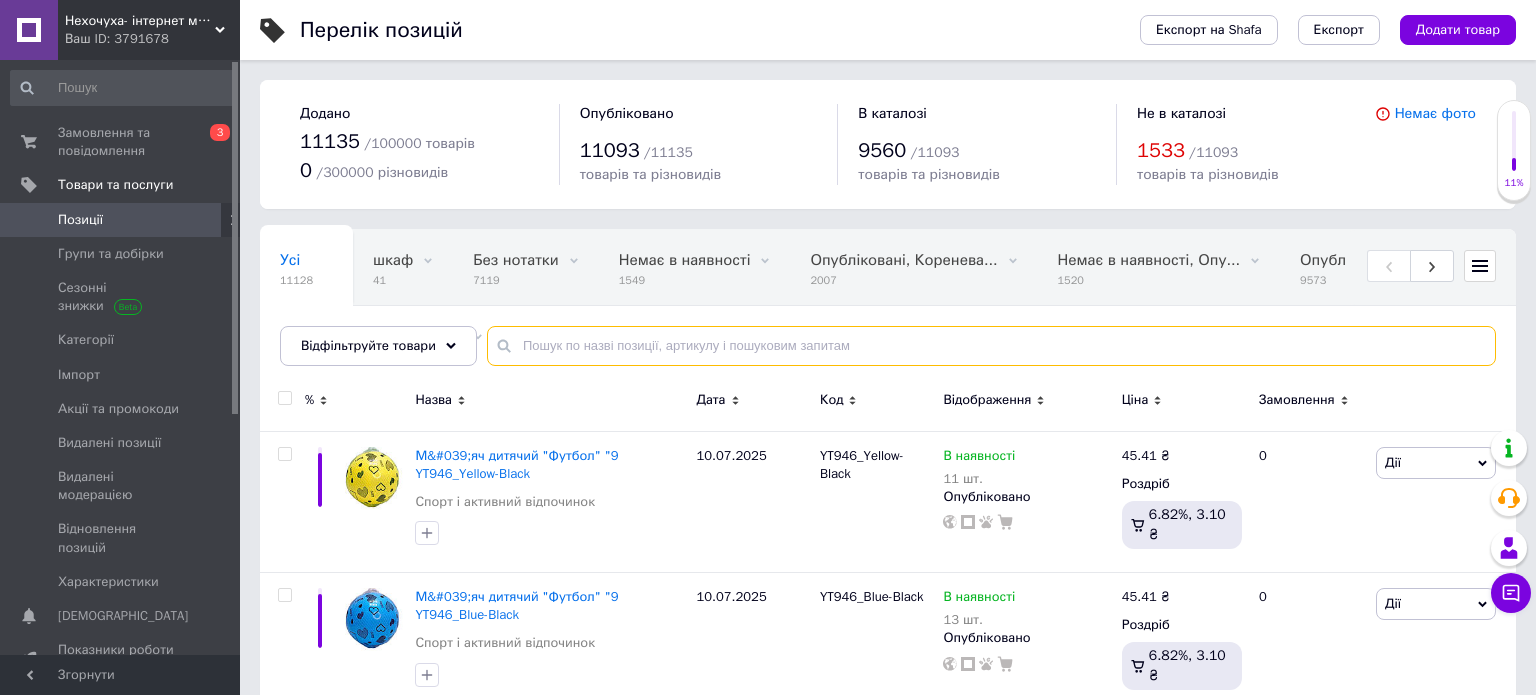 click at bounding box center [991, 346] 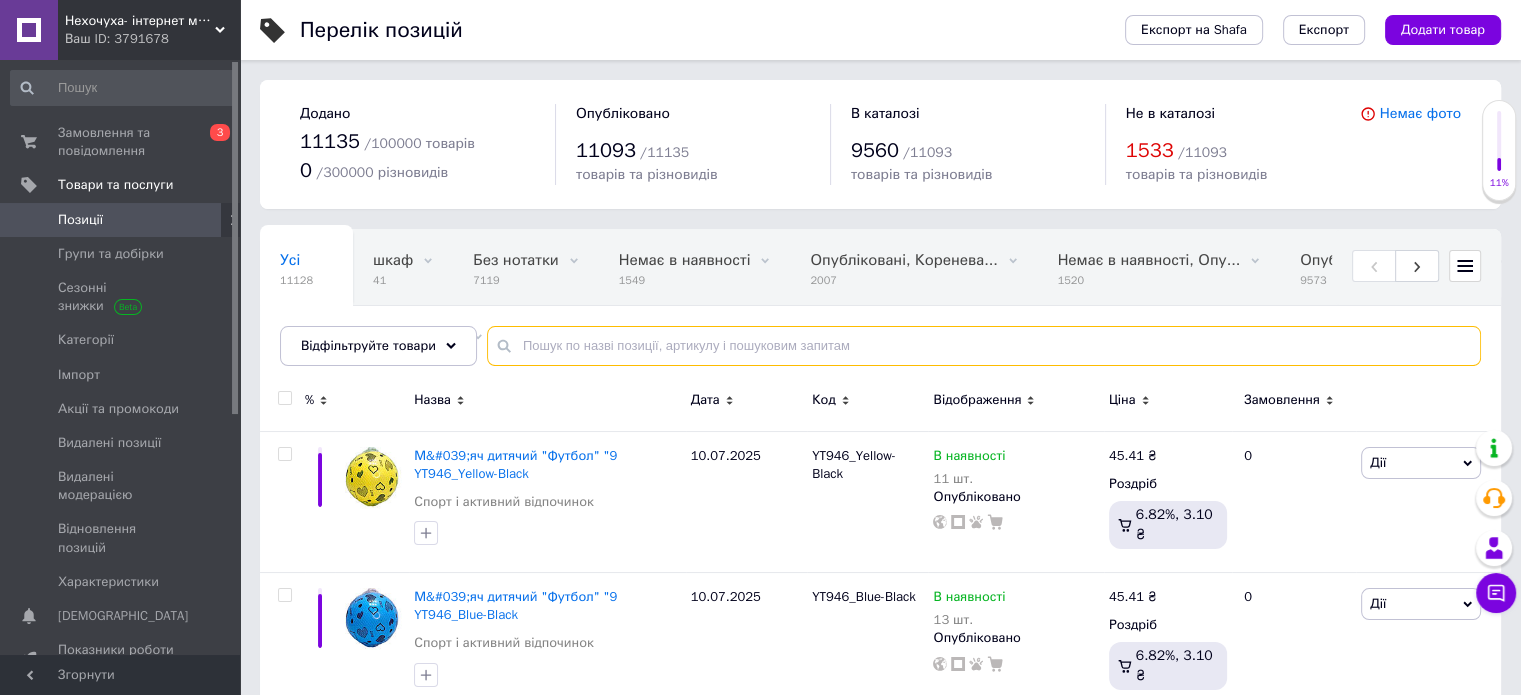 paste on "3896B" 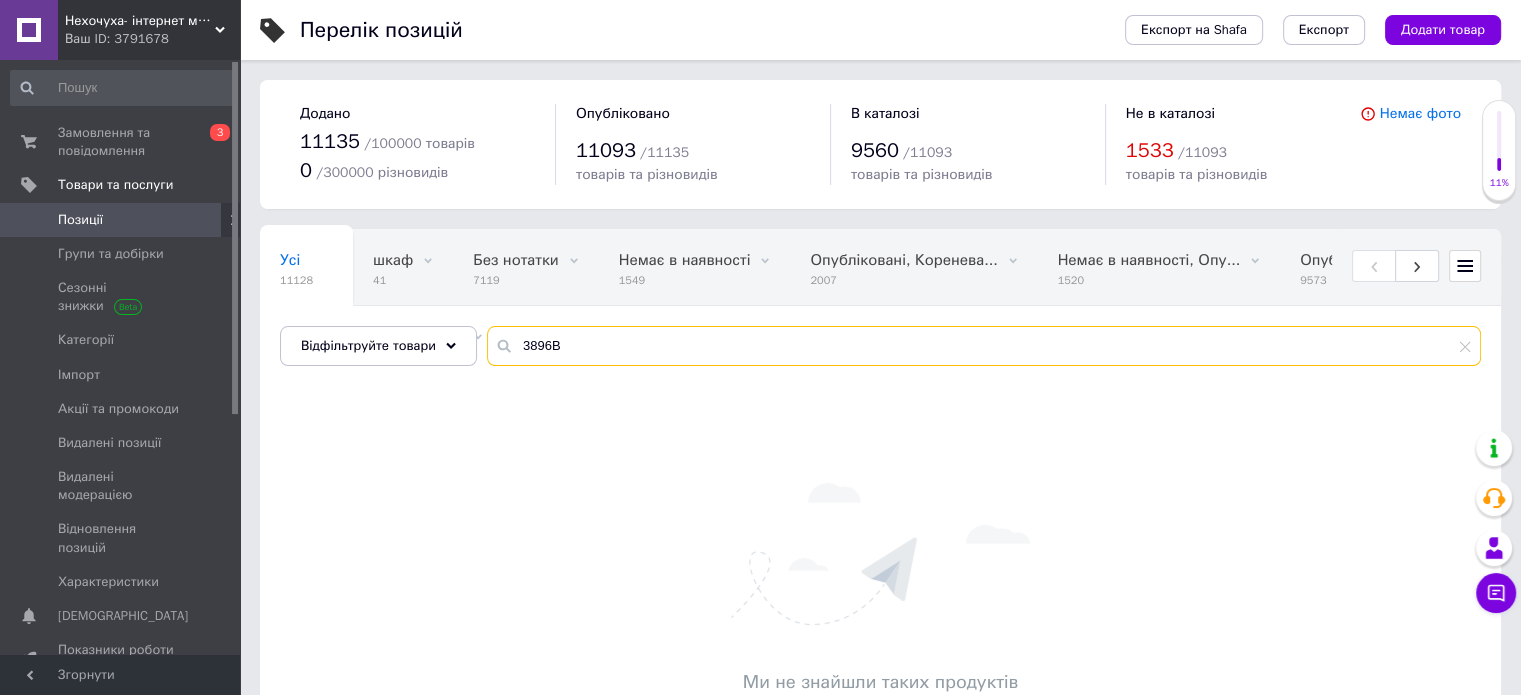 type on "3896B" 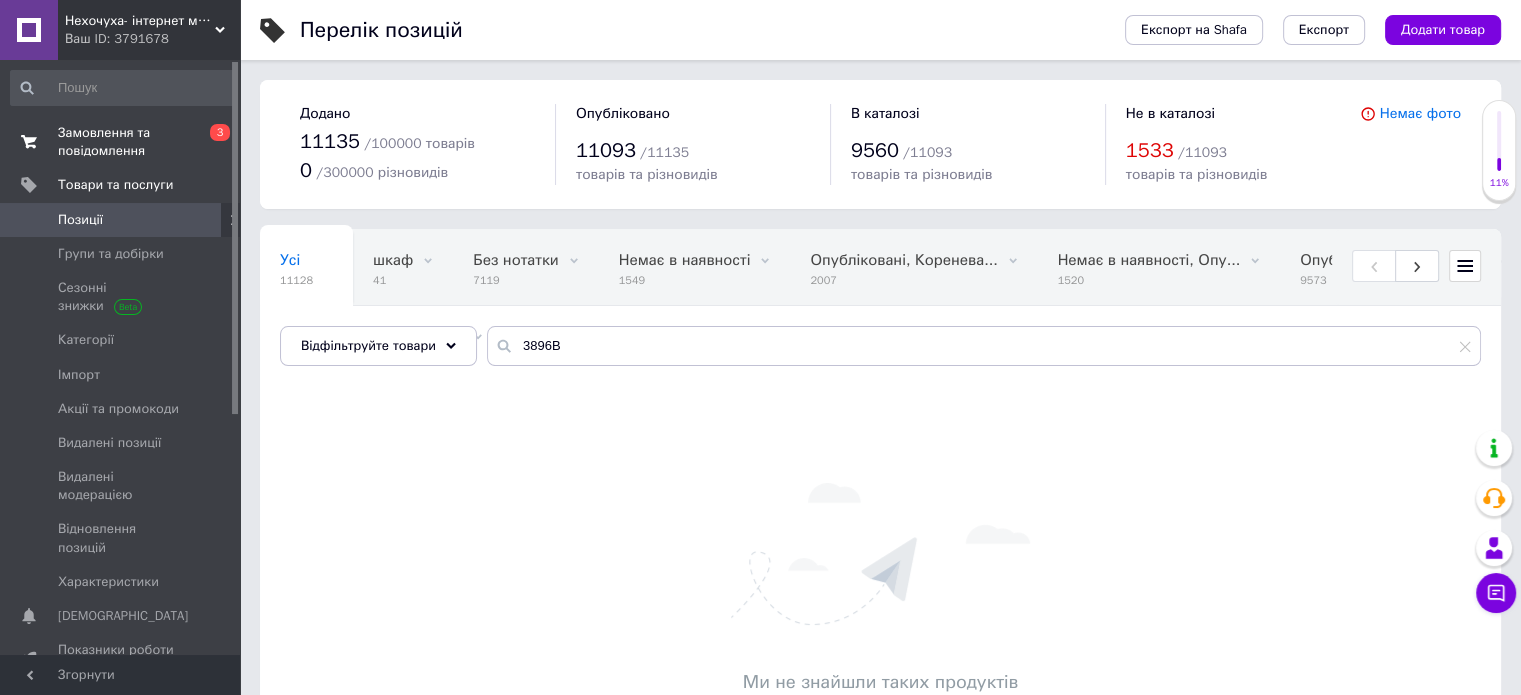 click on "Замовлення та повідомлення" at bounding box center [121, 142] 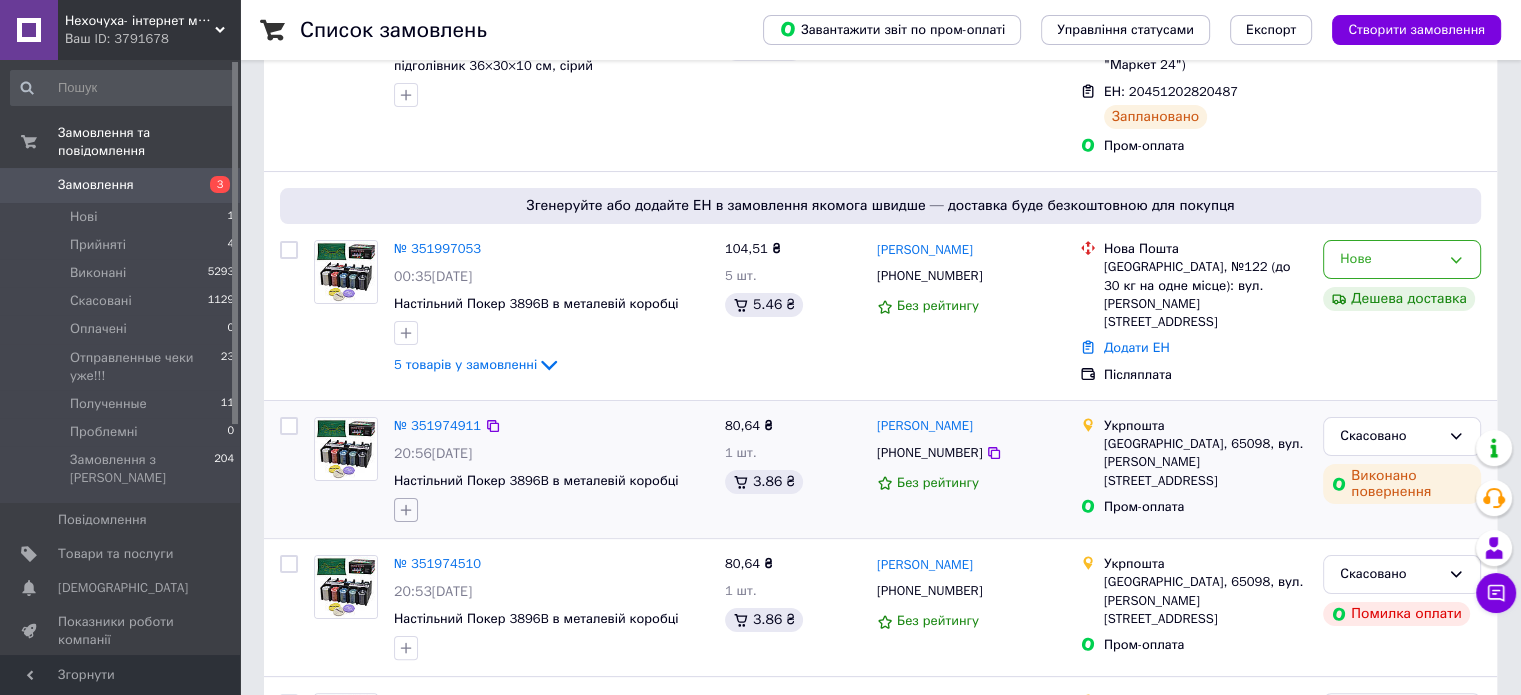 scroll, scrollTop: 500, scrollLeft: 0, axis: vertical 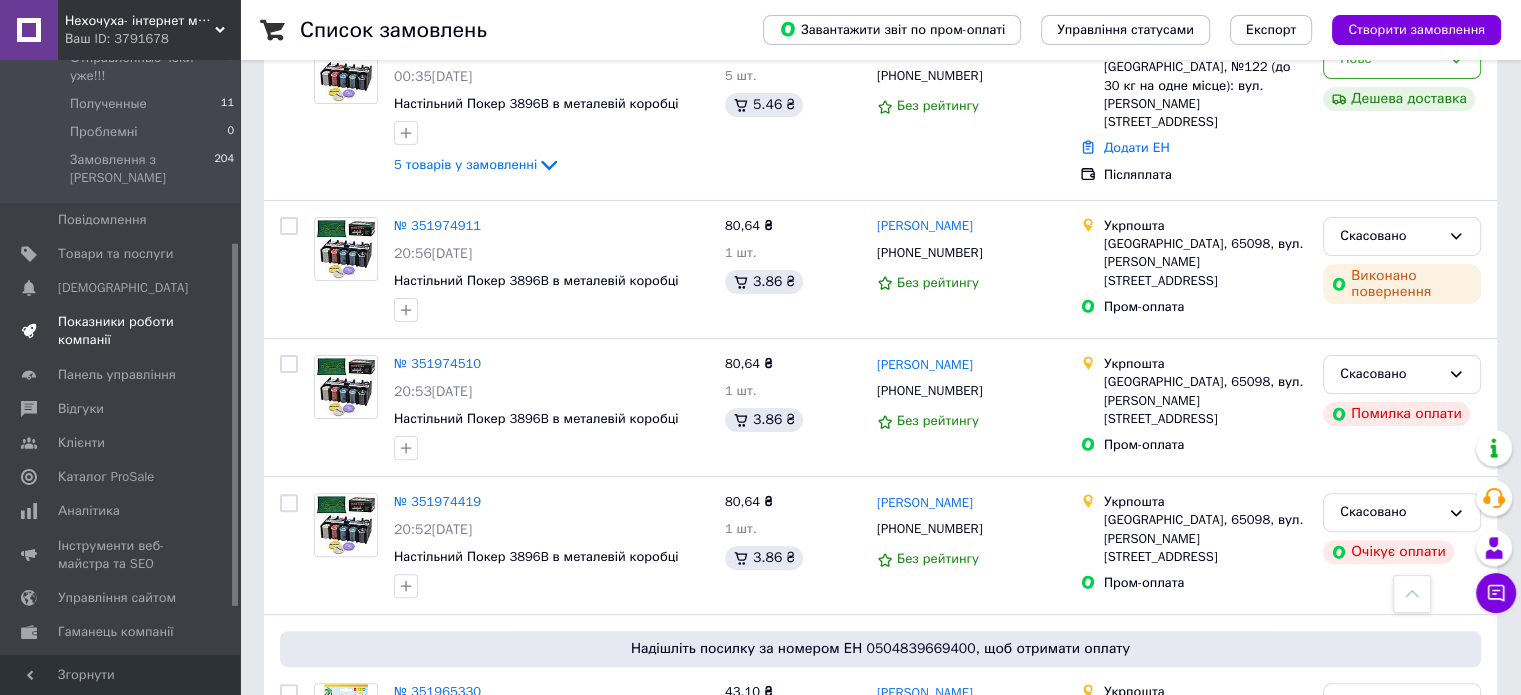 click on "Показники роботи компанії" at bounding box center (121, 331) 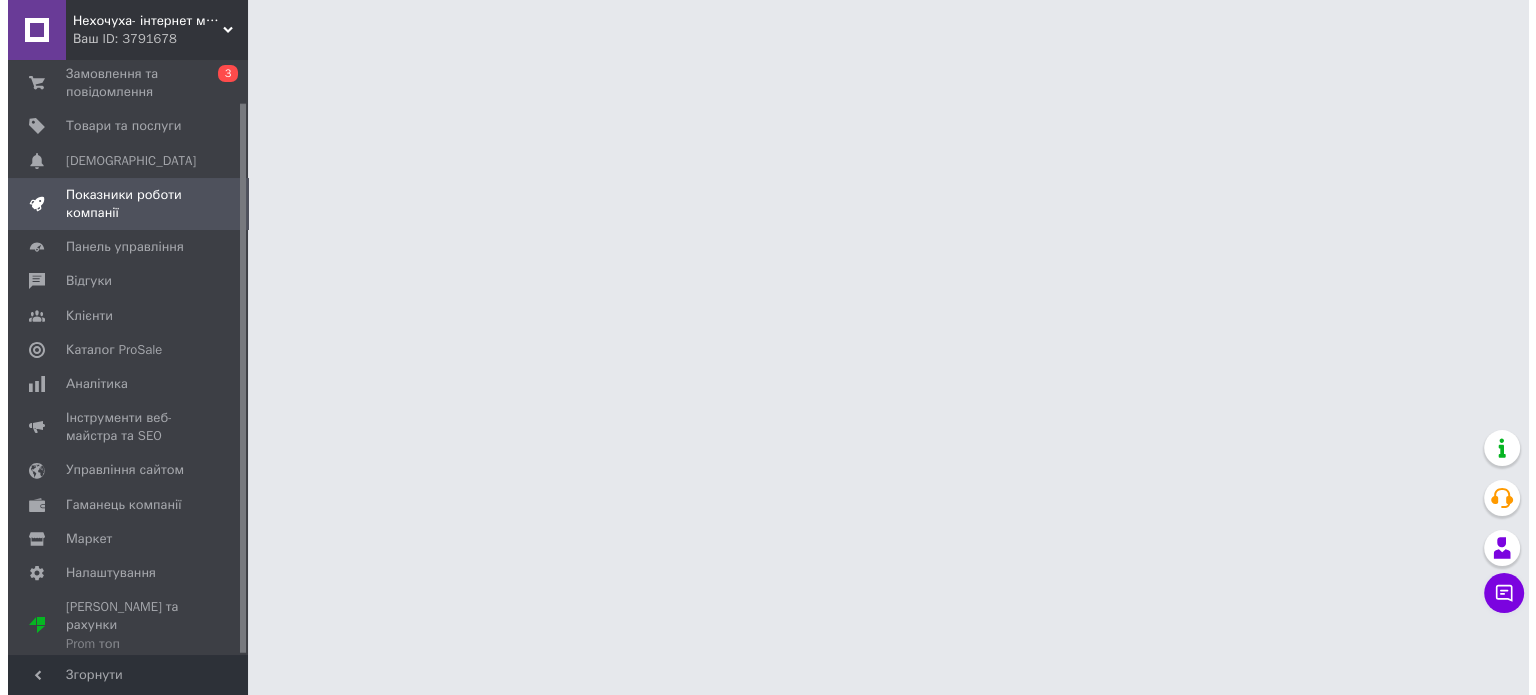 scroll, scrollTop: 0, scrollLeft: 0, axis: both 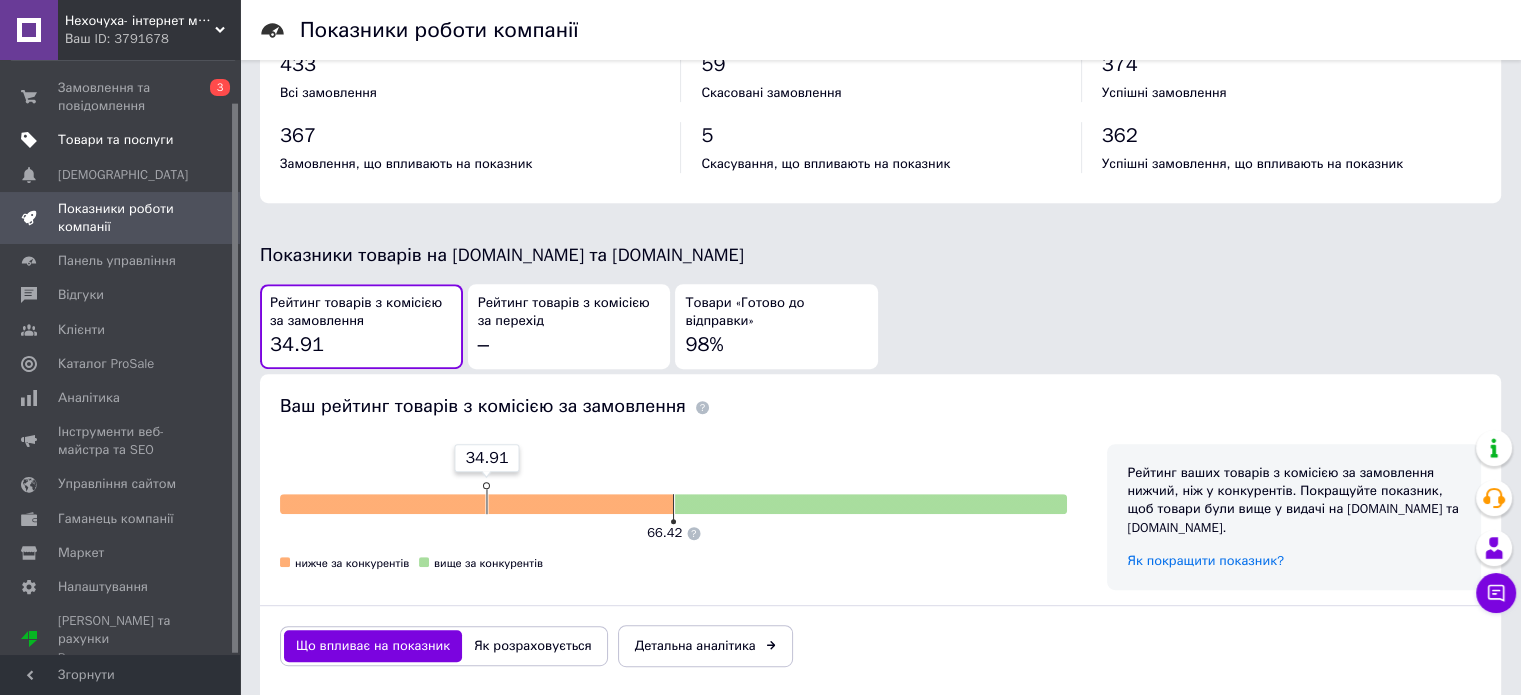 click on "Товари та послуги" at bounding box center (115, 140) 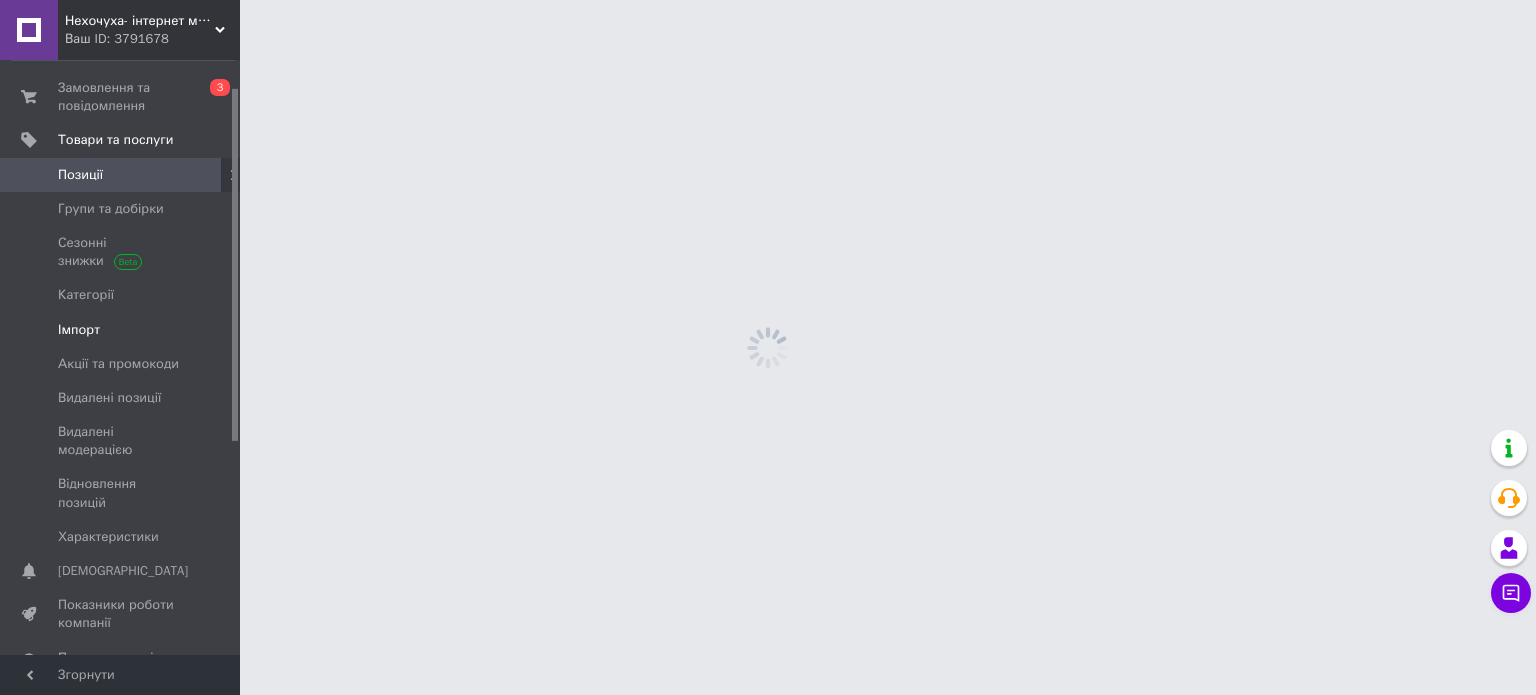 click on "Імпорт" at bounding box center (79, 330) 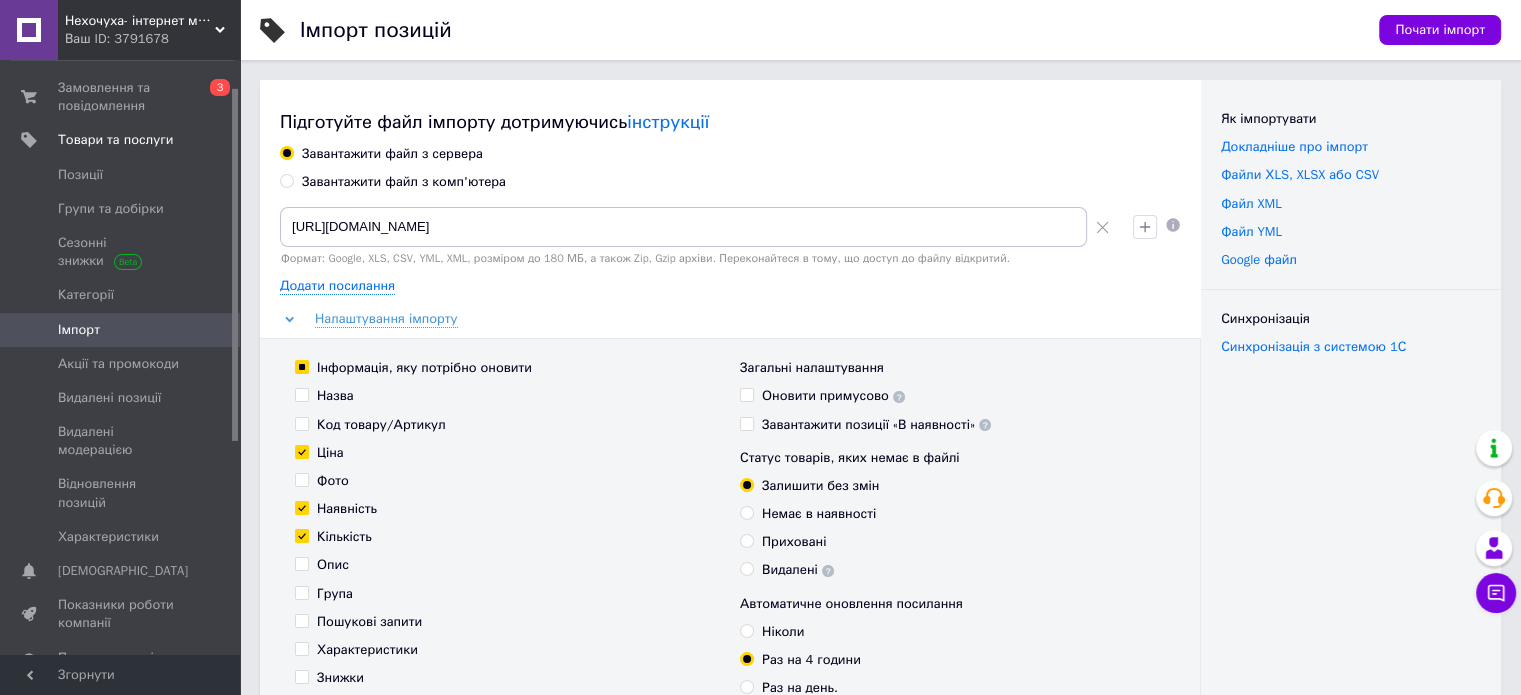 click on "Завантажити файл з комп'ютера" at bounding box center (404, 182) 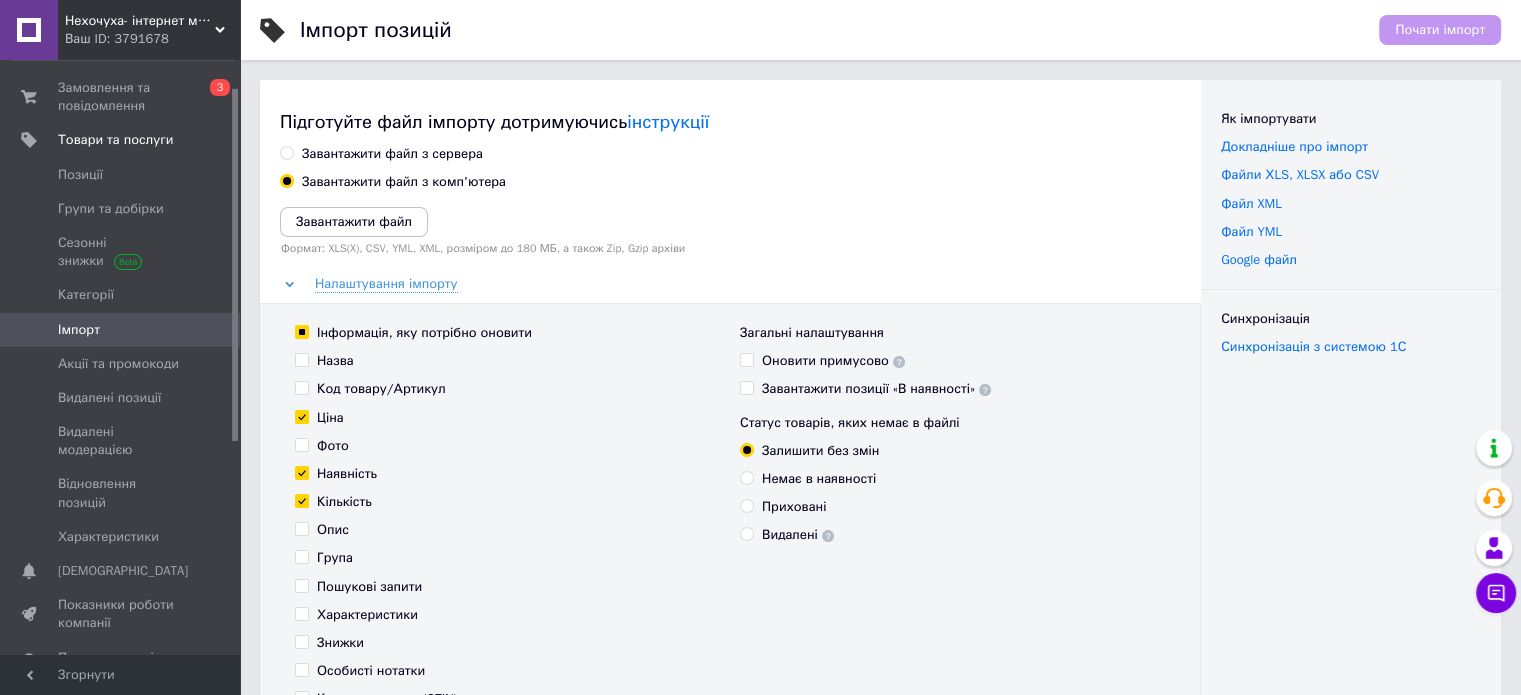 click on "Завантажити файл з сервера" at bounding box center [392, 154] 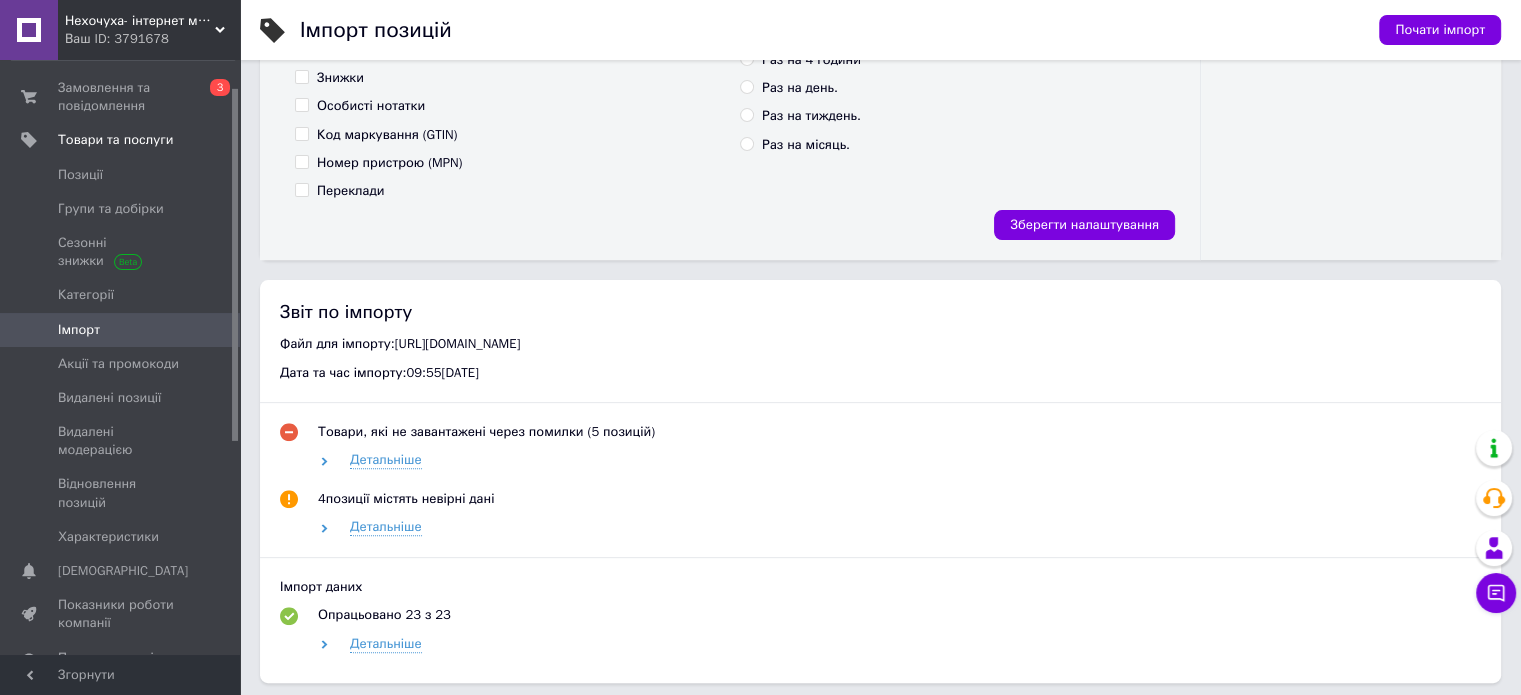 scroll, scrollTop: 700, scrollLeft: 0, axis: vertical 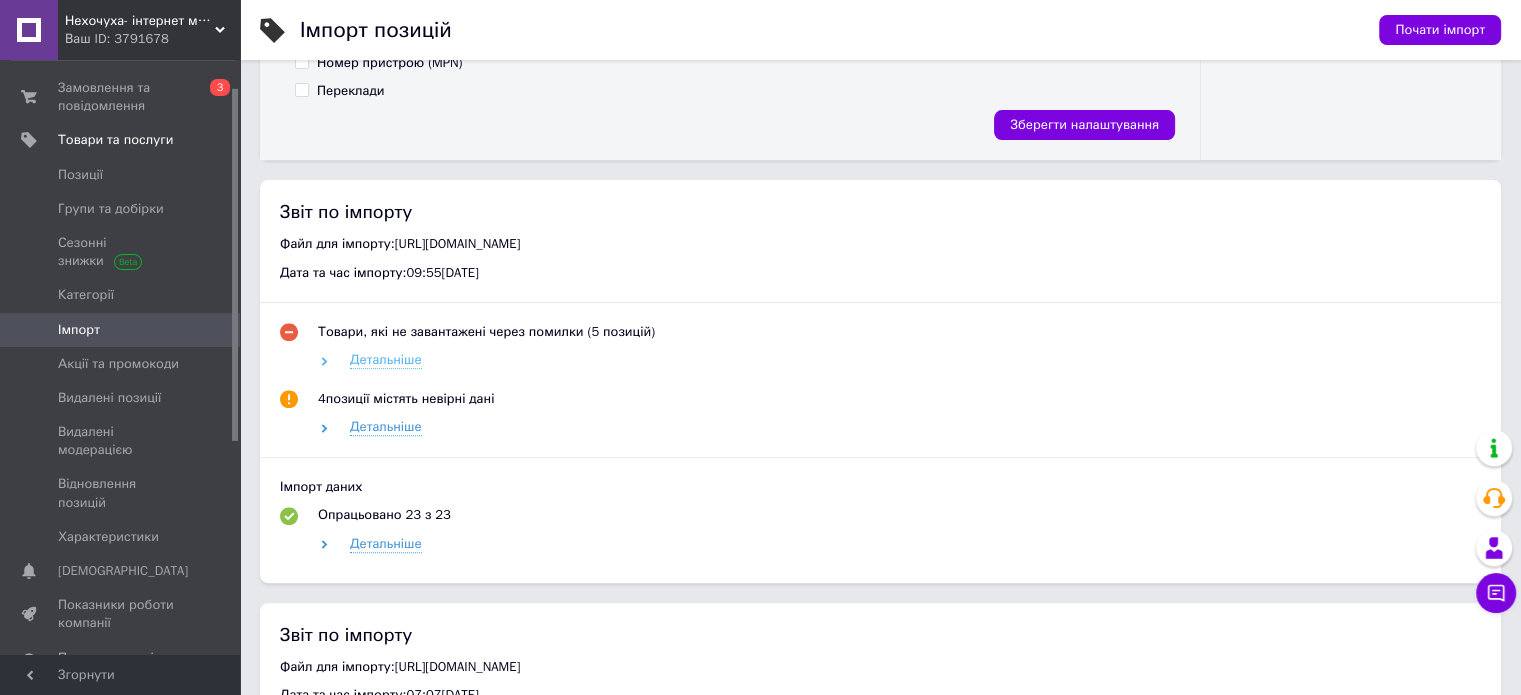 click on "Детальніше" at bounding box center [386, 360] 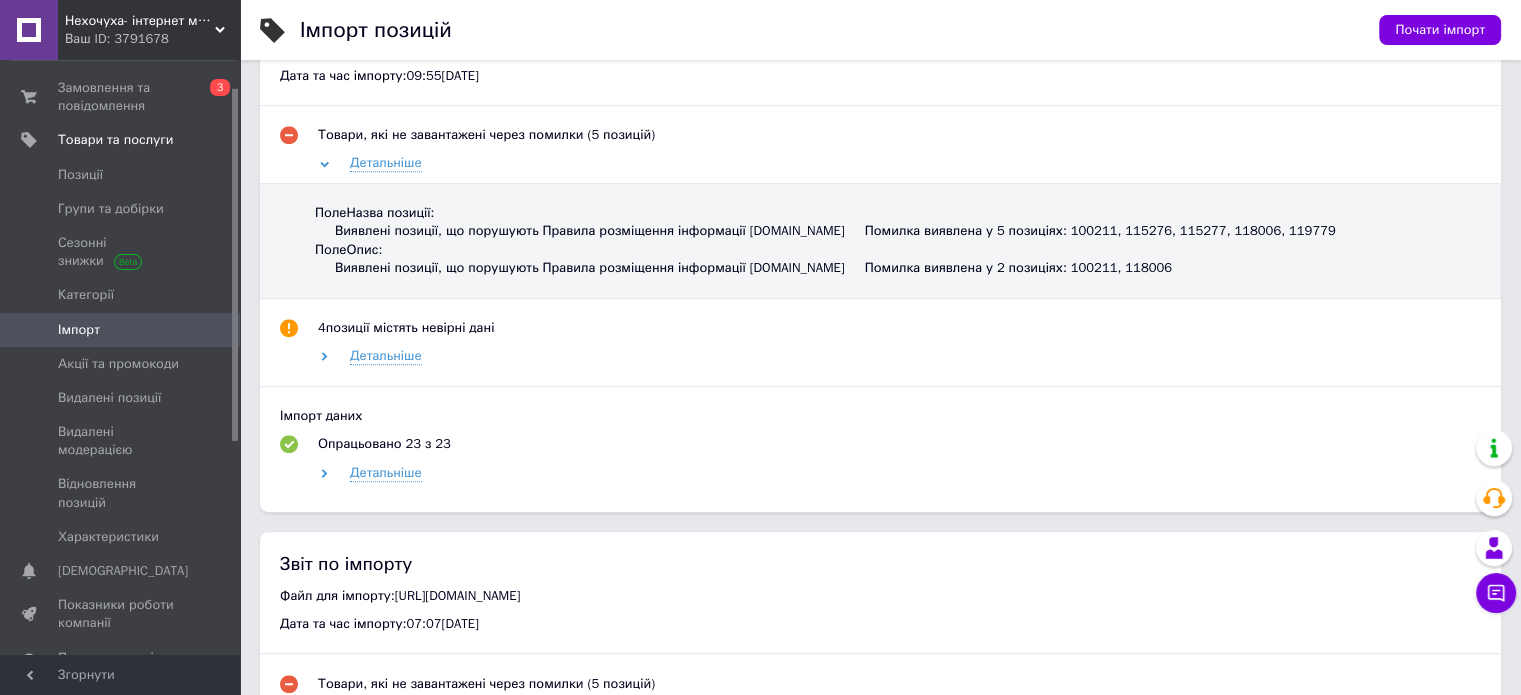 scroll, scrollTop: 900, scrollLeft: 0, axis: vertical 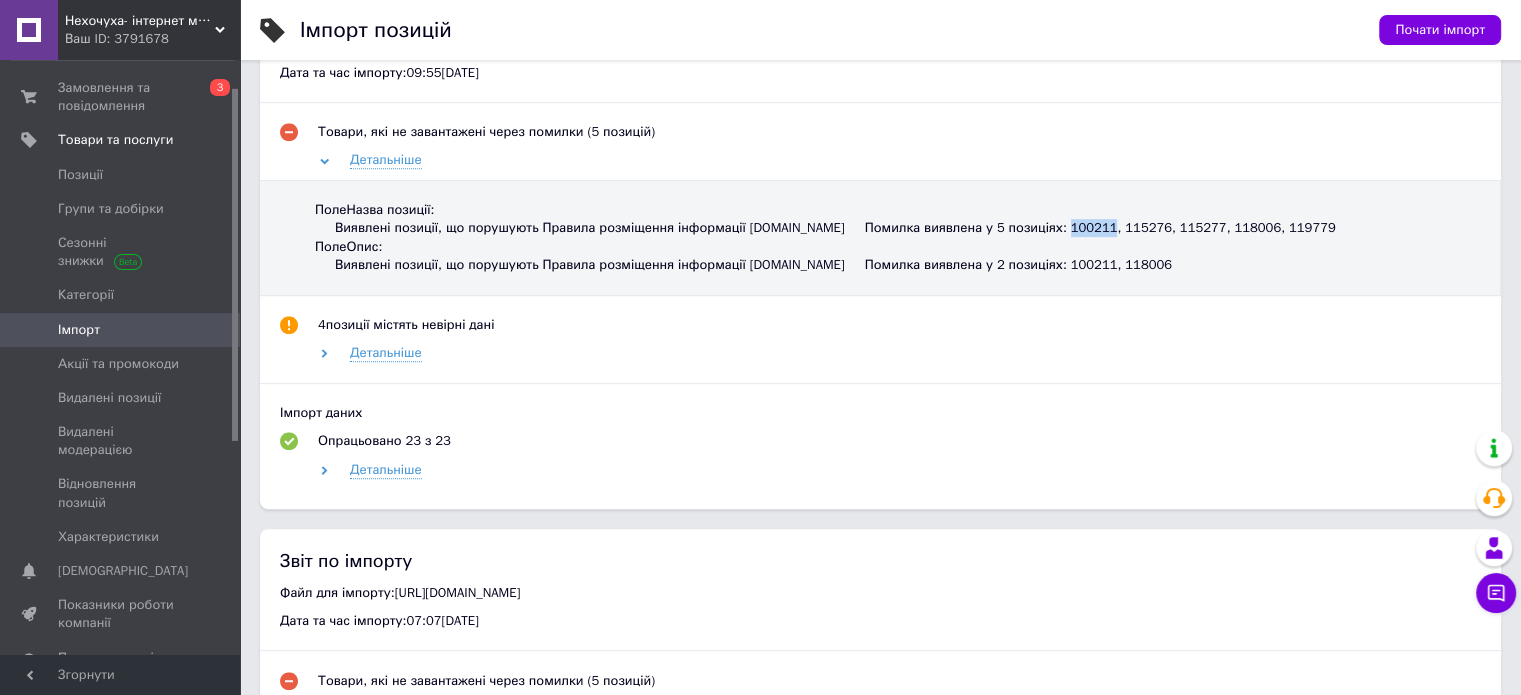 drag, startPoint x: 1037, startPoint y: 228, endPoint x: 990, endPoint y: 229, distance: 47.010635 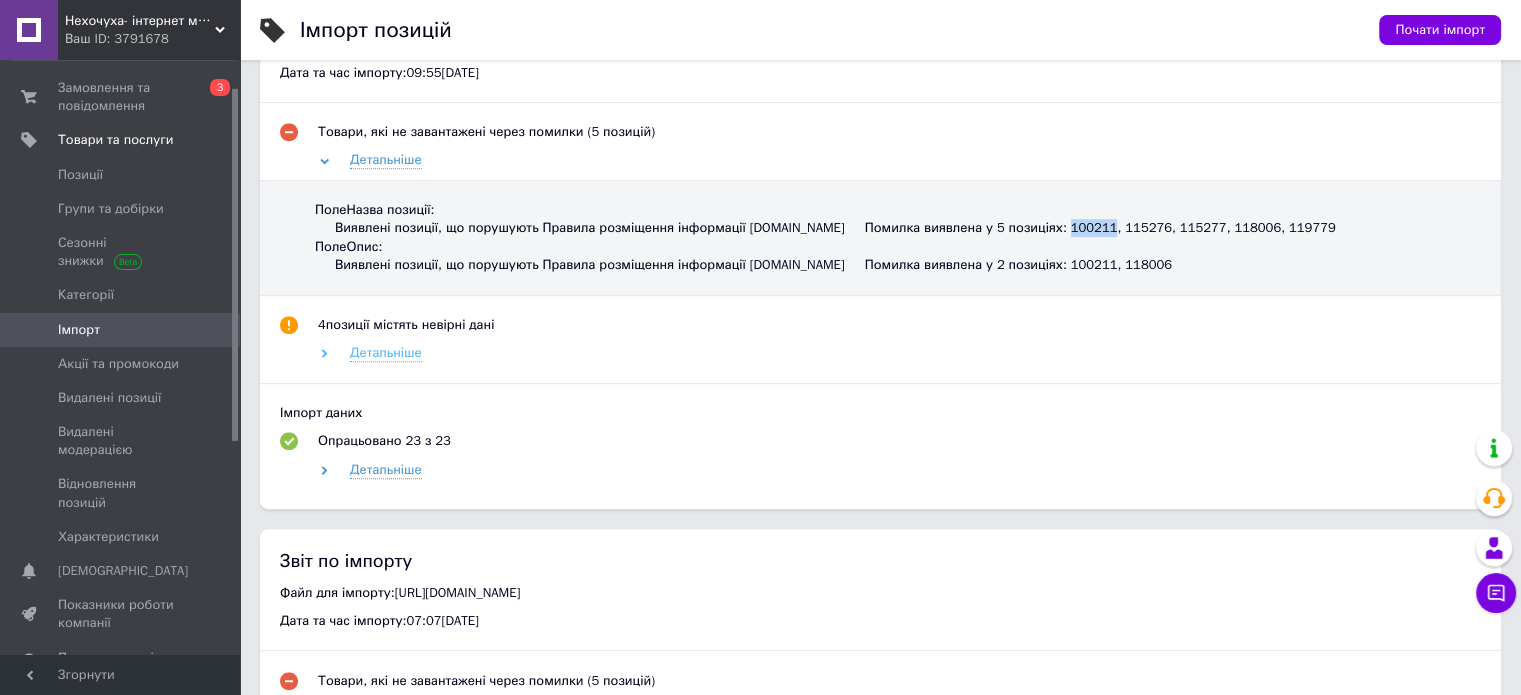 click on "Детальніше" at bounding box center [386, 353] 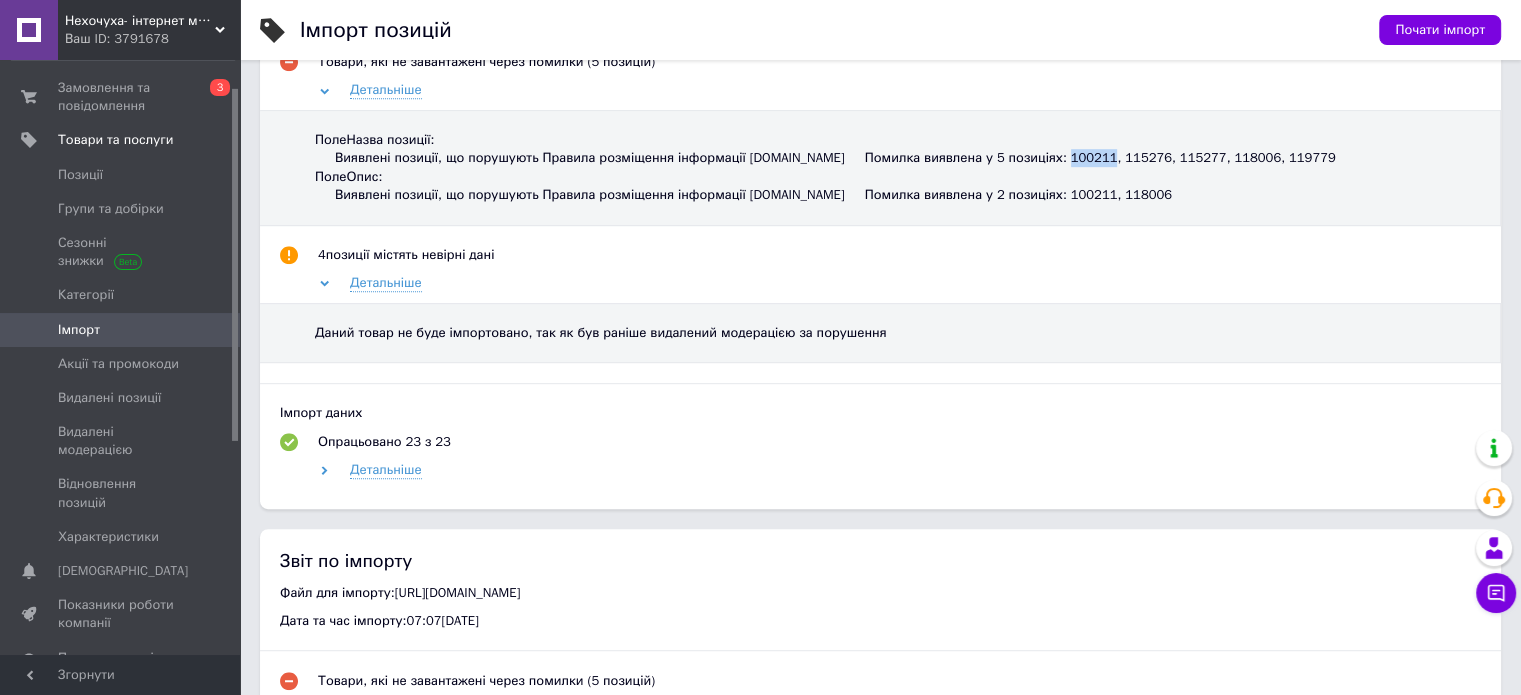 scroll, scrollTop: 1000, scrollLeft: 0, axis: vertical 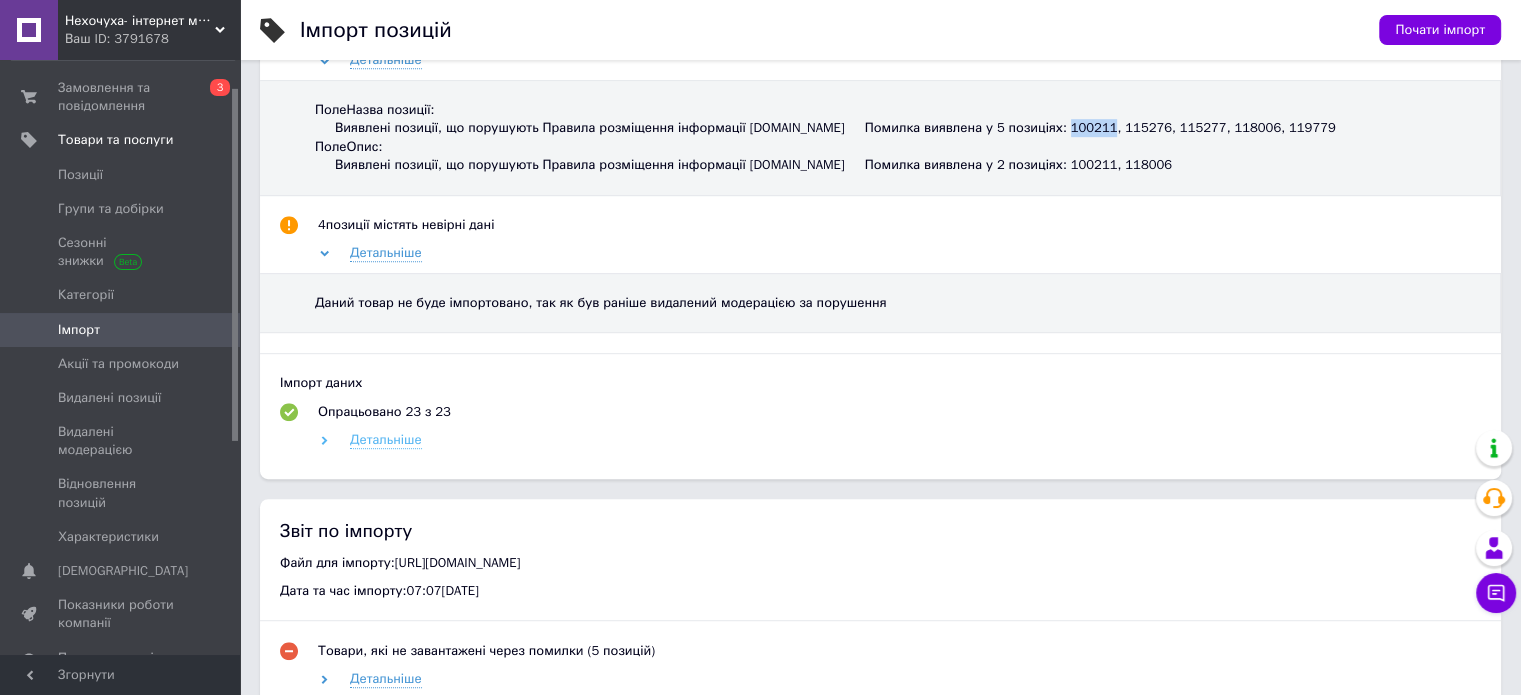 click on "Детальніше" at bounding box center (386, 440) 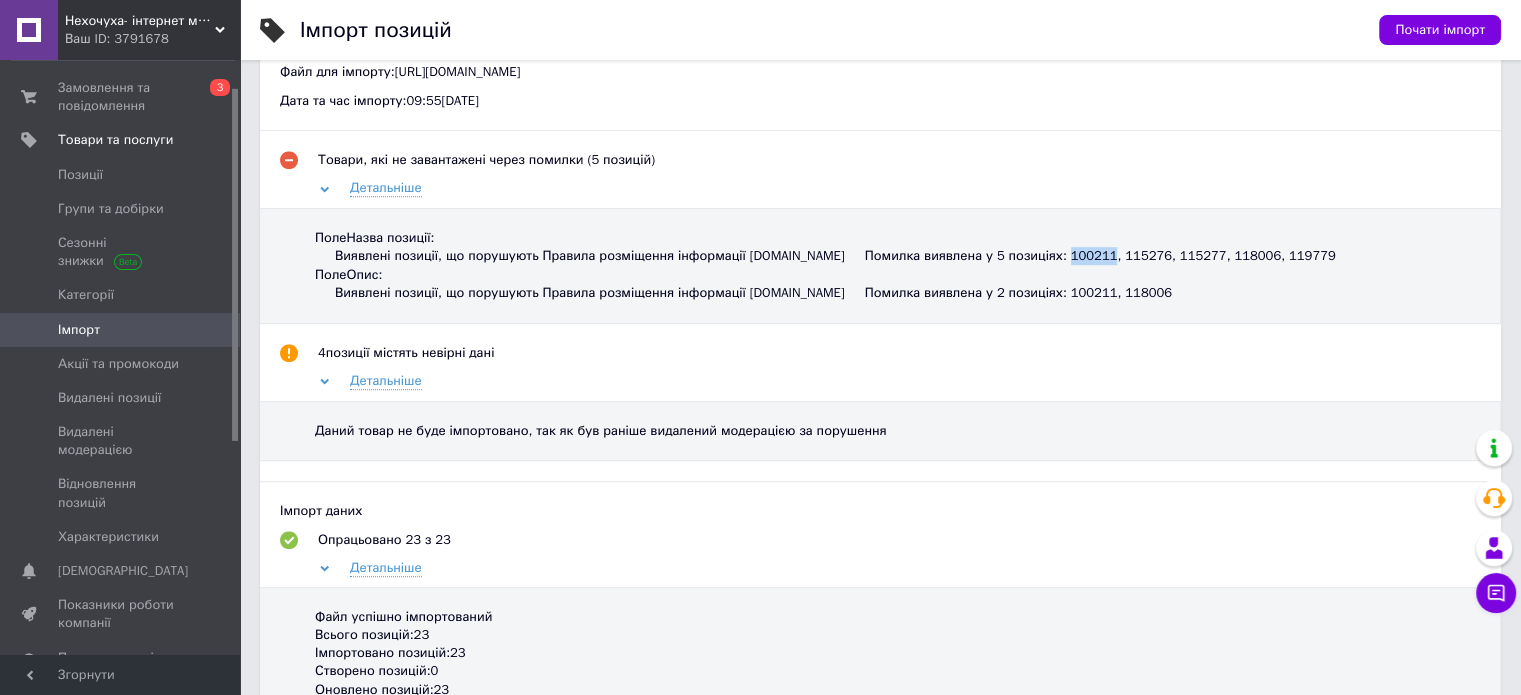 scroll, scrollTop: 700, scrollLeft: 0, axis: vertical 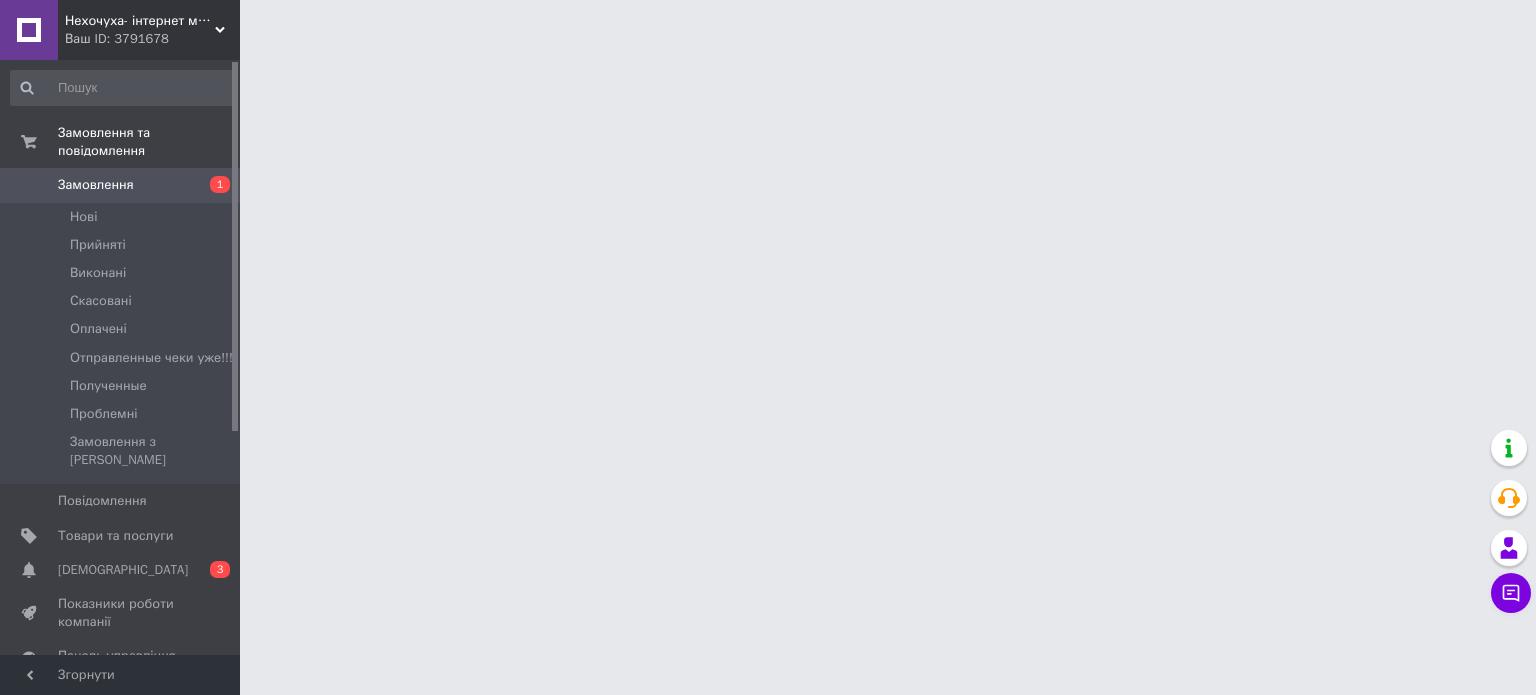 click on "Нехочуха- інтернет магазин іграшок" at bounding box center [140, 21] 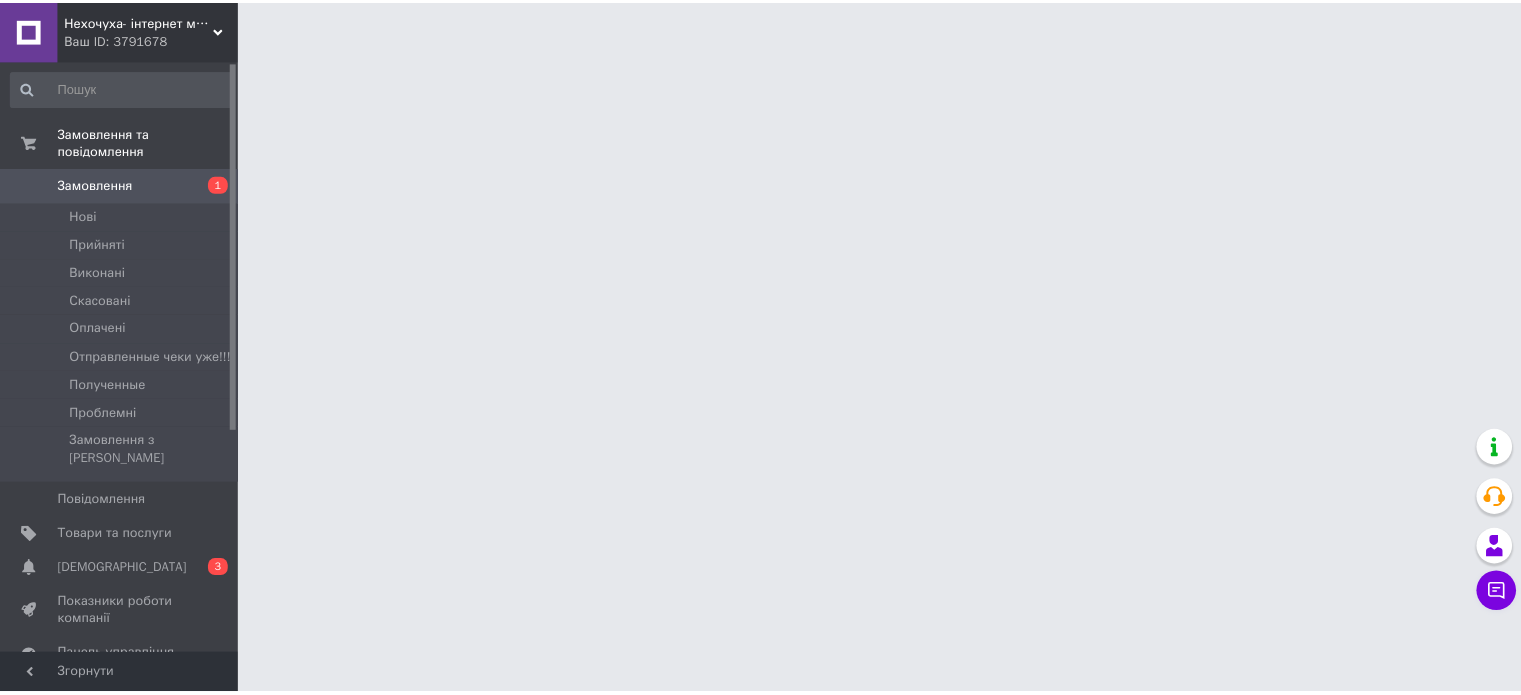 scroll, scrollTop: 0, scrollLeft: 0, axis: both 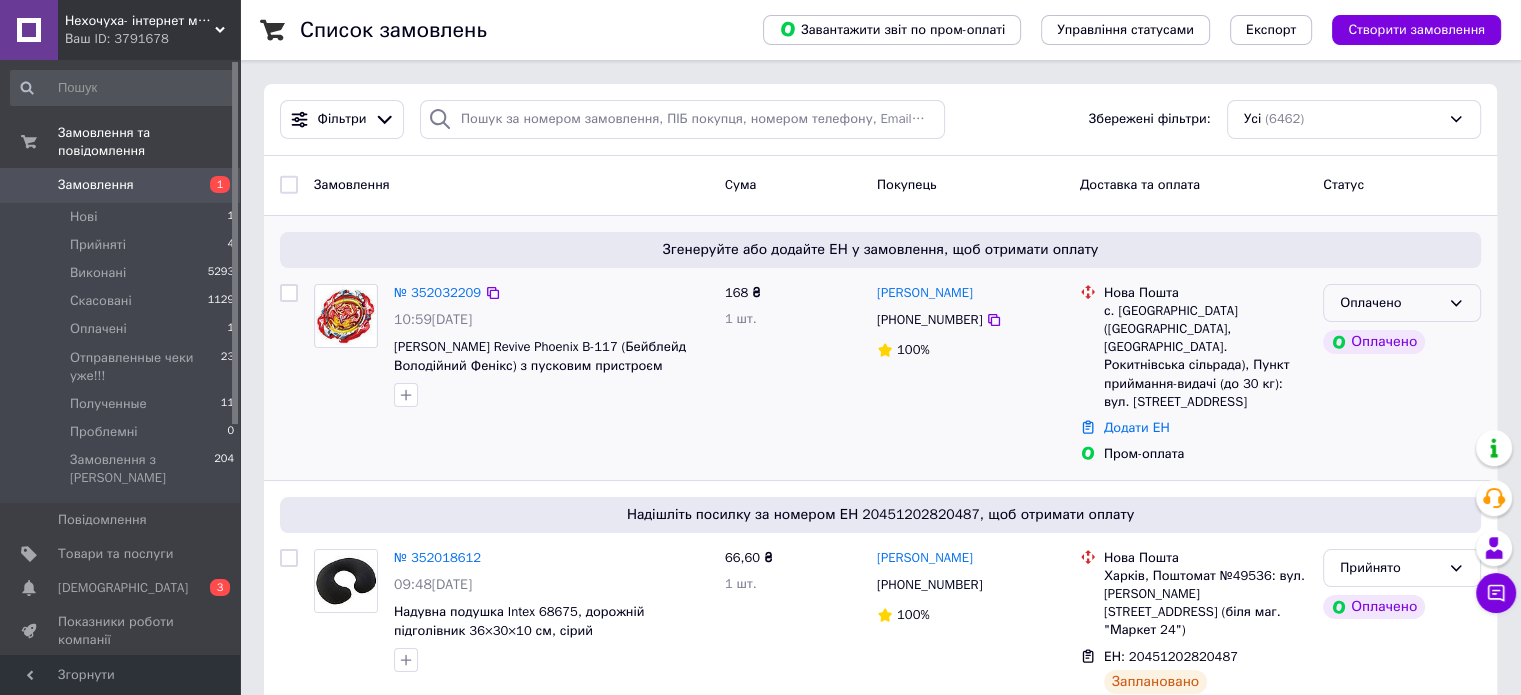 click on "Оплачено" at bounding box center [1390, 303] 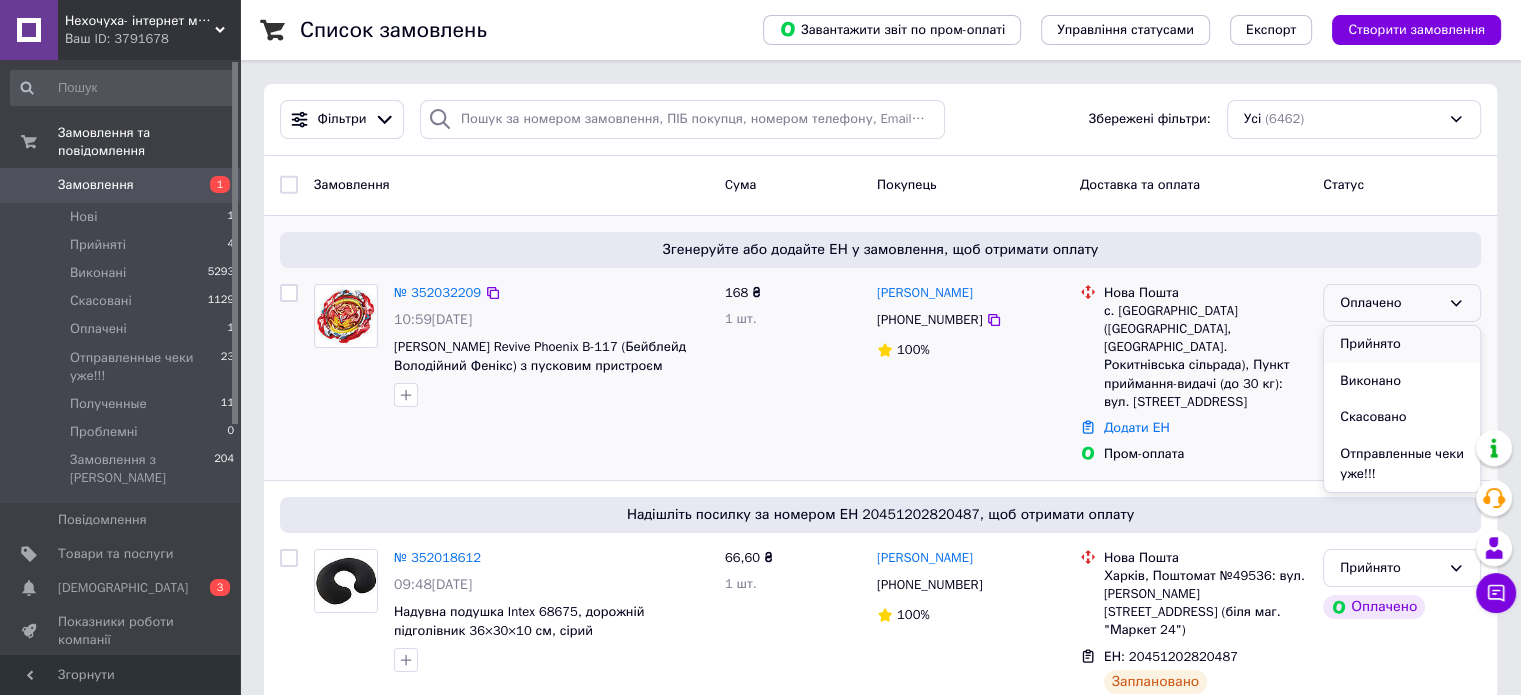 click on "Прийнято" at bounding box center [1402, 344] 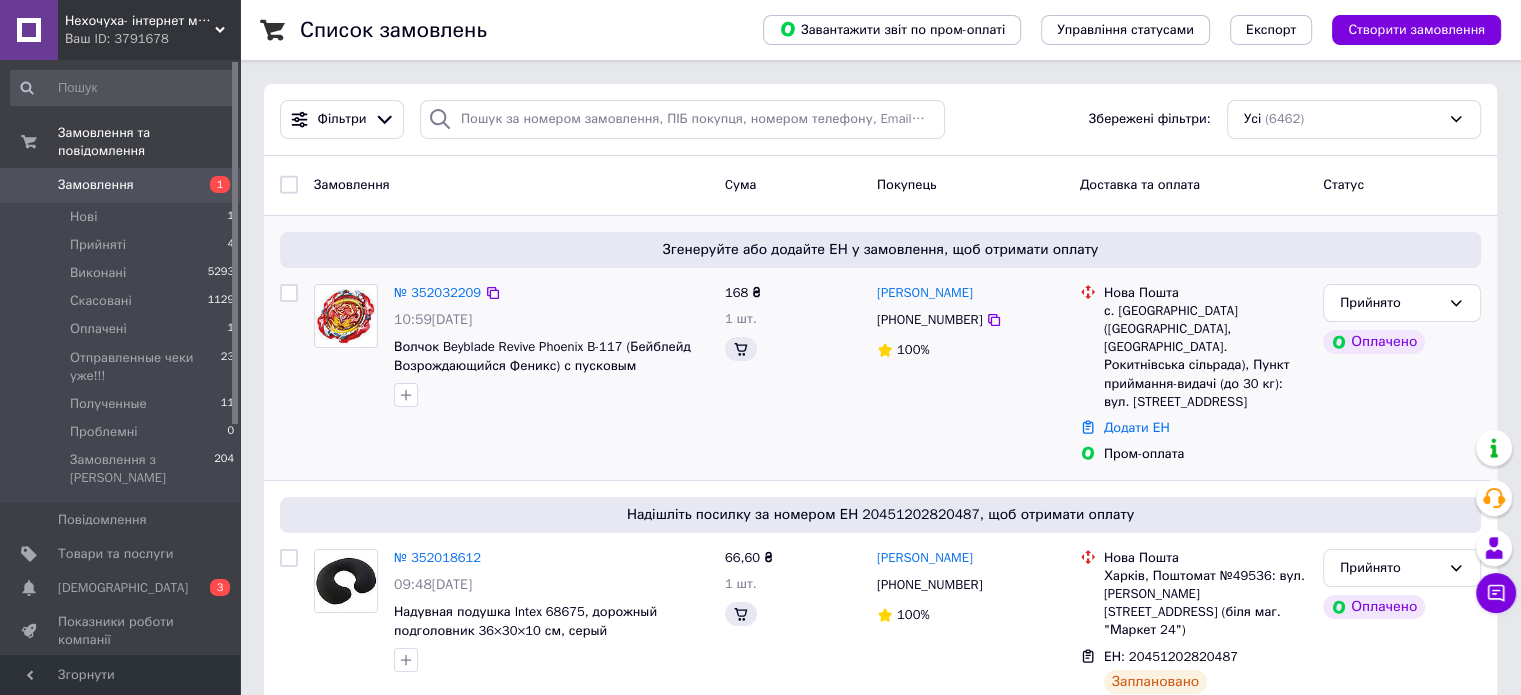 click on "№ 352032209" at bounding box center (437, 292) 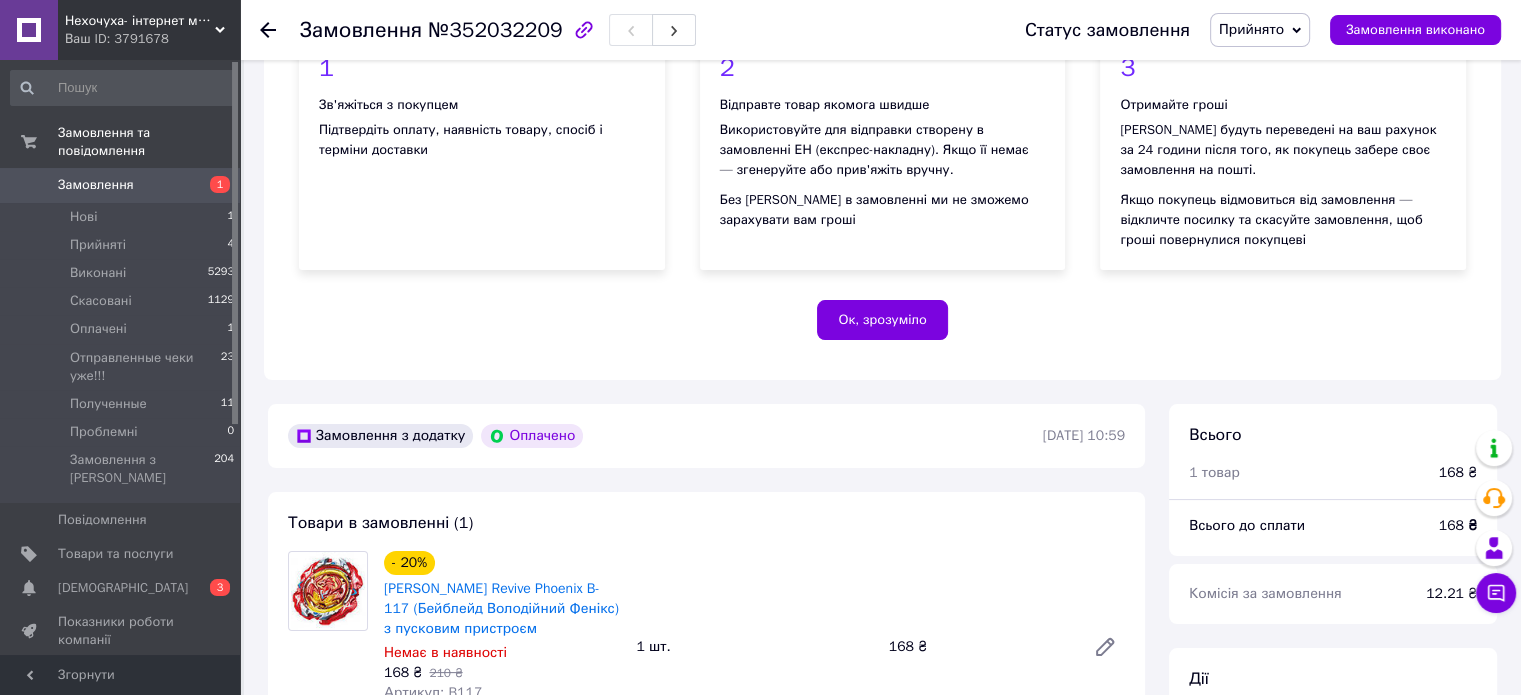 scroll, scrollTop: 600, scrollLeft: 0, axis: vertical 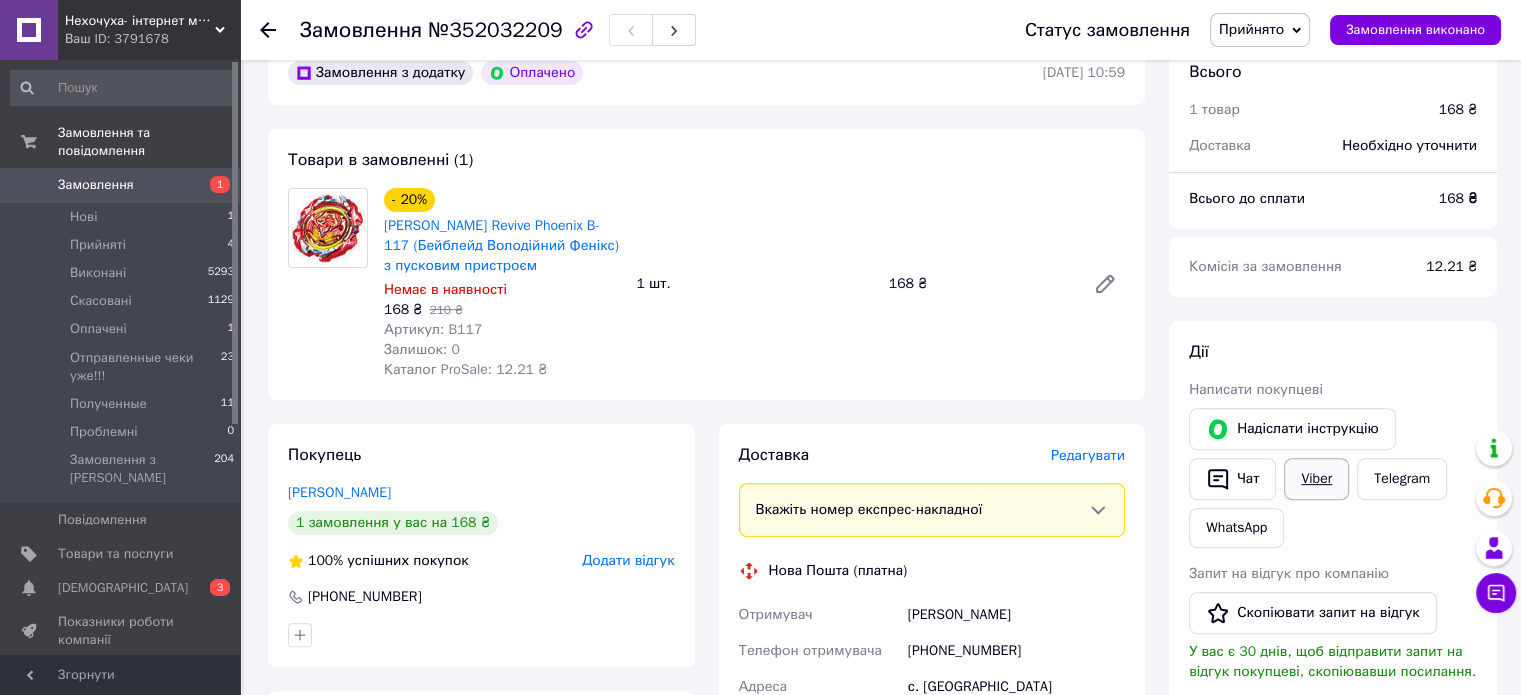 click on "Viber" at bounding box center (1316, 479) 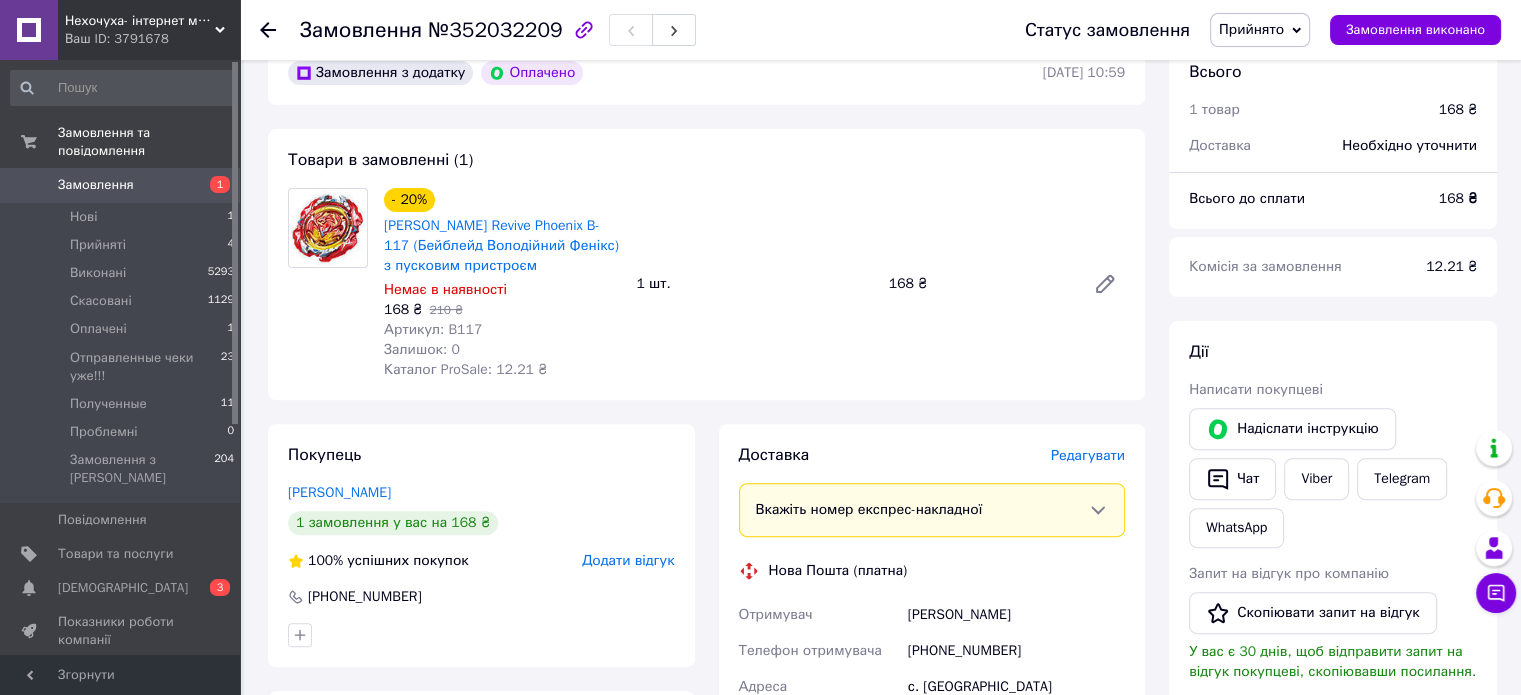 click on "Замовлення" at bounding box center [96, 185] 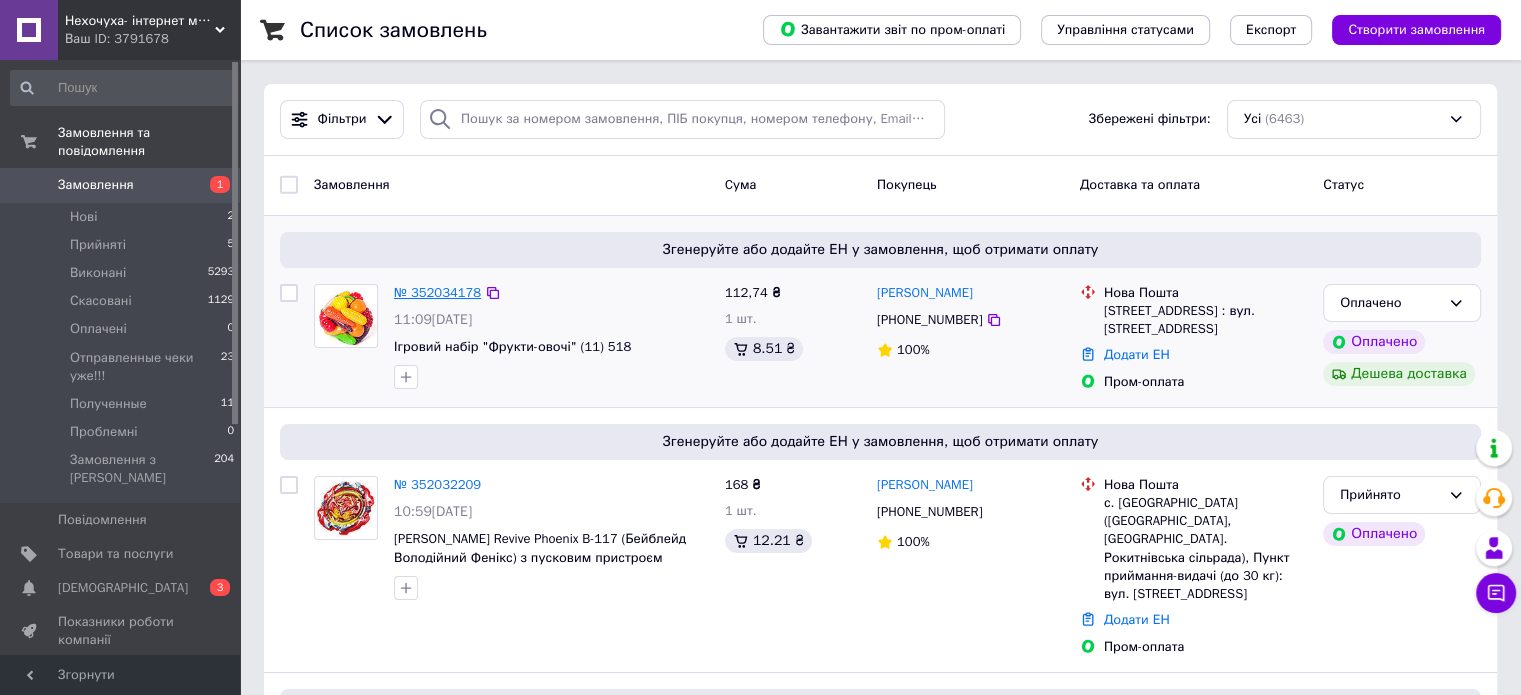 click on "№ 352034178" at bounding box center [437, 292] 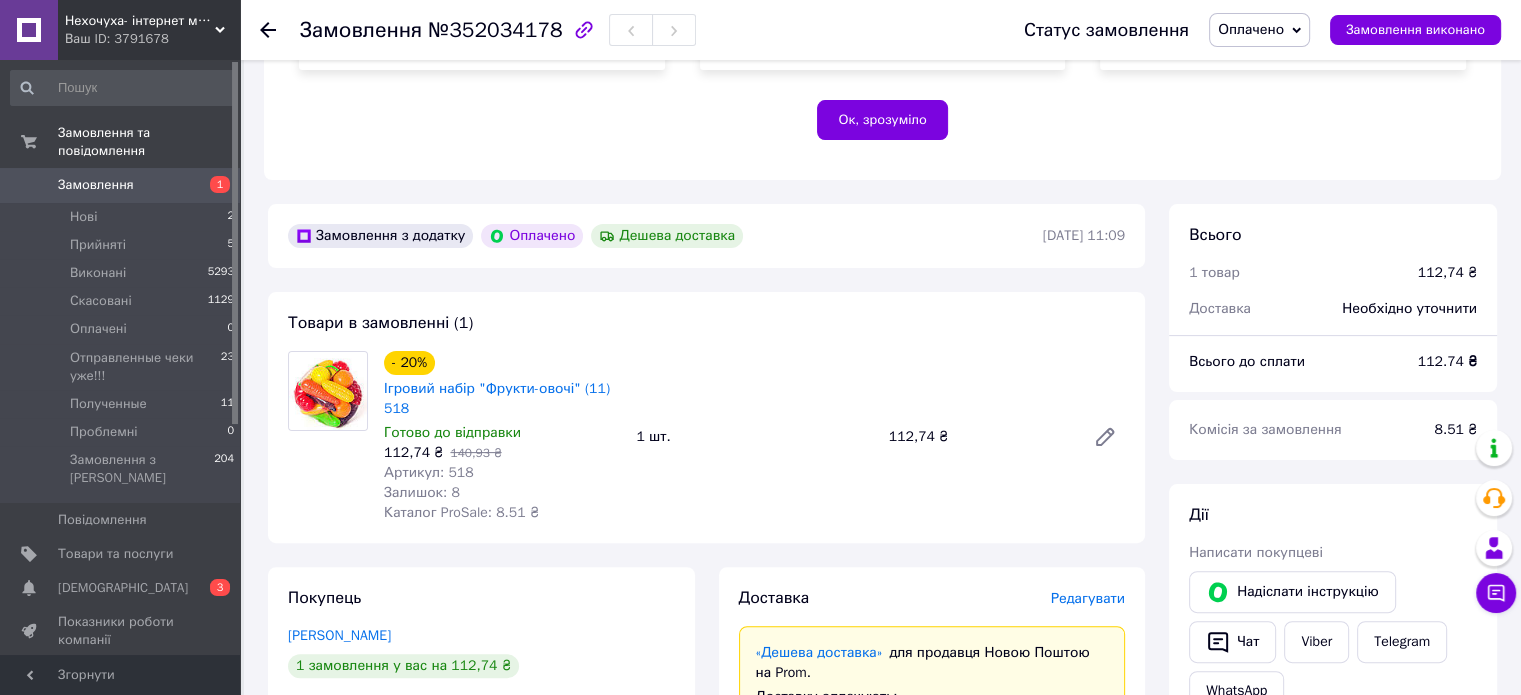 scroll, scrollTop: 500, scrollLeft: 0, axis: vertical 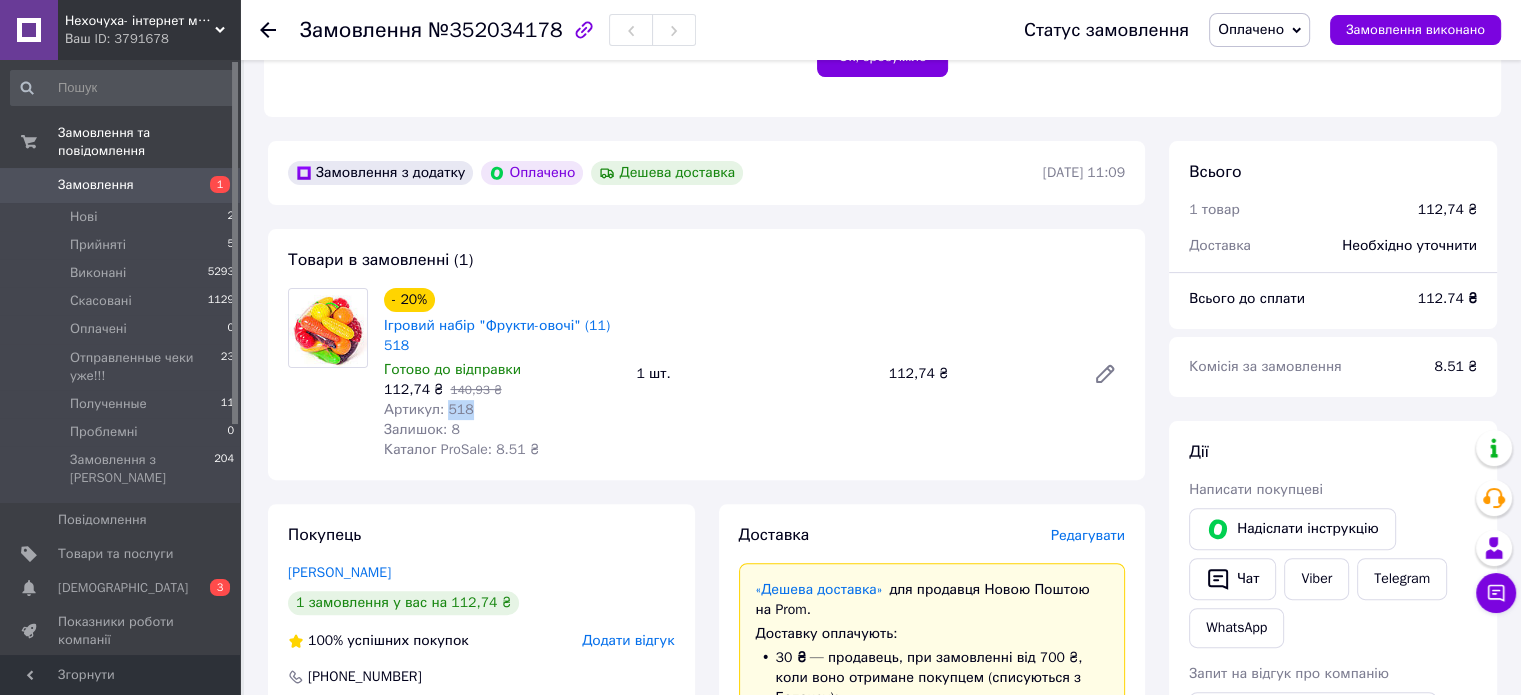 drag, startPoint x: 469, startPoint y: 410, endPoint x: 432, endPoint y: 408, distance: 37.054016 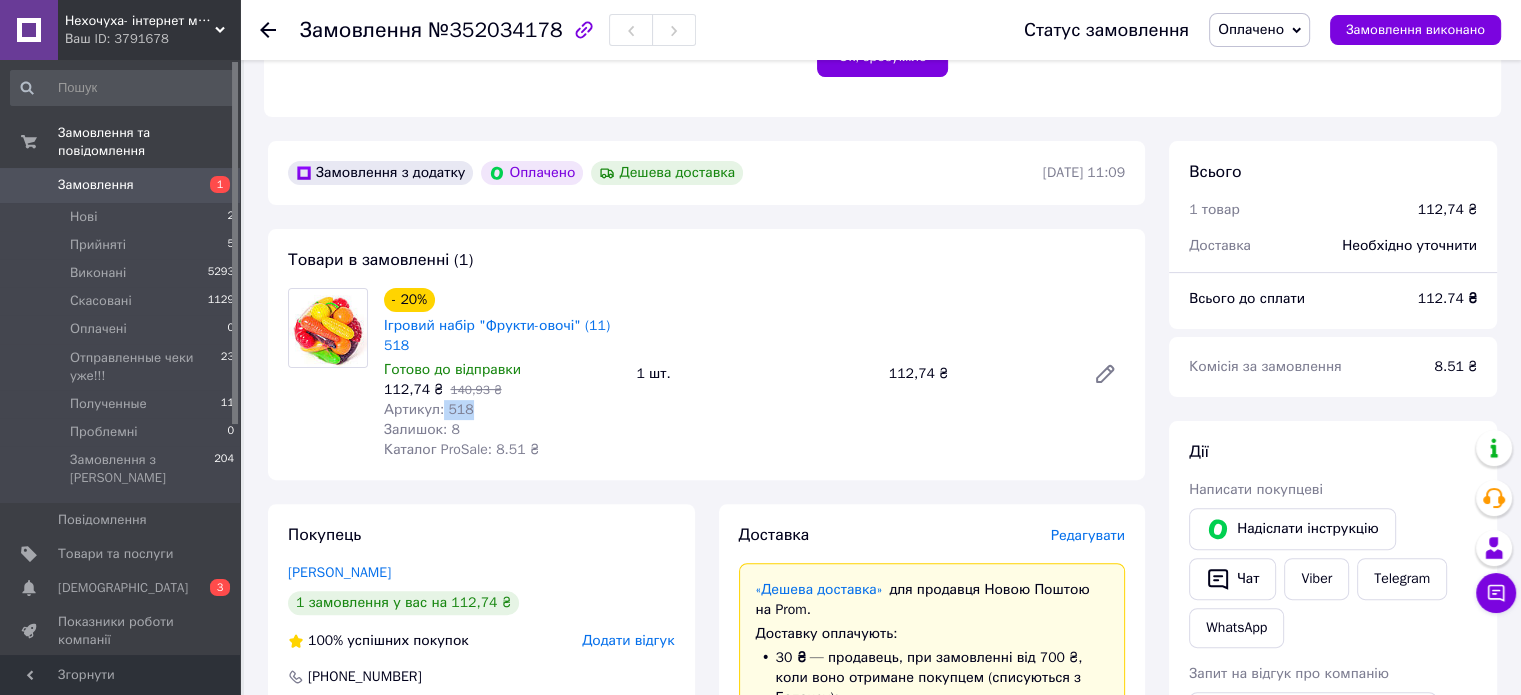 copy on "518" 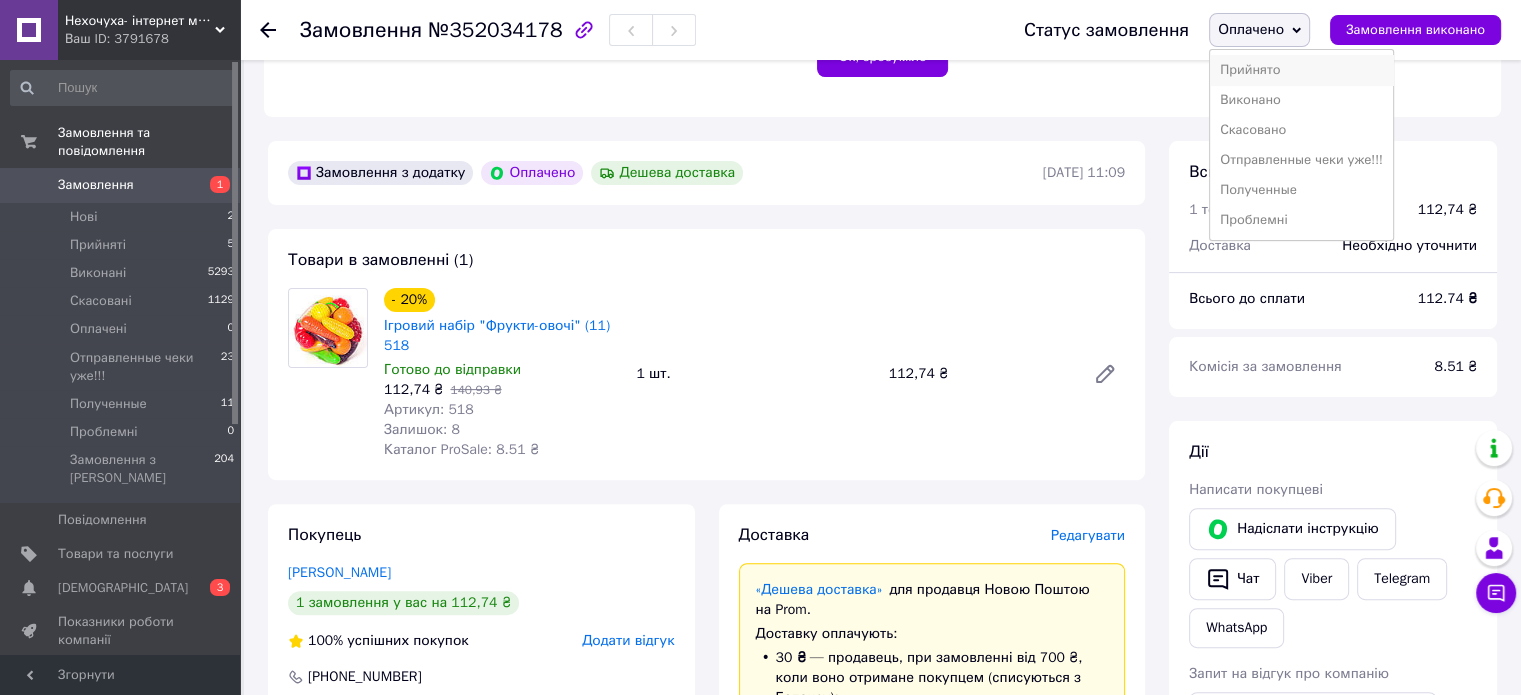 click on "Прийнято" at bounding box center [1301, 70] 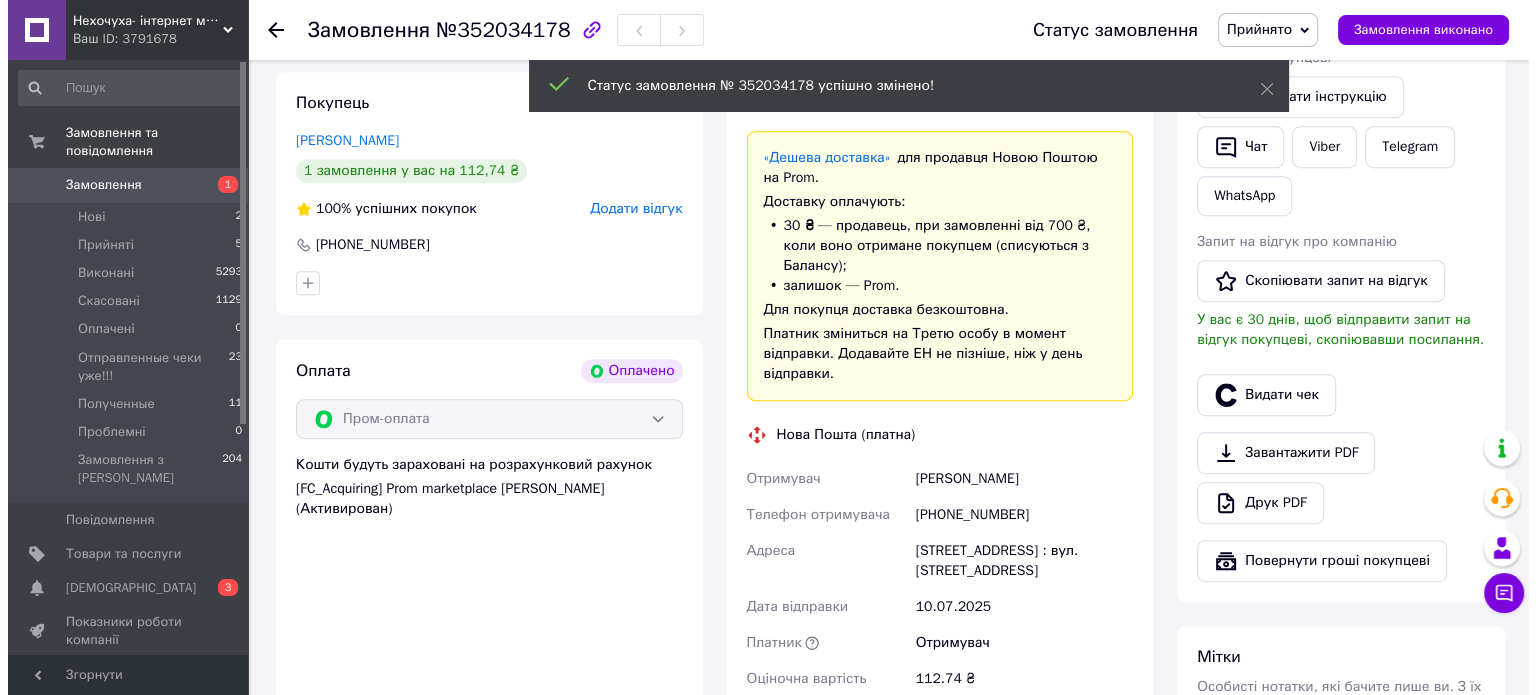 scroll, scrollTop: 900, scrollLeft: 0, axis: vertical 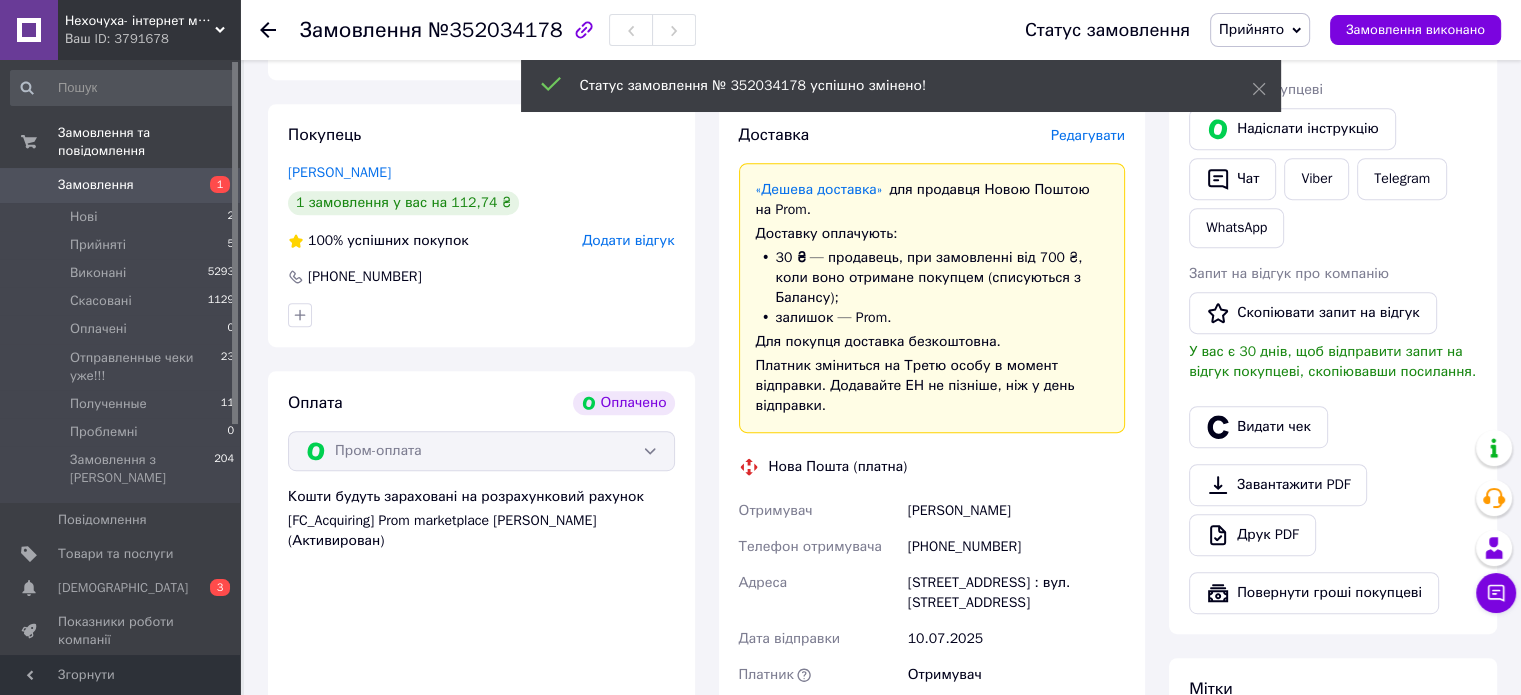 click on "Редагувати" at bounding box center [1088, 135] 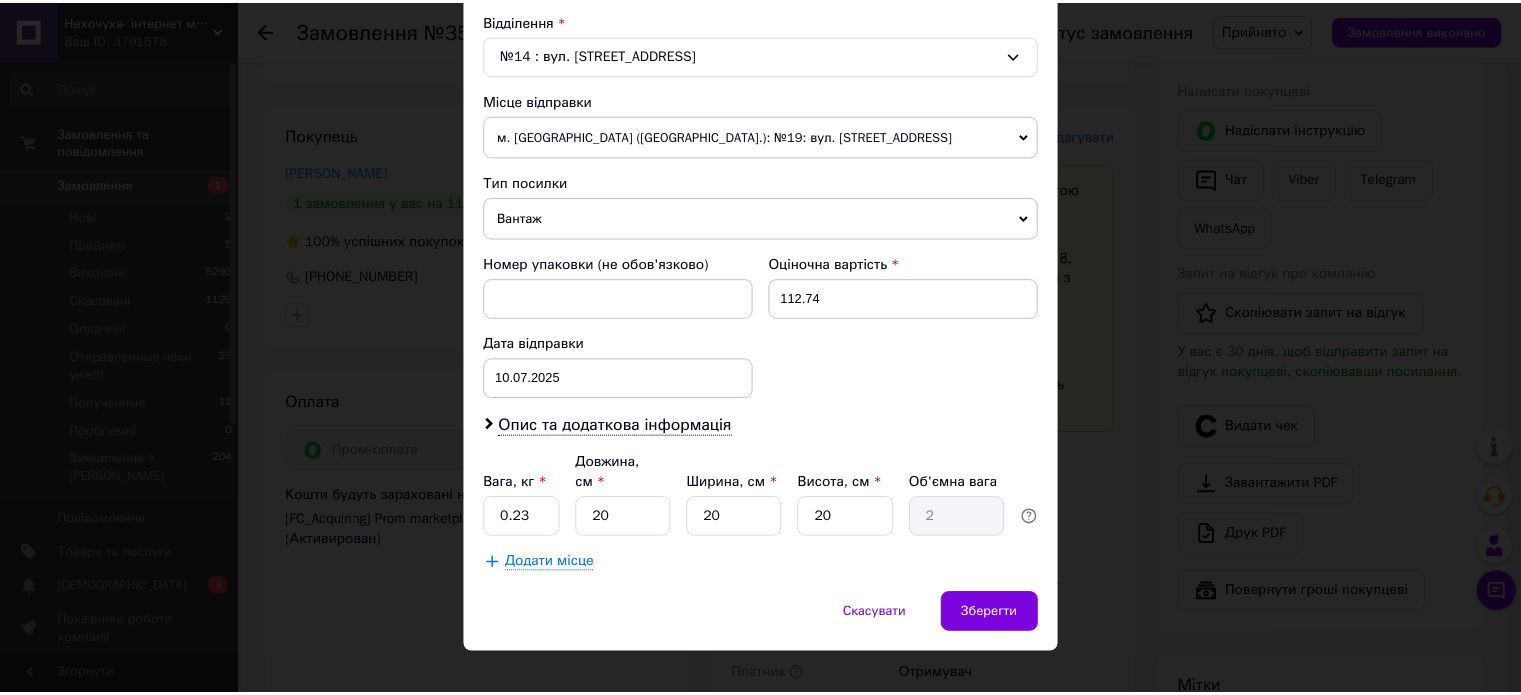 scroll, scrollTop: 627, scrollLeft: 0, axis: vertical 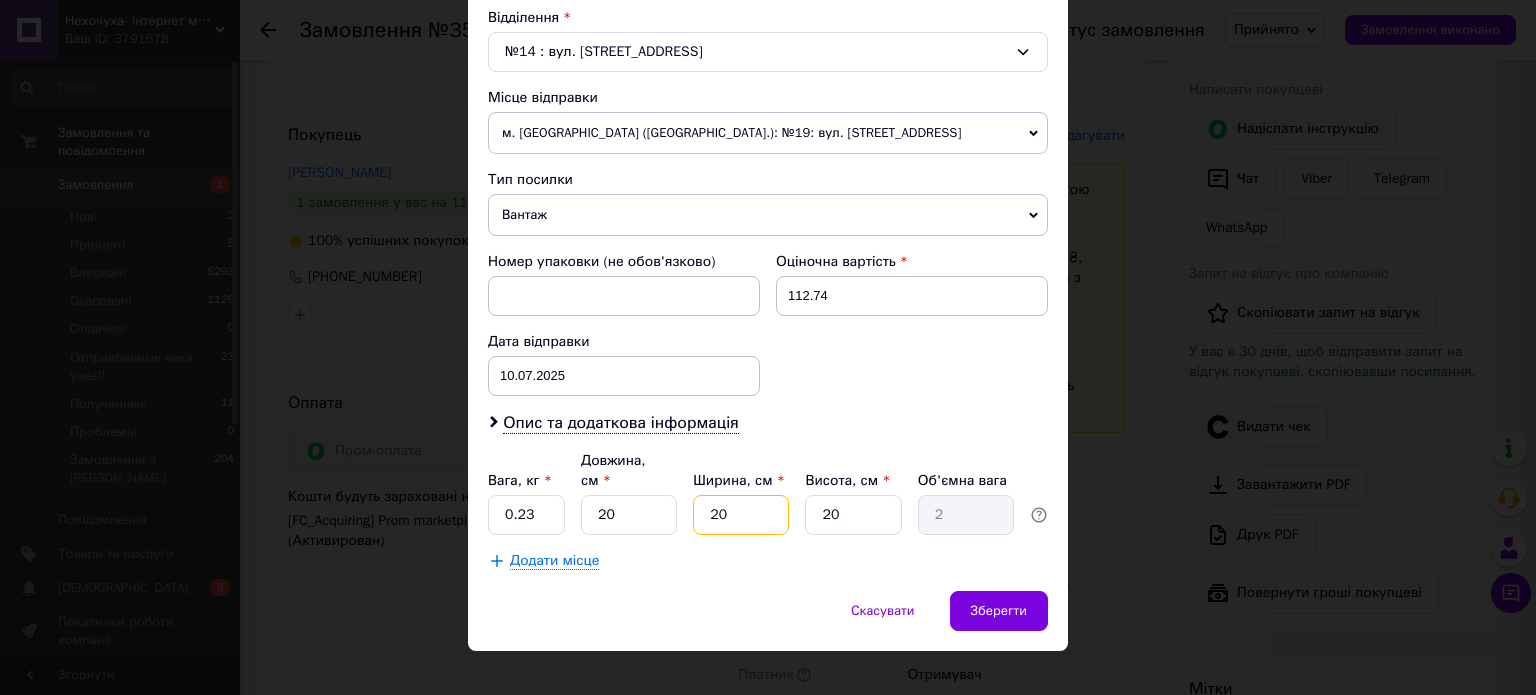 click on "20" at bounding box center [741, 515] 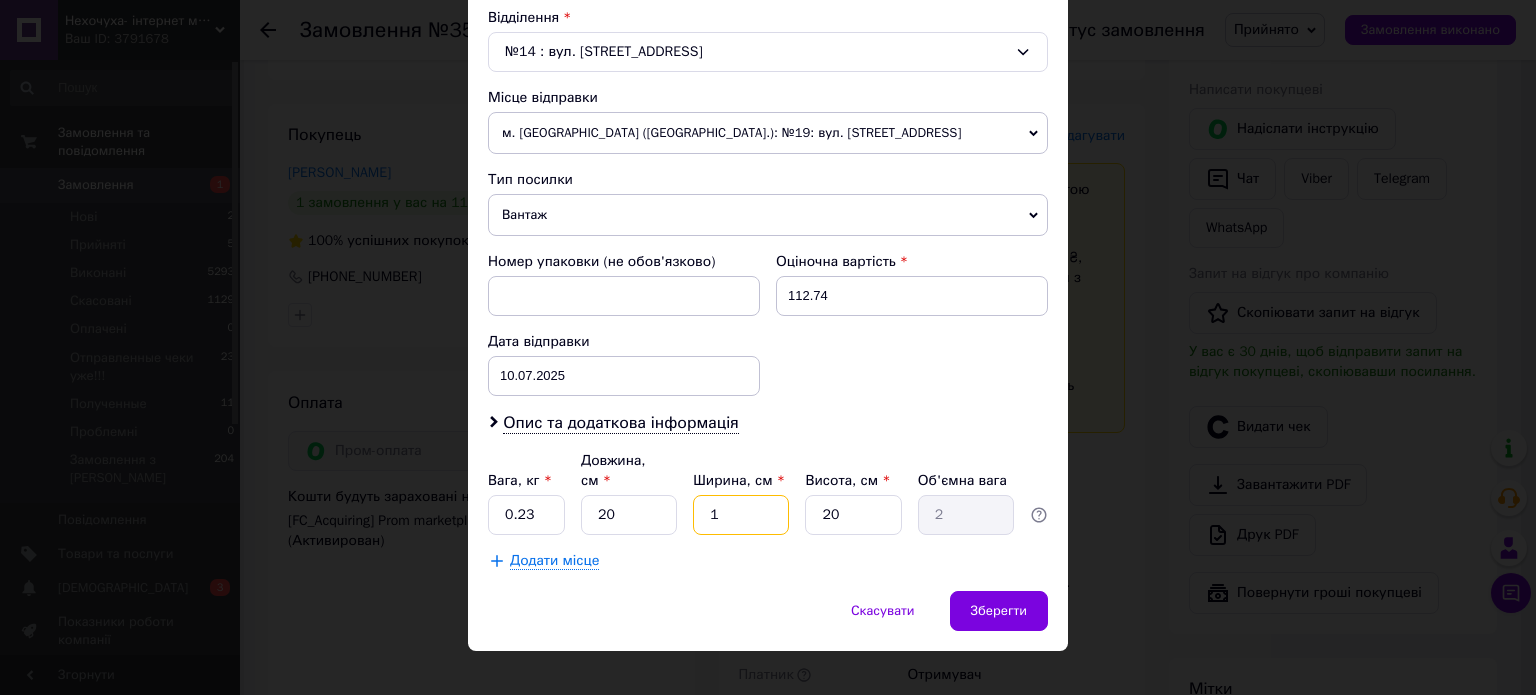 type on "0.1" 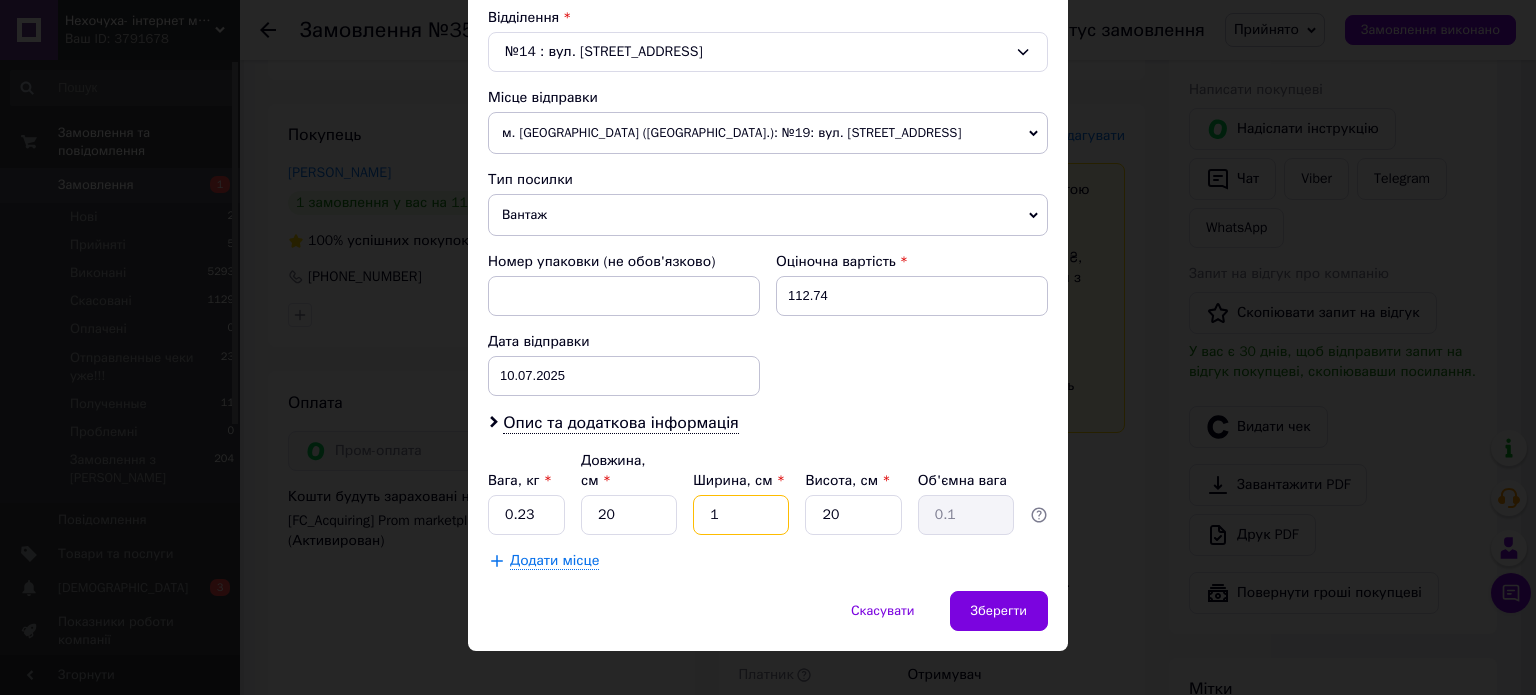 type on "15" 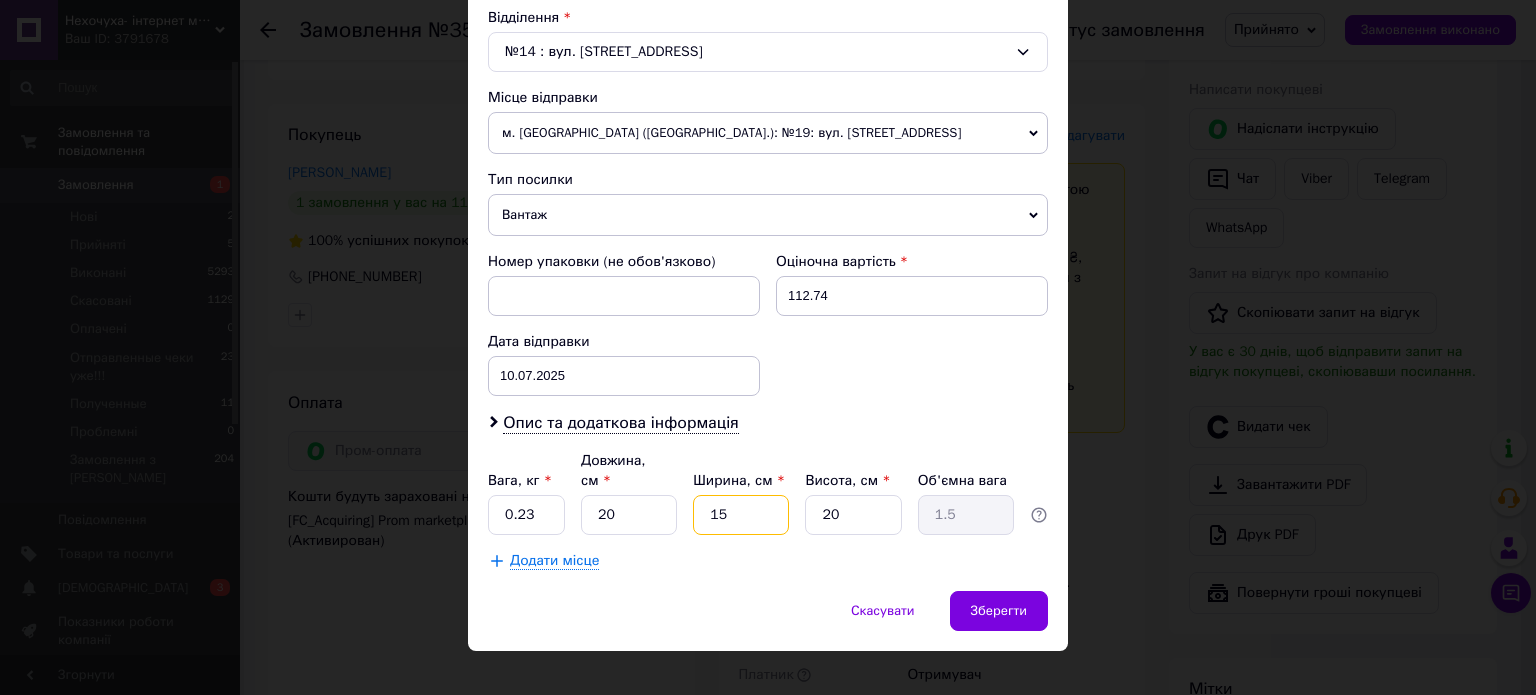 type on "15" 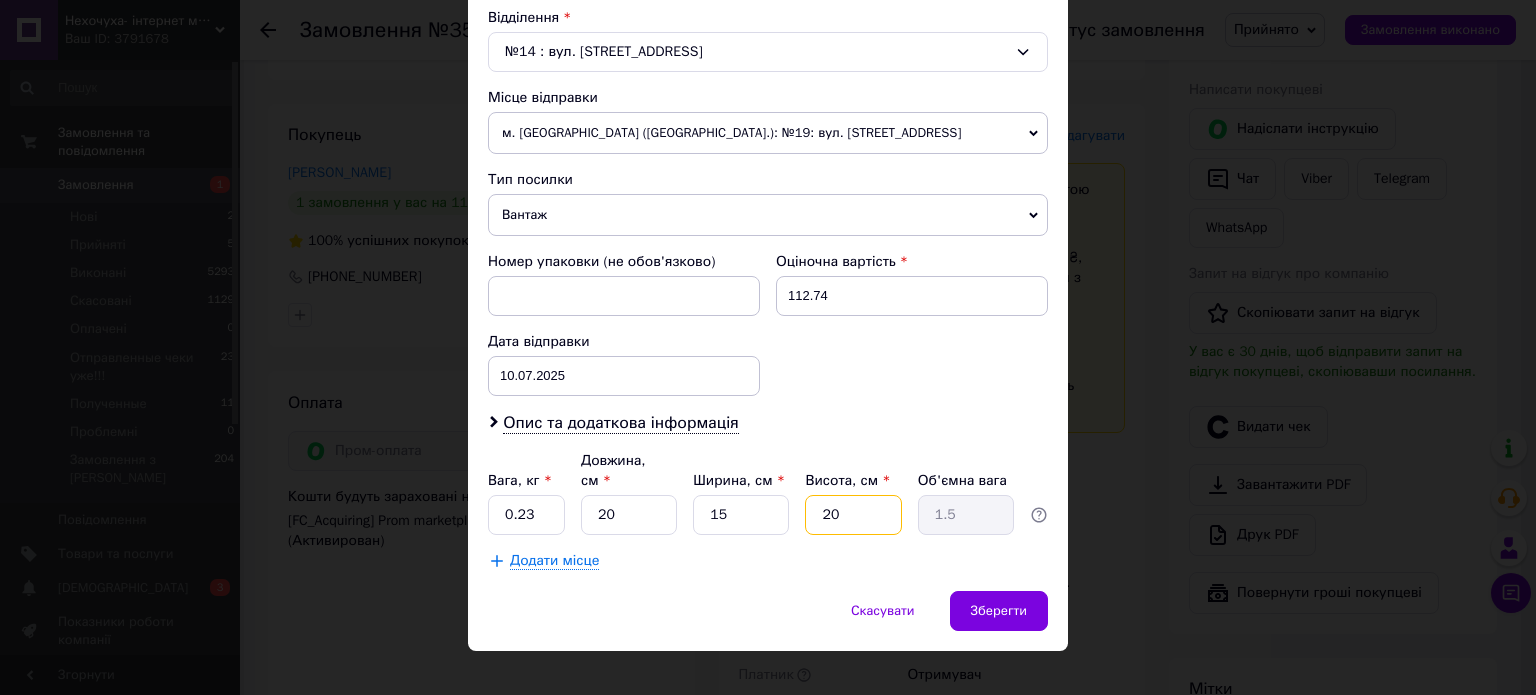 drag, startPoint x: 855, startPoint y: 491, endPoint x: 809, endPoint y: 491, distance: 46 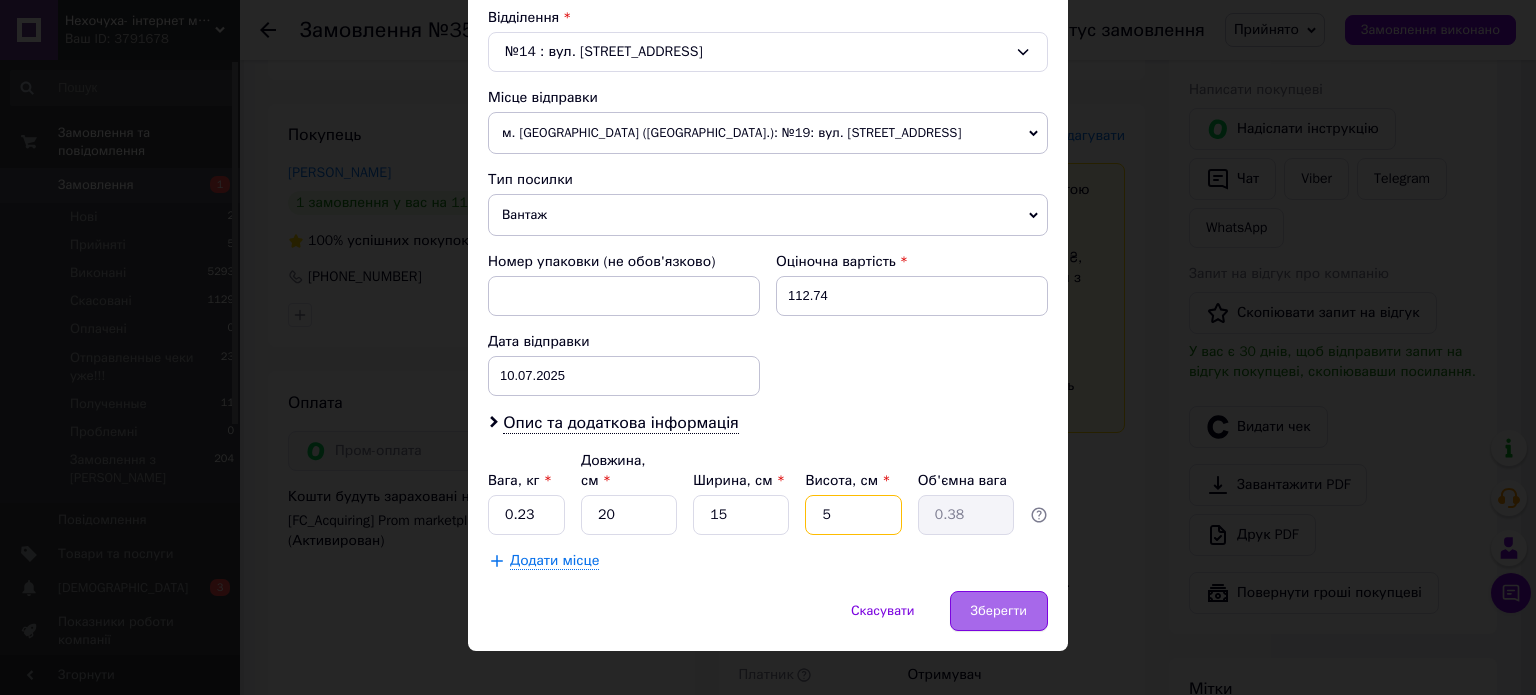 type on "5" 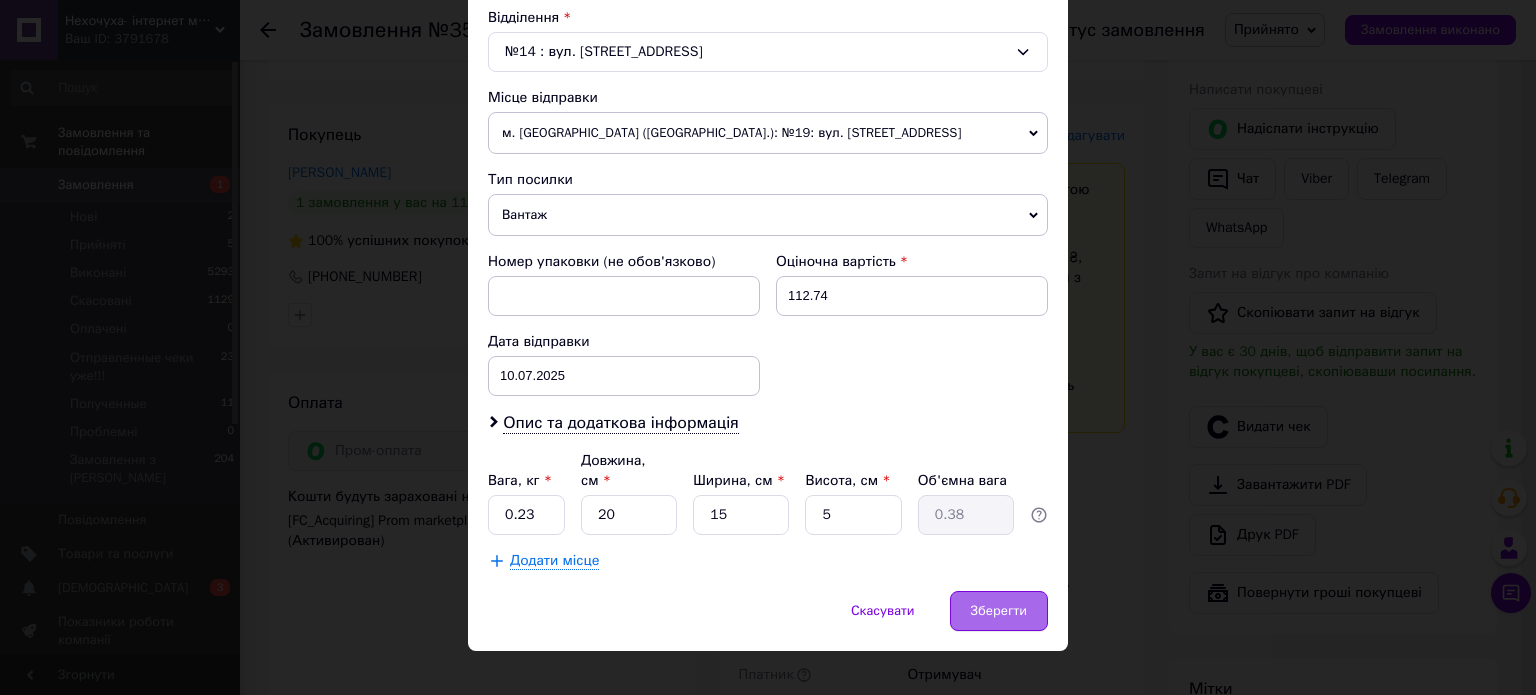 click on "Зберегти" at bounding box center (999, 611) 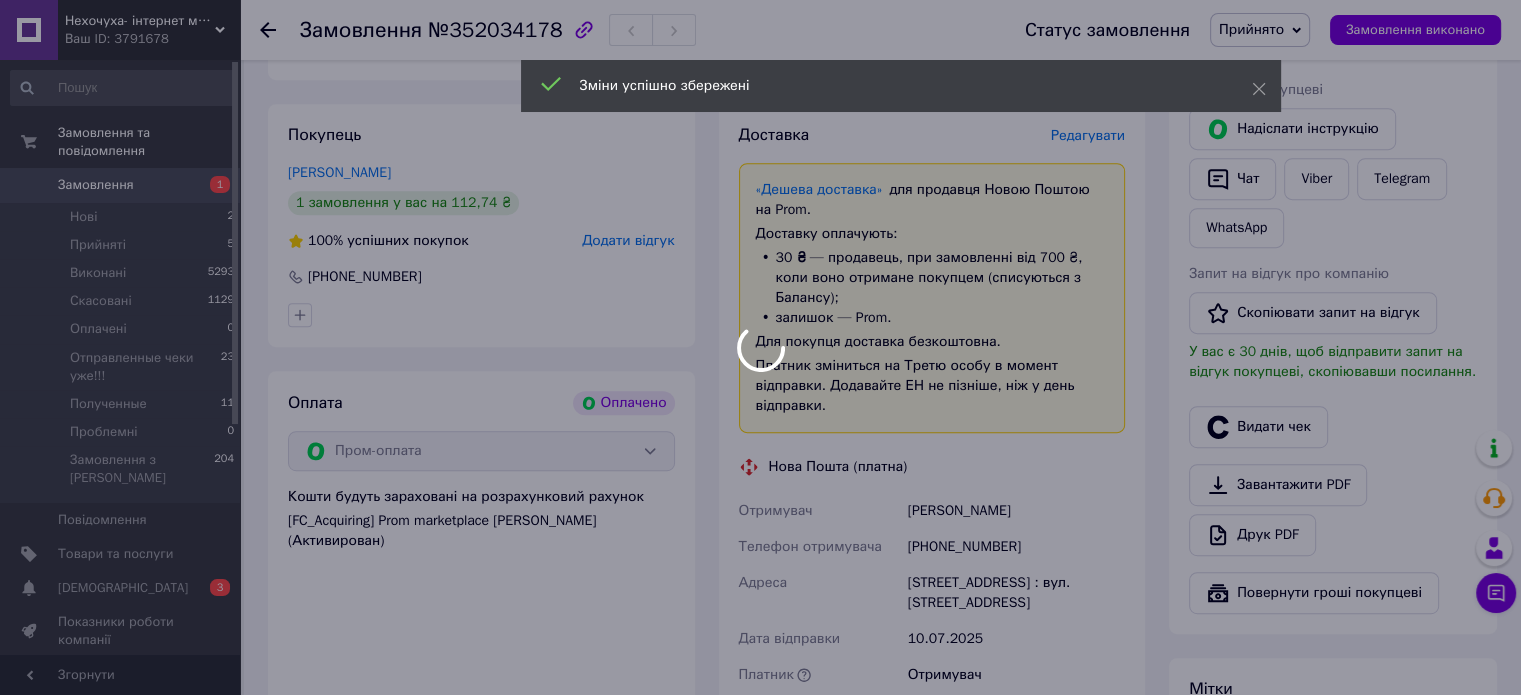 scroll, scrollTop: 1200, scrollLeft: 0, axis: vertical 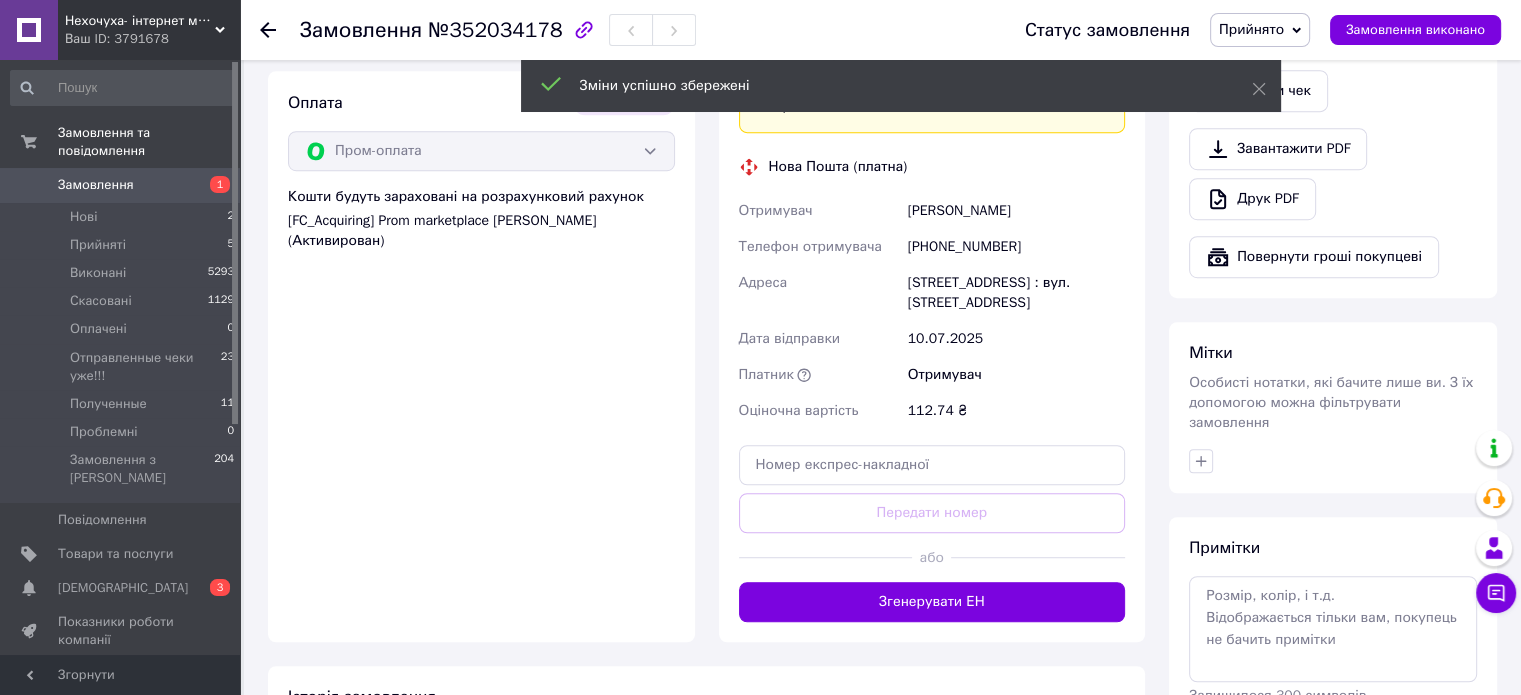 click on "Згенерувати ЕН" at bounding box center [932, 602] 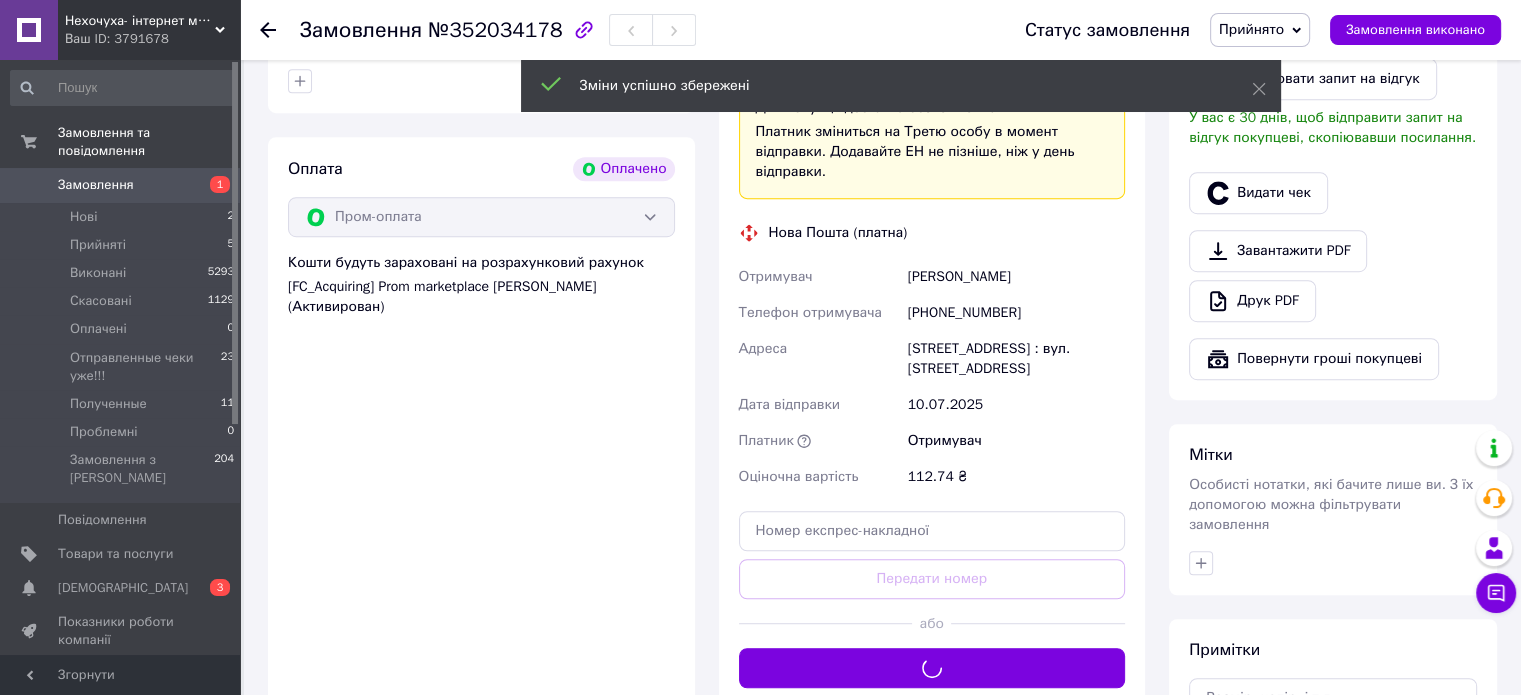 scroll, scrollTop: 1100, scrollLeft: 0, axis: vertical 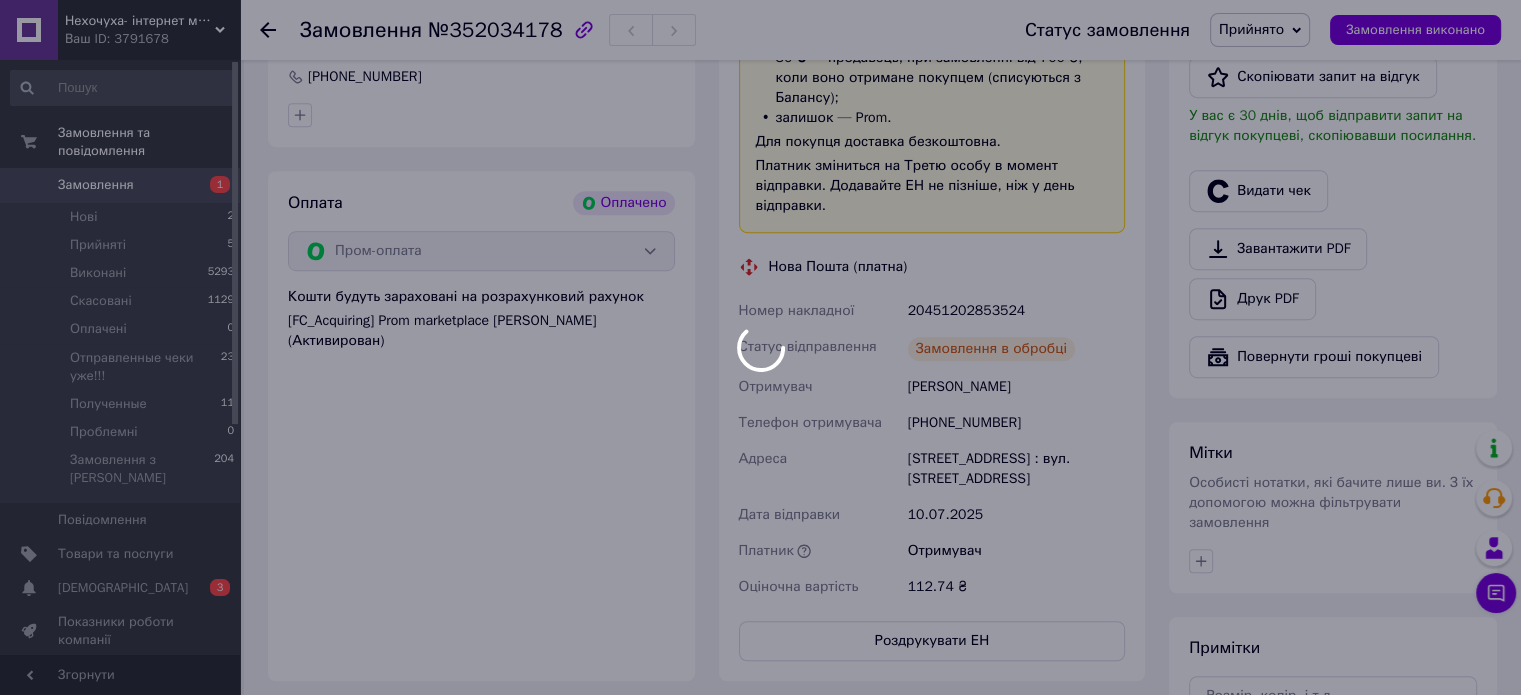 drag, startPoint x: 1029, startPoint y: 294, endPoint x: 931, endPoint y: 293, distance: 98.005104 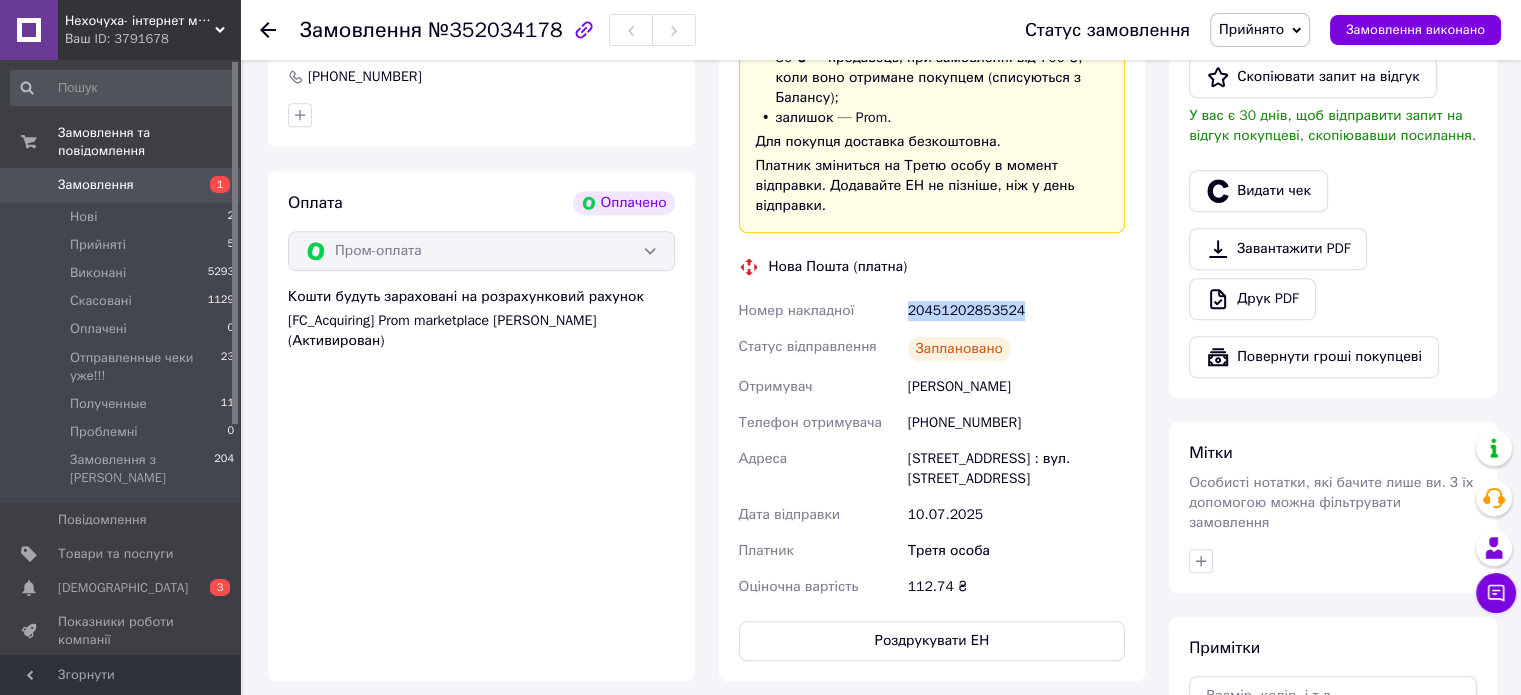 drag, startPoint x: 956, startPoint y: 293, endPoint x: 908, endPoint y: 295, distance: 48.04165 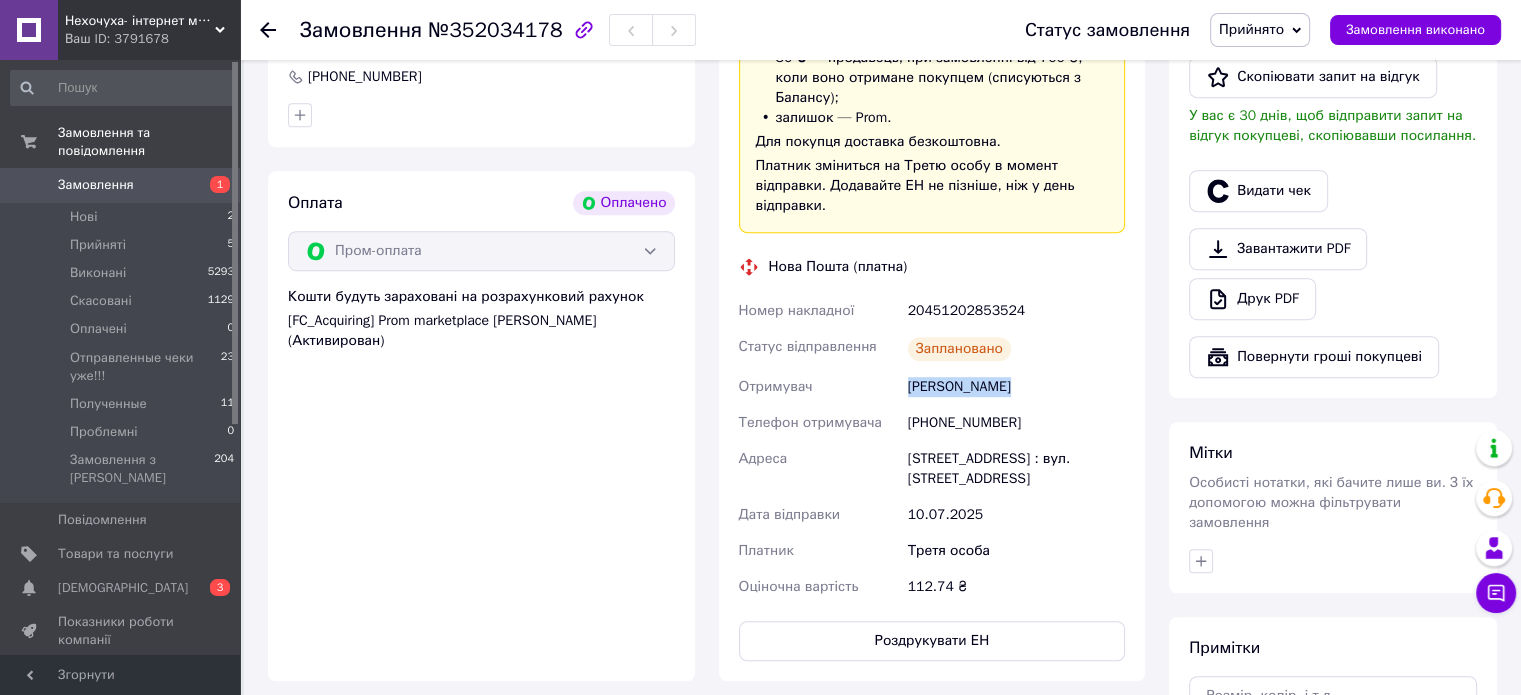 drag, startPoint x: 1012, startPoint y: 375, endPoint x: 900, endPoint y: 370, distance: 112.11155 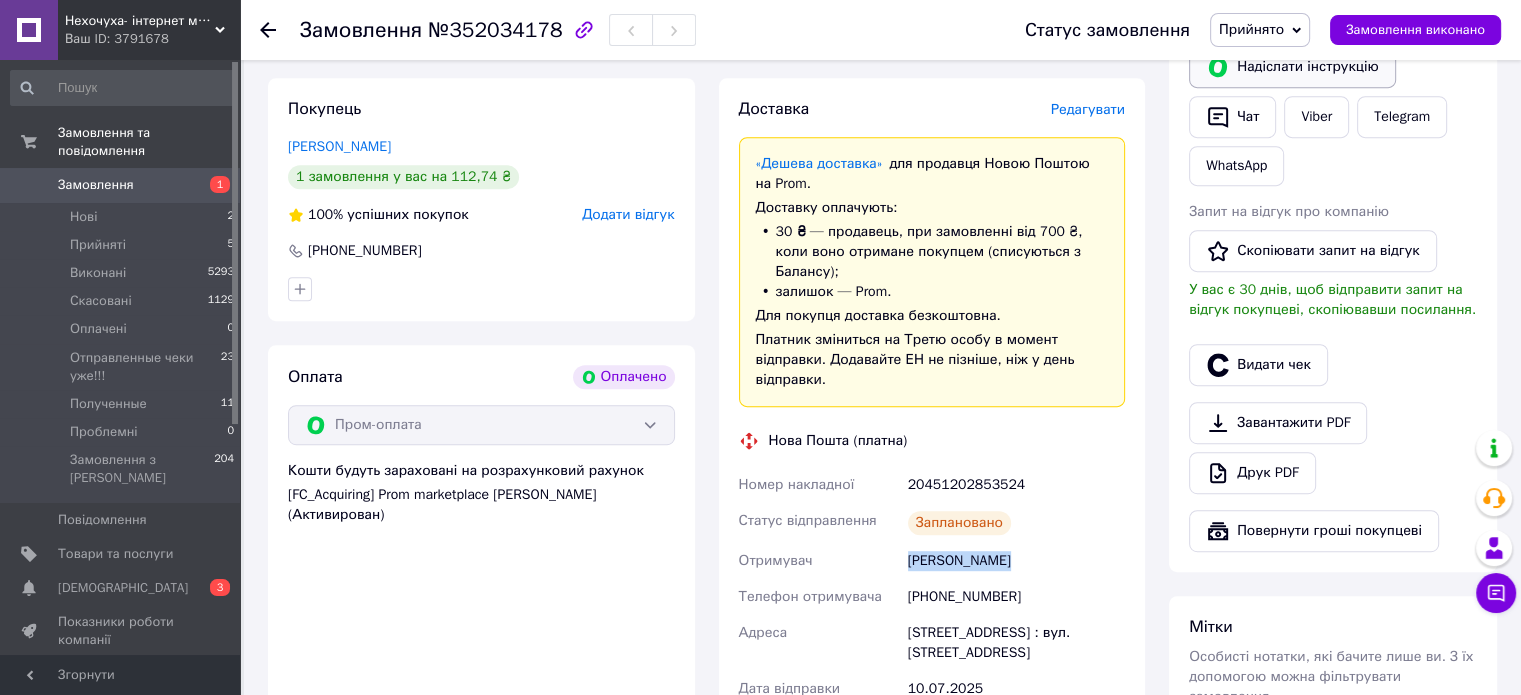 scroll, scrollTop: 700, scrollLeft: 0, axis: vertical 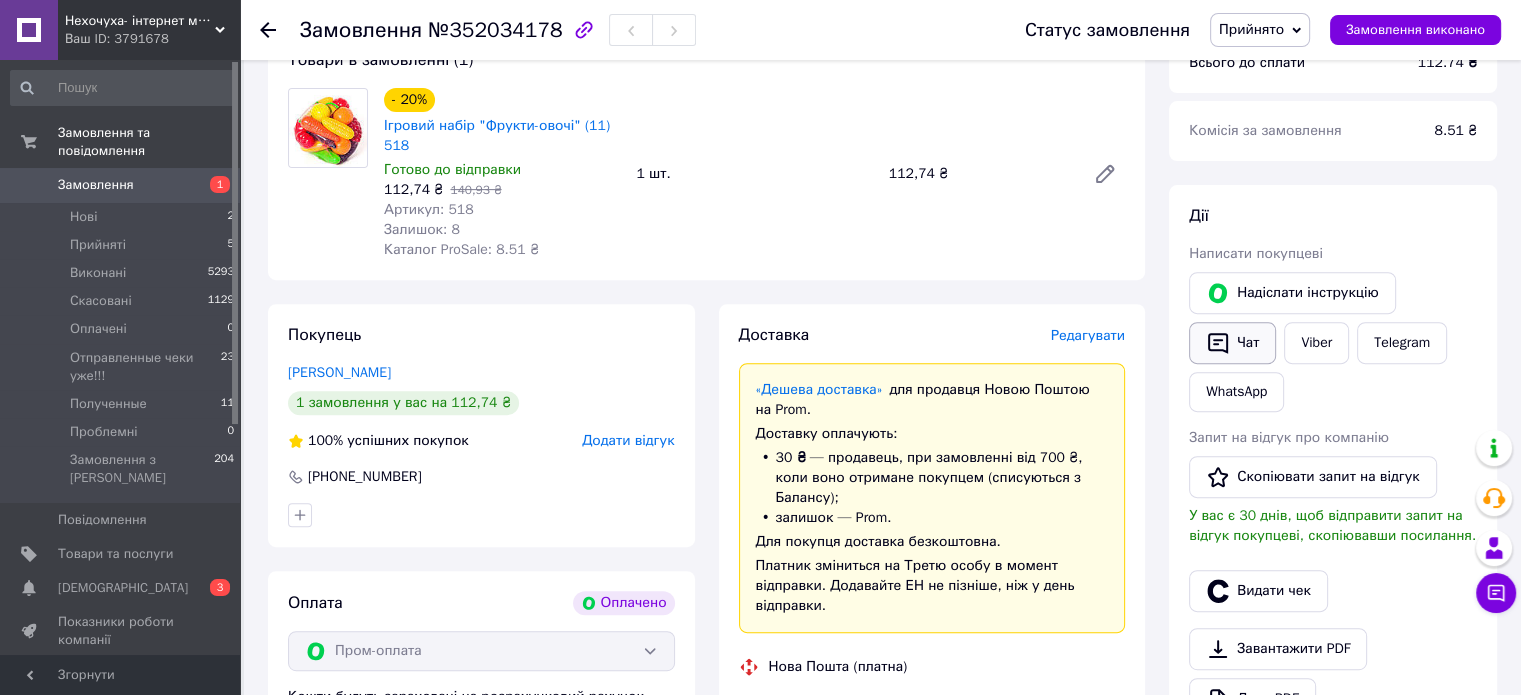 click on "Чат" at bounding box center (1232, 343) 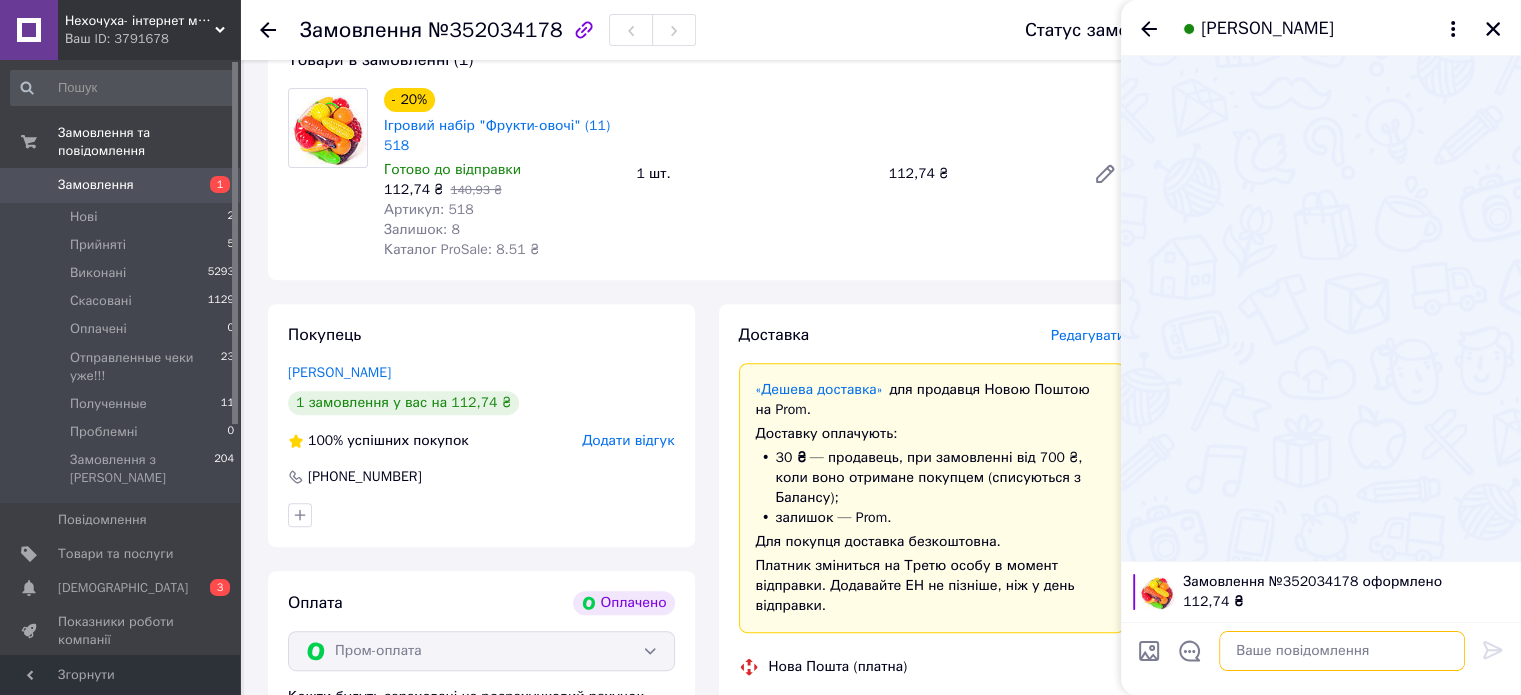 click at bounding box center (1342, 651) 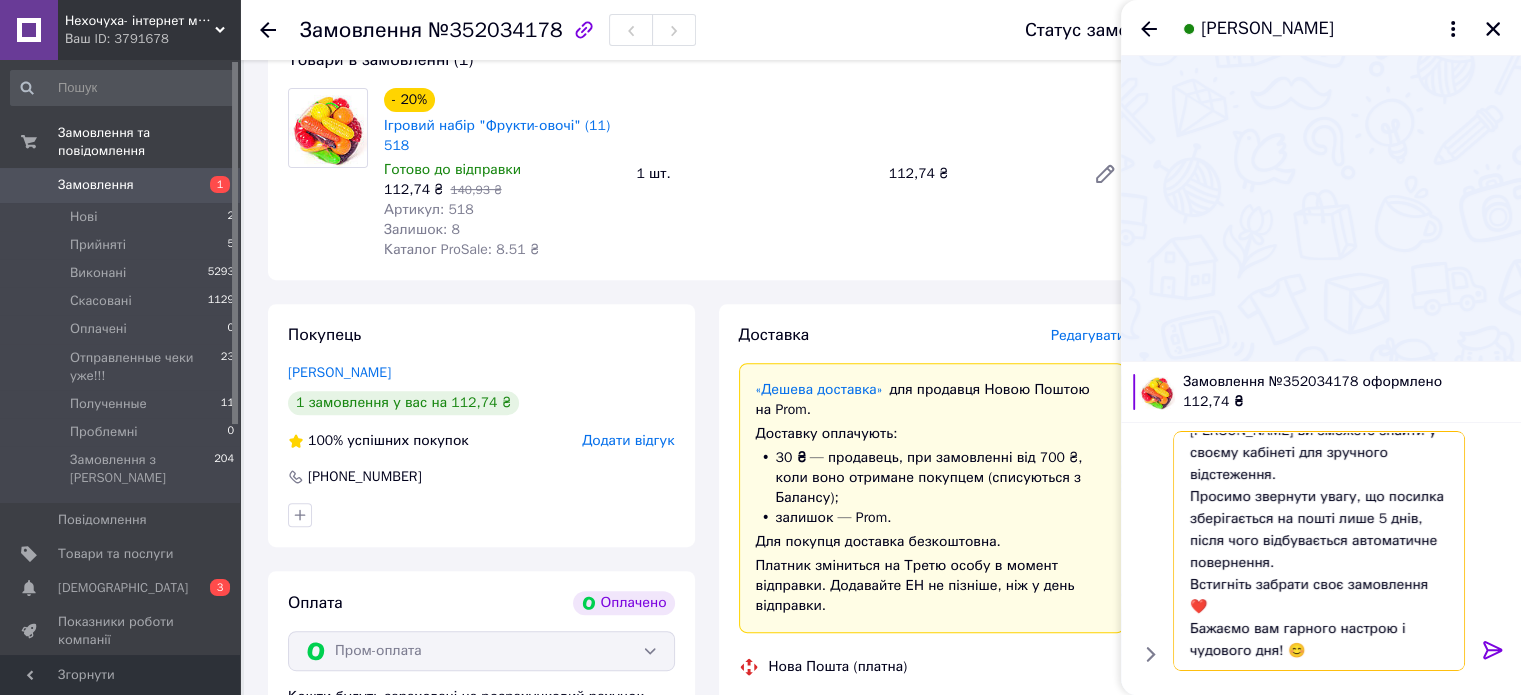 scroll, scrollTop: 129, scrollLeft: 0, axis: vertical 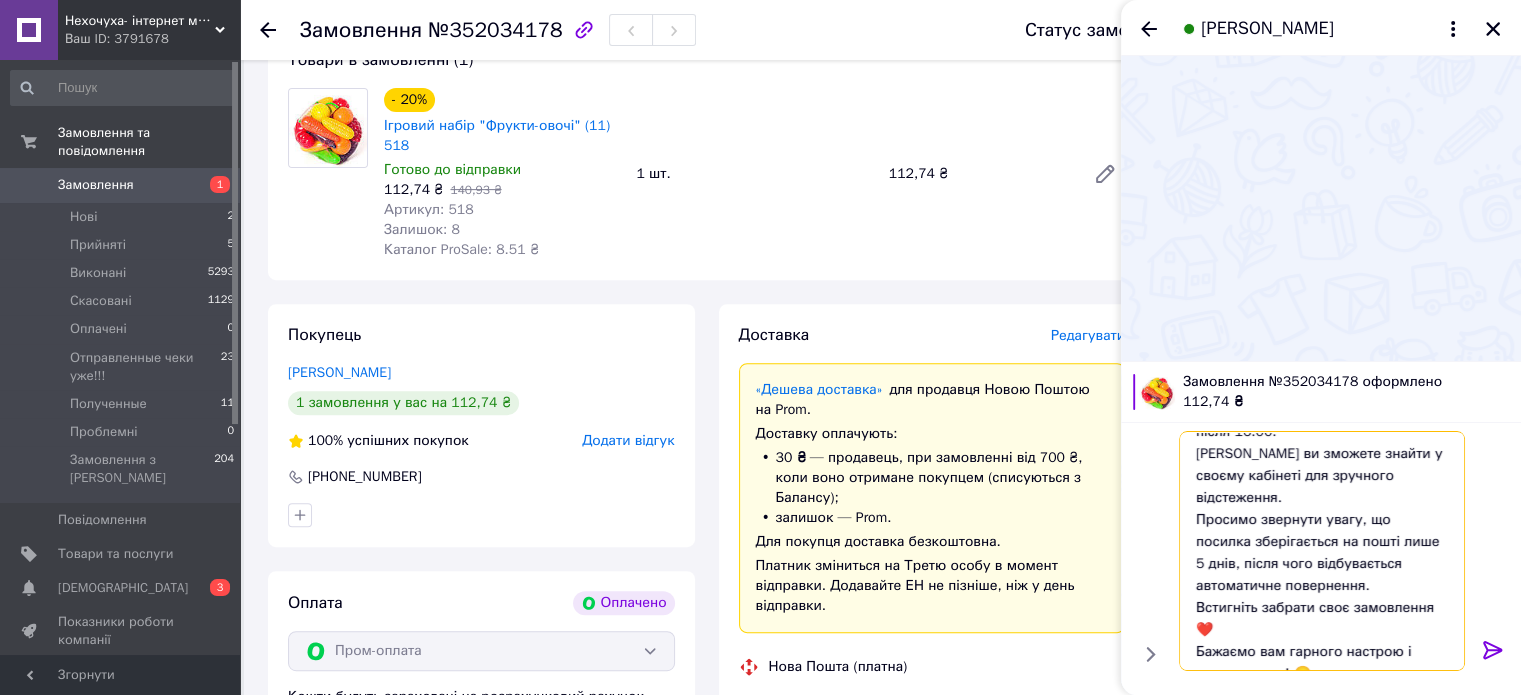 type on "Добрий день! 👋 Це інтернет-магазин "НЕХОЧУХА".
Раді повідомити, що ваше замовлення готове до відправлення — відправка відбудеться сьогодні після 16:00.
[PERSON_NAME] ви зможете знайти у своєму кабінеті для зручного відстеження.
Просимо звернути увагу, що посилка зберігається на пошті лише 5 днів, після чого відбувається автоматичне повернення.
Встигніть забрати своє замовлення ❤️
Бажаємо вам гарного настрою і чудового дня! 😊" 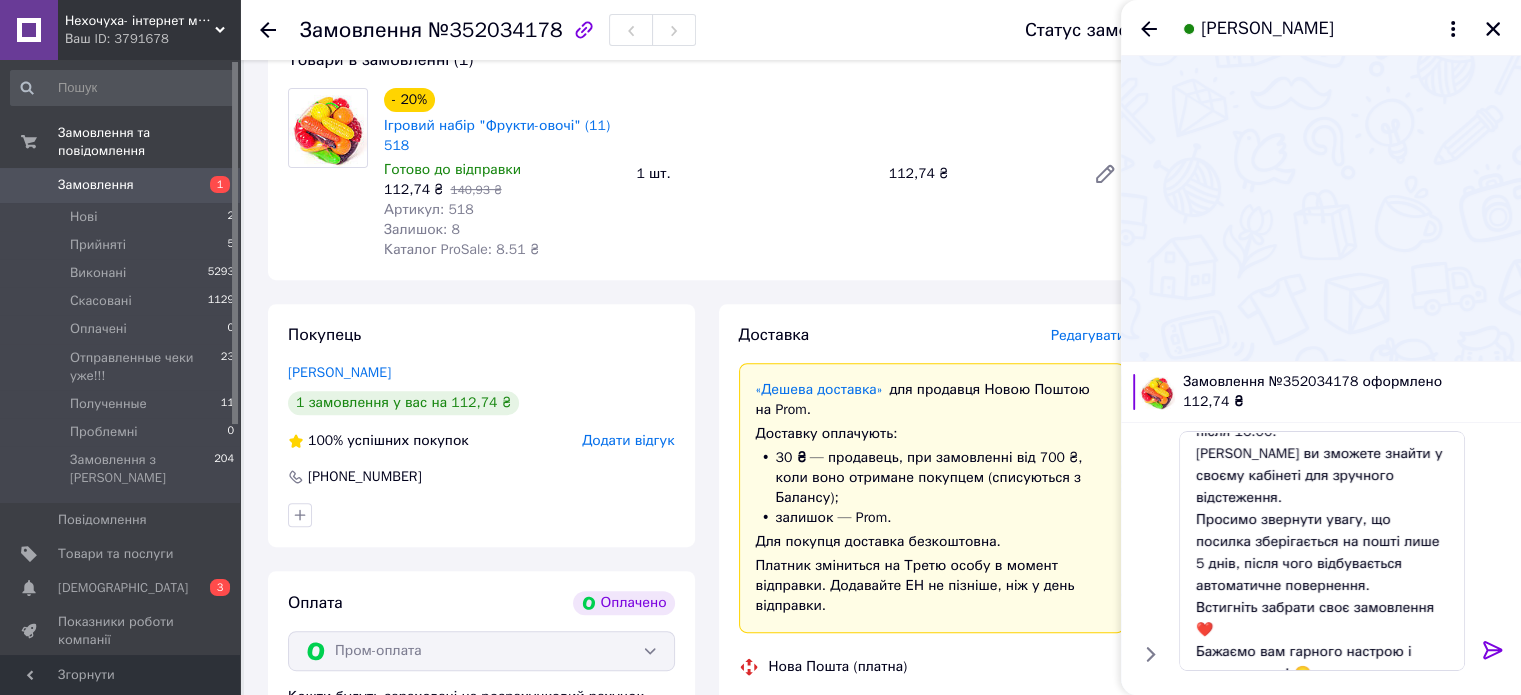 click 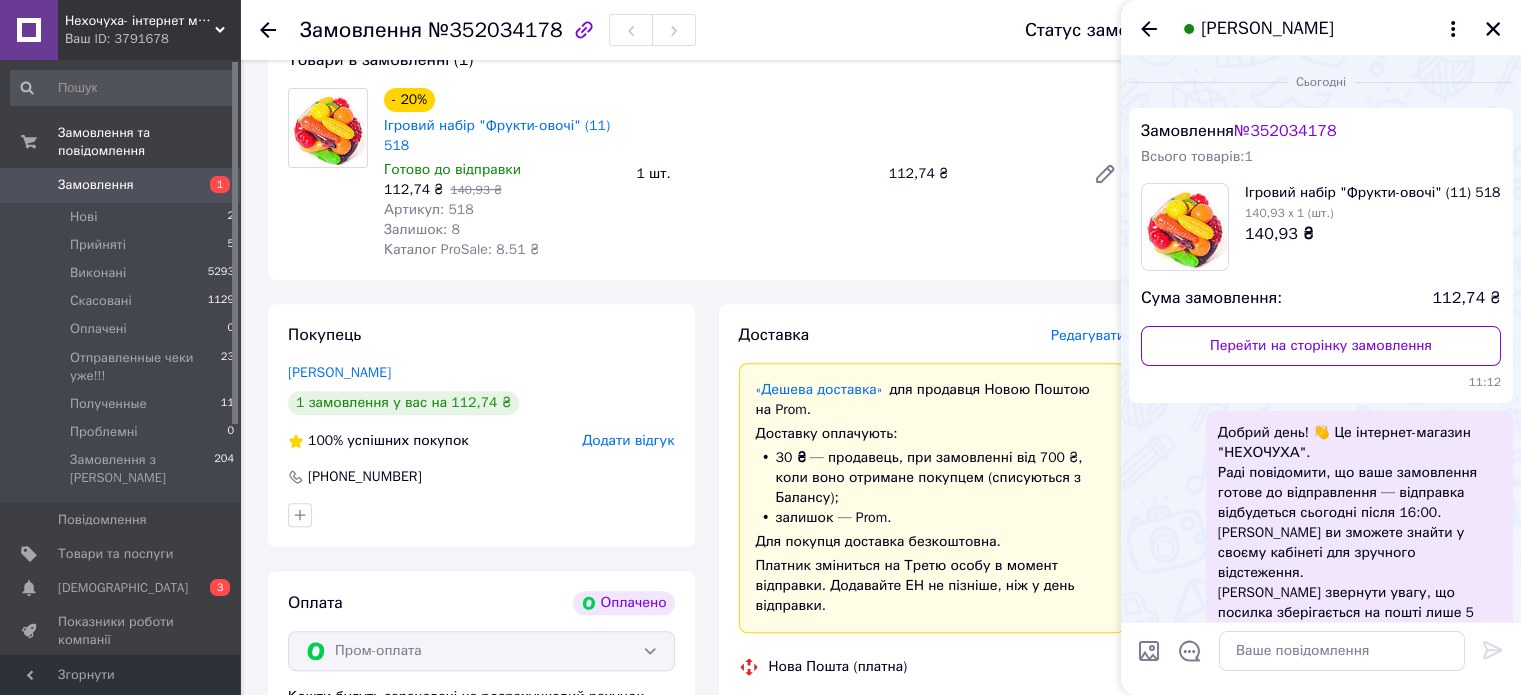 scroll, scrollTop: 0, scrollLeft: 0, axis: both 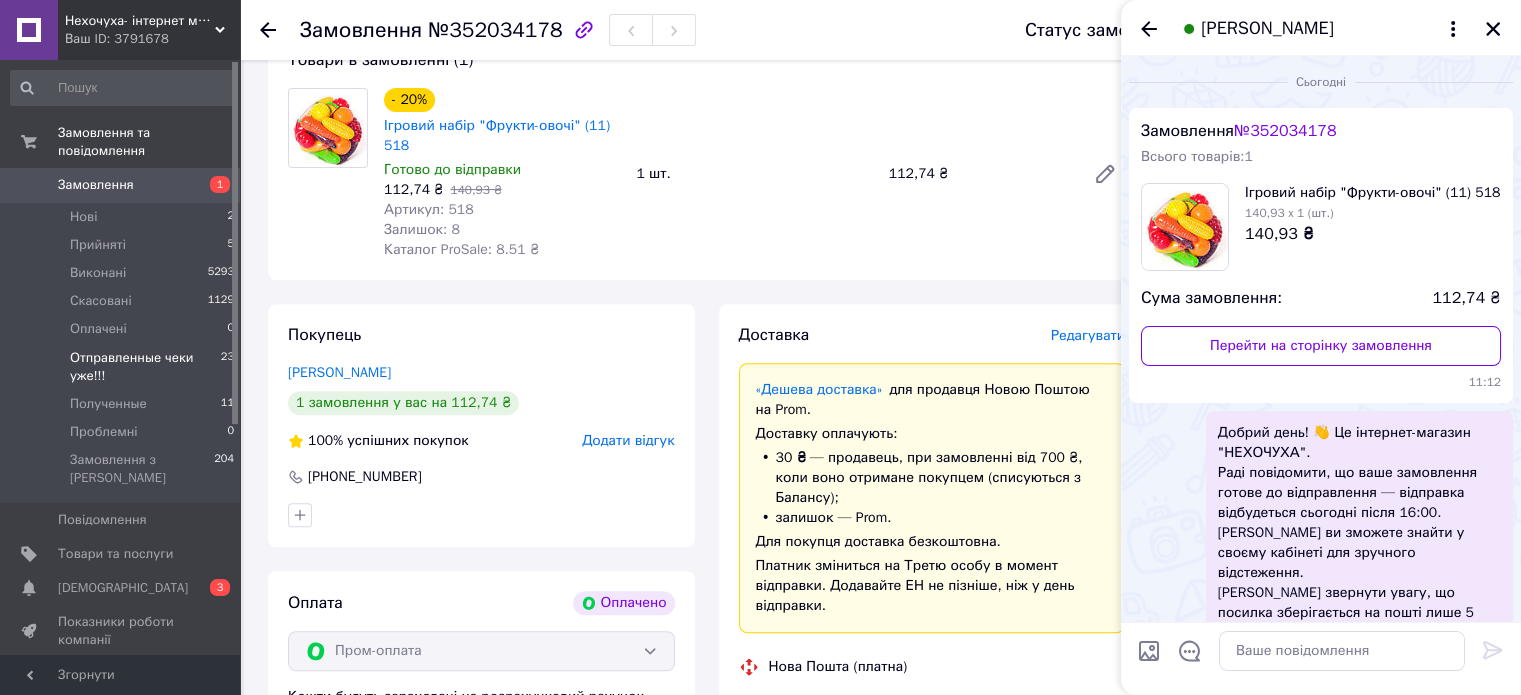 drag, startPoint x: 97, startPoint y: 340, endPoint x: 131, endPoint y: 344, distance: 34.234486 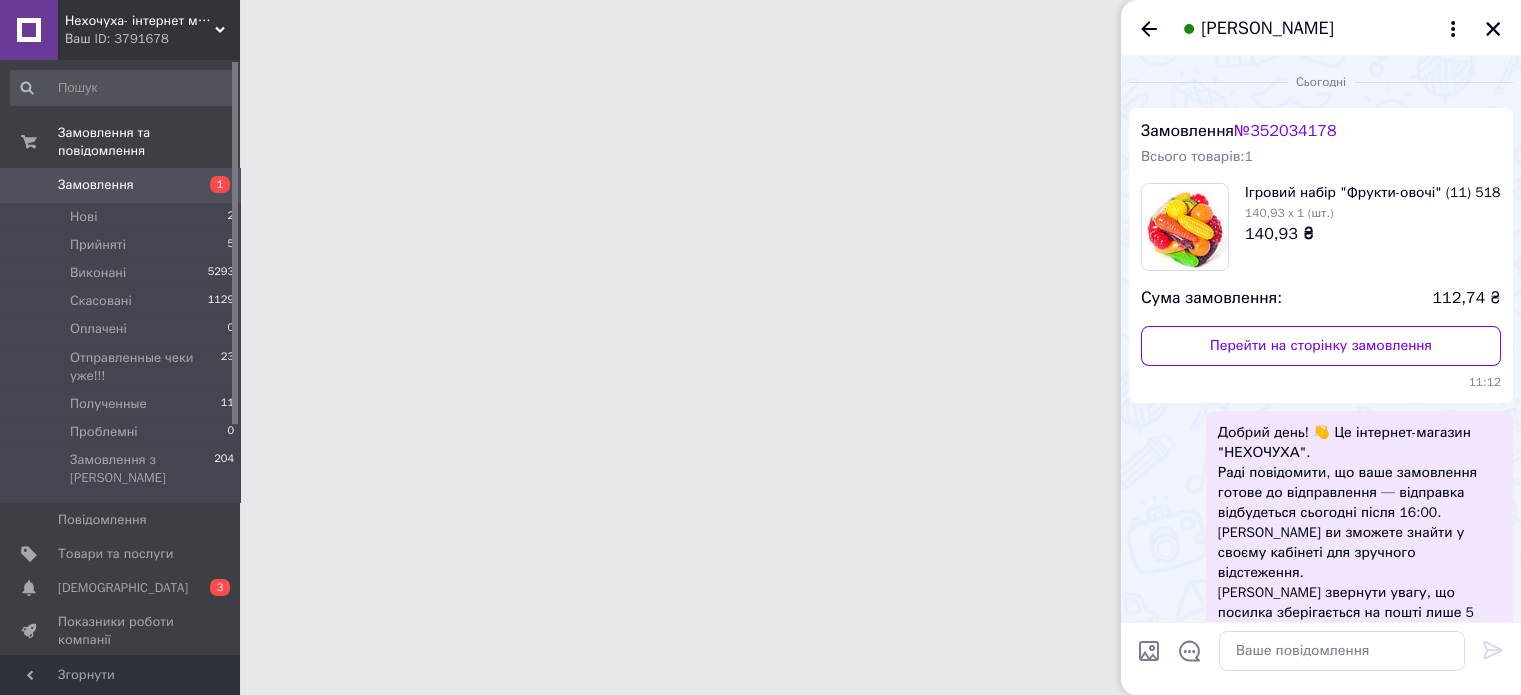 scroll, scrollTop: 0, scrollLeft: 0, axis: both 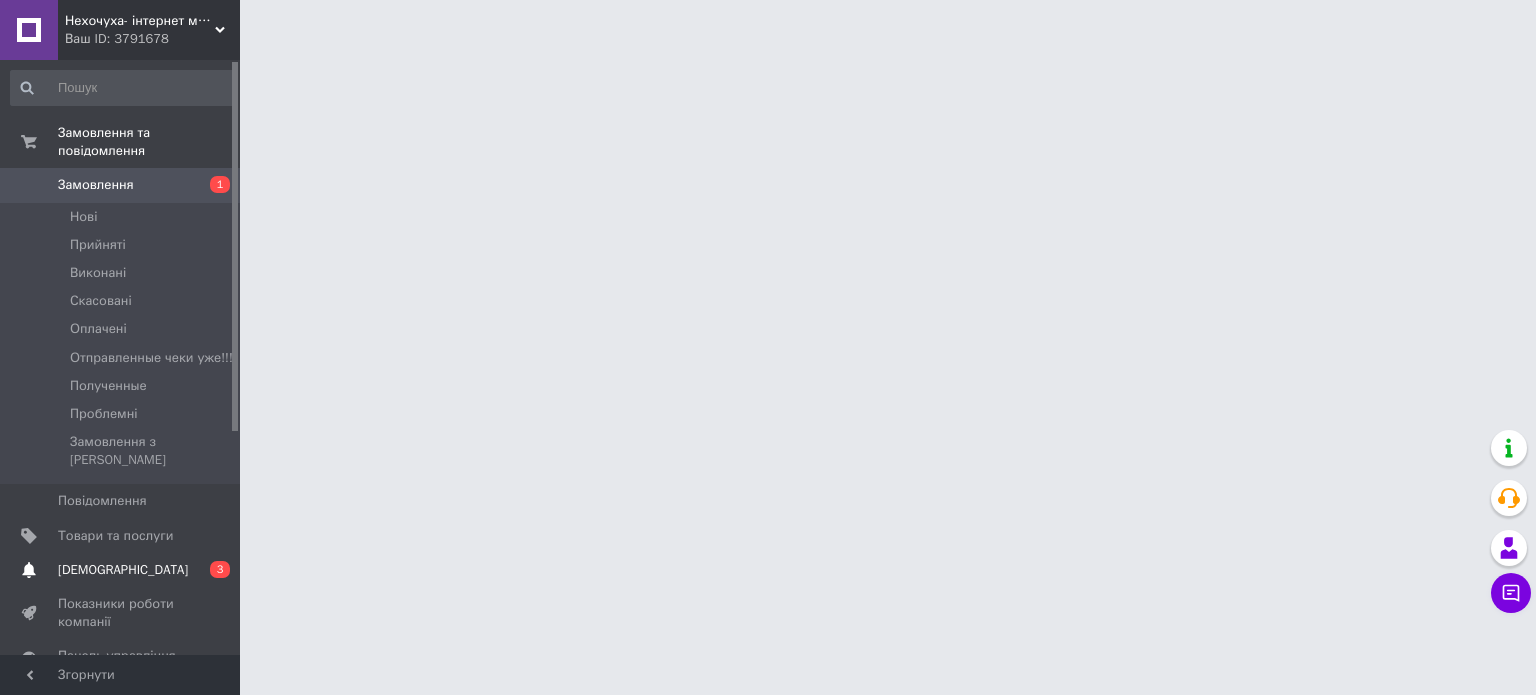 click on "[DEMOGRAPHIC_DATA]" at bounding box center (121, 570) 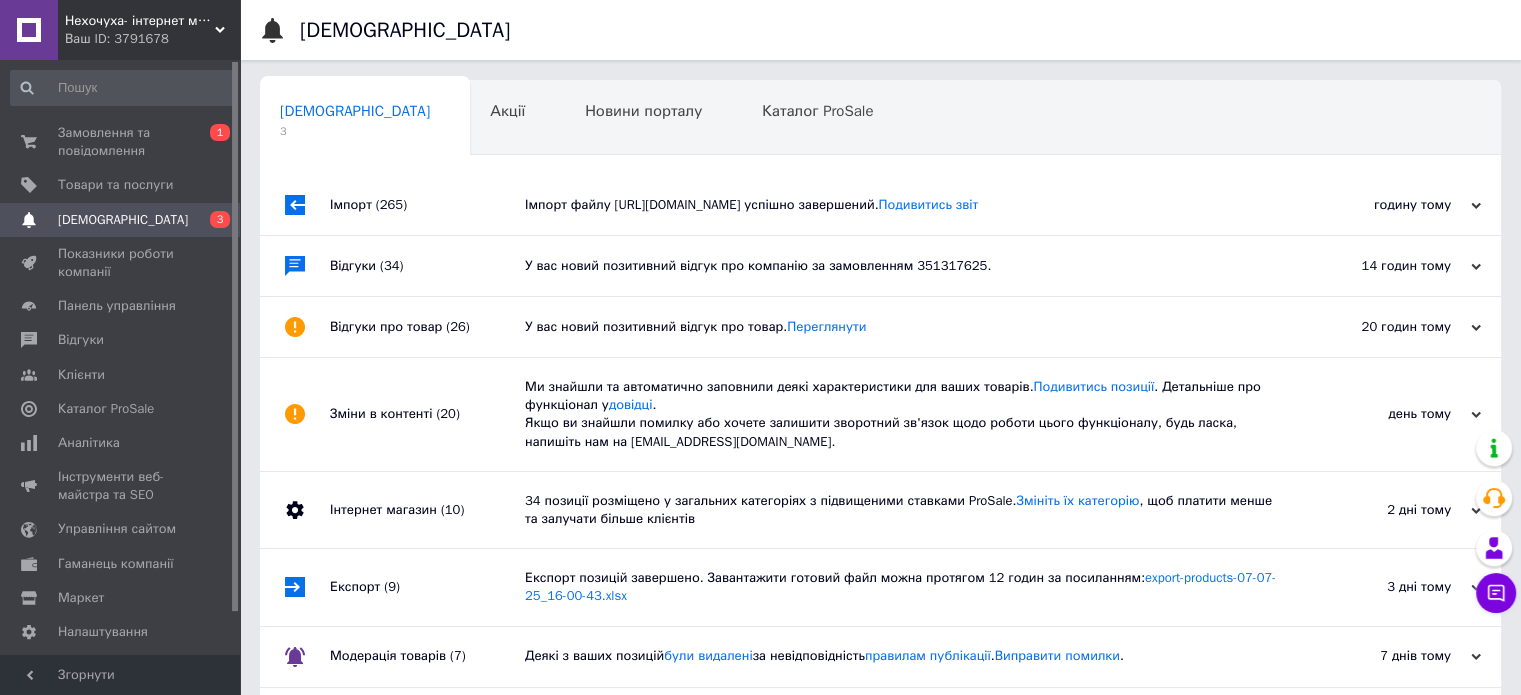 click on "Імпорт файлу [URL][DOMAIN_NAME] успішно завершений.  Подивитись звіт" at bounding box center [903, 205] 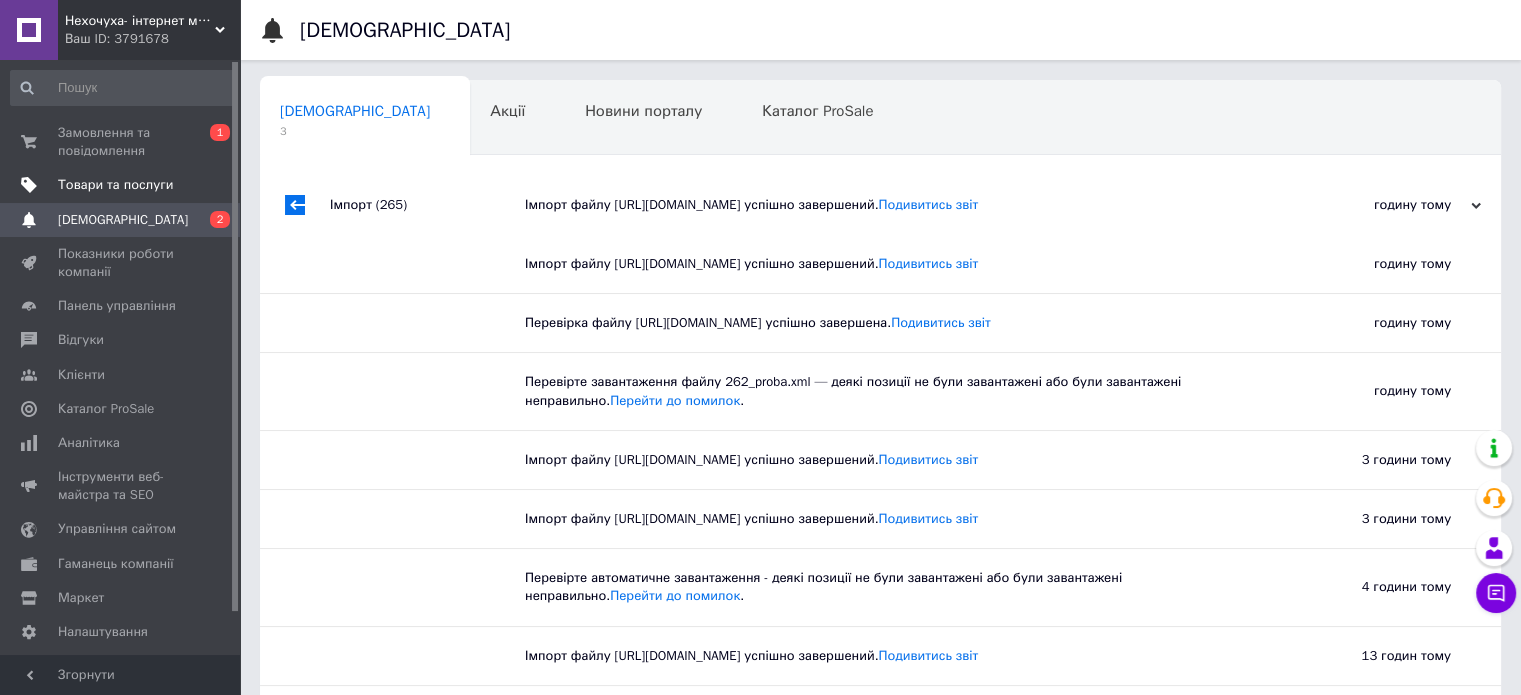 click on "Товари та послуги" at bounding box center [115, 185] 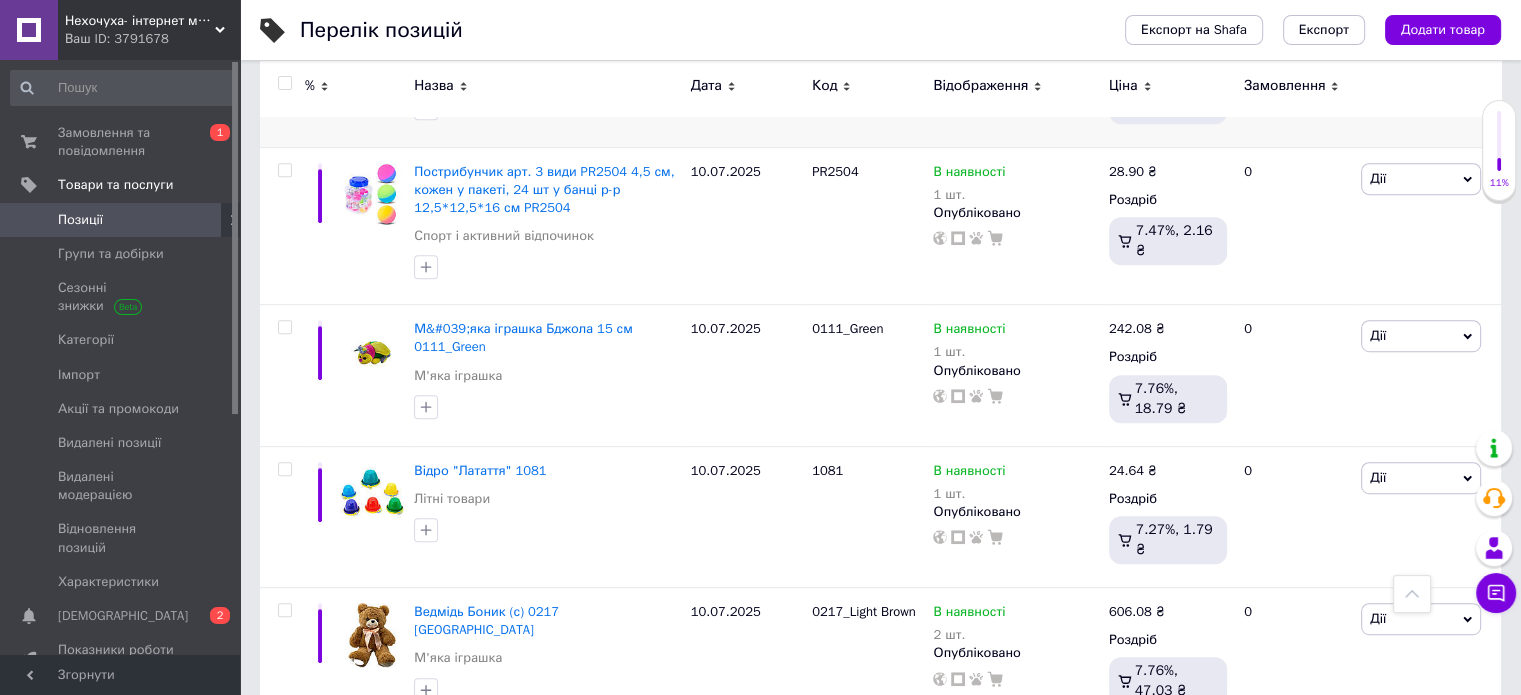 scroll, scrollTop: 1000, scrollLeft: 0, axis: vertical 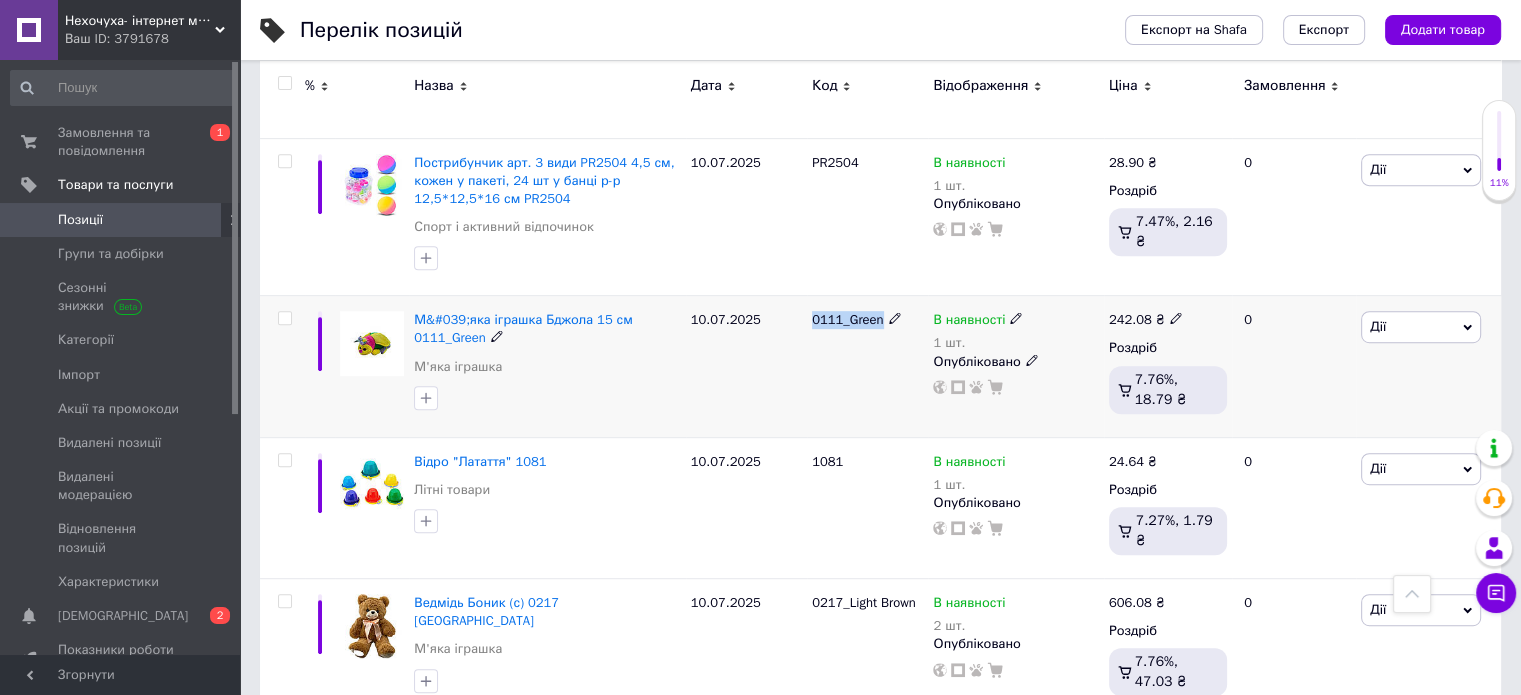 drag, startPoint x: 852, startPoint y: 303, endPoint x: 880, endPoint y: 303, distance: 28 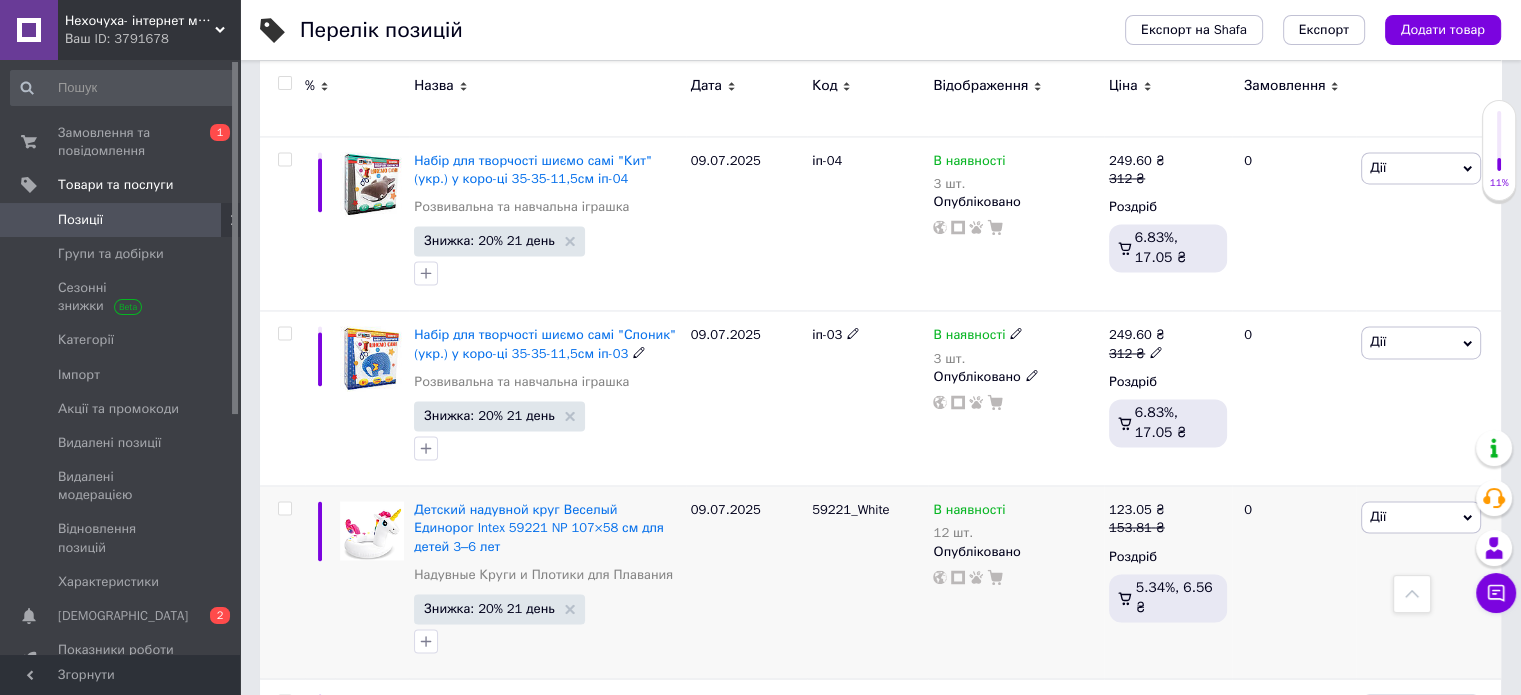 scroll, scrollTop: 3400, scrollLeft: 0, axis: vertical 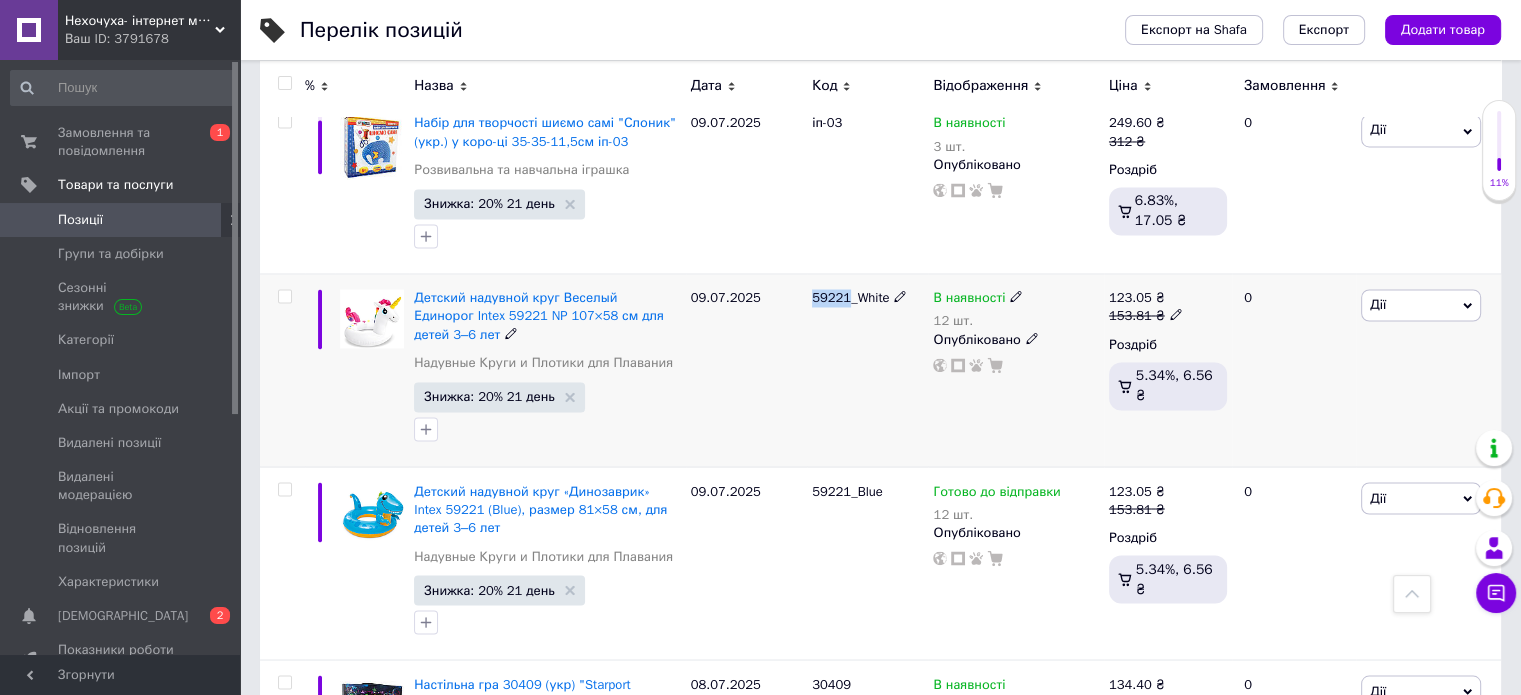 drag, startPoint x: 809, startPoint y: 199, endPoint x: 847, endPoint y: 205, distance: 38.470768 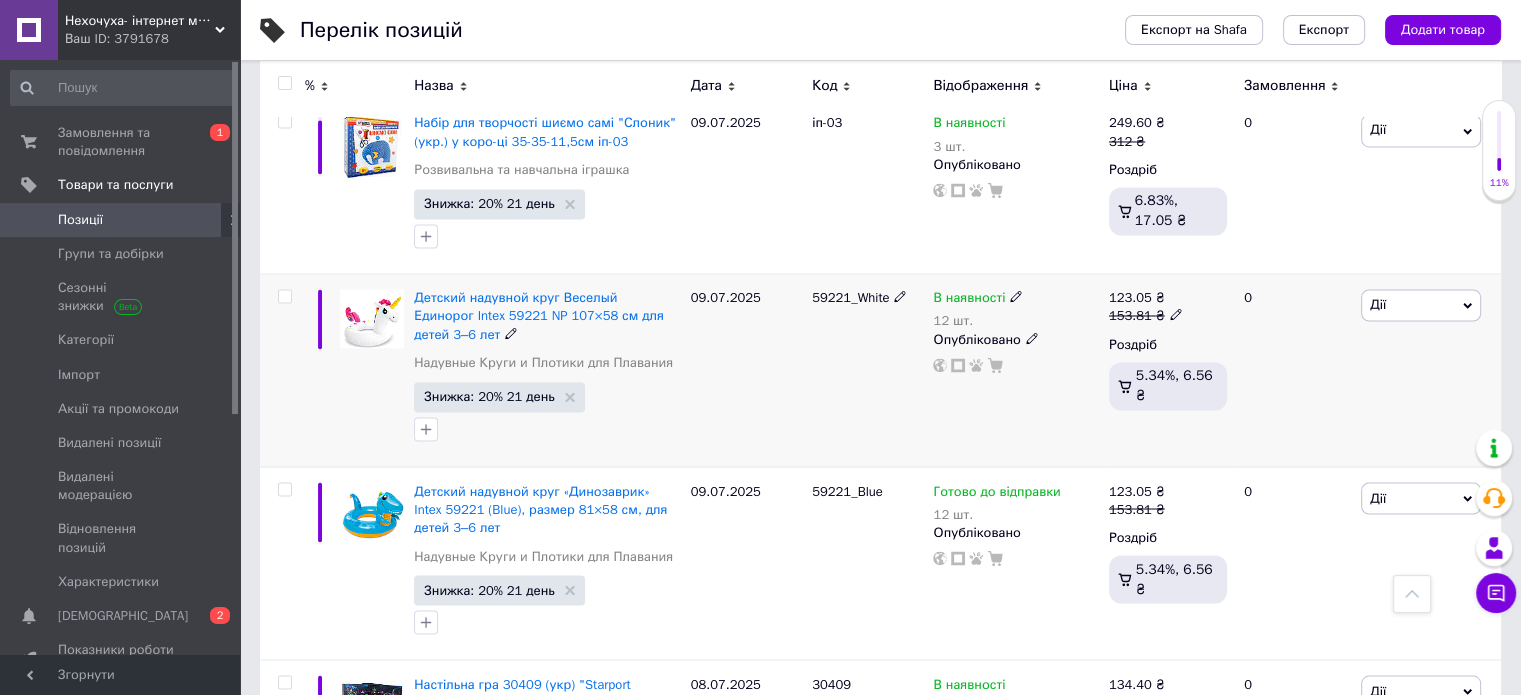 click 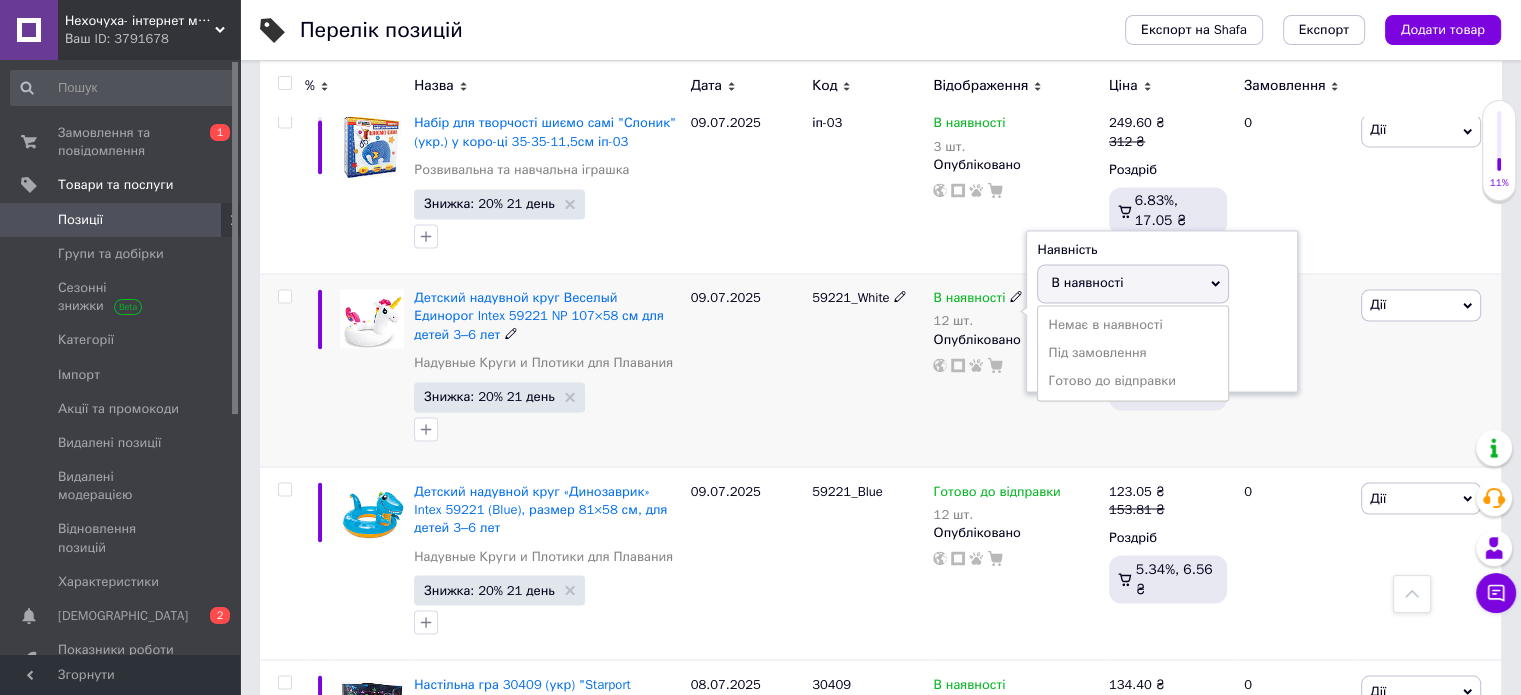 drag, startPoint x: 1072, startPoint y: 283, endPoint x: 914, endPoint y: 271, distance: 158.45505 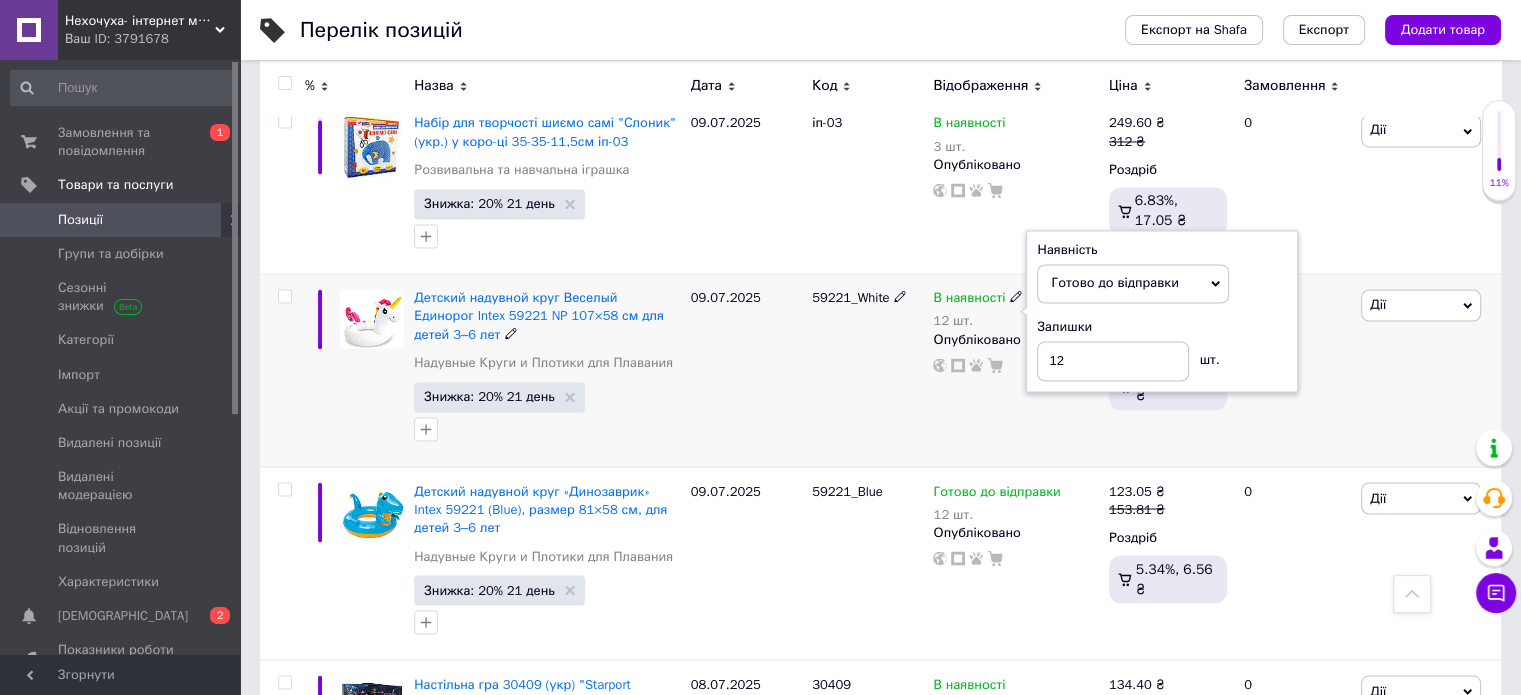 click on "09.07.2025" at bounding box center (746, 370) 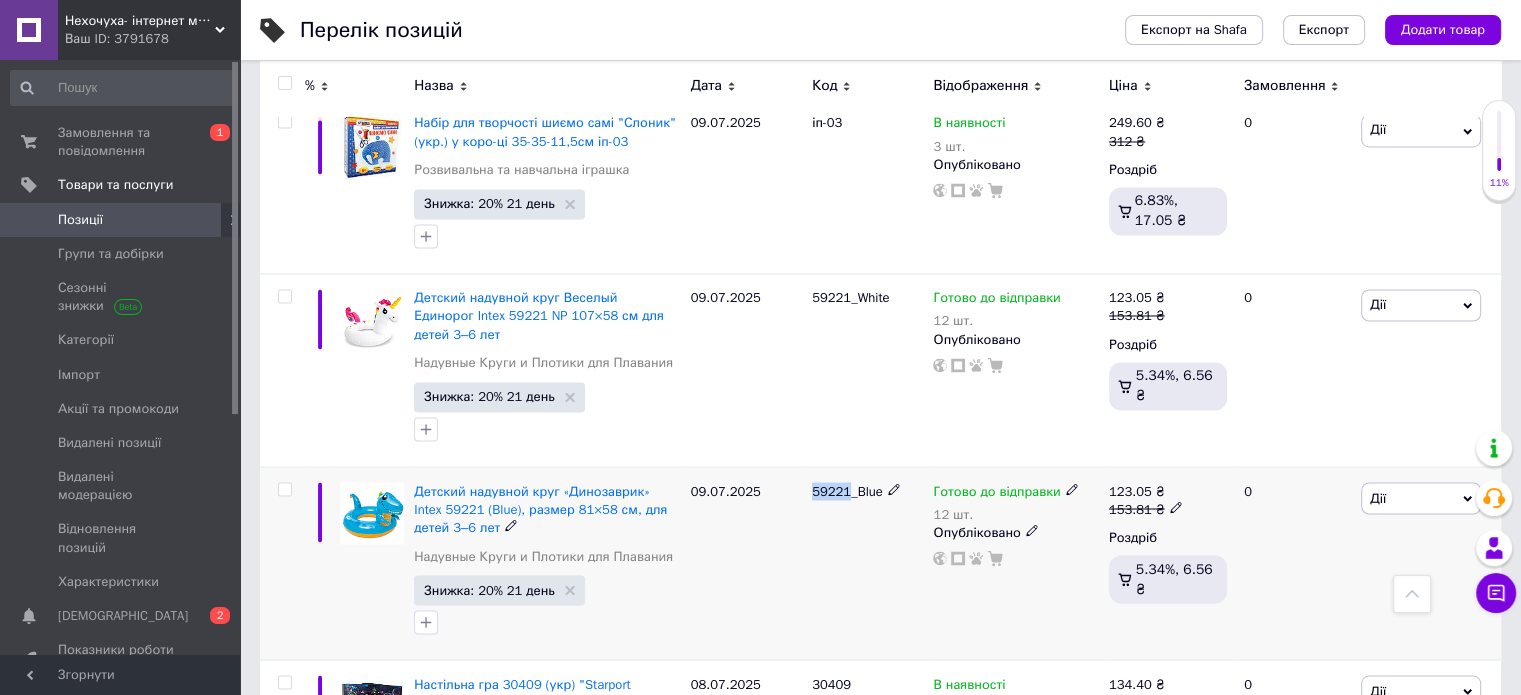 click on "Детский надувной круг «Динозаврик» Intex 59221 (Blue), размер 81×58 см, для детей 3–6 лет Надувные Круги и Плотики для Плавания Знижка: 20% 21 день [DATE] 59221_Blue Готово до відправки 12 шт. Опубліковано 123.05   ₴ 153.81   ₴ Роздріб 5.34%, 6.56 ₴ 0 Дії Редагувати Підняти на початок групи Копіювати Знижка Подарунок Супутні Приховати Ярлик Додати на вітрину Додати в кампанію Каталог ProSale Видалити" at bounding box center [880, 563] 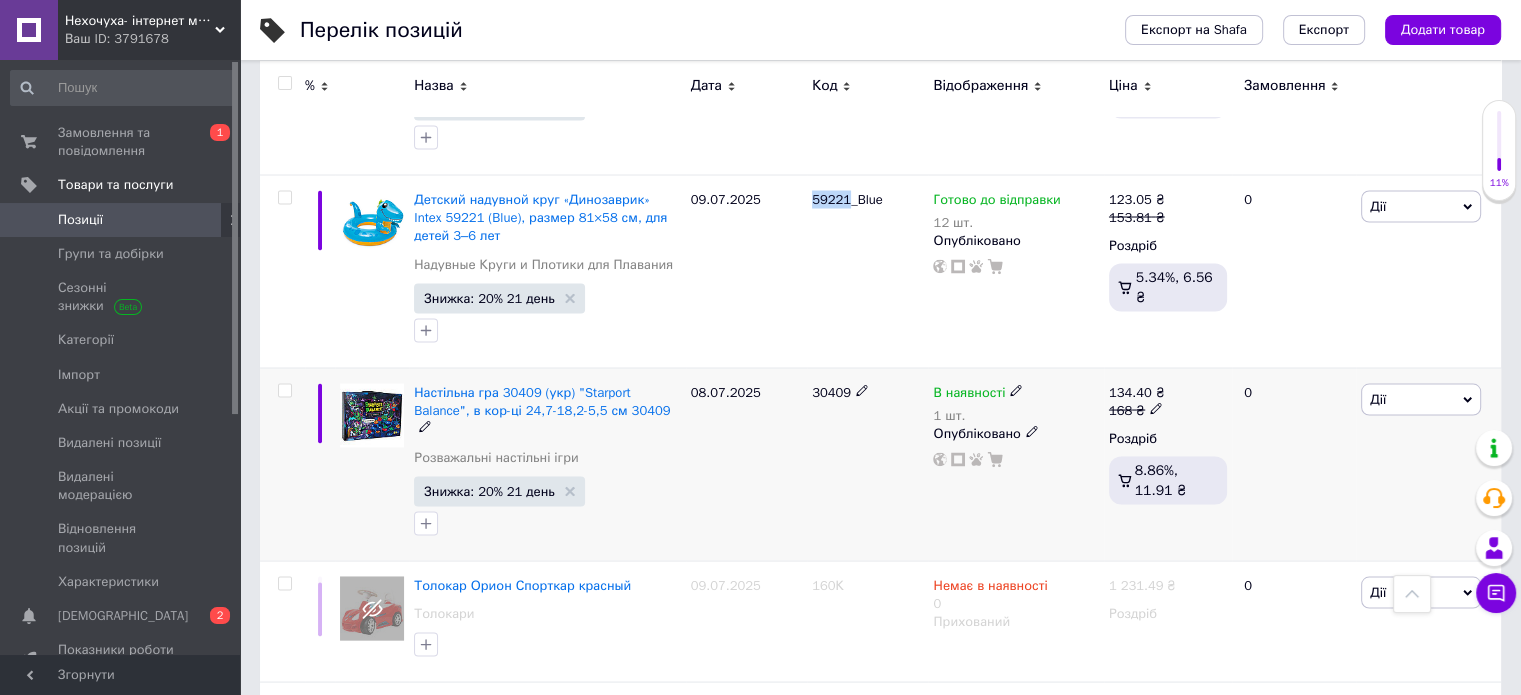 scroll, scrollTop: 3700, scrollLeft: 0, axis: vertical 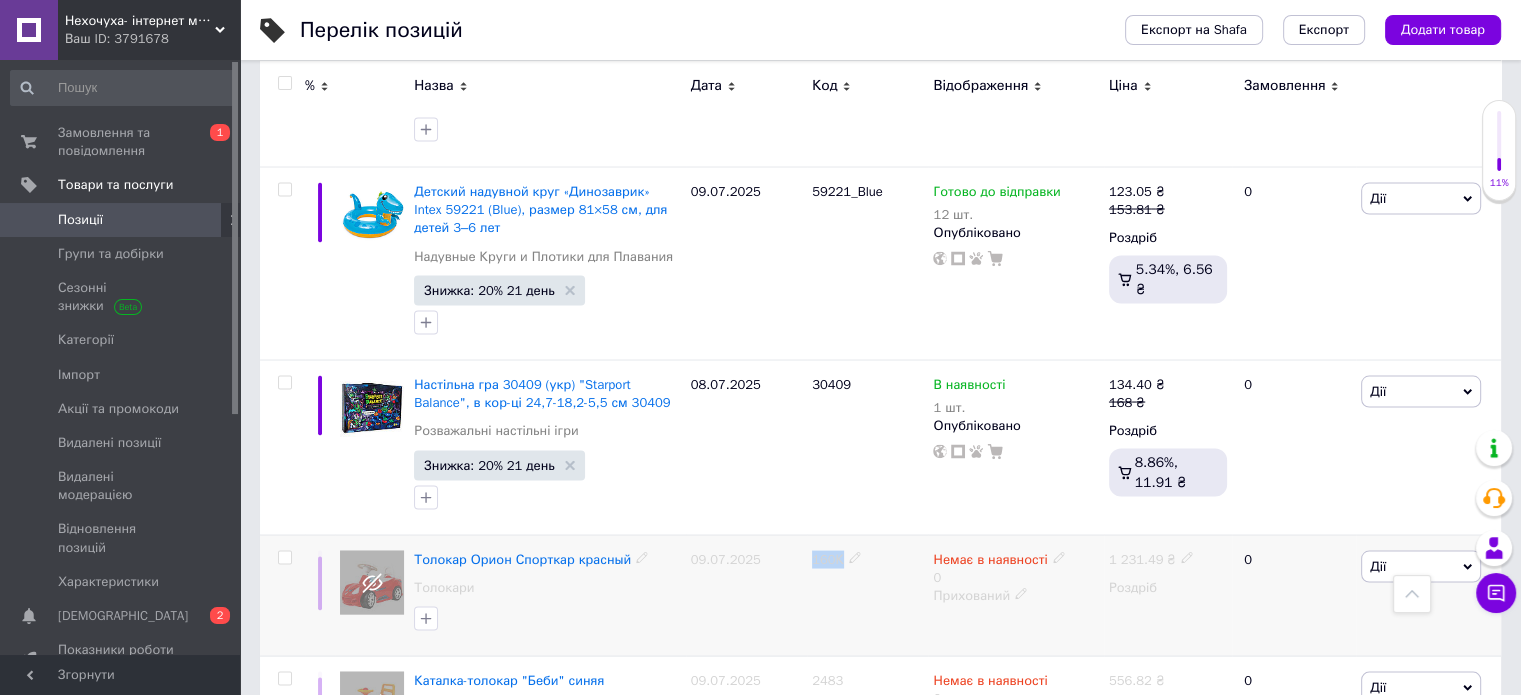 drag, startPoint x: 792, startPoint y: 435, endPoint x: 840, endPoint y: 445, distance: 49.0306 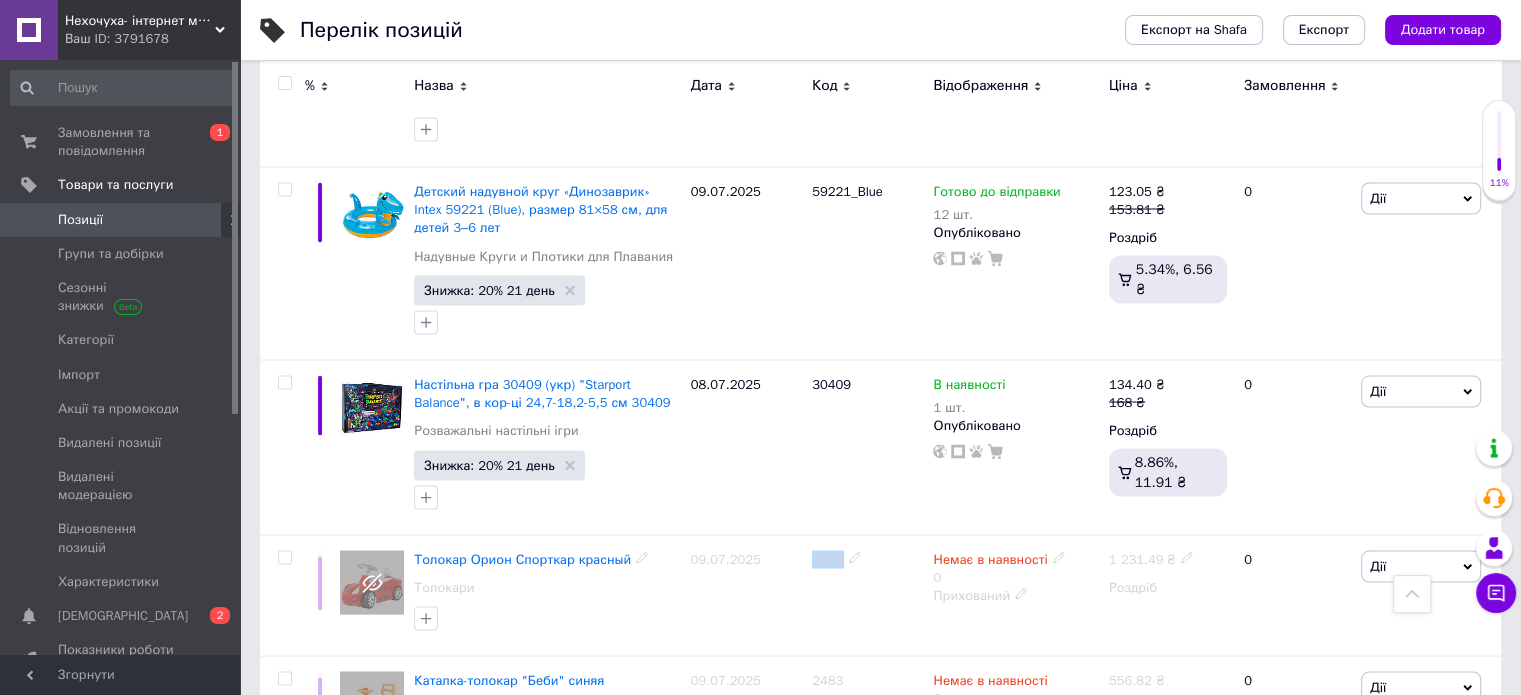 copy on "160К" 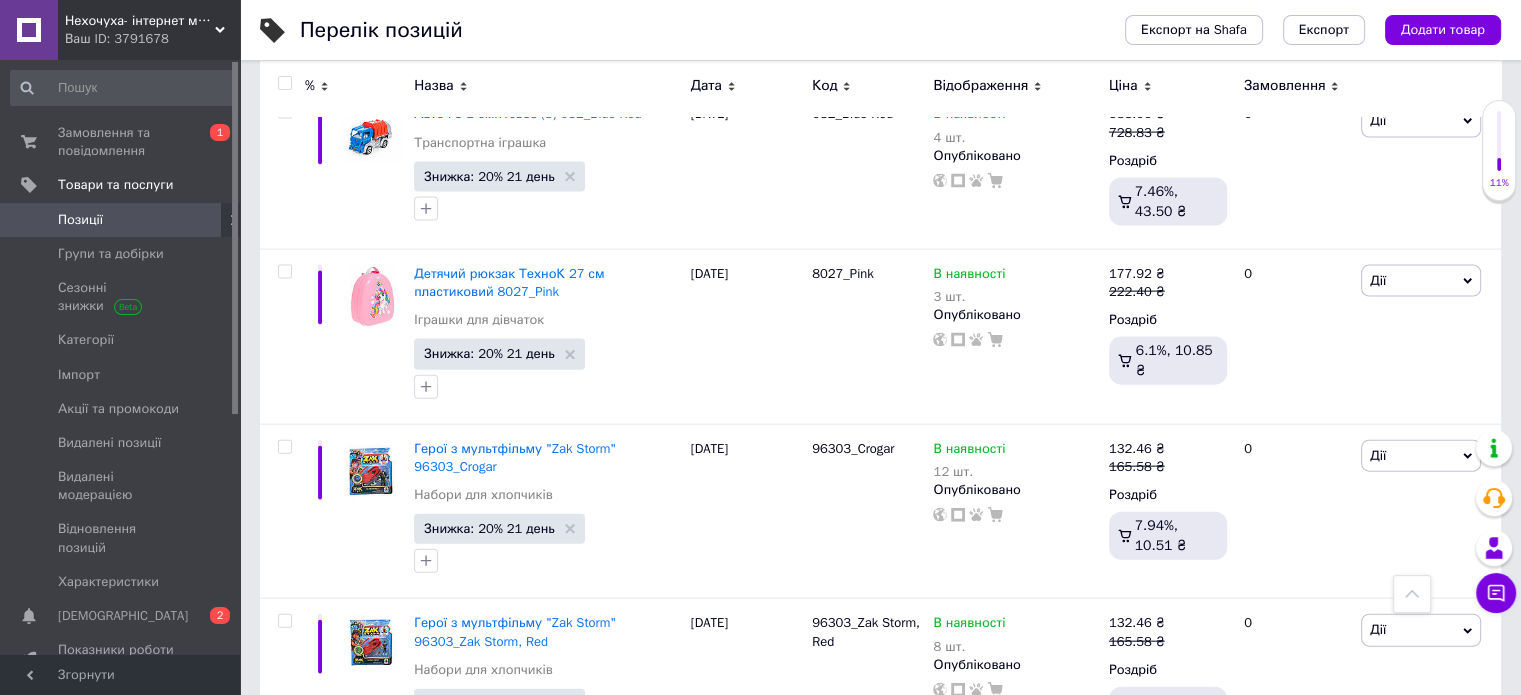 scroll, scrollTop: 11764, scrollLeft: 0, axis: vertical 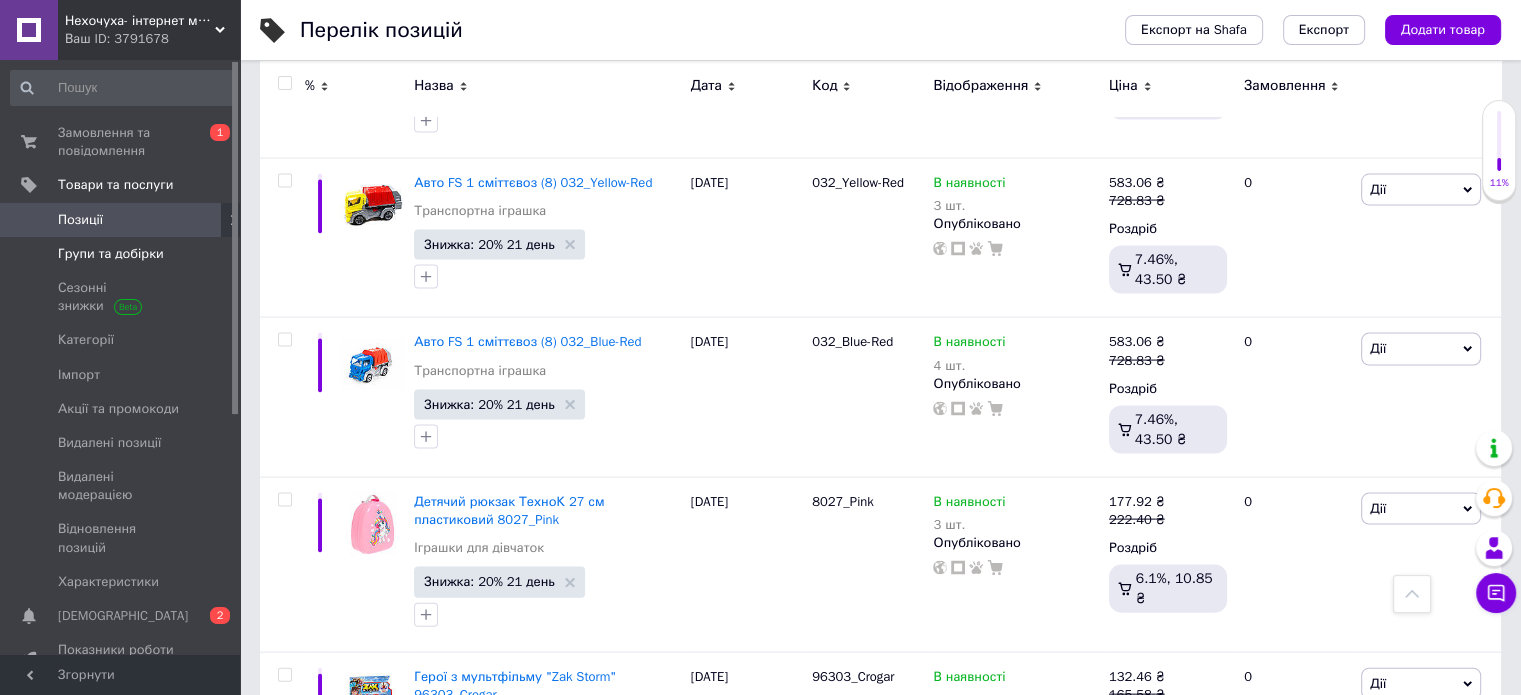 click on "Групи та добірки" at bounding box center [111, 254] 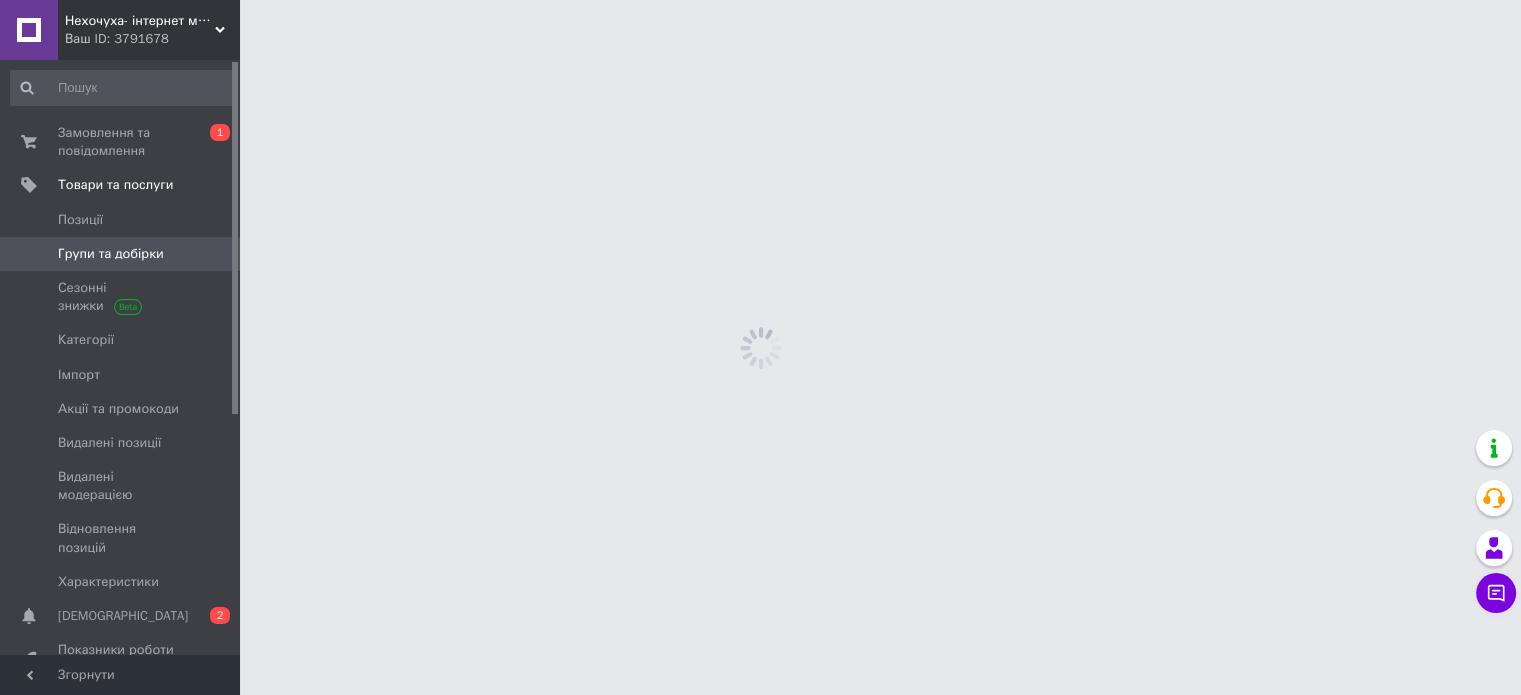 scroll, scrollTop: 0, scrollLeft: 0, axis: both 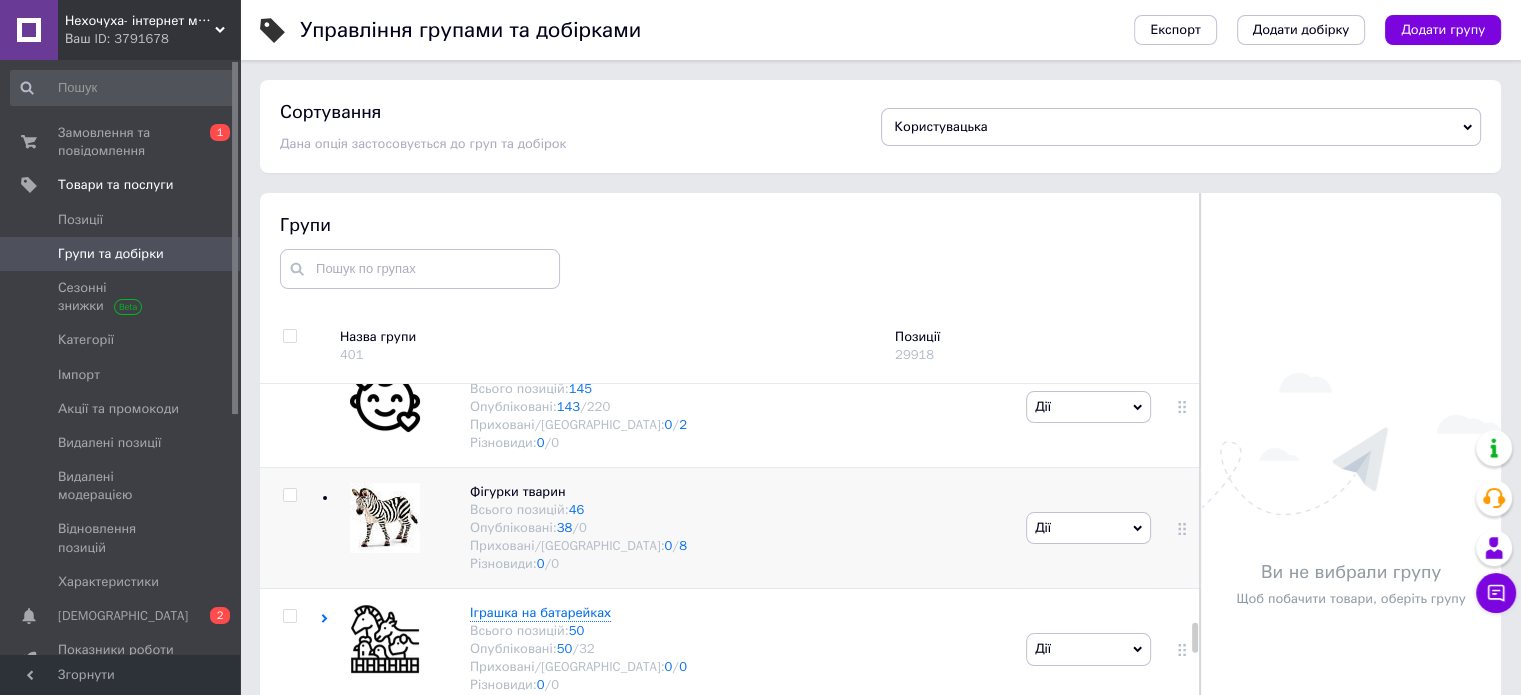 click on "Фігурки тварин Всього позицій:  46 Опубліковані:  38  /  0 Приховані/Видалені:  0  /  8 Різновиди:  0  /  0" at bounding box center [670, 527] 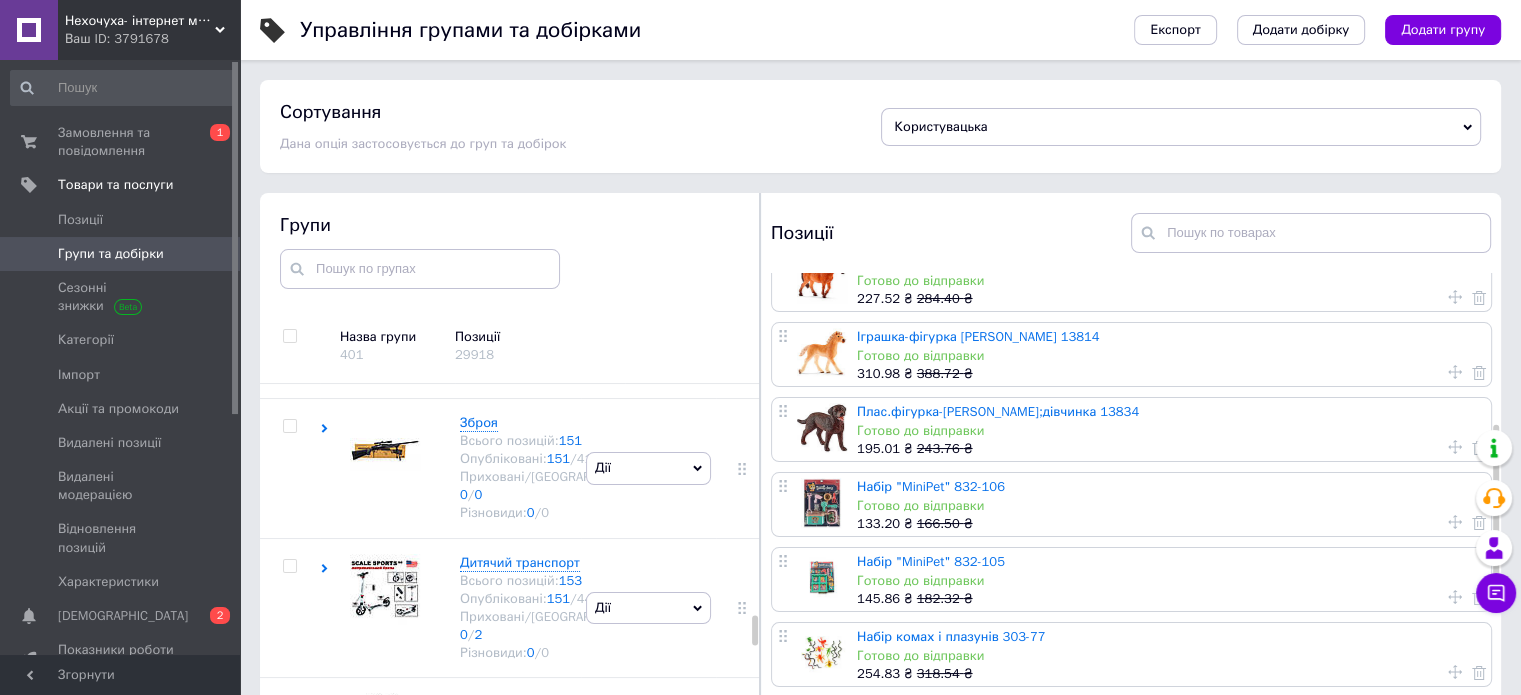 scroll, scrollTop: 900, scrollLeft: 0, axis: vertical 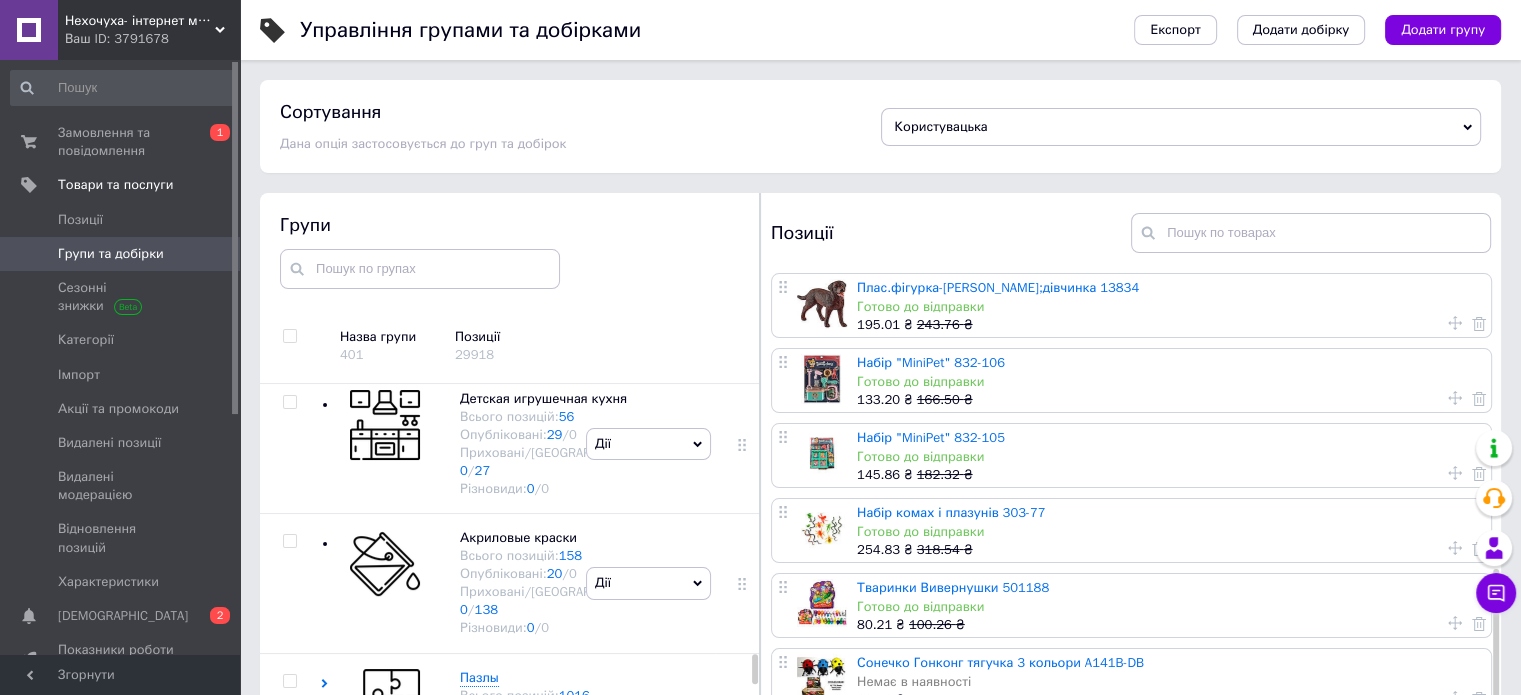 click at bounding box center [385, -1248] 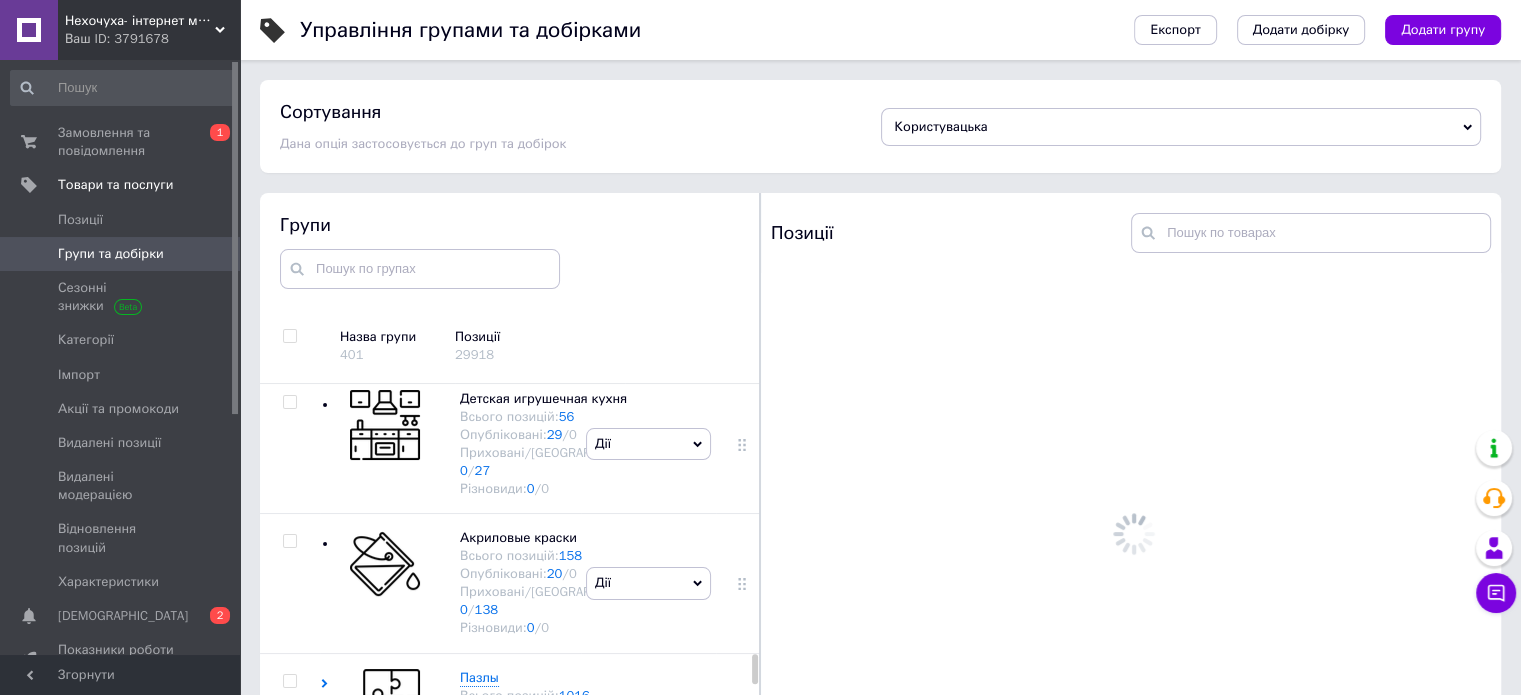 scroll, scrollTop: 0, scrollLeft: 0, axis: both 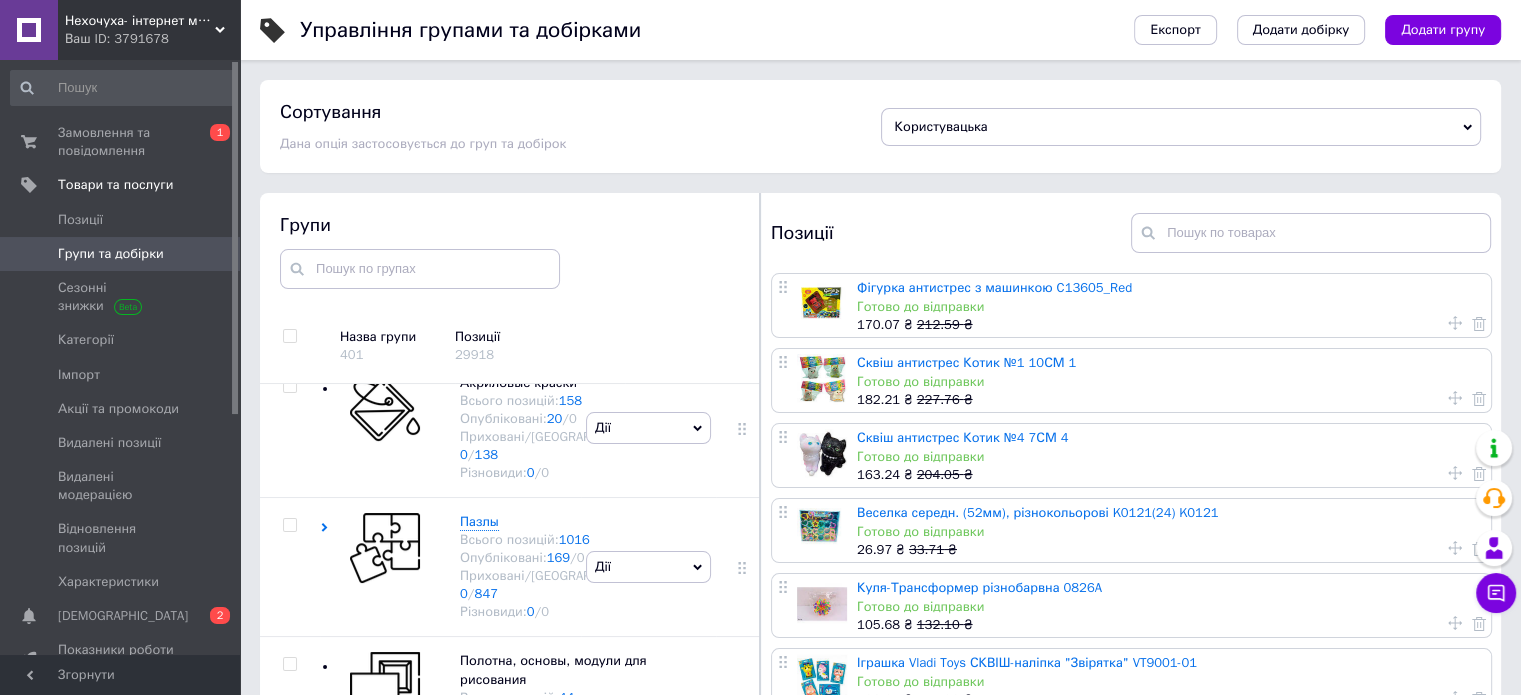 click at bounding box center (380, 149) 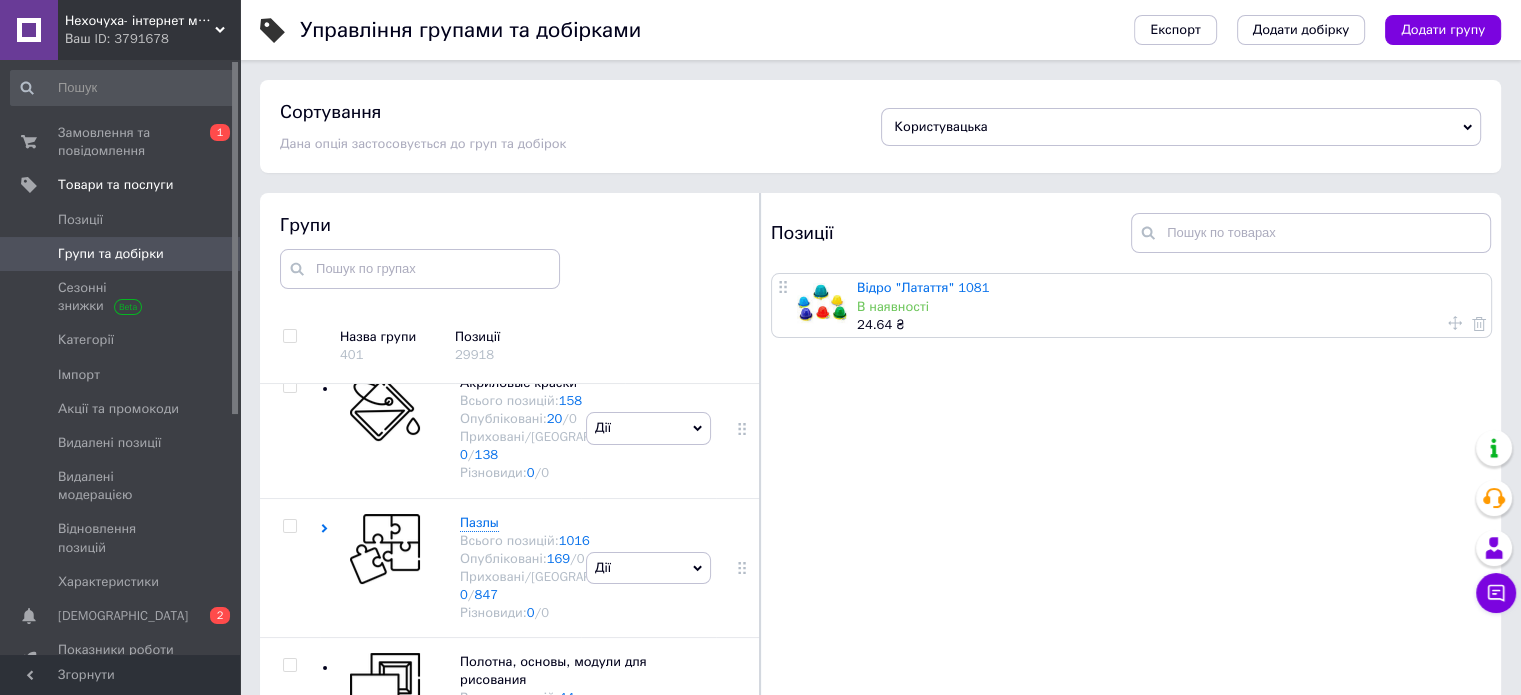 scroll, scrollTop: 9993, scrollLeft: 0, axis: vertical 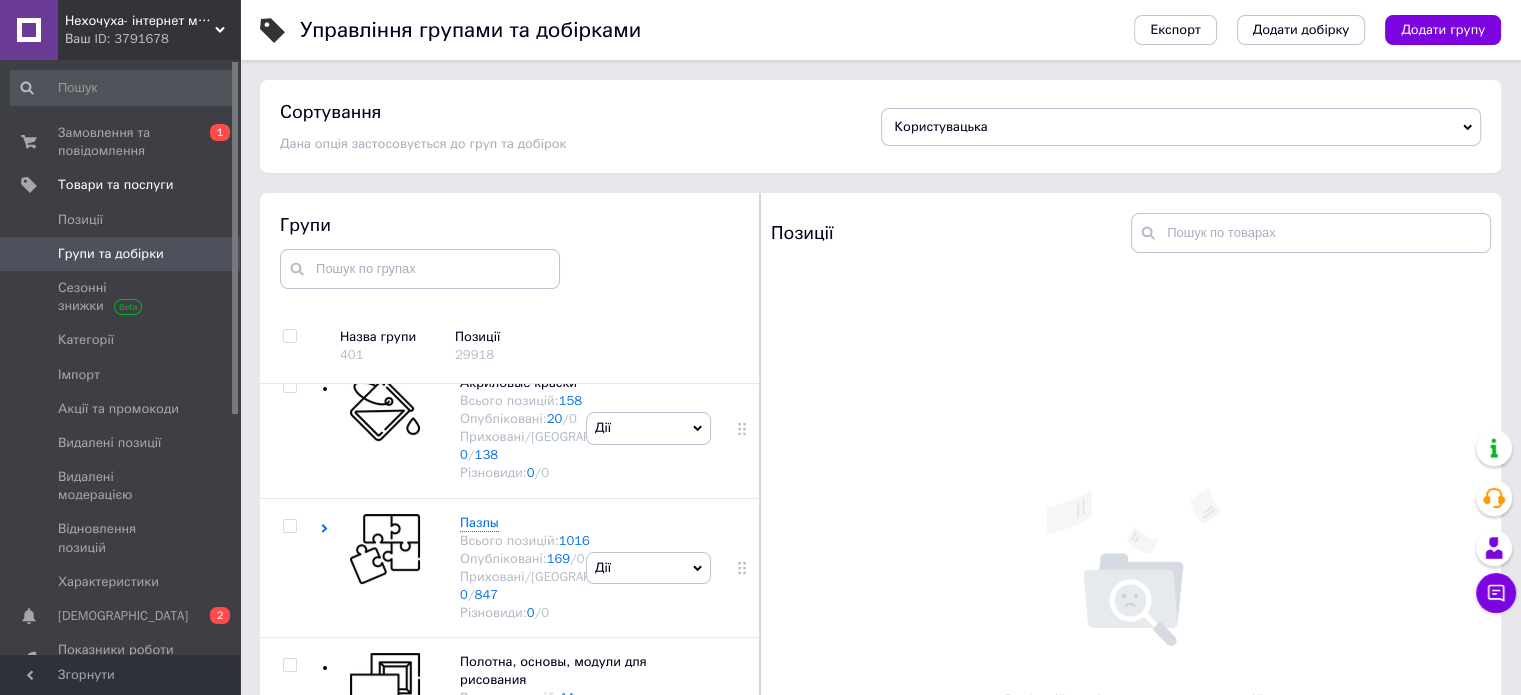 click at bounding box center (380, -9) 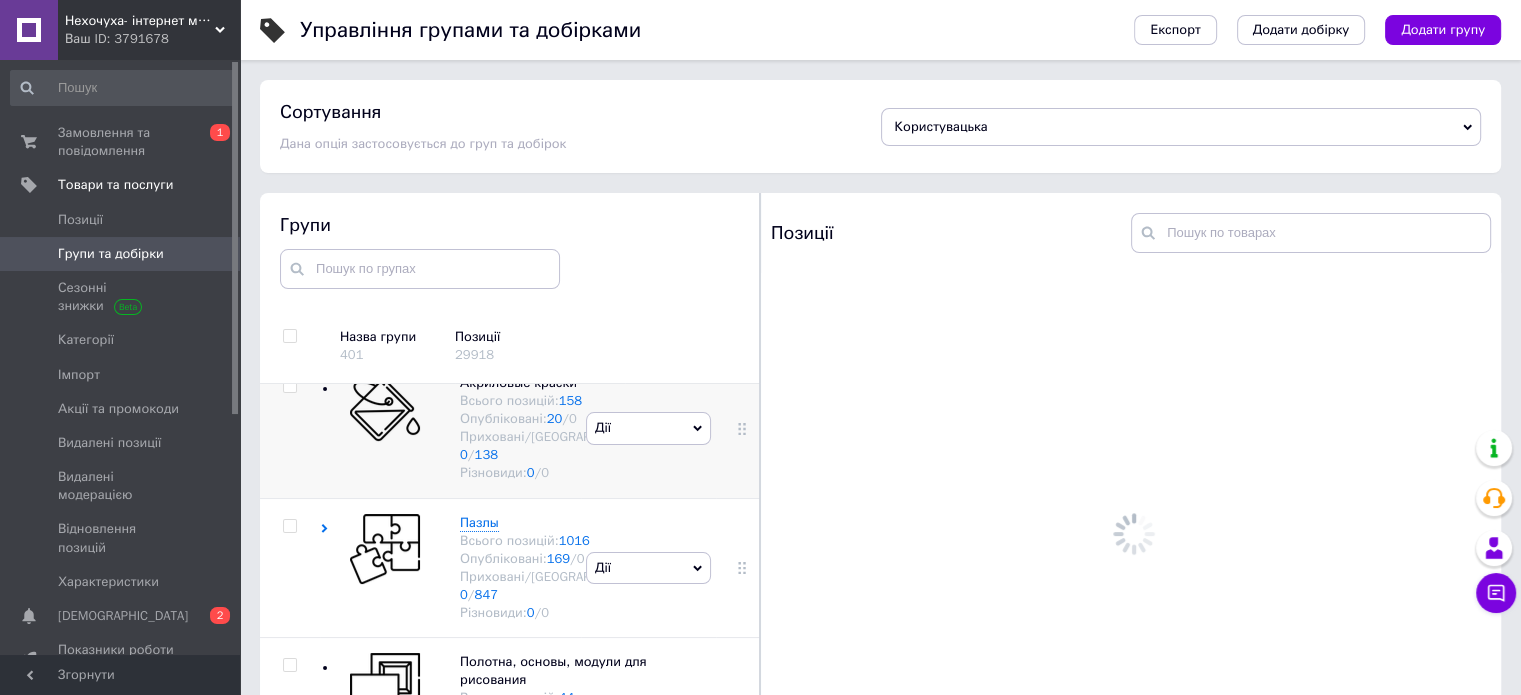 scroll, scrollTop: 10593, scrollLeft: 0, axis: vertical 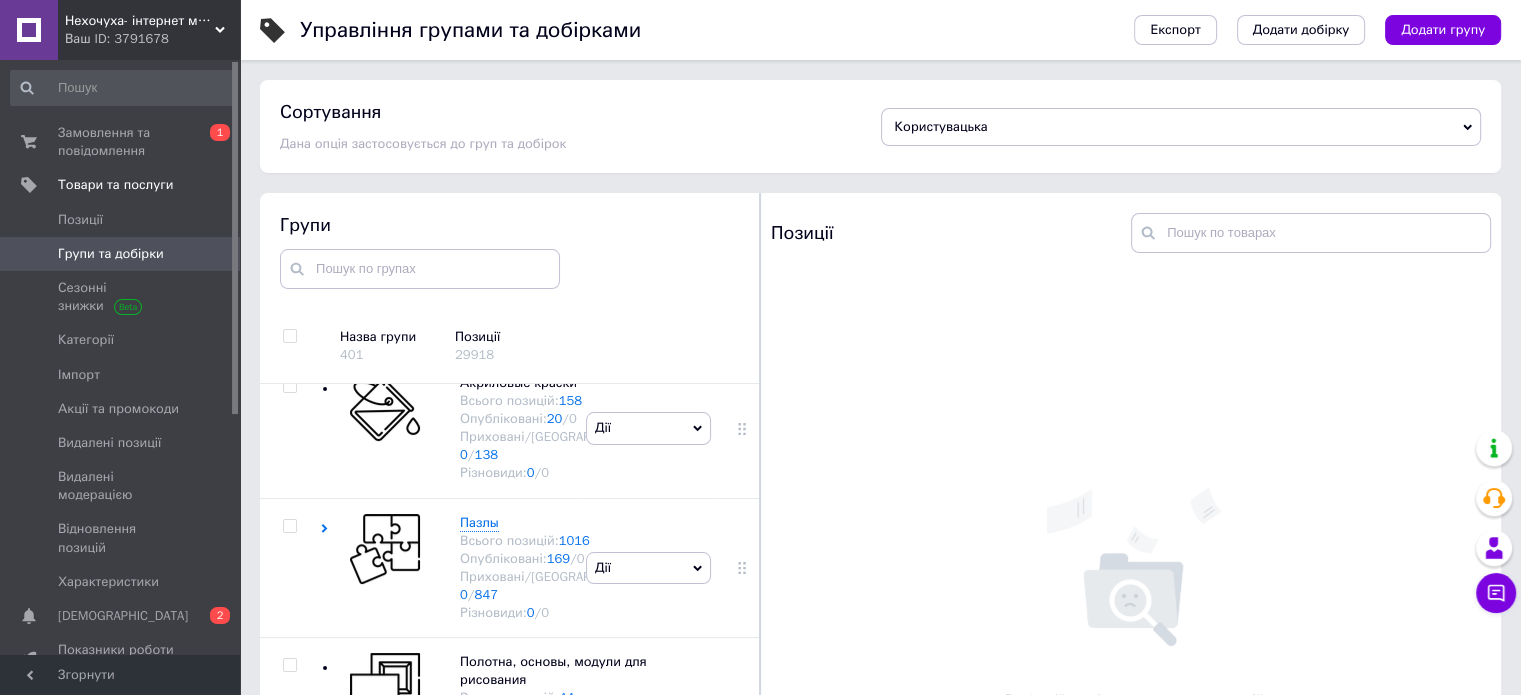 click at bounding box center (380, 289) 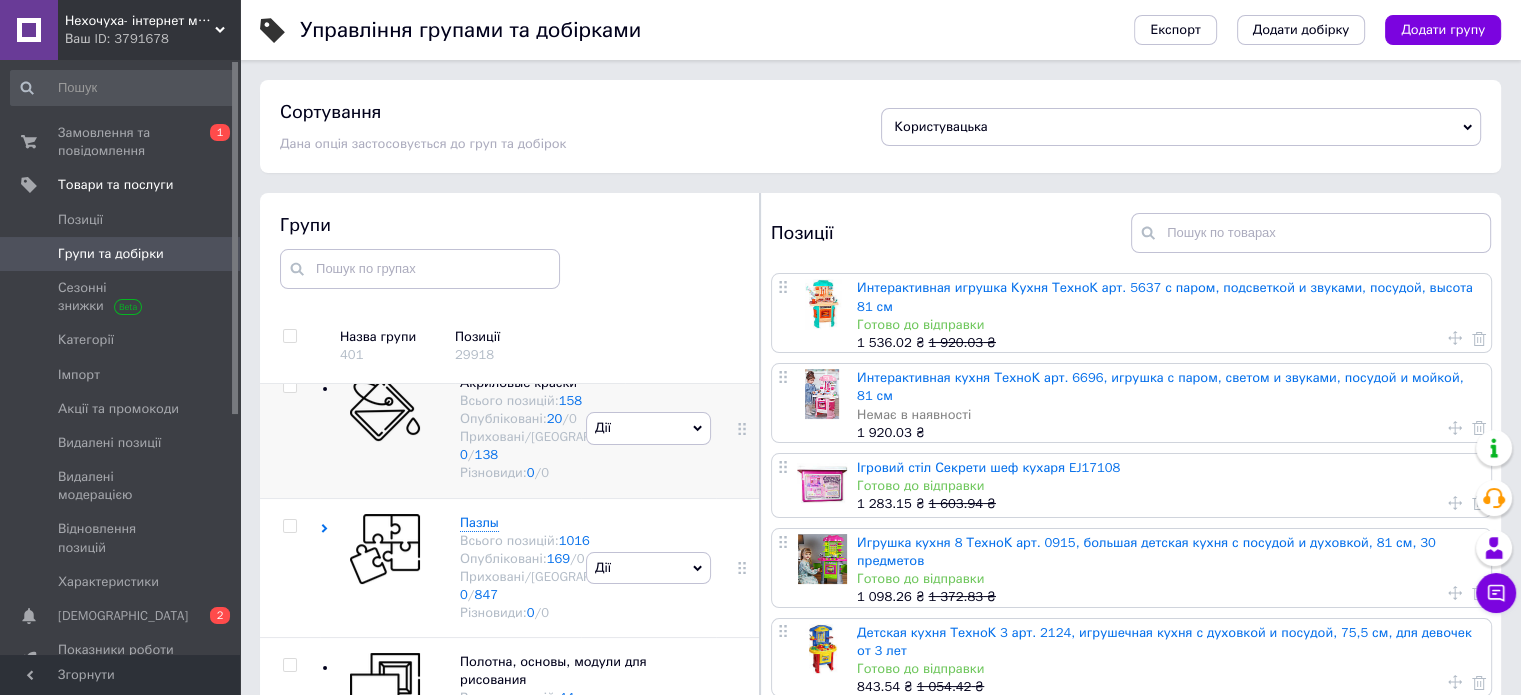 scroll, scrollTop: 10951, scrollLeft: 0, axis: vertical 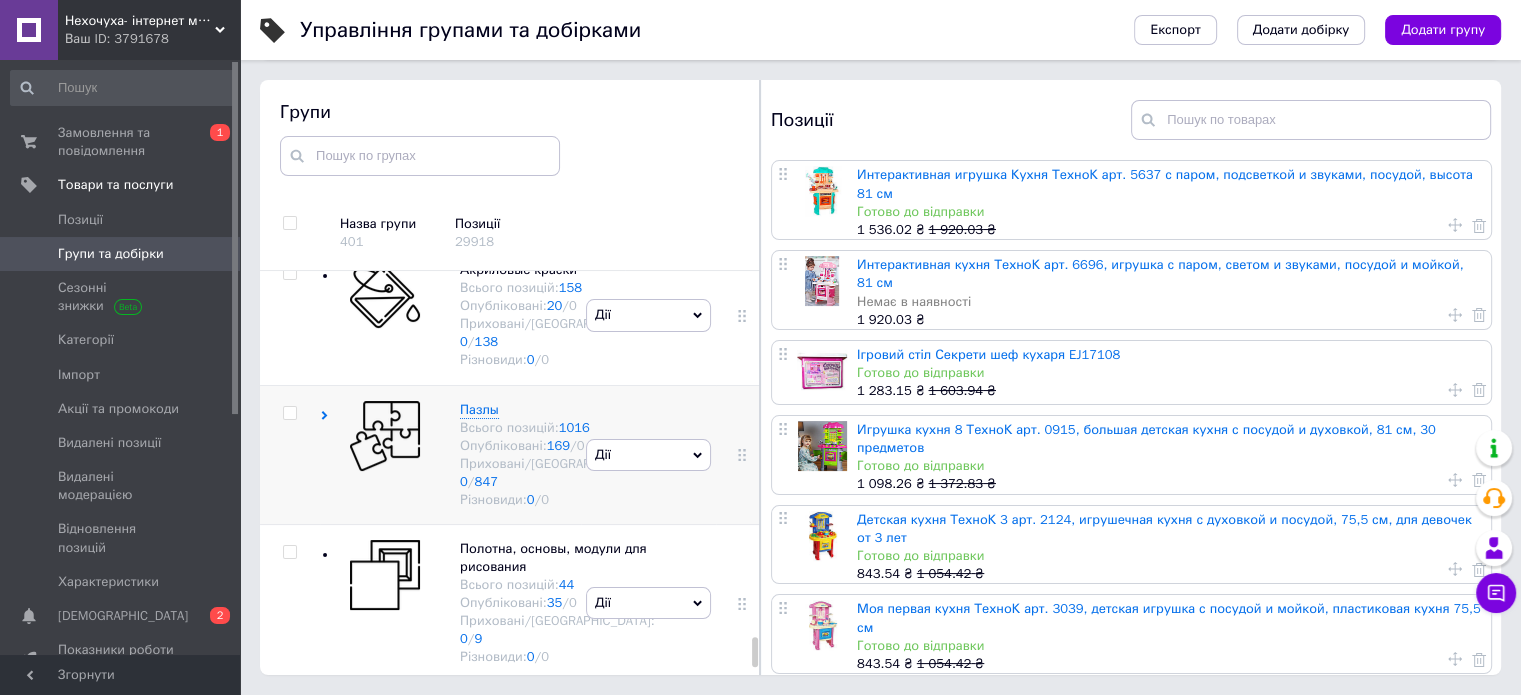 click 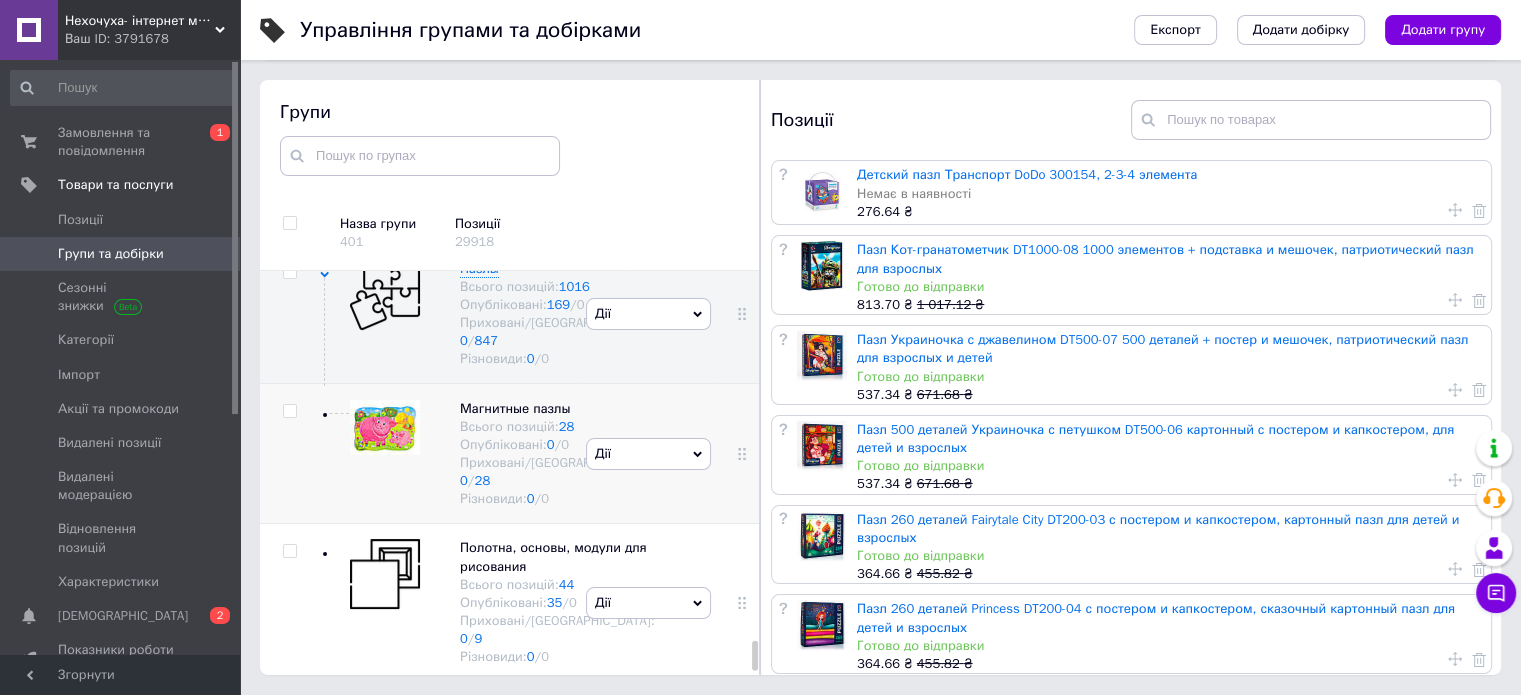scroll, scrollTop: 11043, scrollLeft: 0, axis: vertical 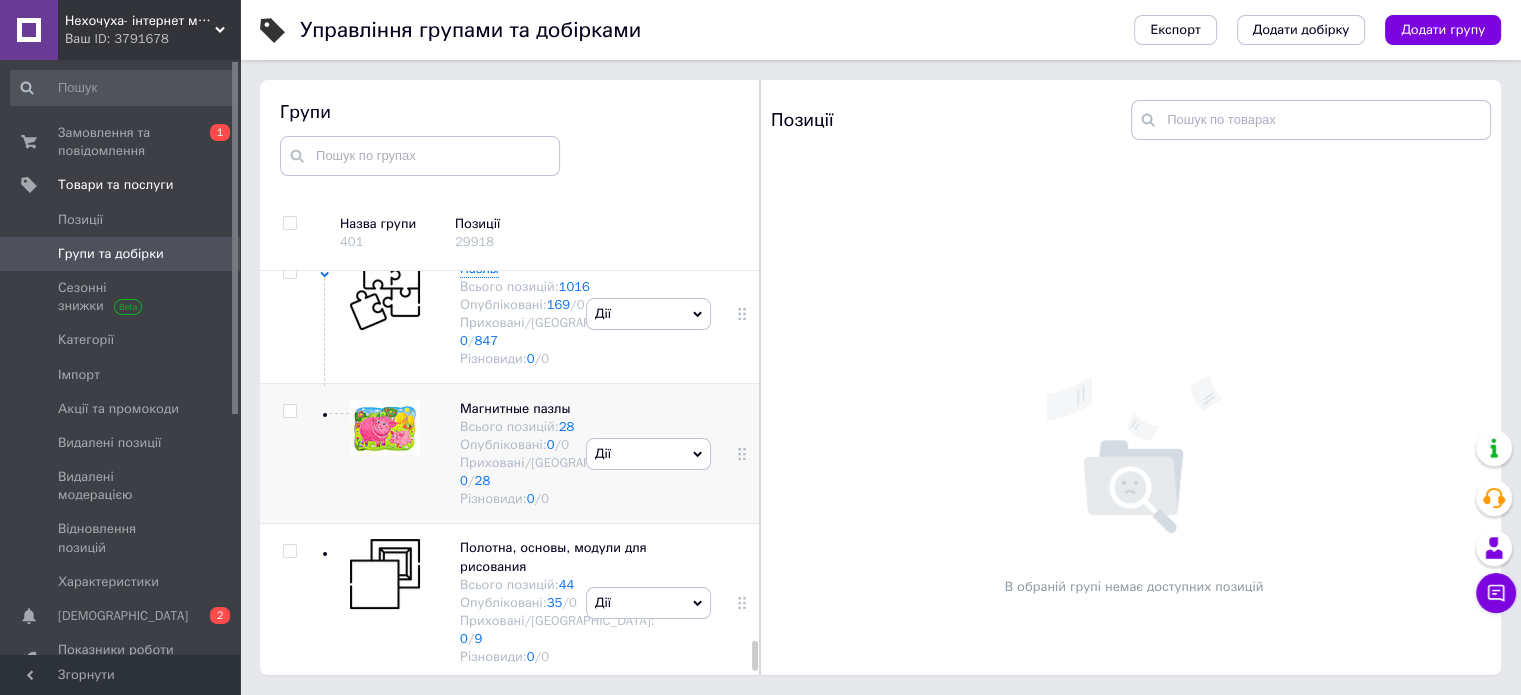 click on "[PERSON_NAME] групу Редагувати групу Додати підгрупу Додати товар Видалити групу" at bounding box center [648, 453] 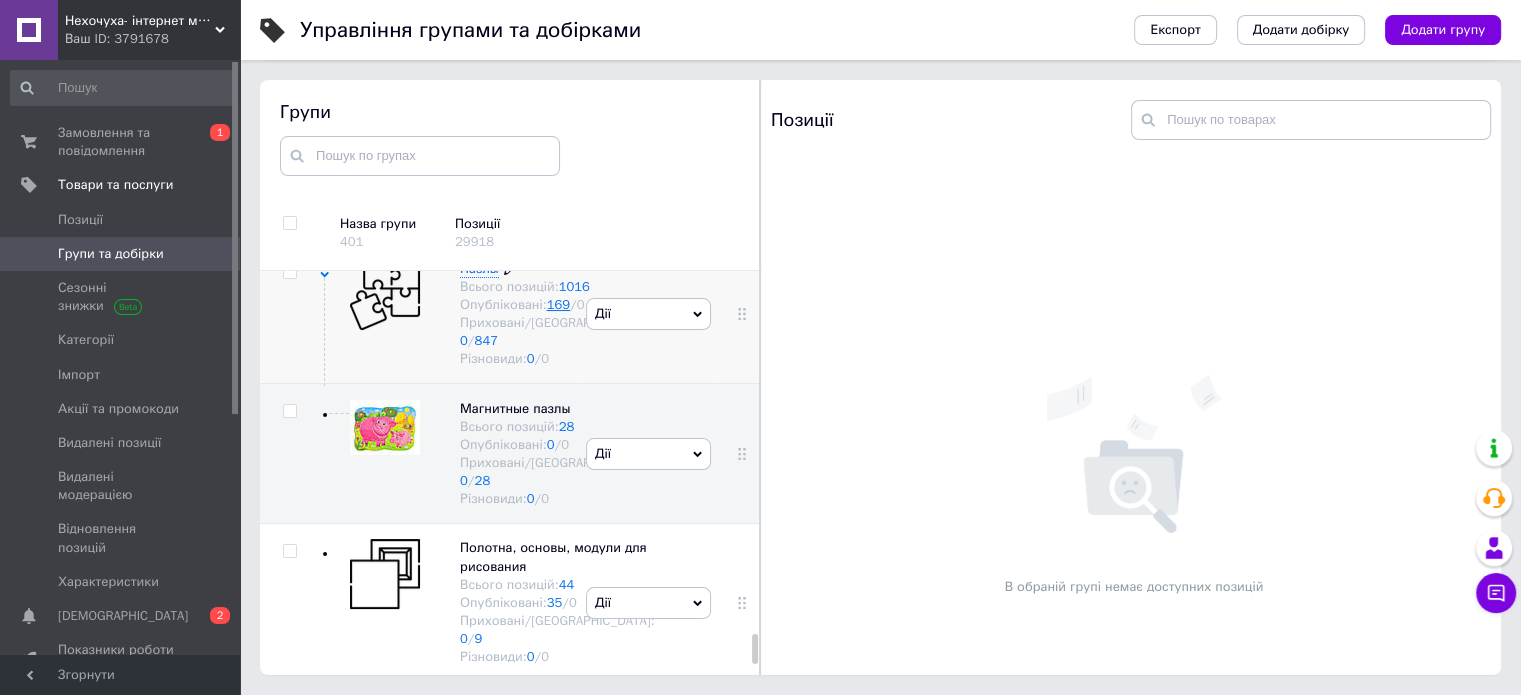 scroll, scrollTop: 10843, scrollLeft: 0, axis: vertical 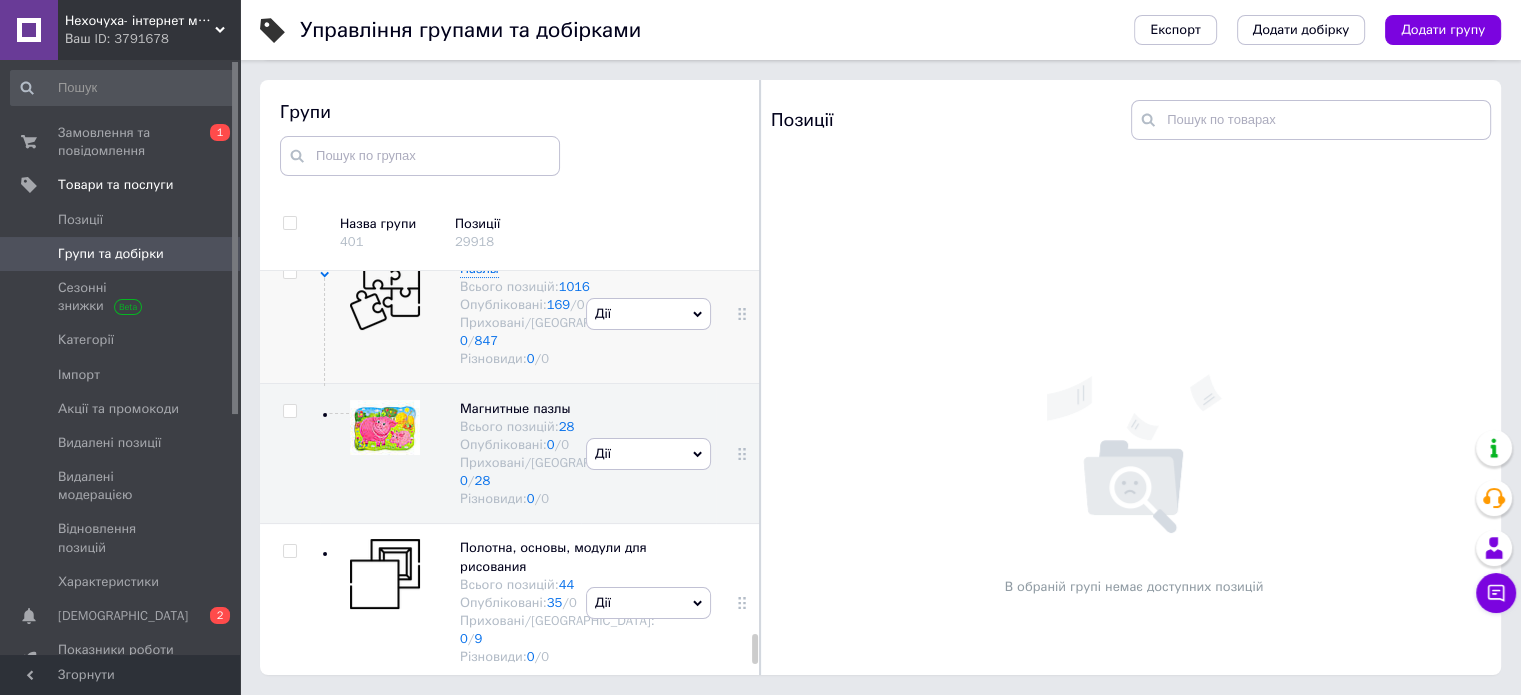 click on "[PERSON_NAME] групу Редагувати групу Додати підгрупу Додати товар Видалити групу" at bounding box center [648, 313] 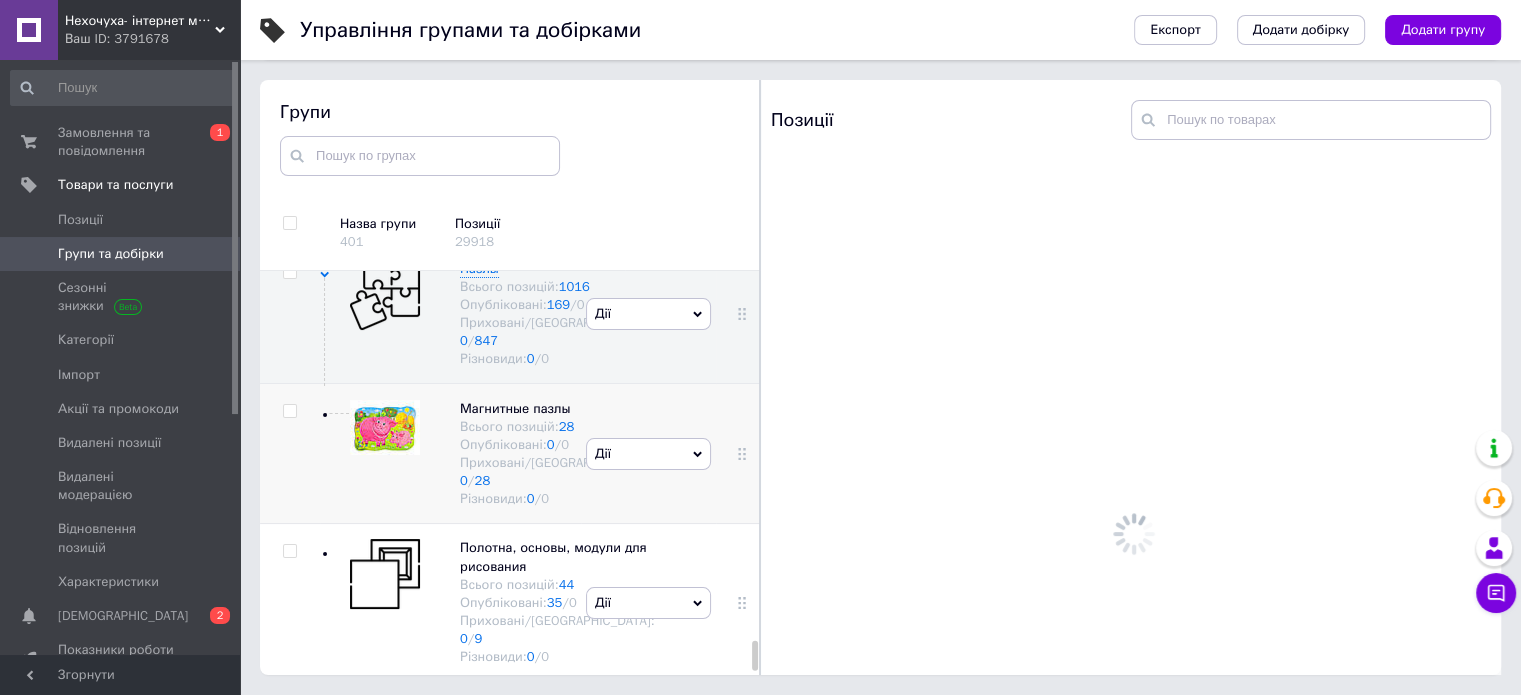 scroll, scrollTop: 11043, scrollLeft: 0, axis: vertical 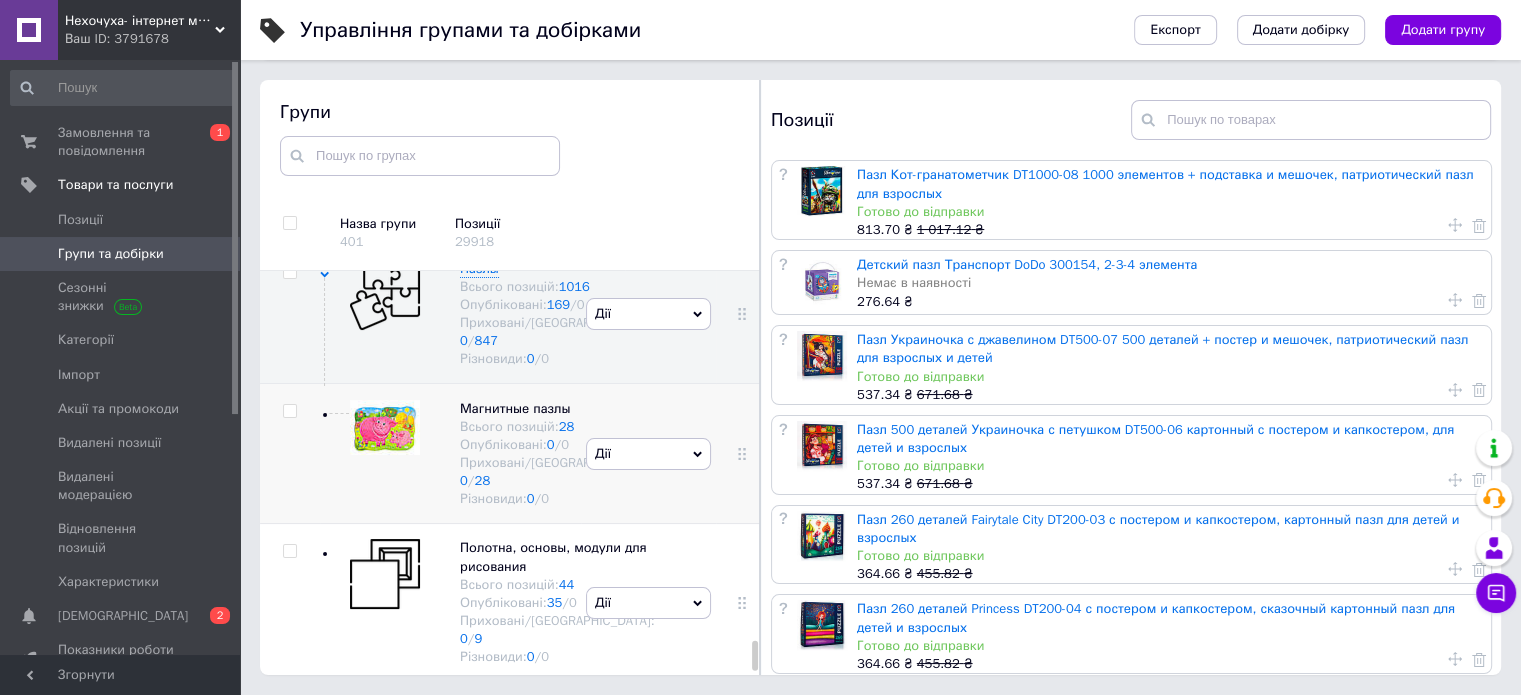 click on "[PERSON_NAME] групу Редагувати групу Додати підгрупу Додати товар Видалити групу" at bounding box center [648, 453] 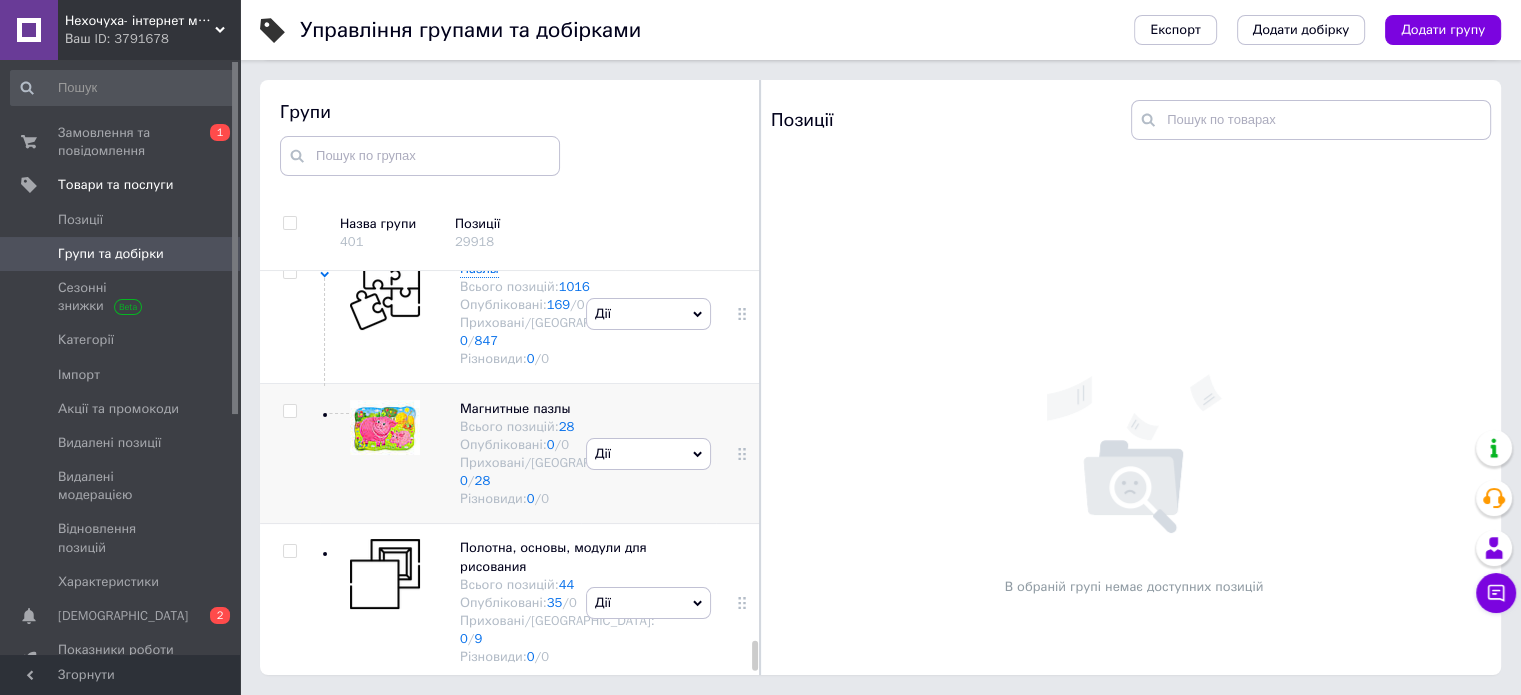 click on "Дії" at bounding box center (648, 454) 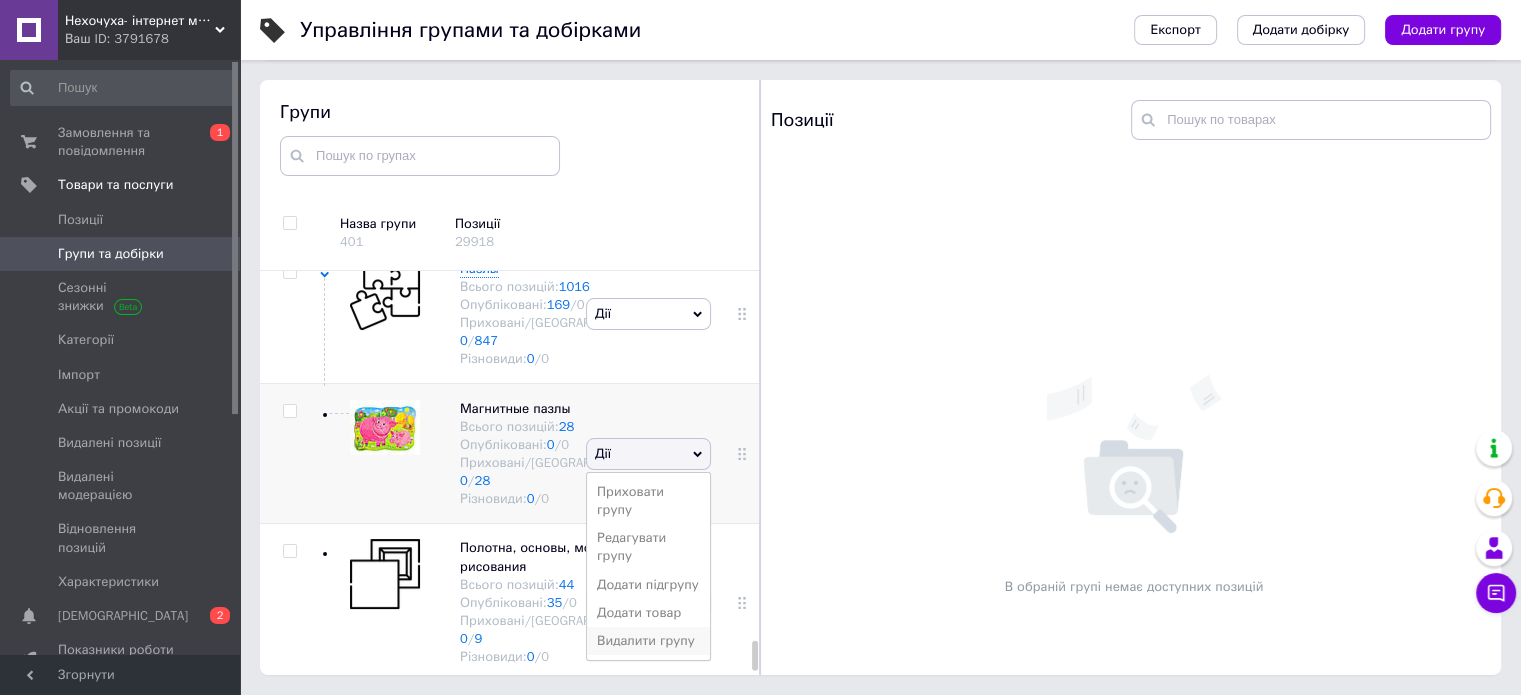 click on "Видалити групу" at bounding box center (648, 641) 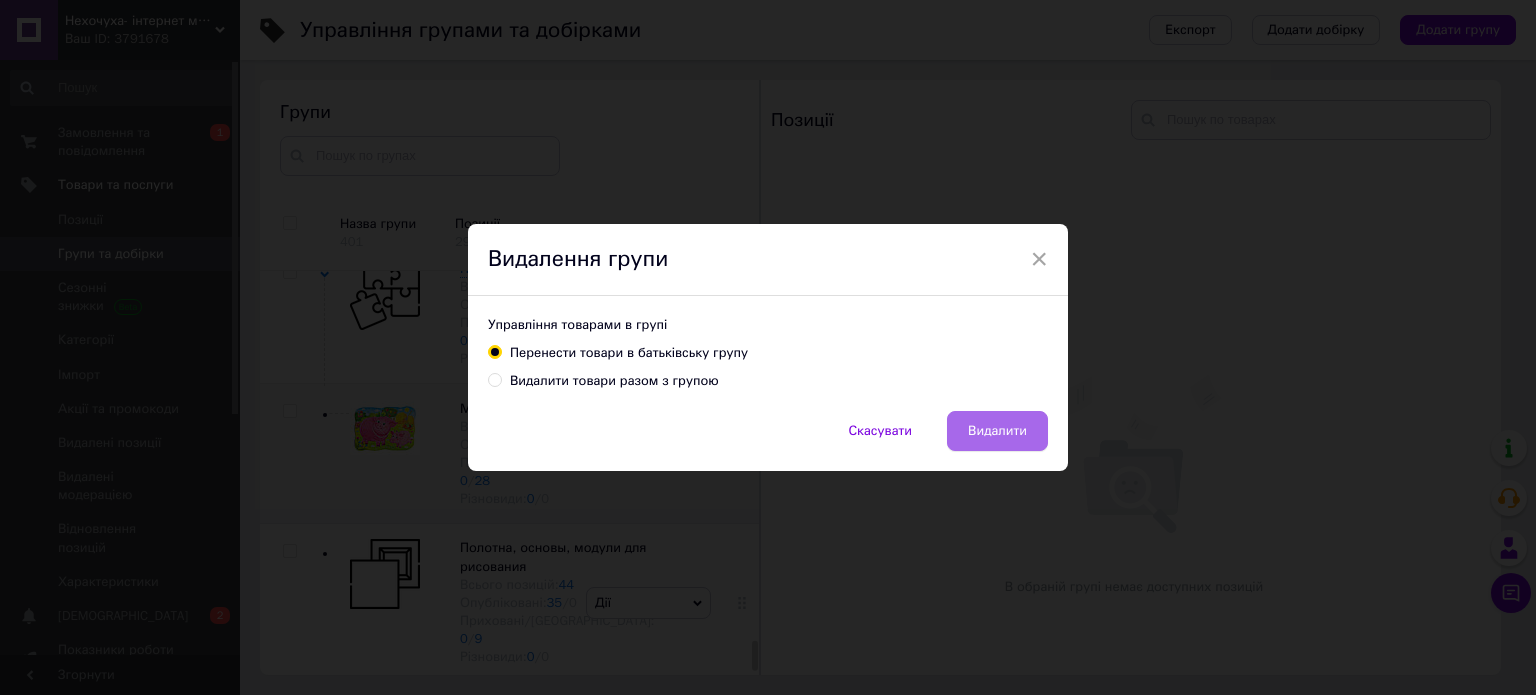 click on "Видалити" at bounding box center (997, 431) 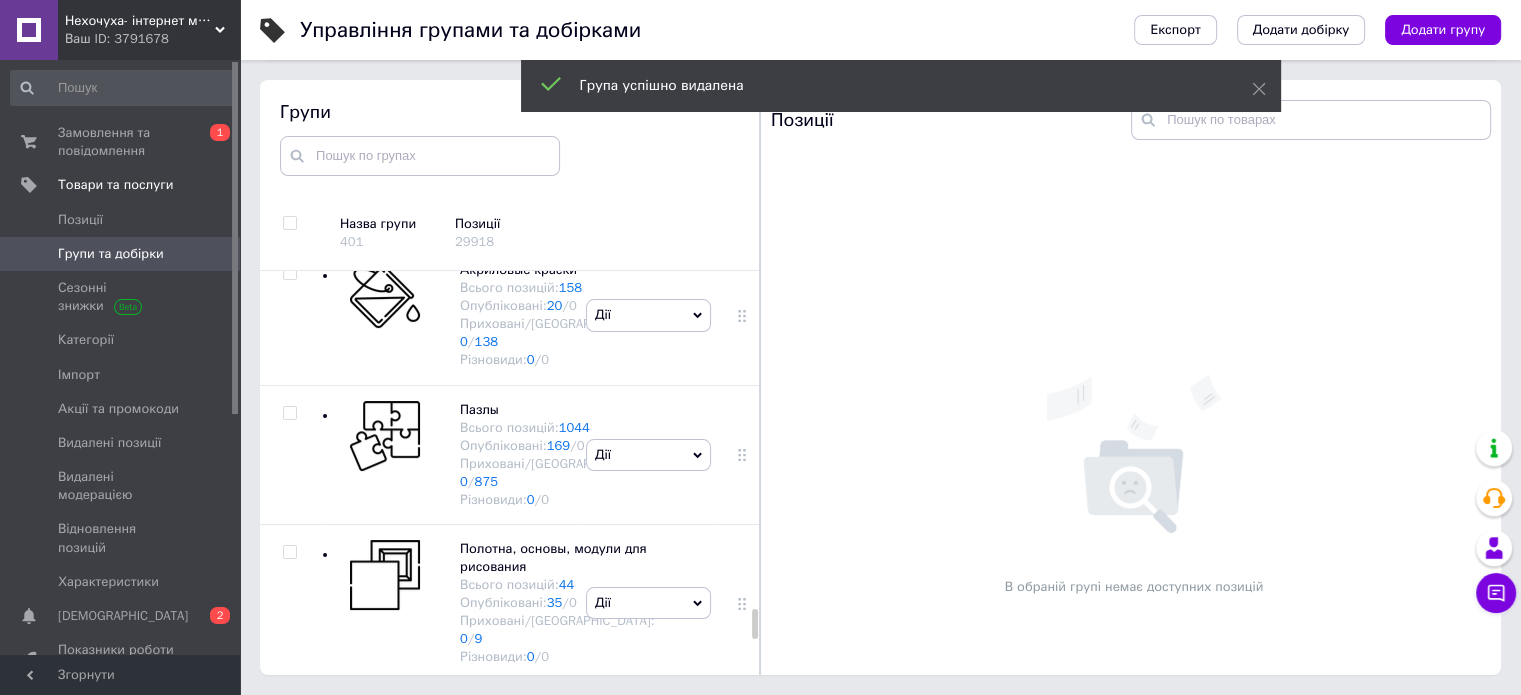 scroll, scrollTop: 9951, scrollLeft: 0, axis: vertical 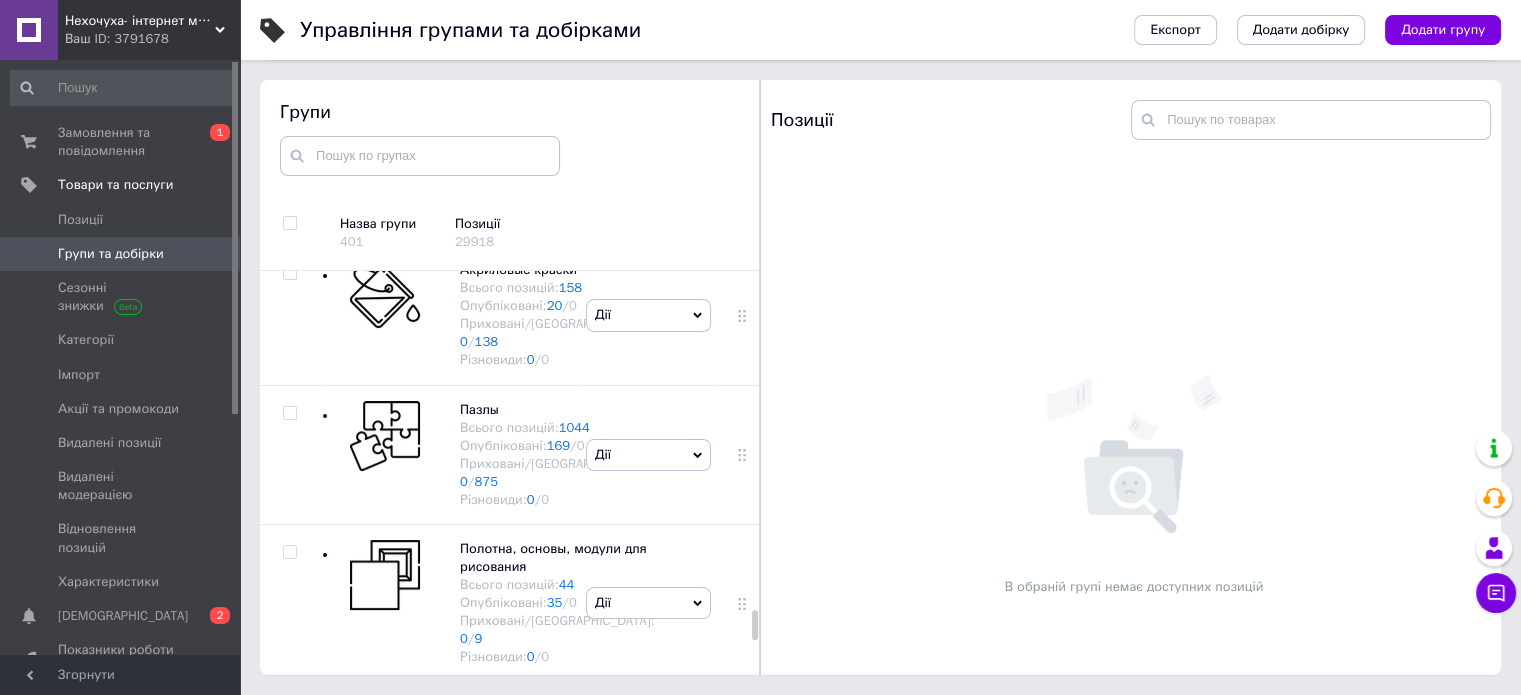 click on "Дії Опублікувати групу Редагувати групу Додати підгрупу Додати товар Видалити групу" at bounding box center [648, -123] 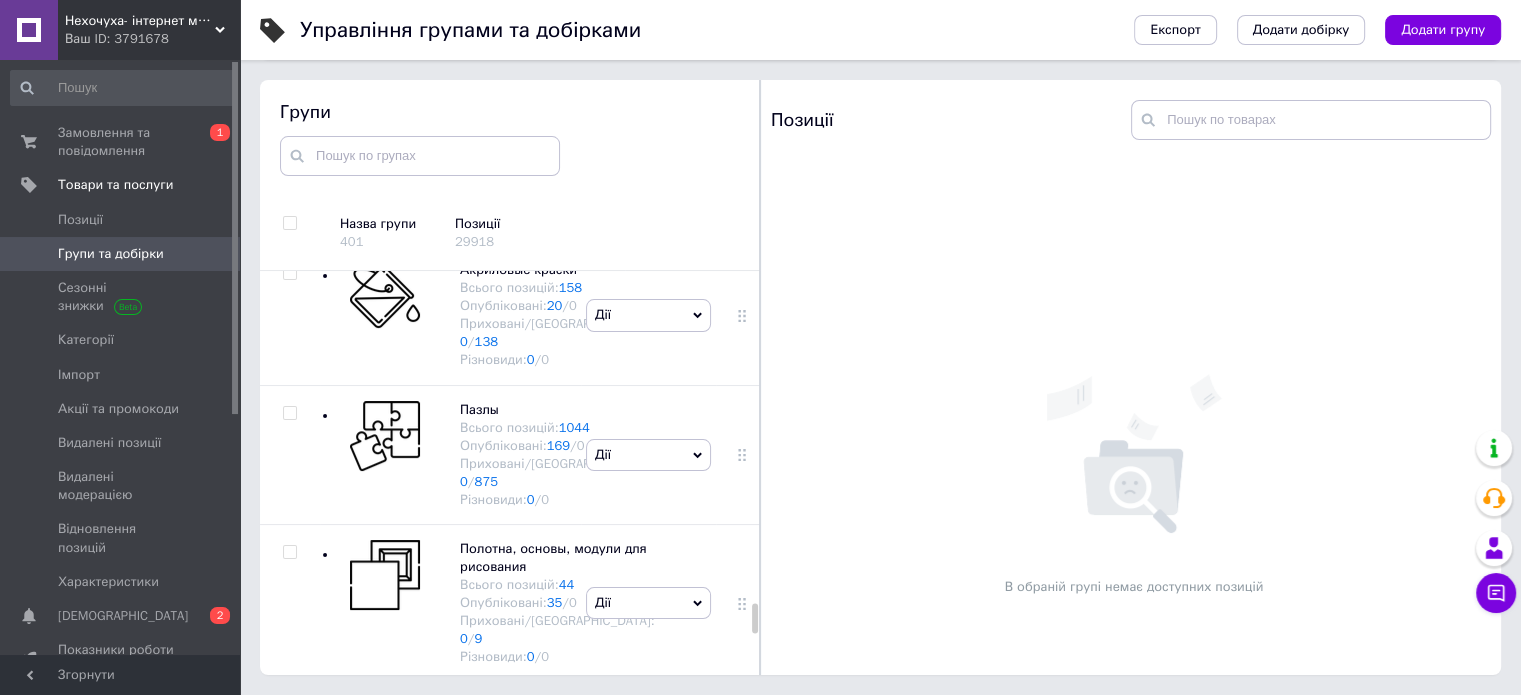 scroll, scrollTop: 9751, scrollLeft: 0, axis: vertical 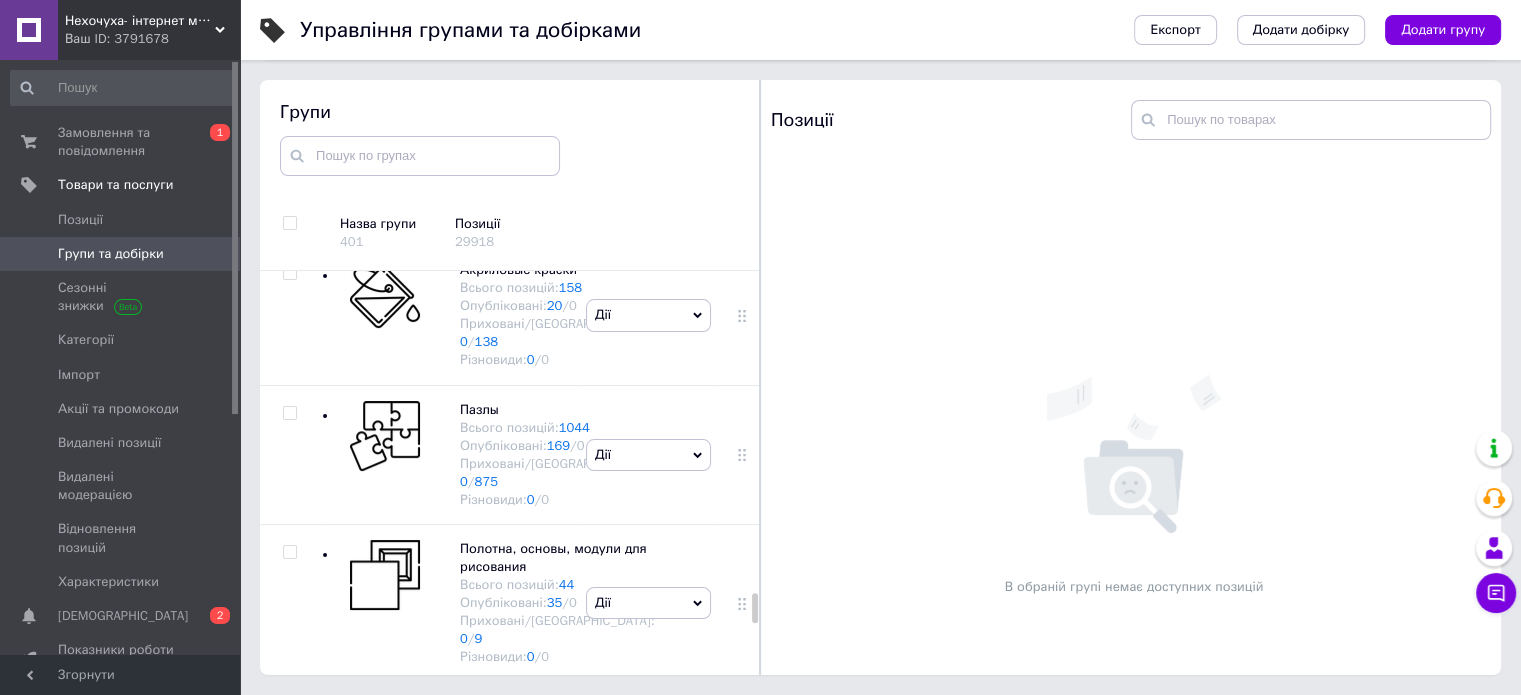 click 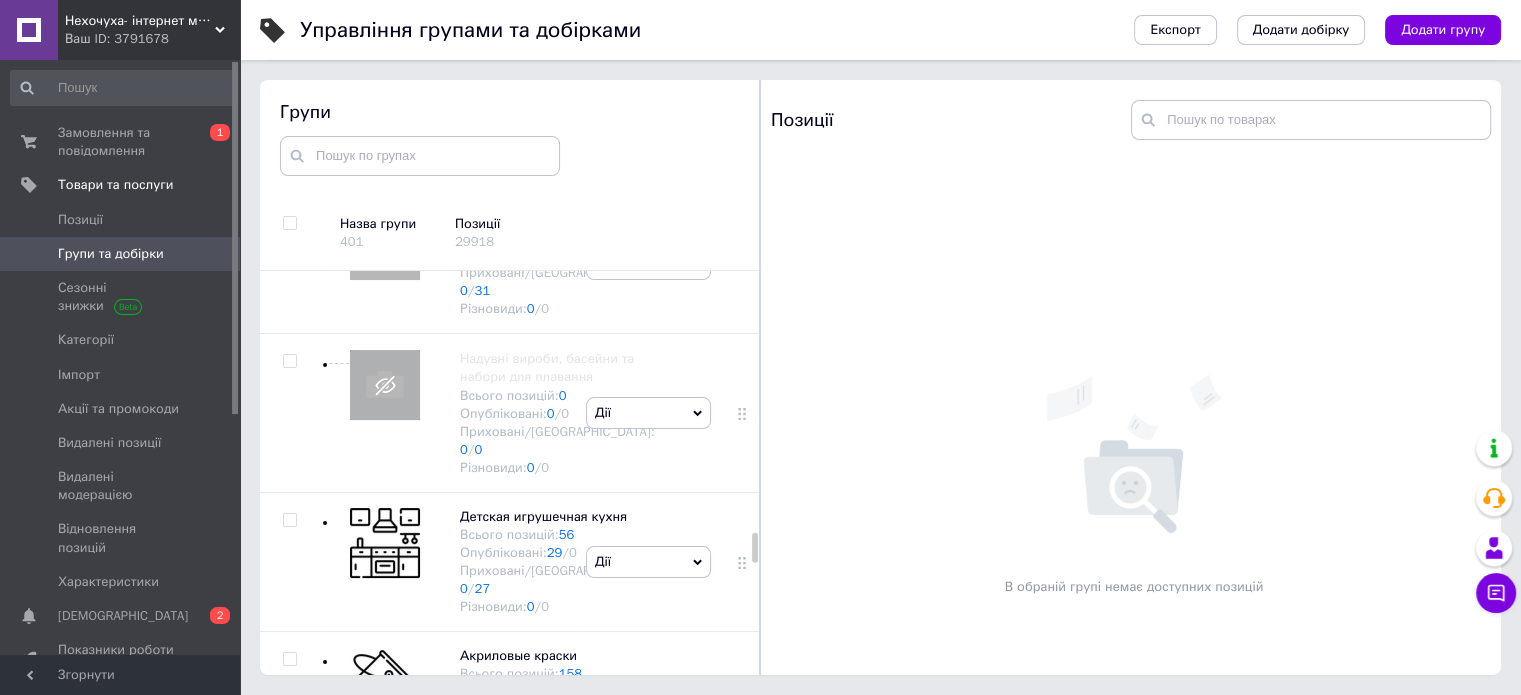 scroll, scrollTop: 8632, scrollLeft: 0, axis: vertical 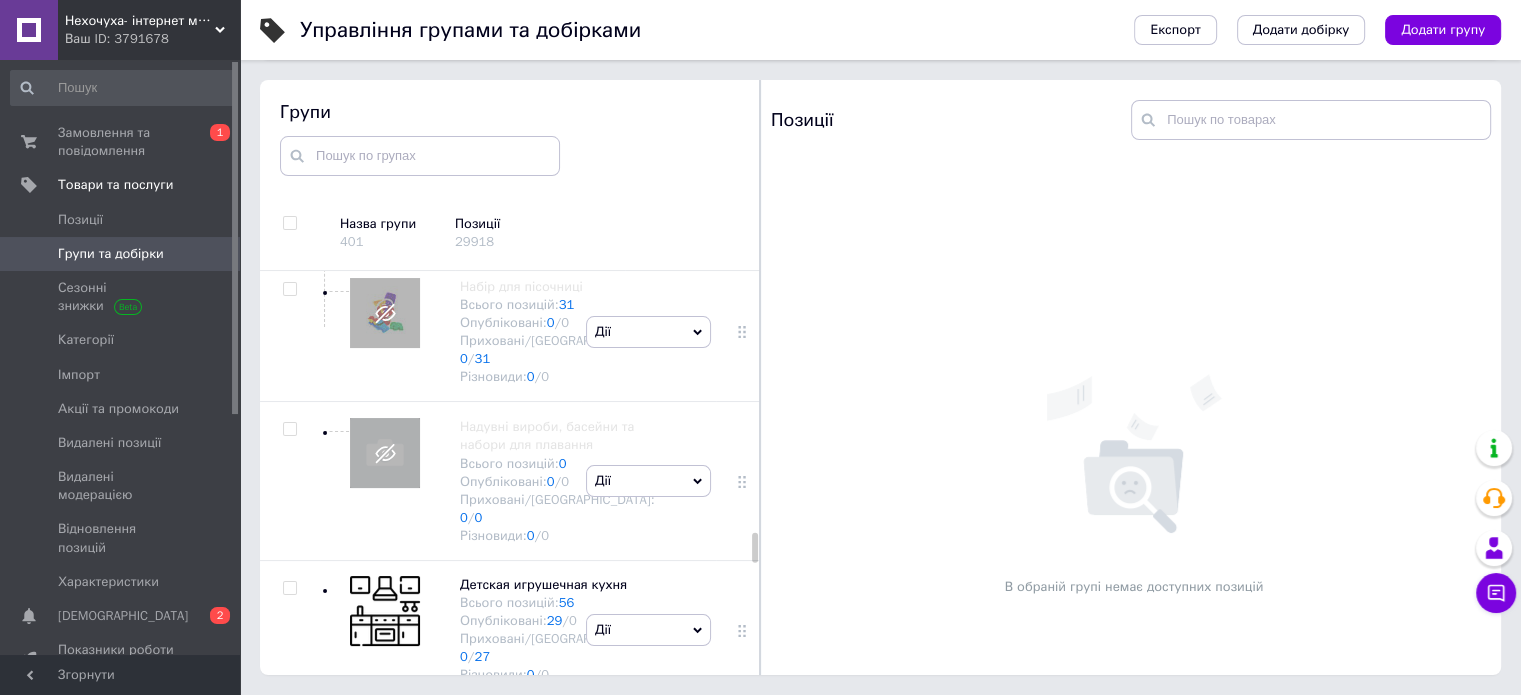 click 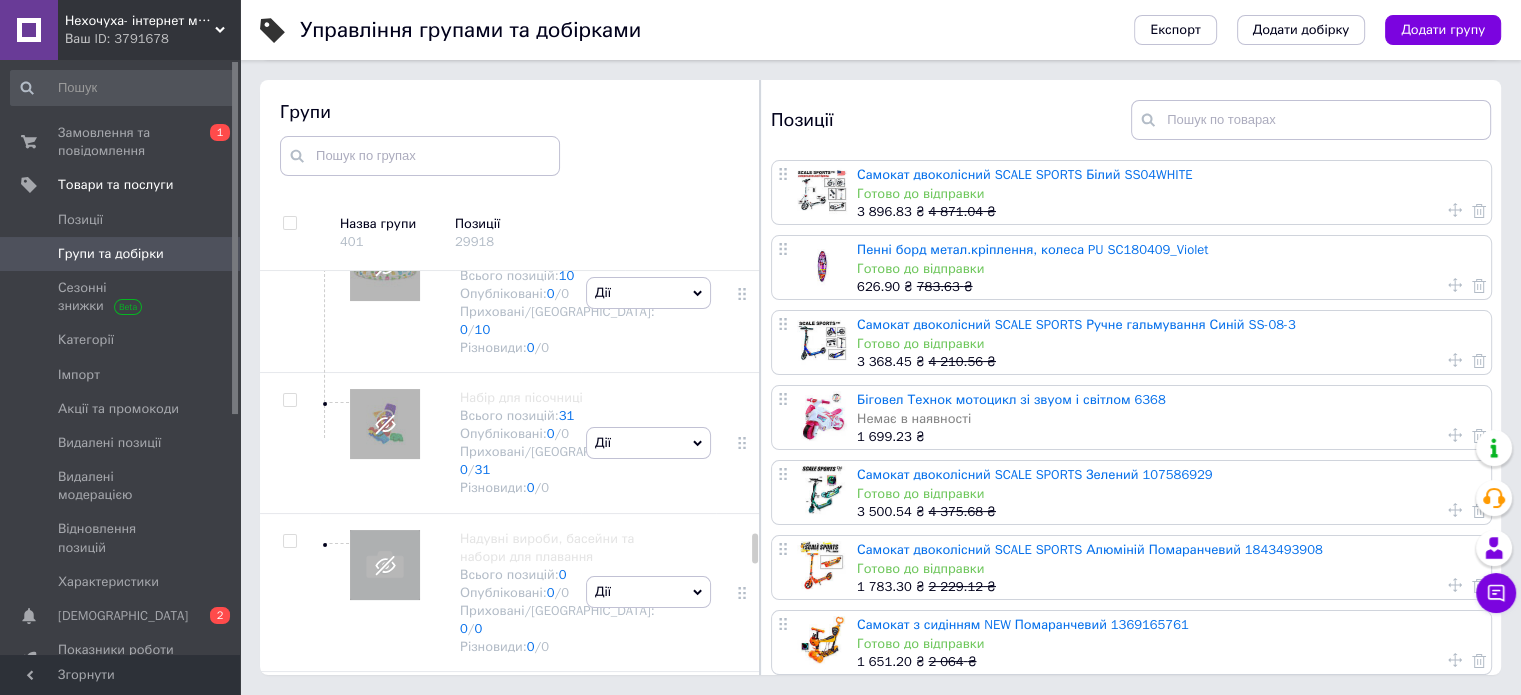 scroll, scrollTop: 9532, scrollLeft: 0, axis: vertical 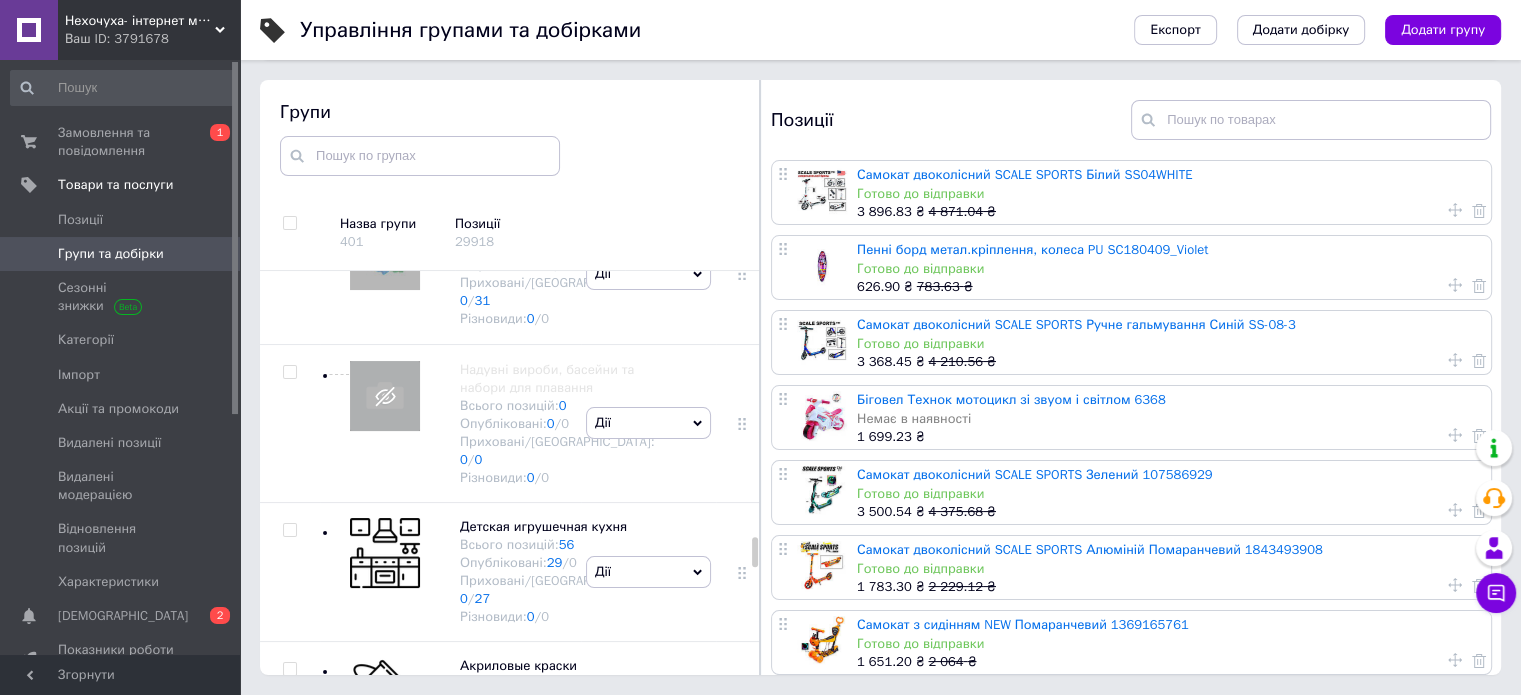 click on "[PERSON_NAME] групу Редагувати групу Додати підгрупу Додати товар Видалити групу" at bounding box center [648, -2022] 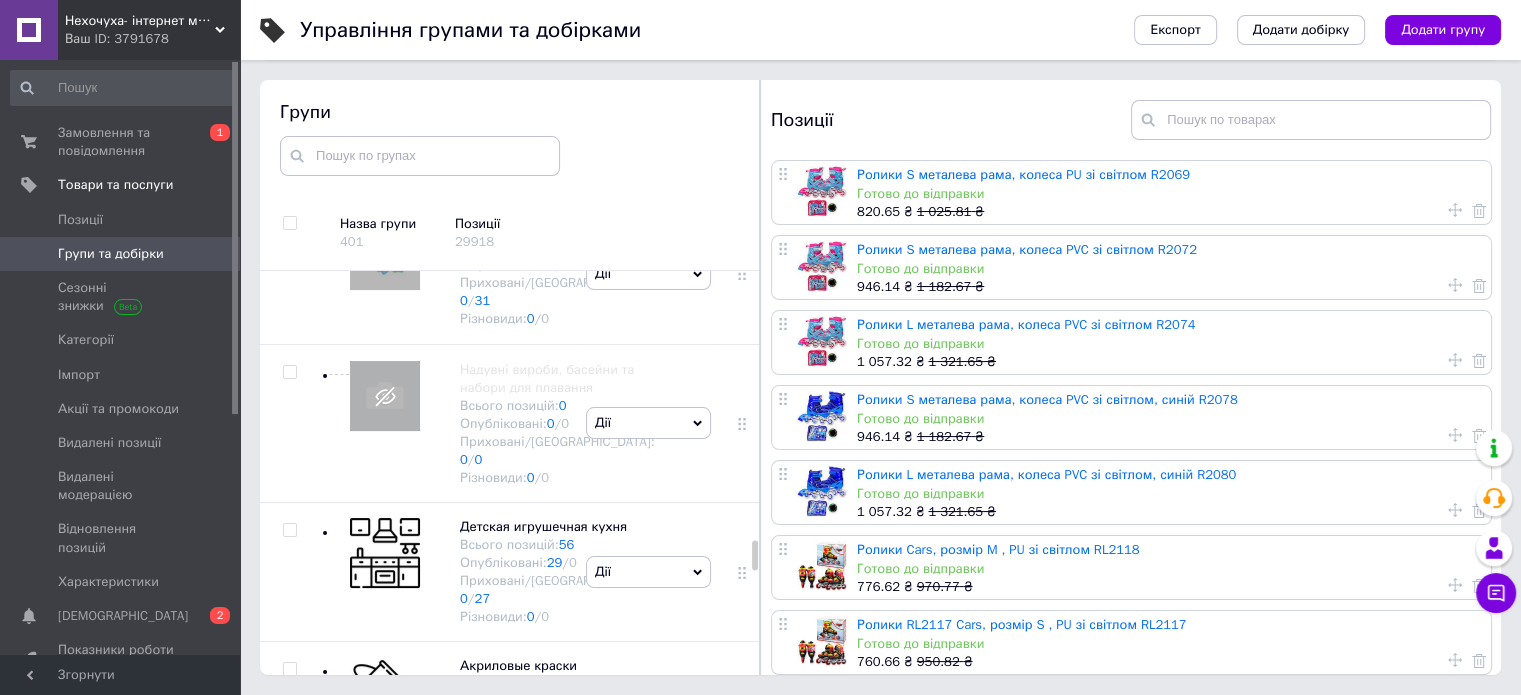 scroll, scrollTop: 9832, scrollLeft: 0, axis: vertical 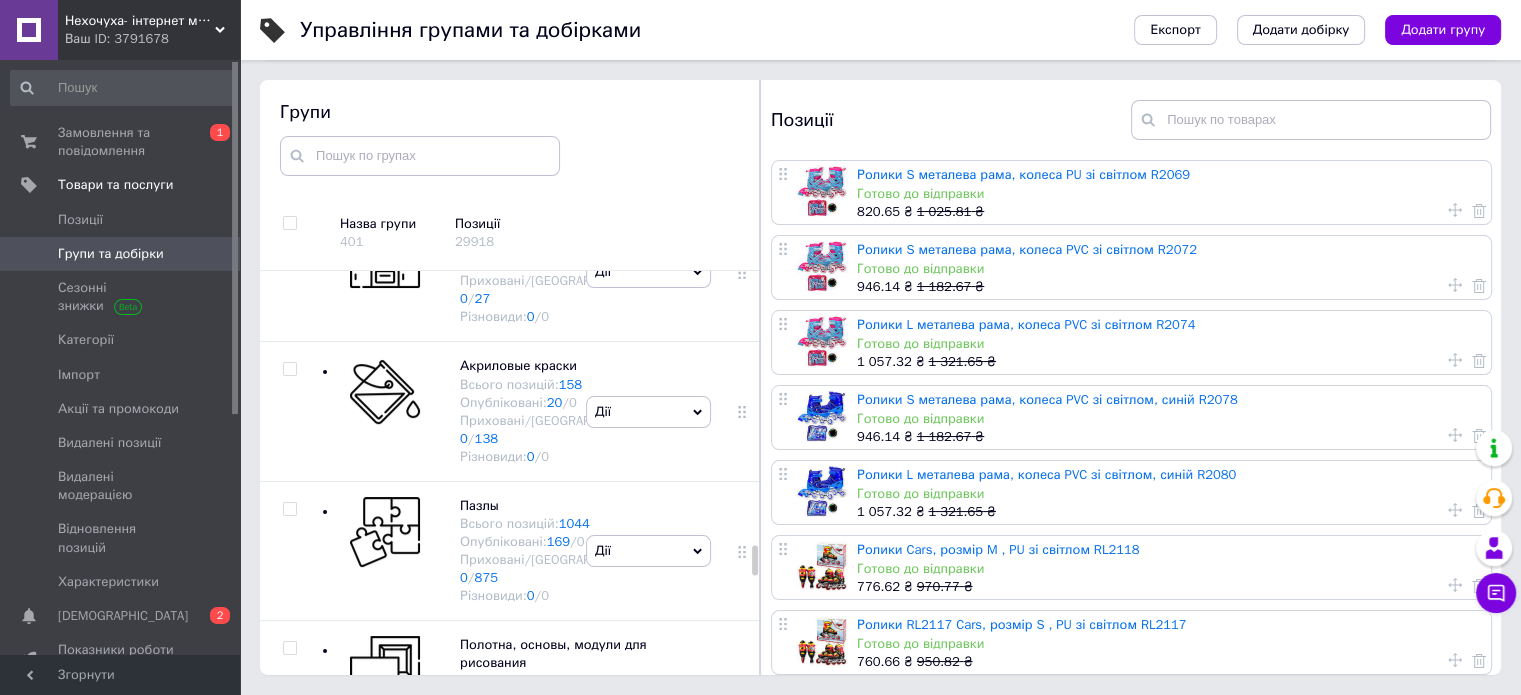 click on "[PERSON_NAME] групу Редагувати групу Додати підгрупу Додати товар Видалити групу" at bounding box center (648, -2041) 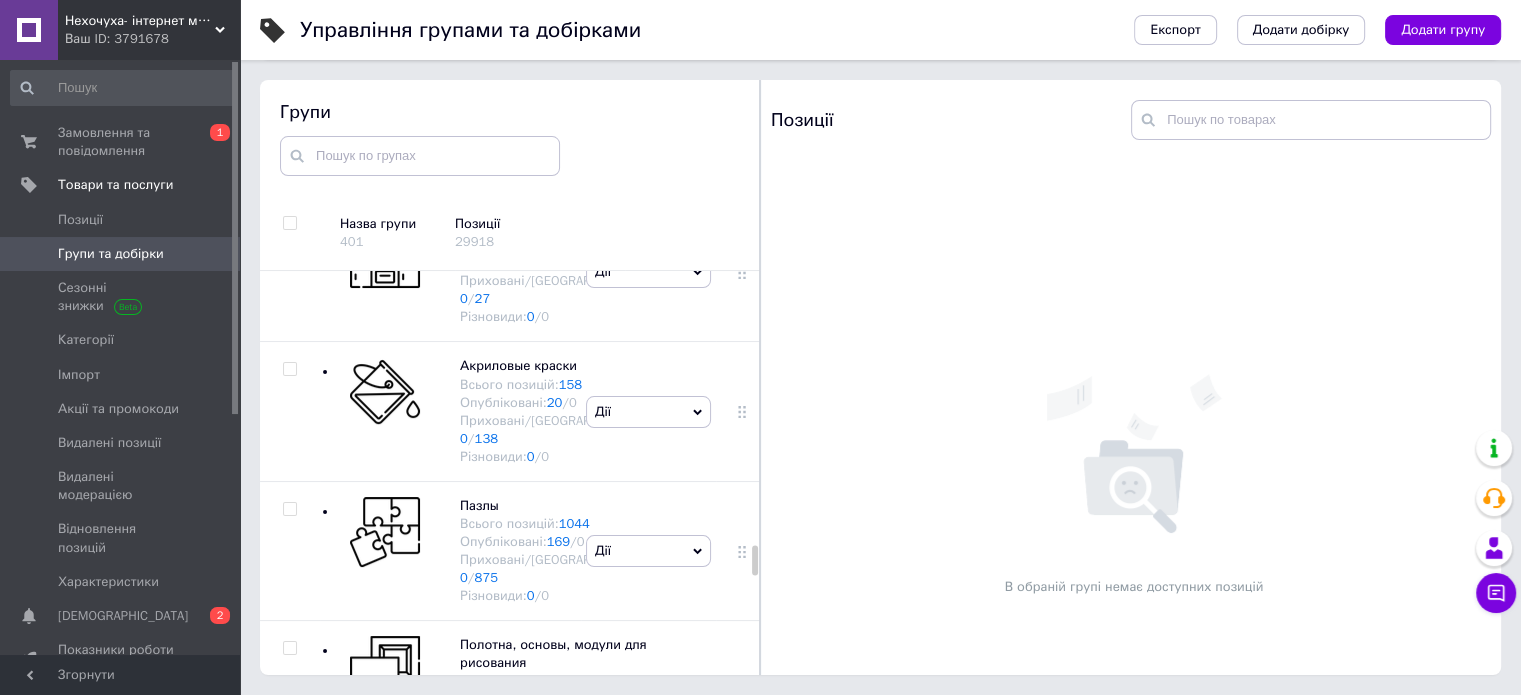 click on "Дії" at bounding box center (648, -2041) 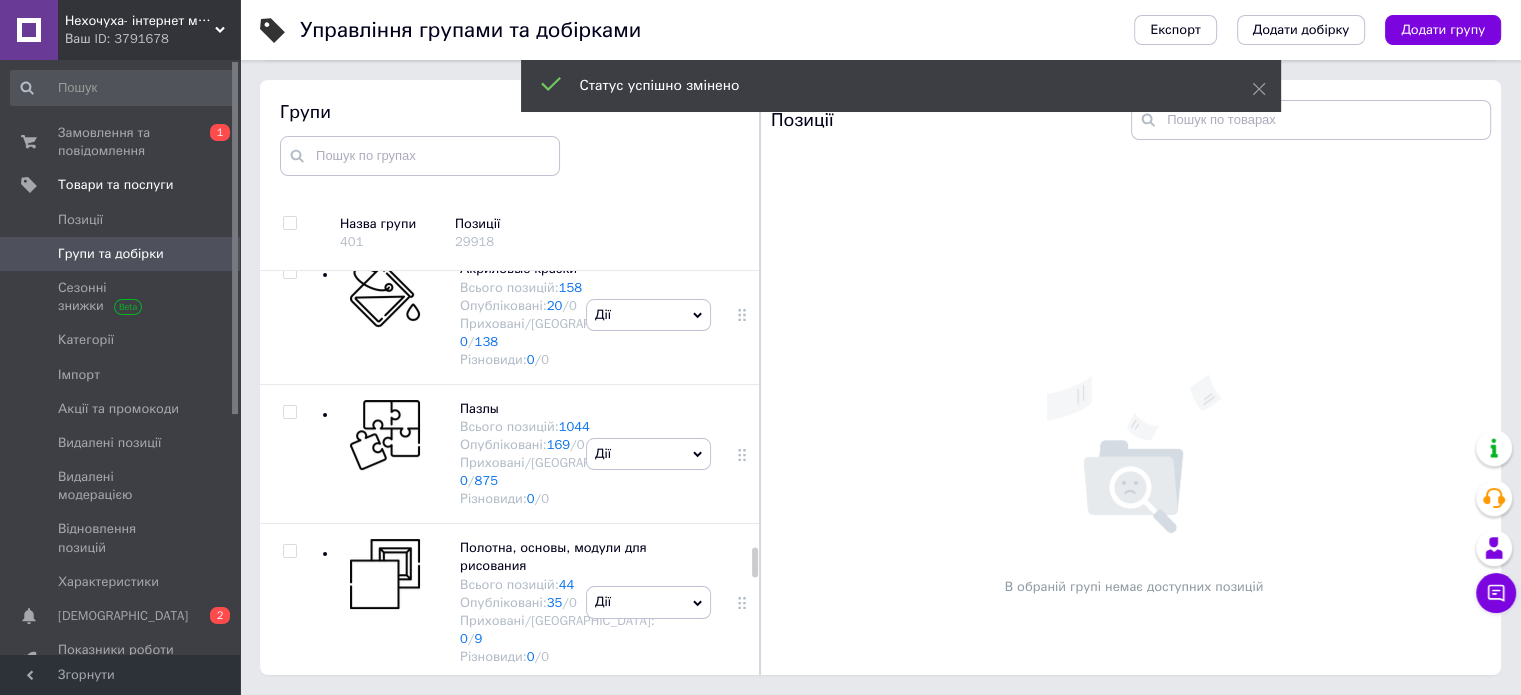 scroll, scrollTop: 10032, scrollLeft: 0, axis: vertical 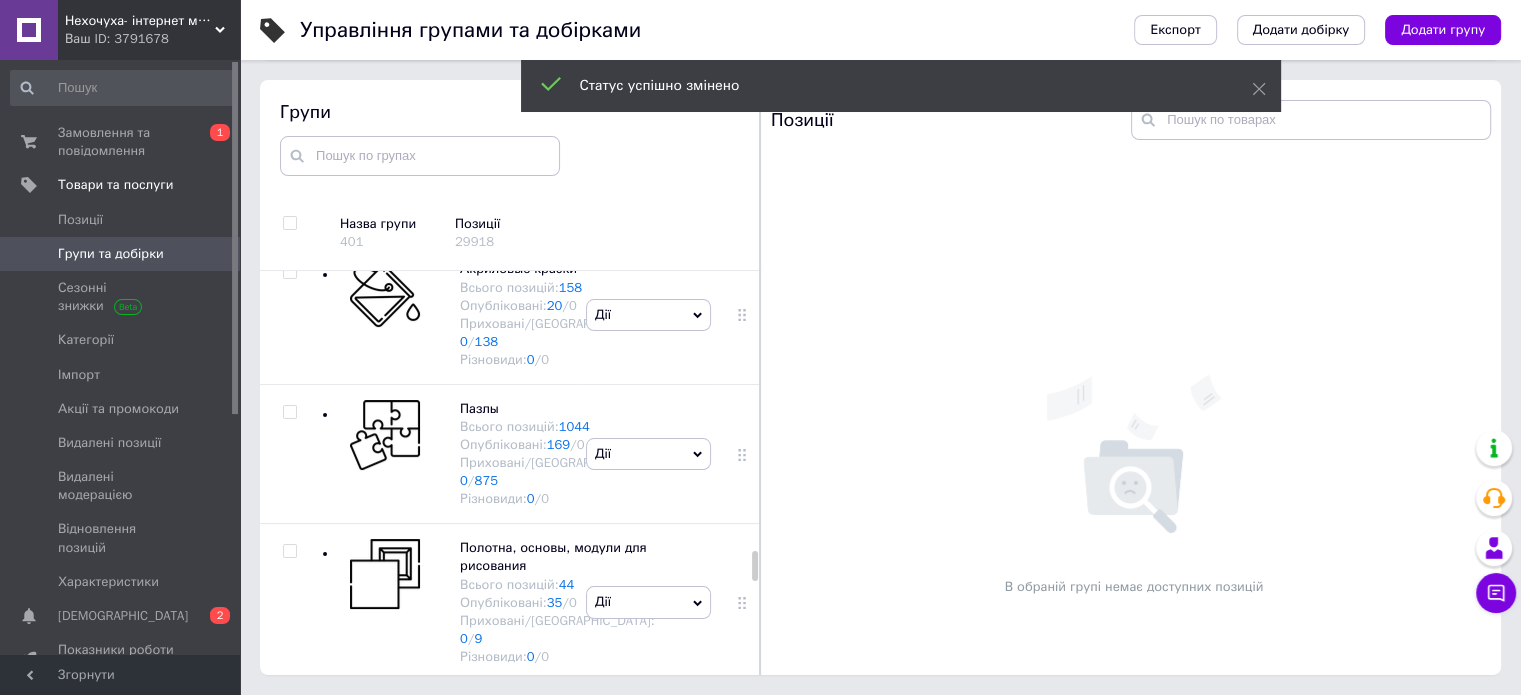 click on "[PERSON_NAME] групу Редагувати групу Додати підгрупу Додати товар Видалити групу" at bounding box center [648, -1999] 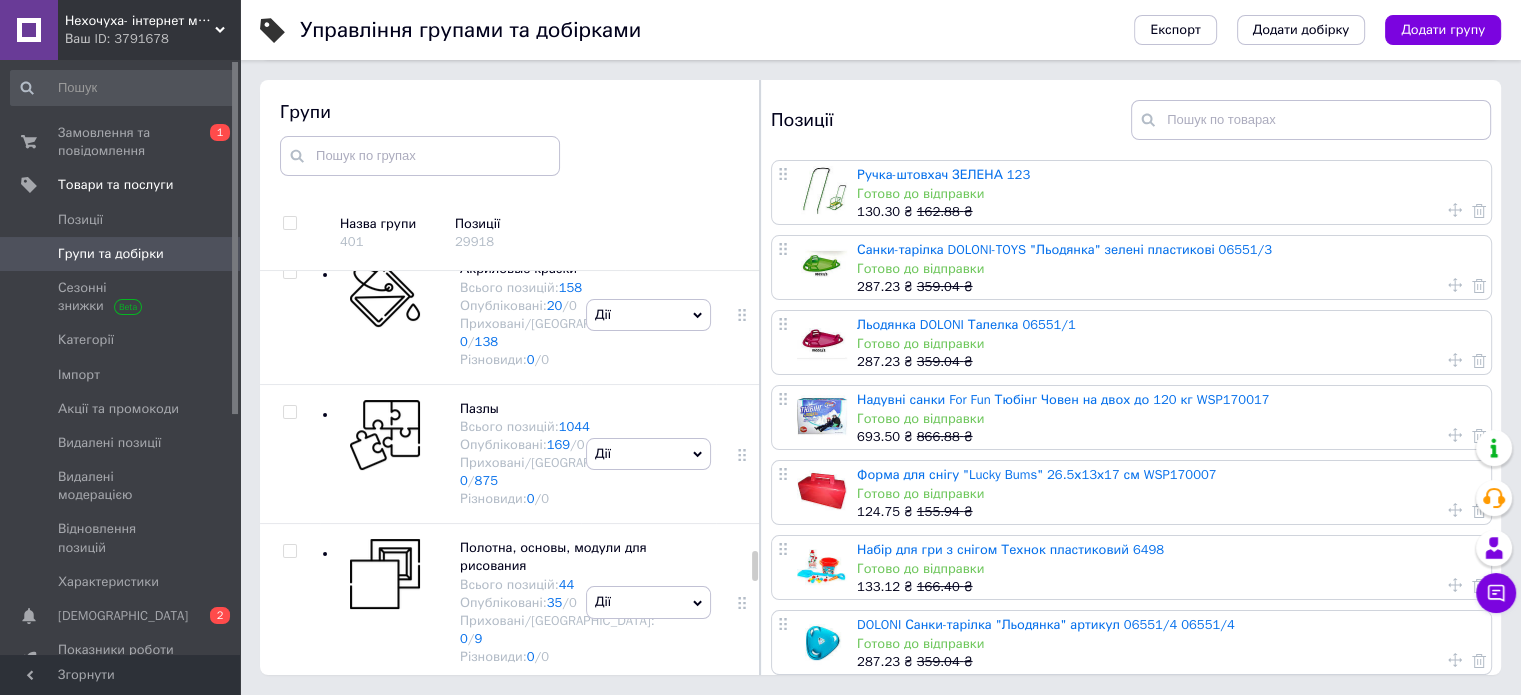 click on "Дії" at bounding box center (648, -1998) 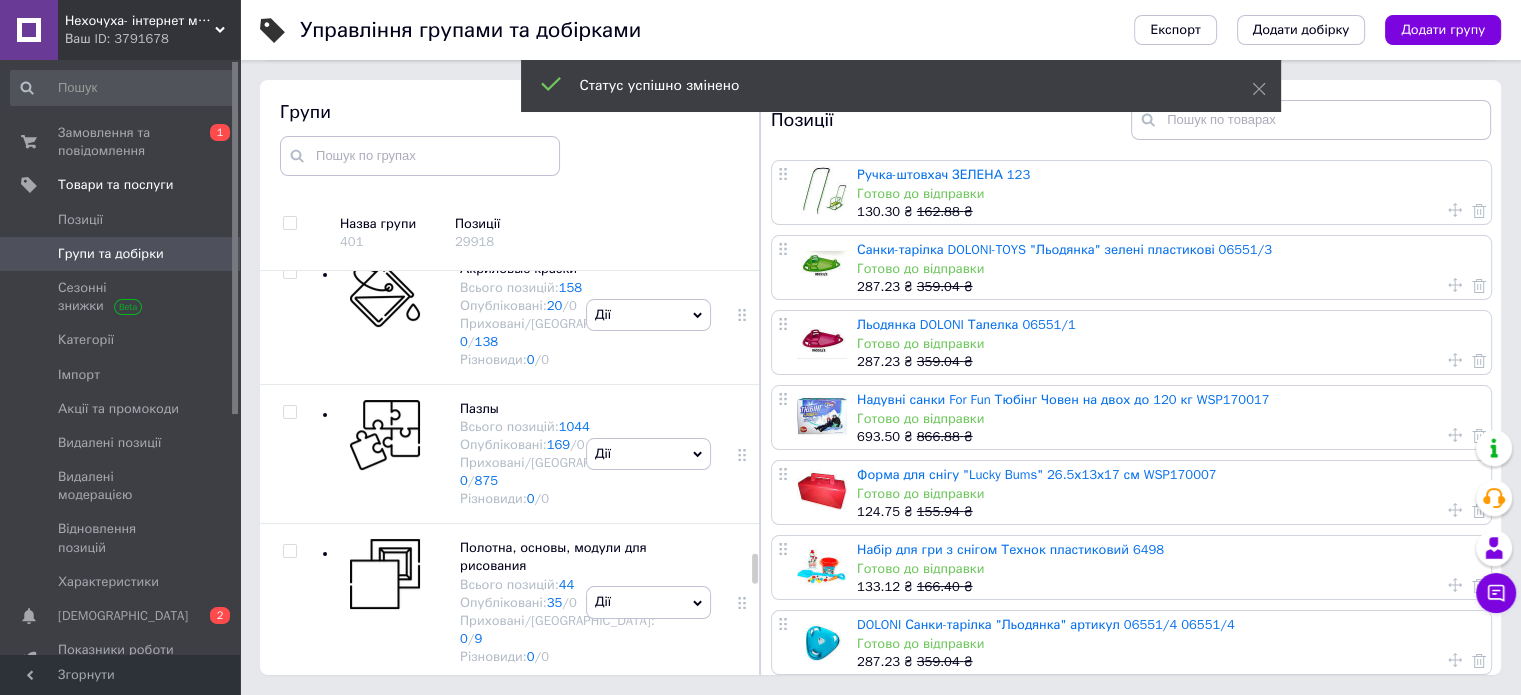 scroll, scrollTop: 10132, scrollLeft: 0, axis: vertical 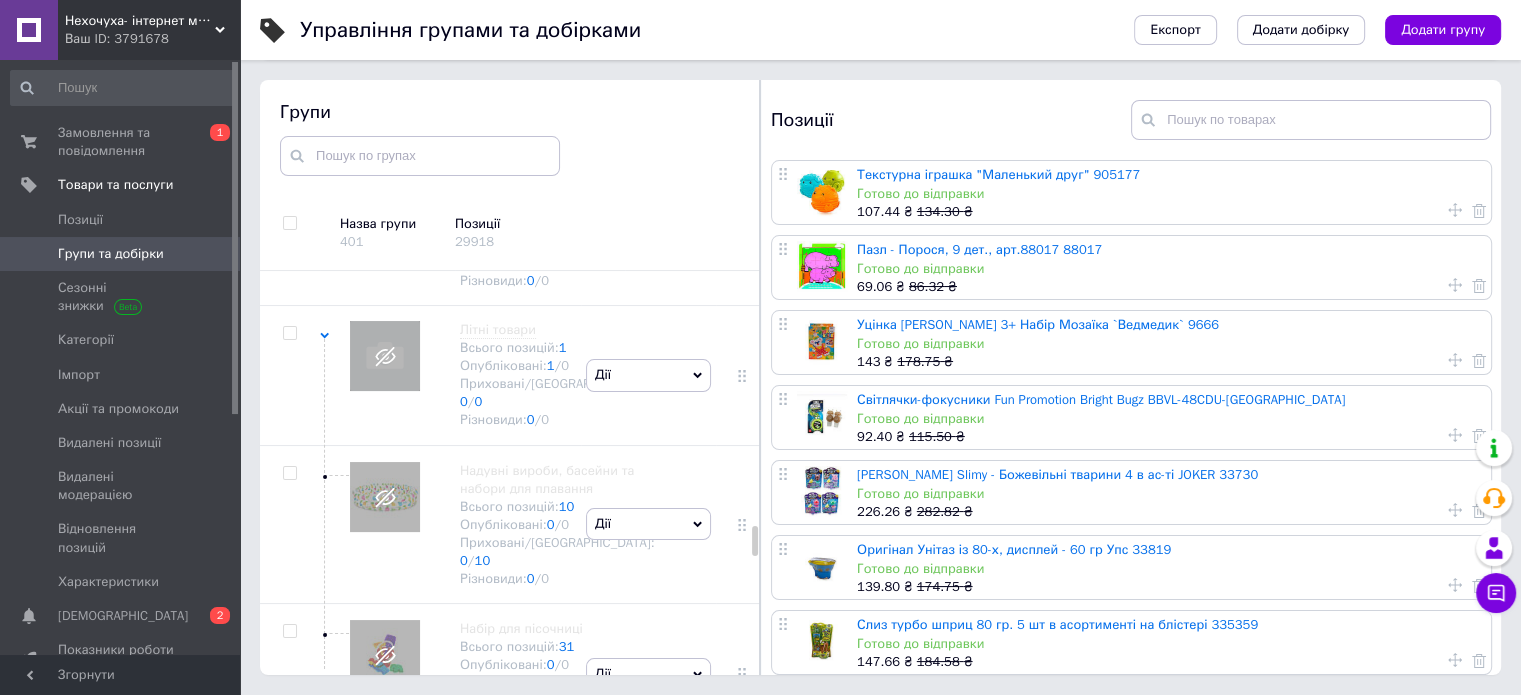 click on "[PERSON_NAME] групу Редагувати групу Додати підгрупу Додати товар Видалити групу" at bounding box center (648, -1903) 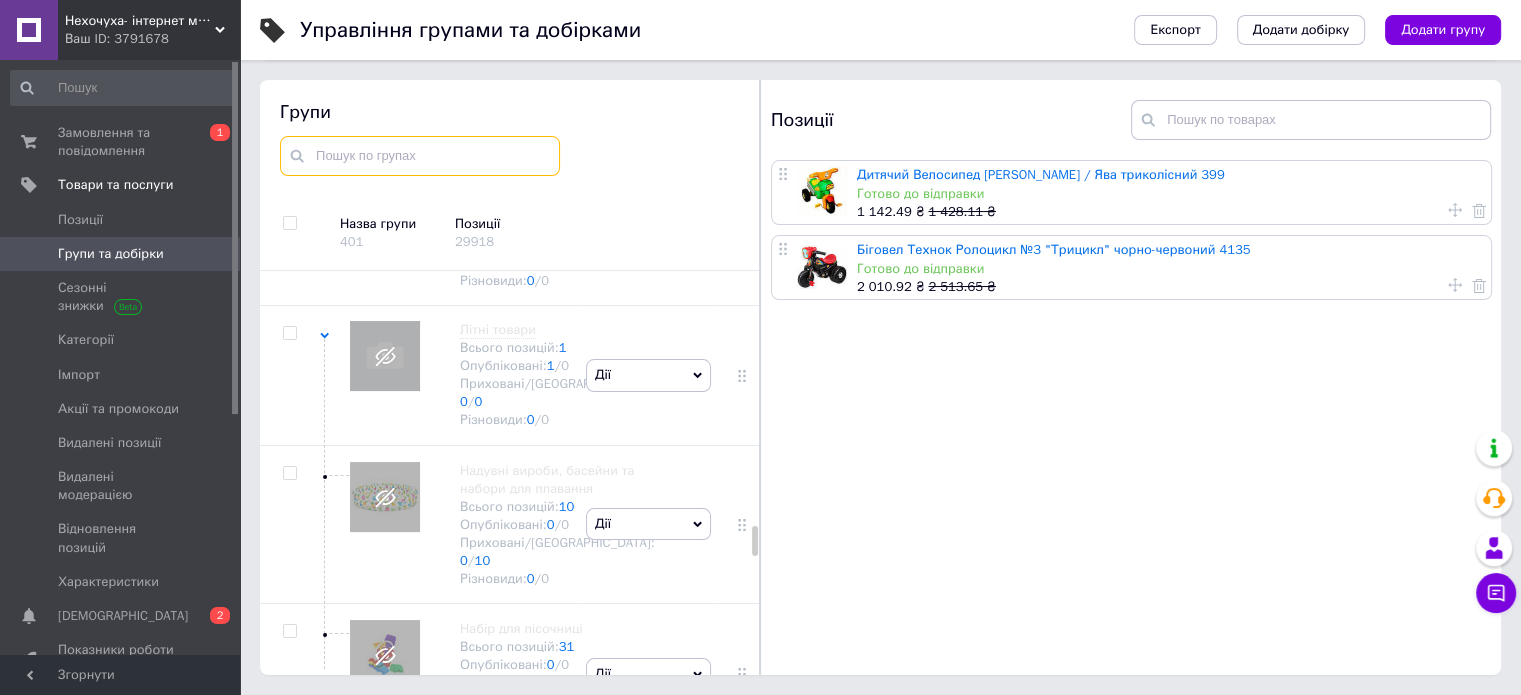 click at bounding box center (420, 156) 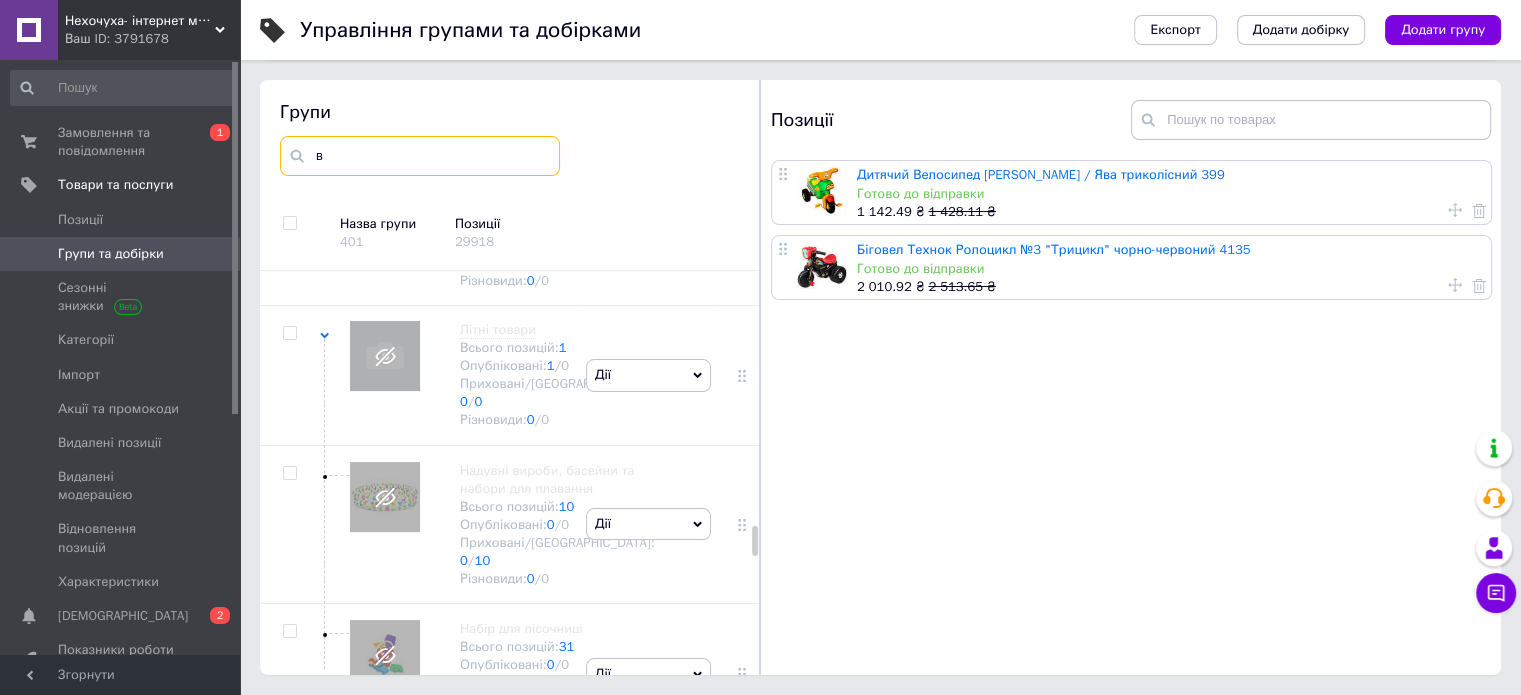 scroll, scrollTop: 0, scrollLeft: 0, axis: both 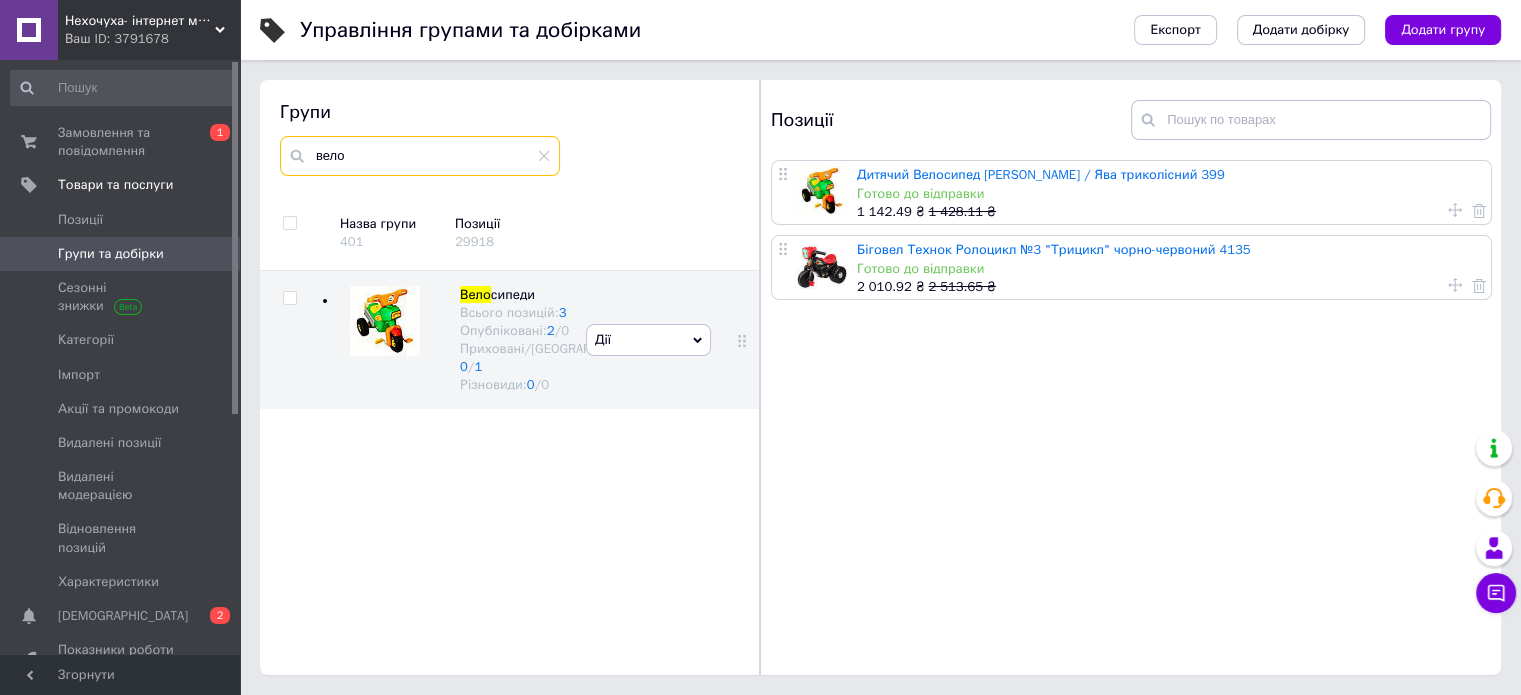 type on "вело" 